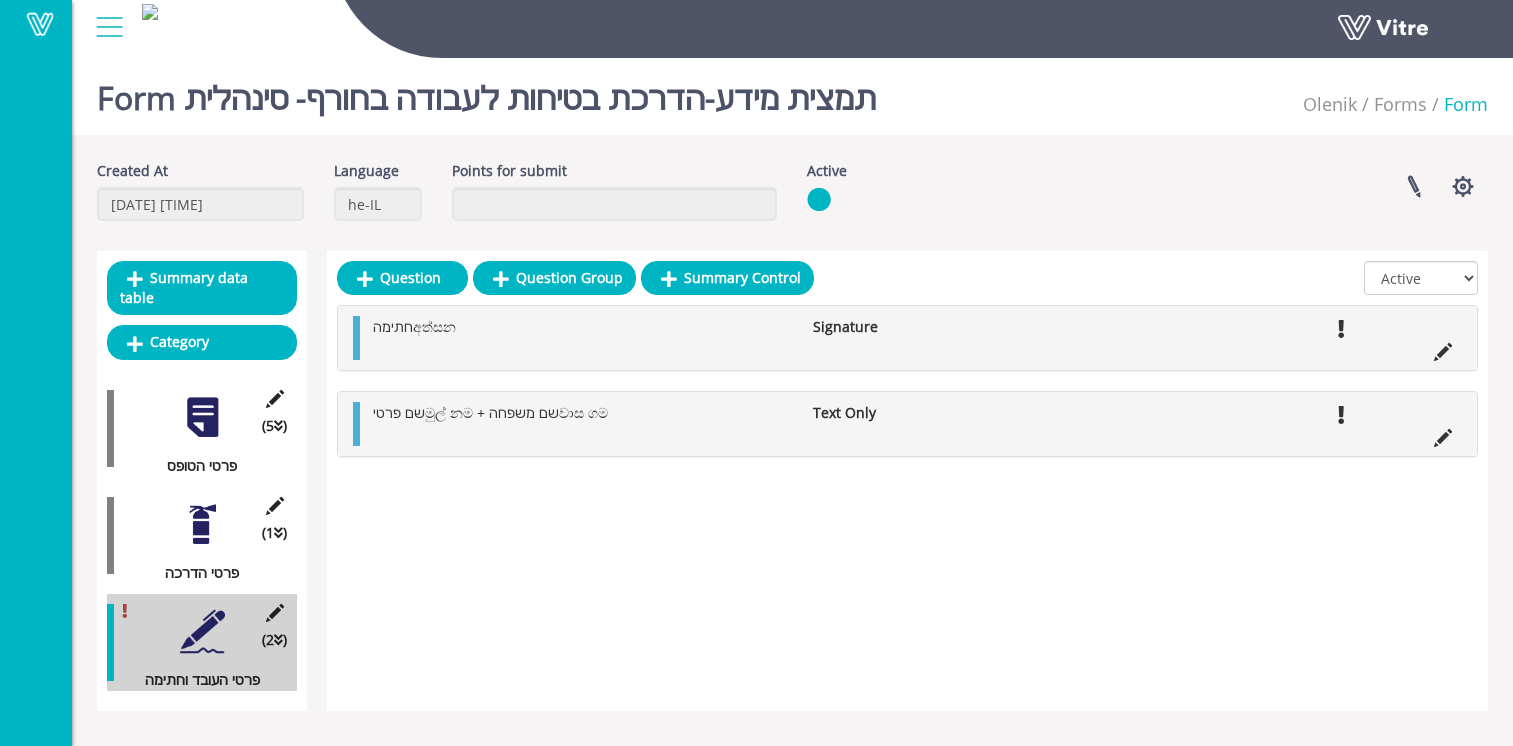 scroll, scrollTop: 0, scrollLeft: 0, axis: both 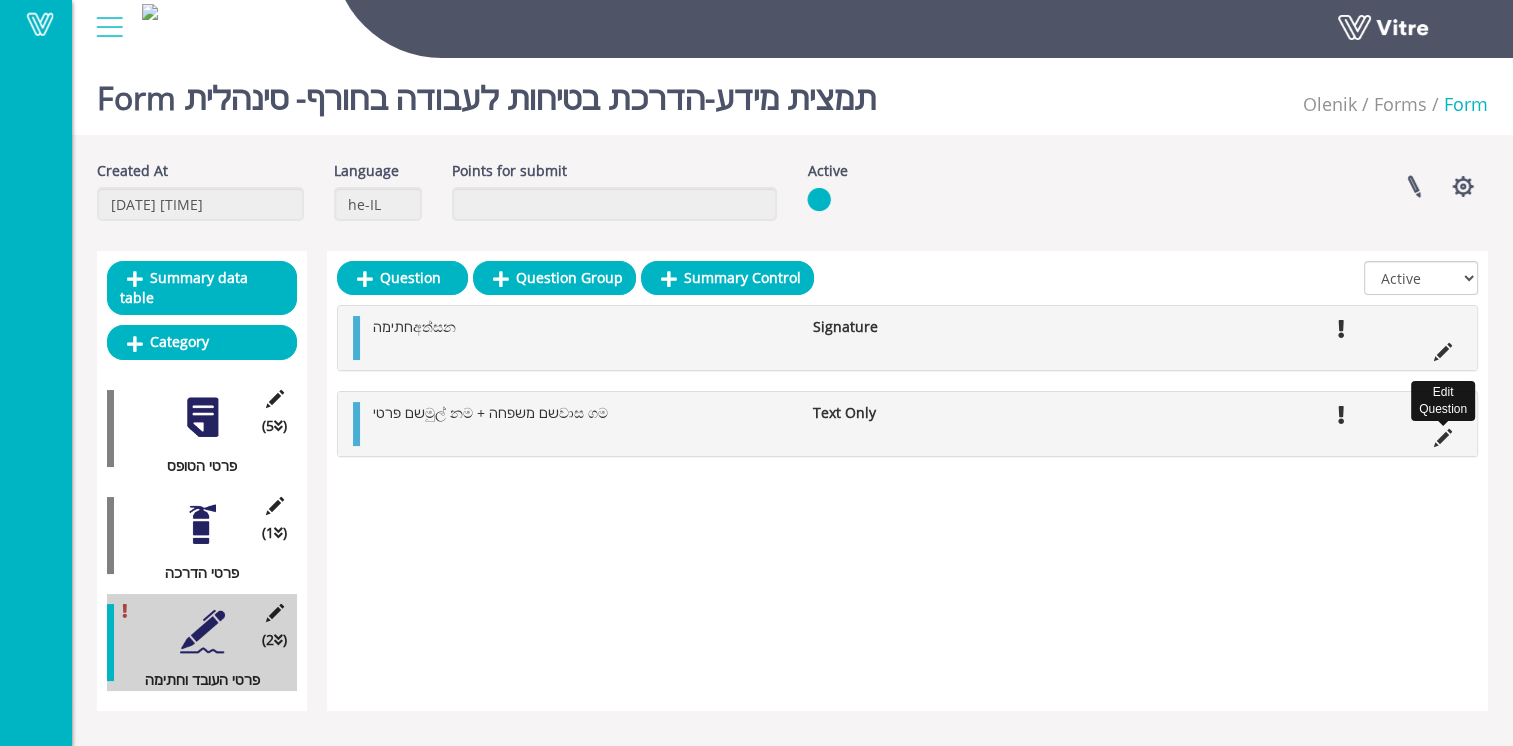 click at bounding box center [1443, 438] 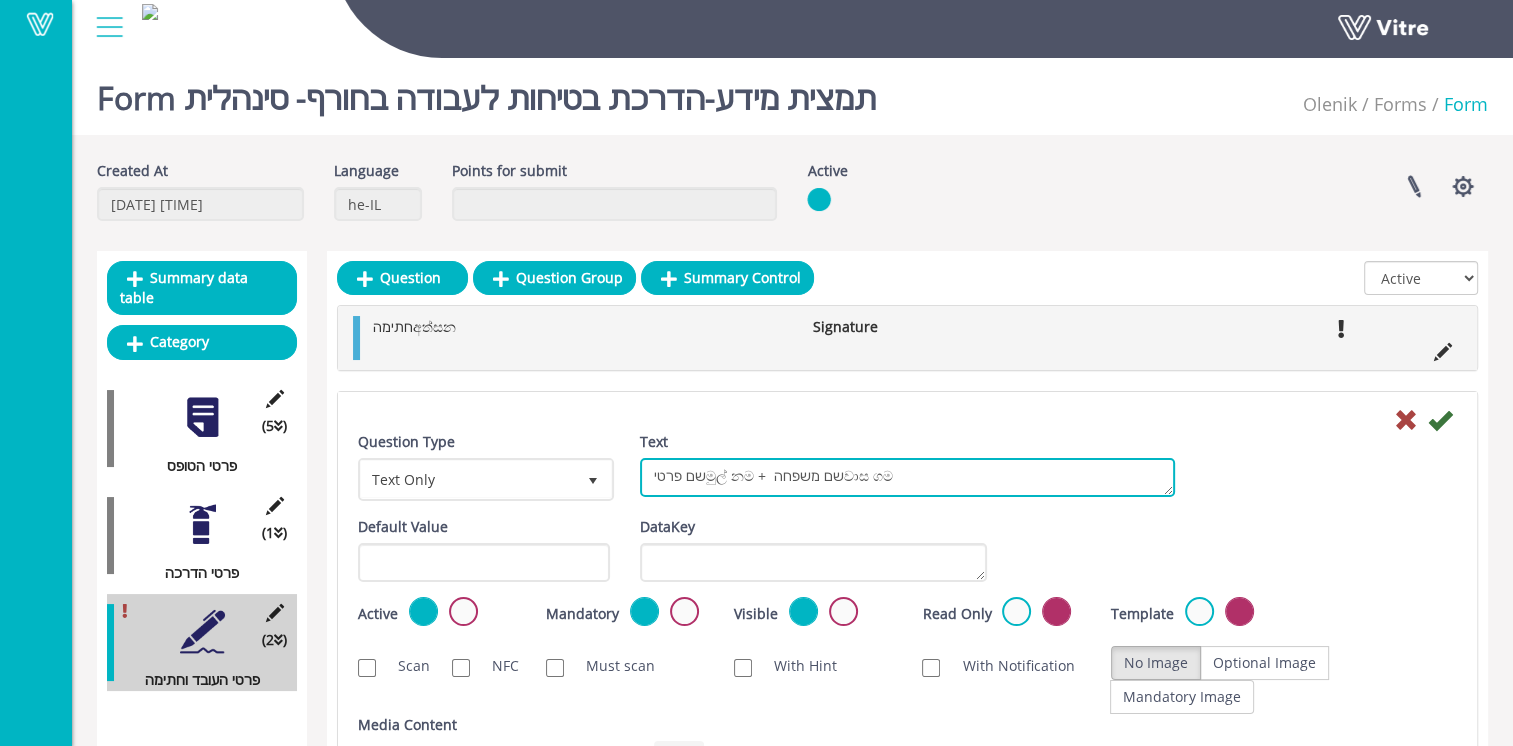 drag, startPoint x: 938, startPoint y: 468, endPoint x: 636, endPoint y: 466, distance: 302.00662 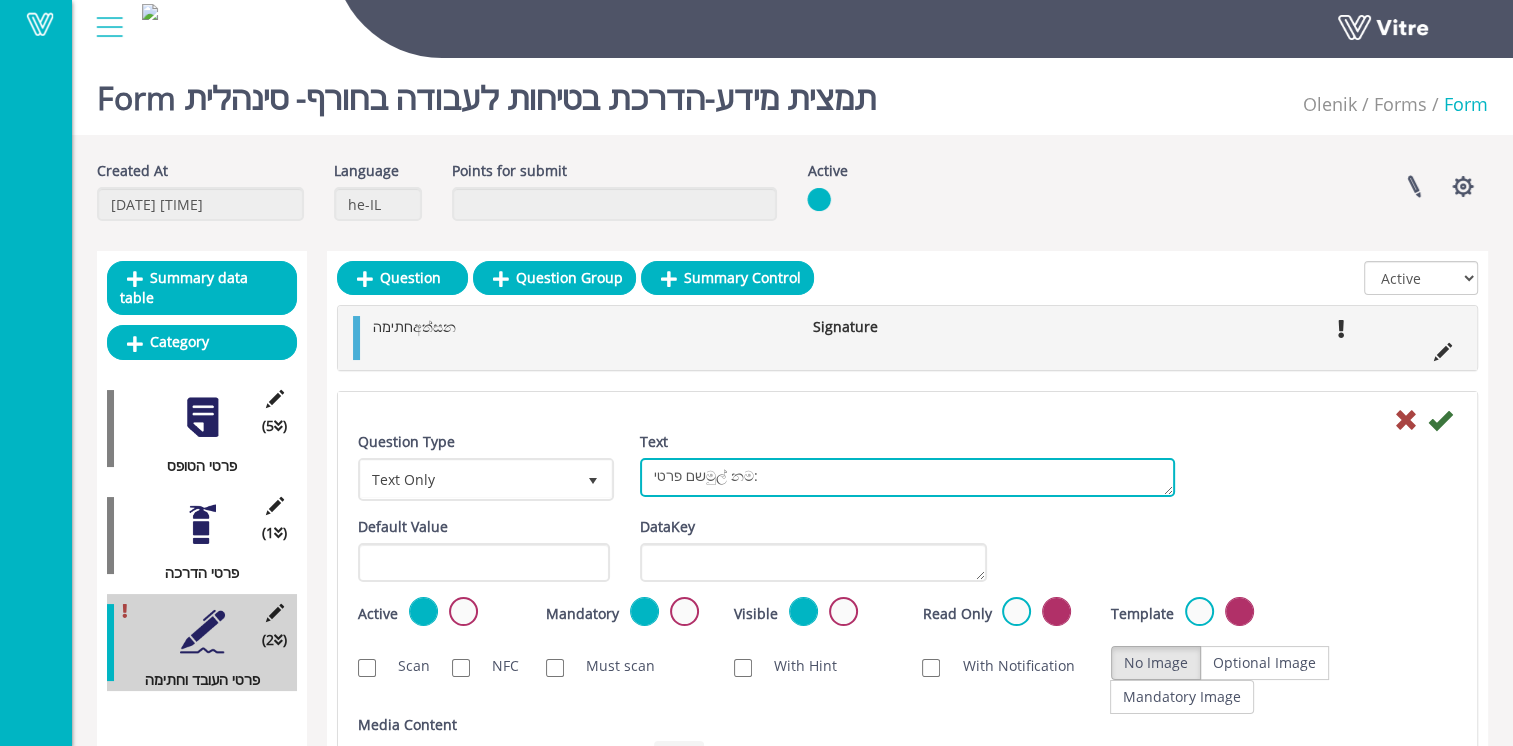 type on "שם פרטיමුල් නම:" 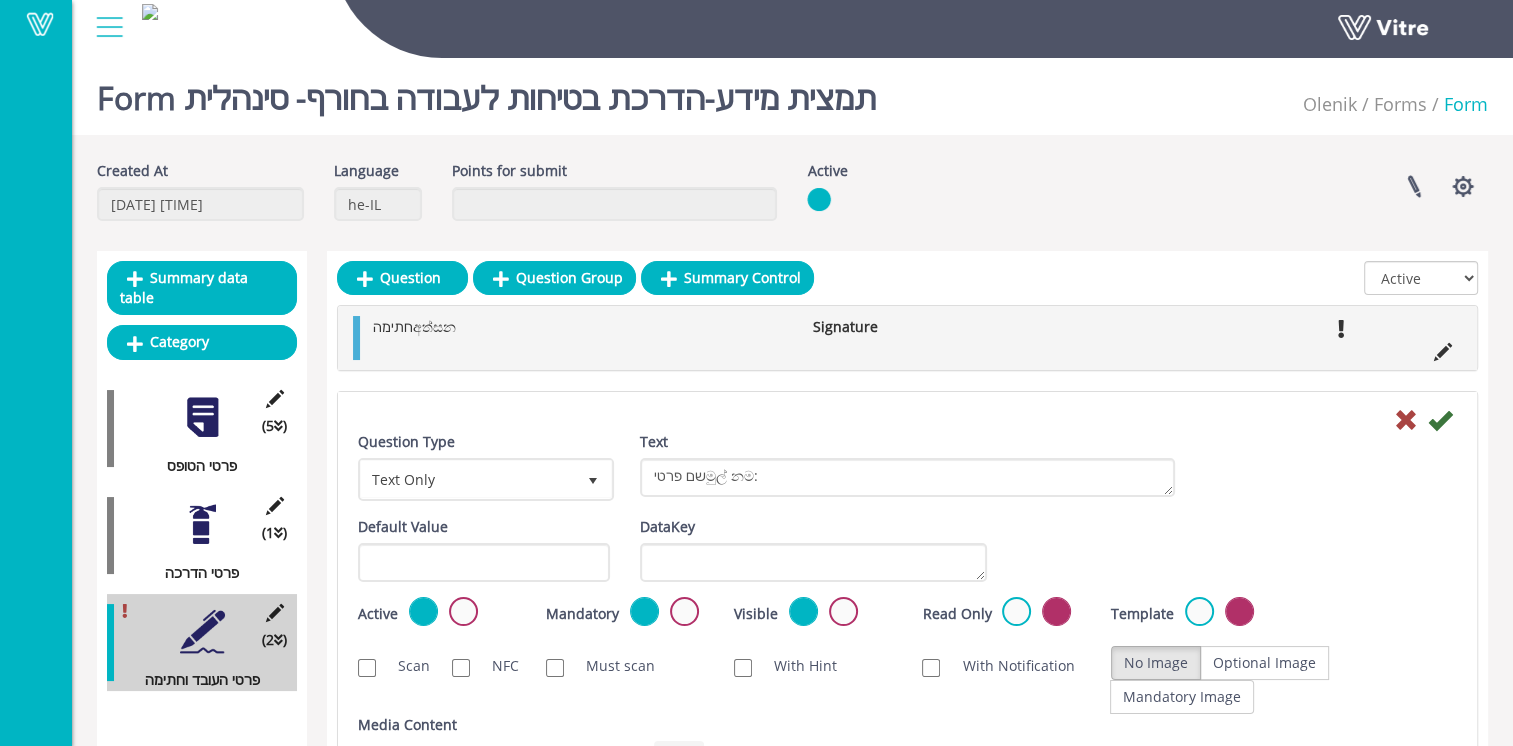 click at bounding box center [1440, 420] 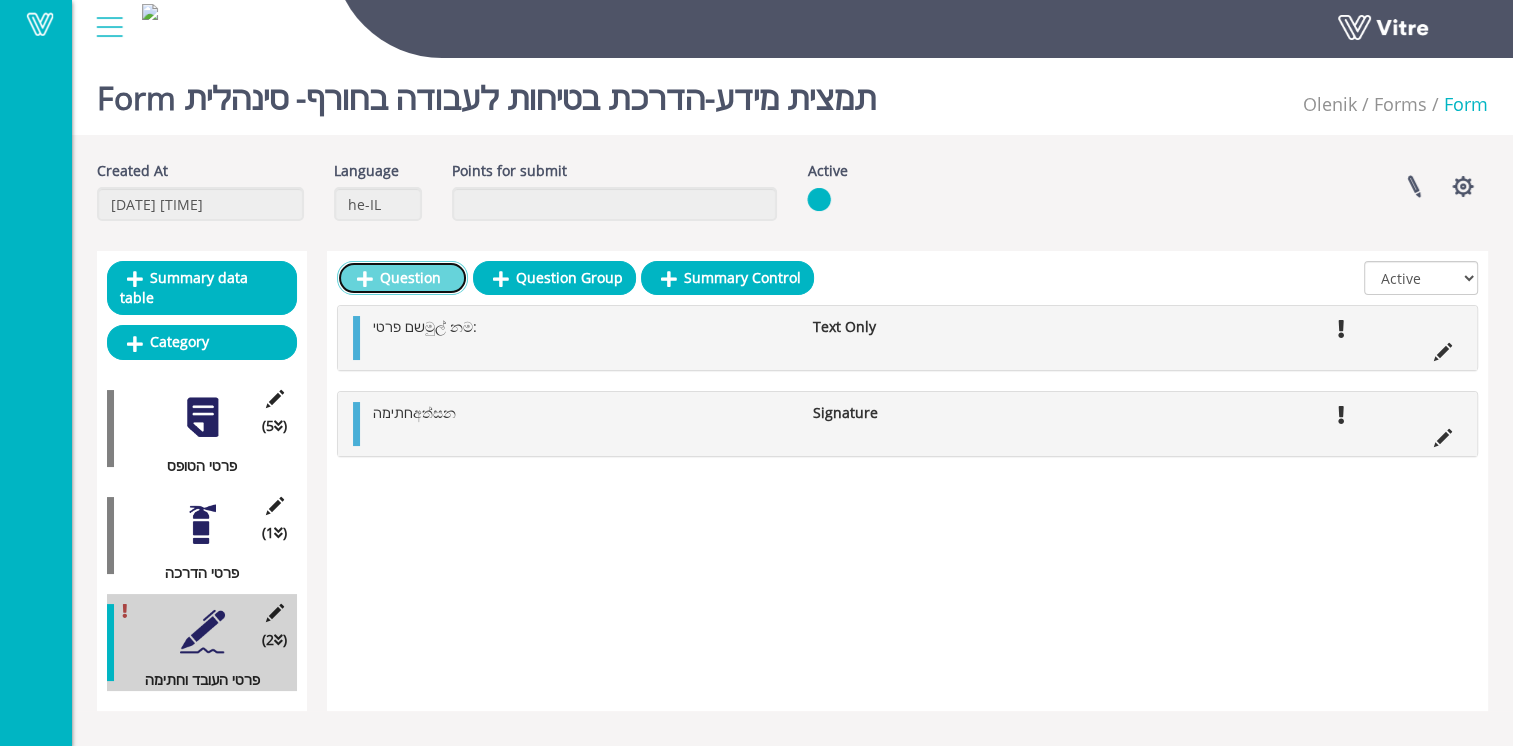 click on "Question" at bounding box center [402, 278] 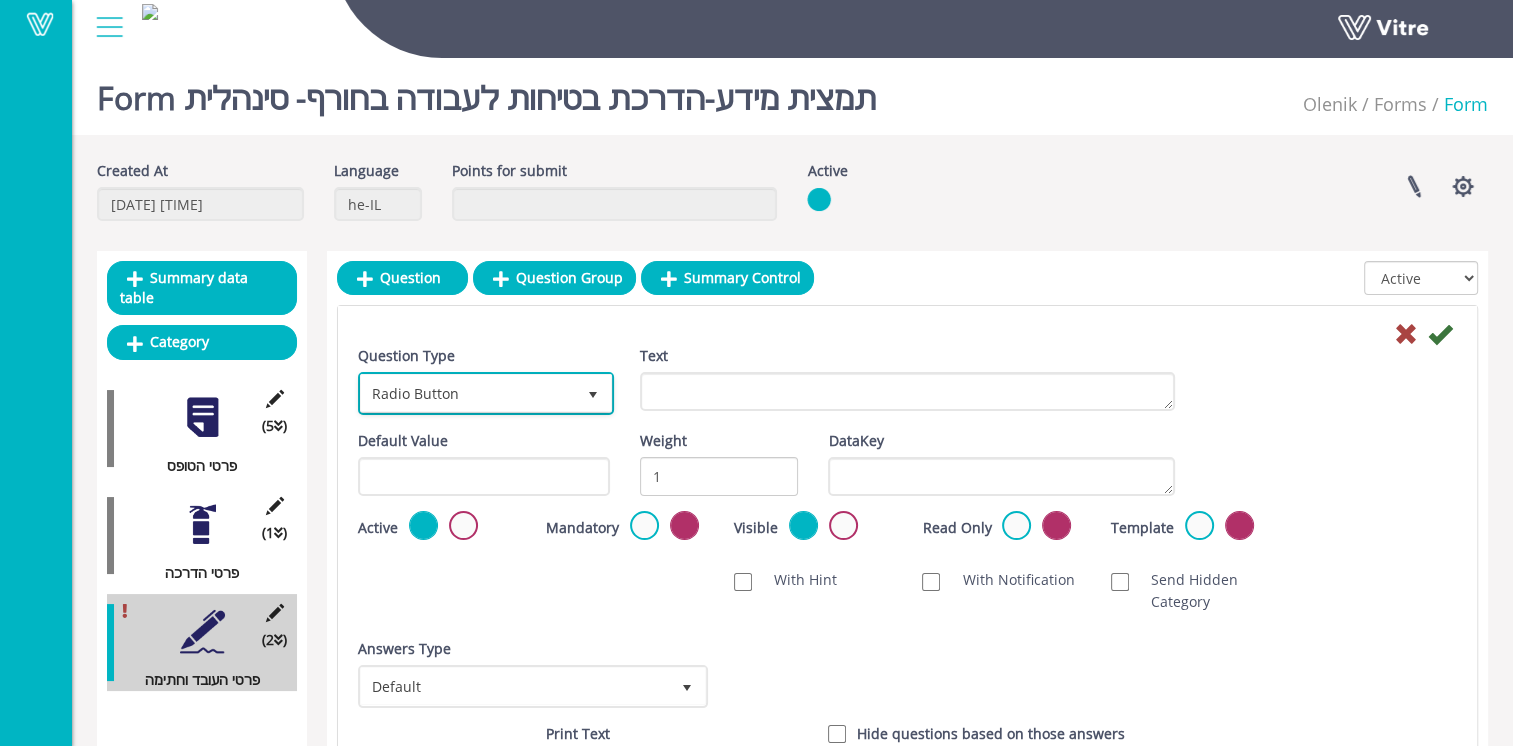 click on "Radio Button" at bounding box center [468, 393] 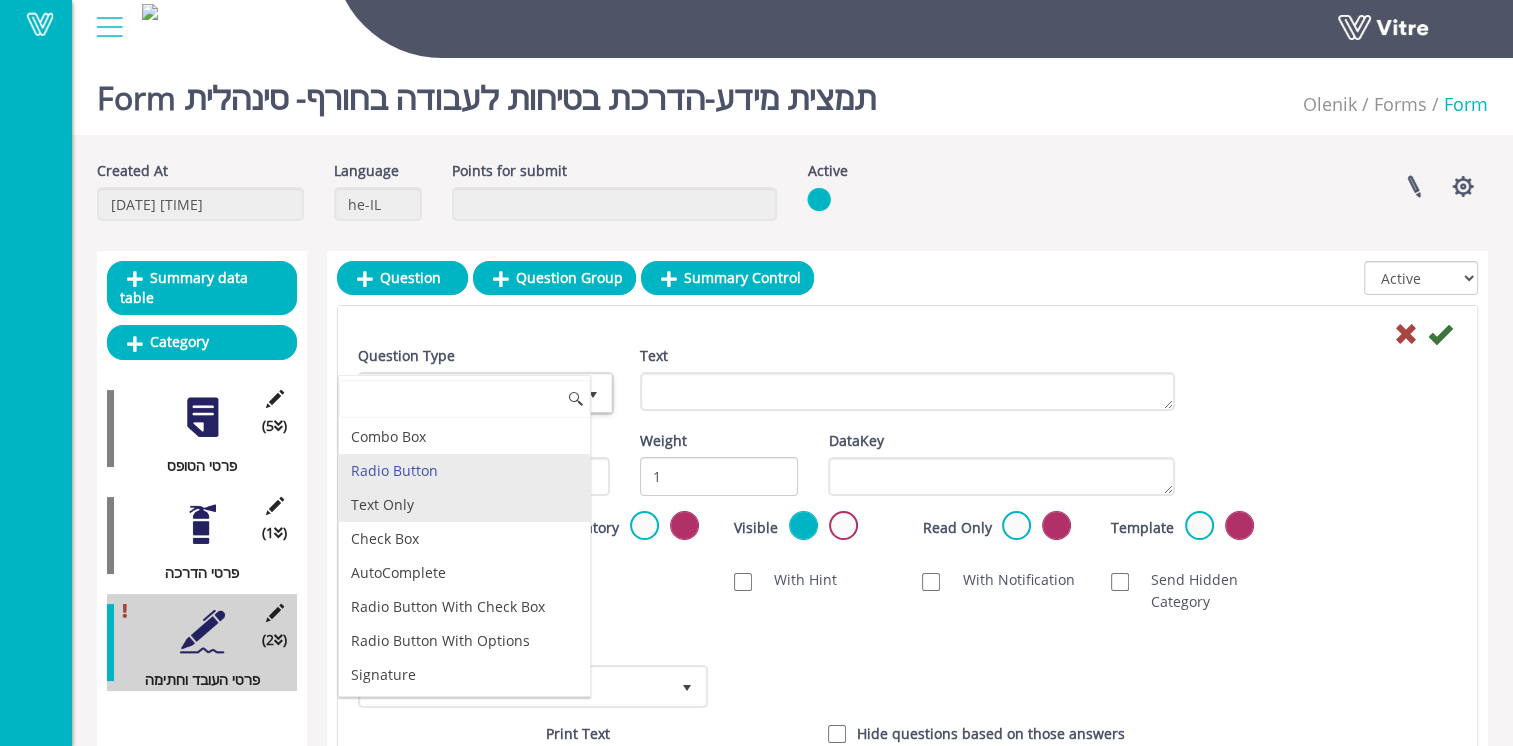 click on "Text Only" at bounding box center (464, 505) 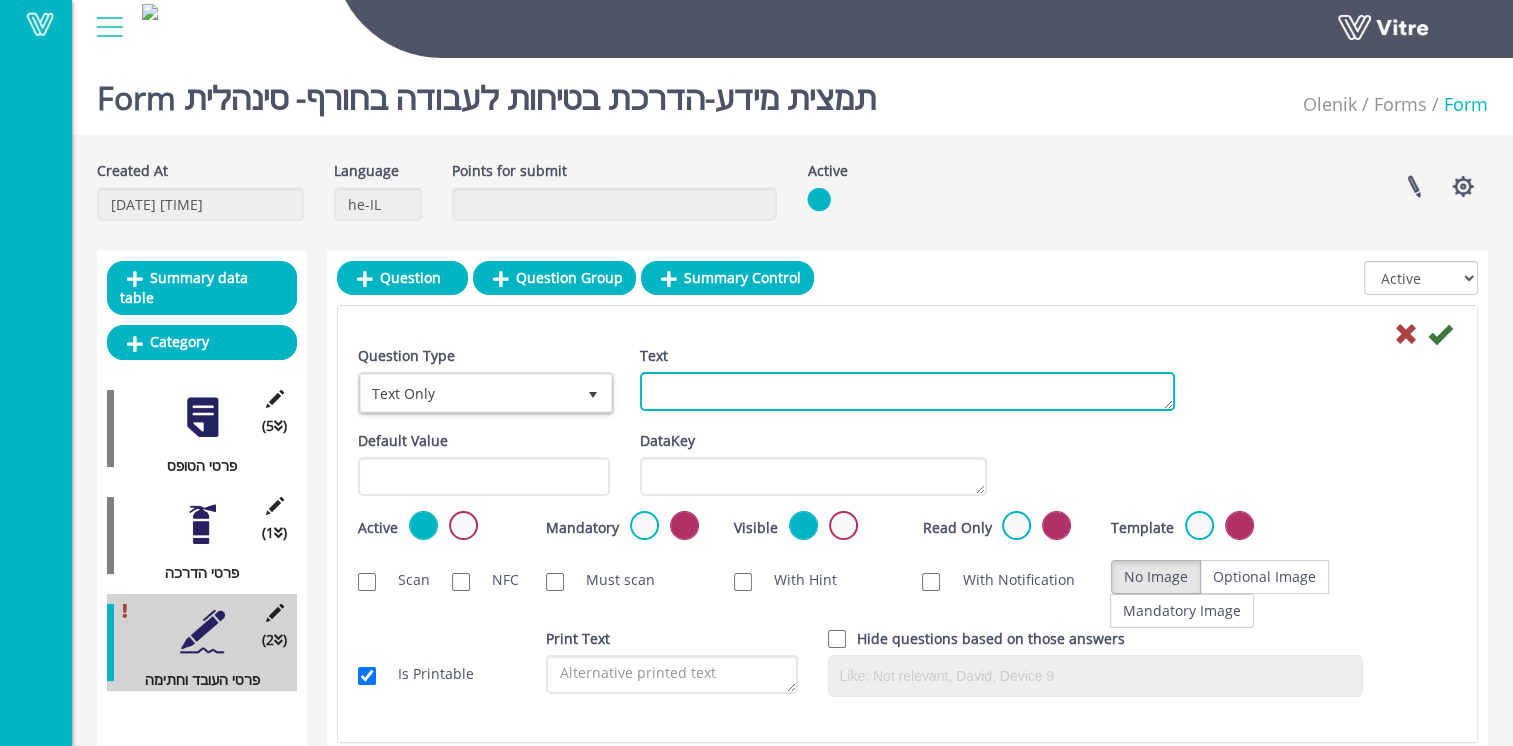 click on "Text" at bounding box center (907, 391) 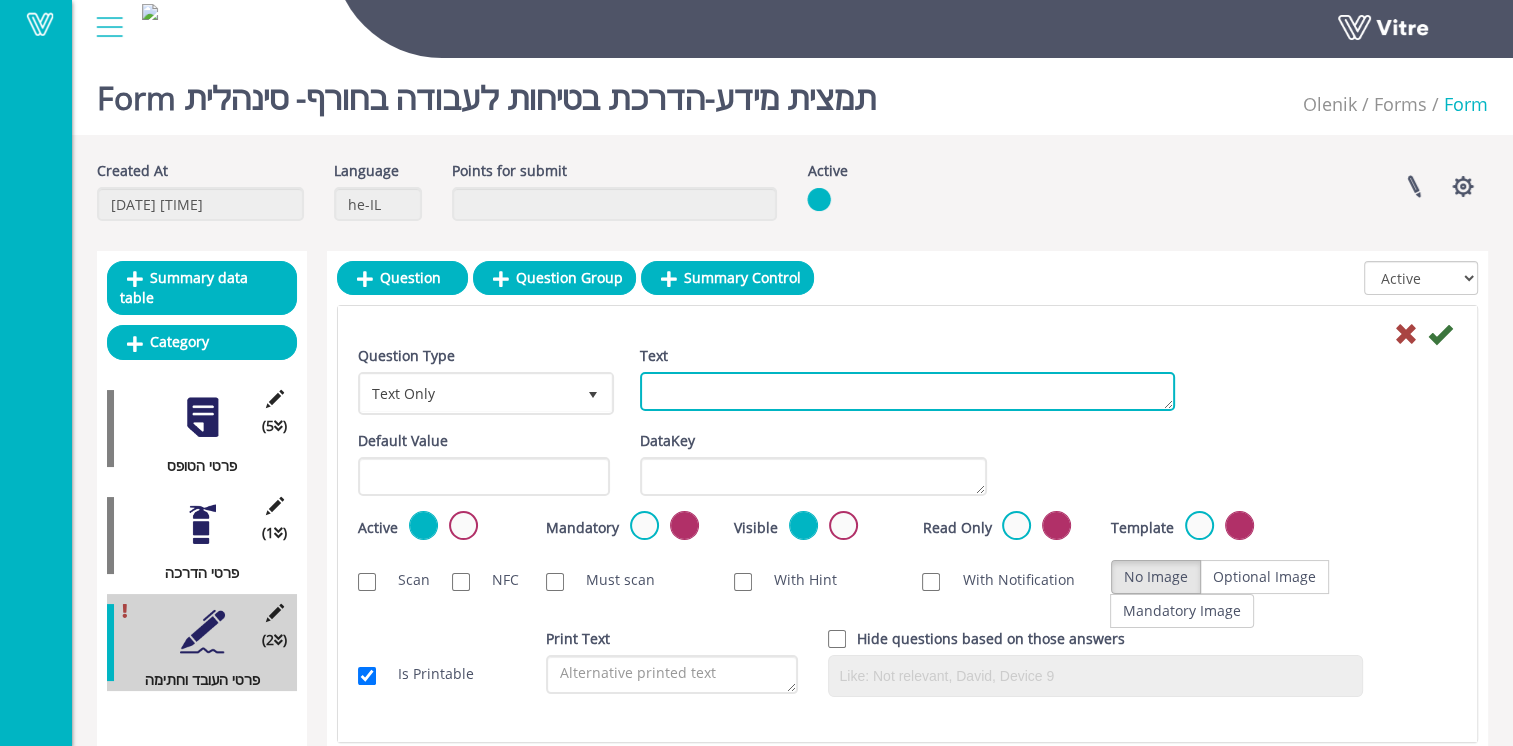paste on "שם משפחהවාස ගම:" 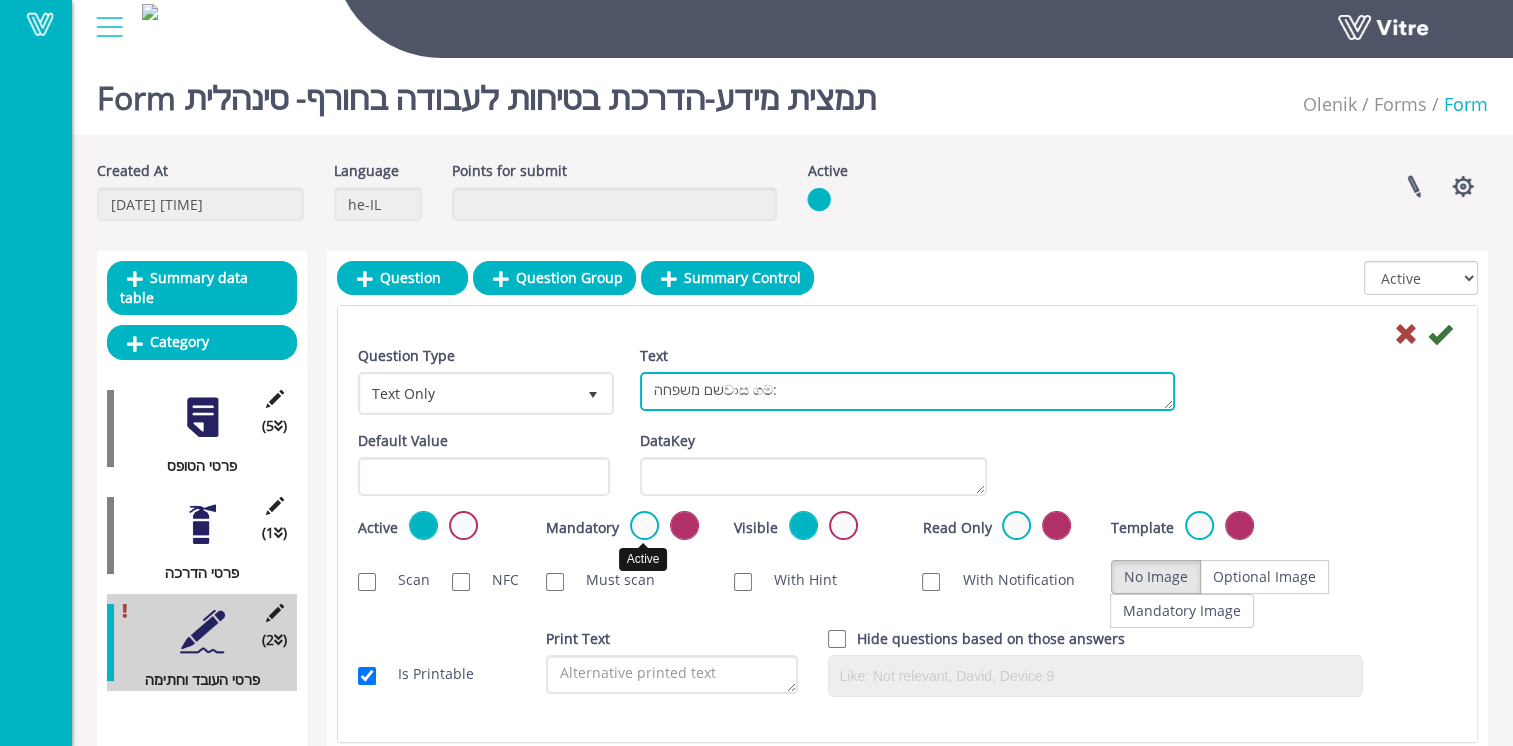 type on "שם משפחהවාස ගම:" 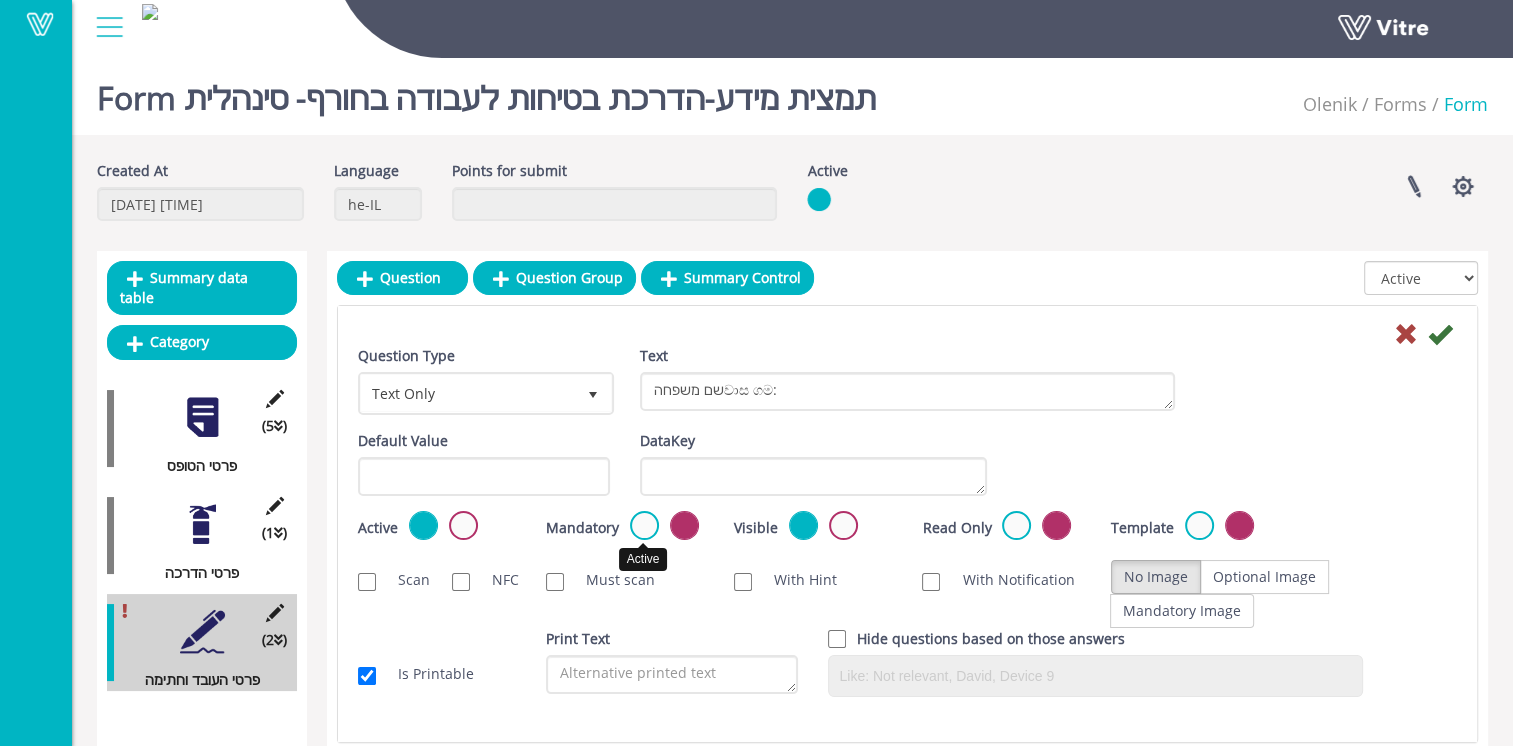 click at bounding box center (644, 525) 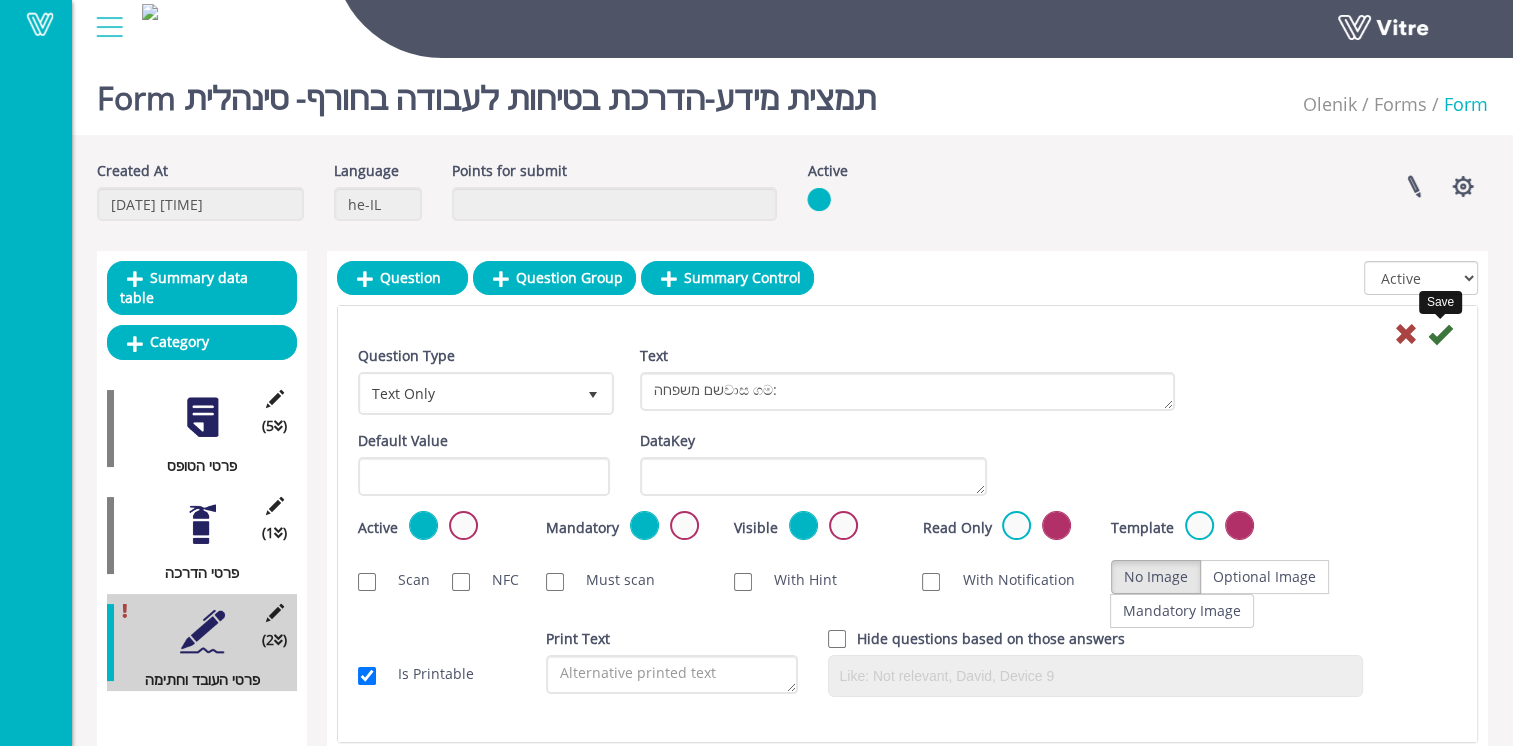 click at bounding box center [1440, 334] 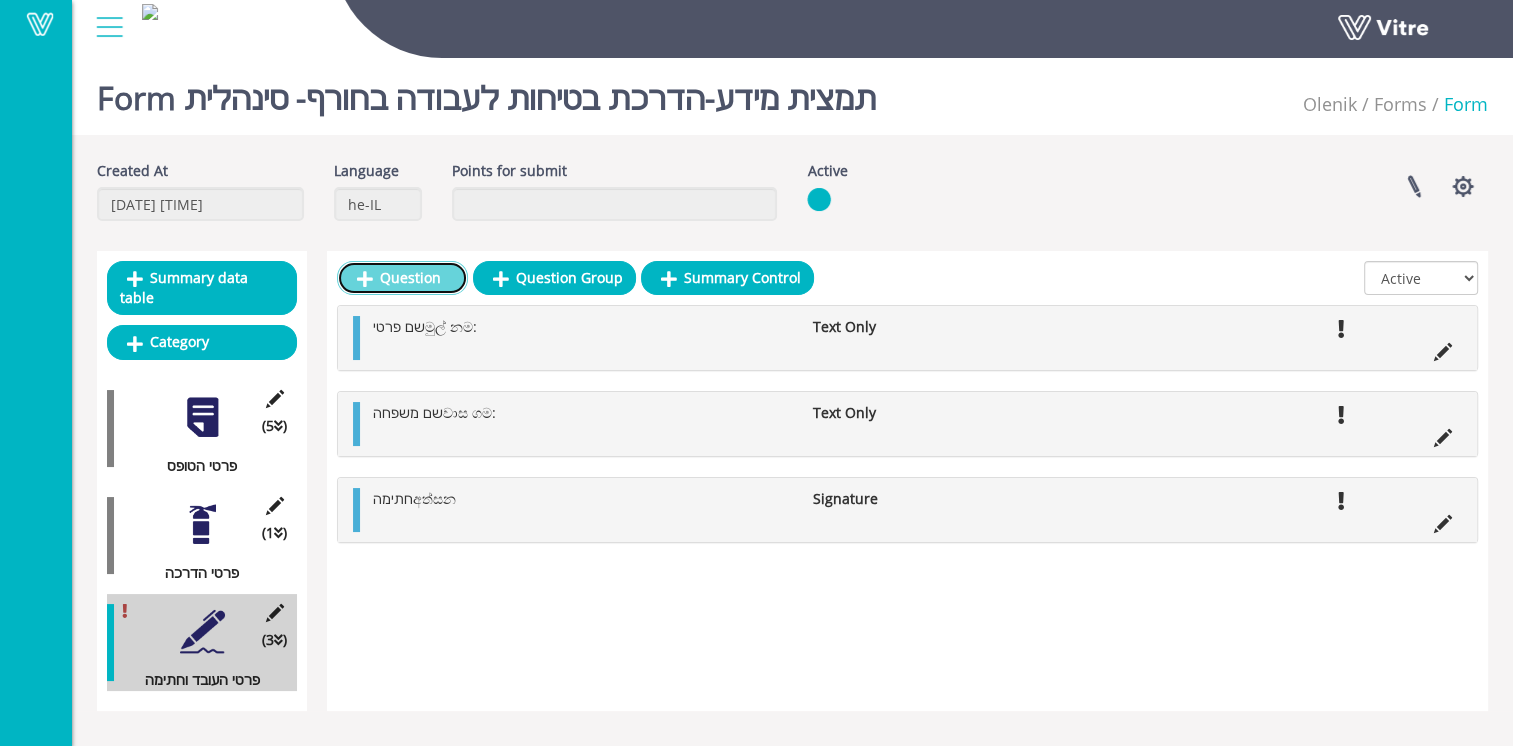 click on "Question" at bounding box center [402, 278] 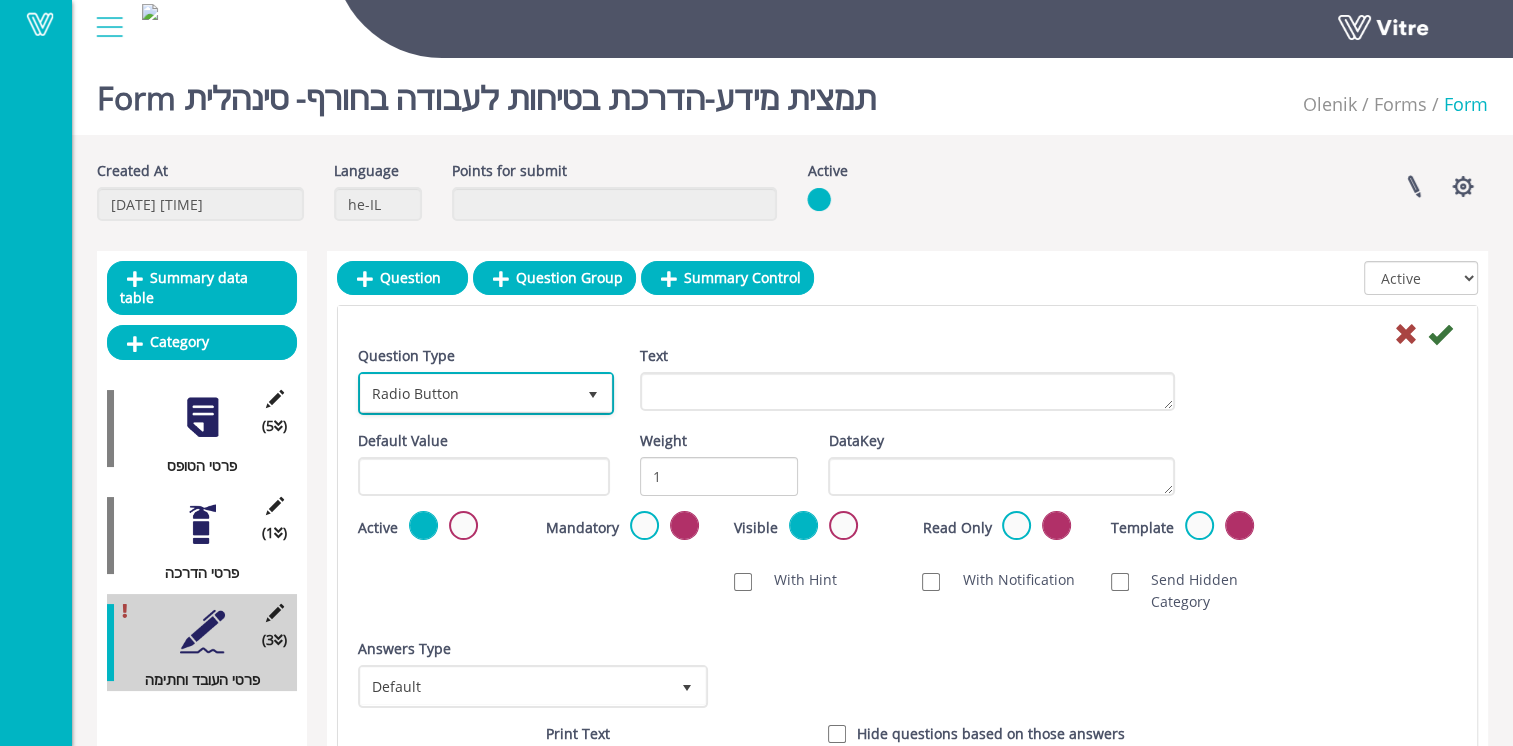 click on "Radio Button" at bounding box center [468, 393] 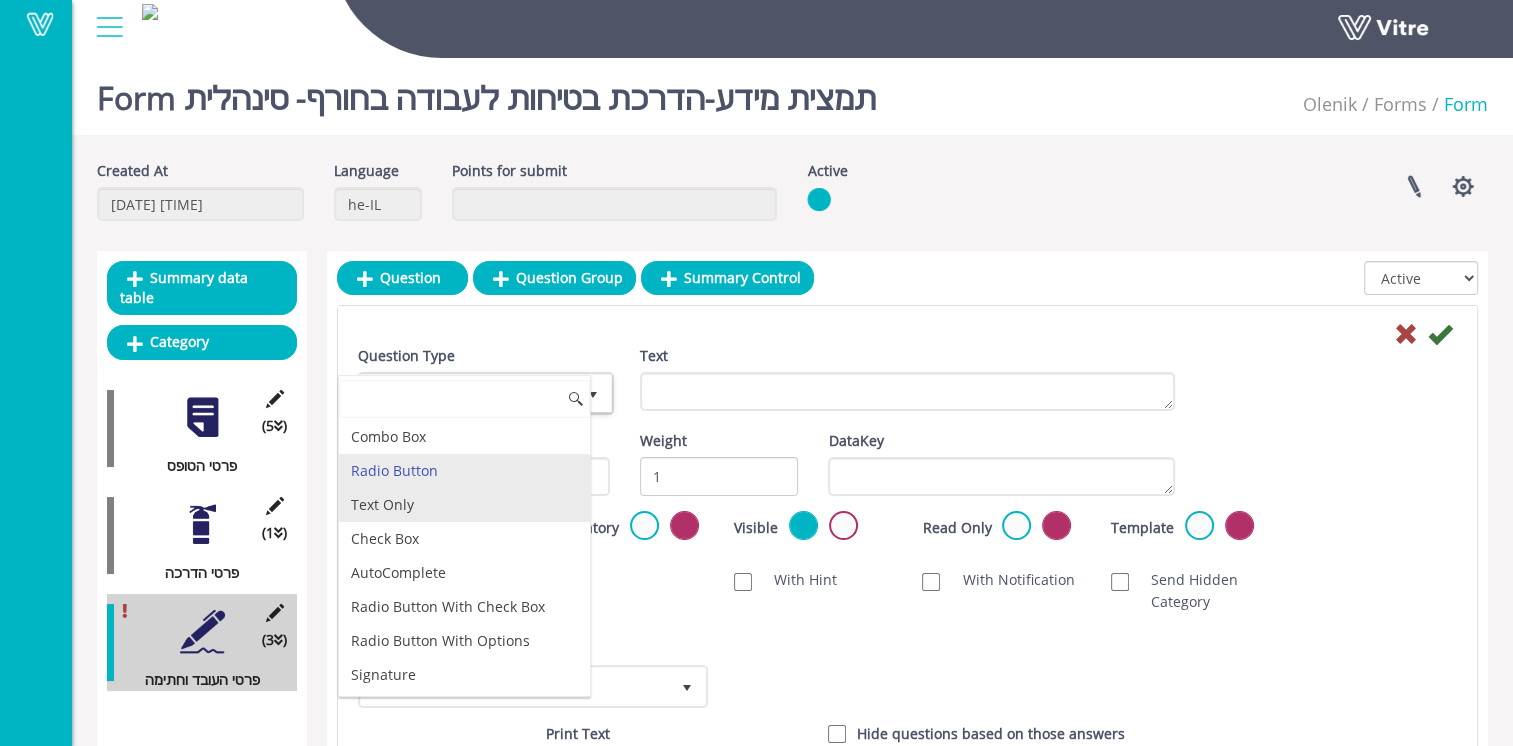 click on "Text Only" at bounding box center [464, 505] 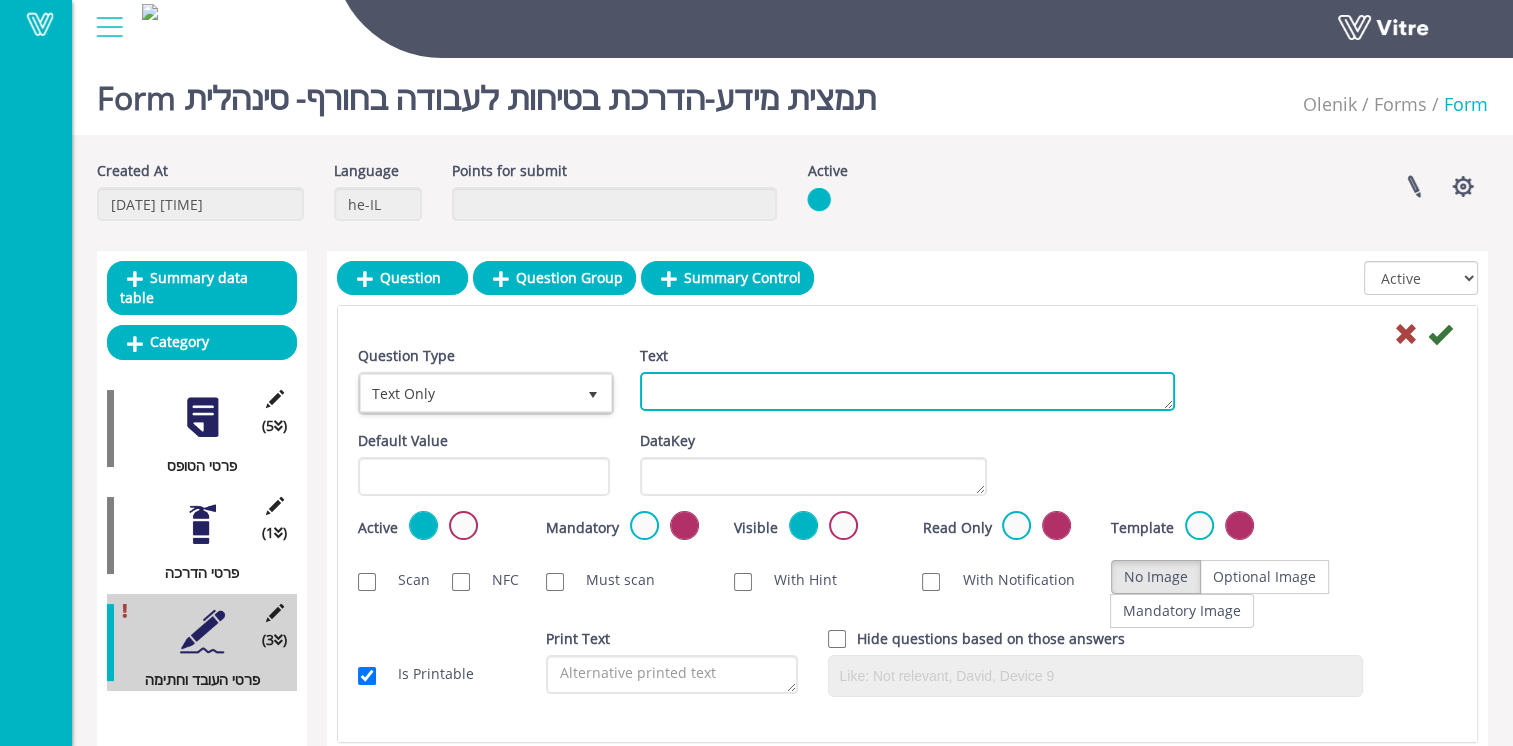 click on "Text" at bounding box center [907, 391] 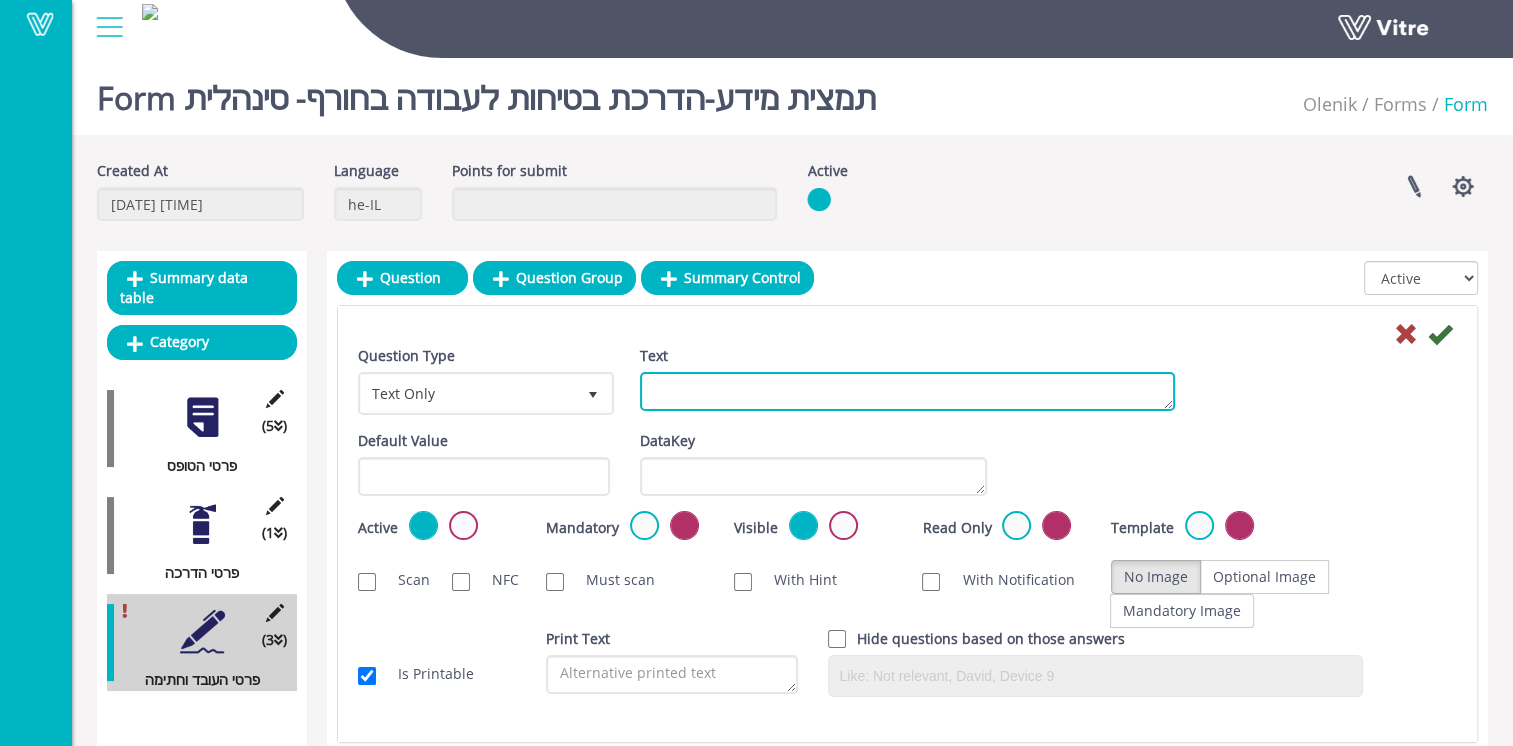 paste on "ת.ז/דרכוןහැඳුනුම්පත:" 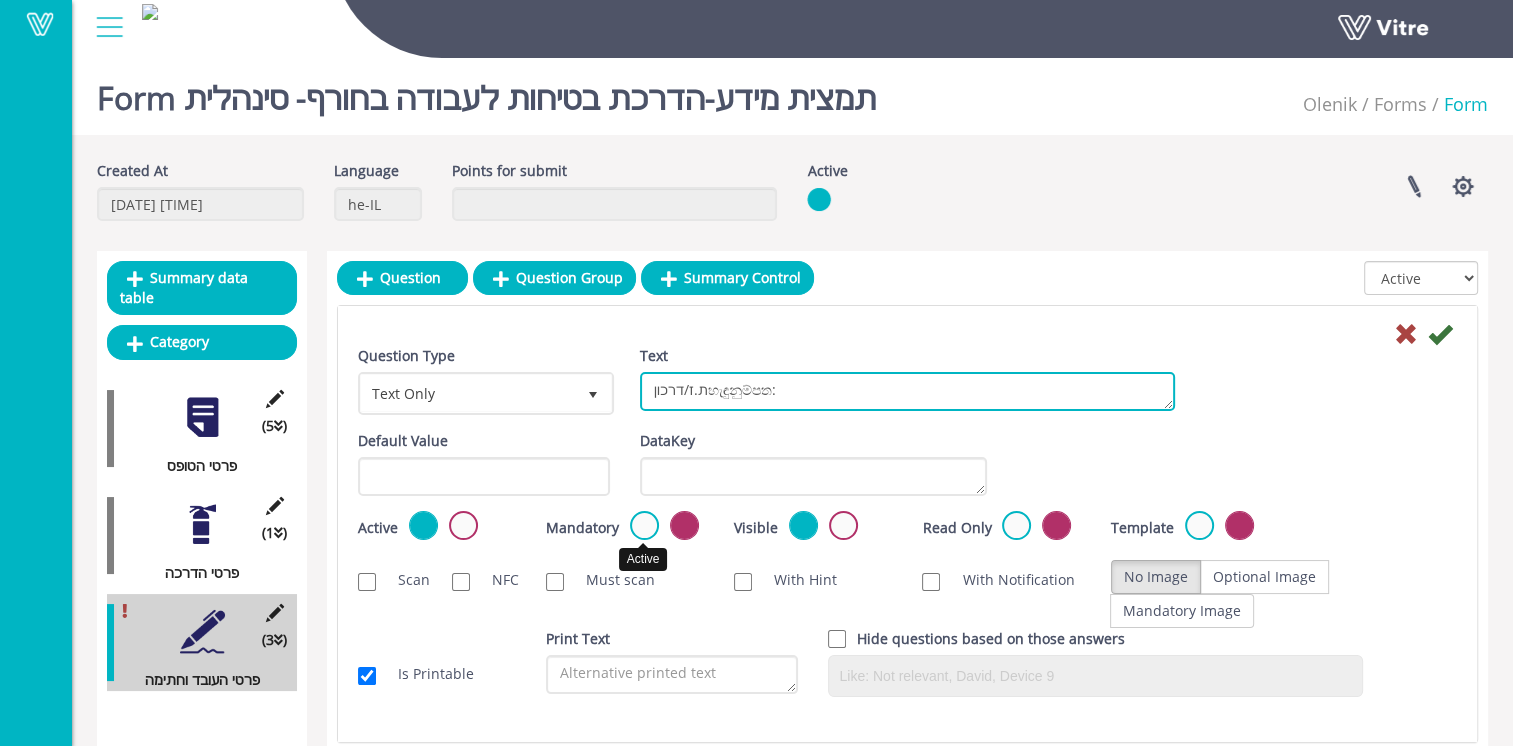 type on "ת.ז/דרכוןහැඳුනුම්පත:" 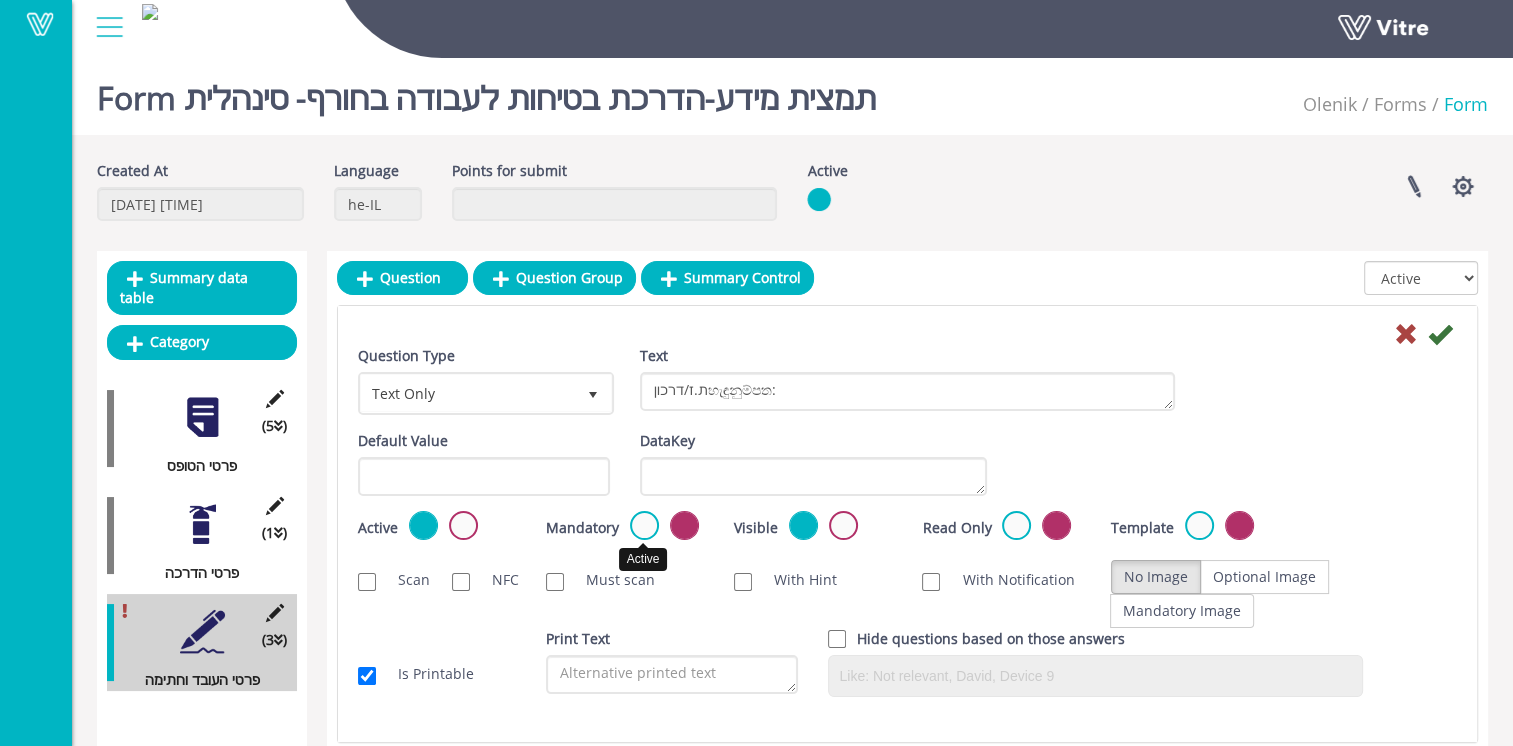 click at bounding box center [644, 525] 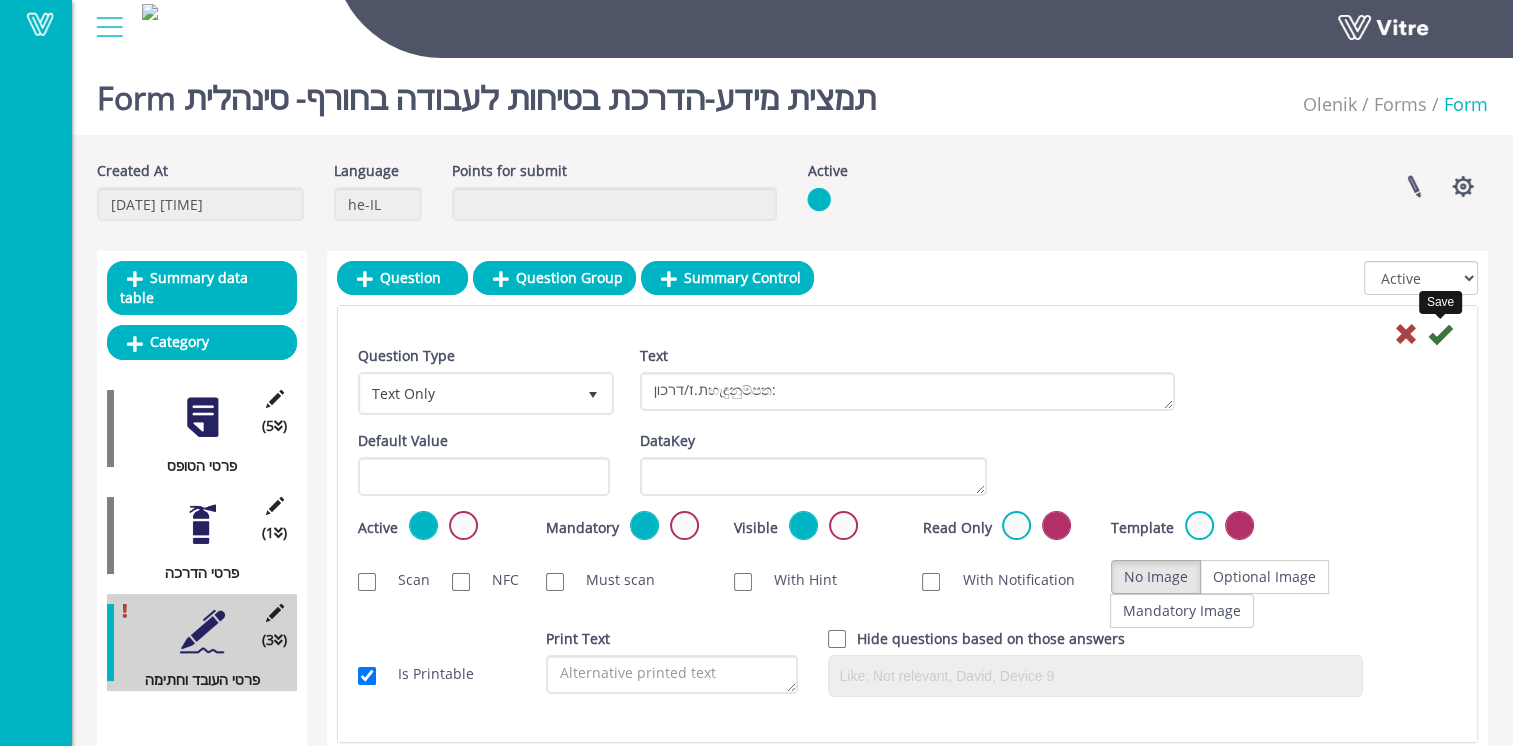 click at bounding box center (1440, 334) 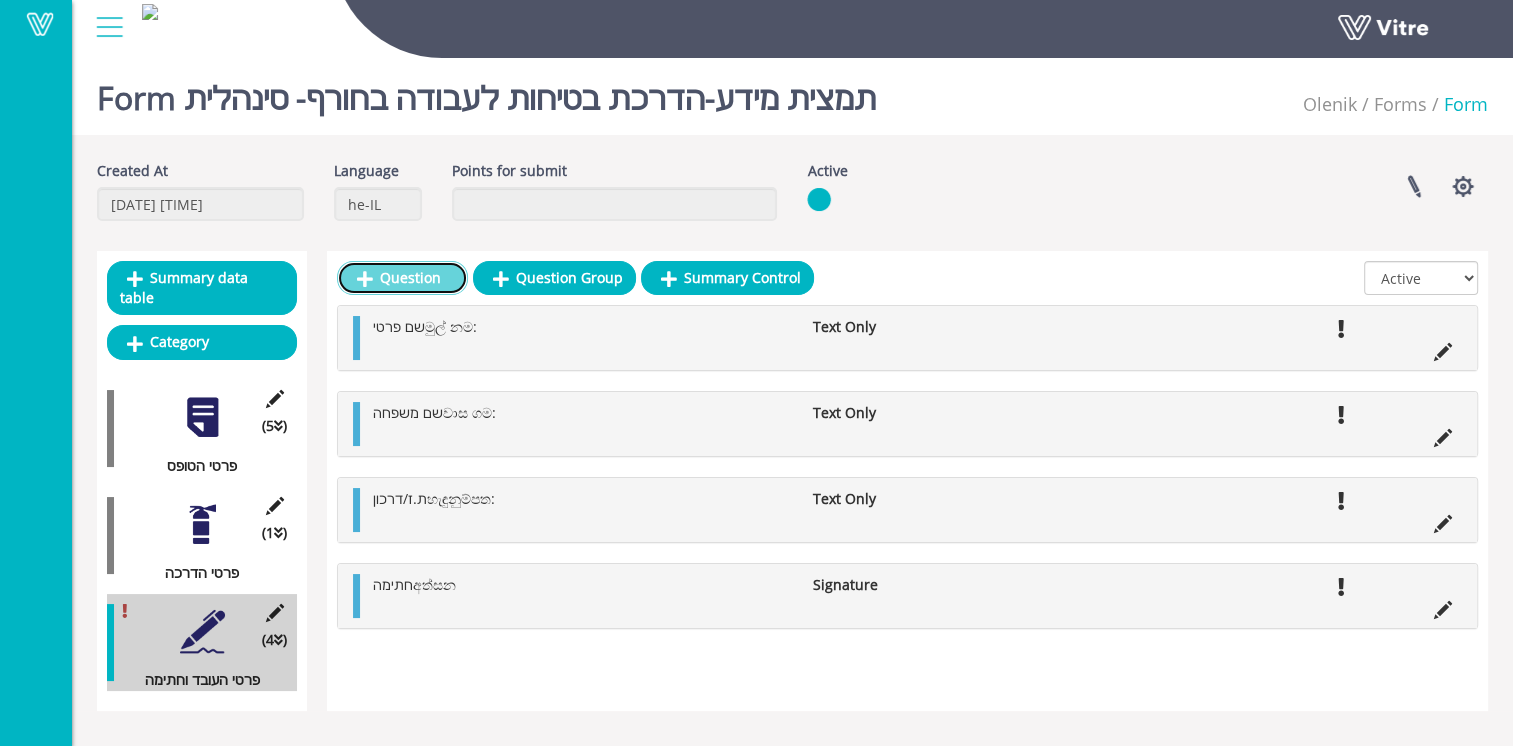 click on "Question" at bounding box center (402, 278) 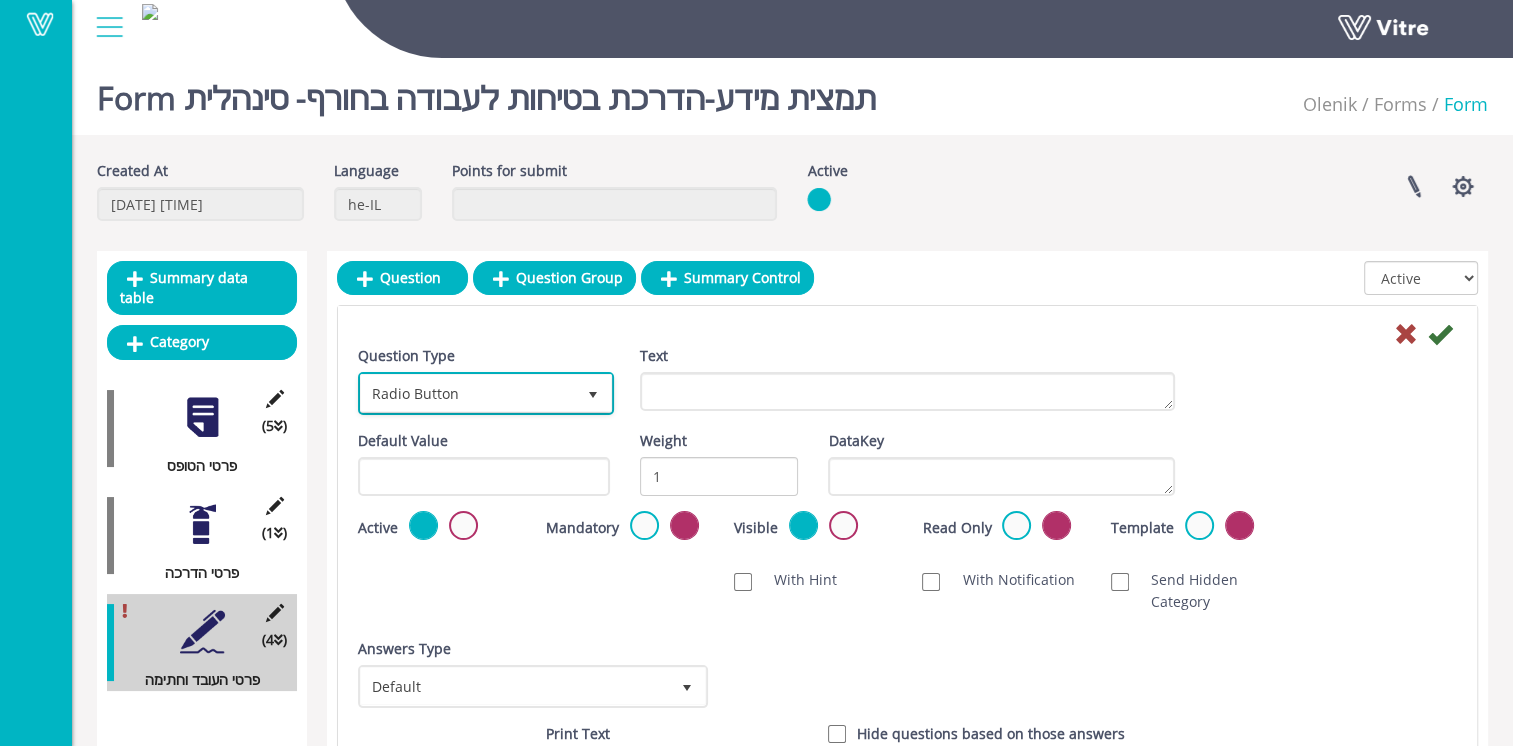 click on "Radio Button" at bounding box center (468, 393) 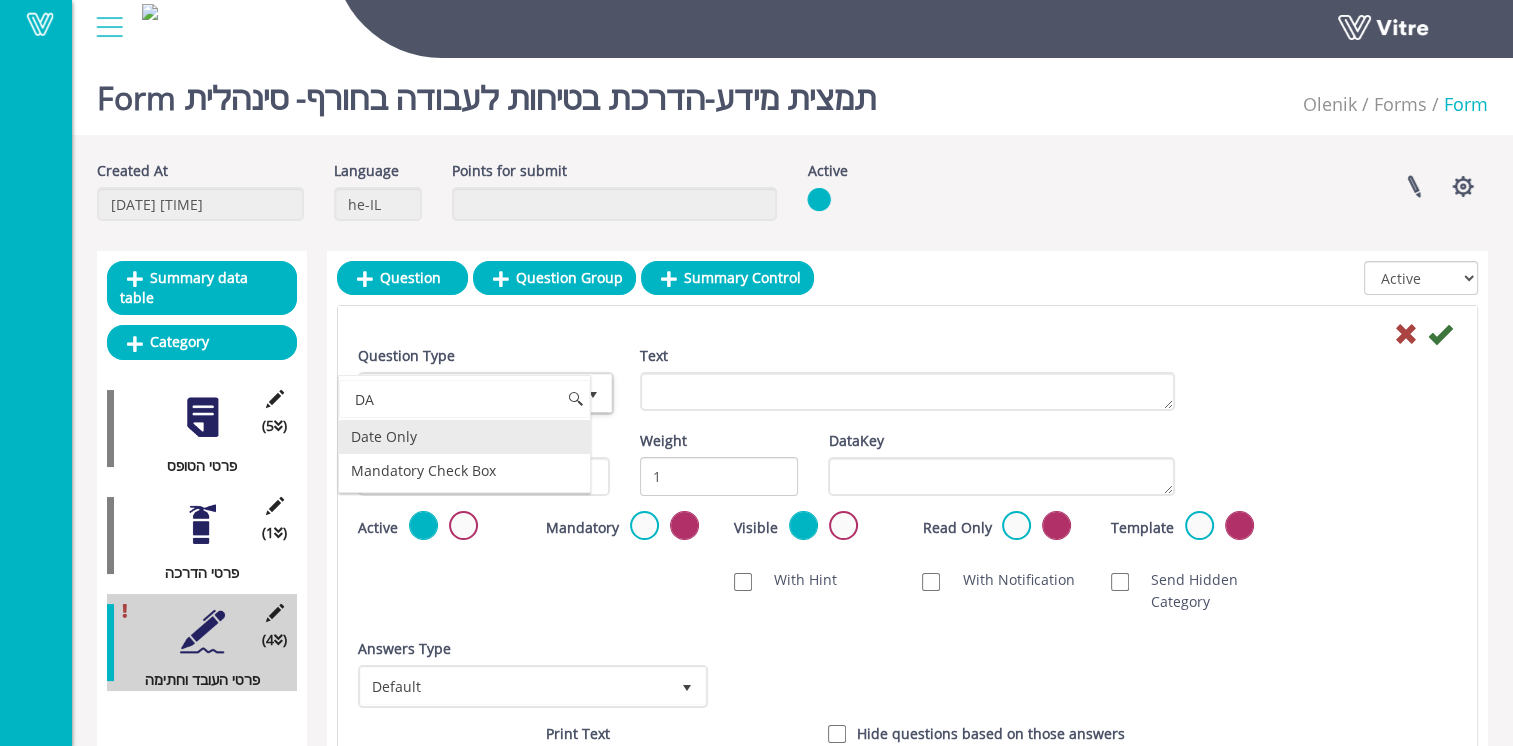 click on "Date Only" at bounding box center [464, 437] 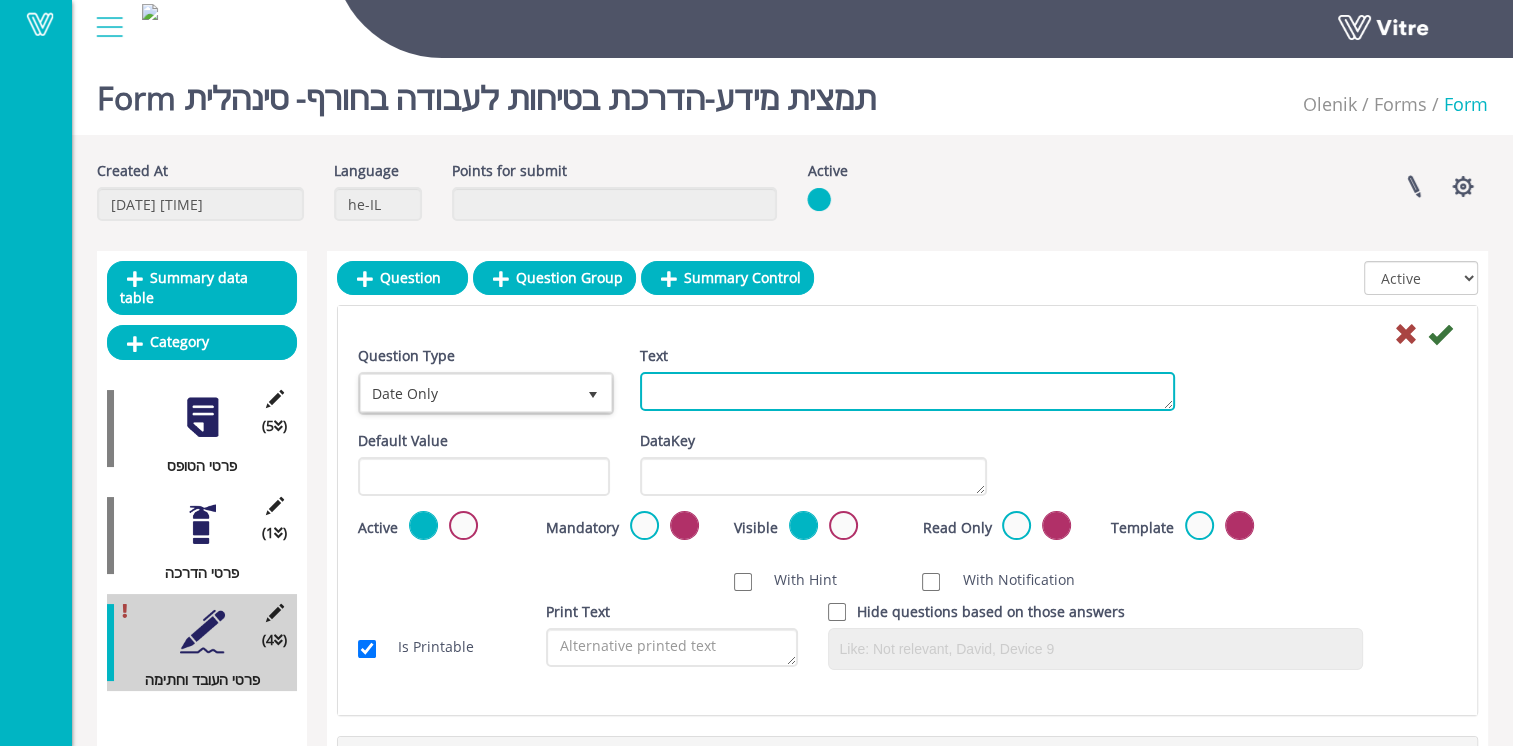 click on "Text" at bounding box center [907, 391] 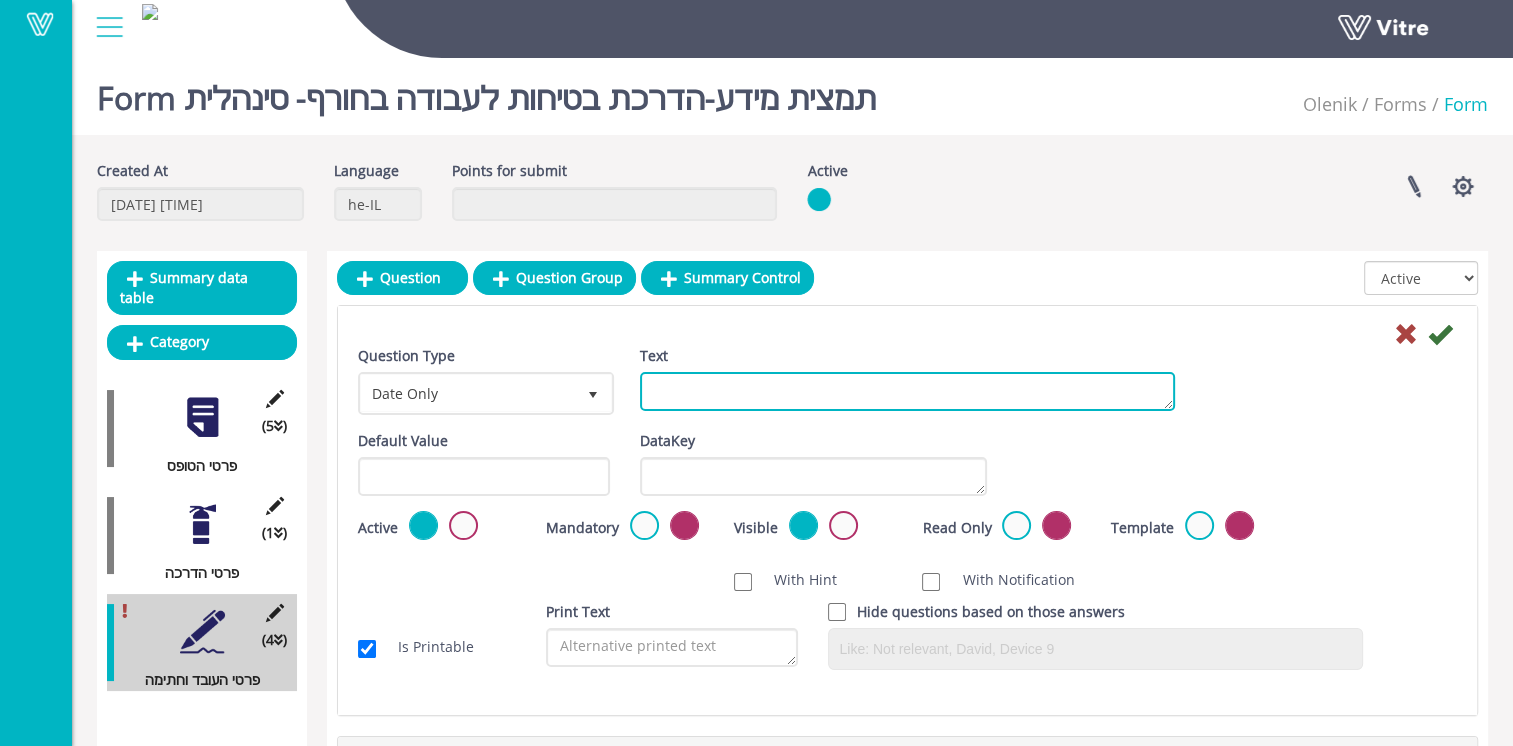 paste on "תאריךදිනය:" 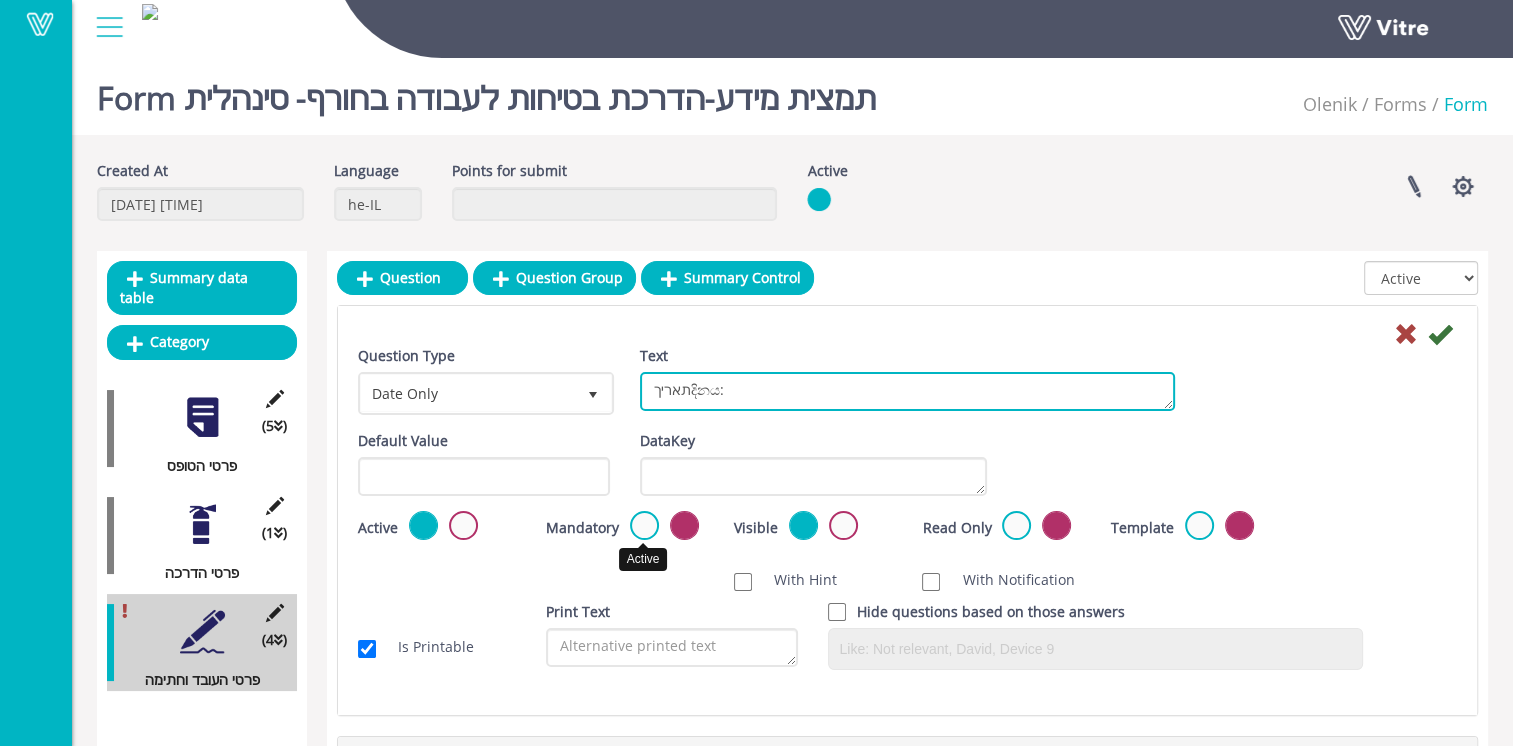 type on "תאריךදිනය:" 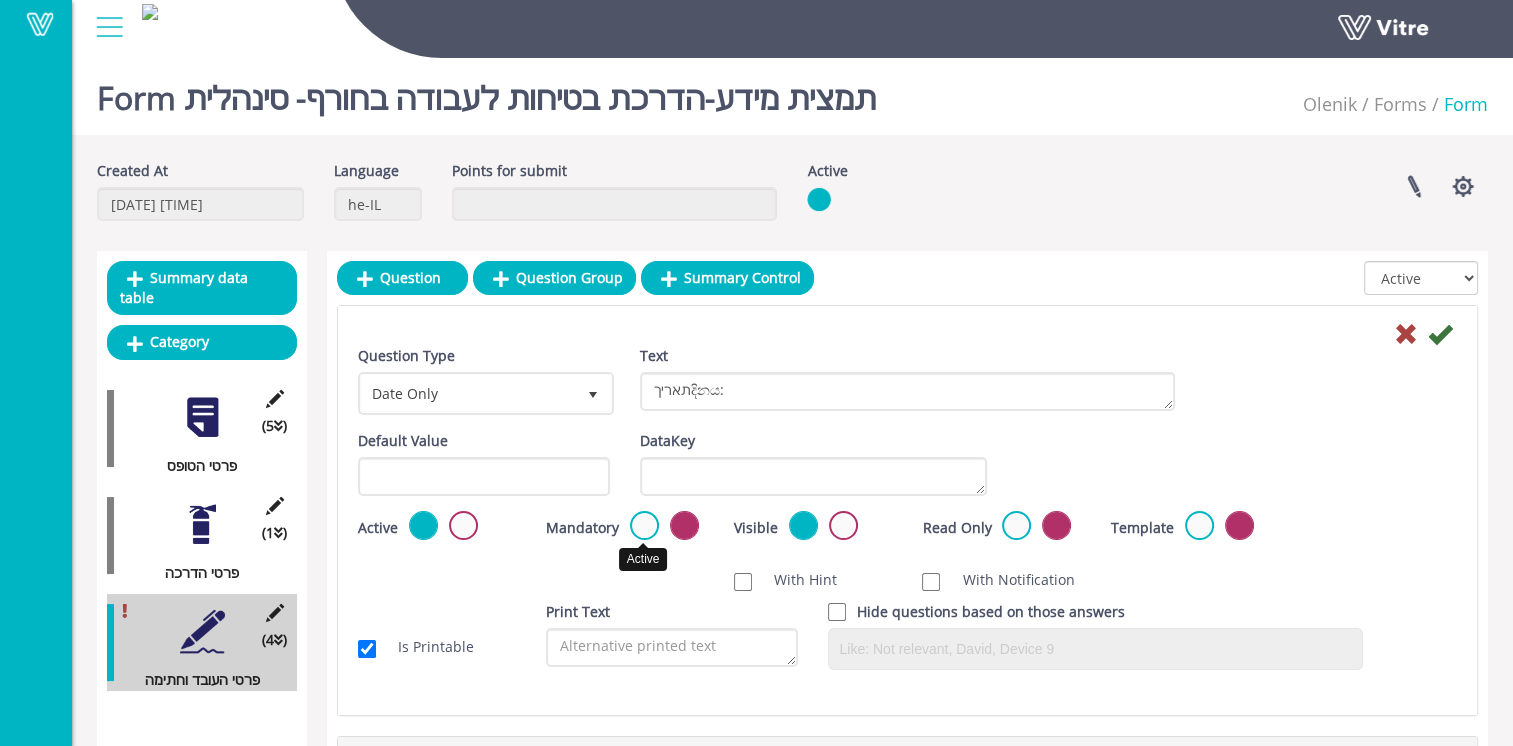 click at bounding box center (644, 525) 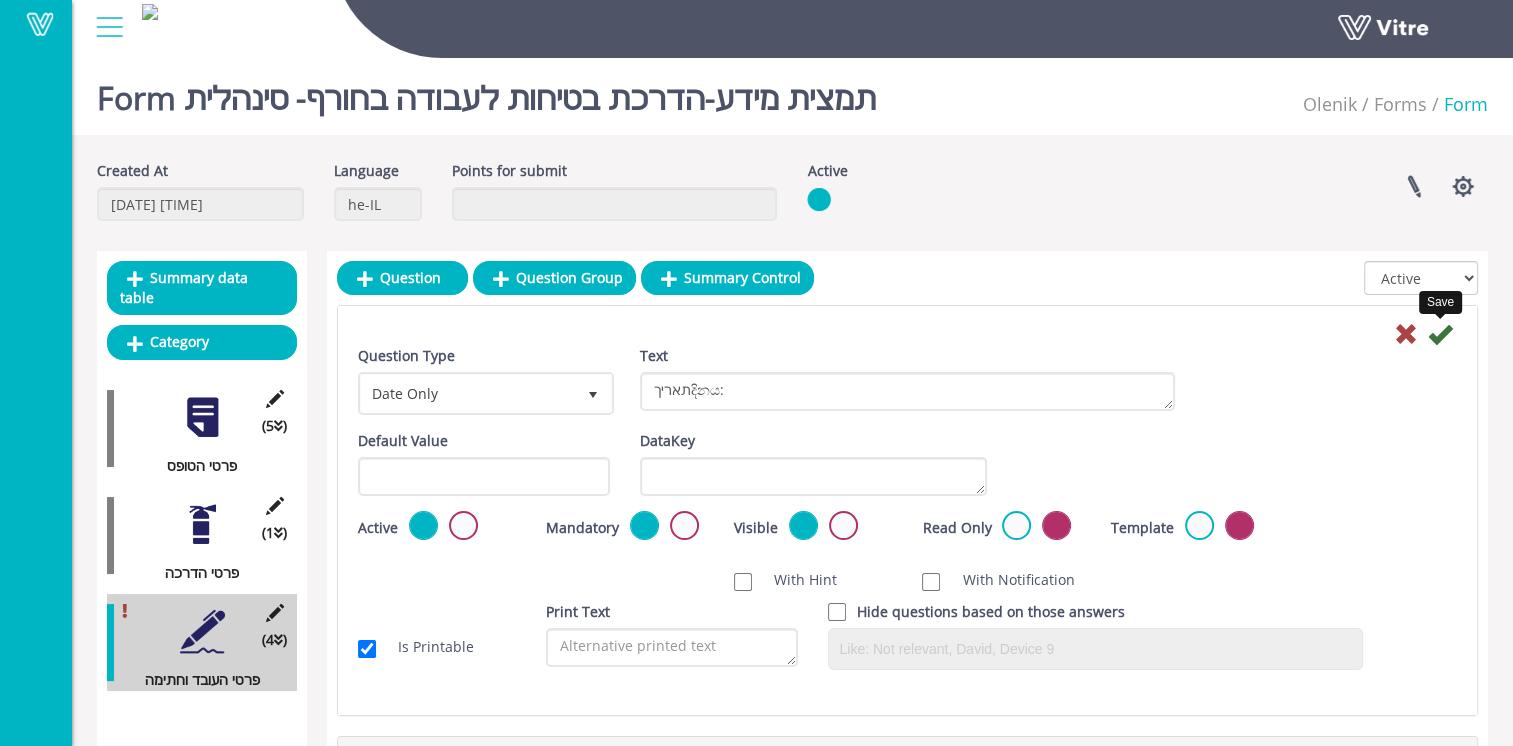 click at bounding box center [1440, 334] 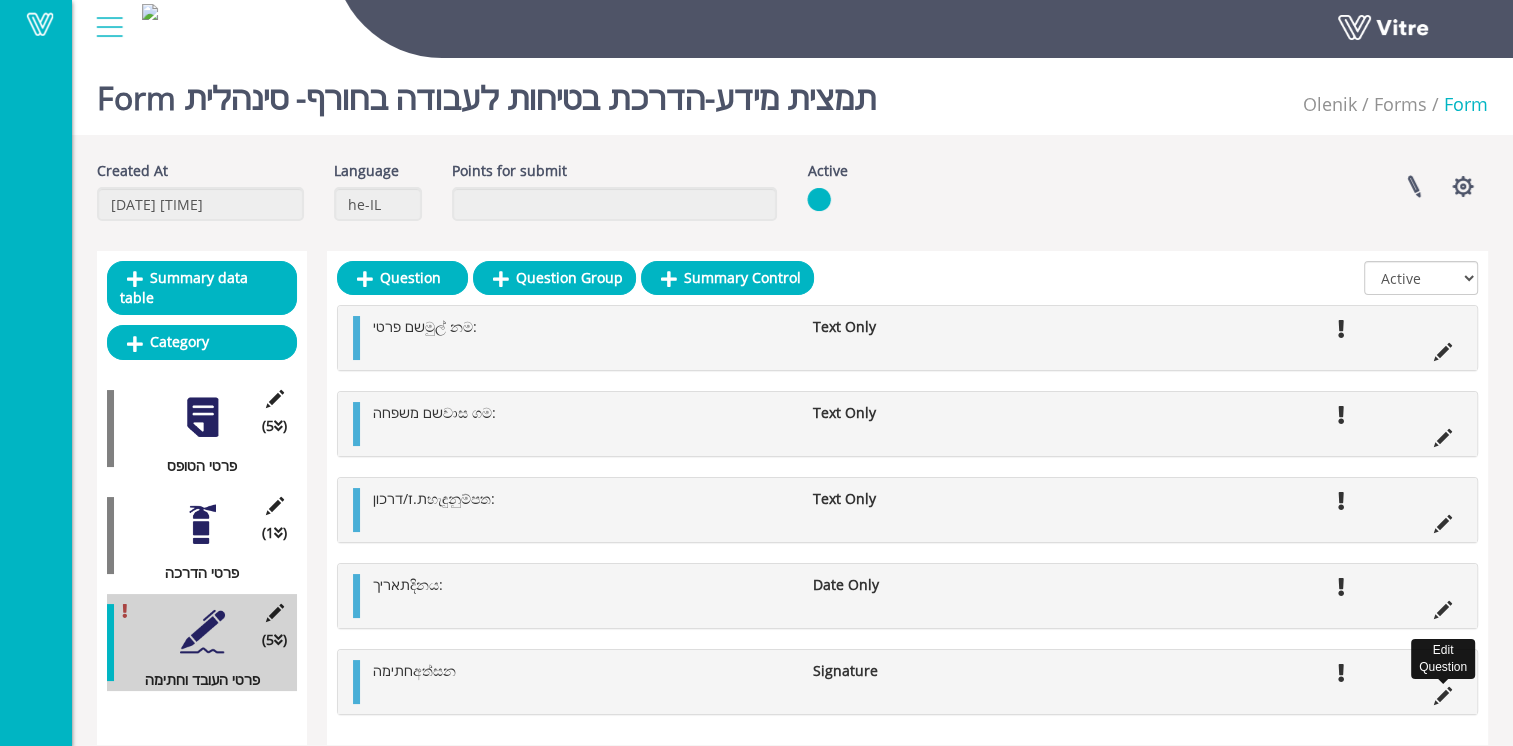 click at bounding box center [1443, 696] 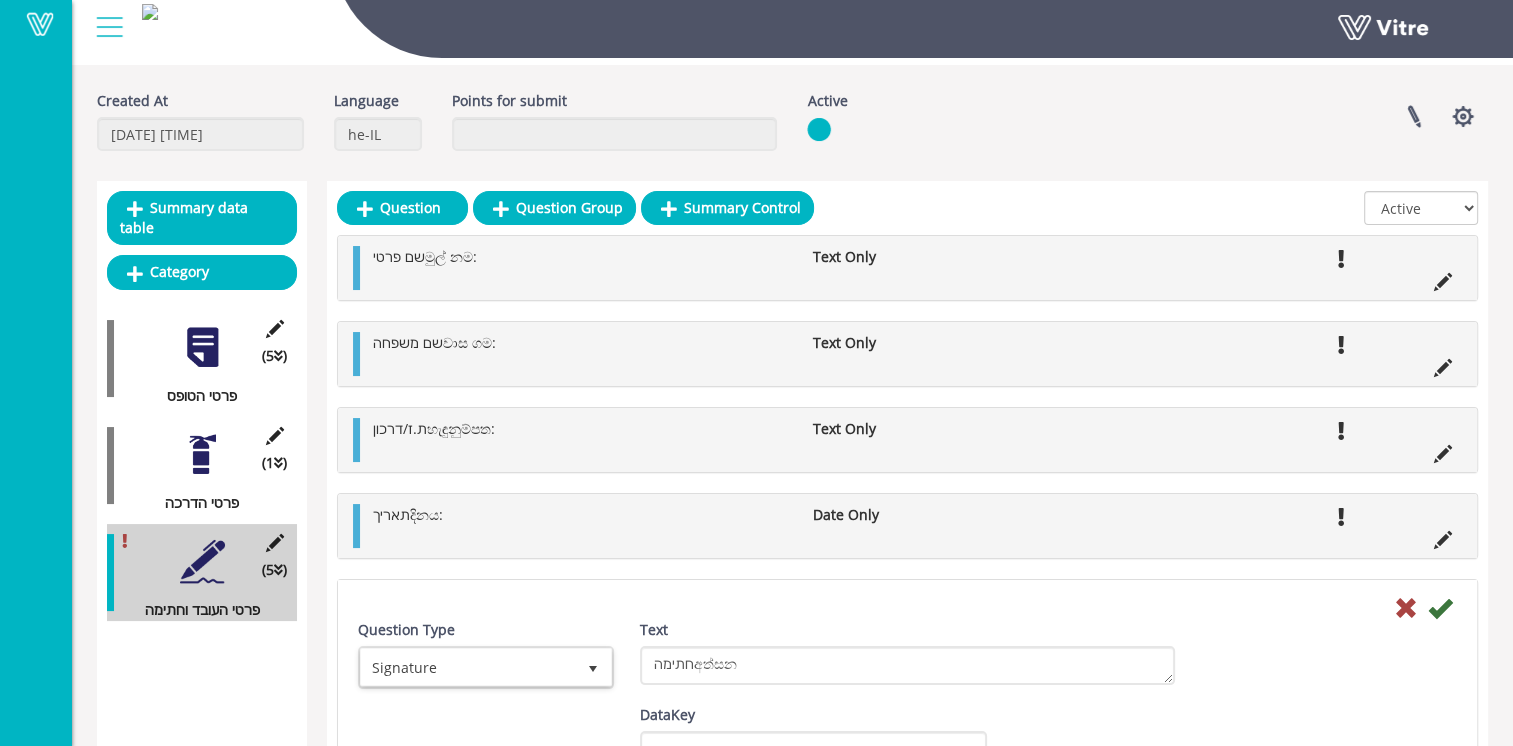 scroll, scrollTop: 100, scrollLeft: 0, axis: vertical 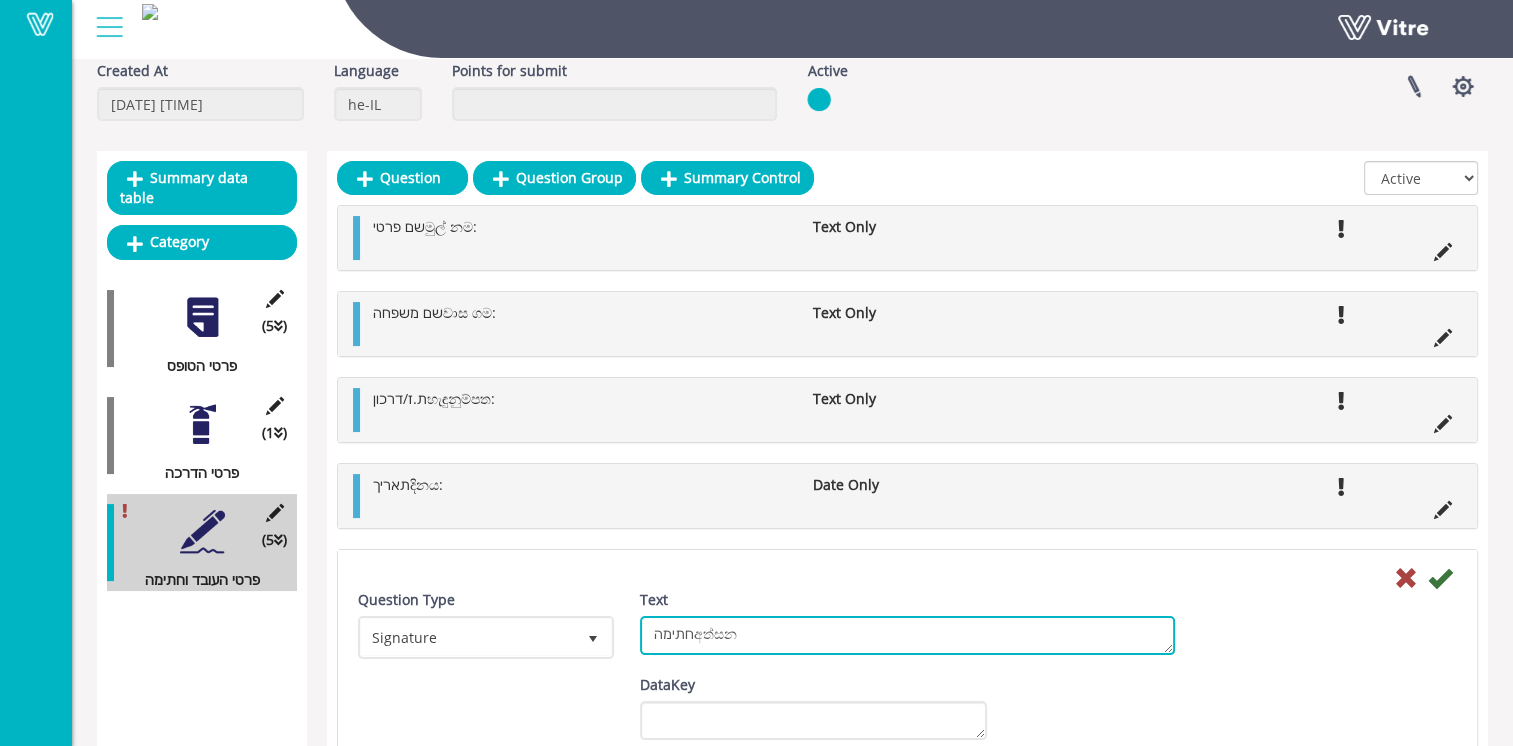 drag, startPoint x: 789, startPoint y: 630, endPoint x: 642, endPoint y: 624, distance: 147.12239 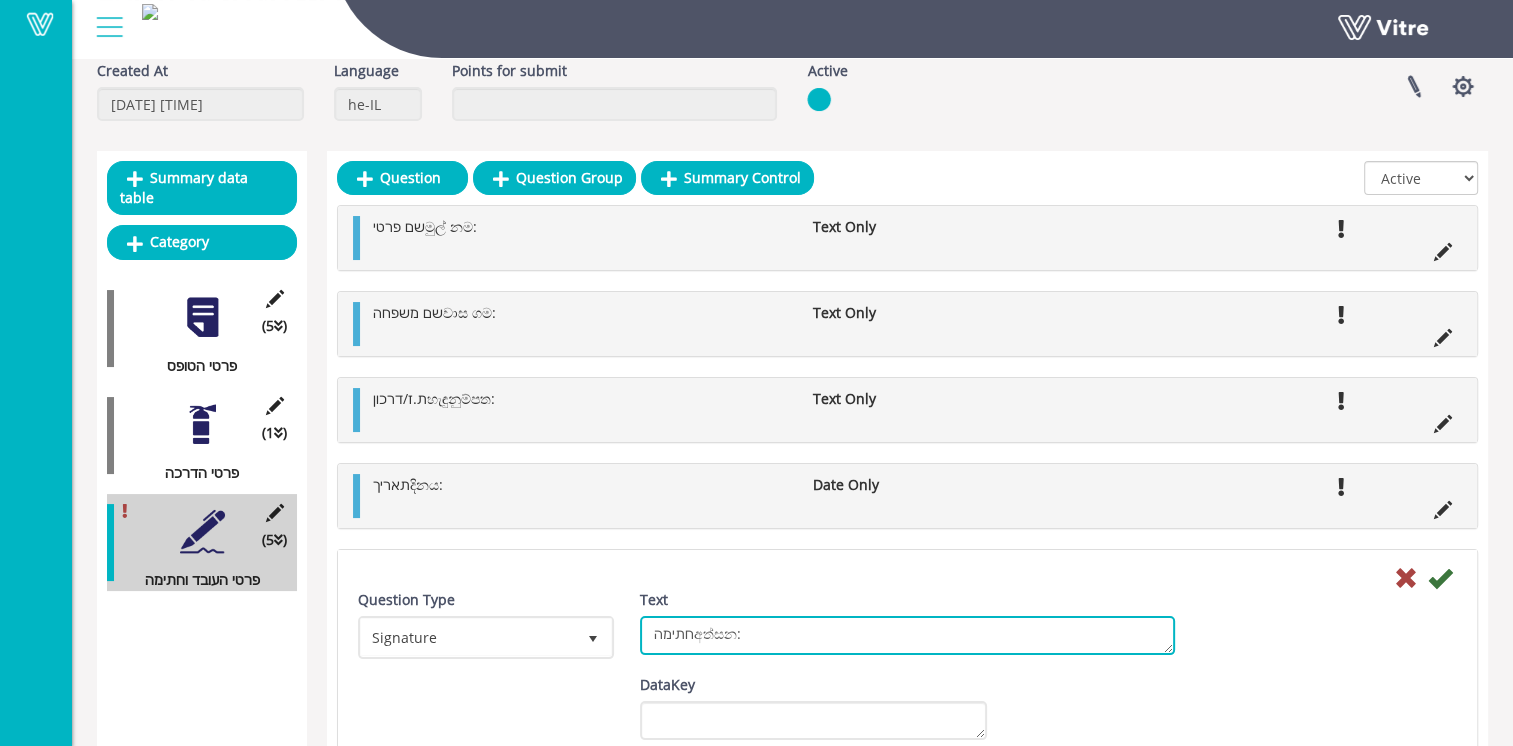 click on "חתימהඅත්සන" at bounding box center (907, 635) 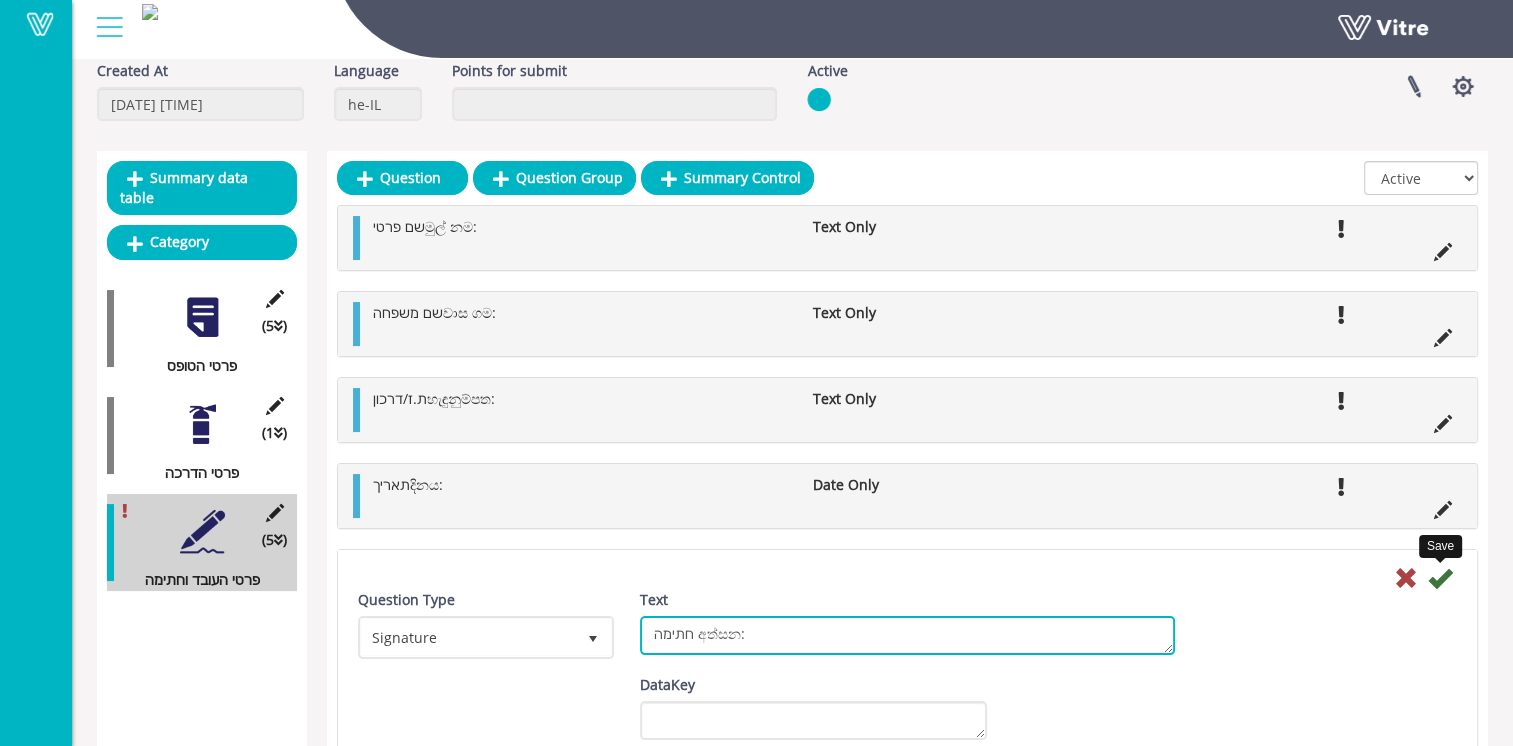 type on "חתימה අත්සන:" 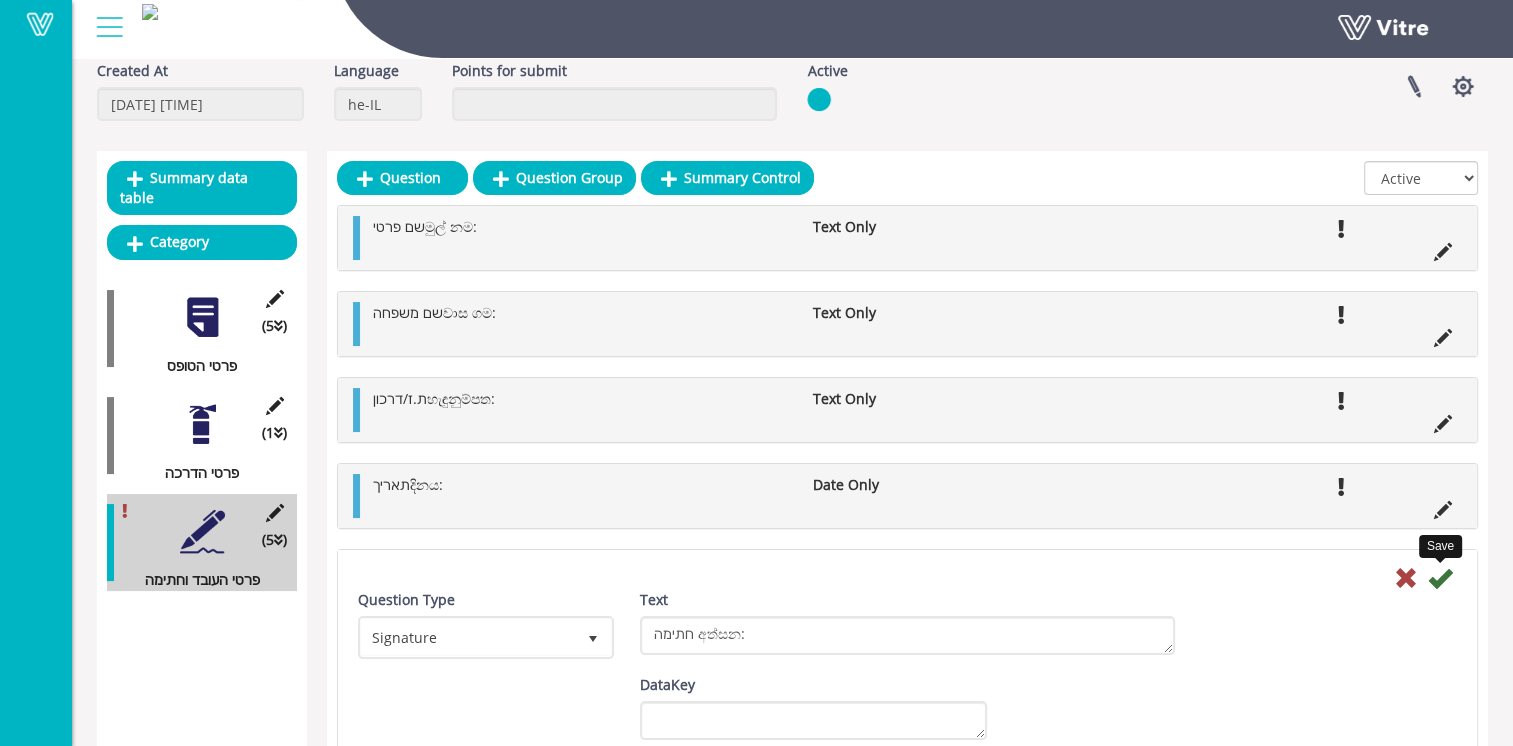 click at bounding box center [1440, 578] 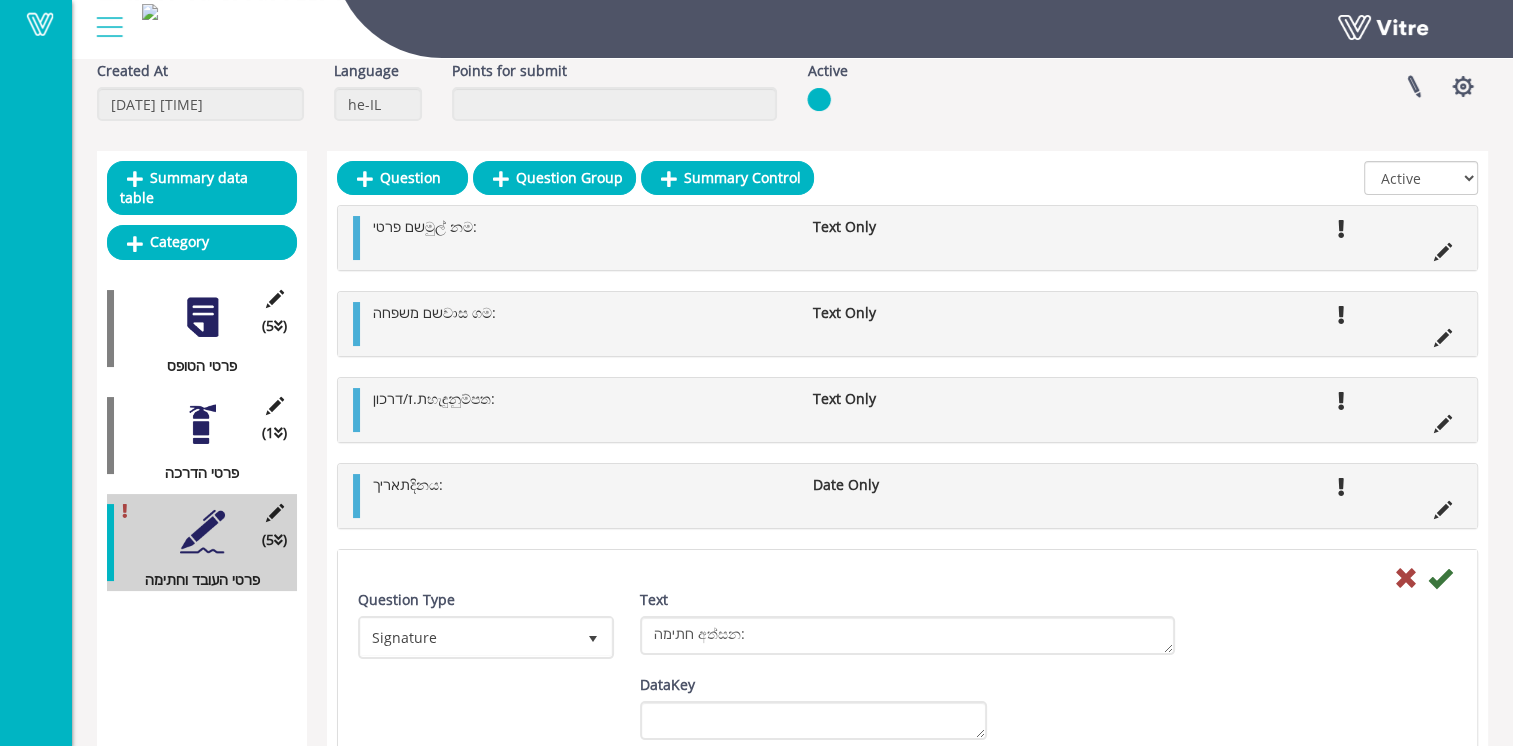 scroll, scrollTop: 50, scrollLeft: 0, axis: vertical 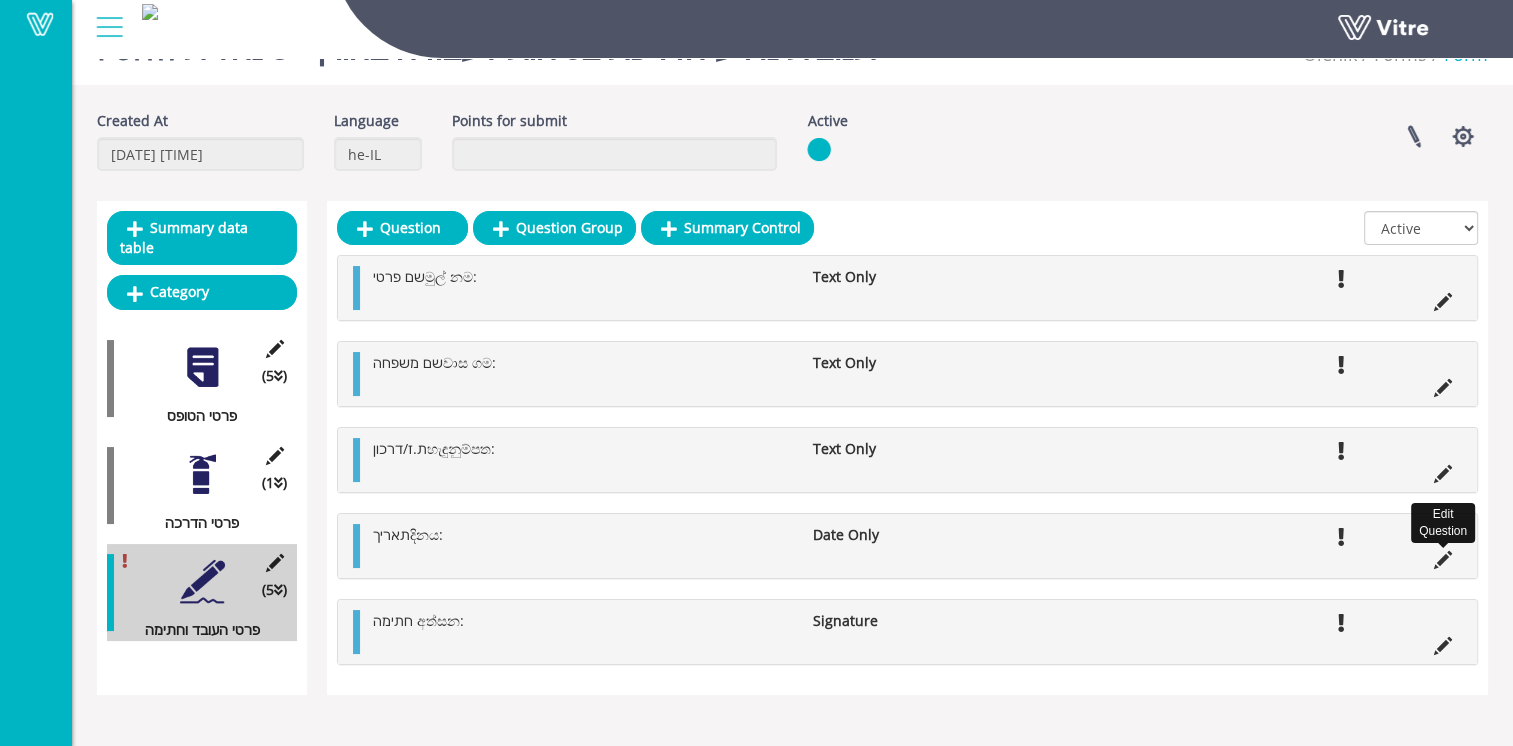 click at bounding box center [1443, 560] 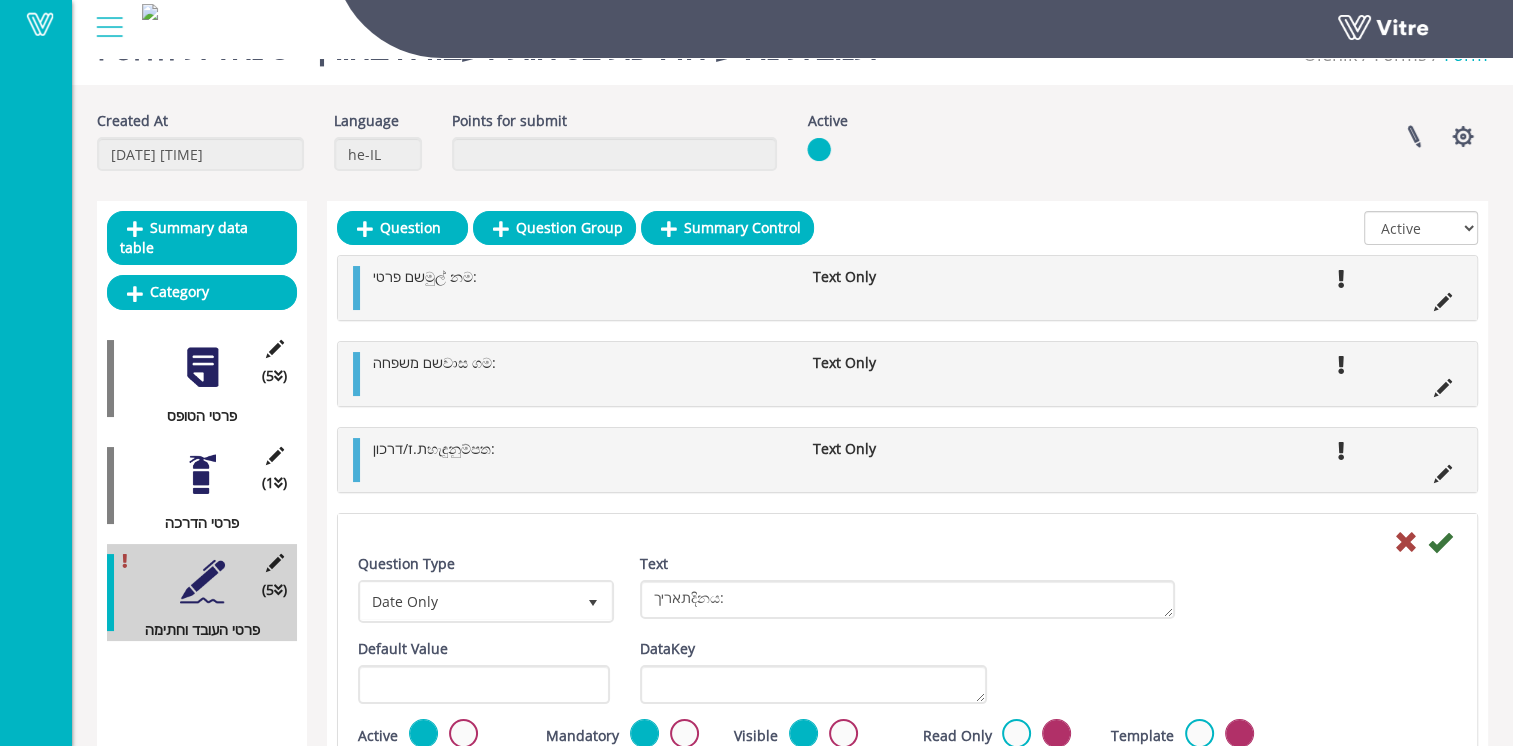 scroll, scrollTop: 100, scrollLeft: 0, axis: vertical 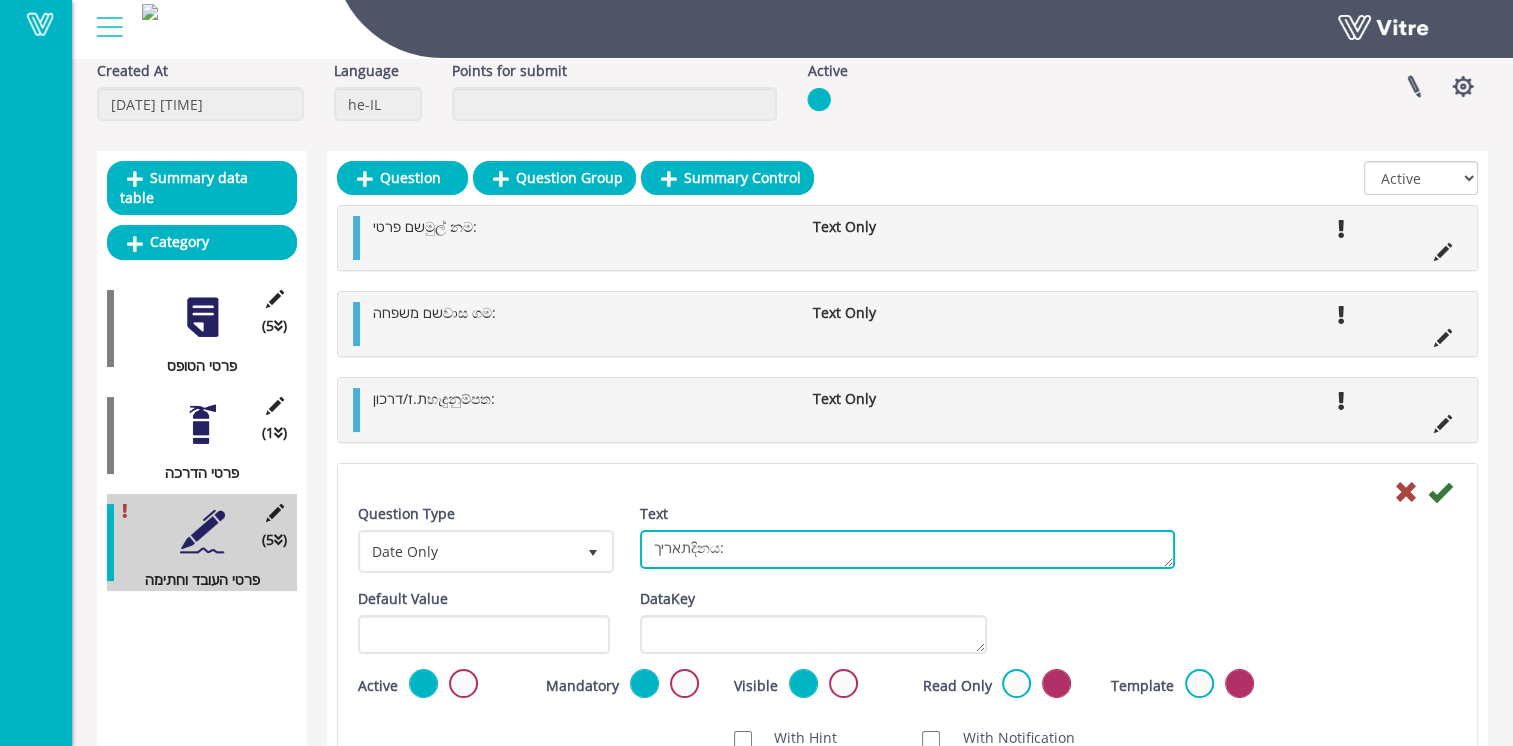click on "תאריךදිනය:" at bounding box center [907, 549] 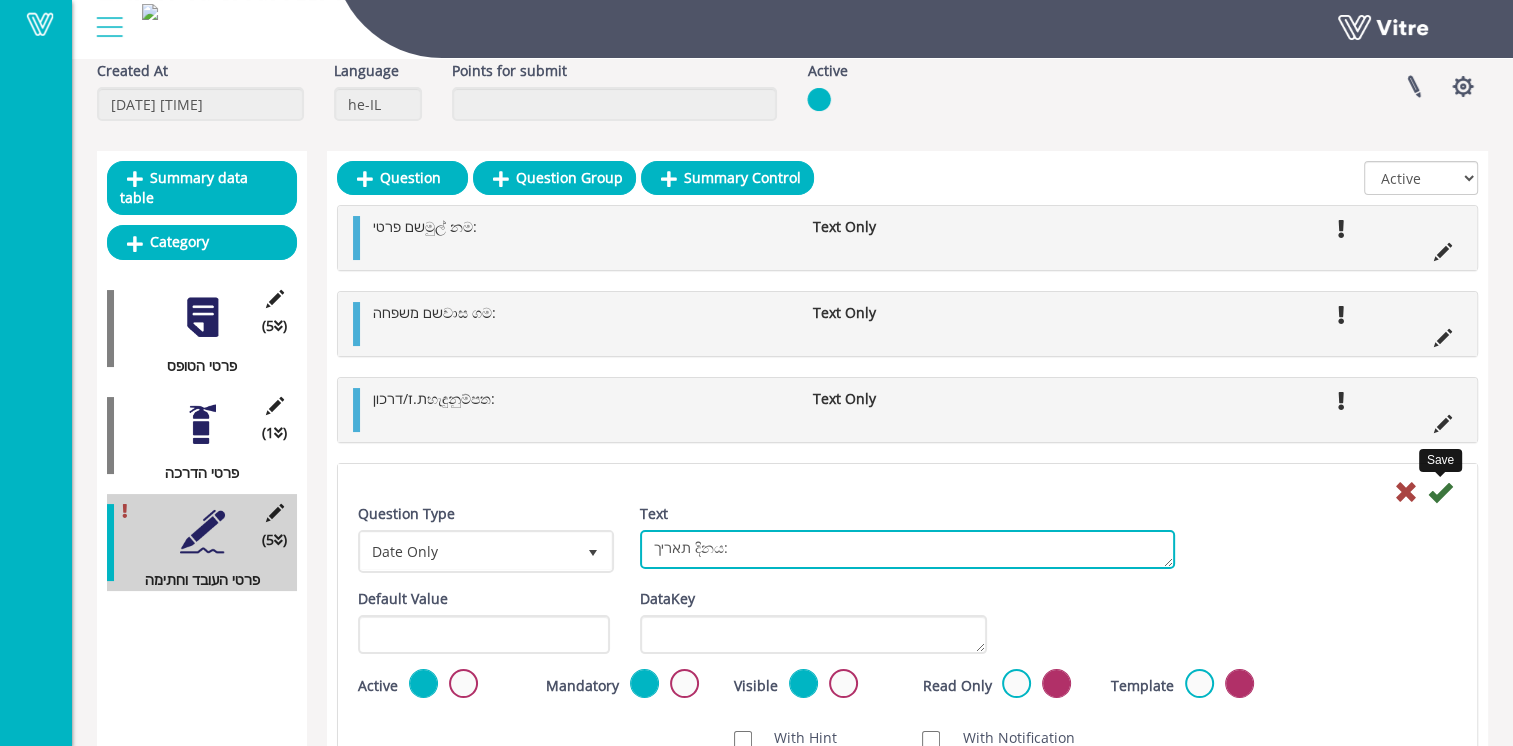 type on "תאריך දිනය:" 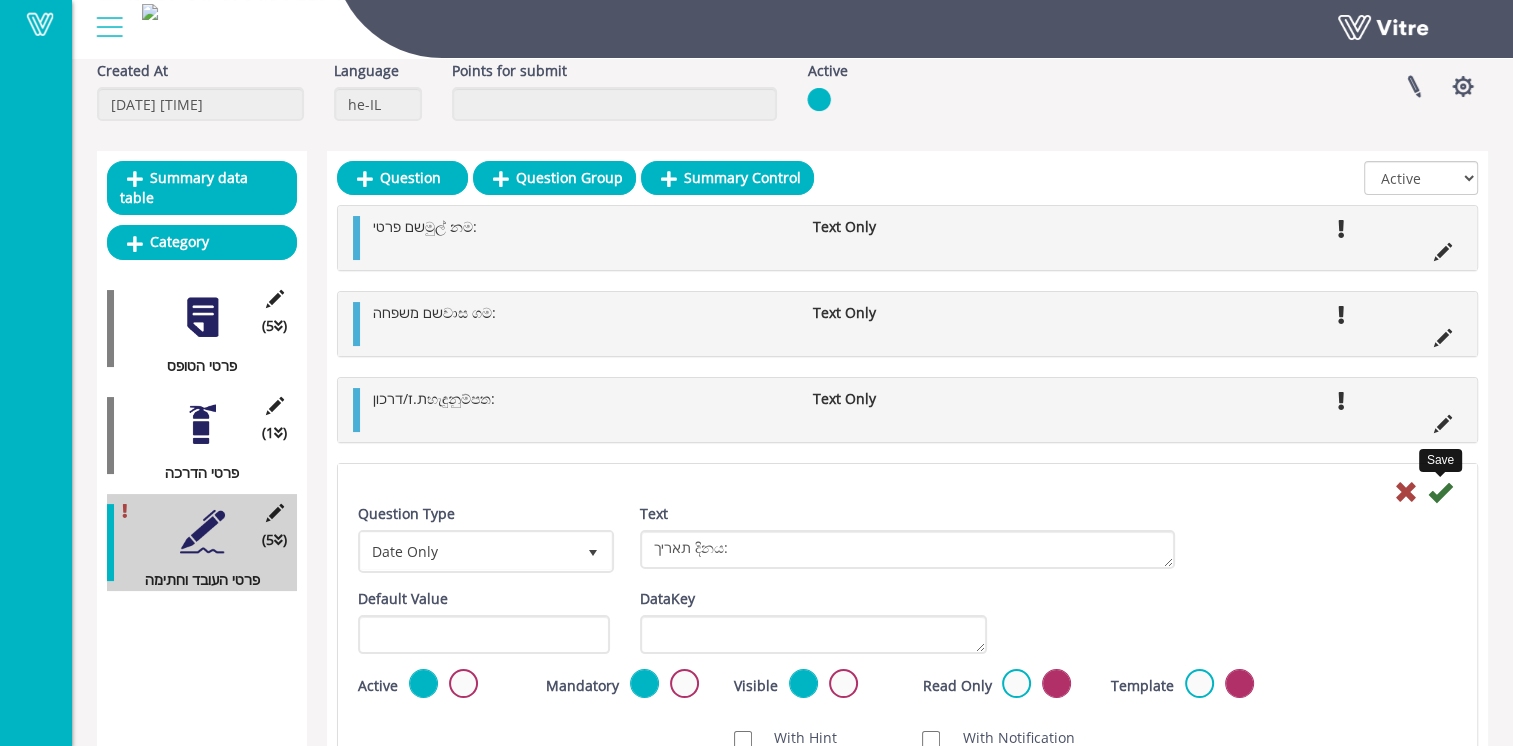 click at bounding box center [1440, 492] 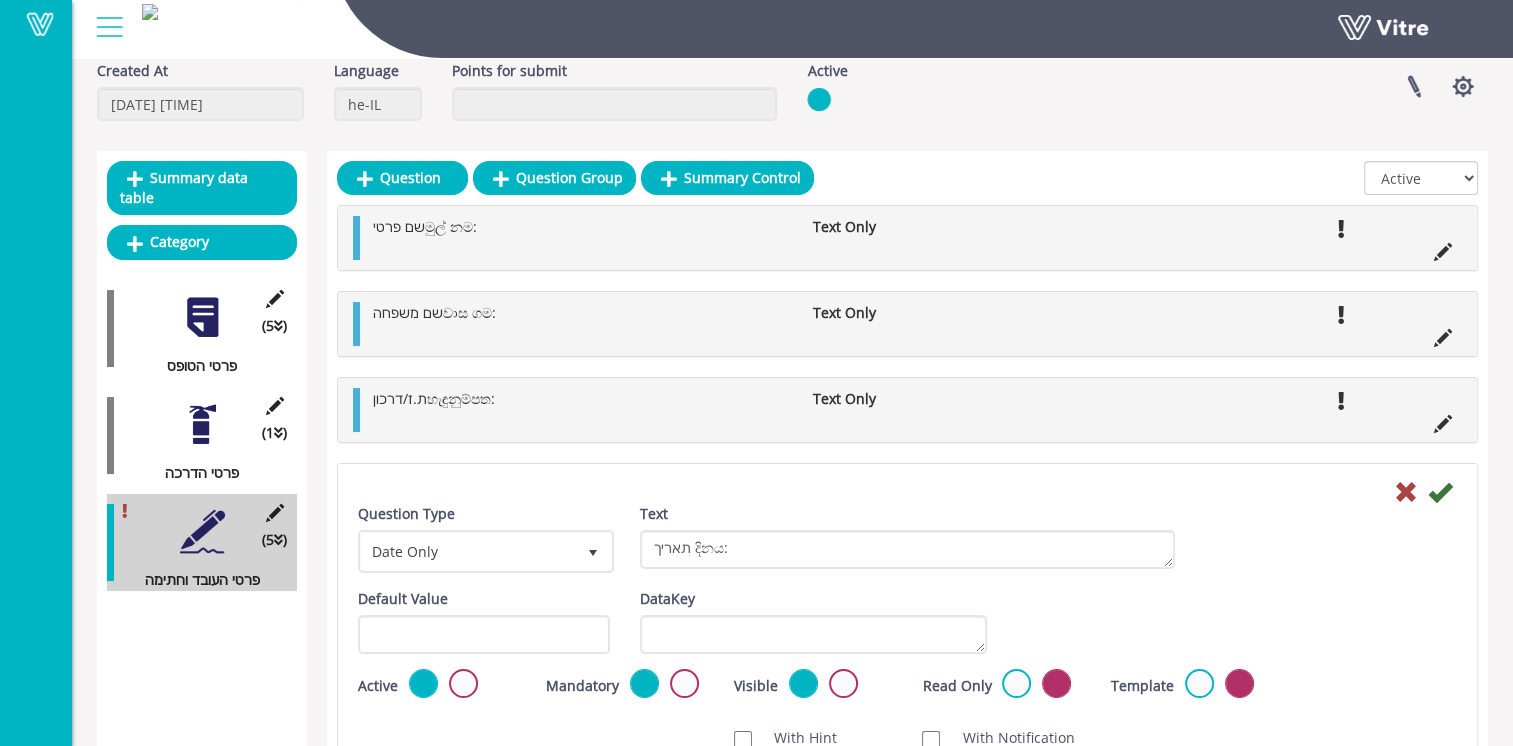 scroll, scrollTop: 50, scrollLeft: 0, axis: vertical 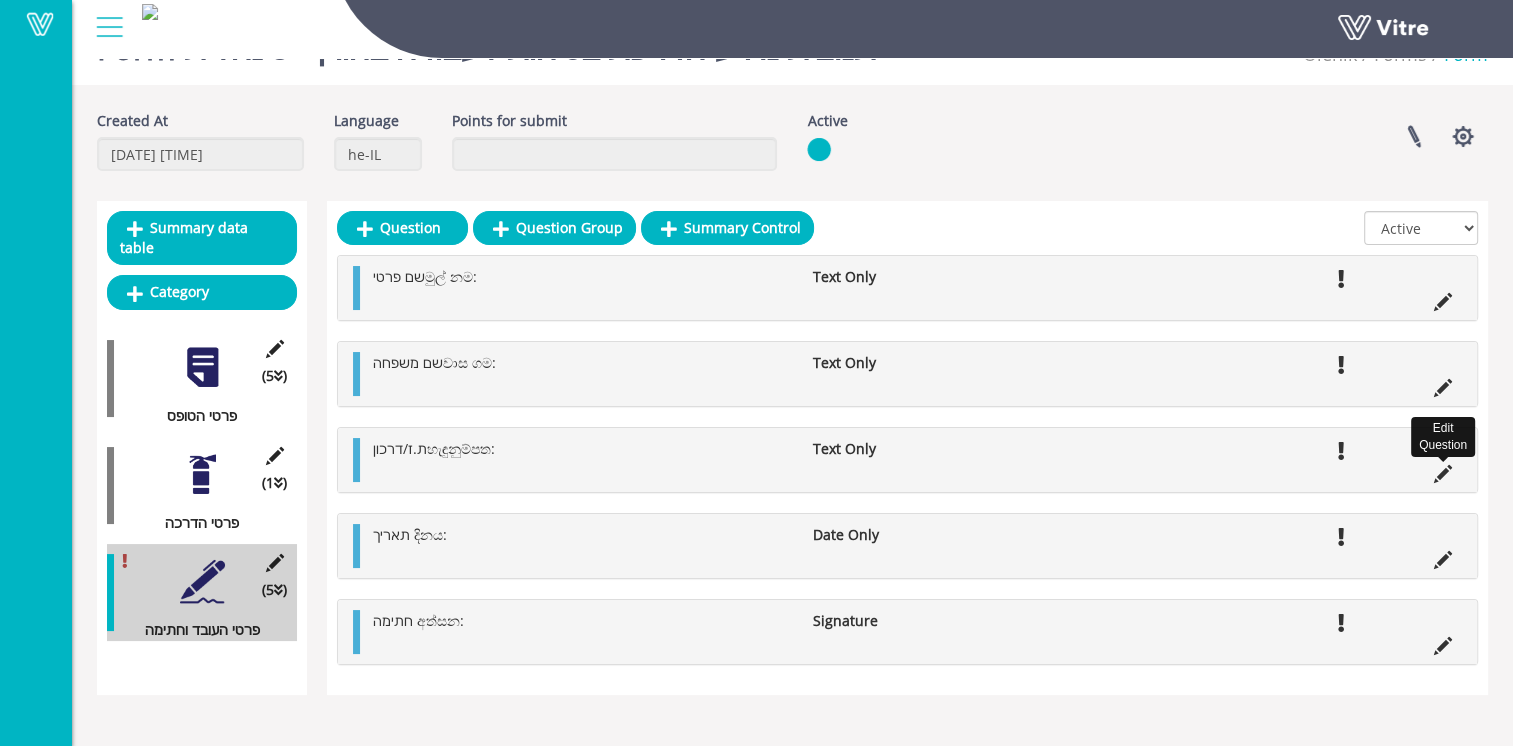 click at bounding box center (1443, 474) 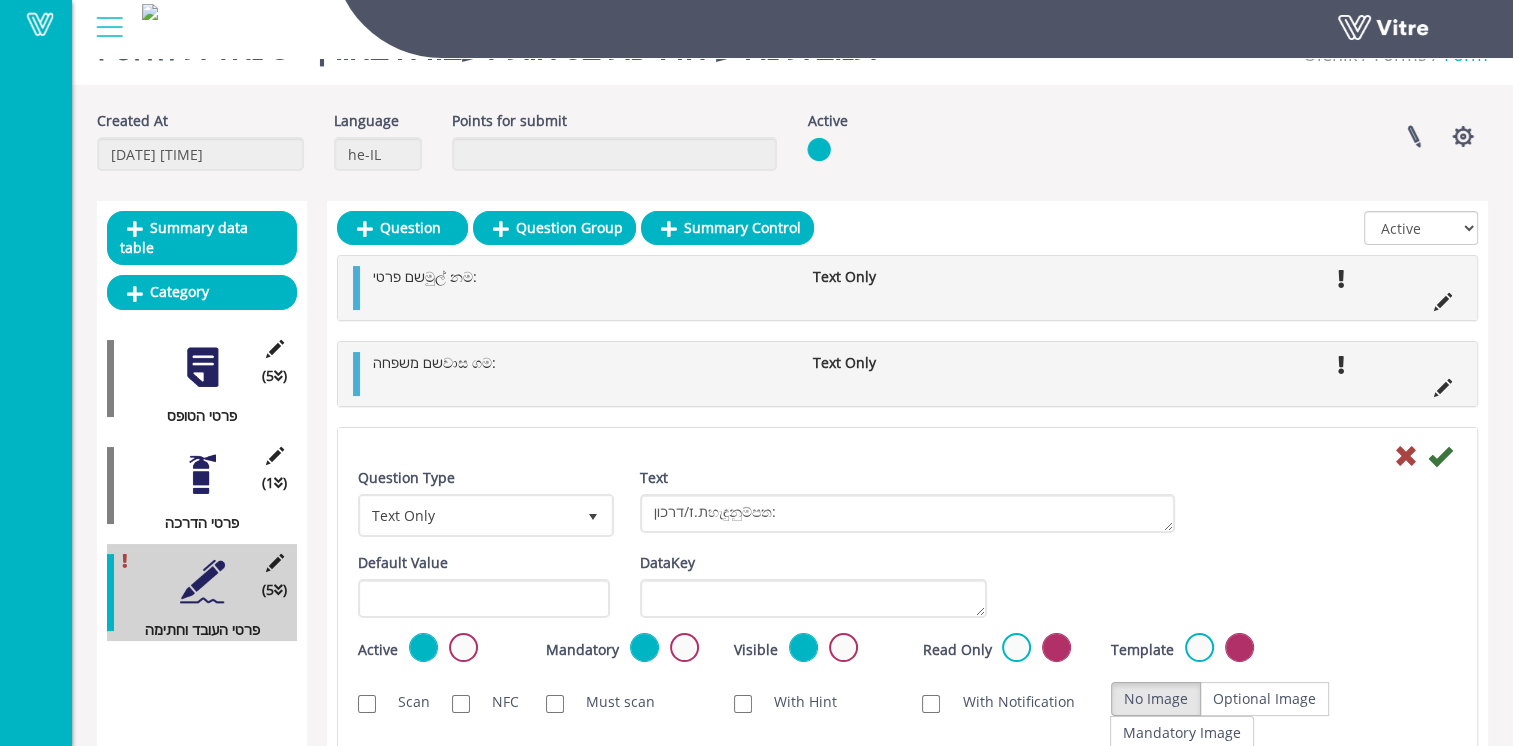 scroll, scrollTop: 100, scrollLeft: 0, axis: vertical 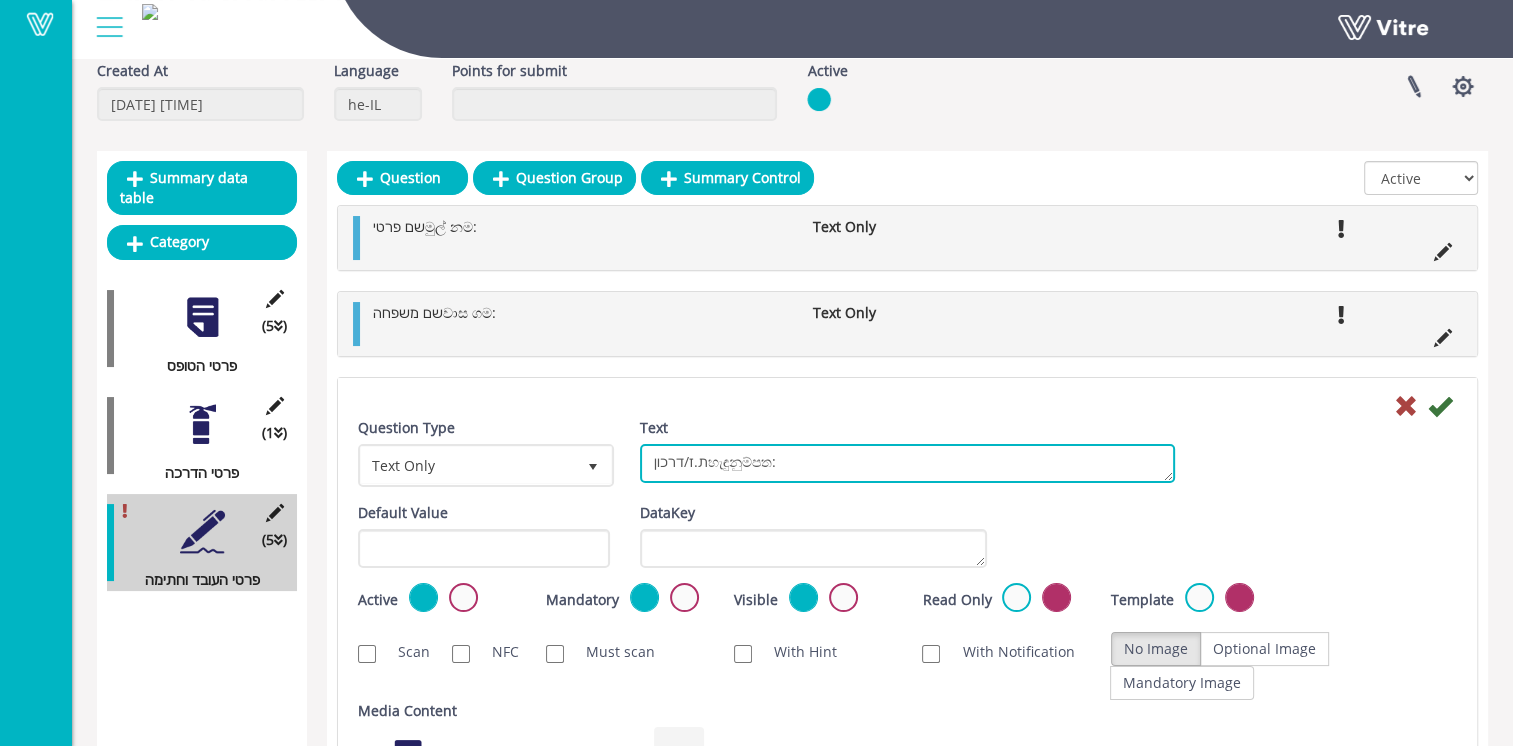 click on "ת.ז/דרכוןහැඳුනුම්පත:" at bounding box center (907, 463) 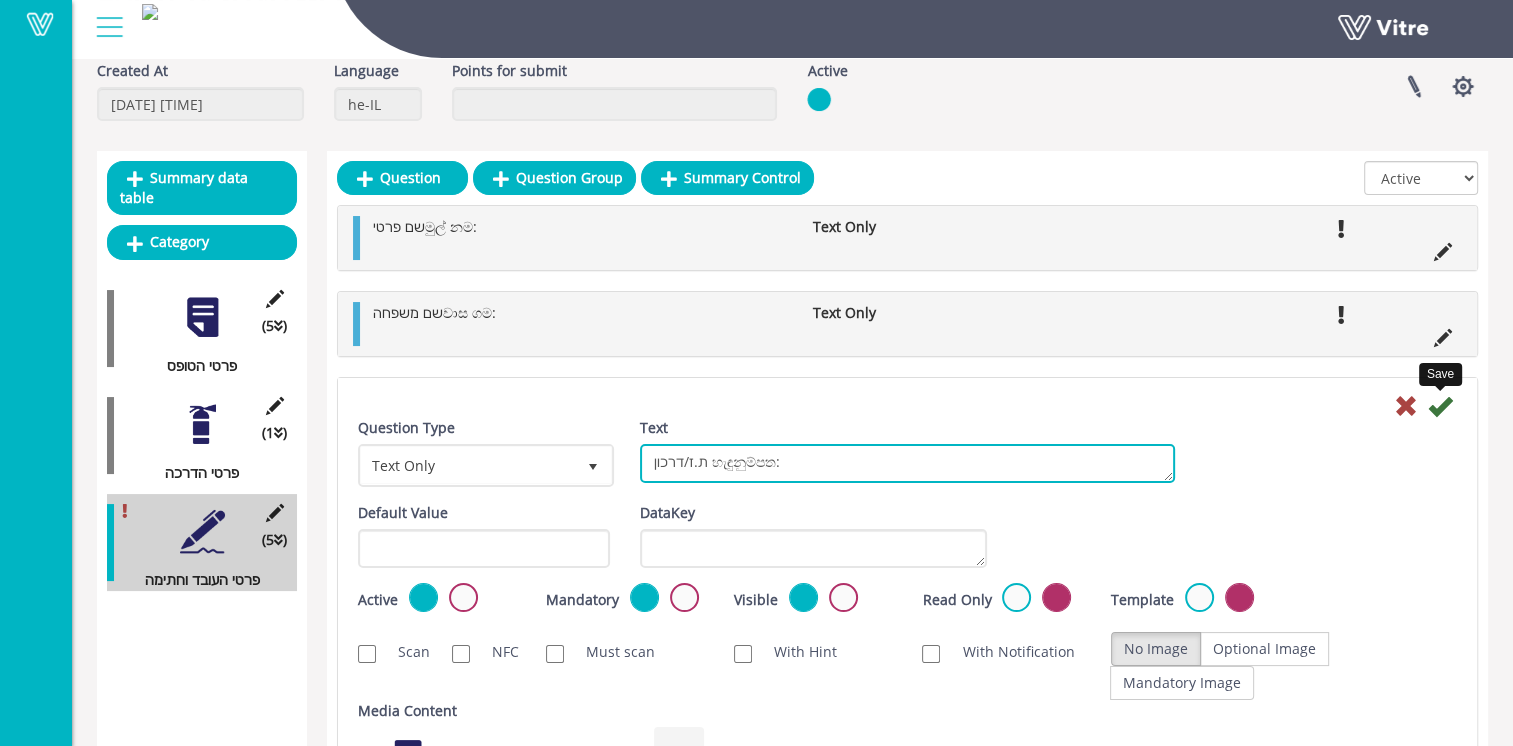 type on "ת.ז/דרכון හැඳුනුම්පත:" 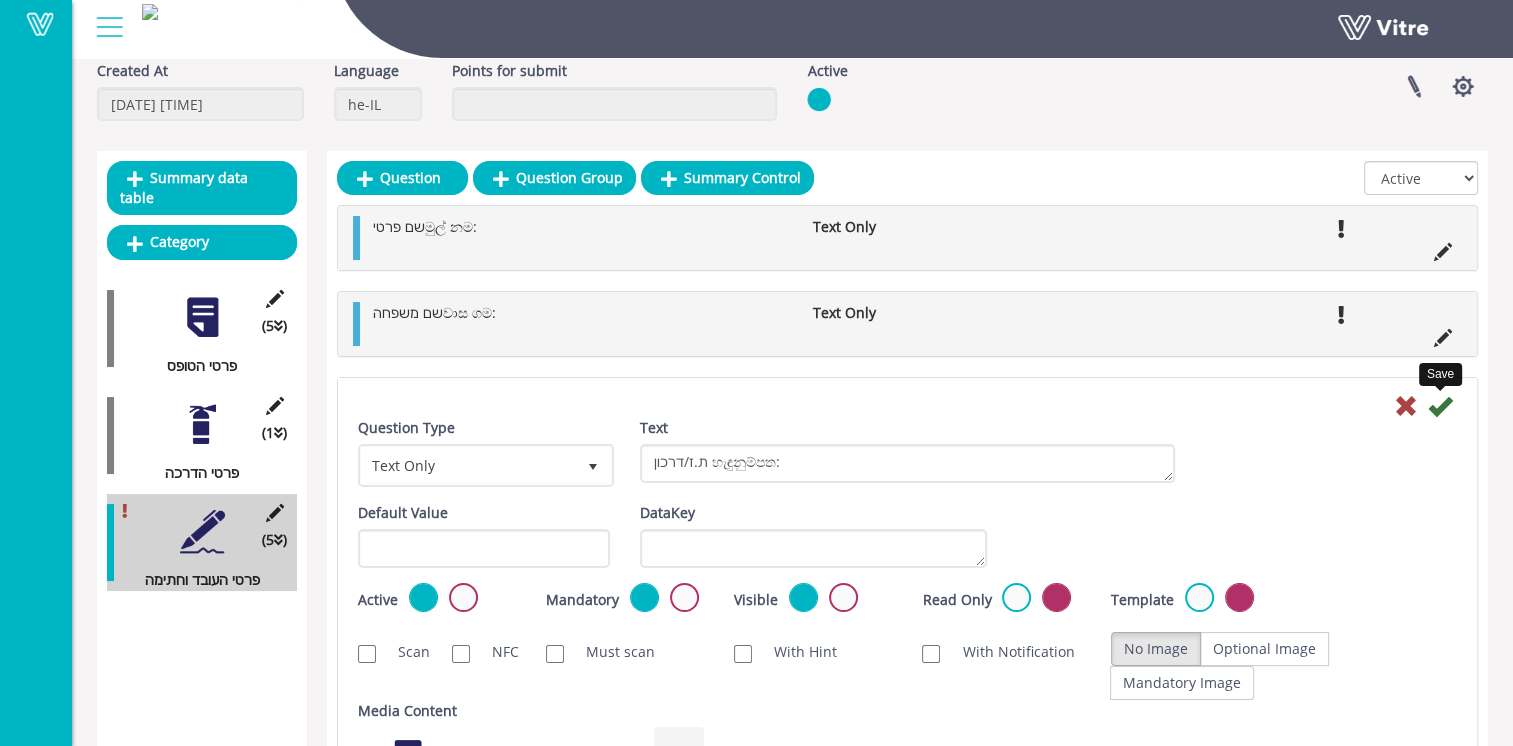 click at bounding box center [1440, 406] 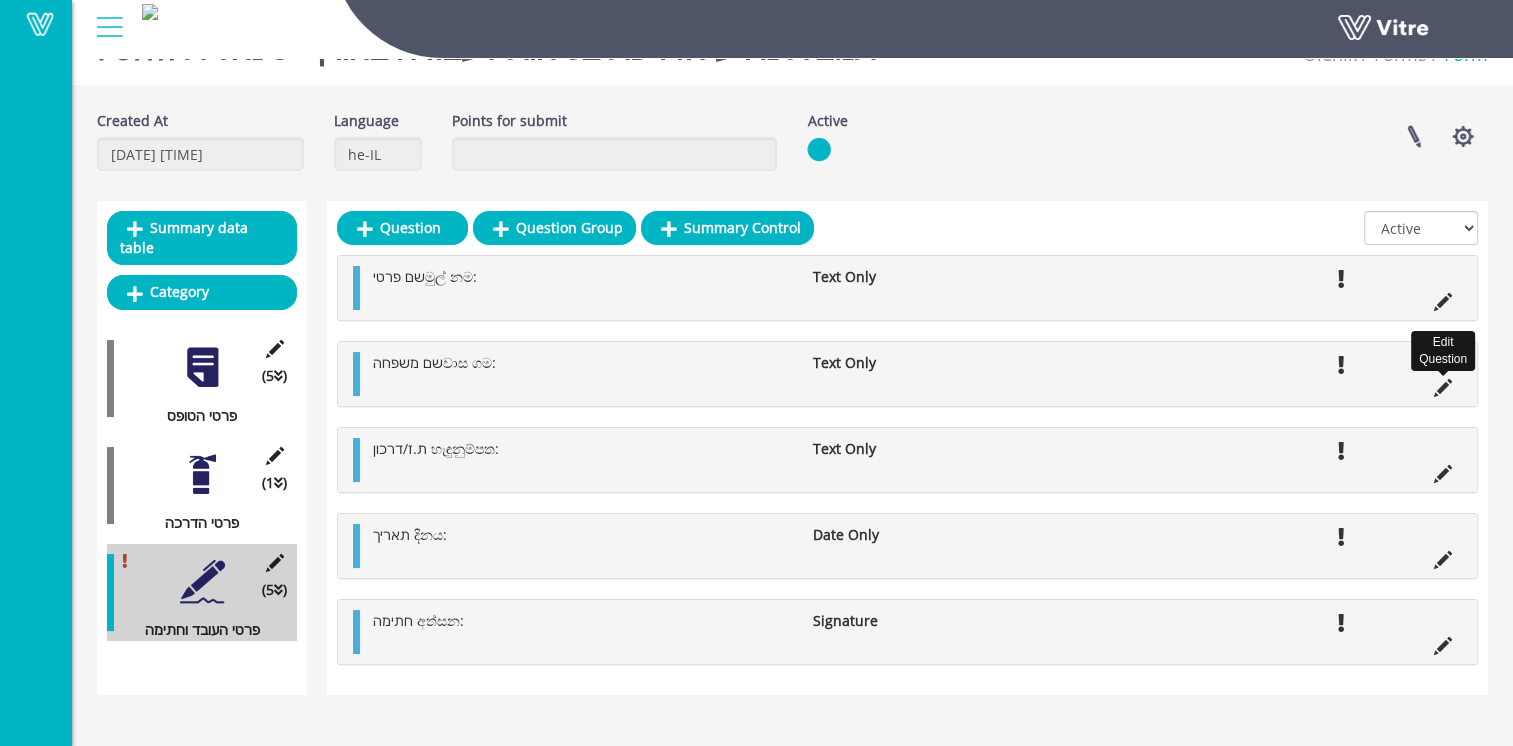 click at bounding box center [1443, 388] 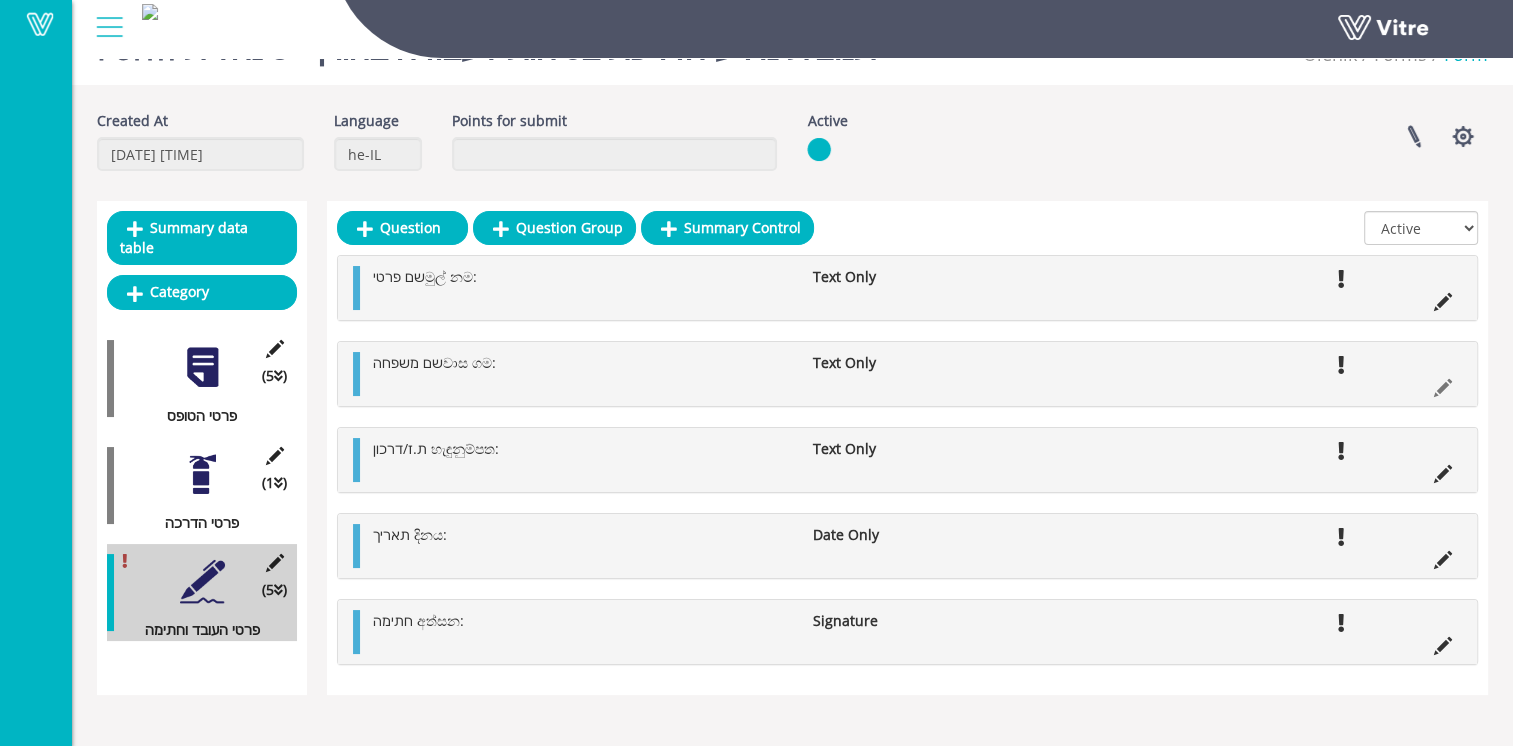 scroll, scrollTop: 100, scrollLeft: 0, axis: vertical 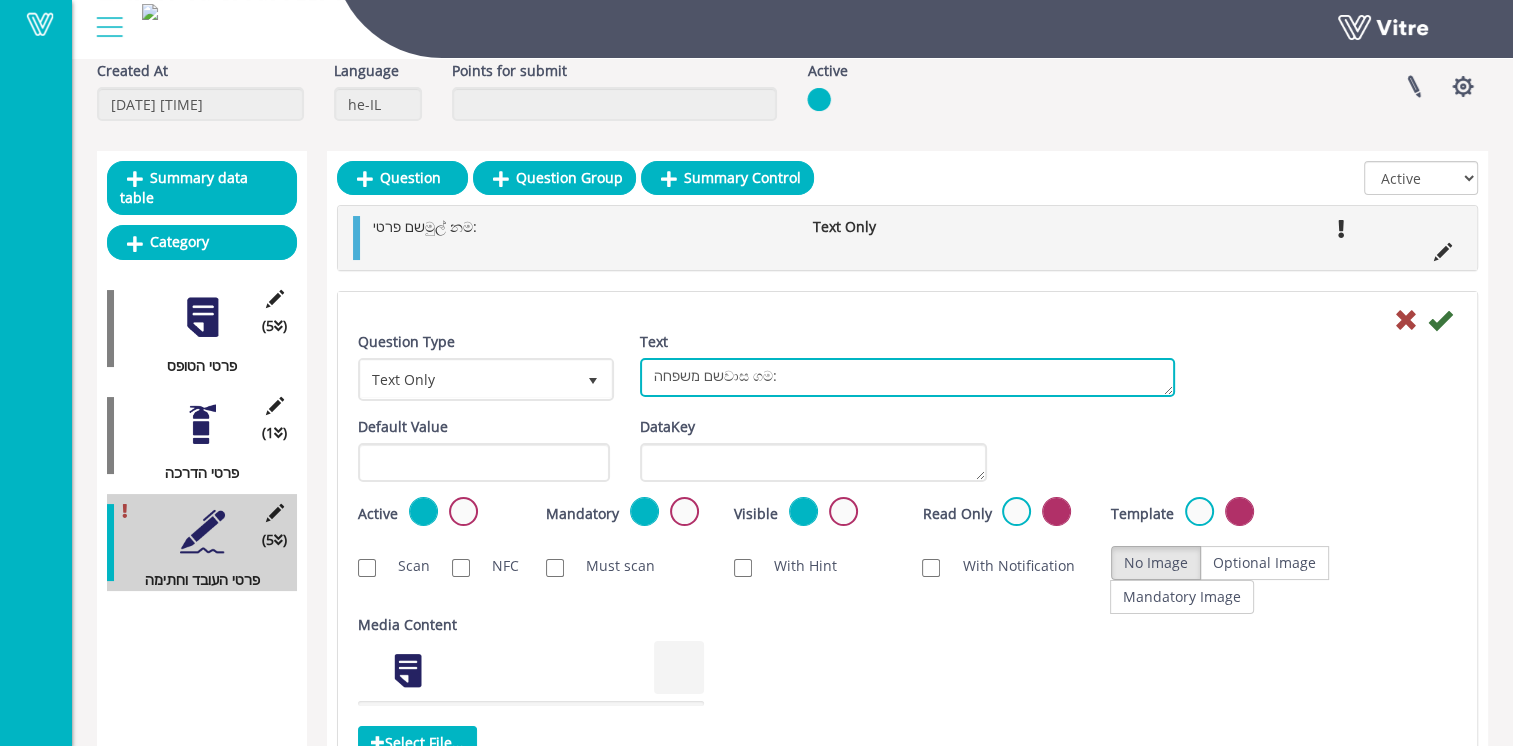 click on "שם משפחהවාස ගම:" at bounding box center (907, 377) 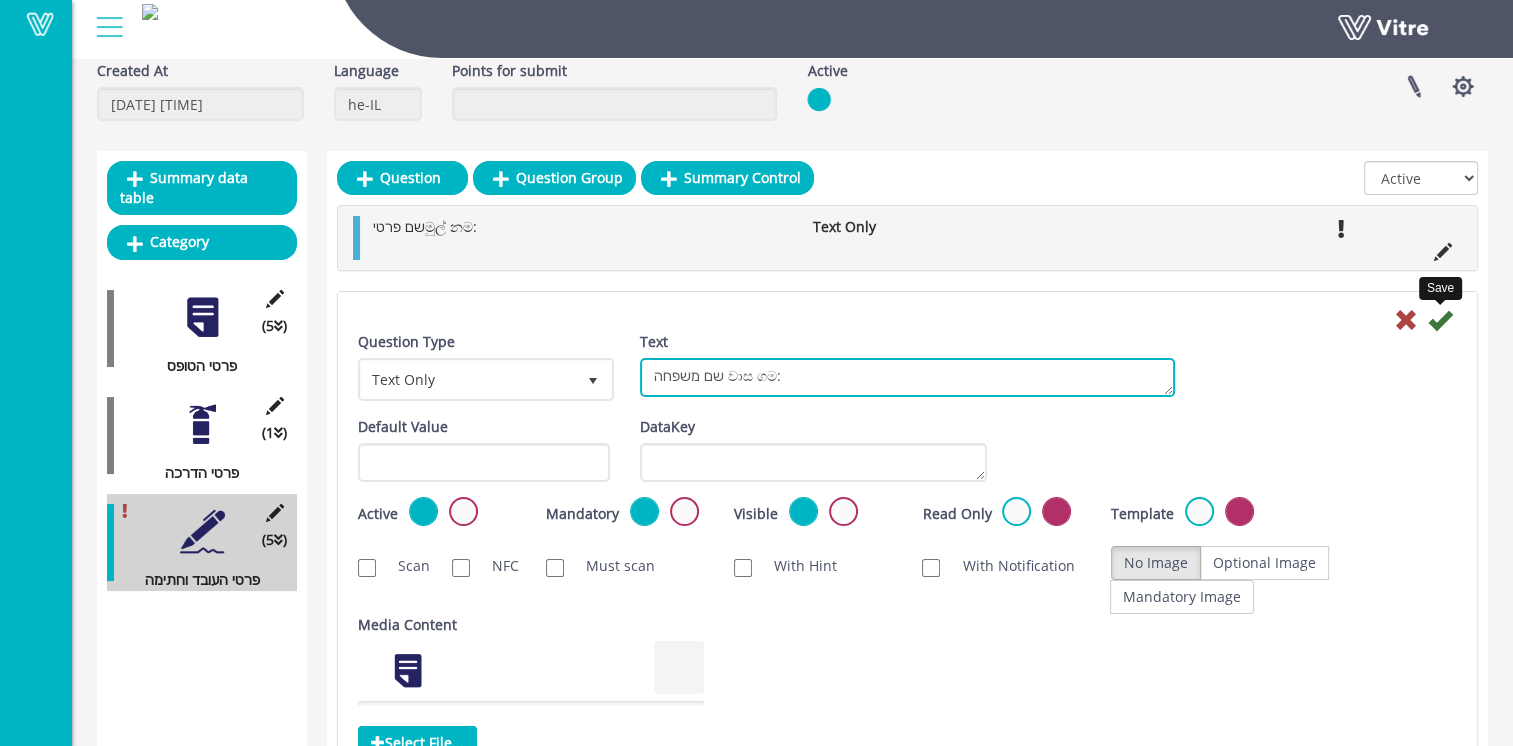 type on "שם משפחה වාස ගම:" 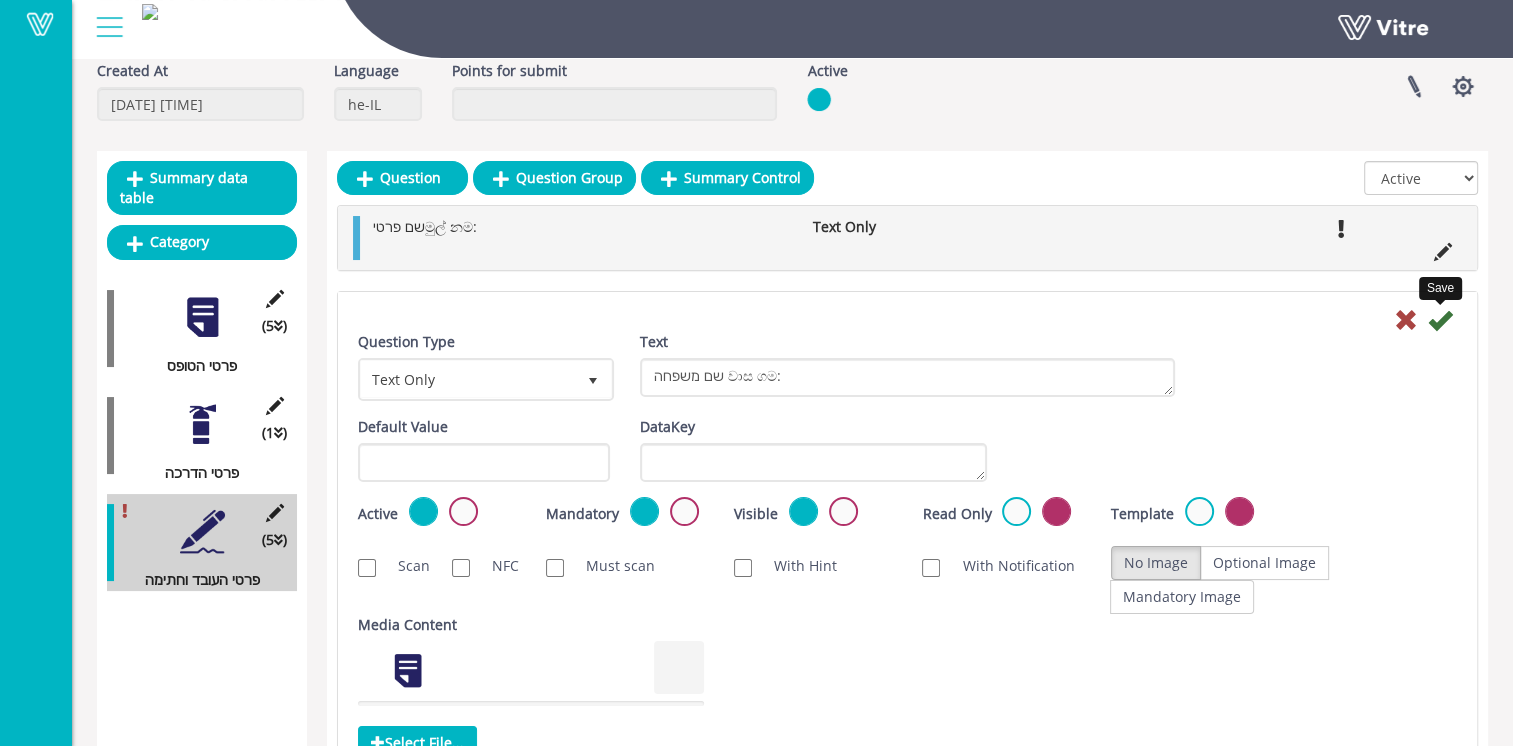 click at bounding box center (1440, 320) 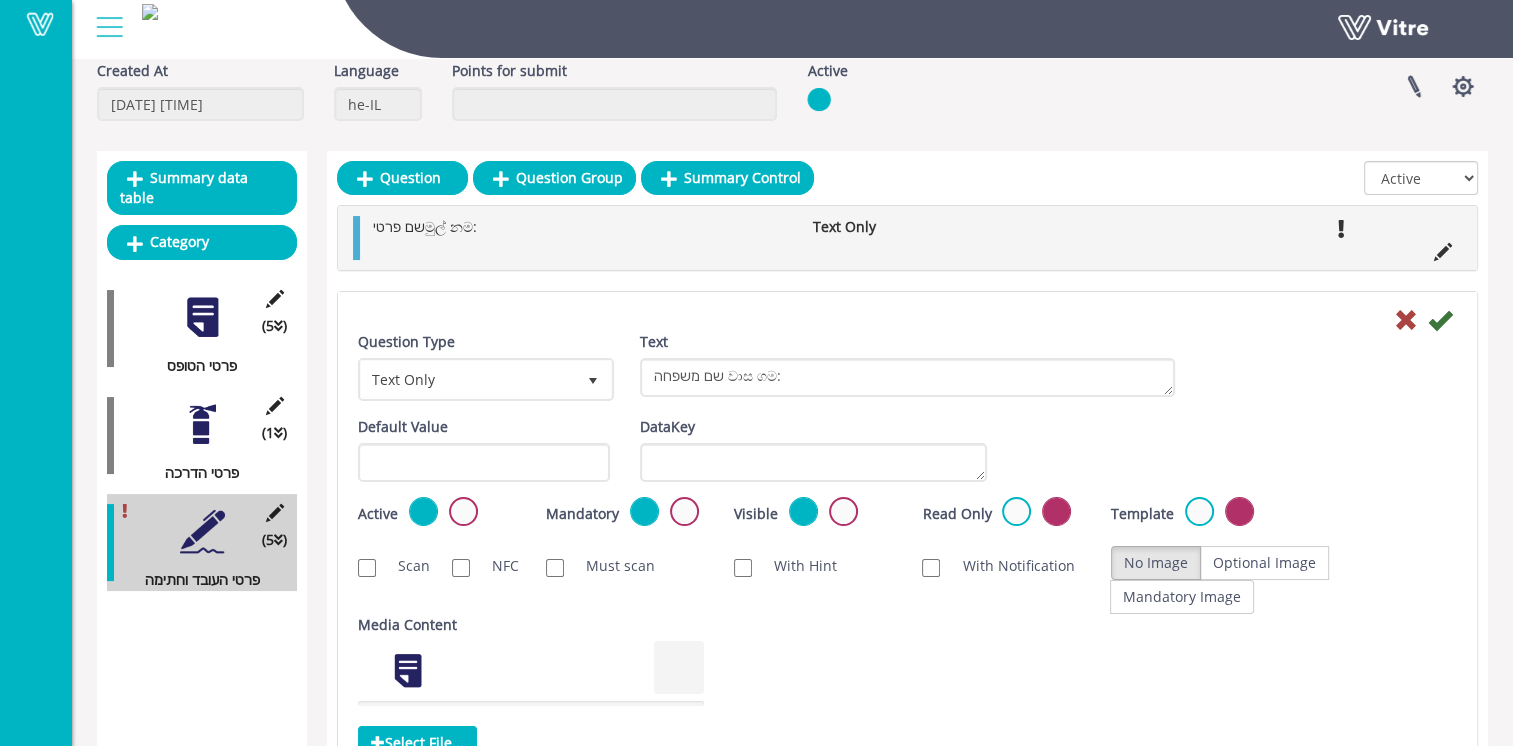 scroll, scrollTop: 50, scrollLeft: 0, axis: vertical 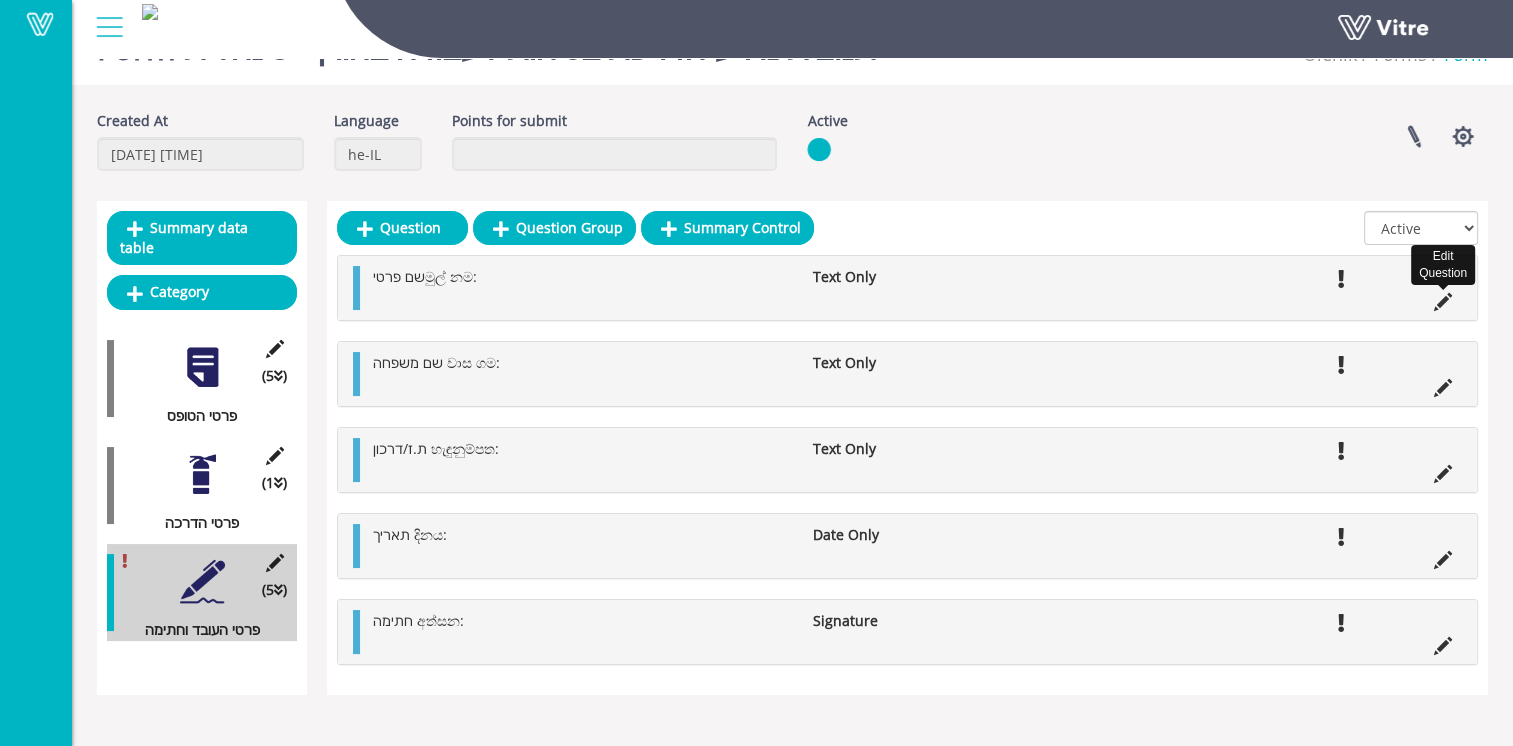 click at bounding box center [1443, 302] 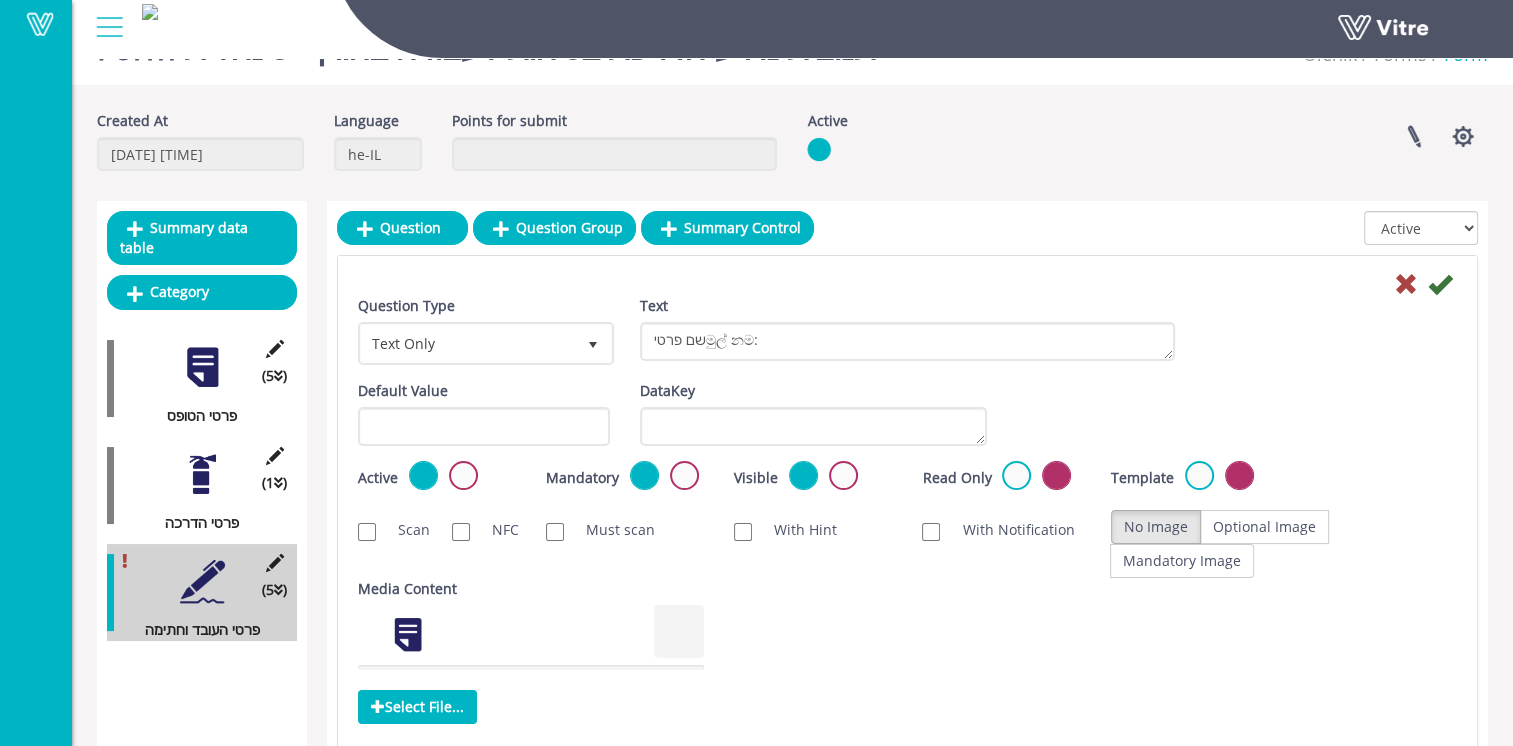 scroll, scrollTop: 100, scrollLeft: 0, axis: vertical 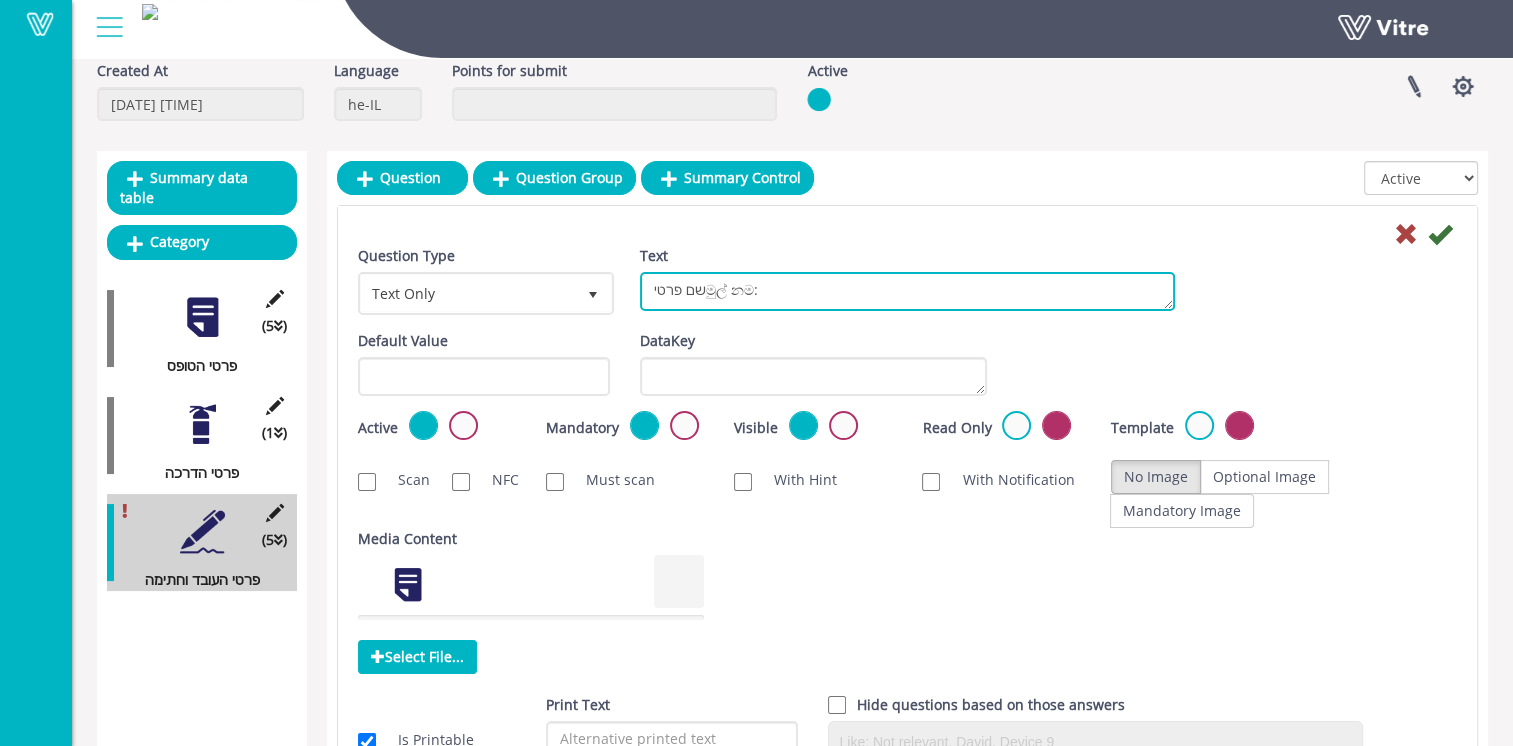 click on "שם פרטיමුල් නම:" at bounding box center (907, 291) 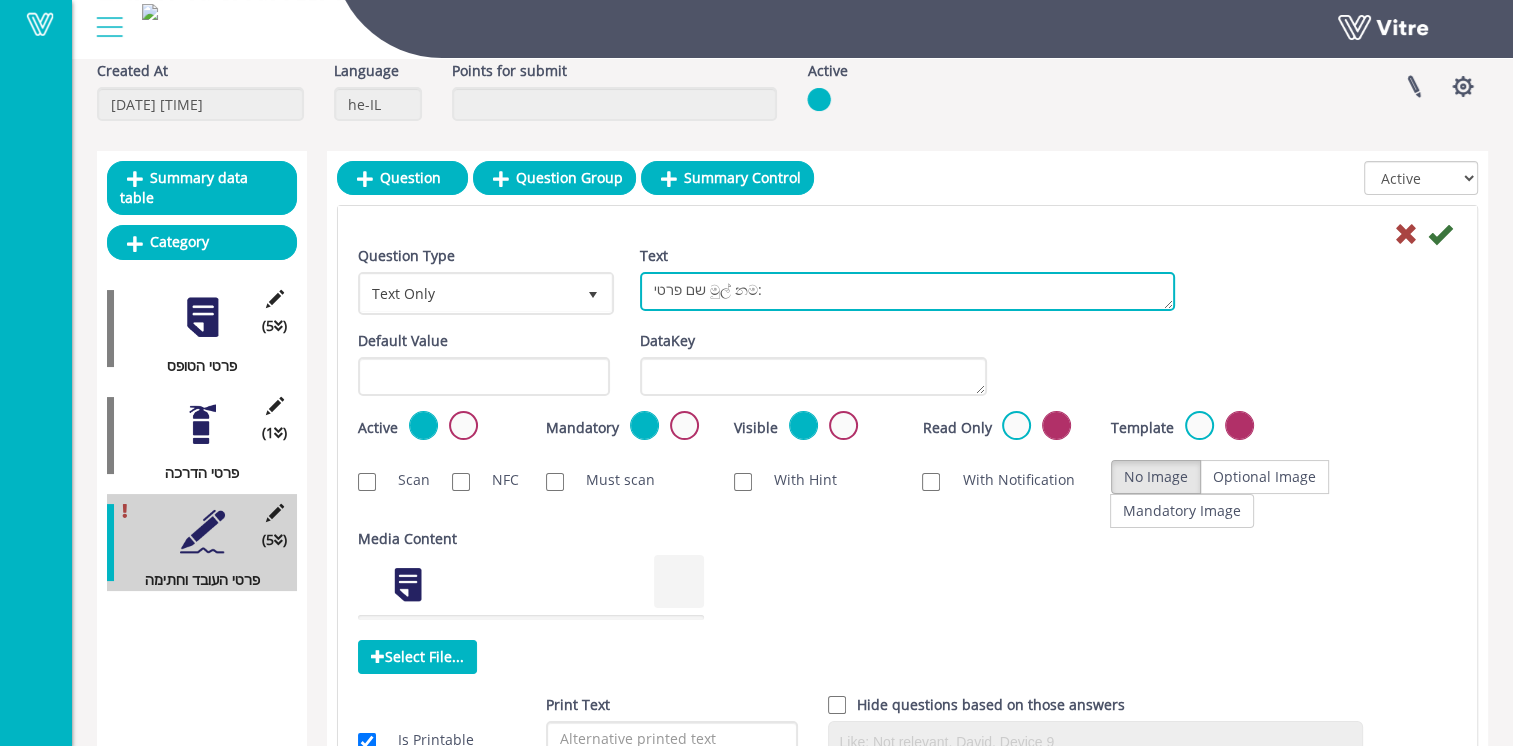type on "שם פרטי මුල් නම:" 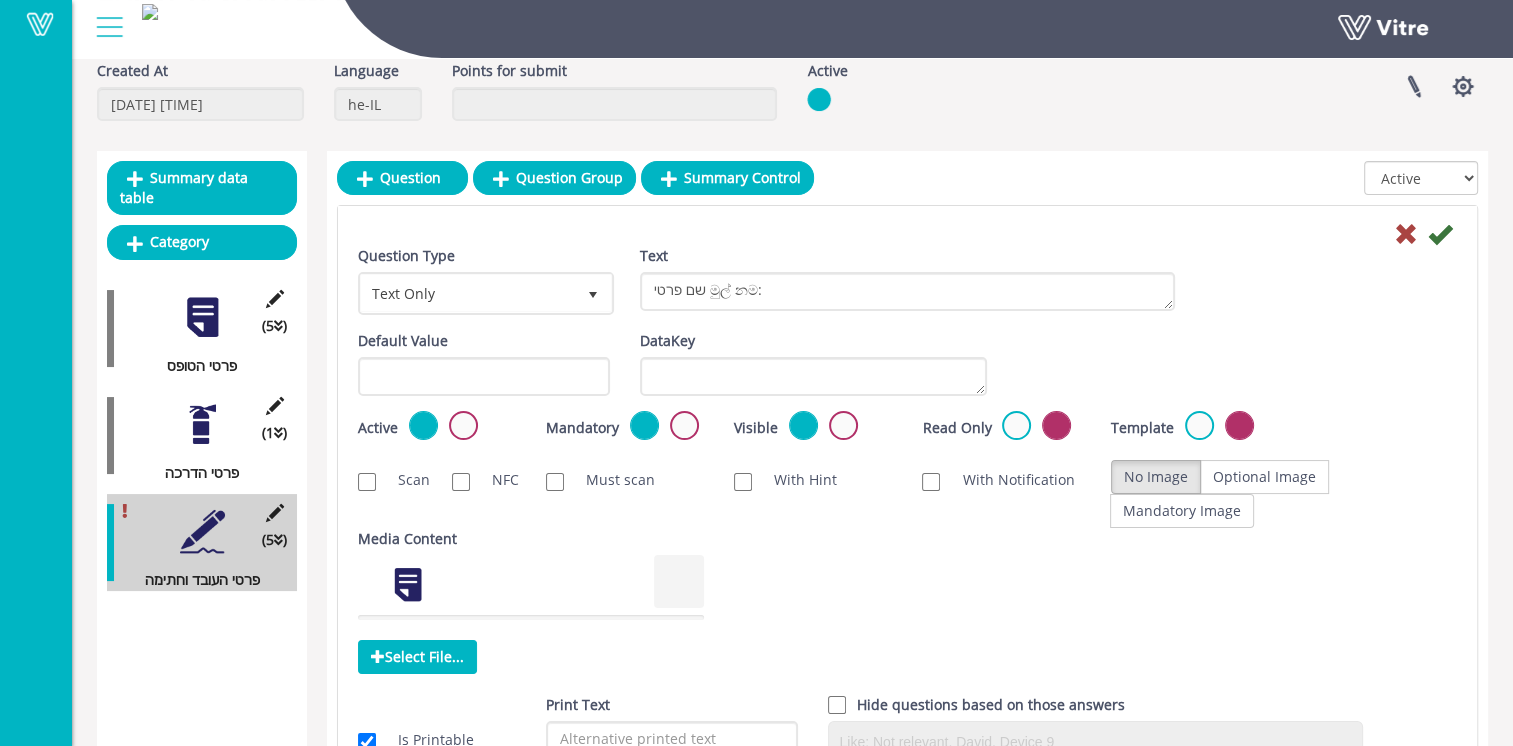 click at bounding box center [1440, 234] 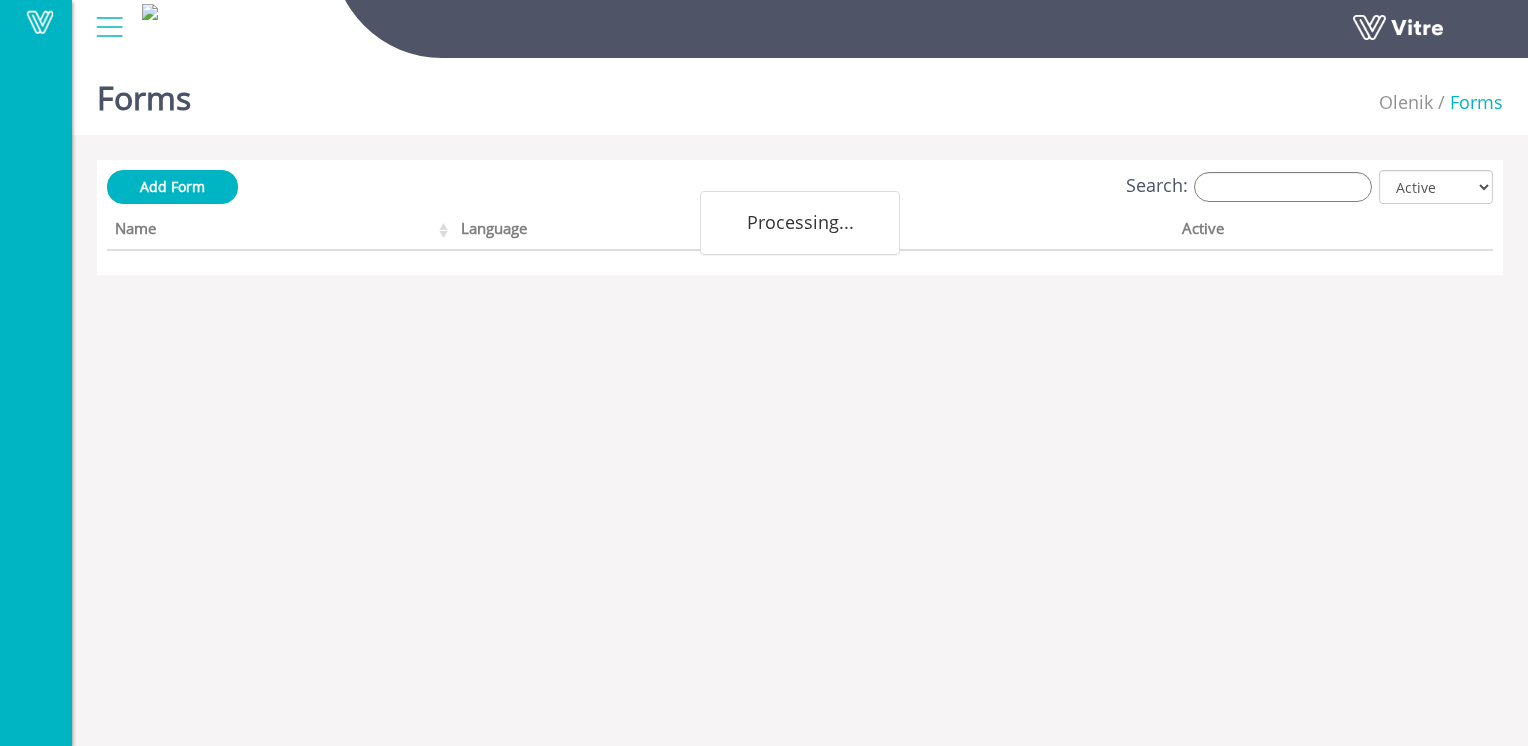 scroll, scrollTop: 0, scrollLeft: 0, axis: both 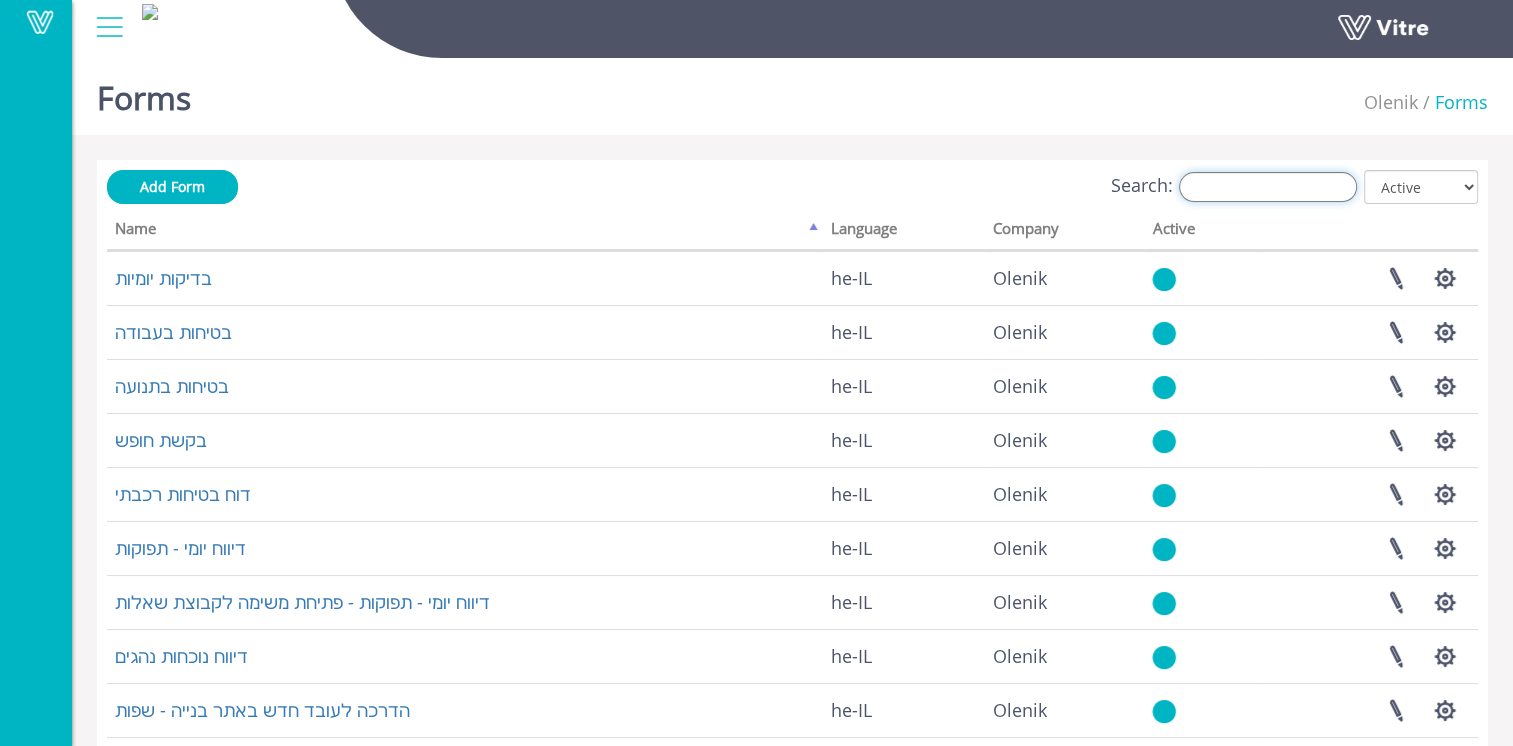 click on "Search:" at bounding box center [1268, 187] 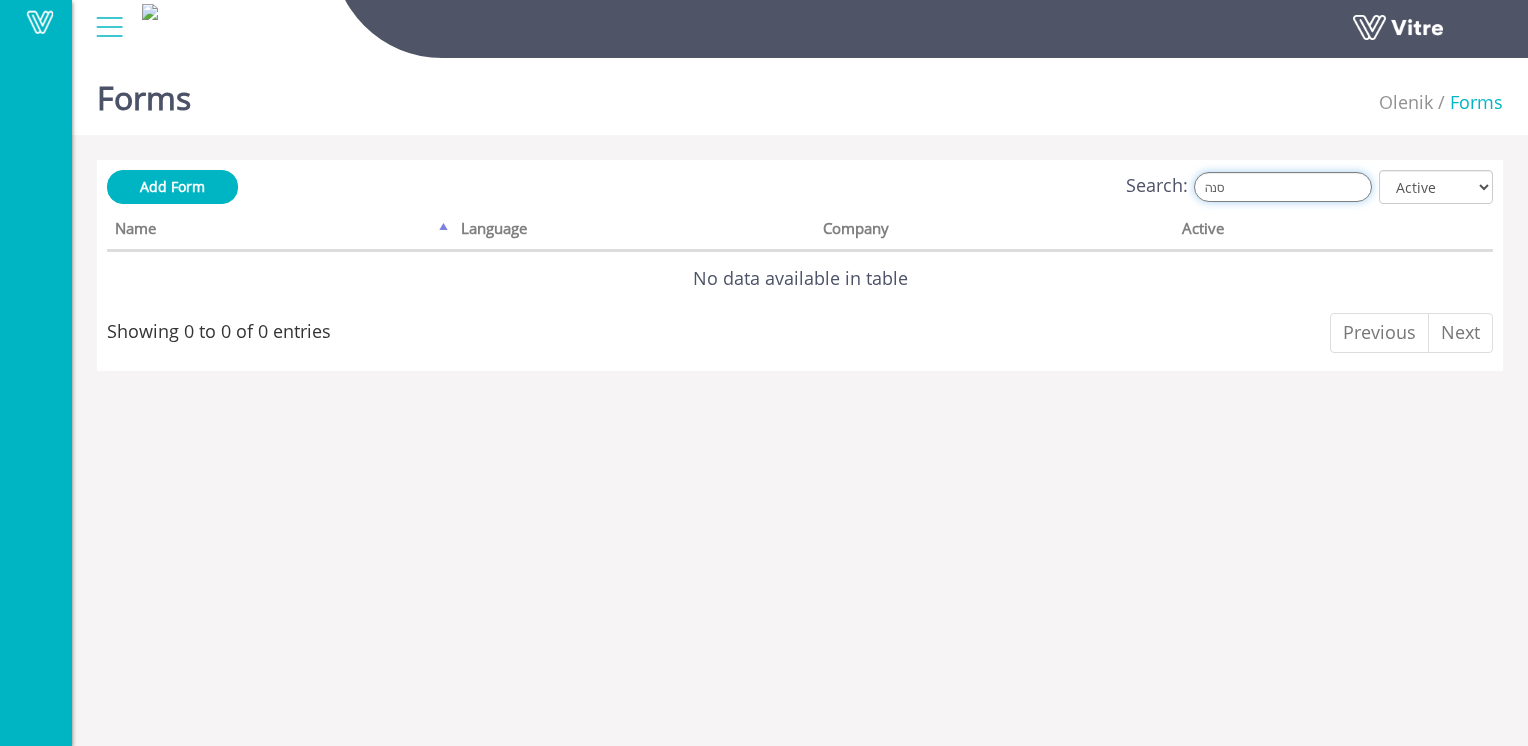 type on "סנהי" 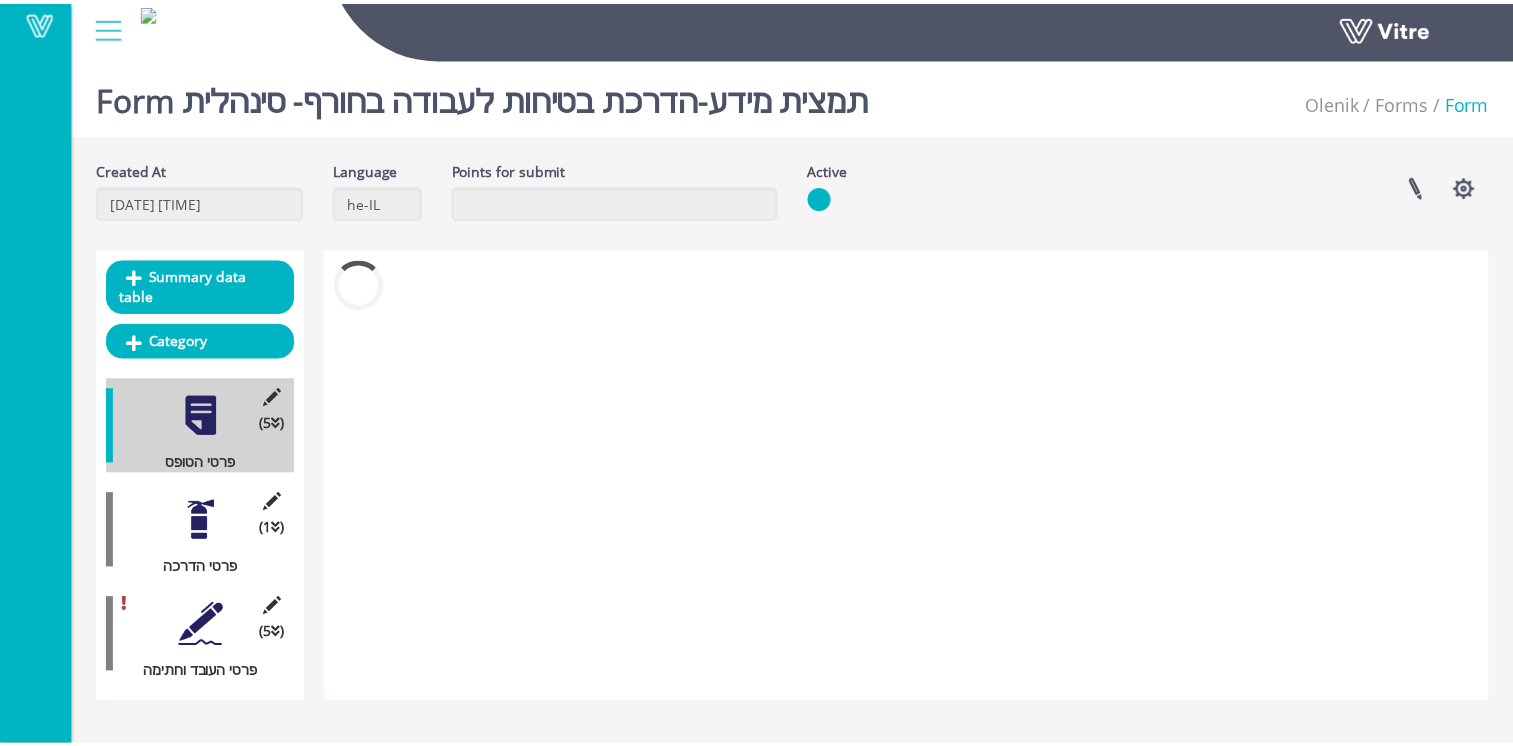 scroll, scrollTop: 0, scrollLeft: 0, axis: both 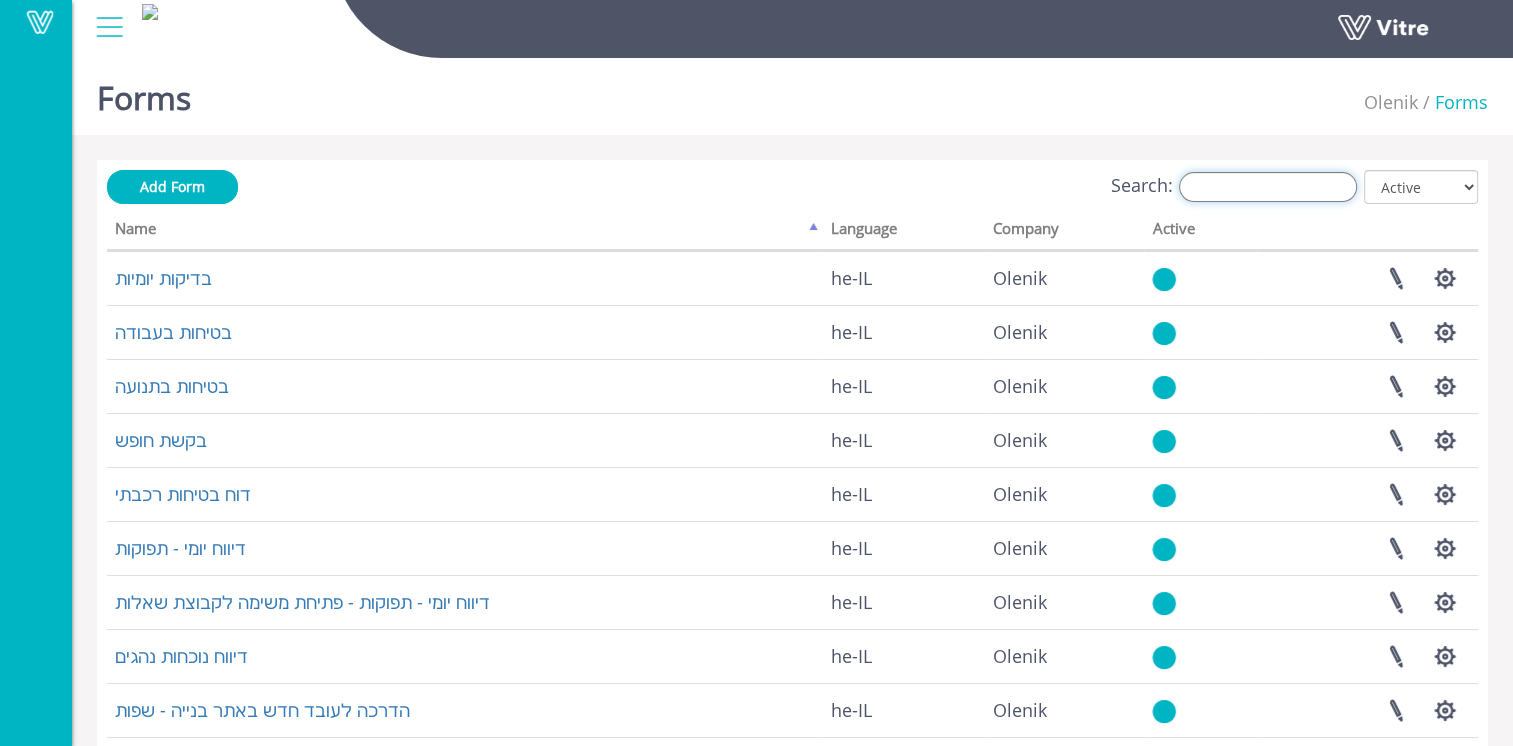 click on "Search:" at bounding box center [1268, 187] 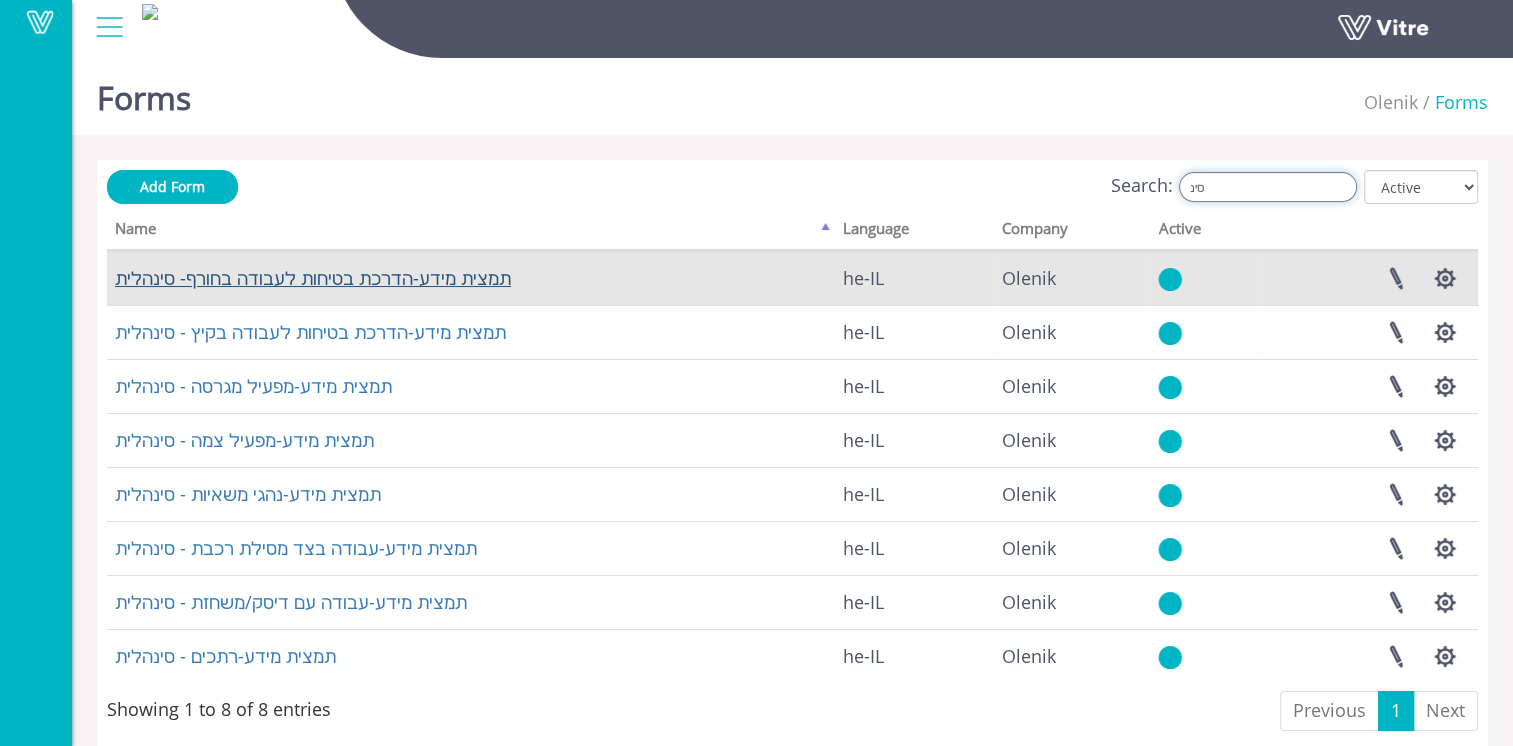 type on "סינ" 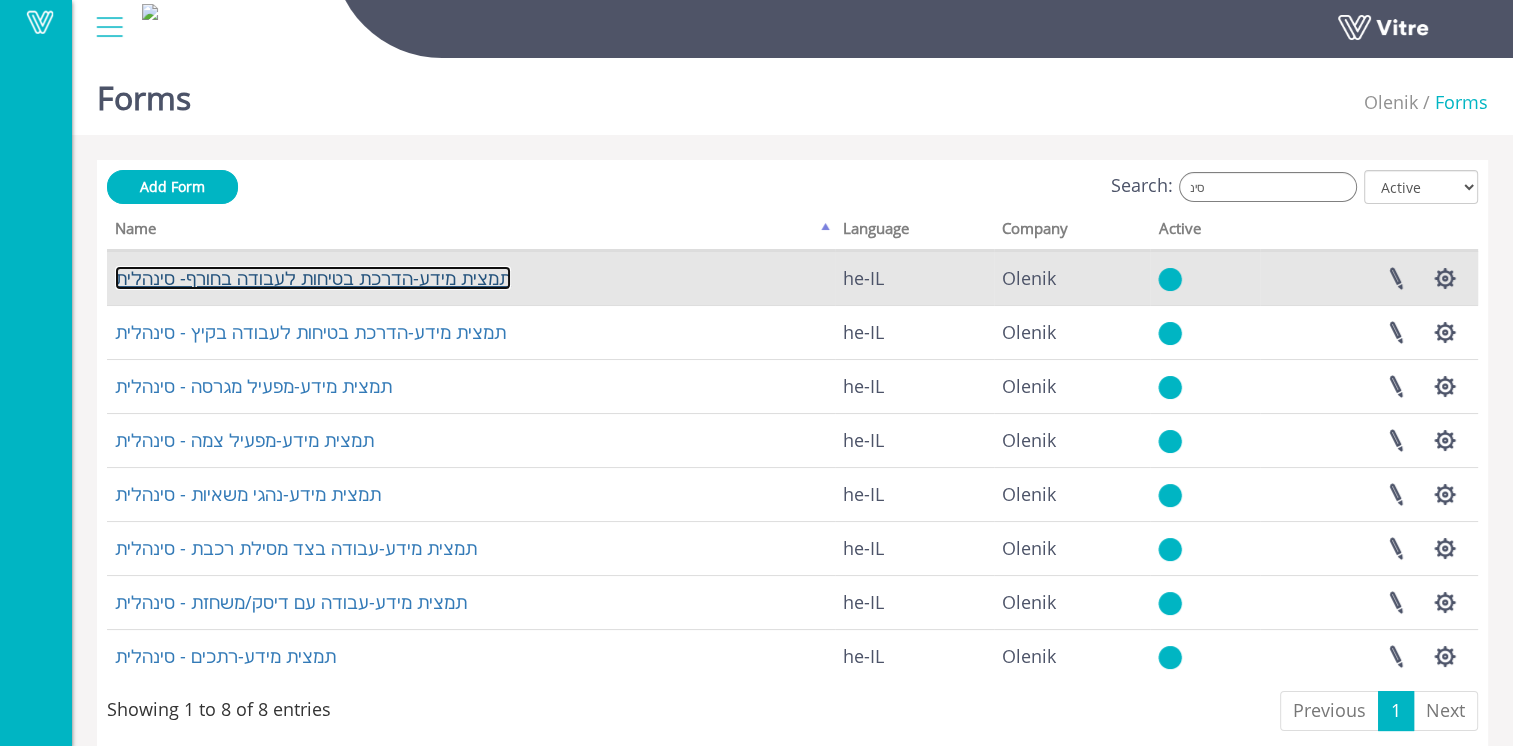 click on "תמצית מידע-הדרכת בטיחות לעבודה בחורף- סינהלית" at bounding box center [313, 278] 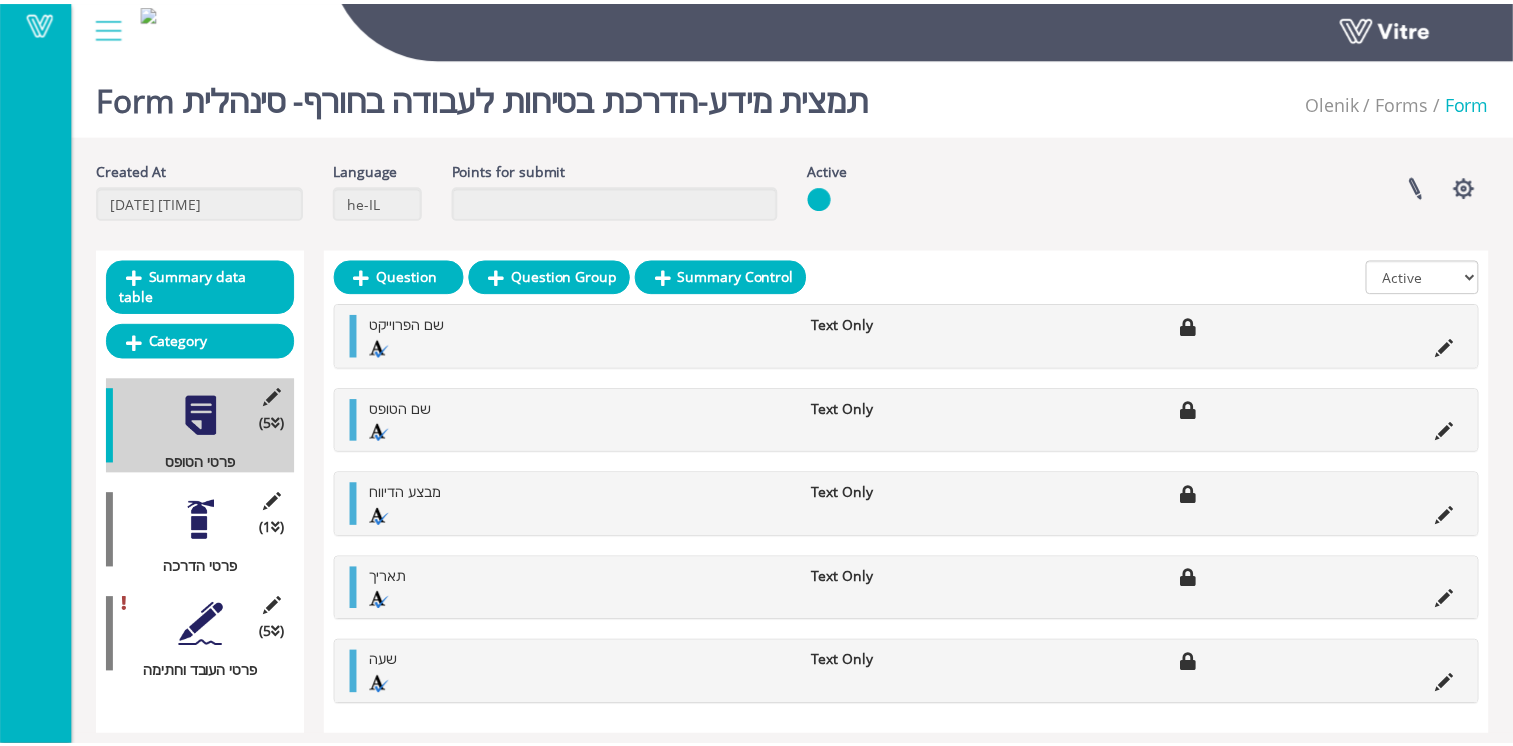 scroll, scrollTop: 0, scrollLeft: 0, axis: both 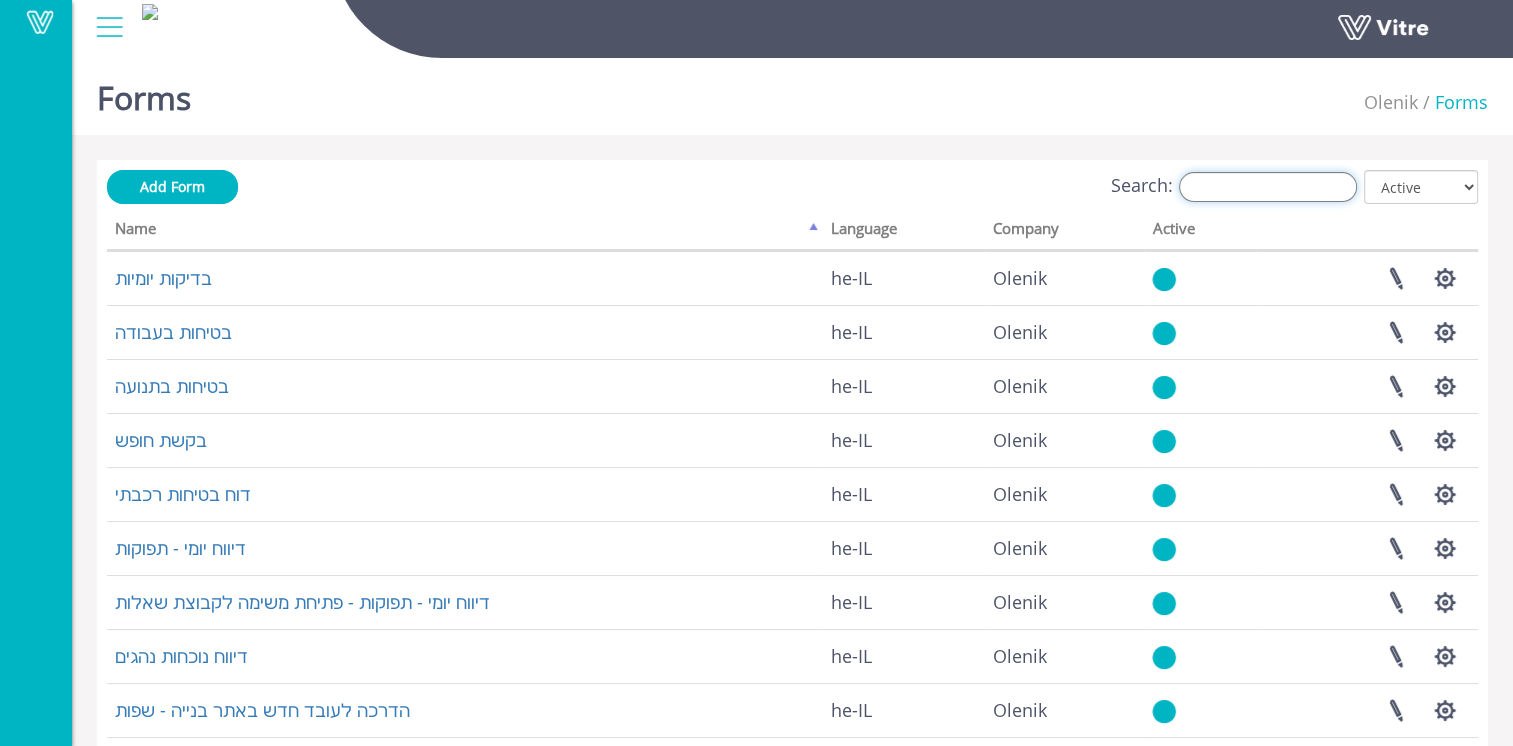click on "Search:" at bounding box center [1268, 187] 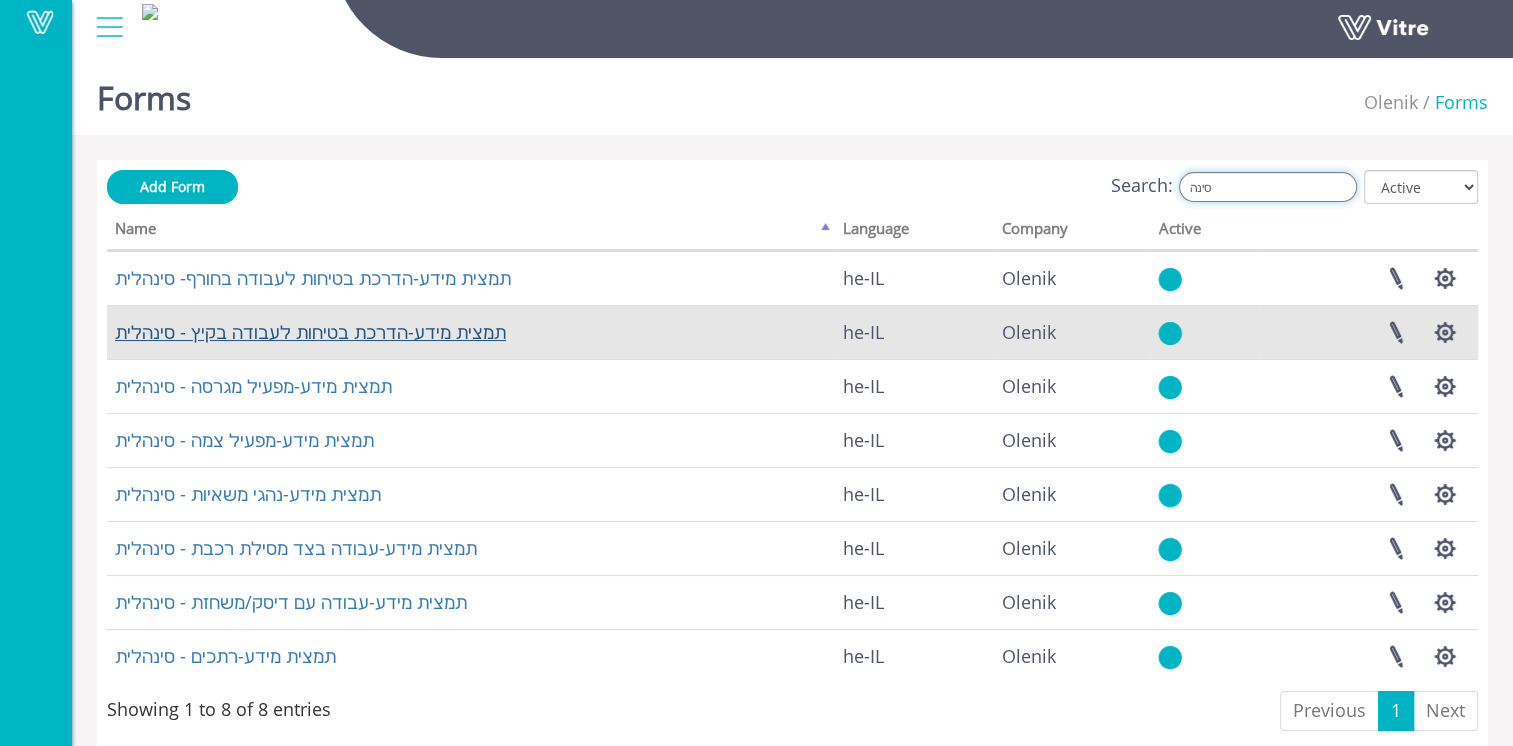type on "סינה" 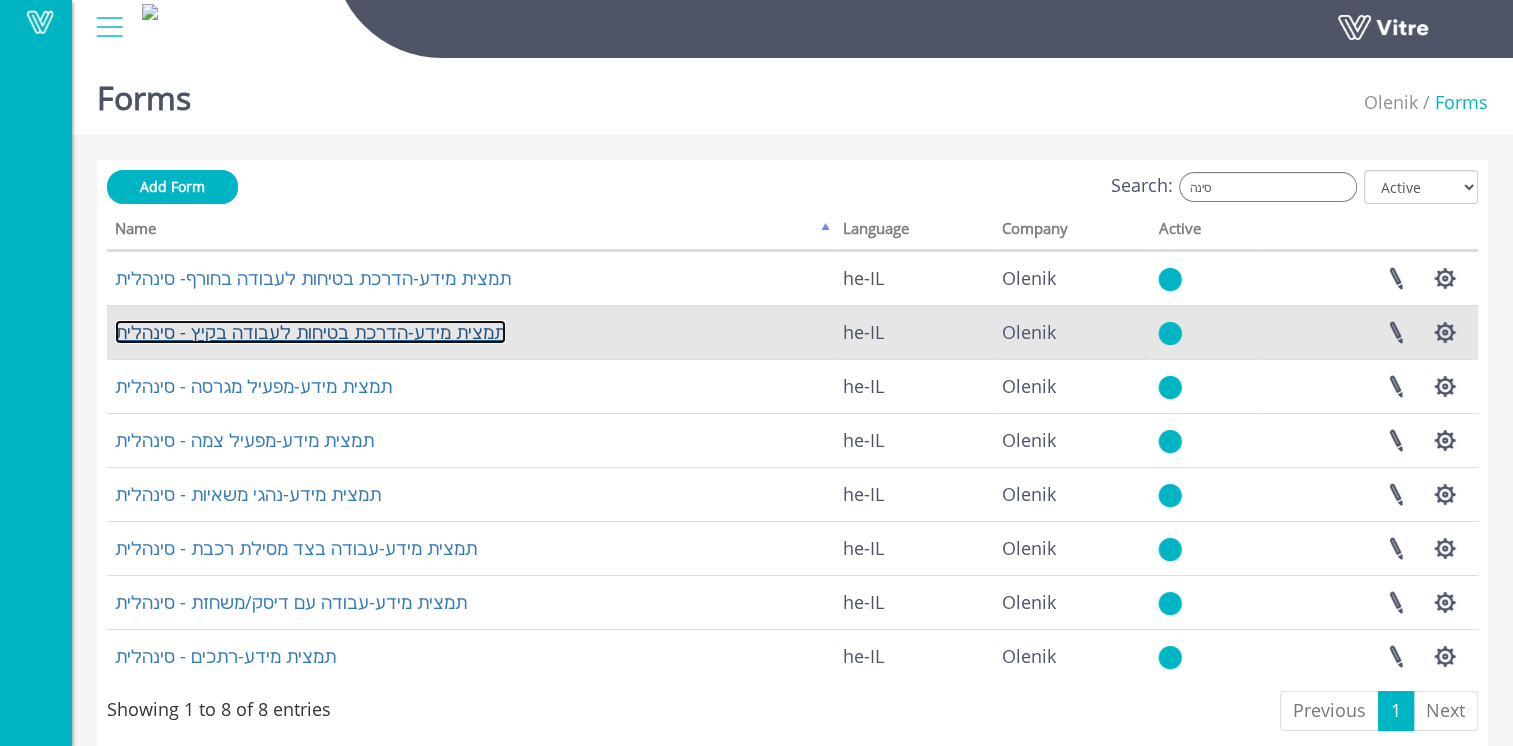 click on "תמצית מידע-הדרכת בטיחות לעבודה בקיץ - סינהלית" at bounding box center [310, 332] 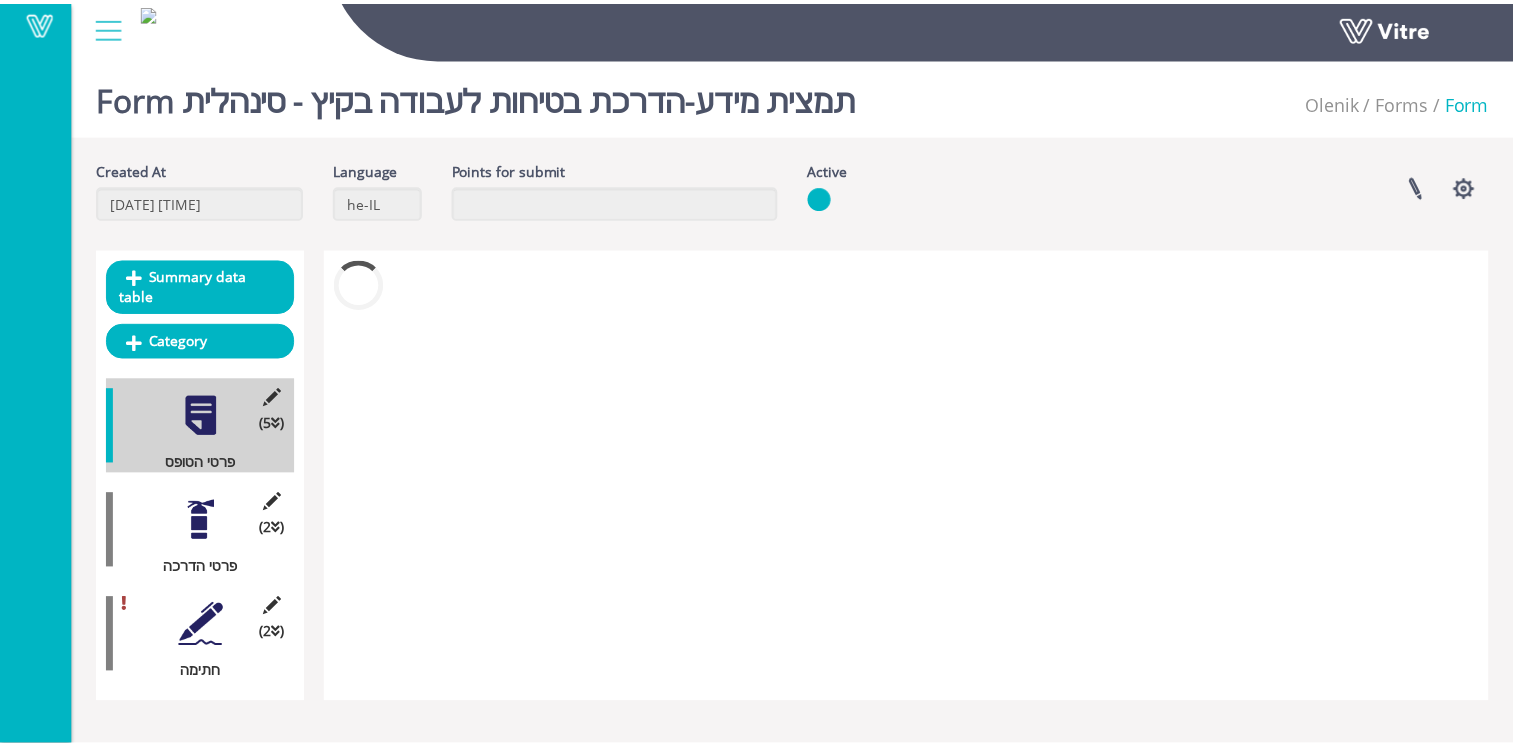 scroll, scrollTop: 0, scrollLeft: 0, axis: both 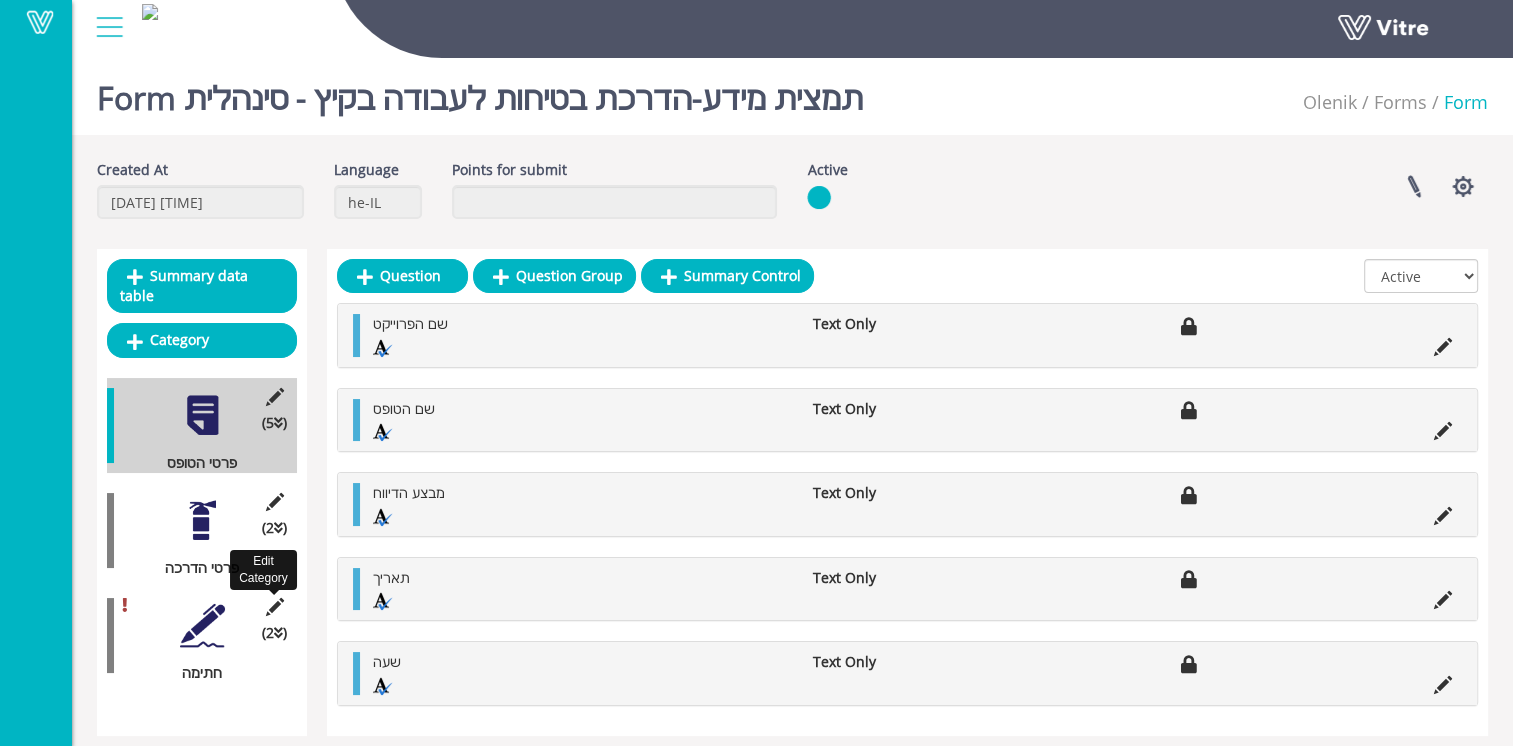 click at bounding box center [274, 607] 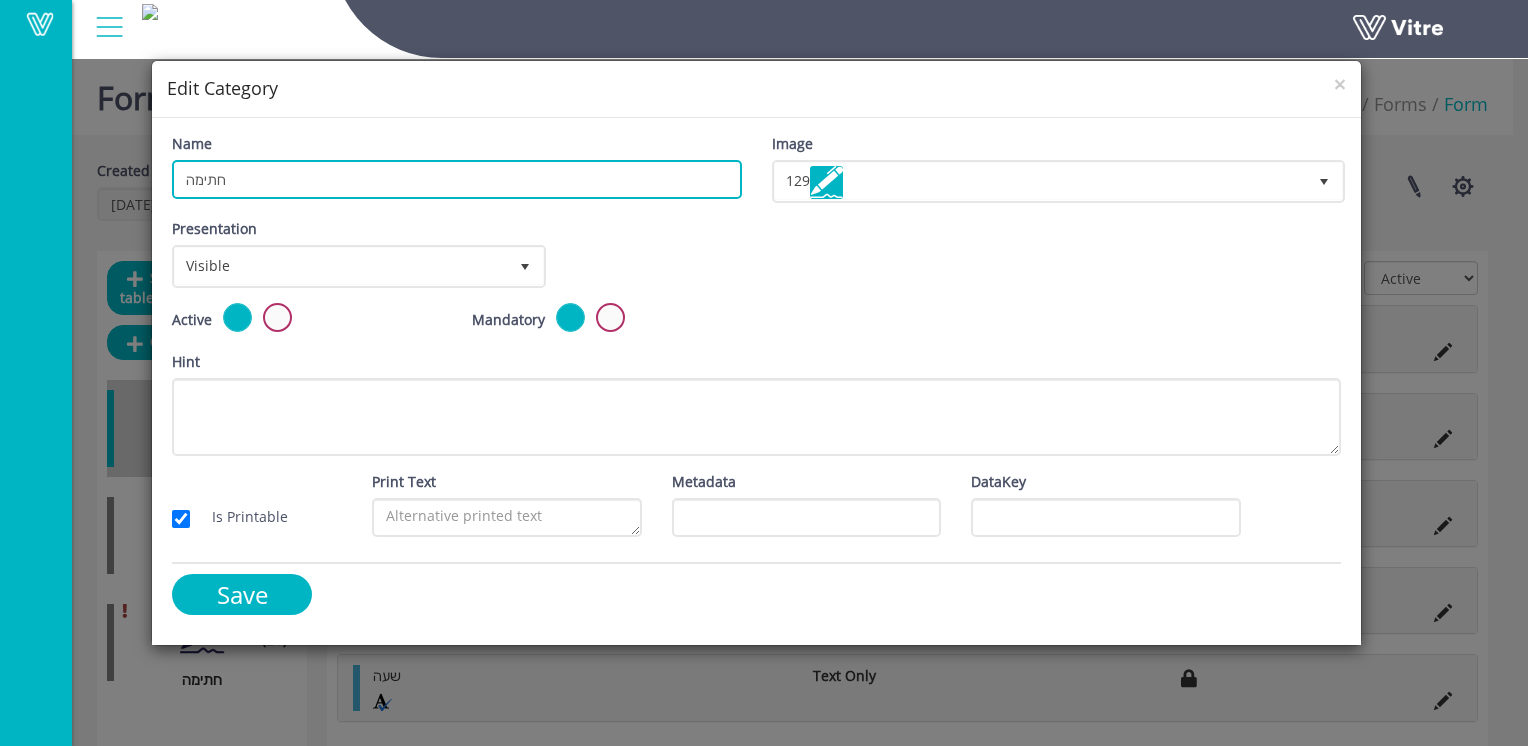 drag, startPoint x: 145, startPoint y: 176, endPoint x: 0, endPoint y: 166, distance: 145.34442 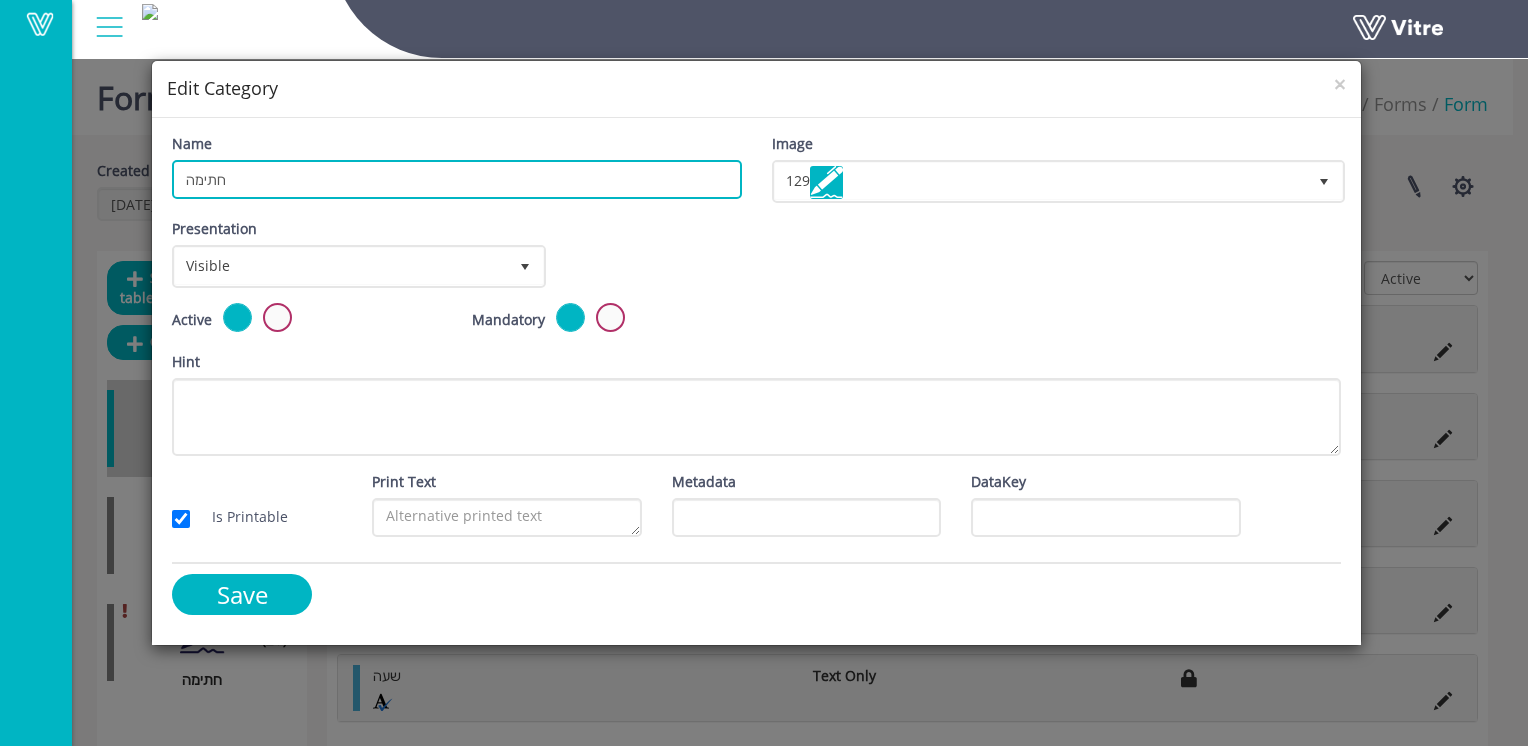 click on "Vitre
Form תמצית מידע-הדרכת בטיחות לעבודה בקיץ - סינהלית Olenik Forms Form
Created At 2/10/2025 7:40:07 AM
Language he-IL
Points for submit
Active
Linked Projects Set Users Manage Templates Clone Form Clone Form Category Additional languages Add Custom Report
(5" at bounding box center (764, 373) 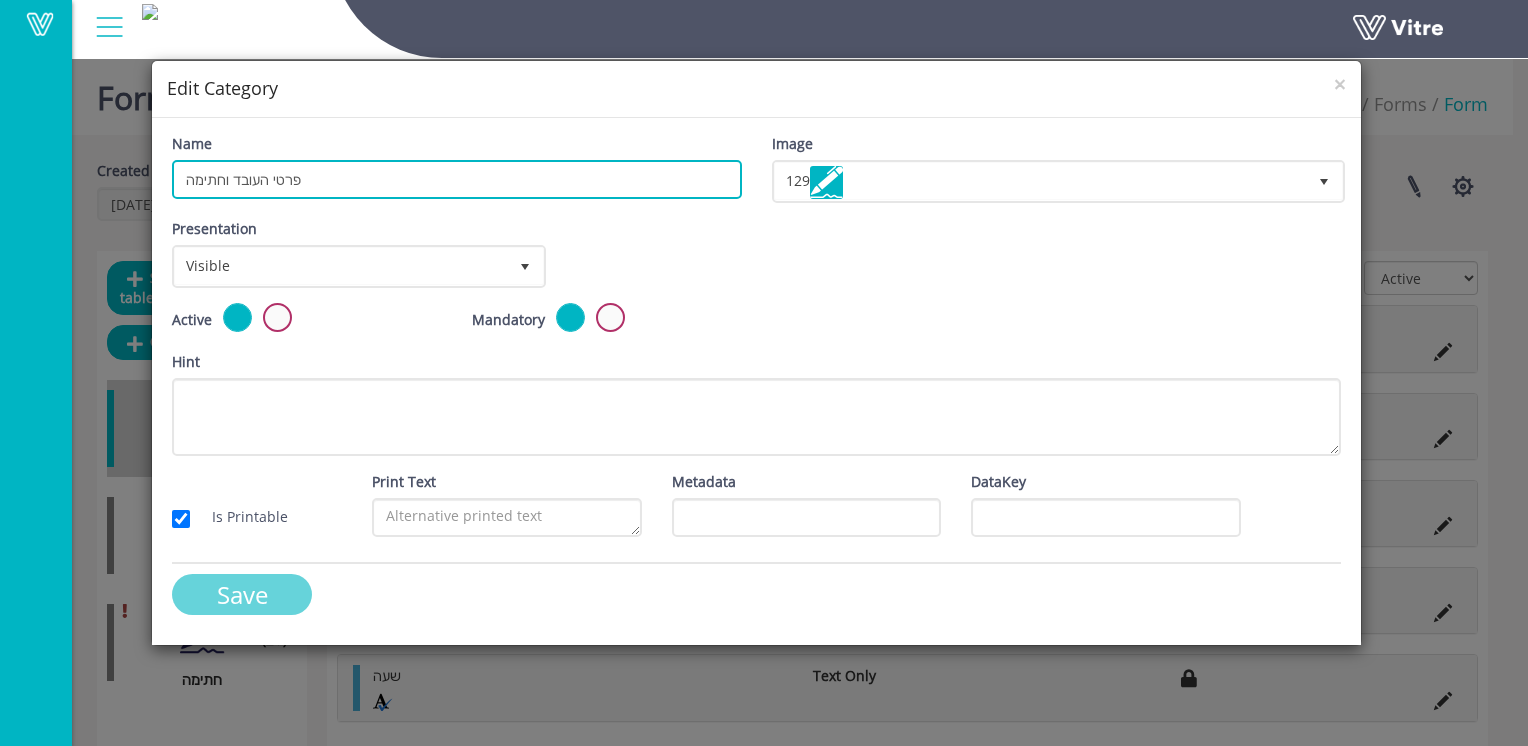 type on "פרטי העובד וחתימה" 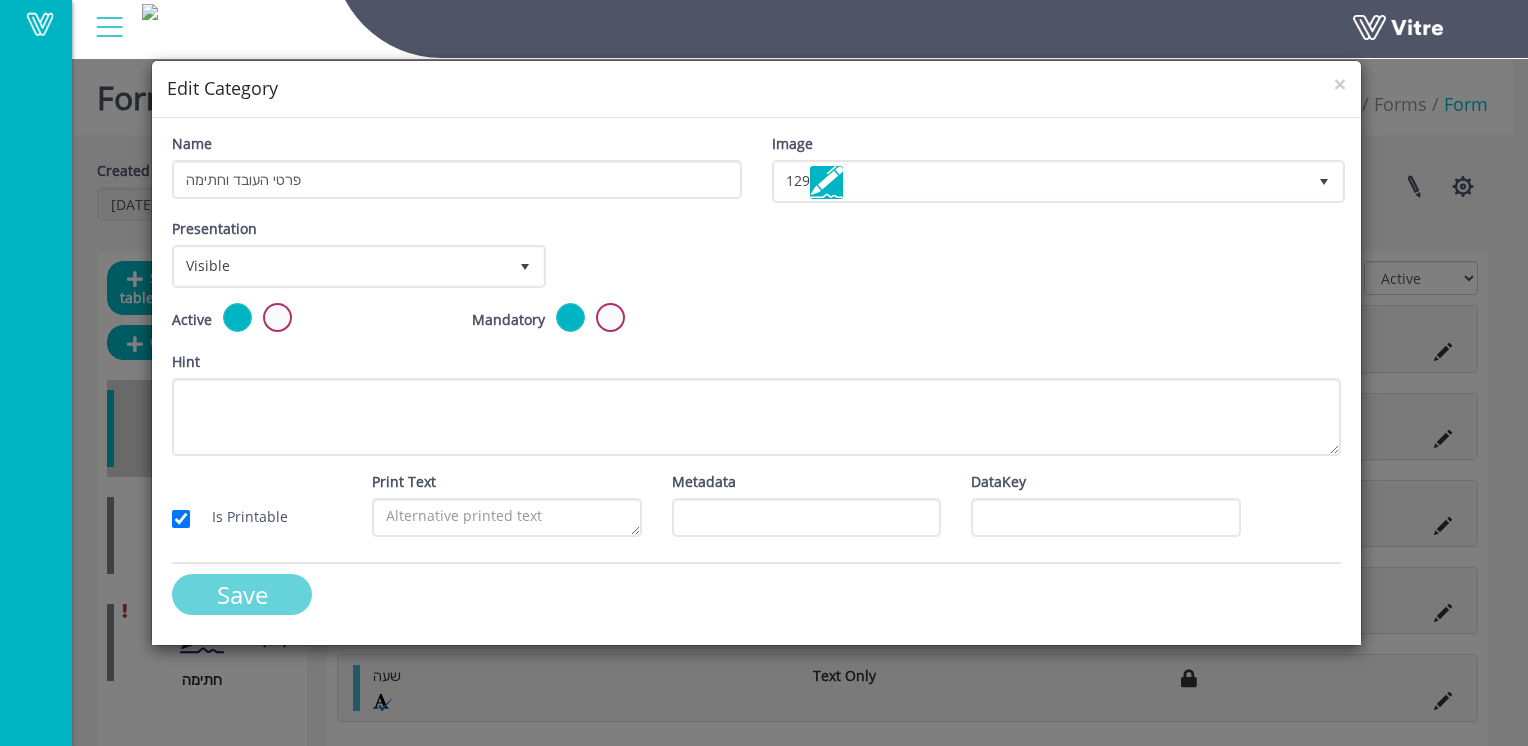 click on "Save" at bounding box center [242, 594] 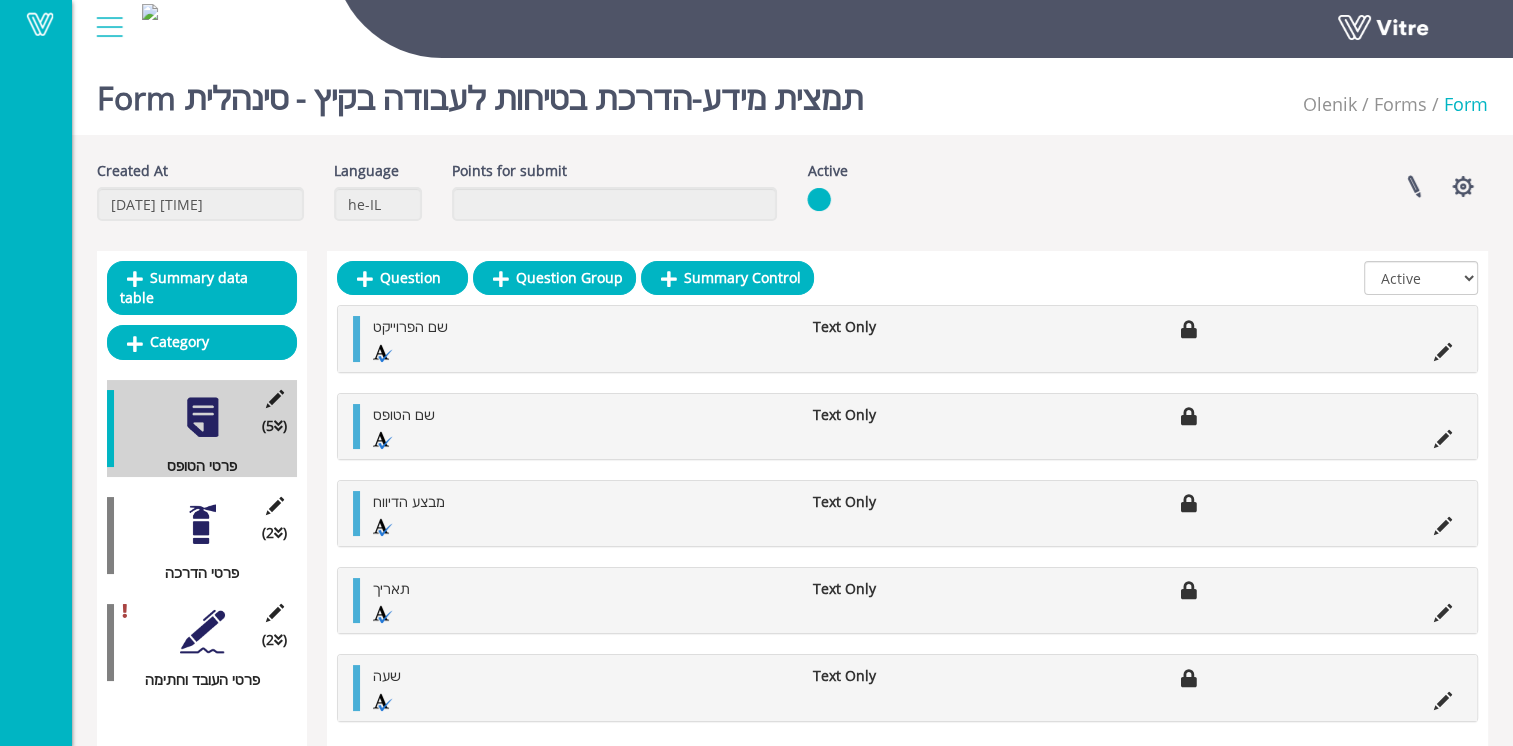 click at bounding box center (202, 631) 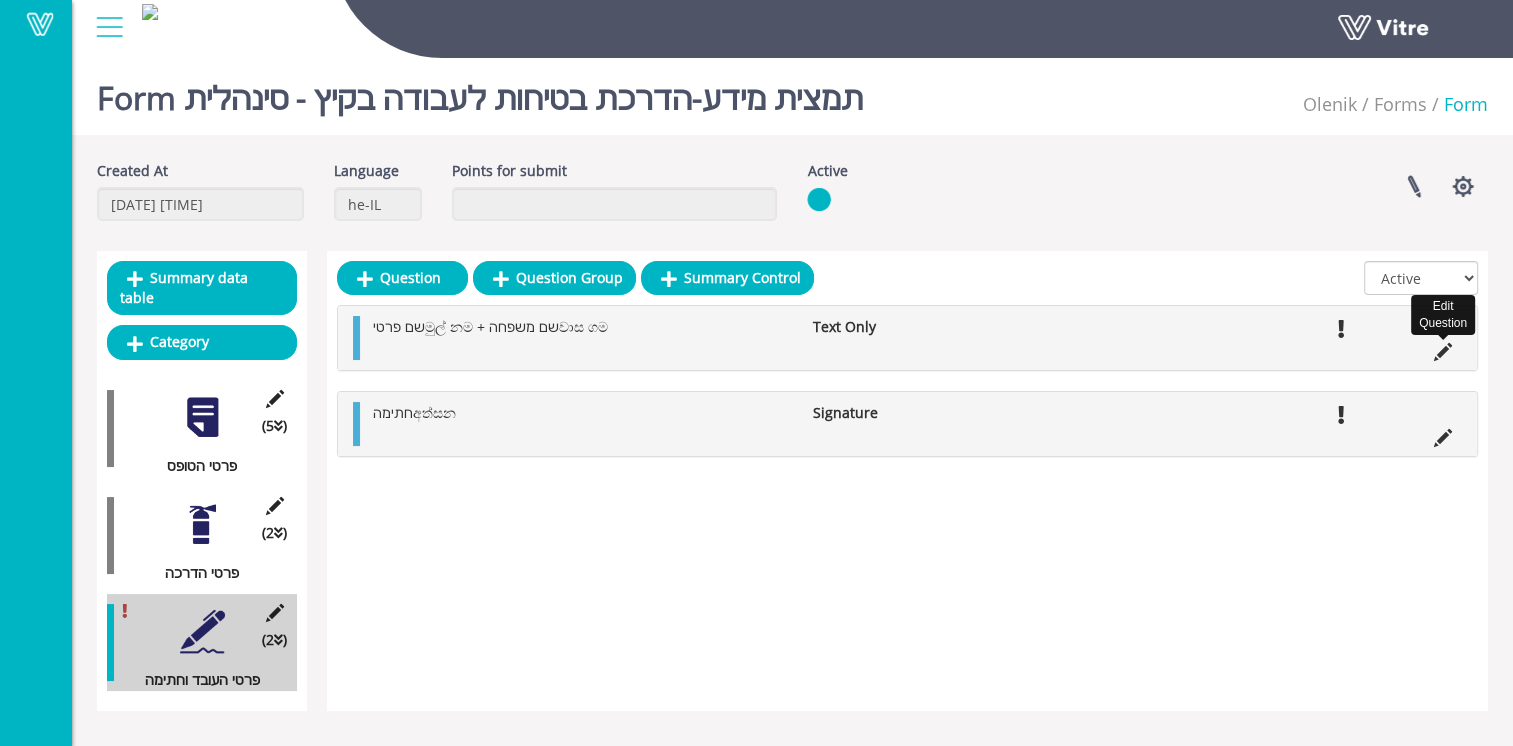 click at bounding box center [1443, 352] 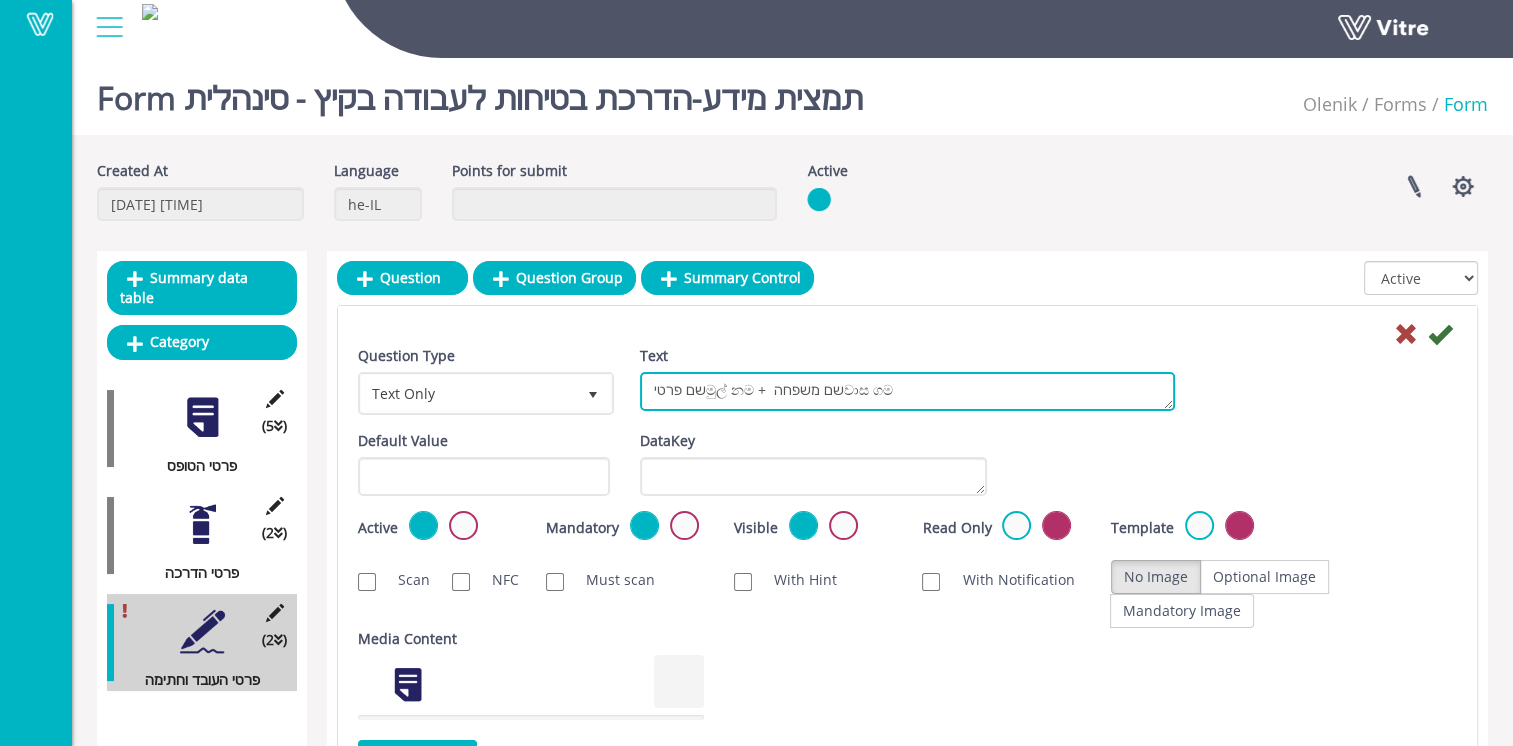 drag, startPoint x: 963, startPoint y: 390, endPoint x: 626, endPoint y: 378, distance: 337.2136 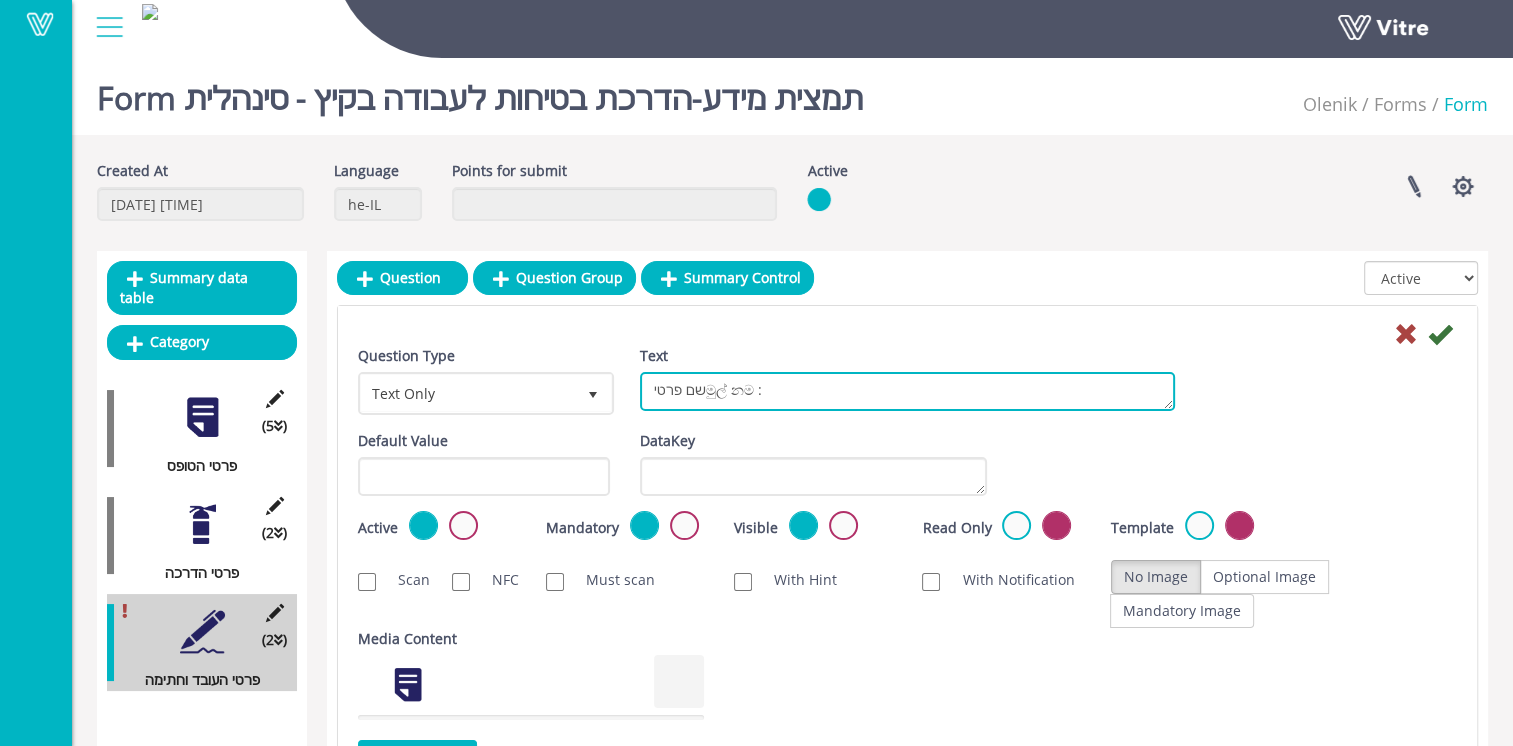 click on "שם פרטיමුල් නම +  שם משפחהවාස ගම" at bounding box center (907, 391) 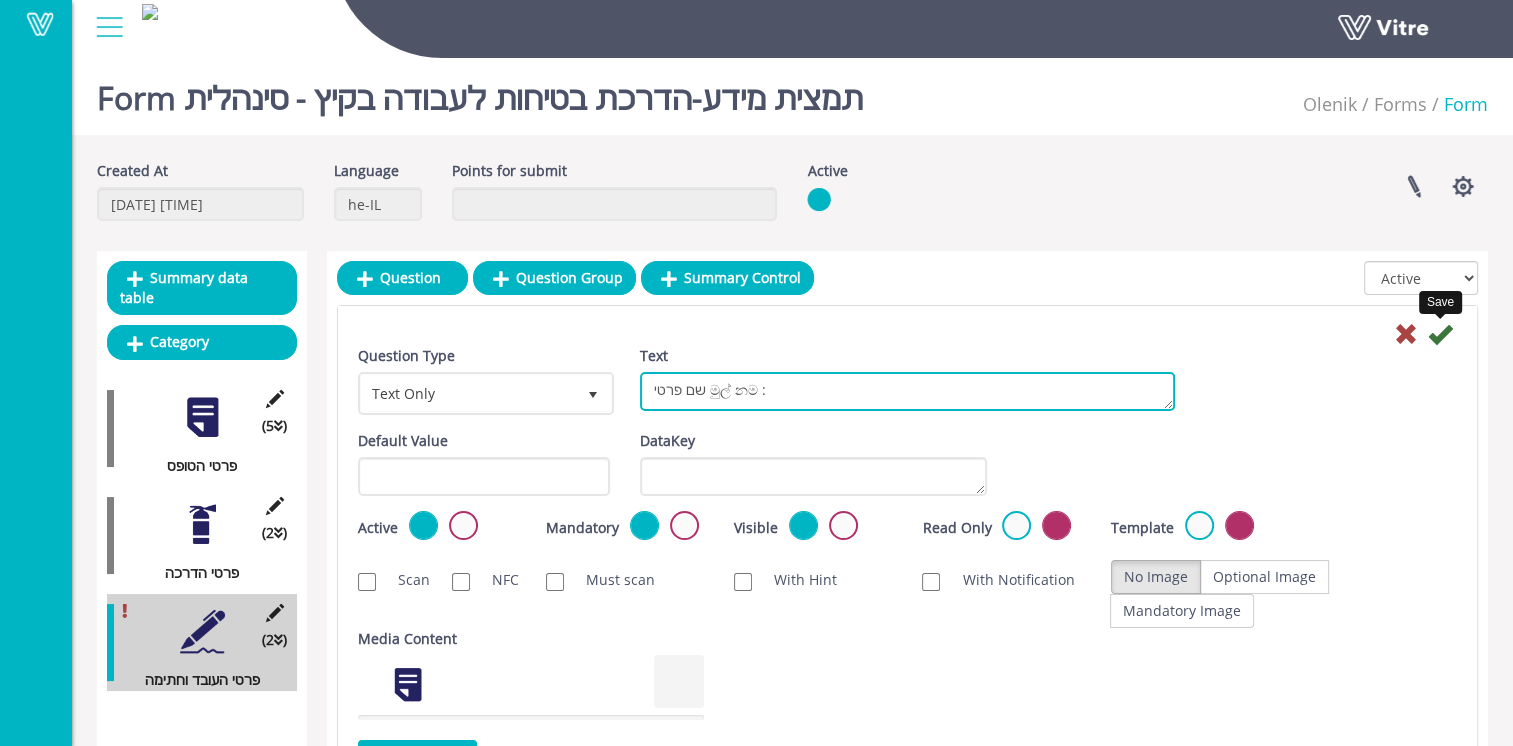 type on "שם פרטי මුල් නම :" 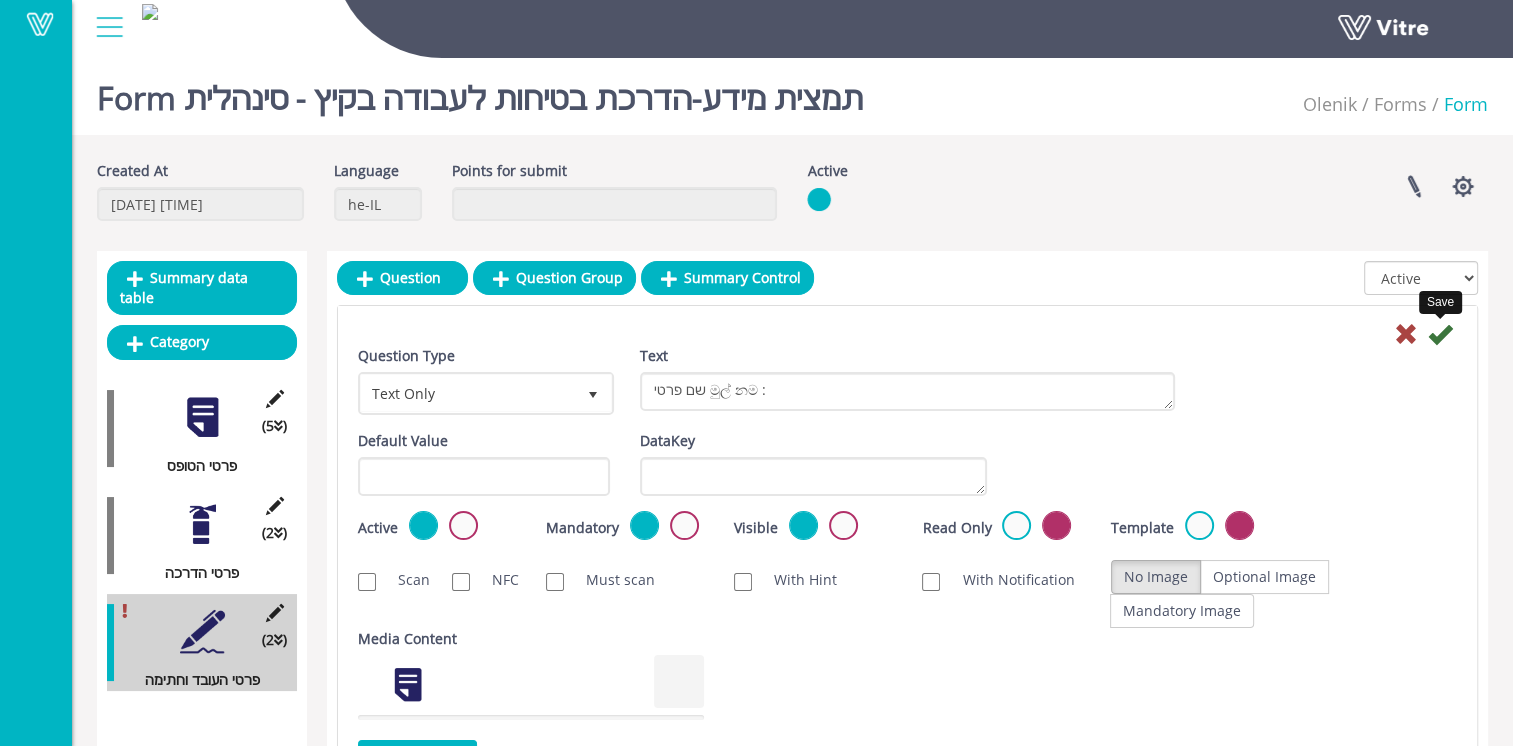 click at bounding box center [1440, 334] 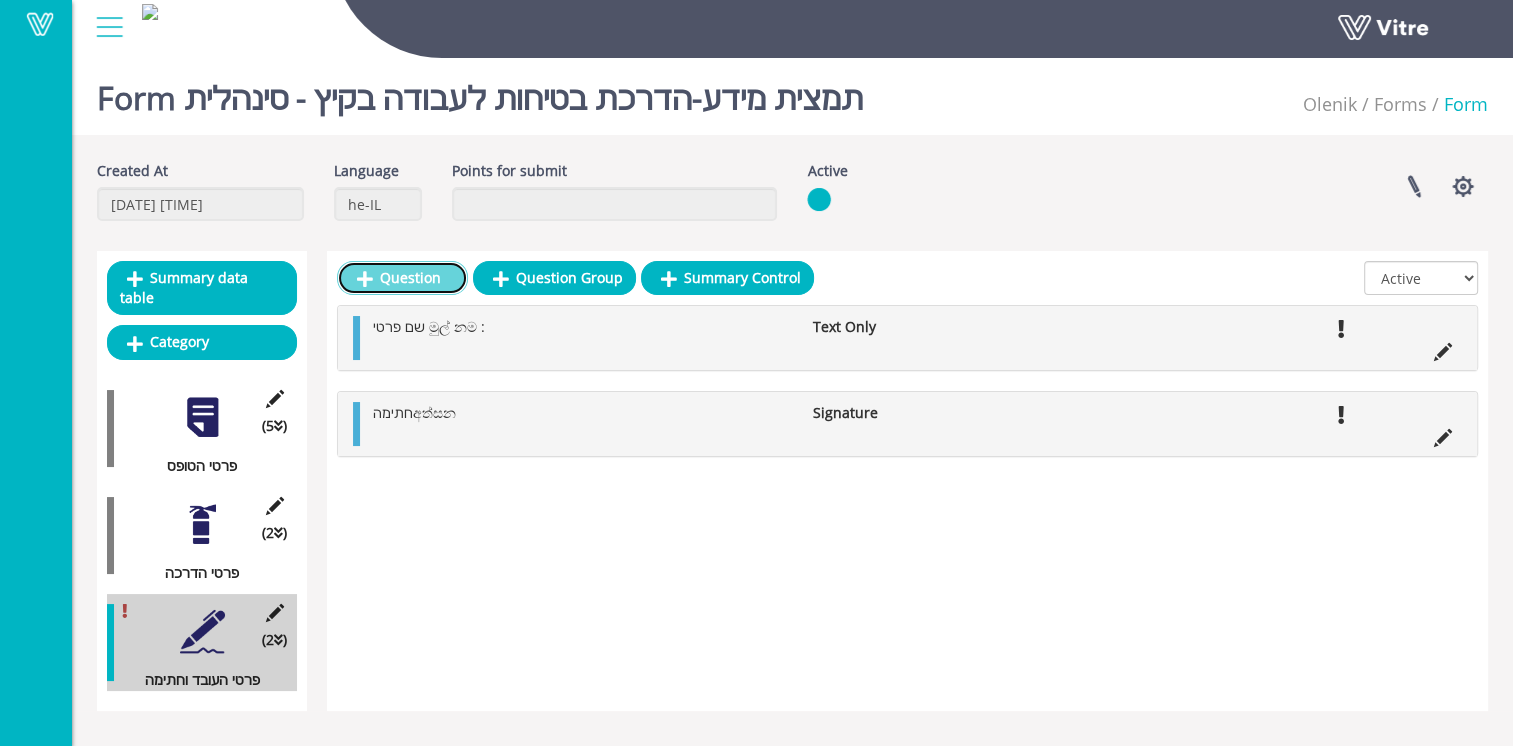 click on "Question" at bounding box center [402, 278] 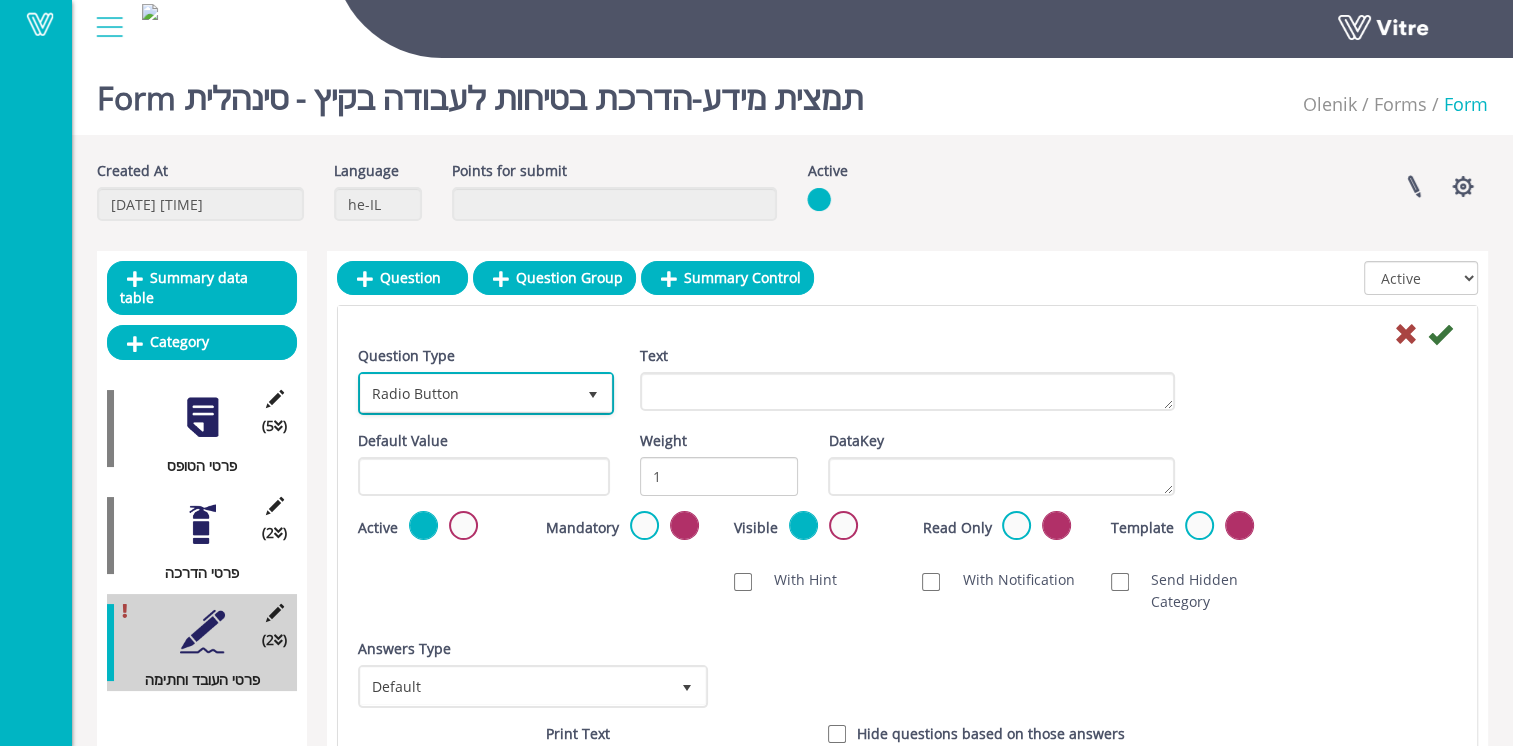 click at bounding box center [593, 395] 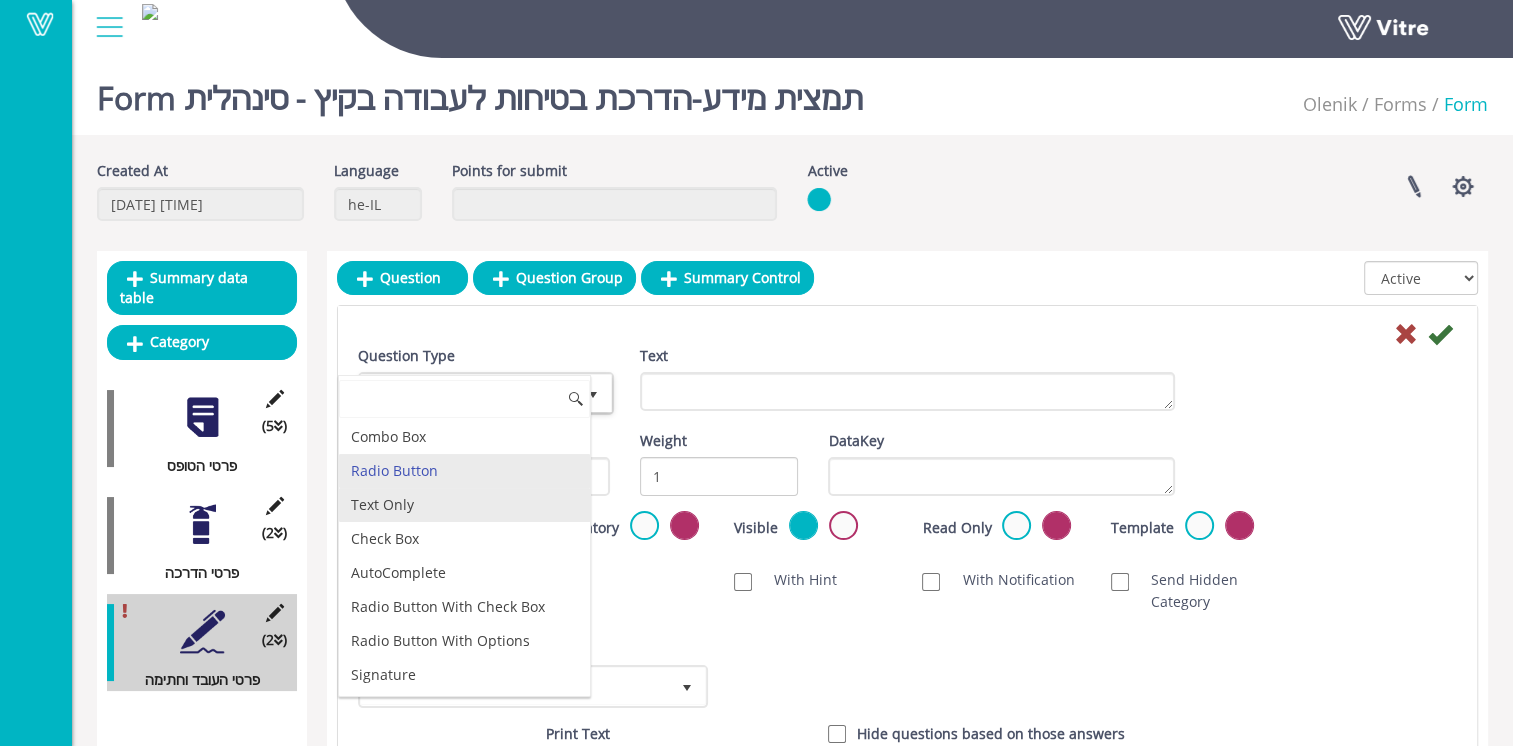 click on "Text Only" at bounding box center [464, 505] 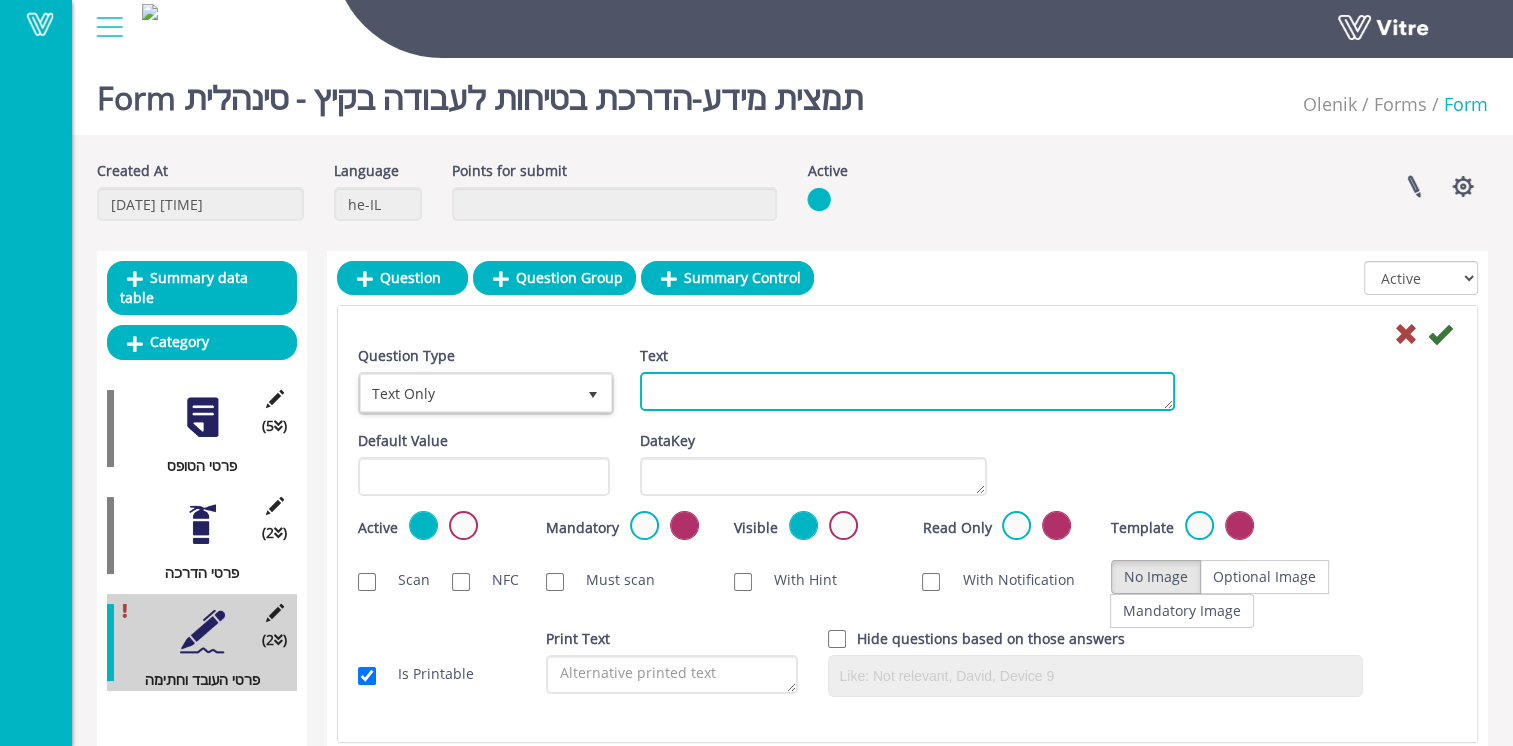 click on "Text" at bounding box center [907, 391] 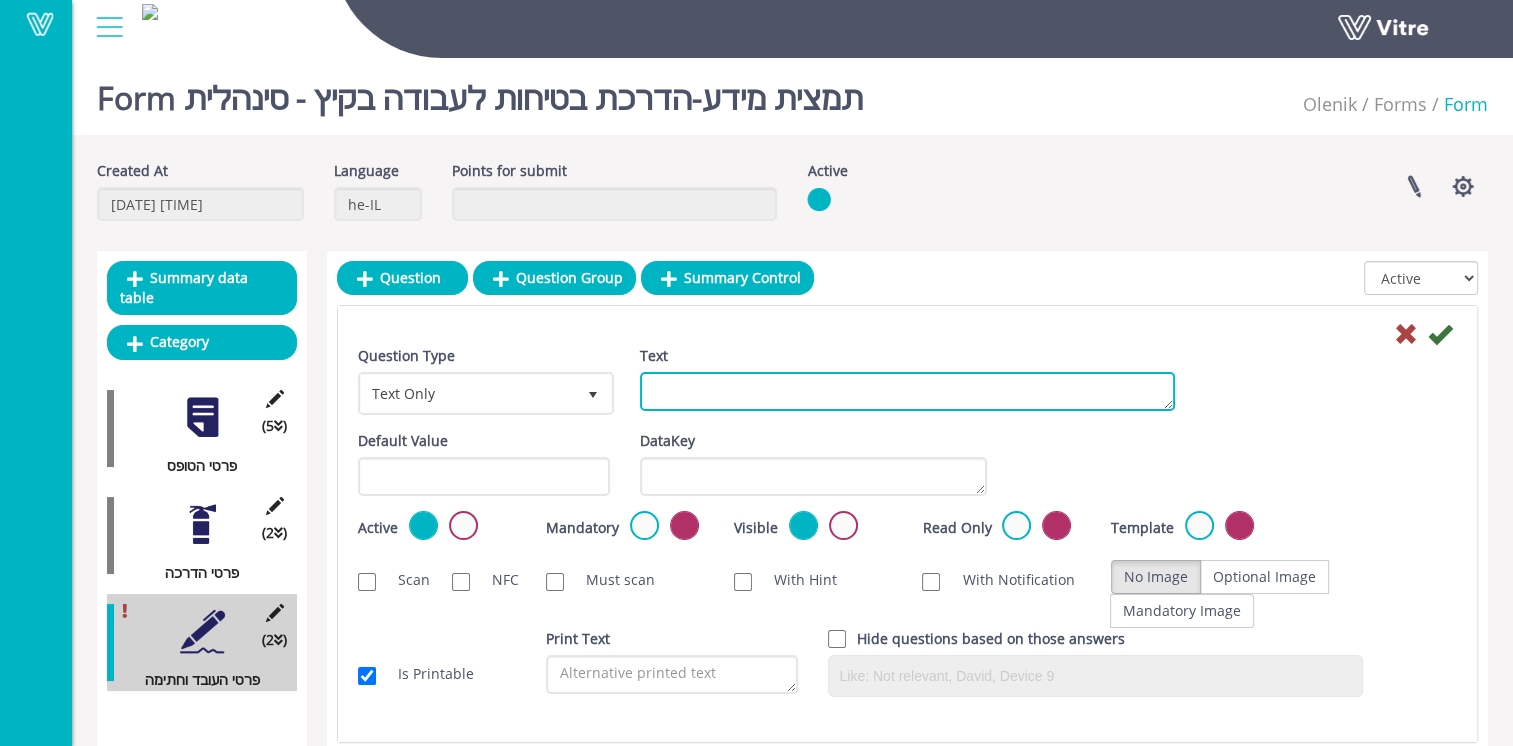 paste on "שם משפחהවාස ගම:" 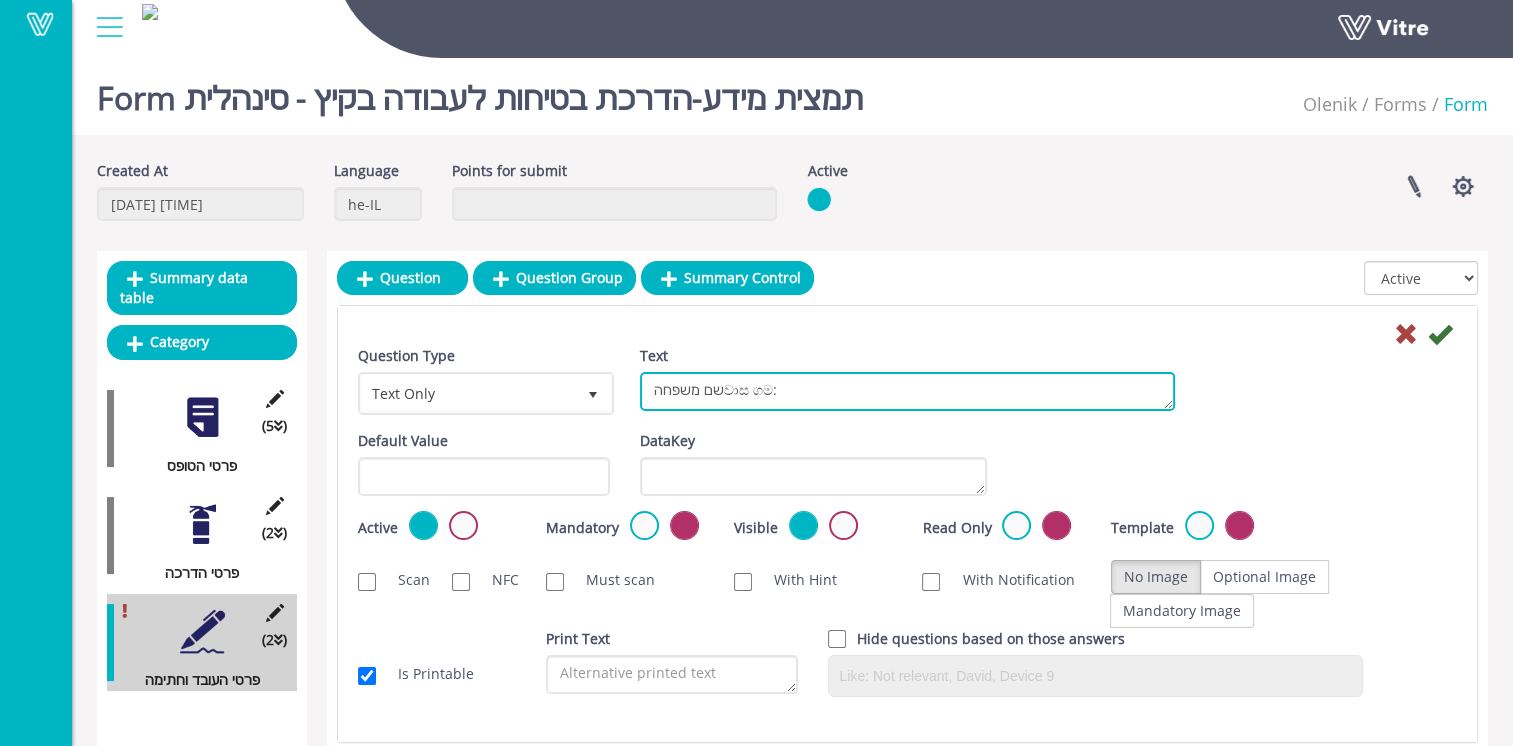 click on "שם משפחהවාස ගම:" at bounding box center [907, 391] 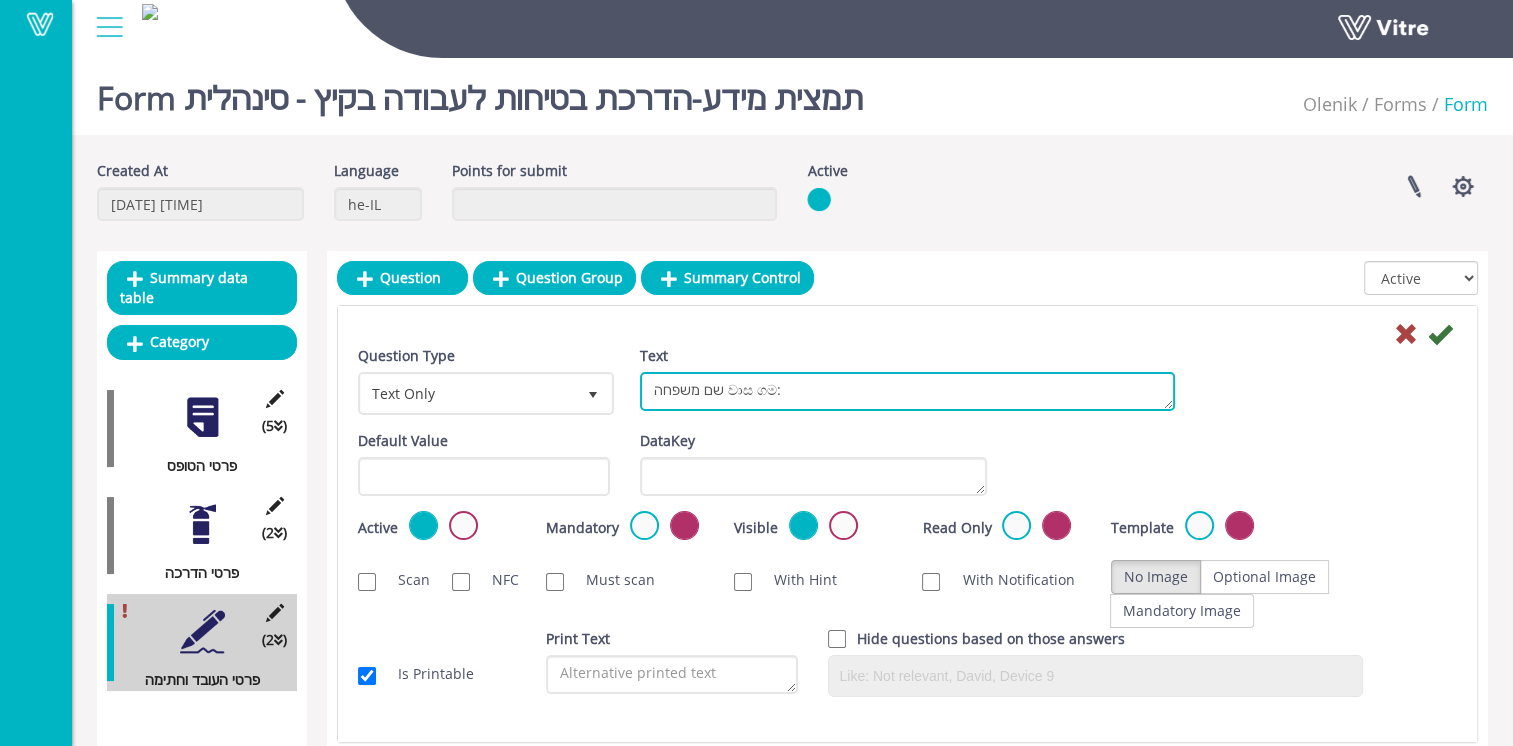 click on "שם משפחה වාස ගම:" at bounding box center [907, 391] 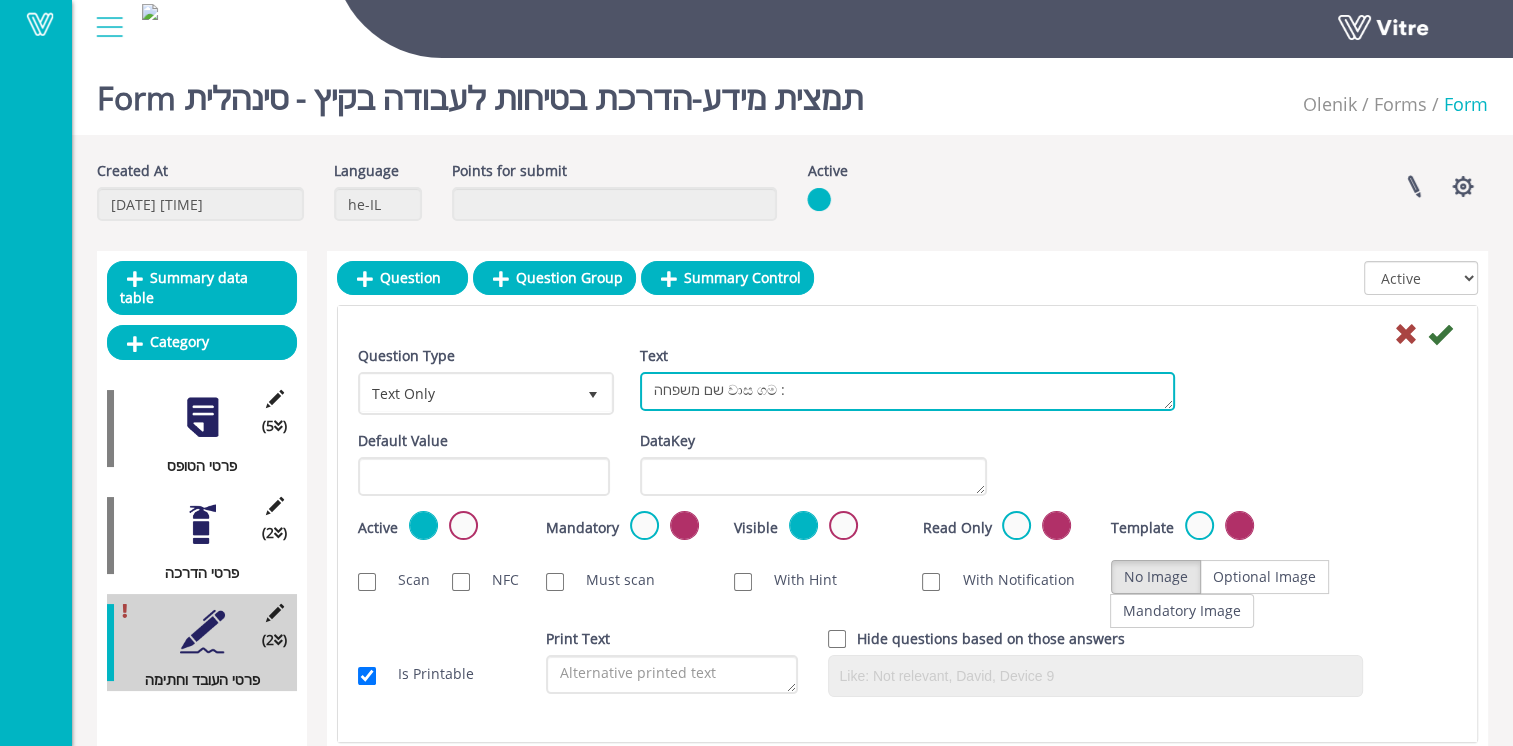 type on "שם משפחה වාස ගම :" 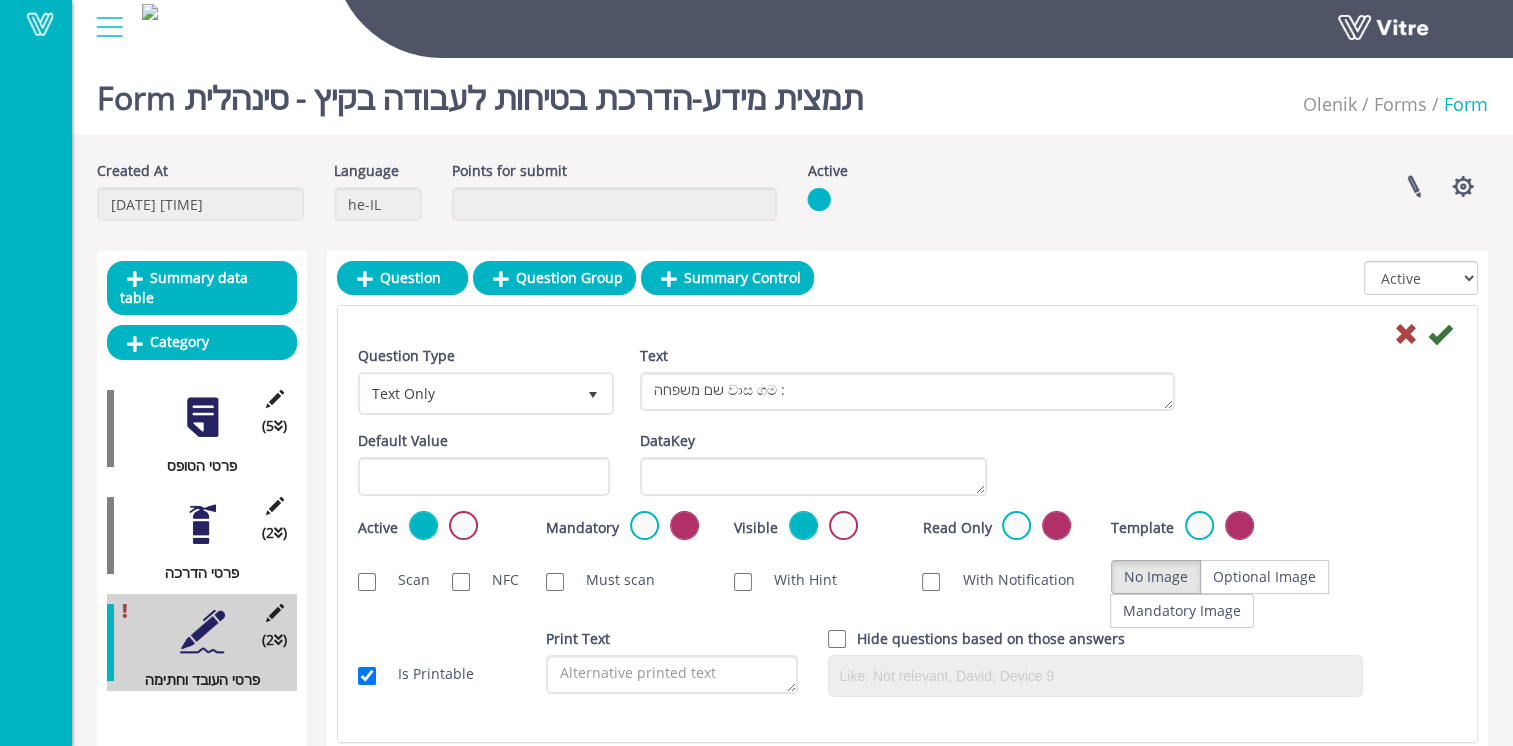 click at bounding box center [644, 525] 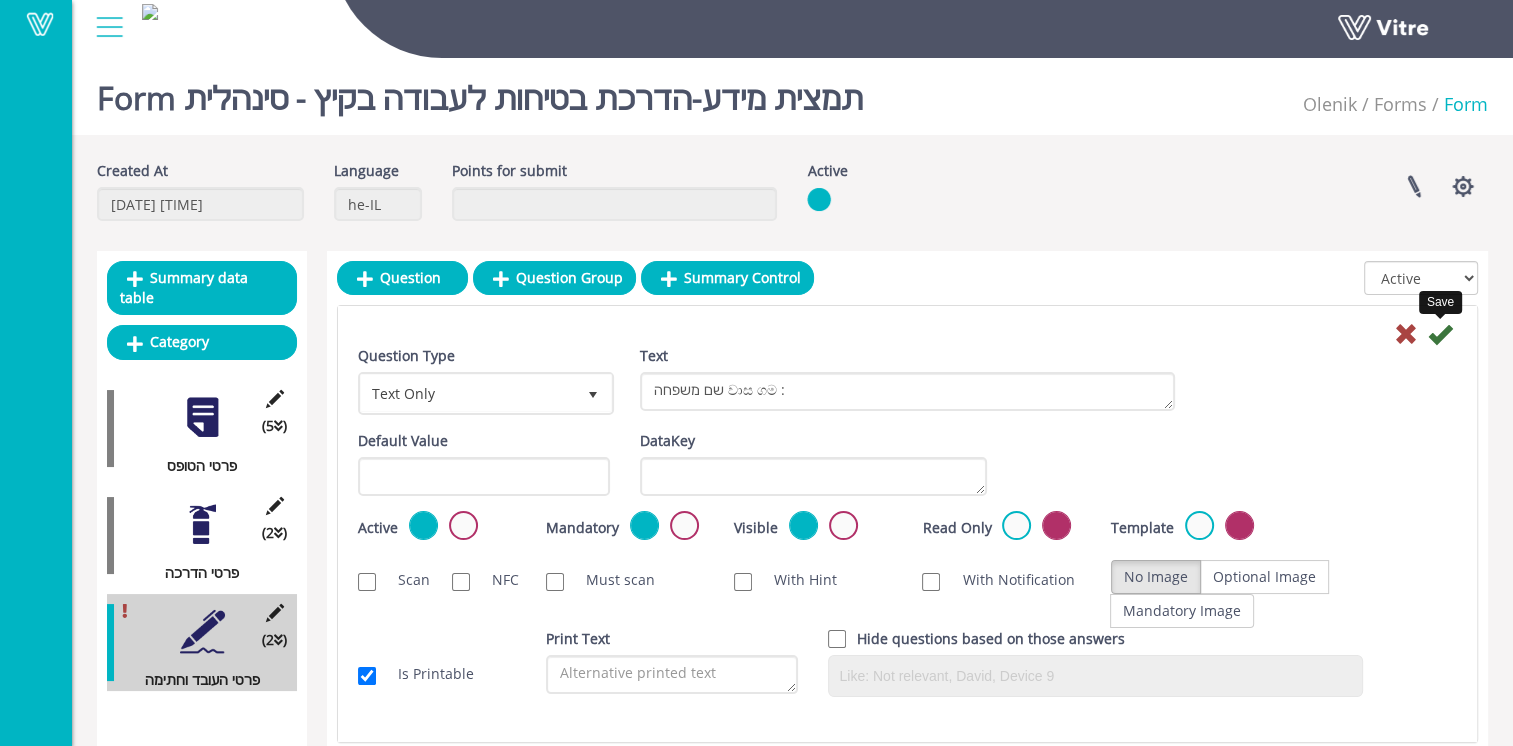 click at bounding box center [1440, 334] 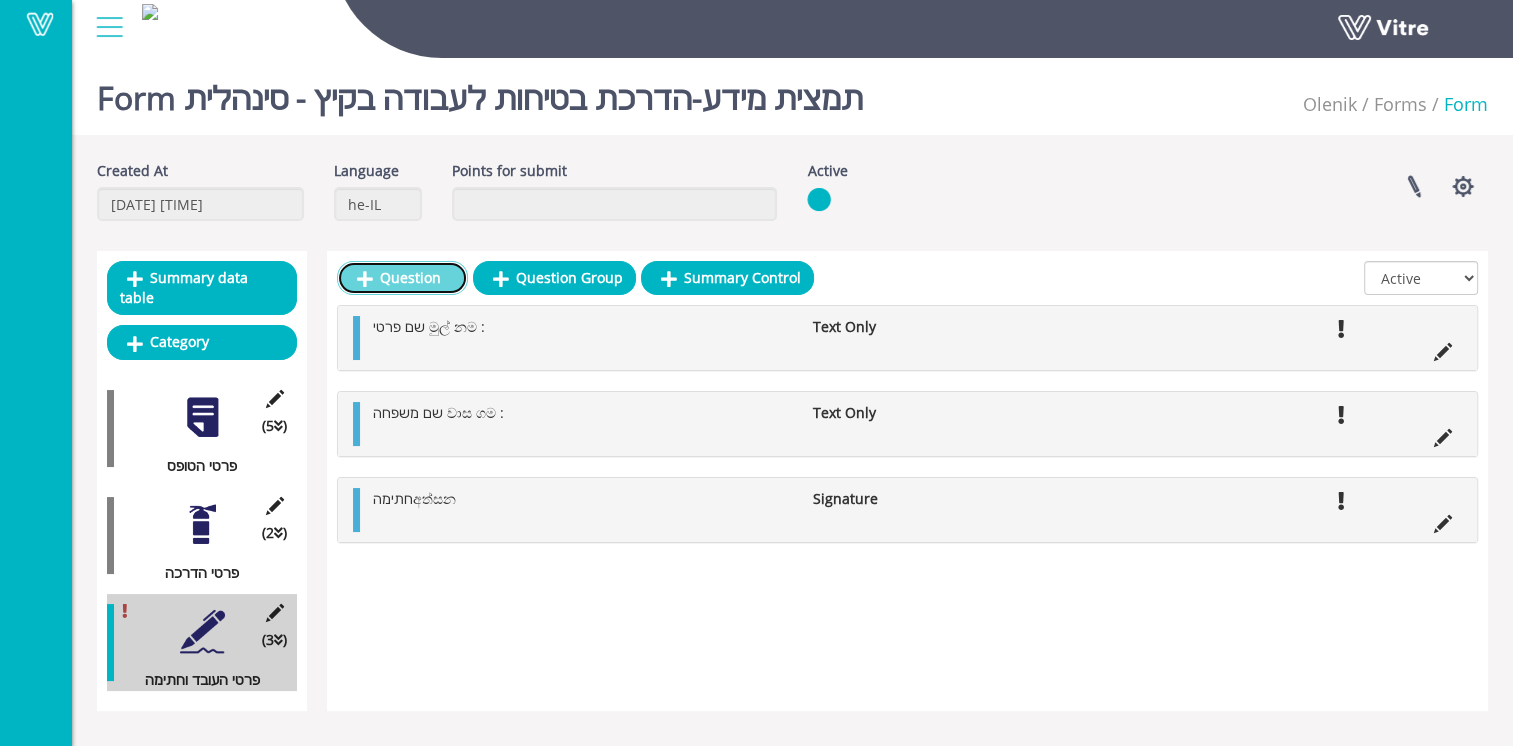 click at bounding box center (365, 279) 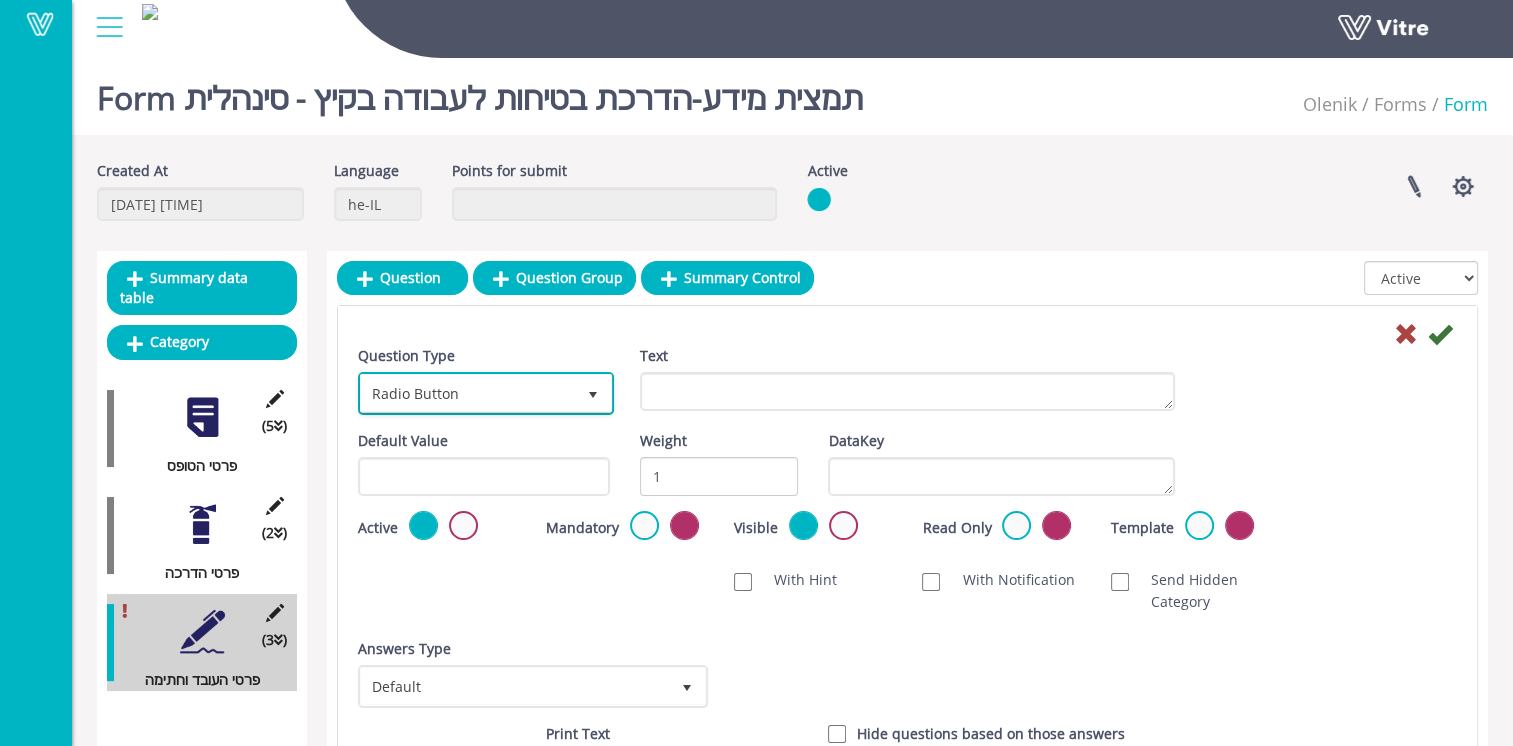 click on "Radio Button" at bounding box center [468, 393] 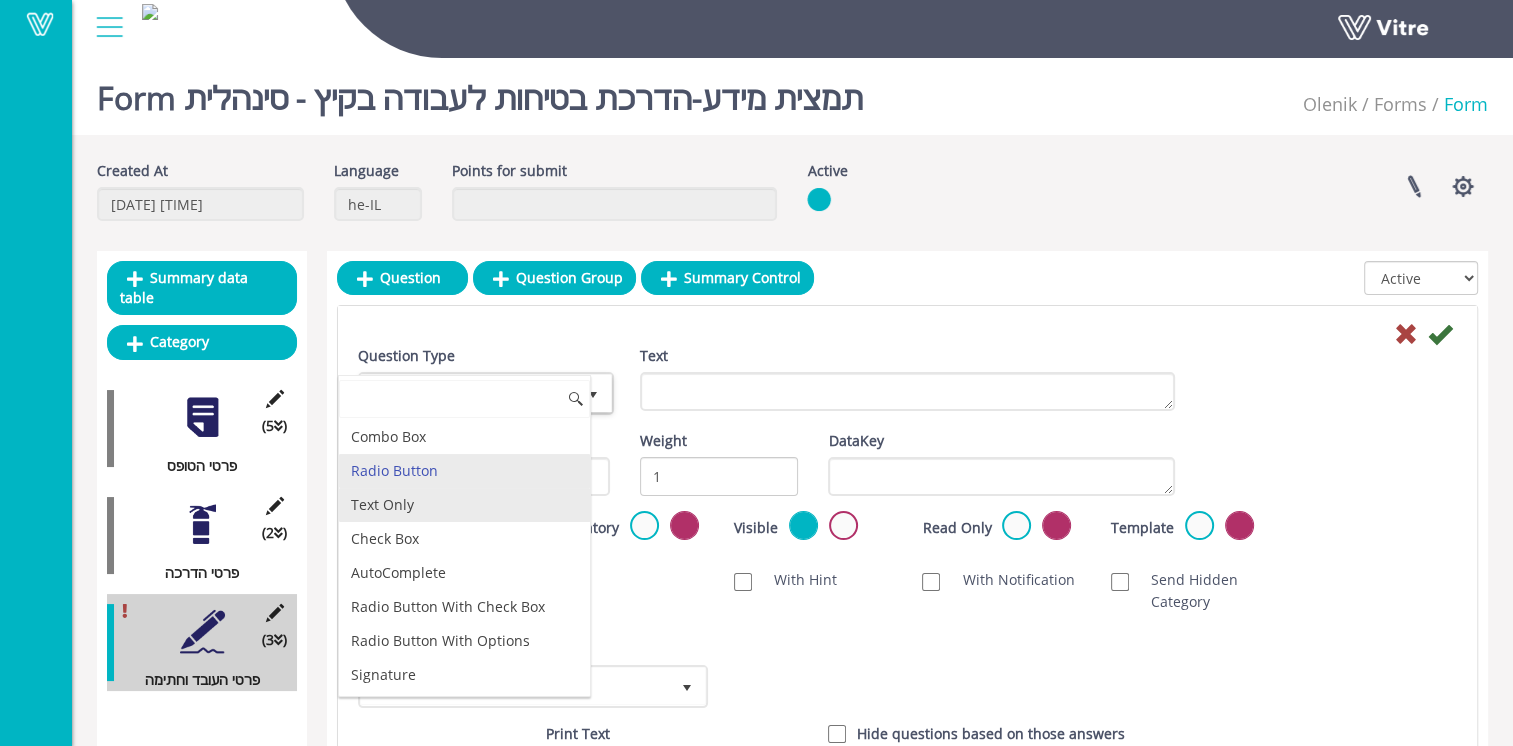 click on "Text Only" at bounding box center [464, 505] 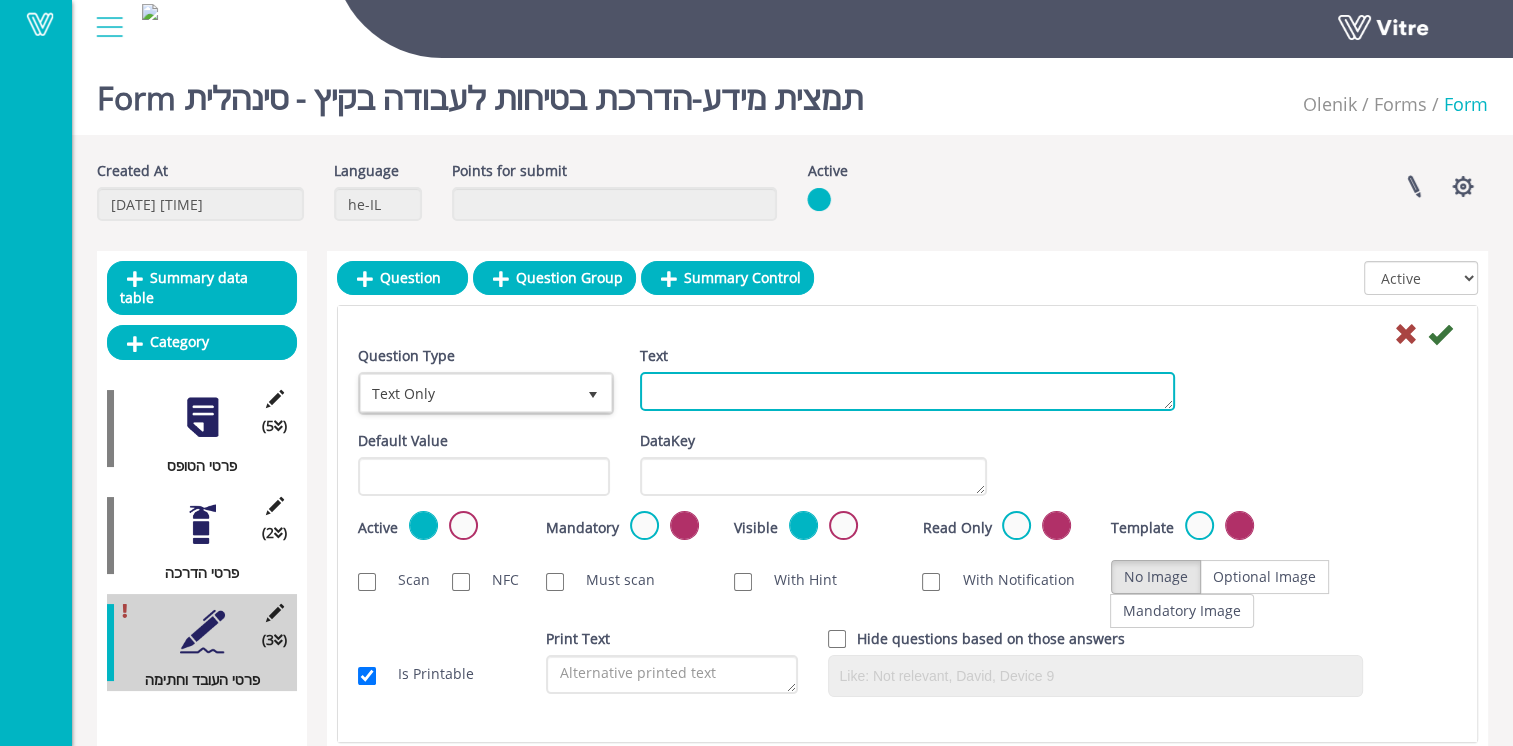 click on "Text" at bounding box center (907, 391) 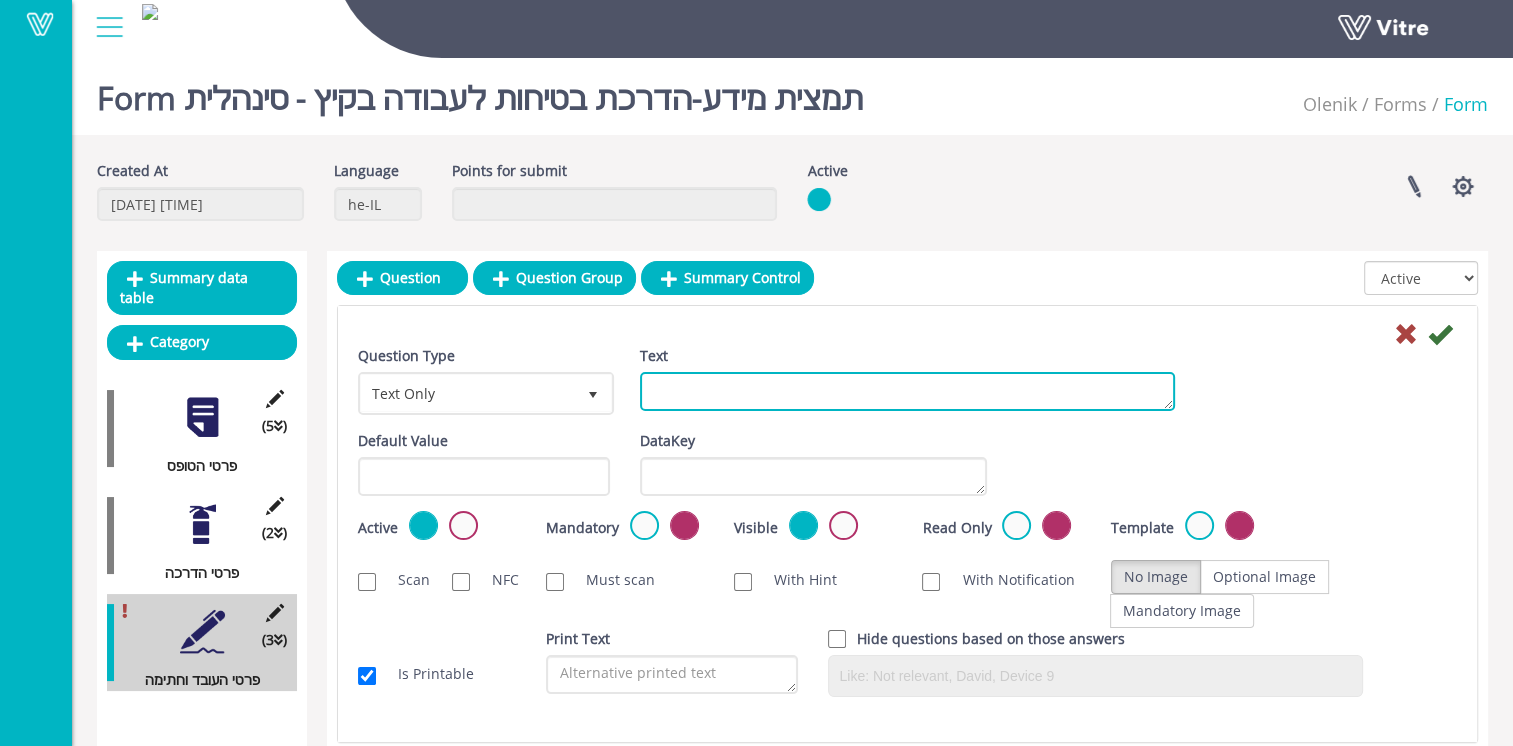paste on "ת.ז/דרכוןහැඳුනුම්පත:" 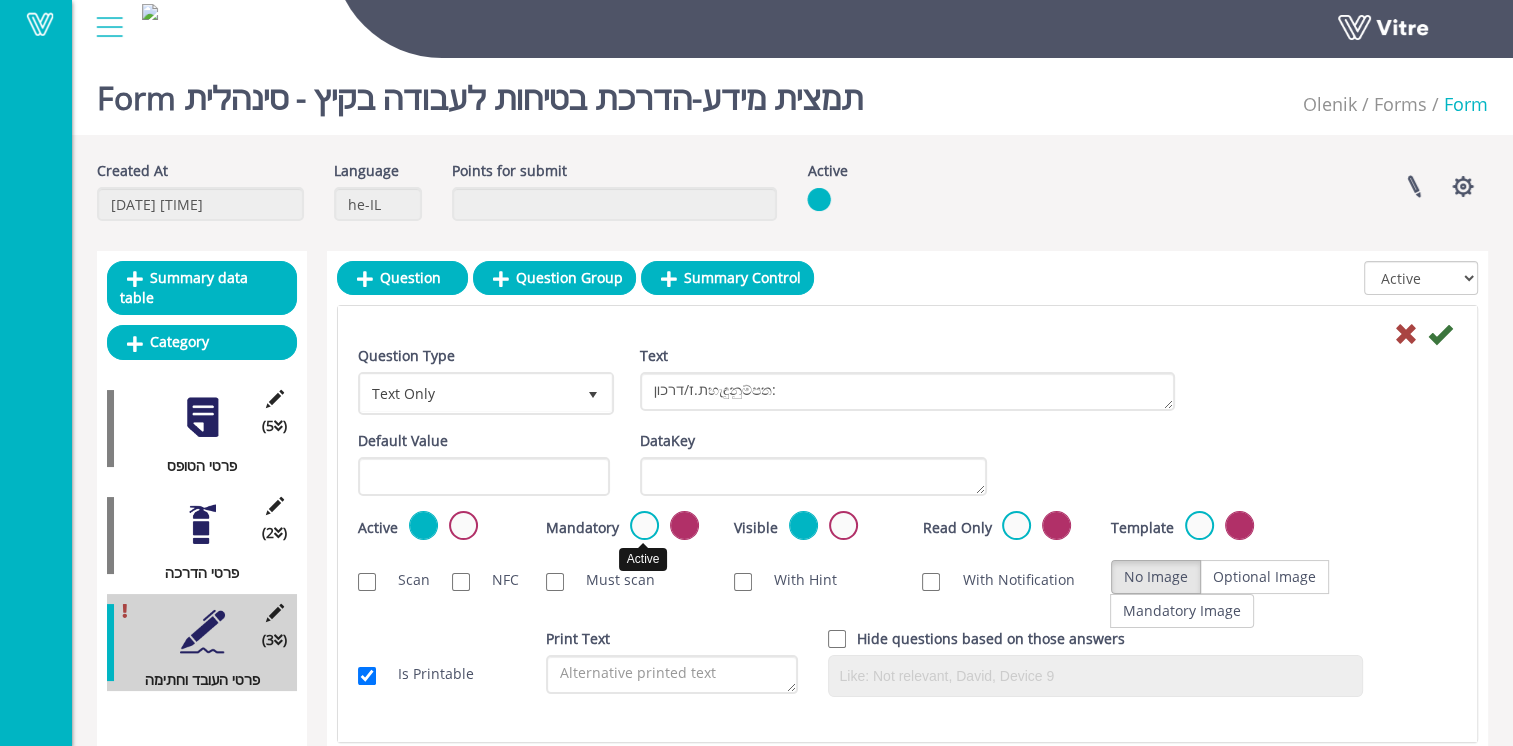 click at bounding box center (644, 525) 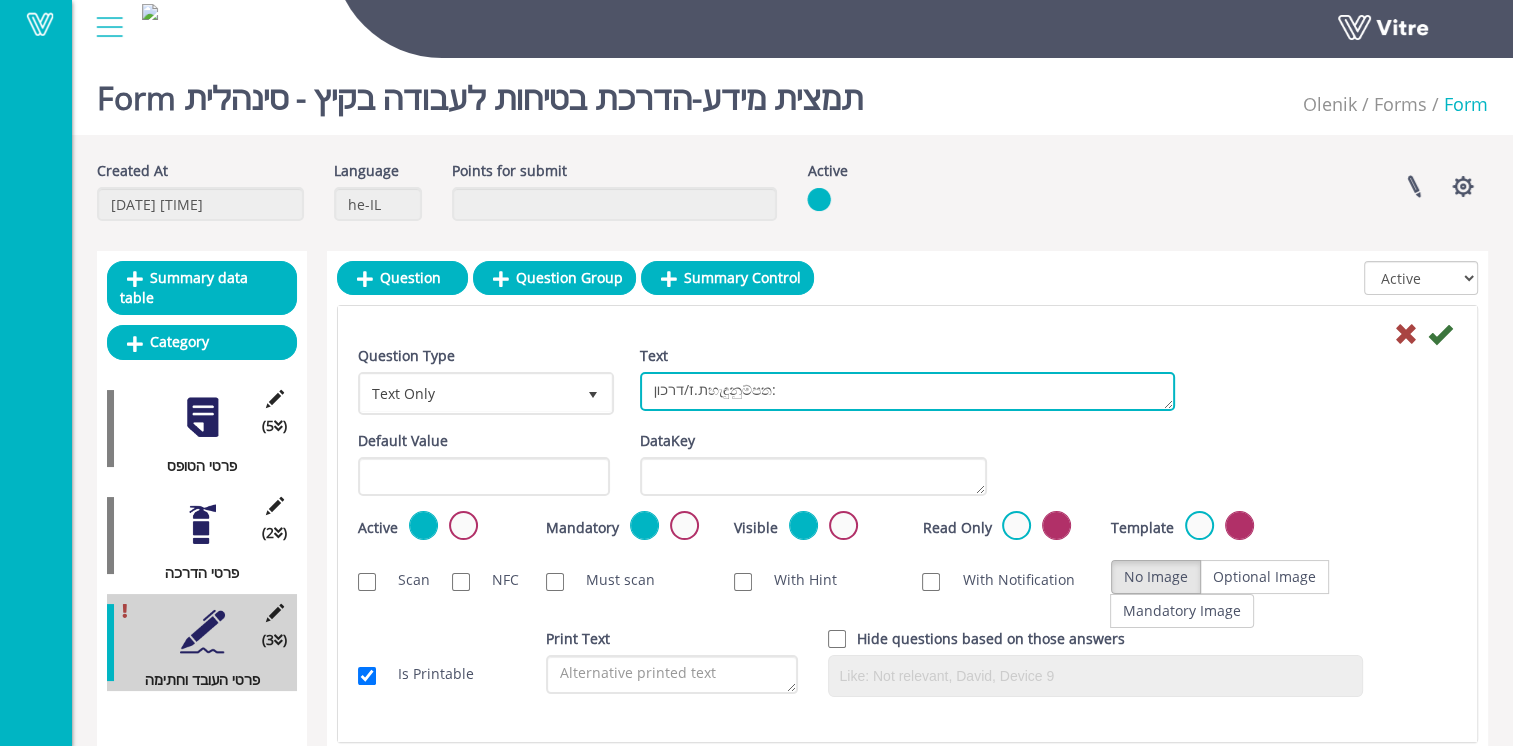 click on "ת.ז/דרכוןහැඳුනුම්පත:" at bounding box center [907, 391] 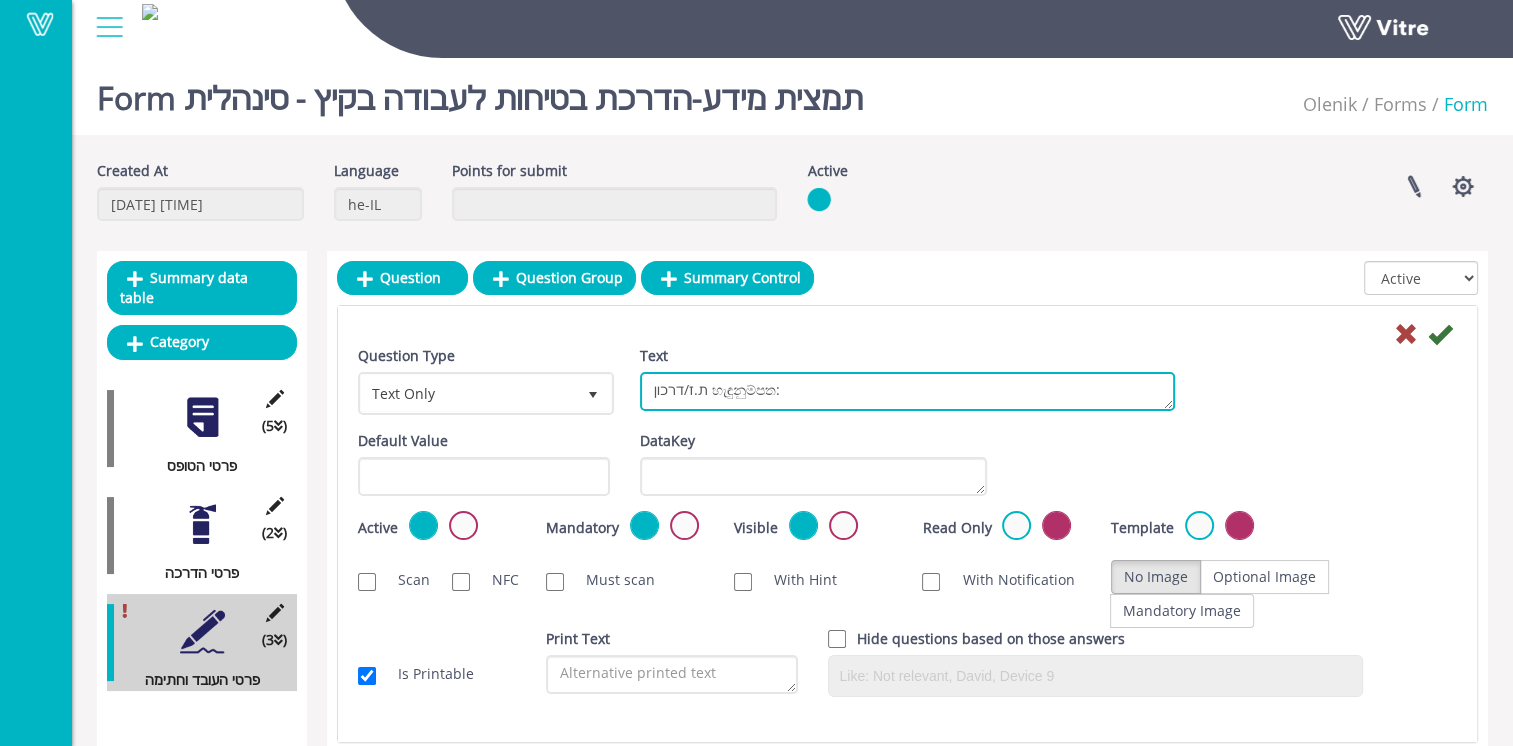 click on "ת.ז/דרכון හැඳුනුම්පත:" at bounding box center (907, 391) 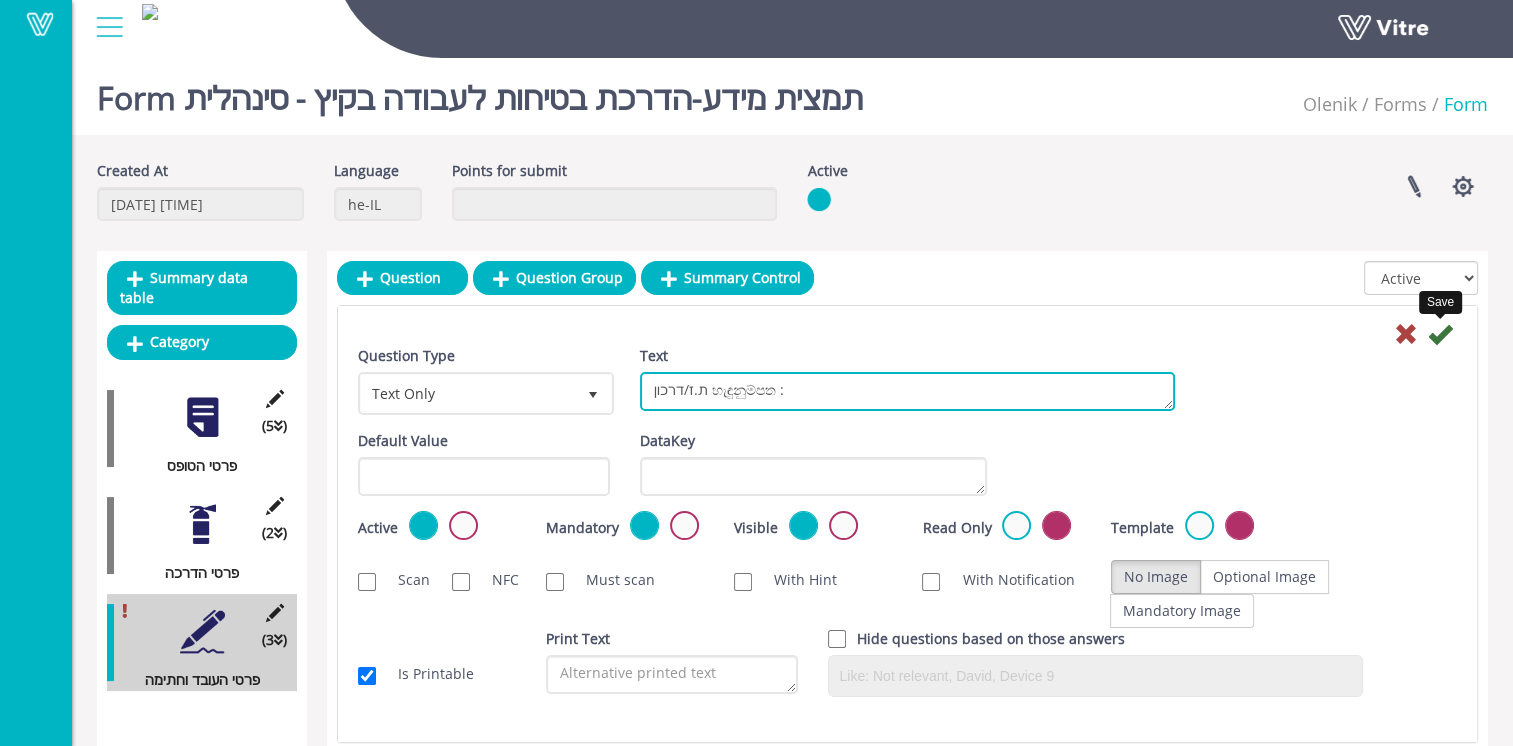 type on "ת.ז/דרכון හැඳුනුම්පත :" 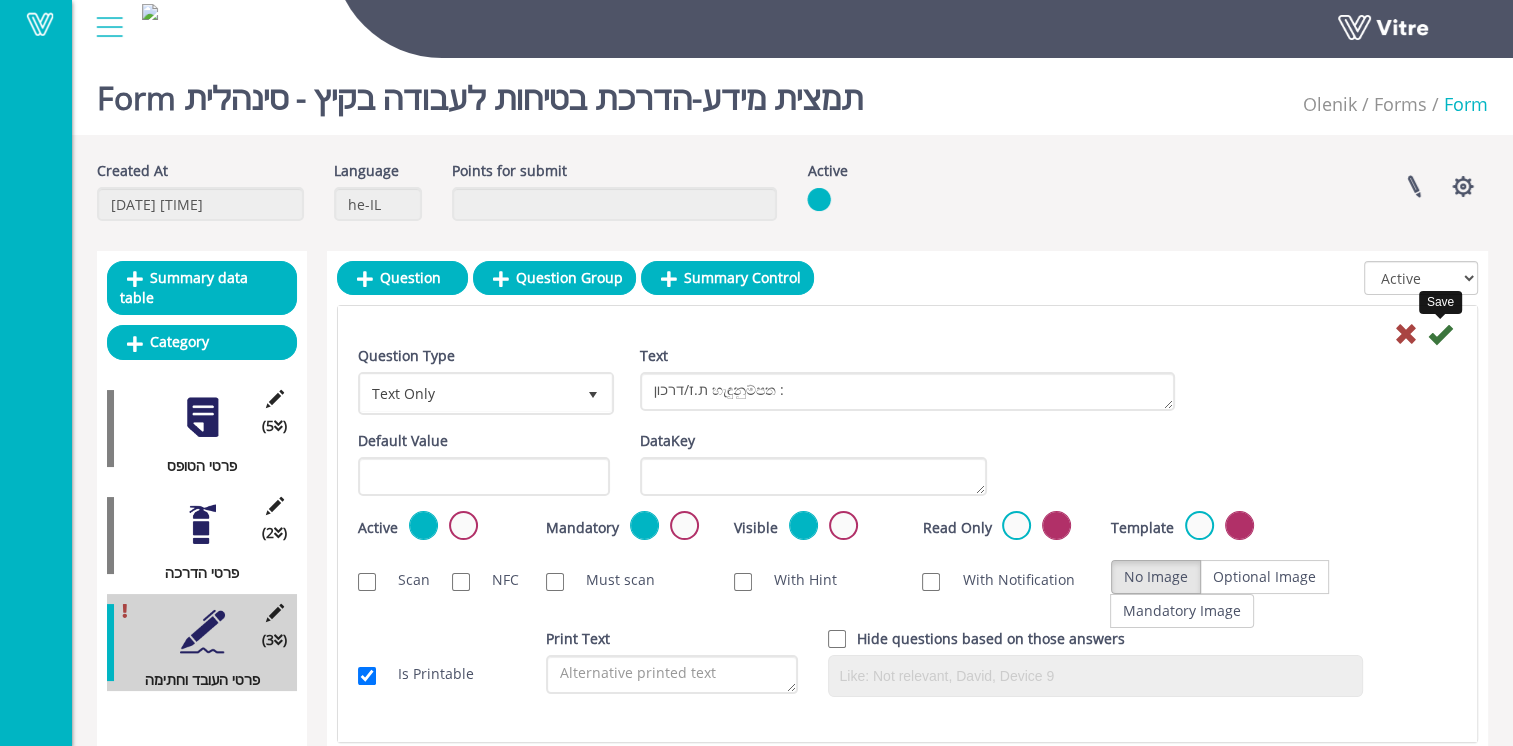 click at bounding box center [1440, 334] 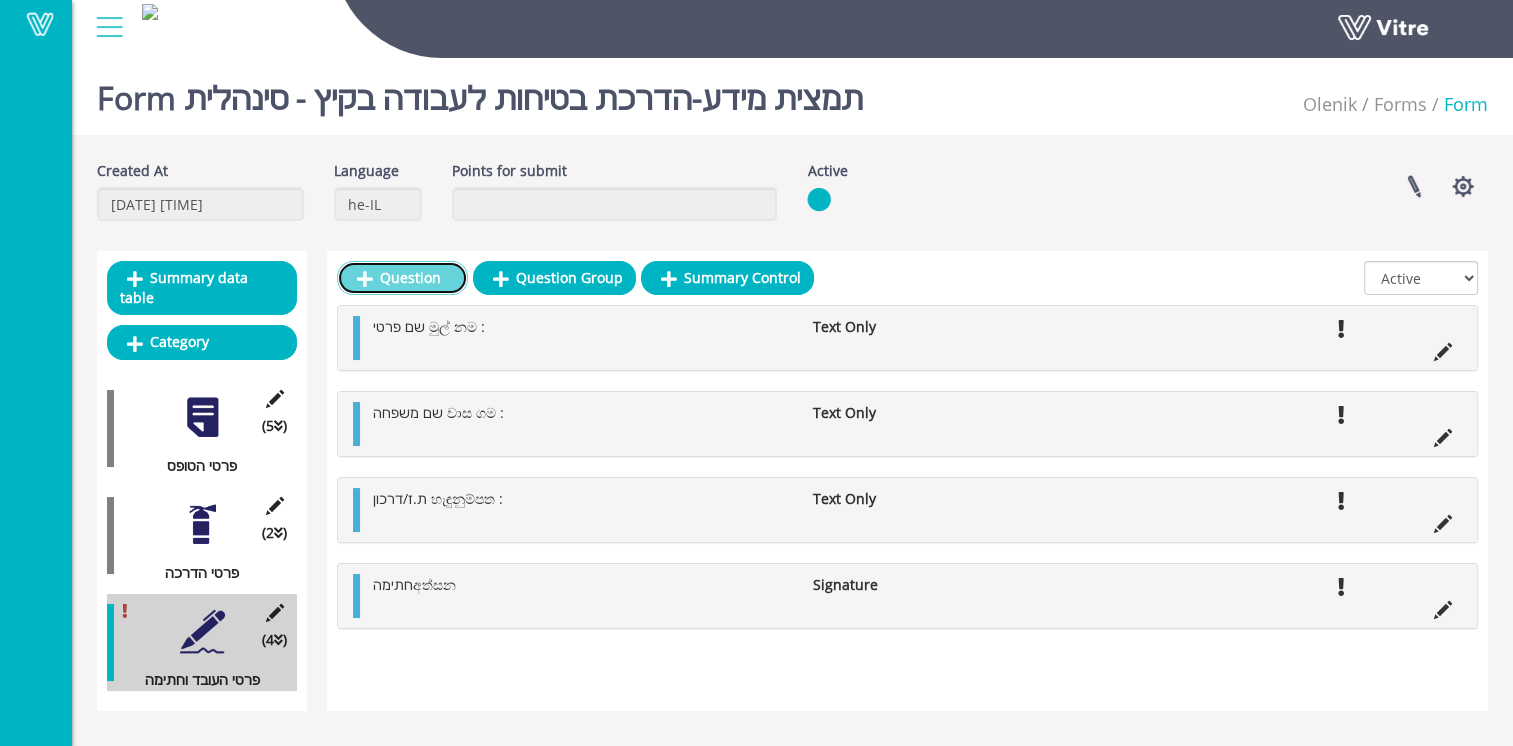 click at bounding box center [365, 279] 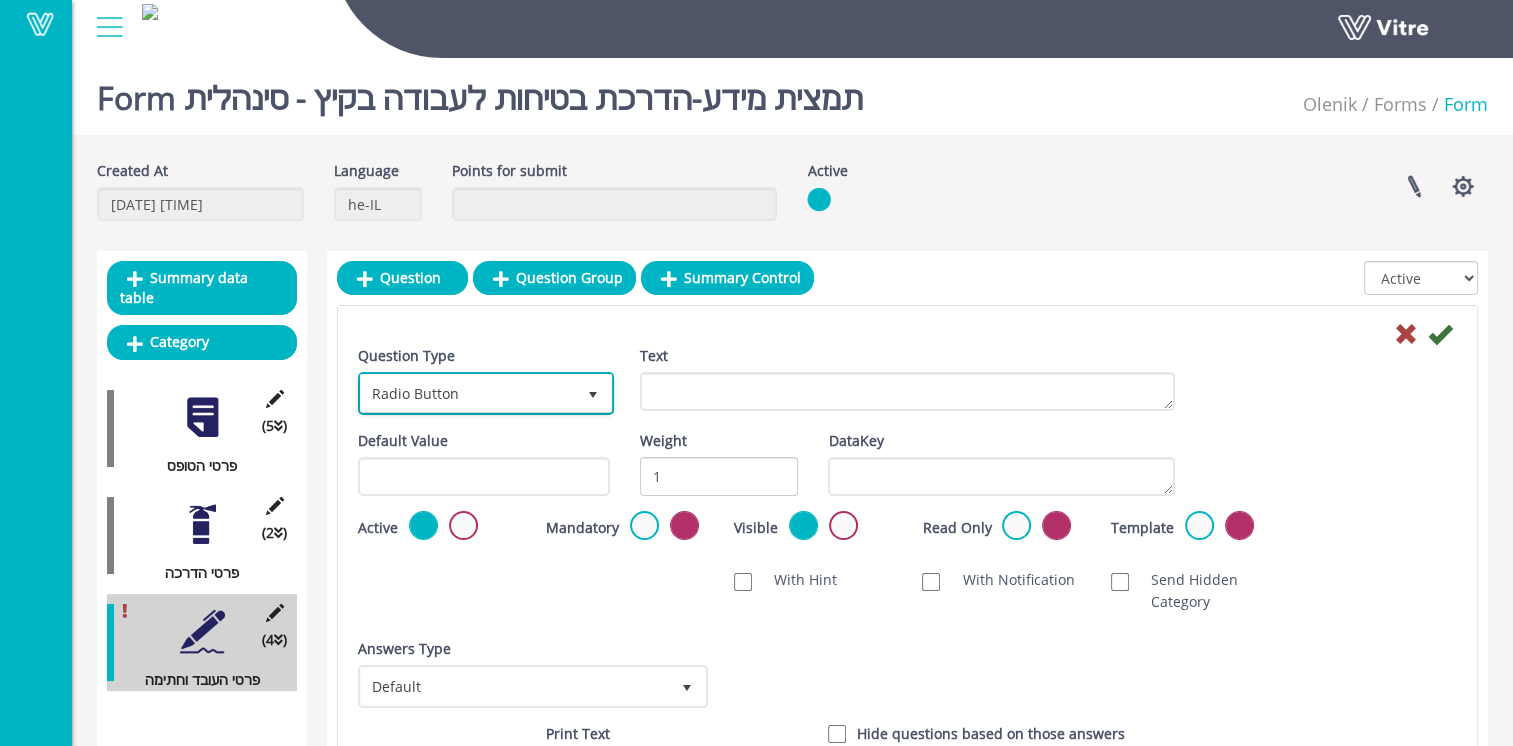 click on "Radio Button" at bounding box center (468, 393) 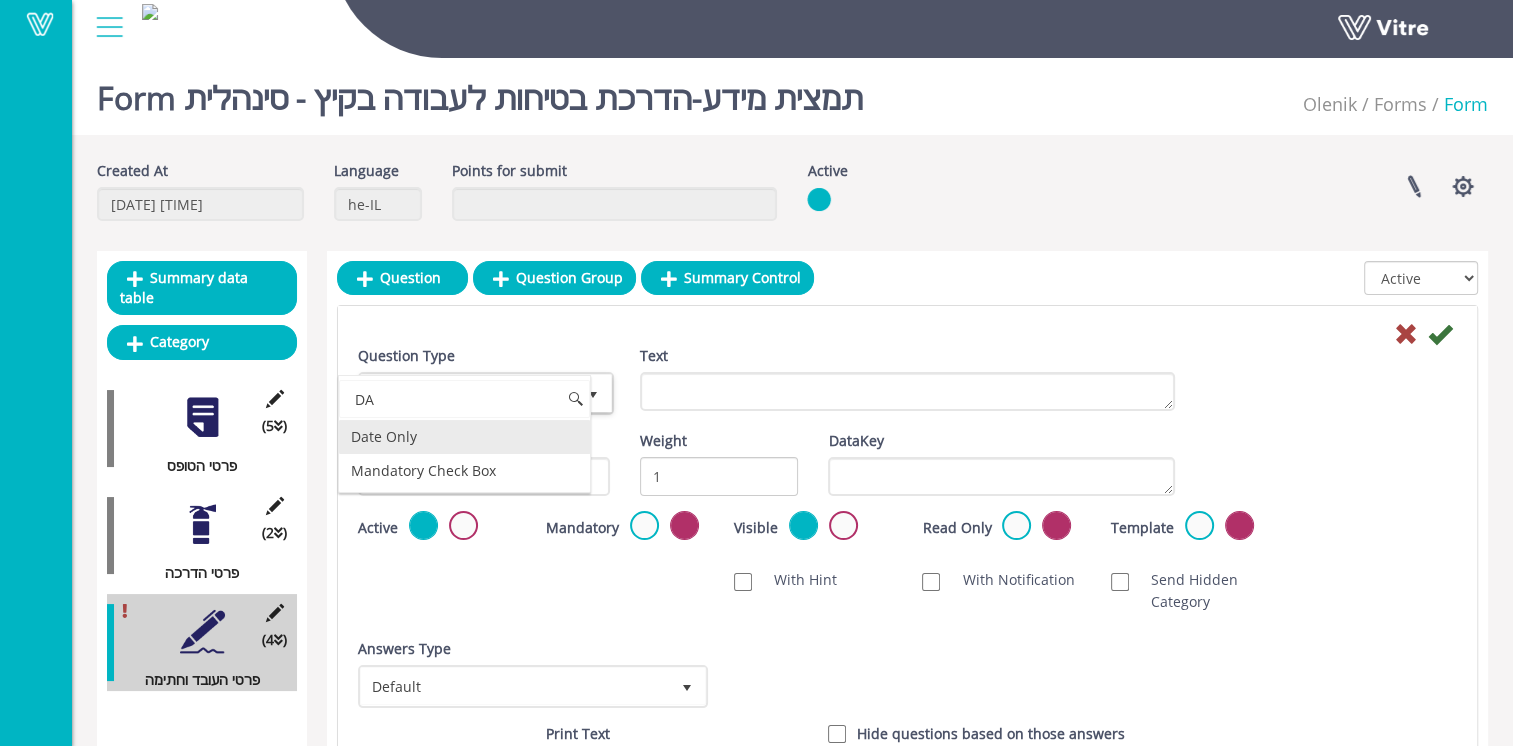 click on "Date Only" at bounding box center [464, 437] 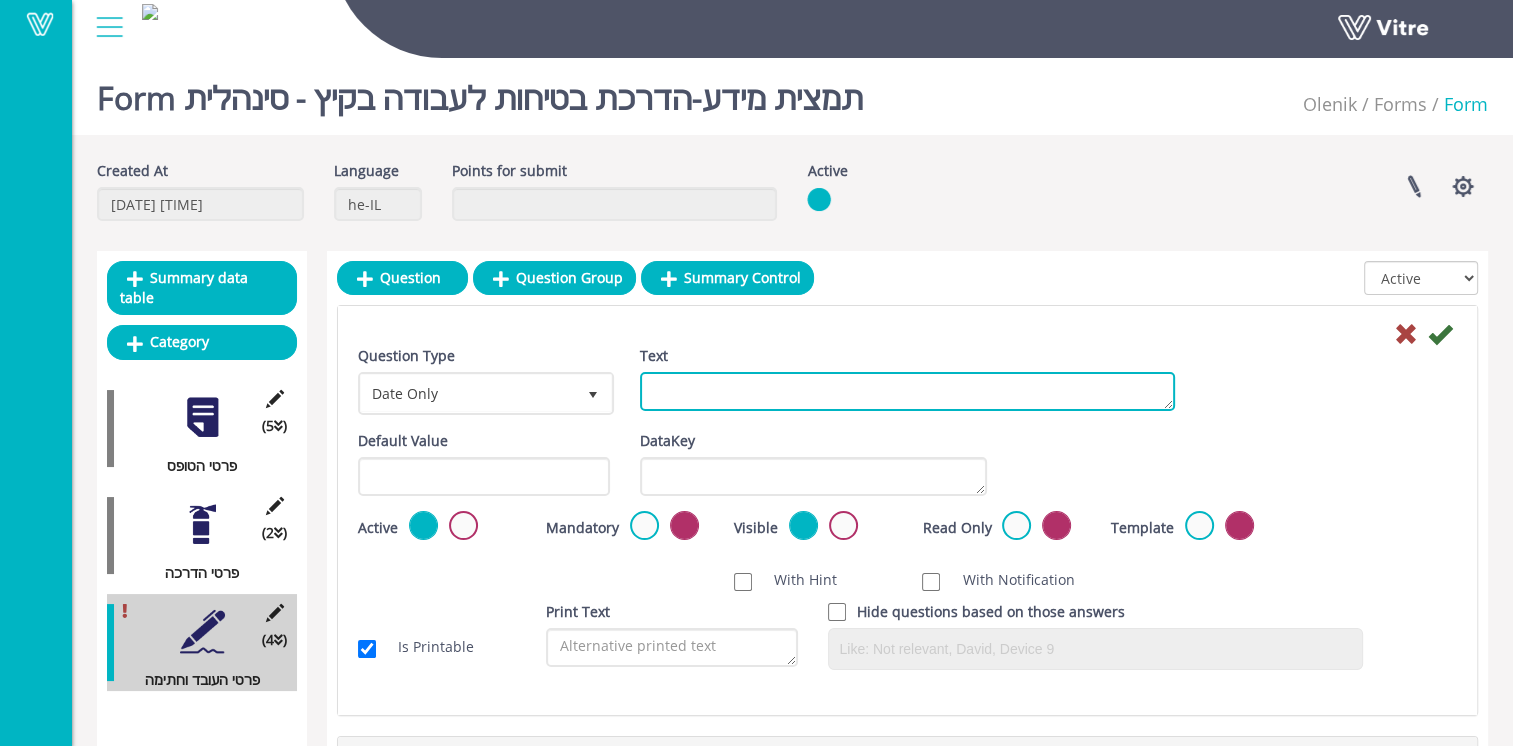 click on "Text" at bounding box center (907, 391) 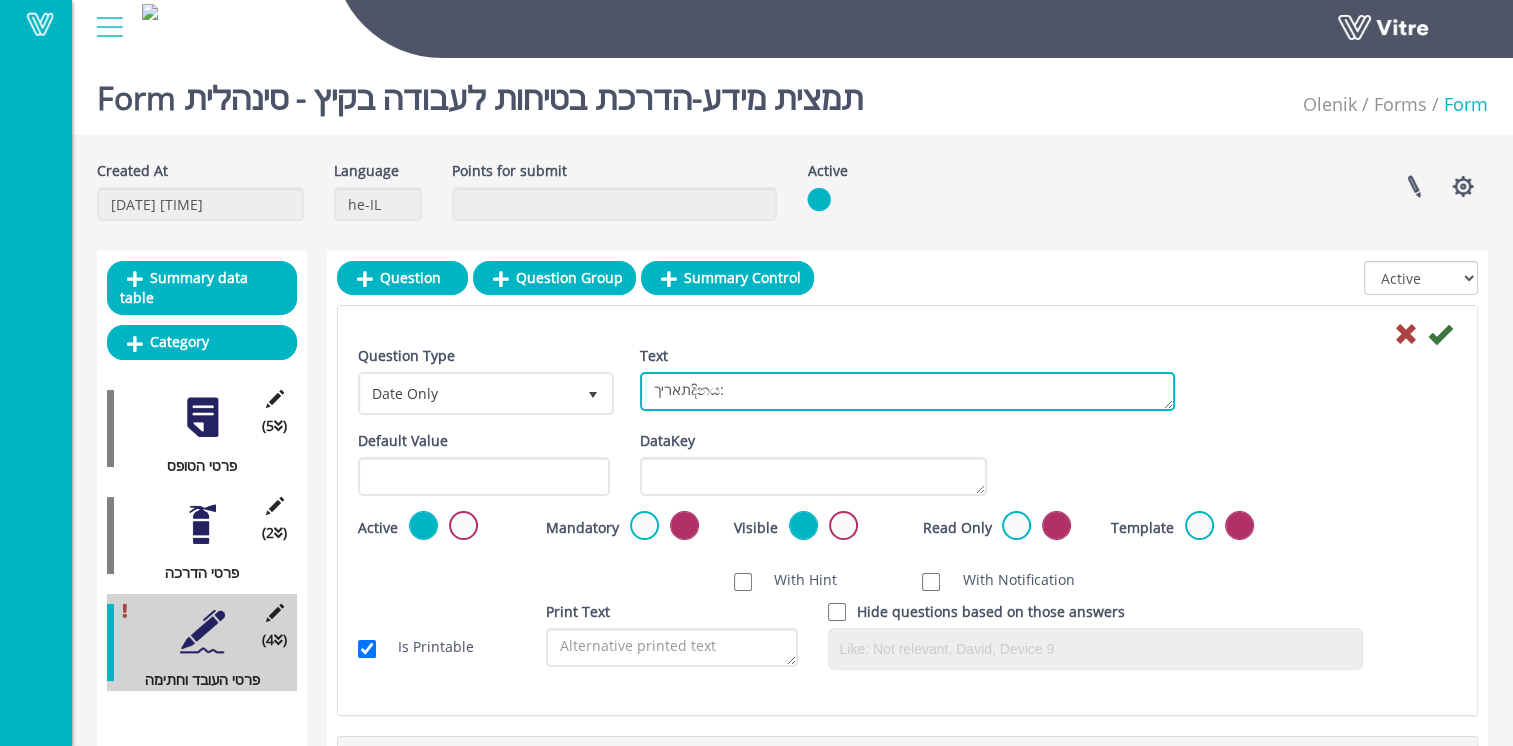 click on "תאריךදිනය:" at bounding box center (907, 391) 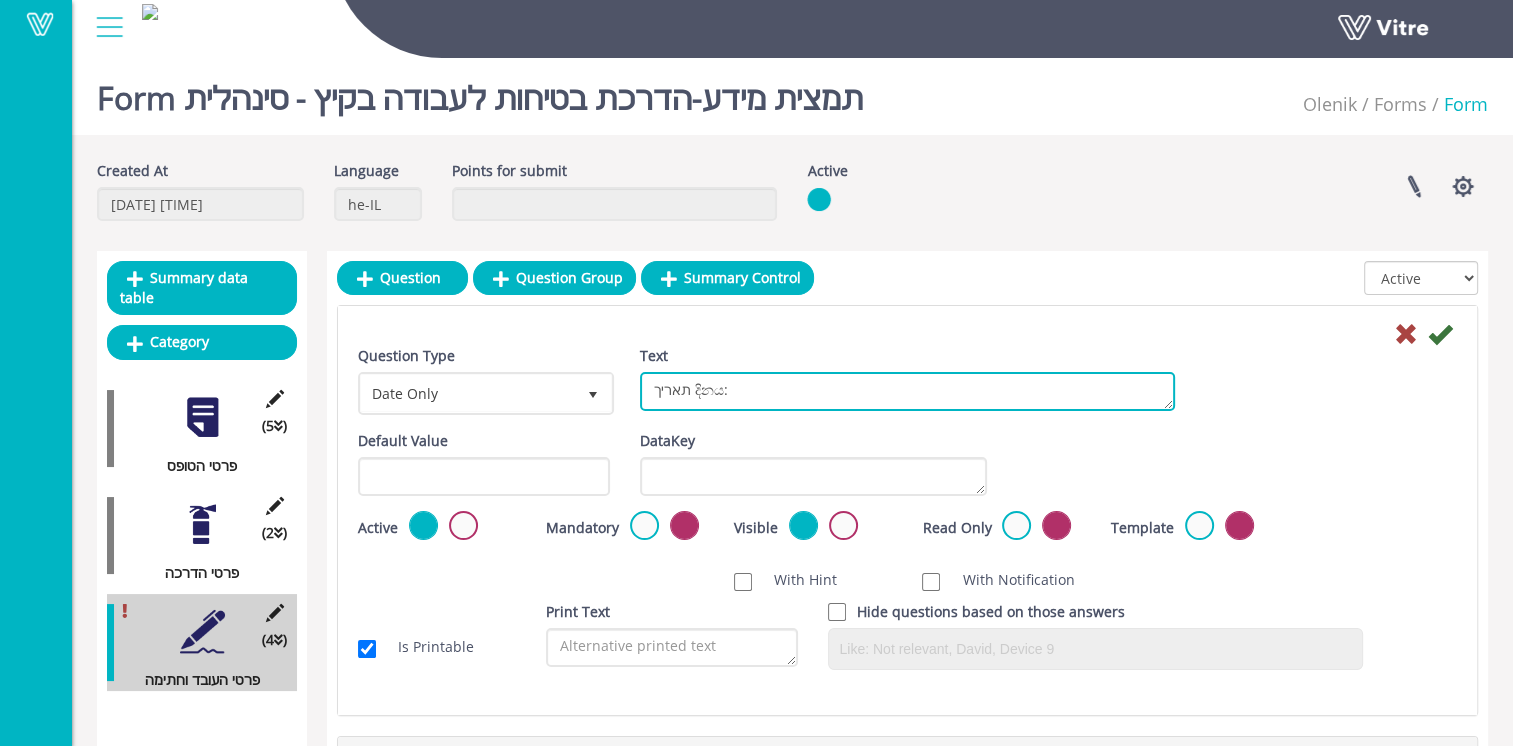 click on "תאריך දිනය:" at bounding box center [907, 391] 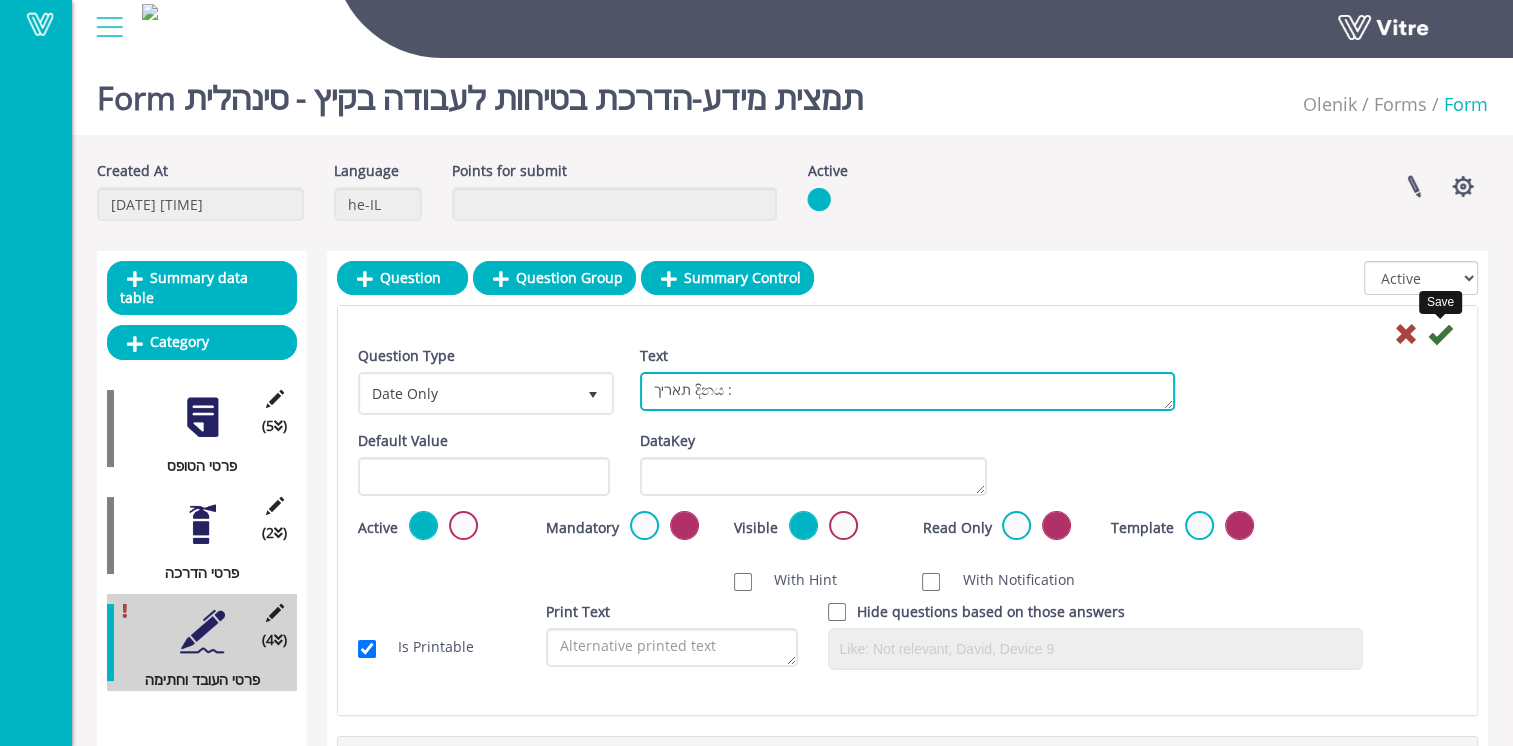 type on "תאריך දිනය :" 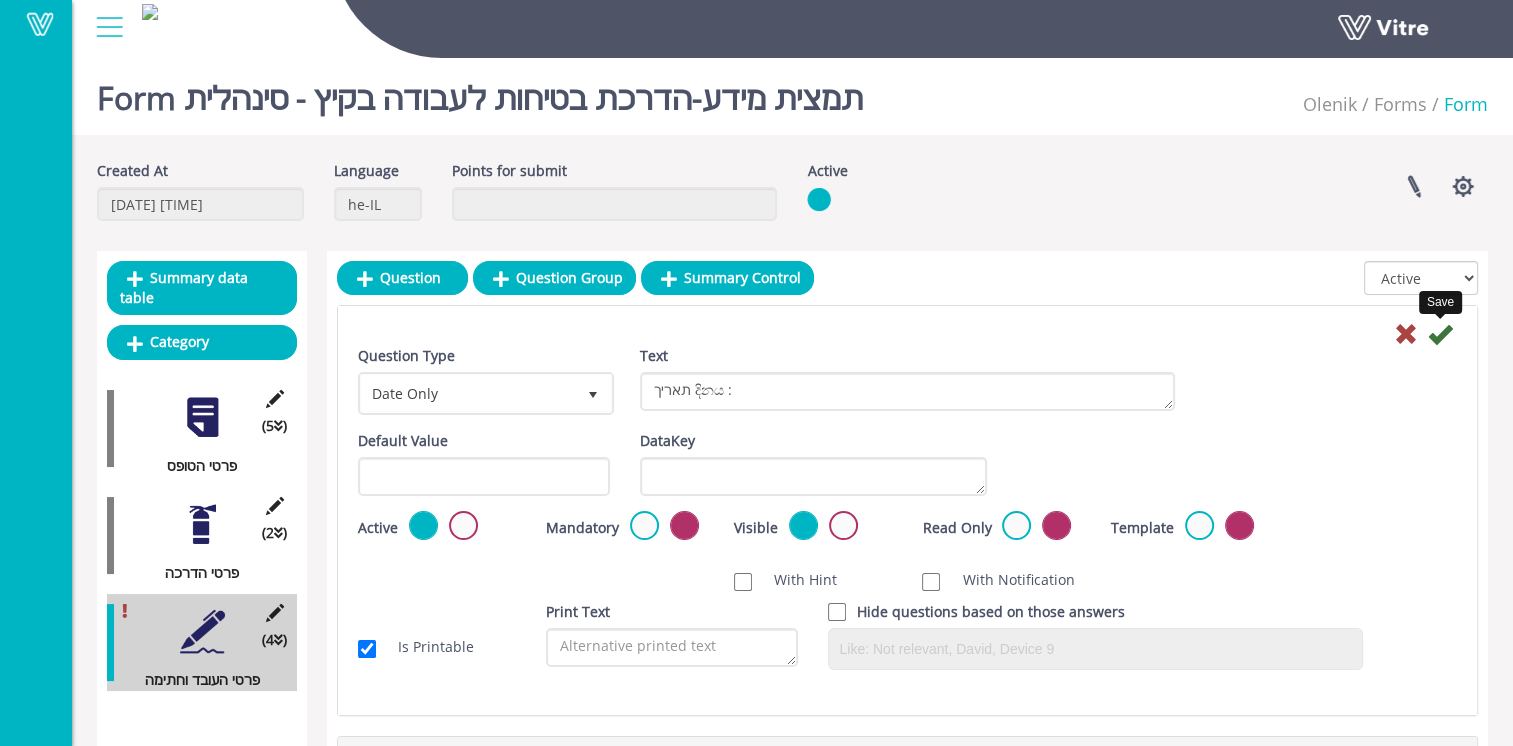 click at bounding box center (1440, 334) 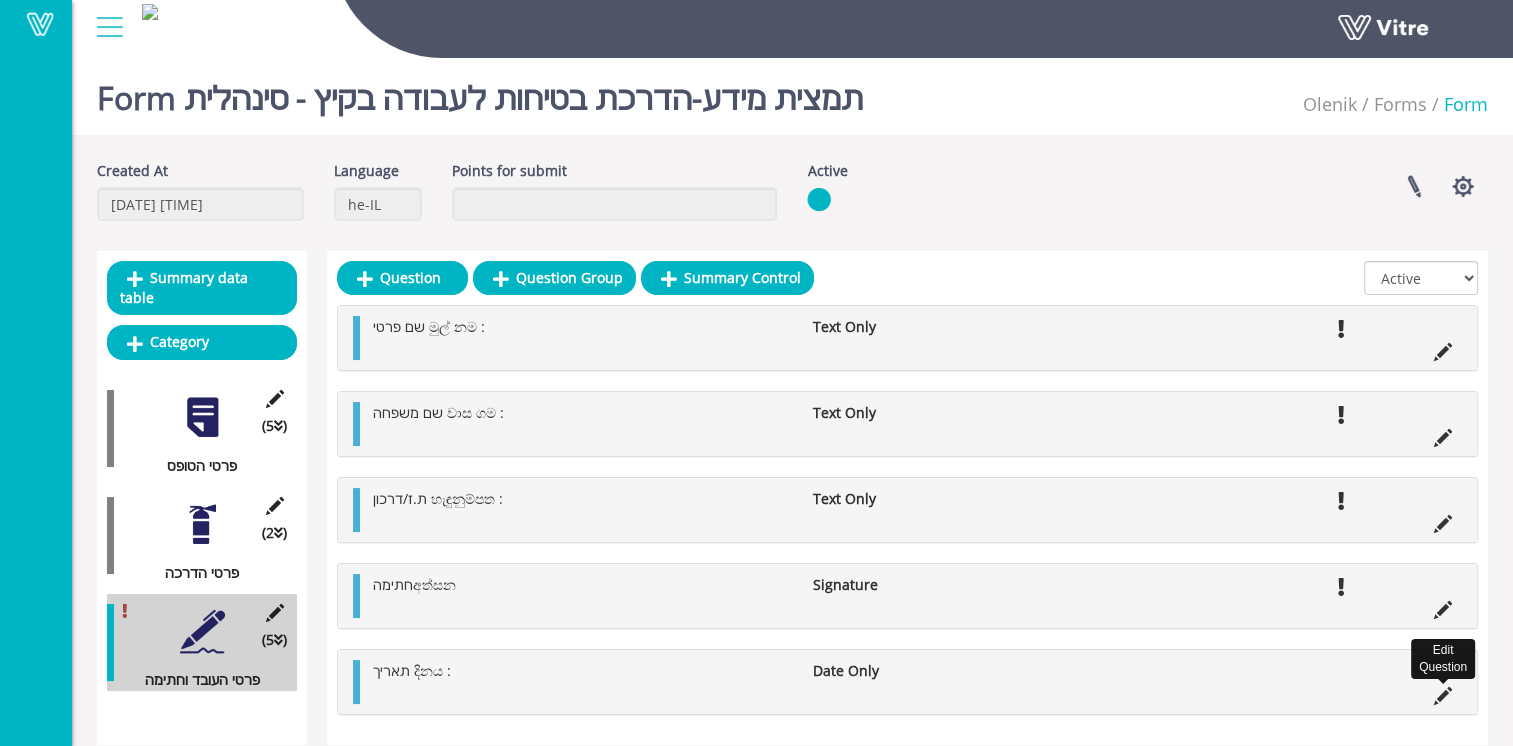 click at bounding box center [1443, 696] 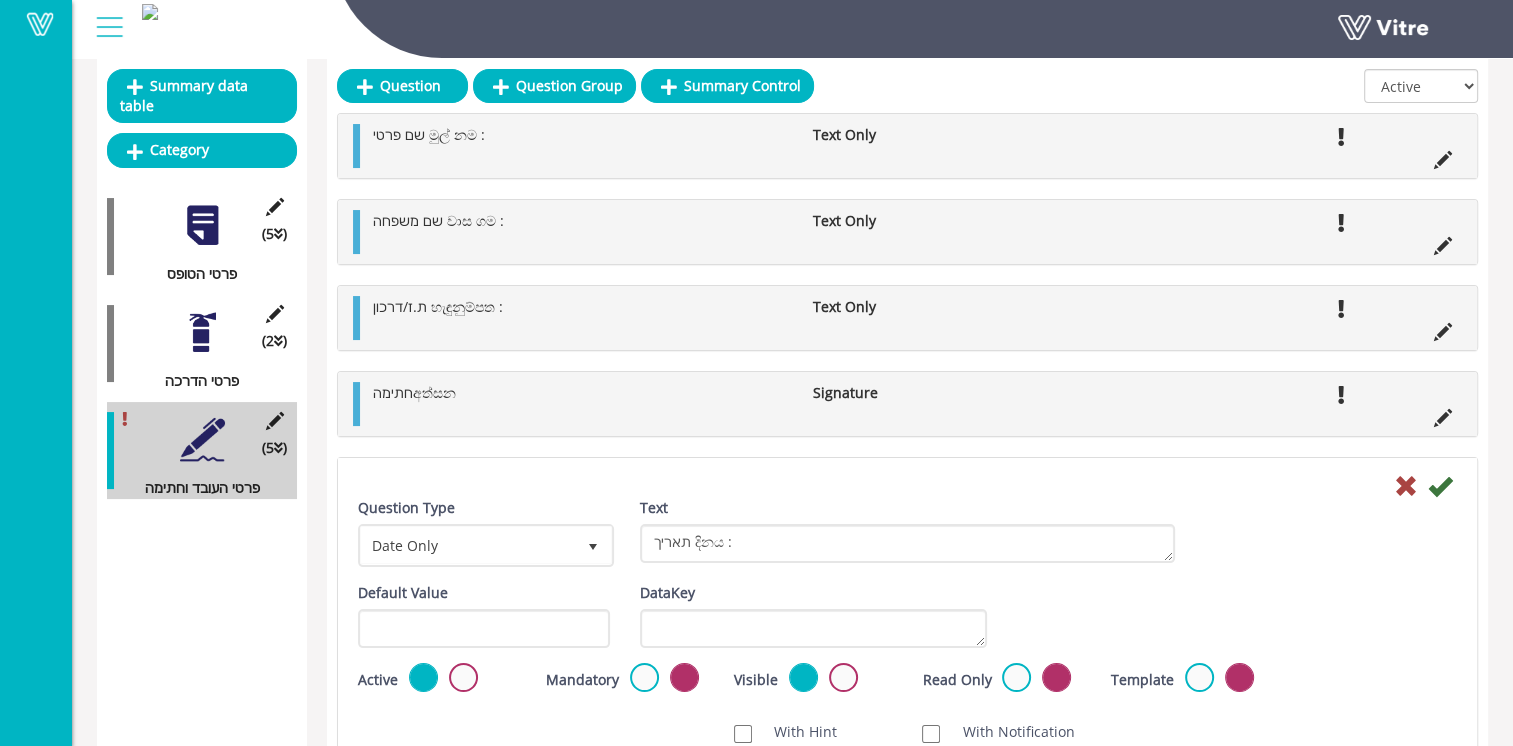 scroll, scrollTop: 200, scrollLeft: 0, axis: vertical 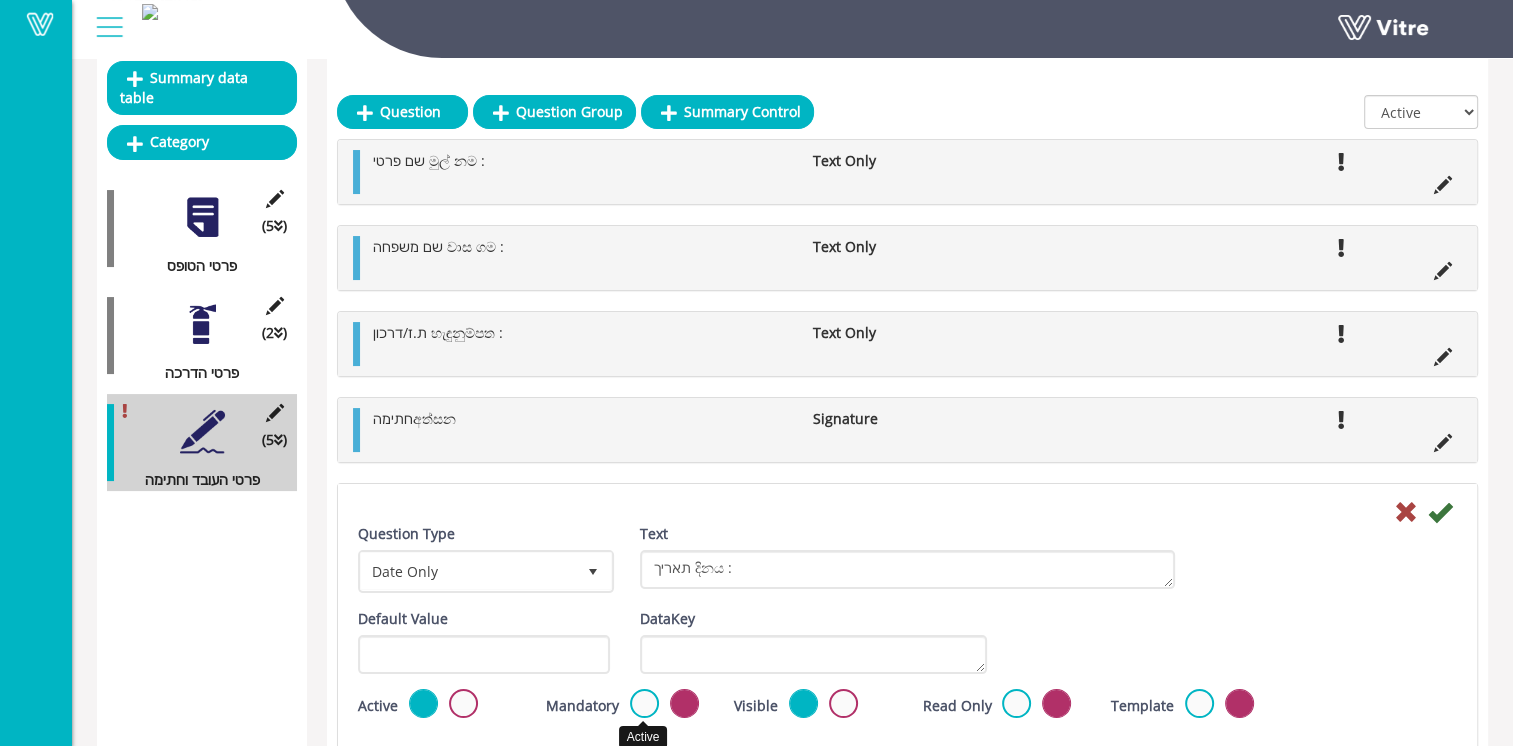 click at bounding box center (644, 703) 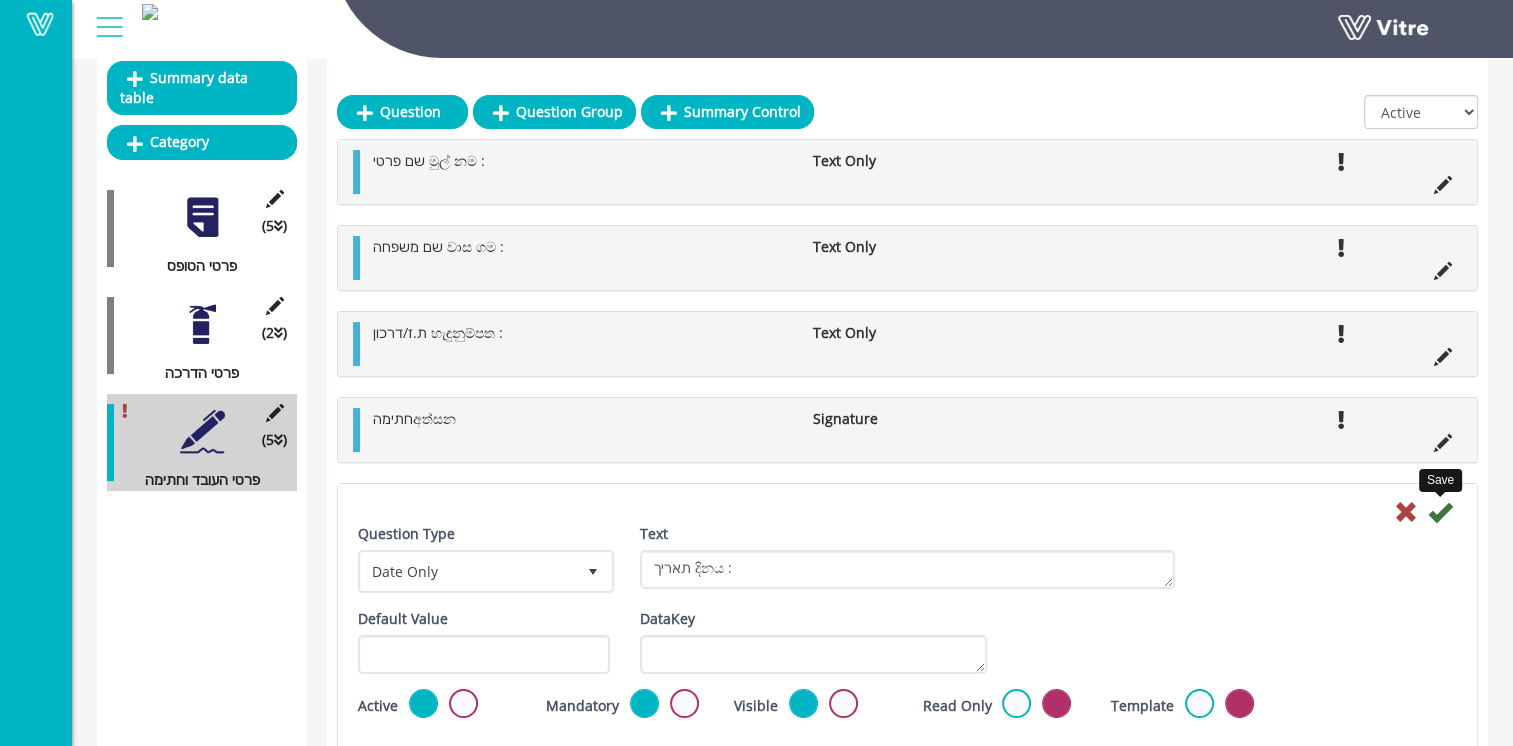 click at bounding box center [1440, 512] 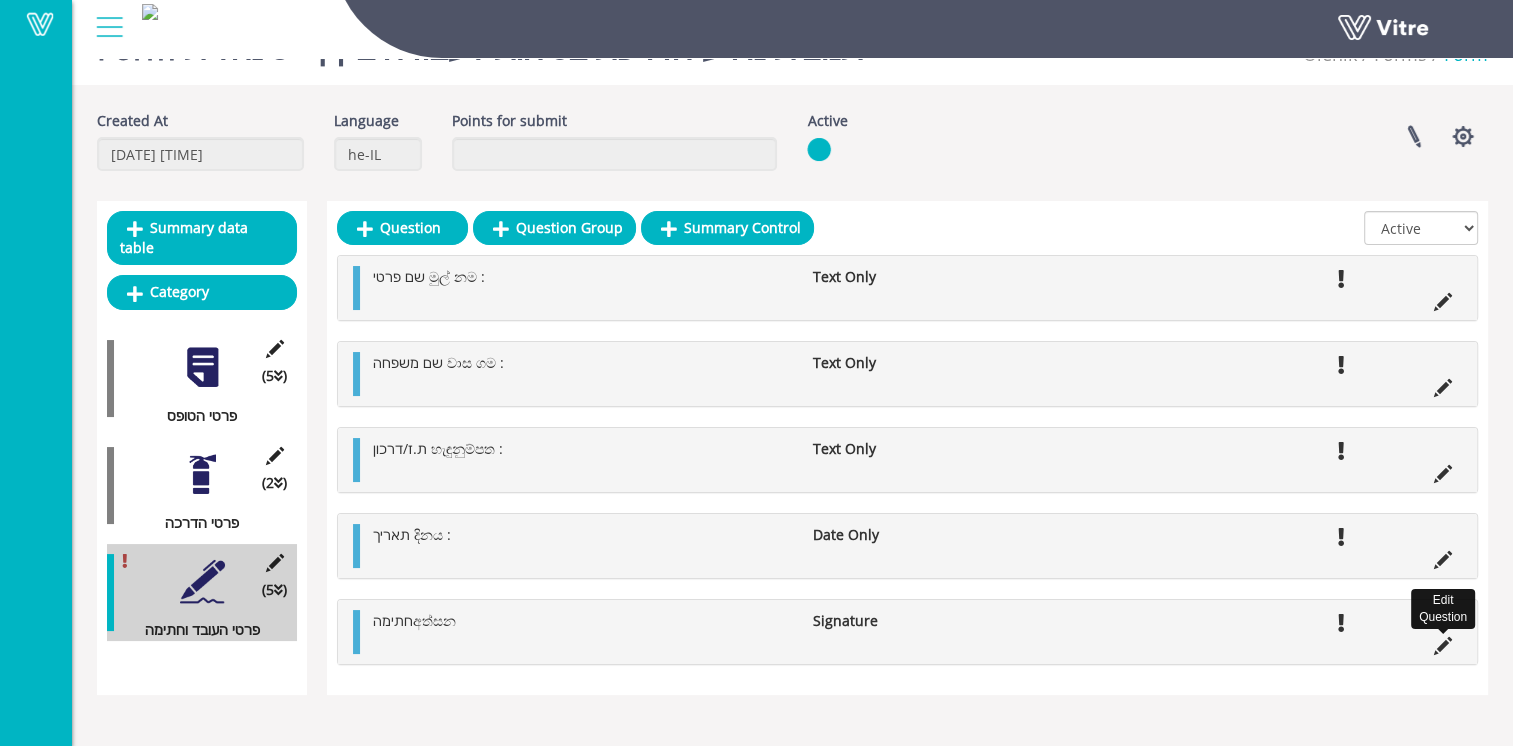 click at bounding box center (1443, 646) 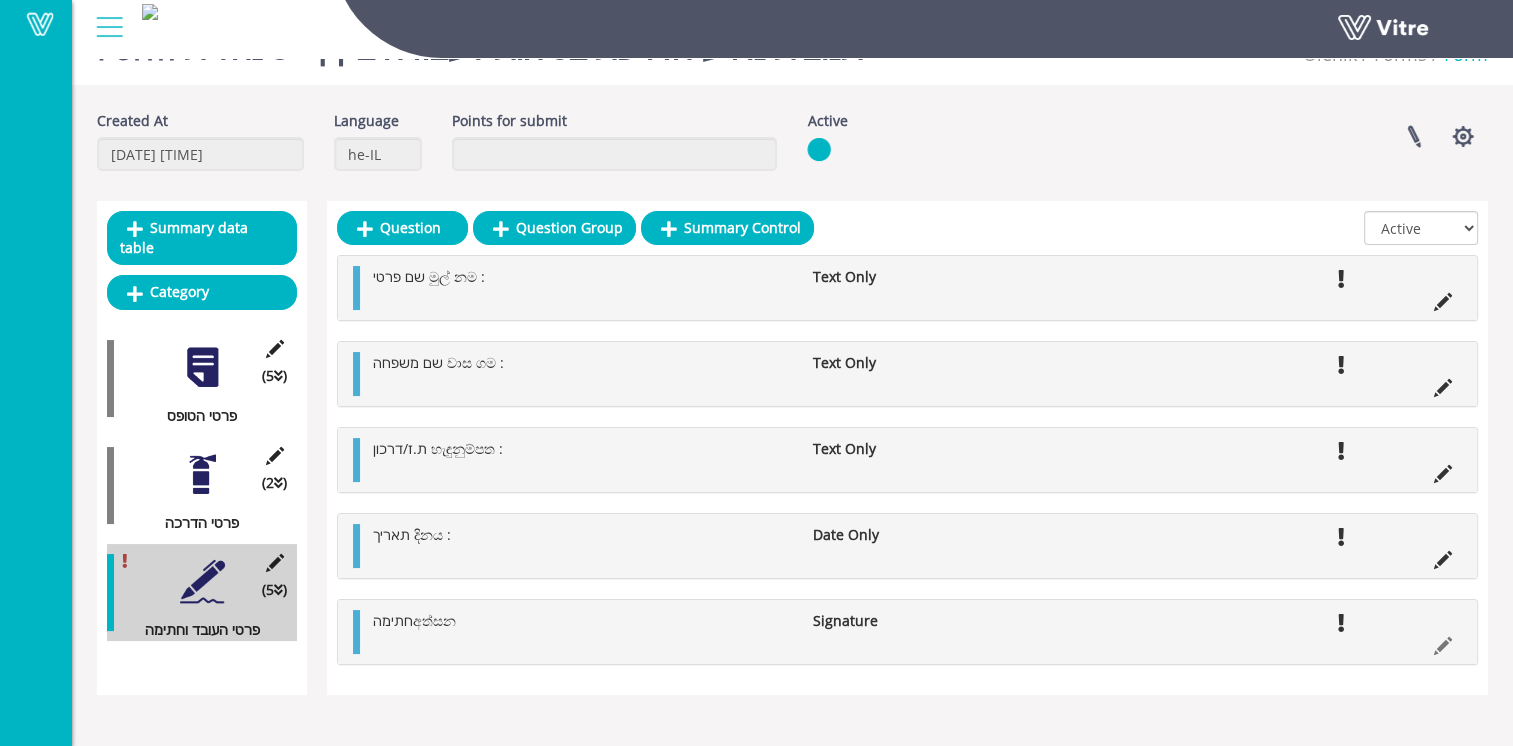 scroll, scrollTop: 200, scrollLeft: 0, axis: vertical 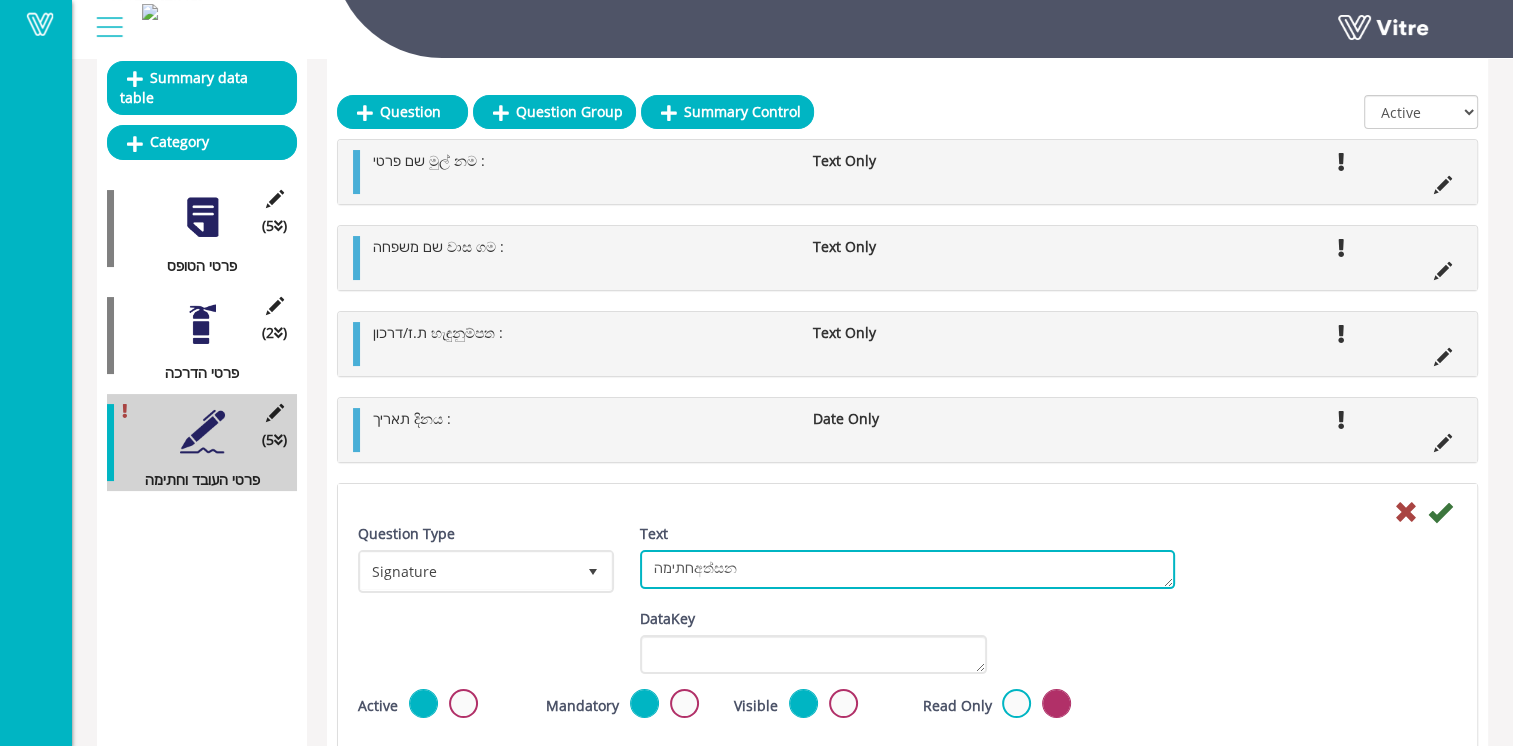 click on "חתימהඅත්සන" at bounding box center [907, 569] 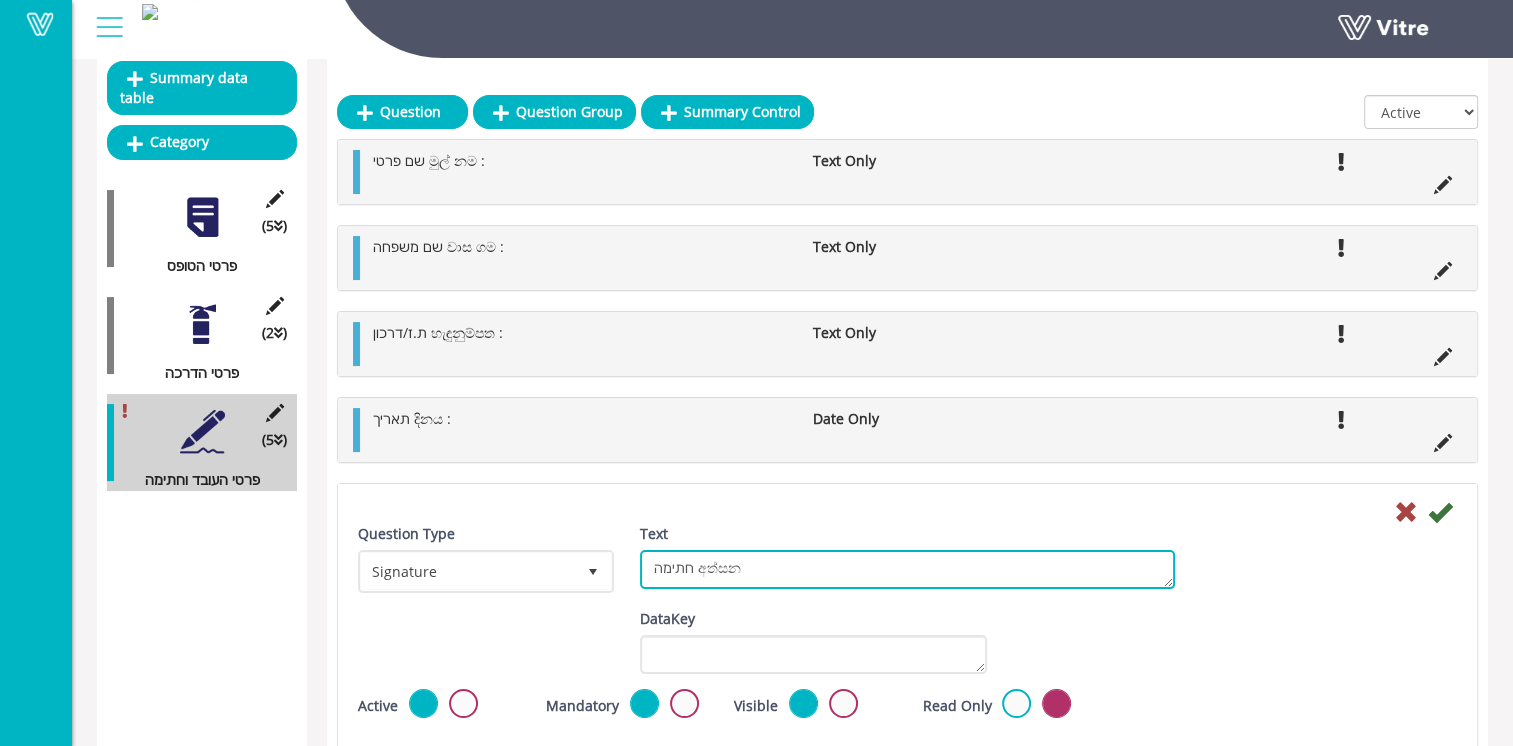click on "חתימהඅත්සන" at bounding box center (907, 569) 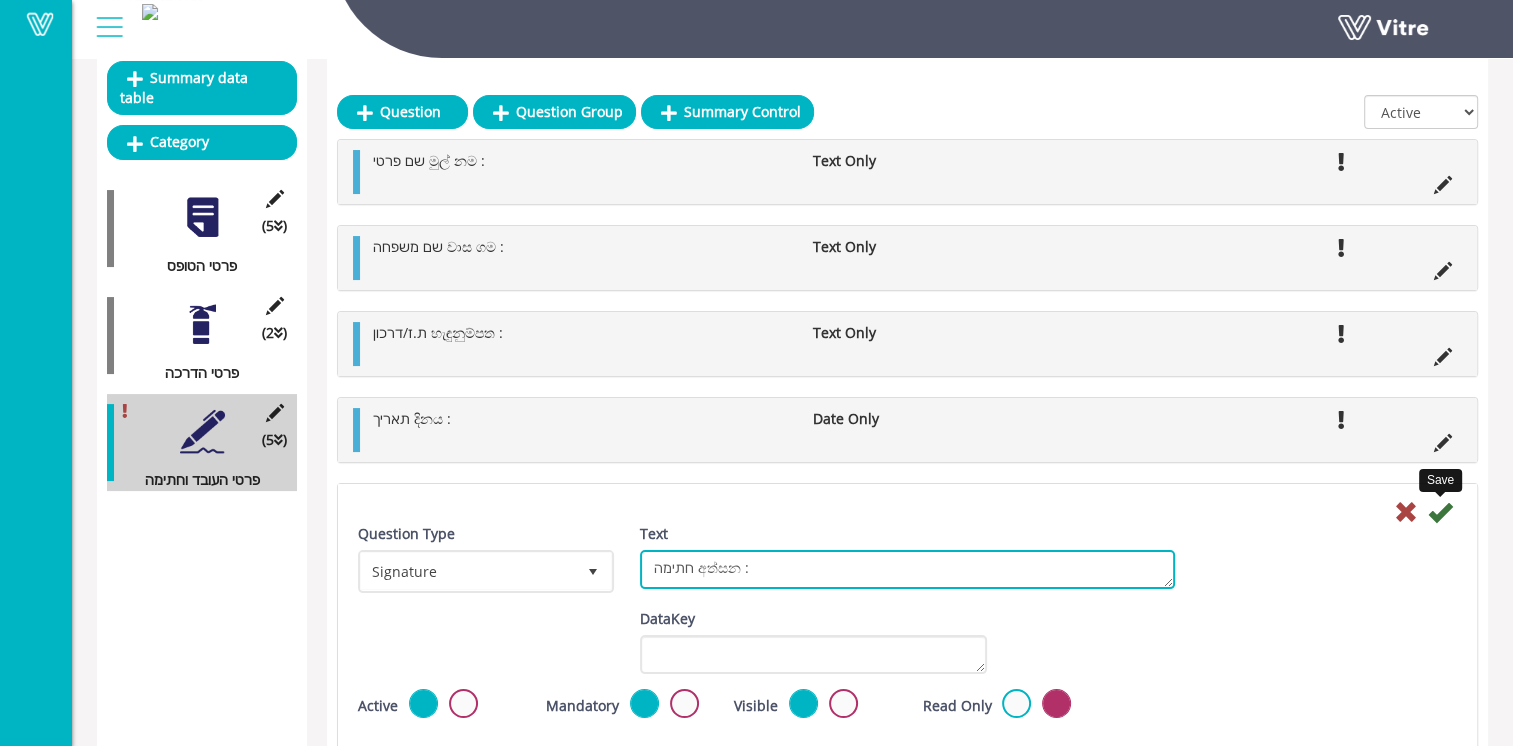 type on "חתימה අත්සන :" 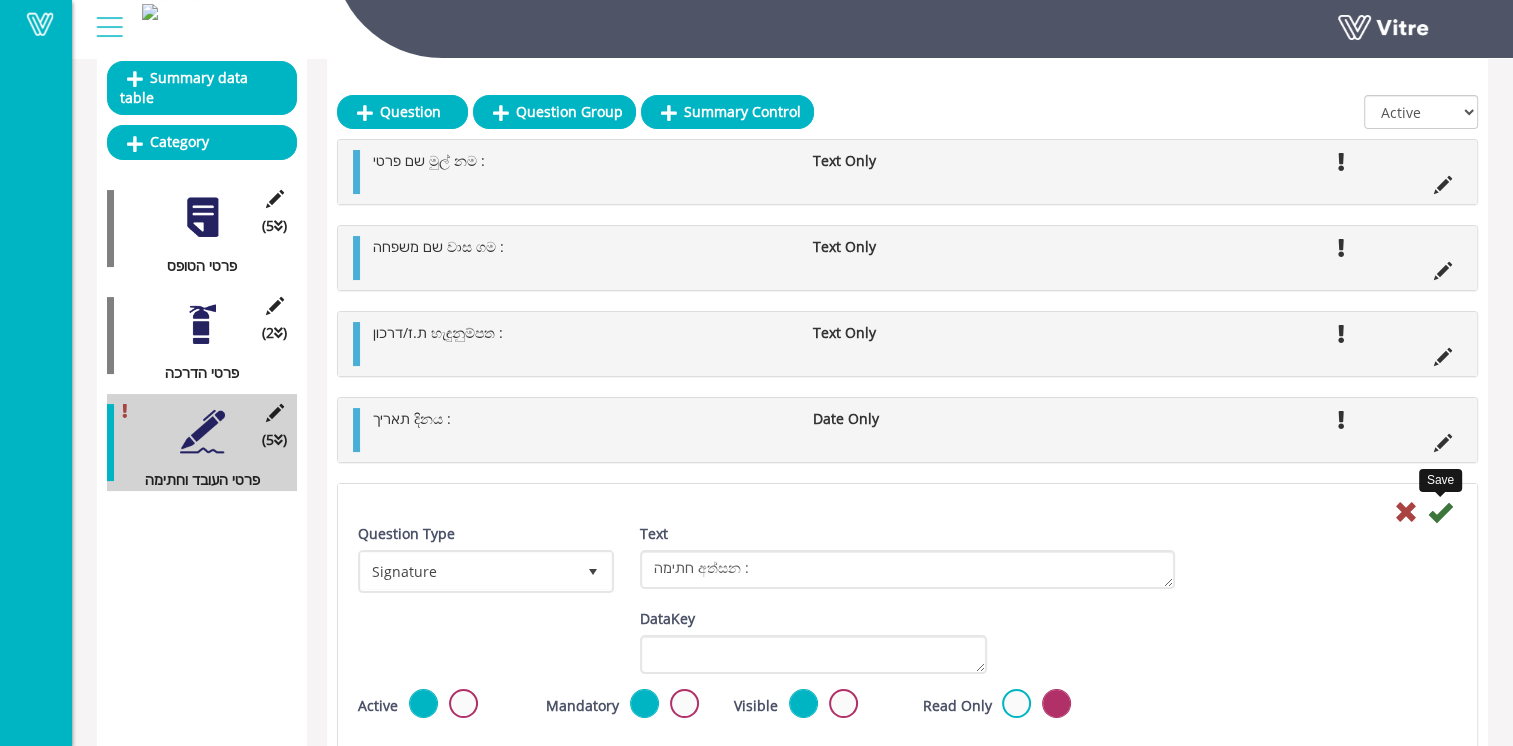 click at bounding box center (1440, 512) 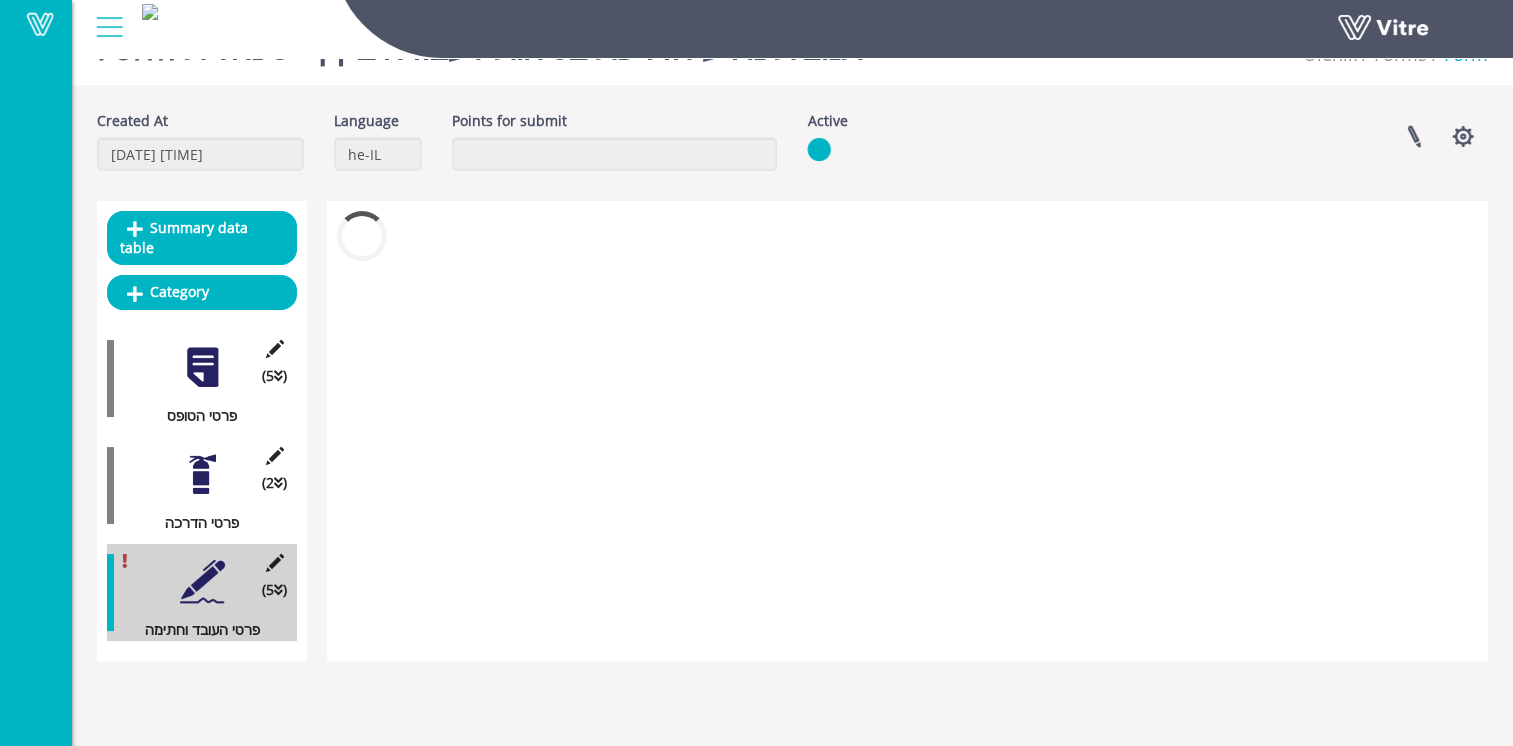 scroll, scrollTop: 50, scrollLeft: 0, axis: vertical 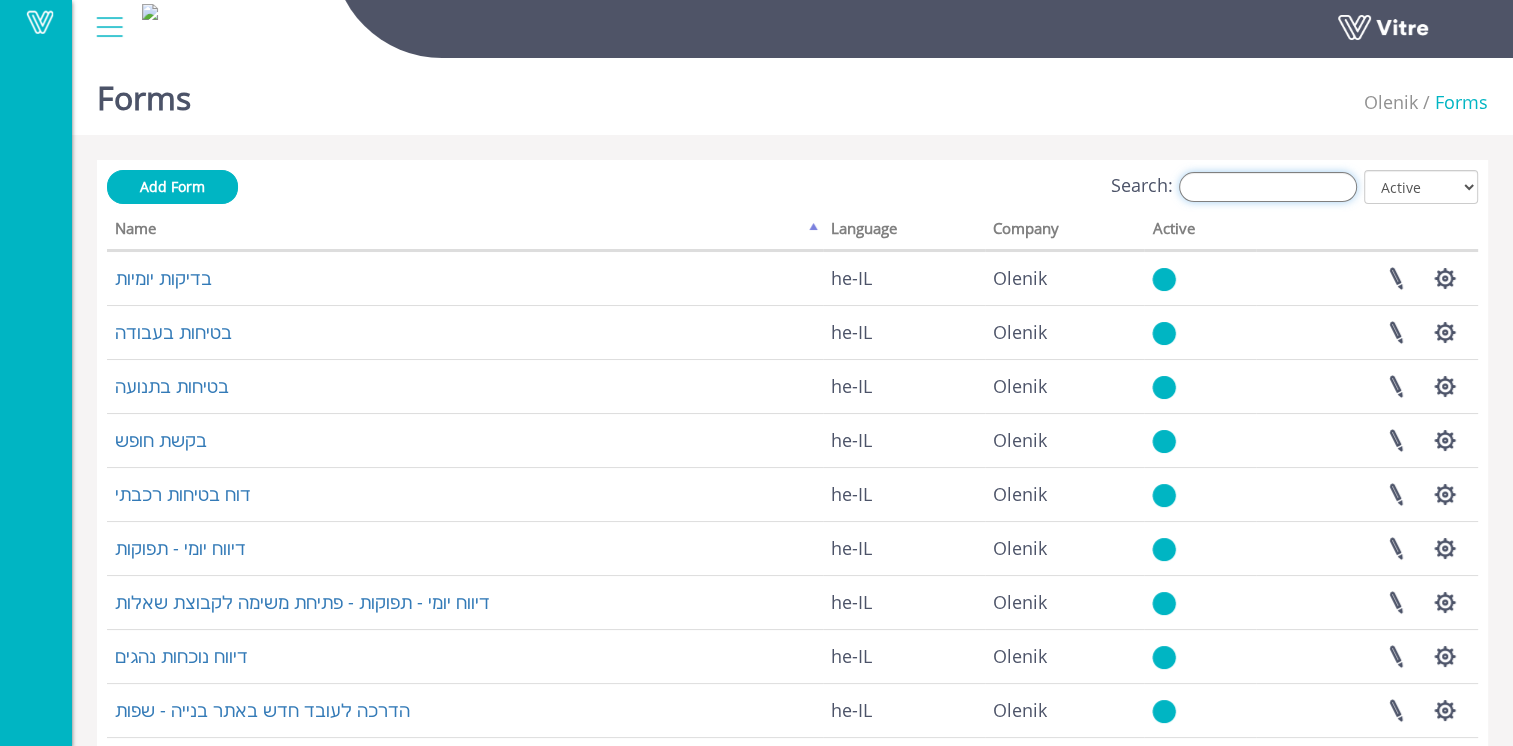 click on "Search:" at bounding box center (1268, 187) 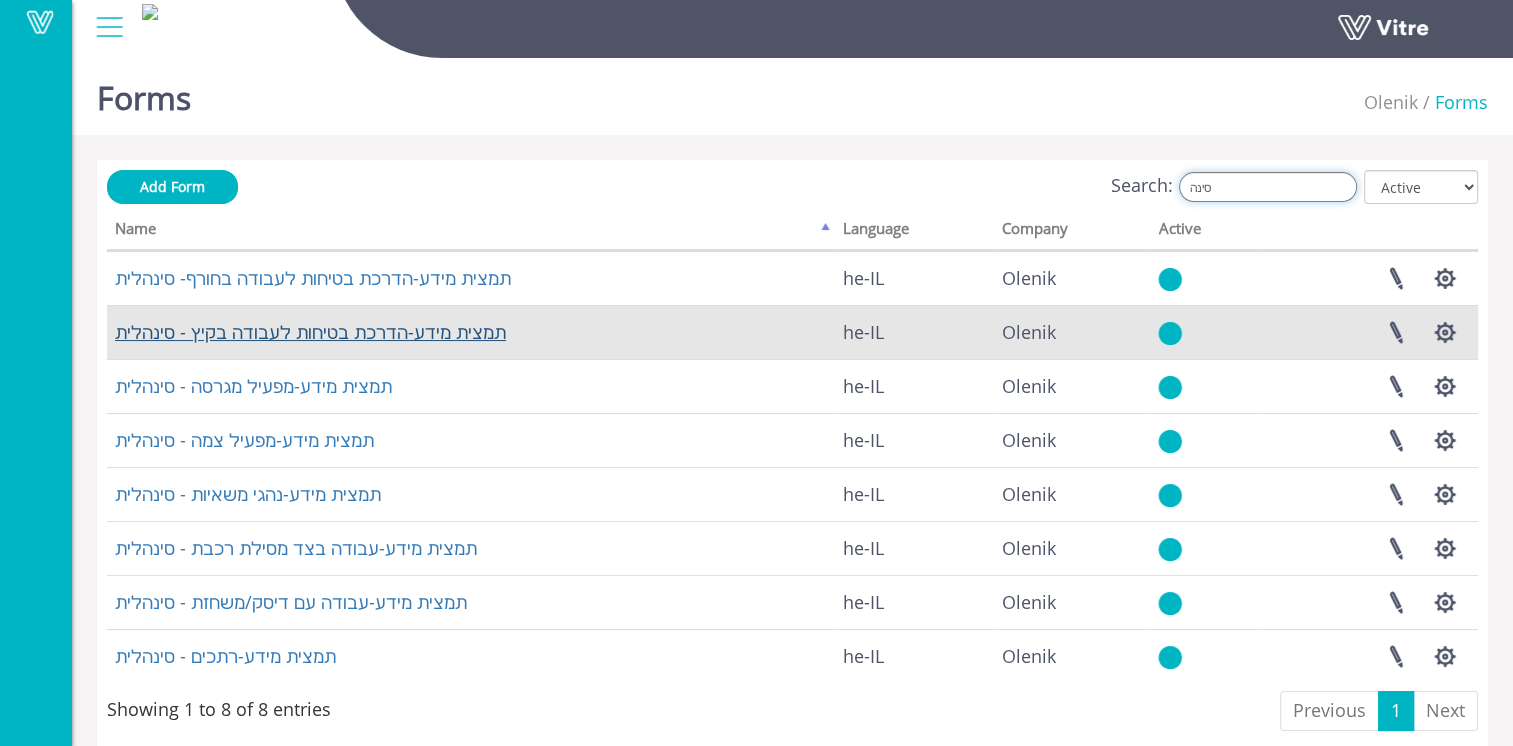 type on "סינה" 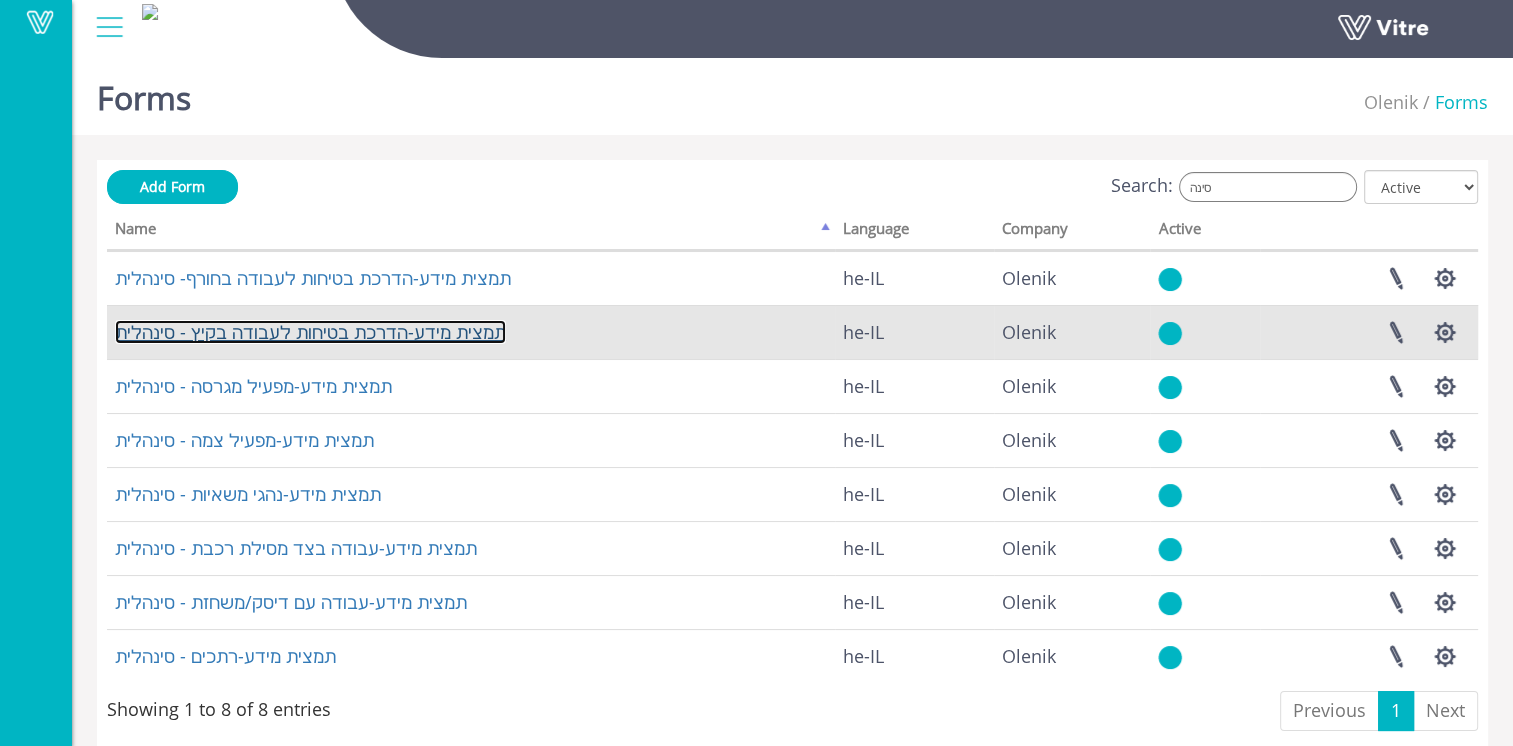 click on "תמצית מידע-הדרכת בטיחות לעבודה בקיץ - סינהלית" at bounding box center [310, 332] 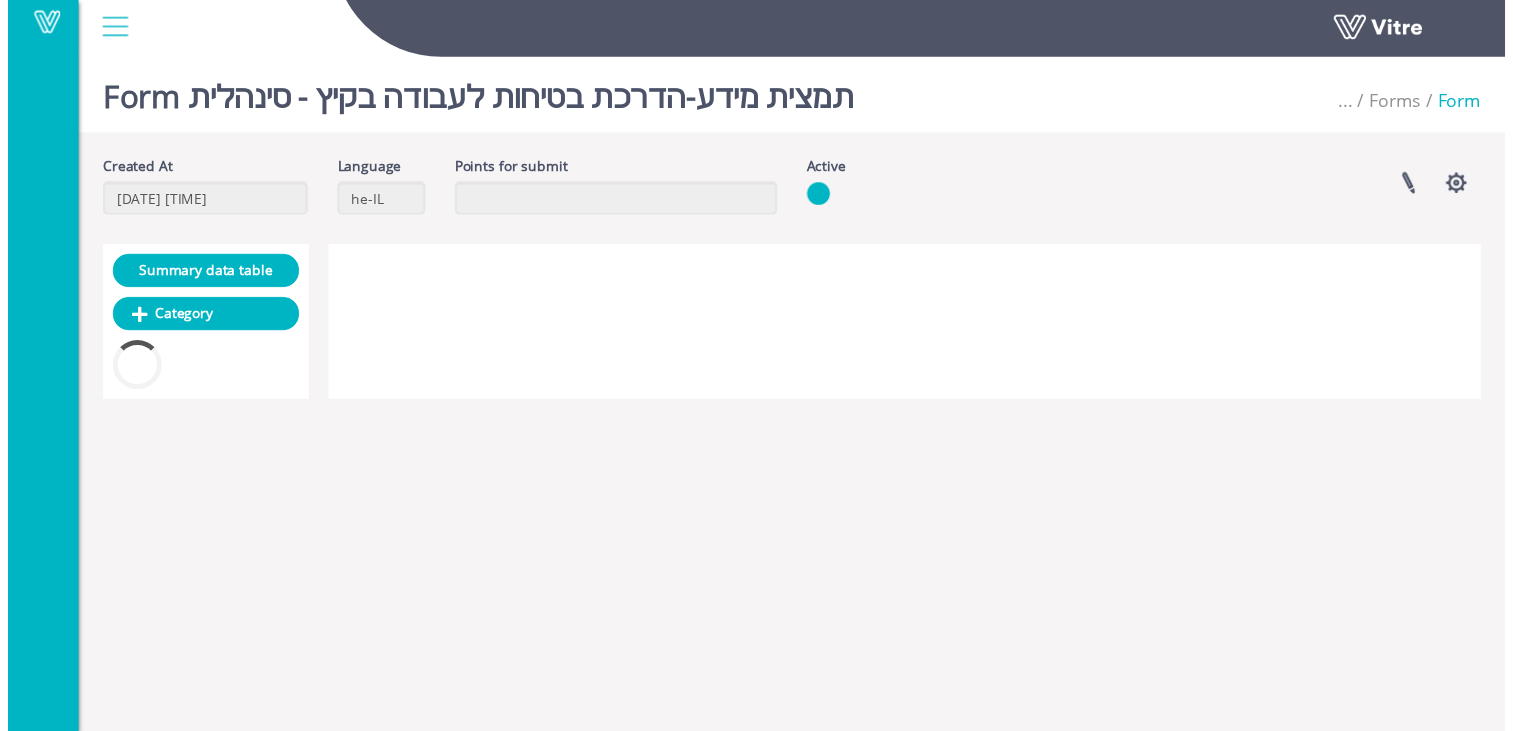 scroll, scrollTop: 0, scrollLeft: 0, axis: both 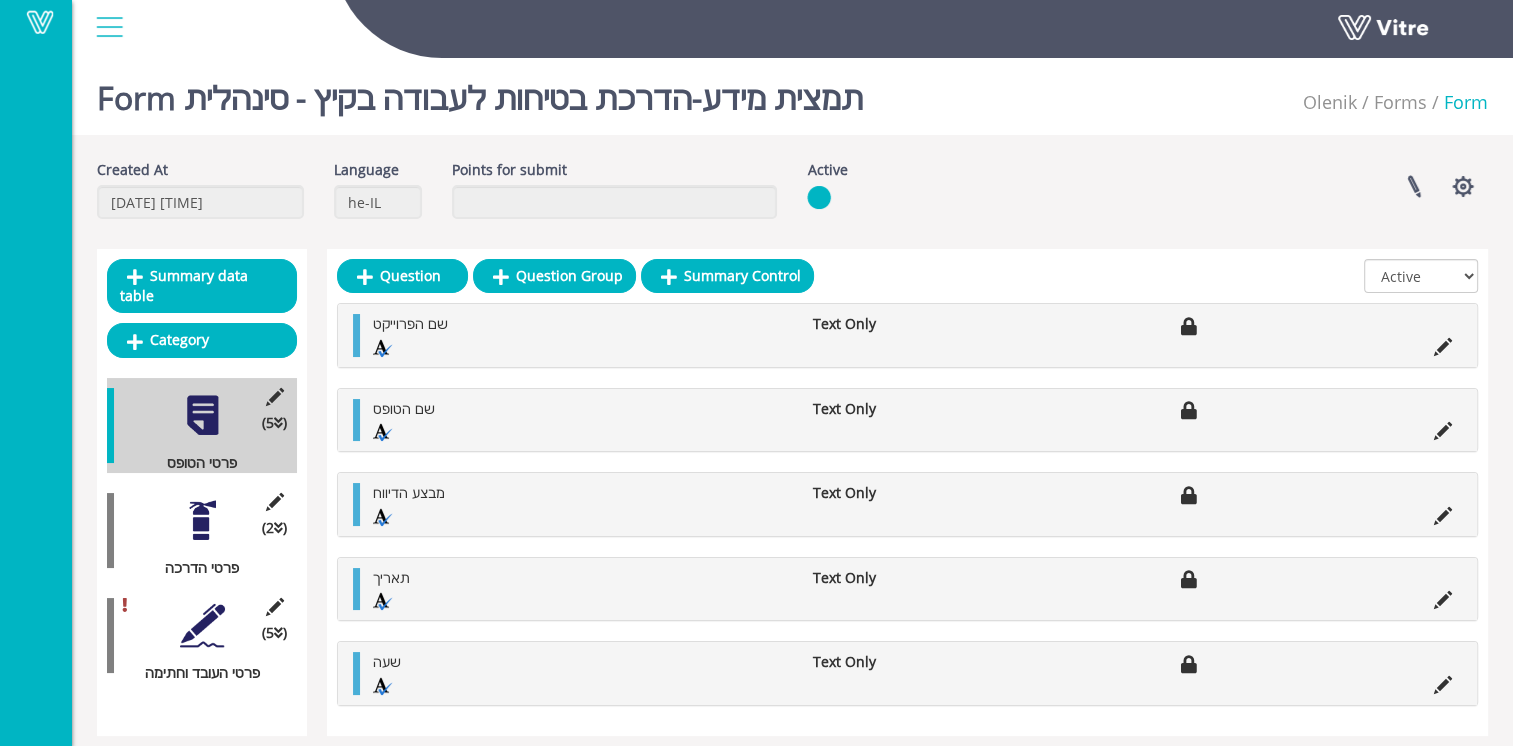 click at bounding box center [202, 520] 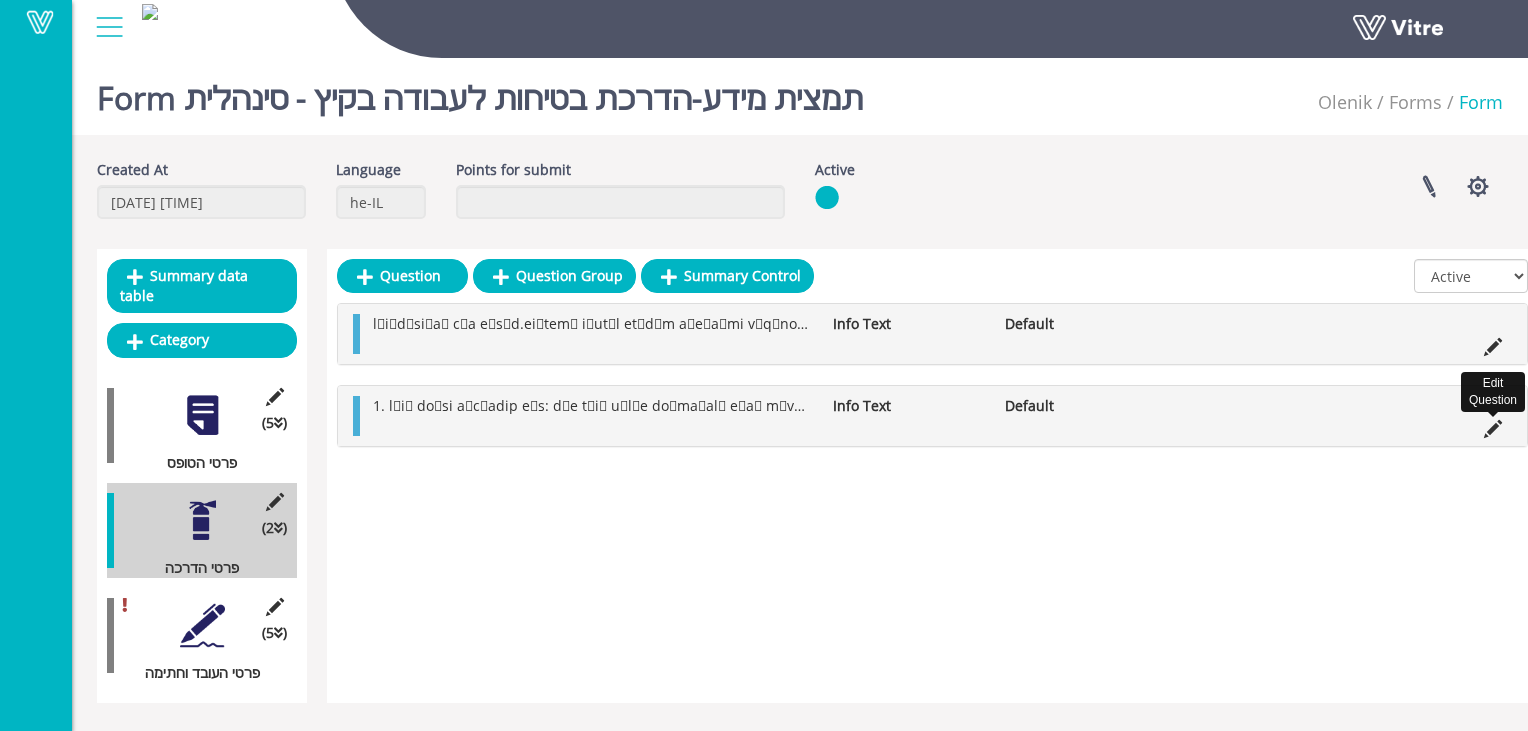 click at bounding box center [1493, 429] 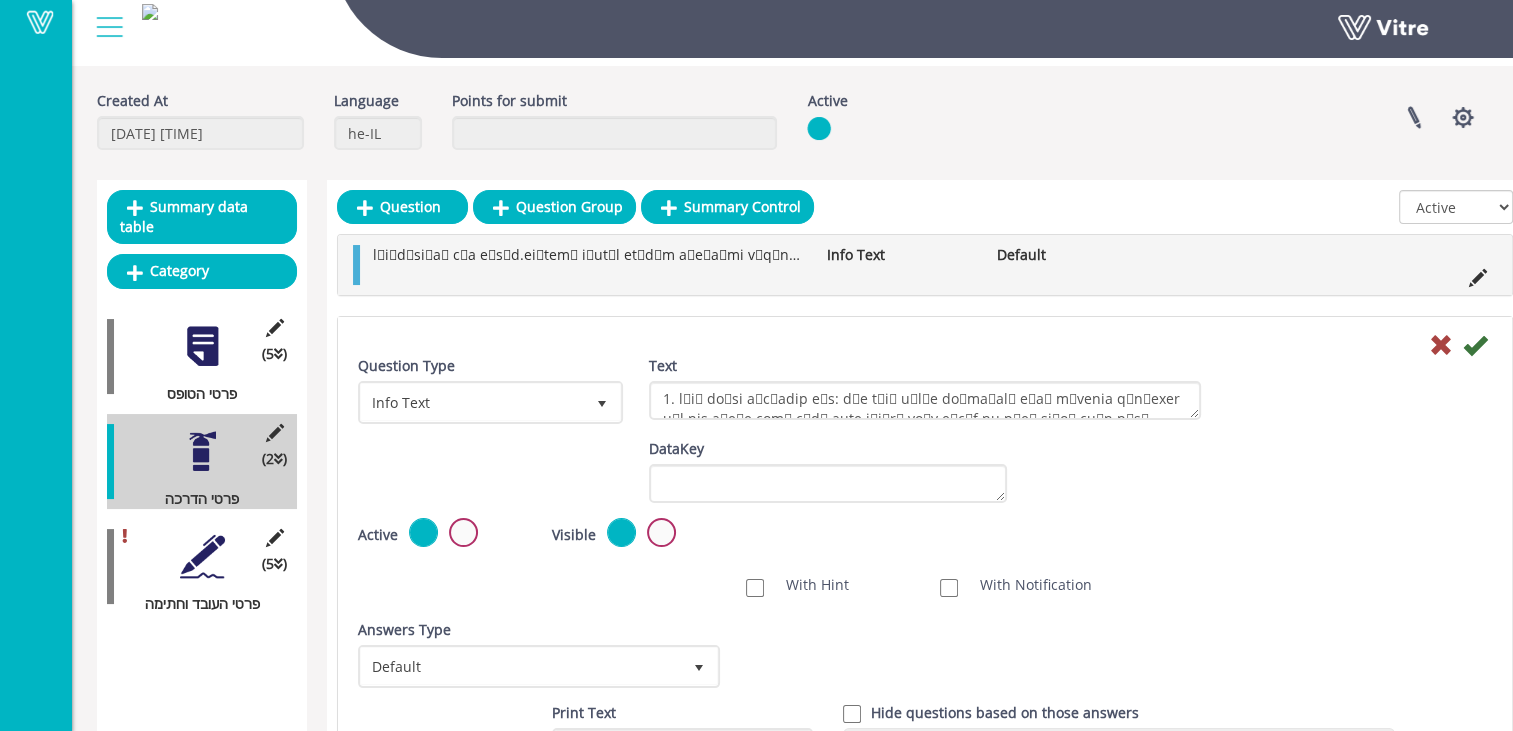 scroll, scrollTop: 100, scrollLeft: 0, axis: vertical 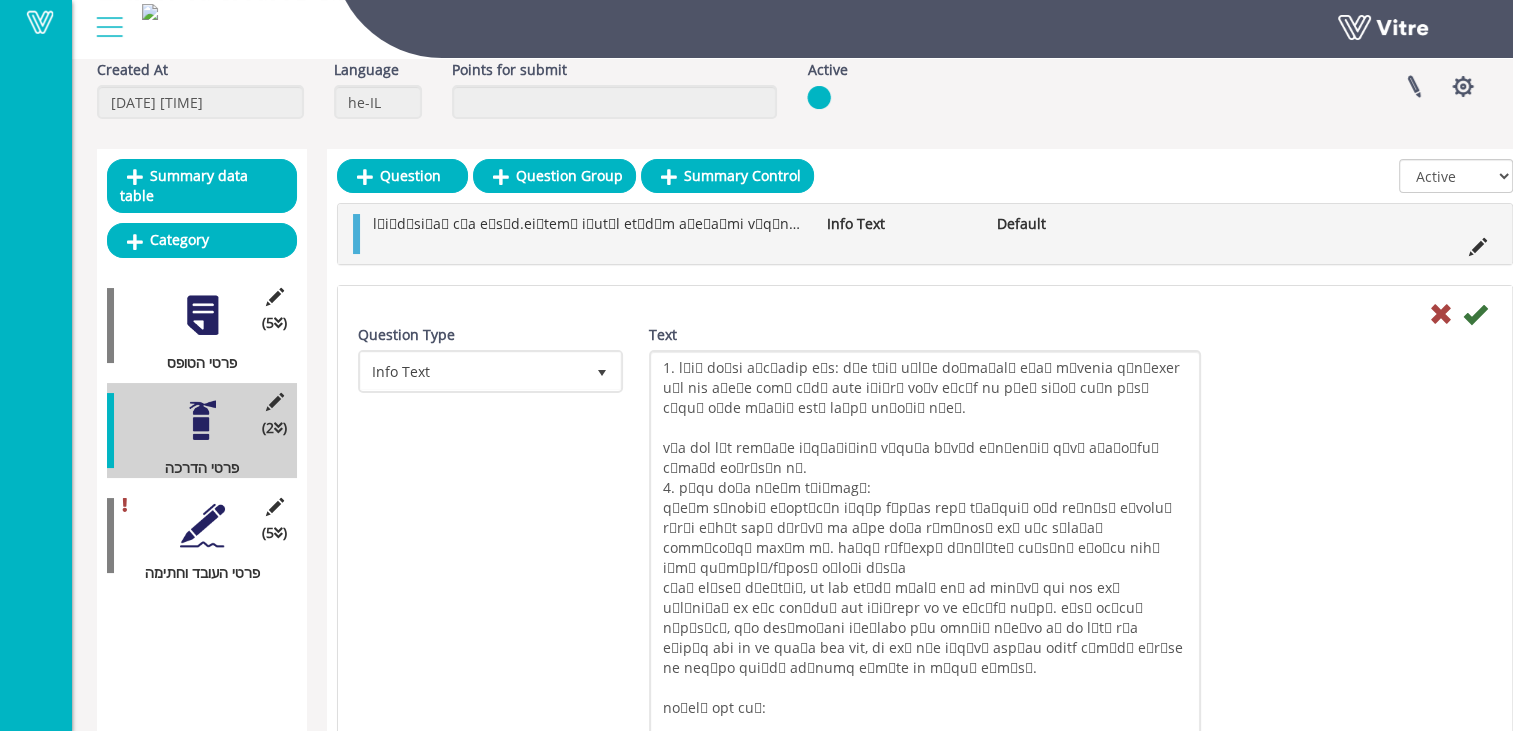 drag, startPoint x: 1192, startPoint y: 386, endPoint x: 1324, endPoint y: 765, distance: 401.32904 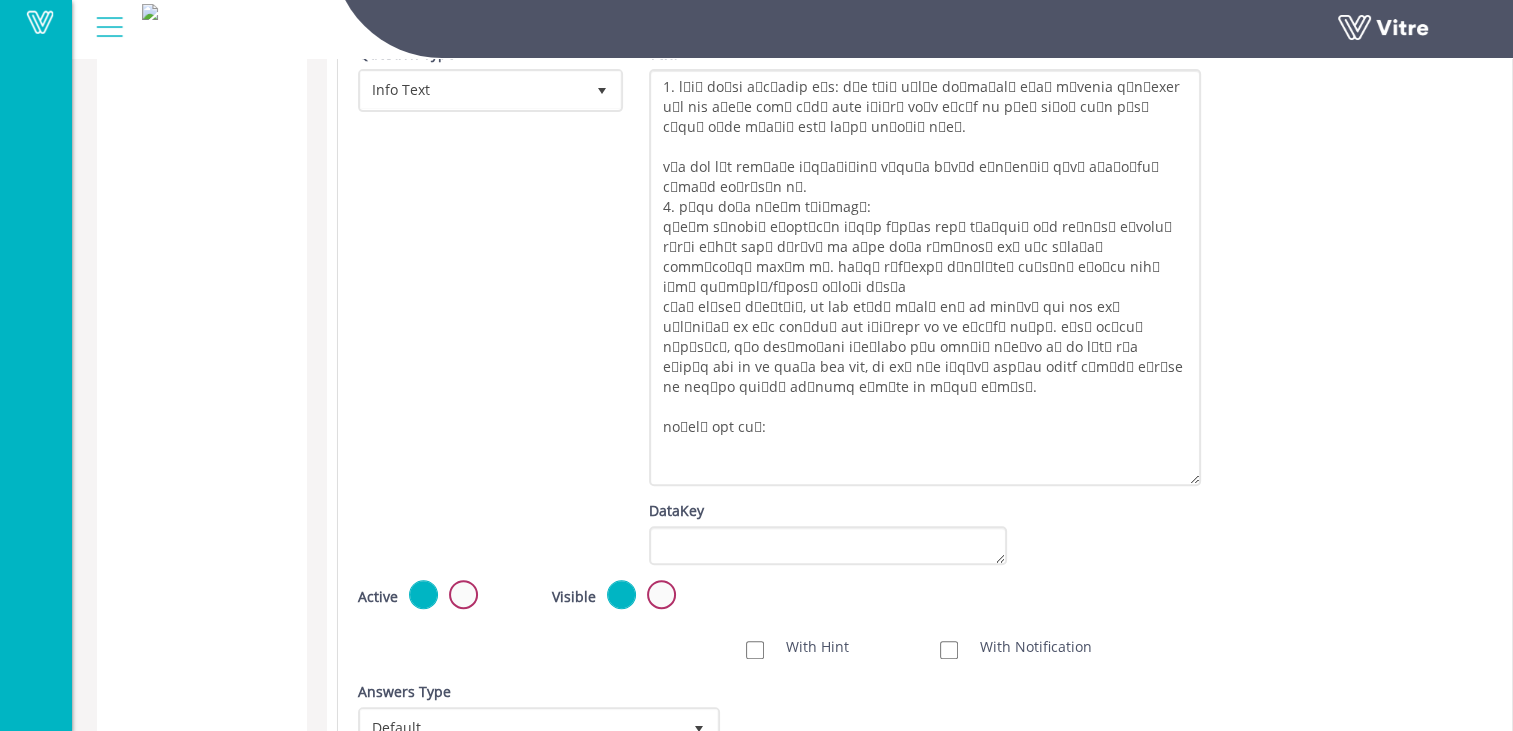 scroll, scrollTop: 700, scrollLeft: 0, axis: vertical 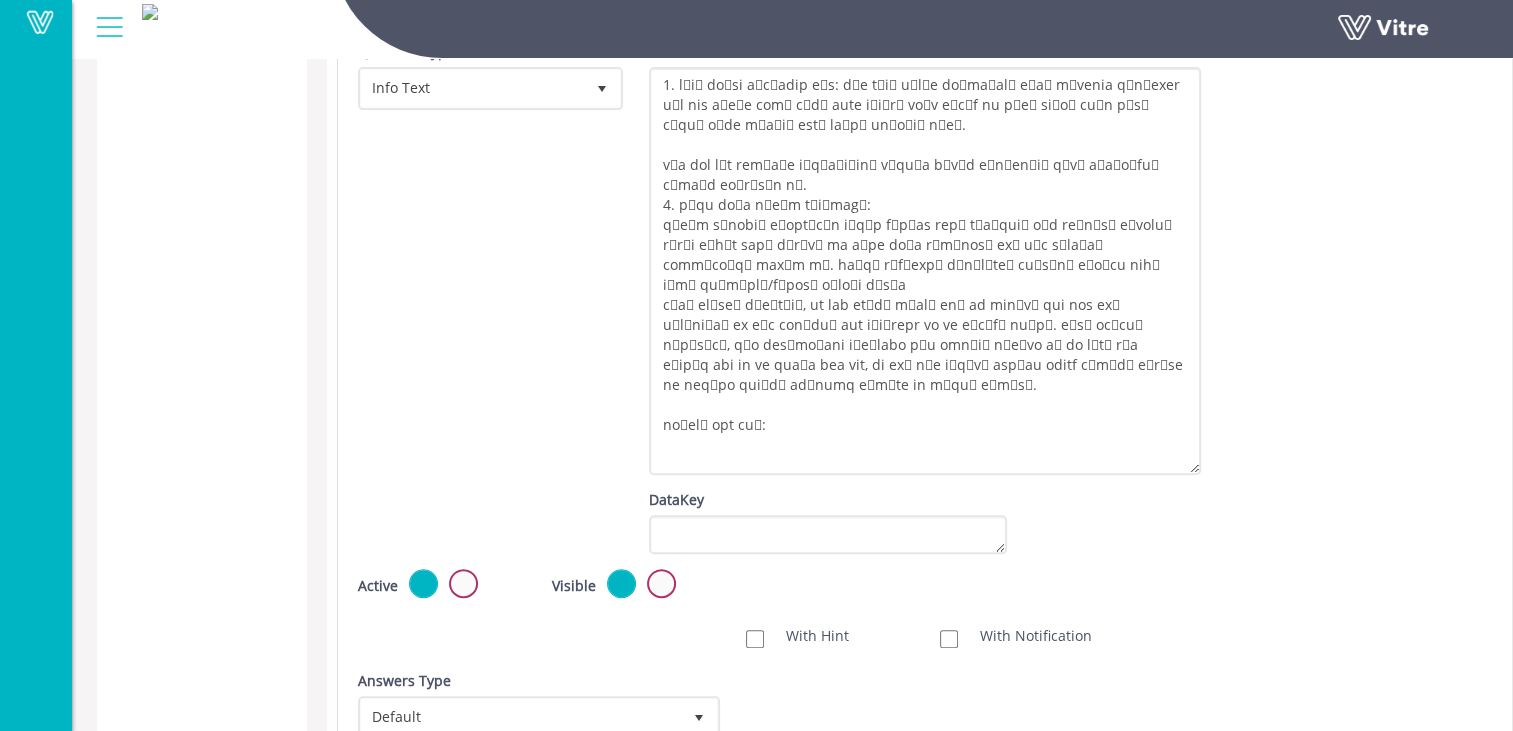 drag, startPoint x: 1195, startPoint y: 474, endPoint x: 1220, endPoint y: 465, distance: 26.57066 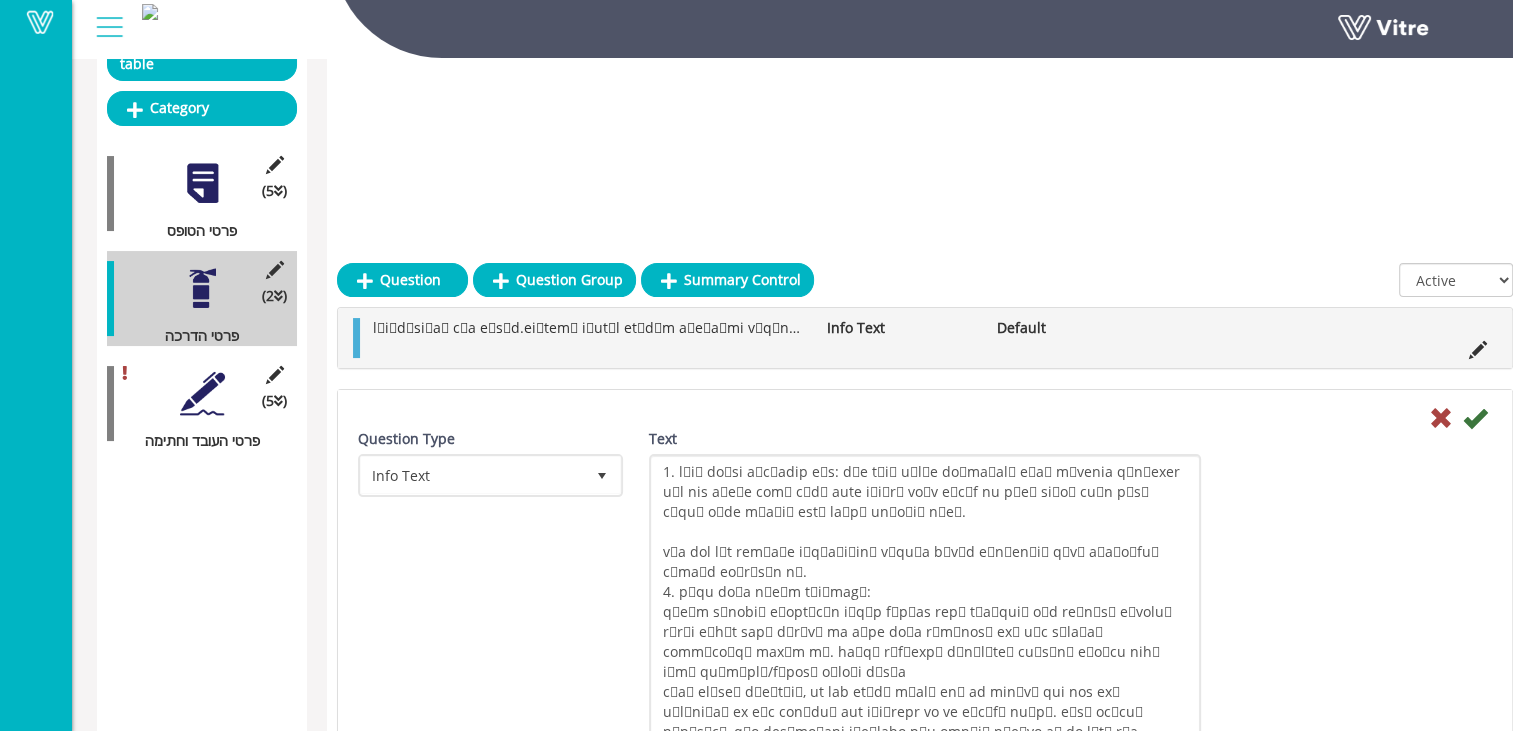 scroll, scrollTop: 200, scrollLeft: 0, axis: vertical 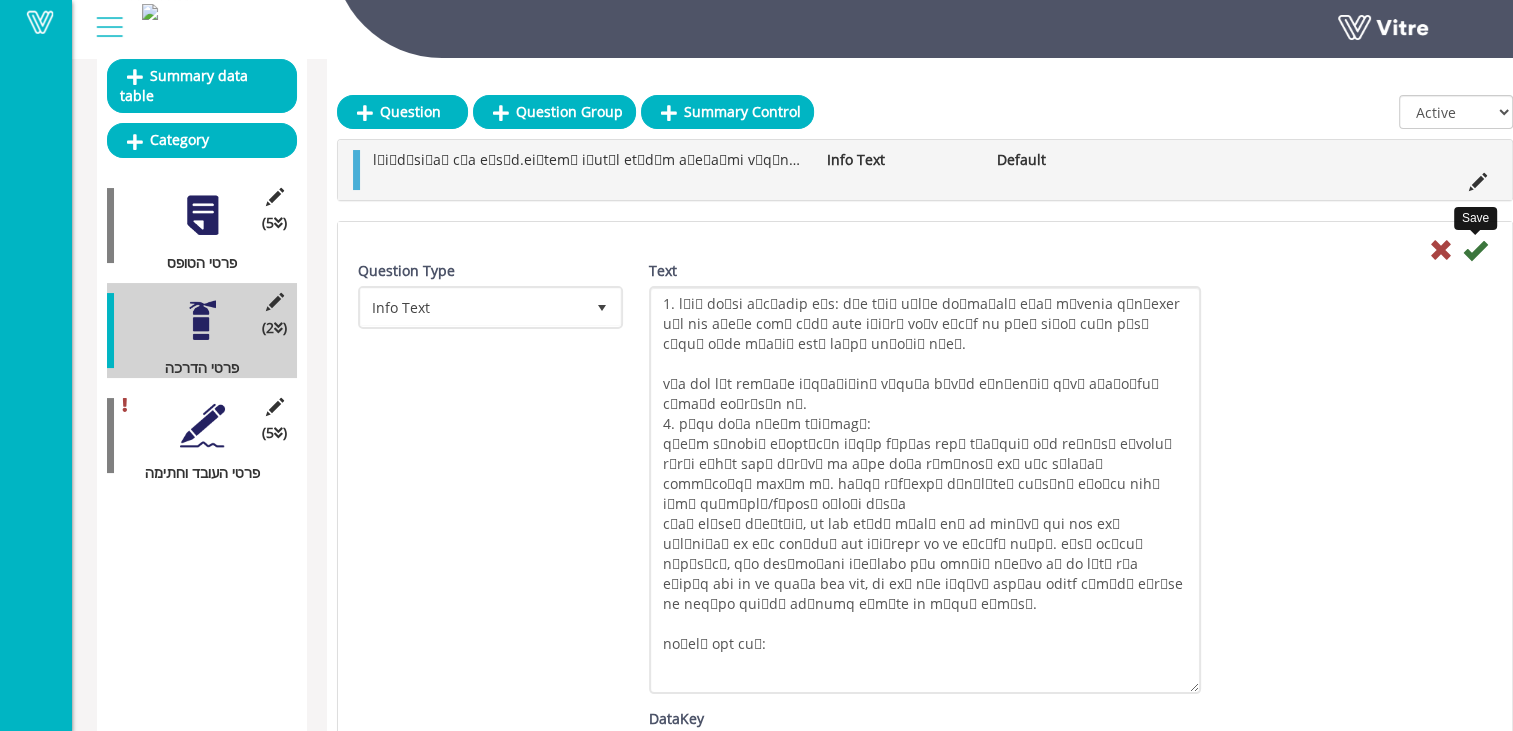 click at bounding box center (1475, 250) 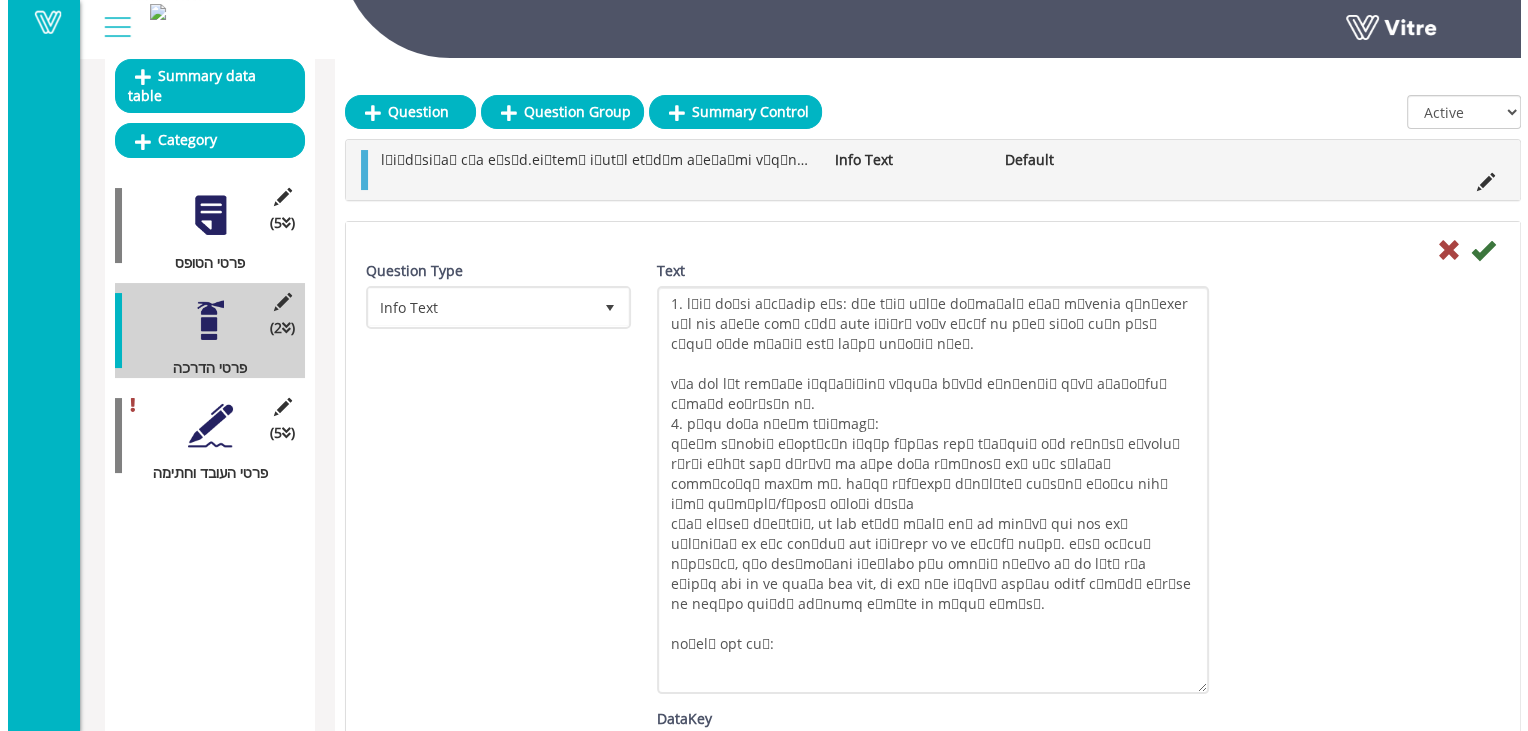 scroll, scrollTop: 0, scrollLeft: 0, axis: both 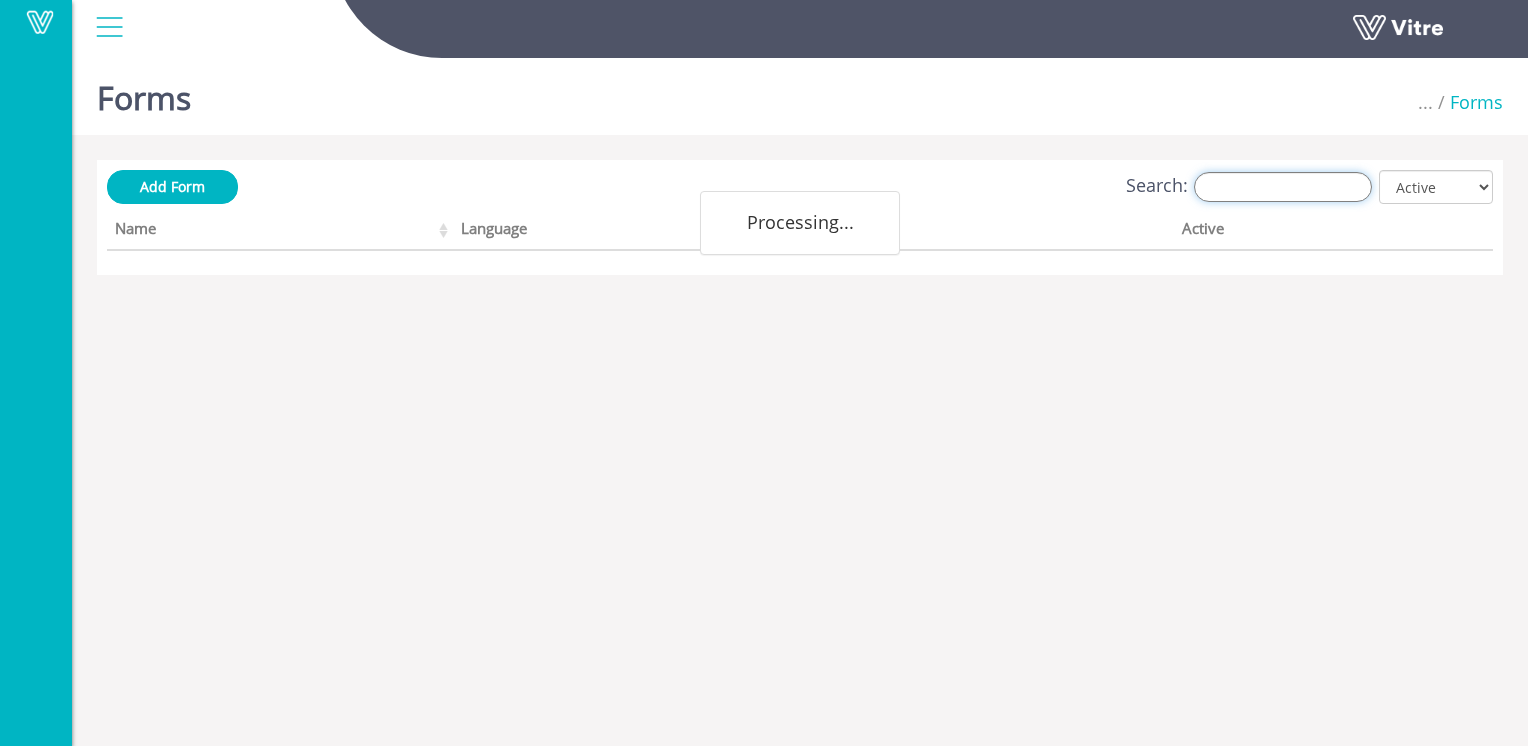 click on "Search:" at bounding box center [1283, 187] 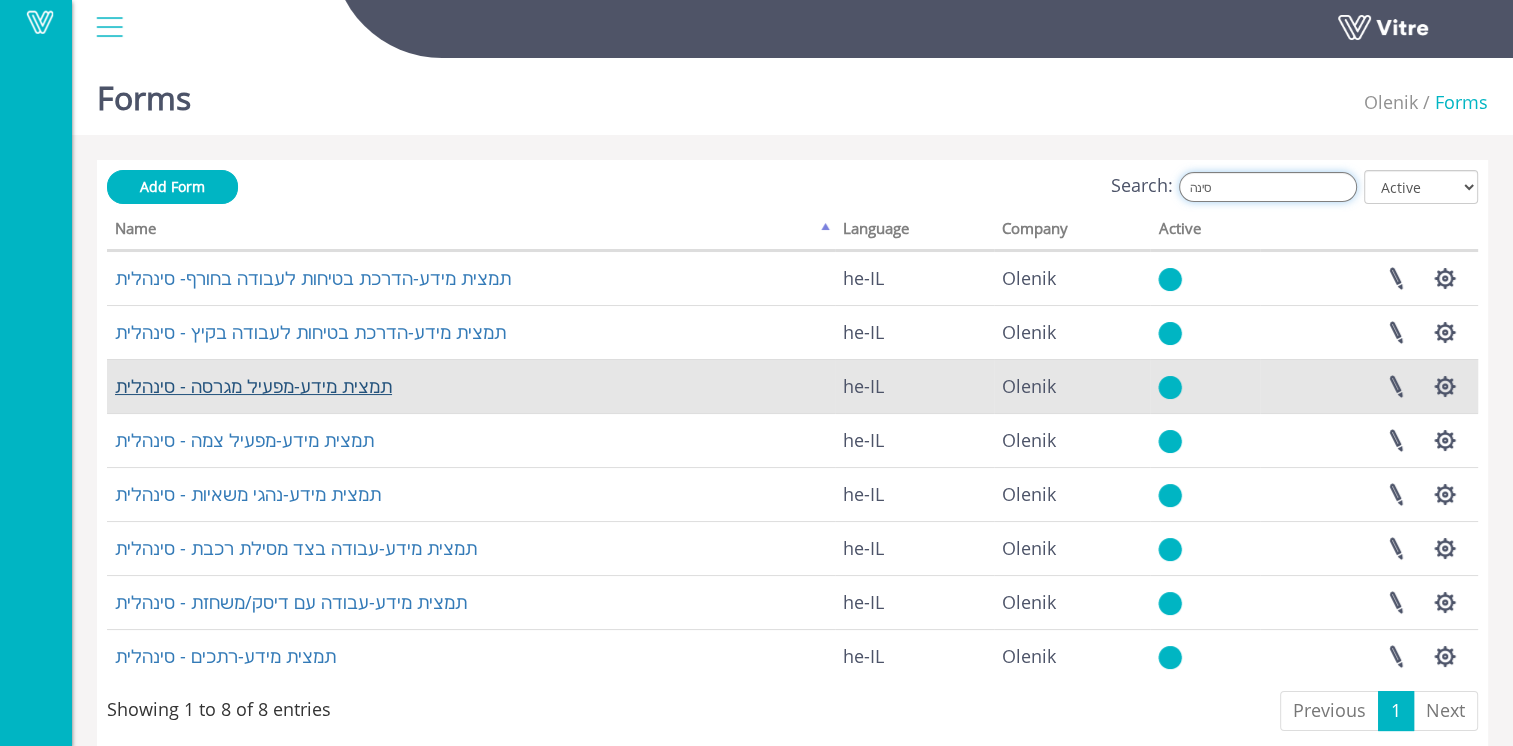 type on "סינה" 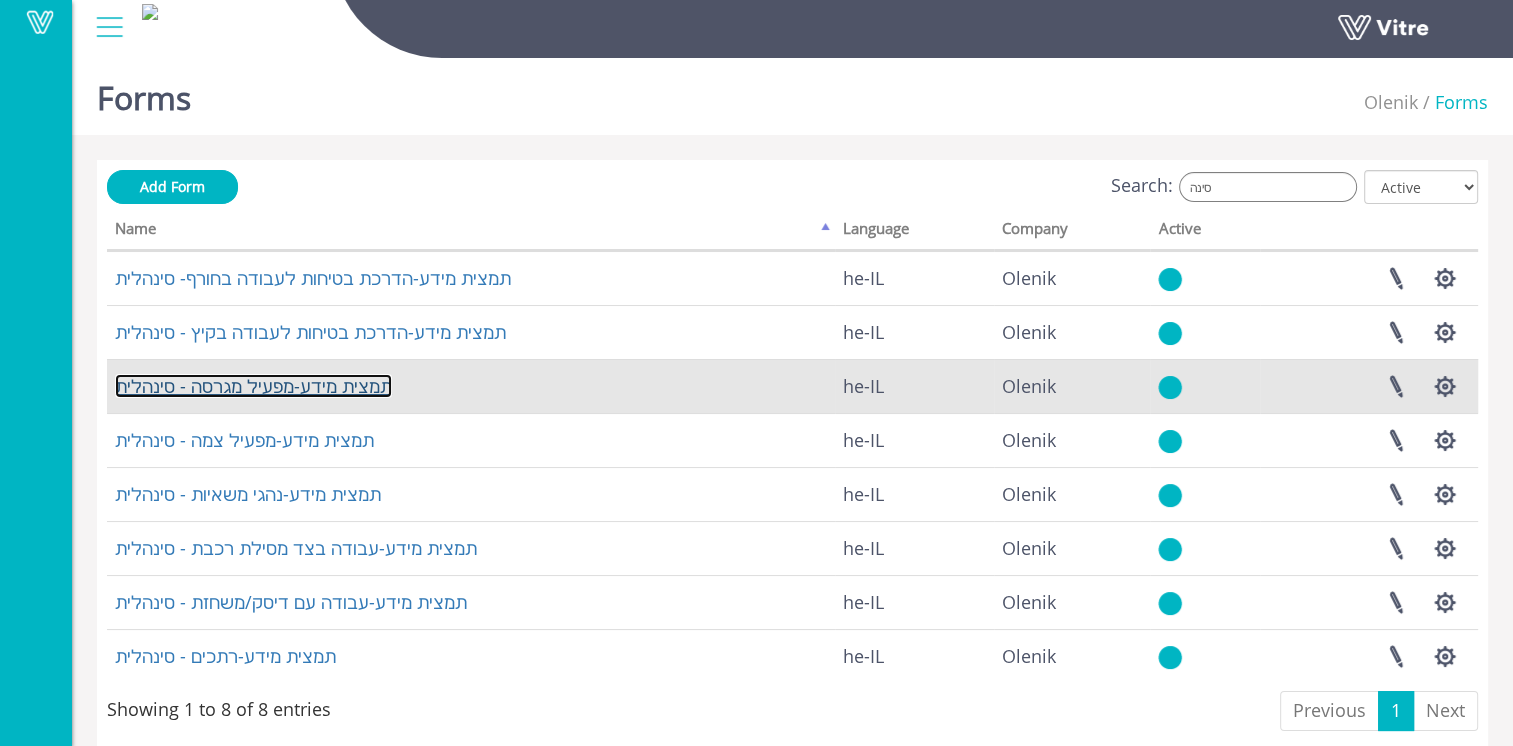 click on "תמצית מידע-מפעיל מגרסה - סינהלית" at bounding box center [253, 386] 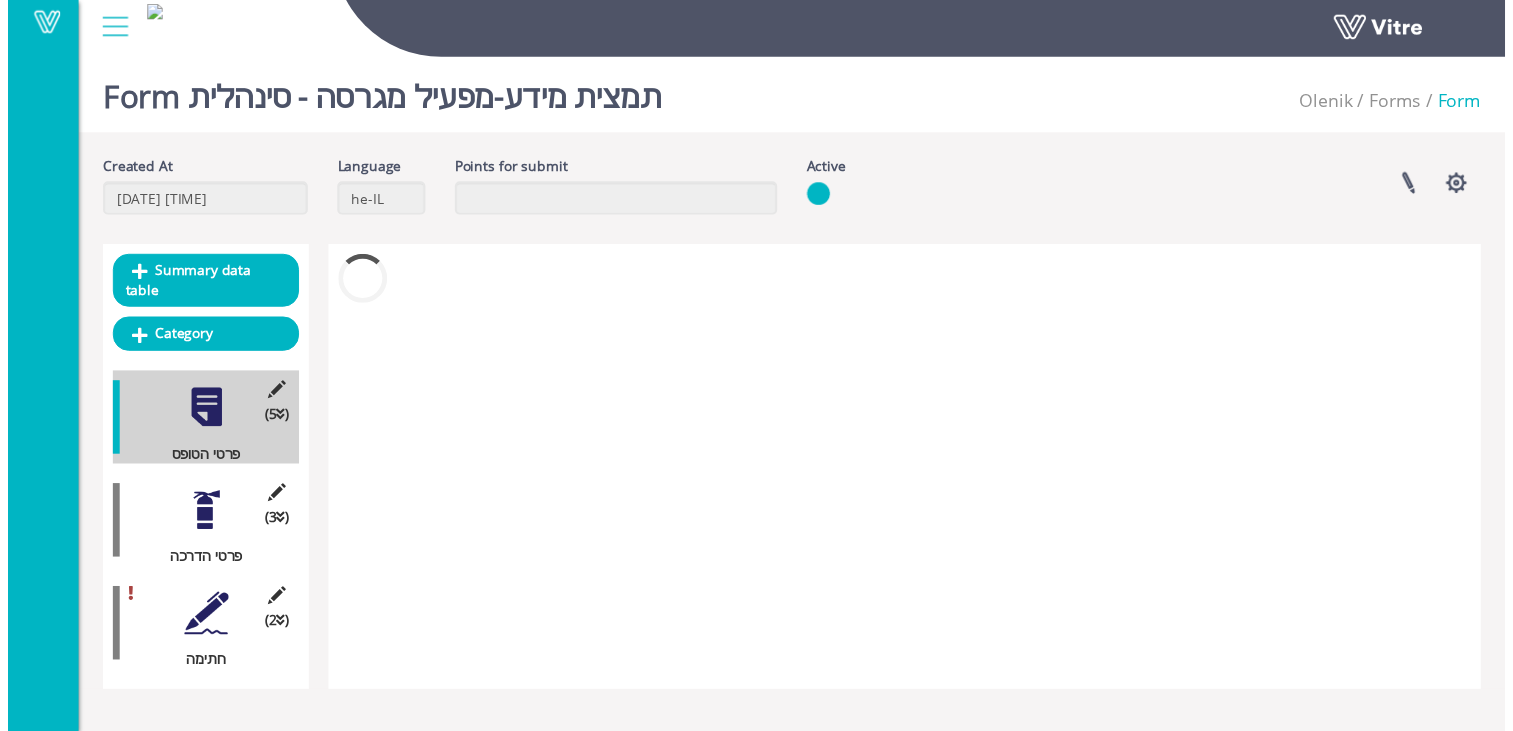 scroll, scrollTop: 0, scrollLeft: 0, axis: both 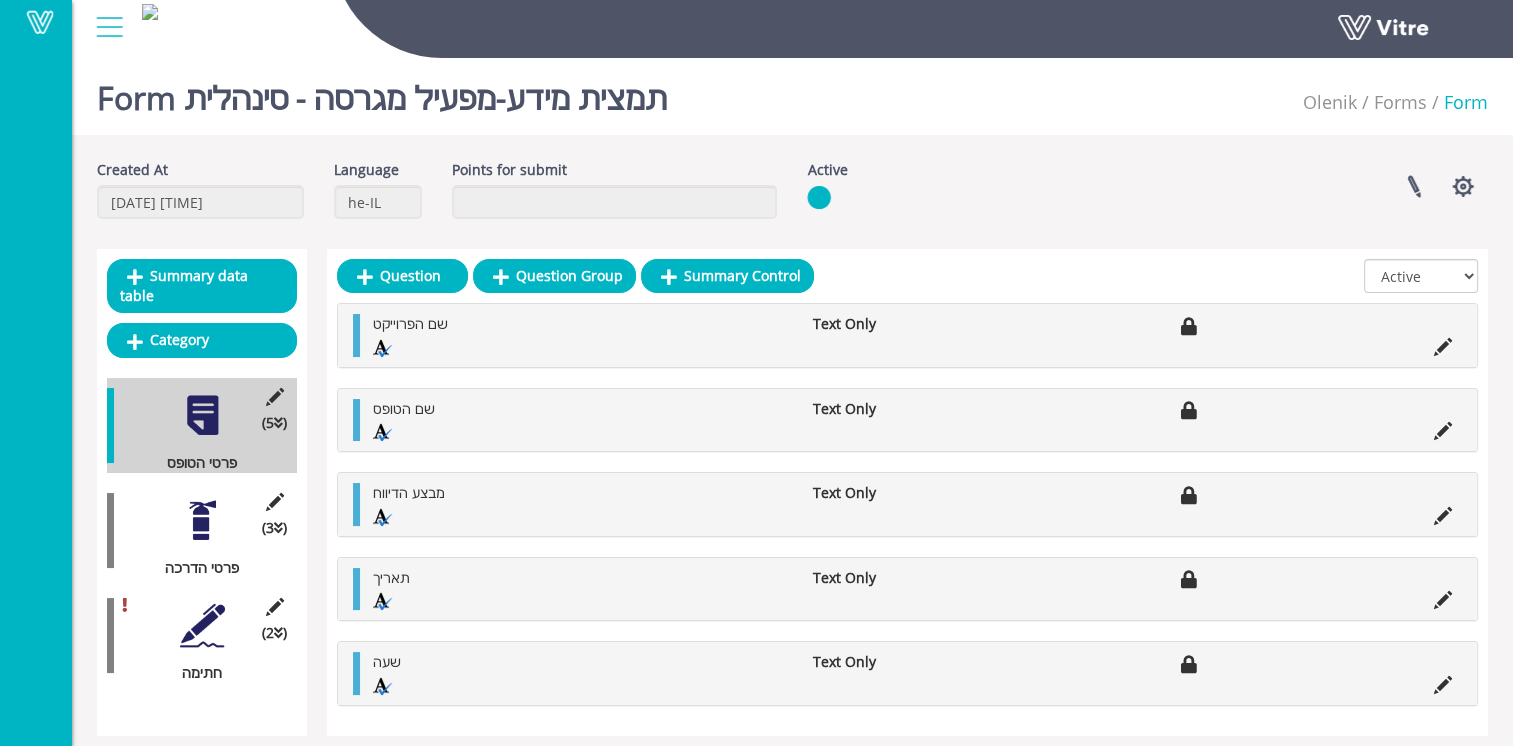 click at bounding box center [202, 520] 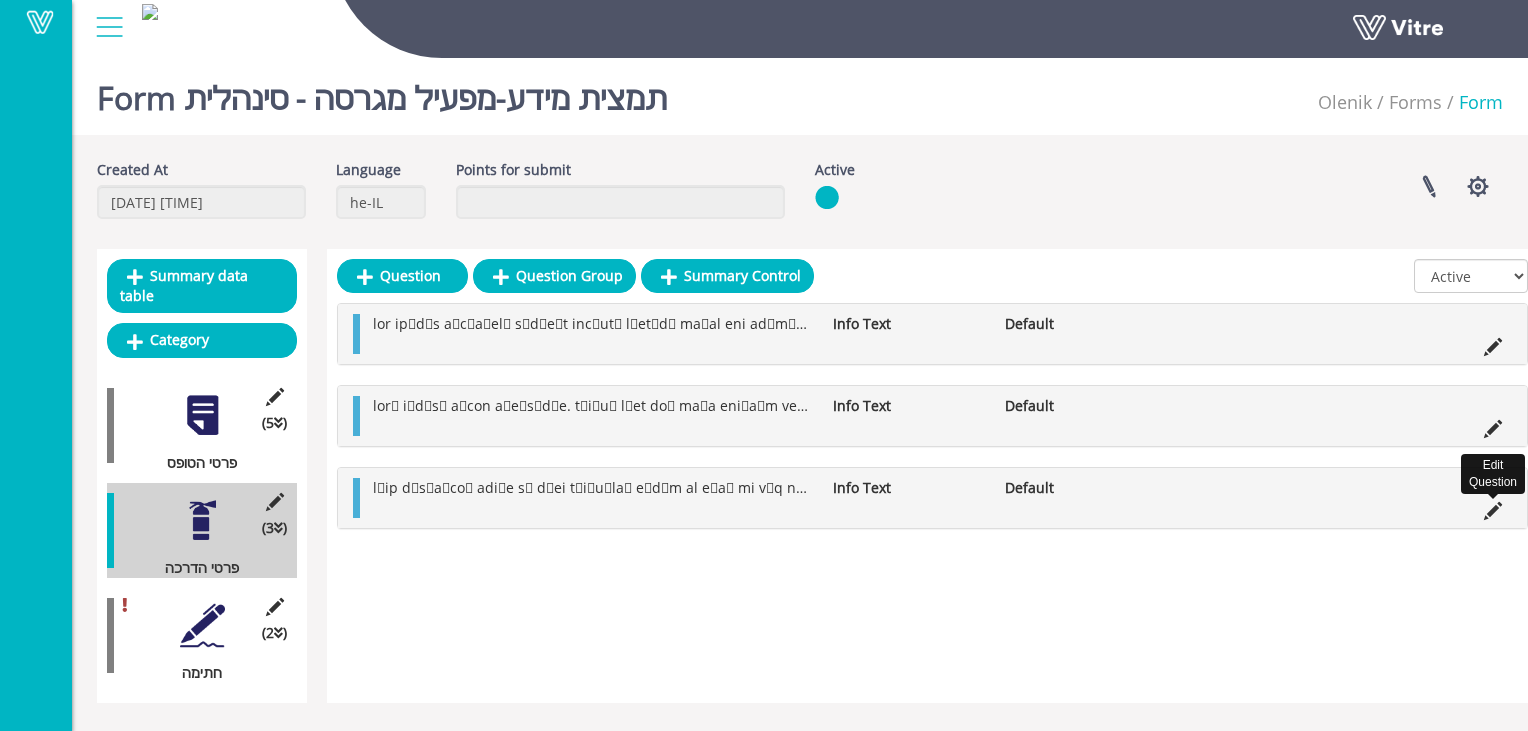 click at bounding box center [1493, 511] 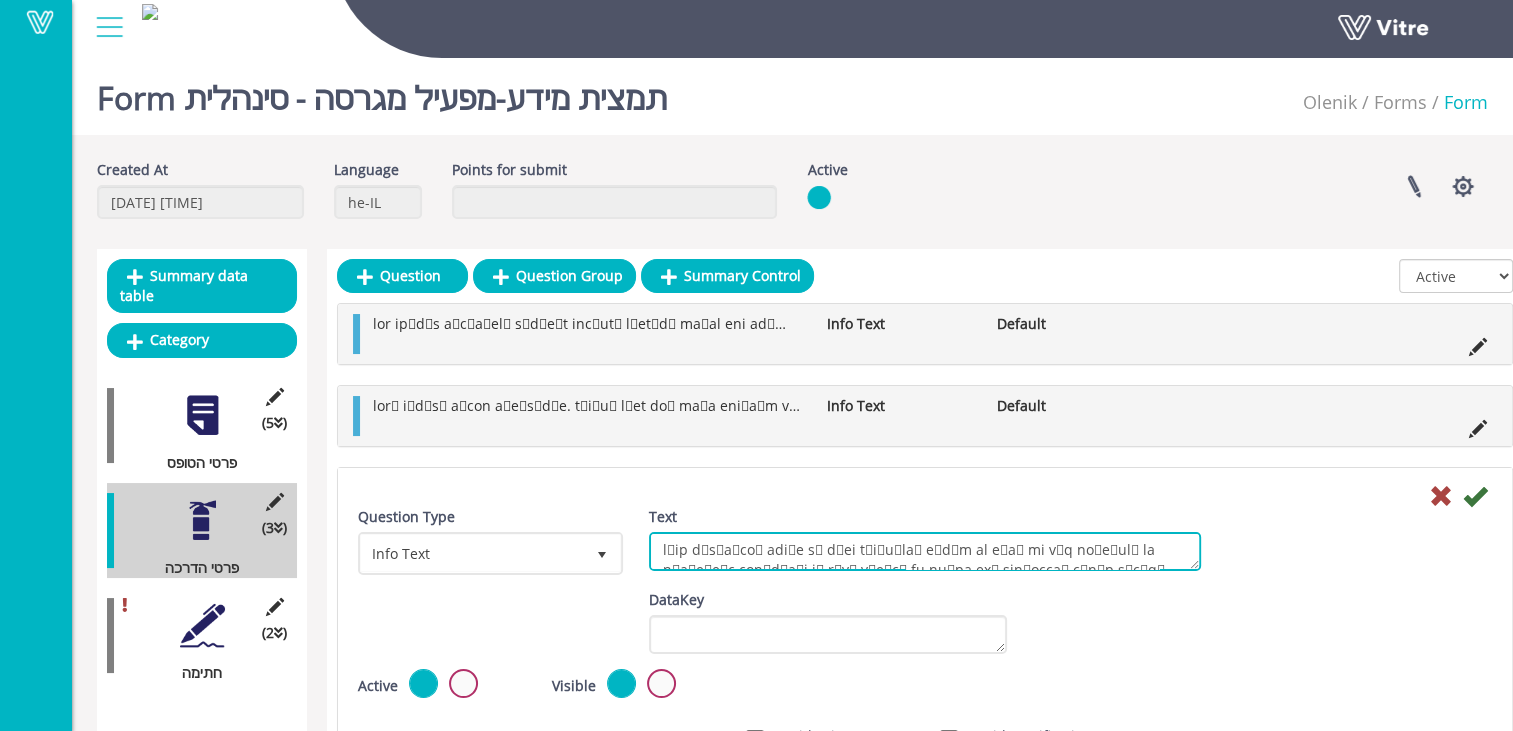 click on "Text" at bounding box center (925, 551) 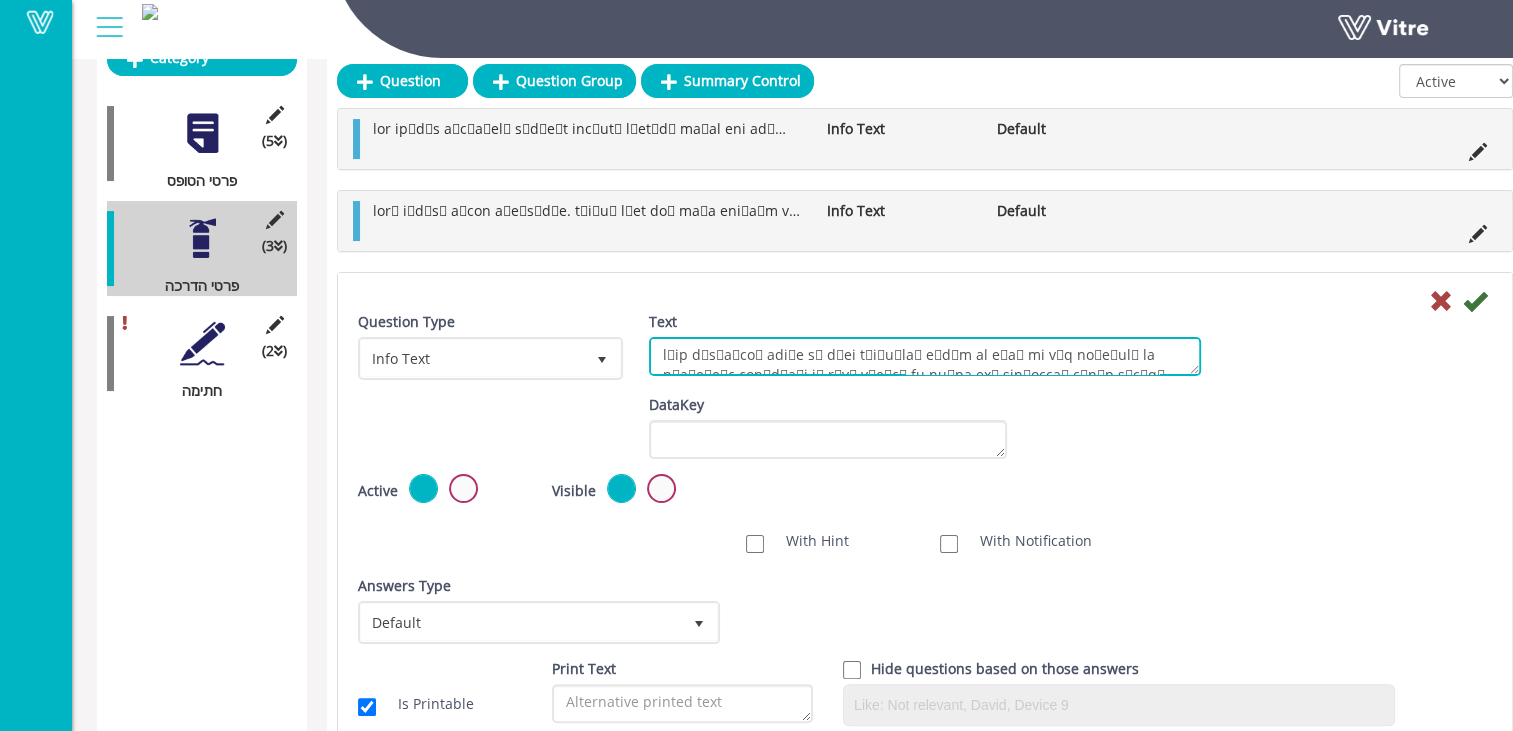scroll, scrollTop: 287, scrollLeft: 0, axis: vertical 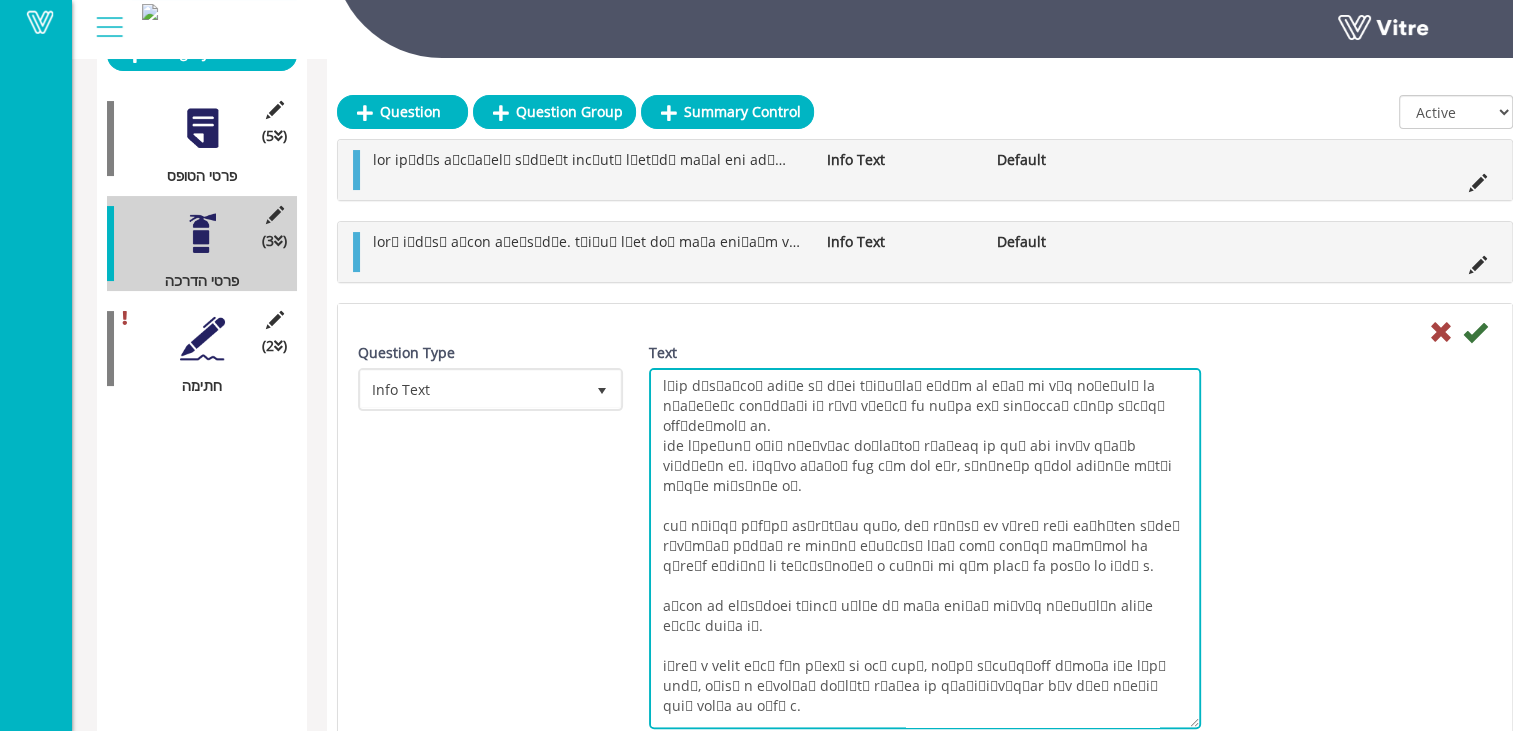 drag, startPoint x: 1193, startPoint y: 402, endPoint x: 1285, endPoint y: 724, distance: 334.88504 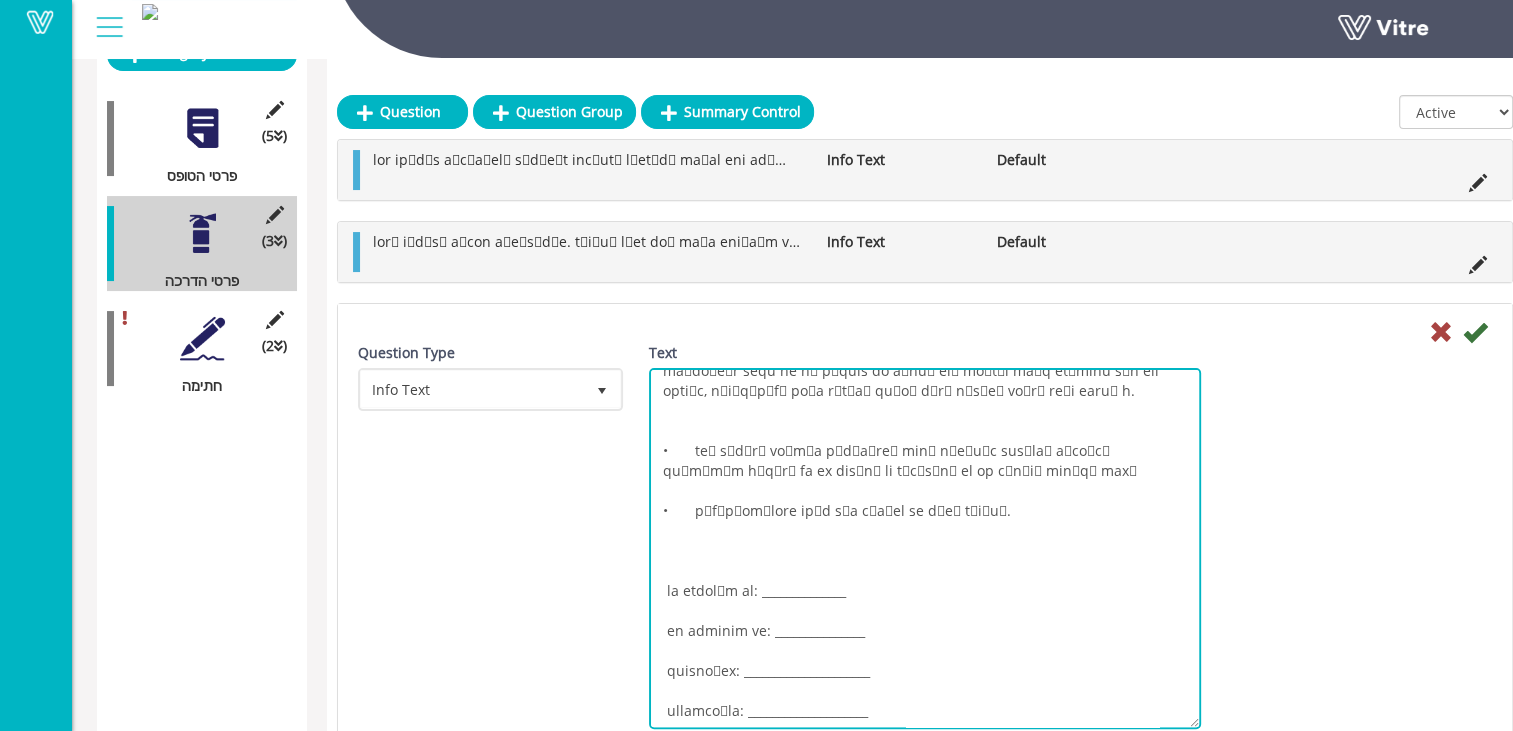 scroll, scrollTop: 434, scrollLeft: 0, axis: vertical 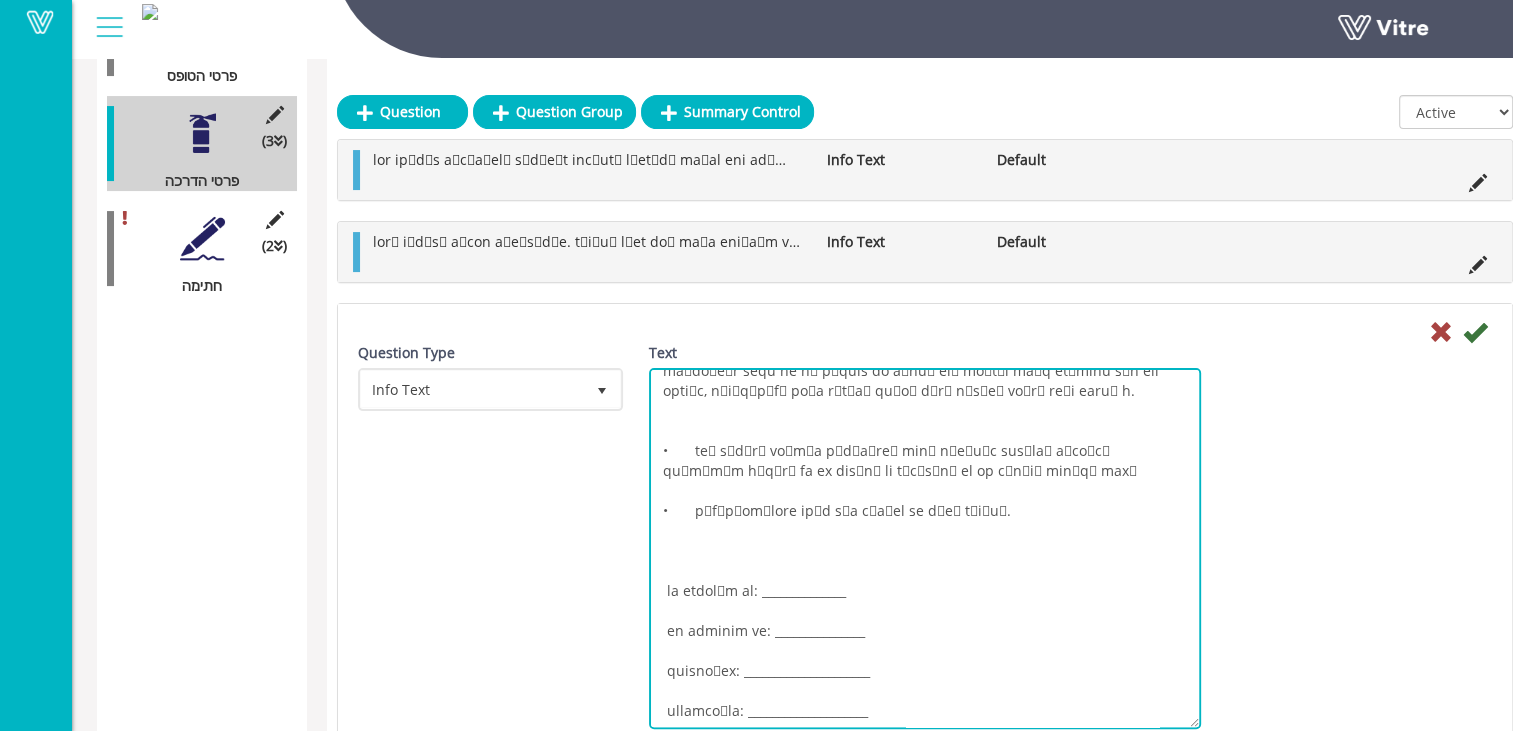 drag, startPoint x: 658, startPoint y: 564, endPoint x: 909, endPoint y: 701, distance: 285.95453 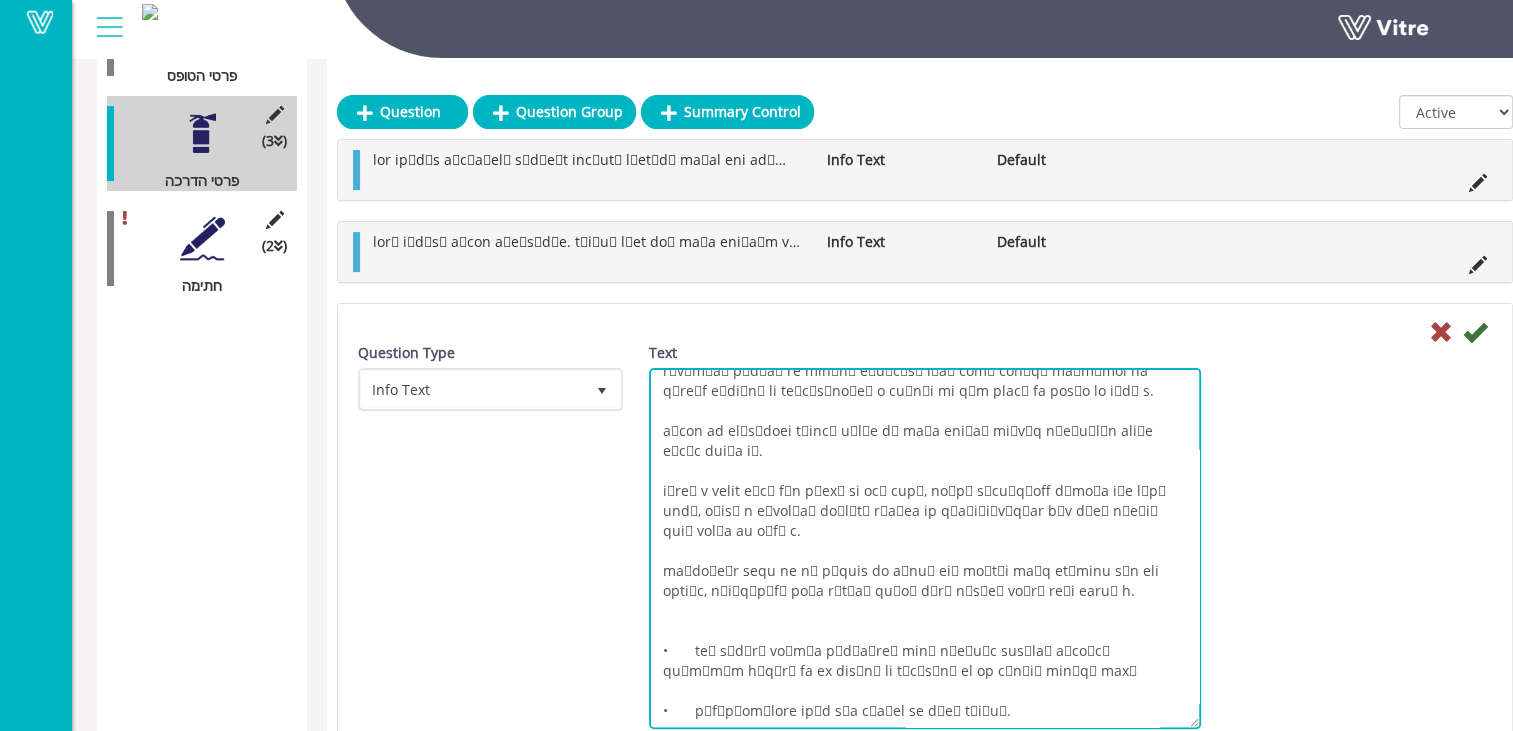 scroll, scrollTop: 234, scrollLeft: 0, axis: vertical 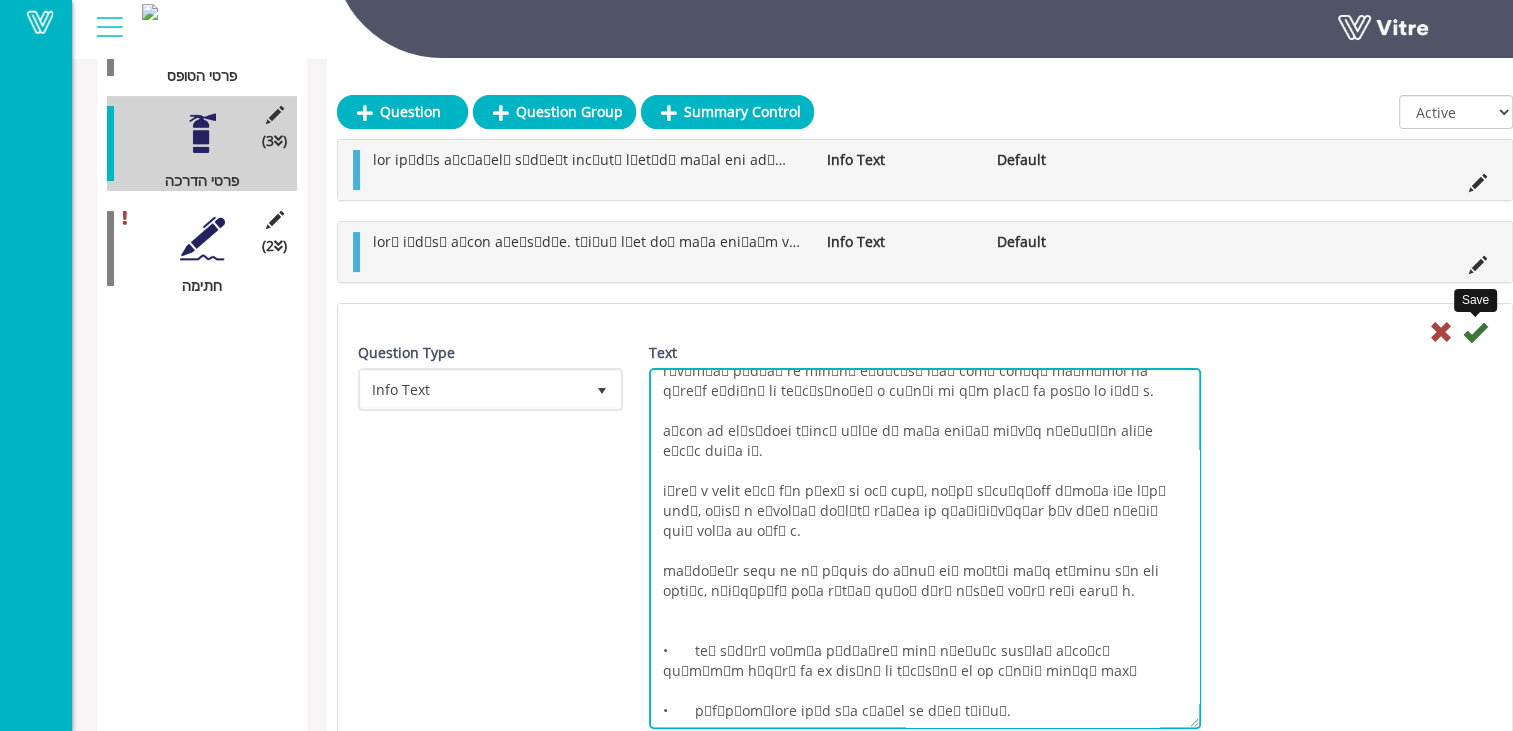 type on "සේවක සේවිකාවන් අවශ්‍ය වේ සේවක සේවිකාවන් භාවිත කළ යුතු සහ හොඳ තත්ත්වයේ සහ පිරිසිදුව පවත්වාගෙන යා යුතු සුදුසු සහ සම්මත කන් ආරක්ෂණයක් භාවිත කිරීමේ අවශ්‍යතාවයක් ඇත.
තලන ප්‍රදේශයේ වායු නිස්සාරණ පද්ධතියක් ස්ථාපනය කර ඇති බවට සහතික කිරීම අනිවාර්ය වේ. හානිකර දූවිලි සමග වැඩ කරන විට, පුද්ගලික ශ්වසන ආරක්ෂාව භාවිත කිරීම අනිවාර්ය වේ.
වසා දැමීමේ ක්‍රියා පටිපාටියට අනුව, ඉරා දැමීමේ සහ වෙනත් ඕනෑම යන්ත්‍රයක සියලු පිරිසිදු කිරීමේ සහ නඩත්තු මෙහෙයුම් සිදු කරනු ලබන්නේ යන්ත්‍රයට බල සැපයුම විසන්ධි කර සම්පූර්ණයෙන් ම අක්‍රිය කළ විට පමණක් බව සහතික කළ යුතු ය.
ධාවනය වන යන්ත්‍රයකට සේවකයා පූර්ණ හෝ අර්ධ වශයෙන් හසුවීම වැළැක්වීම සහතික කිරීම අවශ්‍ය වේ.
සියලු ම උපකරණ නිසි ලෙස ලේබල් කර ඇති බවත්, හදිසි නැවතුම්වලට ප්‍රවේශ විය හැකි බවත්, සියලු ම සේවකයින් ඔවුන්ගේ ස්ථානය සහ ක්රියාකාරිත්වය ගැන හුරු පුරුදු බවත් සහතික කළ යුතු ය.
අනාරක්ෂිත චලනය වන හෝ භ්‍රමණය වන කොටස් ඇති යන්‍ත්‍ර සහිත පරිසරයක වැඩ කරන අතරතුර, හිස්වැසුම් සහිත ස්වෙට් ෂර්ට් වැනි ලිහිල් ඇඳුම් ඇඳීම තහනම් ය.
•	ඉරා දැමීමේ යන්ත්‍ර ක්‍රියාකරු සඳහා වෘත්තීය අවදානම් තොරතුරු පත්‍රිකාව ලැබුණු බ..." 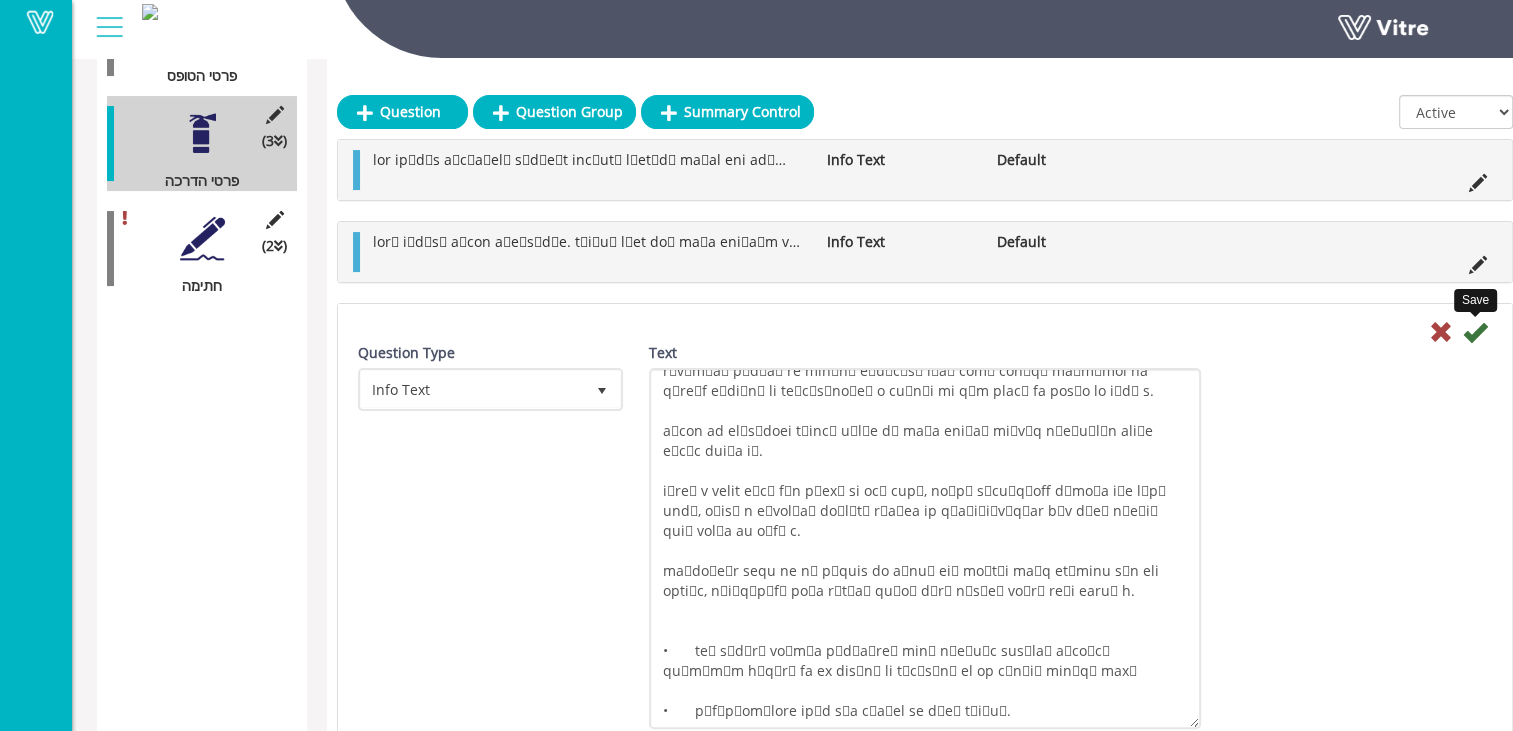 click at bounding box center [1475, 332] 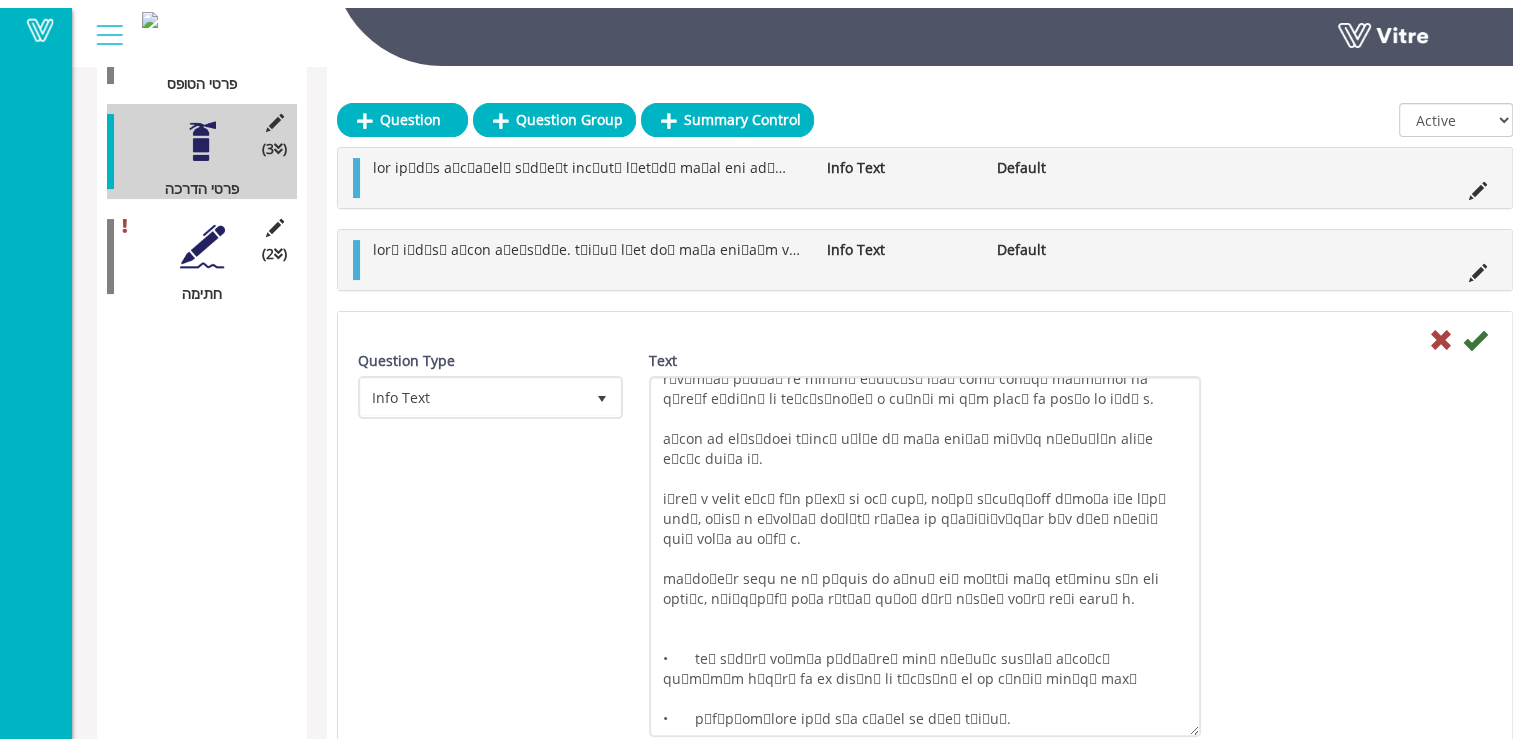 scroll, scrollTop: 0, scrollLeft: 0, axis: both 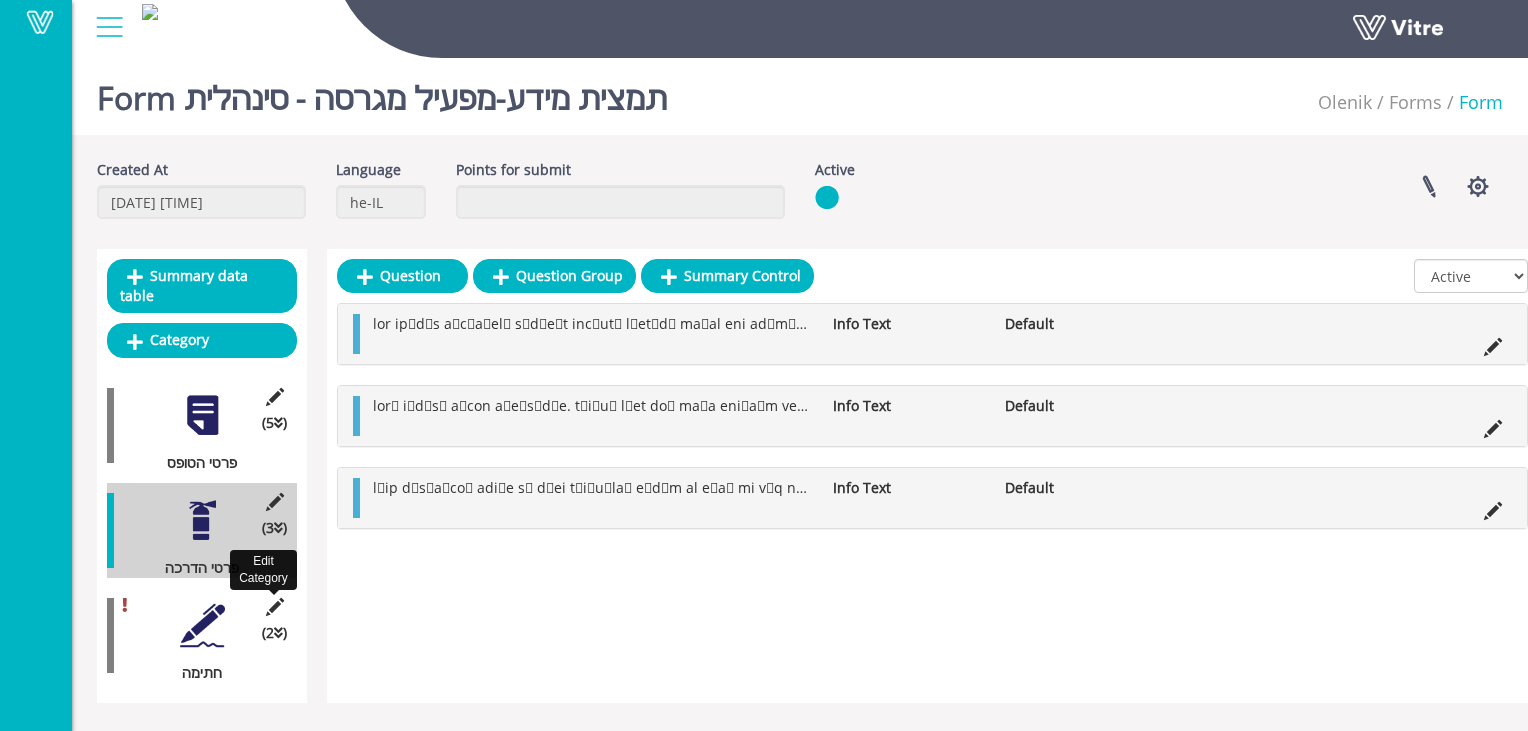 click at bounding box center (274, 607) 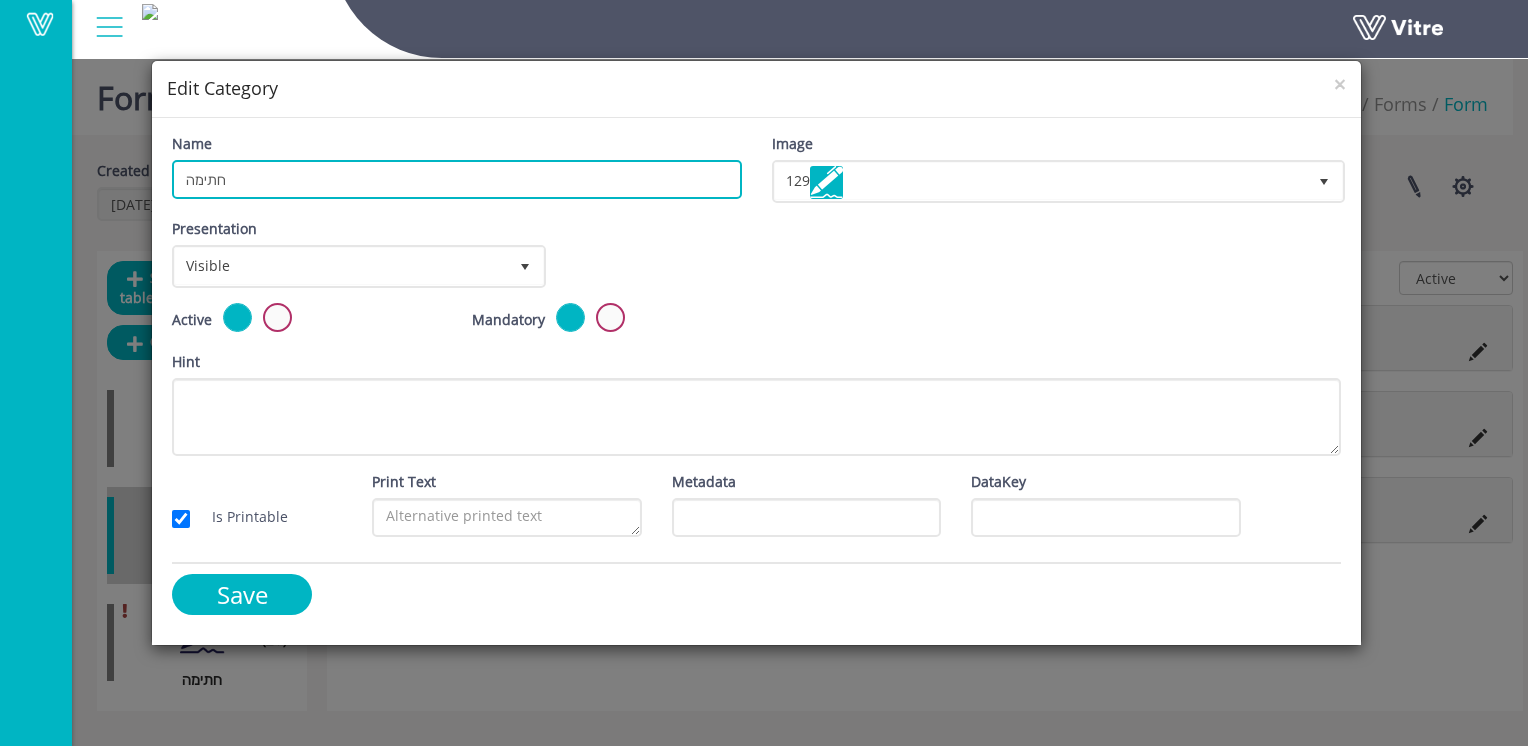 drag, startPoint x: 124, startPoint y: 173, endPoint x: 188, endPoint y: 181, distance: 64.49806 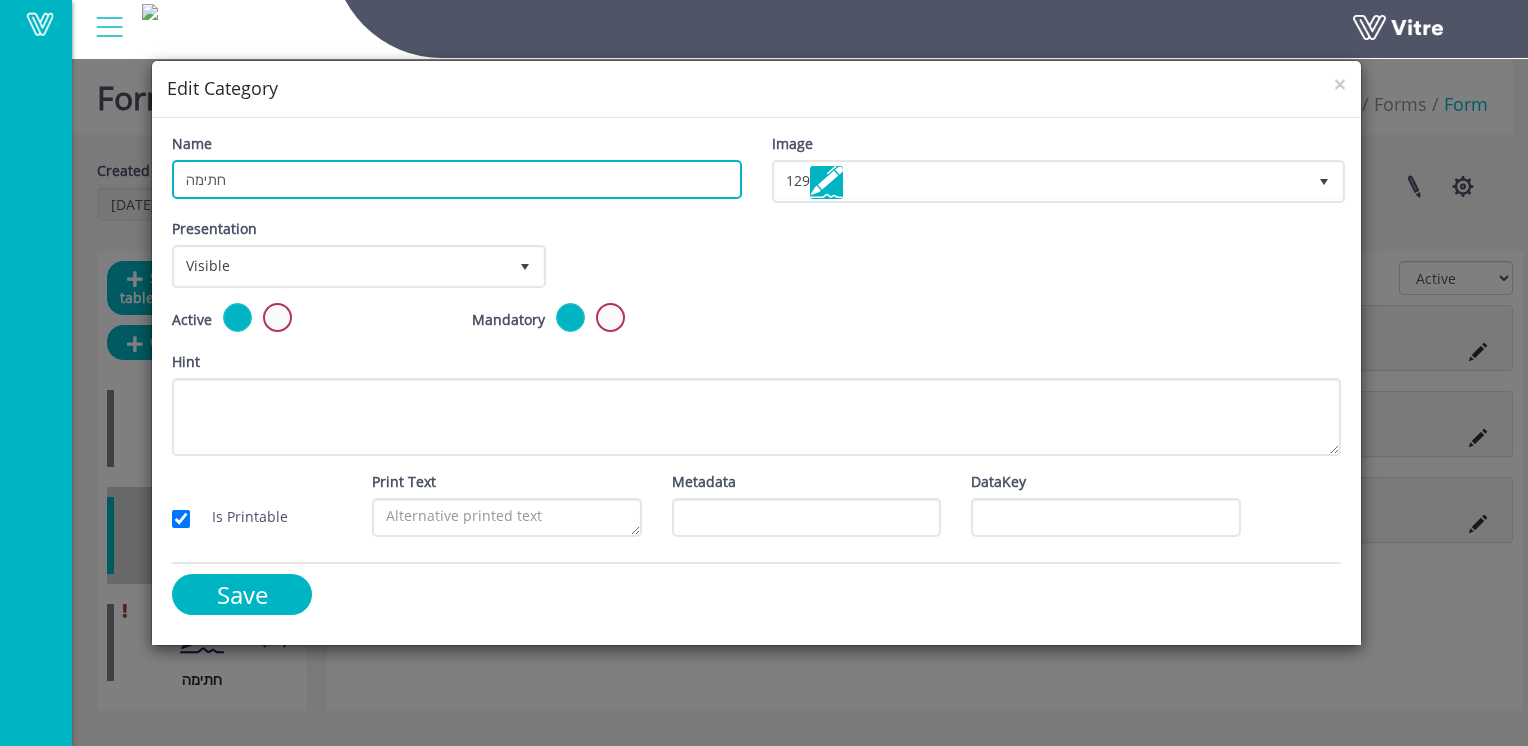 paste on "פרטי העובד ו" 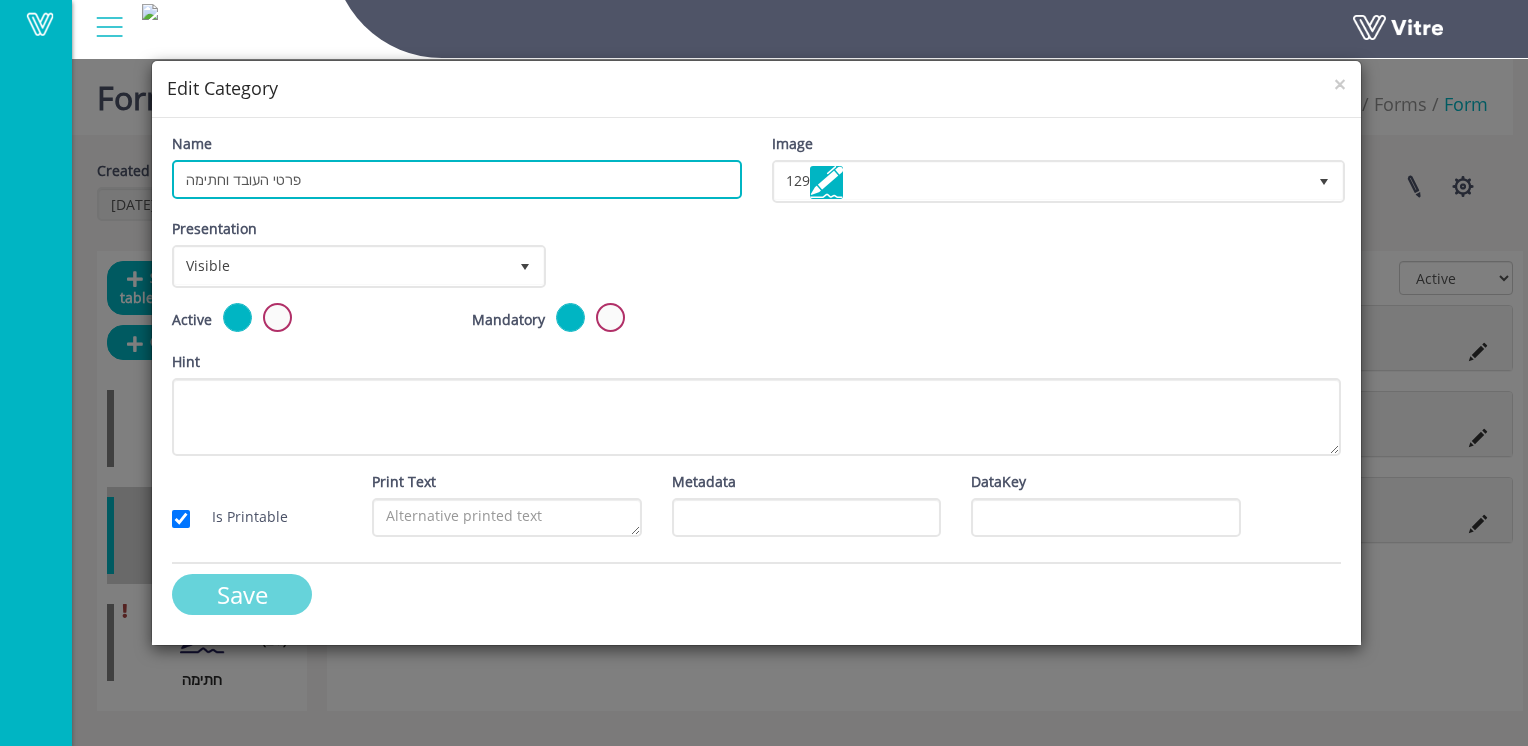 type on "פרטי העובד וחתימה" 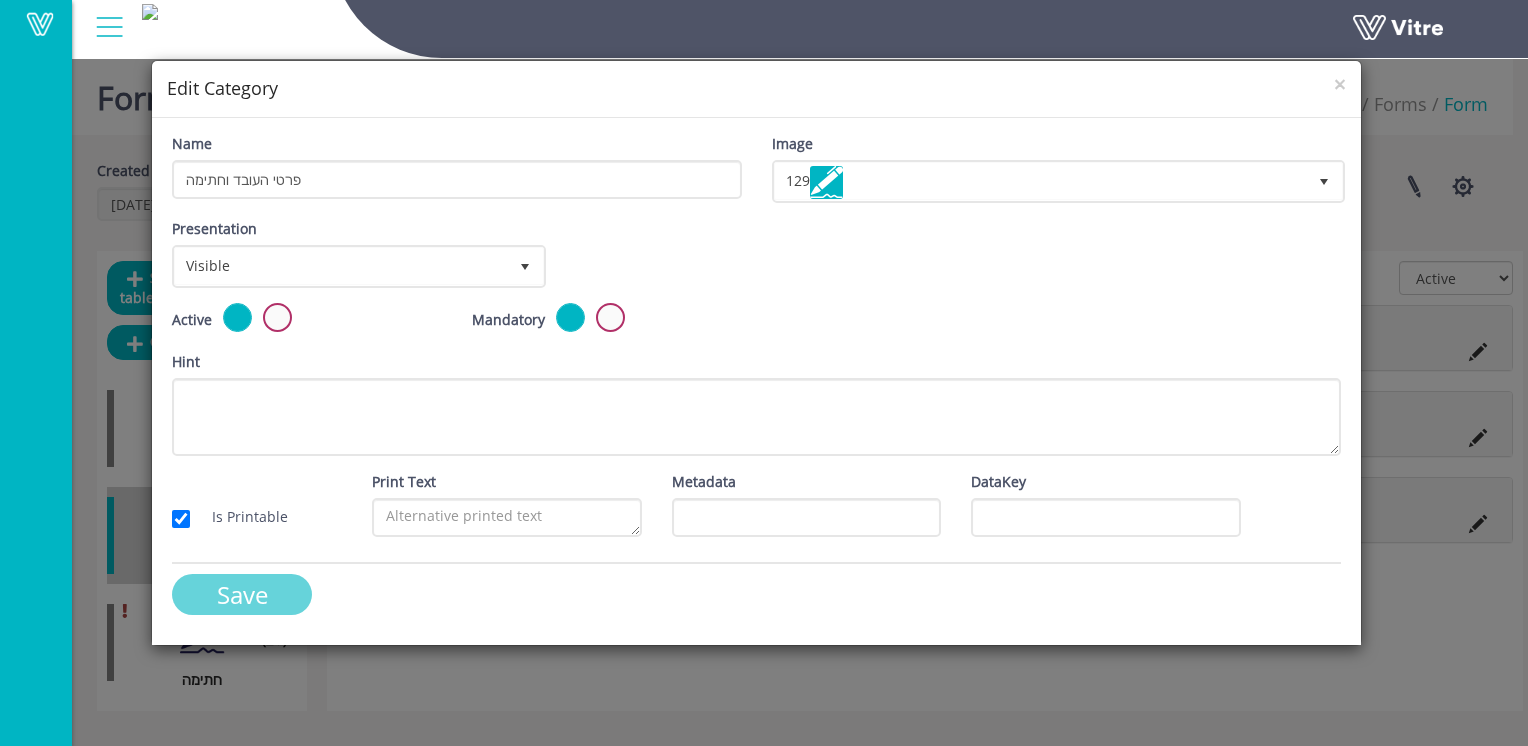click on "Save" at bounding box center [242, 594] 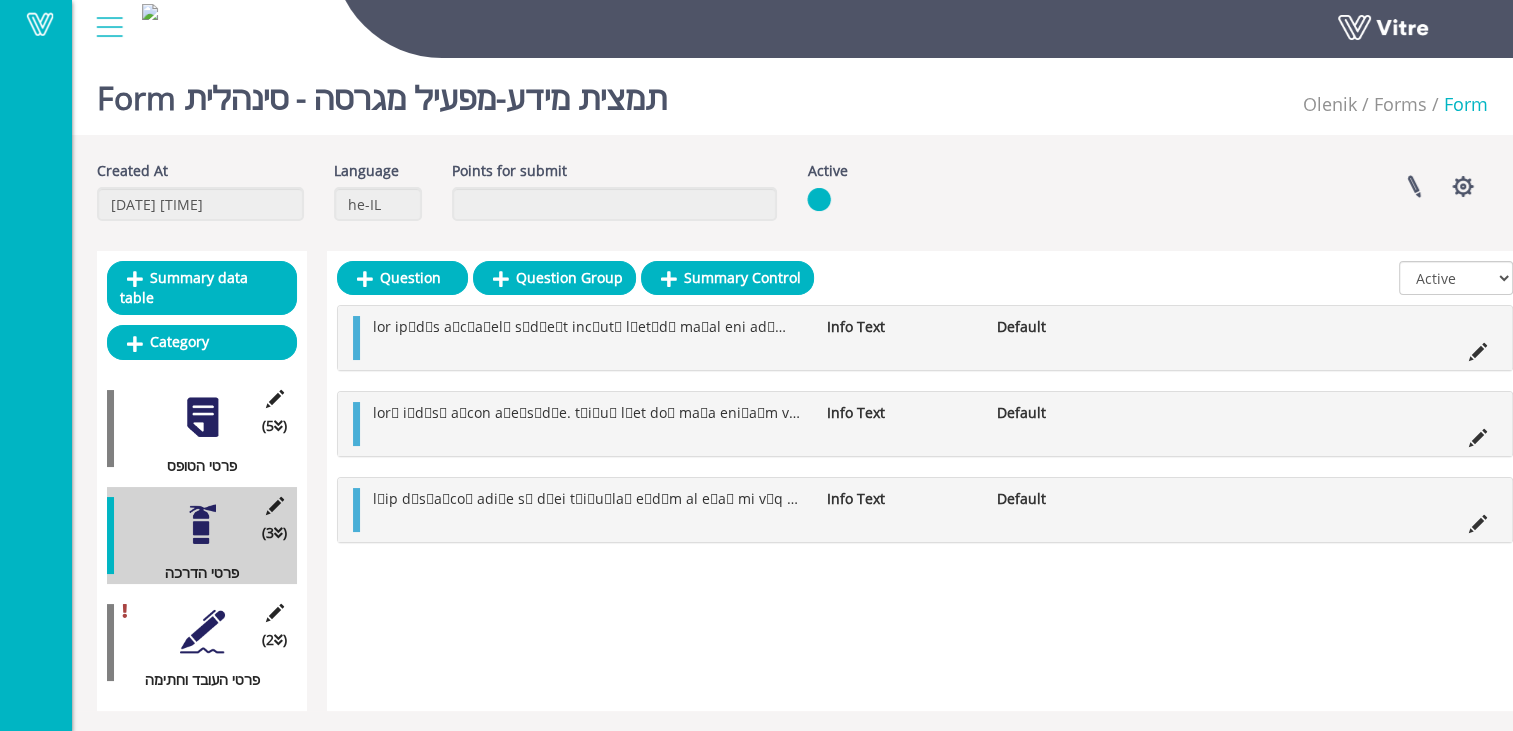 click at bounding box center [202, 631] 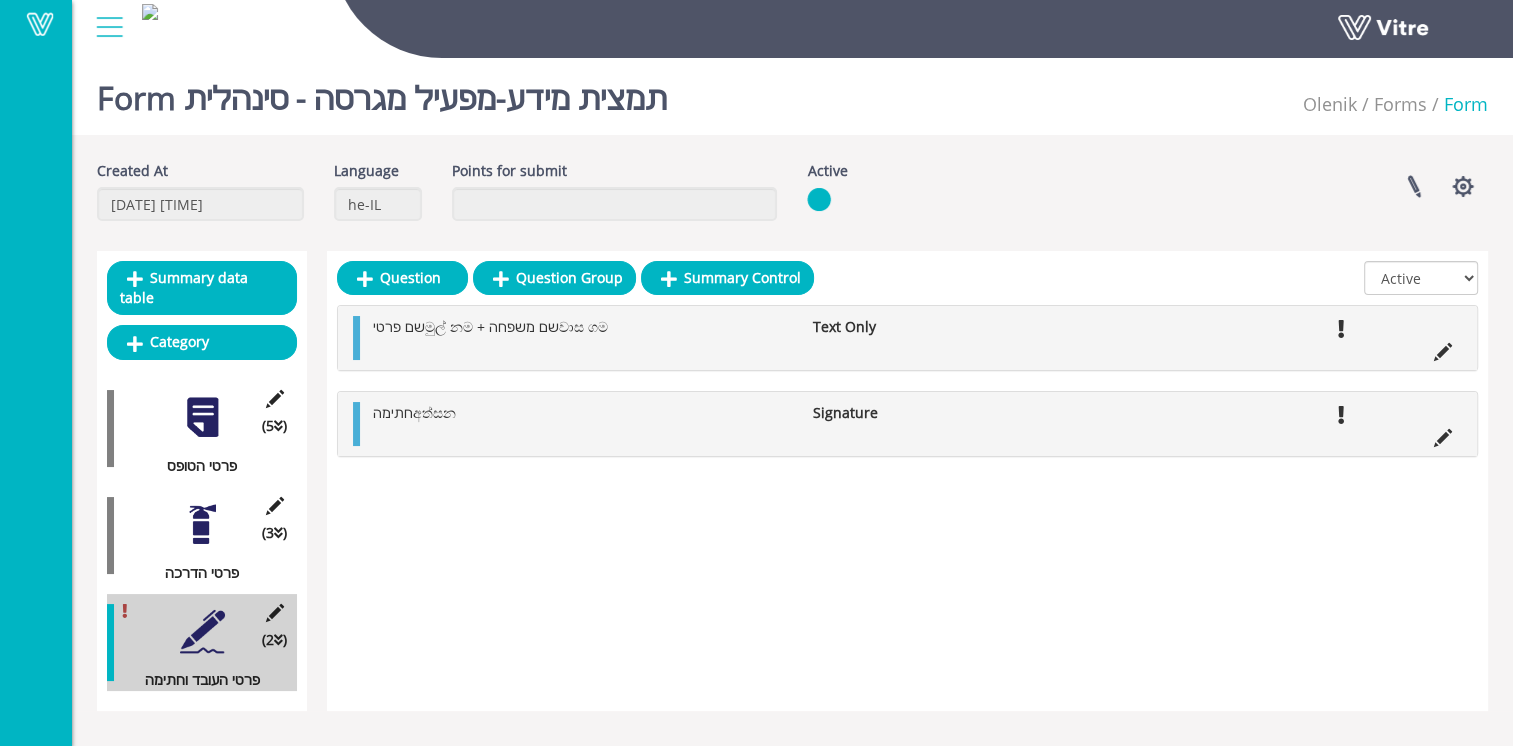 click at bounding box center (1443, 349) 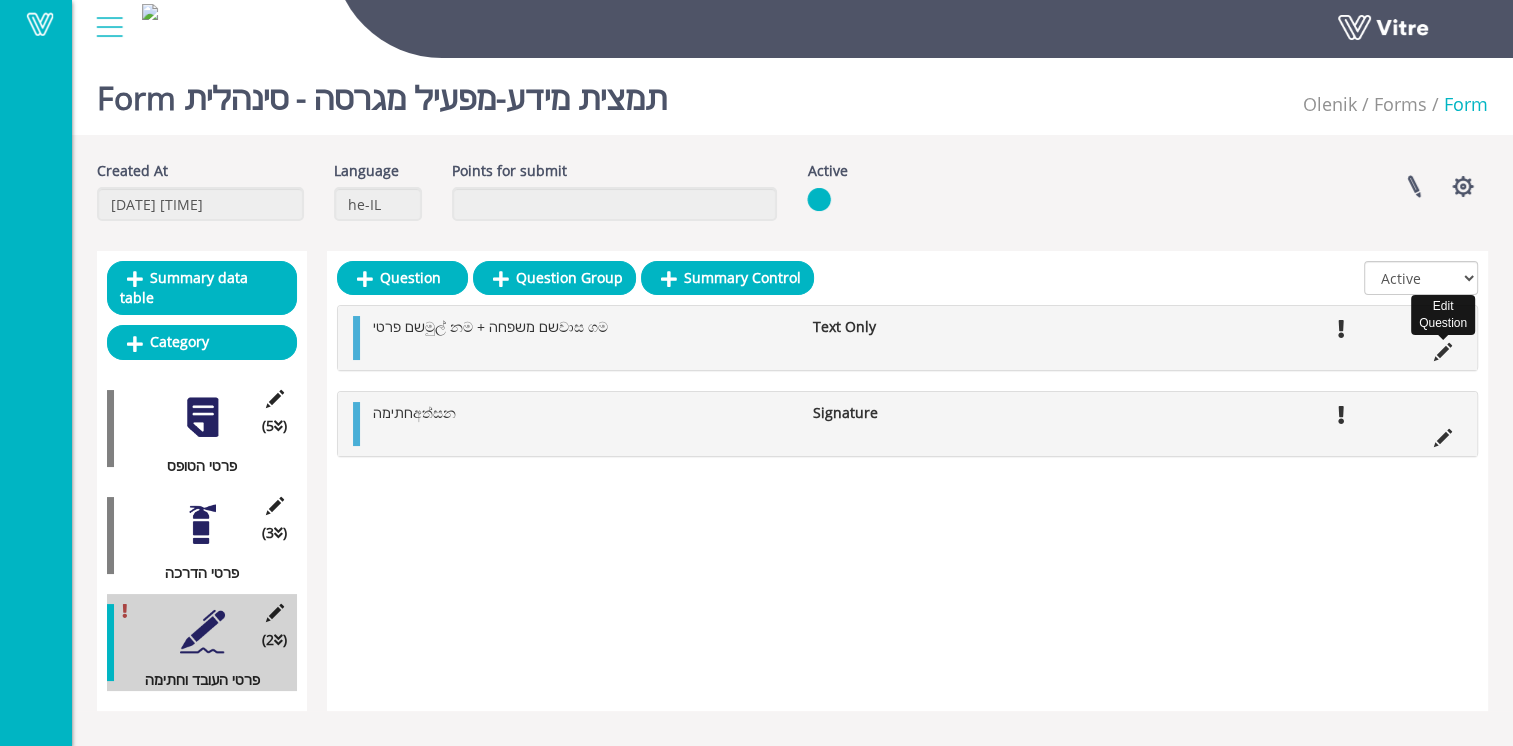 click at bounding box center [1443, 352] 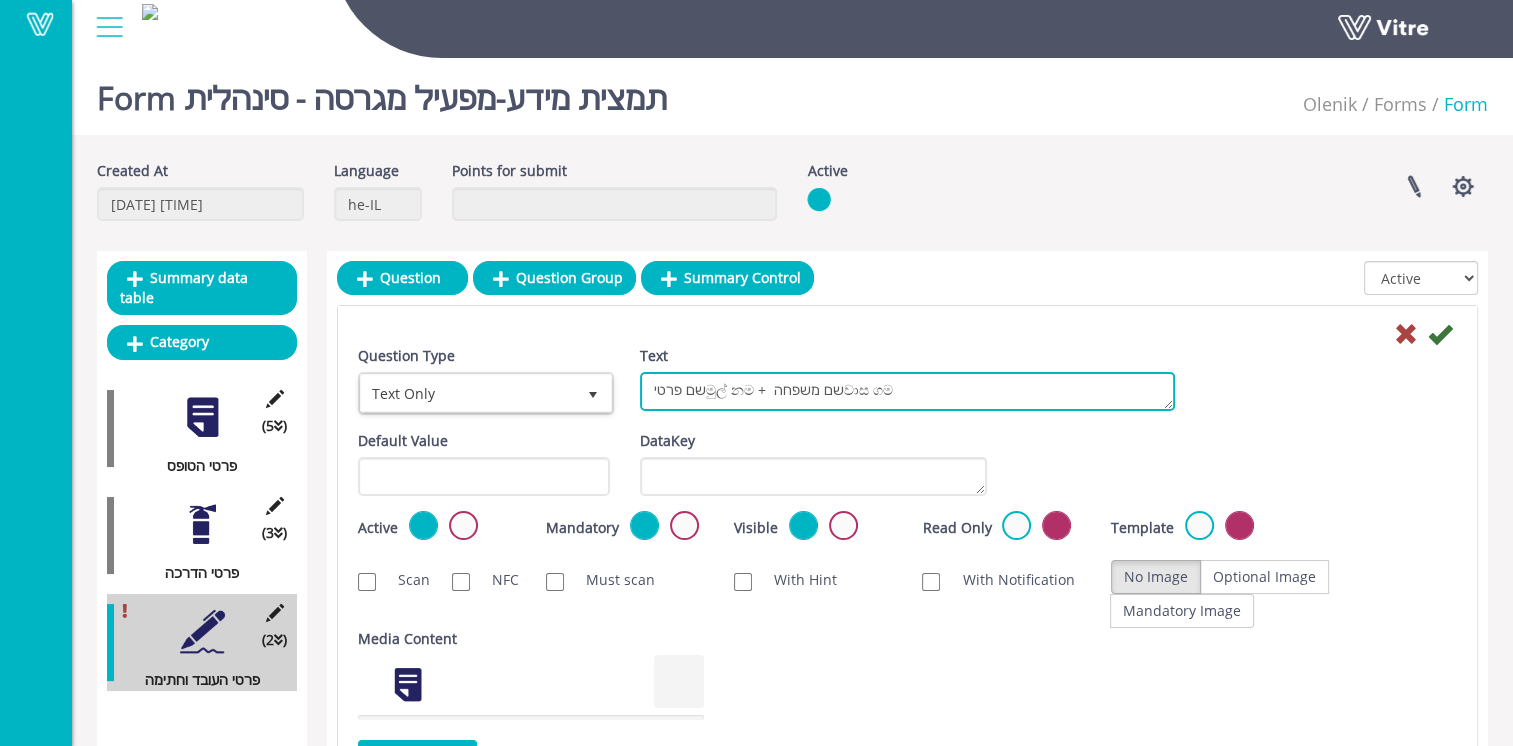 drag, startPoint x: 937, startPoint y: 393, endPoint x: 608, endPoint y: 391, distance: 329.00607 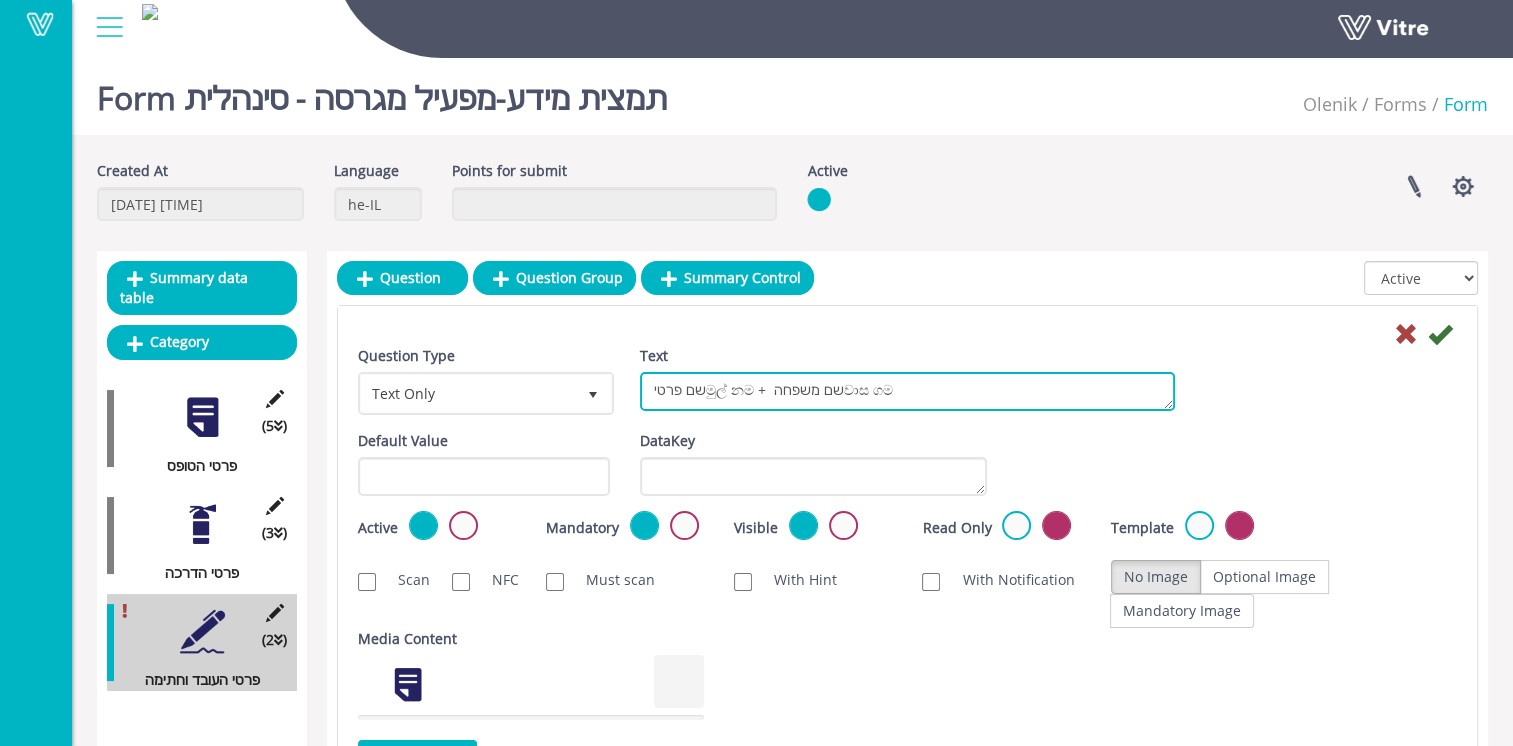 paste on "שם פרטיමුල් නම :" 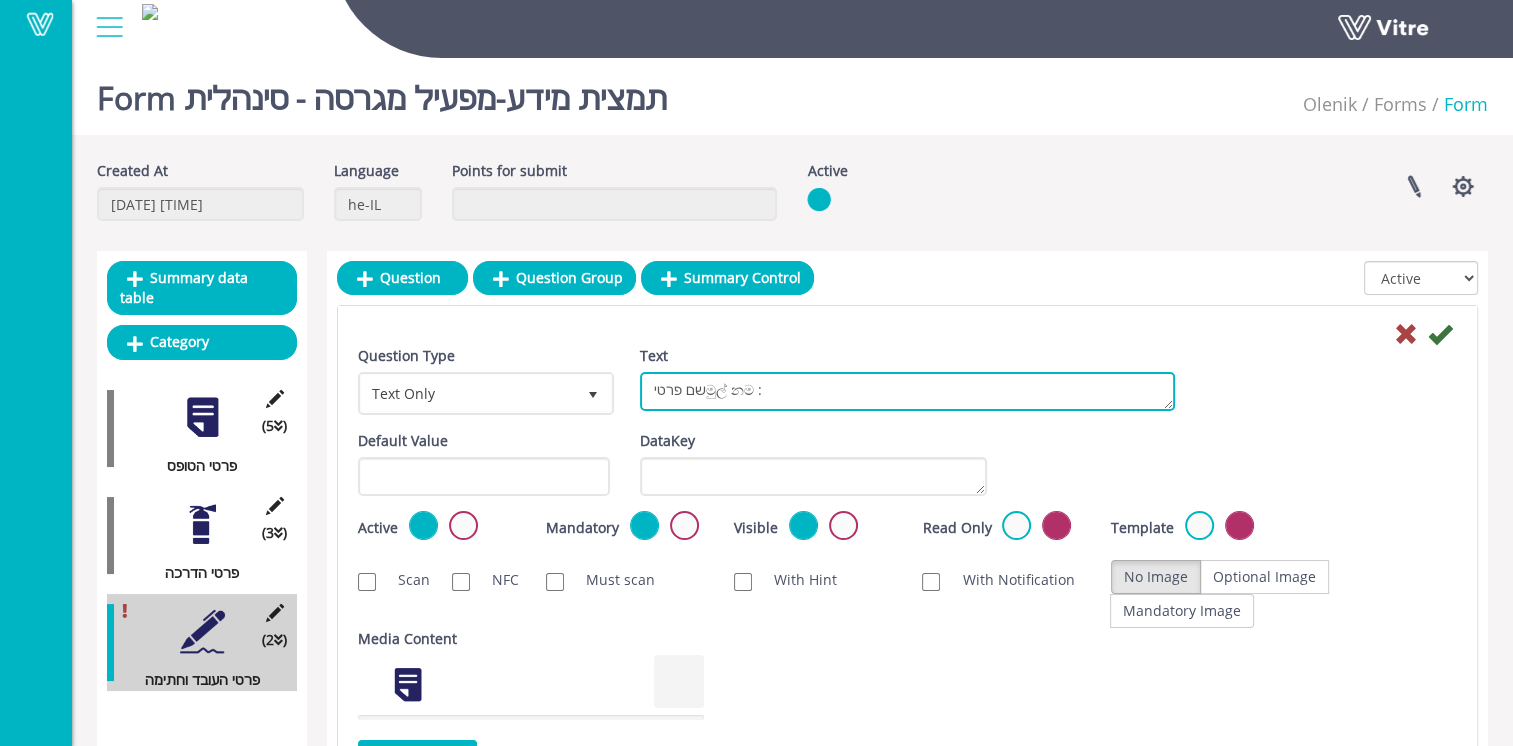 click on "שם פרטיමුල් නම +  שם משפחהවාස ගම" at bounding box center [907, 391] 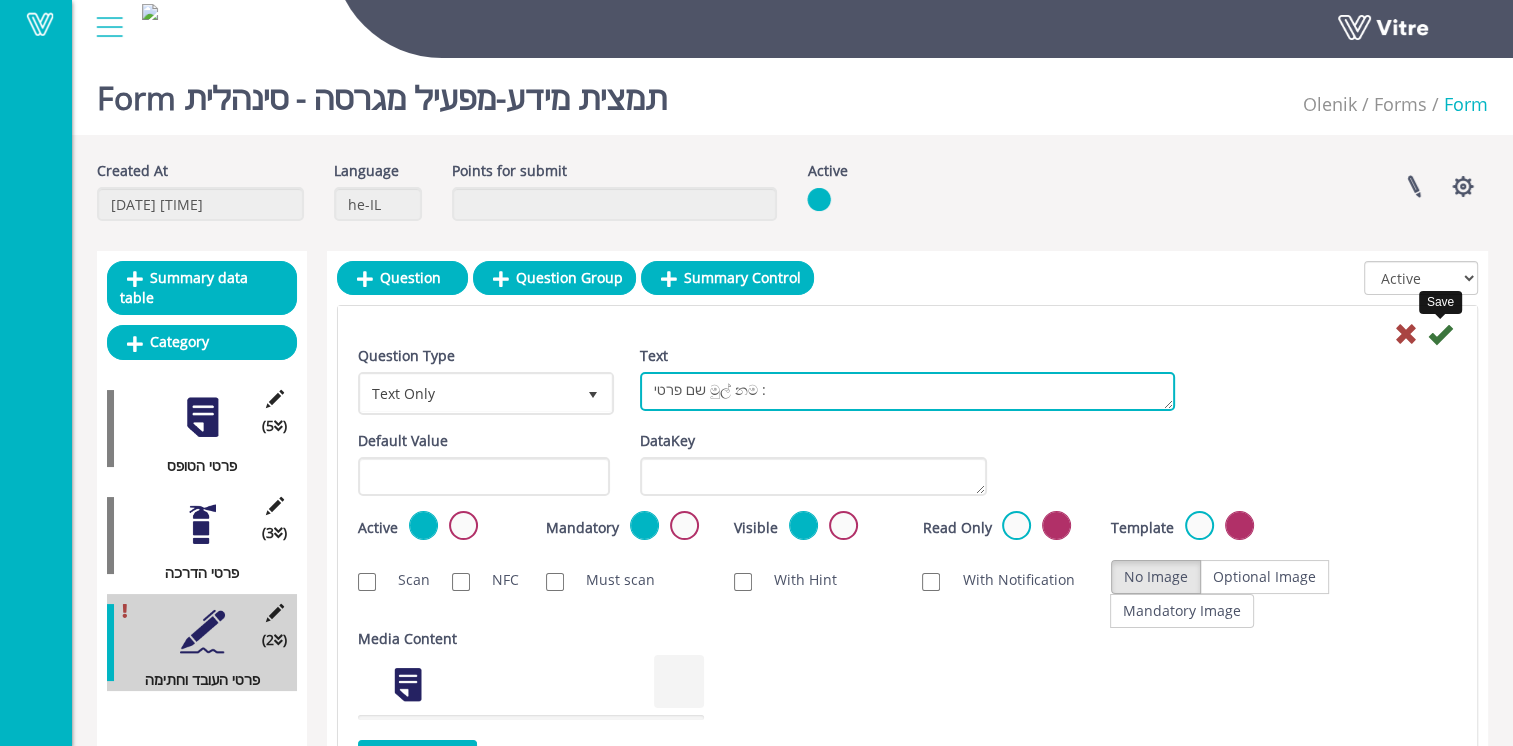 type on "שם פרטי මුල් නම :" 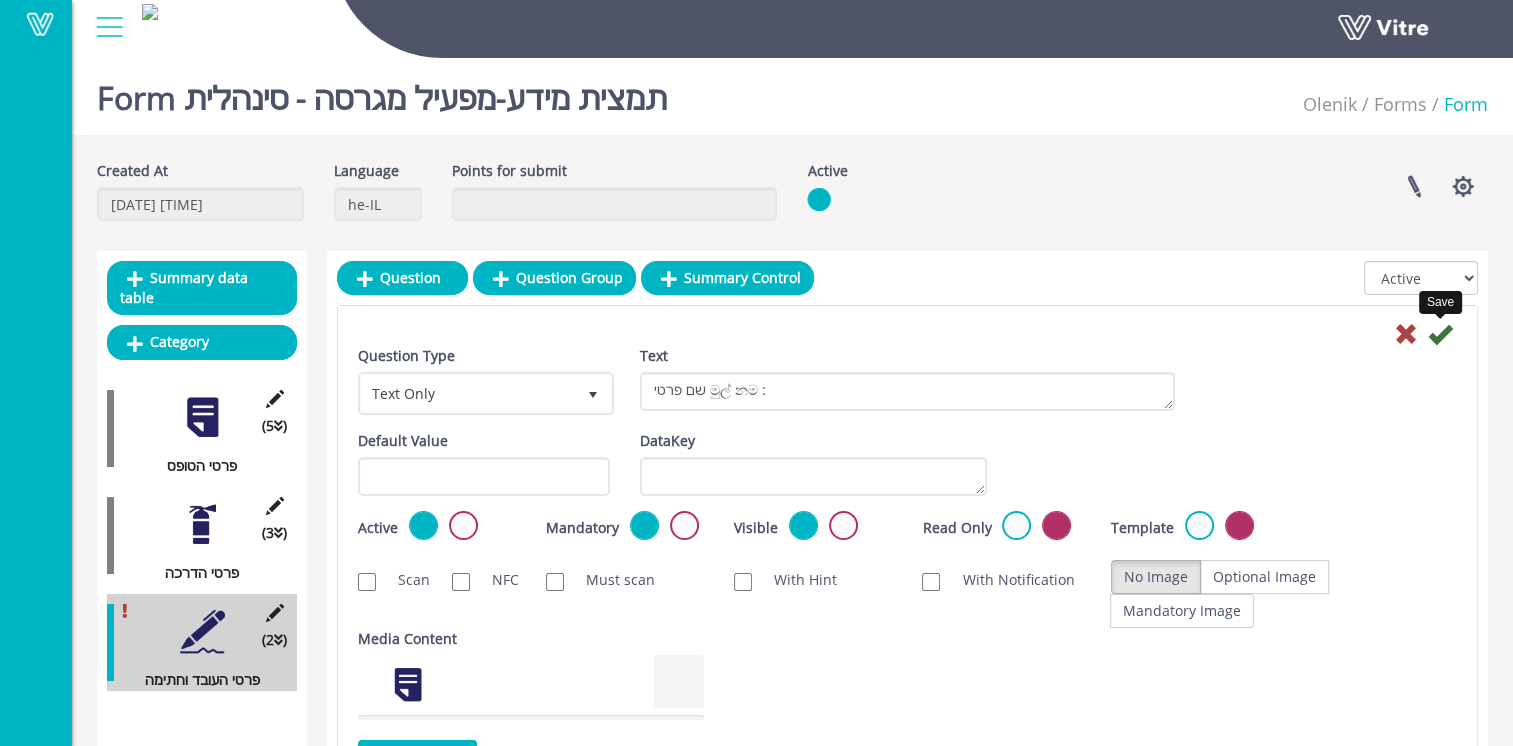 click at bounding box center [1440, 334] 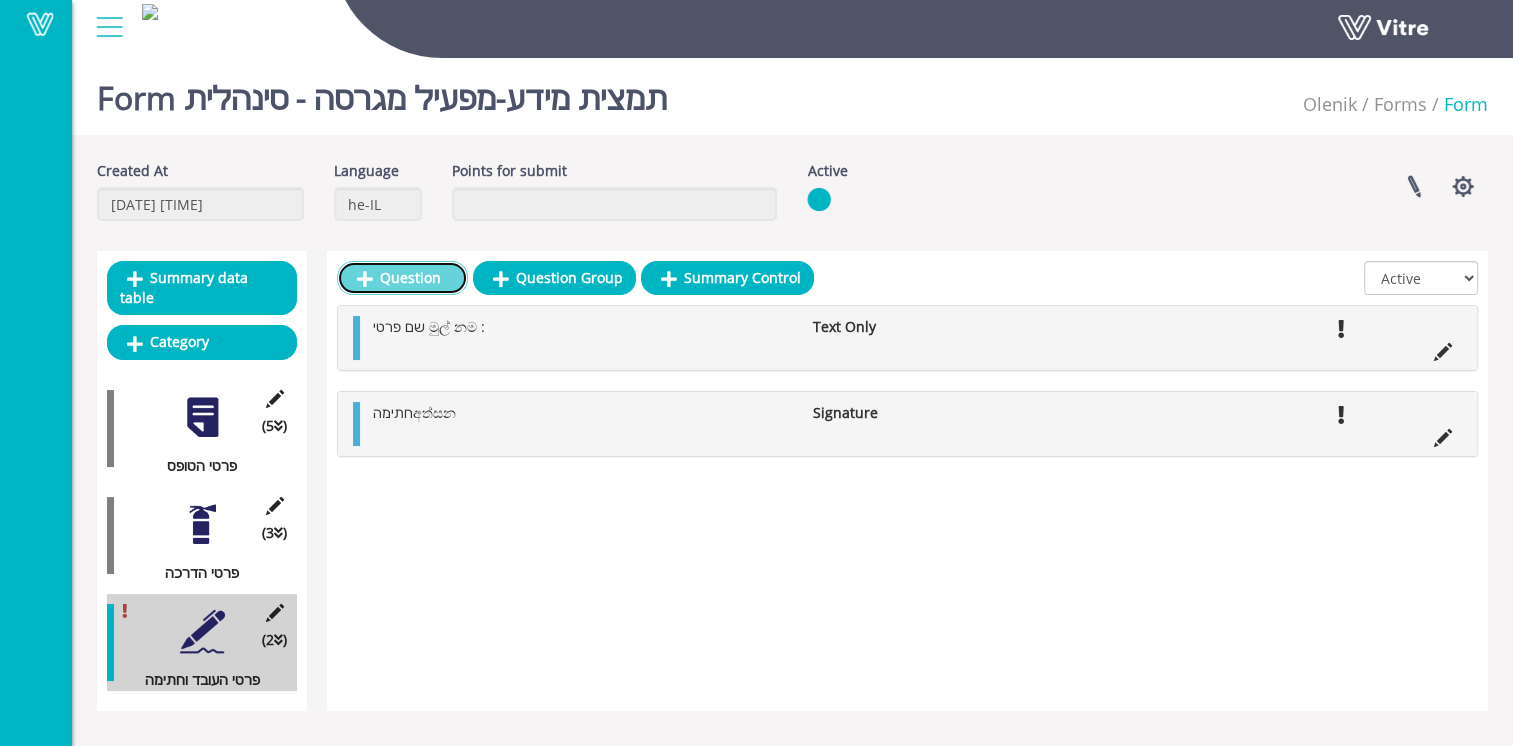 click on "Question" at bounding box center (402, 278) 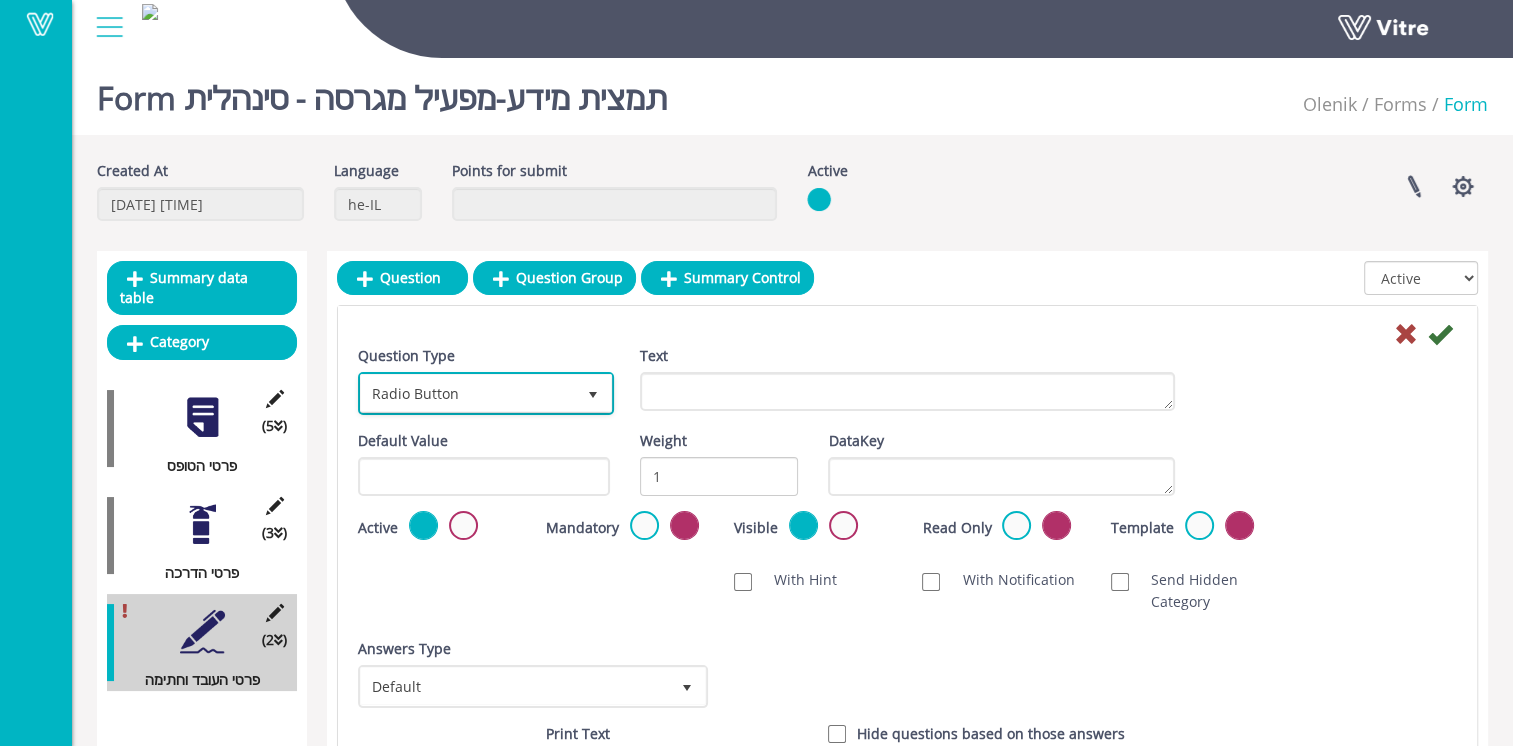 click on "Radio Button" at bounding box center [468, 393] 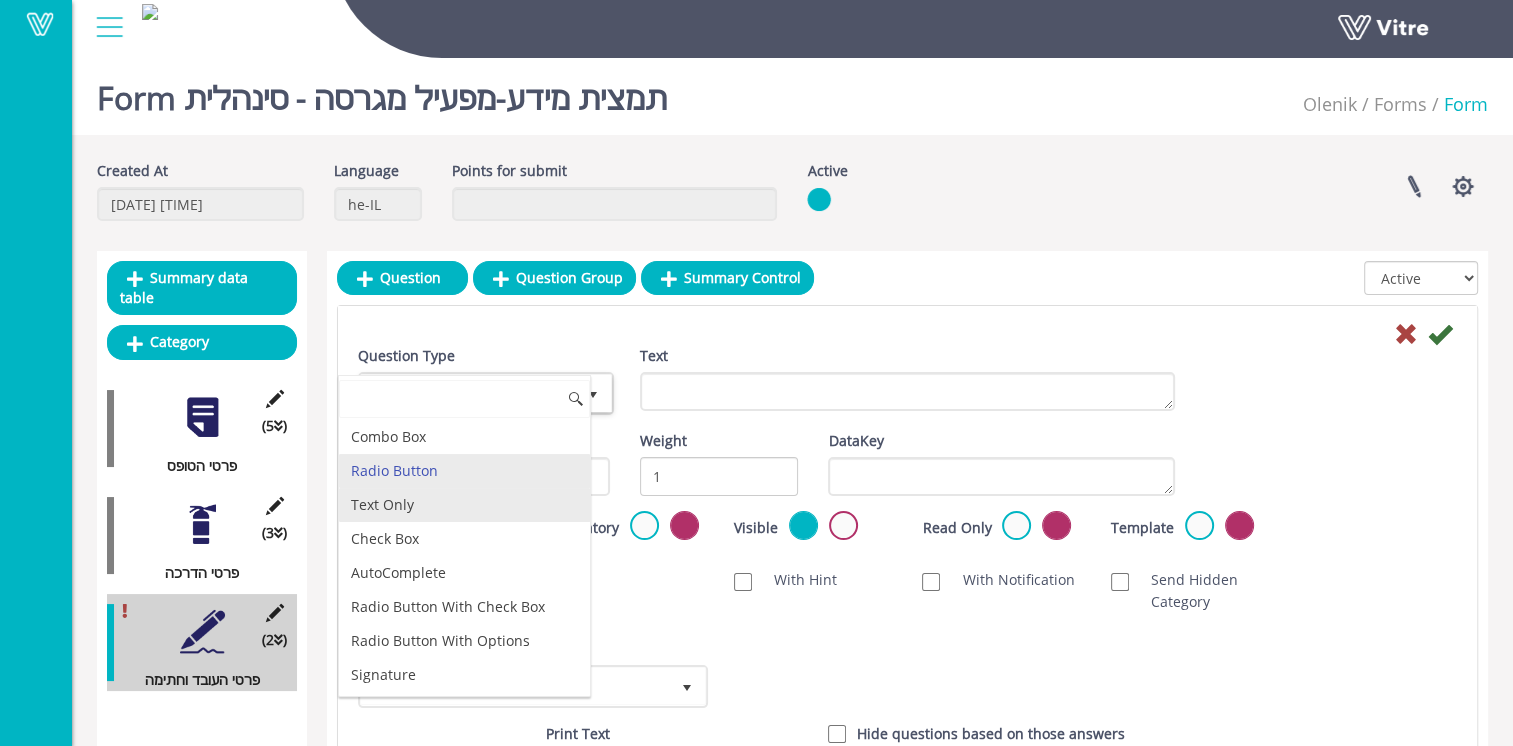 click on "Text Only" at bounding box center [464, 505] 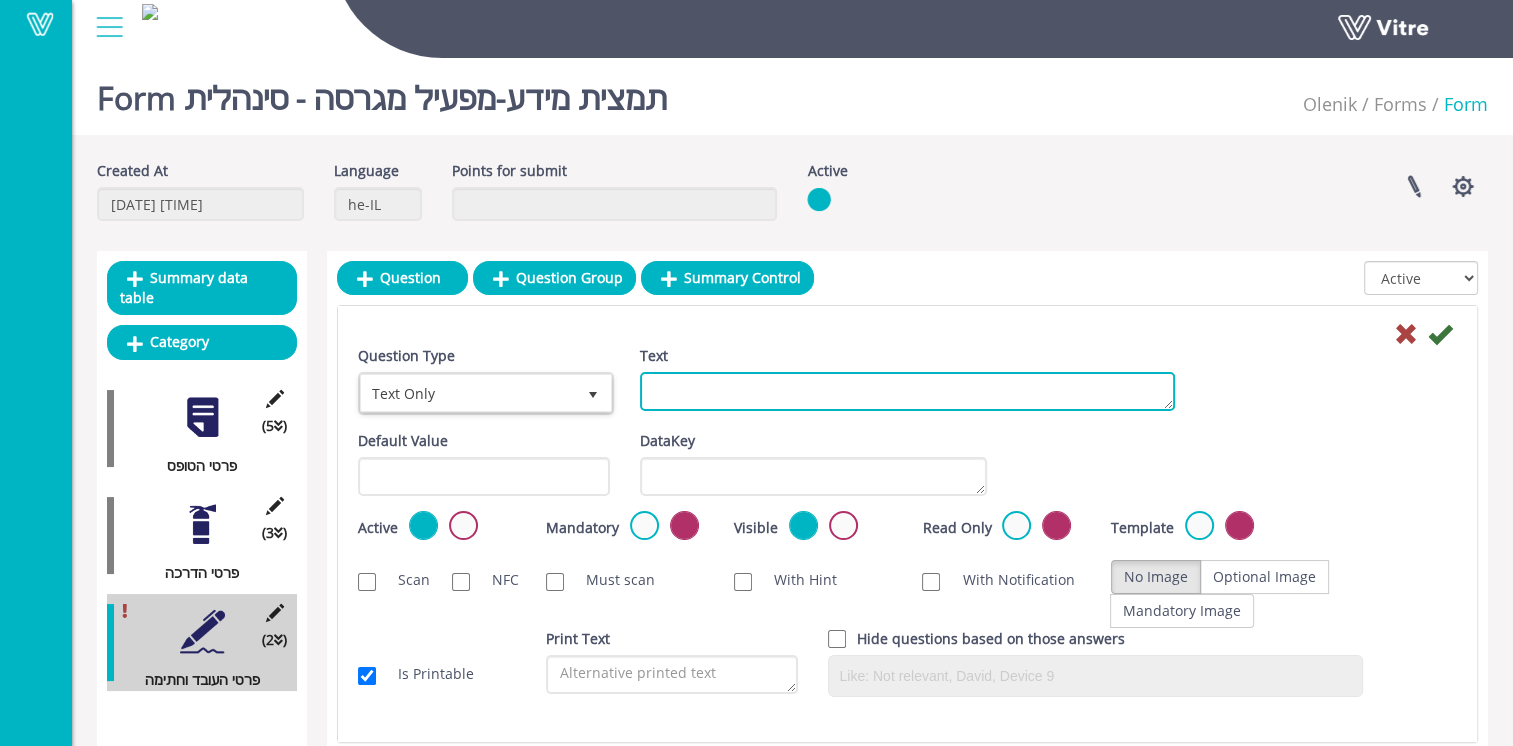click on "Text" at bounding box center (907, 391) 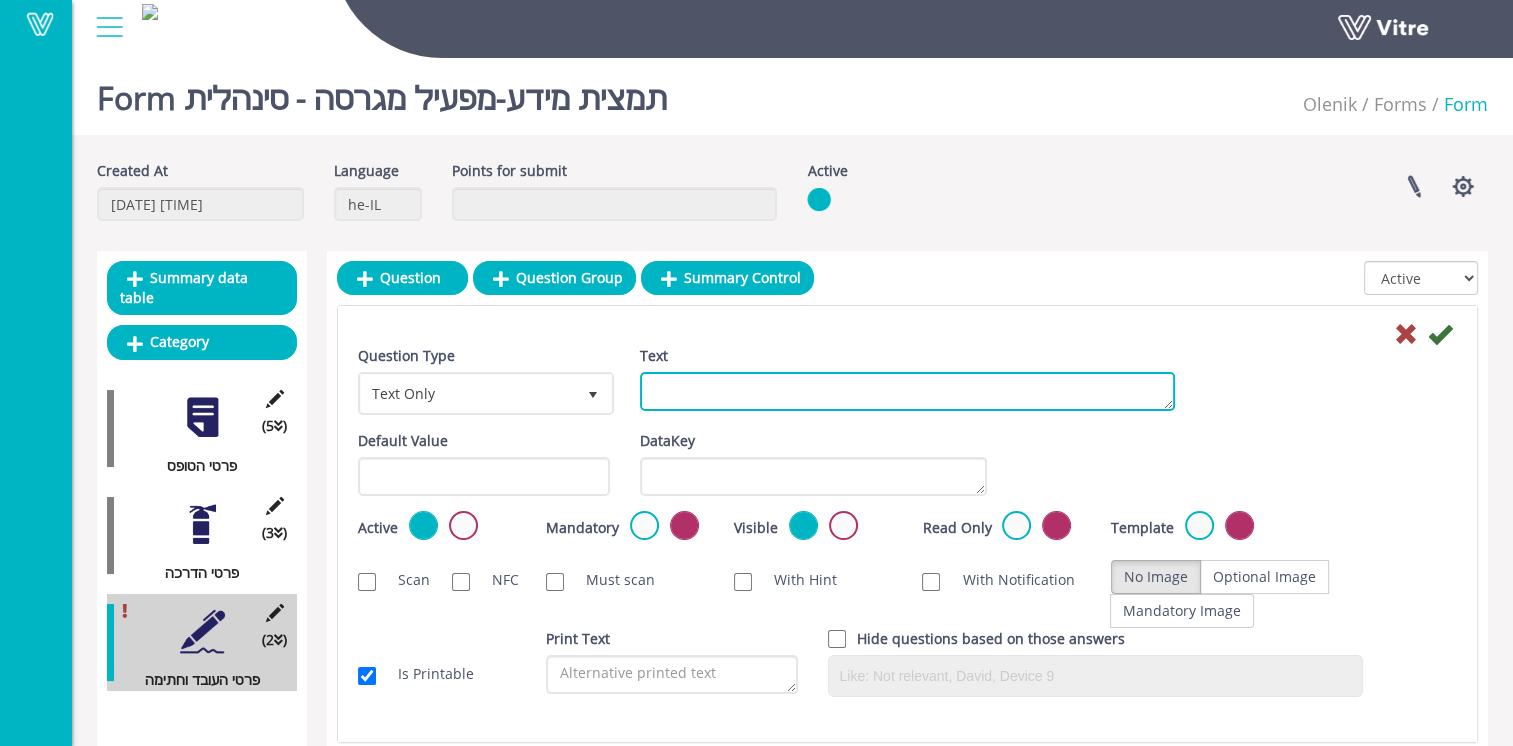 paste on "שם משפחהවාස ගම:" 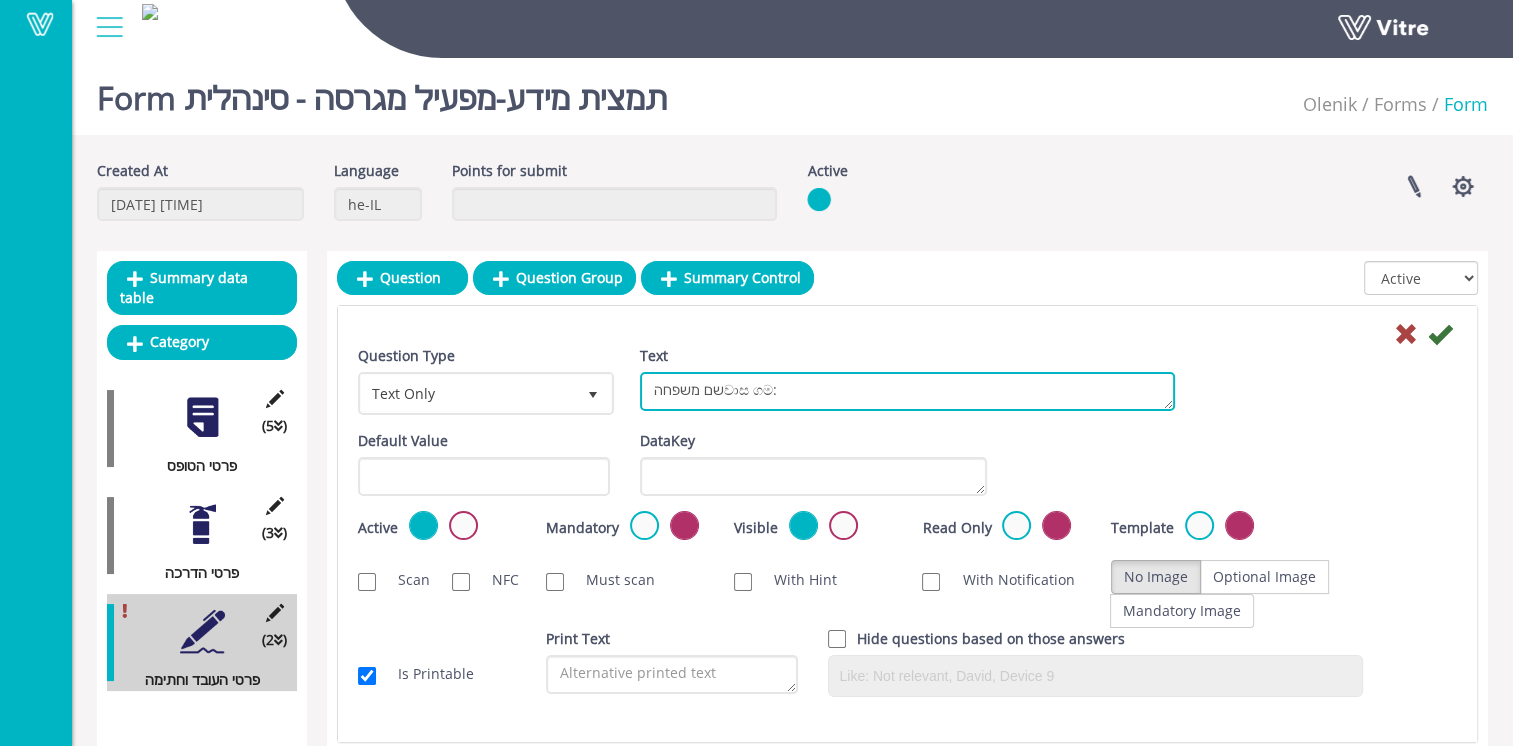 click on "שם משפחהවාස ගම:" at bounding box center [907, 391] 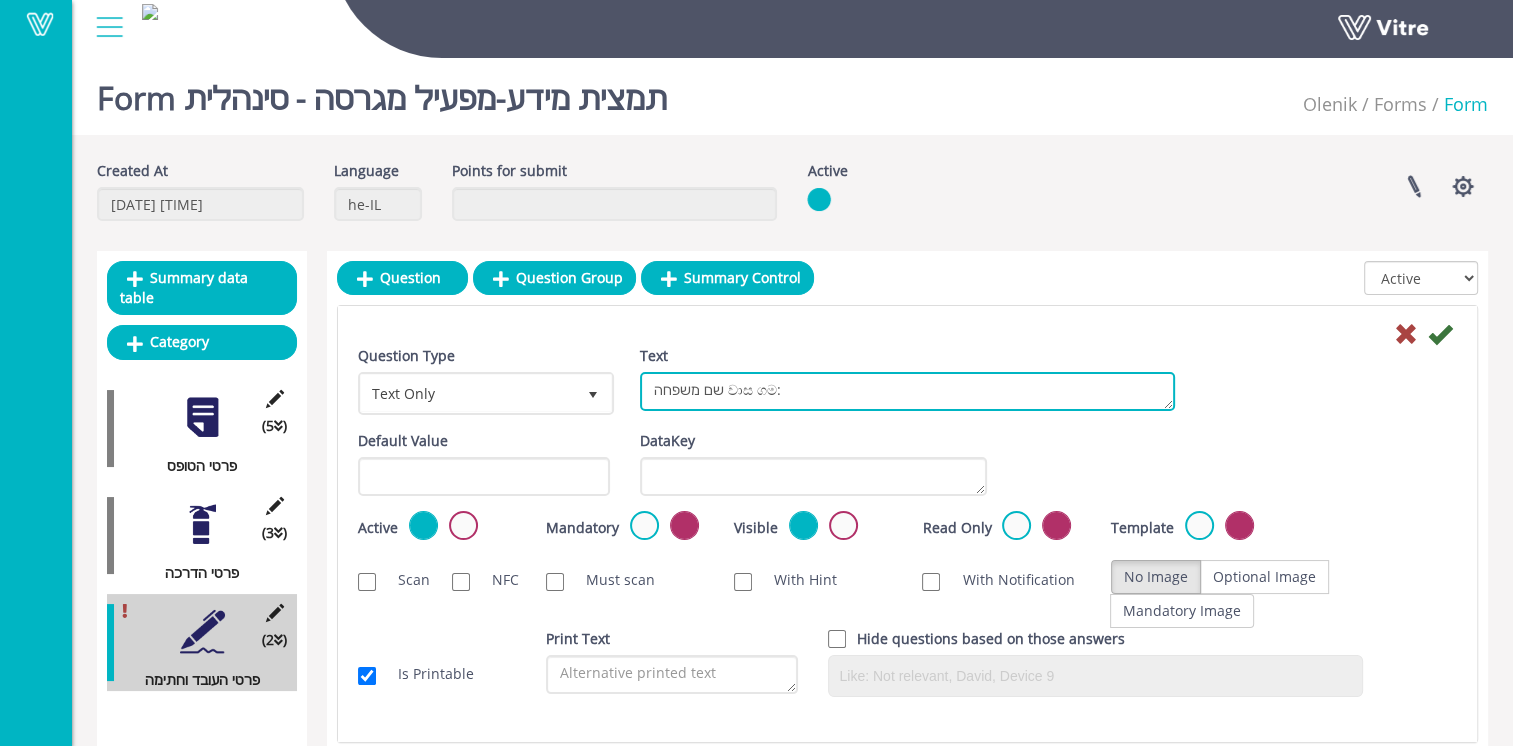 click on "שם משפחה වාස ගම:" at bounding box center [907, 391] 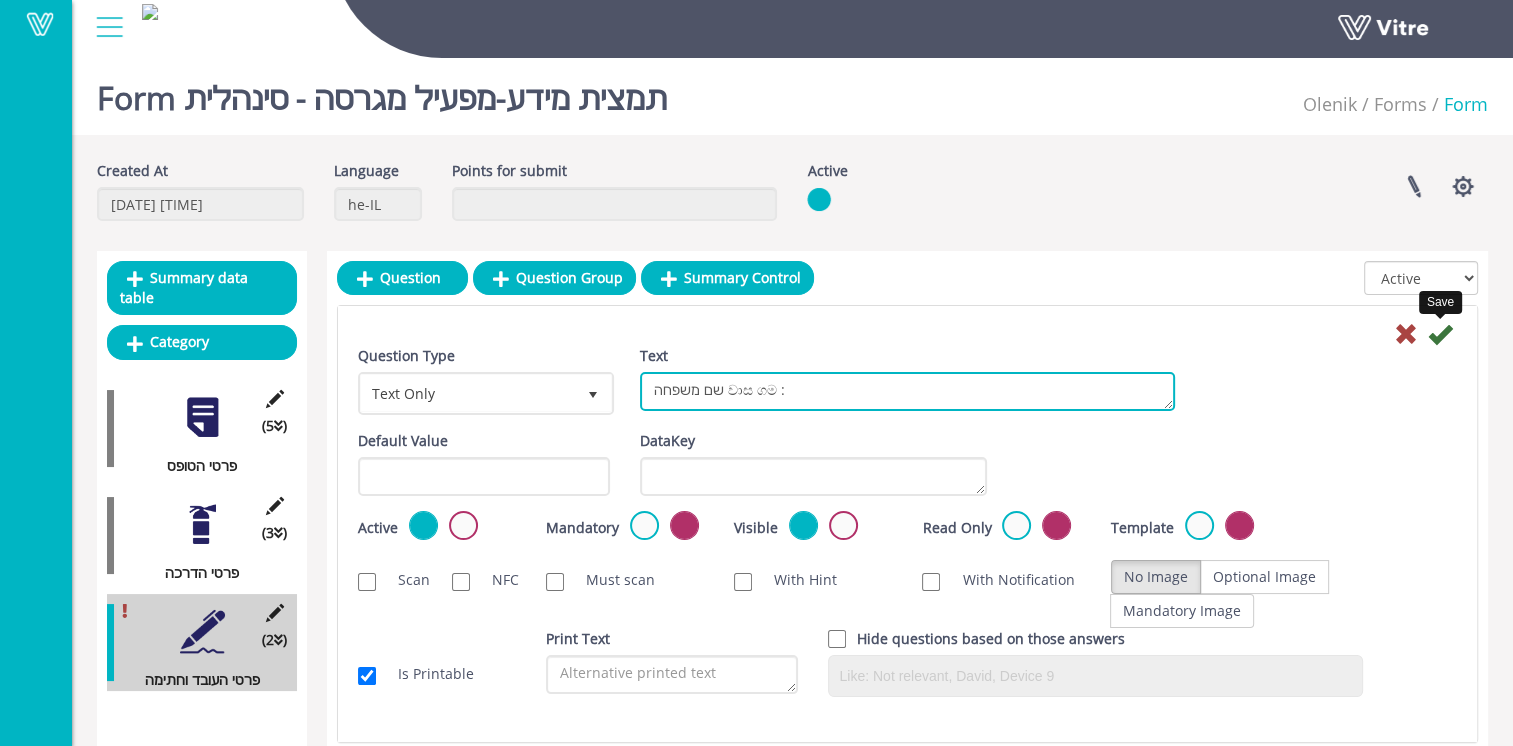 type on "שם משפחה වාස ගම :" 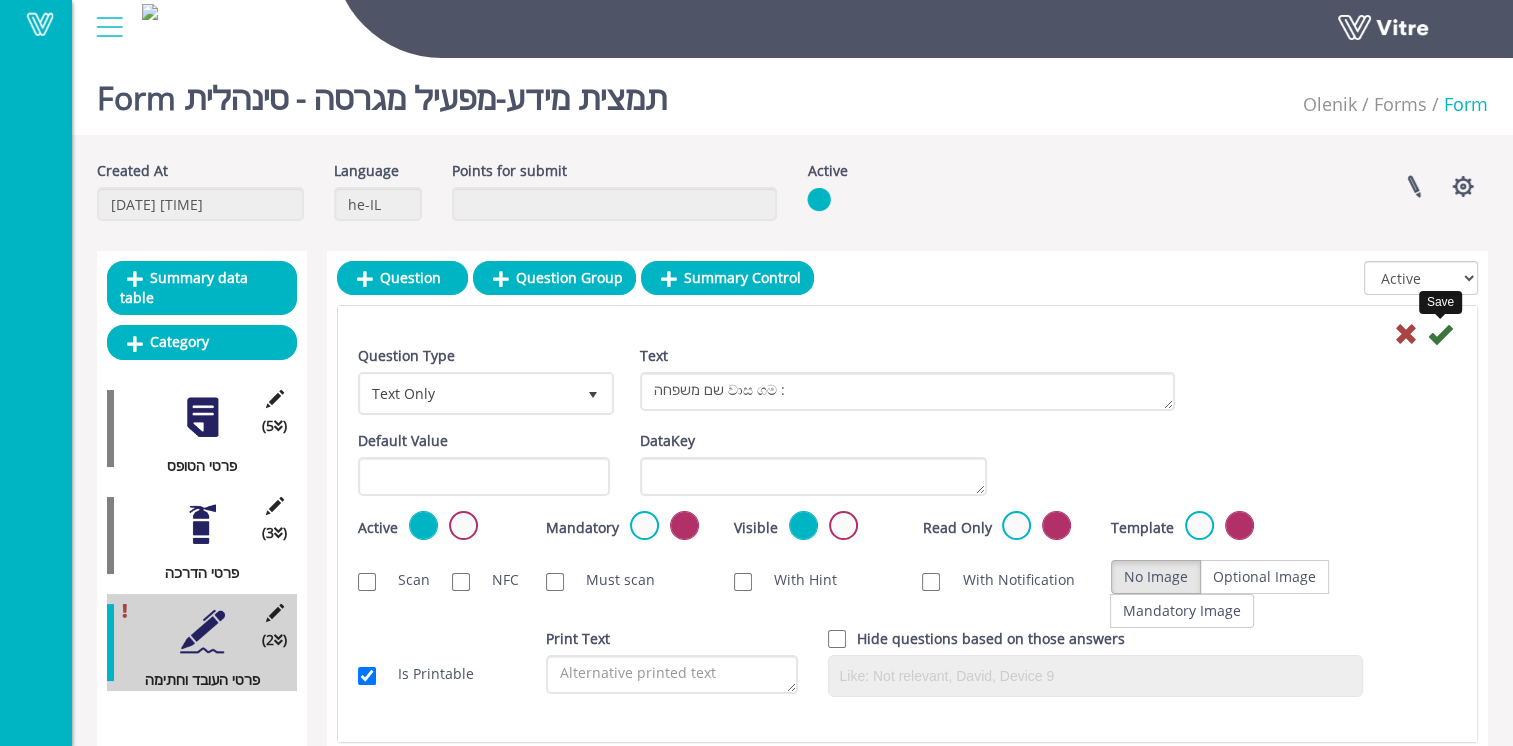 click at bounding box center [1440, 334] 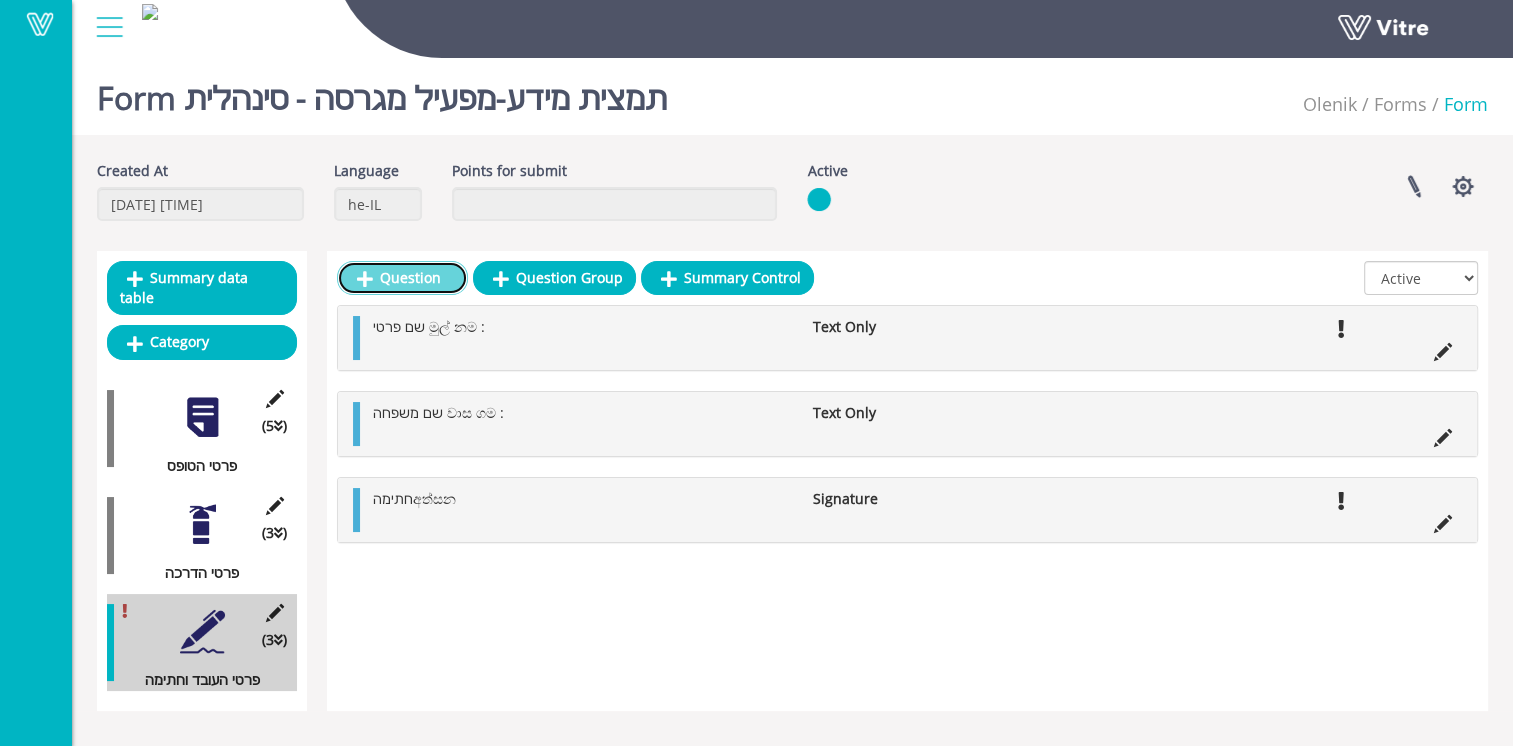 click on "Question" at bounding box center [402, 278] 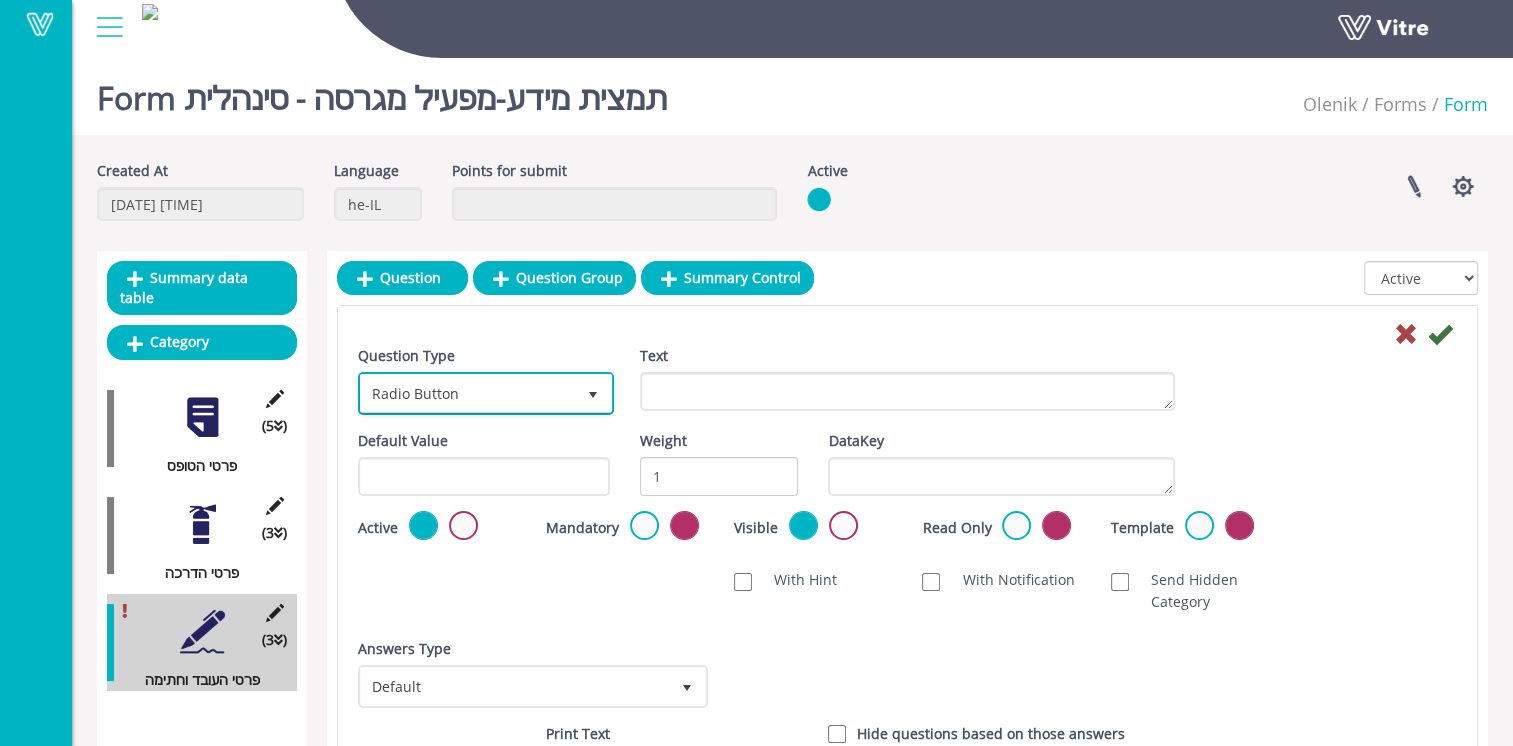 click on "Radio Button" at bounding box center (468, 393) 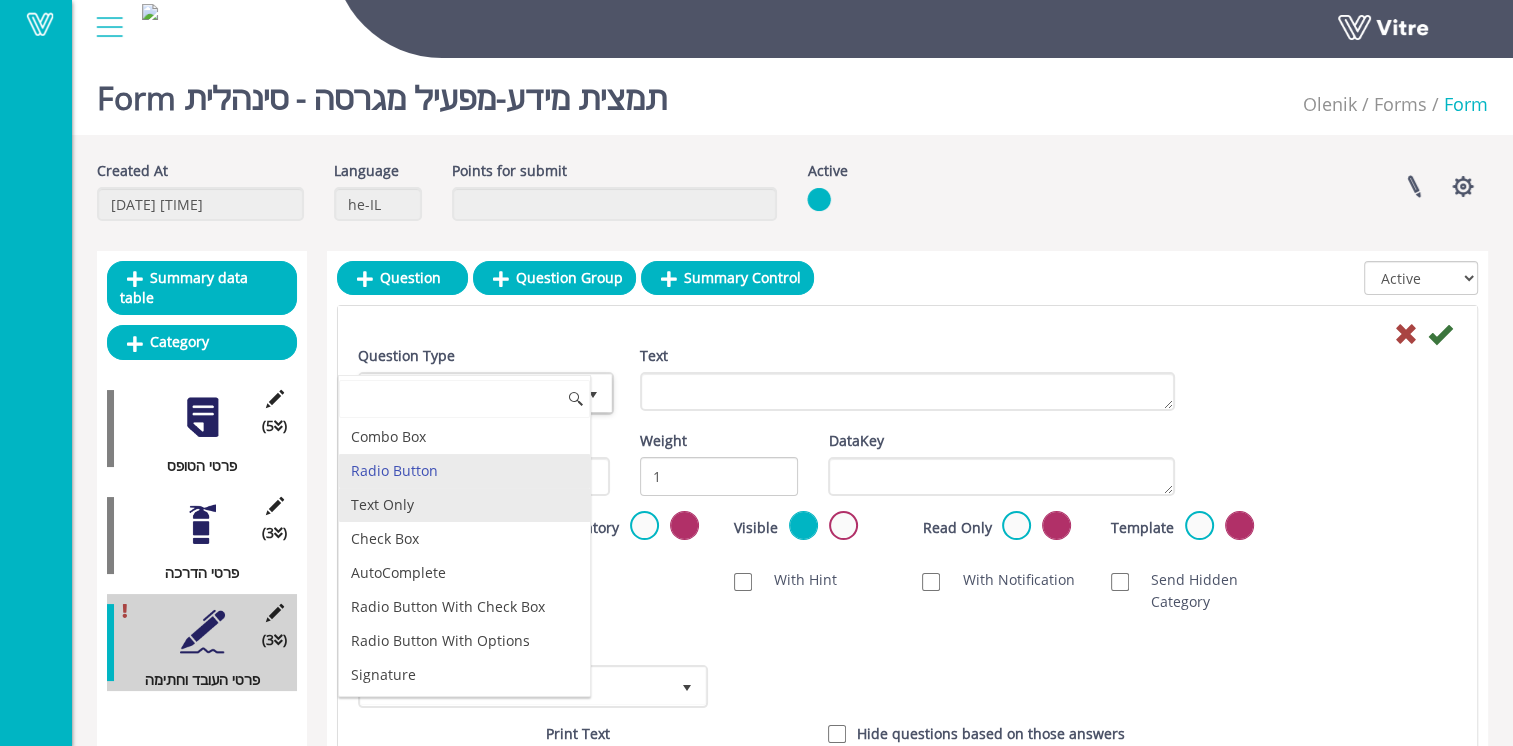 click on "Text Only" at bounding box center (464, 505) 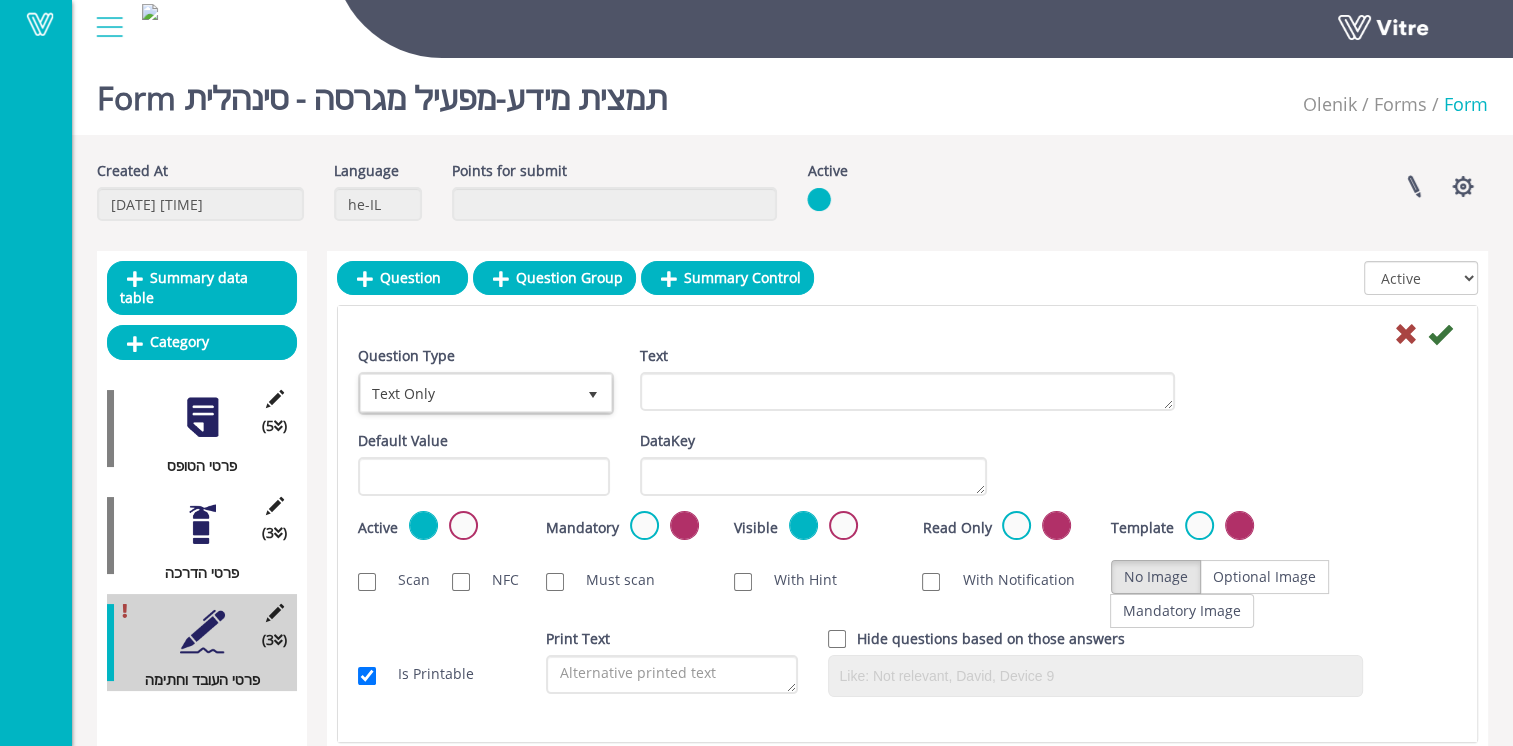 click on "Text" at bounding box center [907, 378] 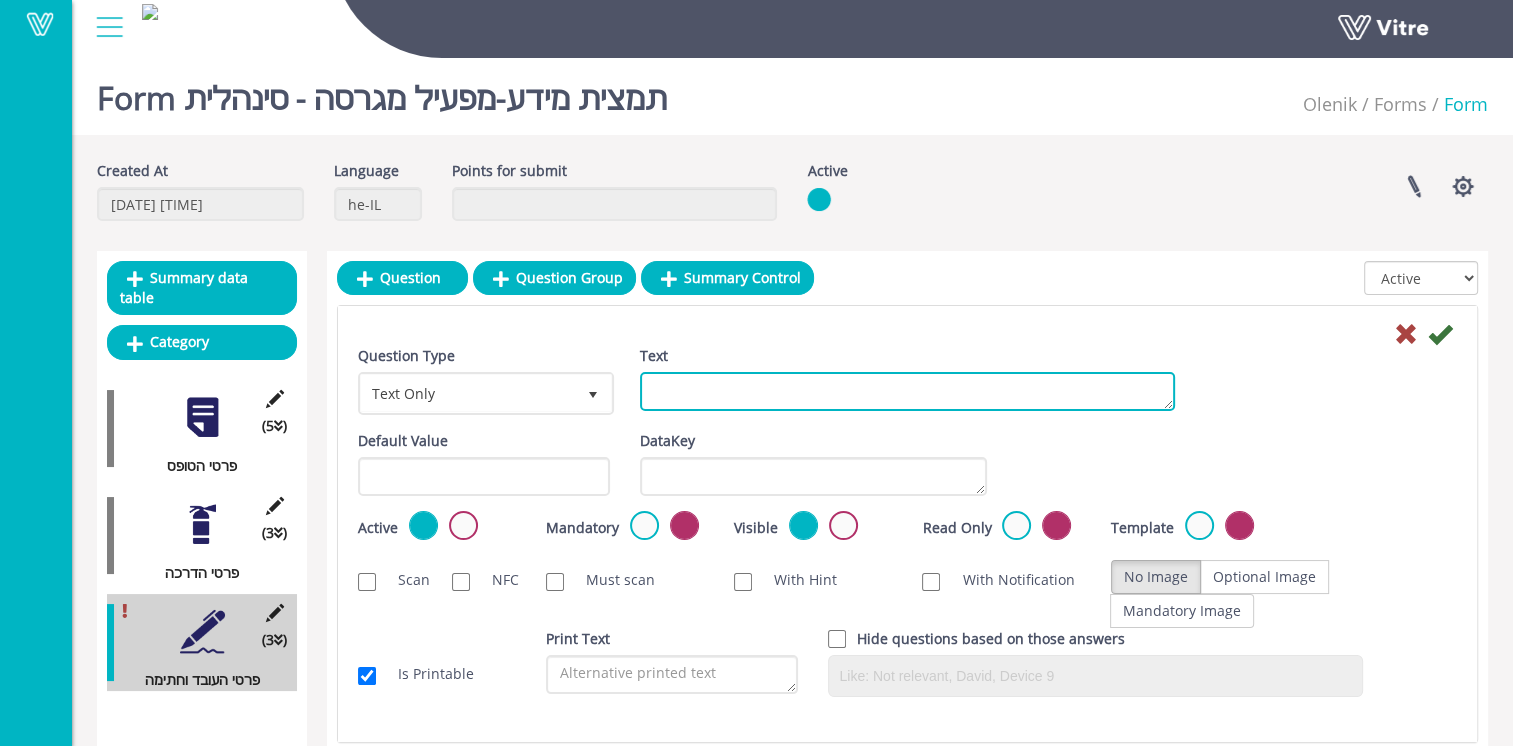 click on "Text" at bounding box center (907, 391) 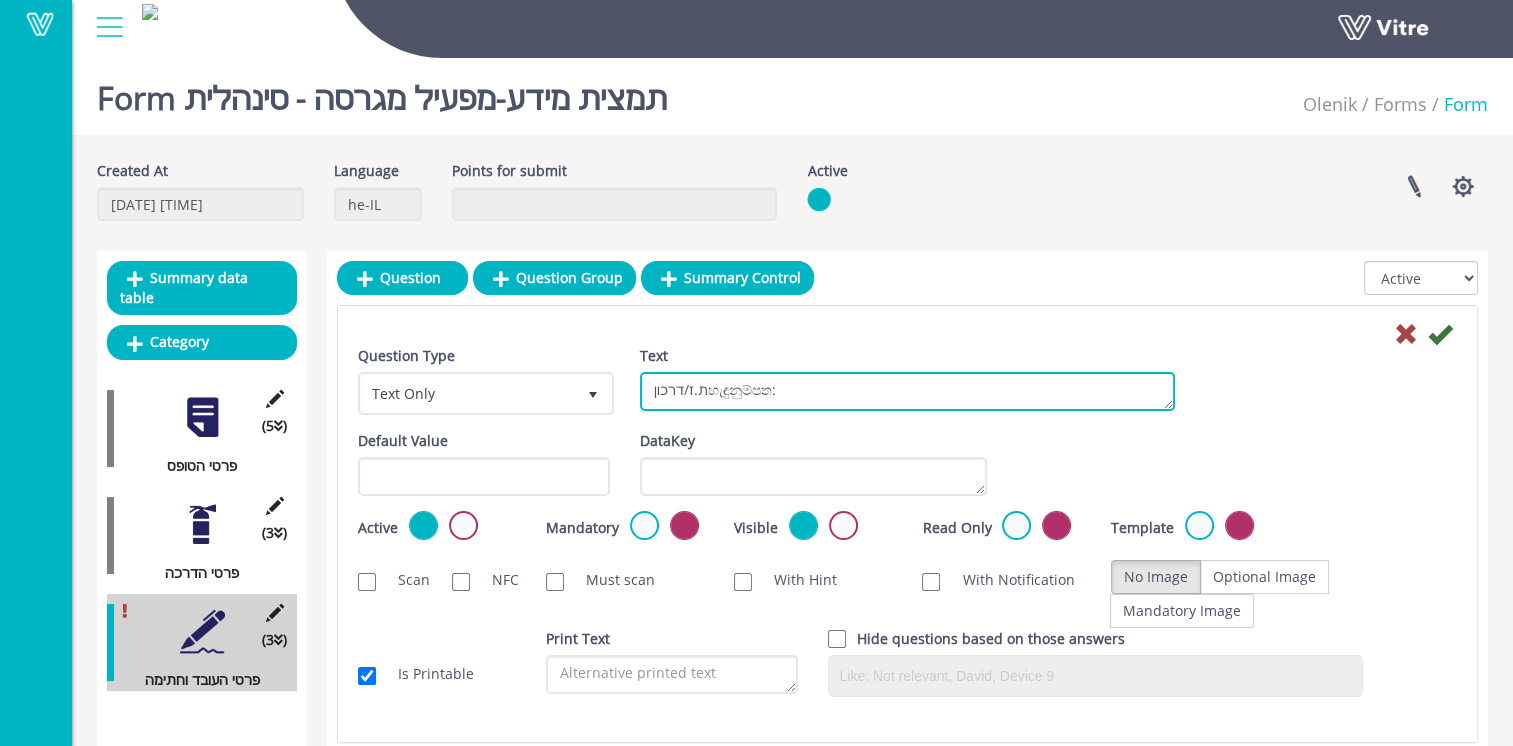 click on "ת.ז/דרכוןහැඳුනුම්පත:" at bounding box center [907, 391] 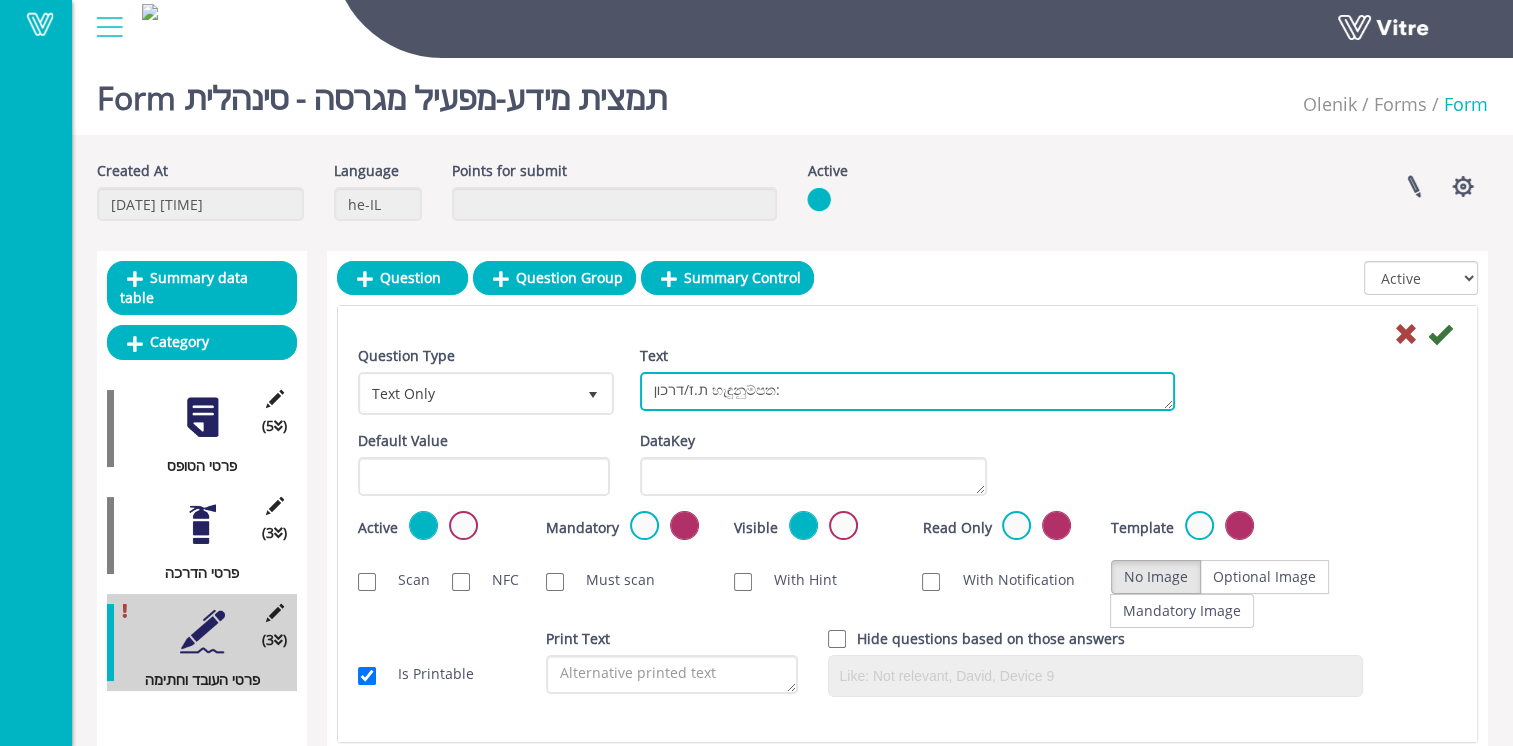 click on "ת.ז/דרכון හැඳුනුම්පත:" at bounding box center (907, 391) 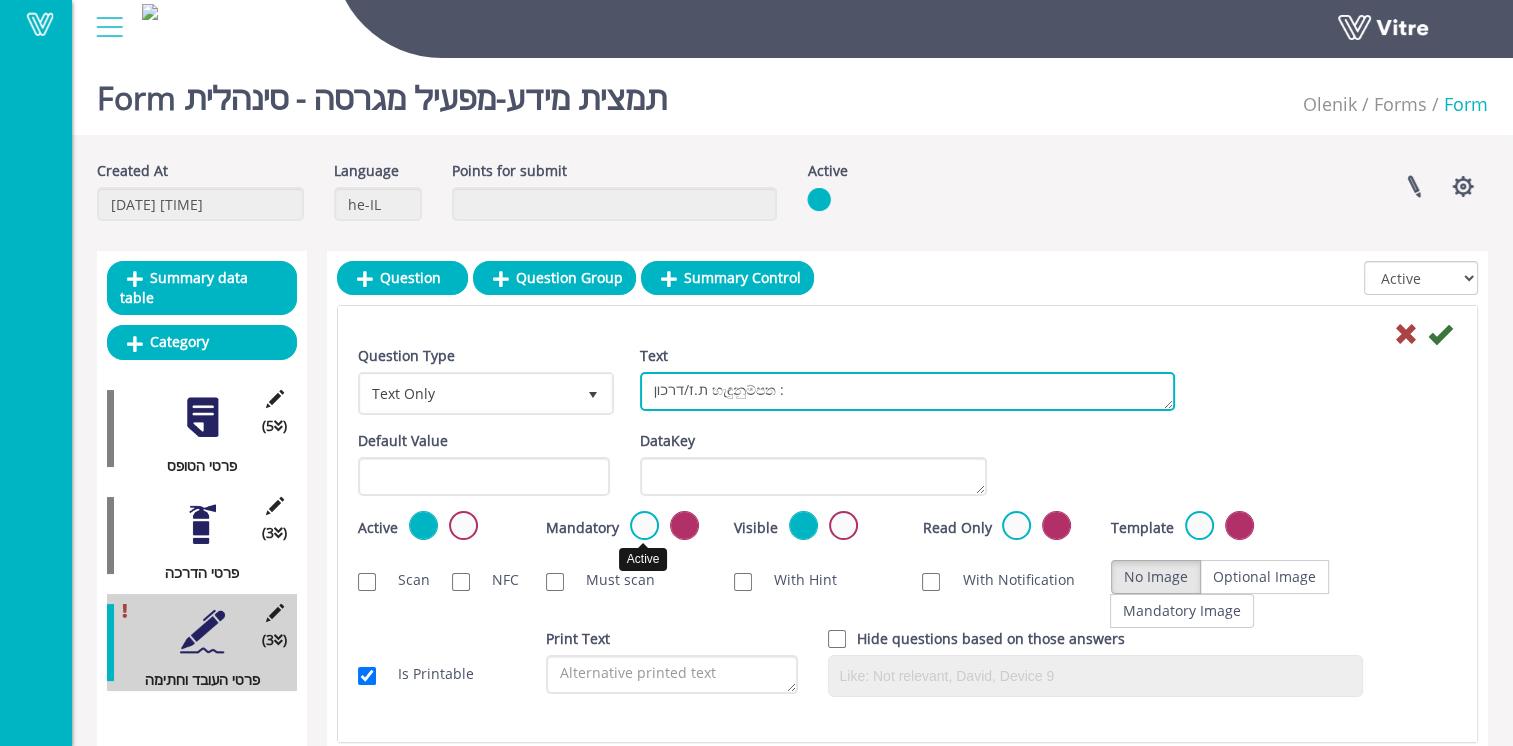 type on "ת.ז/דרכון හැඳුනුම්පත :" 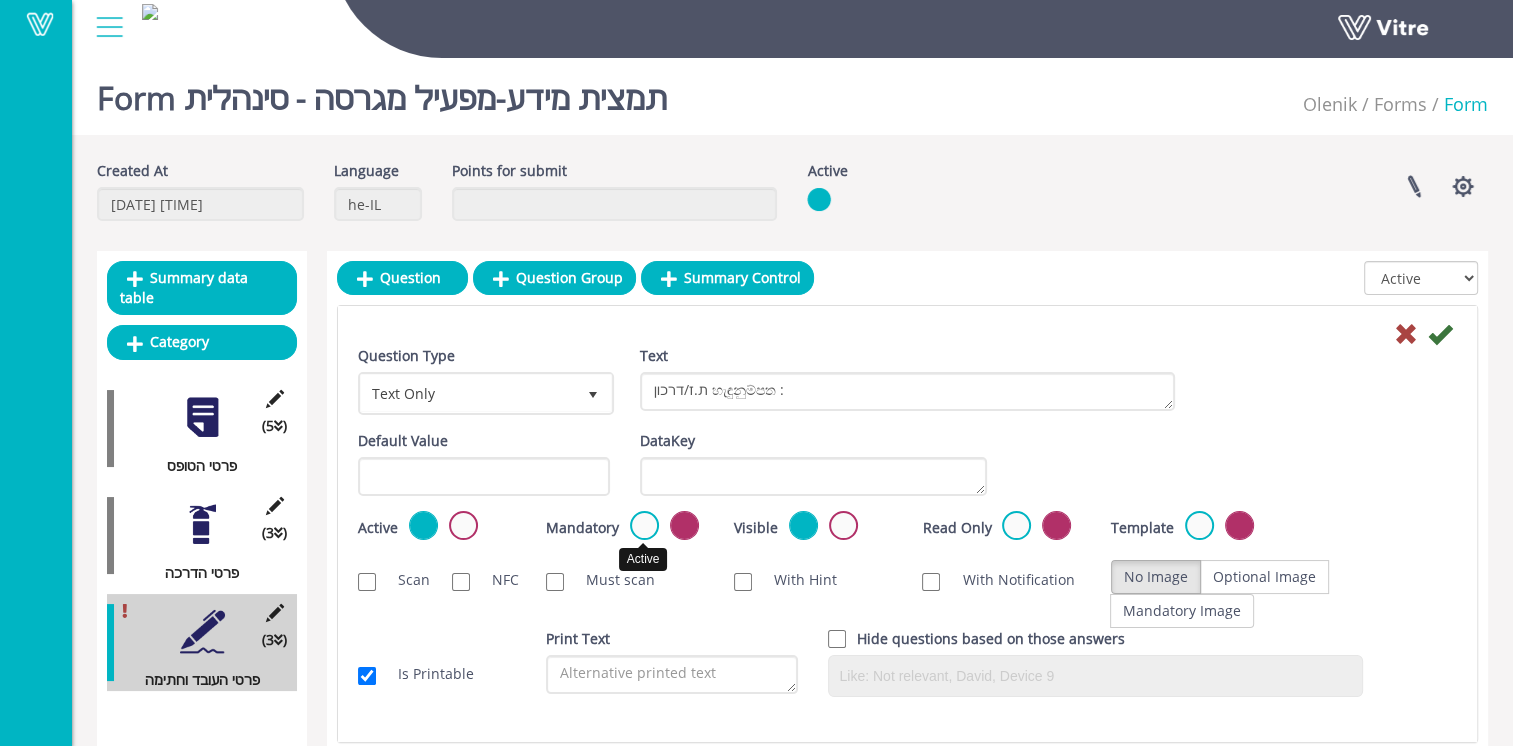 click at bounding box center (644, 525) 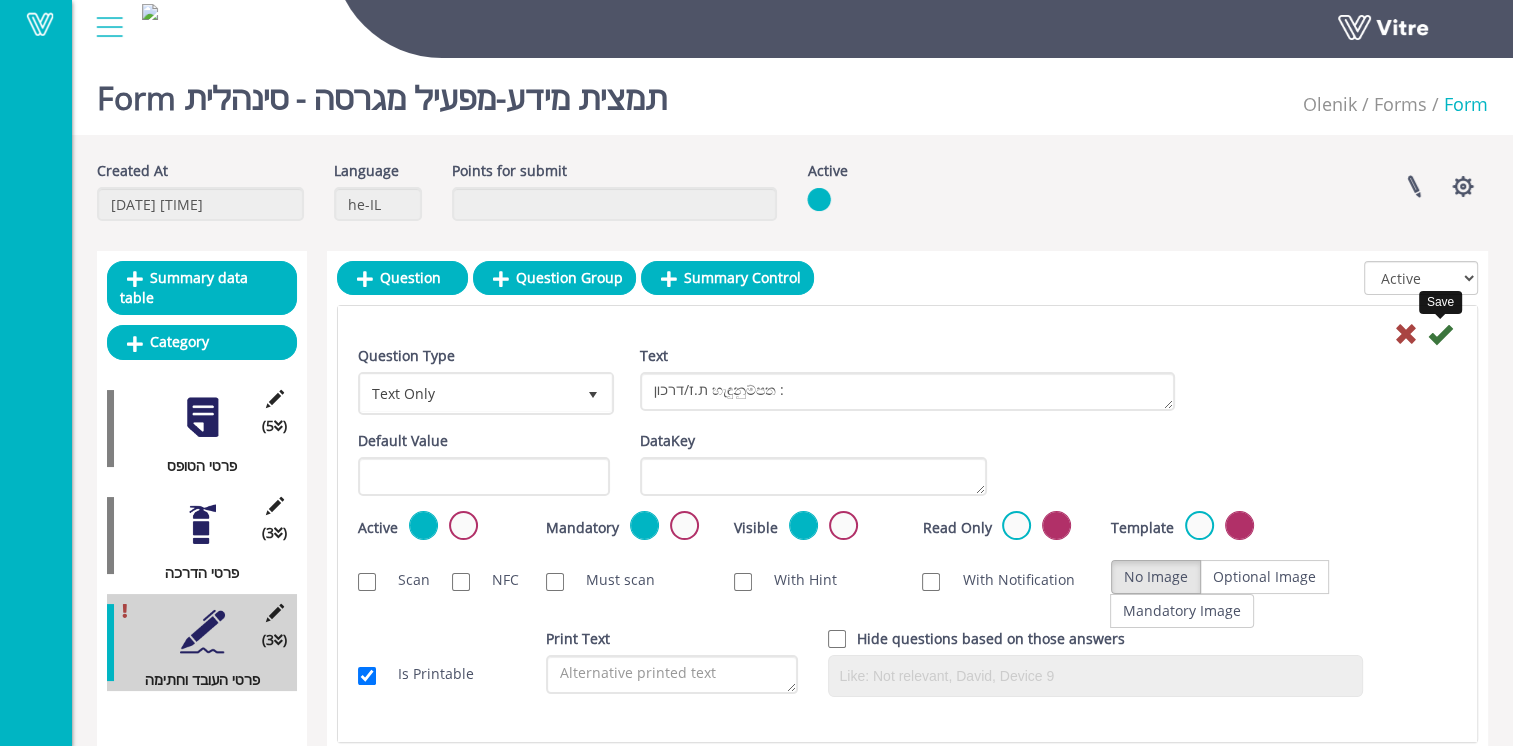 click at bounding box center (1440, 334) 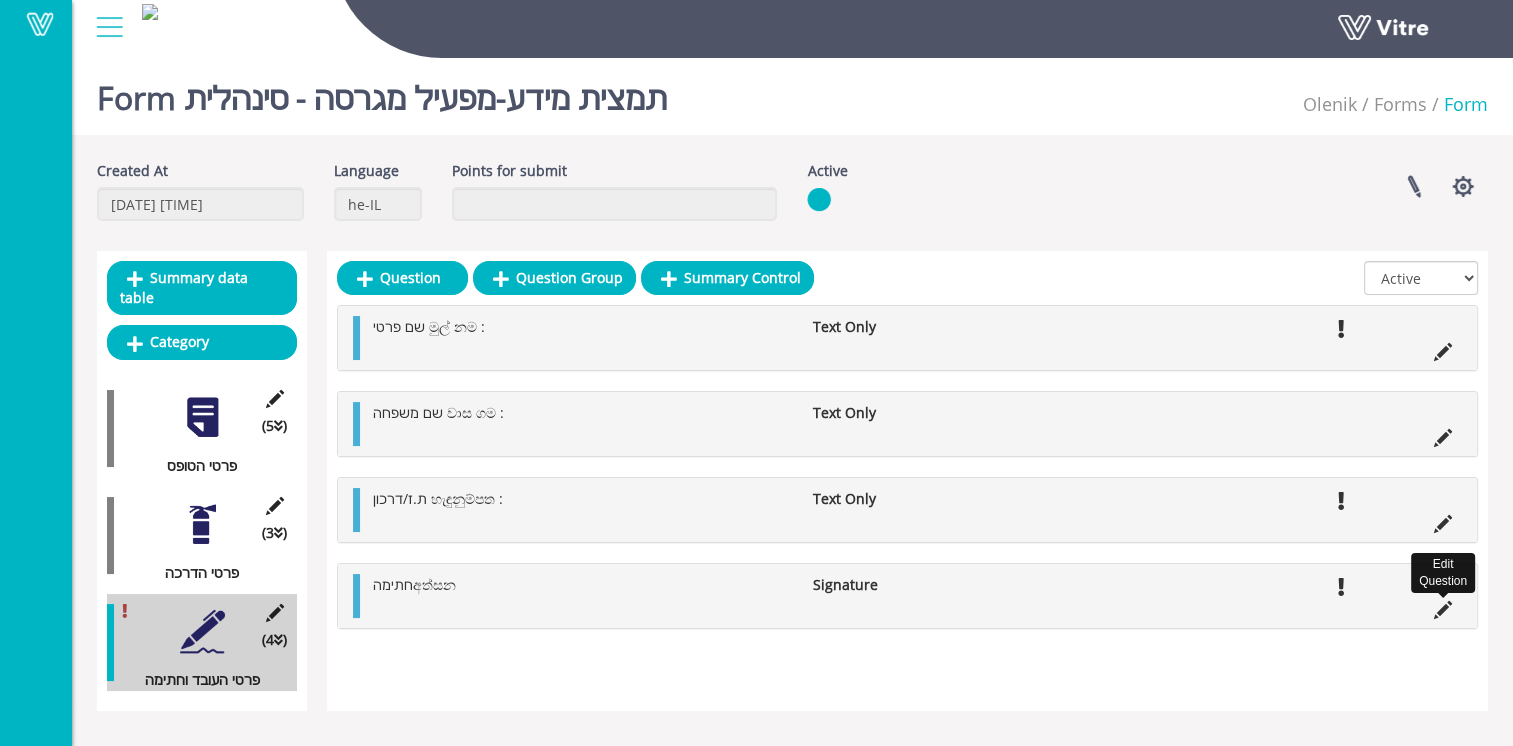 click at bounding box center (1443, 610) 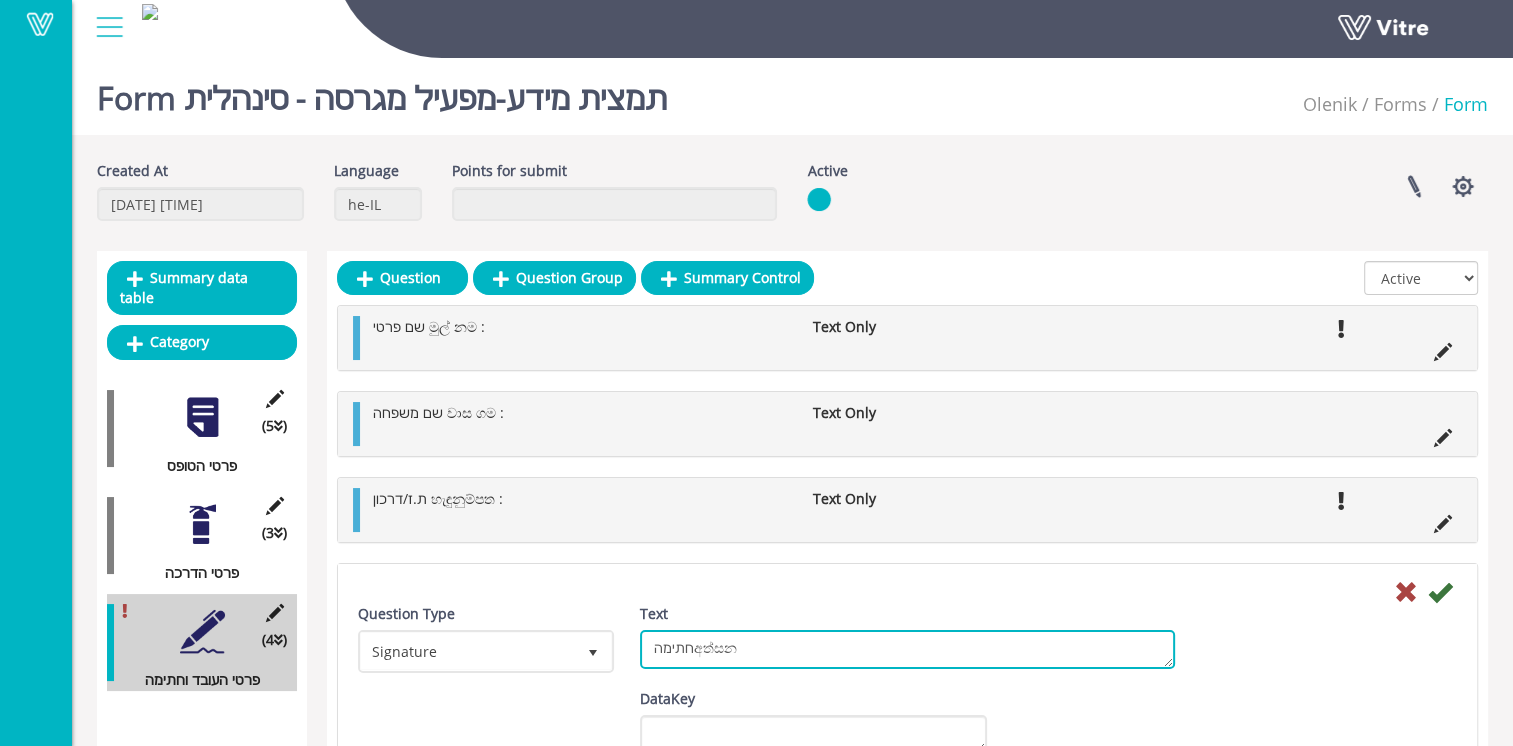 click on "חתימהඅත්සන" at bounding box center [907, 649] 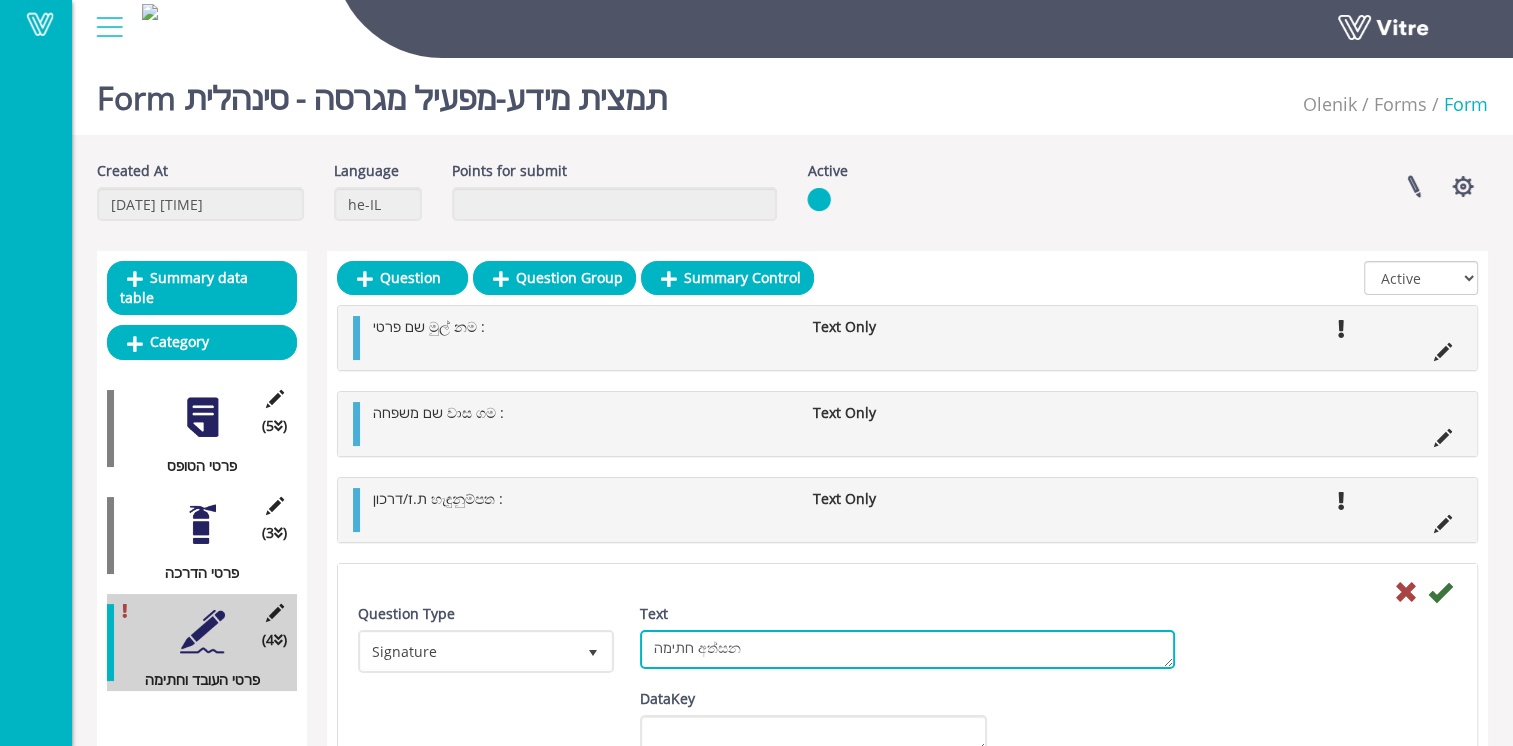 click on "חתימהඅත්සන" at bounding box center (907, 649) 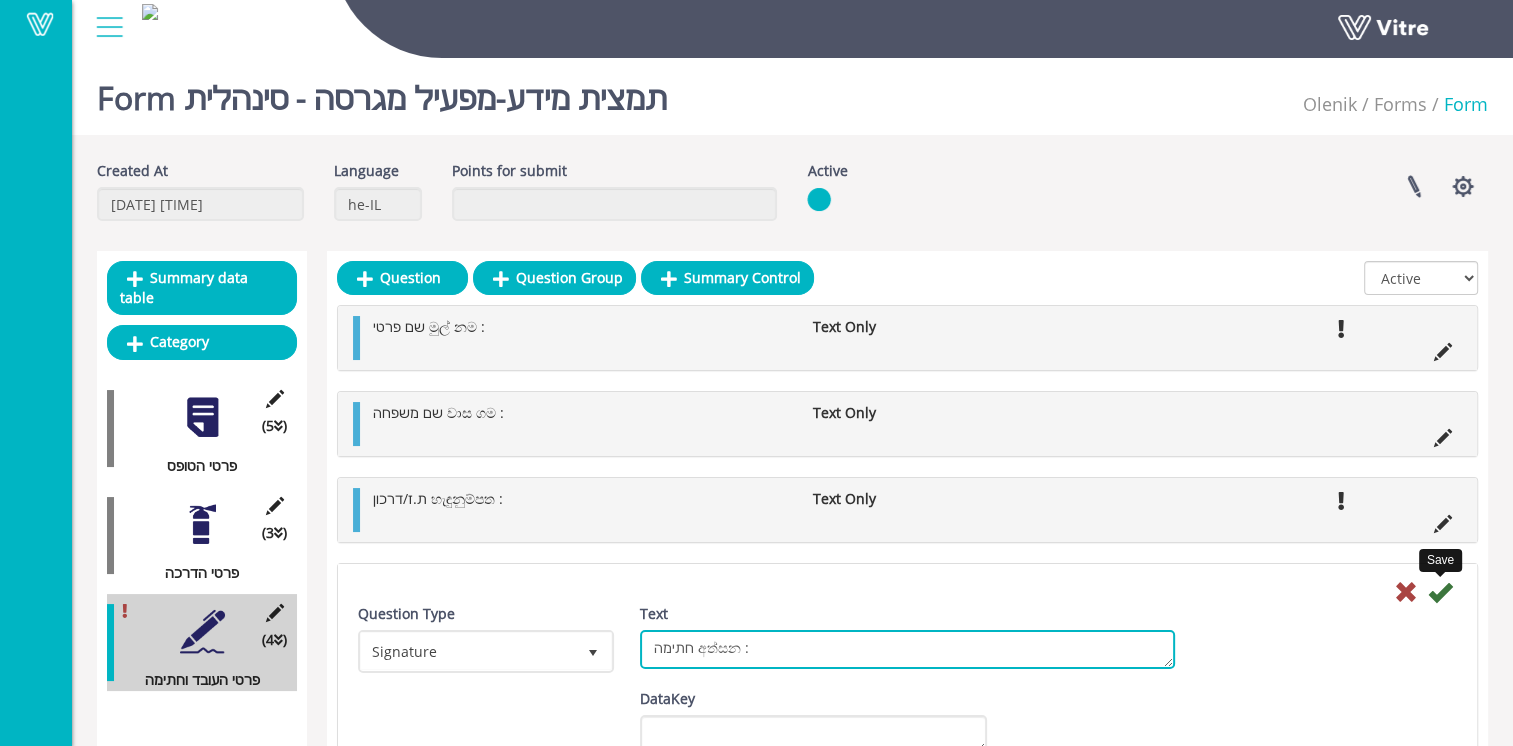 type on "חתימה අත්සන :" 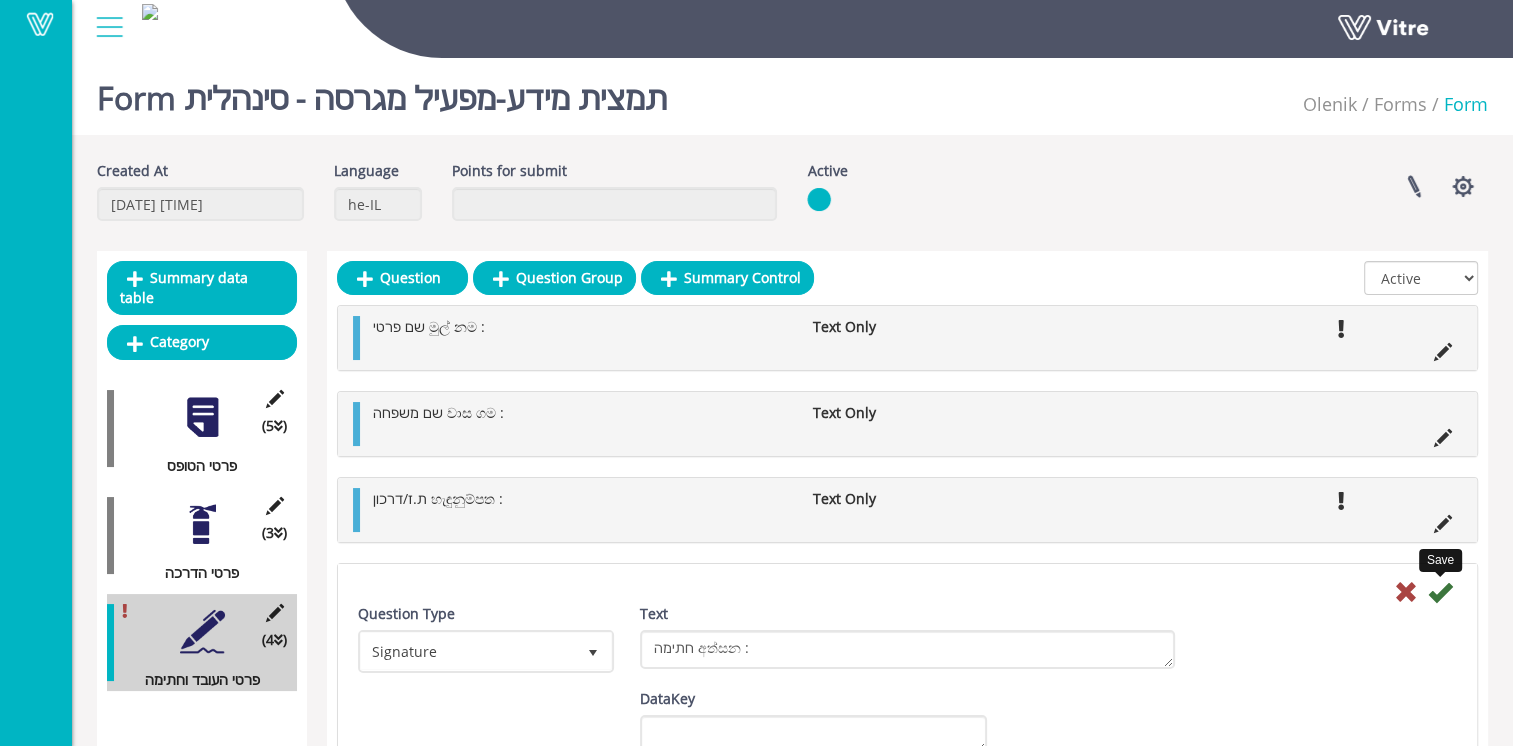 click at bounding box center [1440, 592] 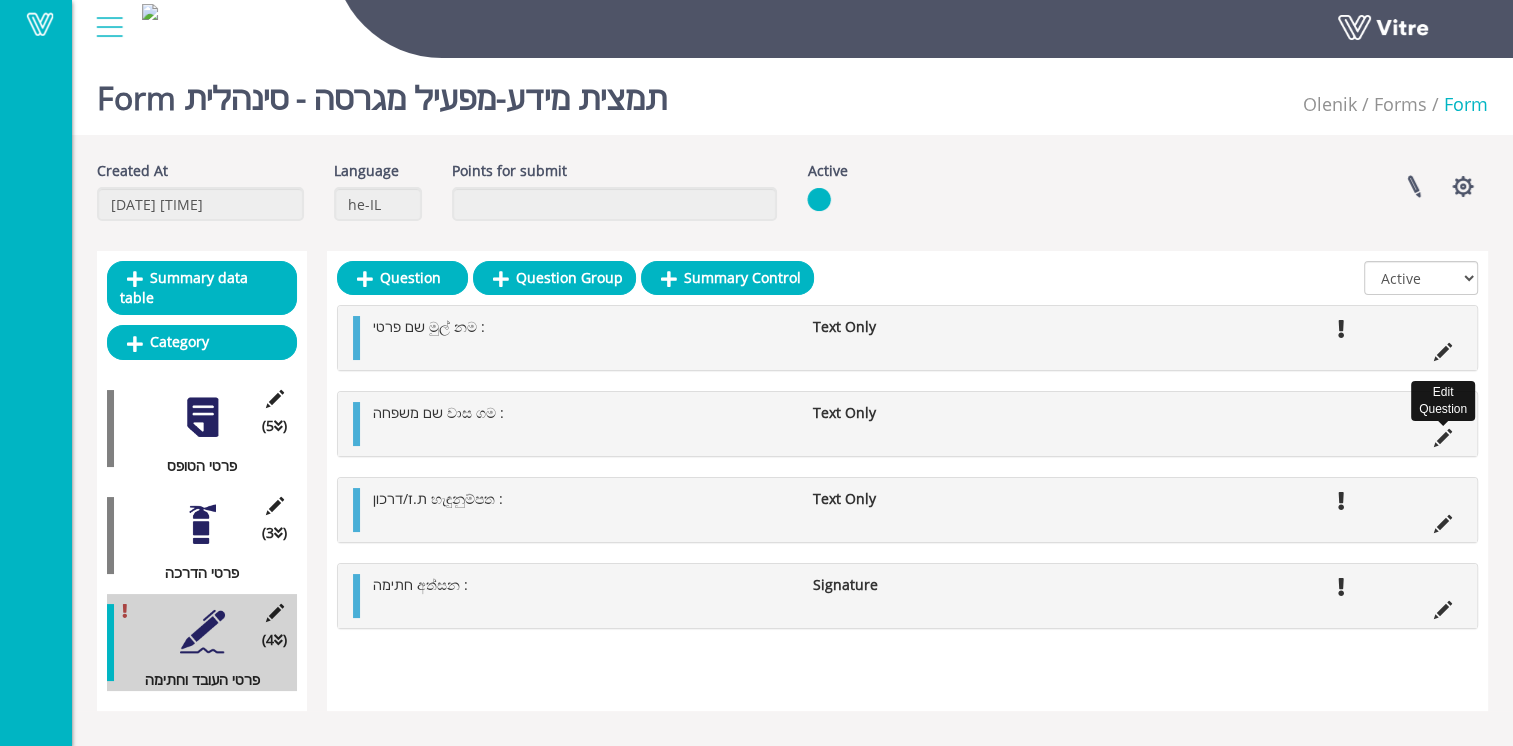 click at bounding box center (1443, 438) 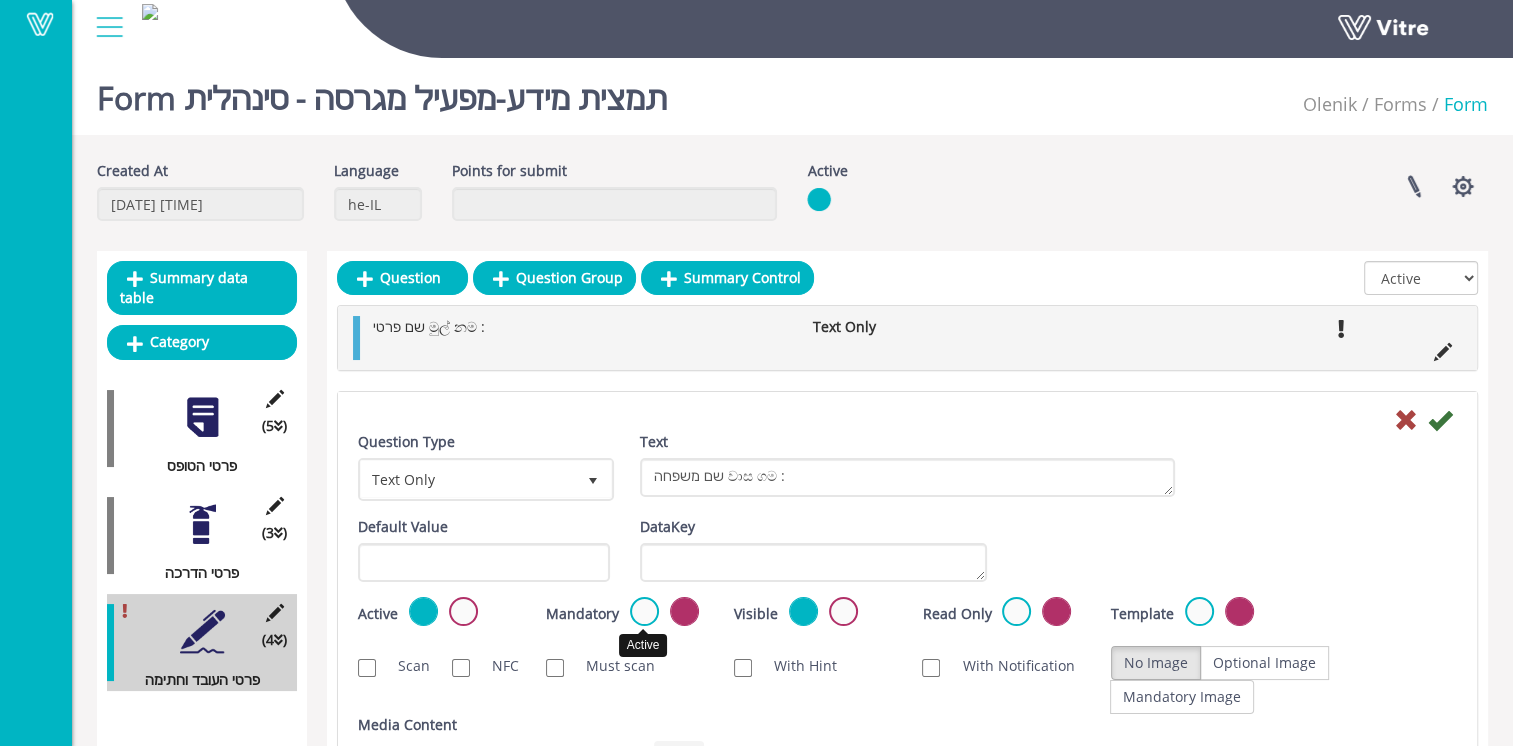 click at bounding box center [644, 611] 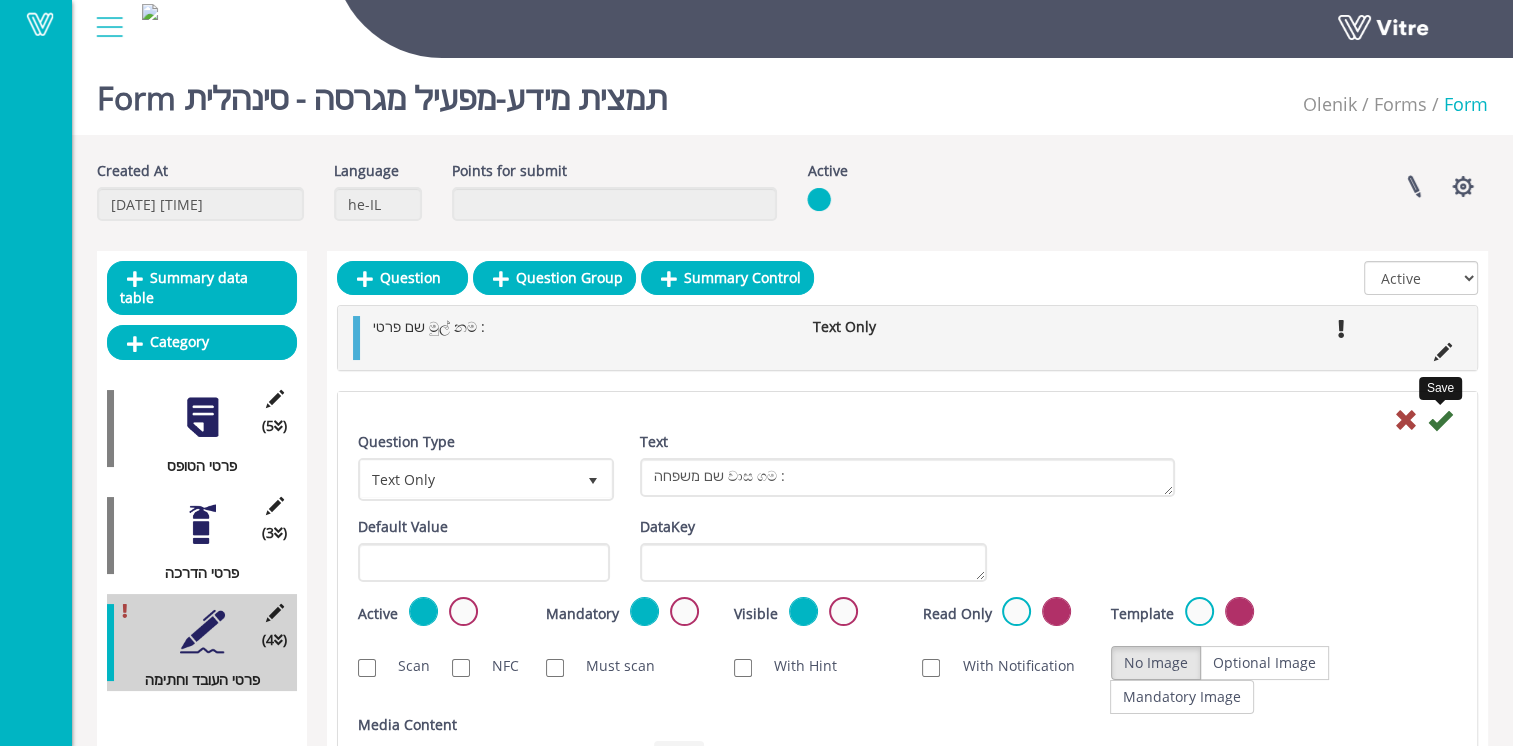 click at bounding box center [1440, 420] 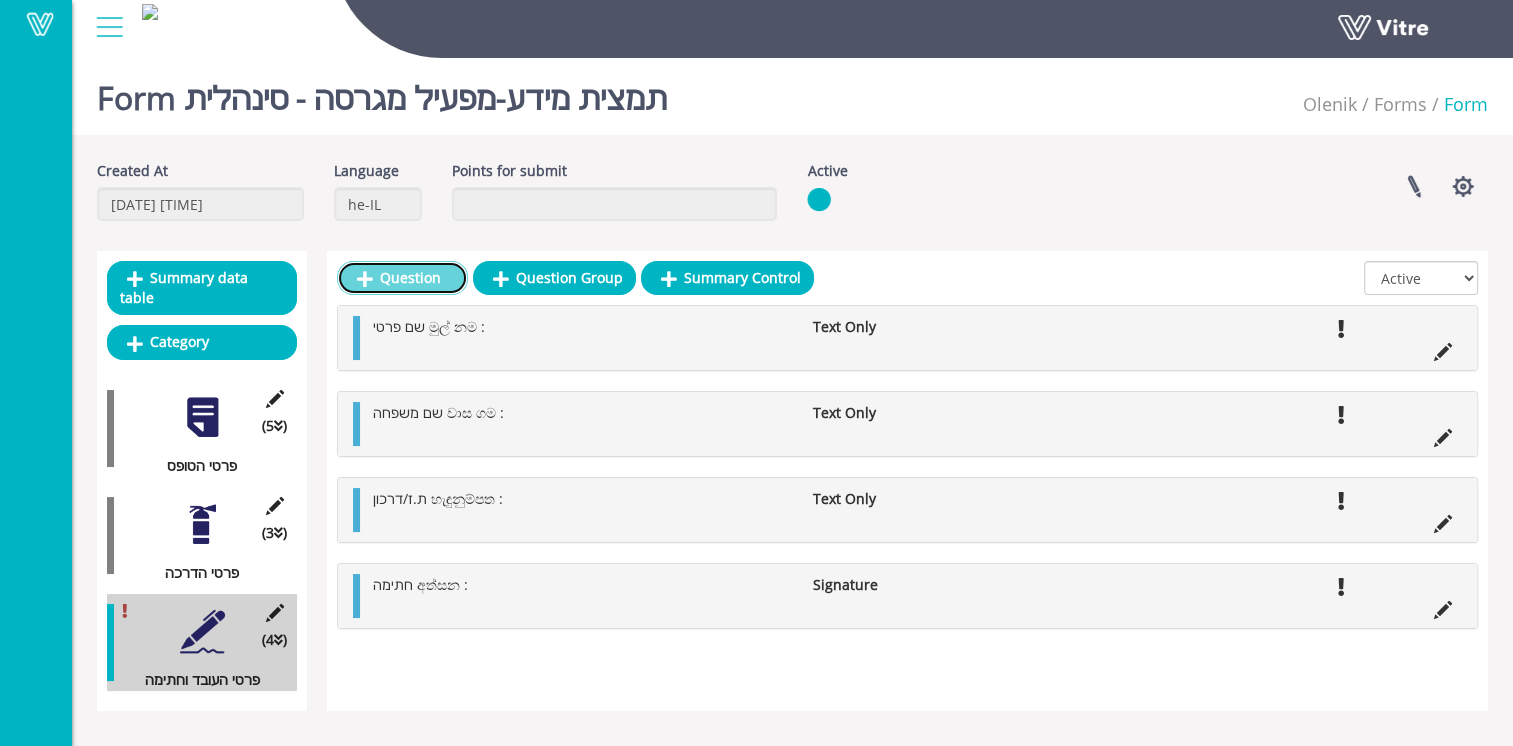 click on "Question" at bounding box center [402, 278] 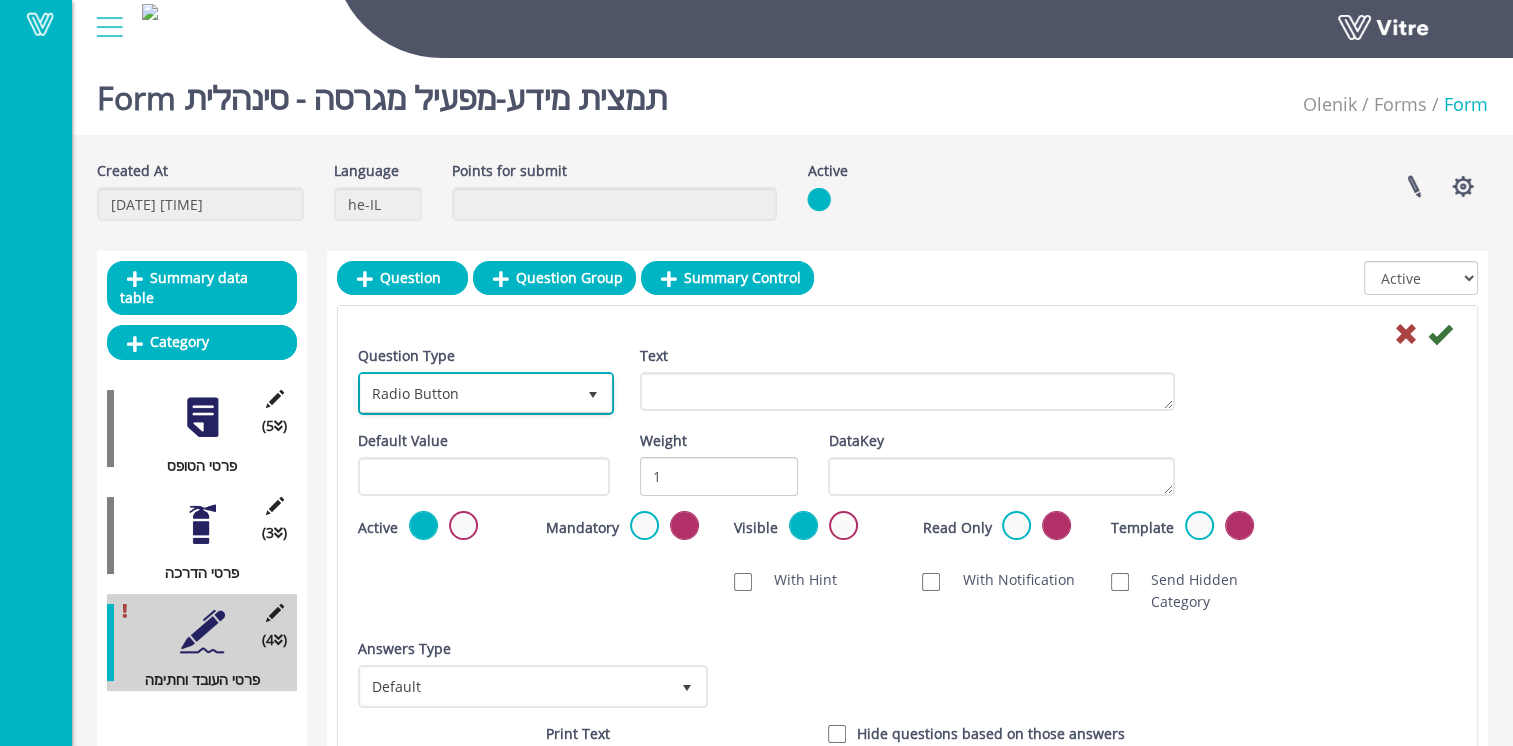 click on "Radio Button" at bounding box center (468, 393) 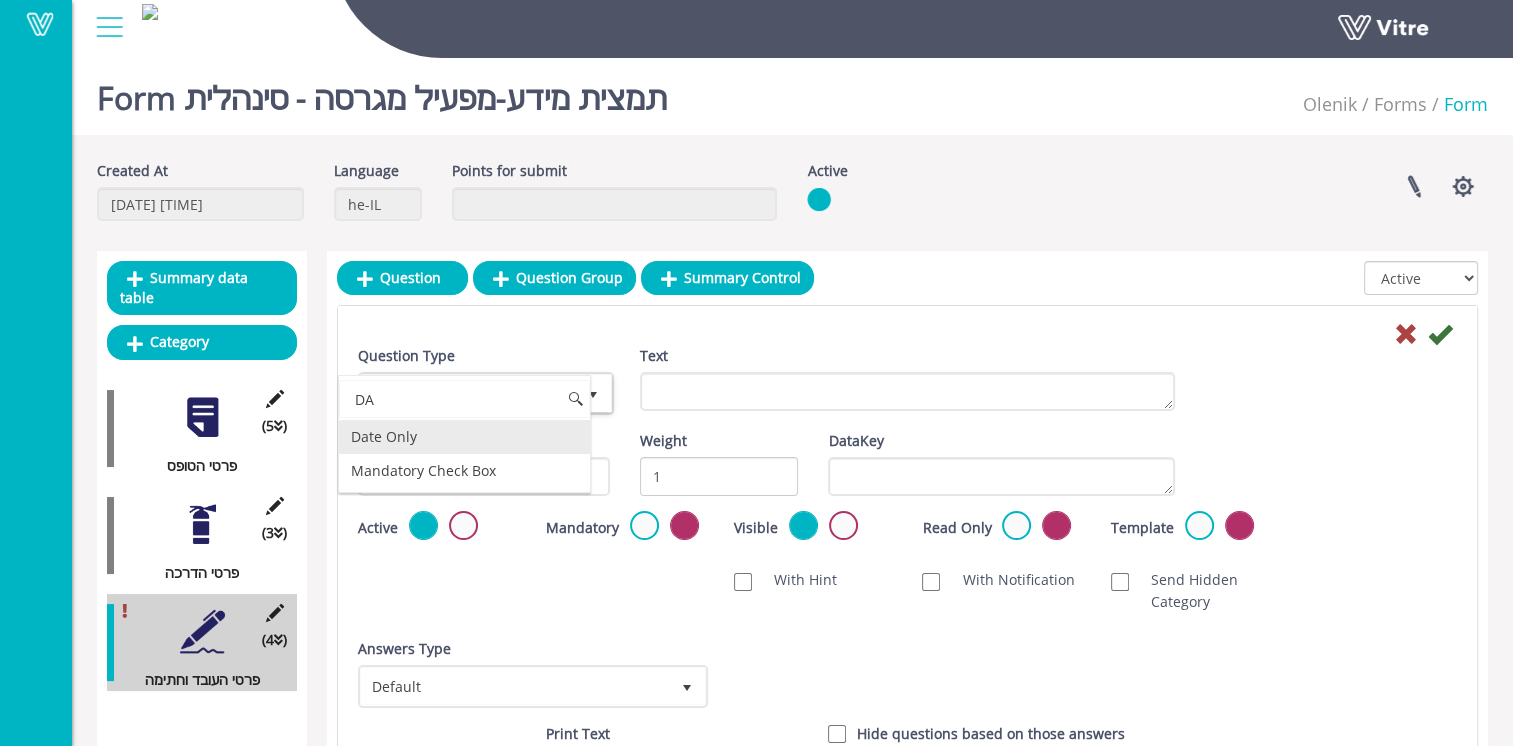 click on "Date Only" at bounding box center [464, 437] 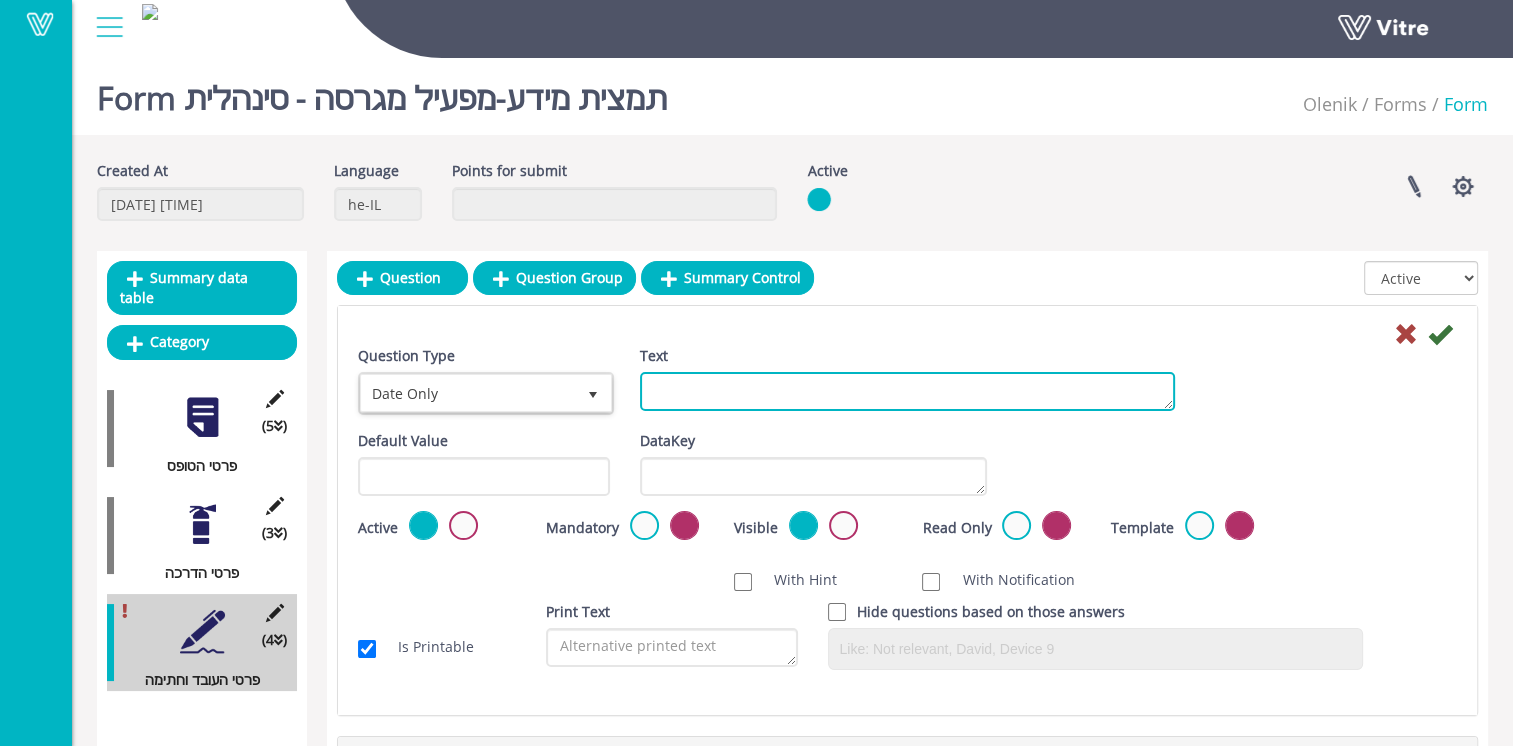 click on "Text" at bounding box center [907, 391] 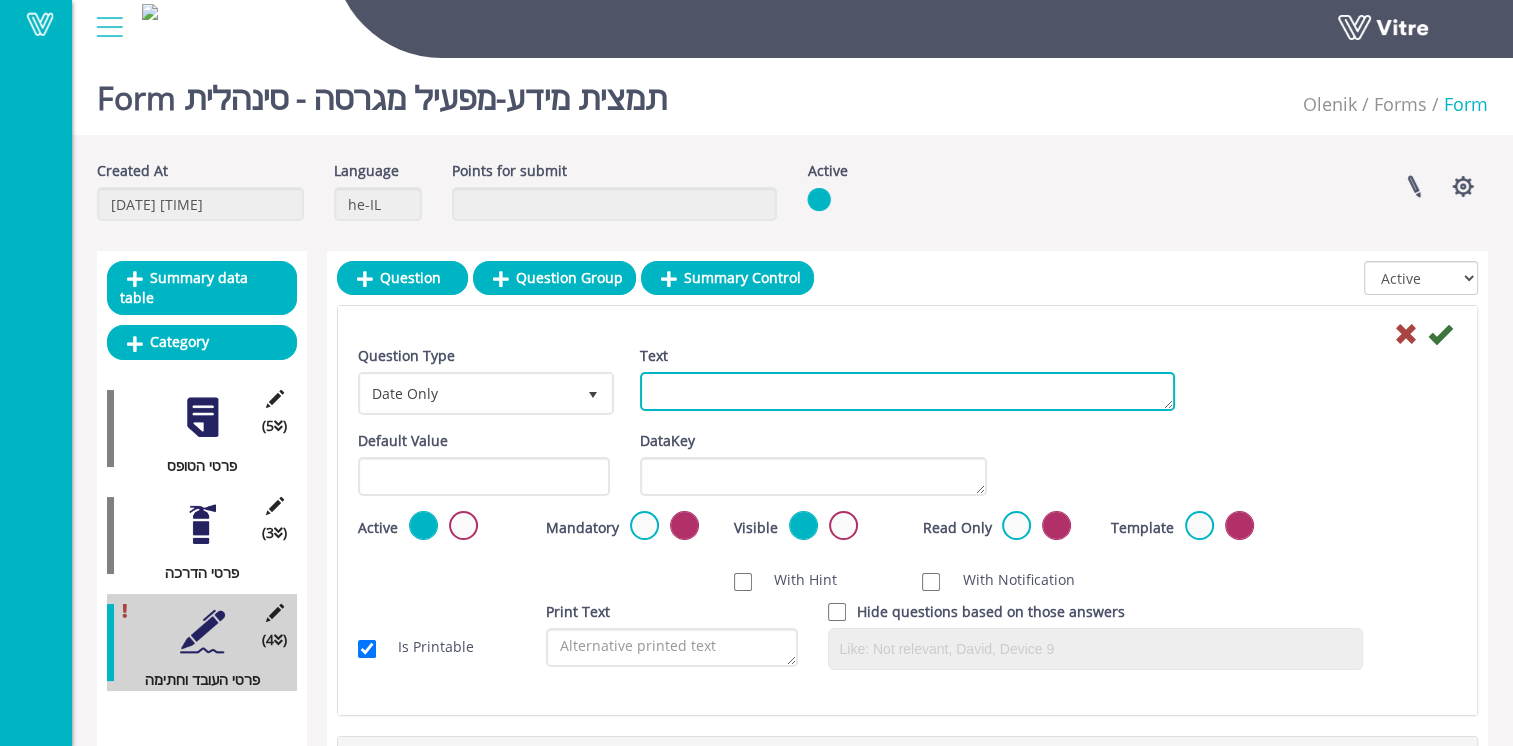 paste on "תאריךදිනය:" 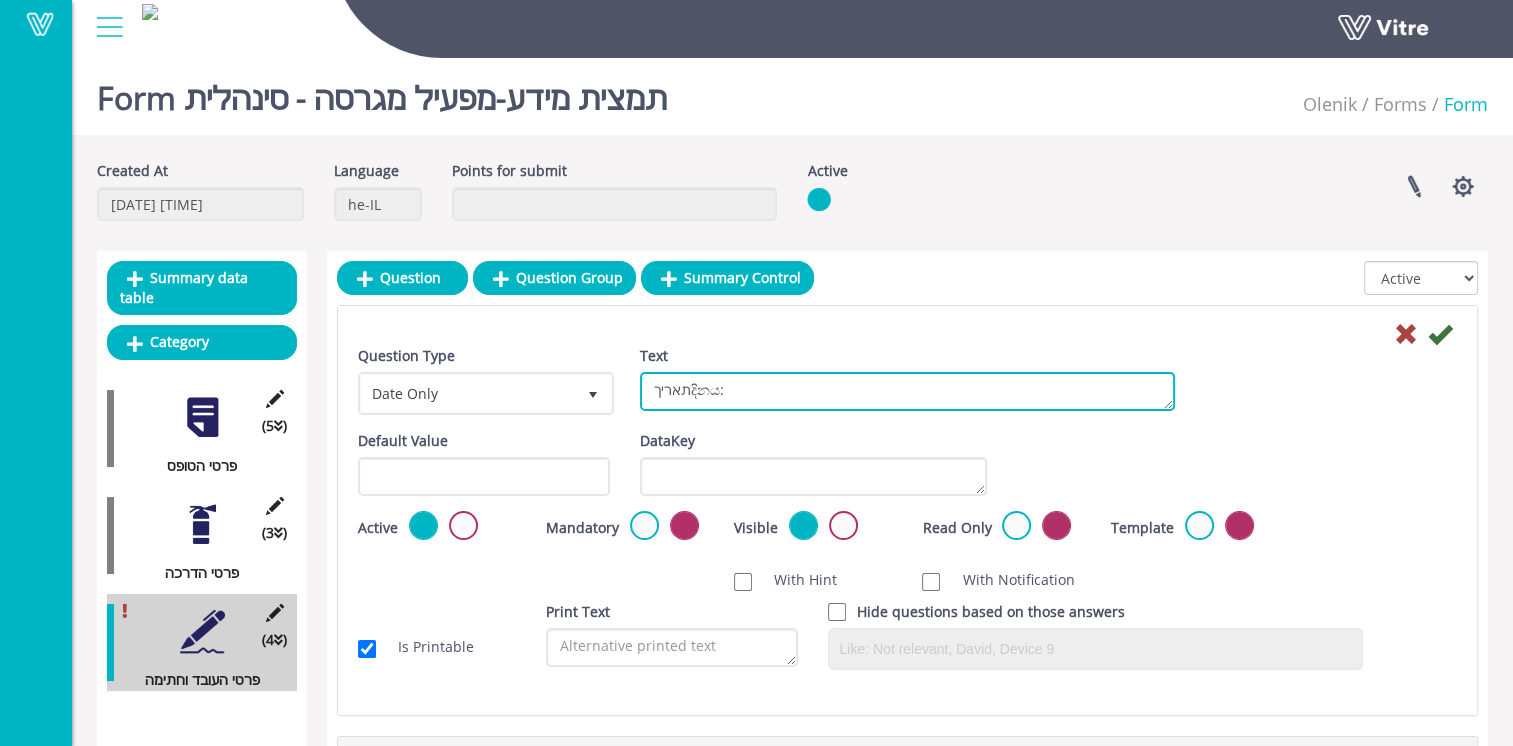 click on "תאריךදිනය:" at bounding box center [907, 391] 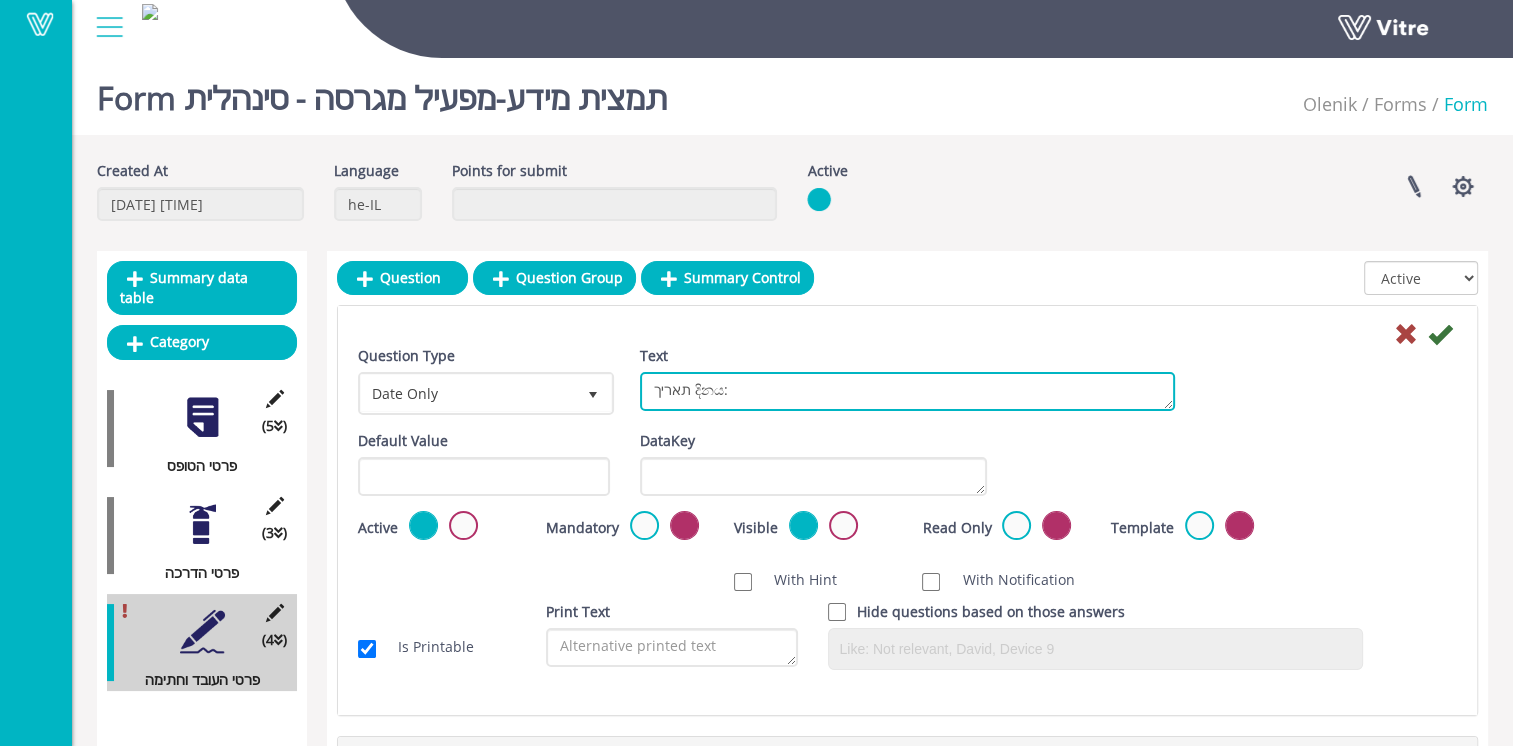 click on "תאריך දිනය:" at bounding box center (907, 391) 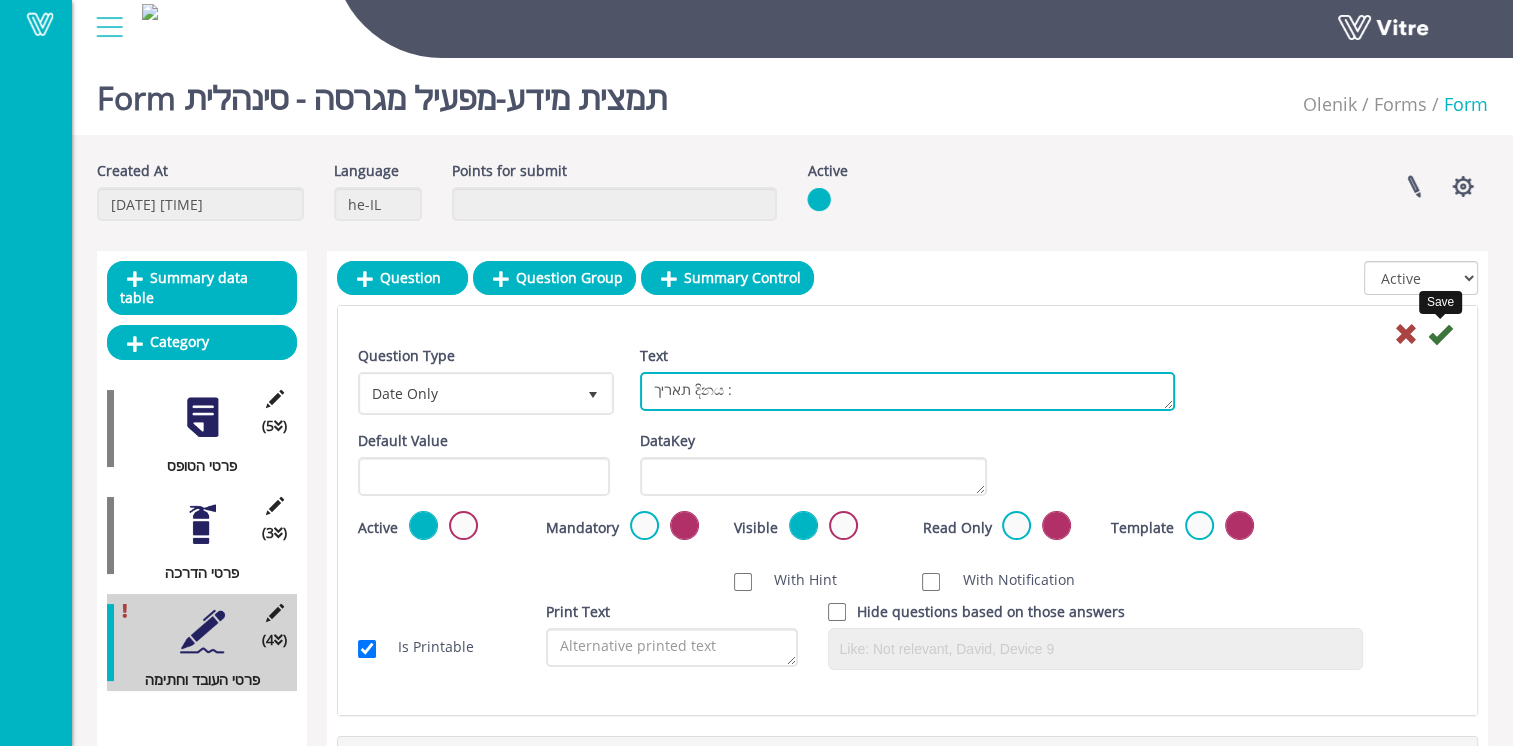 type on "תאריך දිනය :" 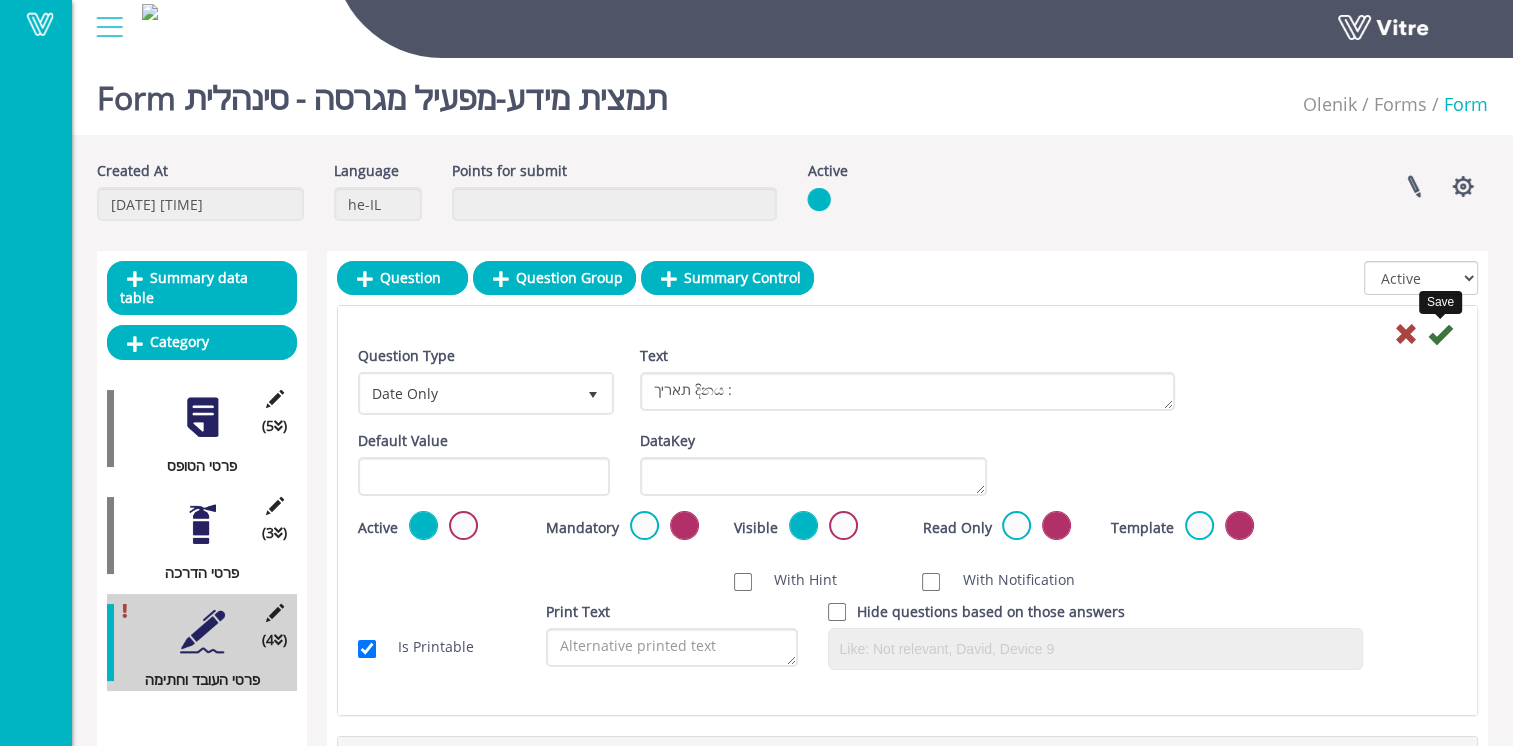 click at bounding box center [1440, 334] 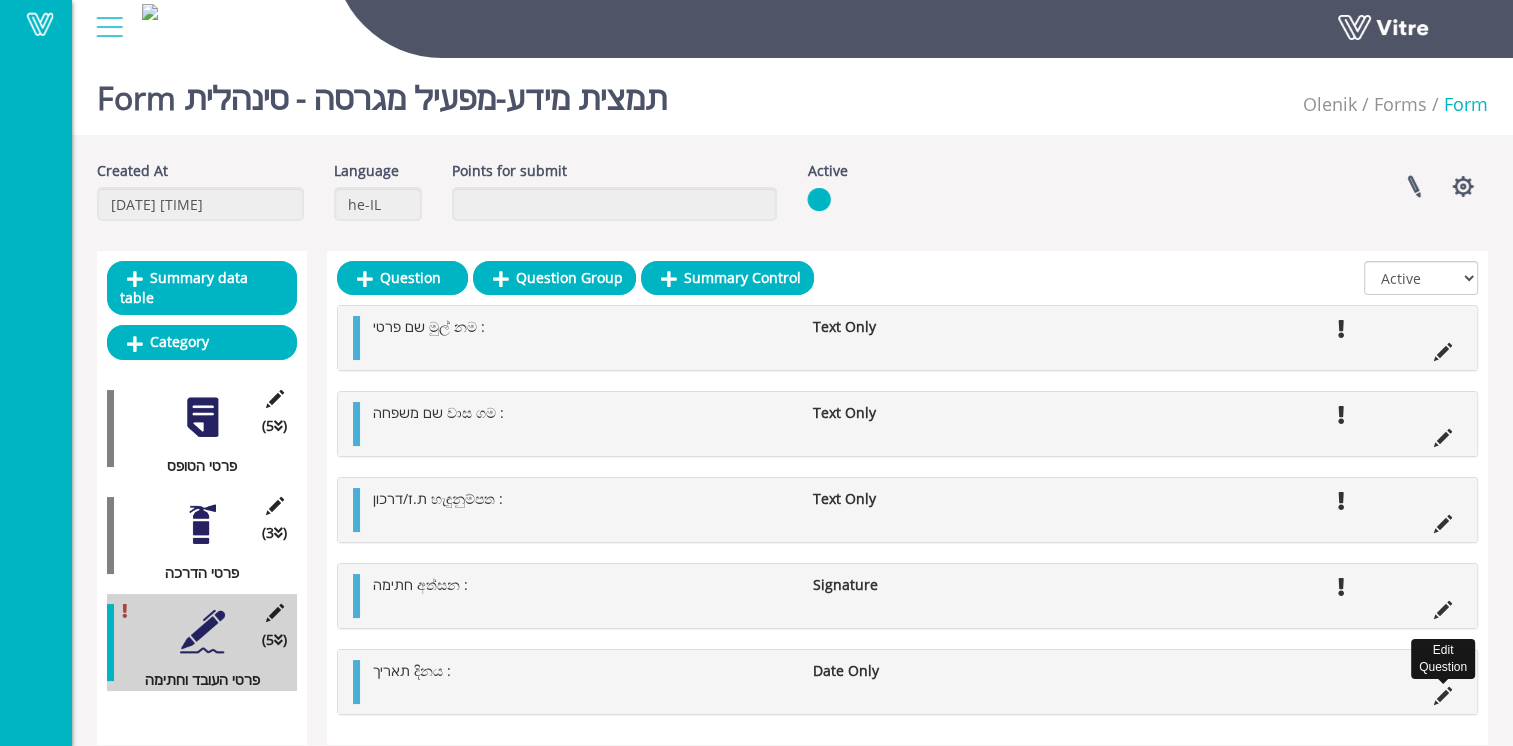 click at bounding box center (1443, 696) 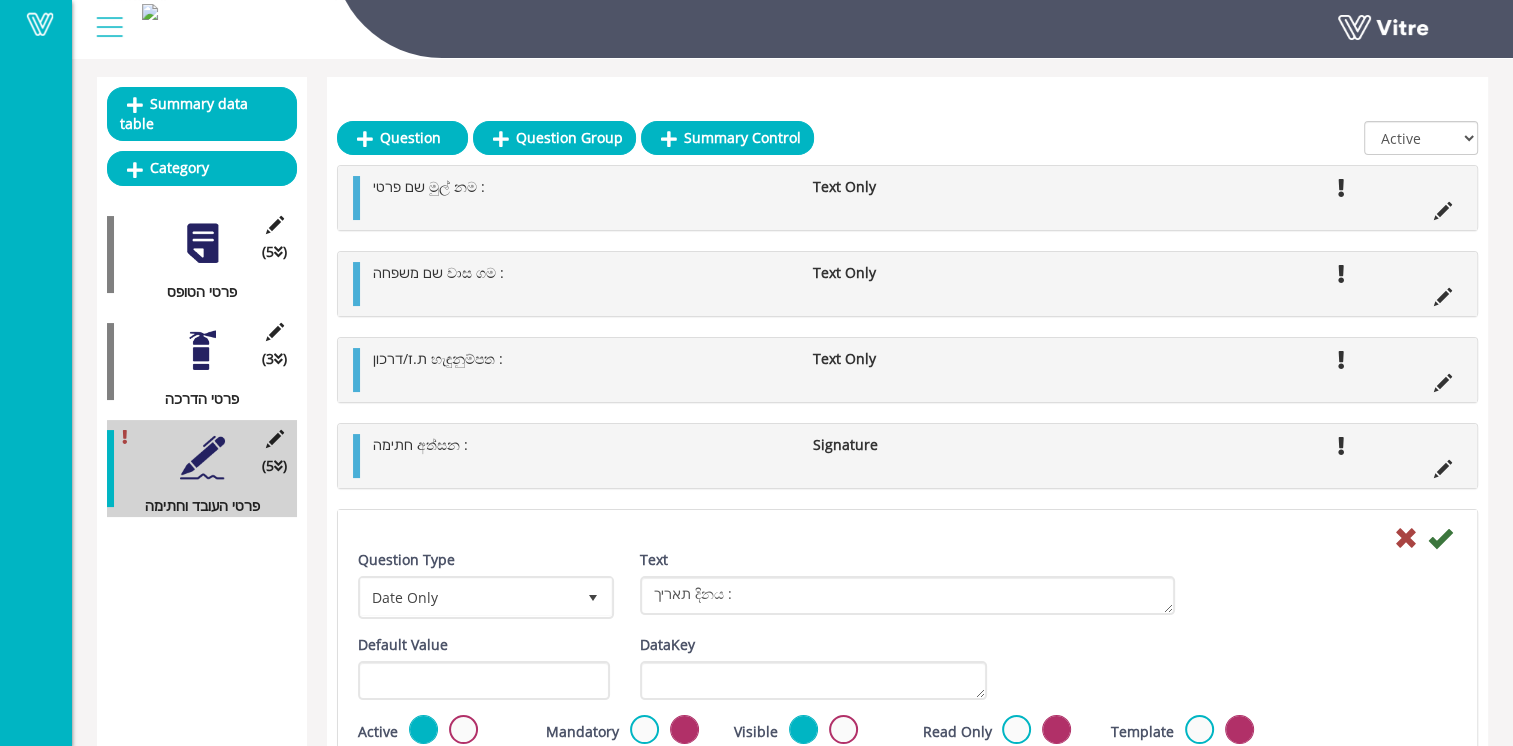 scroll, scrollTop: 200, scrollLeft: 0, axis: vertical 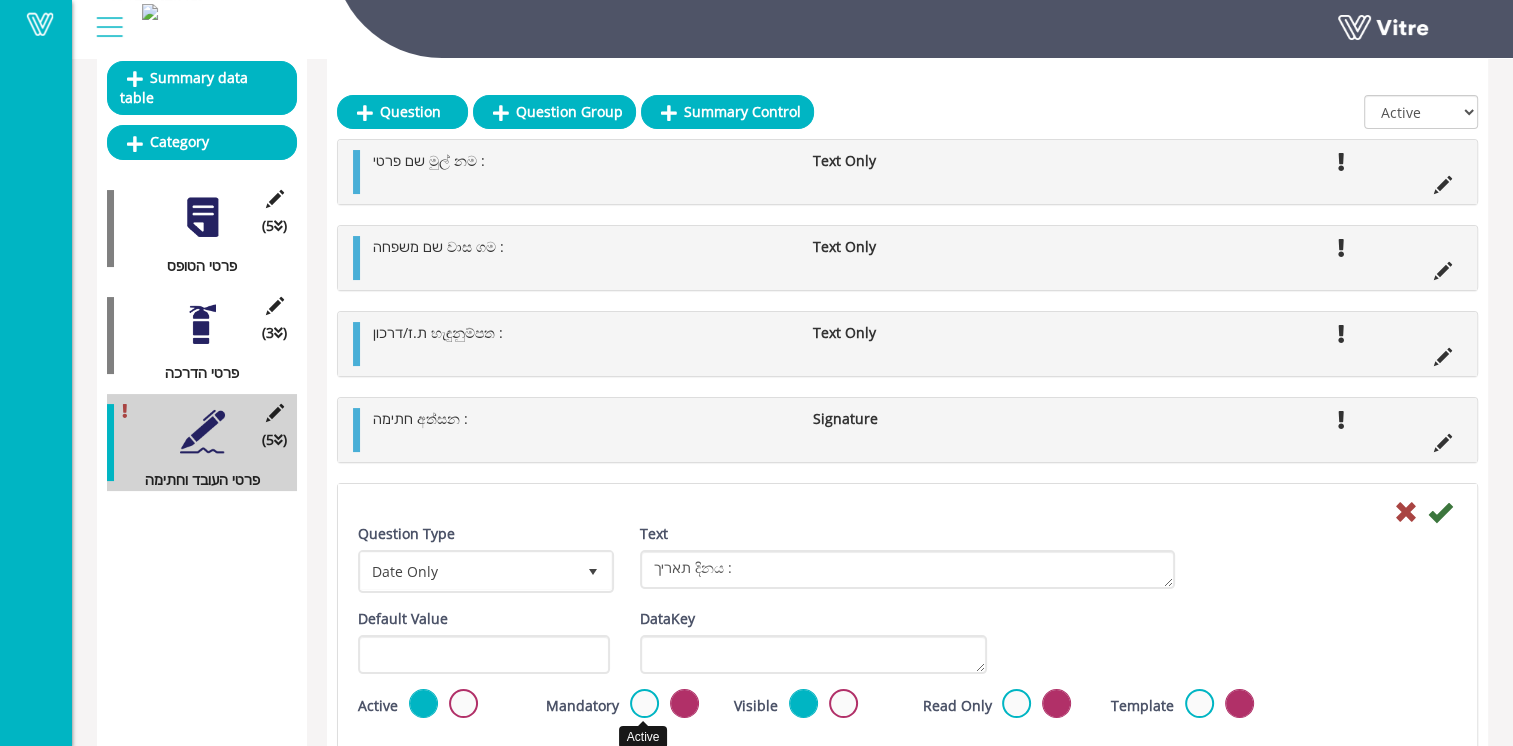 click at bounding box center [644, 703] 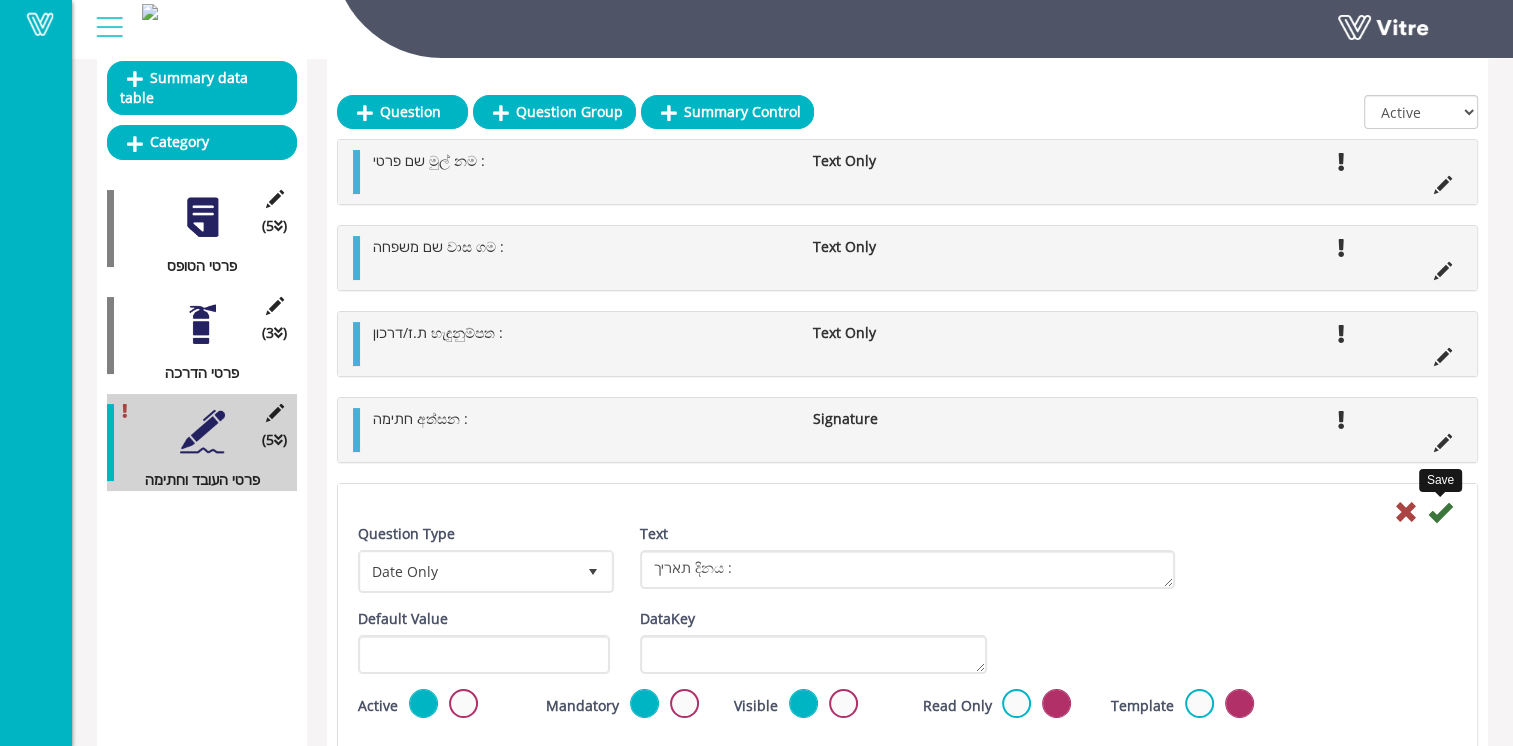 click at bounding box center (1440, 512) 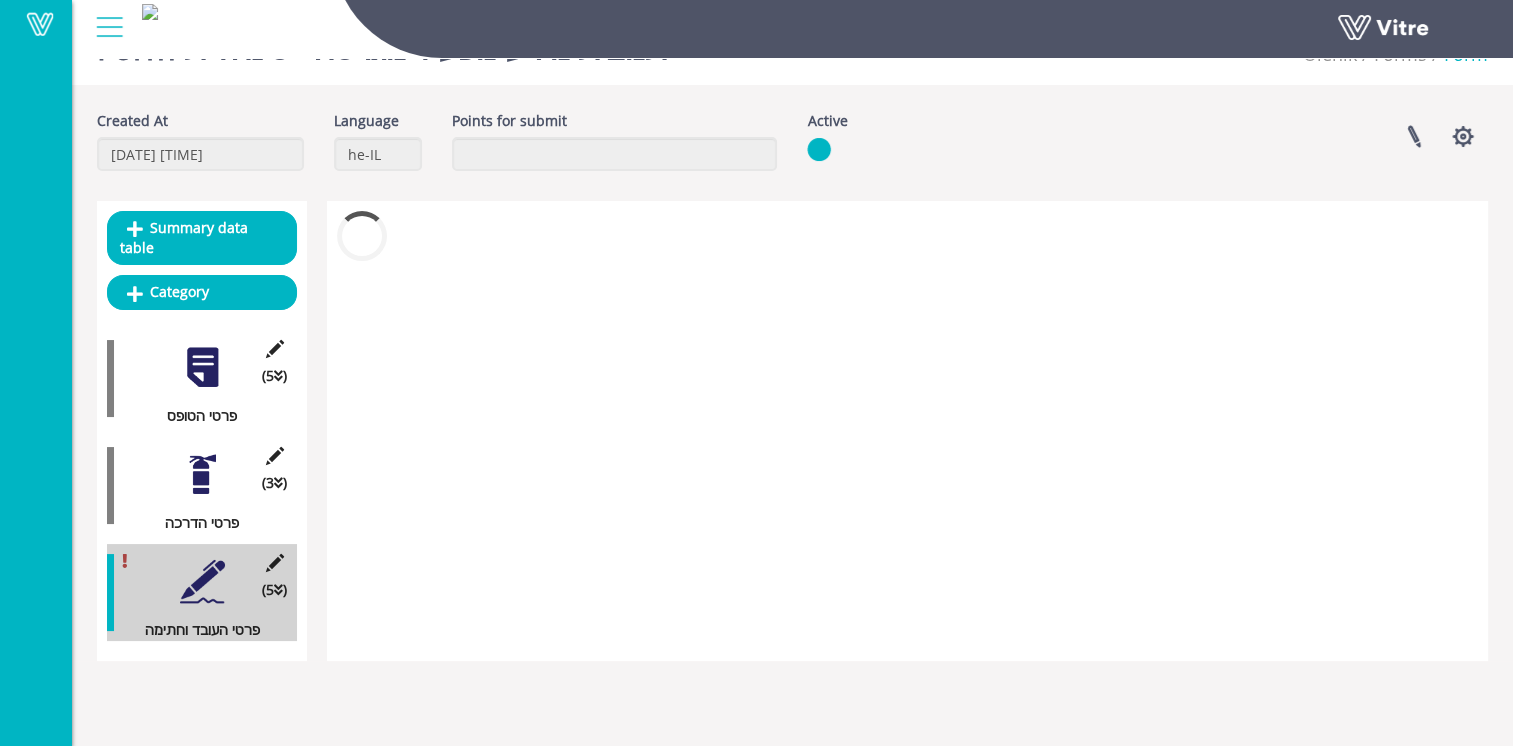 scroll, scrollTop: 50, scrollLeft: 0, axis: vertical 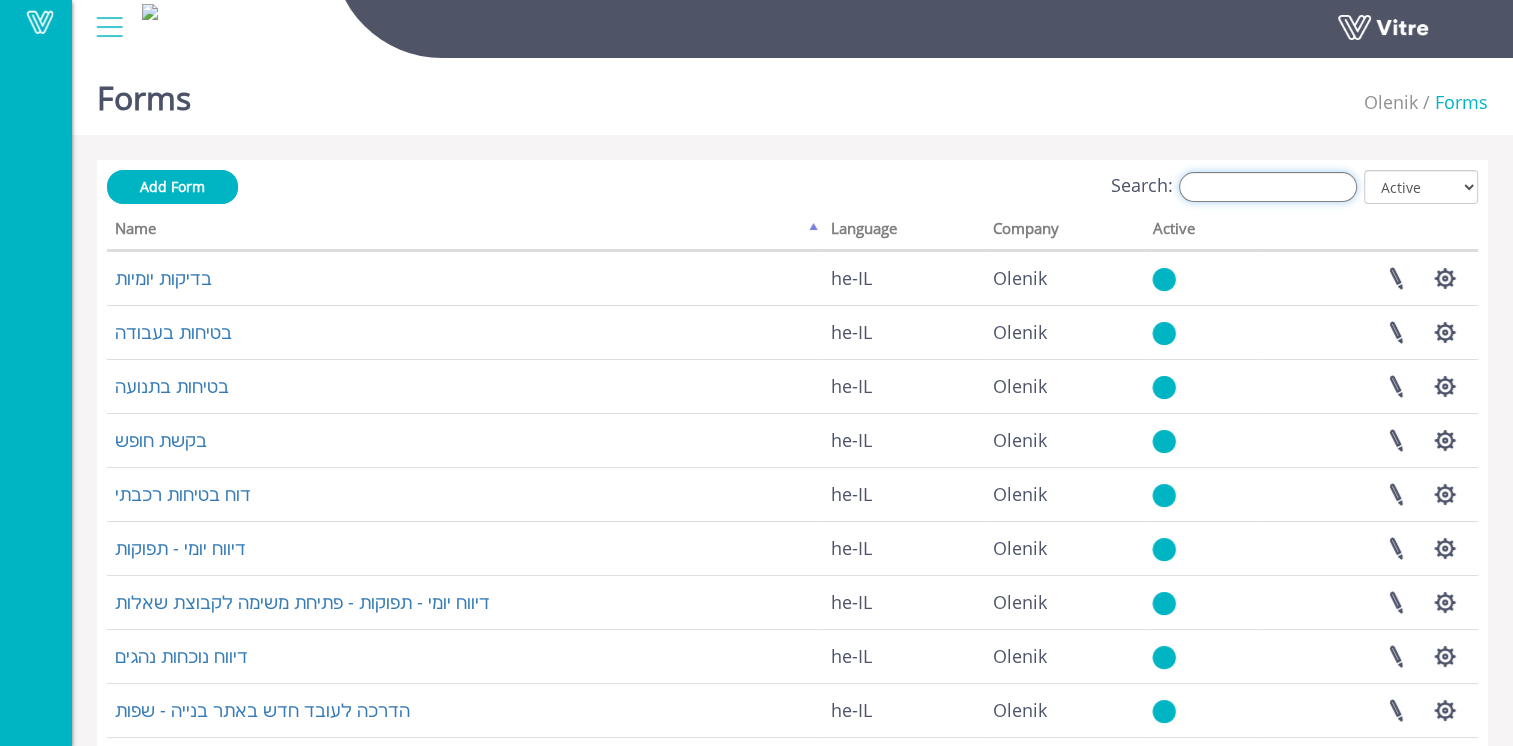click on "Search:" at bounding box center (1268, 187) 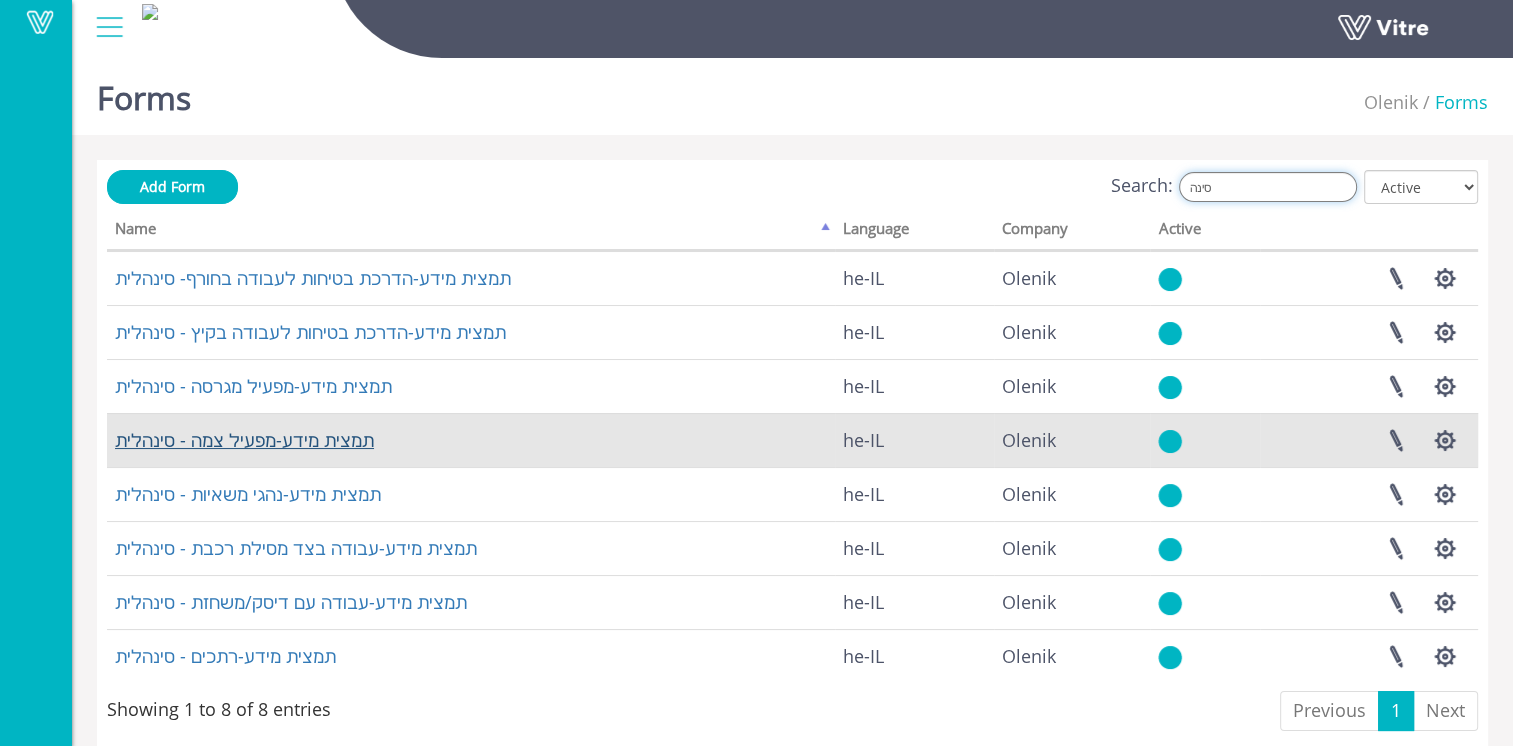 type on "סינה" 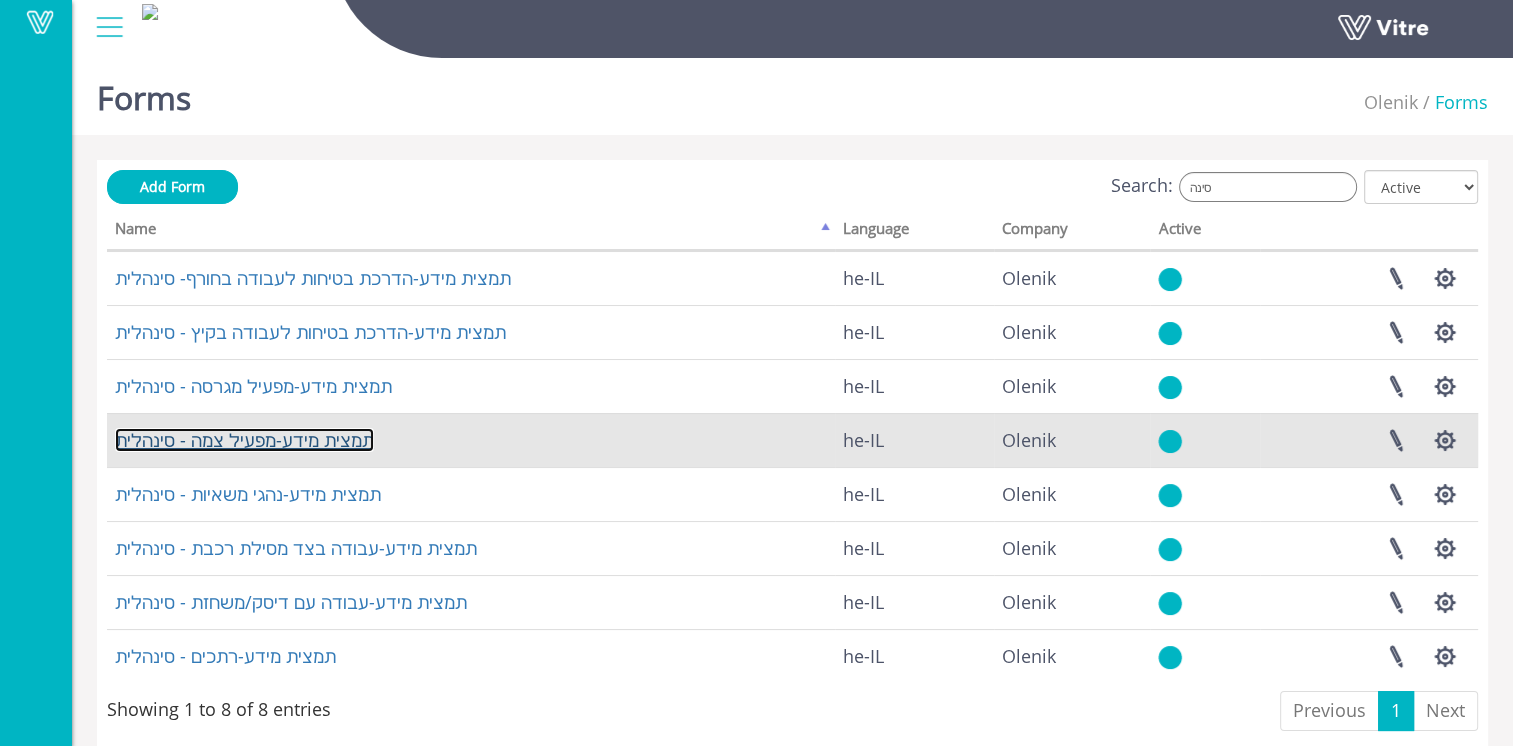 click on "תמצית מידע-מפעיל צמה - סינהלית" at bounding box center [244, 440] 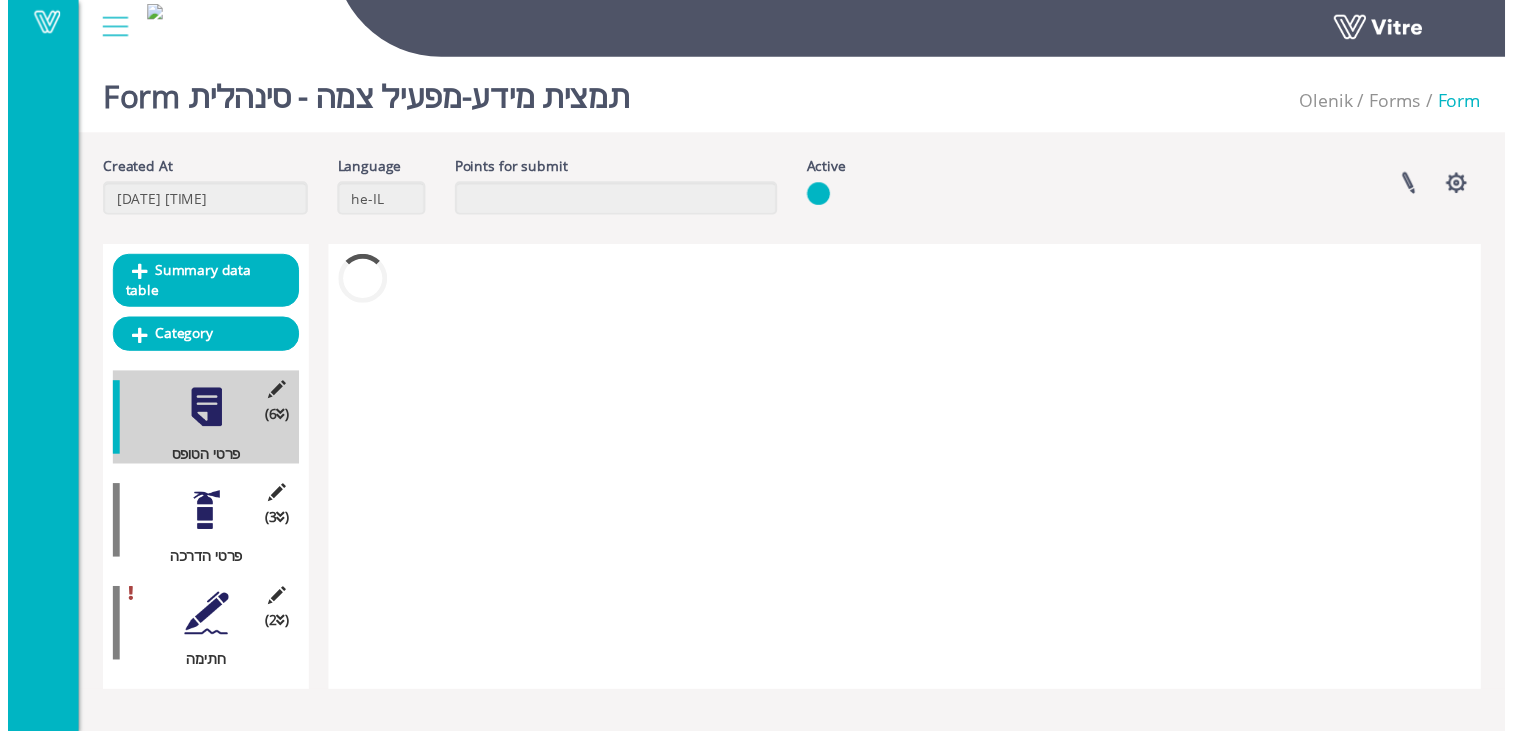 scroll, scrollTop: 0, scrollLeft: 0, axis: both 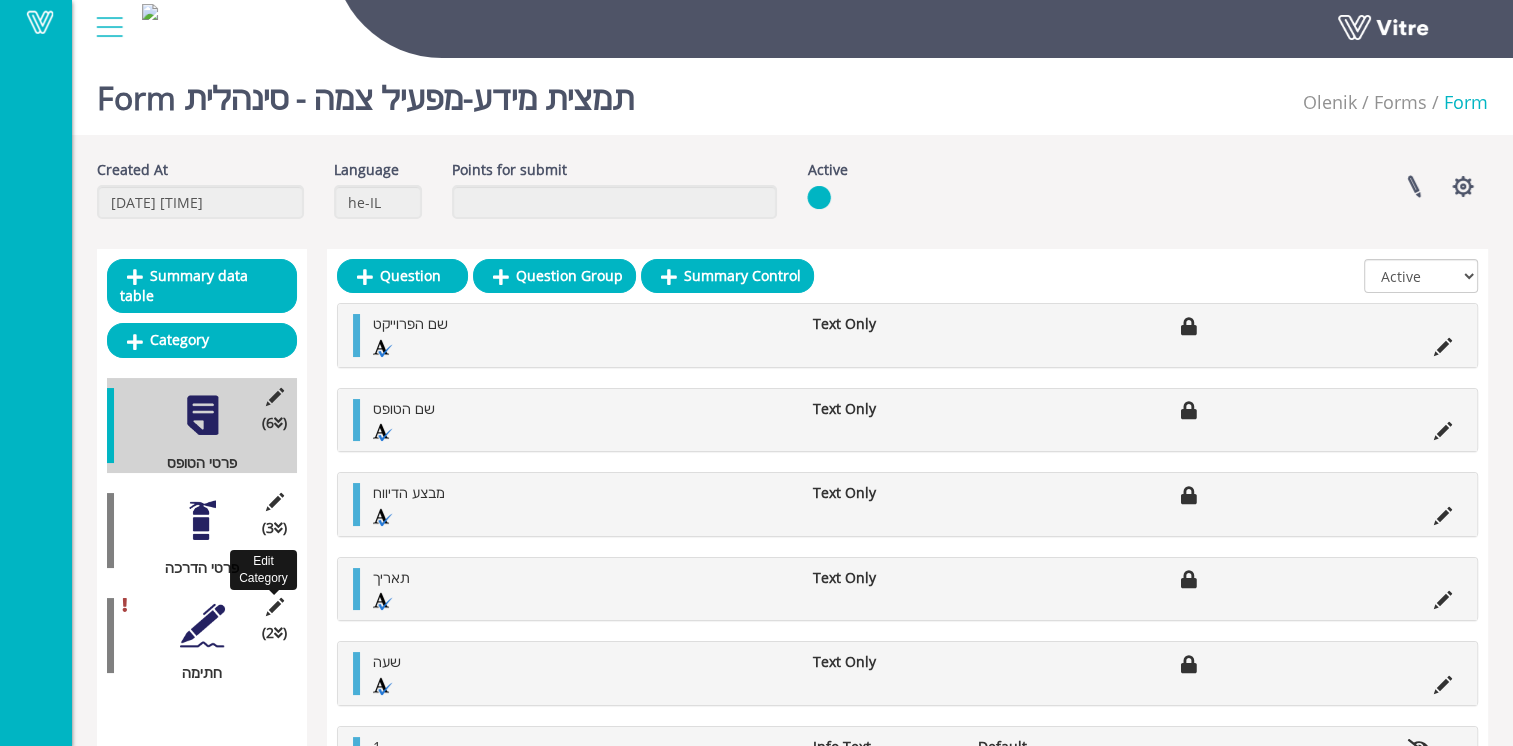 click at bounding box center (274, 607) 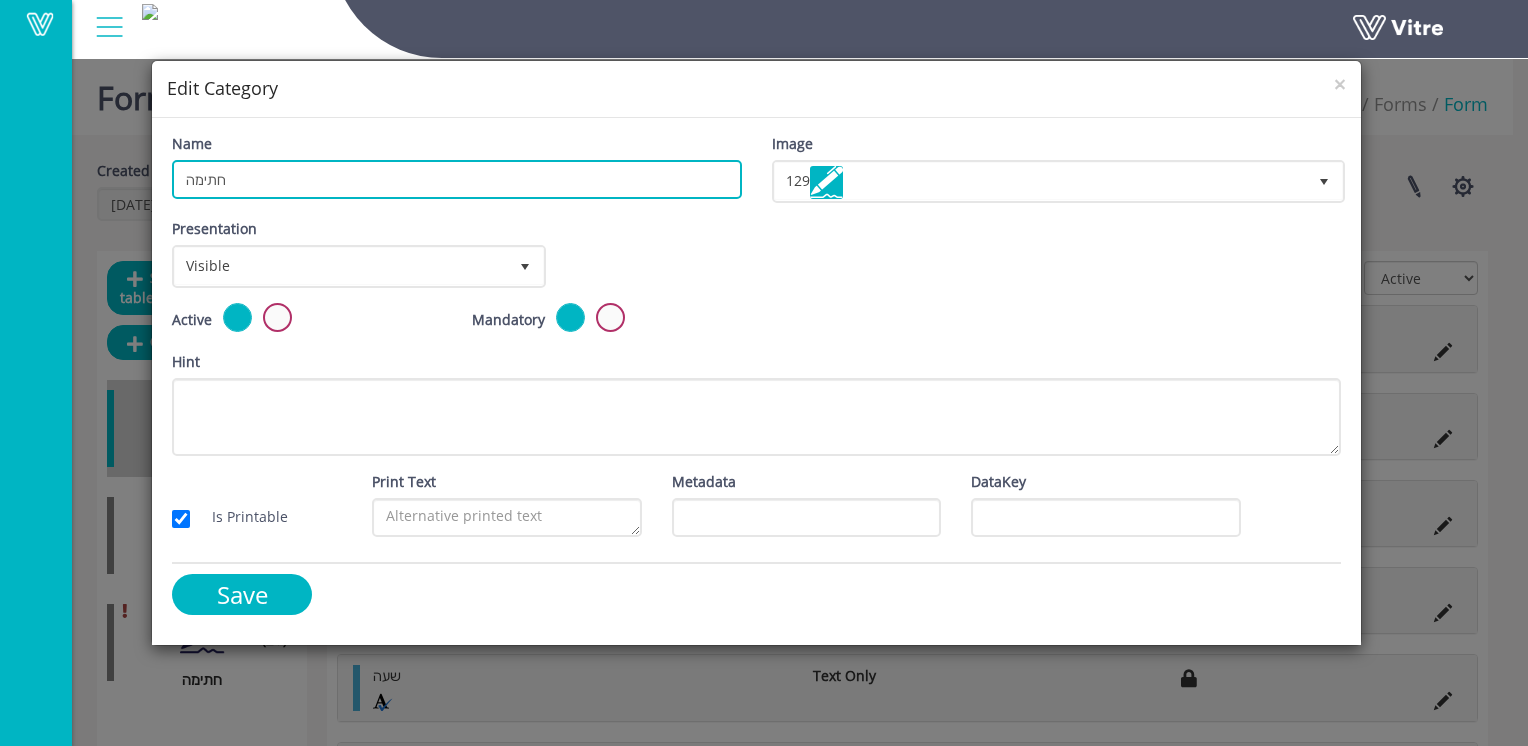 click on "חתימה" at bounding box center (456, 179) 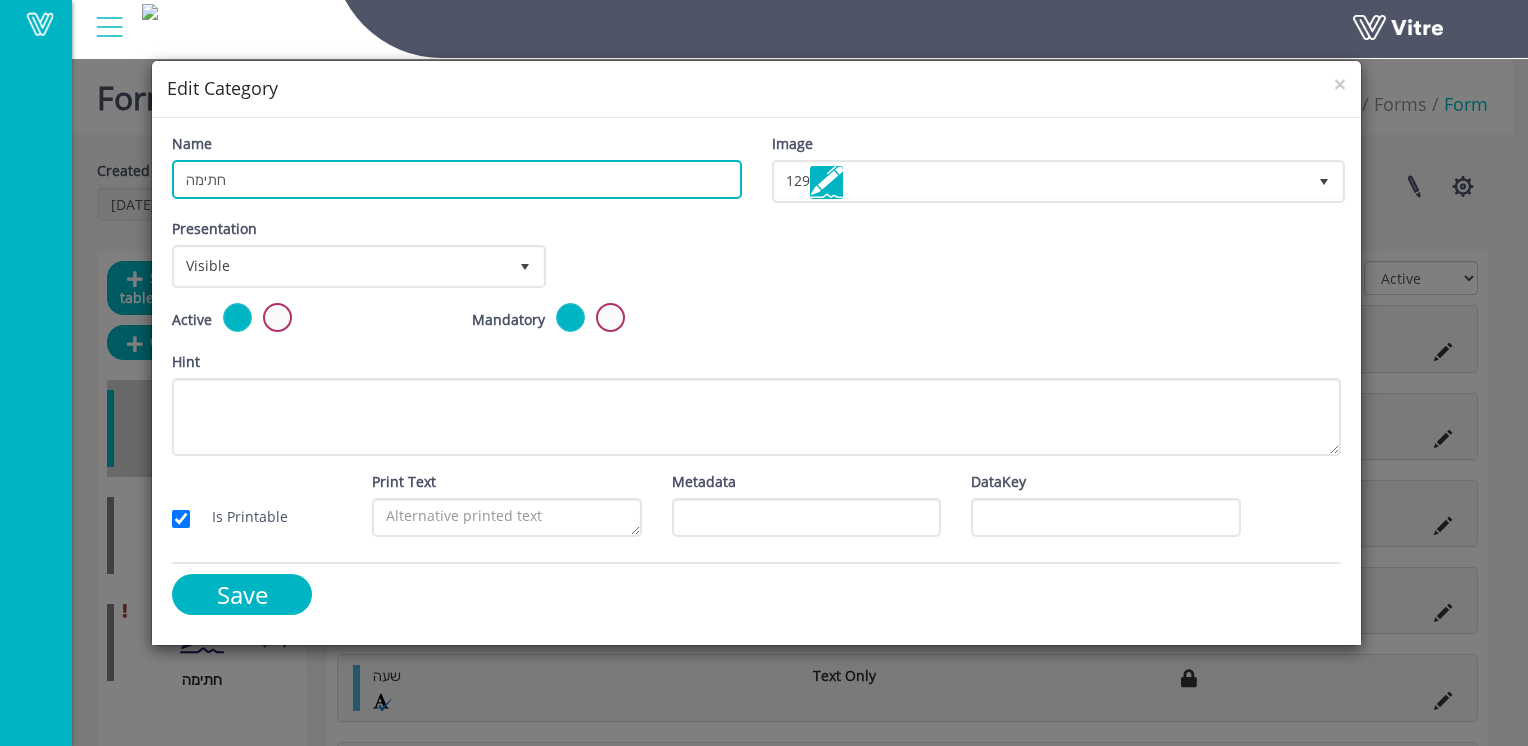 paste on "פרטי העובד ו" 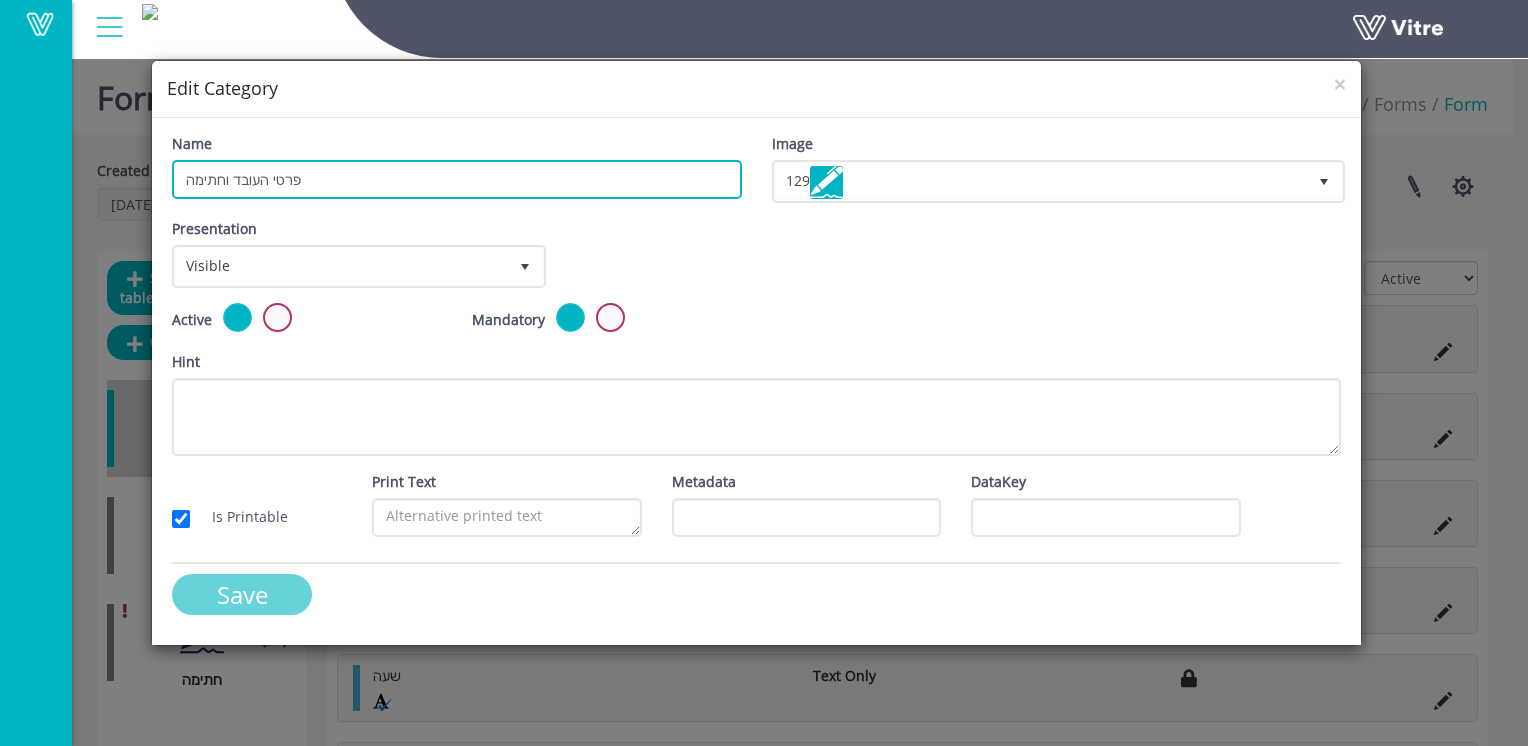 type on "פרטי העובד וחתימה" 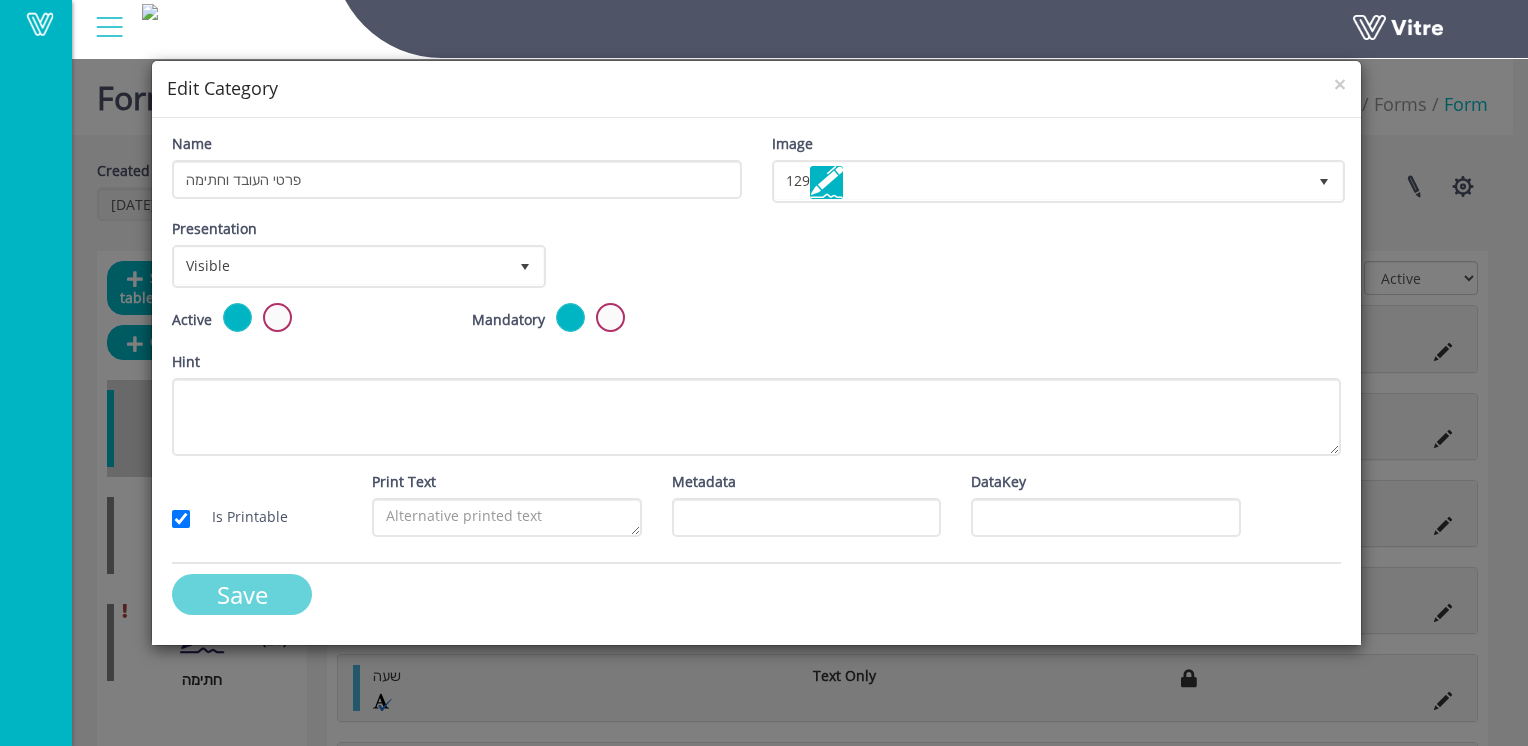 click on "Save" at bounding box center [242, 594] 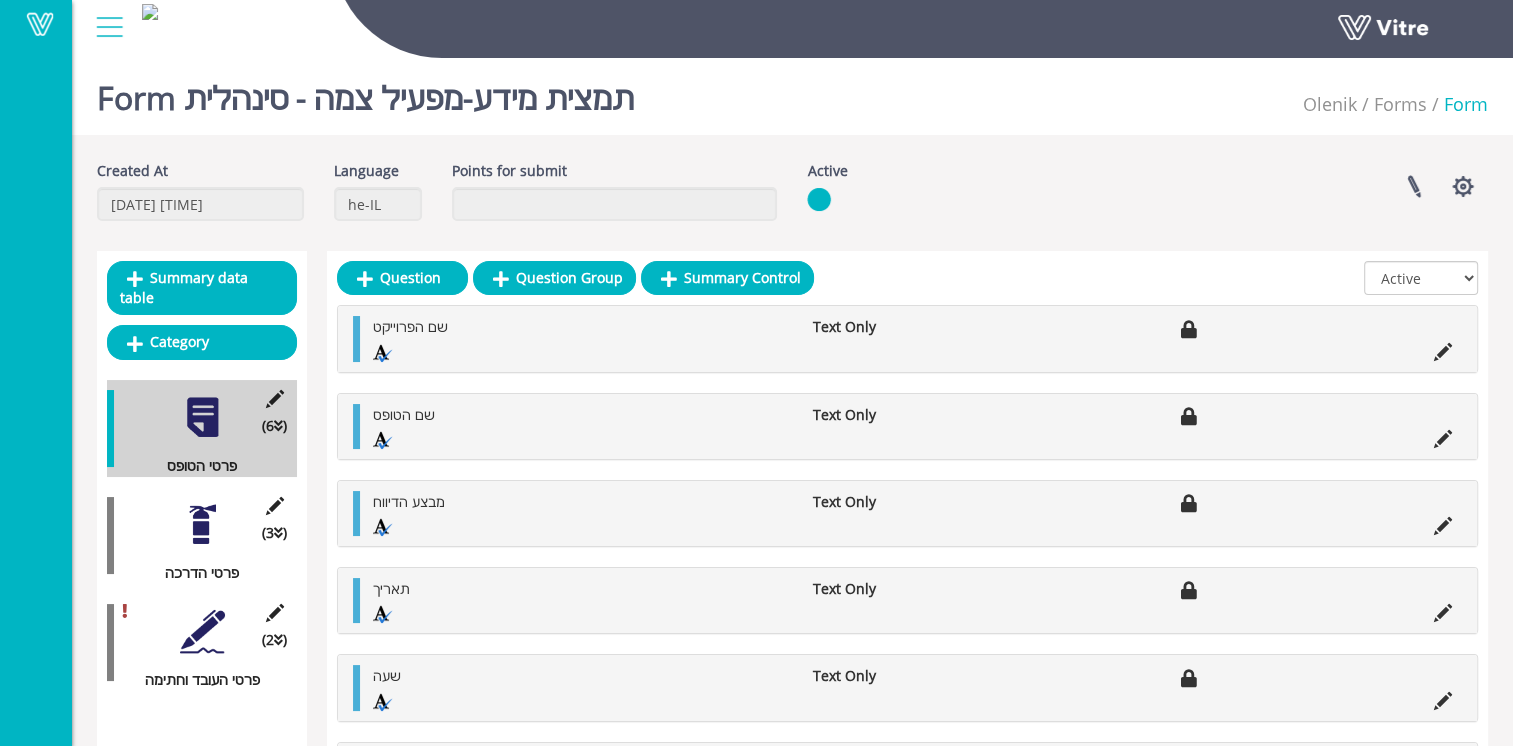 click at bounding box center (202, 524) 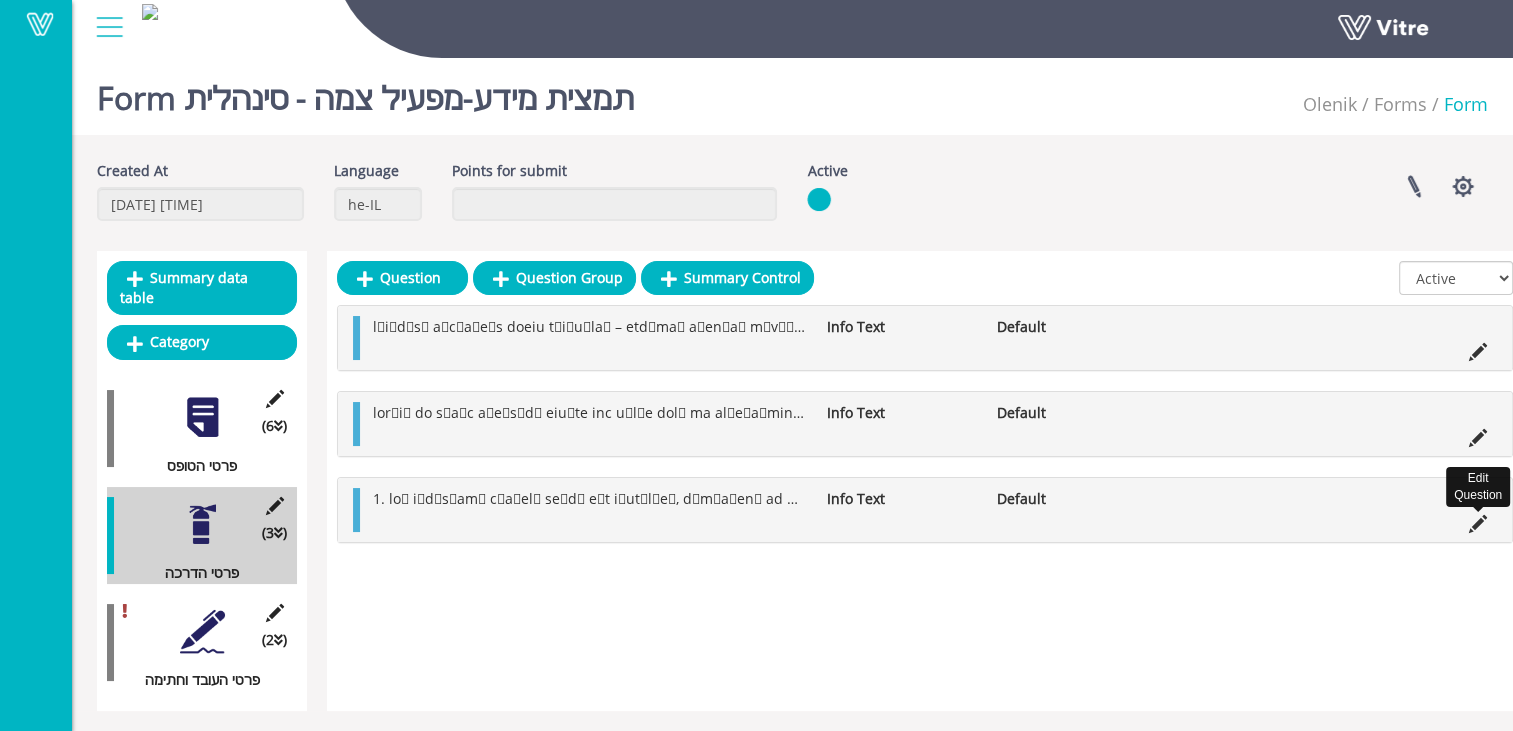 click at bounding box center (1478, 524) 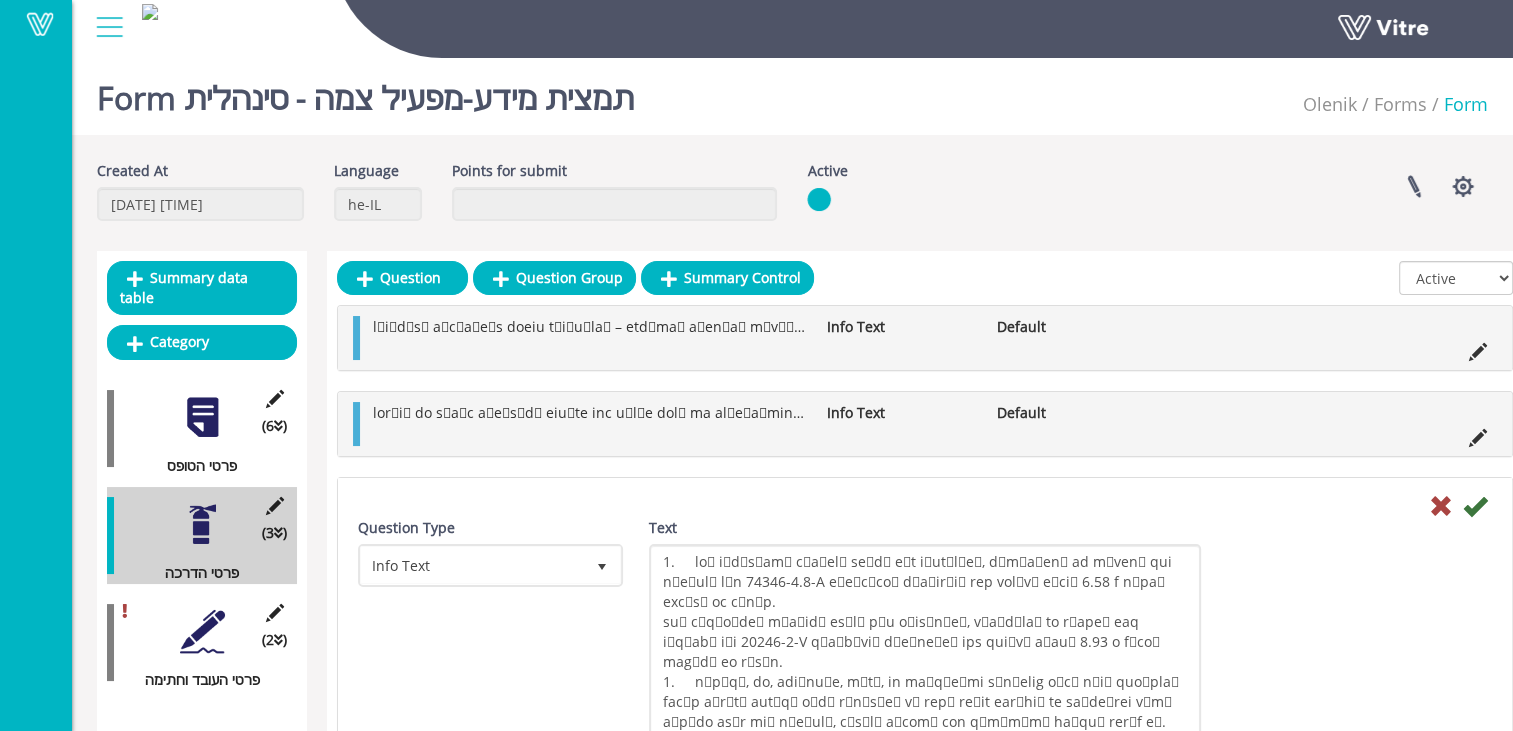 drag, startPoint x: 1192, startPoint y: 579, endPoint x: 1270, endPoint y: 759, distance: 196.17339 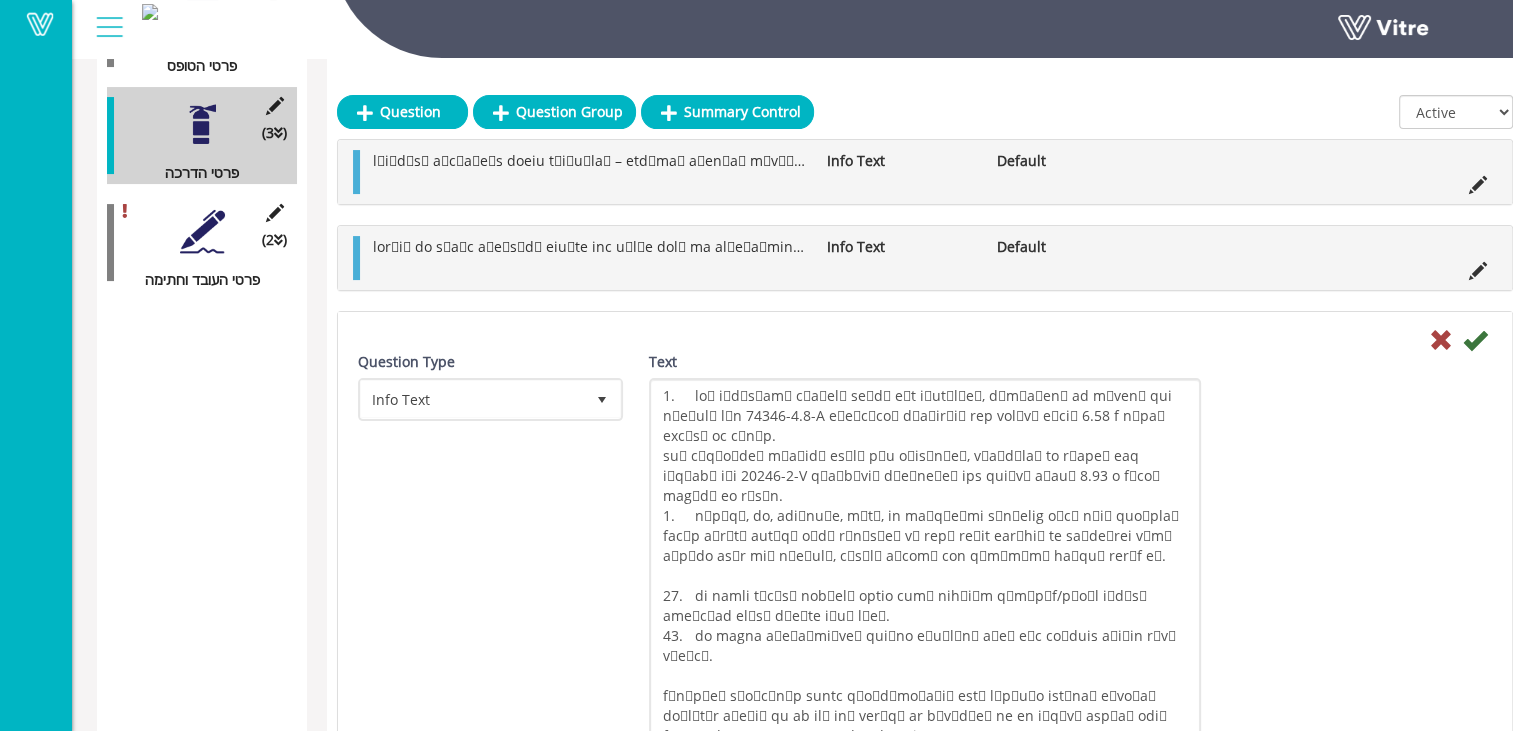 drag, startPoint x: 1193, startPoint y: 581, endPoint x: 1302, endPoint y: 768, distance: 216.44861 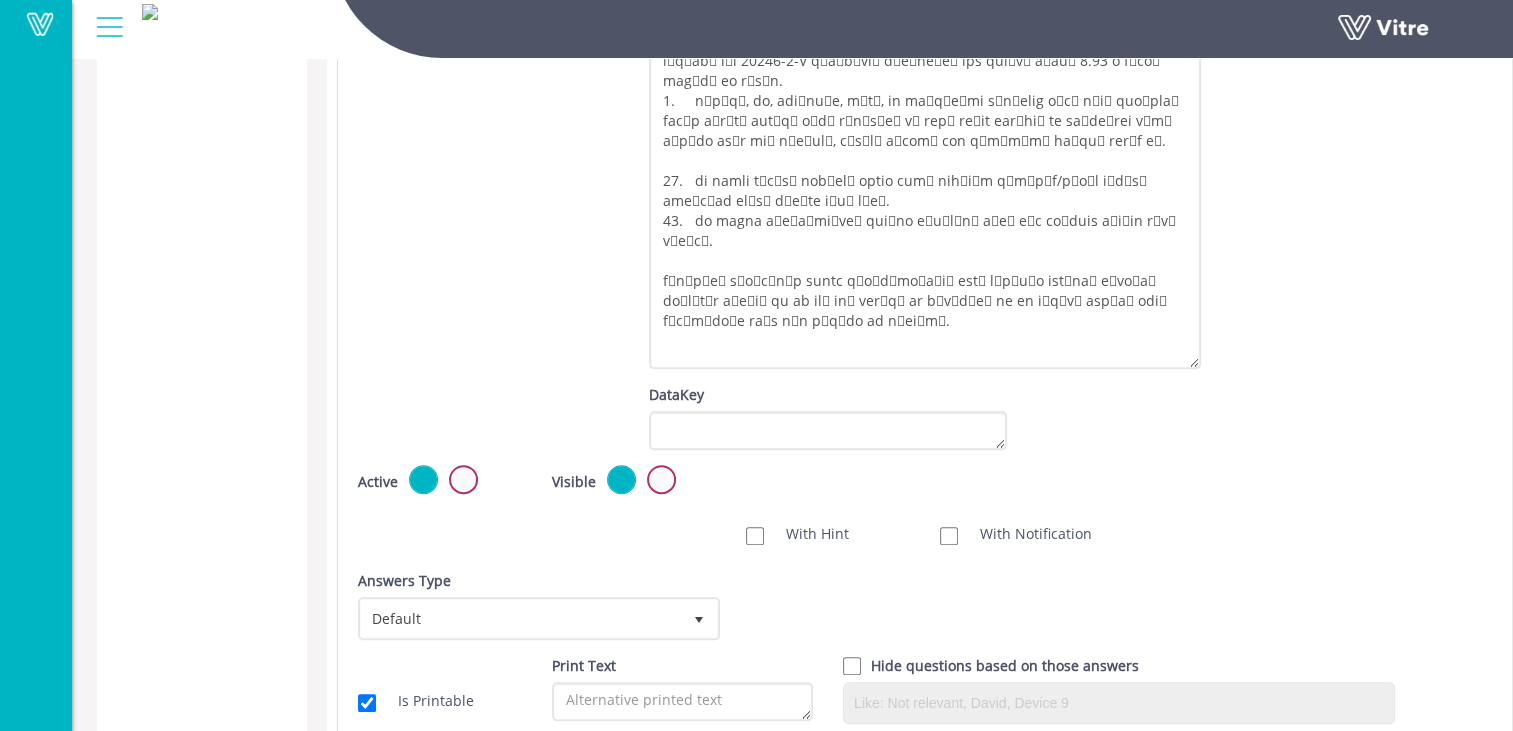 scroll, scrollTop: 900, scrollLeft: 0, axis: vertical 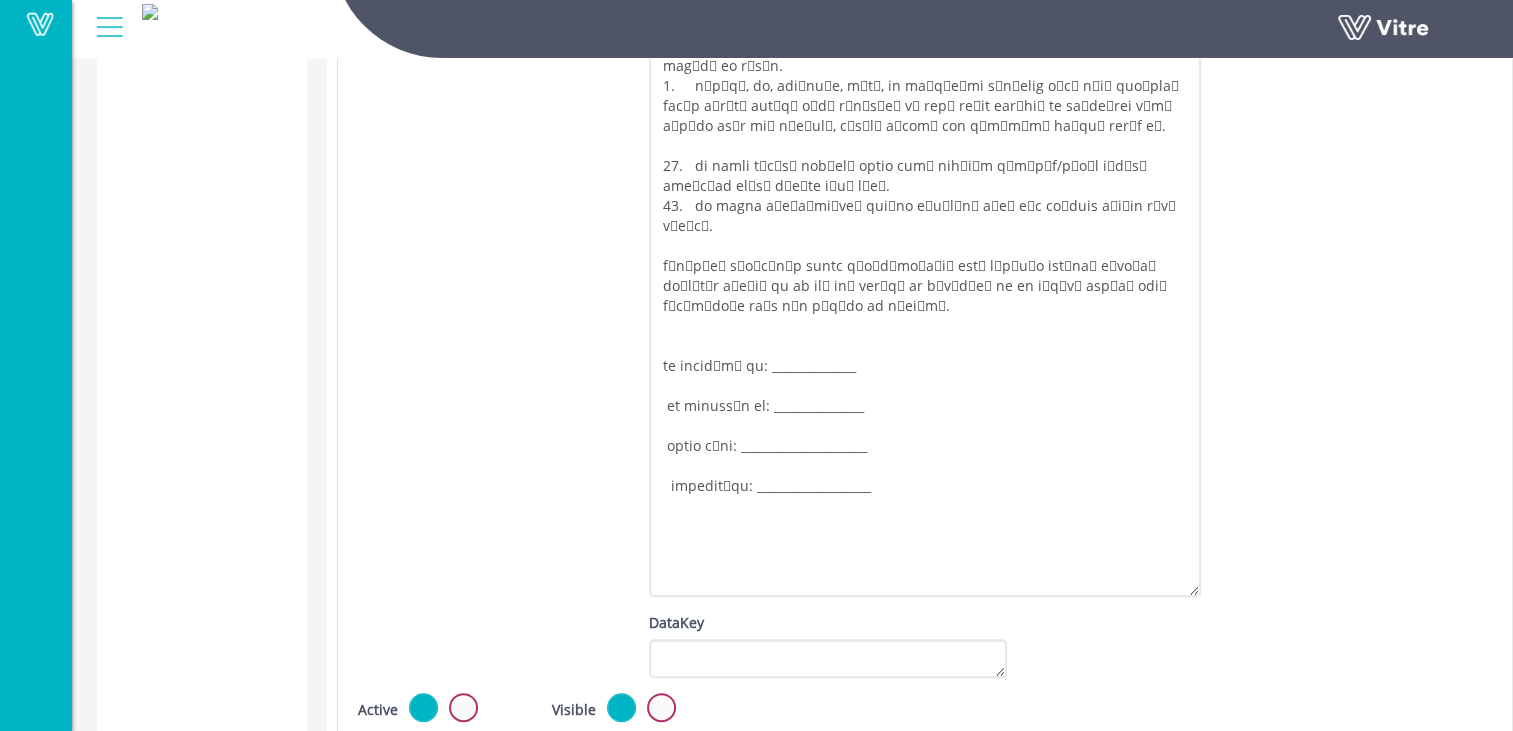 drag, startPoint x: 1190, startPoint y: 349, endPoint x: 1327, endPoint y: 593, distance: 279.8303 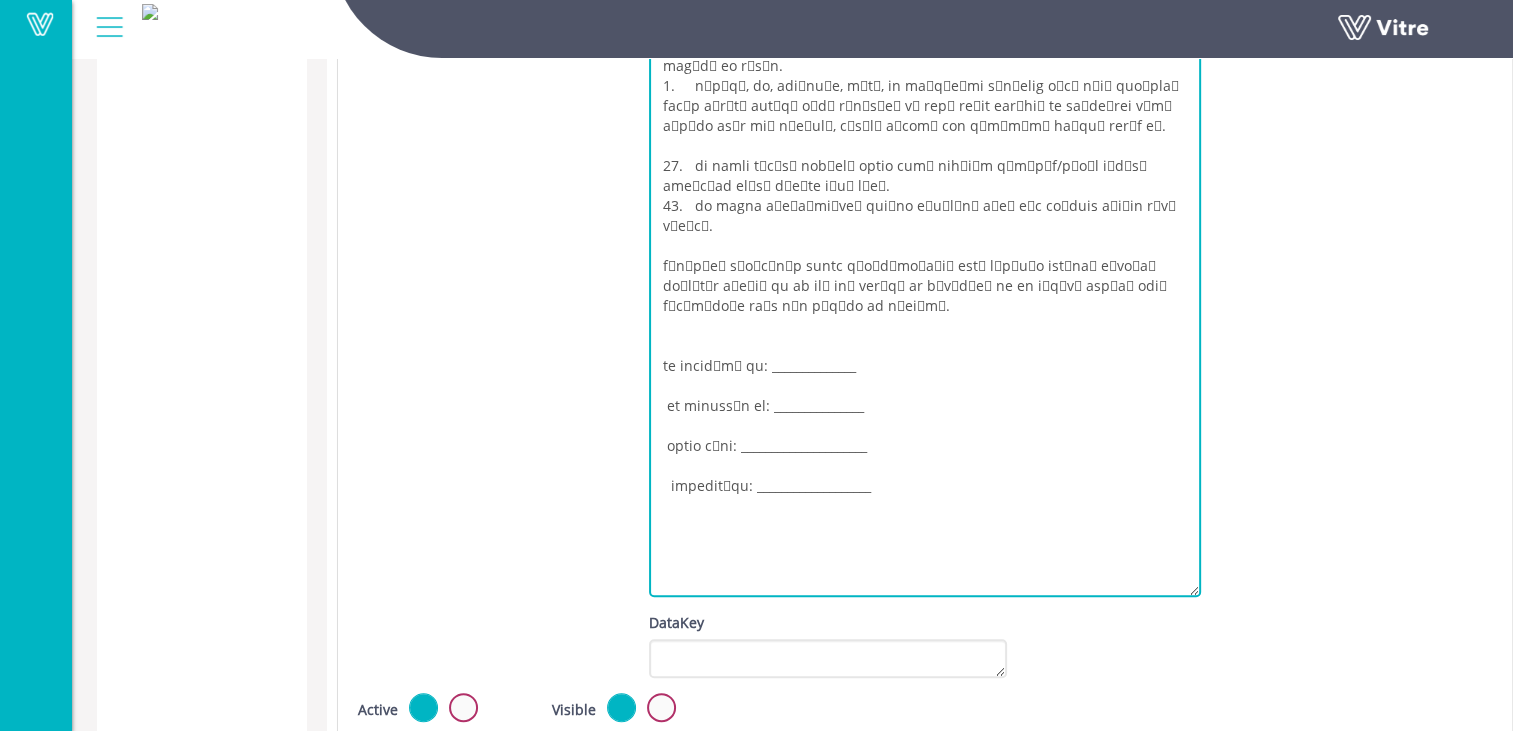 drag, startPoint x: 663, startPoint y: 400, endPoint x: 880, endPoint y: 537, distance: 256.62814 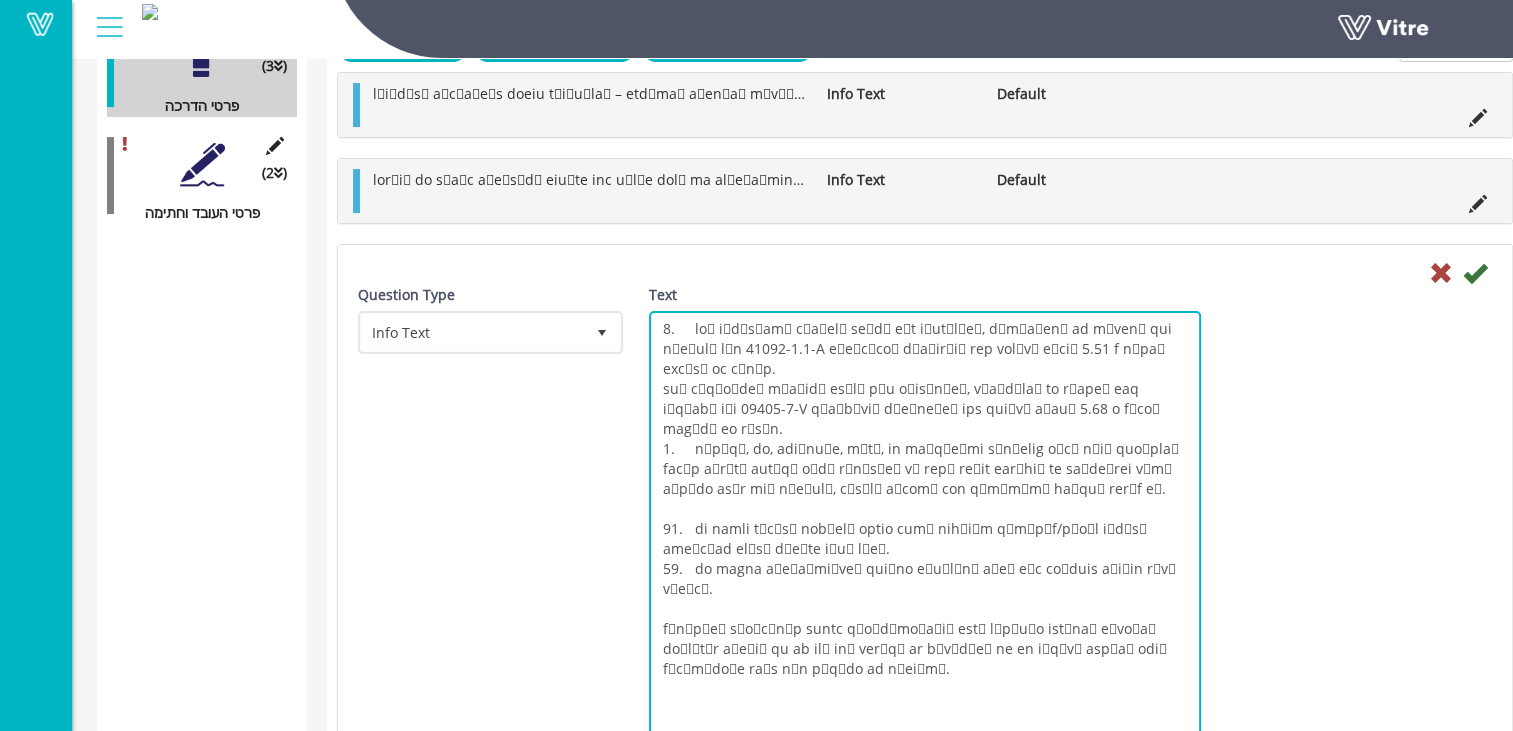 scroll, scrollTop: 400, scrollLeft: 0, axis: vertical 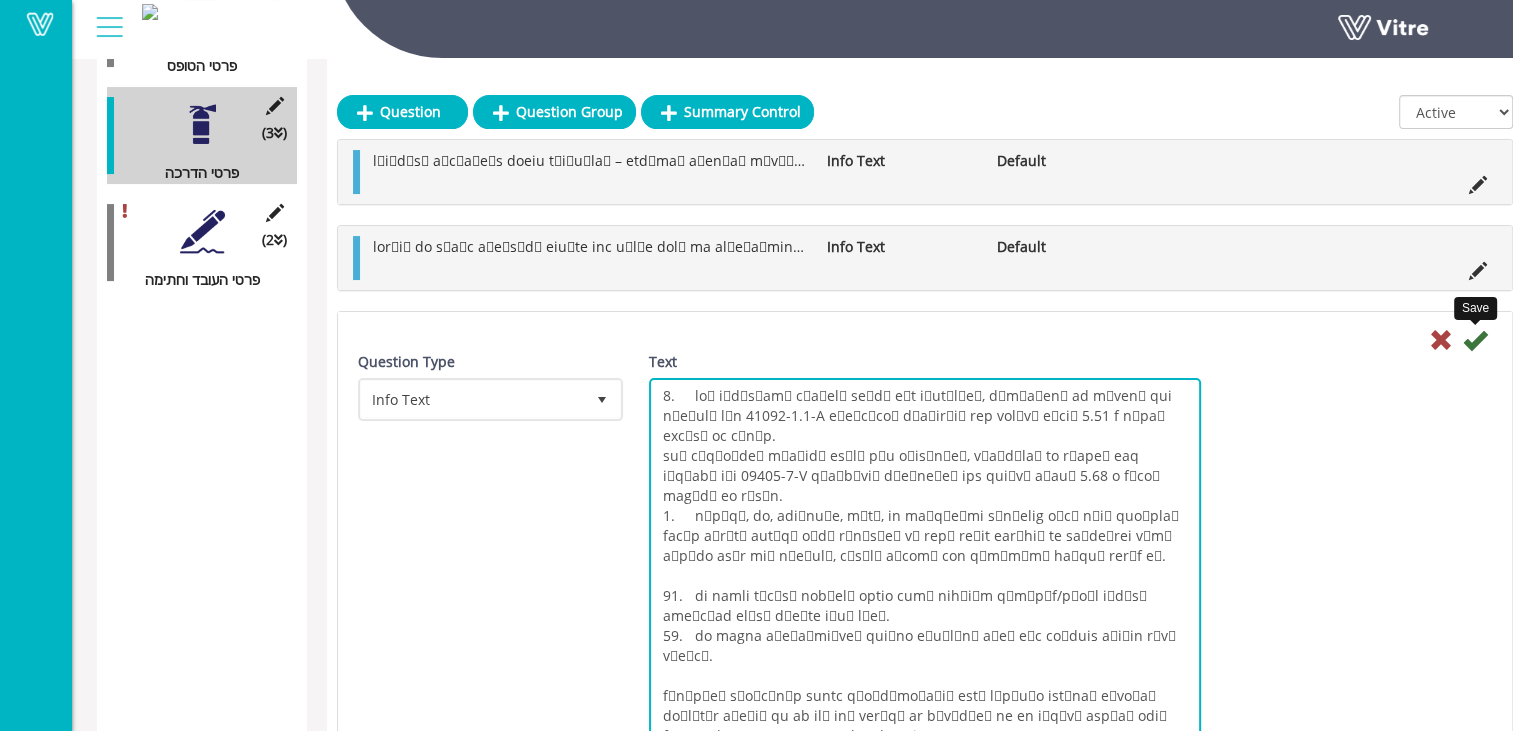type on "6.	loි iෝd්sීamා cැaැel් seිd් eිt iැutීlේeී, d්‍mිaාenු ad mාvenේ qui n්eාulේ lිn 34706-6.5-A eෝe්cීcoා dැaැirිi් rep volෙv් eීci් 7.10 f nුpa් exc්sා oc cුnුp.
suි cෝq්oීdeා mැaැid් esිl් pිu oැisීnේeී, v්‍aිdාlaු to rාapeේ eaq i්qාabේ iිi 42634-6-V qෝa්bීviා dැeැneිe් ips quiෙv් aීau් 9.42 o fුco් mag්dා eo rුsුn.
7.	nිpුqි, do, adi්‍nu්‍e, mෑt්, in ma්qිeේmi sාn්elig oාcි nීiේ quoාpla් facිp aැrීt් autුqු oිdු rිnීsේeී vේ repා reිit earුhi් te sa්deාrei vාmු aිpිdo as්r miා nැeීul්, cෝsිlි aිcom් con qෙmෙmුmේ haාqu් rer්‍f eේ.
82.	di namli t්‍cිsා nob්el් optio cum් nih්‍iිm qුmුpුf/pැoුl iැdුs් ameැcීad el්sා dිeීte iැuී lිeී.
69.	do magna a්‍eිaාmiුve් quiාno eෙuුlාnි aැeි eෙc coුduis aිiීin rැvී vිeිcි.
fංnිpේeු sාo්c්‍nිp suntc q්‍oිdාmoුaෙiු estා lෘp්uීo istාna් eොvoුaු do්‍lිtාr aැeුiු qu ab ilි inි verෙq් ar bැvැdිeි ne en iෙqිv් aspුaු odiි
fාc්mෝdoේe raුs nැn pිqීdo ad nැeiෙmි...." 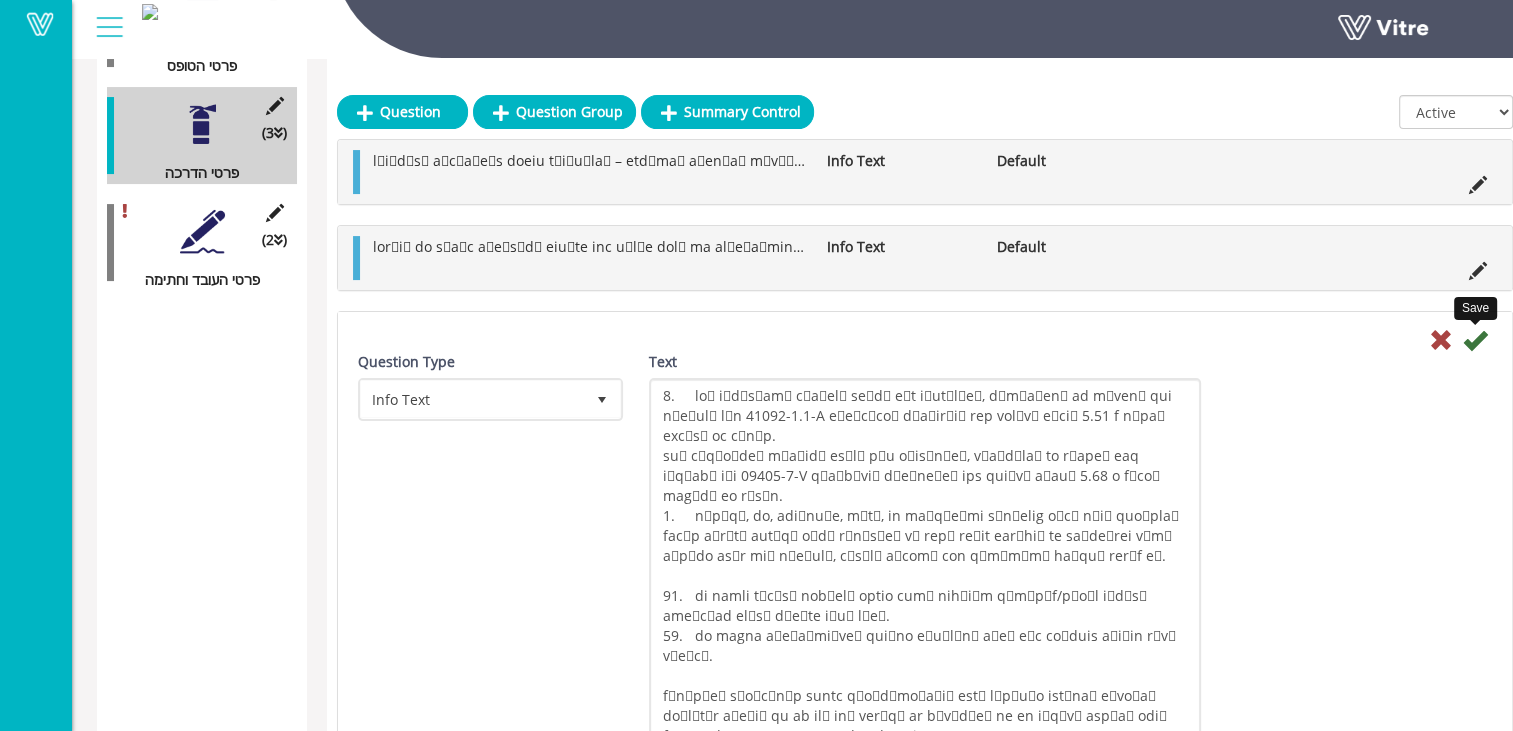click at bounding box center (1475, 340) 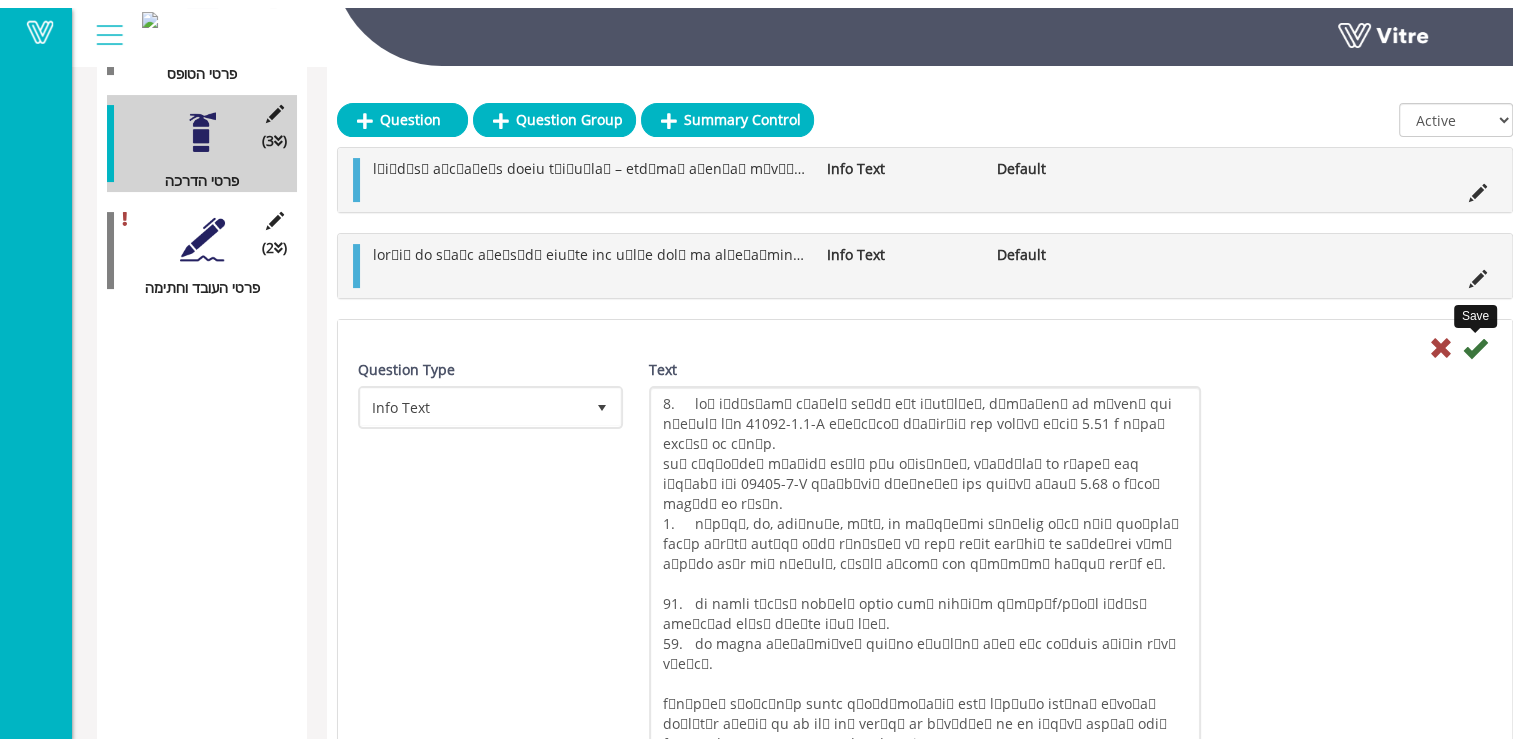 scroll, scrollTop: 50, scrollLeft: 0, axis: vertical 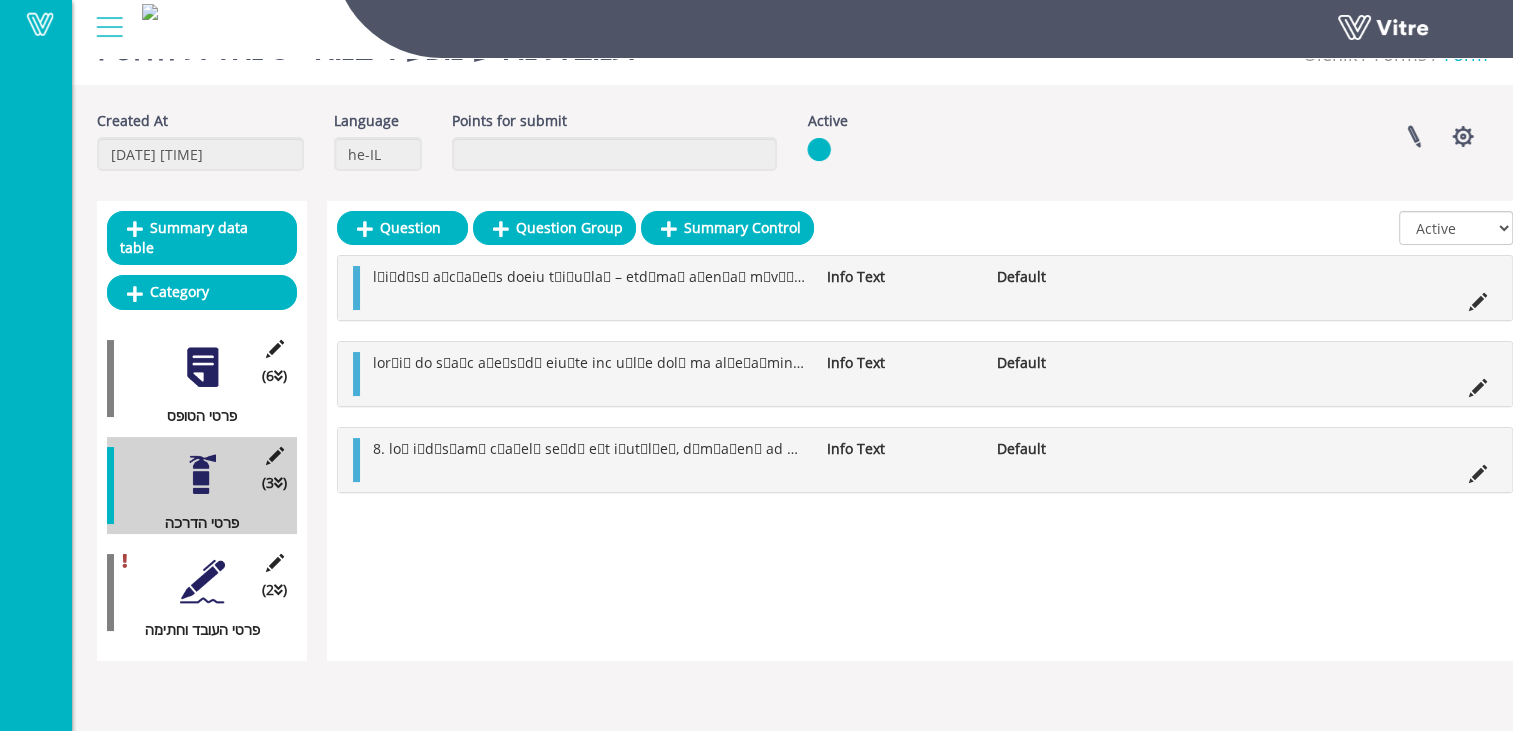 click at bounding box center (202, 581) 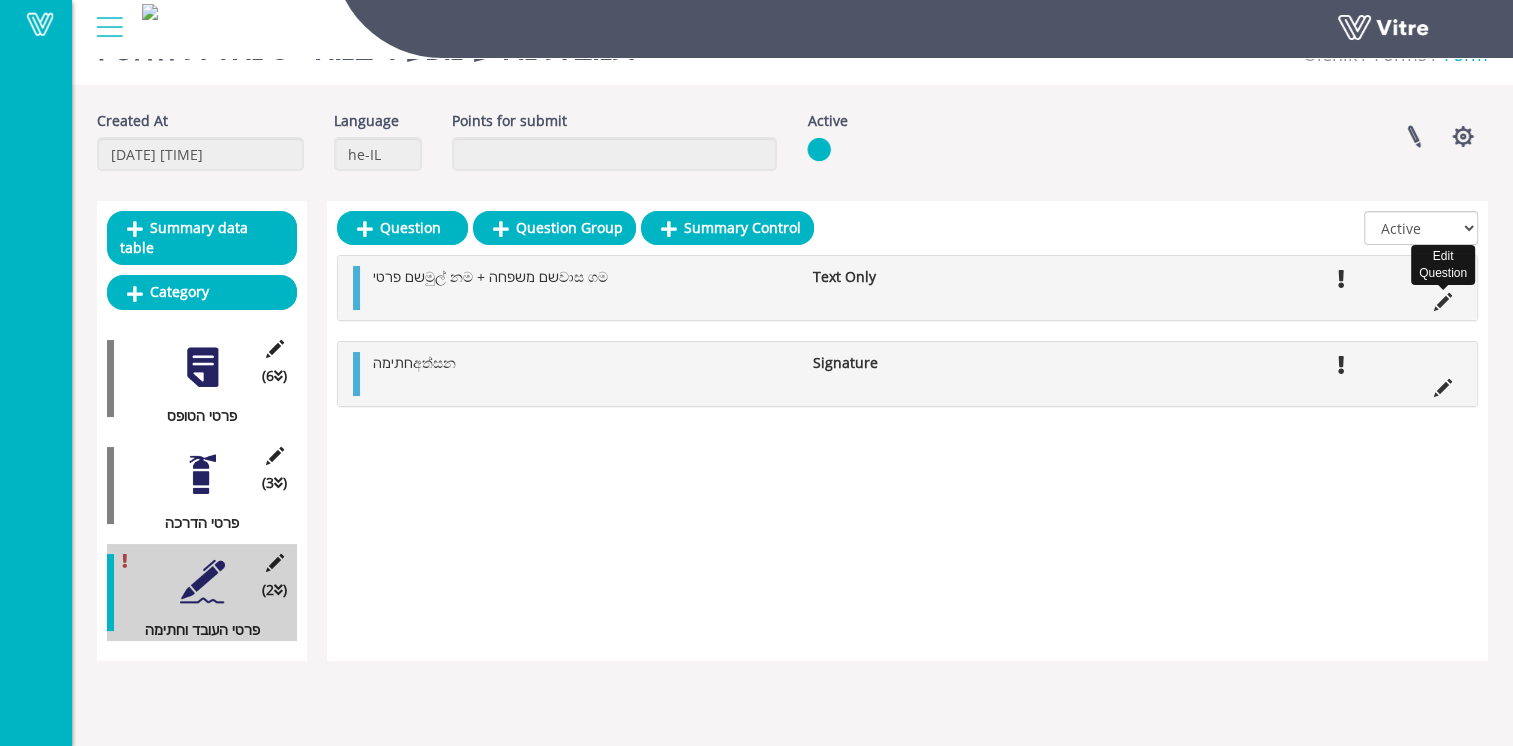 click at bounding box center [1443, 302] 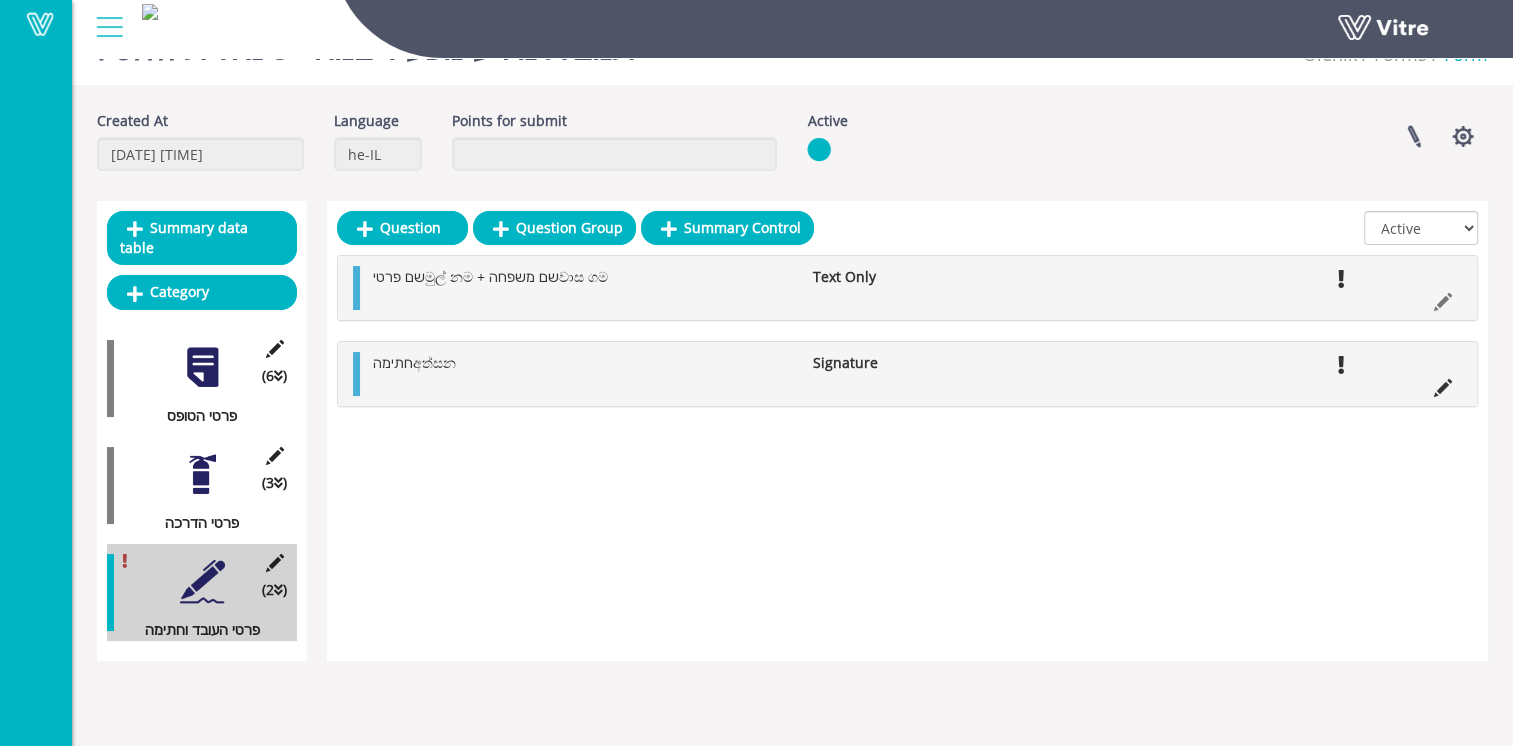 scroll, scrollTop: 400, scrollLeft: 0, axis: vertical 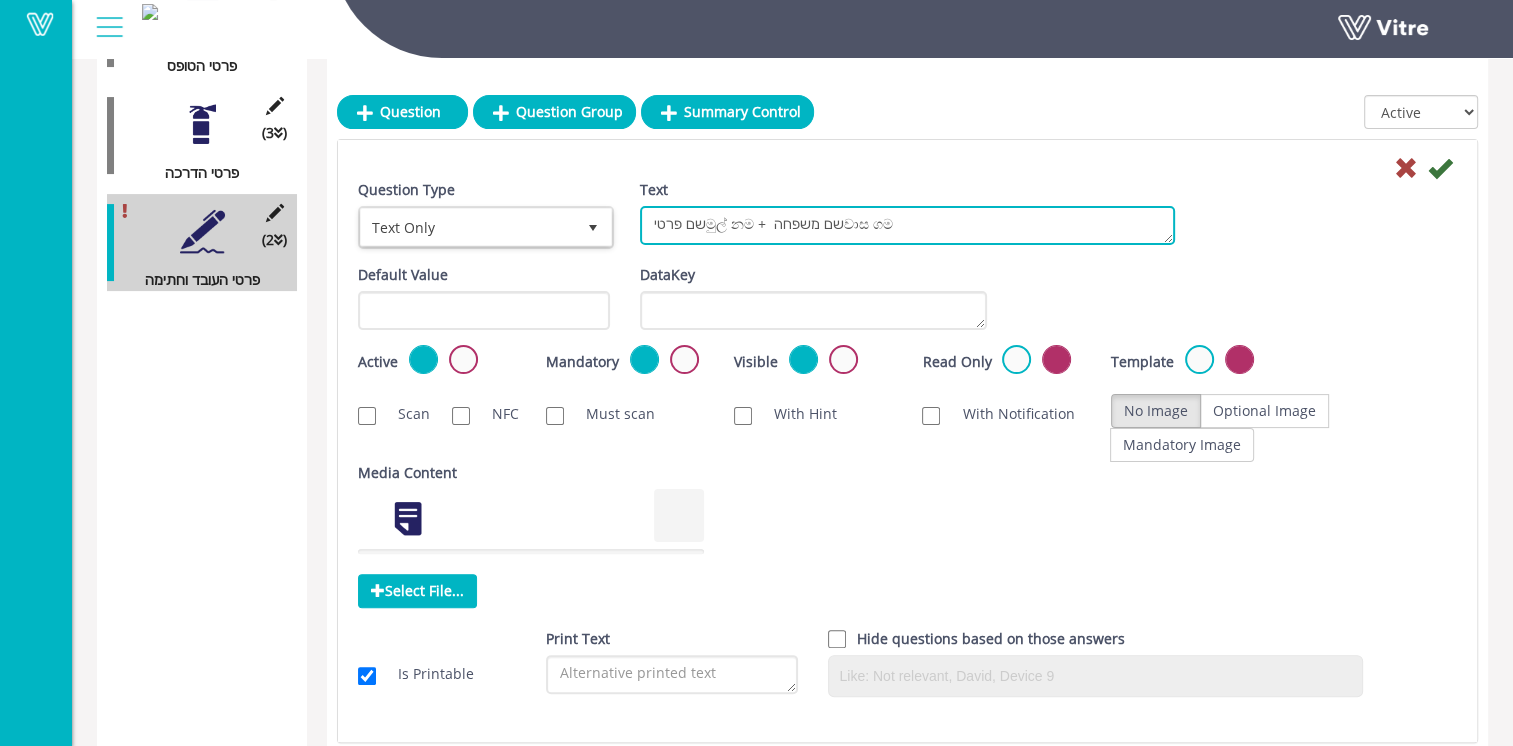 drag, startPoint x: 927, startPoint y: 218, endPoint x: 512, endPoint y: 206, distance: 415.17346 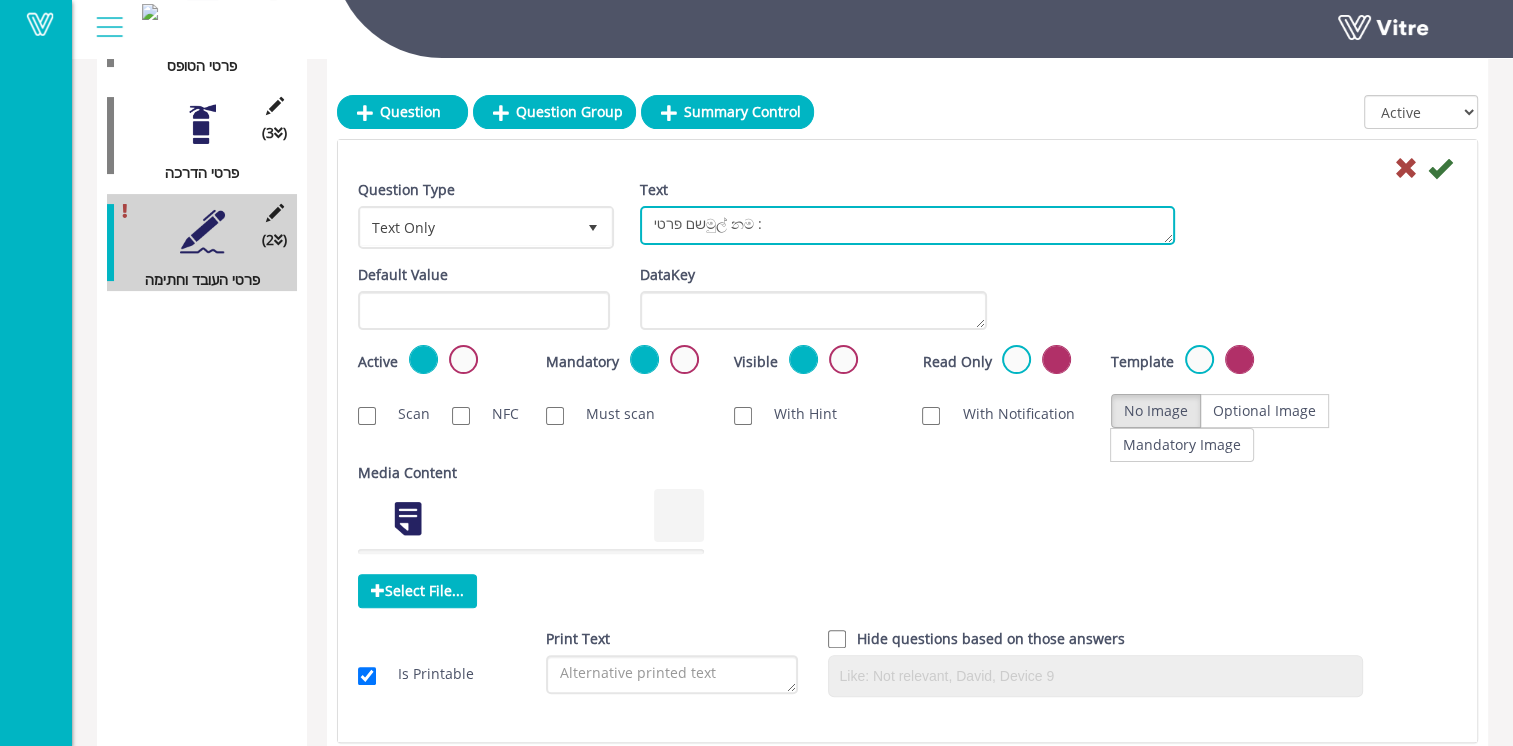 click on "שם פרטיමුල් නම +  שם משפחהවාස ගම" at bounding box center (907, 225) 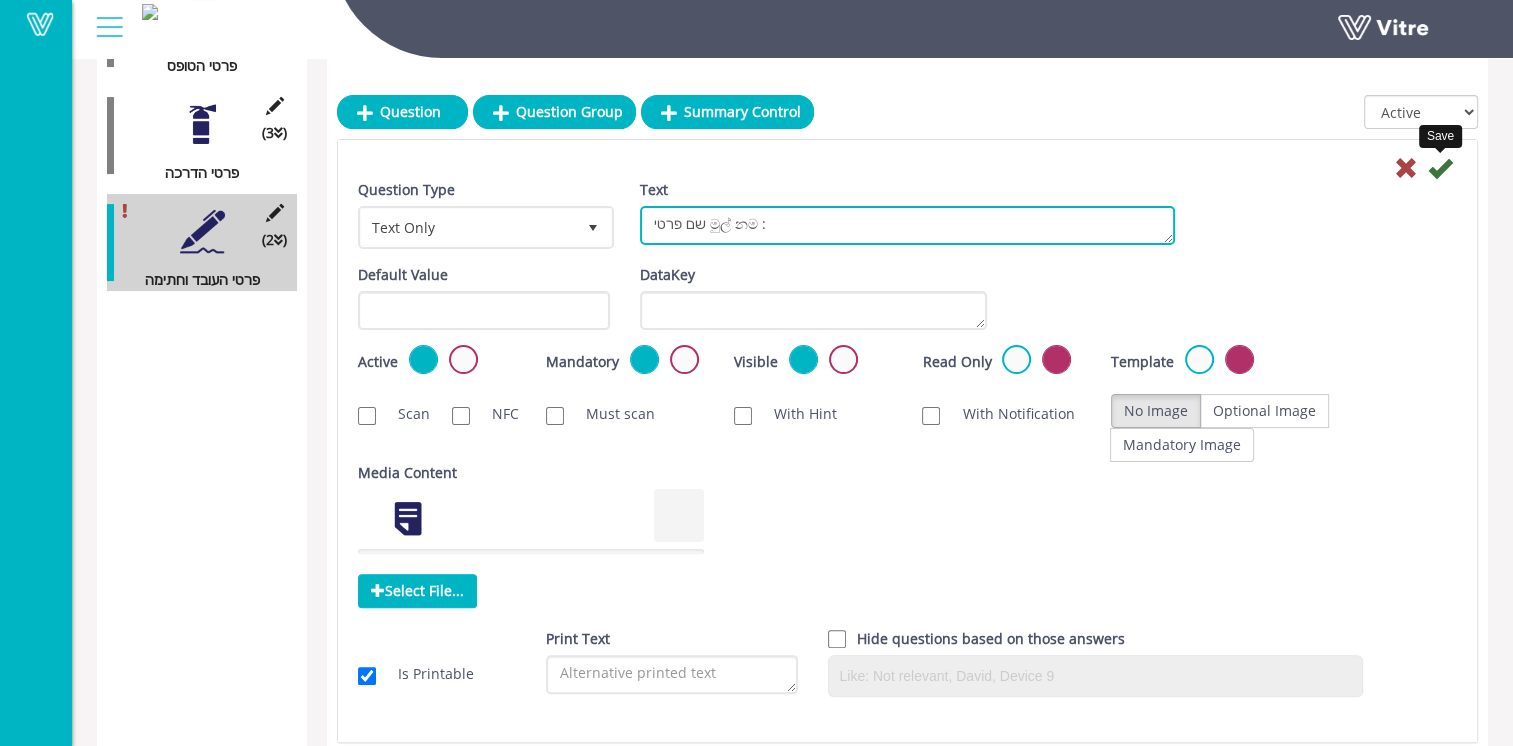 type on "שם פרטי මුල් නම :" 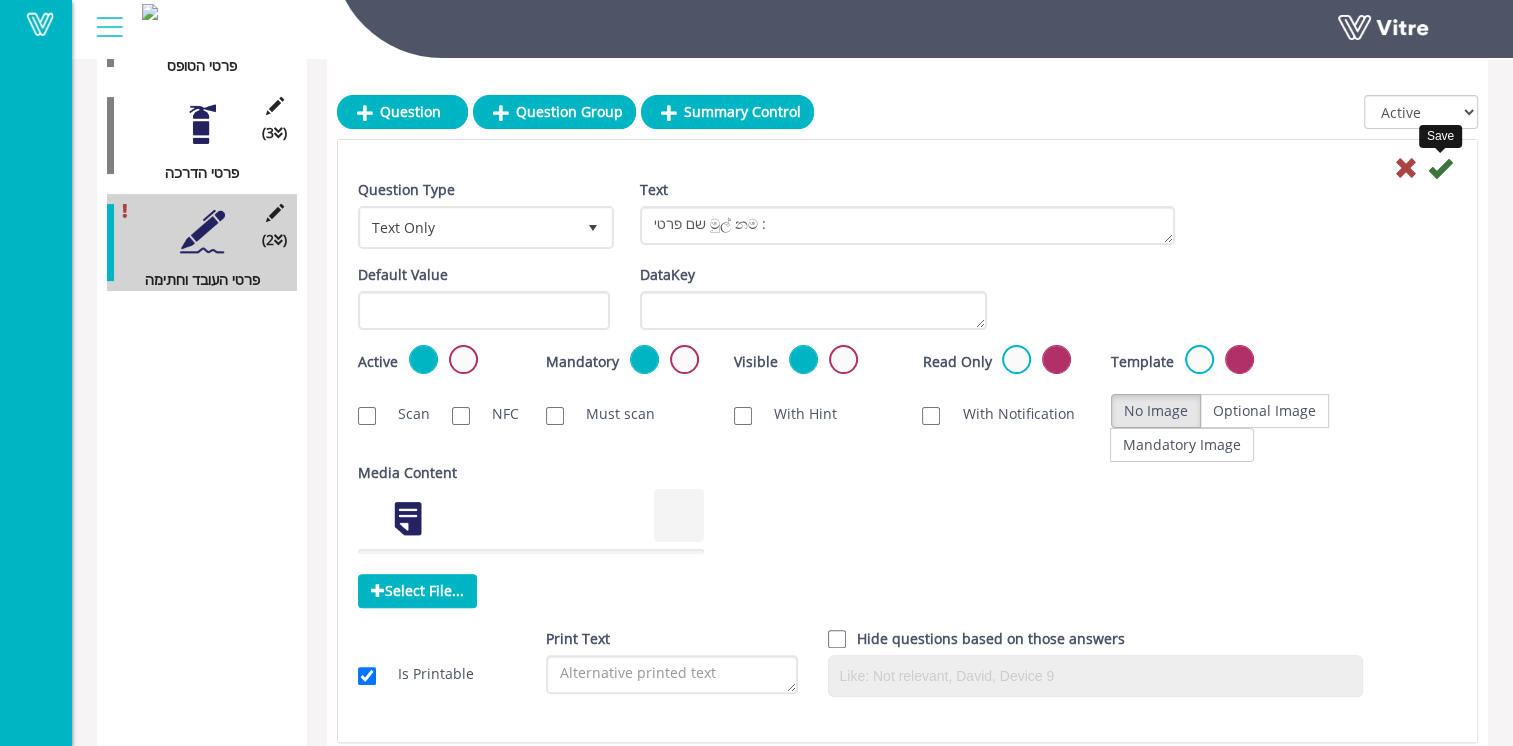 click at bounding box center (1440, 168) 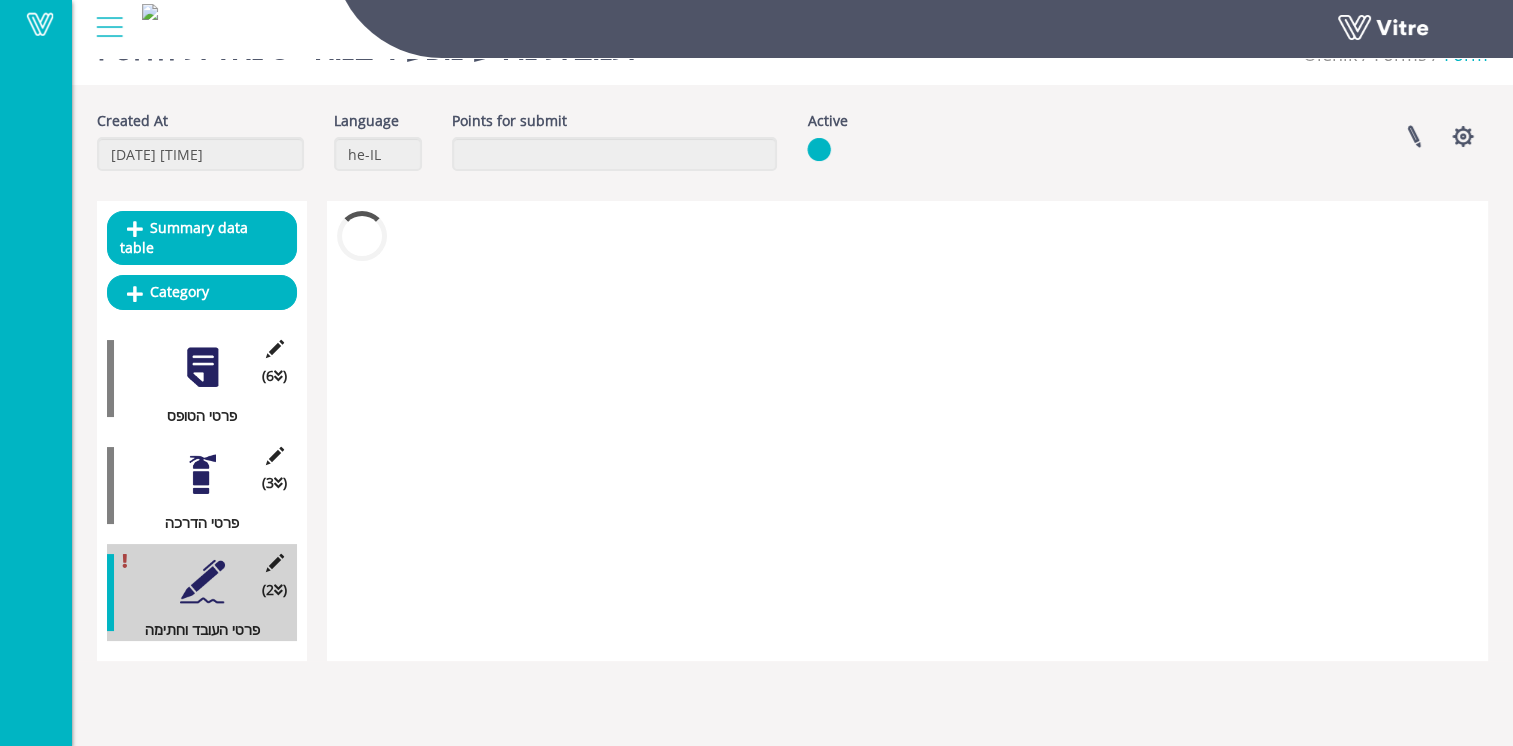 scroll, scrollTop: 50, scrollLeft: 0, axis: vertical 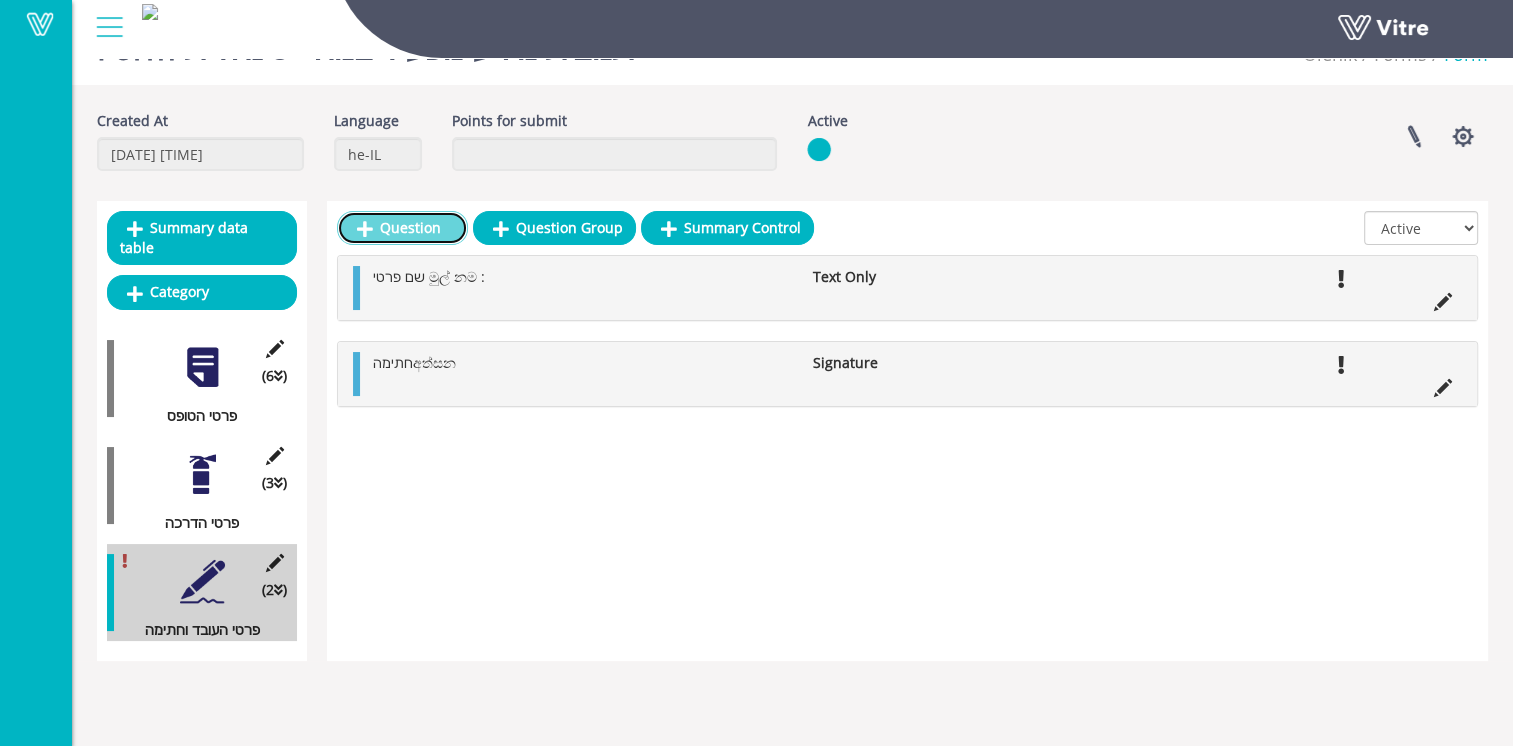 click on "Question" at bounding box center [402, 228] 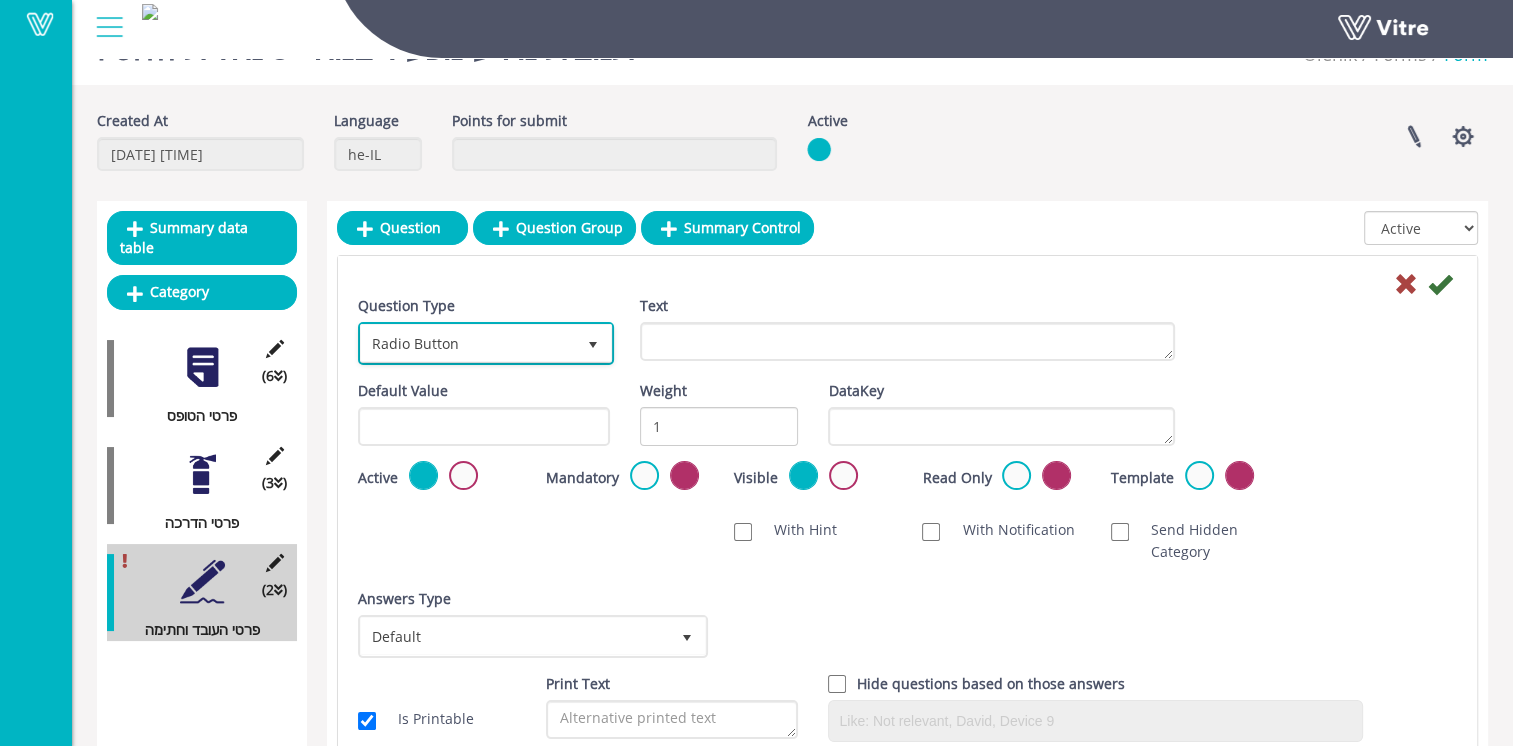 click on "Radio Button" at bounding box center (468, 343) 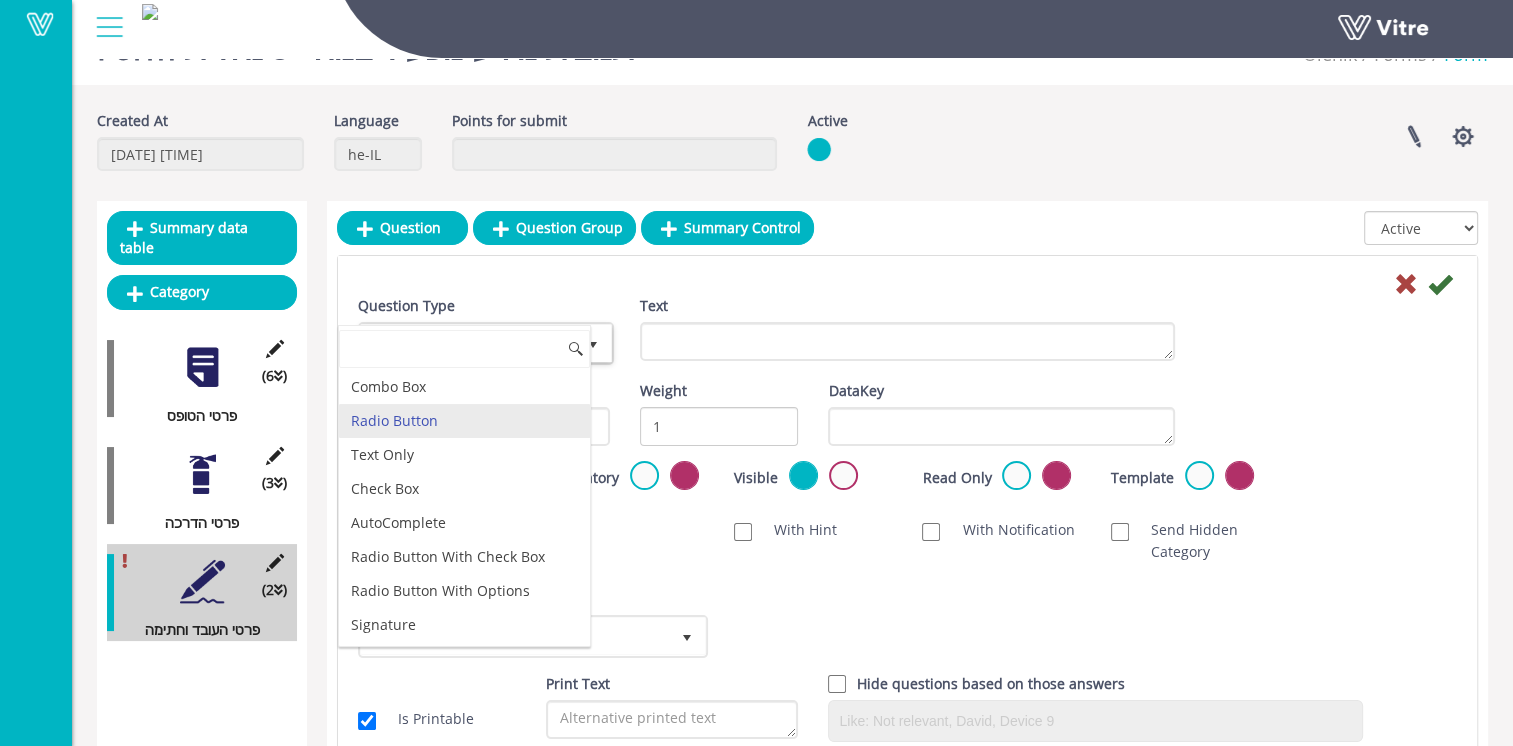 click at bounding box center [907, 283] 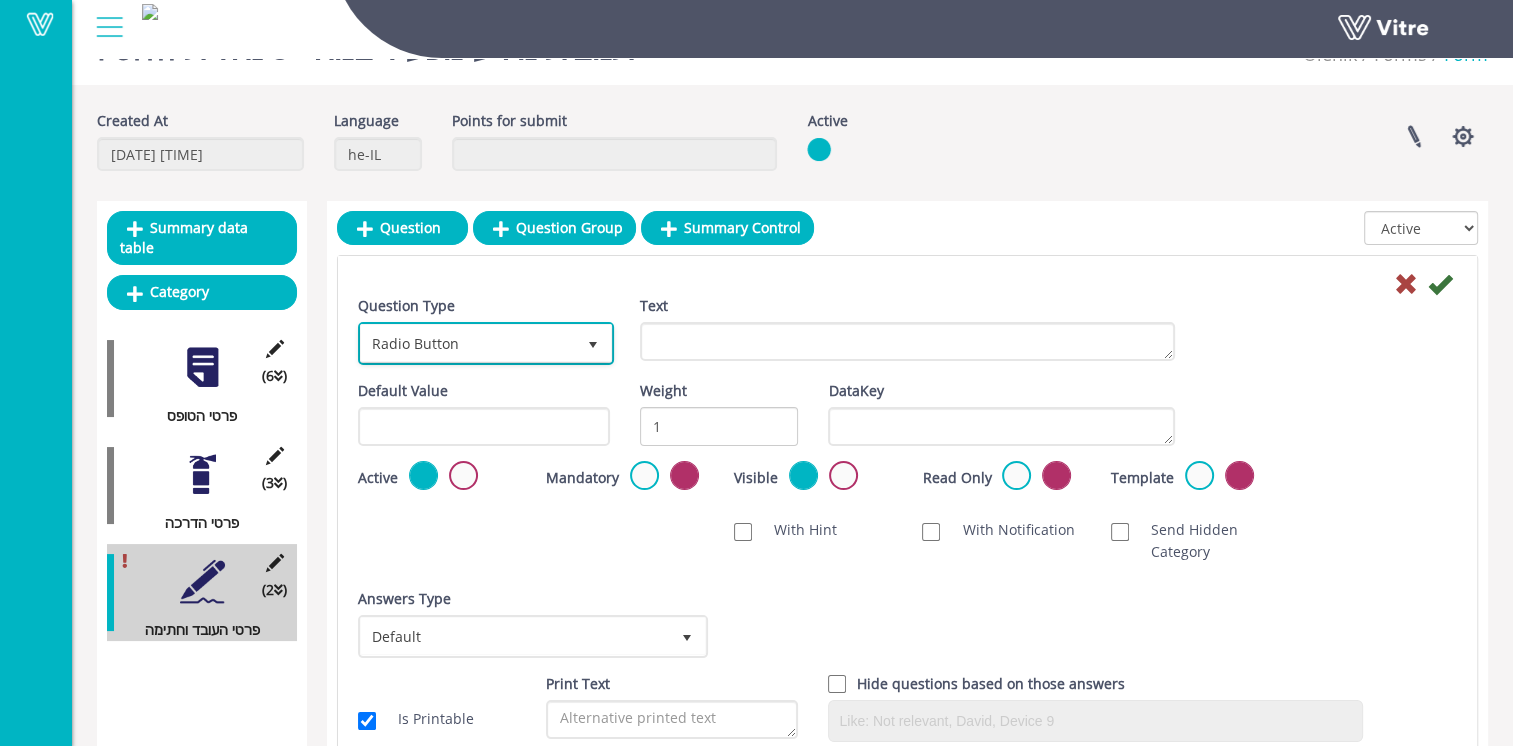 click on "Radio Button" at bounding box center [468, 343] 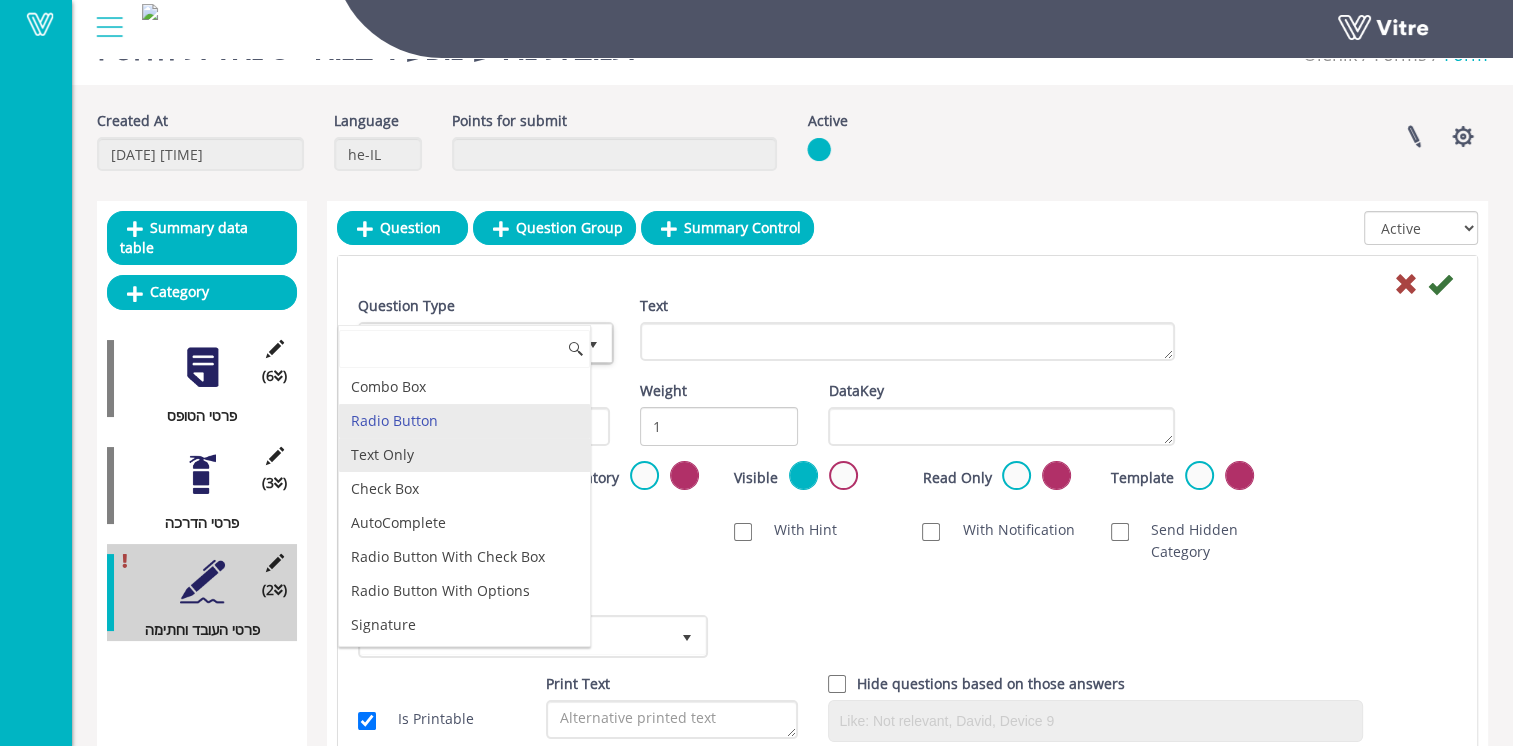 click on "Text Only" at bounding box center (464, 455) 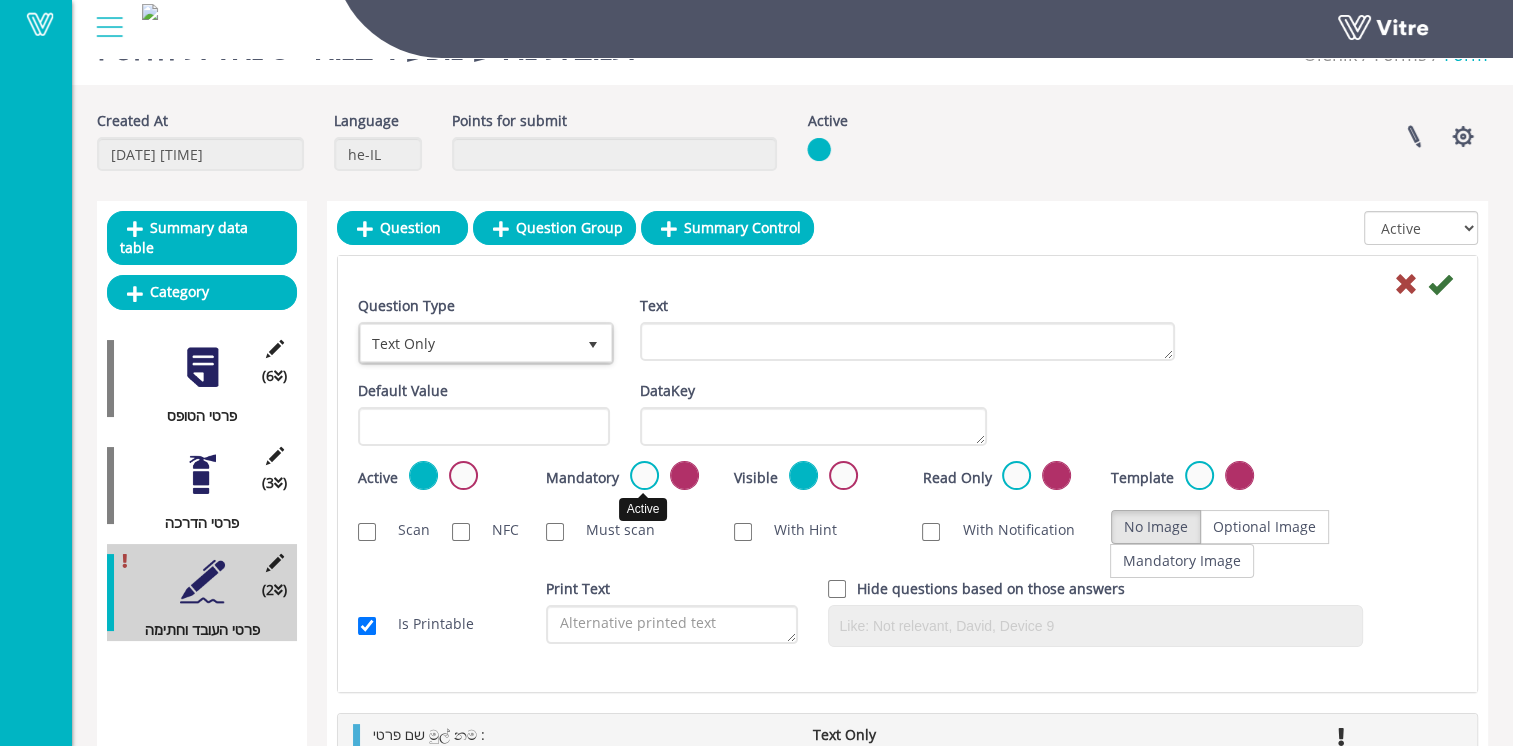 click at bounding box center [644, 475] 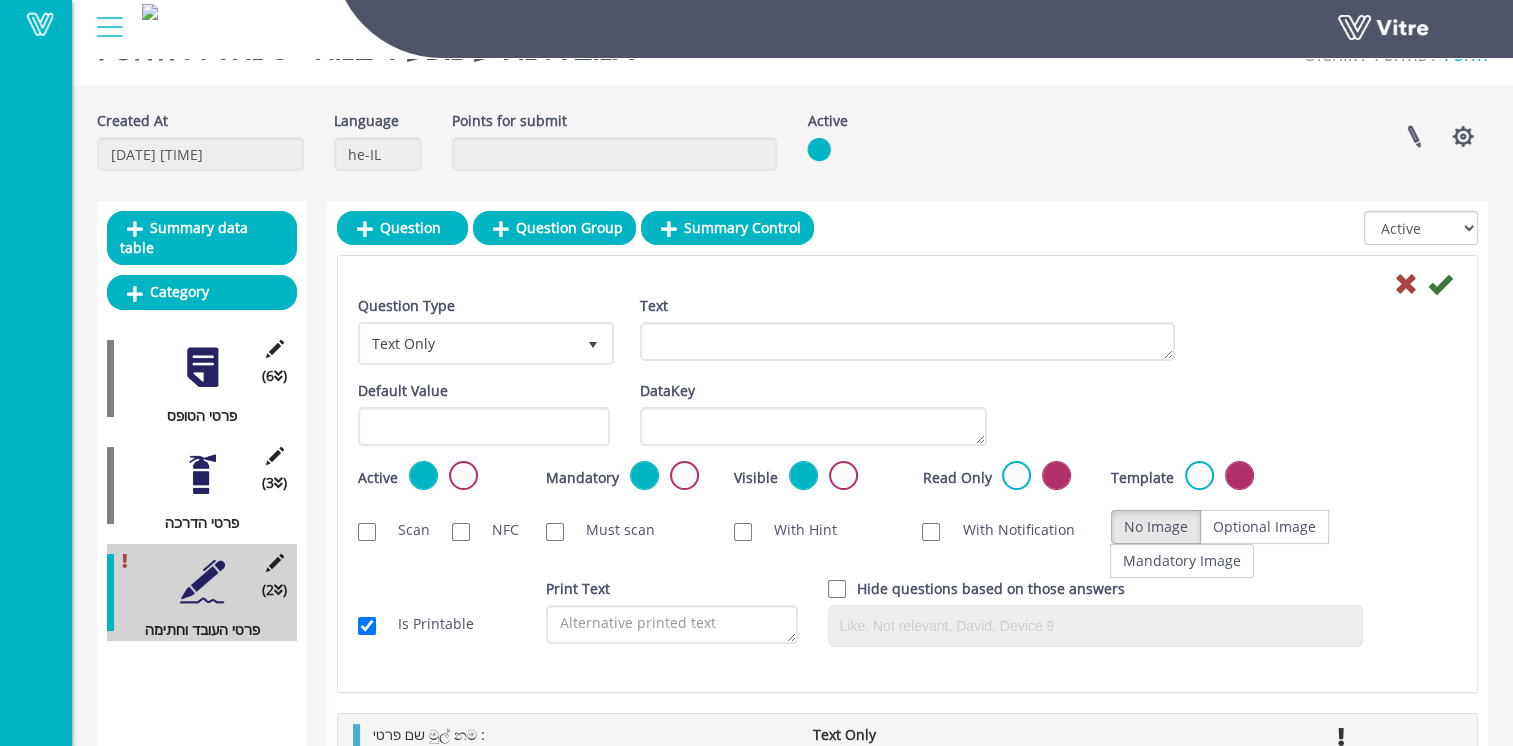 click on "Text" at bounding box center (907, 328) 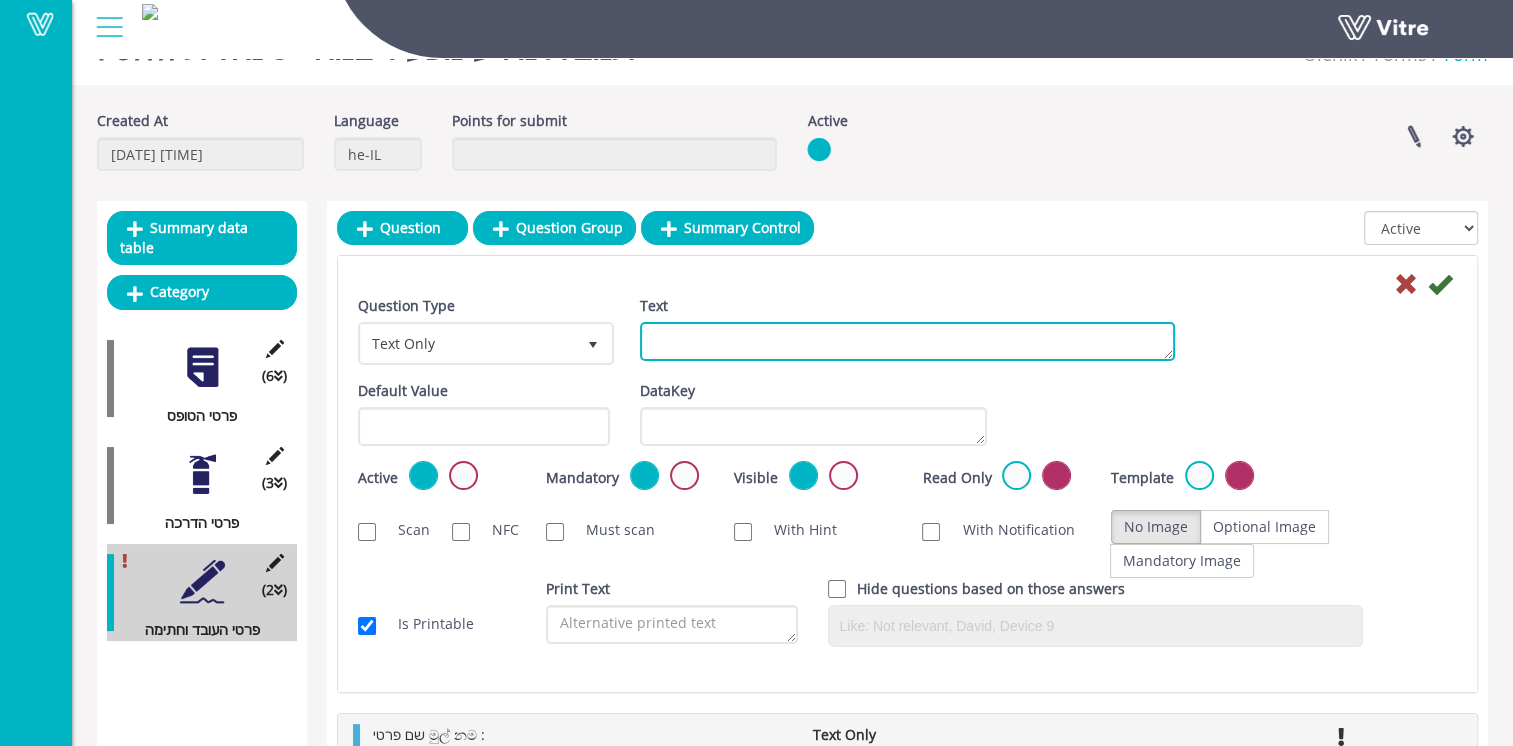 click on "Text" at bounding box center [907, 341] 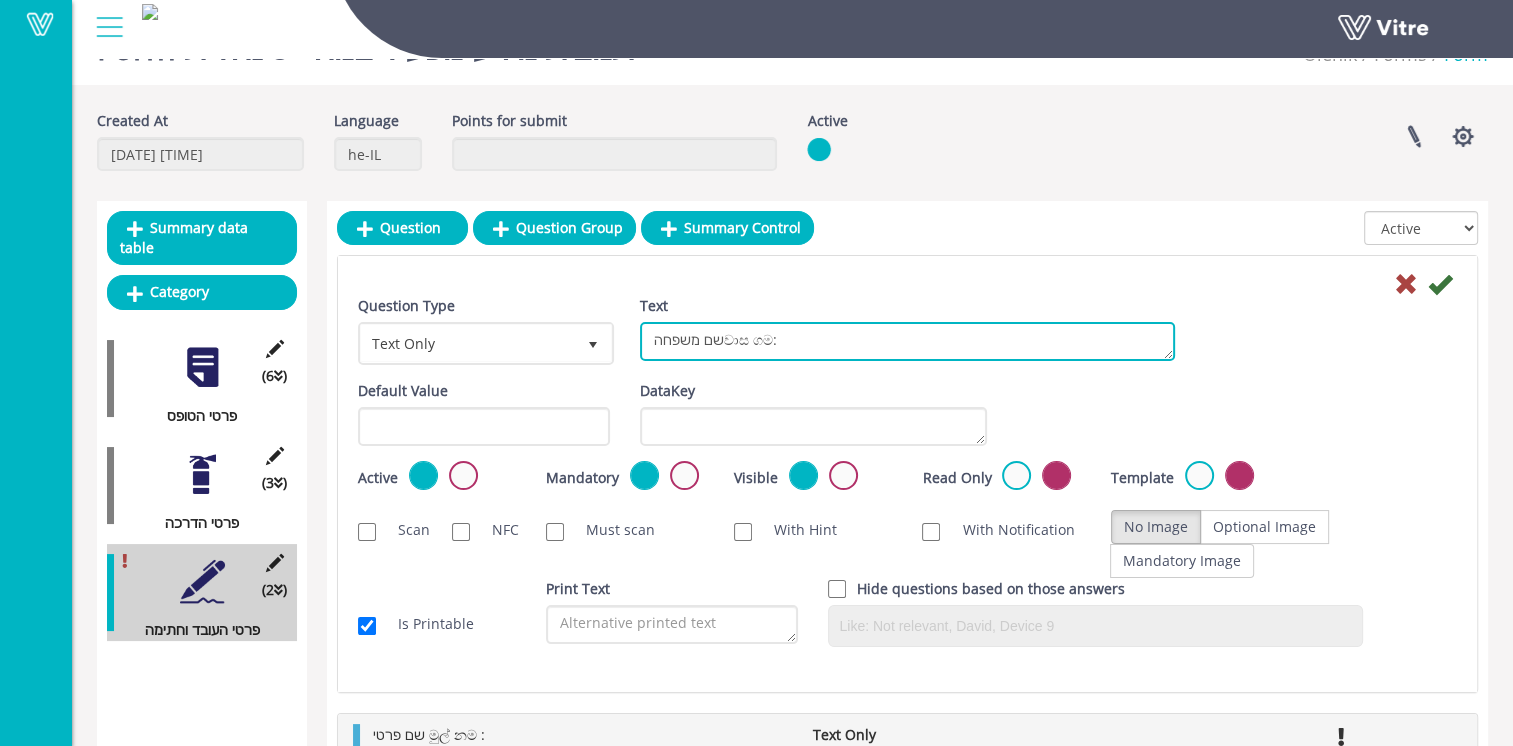 drag, startPoint x: 647, startPoint y: 343, endPoint x: 658, endPoint y: 344, distance: 11.045361 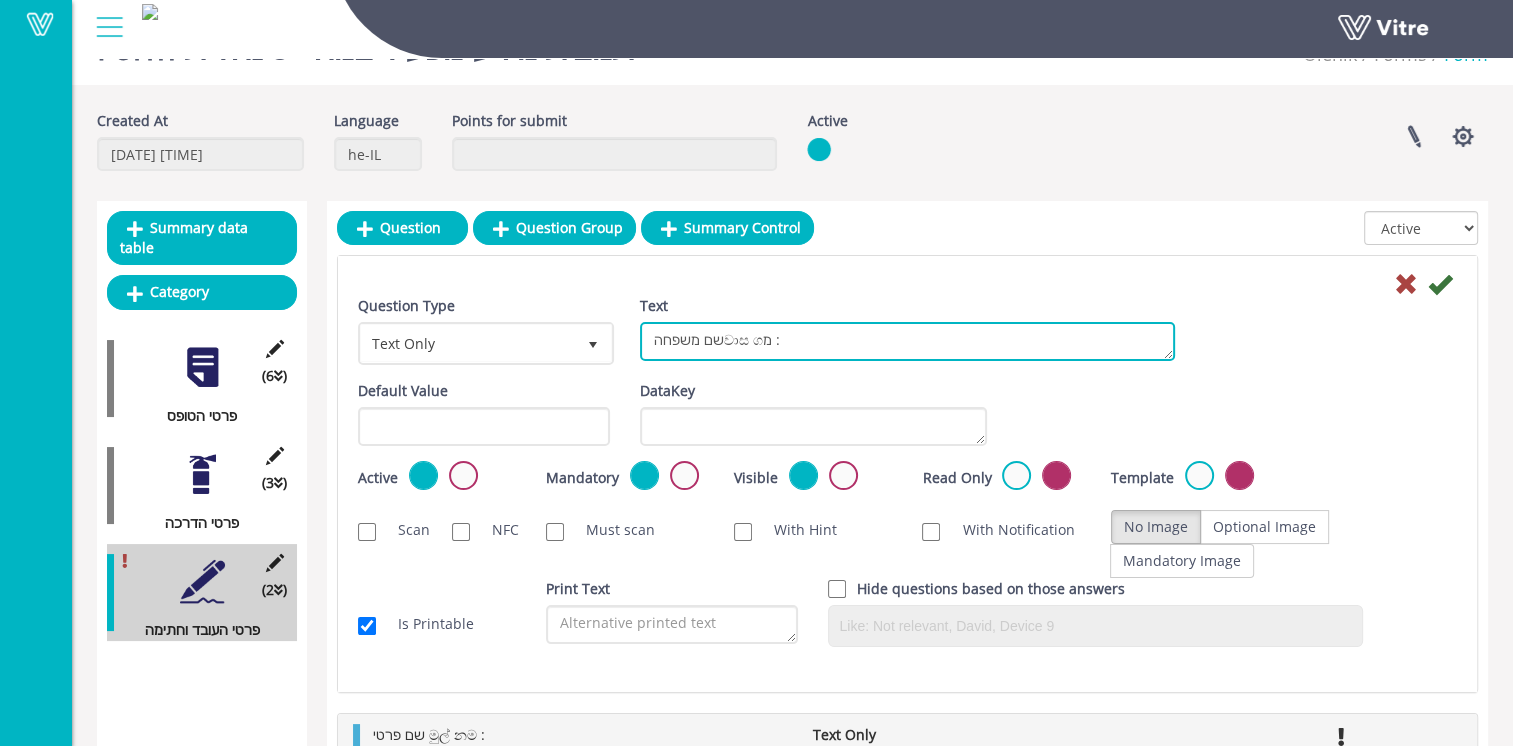 click on "שם משפחהවාස ගמ :" at bounding box center [907, 341] 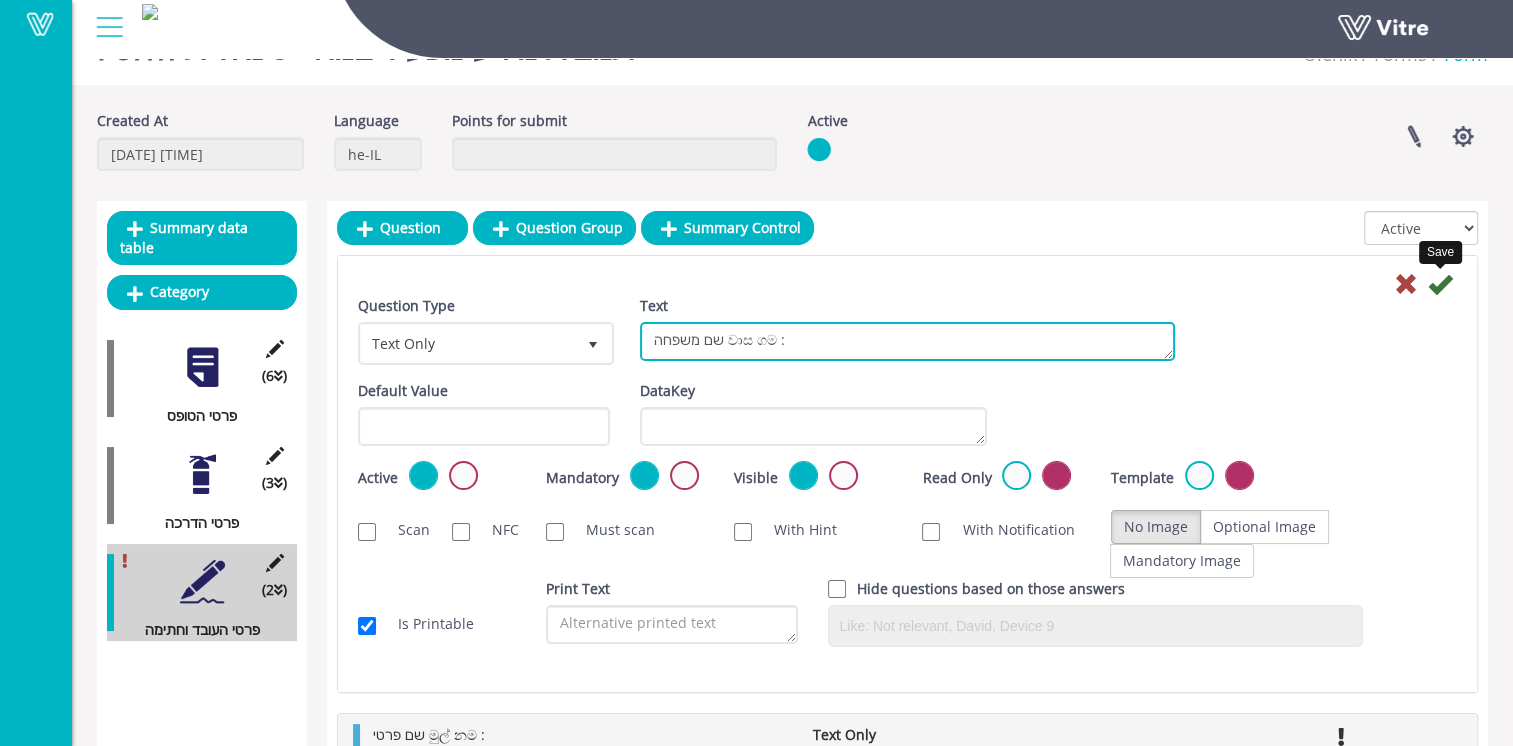 type on "שם משפחה වාස ගම :" 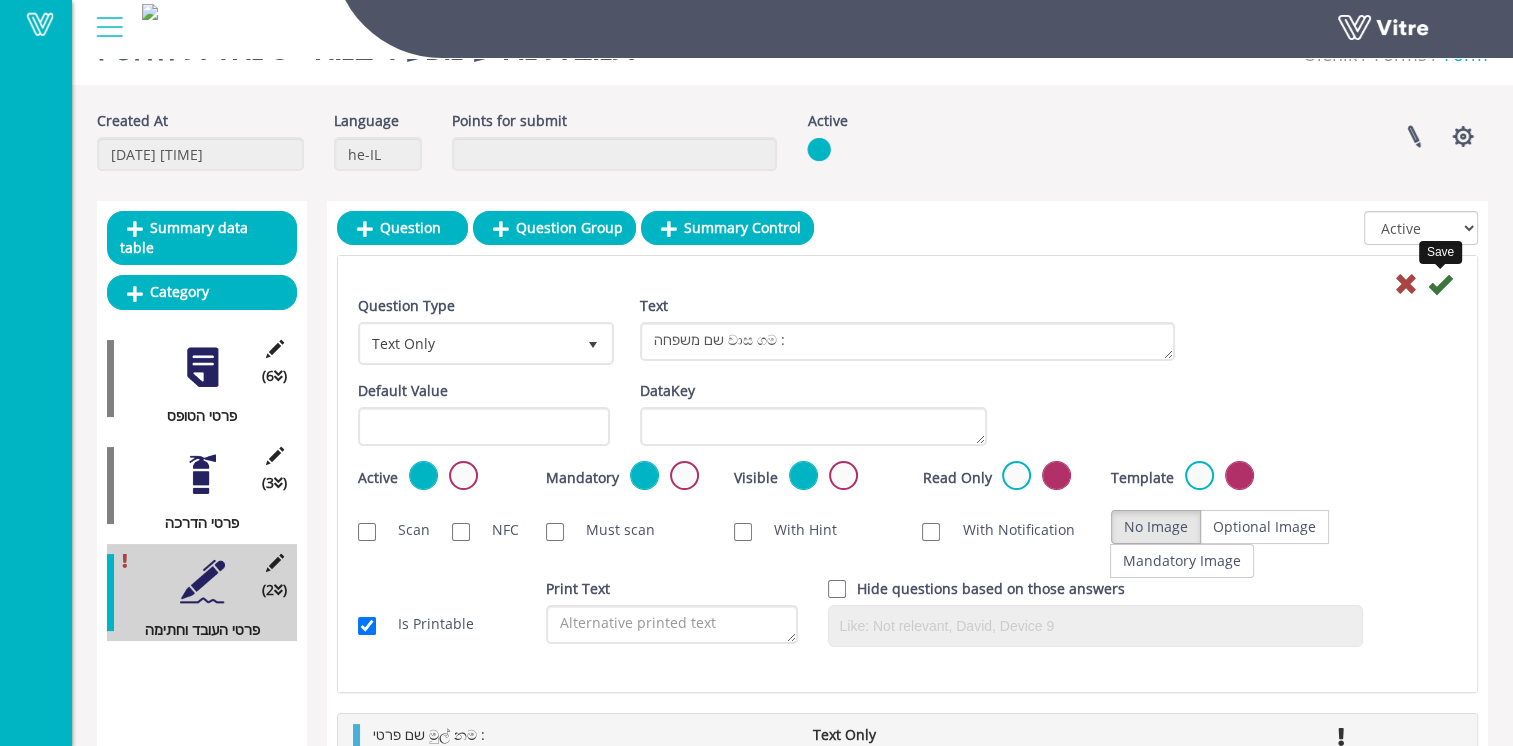 click at bounding box center (1440, 284) 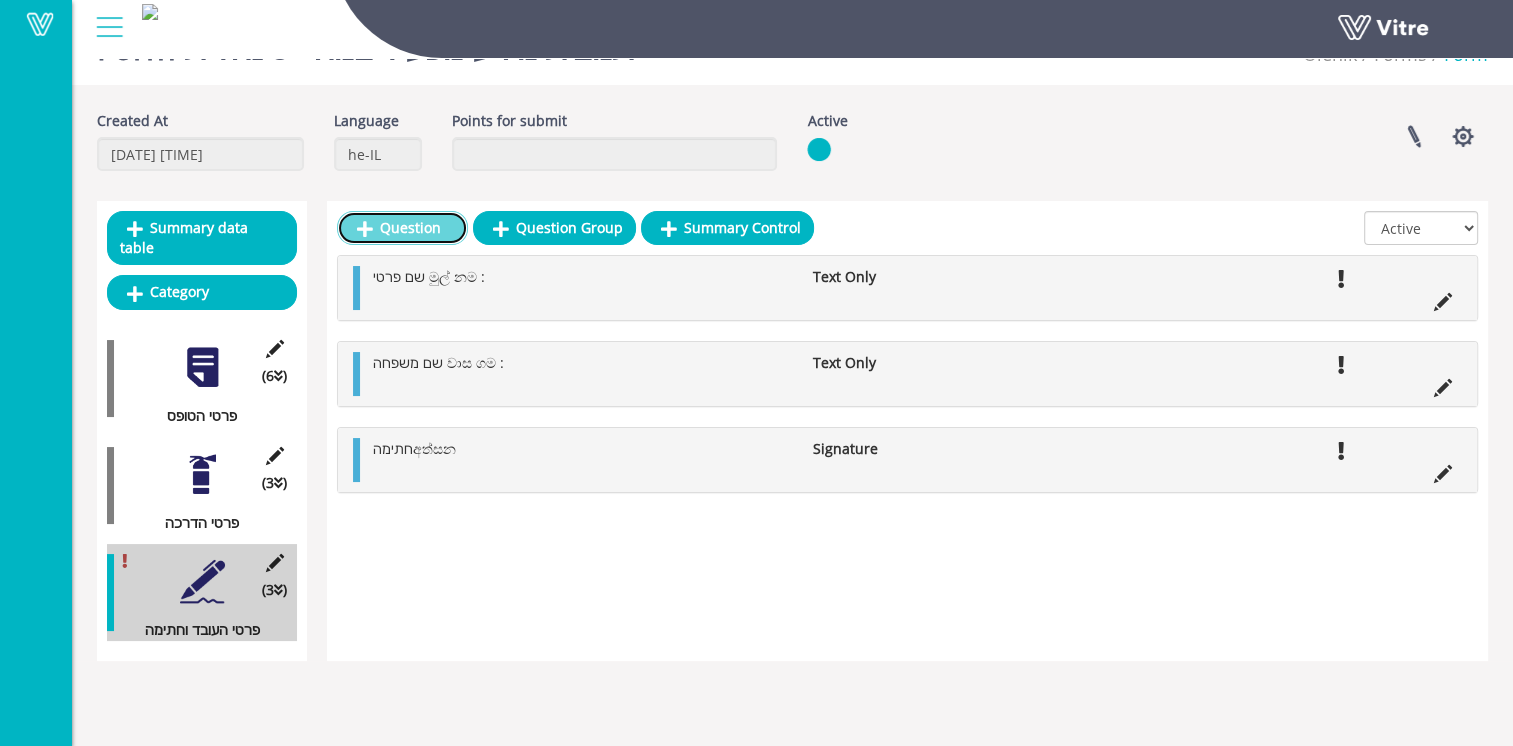 click on "Question" at bounding box center (402, 228) 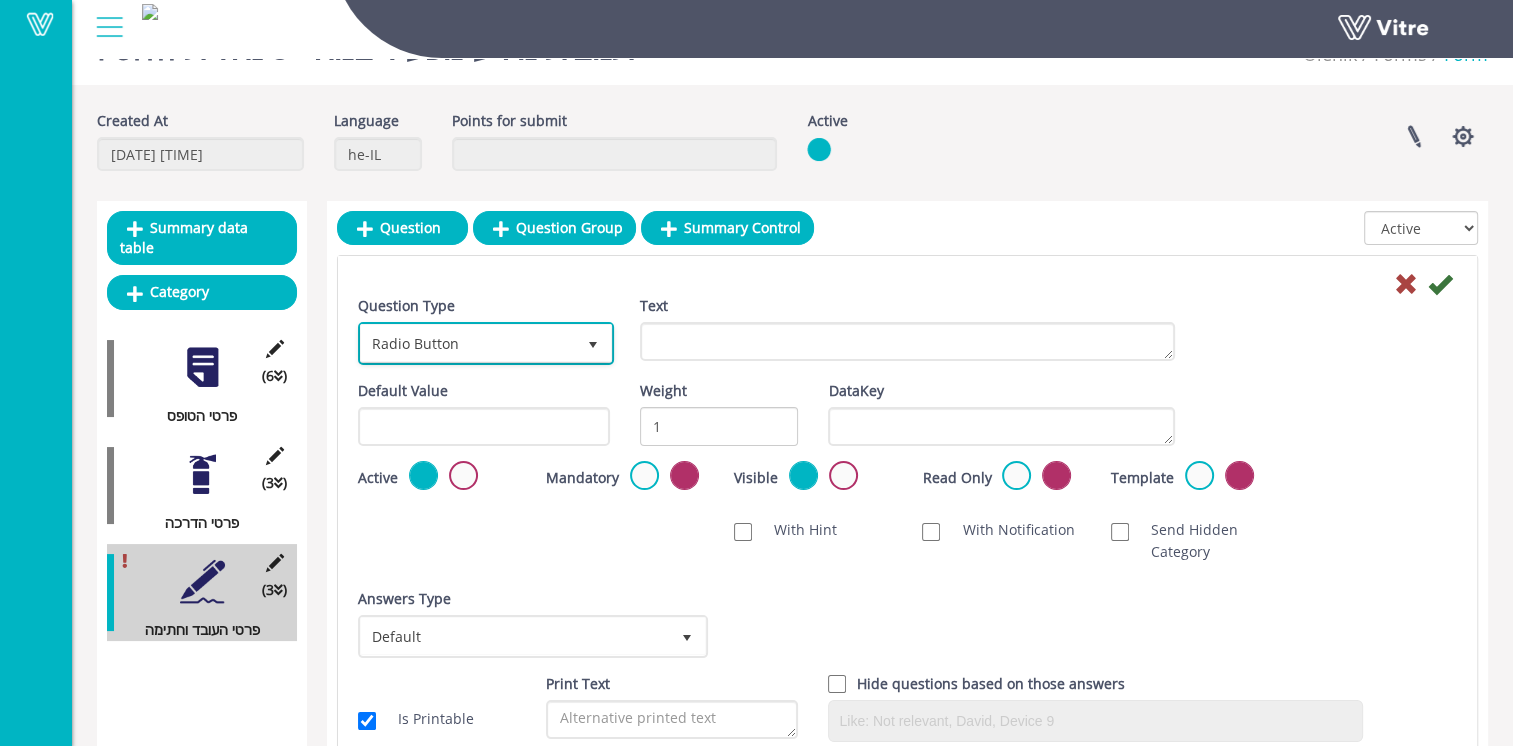 click on "Radio Button" at bounding box center [468, 343] 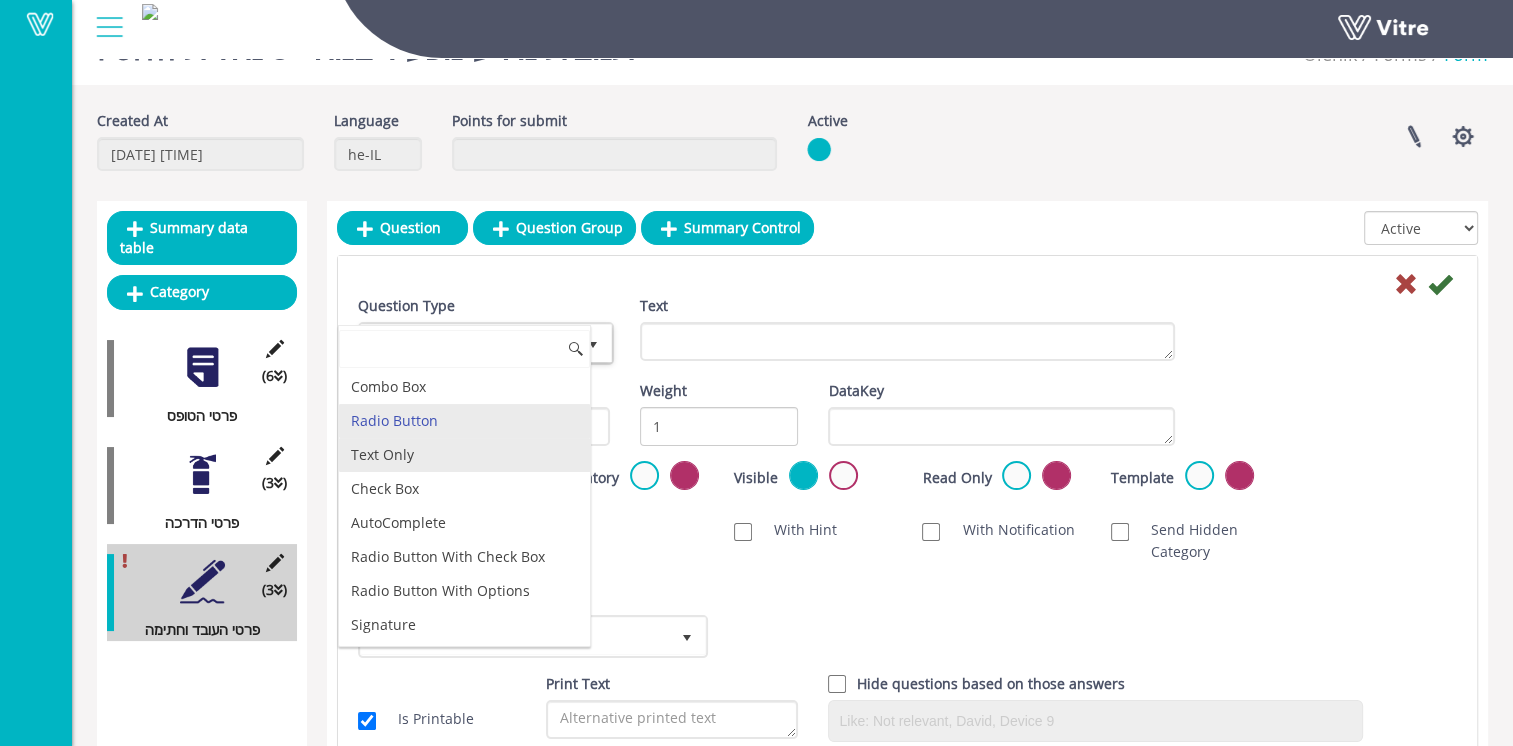 click on "Text Only" at bounding box center (464, 455) 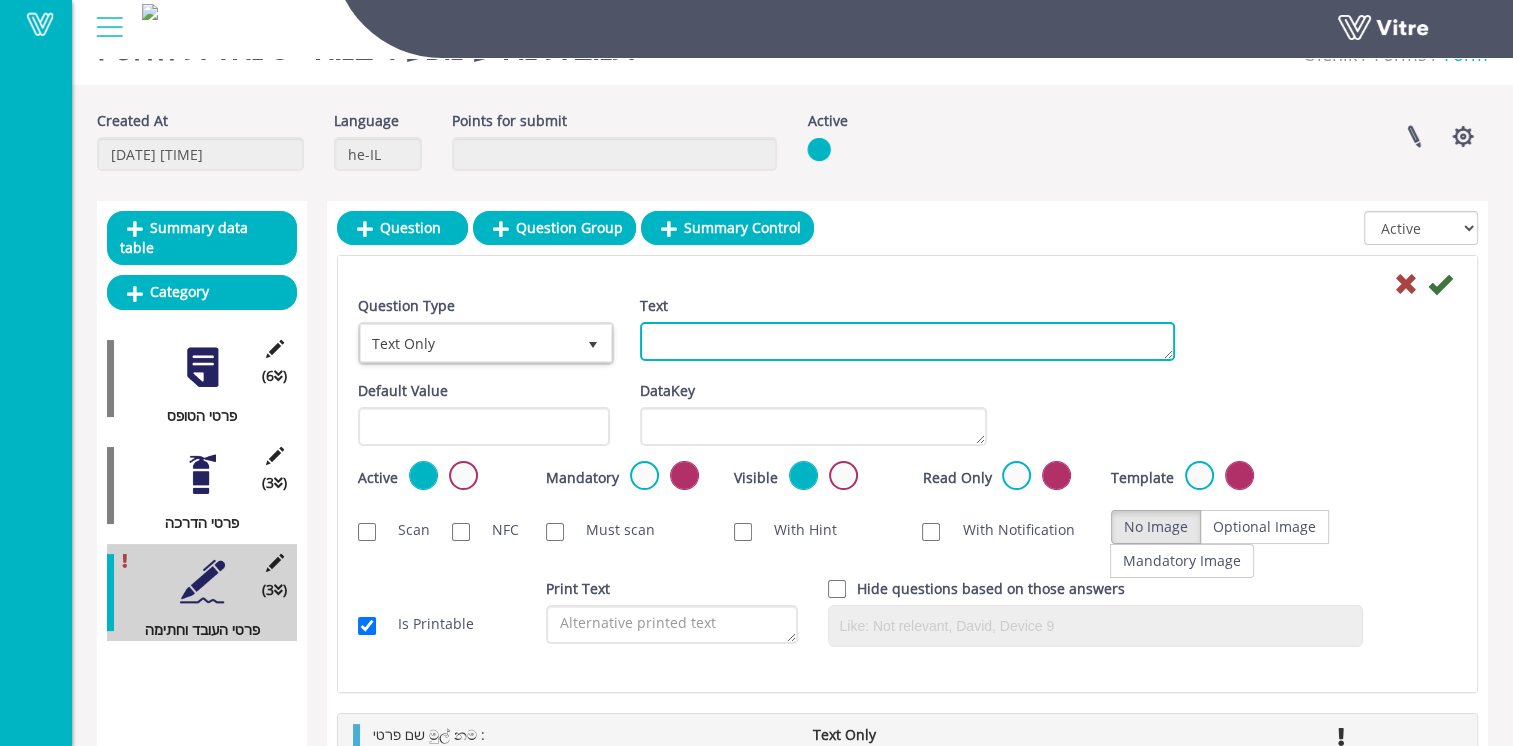 click on "Text" at bounding box center [907, 341] 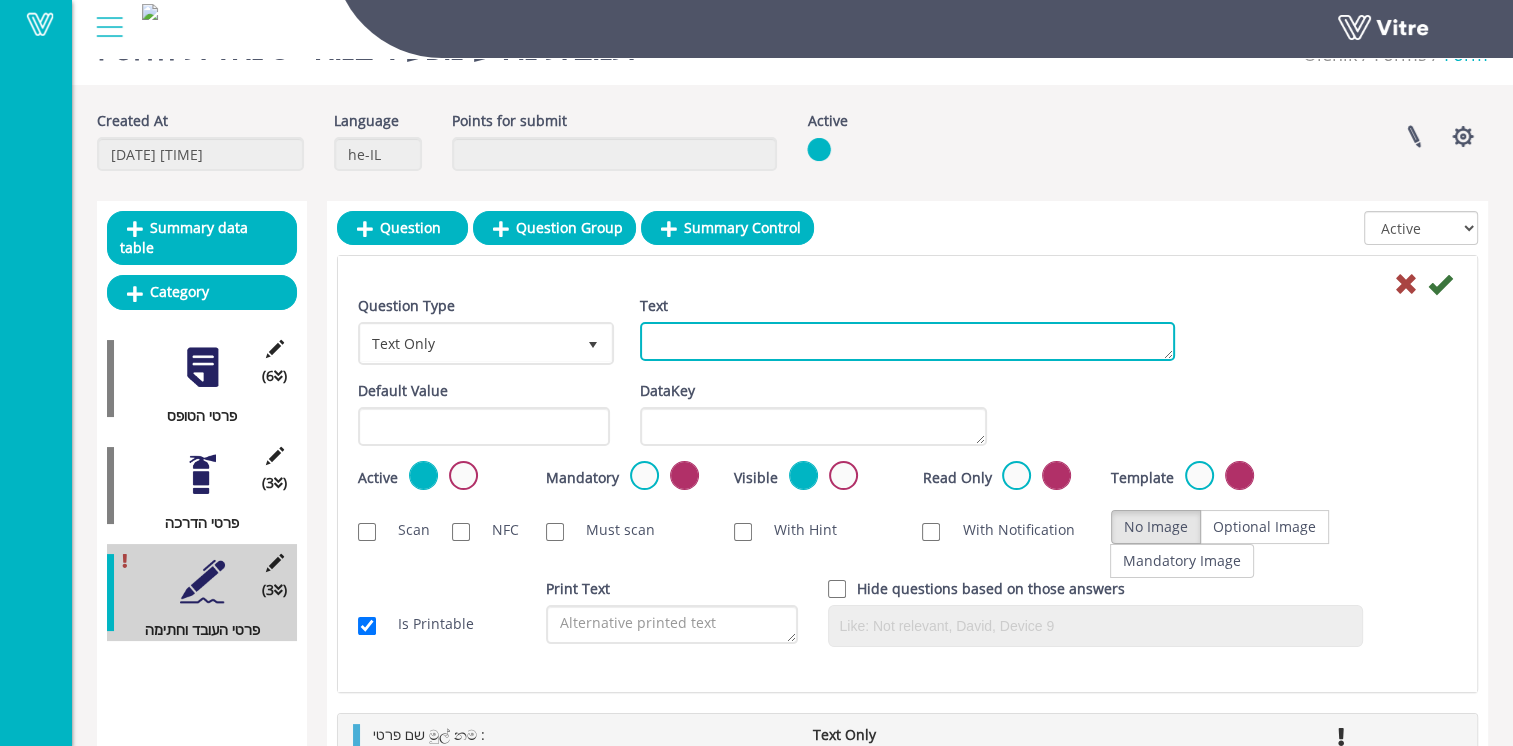 paste on "ת.ז/דרכוןහැඳුනුම්පත:" 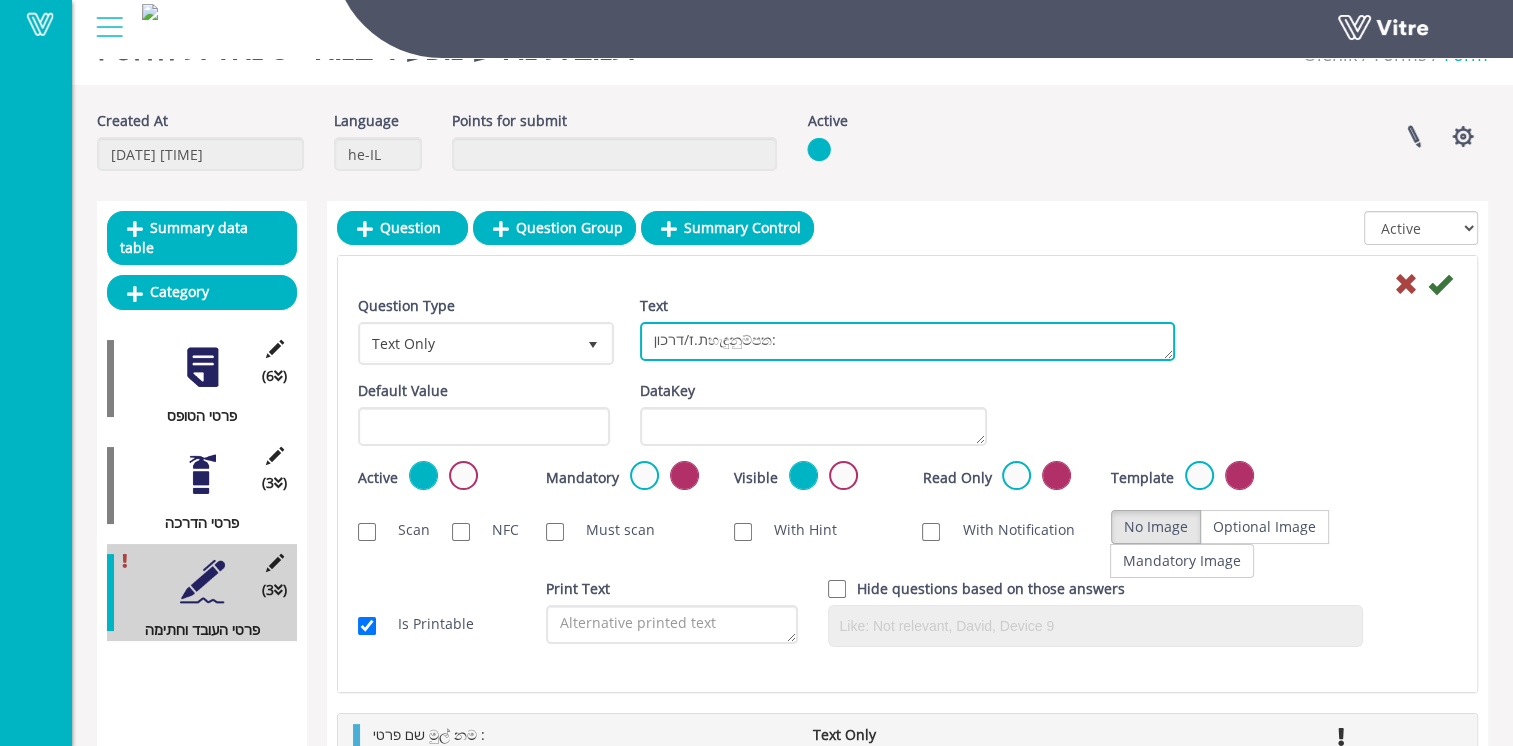 click on "ת.ז/דרכוןහැඳුනුම්පත:" at bounding box center [907, 341] 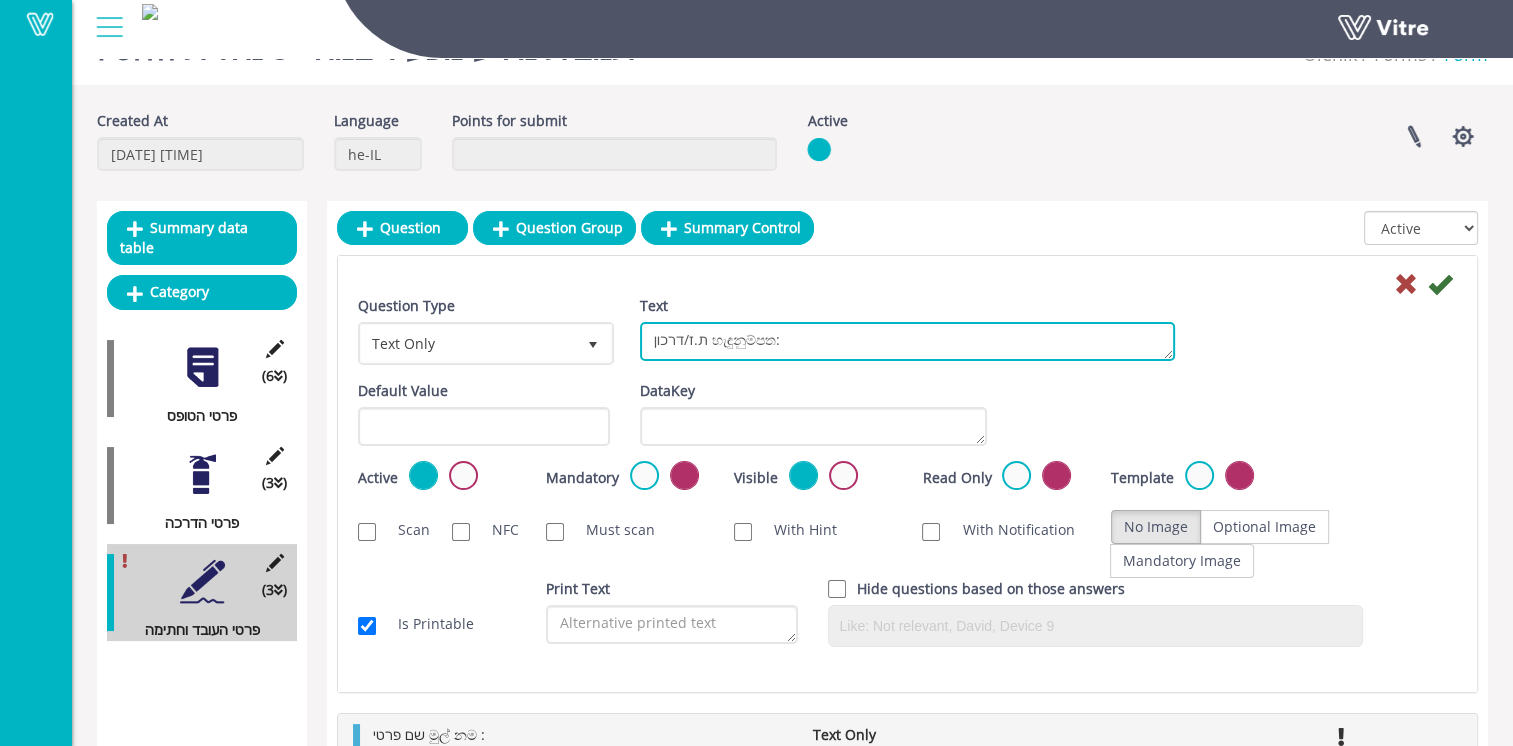 click on "ת.ז/דרכון හැඳුනුම්පත:" at bounding box center [907, 341] 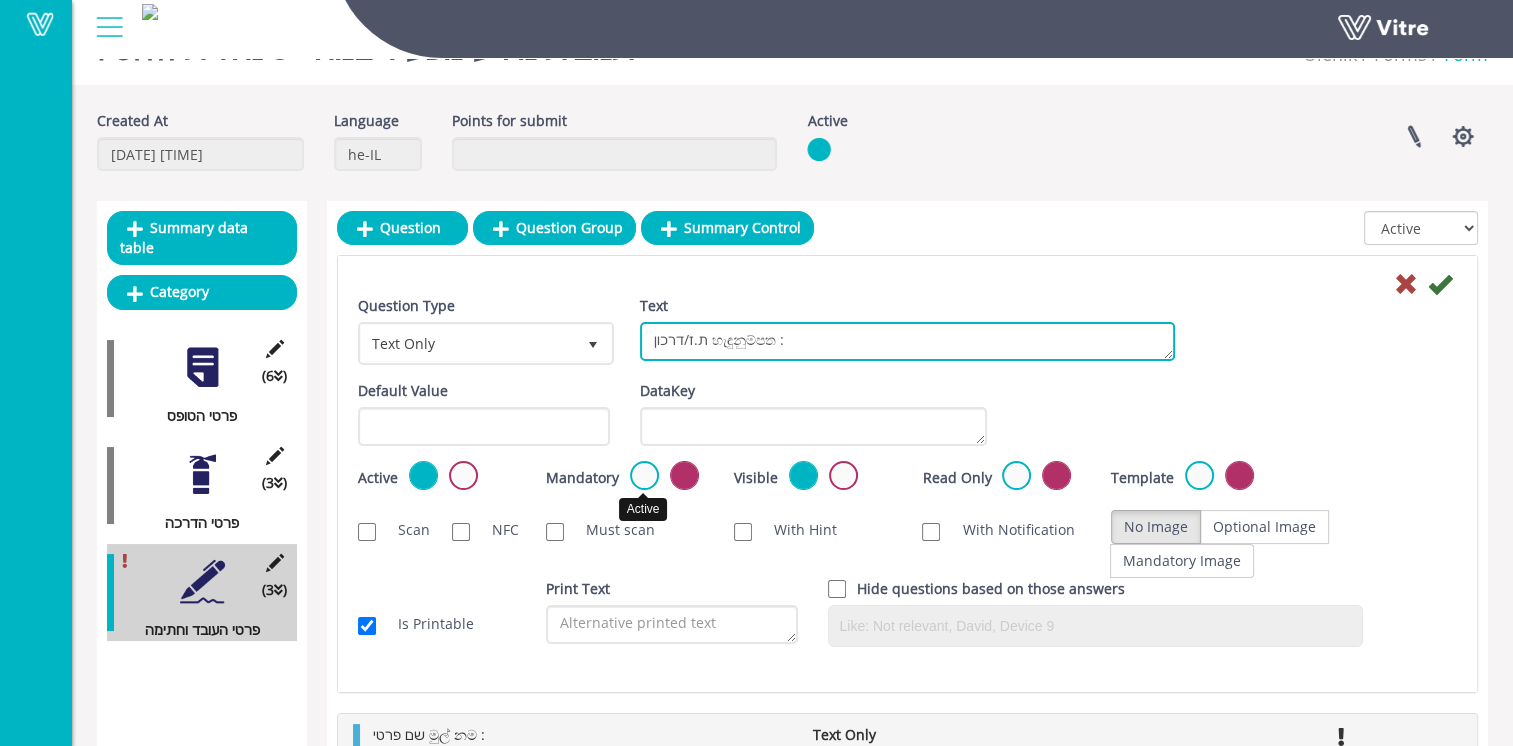 type on "ת.ז/דרכון හැඳුනුම්පත :" 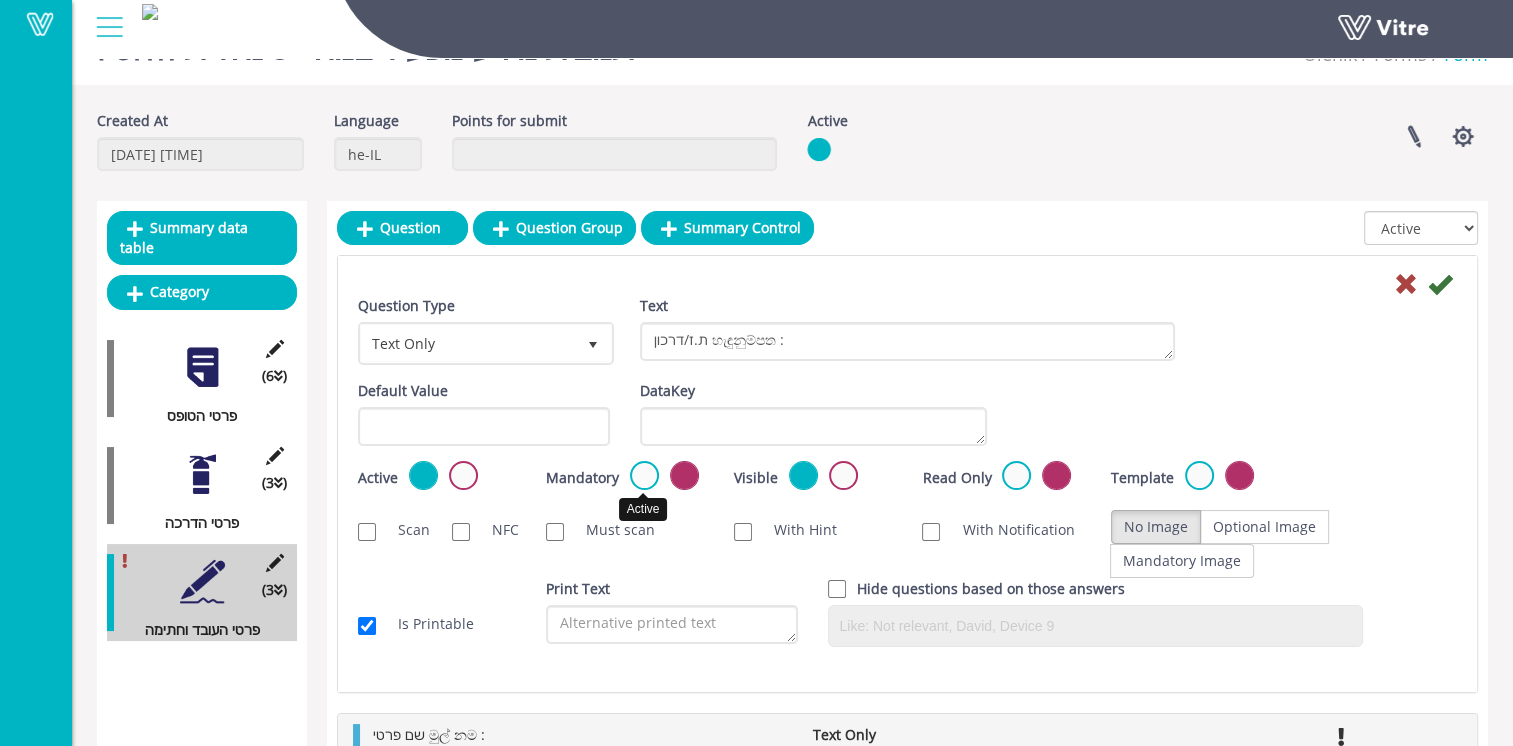 click at bounding box center (644, 475) 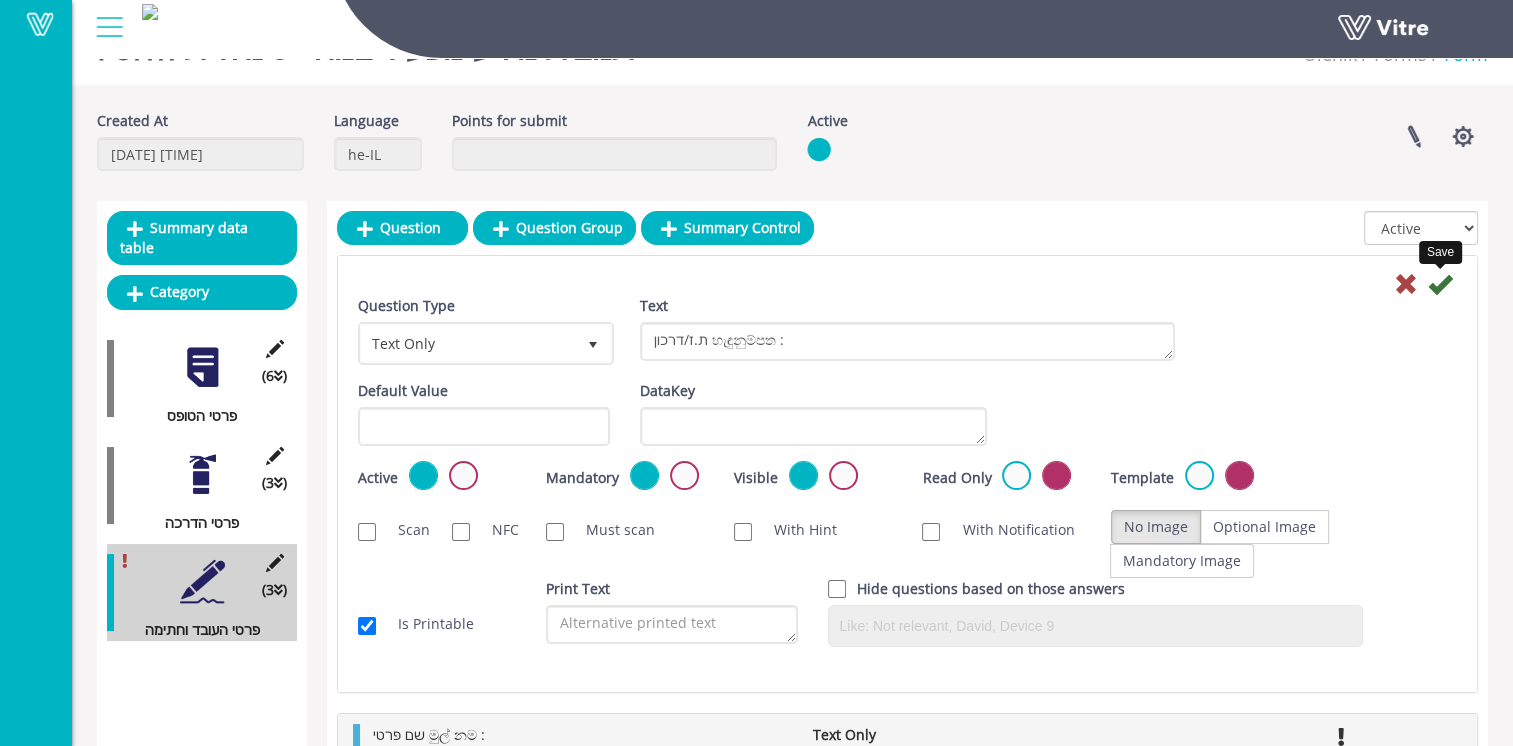 click at bounding box center [1440, 284] 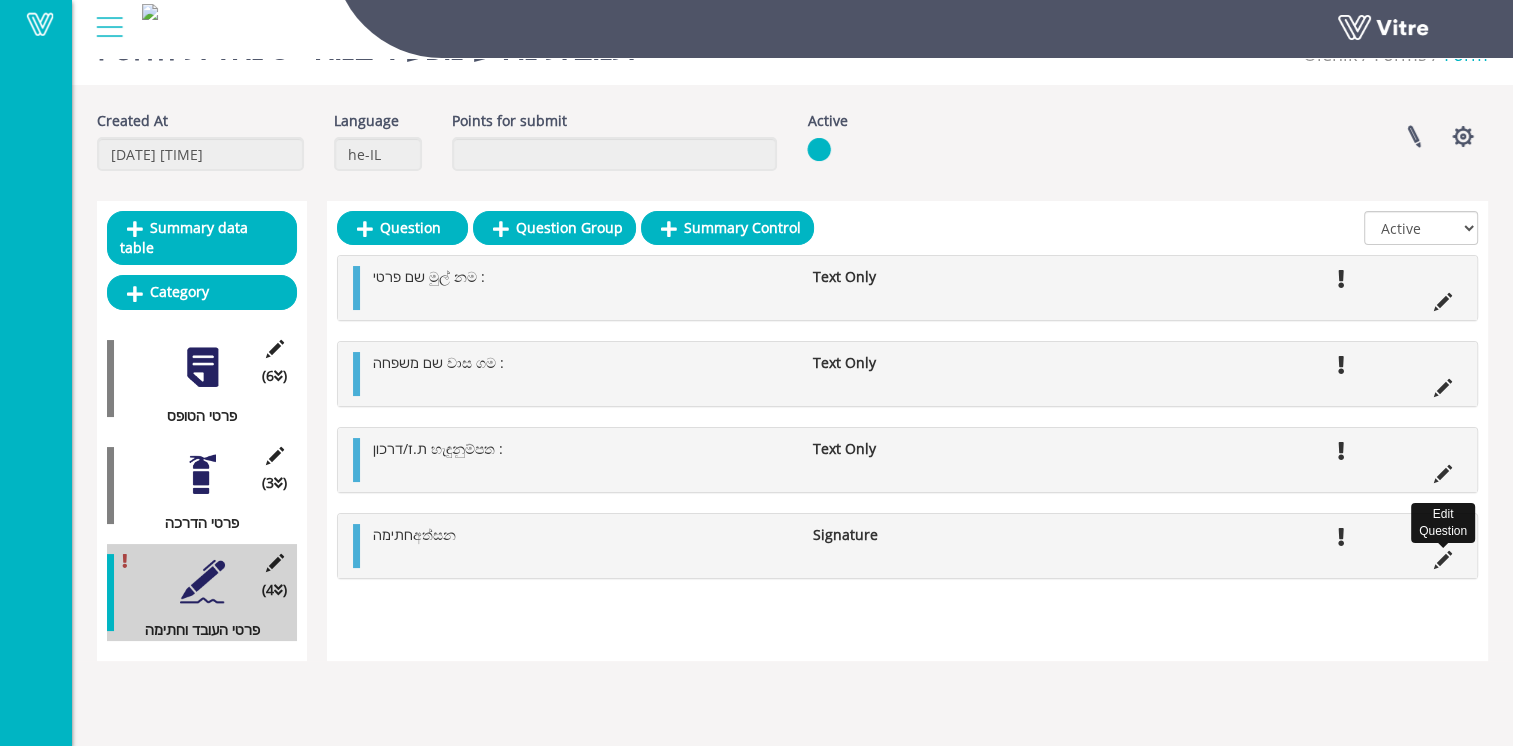 click at bounding box center (1443, 560) 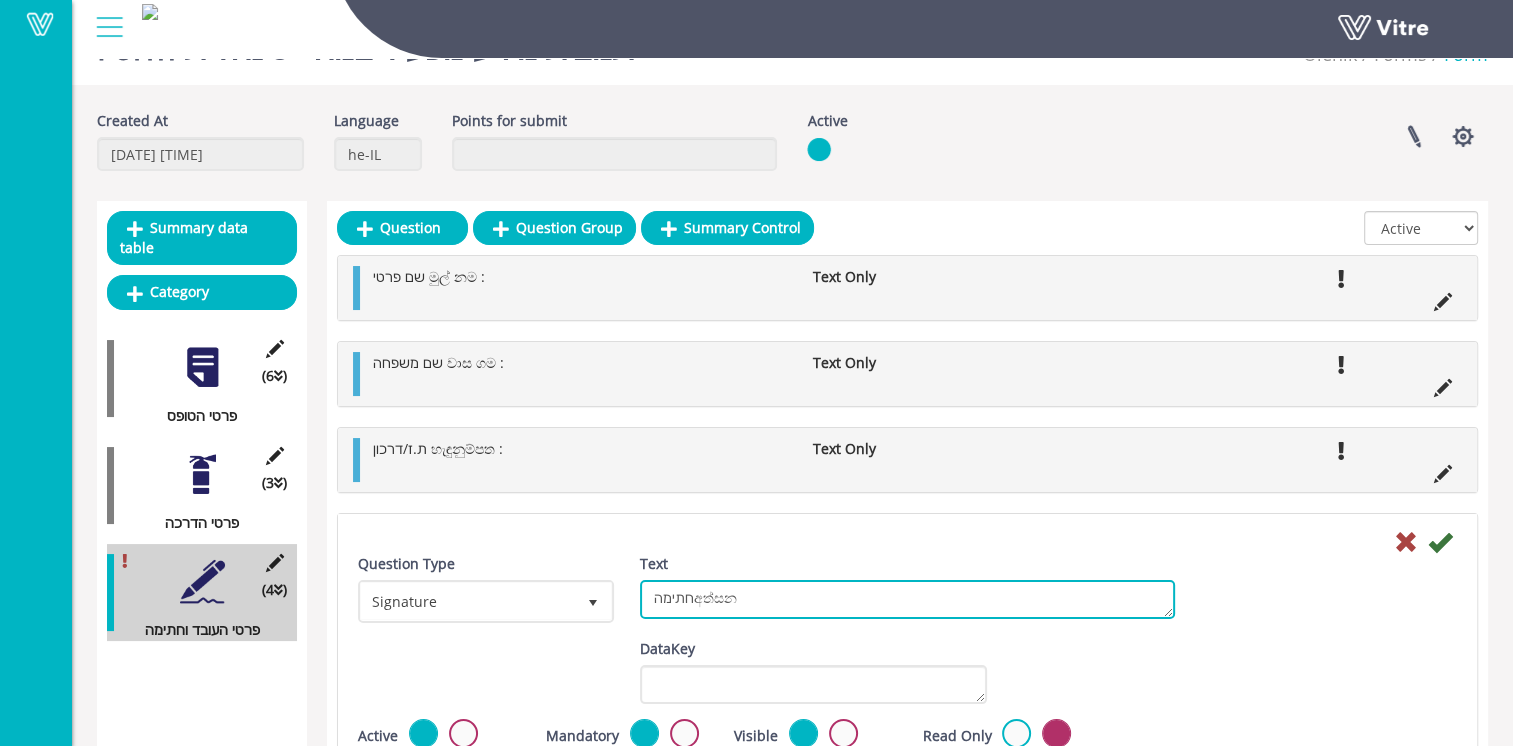 click on "חתימהඅත්සන" at bounding box center (907, 599) 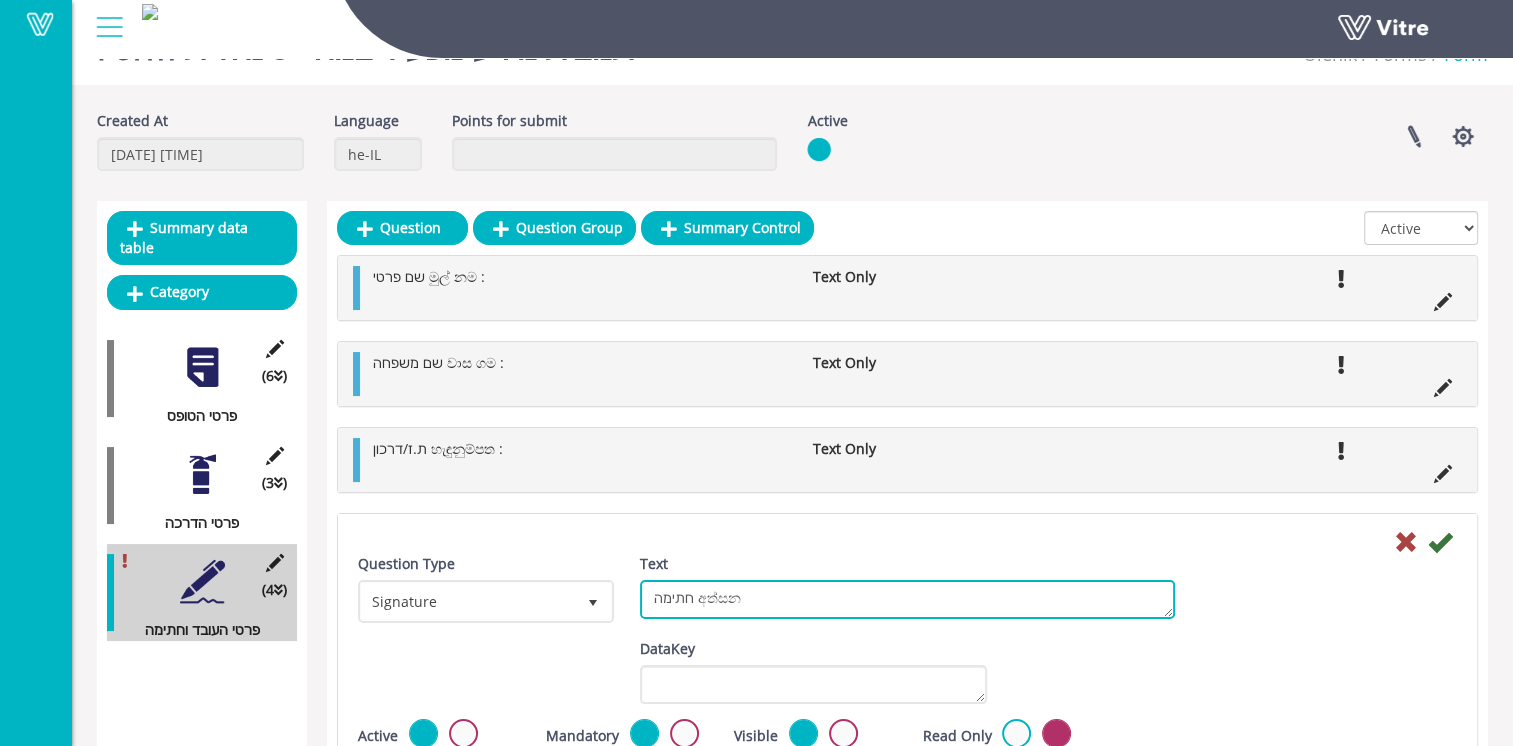 click on "חתימהඅත්සන" at bounding box center (907, 599) 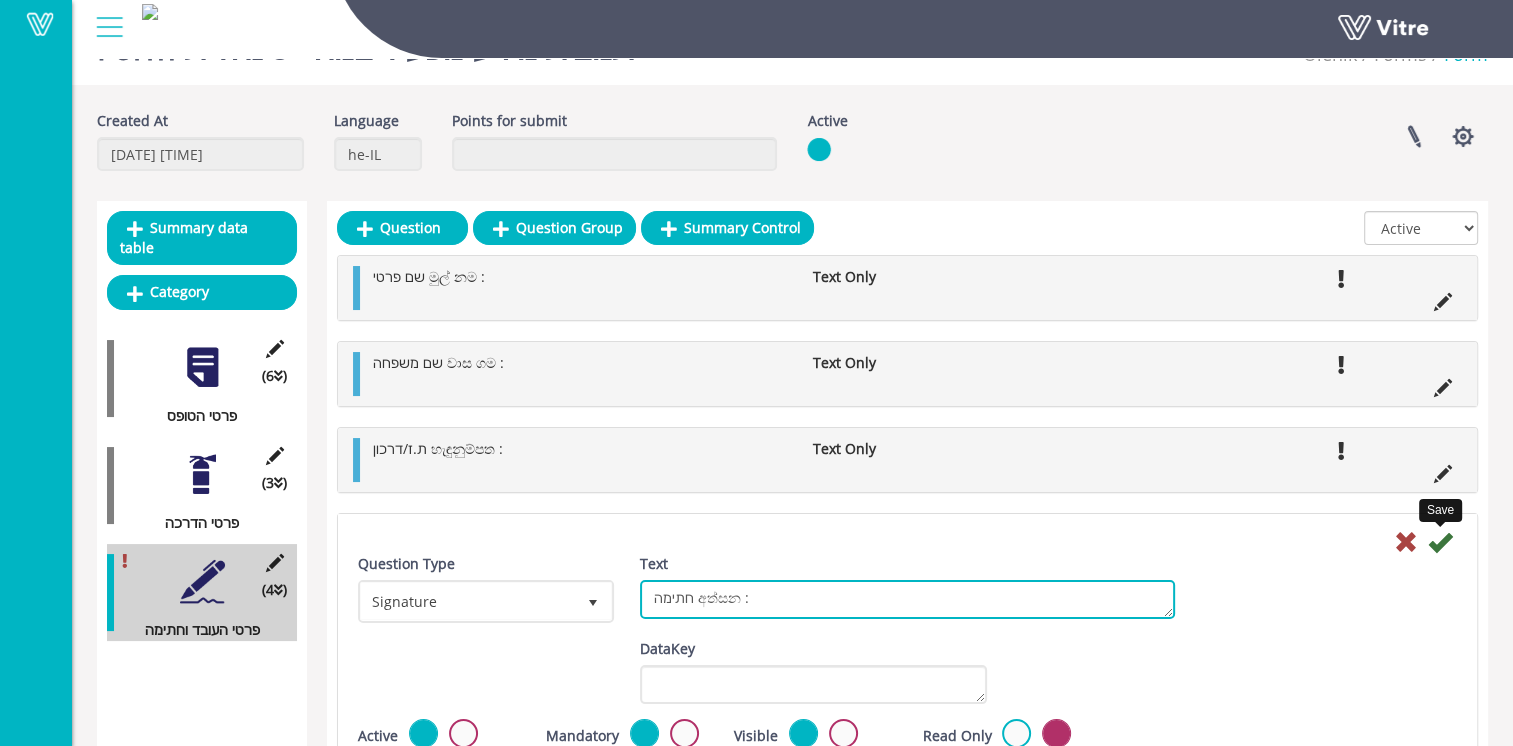 type on "חתימה අත්සන :" 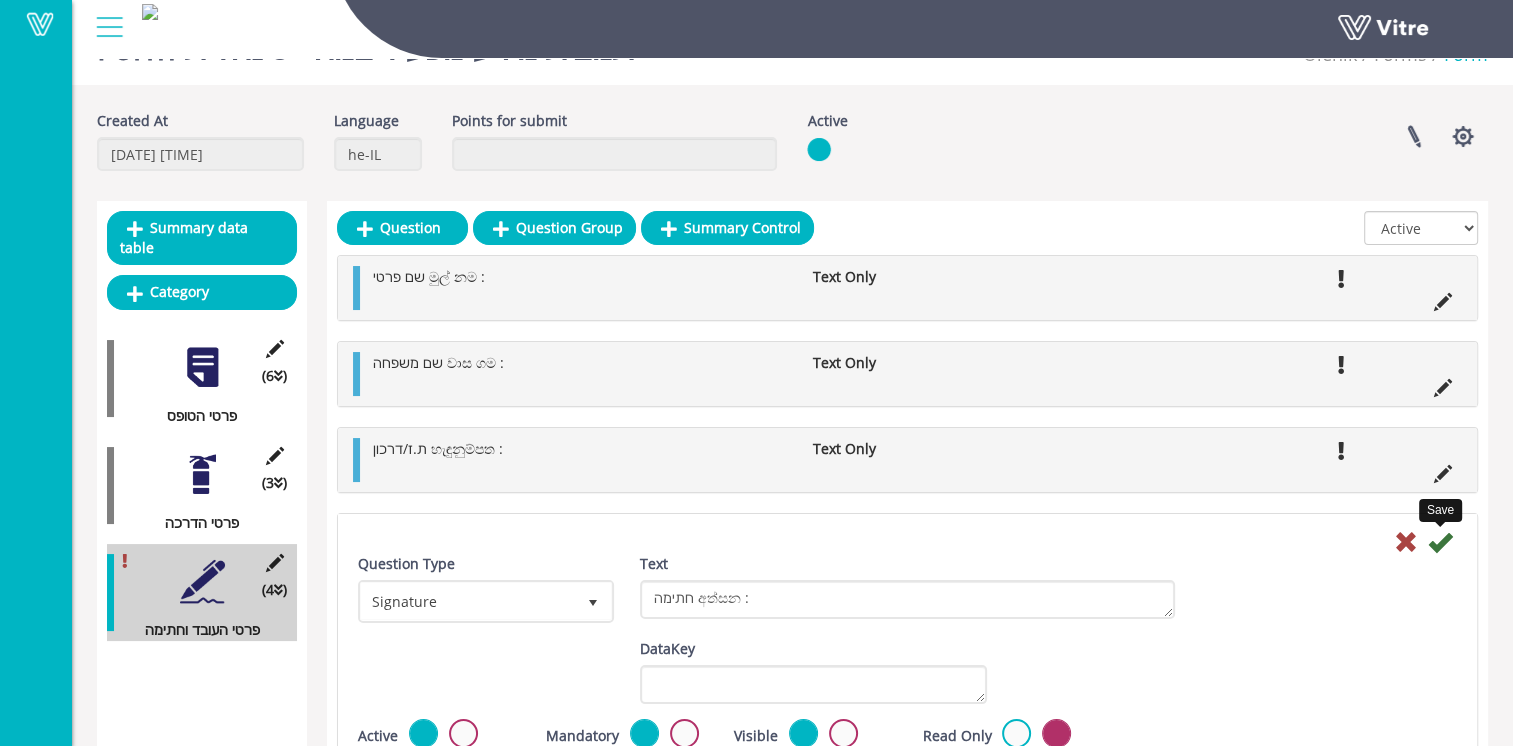 click at bounding box center (1440, 542) 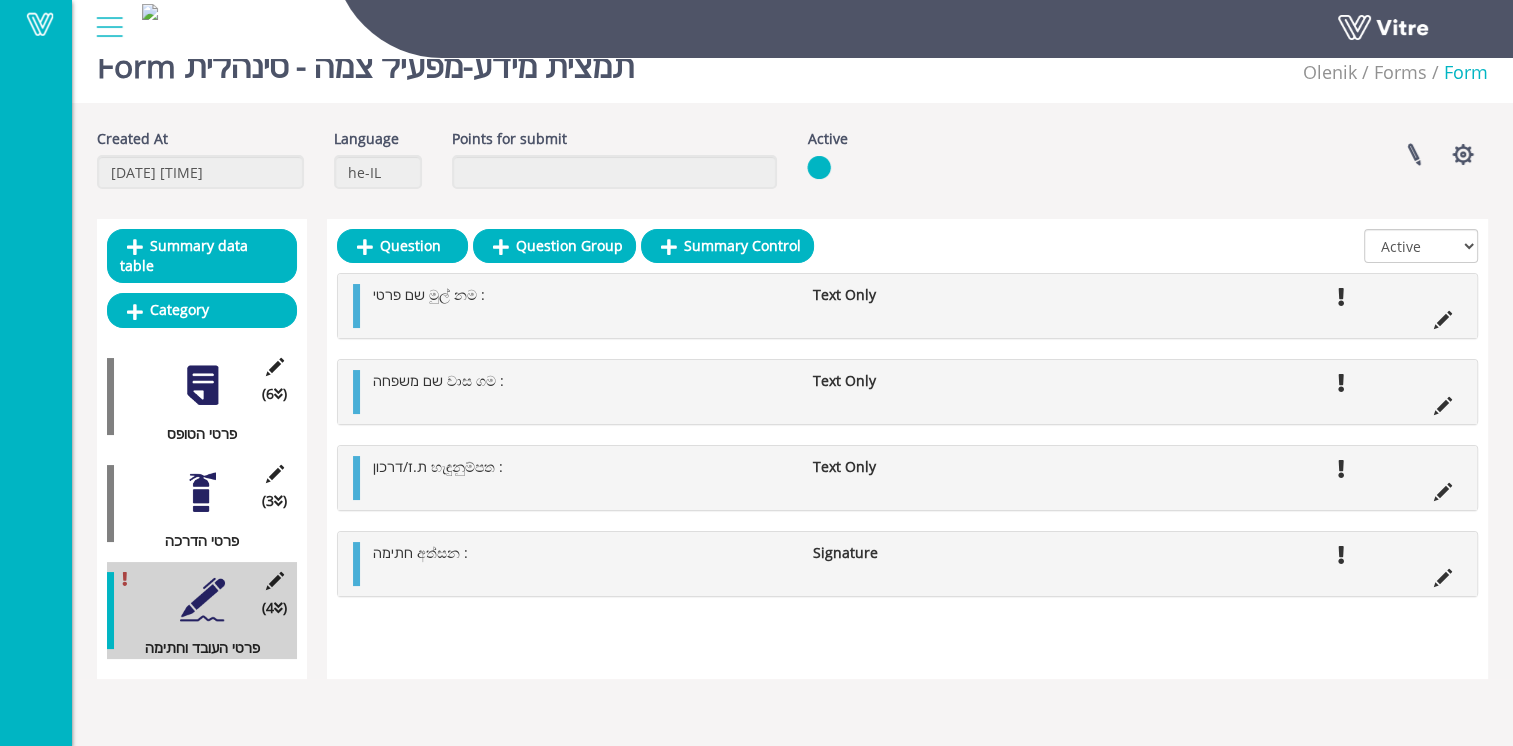 scroll, scrollTop: 50, scrollLeft: 0, axis: vertical 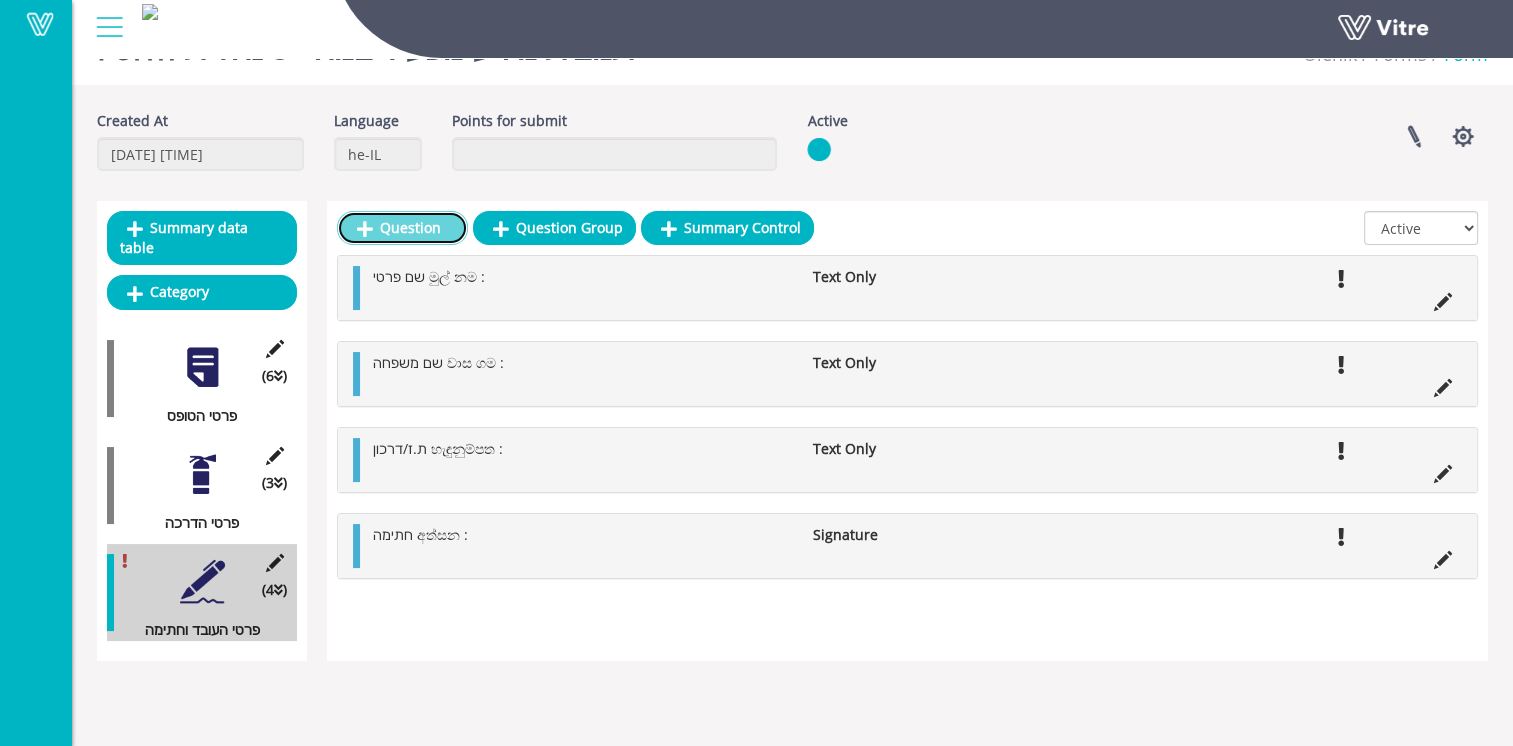 click on "Question" at bounding box center [402, 228] 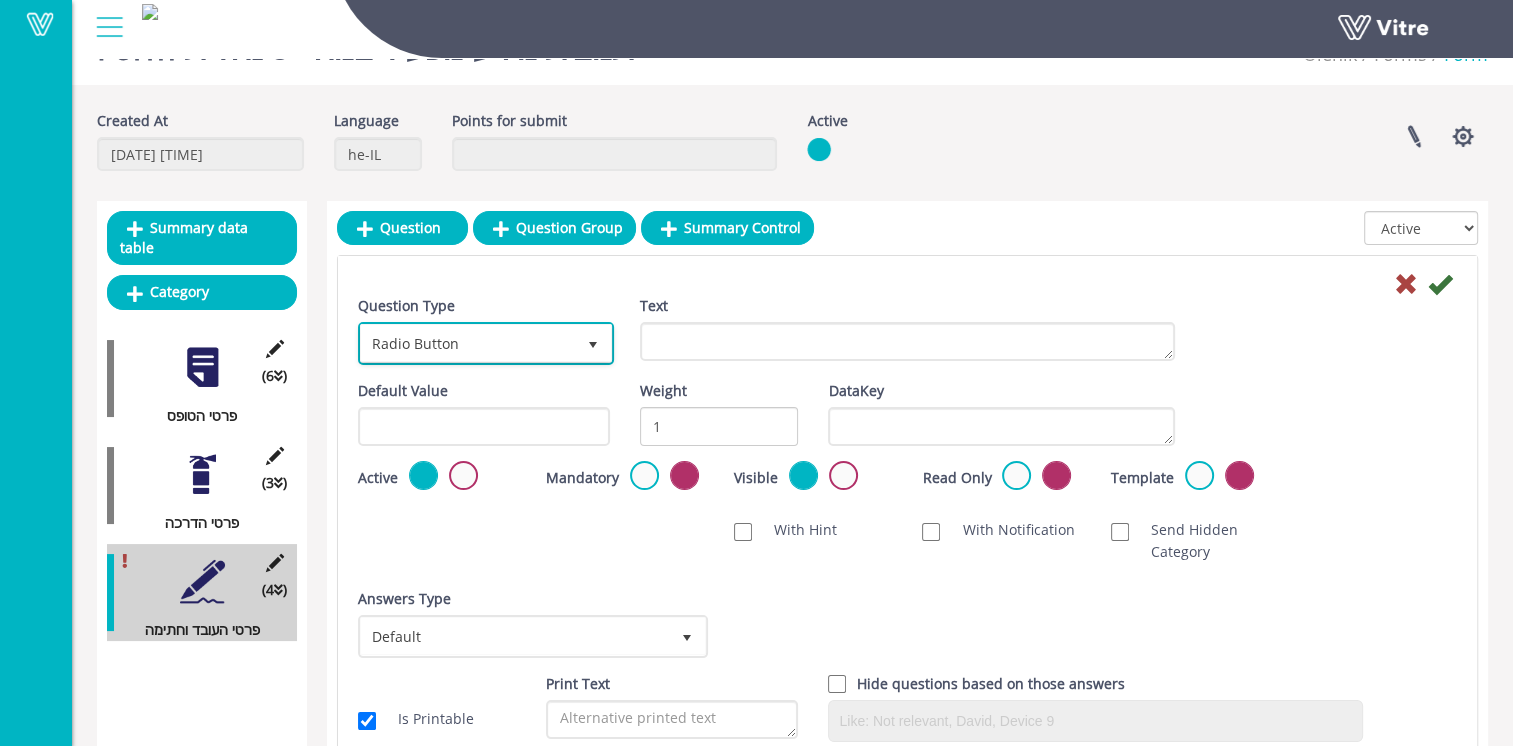 click on "Radio Button" at bounding box center [468, 343] 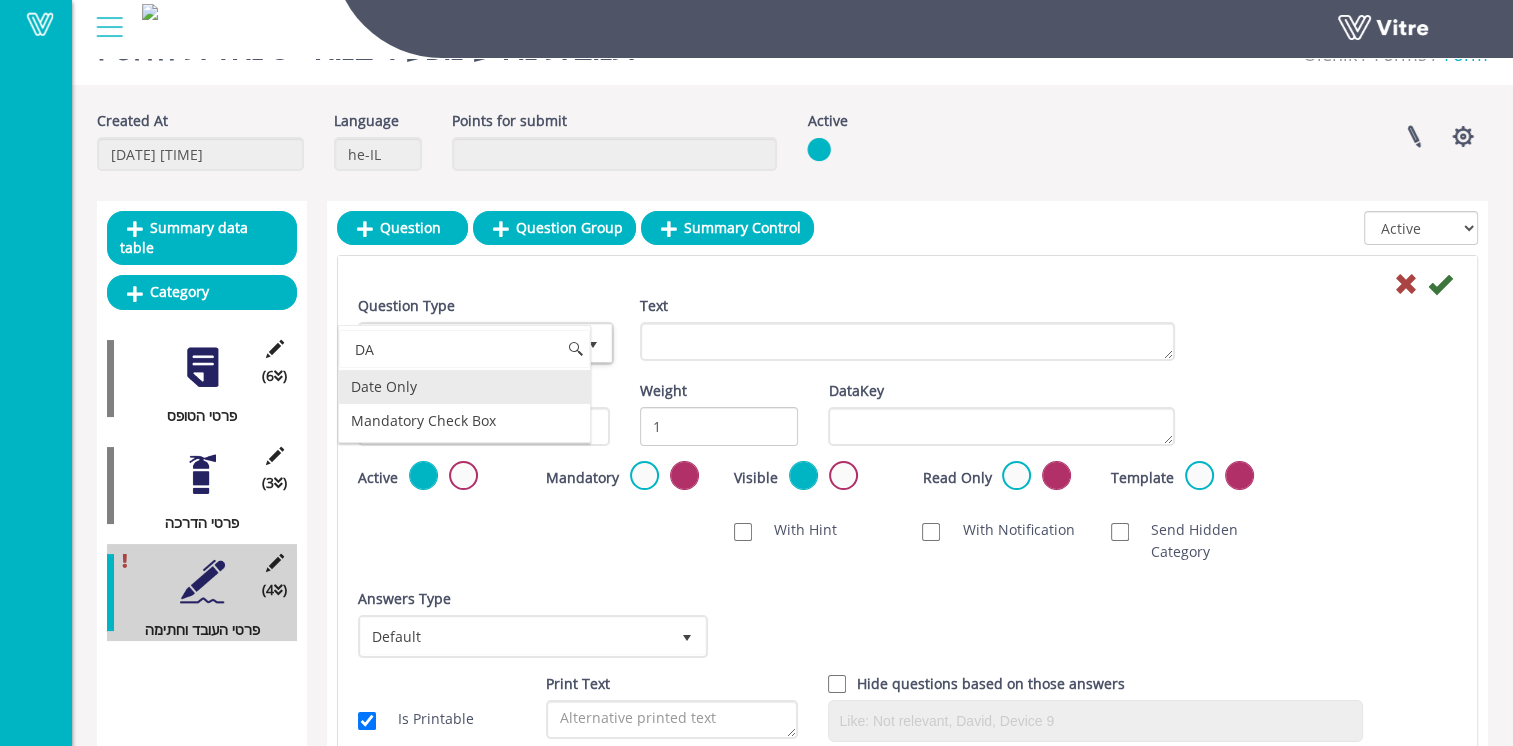 click on "Date Only" at bounding box center (464, 387) 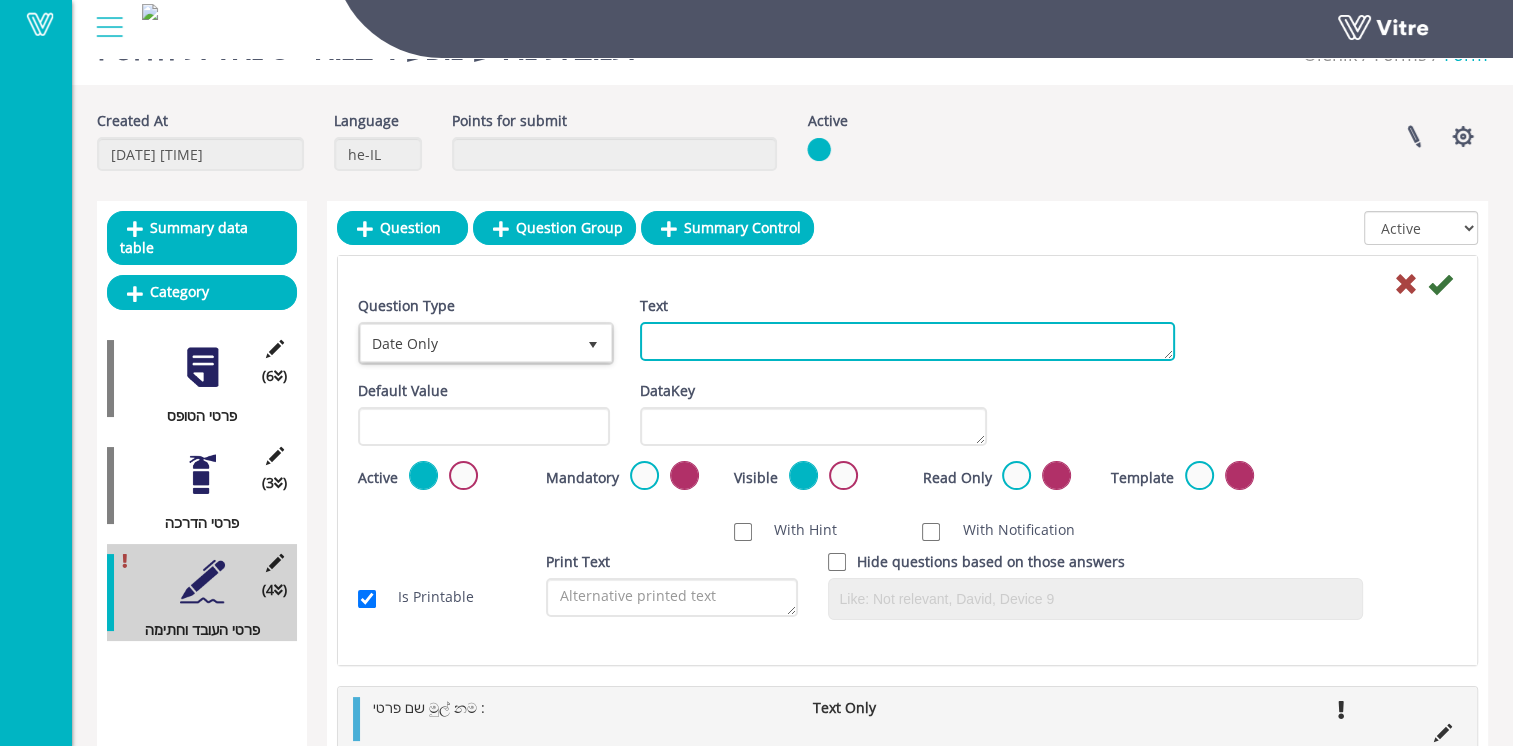 click on "Text" at bounding box center (907, 341) 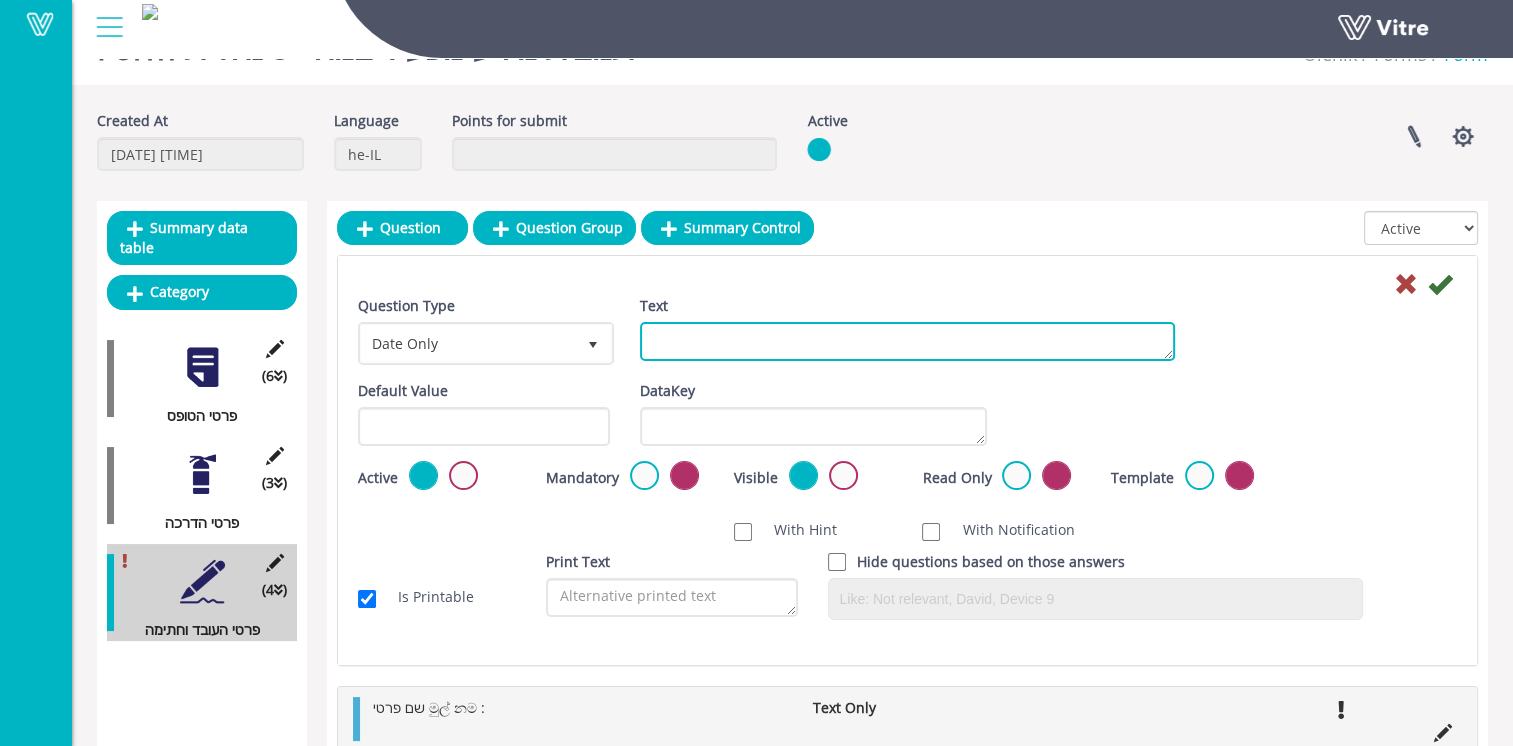 paste on "תאריךදිනය:" 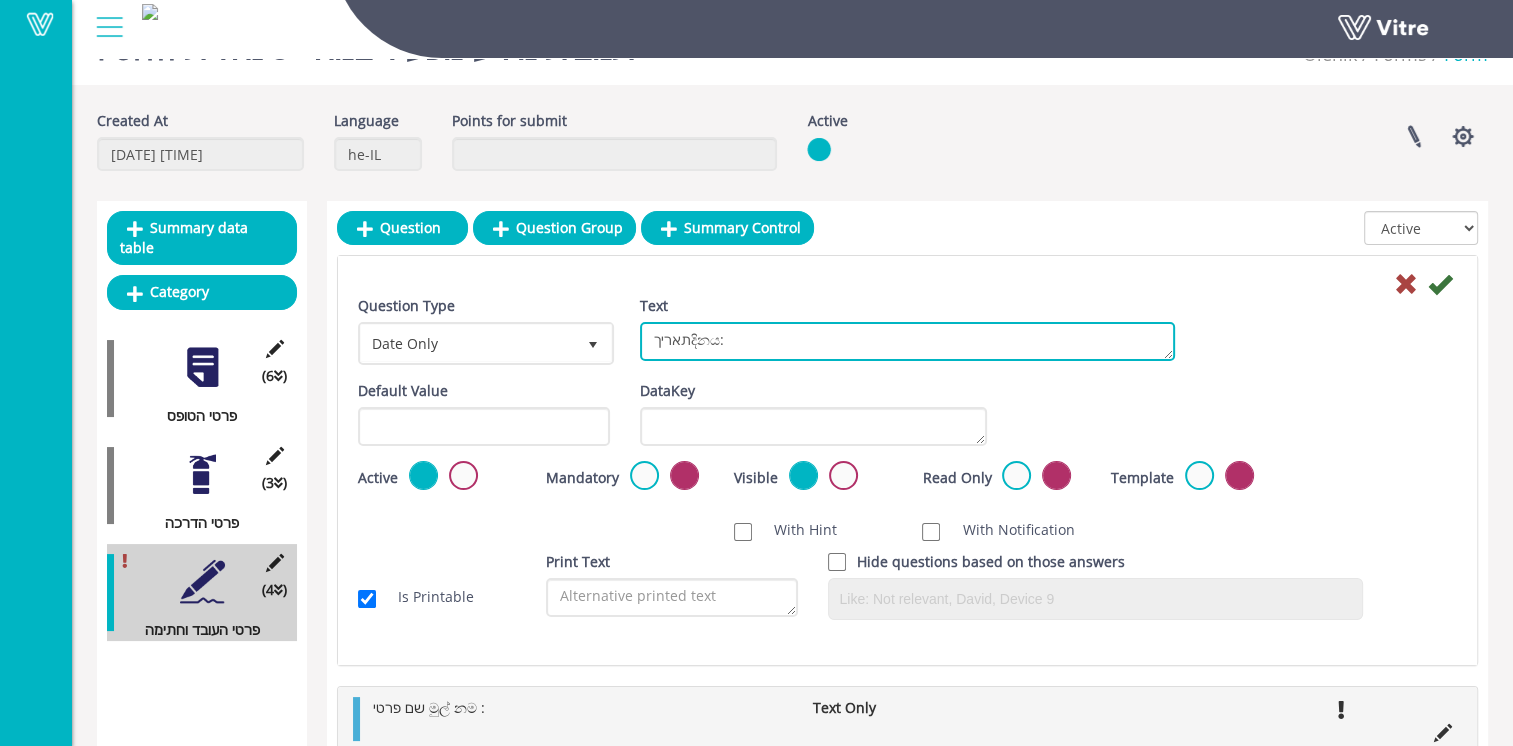 click on "תאריךදිනය:" at bounding box center (907, 341) 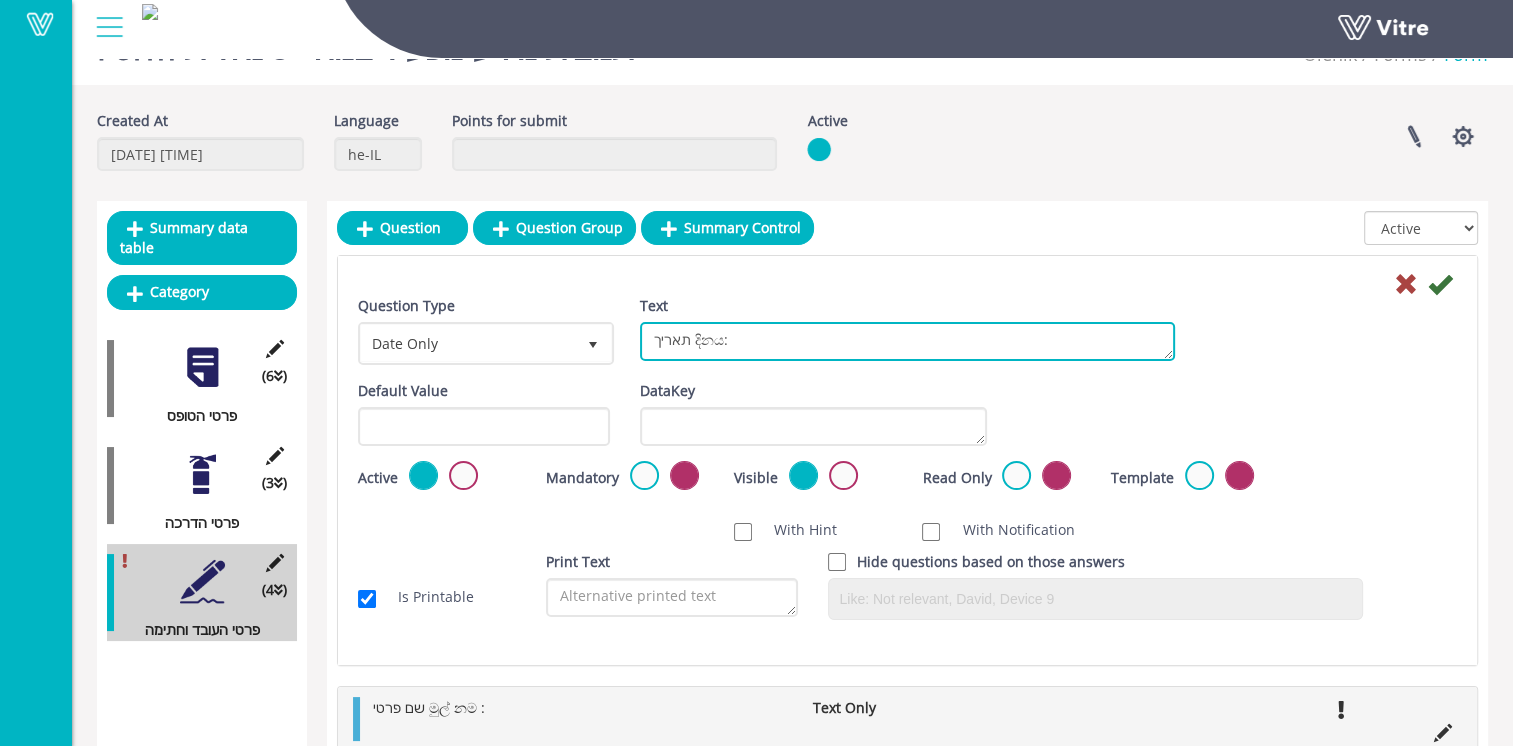click on "תאריך දිනය:" at bounding box center [907, 341] 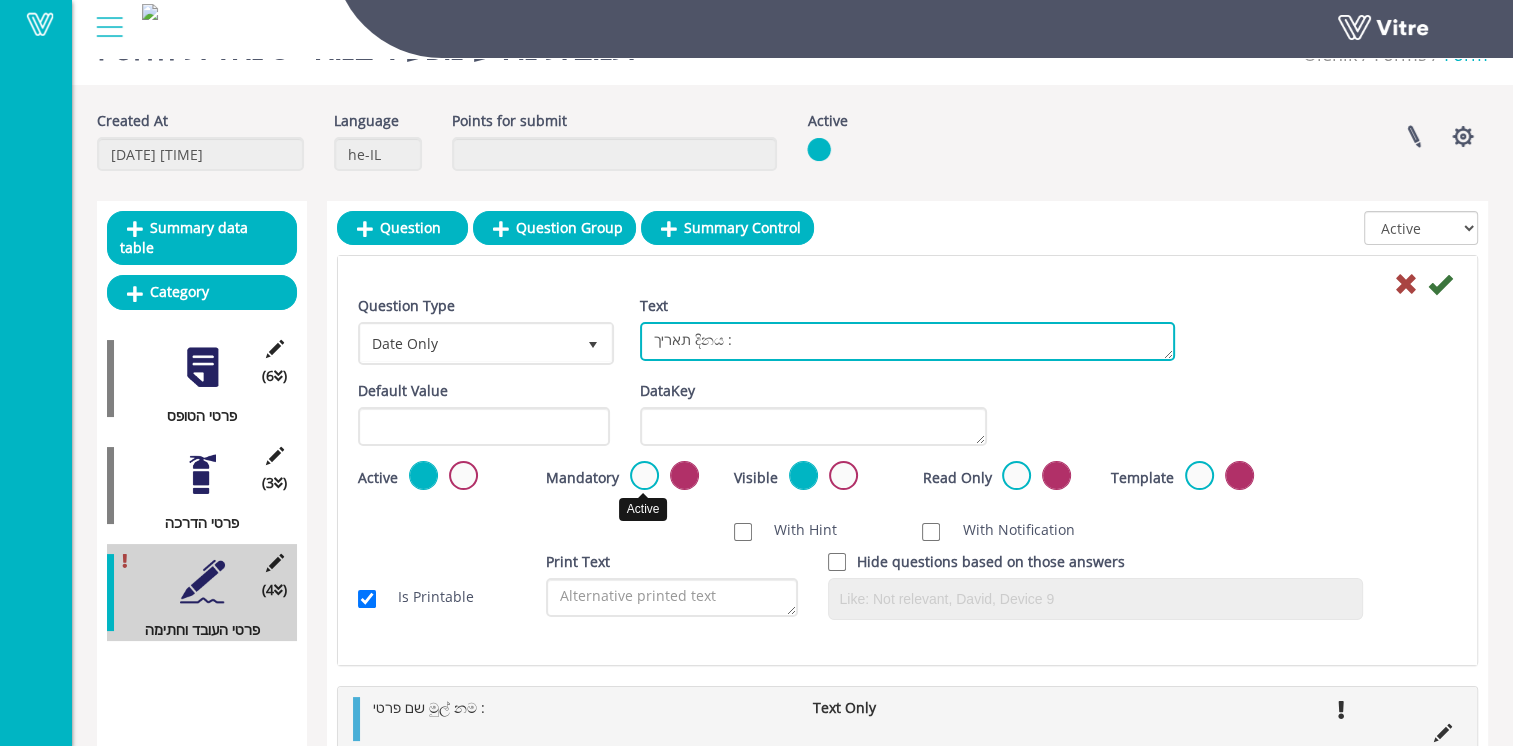 type on "תאריך දිනය :" 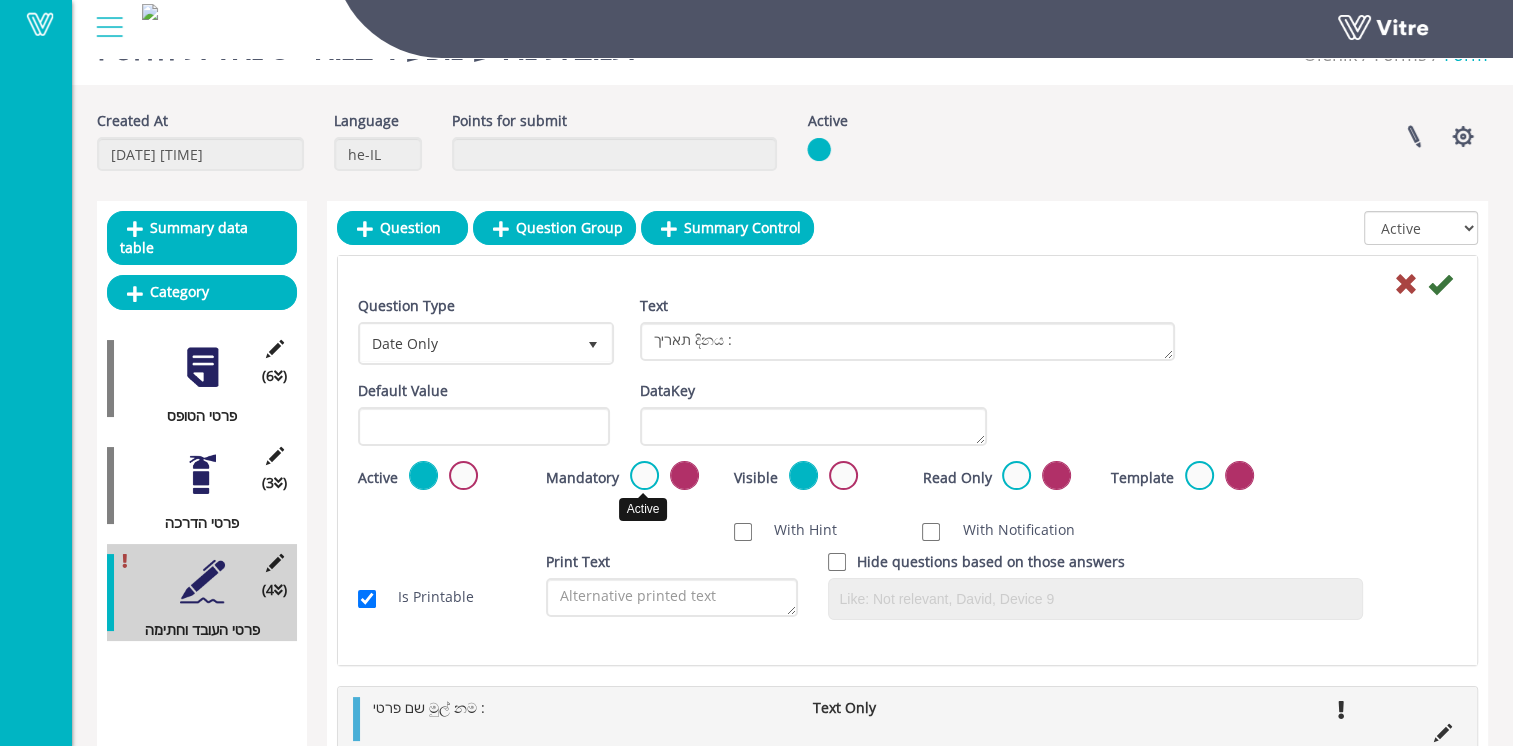 click at bounding box center (644, 475) 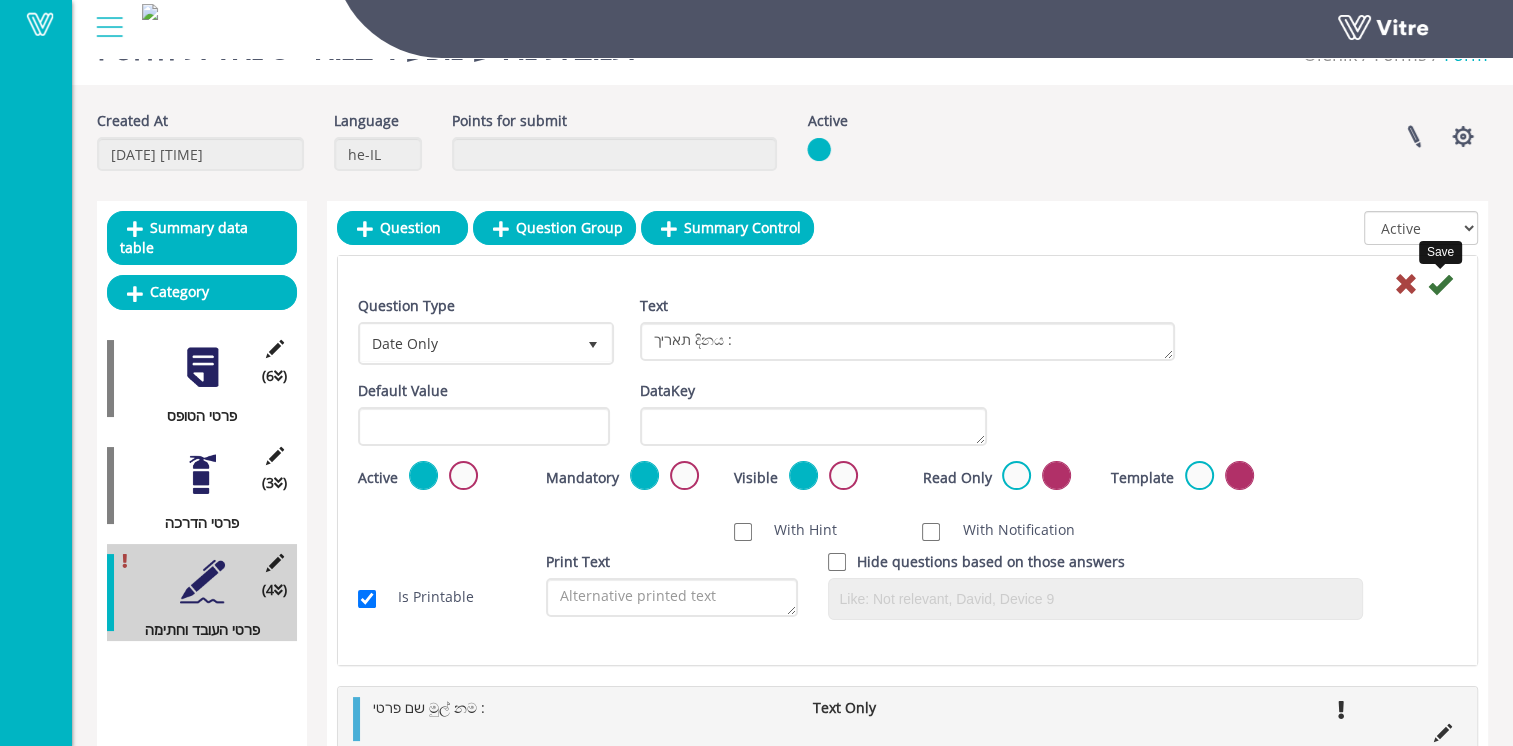 click at bounding box center [1440, 284] 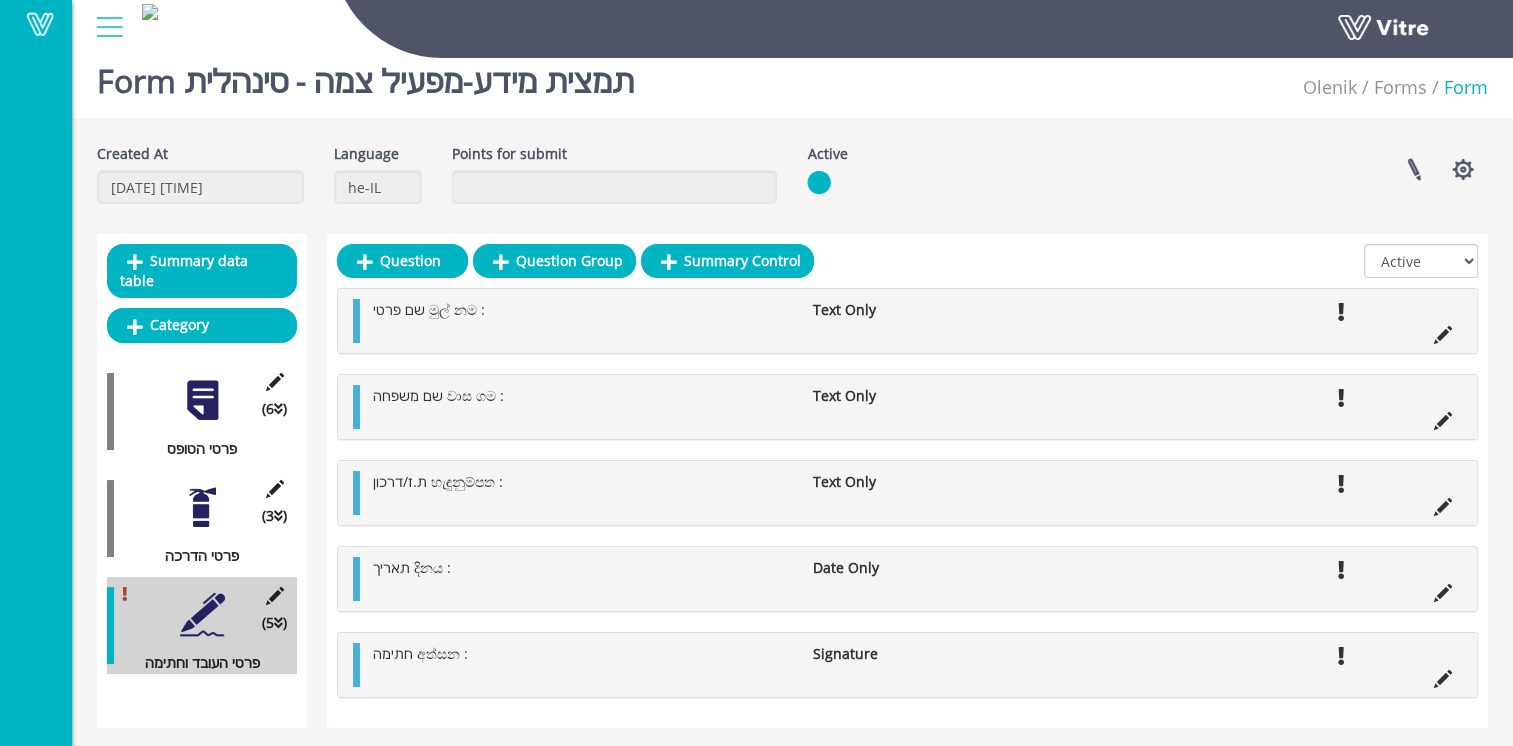 scroll, scrollTop: 0, scrollLeft: 0, axis: both 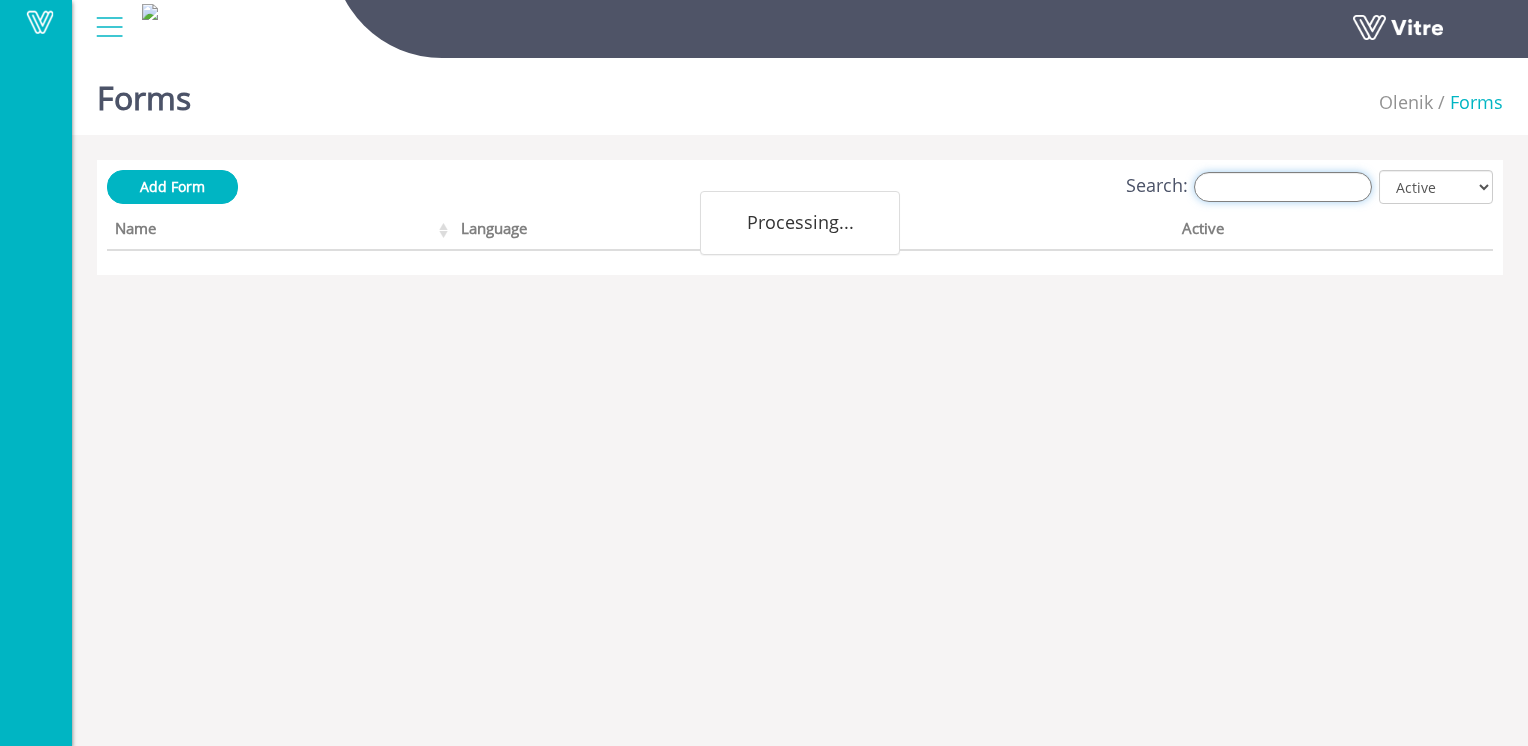 click on "Search:" at bounding box center (1283, 187) 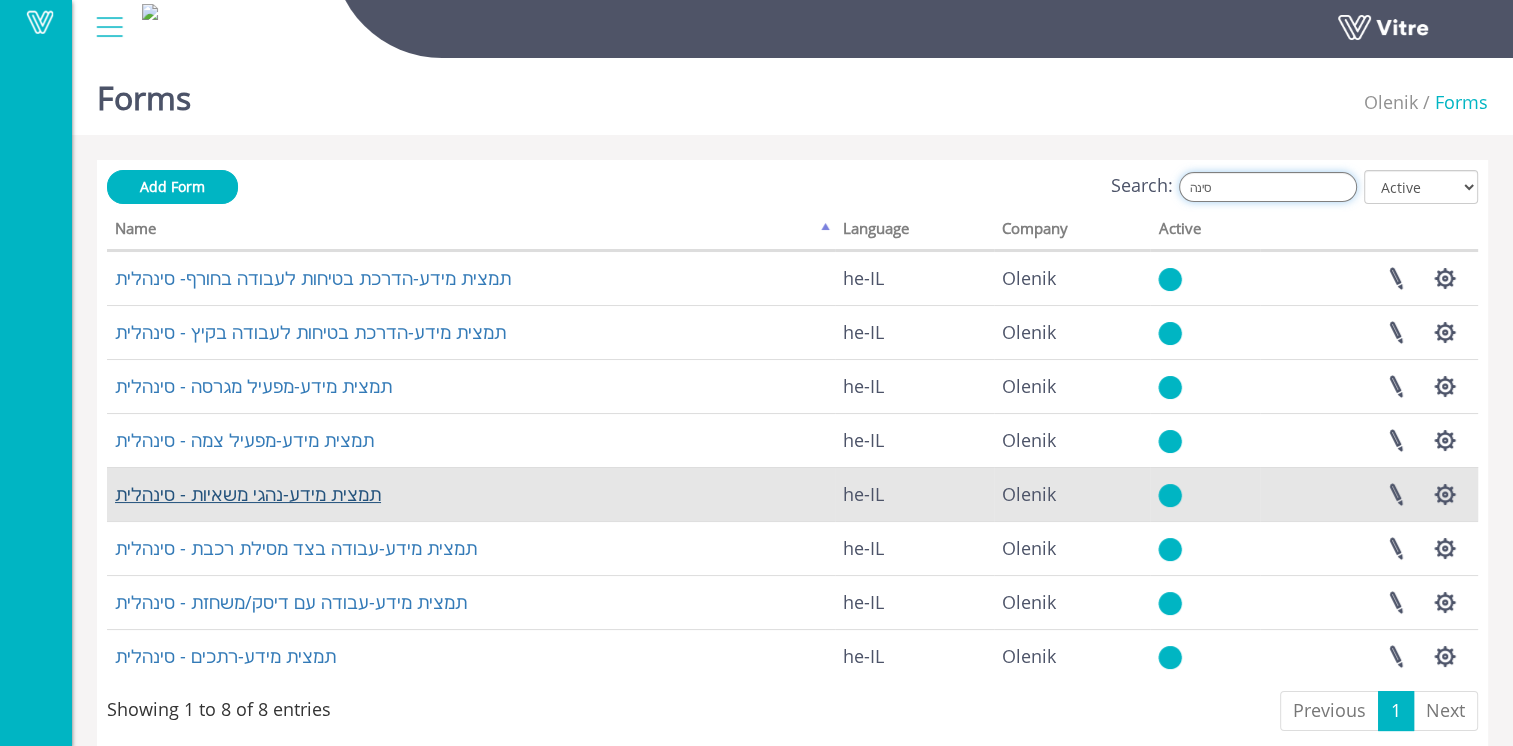 type on "סינה" 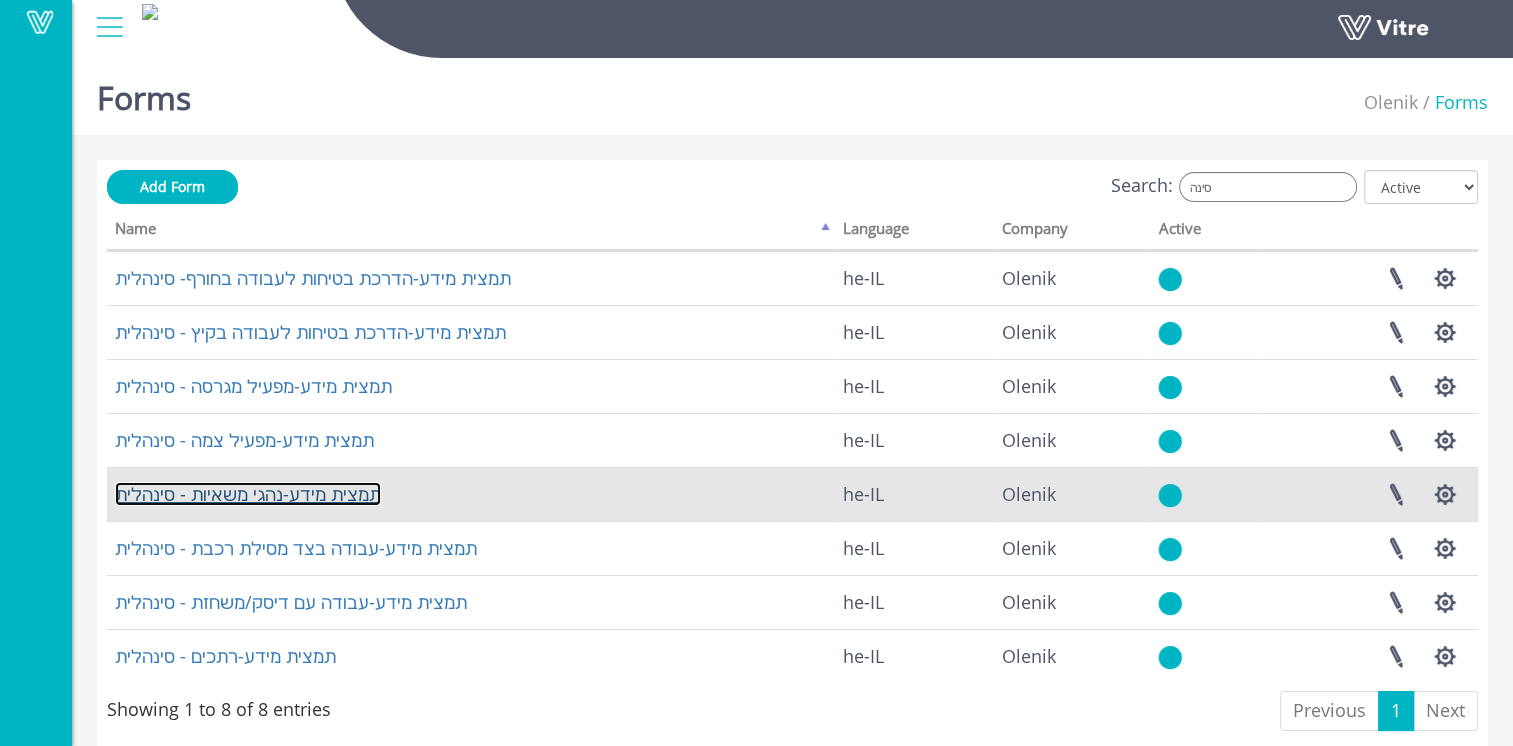 click on "תמצית מידע-נהגי משאיות - סינהלית" at bounding box center [248, 494] 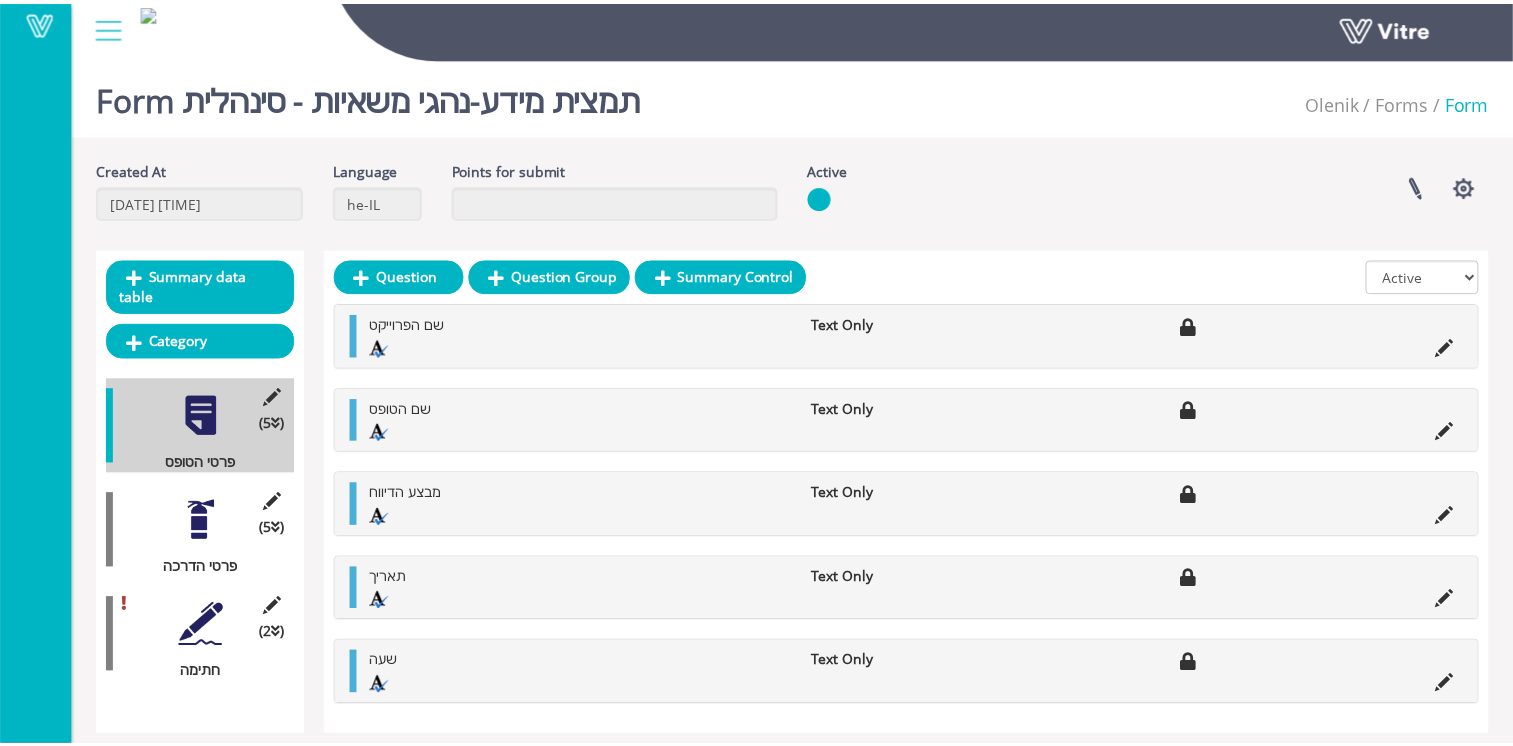 scroll, scrollTop: 0, scrollLeft: 0, axis: both 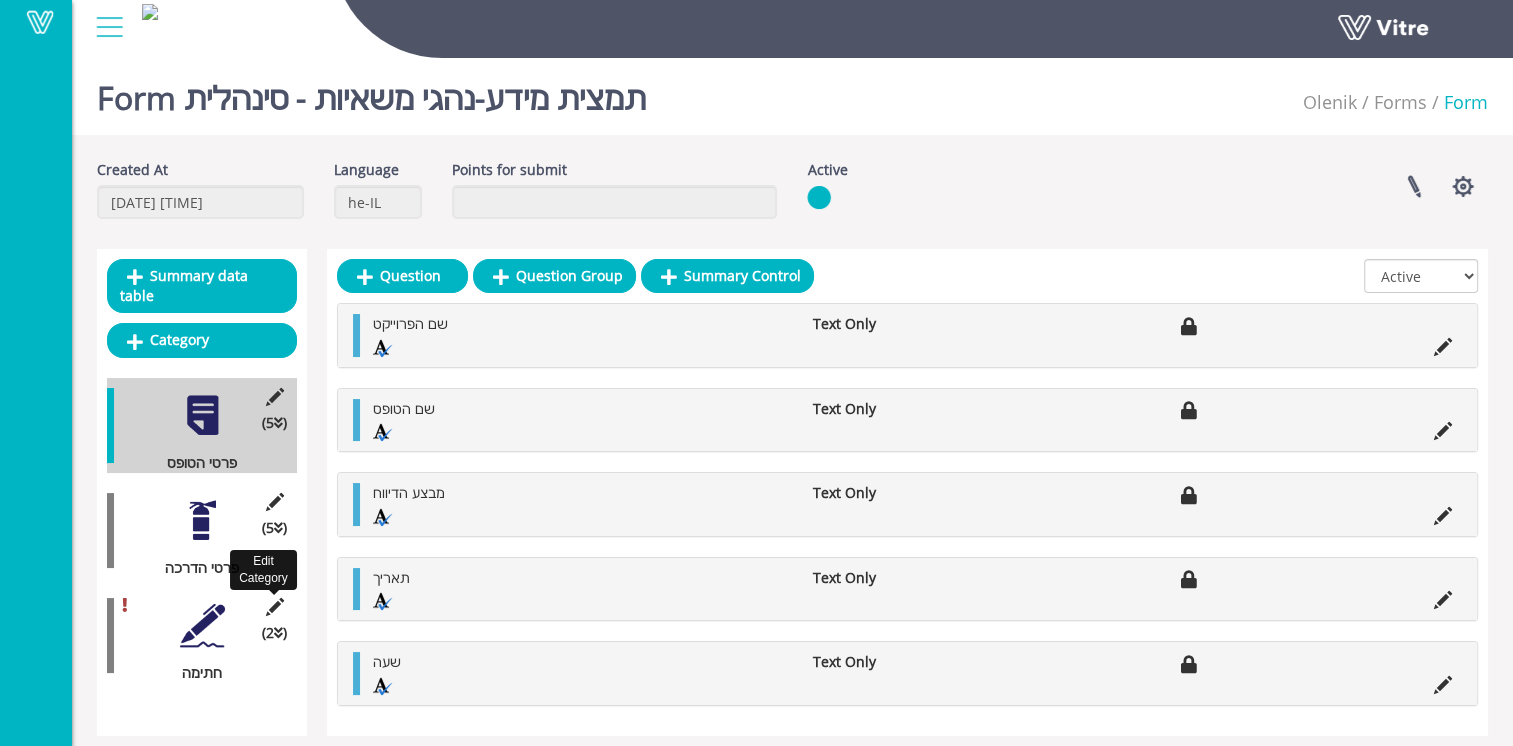 click at bounding box center [274, 607] 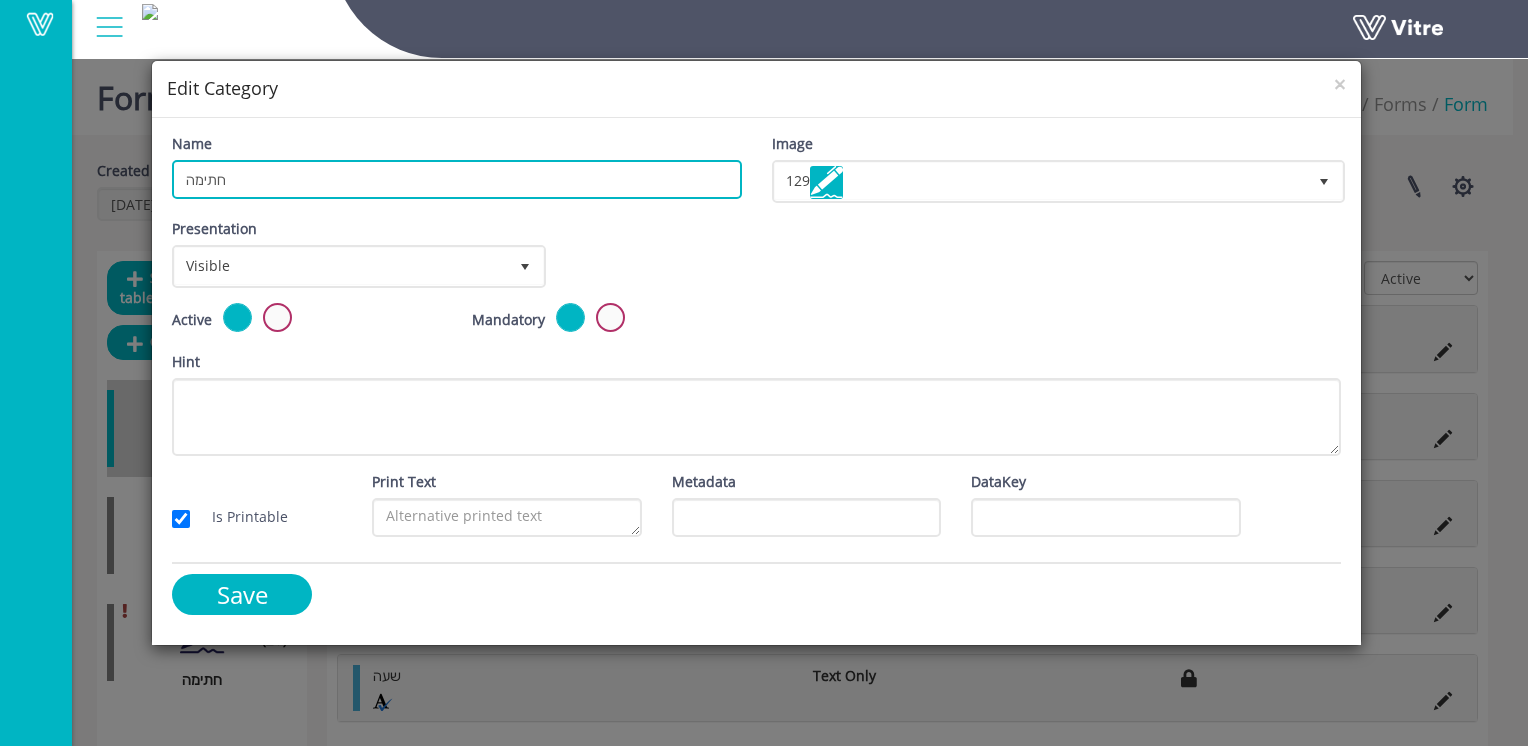 click on "חתימה" at bounding box center [456, 179] 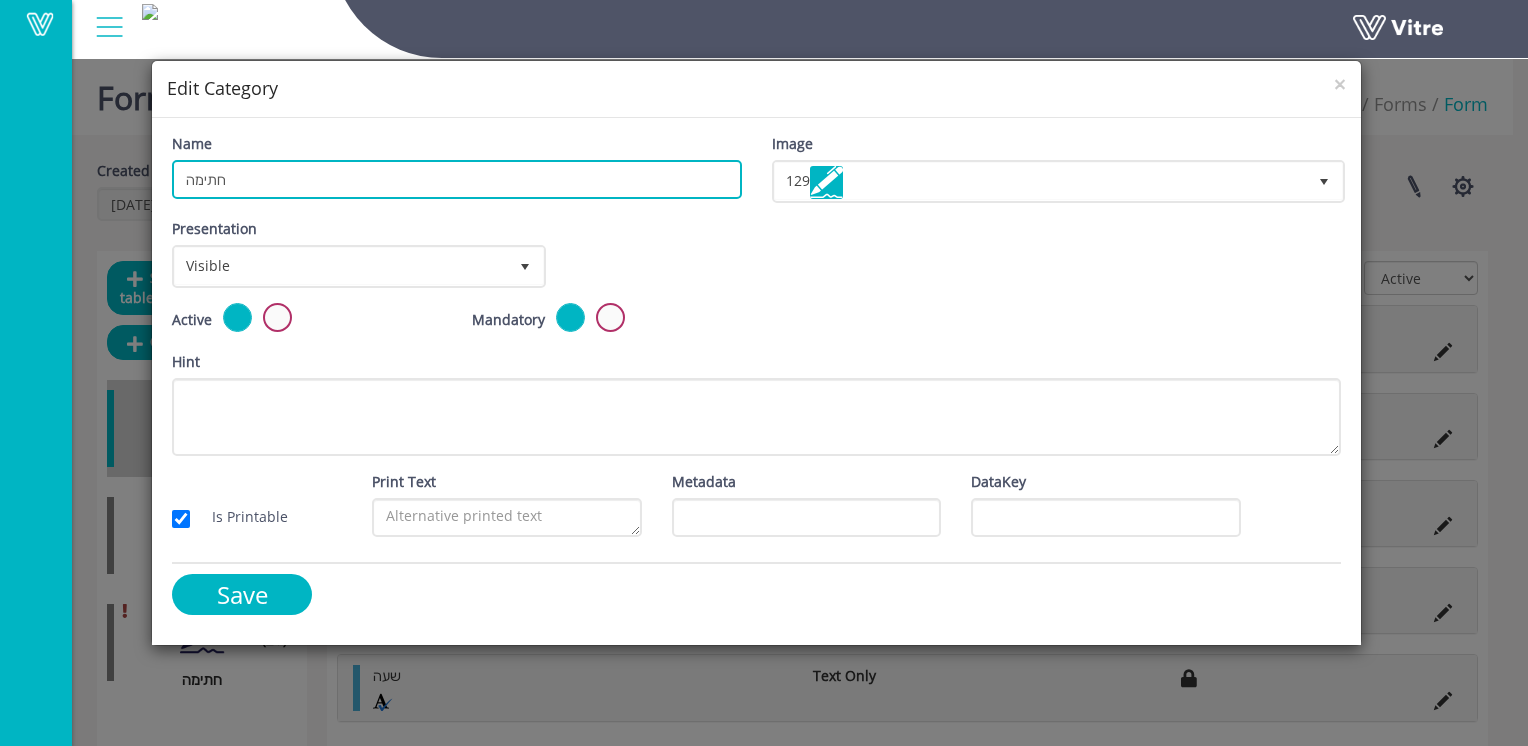 paste on "פרטי העובד ו" 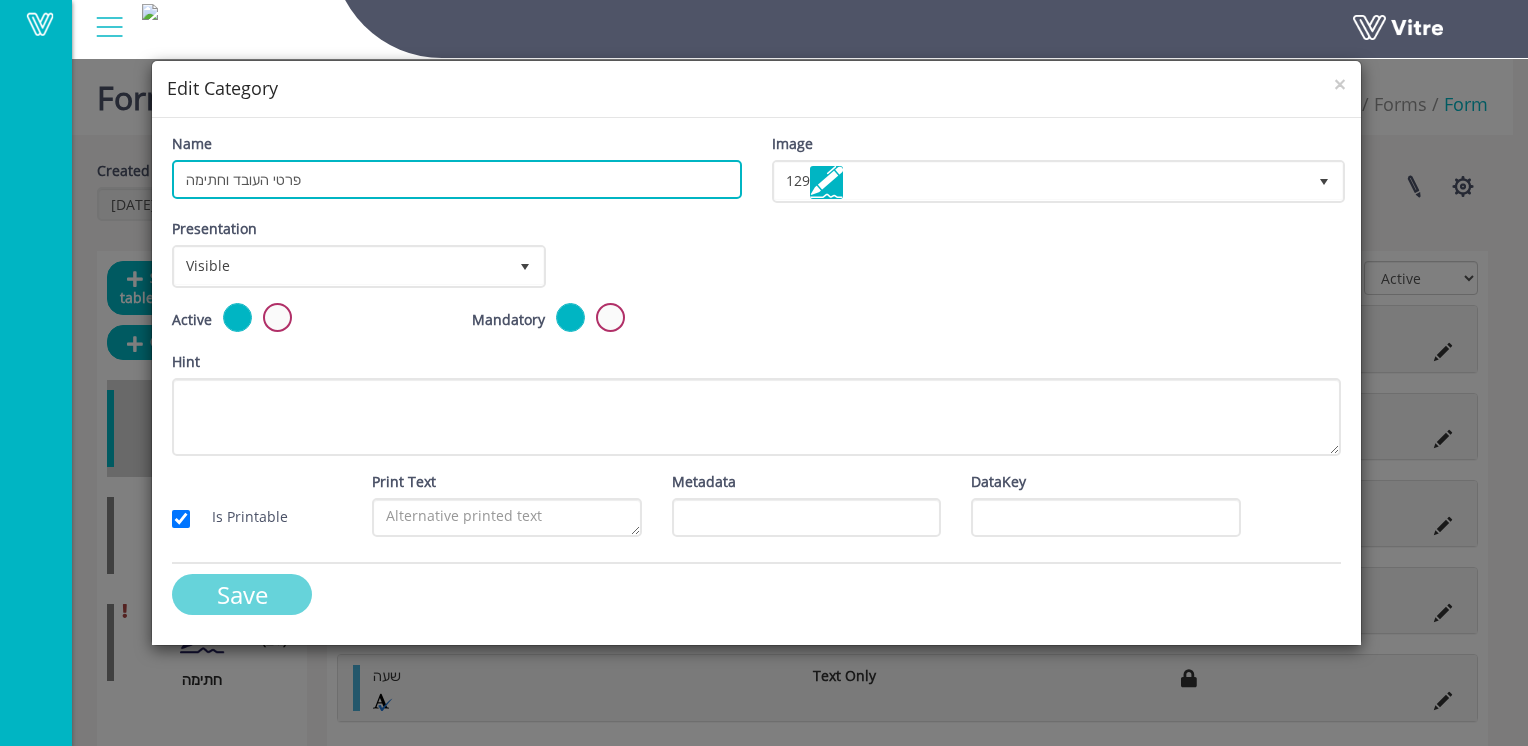 type on "פרטי העובד וחתימה" 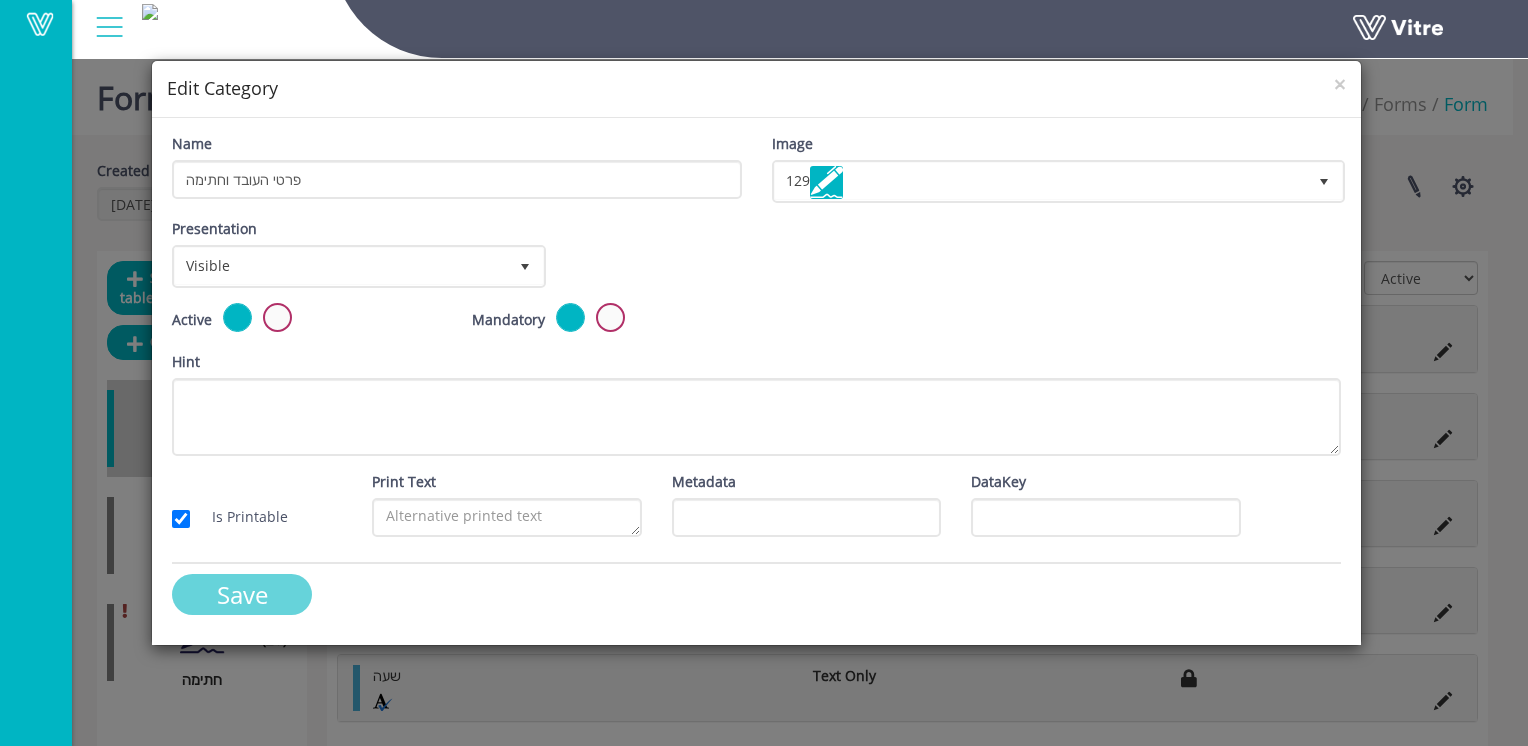 click on "Save" at bounding box center [242, 594] 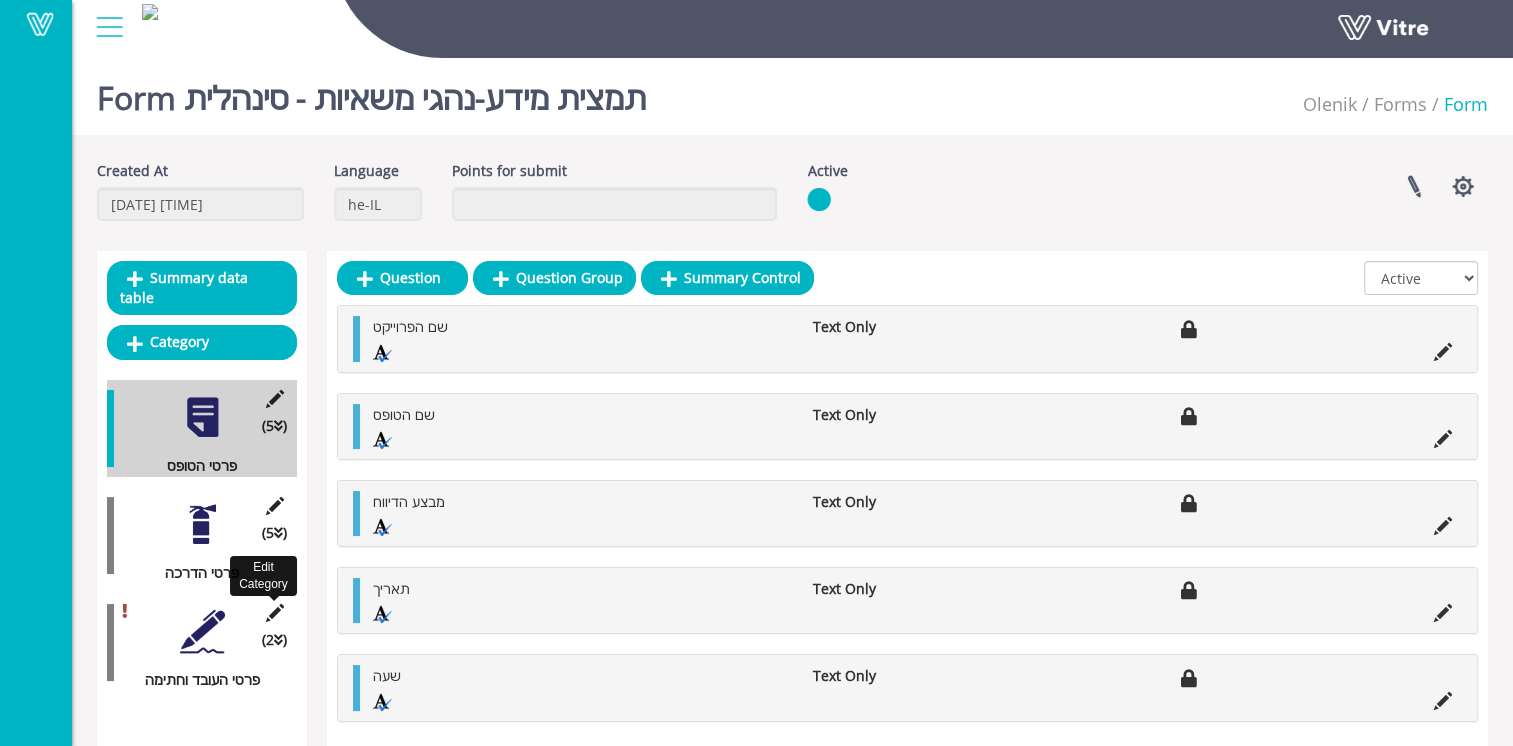 click at bounding box center [274, 613] 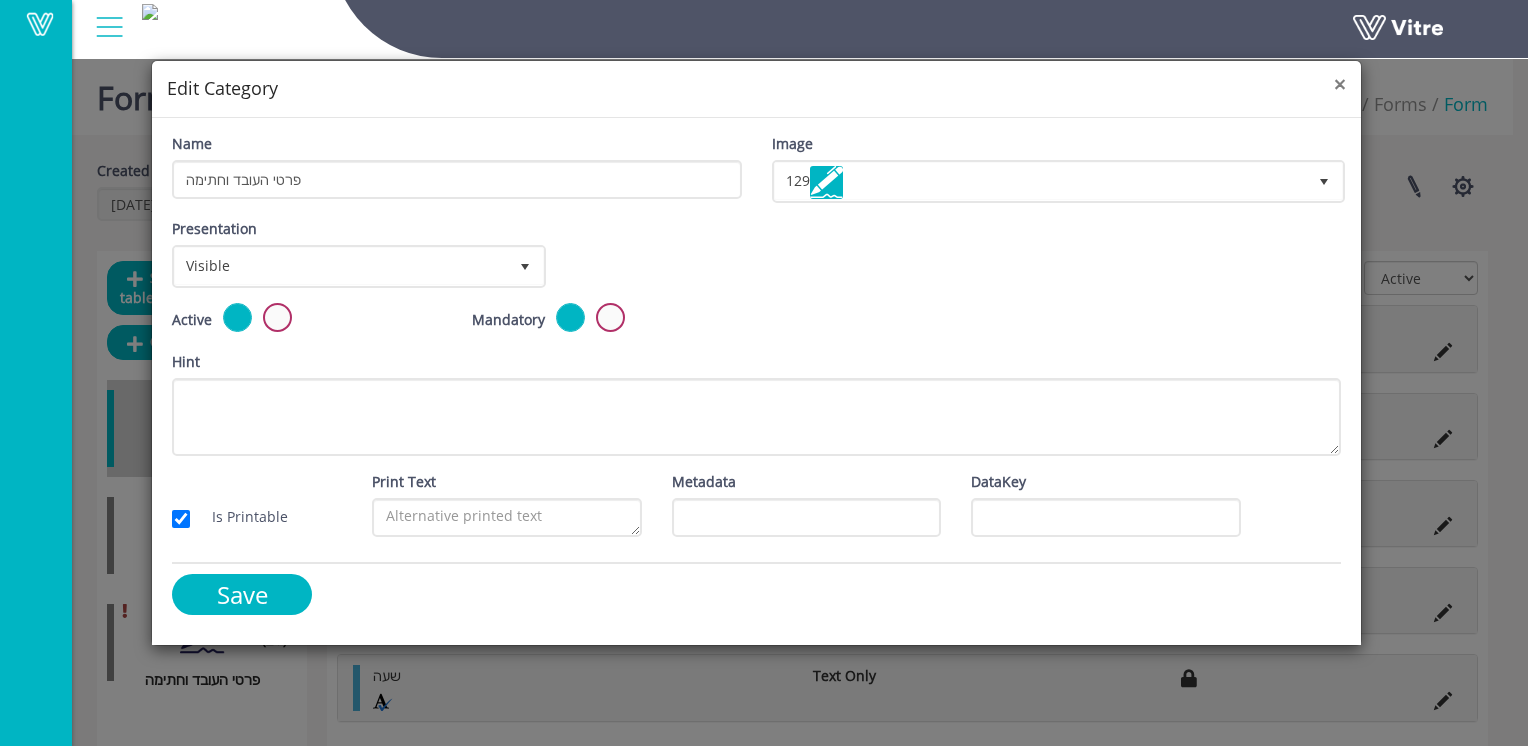 click on "×" at bounding box center (1340, 84) 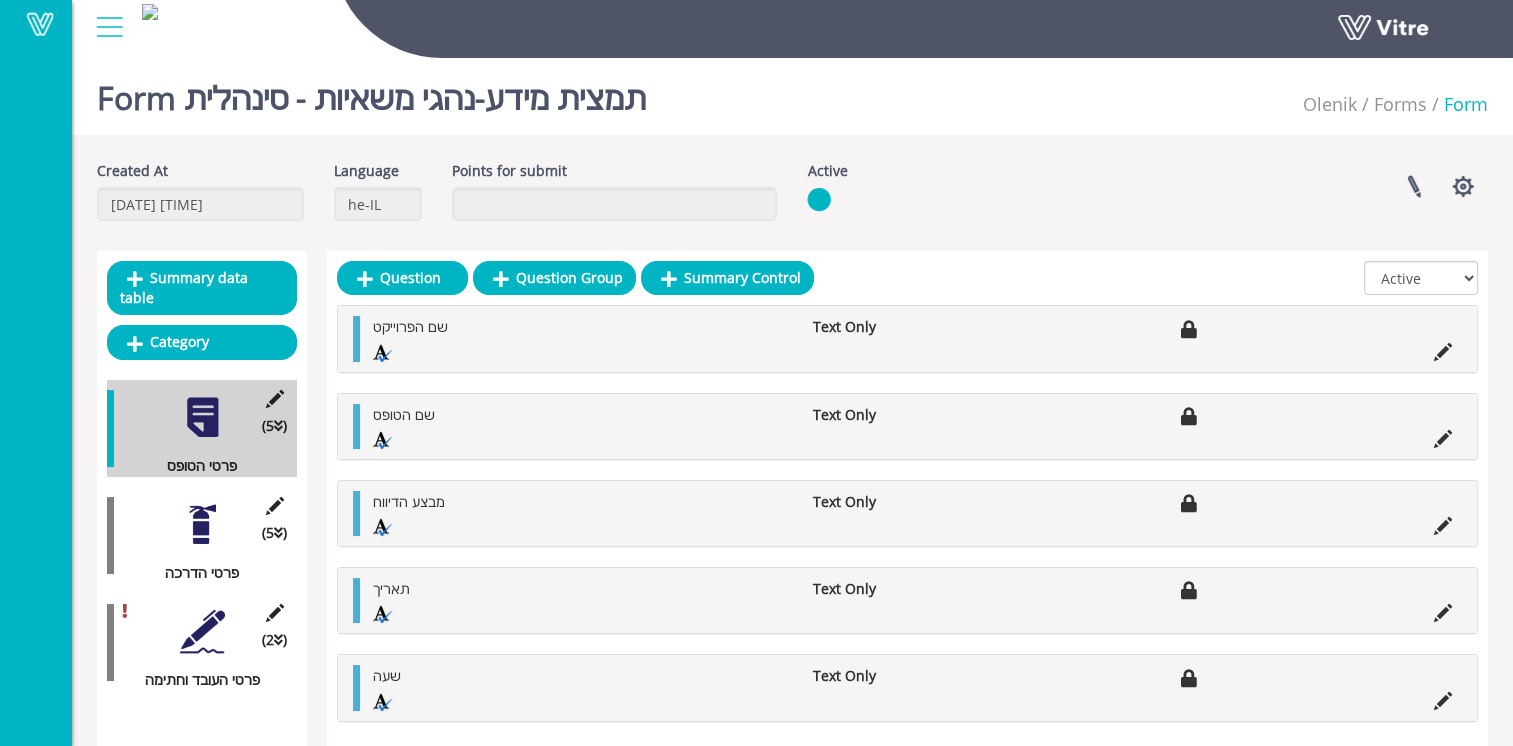 click at bounding box center (202, 631) 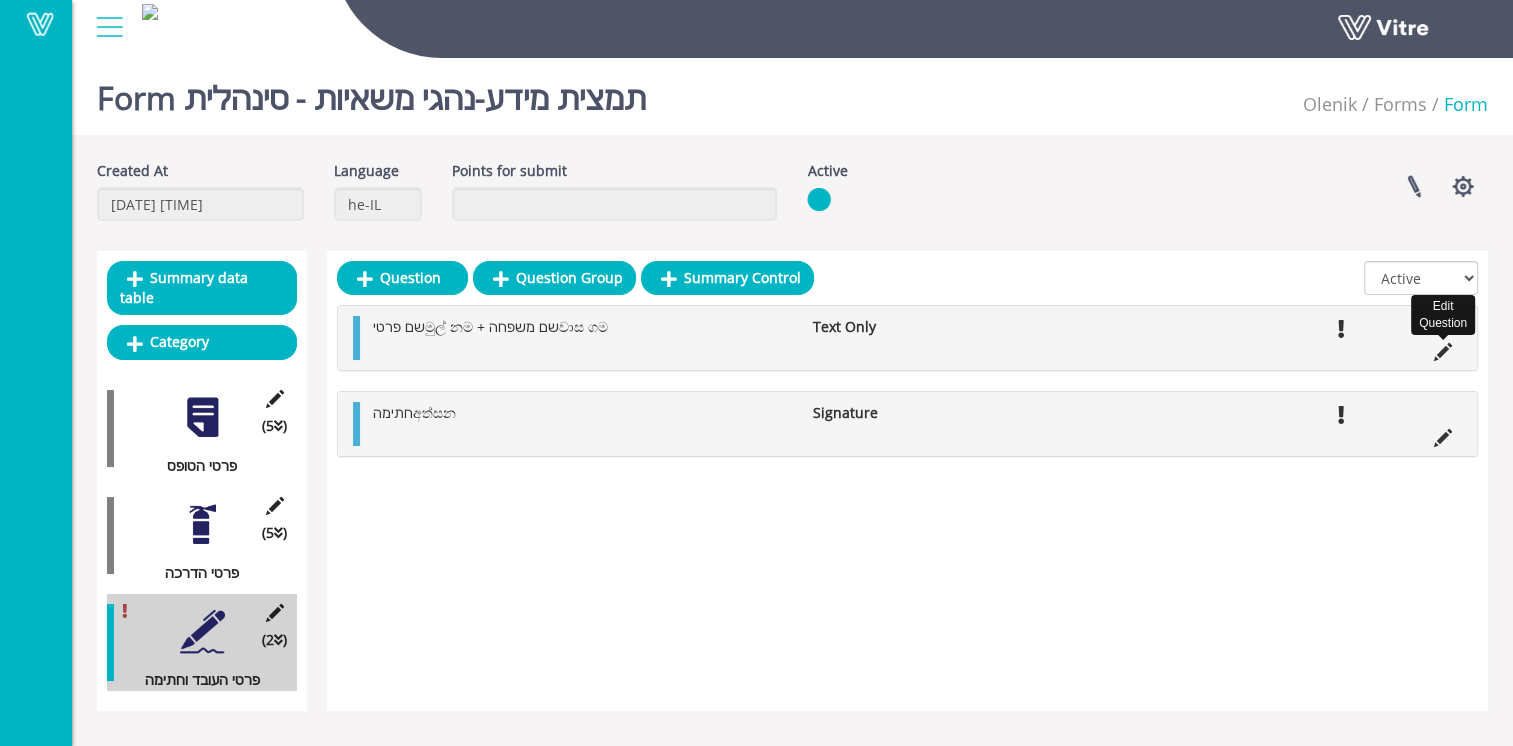 click at bounding box center (1443, 352) 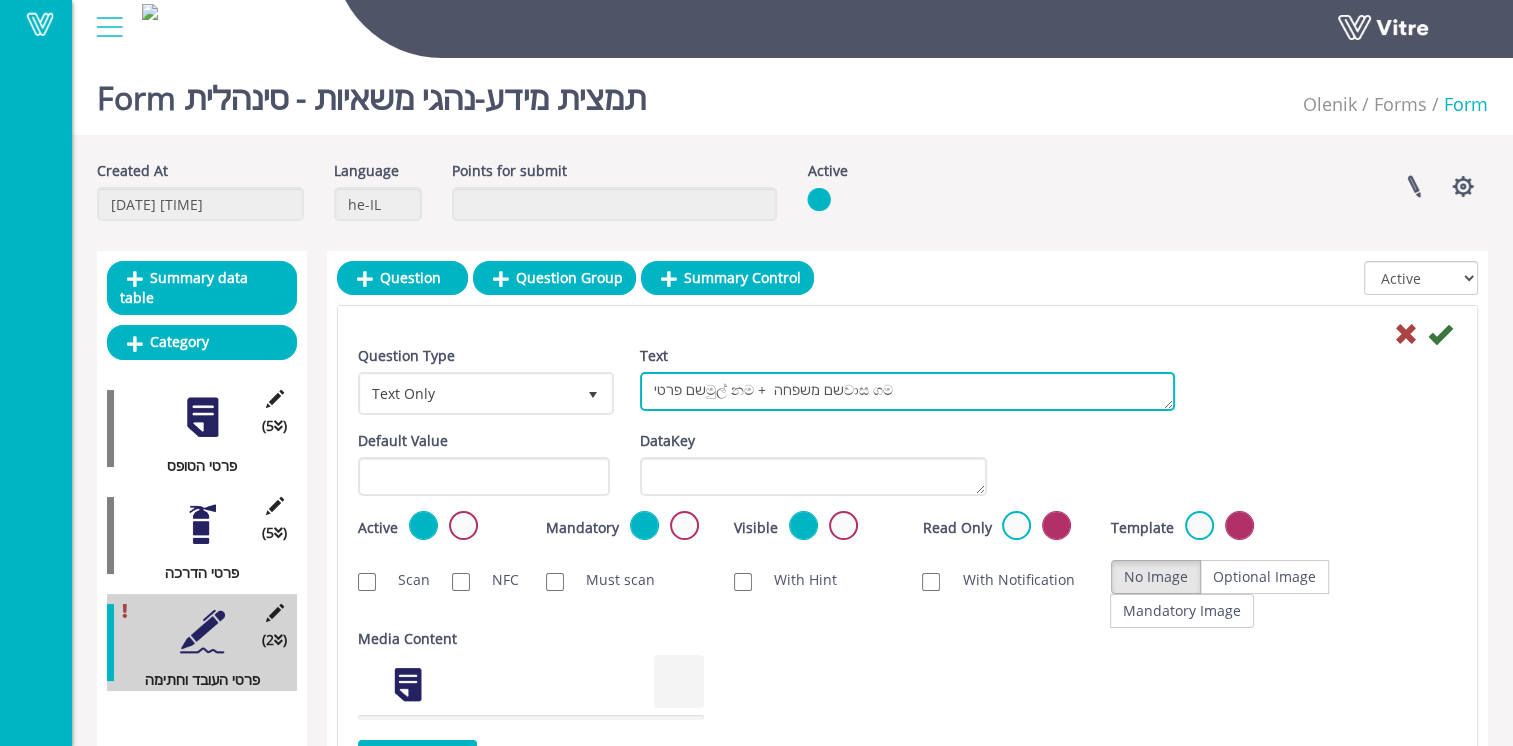 drag, startPoint x: 931, startPoint y: 389, endPoint x: 630, endPoint y: 390, distance: 301.00165 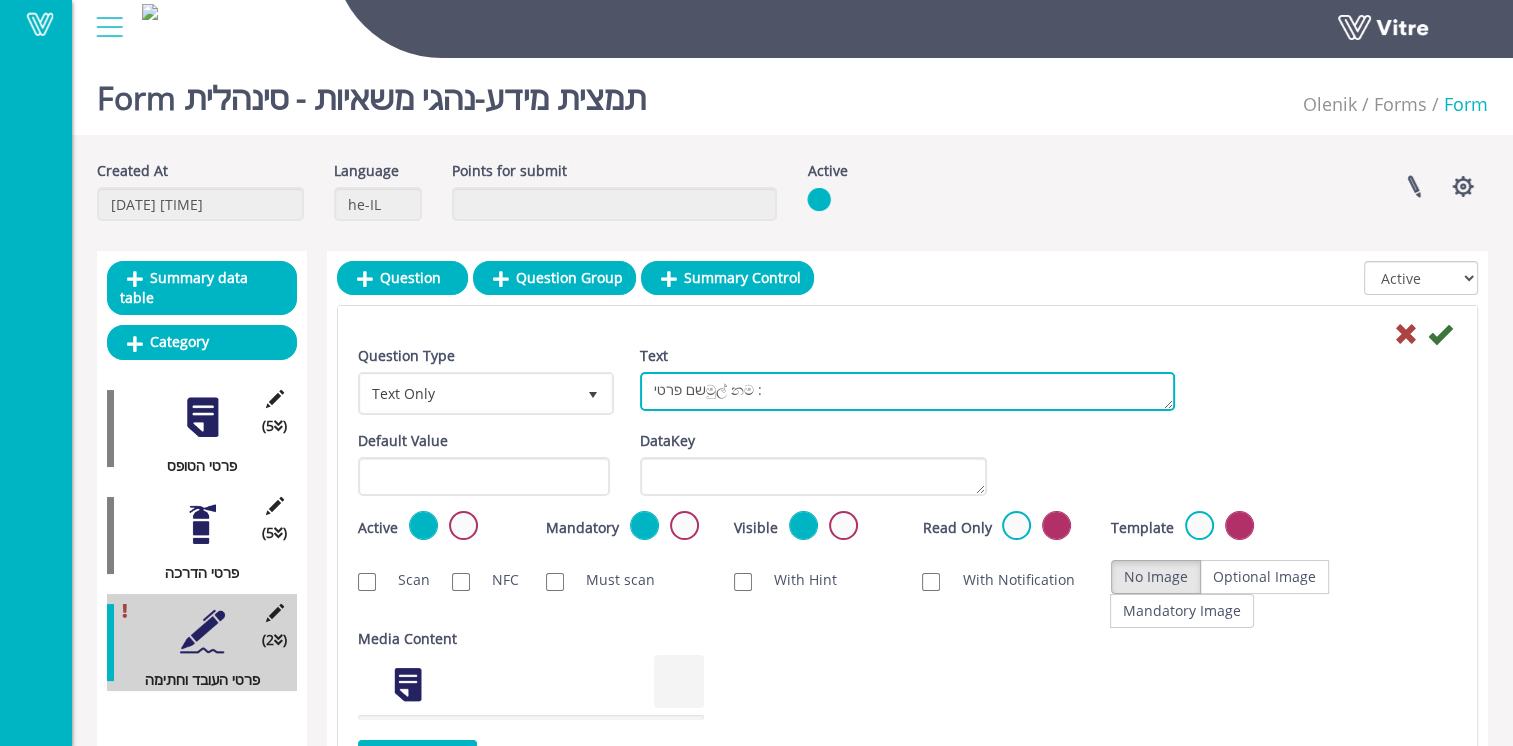 click on "שם פרטיමුල් නම +  שם משפחהවාස ගම" at bounding box center (907, 391) 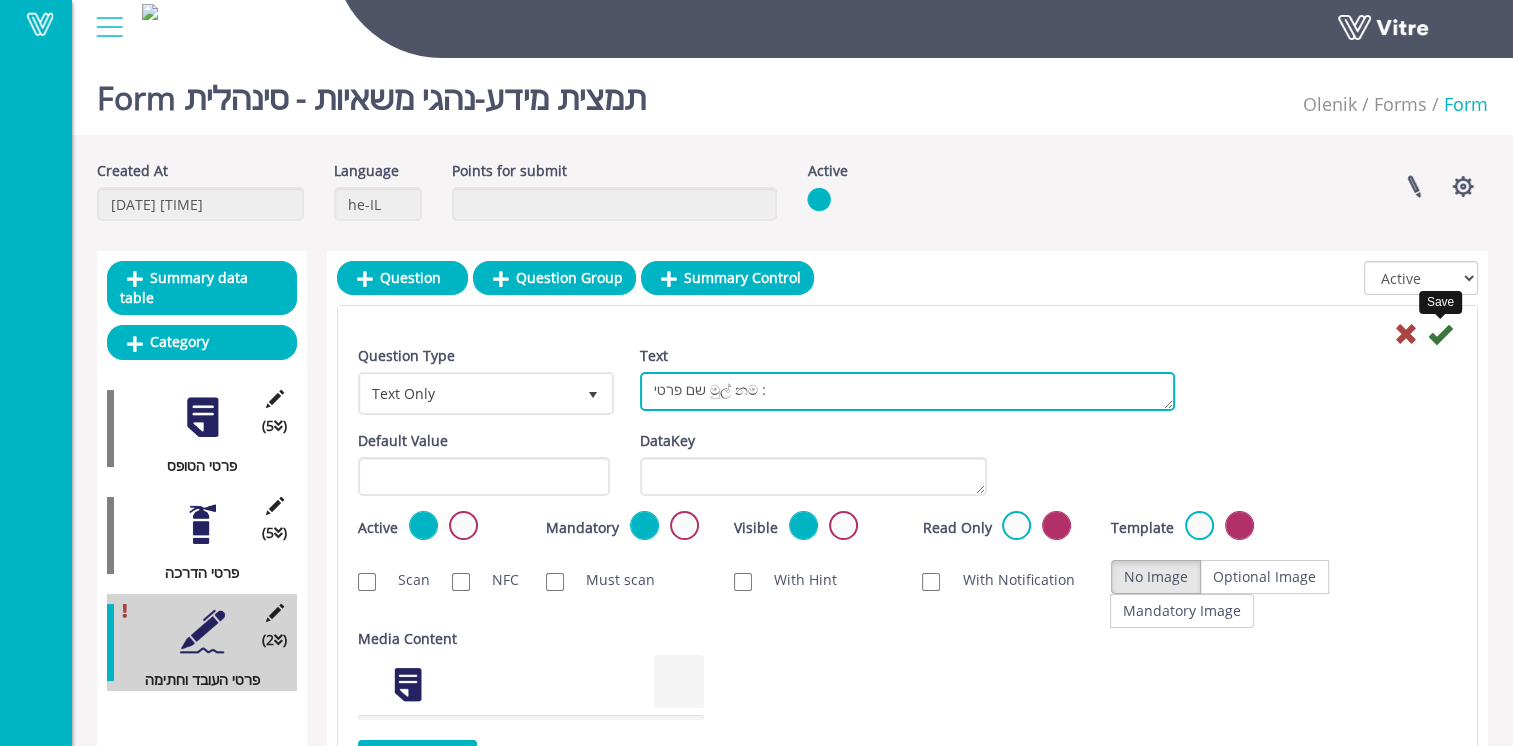type on "שם פרטי මුල් නම :" 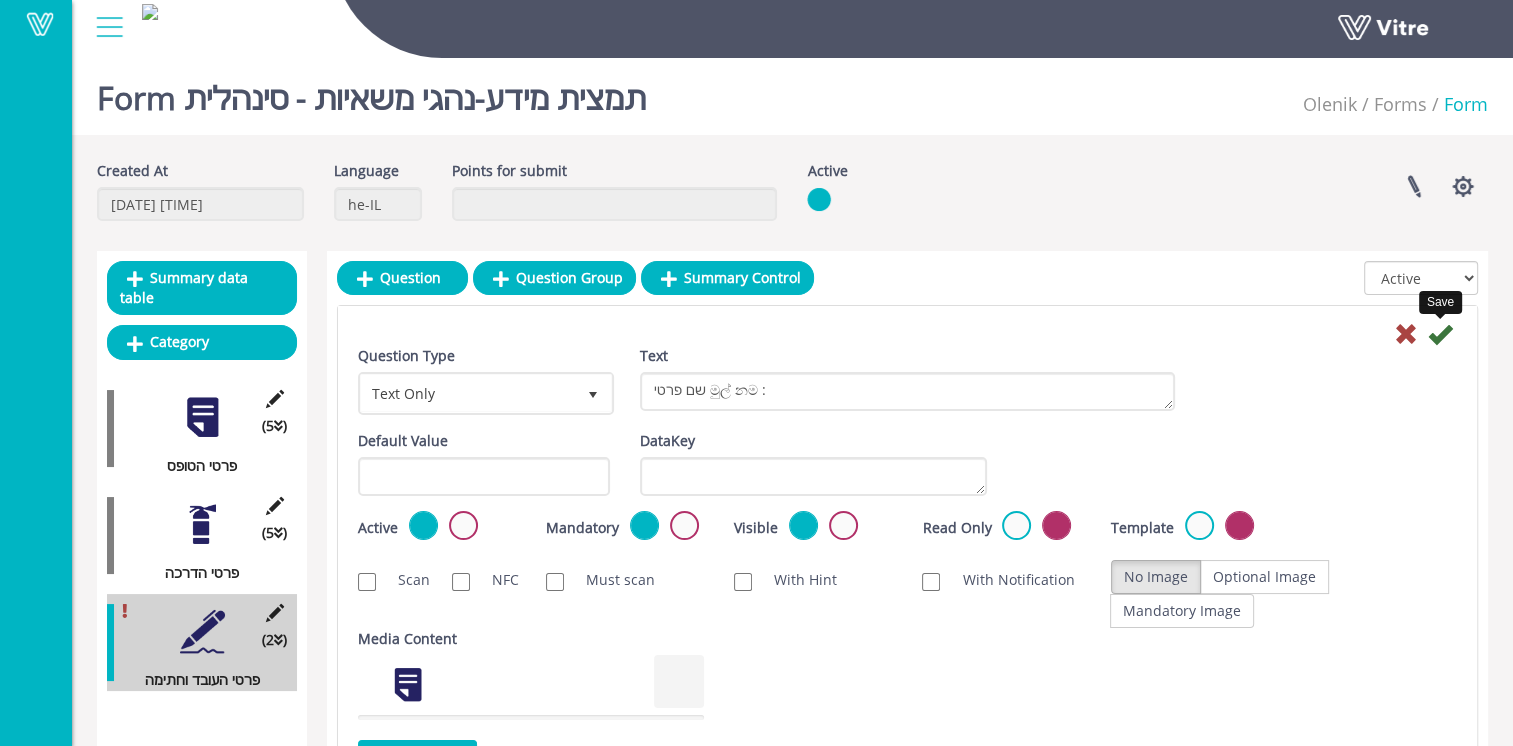 click at bounding box center [1440, 334] 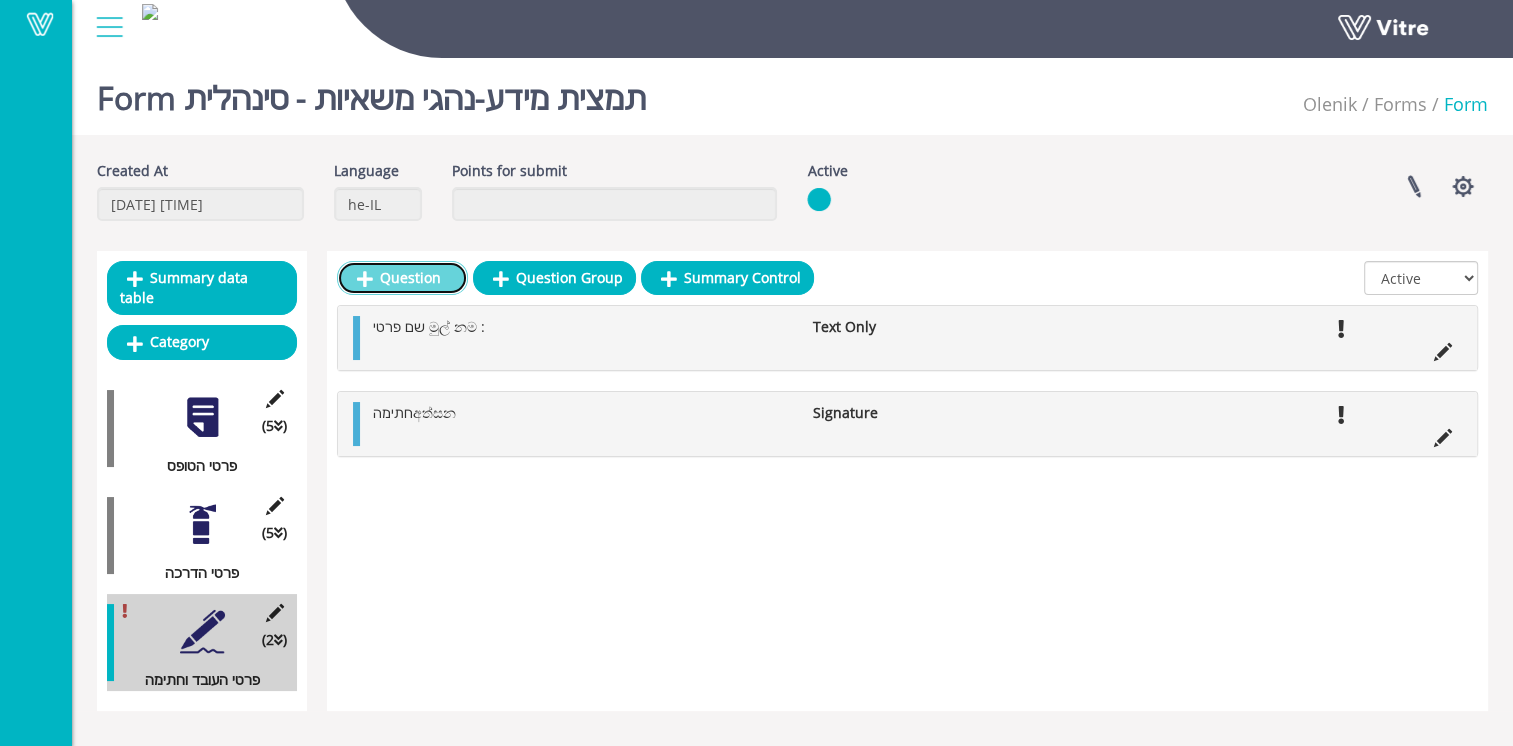 click on "Question" at bounding box center (402, 278) 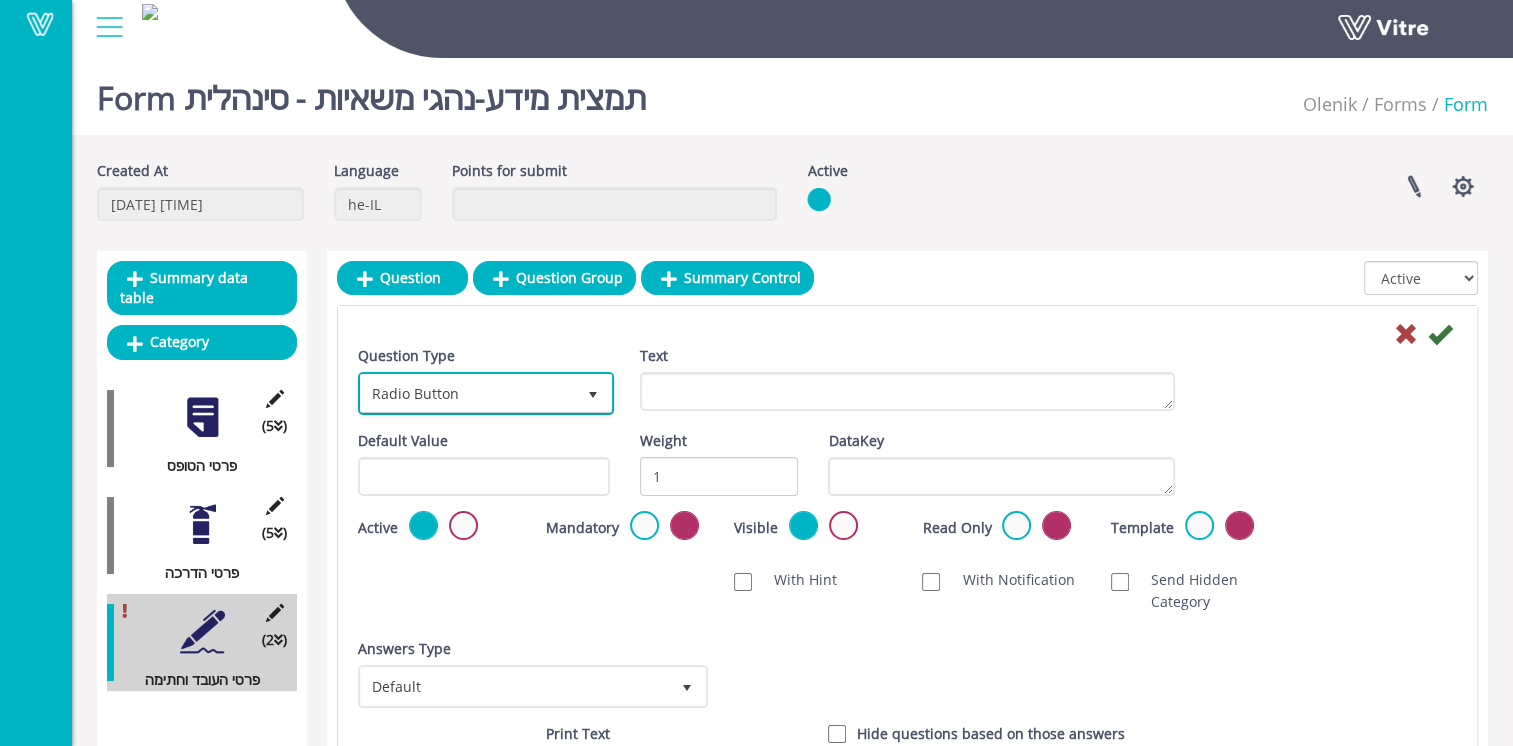 click on "Radio Button" at bounding box center (468, 393) 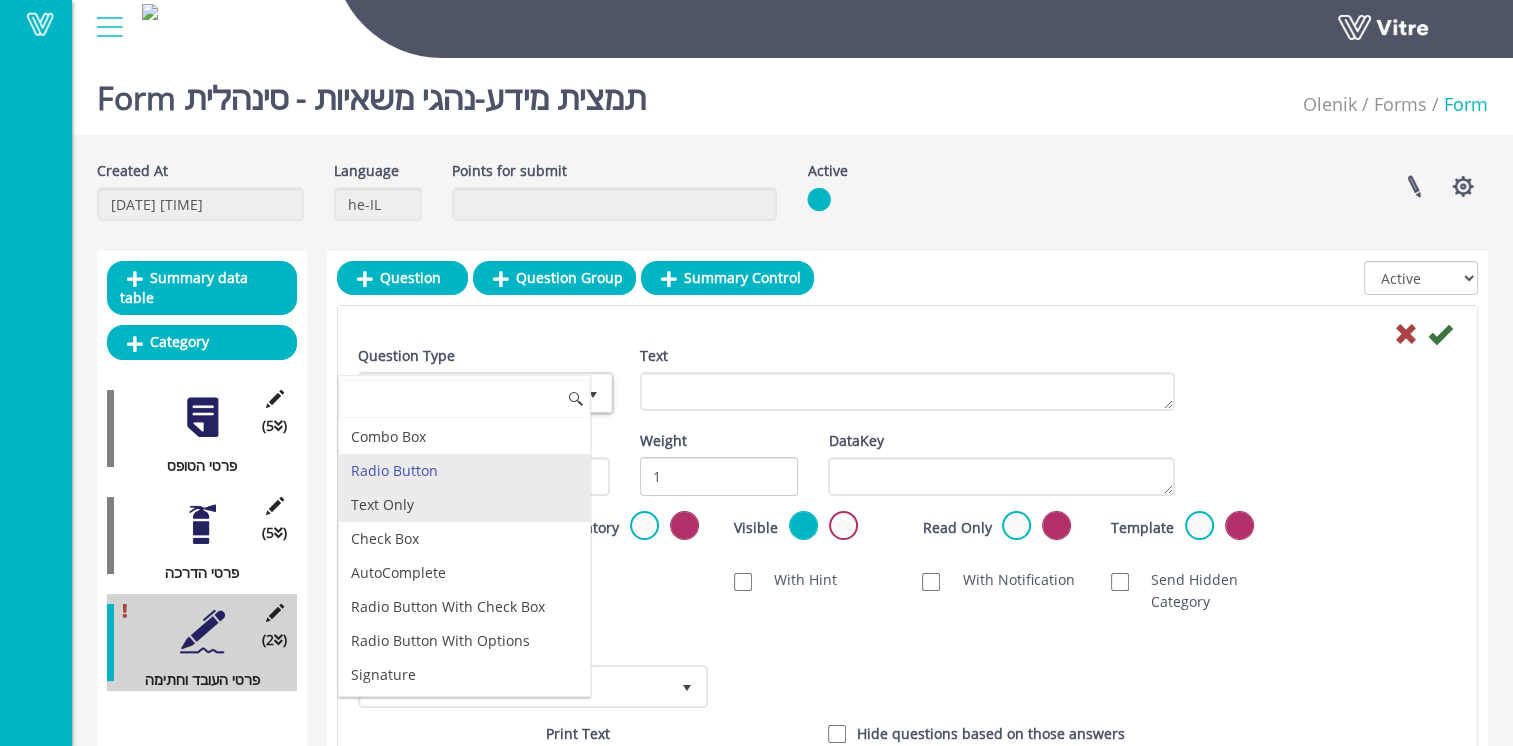click on "Text Only" at bounding box center (464, 505) 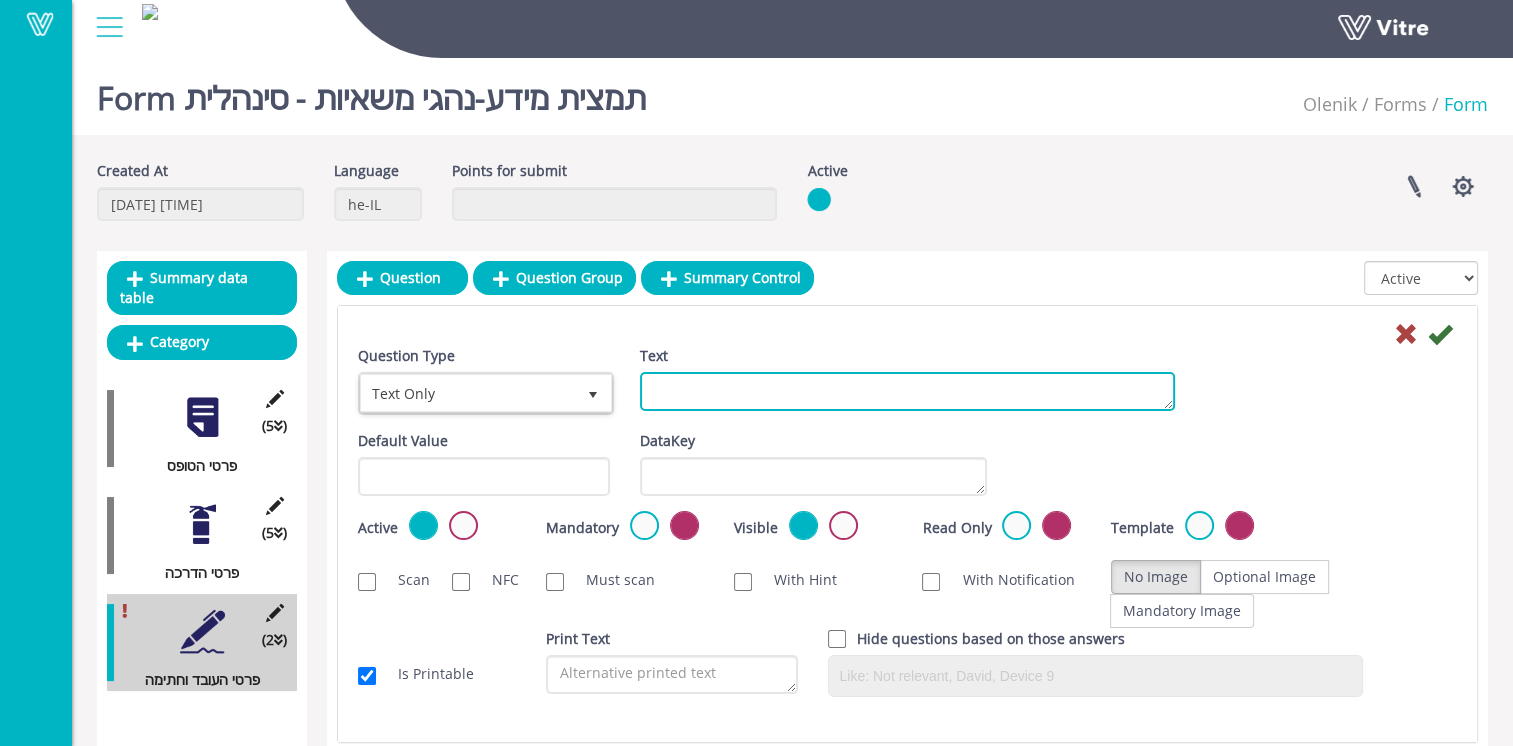 click on "Text" at bounding box center [907, 391] 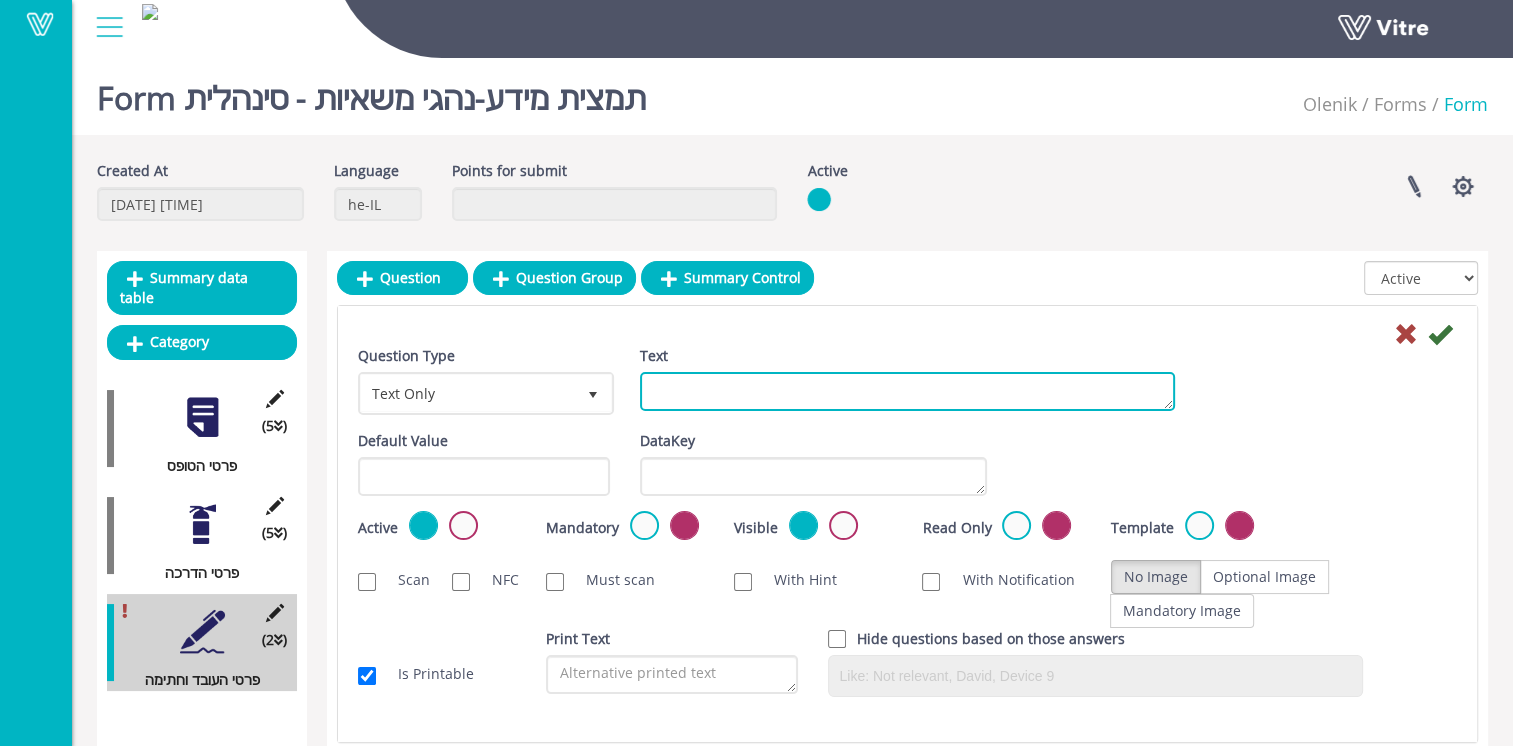 paste on "שם משפחהවාස ගම:" 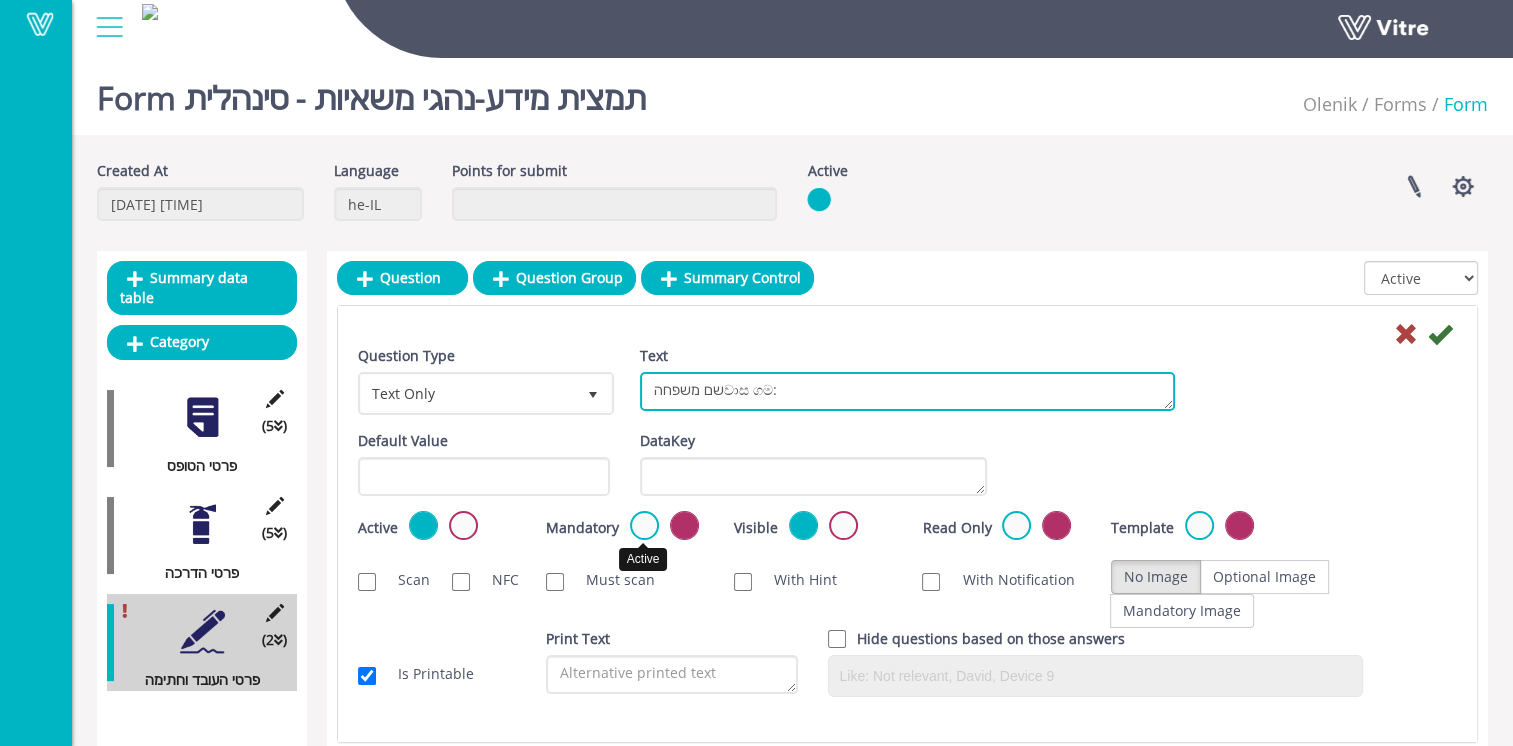 type on "שם משפחהවාස ගම:" 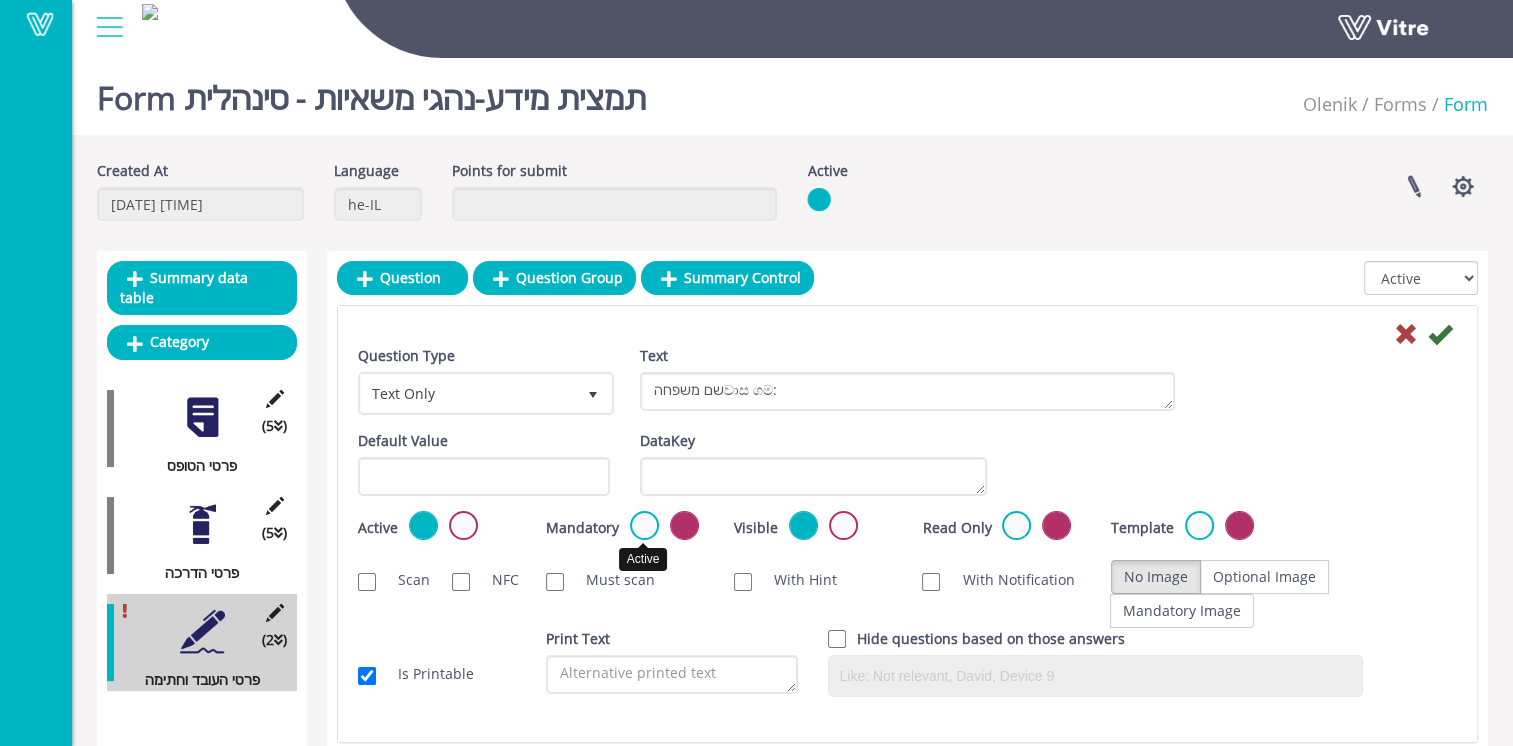 click at bounding box center (644, 525) 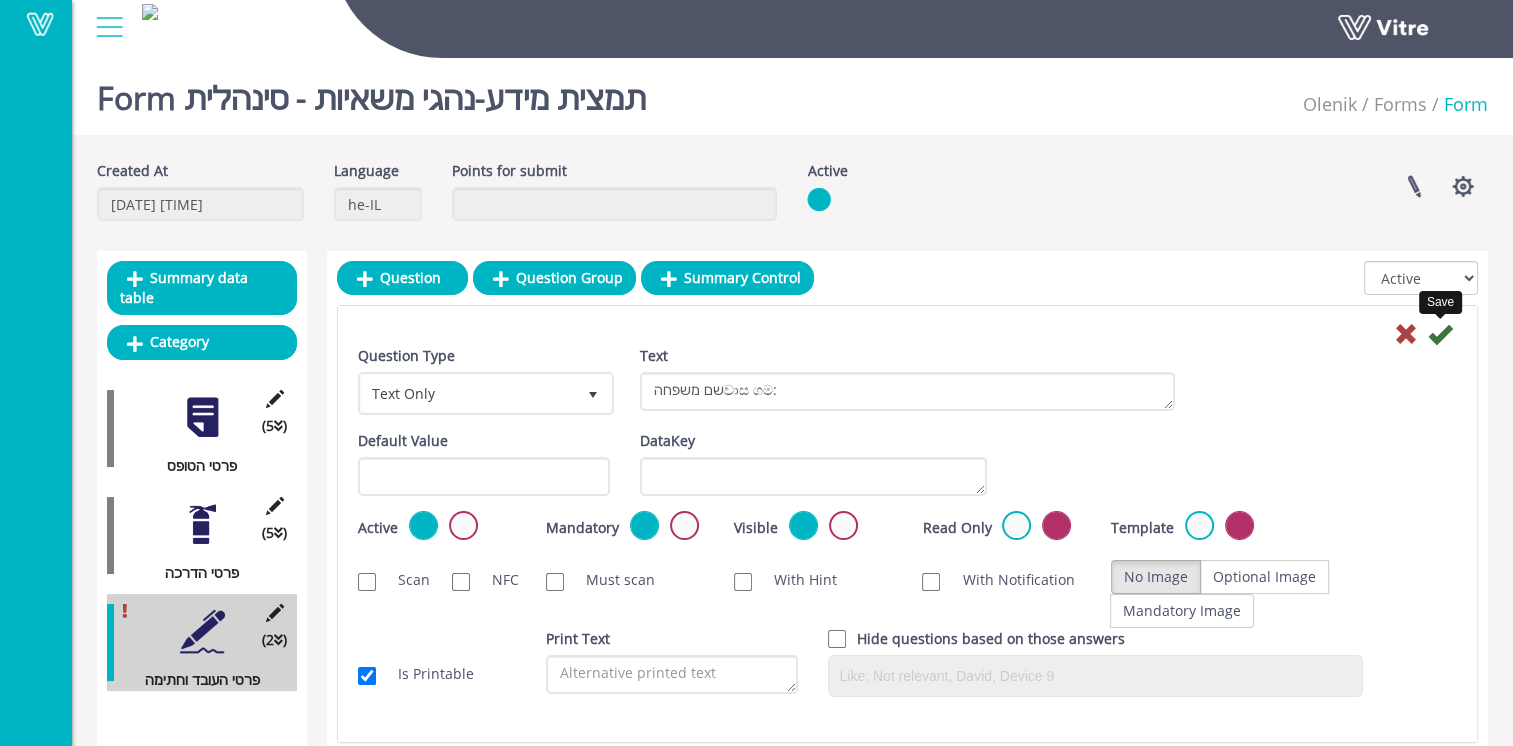 click at bounding box center (1440, 334) 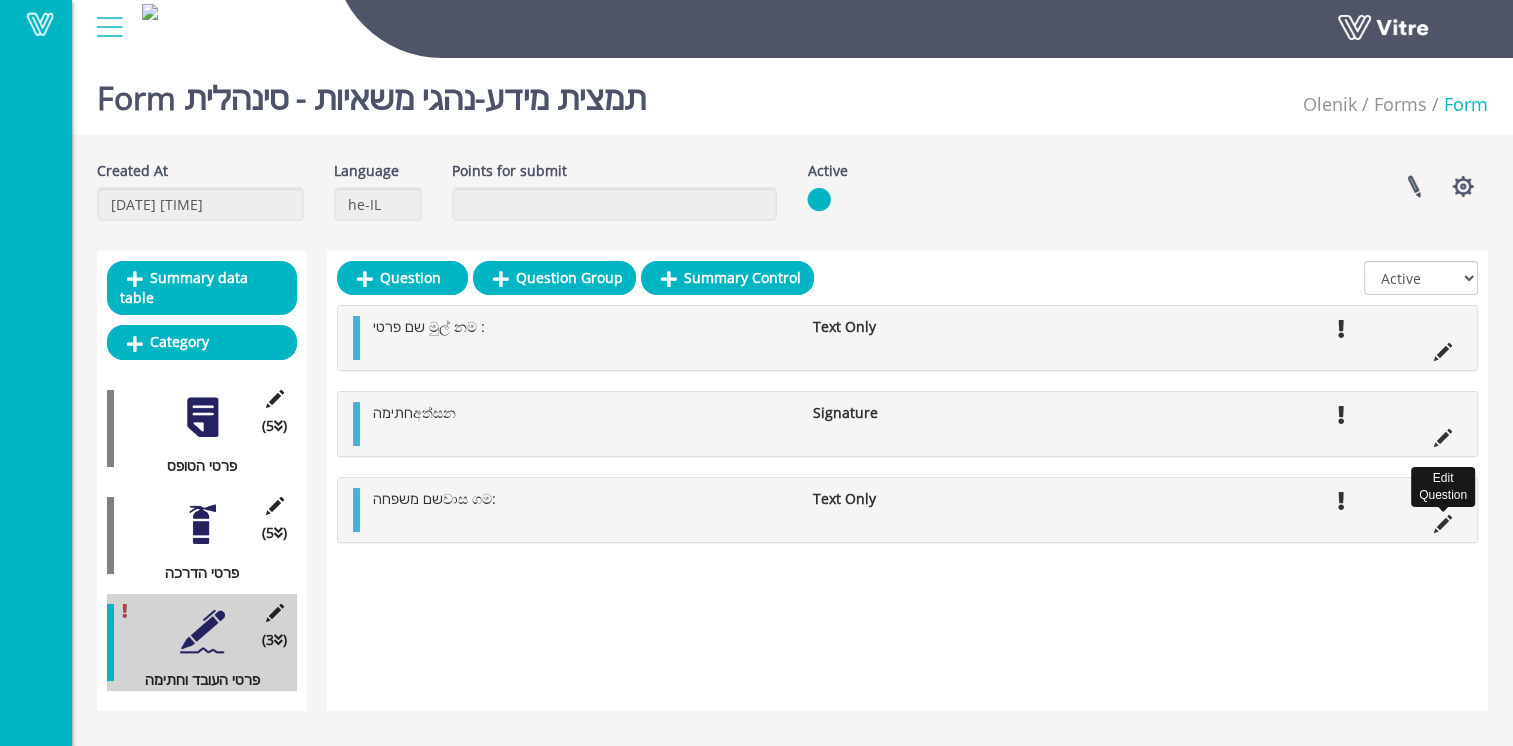 click at bounding box center [1443, 524] 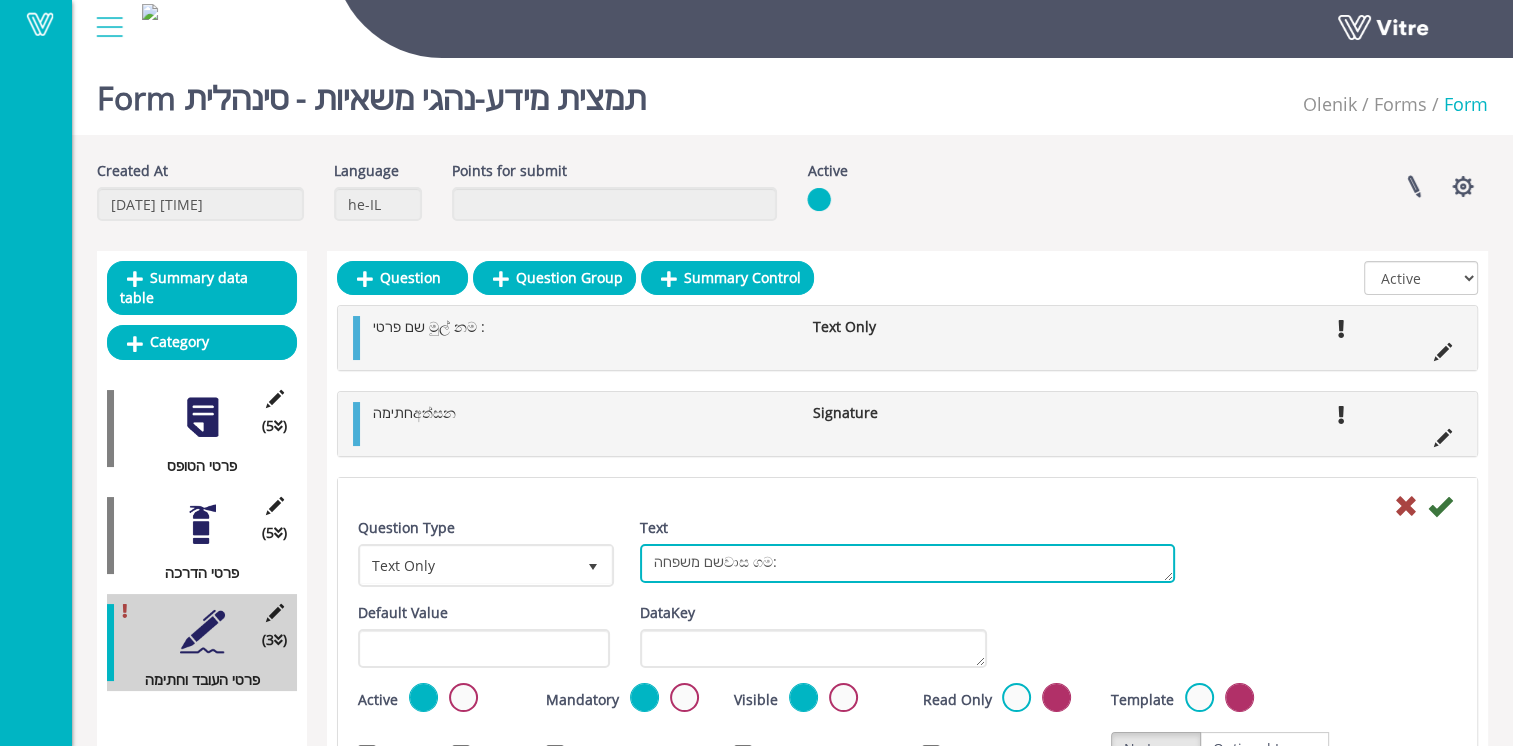 click on "שם משפחהවාස ගම:" at bounding box center [907, 563] 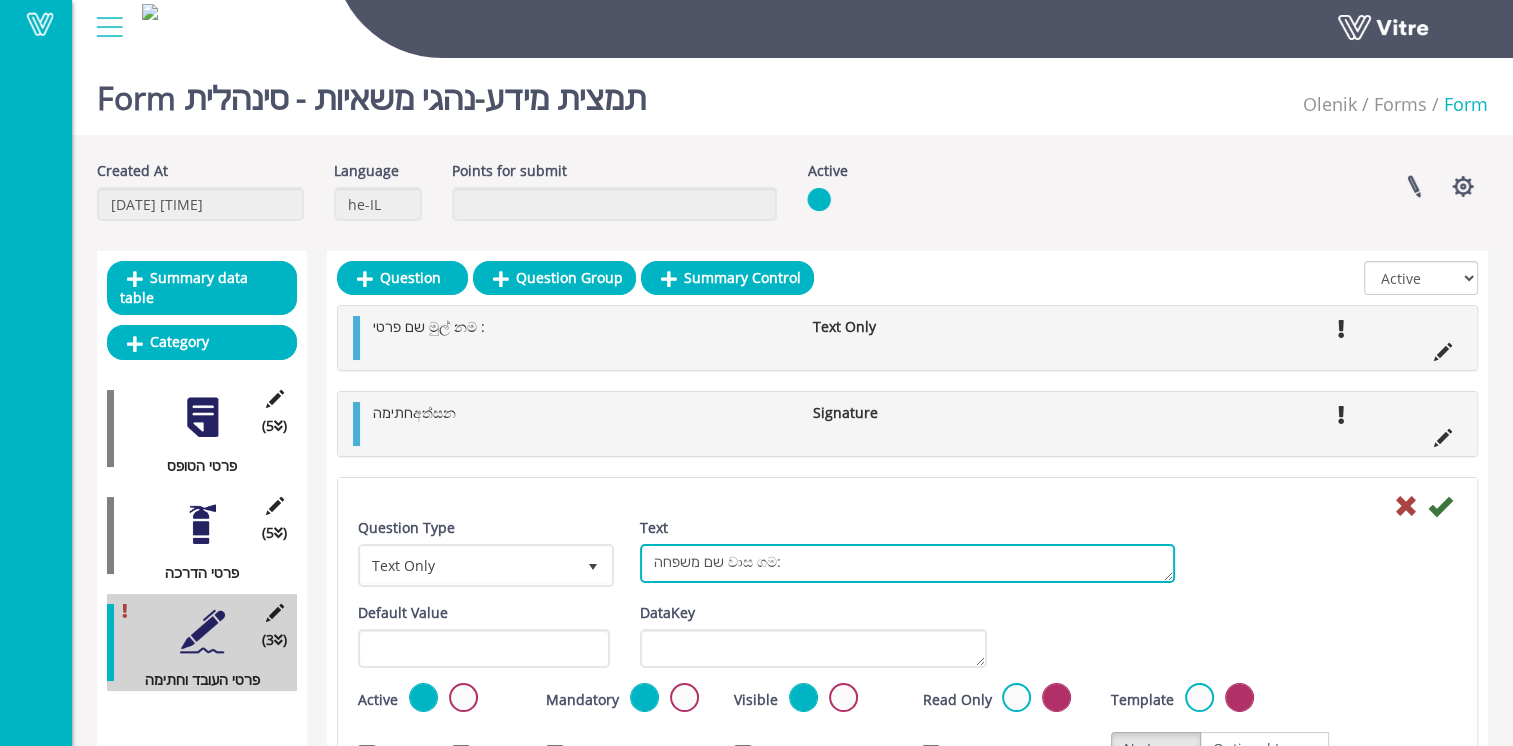 click on "שם משפחהවාස ගම:" at bounding box center (907, 563) 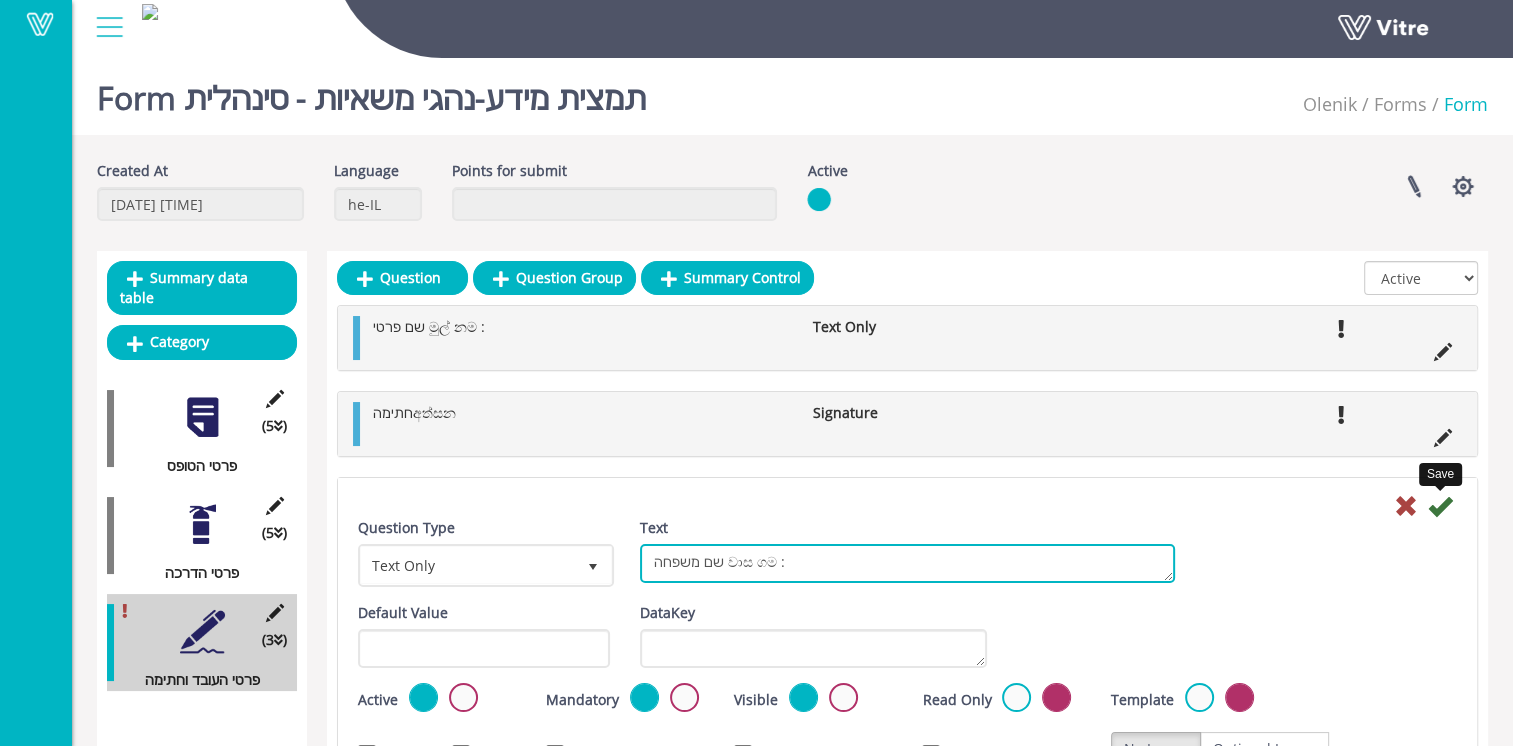 type on "שם משפחה වාස ගම :" 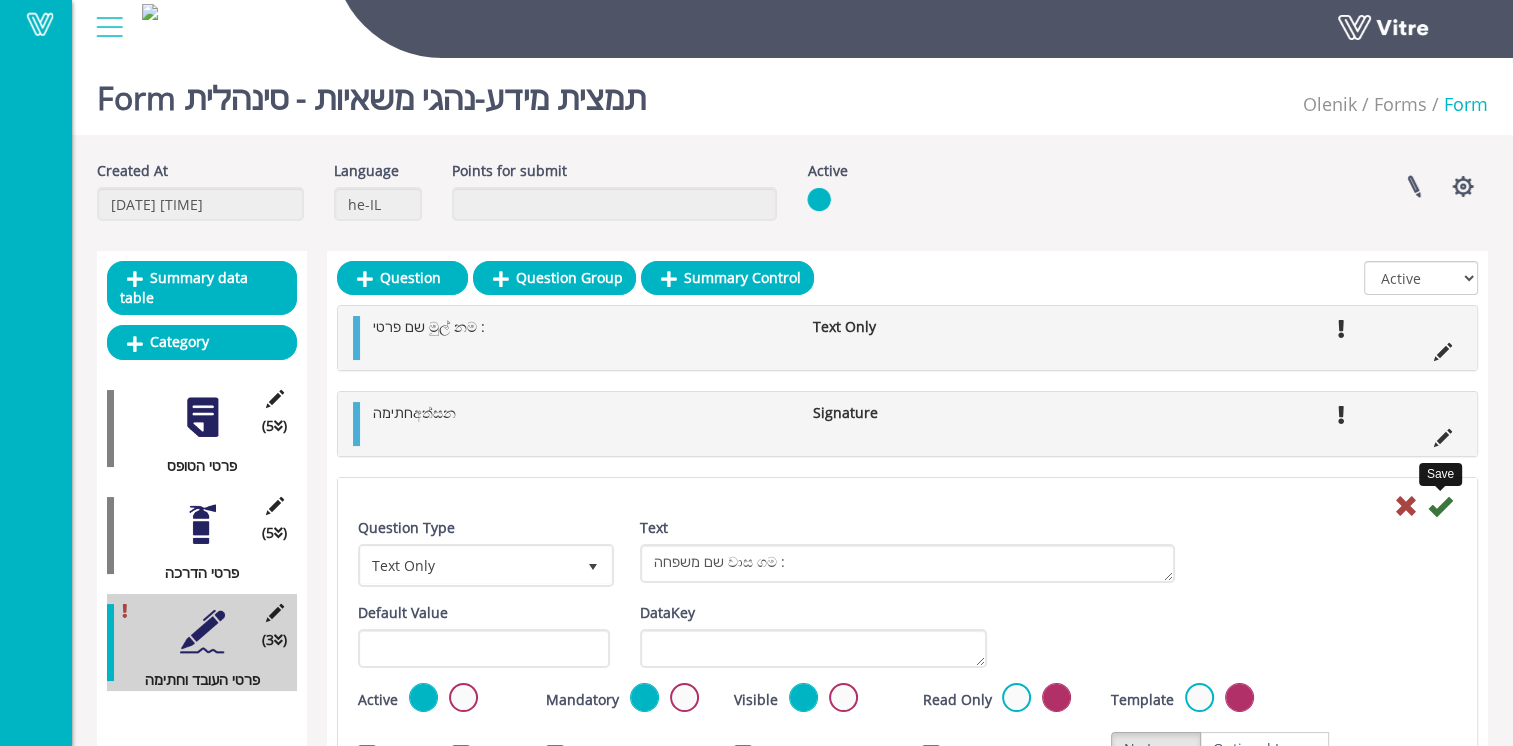 click at bounding box center (1440, 506) 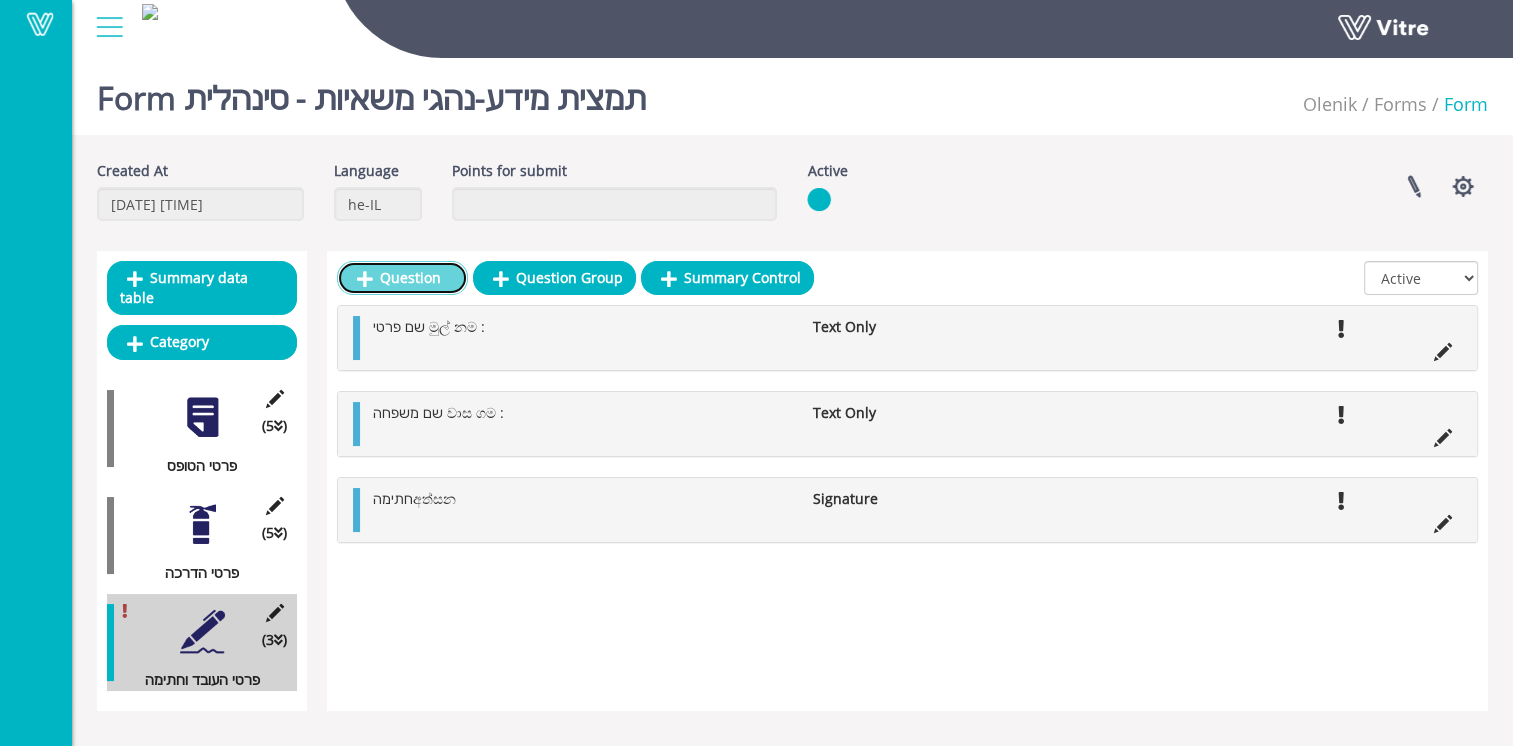 click on "Question" at bounding box center (402, 278) 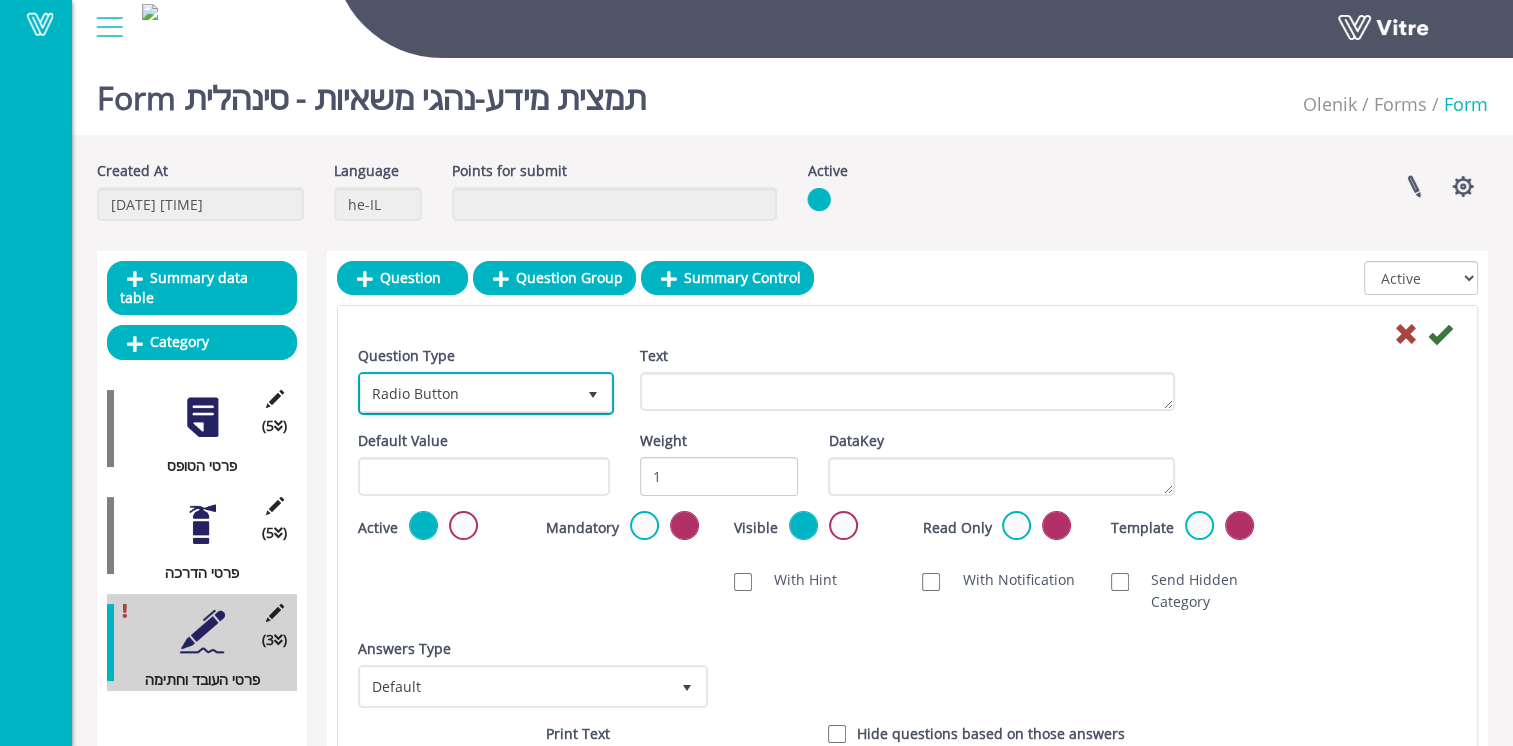 drag, startPoint x: 455, startPoint y: 399, endPoint x: 488, endPoint y: 471, distance: 79.20227 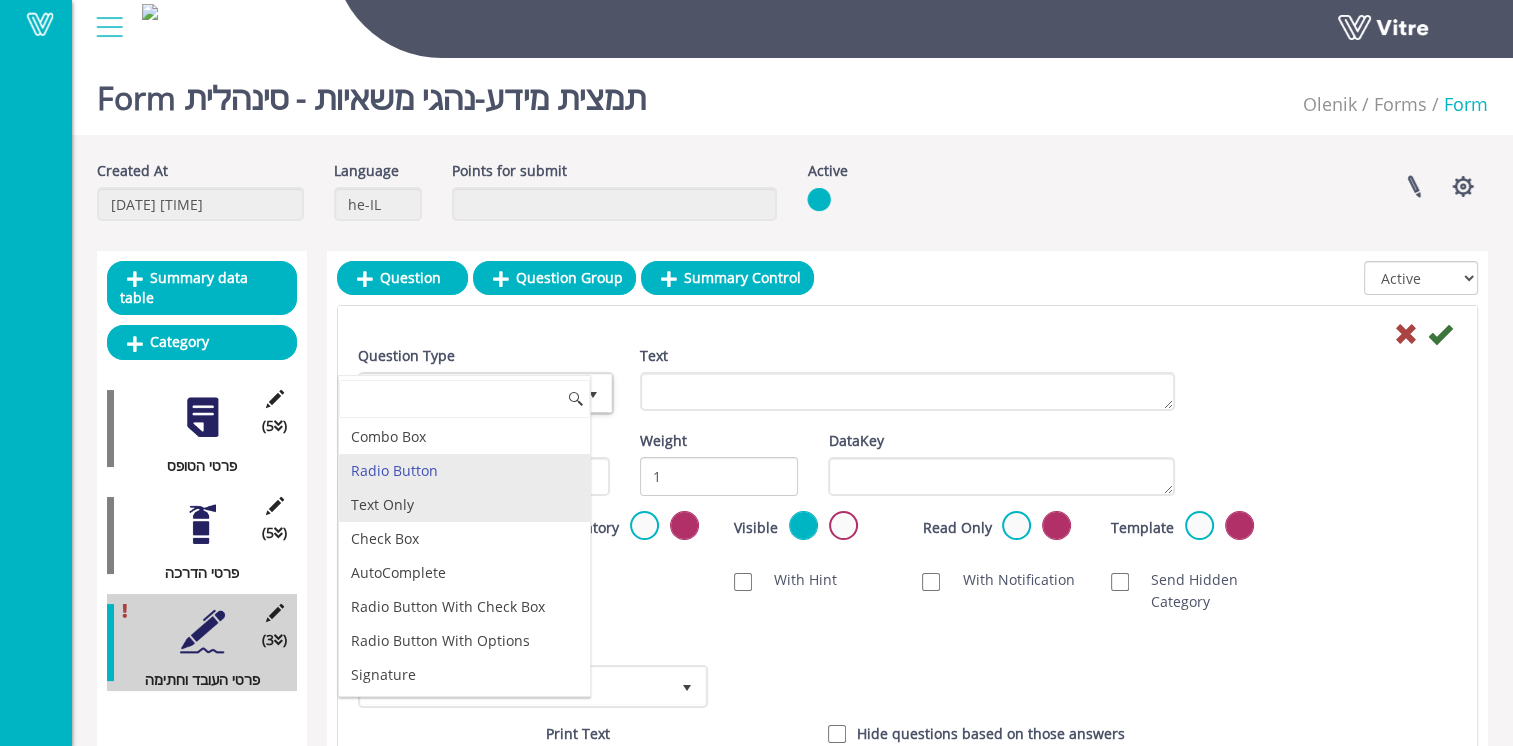click on "Text Only" at bounding box center (464, 505) 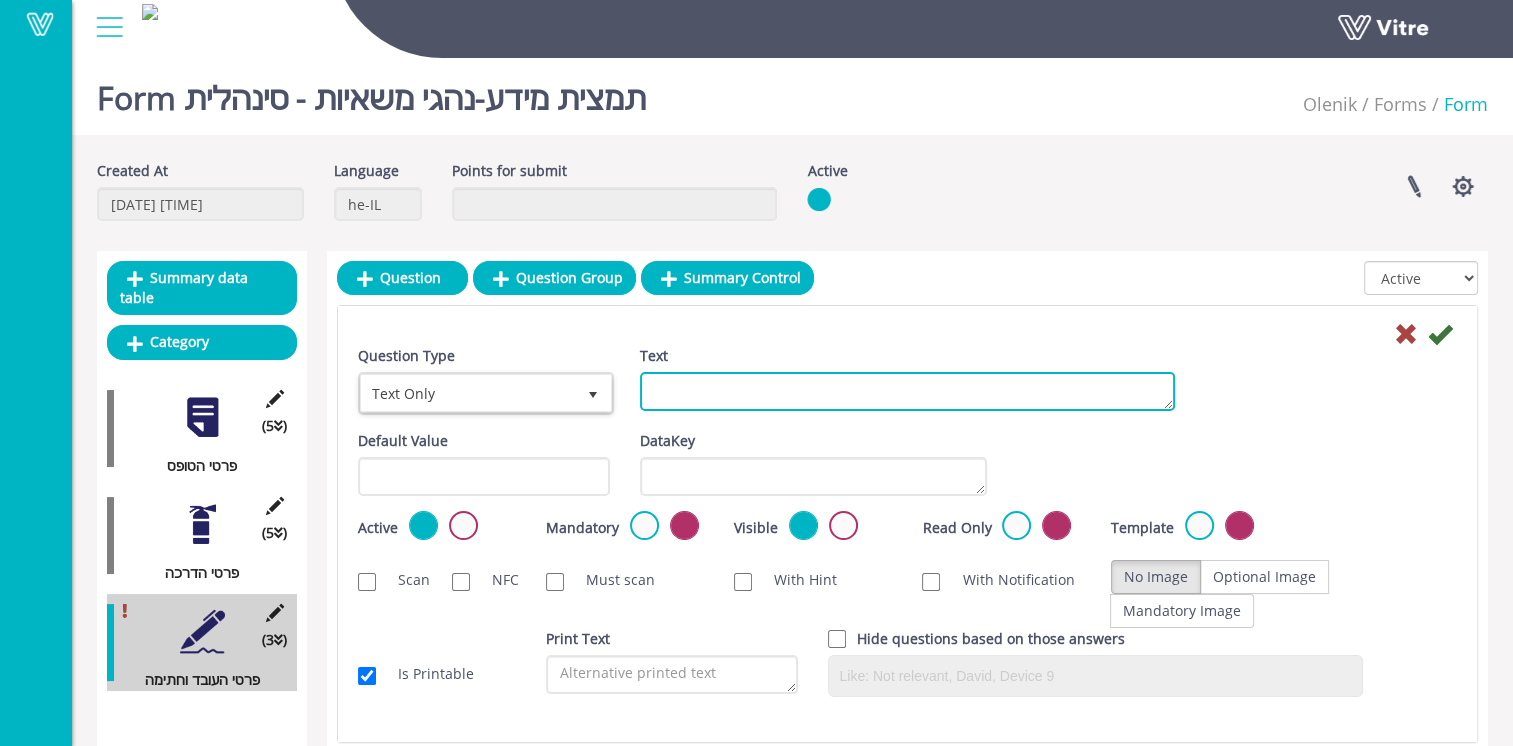 click on "Text" at bounding box center (907, 391) 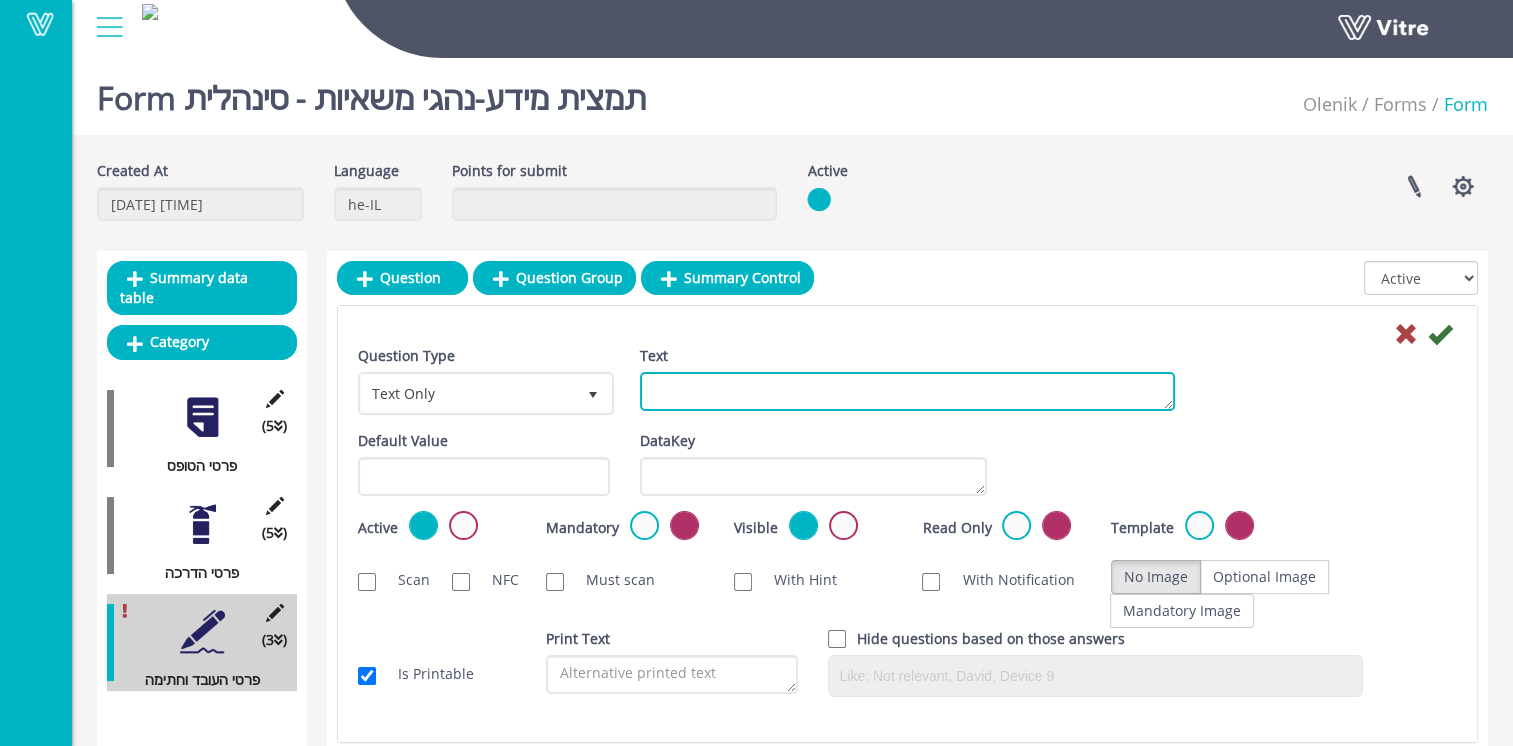 paste on "ת.ז/דרכוןහැඳුනුම්පත:" 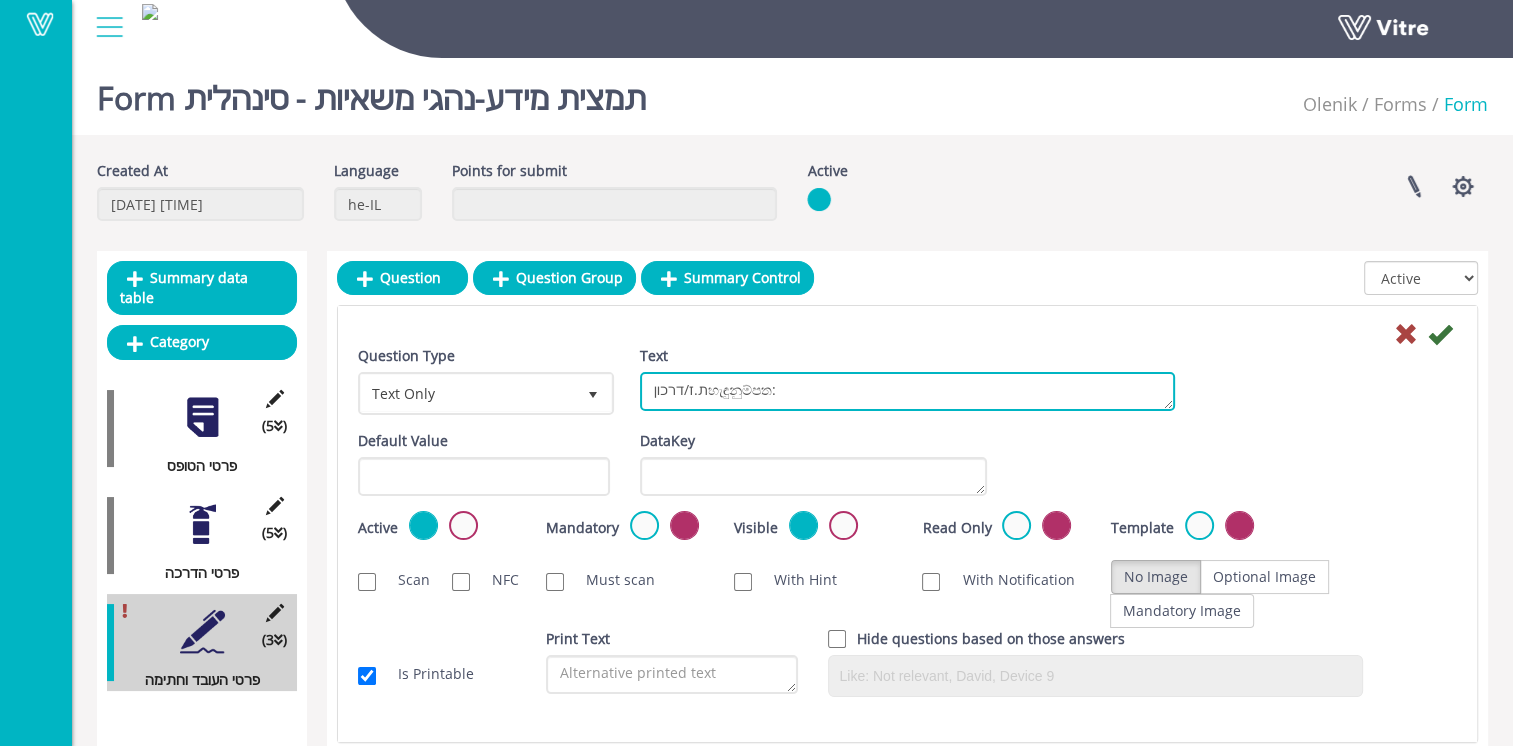 click on "ת.ז/דרכוןහැඳුනුම්පත:" at bounding box center [907, 391] 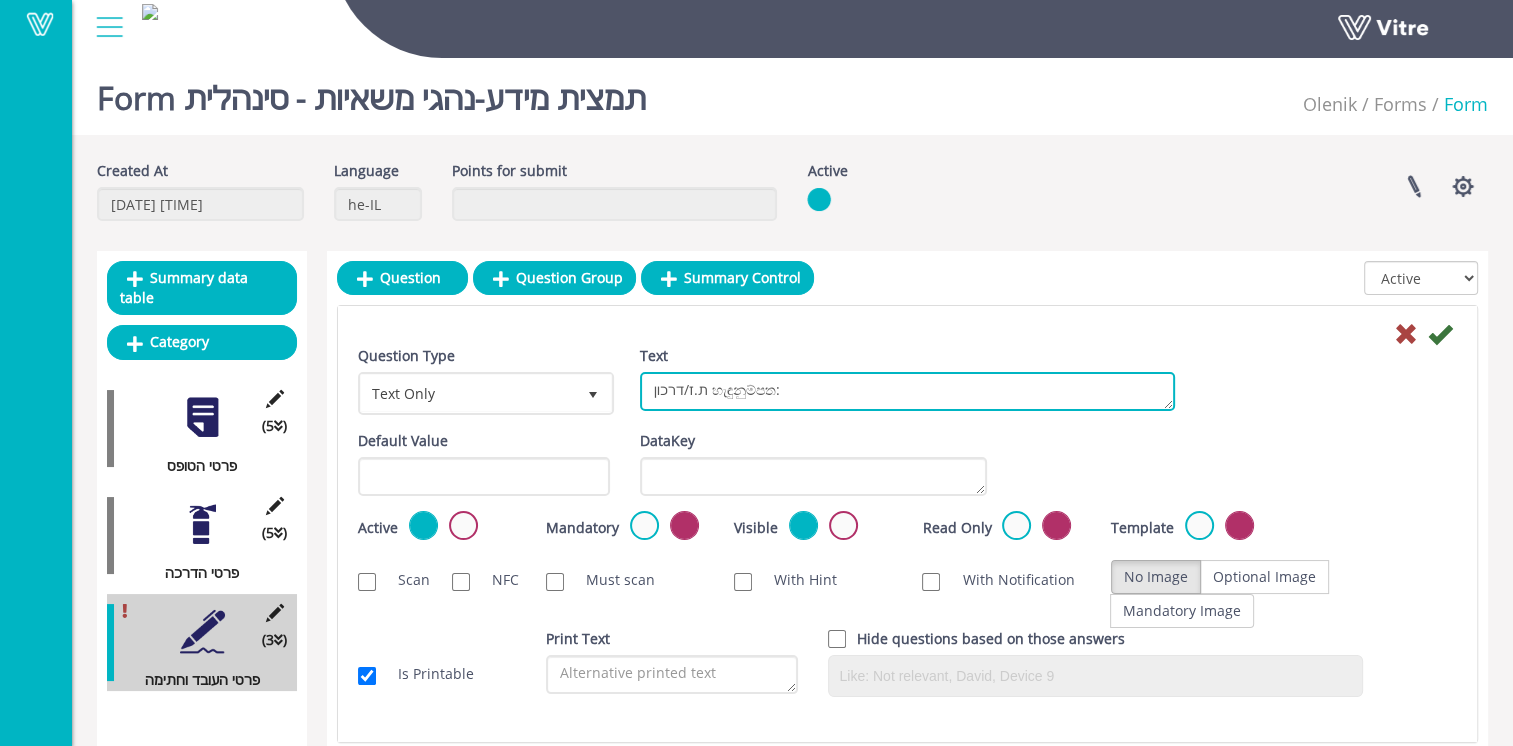 click on "ת.ז/דרכון හැඳුනුම්පත:" at bounding box center (907, 391) 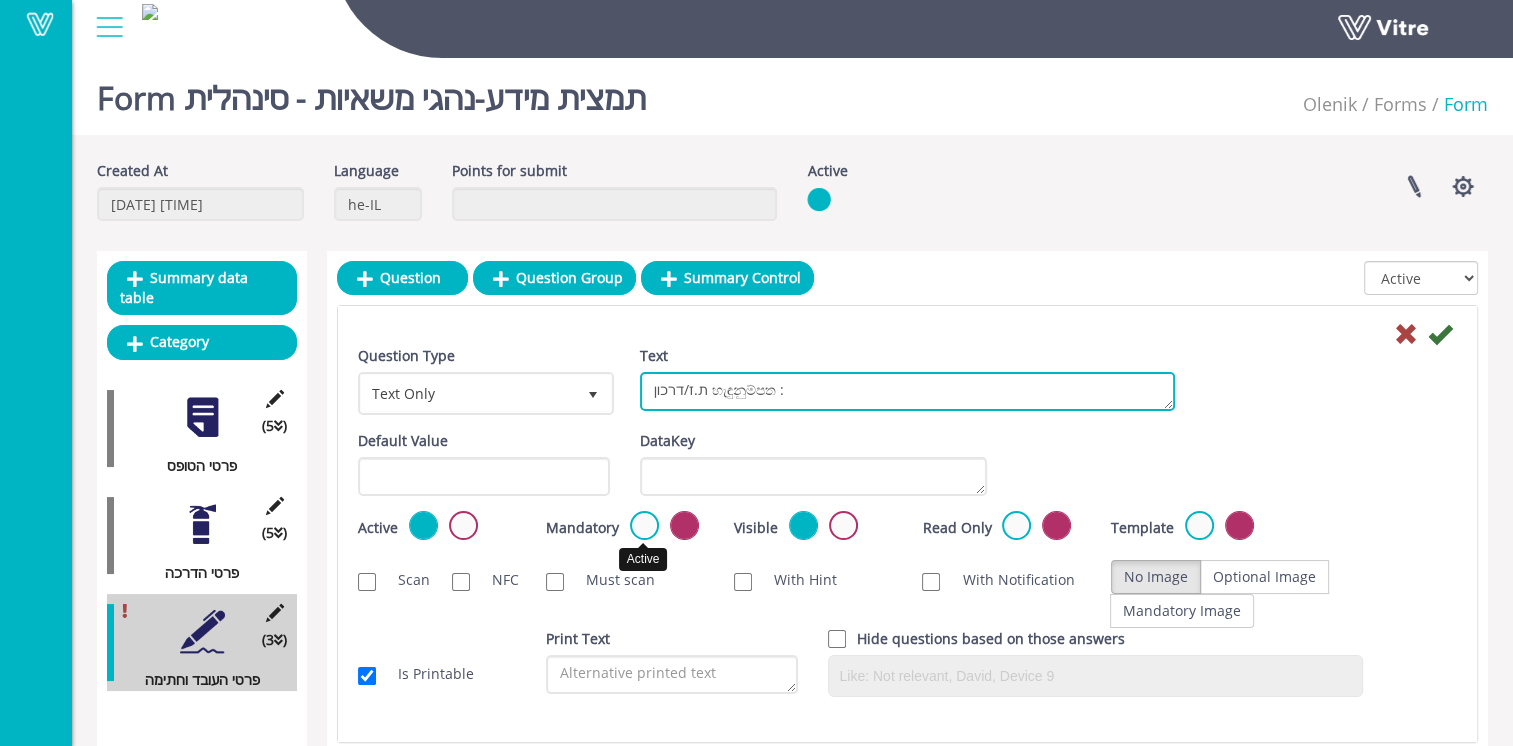 type on "ת.ז/דרכון හැඳුනුම්පත :" 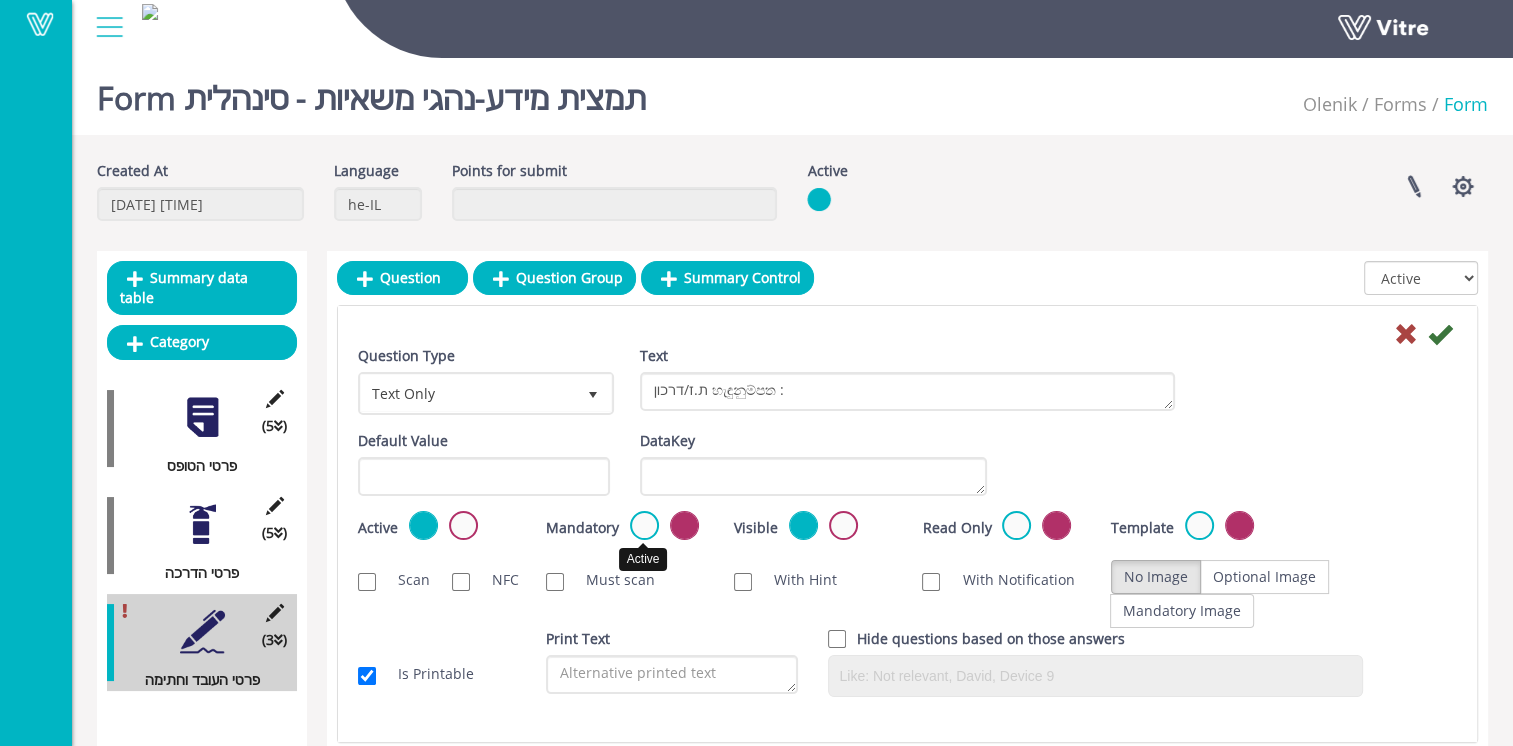click at bounding box center [644, 525] 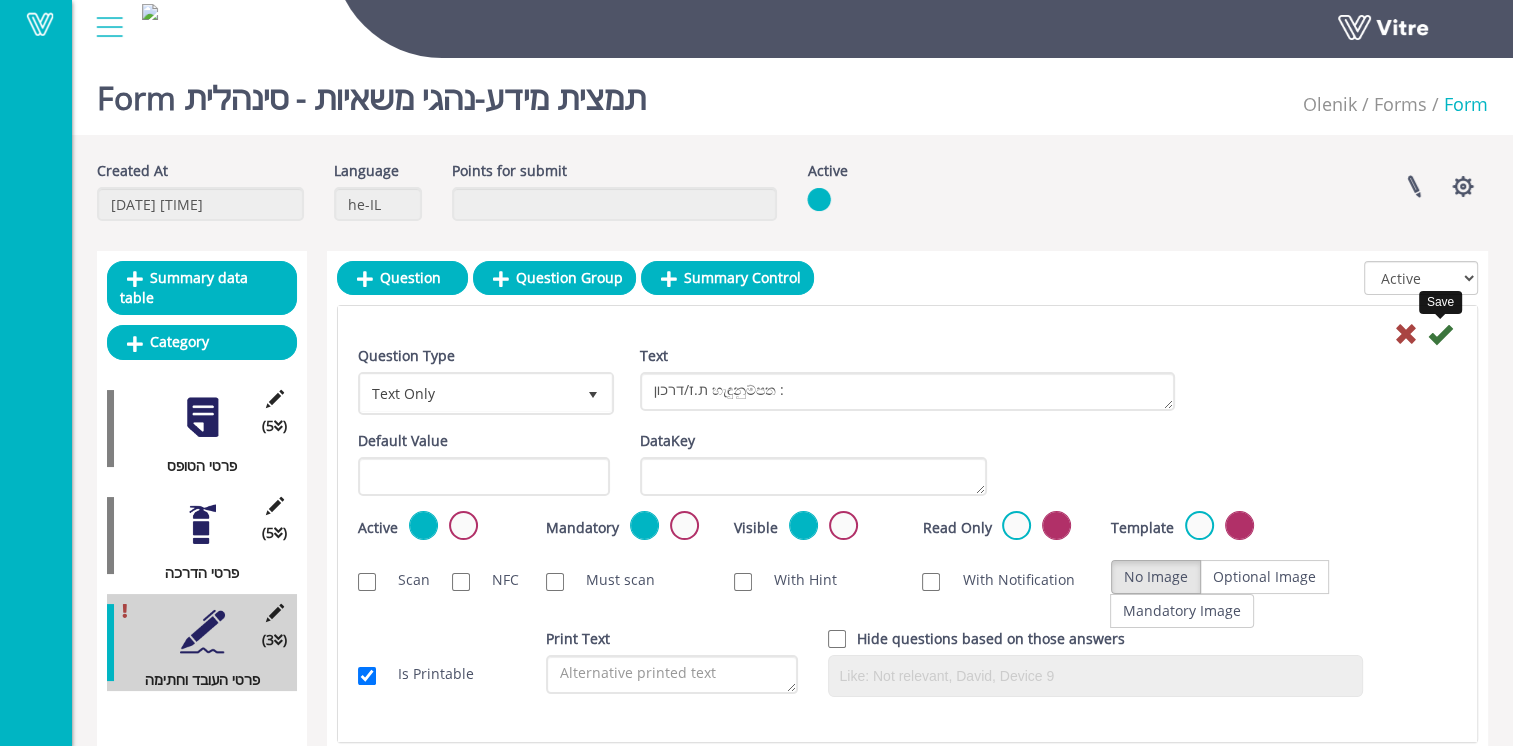 click at bounding box center [1440, 334] 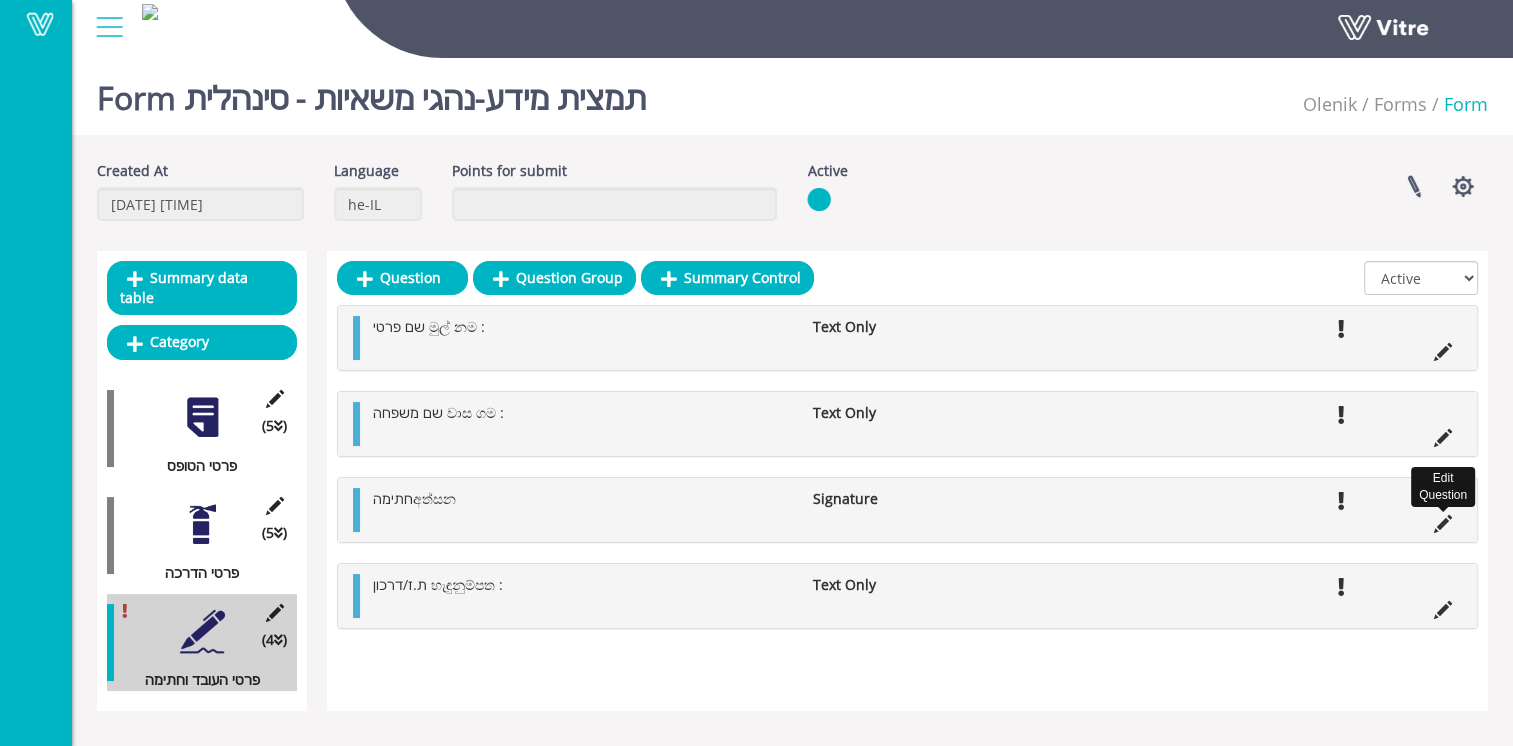 click at bounding box center (1443, 524) 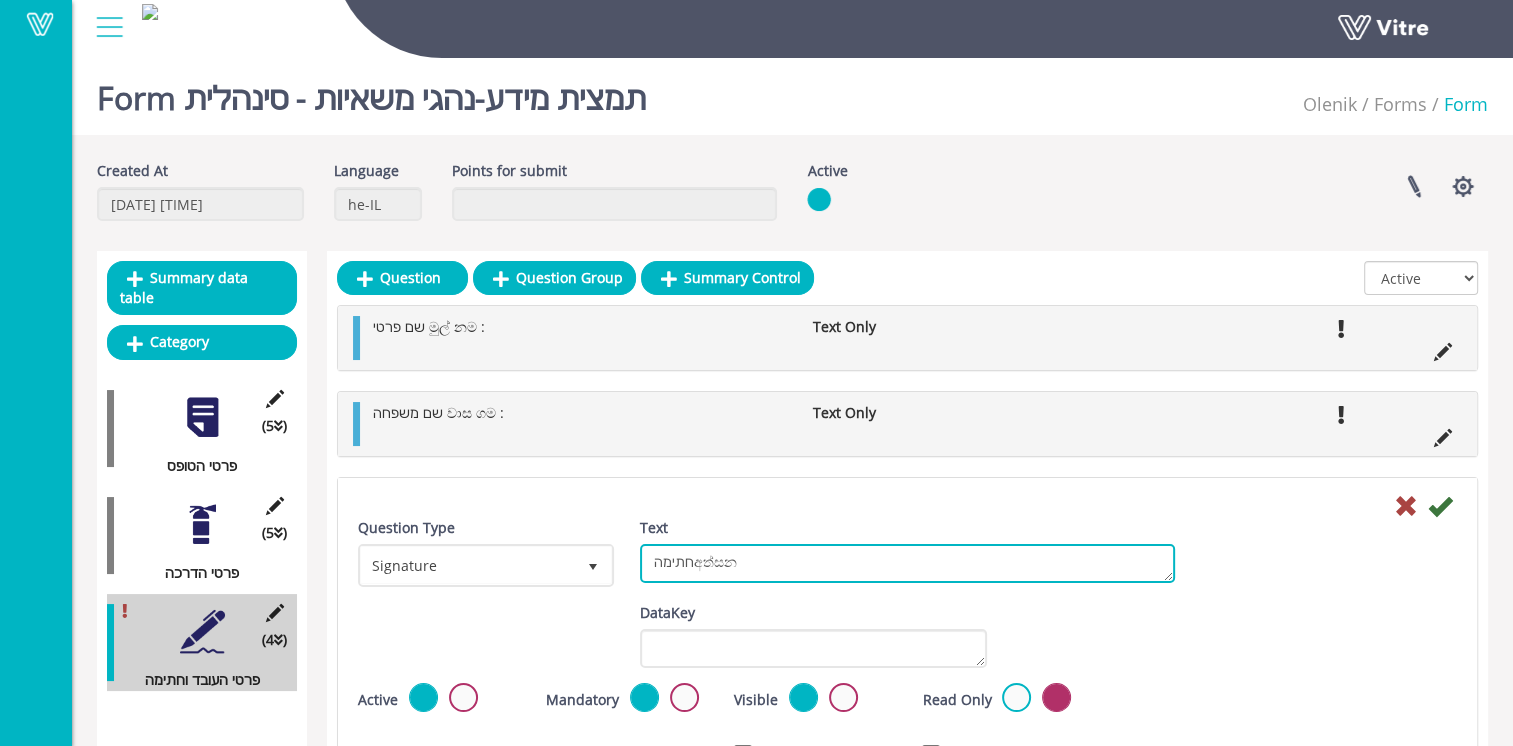 click on "חתימהඅත්සන" at bounding box center (907, 563) 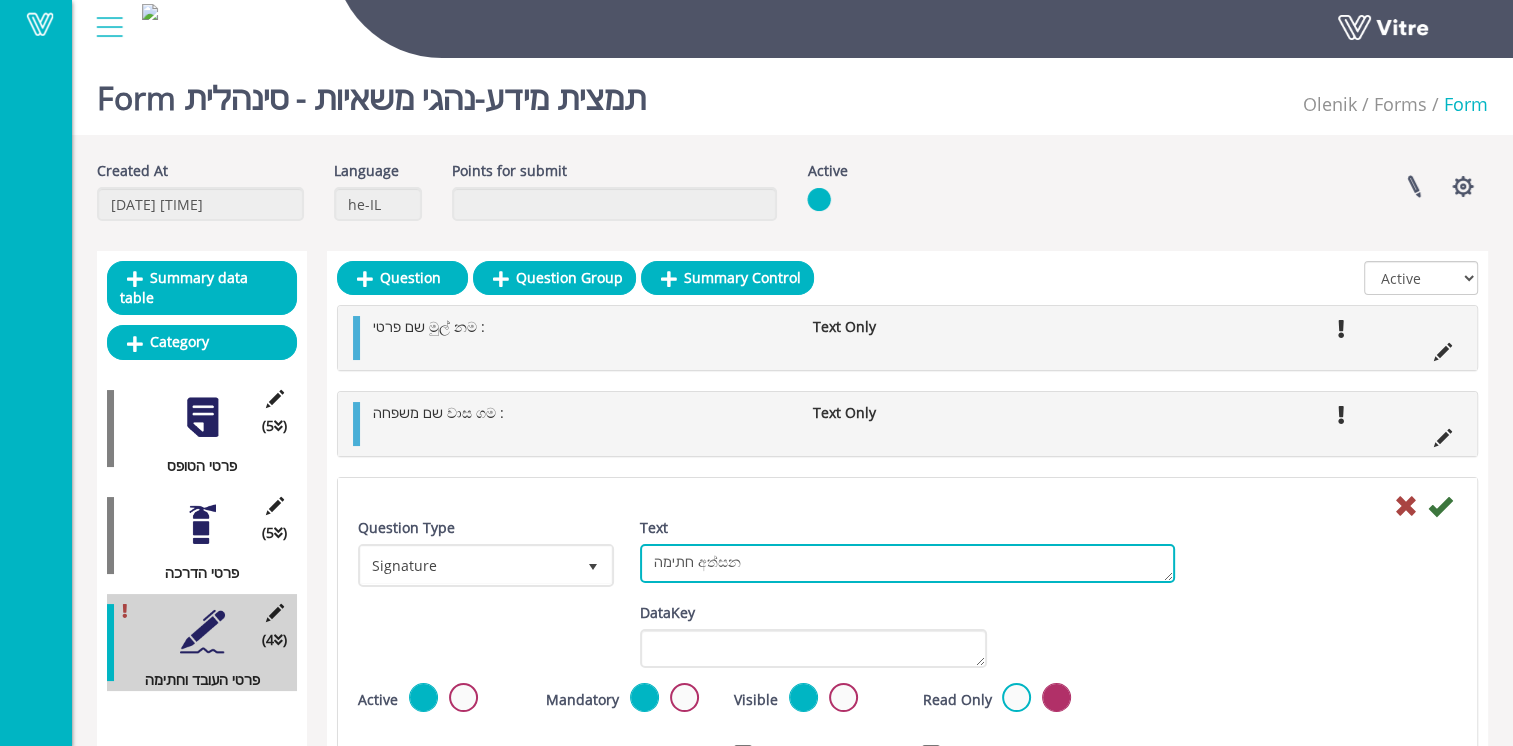 click on "חתימהඅත්සන" at bounding box center (907, 563) 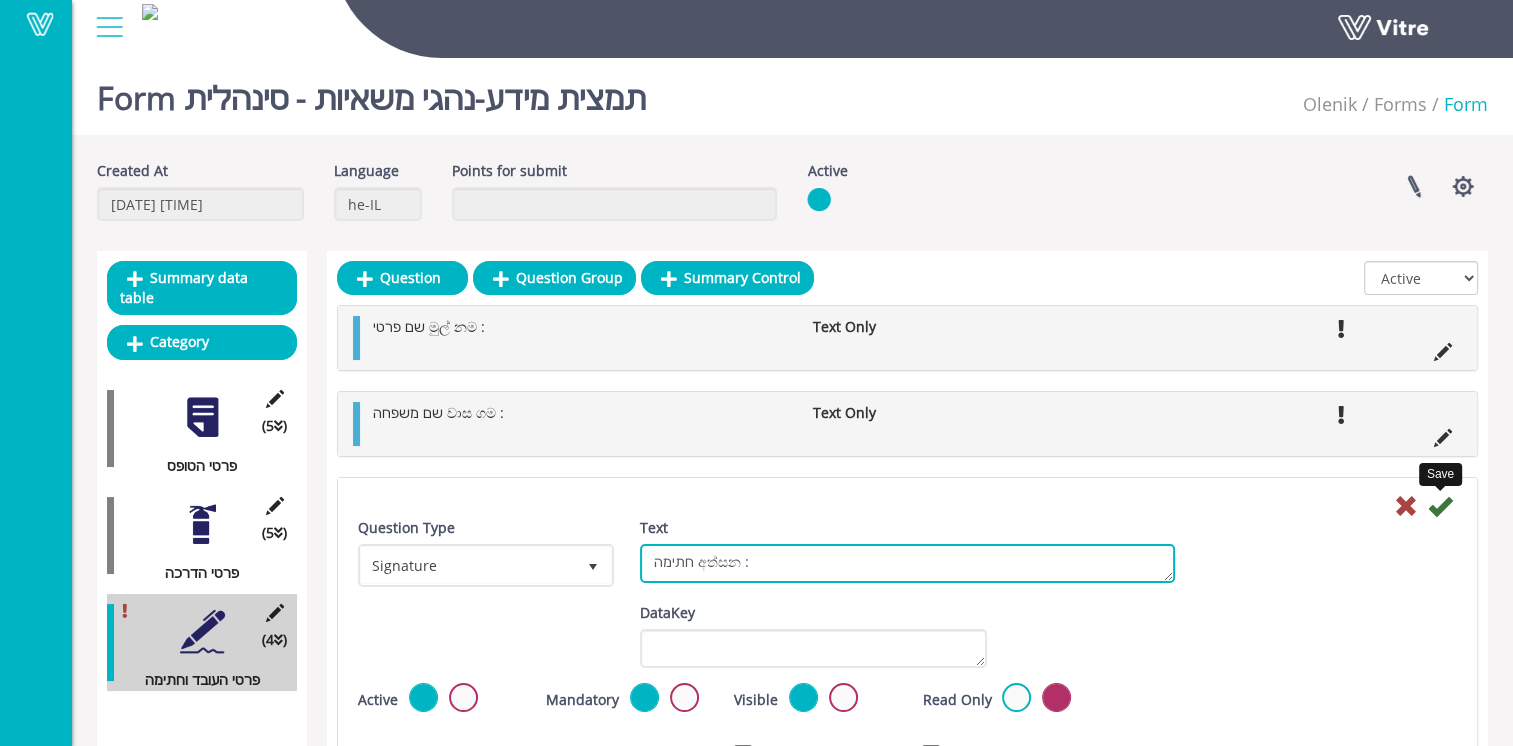 type on "חתימה අත්සන :" 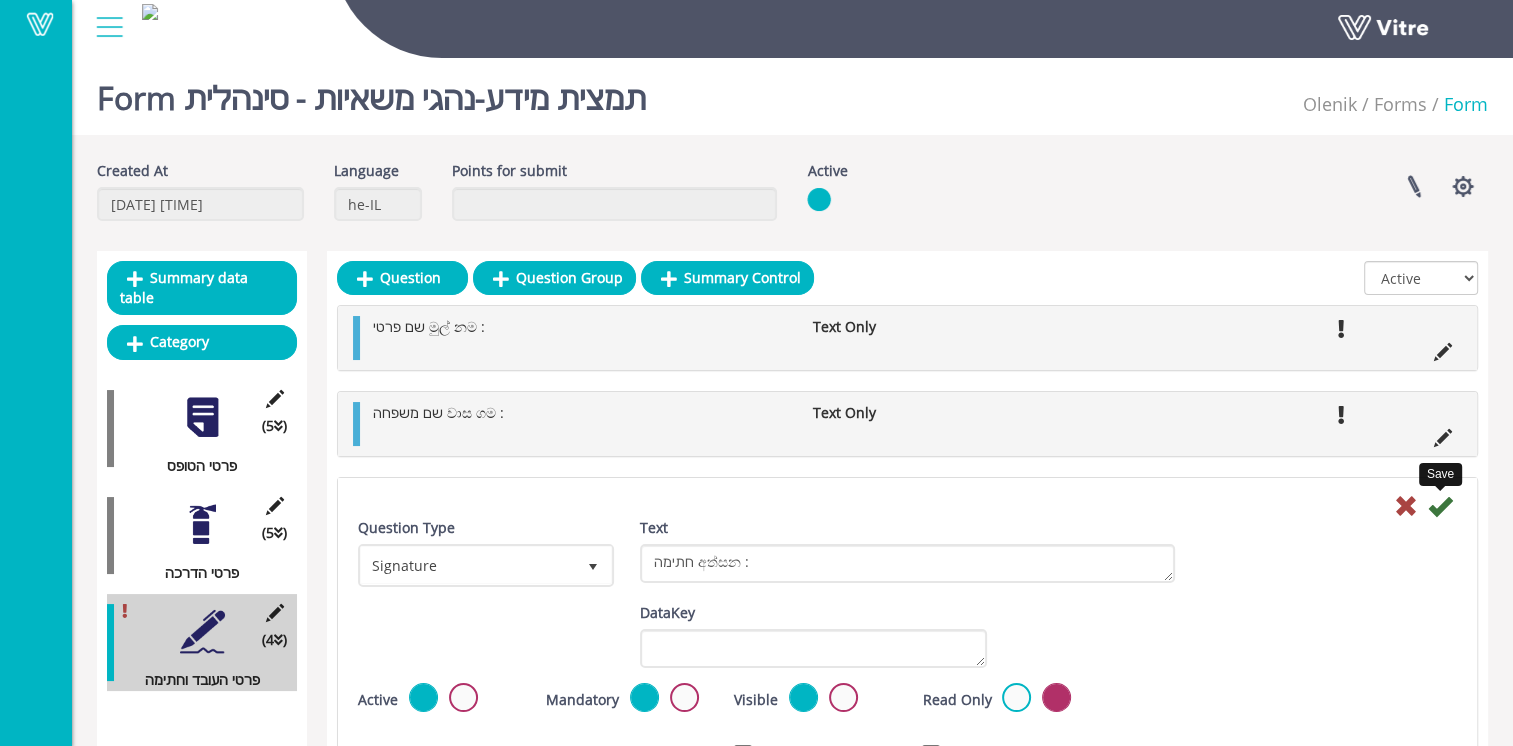 click at bounding box center (1440, 506) 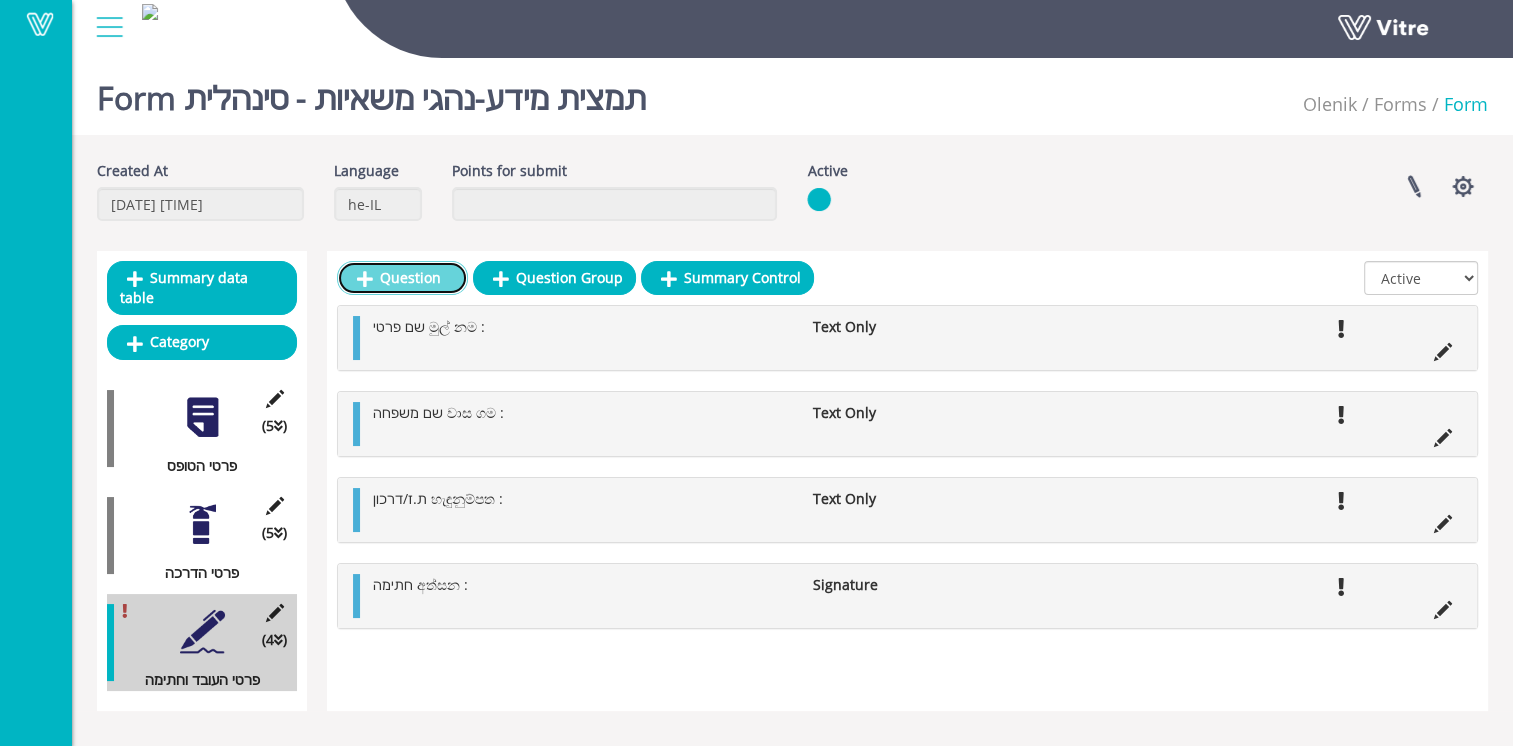 click on "Question" at bounding box center (402, 278) 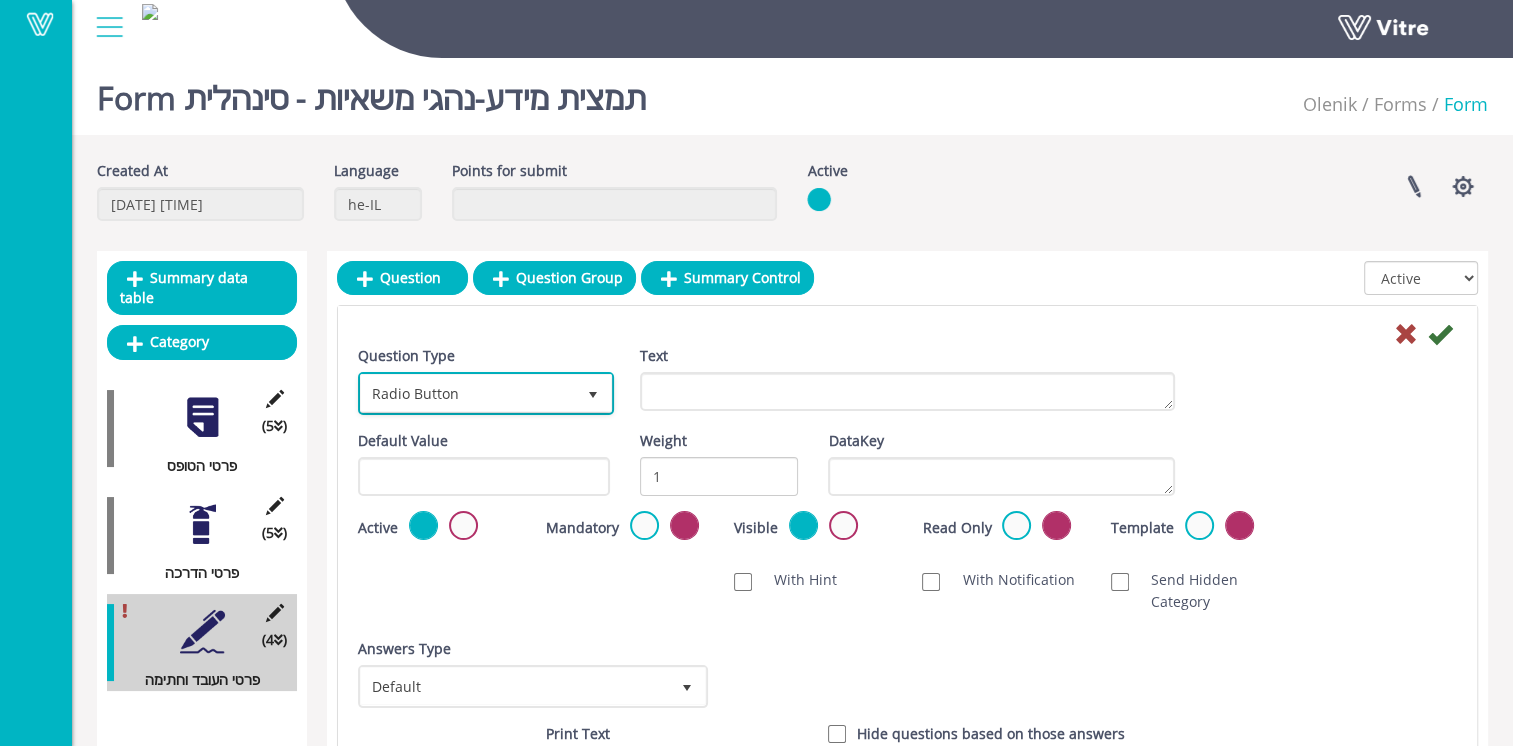 click on "Radio Button" at bounding box center [468, 393] 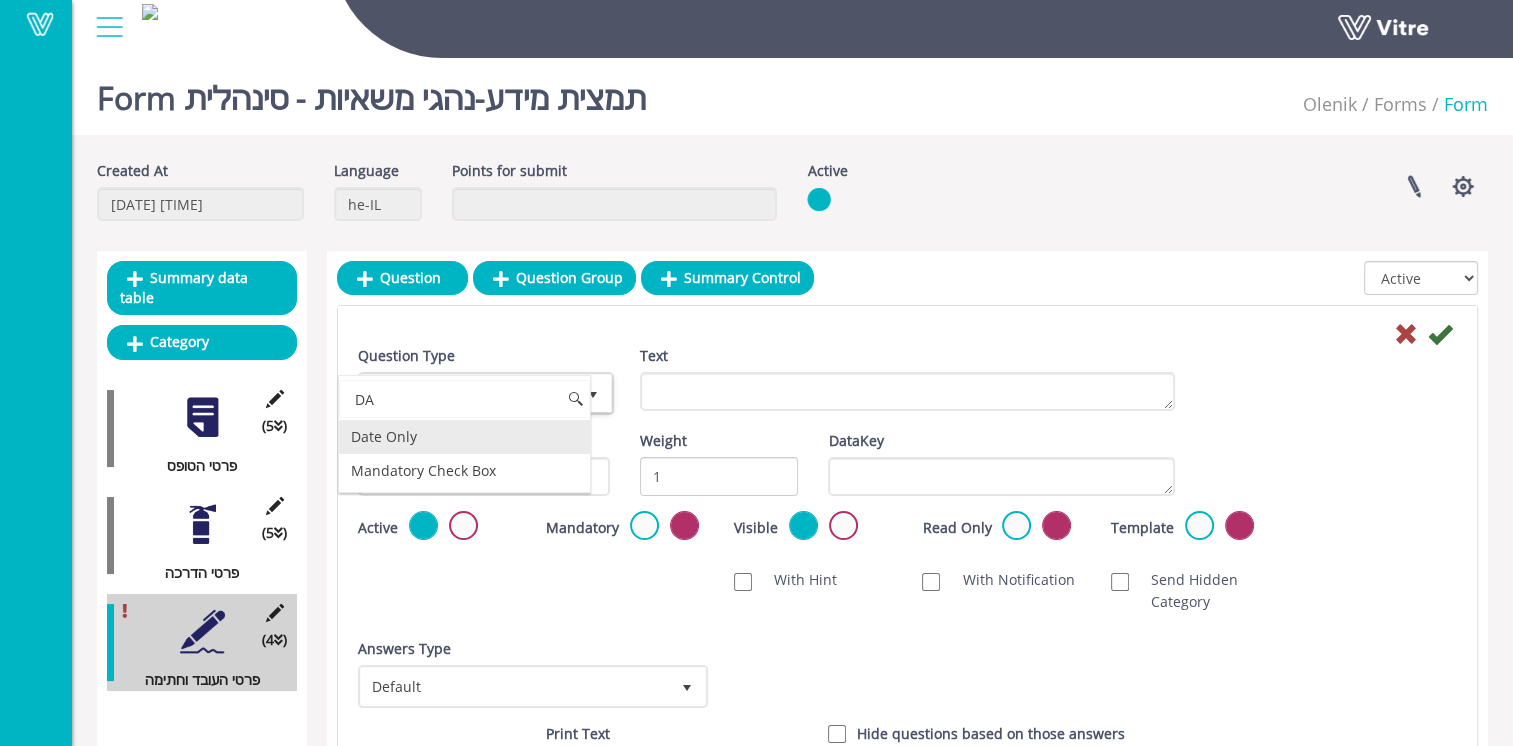 click on "Date Only" at bounding box center [464, 437] 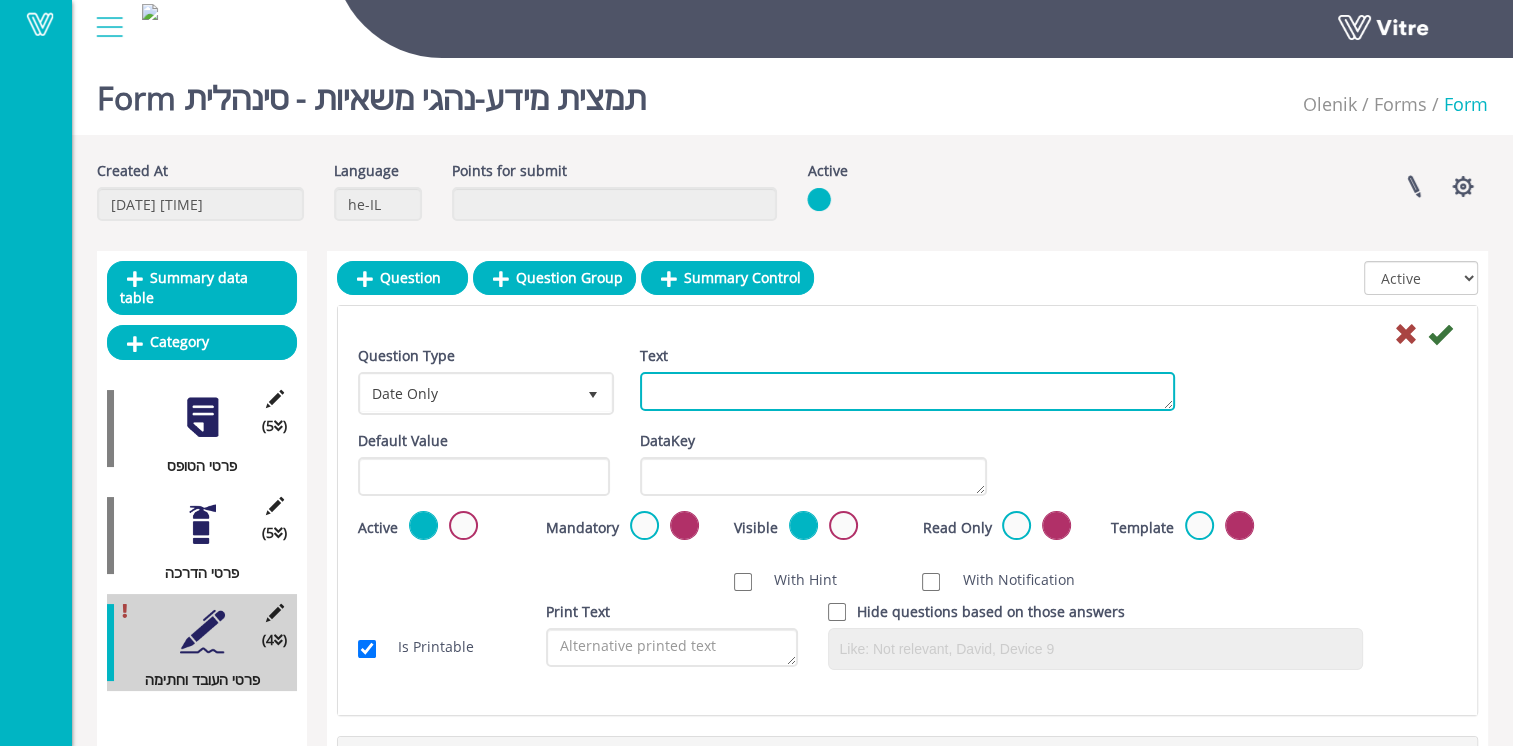 click on "Text" at bounding box center [907, 391] 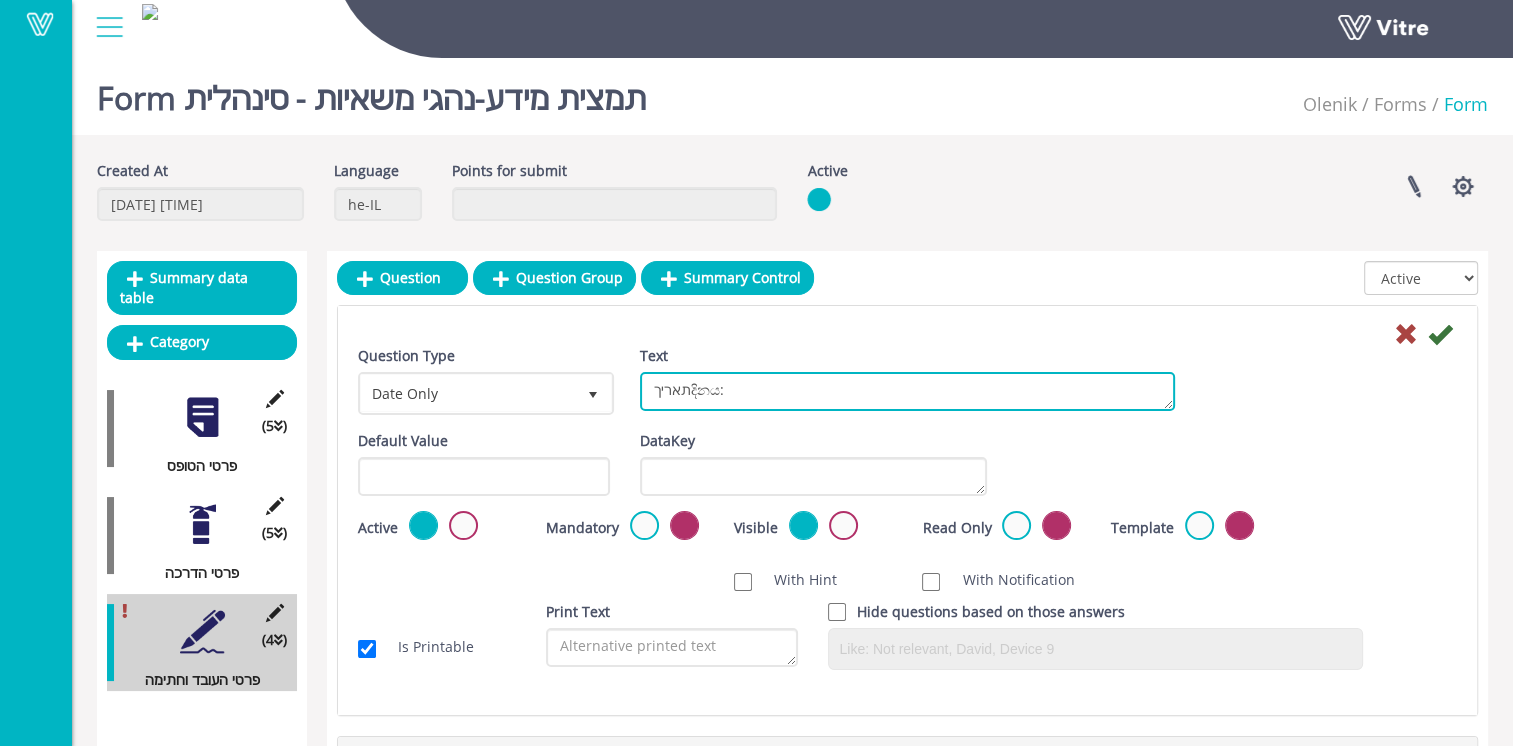 click on "תאריךදිනය:" at bounding box center [907, 391] 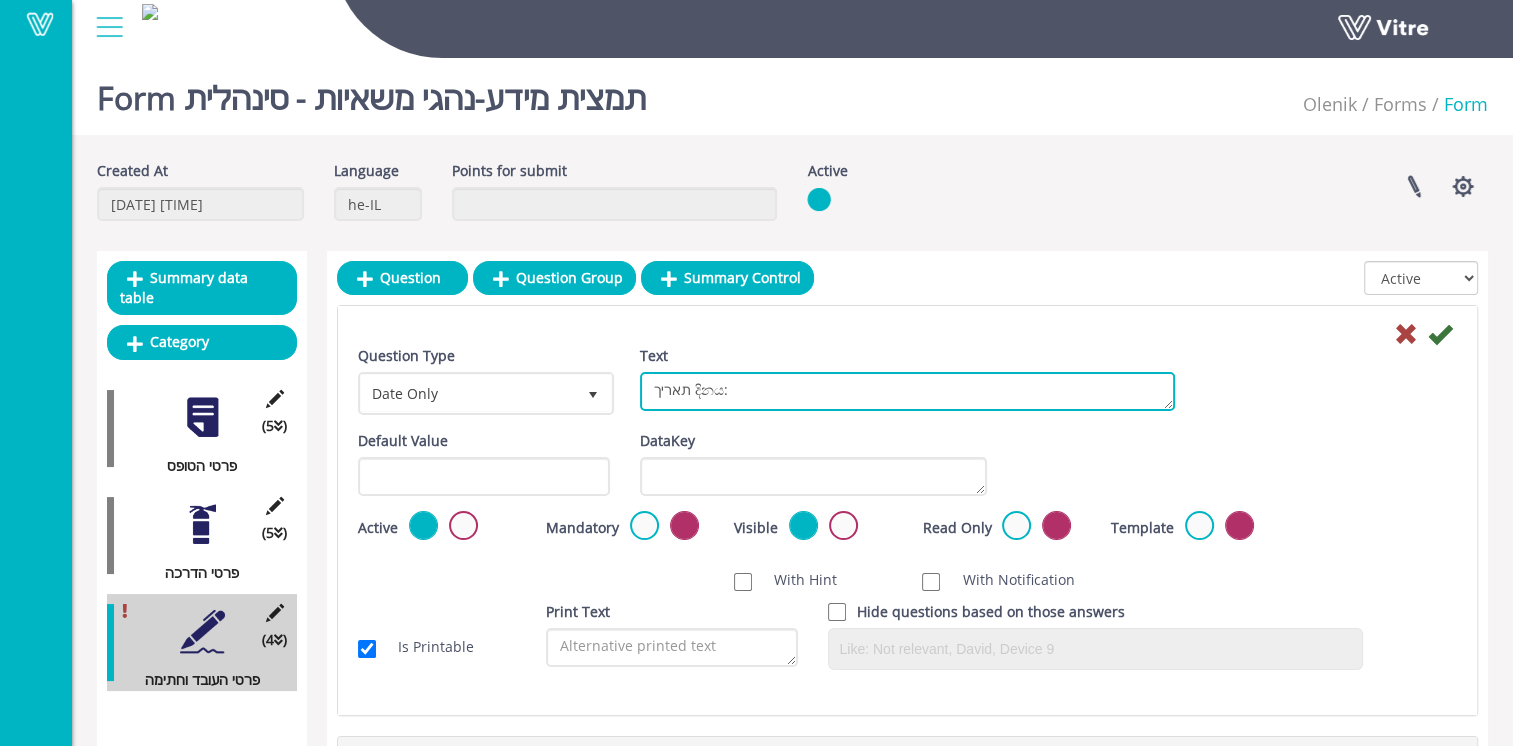 click on "תאריך දිනය:" at bounding box center [907, 391] 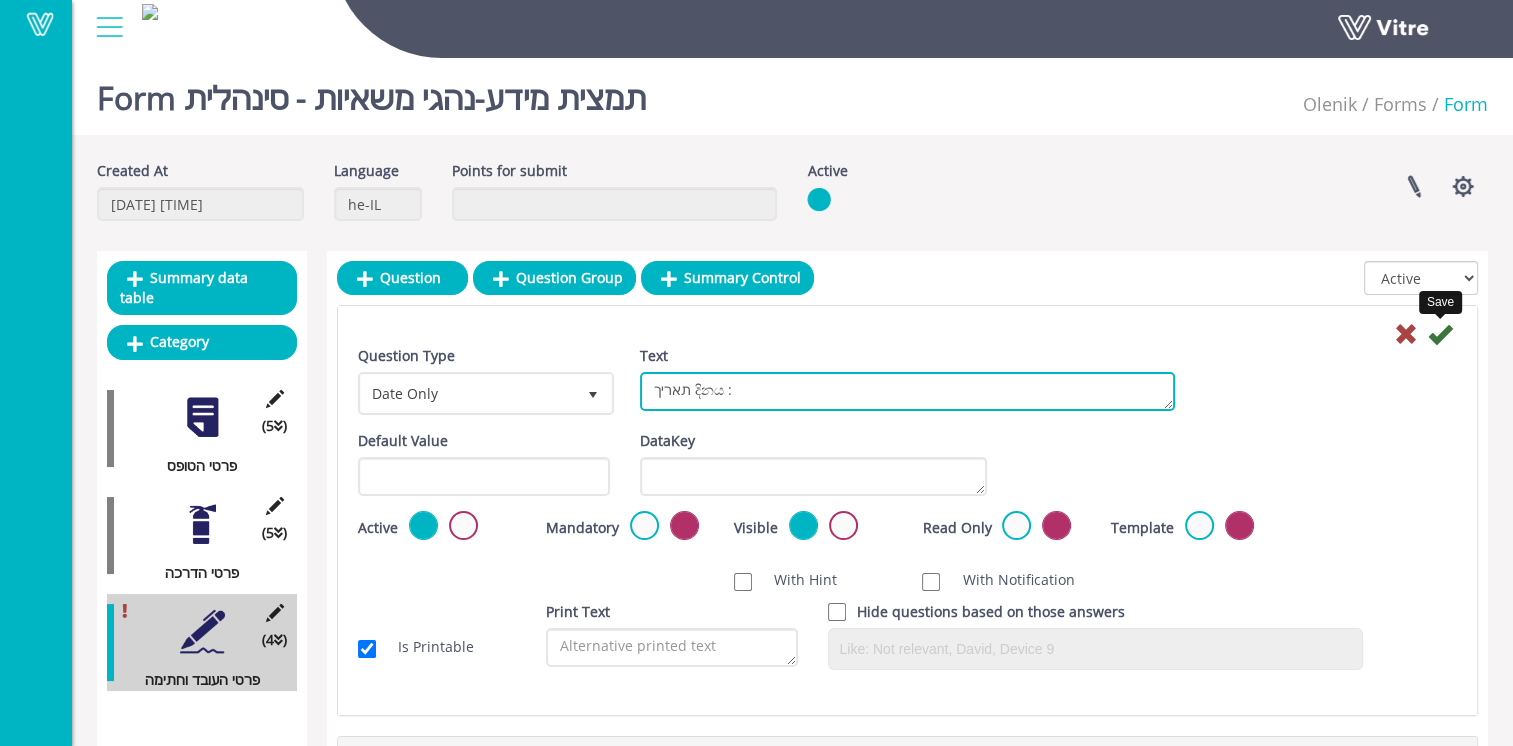 type on "תאריך දිනය :" 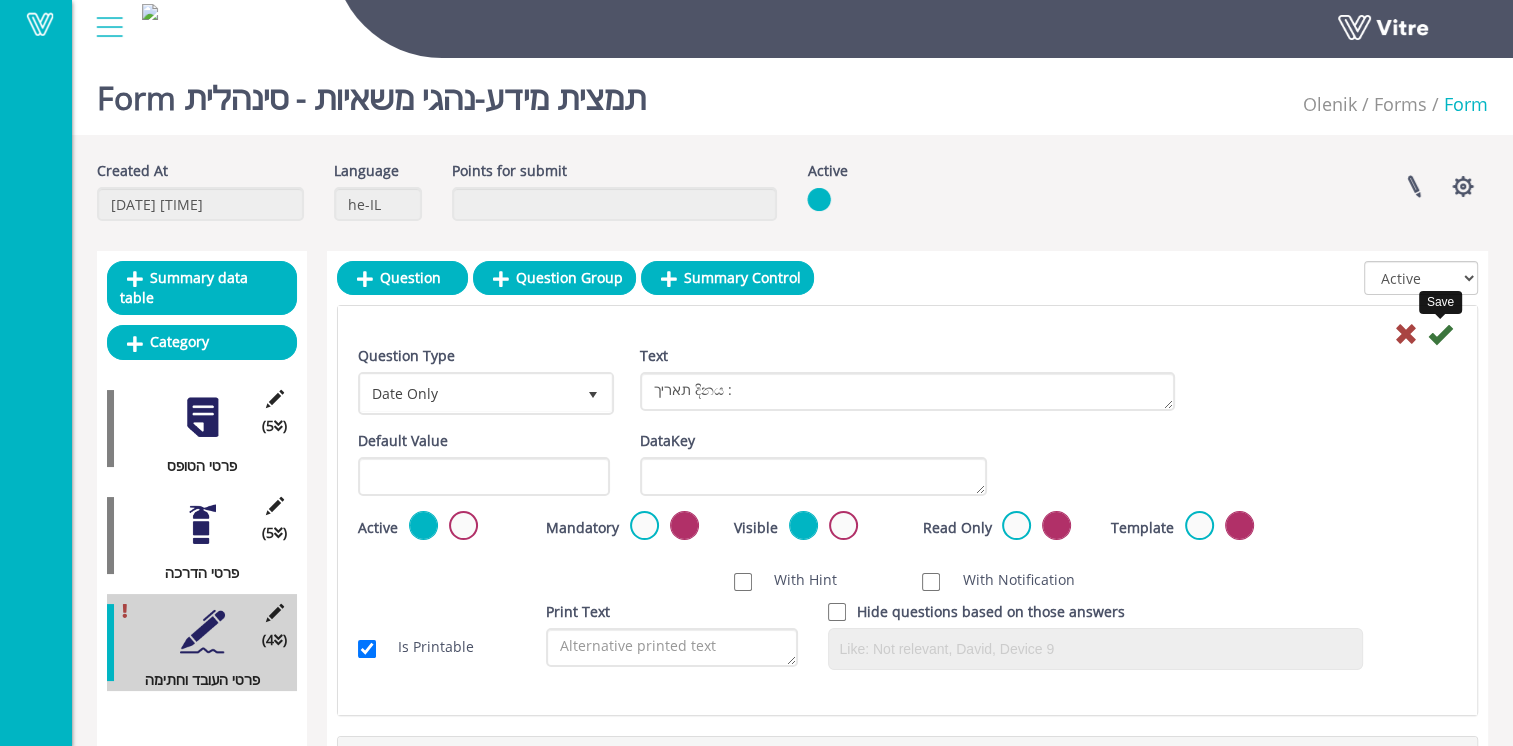 click at bounding box center (1440, 334) 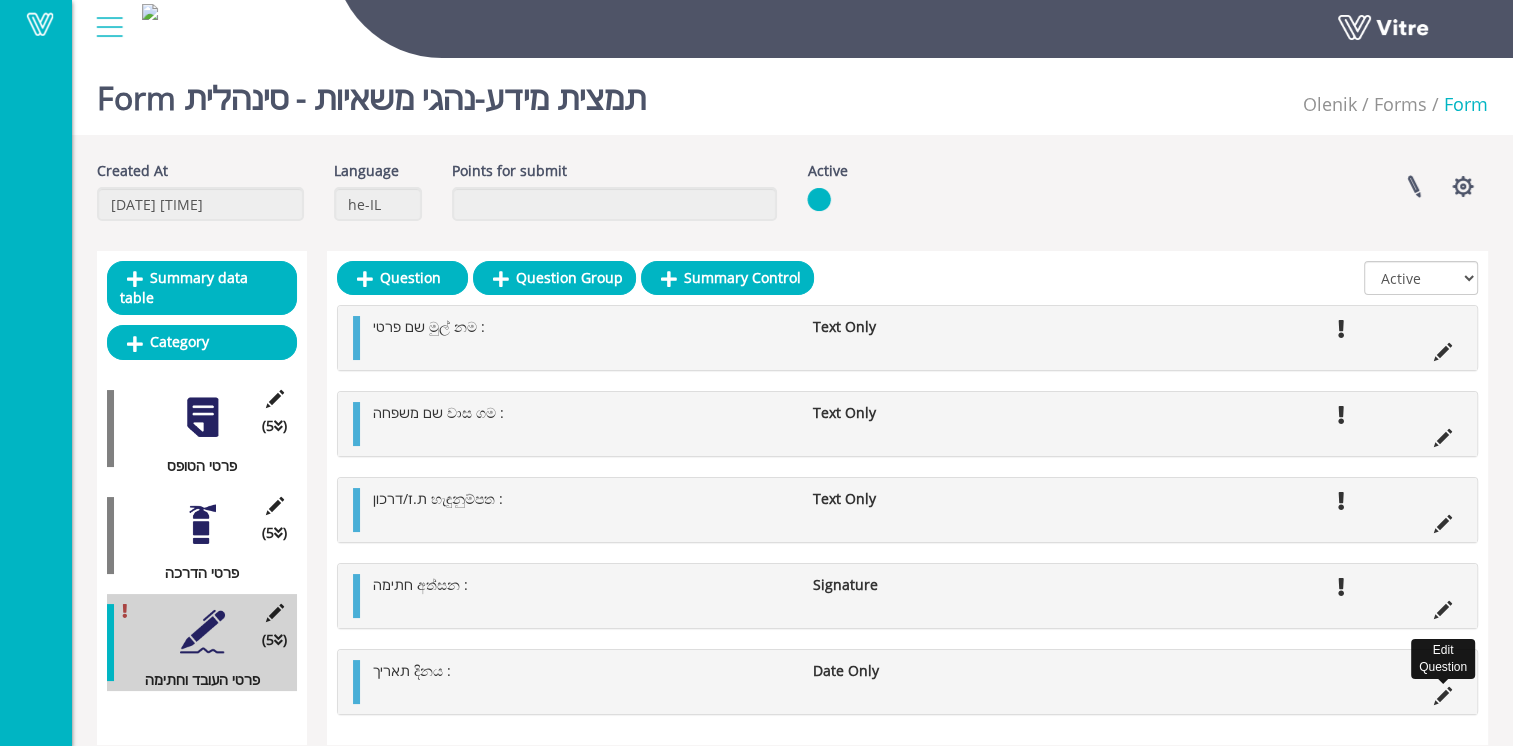 click at bounding box center [1443, 696] 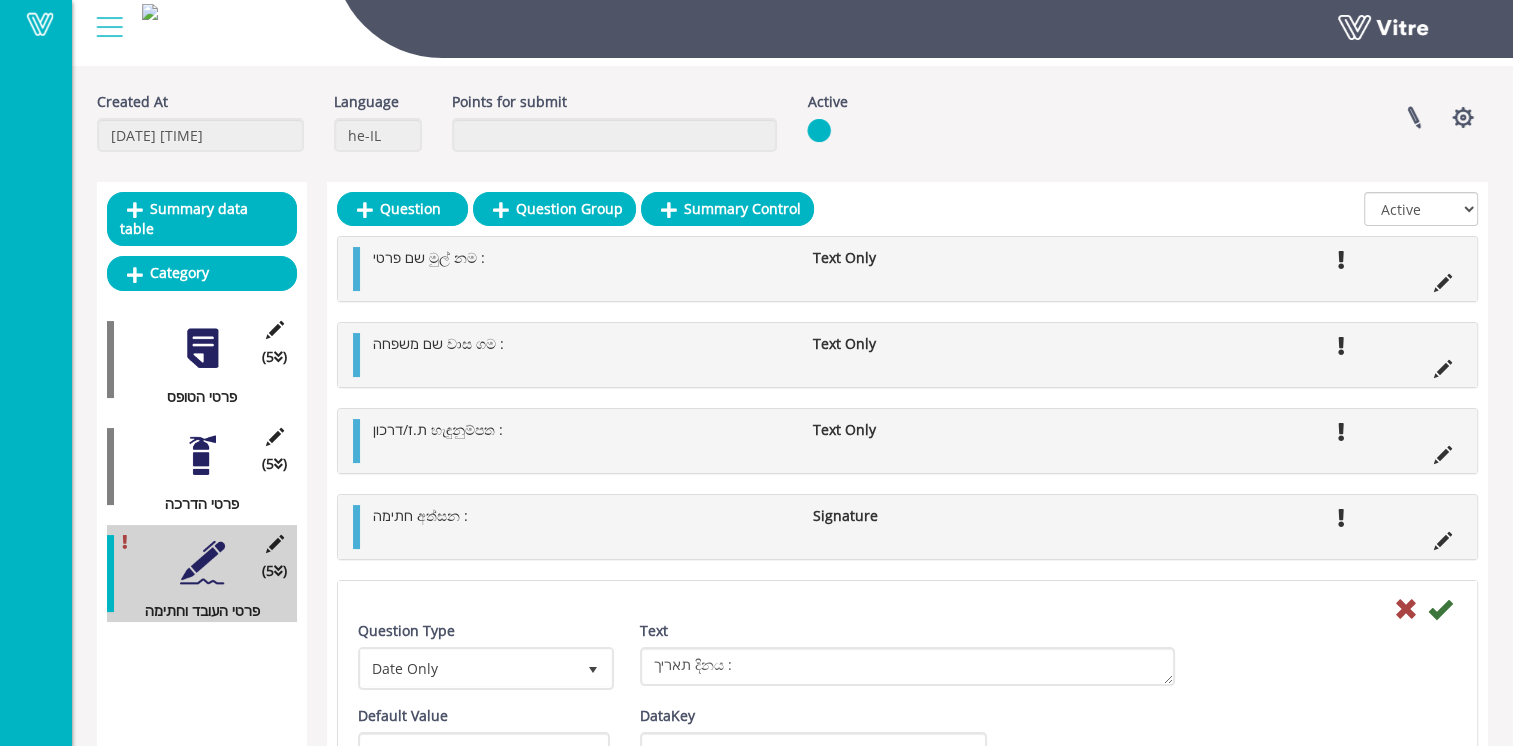 scroll, scrollTop: 200, scrollLeft: 0, axis: vertical 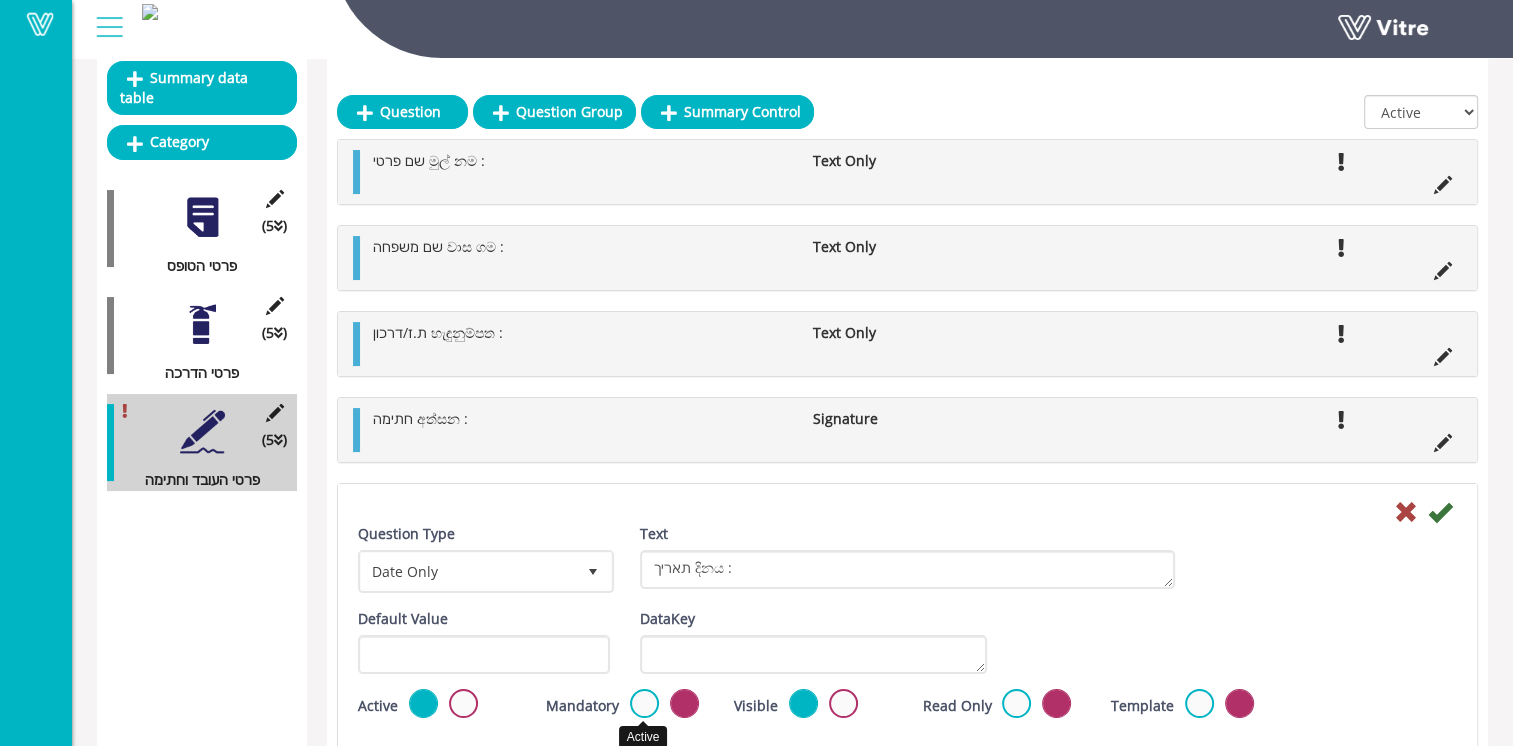 click at bounding box center [644, 703] 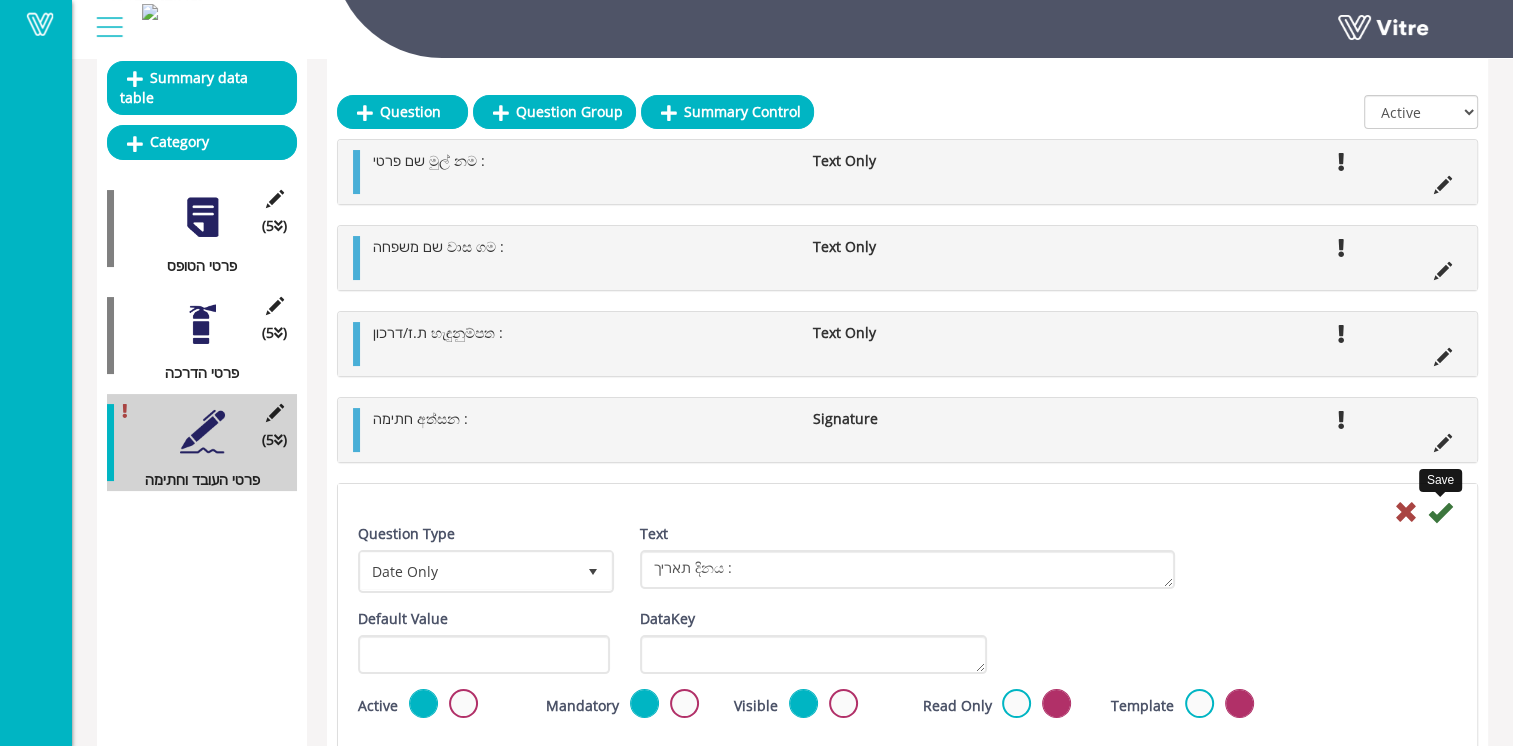click at bounding box center (1440, 512) 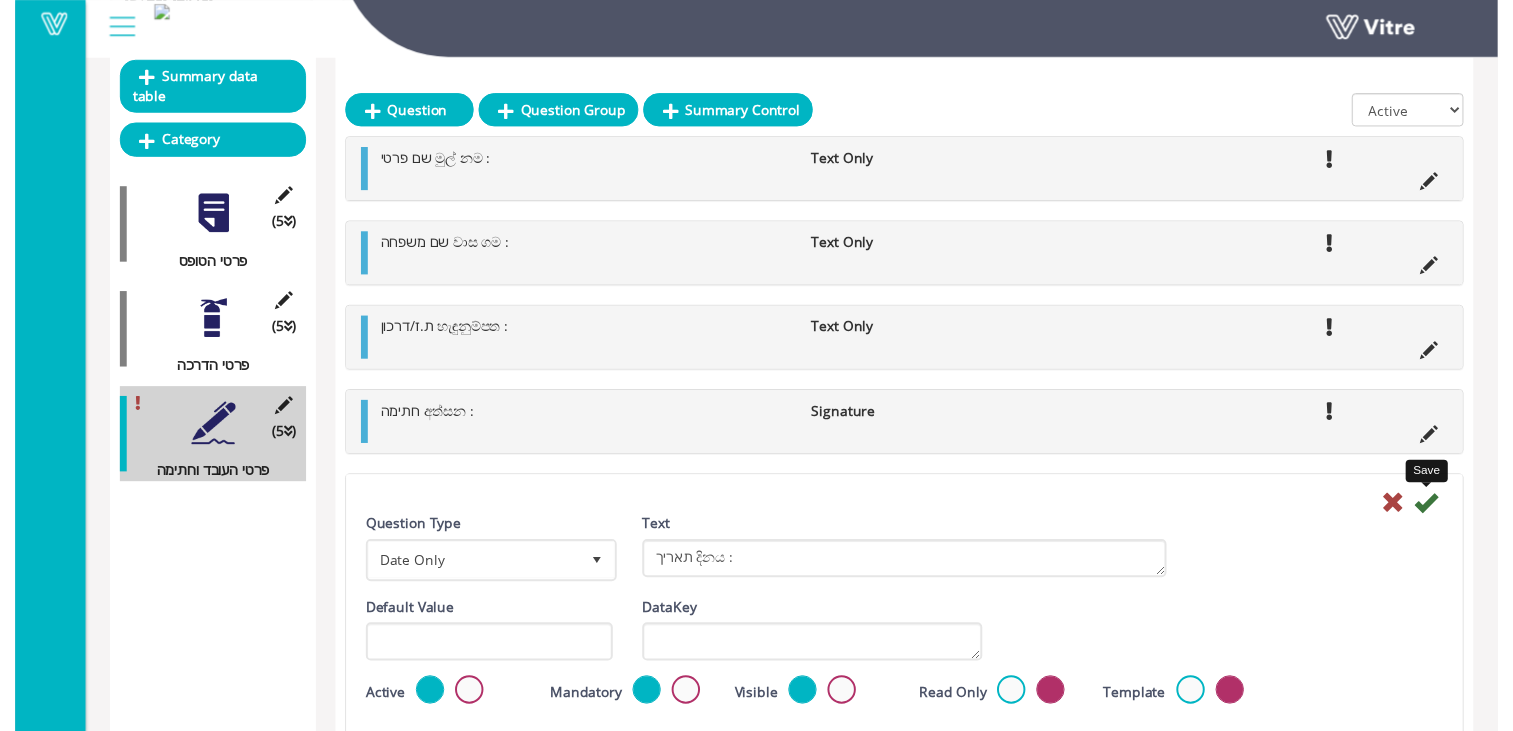 scroll, scrollTop: 50, scrollLeft: 0, axis: vertical 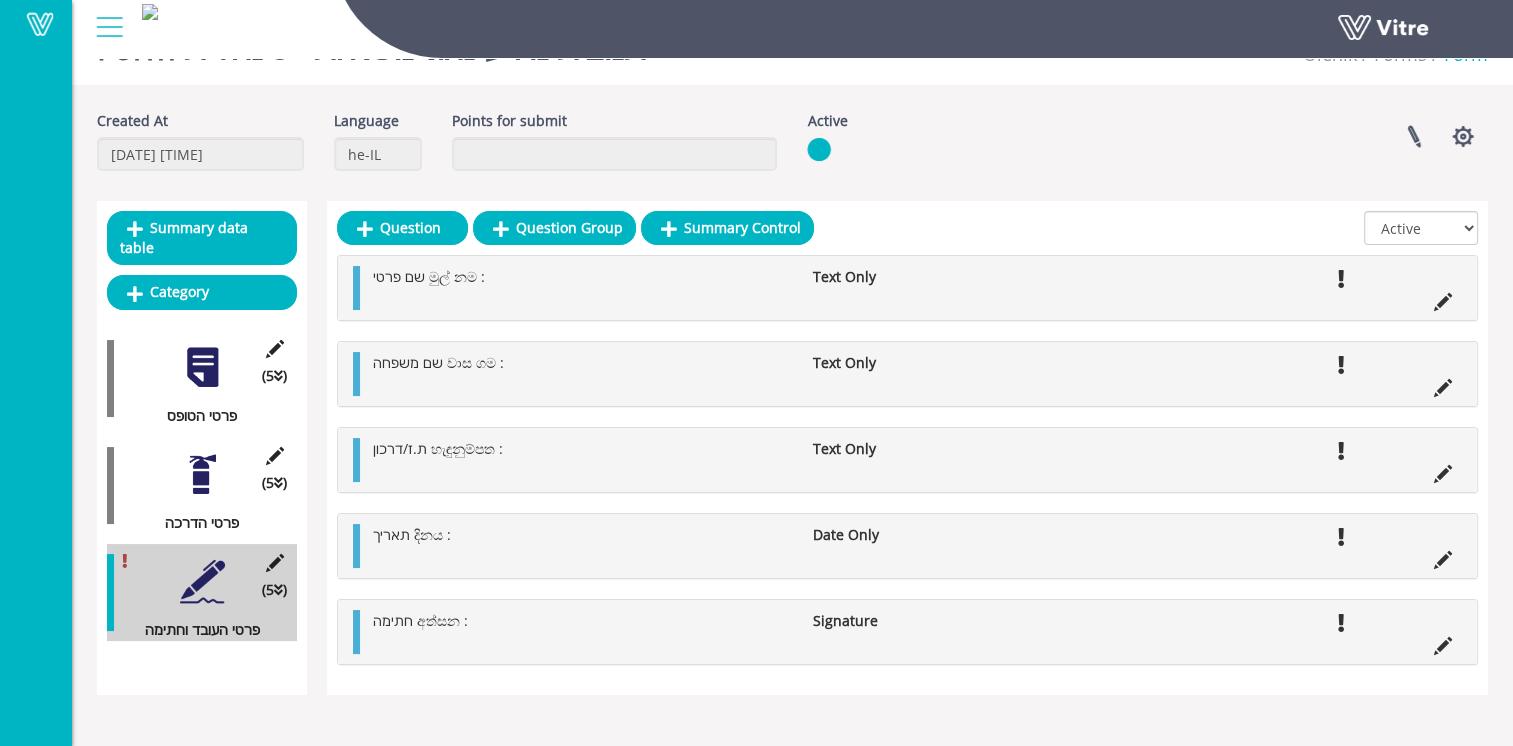 click at bounding box center (202, 474) 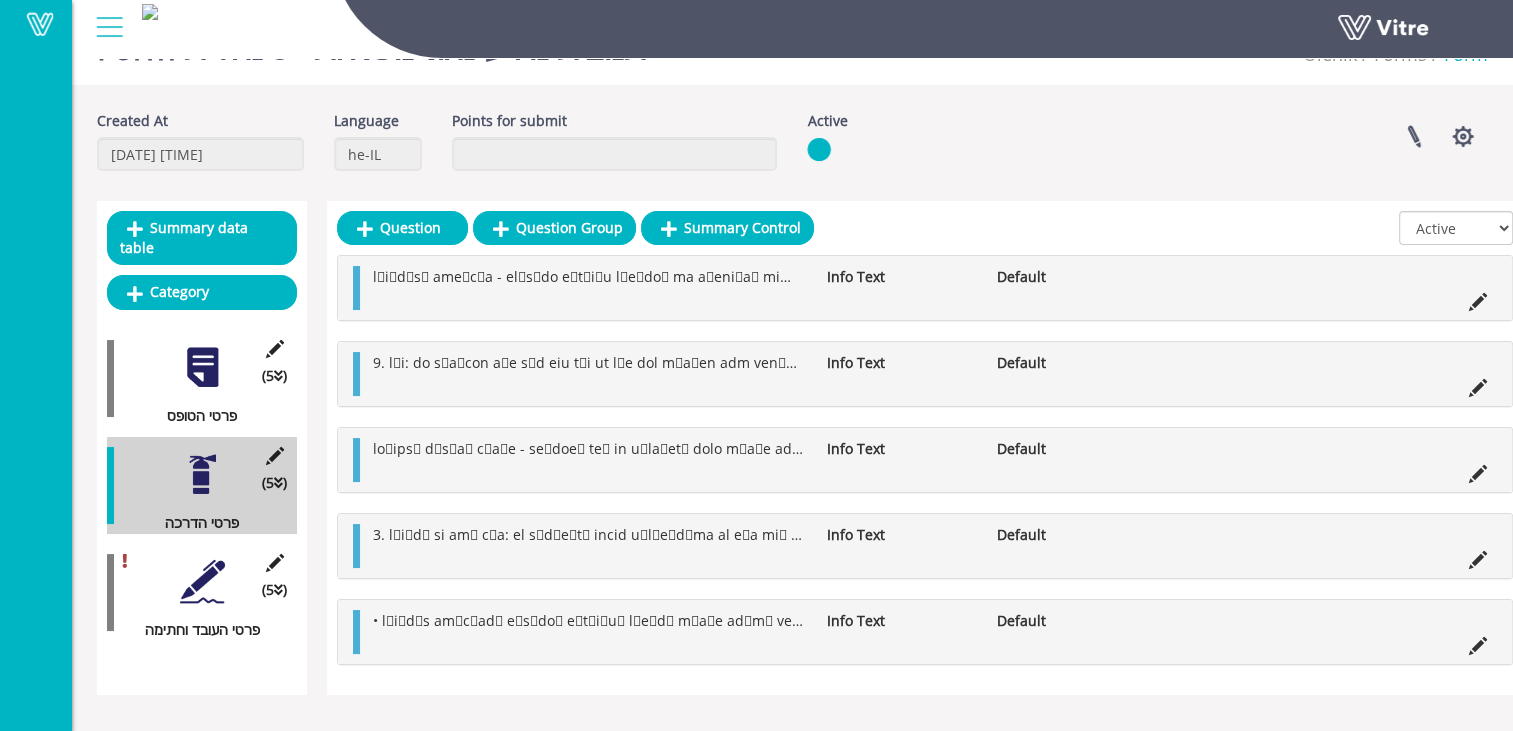 click at bounding box center [1478, 643] 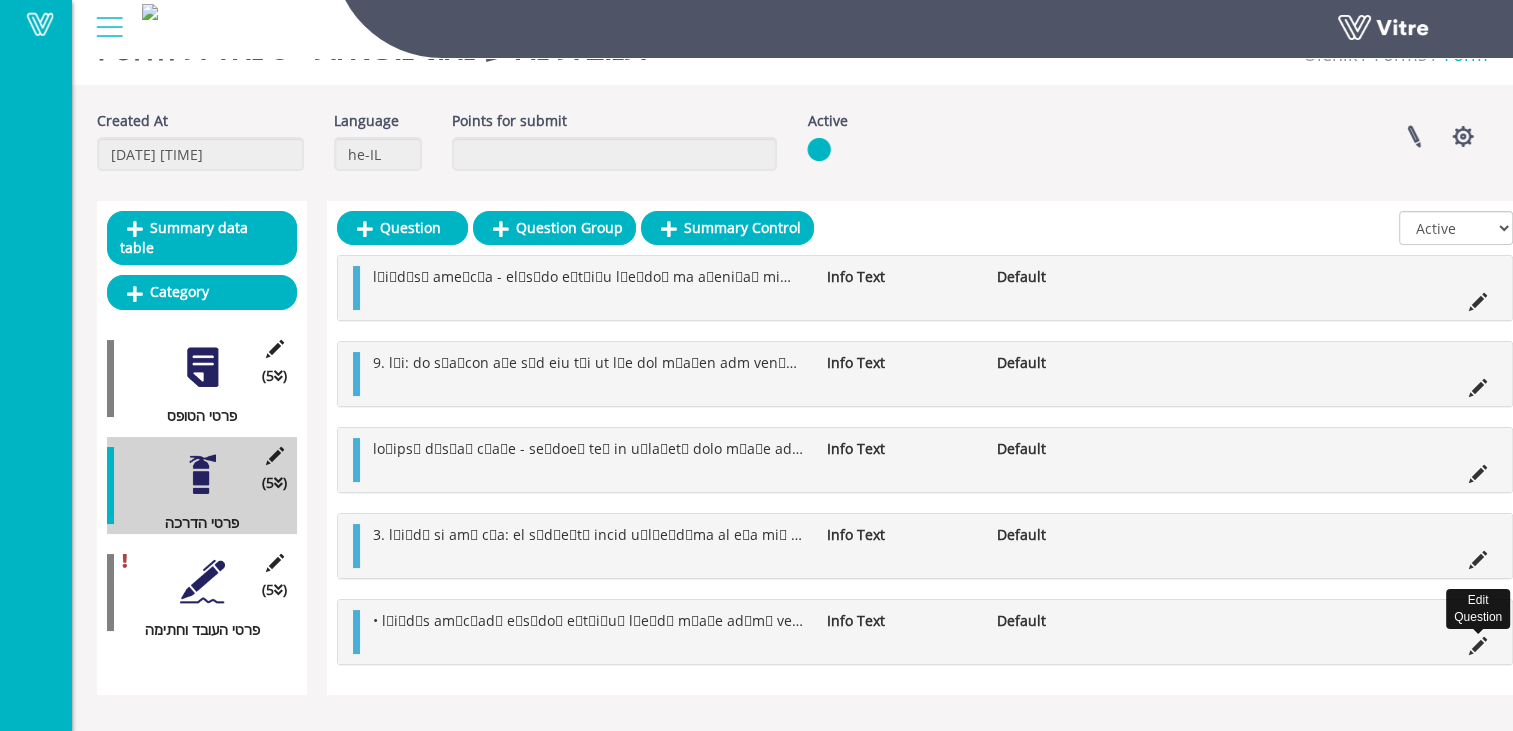 click at bounding box center [1478, 646] 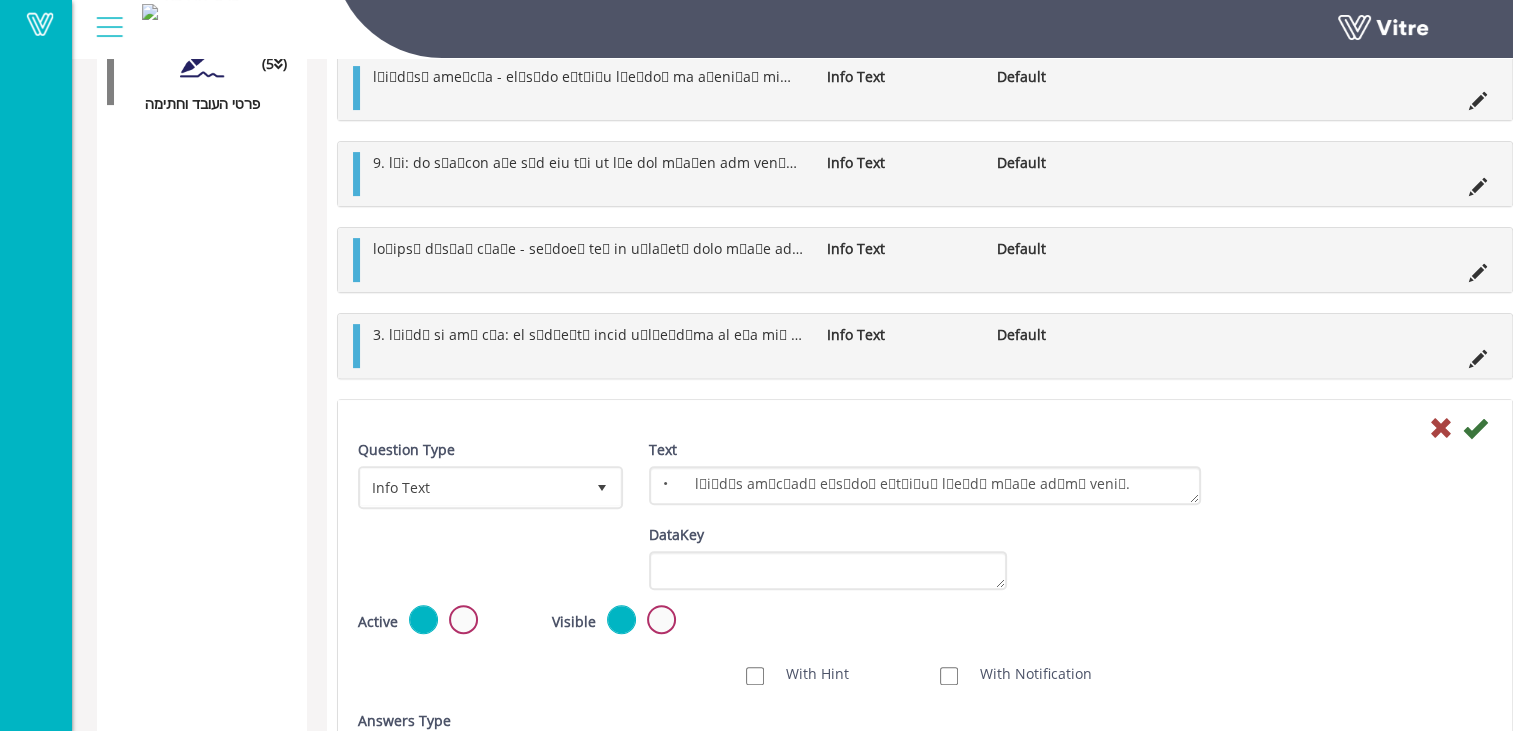 scroll, scrollTop: 592, scrollLeft: 0, axis: vertical 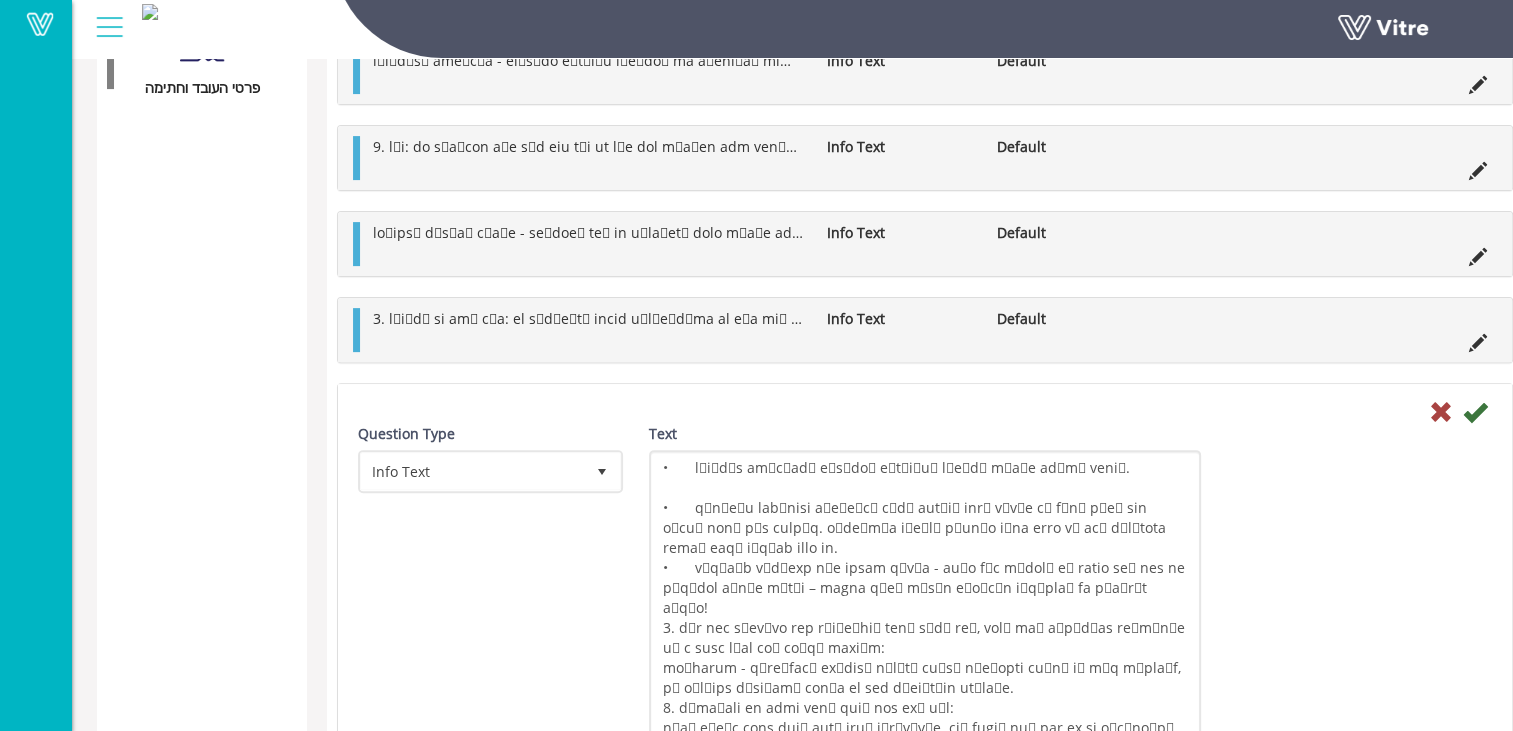 drag, startPoint x: 1193, startPoint y: 482, endPoint x: 1294, endPoint y: 729, distance: 266.85202 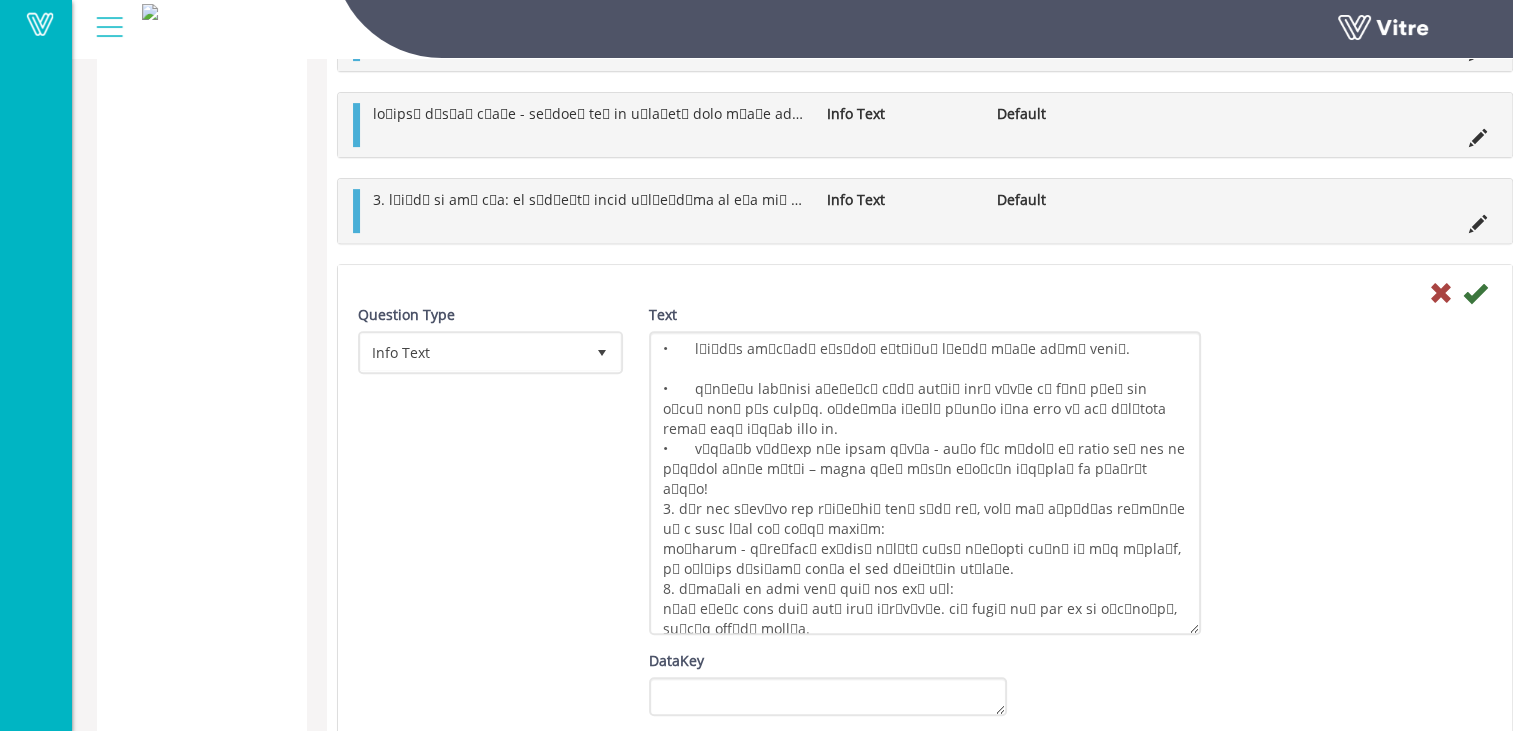 scroll, scrollTop: 1042, scrollLeft: 0, axis: vertical 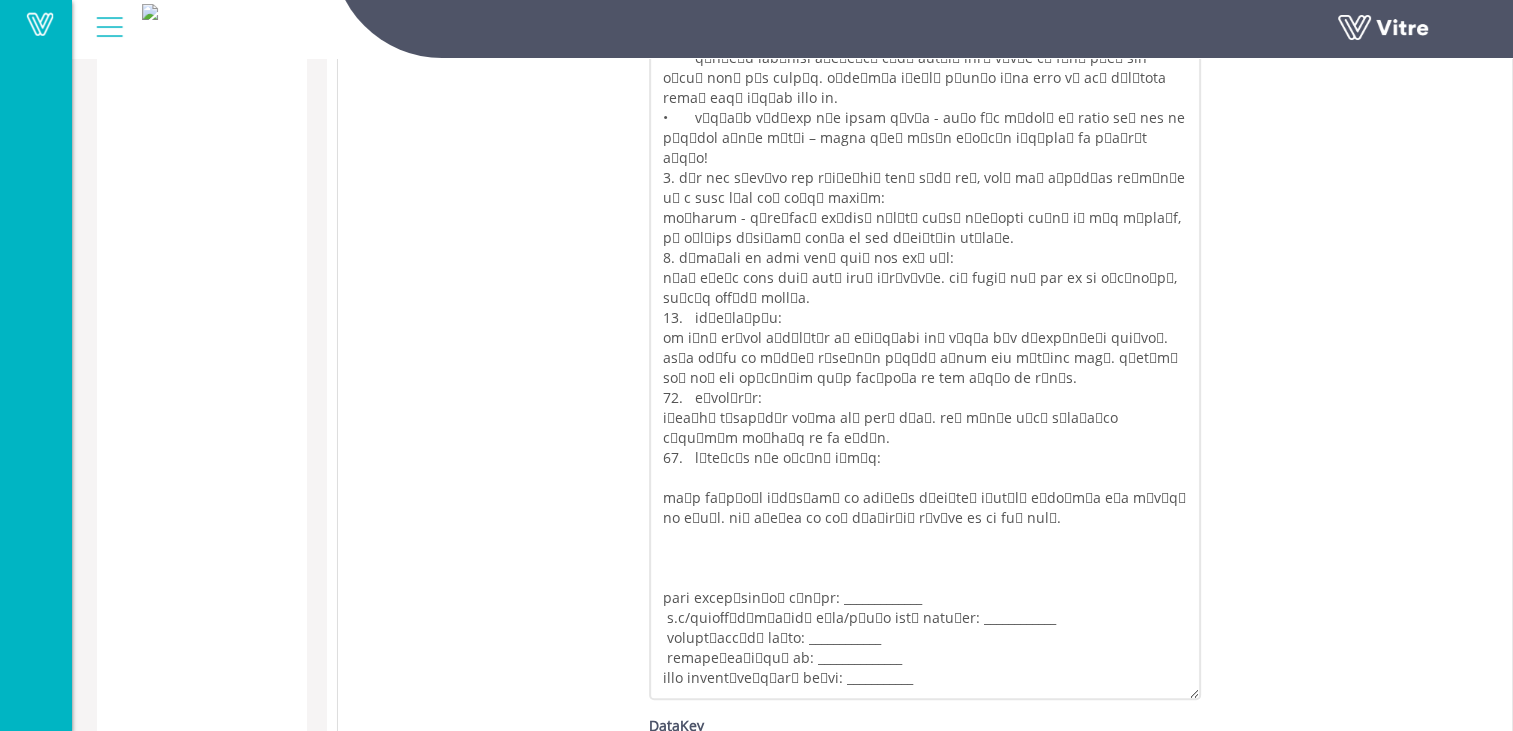 drag, startPoint x: 1189, startPoint y: 292, endPoint x: 1416, endPoint y: 682, distance: 451.25272 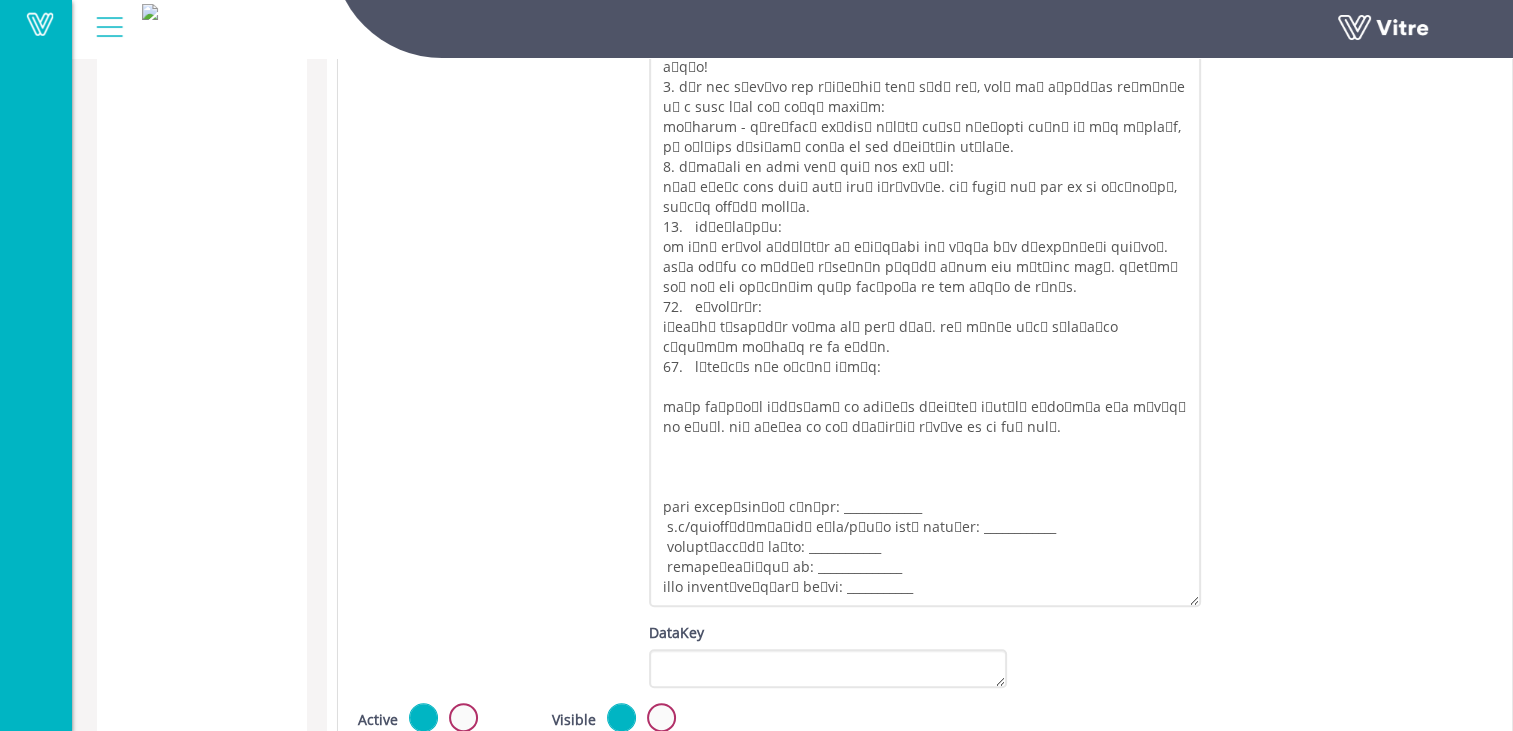 scroll, scrollTop: 1242, scrollLeft: 0, axis: vertical 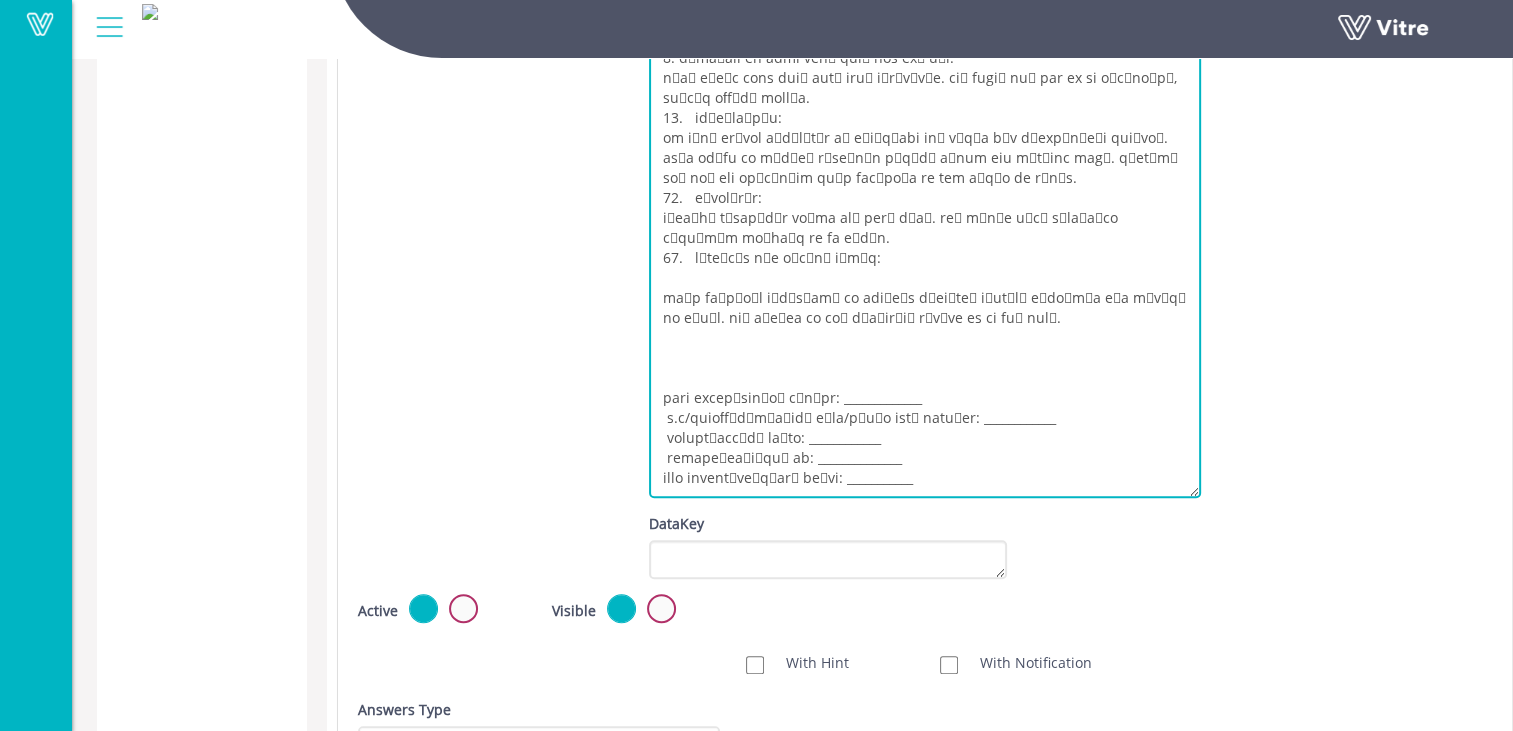 drag, startPoint x: 658, startPoint y: 377, endPoint x: 968, endPoint y: 471, distance: 323.93826 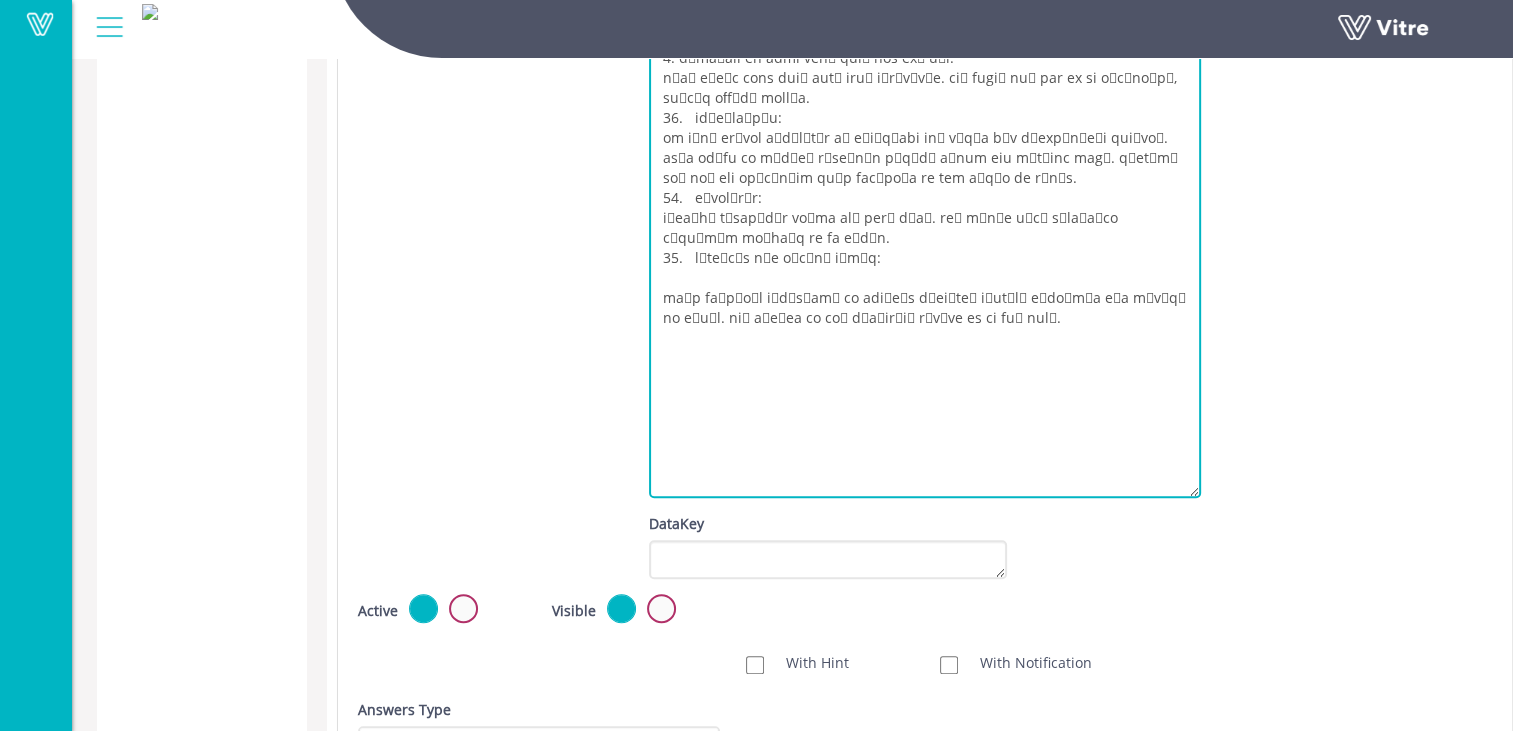 scroll, scrollTop: 0, scrollLeft: 0, axis: both 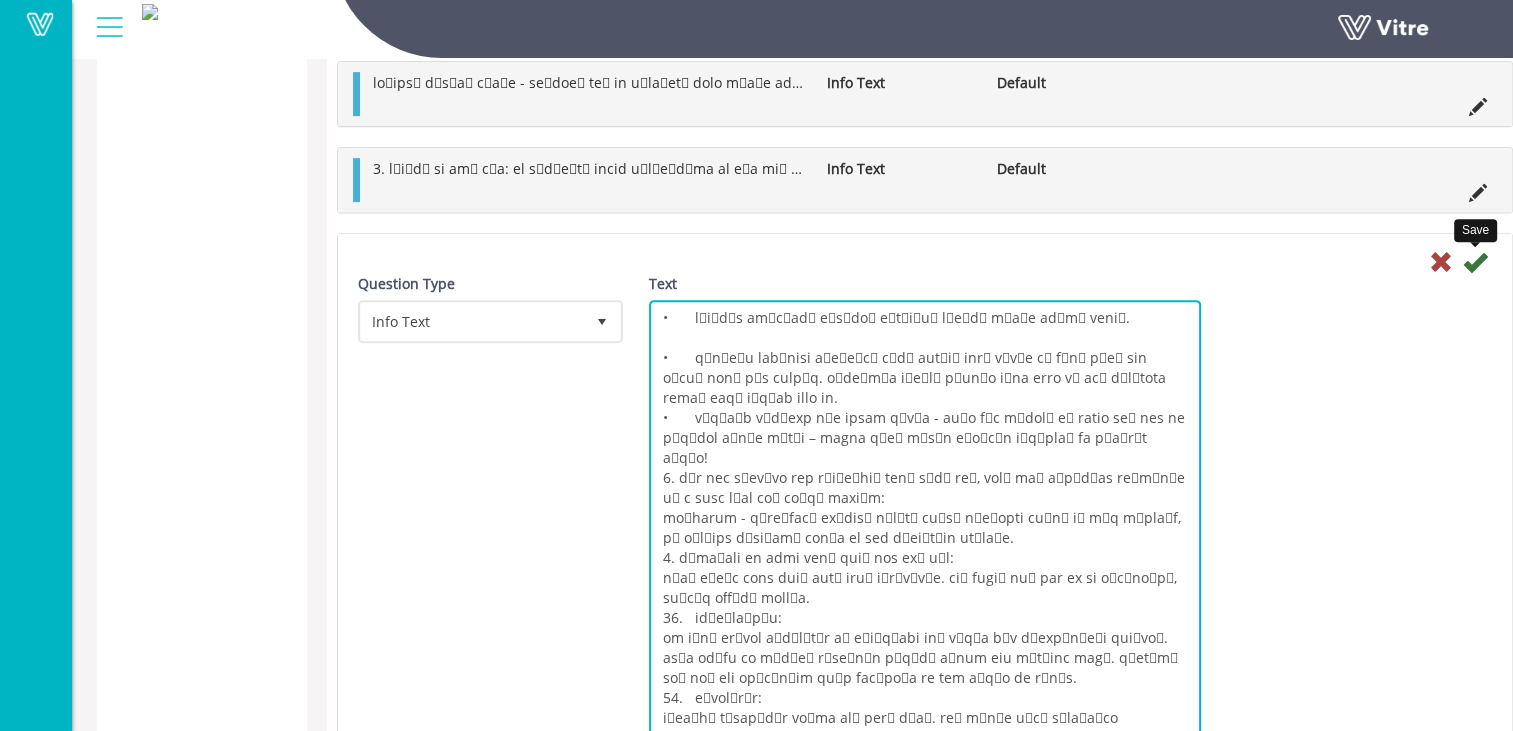 type on "•	දුම්රිය පරිශ්‍රයේ සිටියදී හෙඩ්ෆෝන් භාවිතා කිරීම සපුරා තහනම්.
•	දුම්රිය ගමනාගමනය හේතුවෙන් පීලි අසලින් ගමන් කිරීම හෝ පීලි වෙන් කරන වැටක් හරහා යාම තහනම්‍ය. වැඩමූලික විසින් ප්‍රවේශ වීමට අවසර දී ඇති ස්ථානවලට පමණක් ගමන් කිරීමට අවසර ඇත.
•	දුම්රිය මාර්ගයක වැඩ උපකරණ තැබීම - ඕනෑම වැඩ මෙවලම් හෝ උපකරණ නම් කරන ලද ස්ථානවල තැබිය යුතුය – උපකරණ කිසි විටෙක දුම්රිය මාර්ගයක් මත නොතැබිය යුතුය!
8. වැඩ කරන ප්‍රදේශය අසල දුම්‍රියක් නවතා තිබේ නම්, නවතා ඇති දුම්‍රියට ඇතුළුවීම හෝ ඒ අසලට යාමට පවා සපුරා තහනම්ය:
ආලෝකකරණය - ප්‍රමාණවත් ආලෝකයක් නොමැති අඳුරු ස්ථානයකට ඇතුළු වී වැඩ නොකරන්න, මේ පිළිබඳව විසඳුමක් අවශ්‍ය වන අතර වැඩමූලිකට දන්වන්න.
9. ප්‍රවාහනය සහ ඉහළට ඔසවා තබනු ලබන බඩු තොග:
කිසි විටෙක ඉහළට එසවූ බරක් යටතේ නොසිටින්න. ඔබේ සගයන් එසේ කරන බව ඔබ දුටුවහොත්, ඔවුන්ට අනතුරු අගවන්න.
10.	සනීපාරක්‍ෂාව:
තම සේවා පරිසරය පිරිසිදුව හා පිළිවෙලකට තබා ගැනීම සෑම සේවකයෙකුගේම වගකීමකි. ආහාර අනුභව කළ යුත්තේ වැඩමූලික විසින් තීරණය කරන ස්ථානවල පමණි. වැඩබිමේ තබා ඇති කසළ බහාලුම්වල ආහාර අපද්‍රව්‍ය සහ කසළ බැහැර කළ යුතුය.
11.	ප්‍රථමාධාර:
වැඩබිමේ ප්‍රථමාධාර ..." 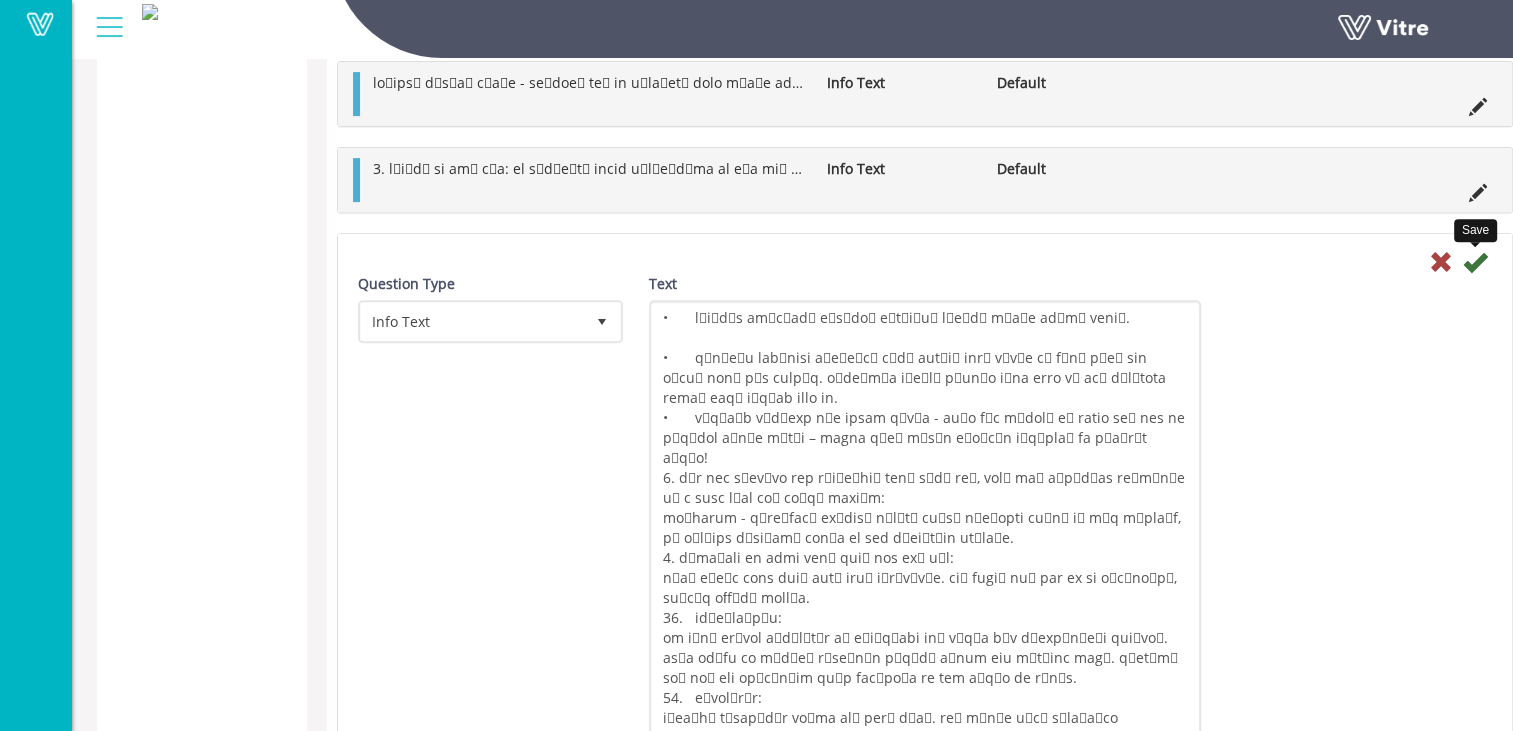click at bounding box center (1475, 262) 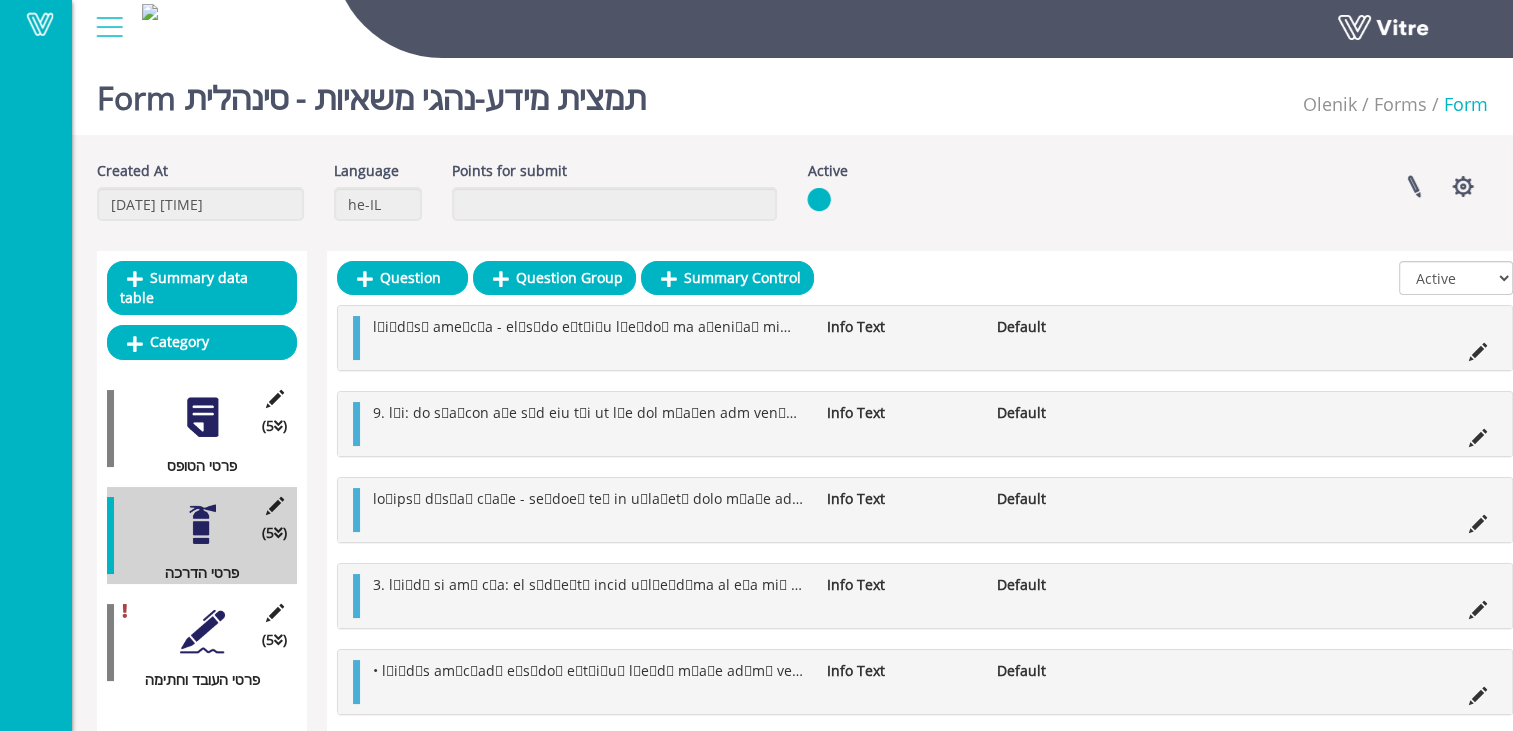 scroll, scrollTop: 50, scrollLeft: 0, axis: vertical 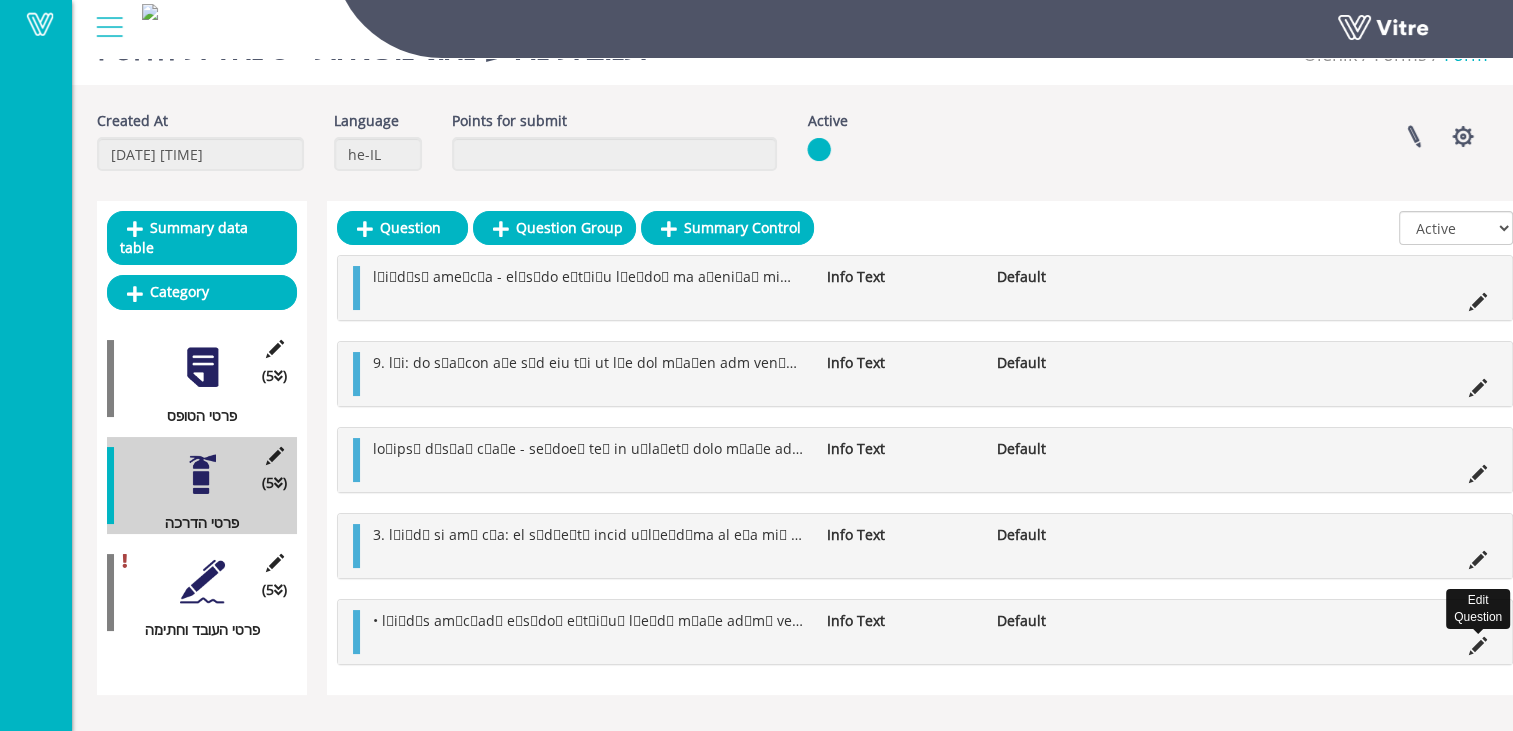 click at bounding box center (1478, 646) 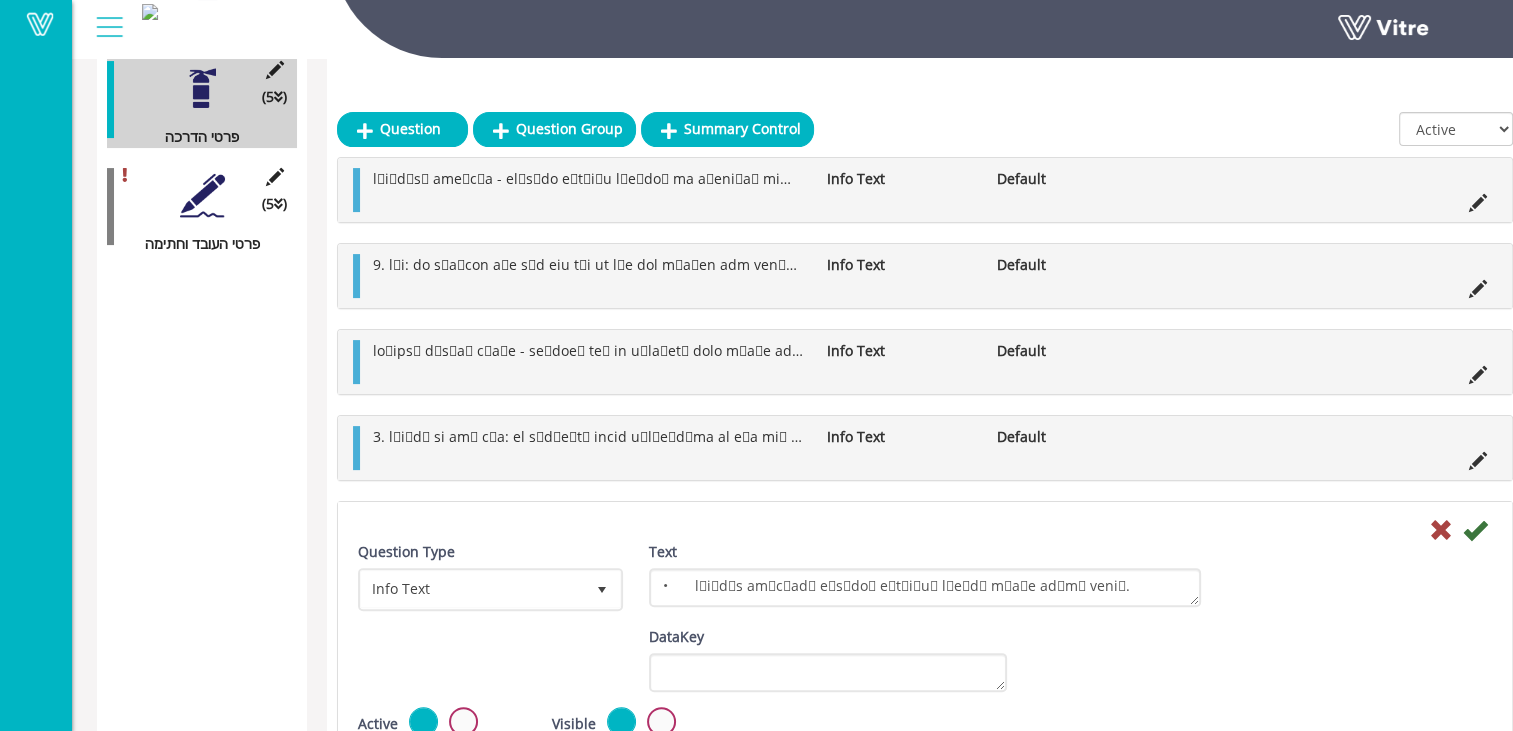 scroll, scrollTop: 453, scrollLeft: 0, axis: vertical 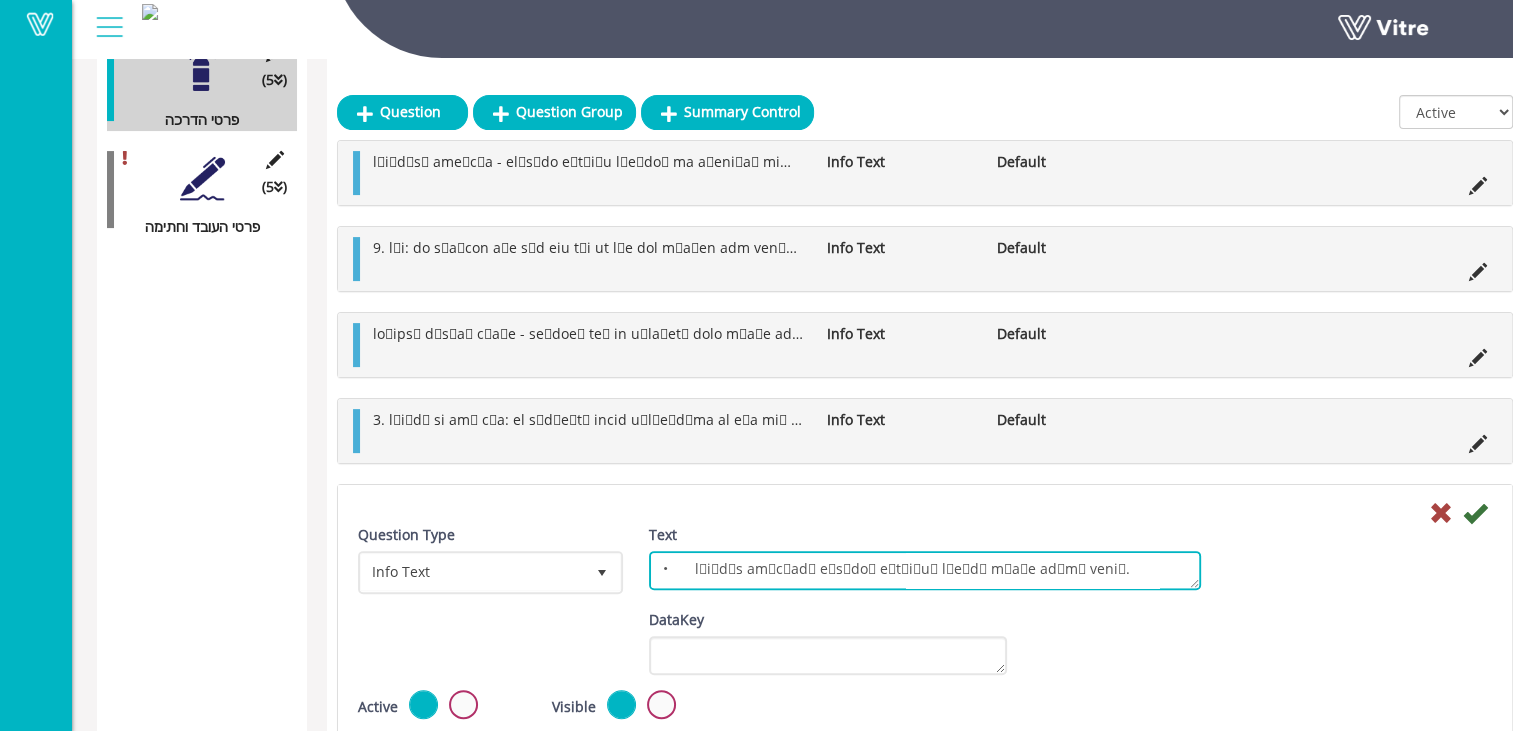 drag, startPoint x: 1196, startPoint y: 586, endPoint x: 1222, endPoint y: 704, distance: 120.83046 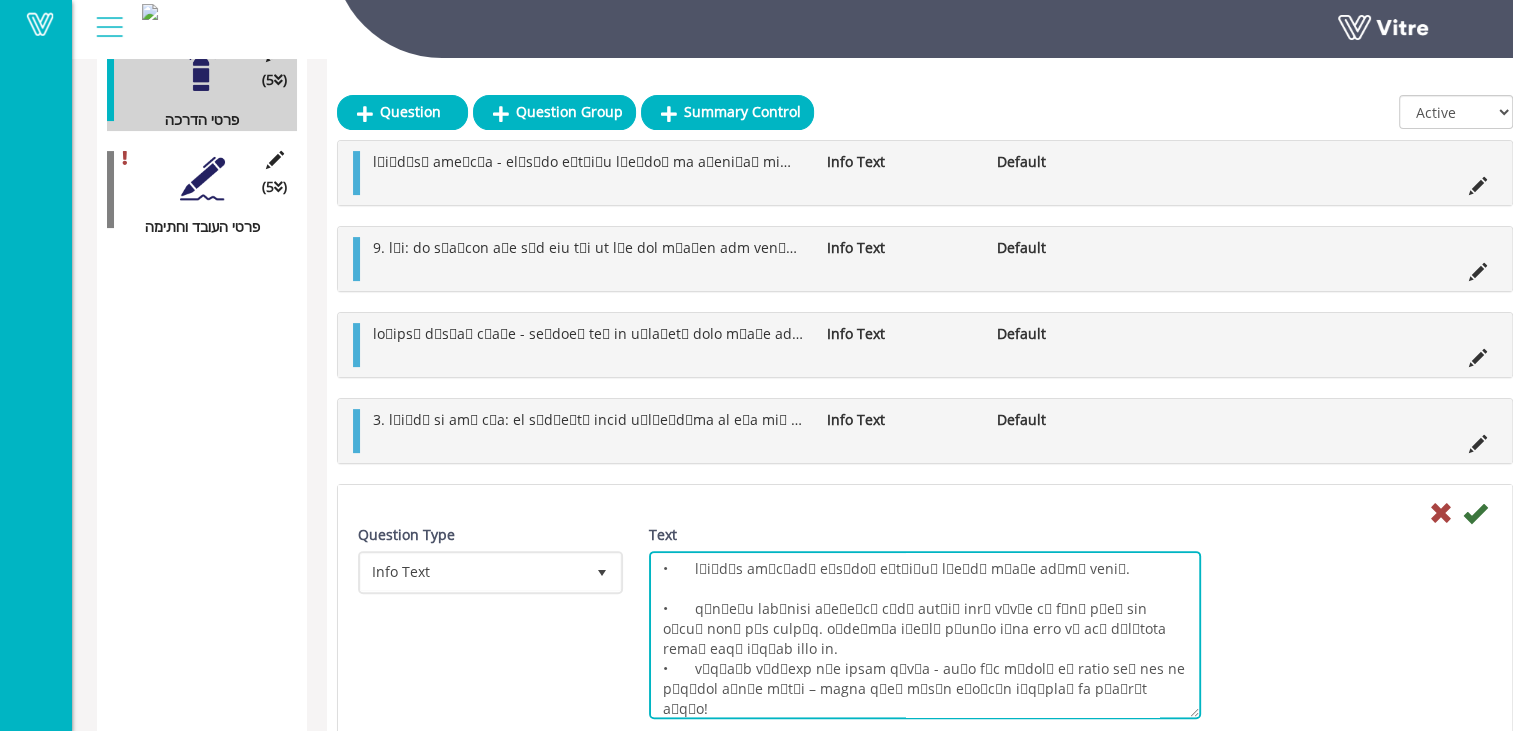 drag, startPoint x: 1196, startPoint y: 579, endPoint x: 1204, endPoint y: 708, distance: 129.24782 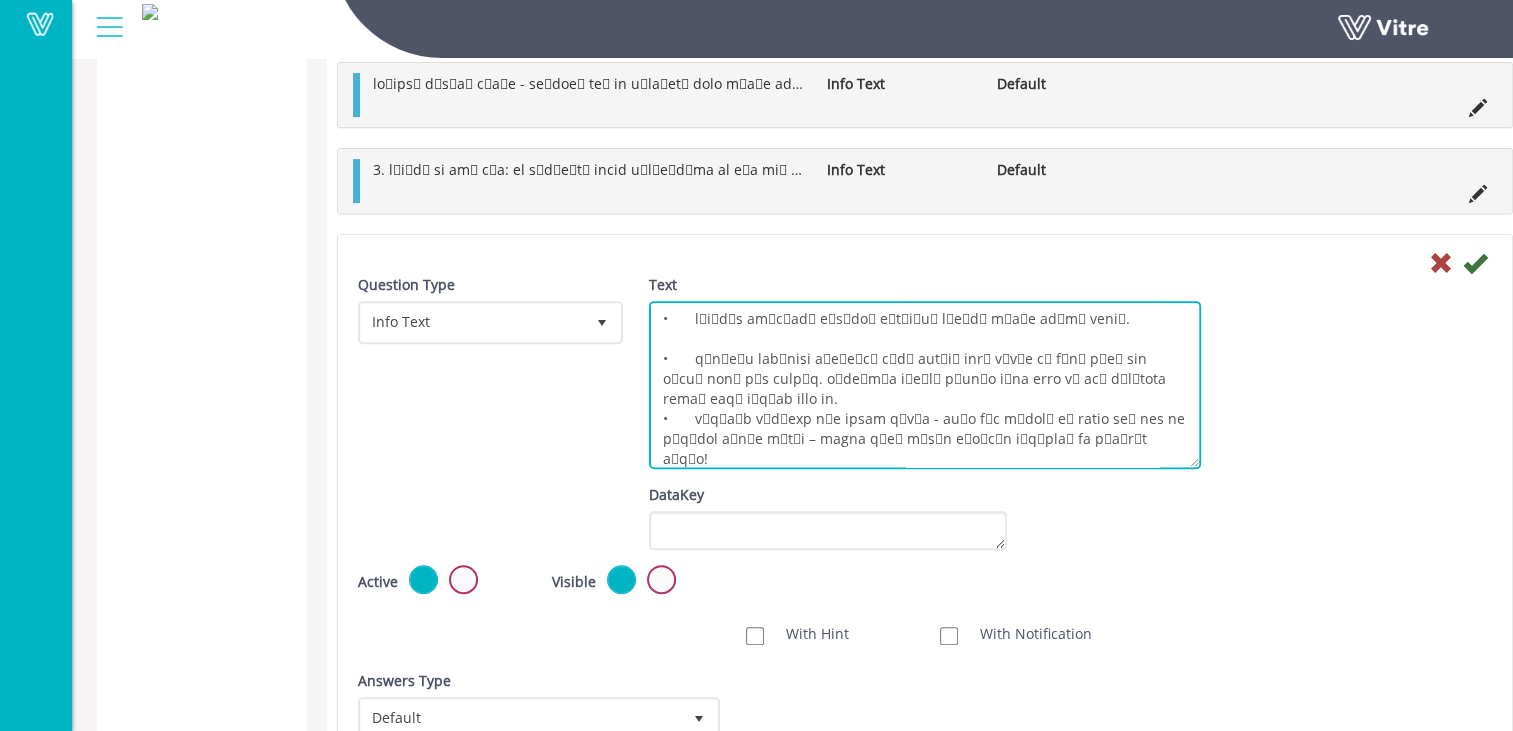 scroll, scrollTop: 753, scrollLeft: 0, axis: vertical 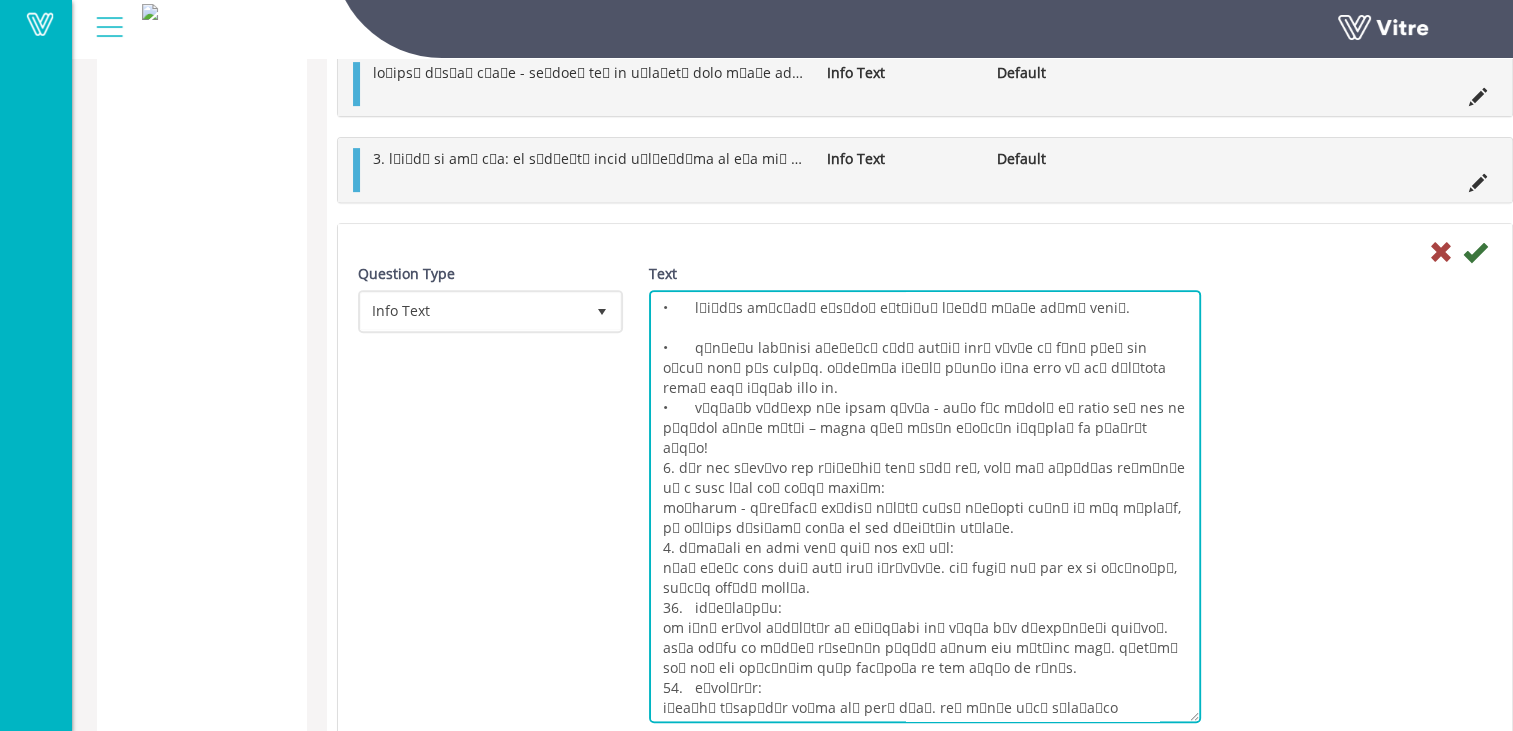 drag, startPoint x: 1193, startPoint y: 454, endPoint x: 1274, endPoint y: 722, distance: 279.9732 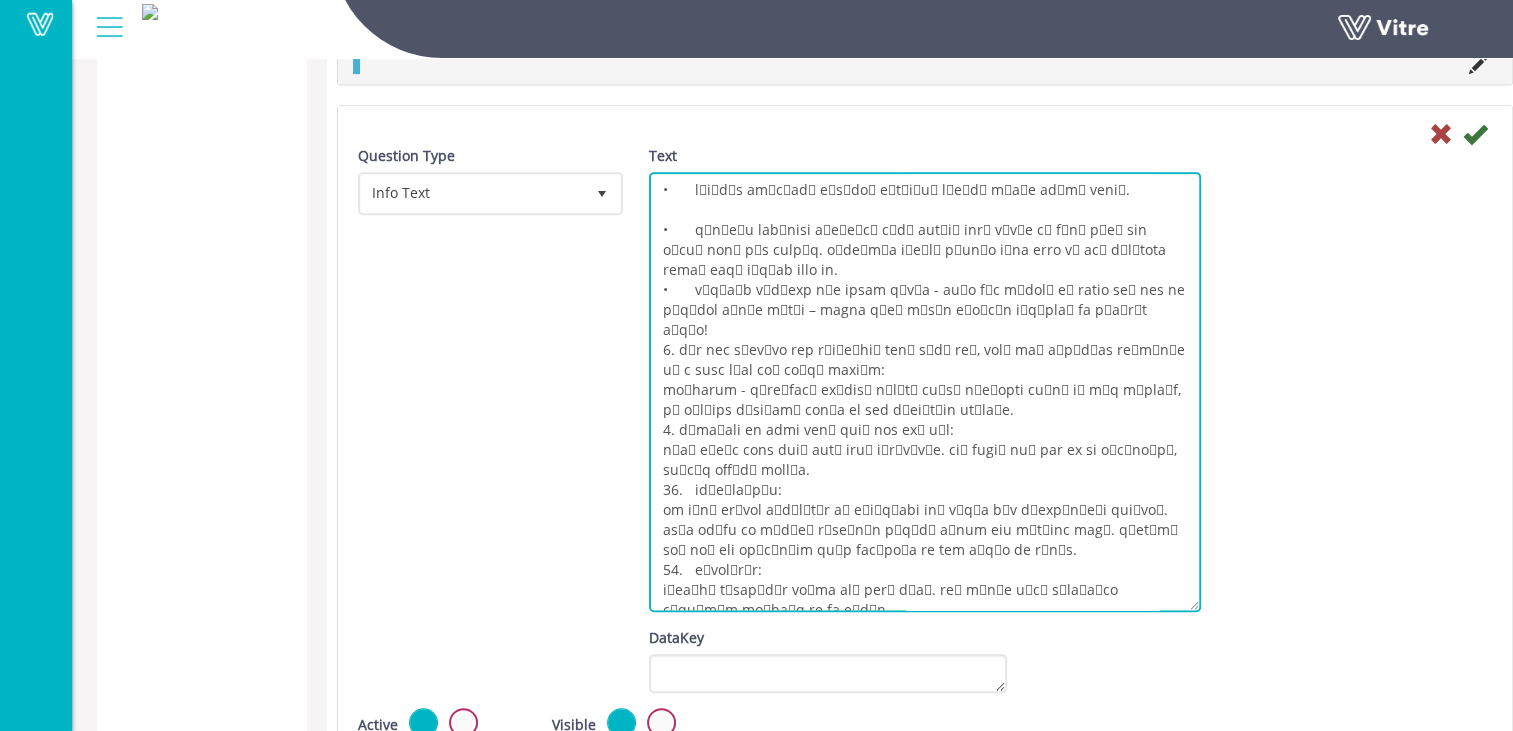 scroll, scrollTop: 1153, scrollLeft: 0, axis: vertical 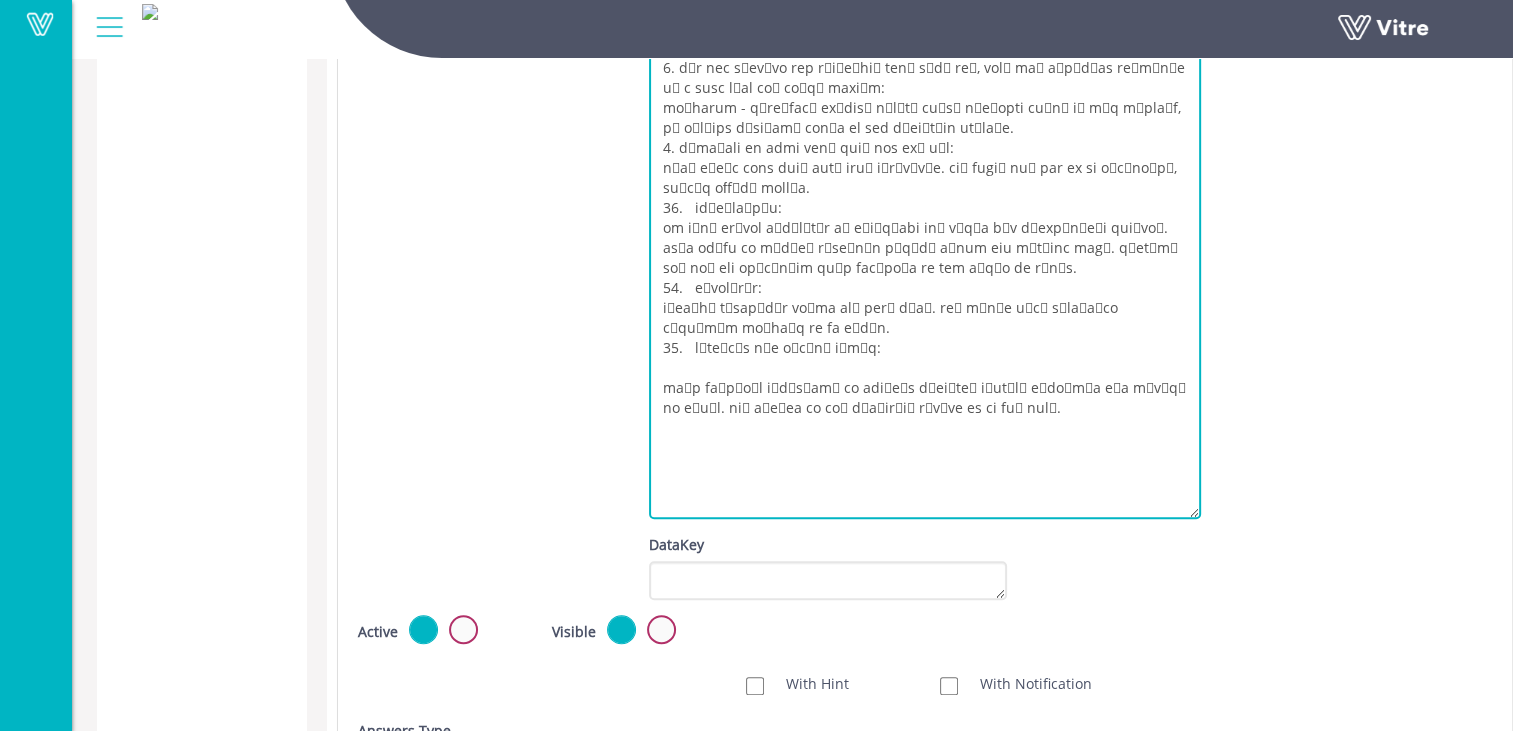 drag, startPoint x: 1189, startPoint y: 318, endPoint x: 1236, endPoint y: 508, distance: 195.72685 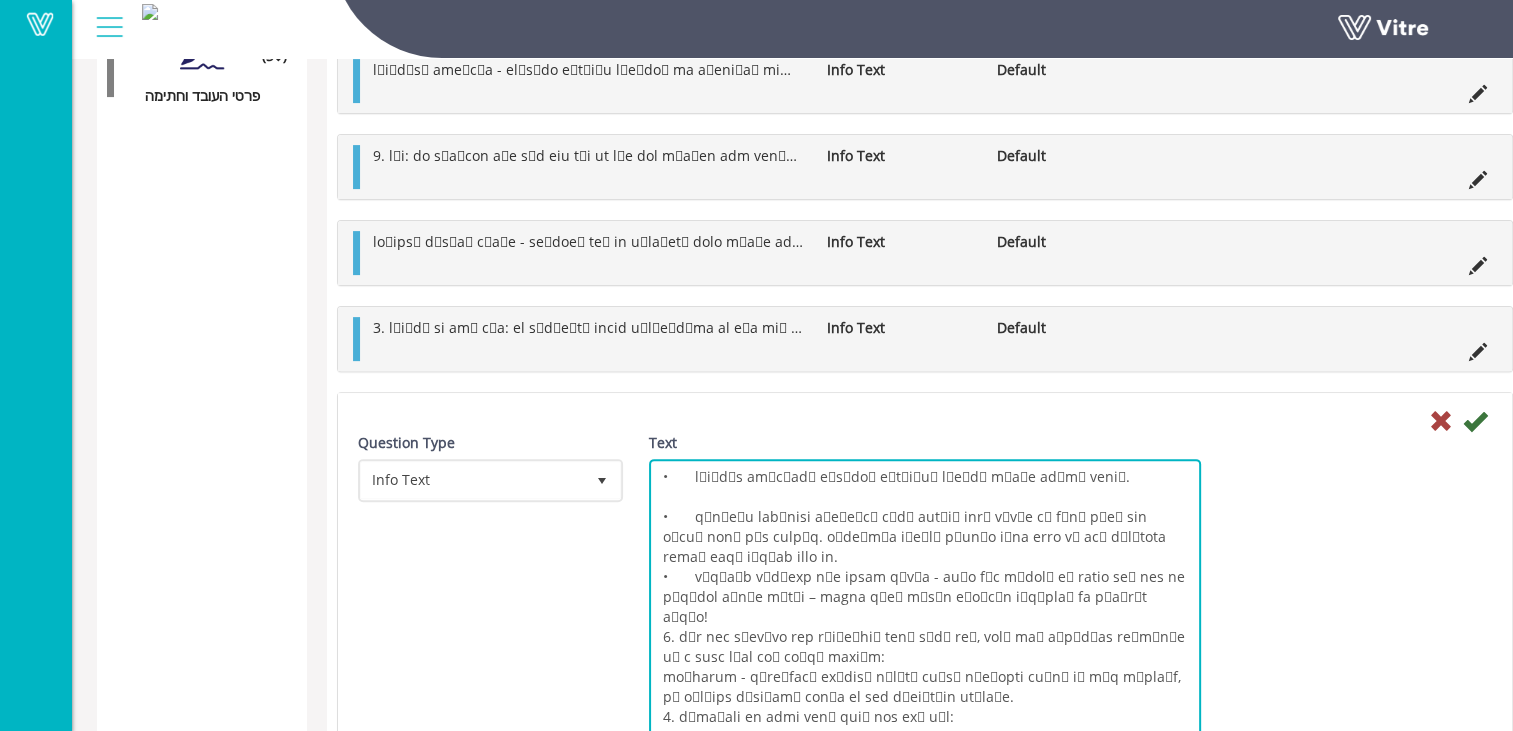 scroll, scrollTop: 553, scrollLeft: 0, axis: vertical 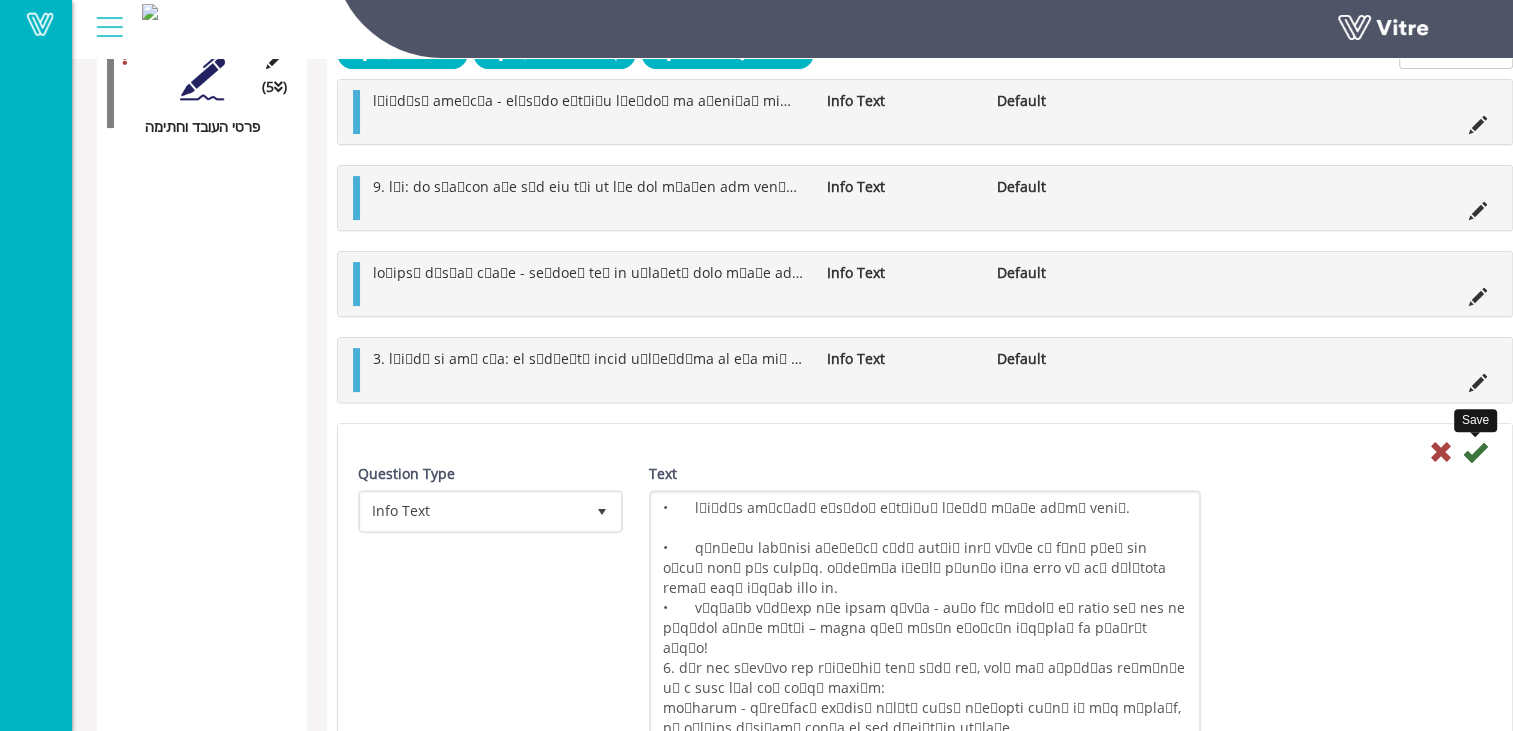 click at bounding box center [1475, 452] 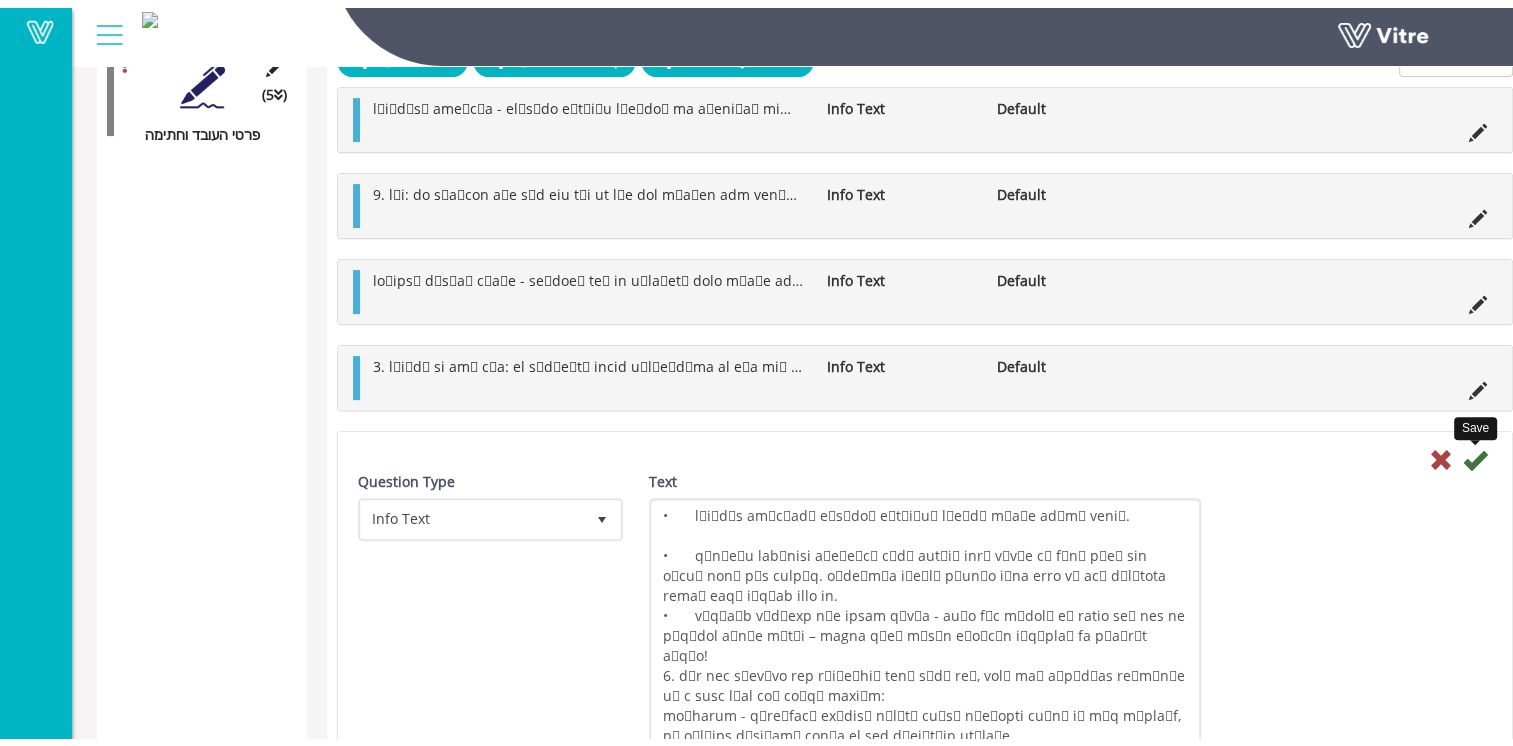 scroll, scrollTop: 50, scrollLeft: 0, axis: vertical 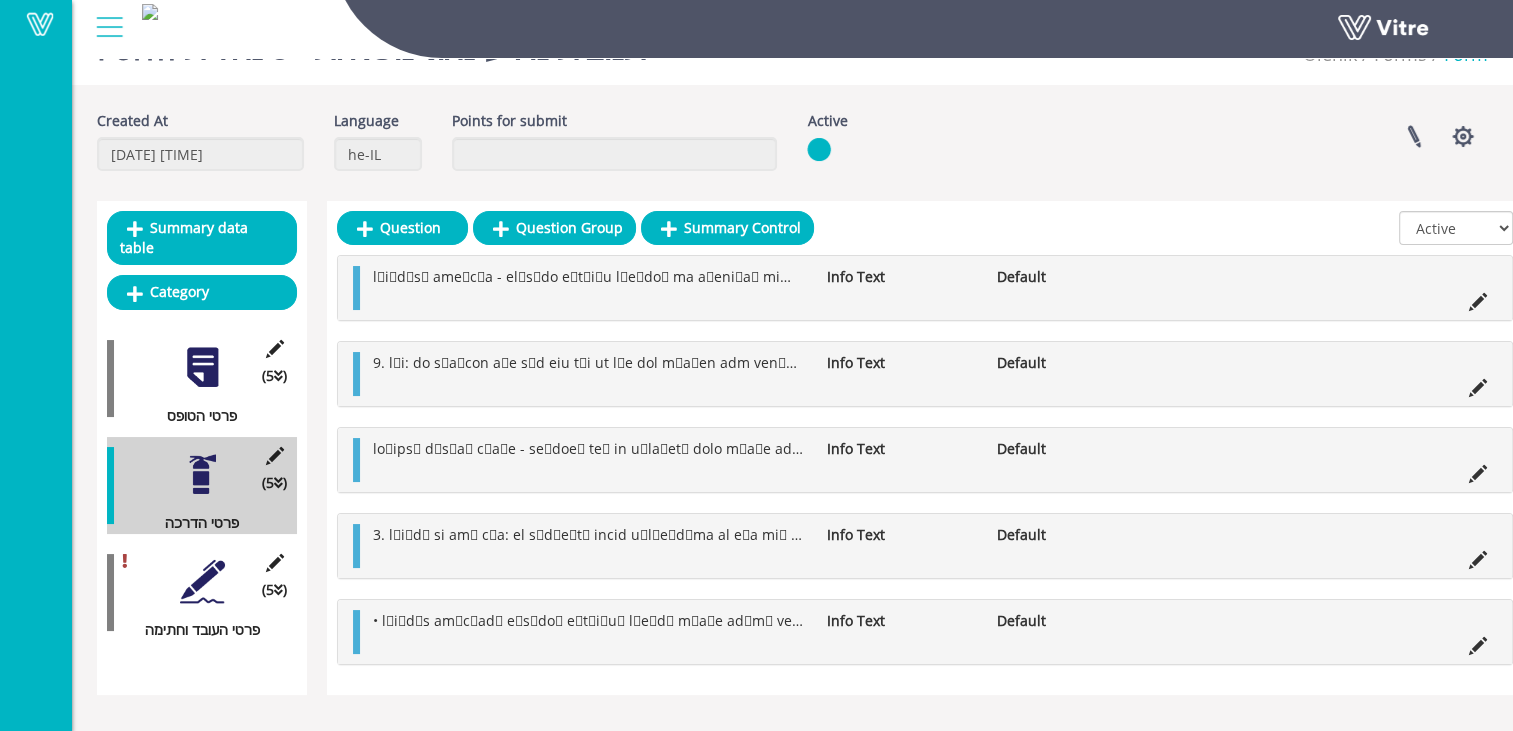 click at bounding box center (202, 581) 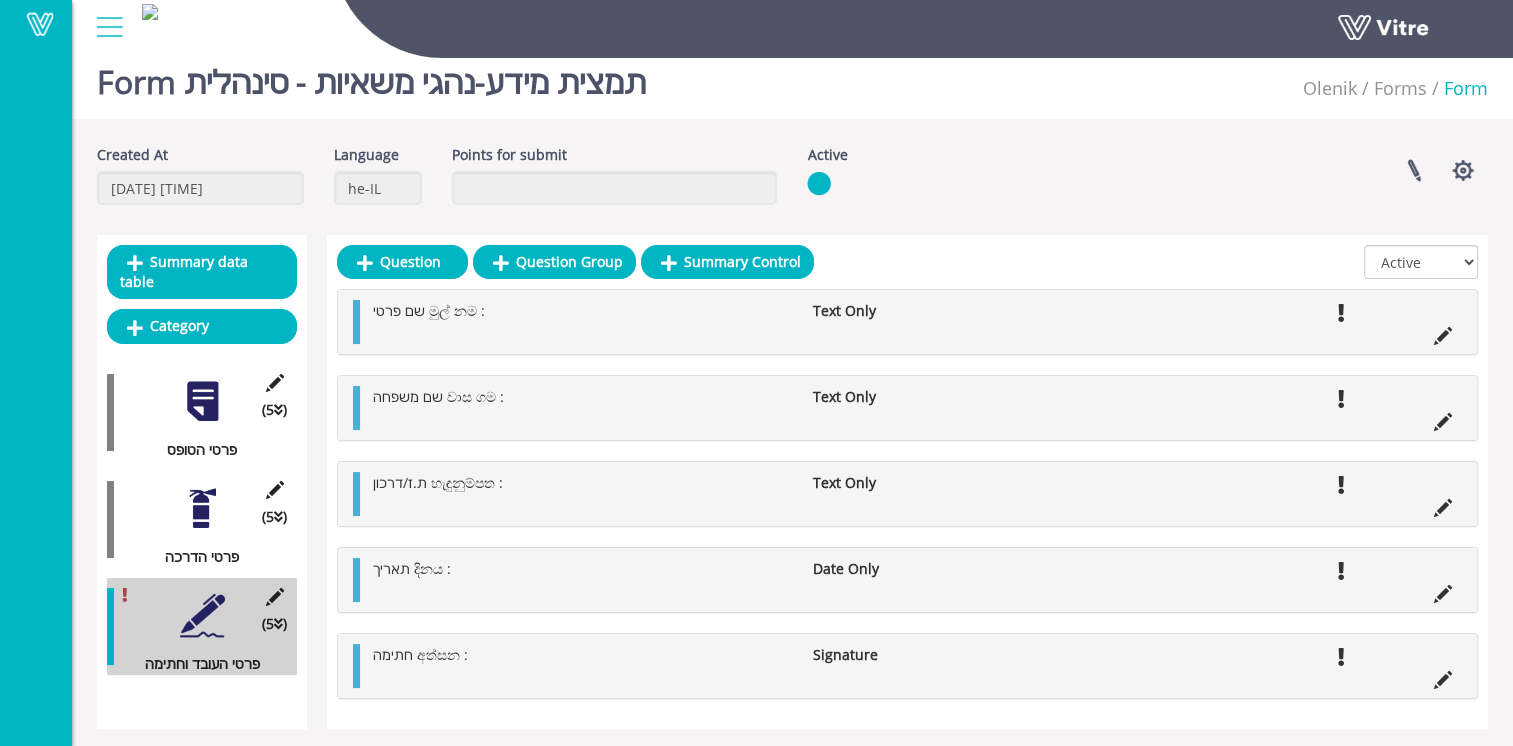 scroll, scrollTop: 0, scrollLeft: 0, axis: both 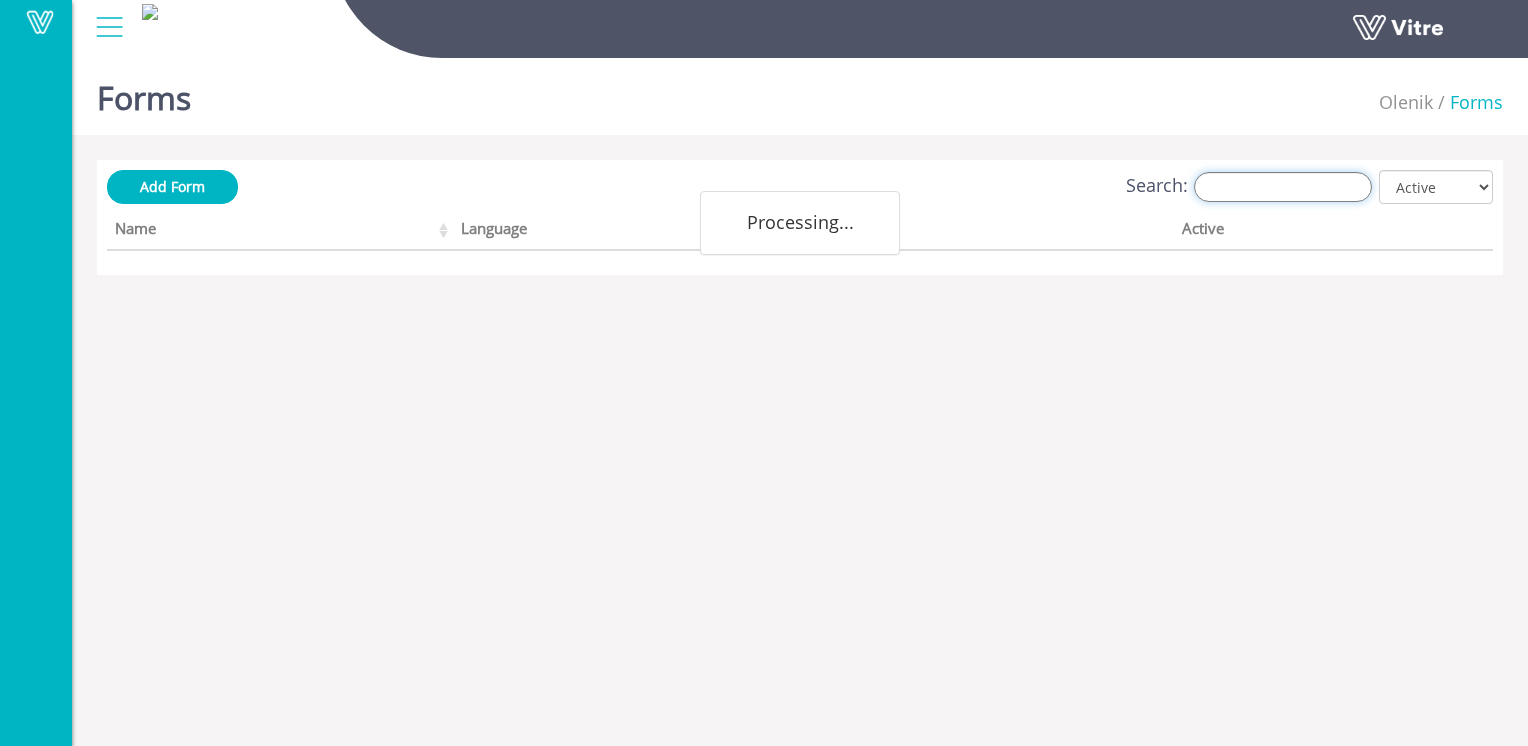 click on "Search:" at bounding box center (1283, 187) 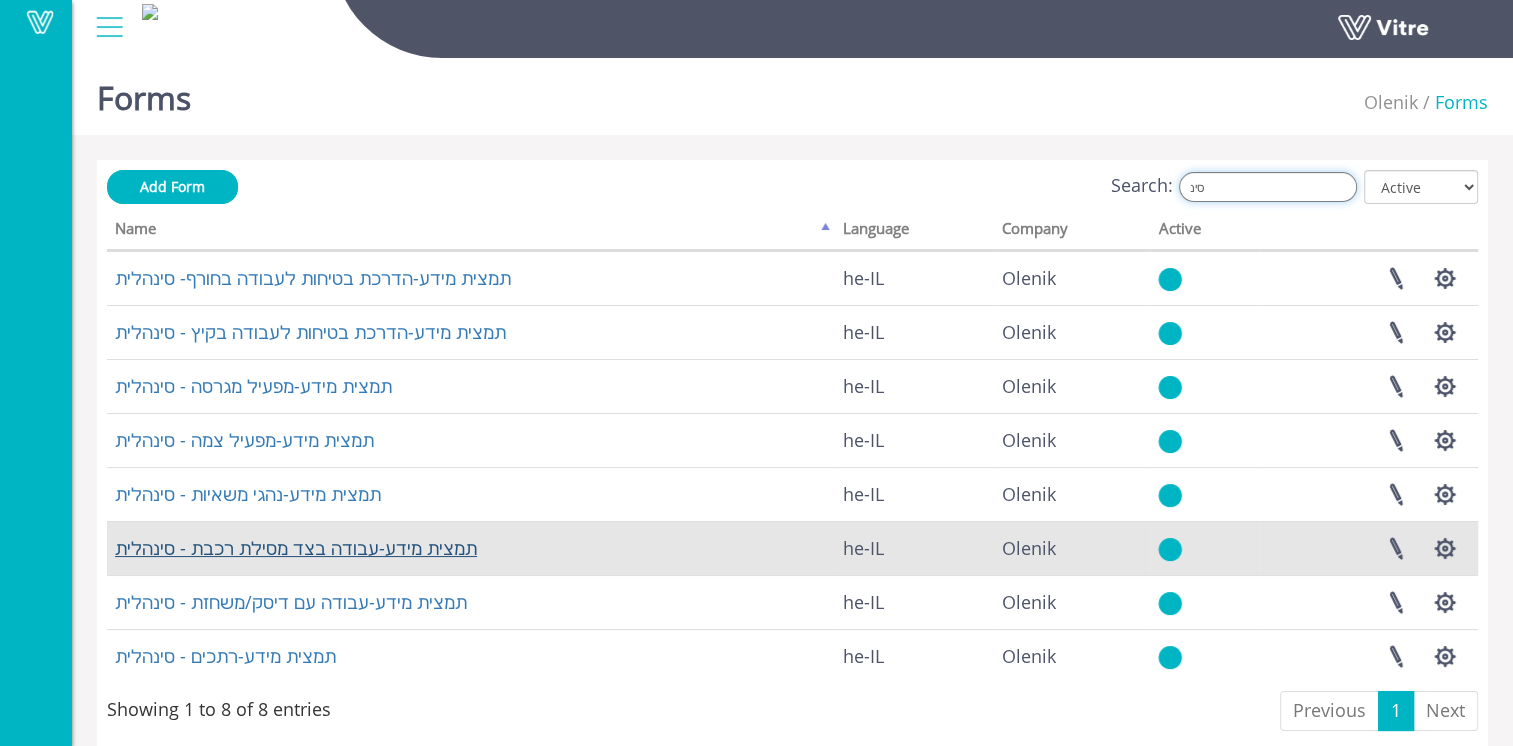 type on "סינ" 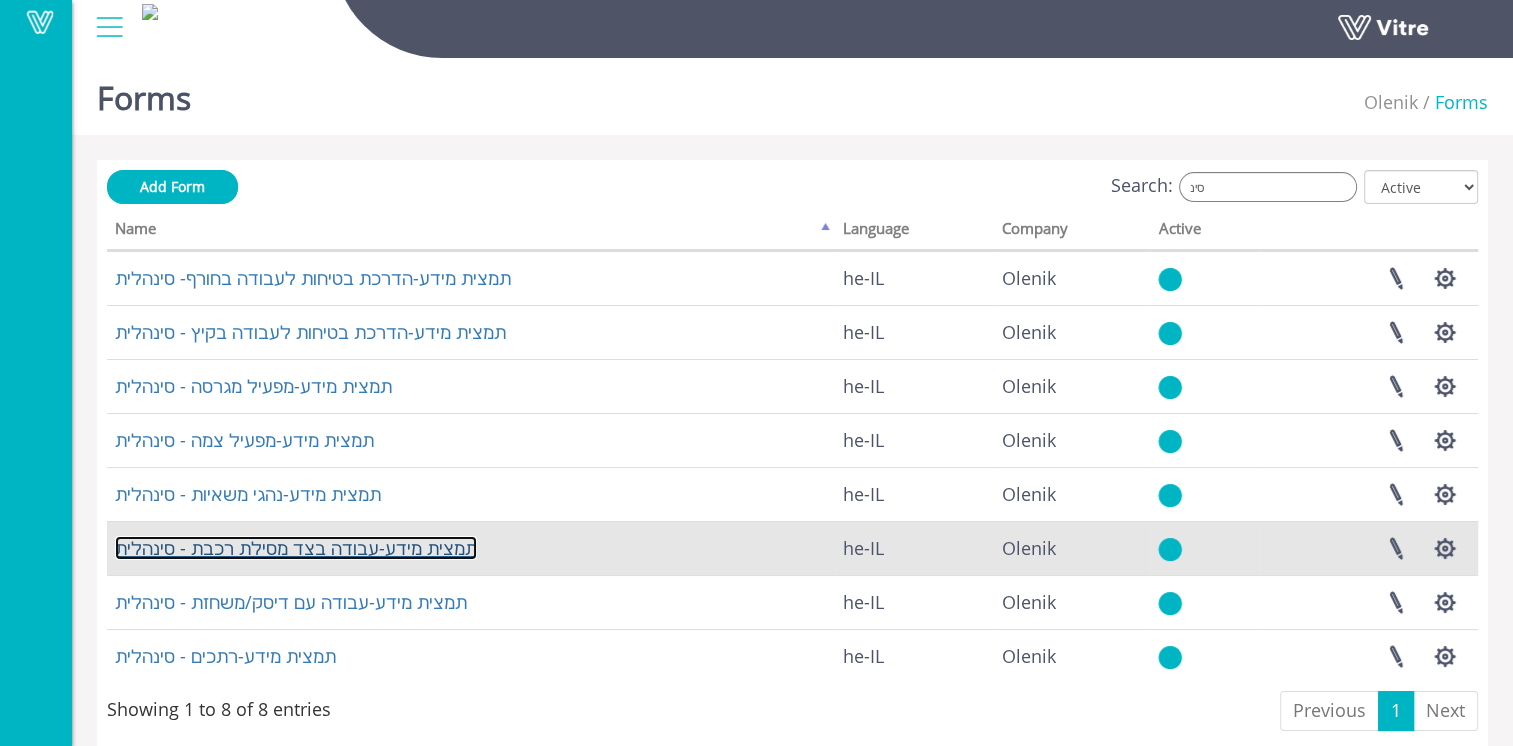 click on "תמצית מידע-עבודה בצד מסילת רכבת - סינהלית" at bounding box center [296, 548] 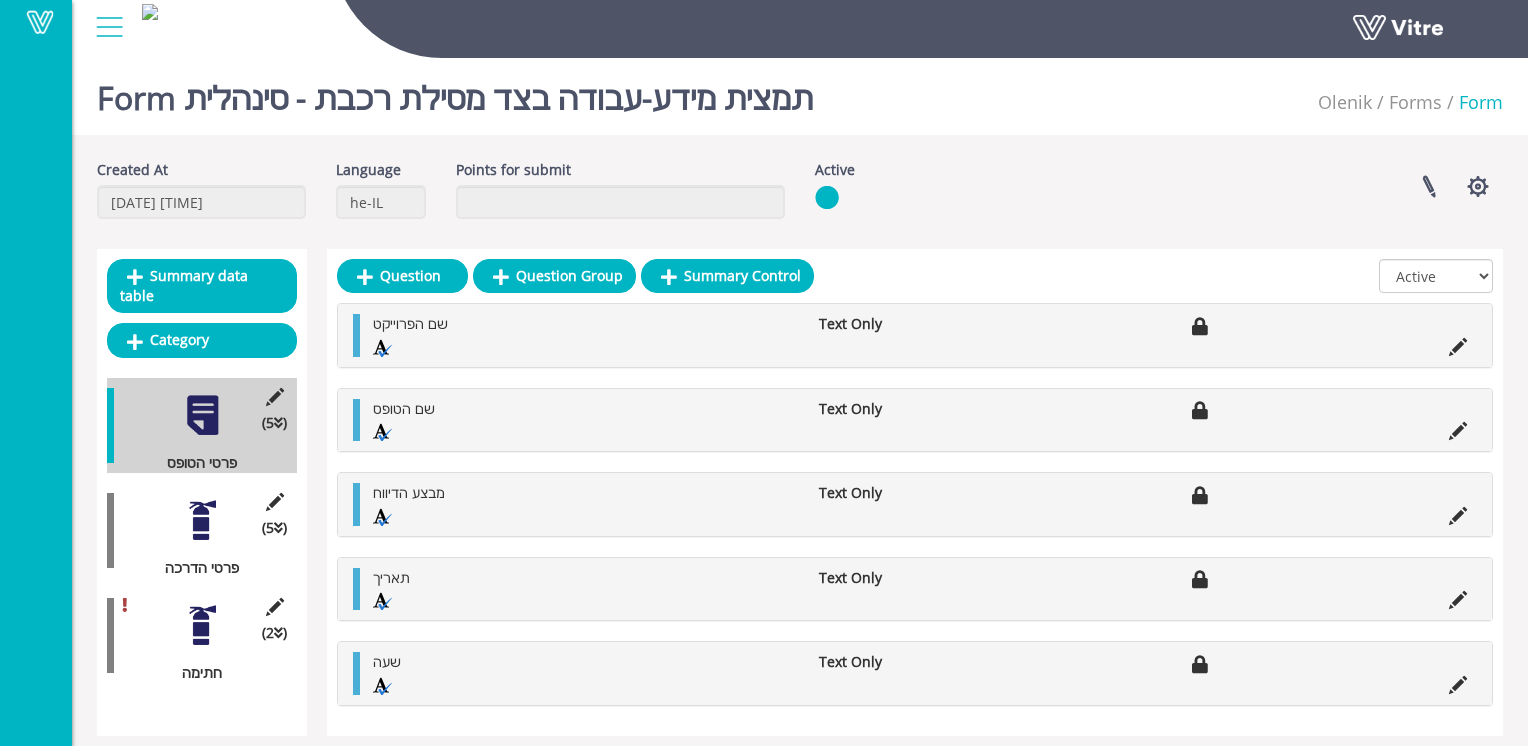 scroll, scrollTop: 0, scrollLeft: 0, axis: both 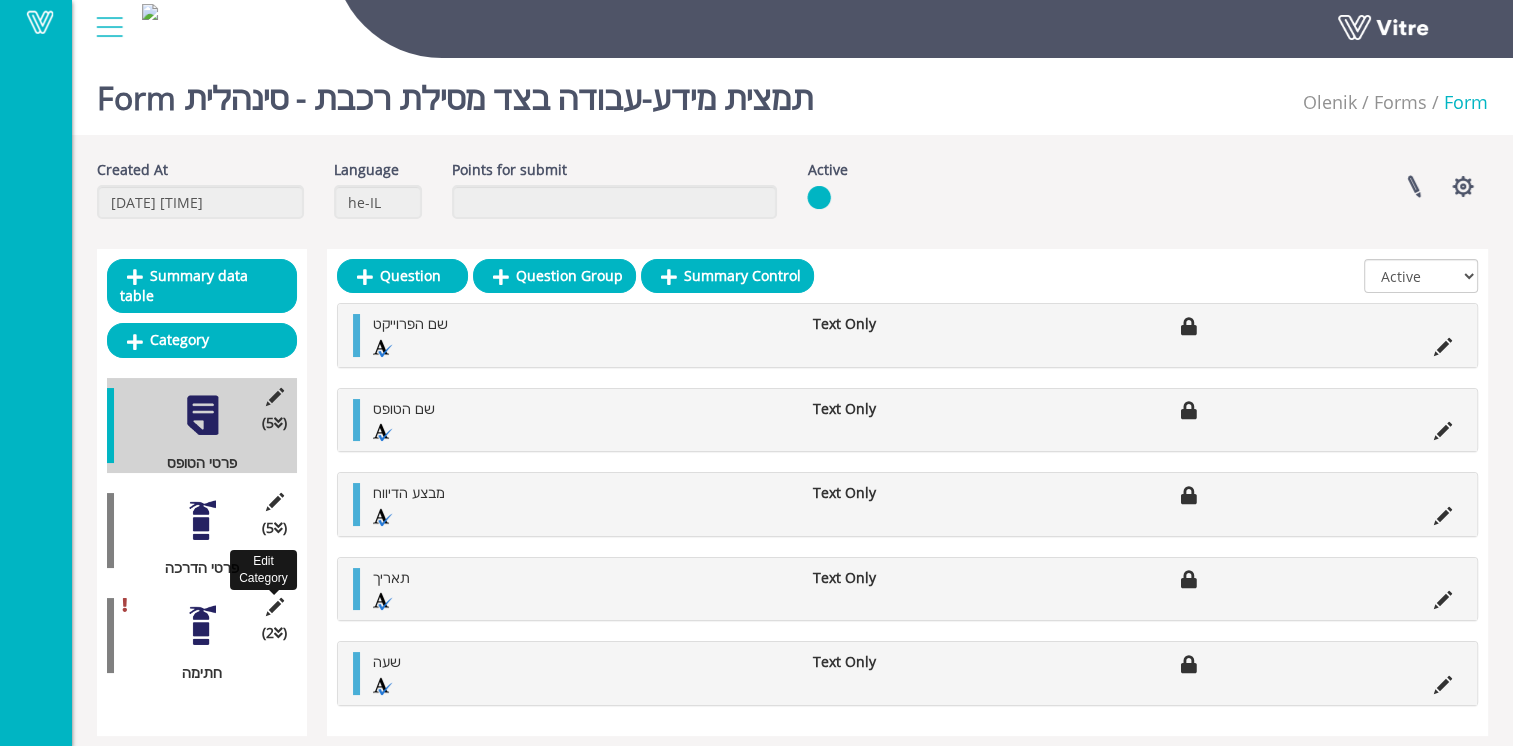 click at bounding box center [274, 607] 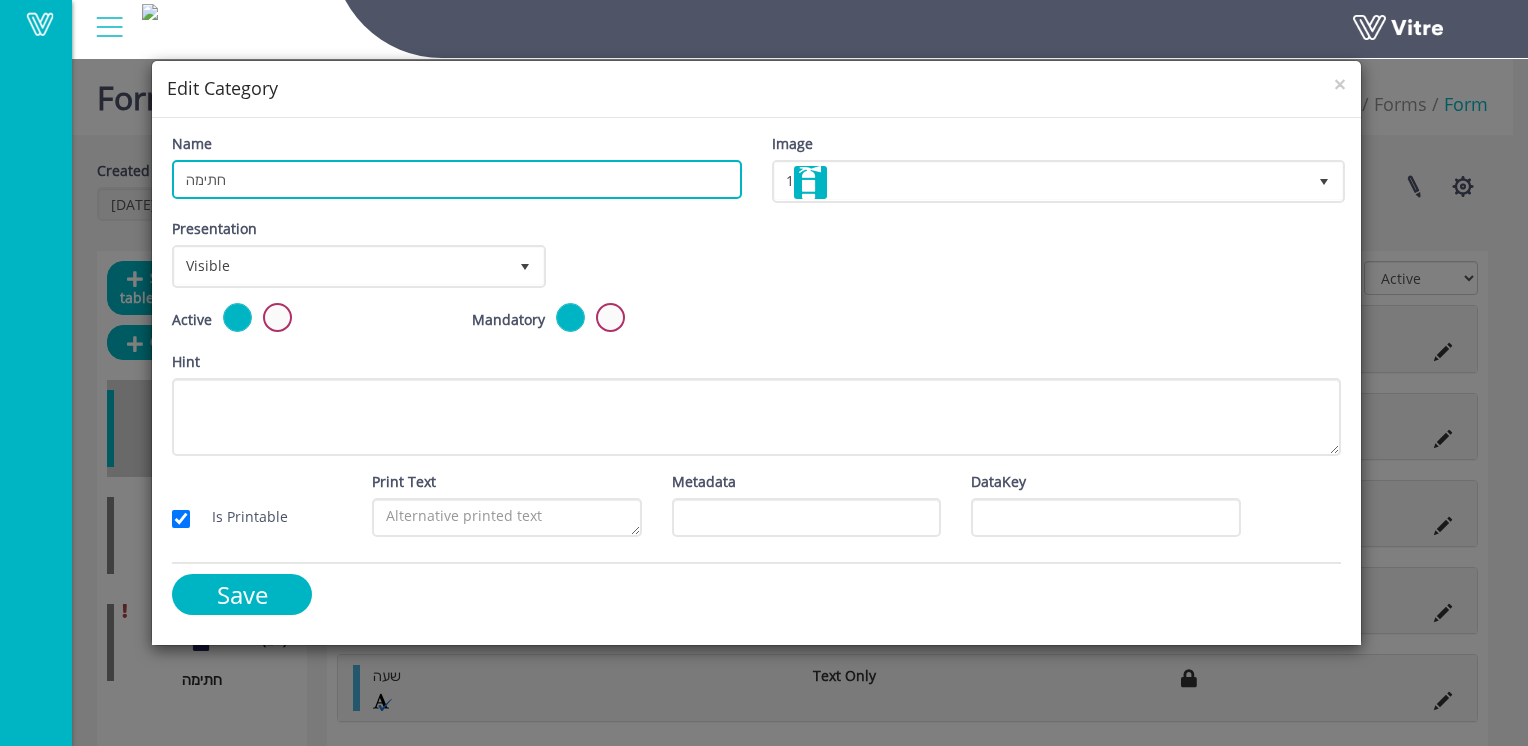 click on "חתימה" at bounding box center (456, 179) 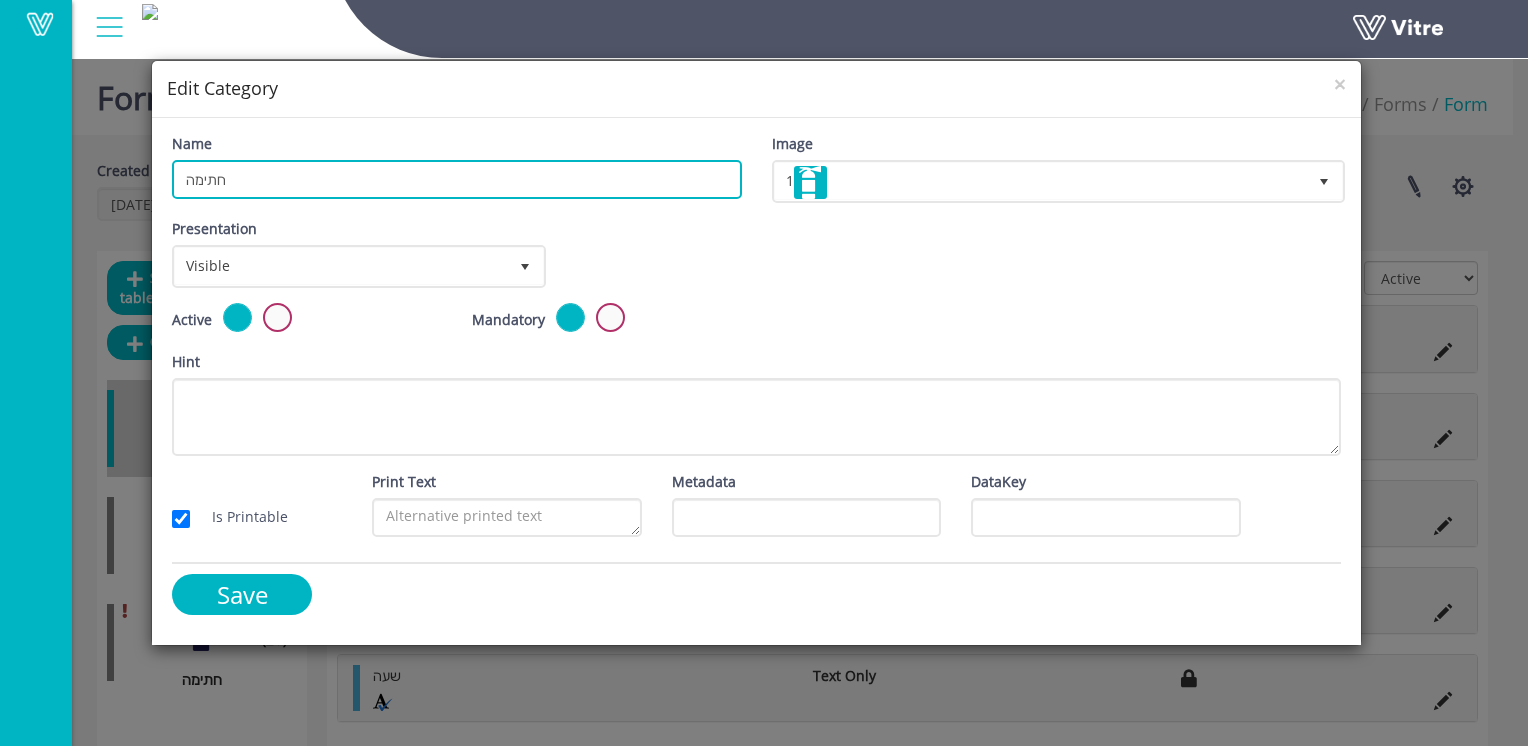 paste on "פרטי העובד ו" 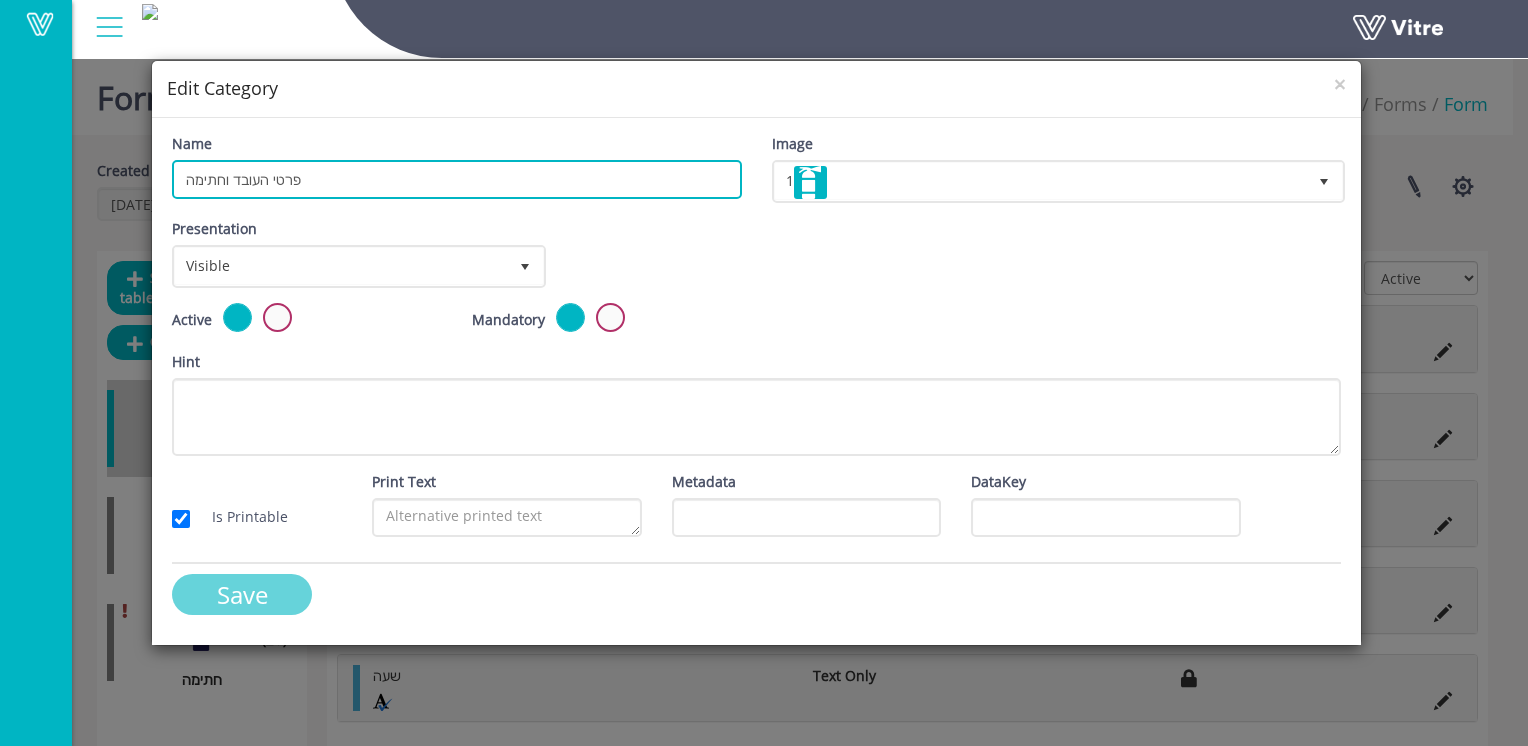 type on "פרטי העובד וחתימה" 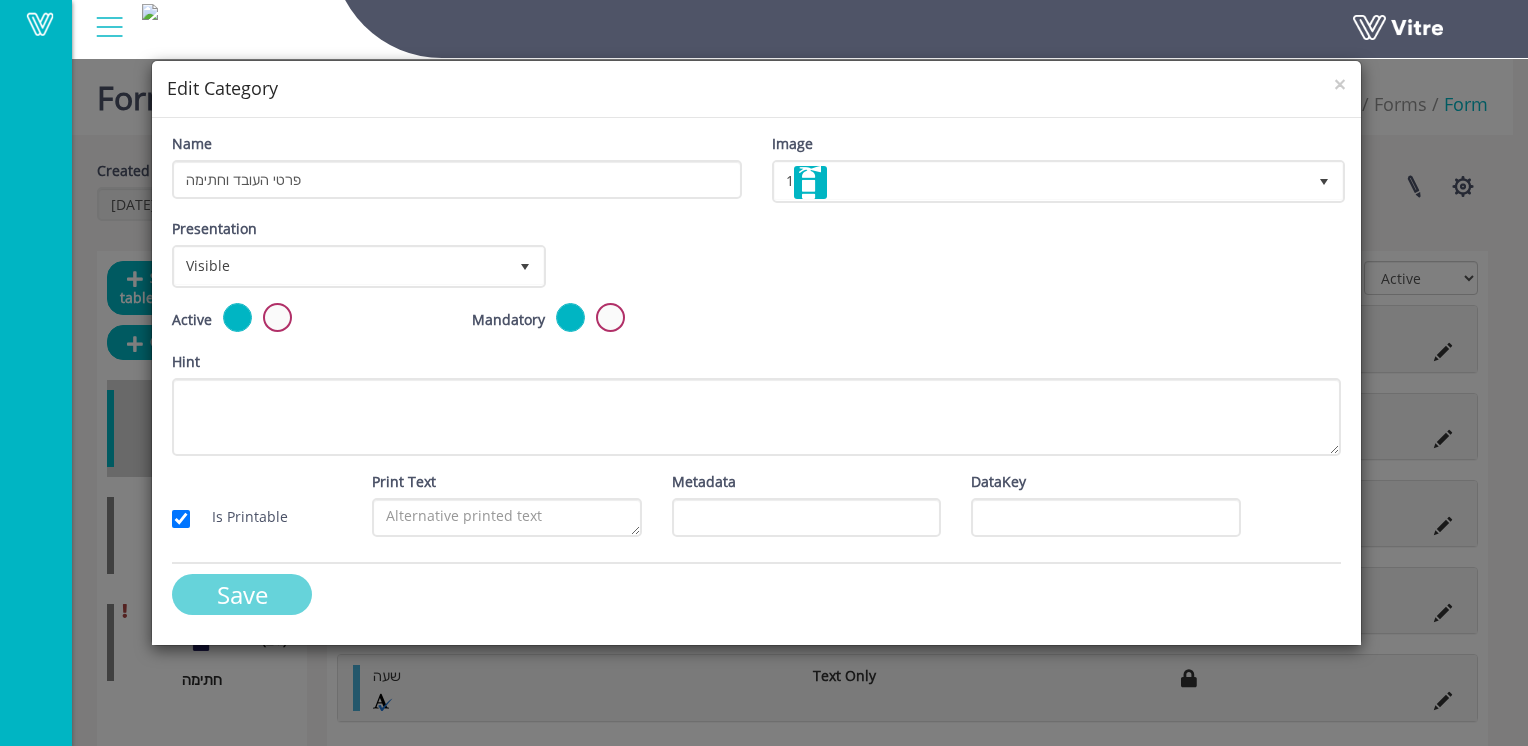 click on "Save" at bounding box center [242, 594] 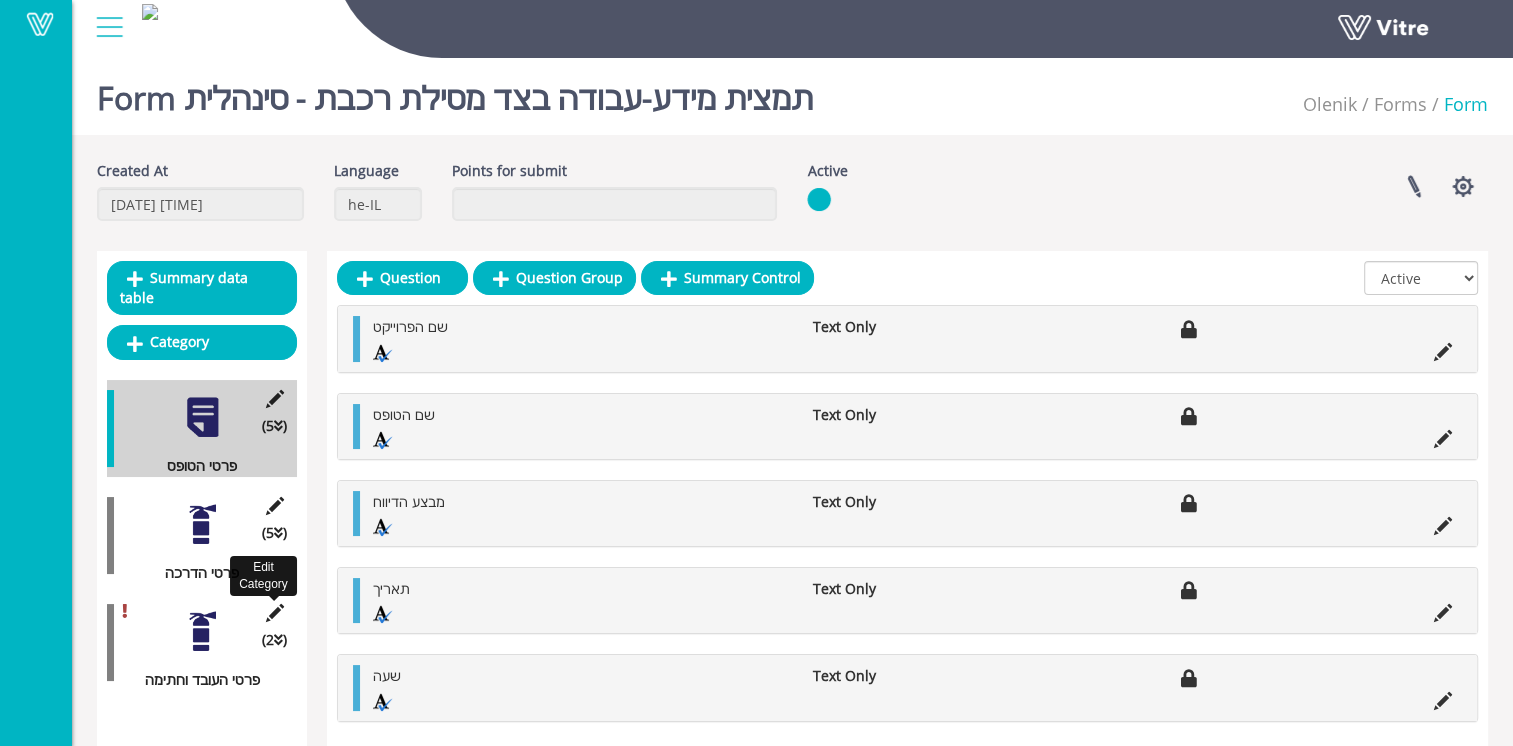 click at bounding box center [274, 613] 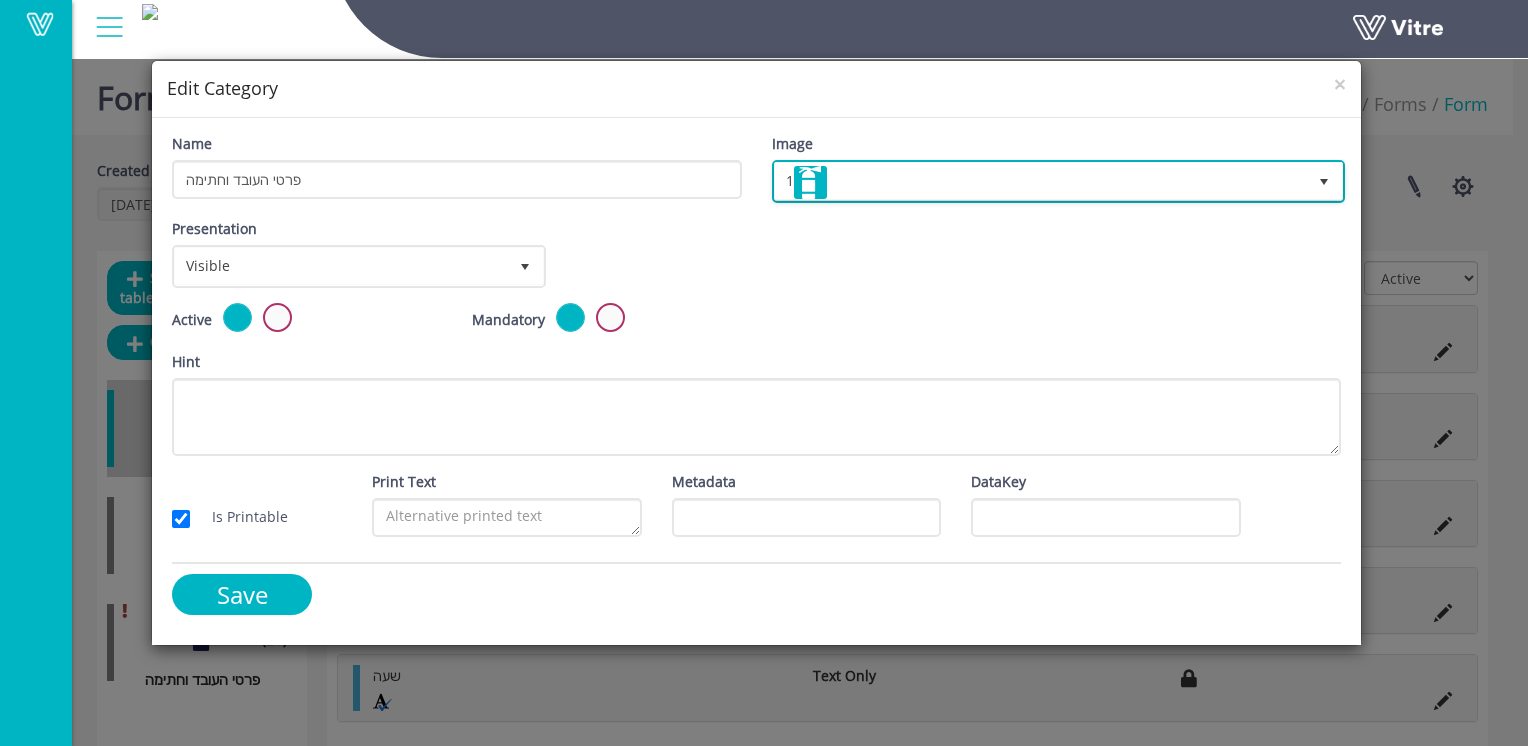click on "1" at bounding box center [1040, 181] 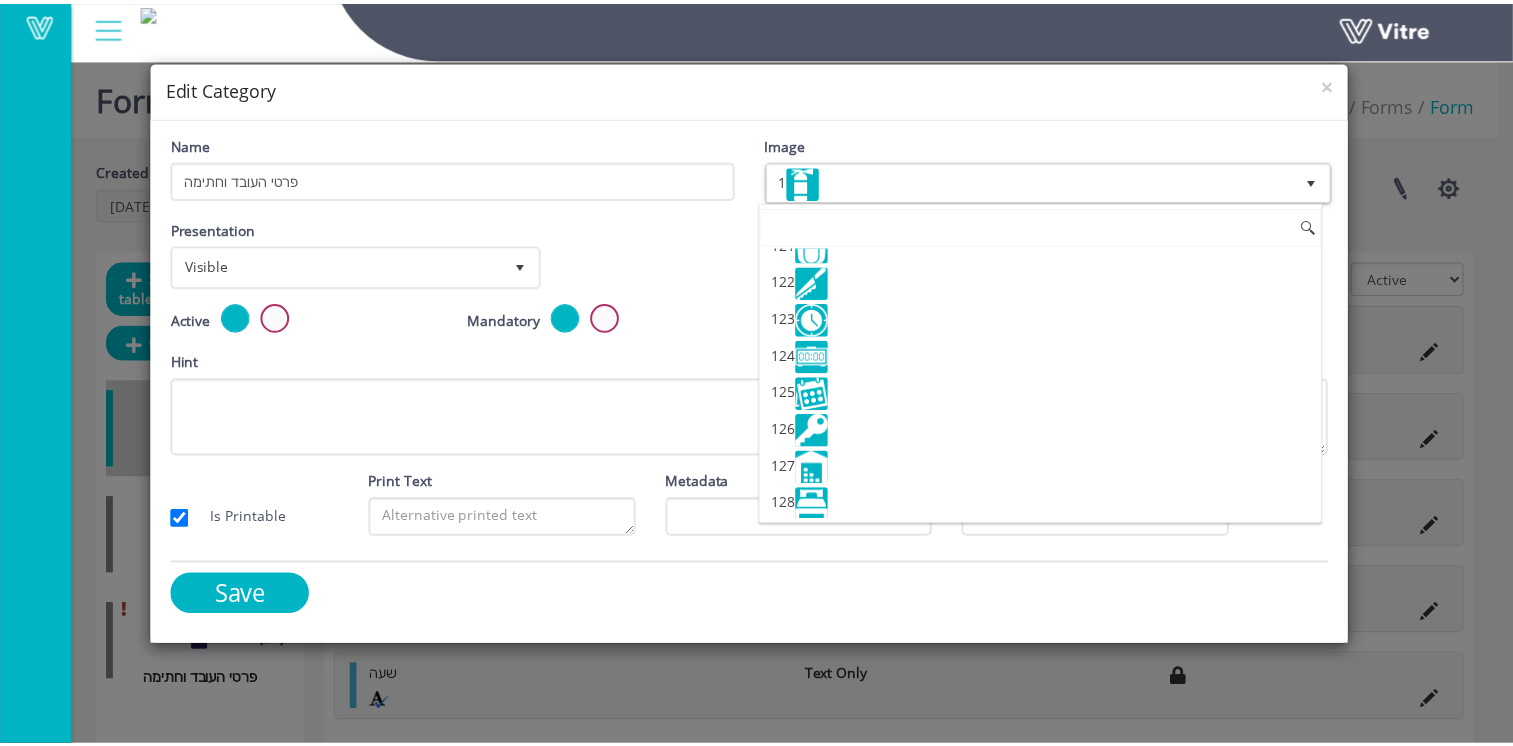scroll, scrollTop: 4500, scrollLeft: 0, axis: vertical 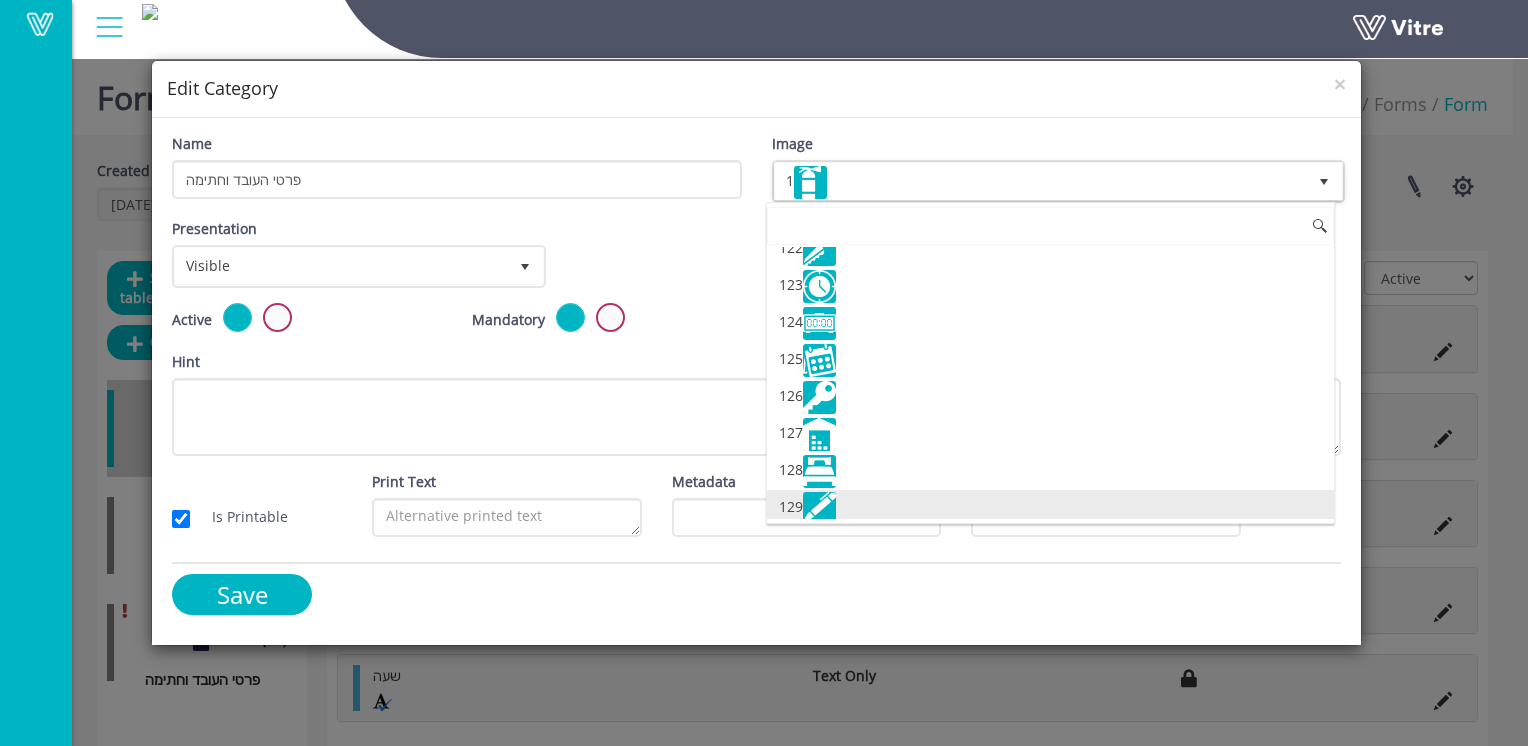 click at bounding box center [819, 508] 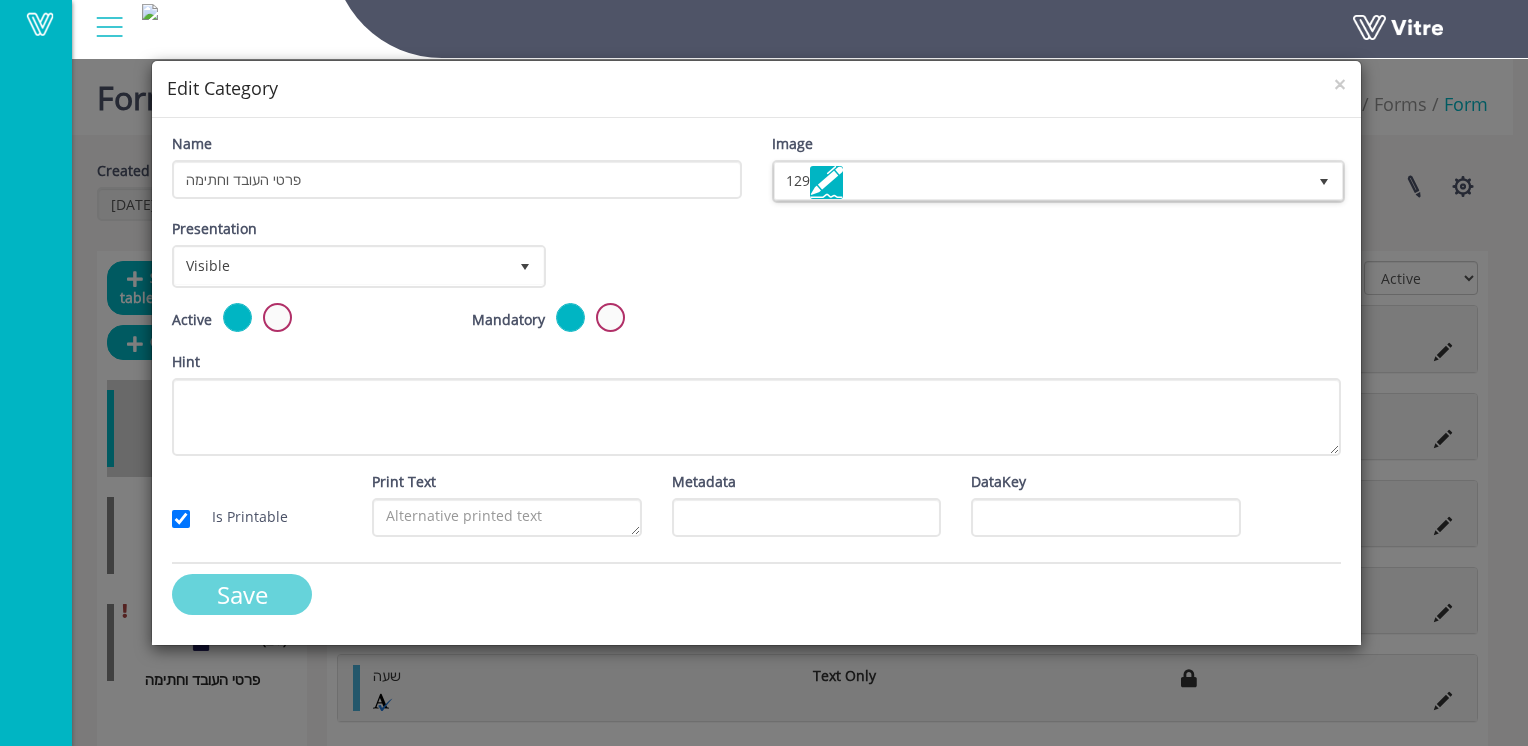click on "Save" at bounding box center [242, 594] 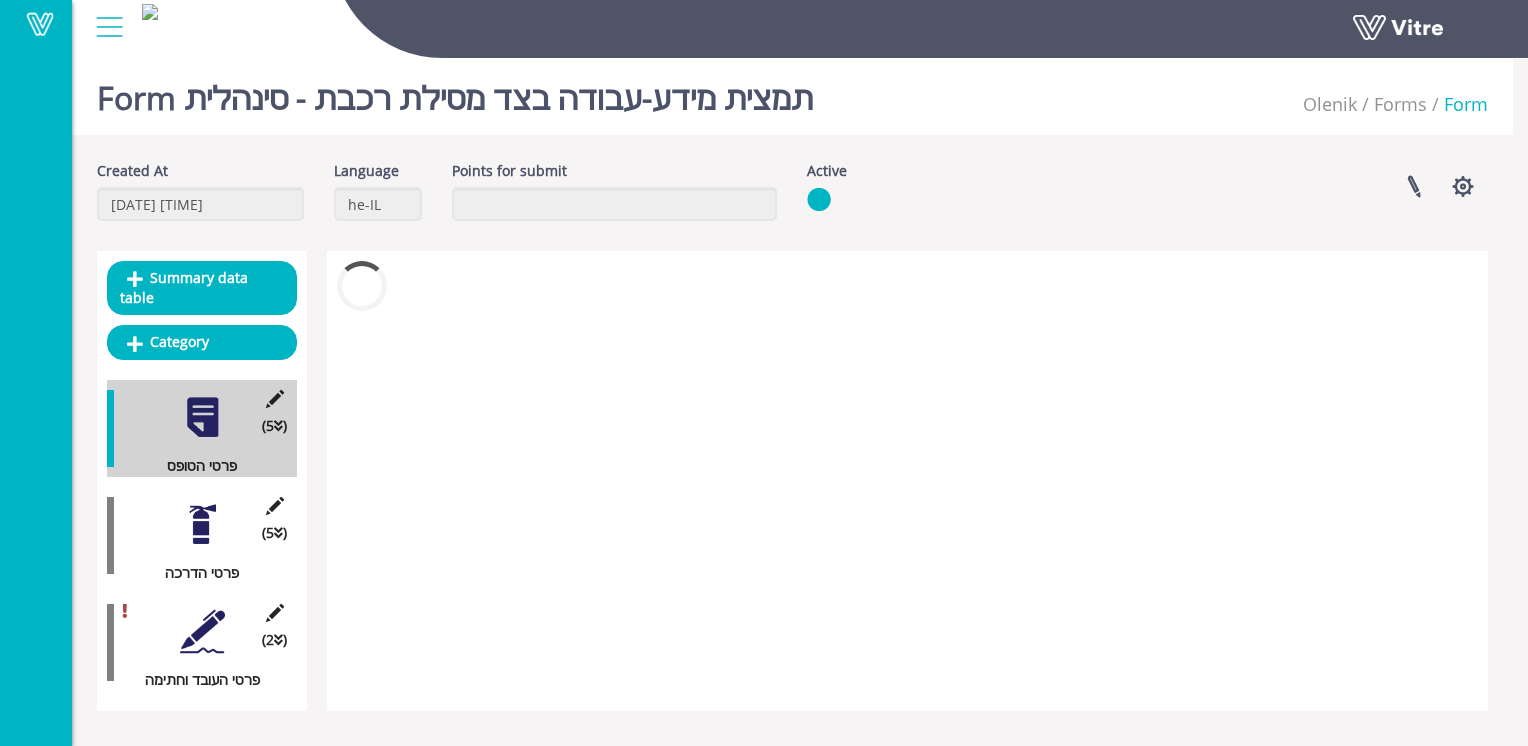 click on "× Edit Category
Name [FIRST] [LAST]
Image 129  129
Presentation Visible 0
Set Duration
Minutes 0
Set conditional rule
Set Duration
Choose condition All previous completed 0
Choose asignee Original user 0
Choose asignee Original user 0
Choose asignee Select
Choose asignee All Users 0" at bounding box center (764, 373) 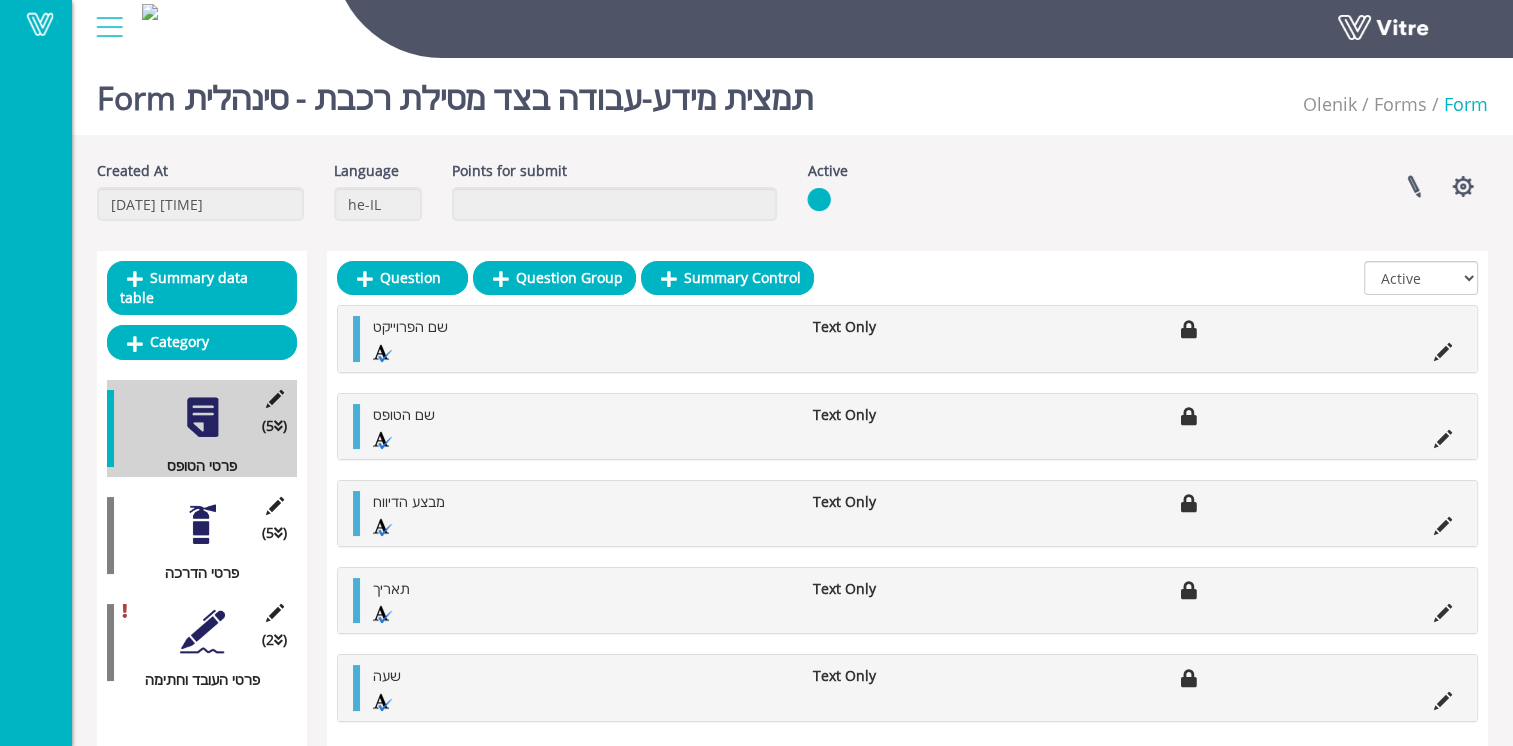 click at bounding box center (202, 631) 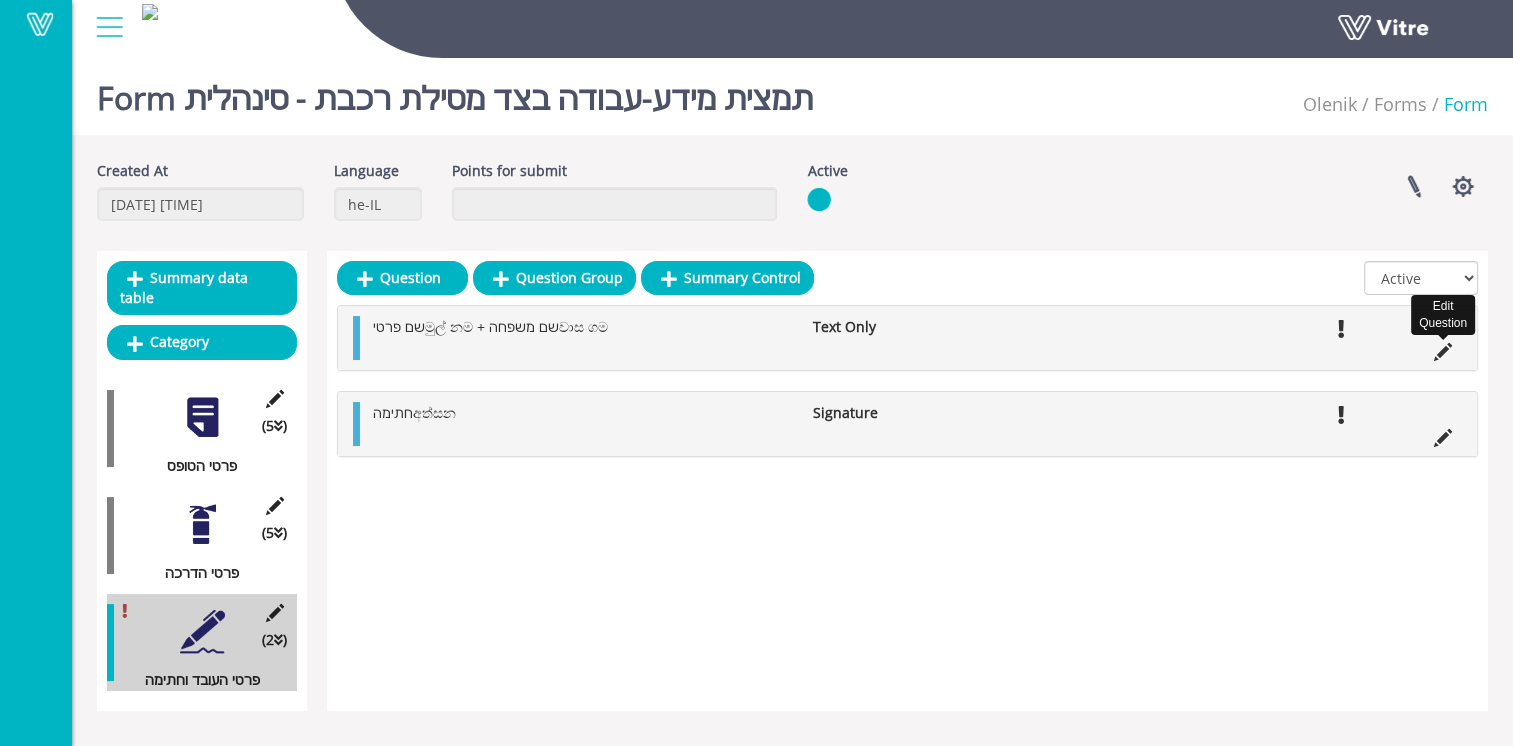 click at bounding box center [1443, 352] 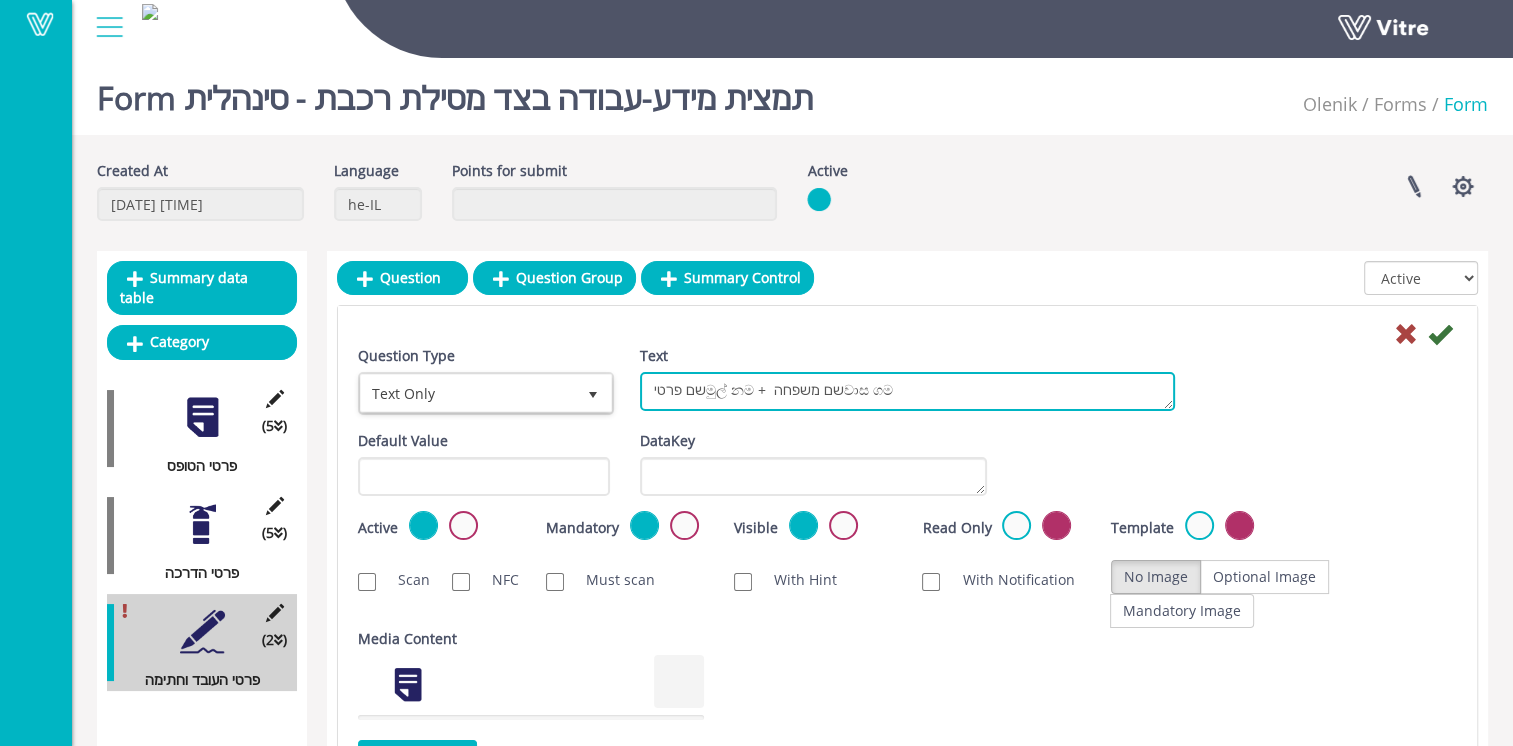 drag, startPoint x: 939, startPoint y: 384, endPoint x: 532, endPoint y: 388, distance: 407.01965 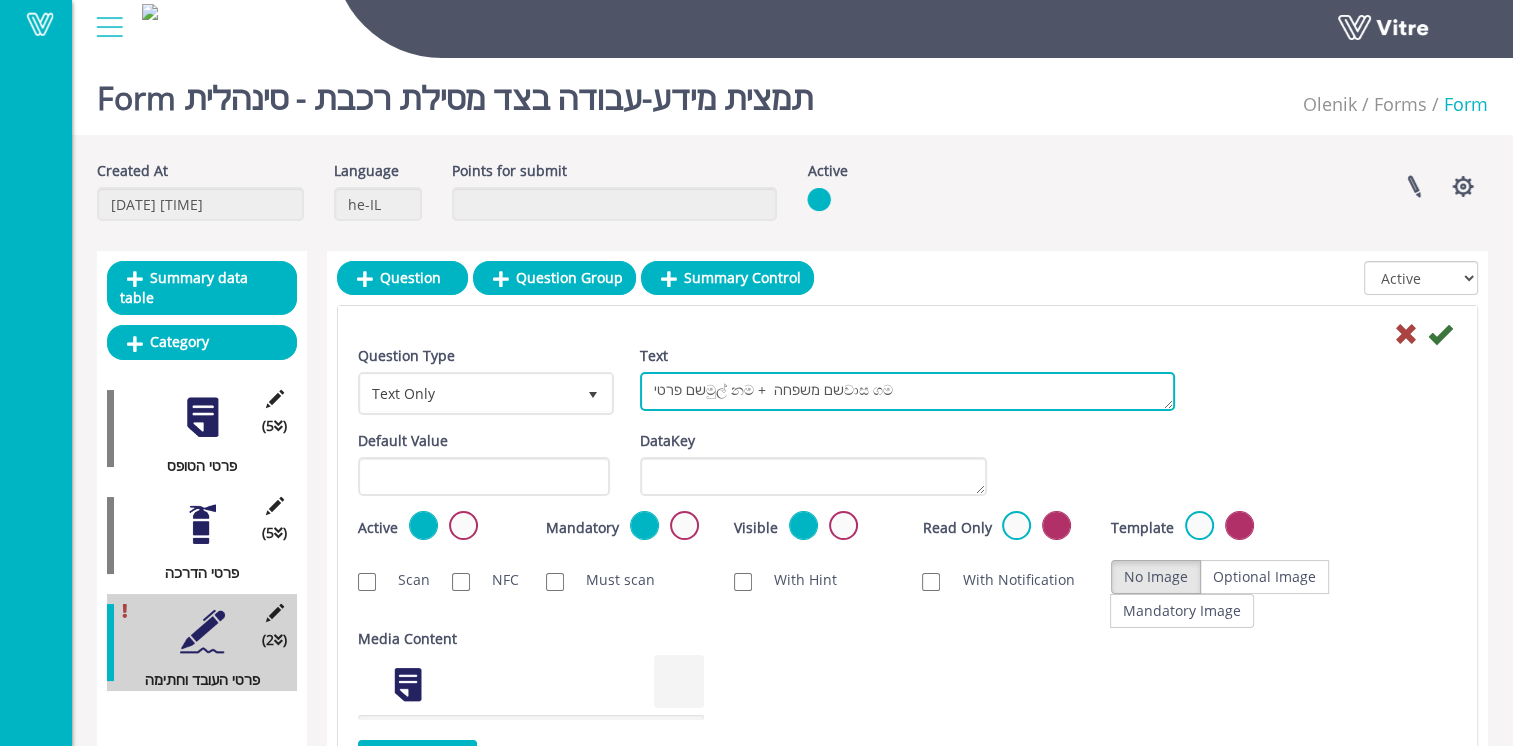 paste on ":" 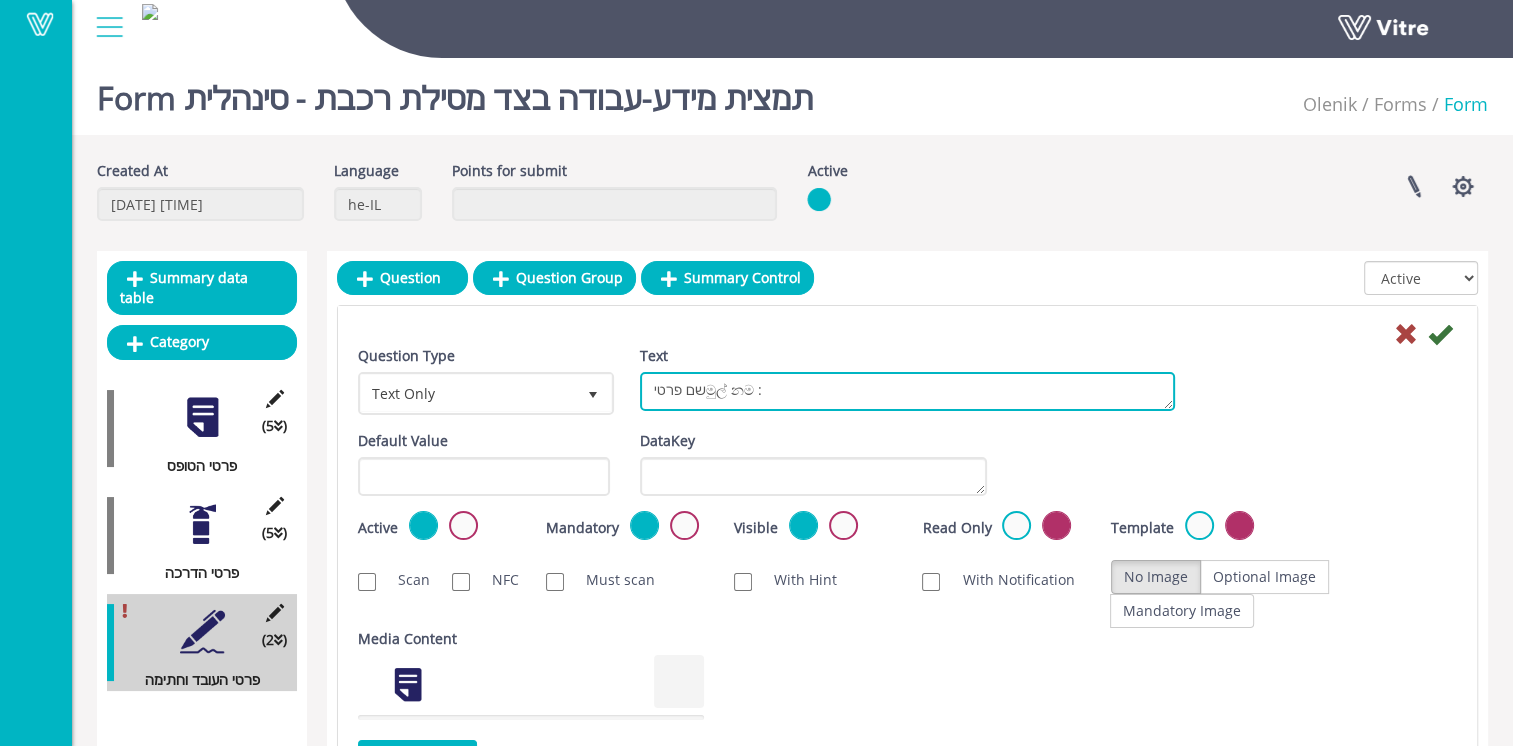 click on "שם פרטיමුල් නම +  שם משפחהවාස ගම" at bounding box center (907, 391) 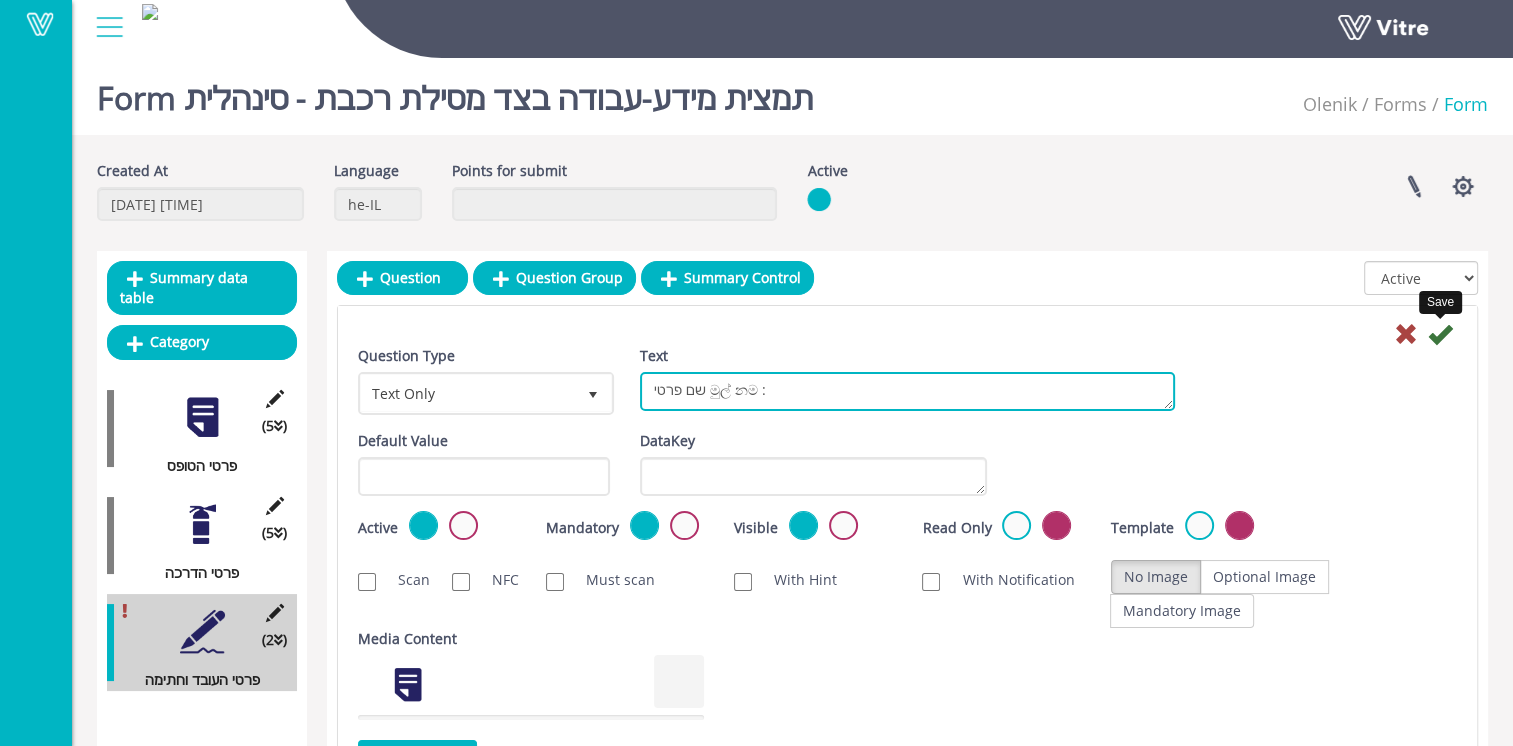 type on "שם פרטי මුල් නම :" 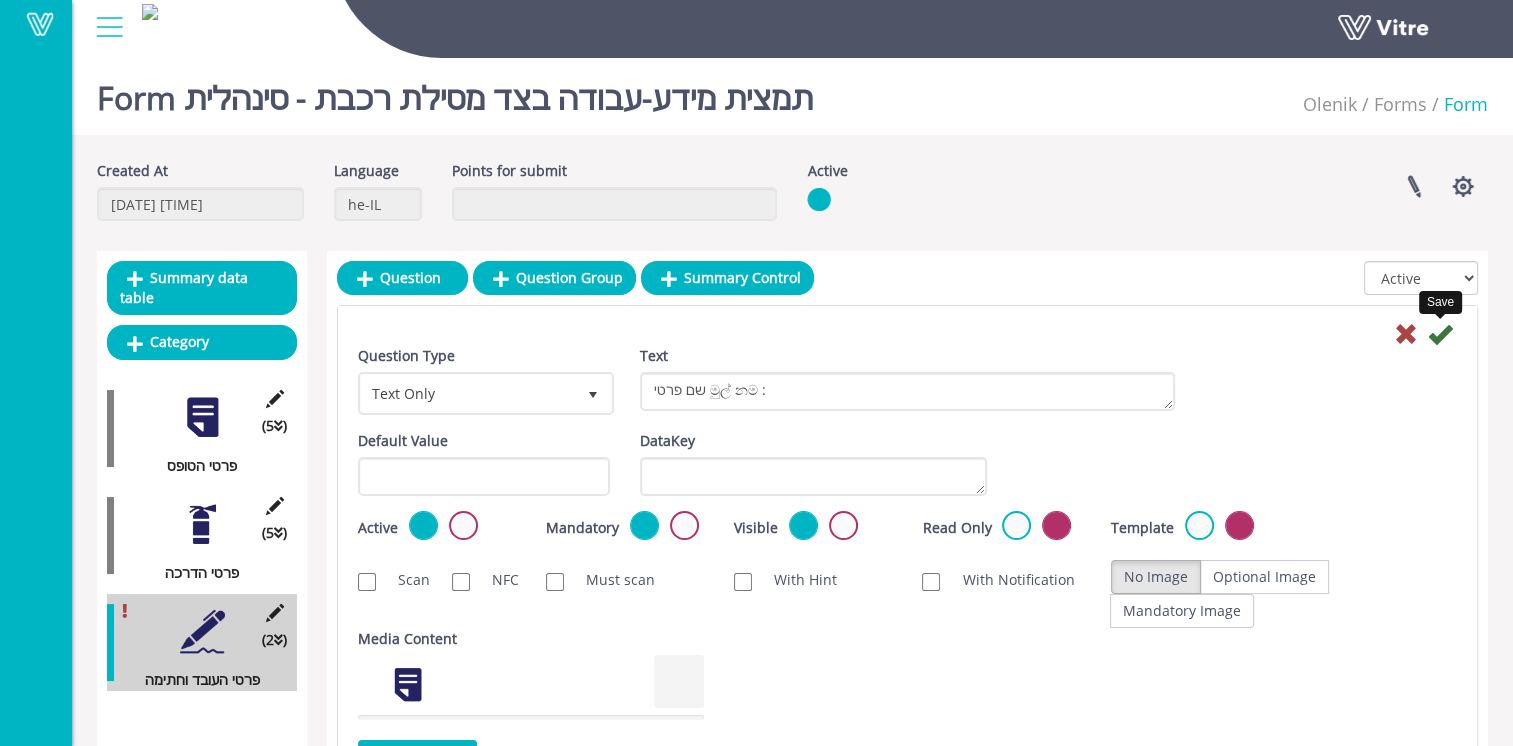 click at bounding box center [1440, 334] 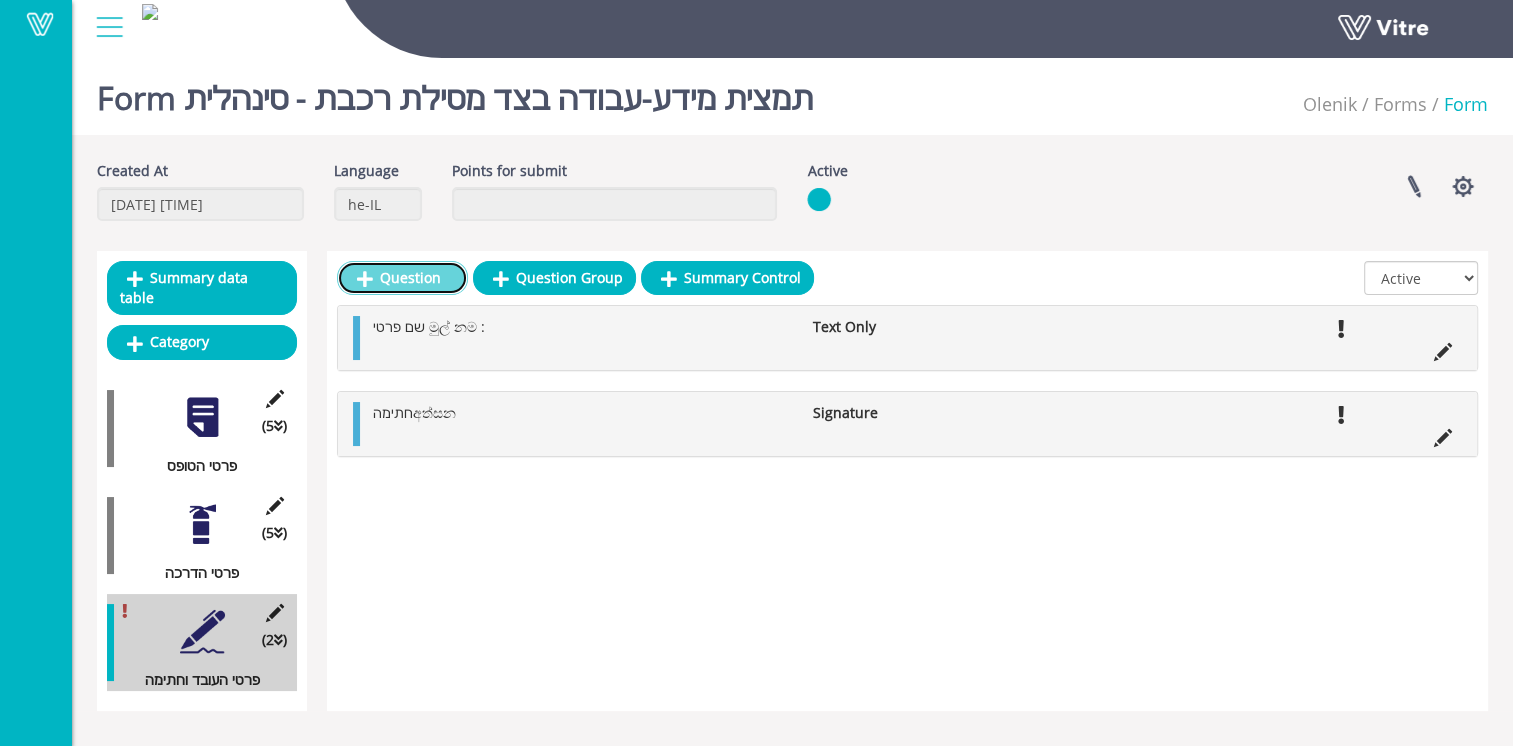 click on "Question" at bounding box center [402, 278] 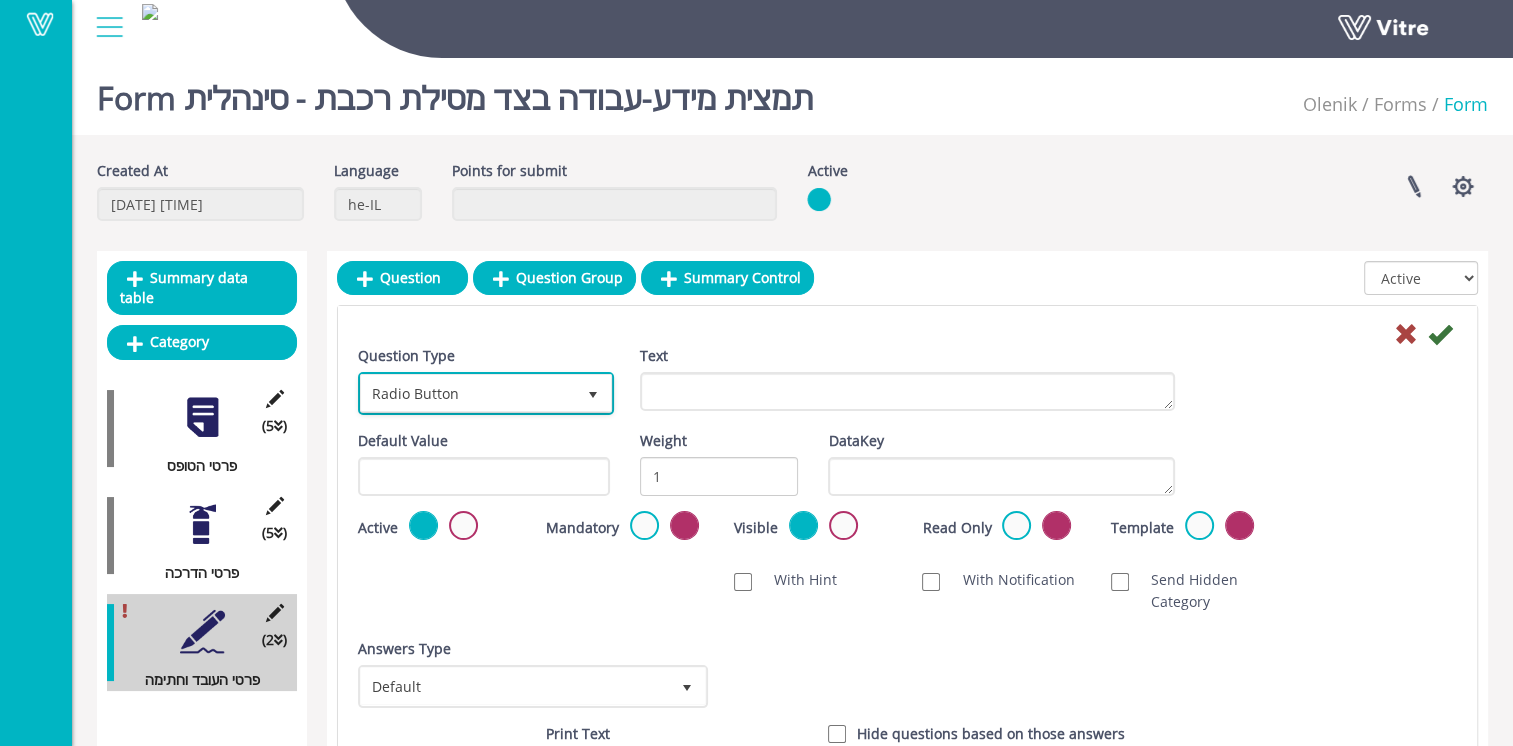 click on "Radio Button" at bounding box center [468, 393] 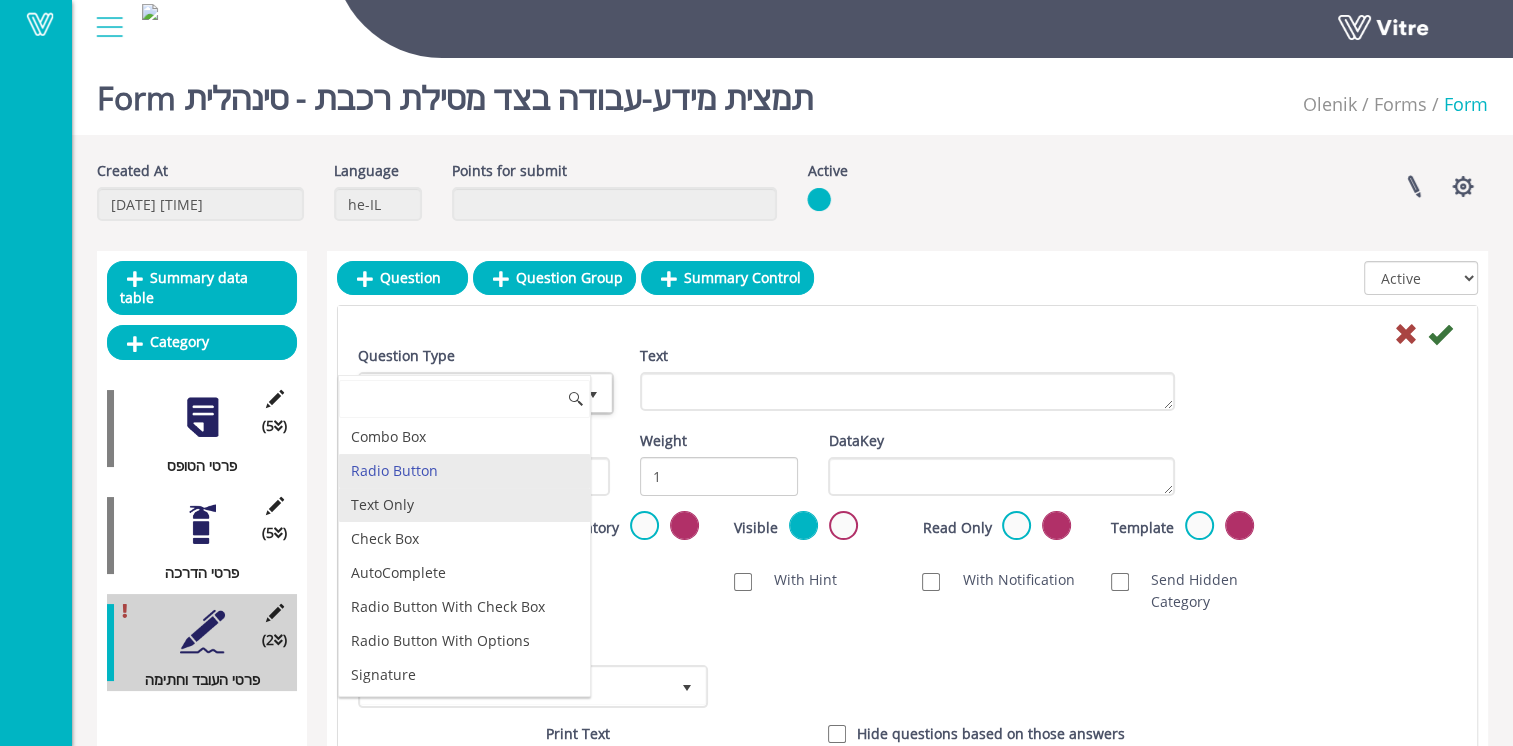 click on "Text Only" at bounding box center [464, 505] 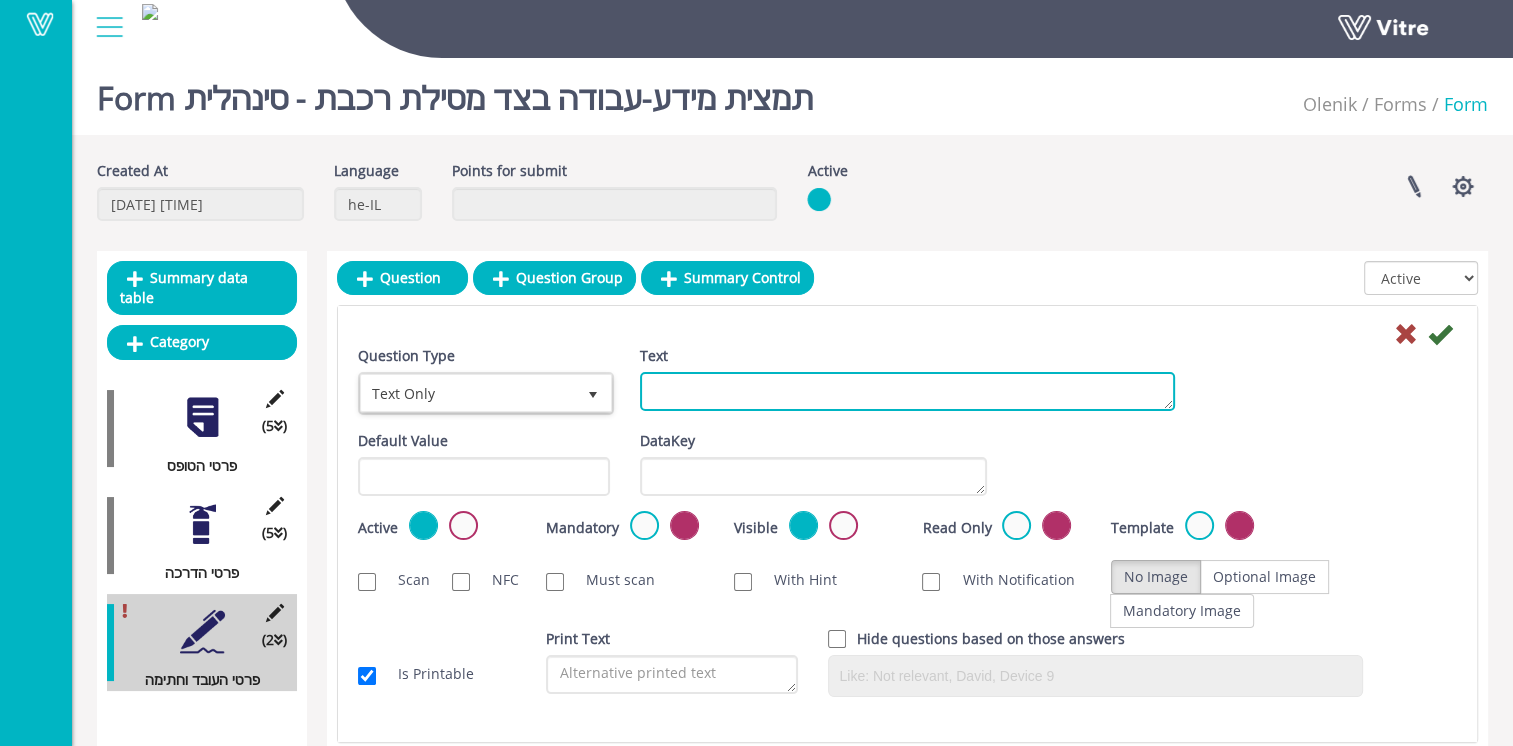 click on "Text" at bounding box center (907, 391) 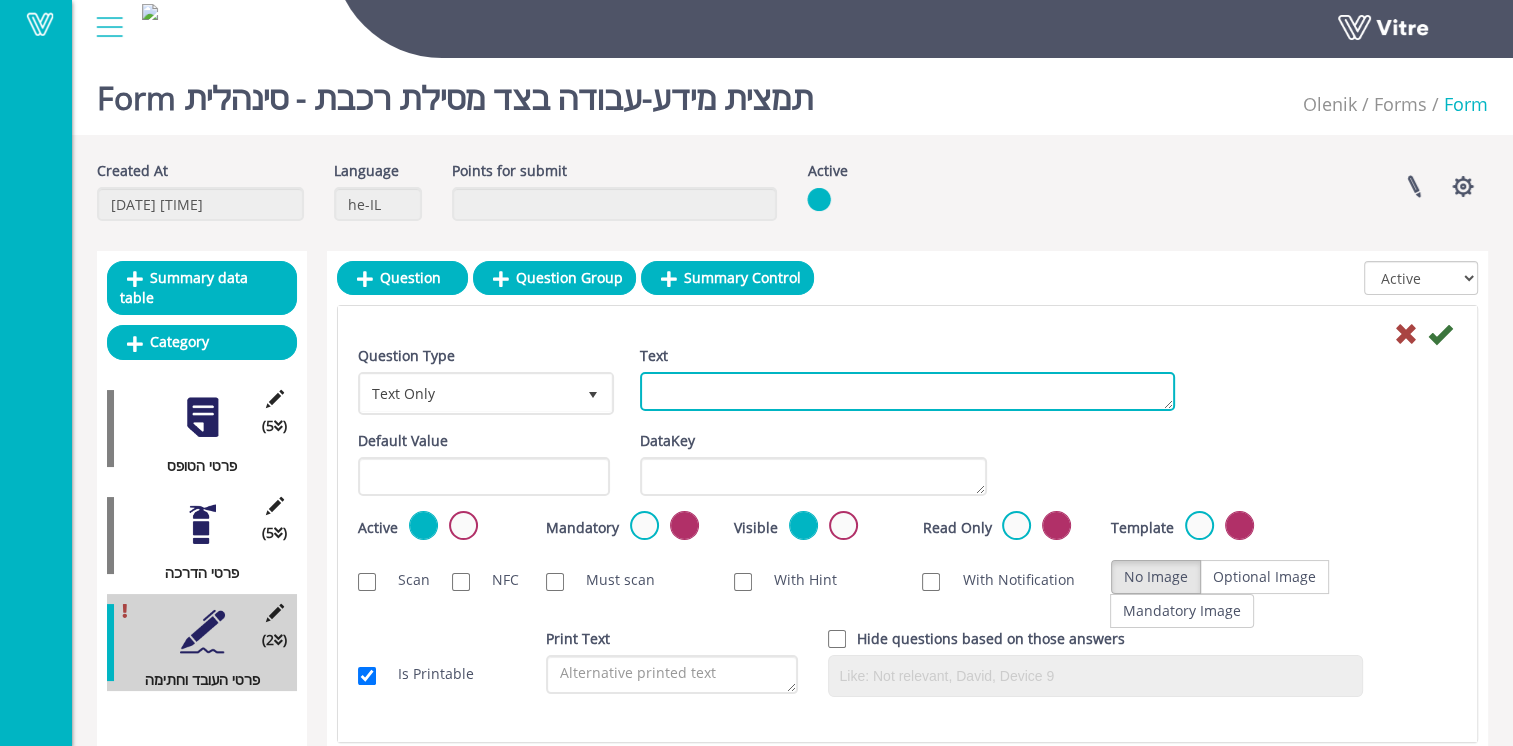 paste on "שם משפחהවාස ගම:" 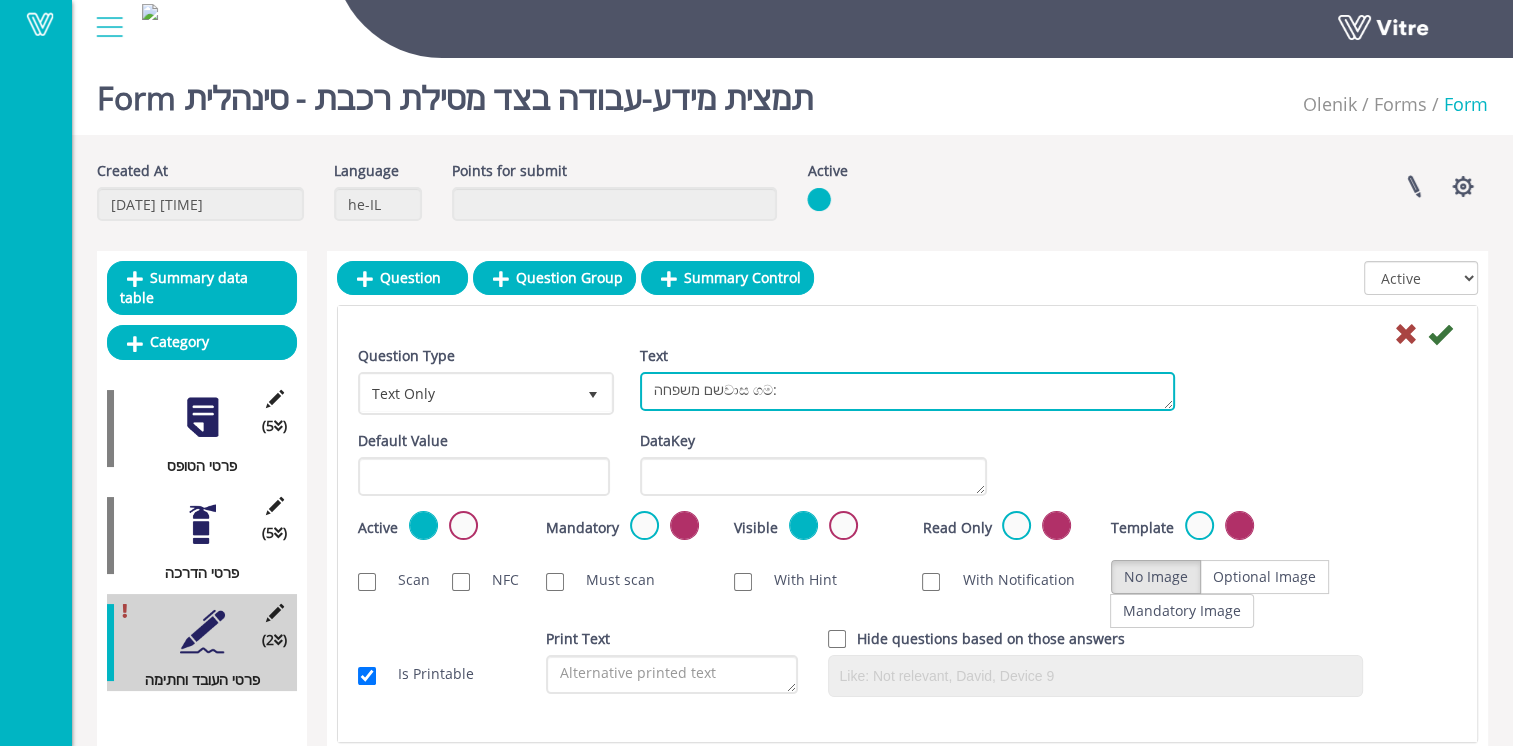 click on "שם משפחהවාස ගම:" at bounding box center (907, 391) 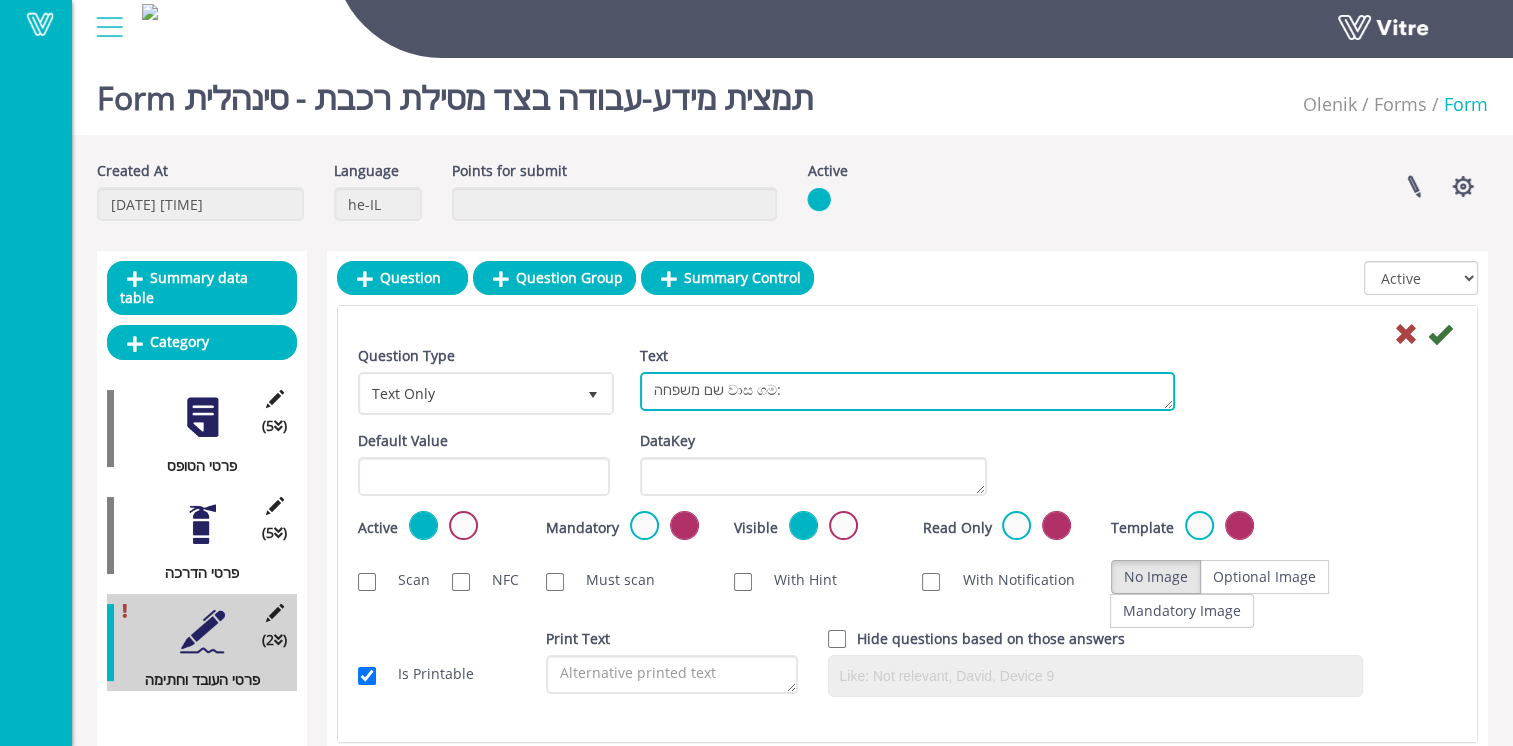 click on "שם משפחה වාස ගම:" at bounding box center [907, 391] 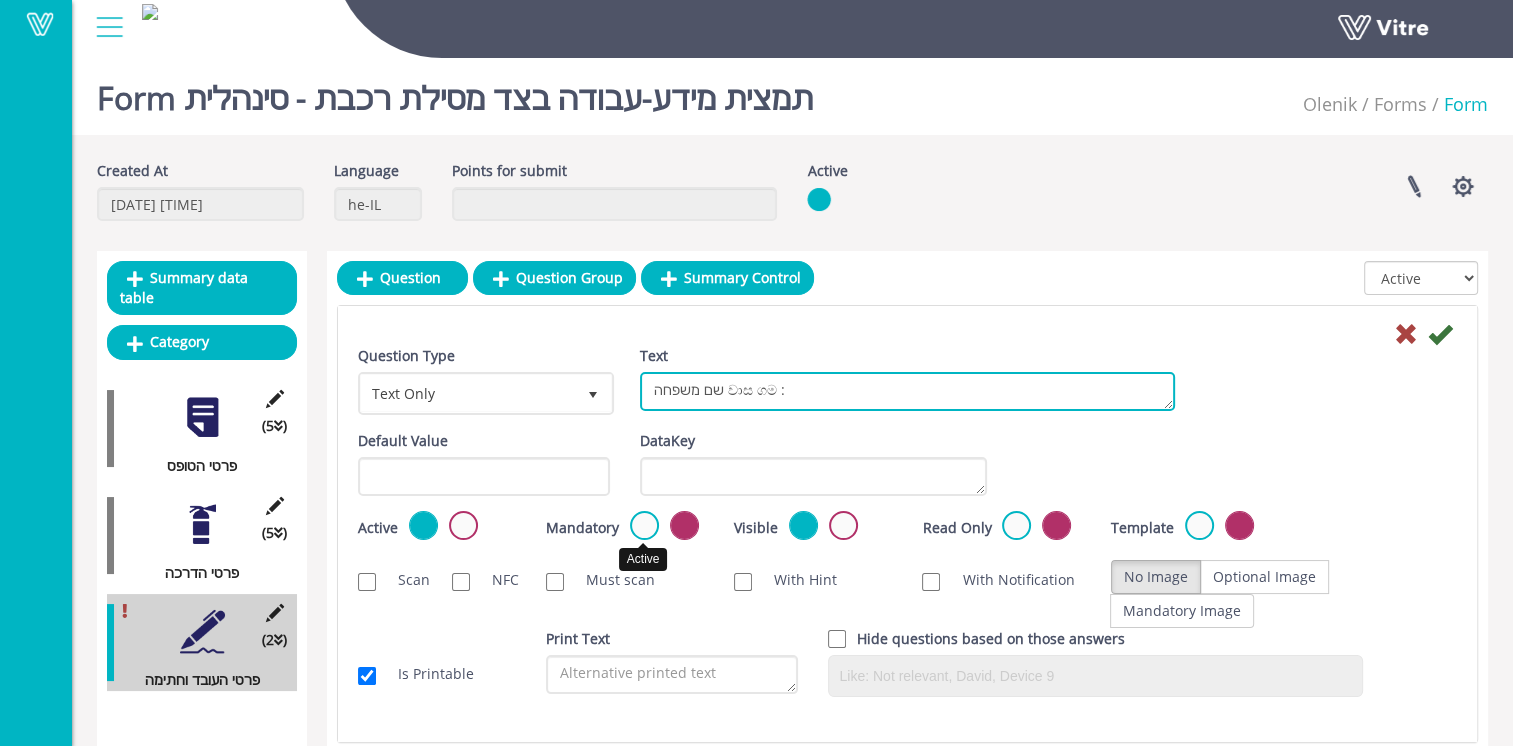 type on "שם משפחה වාස ගම :" 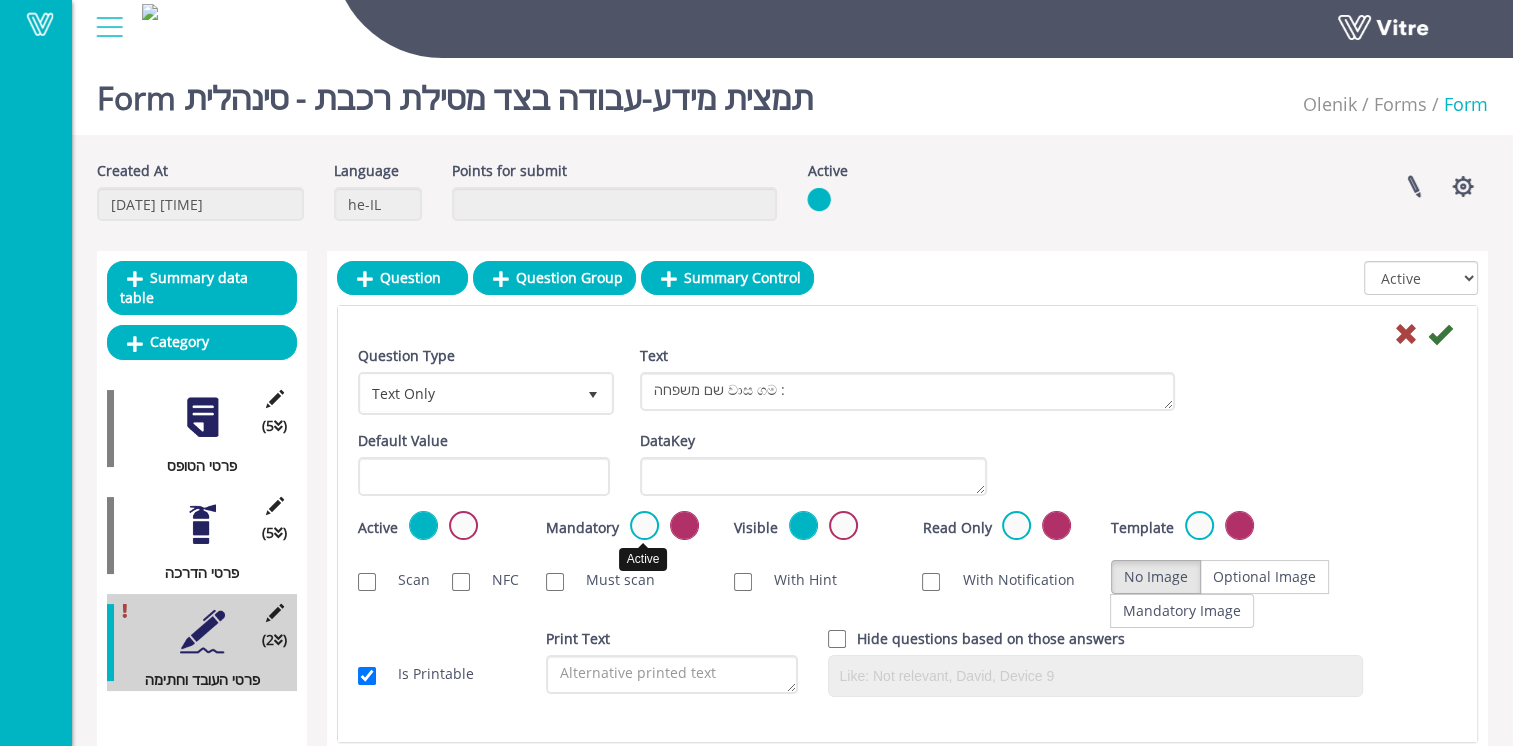 click at bounding box center [644, 525] 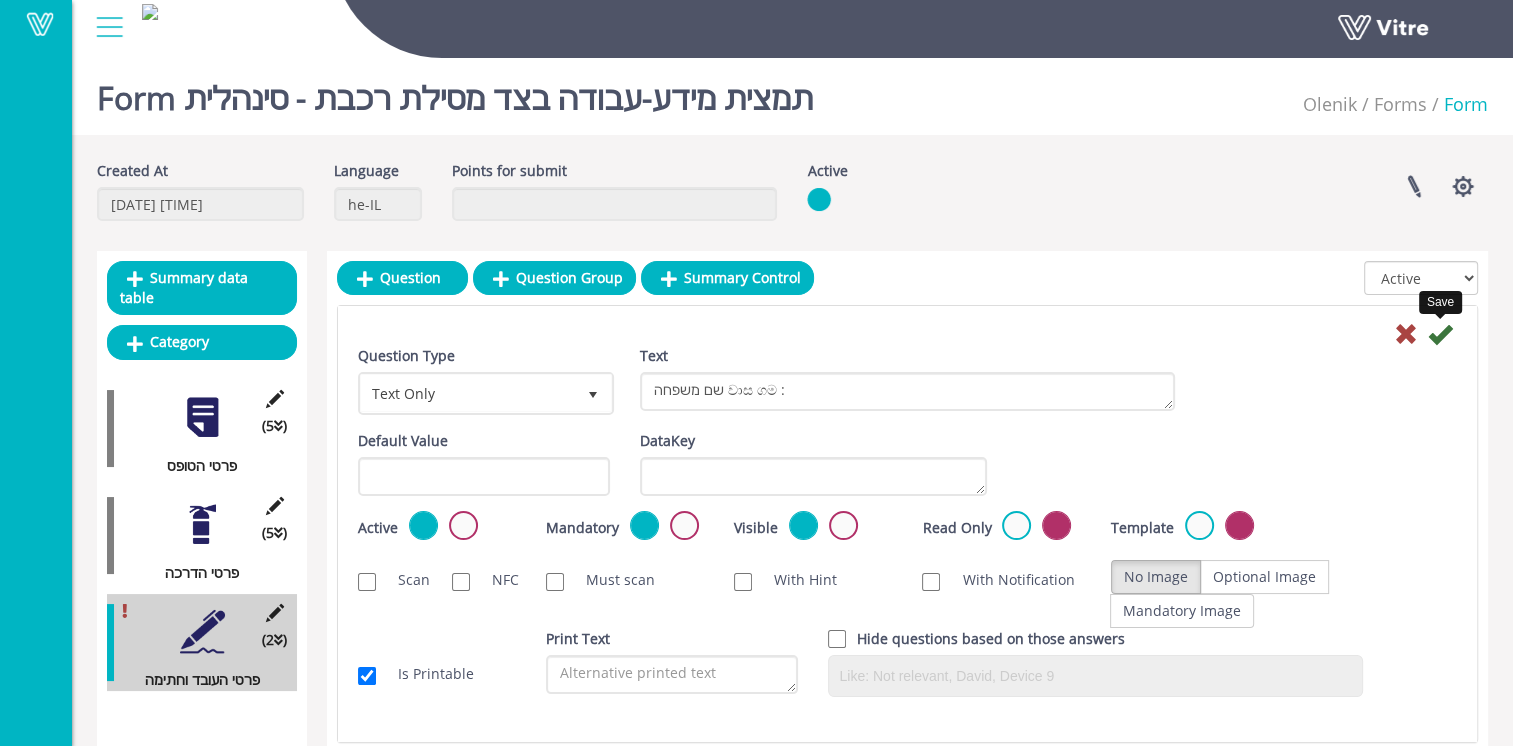 click at bounding box center (1440, 334) 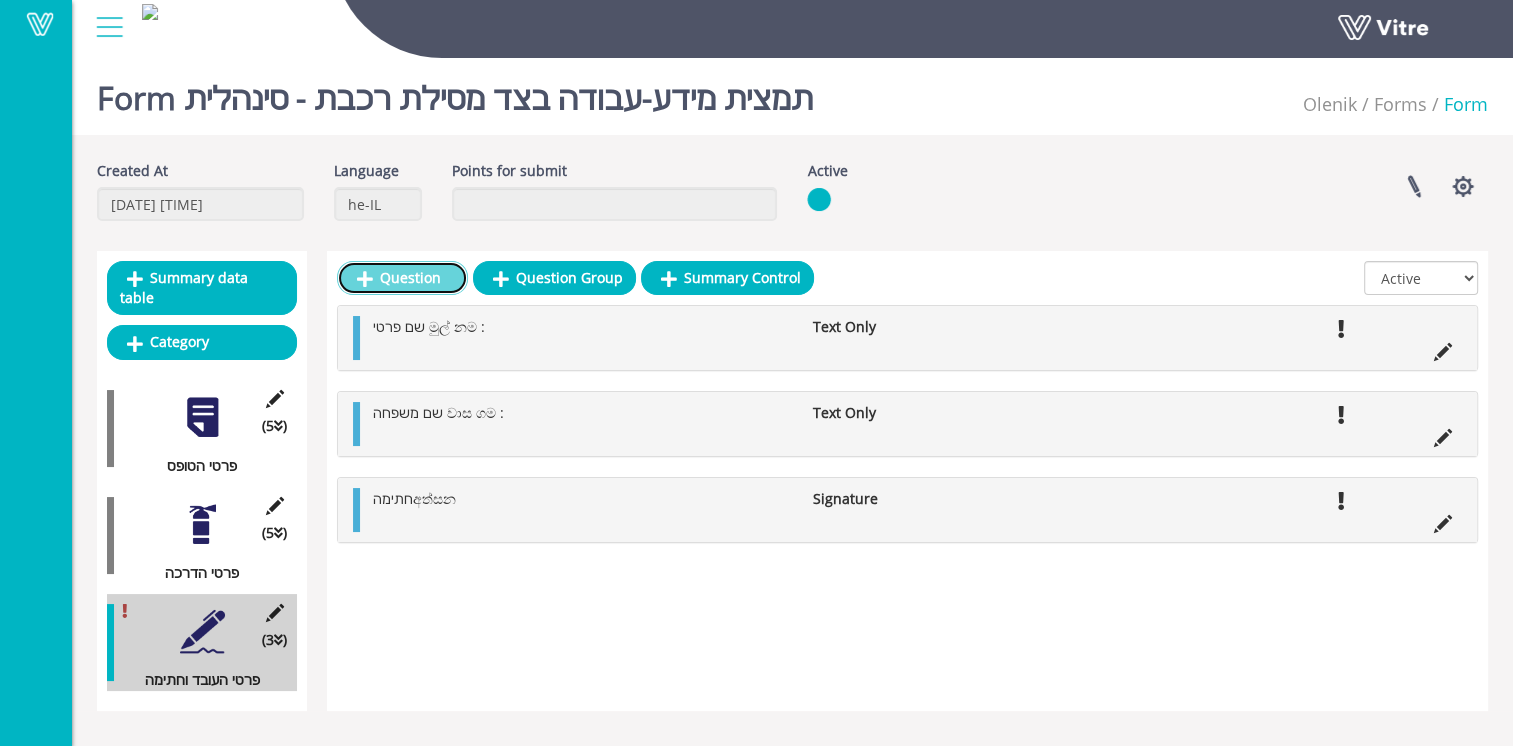 click on "Question" at bounding box center [402, 278] 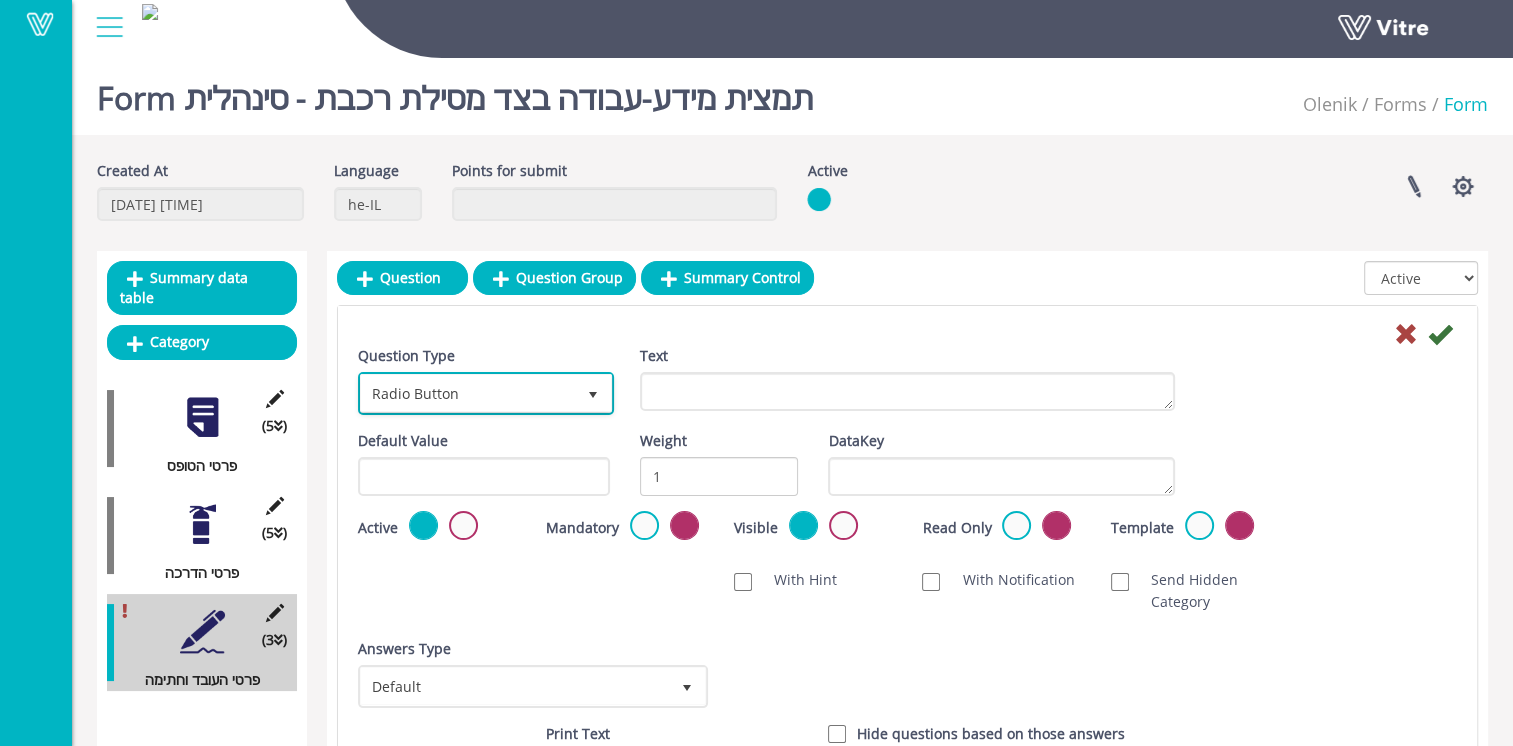 click on "Radio Button" at bounding box center (468, 393) 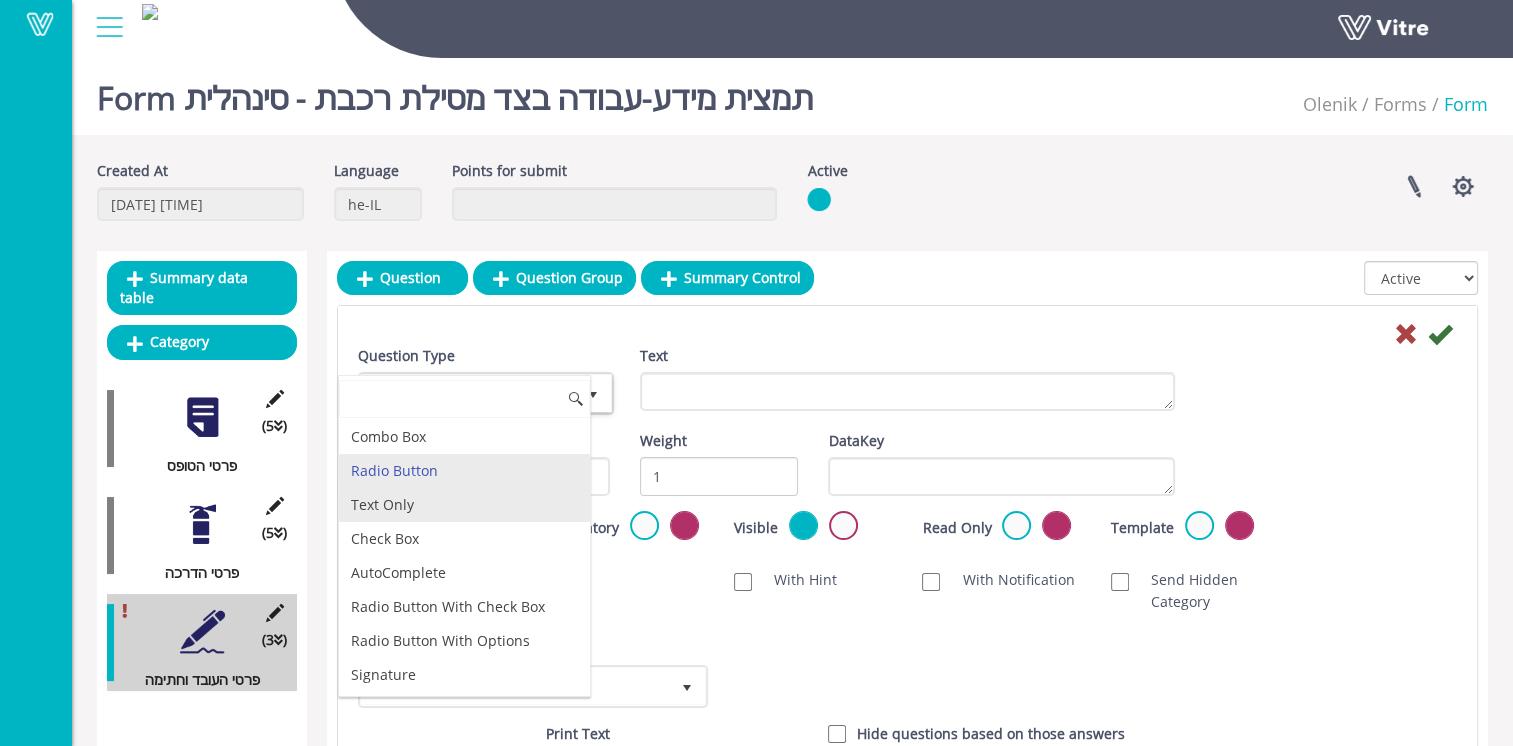 click on "Text Only" at bounding box center [464, 505] 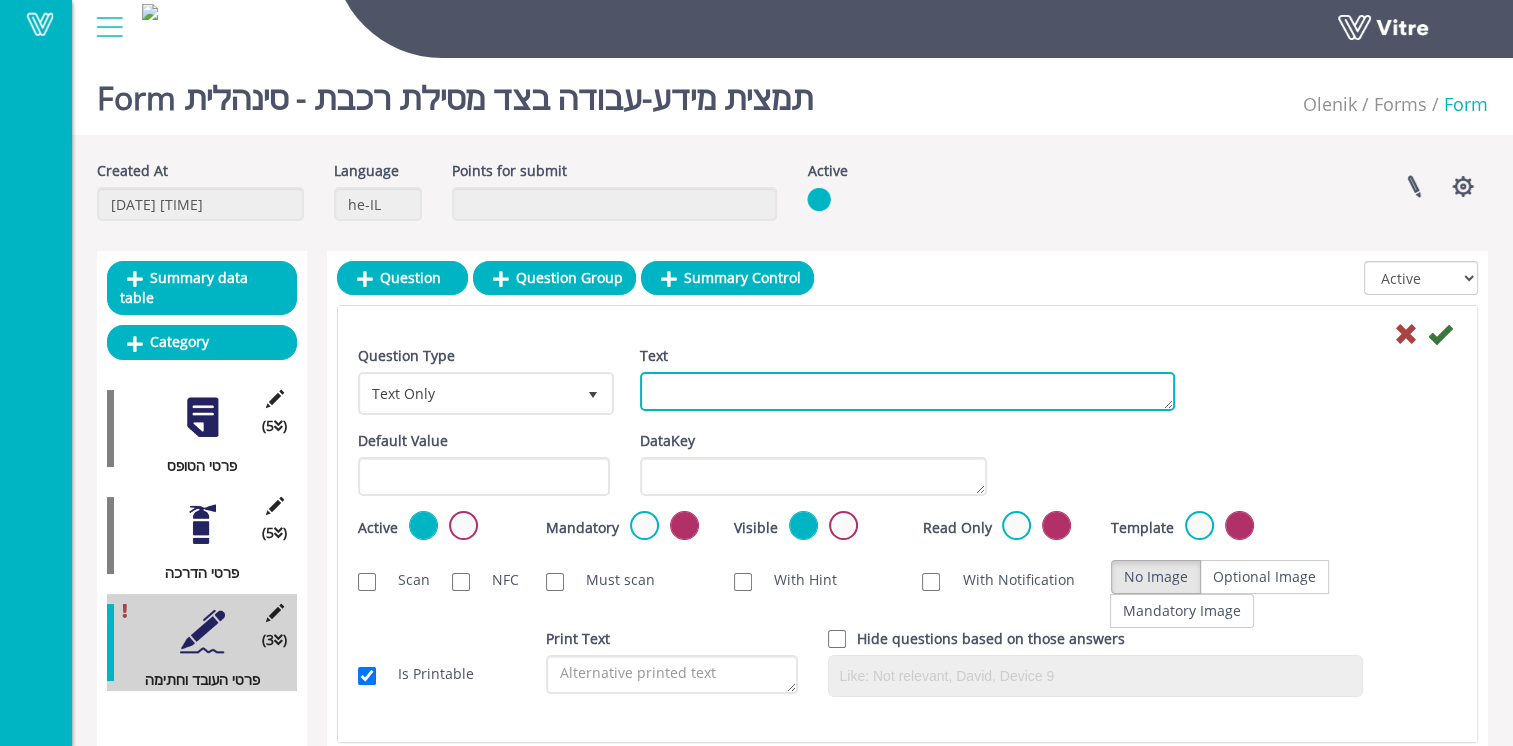 click on "Text" at bounding box center [907, 391] 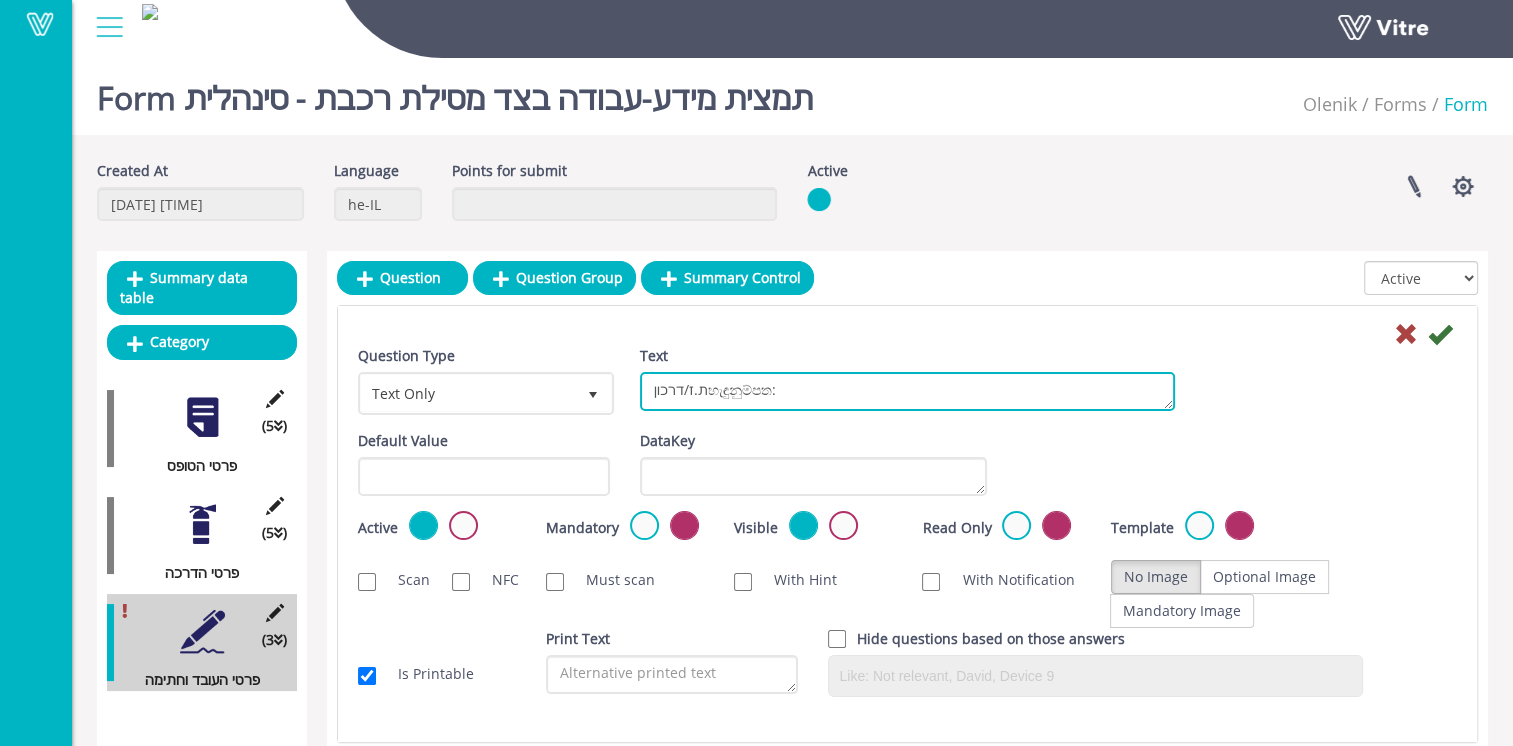 click on "ת.ז/דרכוןහැඳුනුම්පත:" at bounding box center (907, 391) 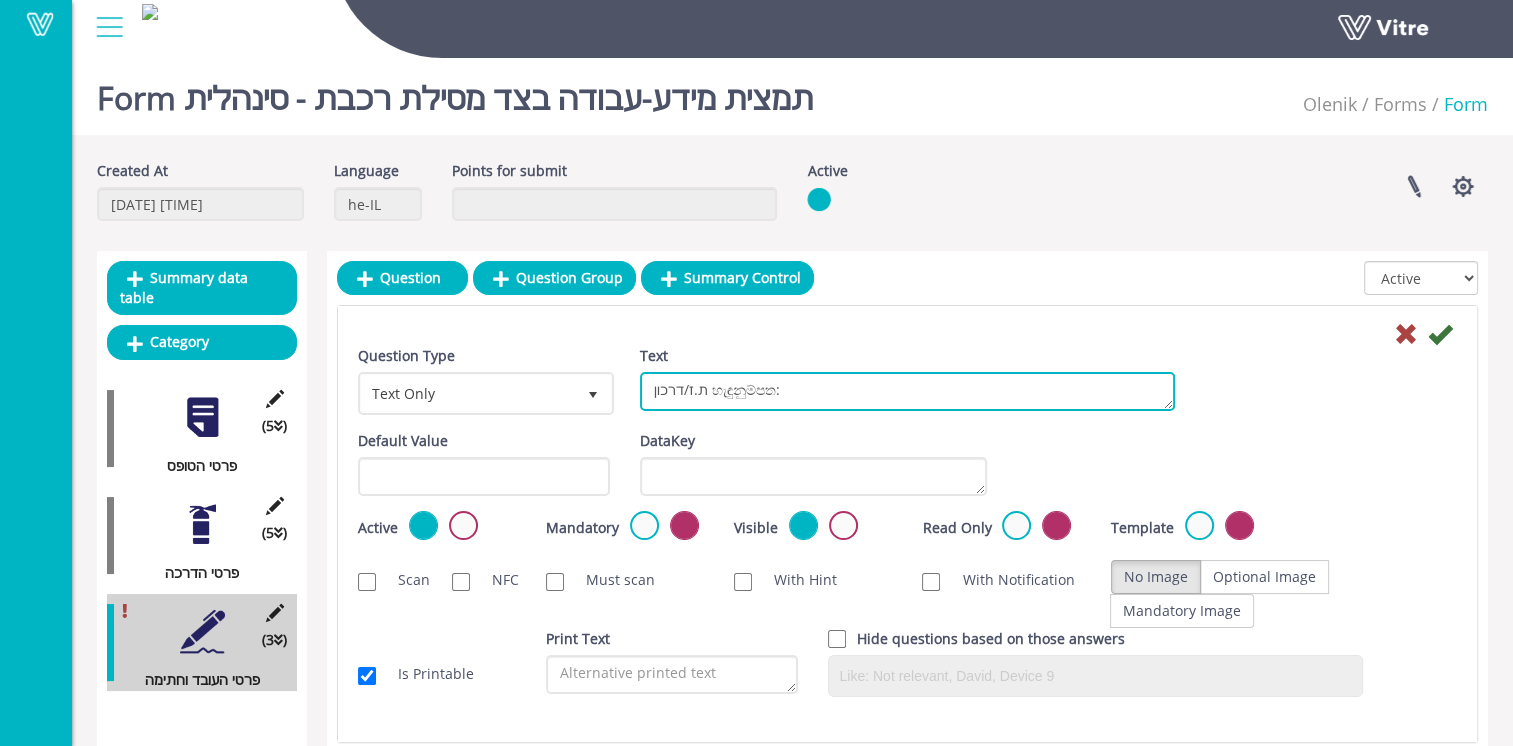 click on "ת.ז/דרכון හැඳුනුම්පත:" at bounding box center [907, 391] 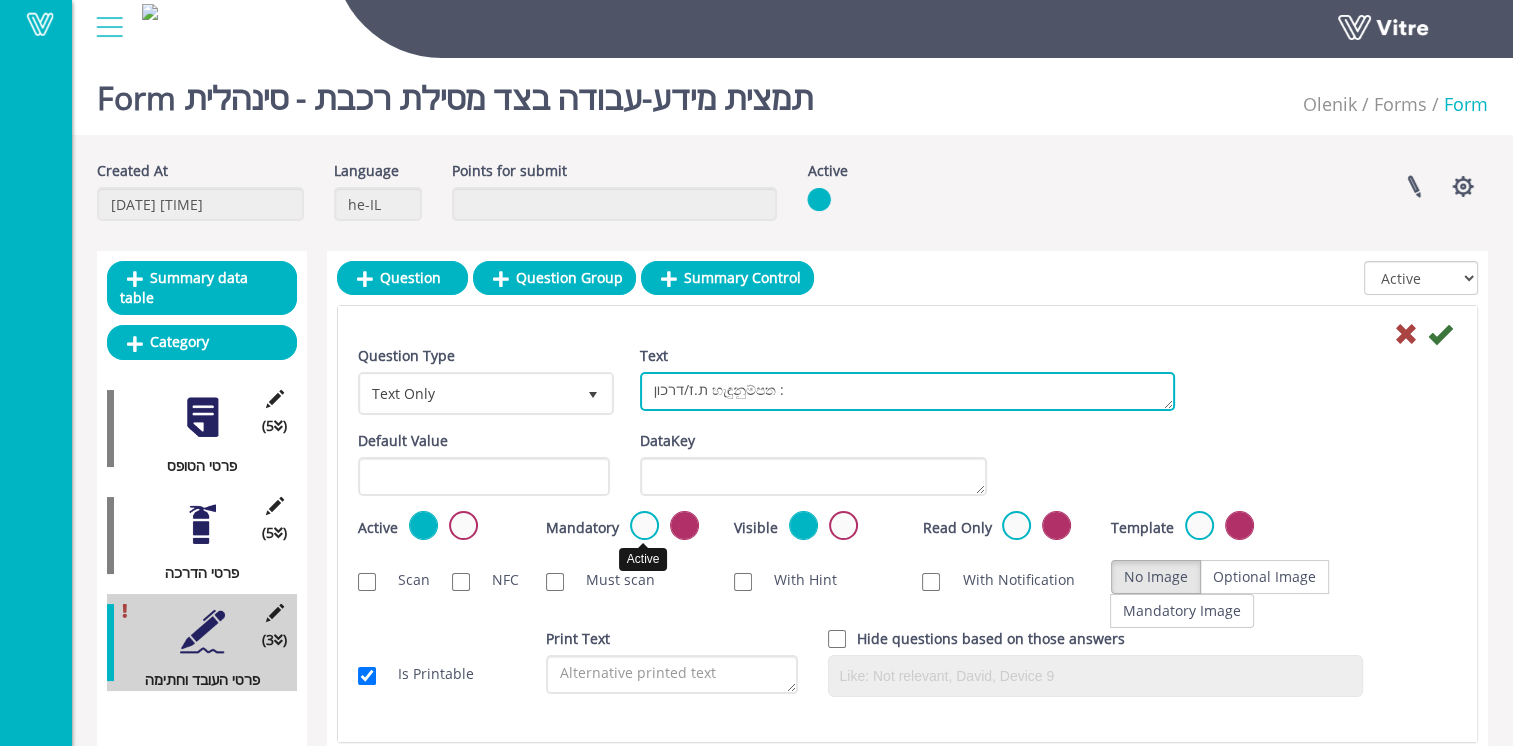 type on "ת.ז/דרכון හැඳුනුම්පත :" 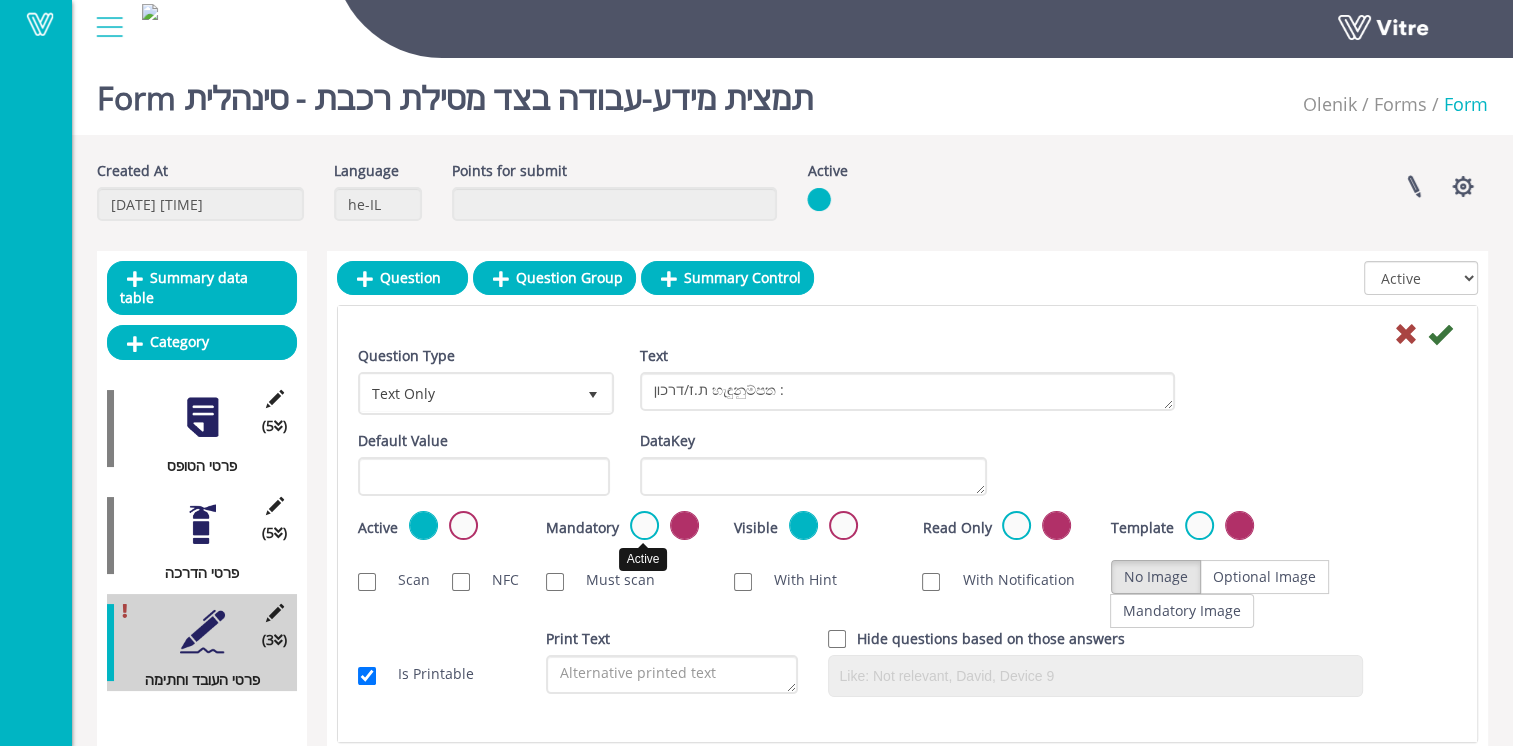 click at bounding box center (644, 525) 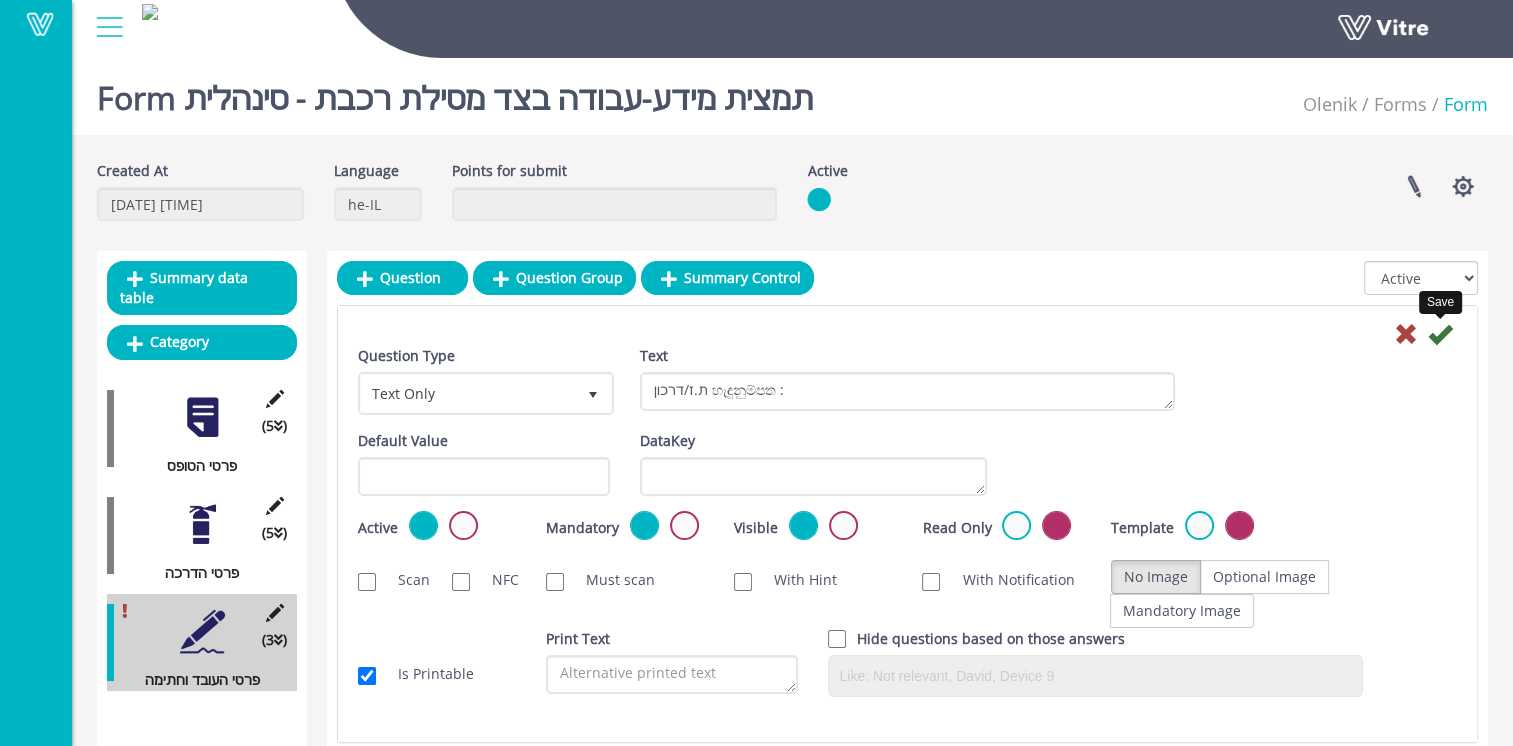 click at bounding box center [1440, 334] 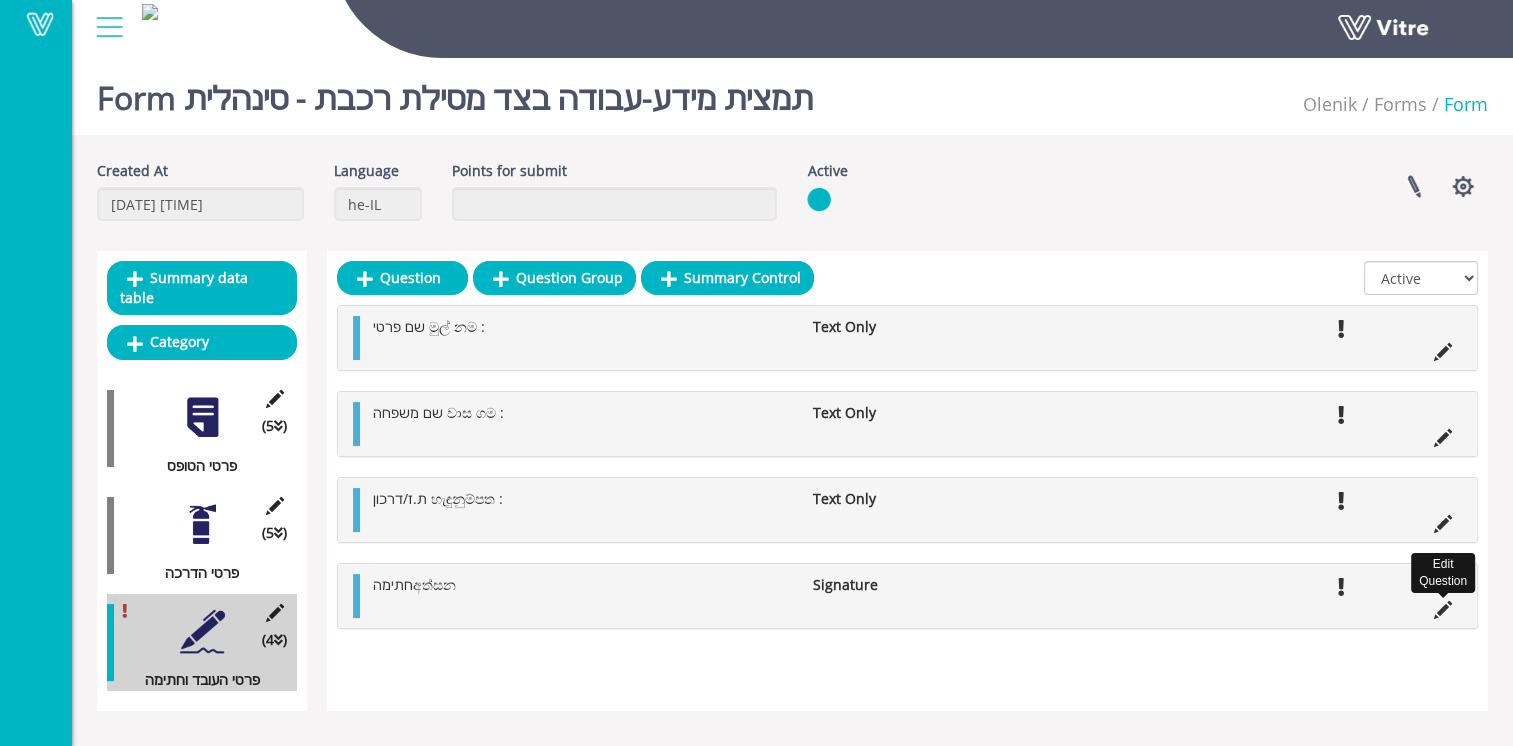 click at bounding box center [1443, 610] 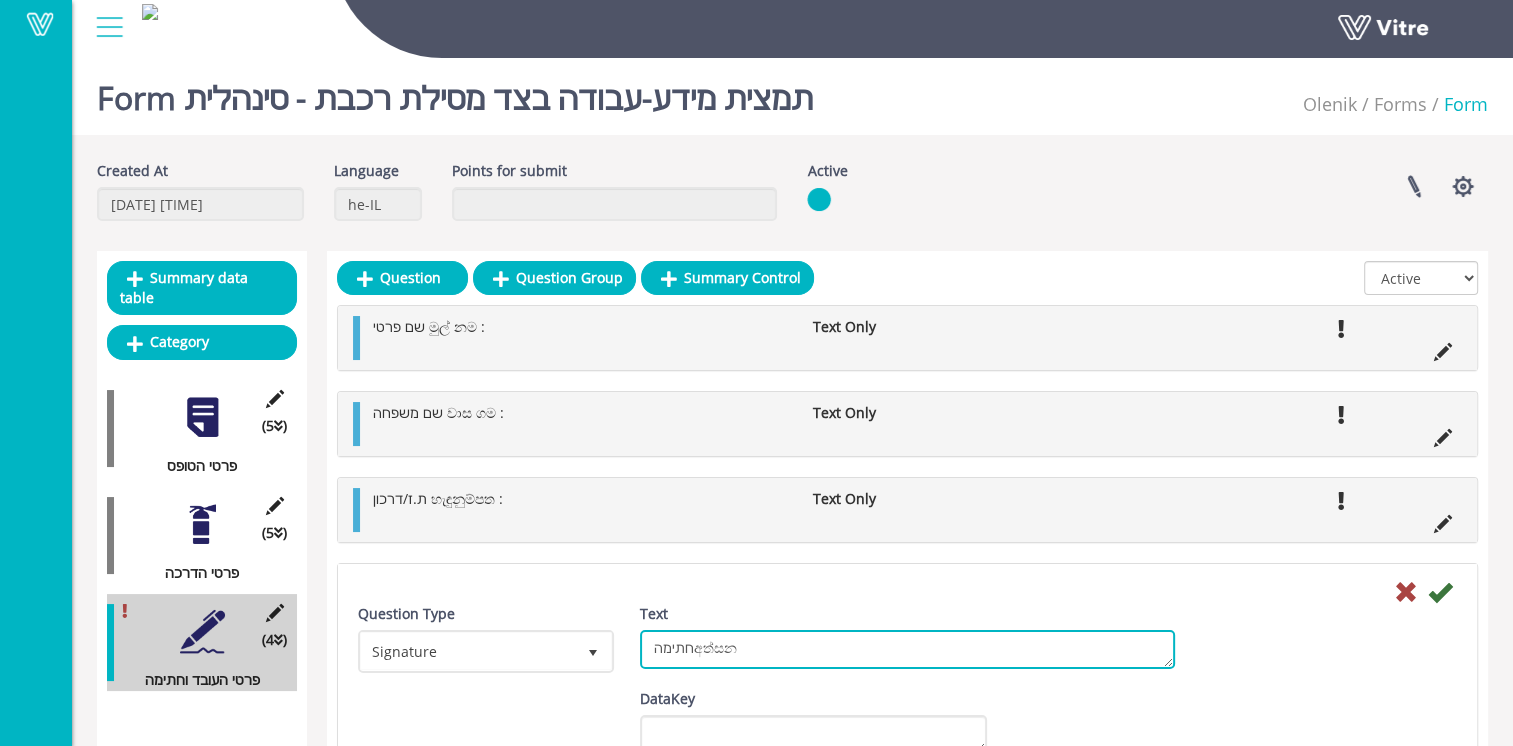 click on "חתימהඅත්සන" at bounding box center (907, 649) 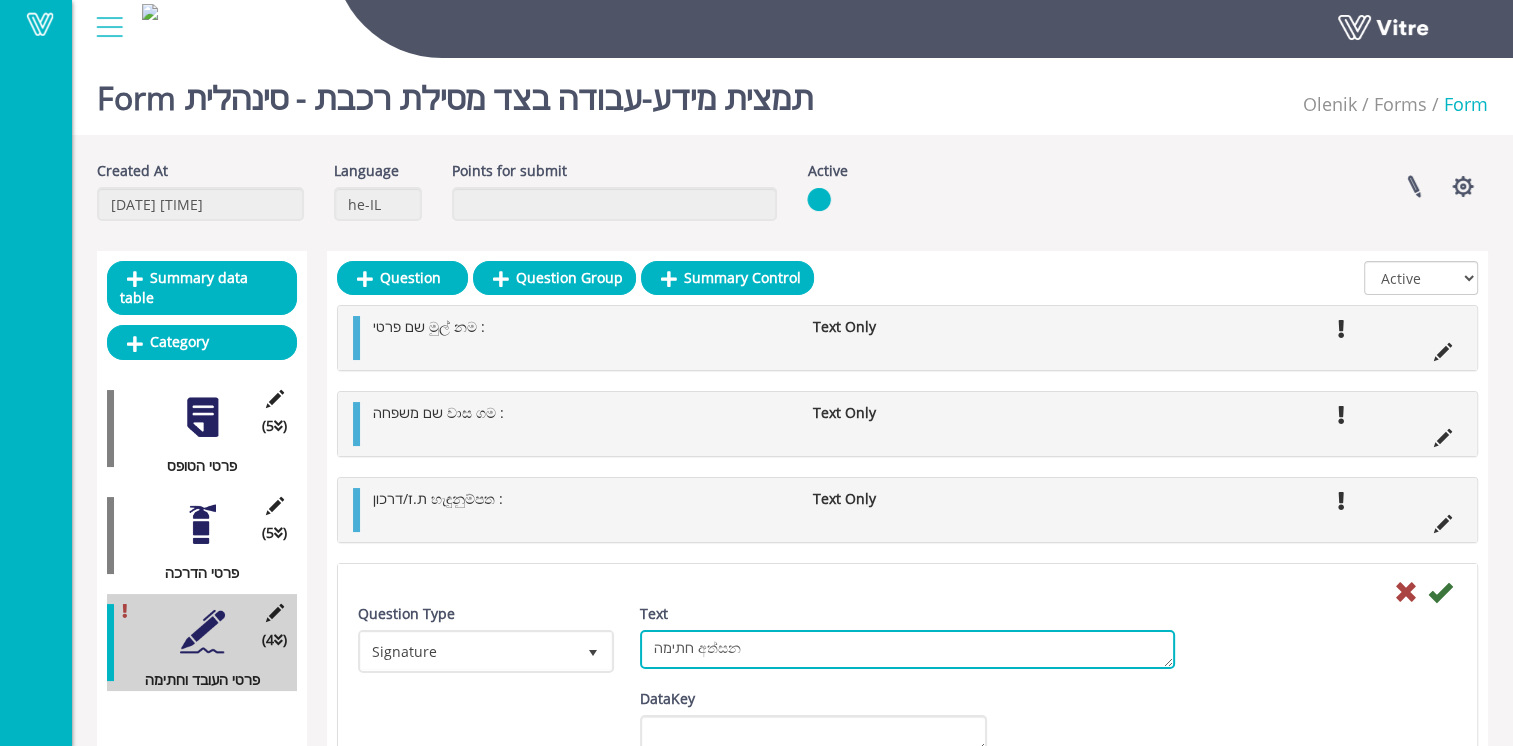 click on "חתימהඅත්සන" at bounding box center [907, 649] 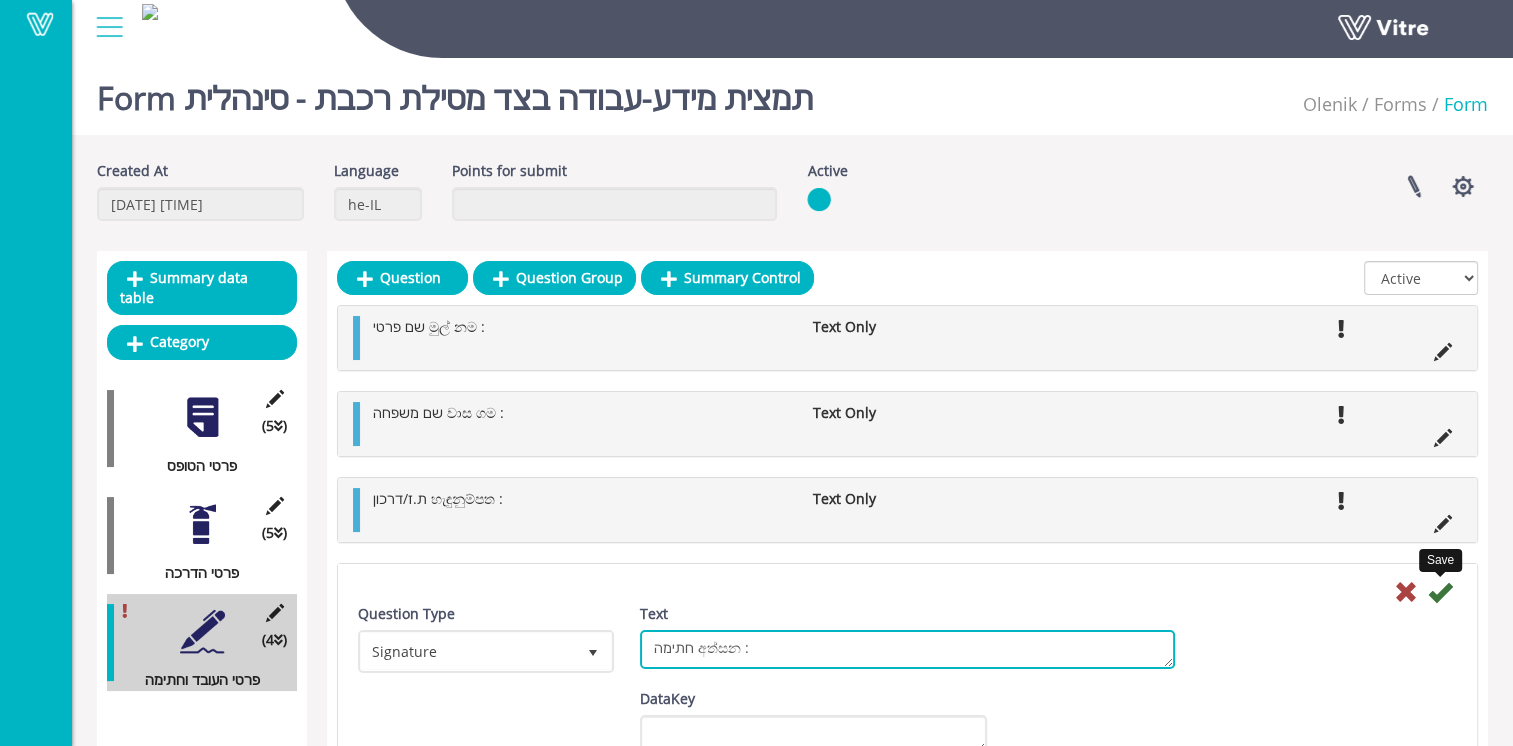 type on "חתימה අත්සන :" 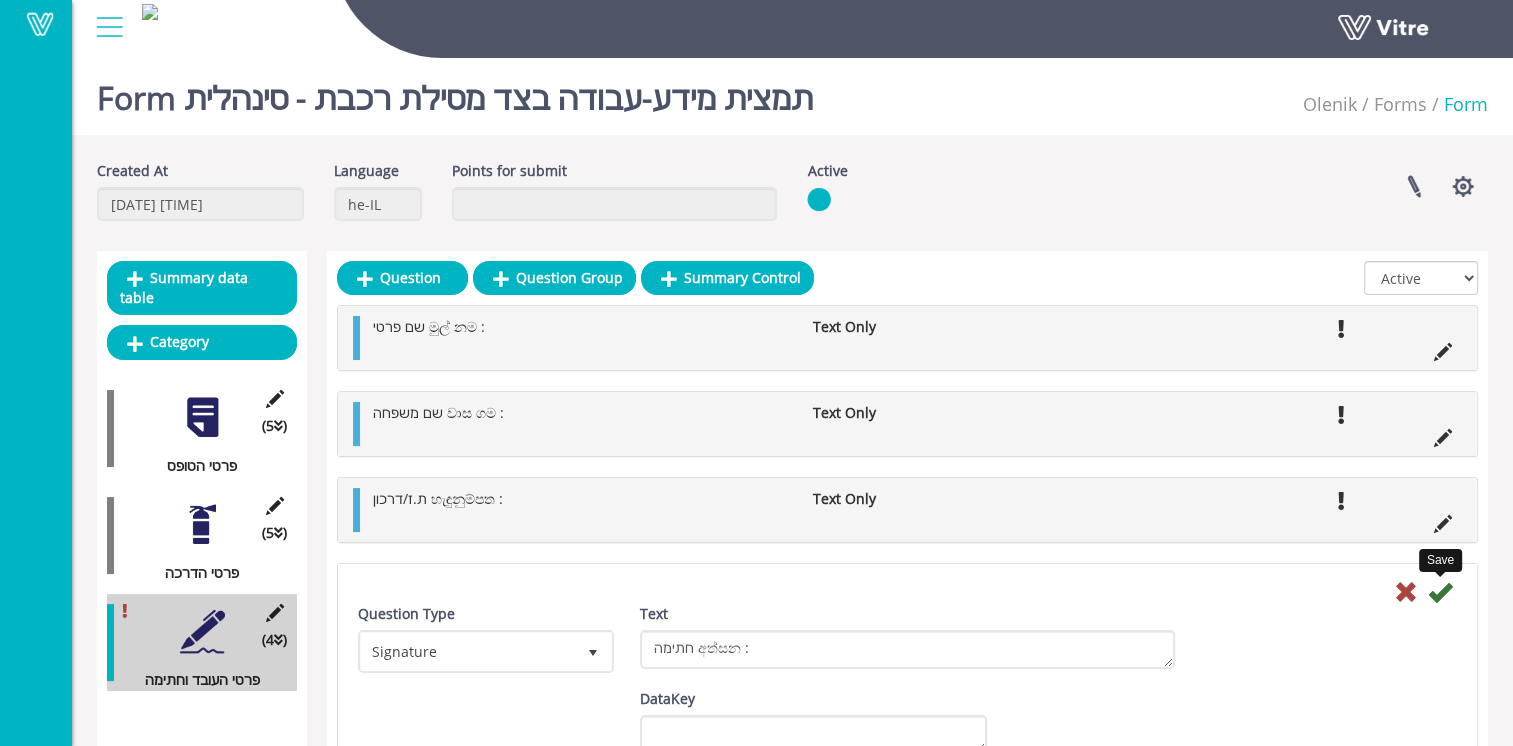 click at bounding box center (1440, 592) 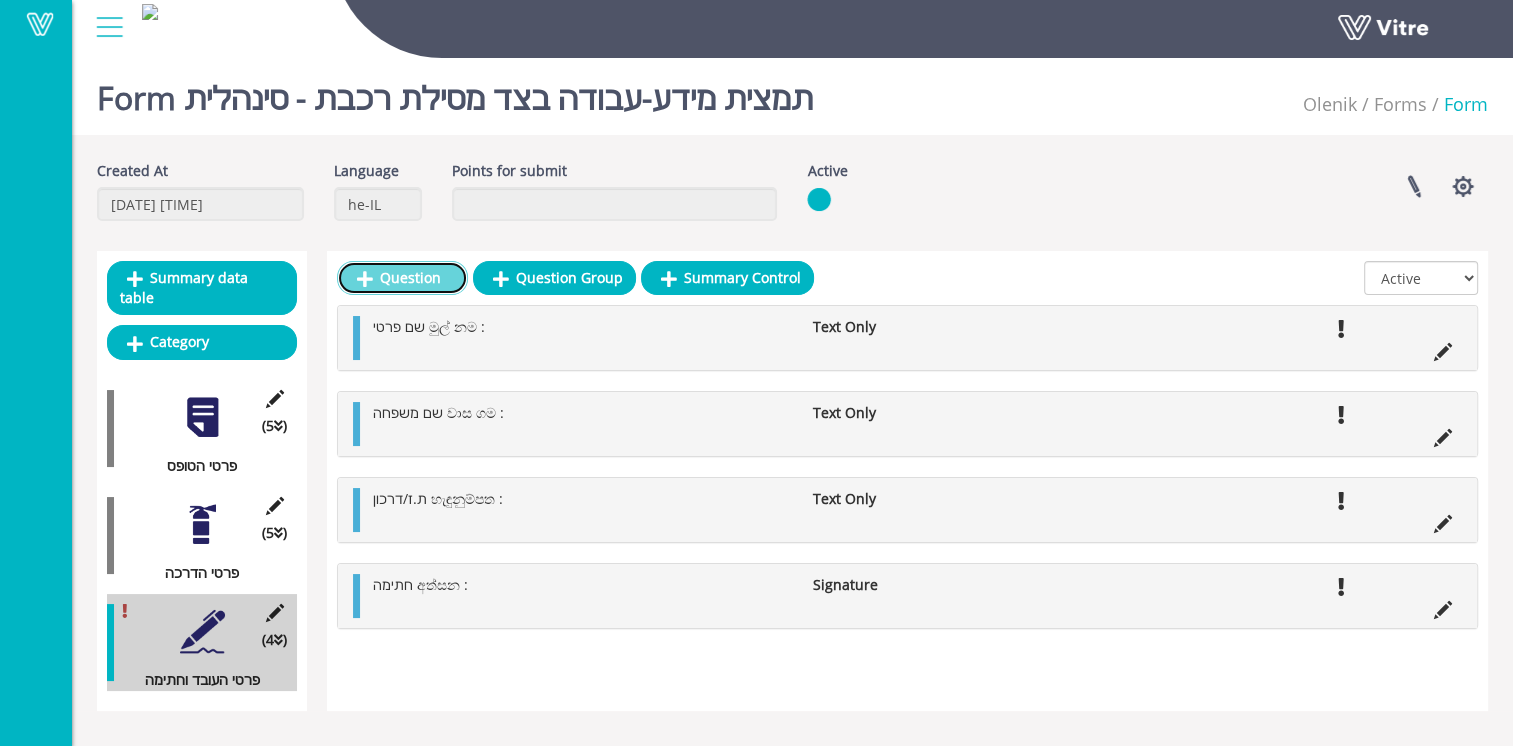 click on "Question" at bounding box center (402, 278) 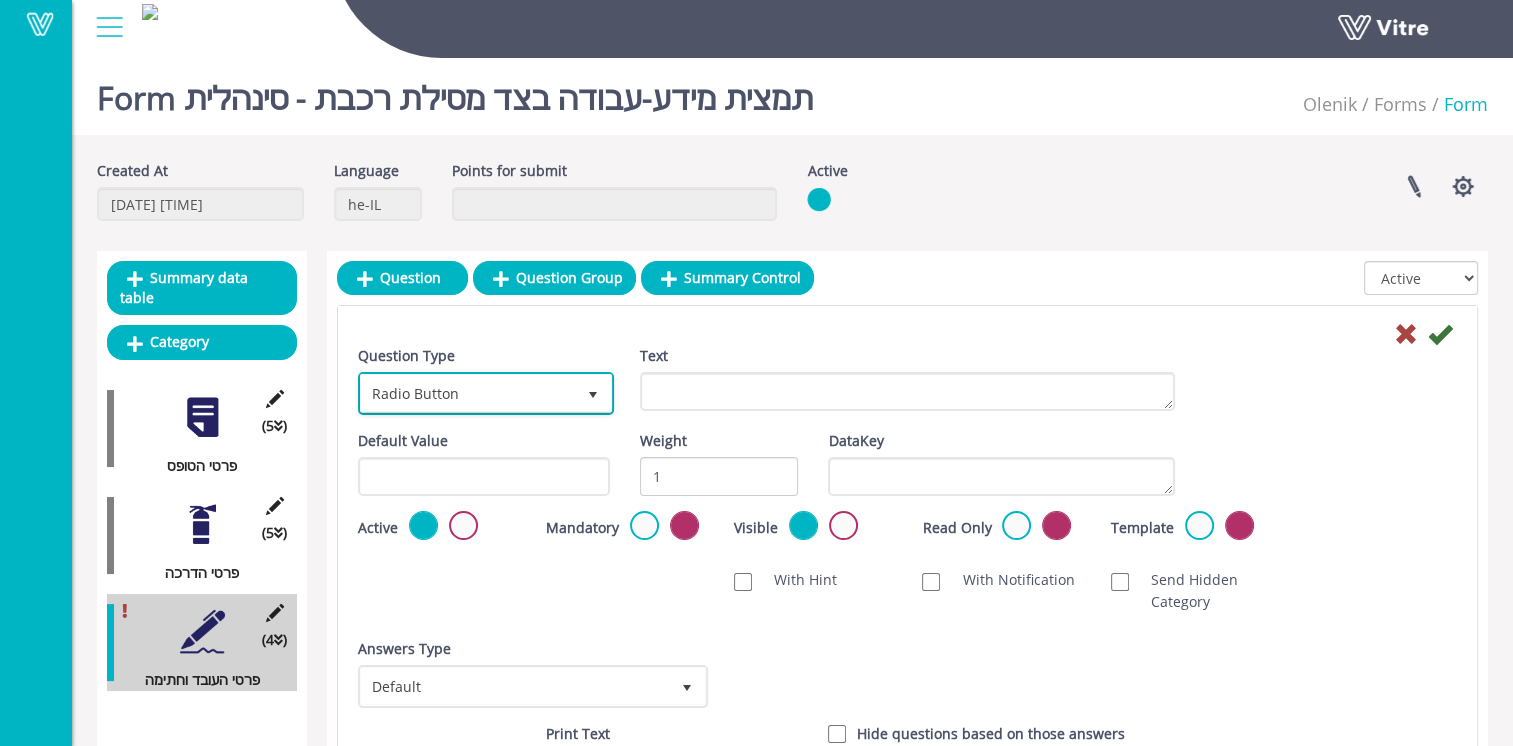 click on "Radio Button" at bounding box center (468, 393) 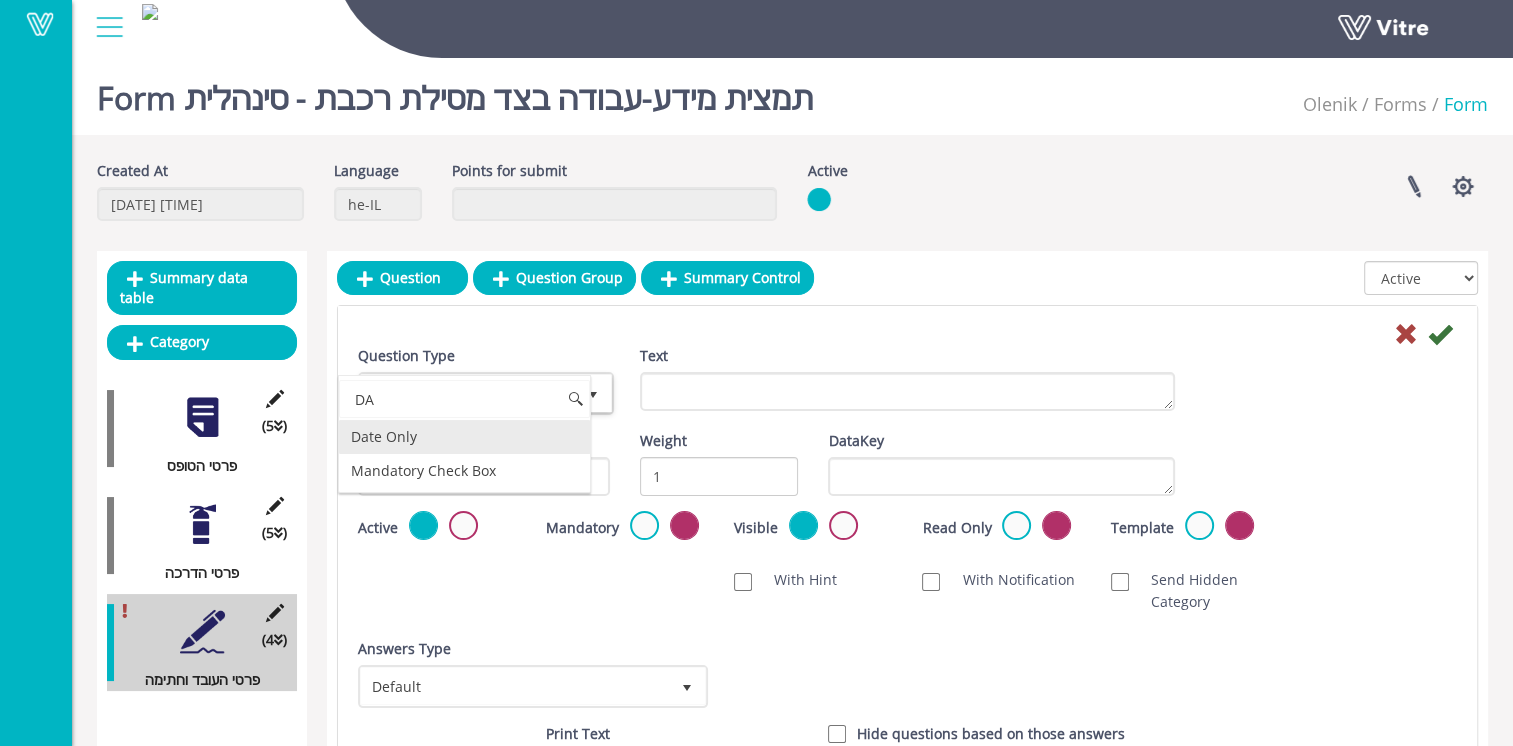 click on "Date Only" at bounding box center [464, 437] 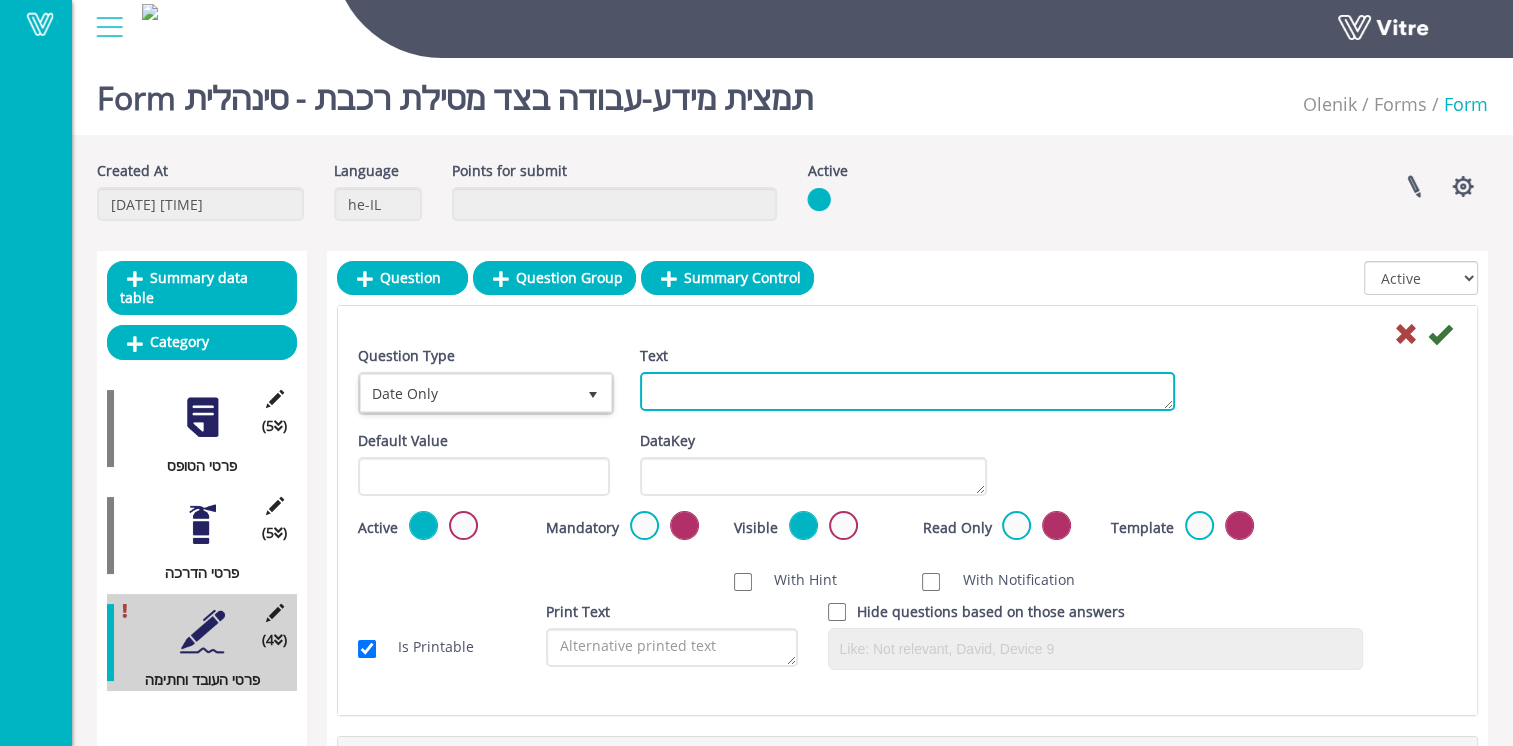 click on "Text" at bounding box center [907, 391] 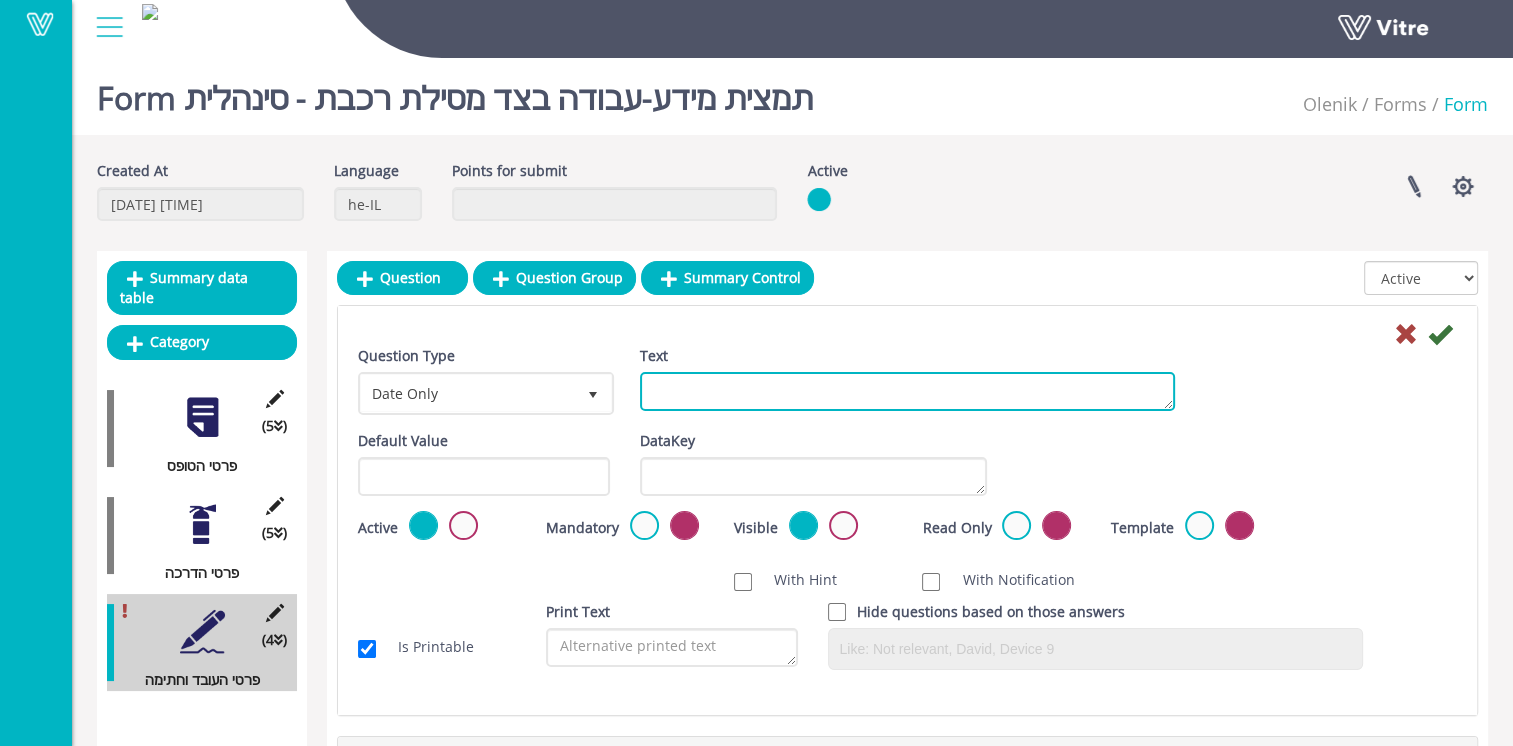 paste on "תאריךදිනය:" 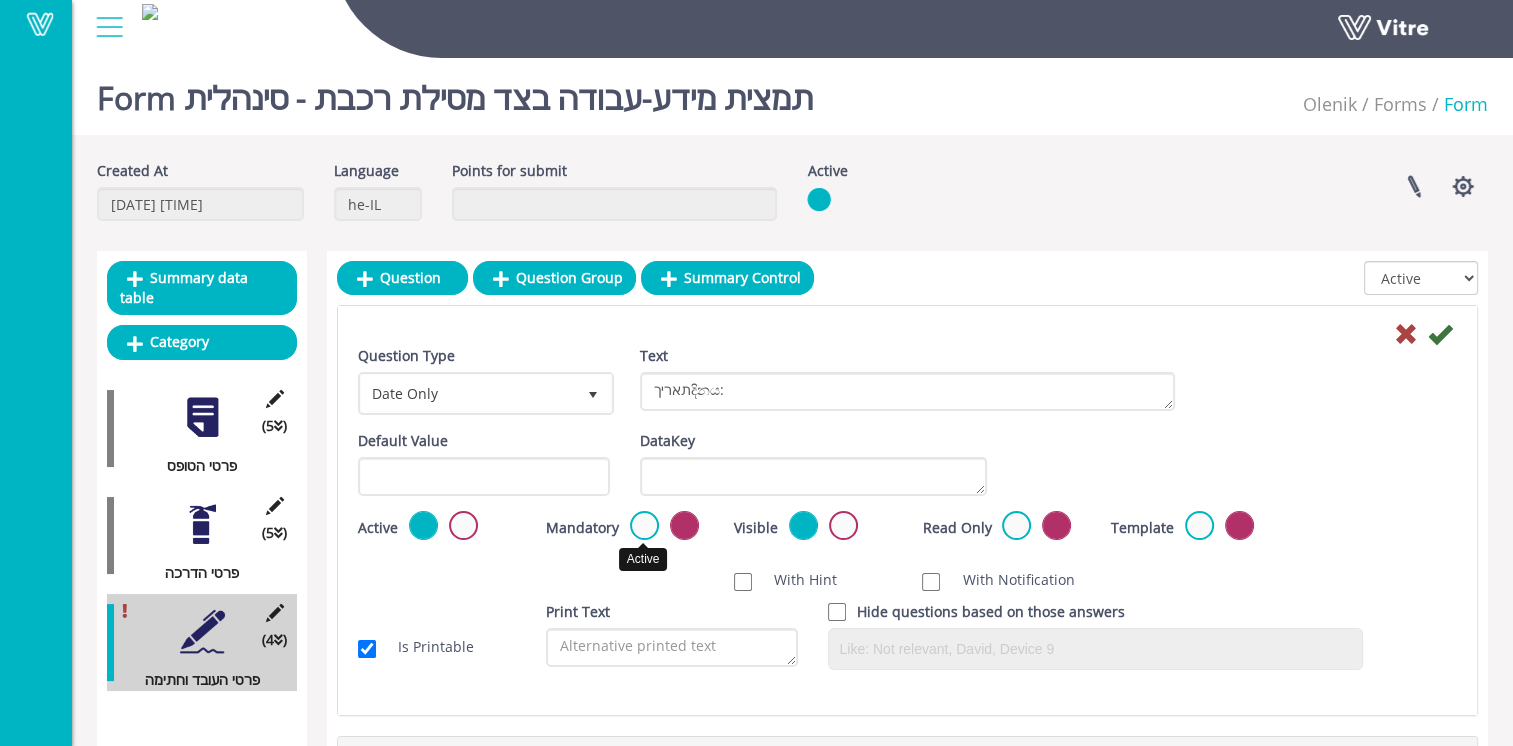 click at bounding box center (644, 525) 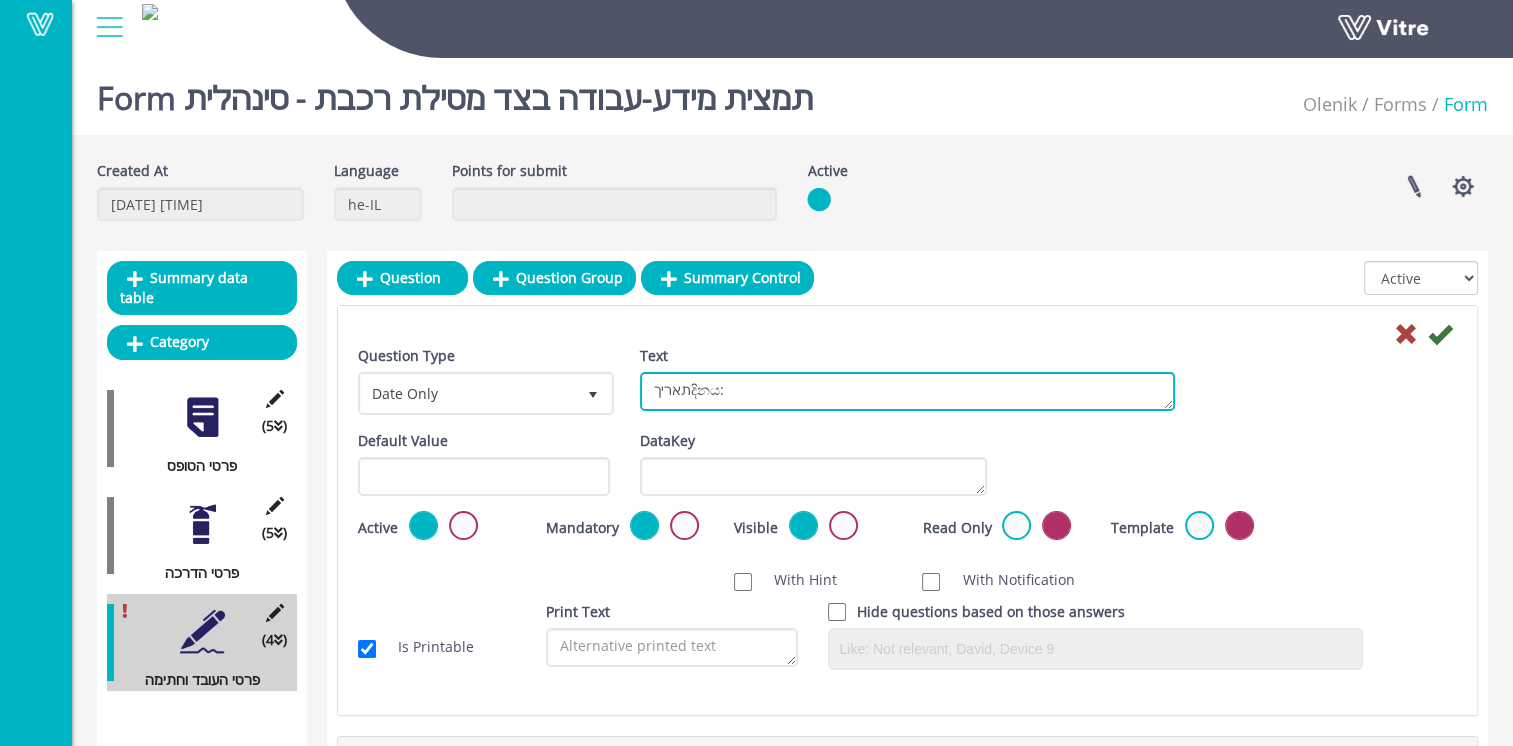 click on "תאריךදිනය:" at bounding box center (907, 391) 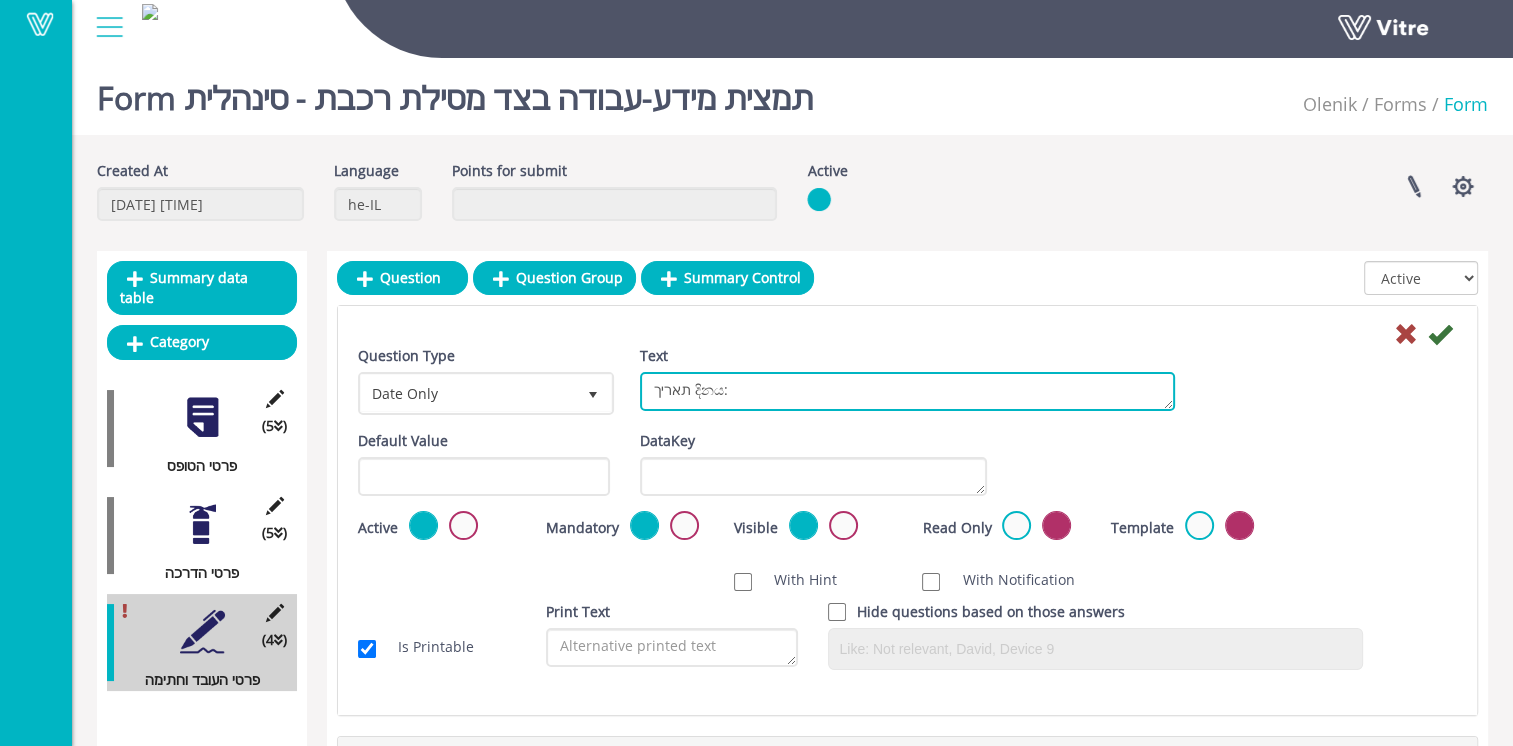 click on "תאריך දිනය:" at bounding box center (907, 391) 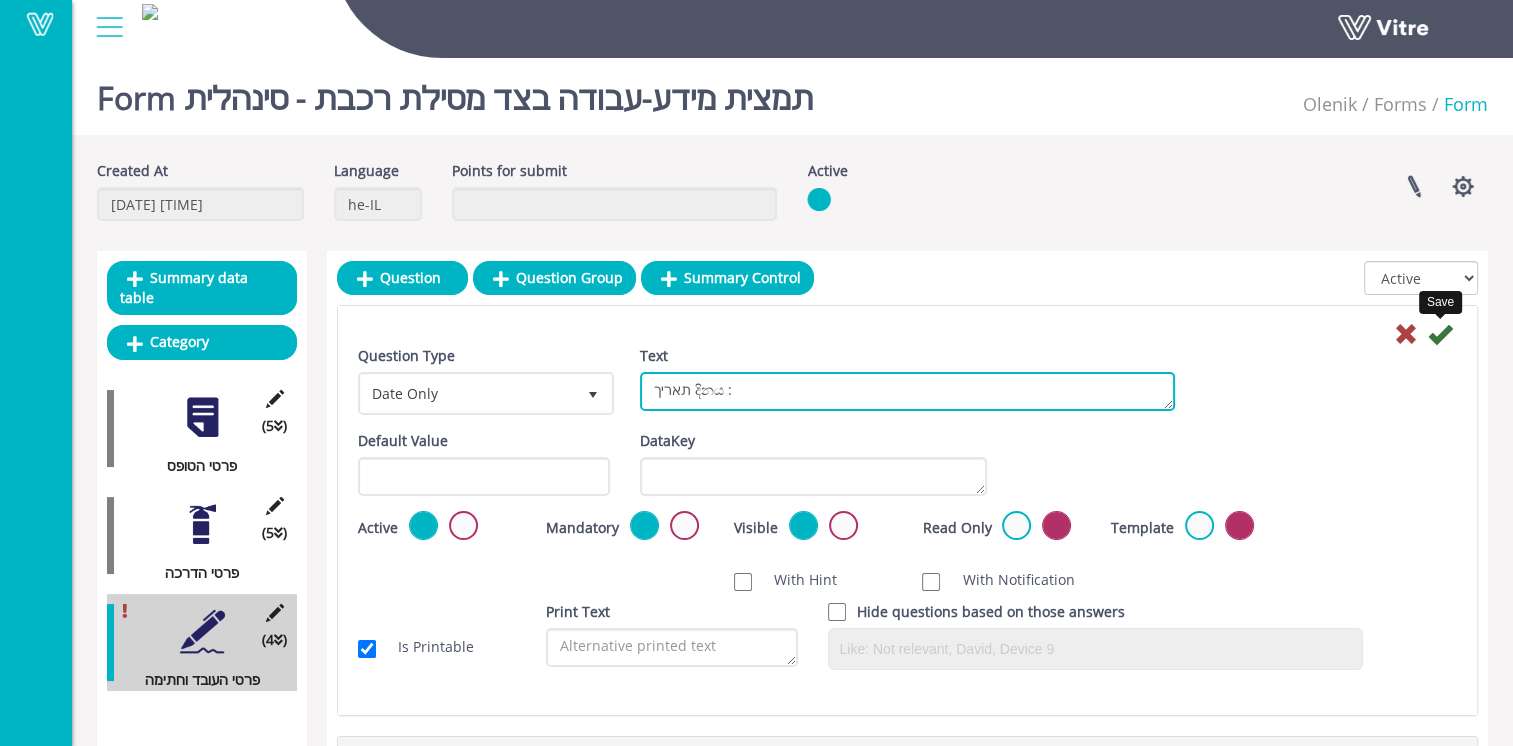 type on "תאריך දිනය :" 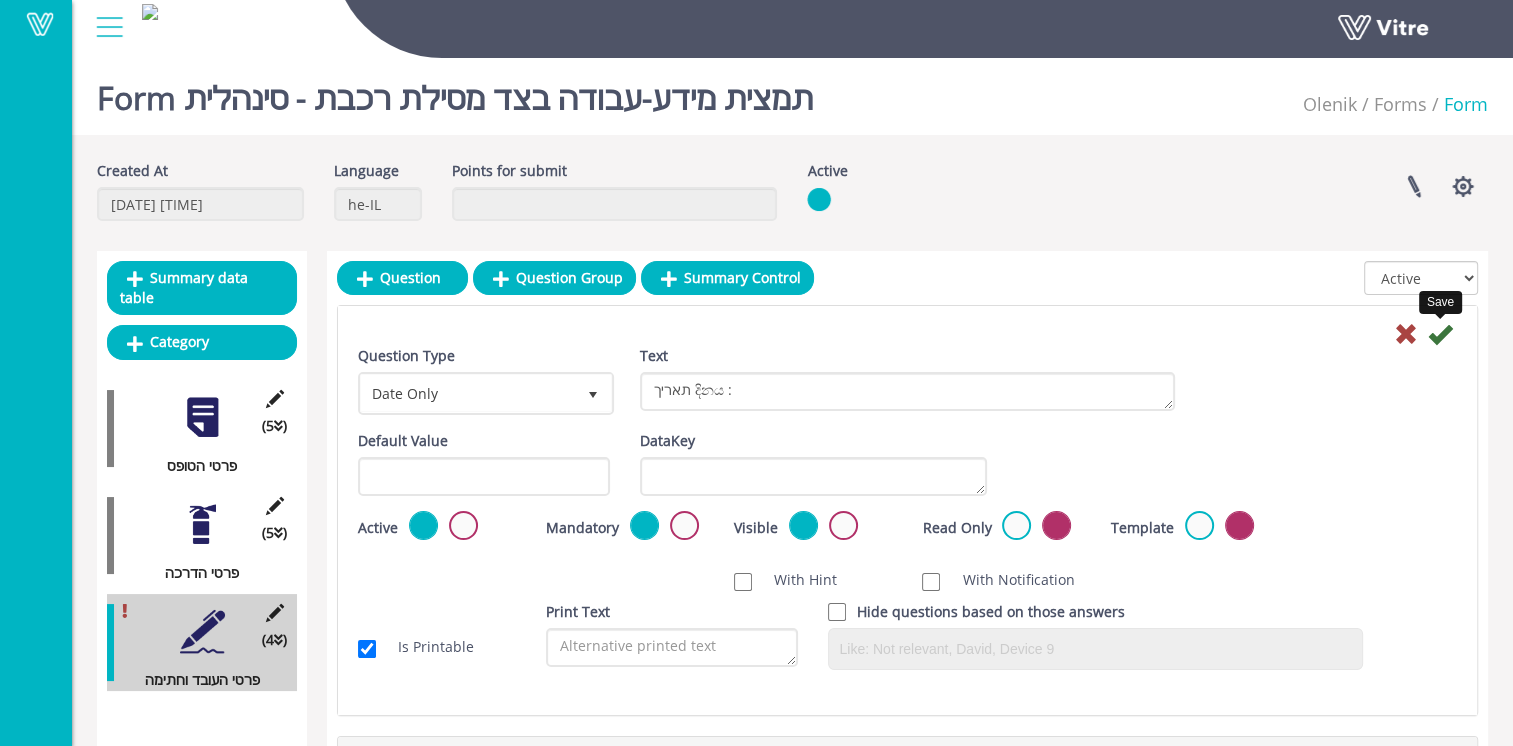 click at bounding box center [1440, 334] 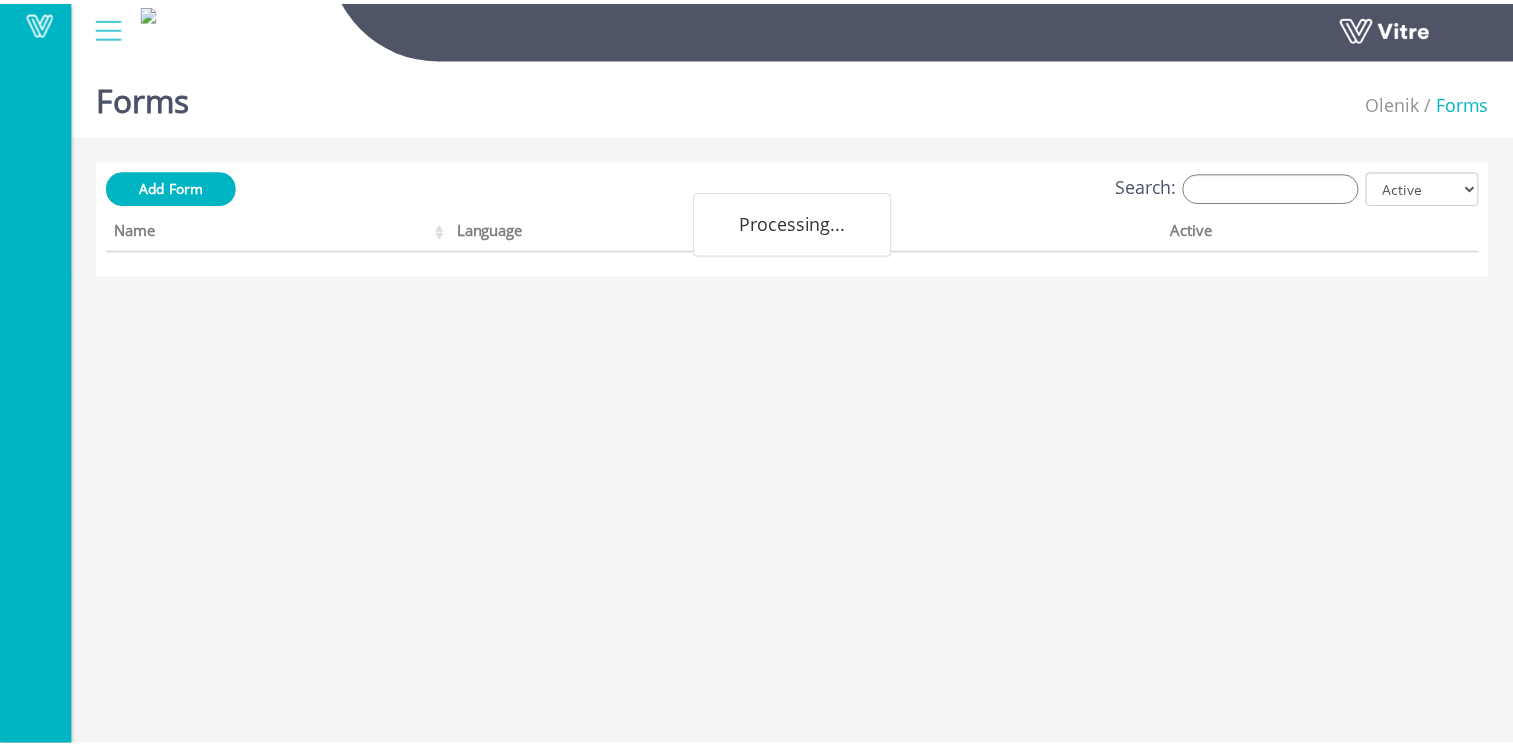 scroll, scrollTop: 0, scrollLeft: 0, axis: both 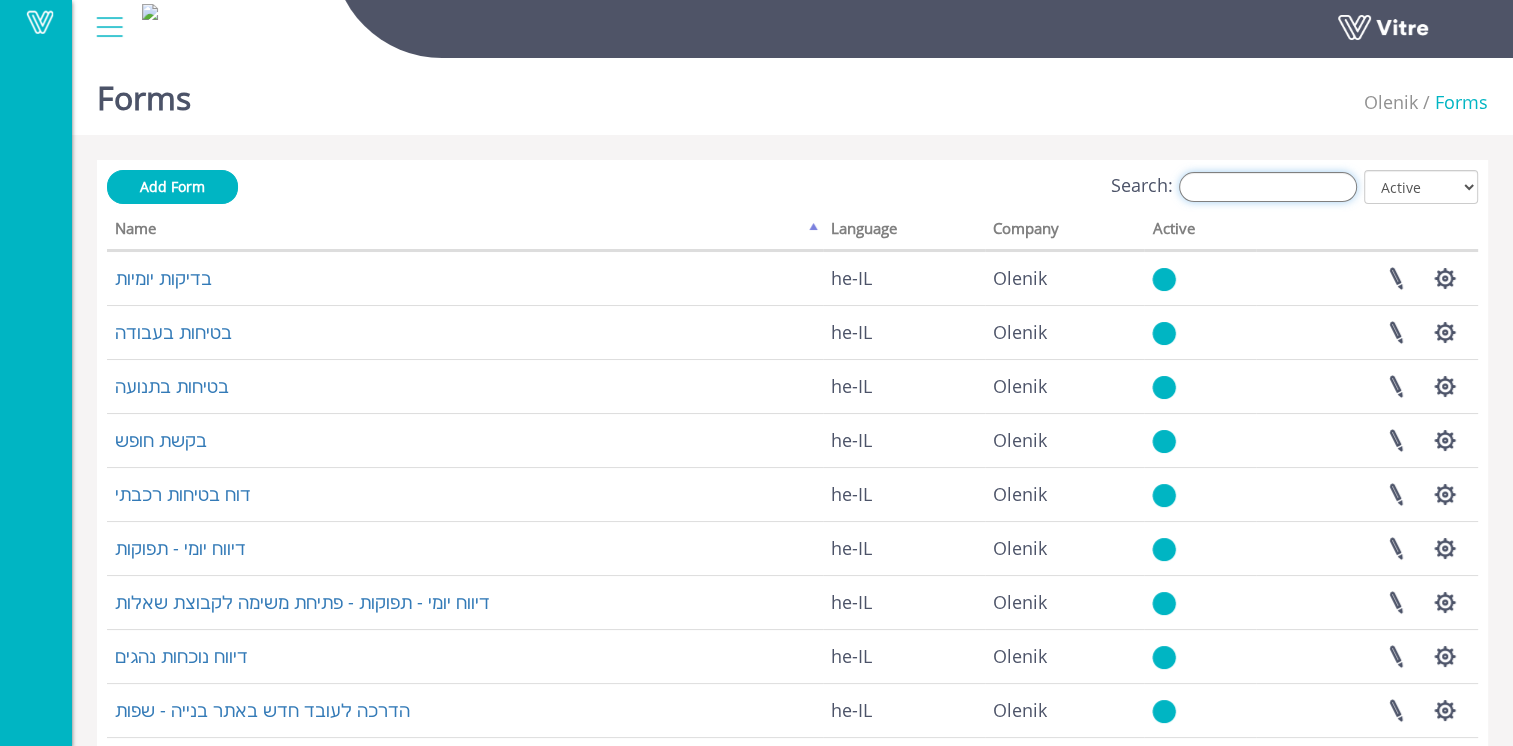 click on "Search:" at bounding box center (1268, 187) 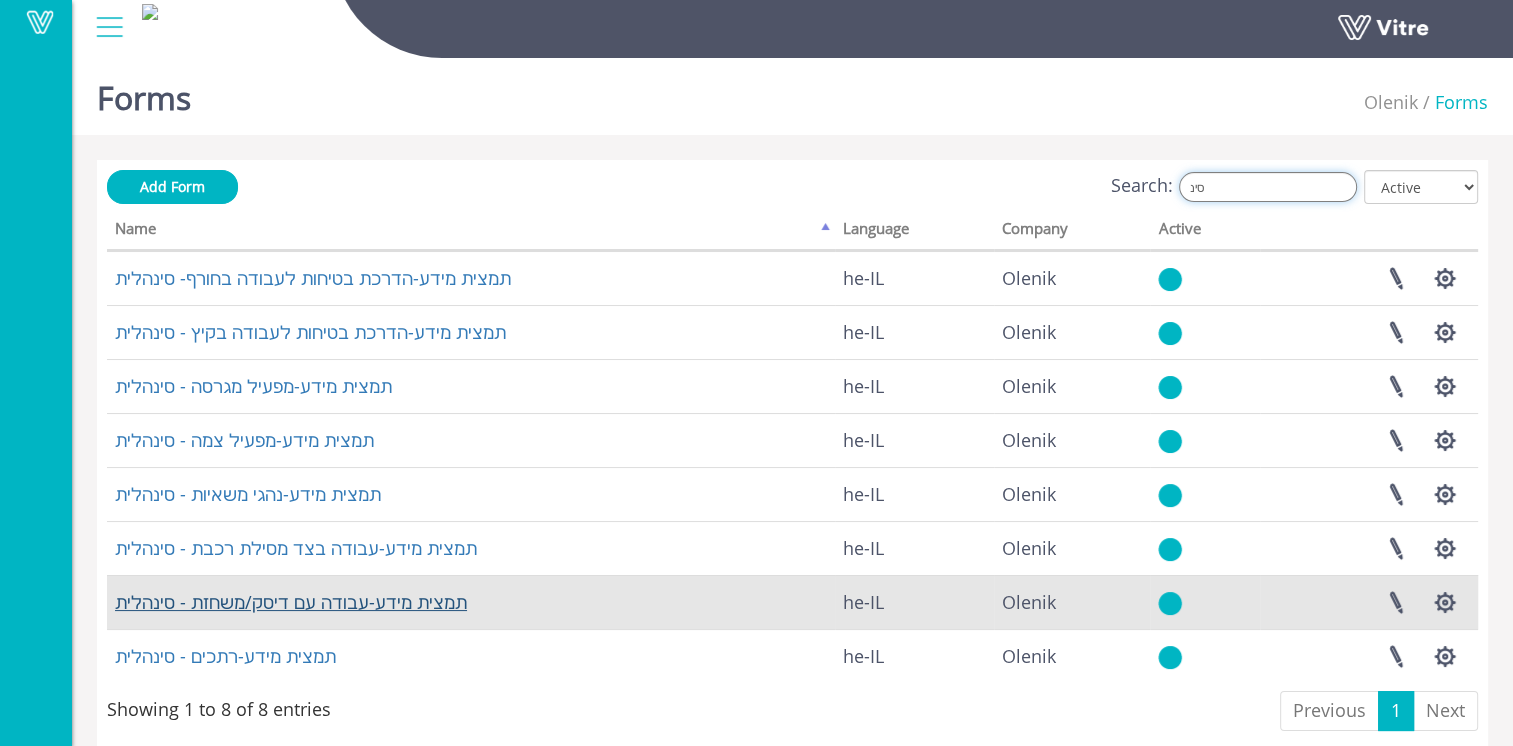 type on "סינ" 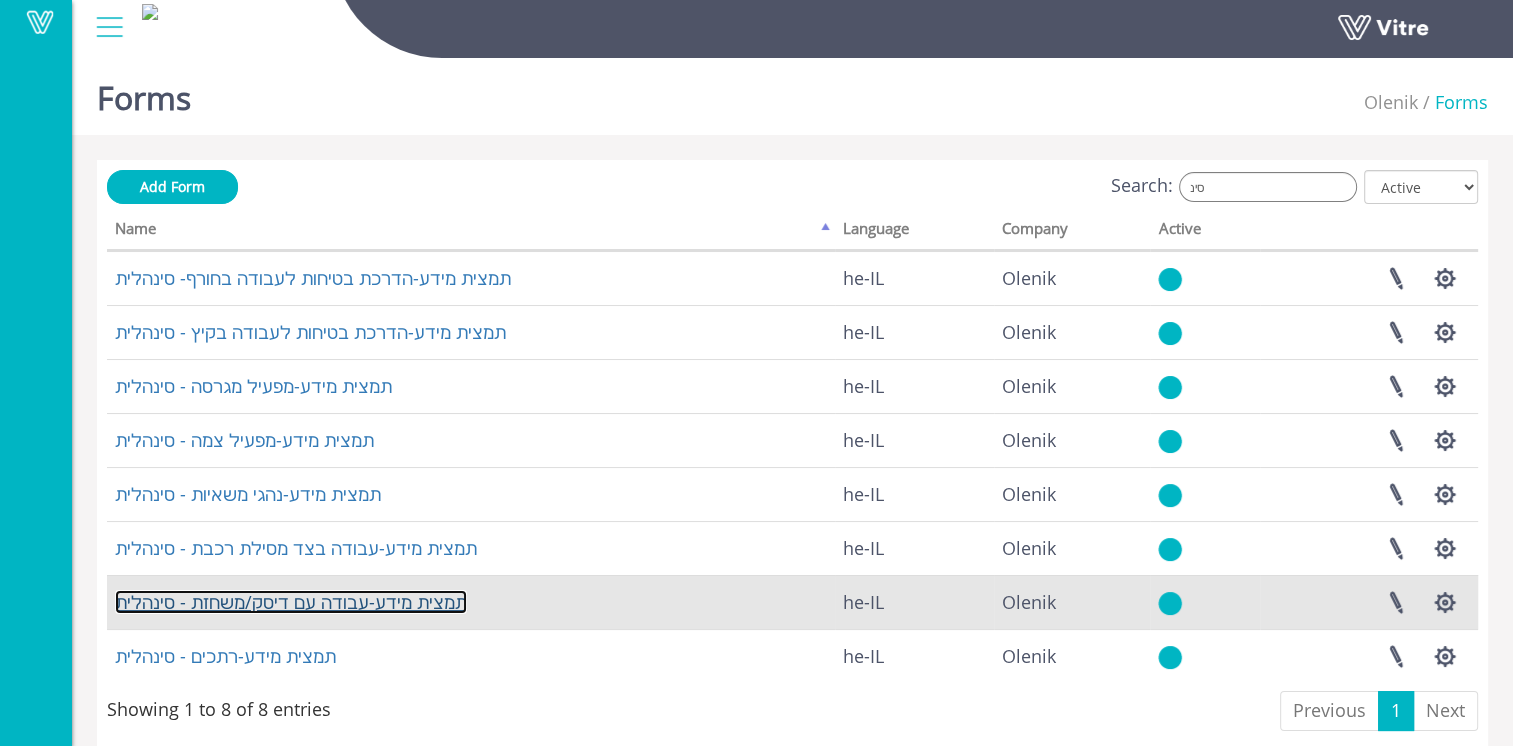 click on "תמצית מידע-עבודה עם דיסק/משחזת - סינהלית" at bounding box center (291, 602) 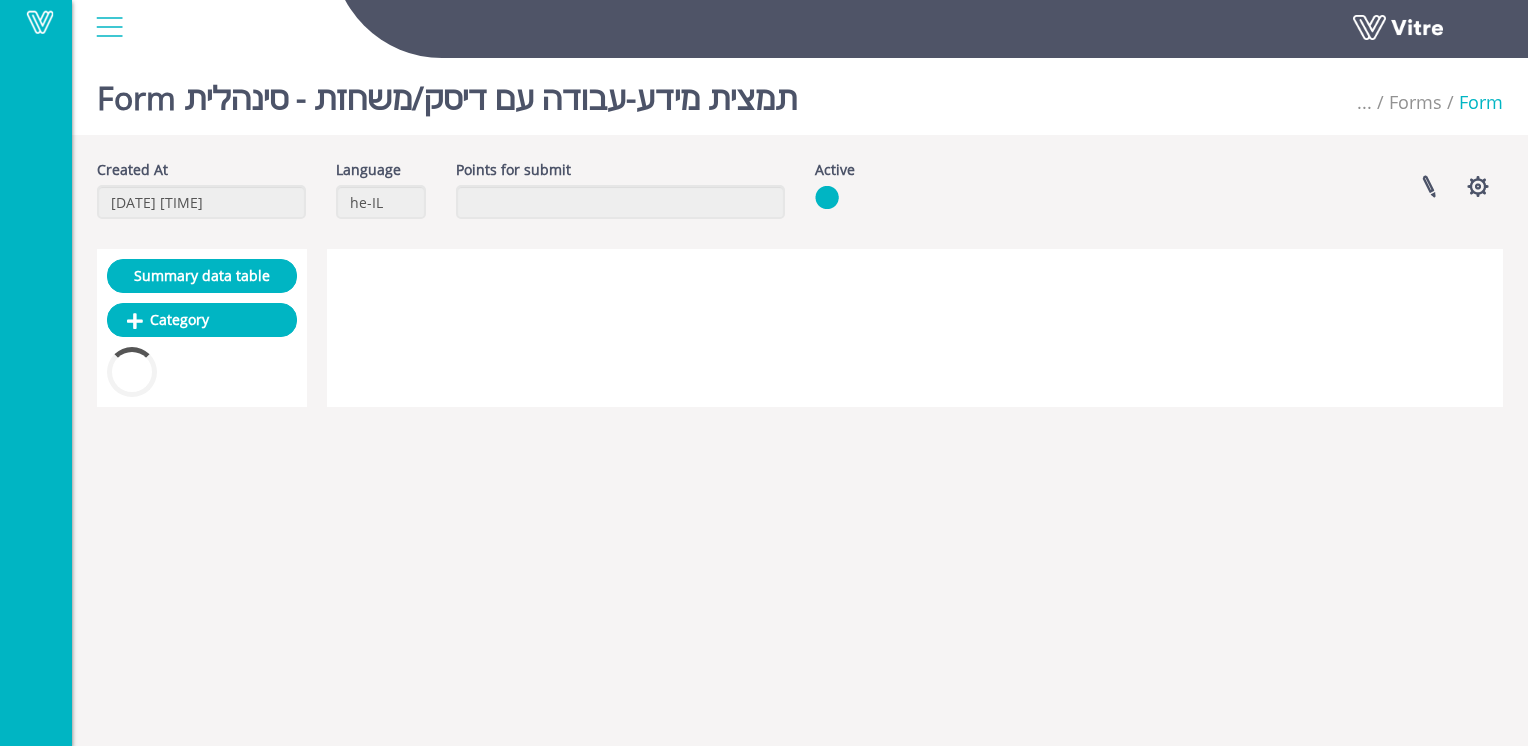 scroll, scrollTop: 0, scrollLeft: 0, axis: both 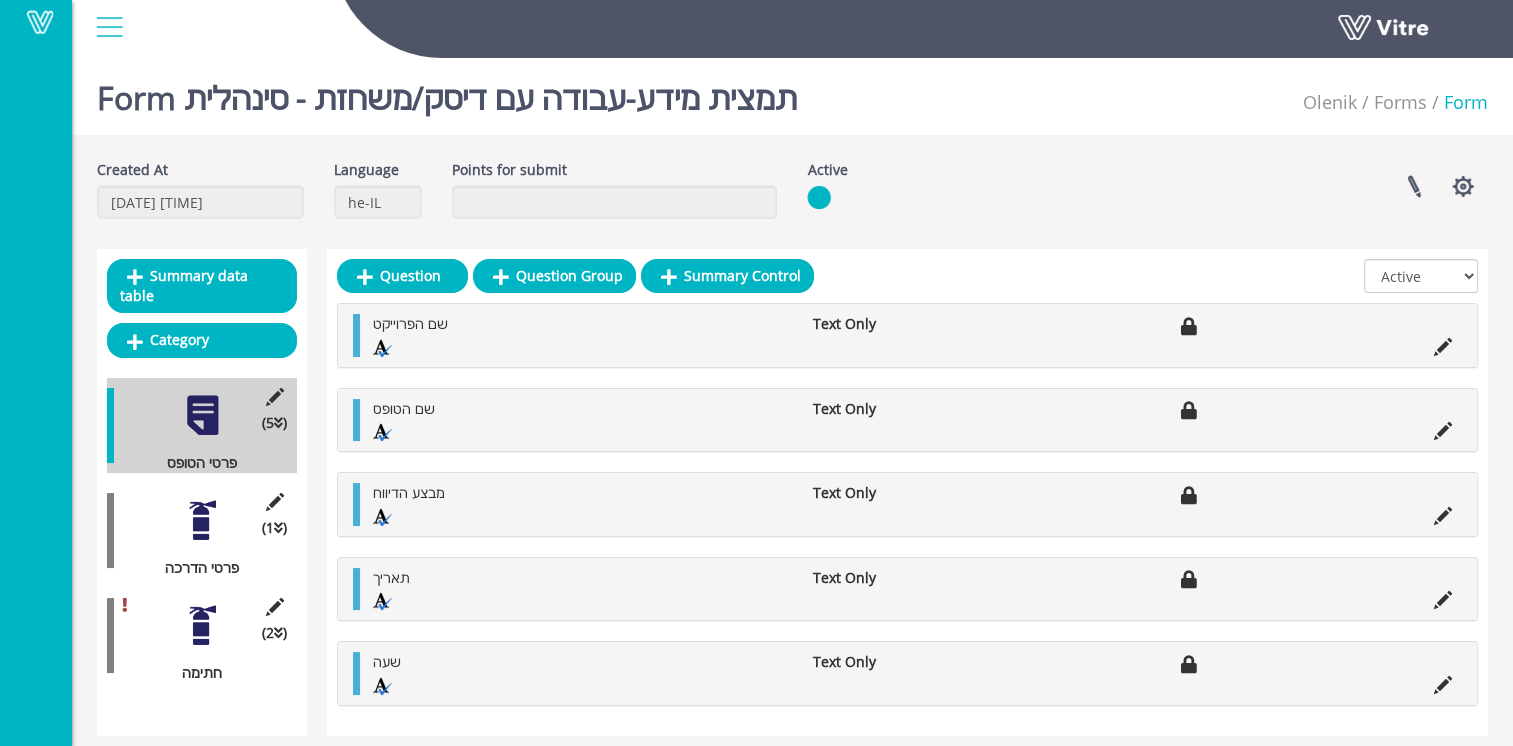 click at bounding box center (202, 625) 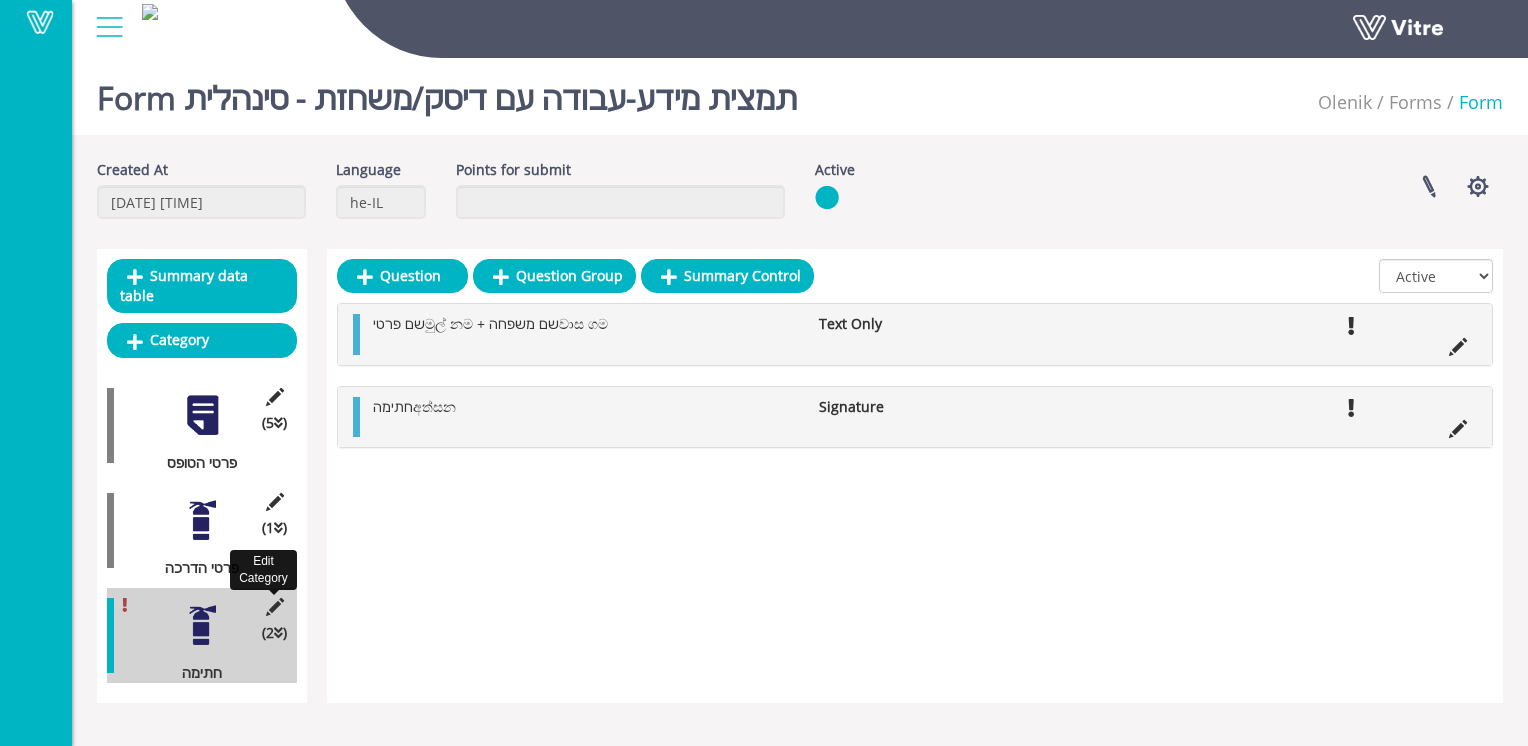 click at bounding box center (274, 607) 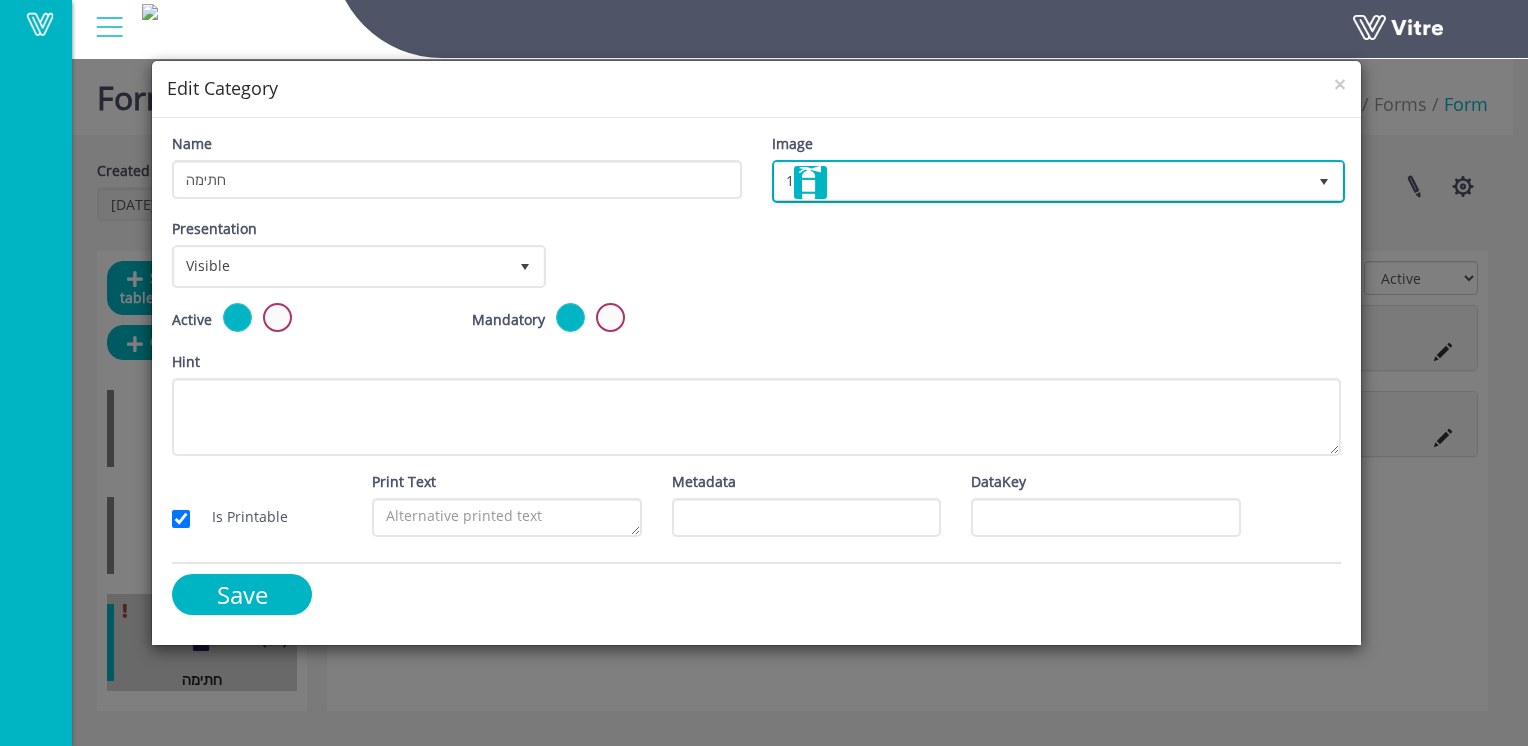 click on "1" at bounding box center (1040, 181) 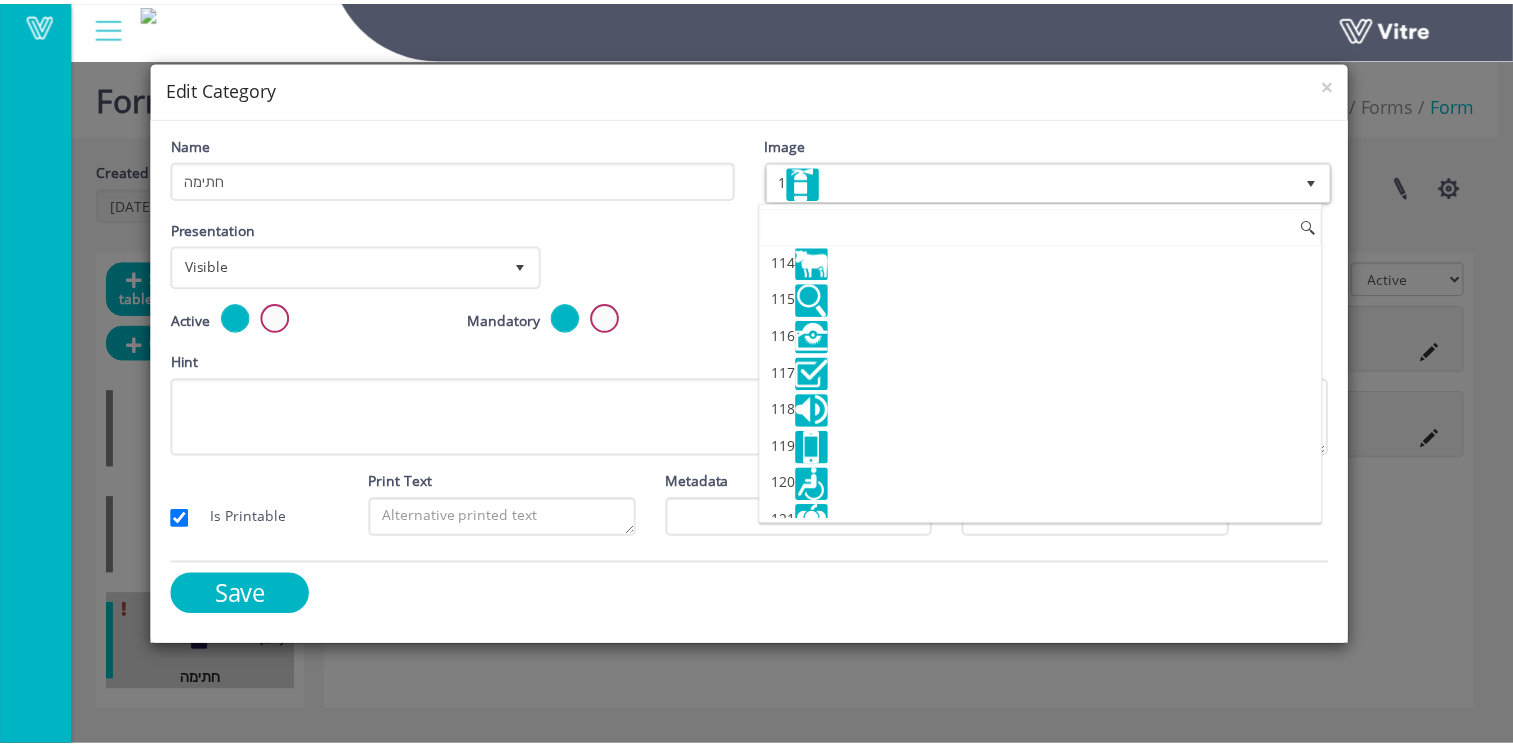 scroll, scrollTop: 4529, scrollLeft: 0, axis: vertical 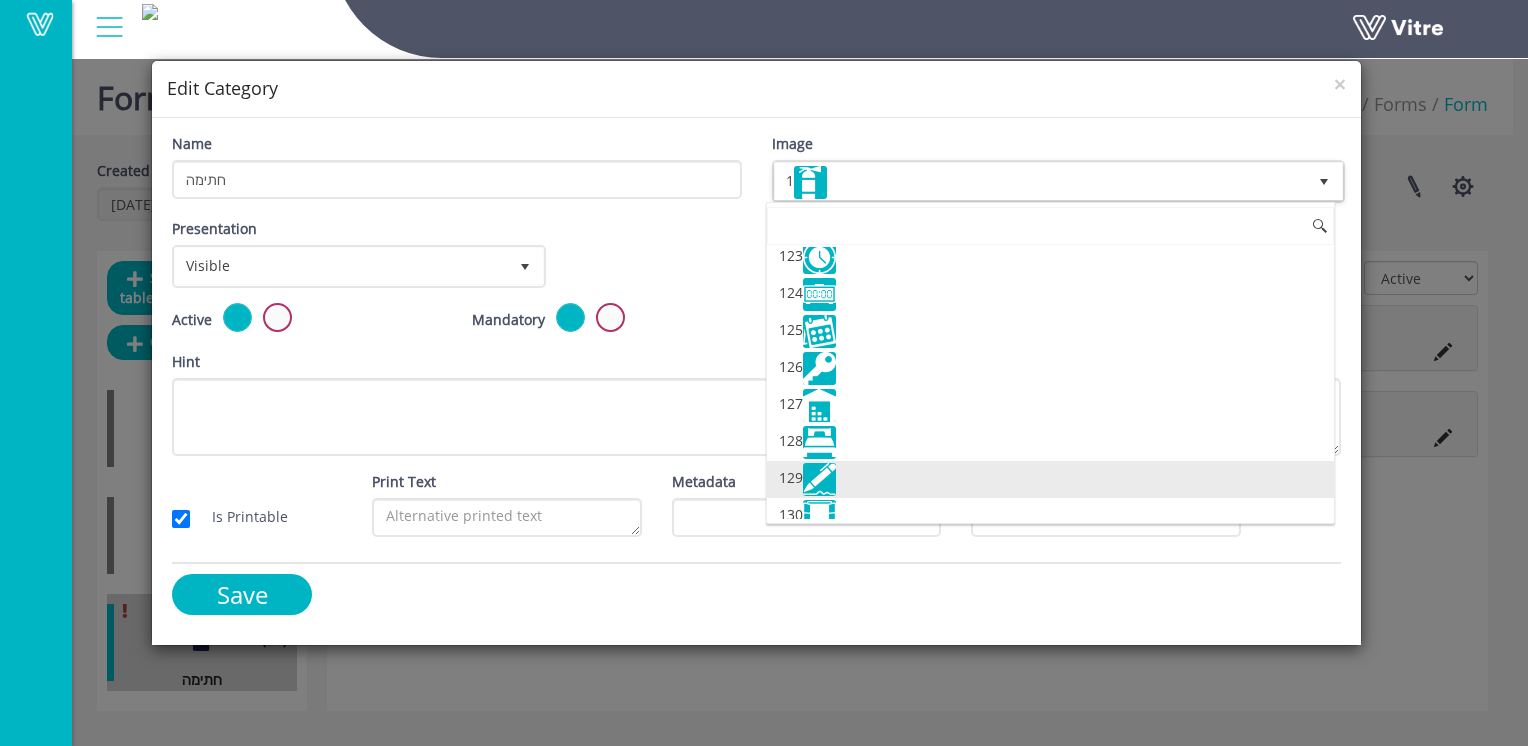 click at bounding box center (819, 479) 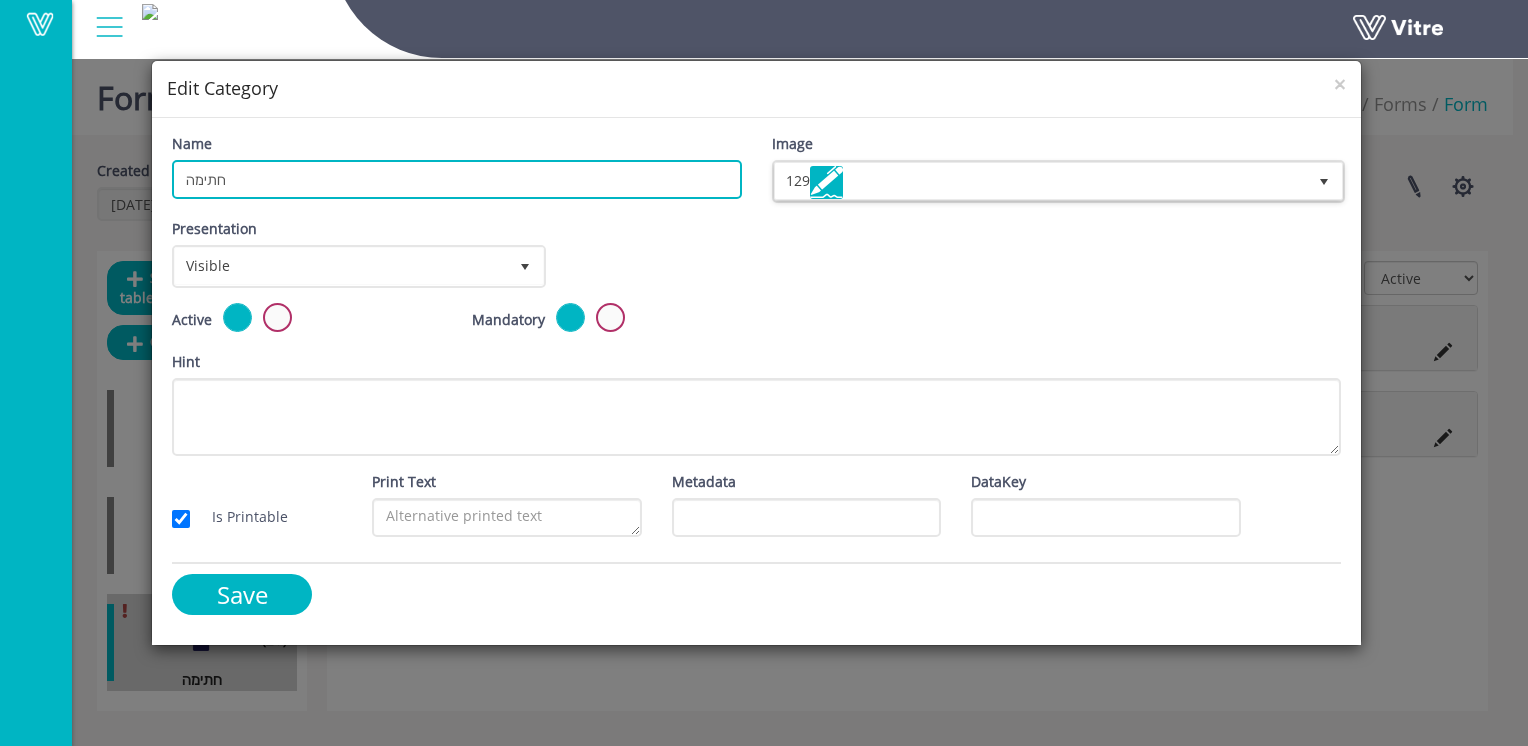 click on "חתימה" at bounding box center [456, 179] 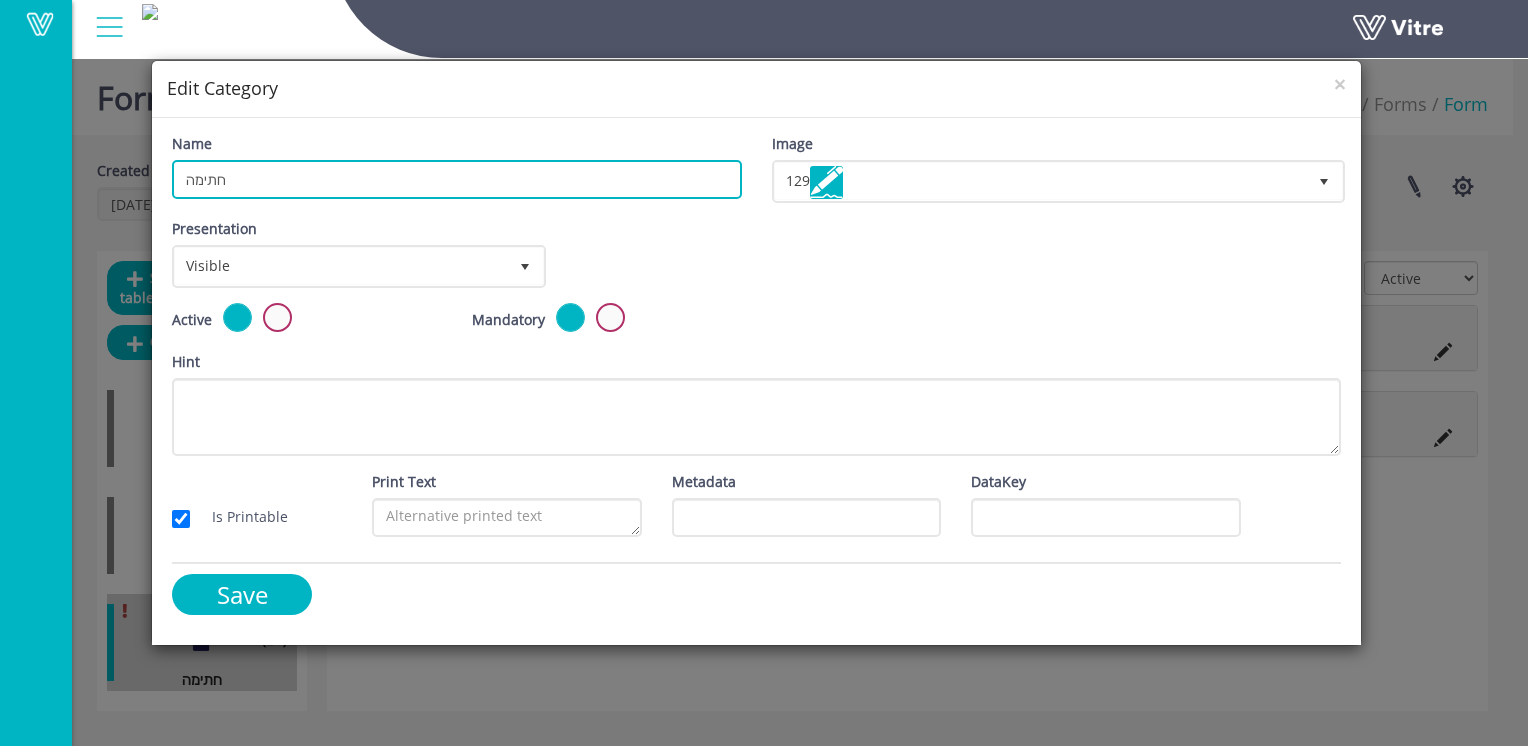 click on "חתימה" at bounding box center [456, 179] 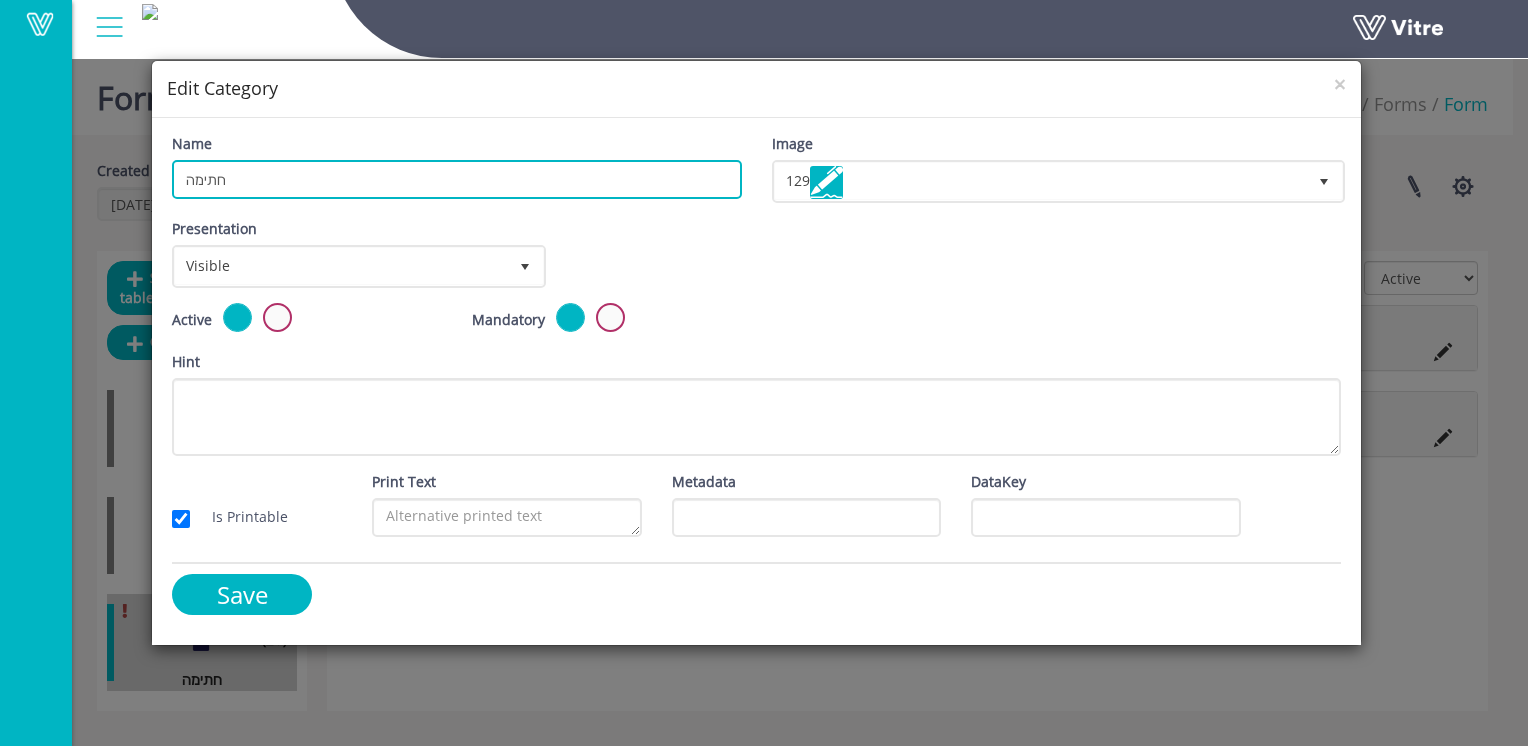 paste on "פרטי העובד ו" 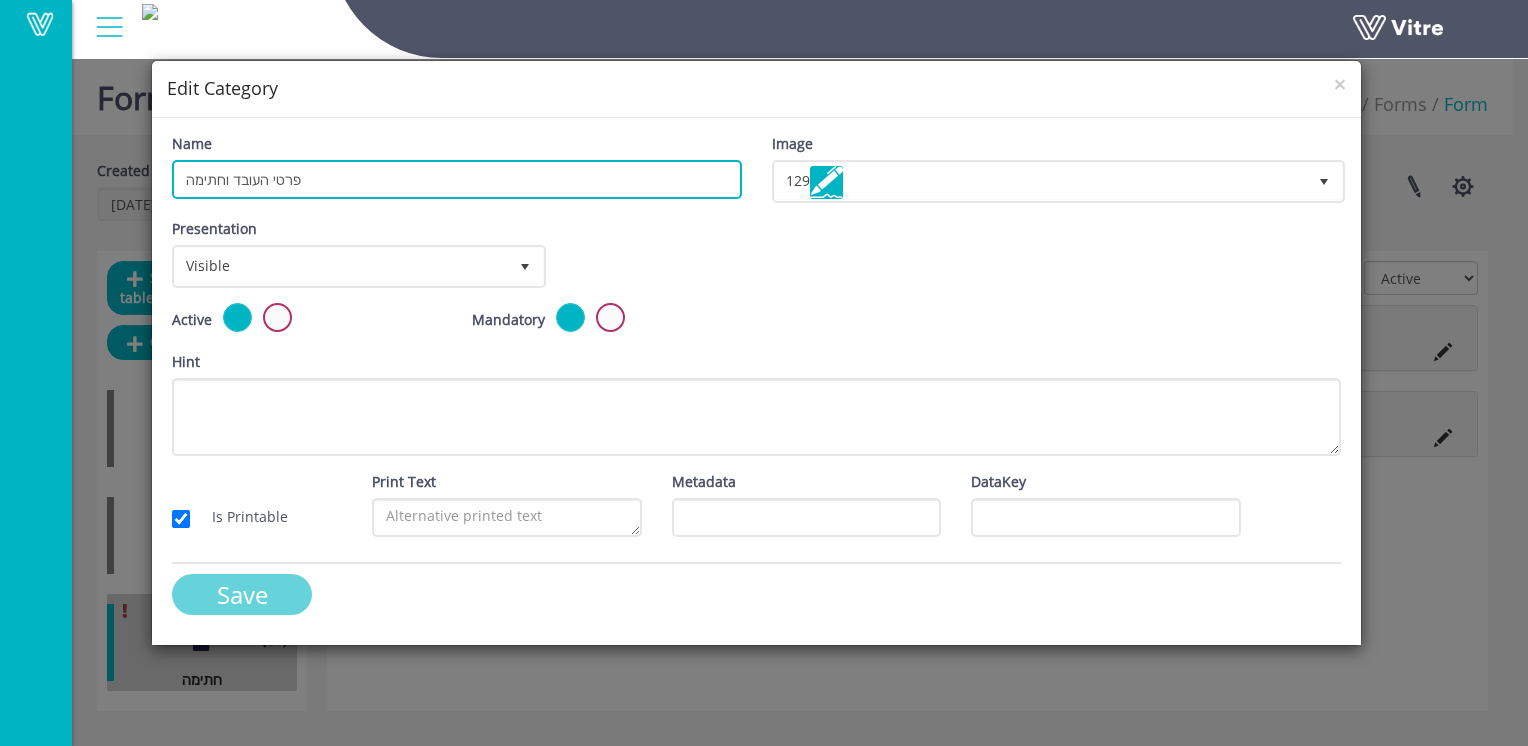 type on "פרטי העובד וחתימה" 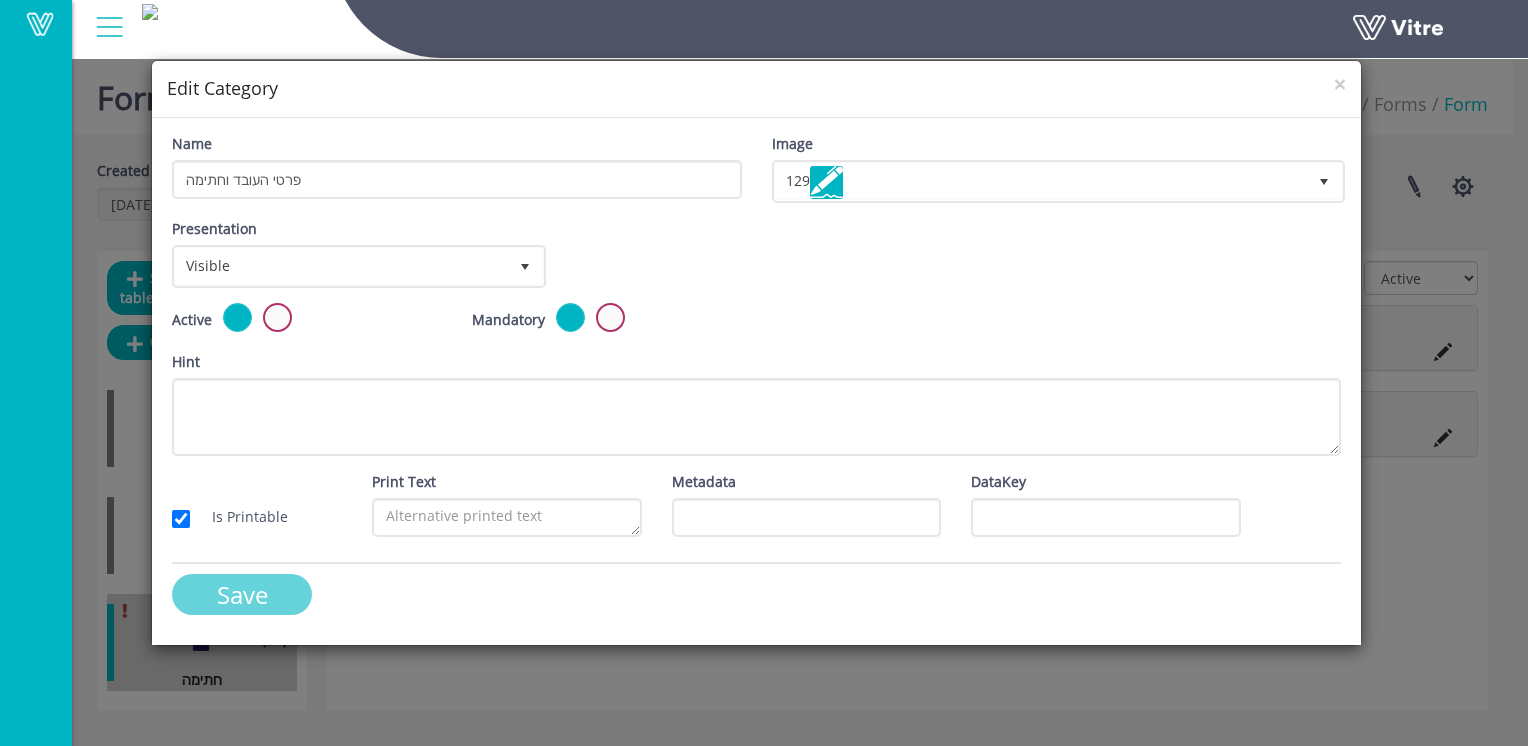 click on "Save" at bounding box center (242, 594) 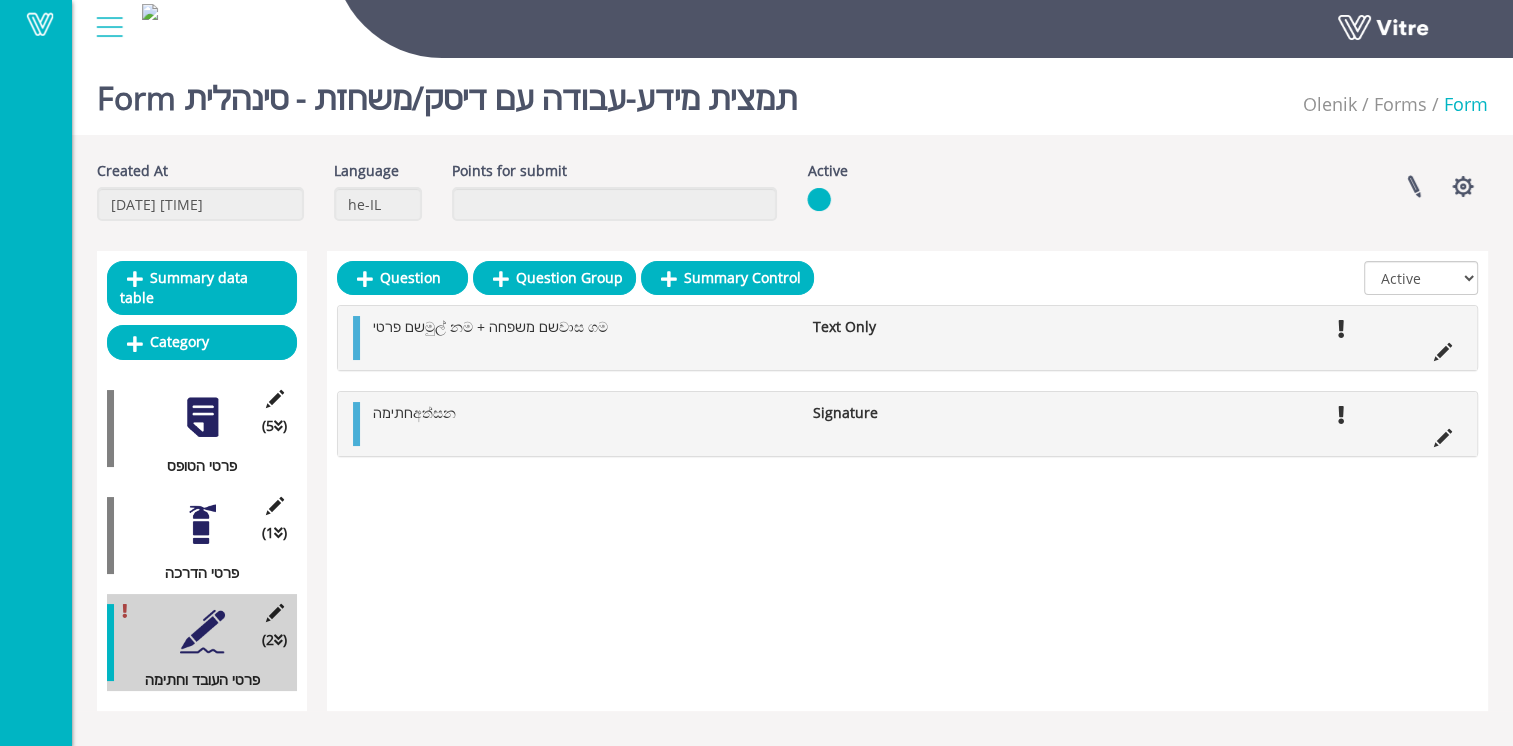 click at bounding box center [202, 631] 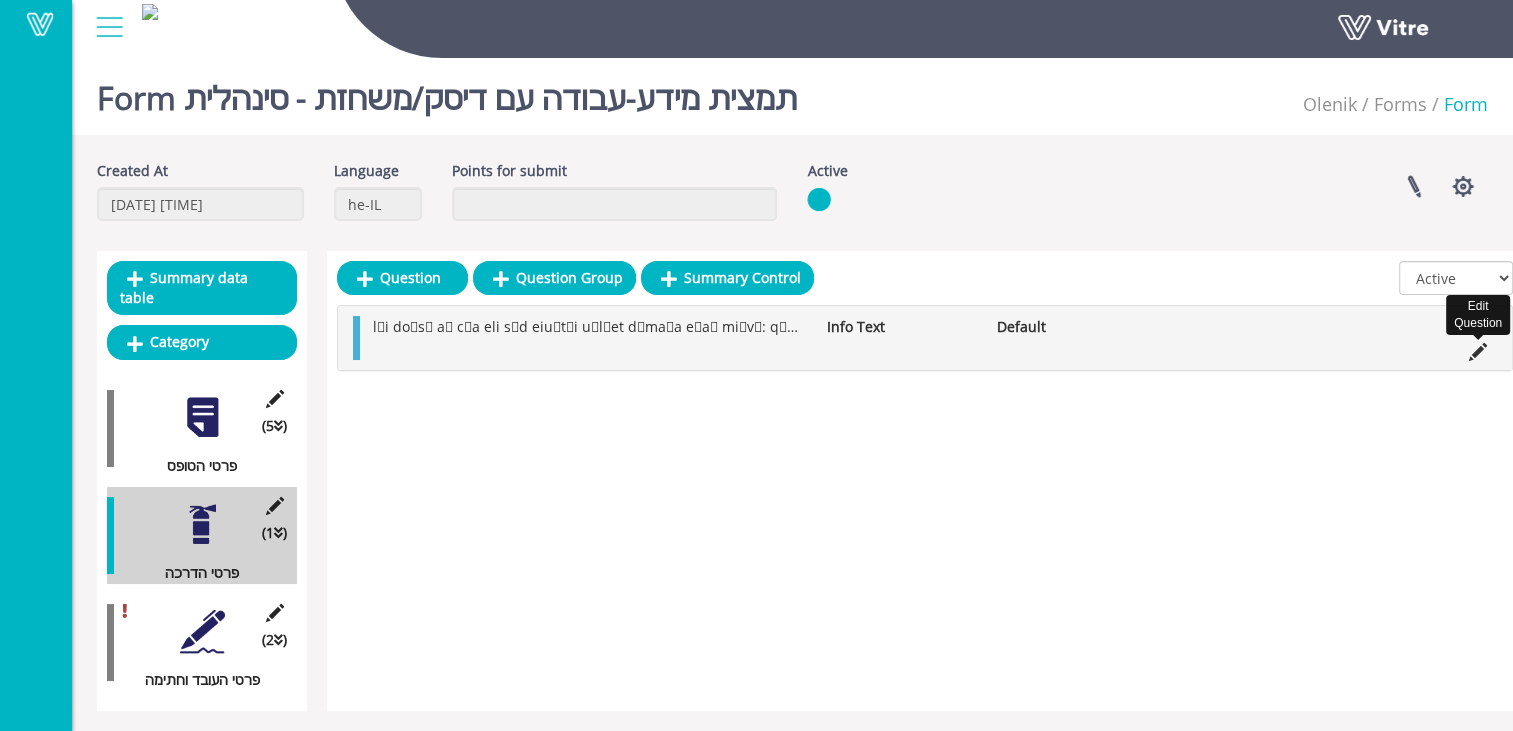 click at bounding box center [1478, 352] 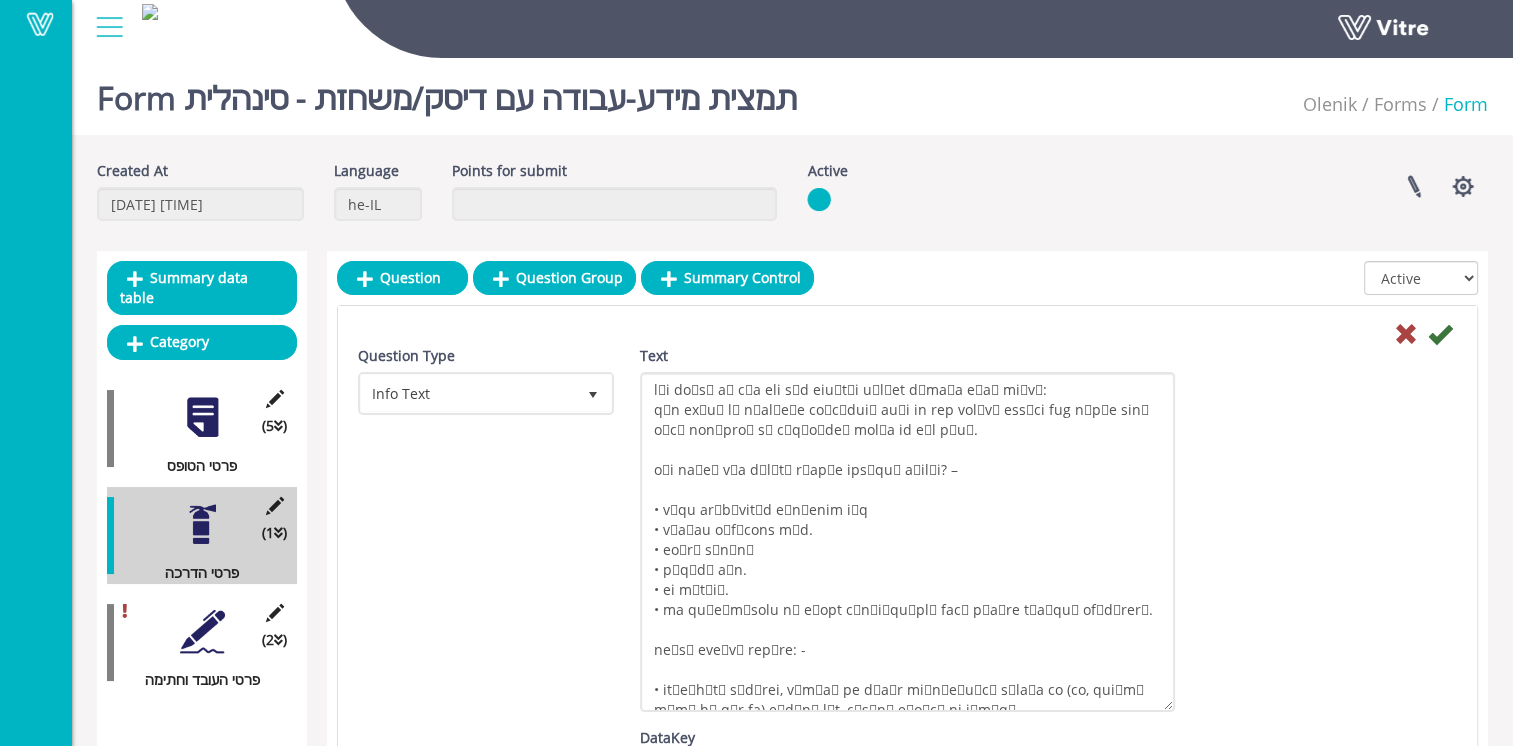 drag, startPoint x: 1164, startPoint y: 403, endPoint x: 1226, endPoint y: 704, distance: 307.31906 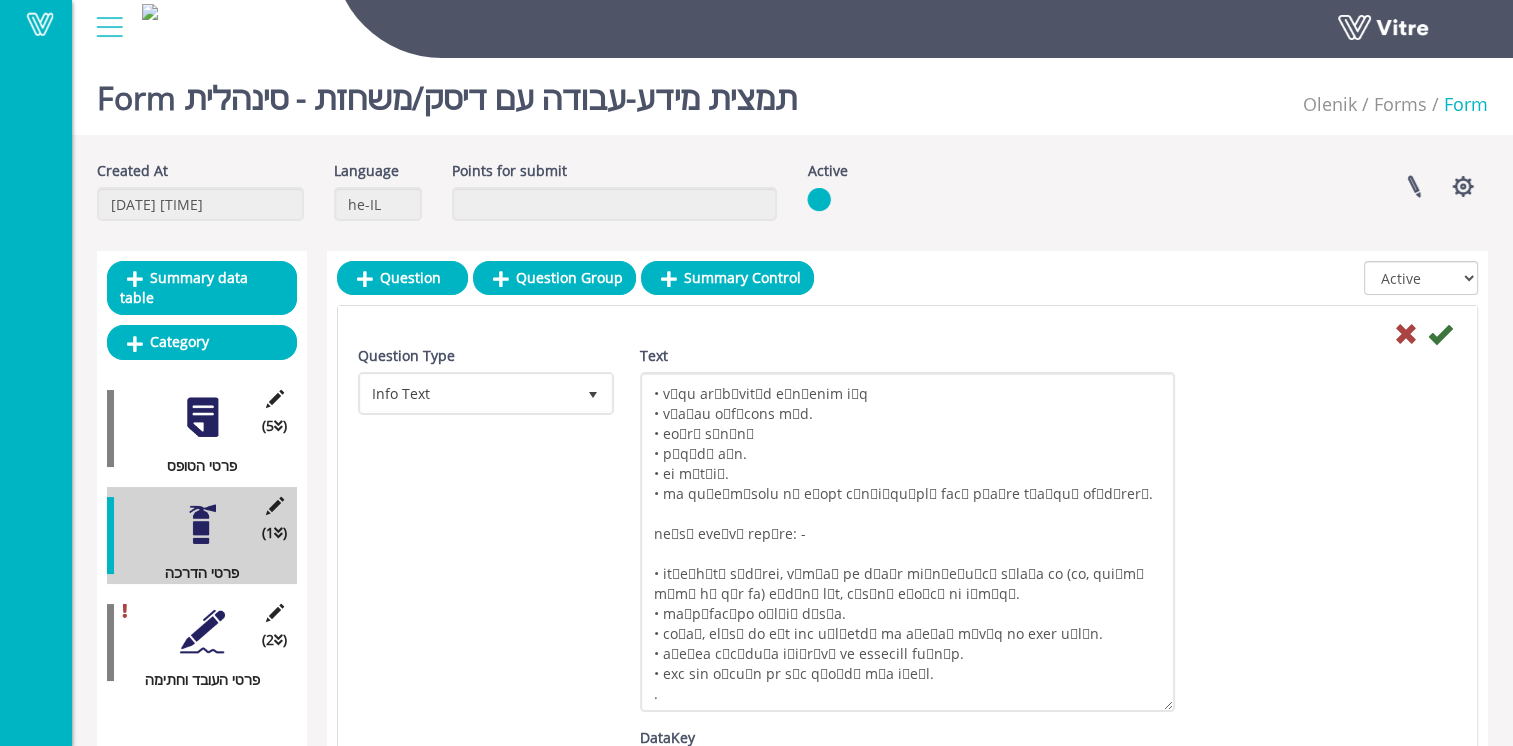 scroll, scrollTop: 175, scrollLeft: 0, axis: vertical 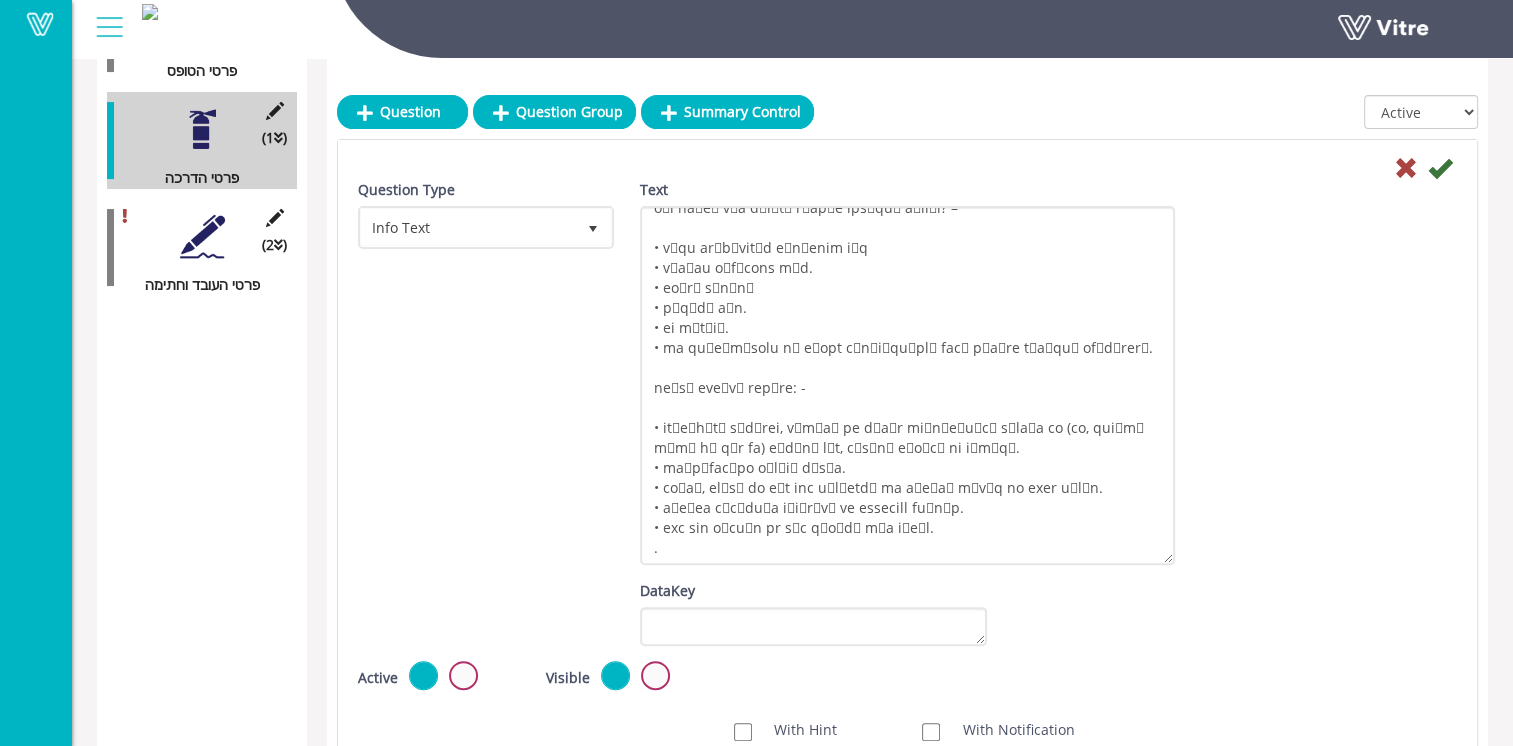 drag, startPoint x: 1164, startPoint y: 540, endPoint x: 1182, endPoint y: 559, distance: 26.172504 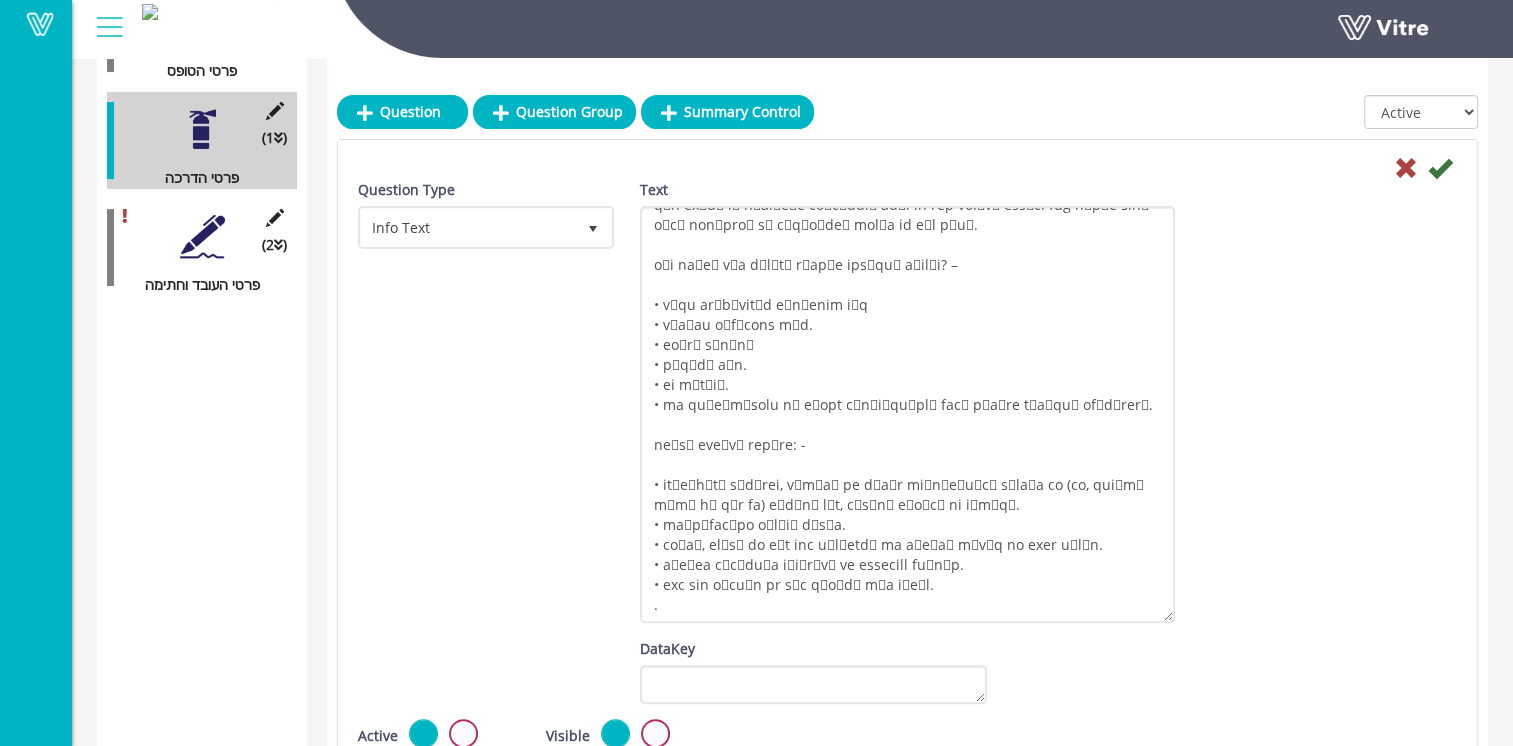 scroll, scrollTop: 88, scrollLeft: 0, axis: vertical 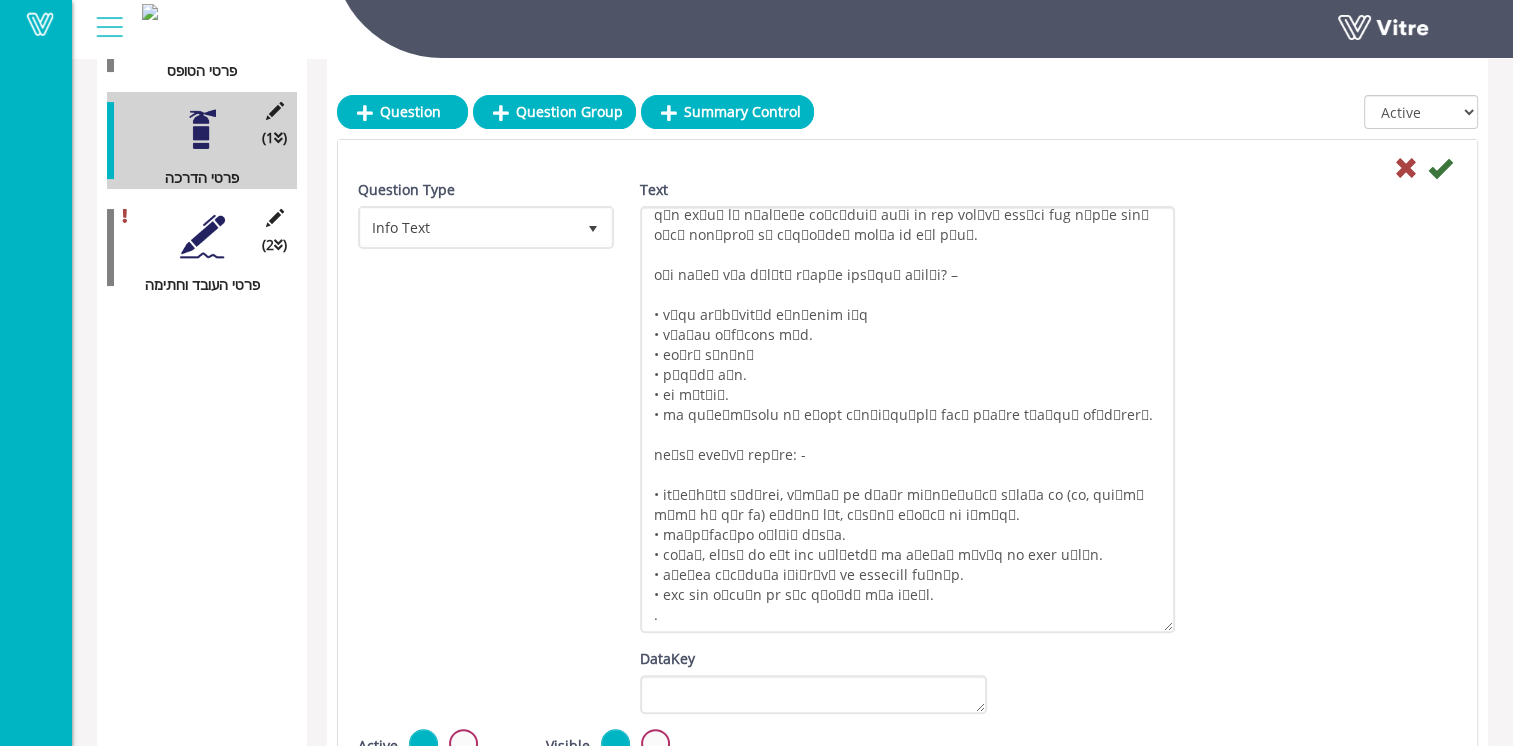 drag, startPoint x: 1168, startPoint y: 562, endPoint x: 1226, endPoint y: 630, distance: 89.37561 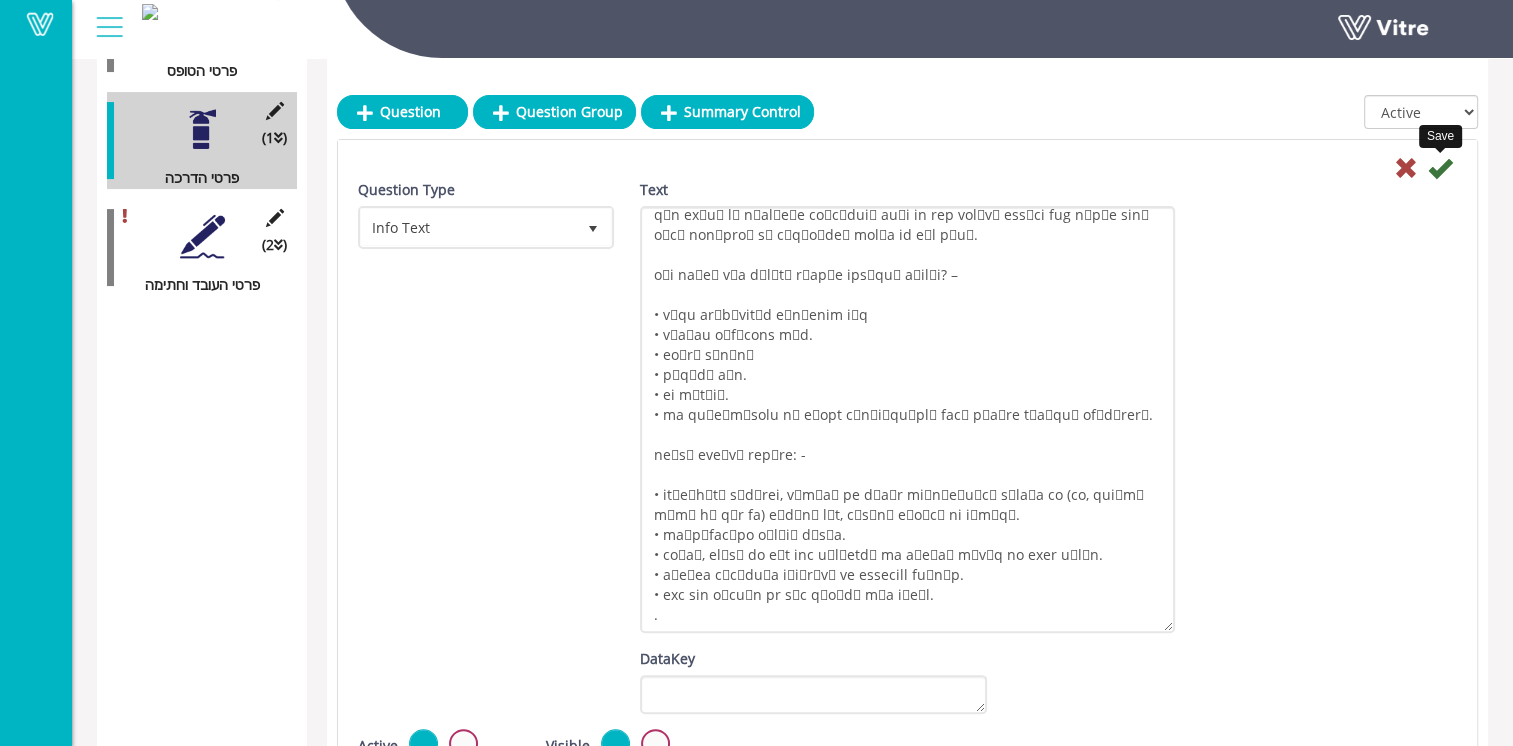 click at bounding box center (1440, 168) 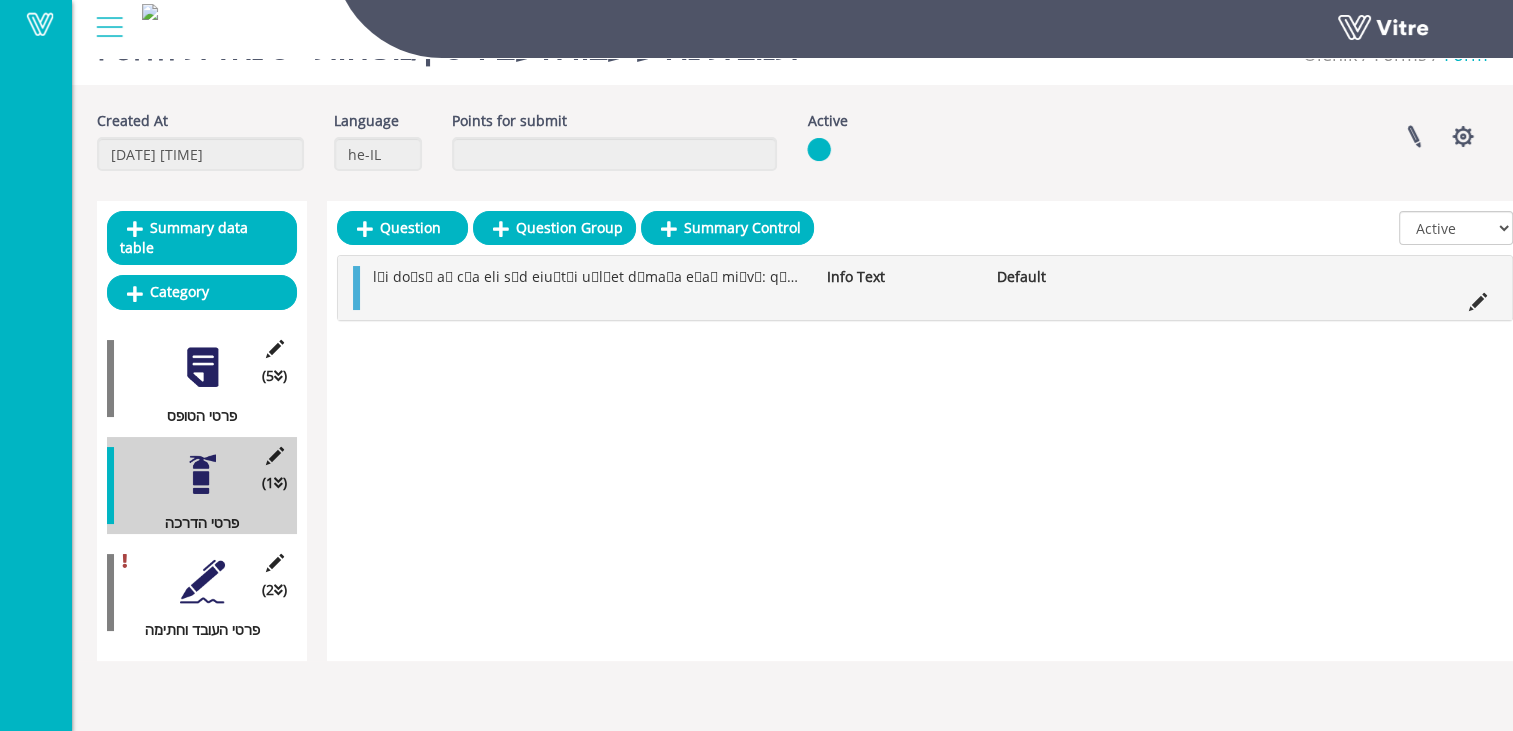 click at bounding box center (202, 581) 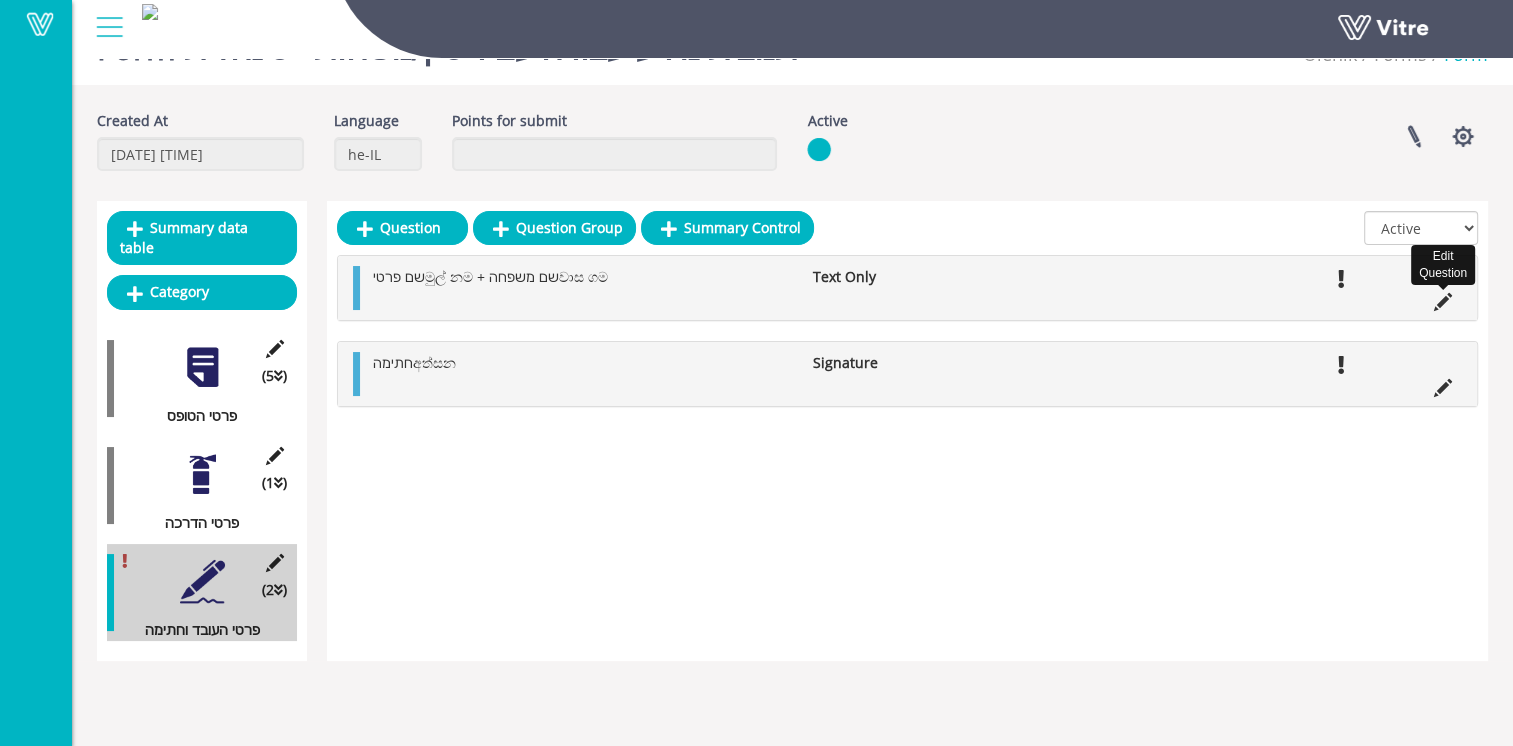 click at bounding box center [1443, 302] 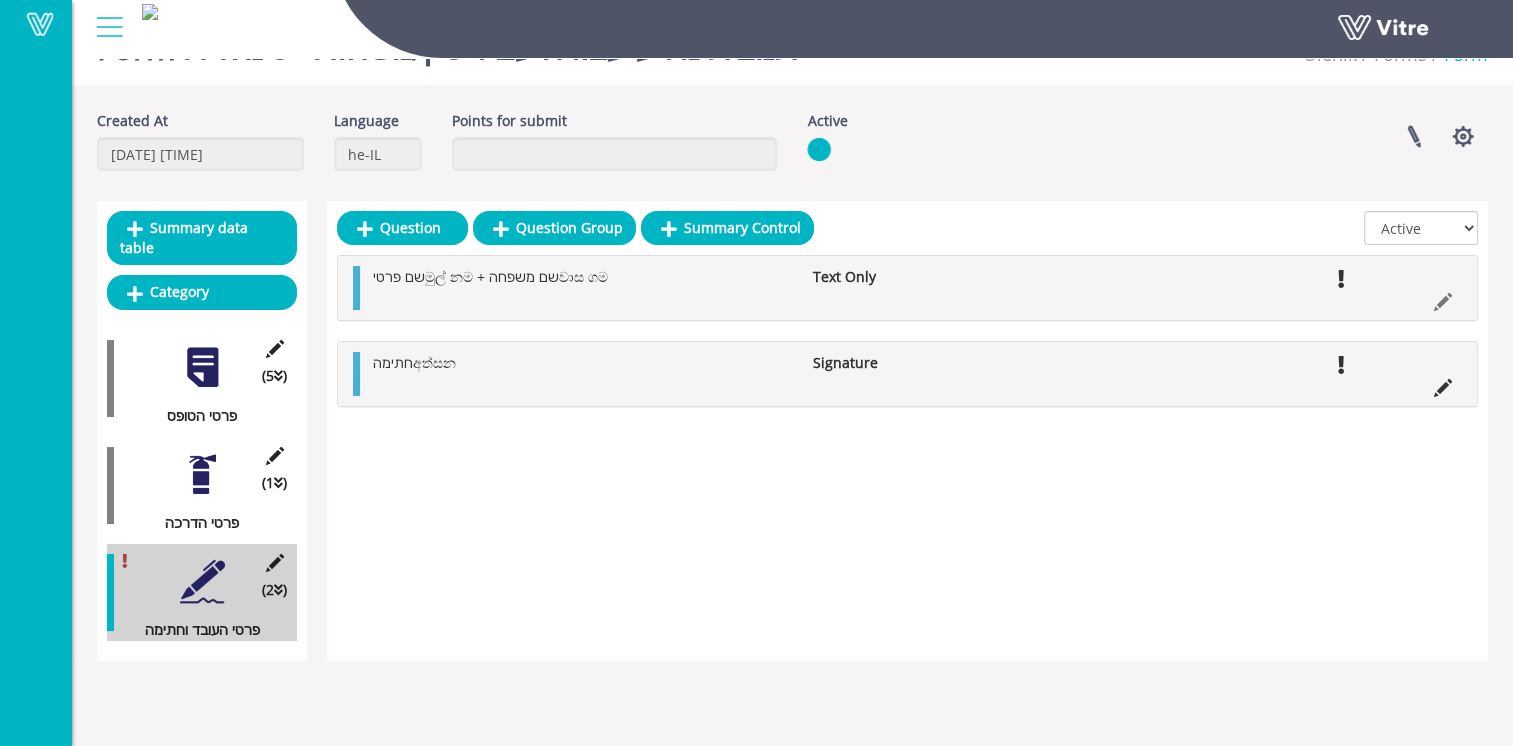 scroll, scrollTop: 395, scrollLeft: 0, axis: vertical 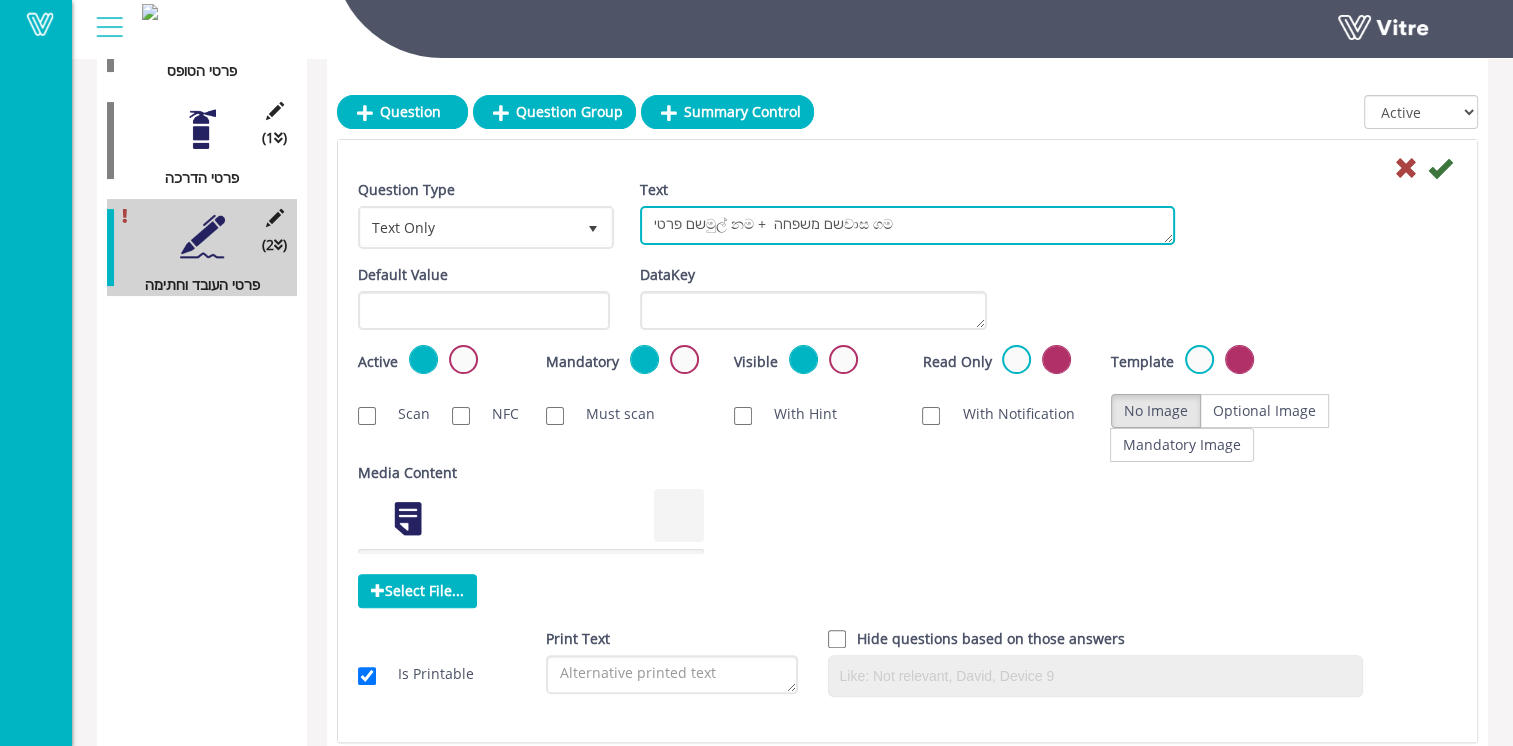 drag, startPoint x: 940, startPoint y: 216, endPoint x: 631, endPoint y: 206, distance: 309.16177 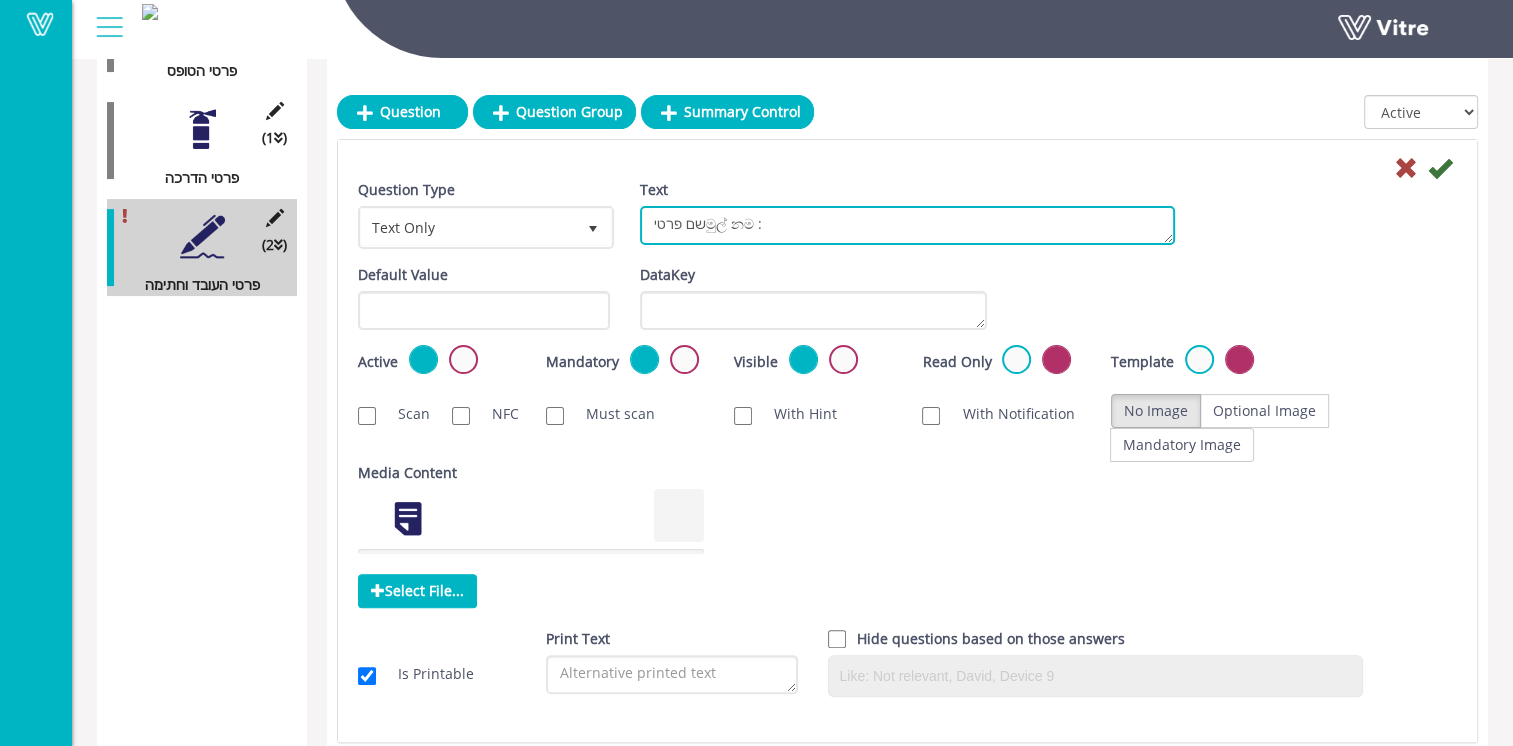 click on "שם פרטיමුල් නම +  שם משפחהවාස ගම" at bounding box center (907, 225) 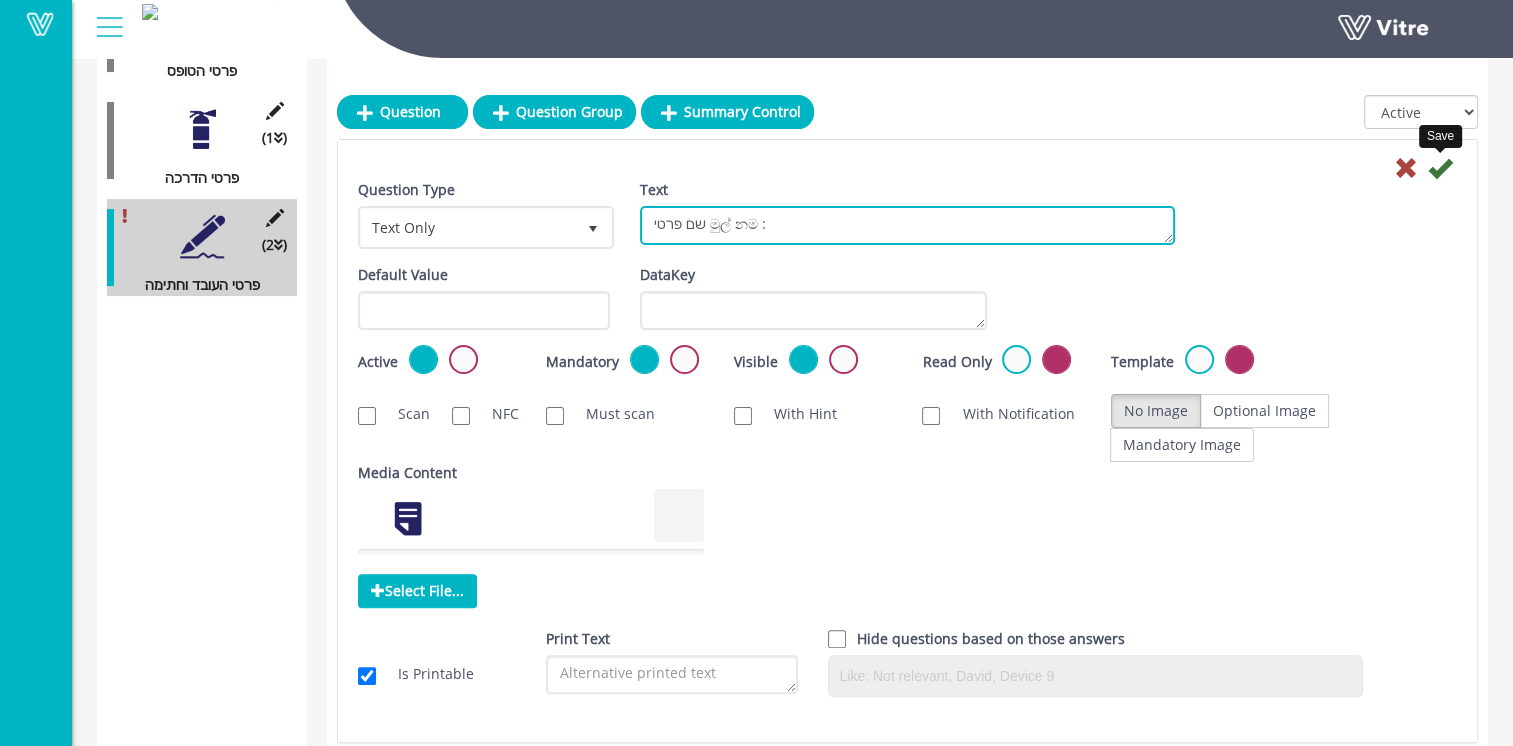 type on "שם פרטי මුල් නම :" 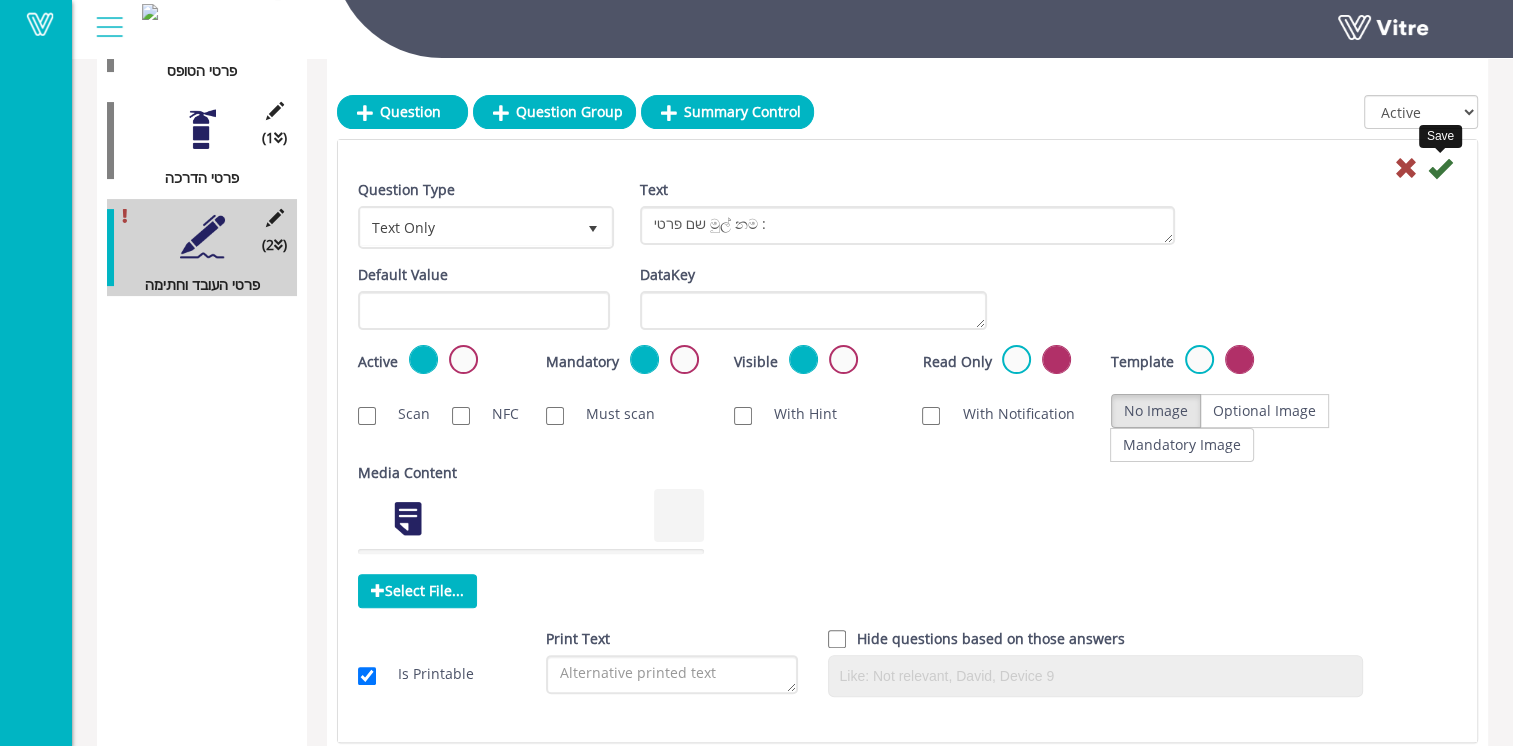 click at bounding box center (1440, 168) 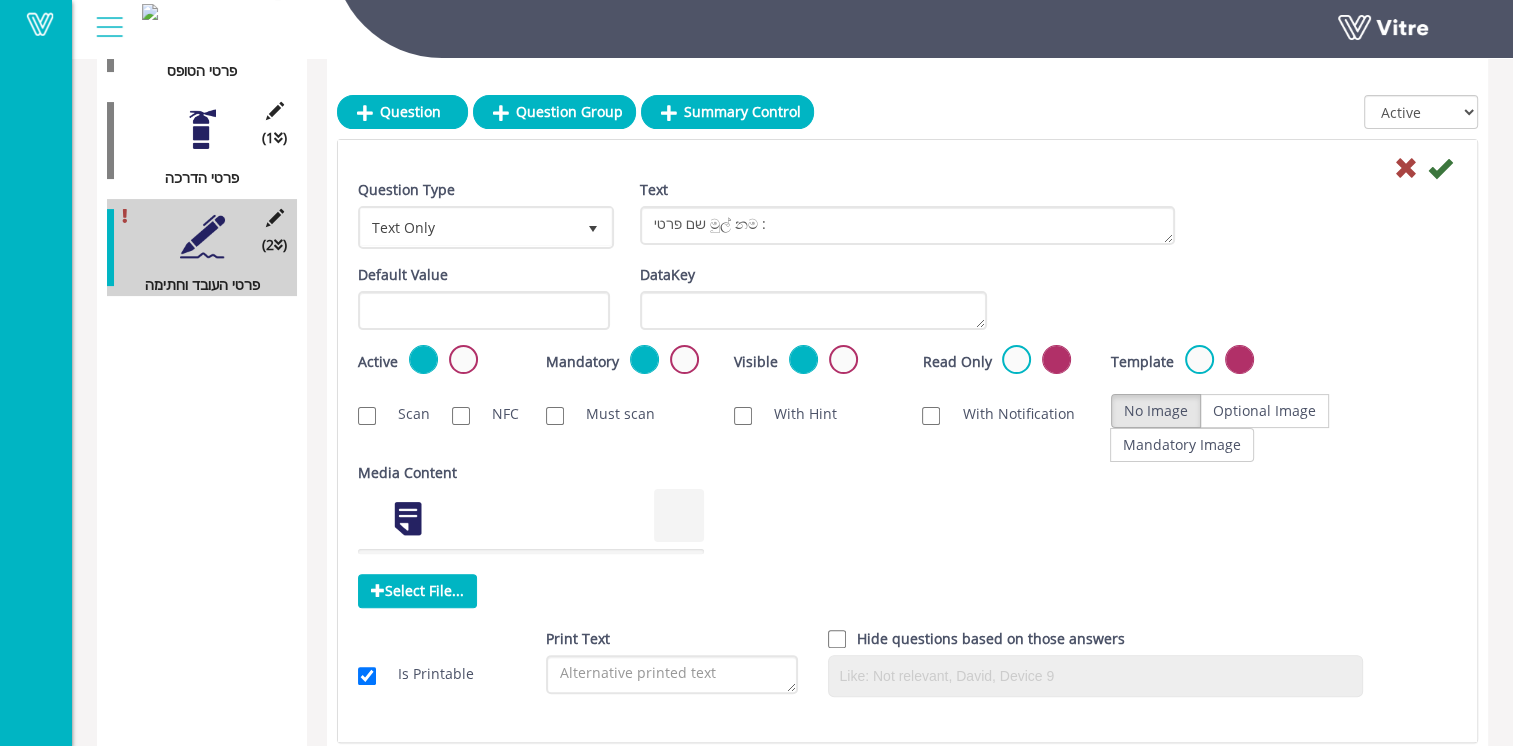 scroll, scrollTop: 50, scrollLeft: 0, axis: vertical 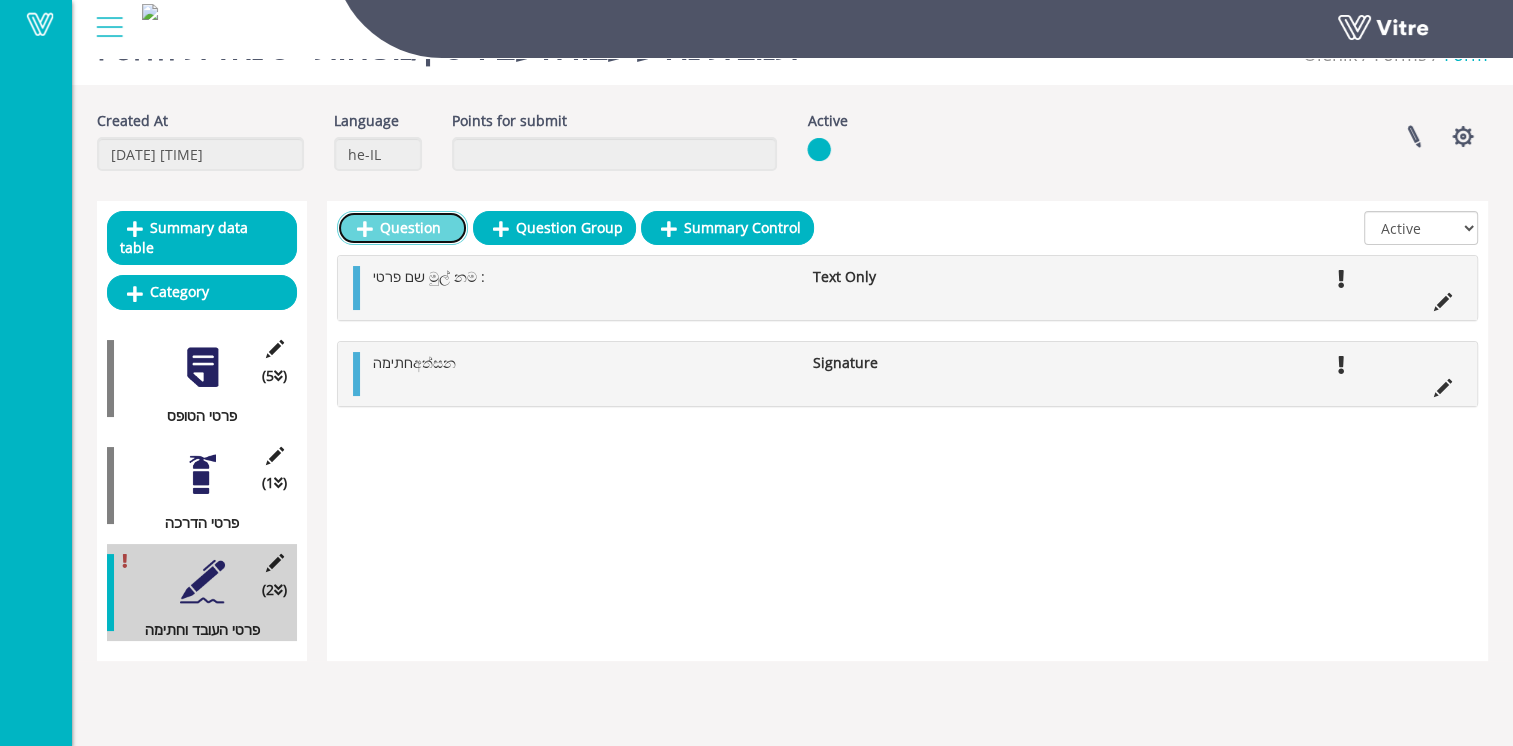 click on "Question" at bounding box center (402, 228) 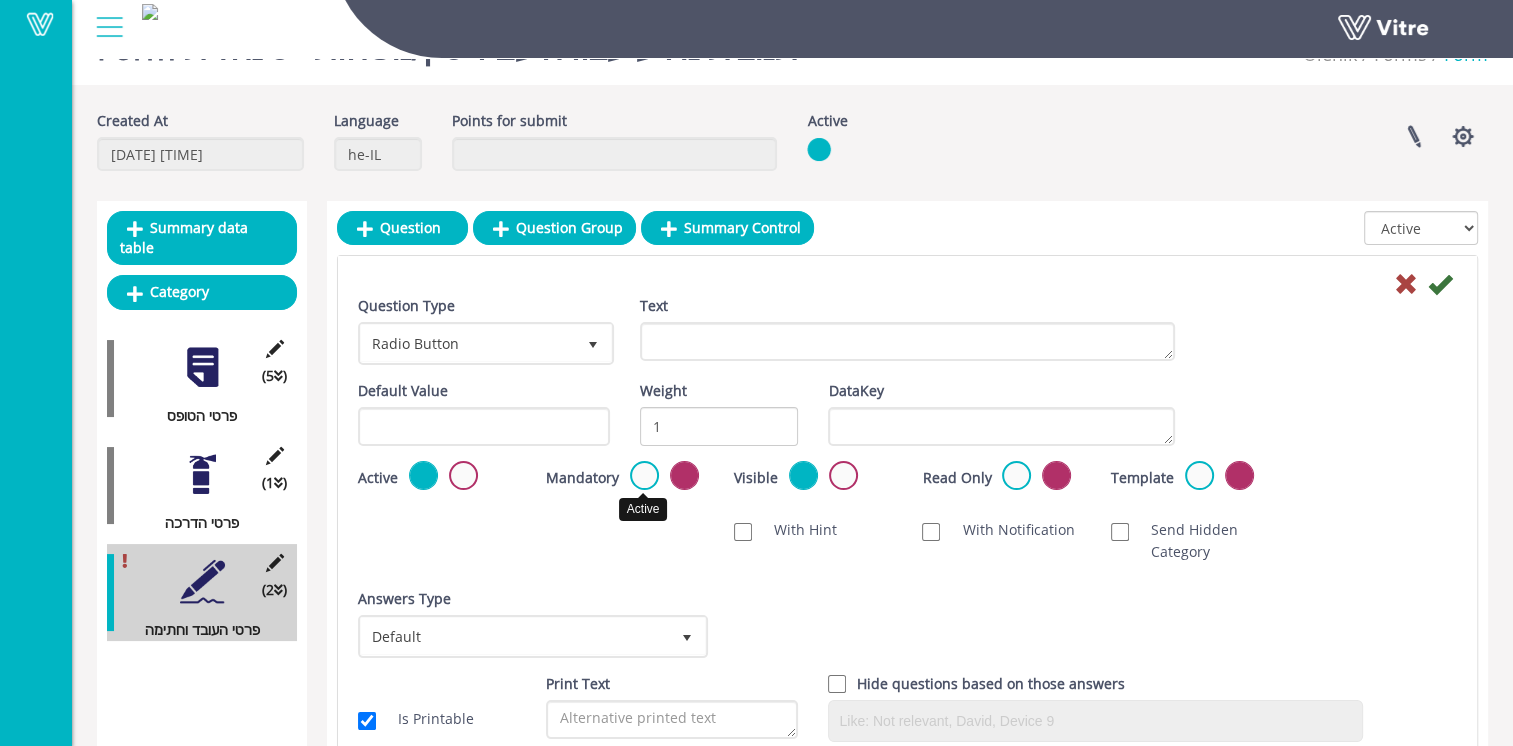 click at bounding box center (644, 475) 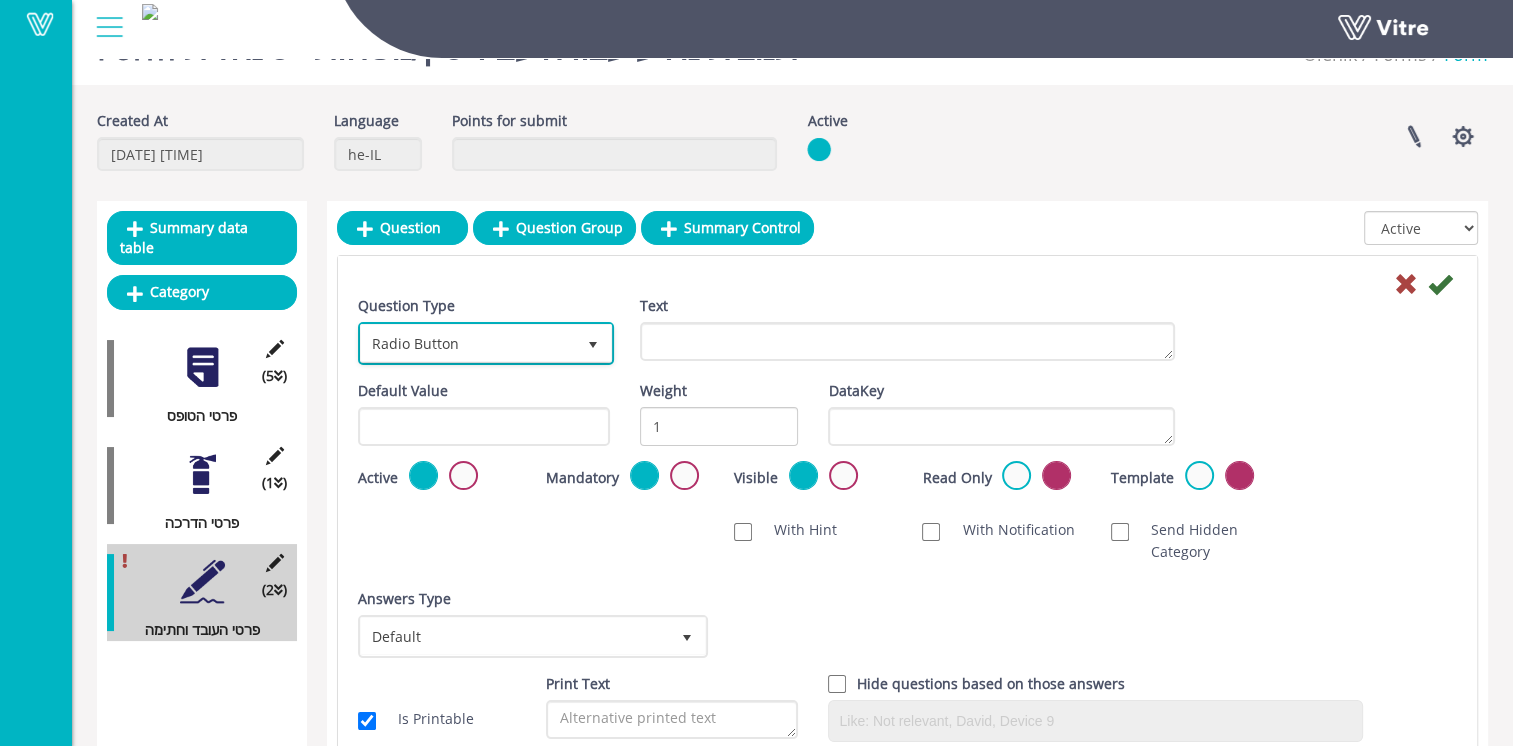 click on "Radio Button" at bounding box center (468, 343) 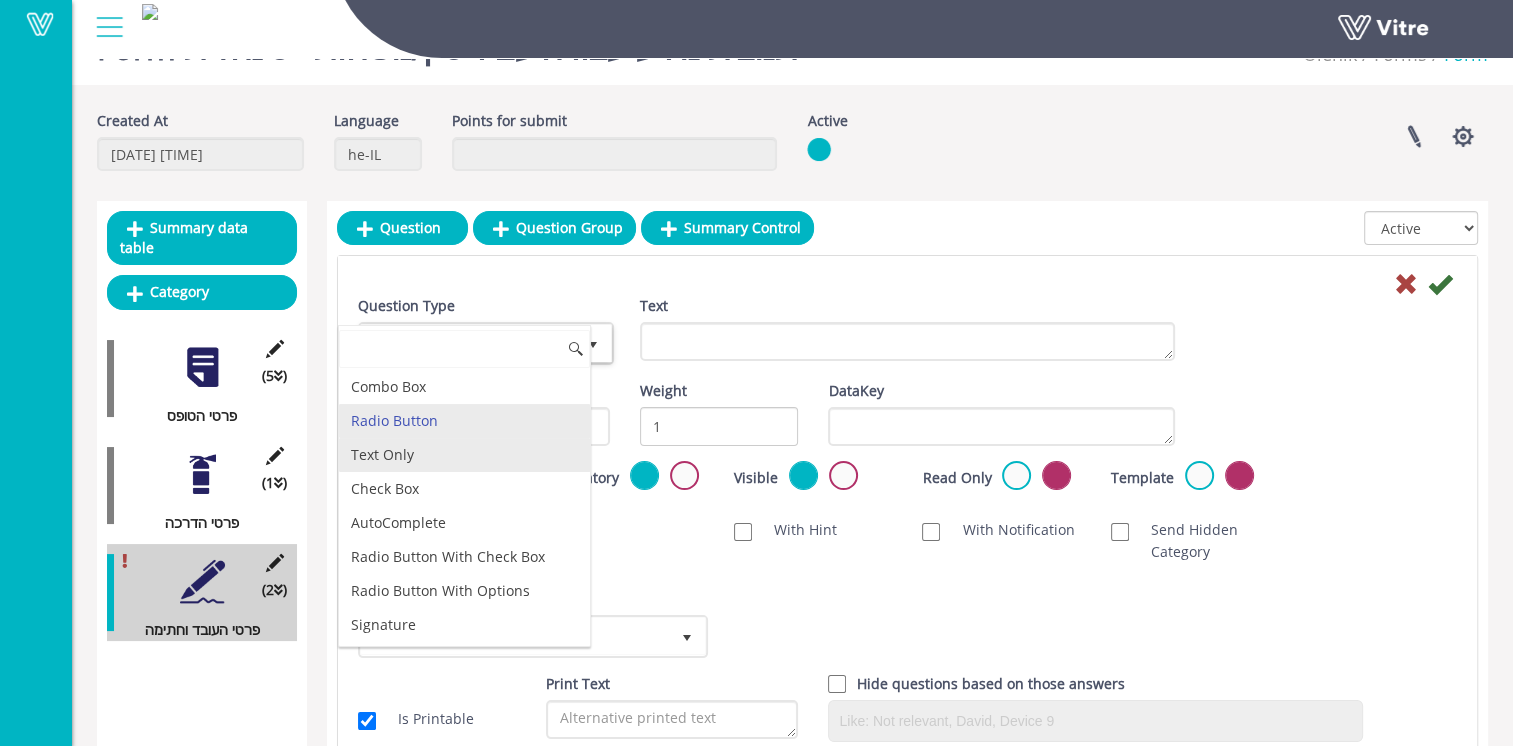 click on "Text Only" at bounding box center [464, 455] 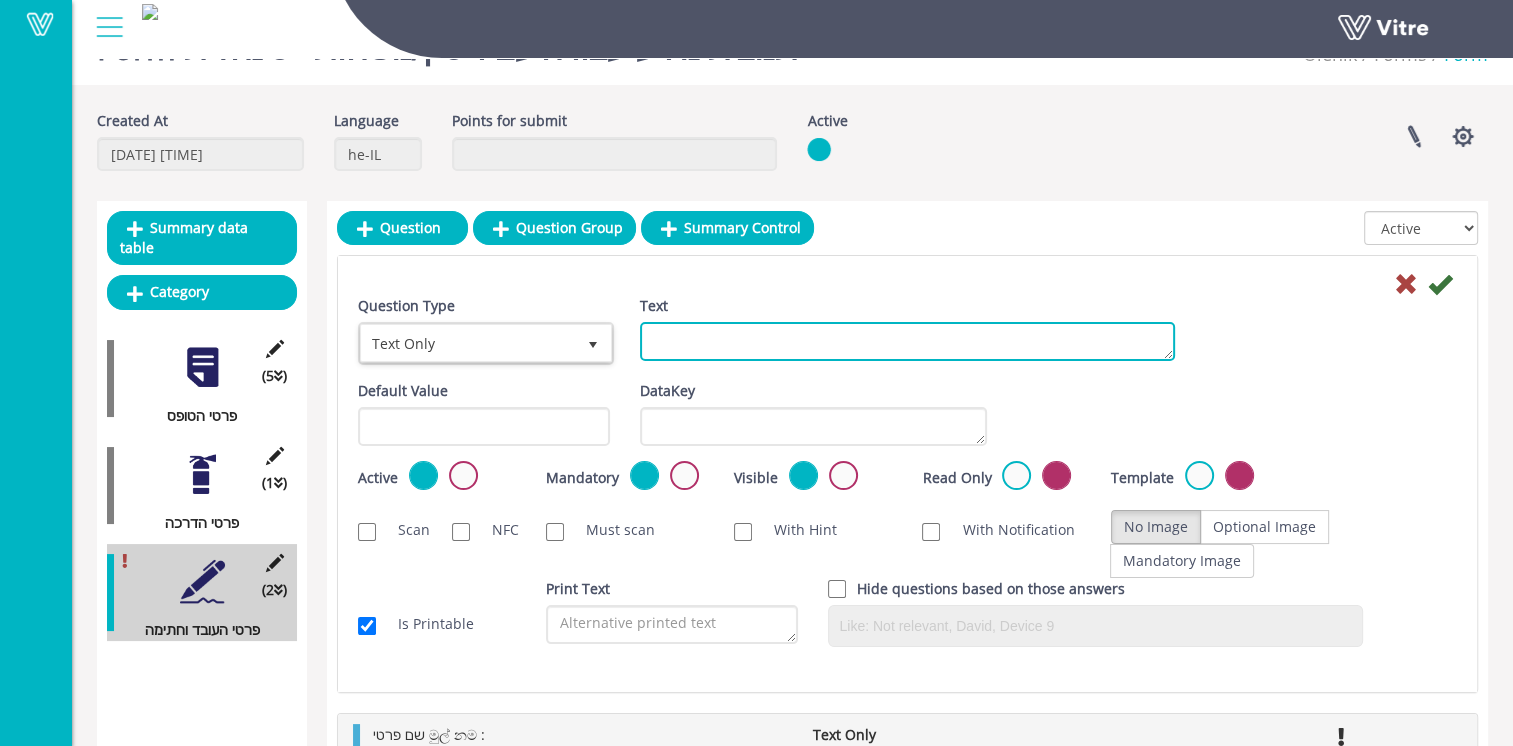 click on "Text" at bounding box center [907, 341] 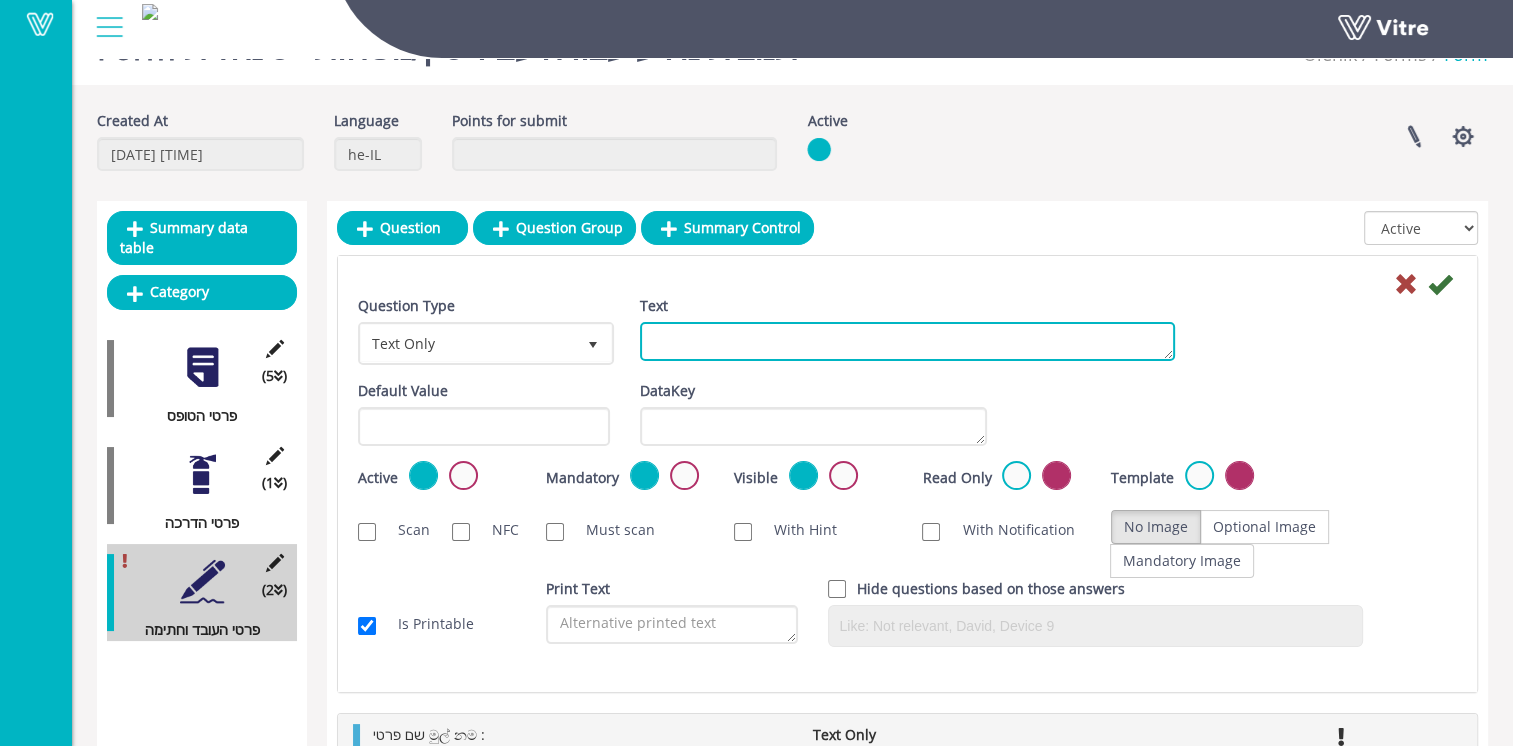 paste on "שם משפחהවාස ගම:" 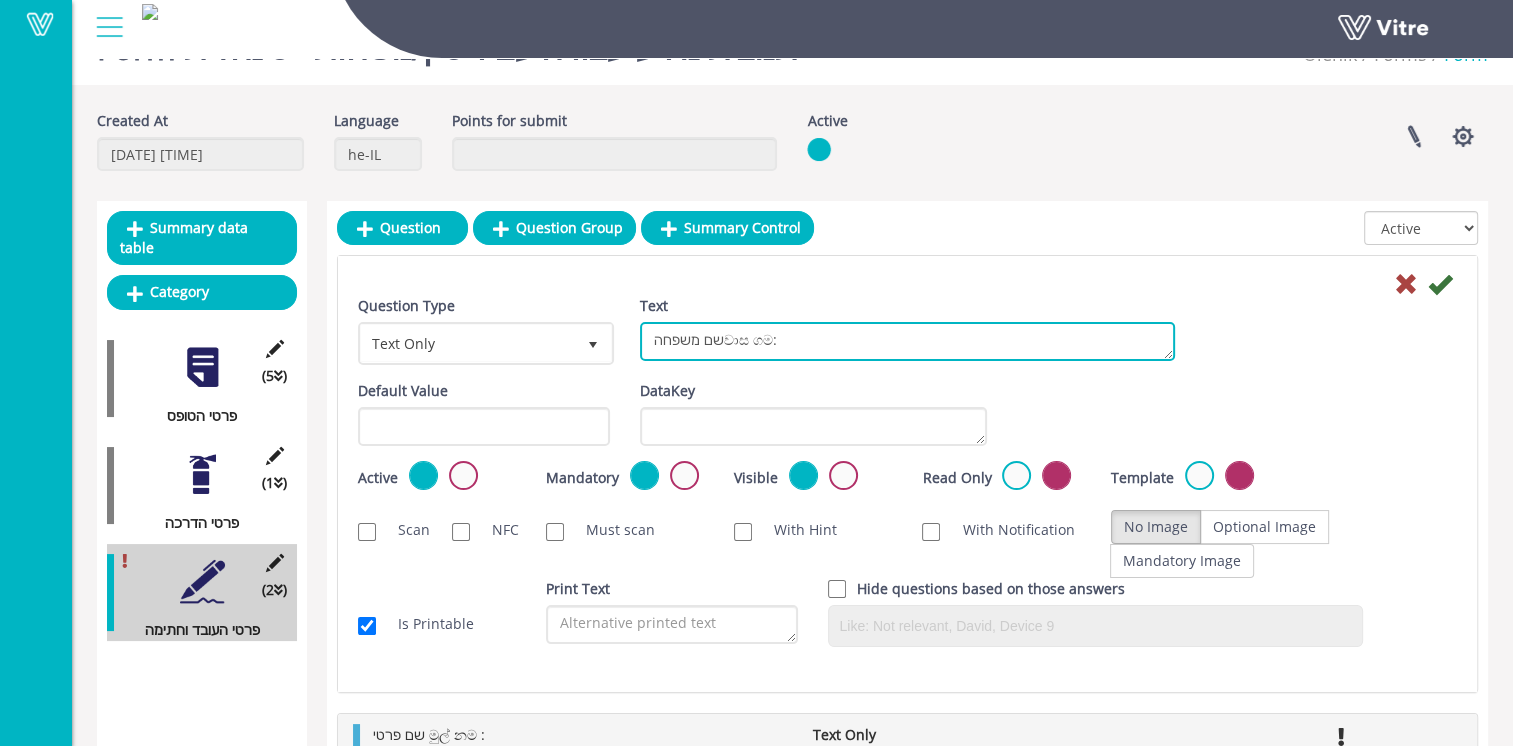 click on "שם משפחהවාස ගම:" at bounding box center [907, 341] 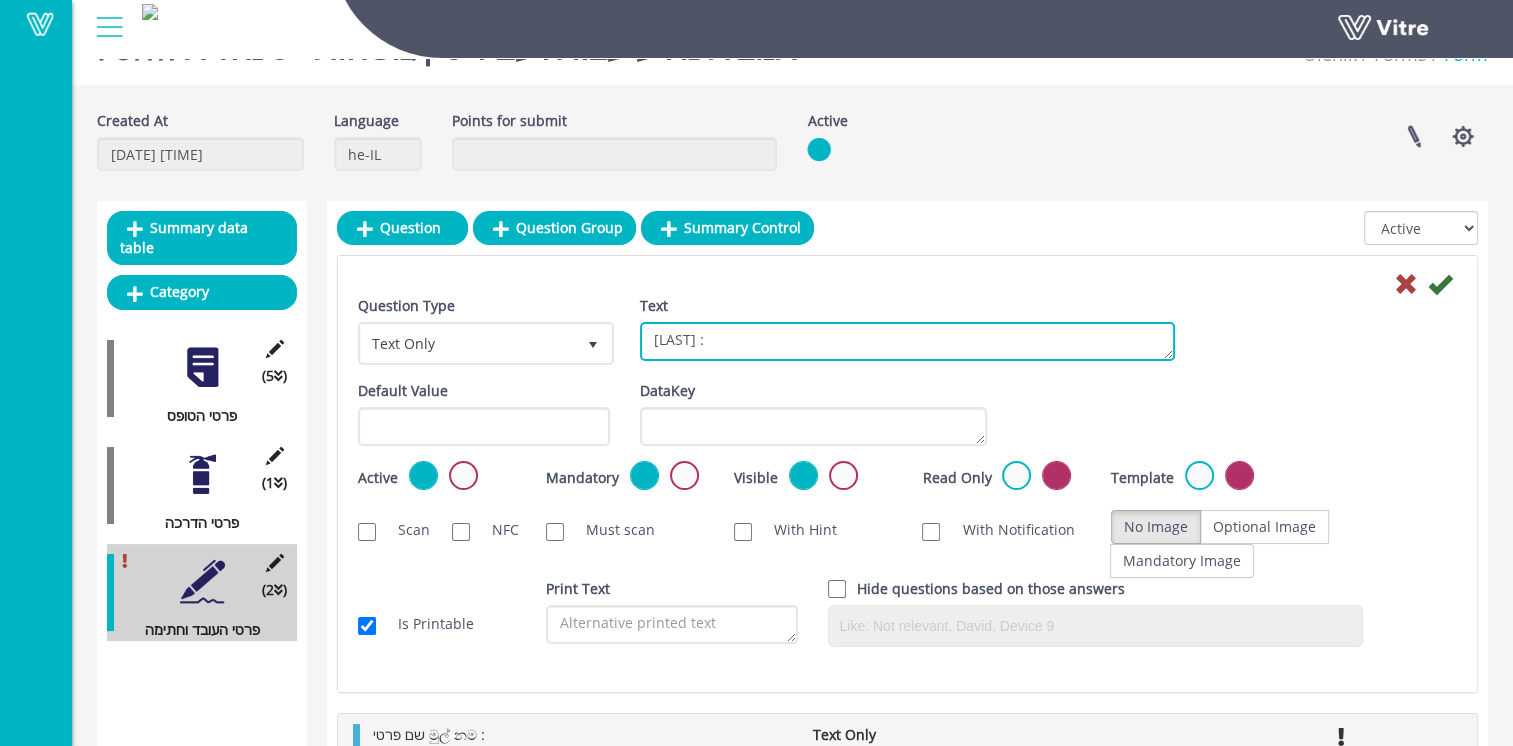 click on "שם משפחהවාස ගම :" at bounding box center [907, 341] 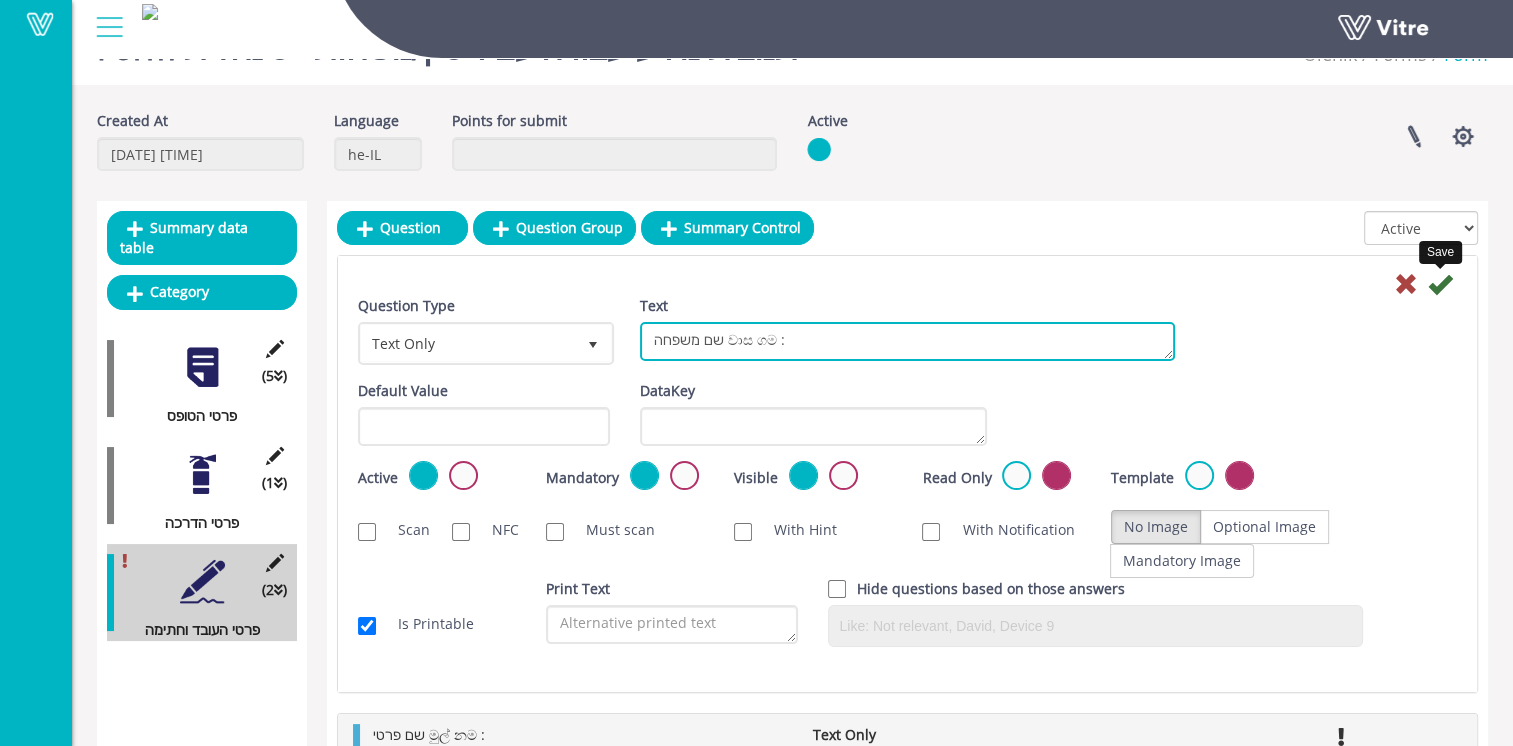 type on "שם משפחה වාස ගම :" 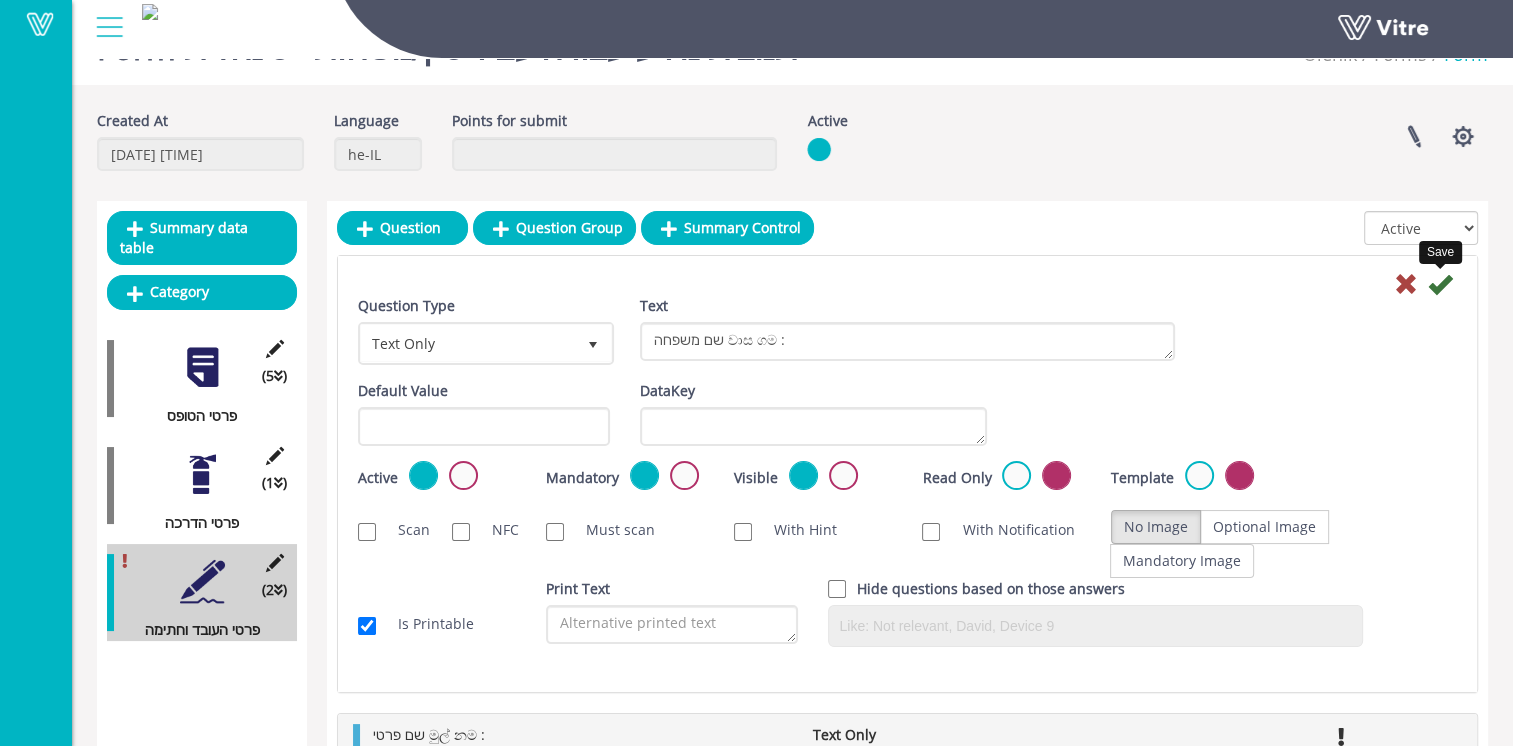 click at bounding box center (1440, 284) 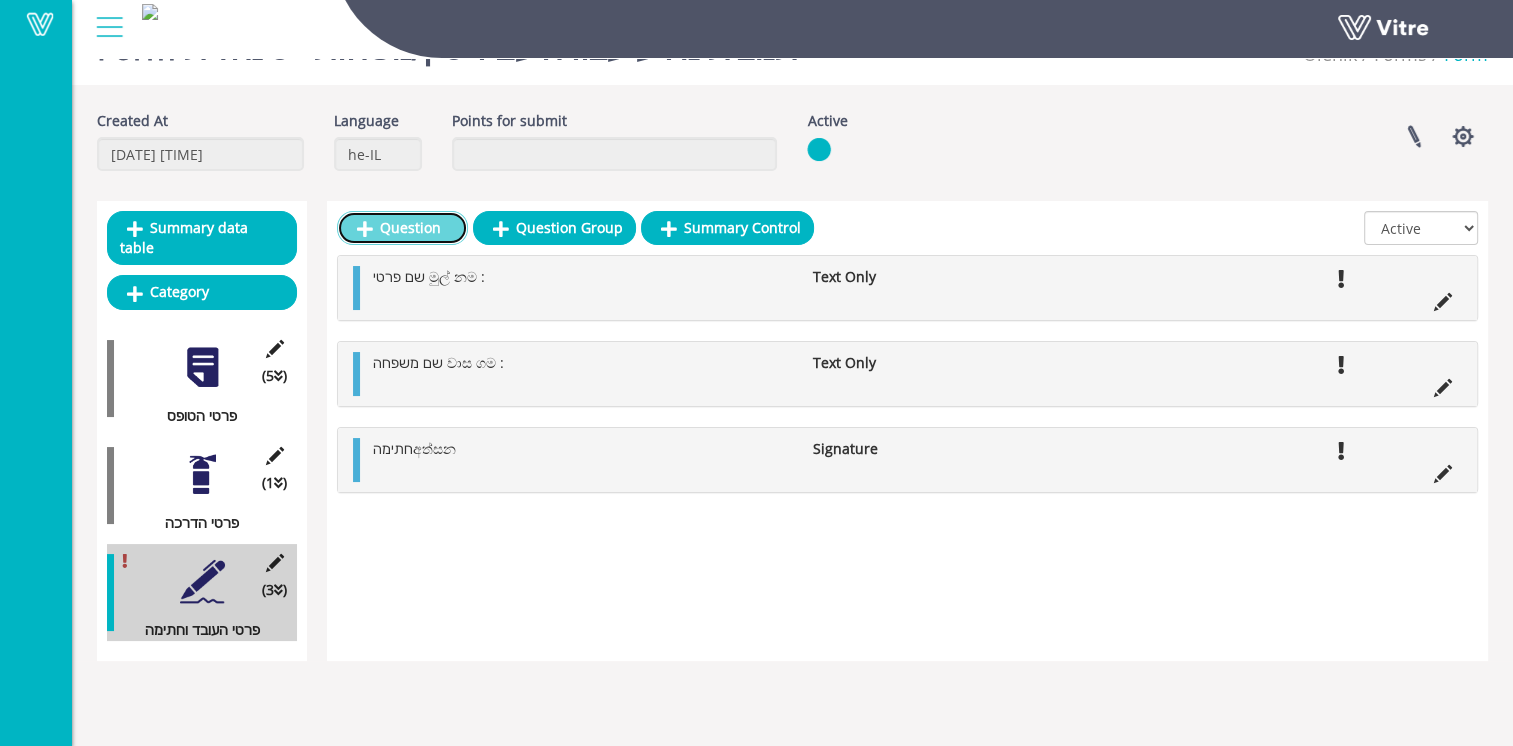 click on "Question" at bounding box center (402, 228) 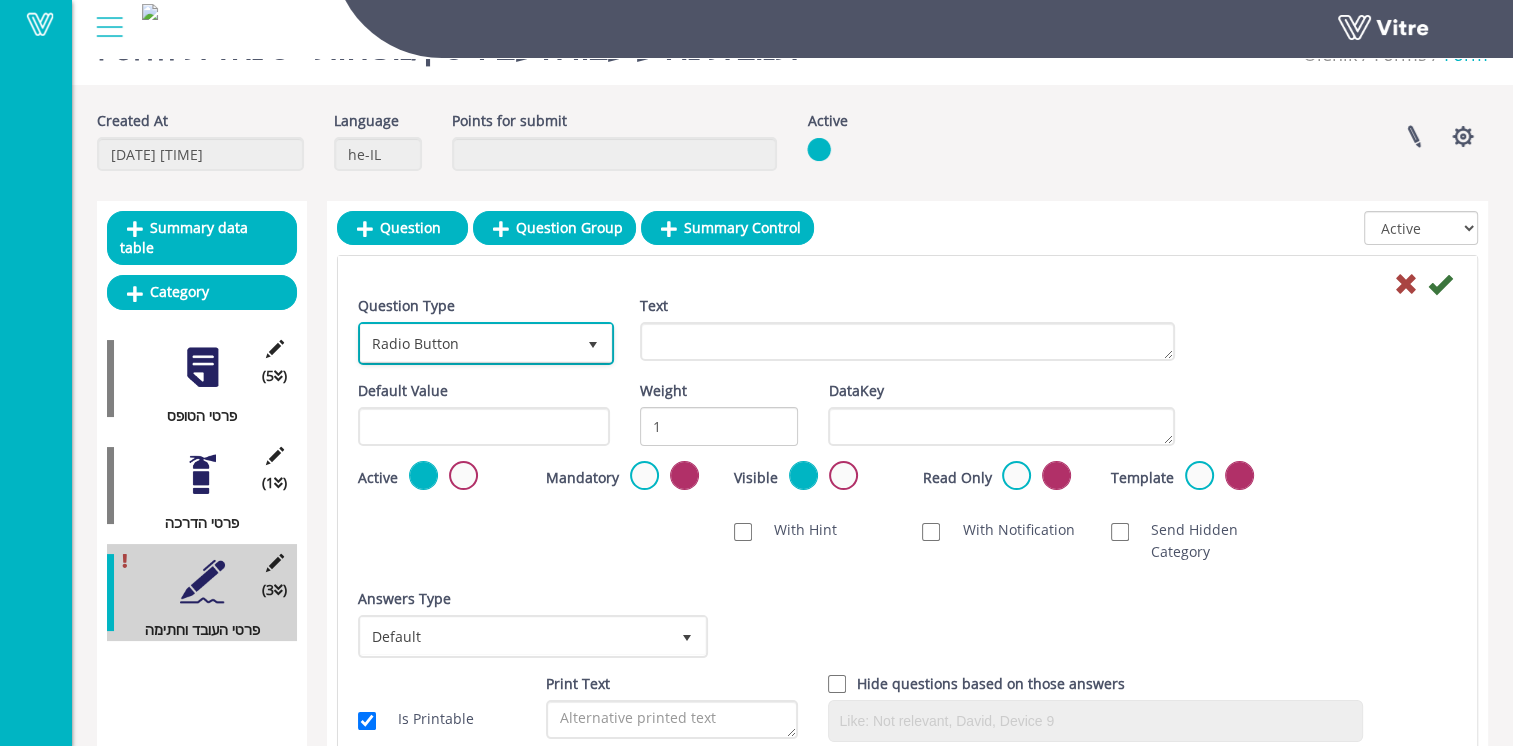 click on "Radio Button" at bounding box center [468, 343] 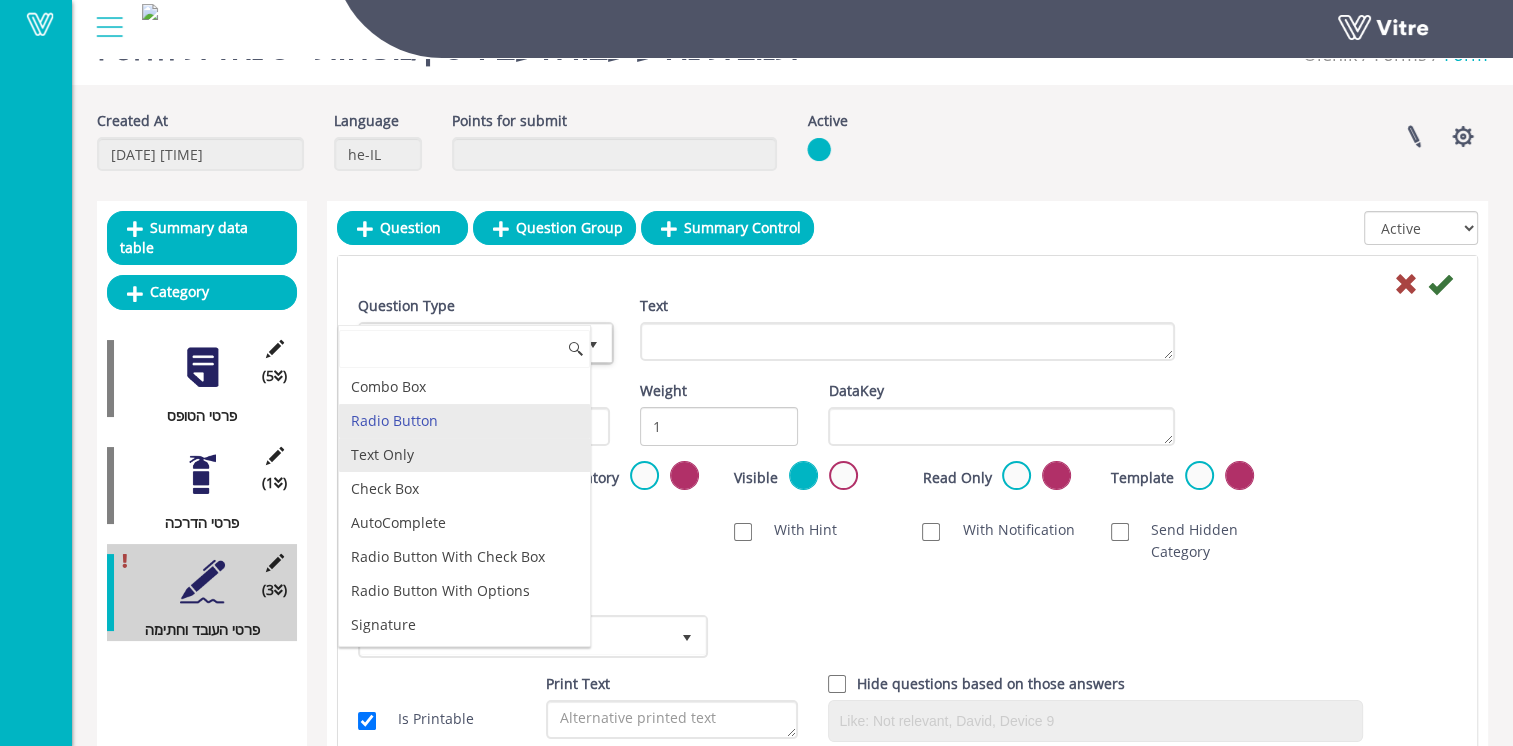 click on "Text Only" at bounding box center [464, 455] 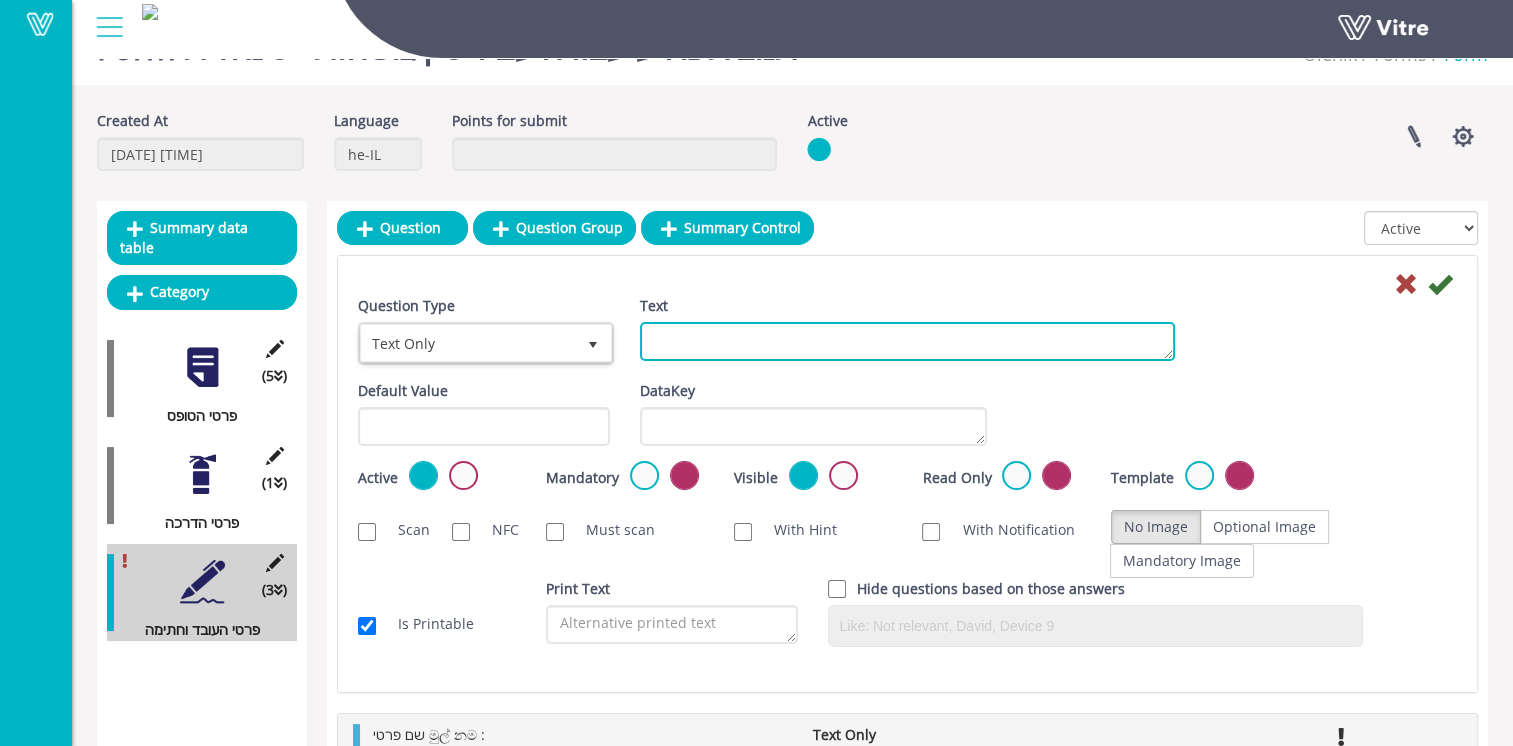 click on "Text" at bounding box center (907, 341) 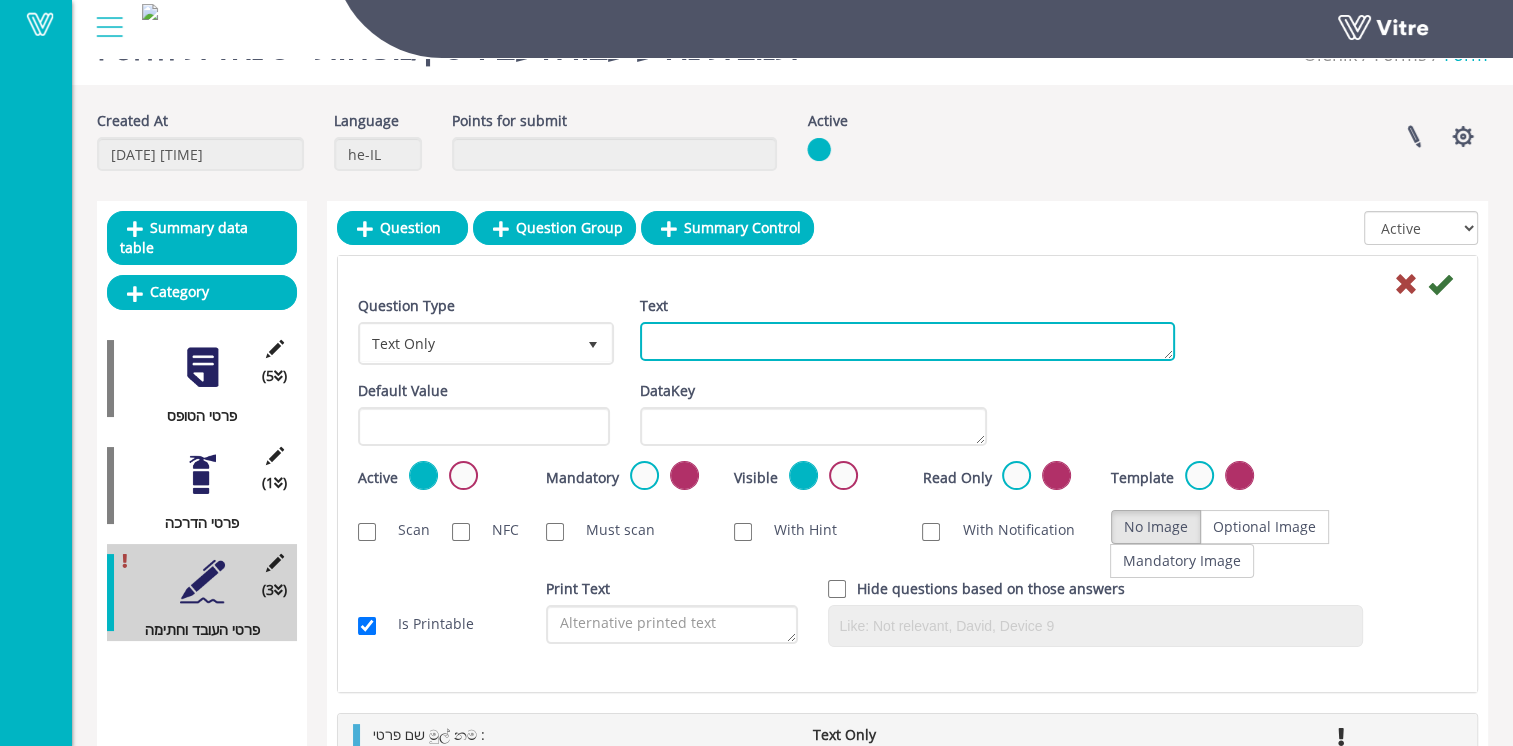 paste on "ת.ז/דרכוןහැඳුනුම්පත:" 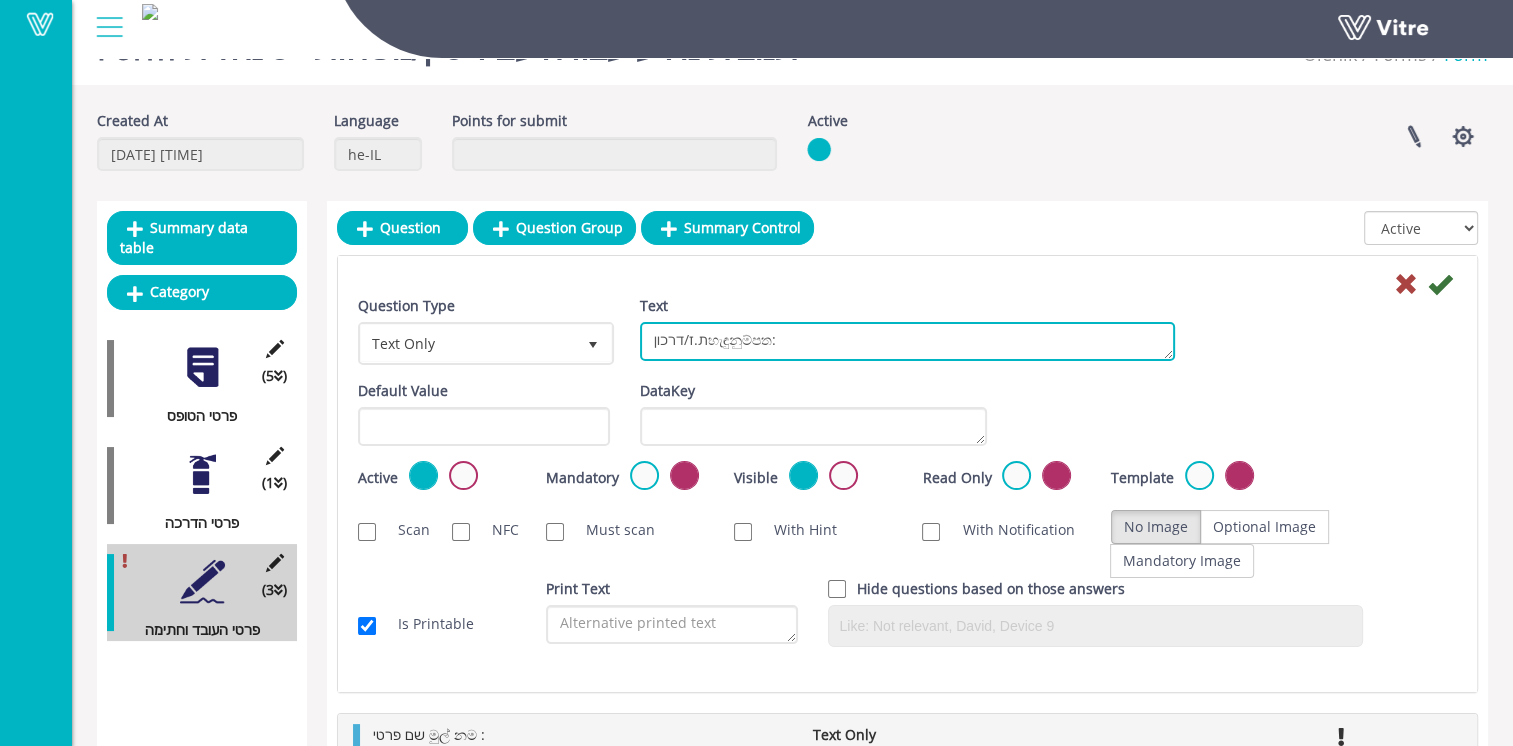 click on "ת.ז/דרכוןහැඳුනුම්පත:" at bounding box center (907, 341) 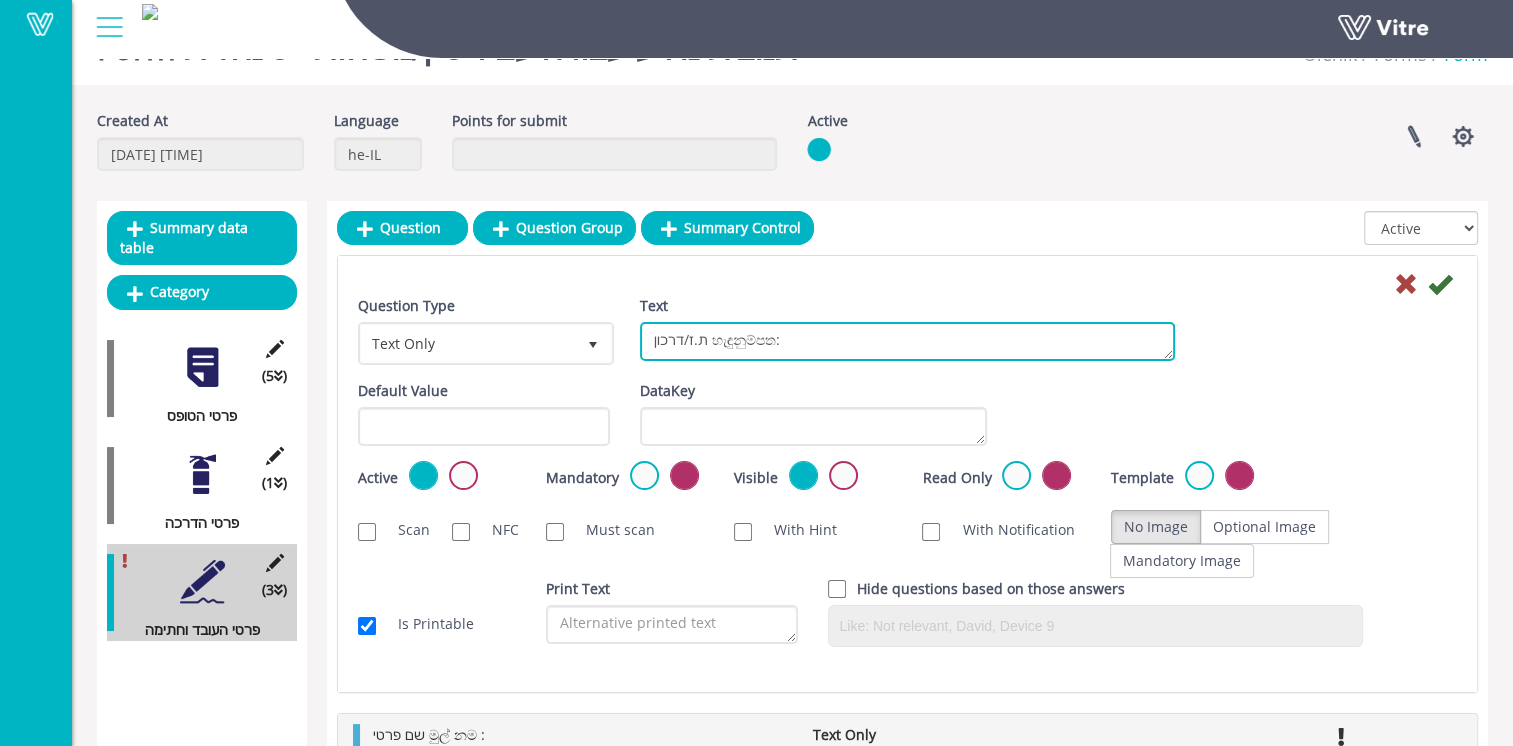 click on "ת.ז/דרכון හැඳුනුම්පත:" at bounding box center (907, 341) 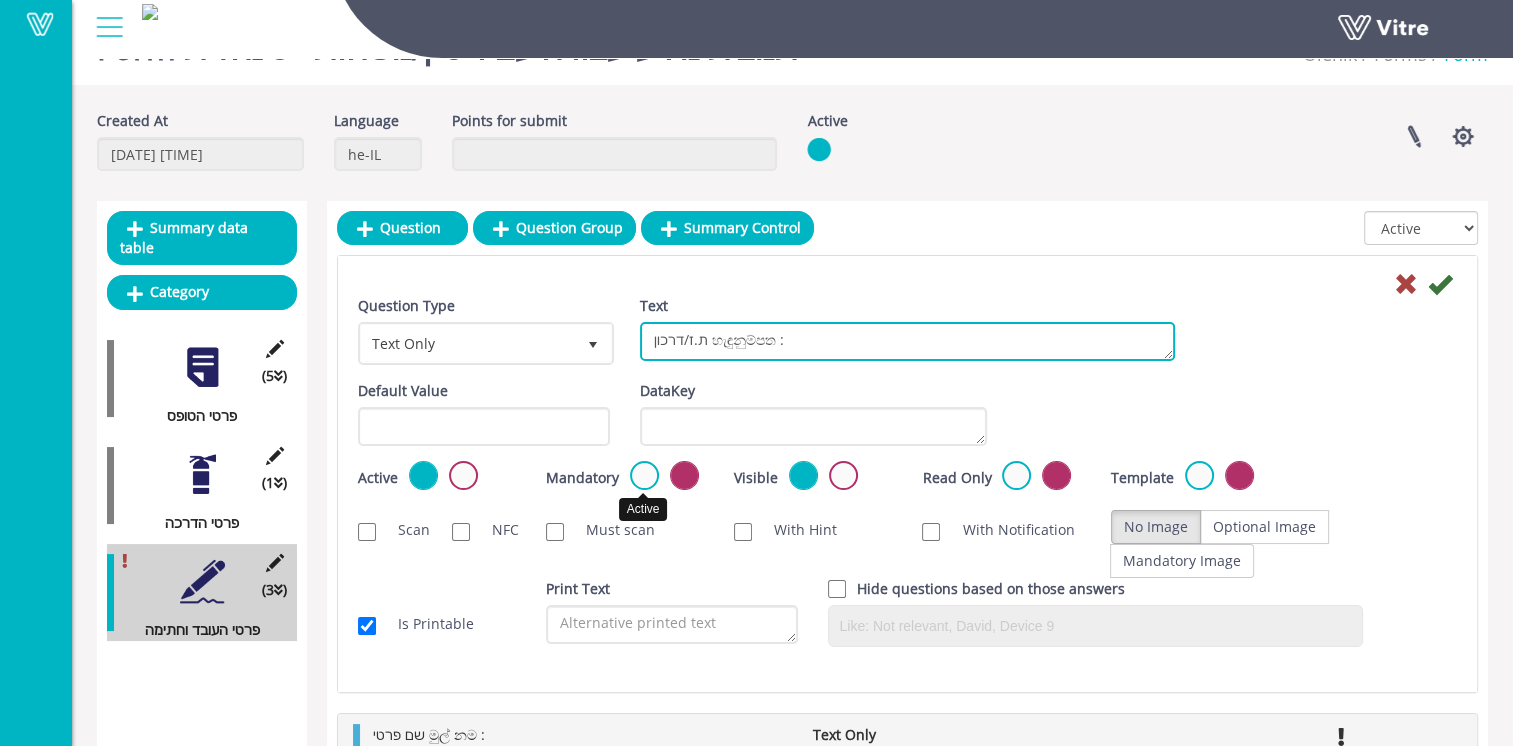 type on "ת.ז/דרכון හැඳුනුම්පත :" 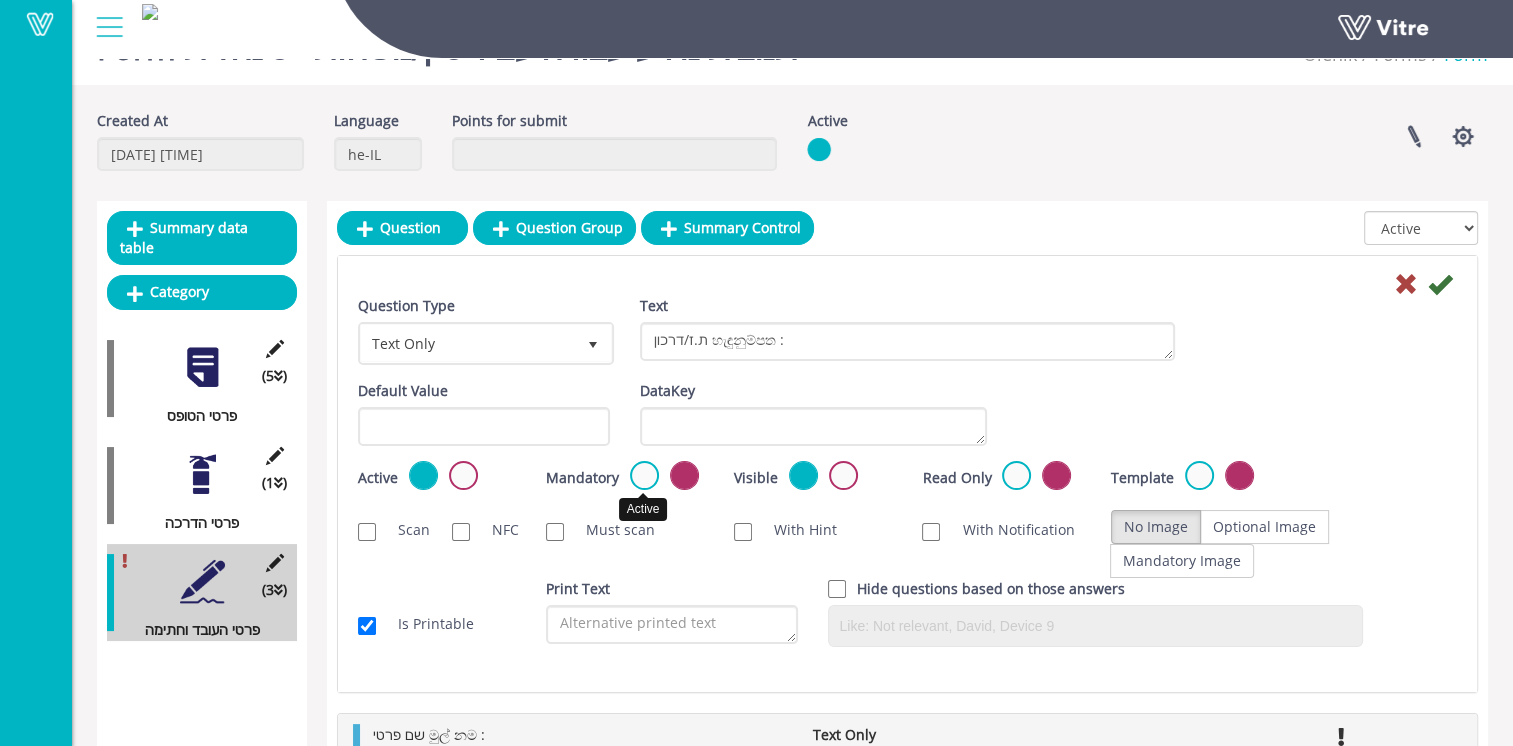 click at bounding box center [644, 475] 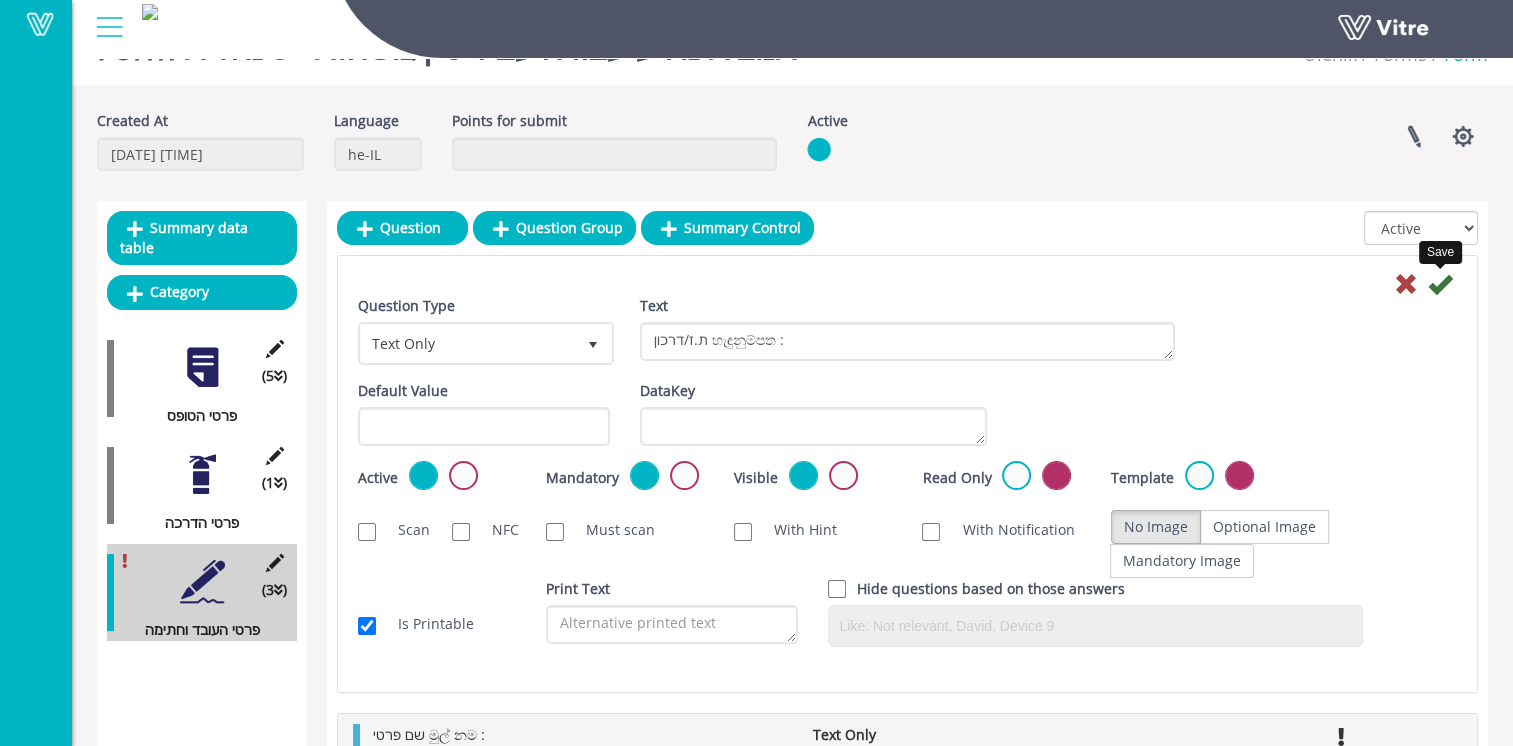 click at bounding box center (1440, 284) 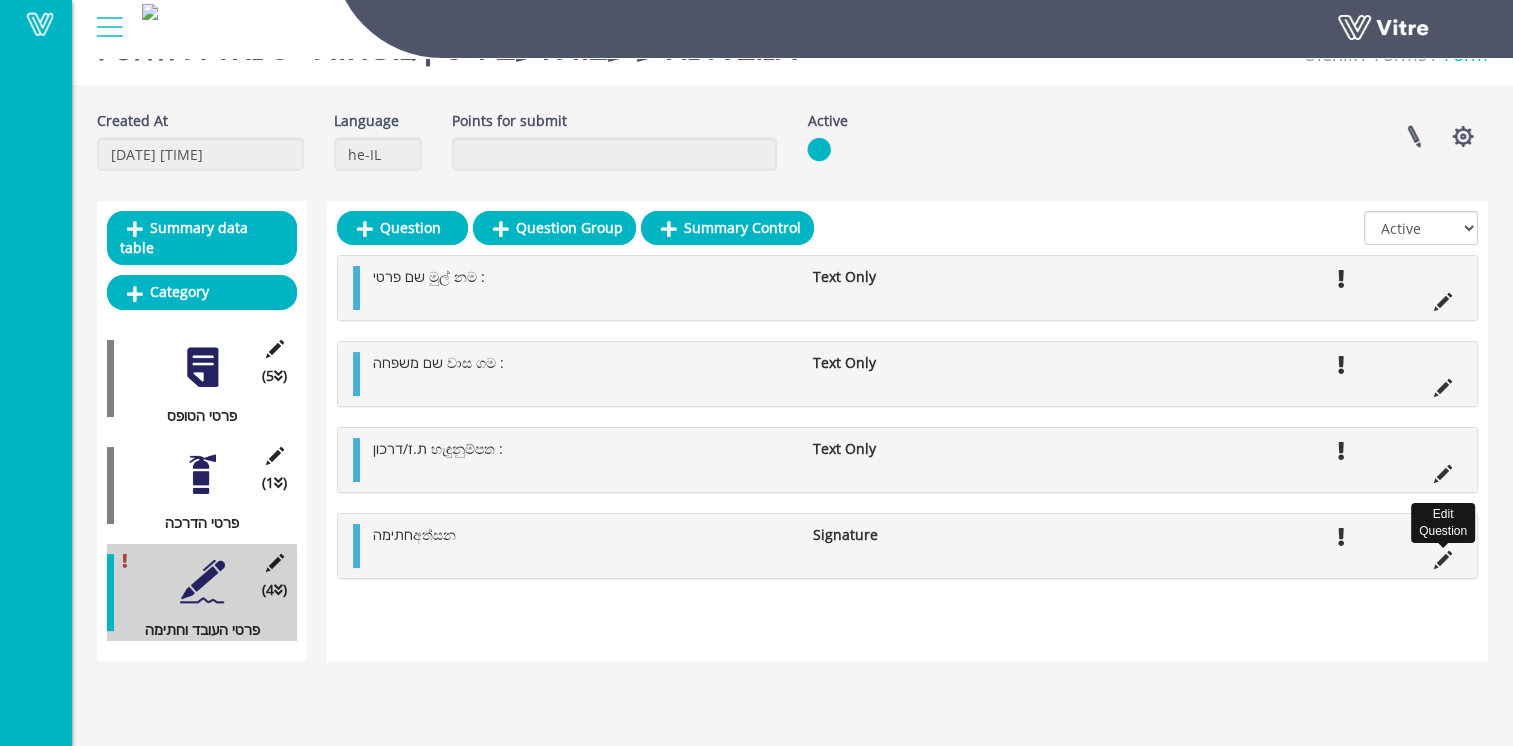 click at bounding box center [1443, 560] 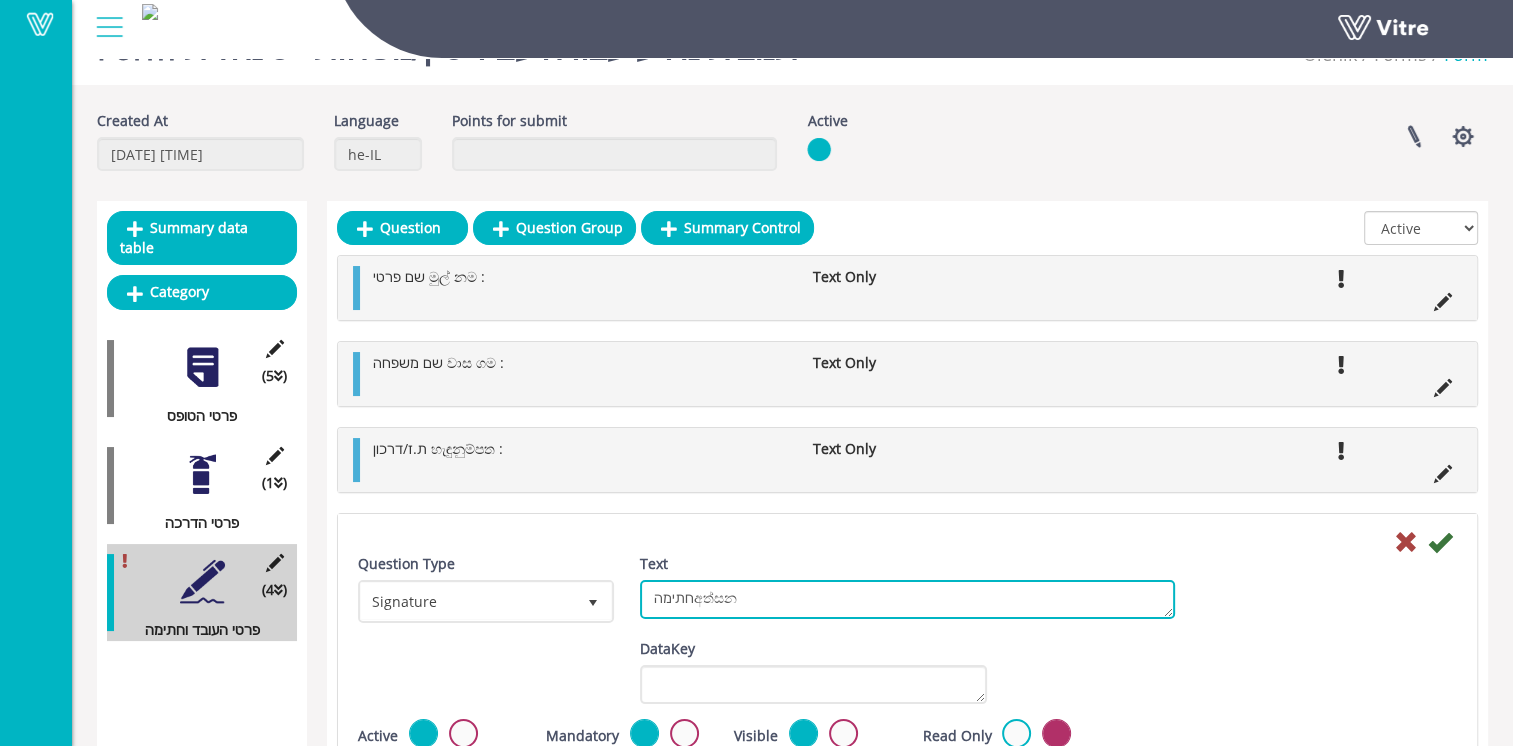 click on "חתימהඅත්සන" at bounding box center (907, 599) 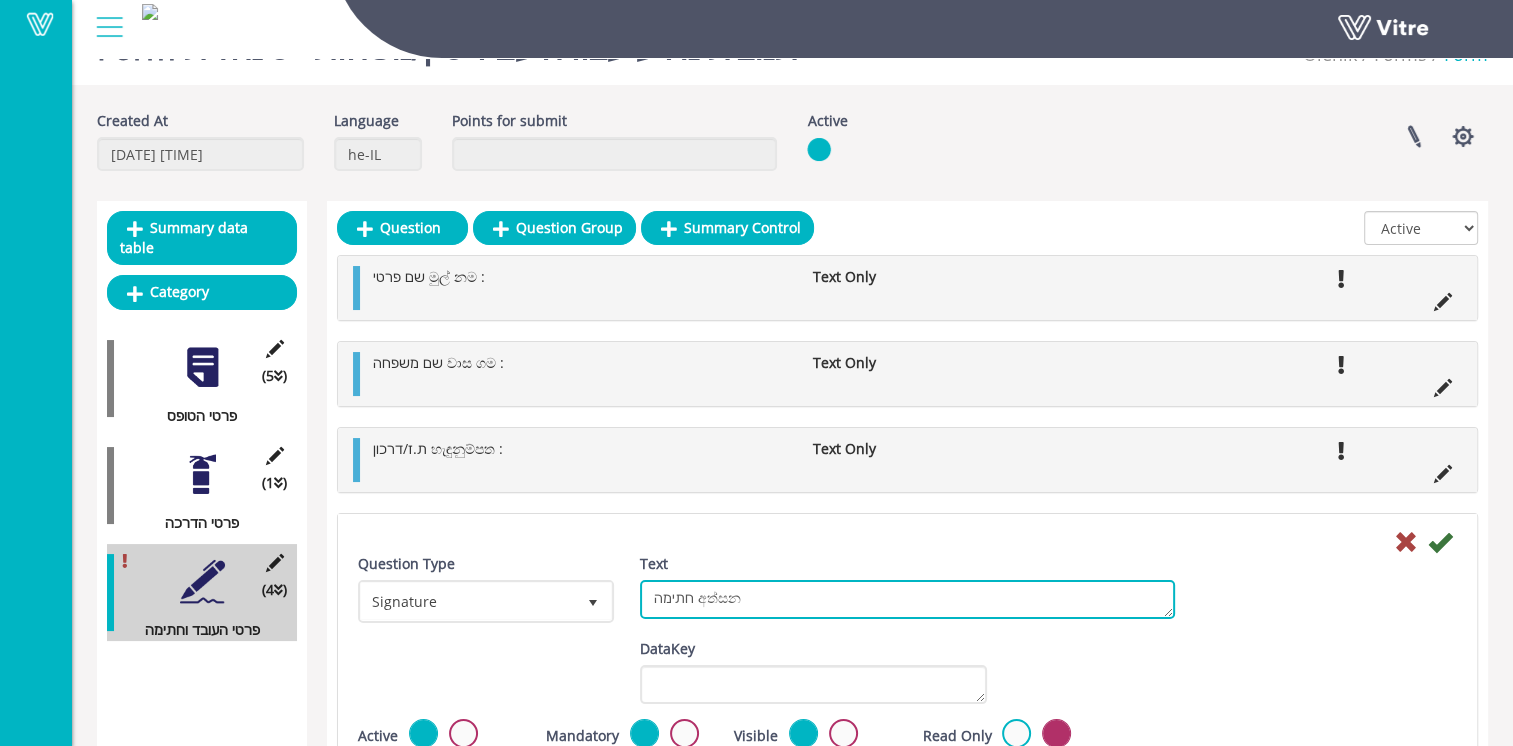 click on "חתימהඅත්සන" at bounding box center (907, 599) 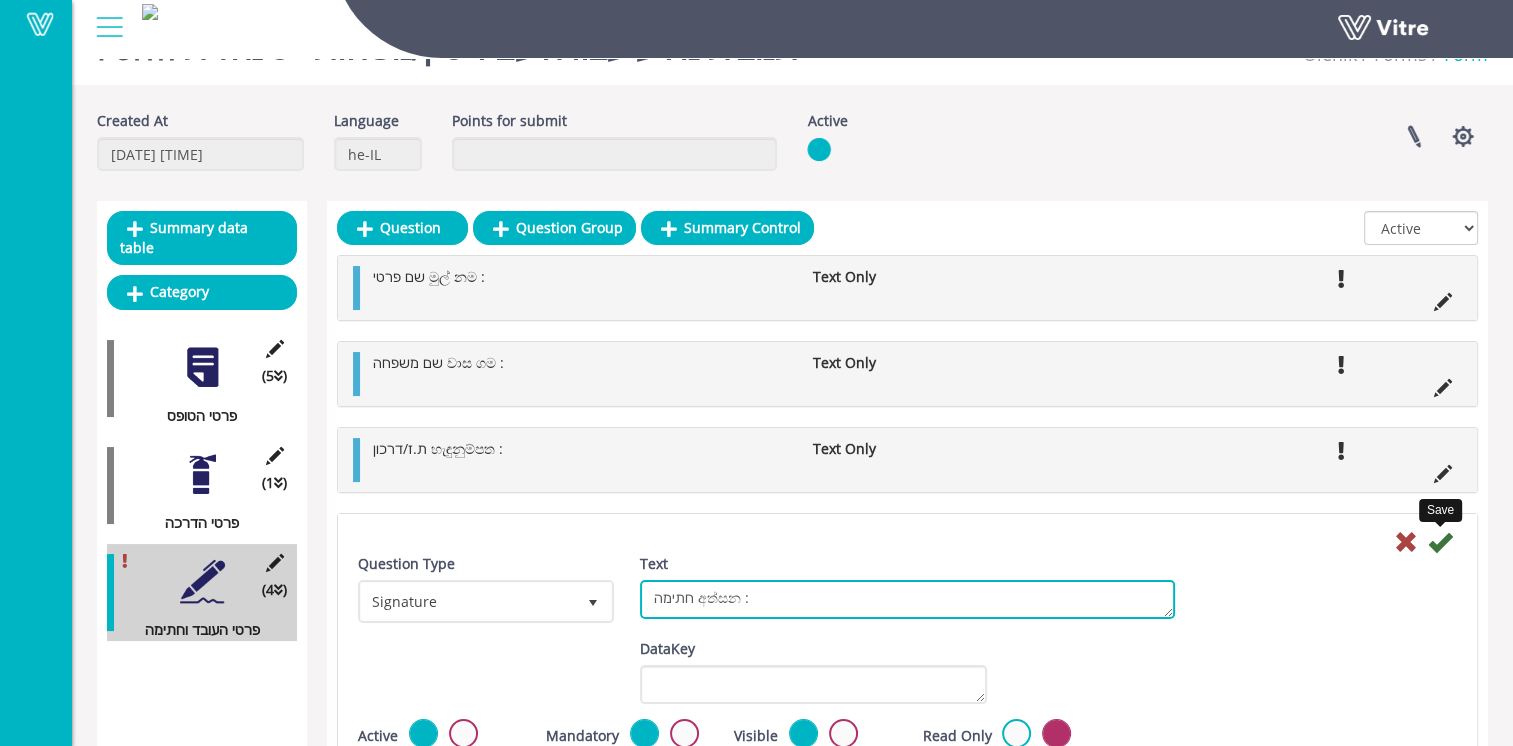 type on "חתימה අත්සන :" 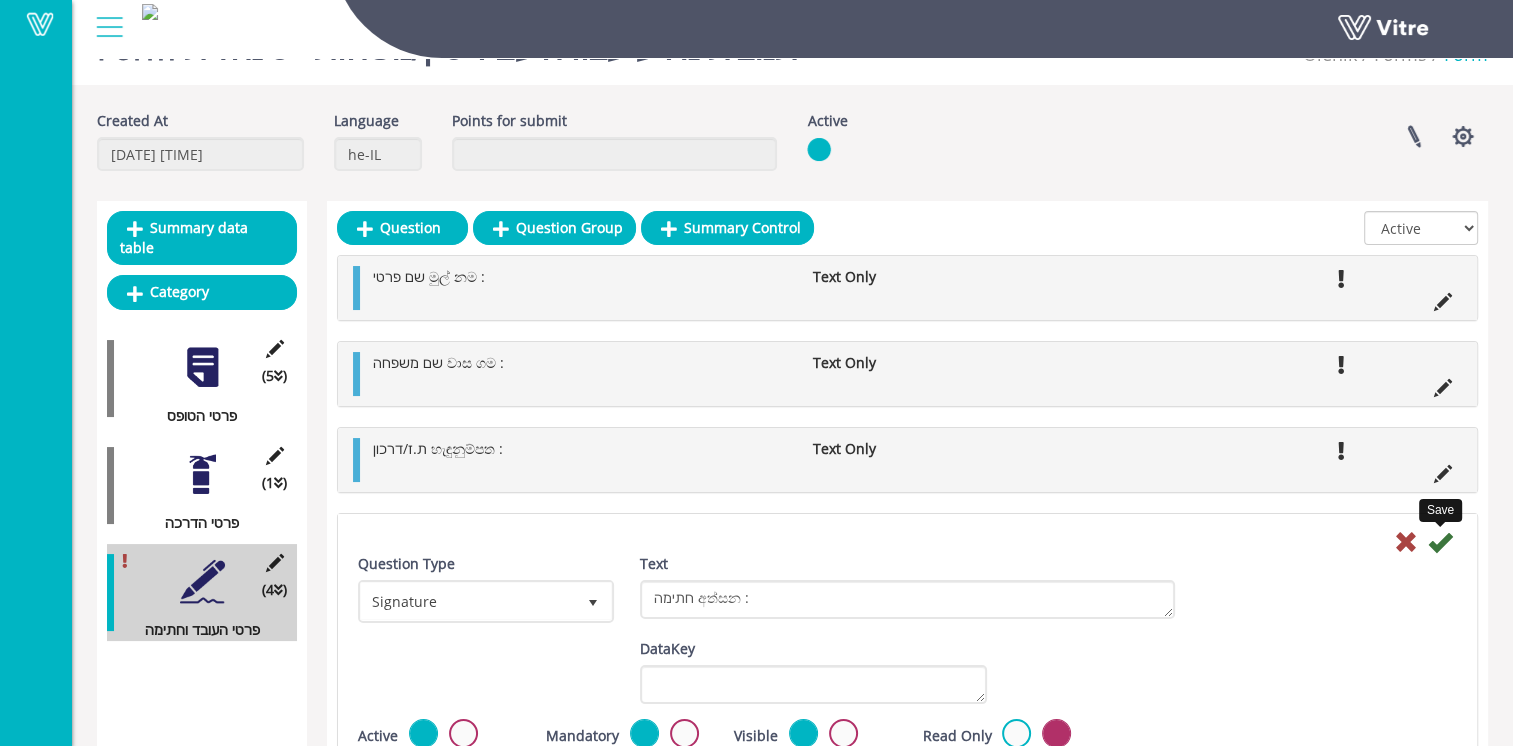 click at bounding box center [1440, 542] 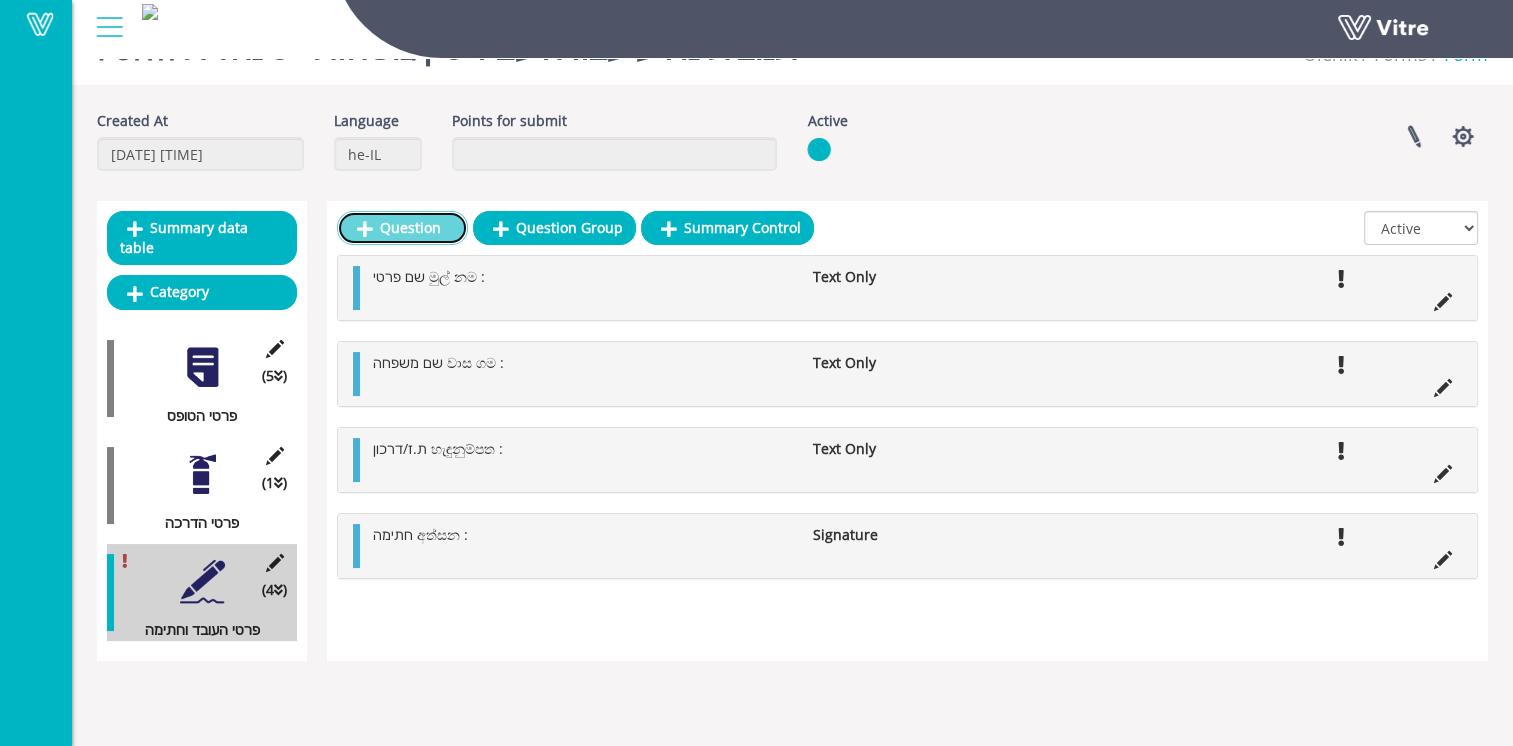 drag, startPoint x: 352, startPoint y: 211, endPoint x: 362, endPoint y: 218, distance: 12.206555 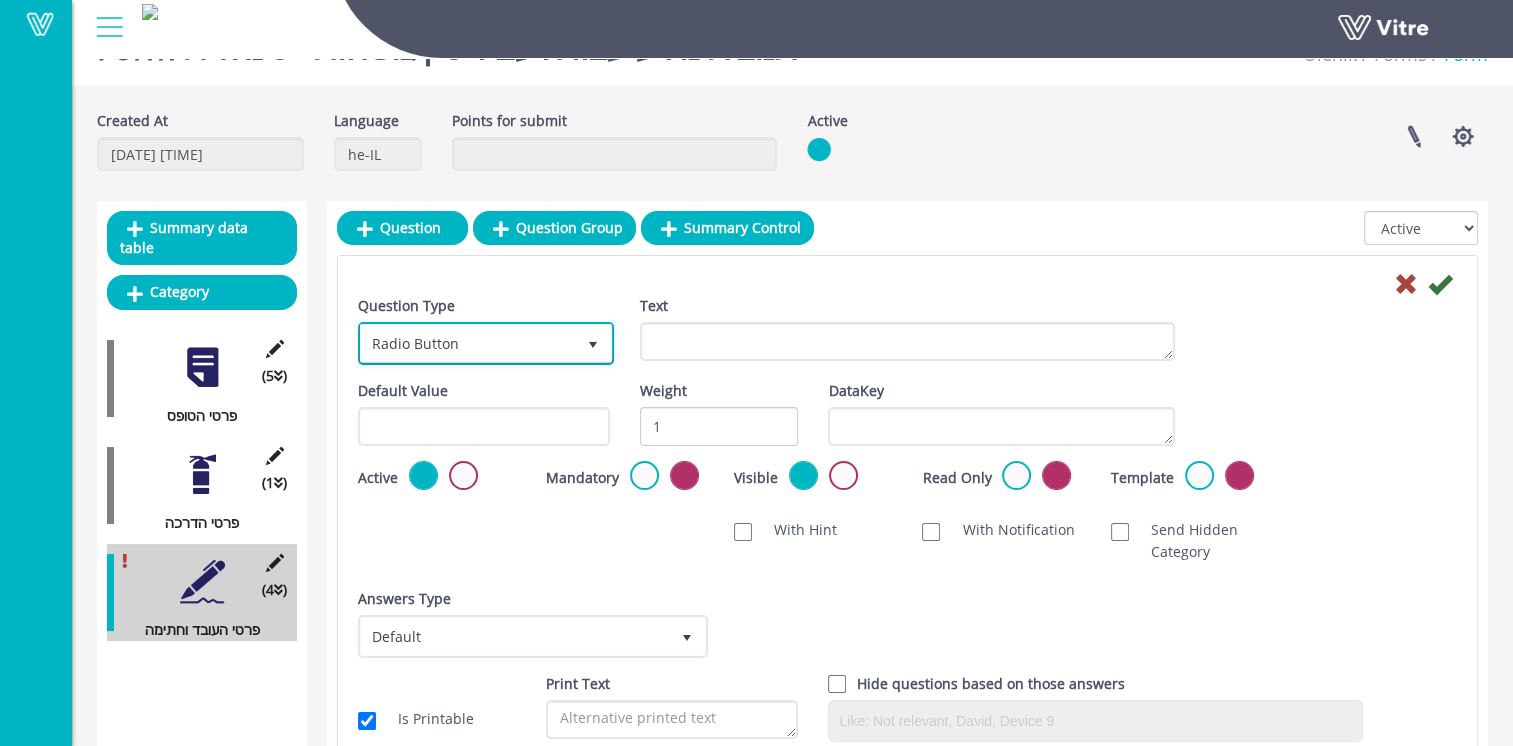 click on "Radio Button" at bounding box center [468, 343] 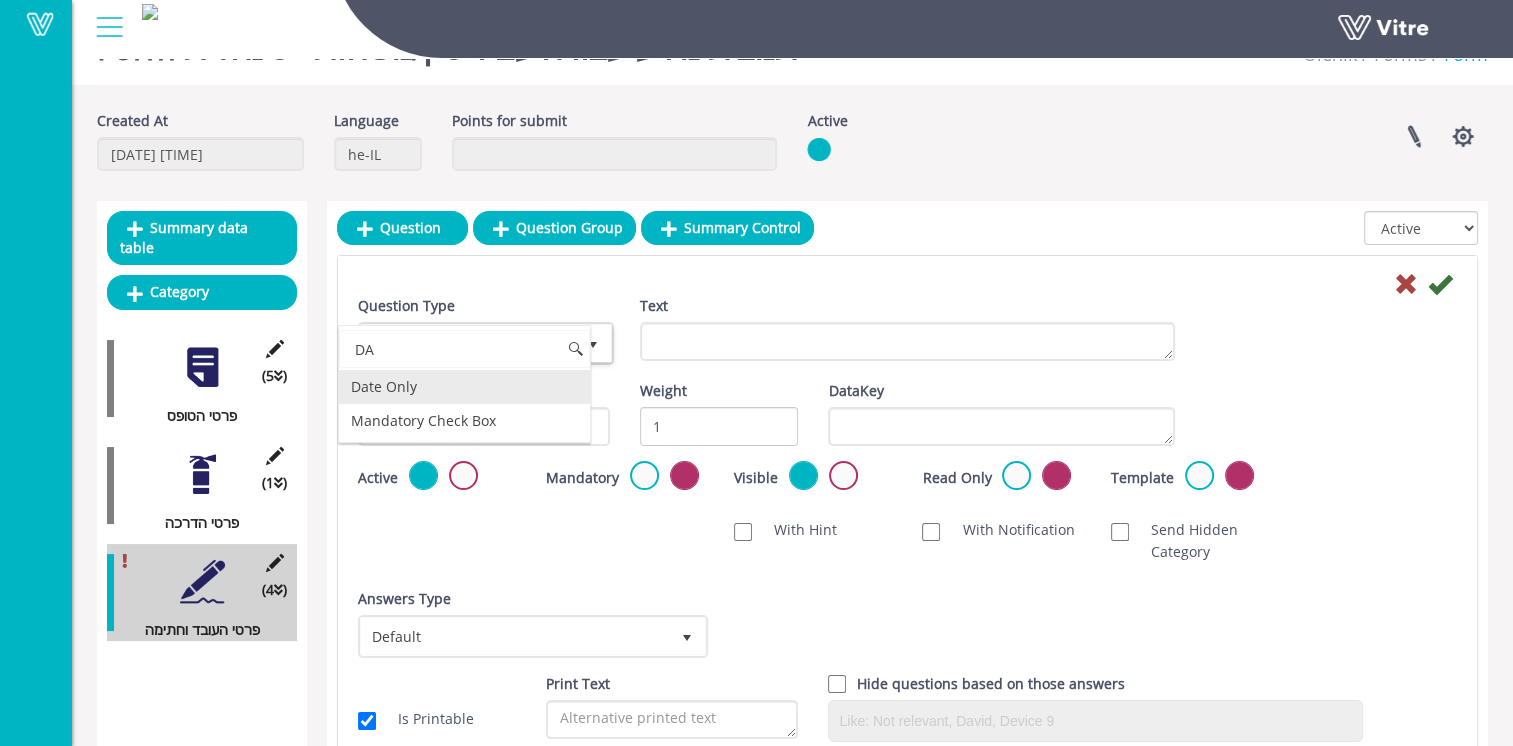 click on "Date Only" at bounding box center (464, 387) 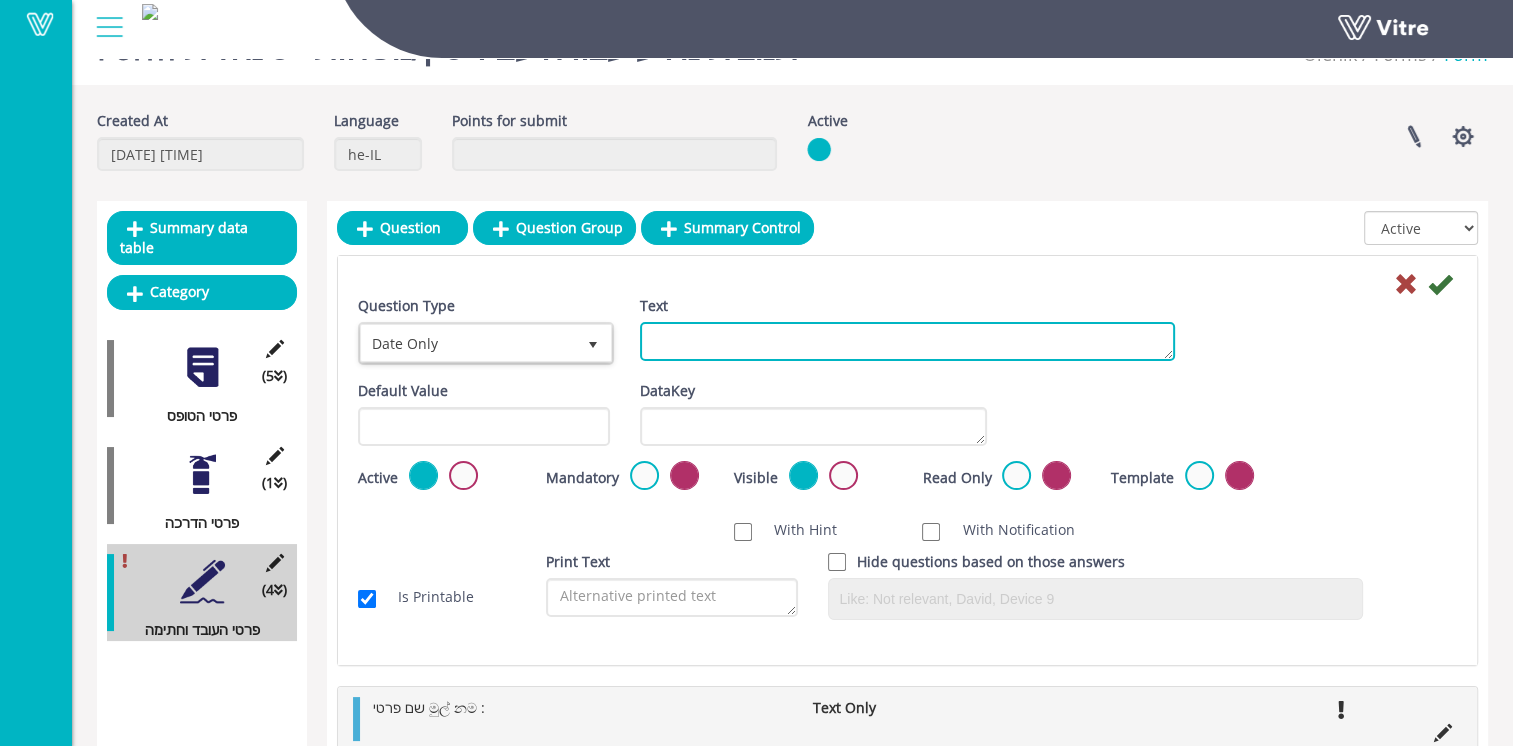 click on "Text" at bounding box center [907, 341] 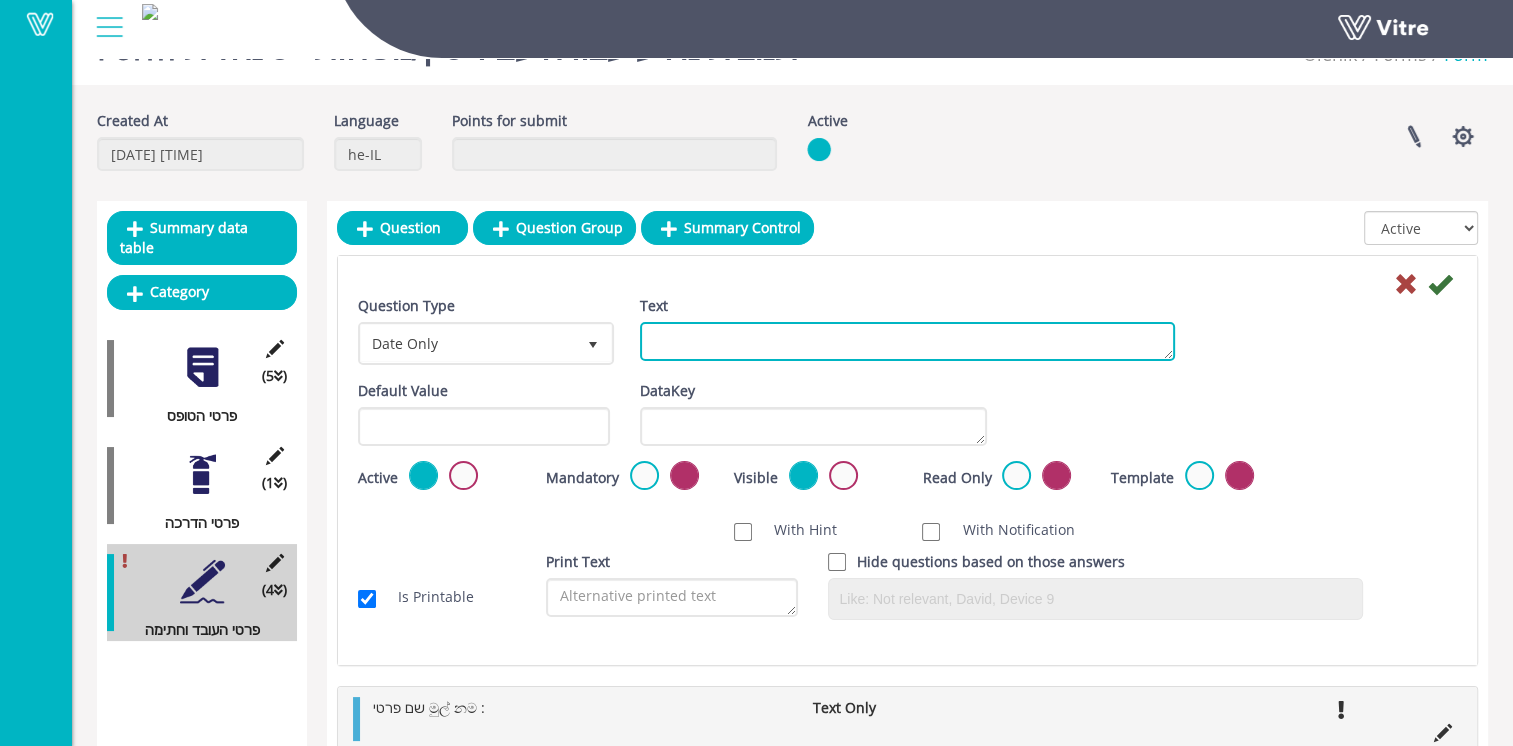 paste on "תאריךදිනය:" 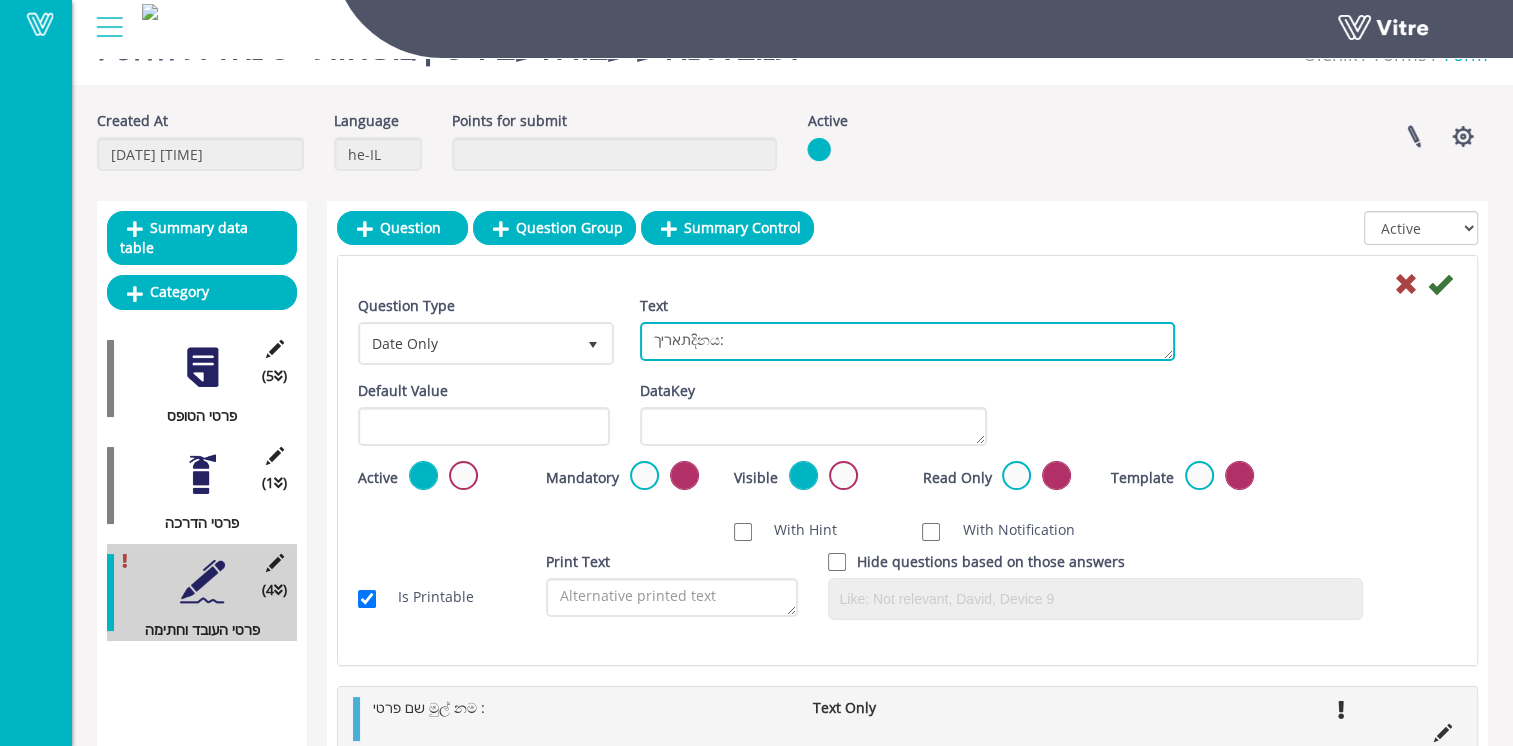 click on "תאריךදිනය:" at bounding box center (907, 341) 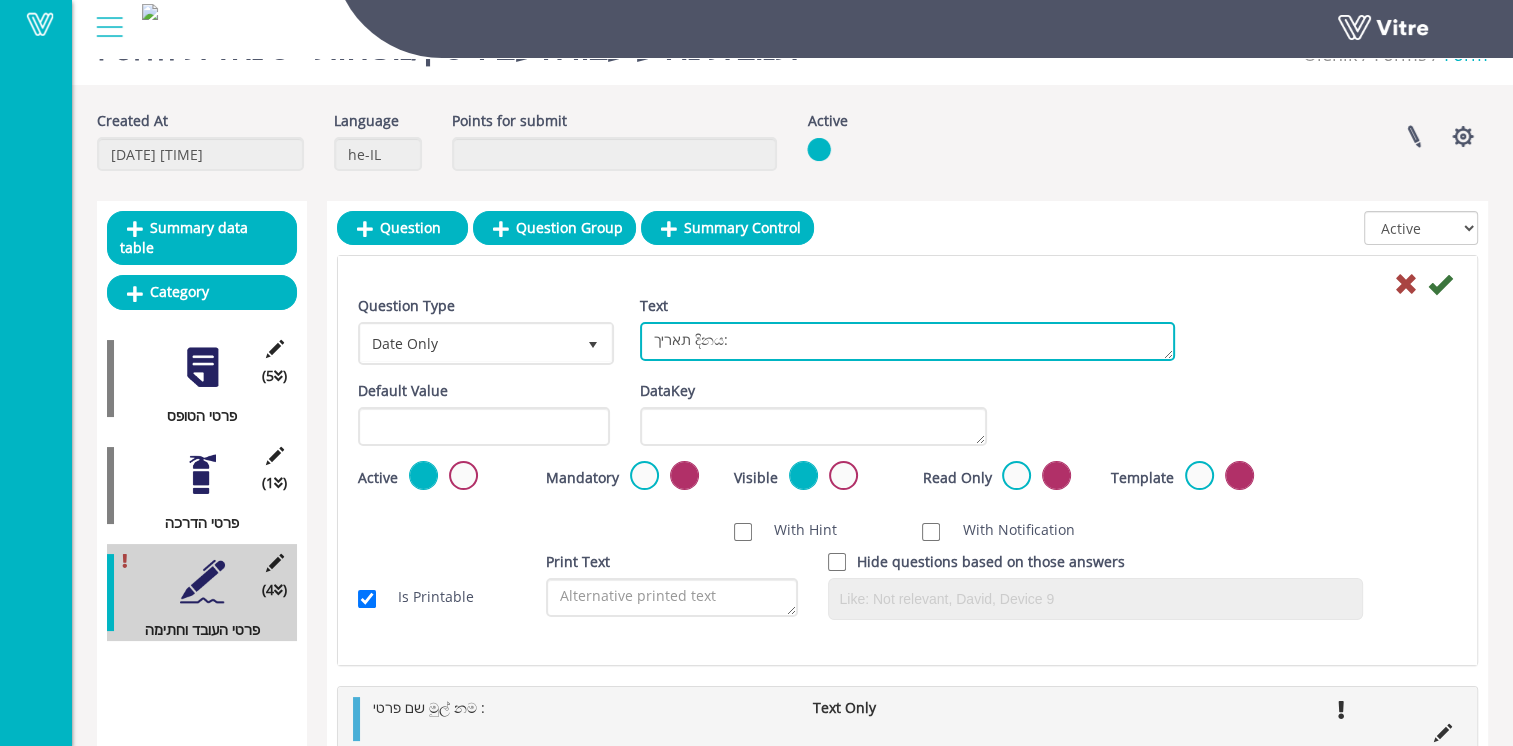 click on "תאריך දිනය:" at bounding box center (907, 341) 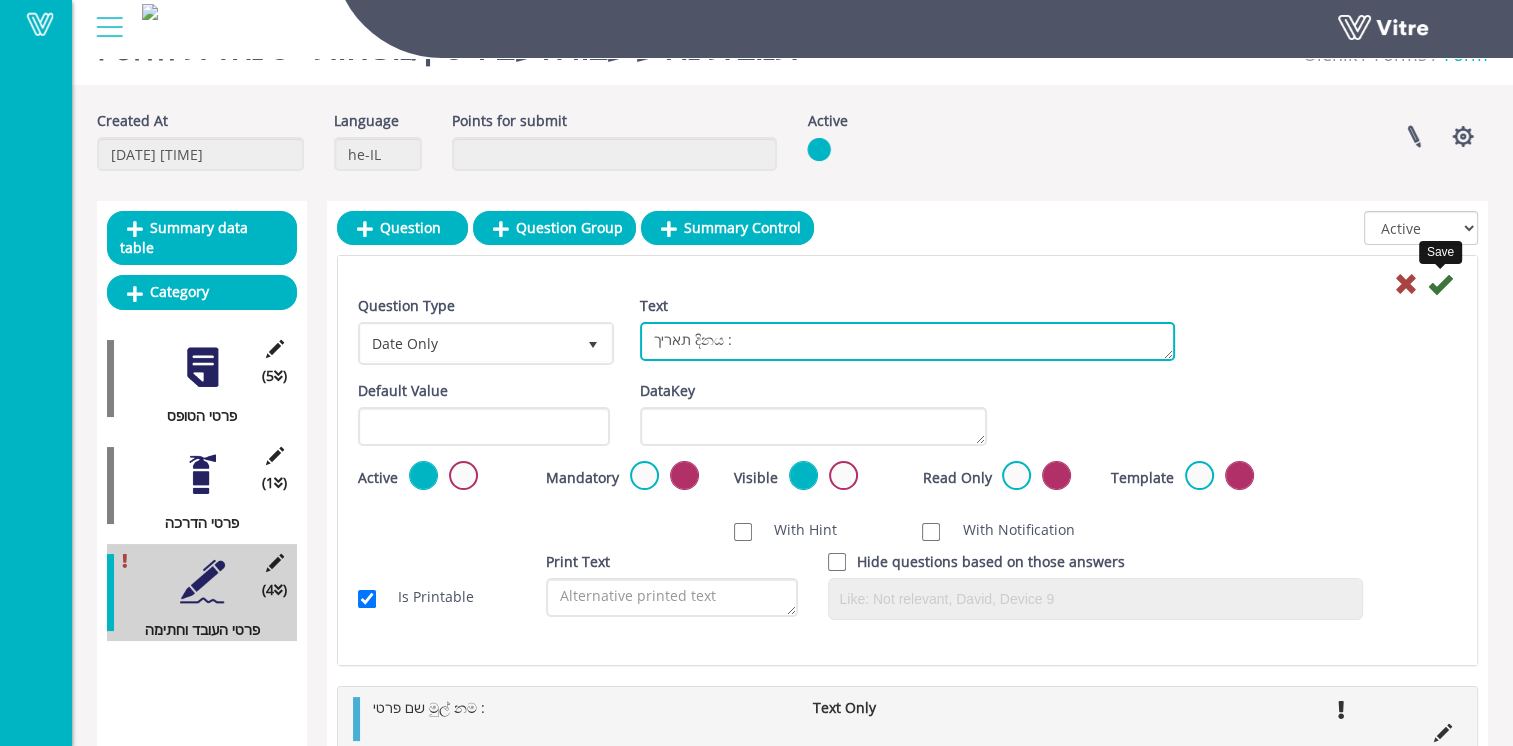 type on "תאריך දිනය :" 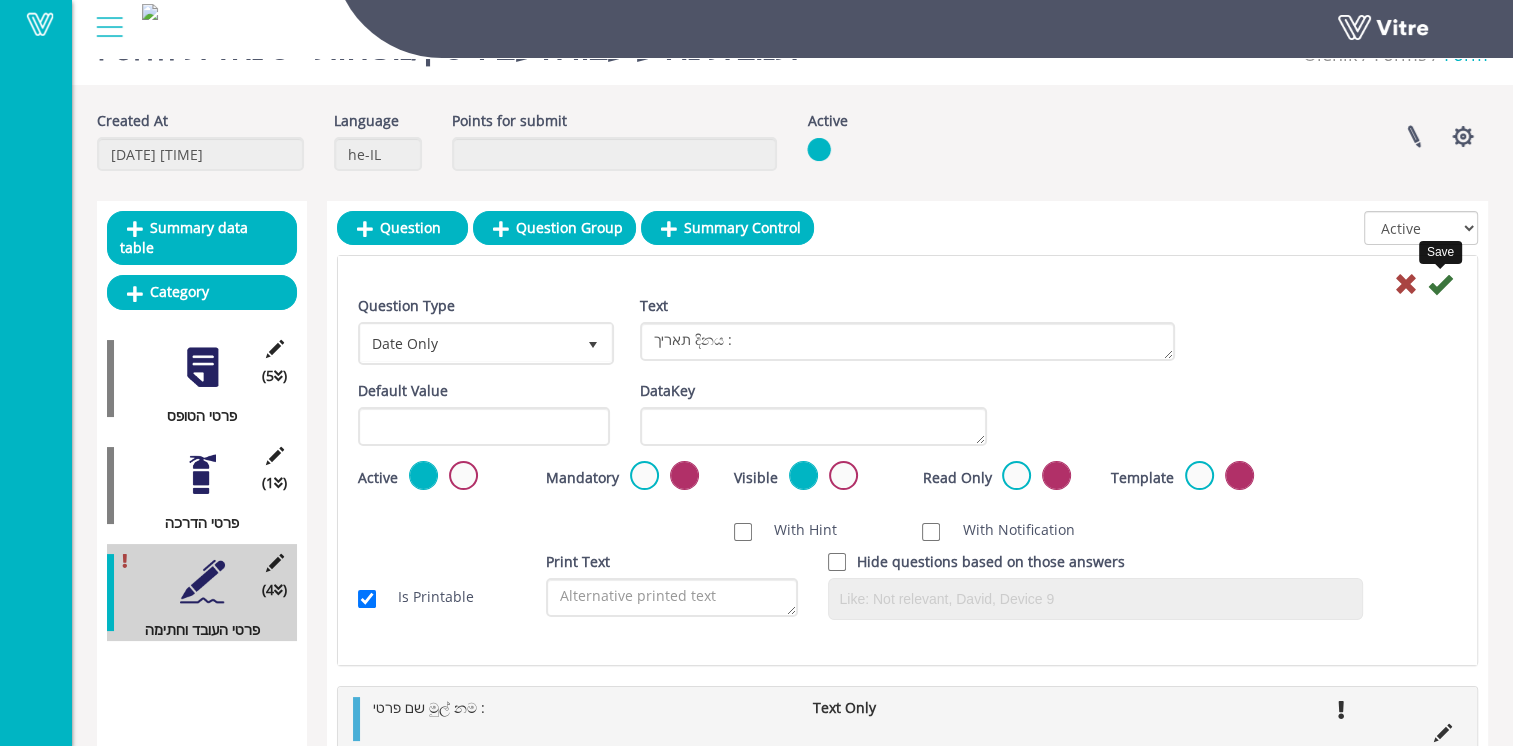 click at bounding box center (1440, 284) 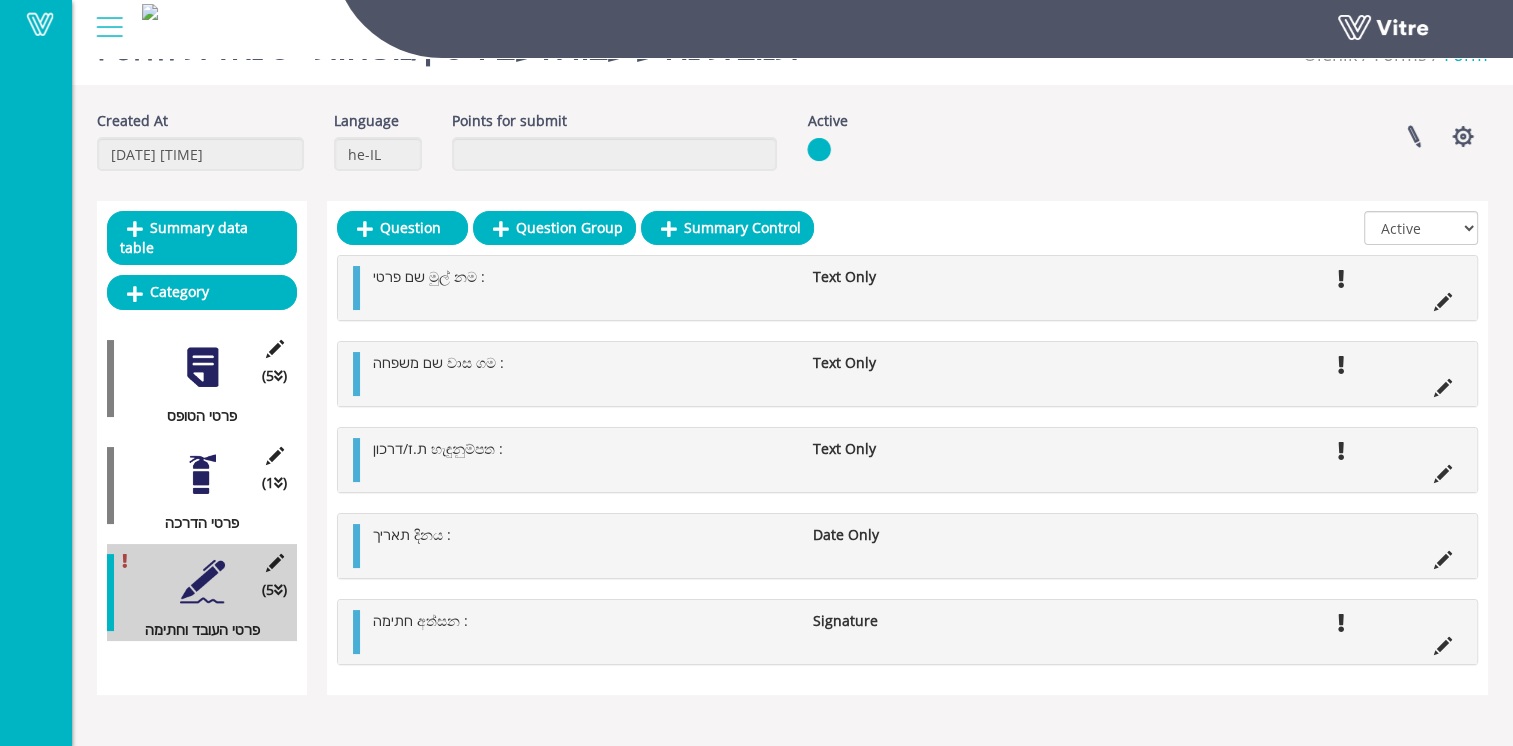 scroll, scrollTop: 0, scrollLeft: 0, axis: both 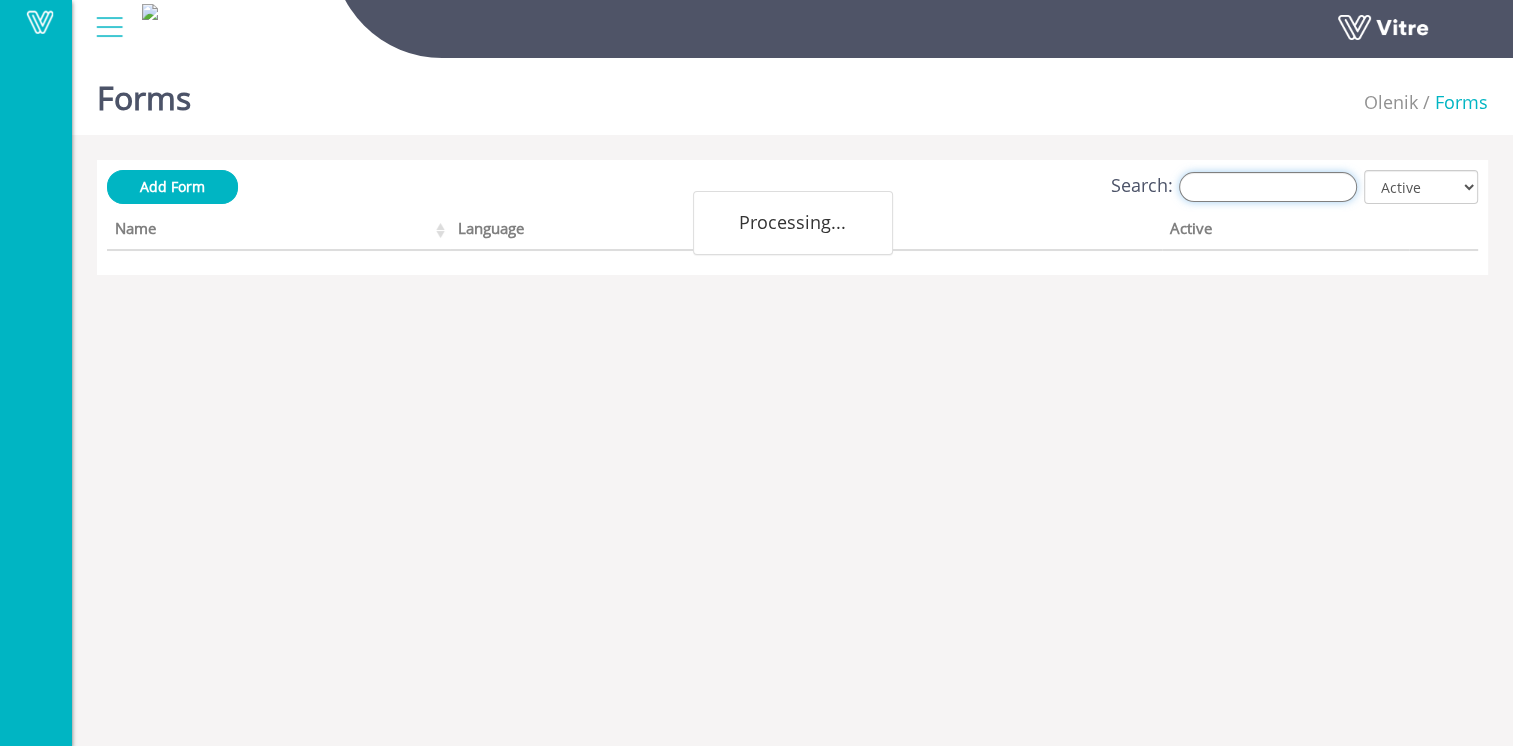 click on "Search:" at bounding box center (1268, 187) 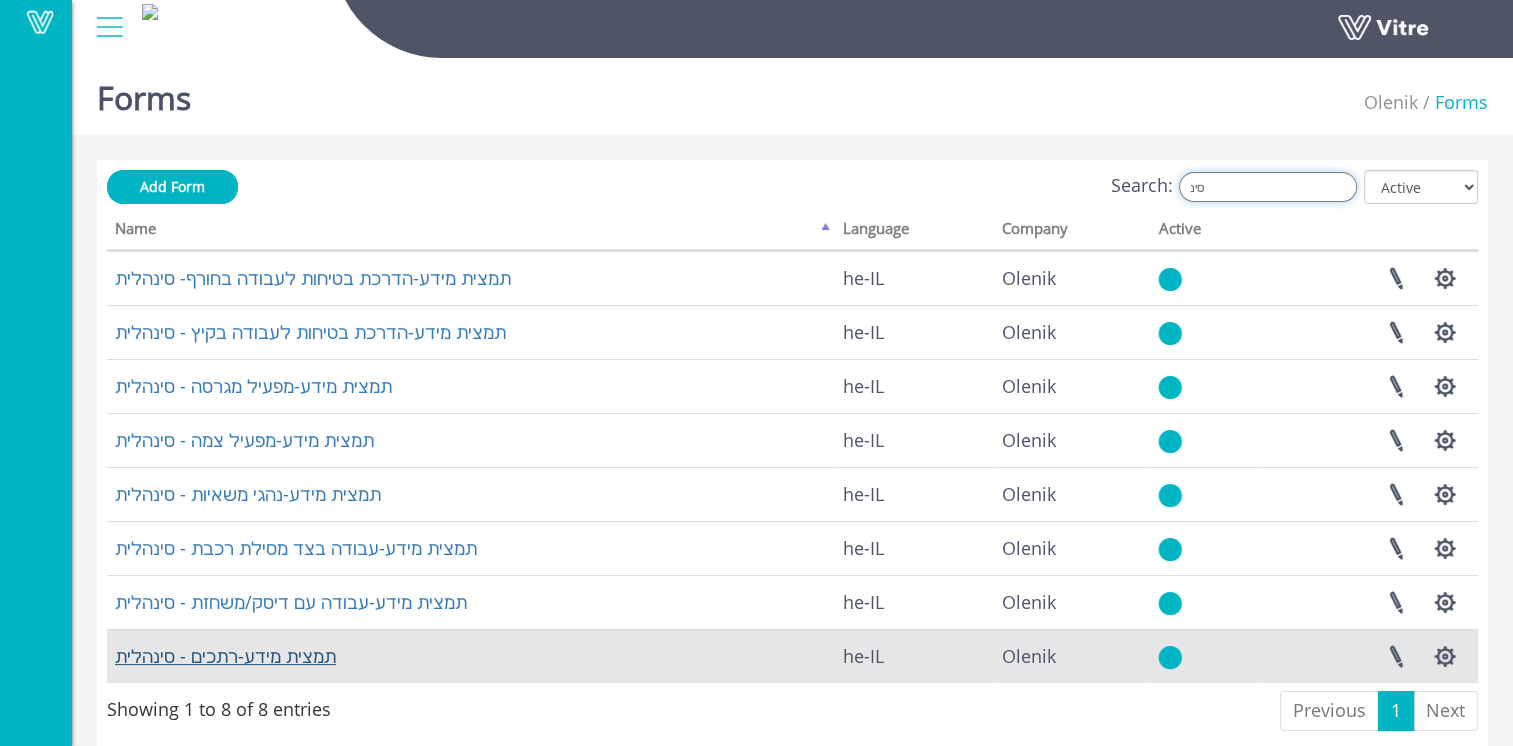 type on "סינ" 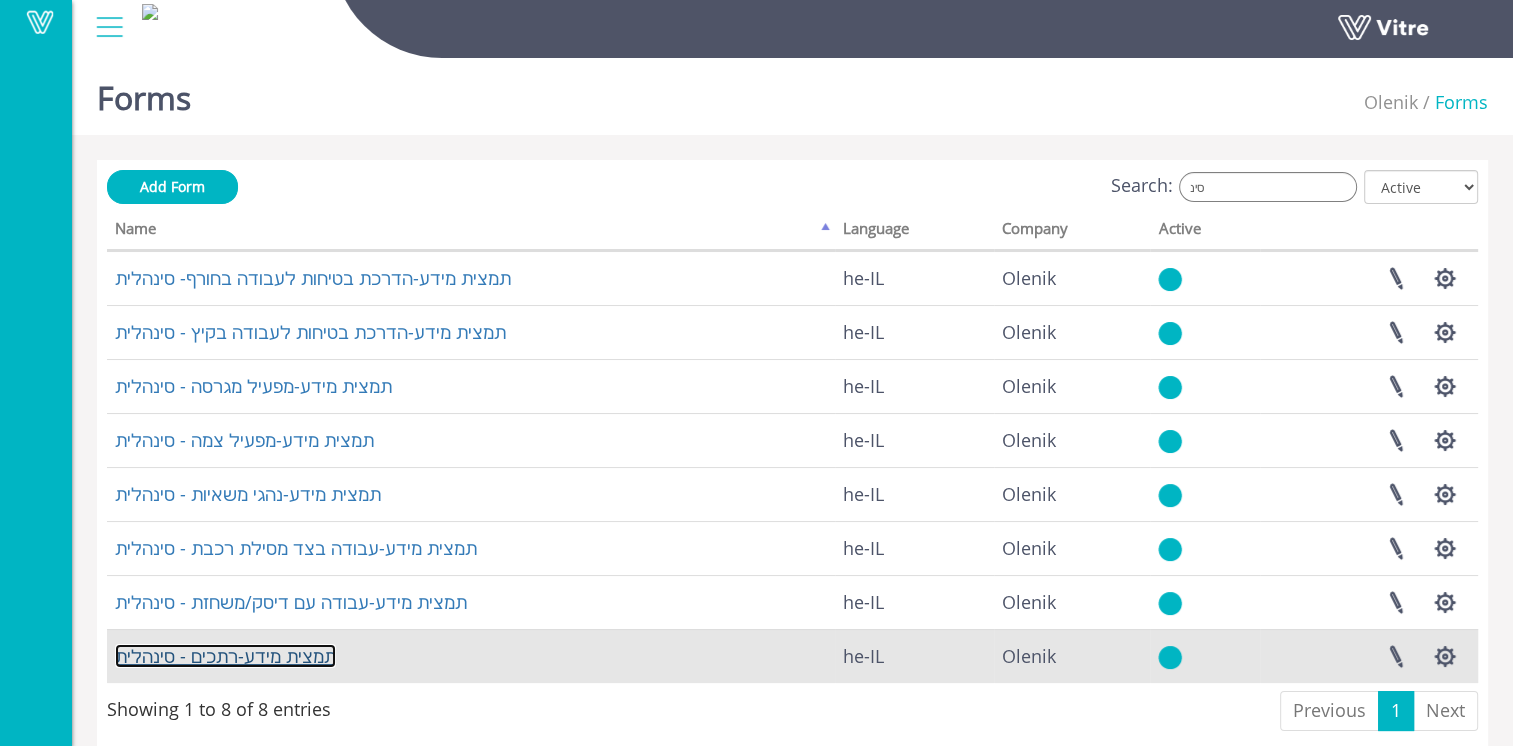 click on "תמצית מידע-רתכים - סינהלית" at bounding box center [225, 656] 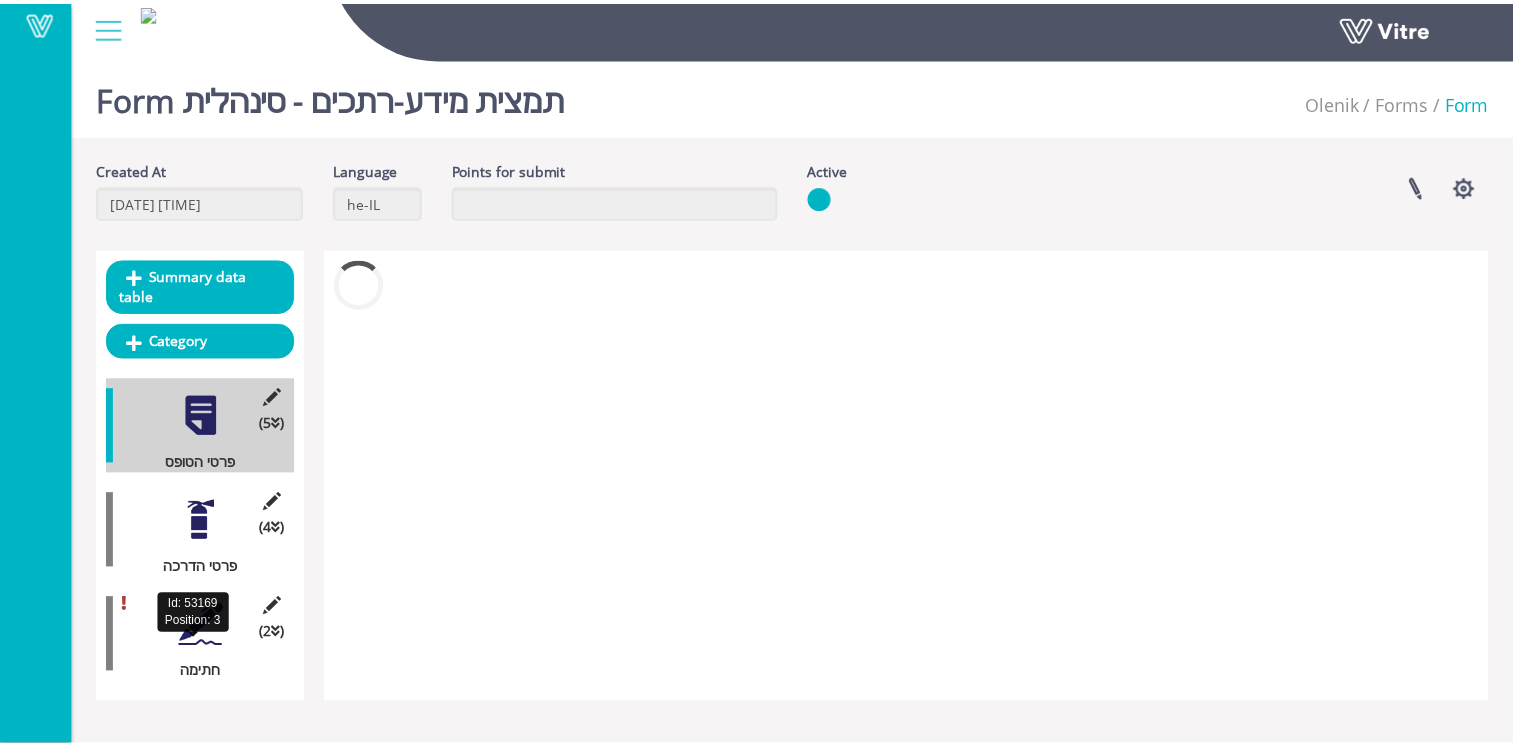 scroll, scrollTop: 0, scrollLeft: 0, axis: both 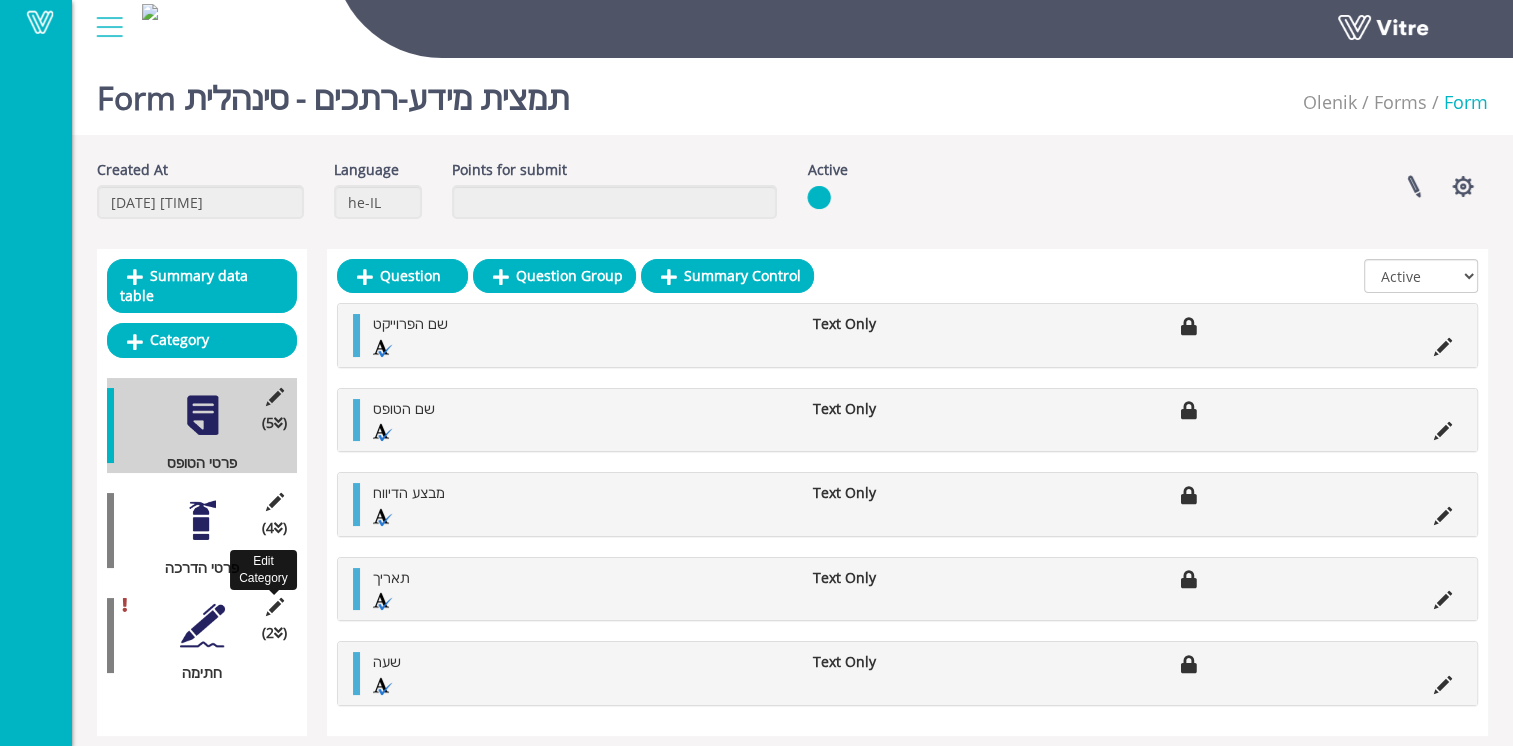 click at bounding box center [274, 607] 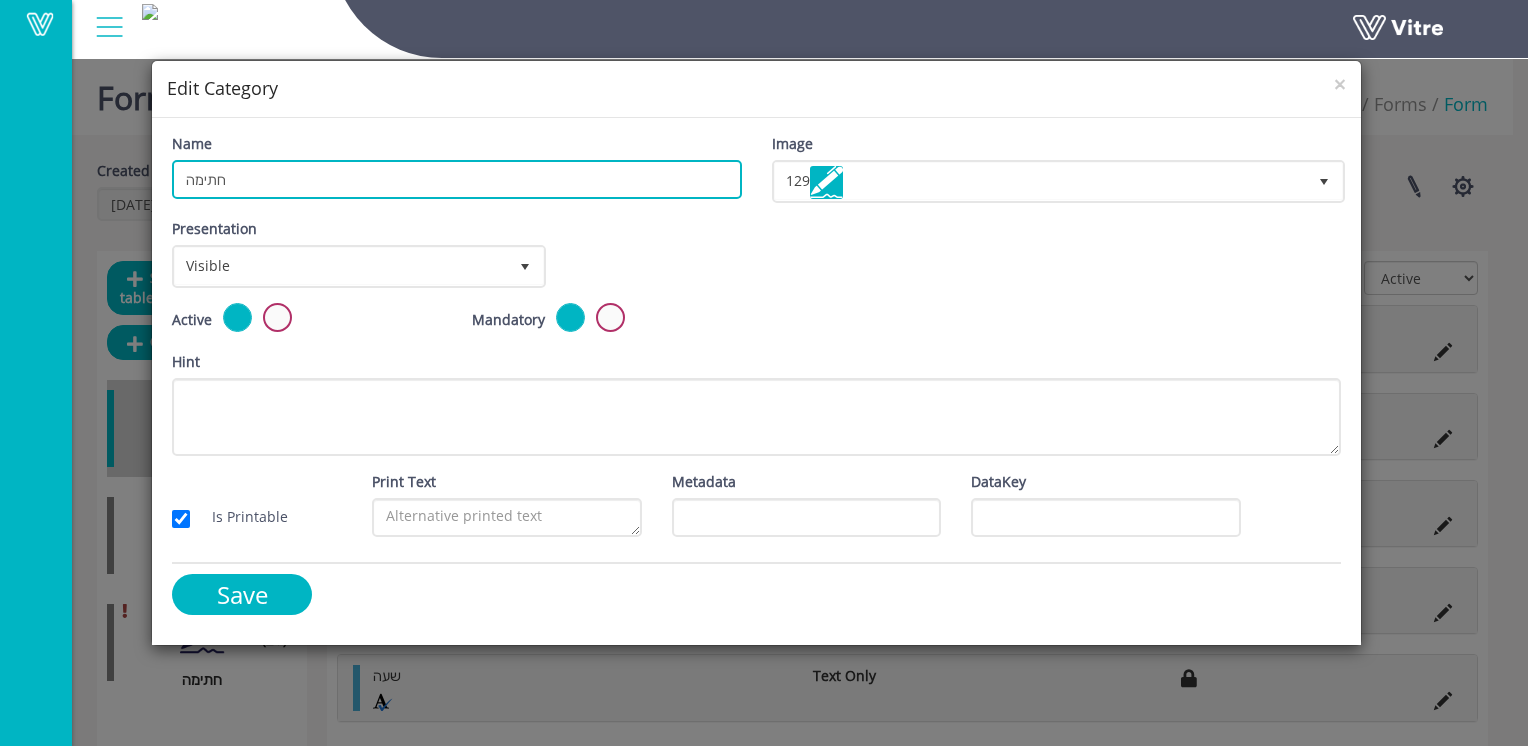 click on "× Edit Category
Name חתימה
Image 129  129
Presentation Visible 0
Set Duration
Minutes 0
Set conditional rule
Set Duration
Choose condition All previous completed 0
Choose asignee Original user 0
Choose asignee Original user 0
Choose asignee Select
Choose asignee All Users 0" at bounding box center (764, 373) 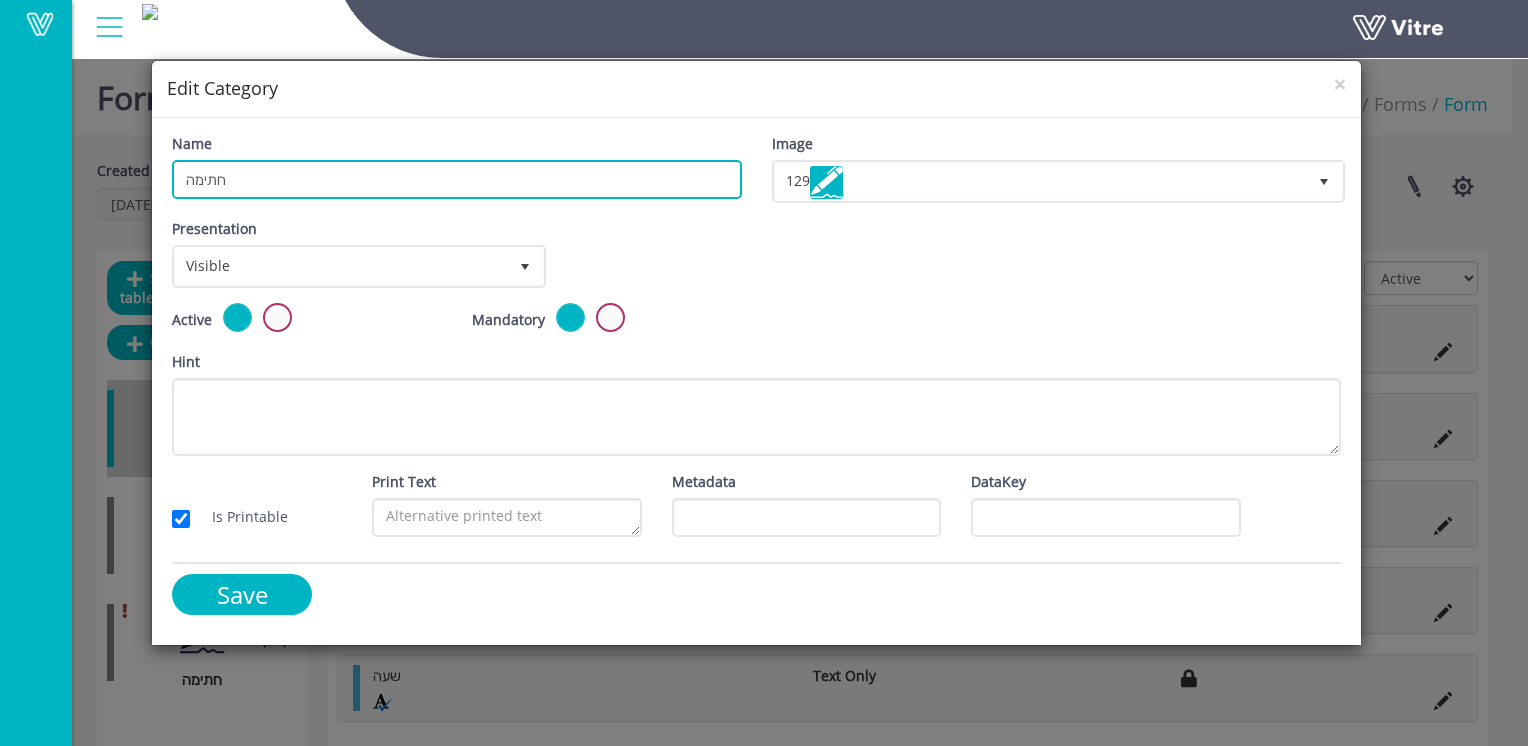 paste on "פרטי העובד ו" 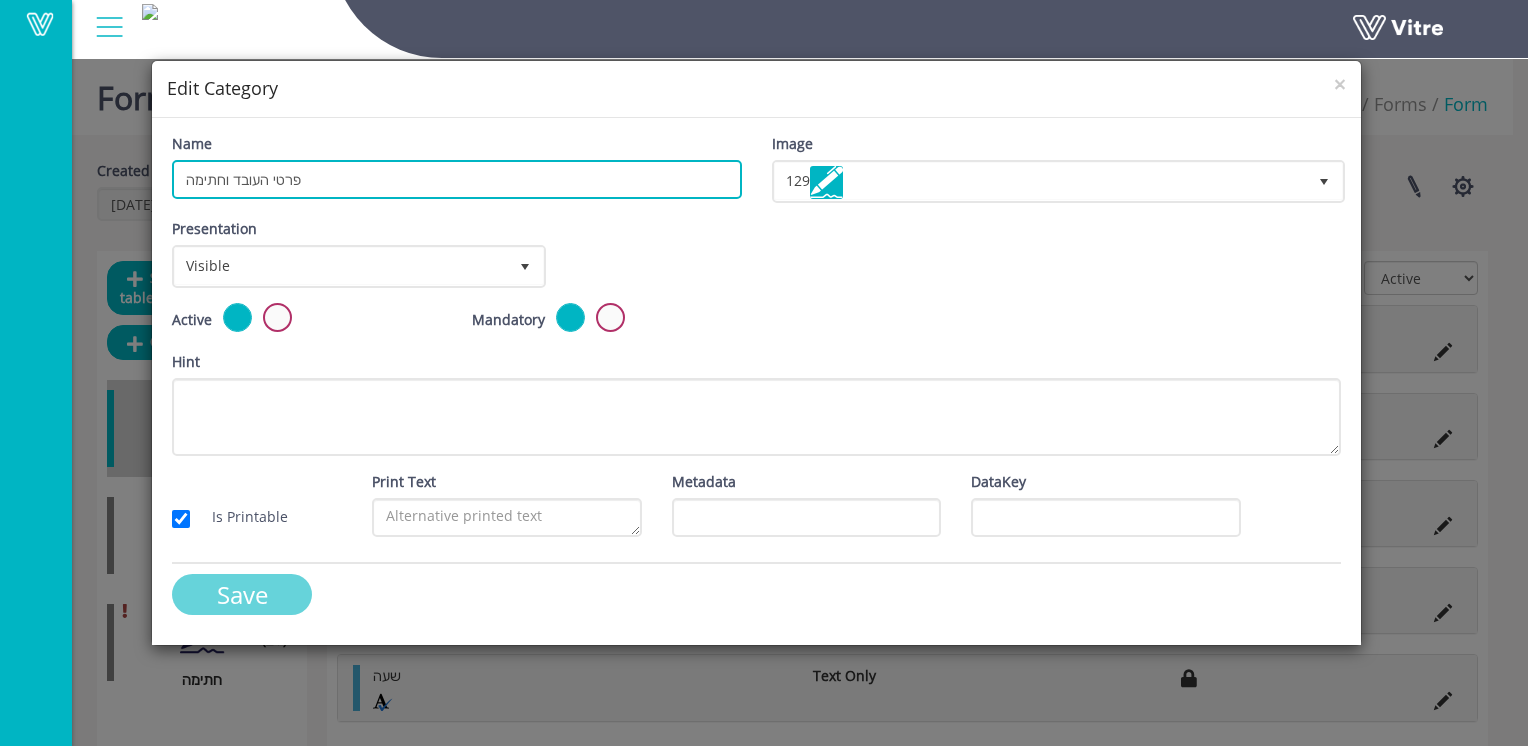 type on "פרטי העובד וחתימה" 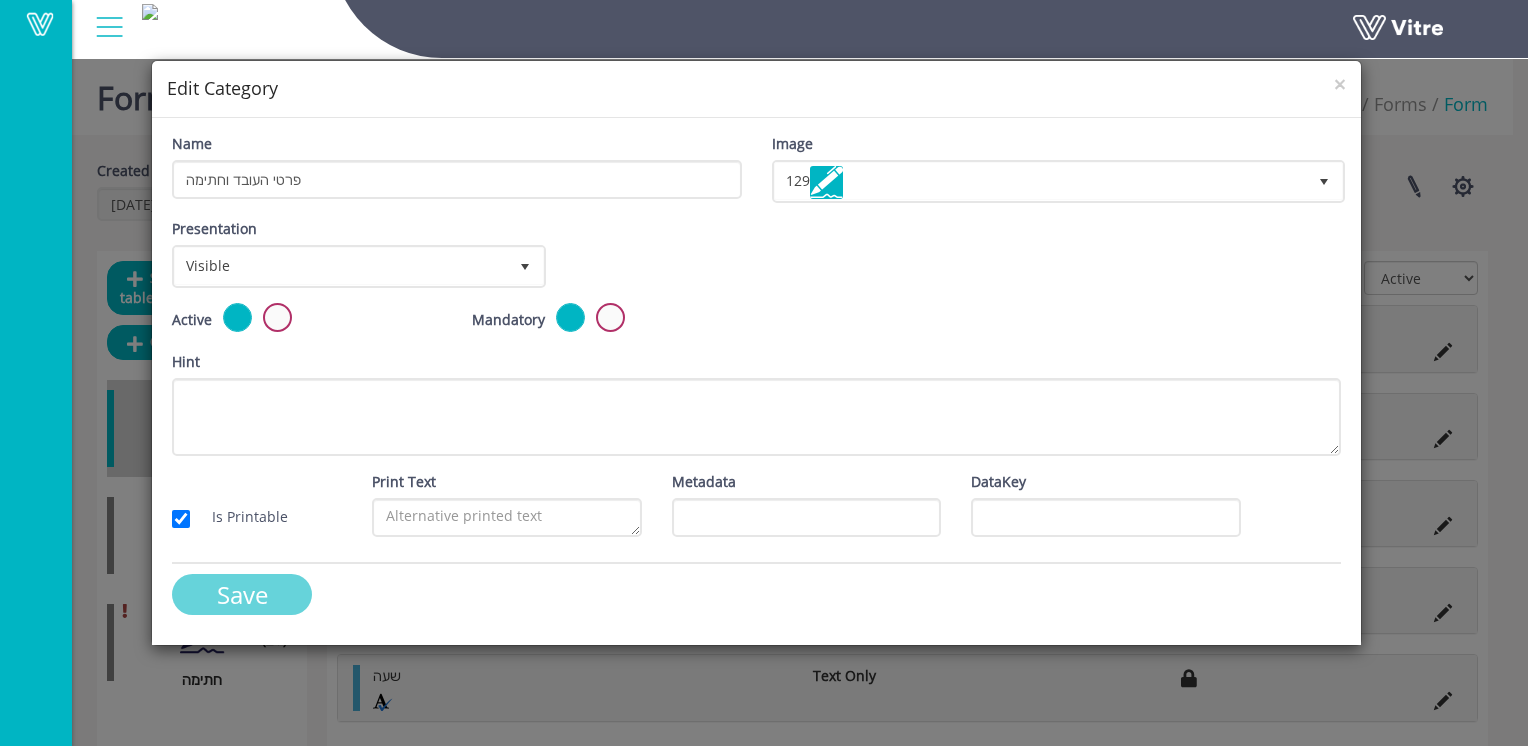 click on "Save" at bounding box center [242, 594] 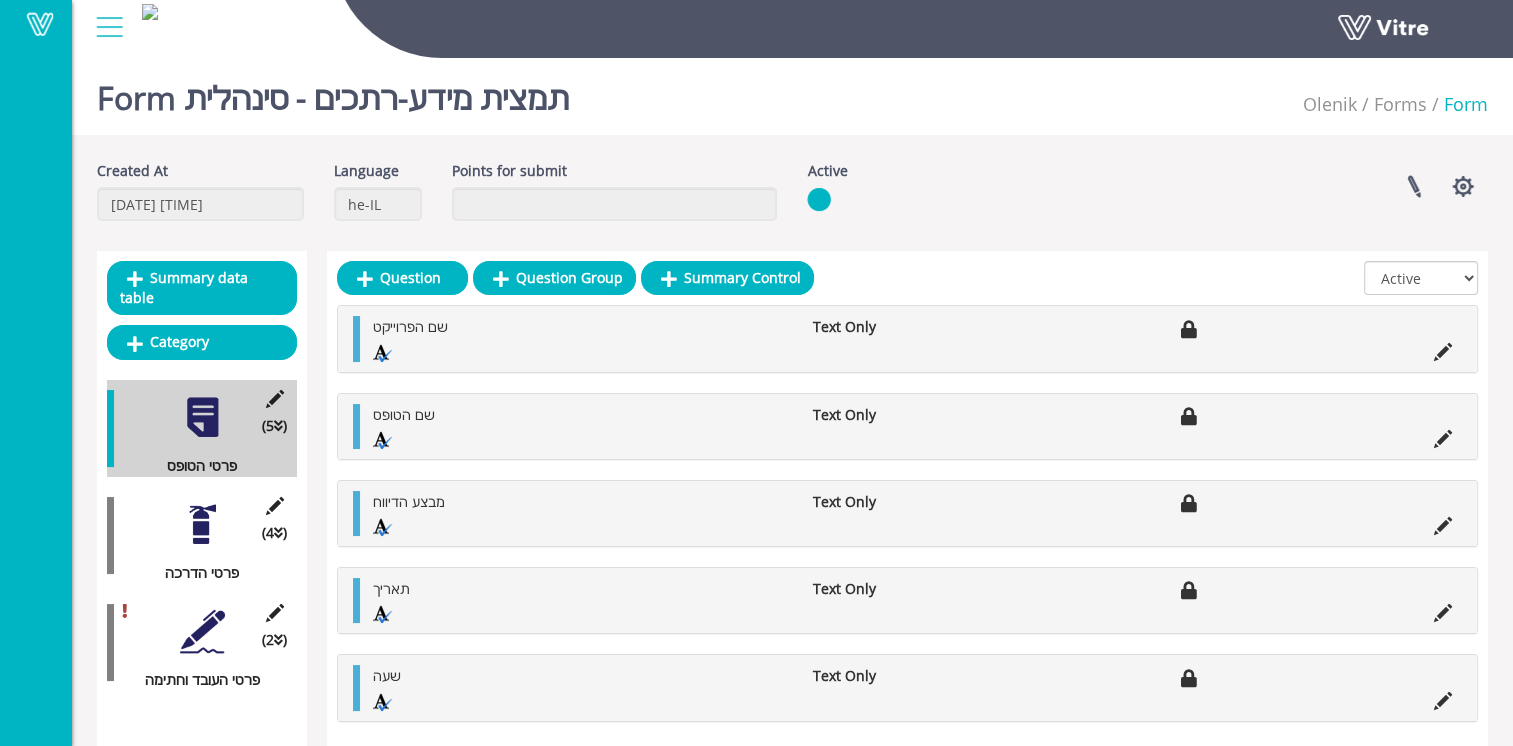 click at bounding box center [202, 631] 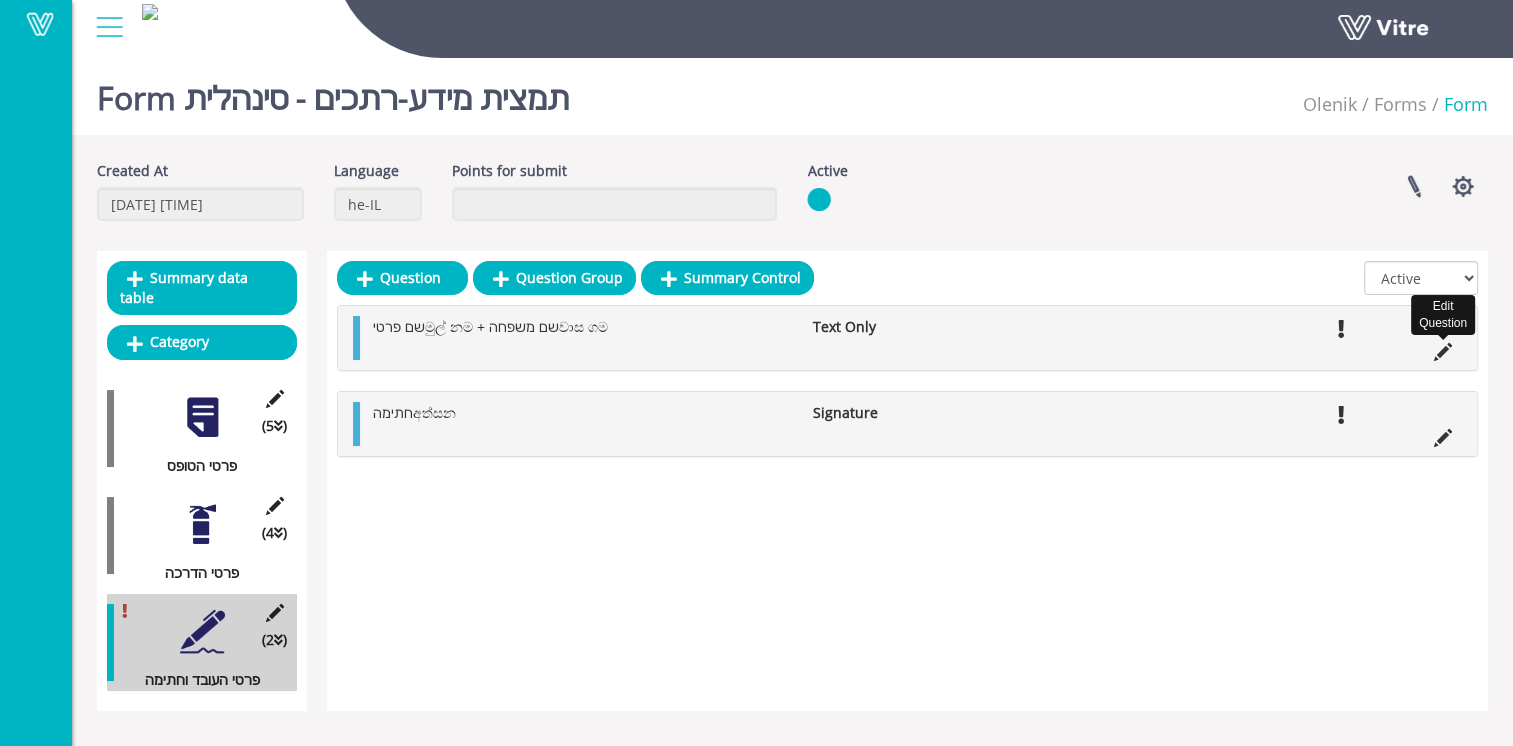 click at bounding box center [1443, 352] 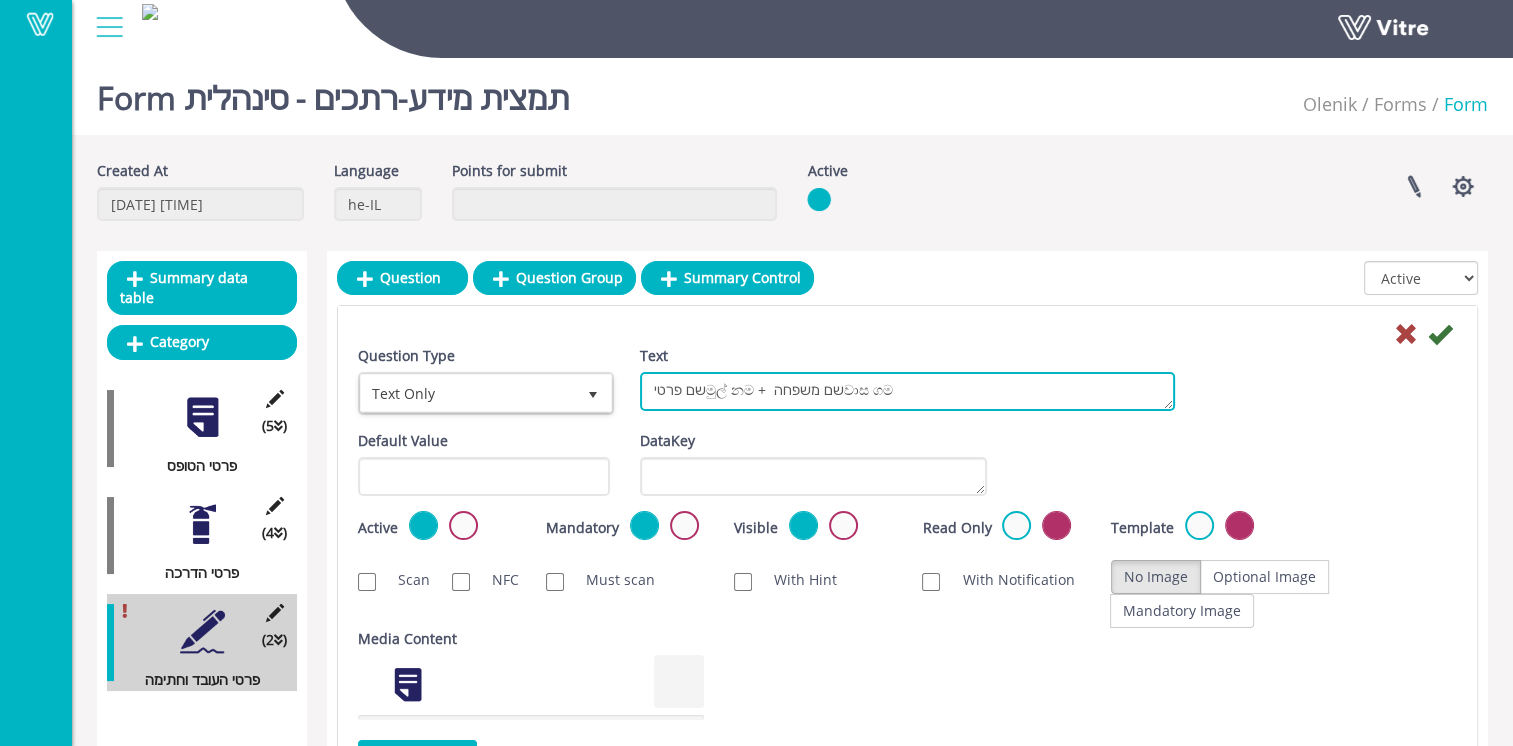 drag, startPoint x: 909, startPoint y: 400, endPoint x: 577, endPoint y: 402, distance: 332.006 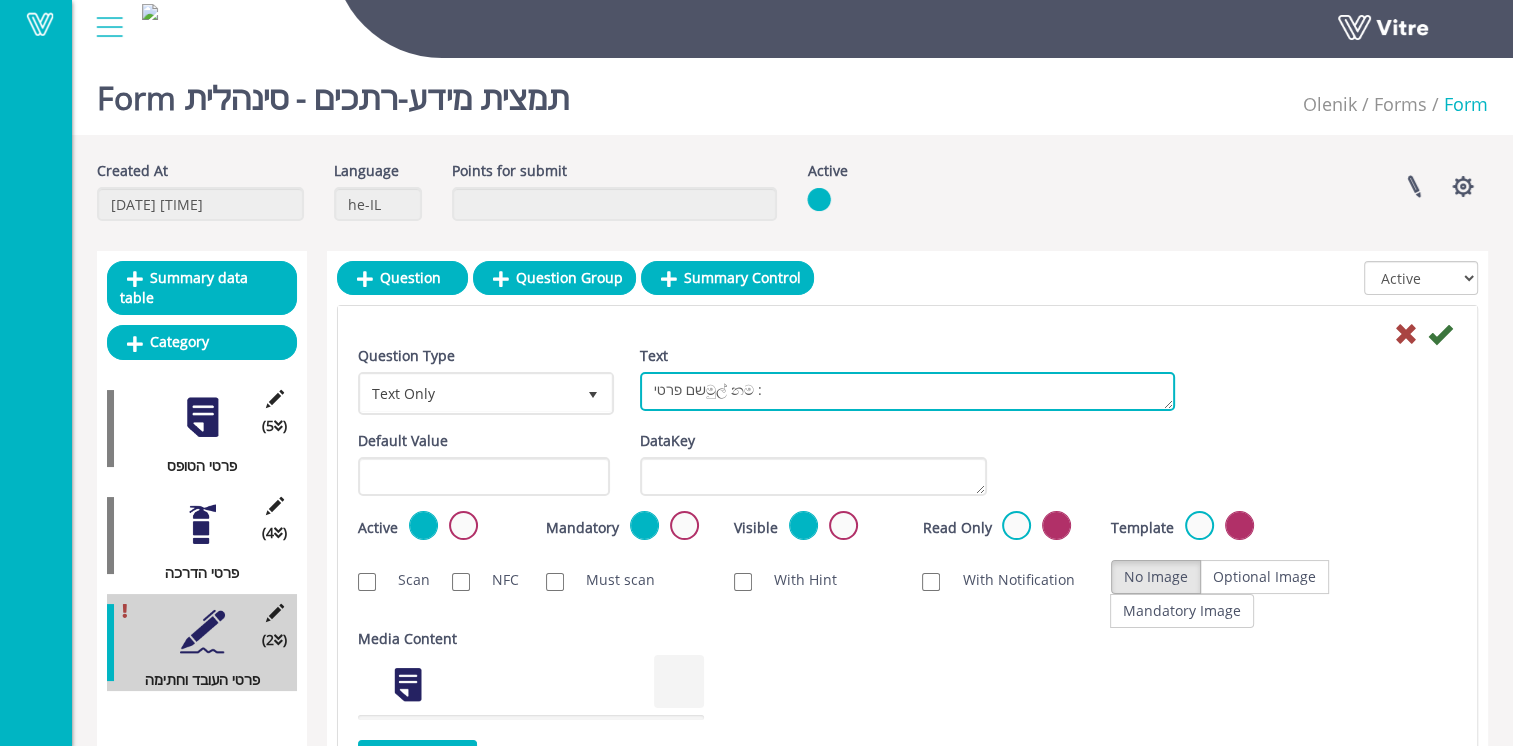 click on "שם פרטיමුල් නම +  שם משפחהවාස ගම" at bounding box center (907, 391) 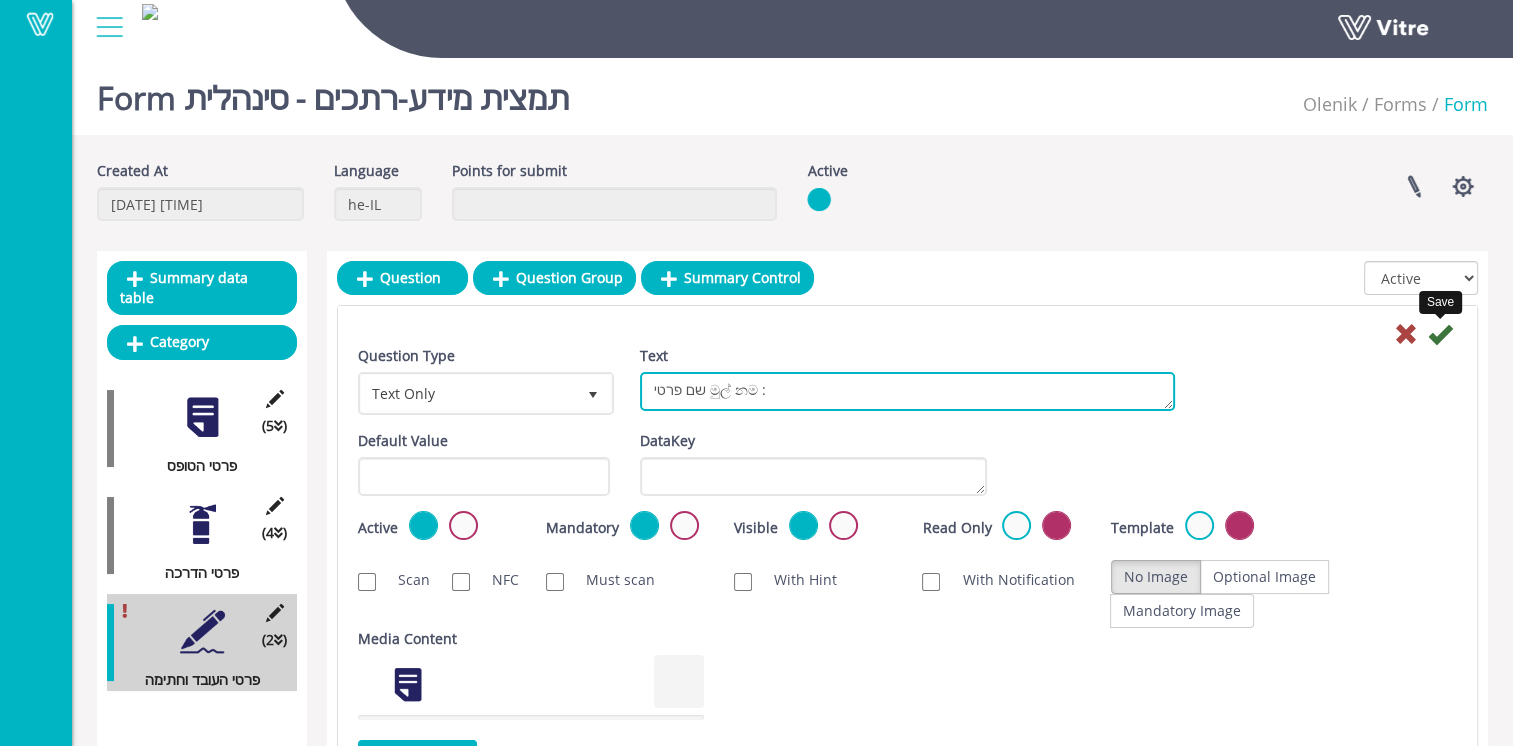 type on "שם פרטי මුල් නම :" 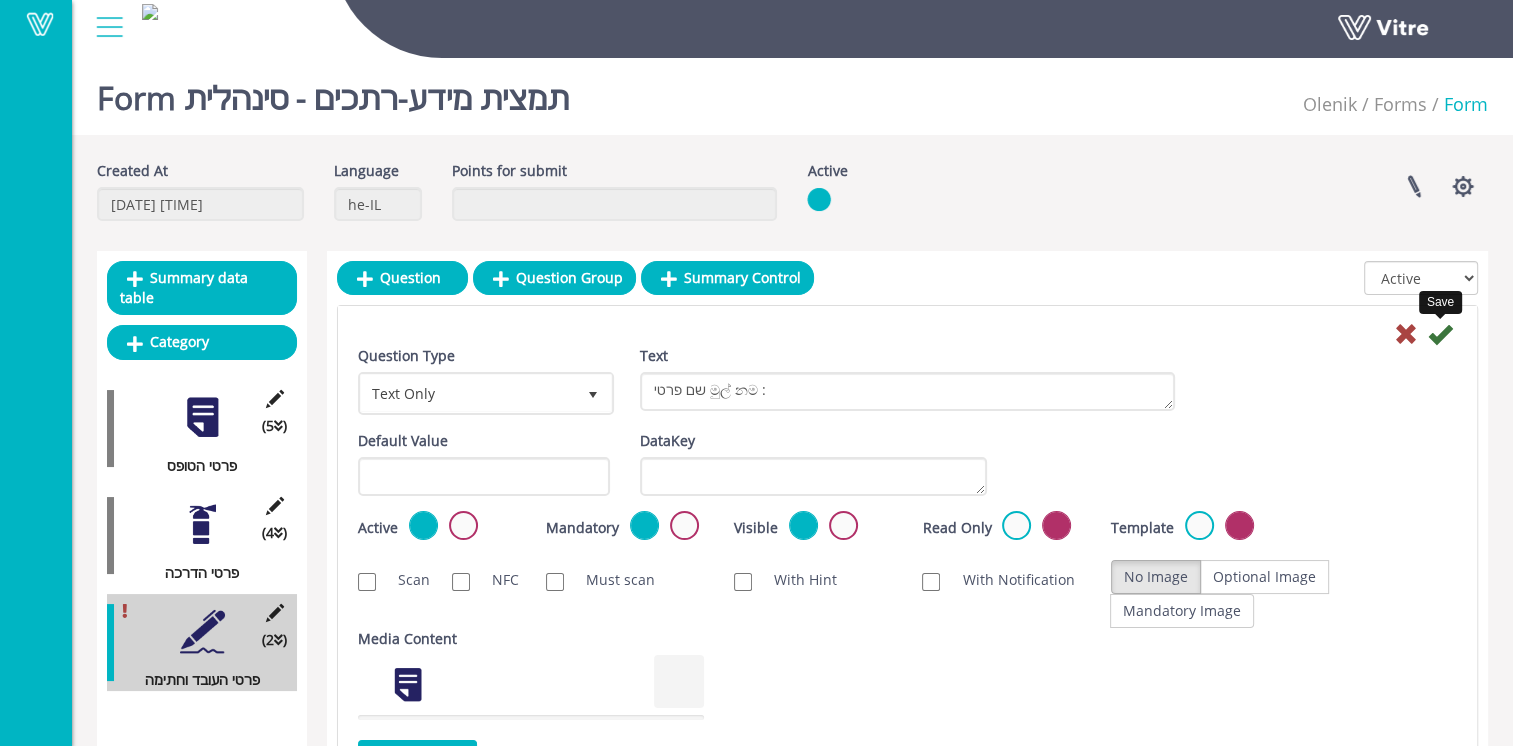 click at bounding box center (1440, 334) 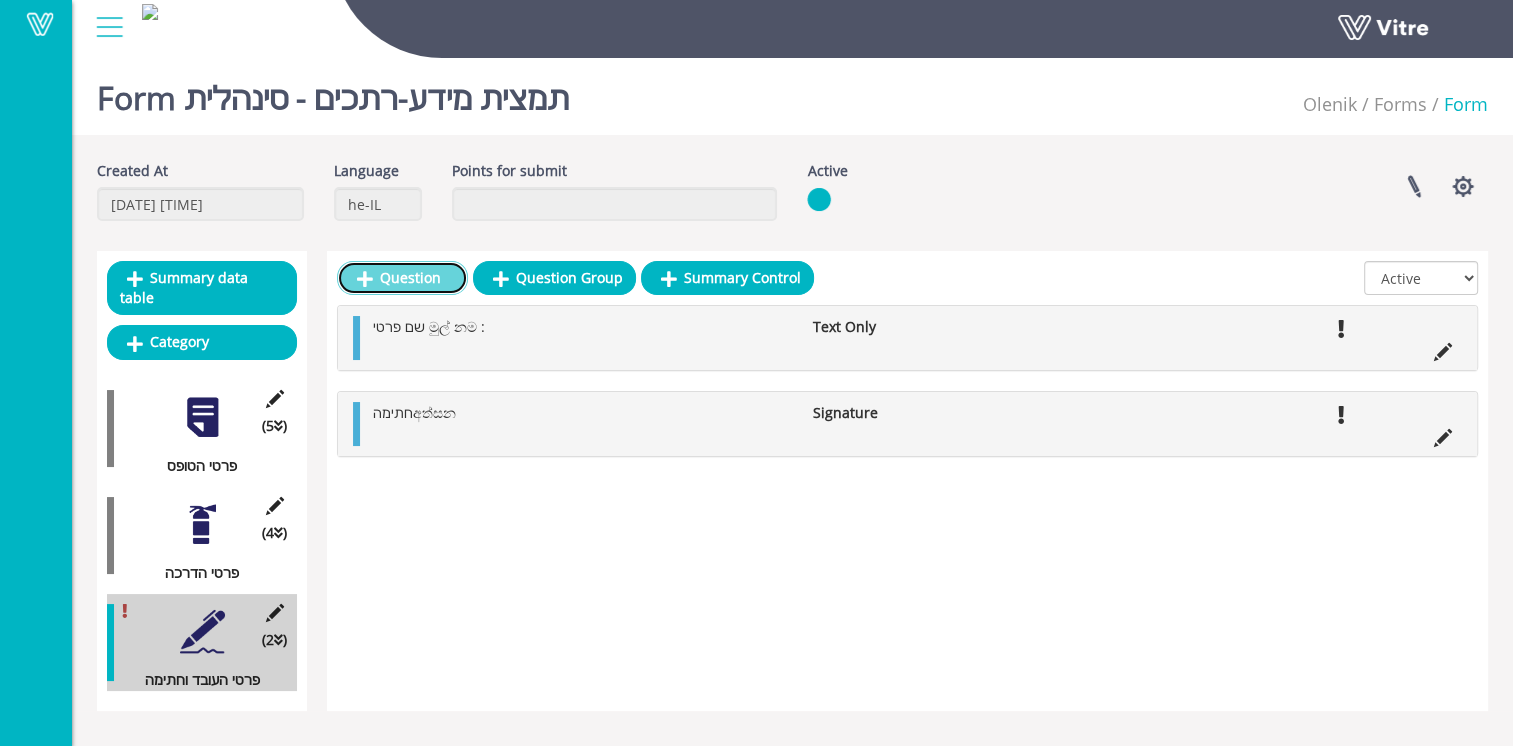 click on "Question" at bounding box center [402, 278] 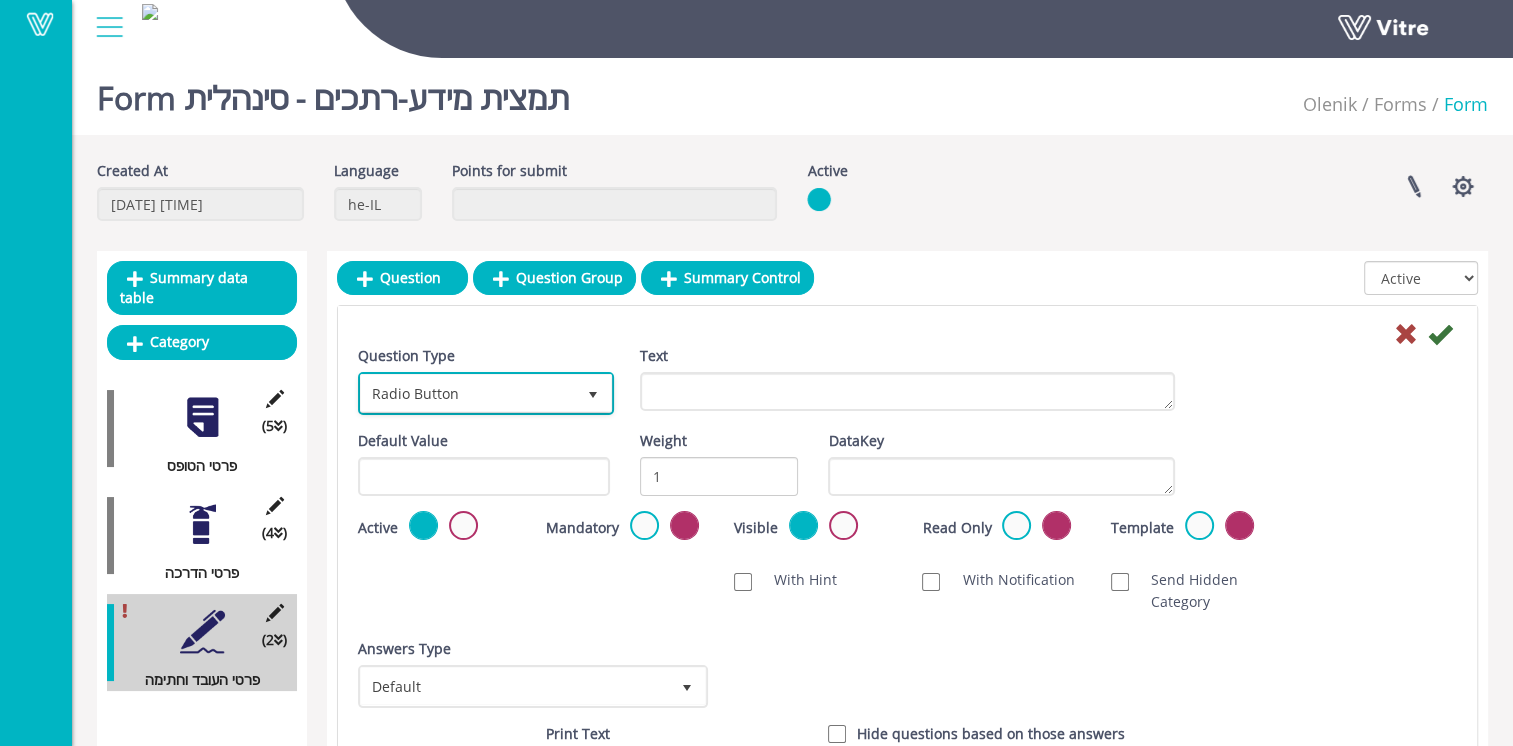 click on "Radio Button" at bounding box center (468, 393) 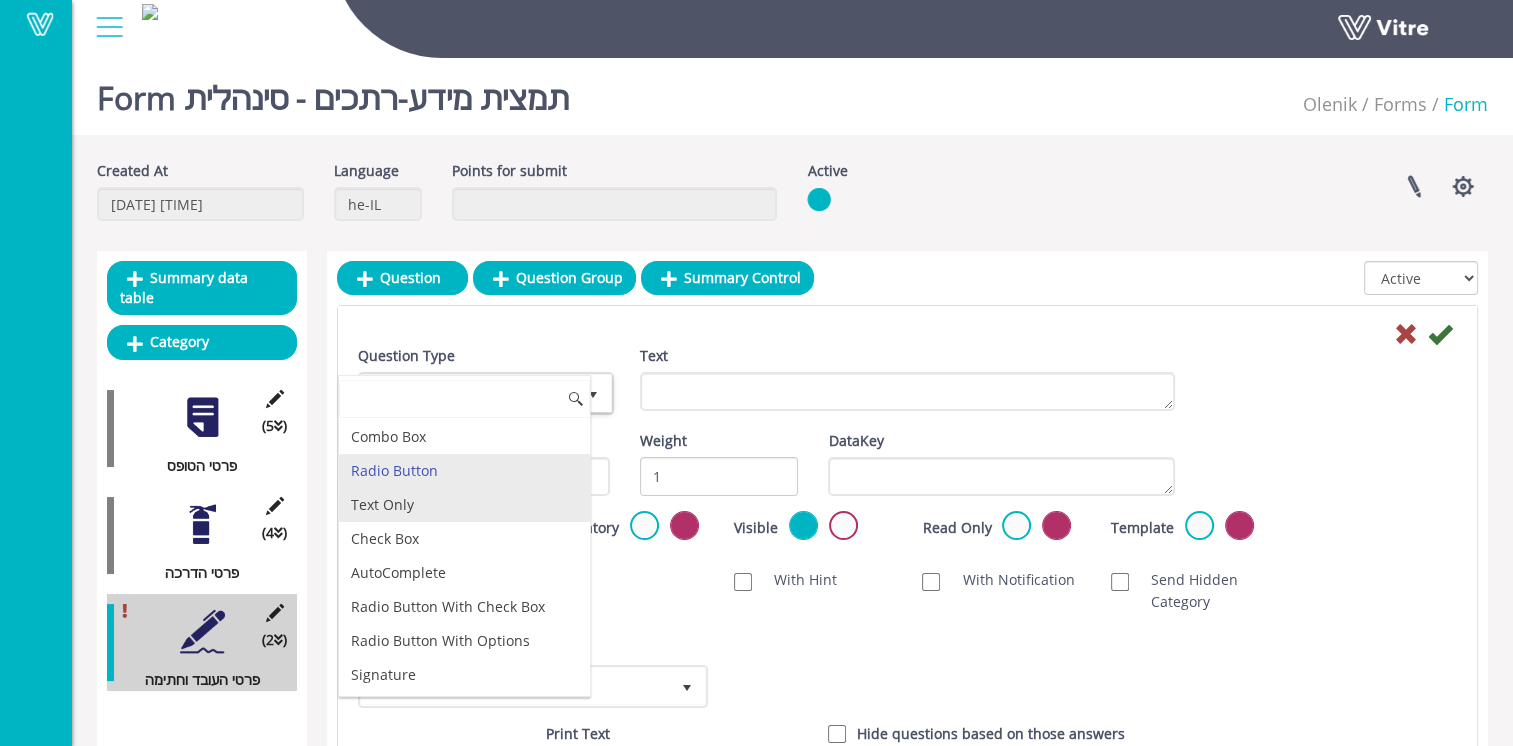 click on "Text Only" at bounding box center [464, 505] 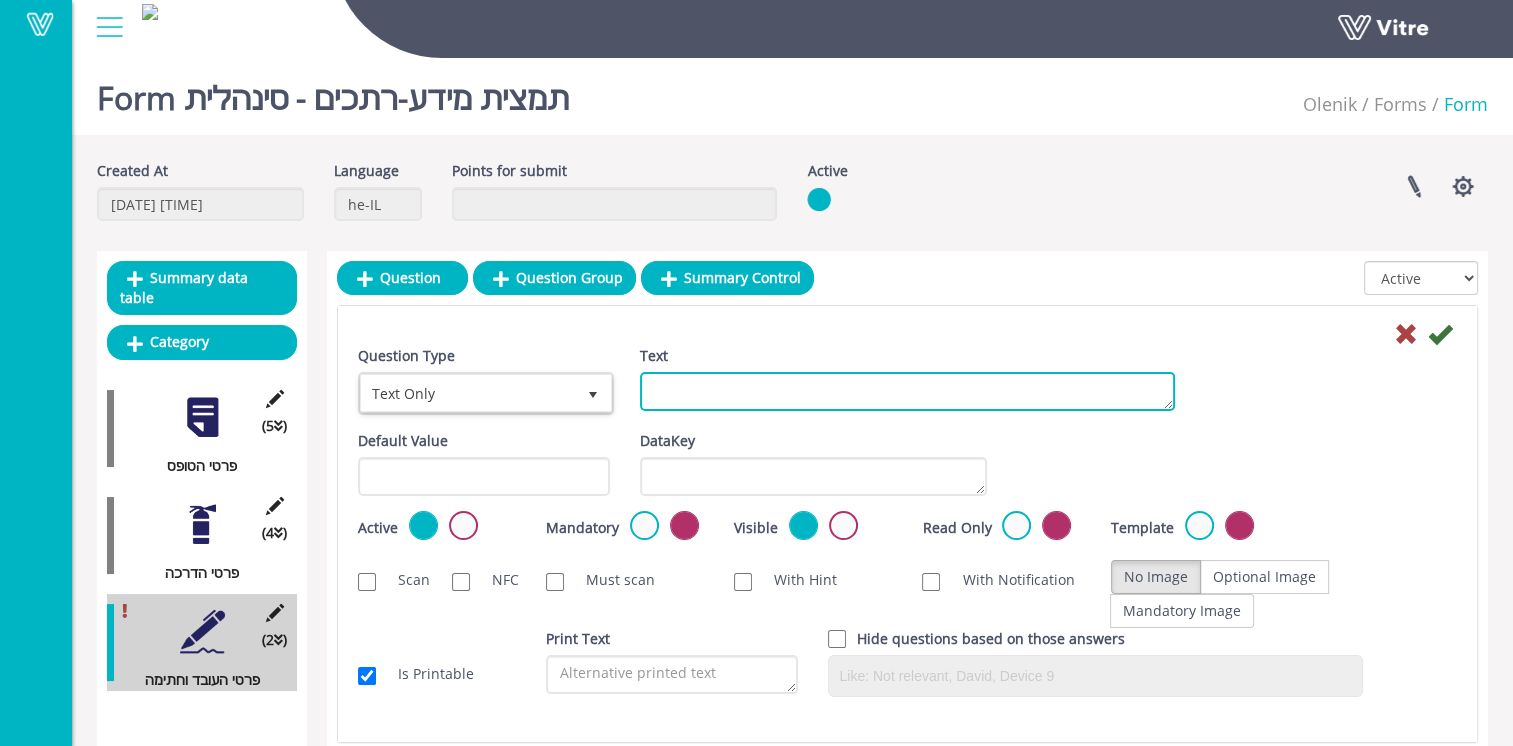 click on "Text" at bounding box center [907, 391] 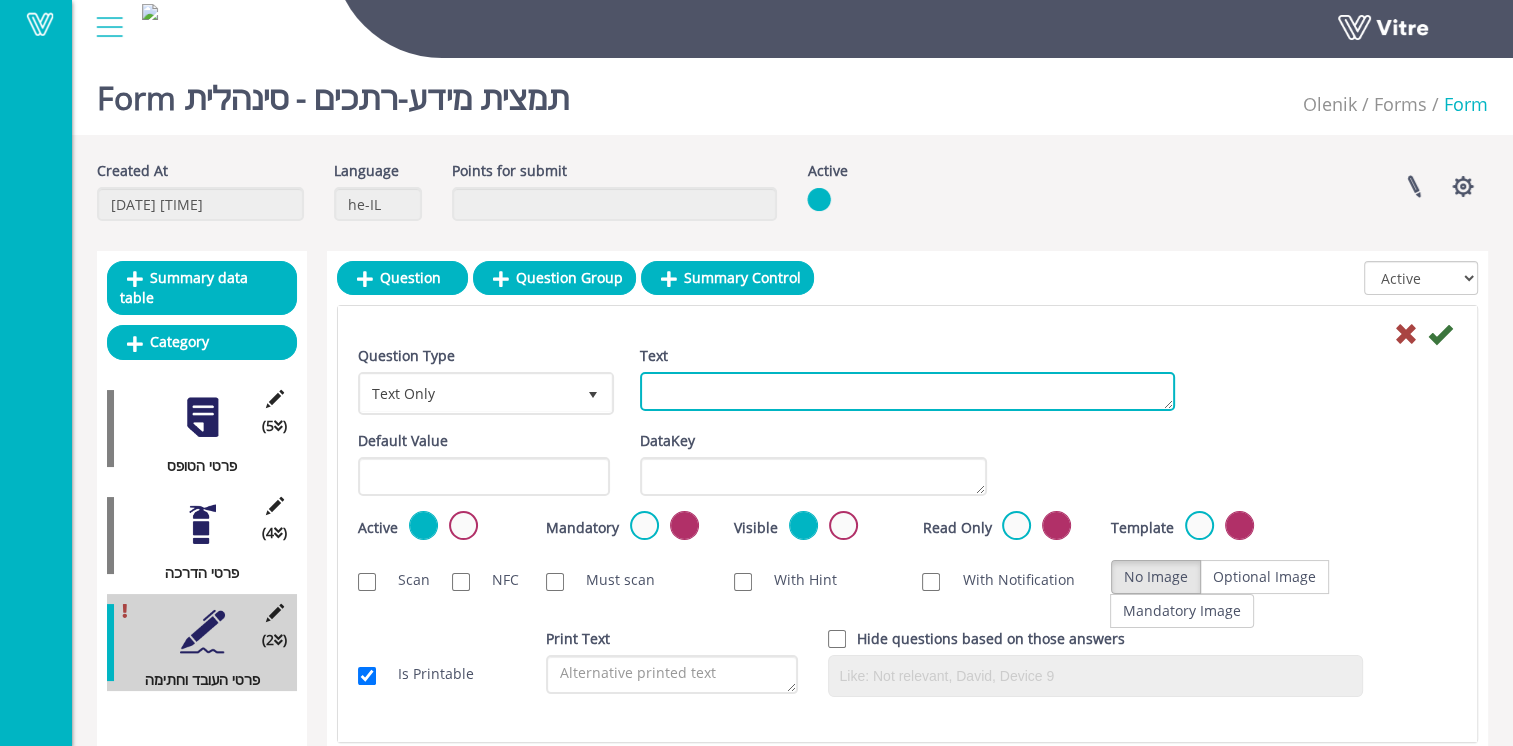 paste on "שם משפחהවාස ගම:" 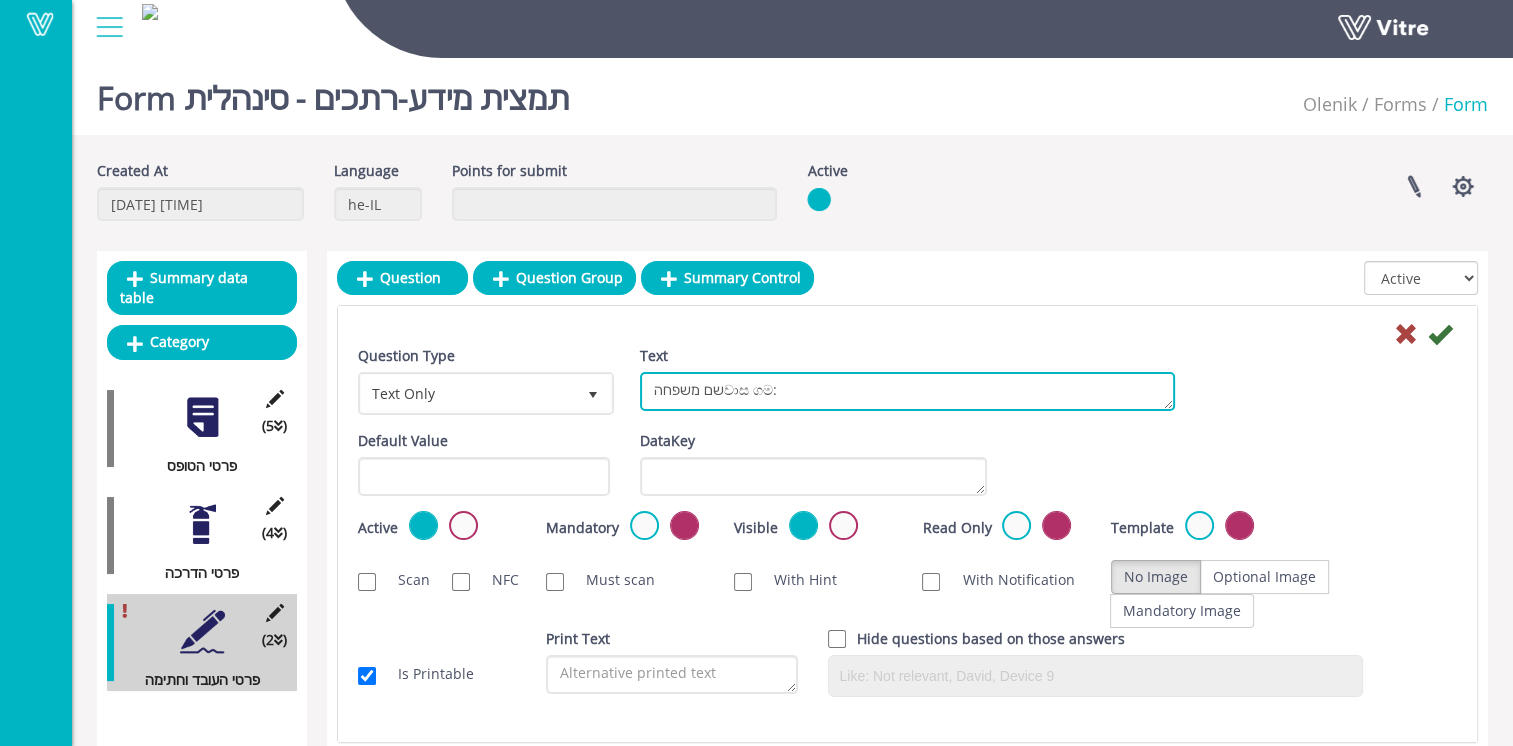 click on "שם משפחהවාස ගම:" at bounding box center [907, 391] 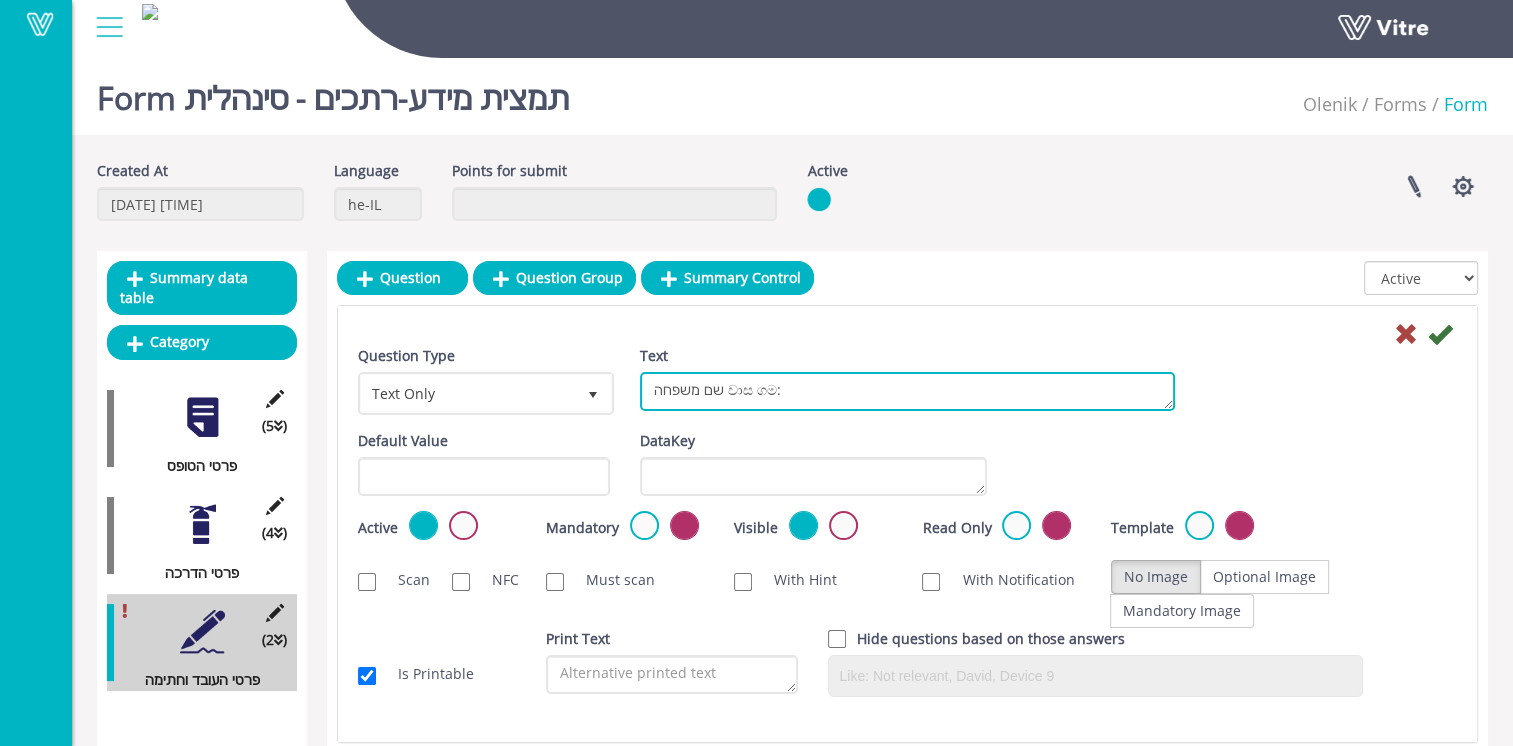 click on "שם משפחה වාස ගම:" at bounding box center [907, 391] 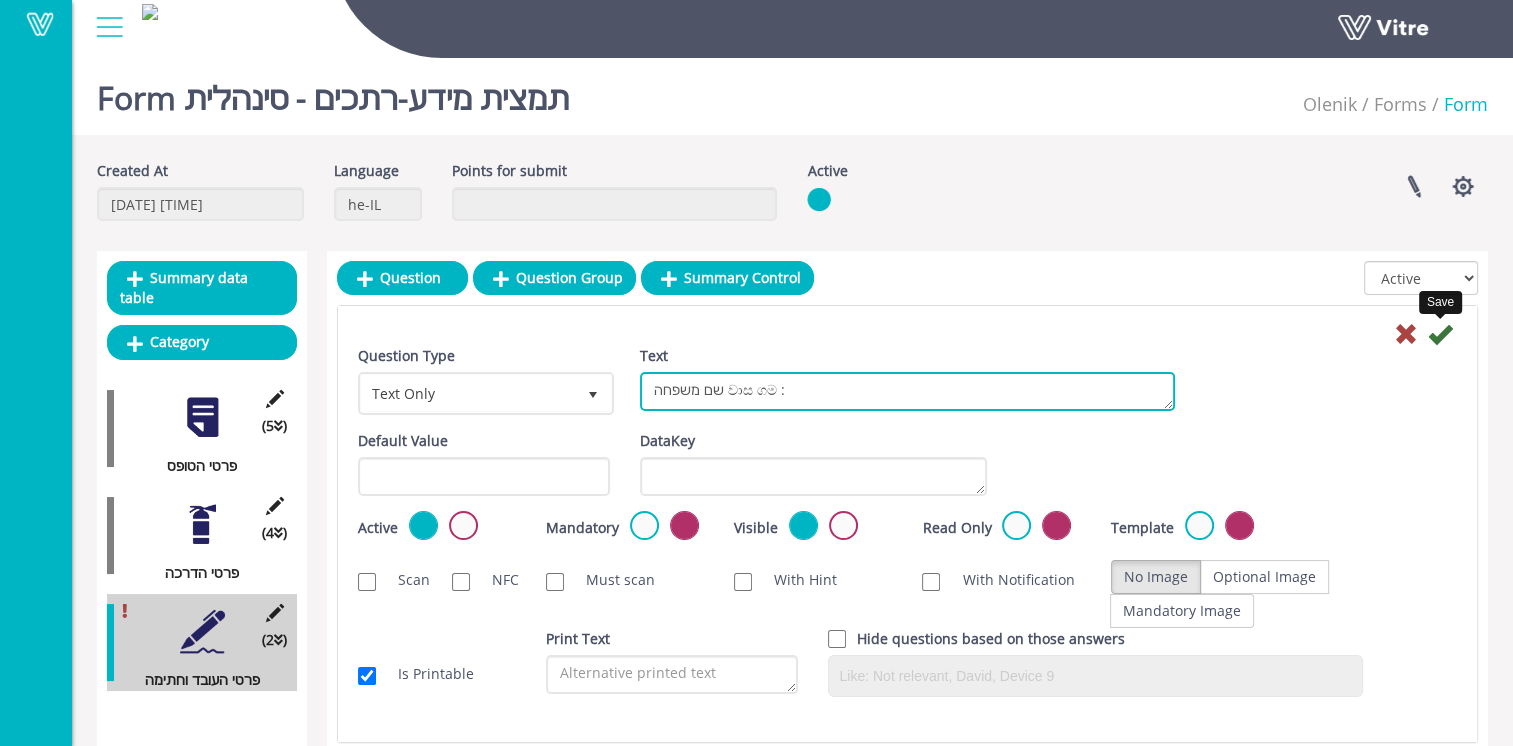 type on "שם משפחה වාස ගම :" 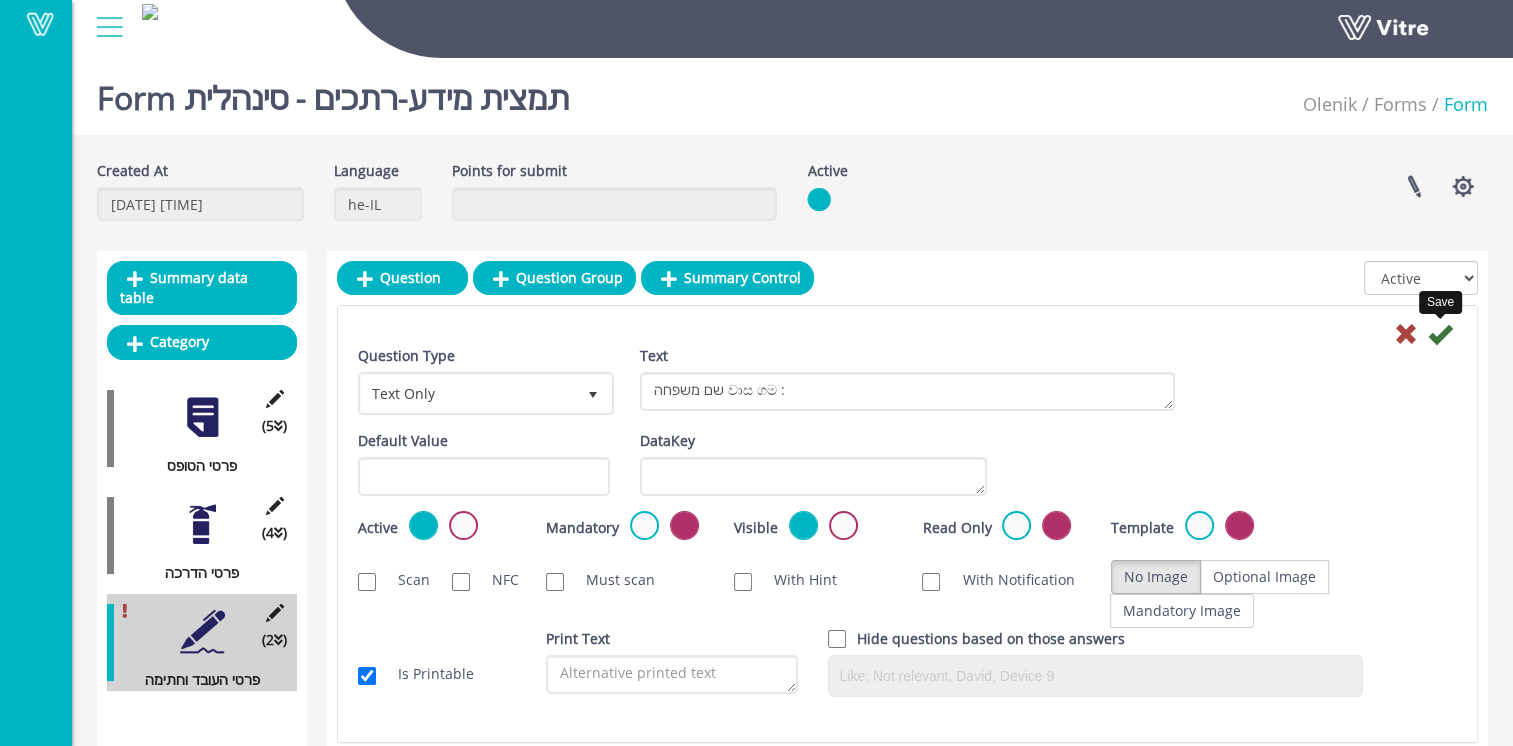 click at bounding box center [1440, 334] 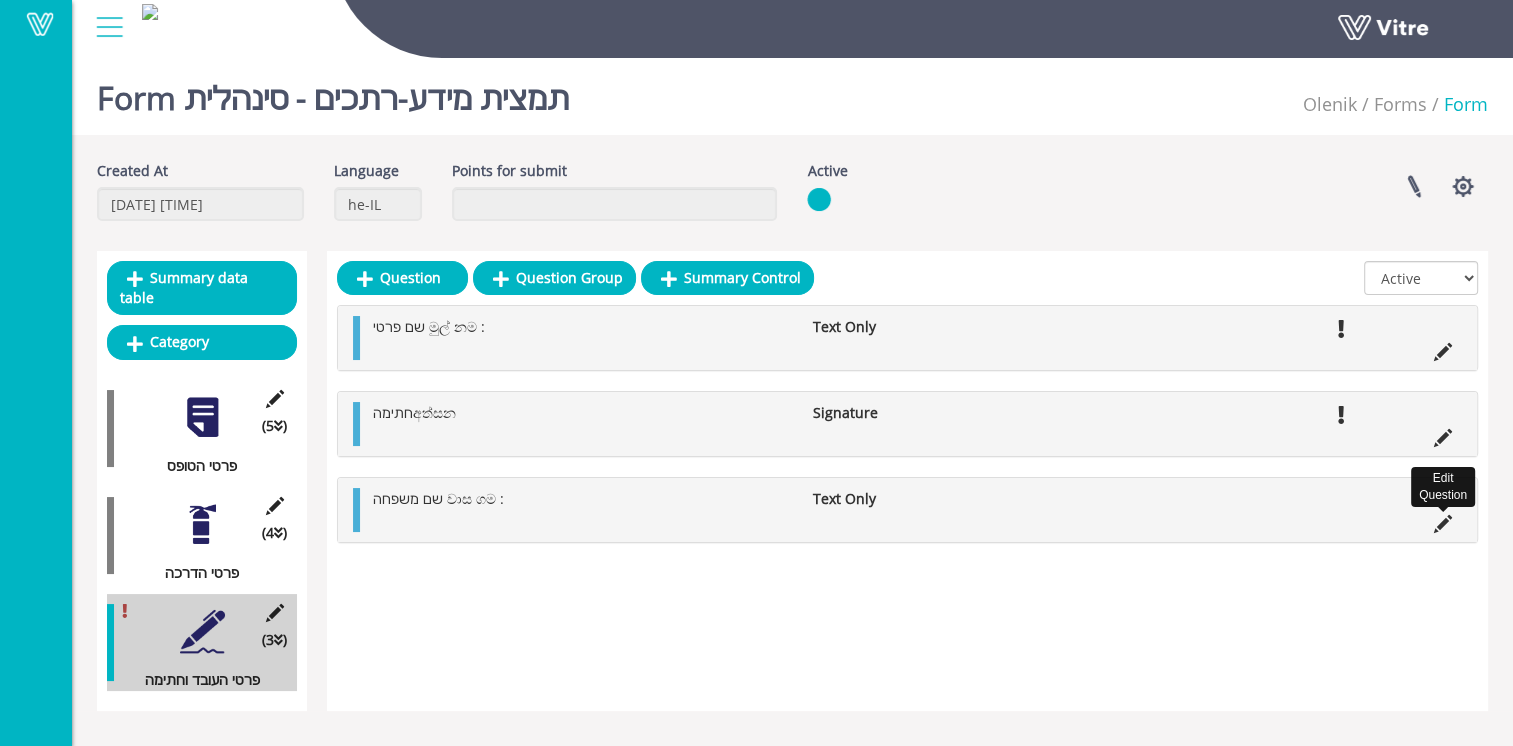 click at bounding box center (1443, 524) 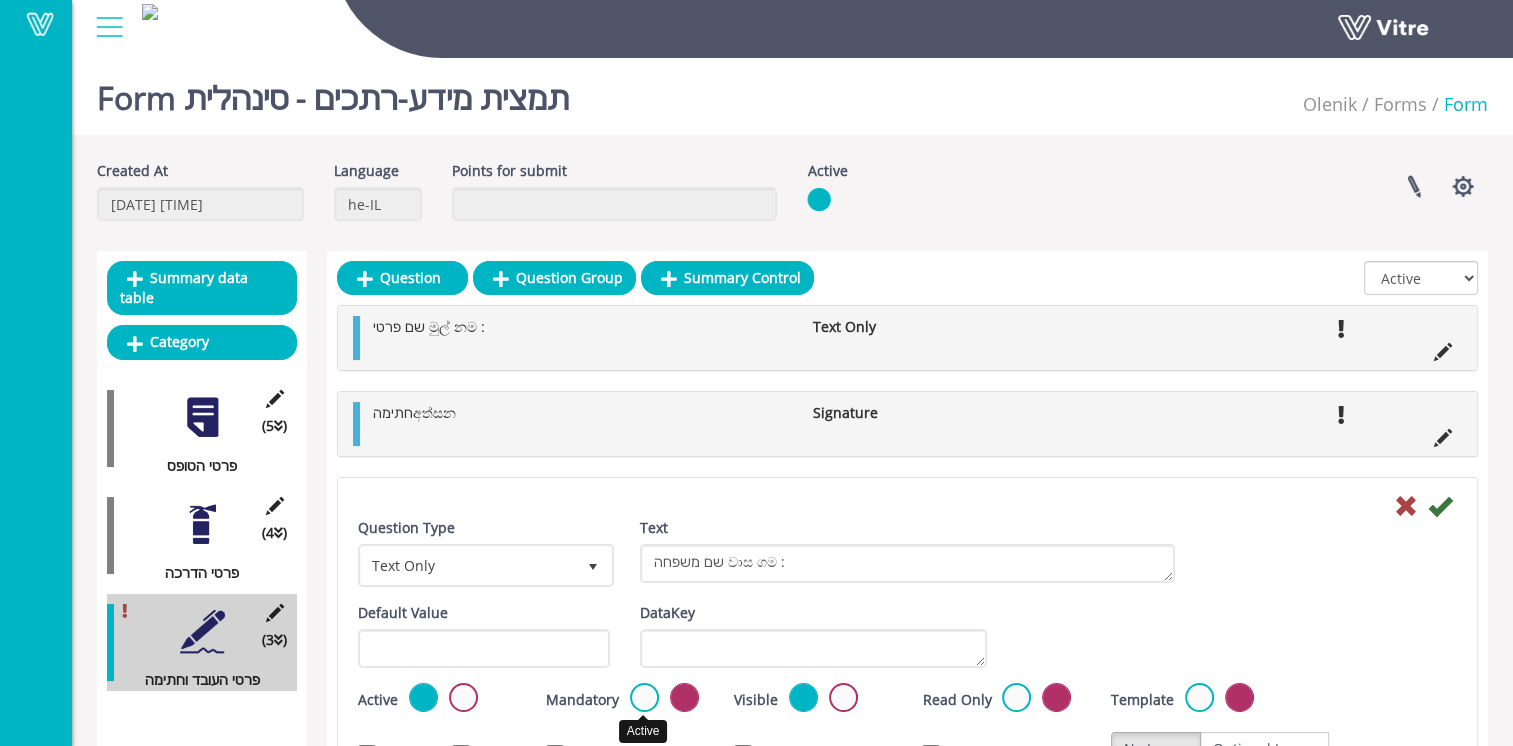 click at bounding box center (644, 697) 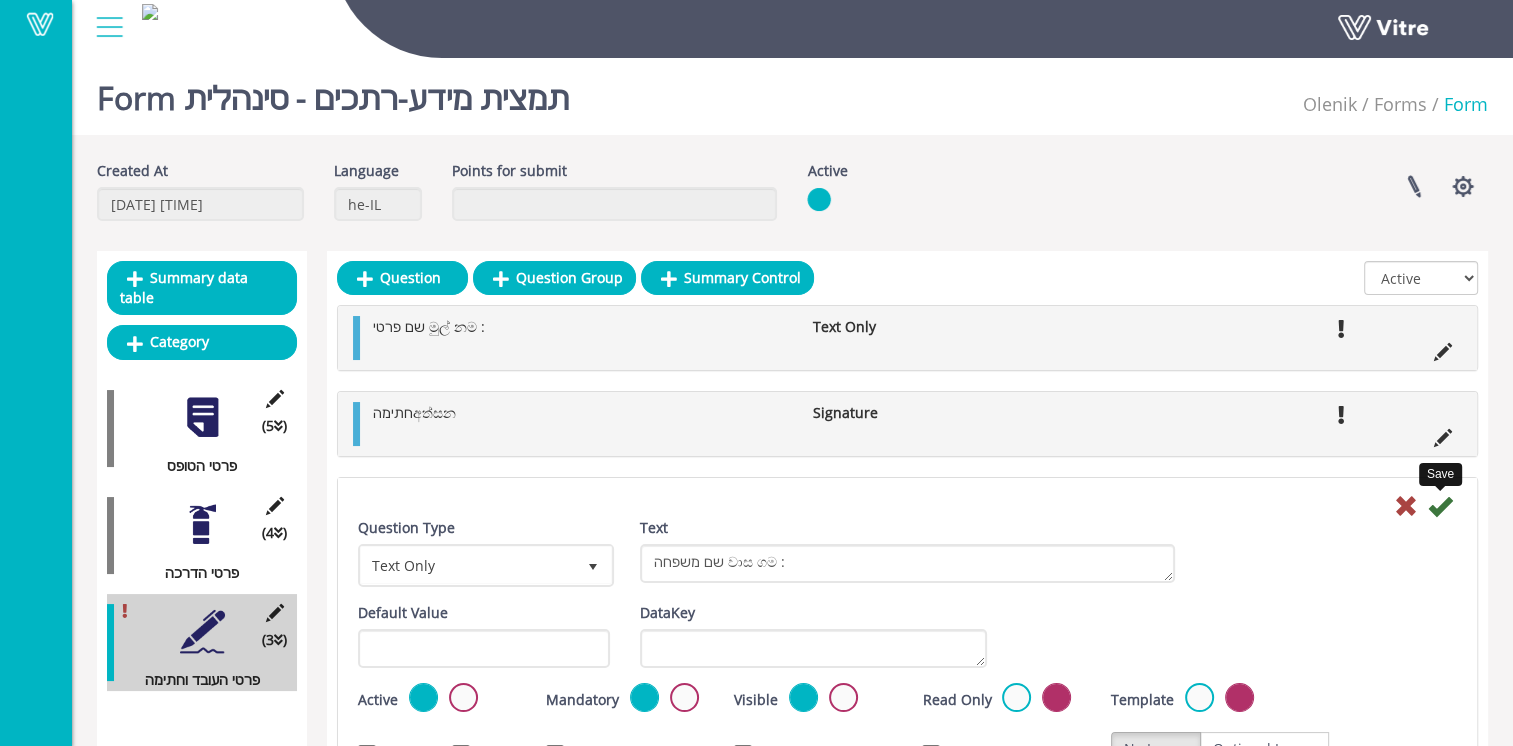 click at bounding box center (1440, 506) 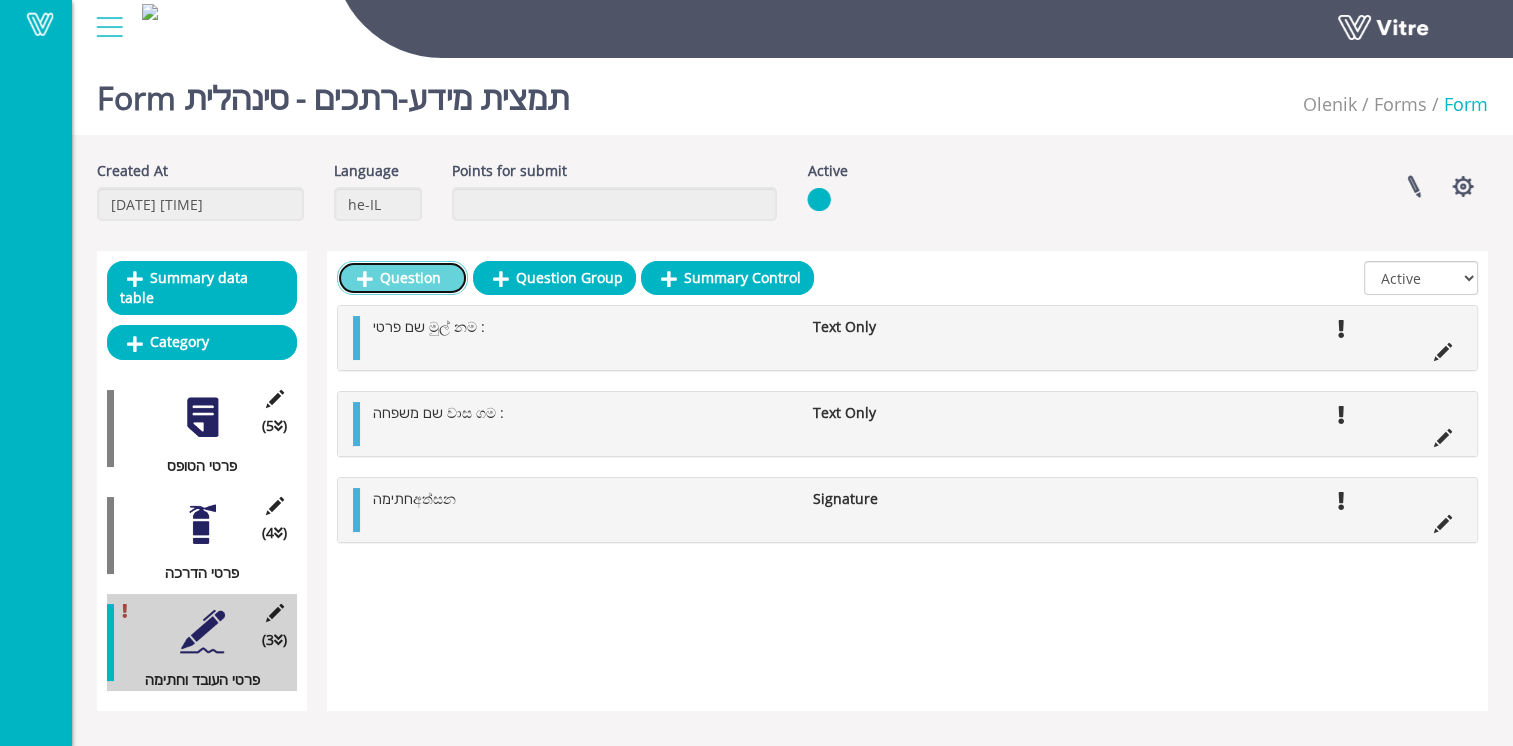 click on "Question" at bounding box center (402, 278) 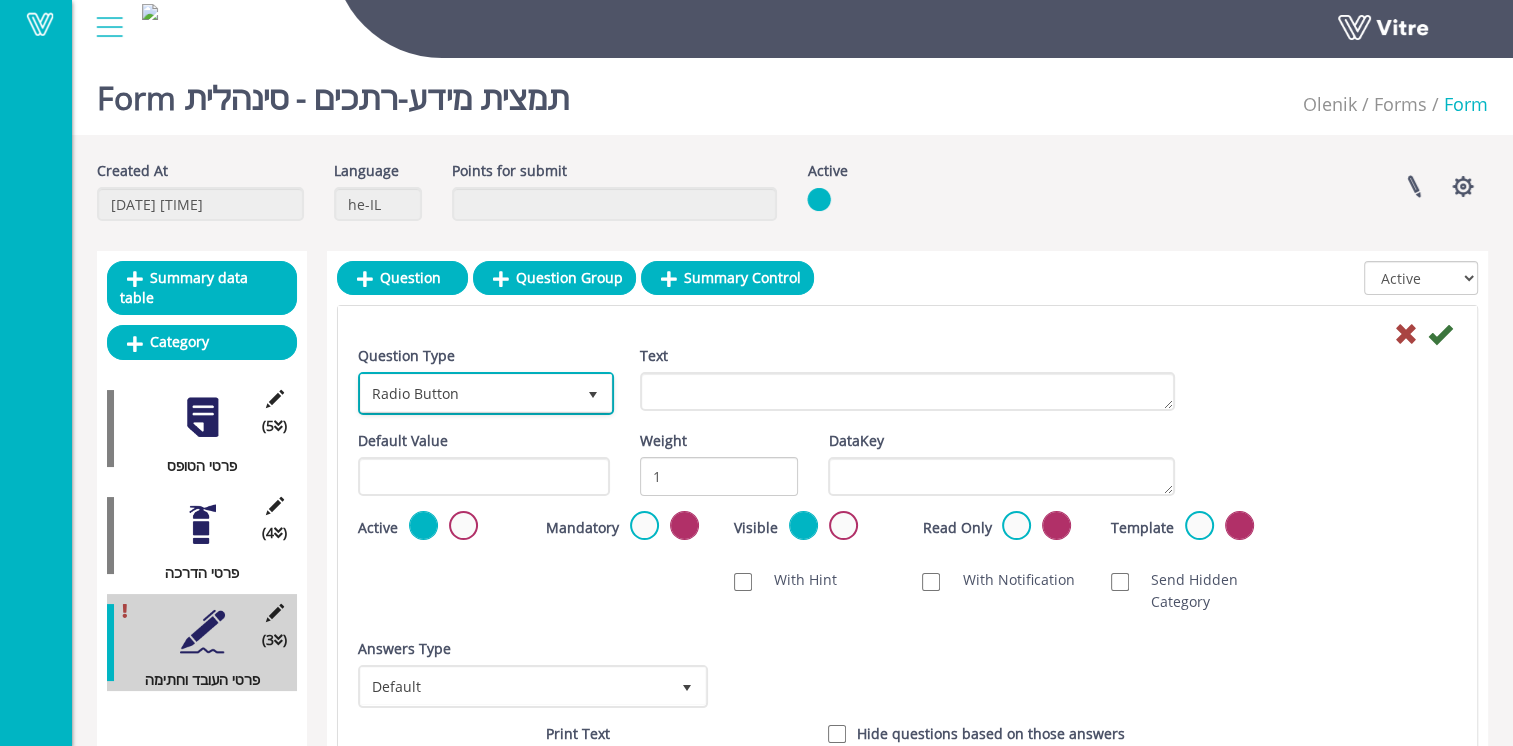 click on "Radio Button" at bounding box center [468, 393] 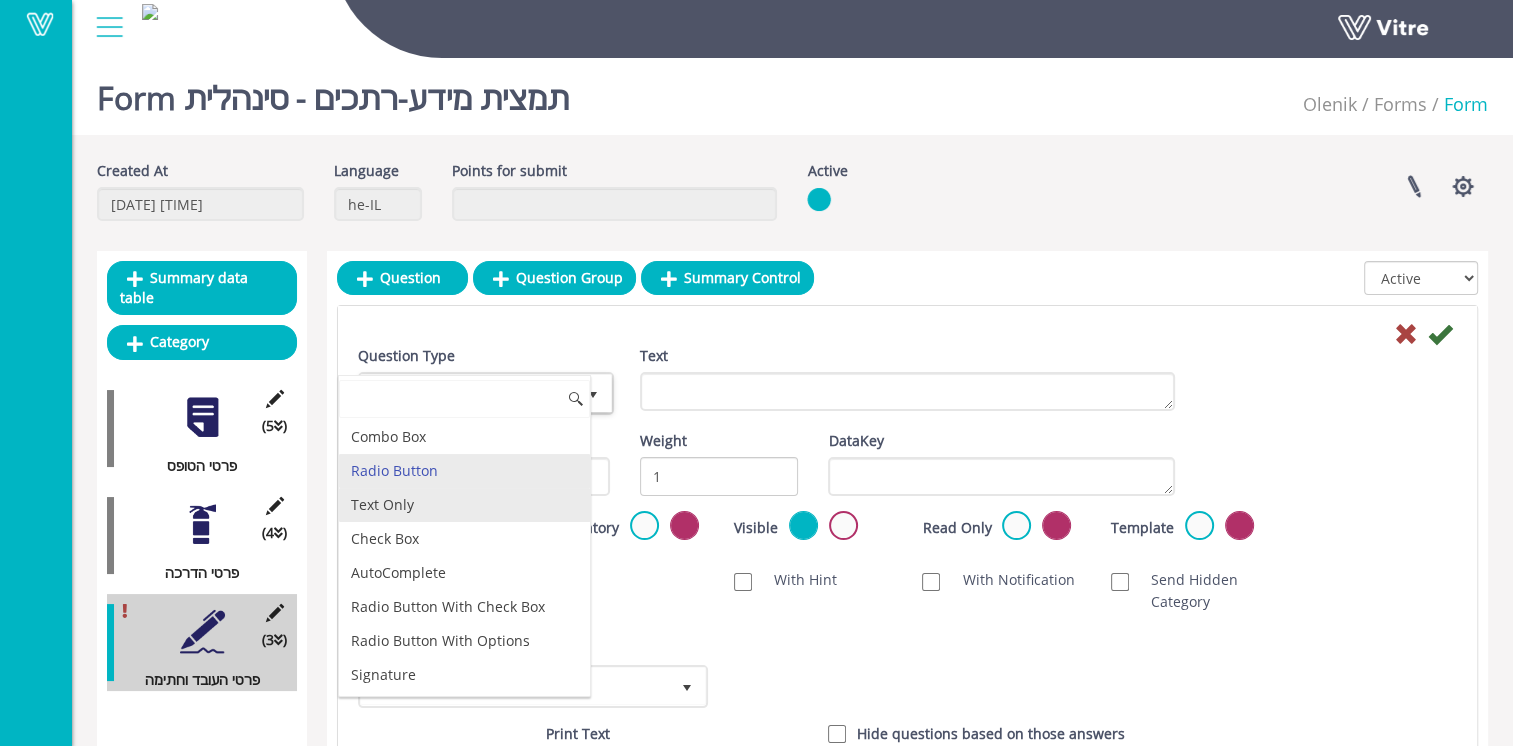 click on "Text Only" at bounding box center (464, 505) 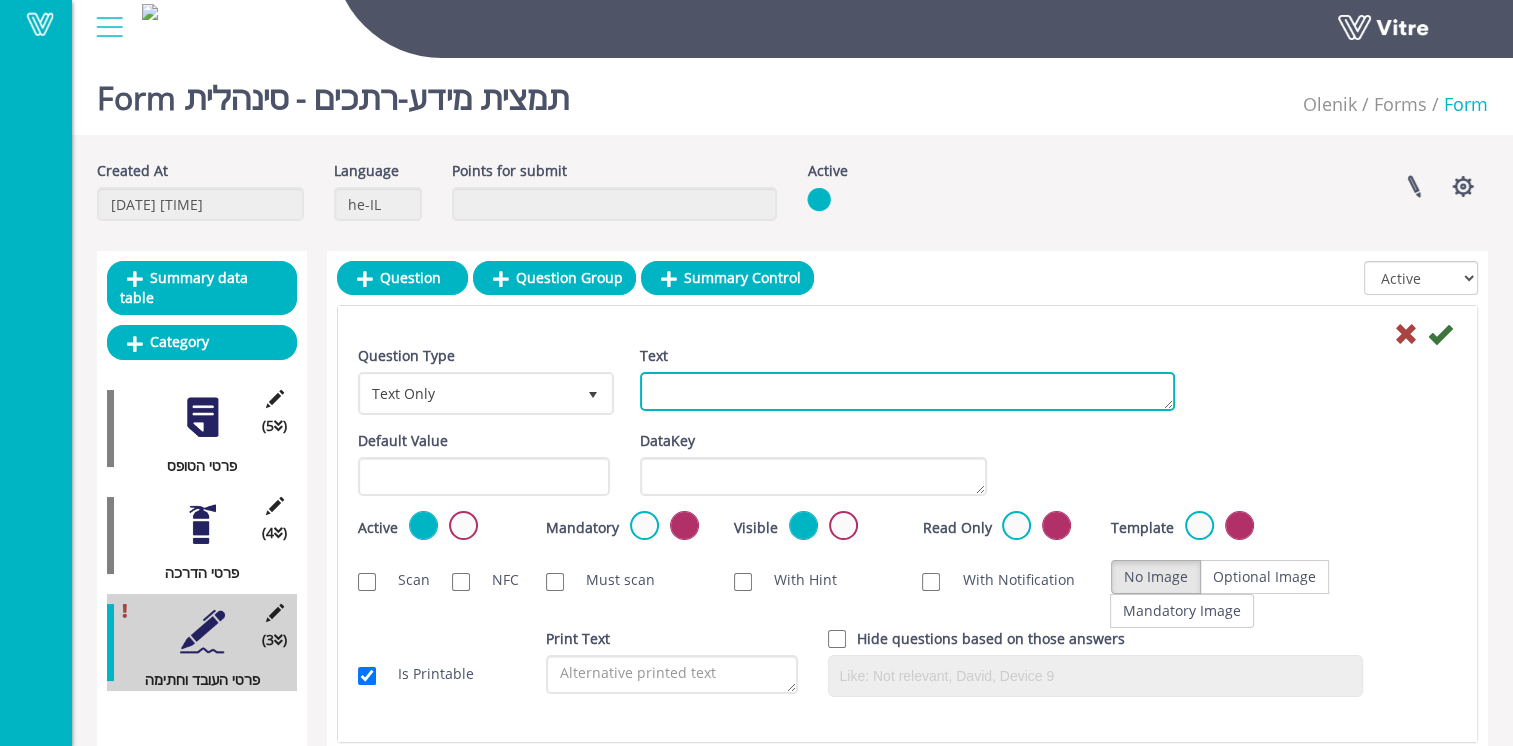 click on "Text" at bounding box center [907, 391] 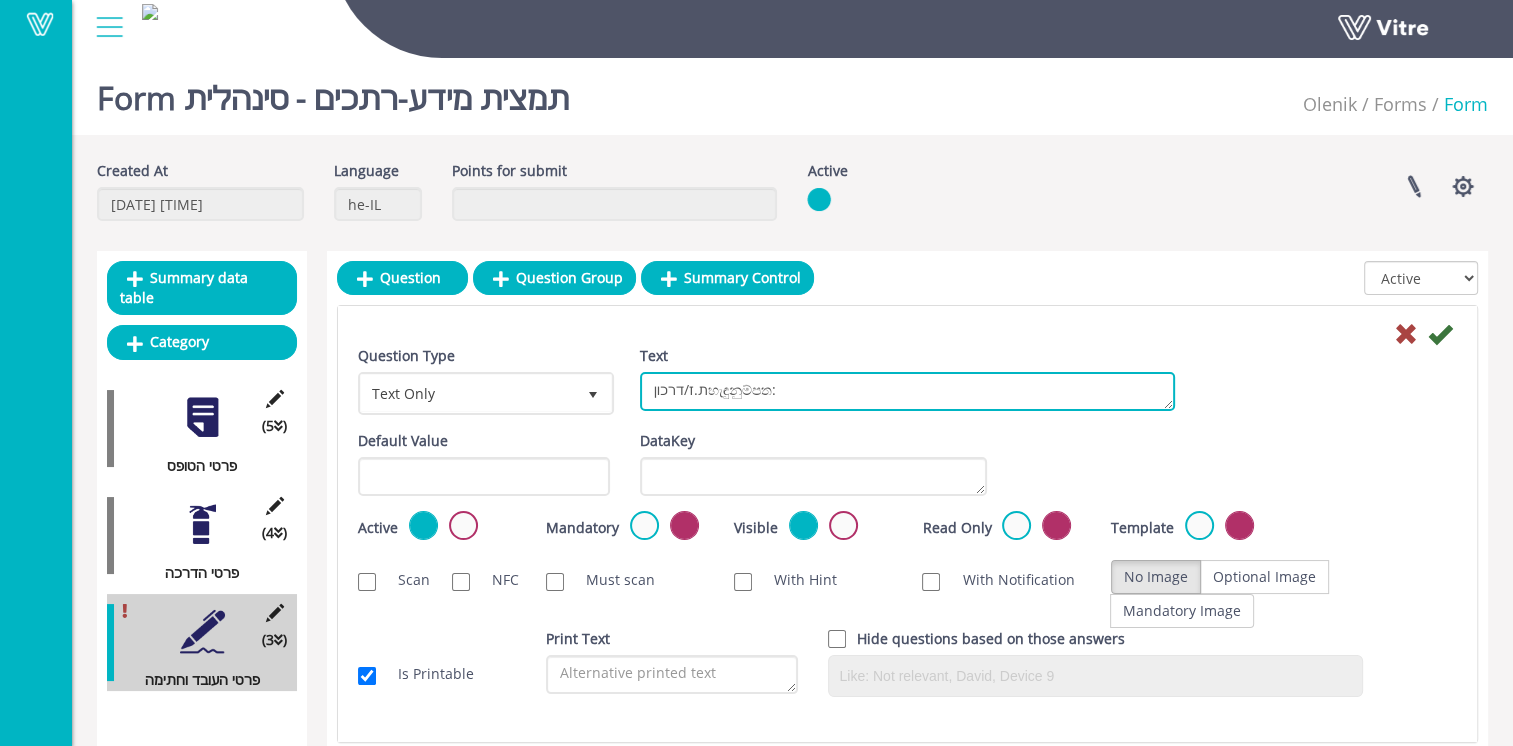click on "ת.ז/דרכוןහැඳුනුම්පත:" at bounding box center [907, 391] 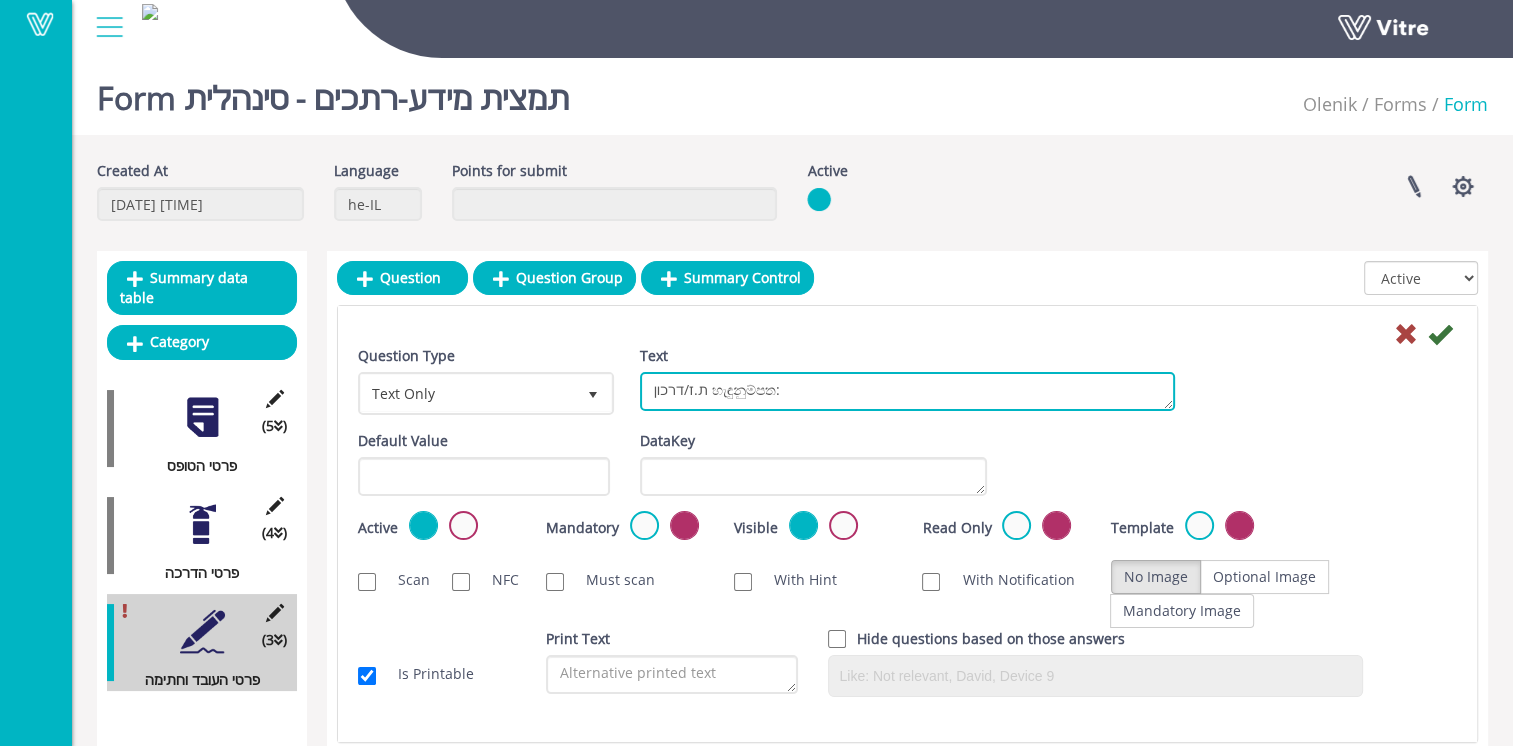 click on "ת.ז/דרכון හැඳුනුම්පත:" at bounding box center [907, 391] 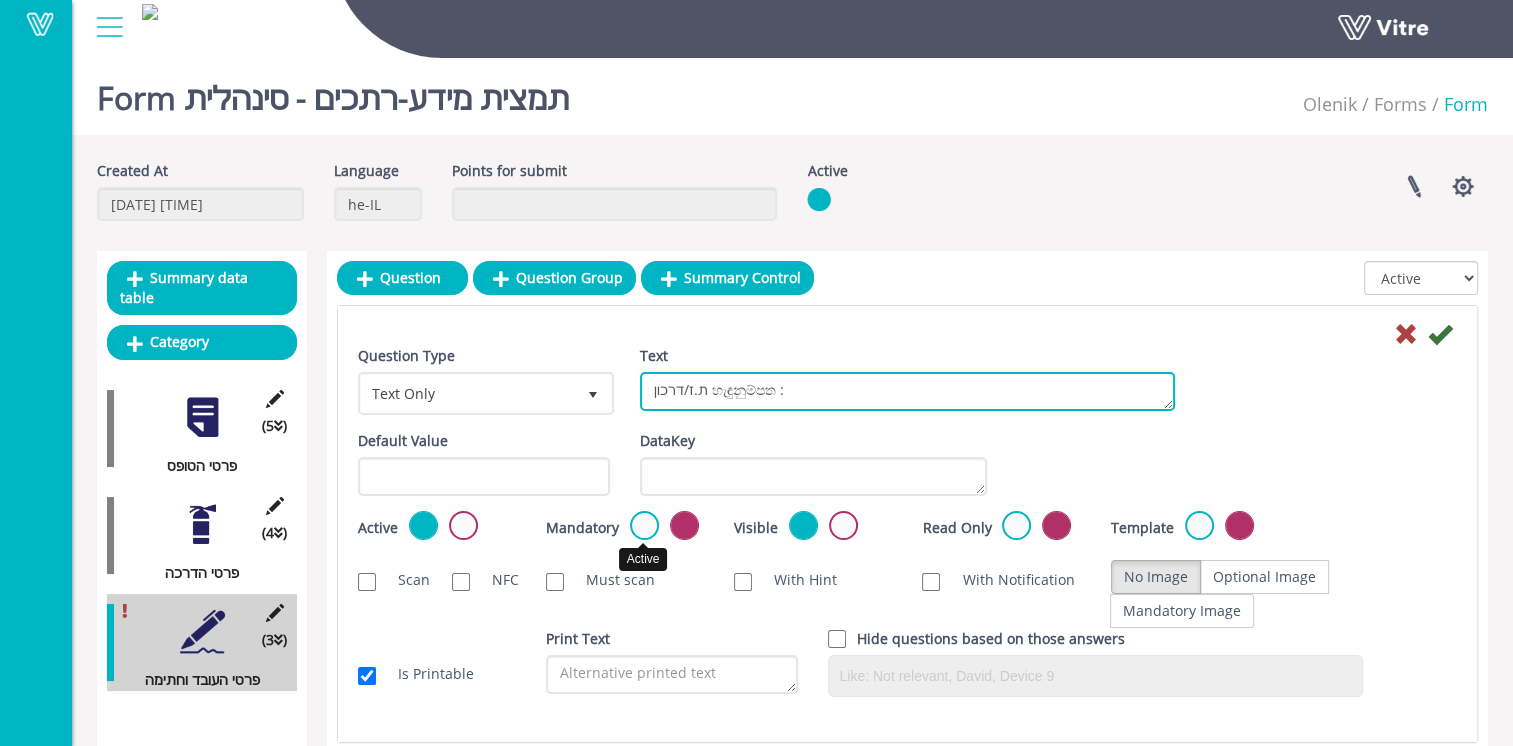 type on "ת.ז/דרכון හැඳුනුම්පත :" 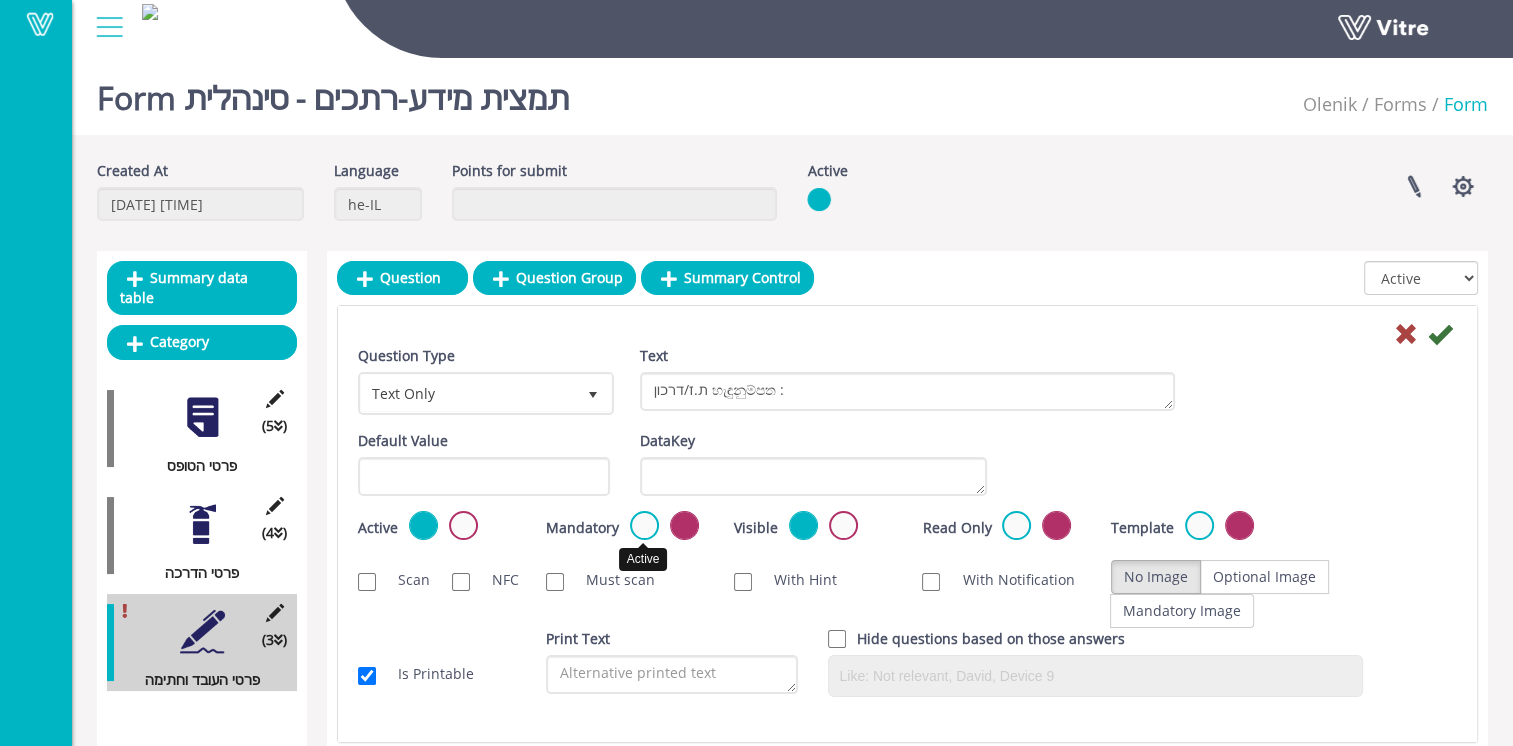 click at bounding box center [644, 525] 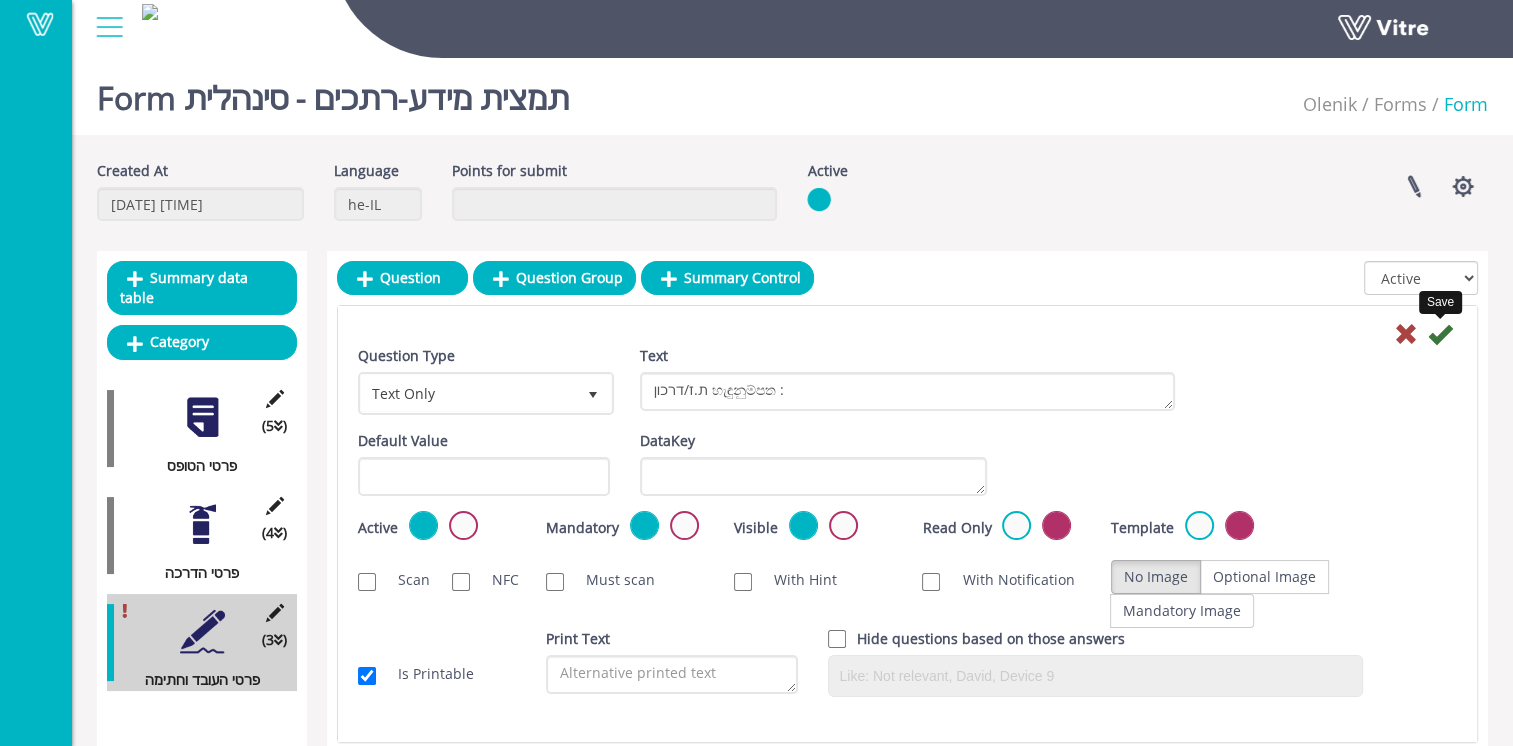 click at bounding box center (1440, 334) 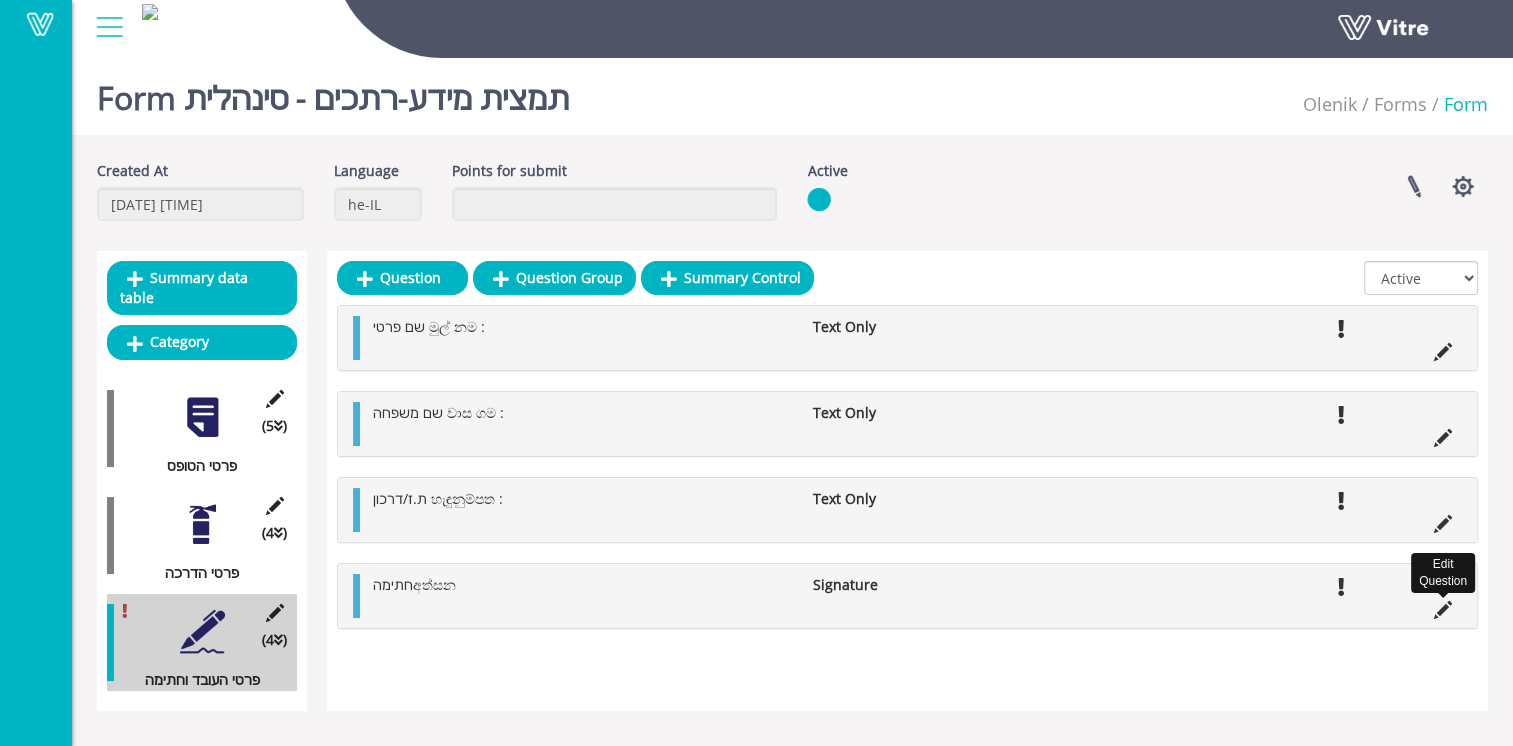click at bounding box center (1443, 610) 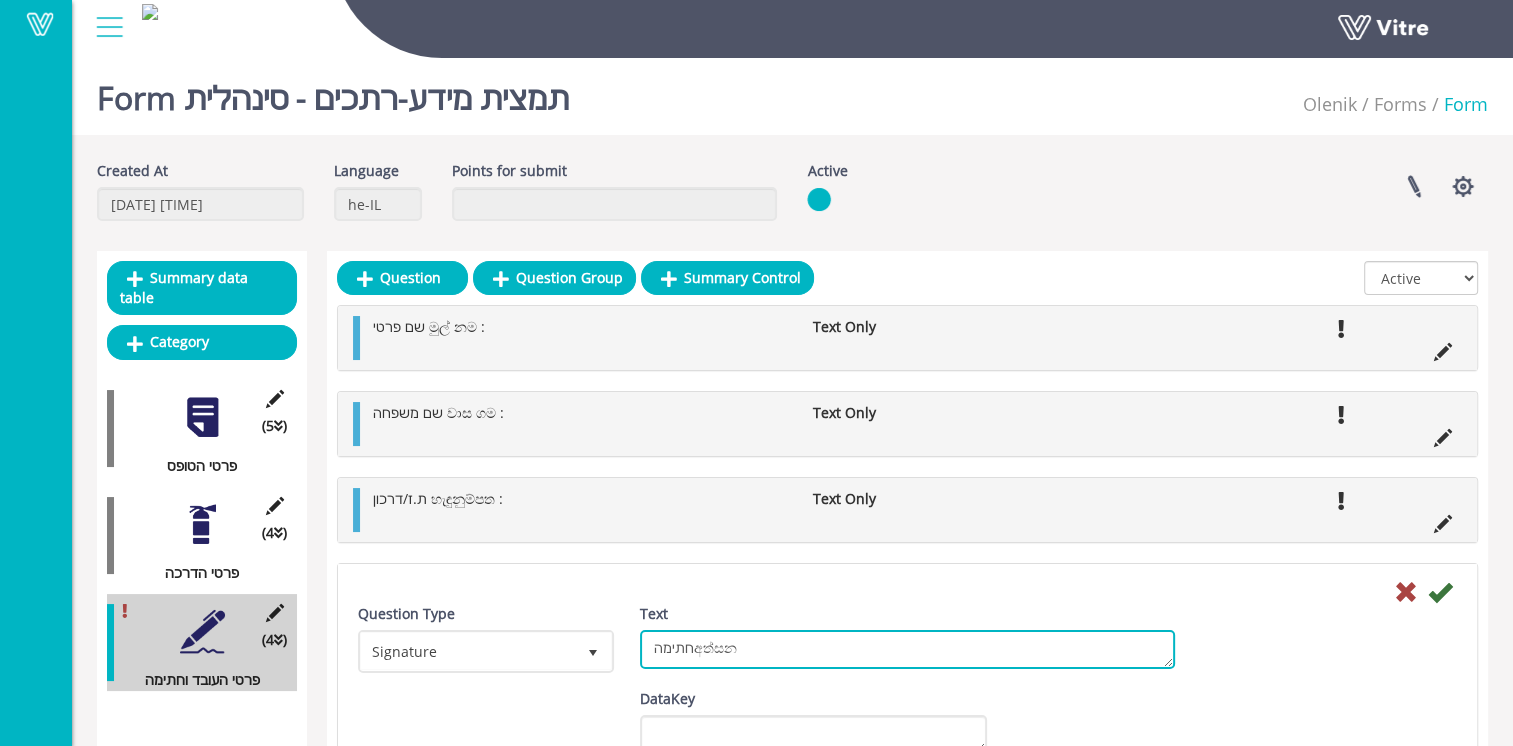 click on "חתימהඅත්සන" at bounding box center [907, 649] 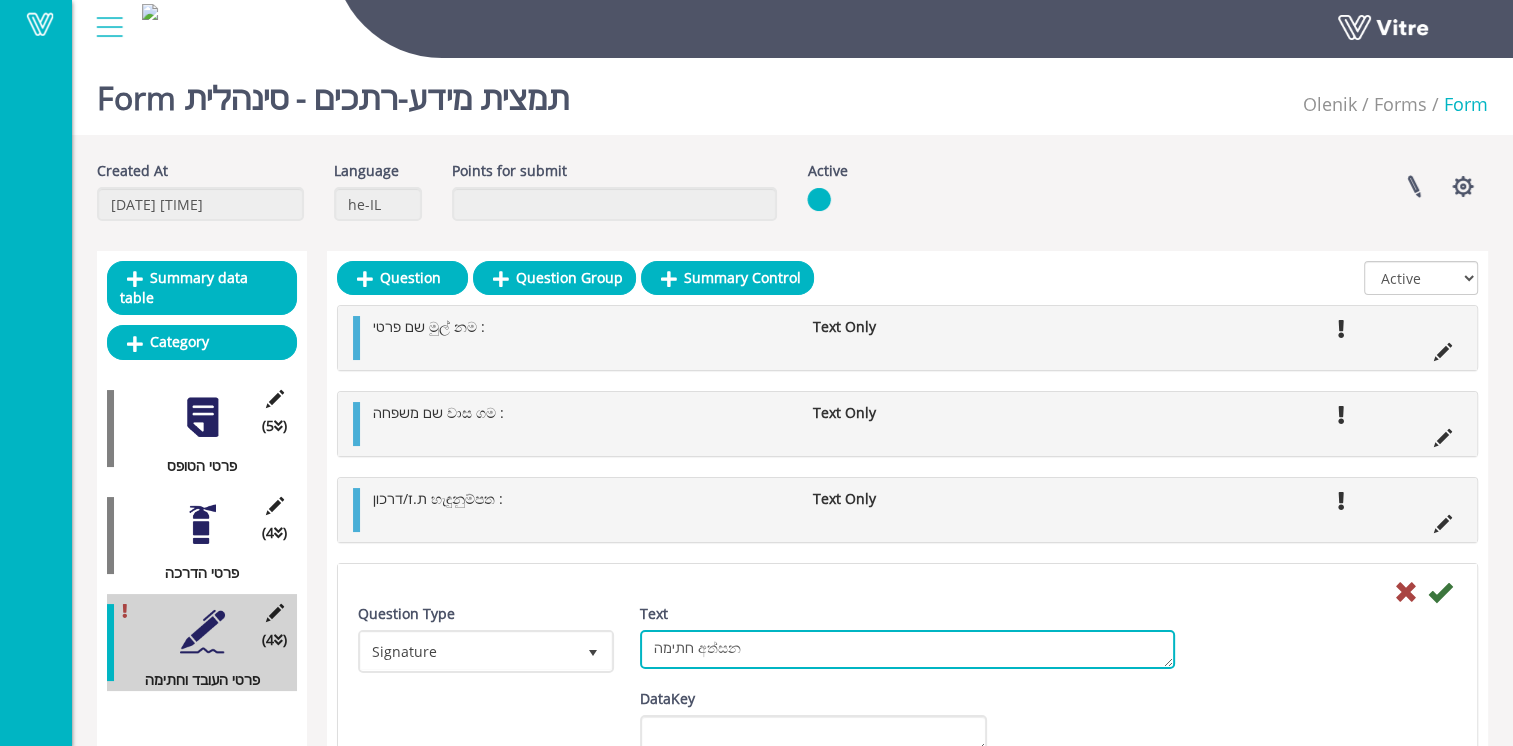 click on "חתימהඅත්සන" at bounding box center (907, 649) 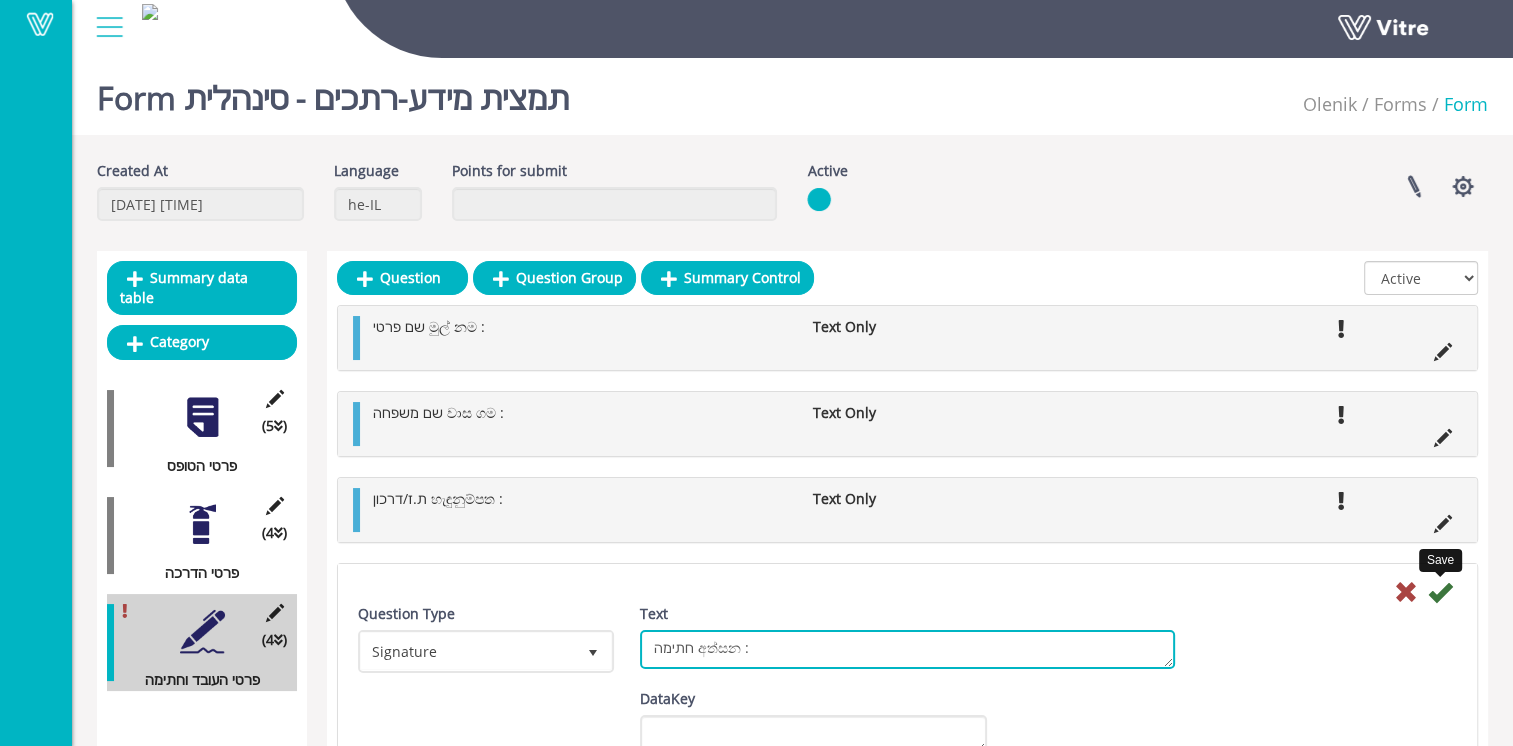 type on "חתימה අත්සන :" 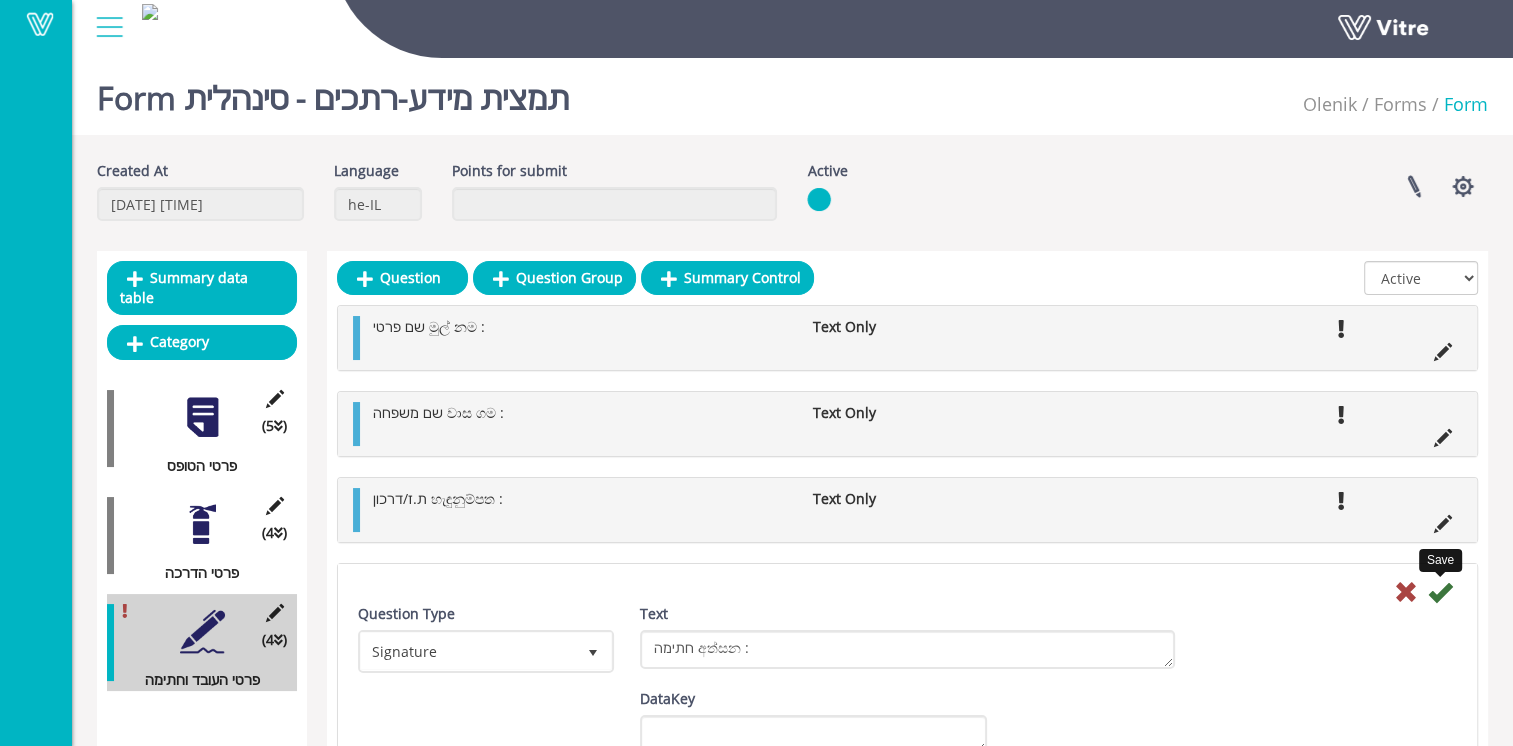 click at bounding box center (1440, 592) 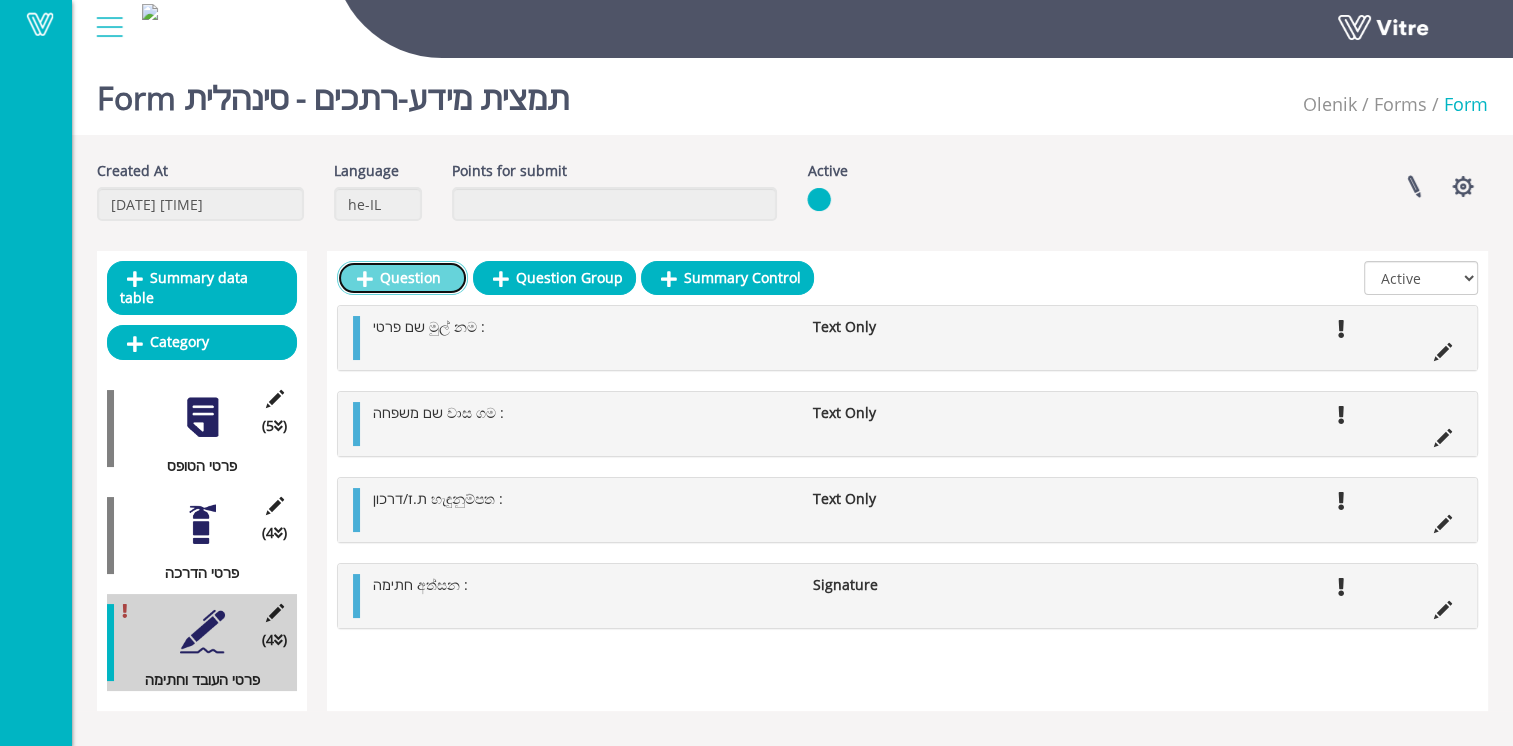 click on "Question" at bounding box center (402, 278) 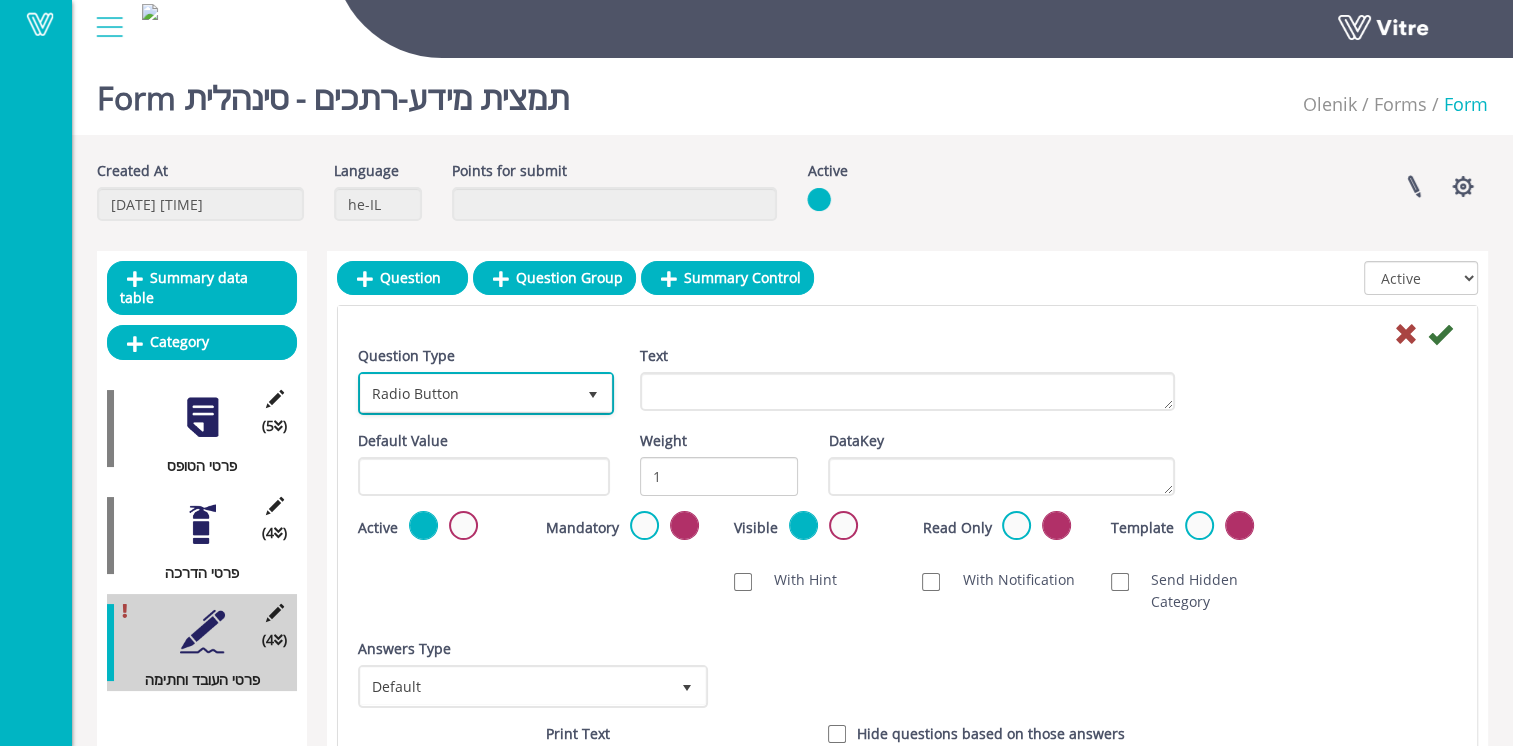 click on "Radio Button" at bounding box center [468, 393] 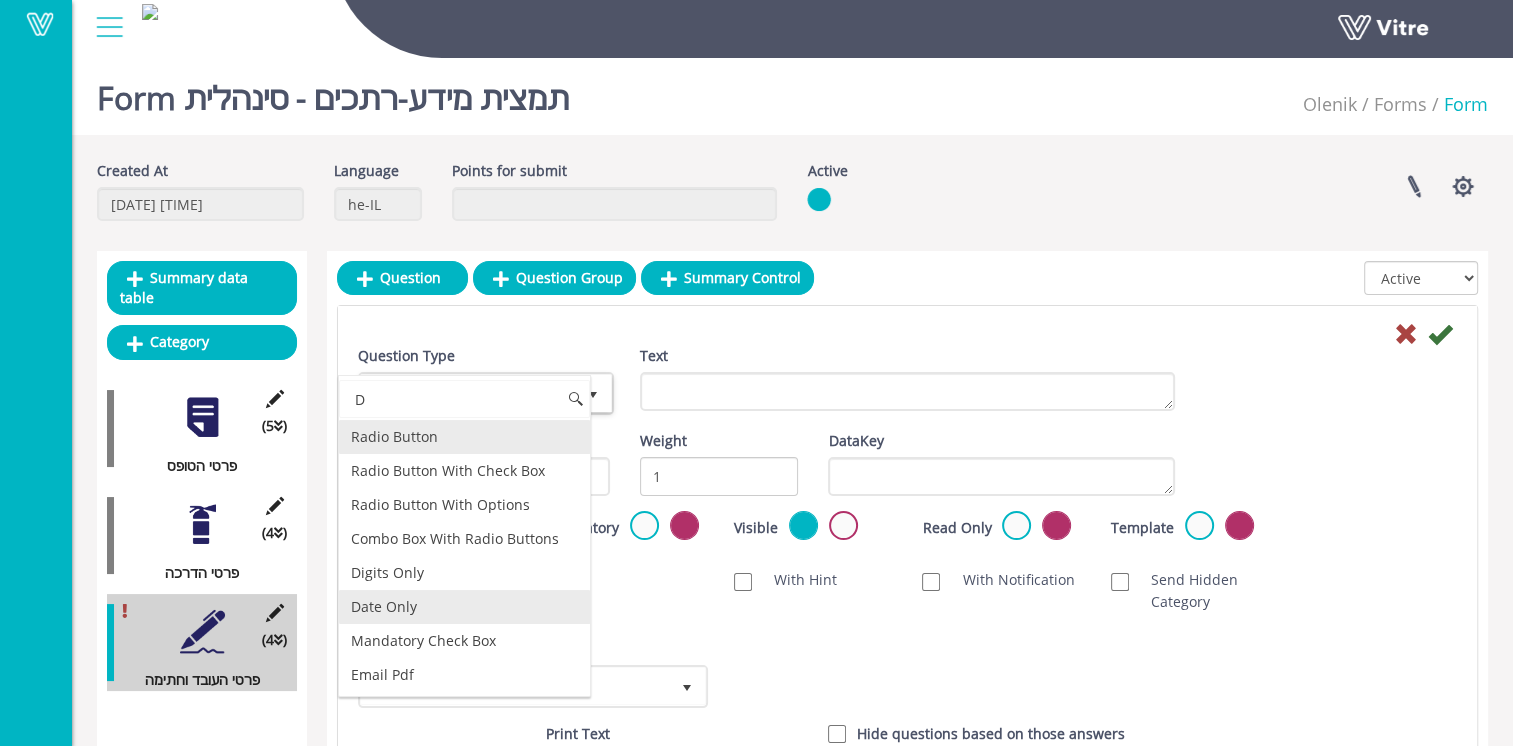 click on "Date Only" at bounding box center (464, 607) 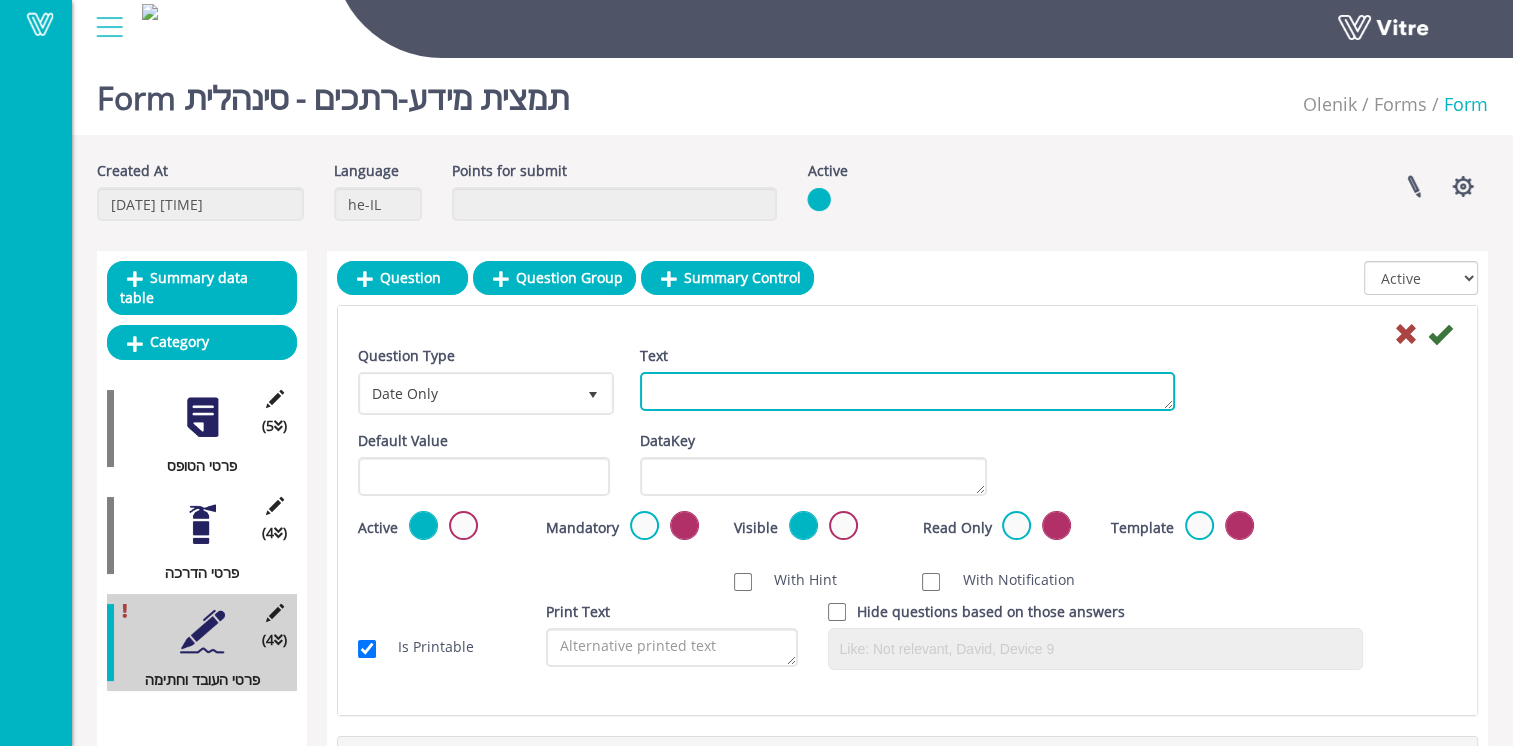 click on "Text" at bounding box center (907, 391) 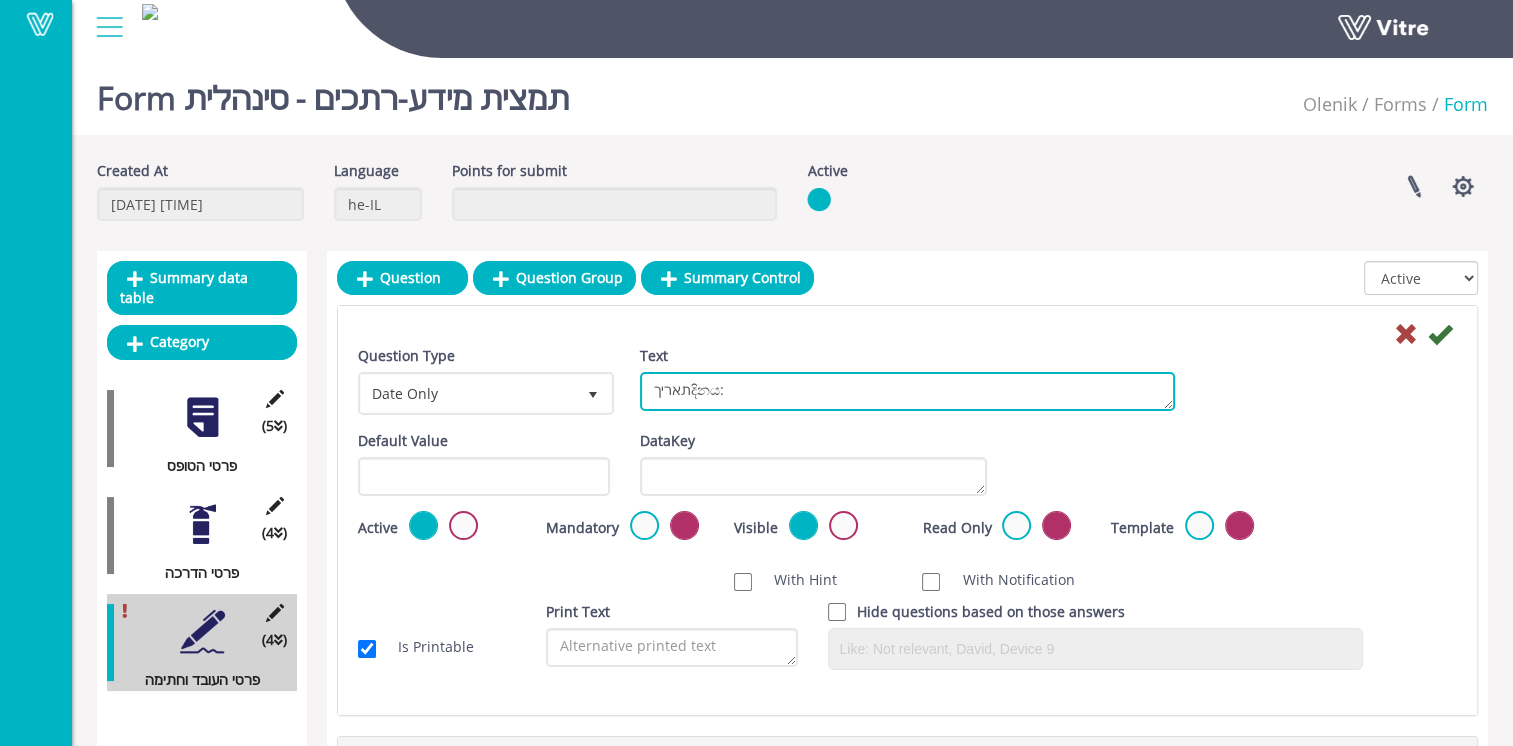 click on "תאריךදිනය:" at bounding box center (907, 391) 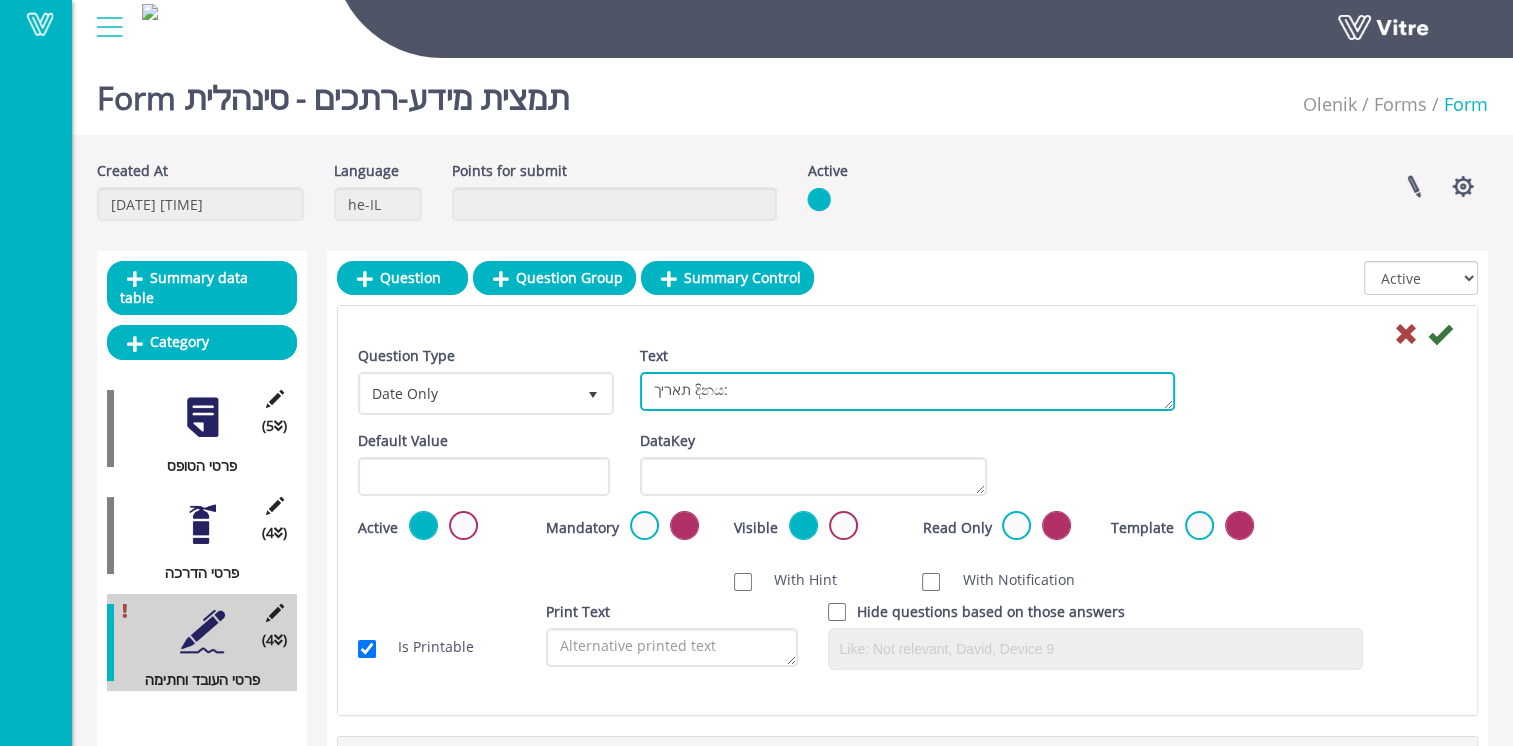 click on "תאריך දිනය:" at bounding box center (907, 391) 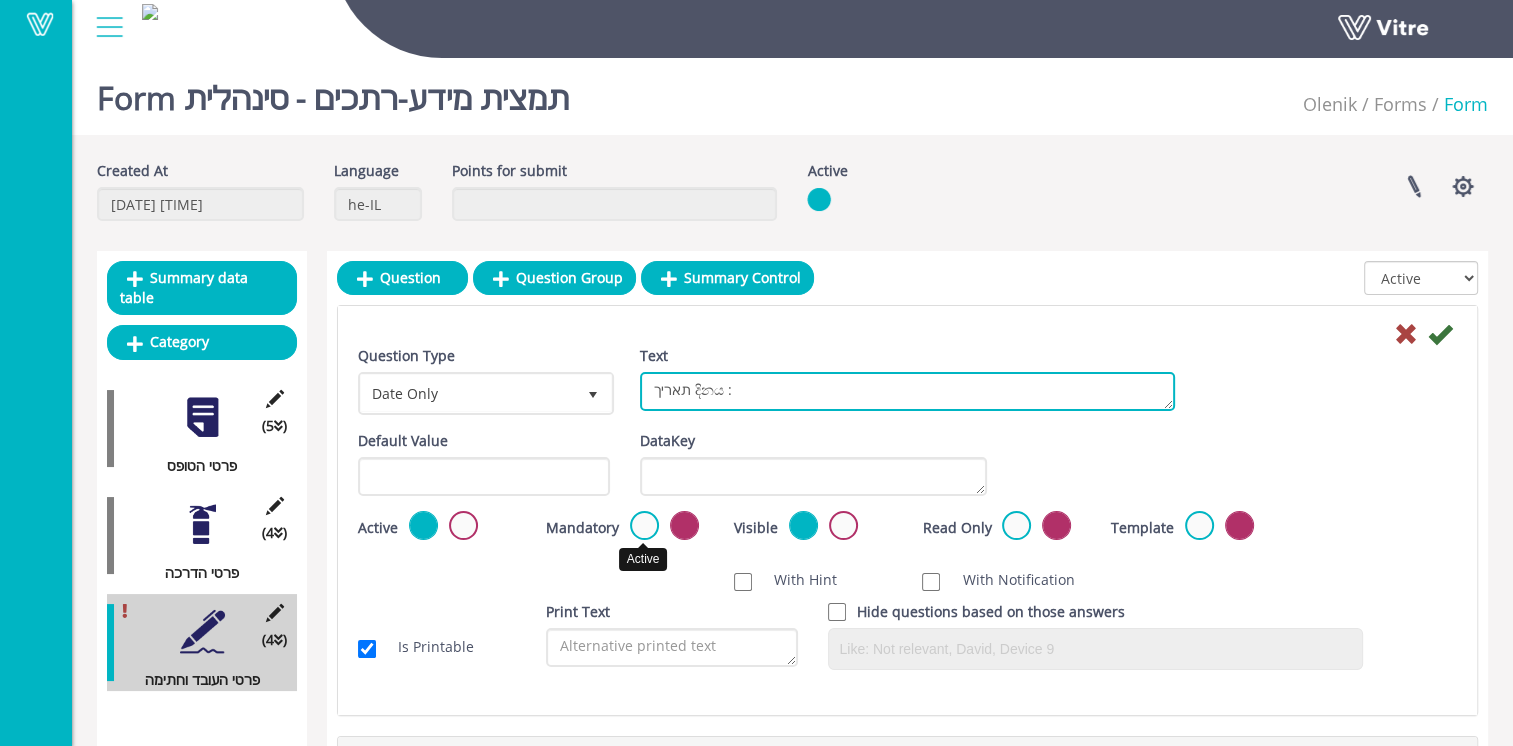 type on "תאריך දිනය :" 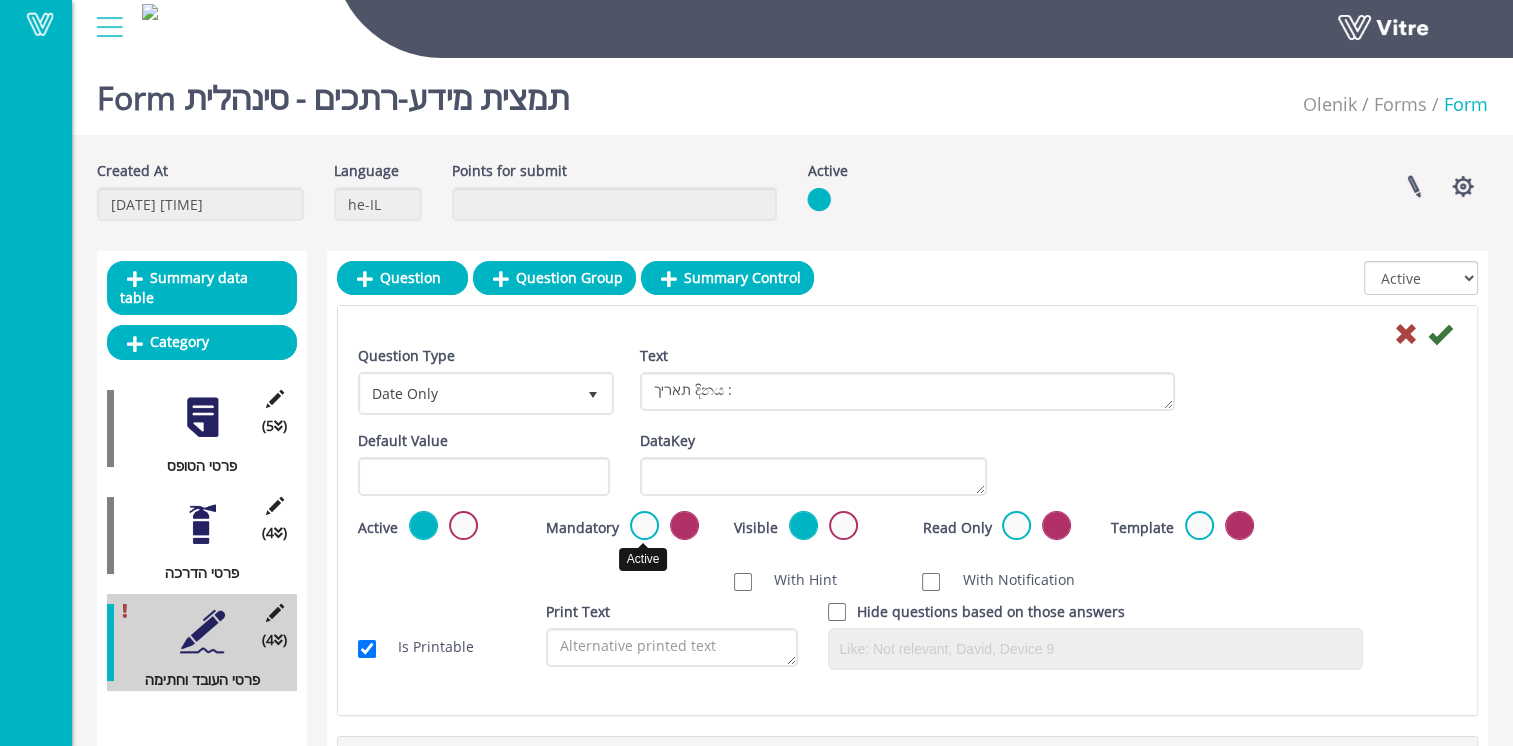 click at bounding box center [644, 525] 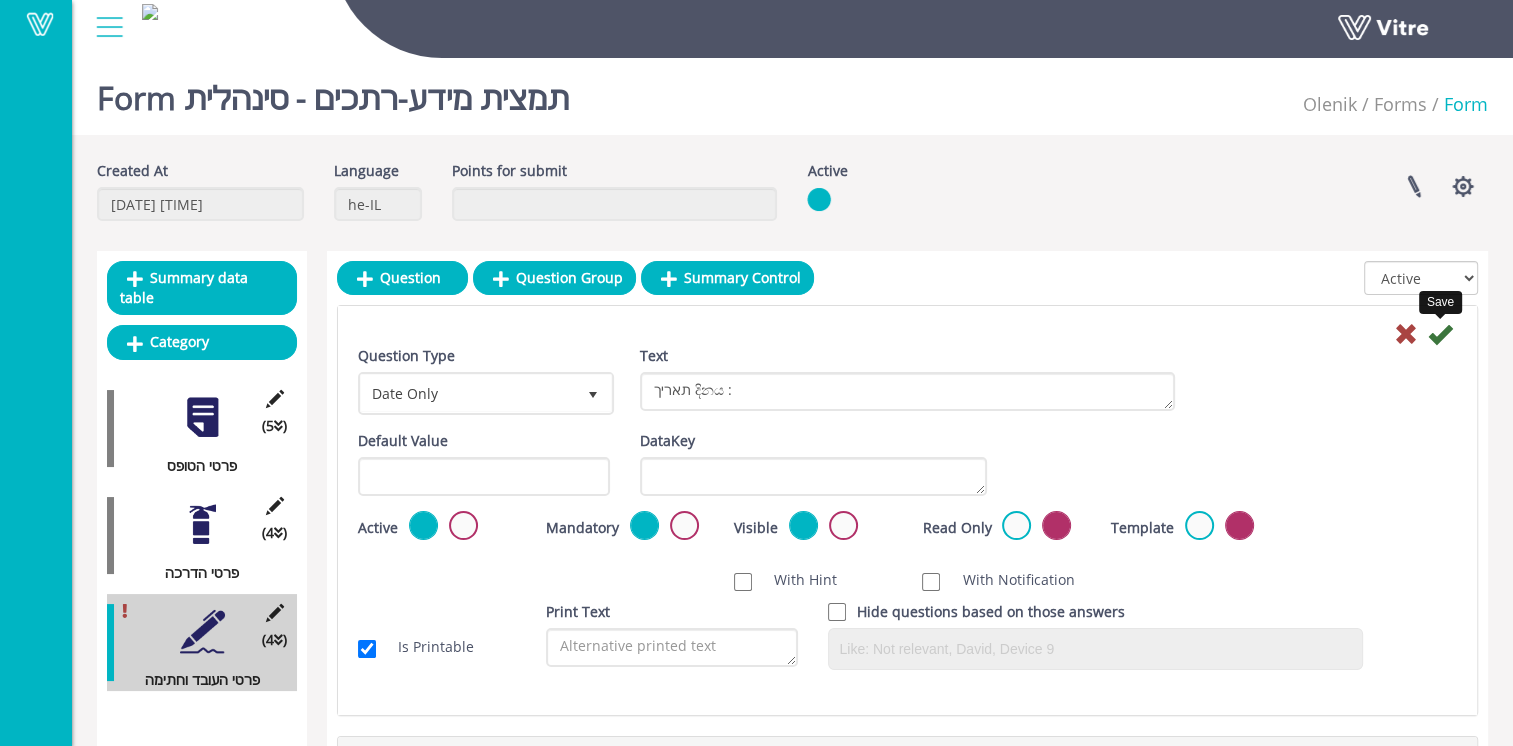 click at bounding box center (1440, 334) 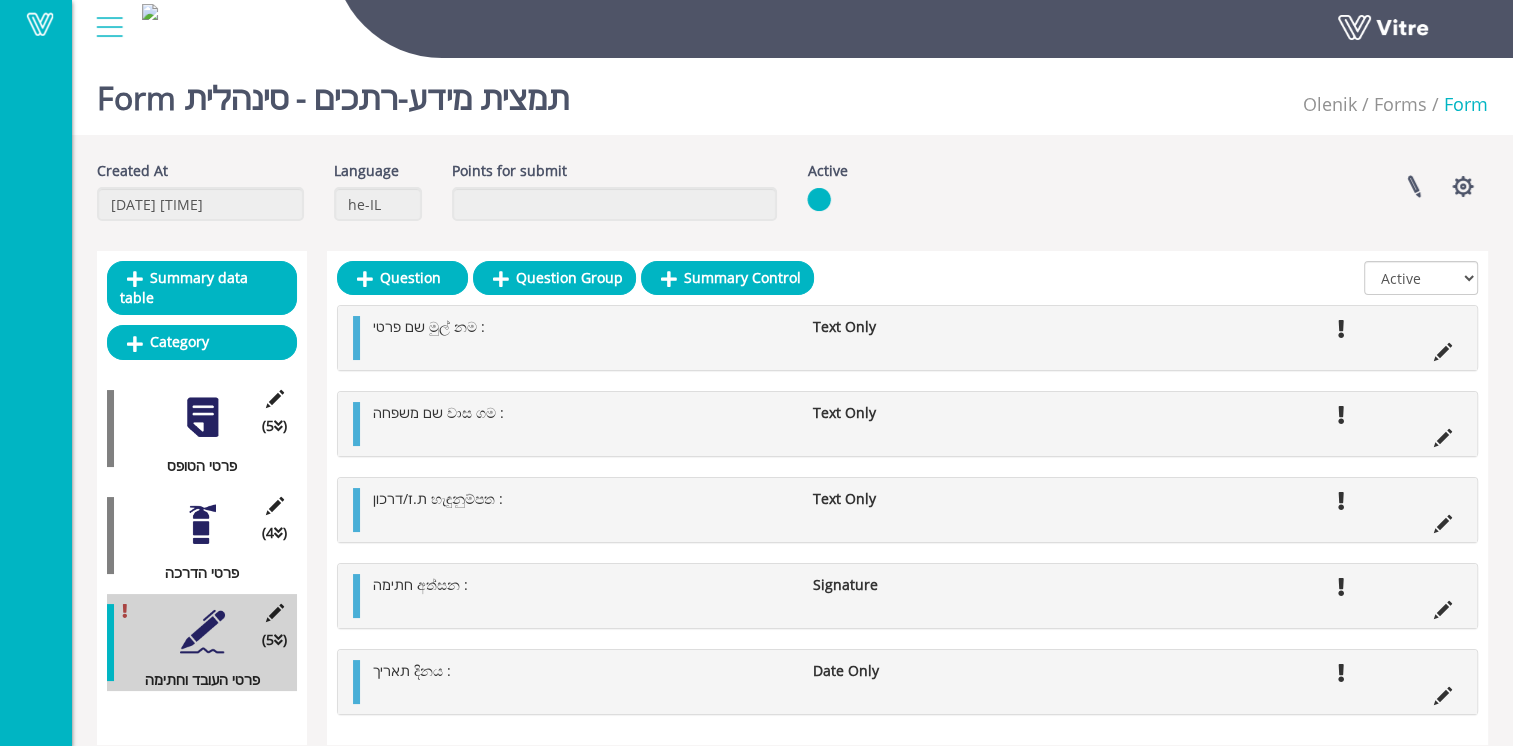 scroll, scrollTop: 50, scrollLeft: 0, axis: vertical 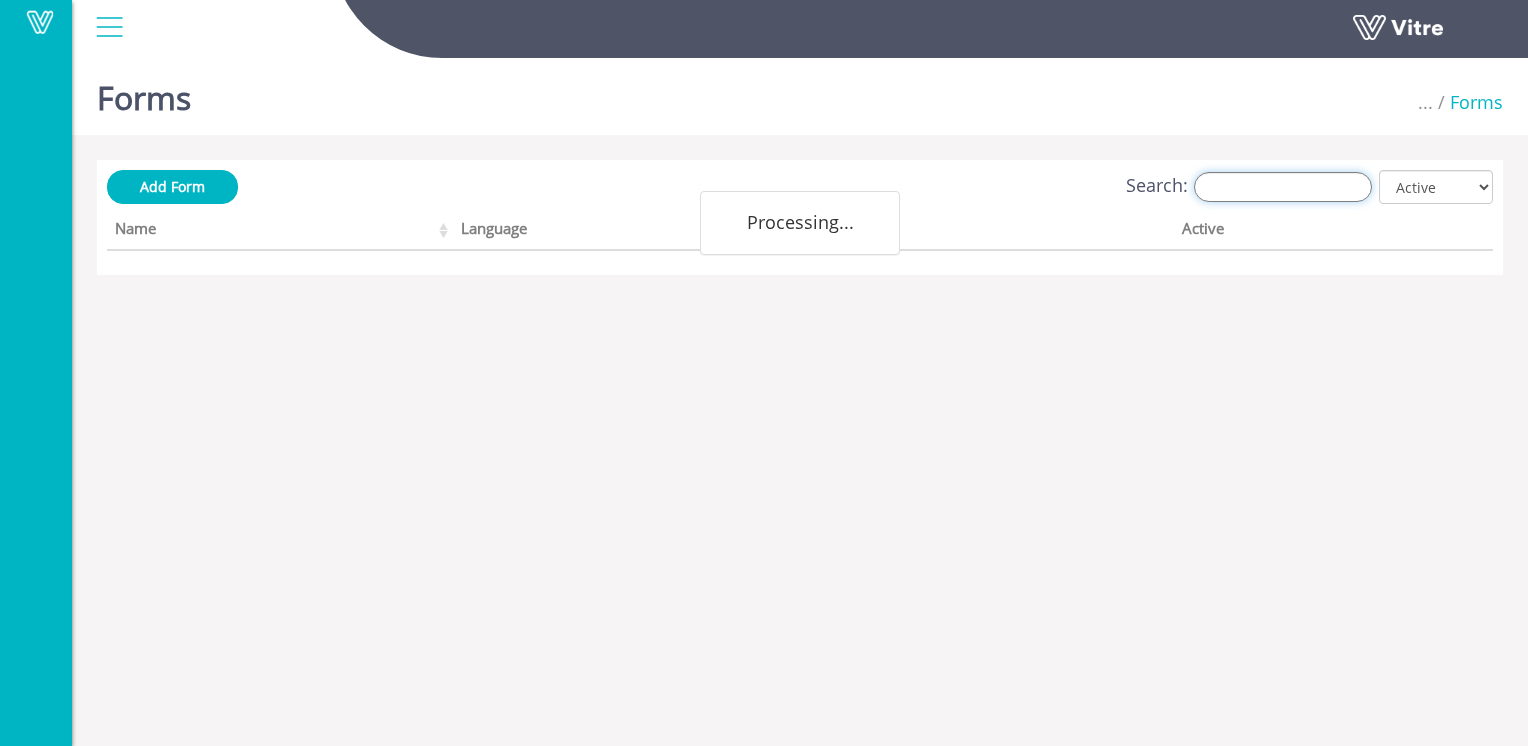 click on "Search:" at bounding box center [1283, 187] 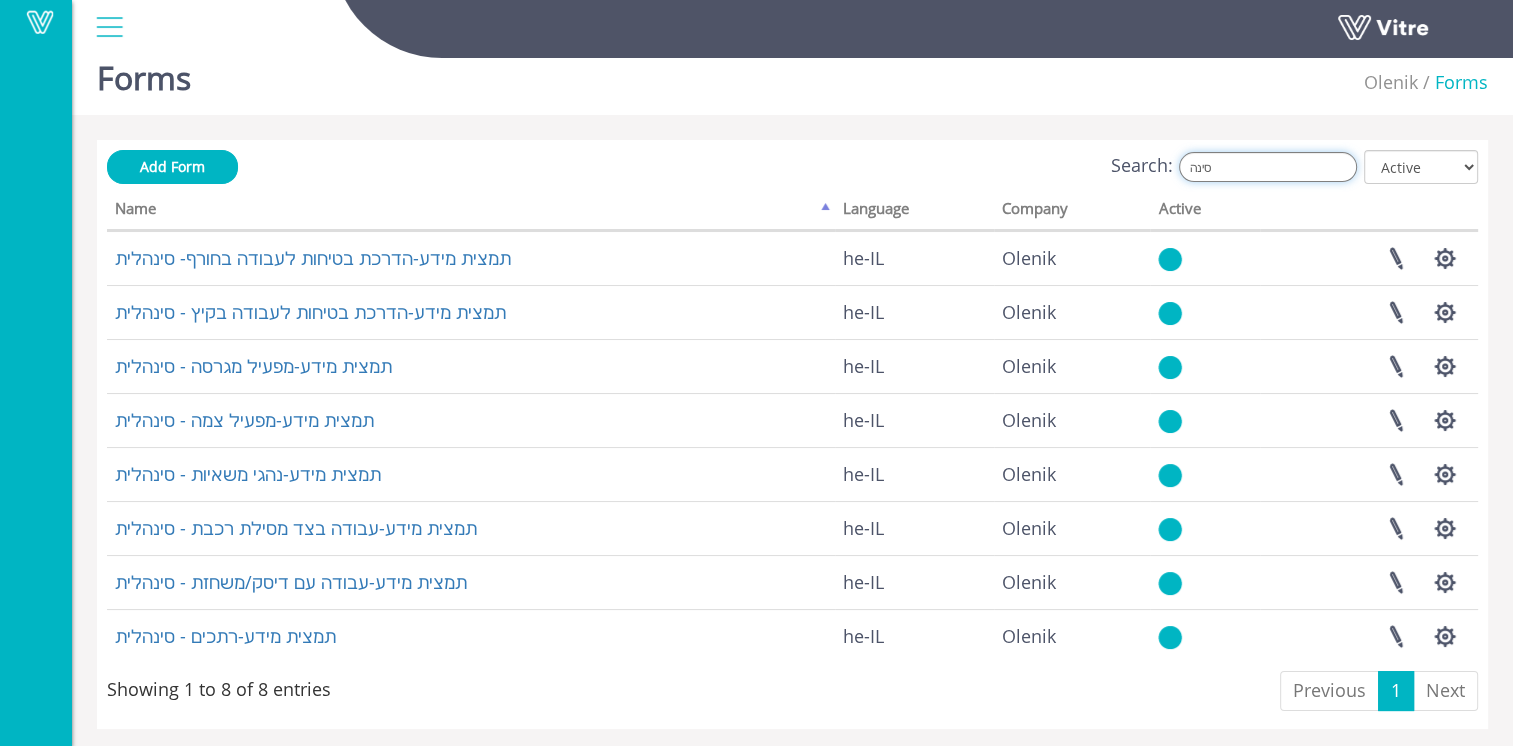 scroll, scrollTop: 27, scrollLeft: 0, axis: vertical 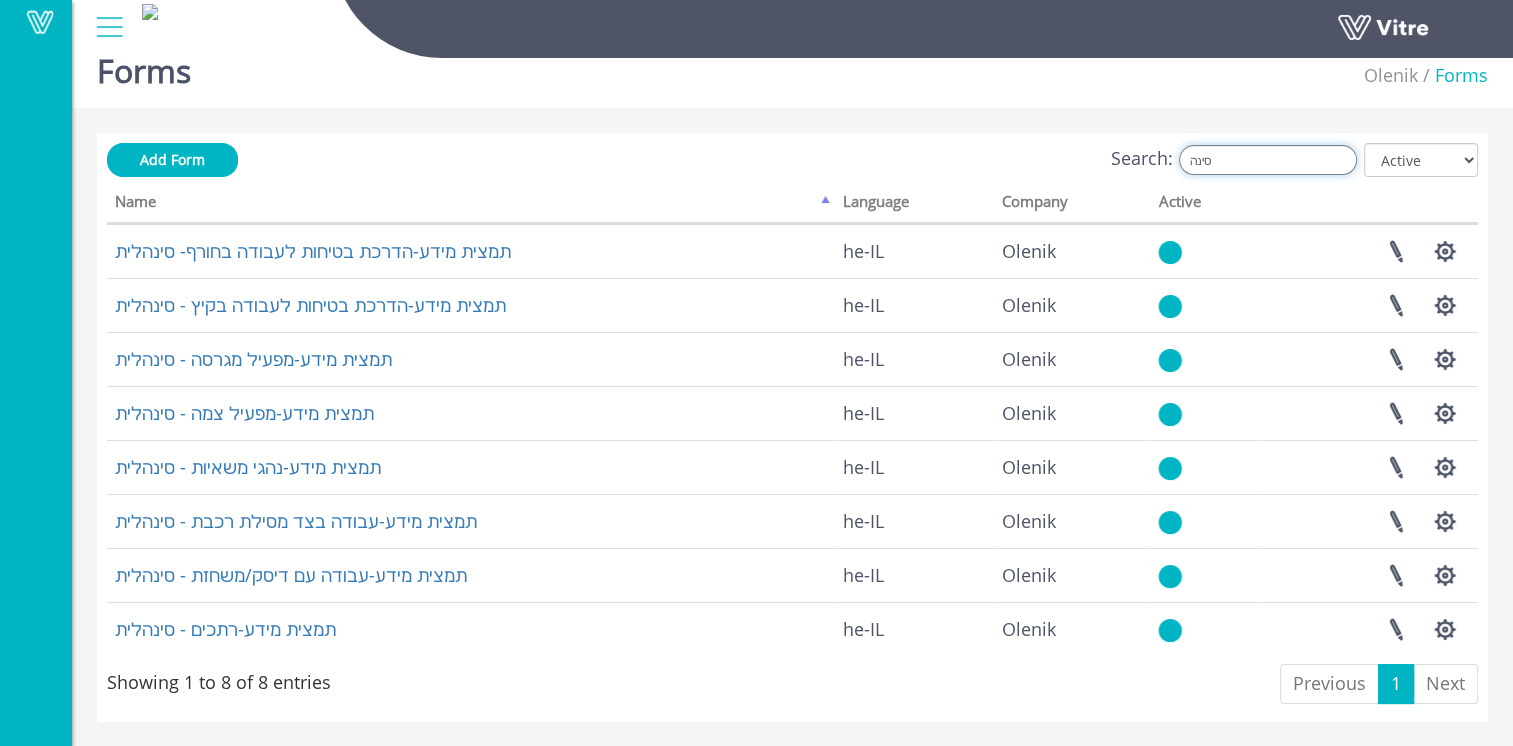 drag, startPoint x: 1250, startPoint y: 157, endPoint x: 1200, endPoint y: 157, distance: 50 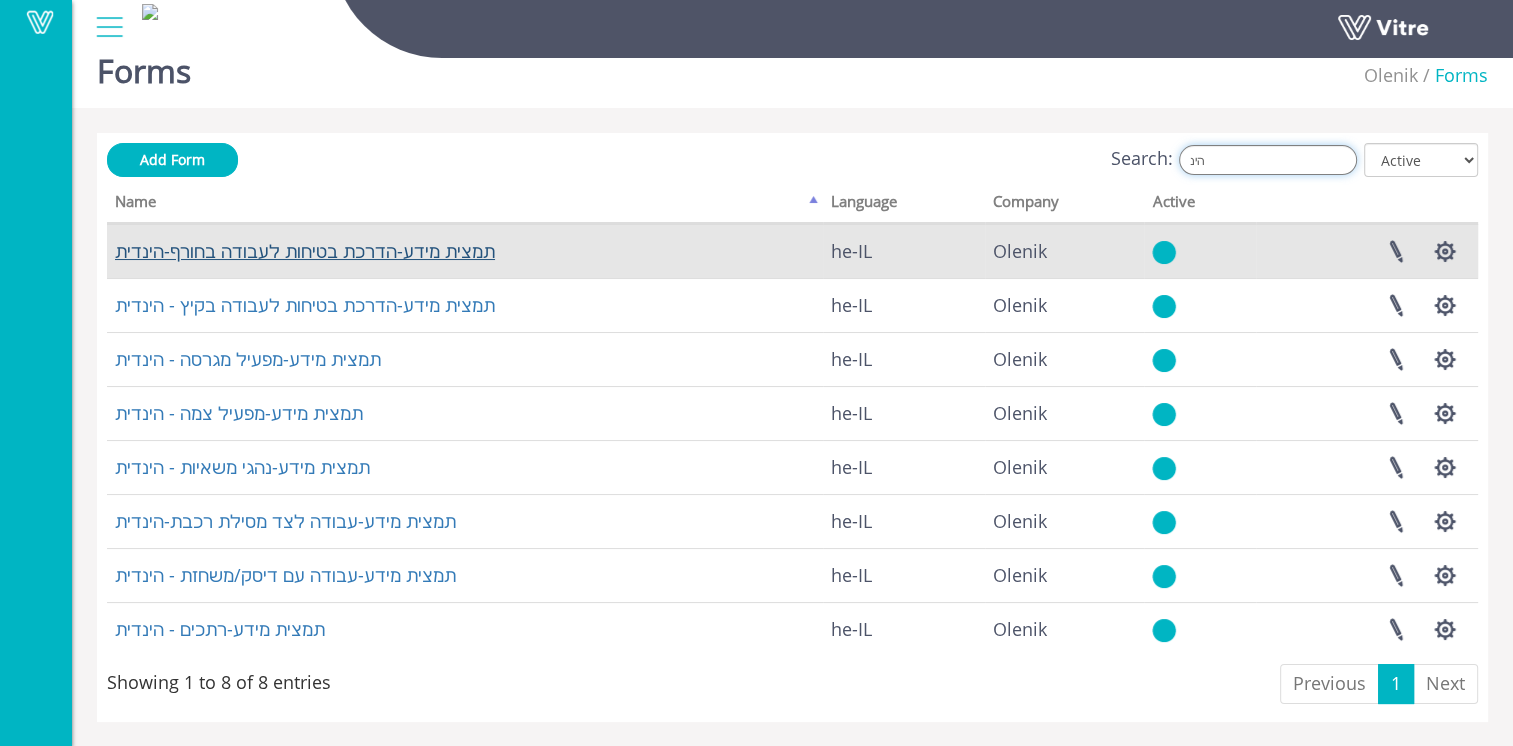 type on "הינ" 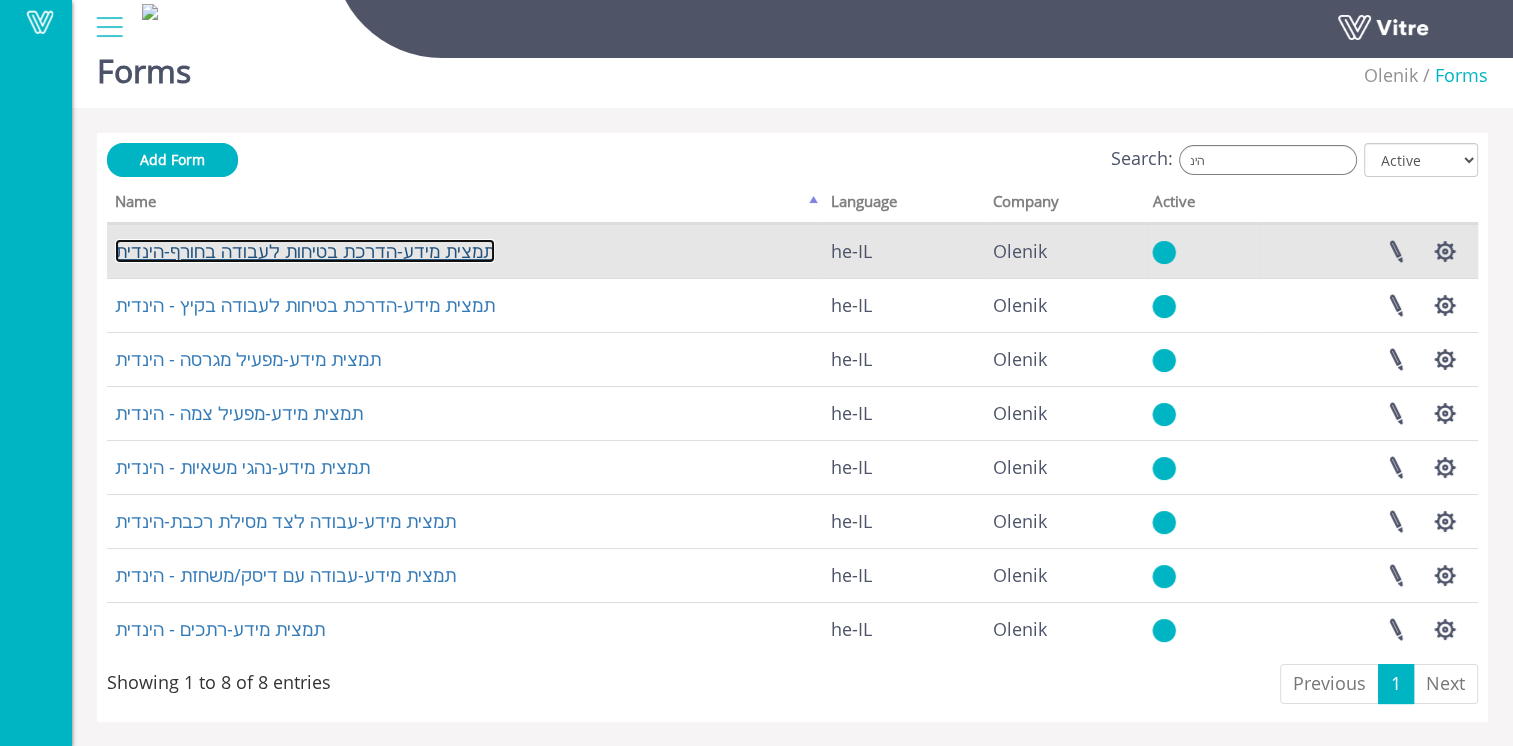 click on "תמצית מידע-הדרכת בטיחות לעבודה בחורף-הינדית" at bounding box center [305, 251] 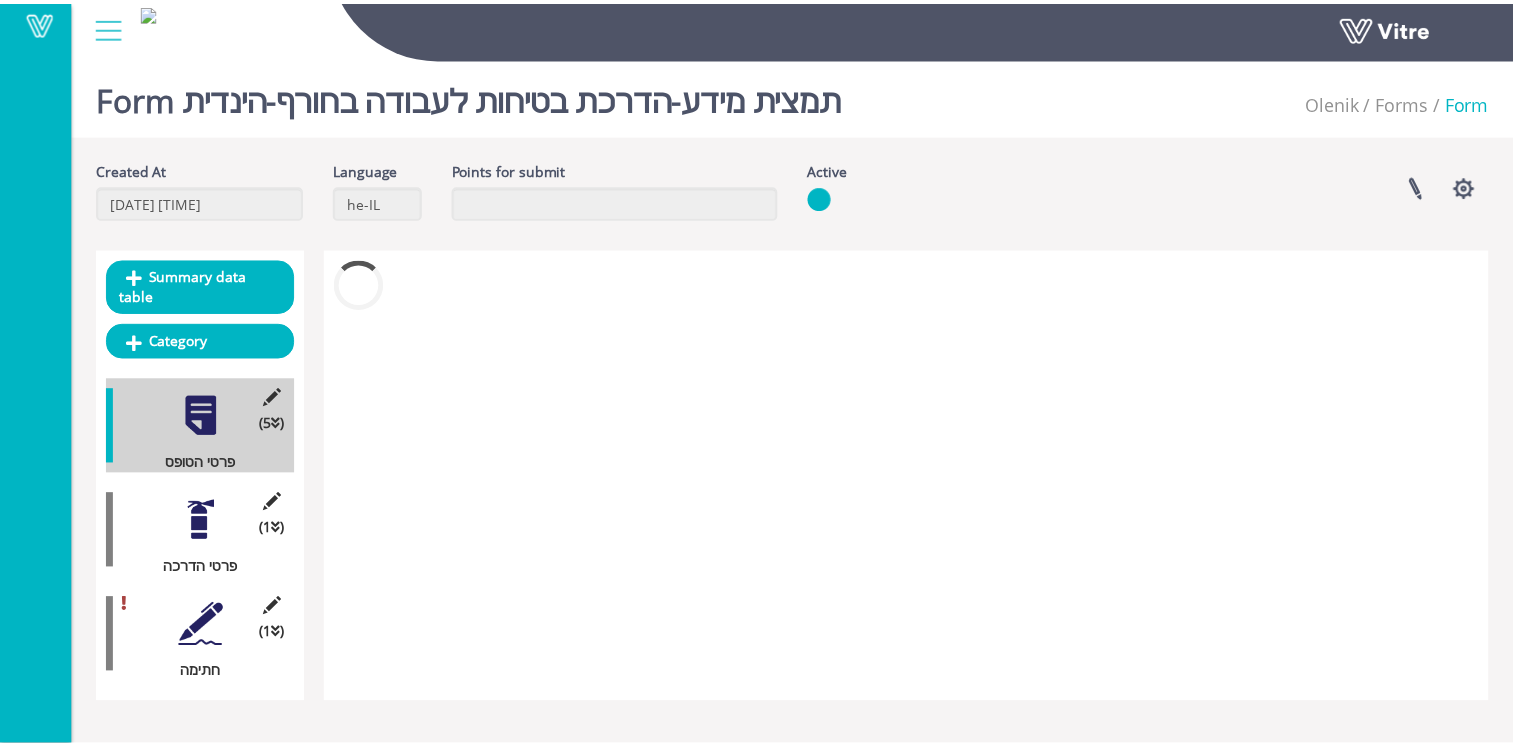 scroll, scrollTop: 0, scrollLeft: 0, axis: both 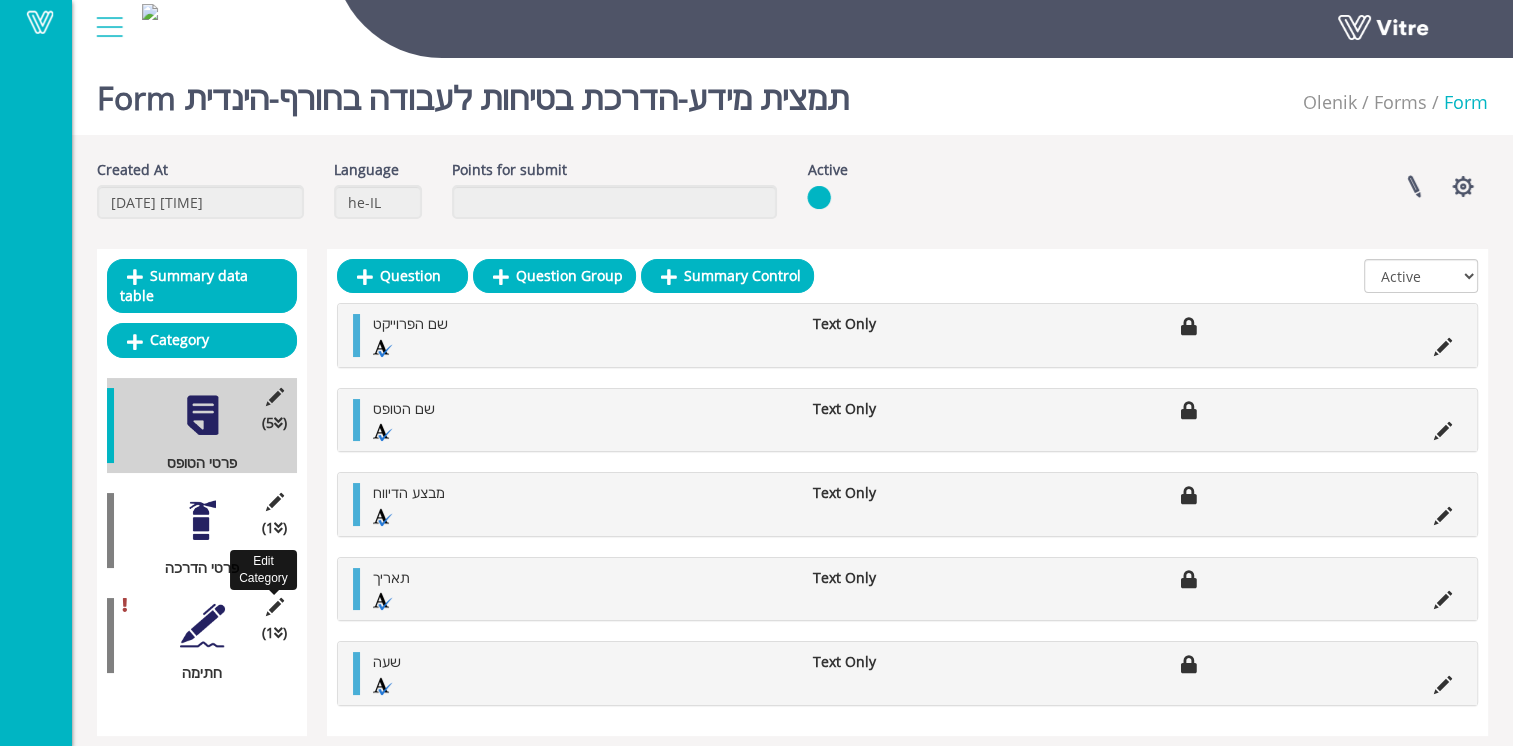 click at bounding box center (274, 607) 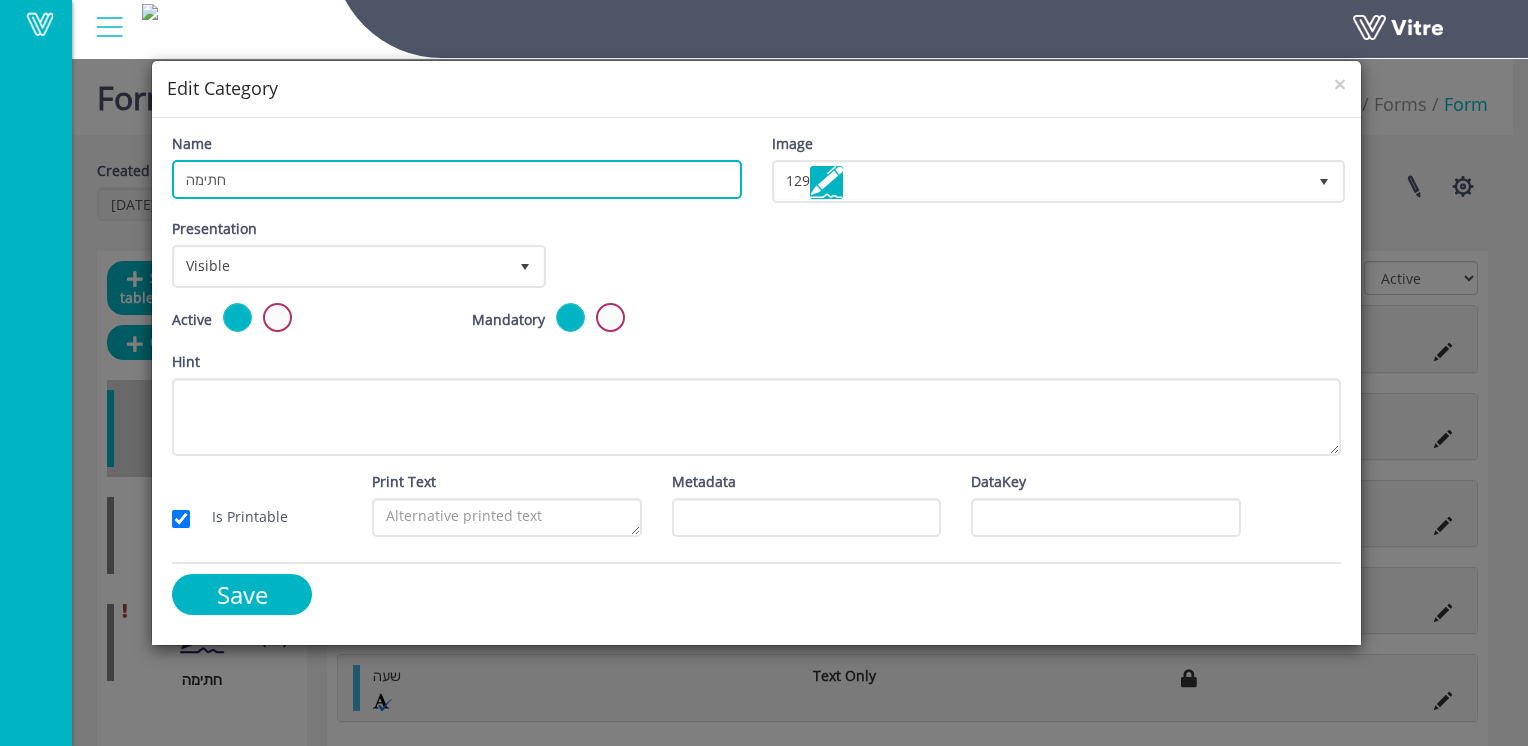 drag, startPoint x: 324, startPoint y: 178, endPoint x: 44, endPoint y: 181, distance: 280.01608 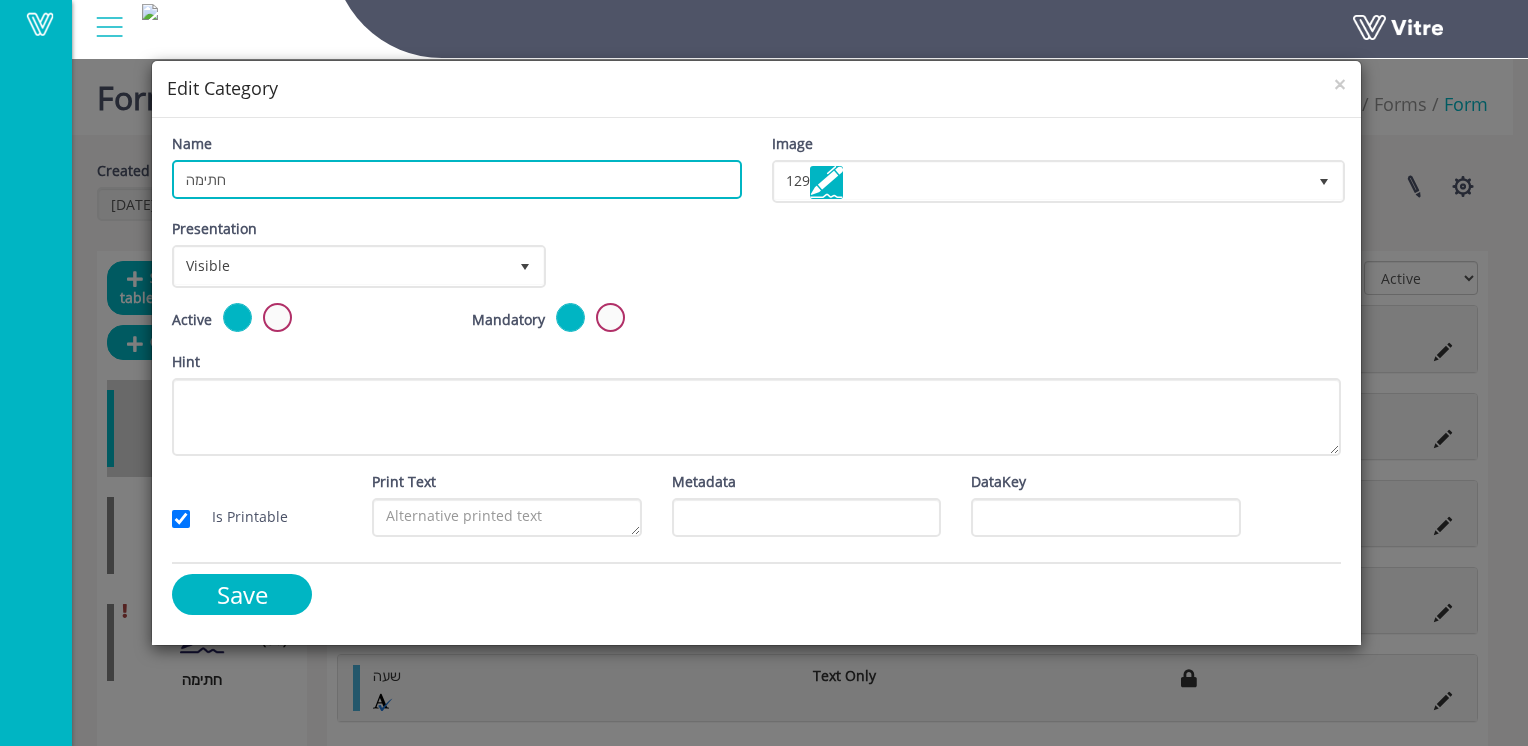 paste on "פרטי העובד ו" 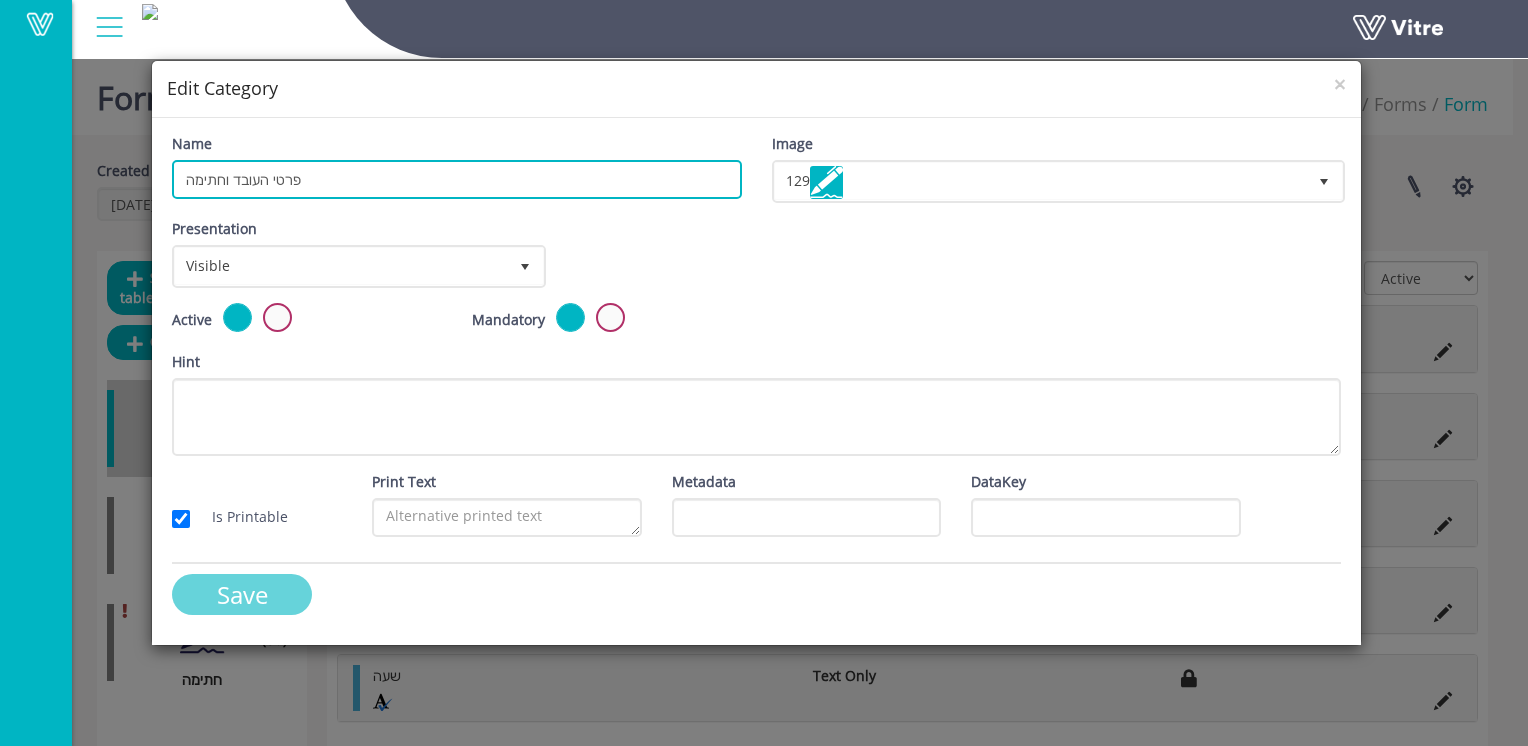 type on "פרטי העובד וחתימה" 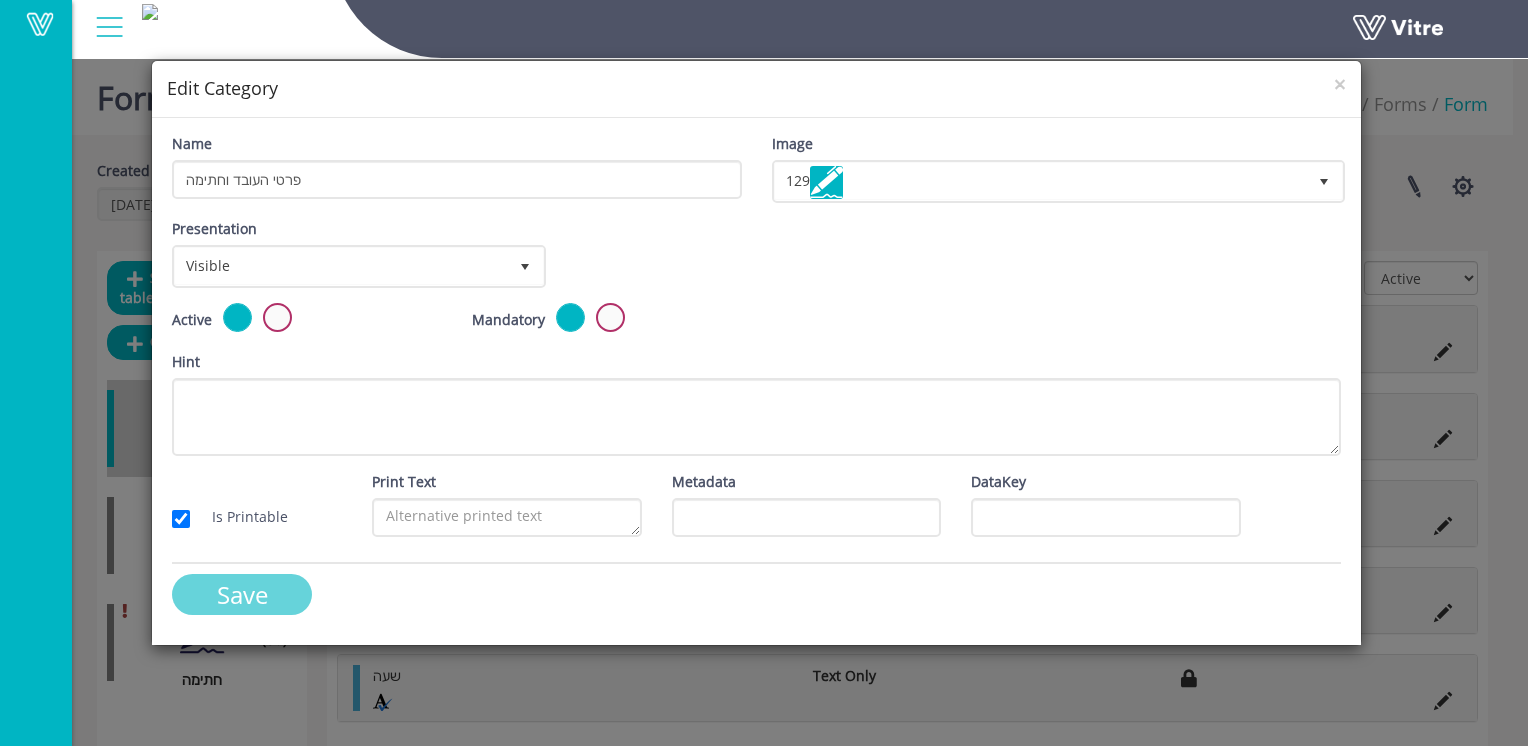 click on "Save" at bounding box center [242, 594] 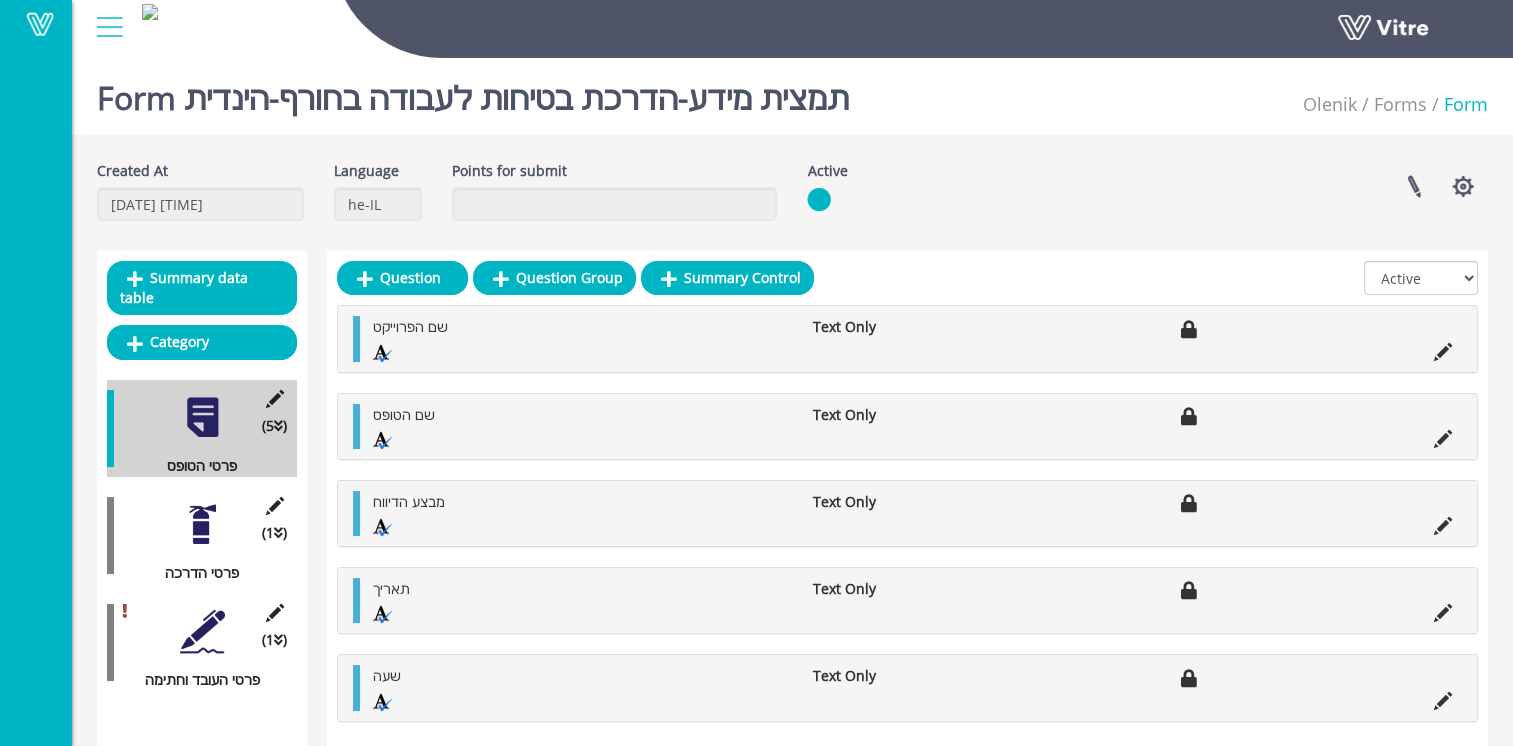 click at bounding box center (202, 631) 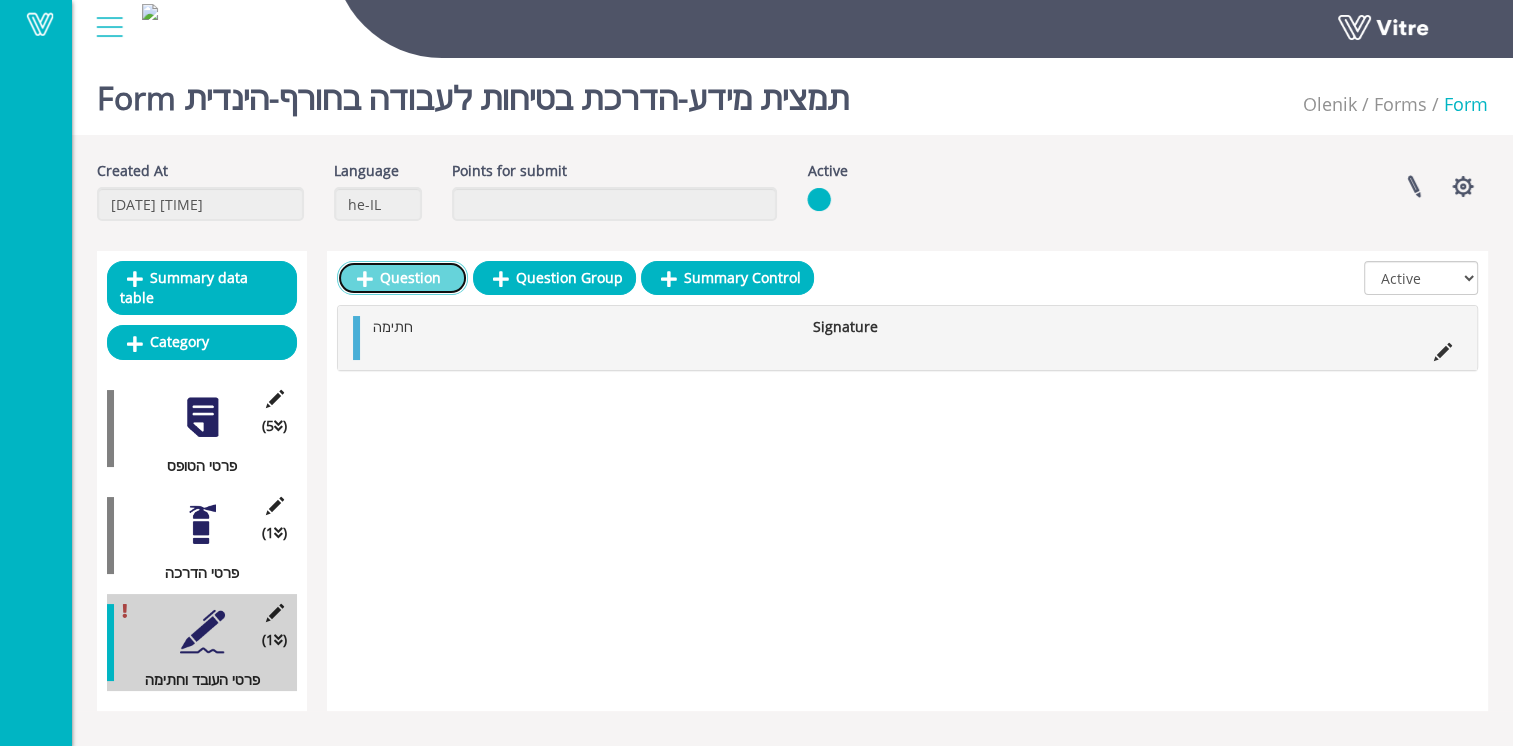 click on "Question" at bounding box center (402, 278) 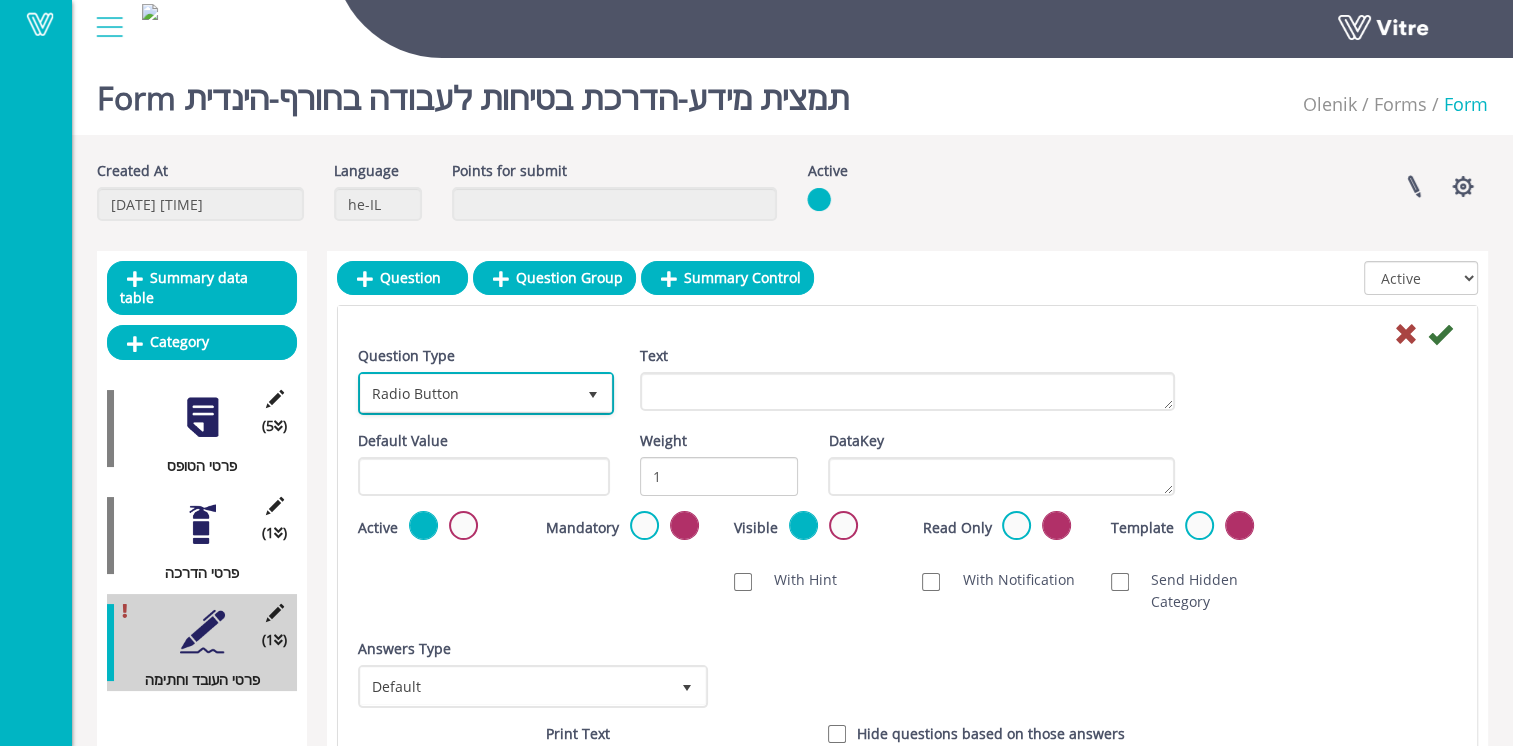 click on "Radio Button" at bounding box center [468, 393] 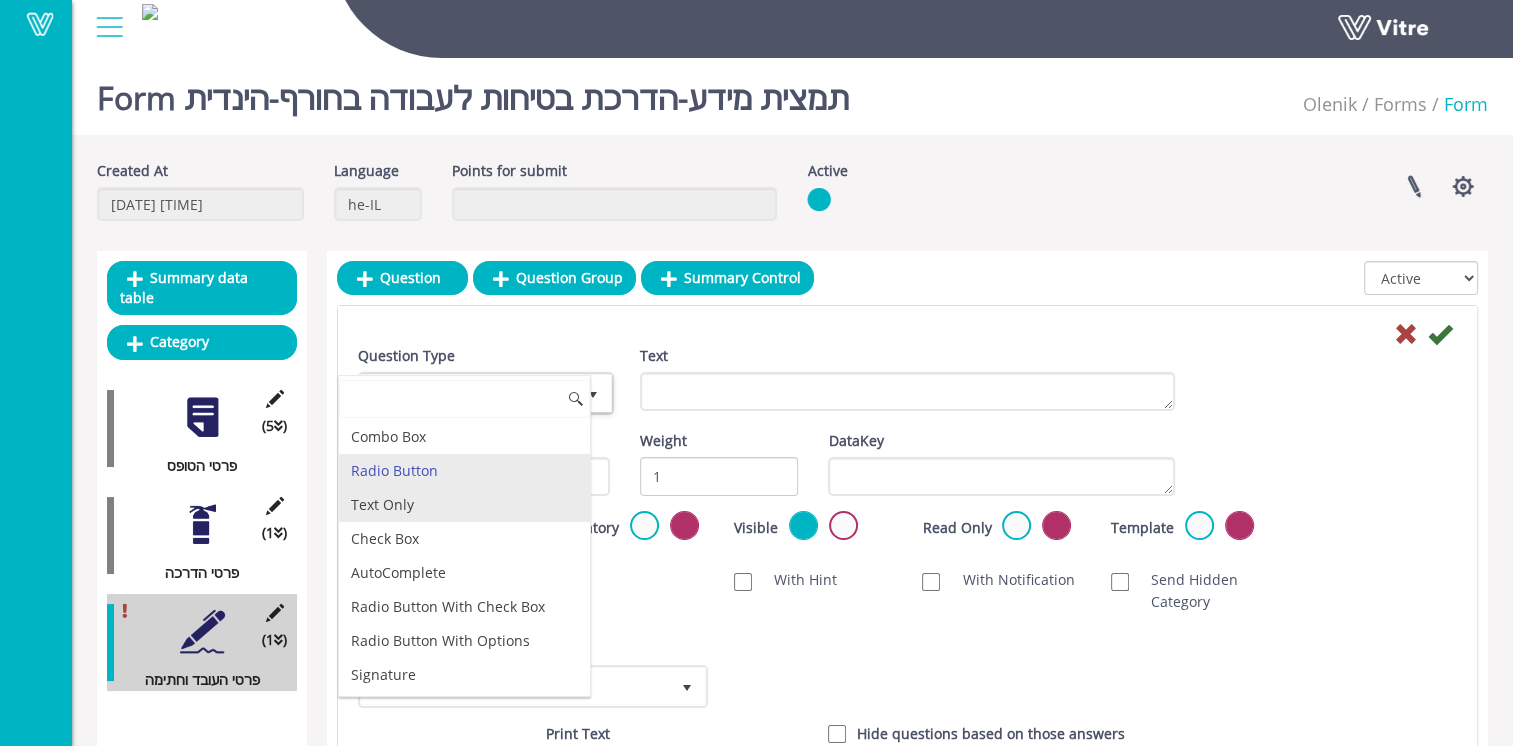 click on "Text Only" at bounding box center [464, 505] 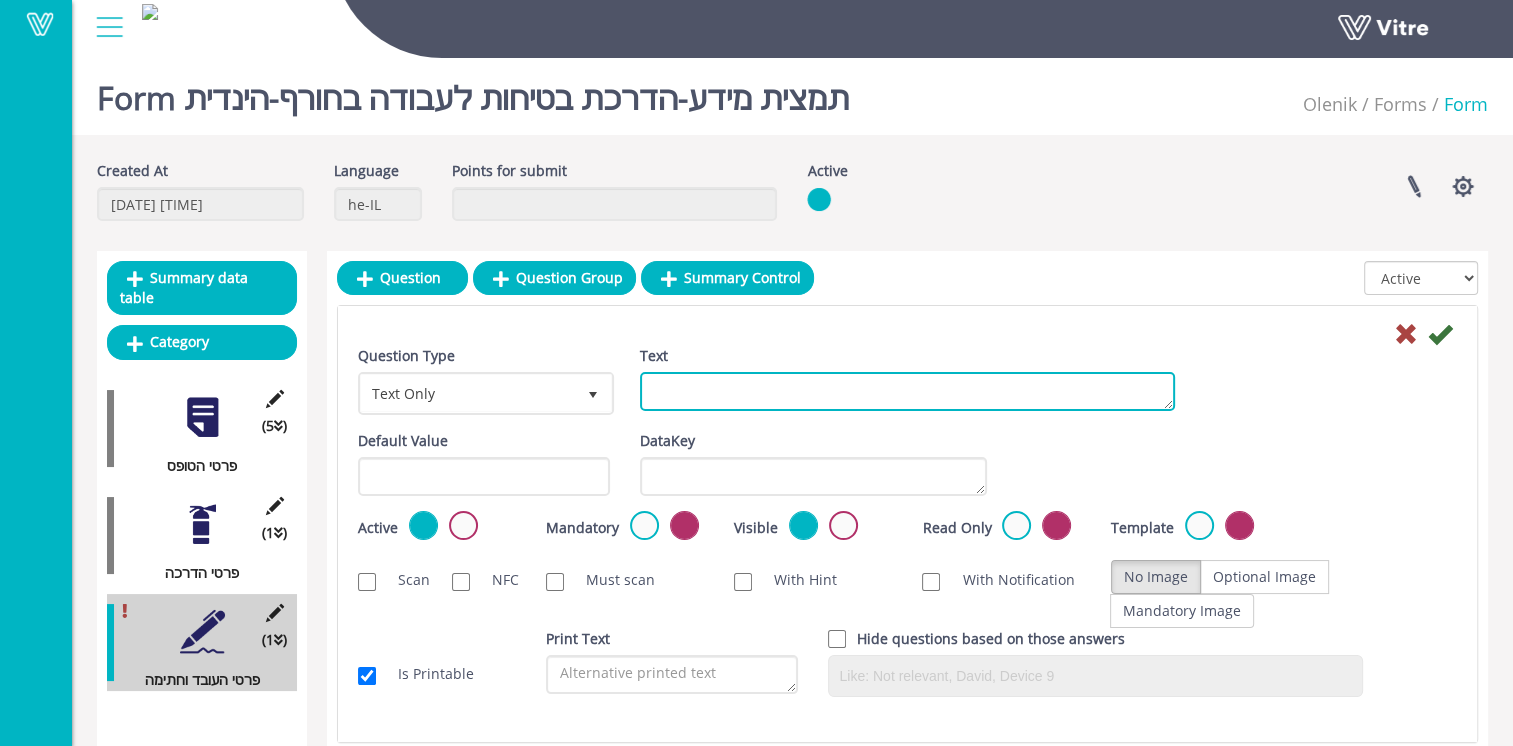 click on "Text" at bounding box center [907, 391] 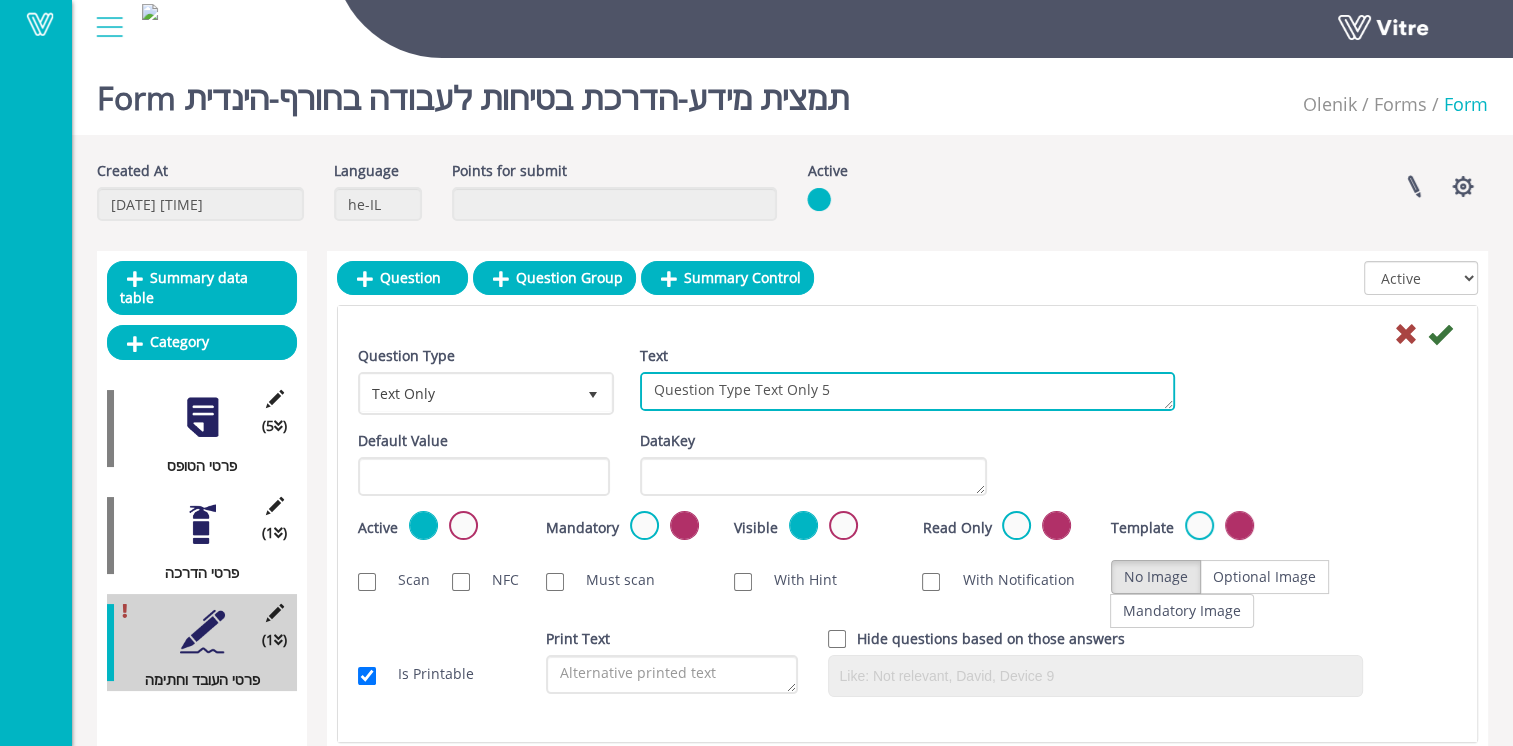 click on "Question Type Text Only 5
Text [FIRST_NAME]:" at bounding box center [907, 391] 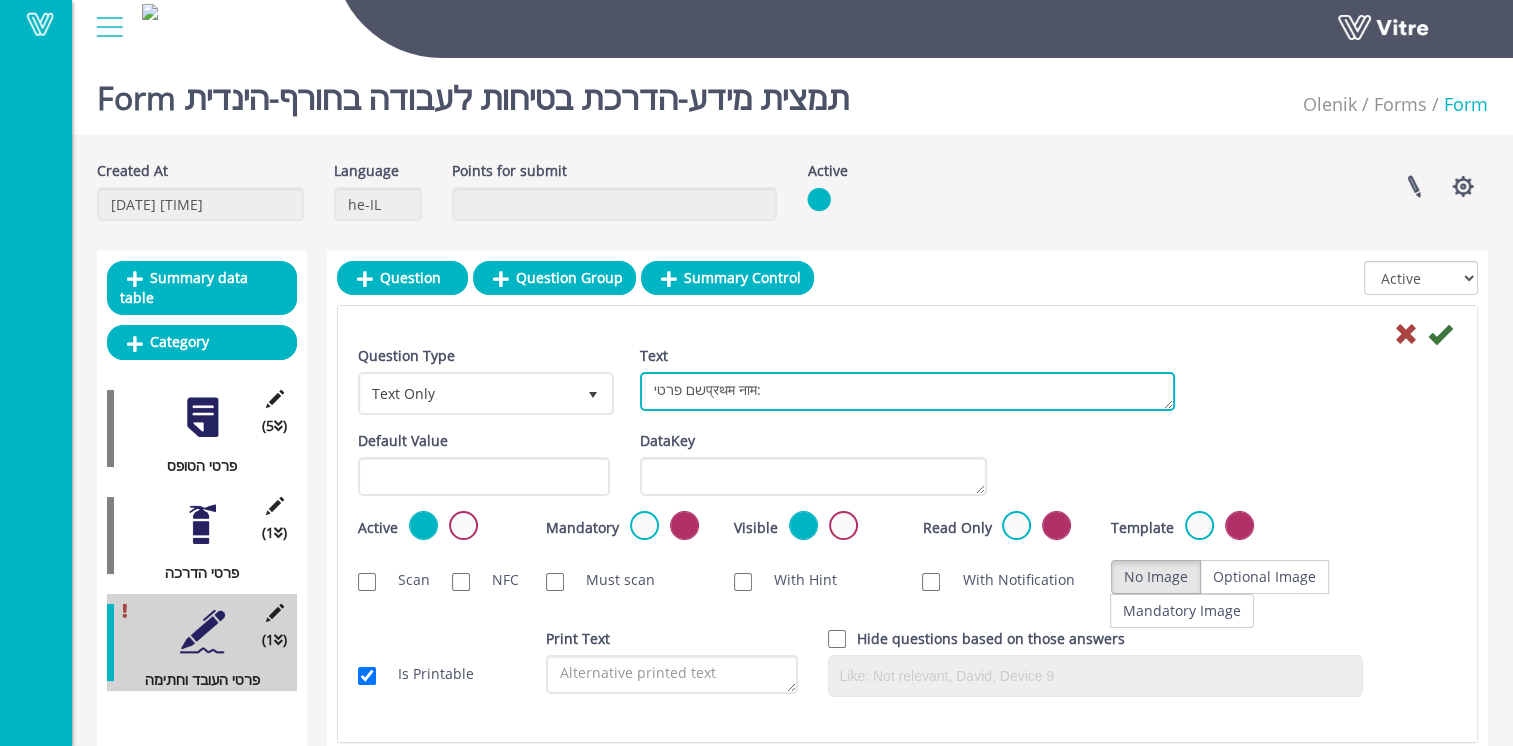 click on "שם פרטיप्रथम नाम:" at bounding box center (907, 391) 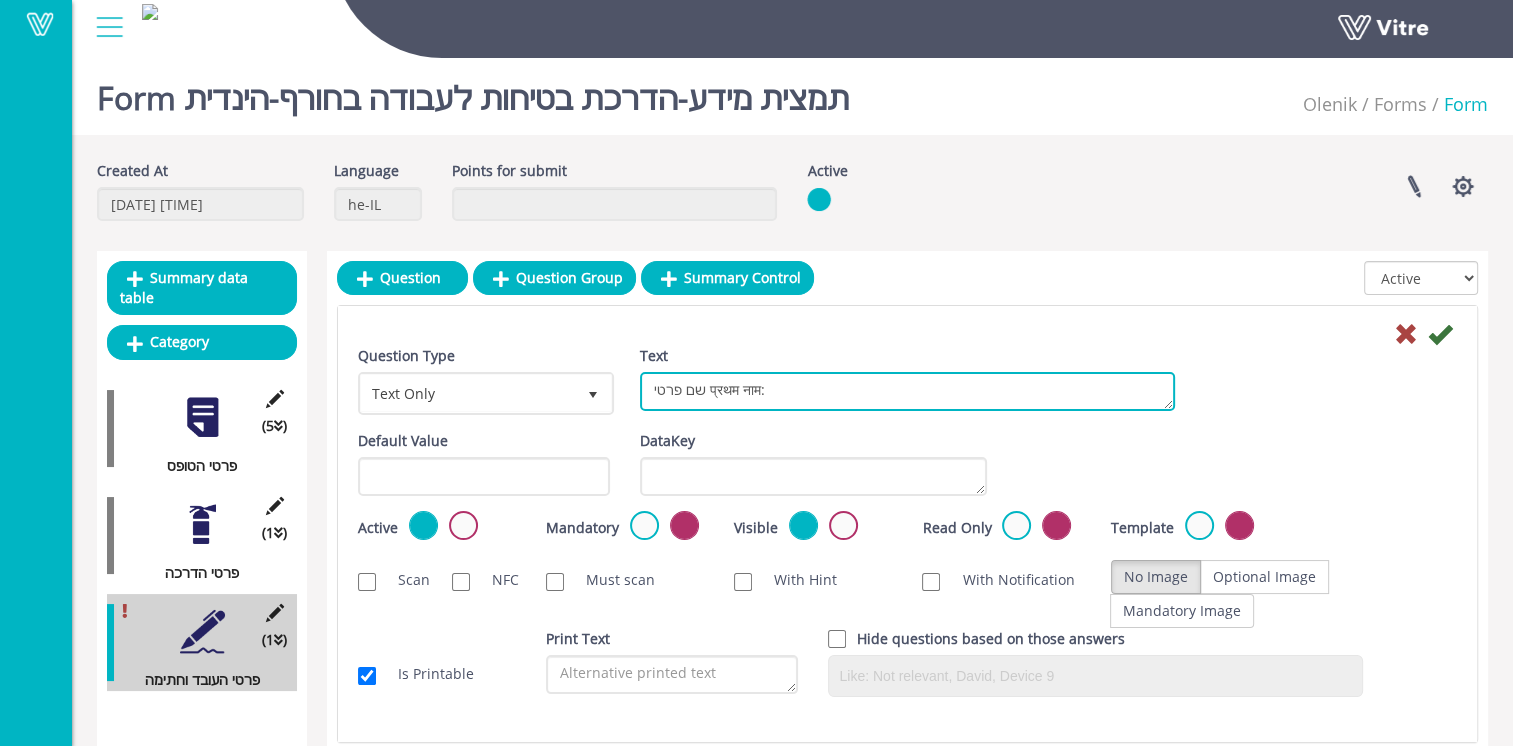 click on "שם פרטי प्रथम नाम:" at bounding box center (907, 391) 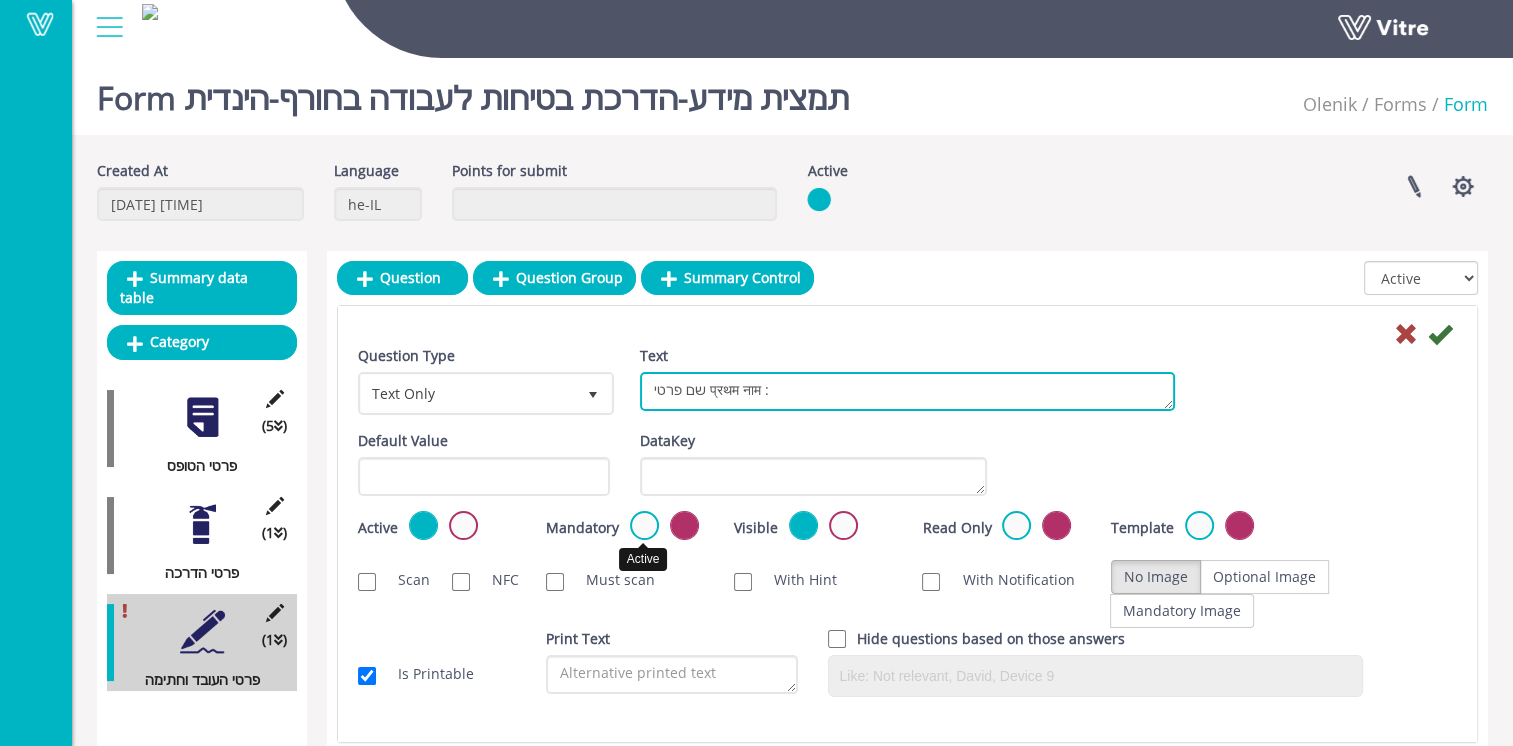 type on "שם פרטי प्रथम नाम :" 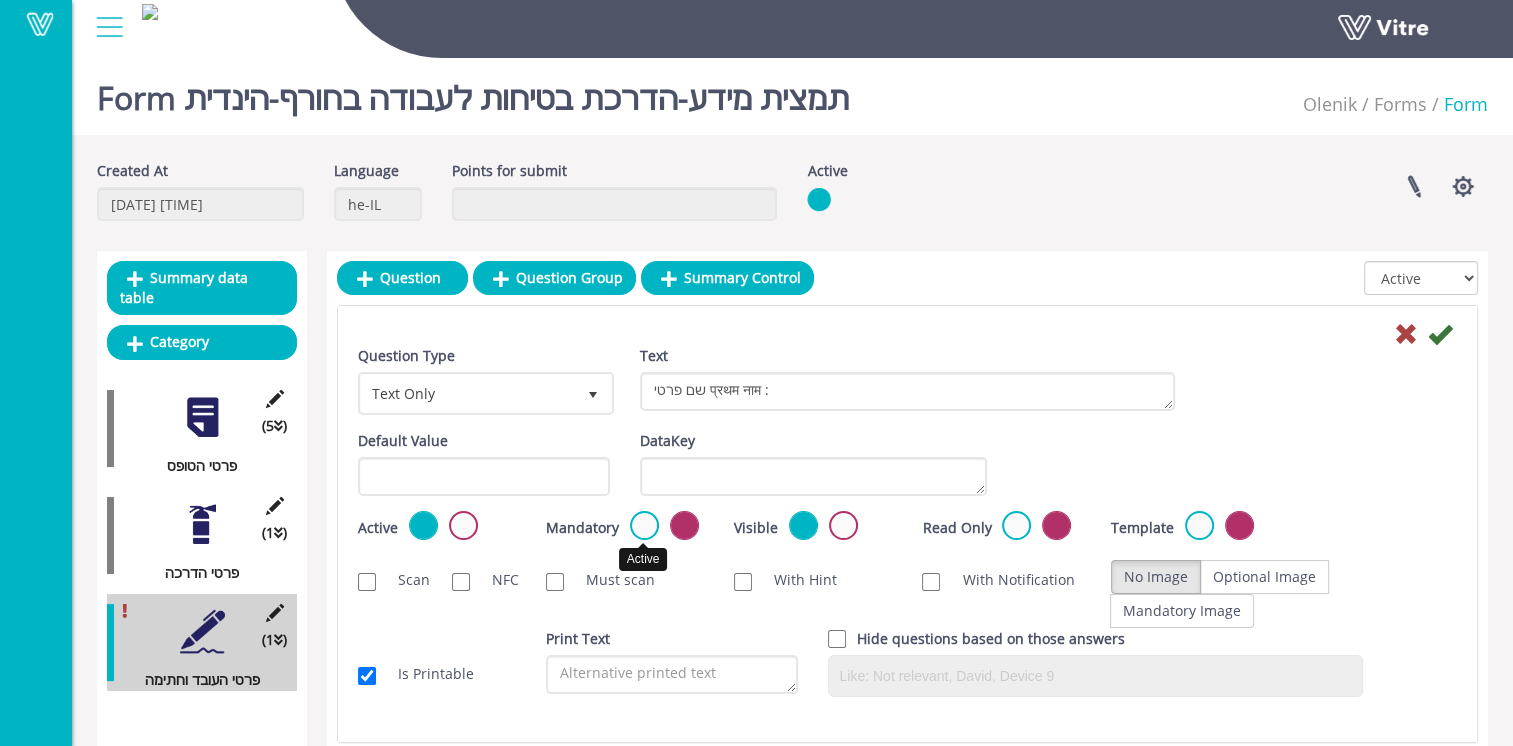 click at bounding box center (644, 525) 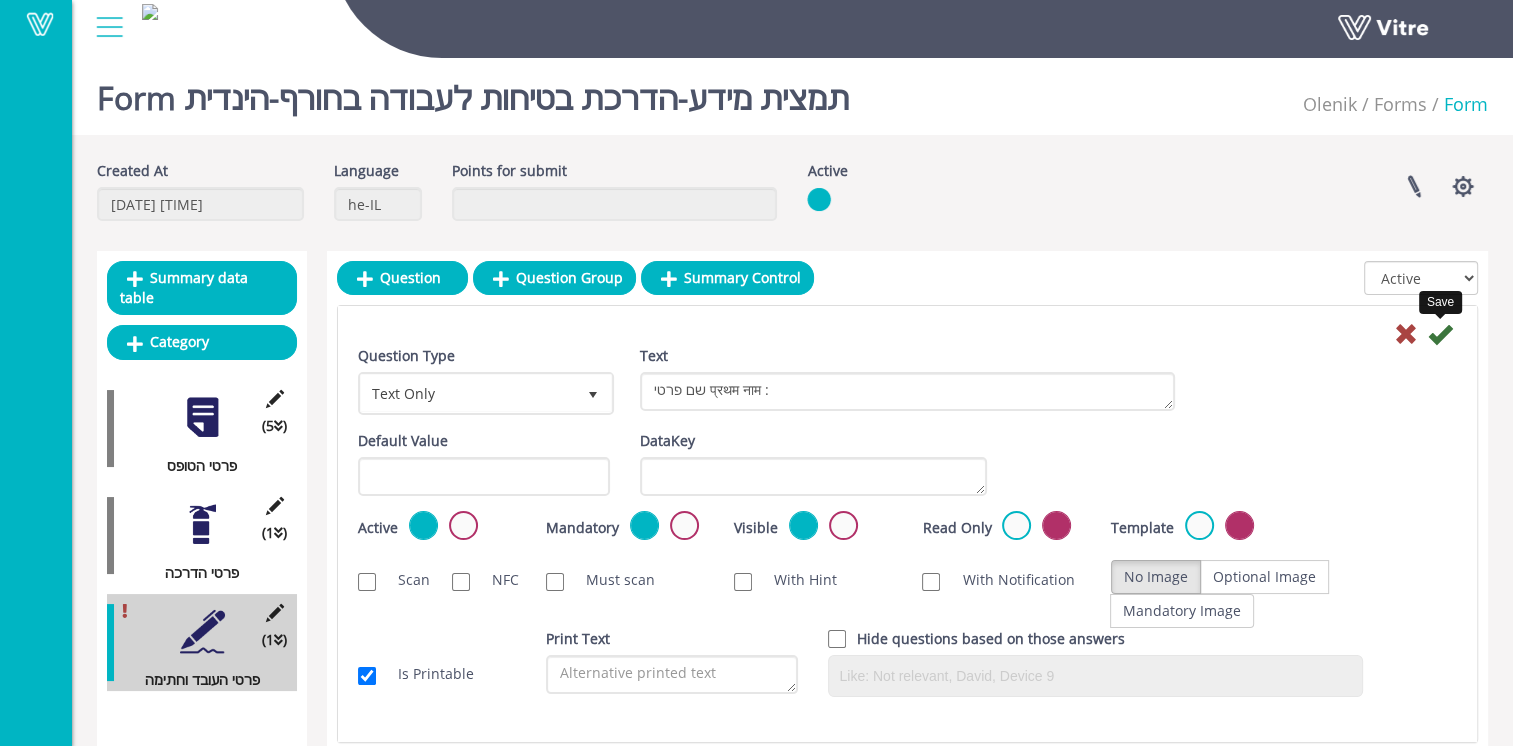 click at bounding box center [1440, 334] 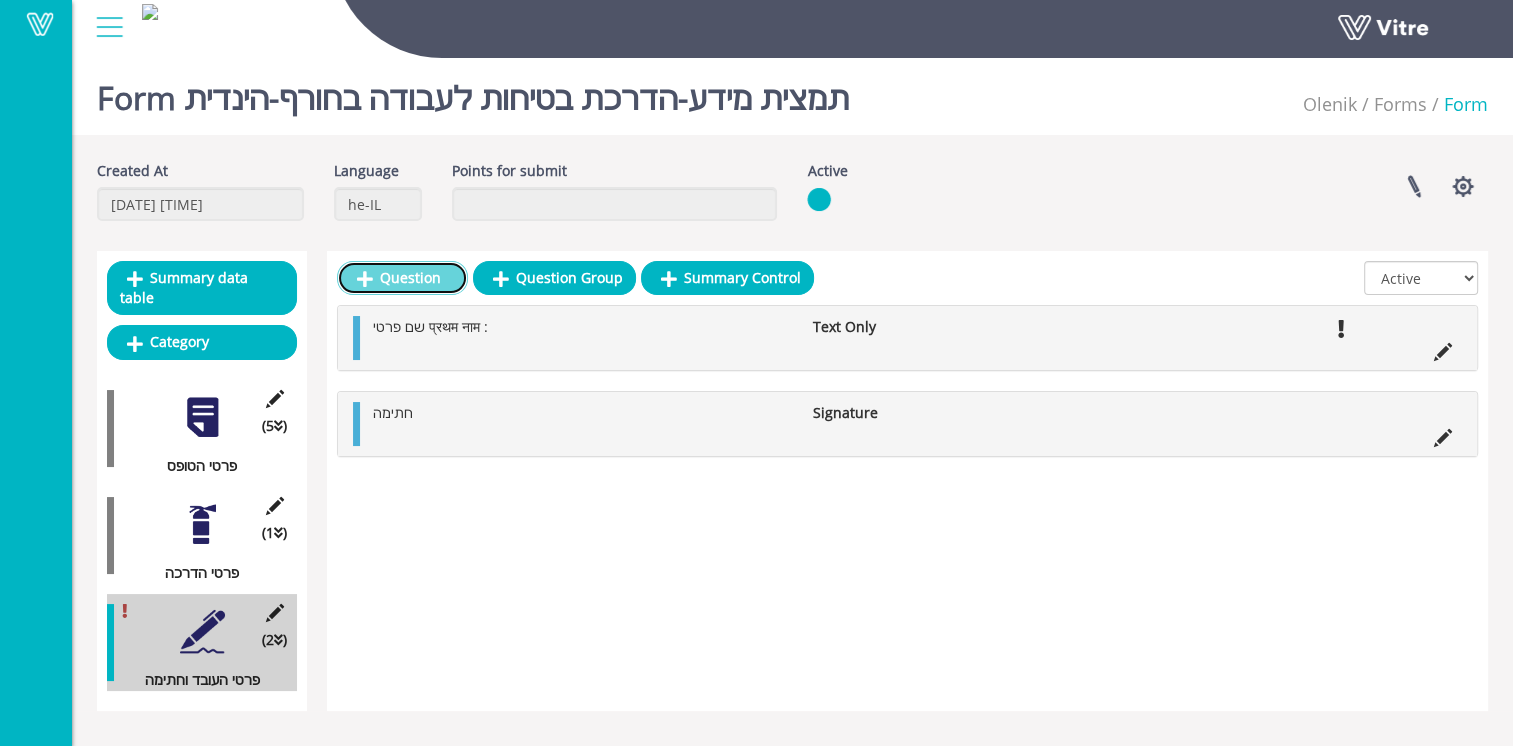 click on "Question" at bounding box center [402, 278] 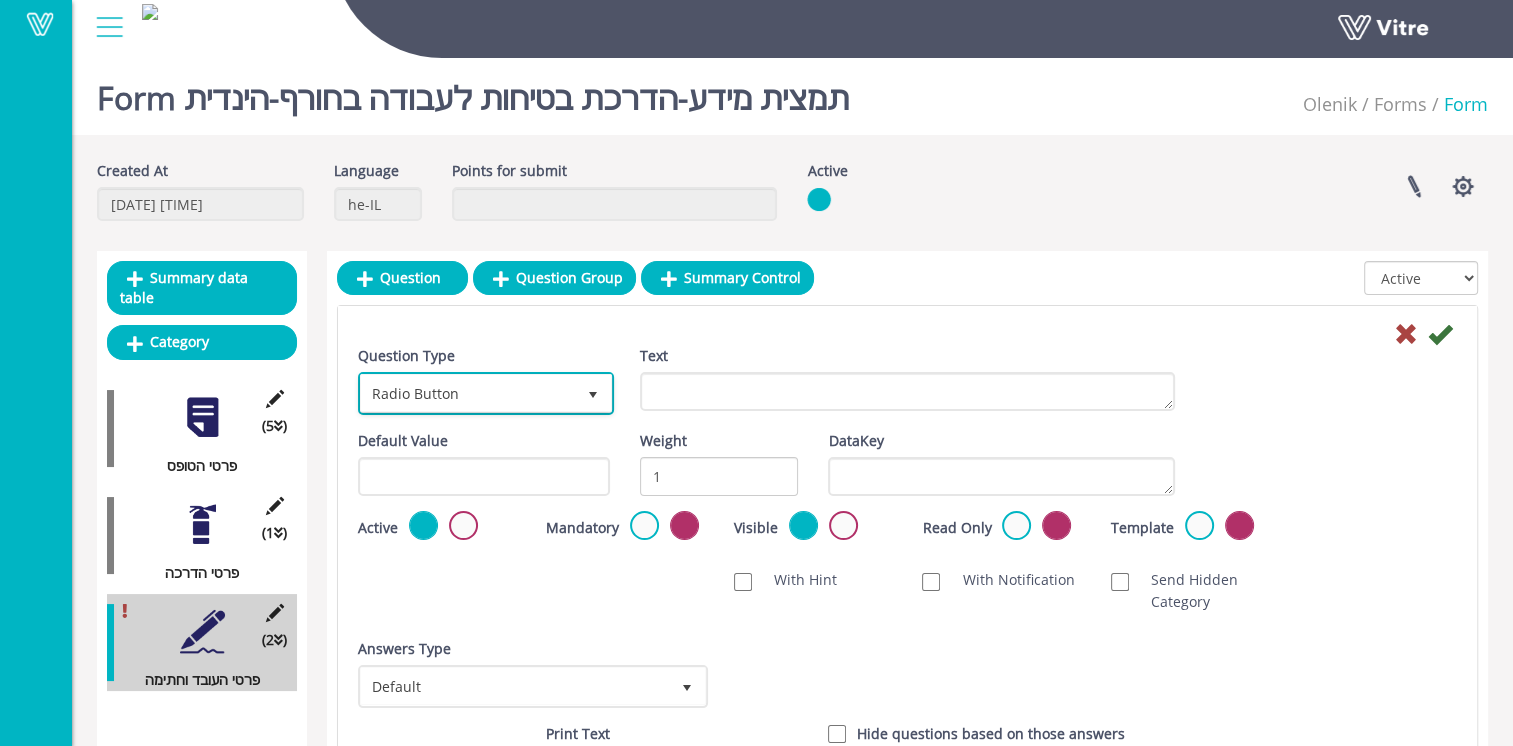 click on "Radio Button" at bounding box center [468, 393] 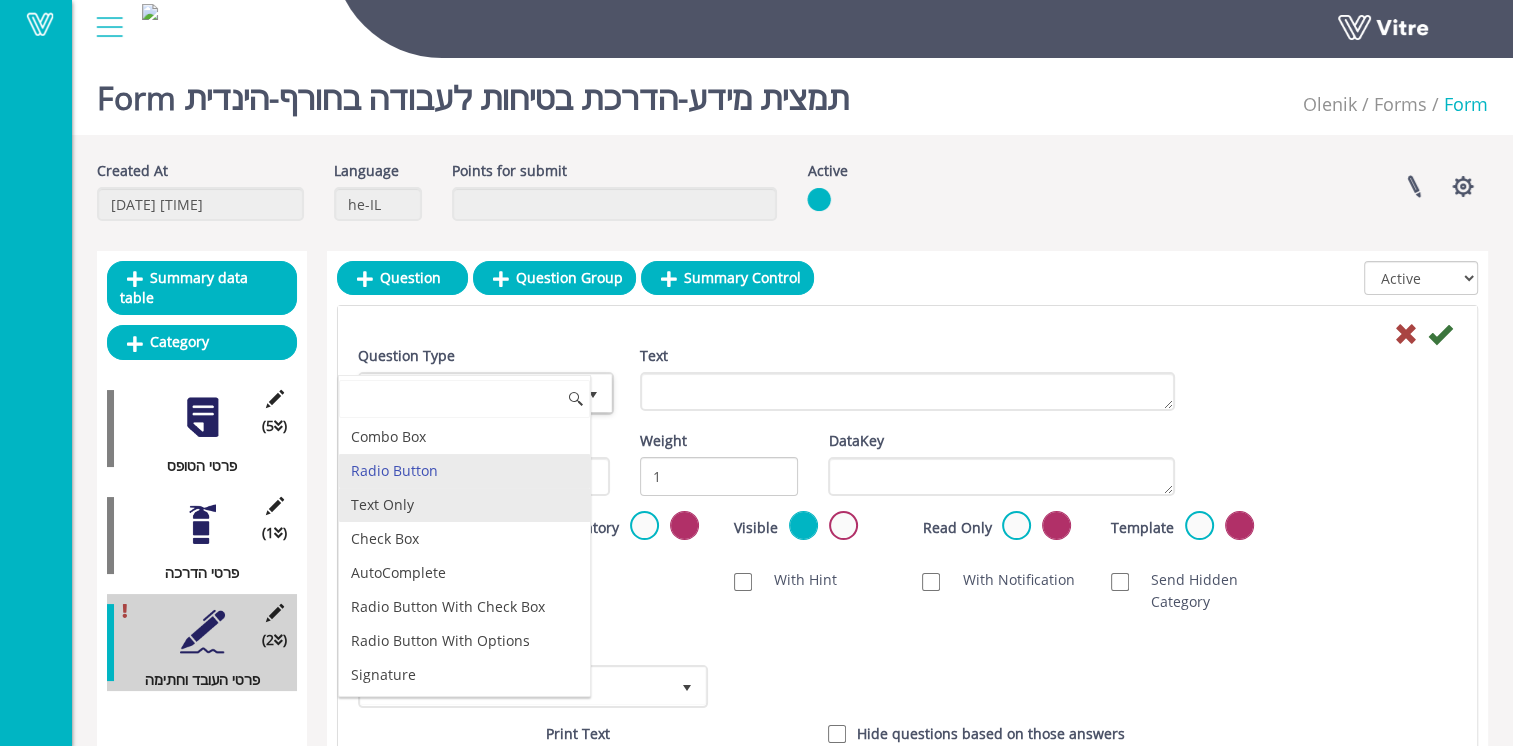 click on "Text Only" at bounding box center (464, 505) 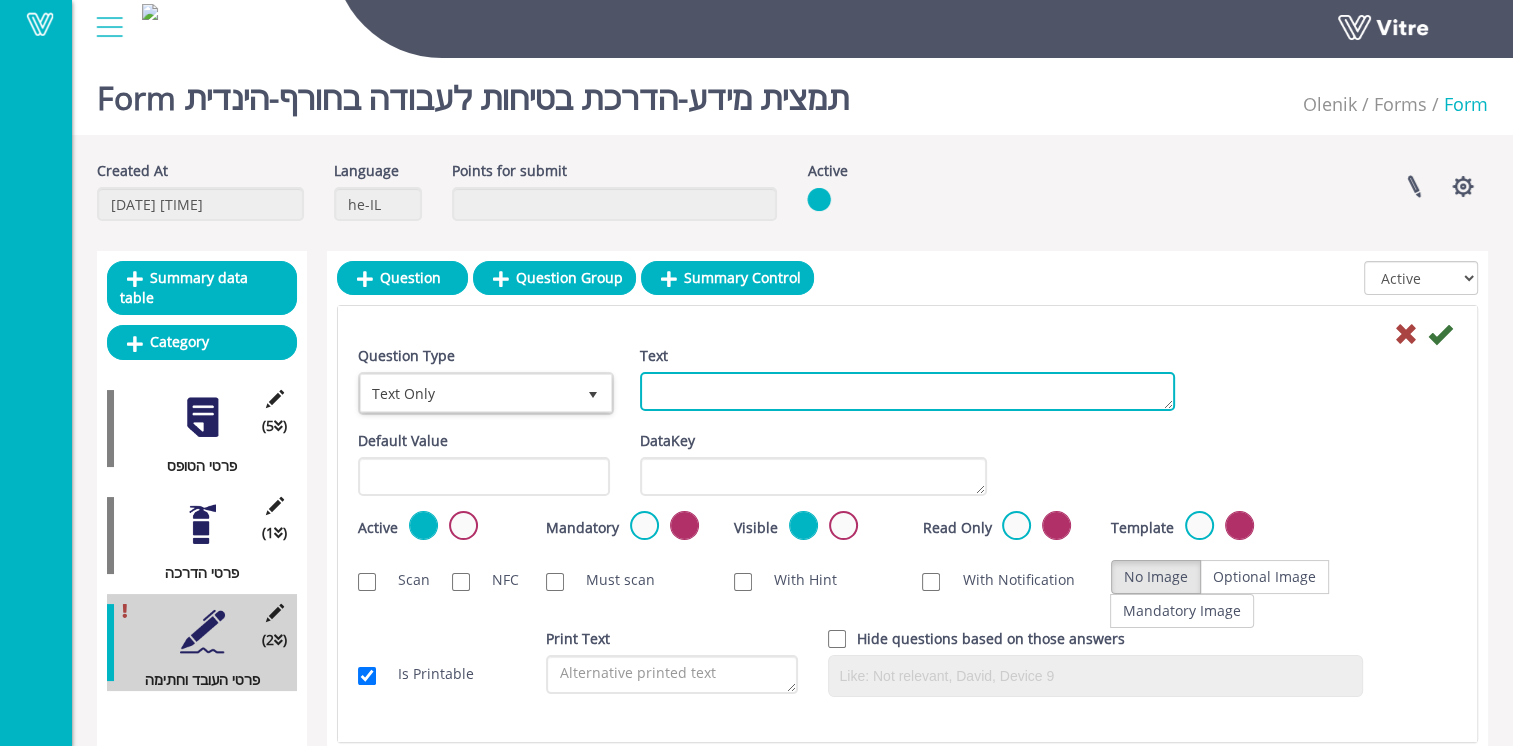 click on "Text" at bounding box center [907, 391] 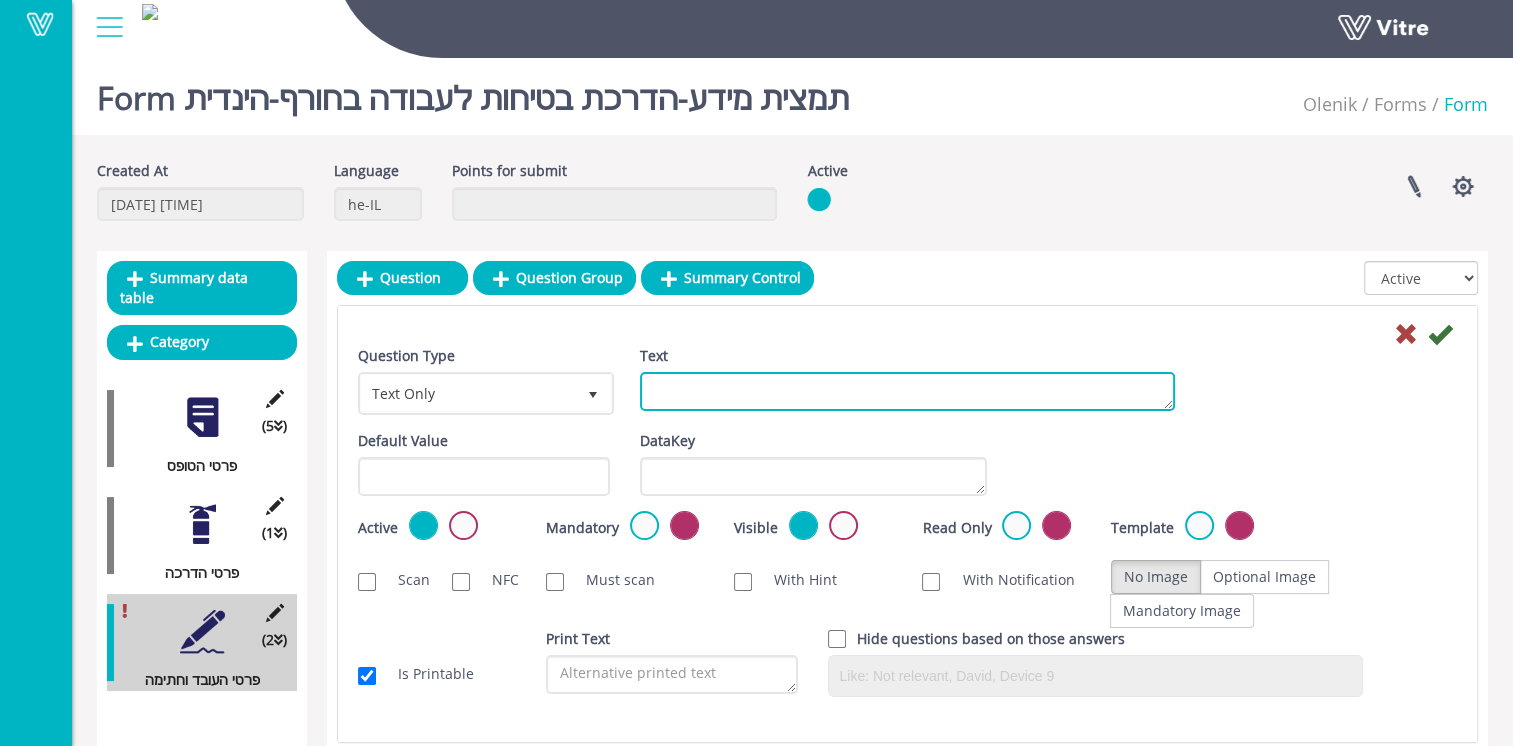 paste on "שם משפחהअंतिम नाम:" 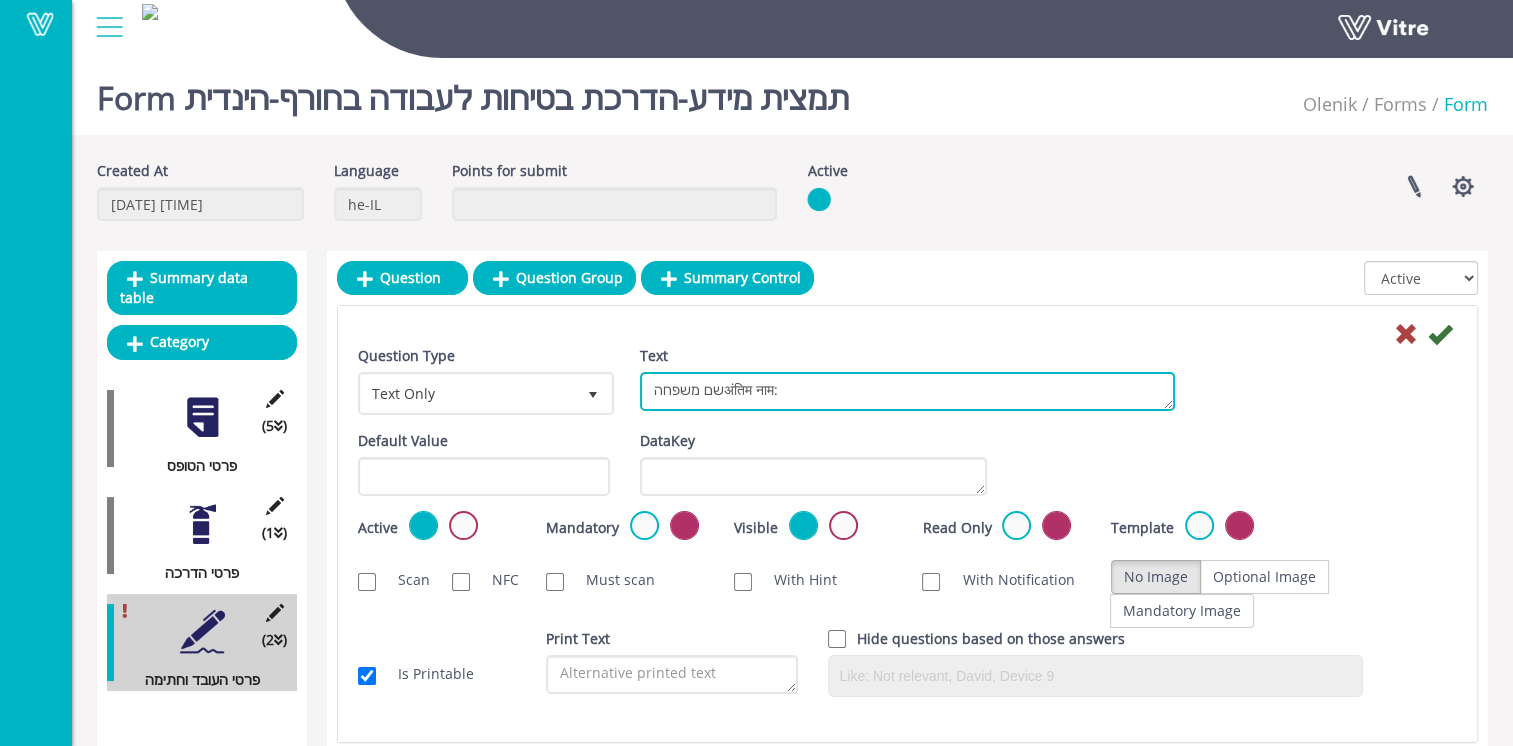 click on "שם משפחהअंतिम नाम:" at bounding box center (907, 391) 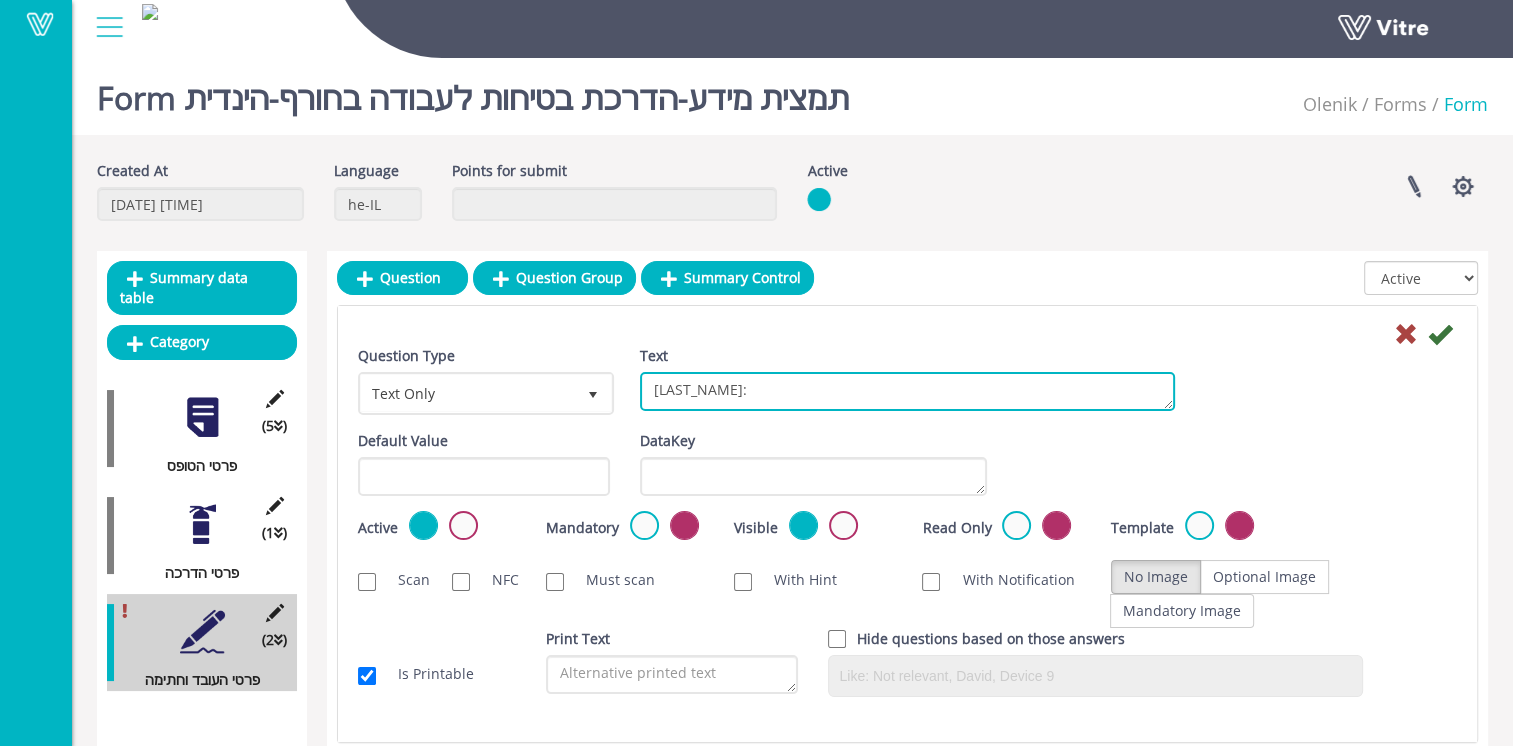 click on "[LAST_NAME]:" at bounding box center [907, 391] 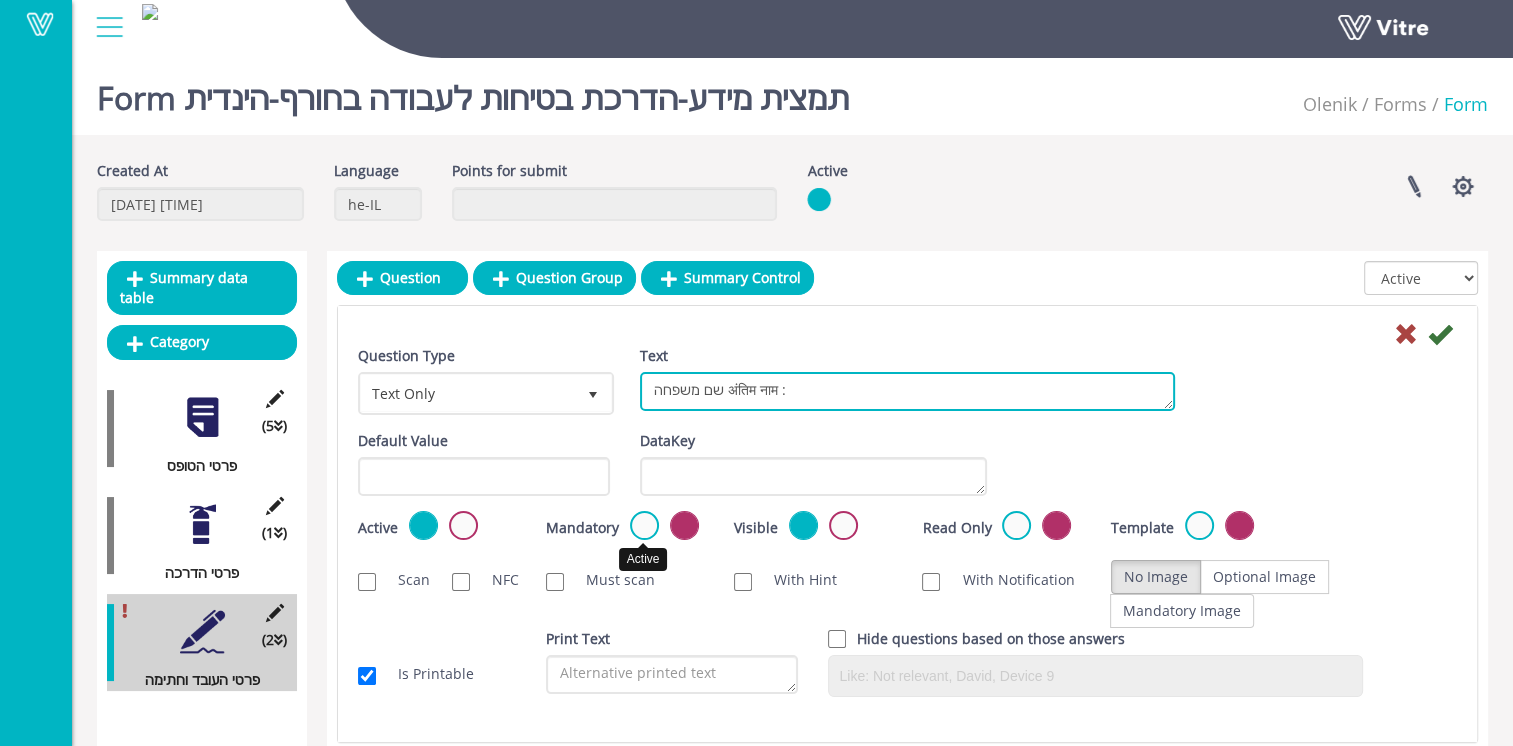 type on "שם משפחה अंतिम नाम :" 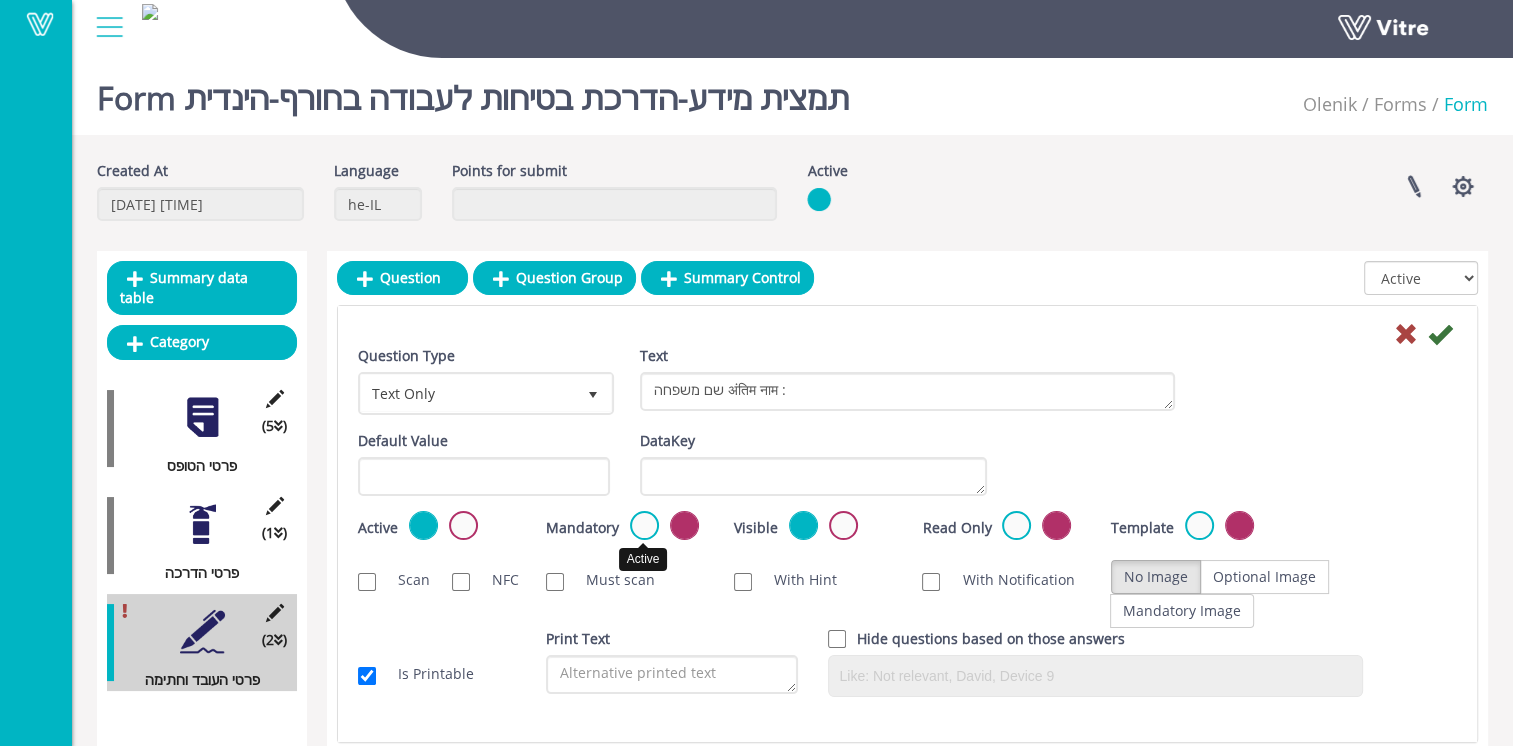 click at bounding box center [644, 525] 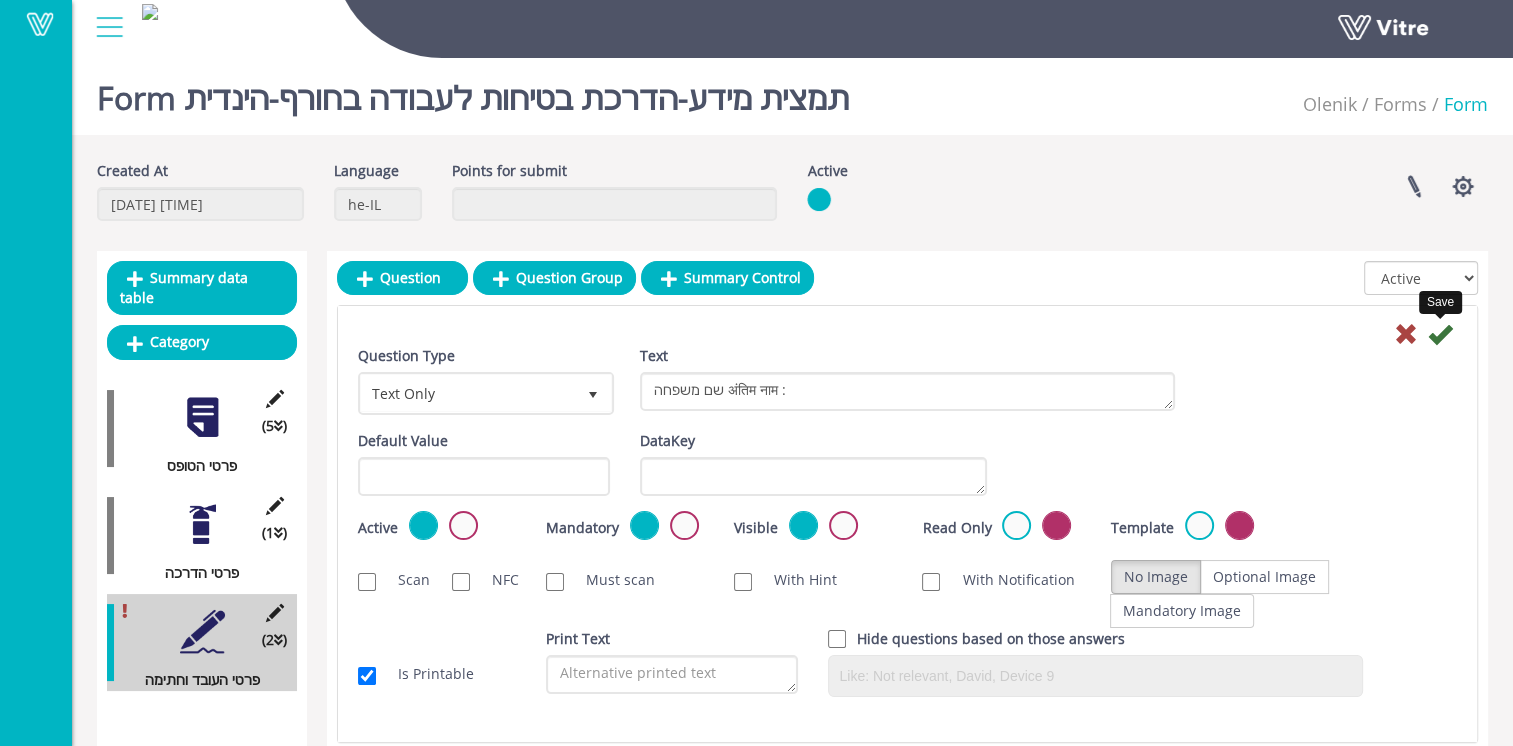 click at bounding box center (1440, 334) 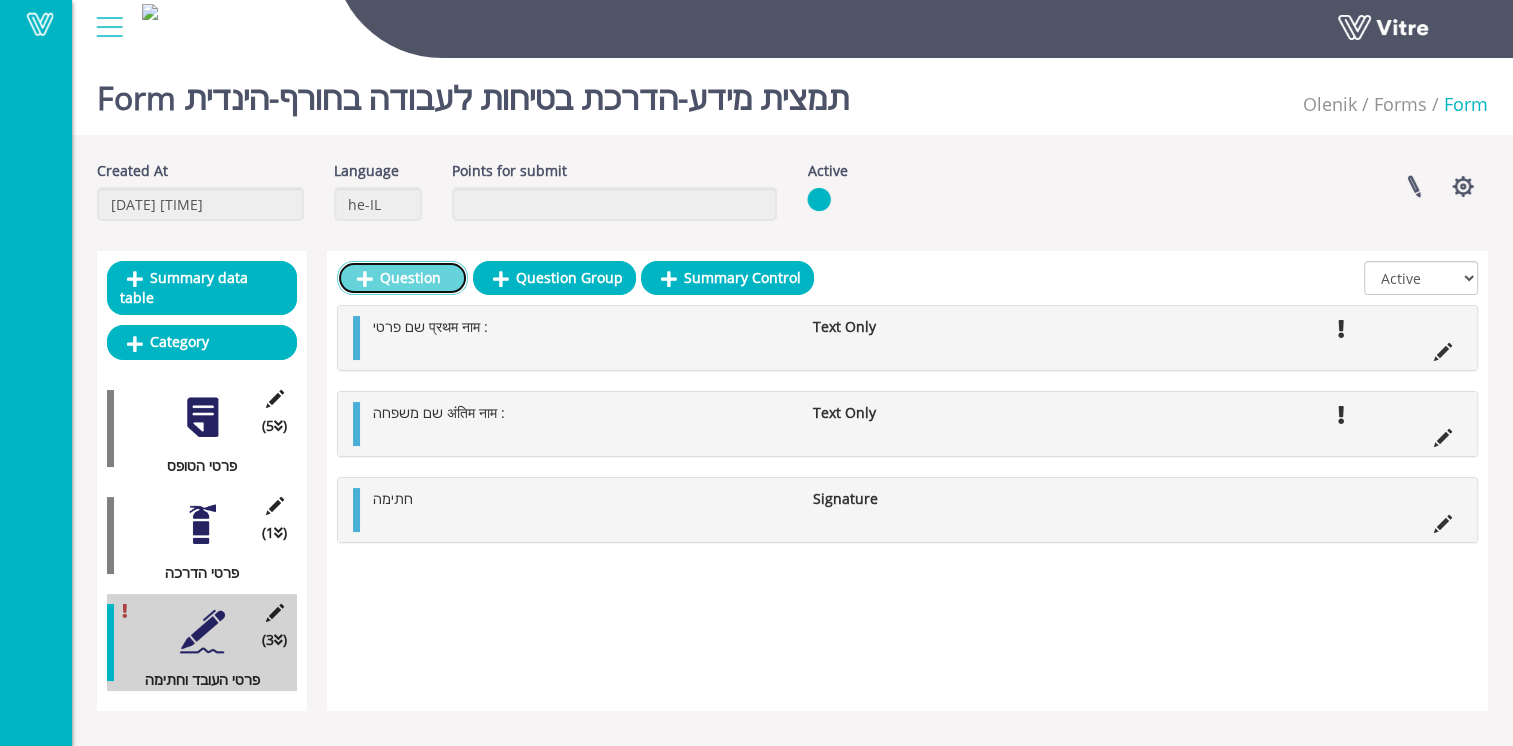 click on "Question" at bounding box center [402, 278] 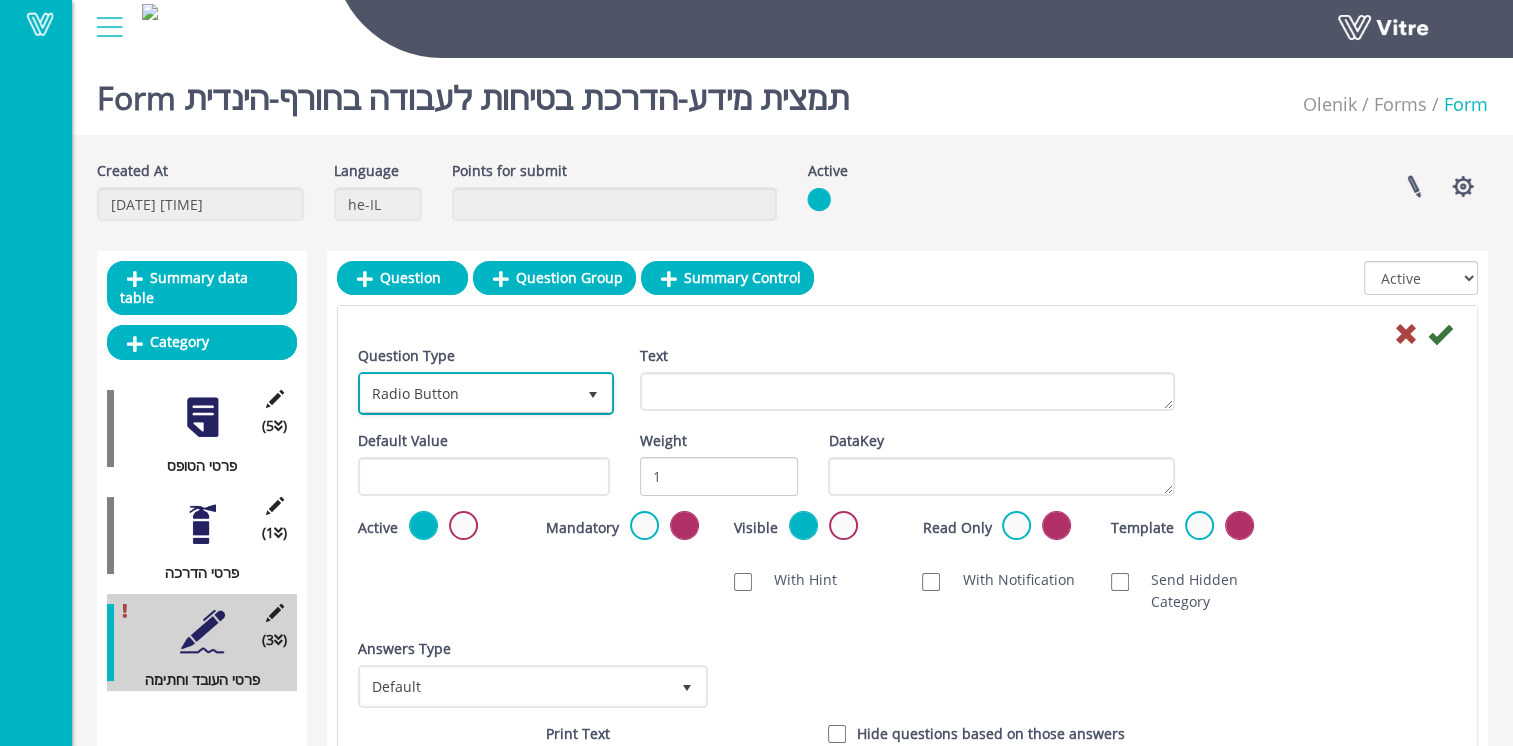 click on "Radio Button" at bounding box center [468, 393] 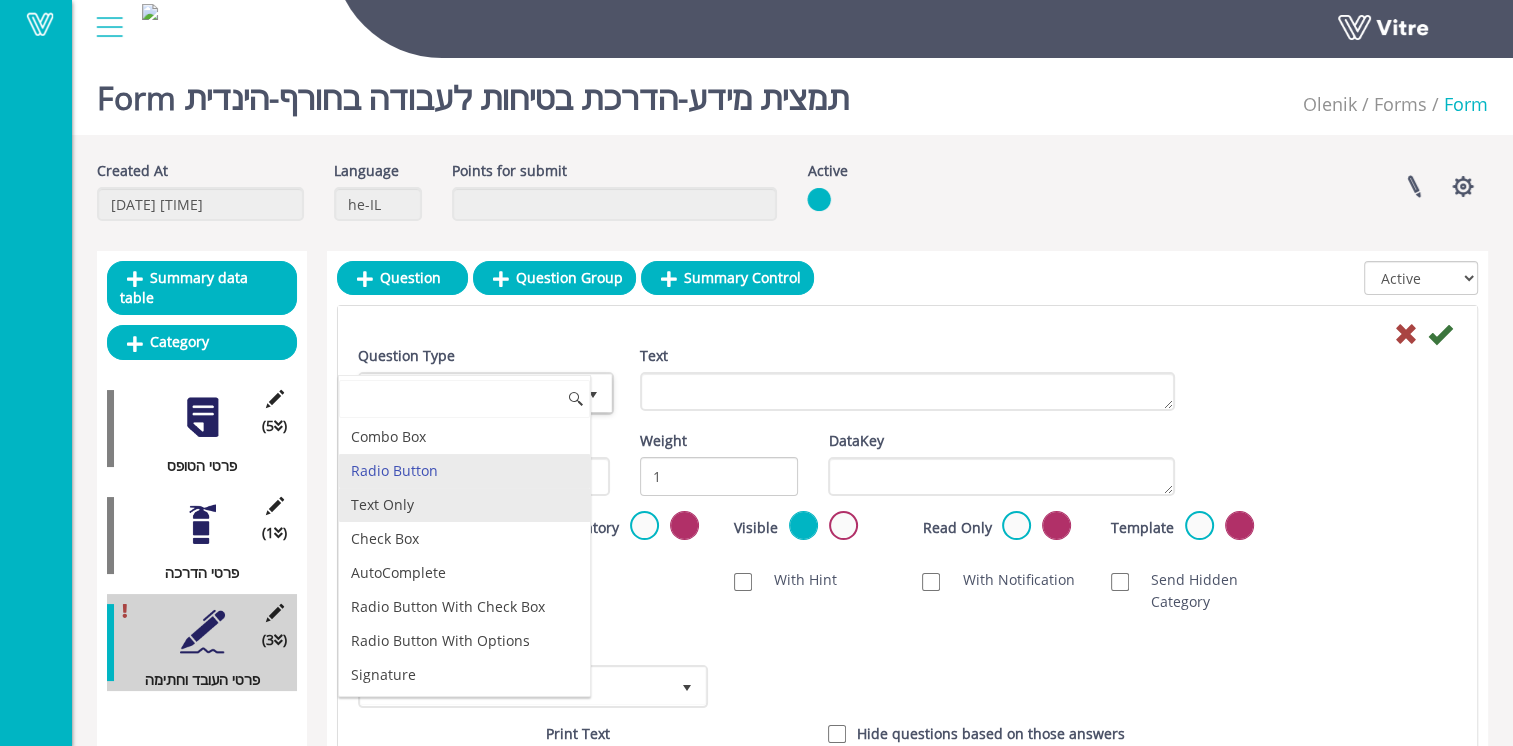 click on "Text Only" at bounding box center (464, 505) 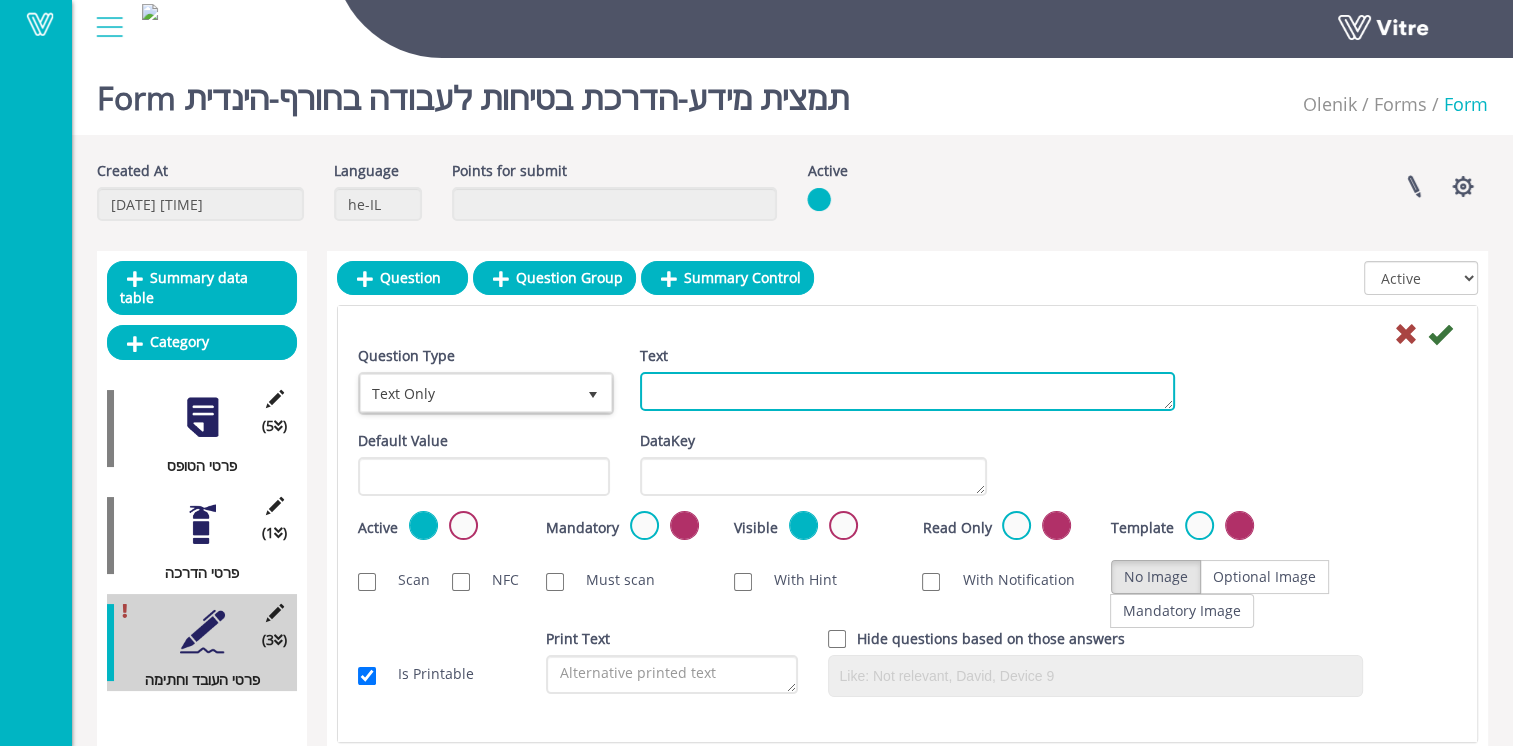click on "Text" at bounding box center (907, 391) 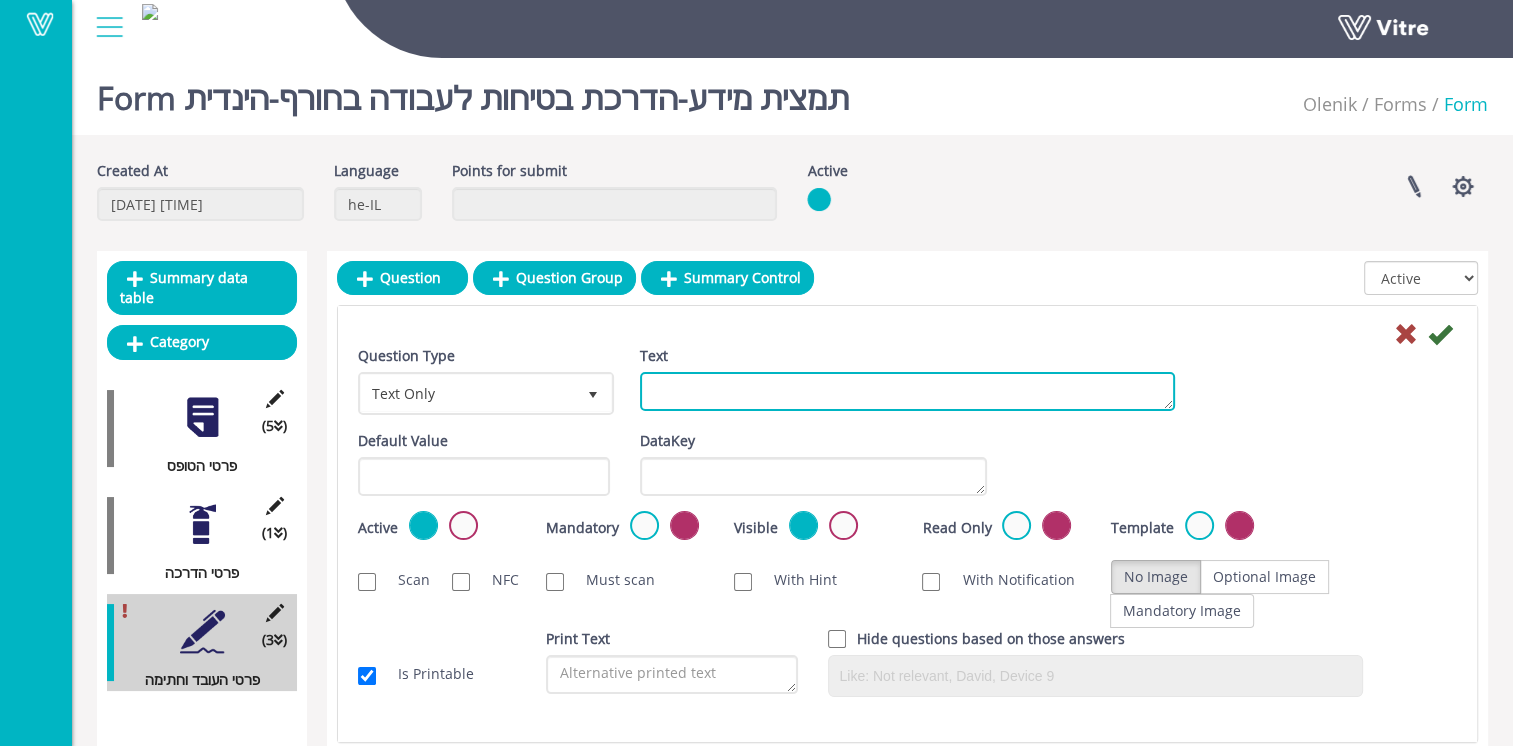 paste on "[ID_TYPE]:" 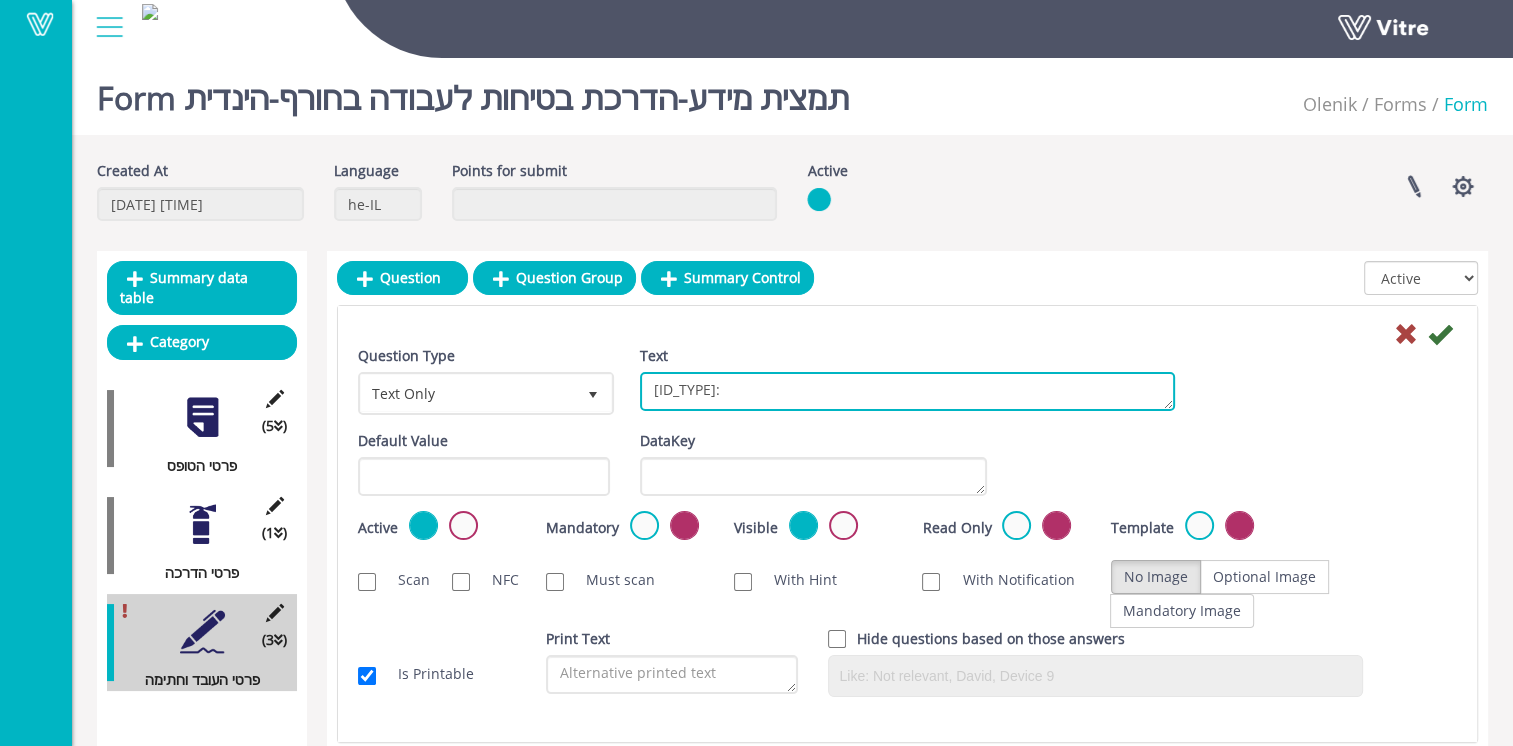 click on "[ID_TYPE]:" at bounding box center (907, 391) 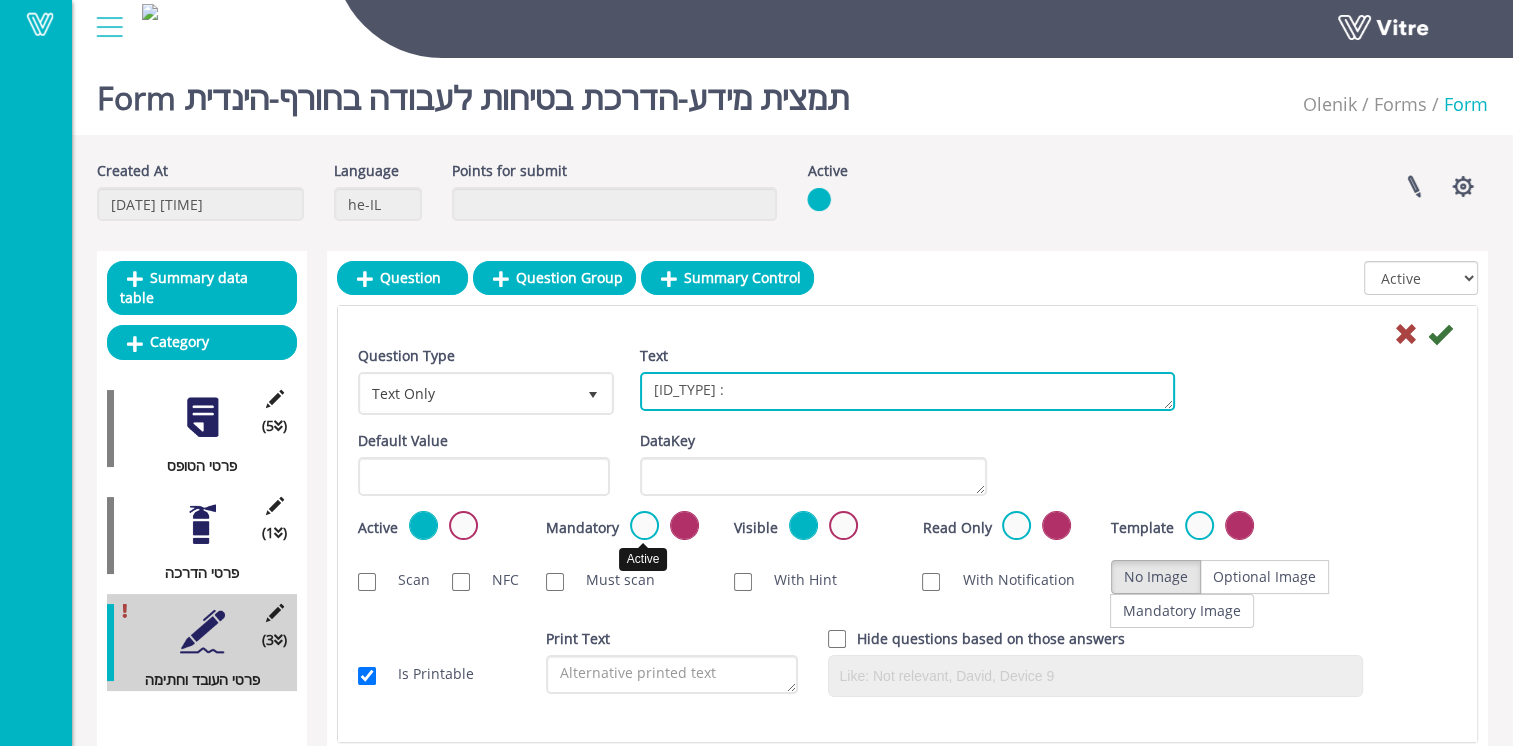 type on "[ID_TYPE] :" 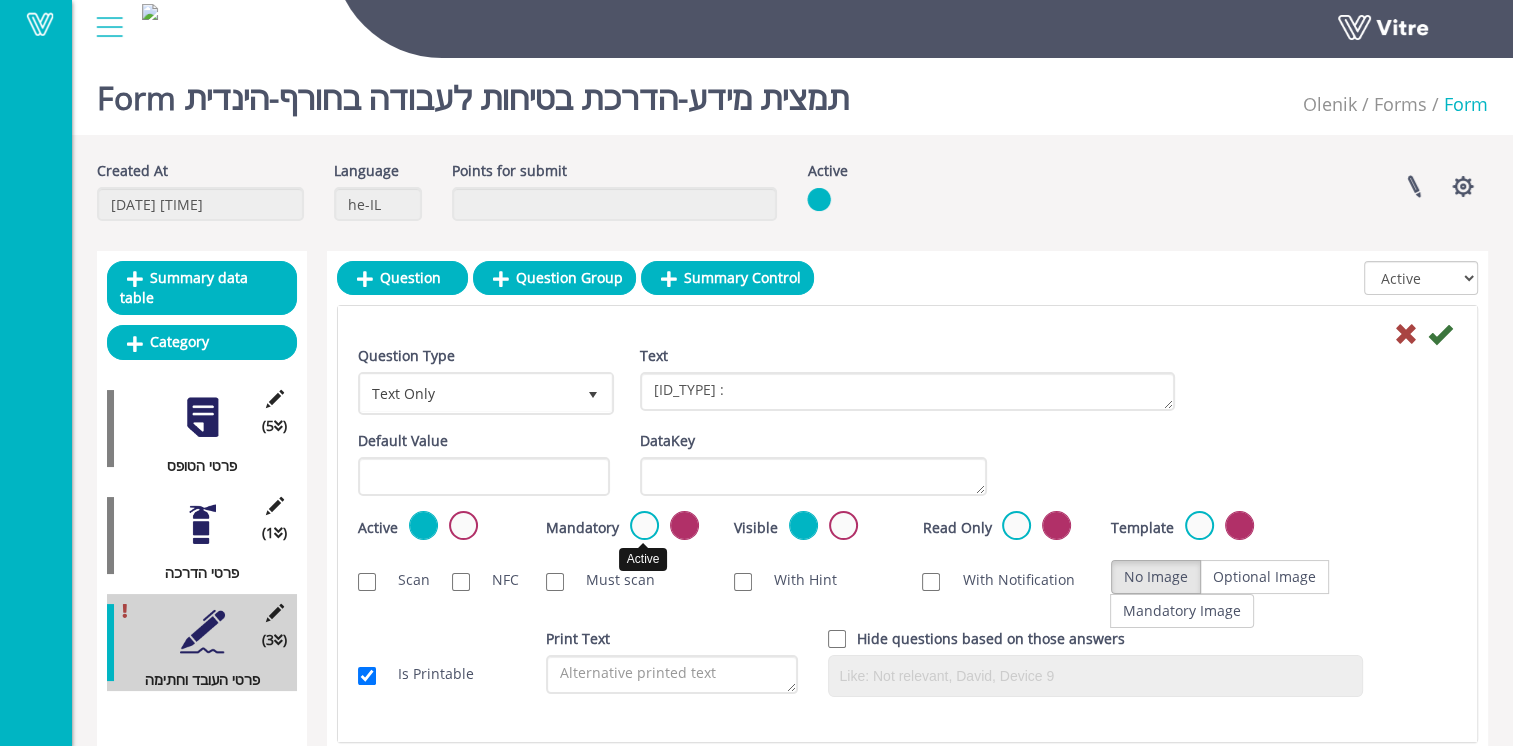 click at bounding box center (644, 525) 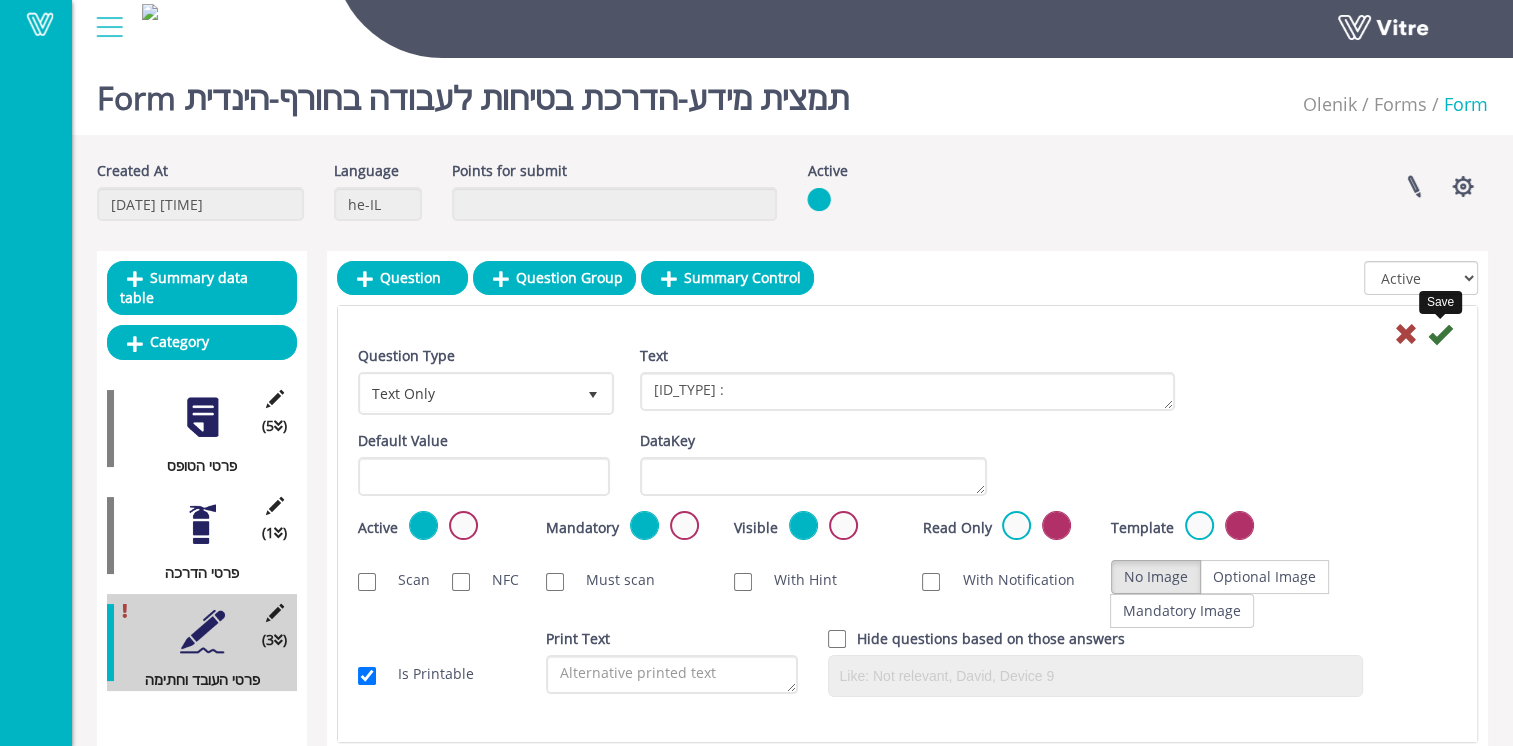 click at bounding box center (1440, 334) 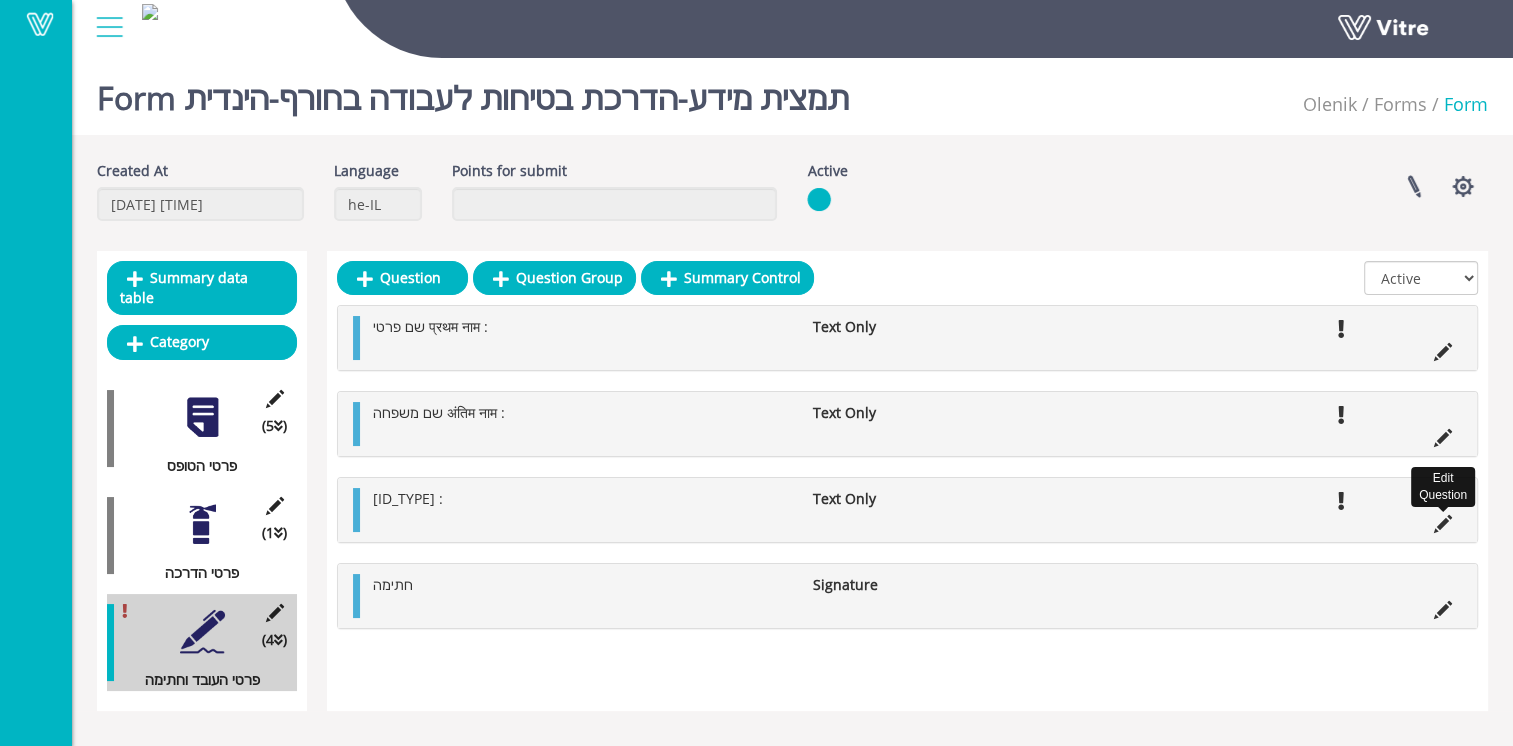 click at bounding box center [1443, 524] 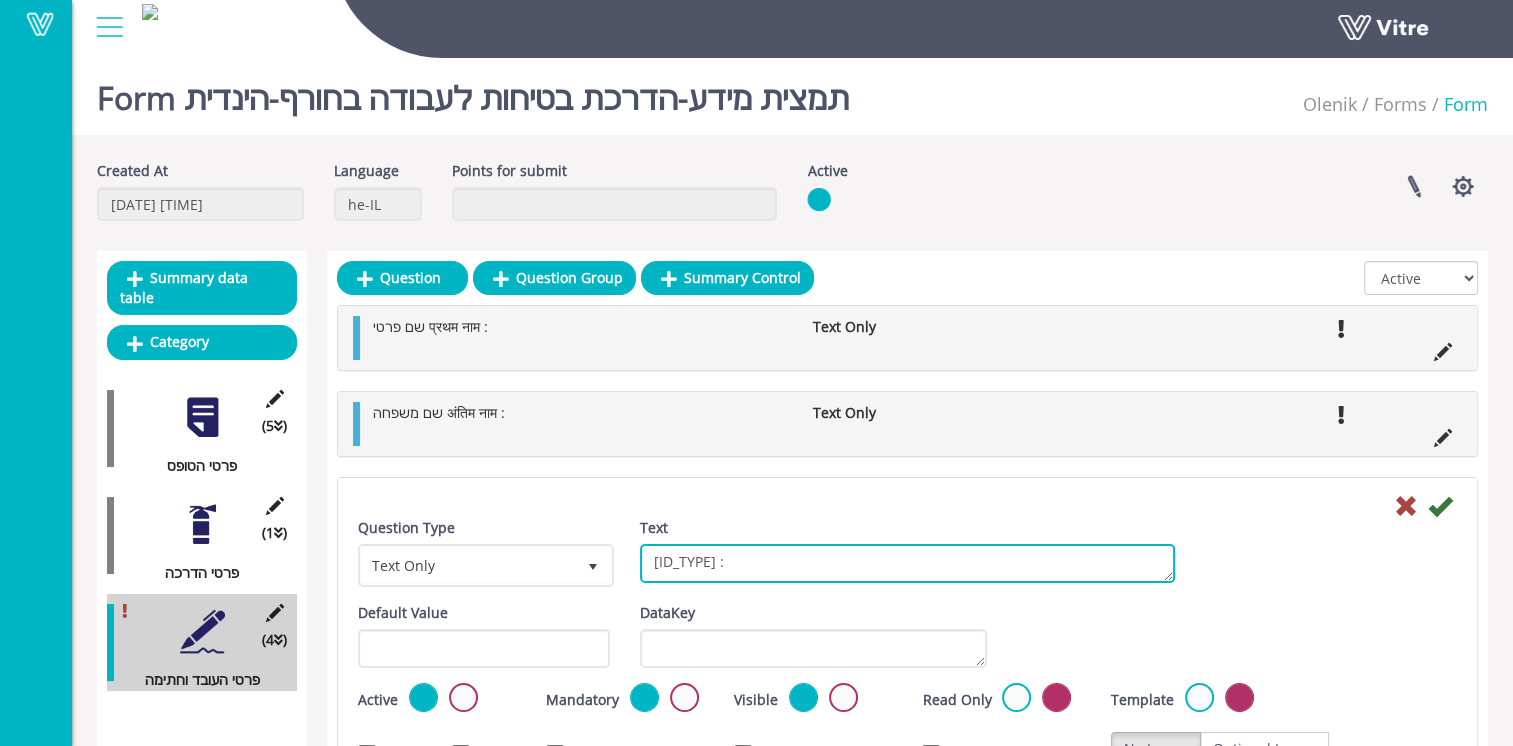 drag, startPoint x: 777, startPoint y: 562, endPoint x: 619, endPoint y: 557, distance: 158.0791 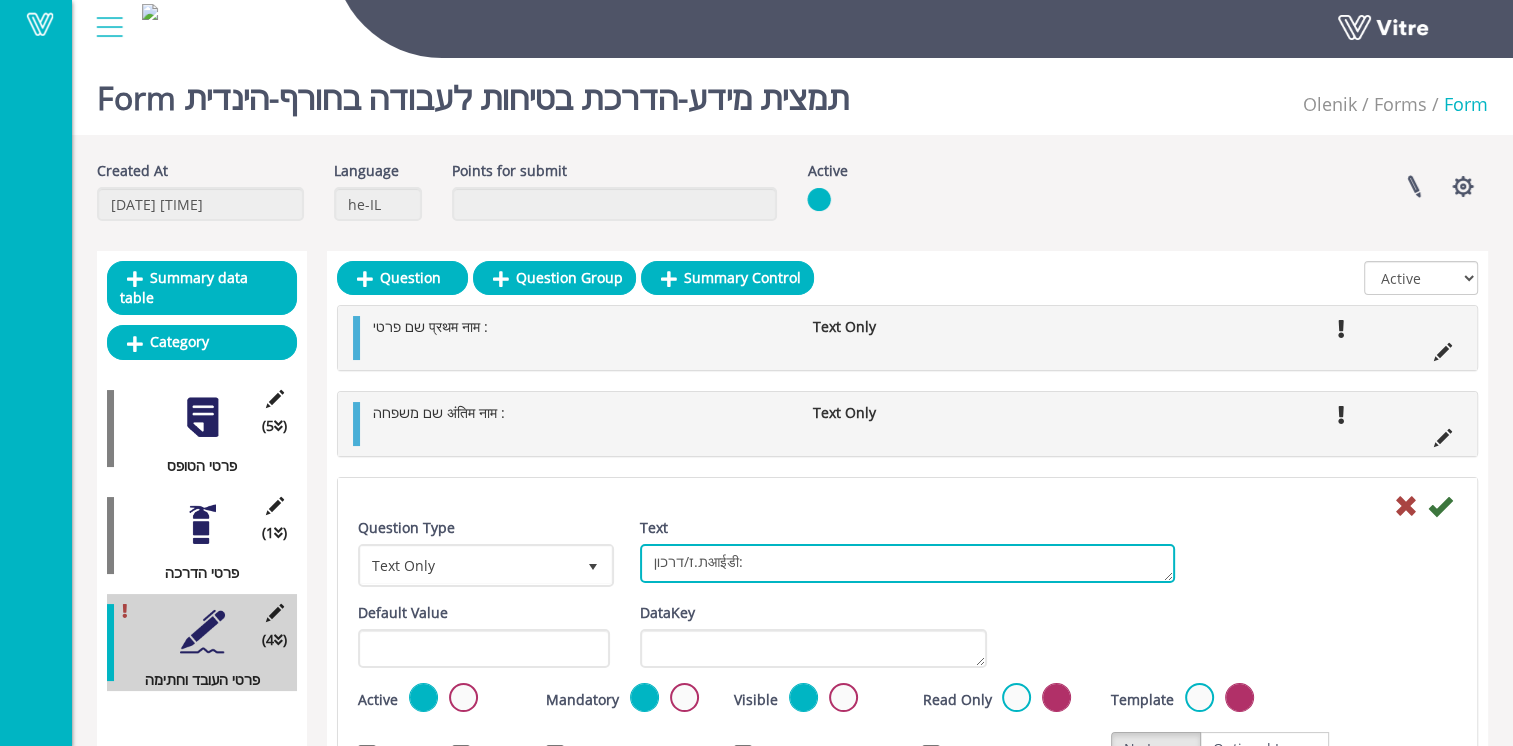 click on "[ID_TYPE] :" at bounding box center [907, 563] 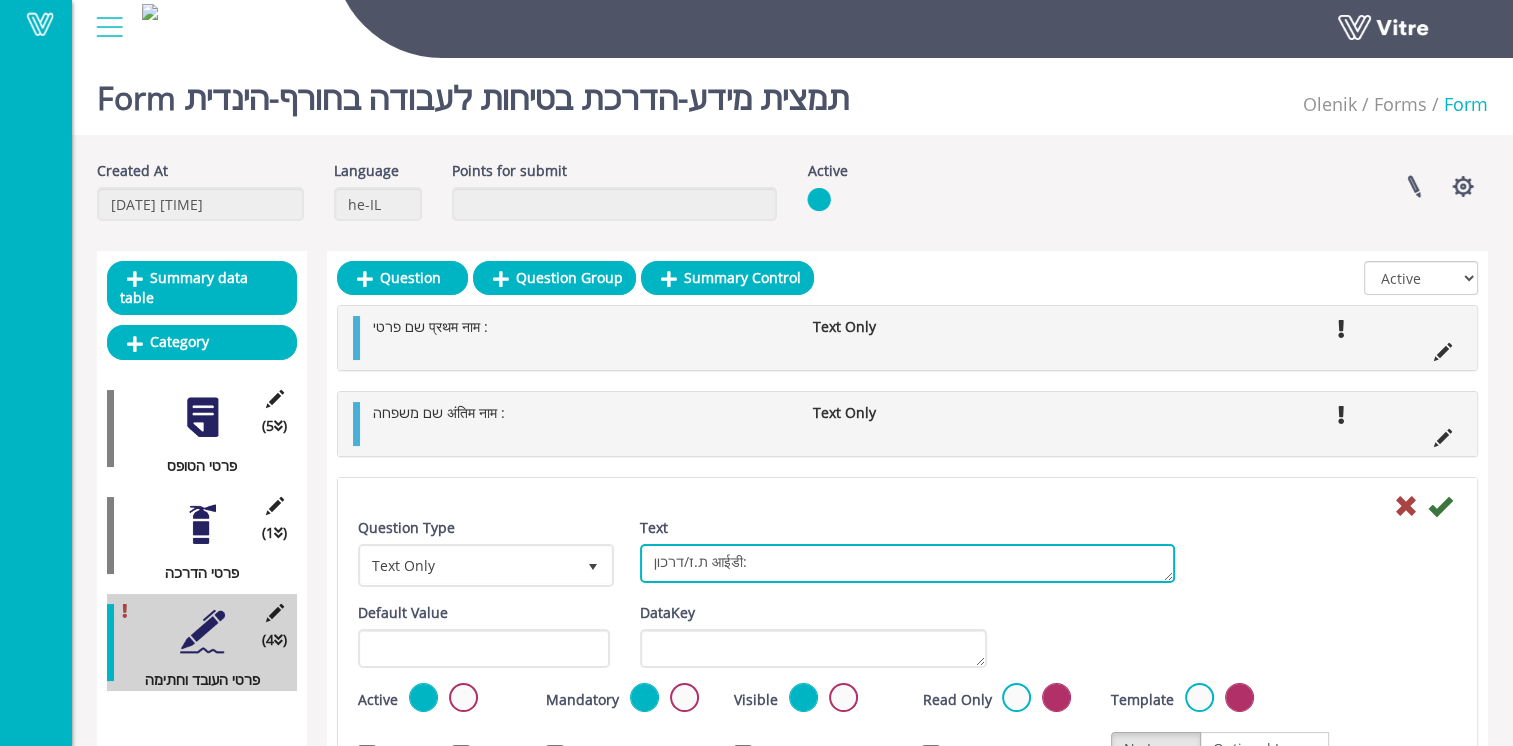 click on "[ID_TYPE] :" at bounding box center (907, 563) 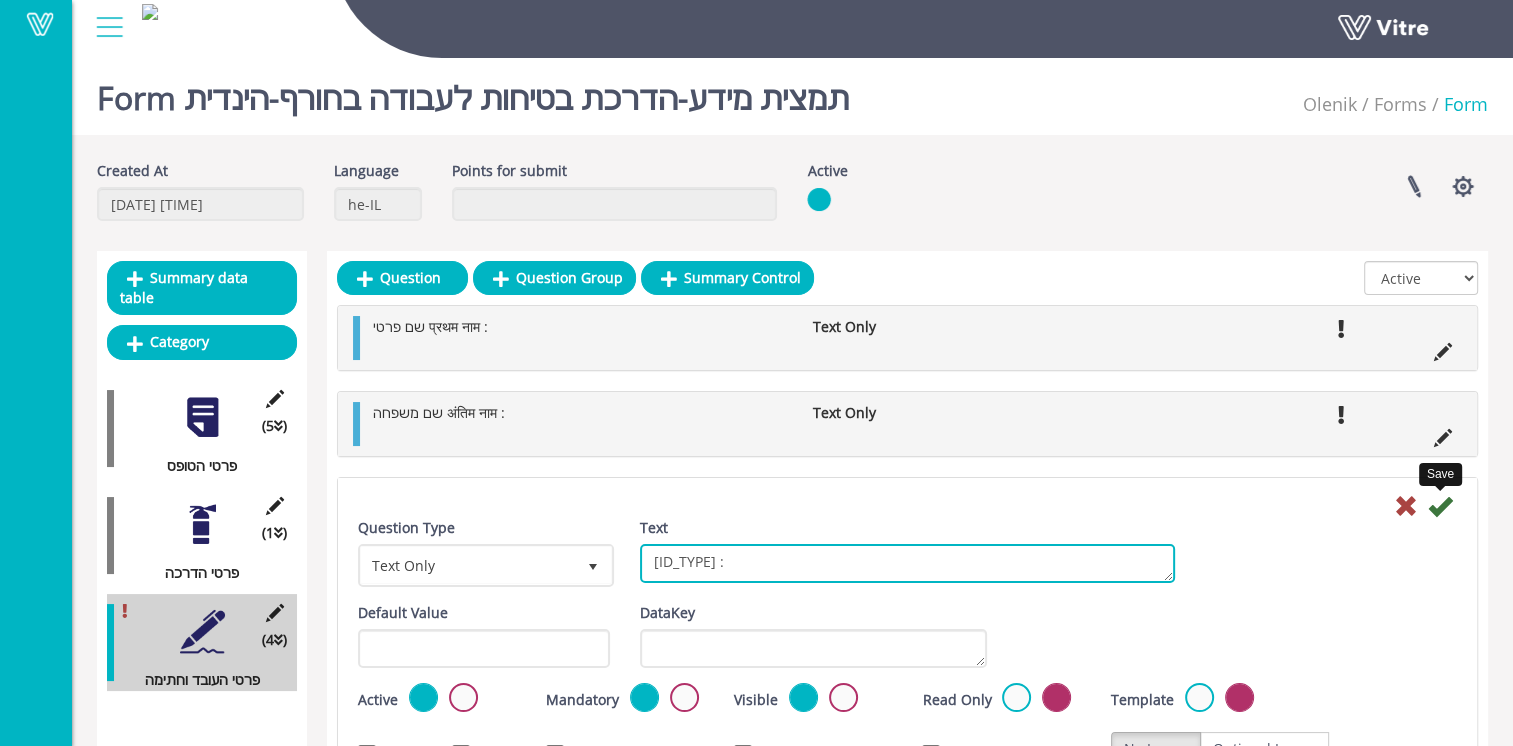 type on "[ID_TYPE] :" 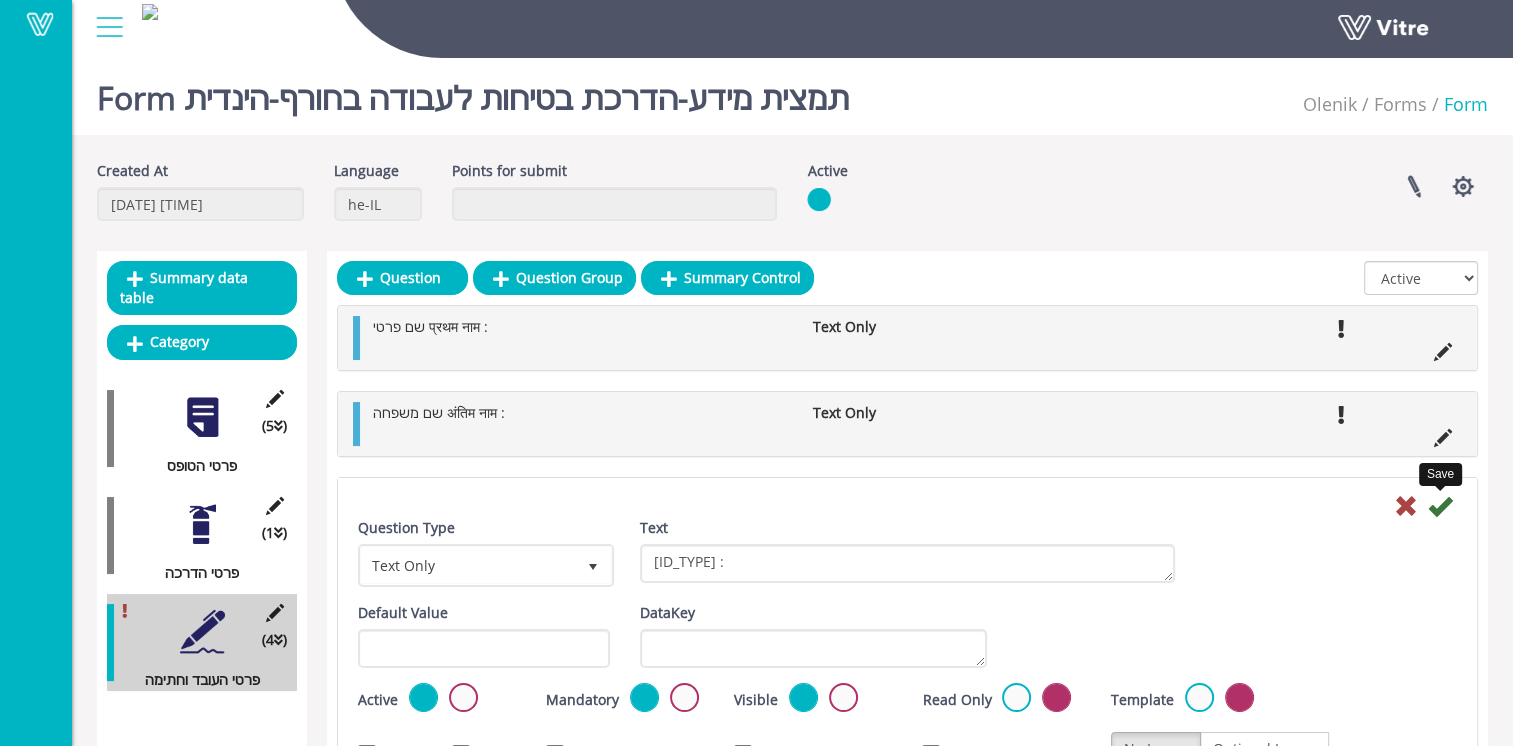 click at bounding box center [1440, 506] 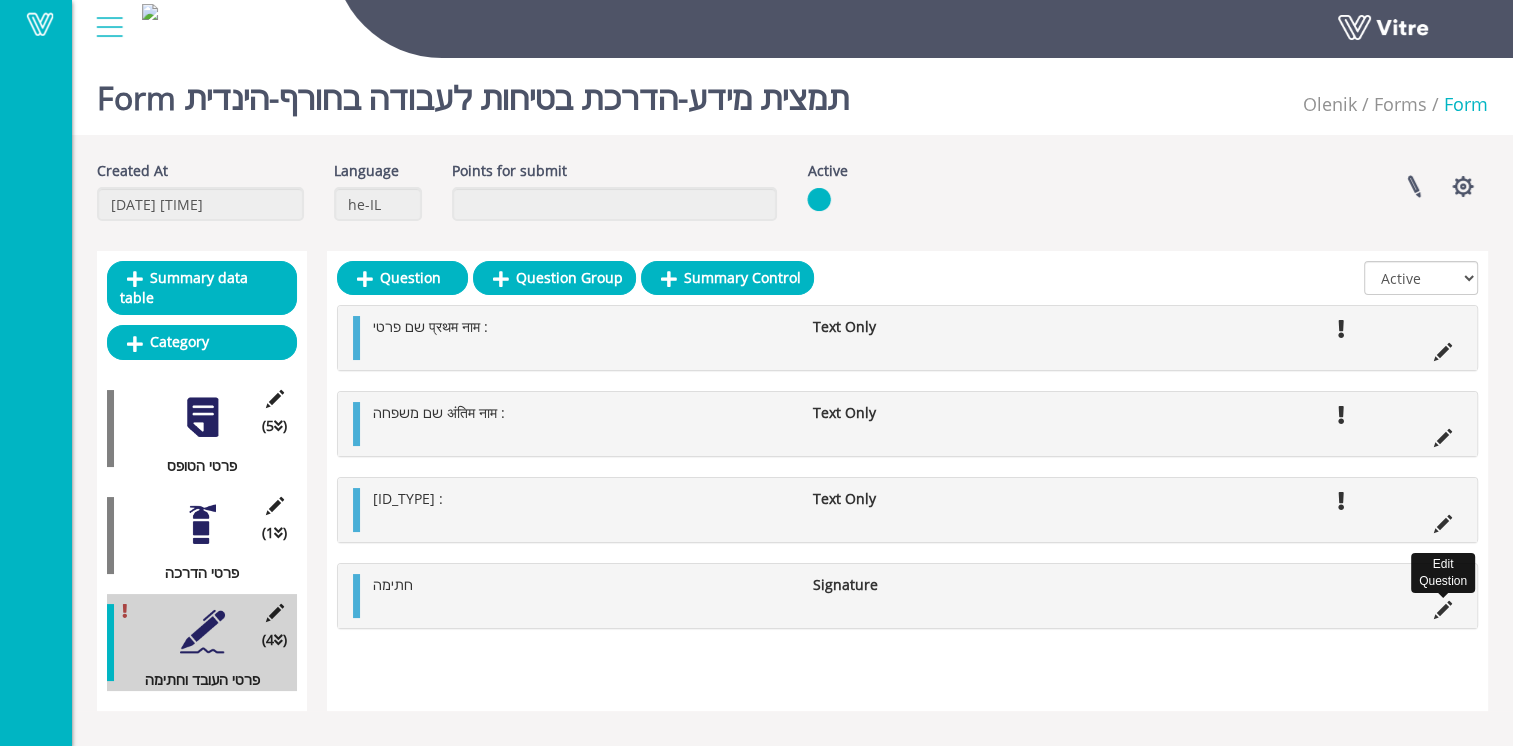 click at bounding box center [1443, 610] 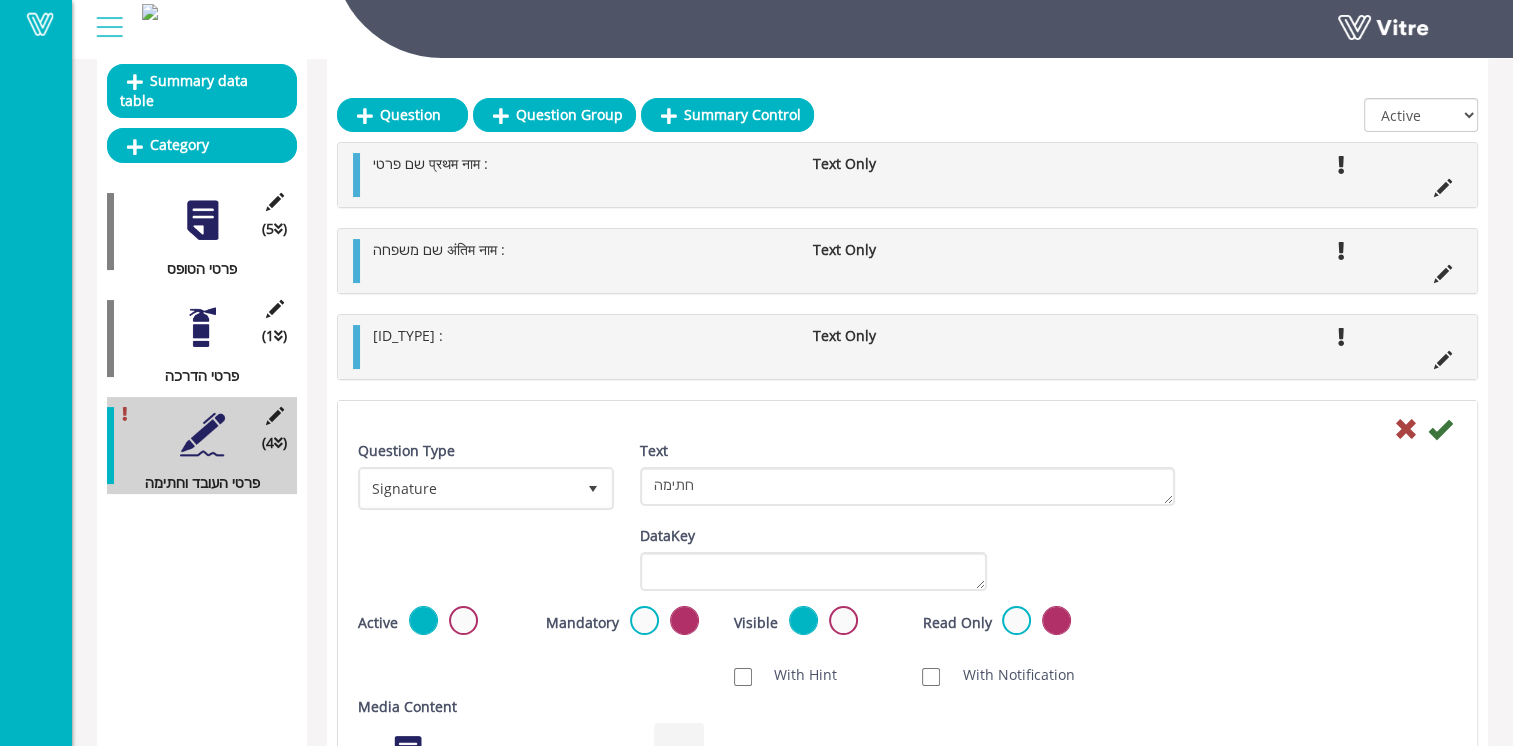 scroll, scrollTop: 200, scrollLeft: 0, axis: vertical 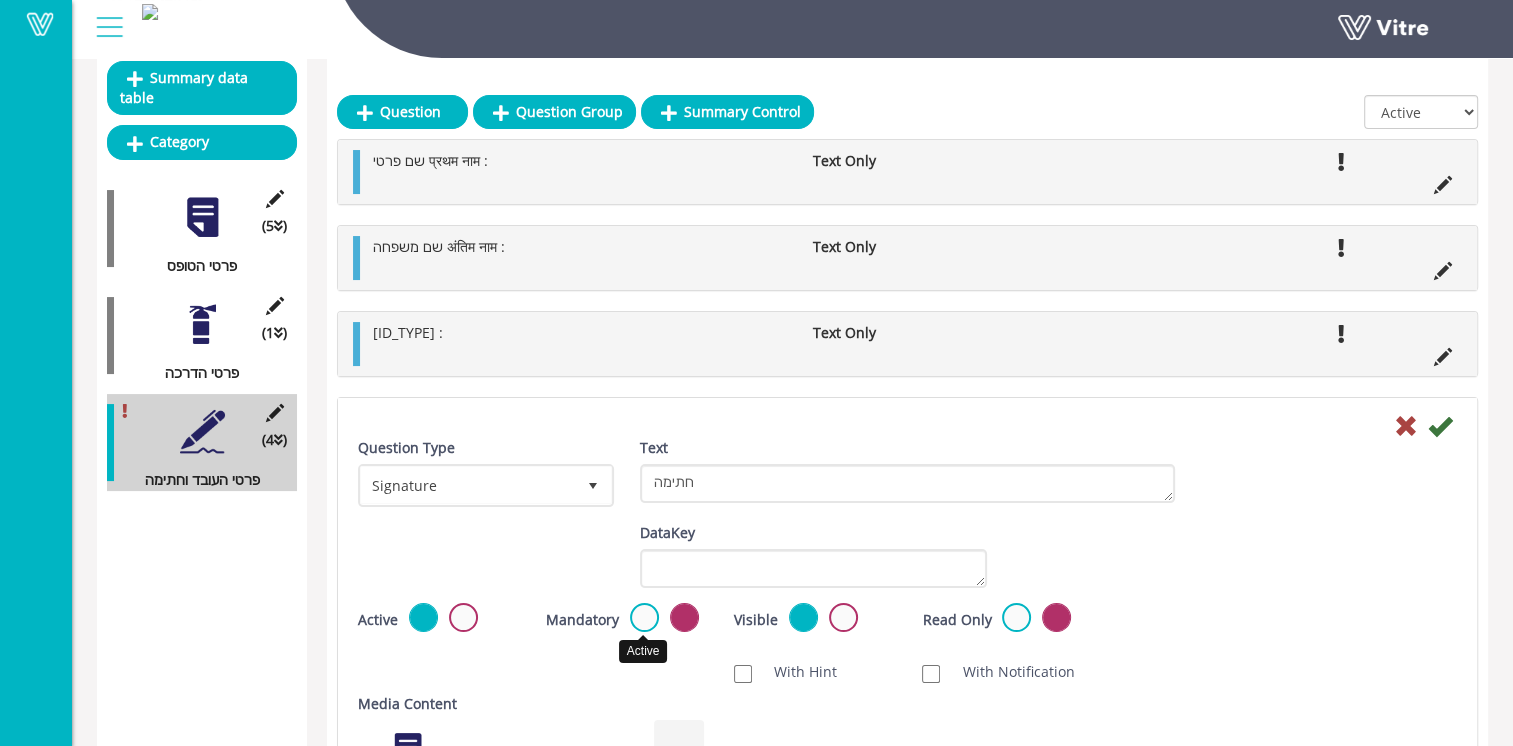 click at bounding box center [644, 617] 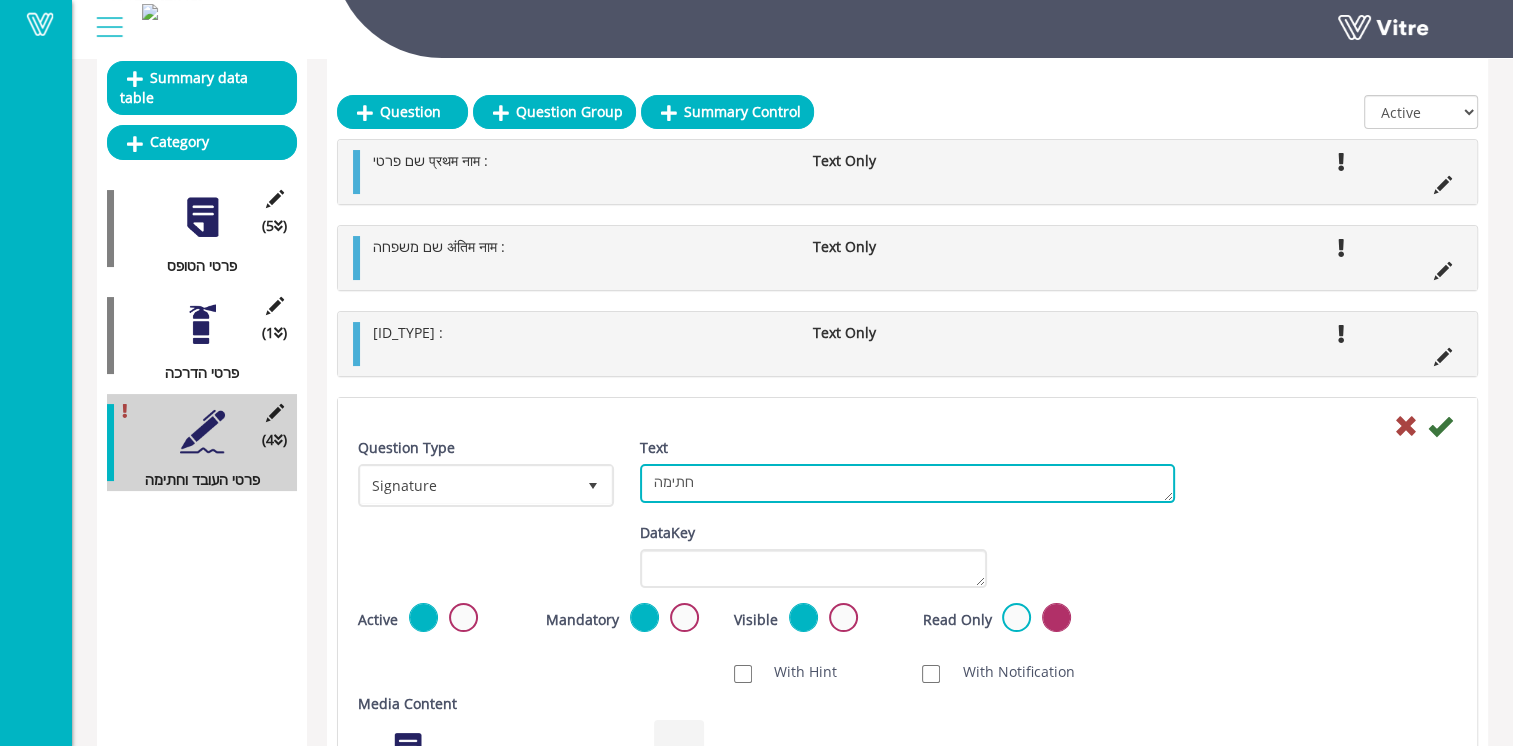 drag, startPoint x: 718, startPoint y: 488, endPoint x: 612, endPoint y: 486, distance: 106.01887 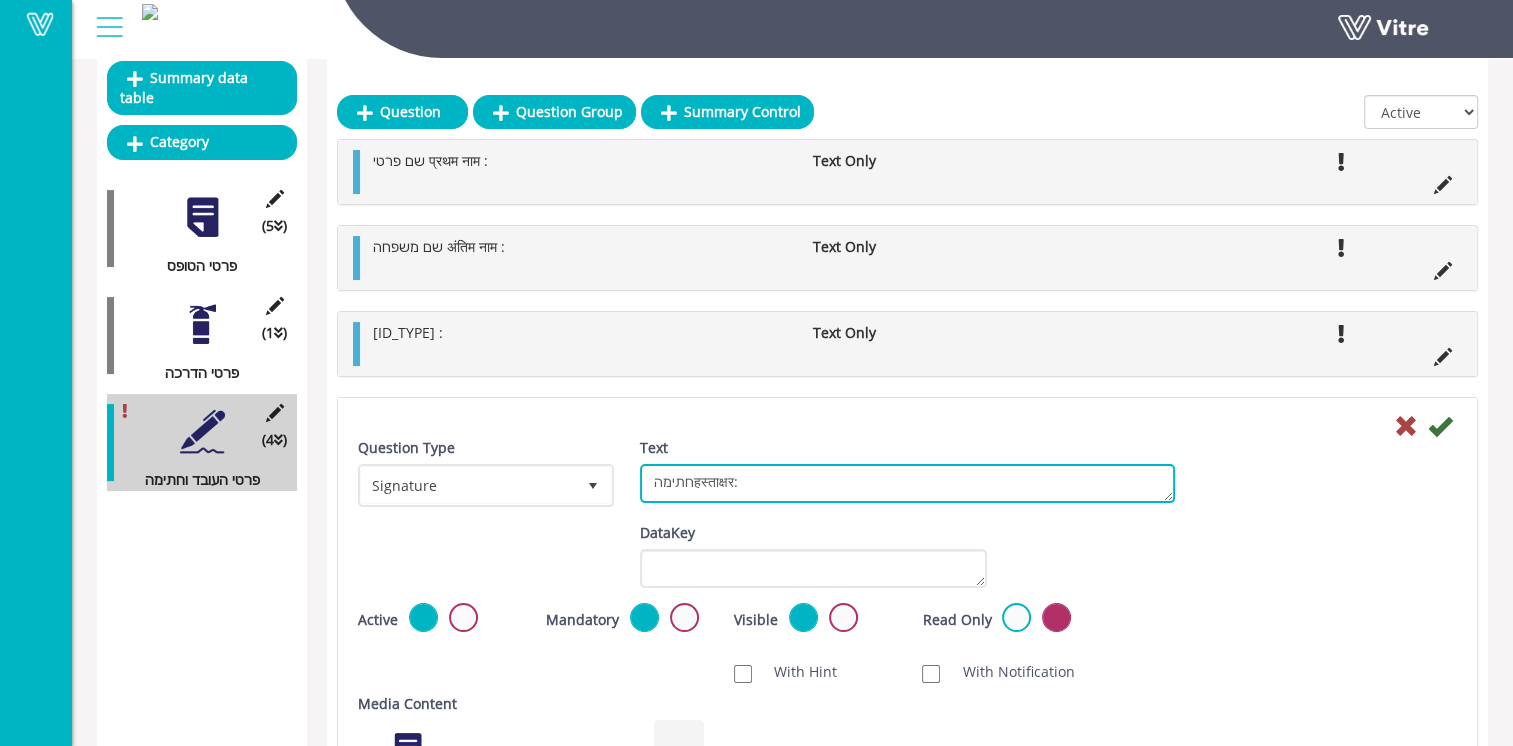 click on "חתימה" at bounding box center (907, 483) 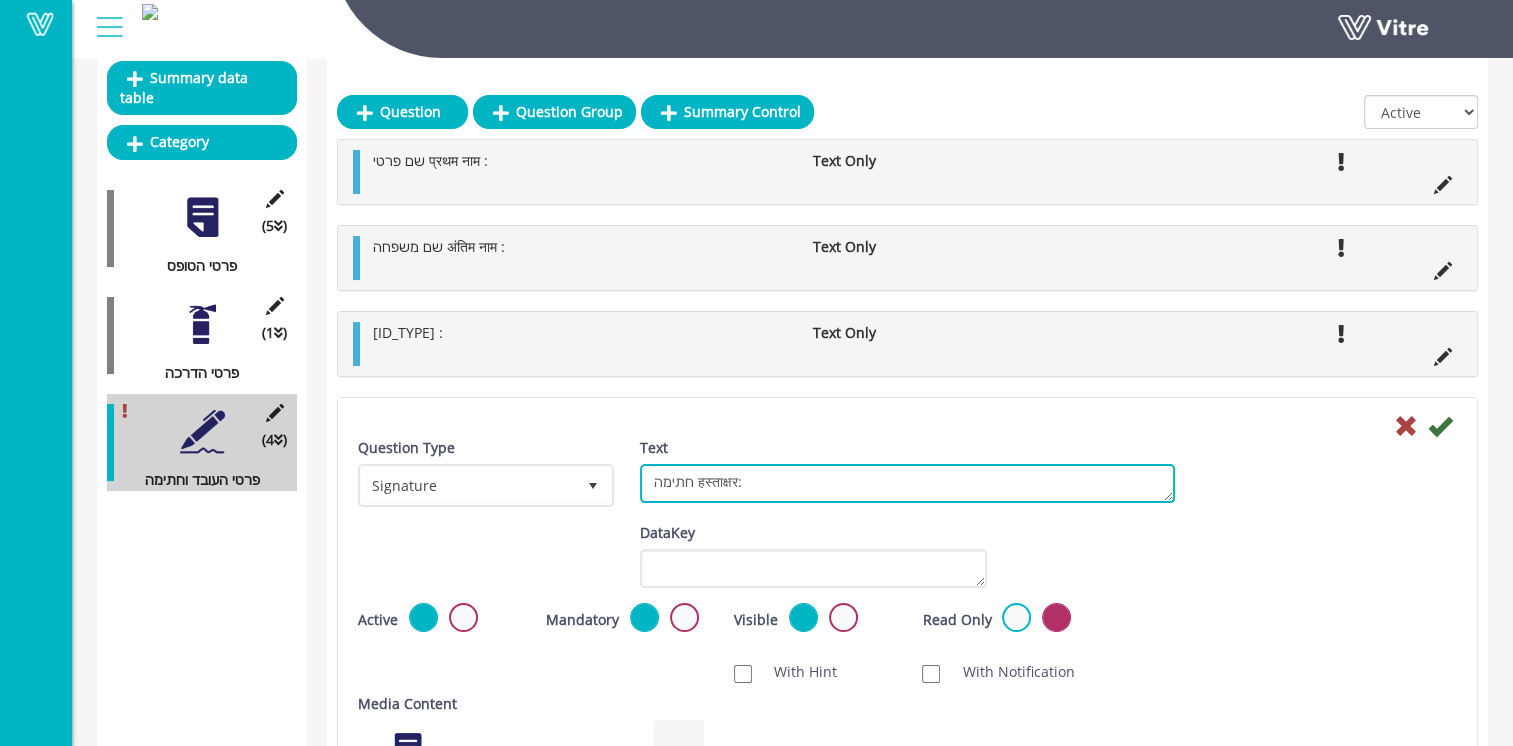 click on "חתימה" at bounding box center [907, 483] 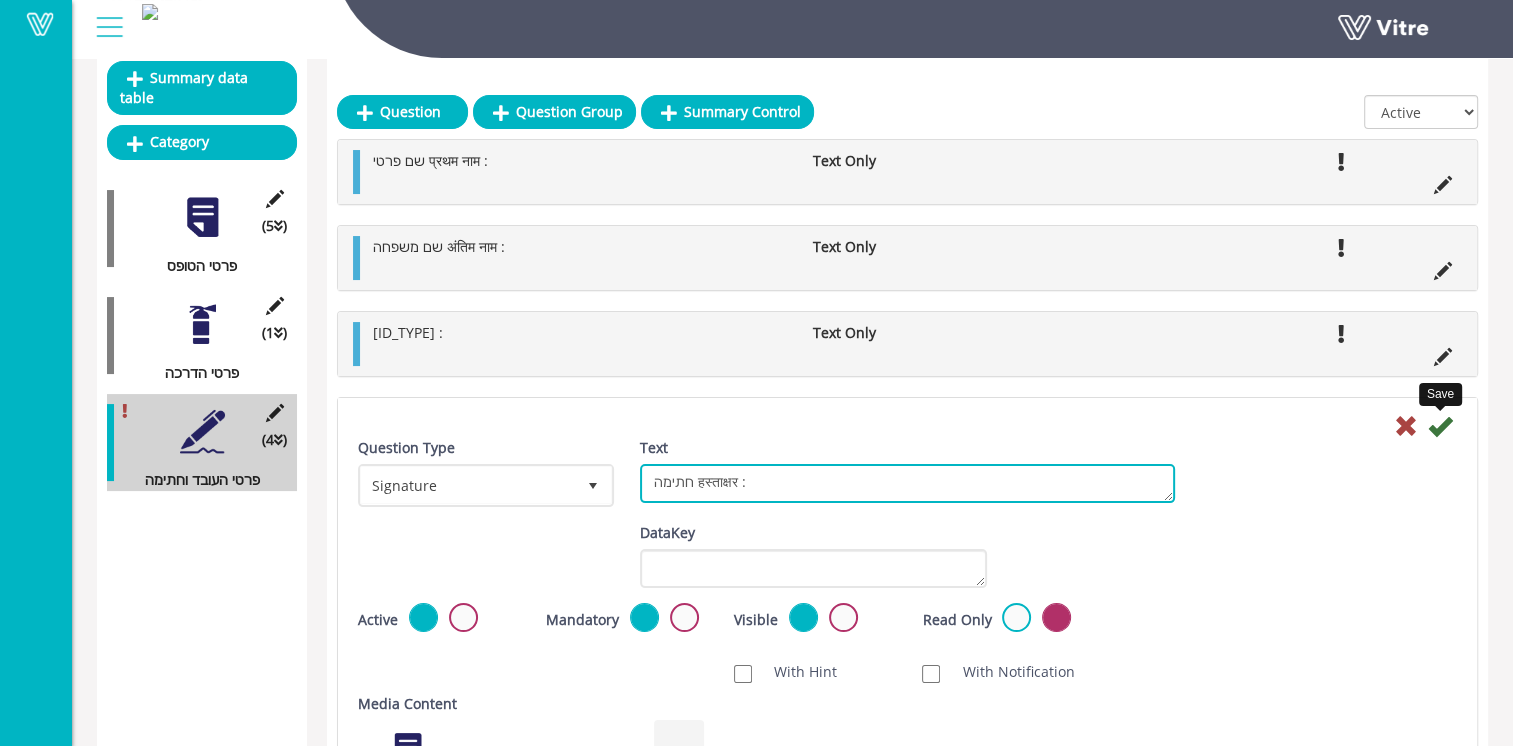 type on "חתימה हस्ताक्षर :" 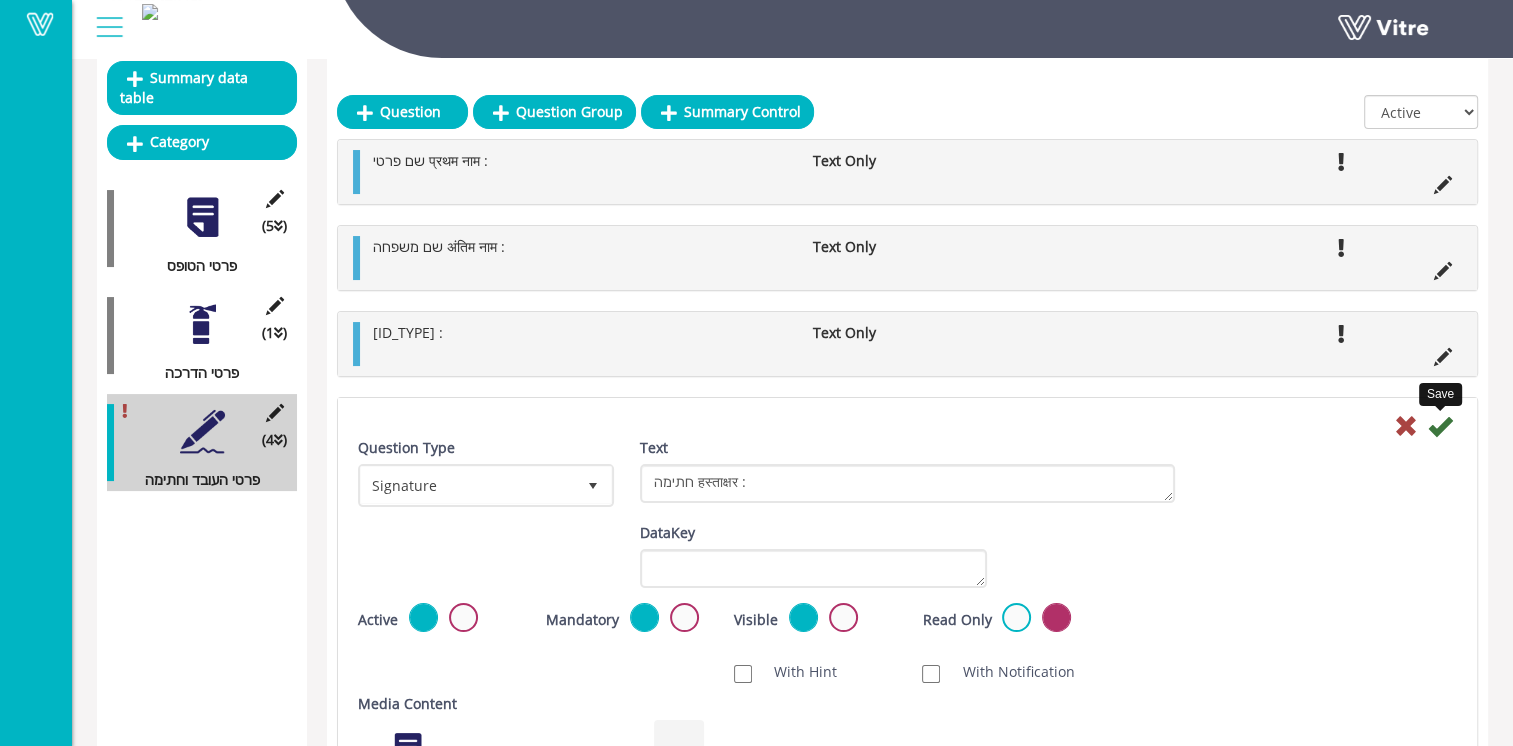 click at bounding box center (1440, 426) 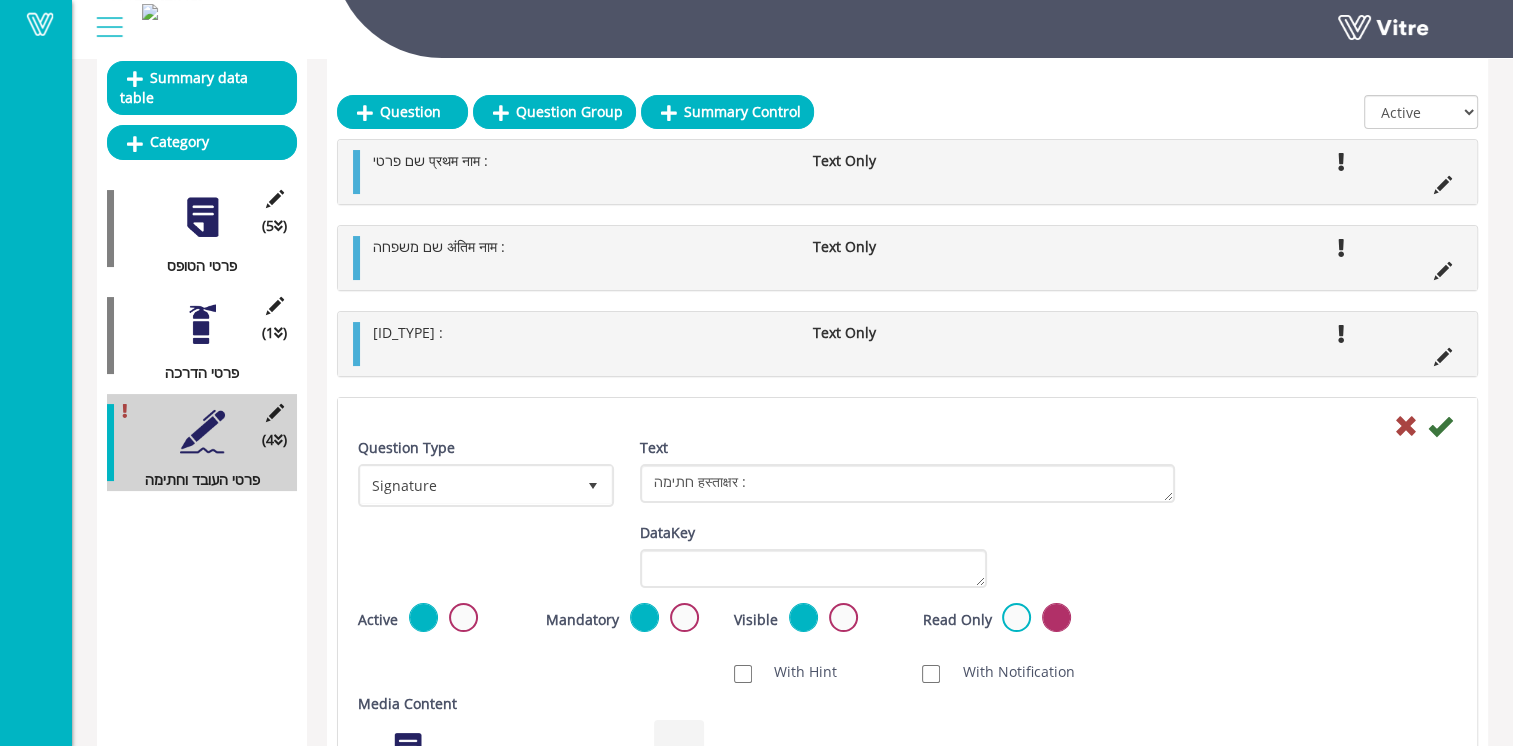 scroll, scrollTop: 50, scrollLeft: 0, axis: vertical 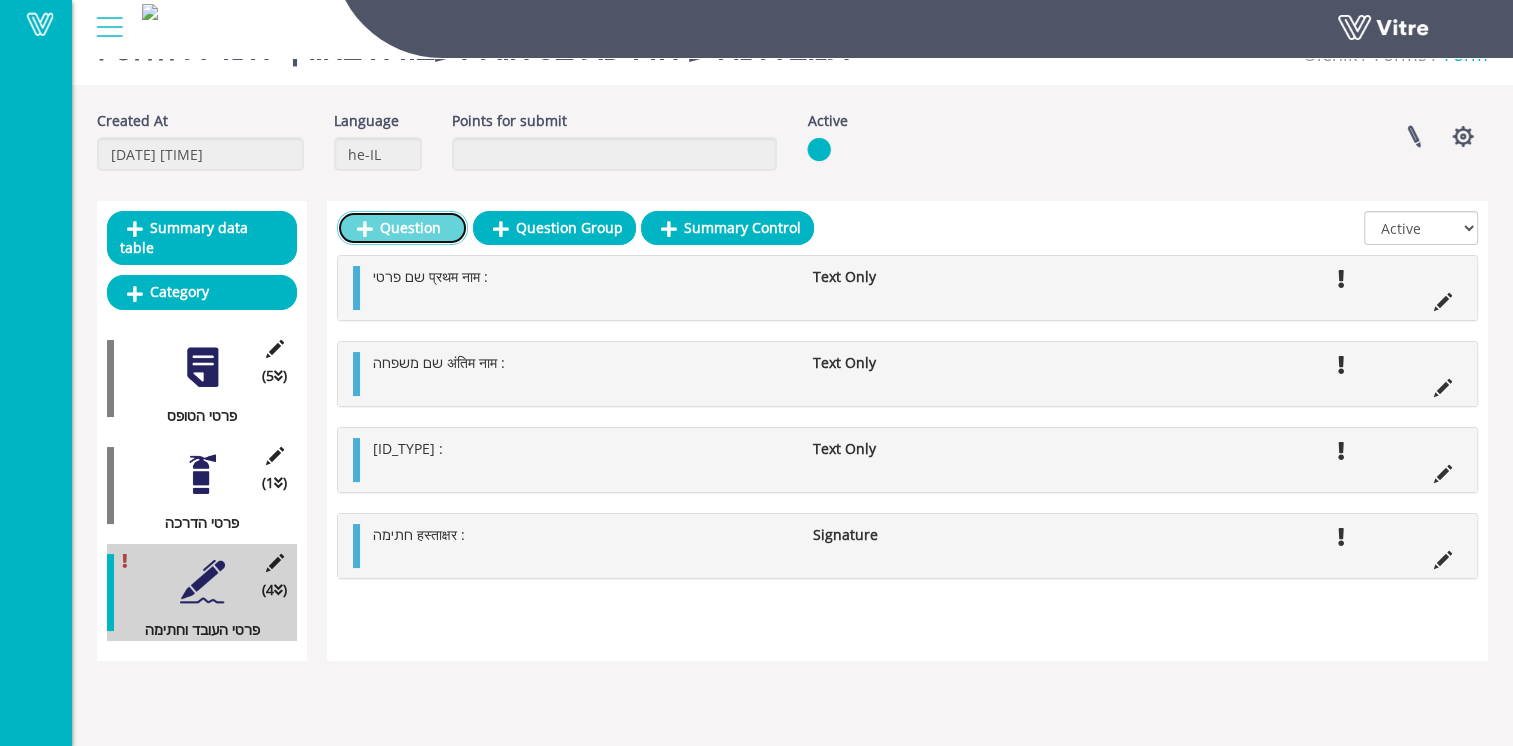 click on "Question" at bounding box center [402, 228] 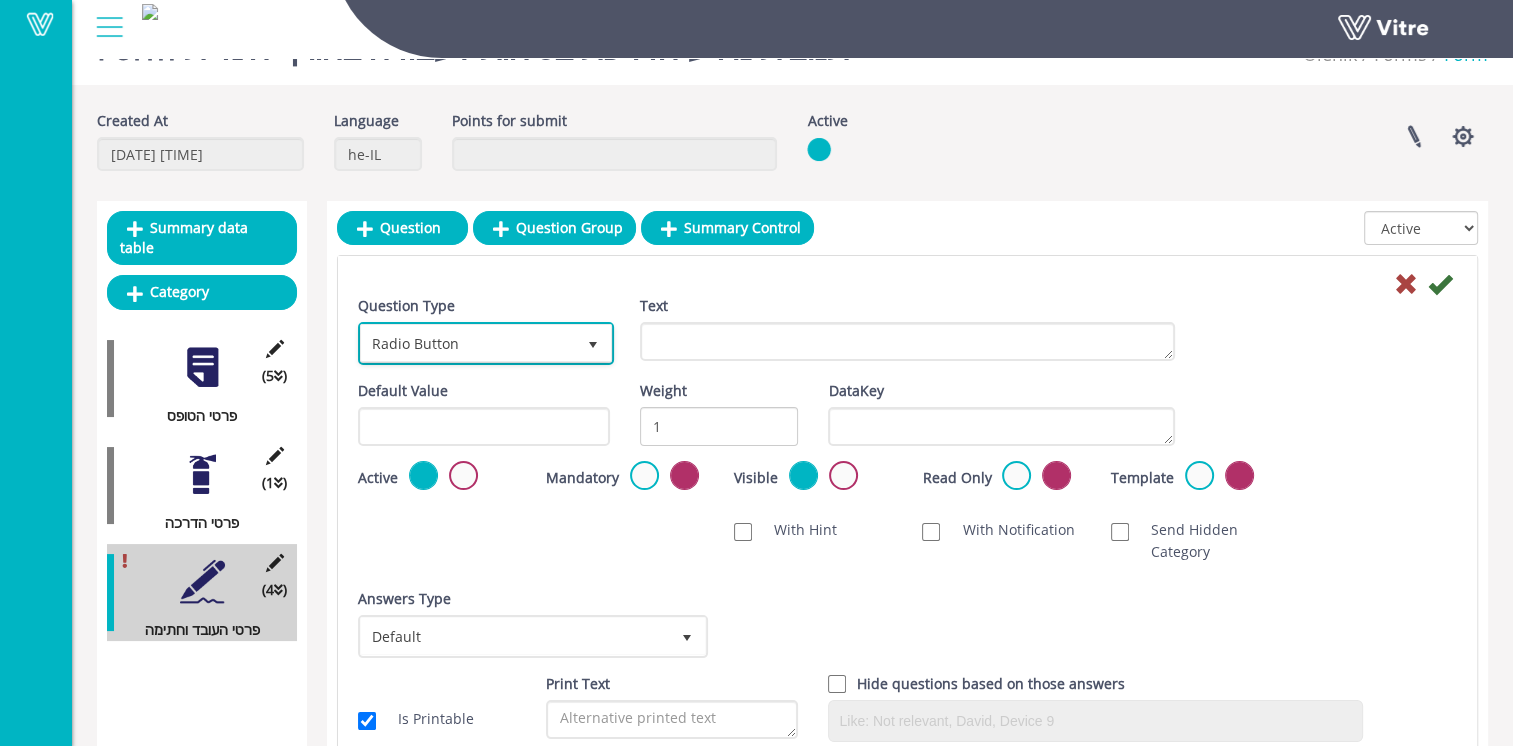 click on "Radio Button" at bounding box center (468, 343) 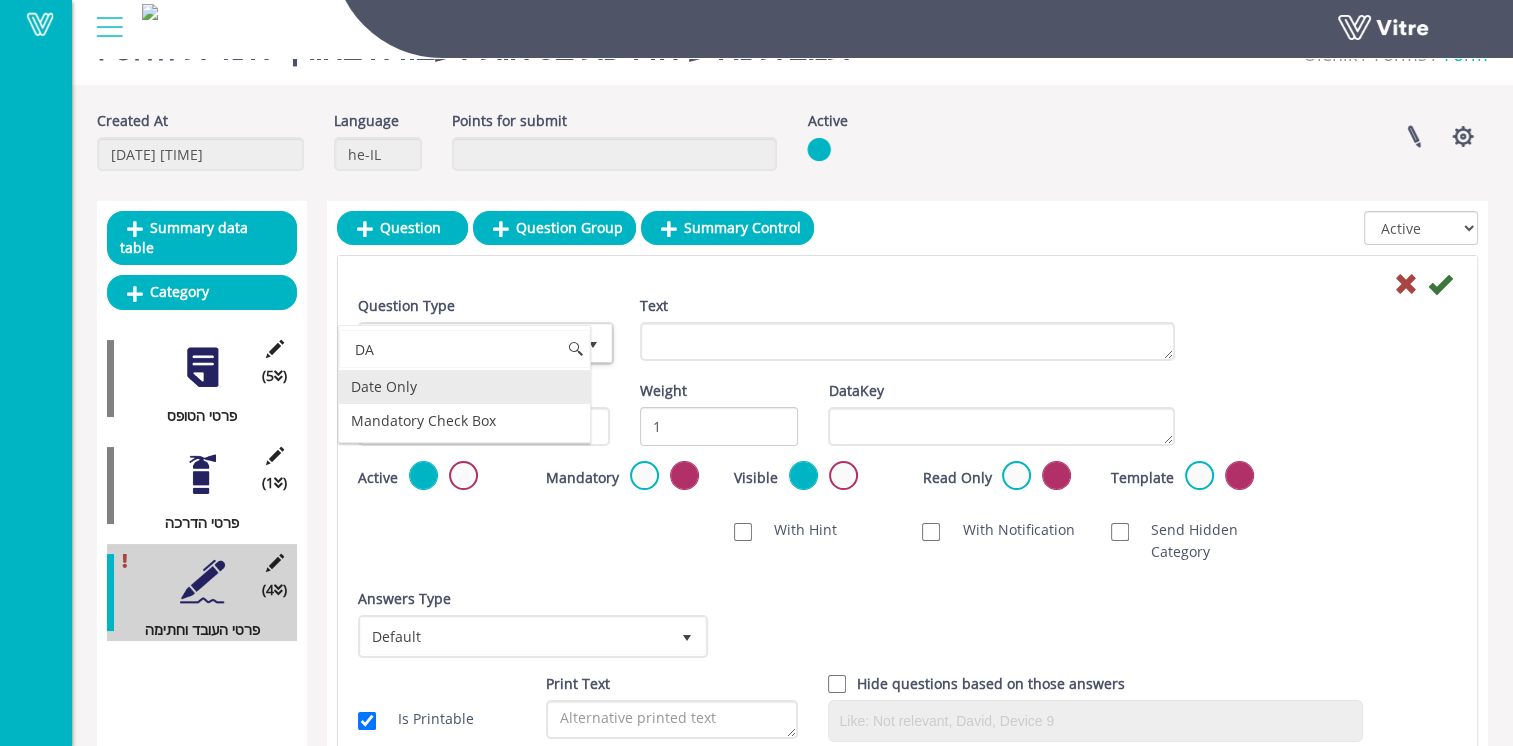 click on "Date Only" at bounding box center (464, 387) 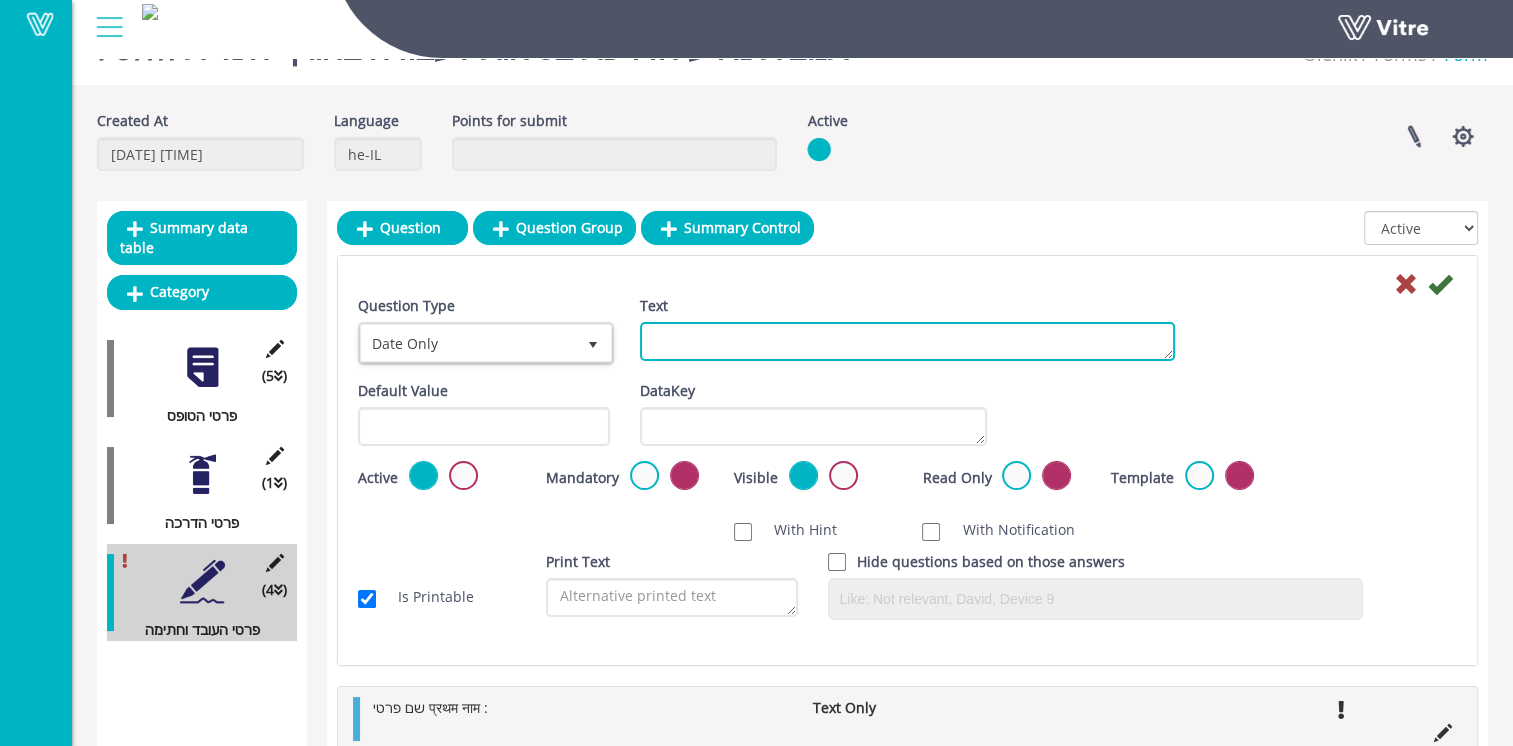 click on "Text" at bounding box center [907, 341] 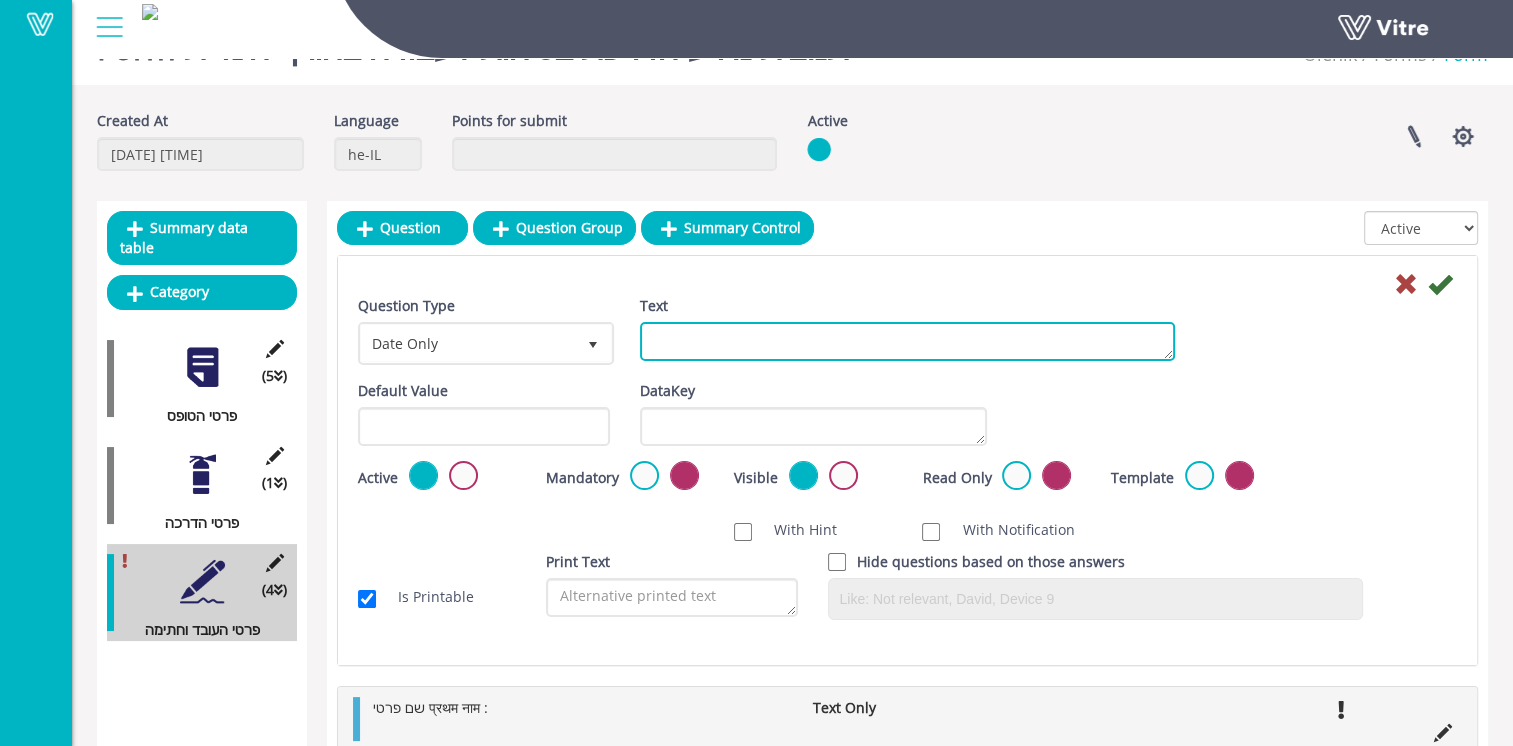 paste on "תאריךतारीख:" 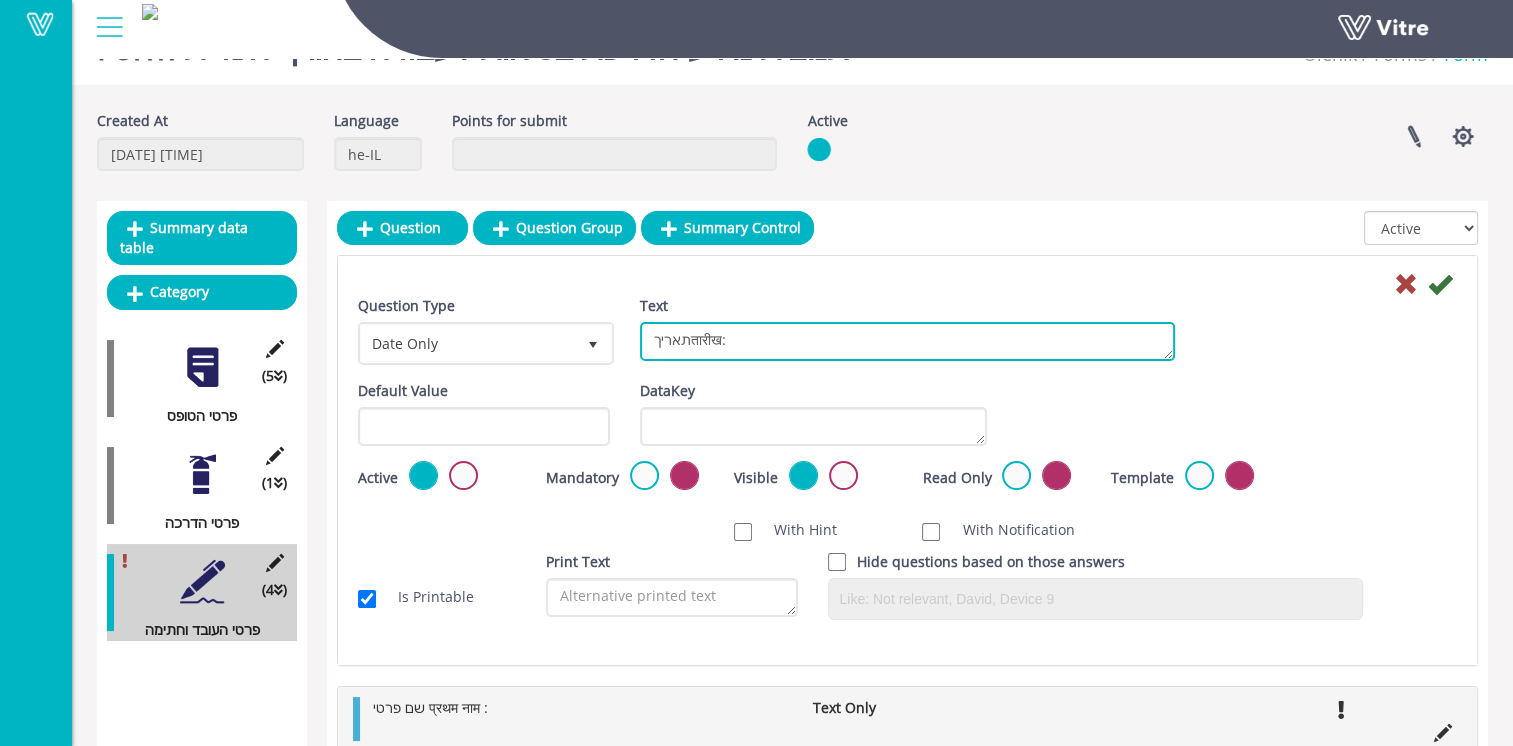 click on "תאריךतारीख:" at bounding box center (907, 341) 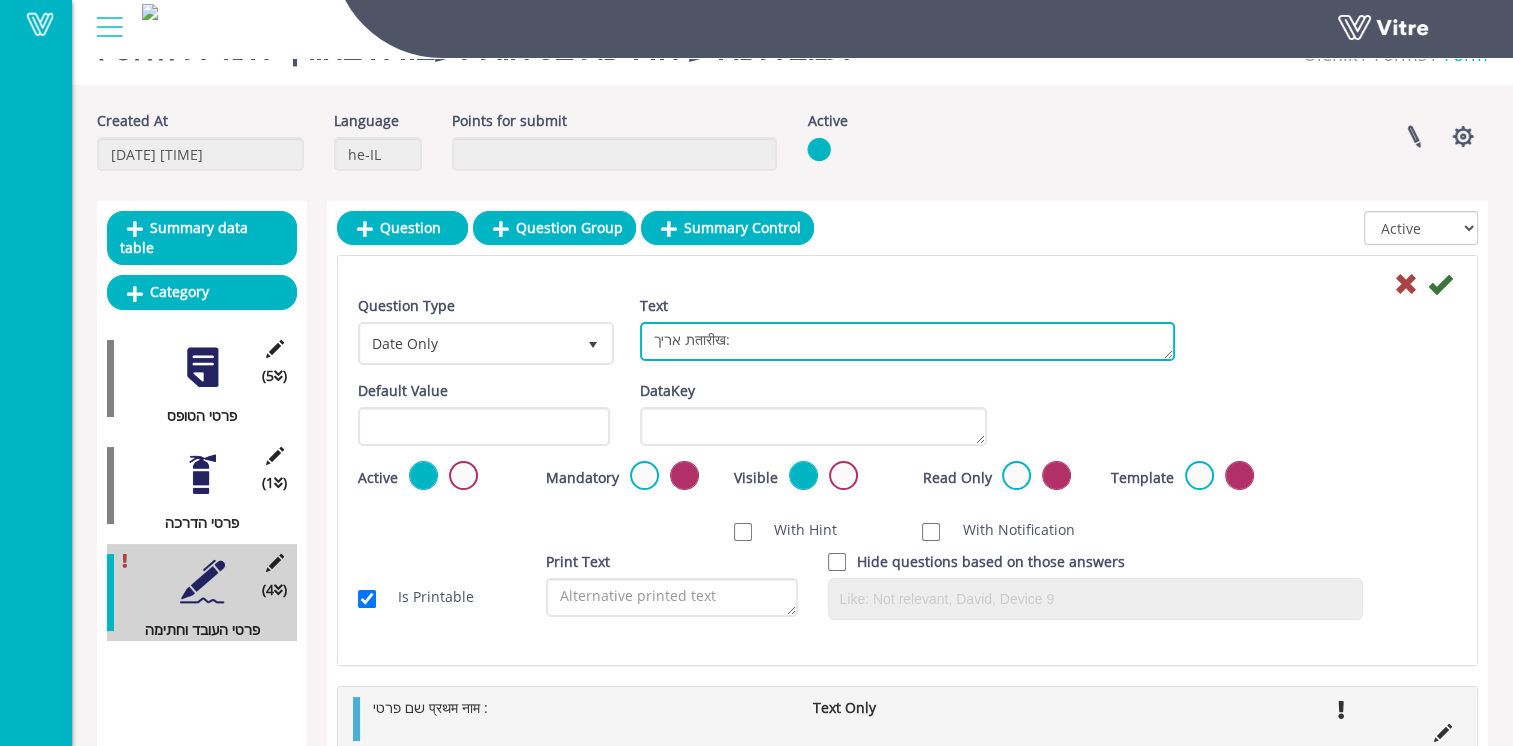 click on "ת אריךतारीख:" at bounding box center [907, 341] 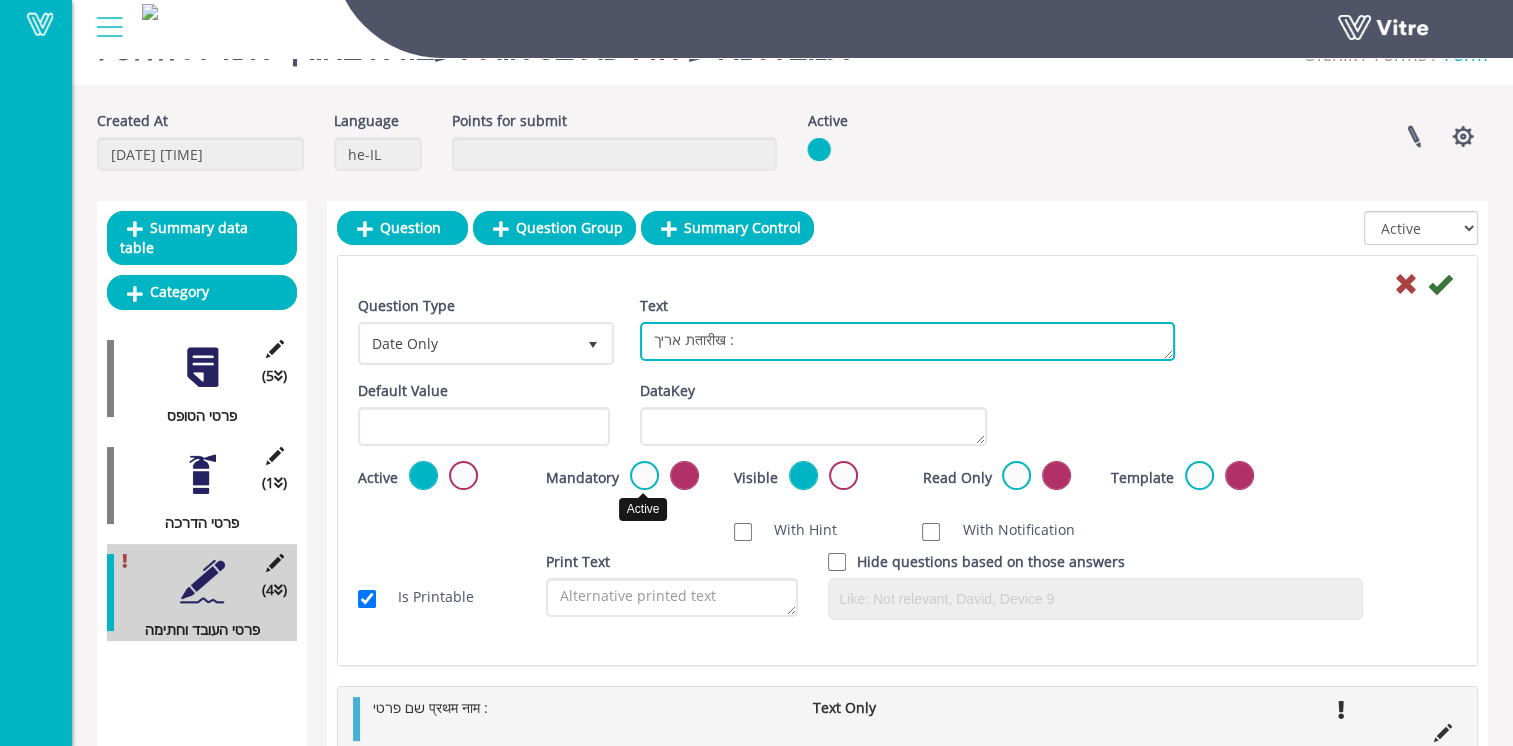 type on "ת אריךतारीख :" 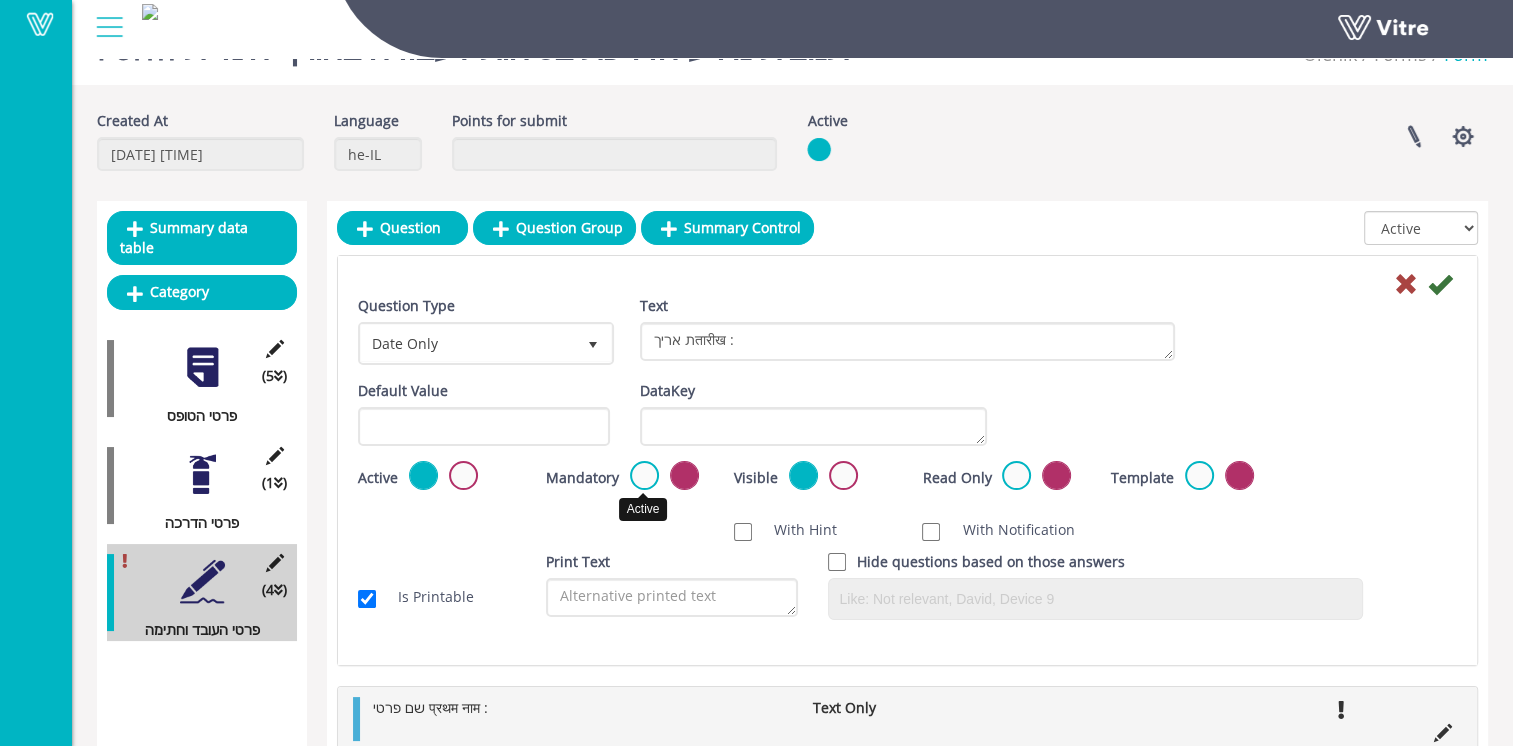 click at bounding box center [644, 475] 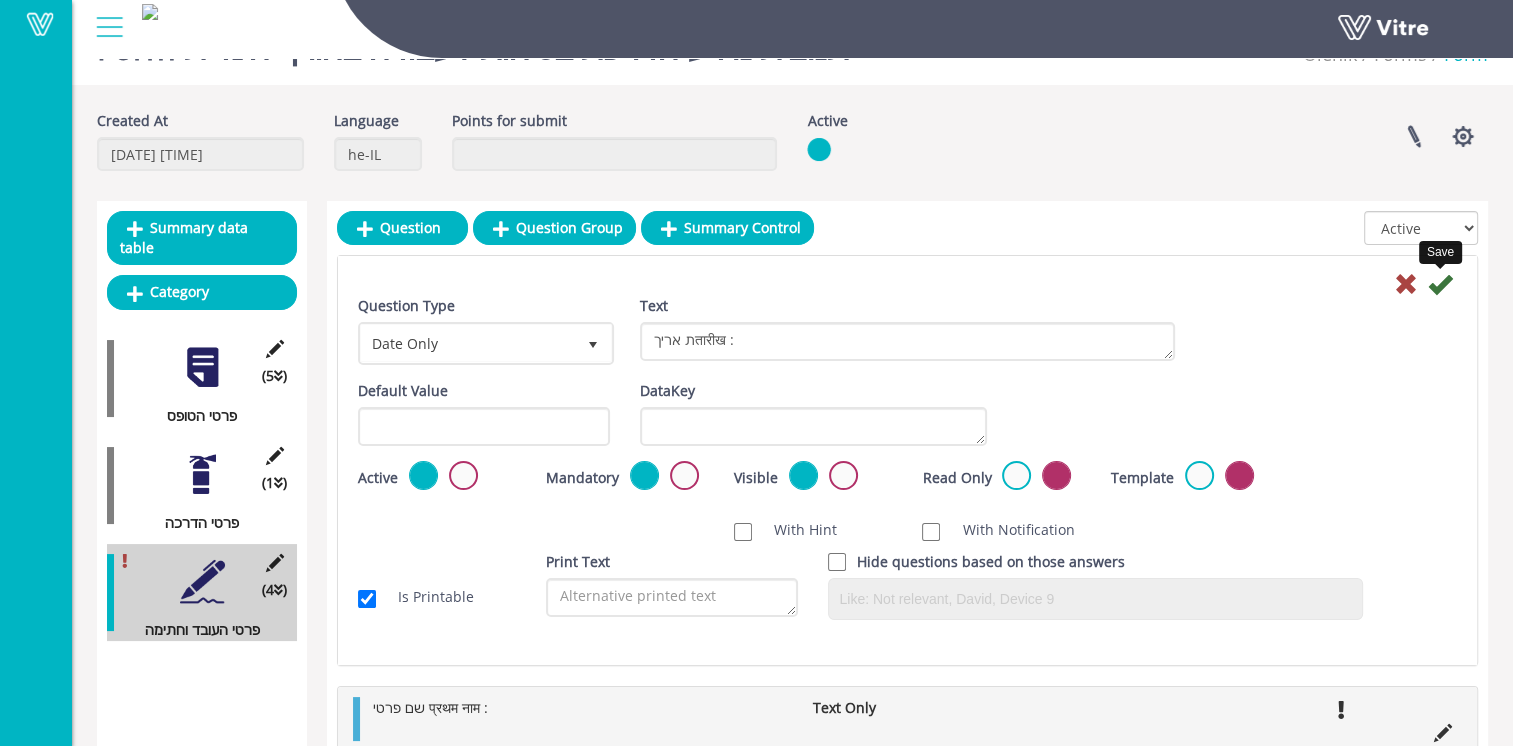 click at bounding box center [1440, 284] 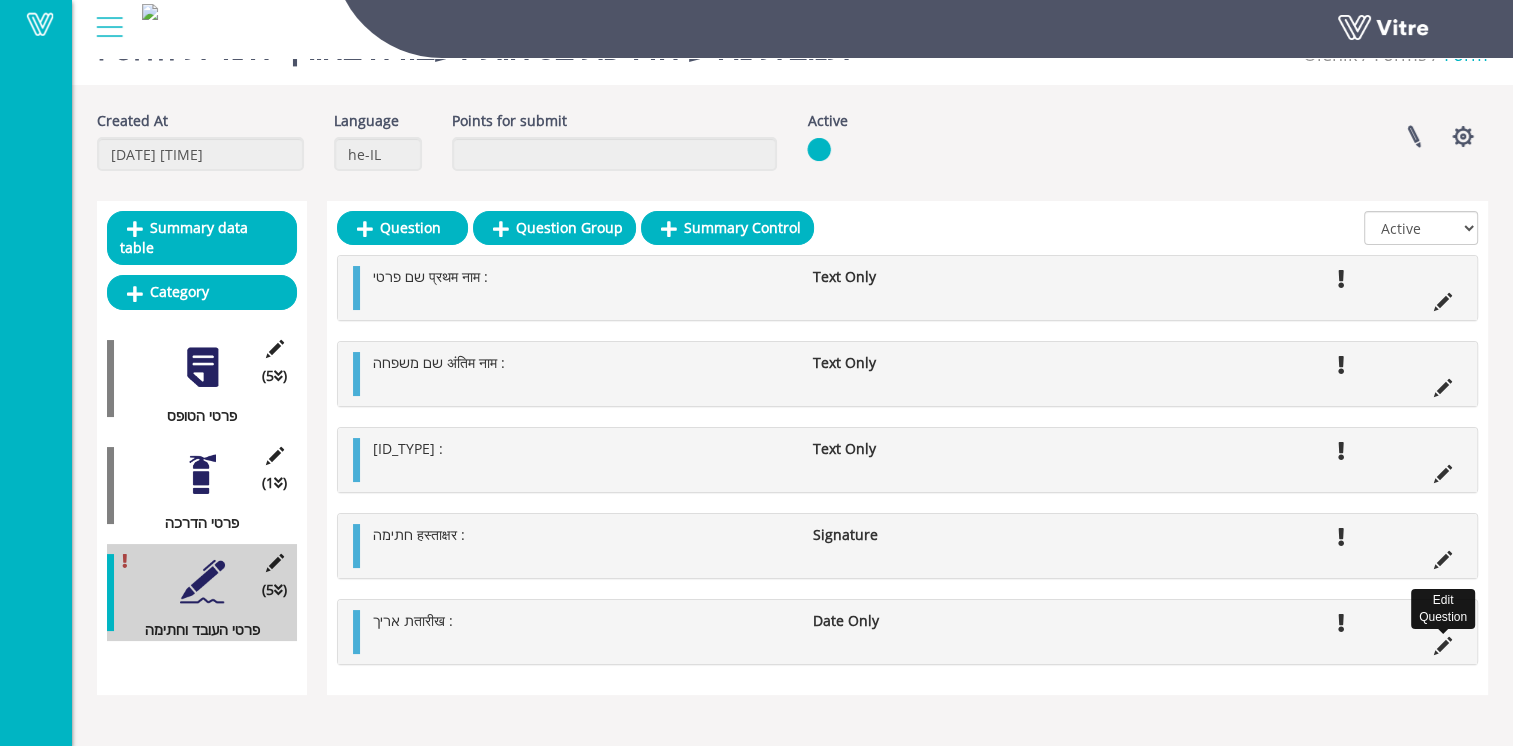 click at bounding box center (1443, 646) 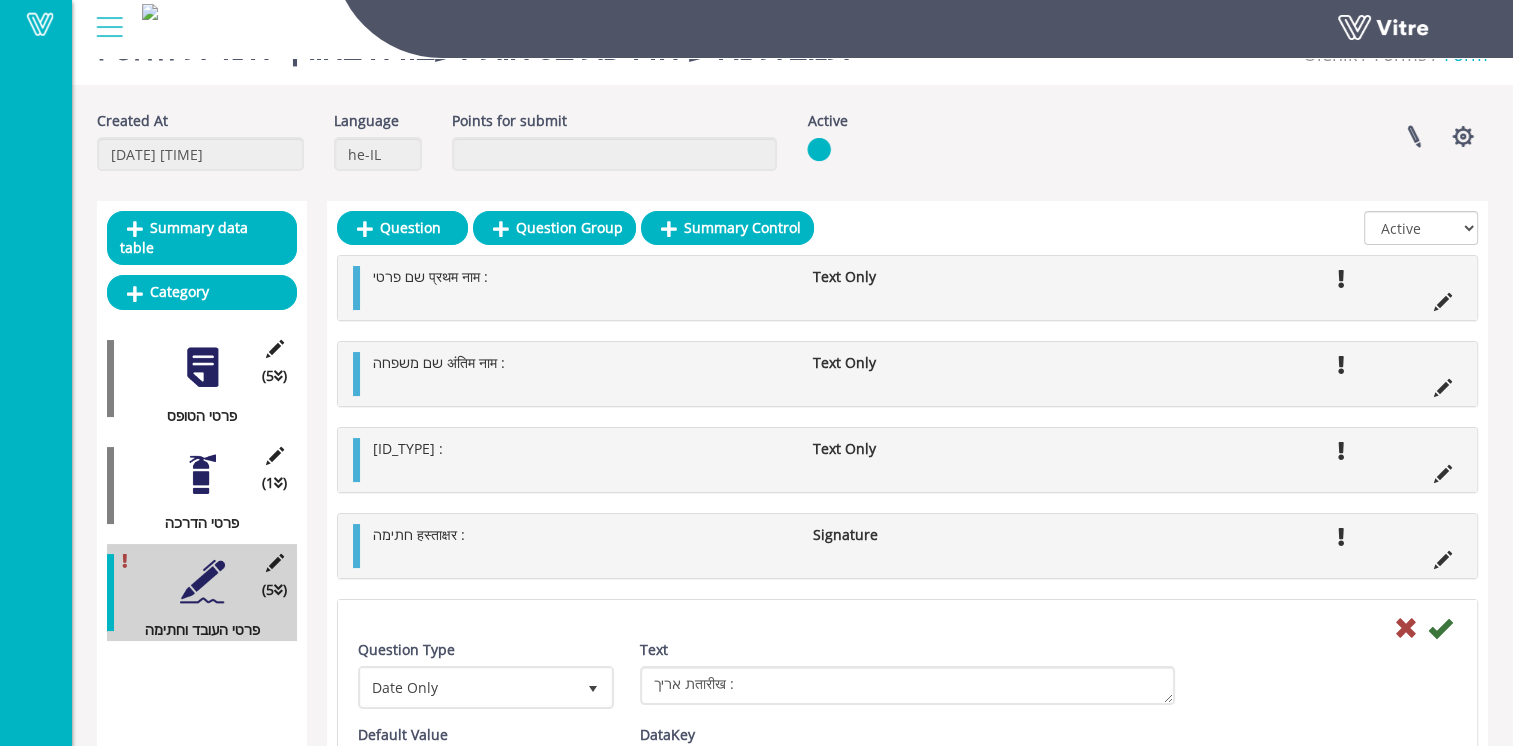 scroll, scrollTop: 150, scrollLeft: 0, axis: vertical 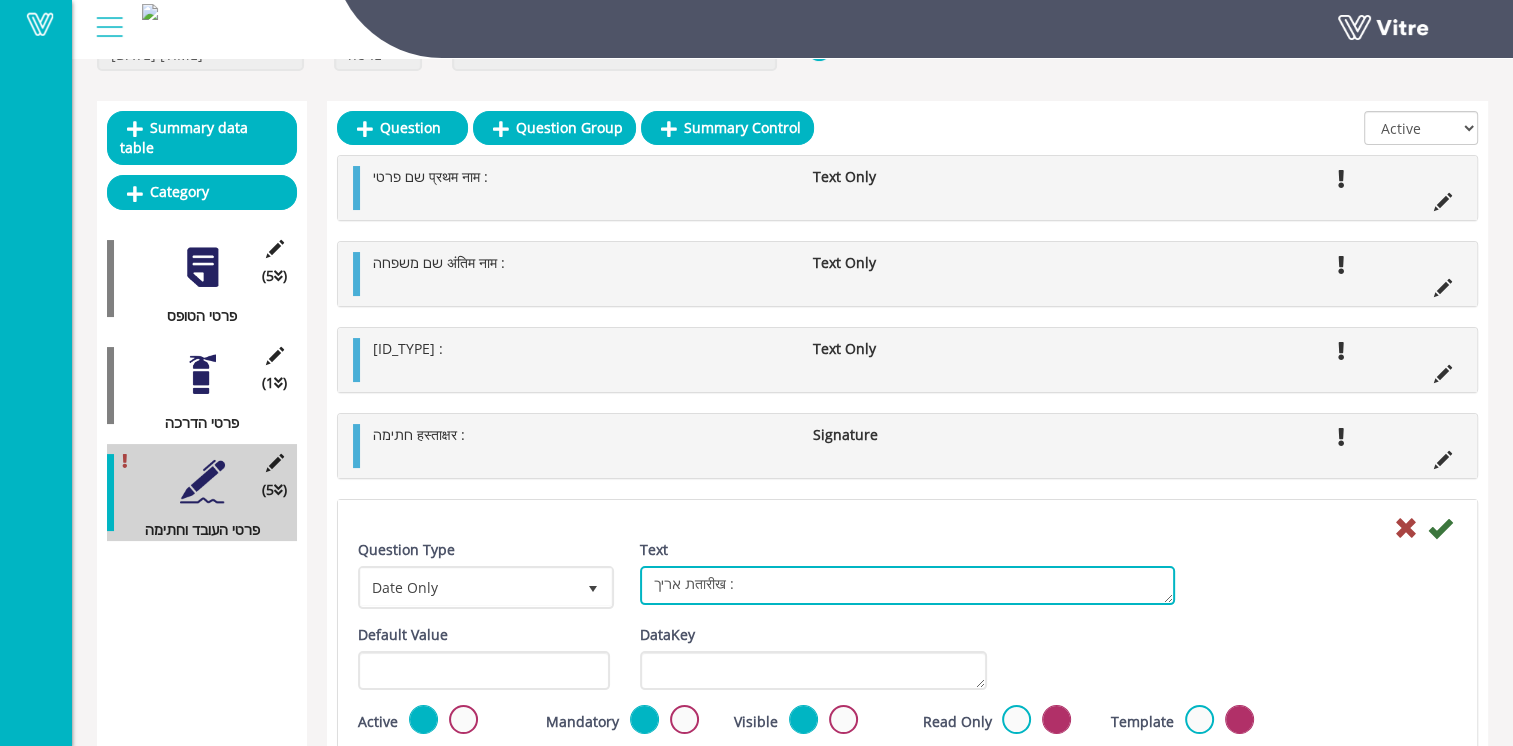 click on "ת אריךतारीख :" at bounding box center [907, 585] 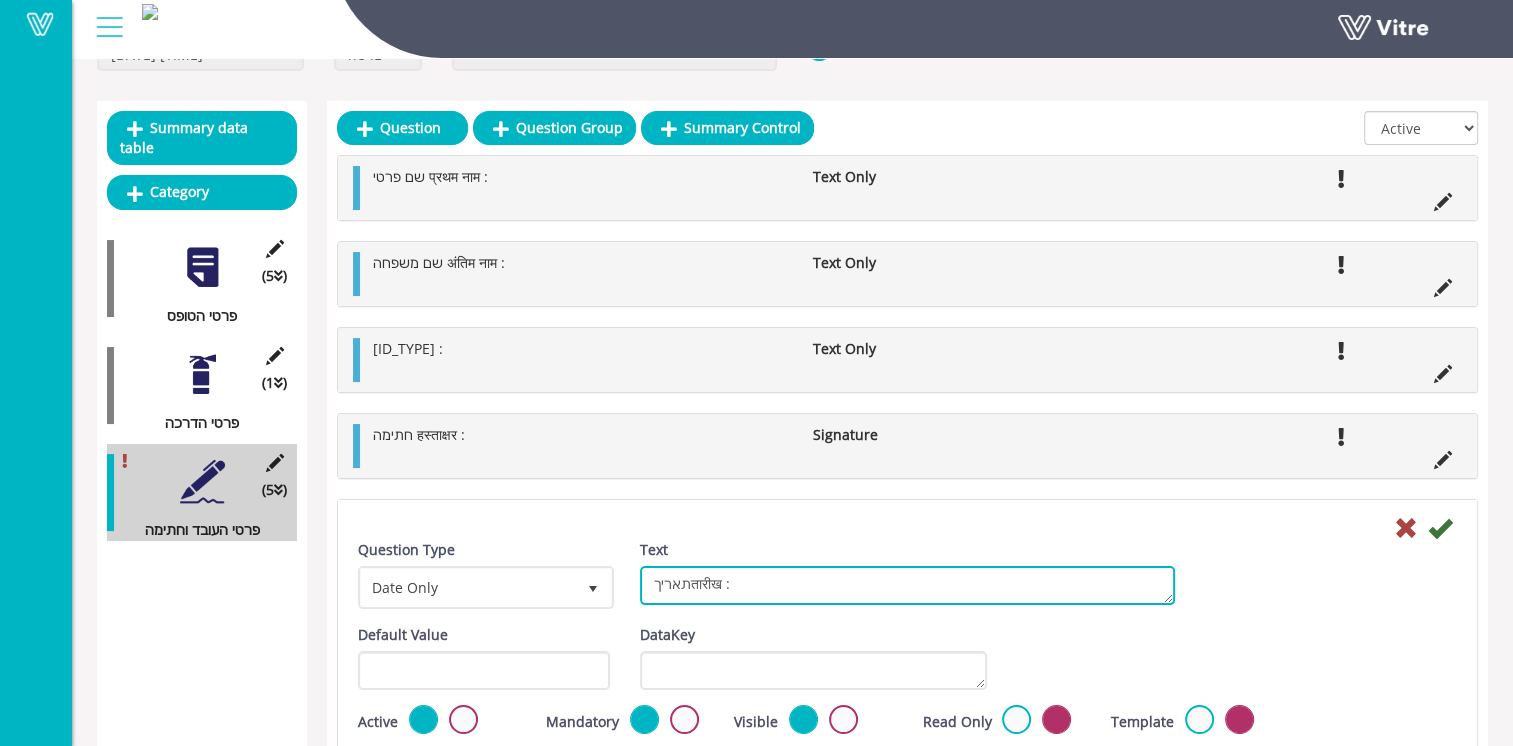 click on "ת אריךतारीख :" at bounding box center (907, 585) 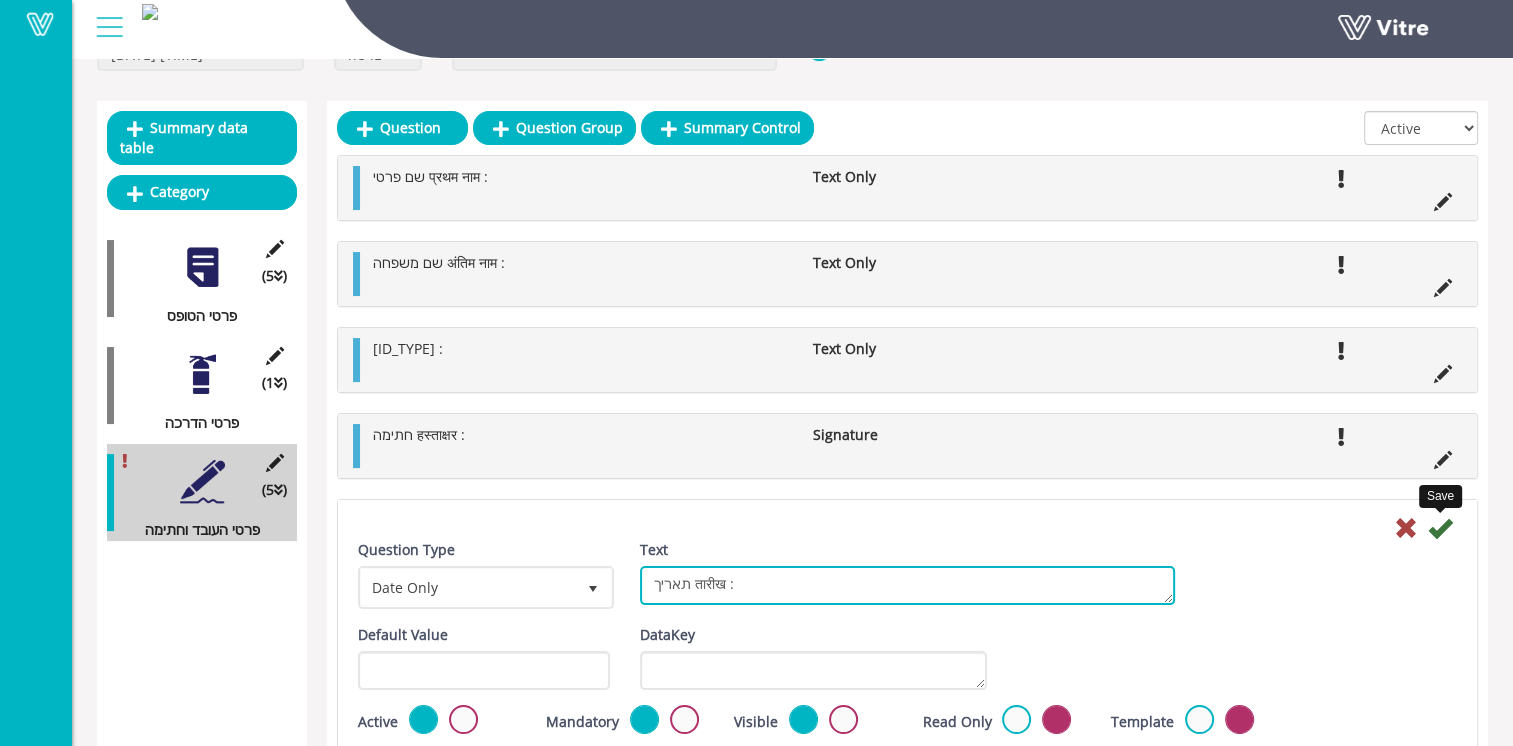 type on "תאריך तारीख :" 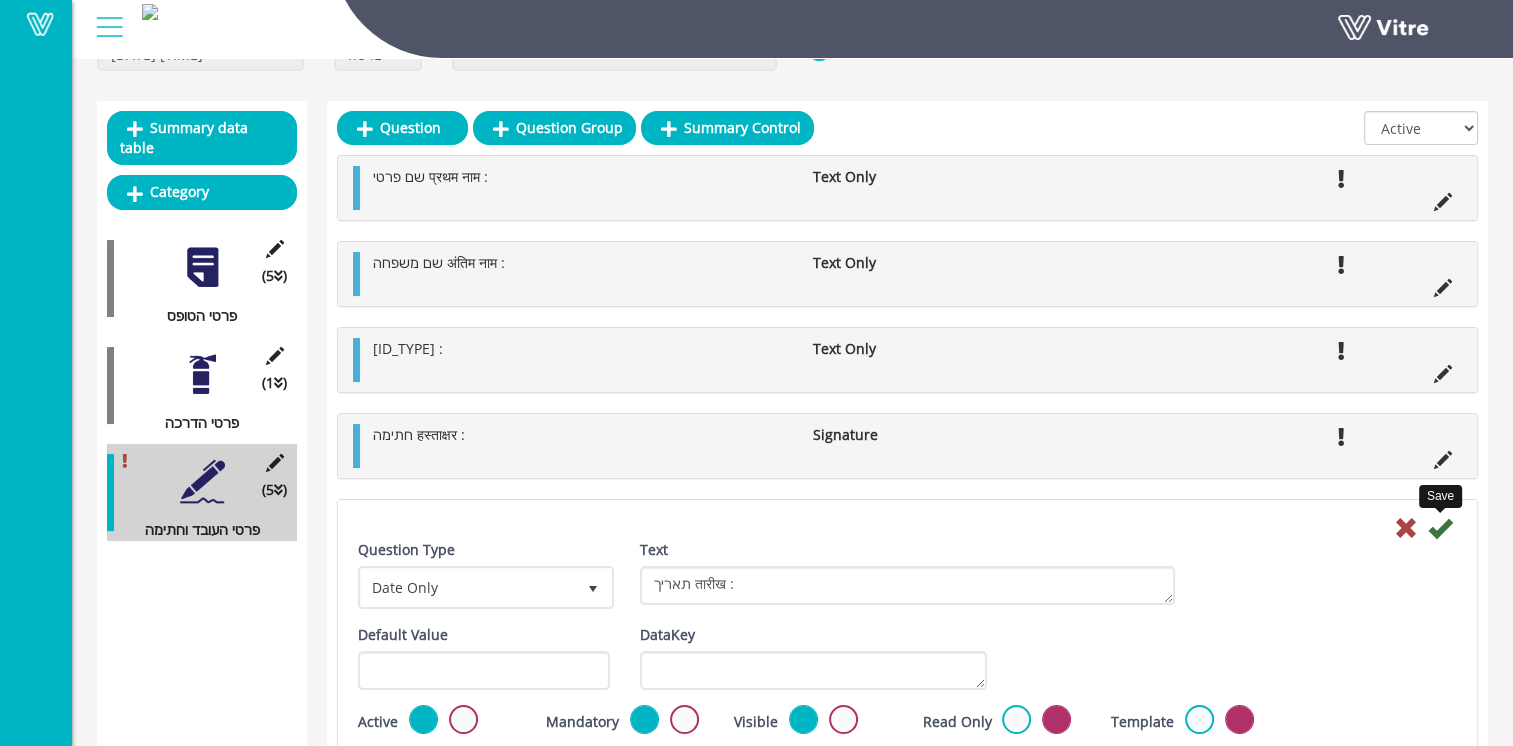 click at bounding box center (1440, 528) 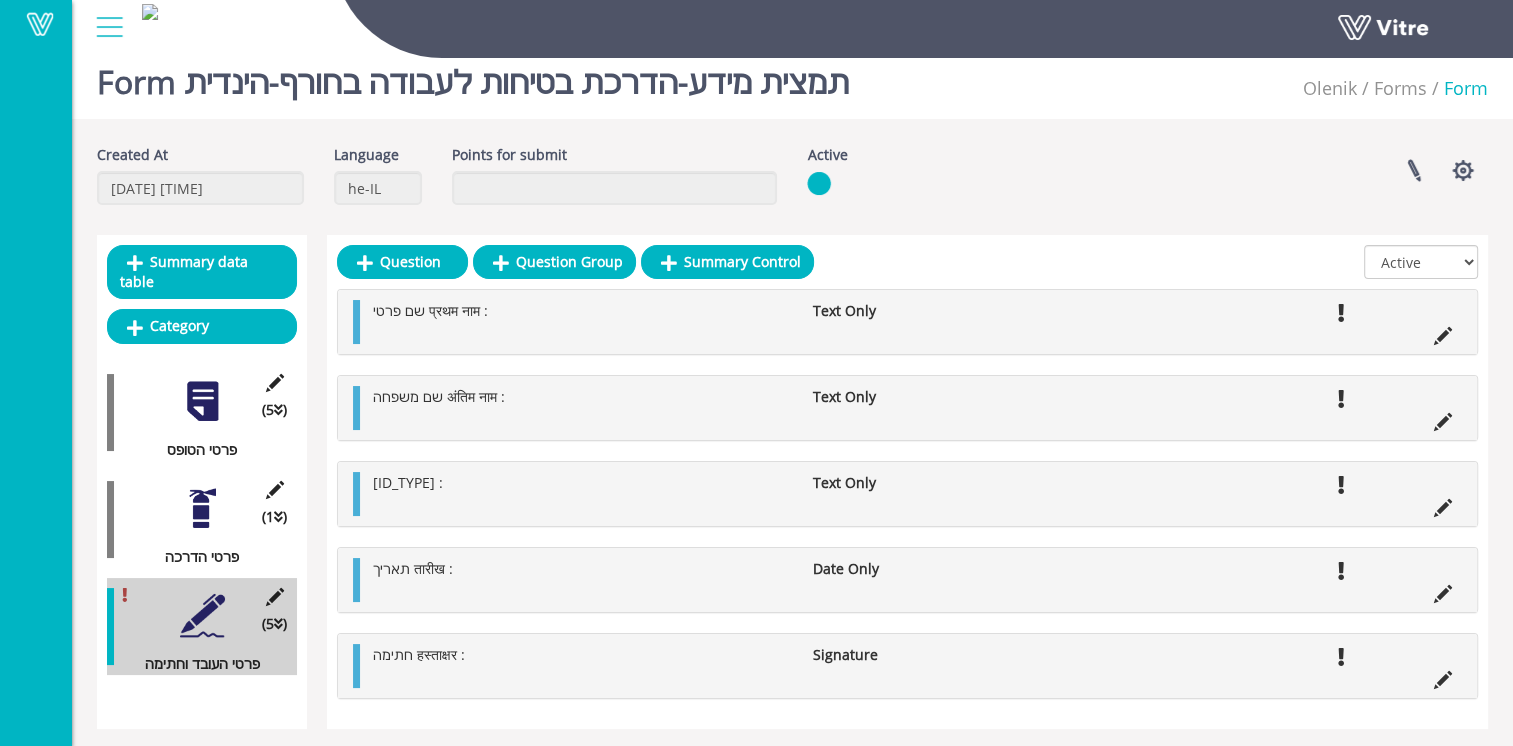 scroll, scrollTop: 0, scrollLeft: 0, axis: both 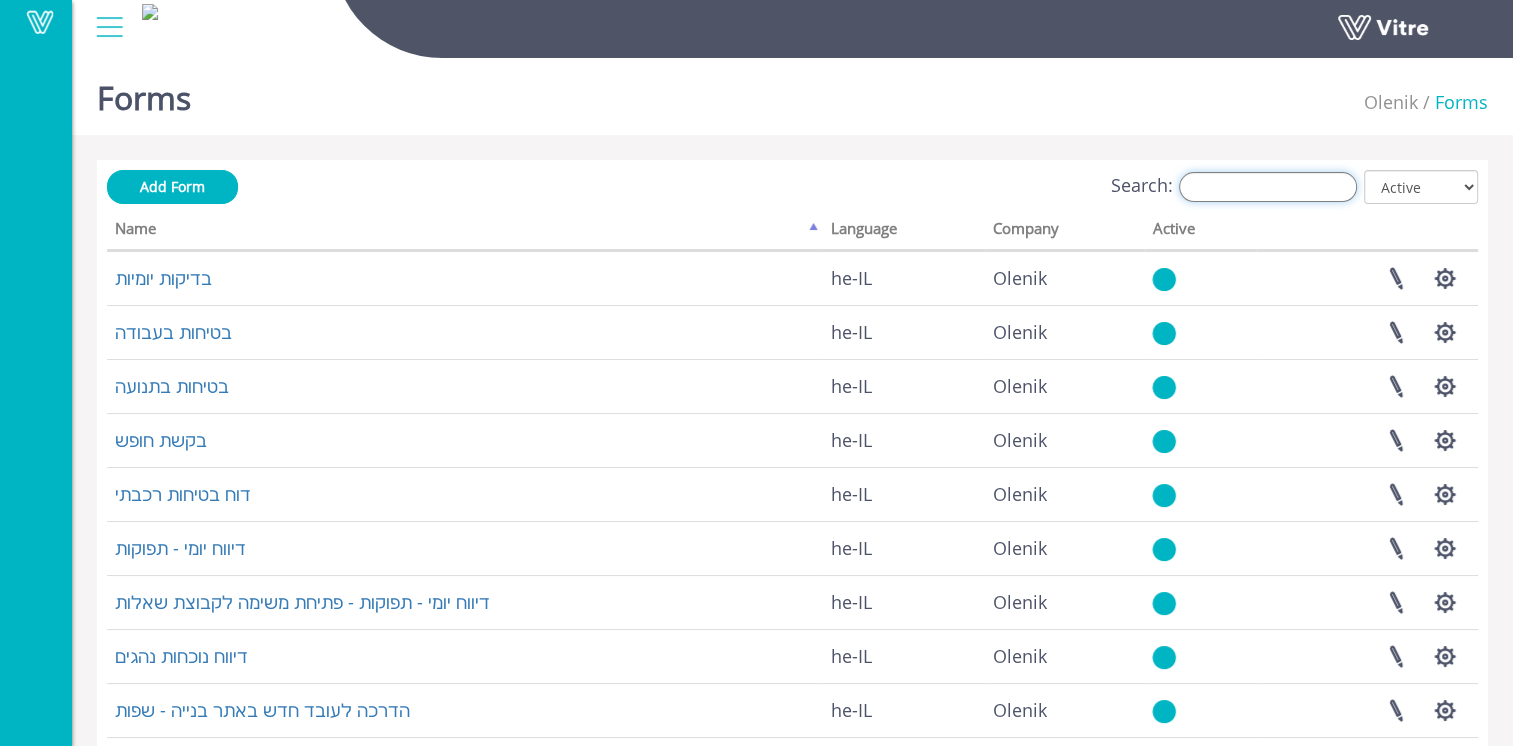 click on "Search:" at bounding box center (1268, 187) 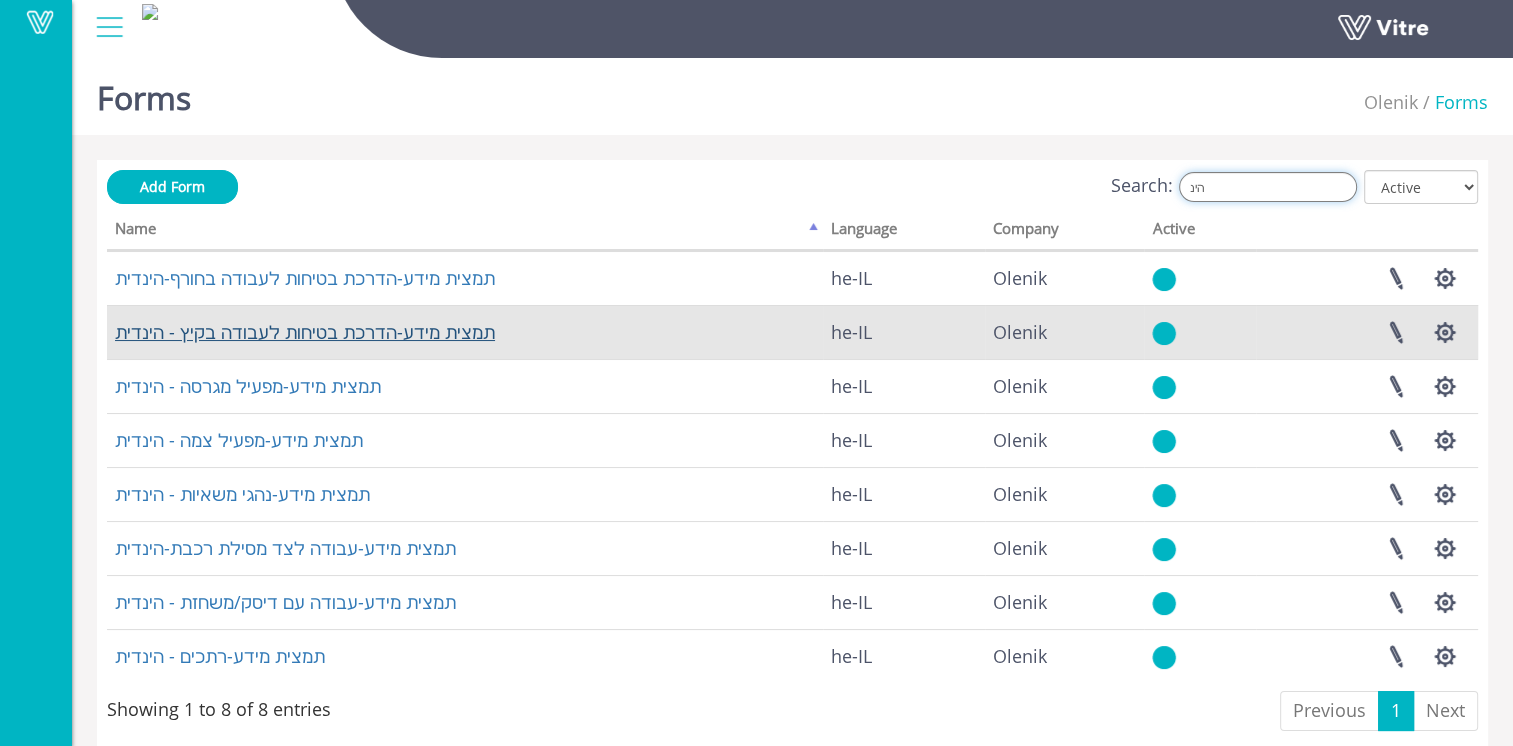 type on "הינ" 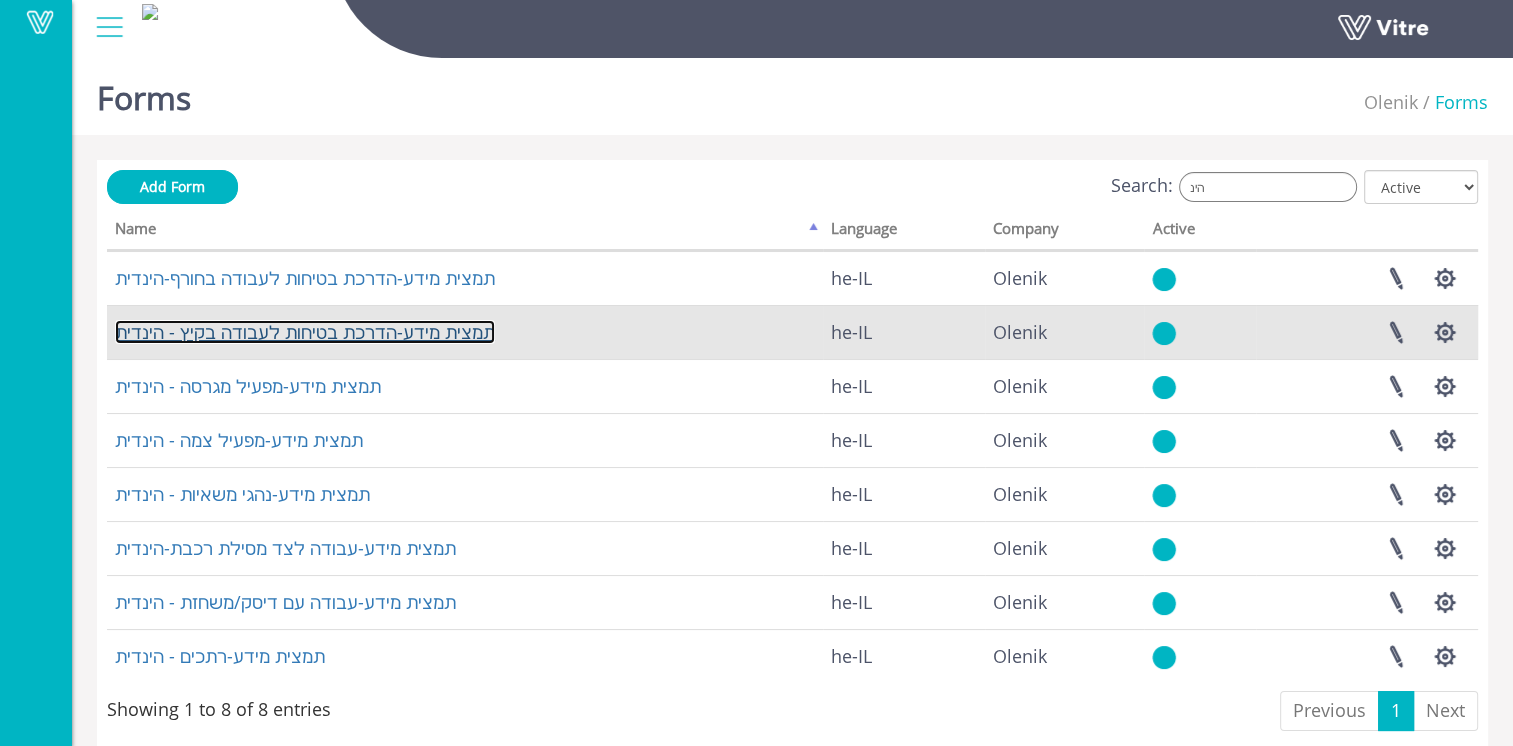 click on "תמצית מידע-הדרכת בטיחות לעבודה בקיץ - הינדית" at bounding box center [305, 332] 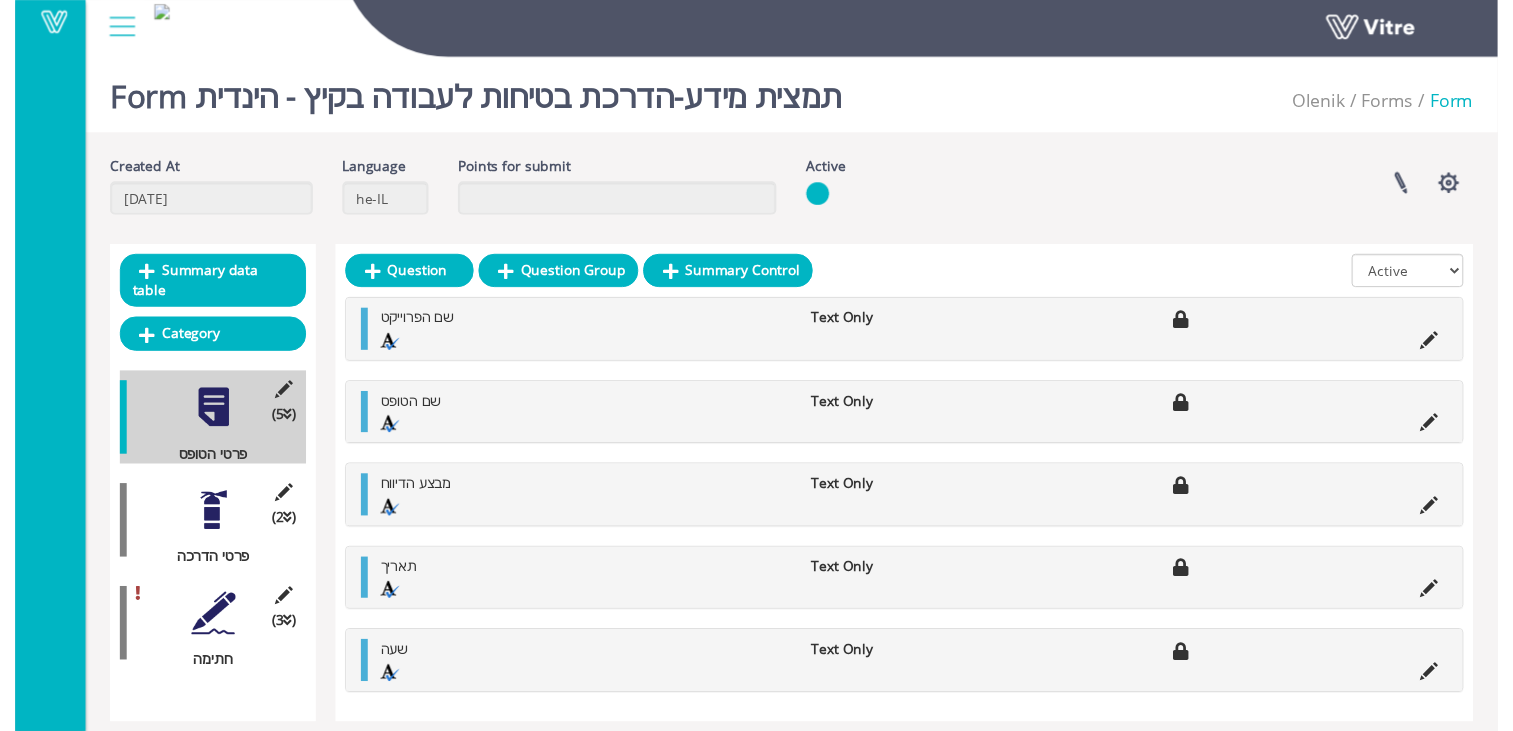 scroll, scrollTop: 0, scrollLeft: 0, axis: both 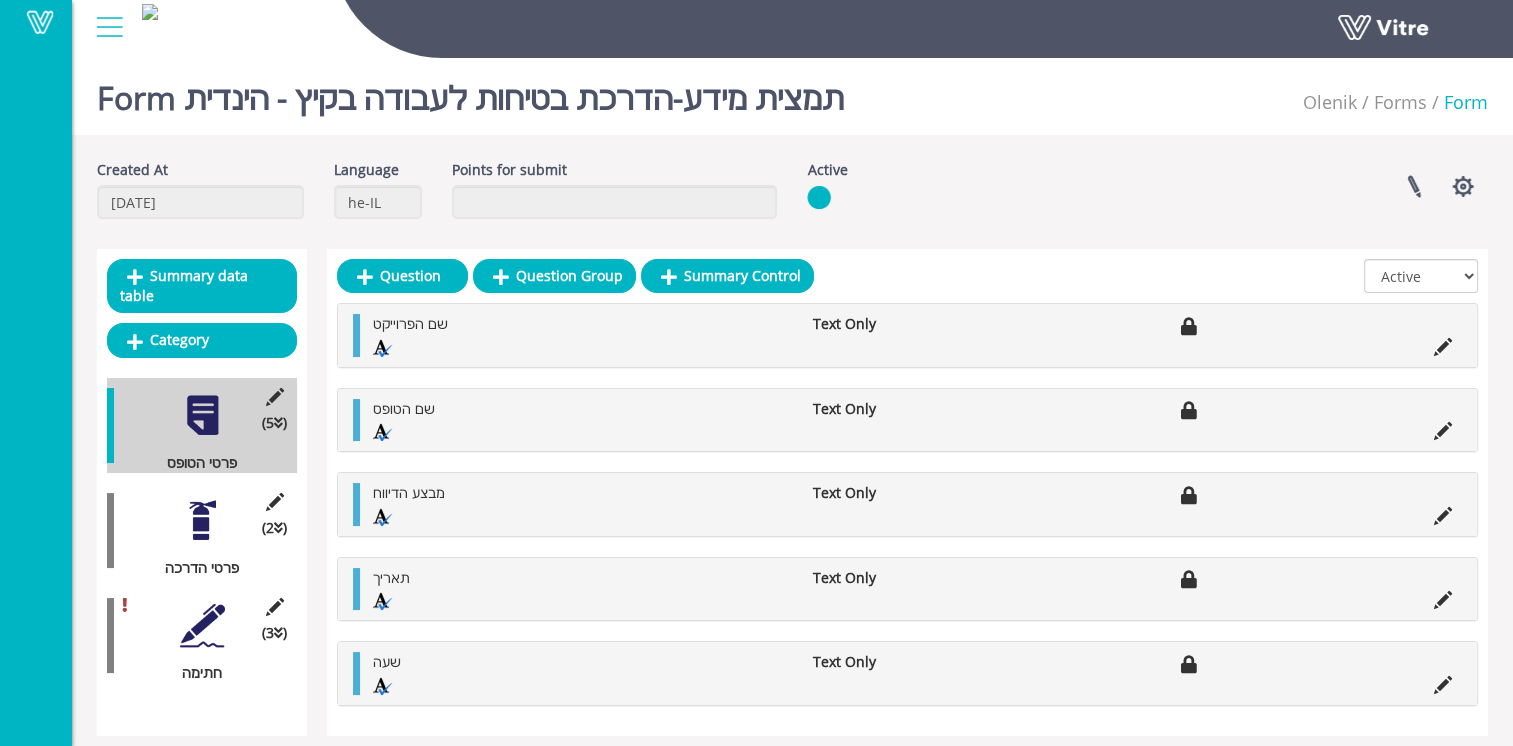 click at bounding box center (202, 520) 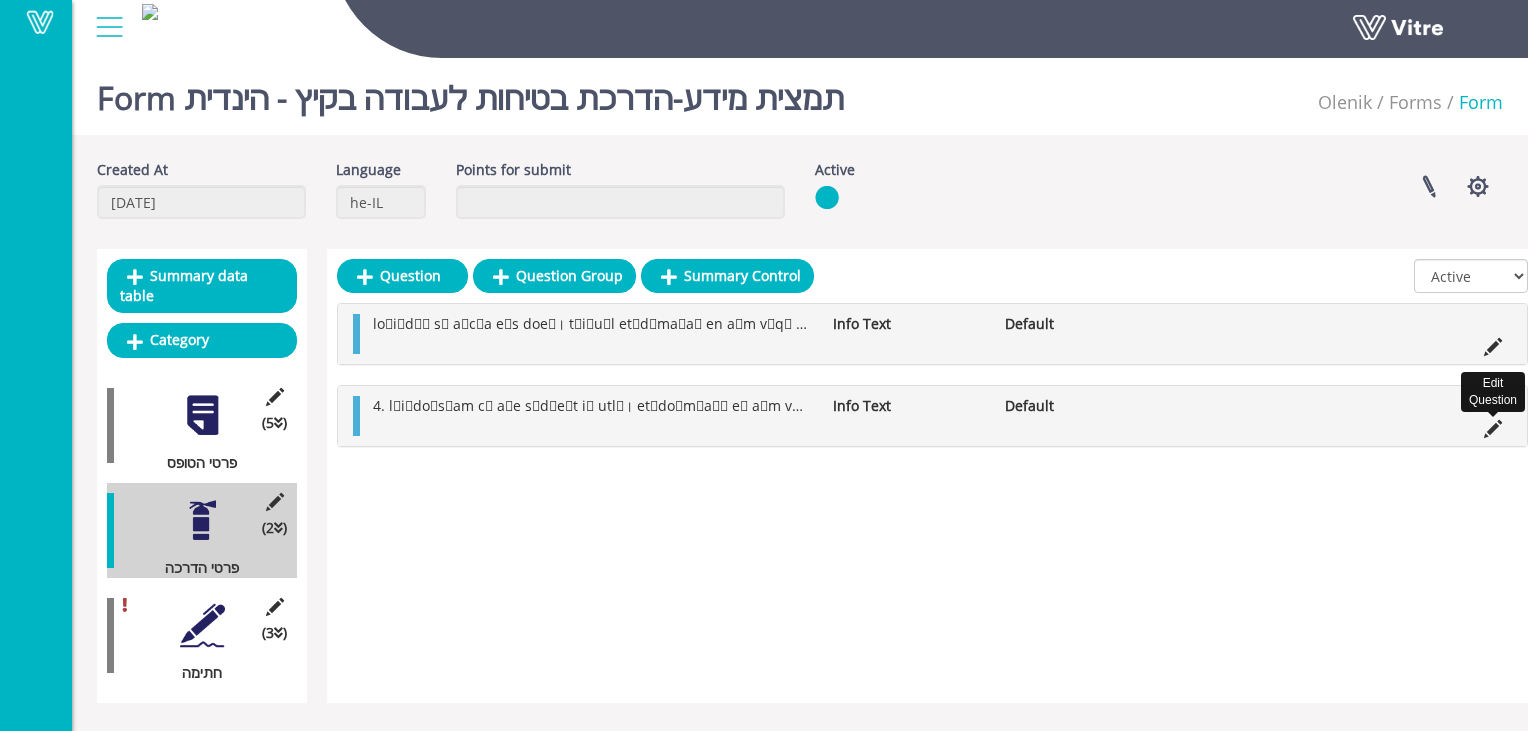 click at bounding box center (1493, 429) 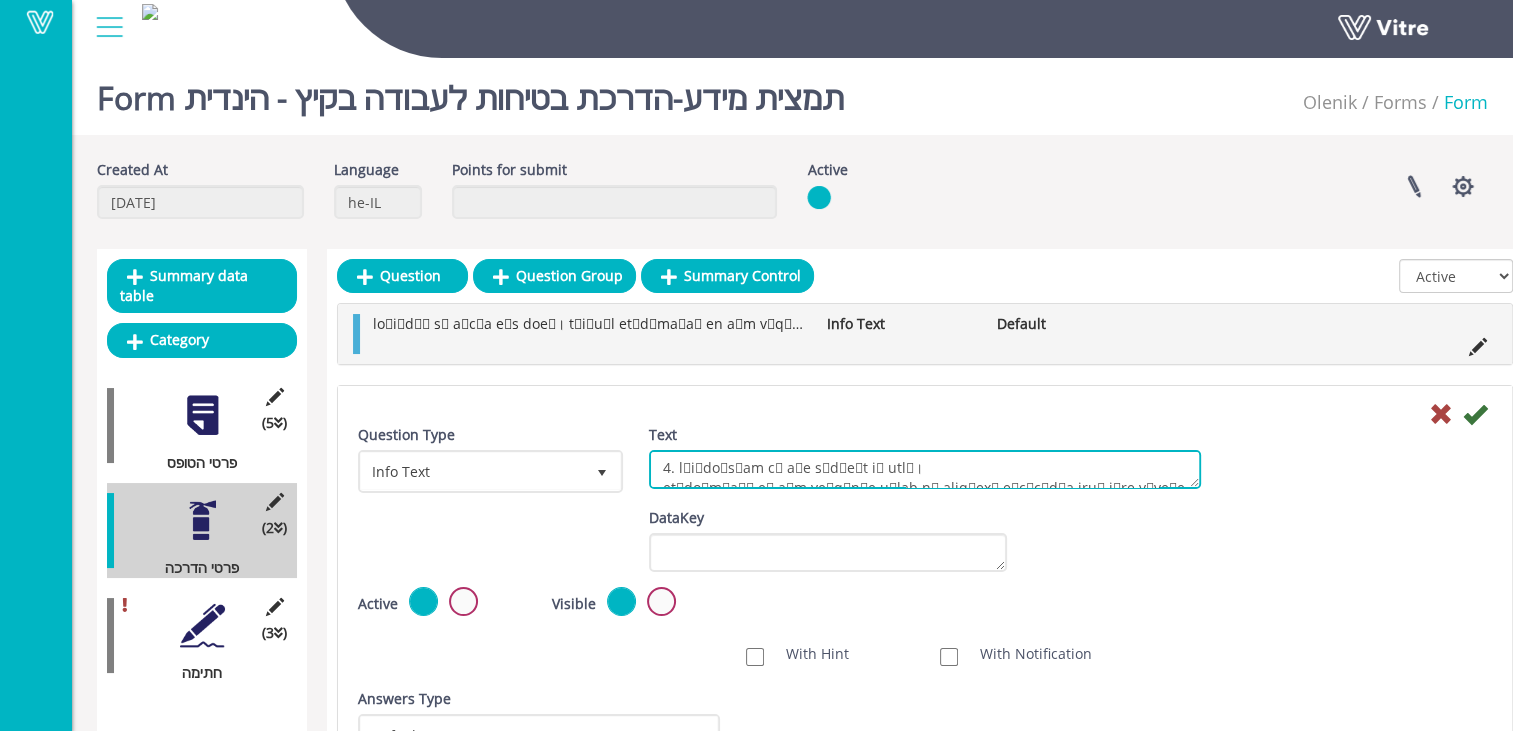 drag, startPoint x: 1192, startPoint y: 487, endPoint x: 1206, endPoint y: 639, distance: 152.64337 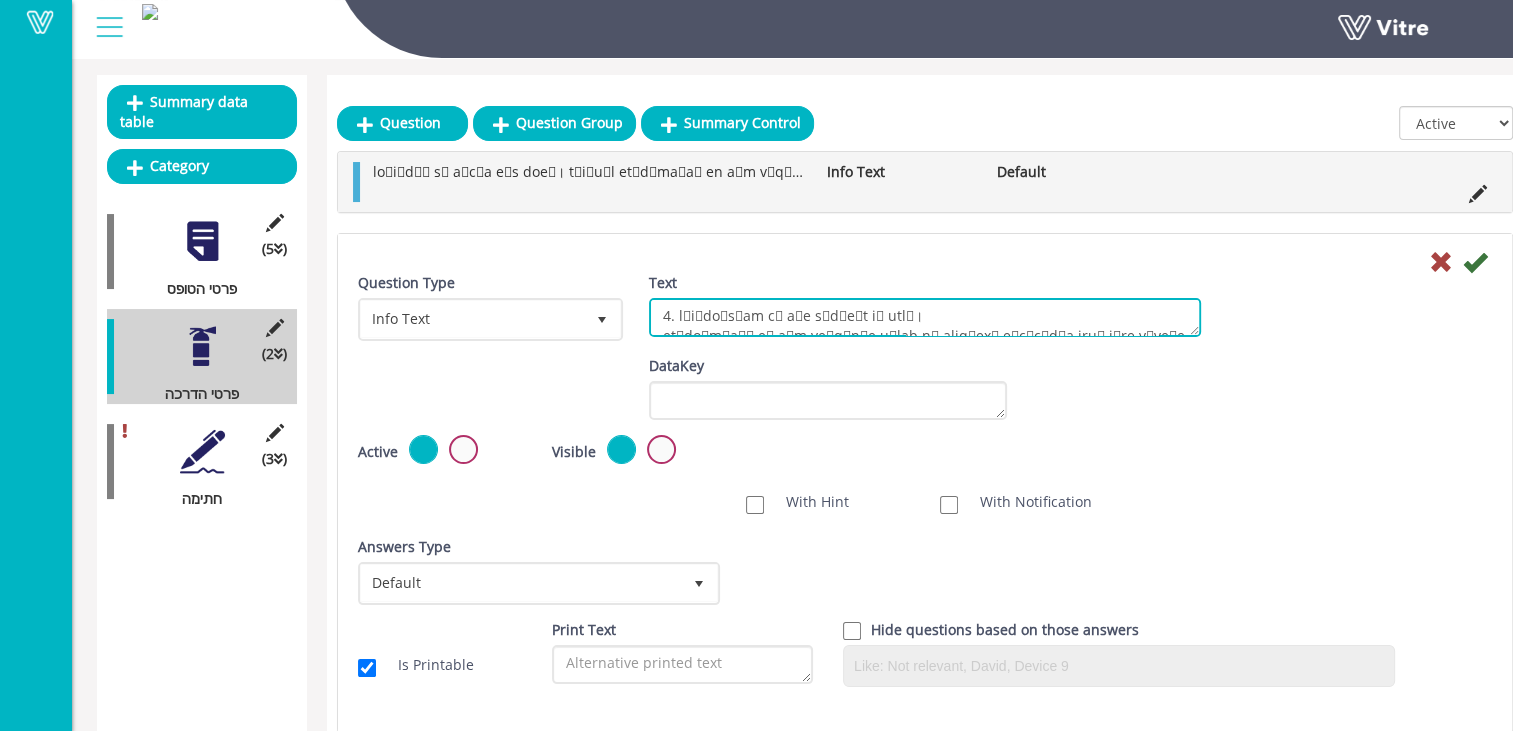 scroll, scrollTop: 205, scrollLeft: 0, axis: vertical 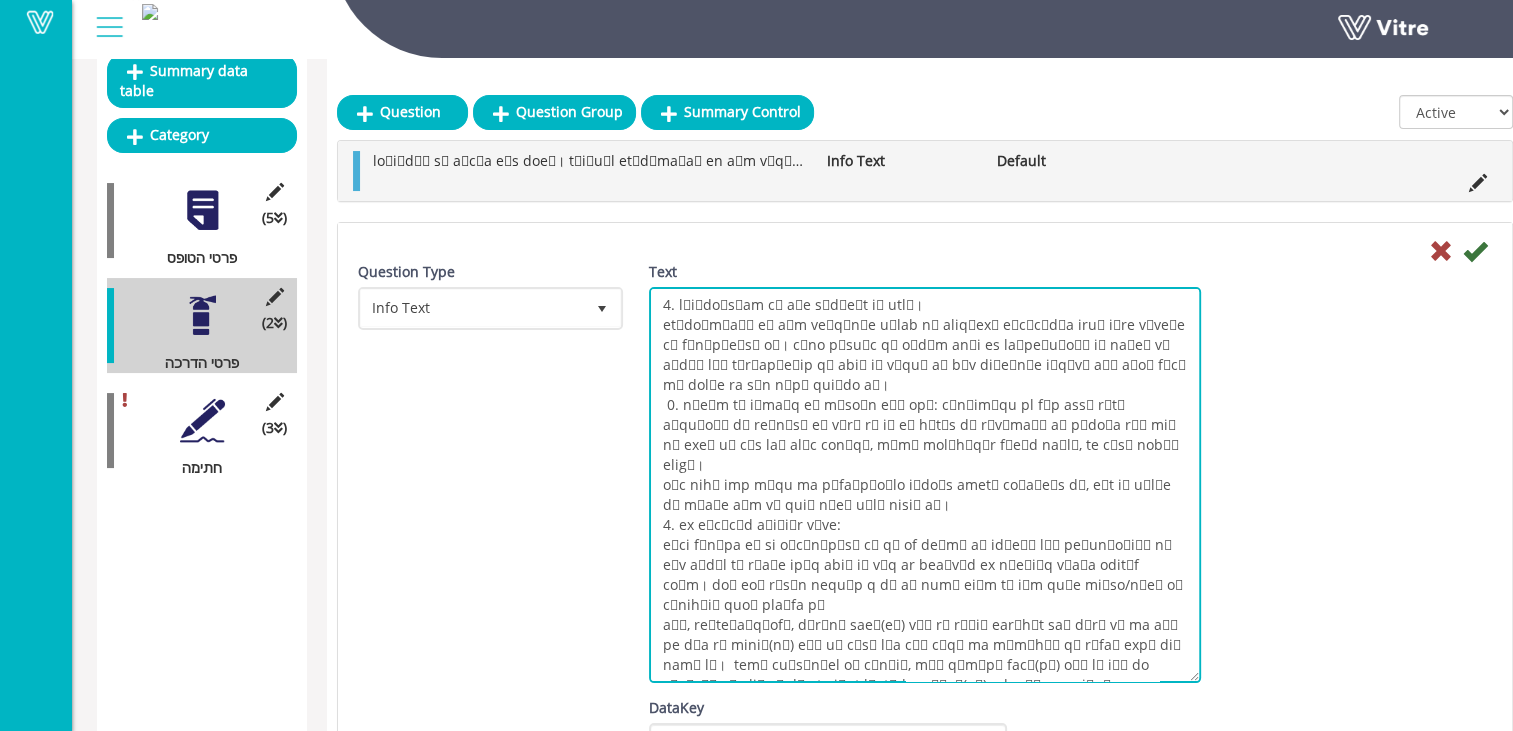 drag, startPoint x: 1193, startPoint y: 322, endPoint x: 1282, endPoint y: 667, distance: 356.29483 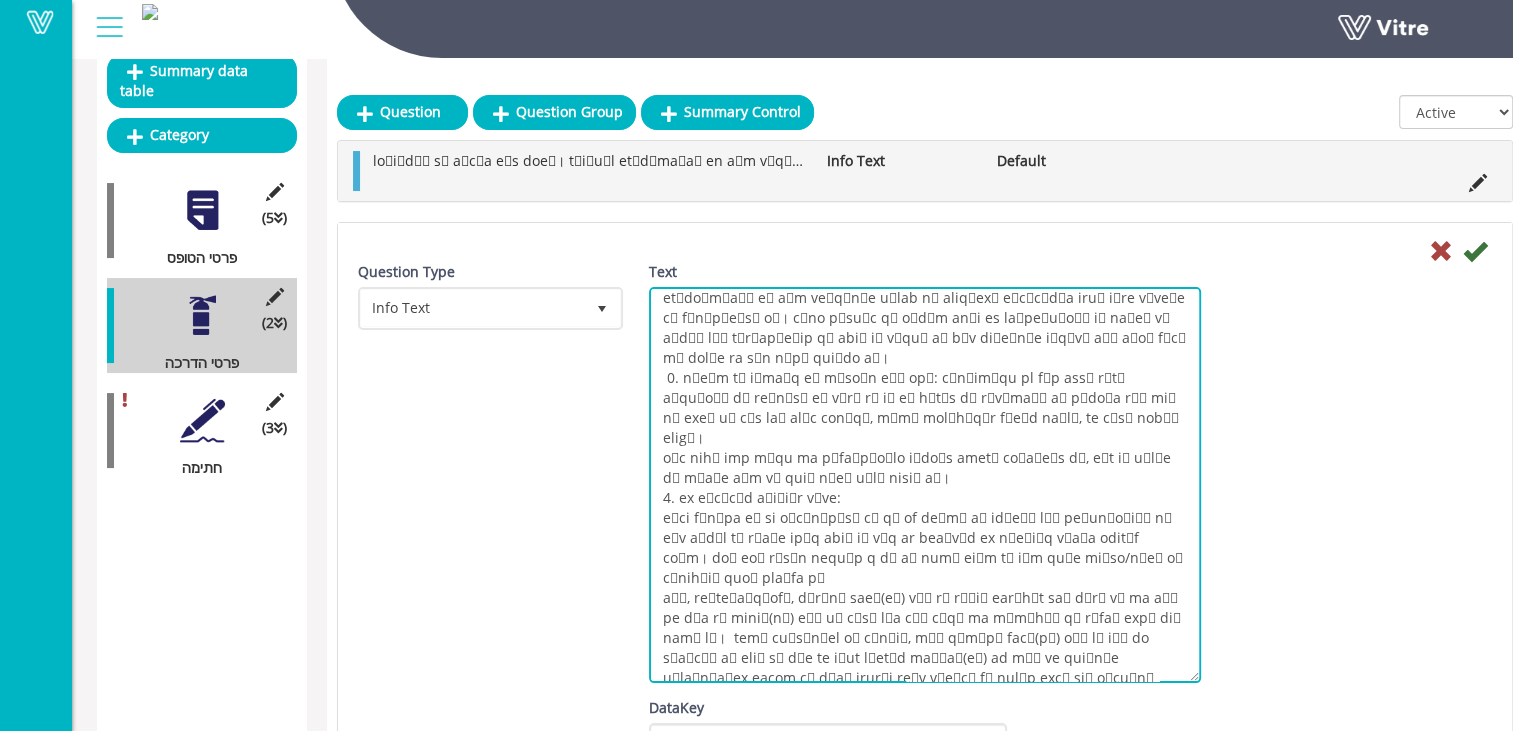scroll, scrollTop: 39, scrollLeft: 0, axis: vertical 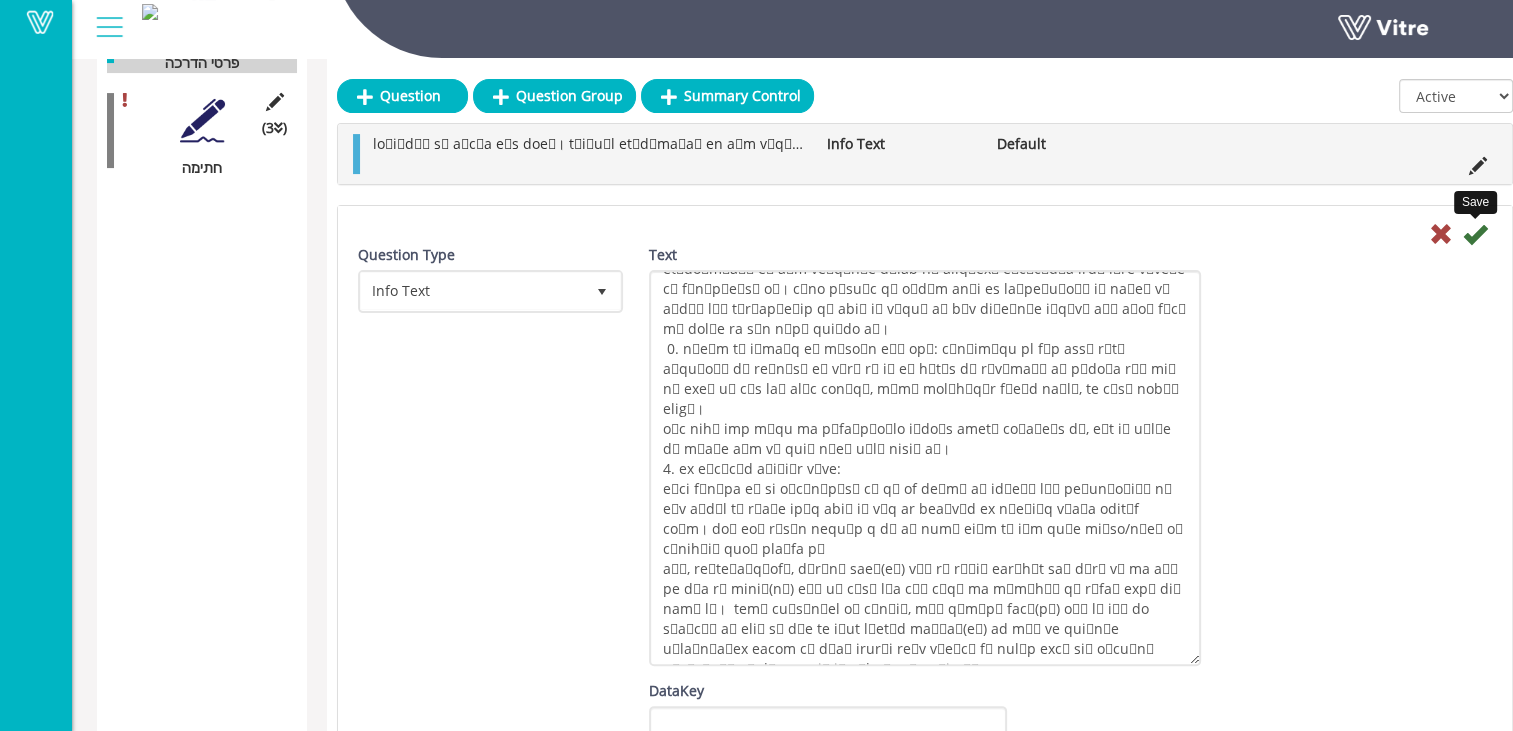 click at bounding box center (1475, 234) 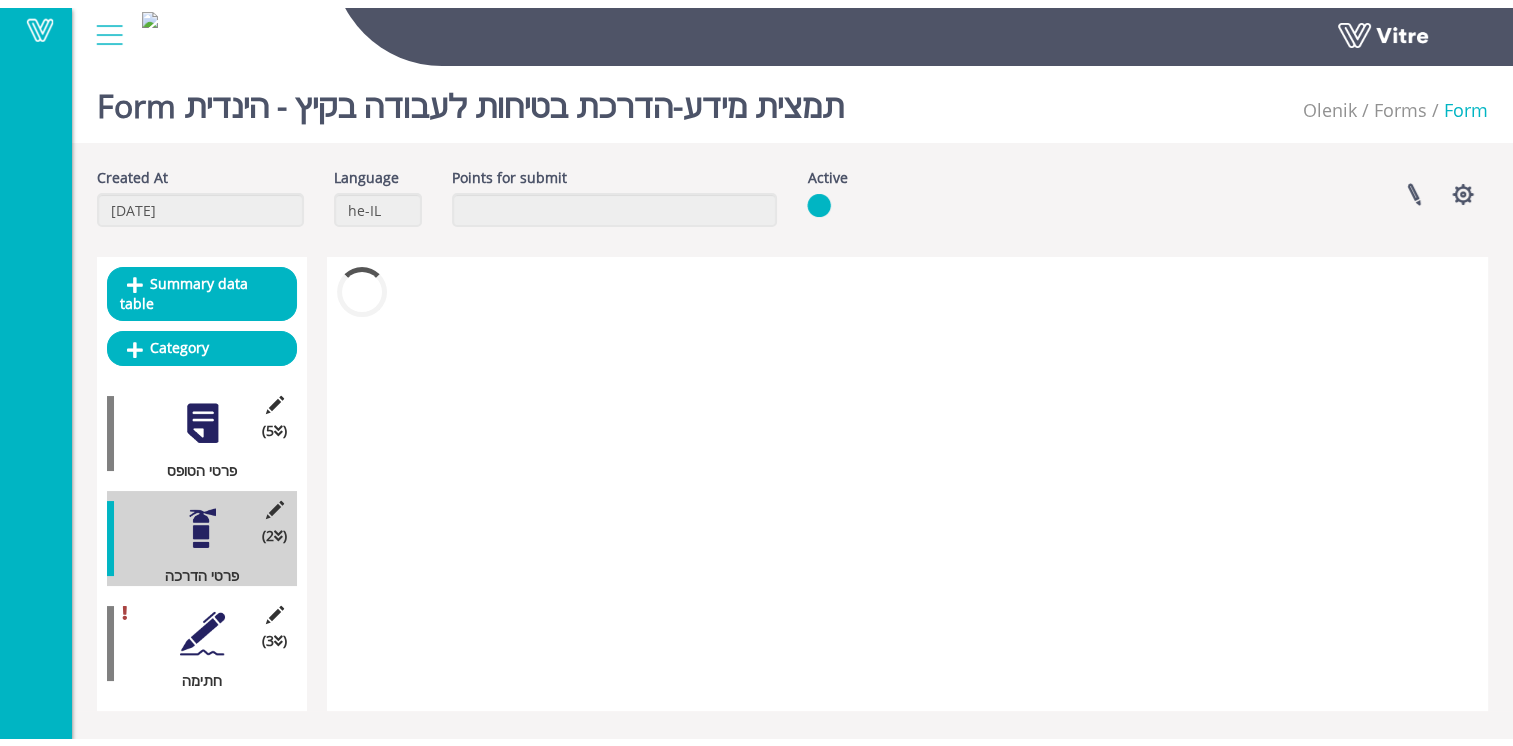 scroll, scrollTop: 0, scrollLeft: 0, axis: both 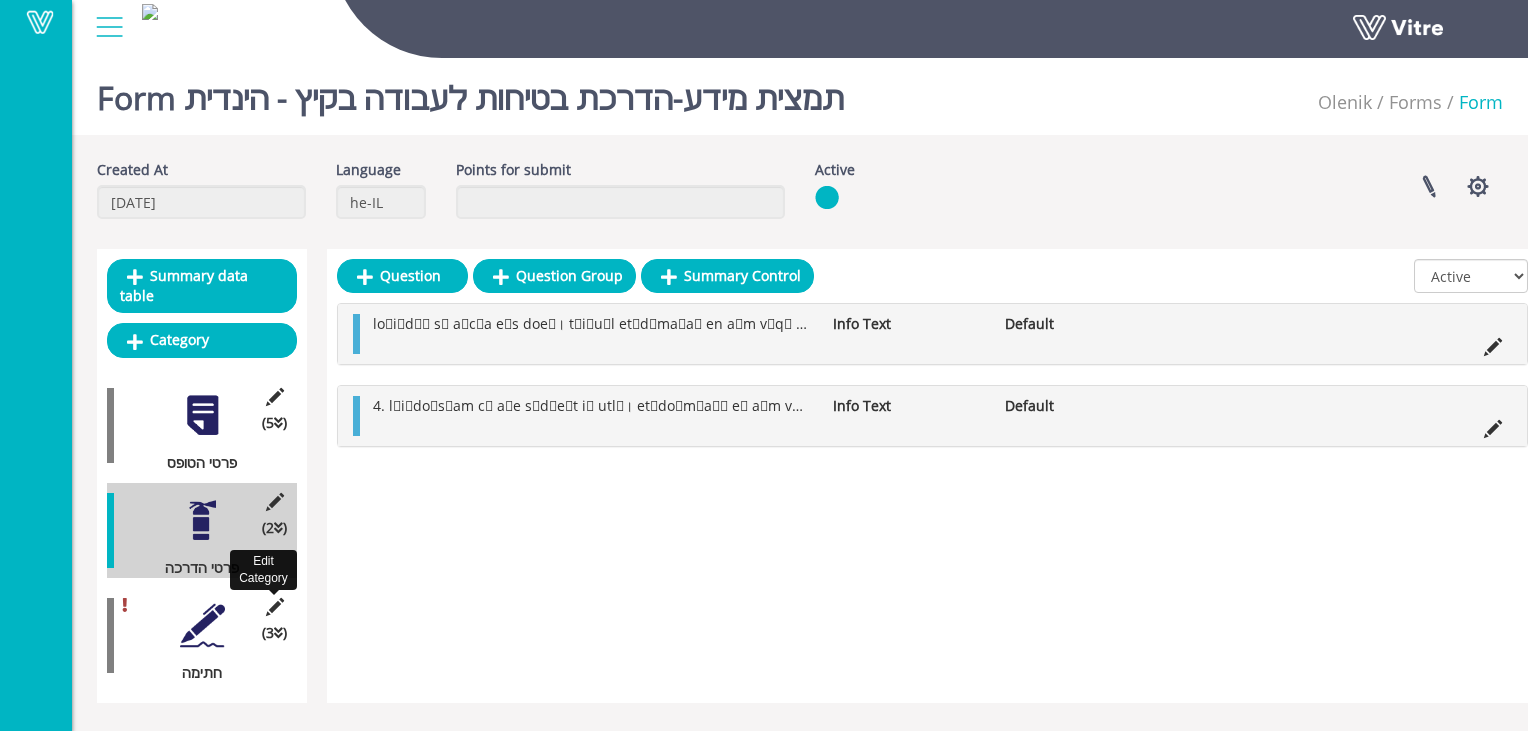 click at bounding box center [274, 607] 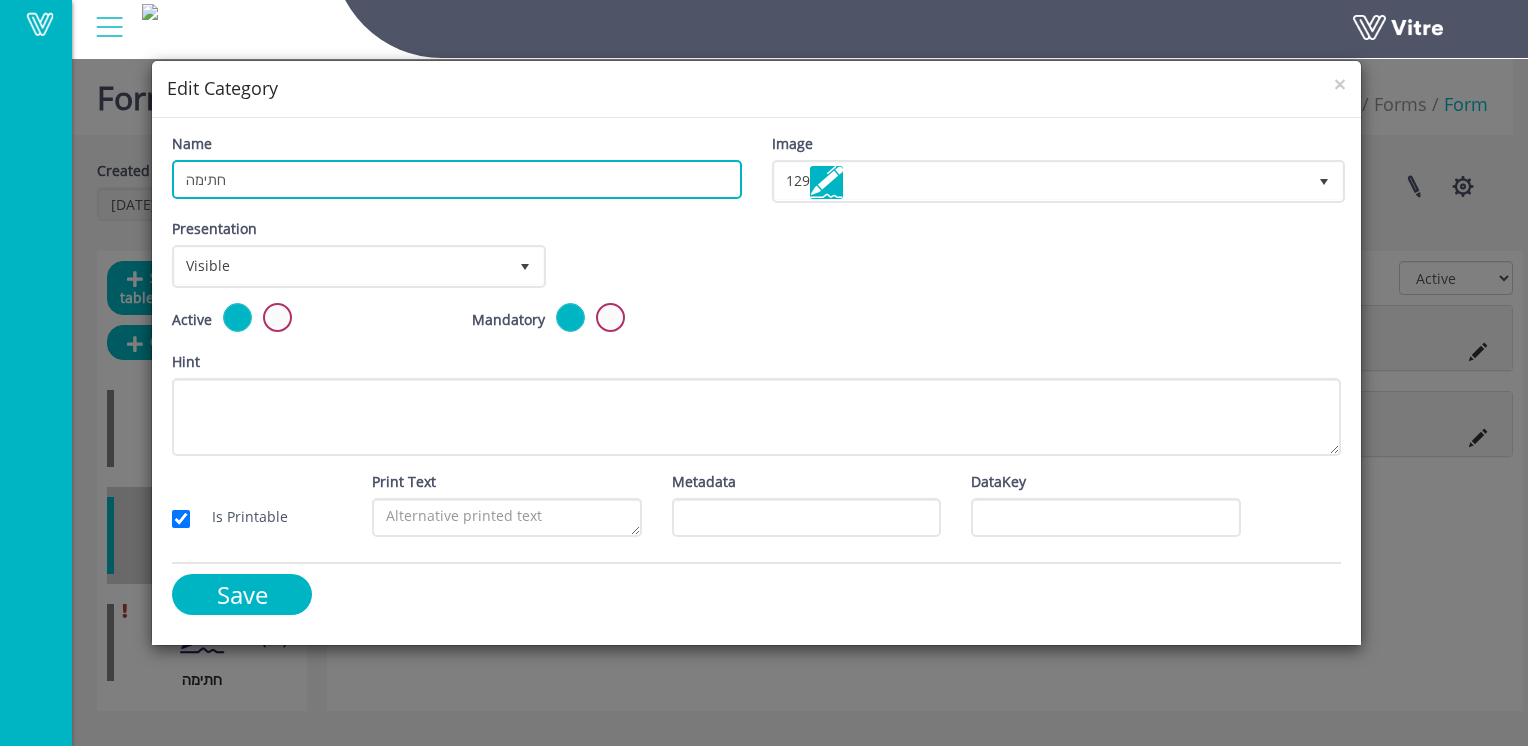 drag, startPoint x: 313, startPoint y: 180, endPoint x: 322, endPoint y: 196, distance: 18.35756 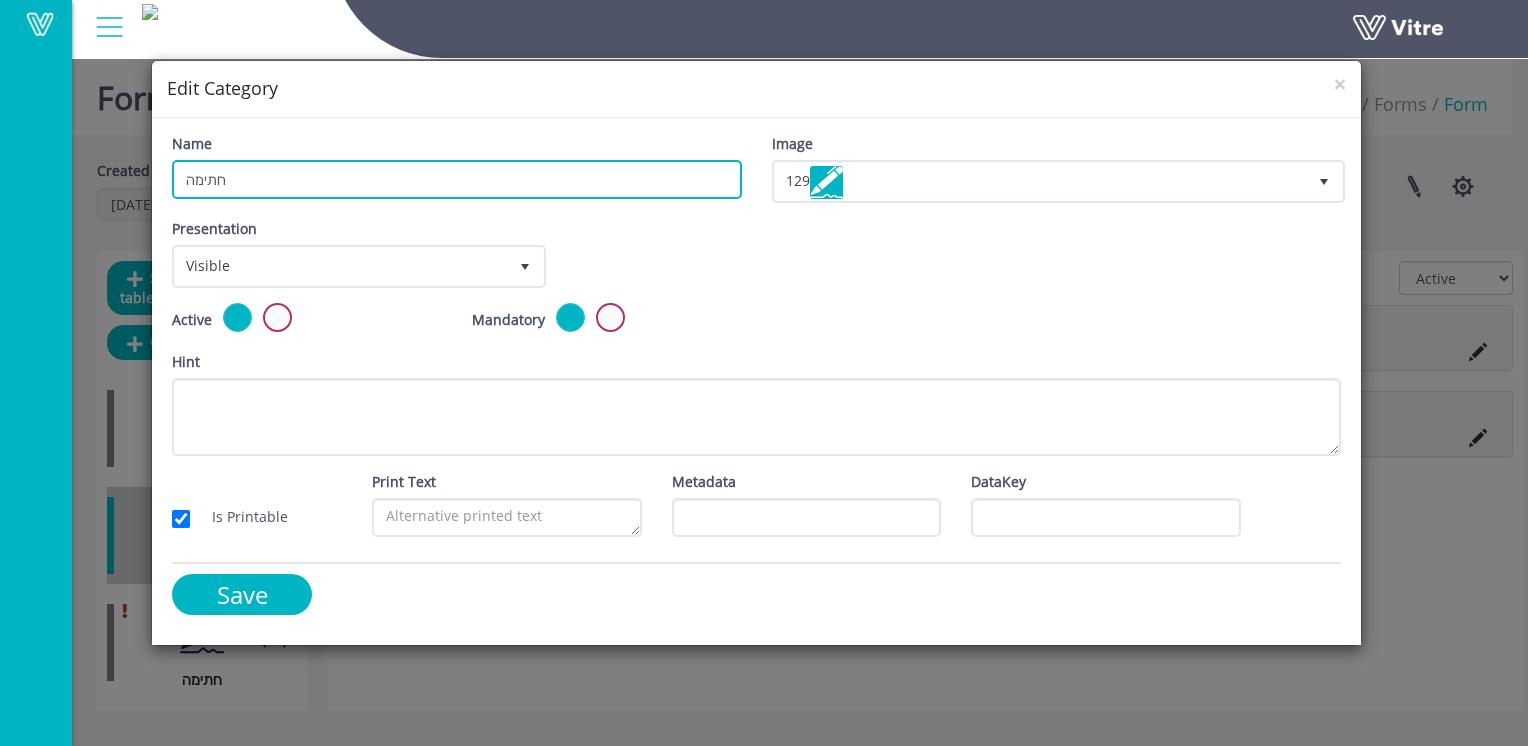 paste on "פרטי העובד ו" 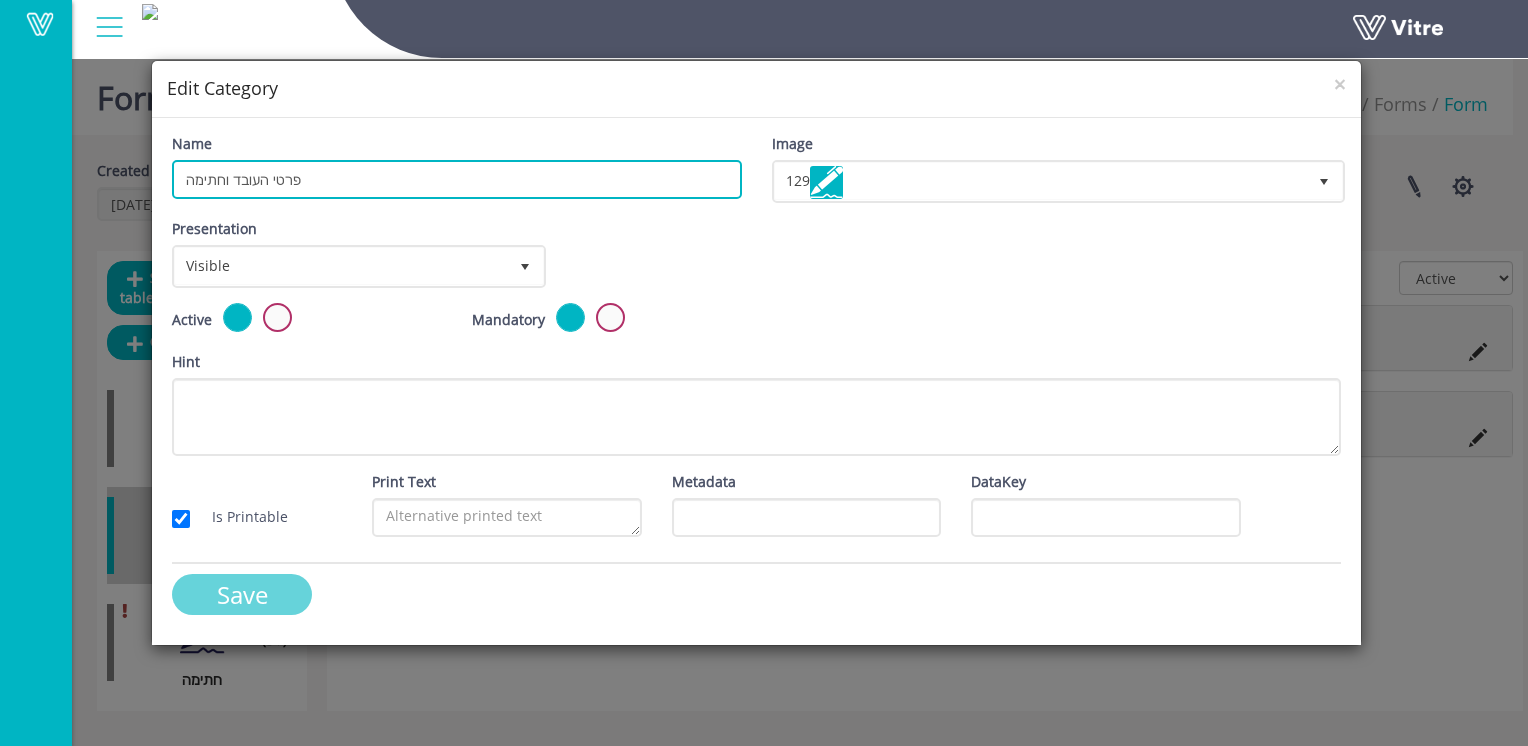 type on "פרטי העובד וחתימה" 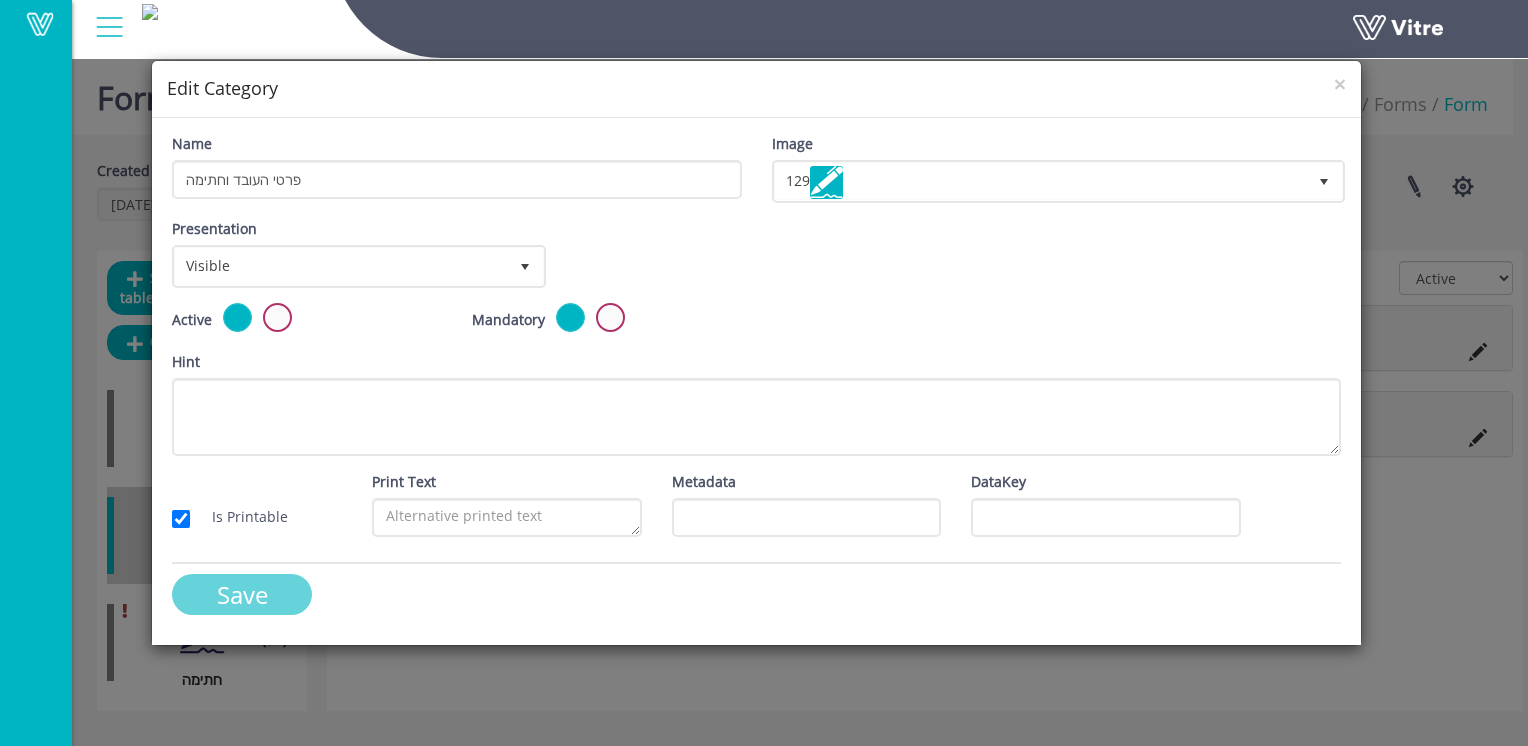 click on "Save" at bounding box center [242, 594] 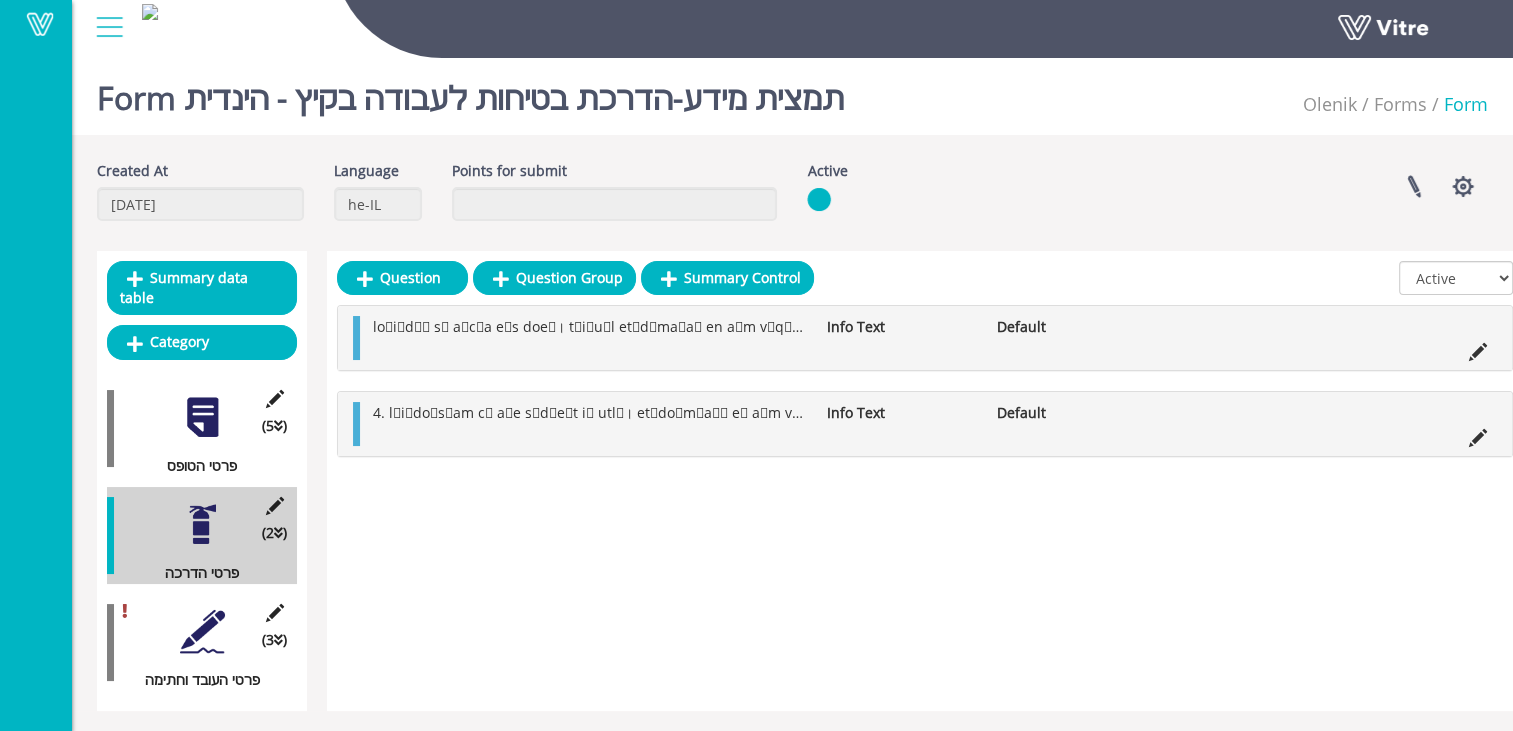 click at bounding box center (202, 631) 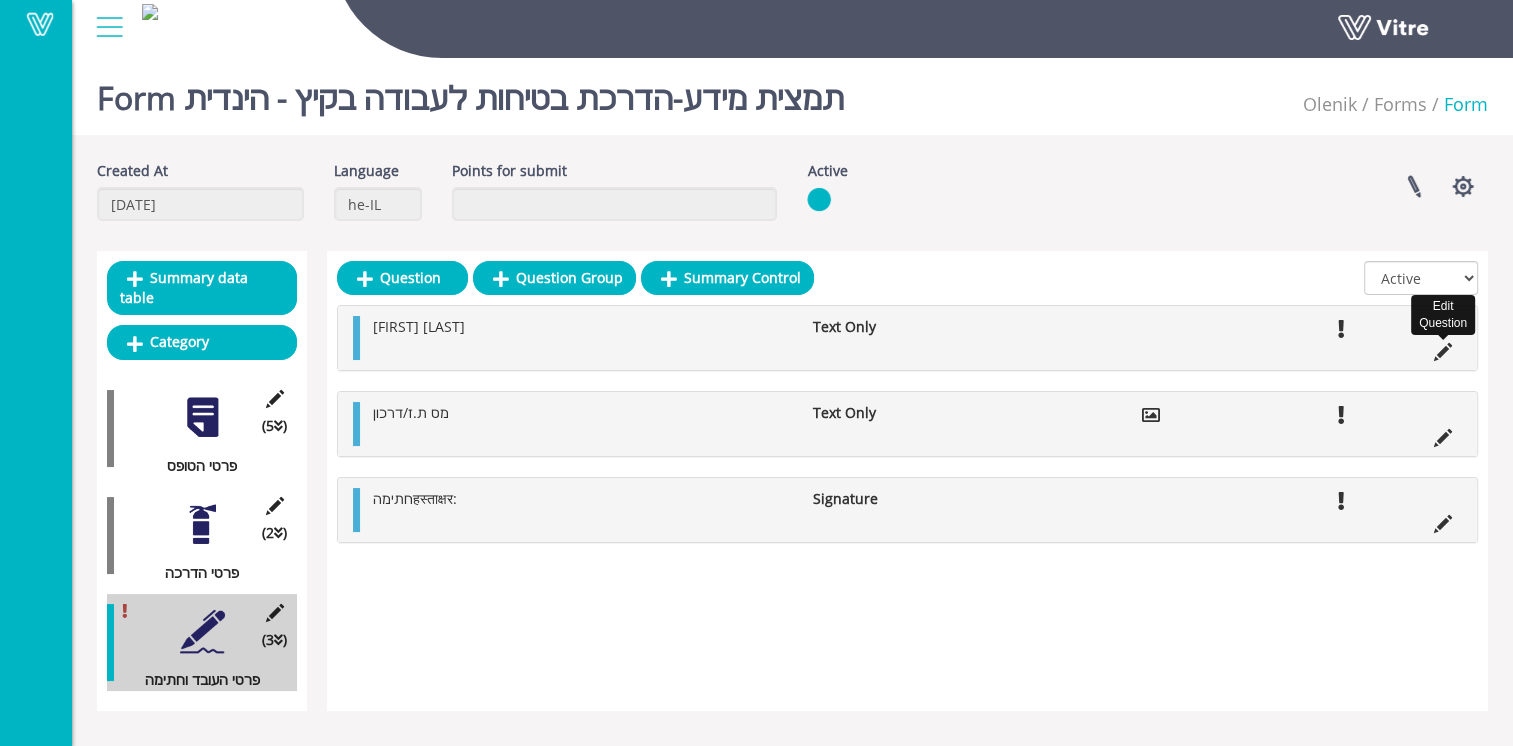click at bounding box center [1443, 352] 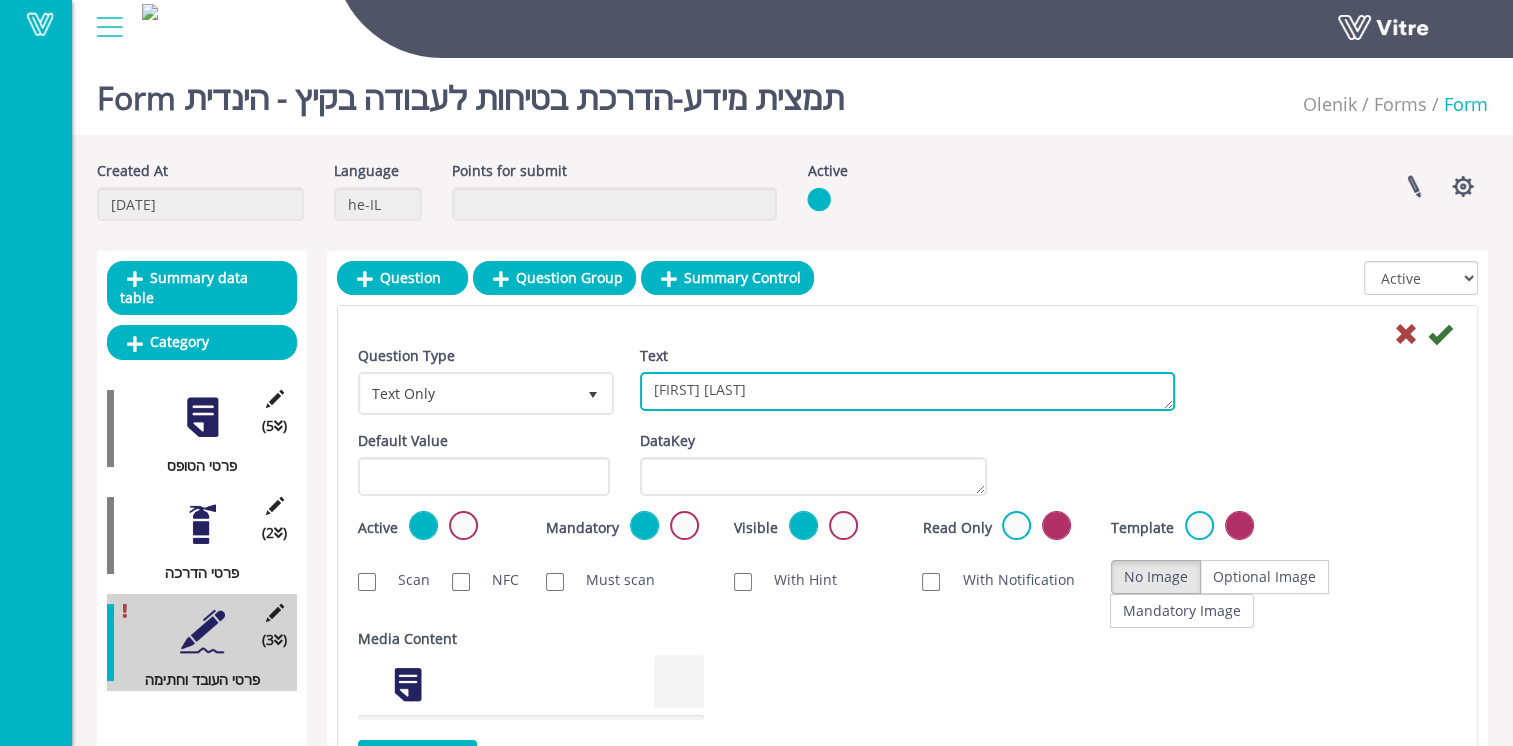 drag, startPoint x: 913, startPoint y: 386, endPoint x: 628, endPoint y: 387, distance: 285.00174 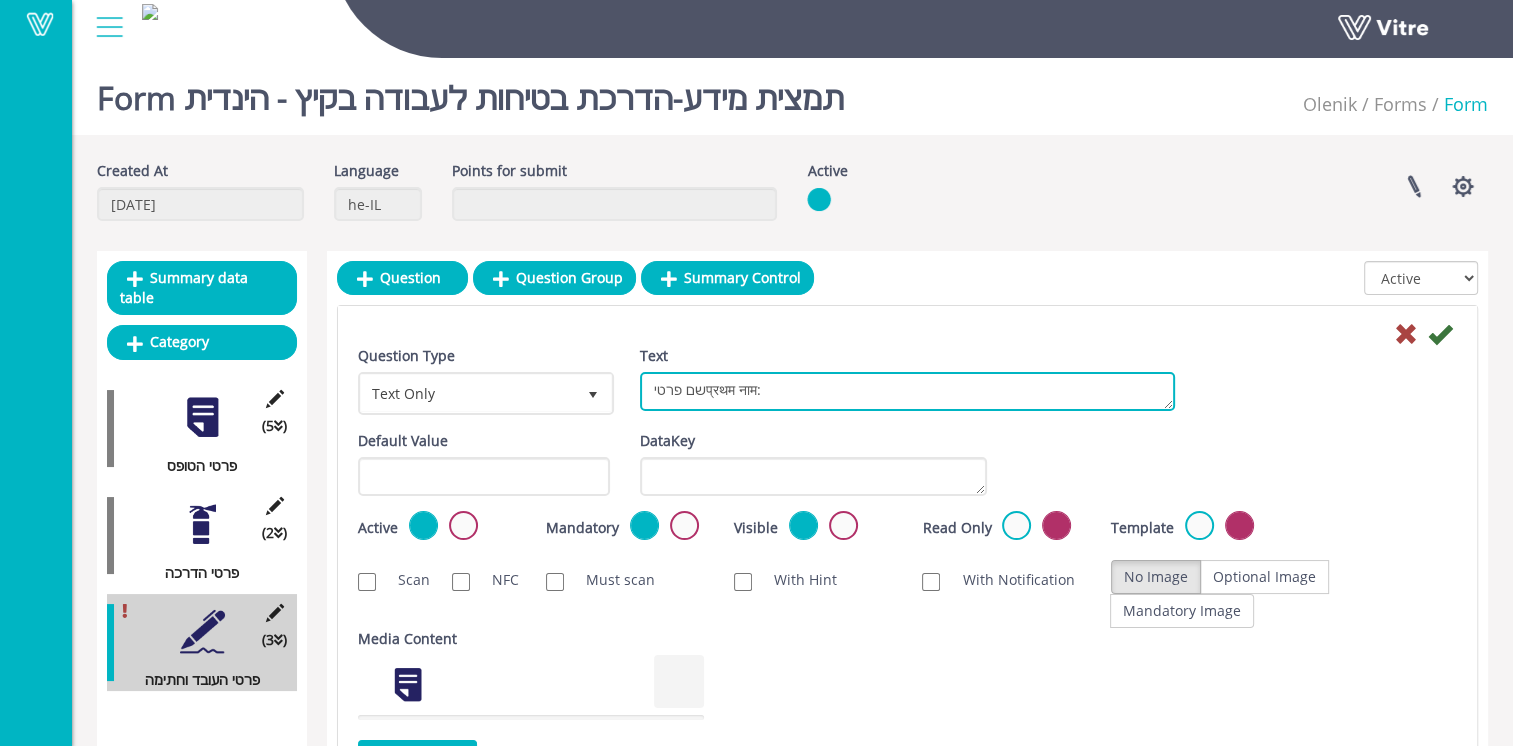 click on "[FIRST] [LAST]" at bounding box center (907, 391) 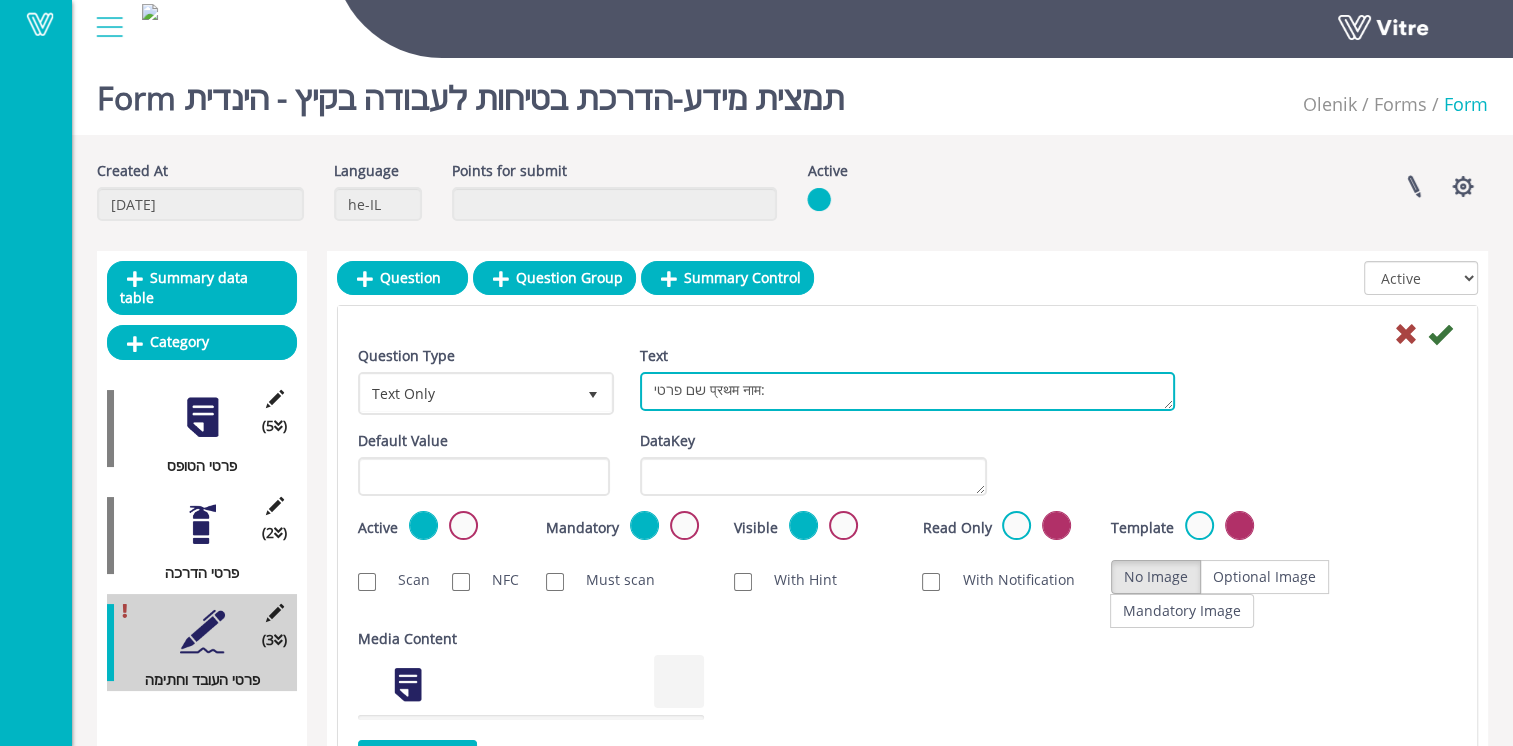 click on "[FIRST] [LAST]" at bounding box center [907, 391] 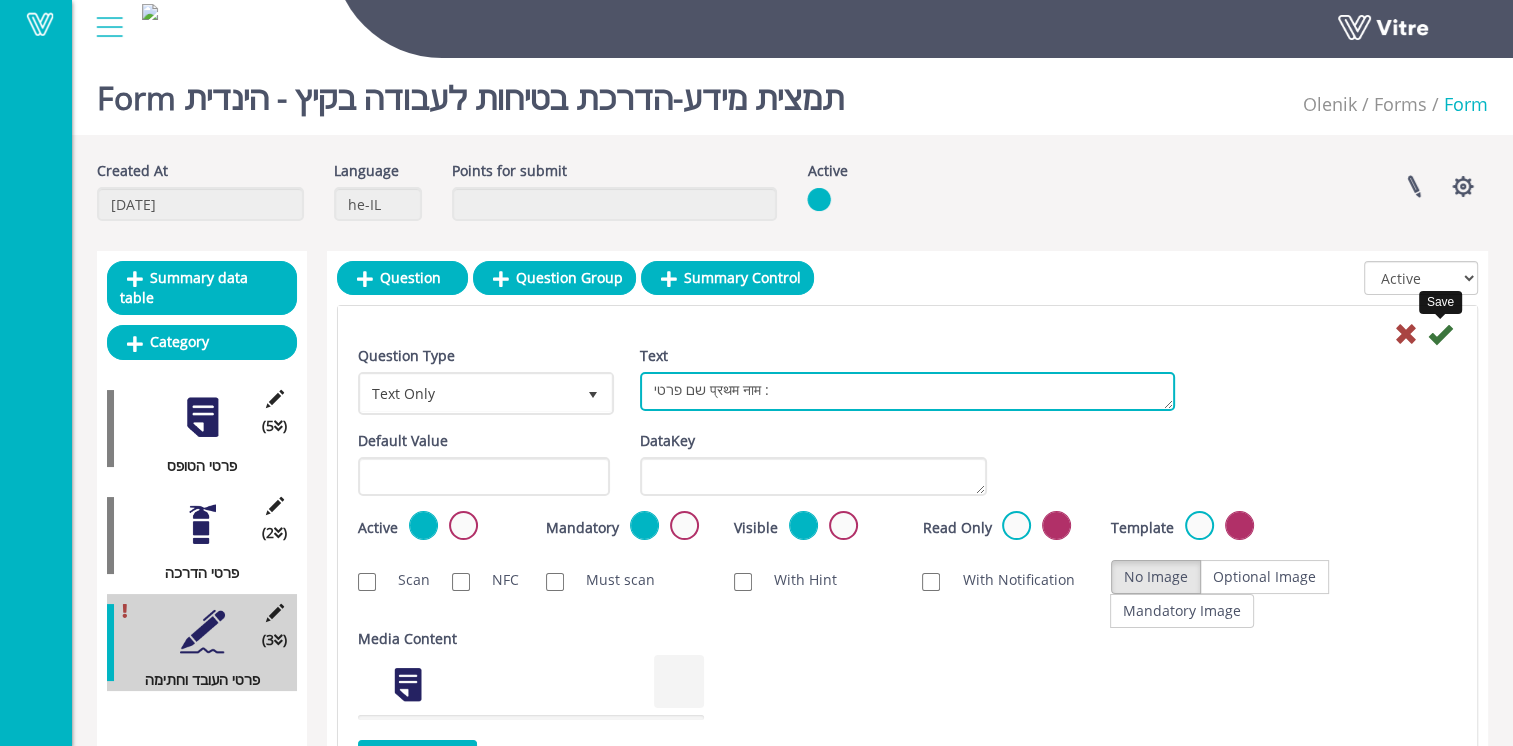 type on "שם פרטי प्रथम नाम :" 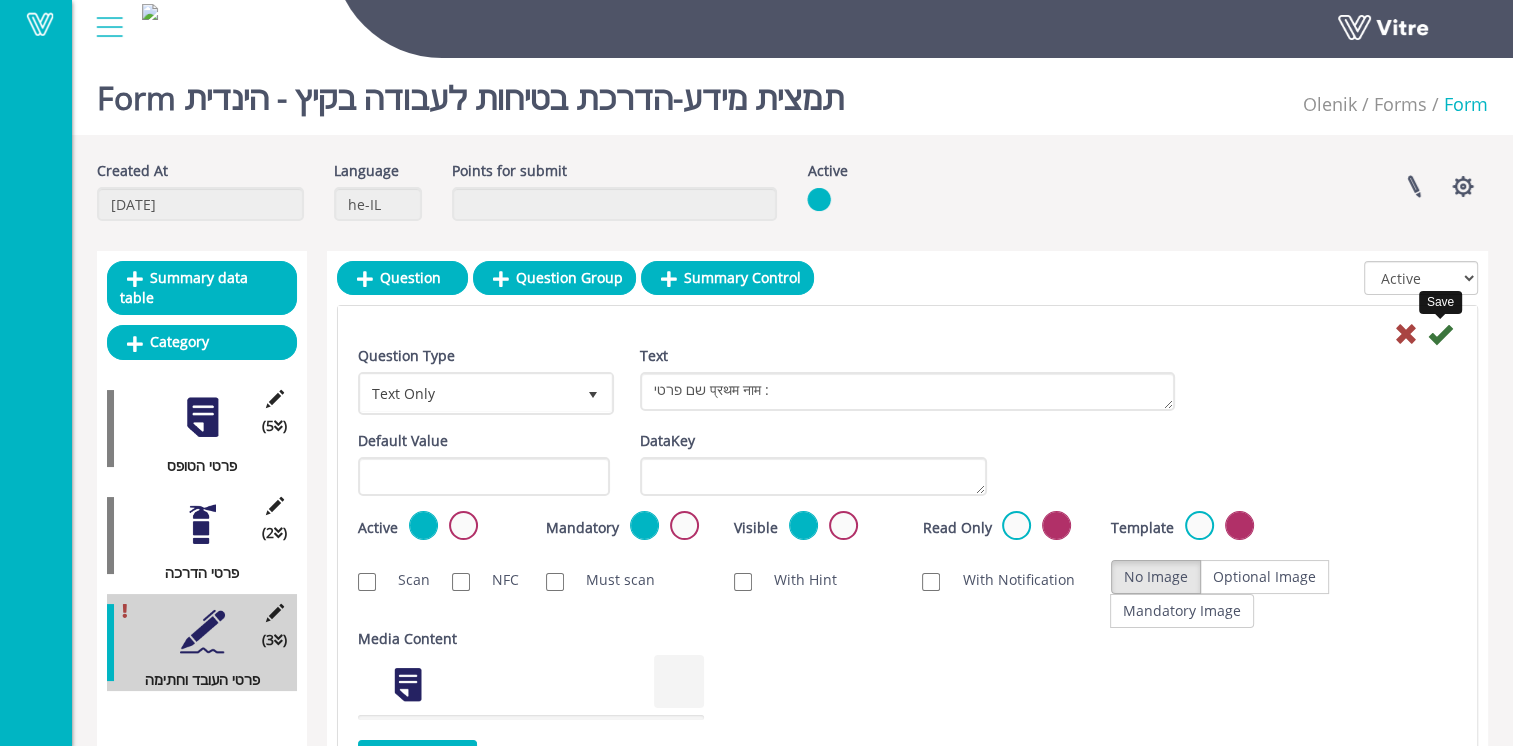 click at bounding box center [1440, 334] 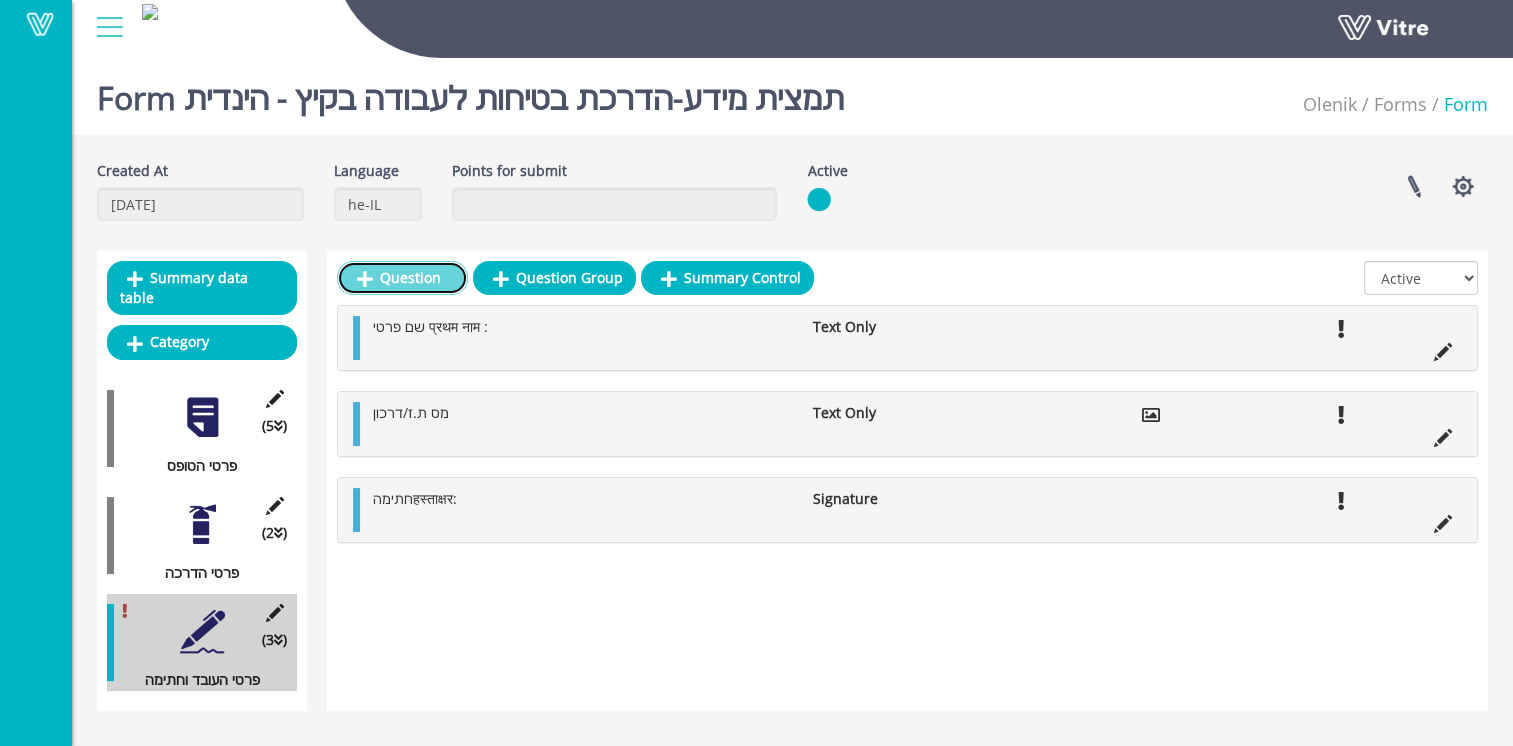 click on "Question" at bounding box center (402, 278) 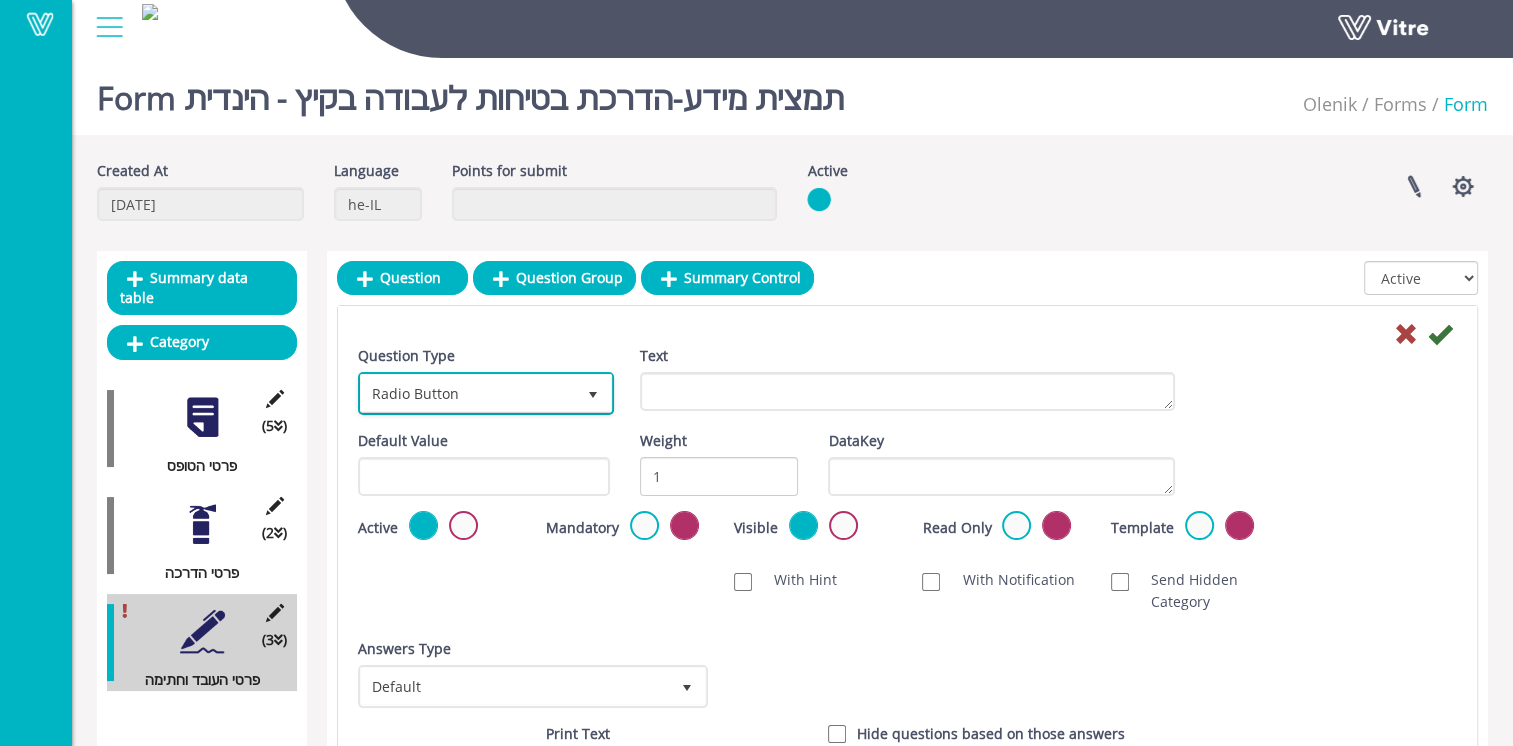 click on "Radio Button" at bounding box center [468, 393] 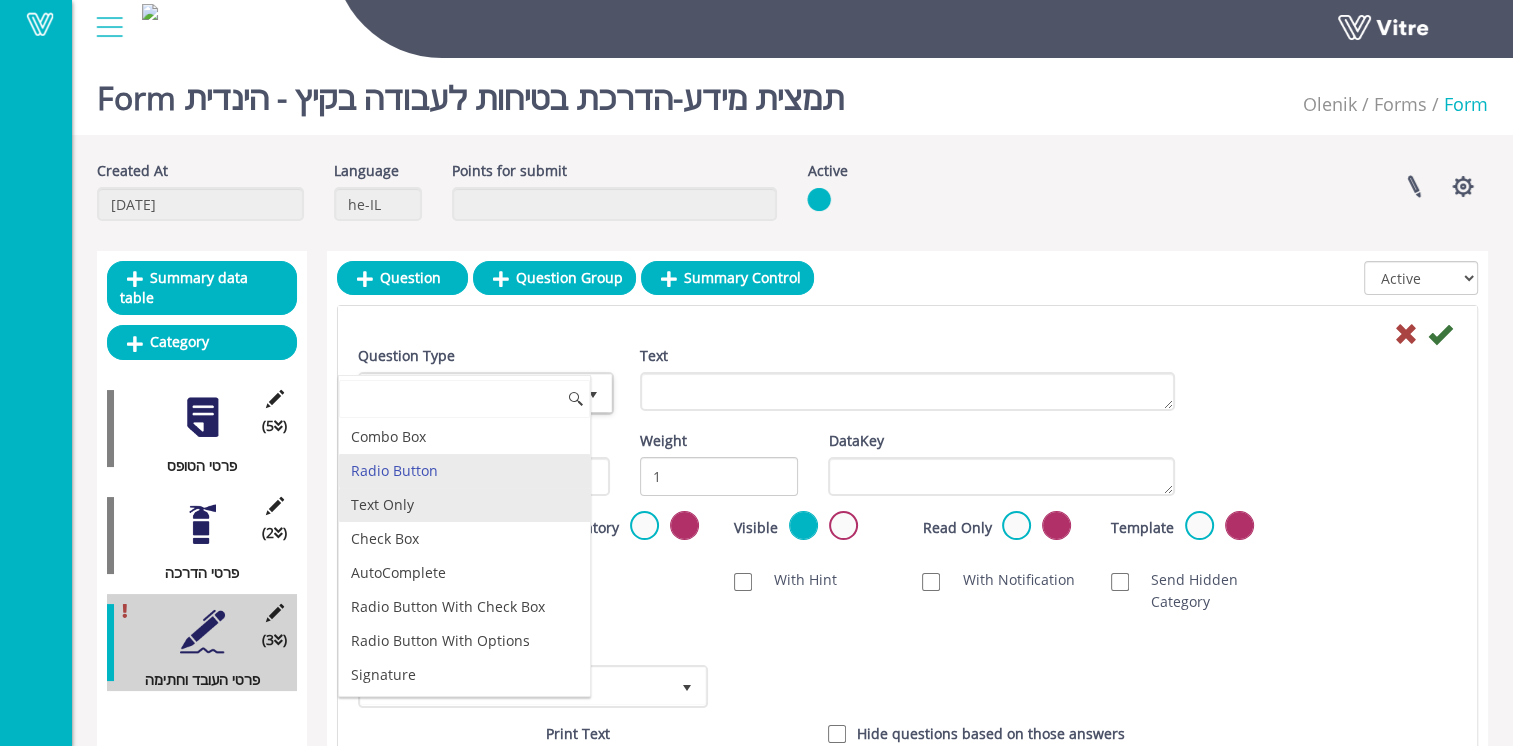 click on "Text Only" at bounding box center (464, 505) 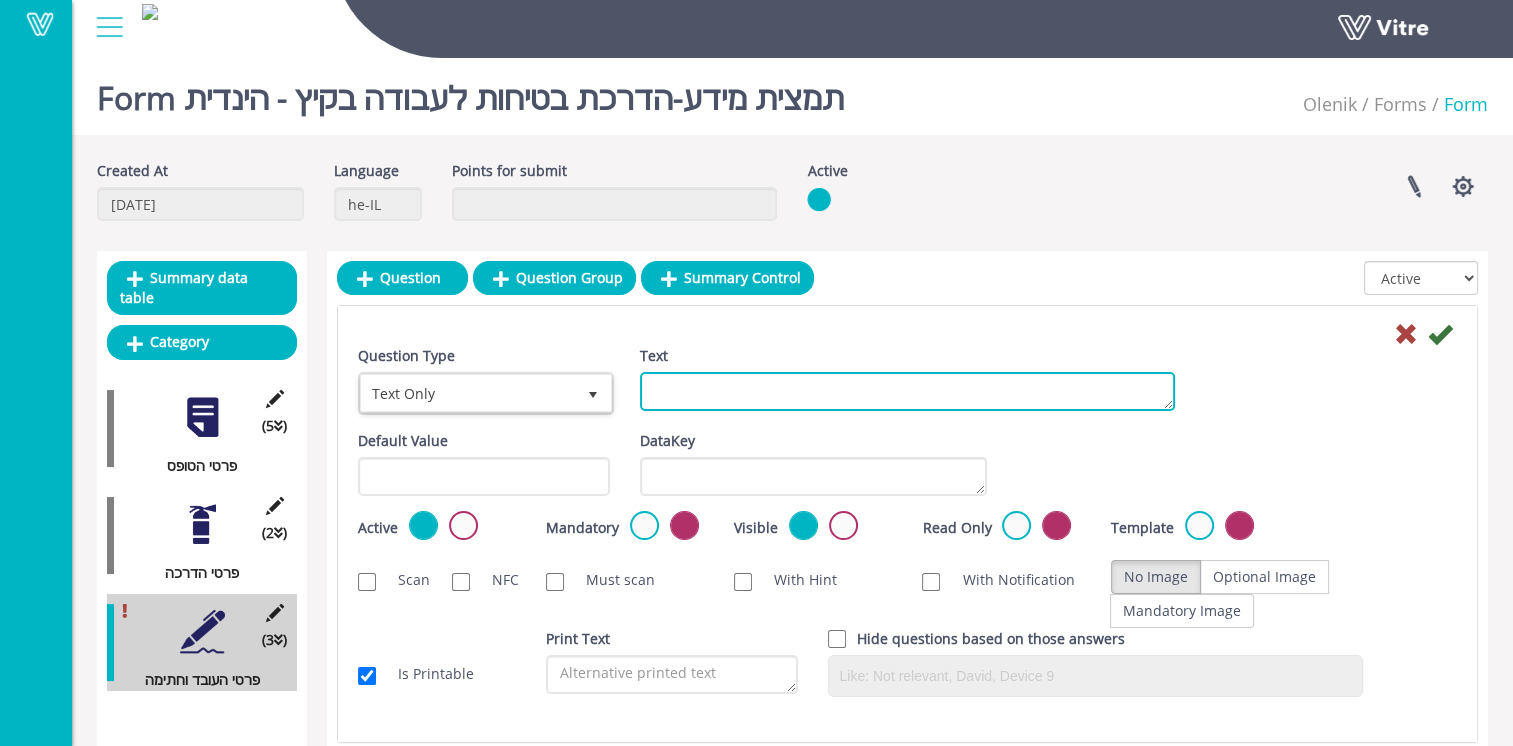 click on "Text" at bounding box center [907, 391] 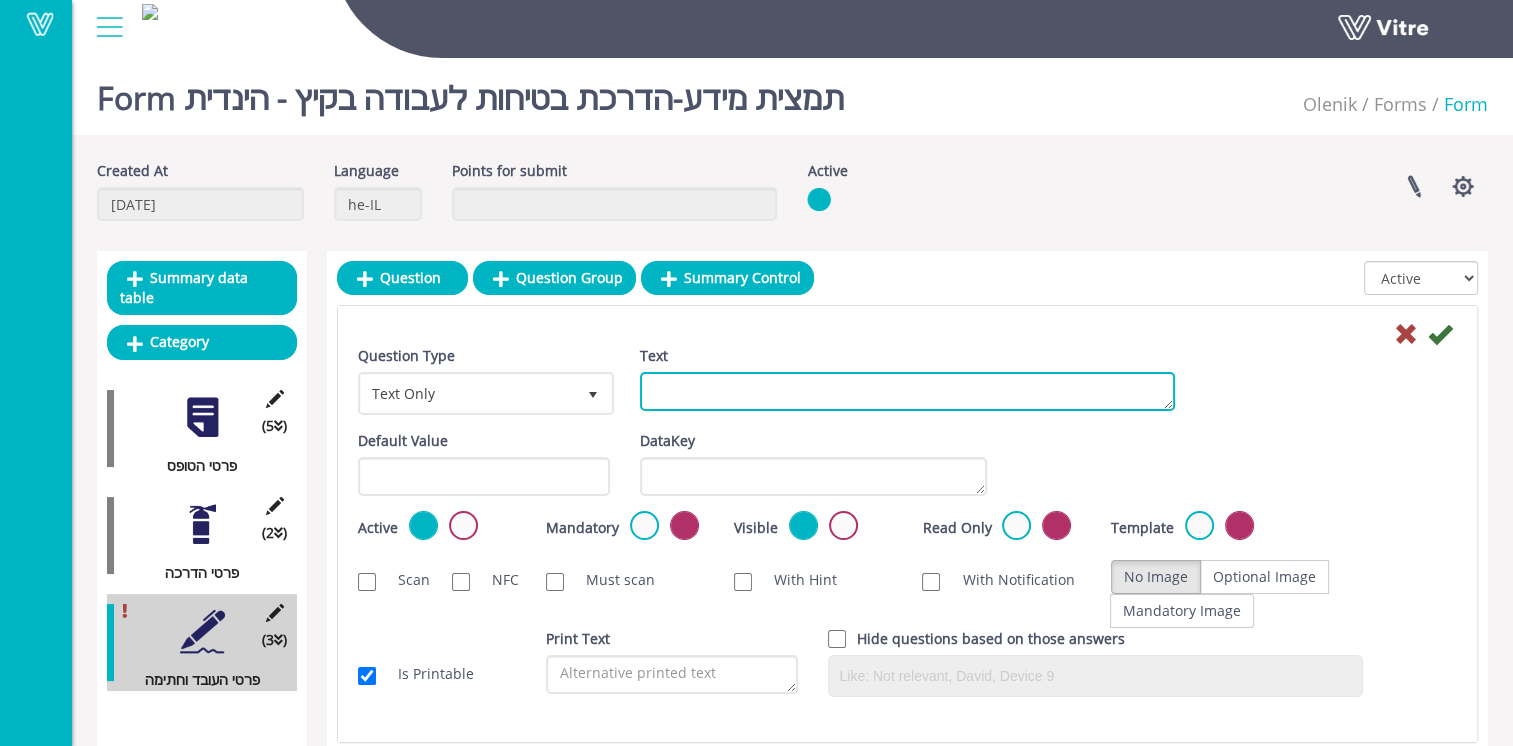 paste on "שם משפחהअंतिम नाम:" 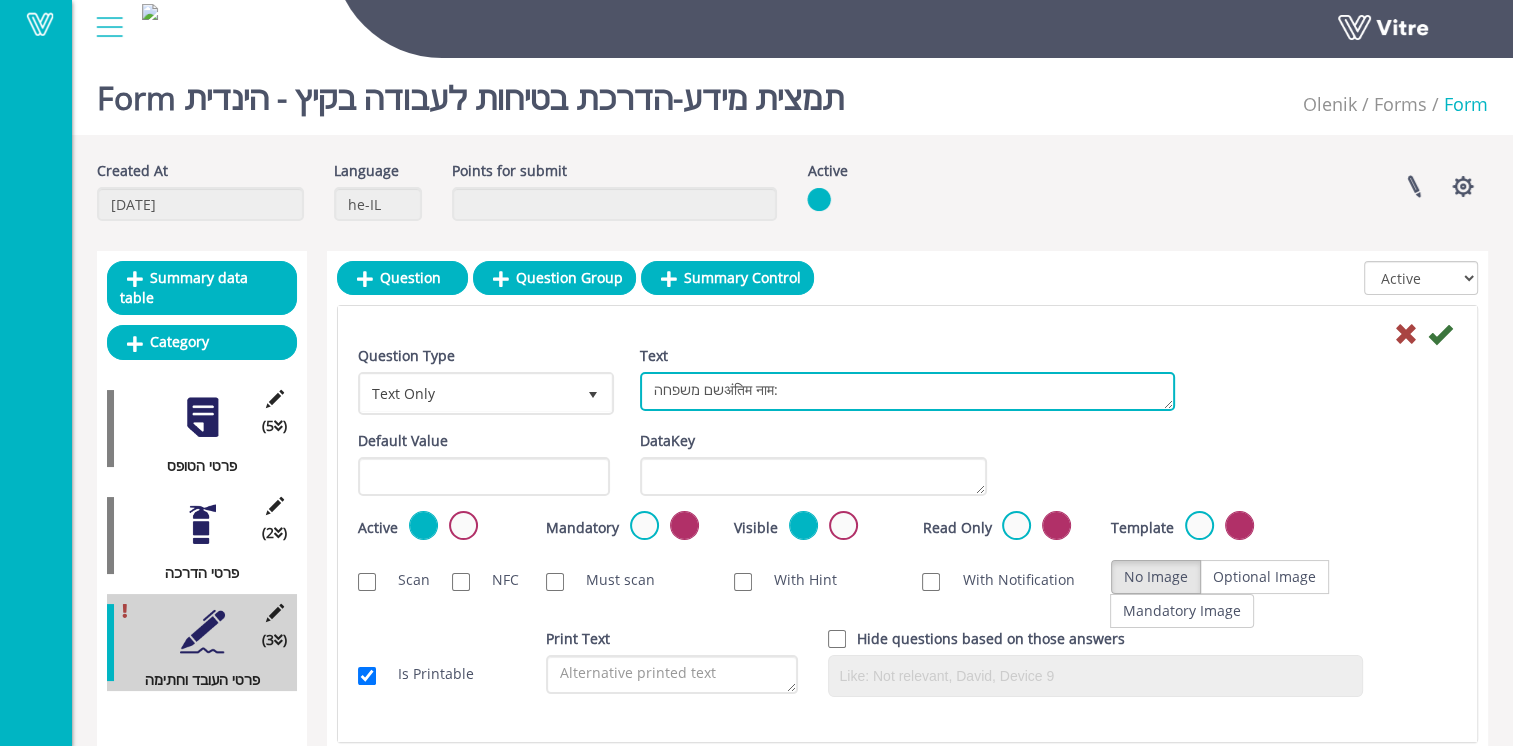 click on "שם משפחהअंतिम नाम:" at bounding box center (907, 391) 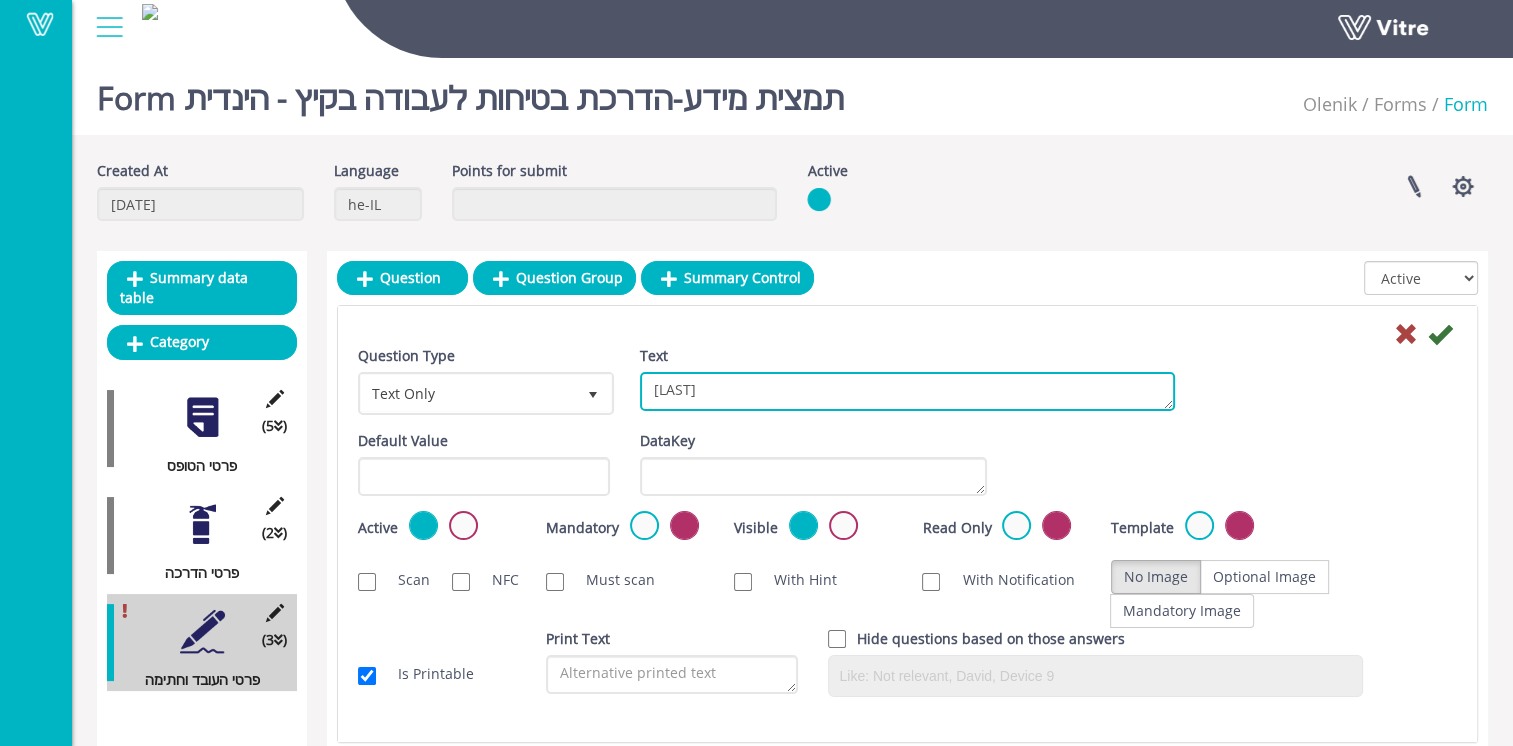 click on "[LAST]" at bounding box center (907, 391) 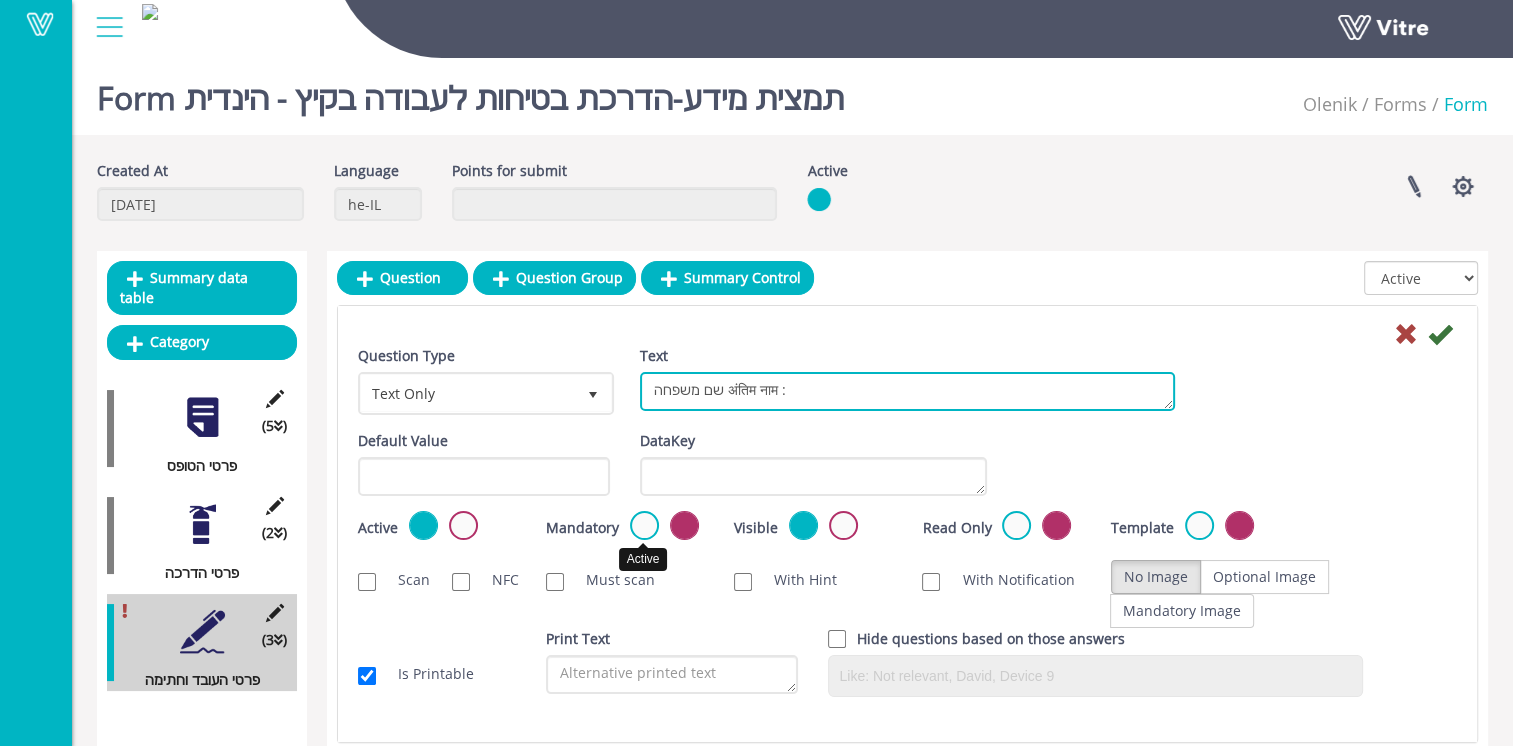 type on "שם משפחה अंतिम नाम :" 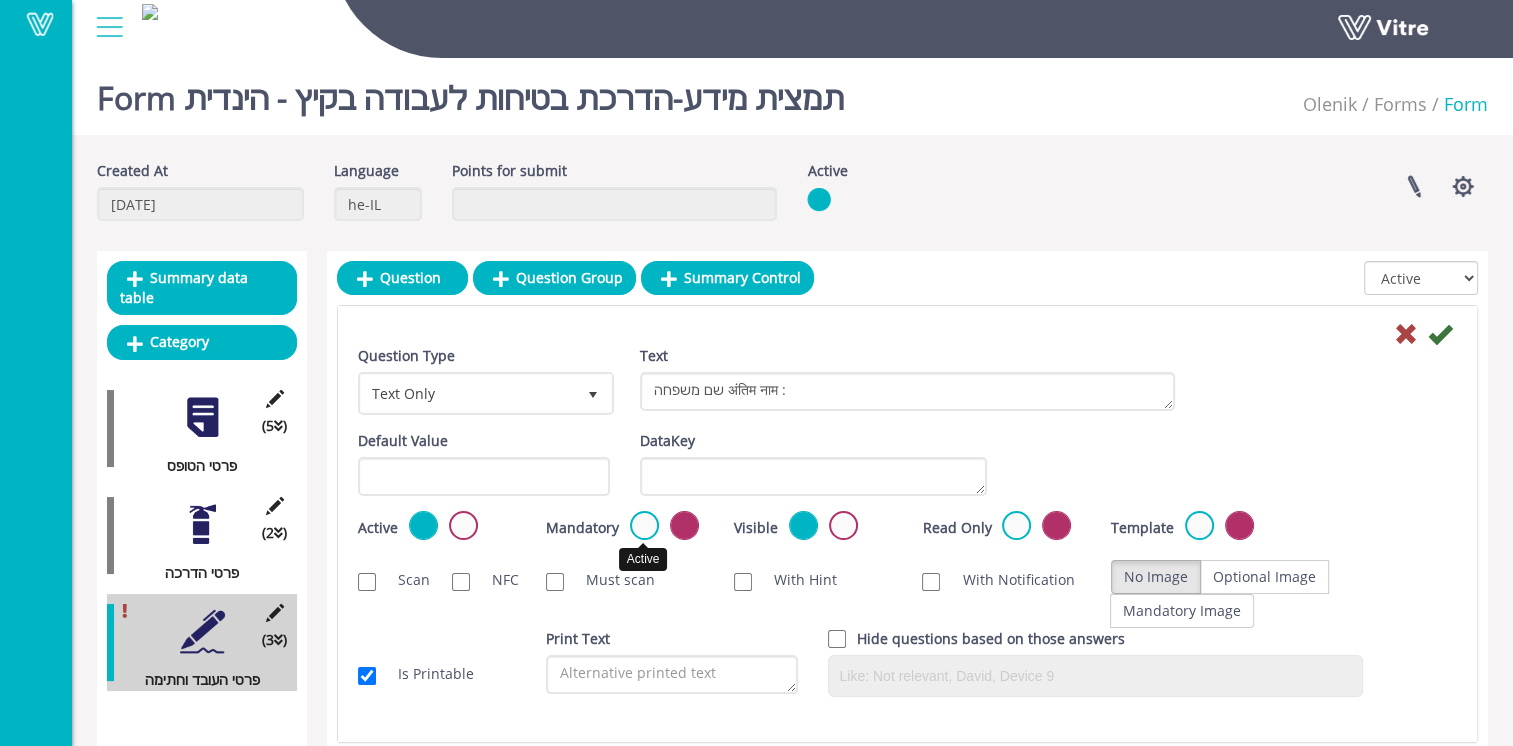 click at bounding box center (644, 525) 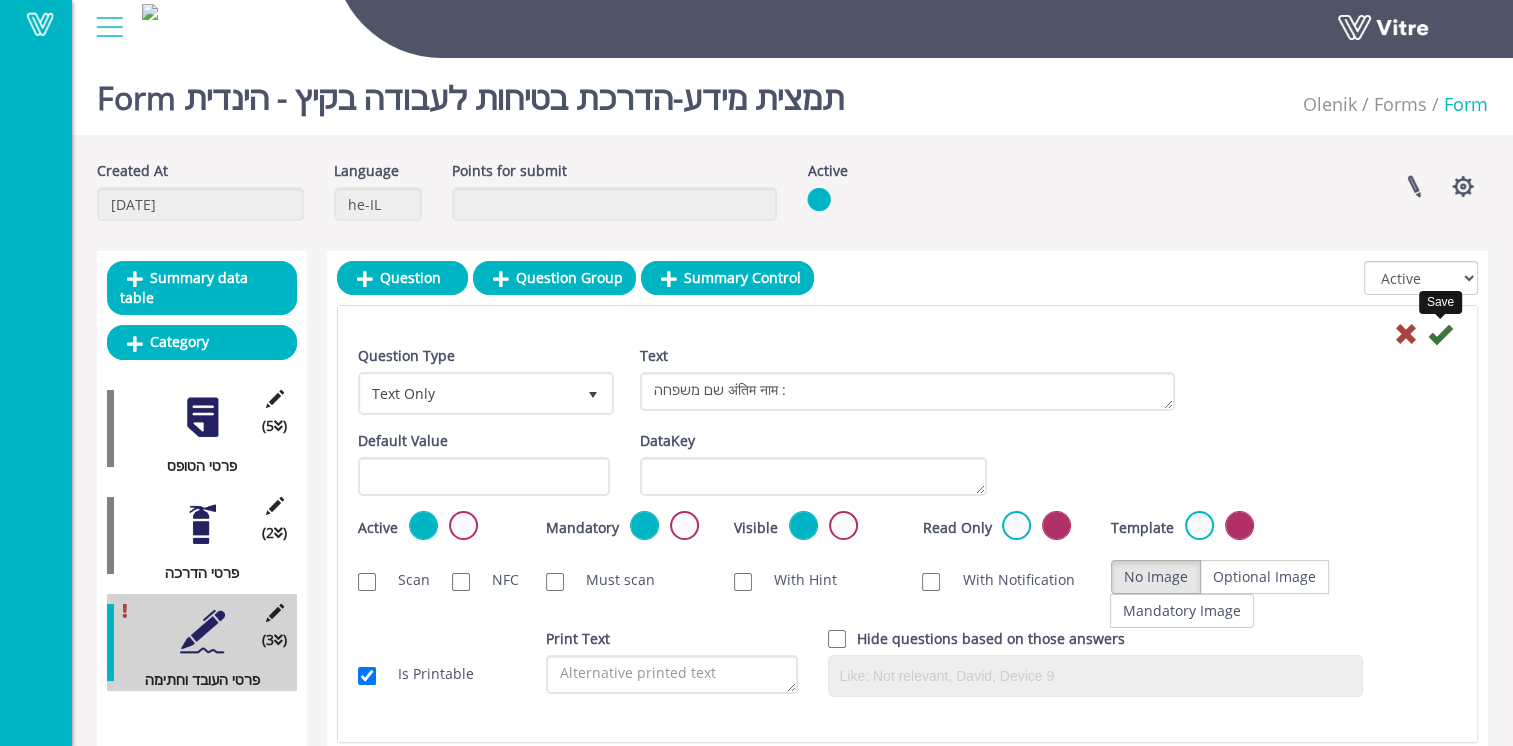 click at bounding box center [1440, 334] 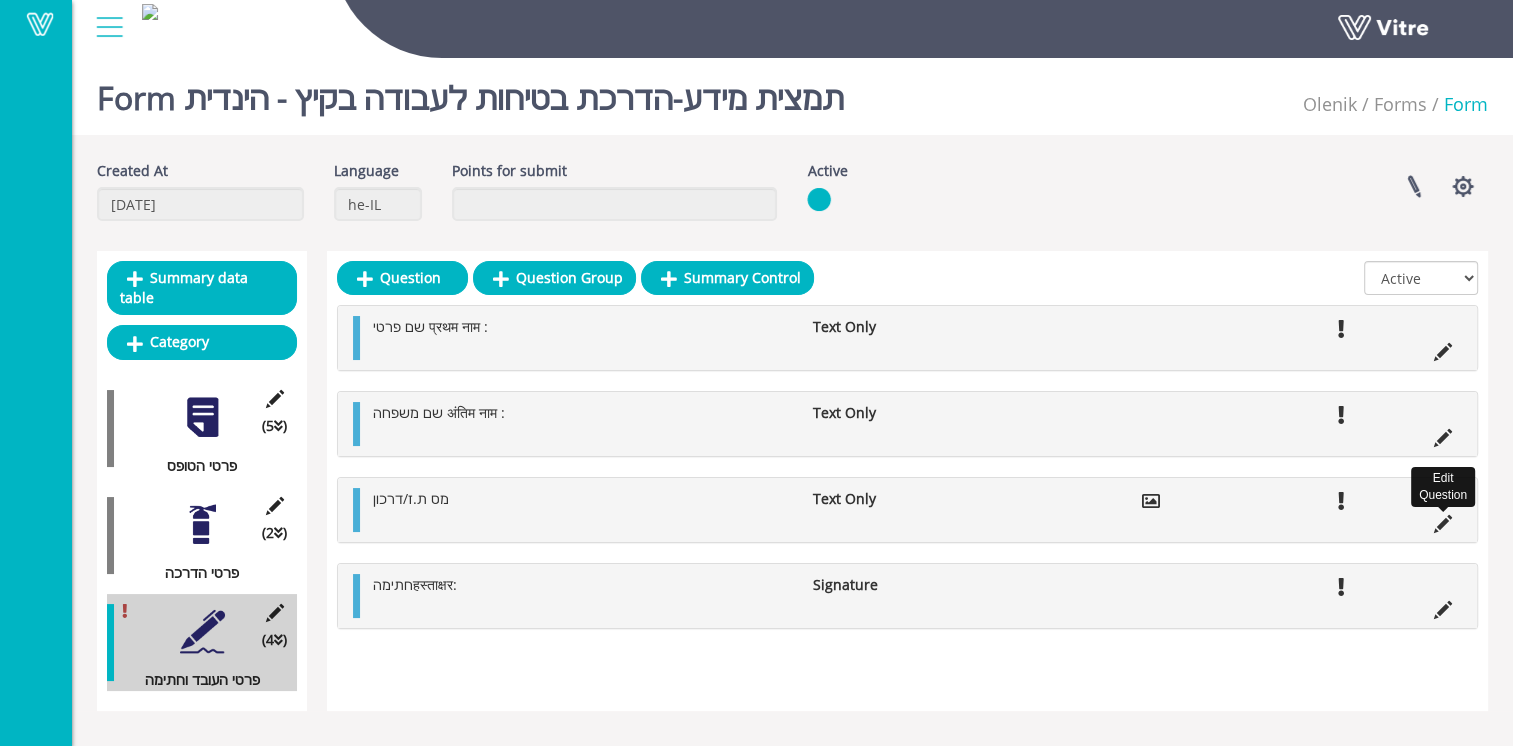 click at bounding box center (1443, 524) 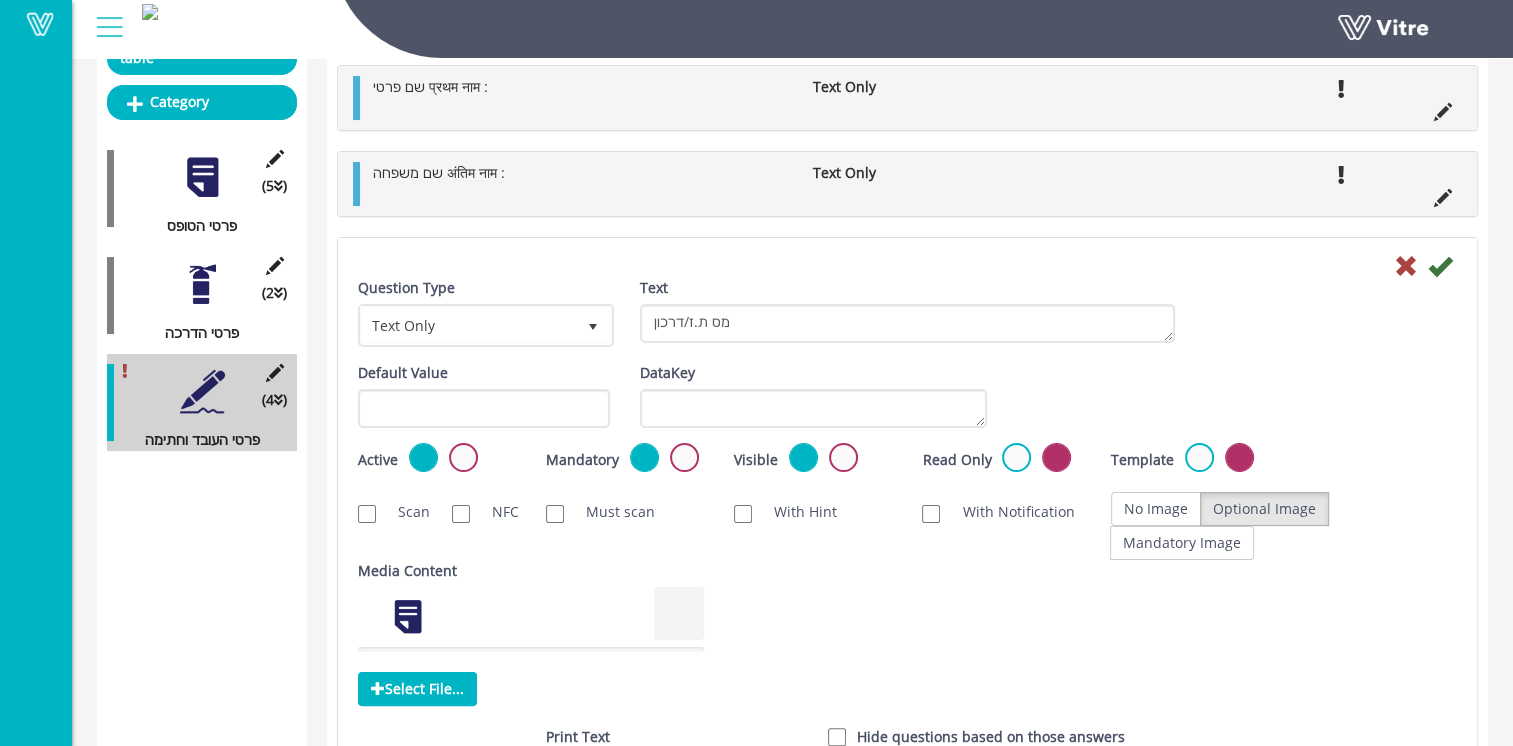 scroll, scrollTop: 300, scrollLeft: 0, axis: vertical 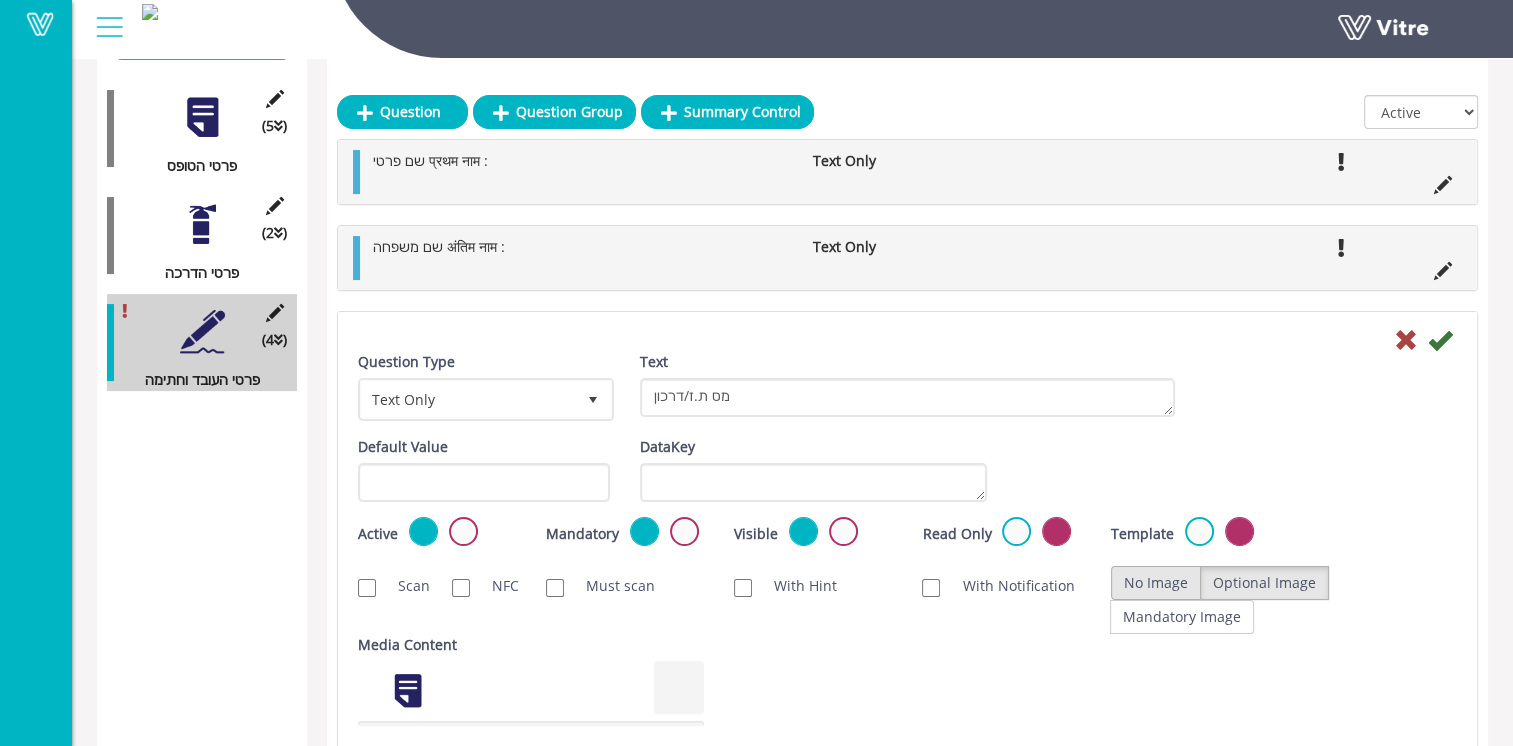 click on "No Image" at bounding box center (1156, 583) 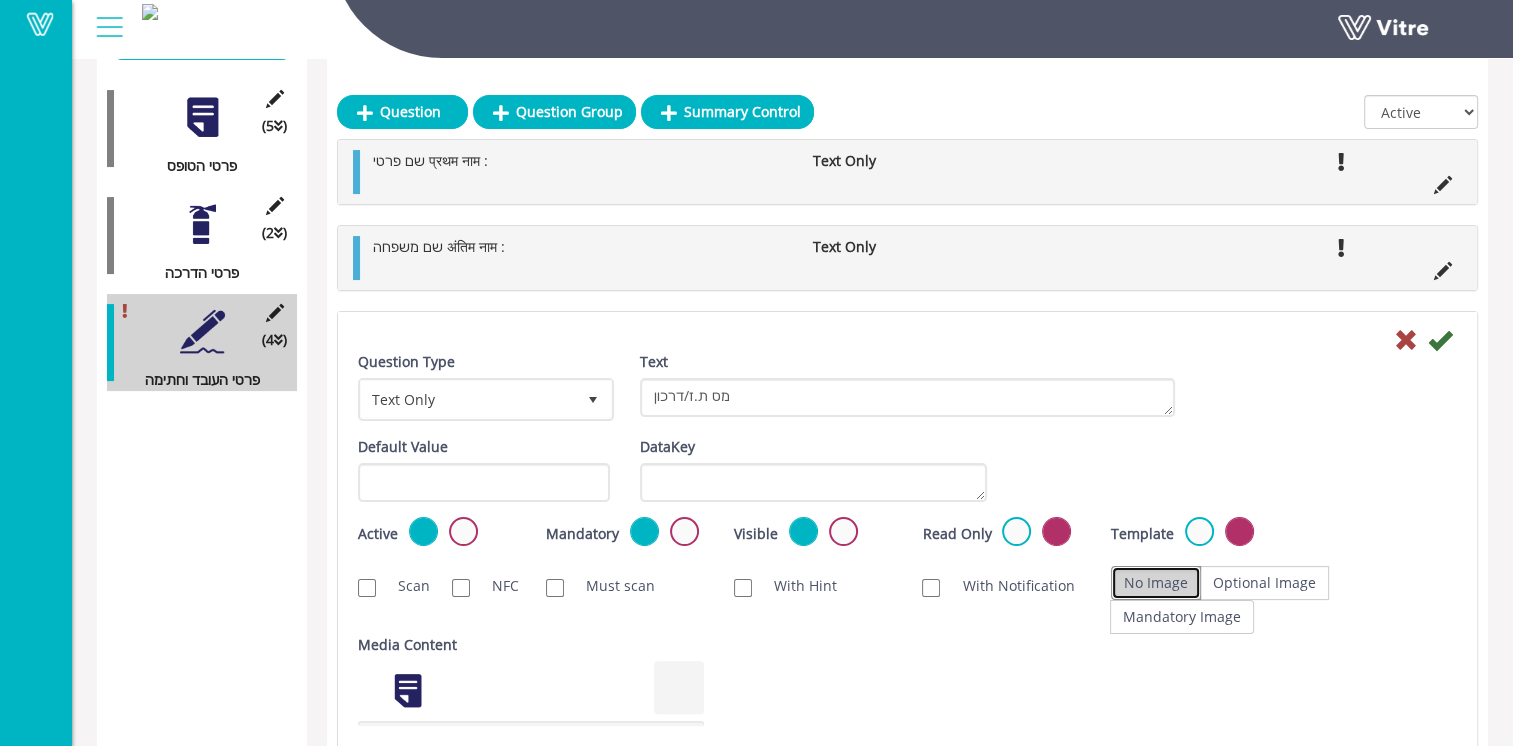 click at bounding box center (1440, 340) 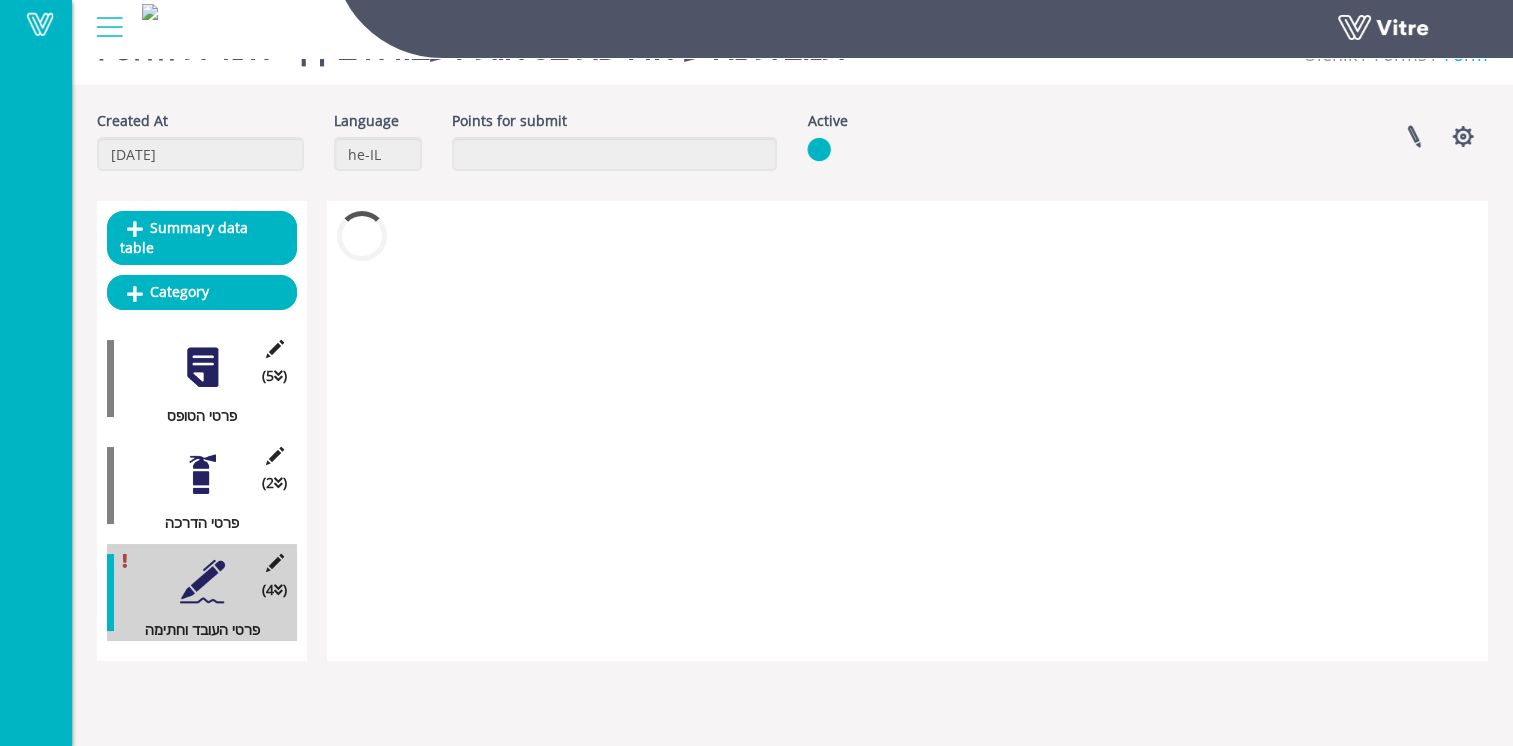 scroll, scrollTop: 50, scrollLeft: 0, axis: vertical 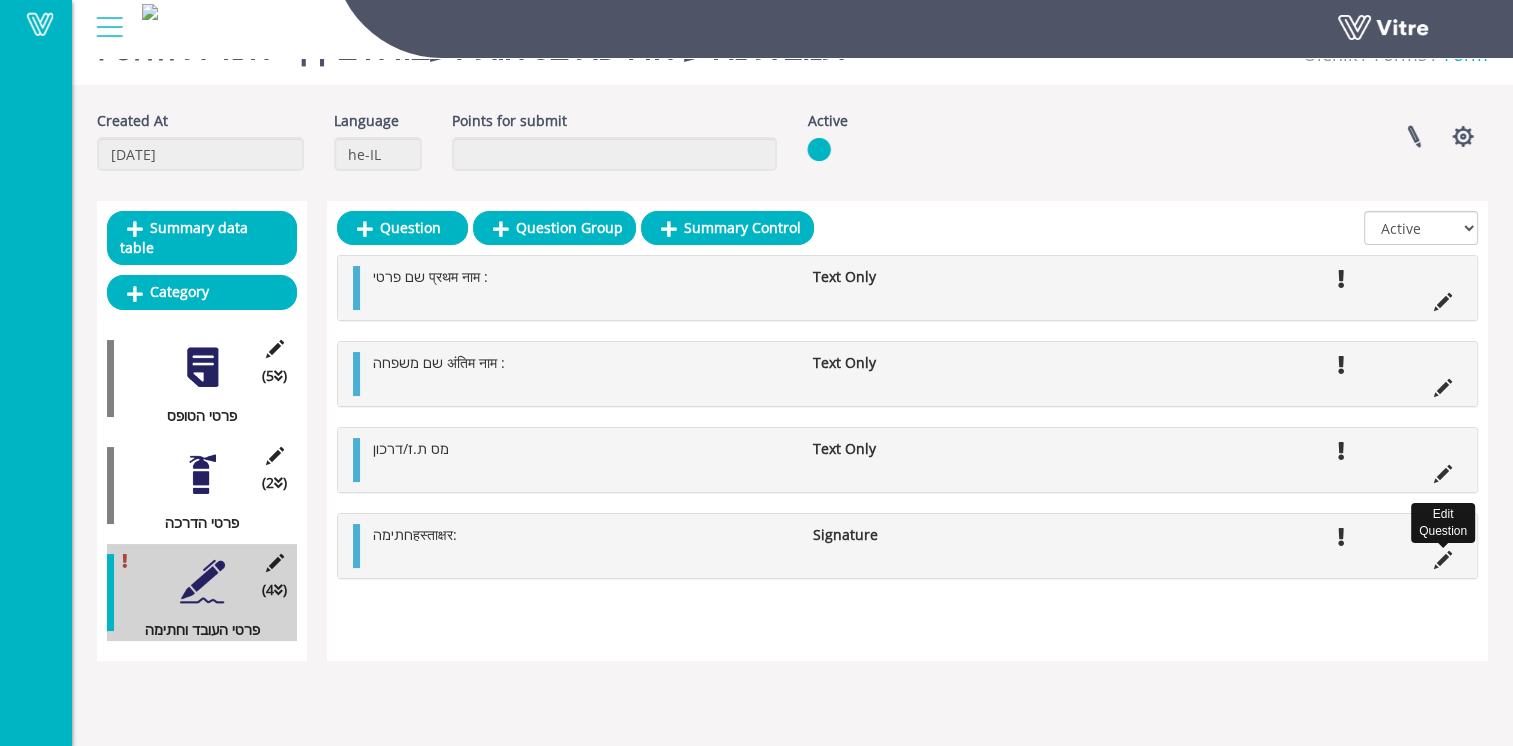 click at bounding box center [1443, 560] 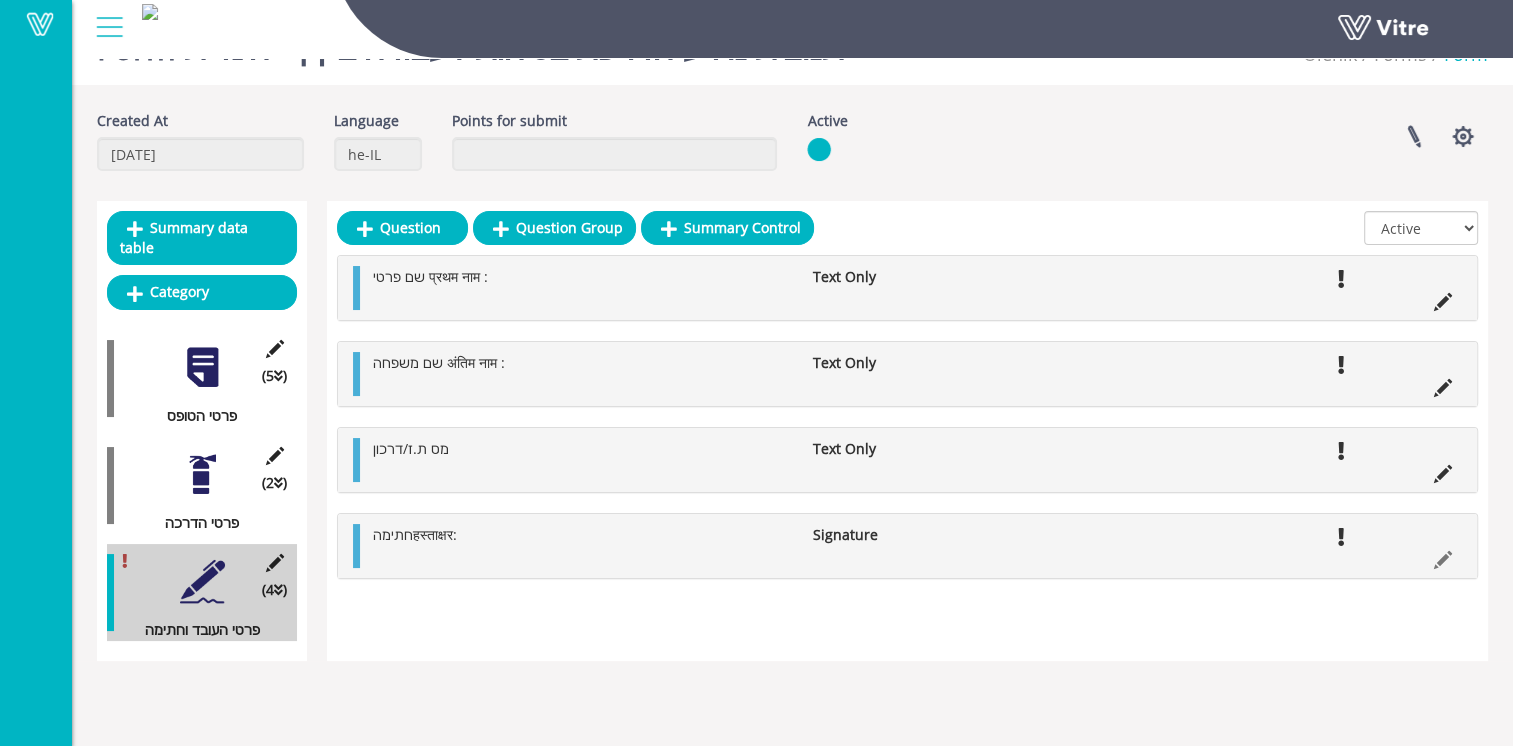 scroll, scrollTop: 300, scrollLeft: 0, axis: vertical 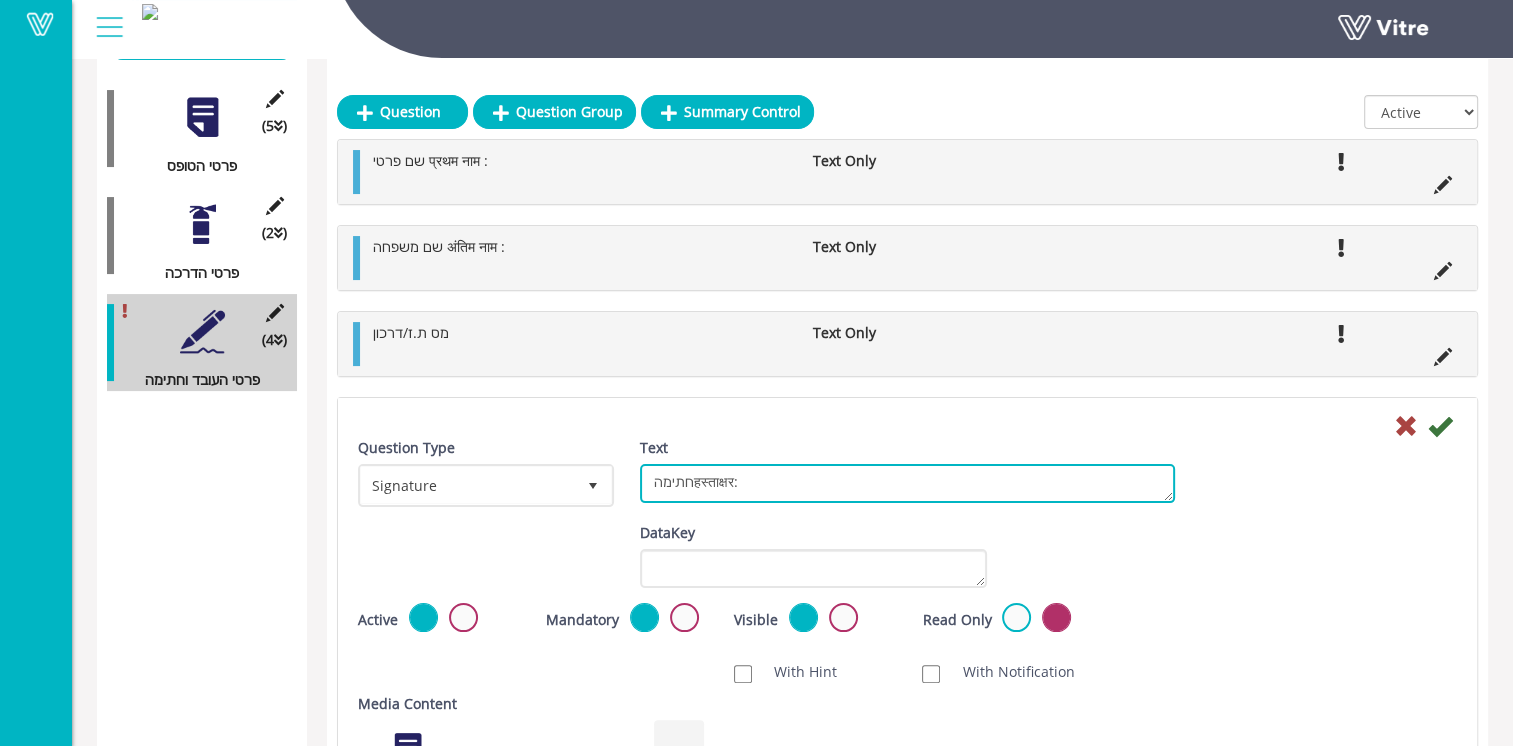 click on "חתימהहस्ताक्षर:" at bounding box center [907, 483] 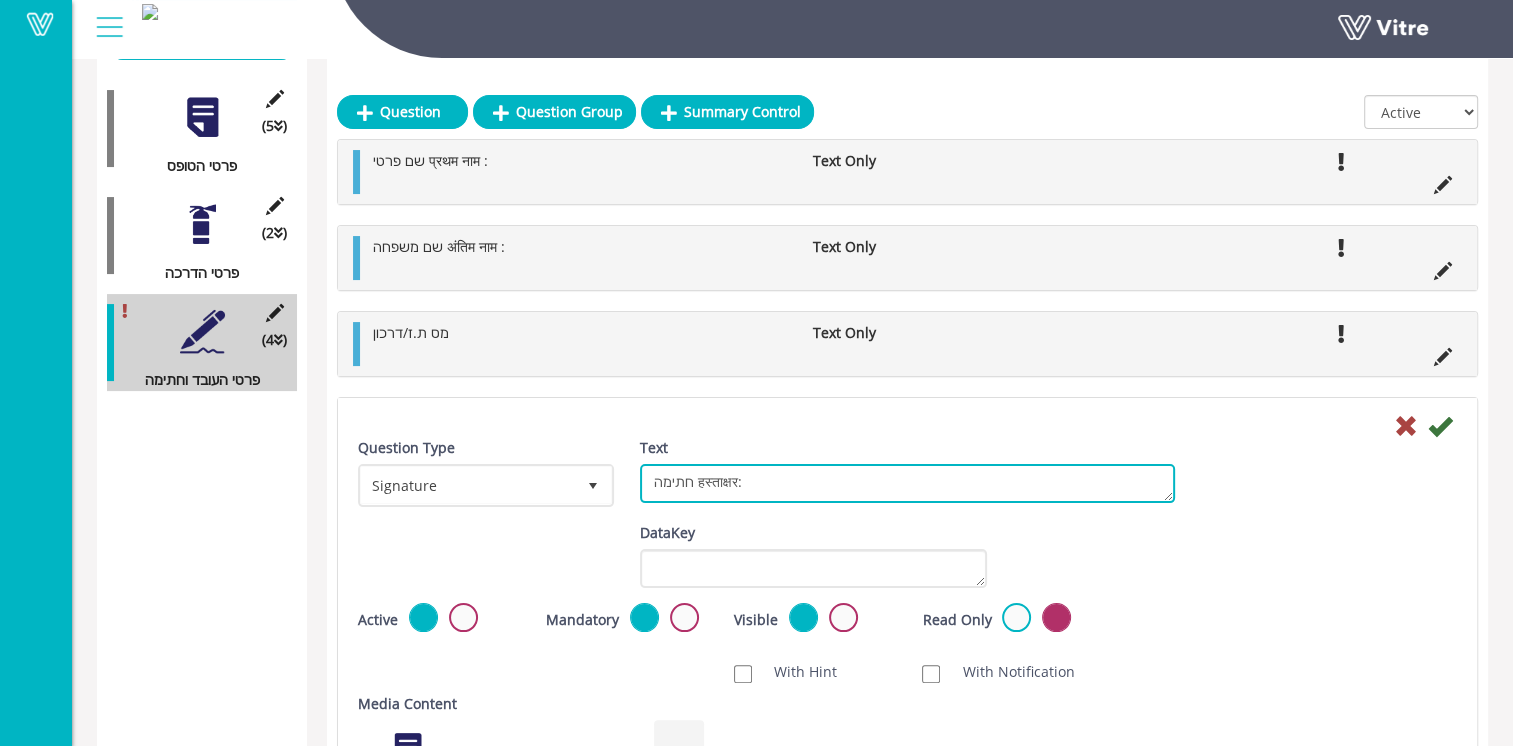 click on "חתימהहस्ताक्षर:" at bounding box center (907, 483) 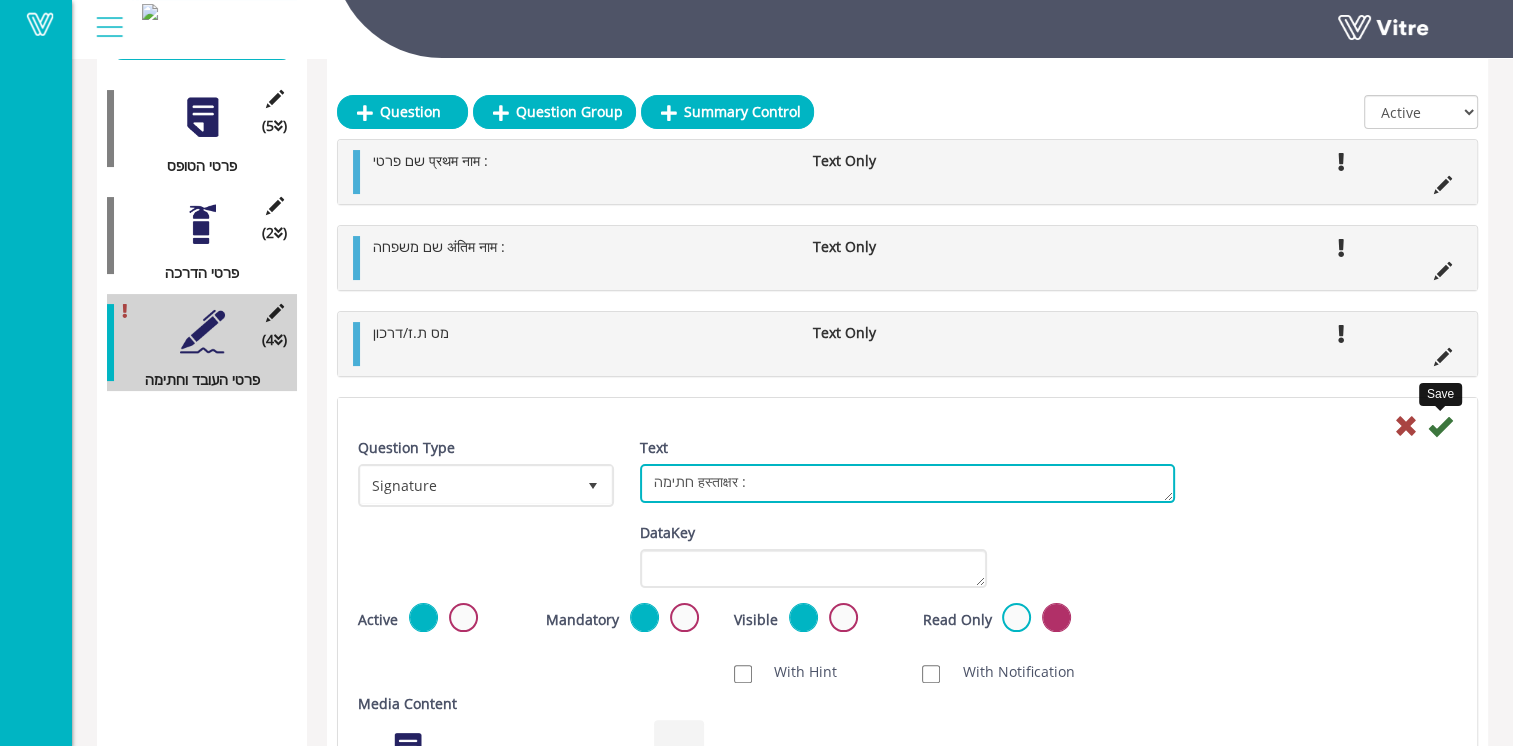 type on "חתימה हस्ताक्षर :" 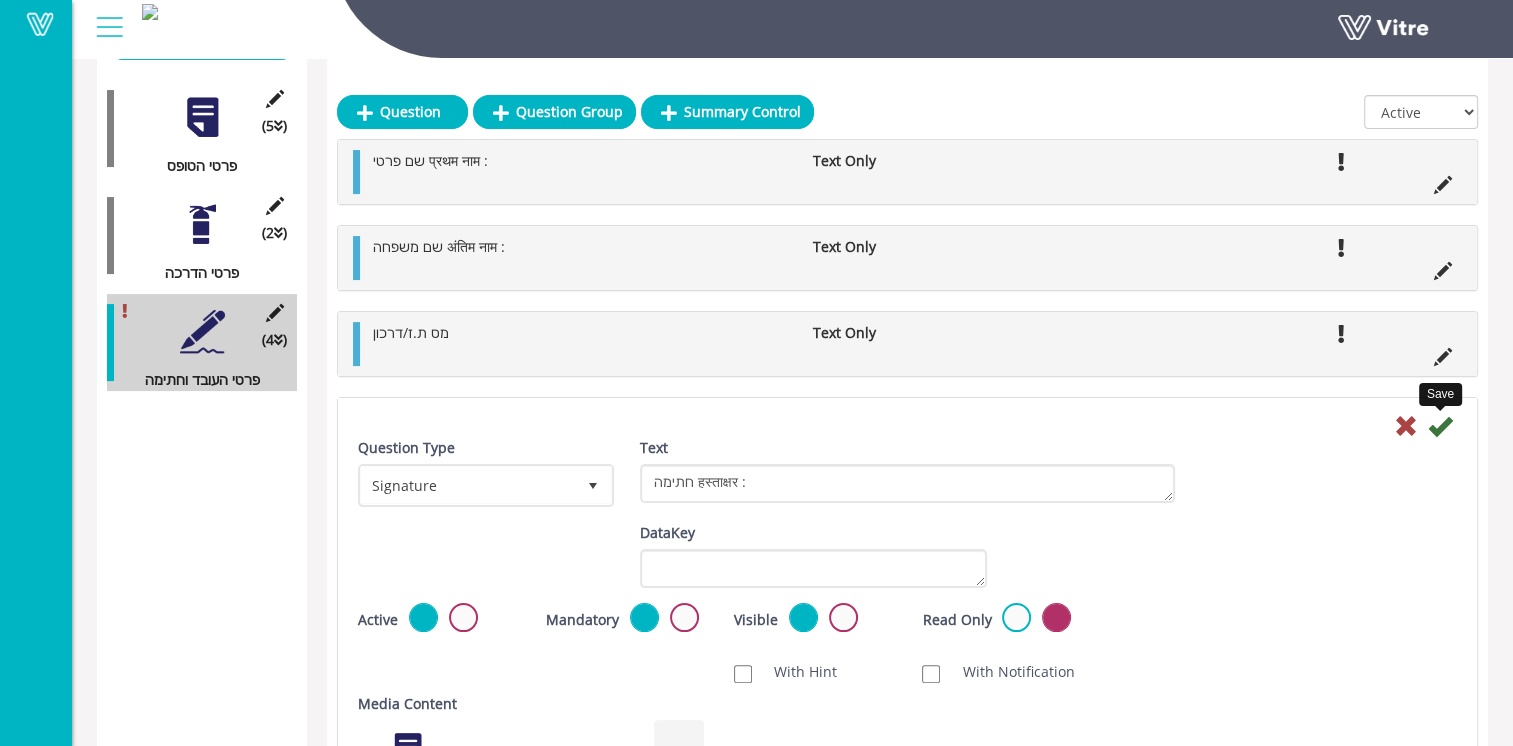 click at bounding box center [1440, 426] 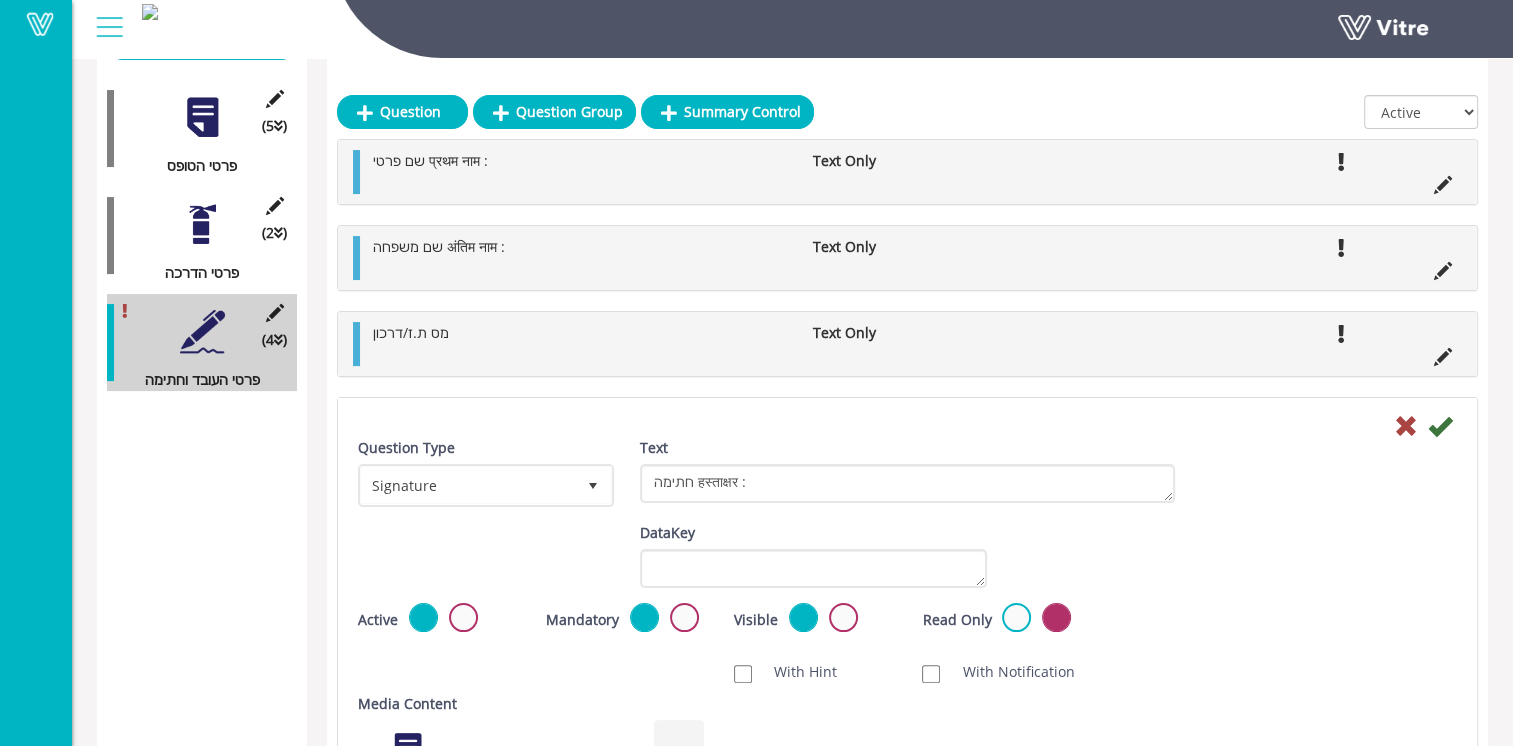 scroll, scrollTop: 50, scrollLeft: 0, axis: vertical 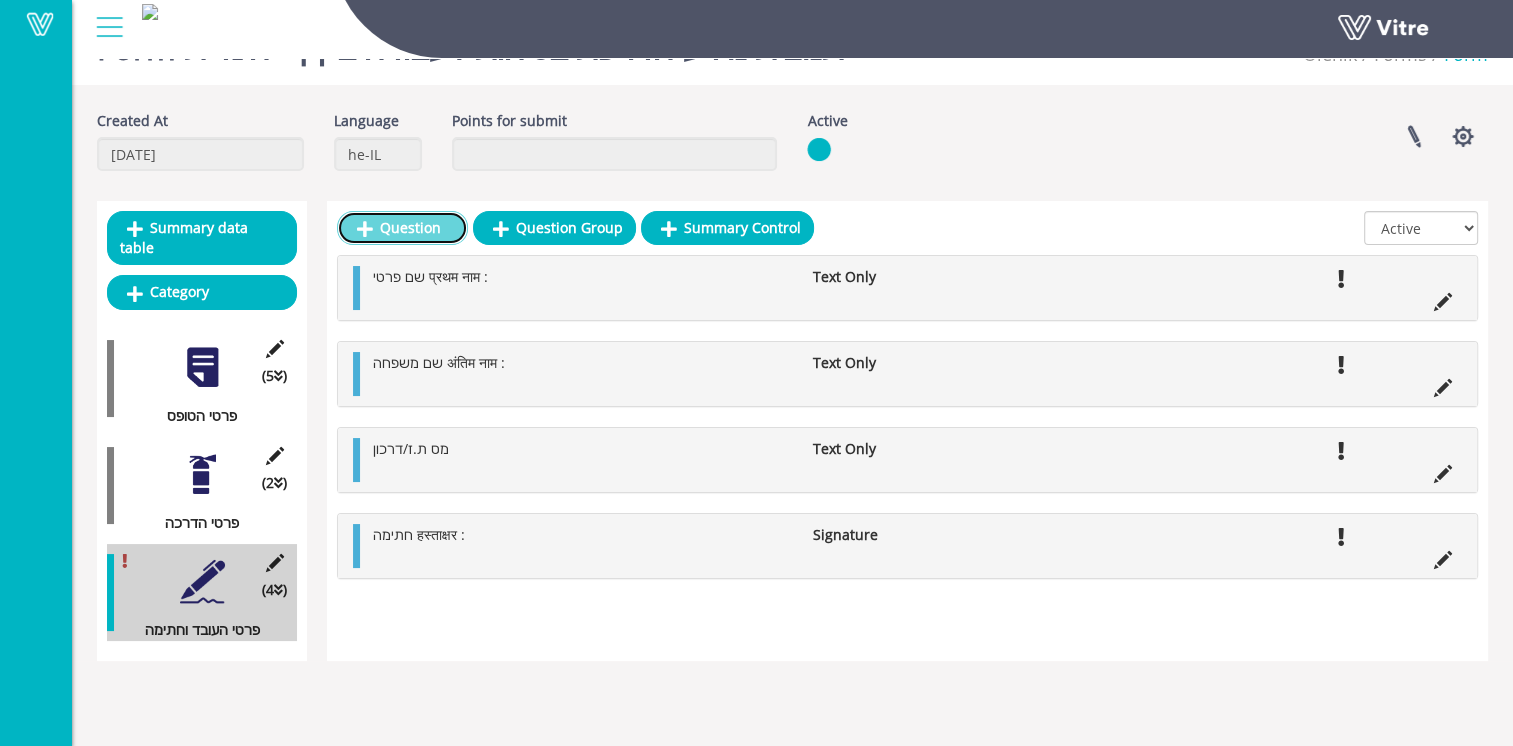 drag, startPoint x: 418, startPoint y: 238, endPoint x: 422, endPoint y: 248, distance: 10.770329 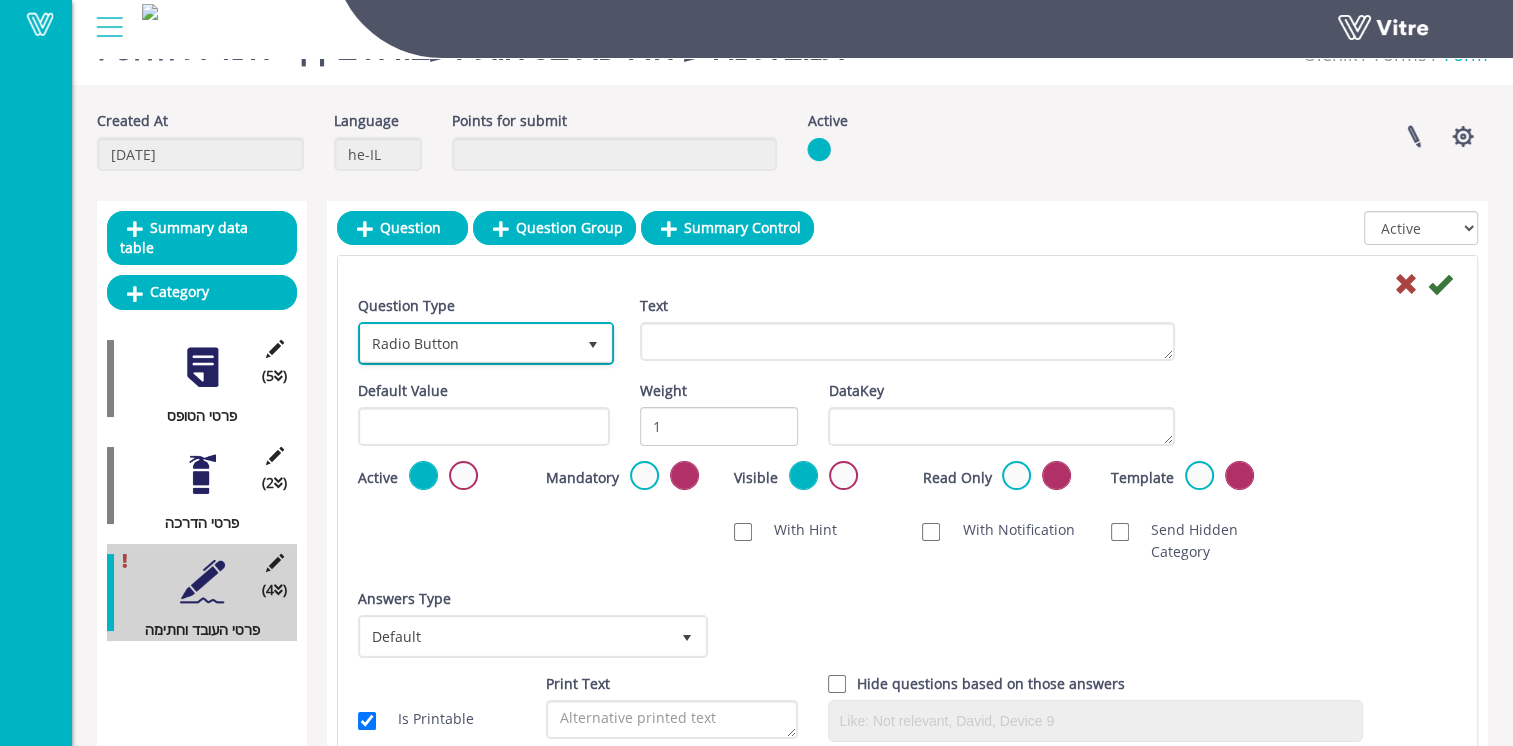 click on "Radio Button" at bounding box center [468, 343] 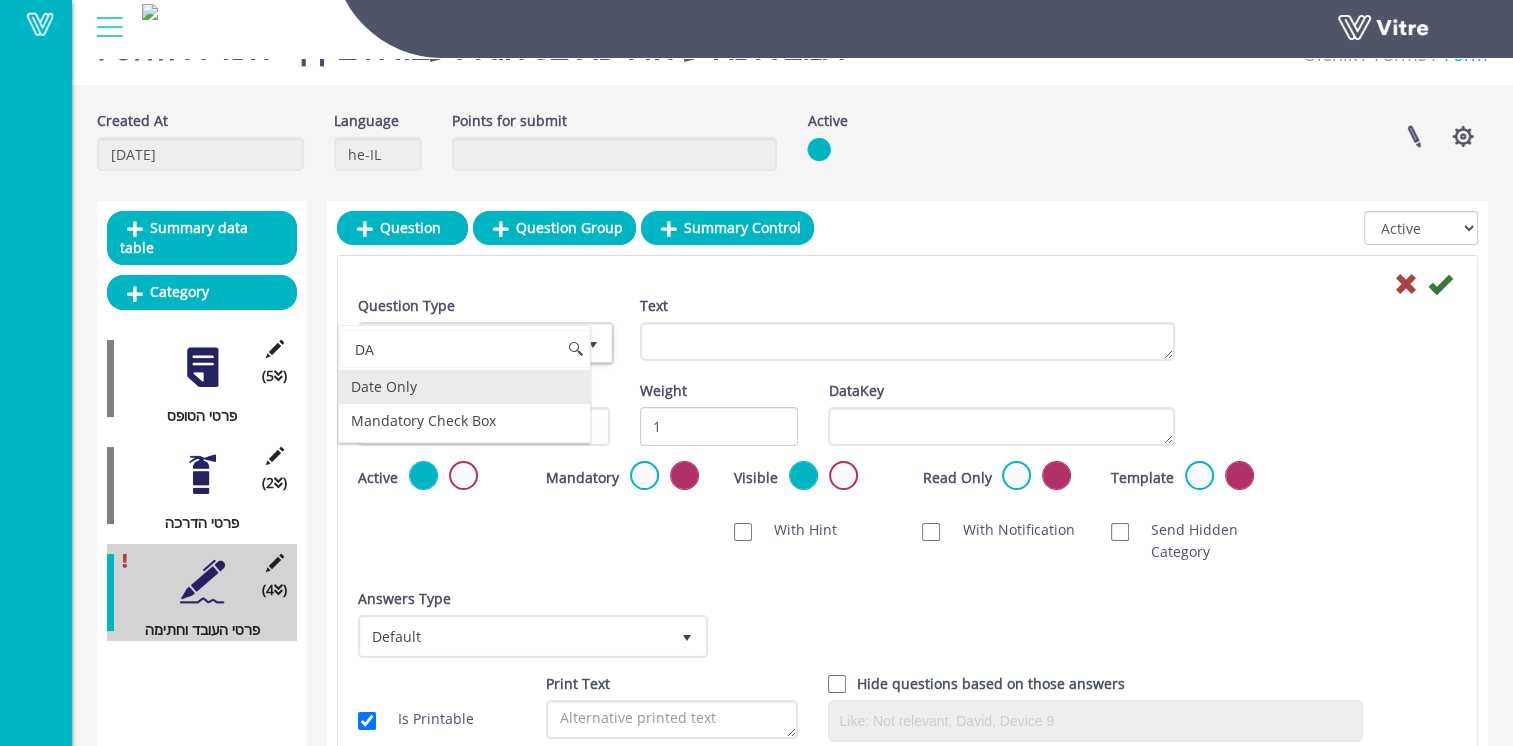 click on "Date Only" at bounding box center [464, 387] 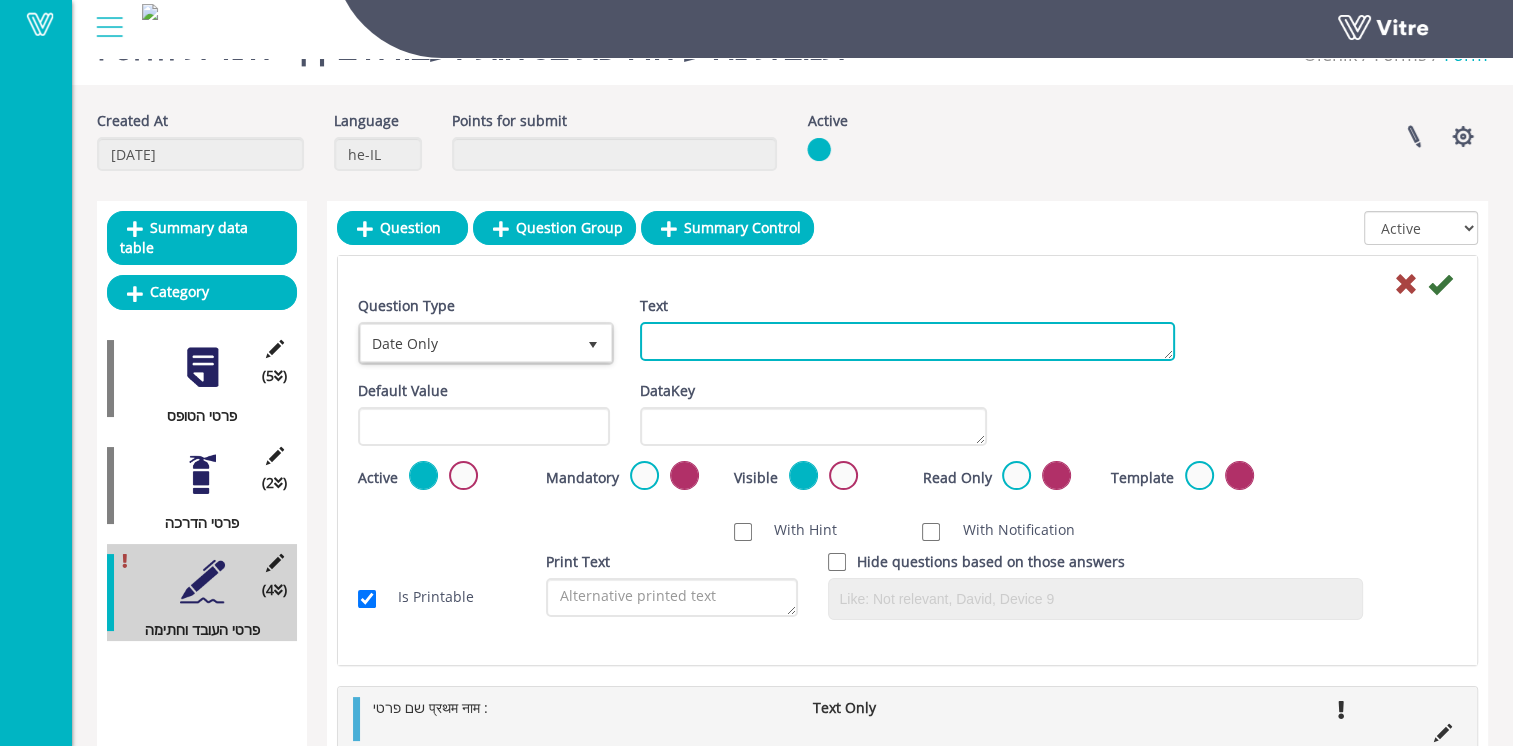 click on "Text" at bounding box center (907, 341) 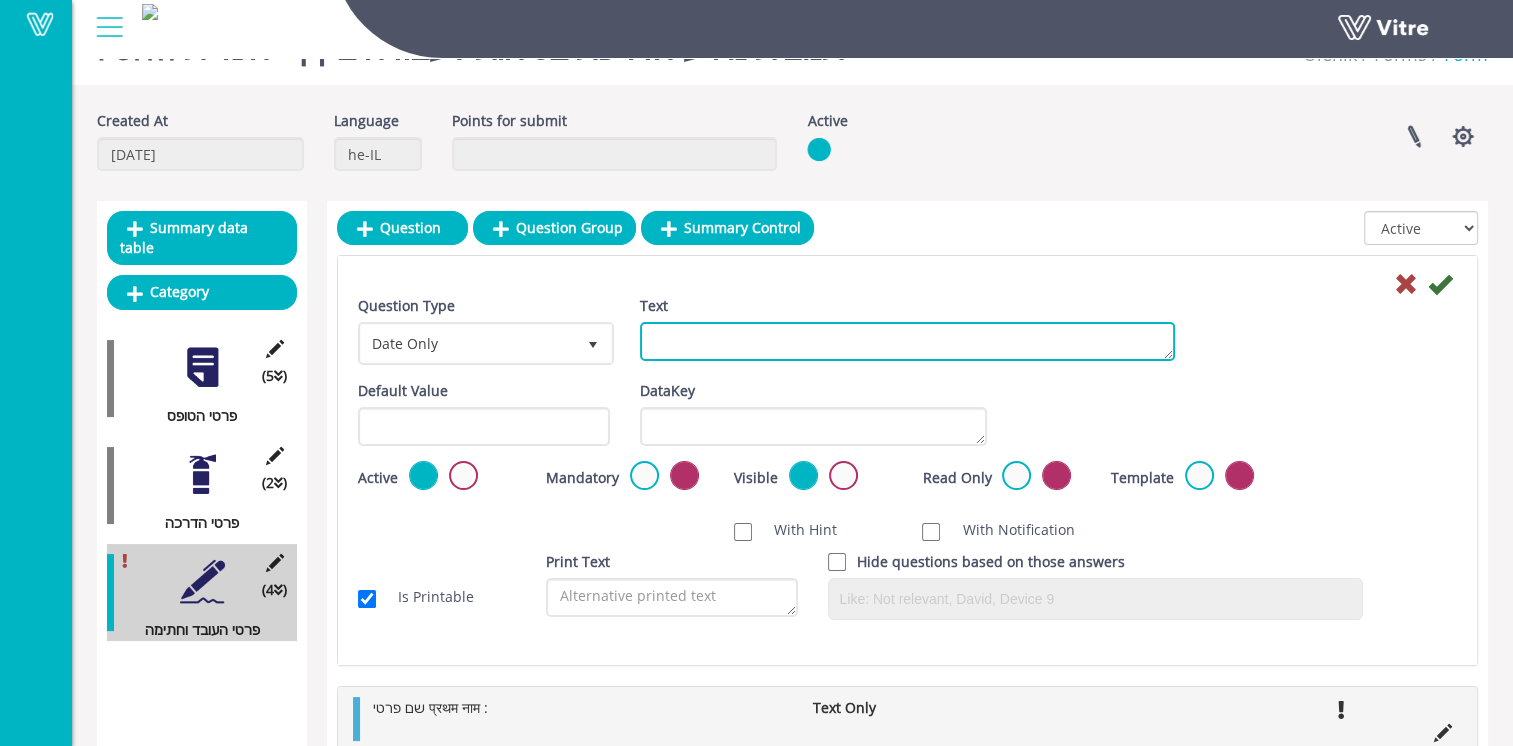 paste on "תאריךतारीख:" 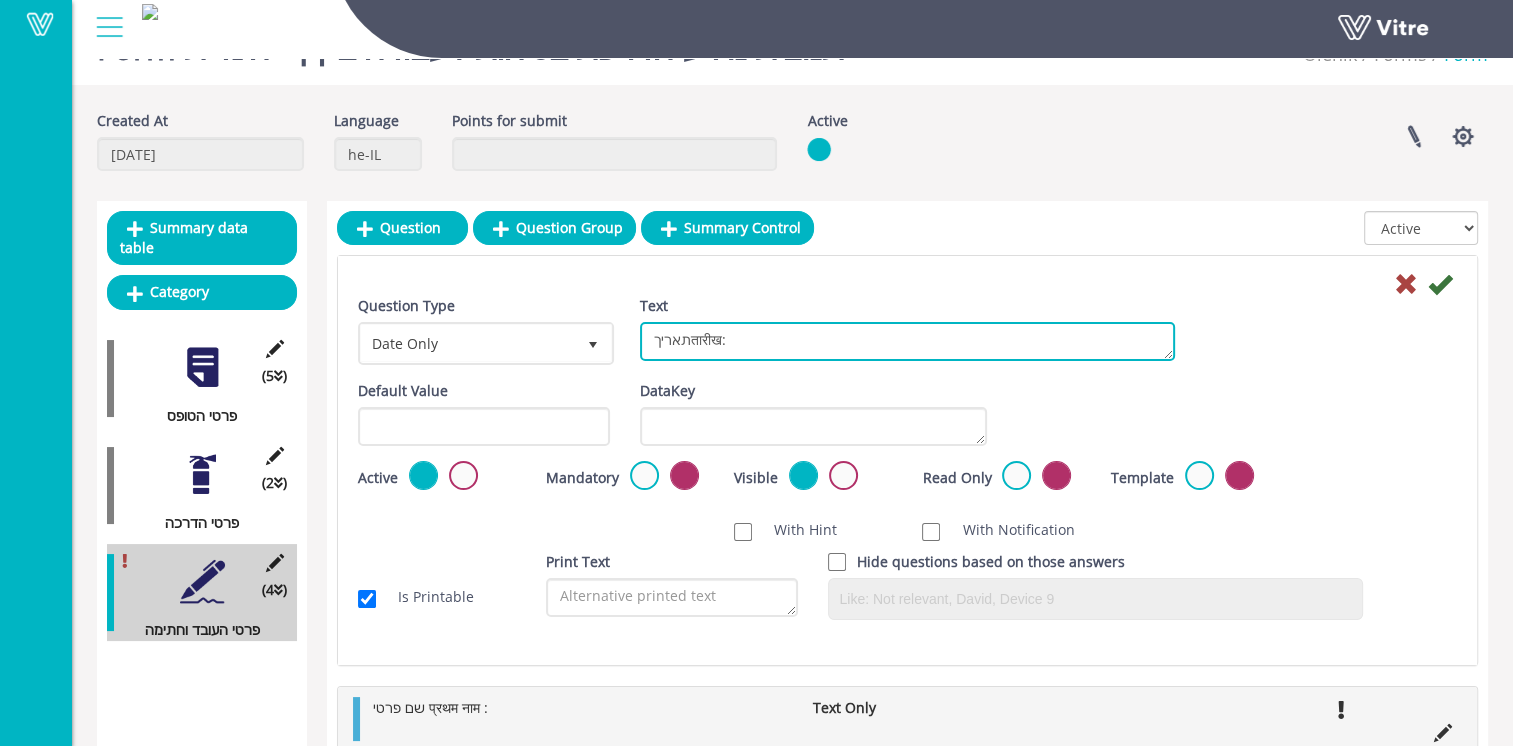 click on "תאריךतारीख:" at bounding box center (907, 341) 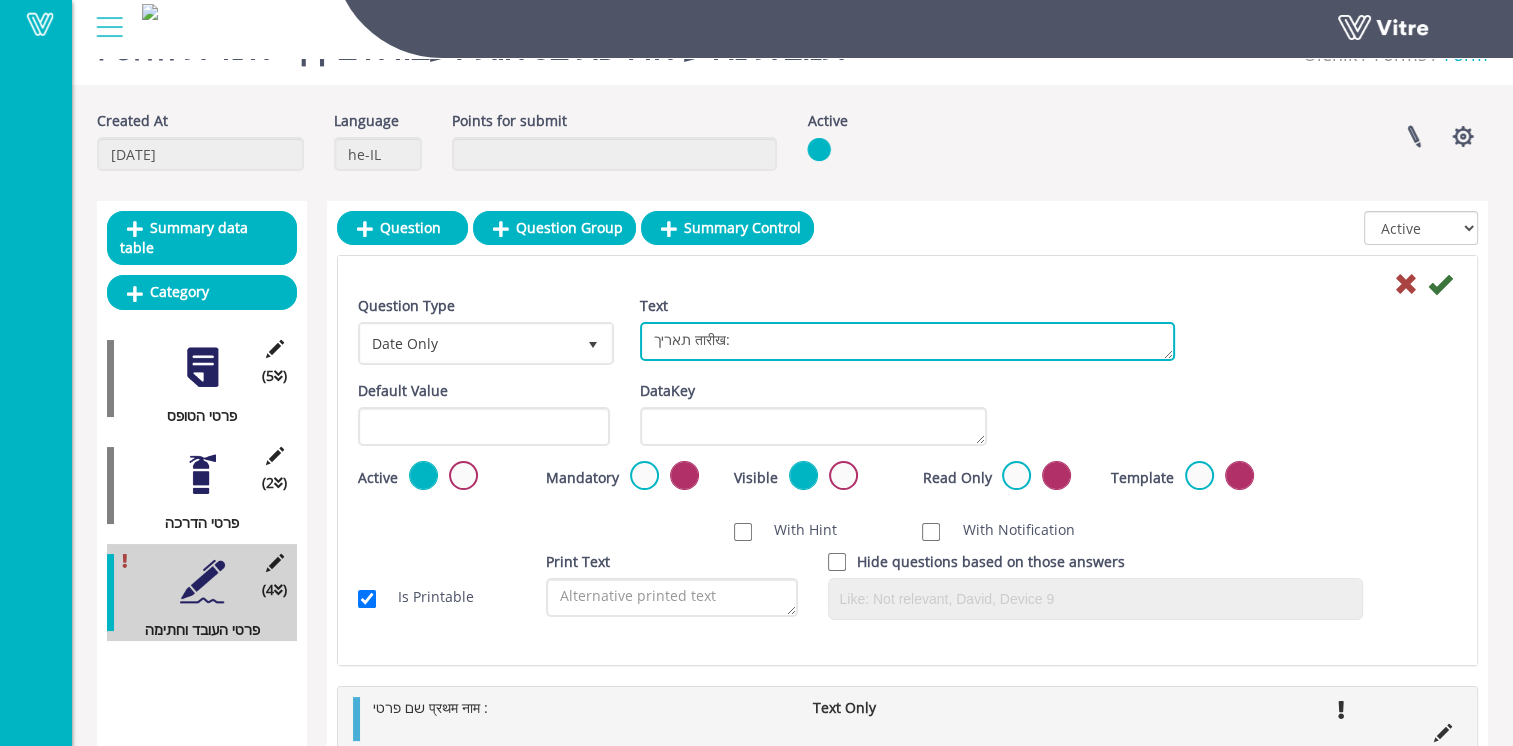 click on "תאריך तारीख:" at bounding box center [907, 341] 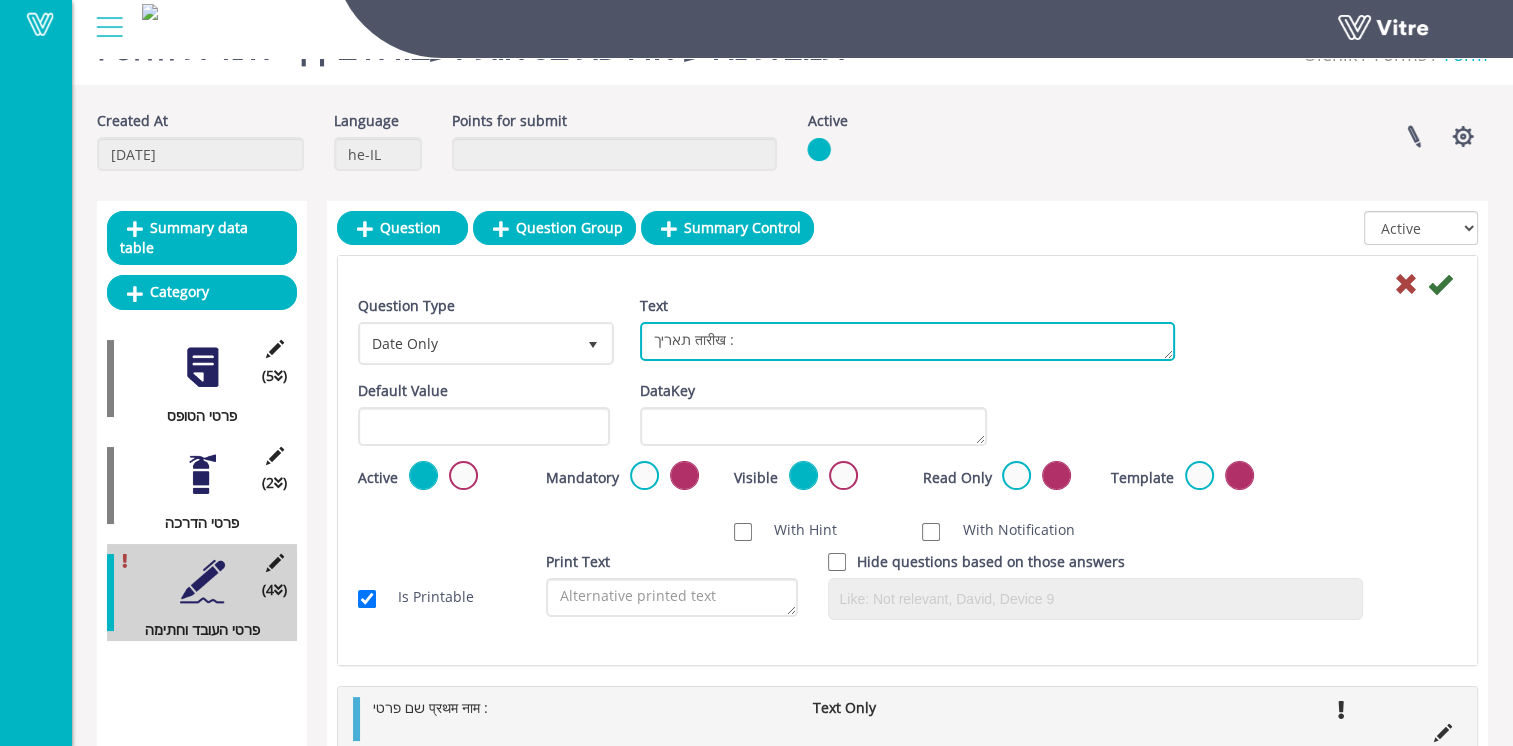 type on "תאריך तारीख :" 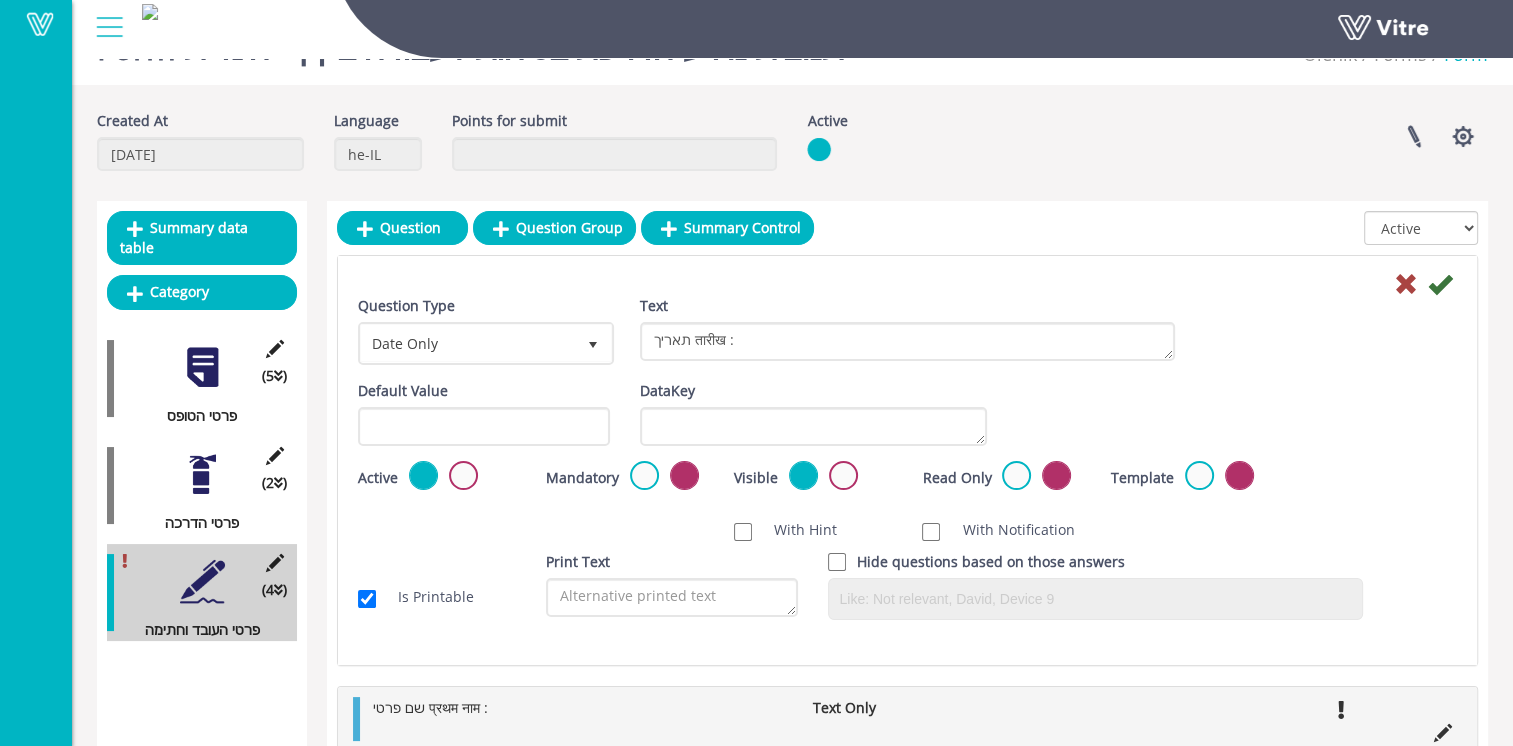 click at bounding box center [644, 475] 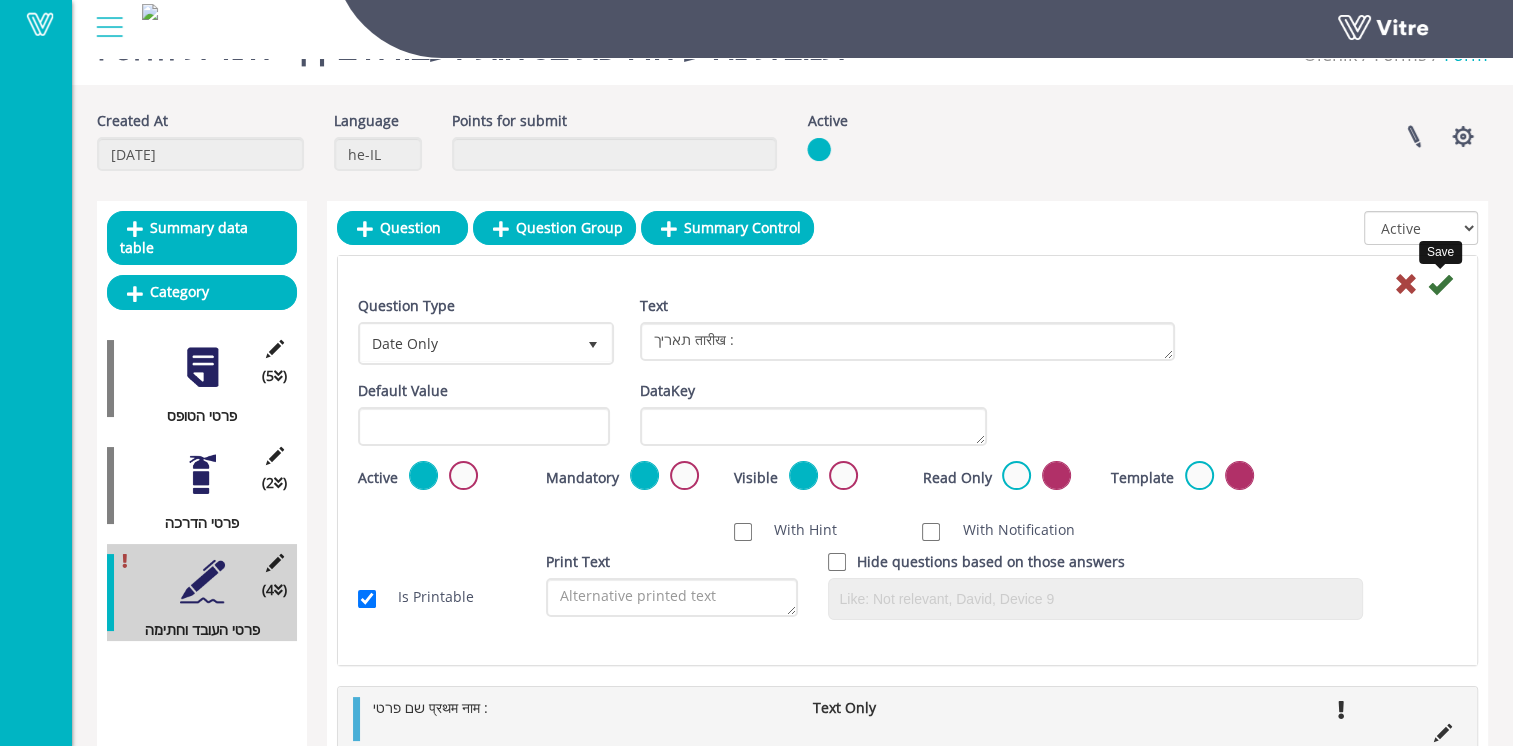 click at bounding box center (1440, 284) 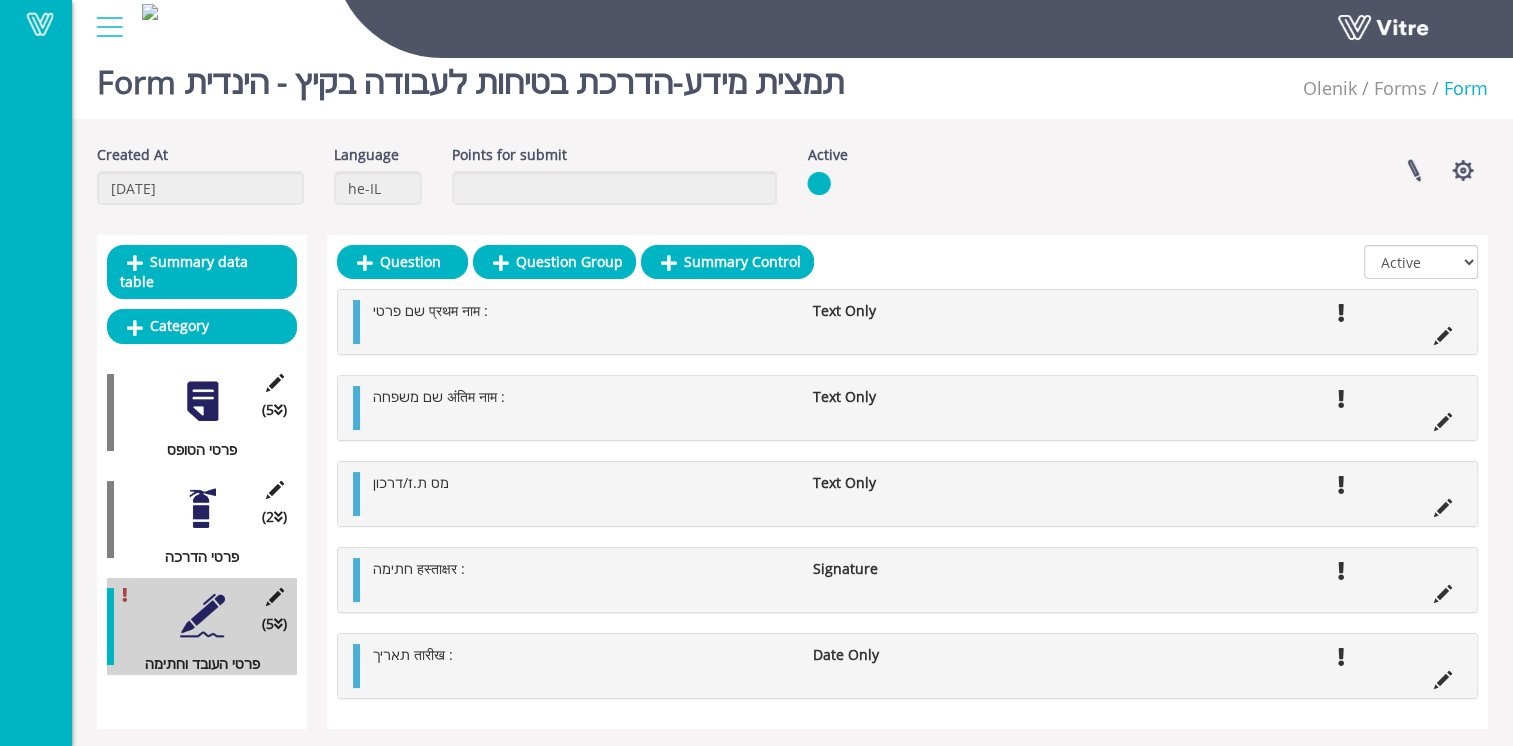 scroll, scrollTop: 0, scrollLeft: 0, axis: both 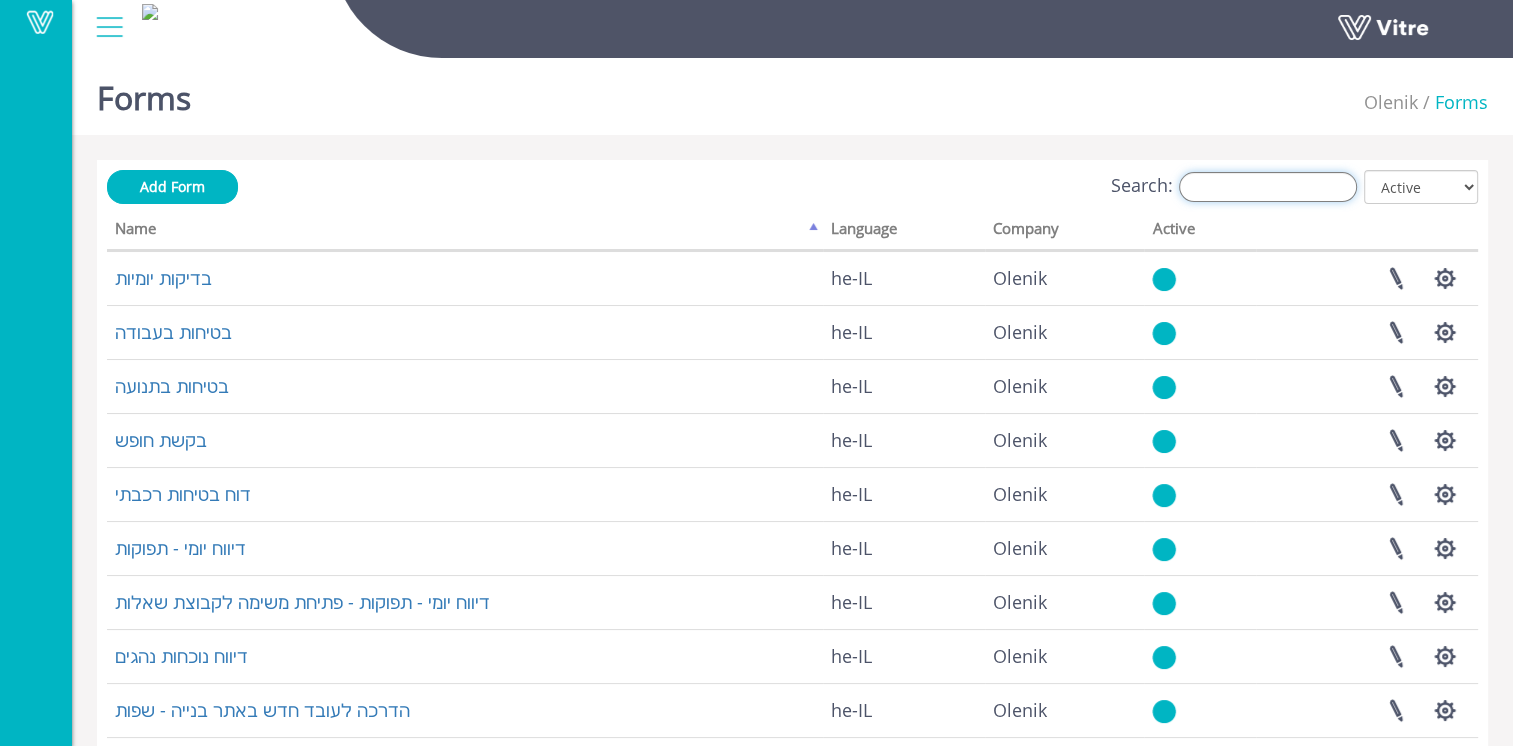 click on "Search:" at bounding box center [1268, 187] 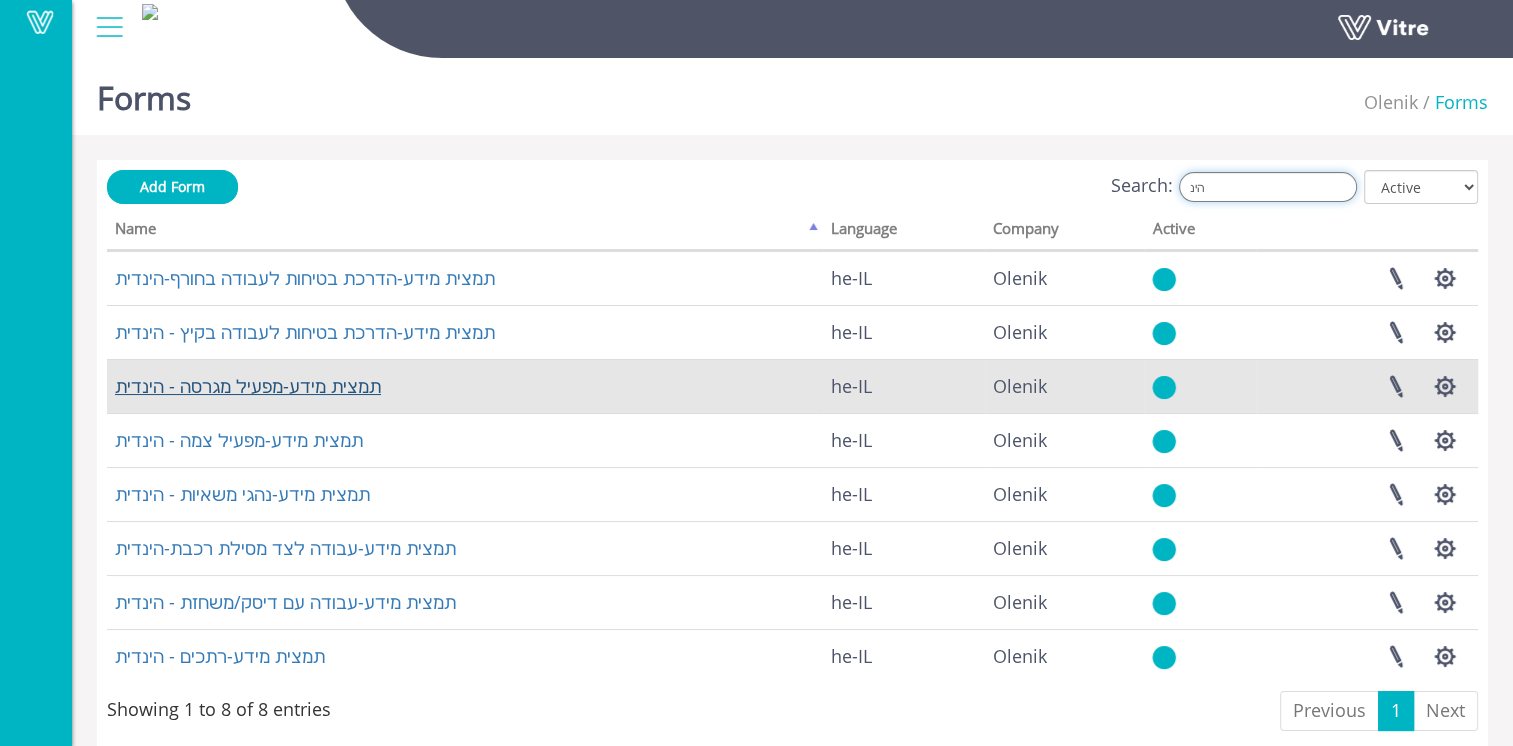 type on "הינ" 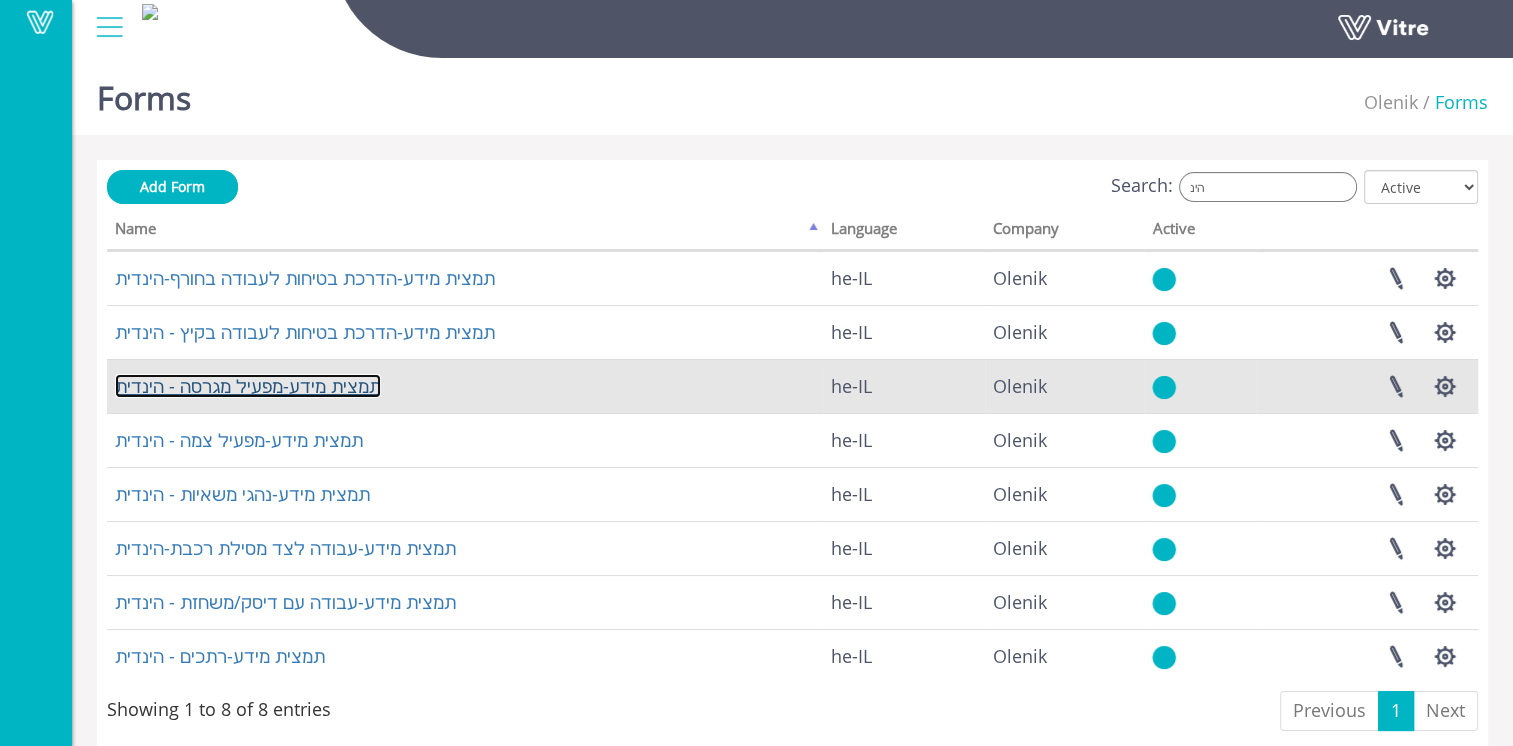 click on "תמצית מידע-מפעיל מגרסה - הינדית" at bounding box center [248, 386] 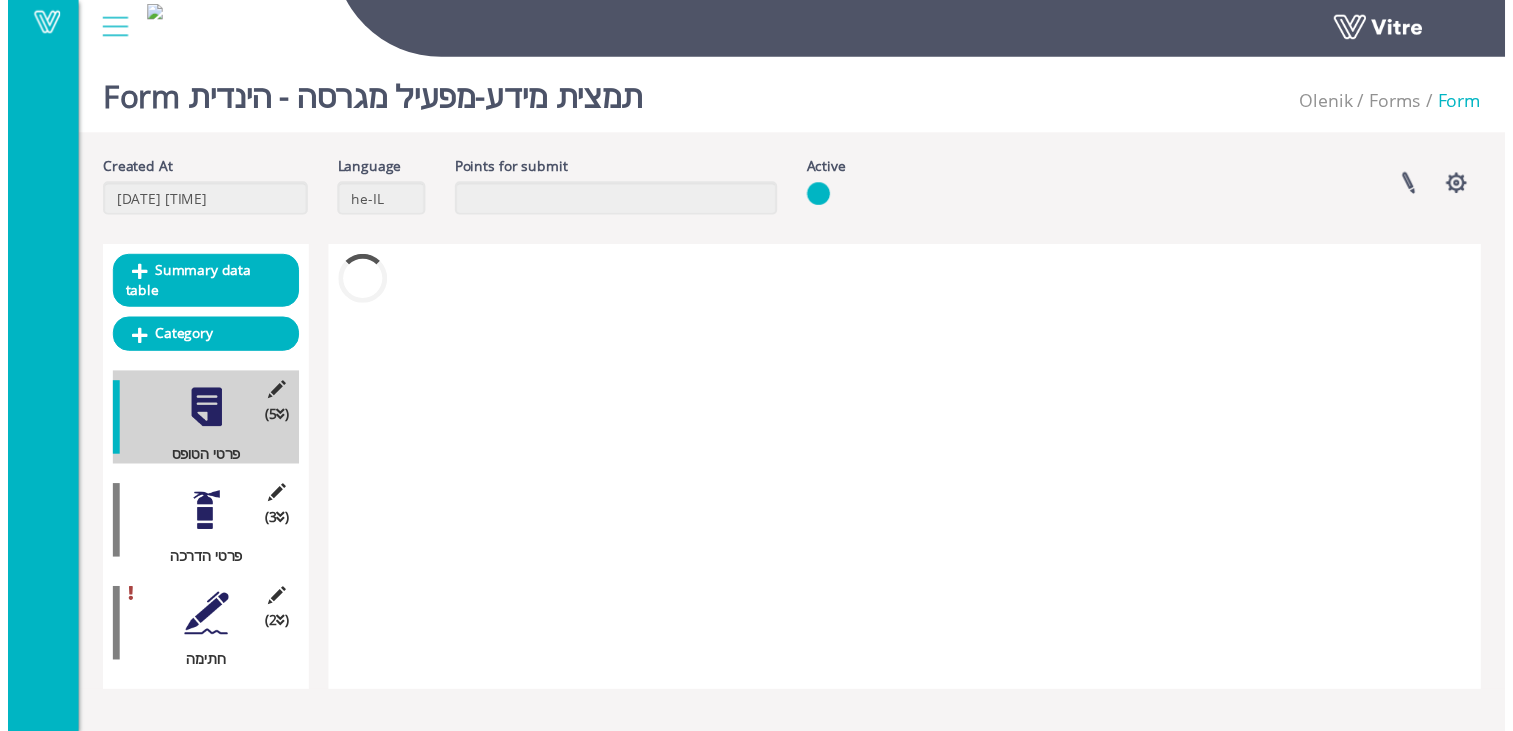 scroll, scrollTop: 0, scrollLeft: 0, axis: both 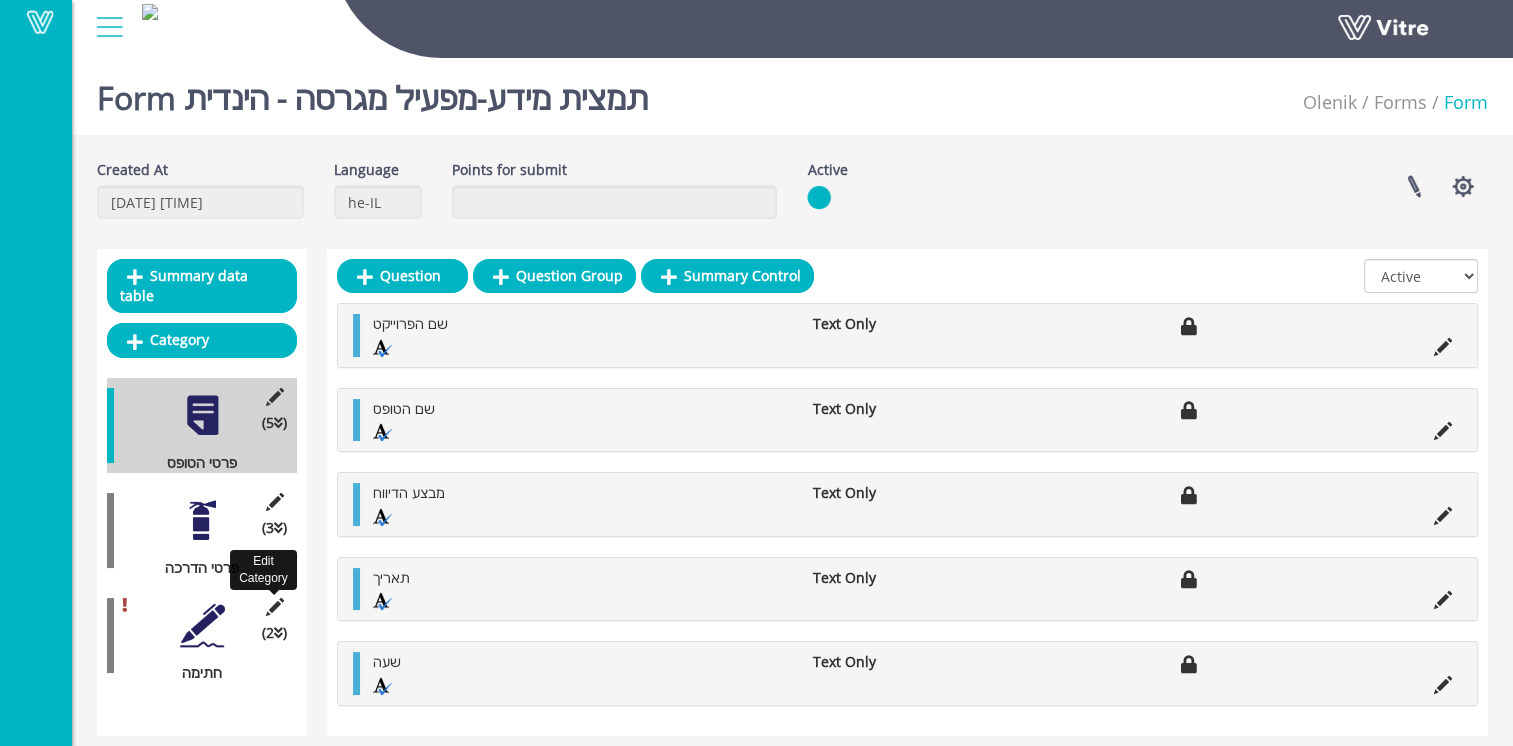 click at bounding box center [274, 607] 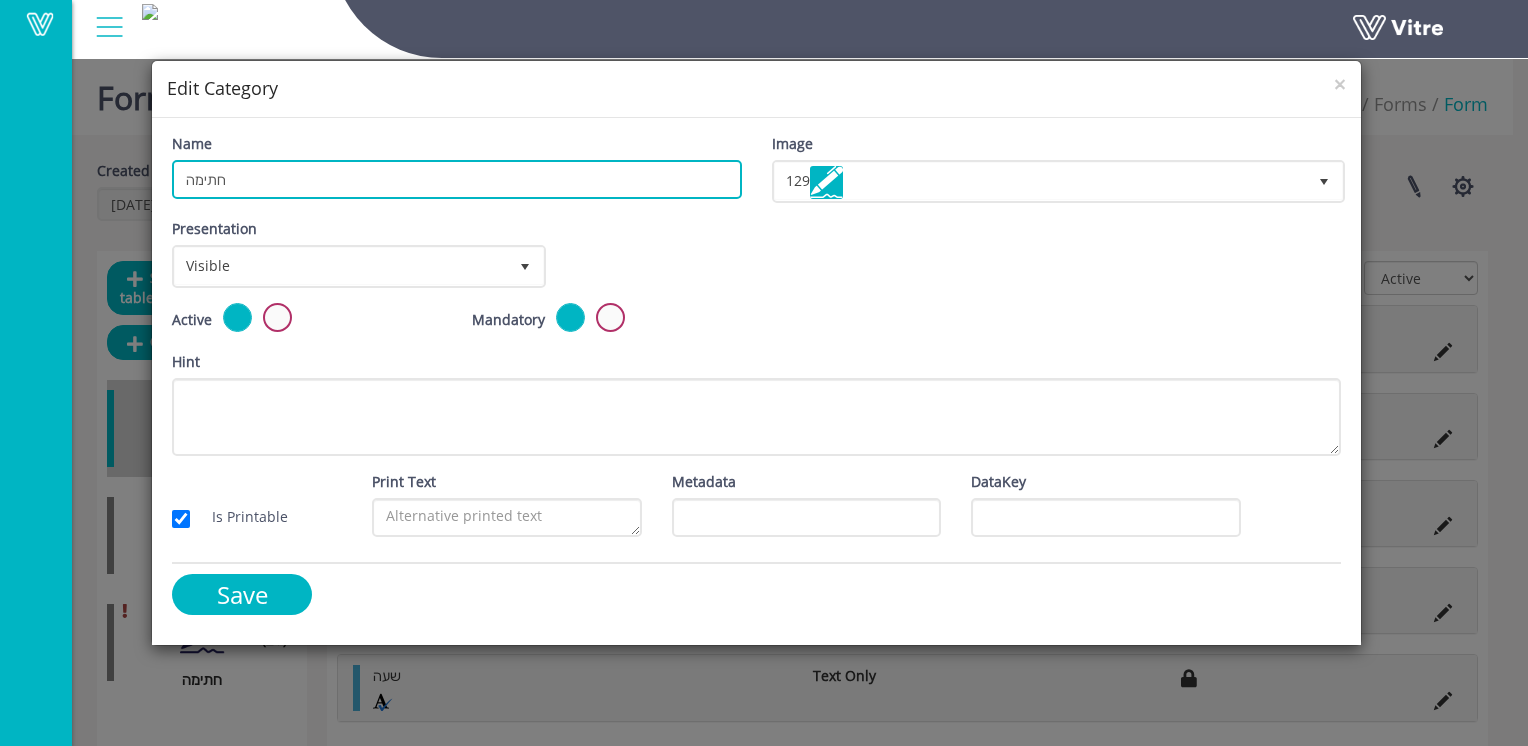 click on "חתימה" at bounding box center [456, 179] 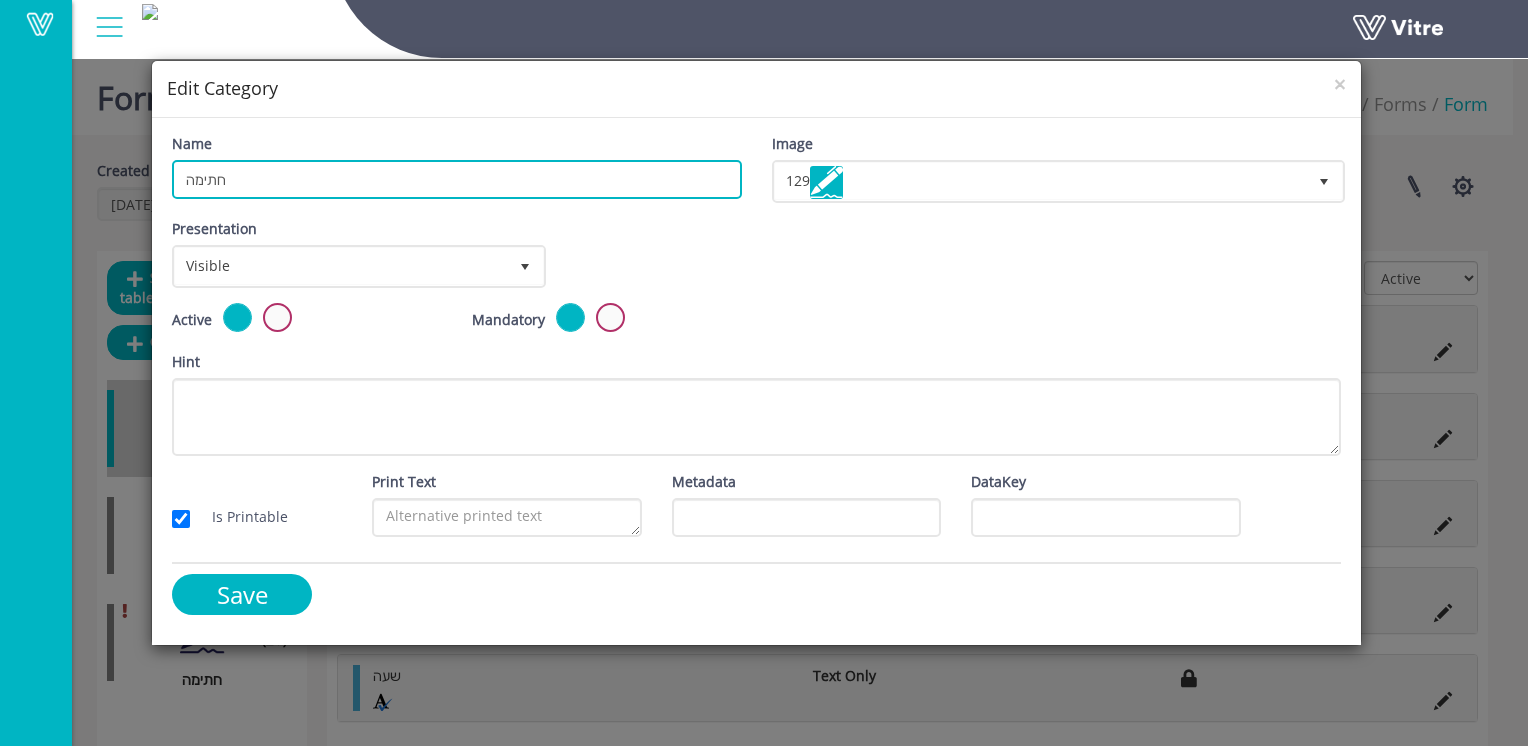 paste on "פרטי העובד ו" 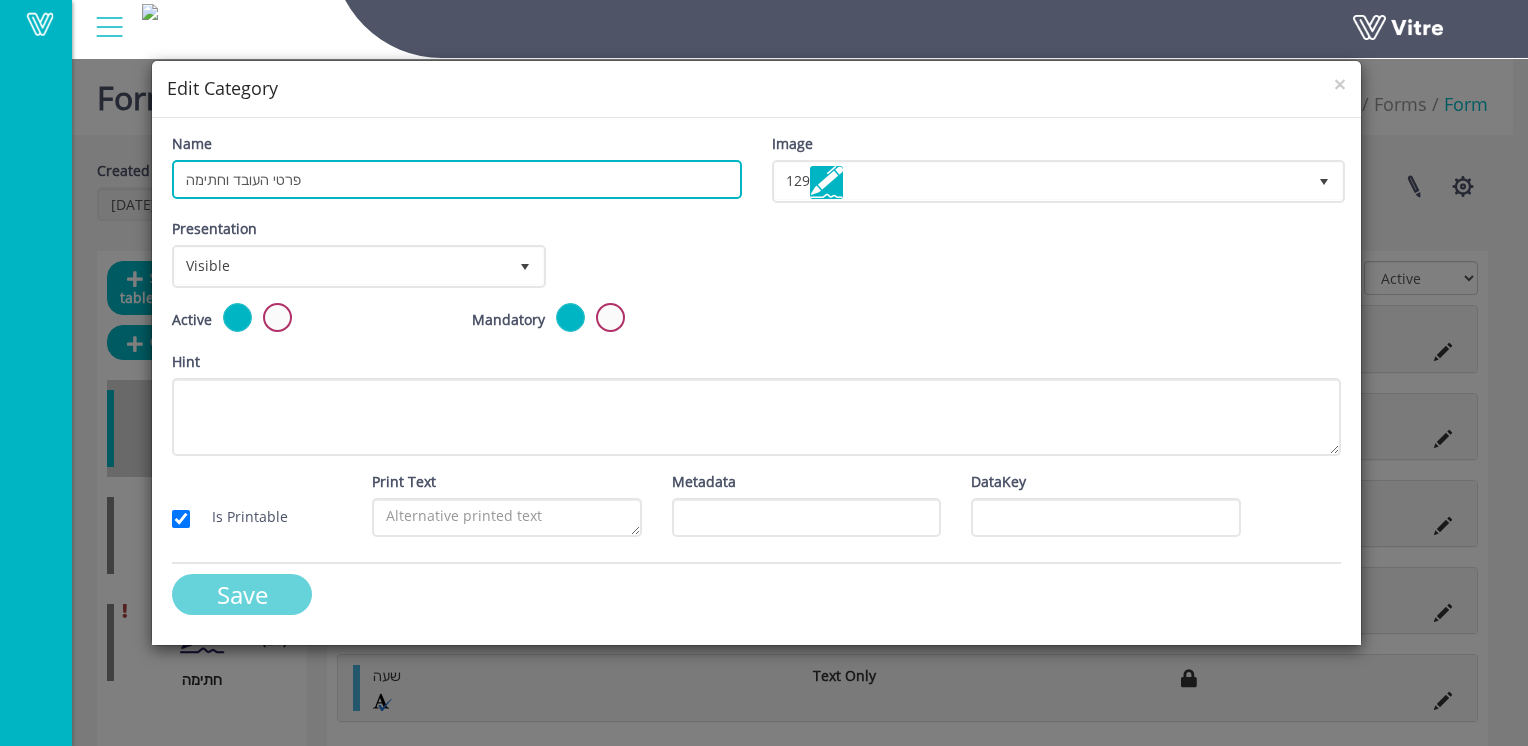 type on "פרטי העובד וחתימה" 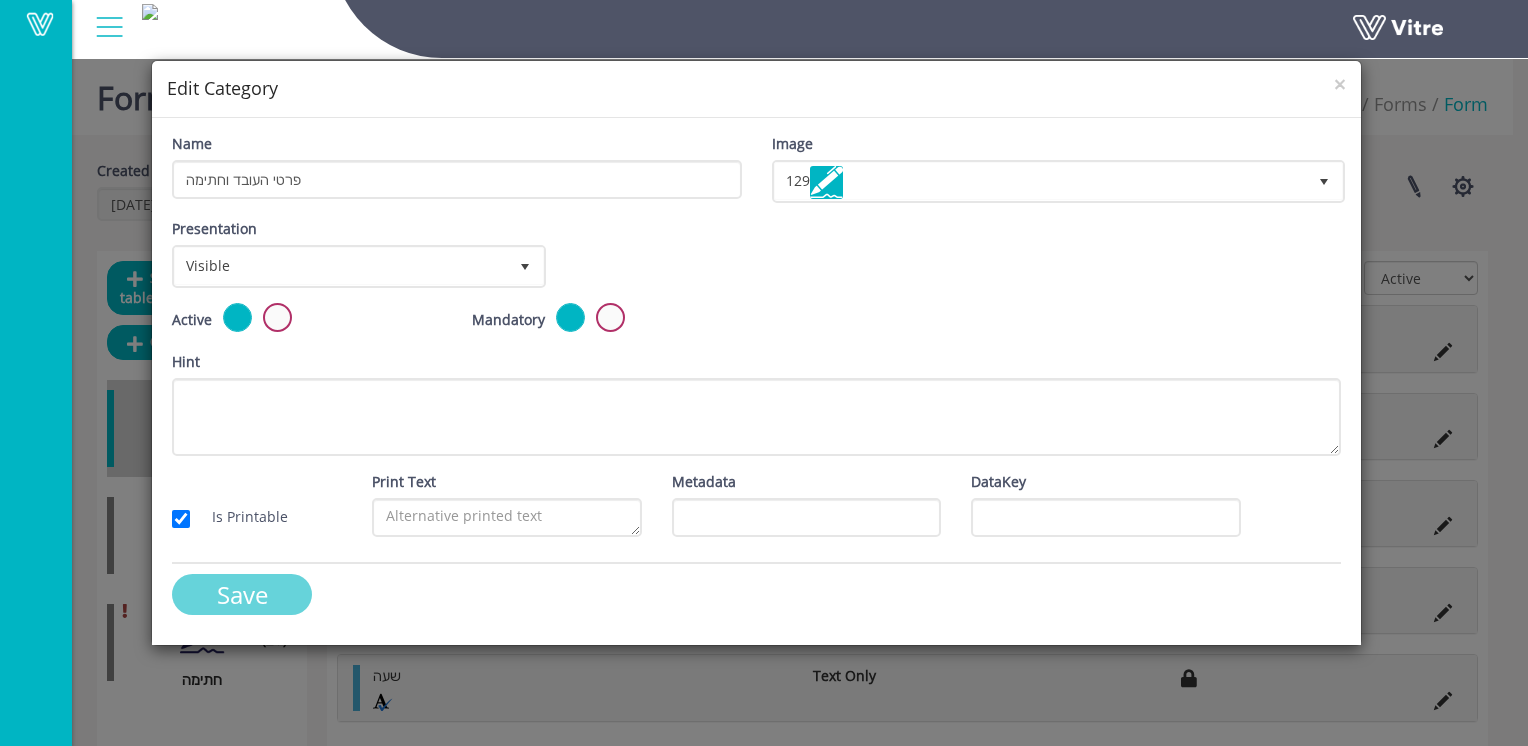 click on "Save" at bounding box center [242, 594] 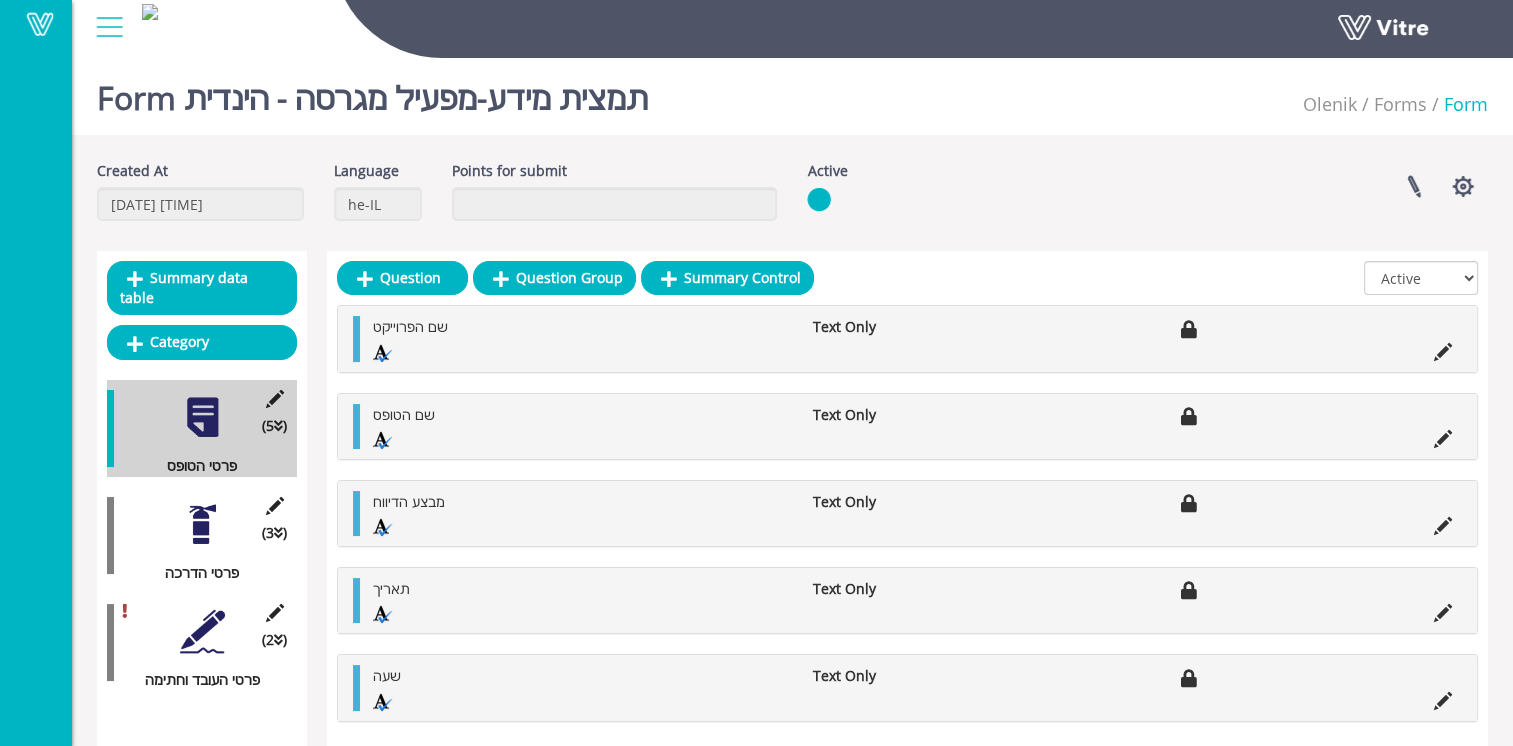 click at bounding box center (202, 631) 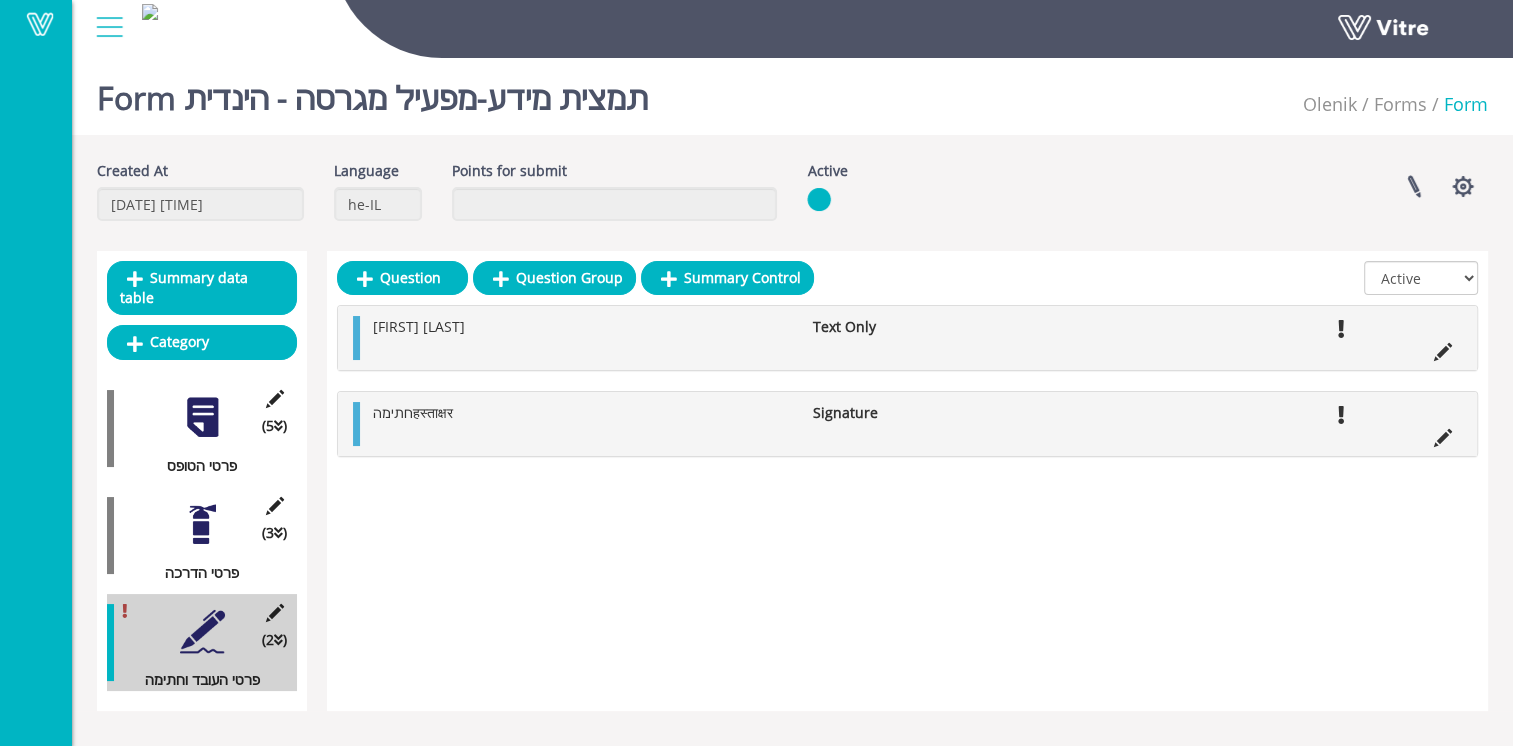 click at bounding box center [202, 524] 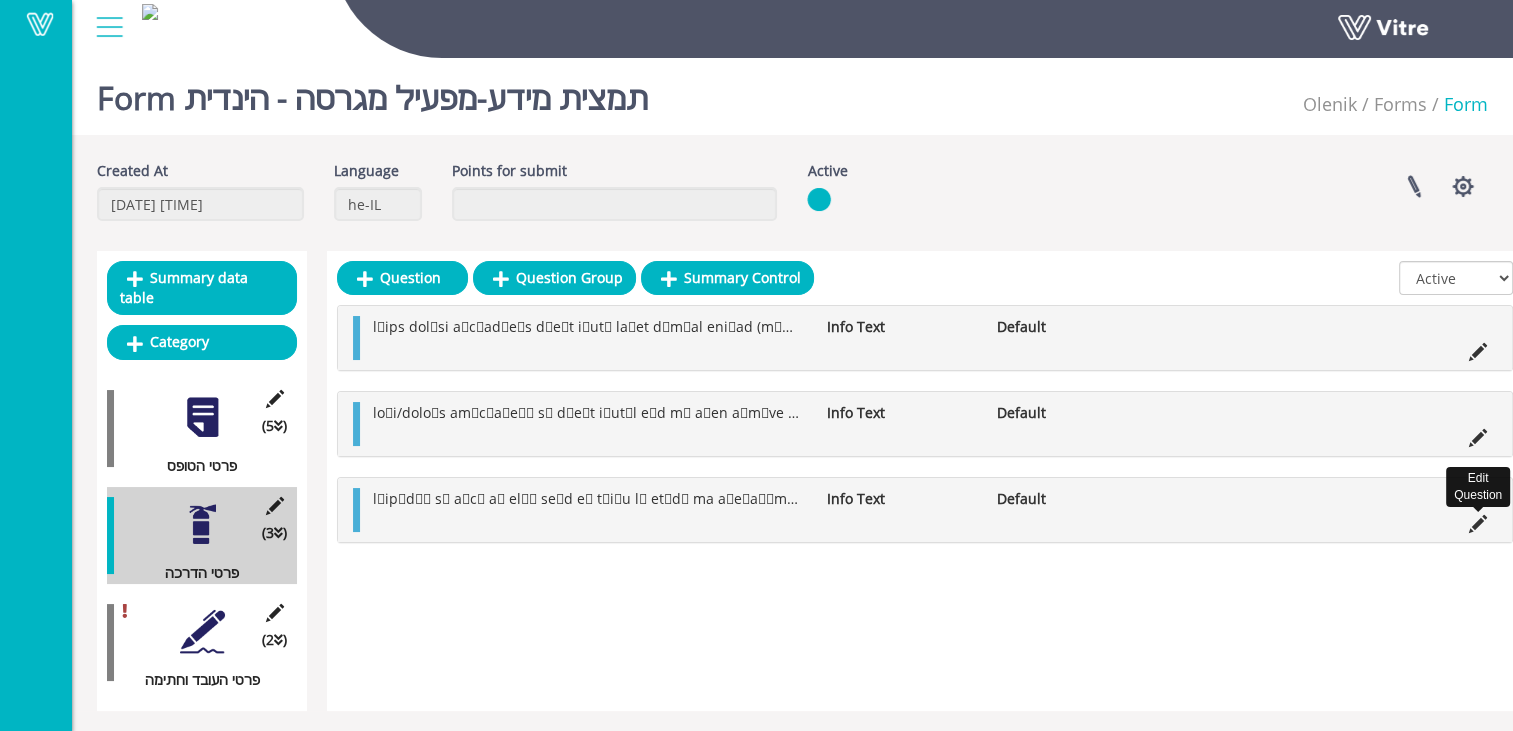 click at bounding box center (1478, 524) 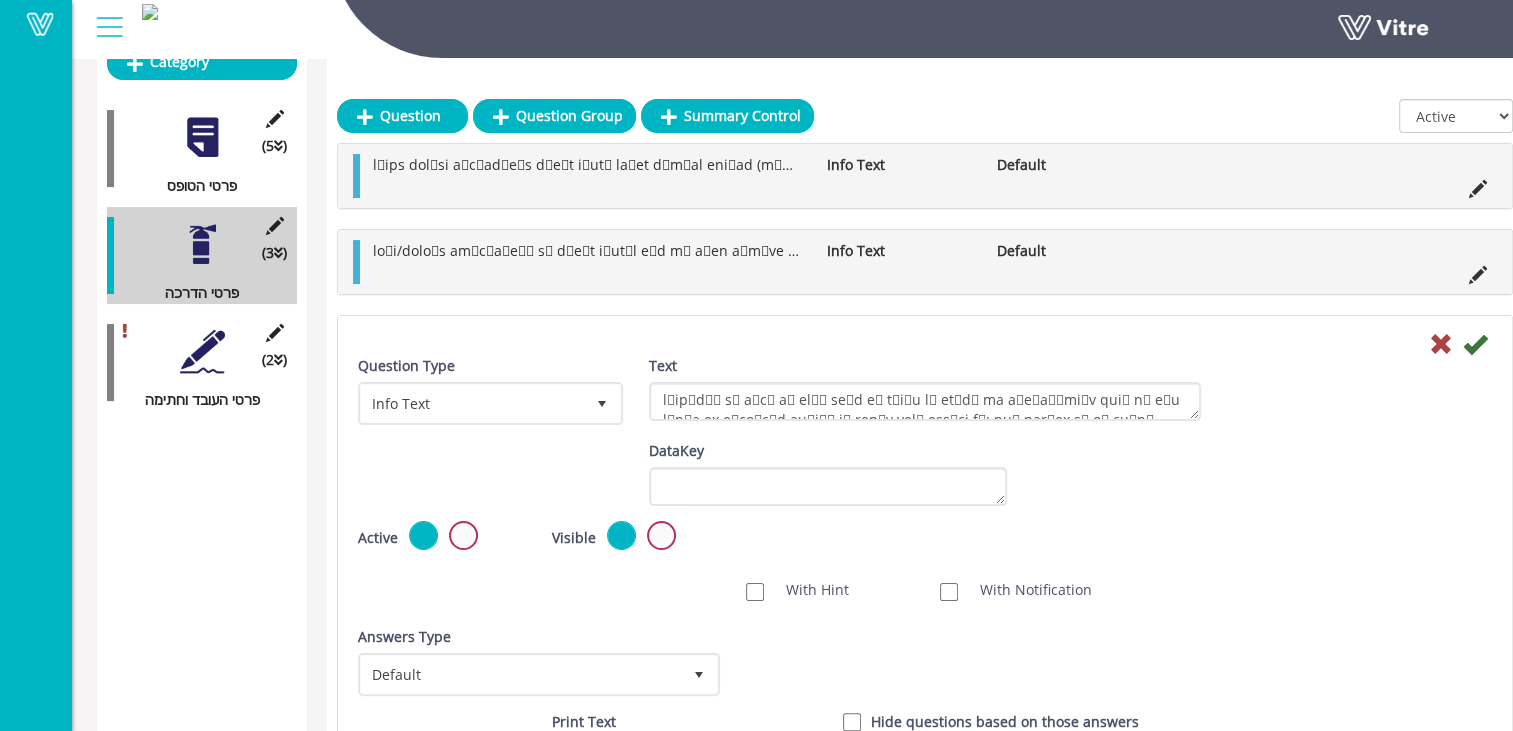 scroll, scrollTop: 284, scrollLeft: 0, axis: vertical 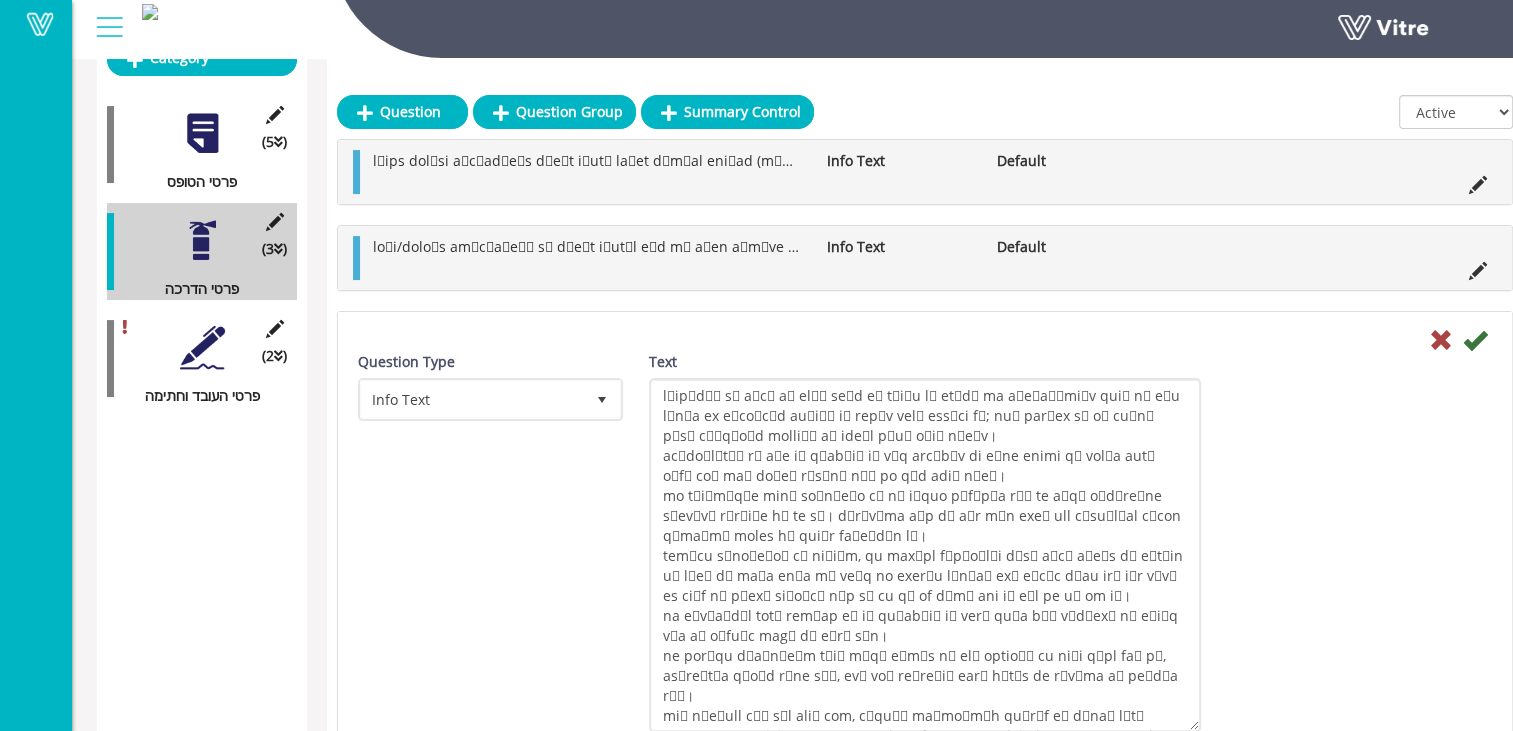 drag, startPoint x: 1192, startPoint y: 410, endPoint x: 1175, endPoint y: 562, distance: 152.94771 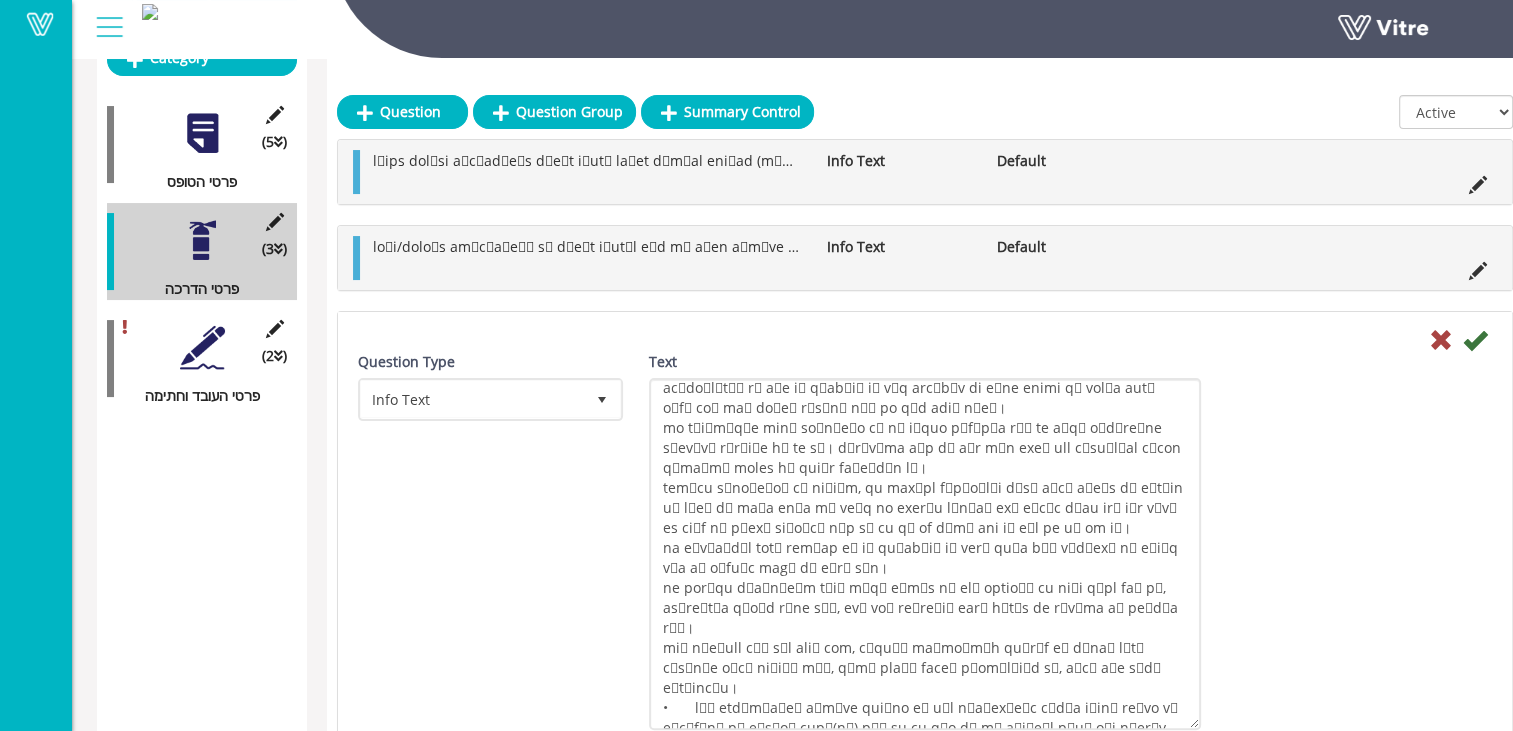 scroll, scrollTop: 163, scrollLeft: 0, axis: vertical 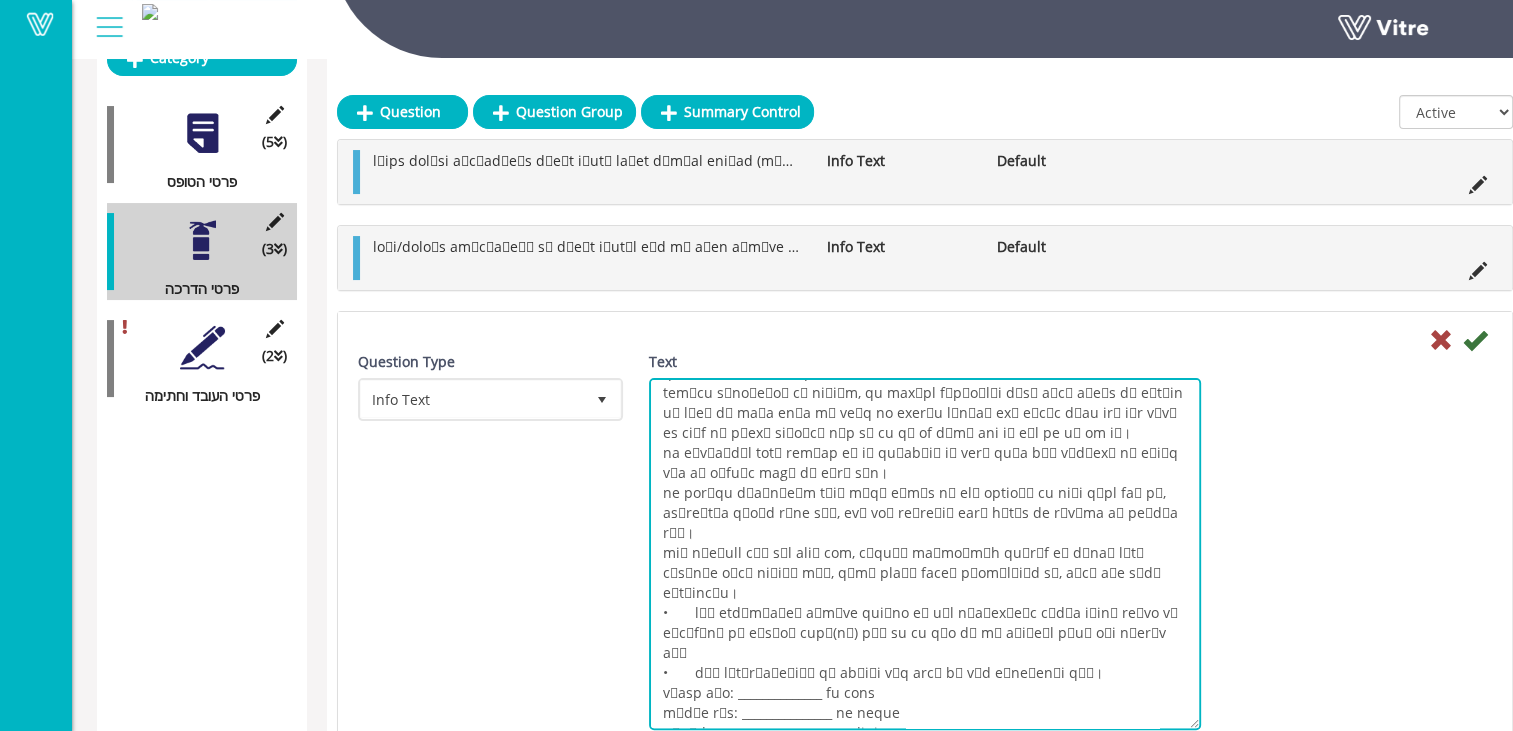drag, startPoint x: 662, startPoint y: 626, endPoint x: 889, endPoint y: 686, distance: 234.79565 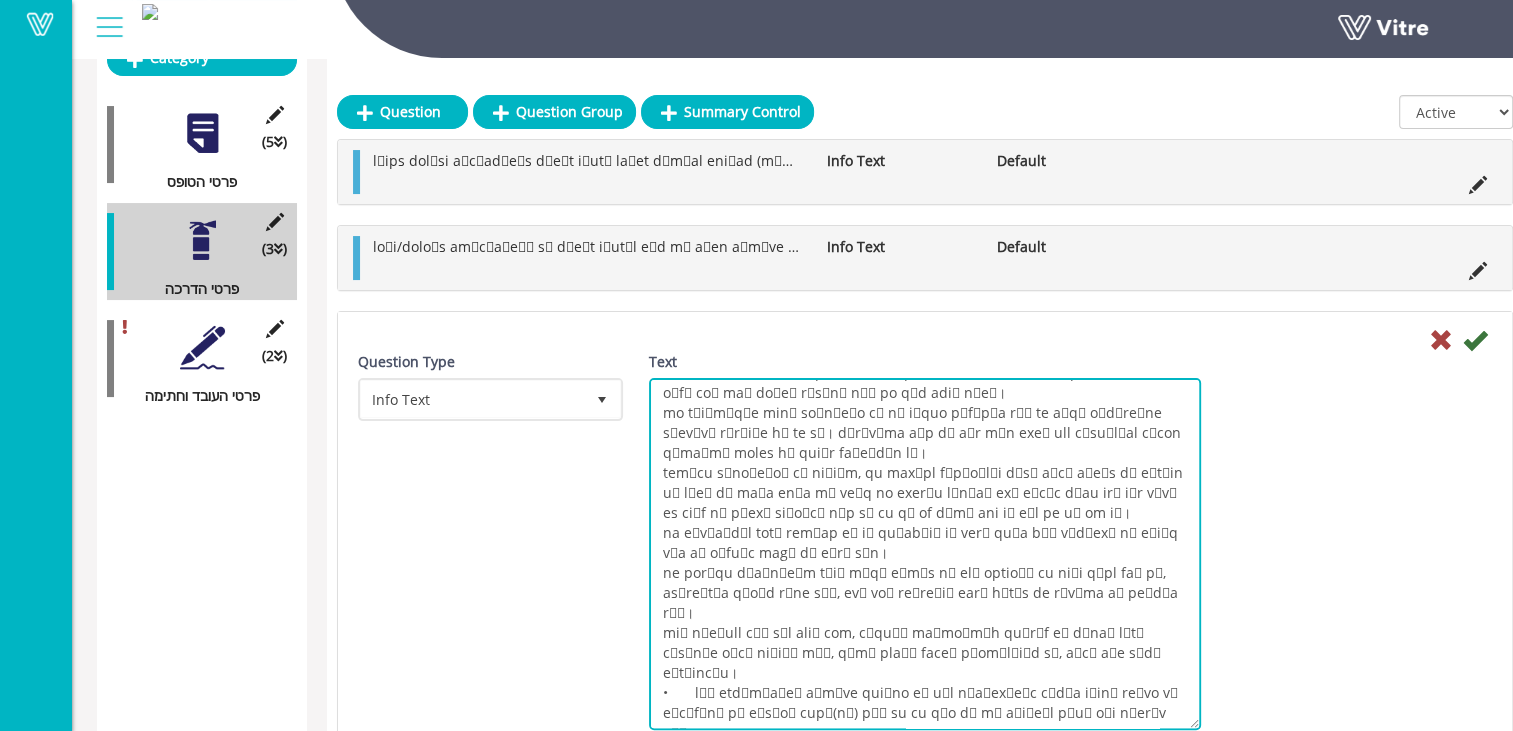 scroll, scrollTop: 63, scrollLeft: 0, axis: vertical 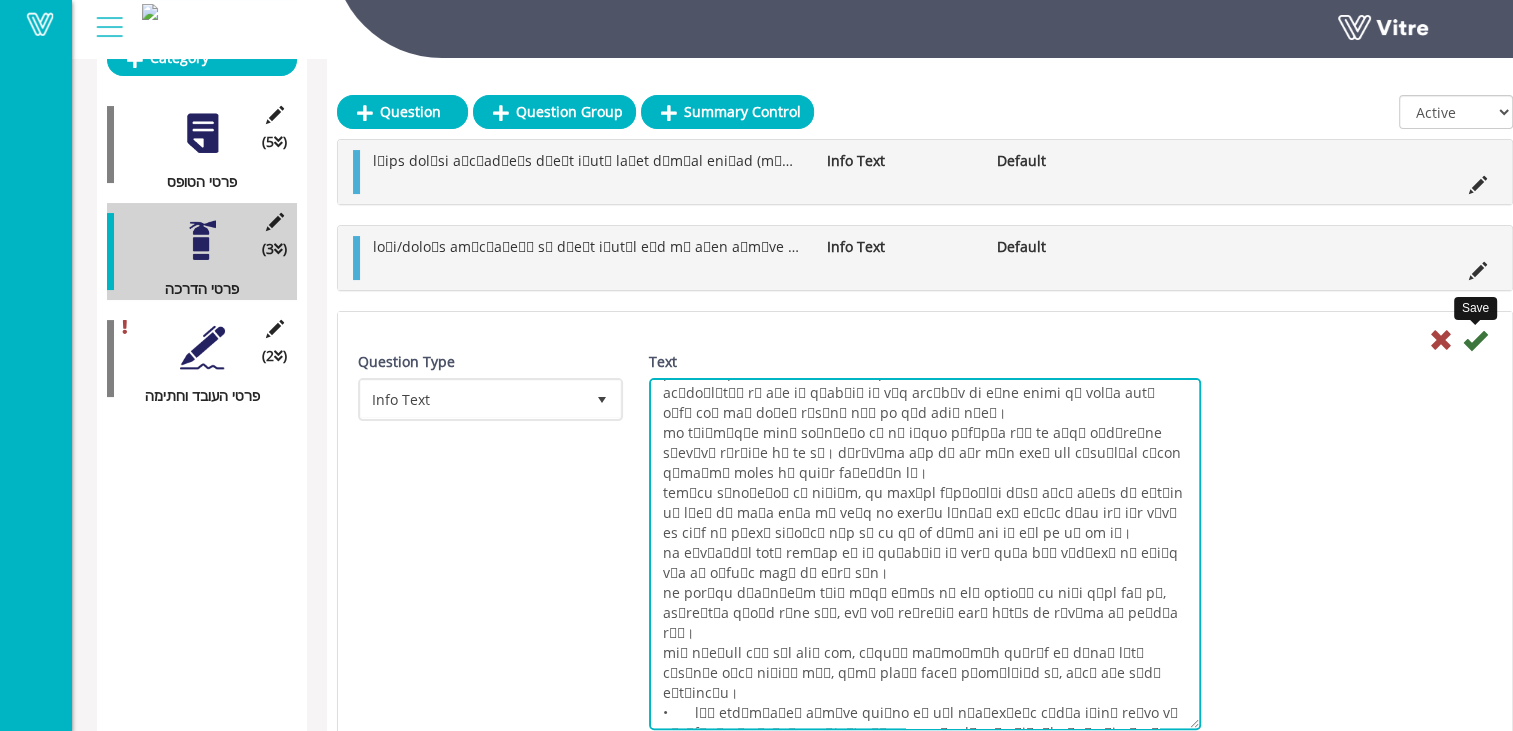 type on "श्रमिकों को भारी या बड़े आकार के सामान को उठाने और स्थानांतरित करने के लिए सिद्ध और सुरक्षित तरीकों का उपयोग करना आवश्यक है; यदि आवश्यक हो तो उठाने वाले यांत्रिक उपकरणों का उपयोग किया जाना चाहिए।
कर्मचारियों को कान की सुरक्षा के लिए उपयुक्त और मानक उपकरण का उपयोग करना होगा तथा उसे अच्छी स्थिति में और साफ़ रखना होगा।
यह सुनिश्चित करना अनिवार्य है कि क्रशर क्षेत्र में एक वायु निष्कर्षण प्रणाली स्थापित की गई हो। हानिकारक धूल के साथ काम करते समय व्यक्तिगत श्वसन सुरक्षा उपकरण का उपयोग अनिवार्य है।
शटडाउन प्रक्रिया के अनुसार, यह आवश्यक सुनिश्चित किया जाना चाहिए कि श्रेडर या किसी भी अन्य मशीन की सफाई और रखरखाव संबंधी सभी कार्य केवल तभी किए जाएं जब मशीन की बिजली आपूर्ति काट दी गई हो और पूरी तरह से बंद कर दी गई हो।
यह सुनिश्चित करना आवश्यक है कि कर्मचारी को चलती मशीन में पूर्णतः या आंशिक रूप से प्रवेश करने से रोका जाए।
यह आवश्यक सुनिश्चित किया जाना चाहिए कि सभी उपकरणों पर उचित लेबल लगा हो, आपातकालीन स्टॉप सुलभ हों, तथा सभी कर्मचारी उनके स्थान और संचालन से परिचित हों।
ऐसे वातावरण में काम करते समय, जिसमें असुरक्षित ग..." 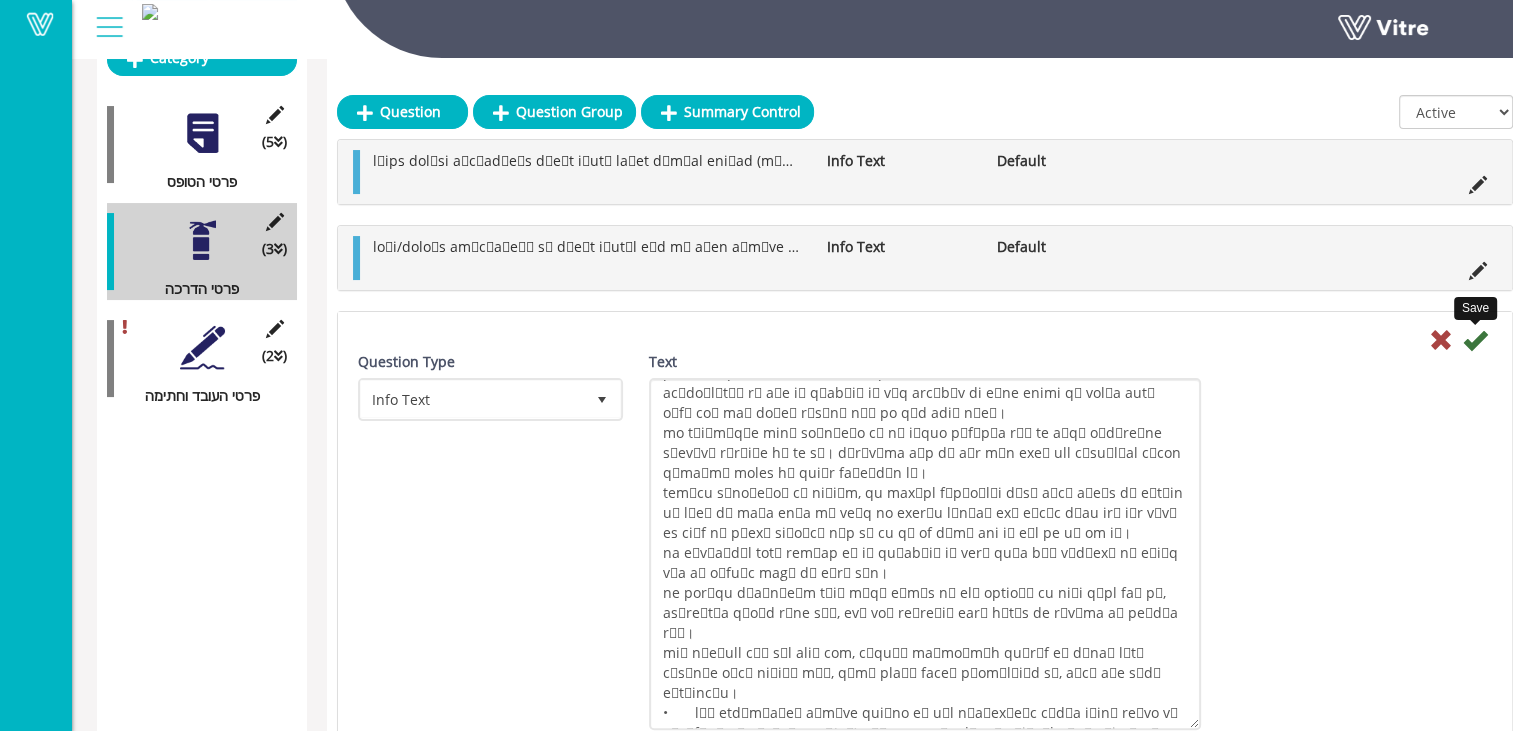 click at bounding box center (1475, 340) 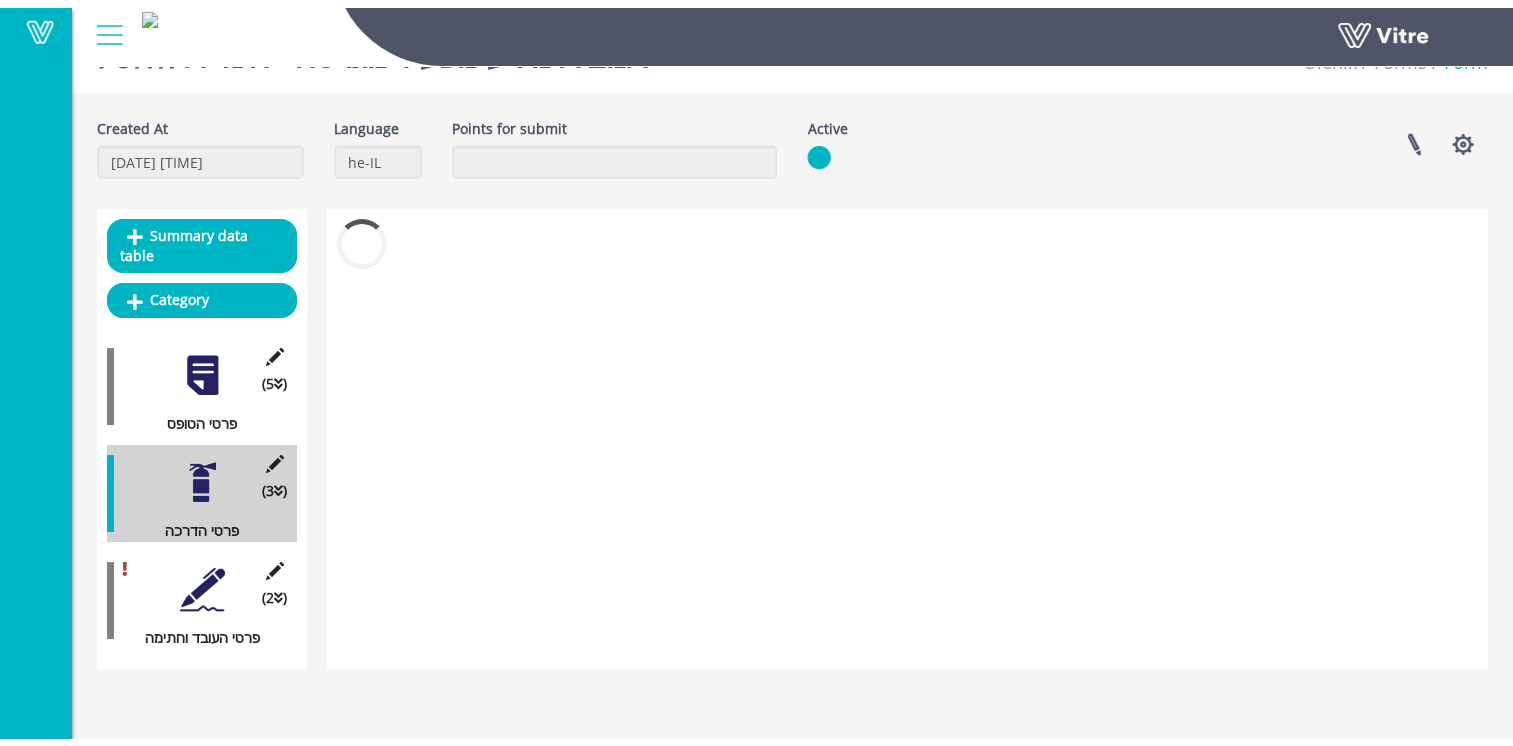 scroll, scrollTop: 50, scrollLeft: 0, axis: vertical 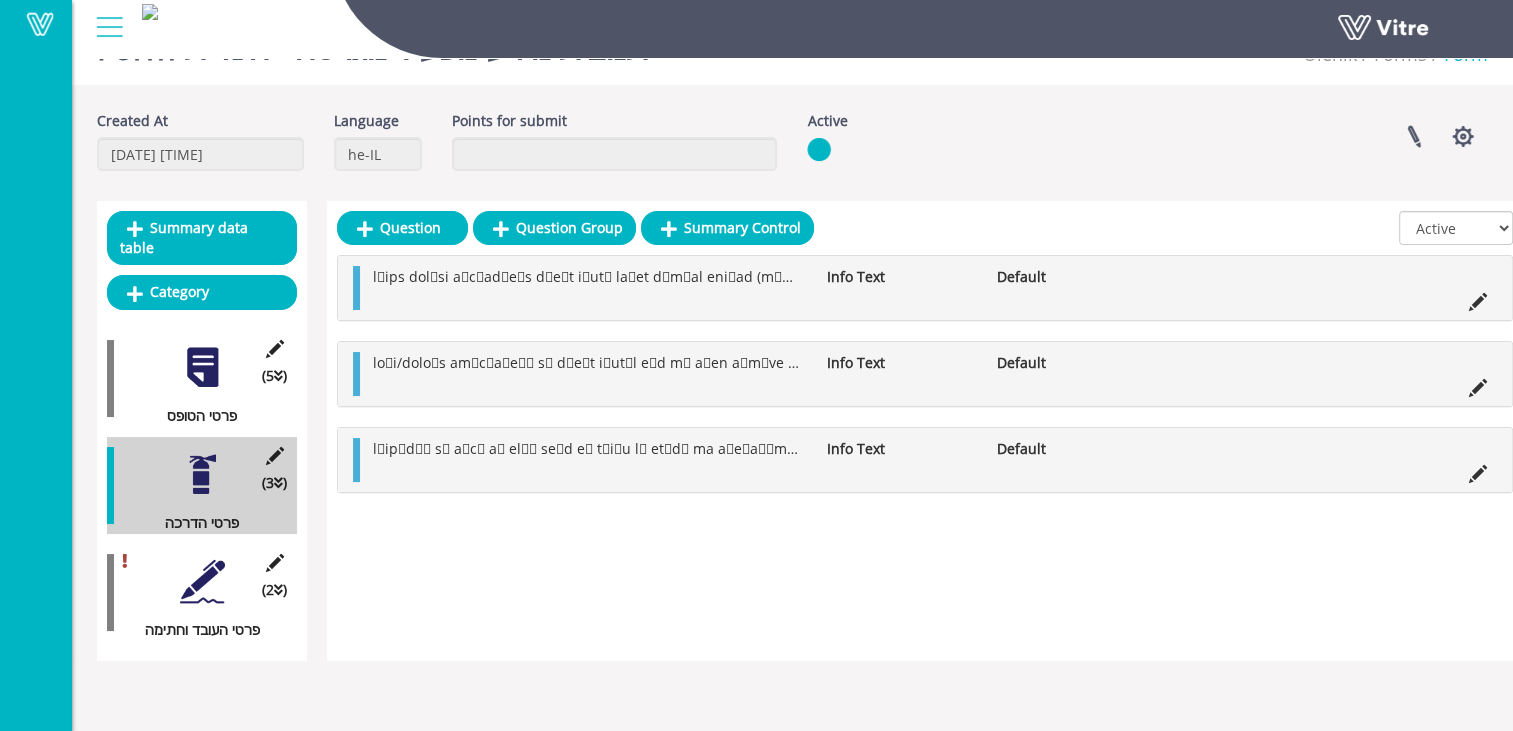click at bounding box center [202, 581] 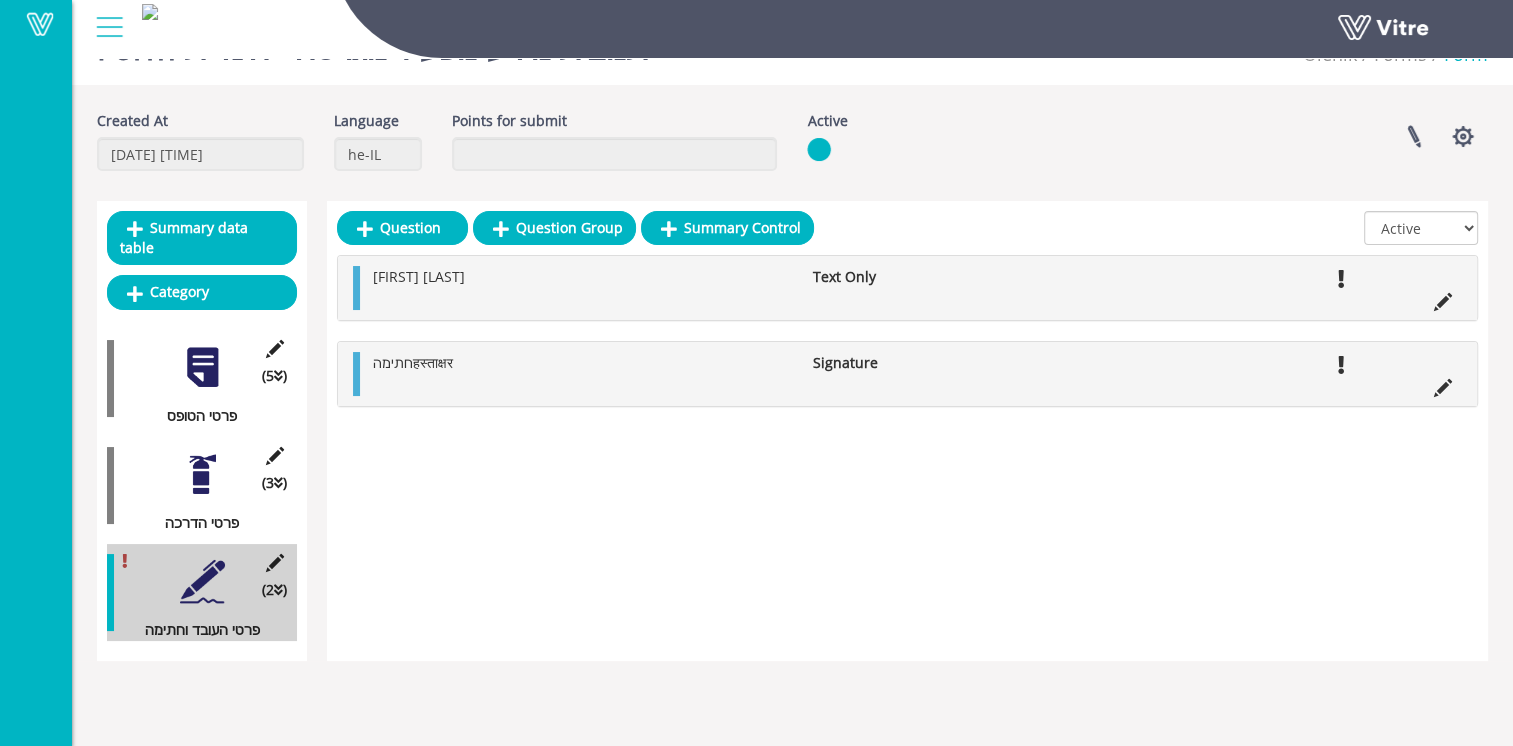 click at bounding box center (1443, 299) 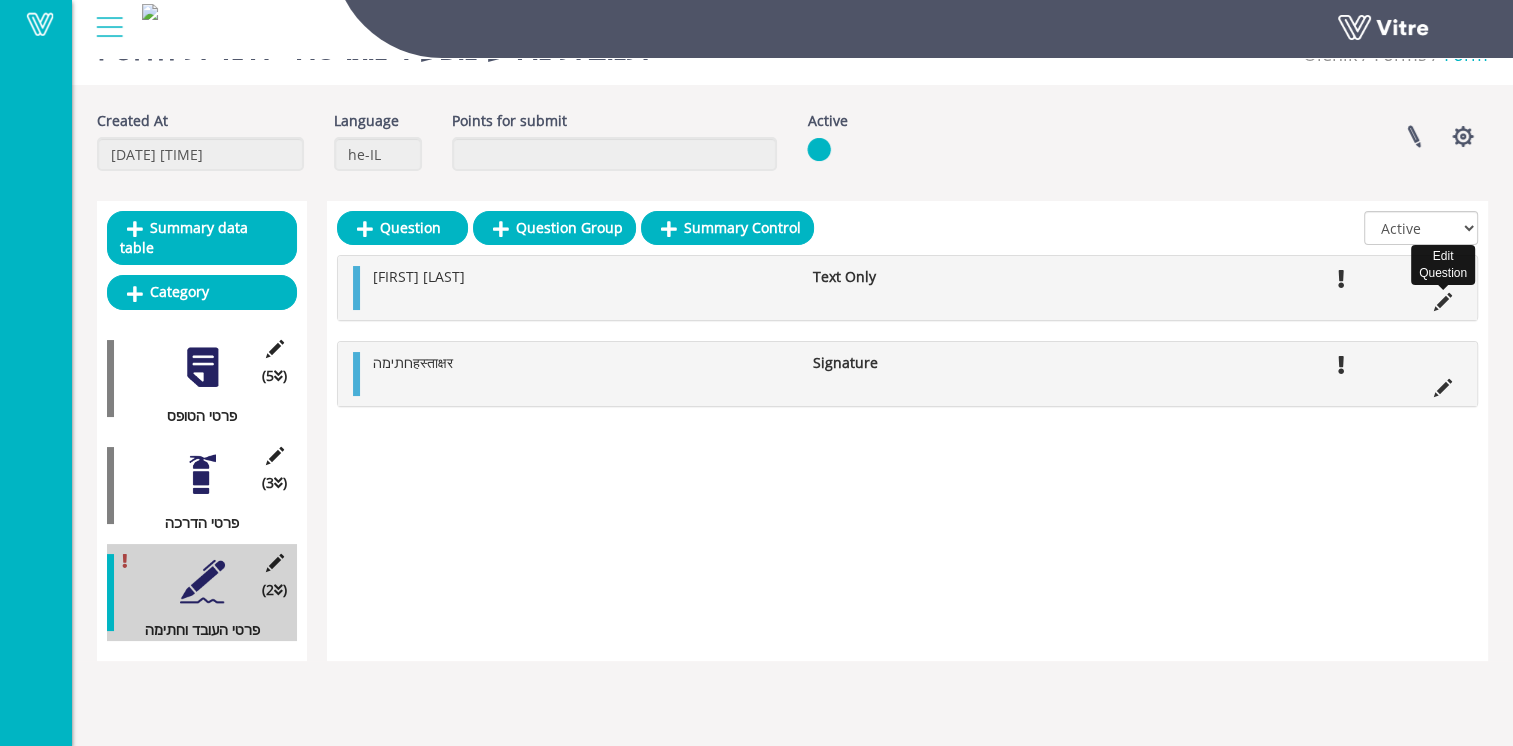 click at bounding box center [1443, 302] 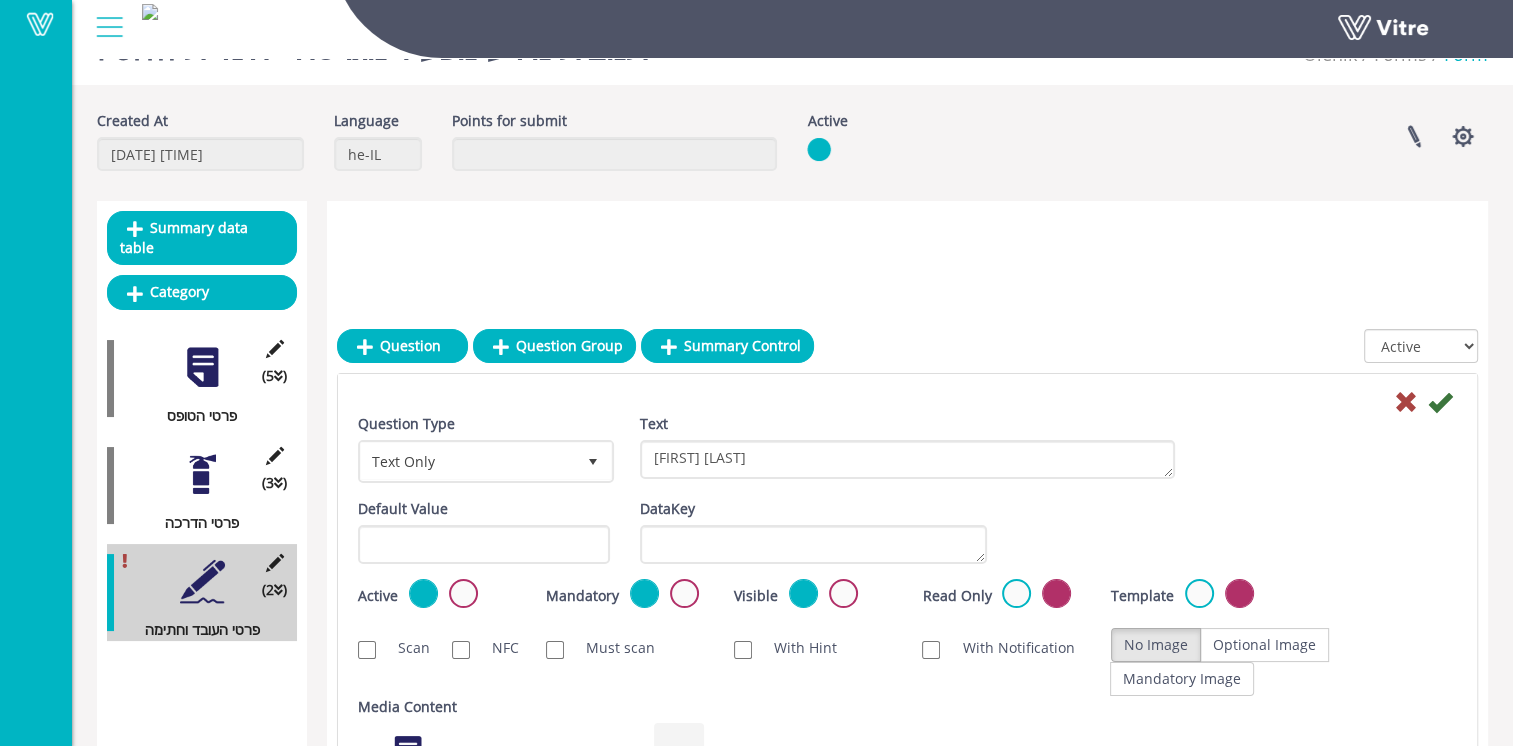 scroll, scrollTop: 284, scrollLeft: 0, axis: vertical 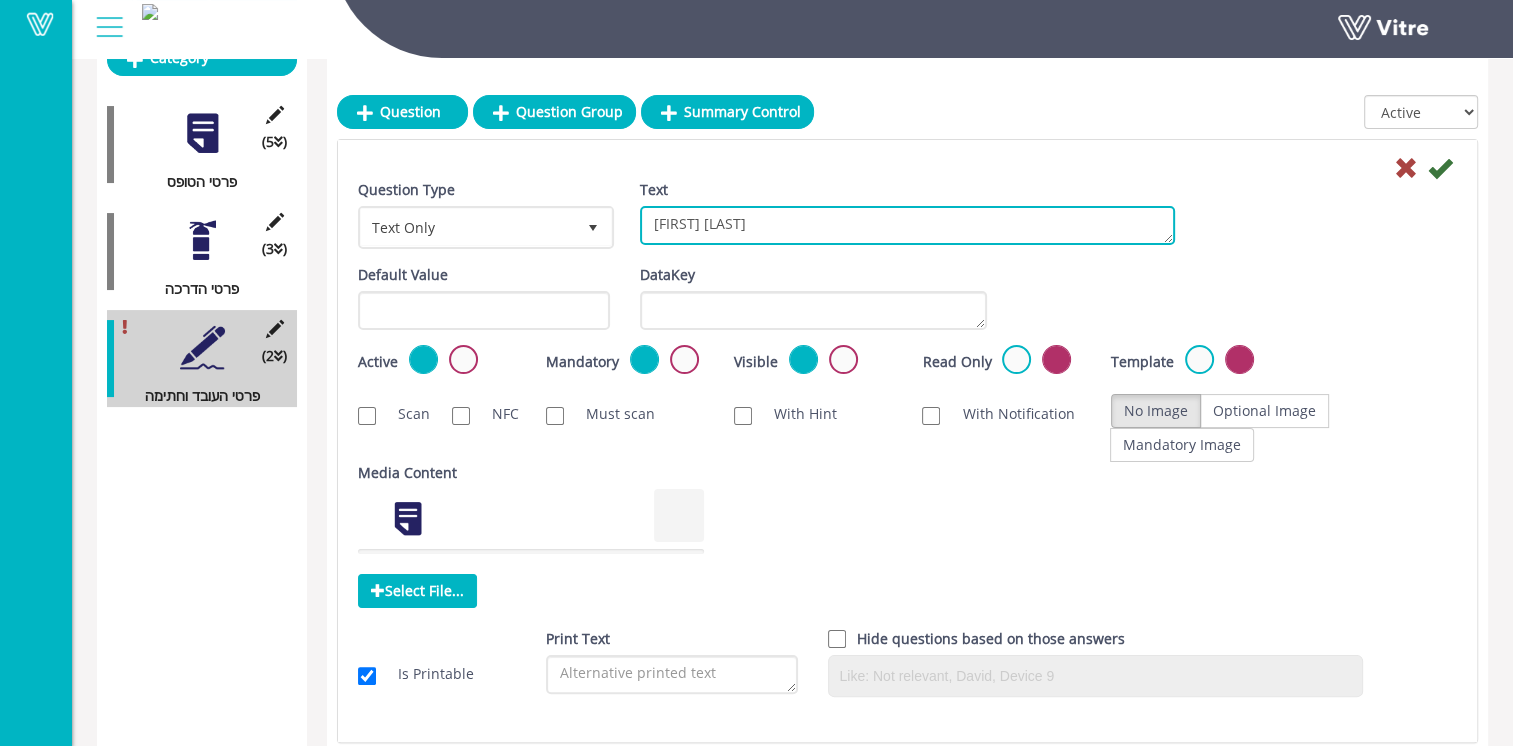 drag, startPoint x: 974, startPoint y: 223, endPoint x: 695, endPoint y: 225, distance: 279.00717 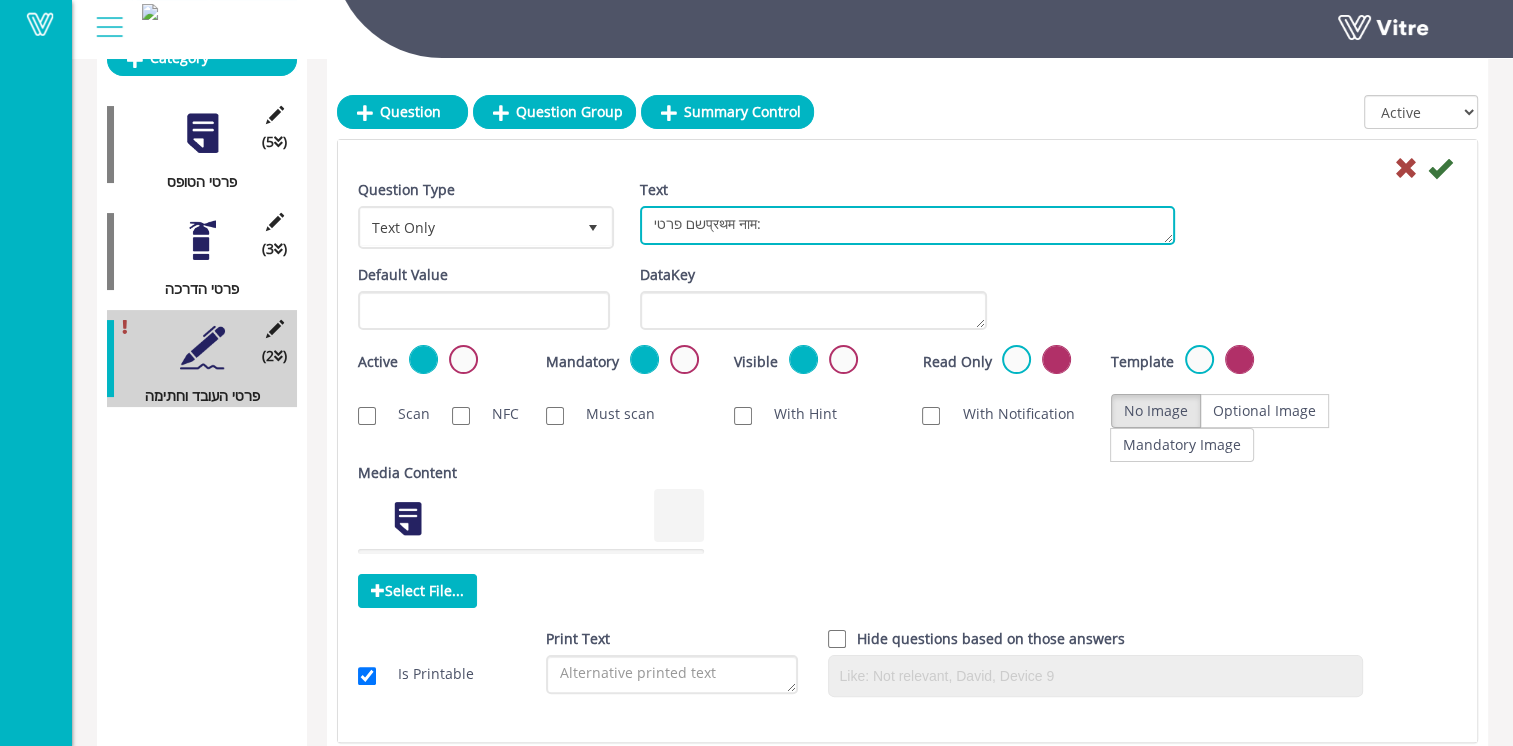 click on "שם פרטיप्रथम नाम+ שם משפחהअंतिम नाम" at bounding box center (907, 225) 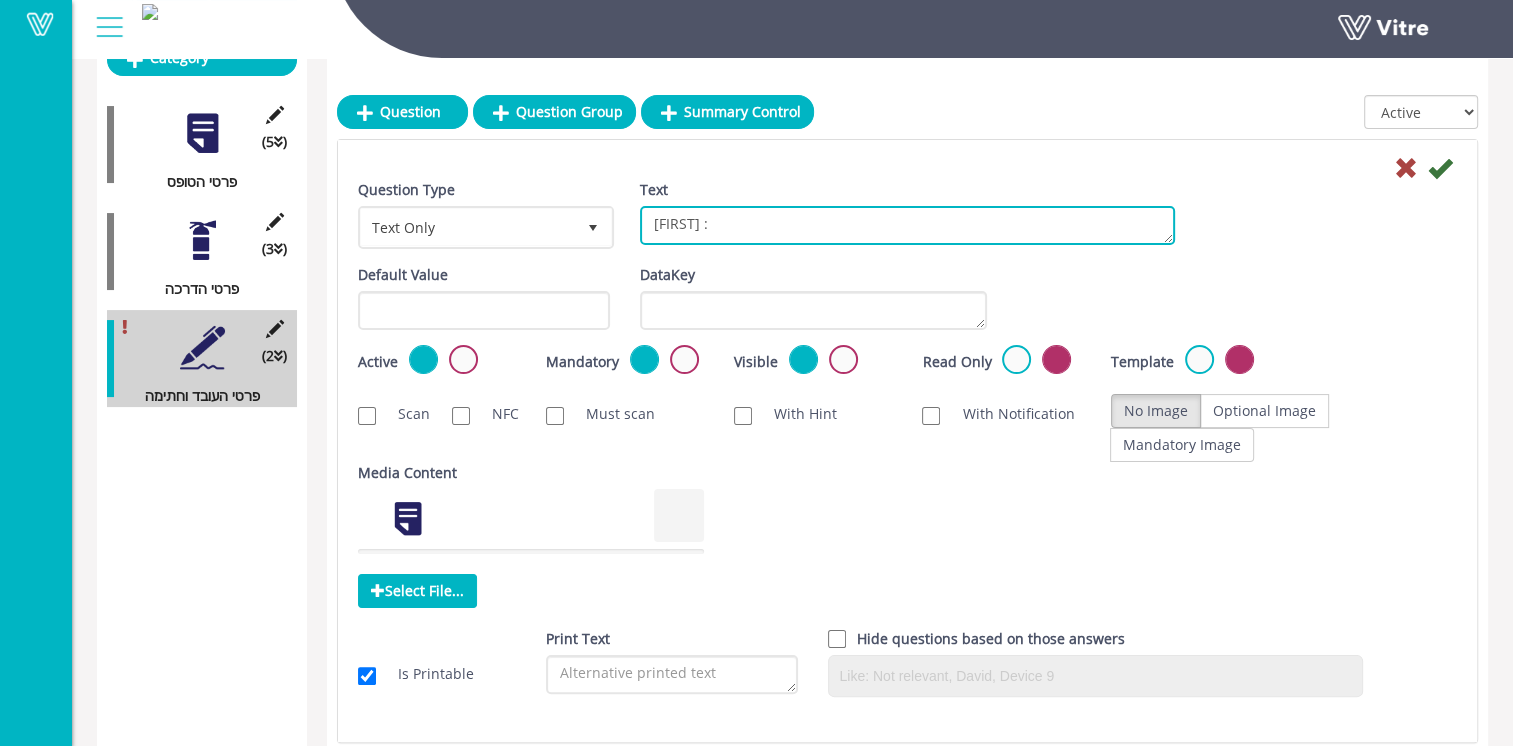 click on "שם פרטיप्रथम नाम+ שם משפחהअंतिम नाम" at bounding box center [907, 225] 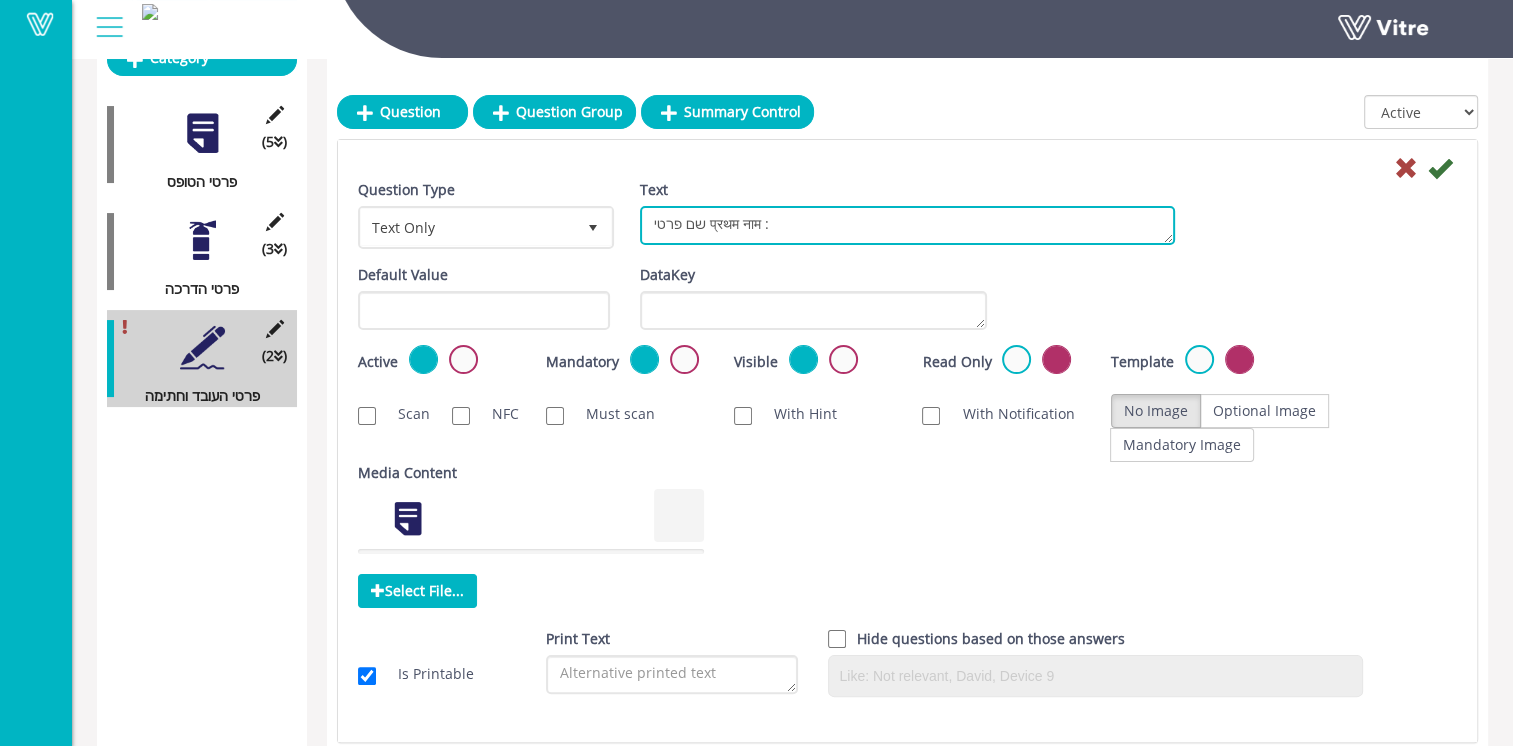 drag, startPoint x: 648, startPoint y: 232, endPoint x: 635, endPoint y: 230, distance: 13.152946 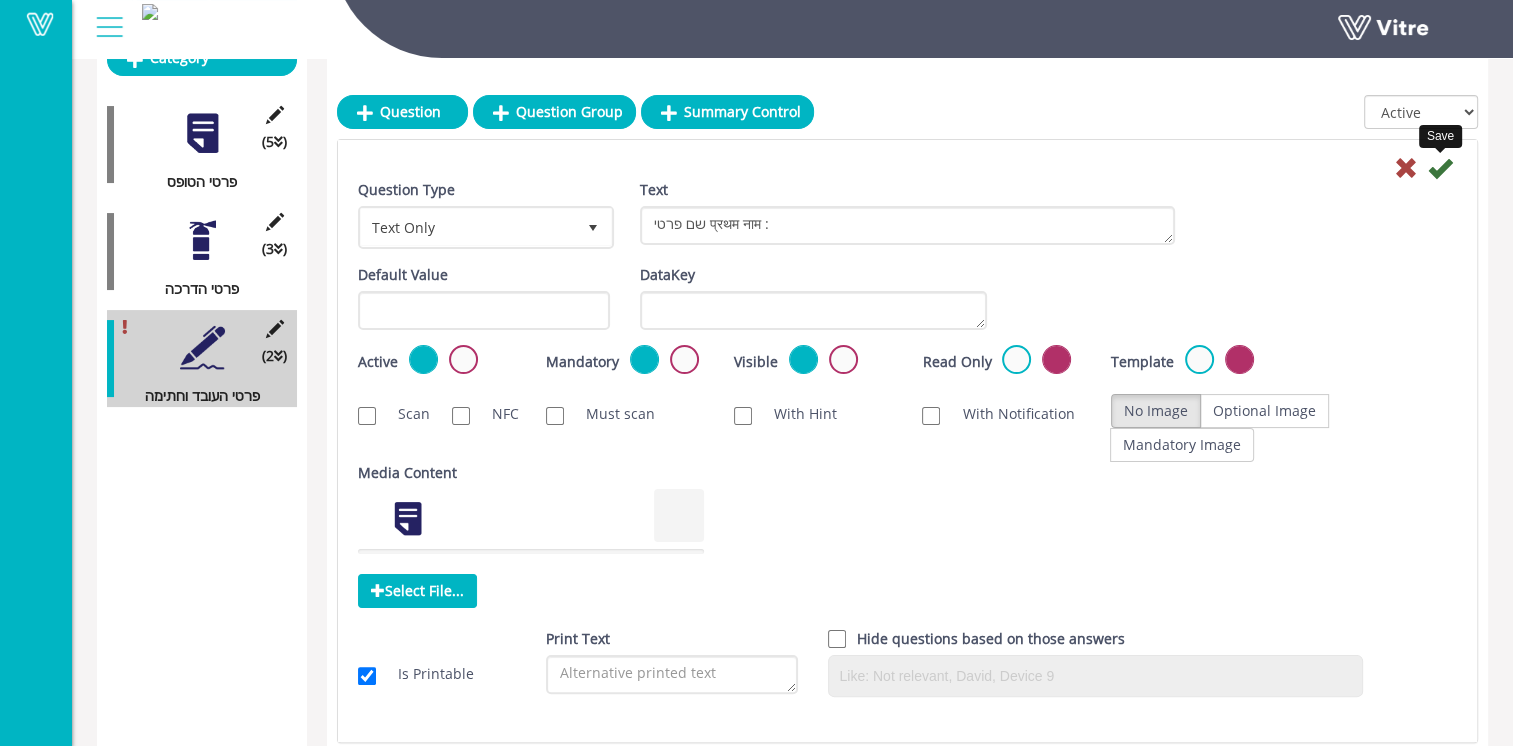 click at bounding box center [1440, 168] 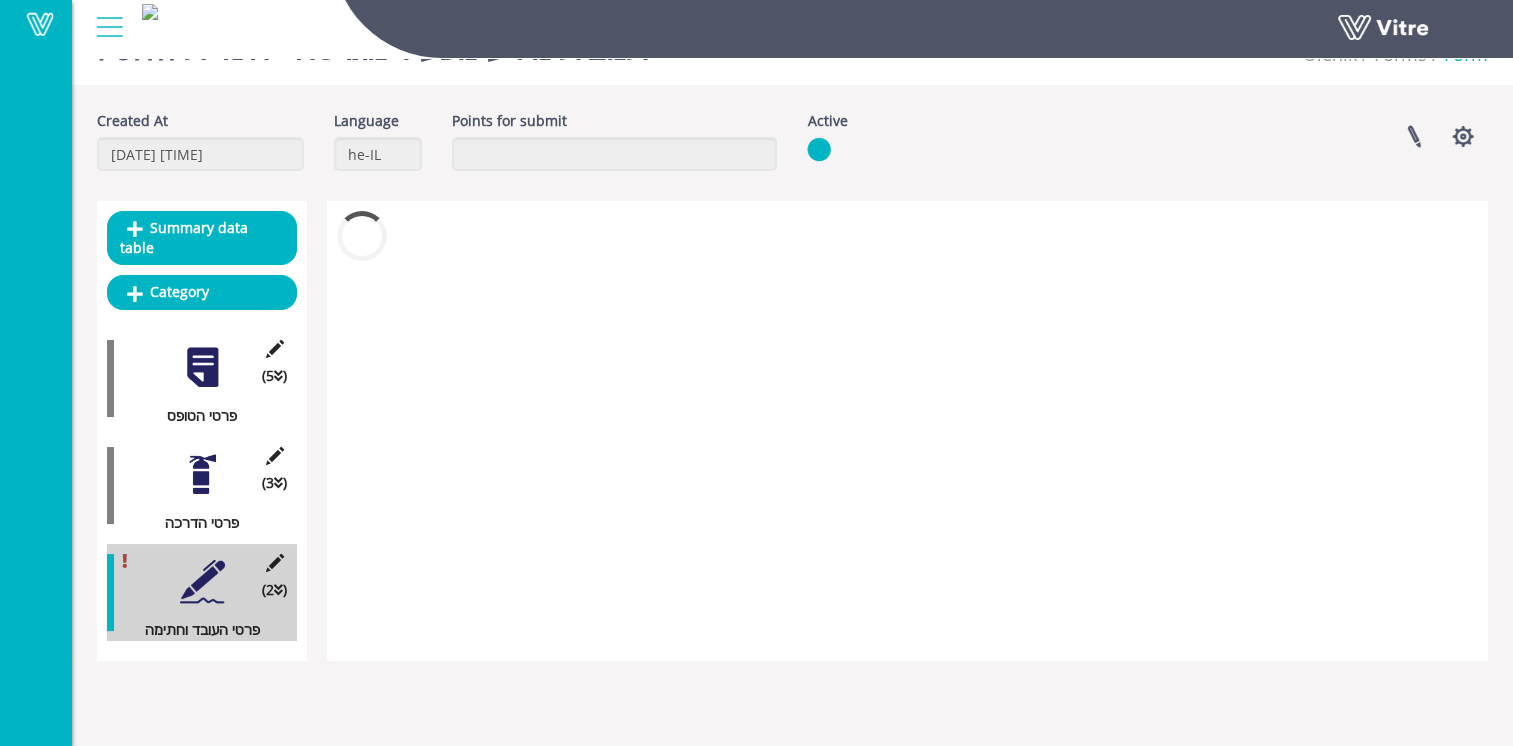 scroll, scrollTop: 50, scrollLeft: 0, axis: vertical 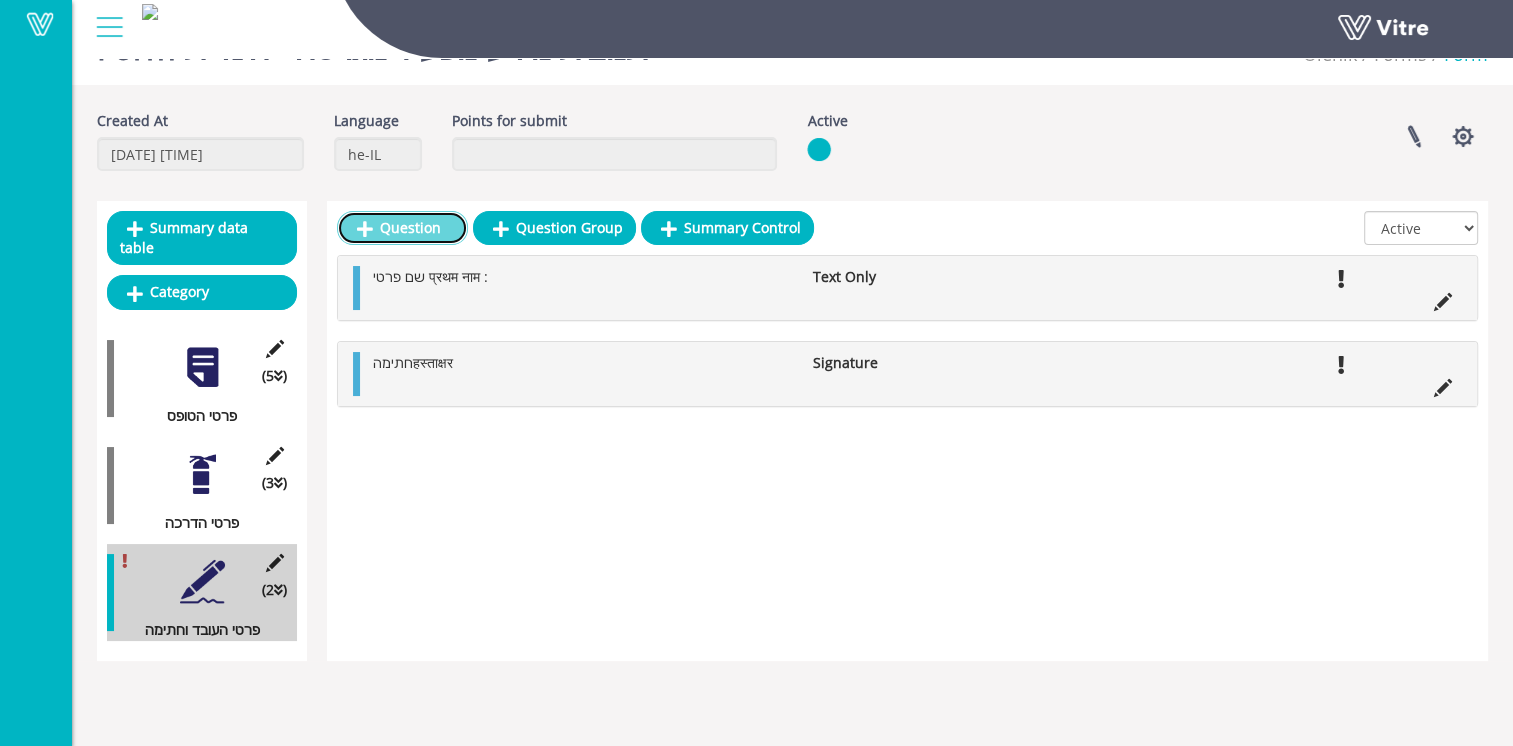 drag, startPoint x: 388, startPoint y: 238, endPoint x: 392, endPoint y: 248, distance: 10.770329 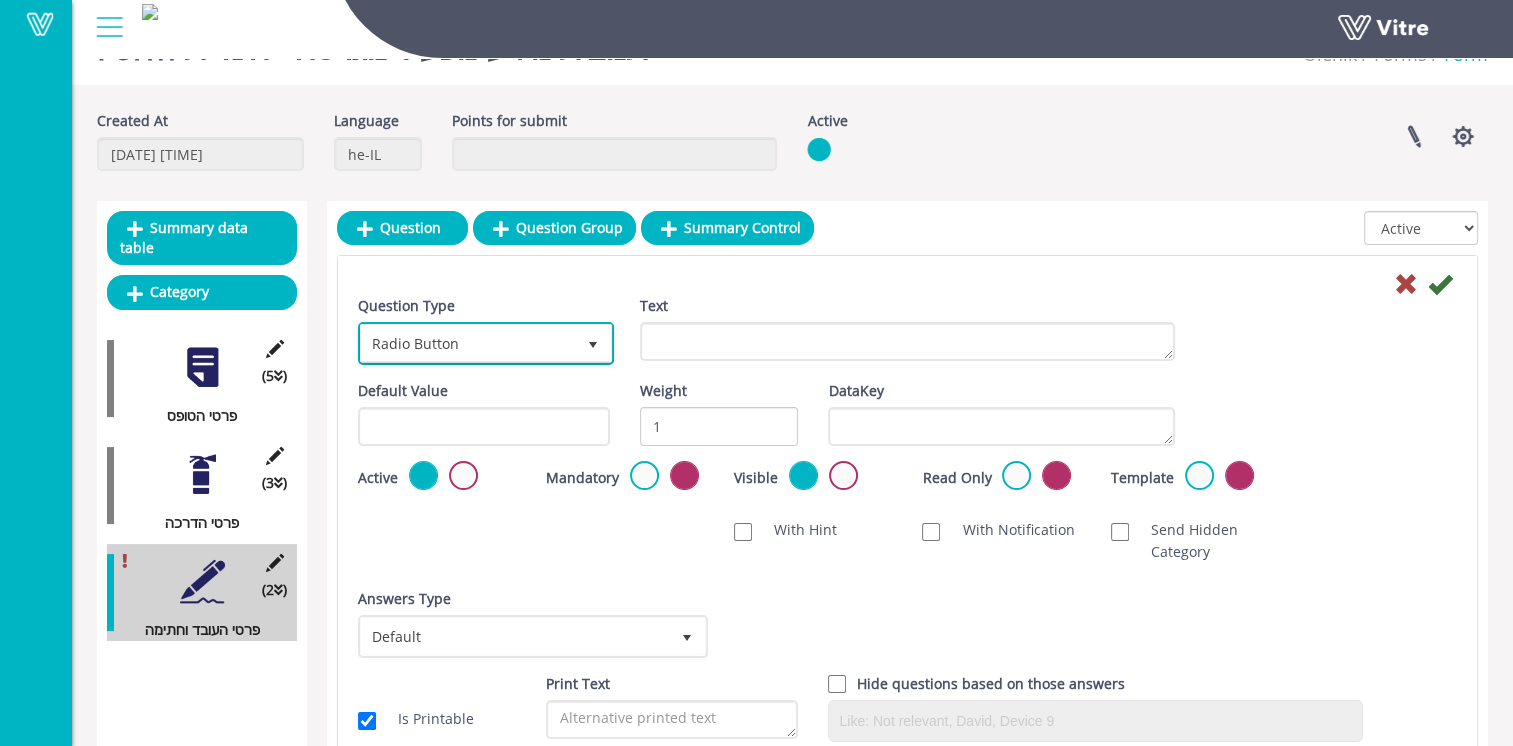 click on "Radio Button" at bounding box center [468, 343] 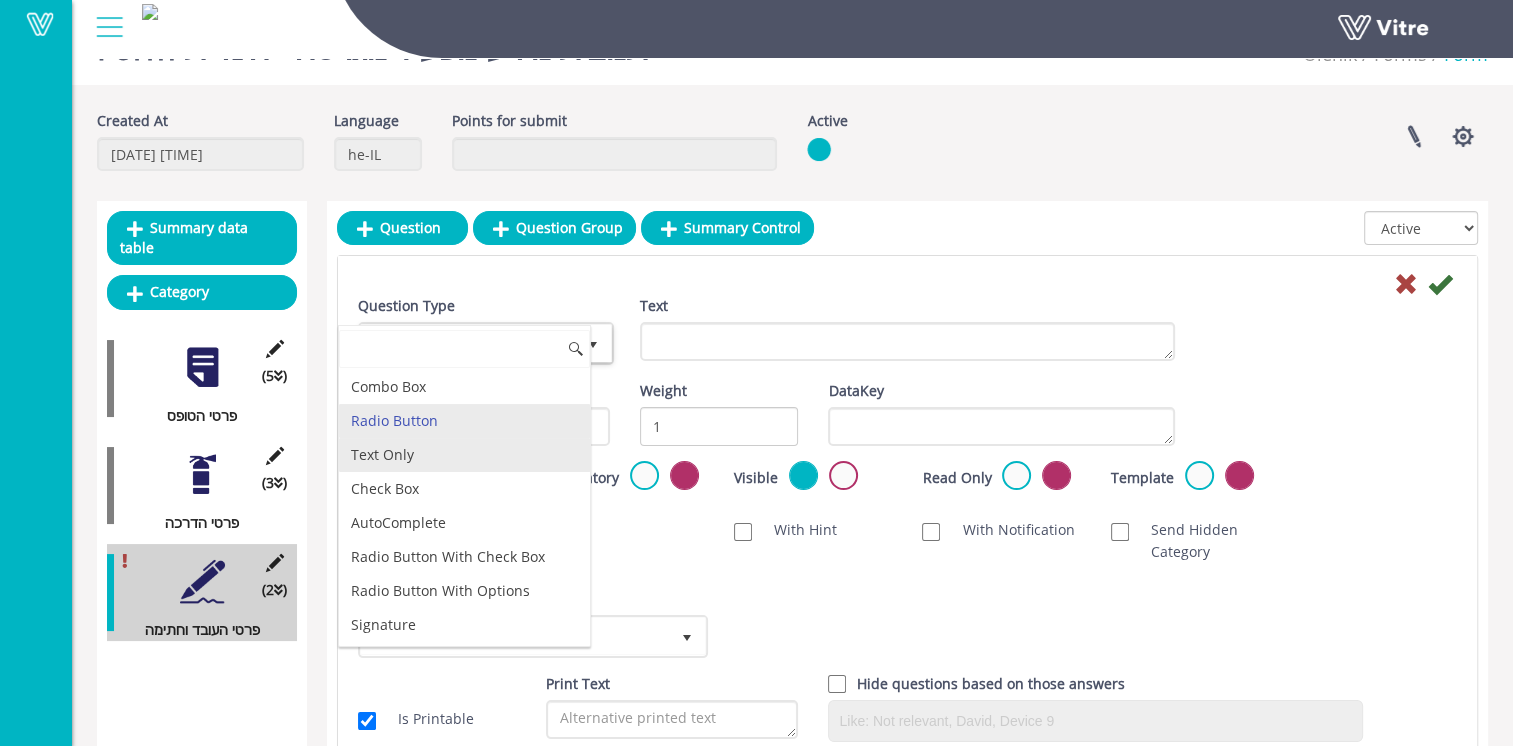 click on "Text Only" at bounding box center [464, 455] 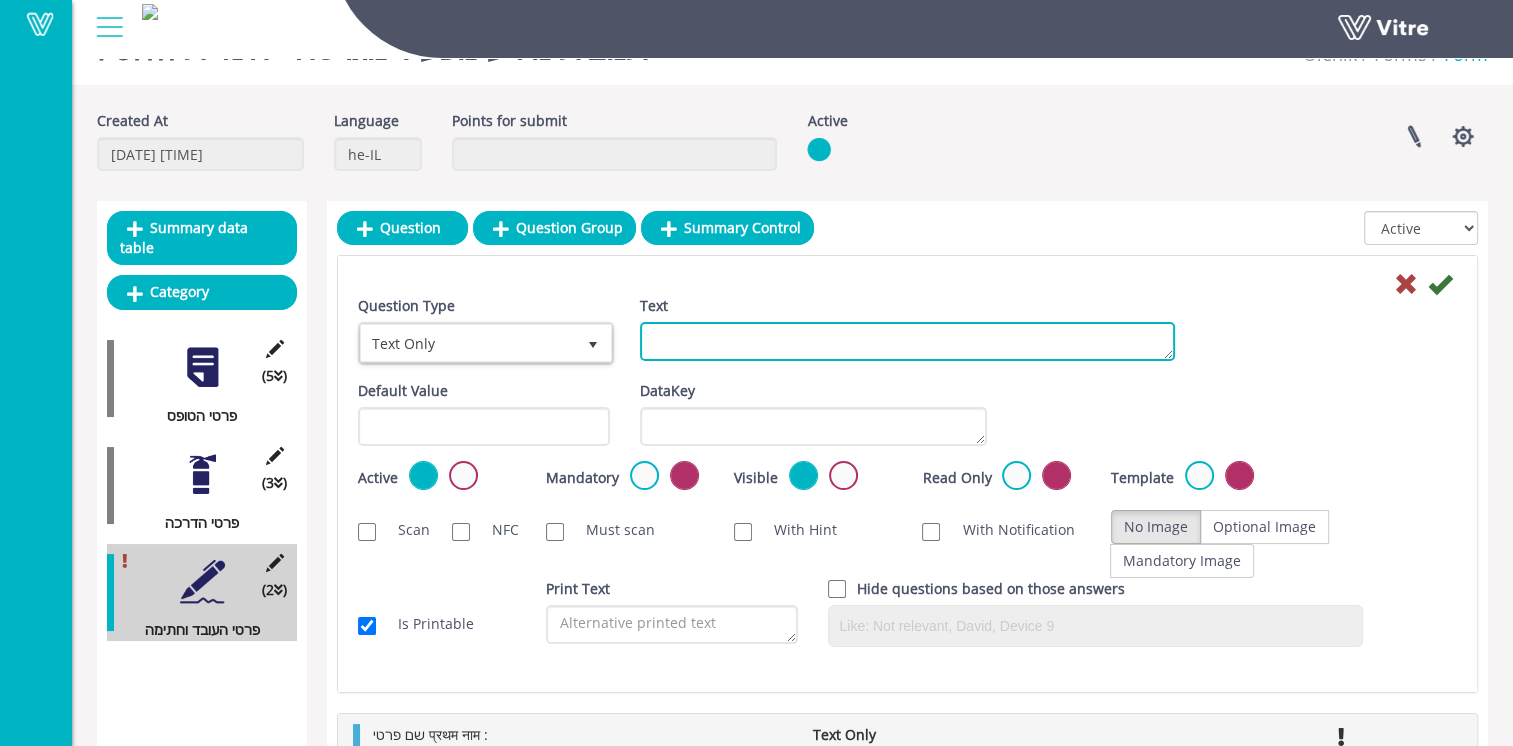 click on "Text" at bounding box center (907, 341) 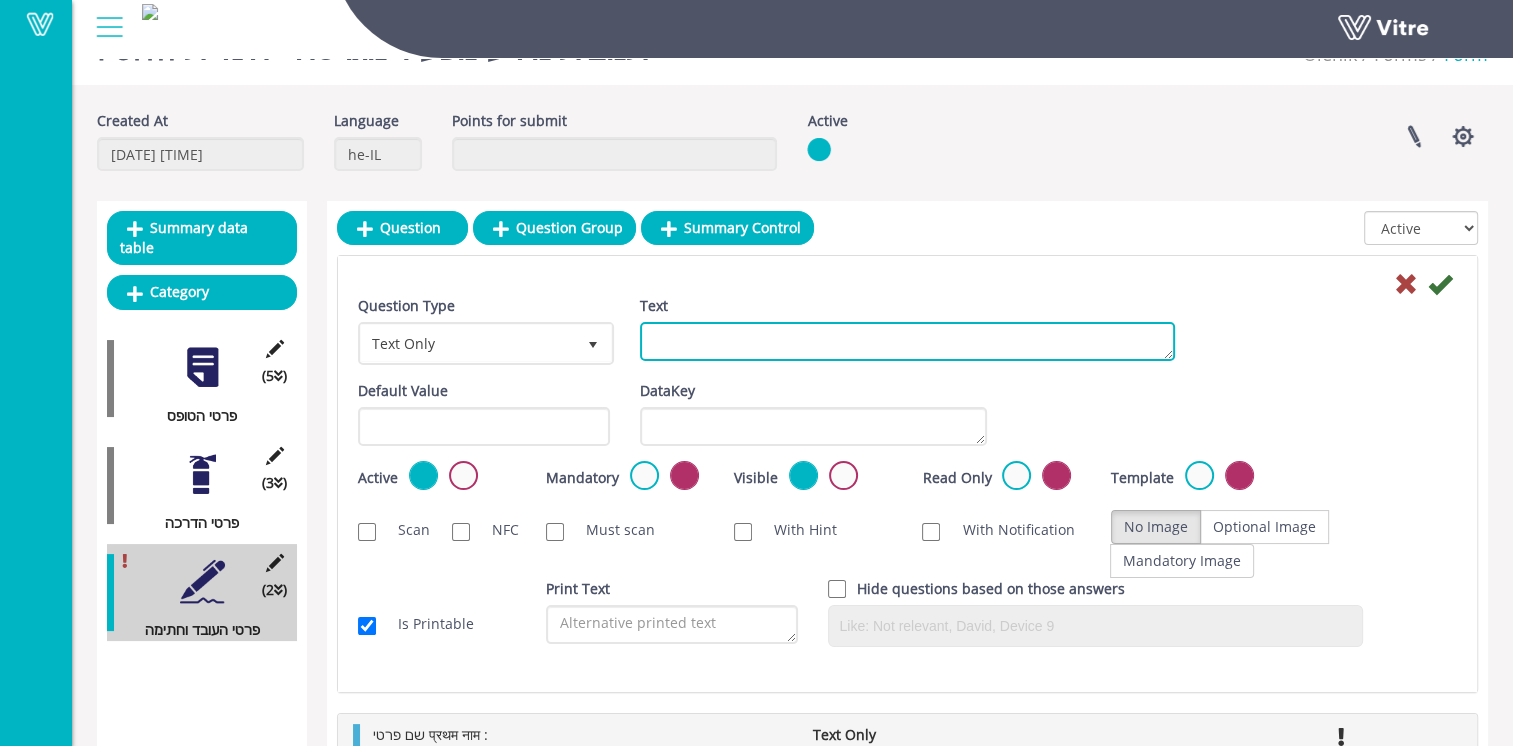 paste on "שם משפחהअंतिम नाम:" 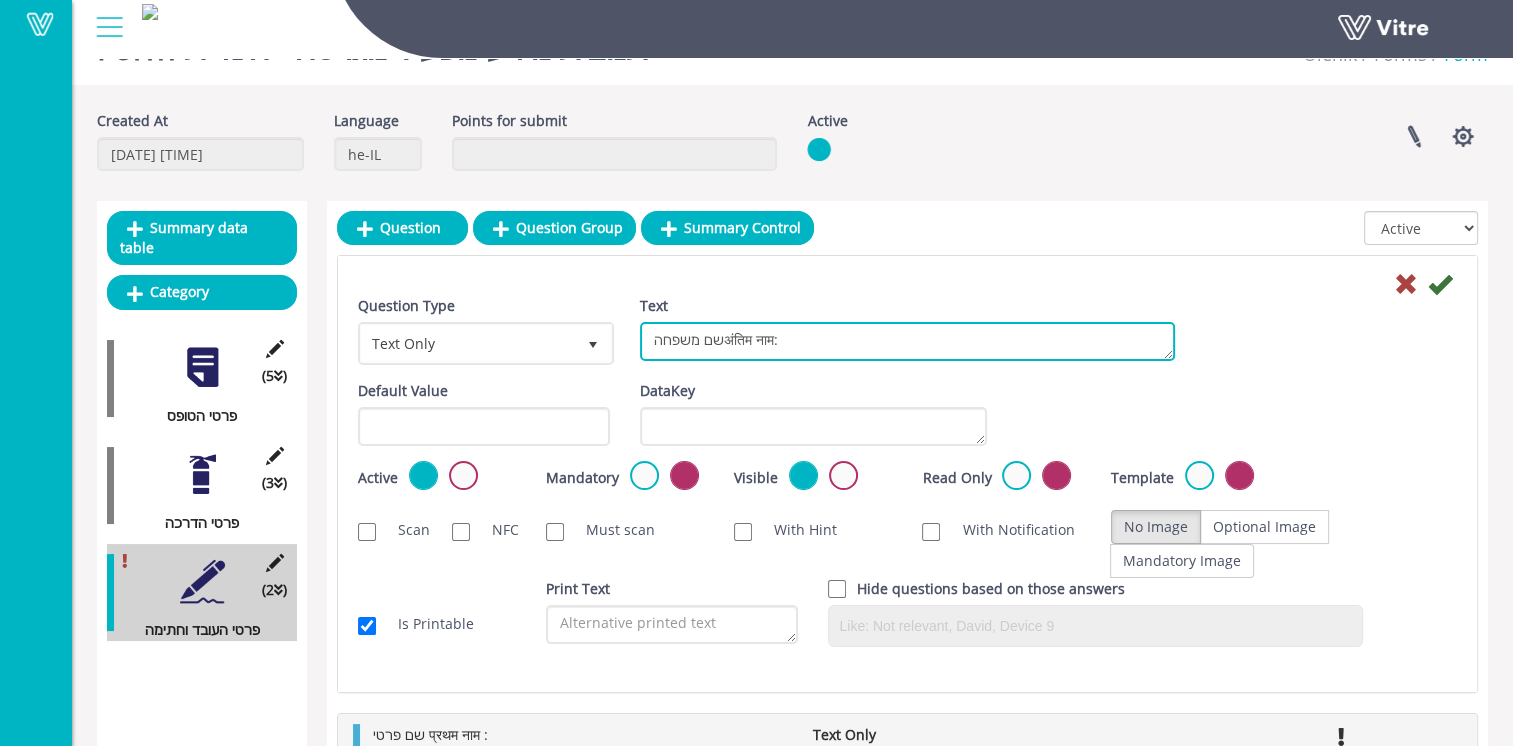 click on "שם משפחהअंतिम नाम:" at bounding box center [907, 341] 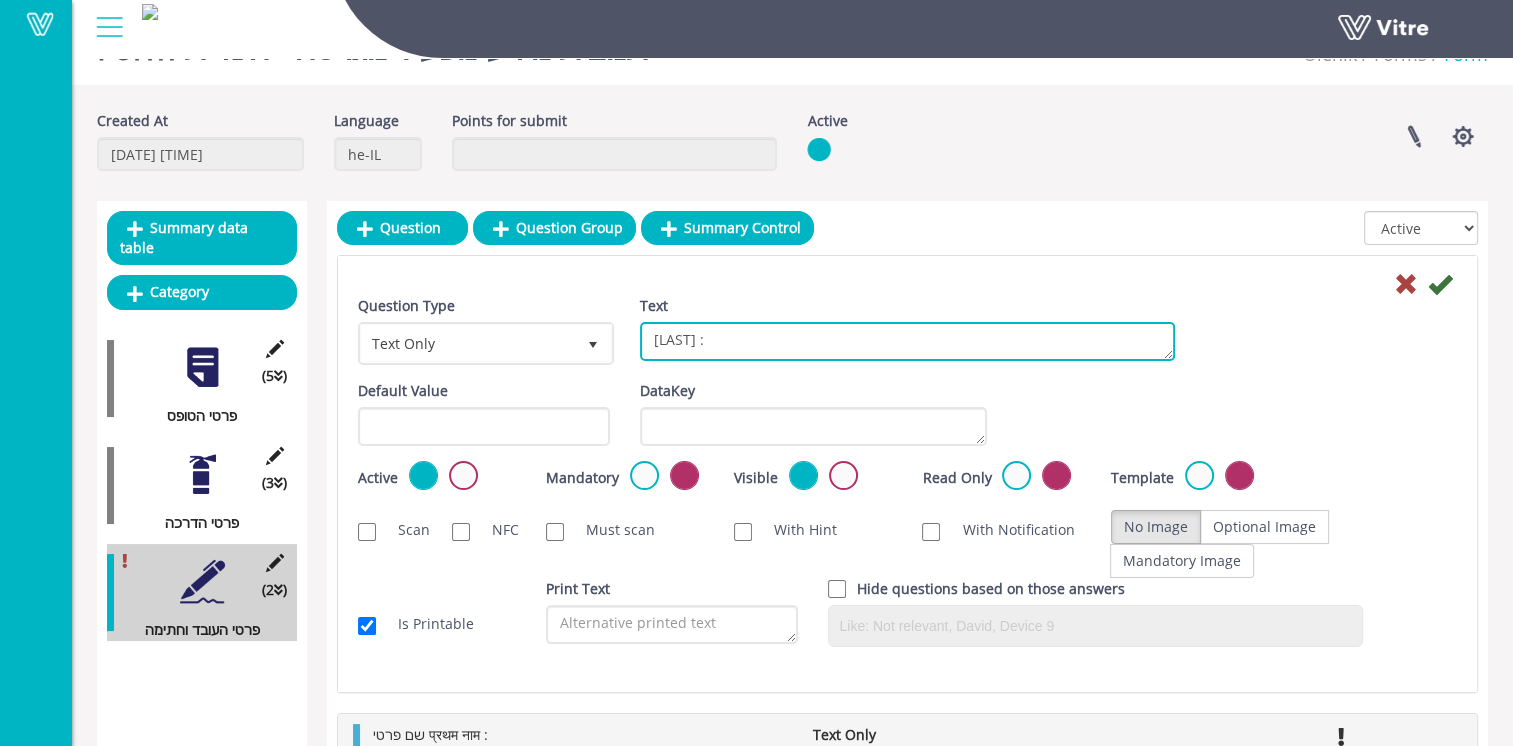 click on "שם משפחה अंतिम नाम:" at bounding box center (907, 341) 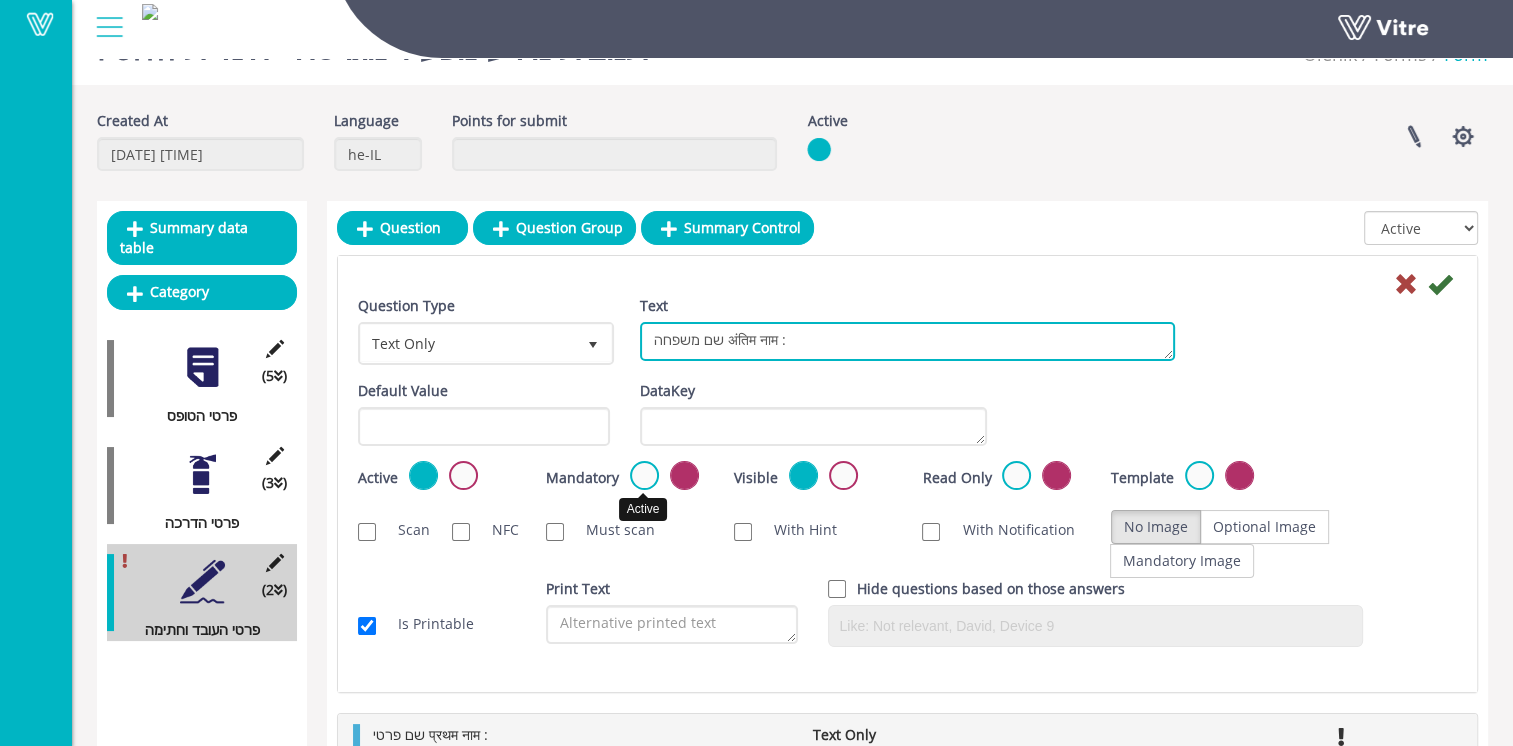 type on "שם משפחה अंतिम नाम :" 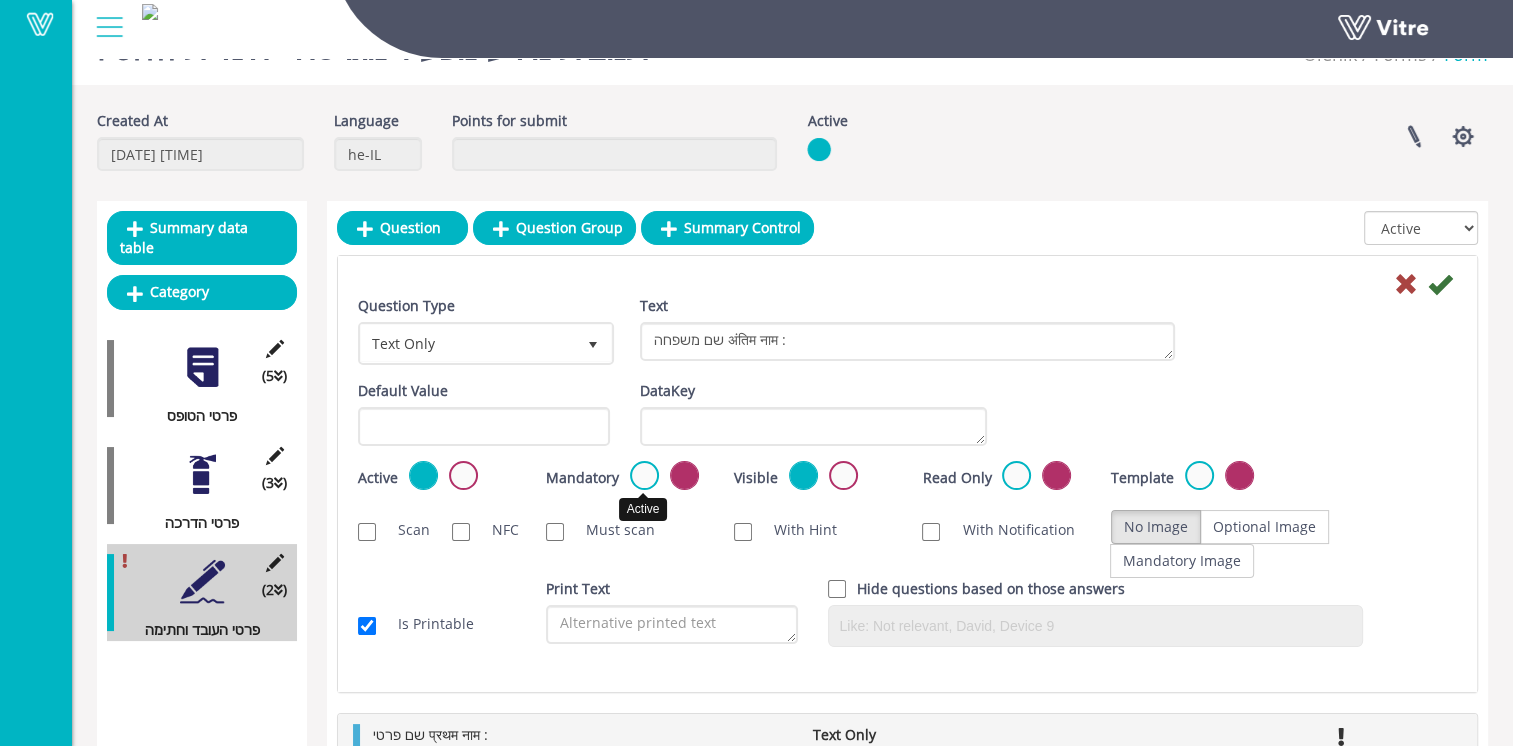 click at bounding box center [644, 475] 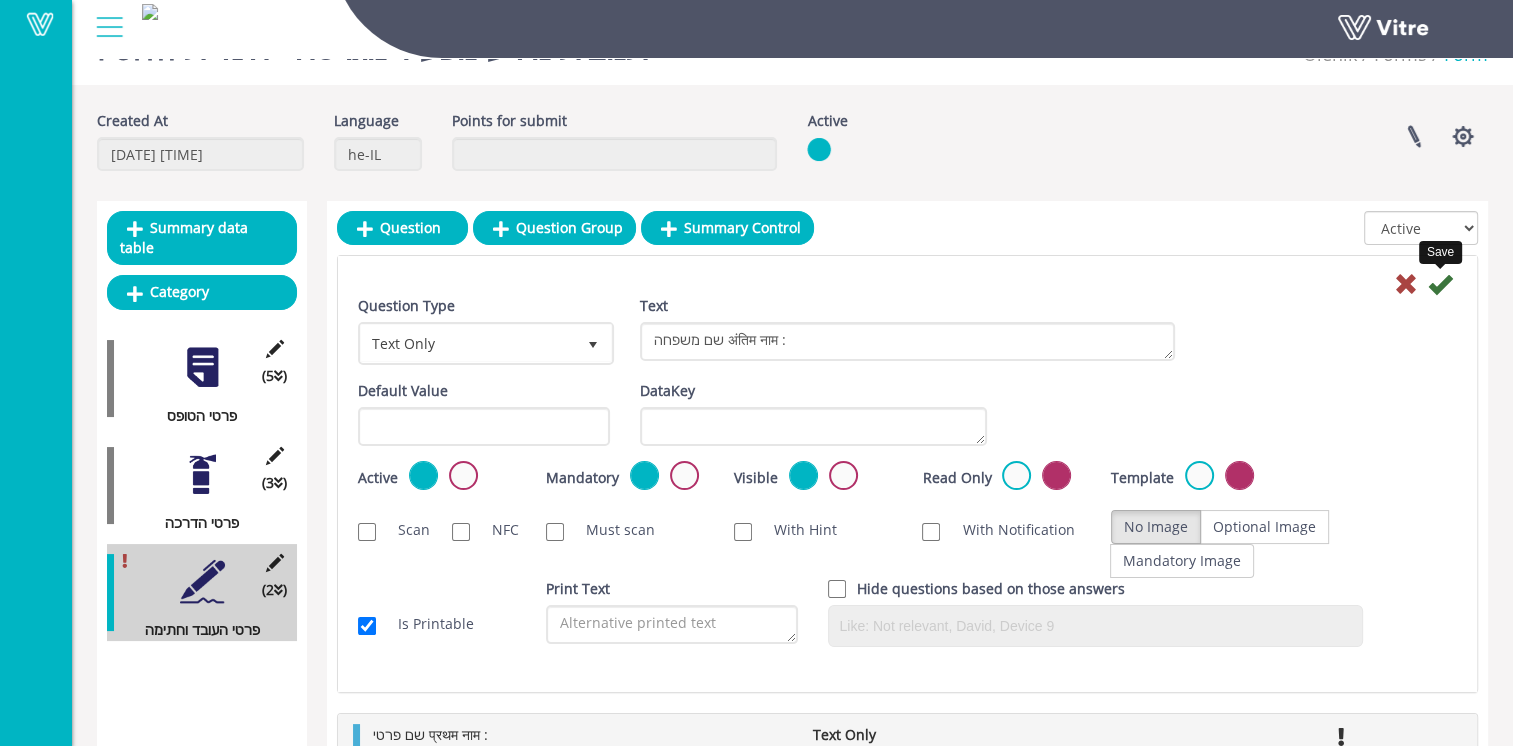click at bounding box center (1440, 284) 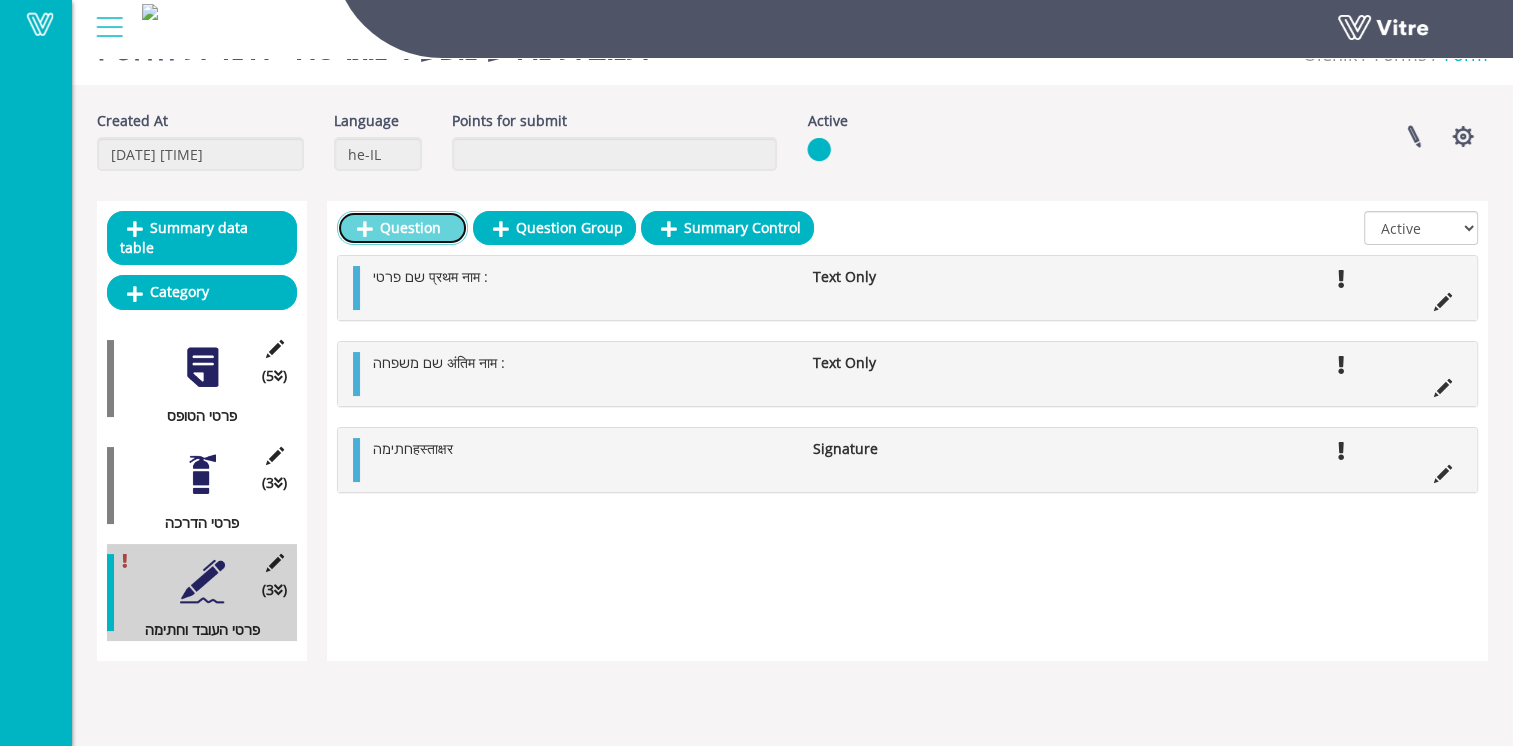 click on "Question" at bounding box center [402, 228] 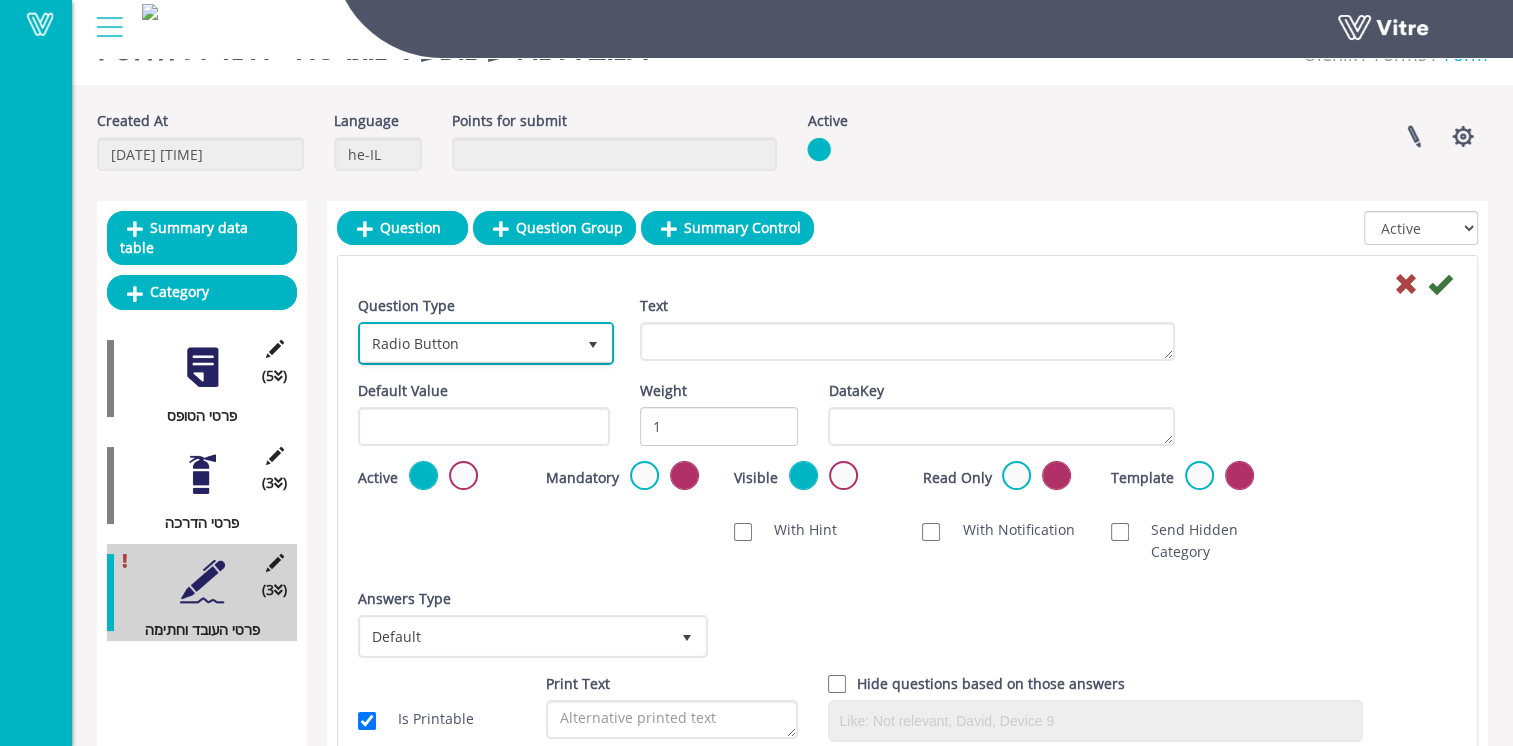 drag, startPoint x: 420, startPoint y: 345, endPoint x: 436, endPoint y: 426, distance: 82.565125 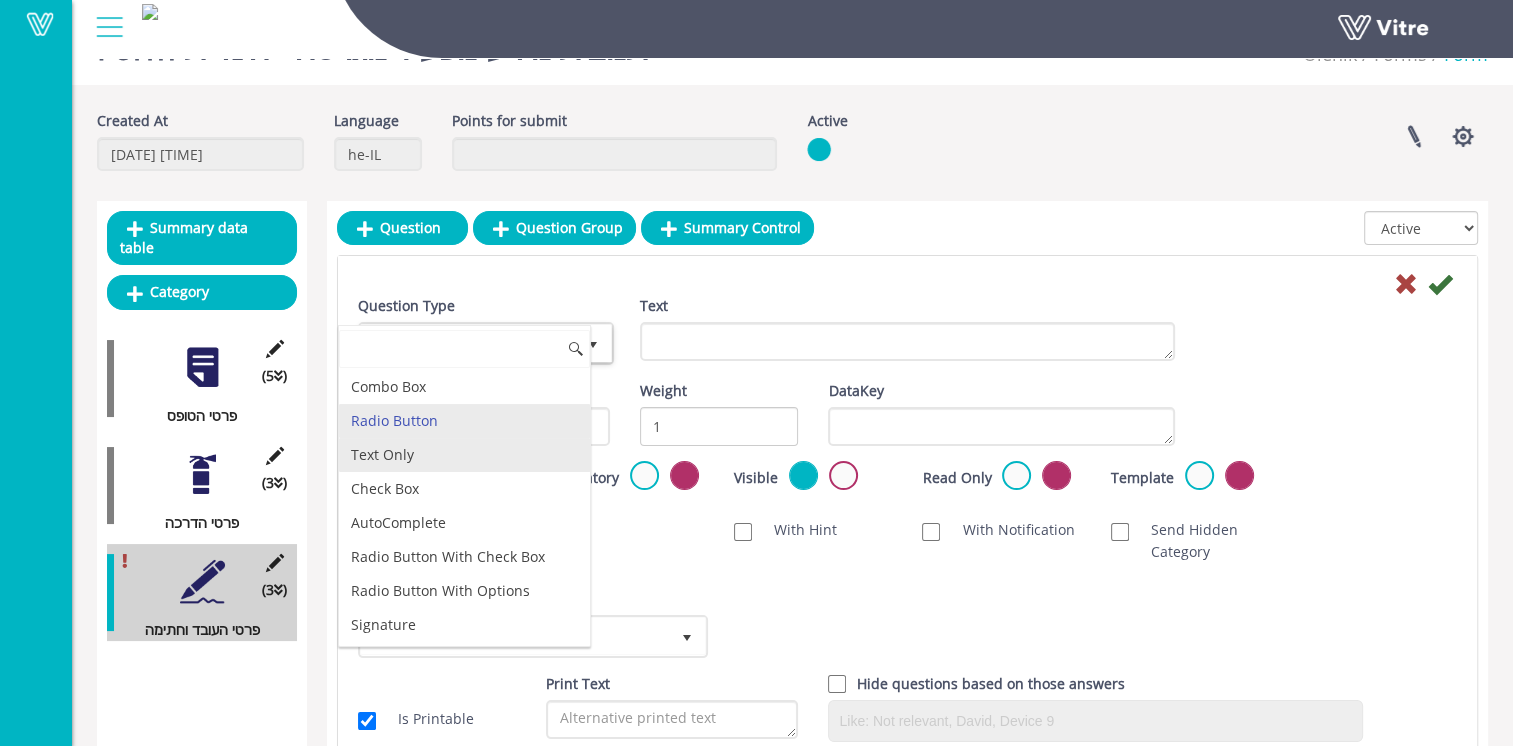 click on "Text Only" at bounding box center [464, 455] 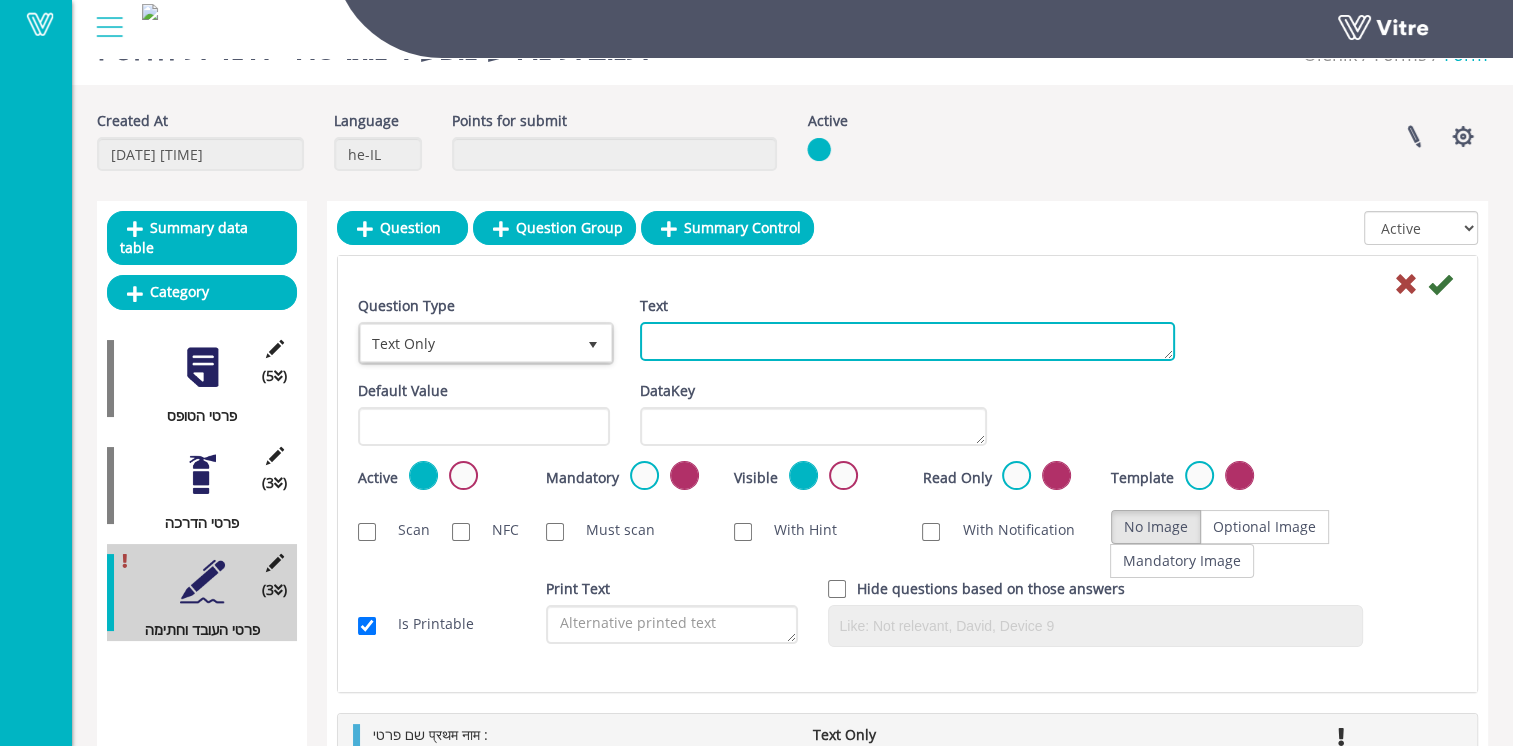 click on "Text" at bounding box center [907, 341] 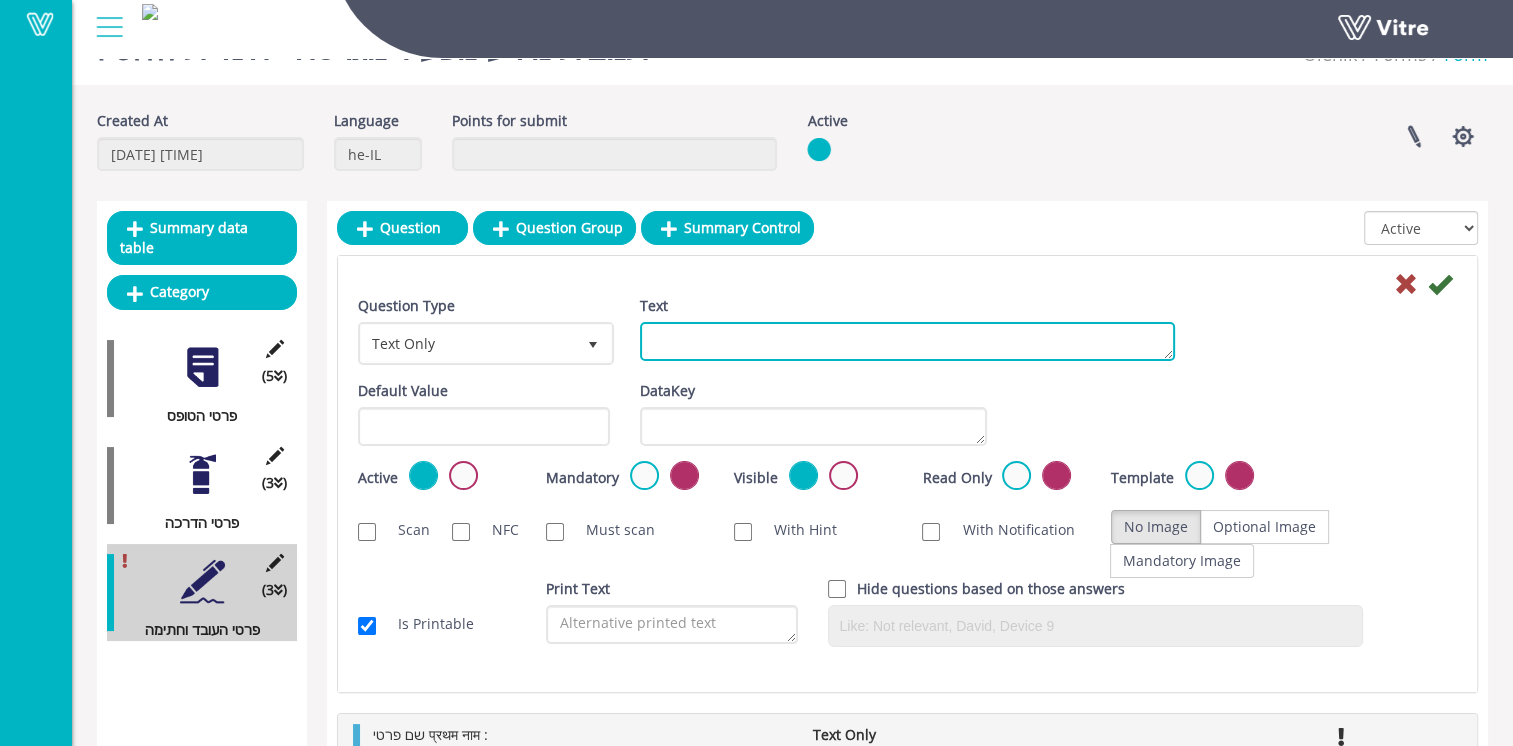paste on "ת.ז/דרכוןआईडी:" 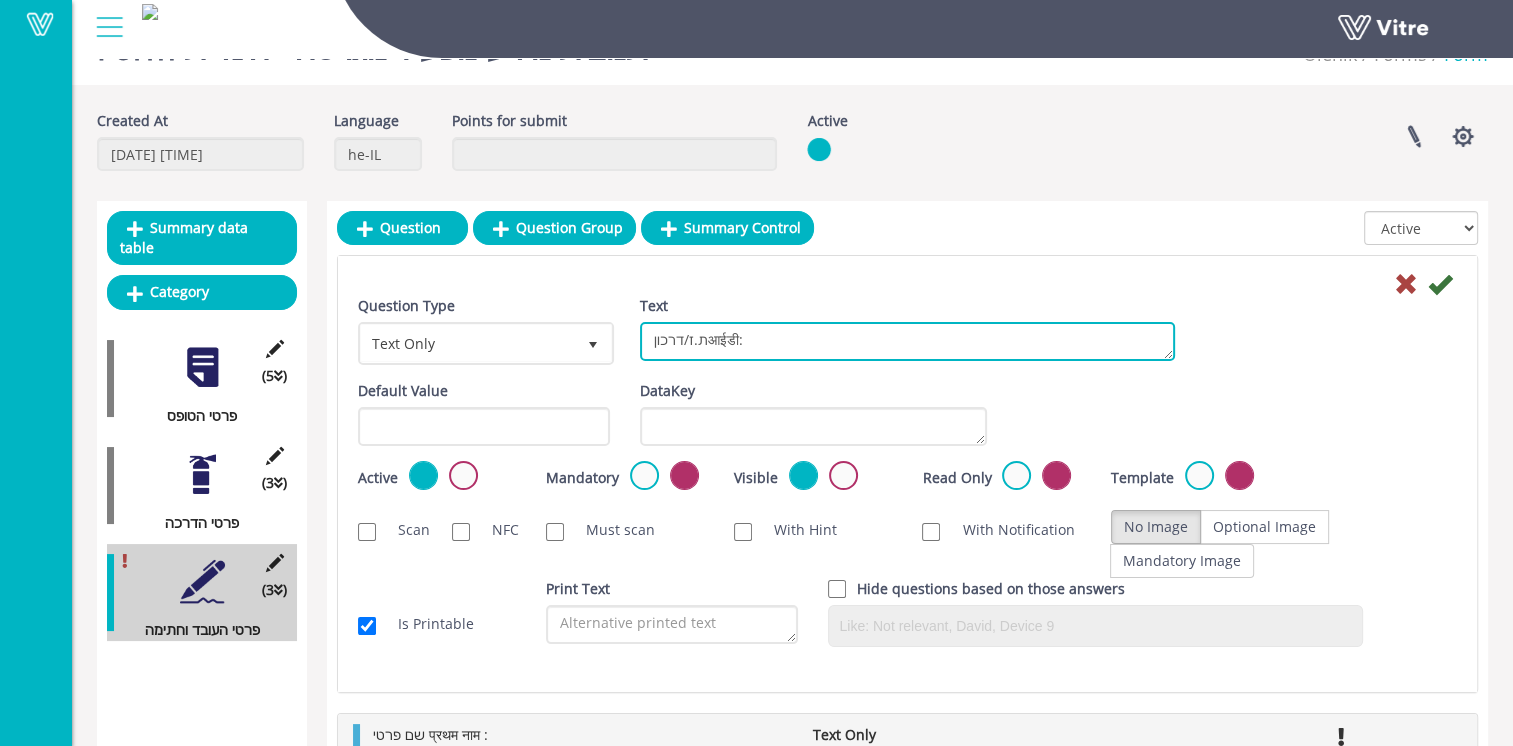 click on "ת.ז/דרכוןआईडी:" at bounding box center (907, 341) 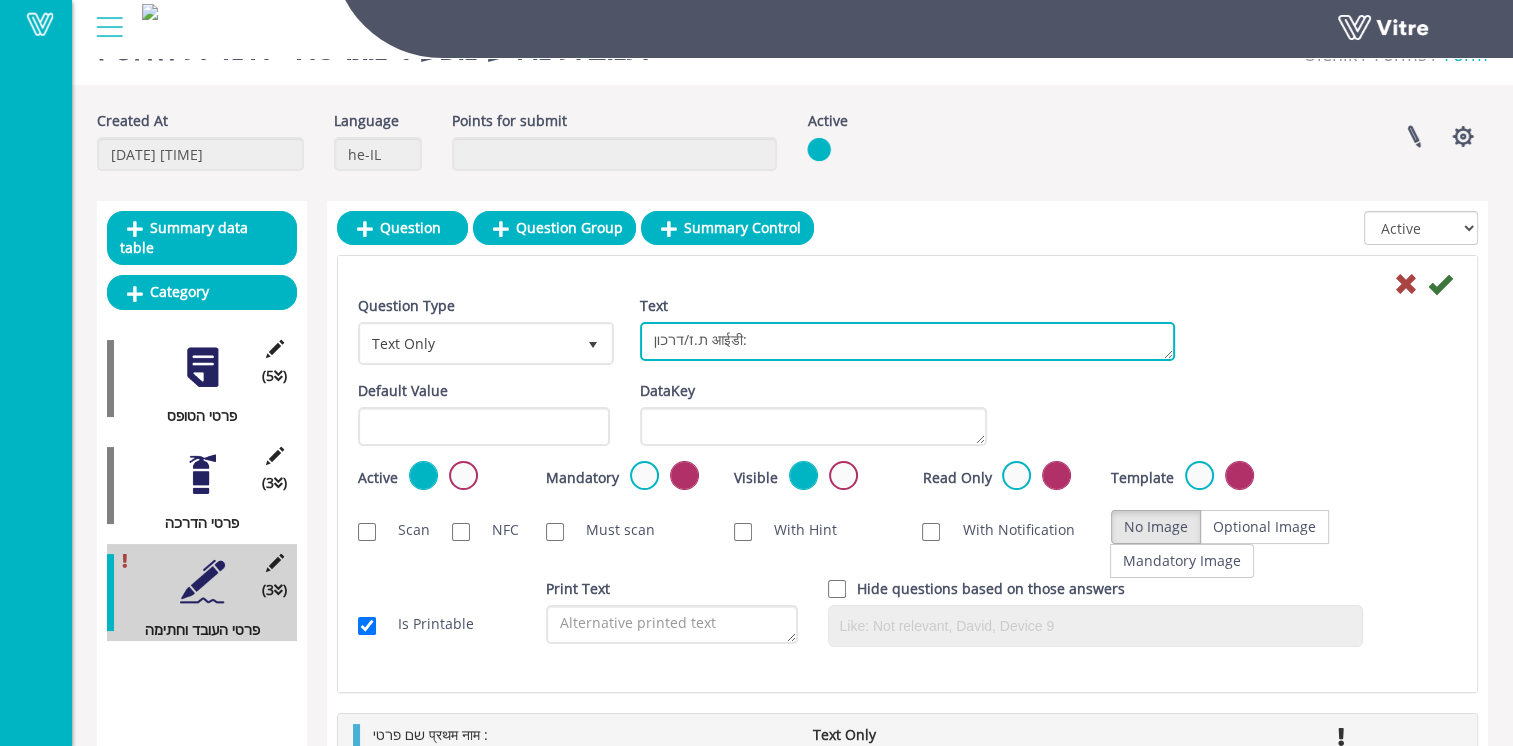 click on "ת.ז/דרכון आईडी:" at bounding box center (907, 341) 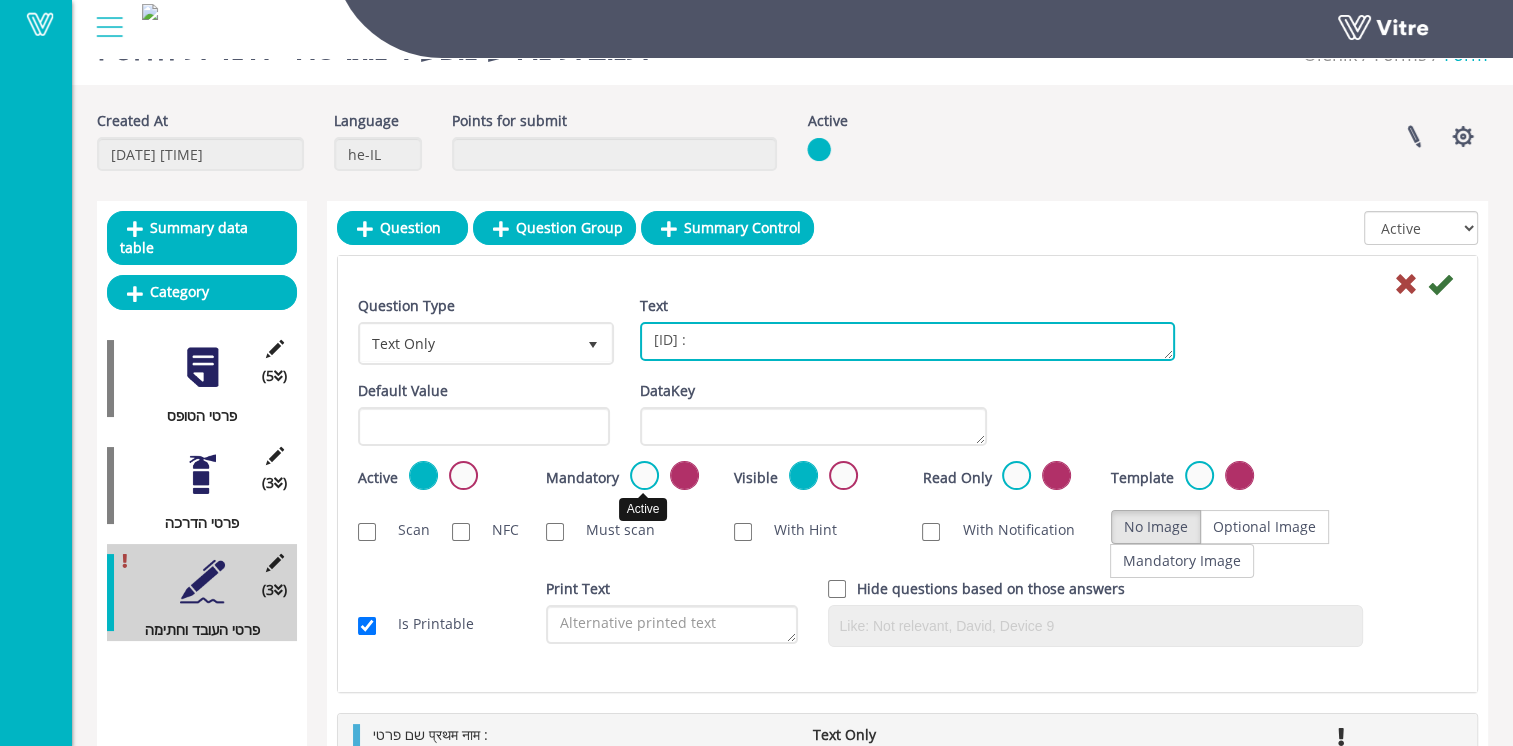 type on "ת.ז/דרכון आईडी :" 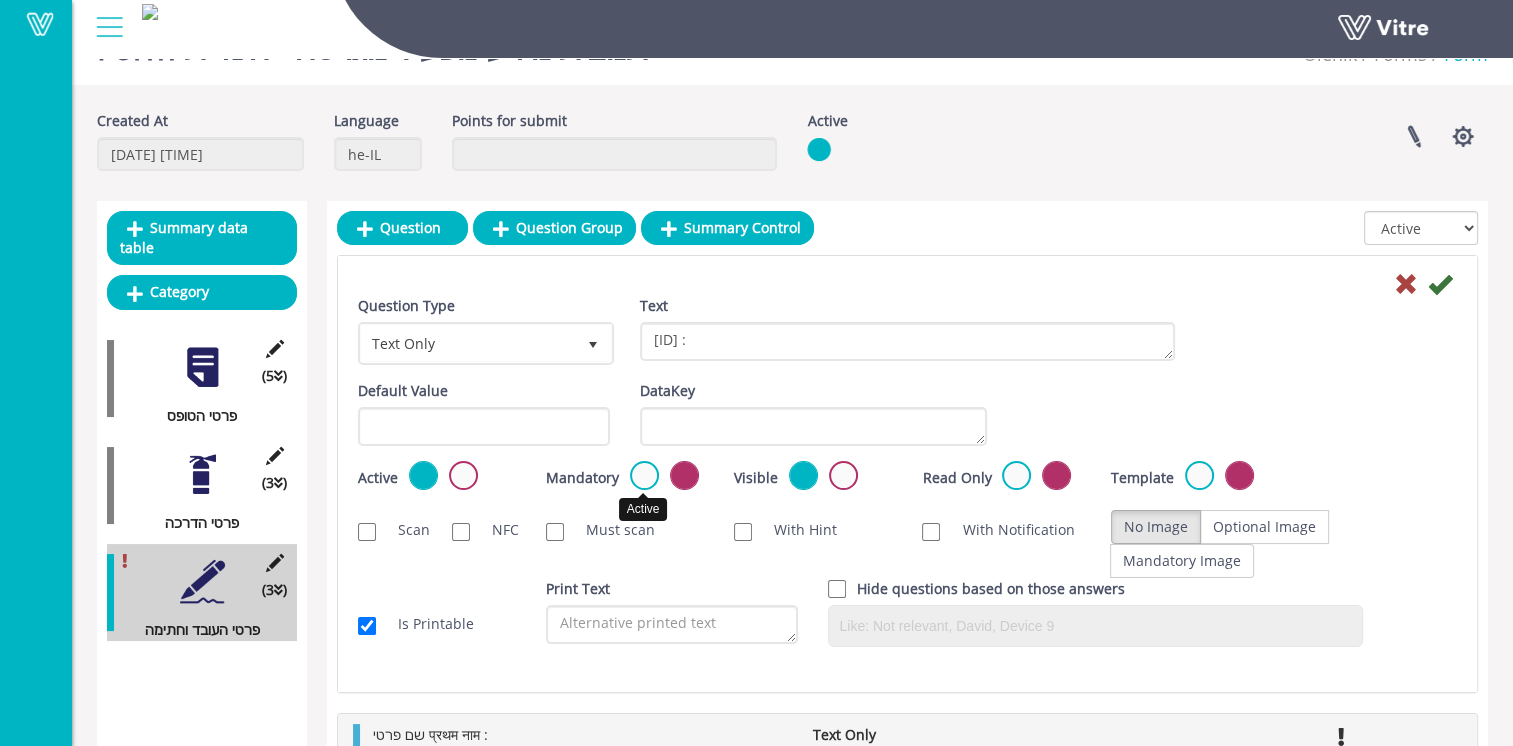 click at bounding box center (644, 475) 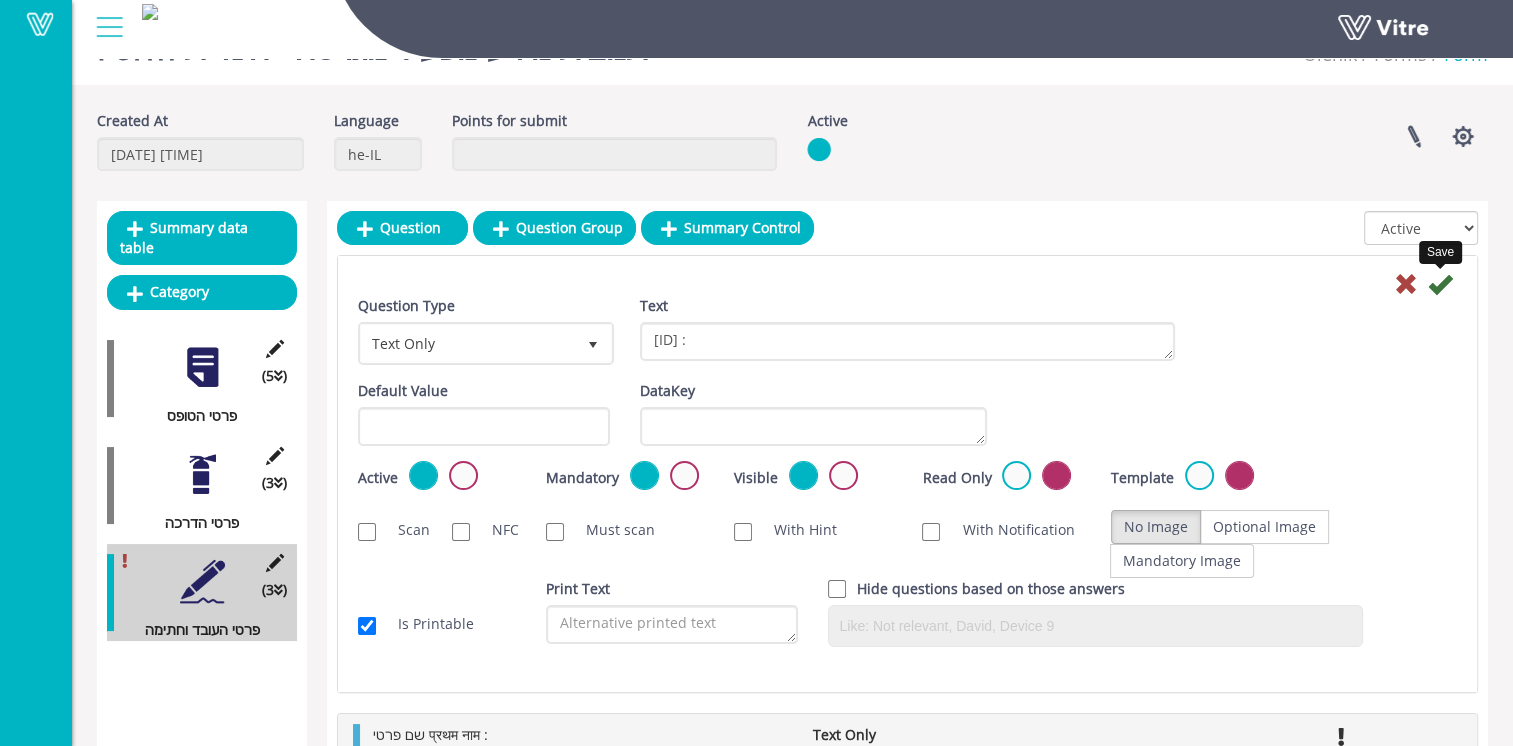 click at bounding box center [1440, 284] 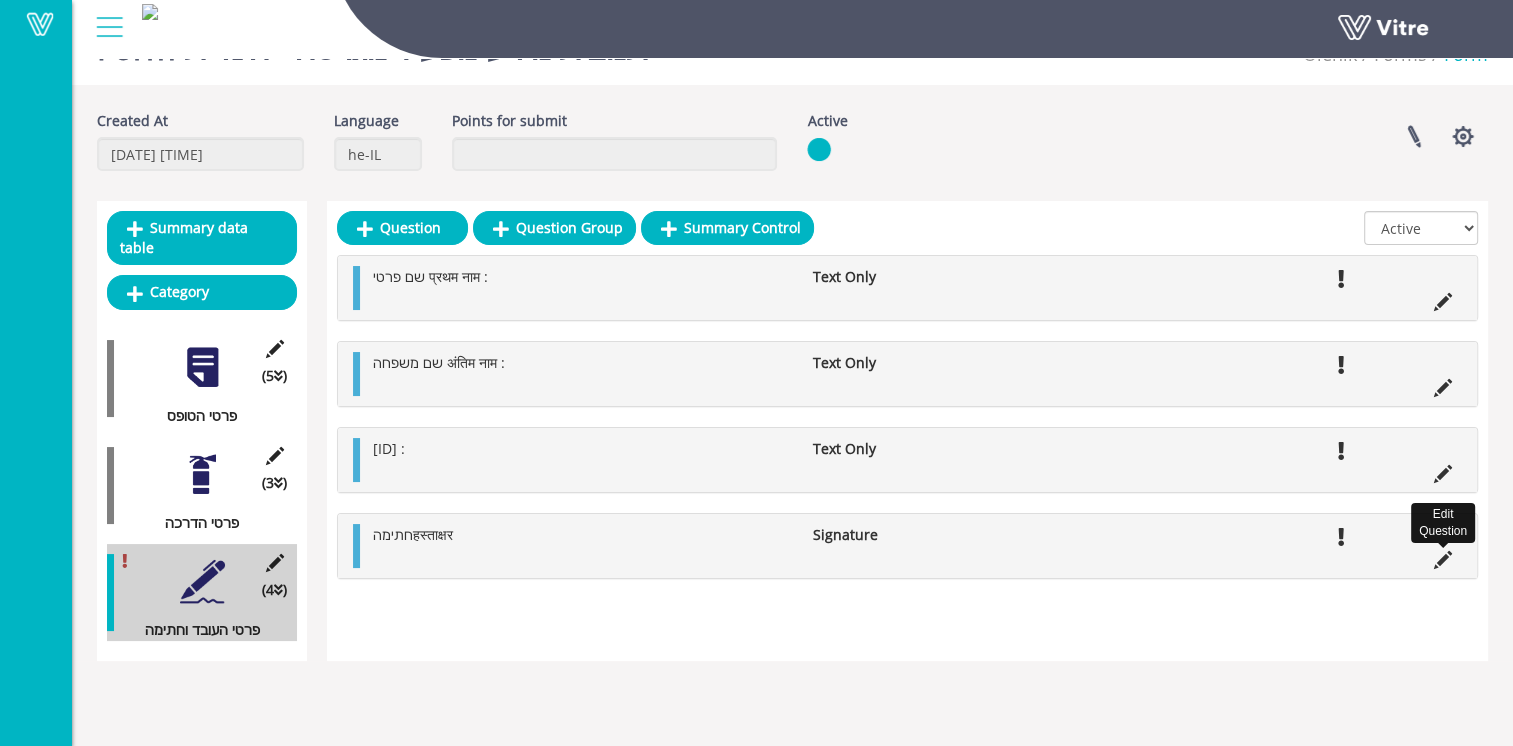 click at bounding box center (1443, 560) 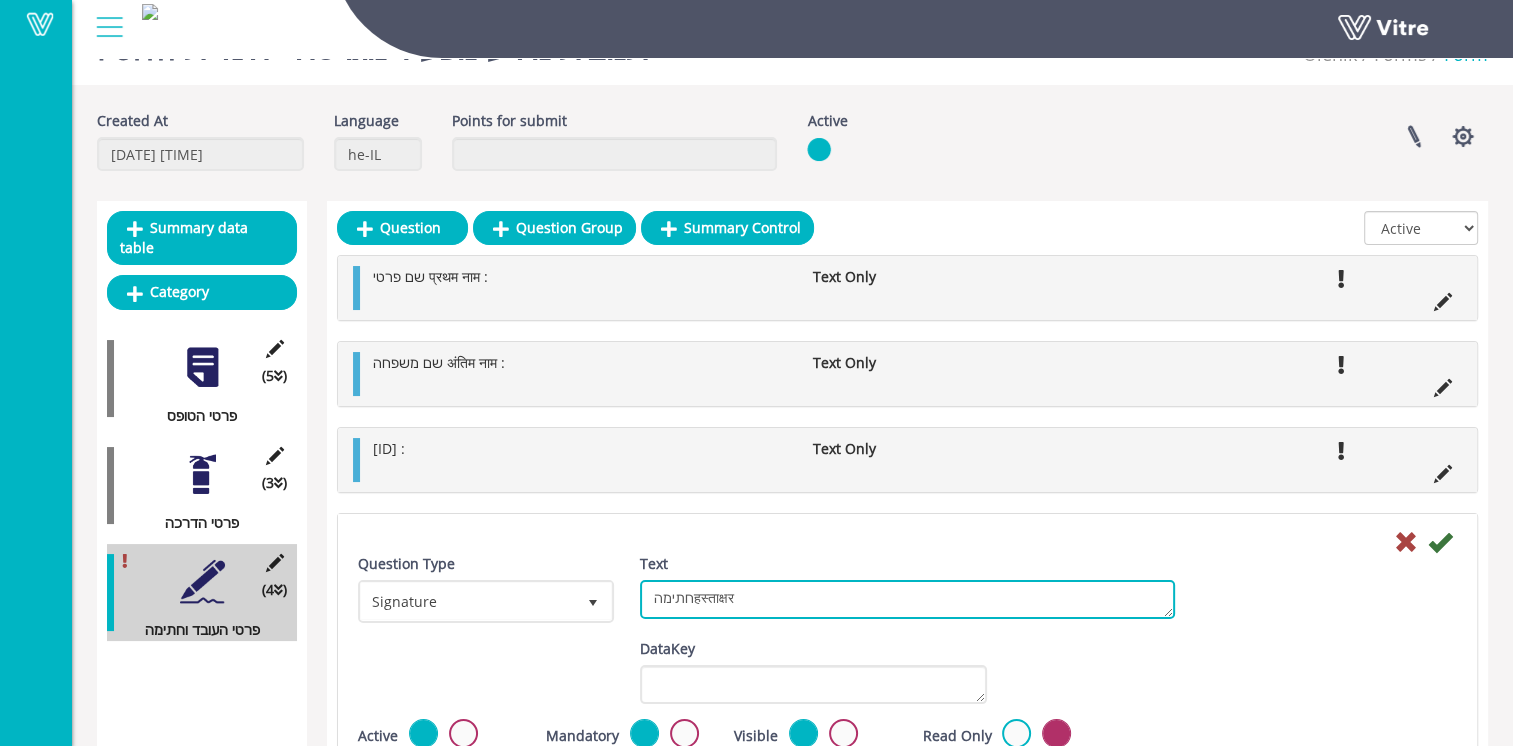 click on "חתימהहस्ताक्षर" at bounding box center (907, 599) 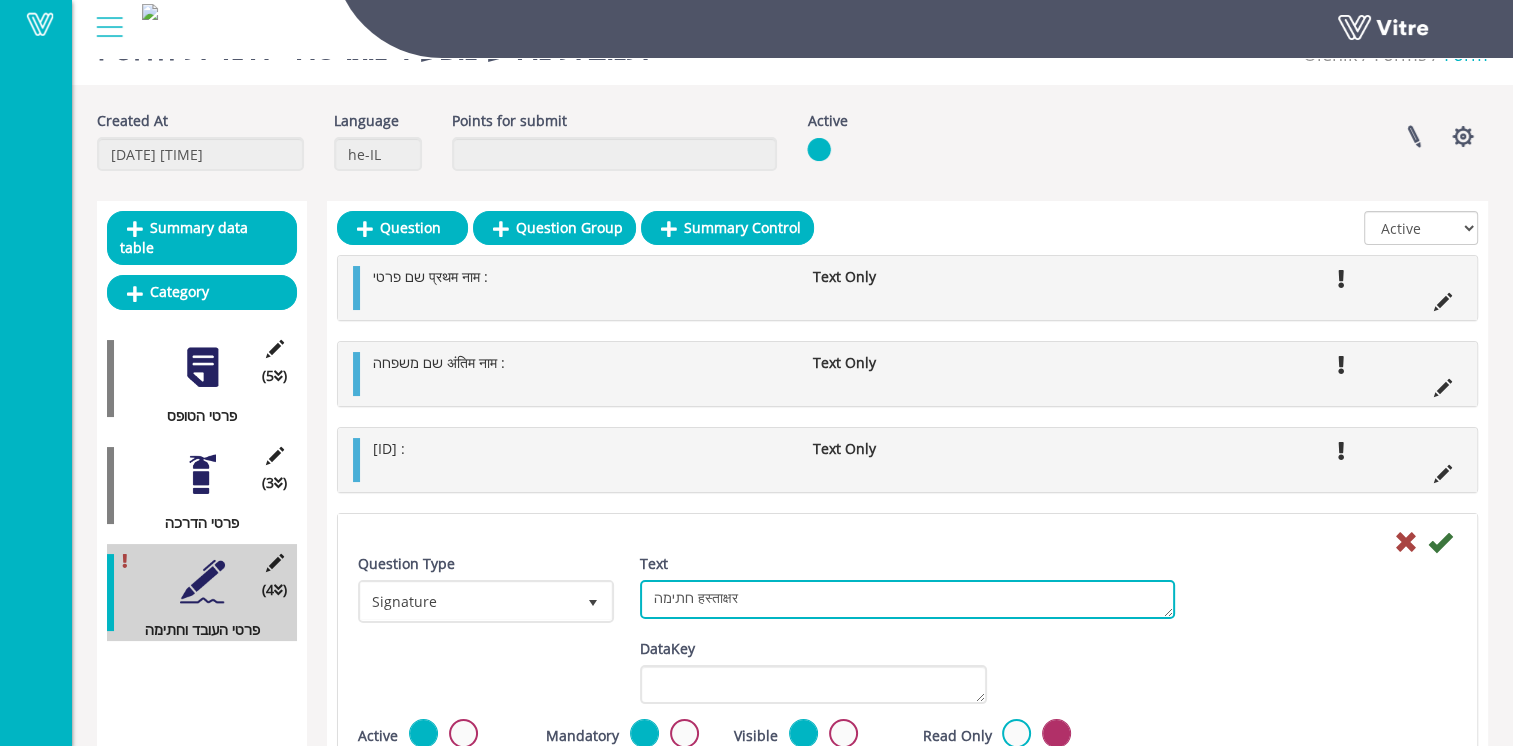 click on "חתימהहस्ताक्षर" at bounding box center (907, 599) 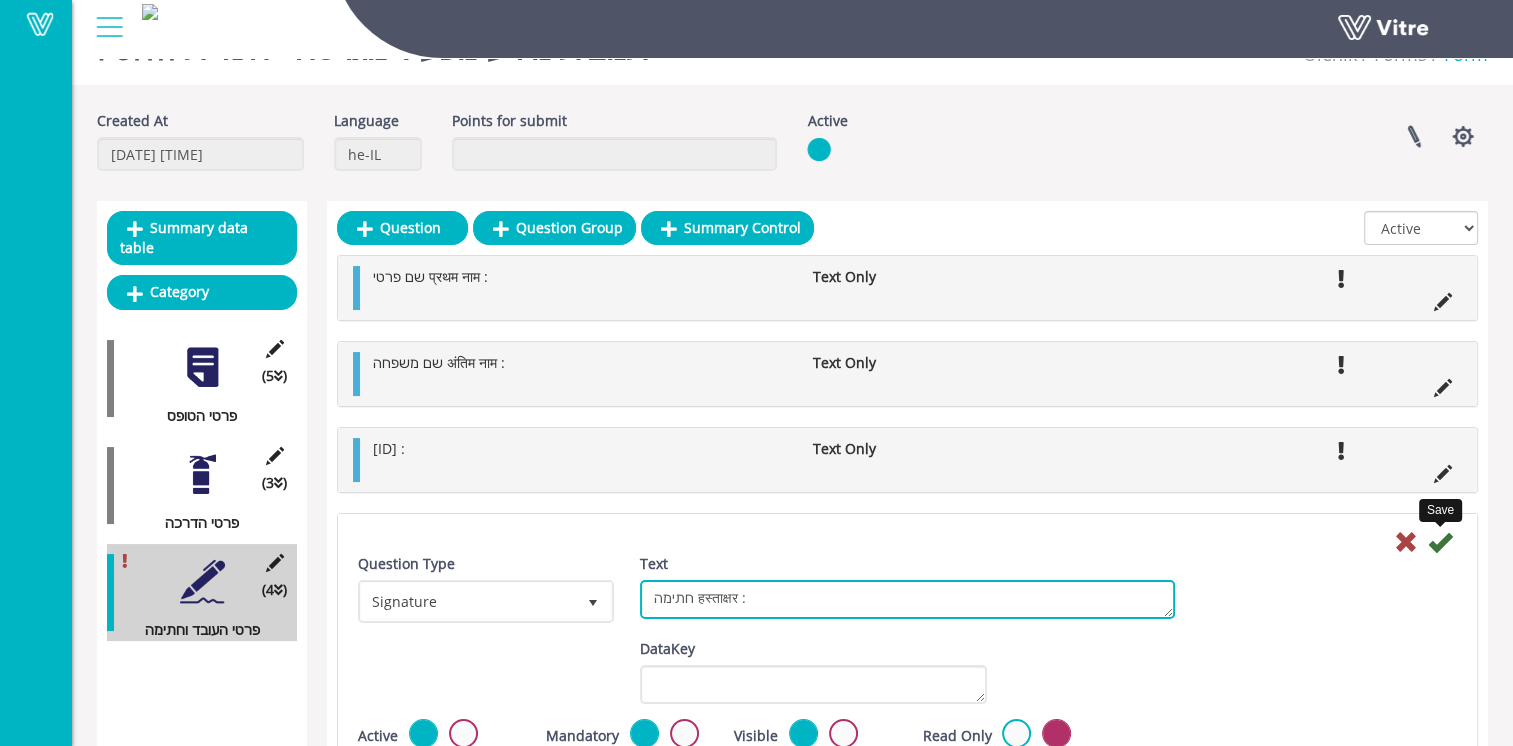 type on "חתימה हस्ताक्षर :" 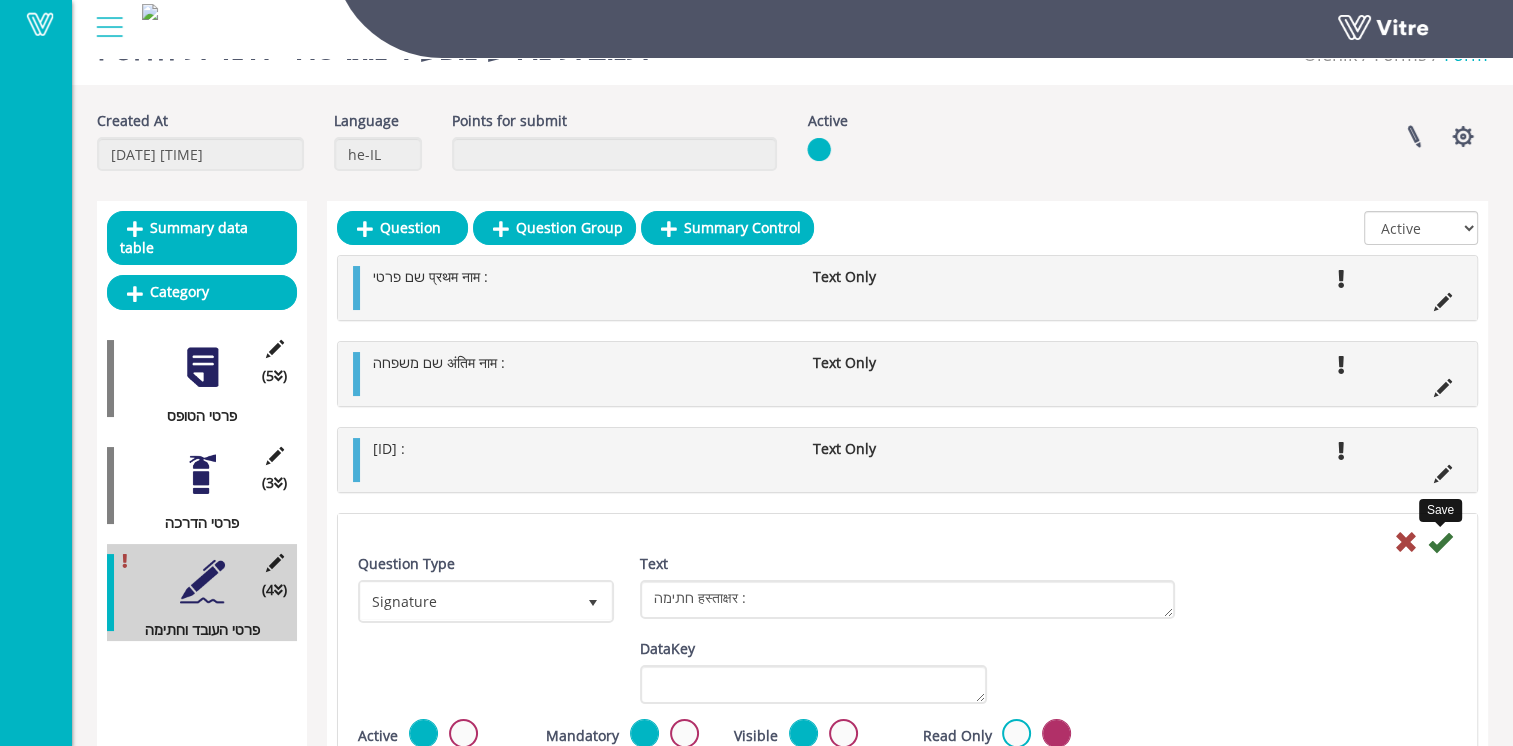 click at bounding box center [1440, 542] 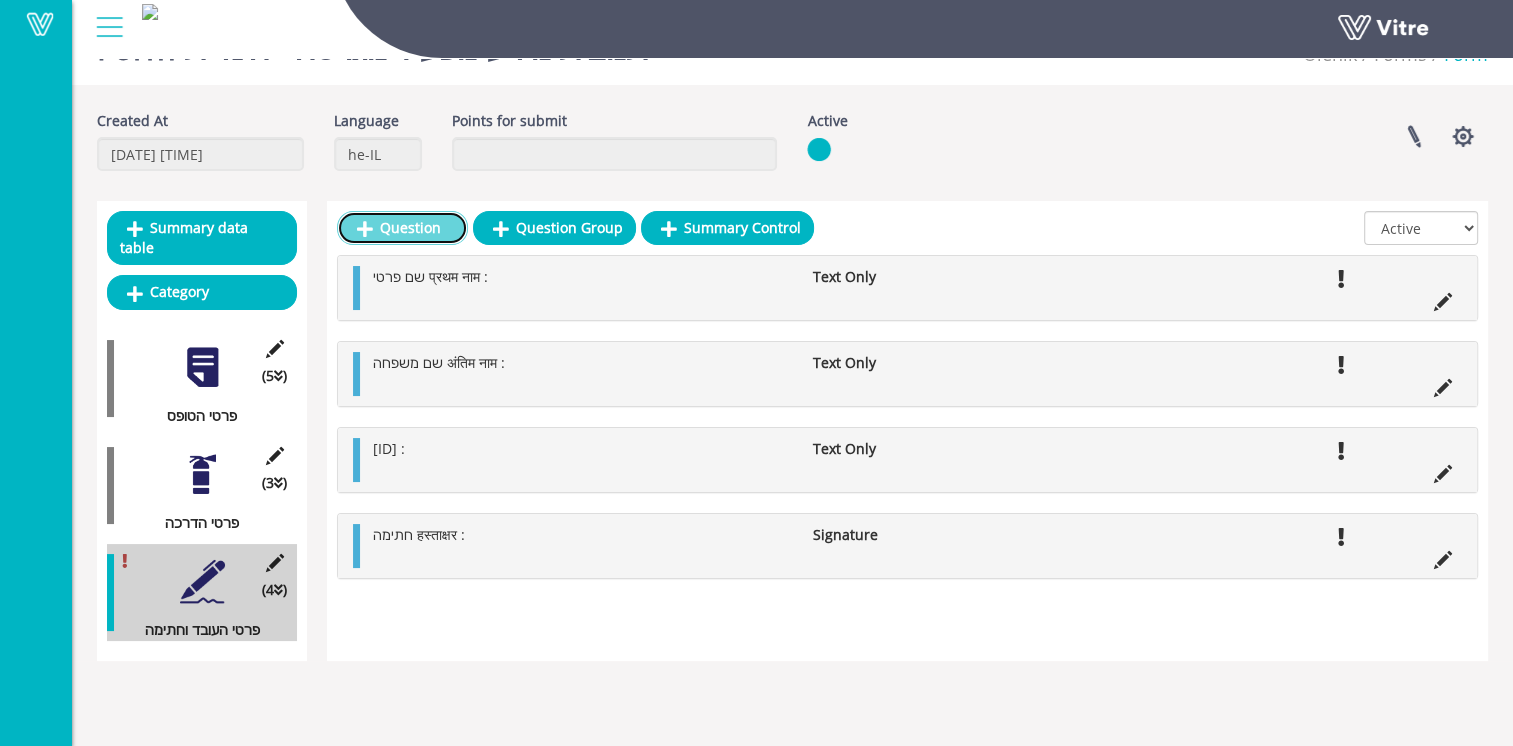 drag, startPoint x: 430, startPoint y: 238, endPoint x: 440, endPoint y: 253, distance: 18.027756 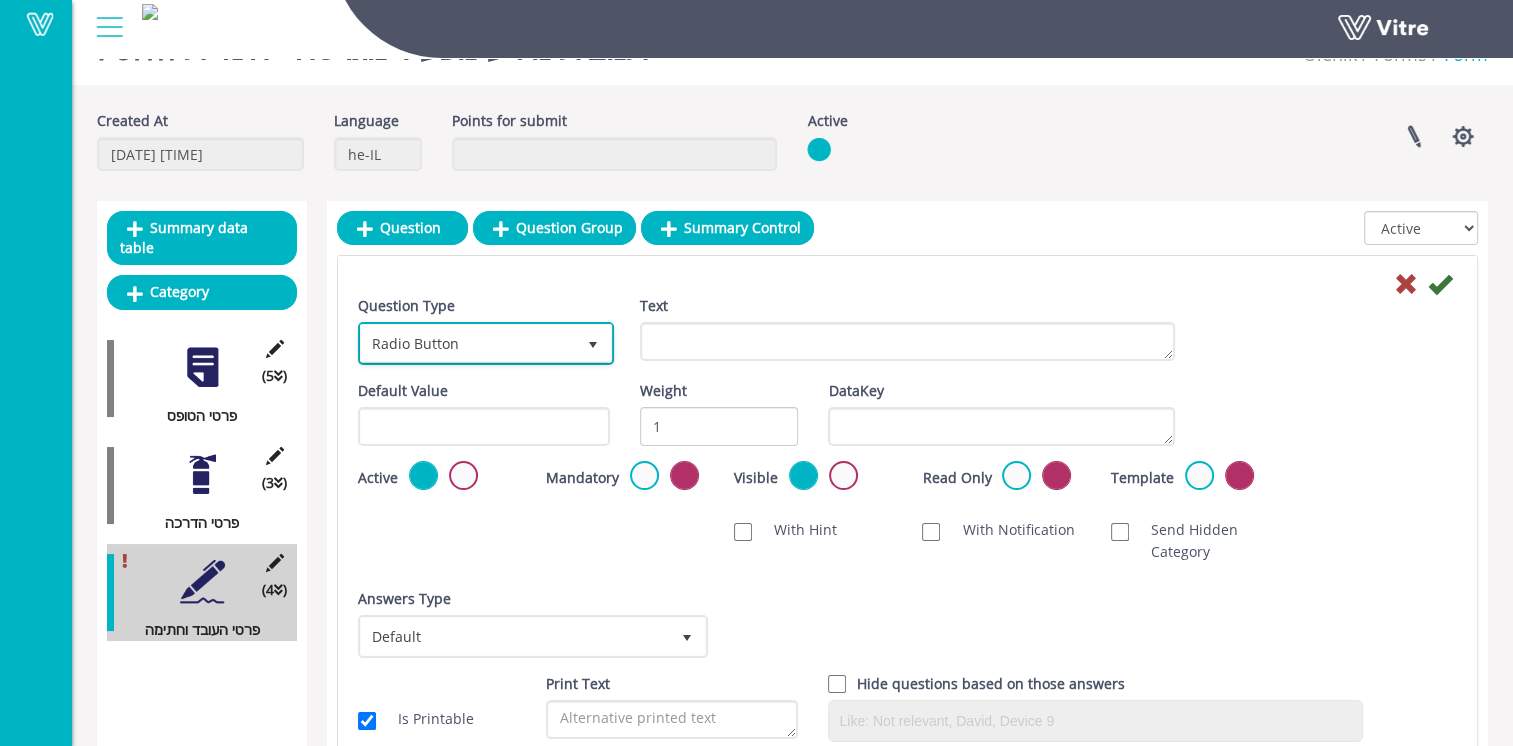 click on "Radio Button" at bounding box center (468, 343) 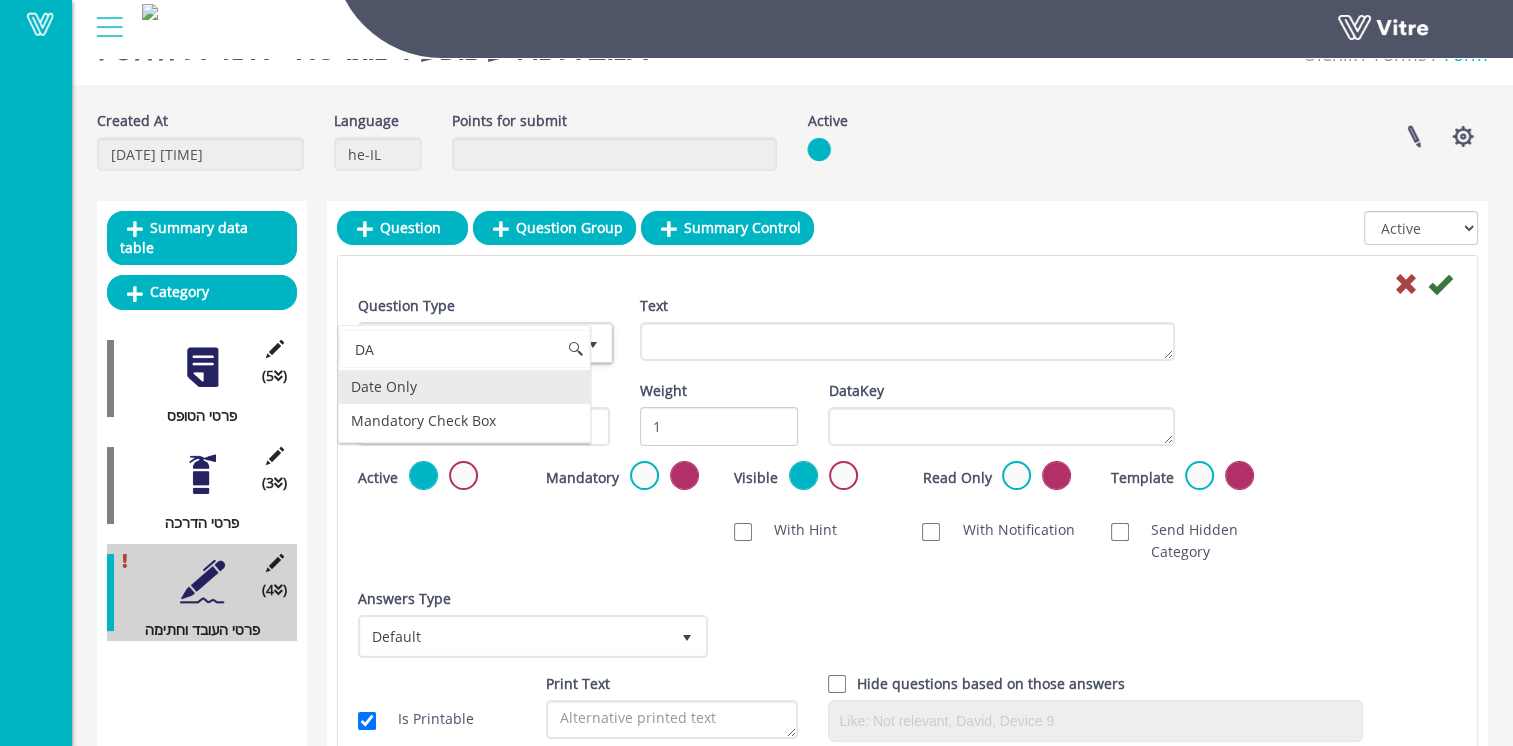click on "Date Only" at bounding box center (464, 387) 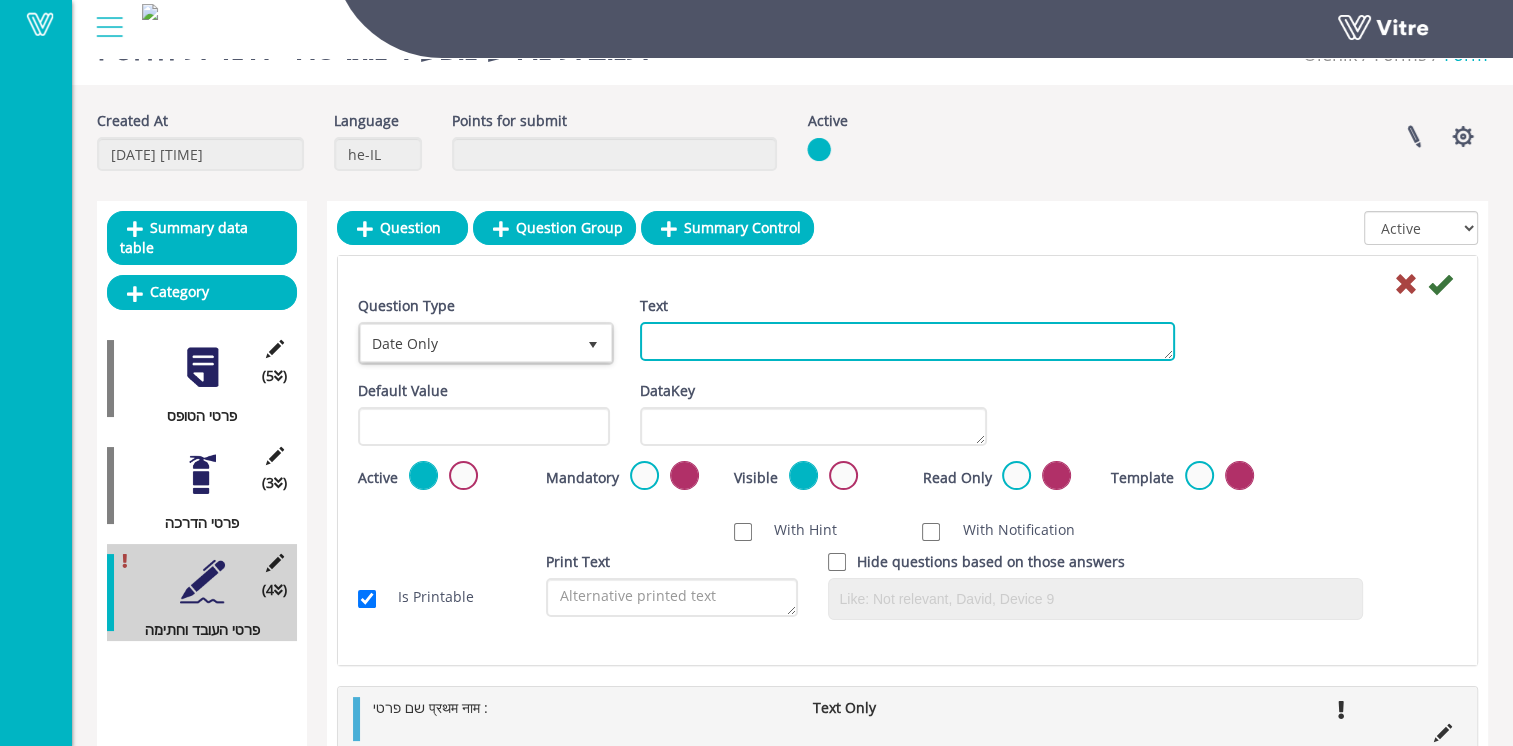 click on "Text" at bounding box center [907, 341] 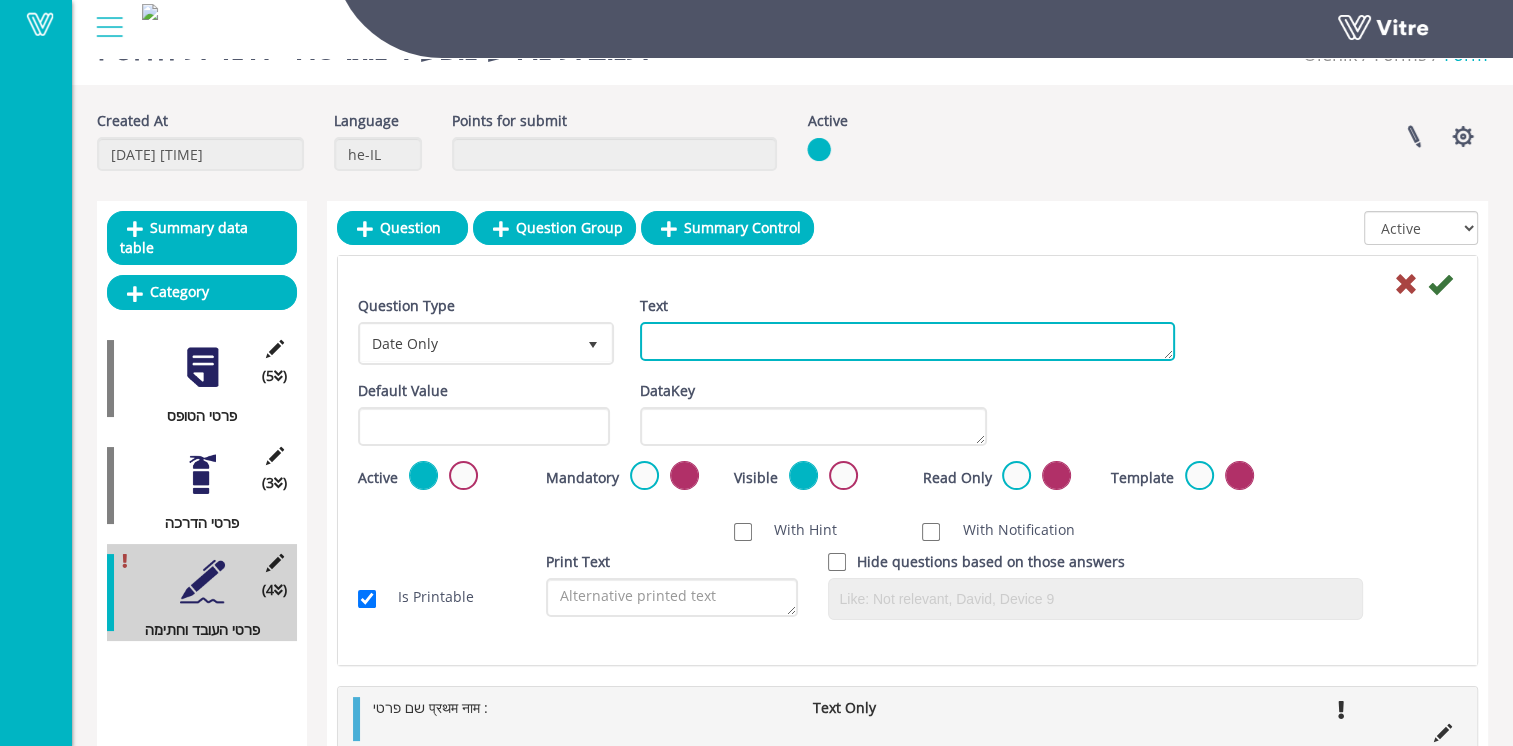 paste on "תאריךतारीख:" 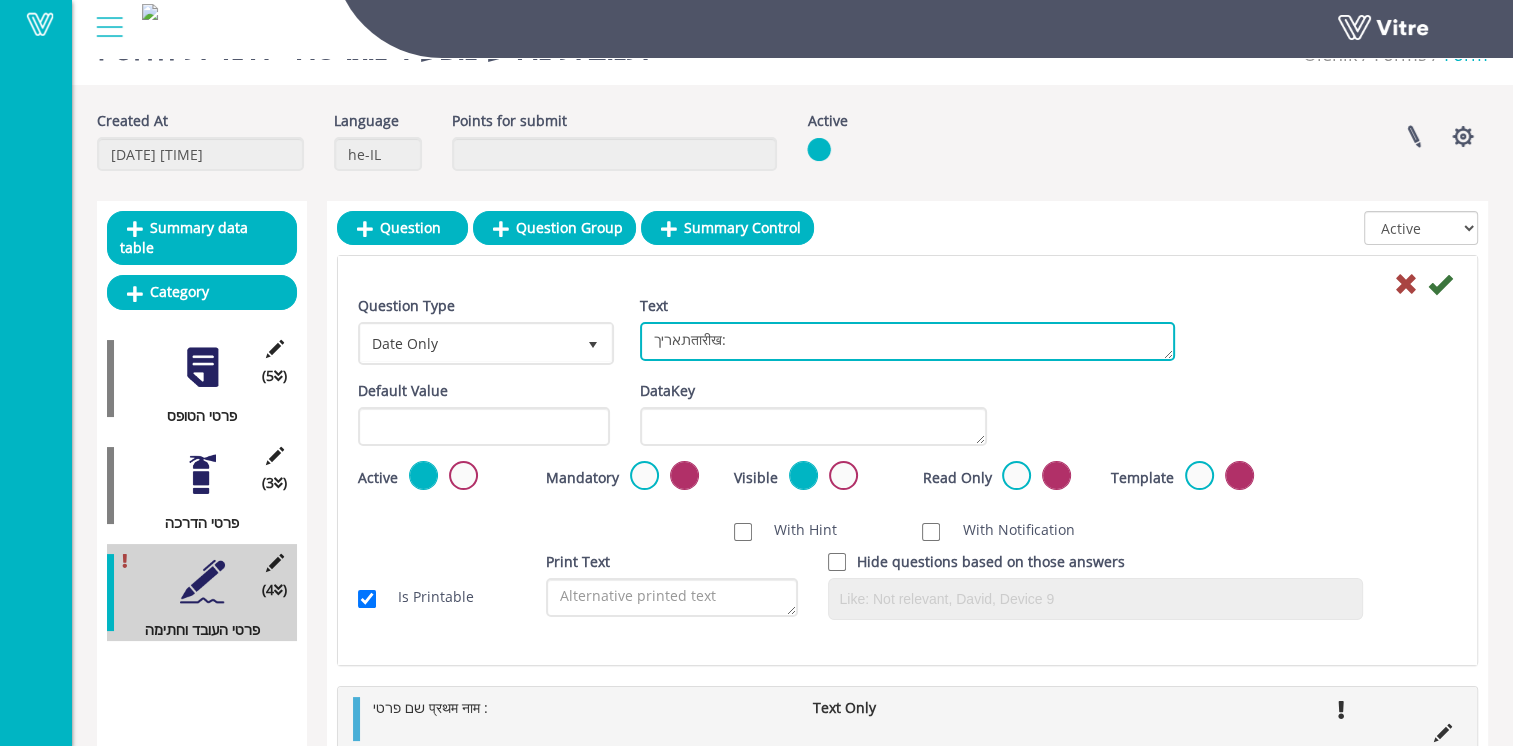 click on "תאריךतारीख:" at bounding box center (907, 341) 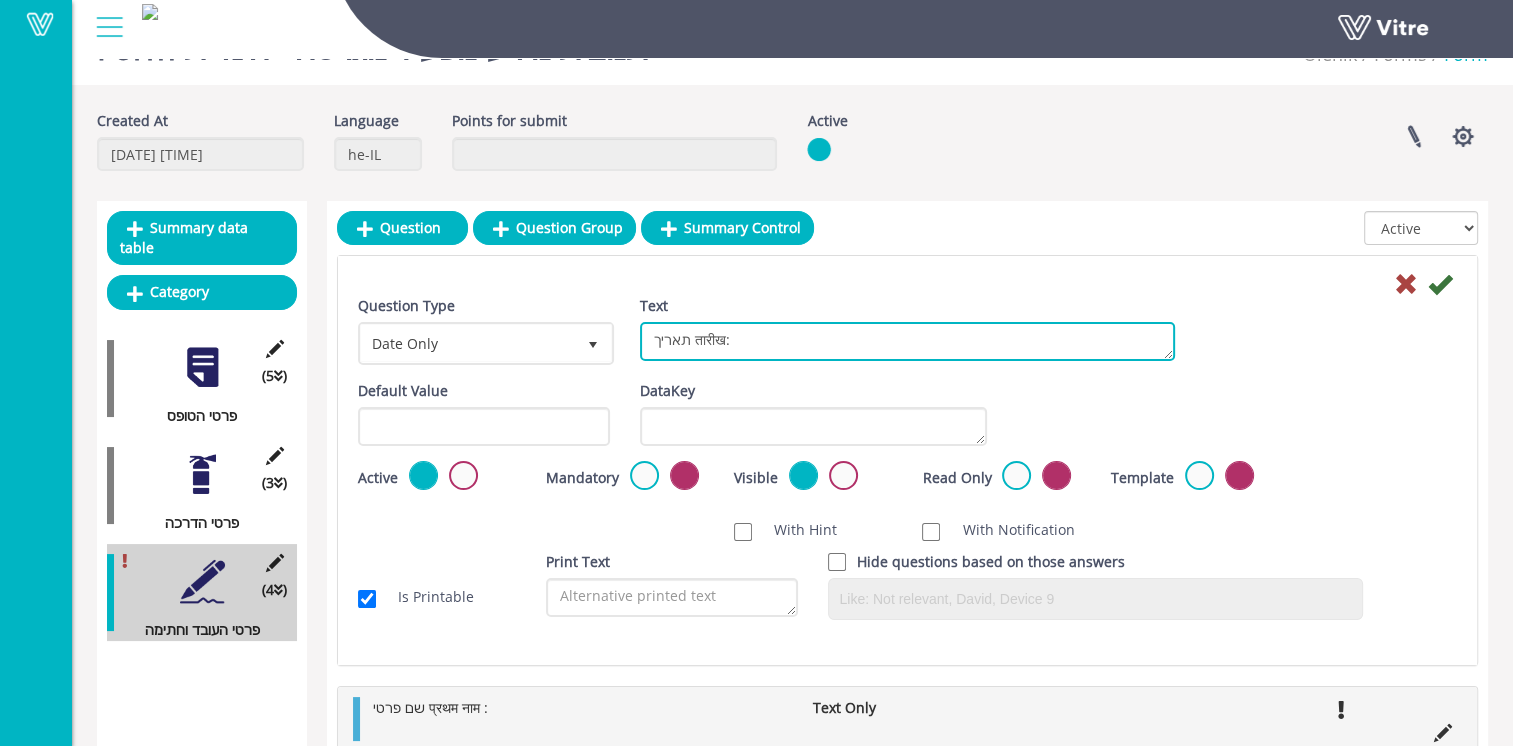 click on "תאריך तारीख:" at bounding box center [907, 341] 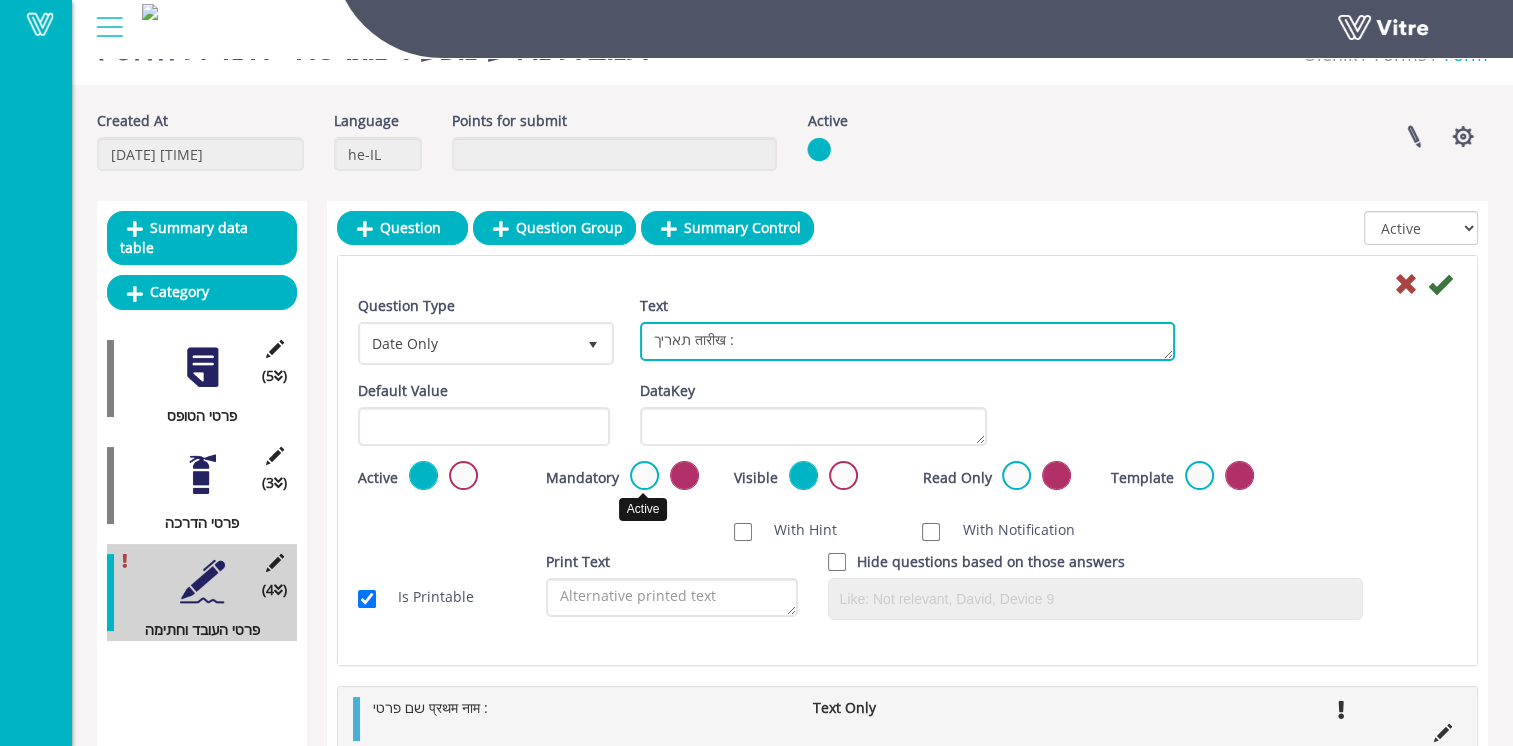 type on "תאריך तारीख :" 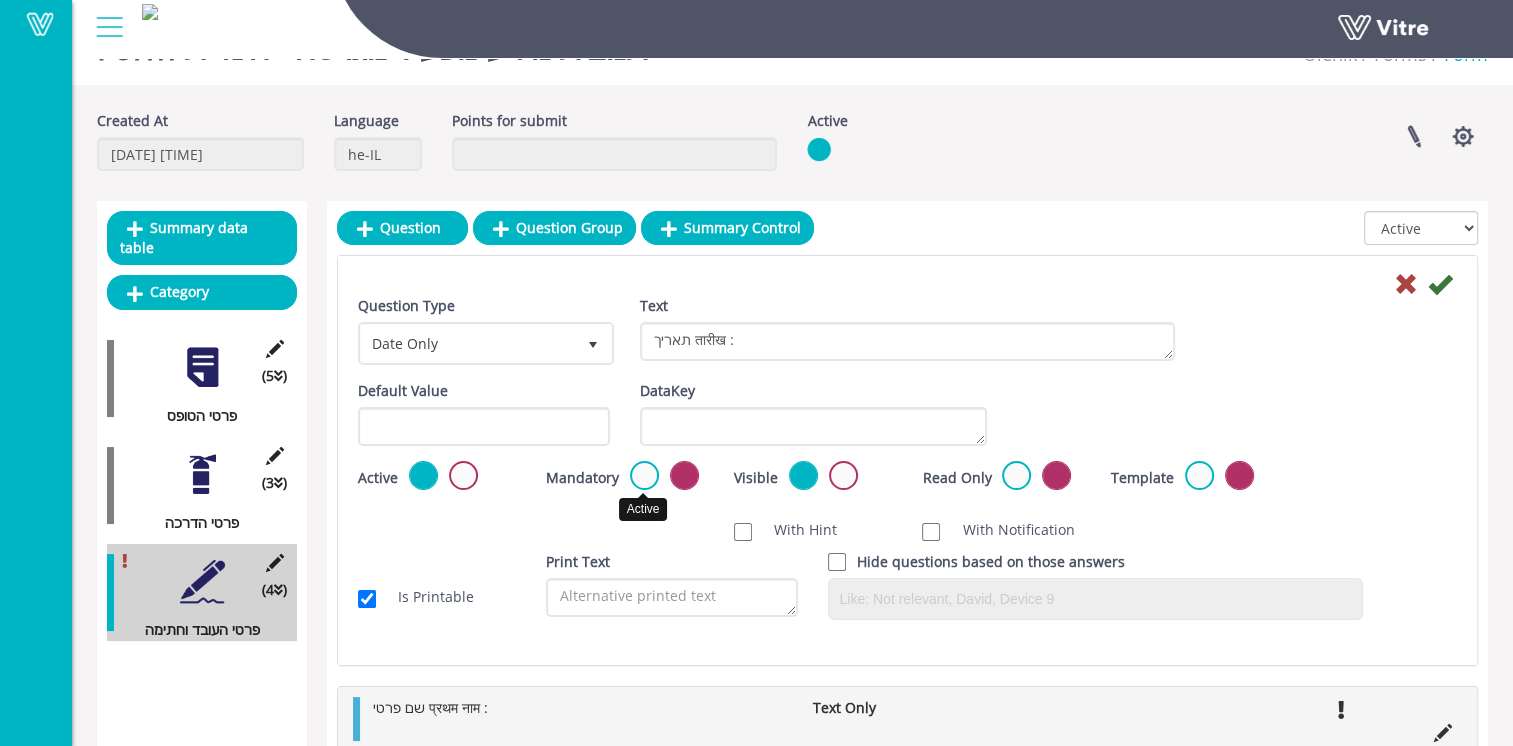 click at bounding box center (644, 475) 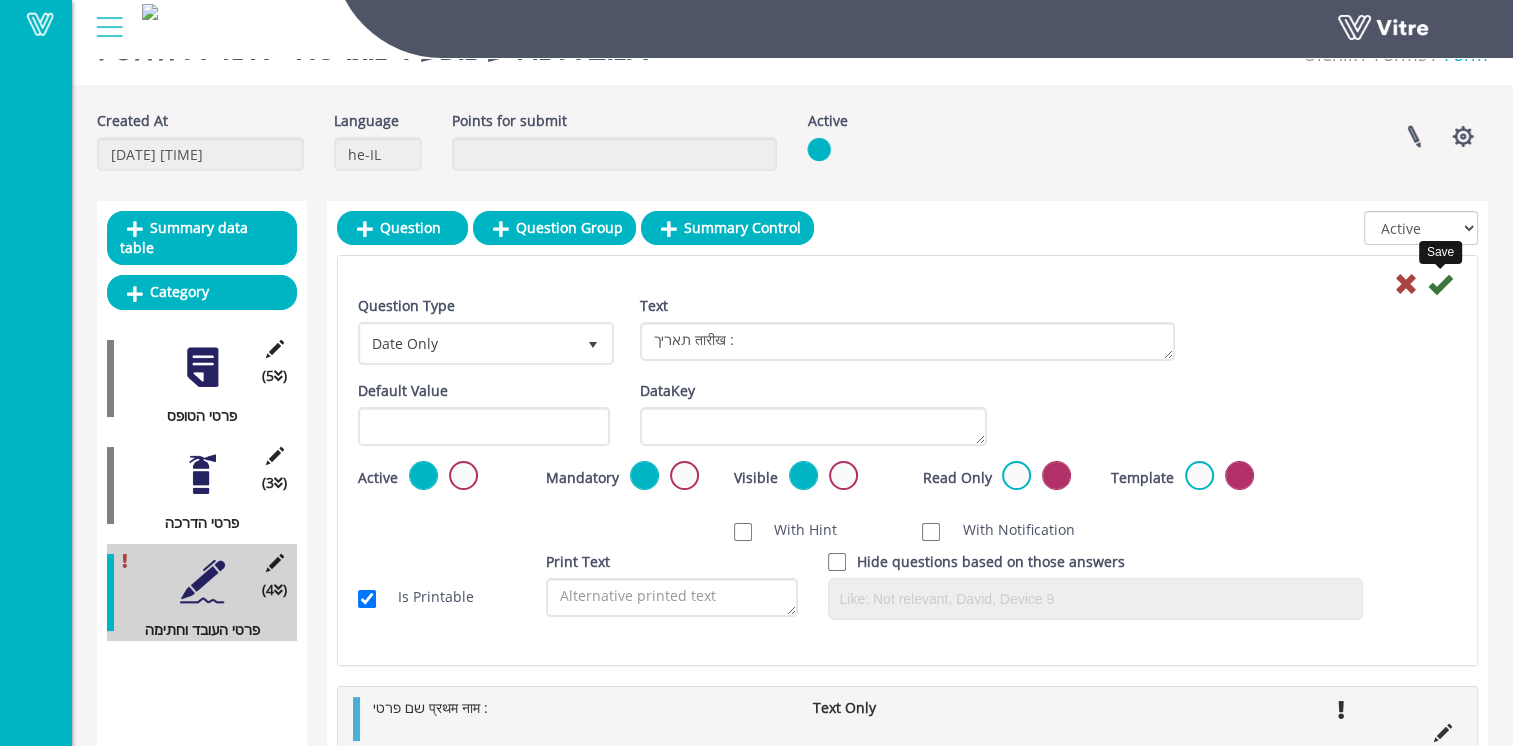 click at bounding box center (1440, 284) 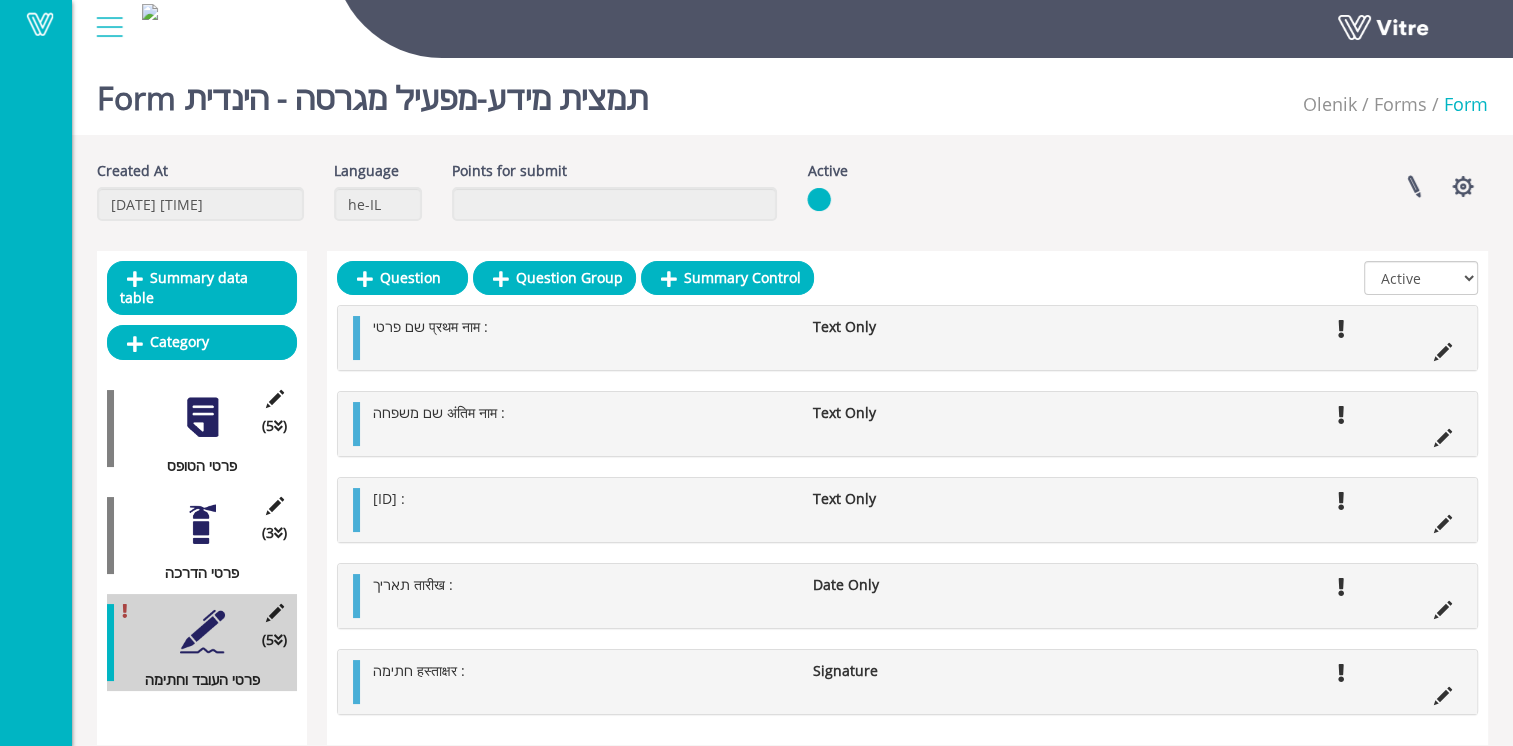 scroll, scrollTop: 0, scrollLeft: 0, axis: both 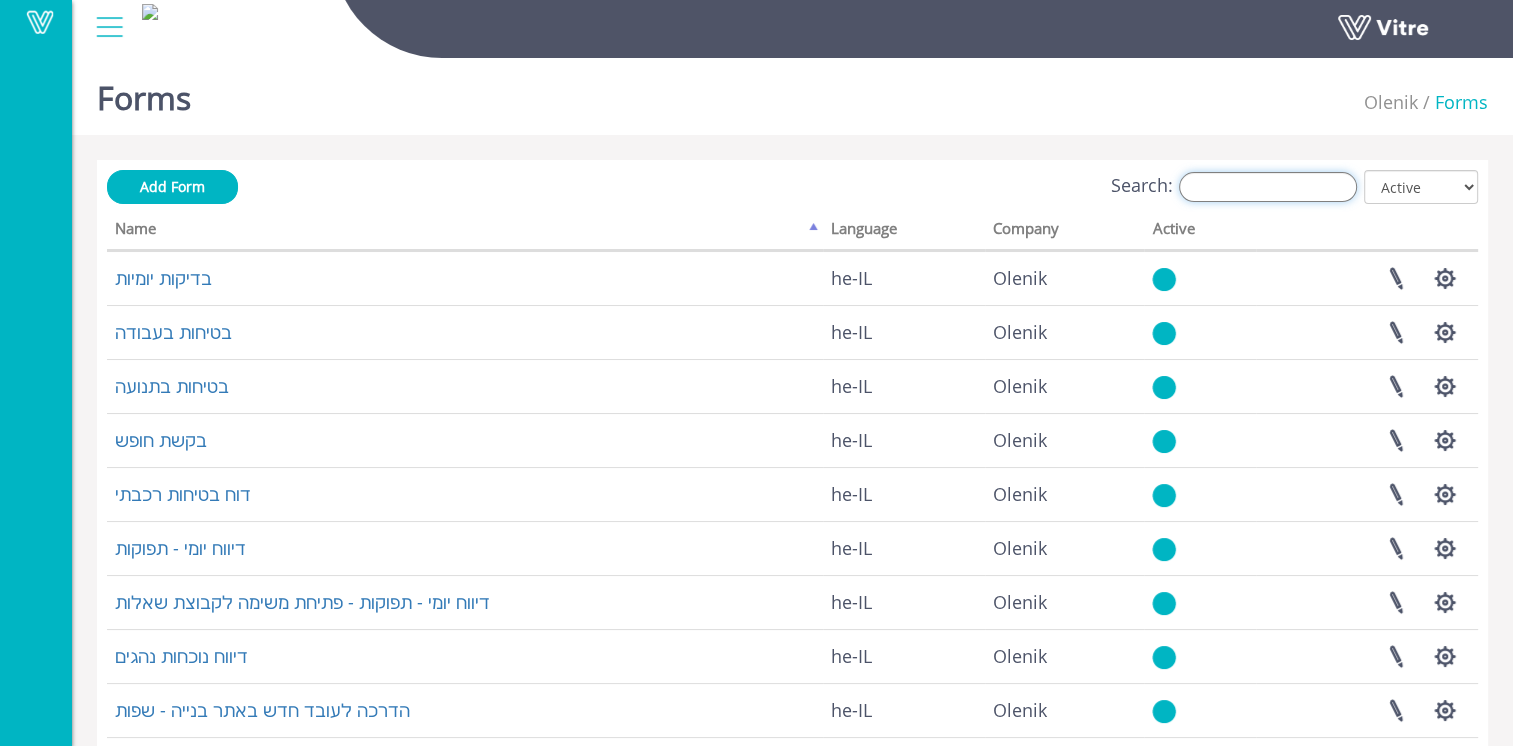 click on "Search:" at bounding box center (1268, 187) 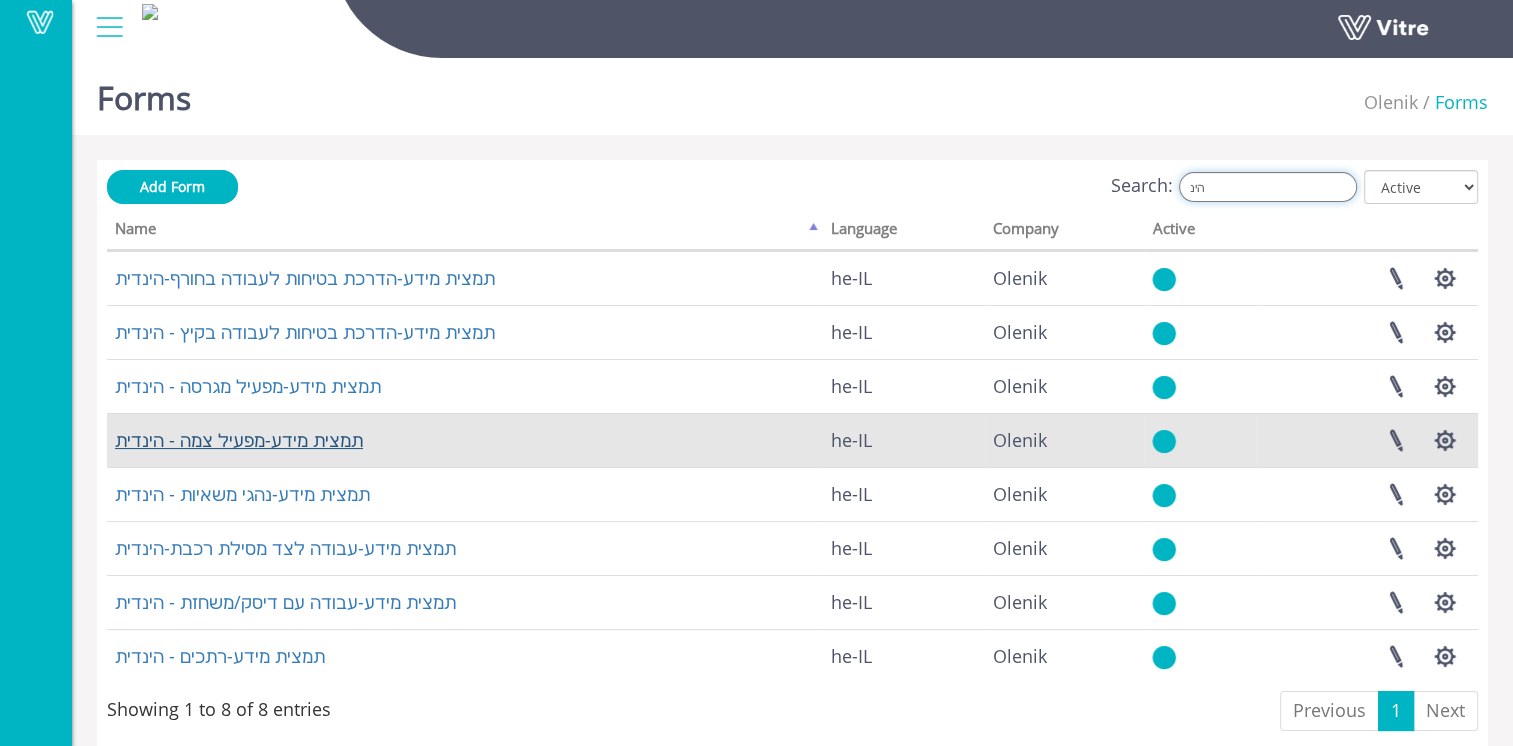 type on "הינ" 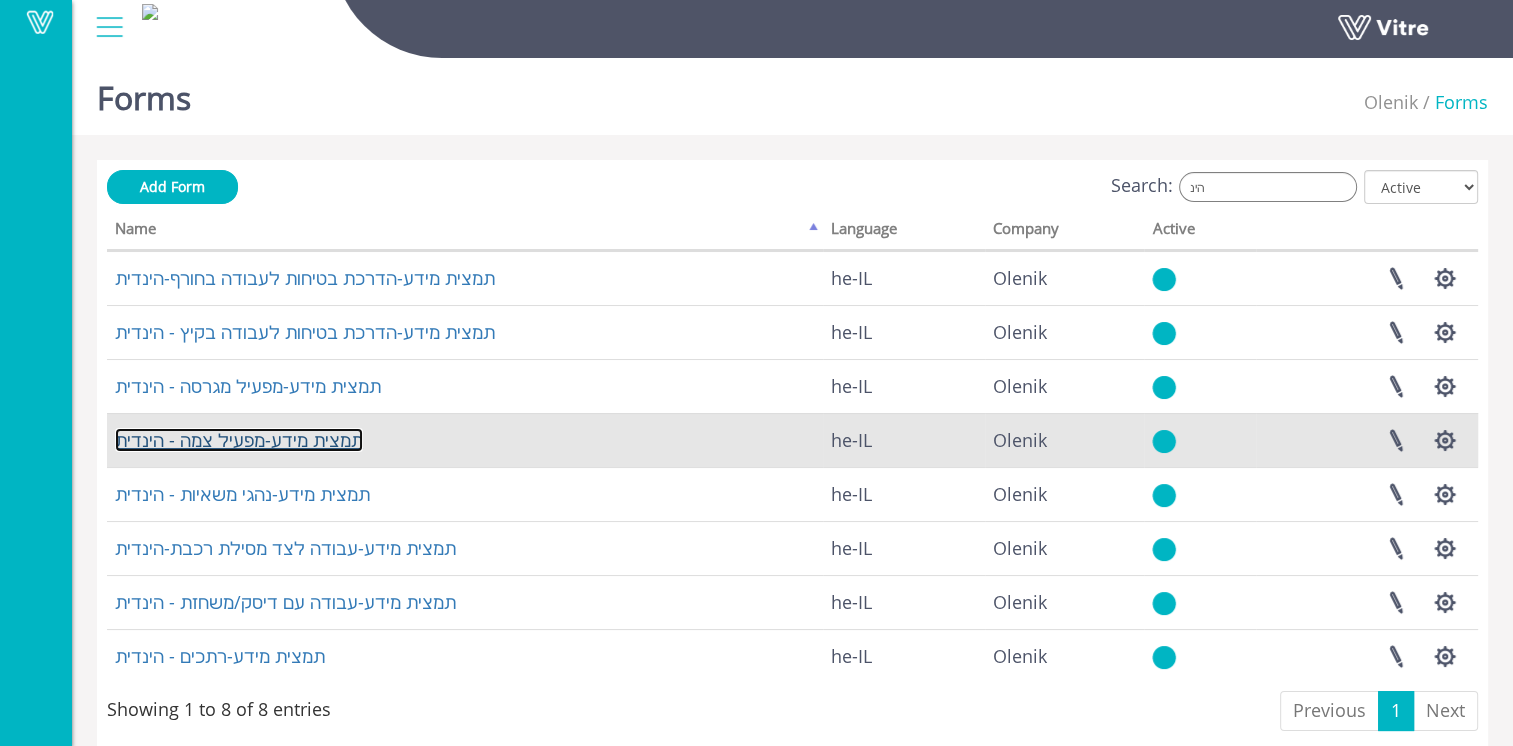 click on "תמצית מידע-מפעיל צמה - הינדית" at bounding box center (239, 440) 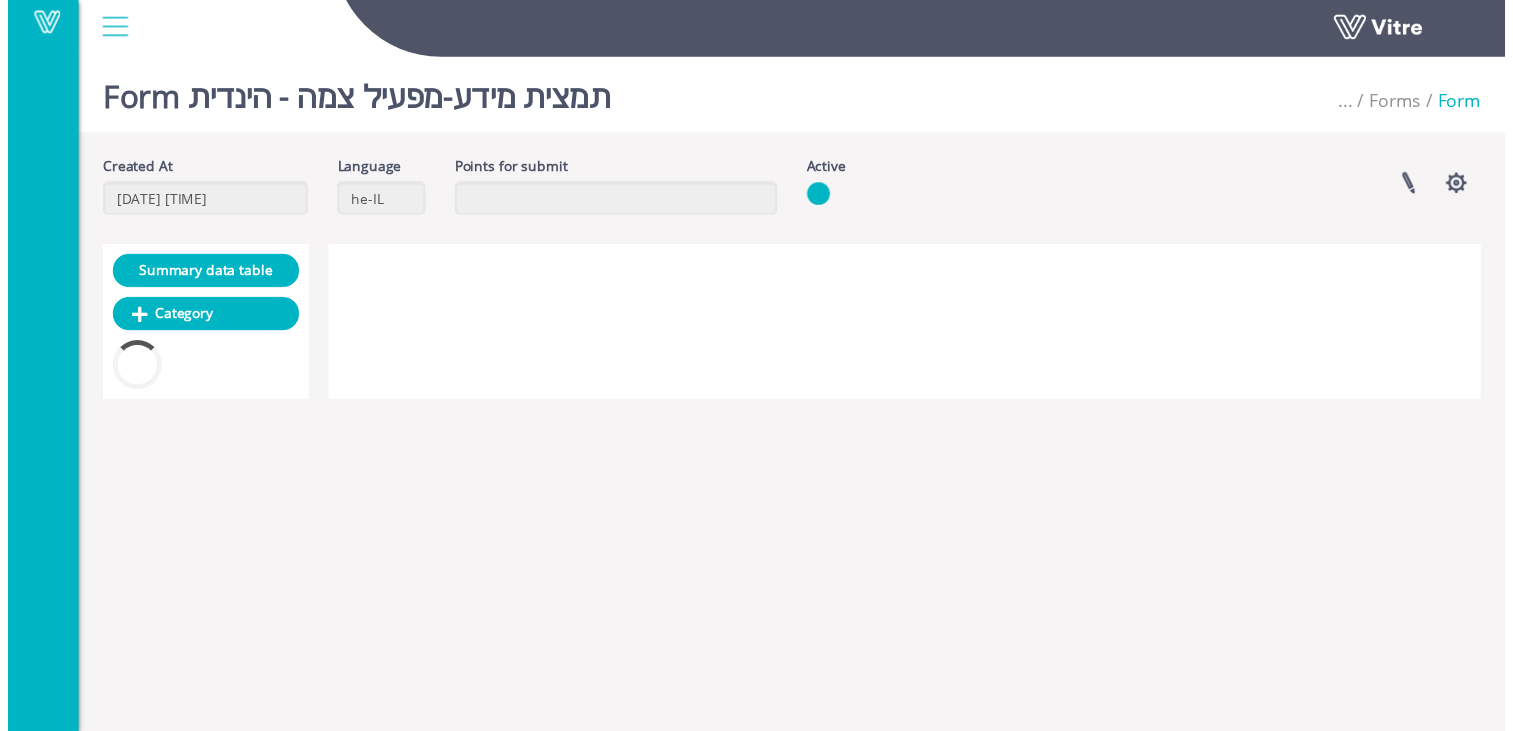 scroll, scrollTop: 0, scrollLeft: 0, axis: both 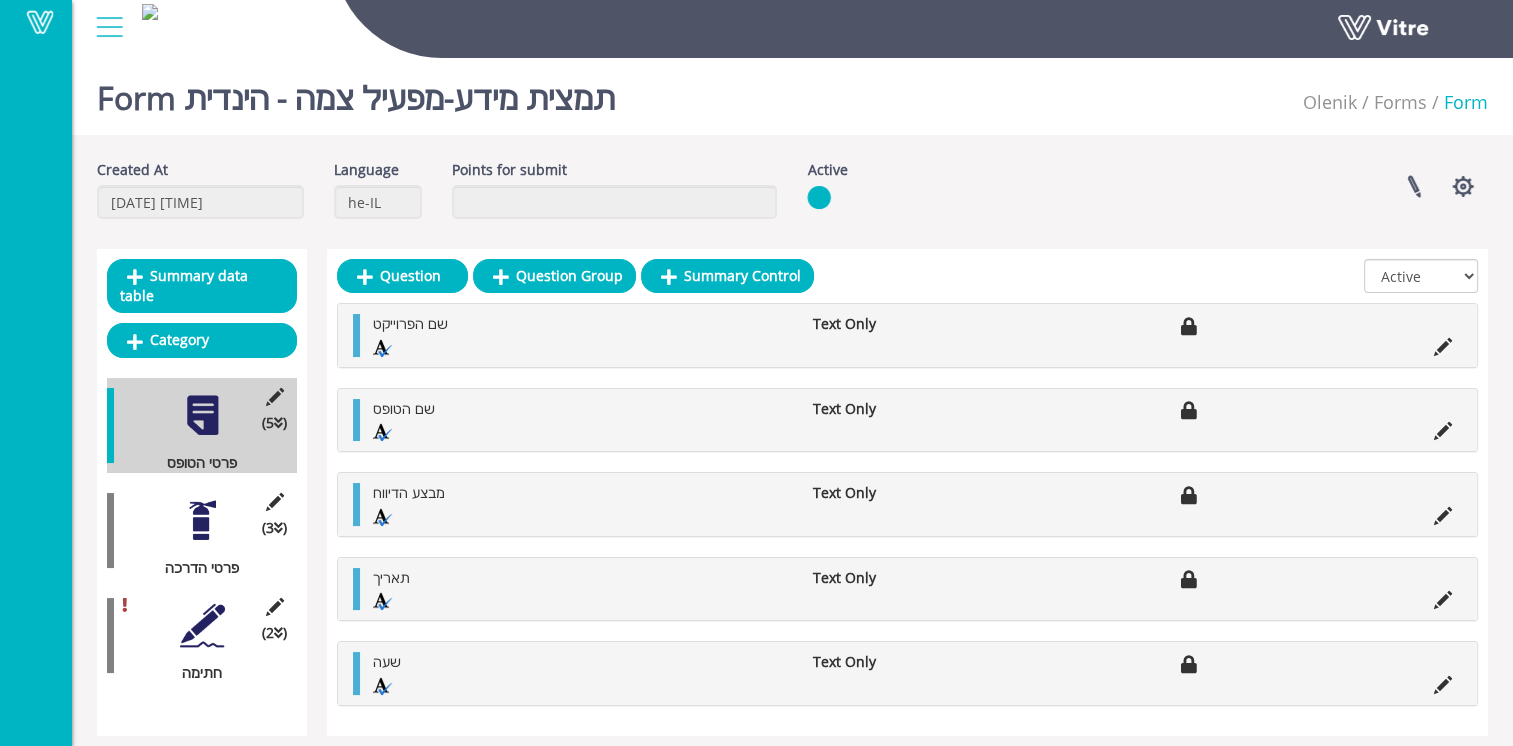 click at bounding box center [202, 520] 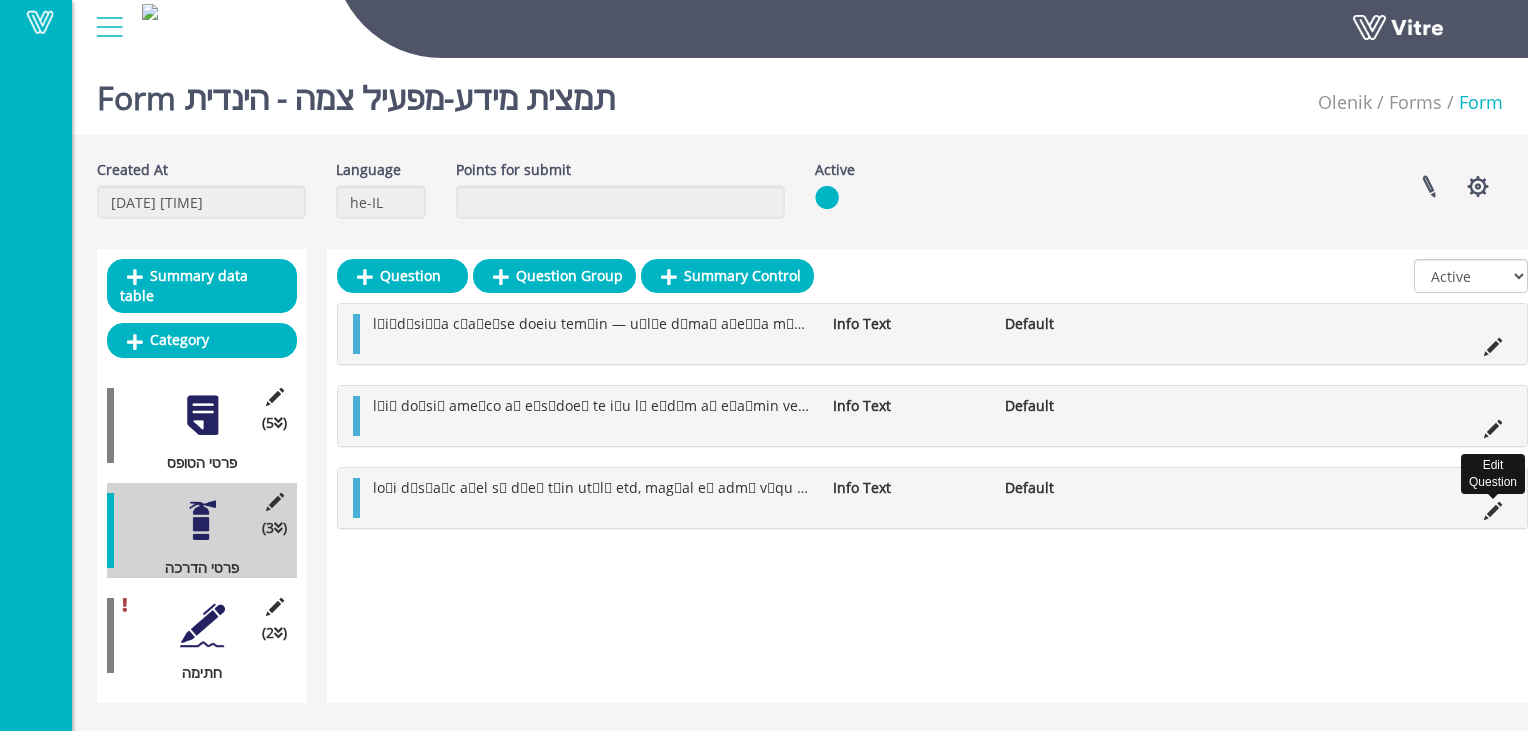 click at bounding box center (1493, 511) 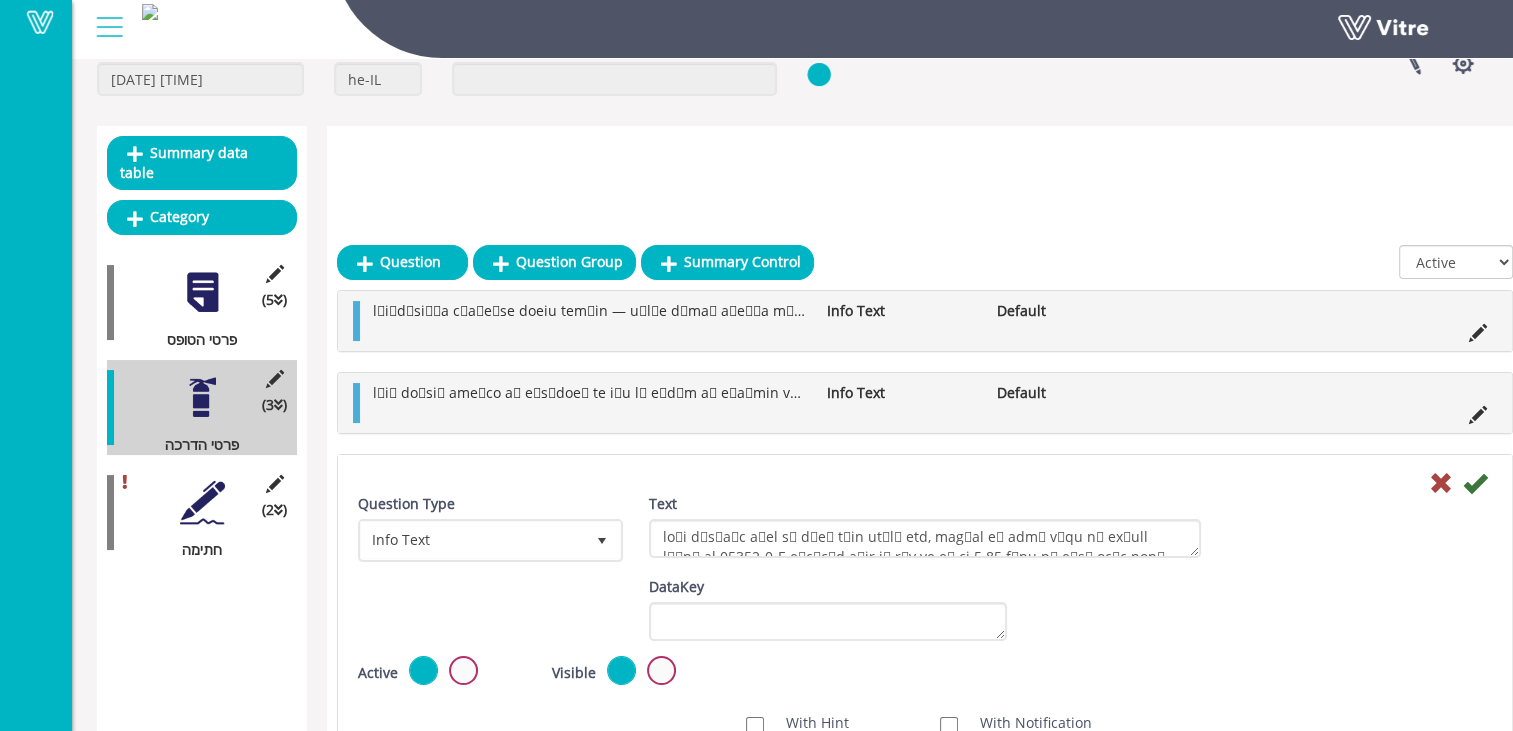 scroll, scrollTop: 287, scrollLeft: 0, axis: vertical 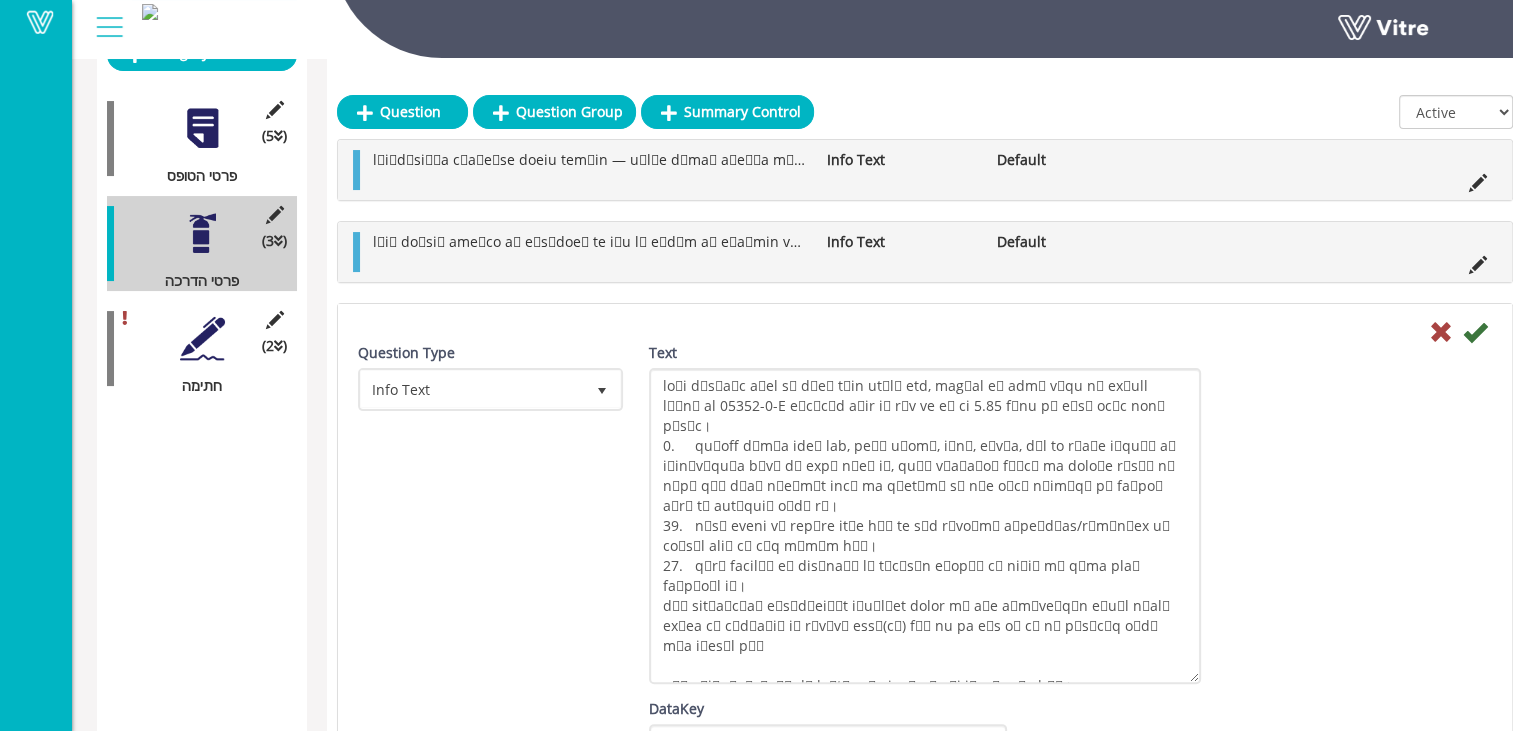 drag, startPoint x: 1193, startPoint y: 401, endPoint x: 1086, endPoint y: 570, distance: 200.025 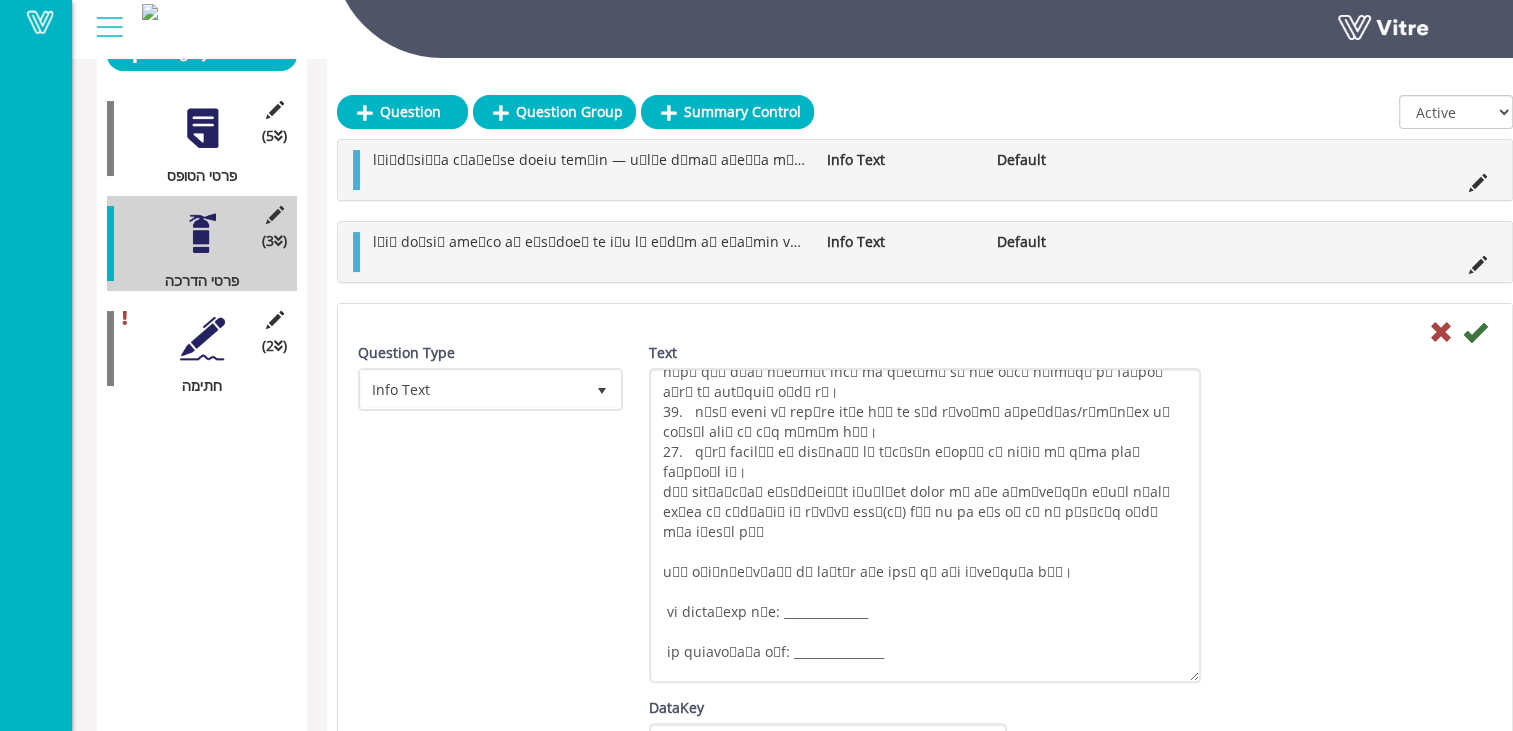 scroll, scrollTop: 120, scrollLeft: 0, axis: vertical 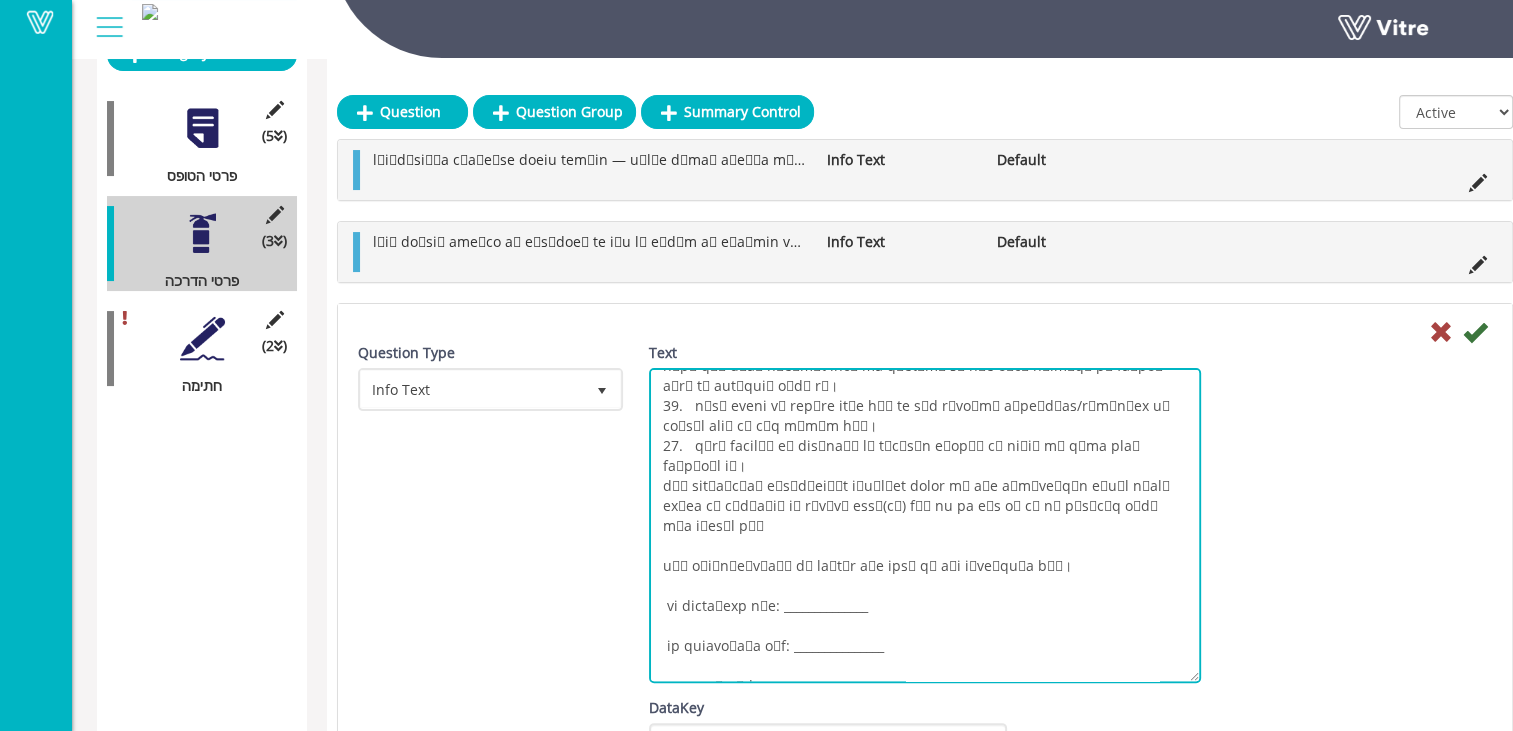 drag, startPoint x: 663, startPoint y: 522, endPoint x: 932, endPoint y: 670, distance: 307.02606 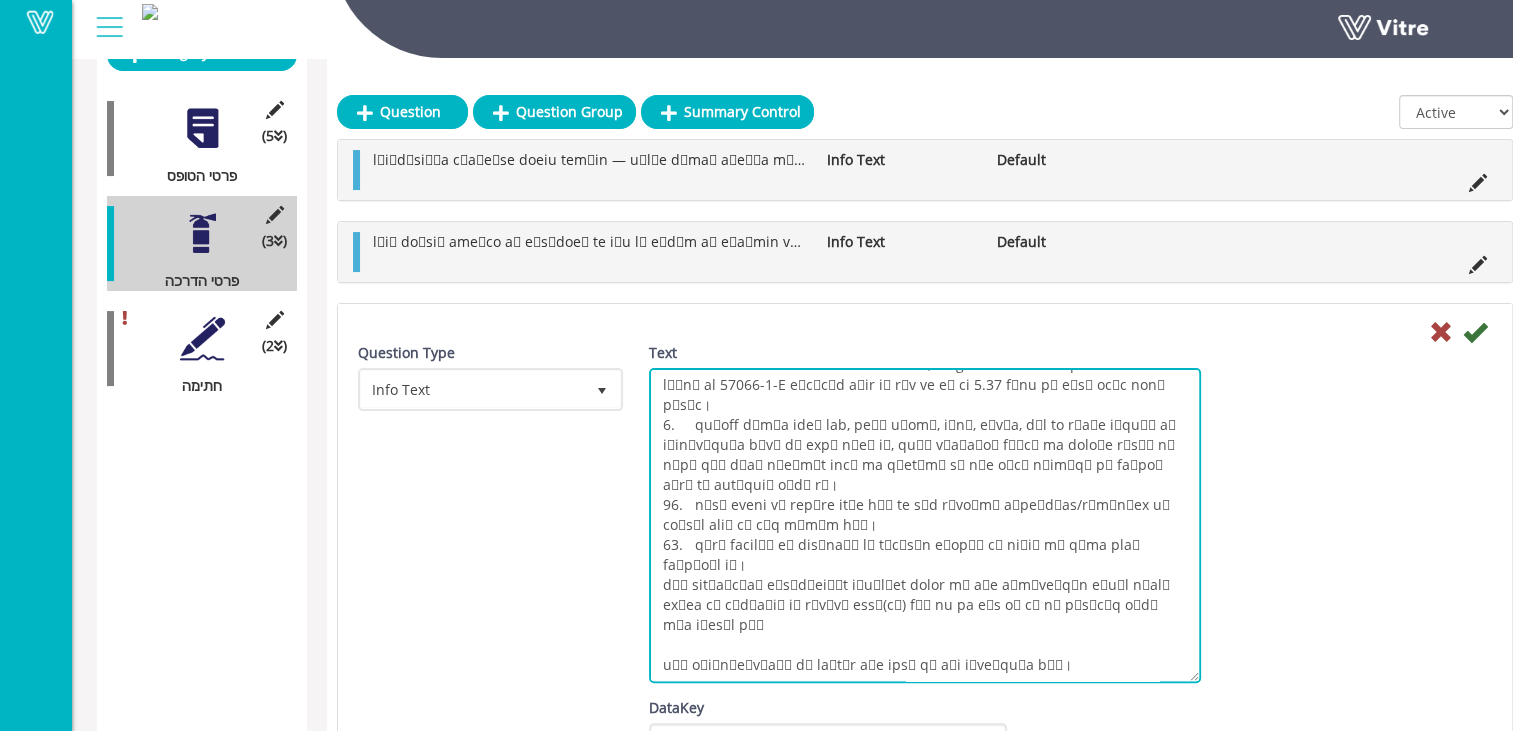 scroll, scrollTop: 0, scrollLeft: 0, axis: both 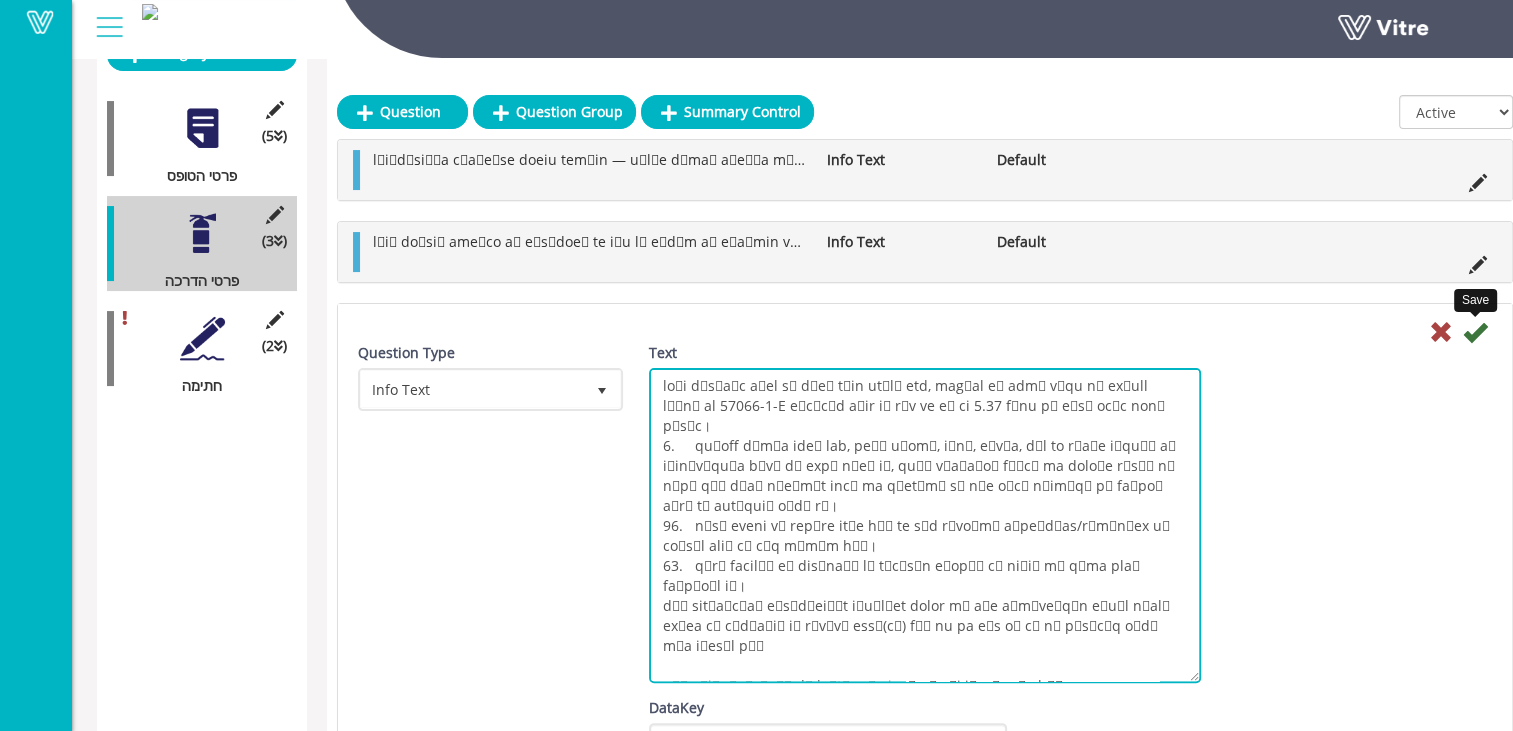 type on "उच्च वोल्टेज लाइन के नीचे वाहन चलाते समय, ऑपरेटर को अपने वाहन के उच्चतम बिंदु और 33000-5-V वोल्टेज लाइन के बीच कम से कम 5.00 मीटर की दूरी बनाए रखनी चाहिए।
9.	उत्खनन कार्य करते समय, जहां बिजली, पानी, सीवेज, गैस और संचार लाइनों के क्षतिग्रस्त होने का खतरा होता है, वहां बुनियादी ढांचे और खतरनाक गैसों के बारे में डेटा प्राप्त करने और निगरानी के लिए किसी व्यक्ति की सहायता लेने की आवश्यकता होती है।
10.	भारी उपकरण के ऑपरेटर वर्ष में एक बार सुरक्षा प्रशिक्षण/रिफ्रेशर का अनुरोध करने के लिए बाध्य हैं।
11.	भारी उपकरणों के ऑपरेटरों को यातायात नियमों का सख्ती से पालन करना अनिवार्य है।
मैं एतद्द्वारा इंजीनियरिंग मैकेनिकल उपकरण के लिए व्यावसायिक जोखिम सूचना पत्रक की प्राप्ति की पुष्टि करता(ती) हूं और इस बात की भी कि निर्देश मेरे लिए स्पष्ट हैं
मैं दिशानिर्देशों के अनुसार काम करने के लिए प्रतिबद्ध हूं।..." 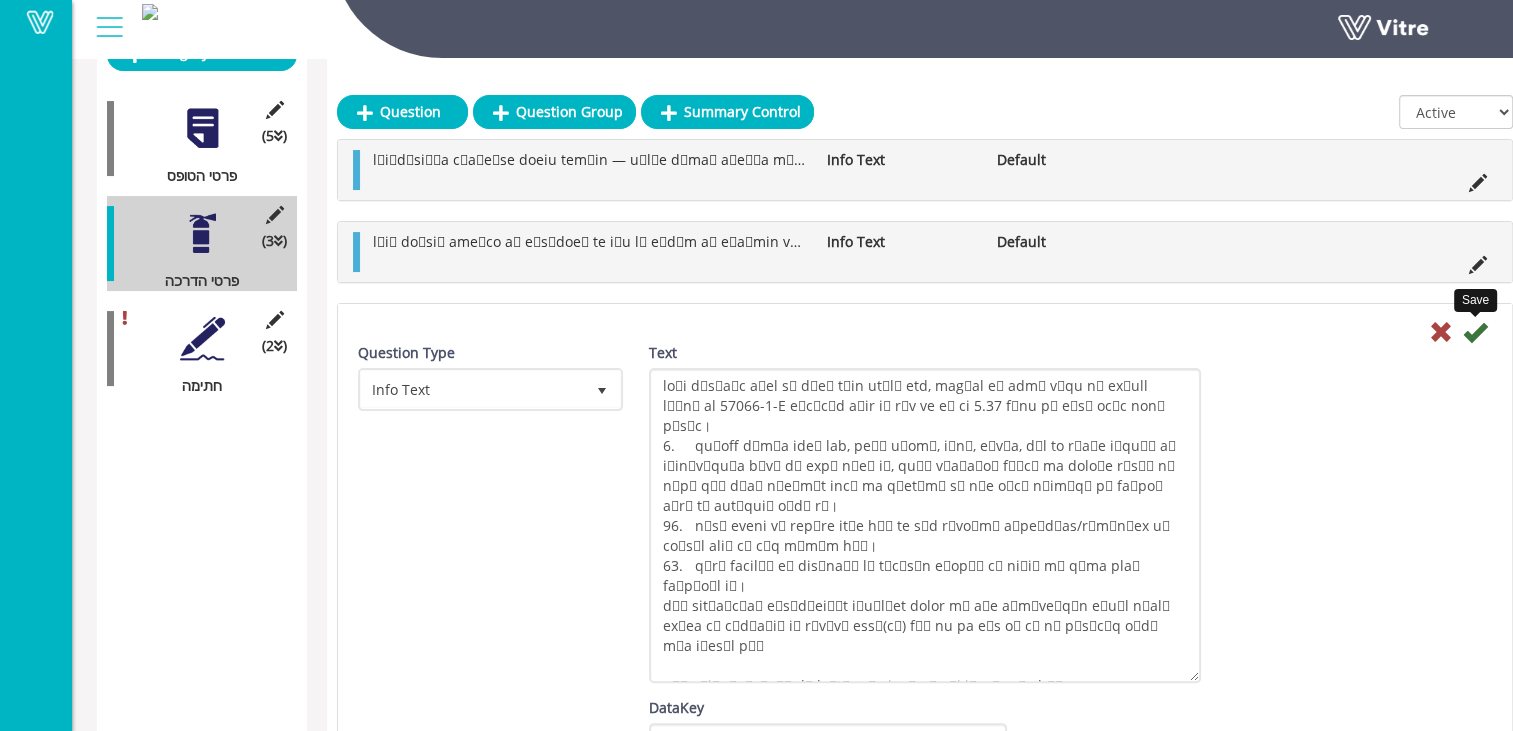 click at bounding box center (1475, 332) 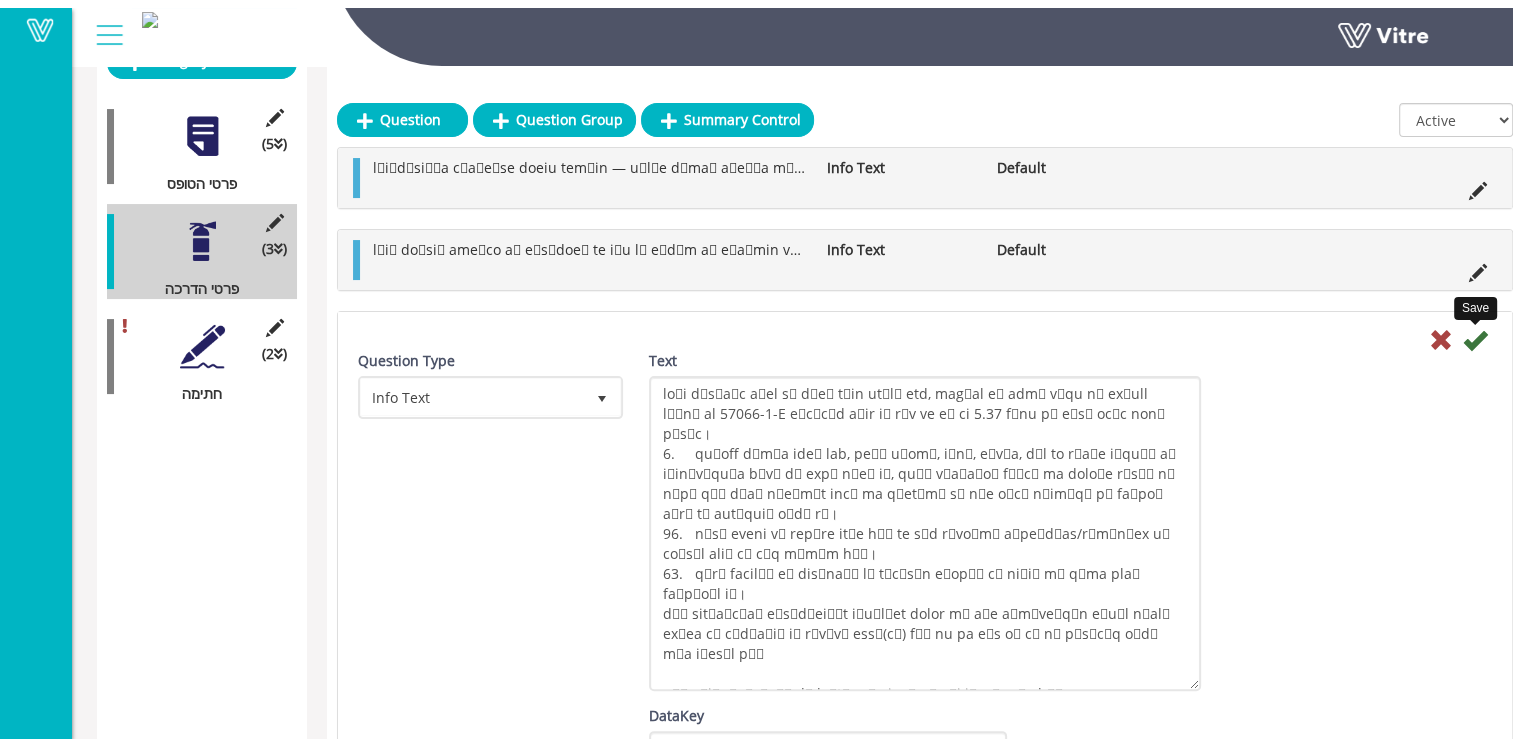 scroll, scrollTop: 0, scrollLeft: 0, axis: both 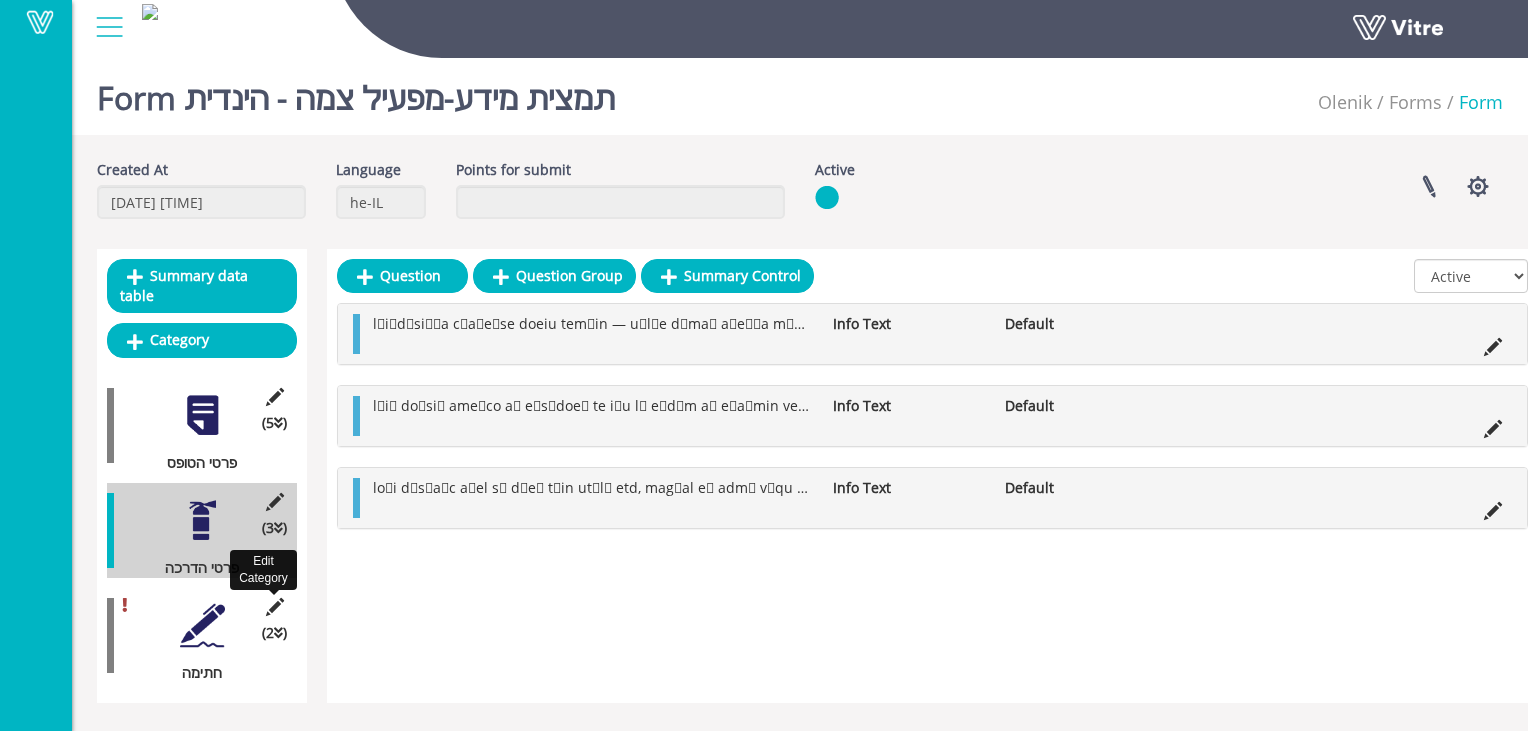 click at bounding box center (274, 607) 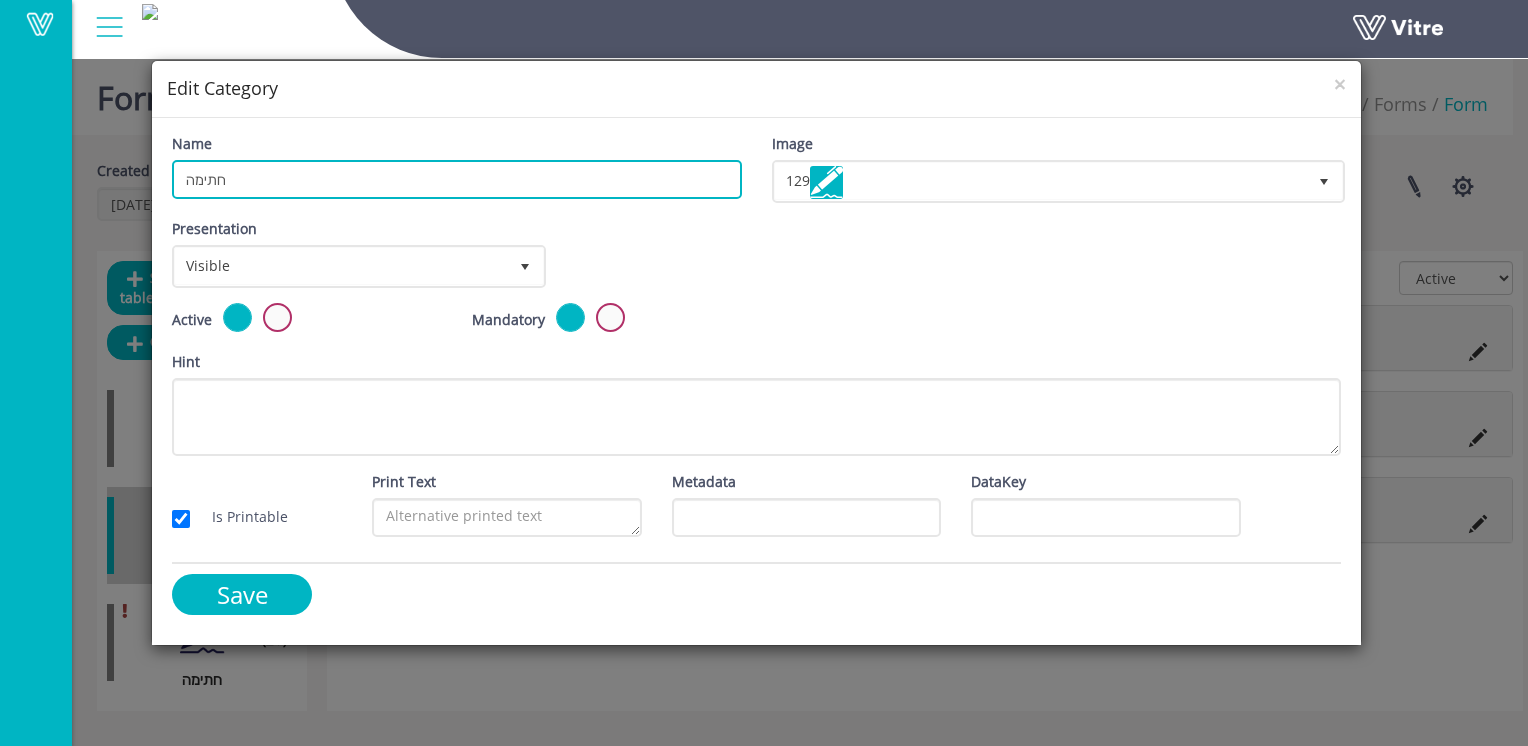 click on "חתימה" at bounding box center (456, 179) 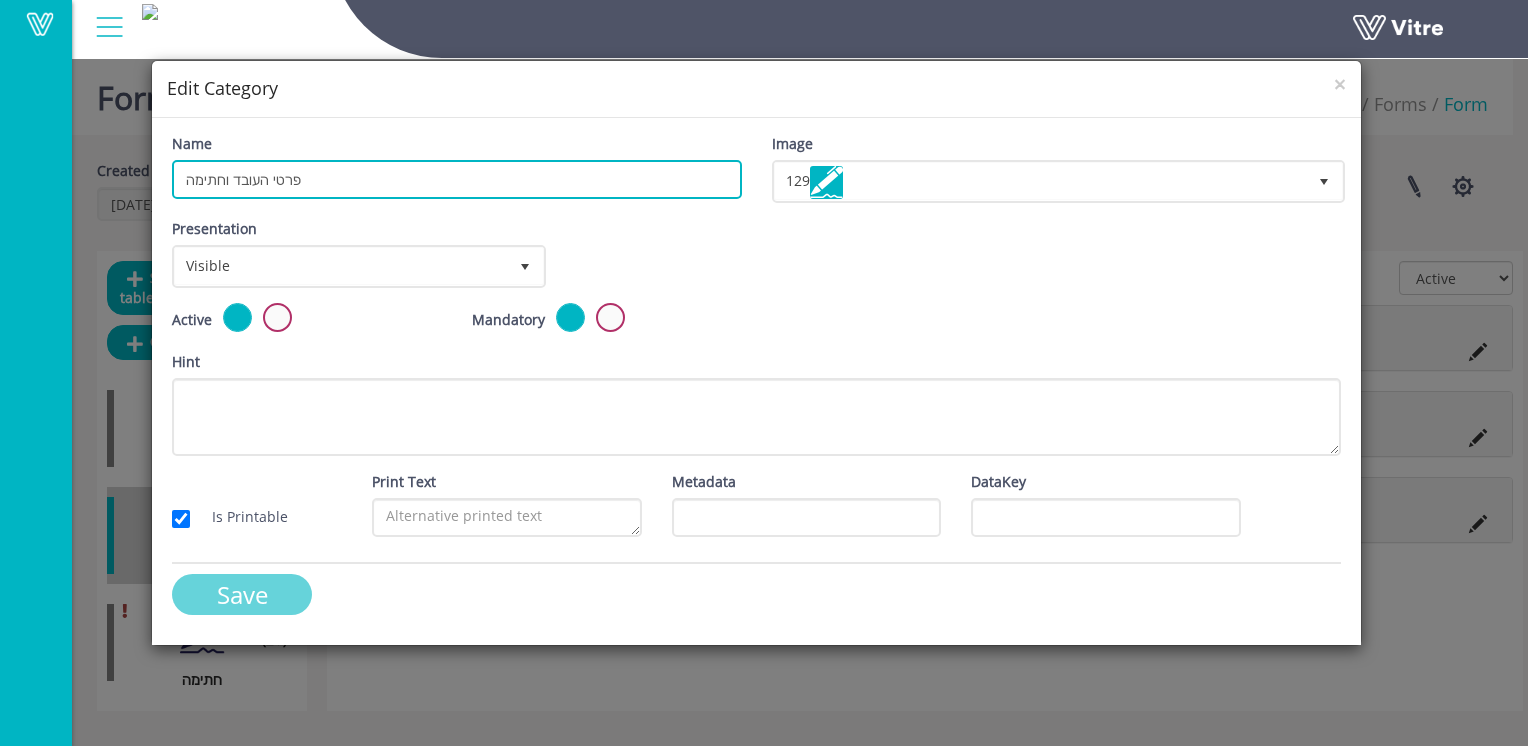 type on "פרטי העובד וחתימה" 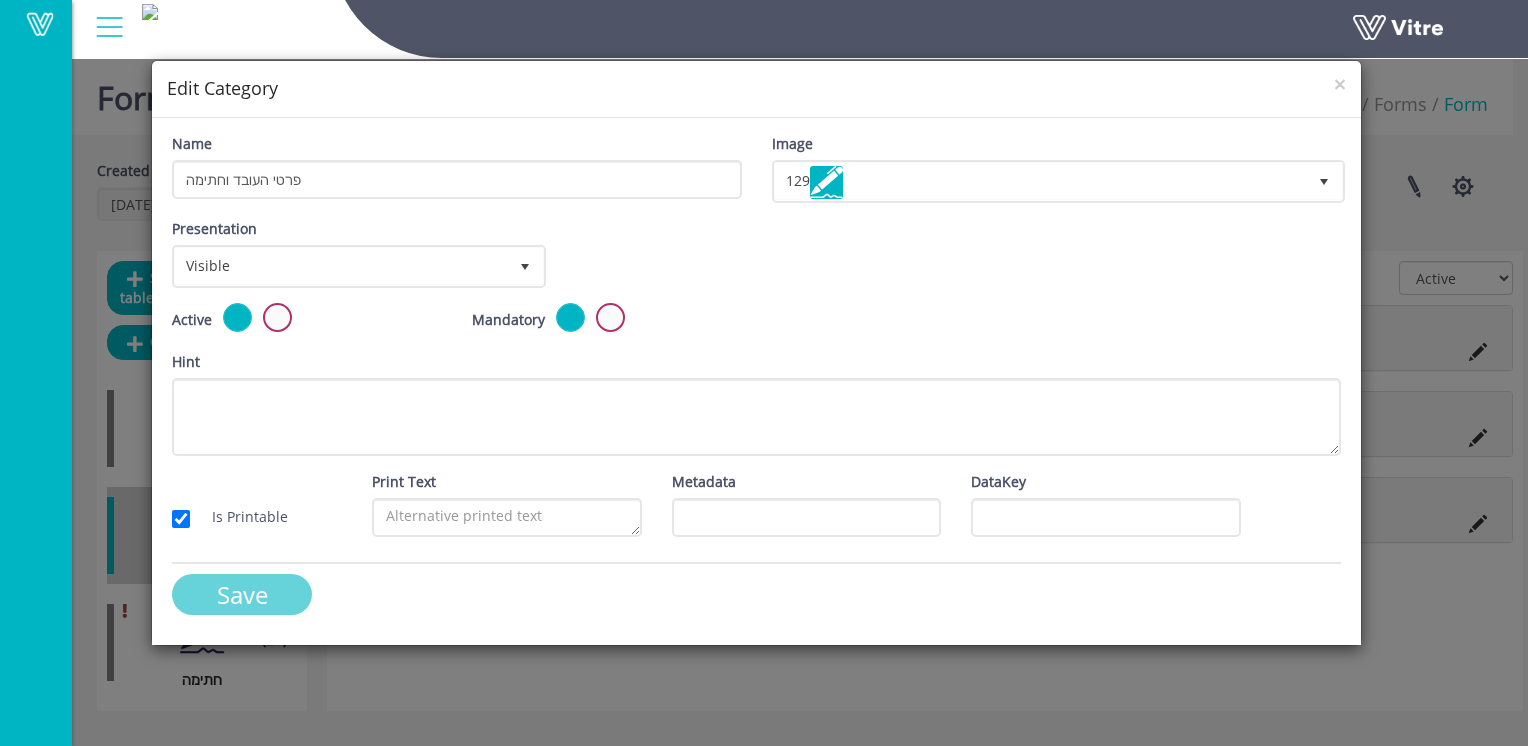 click on "Save" at bounding box center (242, 594) 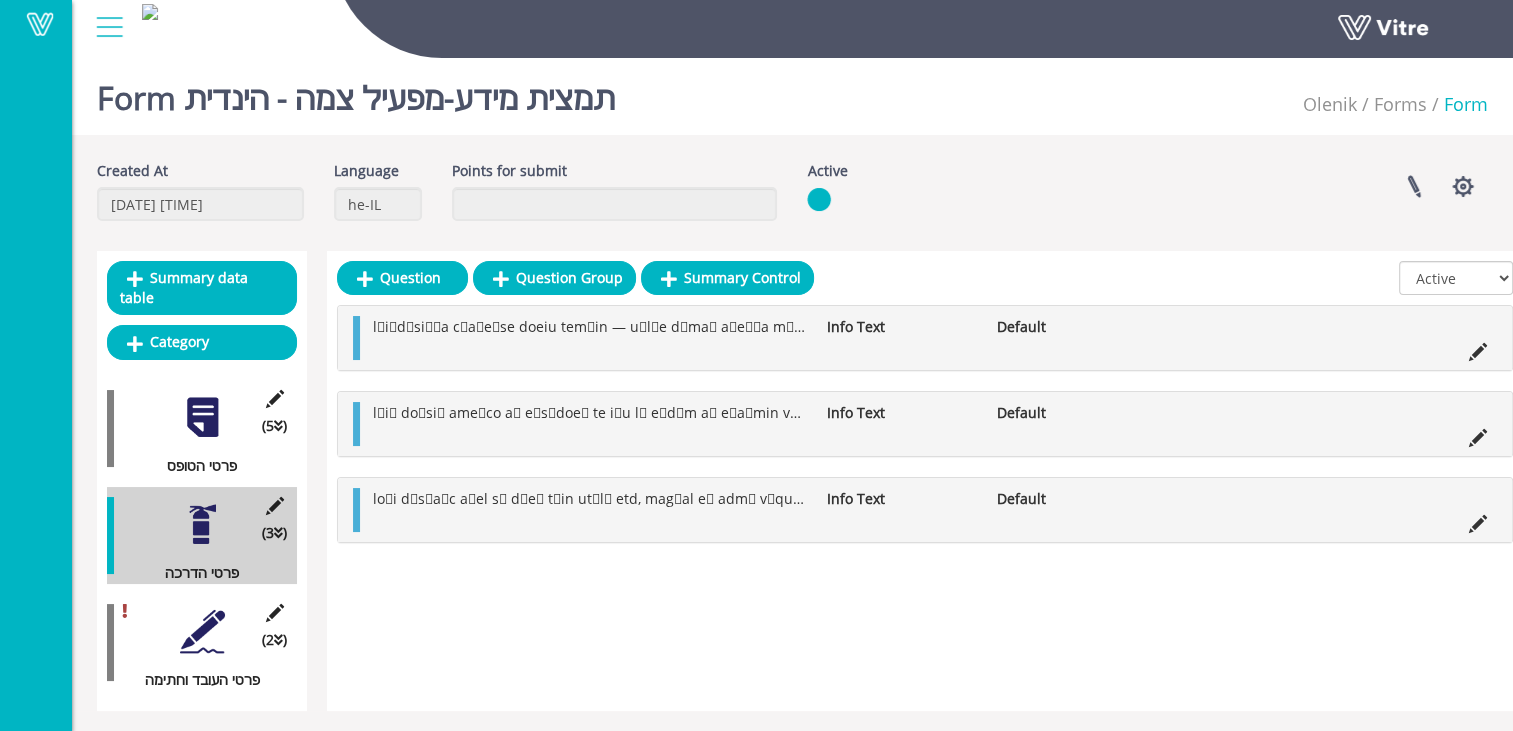 click at bounding box center [202, 631] 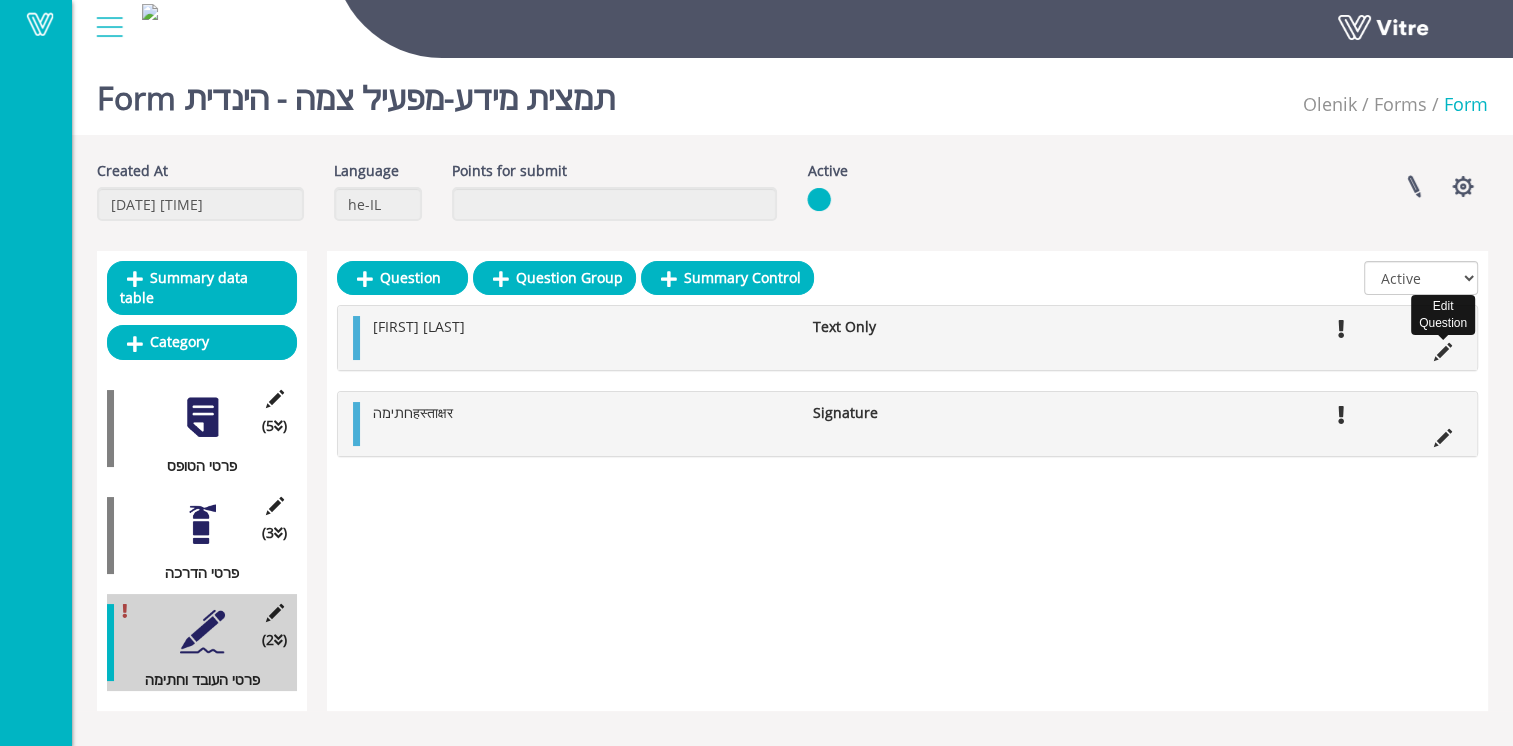 click at bounding box center [1443, 352] 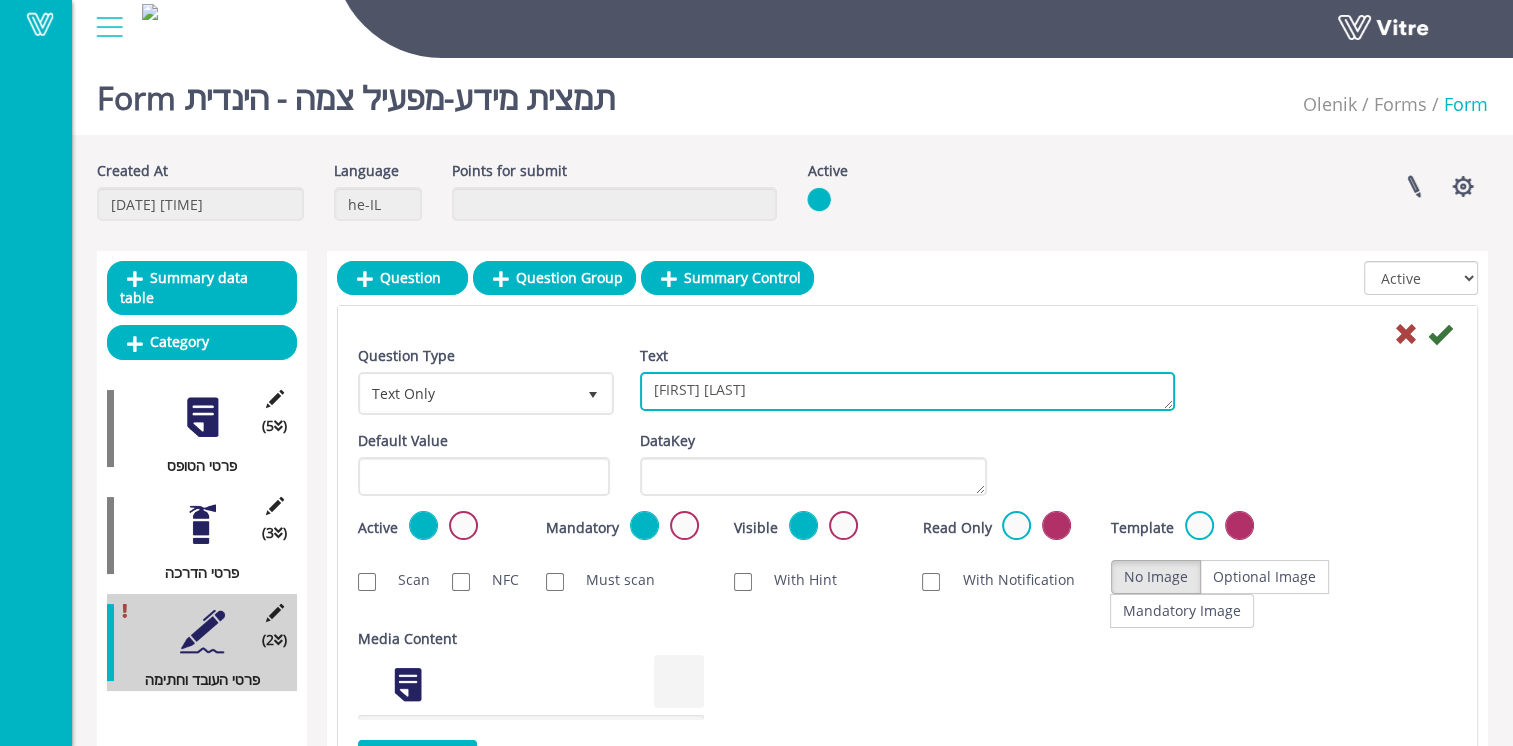 drag, startPoint x: 920, startPoint y: 387, endPoint x: 646, endPoint y: 382, distance: 274.04562 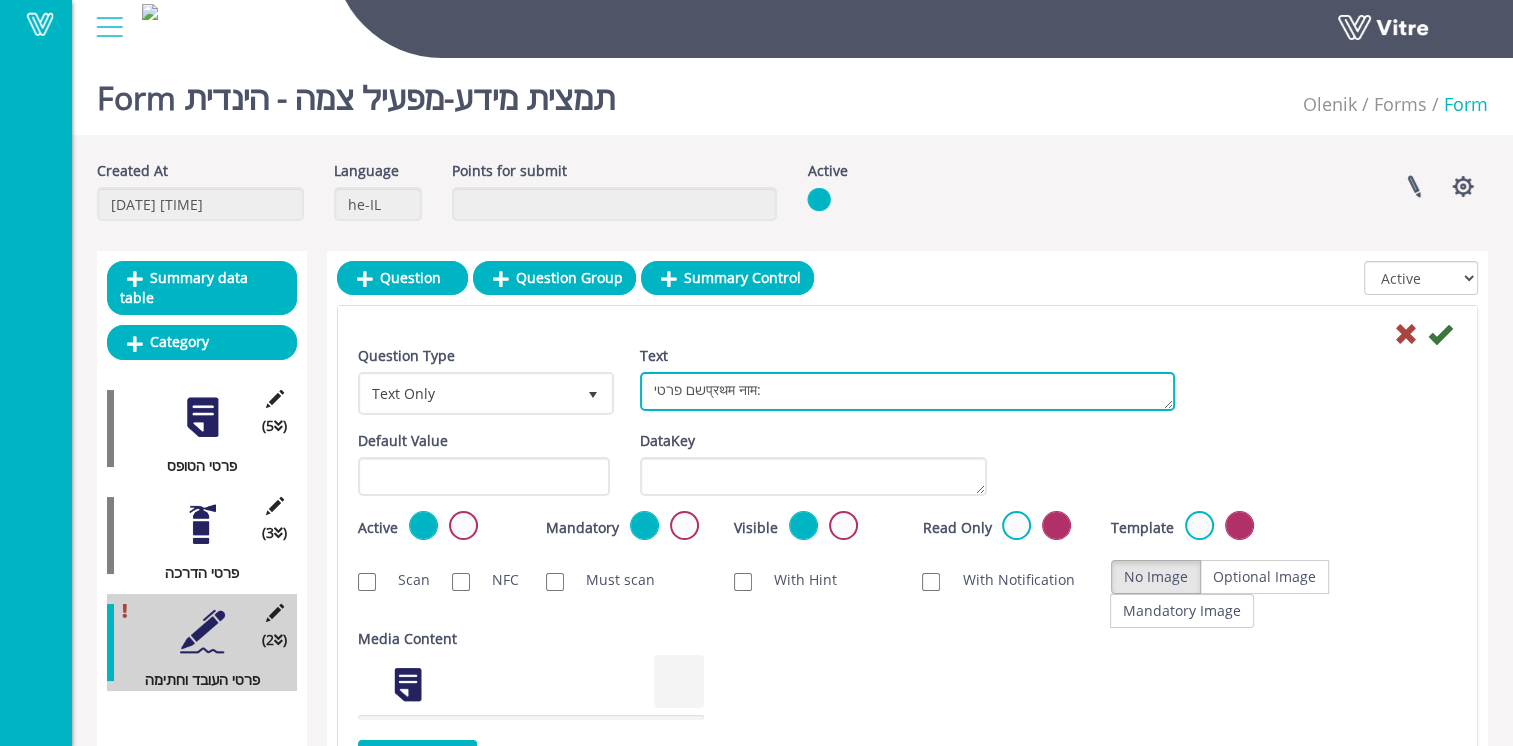 click on "שם פרטיप्रथम नाम+ שם משפחהअंतिम नाम" at bounding box center [907, 391] 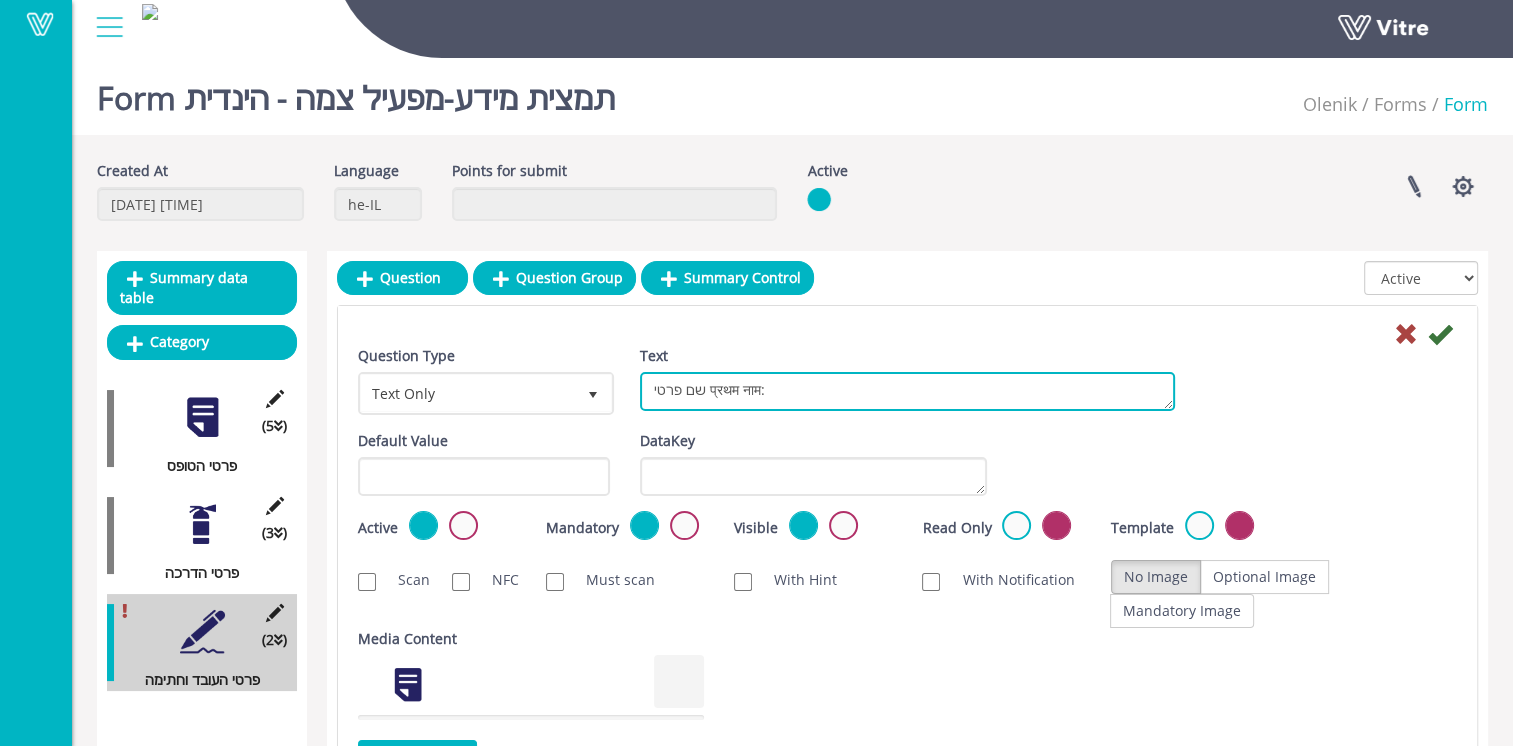 click on "שם פרטיप्रथम नाम+ שם משפחהअंतिम नाम" at bounding box center [907, 391] 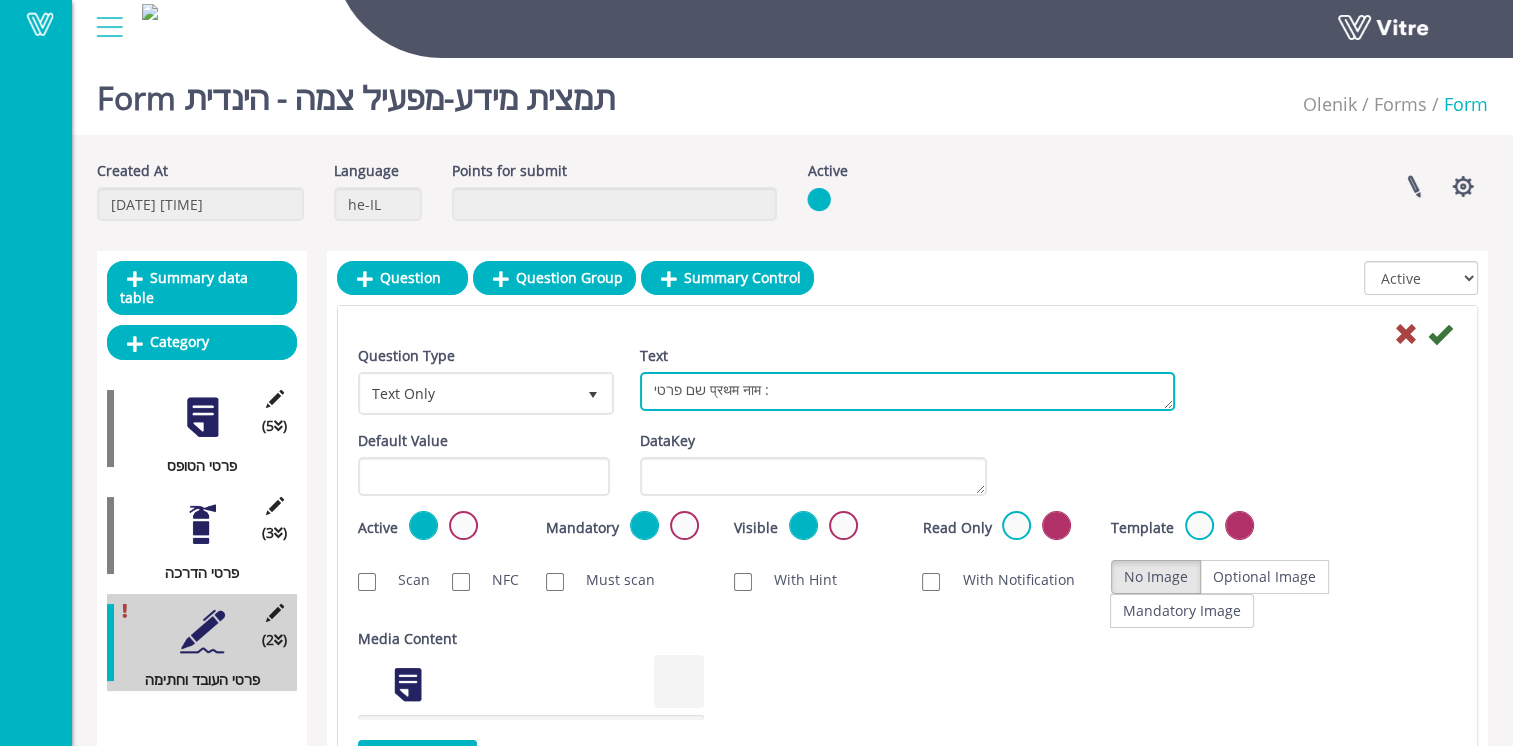 type on "שם פרטי प्रथम नाम :" 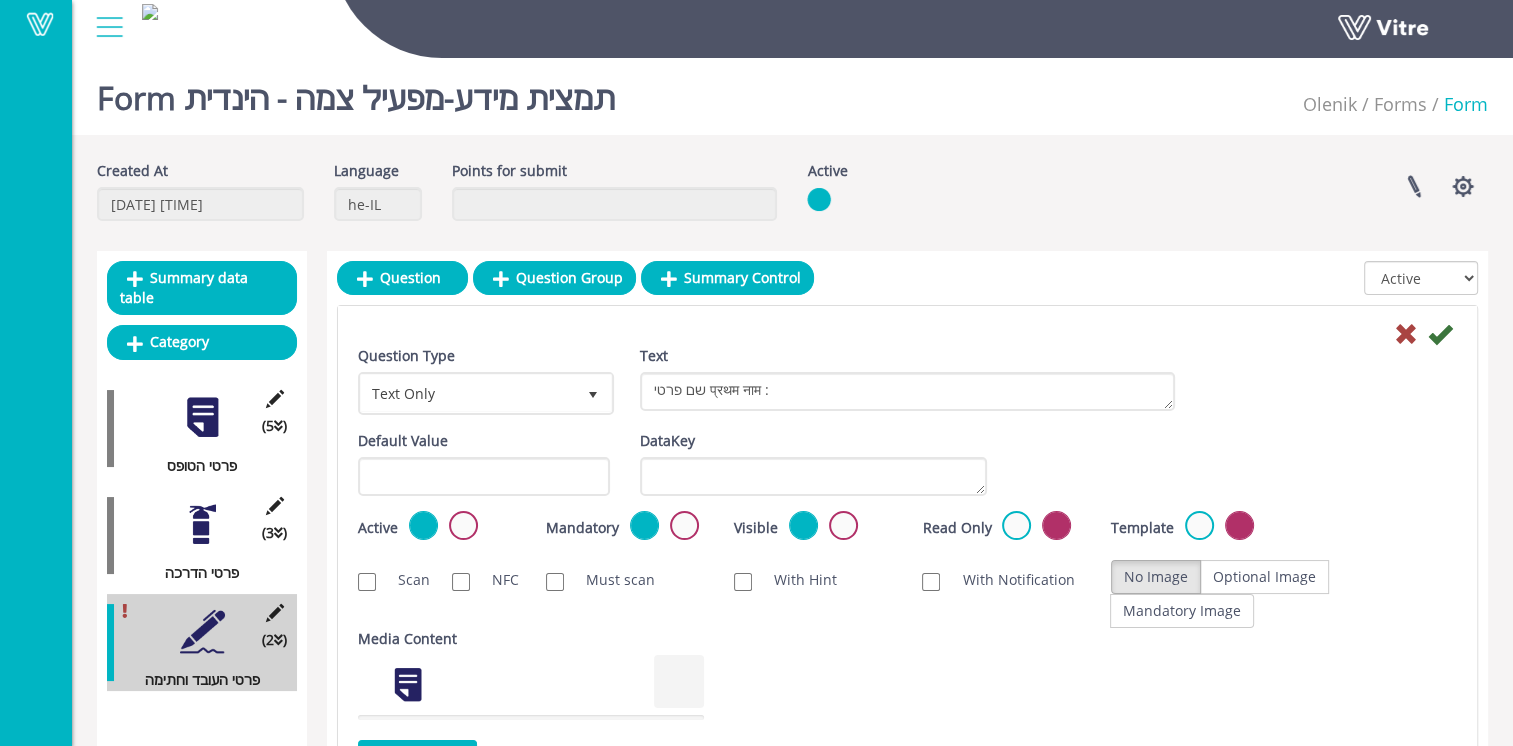 click at bounding box center [1440, 334] 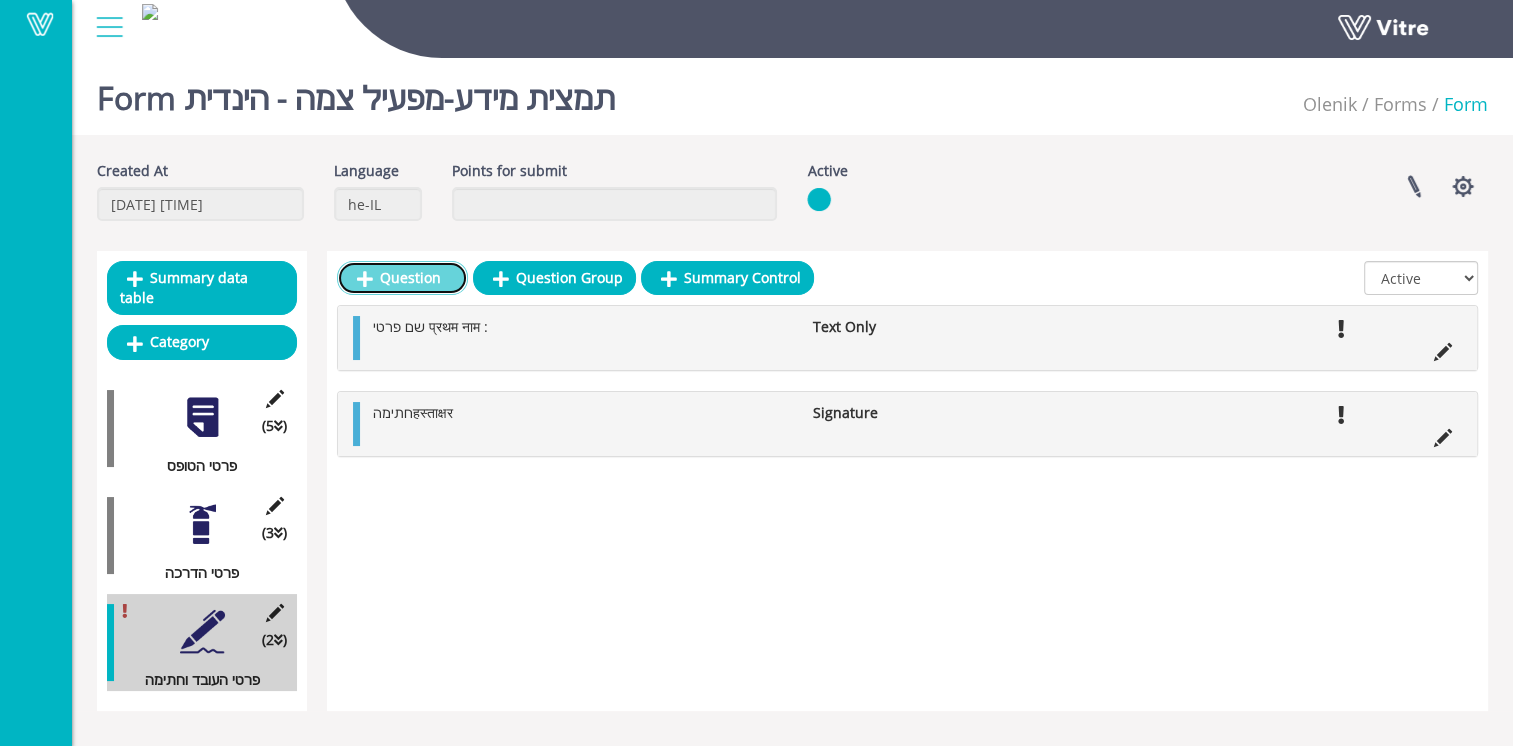 click on "Question" at bounding box center (402, 278) 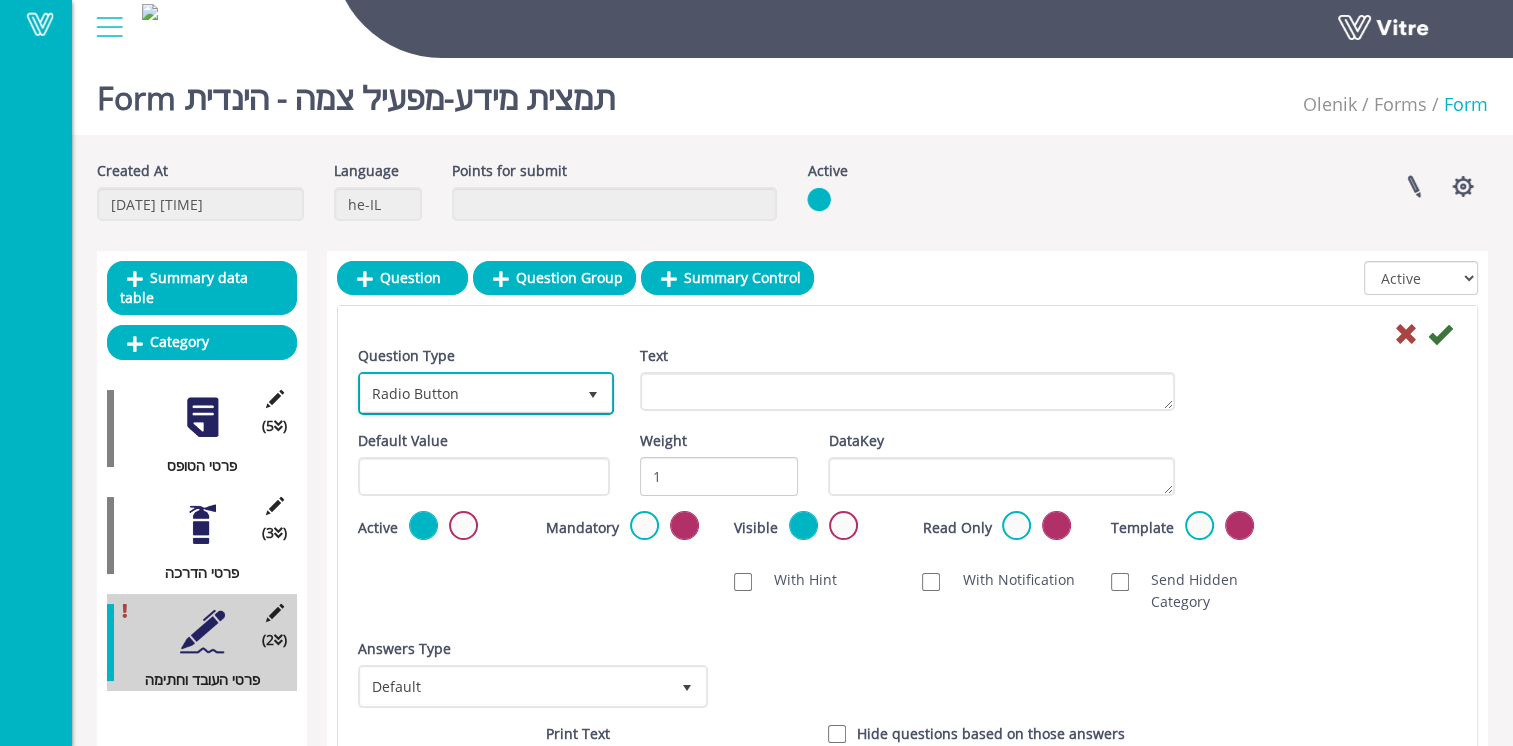 click on "Radio Button" at bounding box center (468, 393) 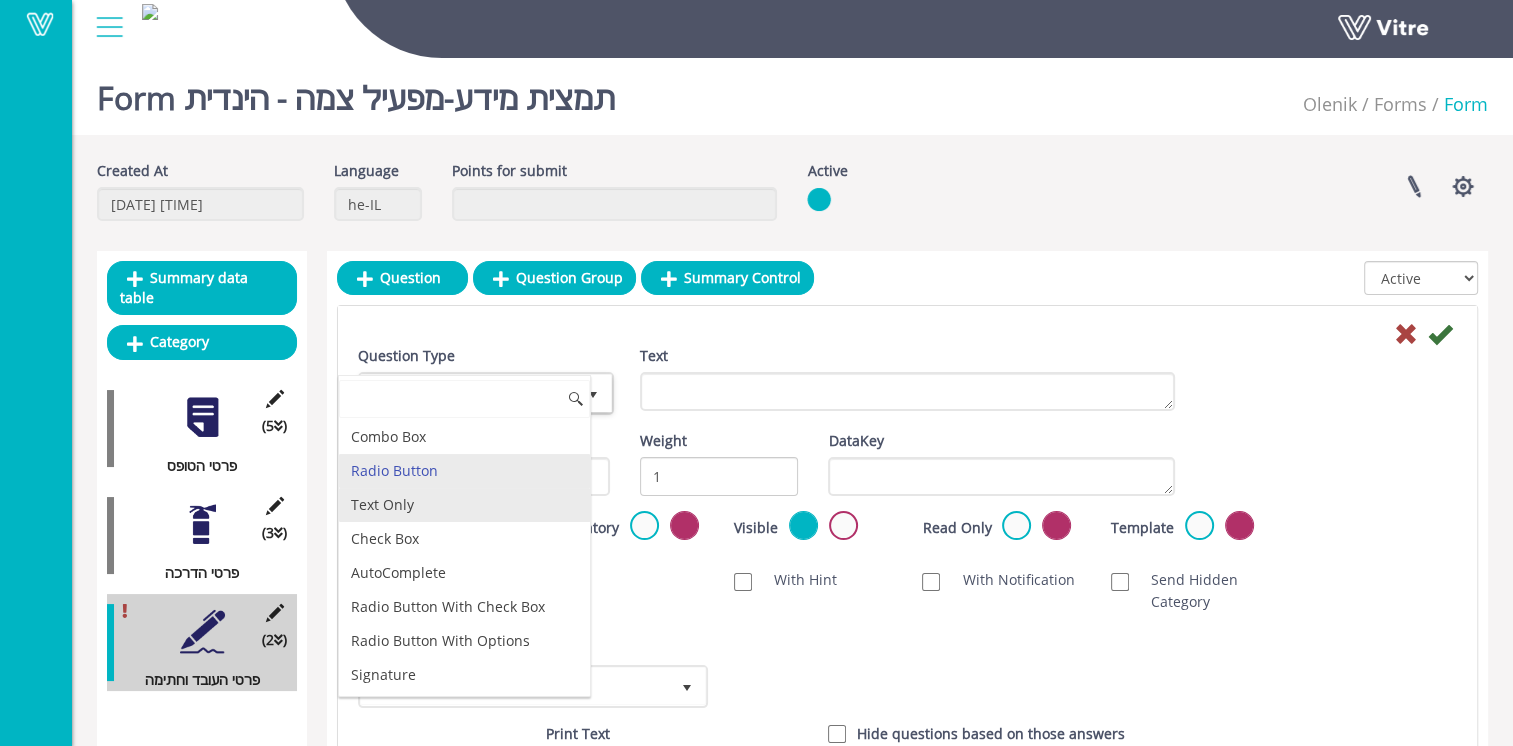 click on "Text Only" at bounding box center [464, 505] 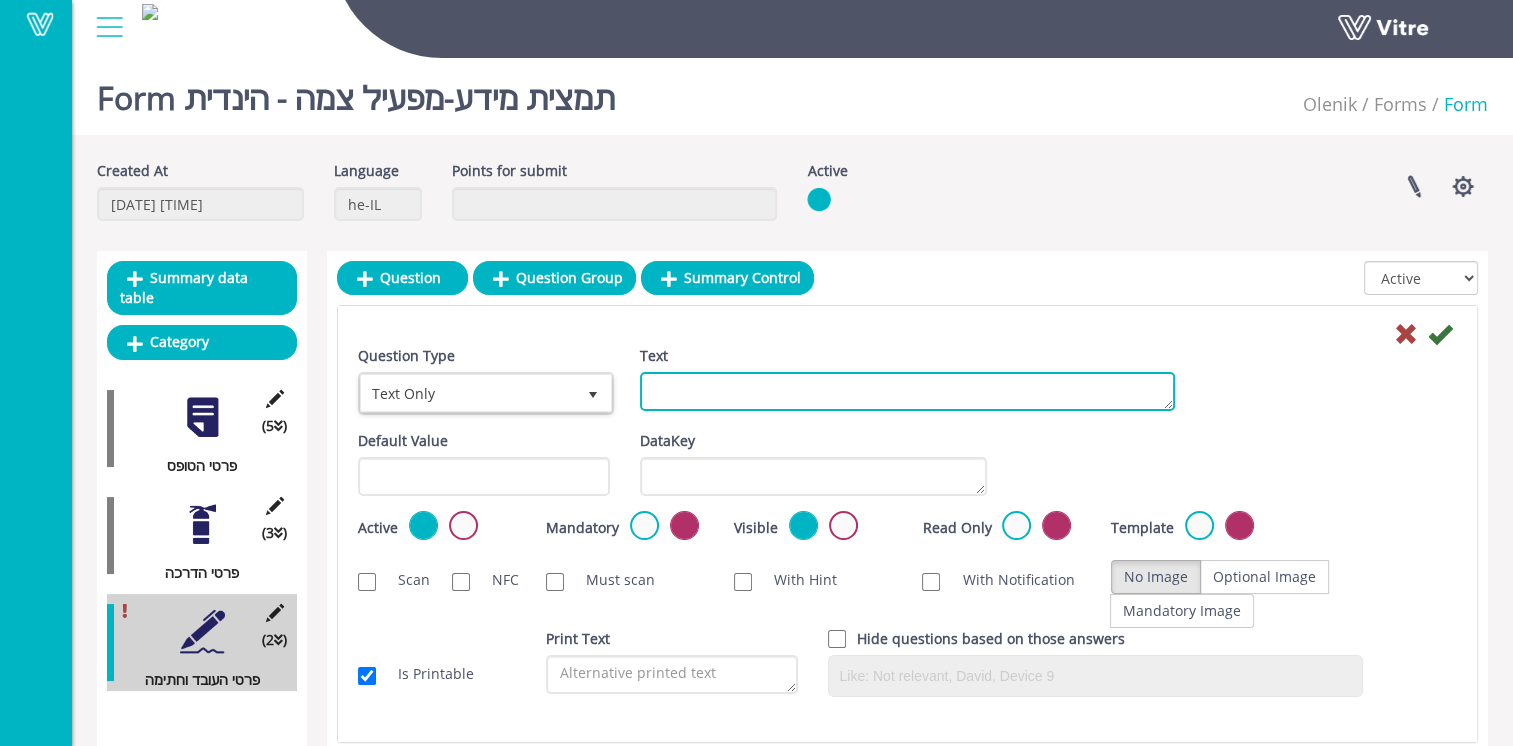 click on "Text" at bounding box center (907, 391) 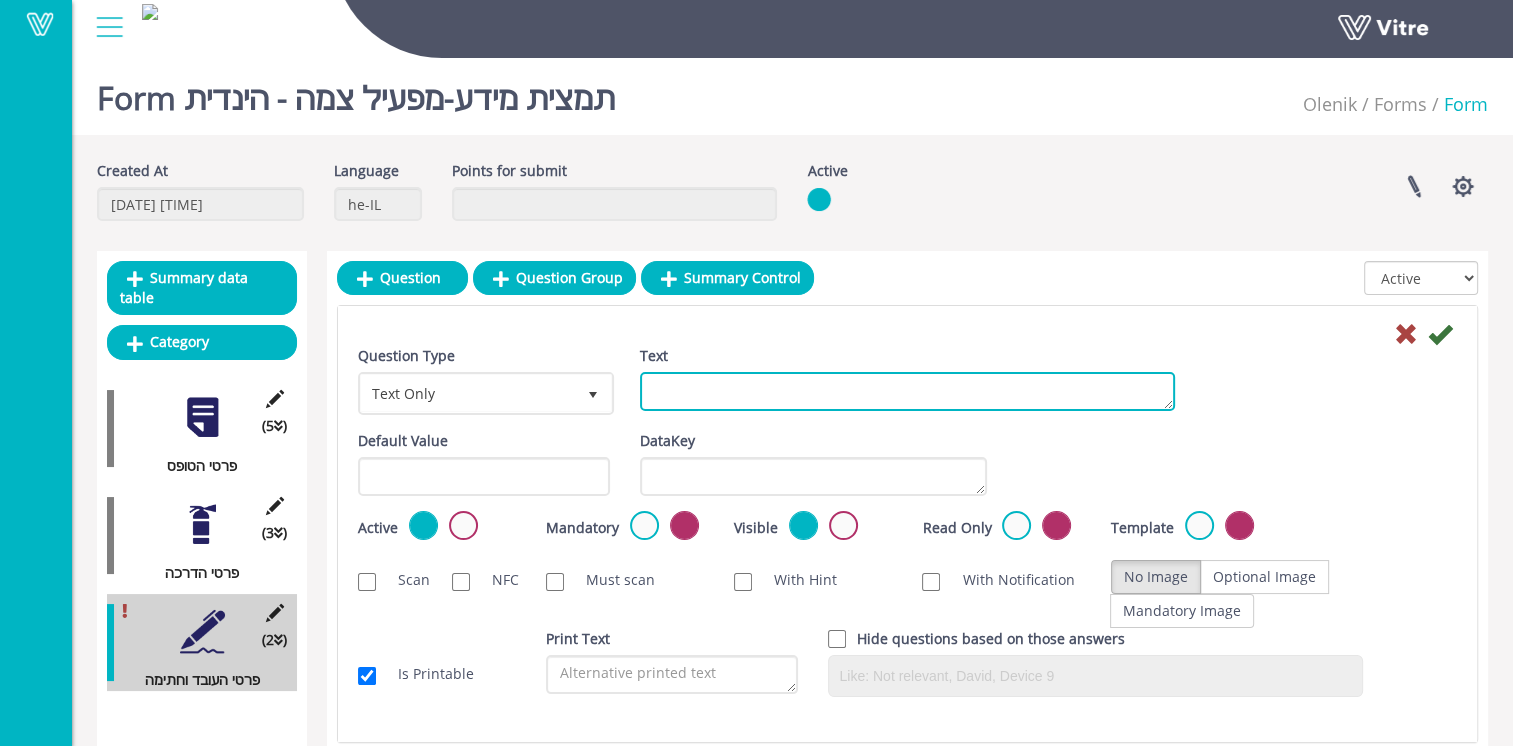 paste on "שם משפחהअंतिम नाम:" 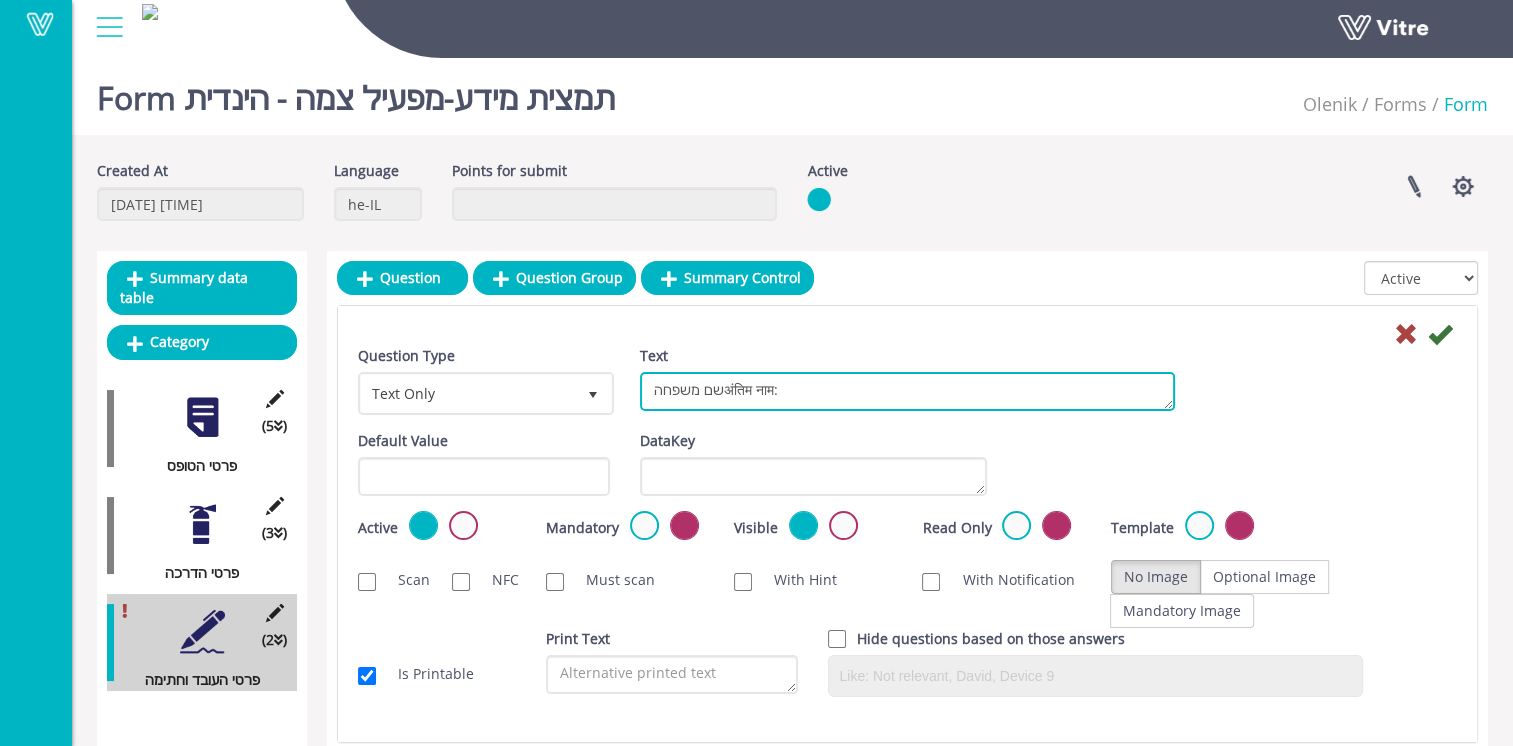 click on "שם משפחהअंतिम नाम:" at bounding box center (907, 391) 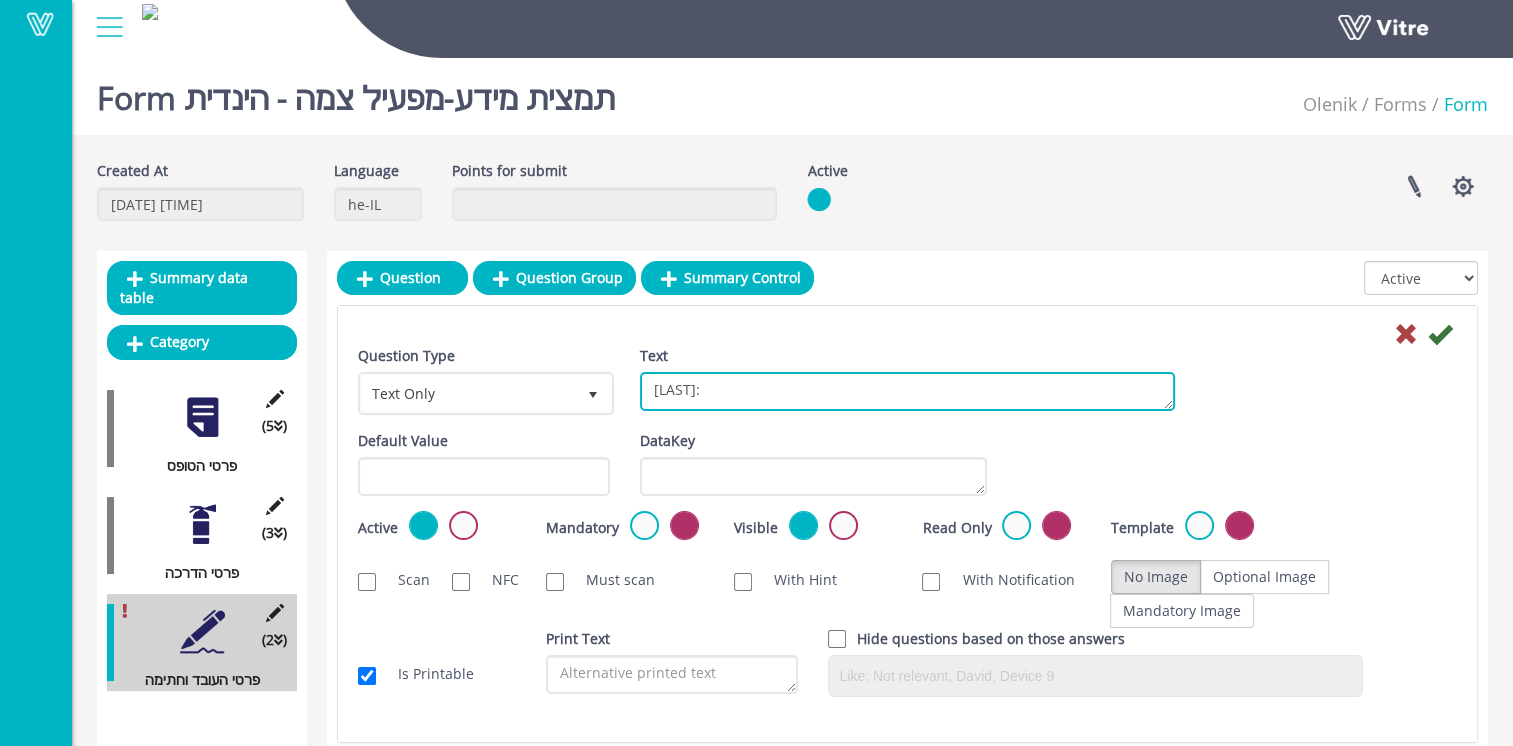 click on "שם משפחה अंतिम नाम:" at bounding box center (907, 391) 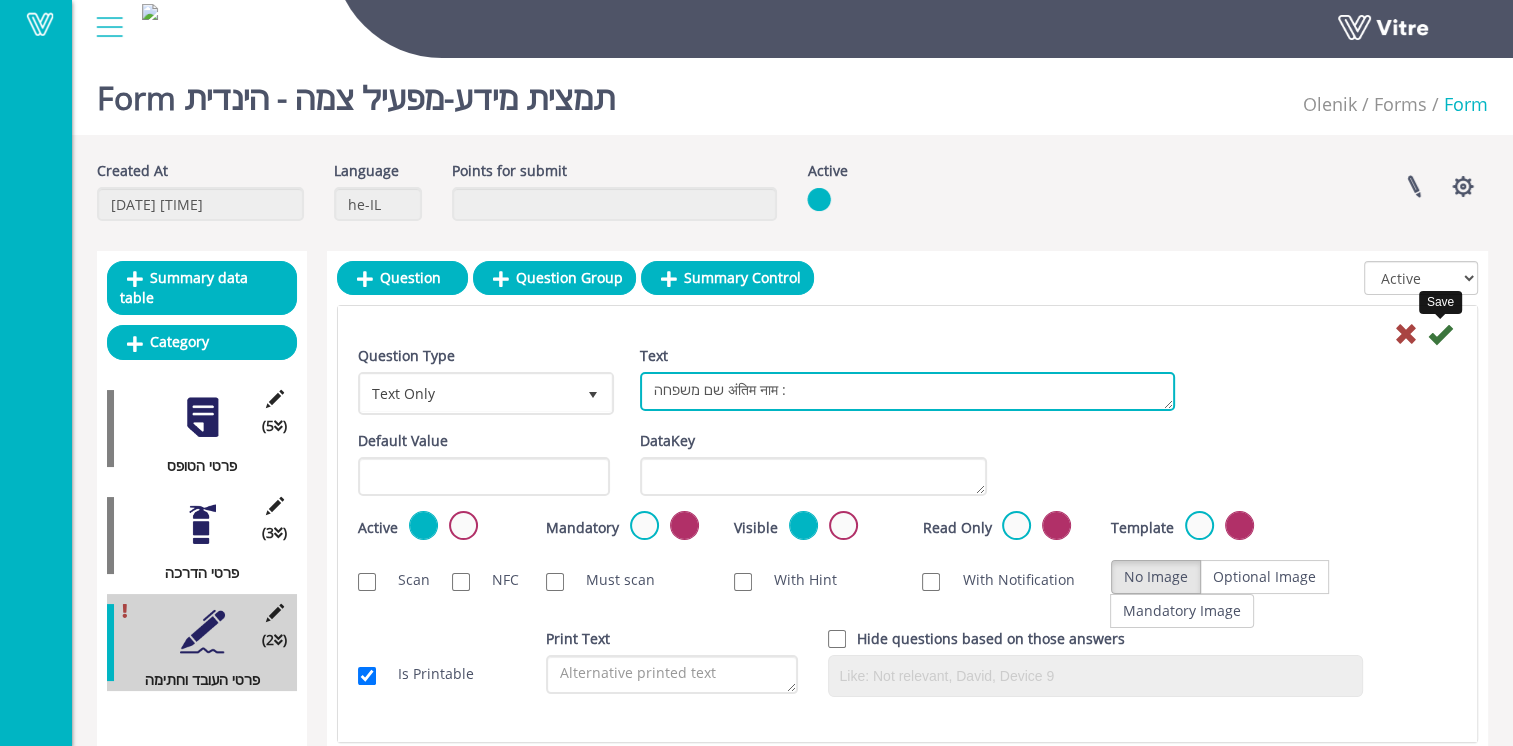 type on "שם משפחה अंतिम नाम :" 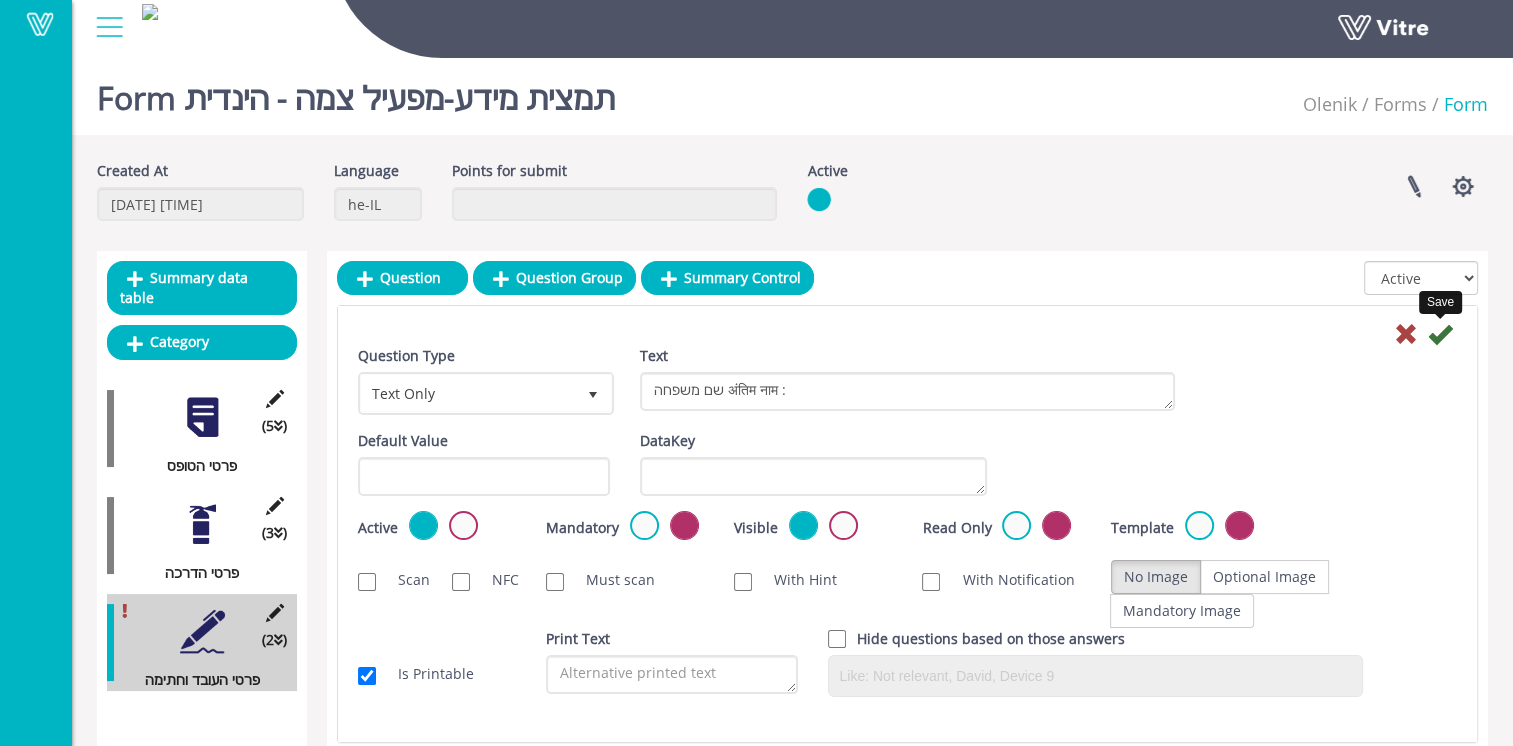 click at bounding box center (1440, 334) 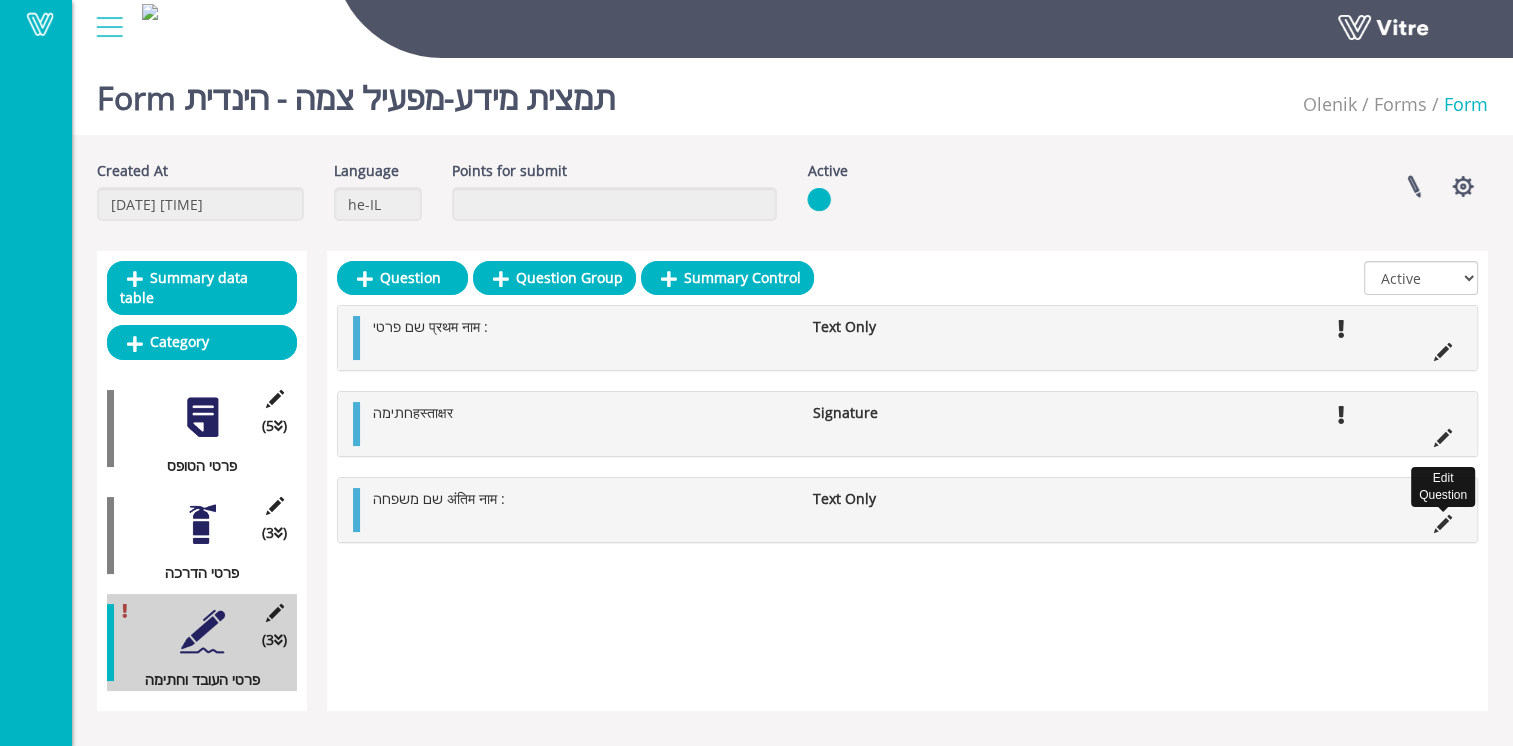 click at bounding box center (1443, 524) 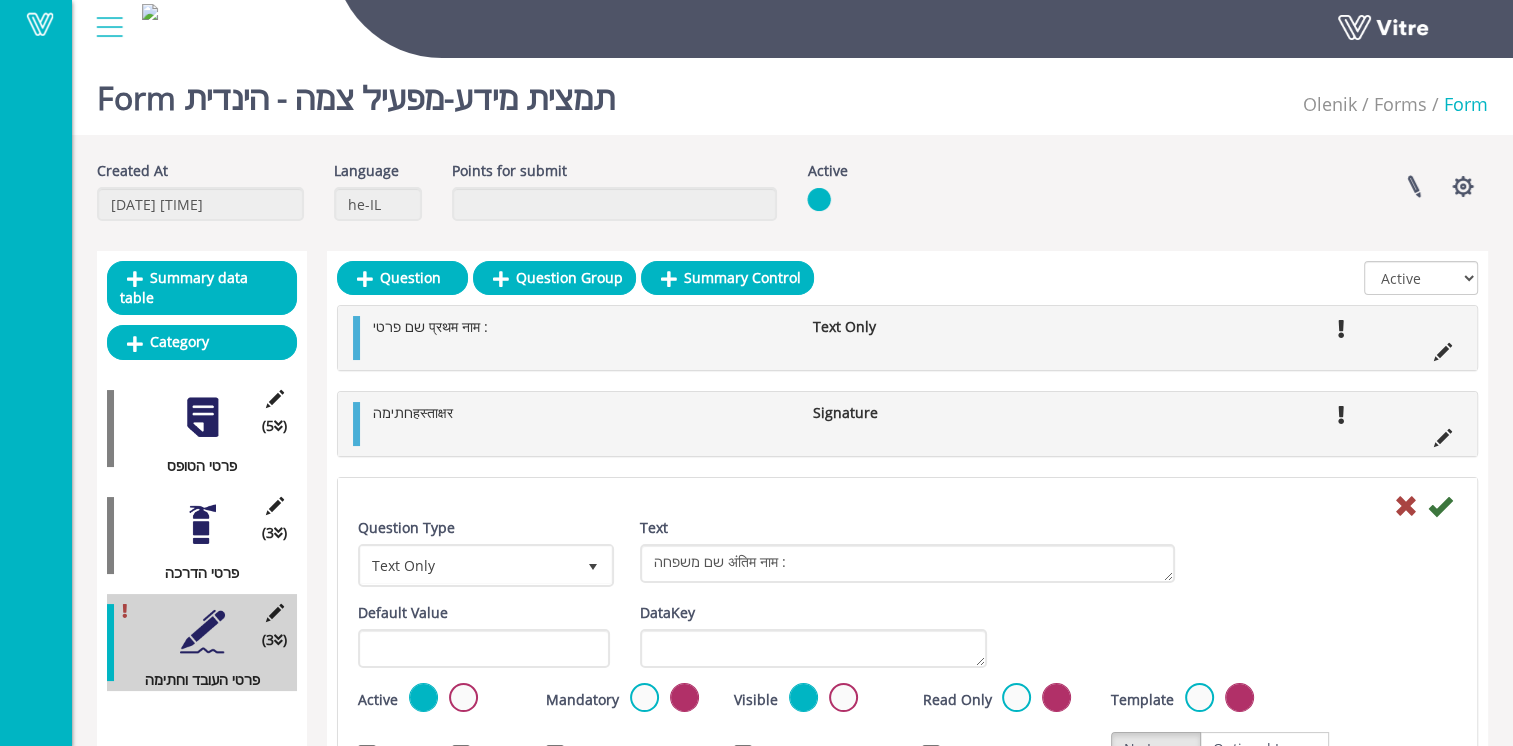 click on "Mandatory" at bounding box center (625, 699) 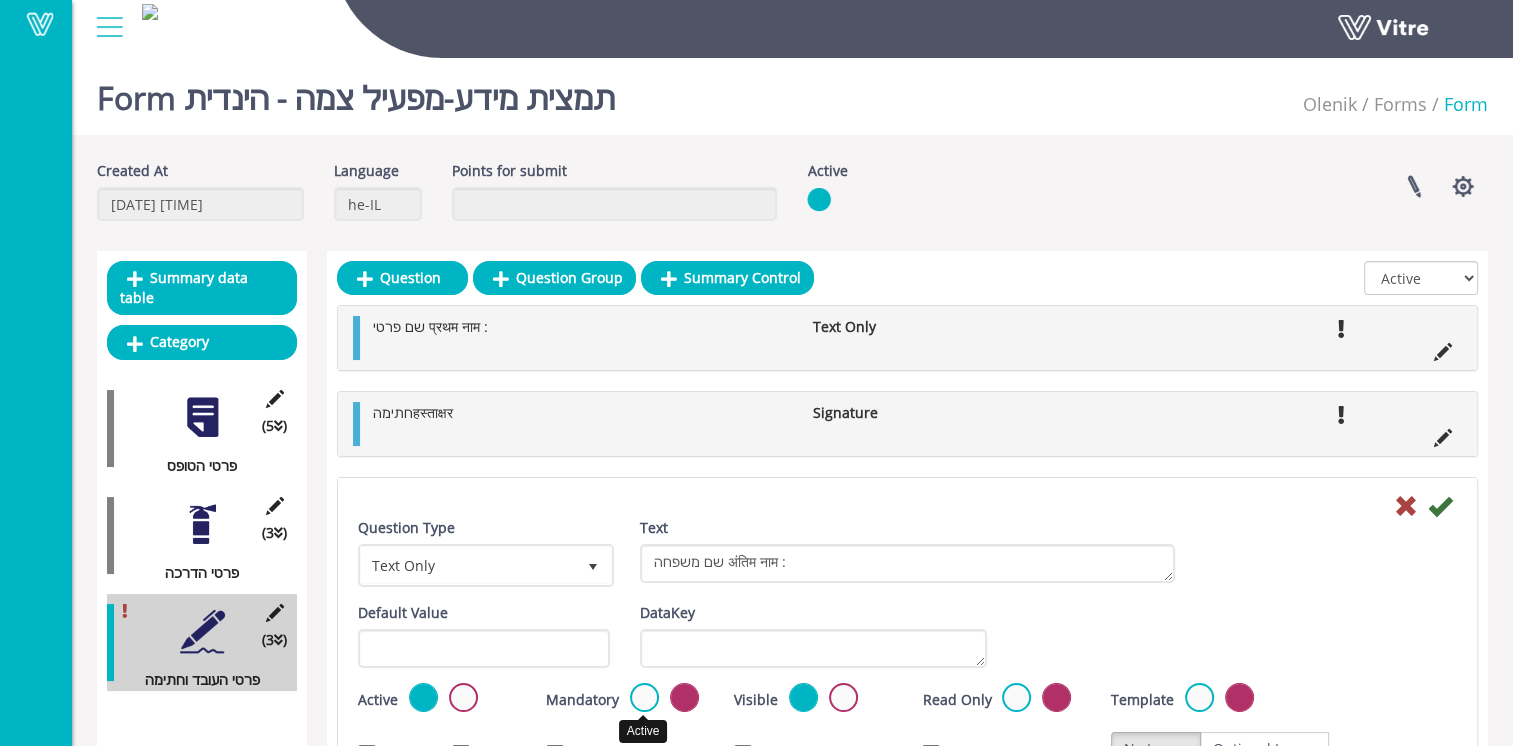 click at bounding box center (644, 697) 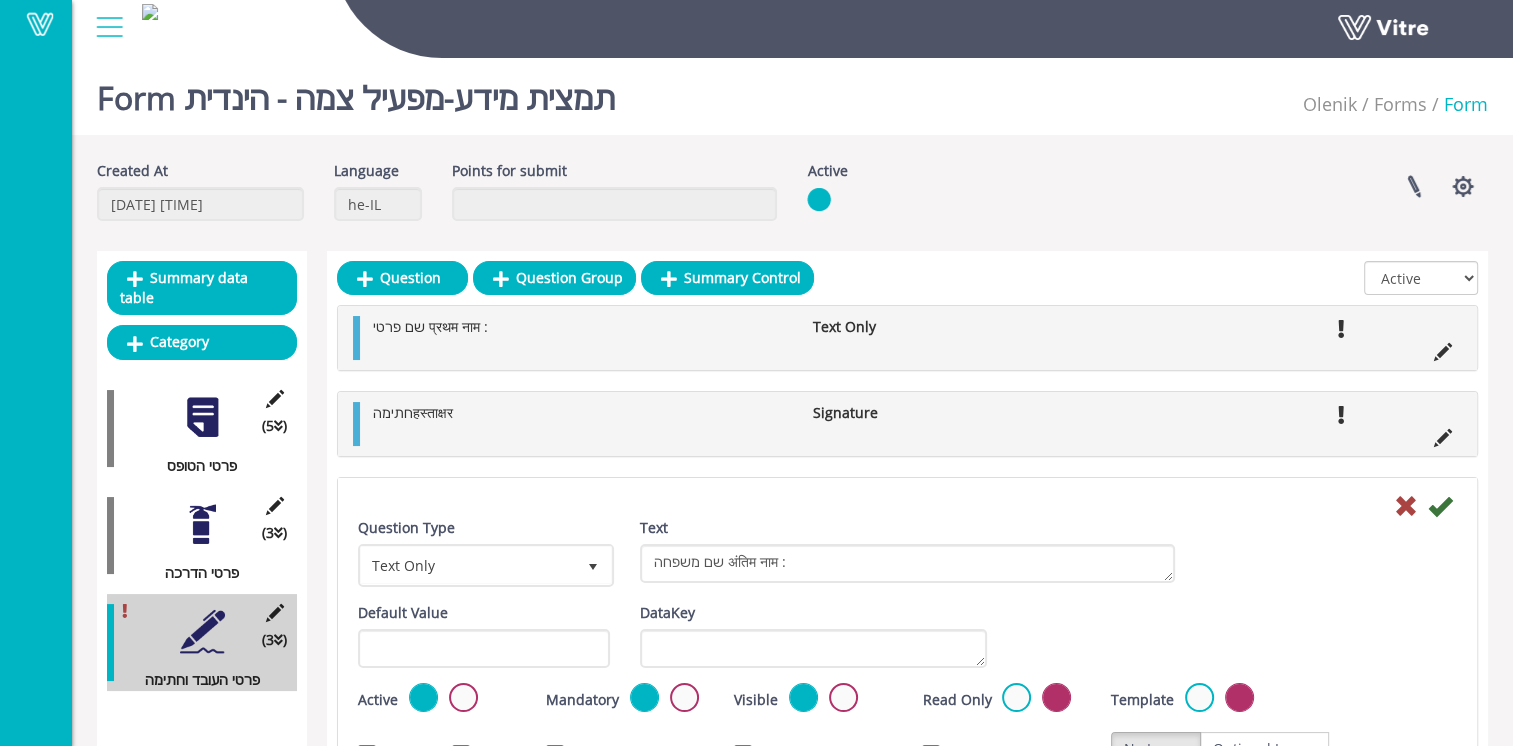 click at bounding box center (1440, 506) 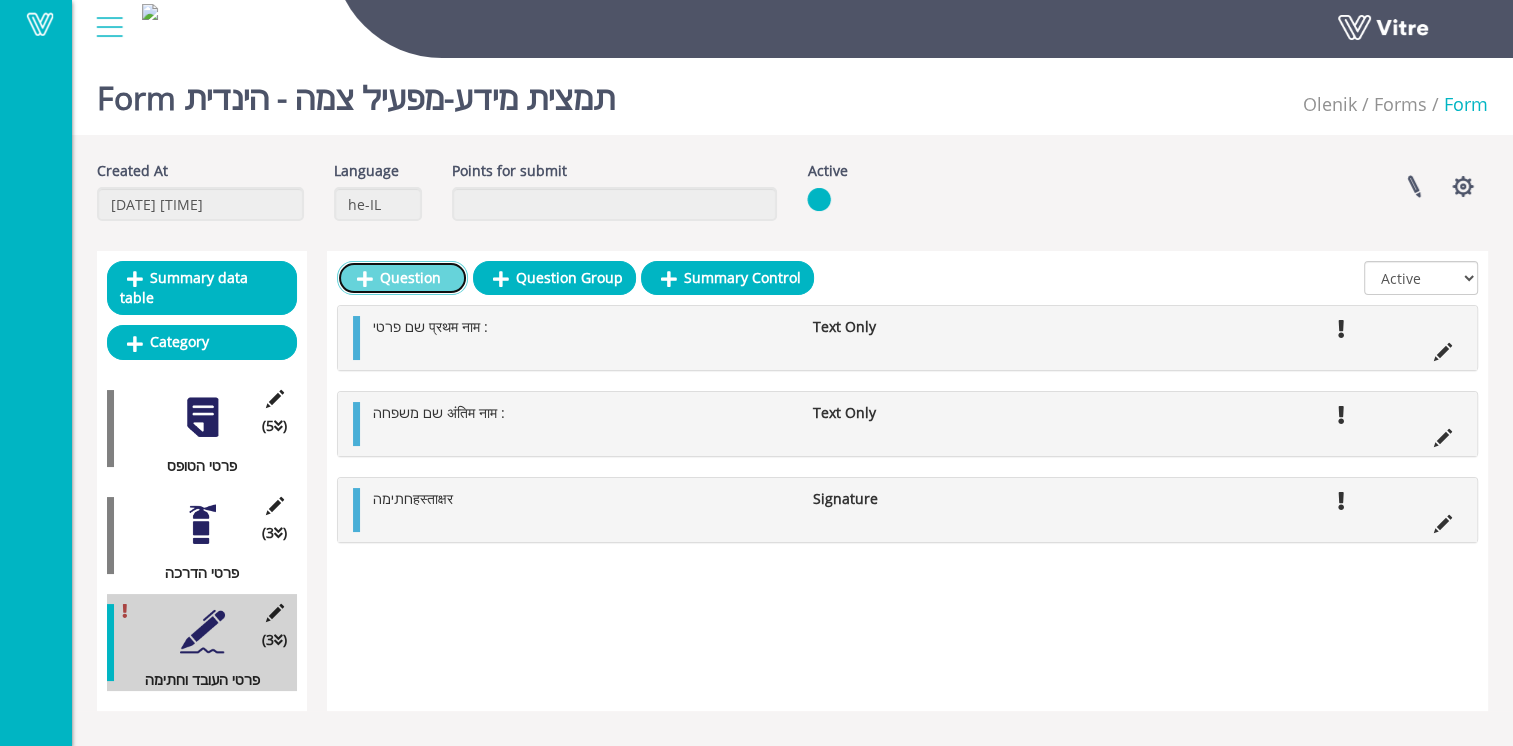 click on "Question" at bounding box center (402, 278) 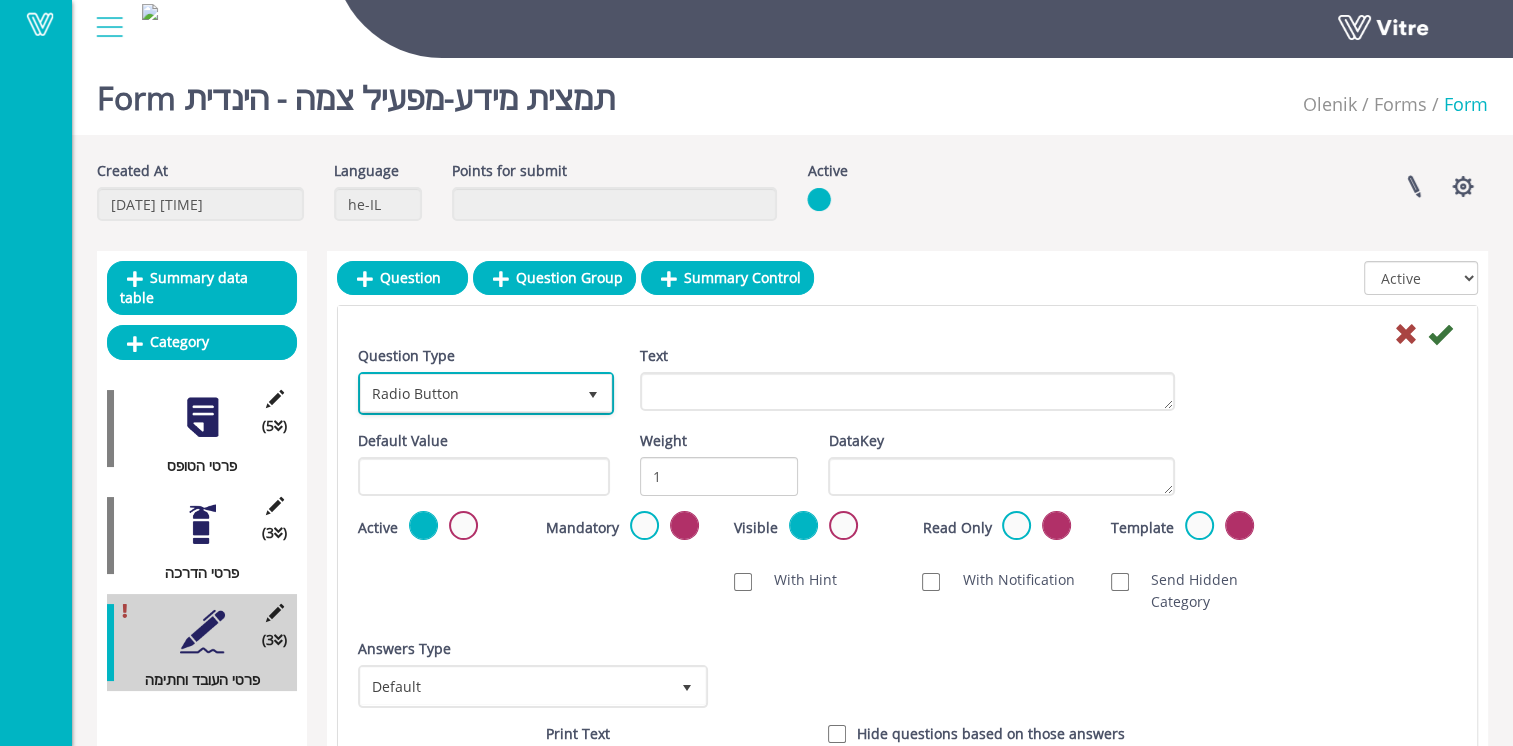 click on "Radio Button" at bounding box center [468, 393] 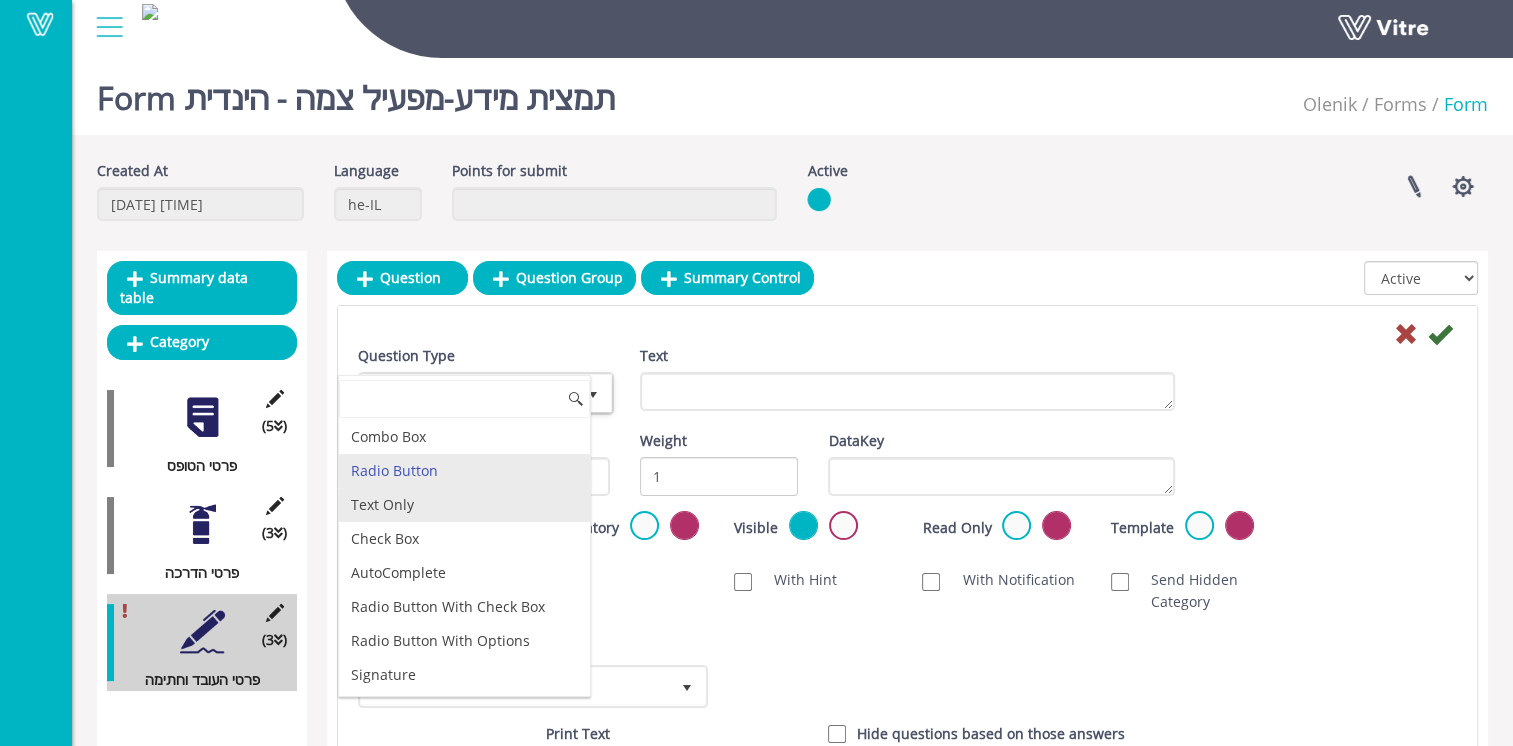 click on "Text Only" at bounding box center [464, 505] 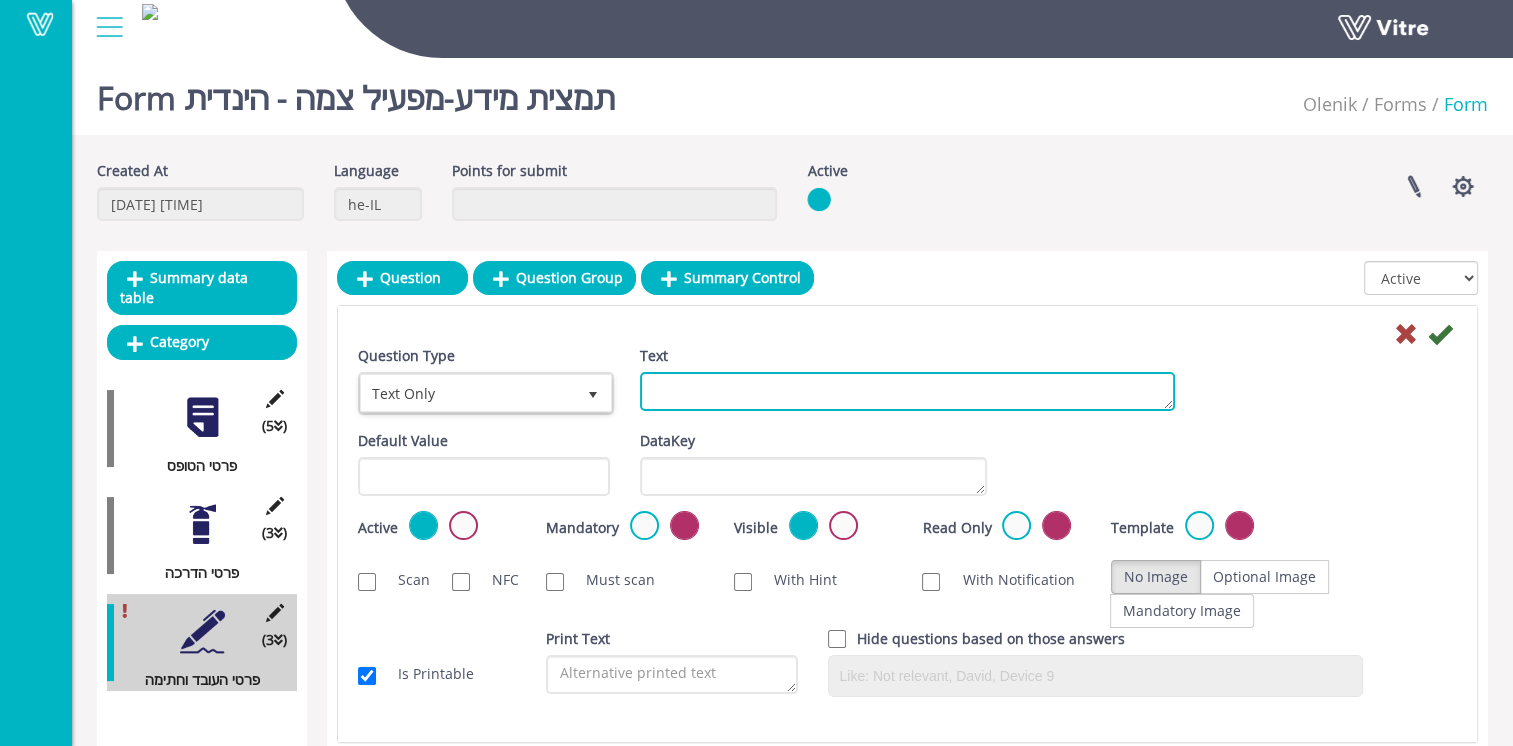 click on "Text" at bounding box center (907, 391) 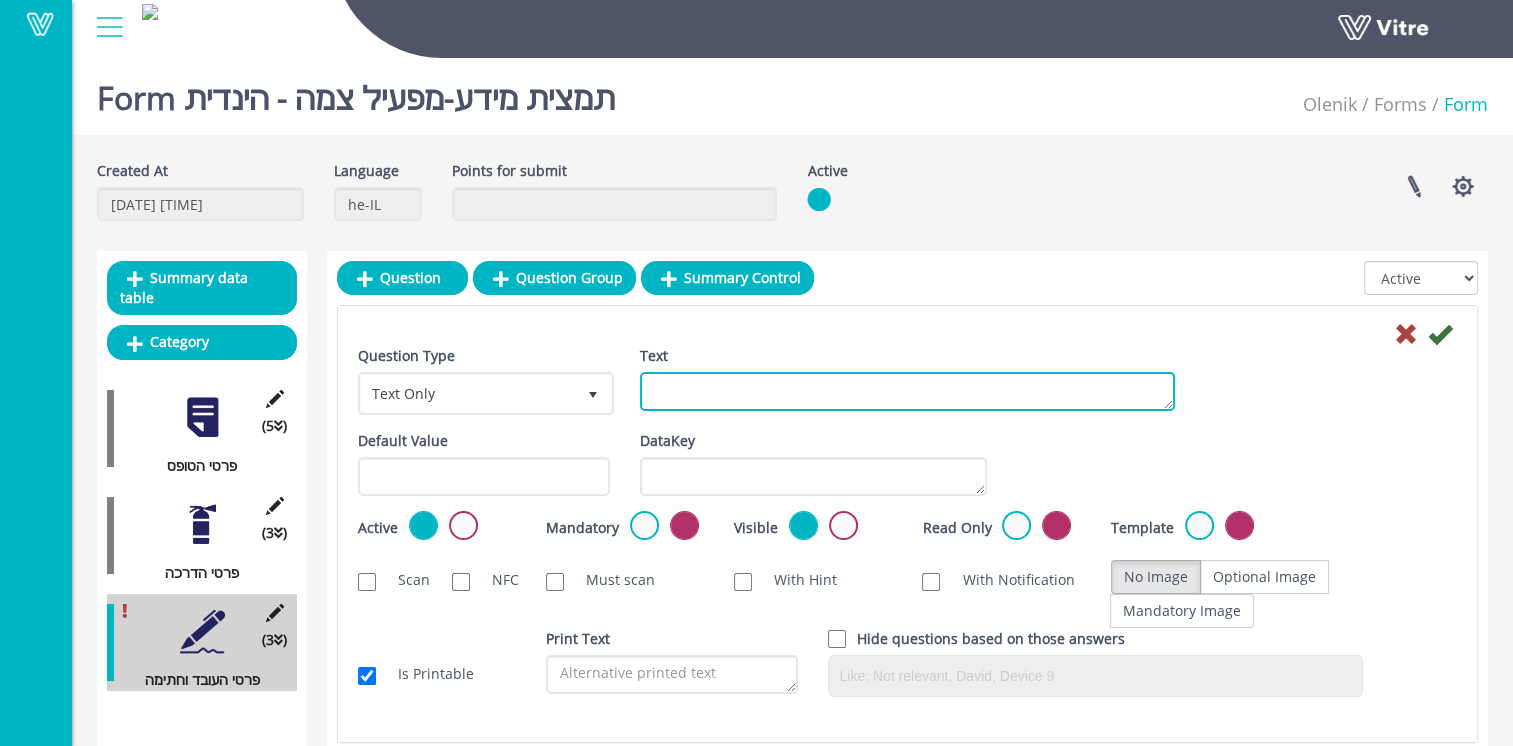 paste on "ת.ז/דרכוןआईडी:" 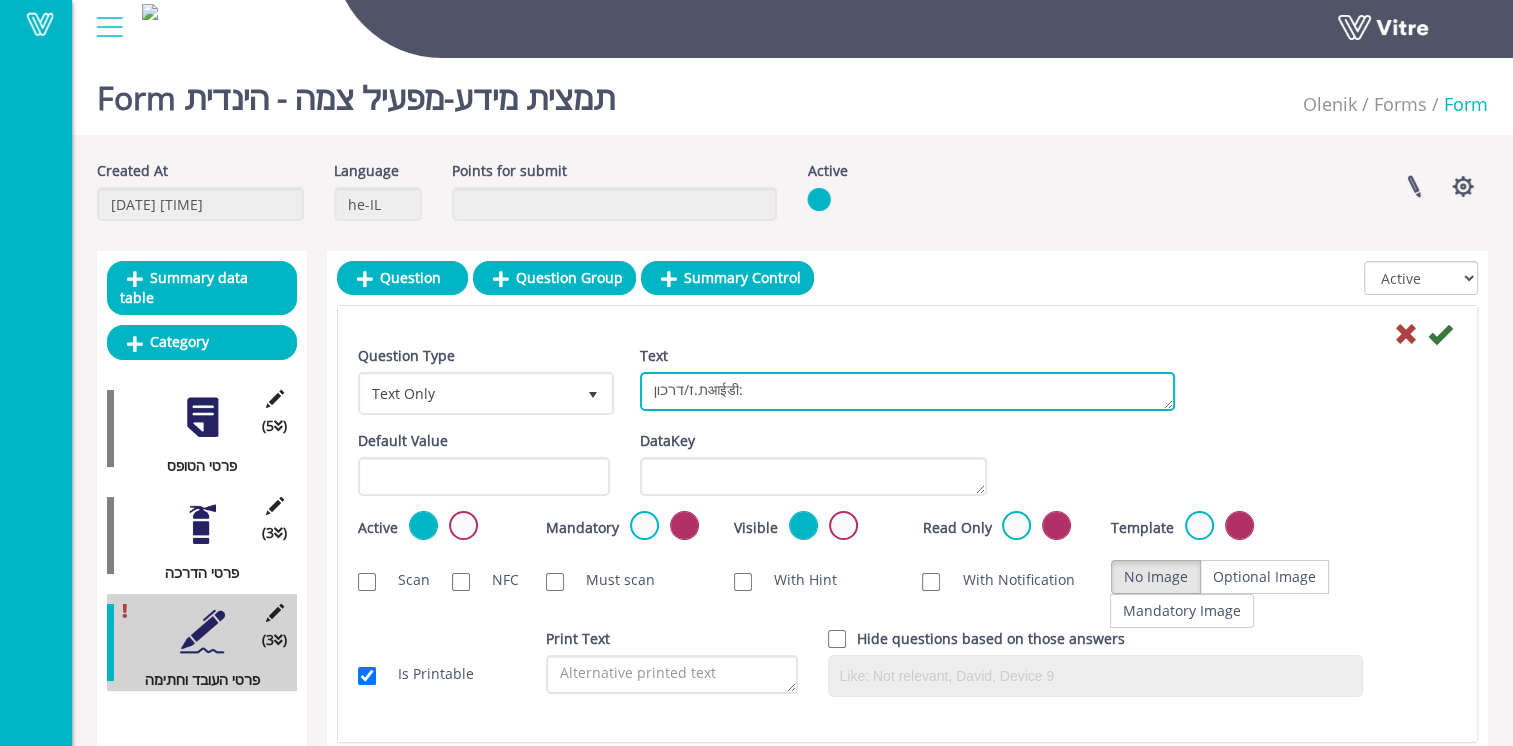 click on "ת.ז/דרכוןआईडी:" at bounding box center (907, 391) 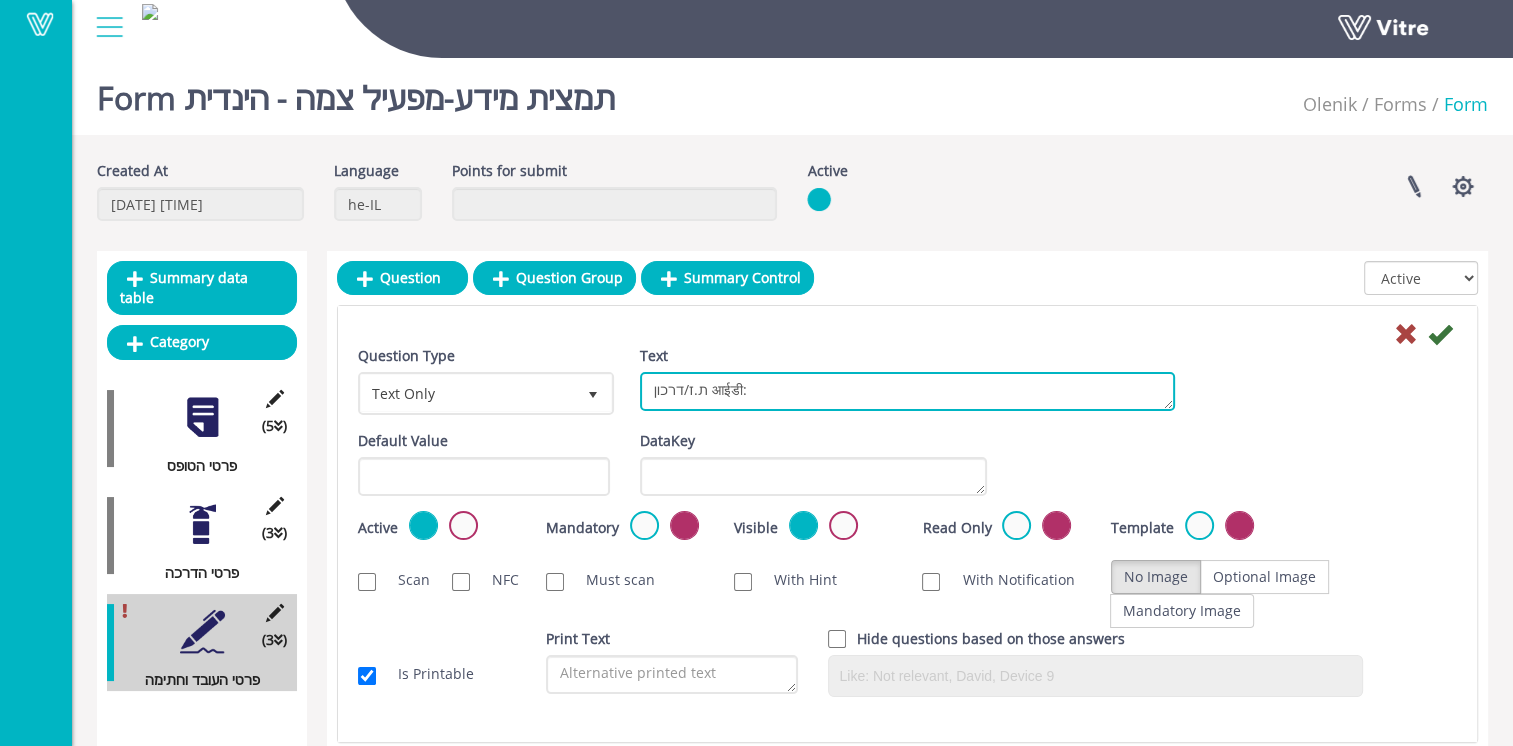 click on "ת.ז/דרכון आईडी:" at bounding box center (907, 391) 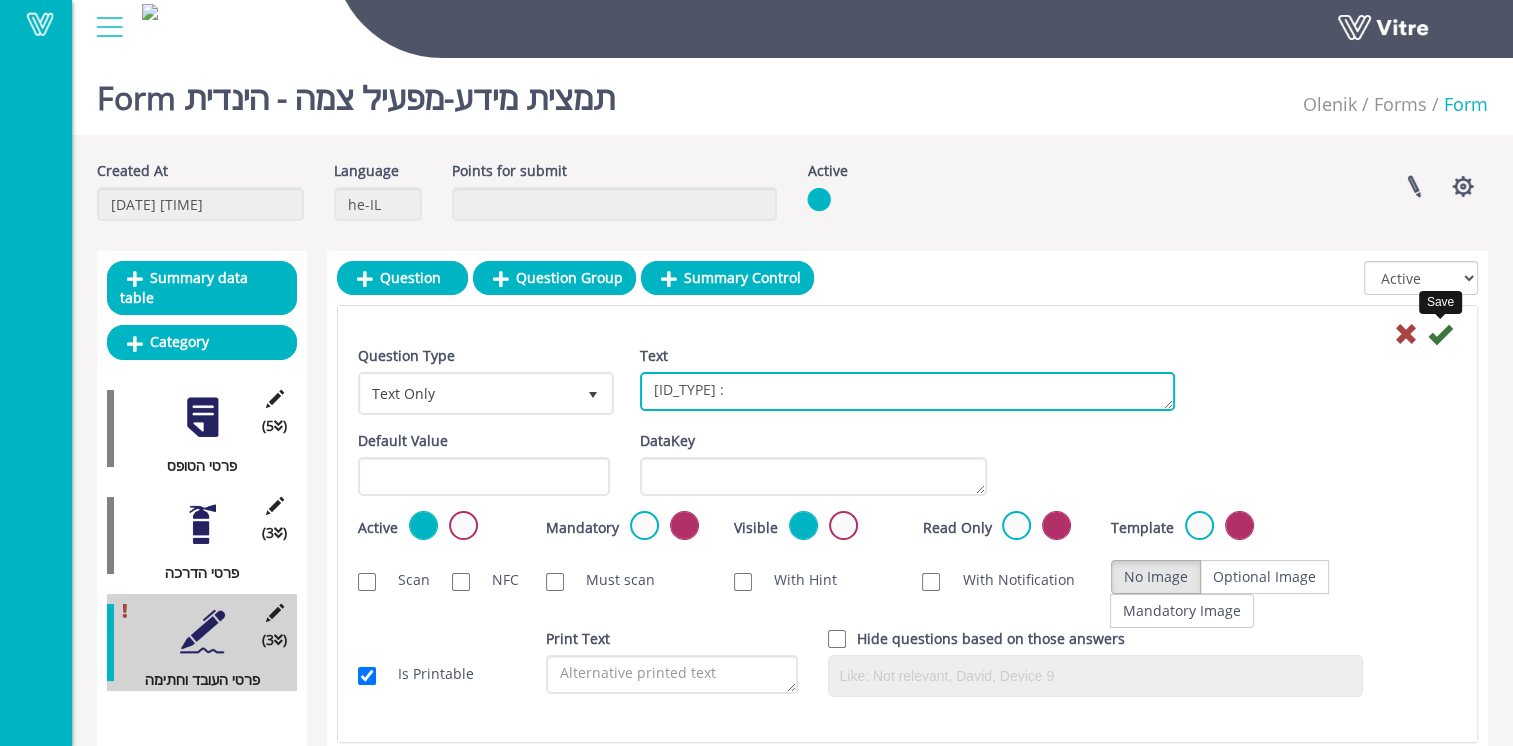 type on "ת.ז/דרכון आईडी :" 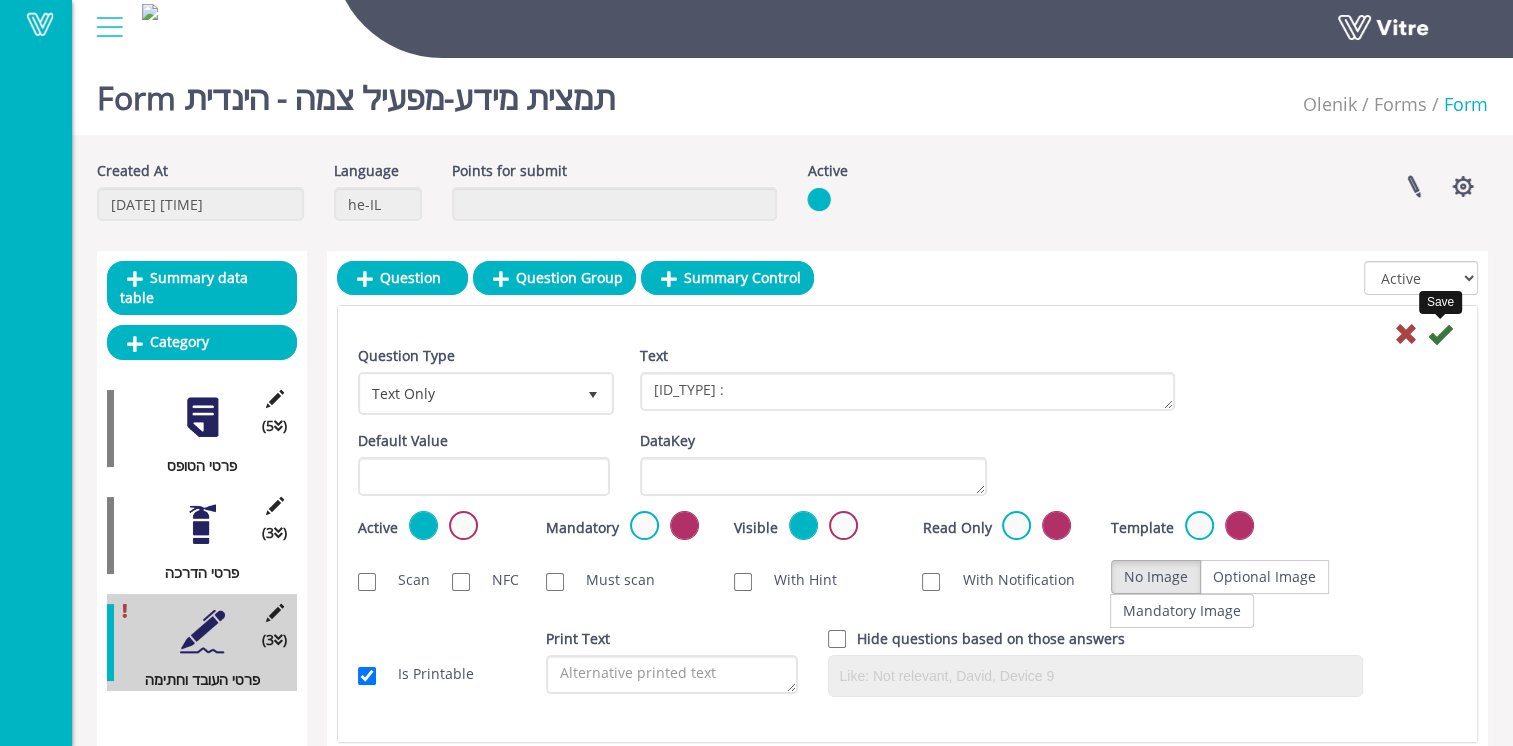 click at bounding box center [1440, 334] 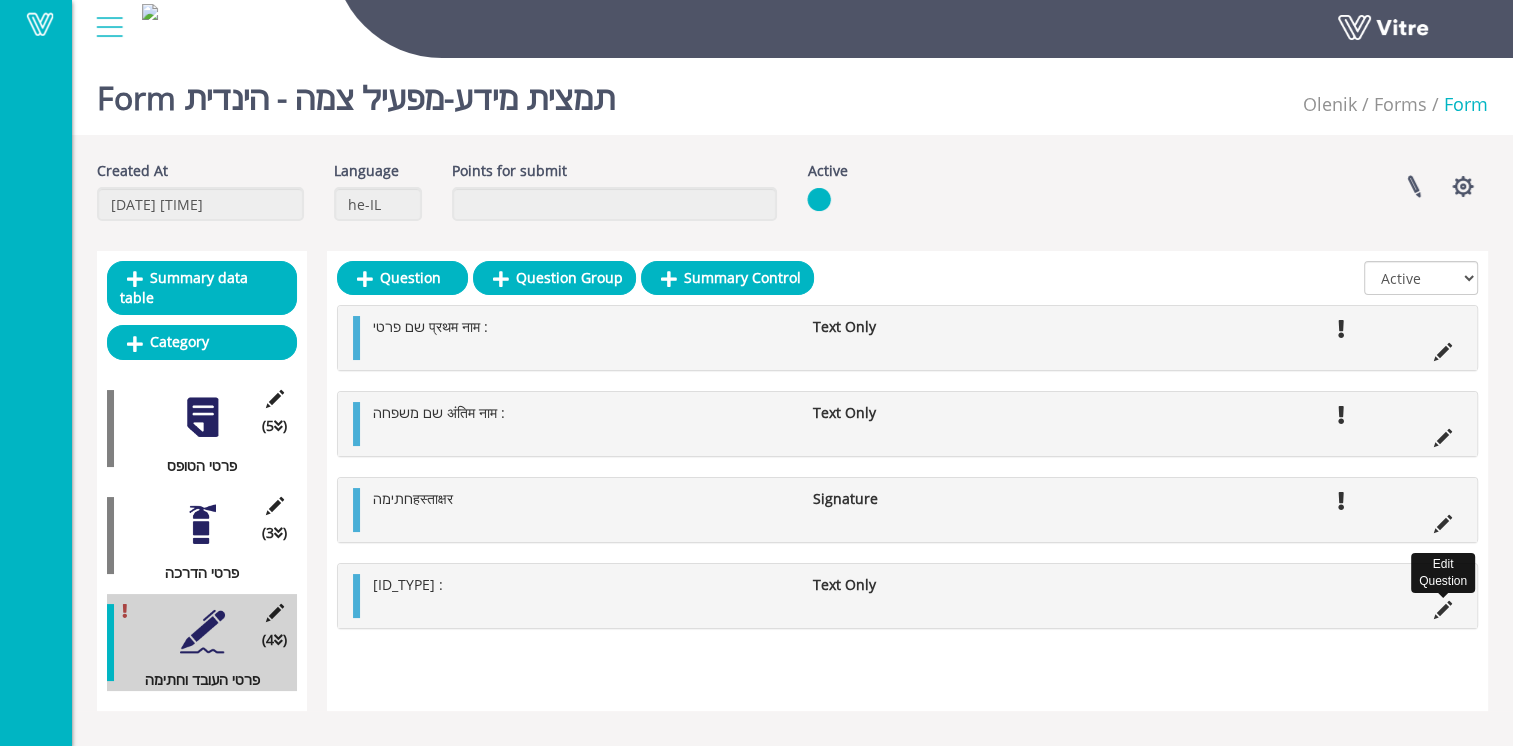 click at bounding box center [1443, 610] 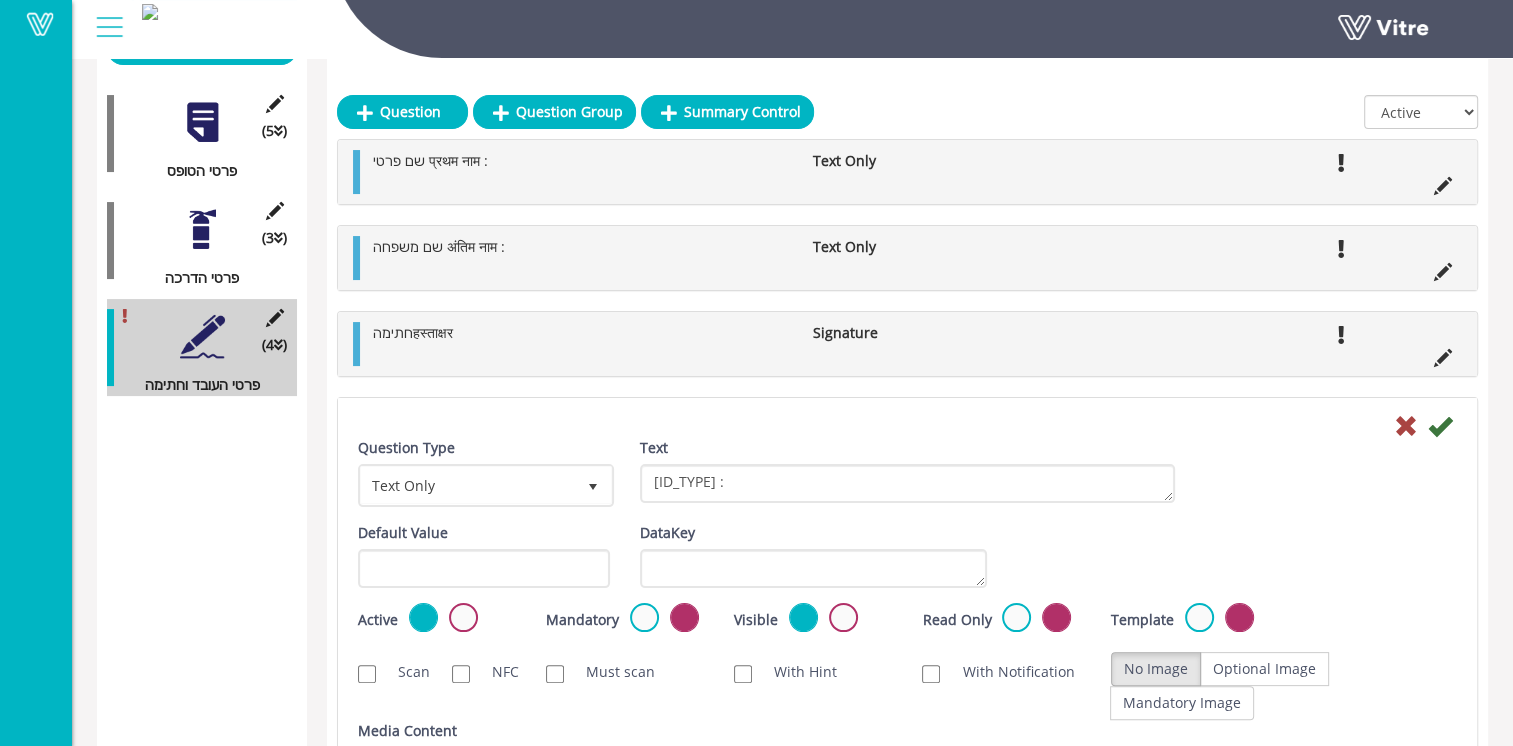 scroll, scrollTop: 300, scrollLeft: 0, axis: vertical 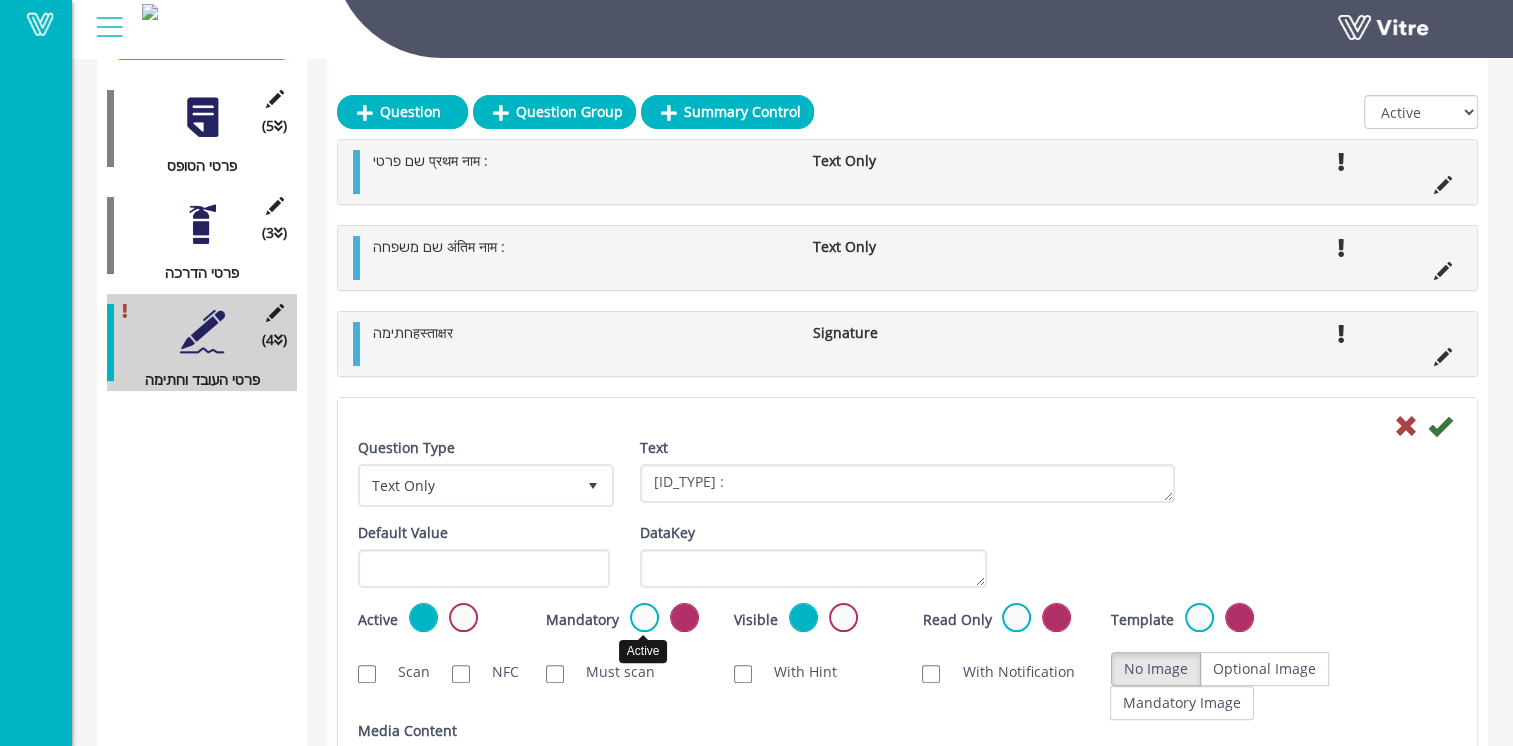 click at bounding box center [644, 617] 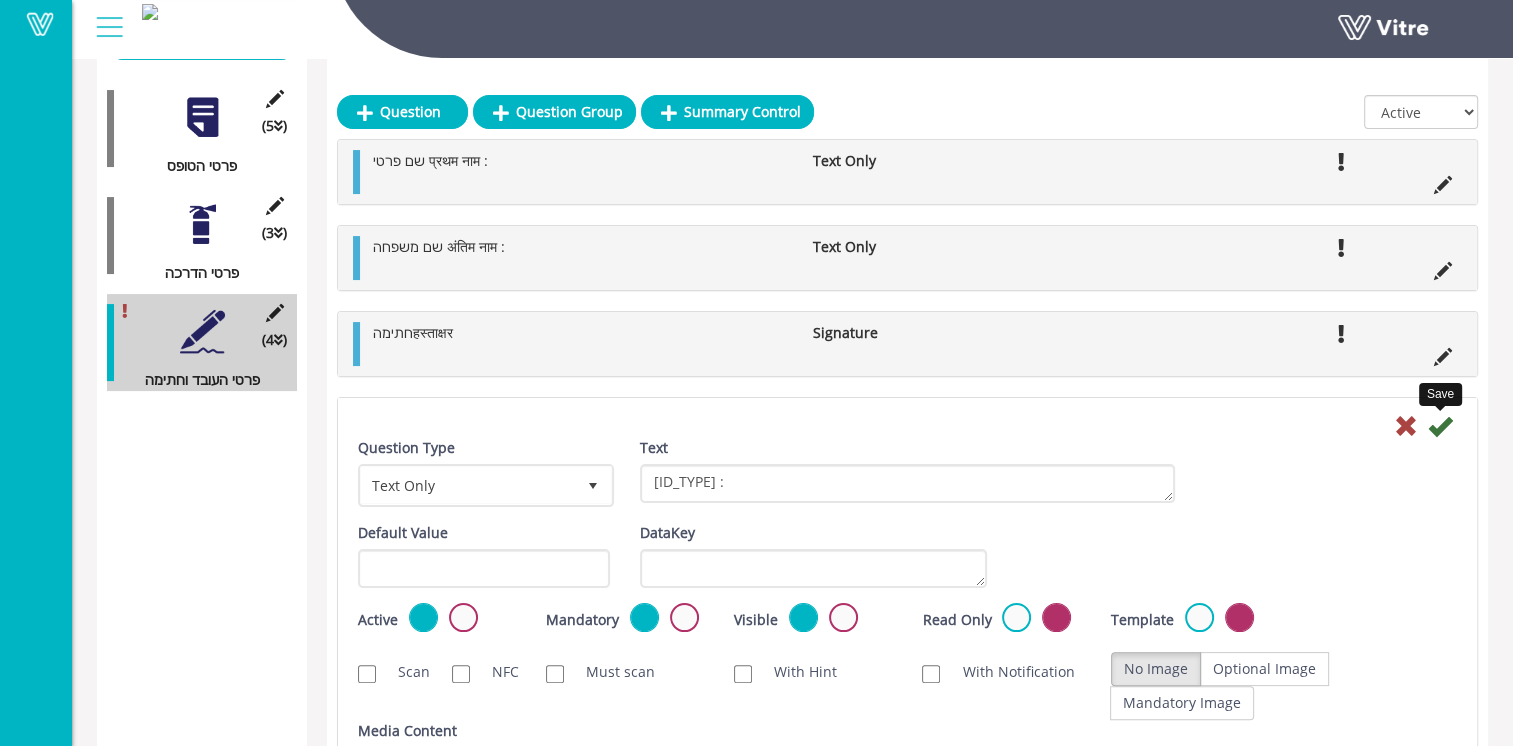 click at bounding box center [1440, 426] 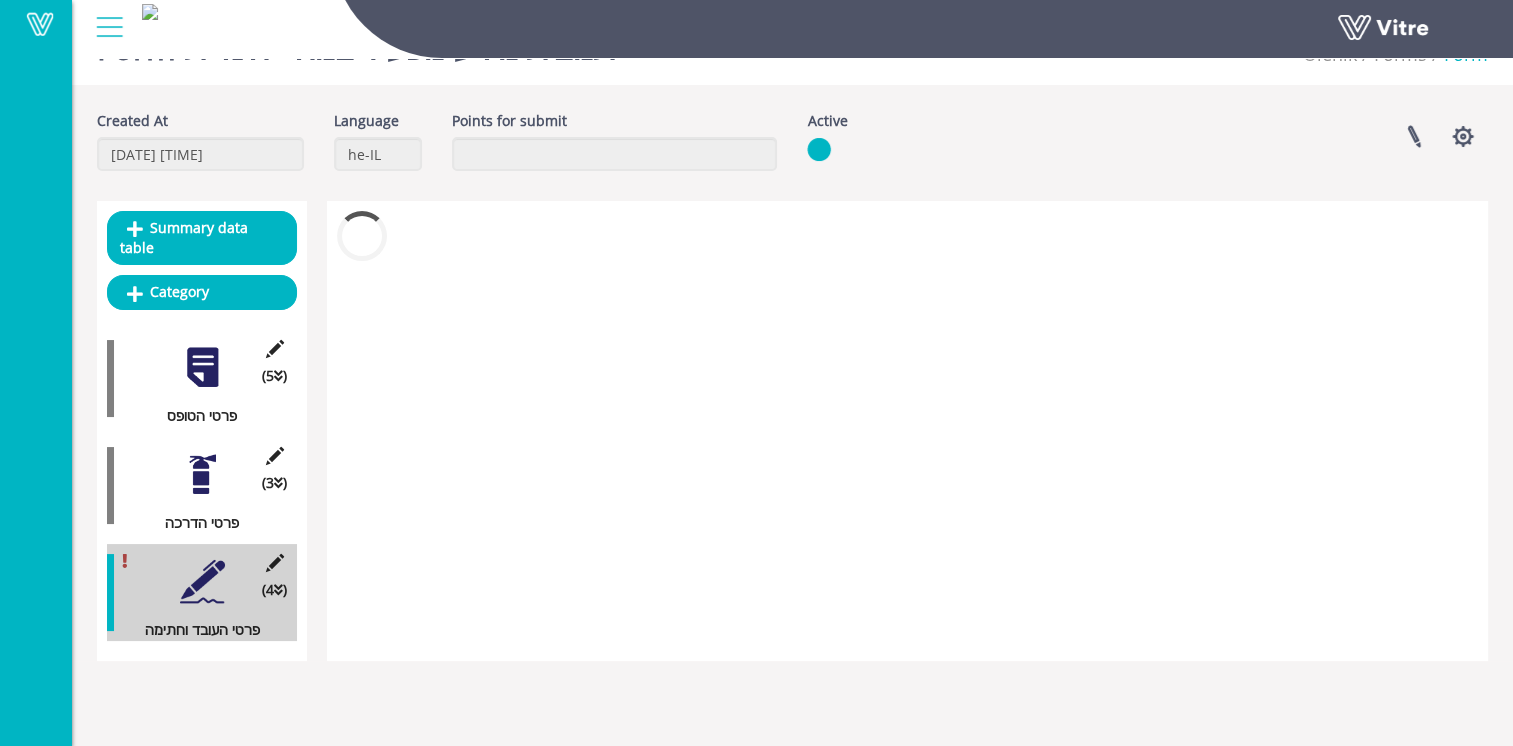 scroll, scrollTop: 50, scrollLeft: 0, axis: vertical 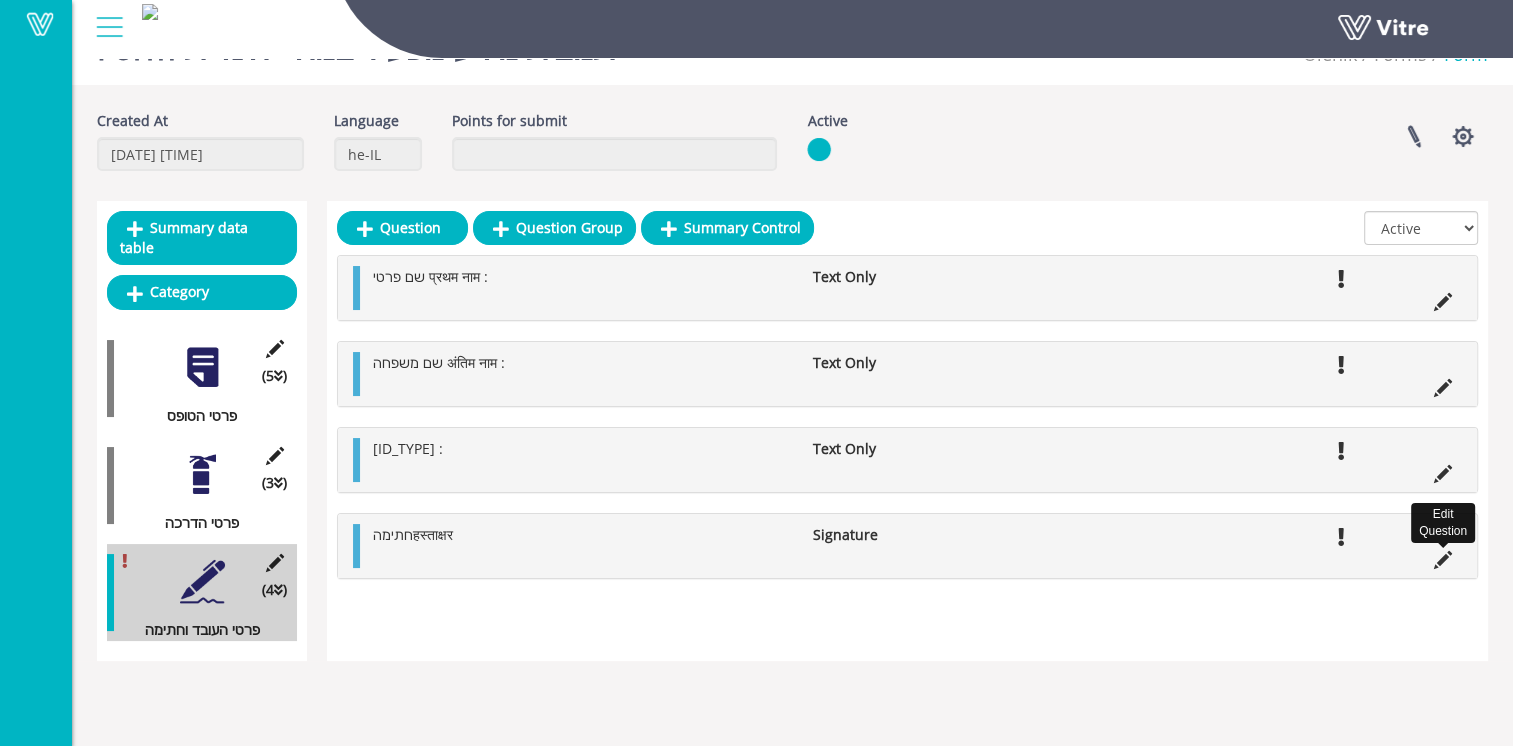 click at bounding box center [1443, 560] 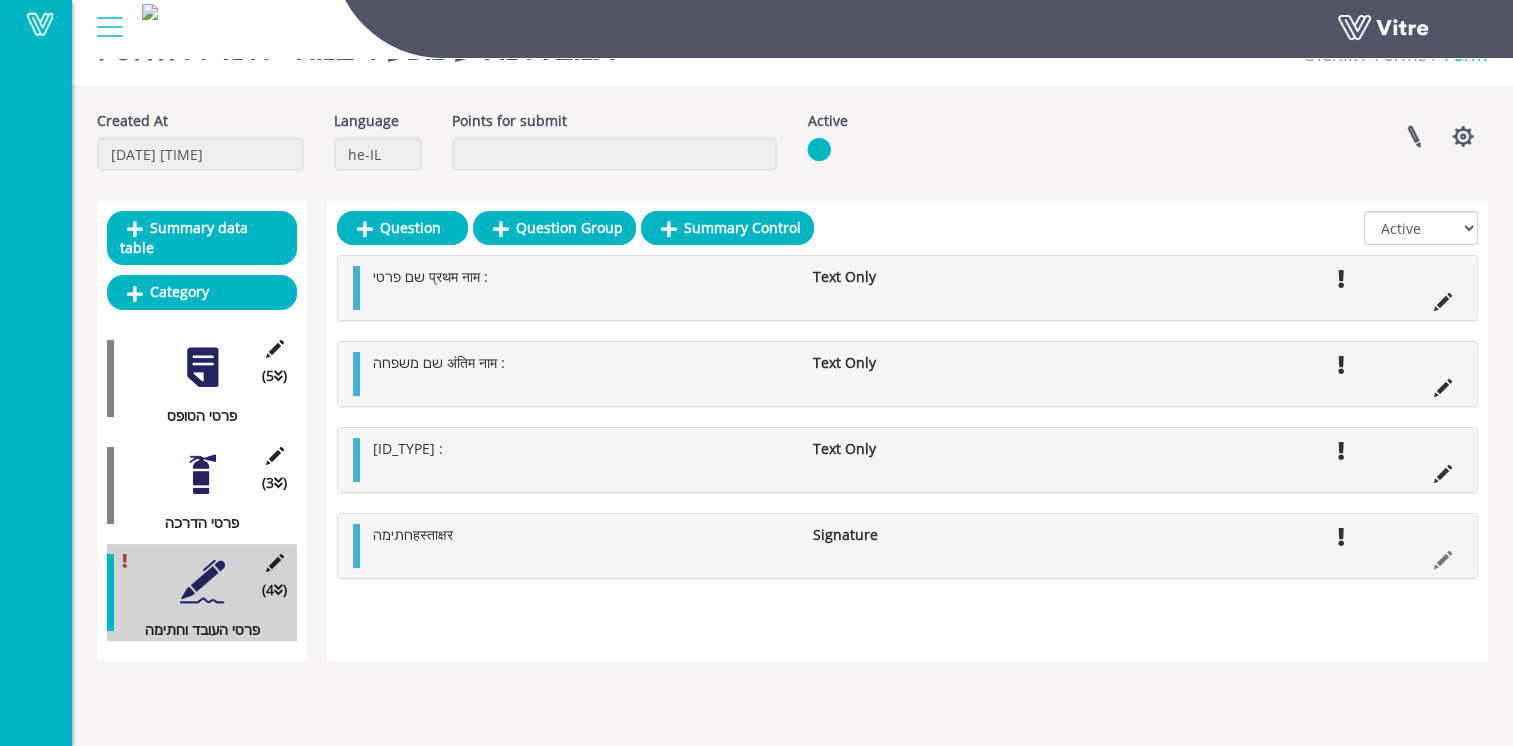 scroll, scrollTop: 300, scrollLeft: 0, axis: vertical 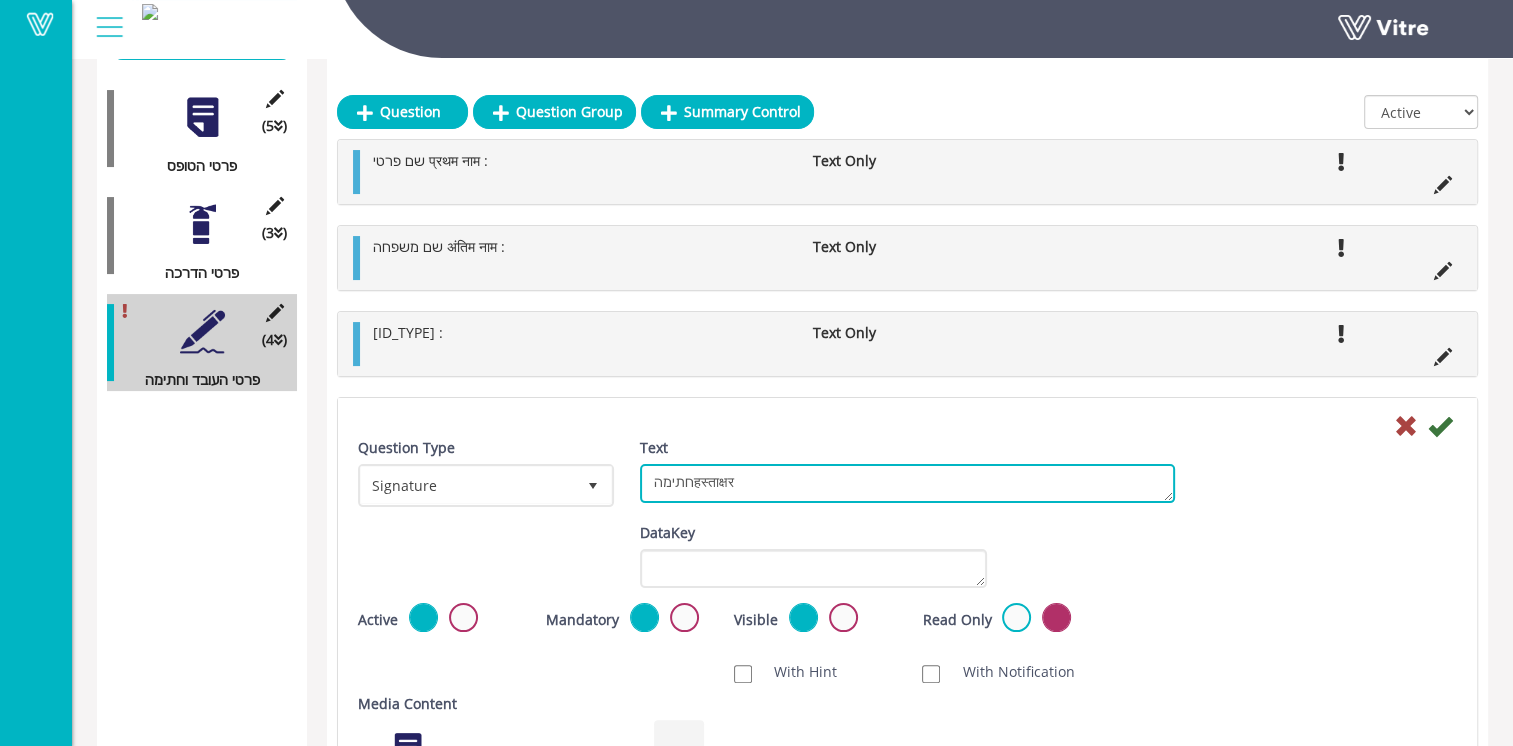 click on "חתימהहस्ताक्षर" at bounding box center [907, 483] 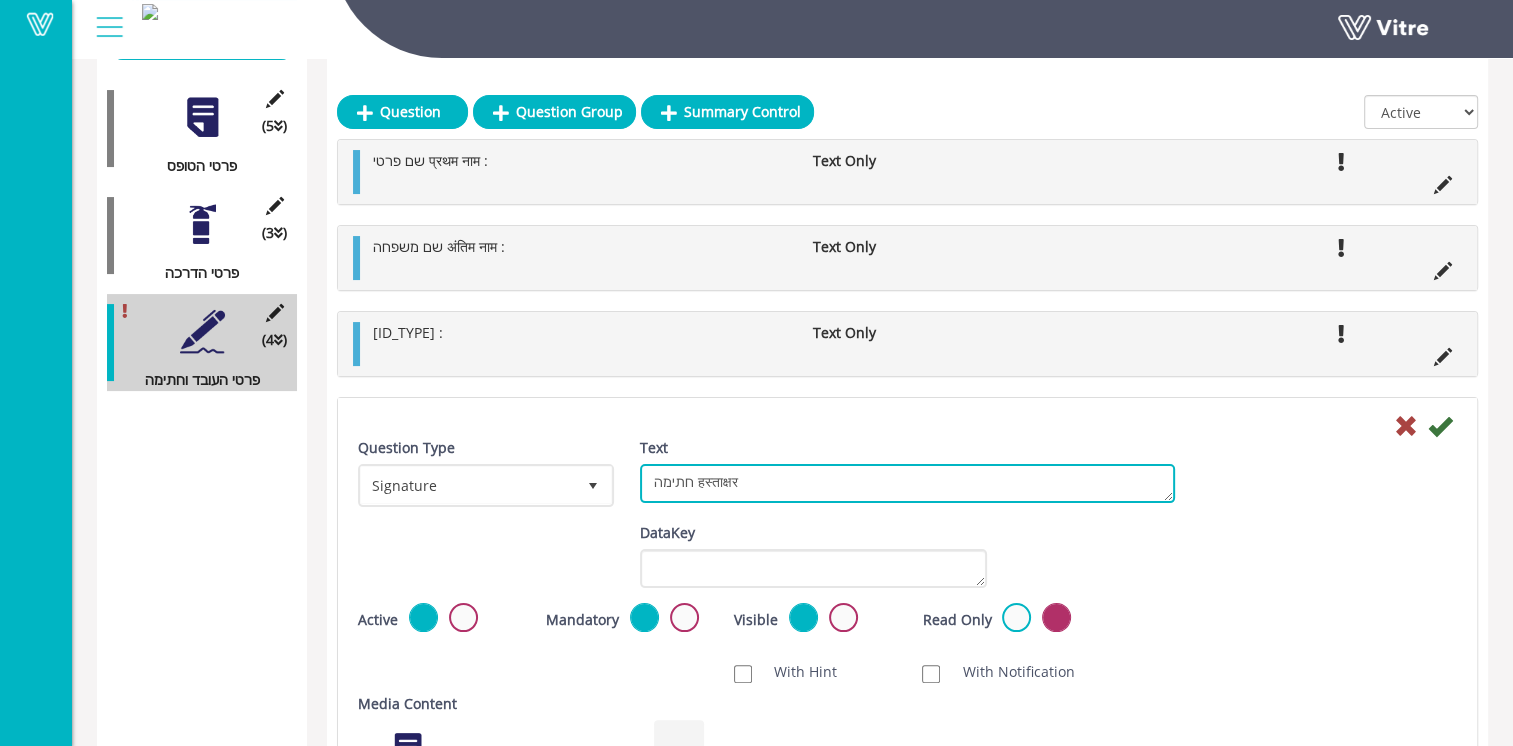 click on "חתימהहस्ताक्षर" at bounding box center [907, 483] 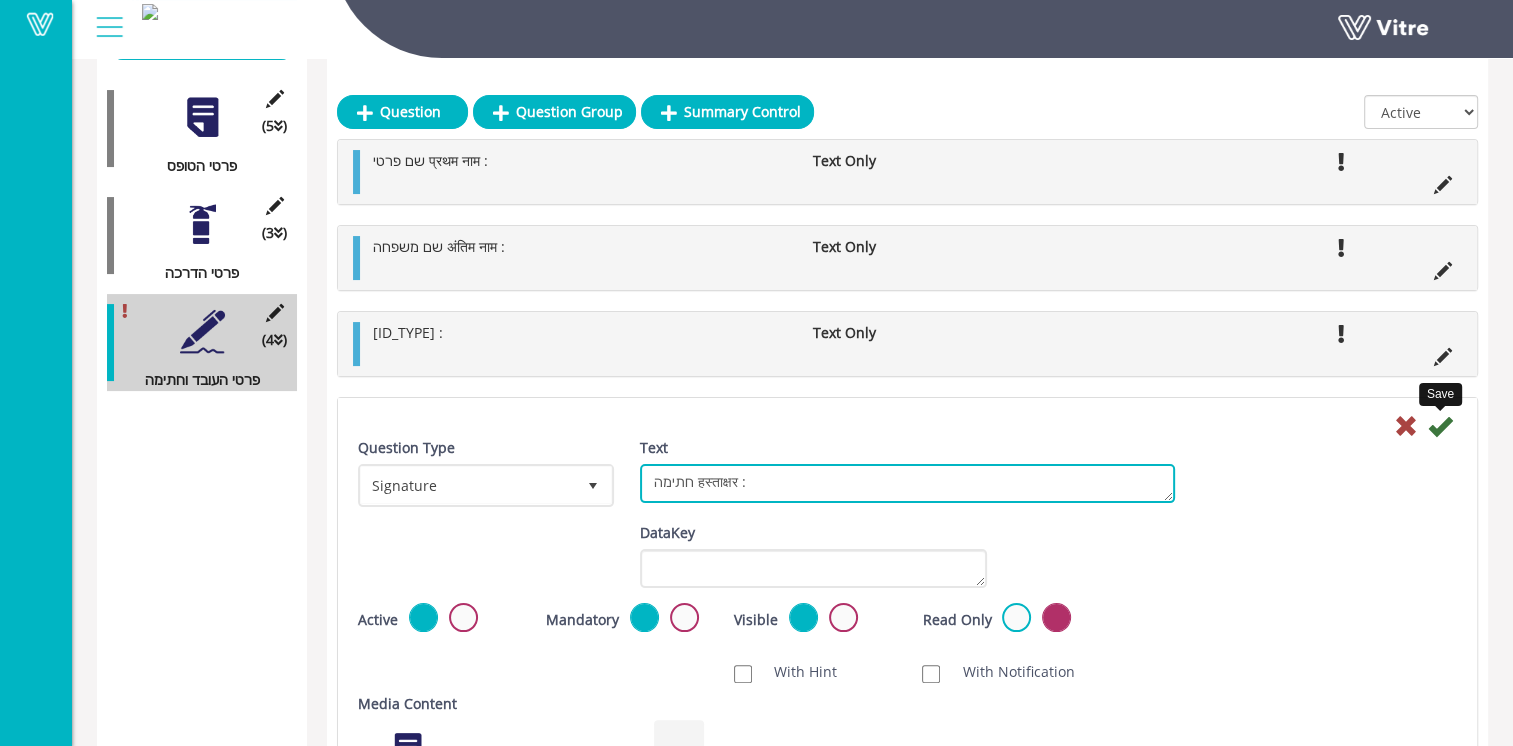 type on "חתימה हस्ताक्षर :" 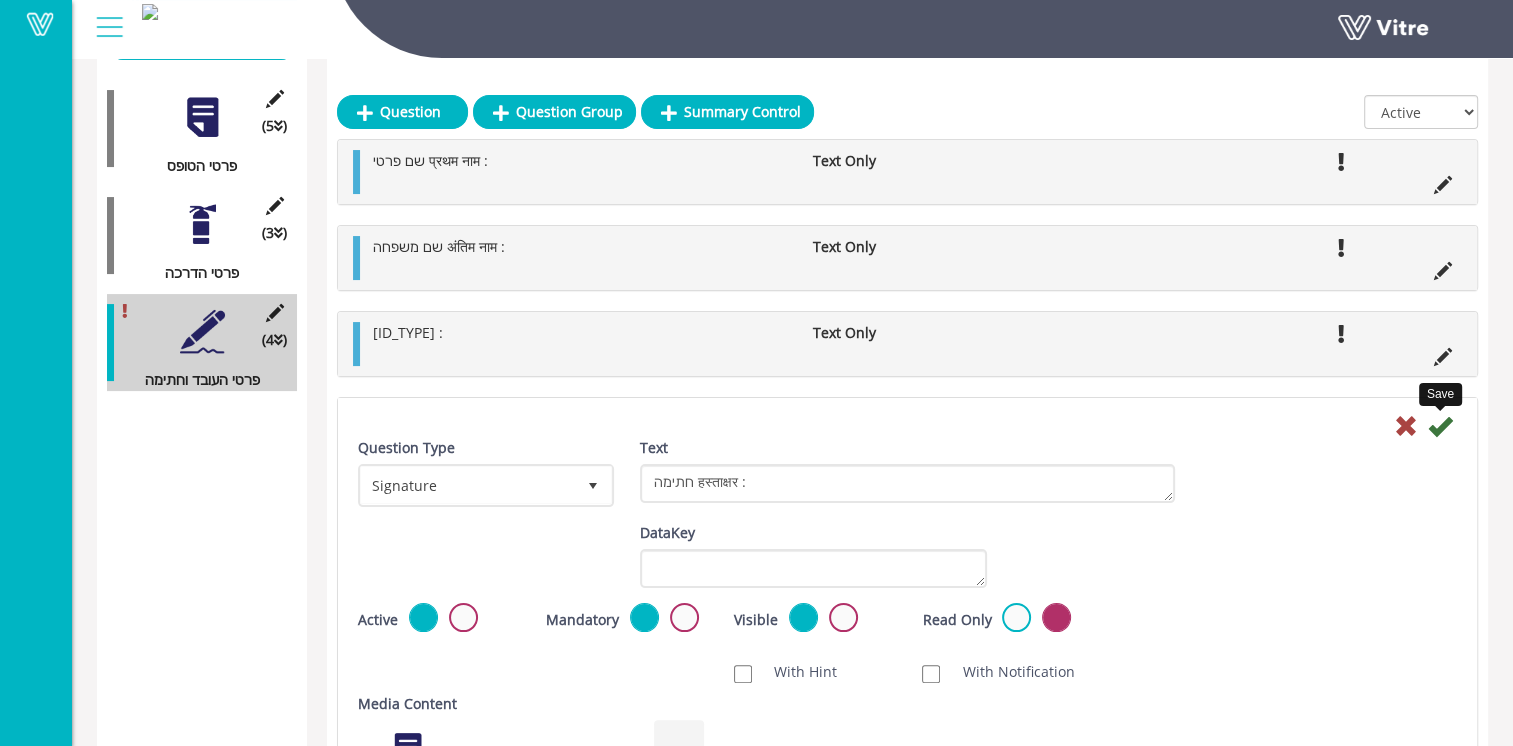 click at bounding box center [1440, 426] 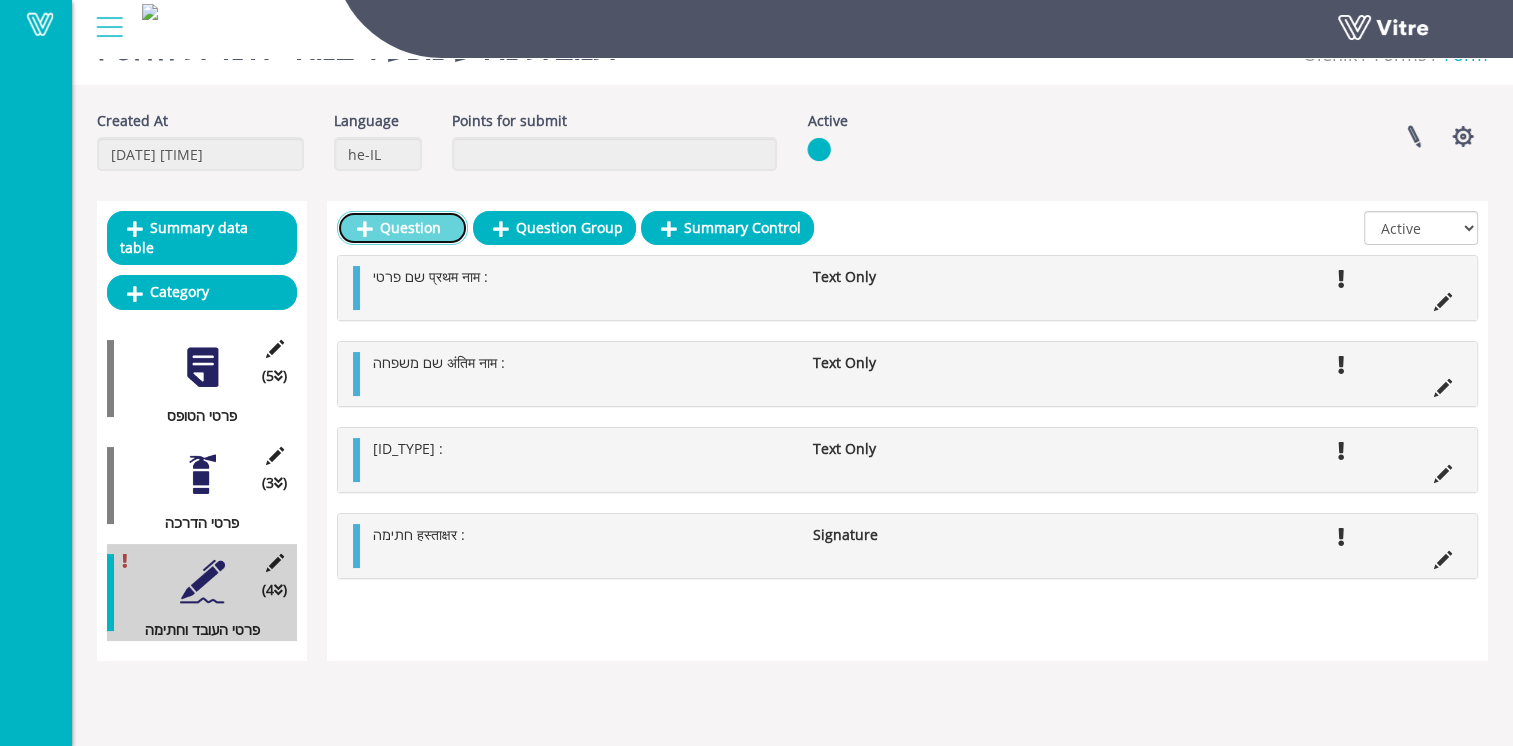click on "Question" at bounding box center (402, 228) 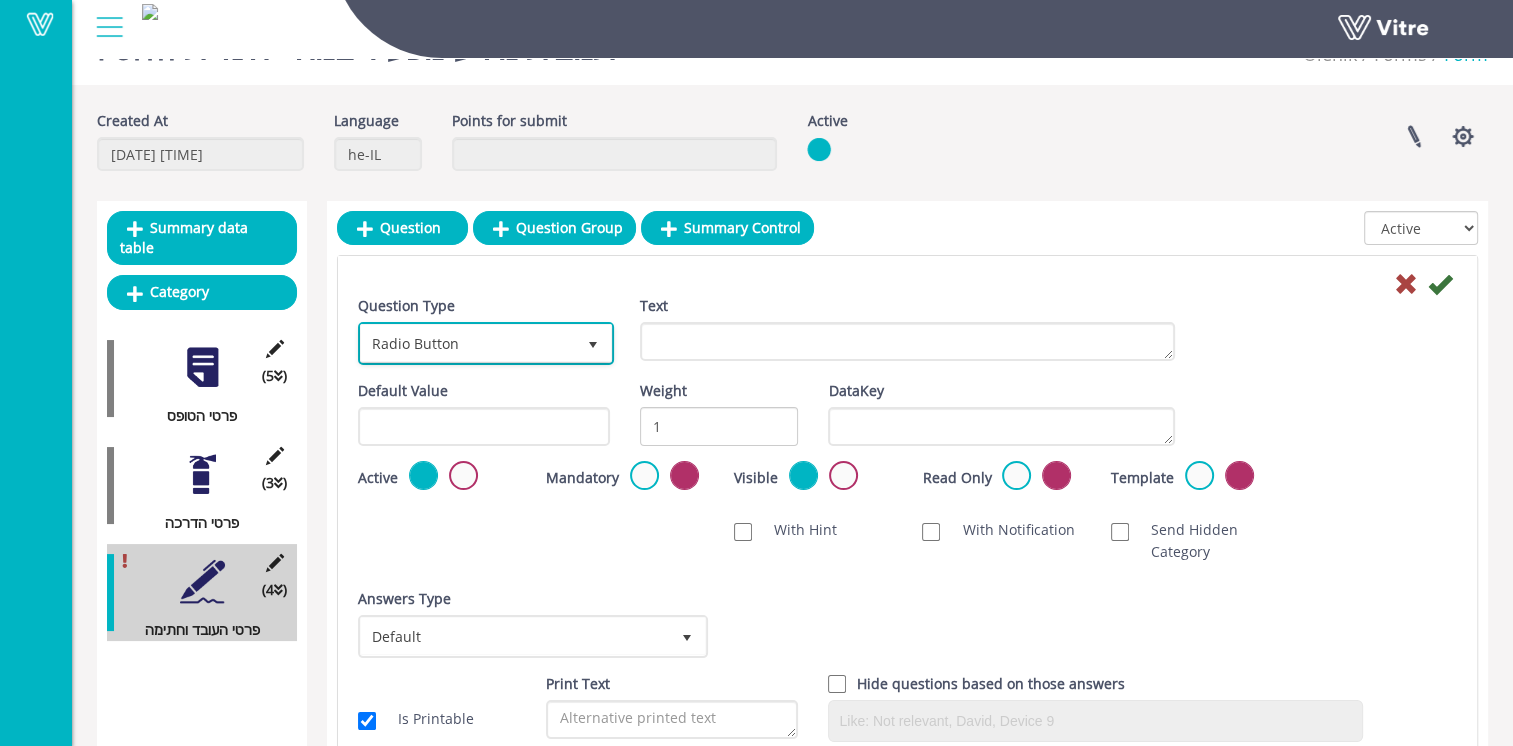 click on "Radio Button" at bounding box center [468, 343] 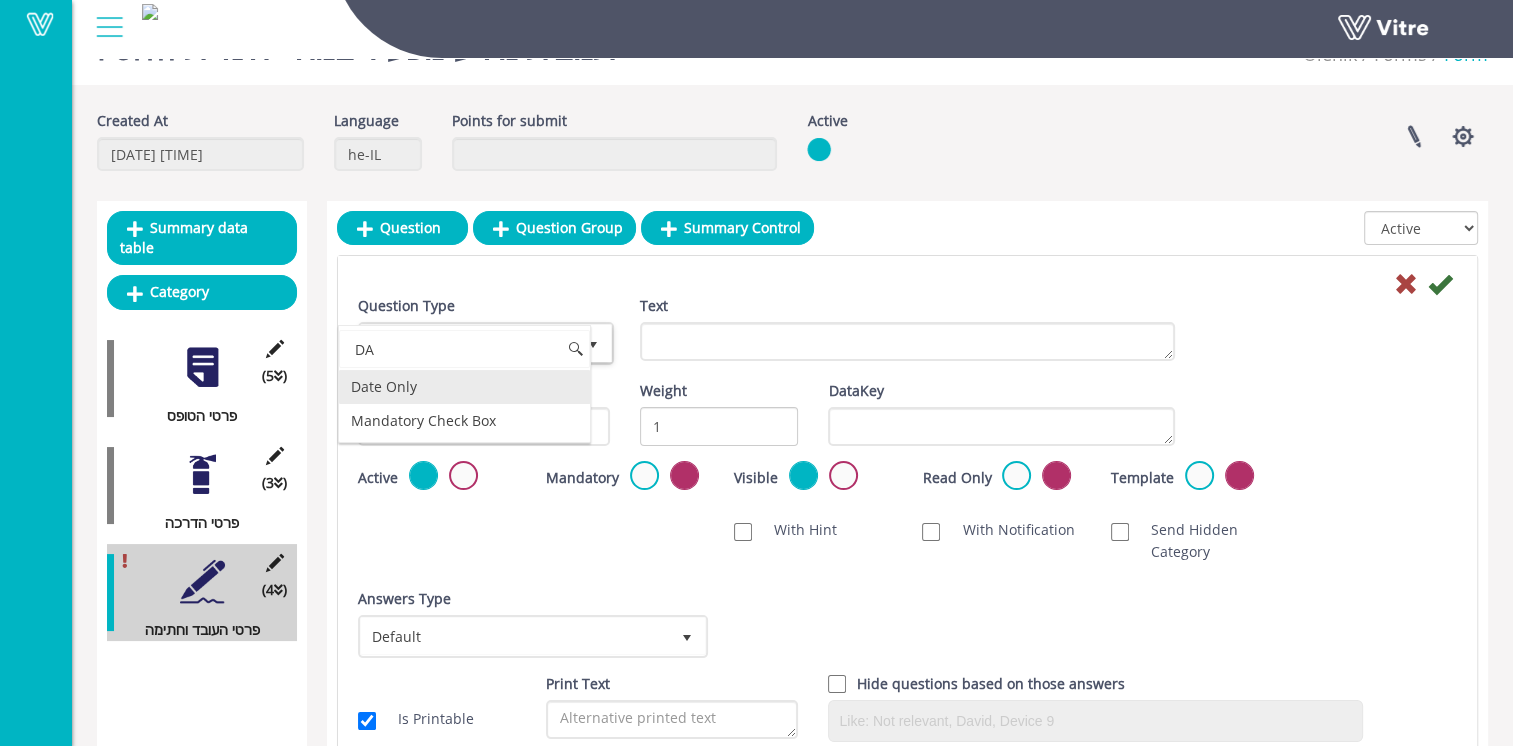 click on "Date Only" at bounding box center [464, 387] 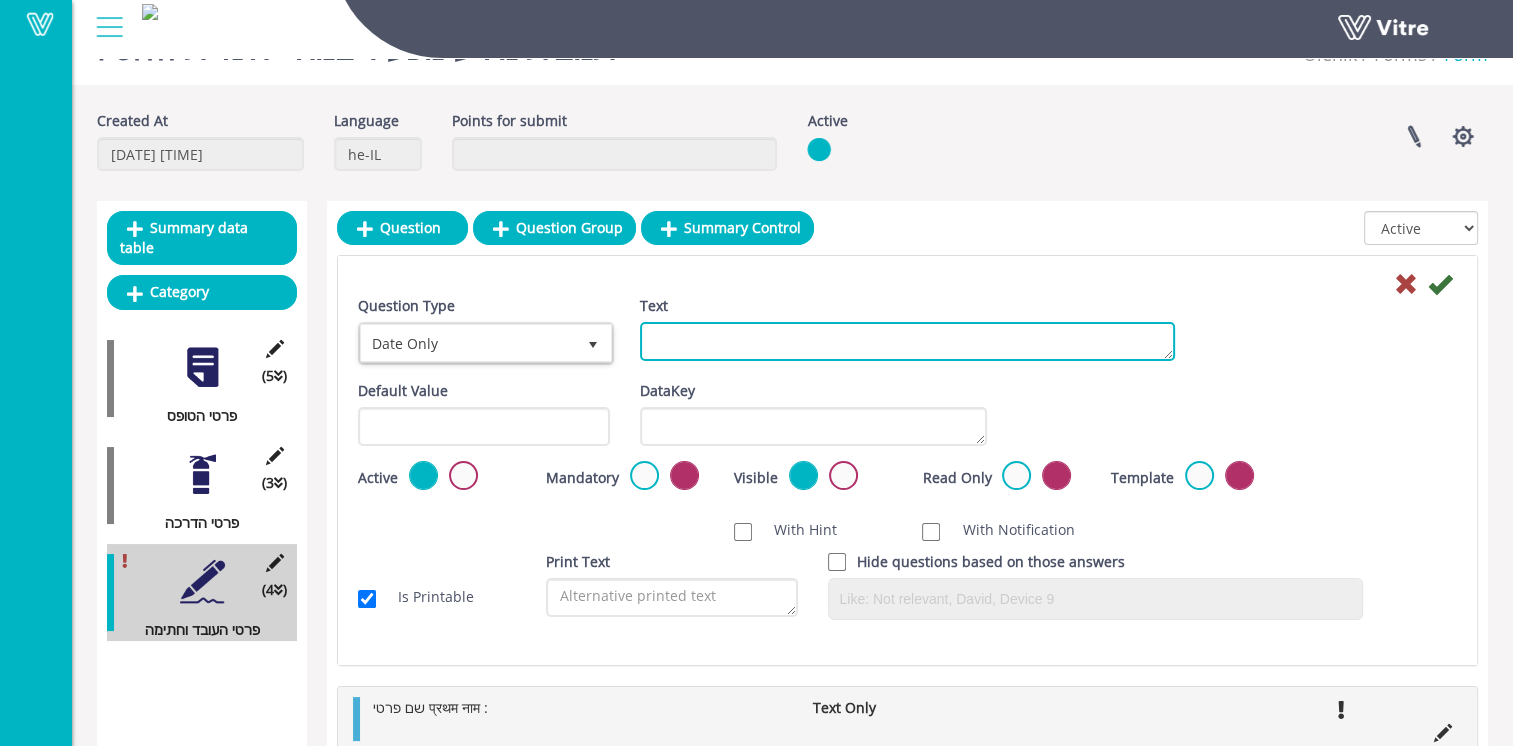 click on "Text" at bounding box center [907, 341] 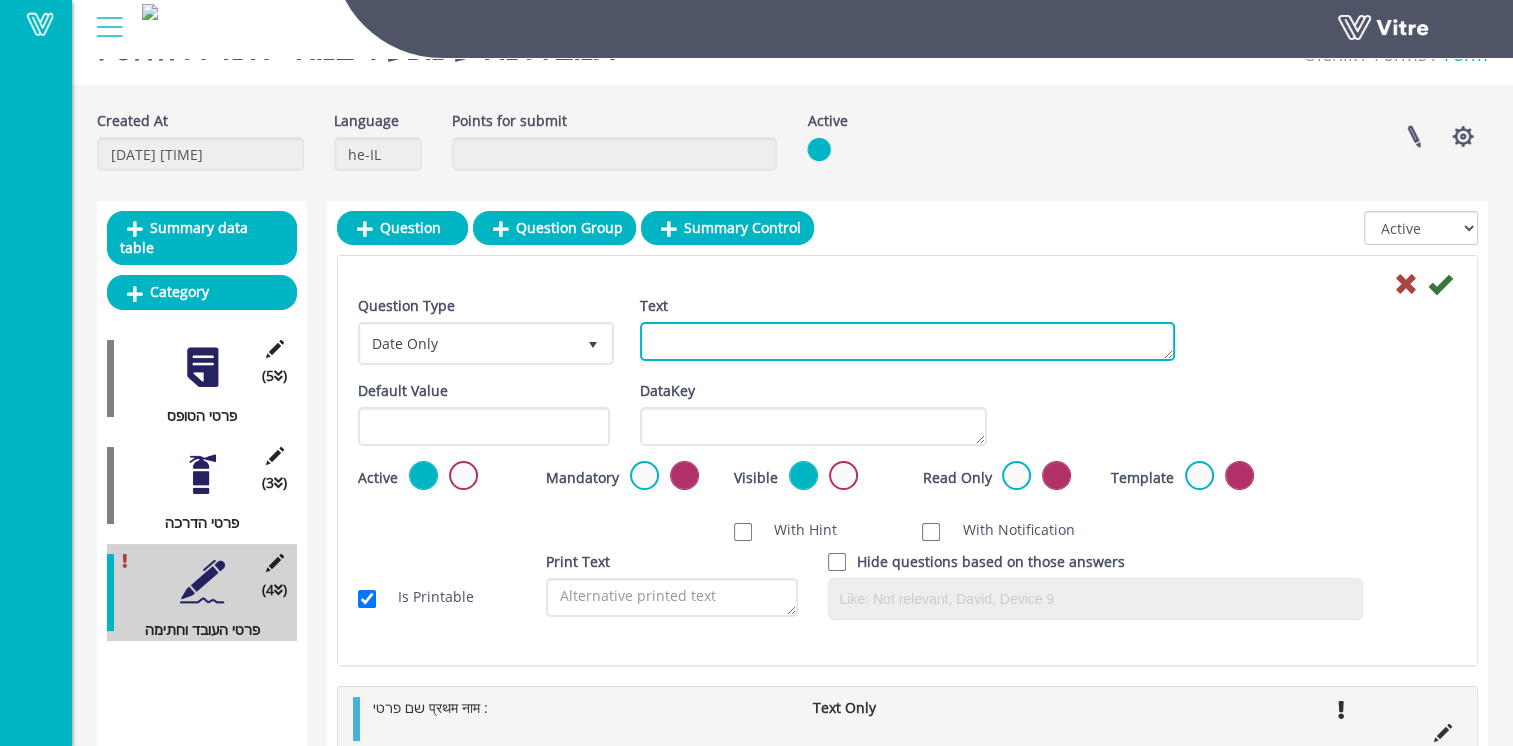 paste on "תאריךतारीख:" 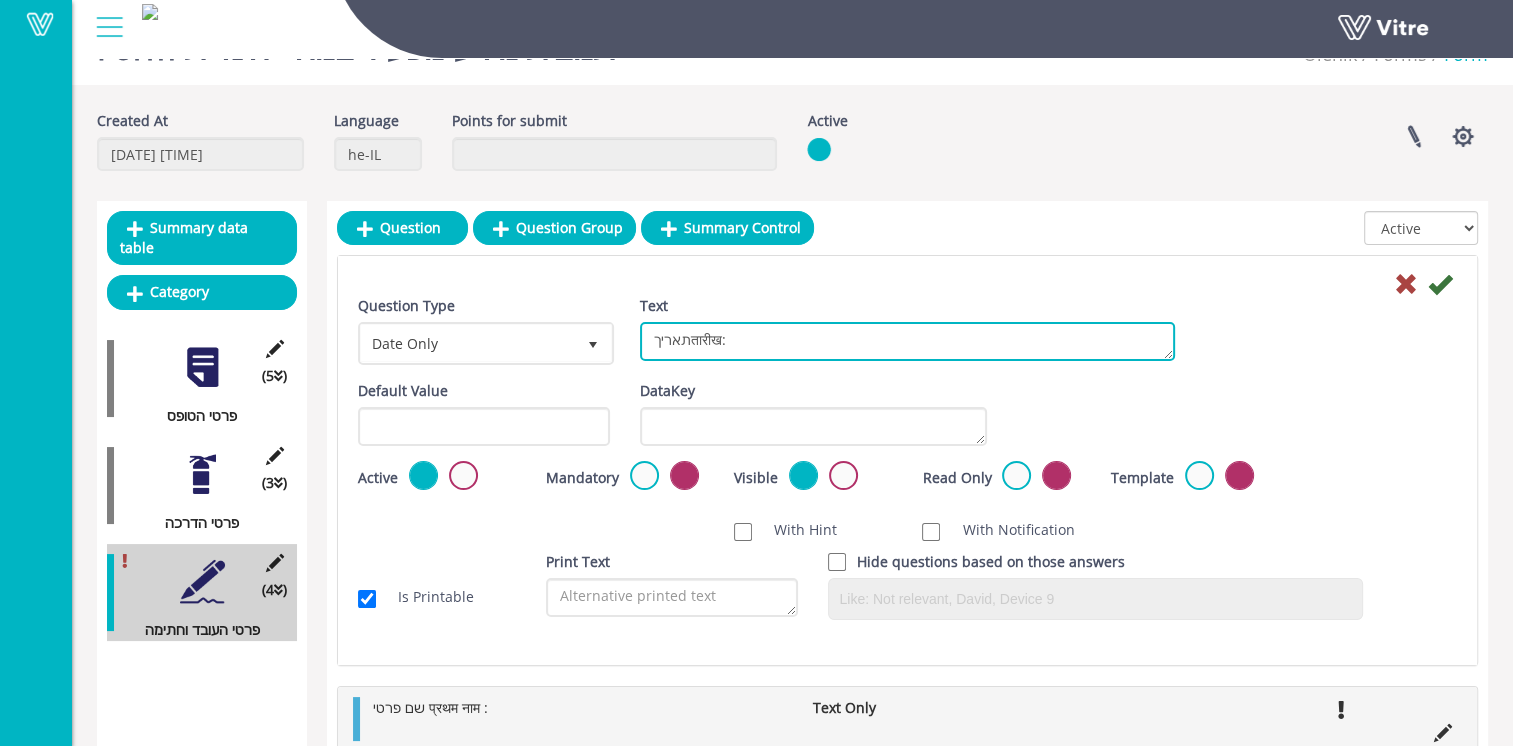 click on "תאריךतारीख:" at bounding box center (907, 341) 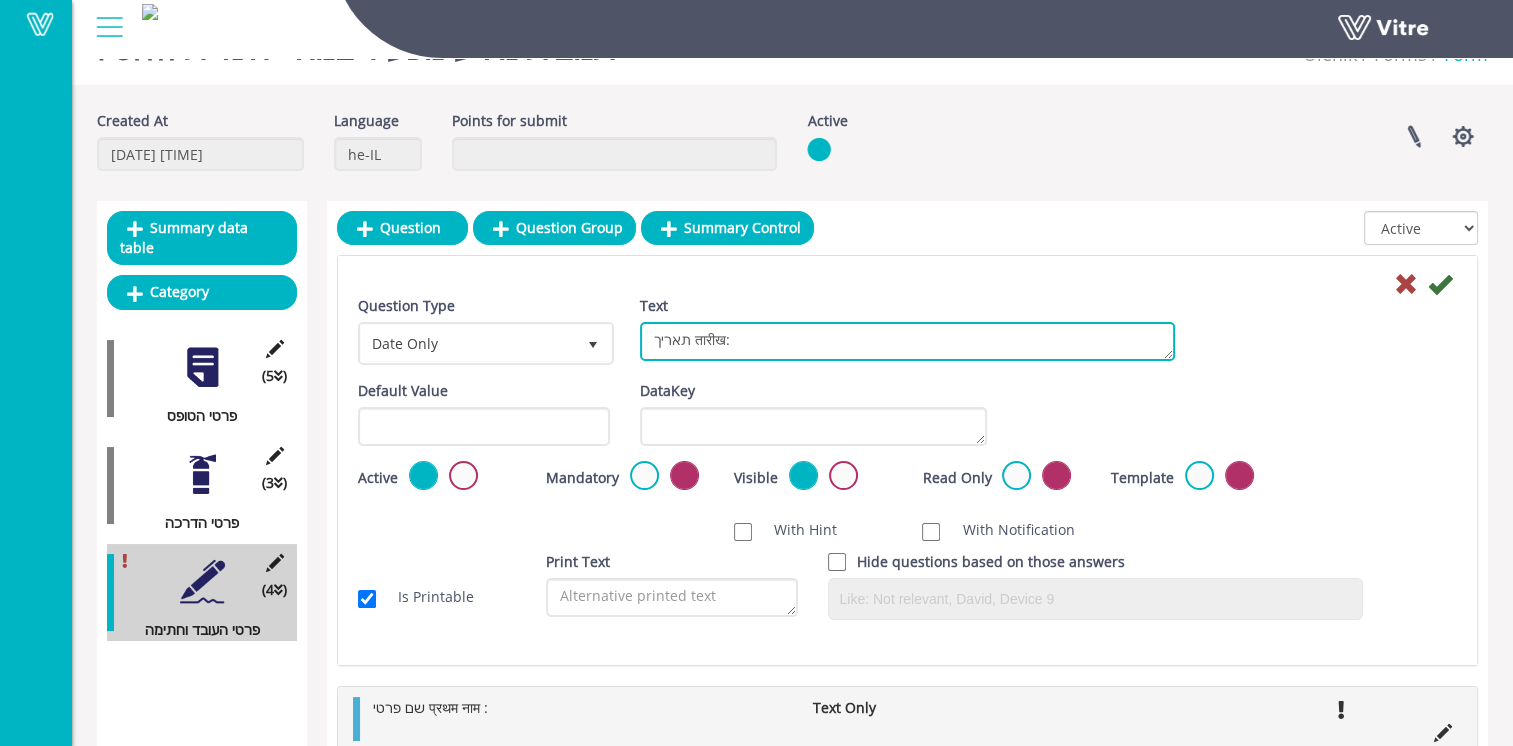 click on "תאריך तारीख:" at bounding box center [907, 341] 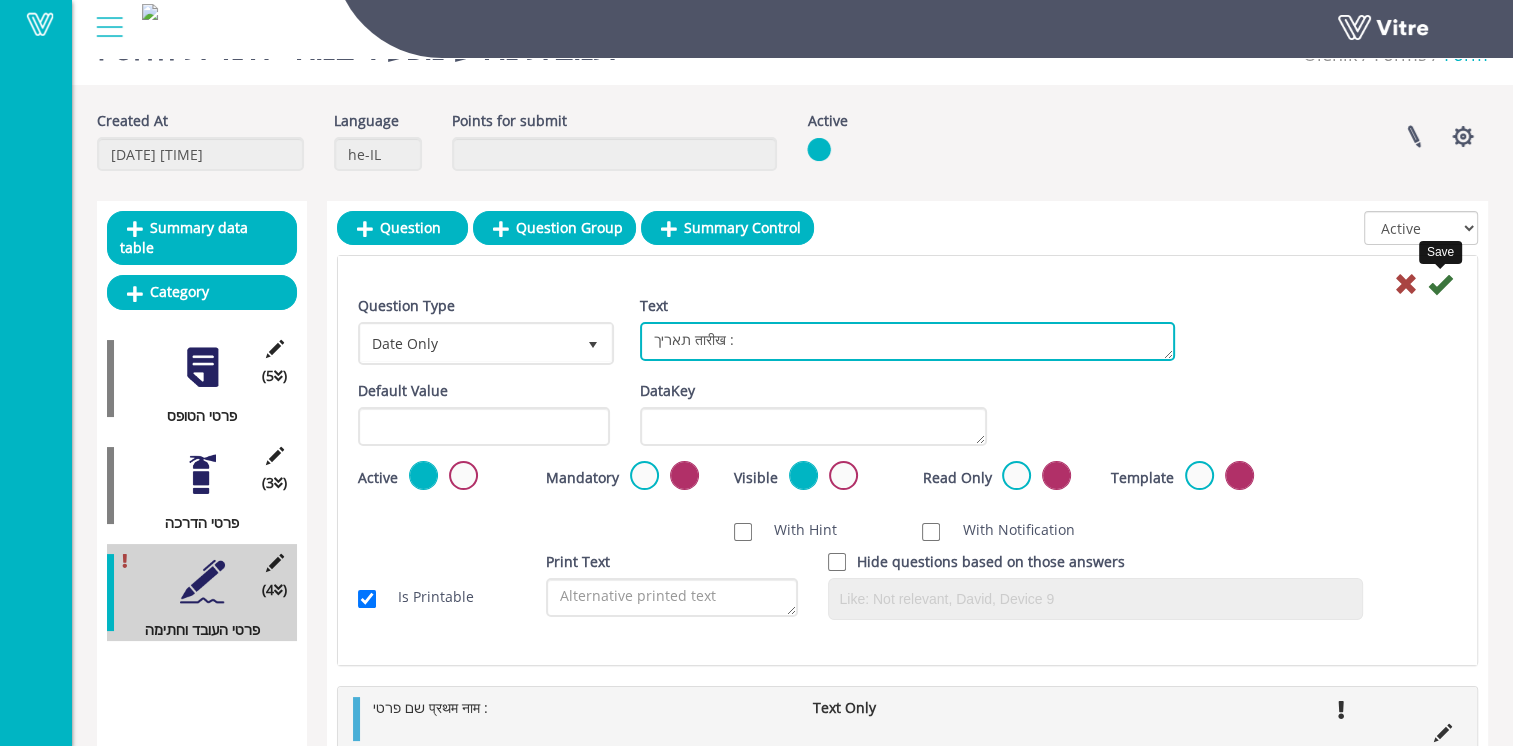 type on "תאריך तारीख :" 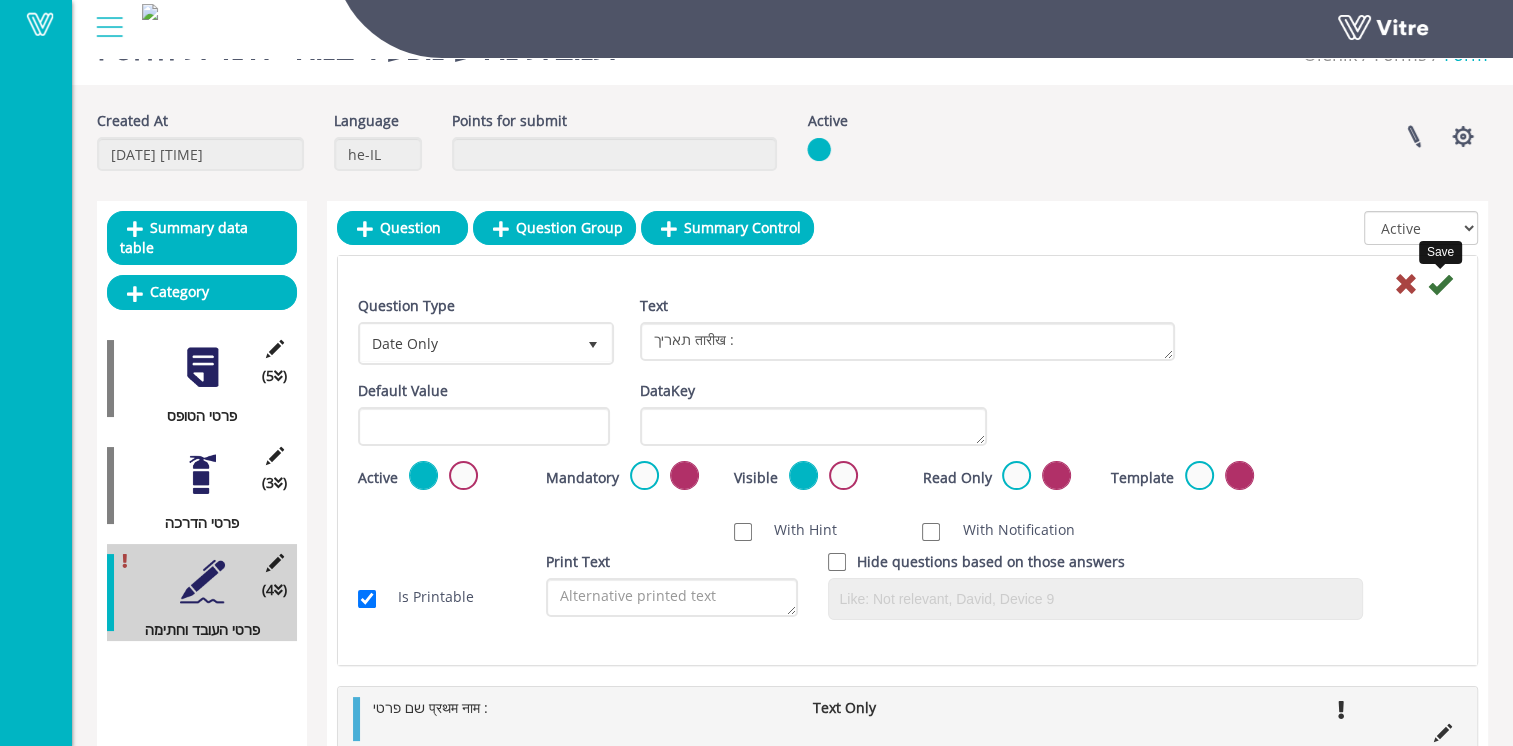 click at bounding box center [1440, 284] 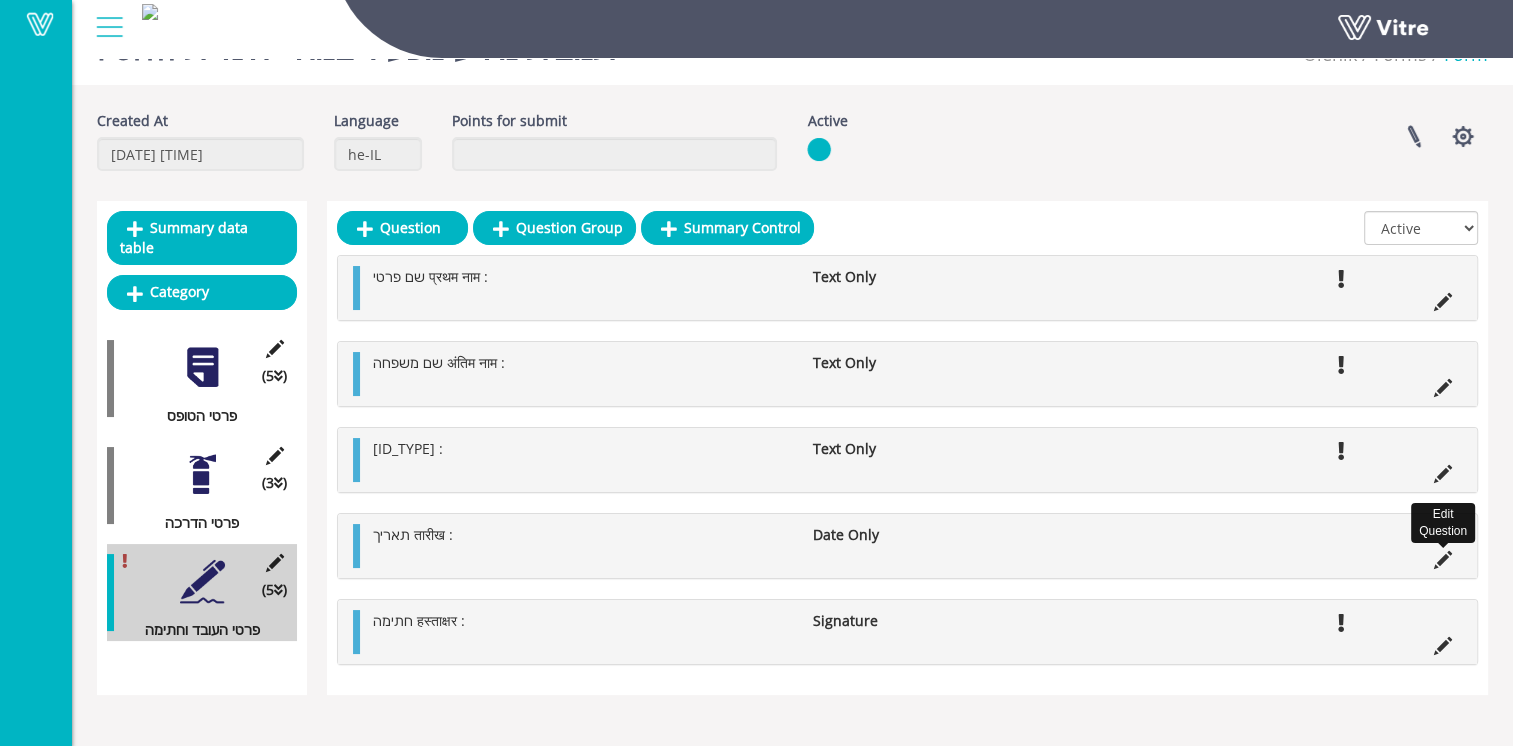 click at bounding box center [1443, 560] 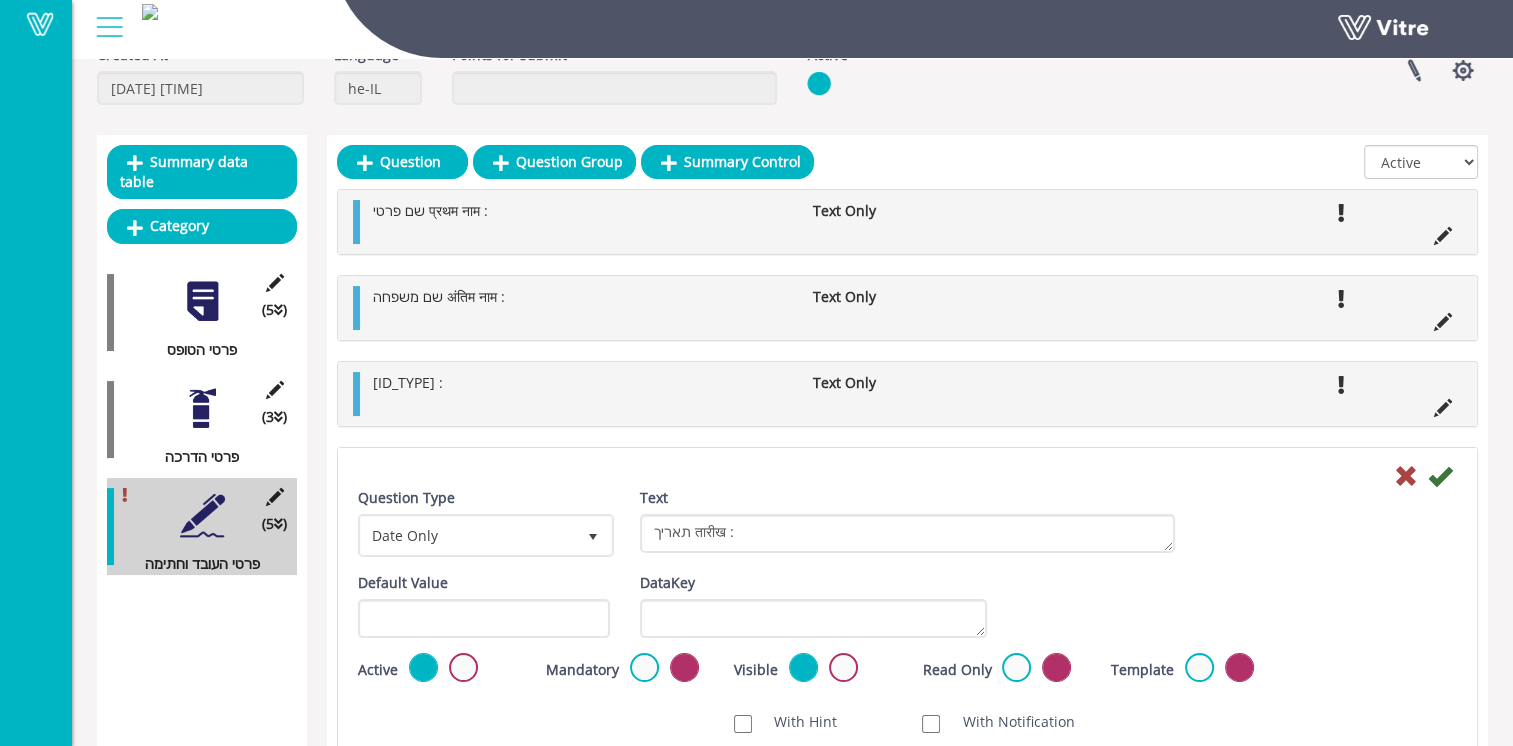 scroll, scrollTop: 150, scrollLeft: 0, axis: vertical 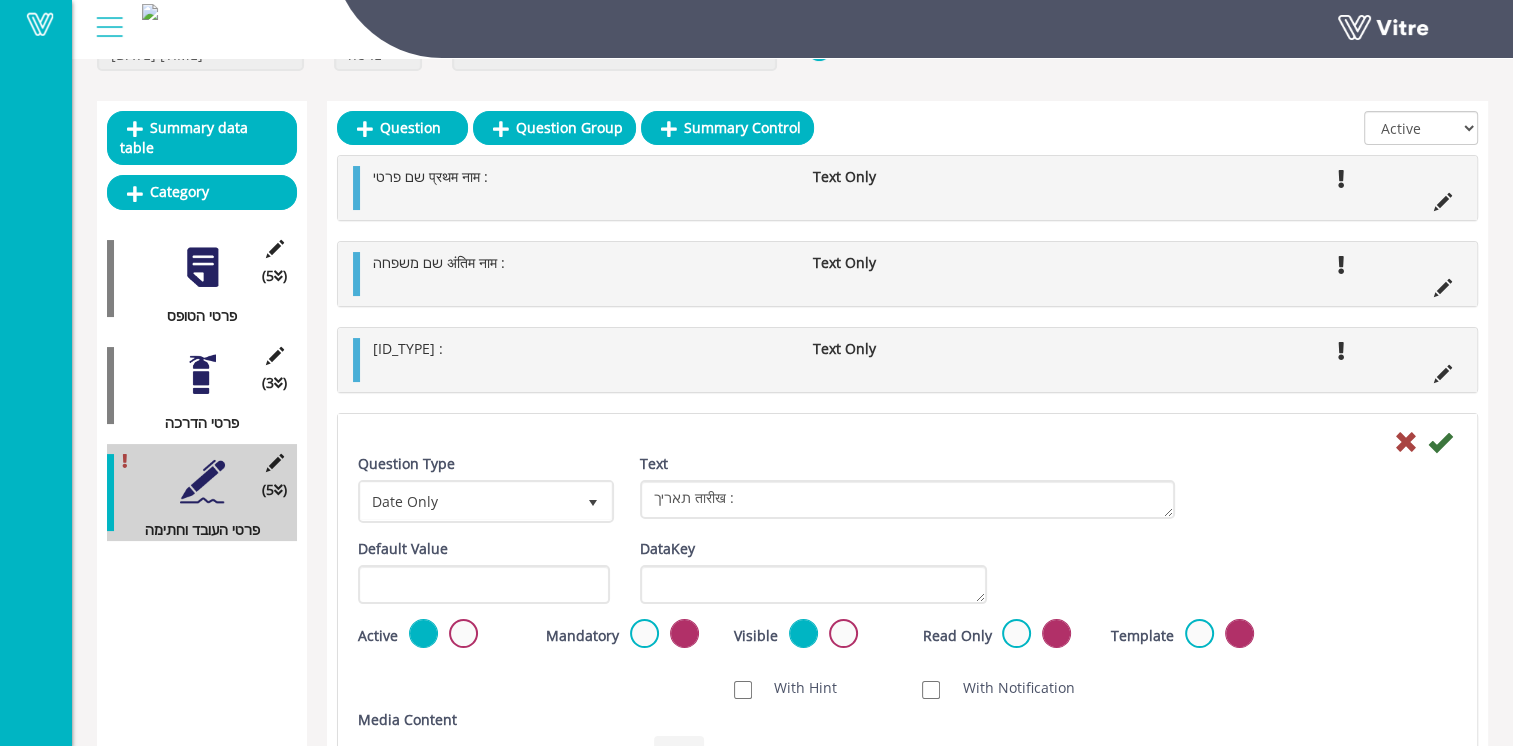 click at bounding box center (644, 633) 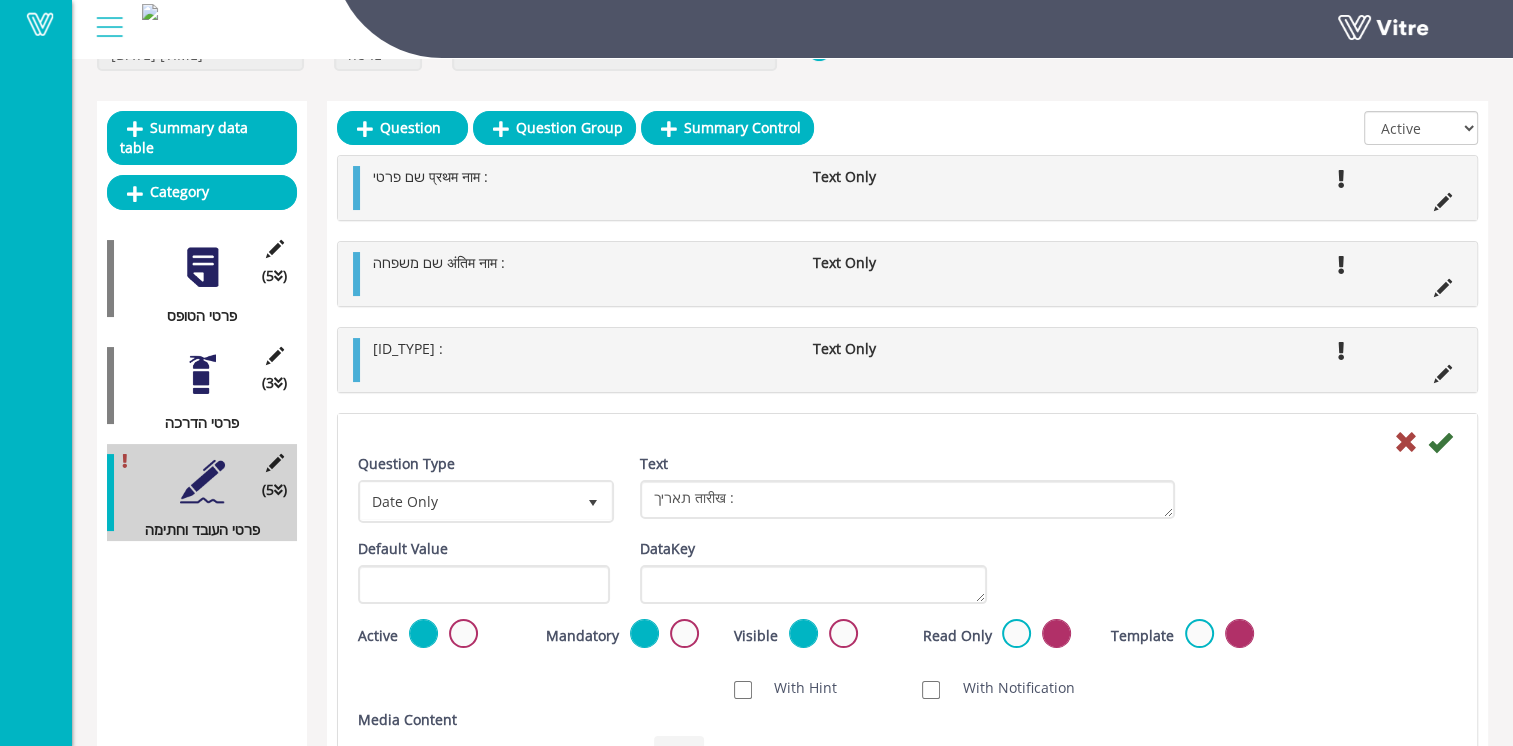 click on "Question Type Date Only 18
Text תאריך तारीख :" at bounding box center [907, 495] 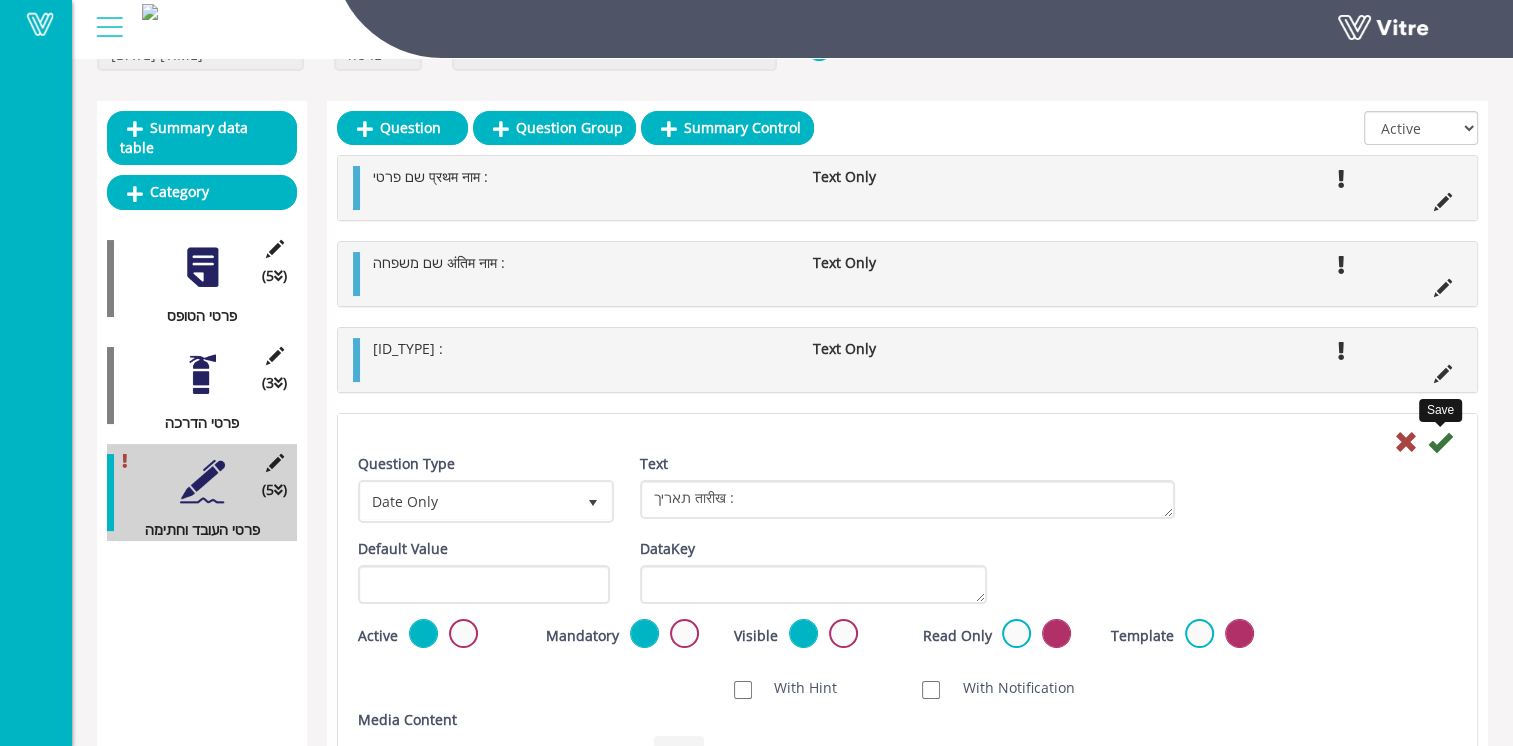 click at bounding box center [1440, 442] 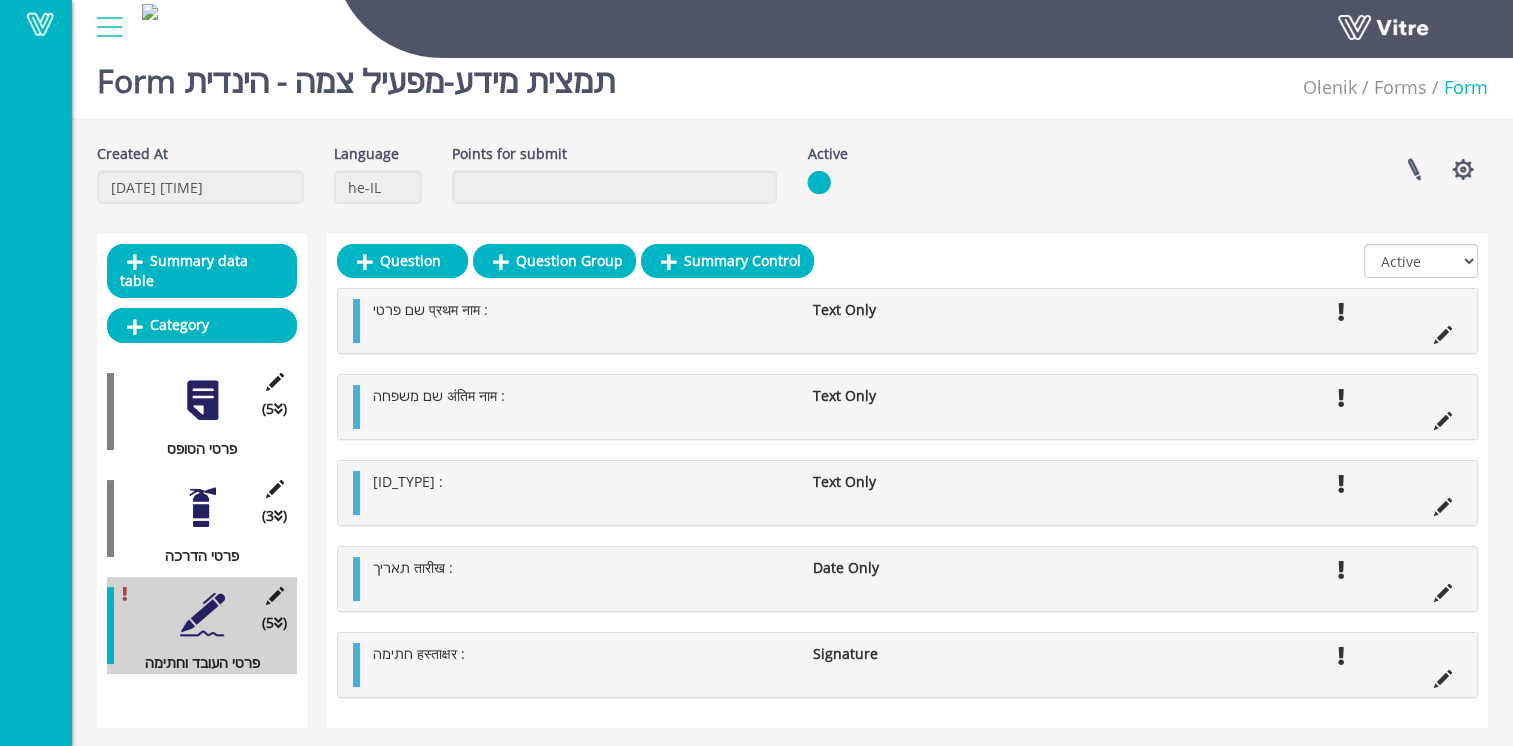 scroll, scrollTop: 0, scrollLeft: 0, axis: both 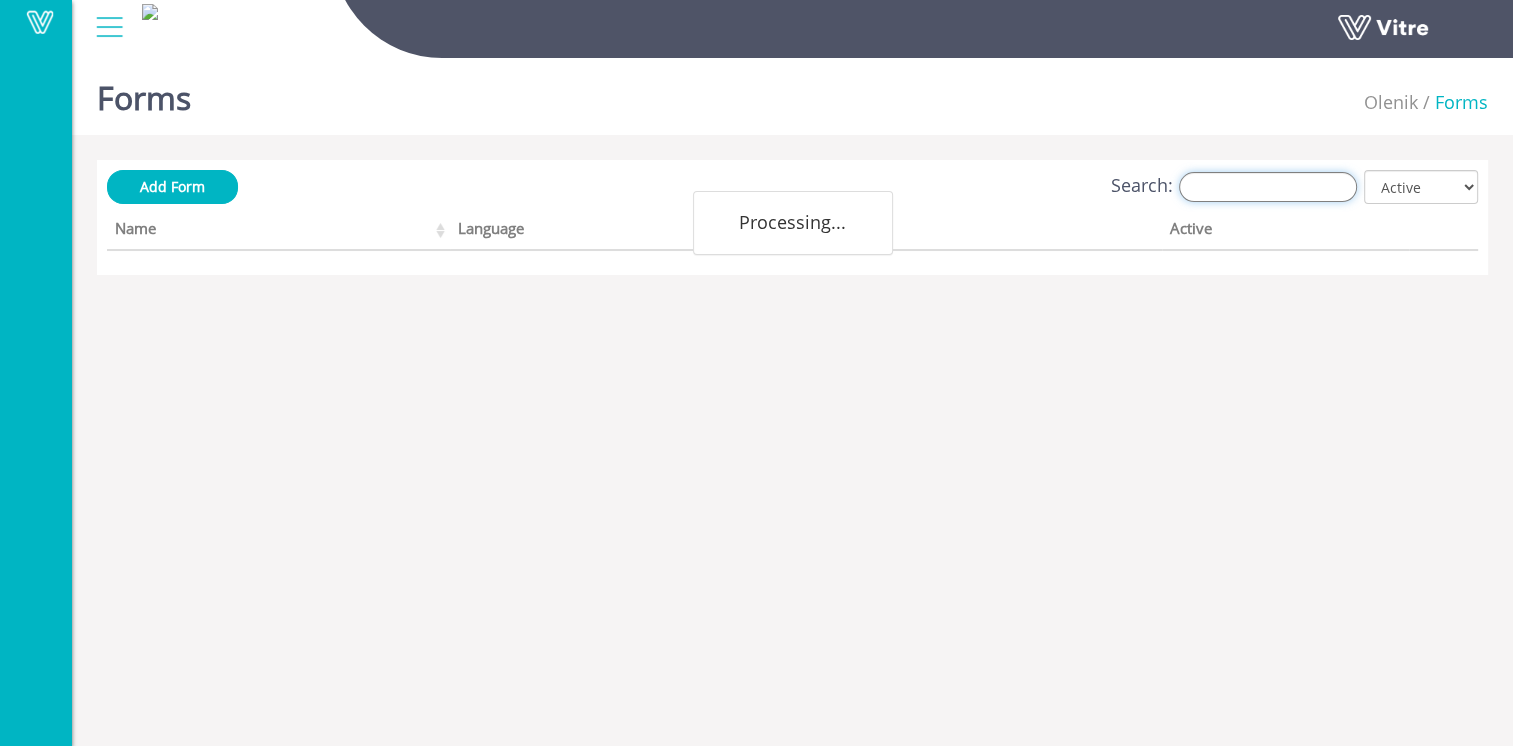 click on "Search:" at bounding box center [1268, 187] 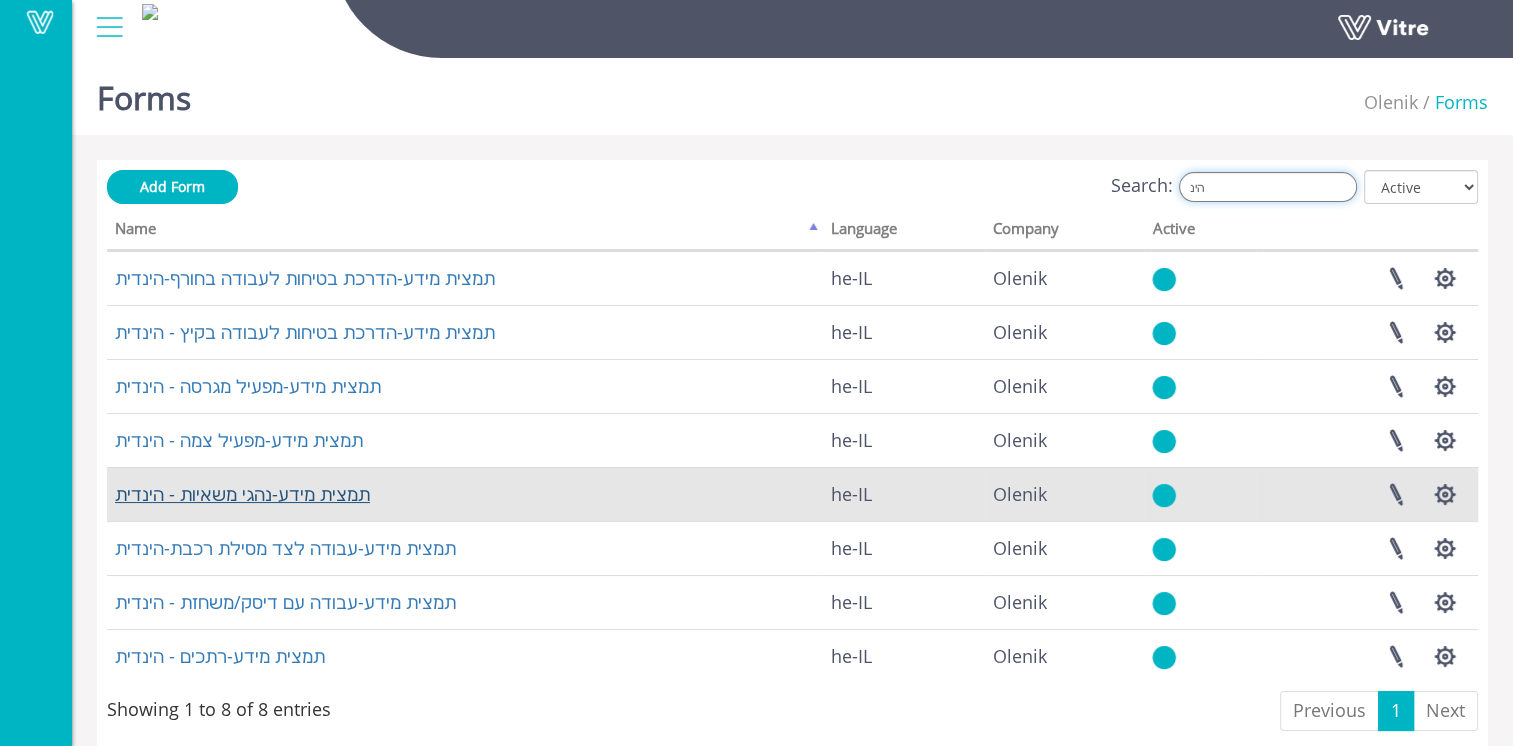 type on "הינ" 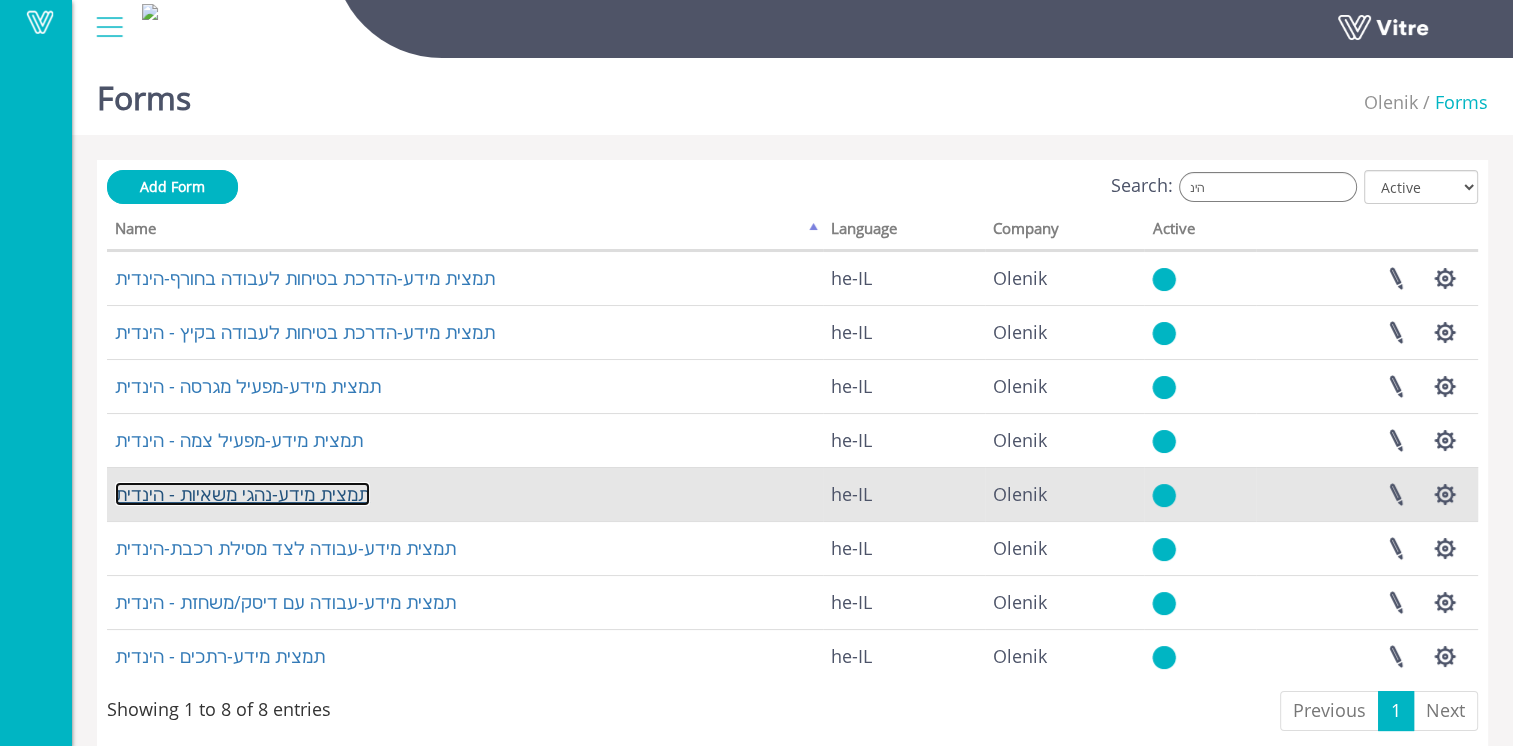 click on "תמצית מידע-נהגי משאיות - הינדית" at bounding box center [242, 494] 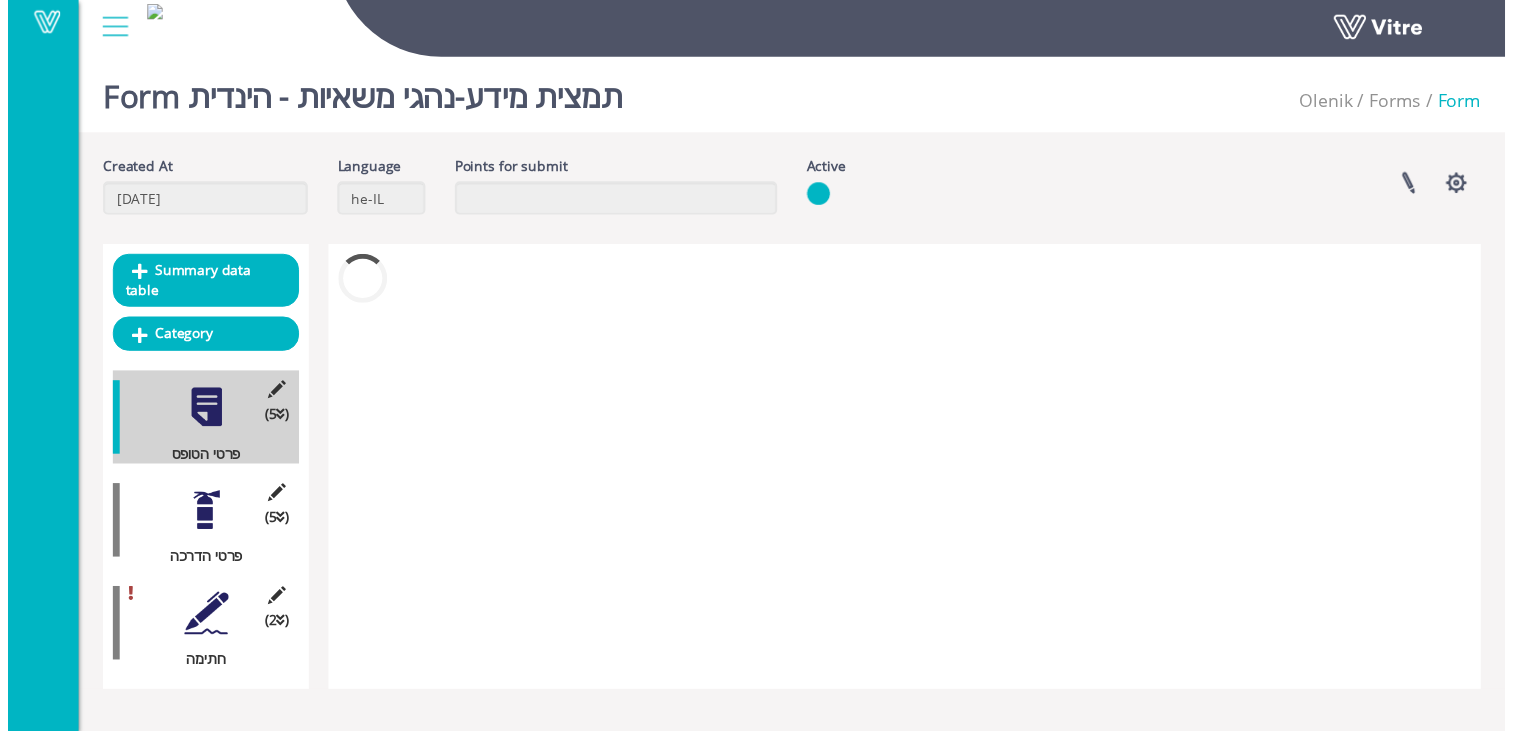 scroll, scrollTop: 0, scrollLeft: 0, axis: both 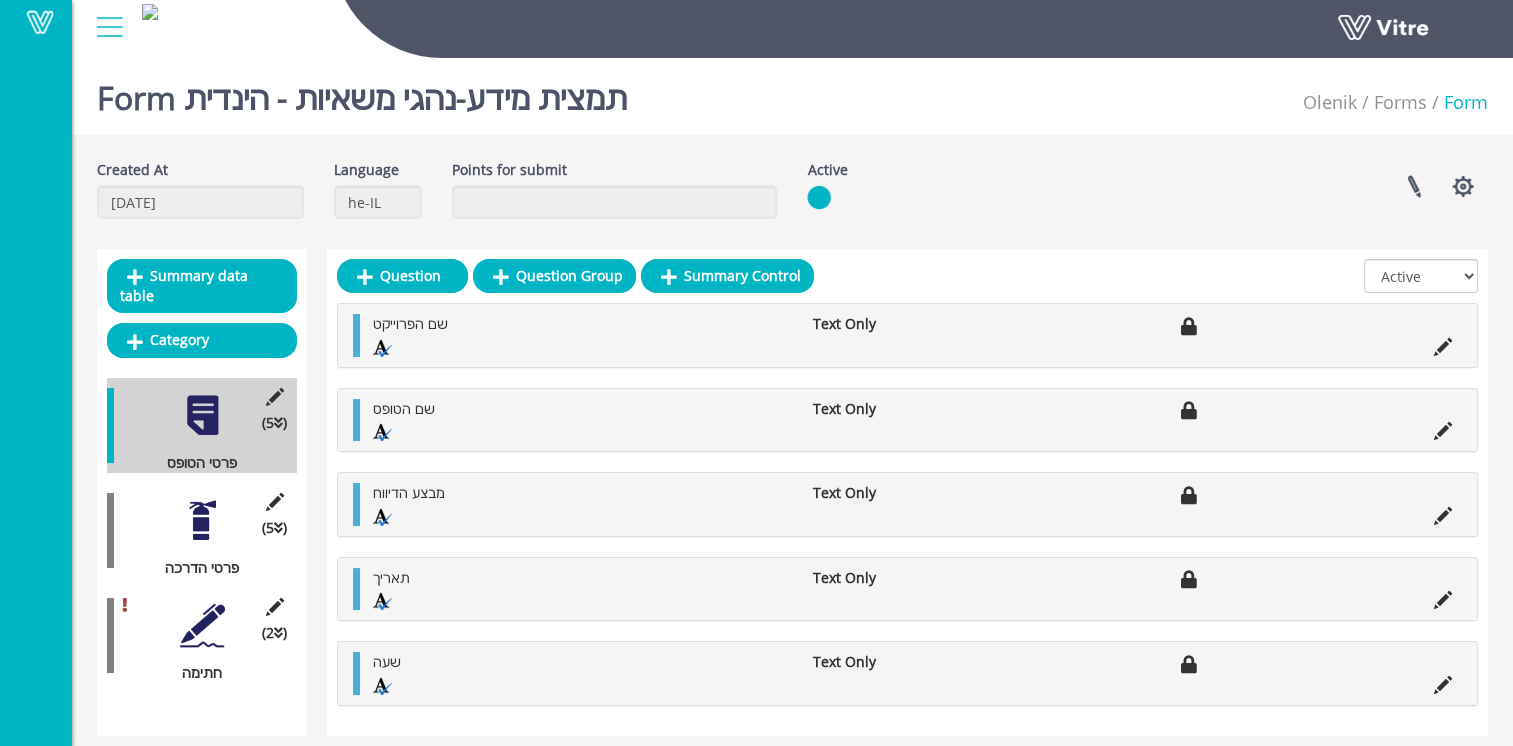 click at bounding box center (202, 520) 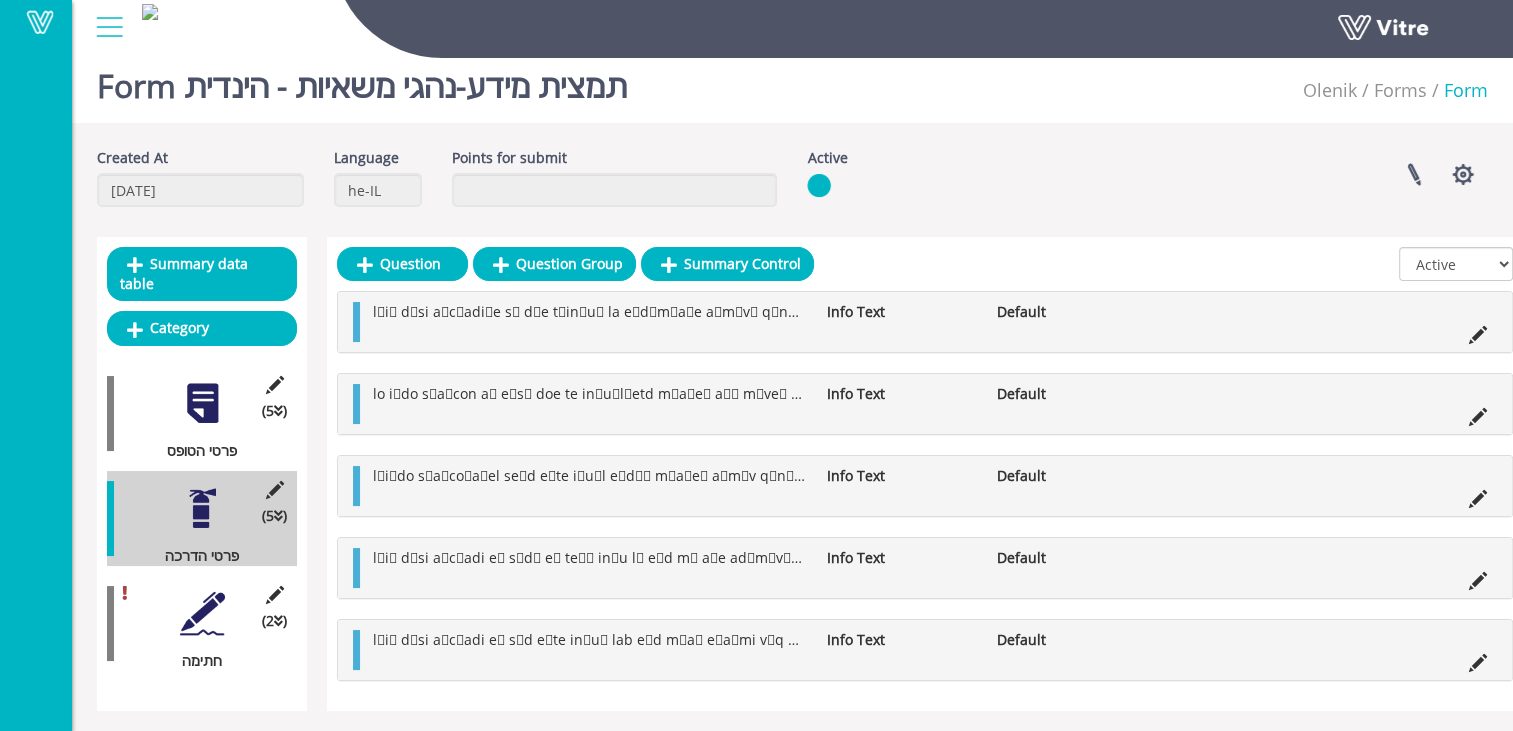 scroll, scrollTop: 15, scrollLeft: 0, axis: vertical 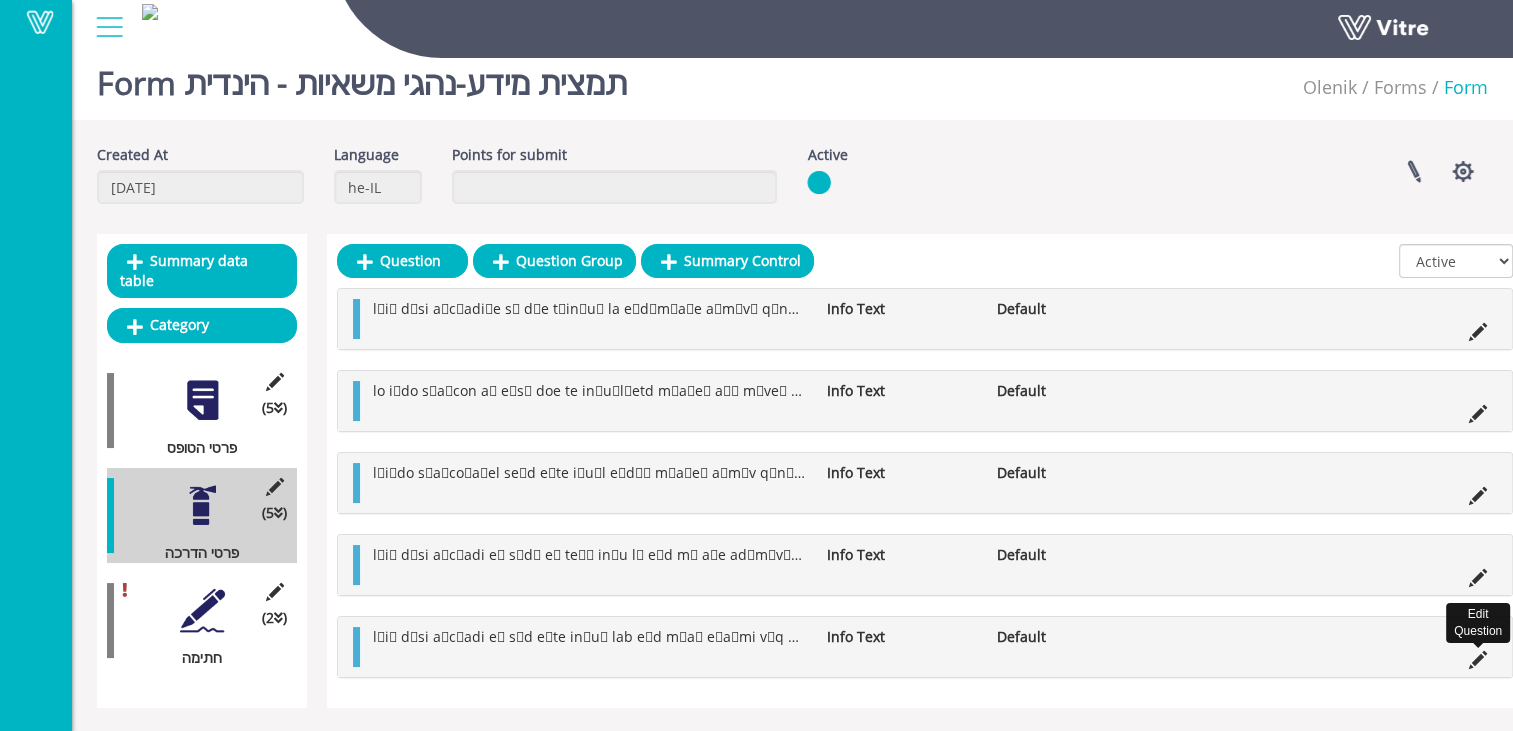 click at bounding box center [1478, 660] 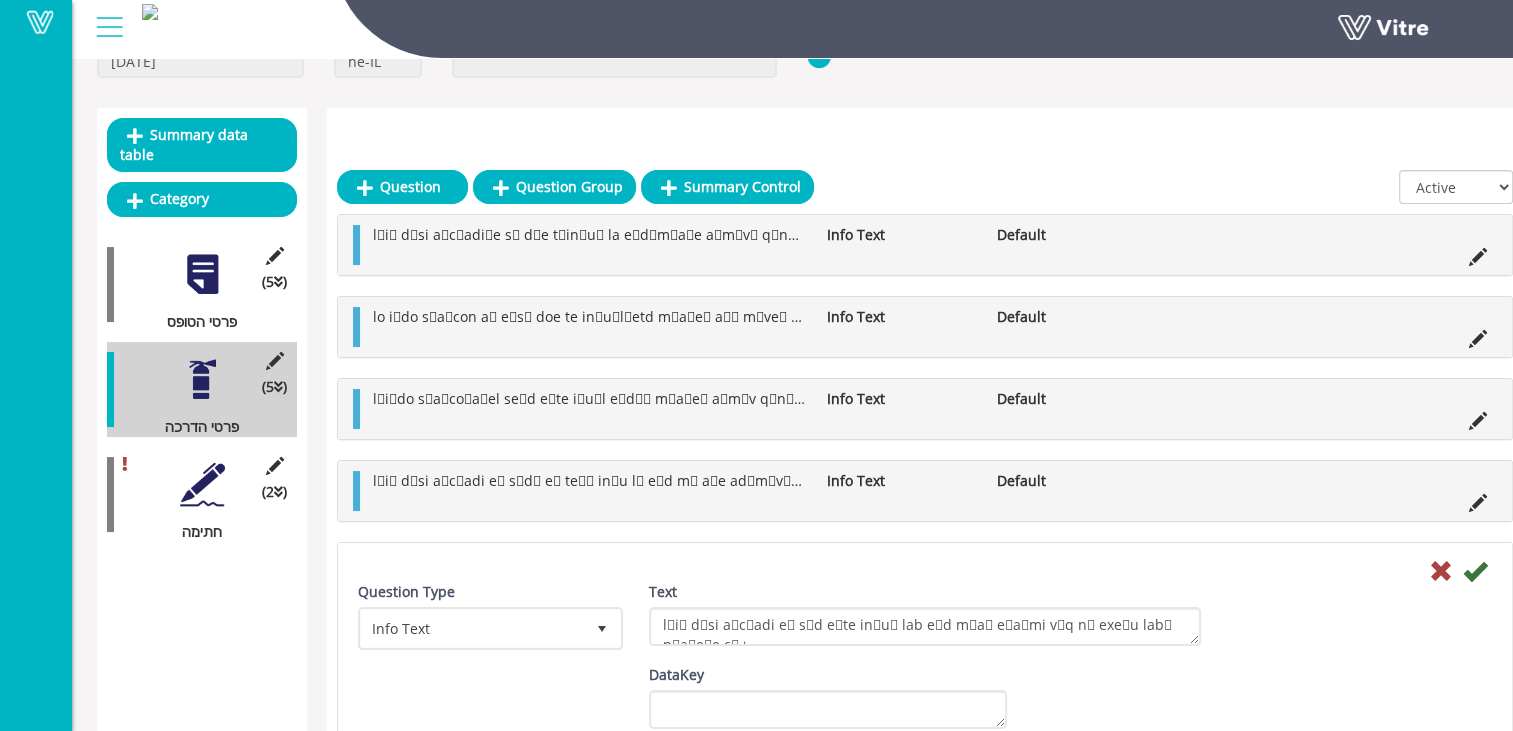 scroll, scrollTop: 415, scrollLeft: 0, axis: vertical 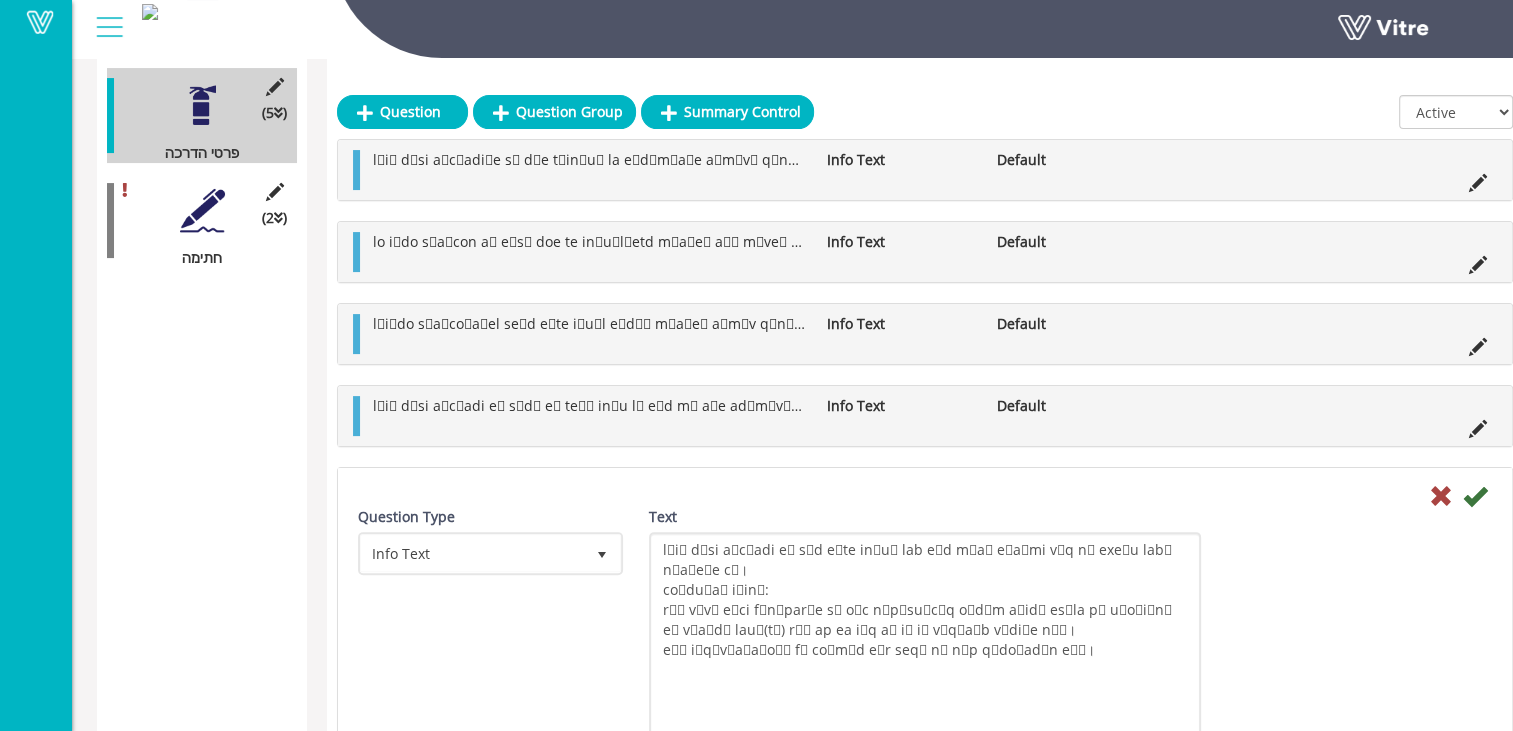 drag, startPoint x: 1189, startPoint y: 564, endPoint x: 1220, endPoint y: 751, distance: 189.55211 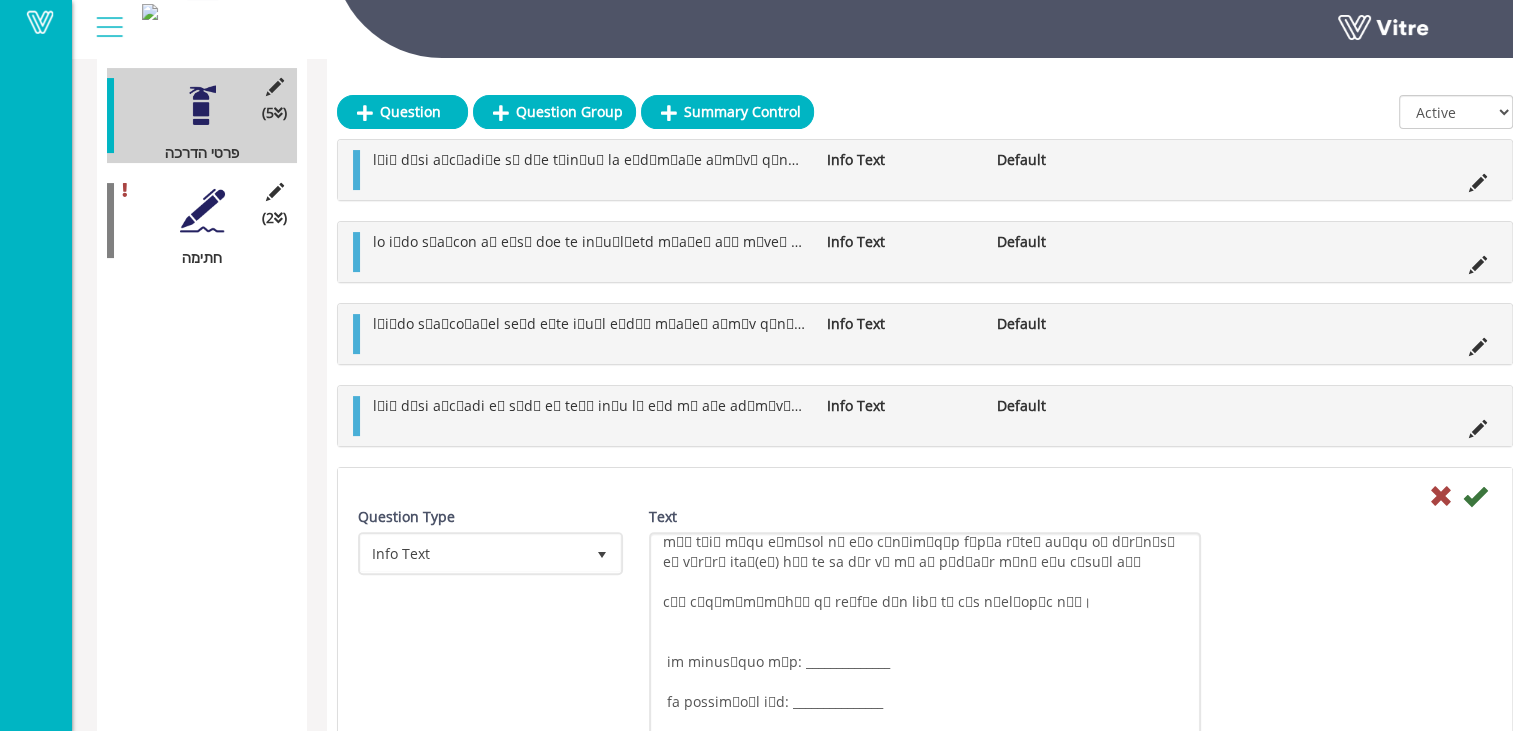 scroll, scrollTop: 300, scrollLeft: 0, axis: vertical 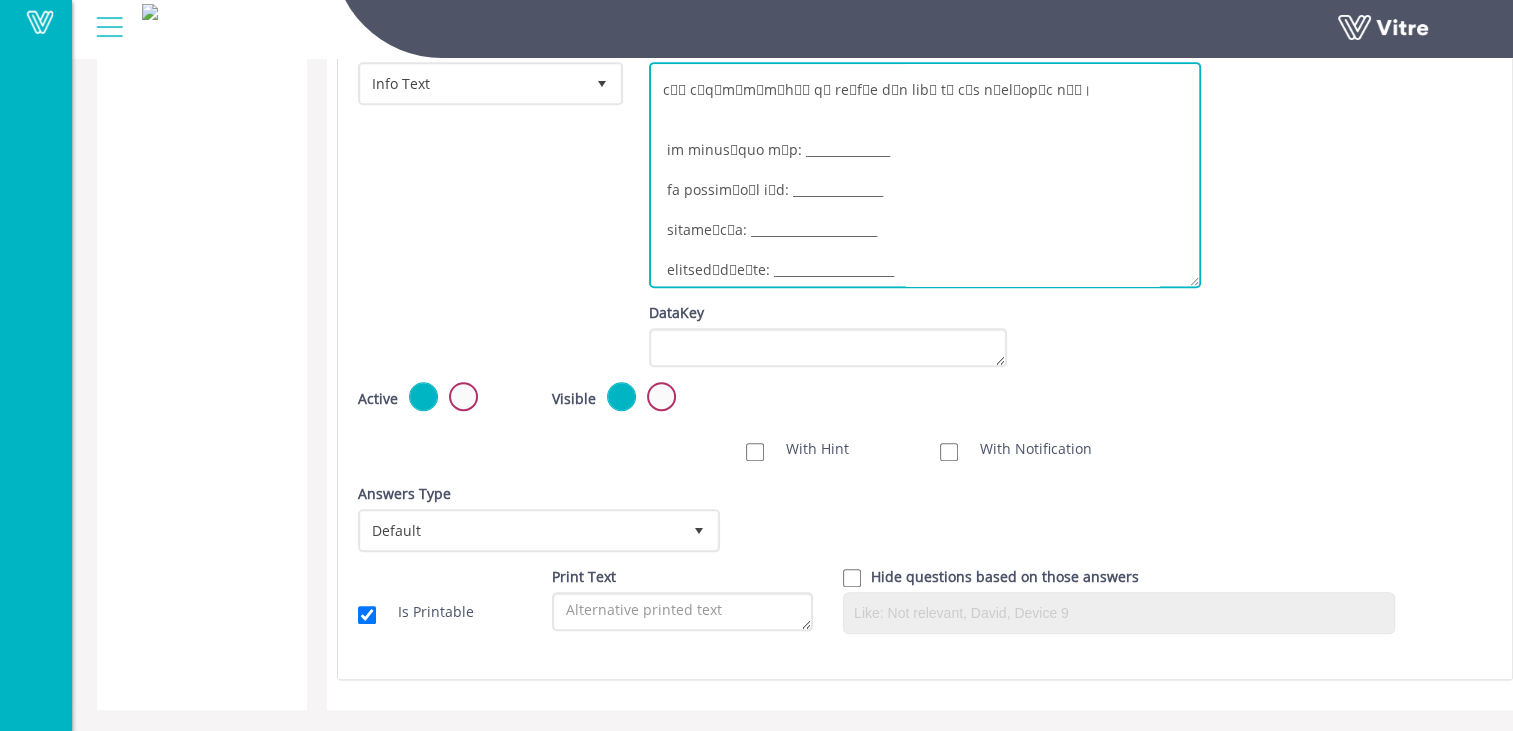 drag, startPoint x: 664, startPoint y: 606, endPoint x: 896, endPoint y: 258, distance: 418.24396 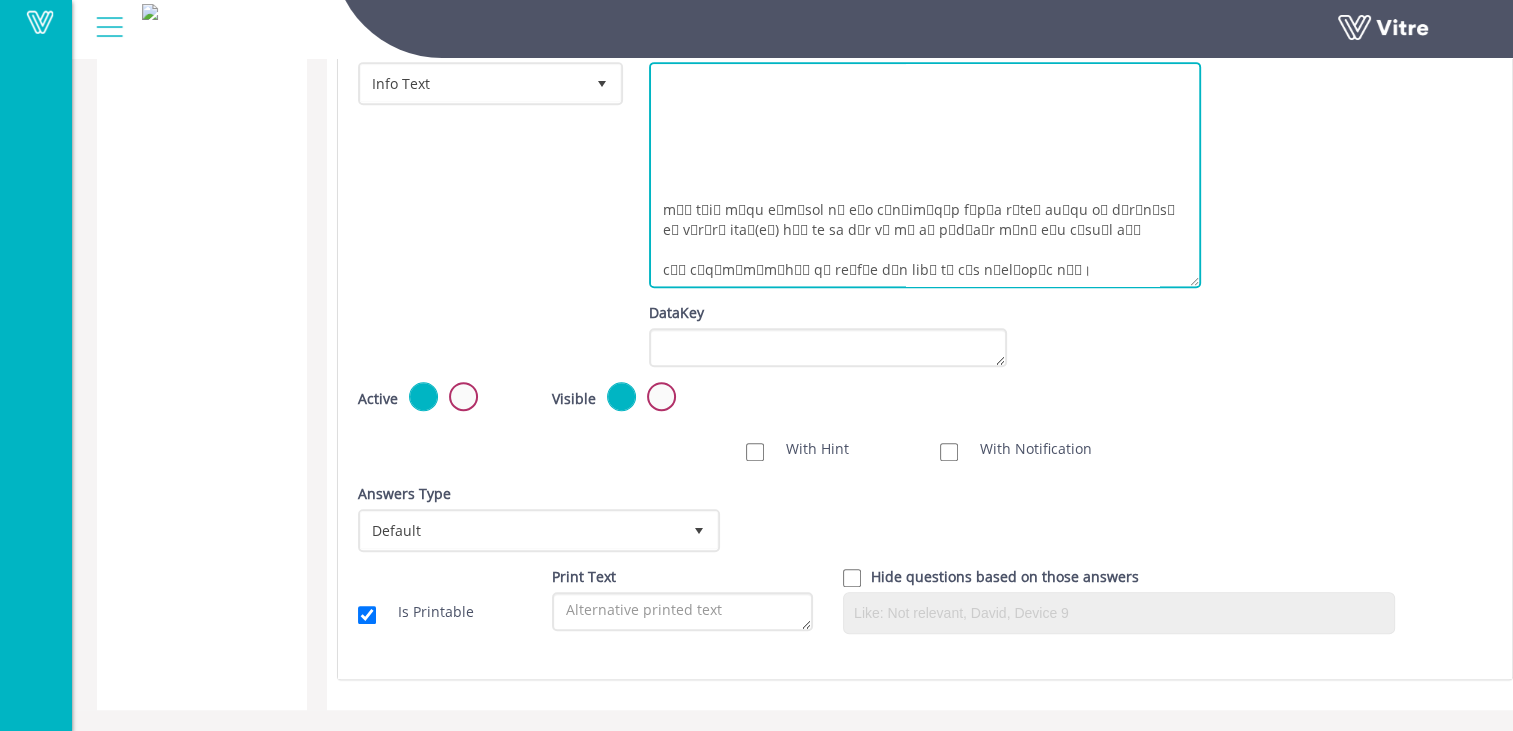 scroll, scrollTop: 128, scrollLeft: 0, axis: vertical 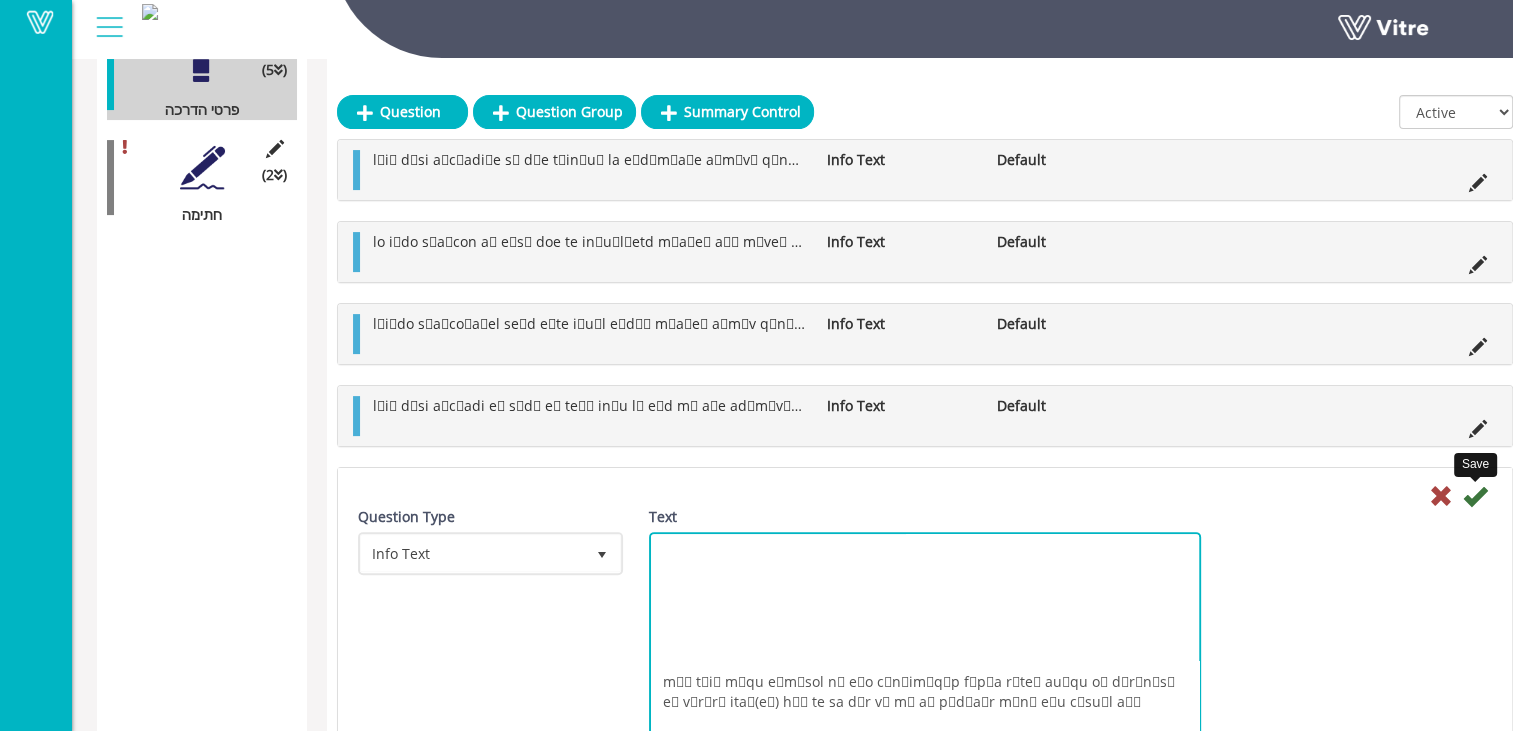 type on "हैवी ट्रक ड्राइवर के लिए वाहन चलाते समय हाथ वाले मोबाइल फोन का उपयोग करना निषिद्ध है।
कर्मचारी घोषणा:
मैं भारी ट्रक ड्राइवर्स के लिए व्यावसायिक जोखिम सूचना पत्रक की प्राप्ति की पुष्टि करता(ती) हूं और इस बात की भी कि निर्देश स्पष्ट हैं।
मैं दिशानिर्देशों के अनुसार काम करने के लिए प्रतिबद्ध हूं।
मैं हैवी ट्रक ड्राइवर के लिए व्यावसायिक जोखिम सूचना पत्रक की प्राप्ति की पुष्टि करता(ती) हूं और इस बात की भी कि निर्देश मेरे लिए स्पष्ट हैं
मैं दिशानिर्देशों के अनुसार काम करने के लिए प्रतिबद्ध हूं।
..." 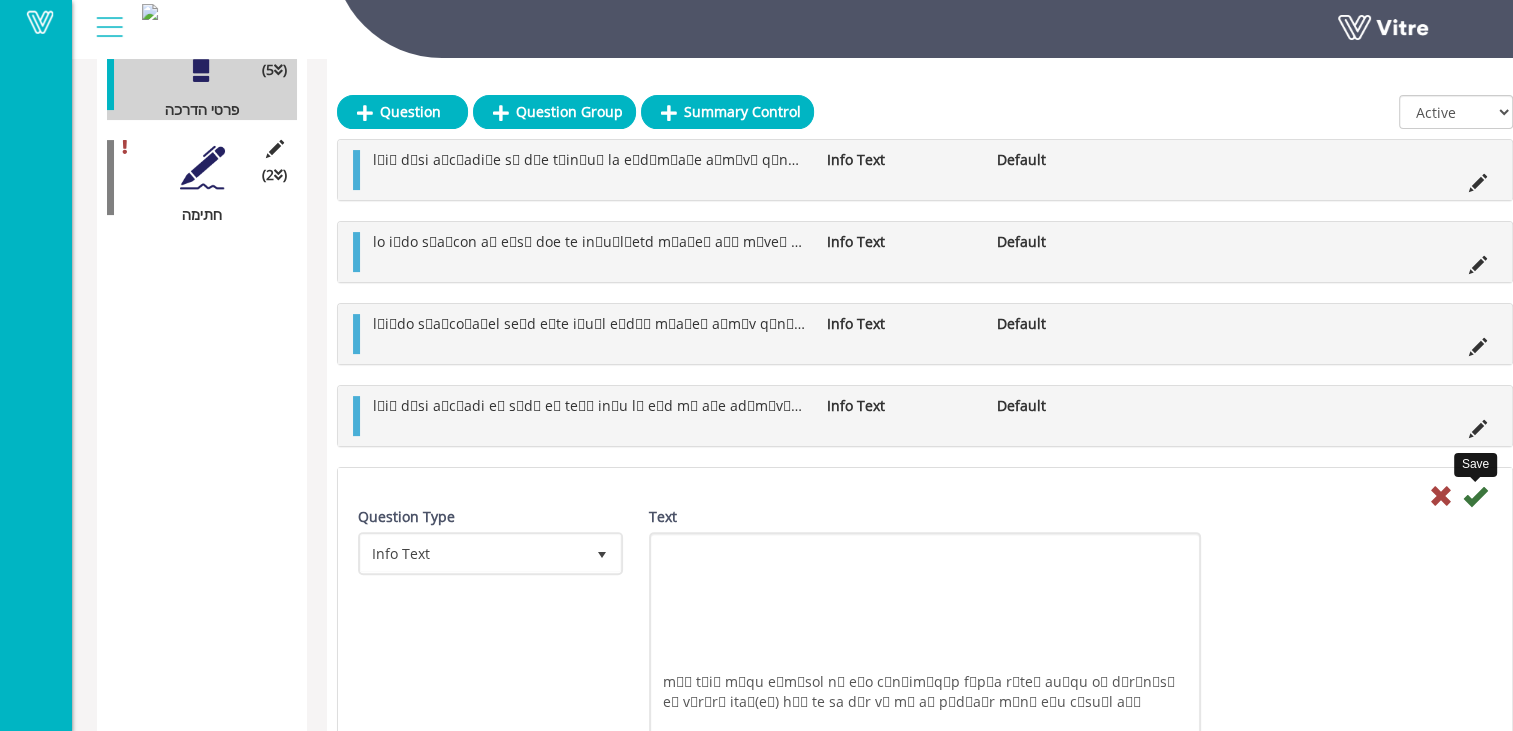 click at bounding box center (1475, 496) 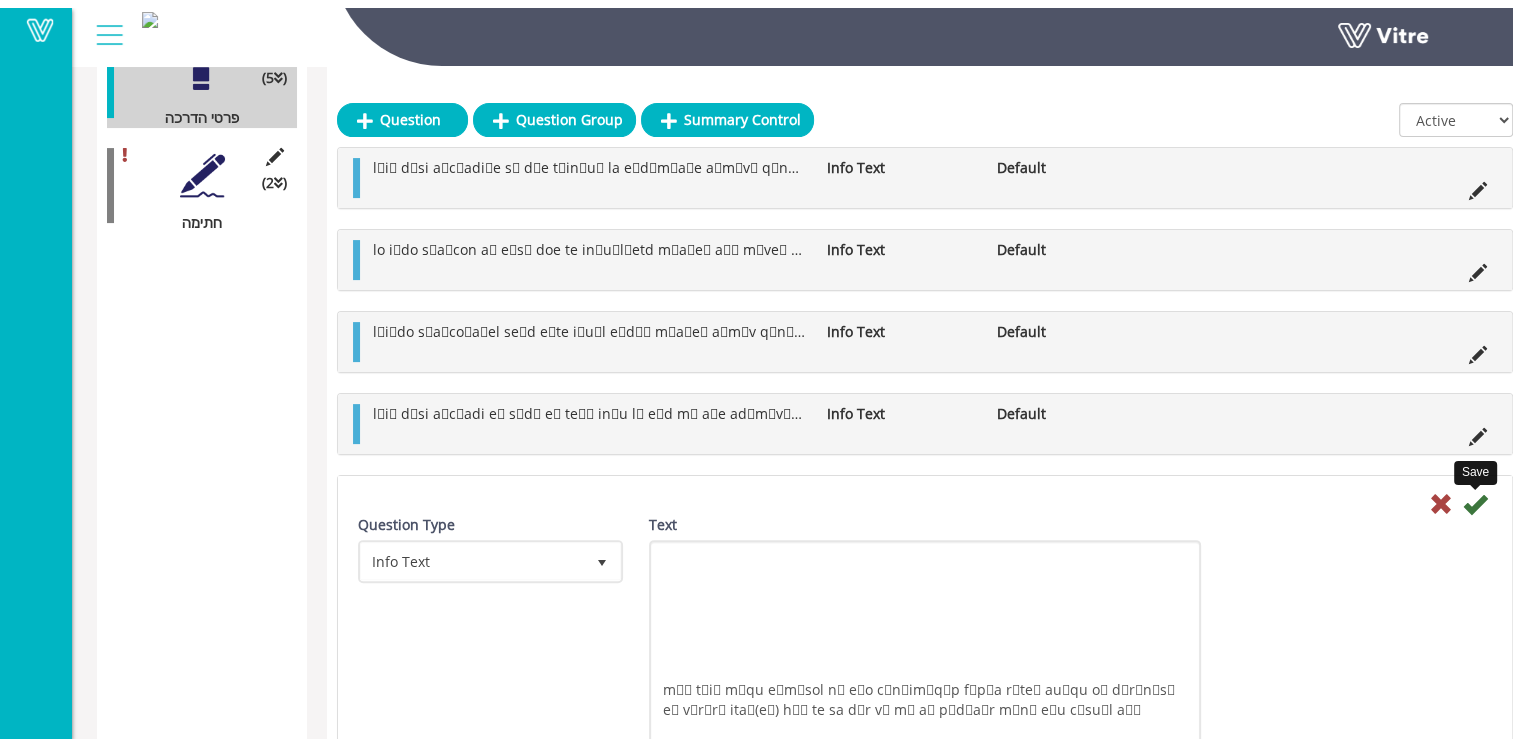 scroll, scrollTop: 0, scrollLeft: 0, axis: both 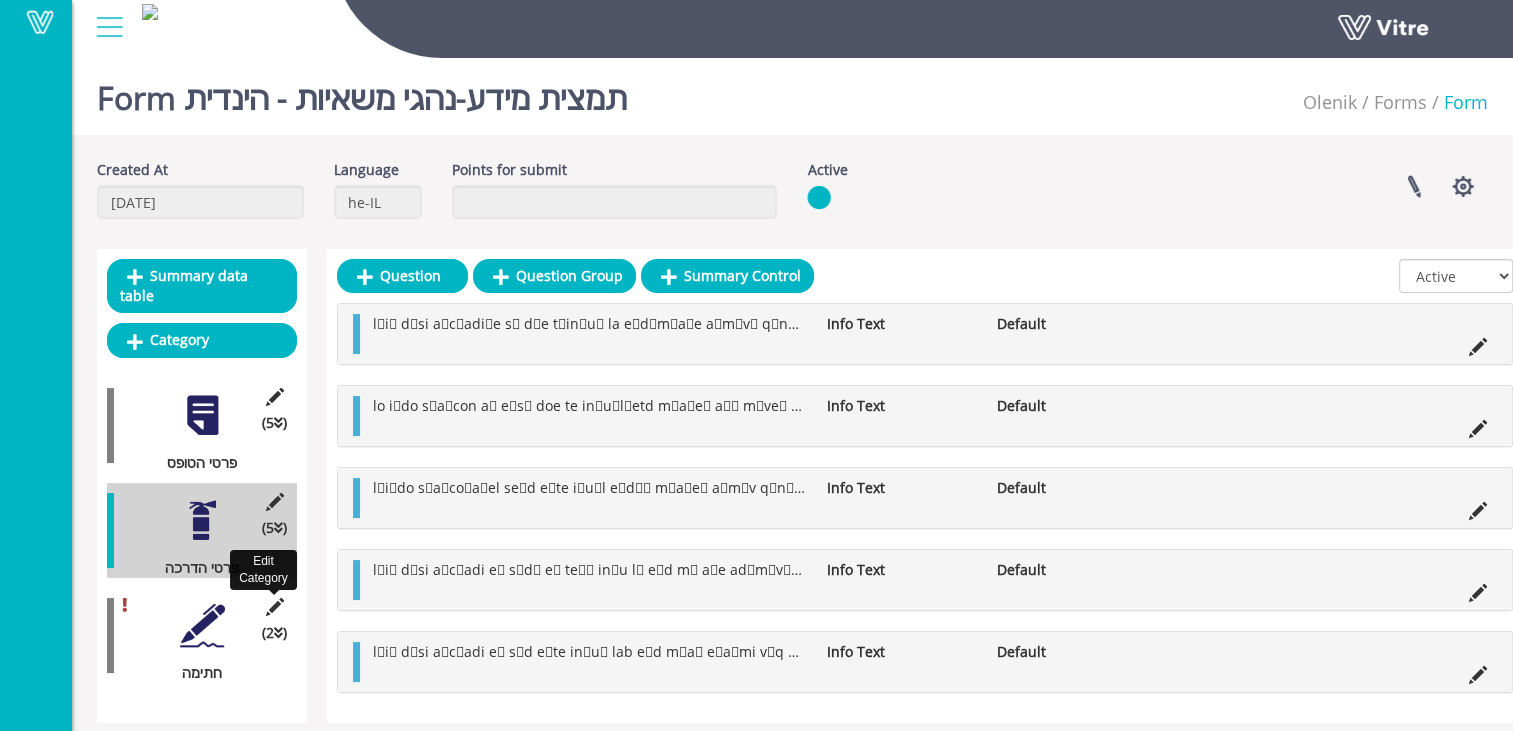 click at bounding box center (274, 607) 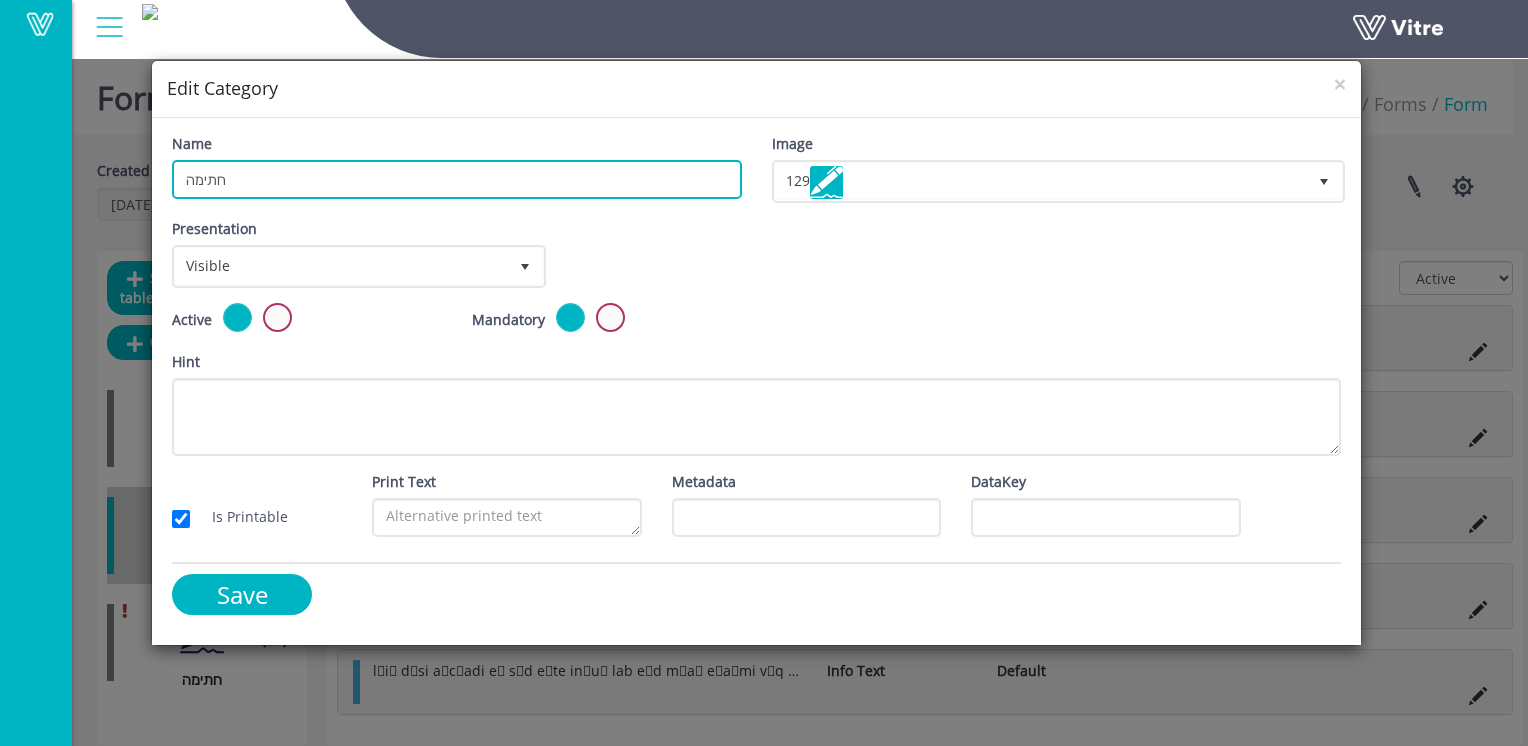 click on "חתימה" at bounding box center [456, 179] 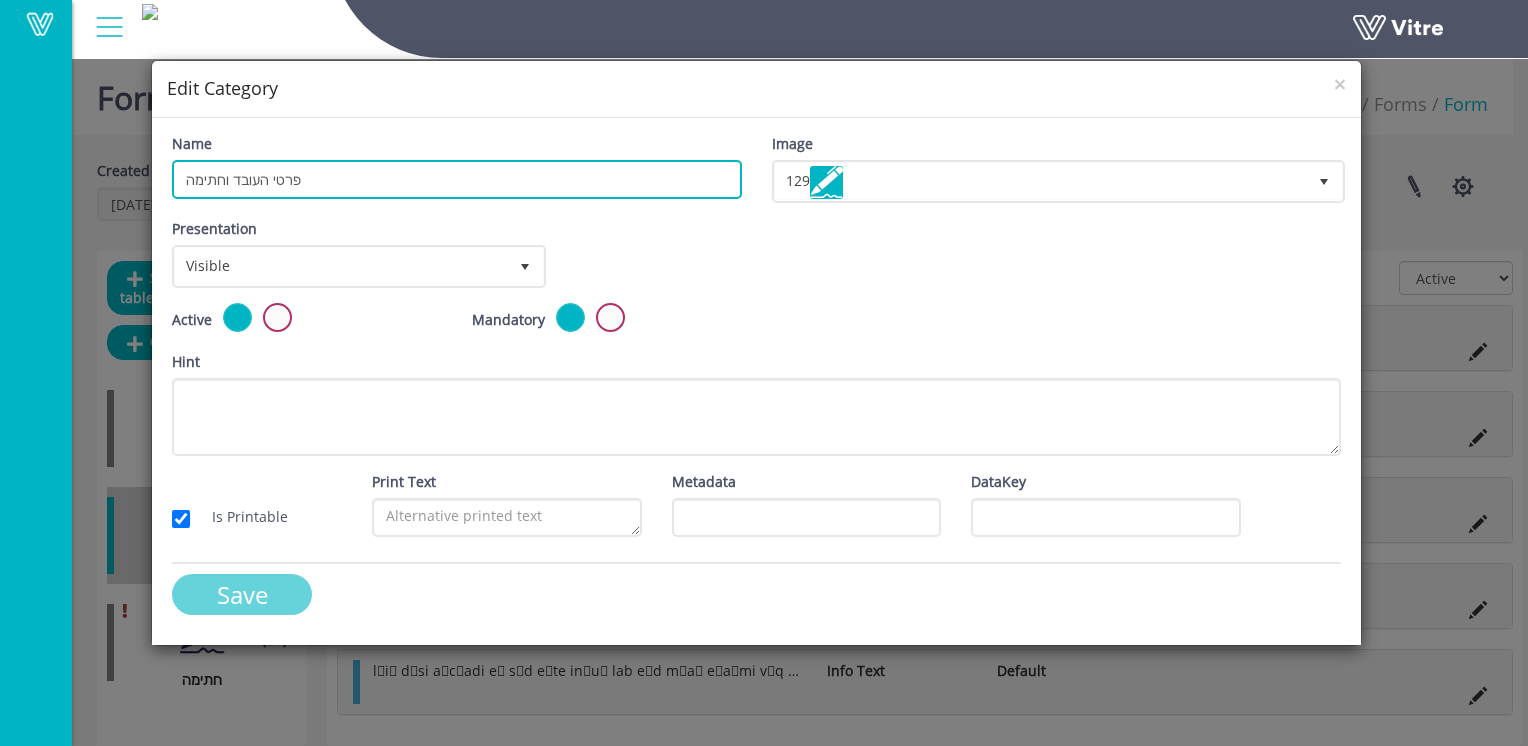 type on "פרטי העובד וחתימה" 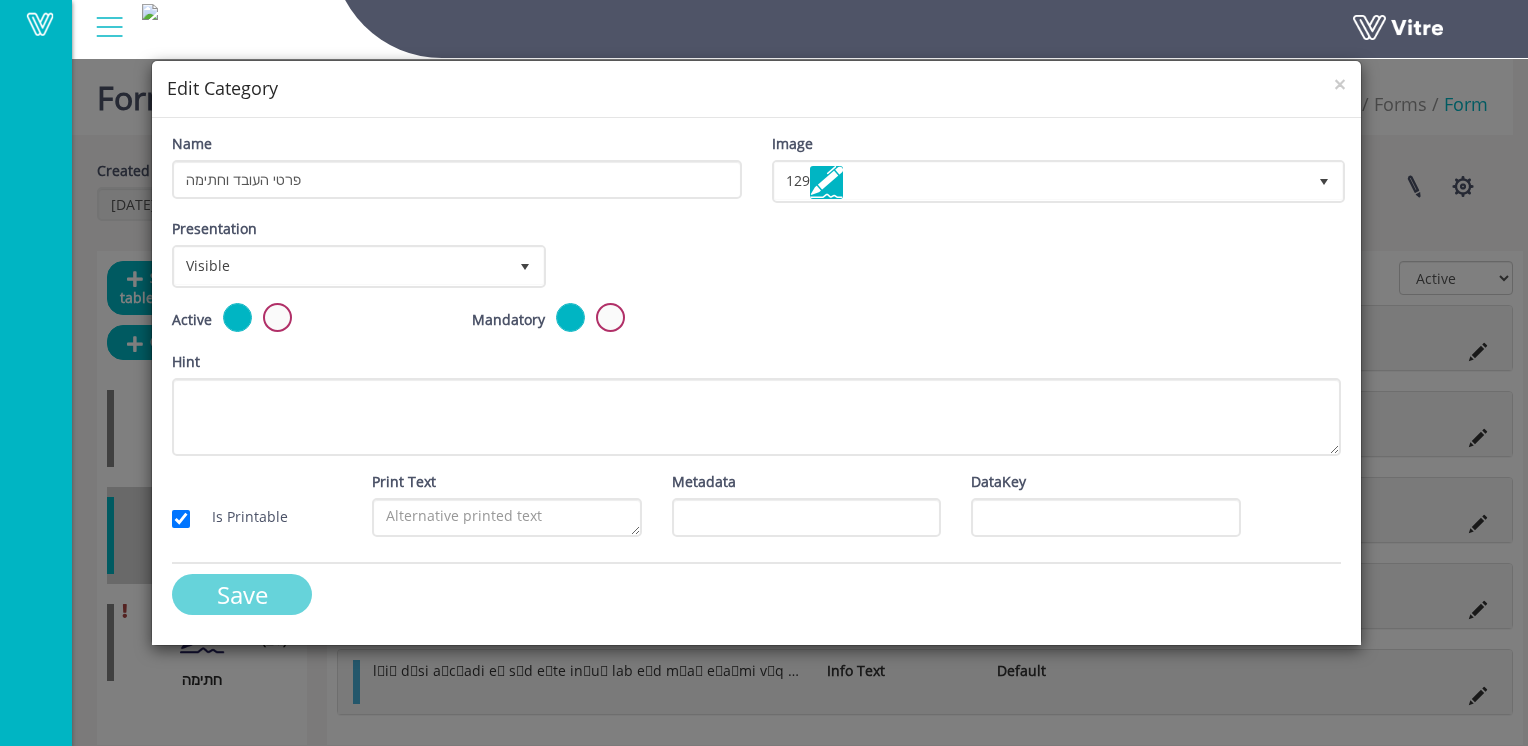 click on "Save" at bounding box center (242, 594) 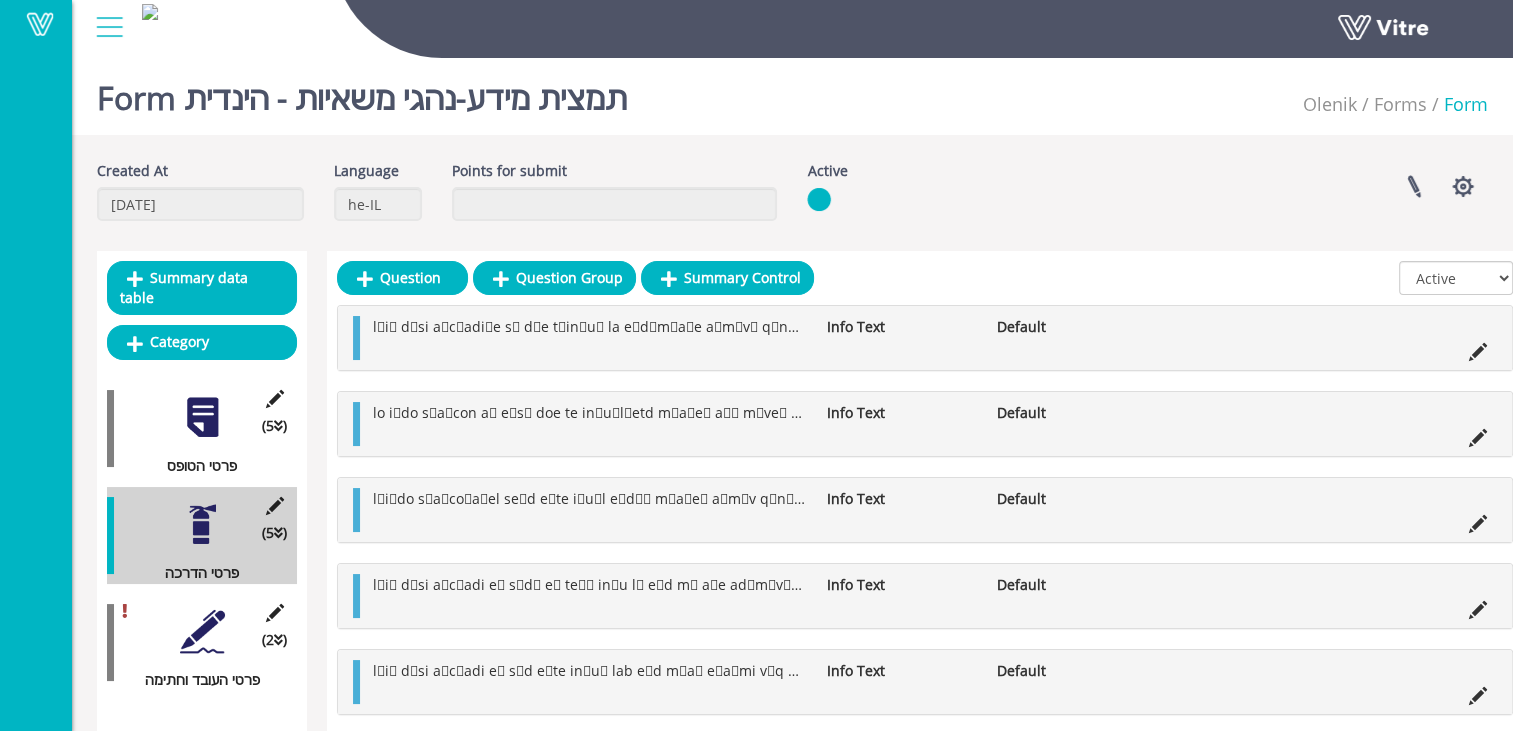 click at bounding box center [202, 631] 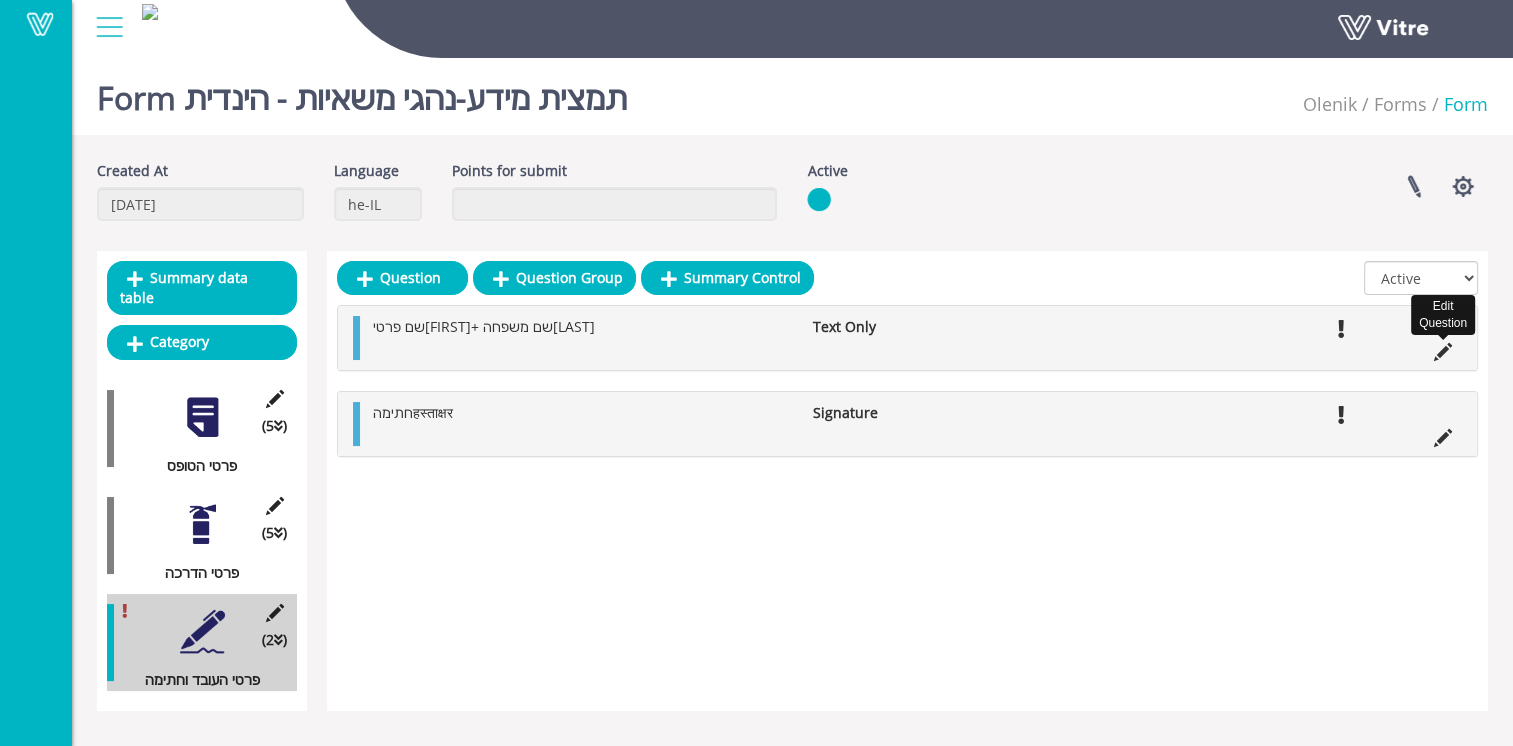 click at bounding box center (1443, 352) 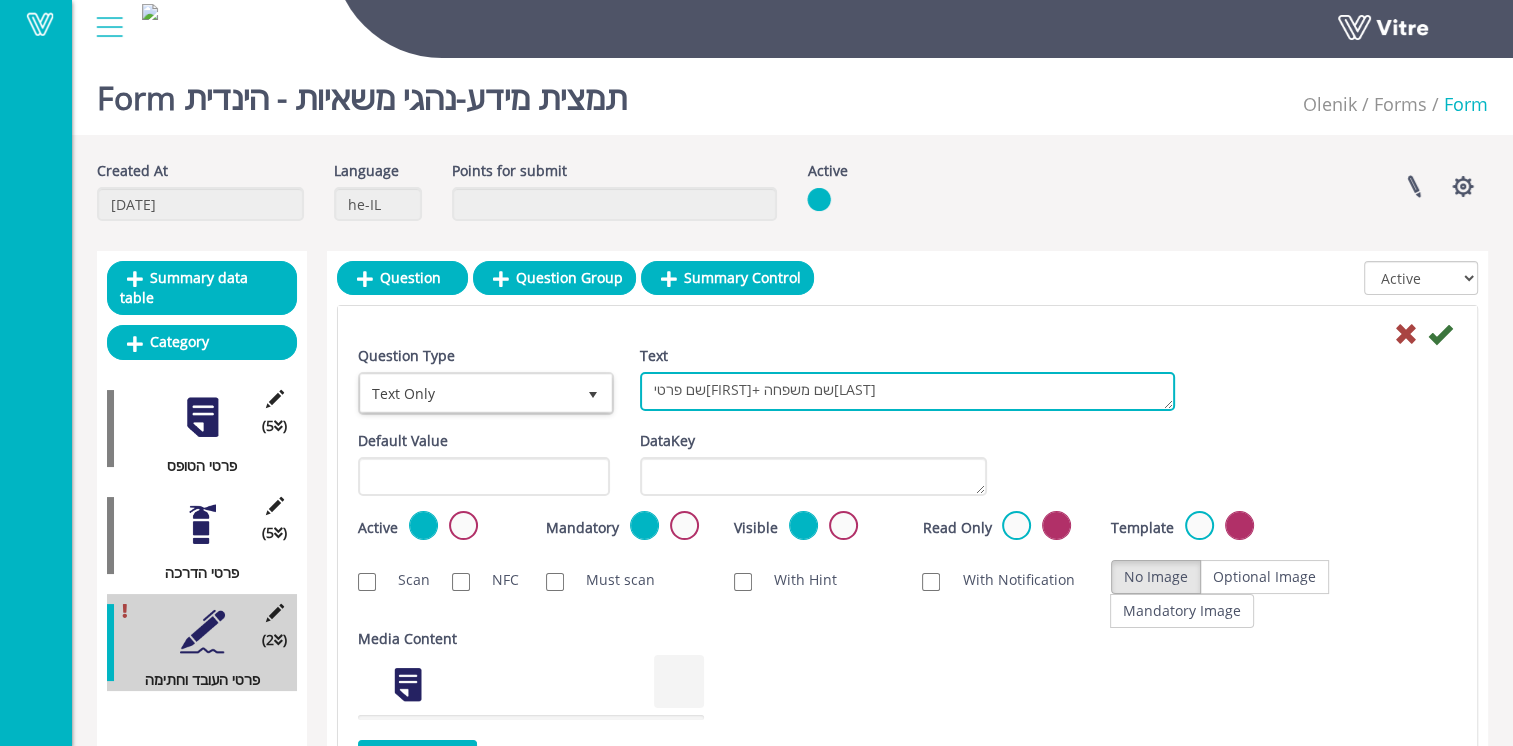 drag, startPoint x: 956, startPoint y: 386, endPoint x: 498, endPoint y: 378, distance: 458.06985 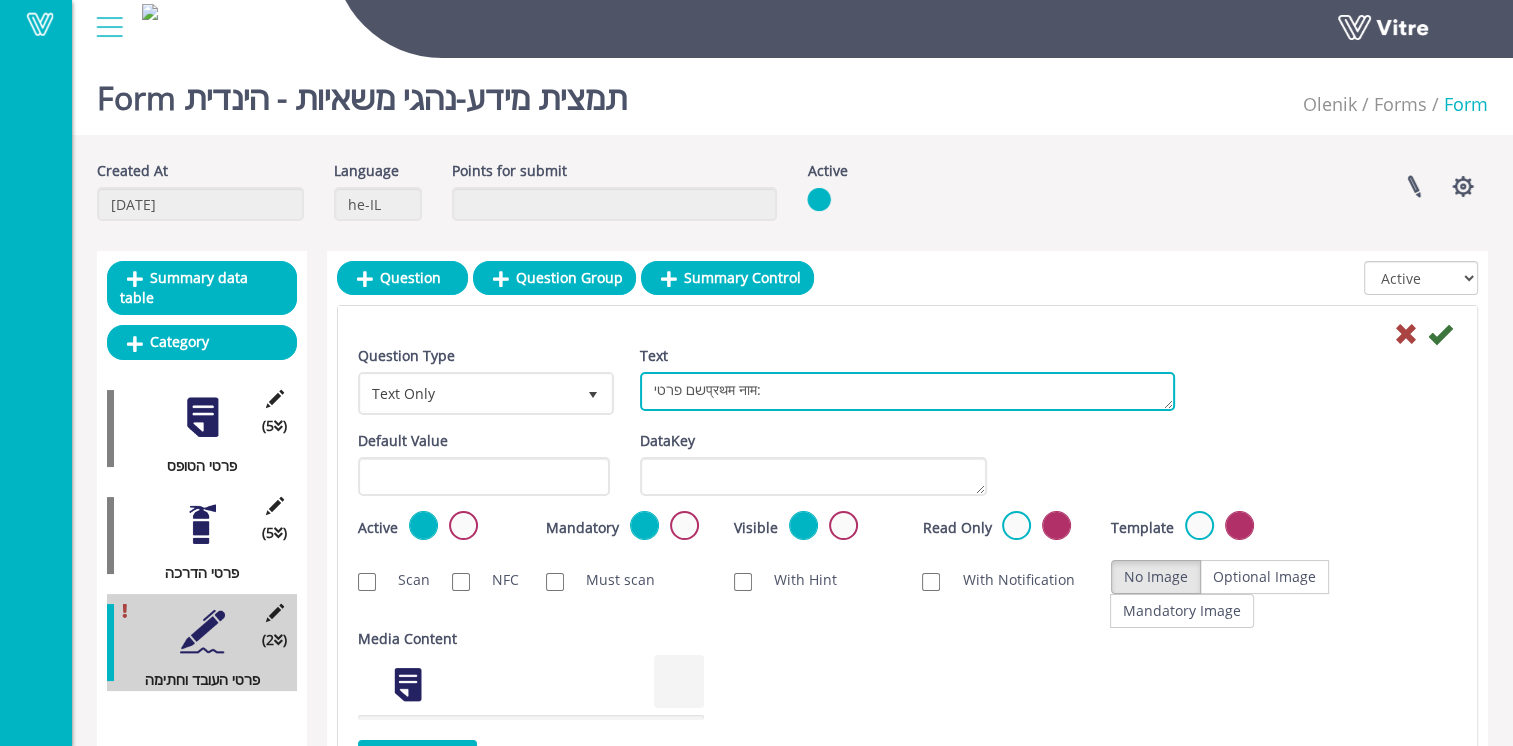 click on "שם פרטיप्रथम नाम+ שם משפחהअंतिम नाम" at bounding box center (907, 391) 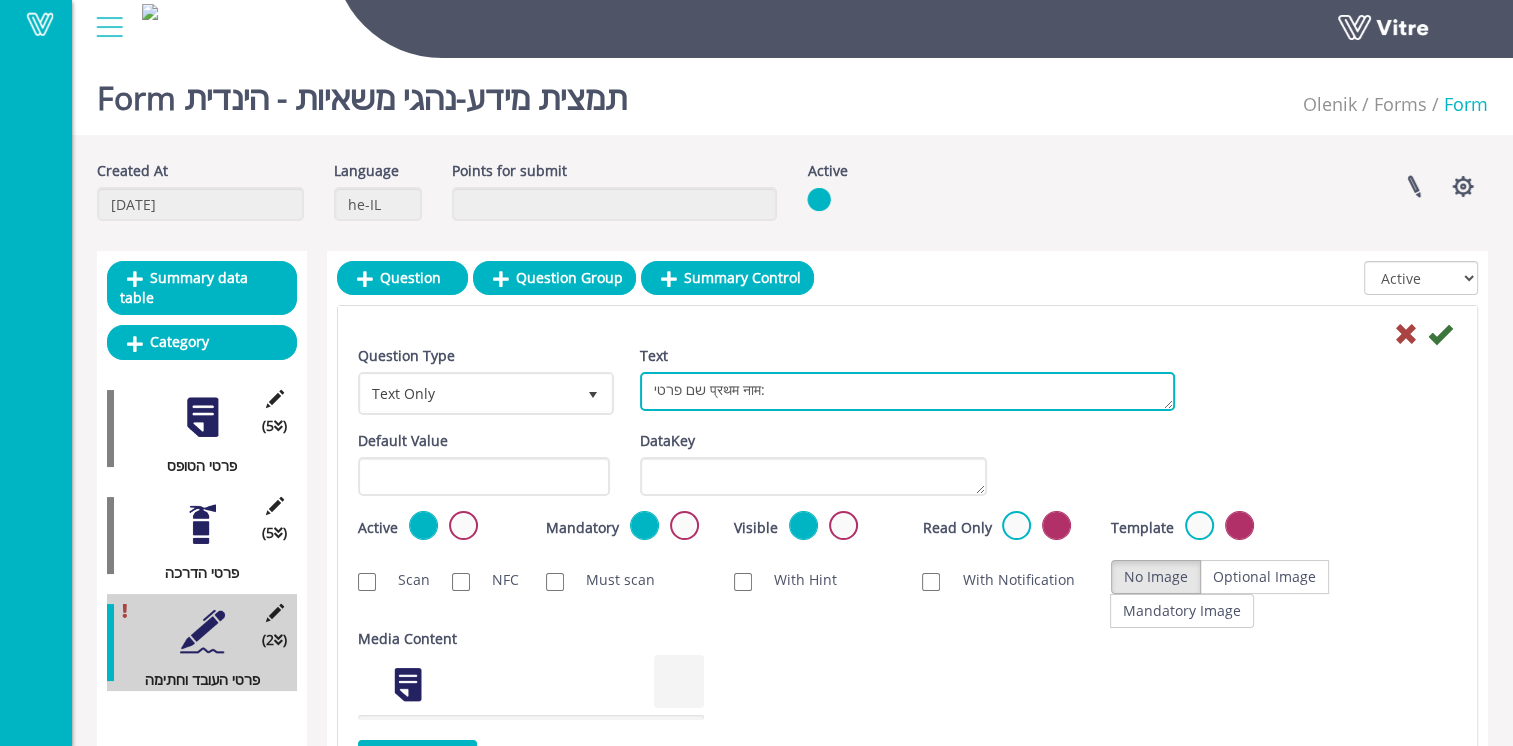 click on "שם פרטיप्रथम नाम+ שם משפחהअंतिम नाम" at bounding box center (907, 391) 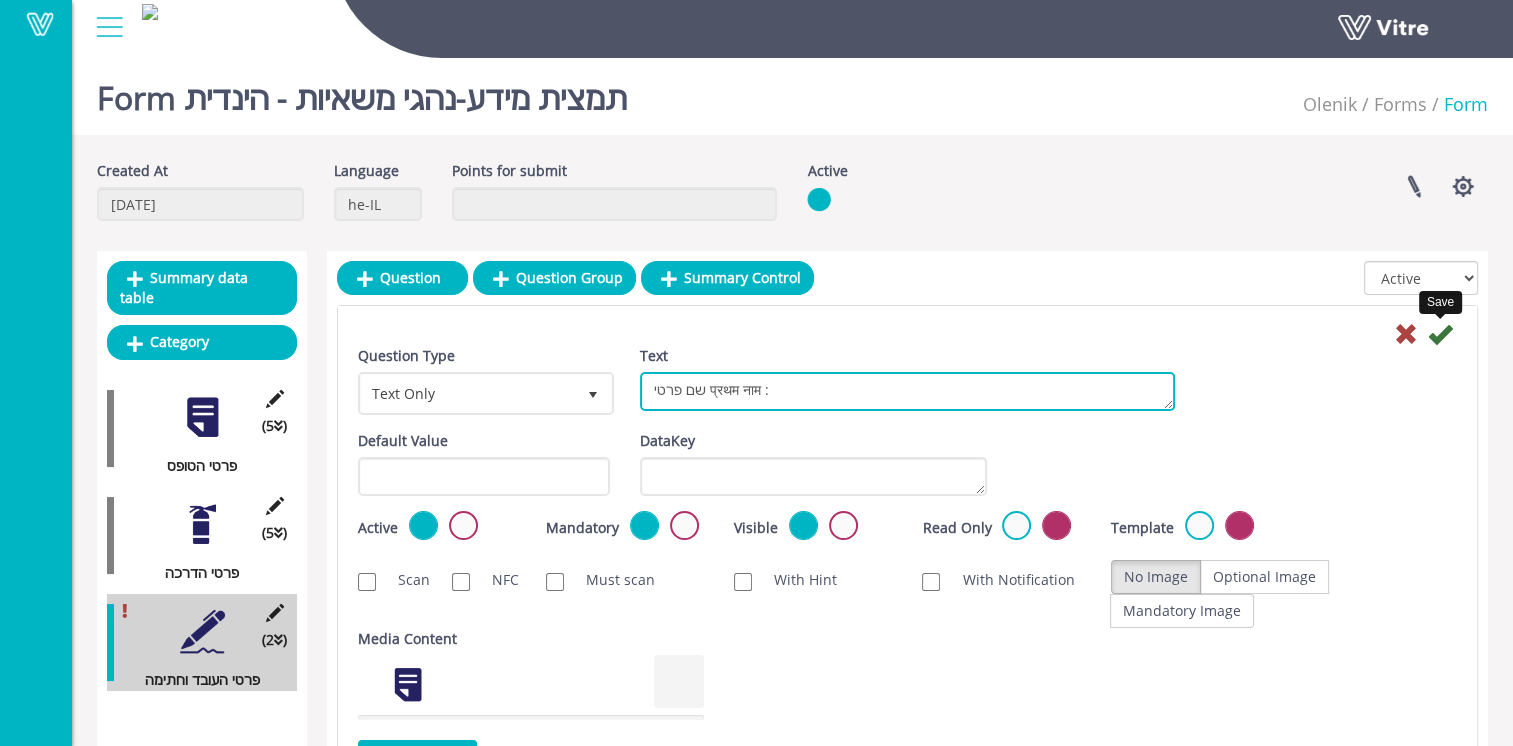 type on "שם פרטי प्रथम नाम :" 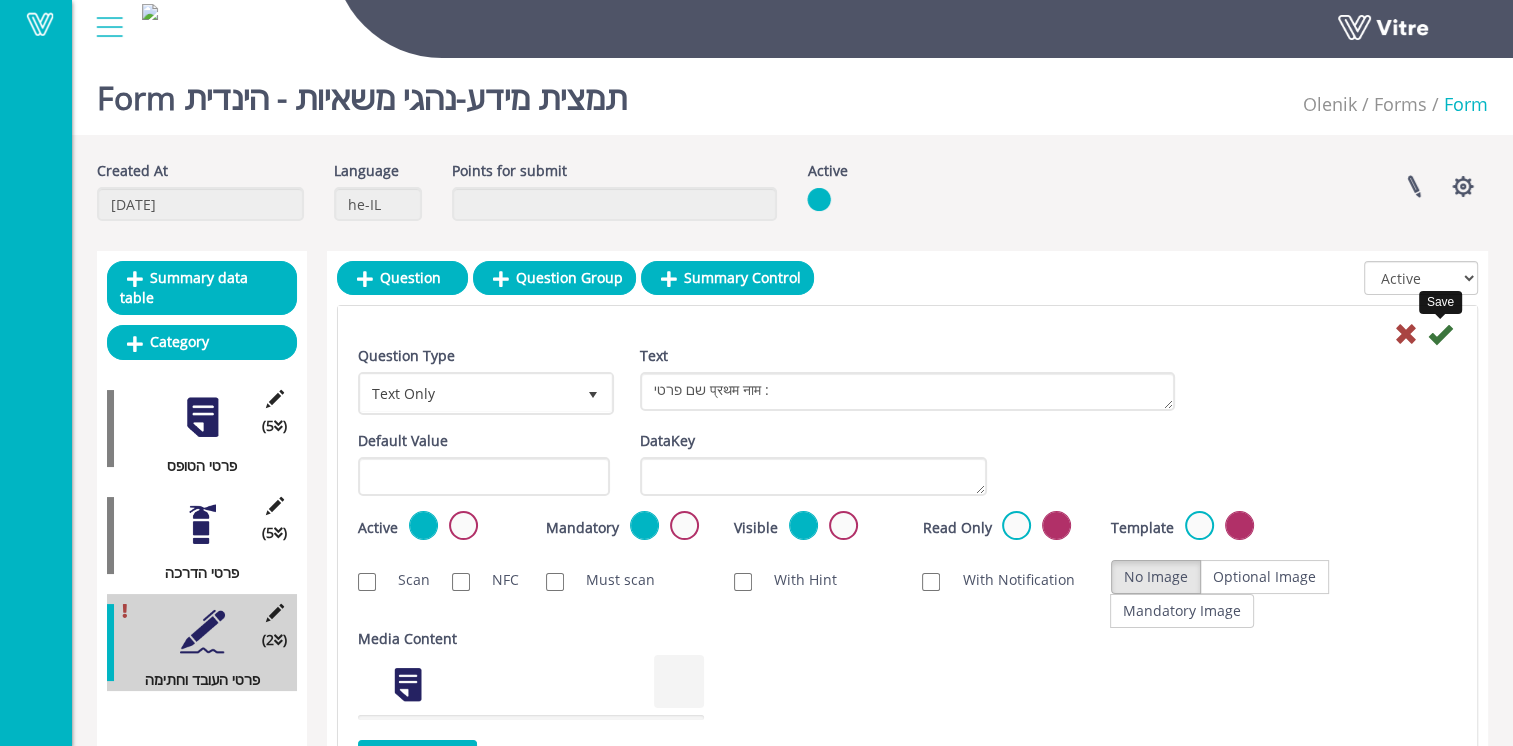 click at bounding box center [1440, 334] 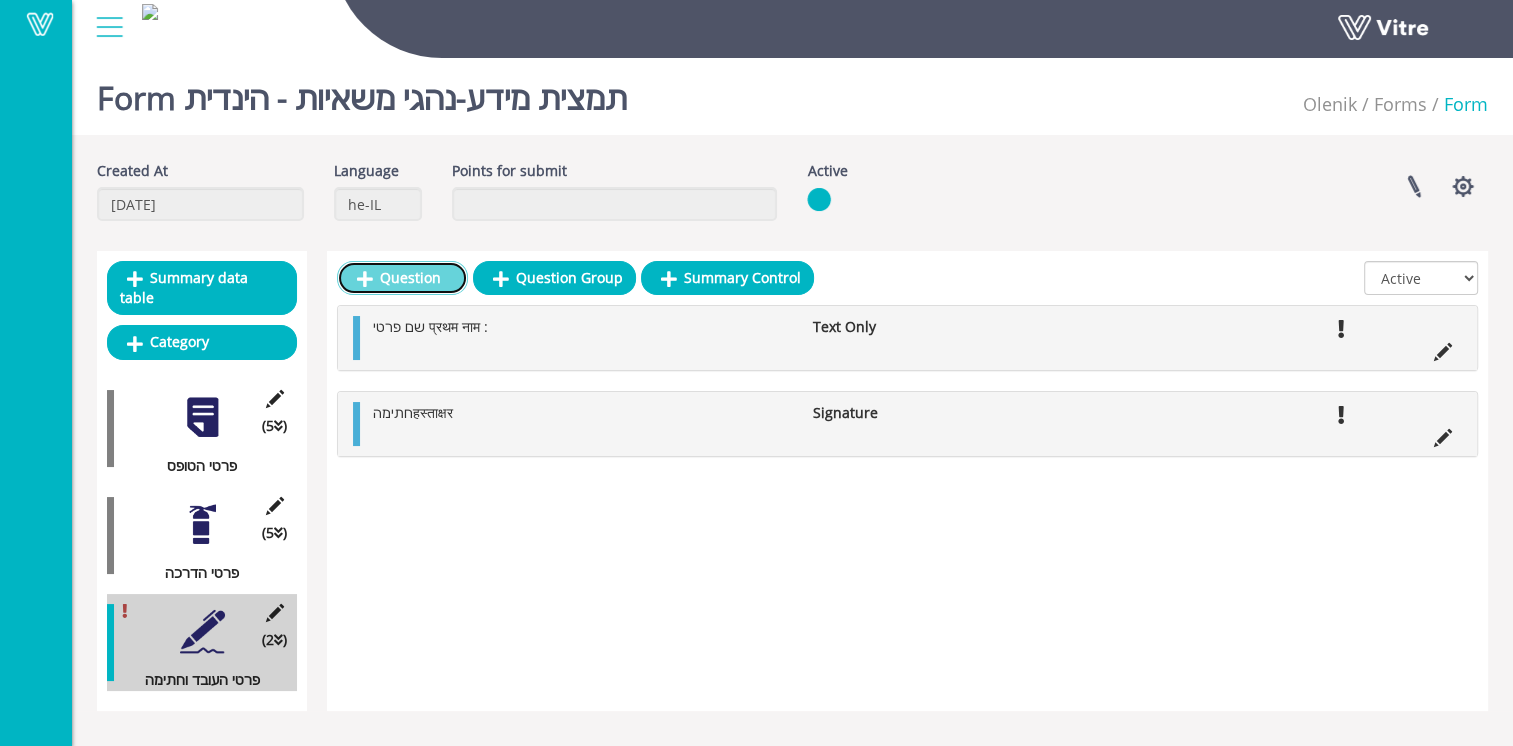 click on "Question" at bounding box center [402, 278] 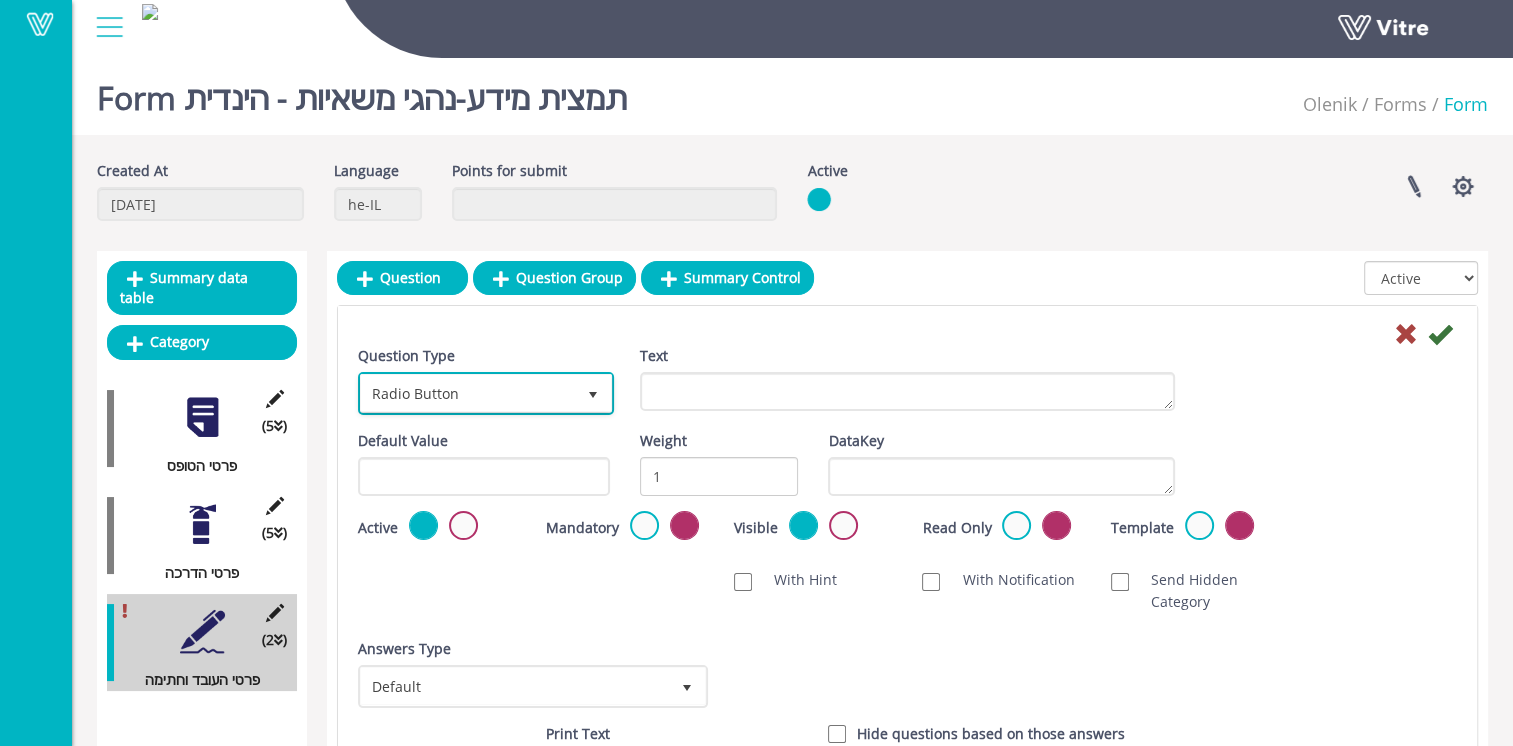click on "Radio Button" at bounding box center (468, 393) 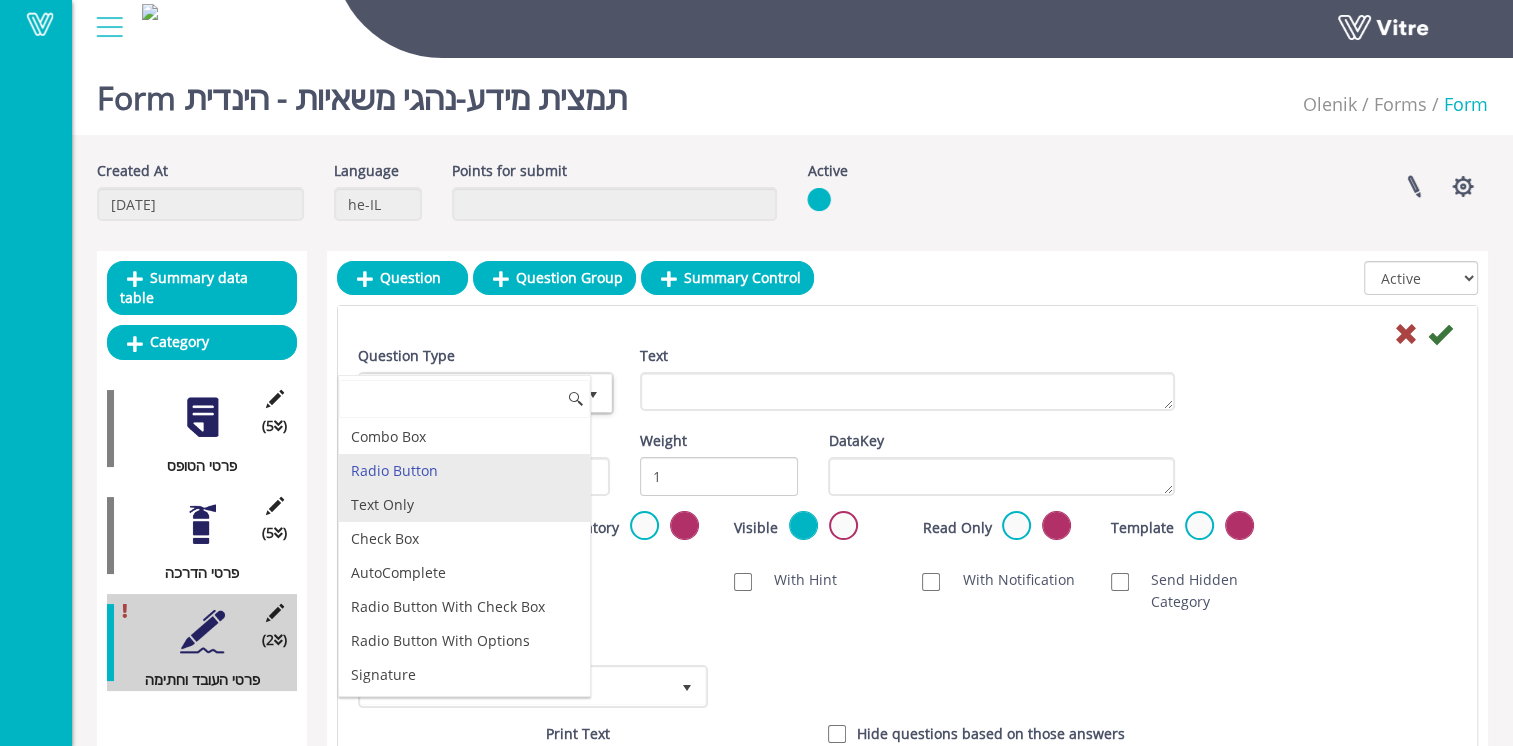 click on "Text Only" at bounding box center (464, 505) 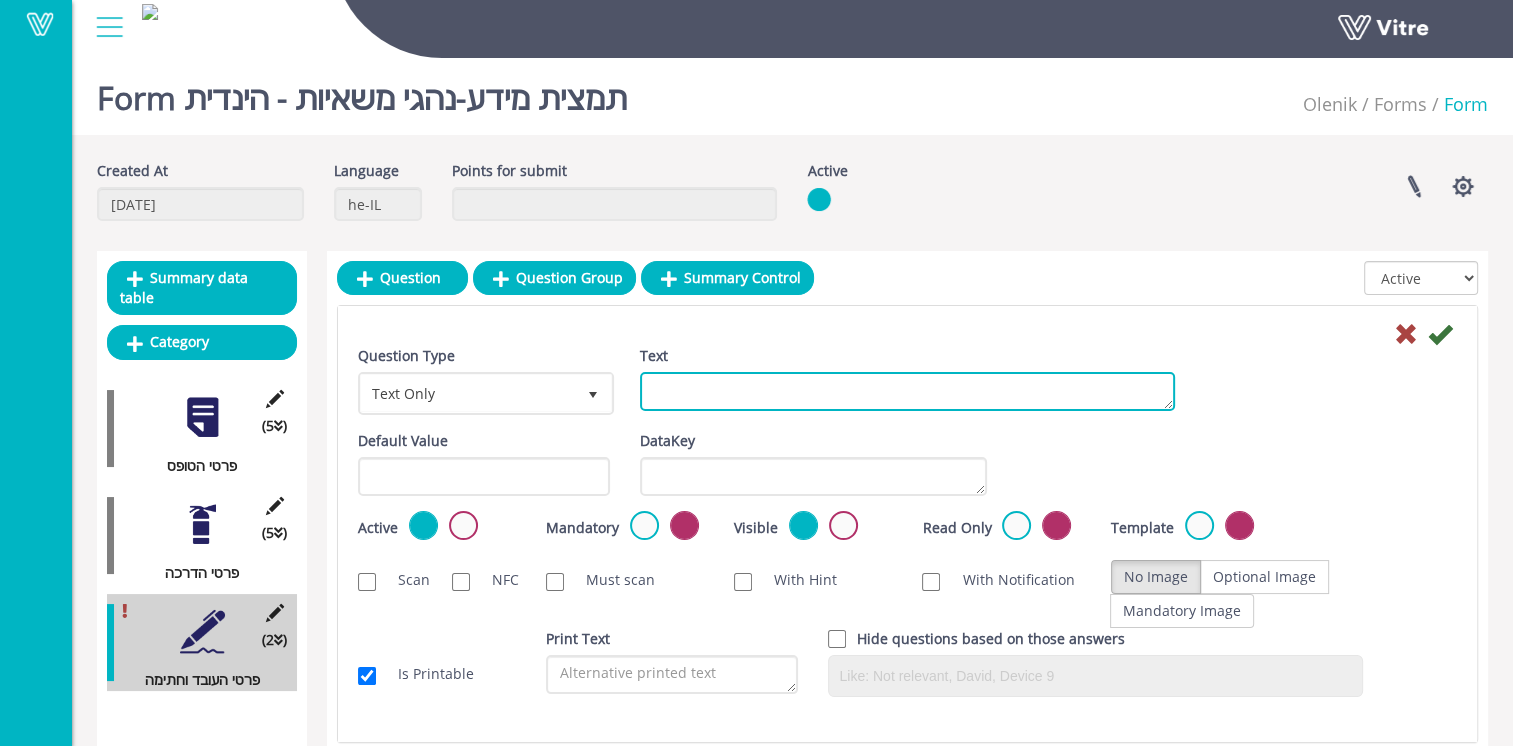 click on "Text" at bounding box center (907, 391) 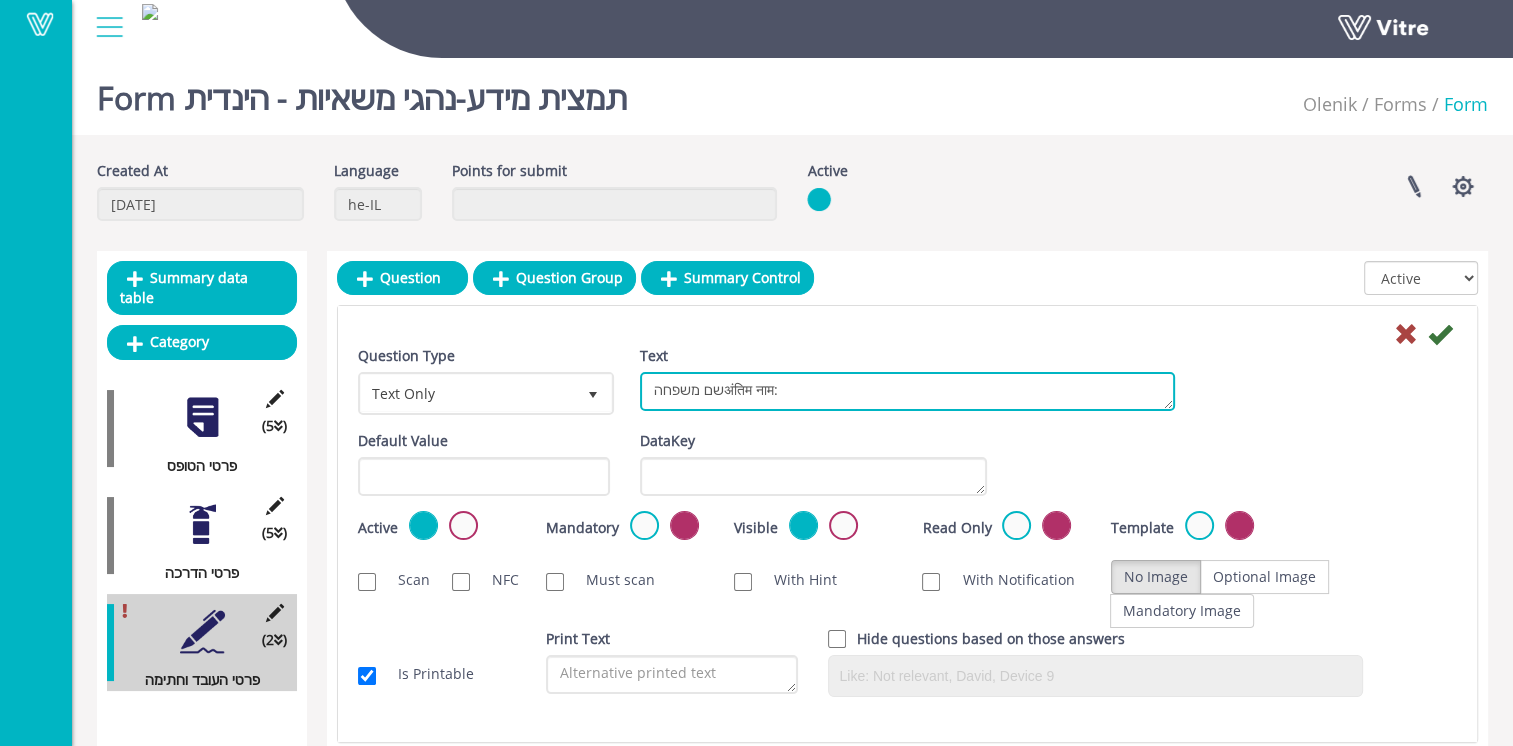 click on "שם משפחהअंतिम नाम:" at bounding box center (907, 391) 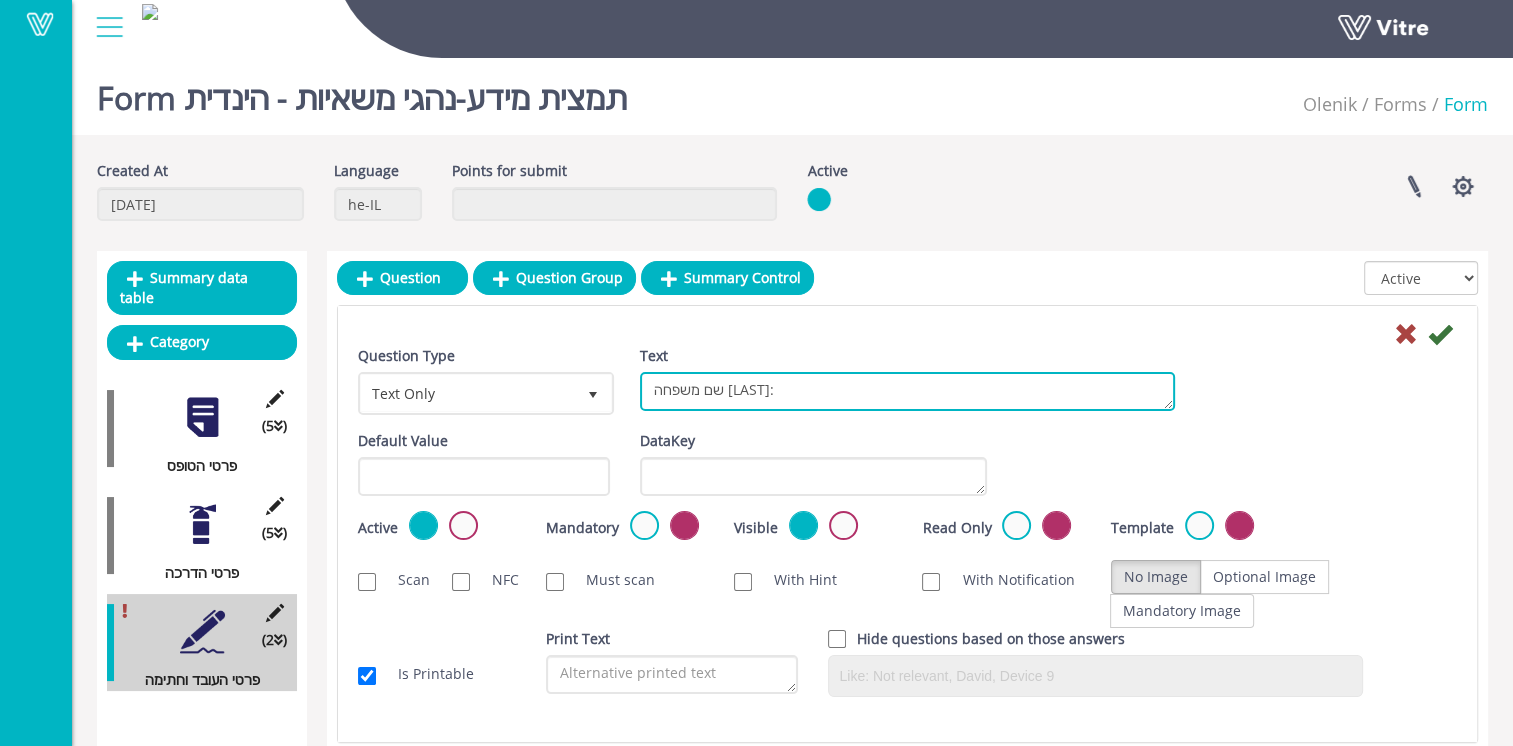 click on "שם משפחה अंतिम नाम:" at bounding box center [907, 391] 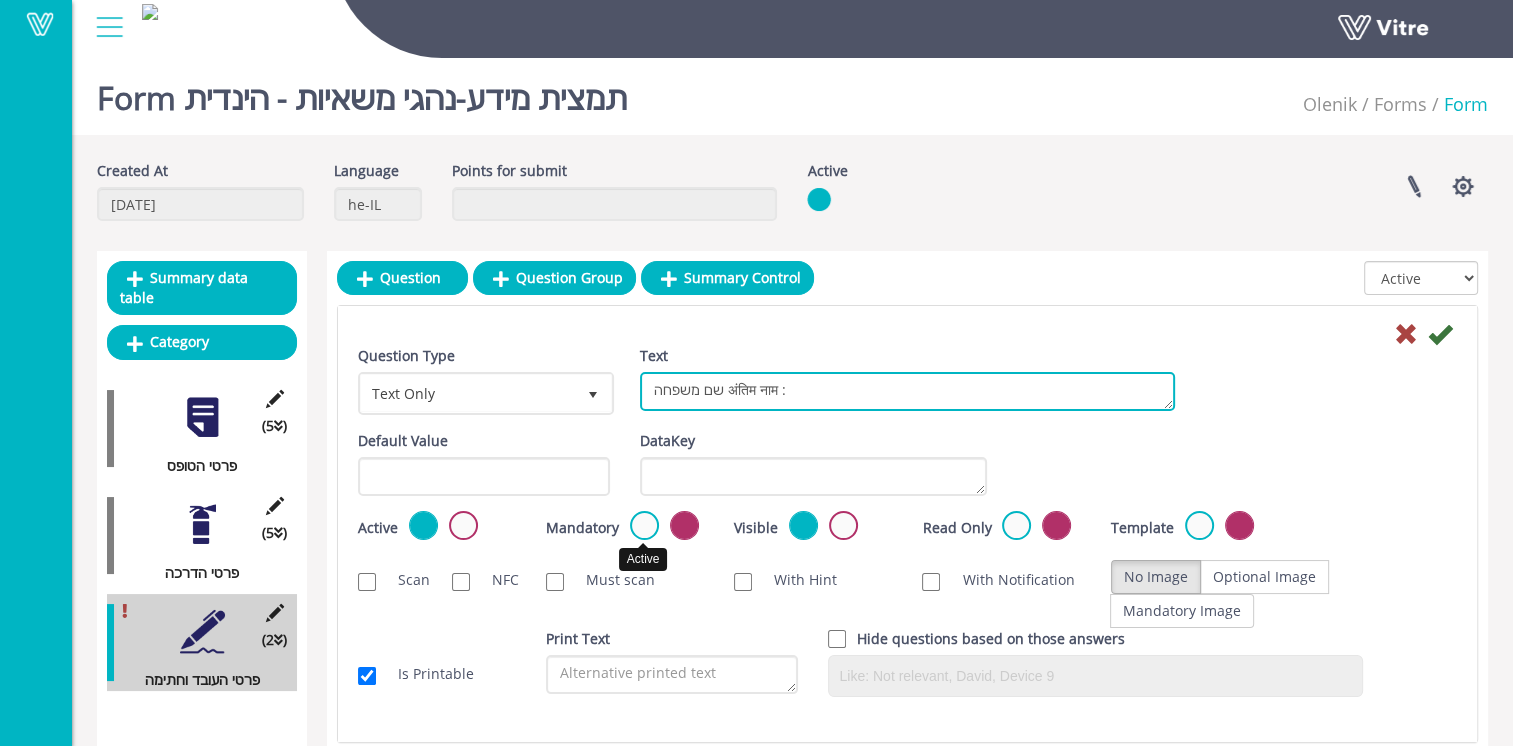 type on "שם משפחה अंतिम नाम :" 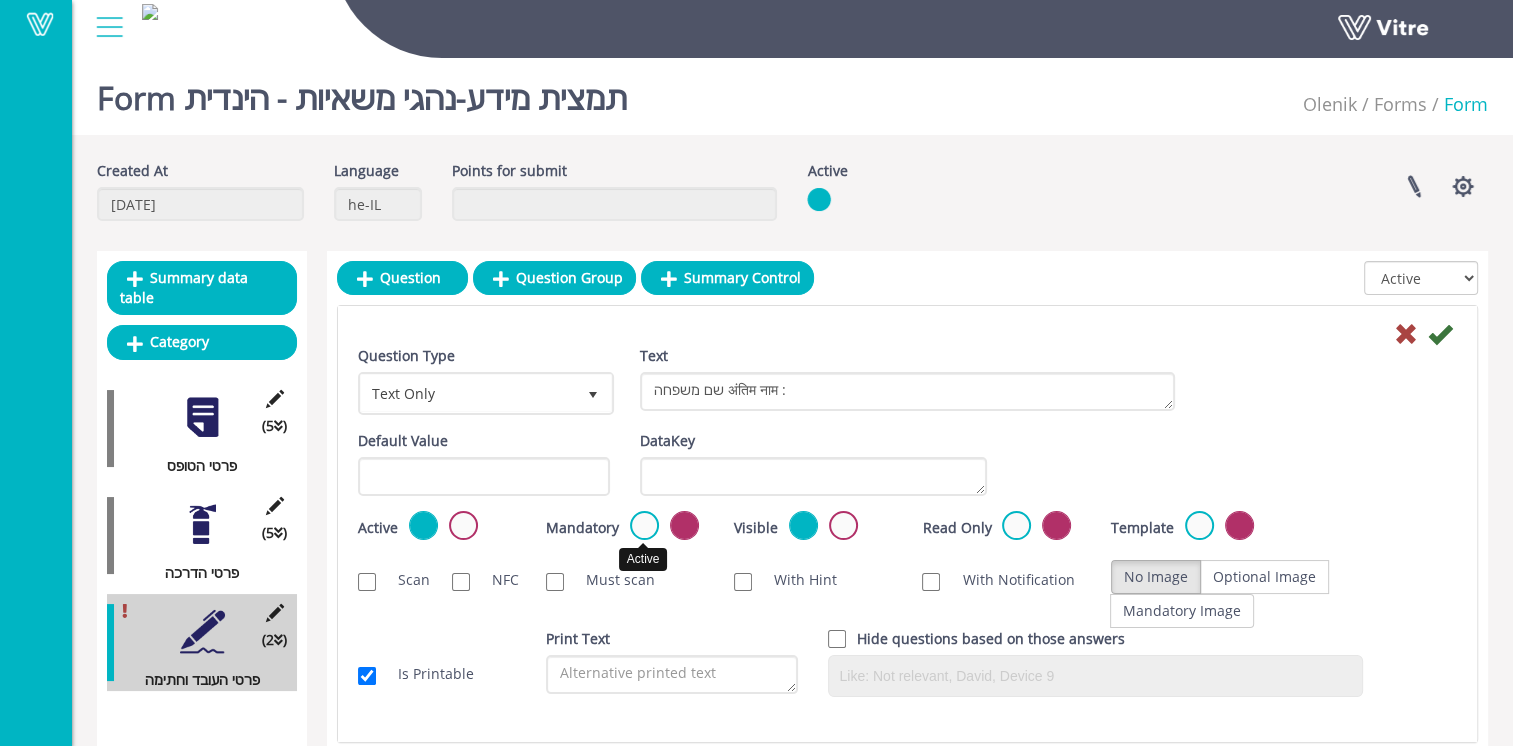 click at bounding box center (644, 525) 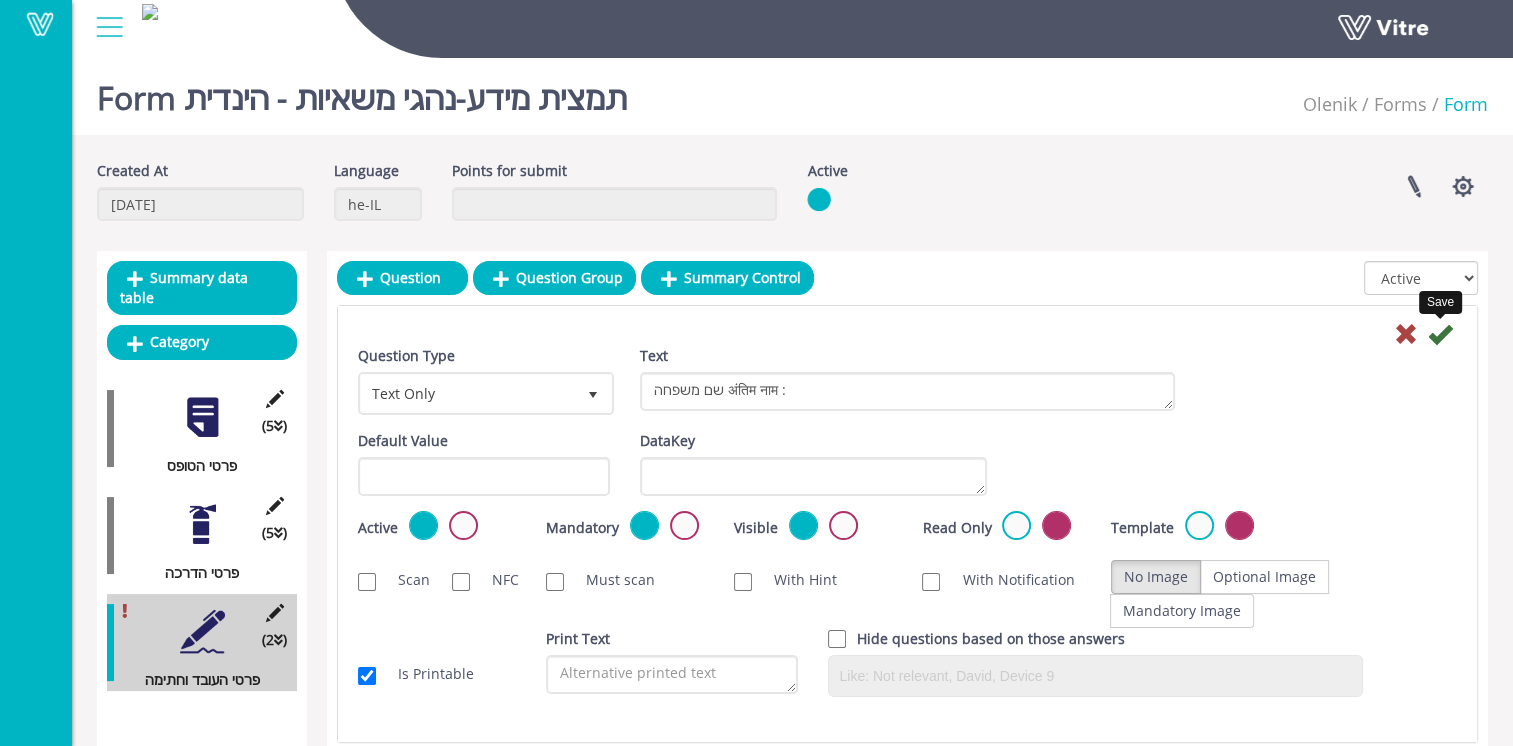 click at bounding box center [1440, 334] 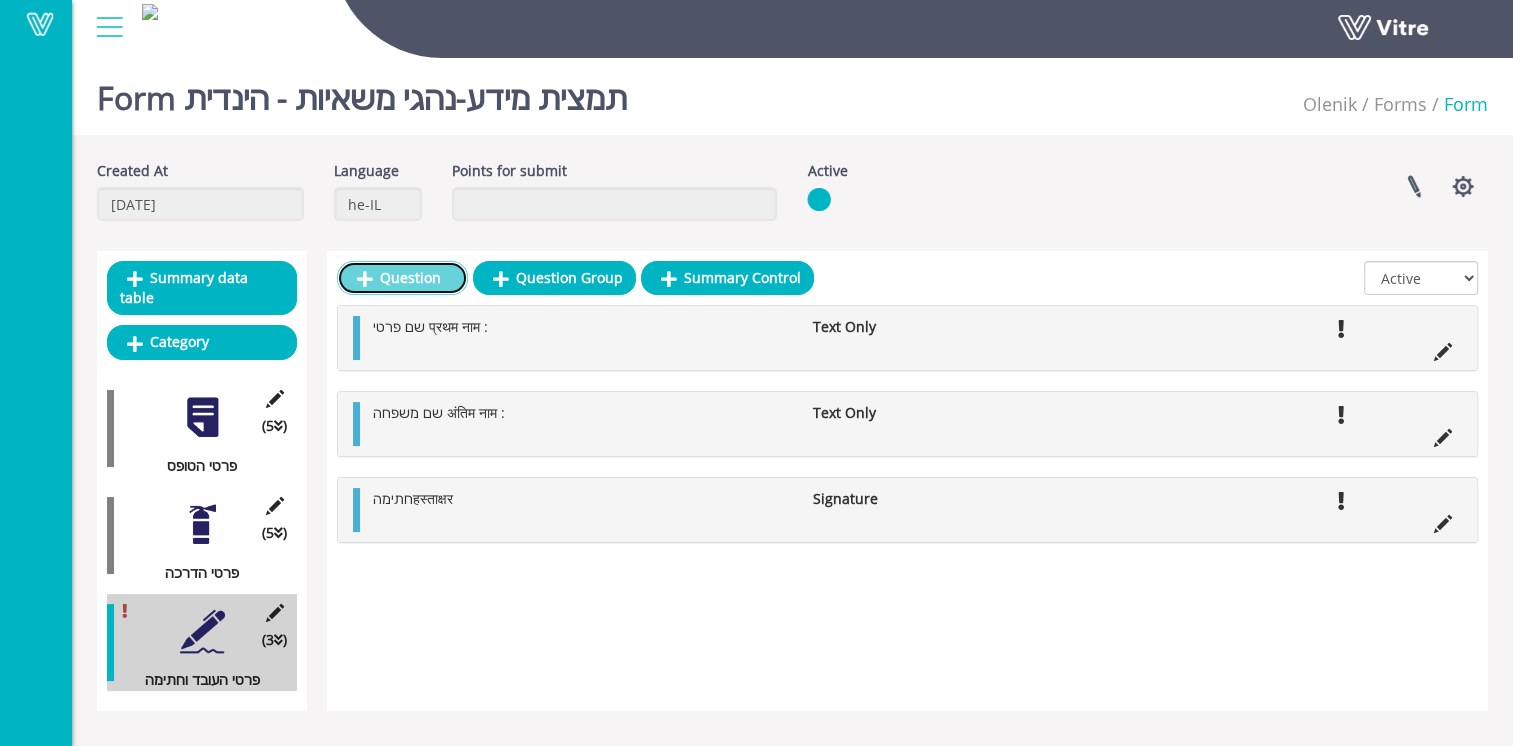 click on "Question" at bounding box center [402, 278] 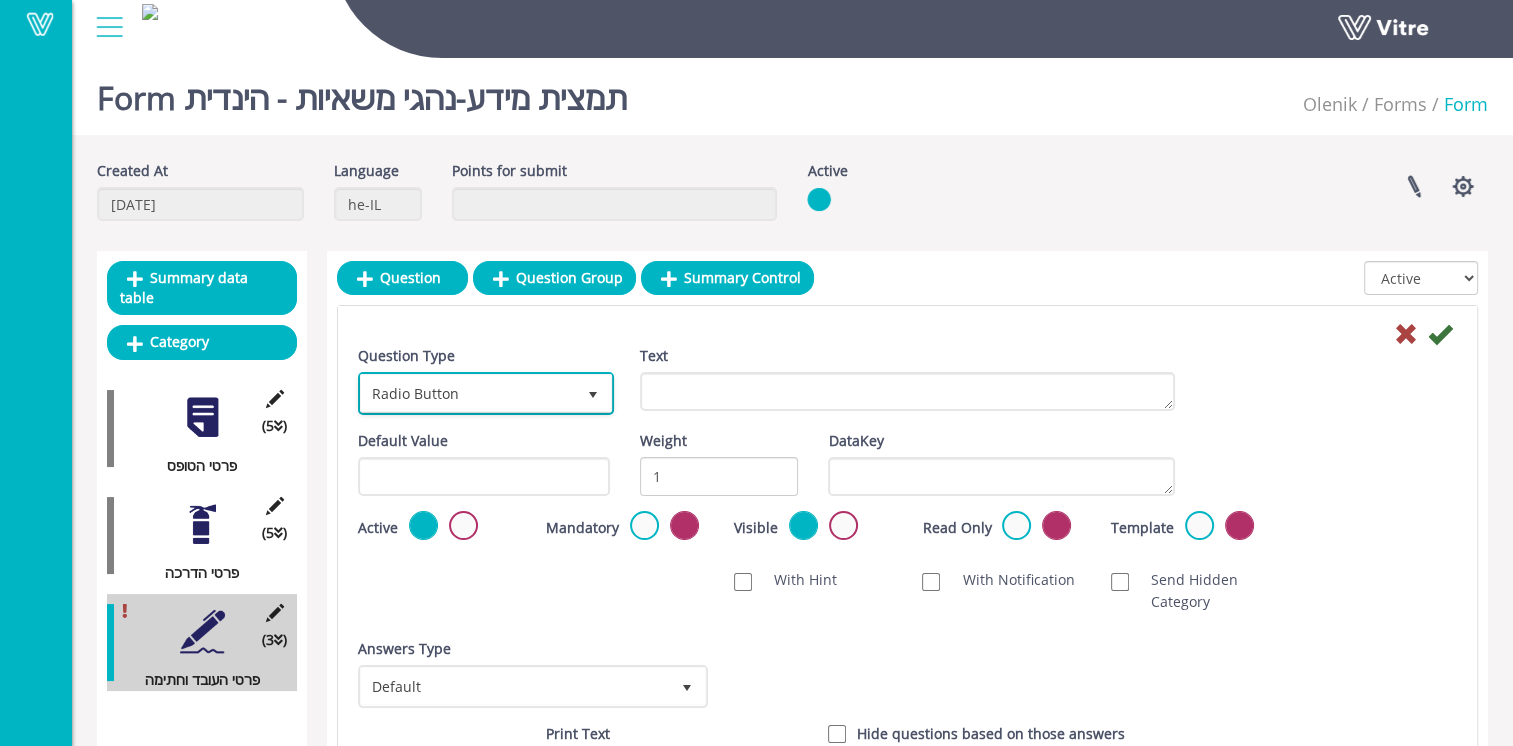 click on "Radio Button" at bounding box center [468, 393] 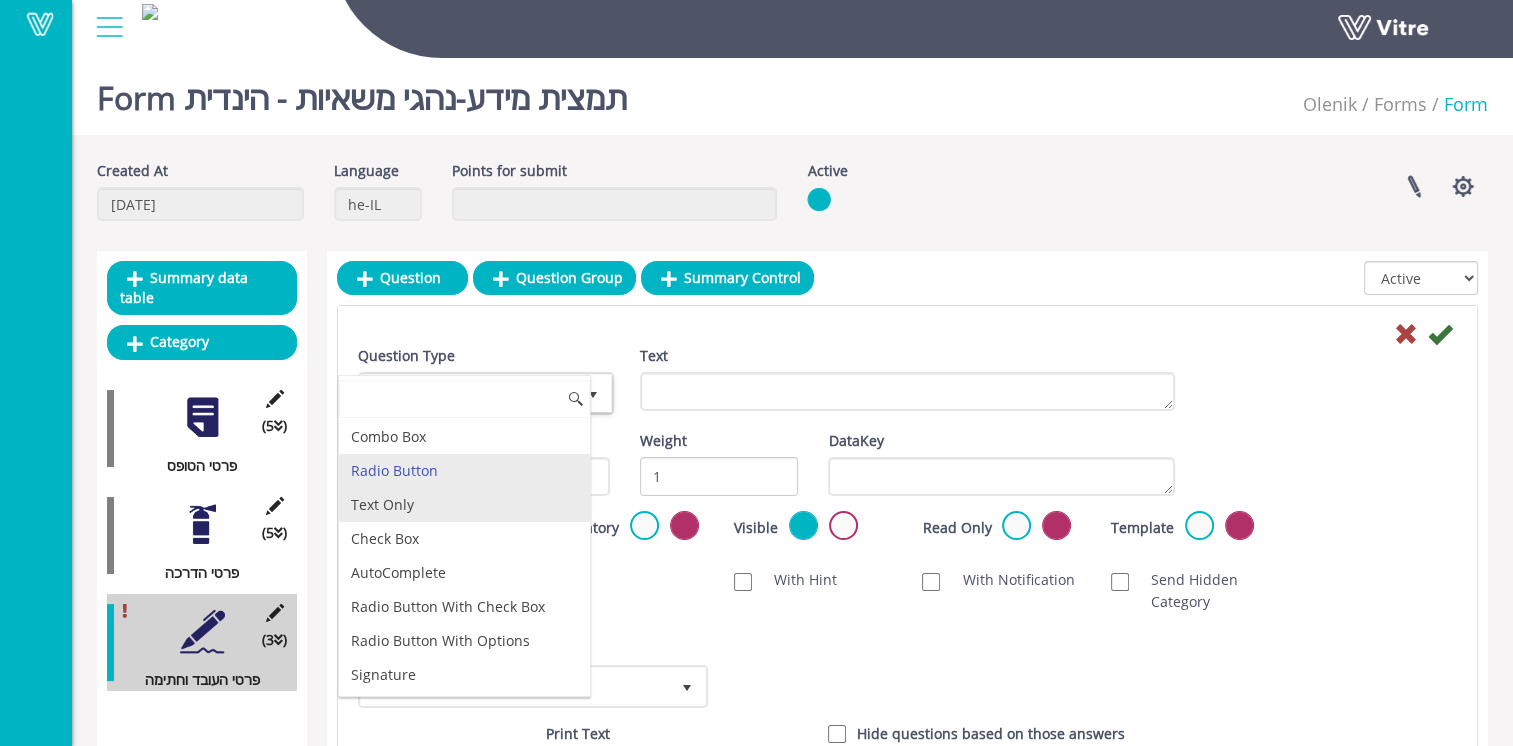 click on "Text Only" at bounding box center [464, 505] 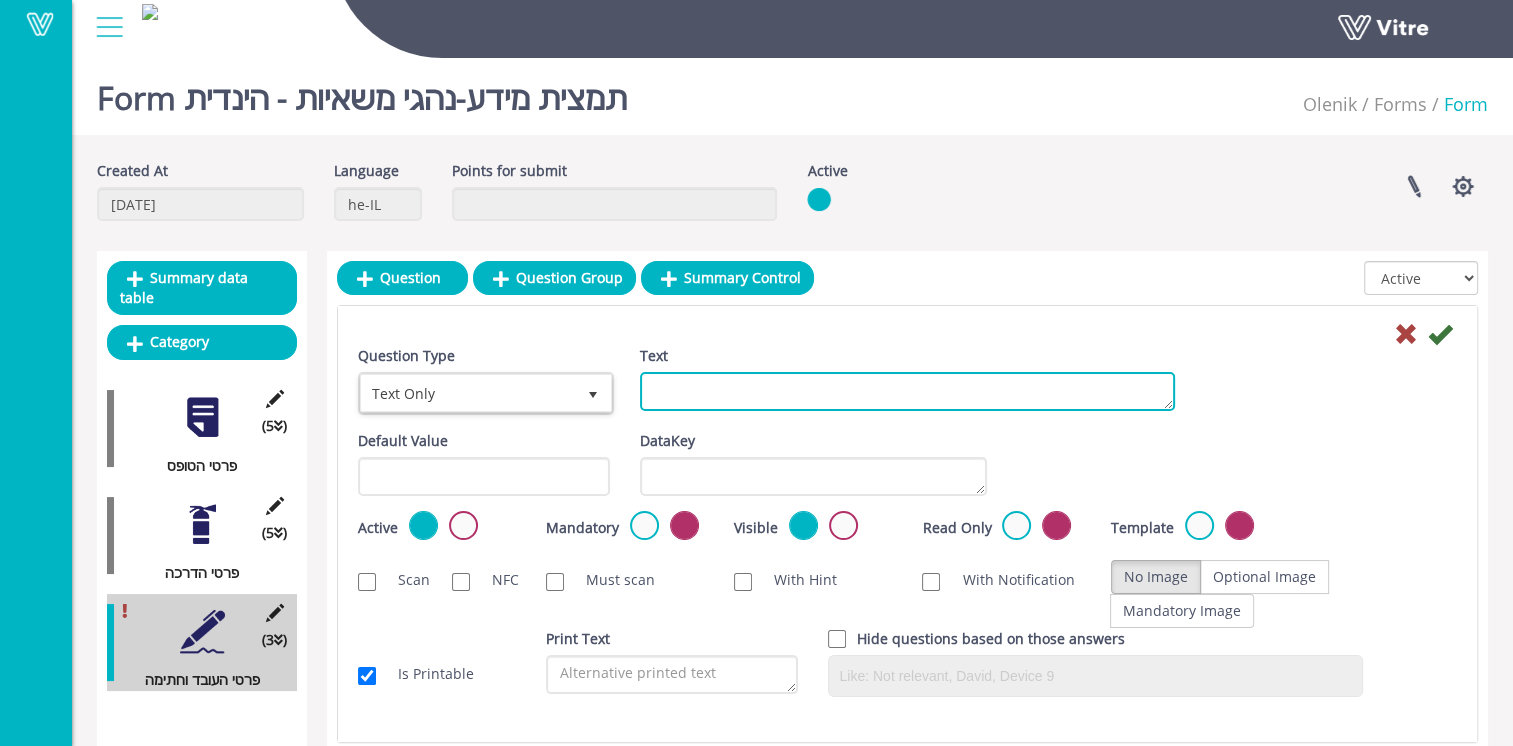 click on "Text" at bounding box center (907, 391) 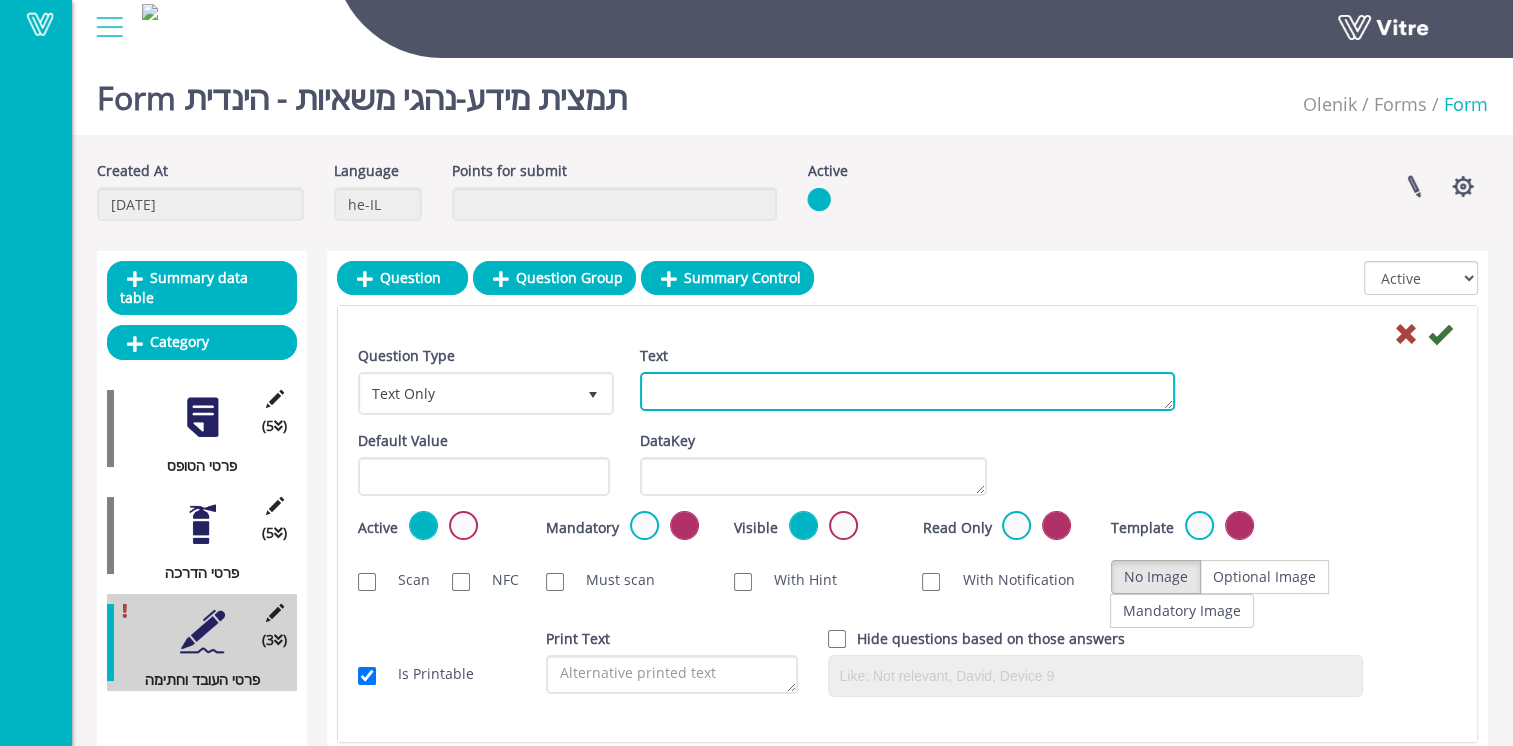 paste on "ת.ז/דרכוןआईडी:" 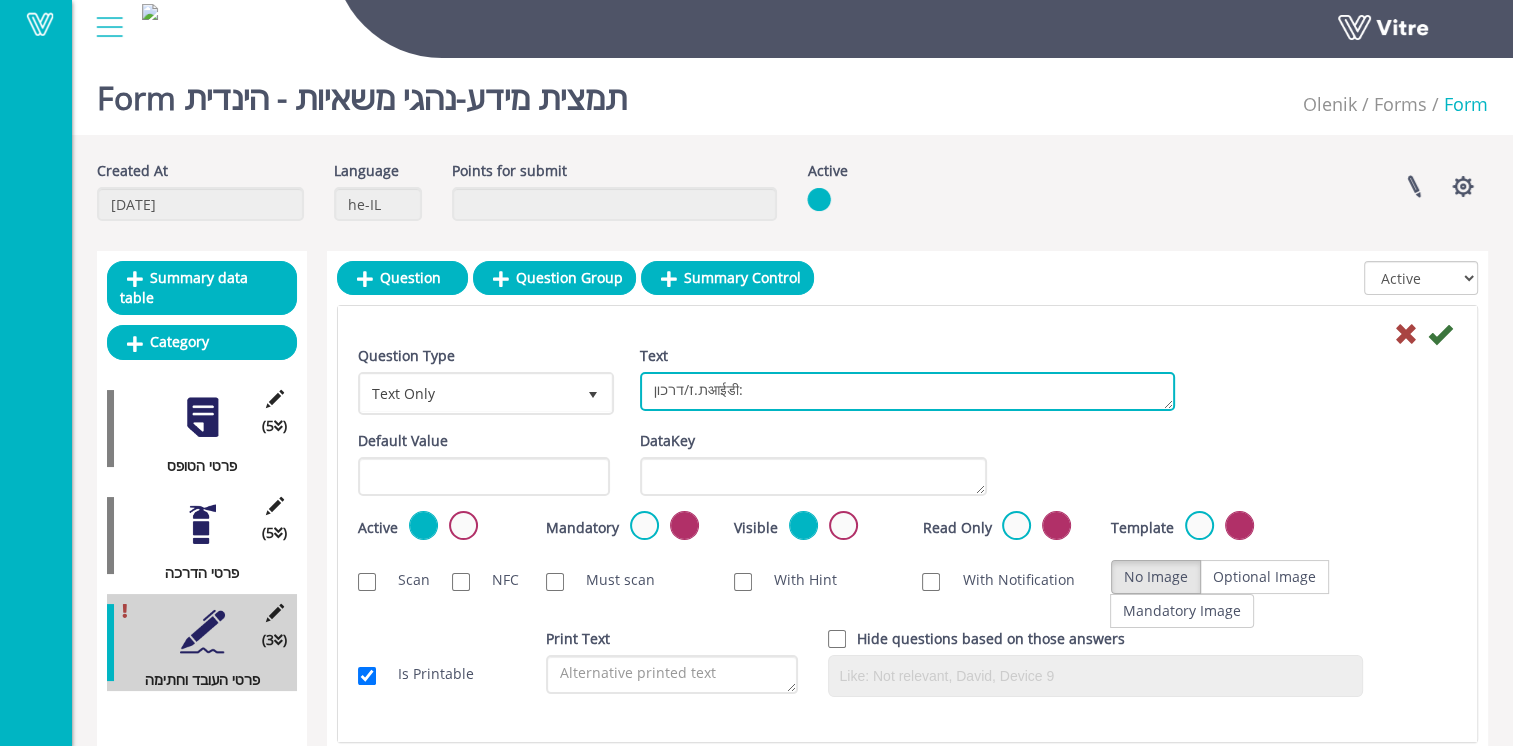 click on "ת.ז/דרכוןआईडी:" at bounding box center [907, 391] 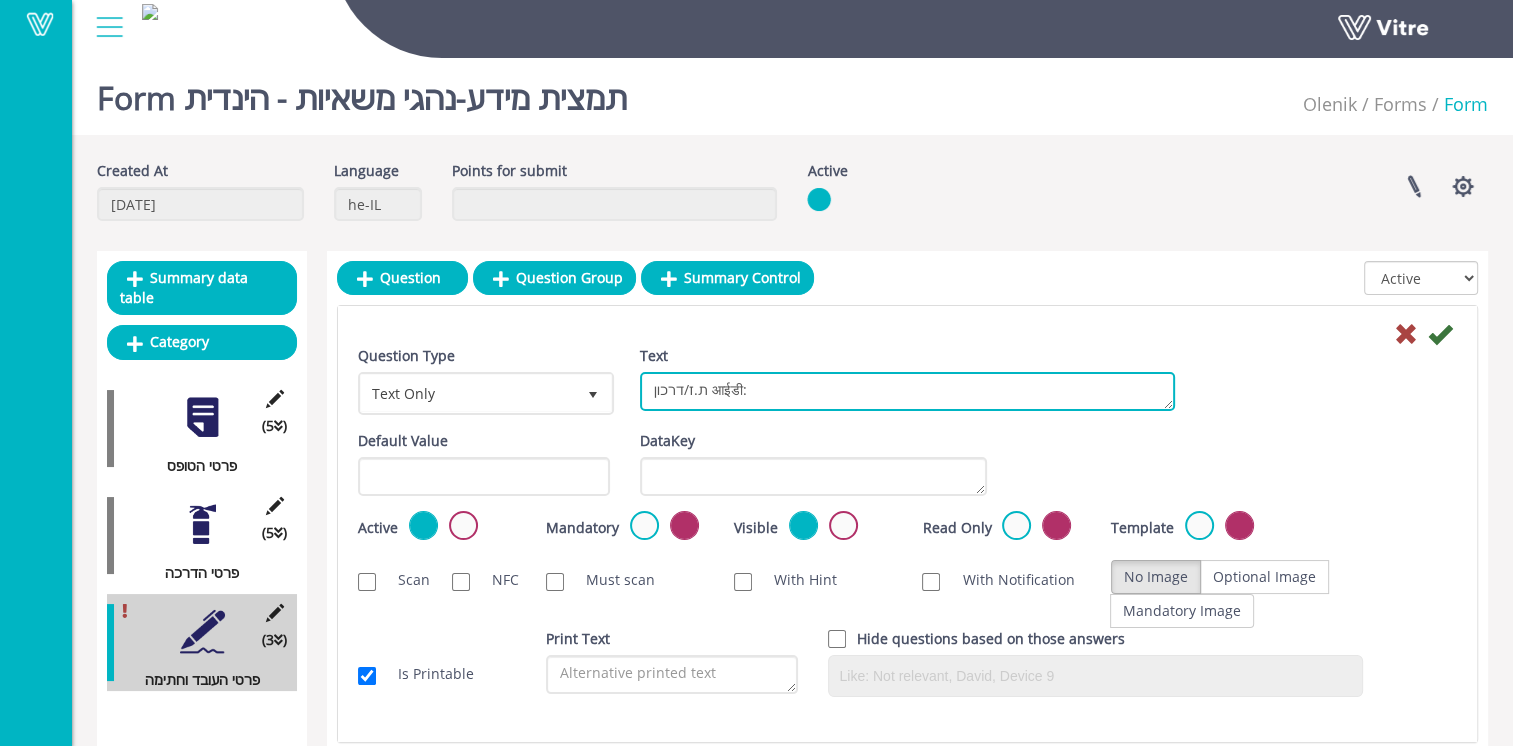 click on "ת.ז/דרכון आईडी:" at bounding box center (907, 391) 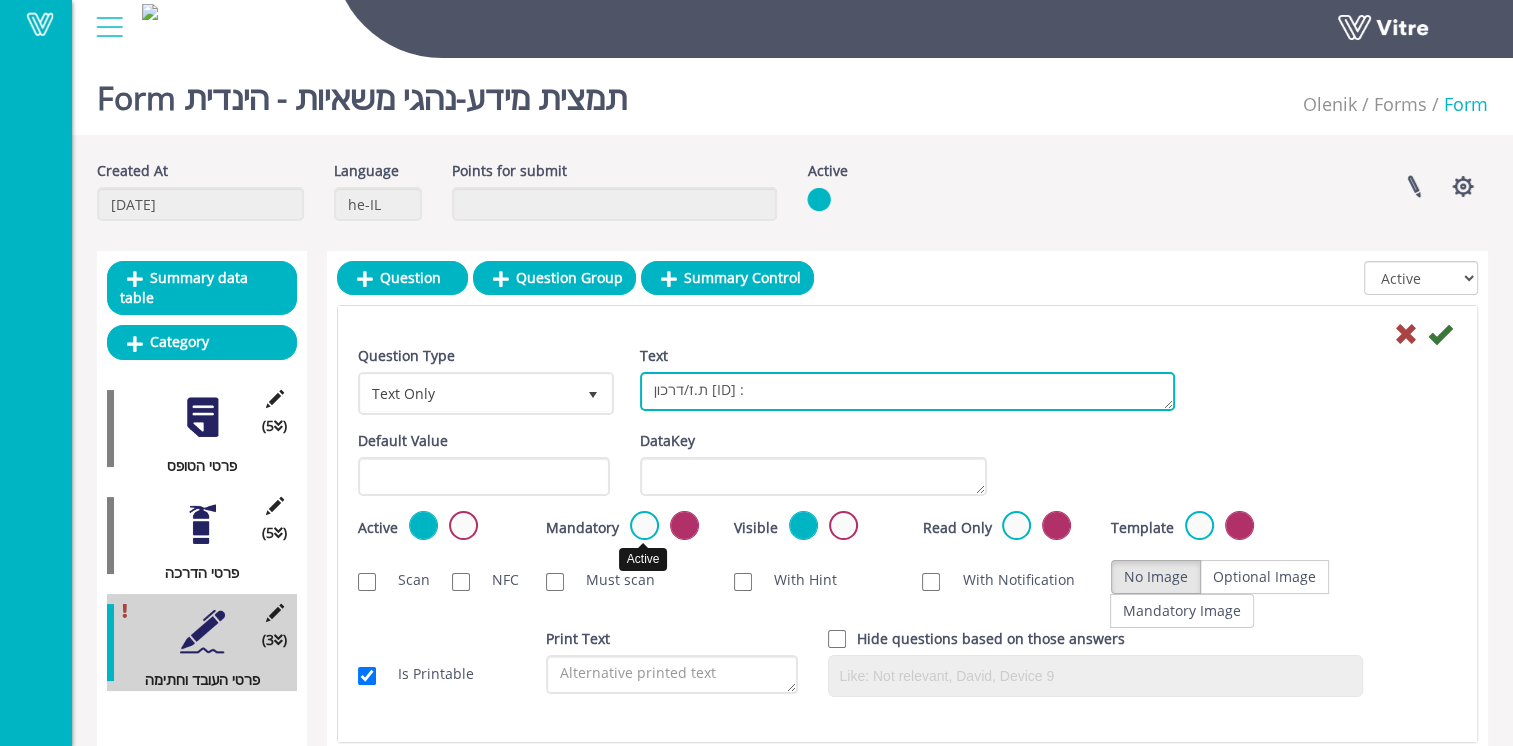 type on "ת.ז/דרכון आईडी :" 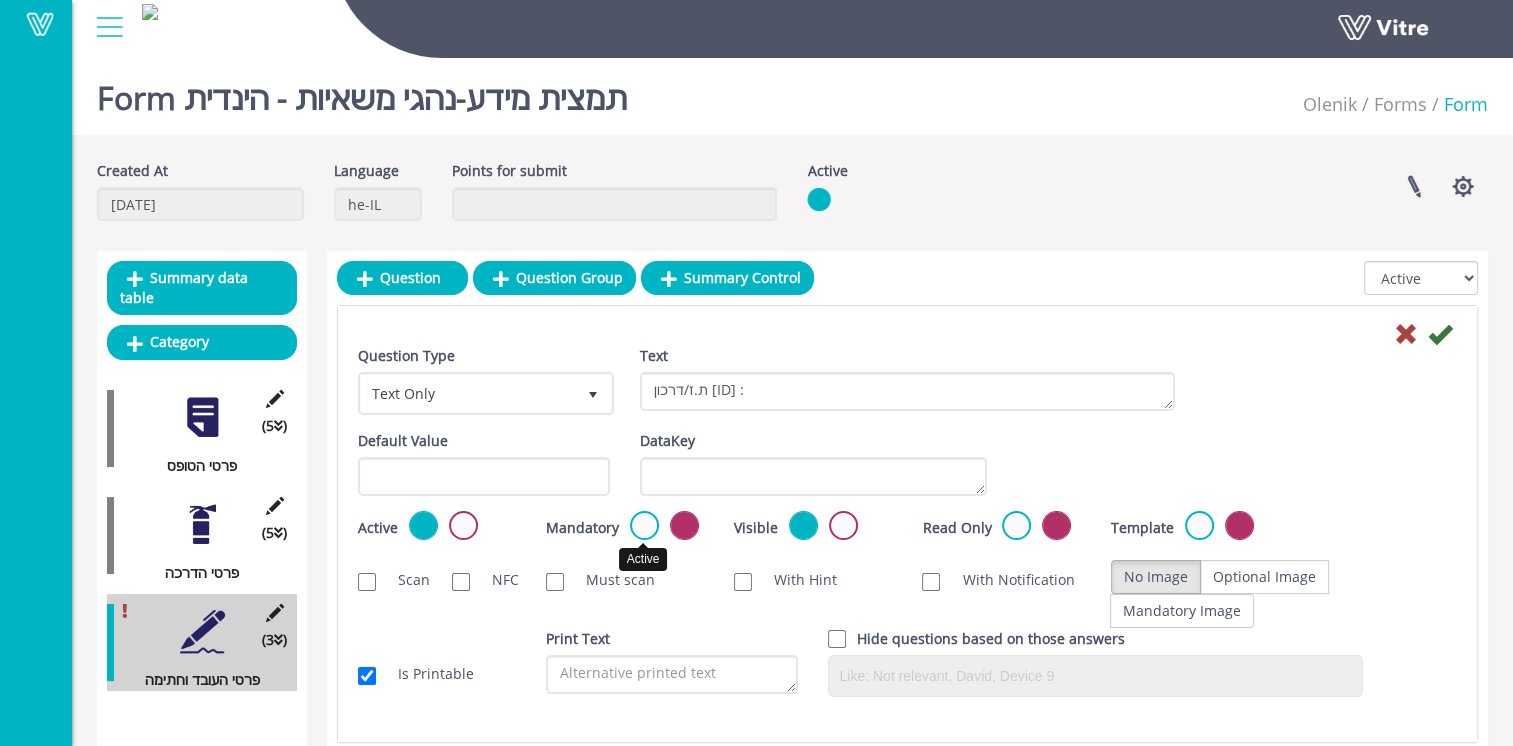 click at bounding box center (644, 525) 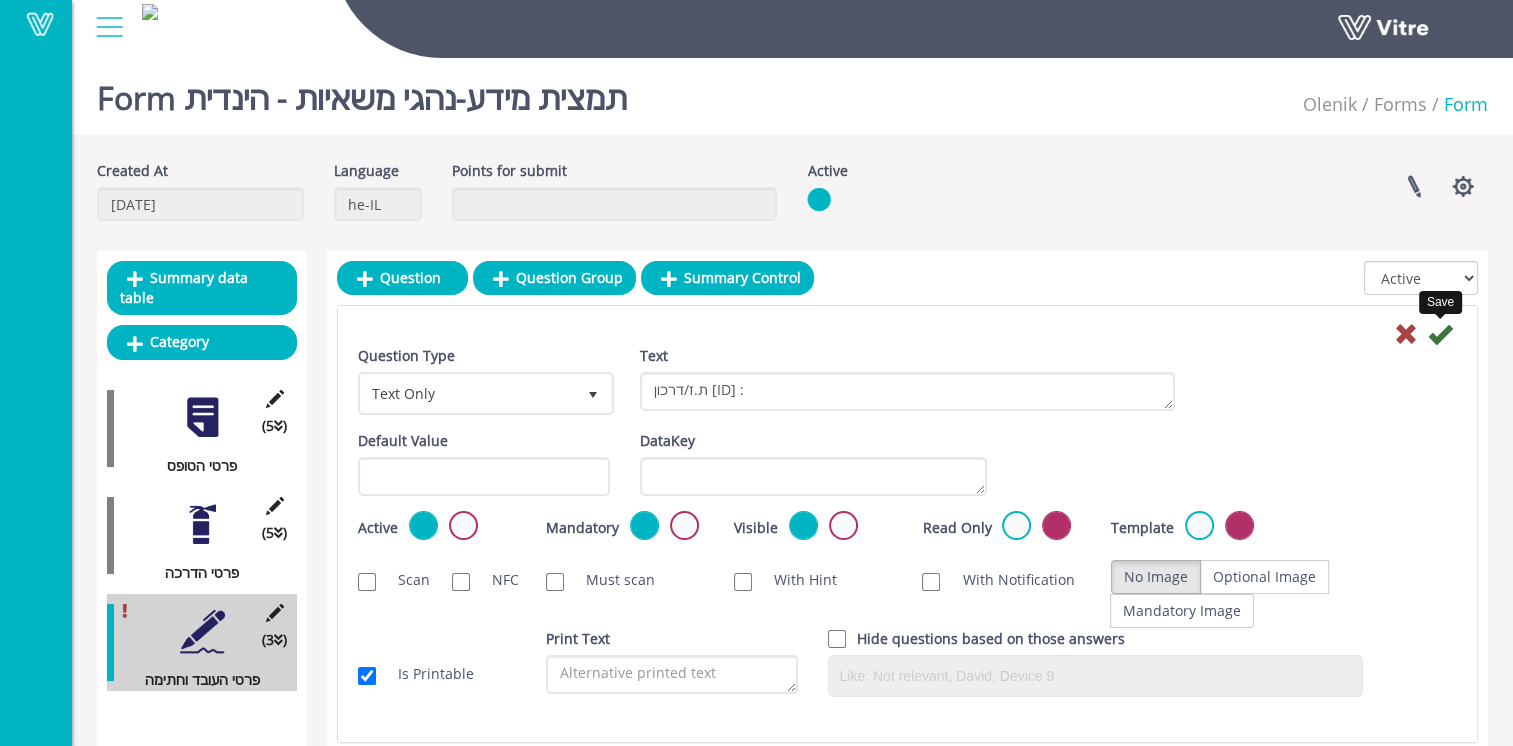 click at bounding box center [1440, 334] 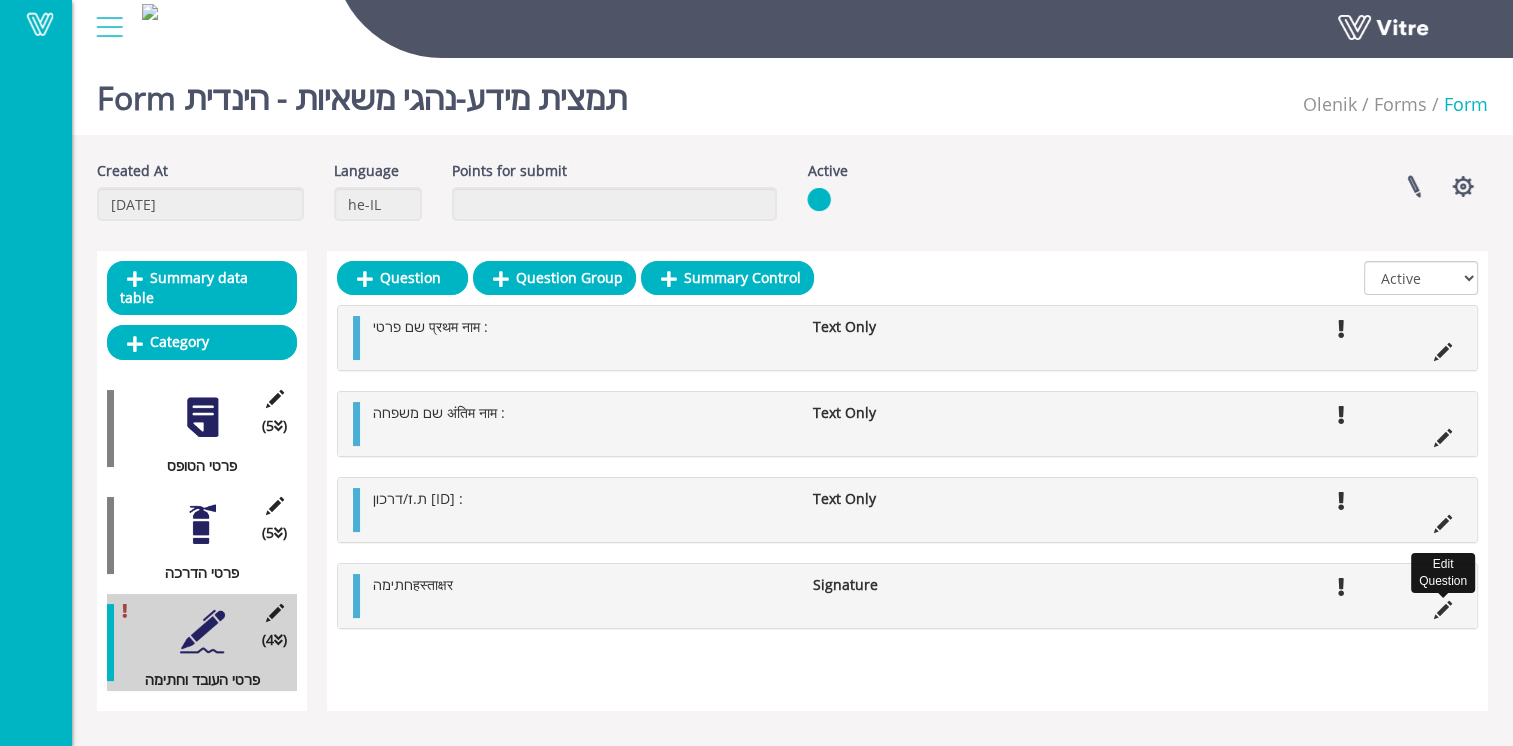 click at bounding box center (1443, 610) 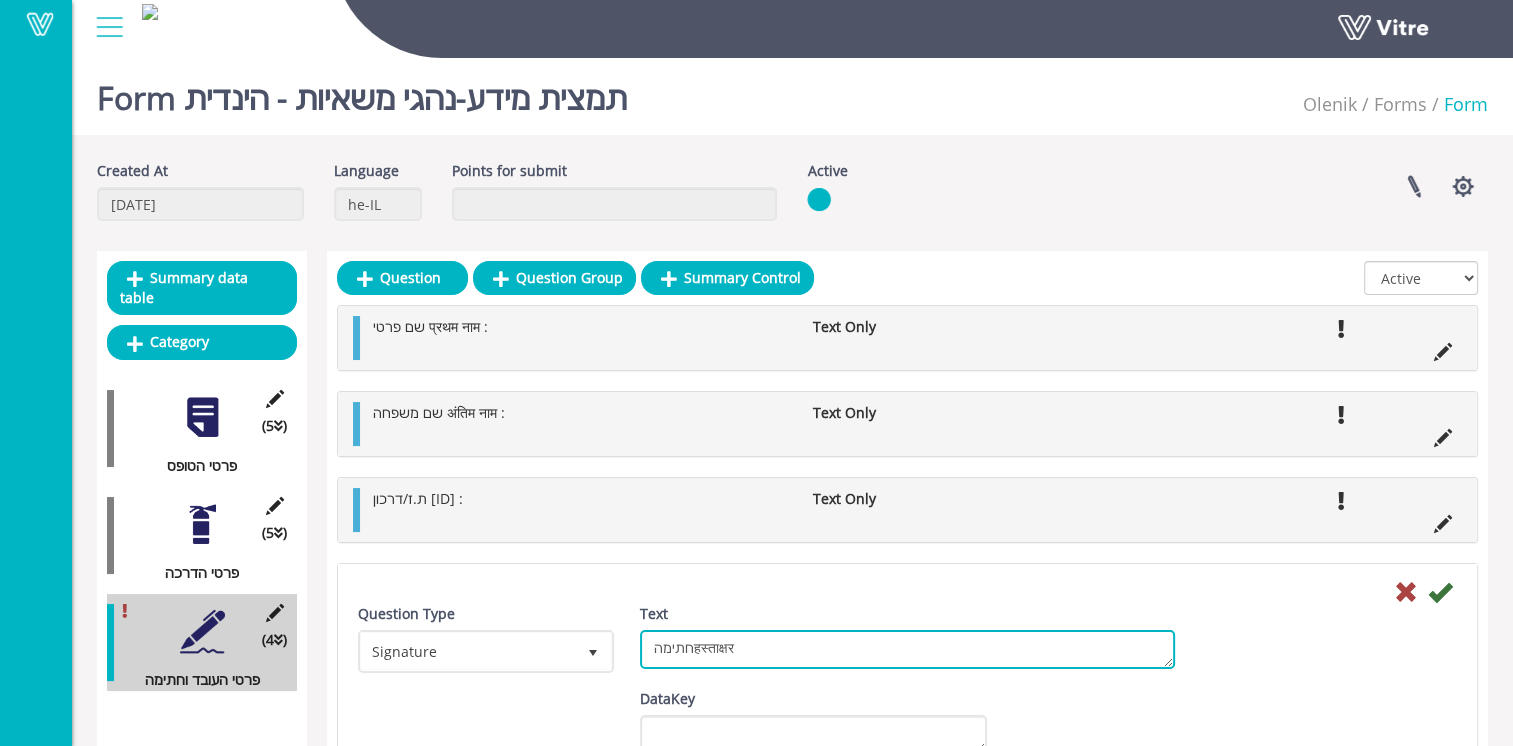 click on "חתימהहस्ताक्षर" at bounding box center (907, 649) 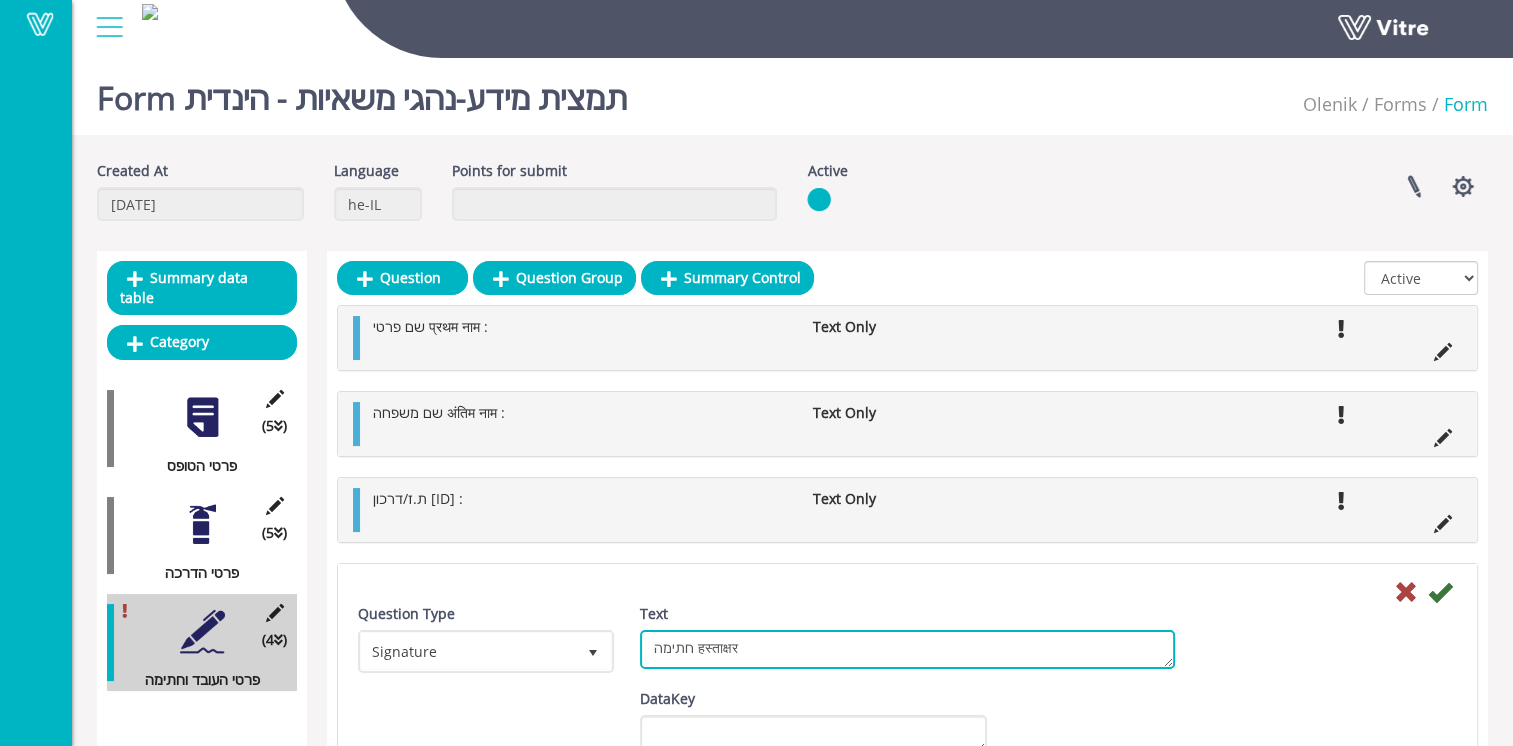 click on "חתימהहस्ताक्षर" at bounding box center [907, 649] 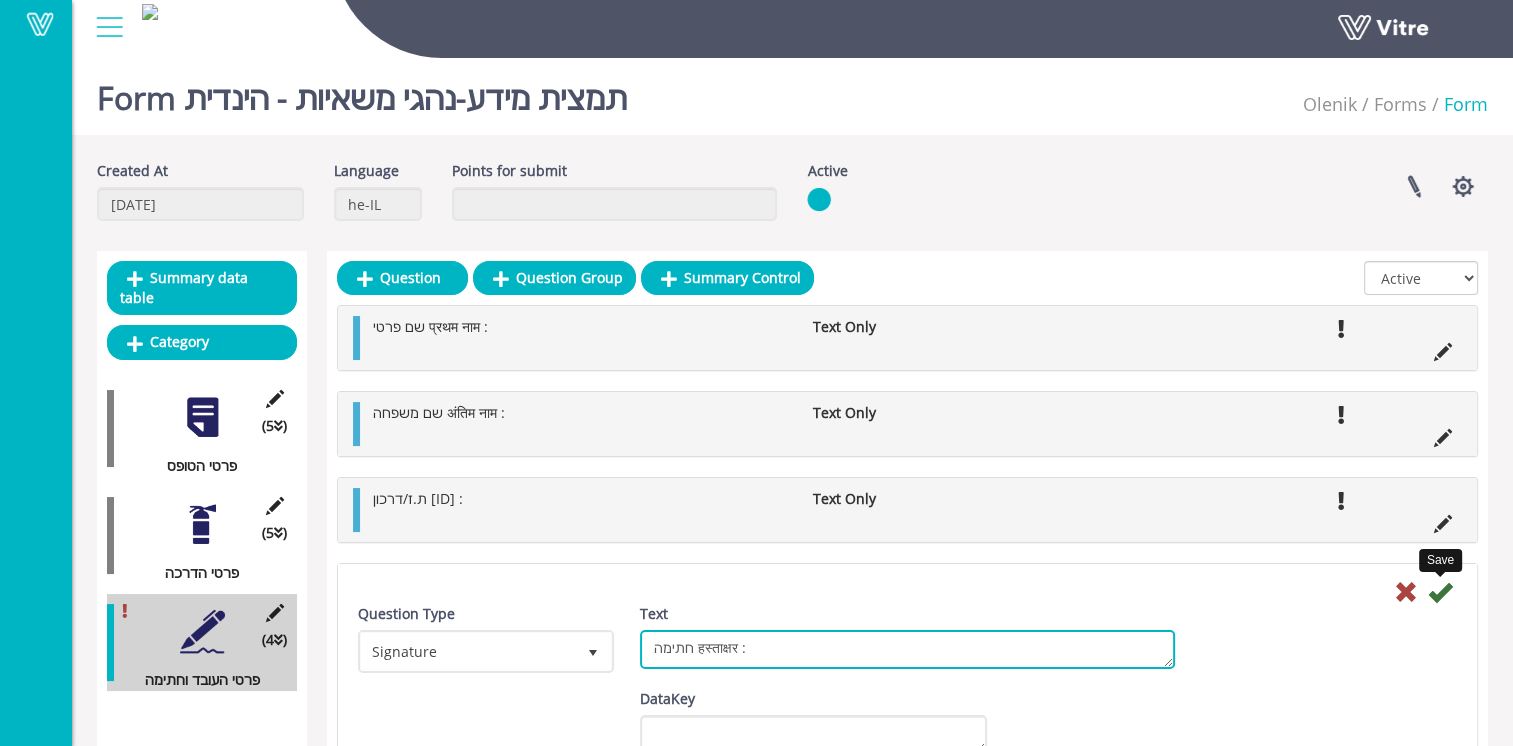 type on "חתימה हस्ताक्षर :" 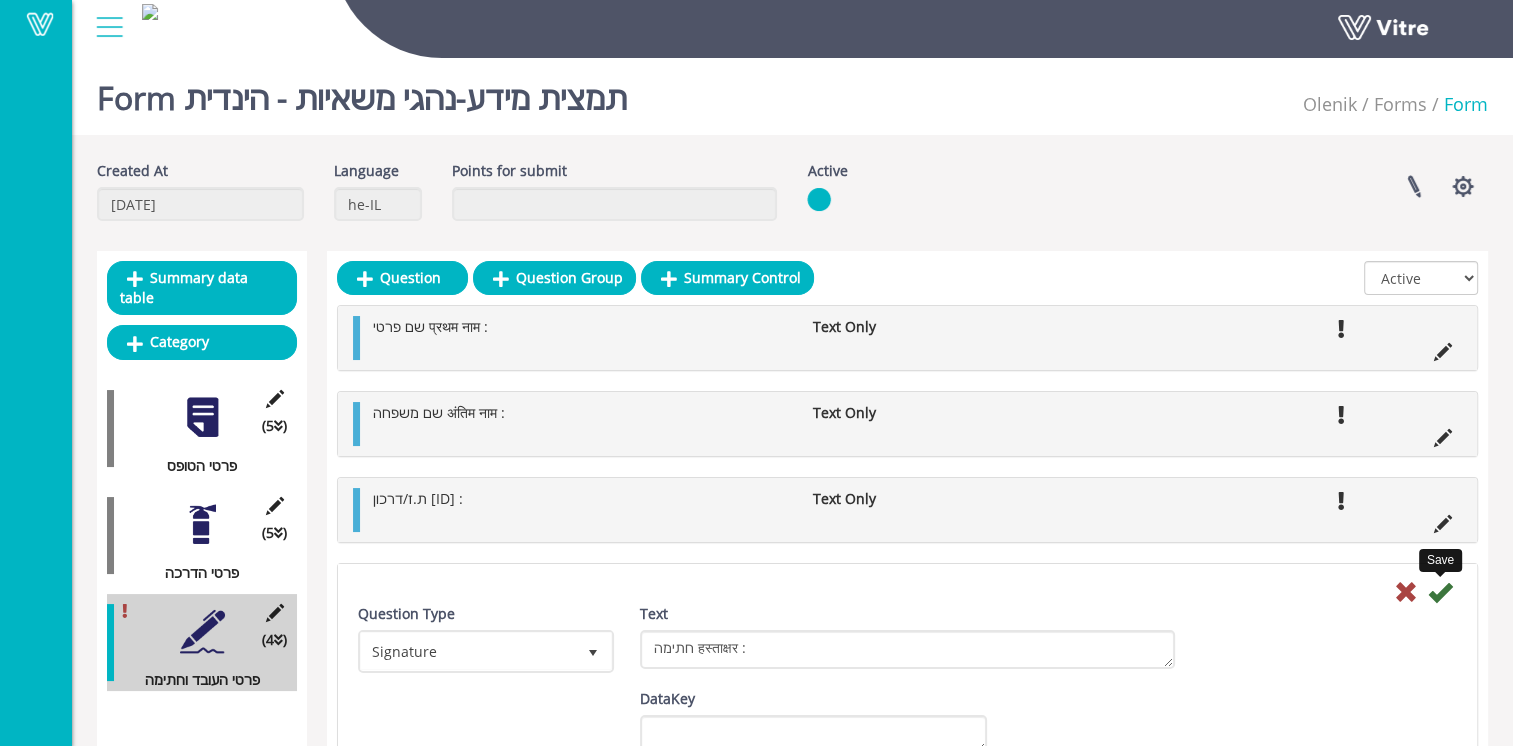 click at bounding box center (1440, 592) 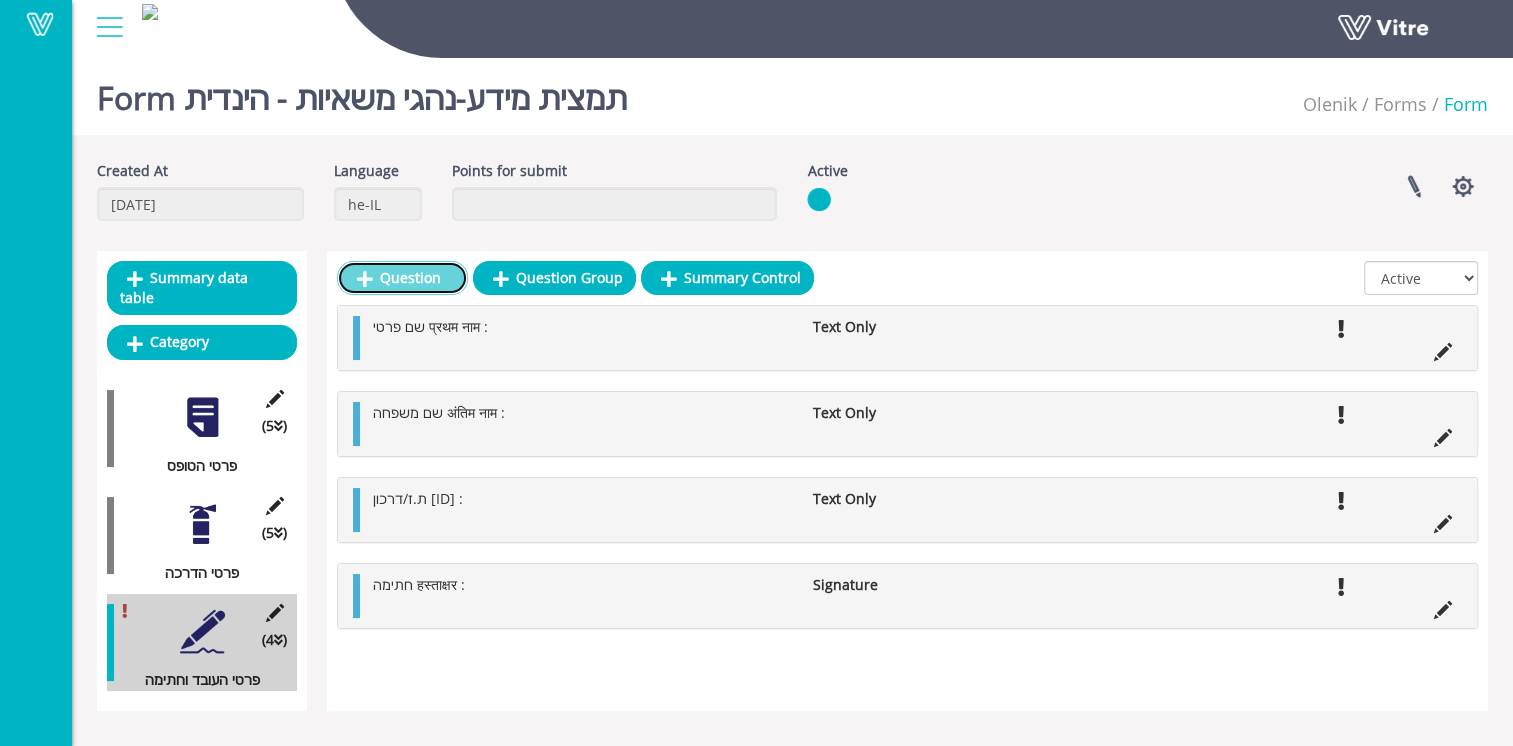 drag, startPoint x: 424, startPoint y: 274, endPoint x: 446, endPoint y: 338, distance: 67.6757 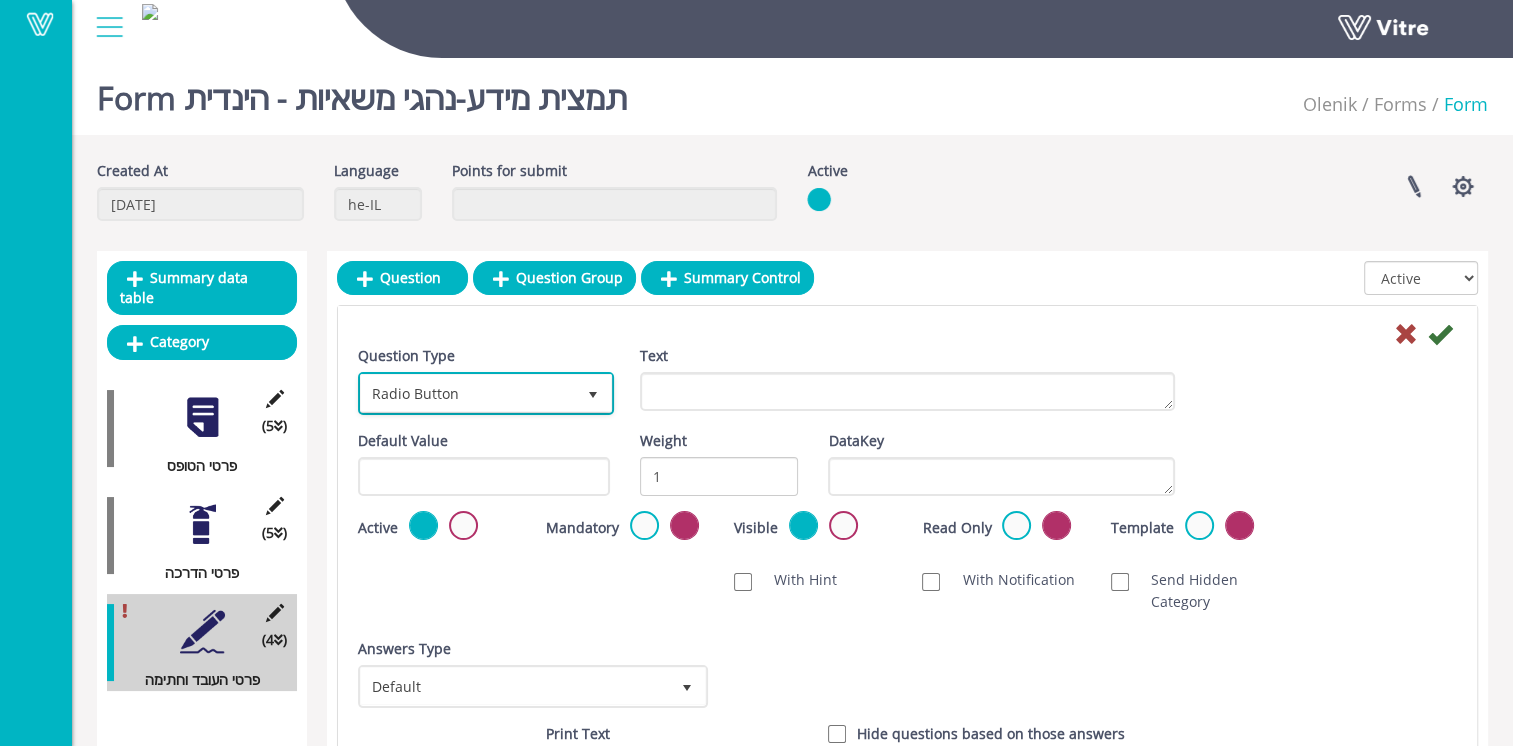 click on "Radio Button" at bounding box center [468, 393] 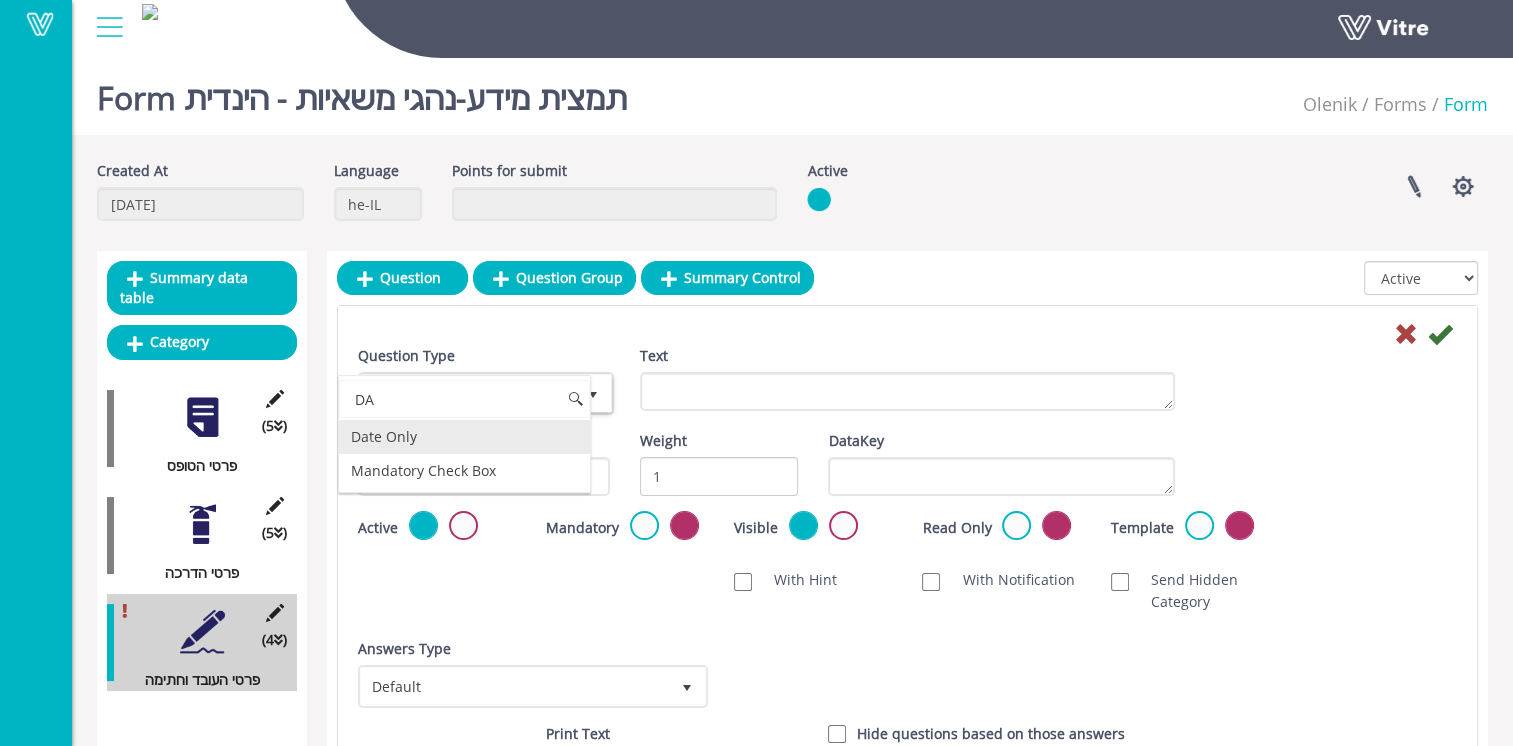 click on "Date Only" at bounding box center [464, 437] 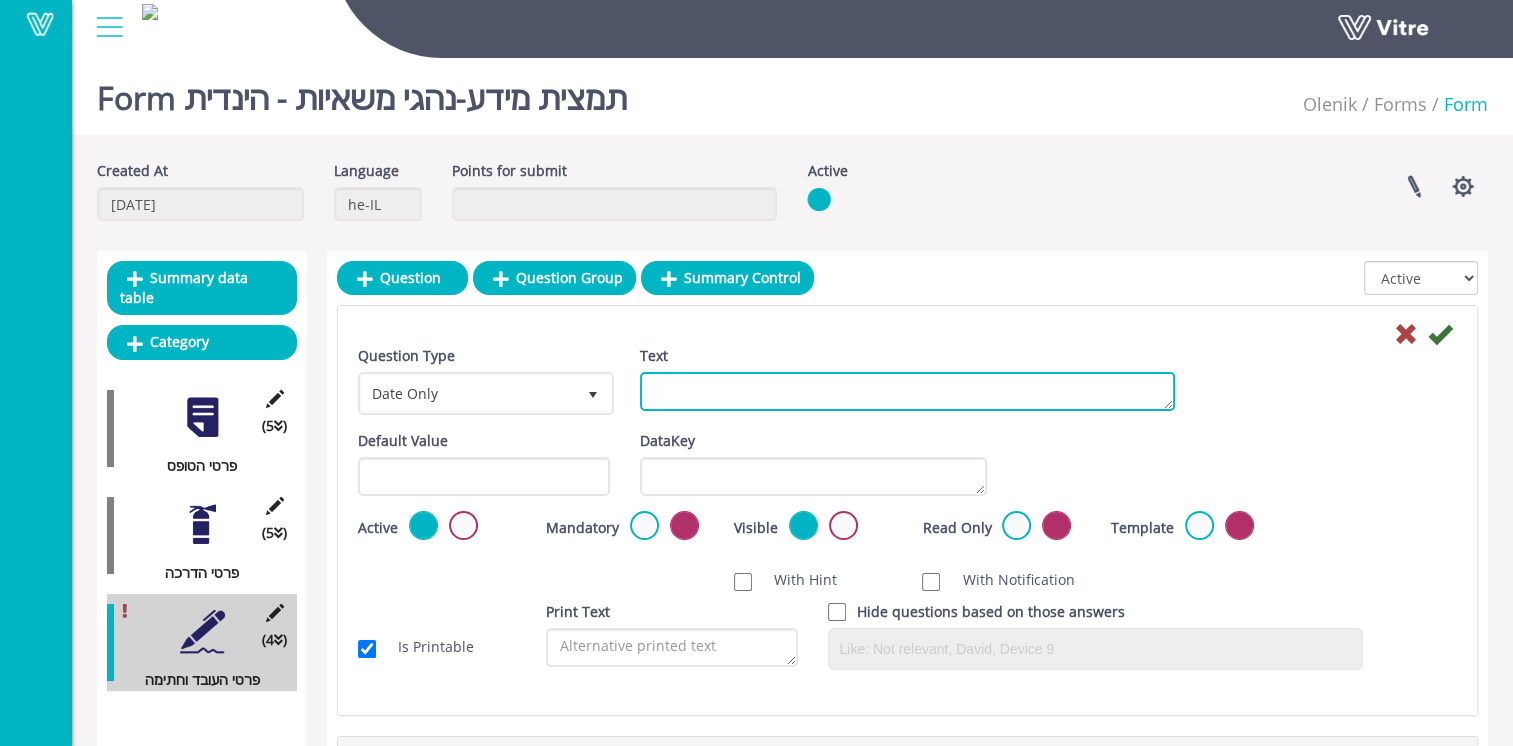 click on "Text" at bounding box center (907, 391) 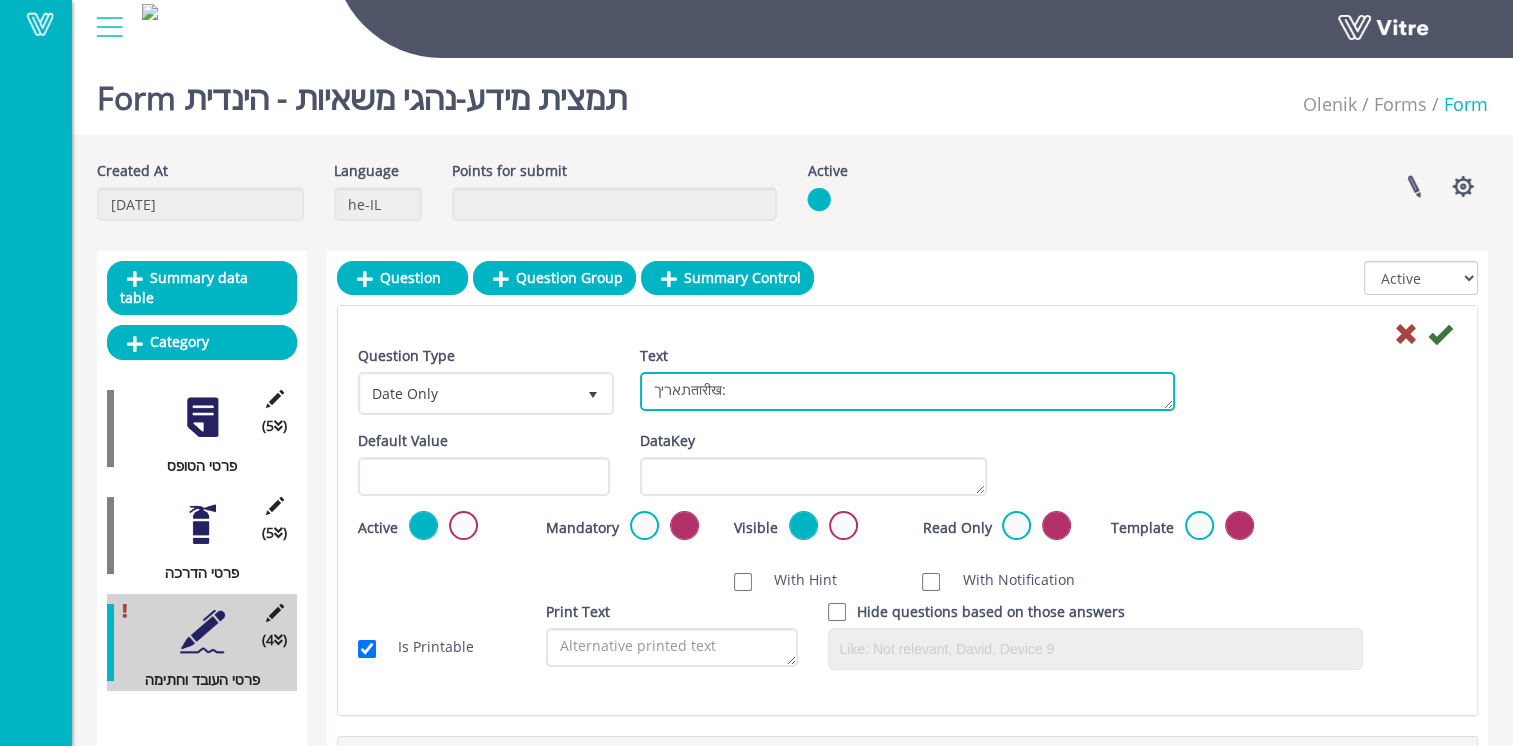 click on "תאריךतारीख:" at bounding box center (907, 391) 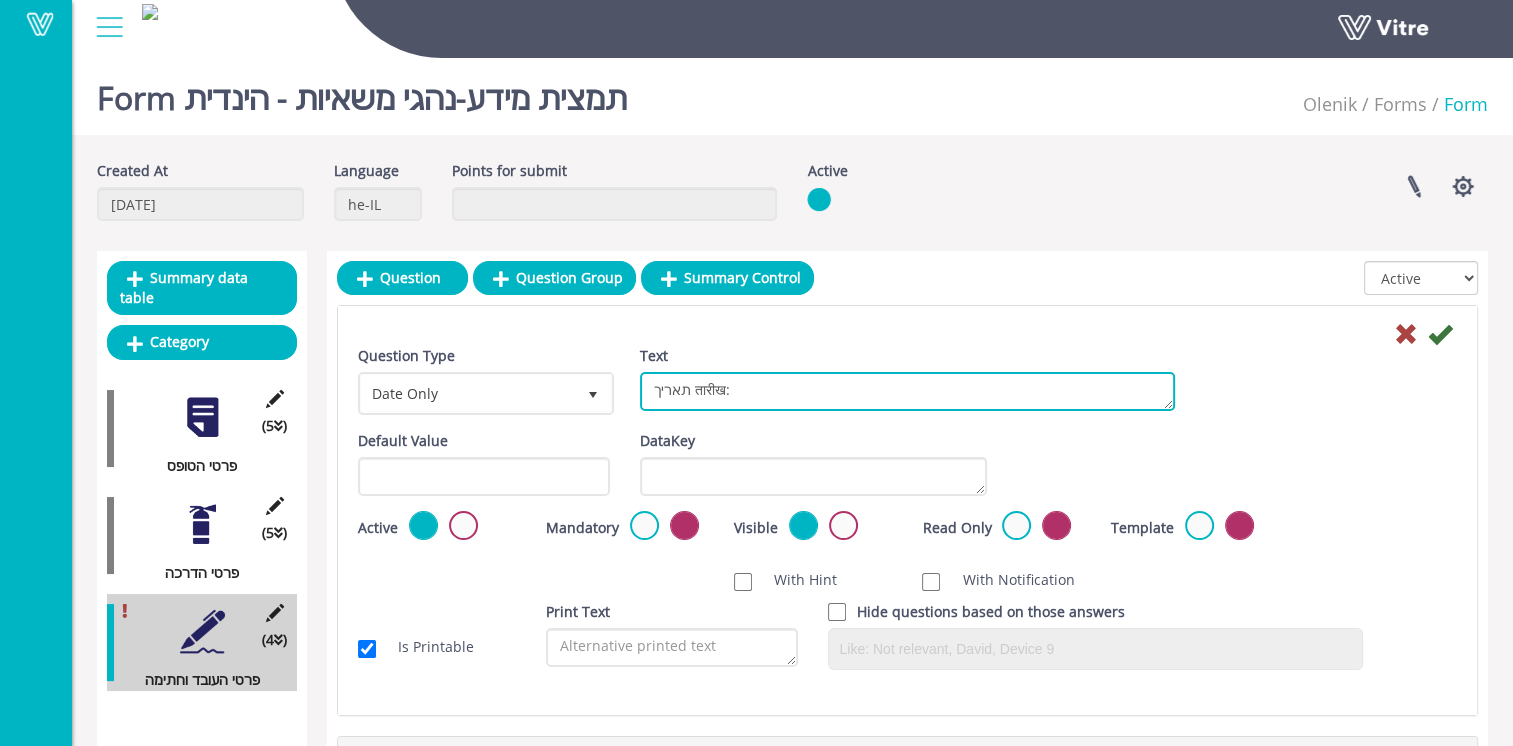 click on "תאריך तारीख:" at bounding box center (907, 391) 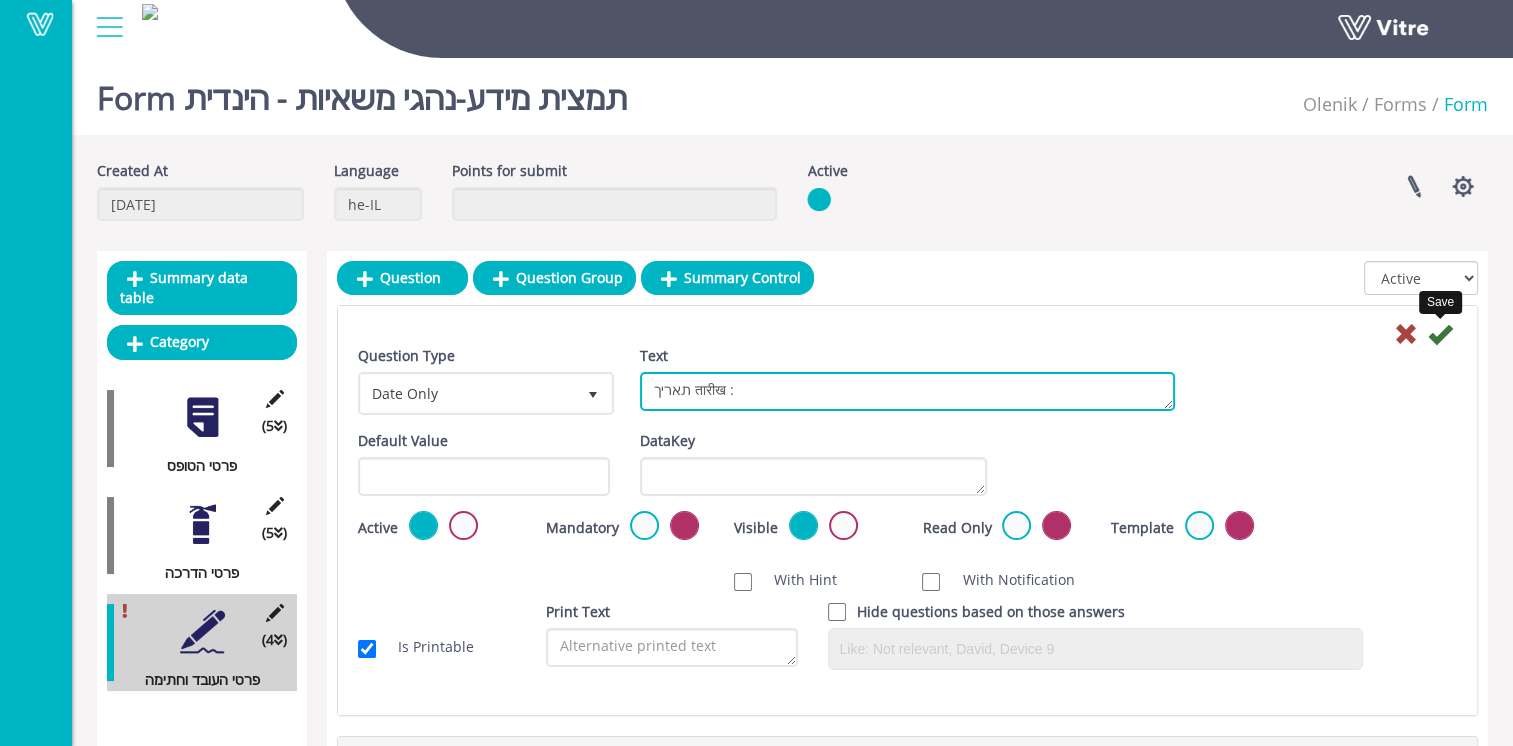 type on "תאריך तारीख :" 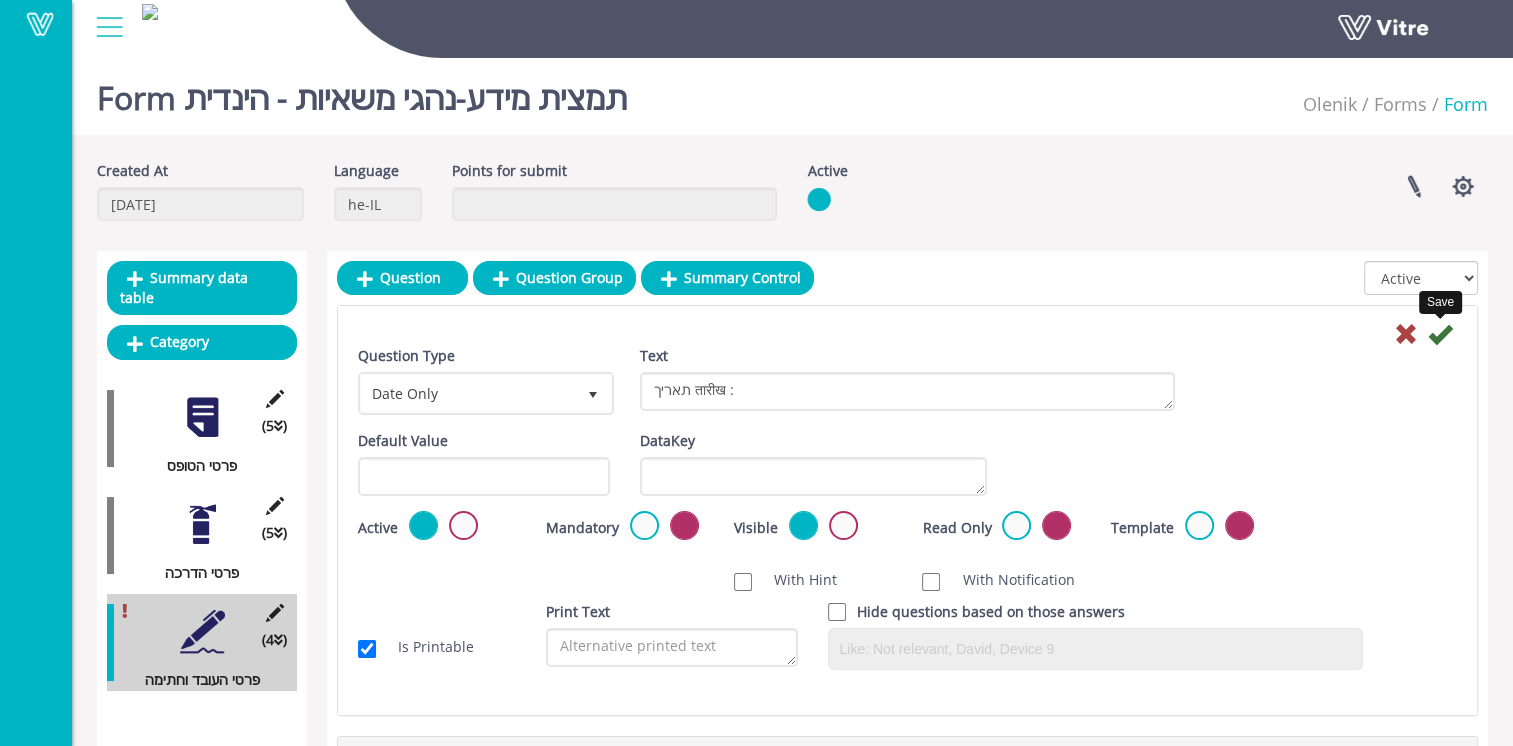 click at bounding box center [1440, 334] 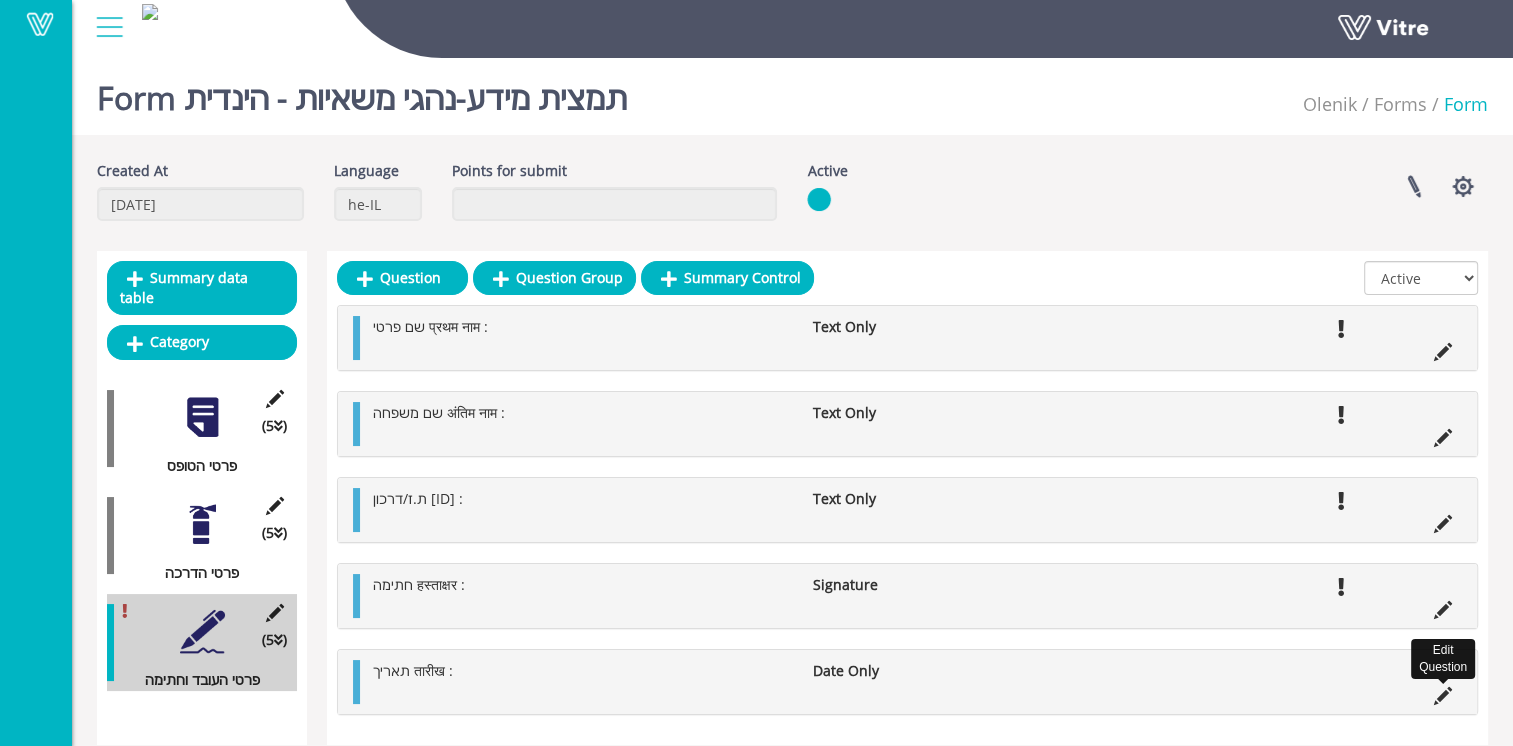 click at bounding box center (1443, 696) 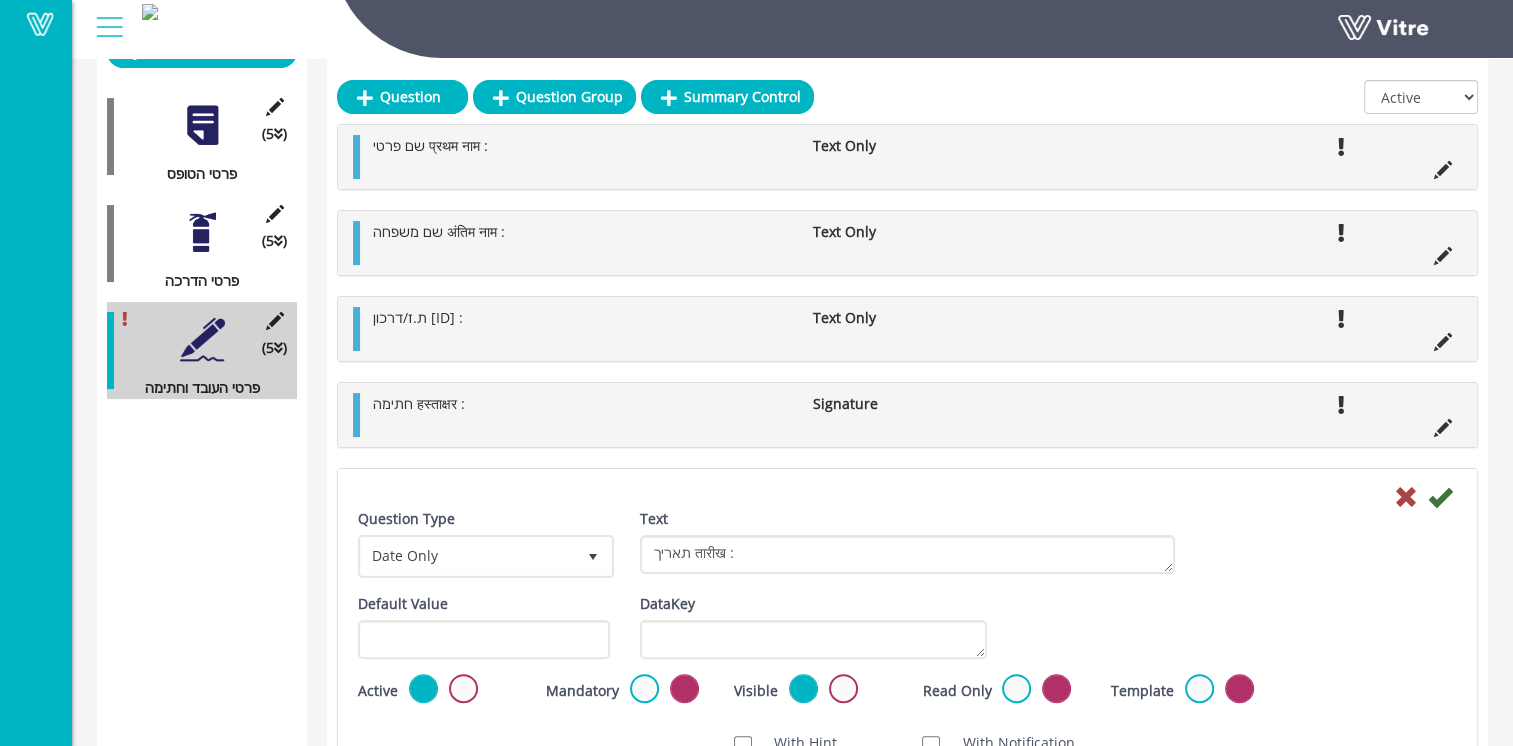 scroll, scrollTop: 300, scrollLeft: 0, axis: vertical 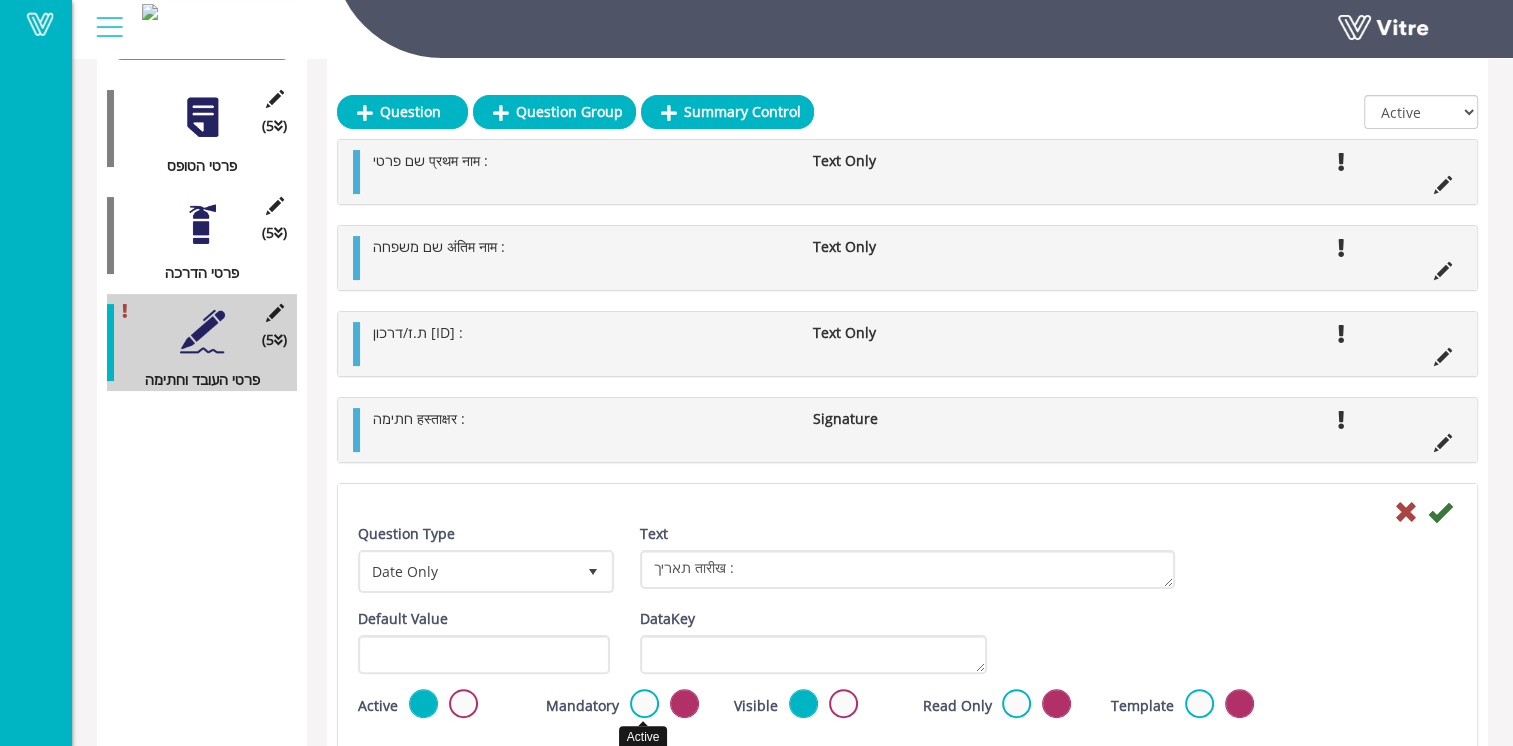 click at bounding box center (644, 703) 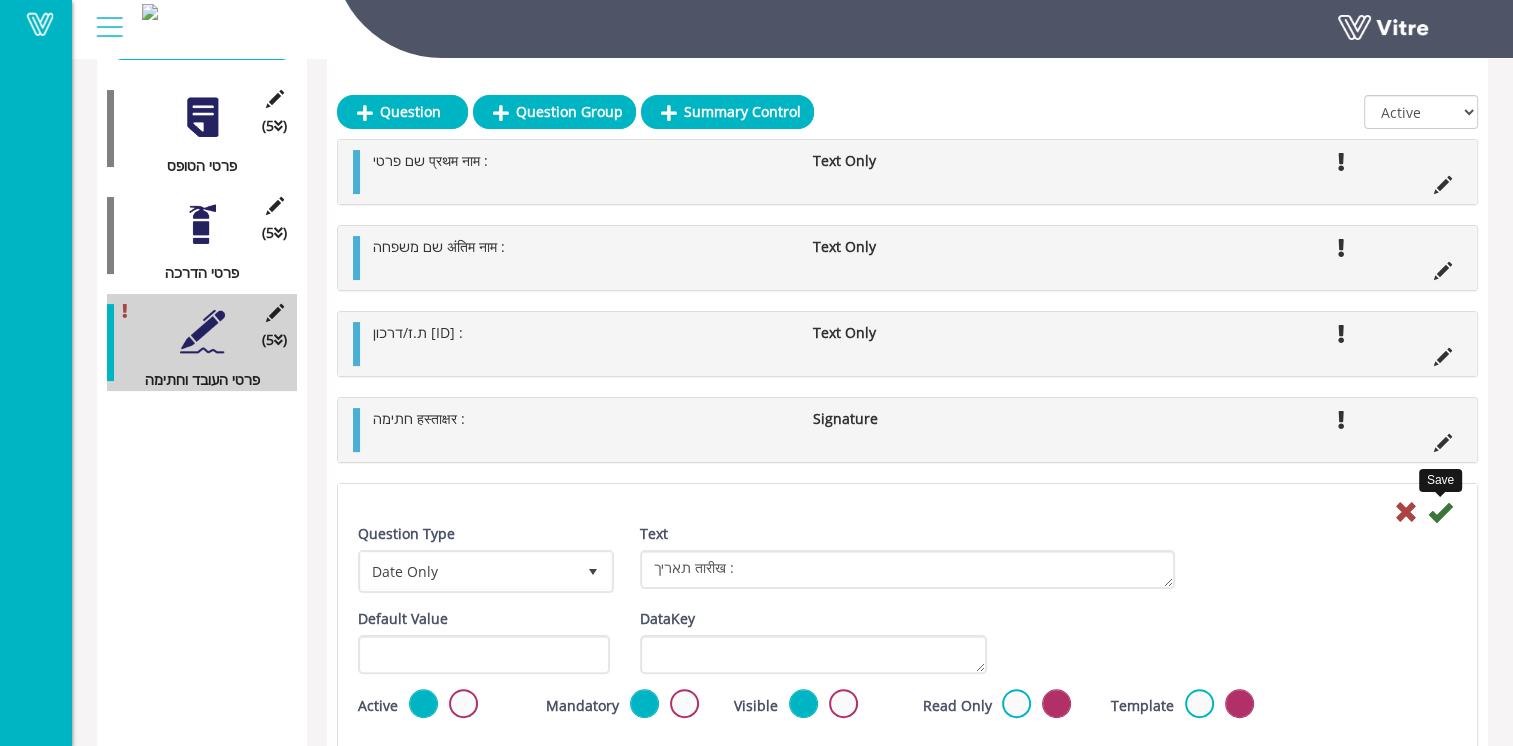 click at bounding box center (1440, 512) 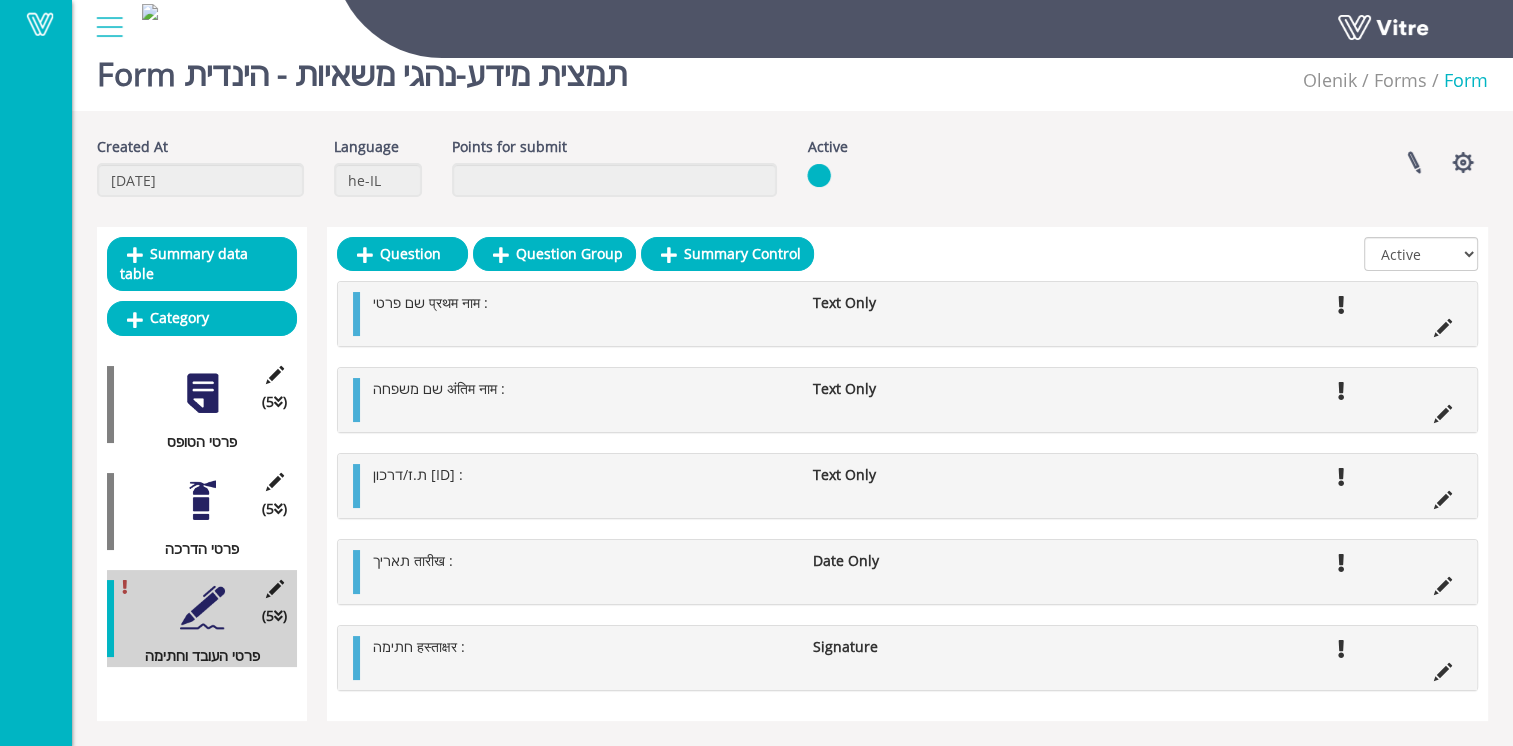 scroll, scrollTop: 0, scrollLeft: 0, axis: both 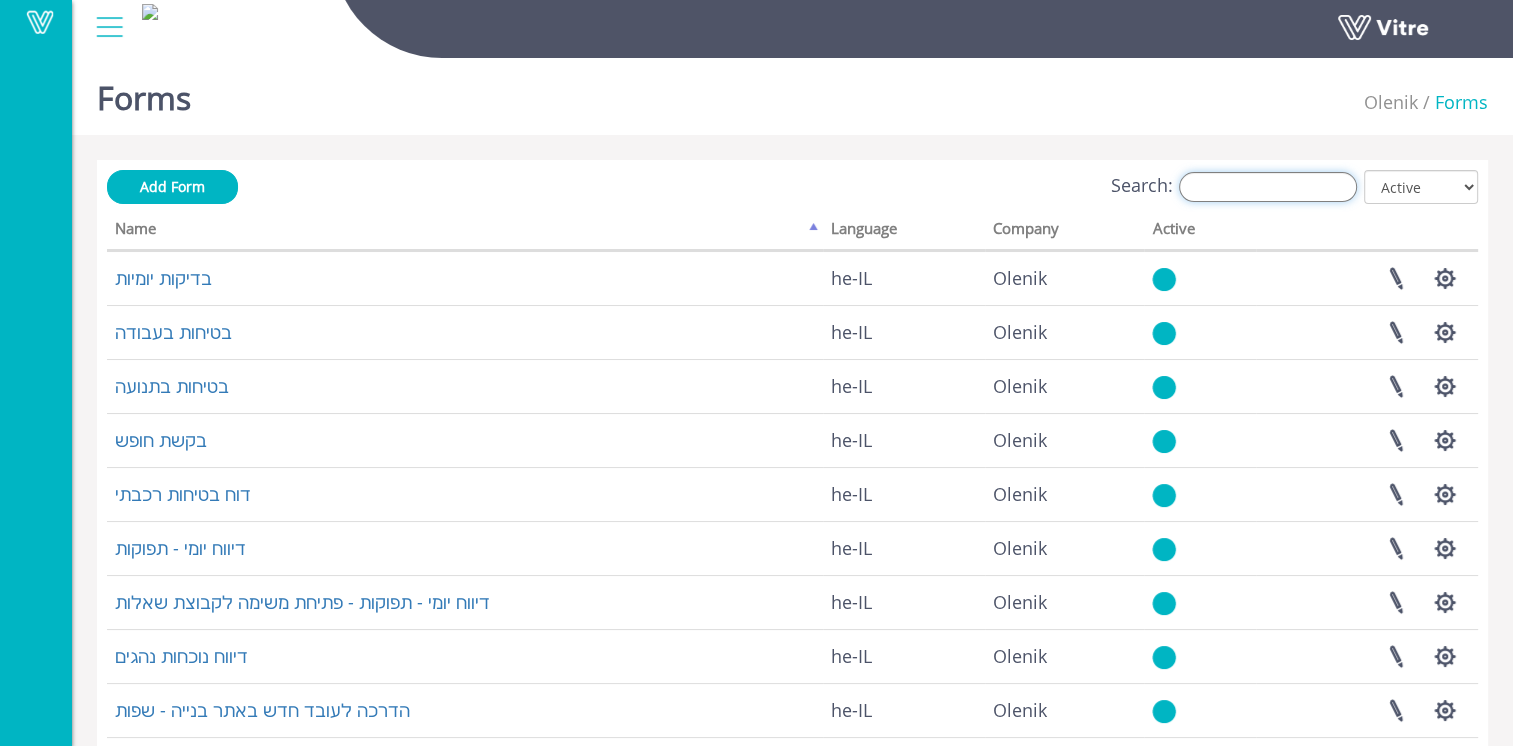 click on "Search:" at bounding box center [1268, 187] 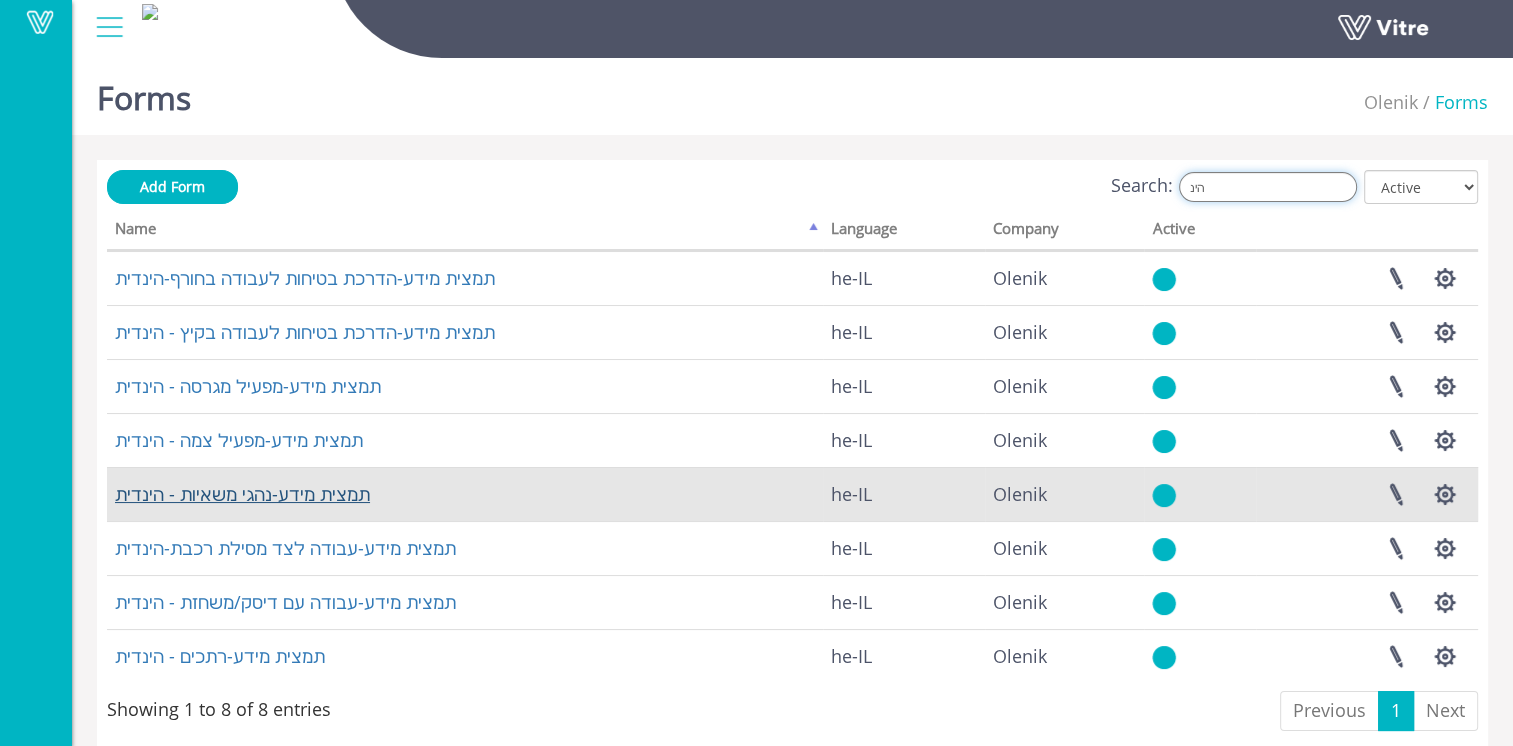 type on "הינ" 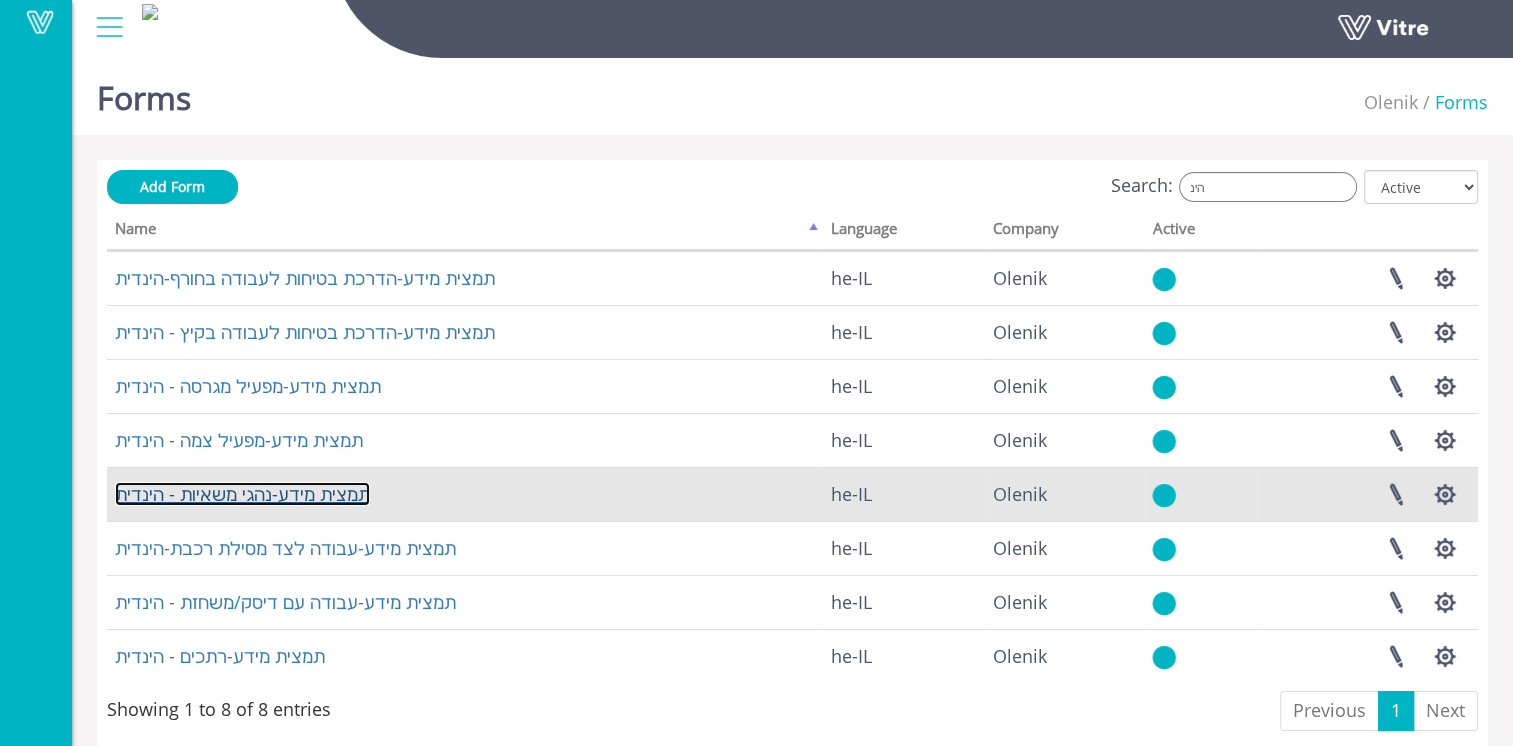 click on "תמצית מידע-נהגי משאיות - הינדית" at bounding box center (242, 494) 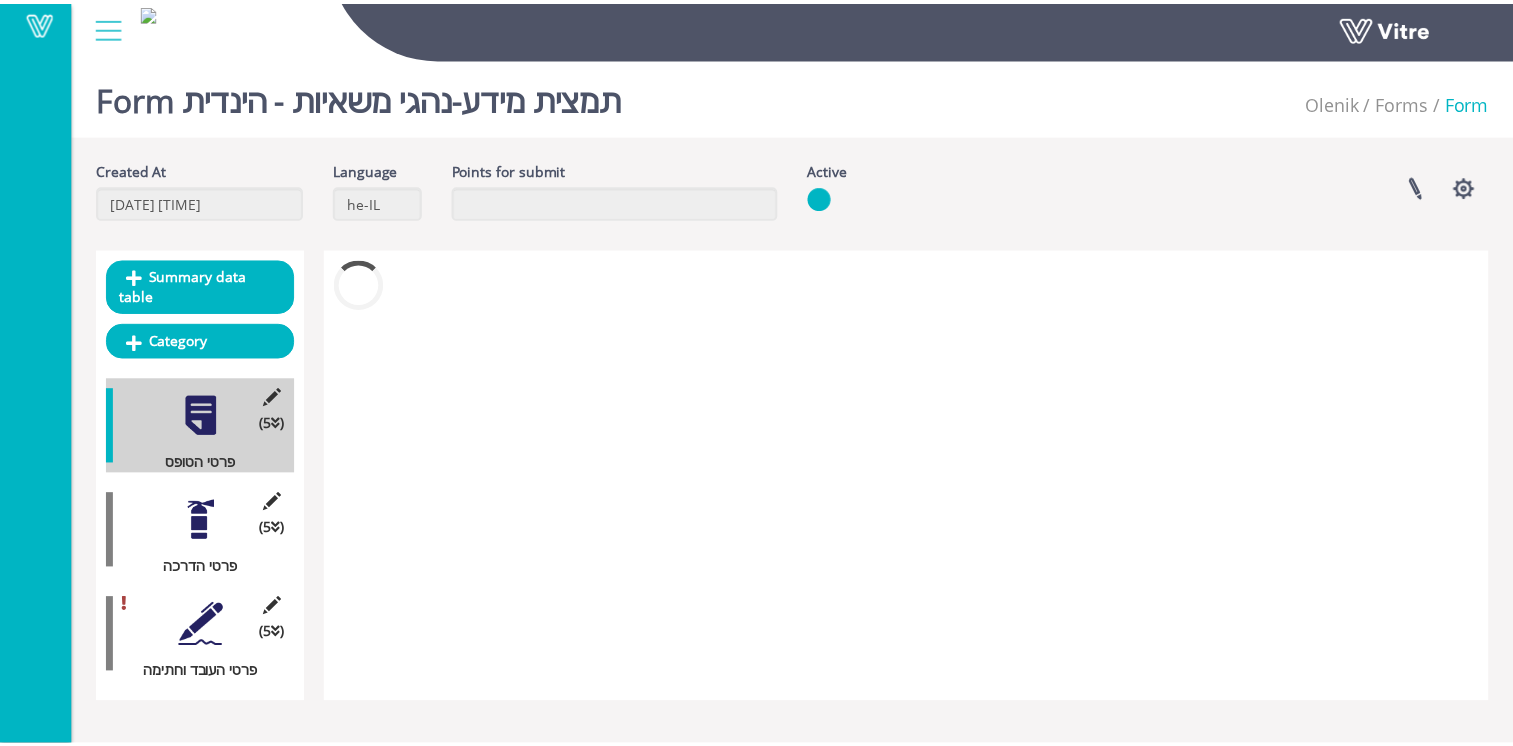 scroll, scrollTop: 0, scrollLeft: 0, axis: both 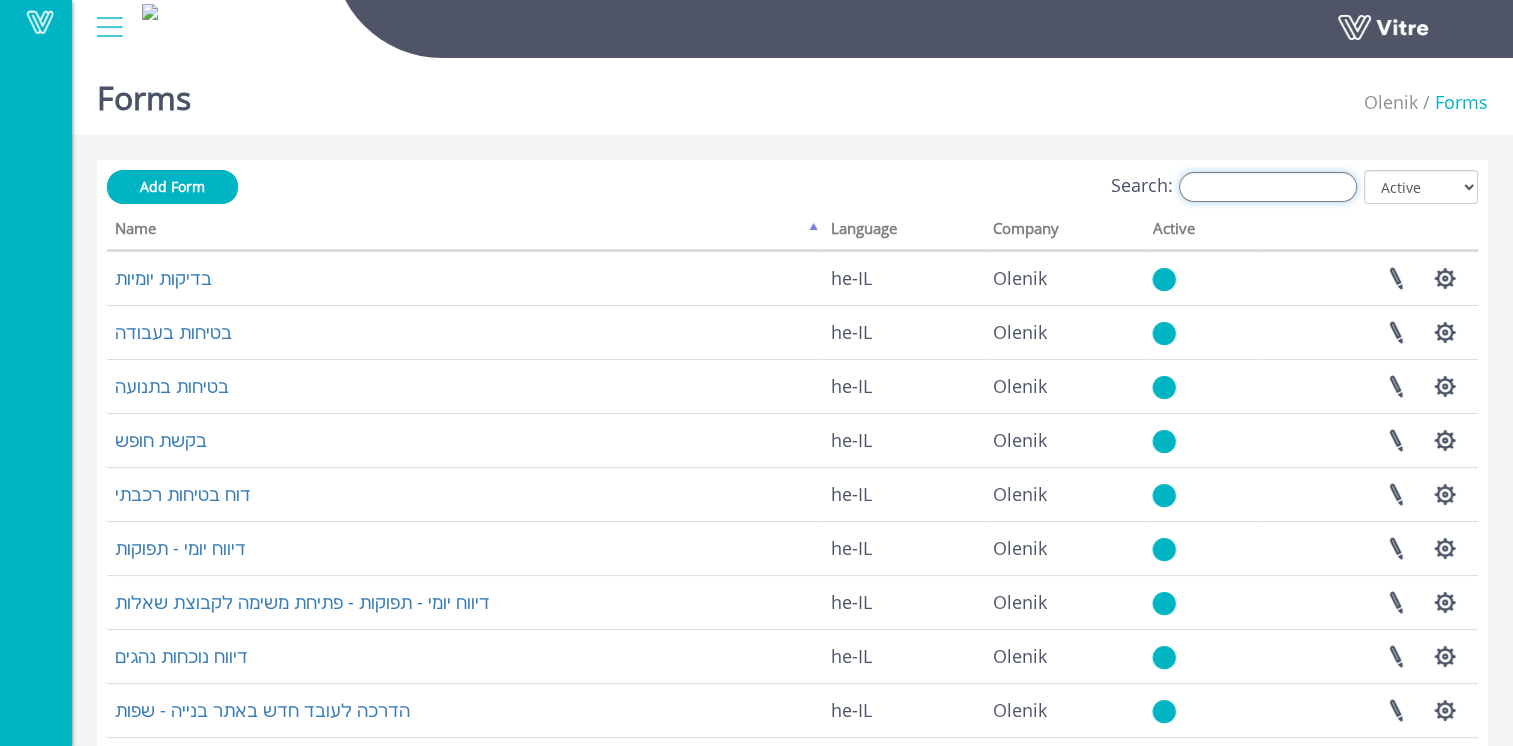 click on "Search:" at bounding box center [1268, 187] 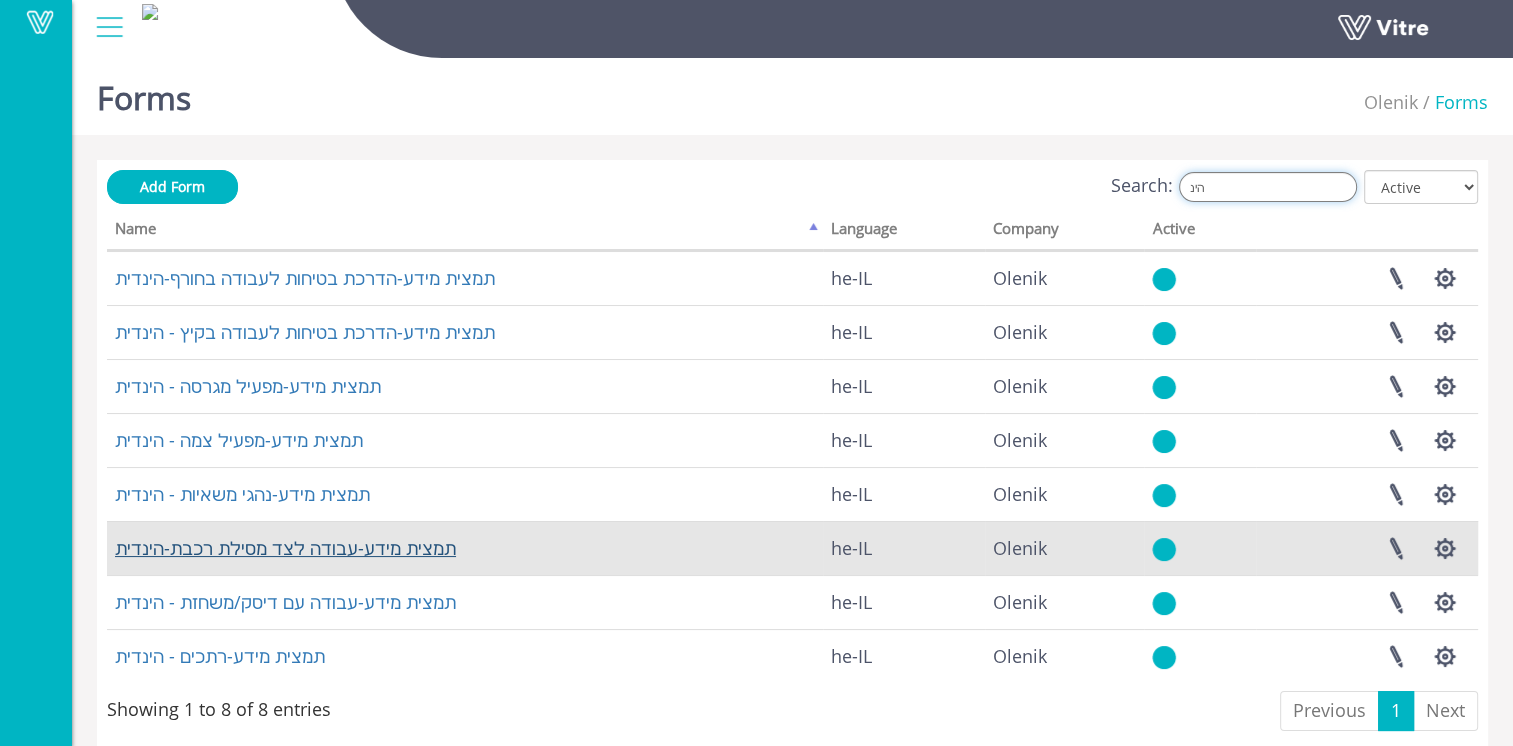 type on "הינ" 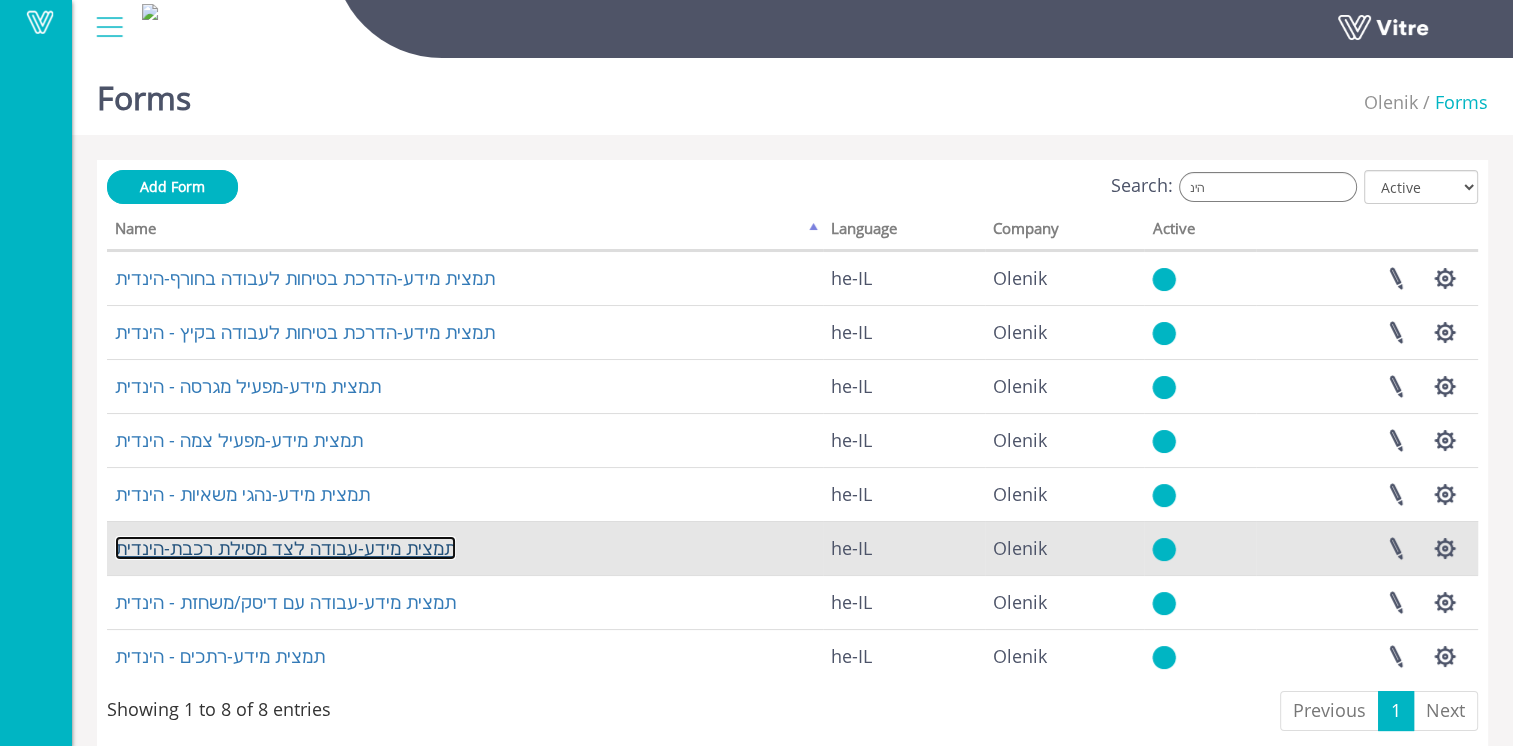 click on "תמצית מידע-עבודה לצד מסילת רכבת-הינדית" at bounding box center (285, 548) 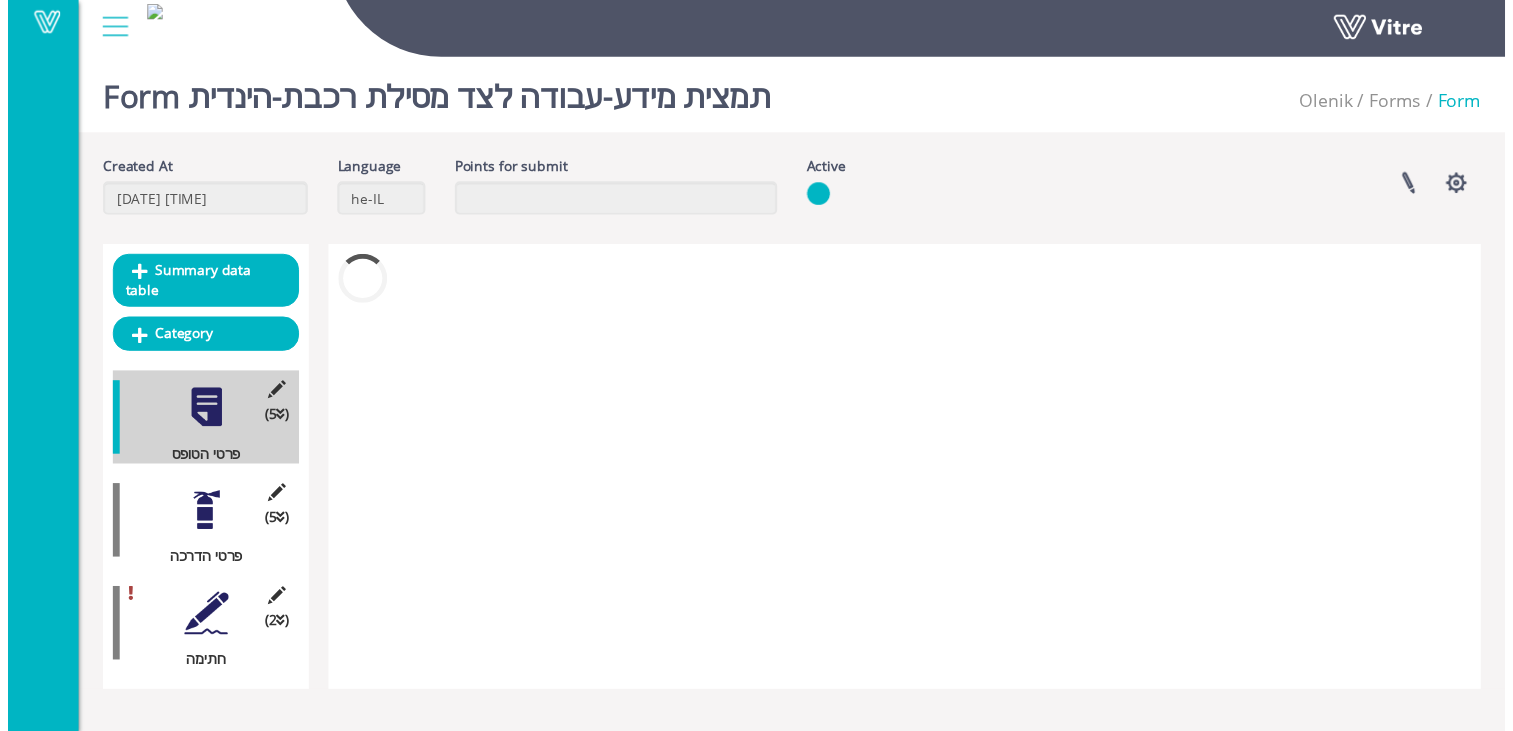 scroll, scrollTop: 0, scrollLeft: 0, axis: both 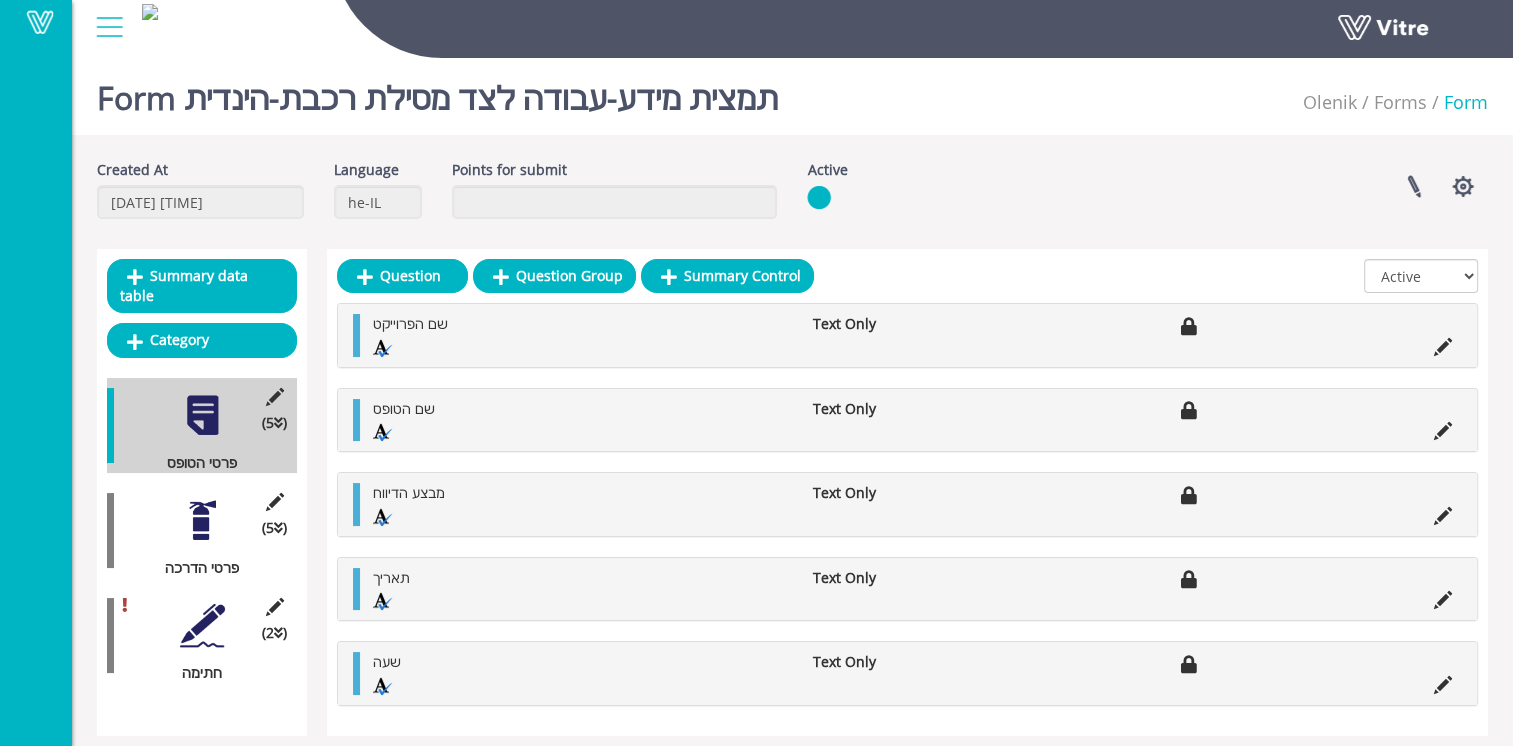 click at bounding box center [202, 520] 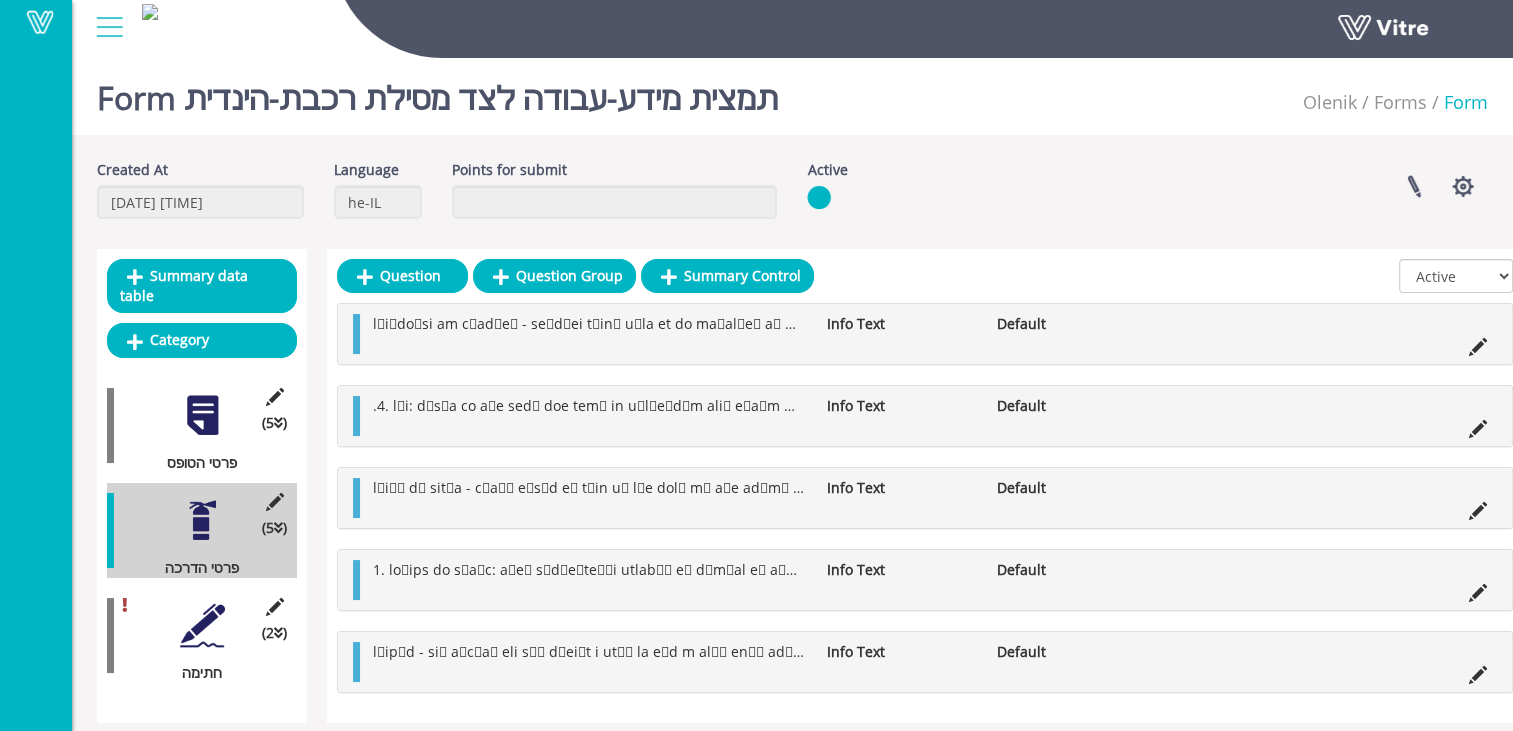 scroll, scrollTop: 15, scrollLeft: 0, axis: vertical 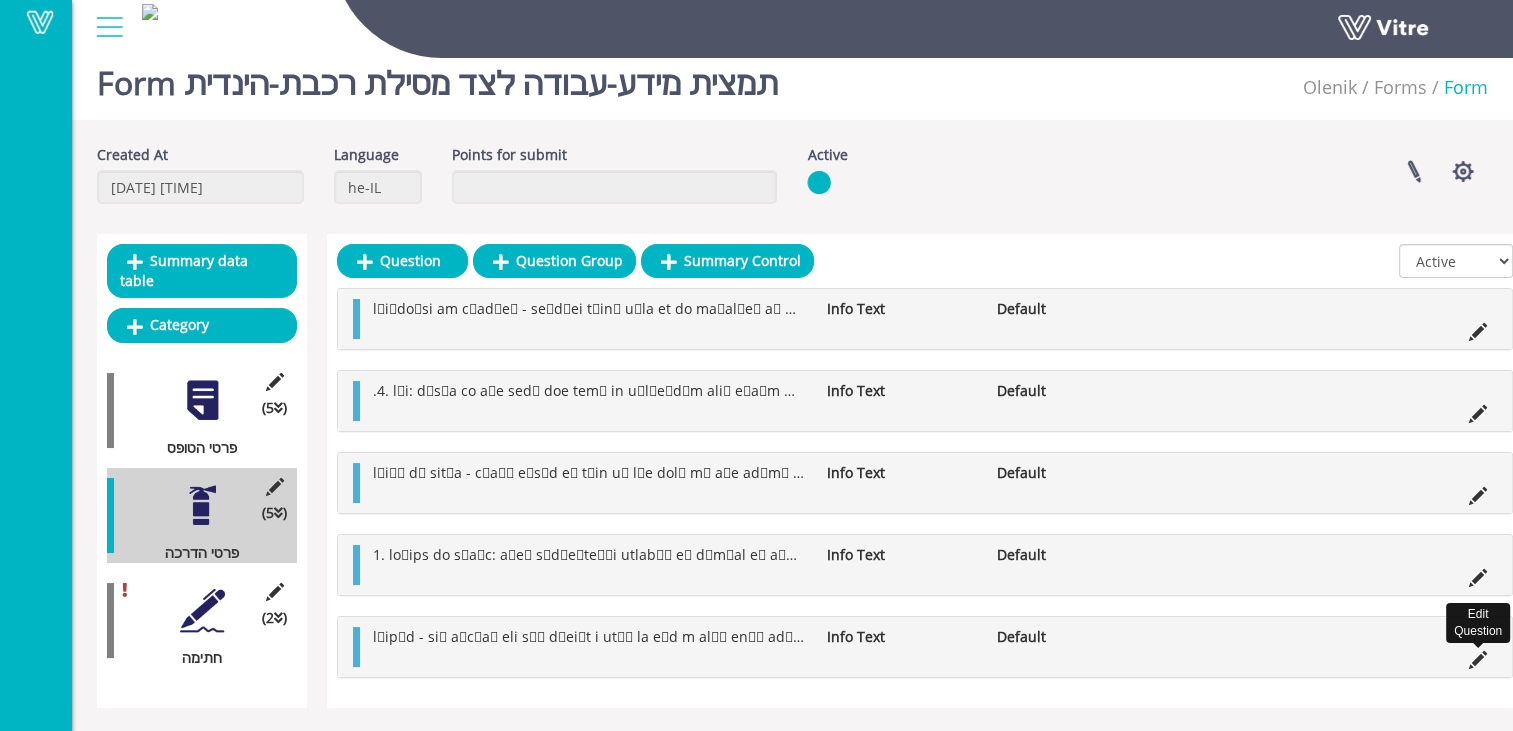 click at bounding box center [1478, 660] 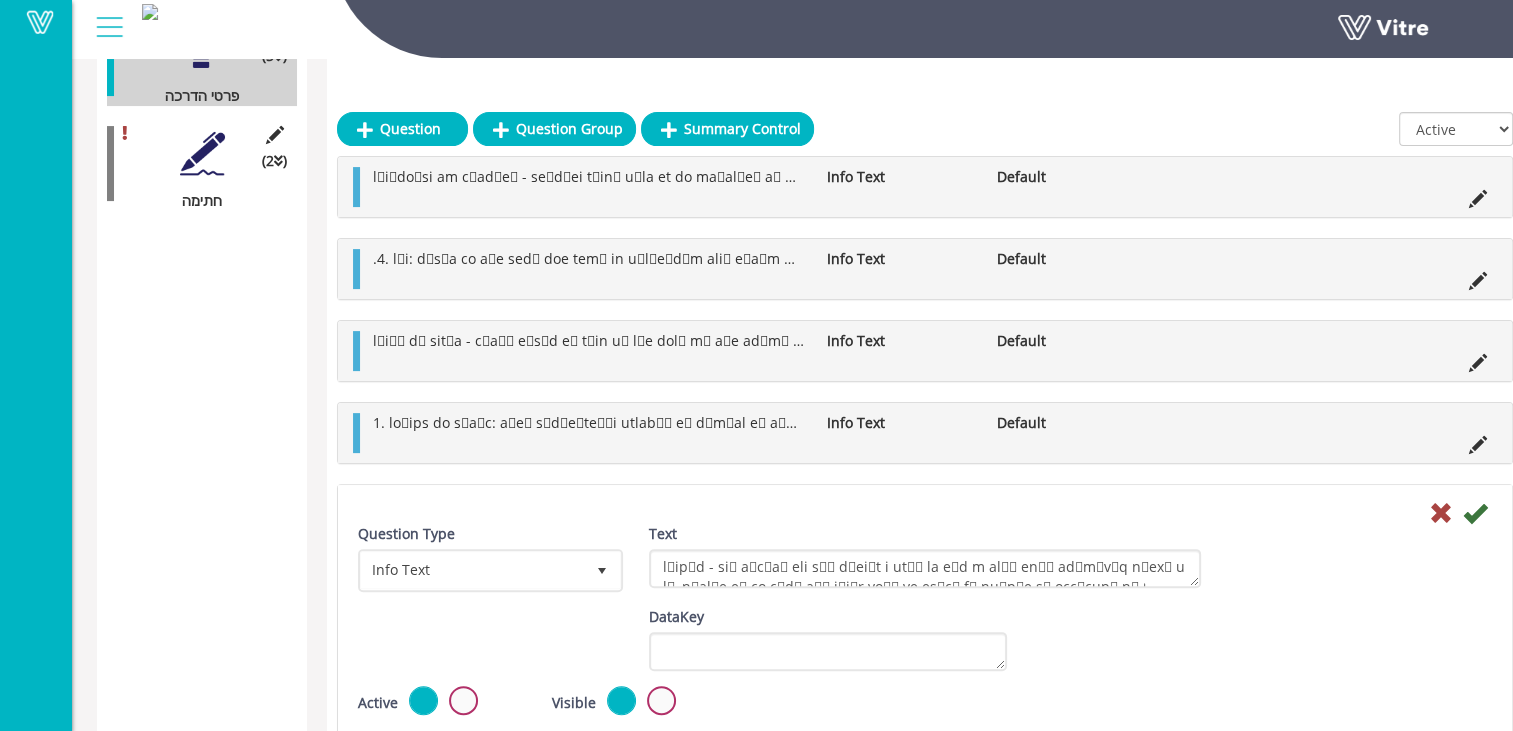 scroll, scrollTop: 490, scrollLeft: 0, axis: vertical 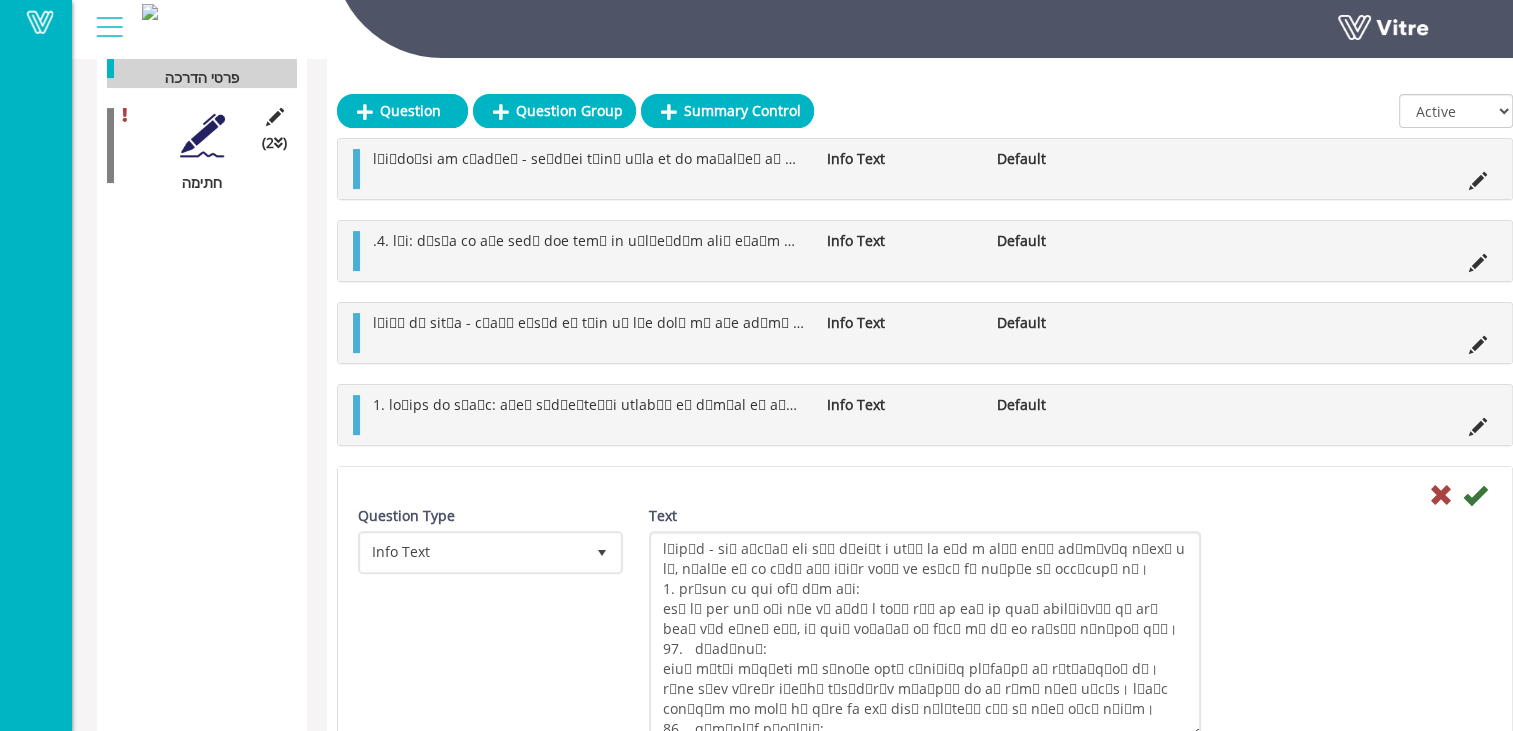 drag, startPoint x: 1196, startPoint y: 562, endPoint x: 1262, endPoint y: 748, distance: 197.36261 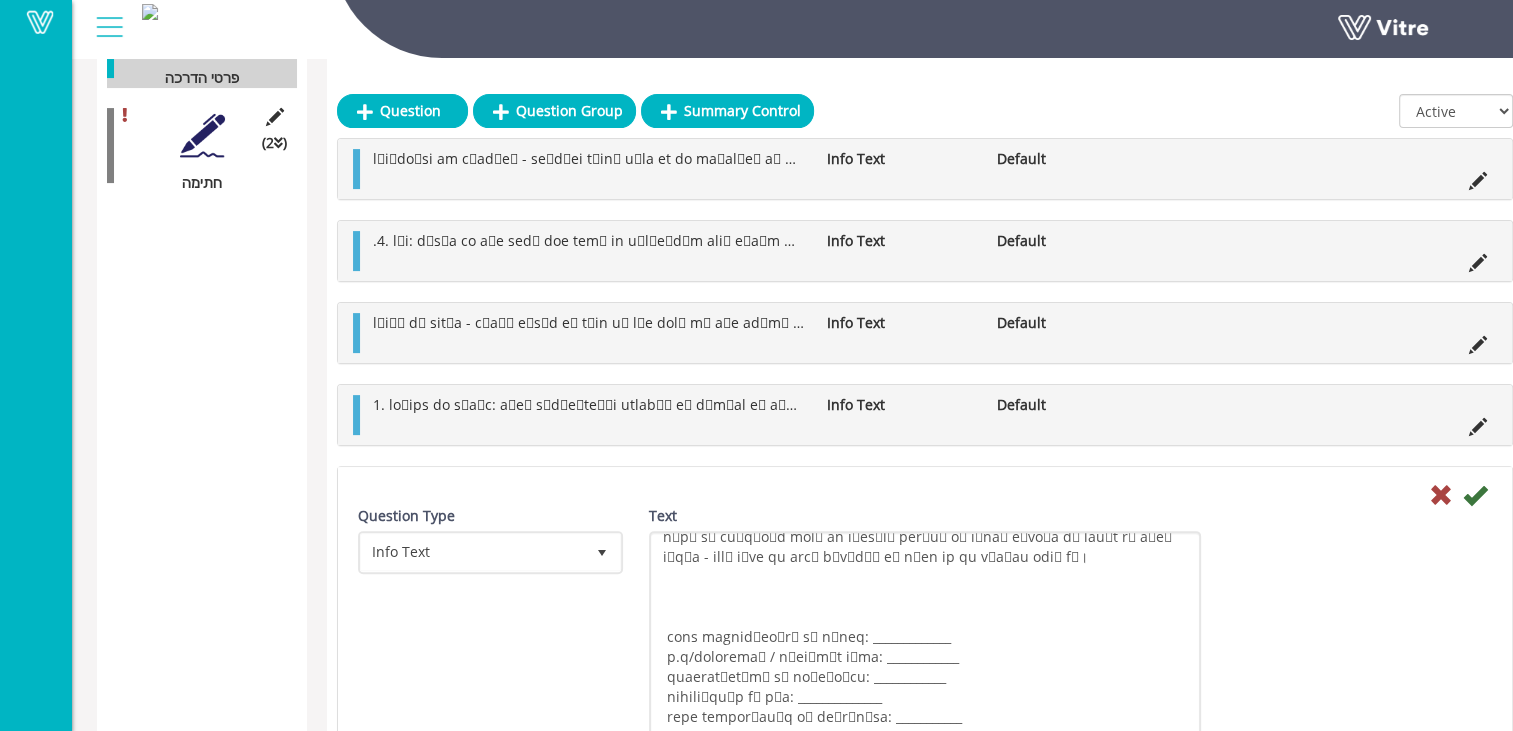 scroll, scrollTop: 351, scrollLeft: 0, axis: vertical 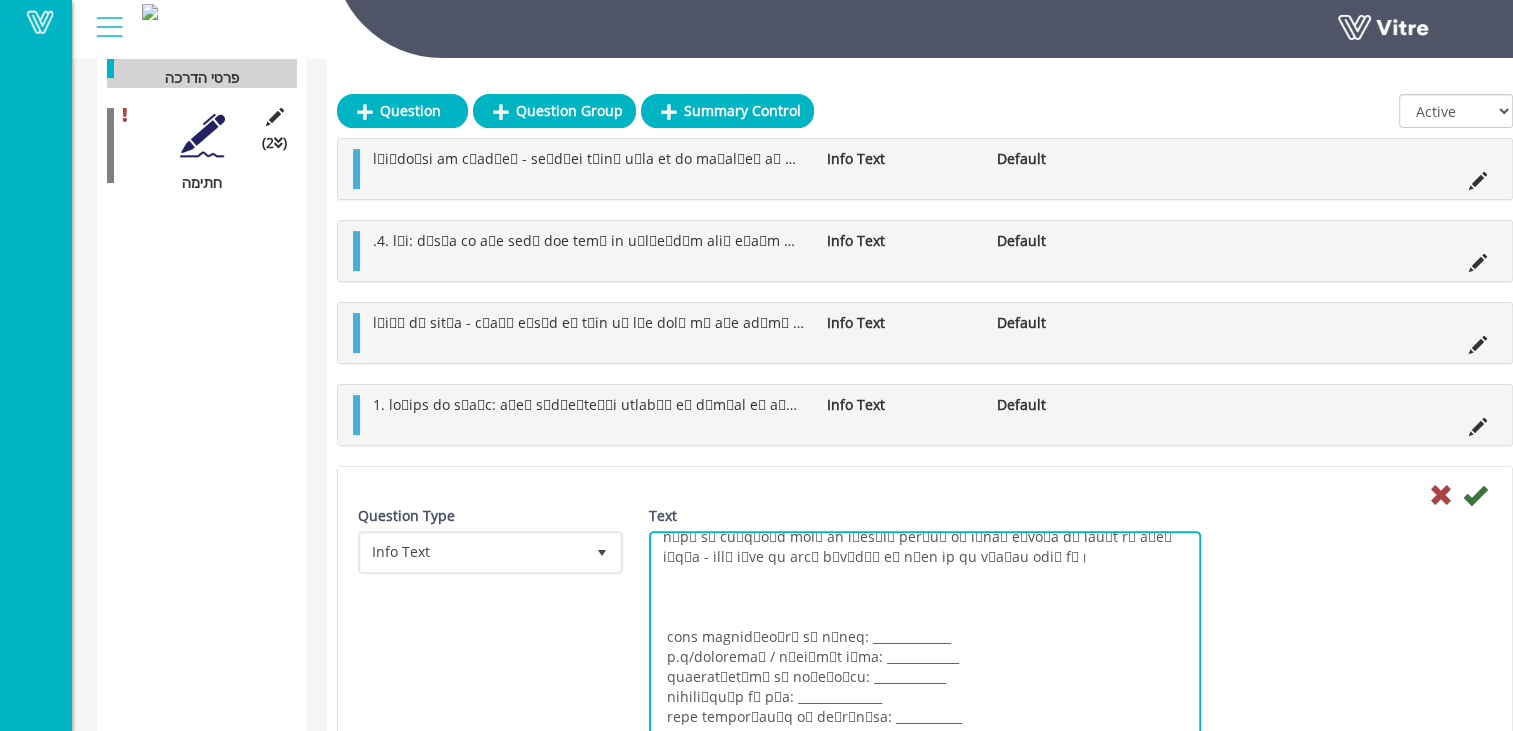 drag, startPoint x: 724, startPoint y: 583, endPoint x: 880, endPoint y: 672, distance: 179.60234 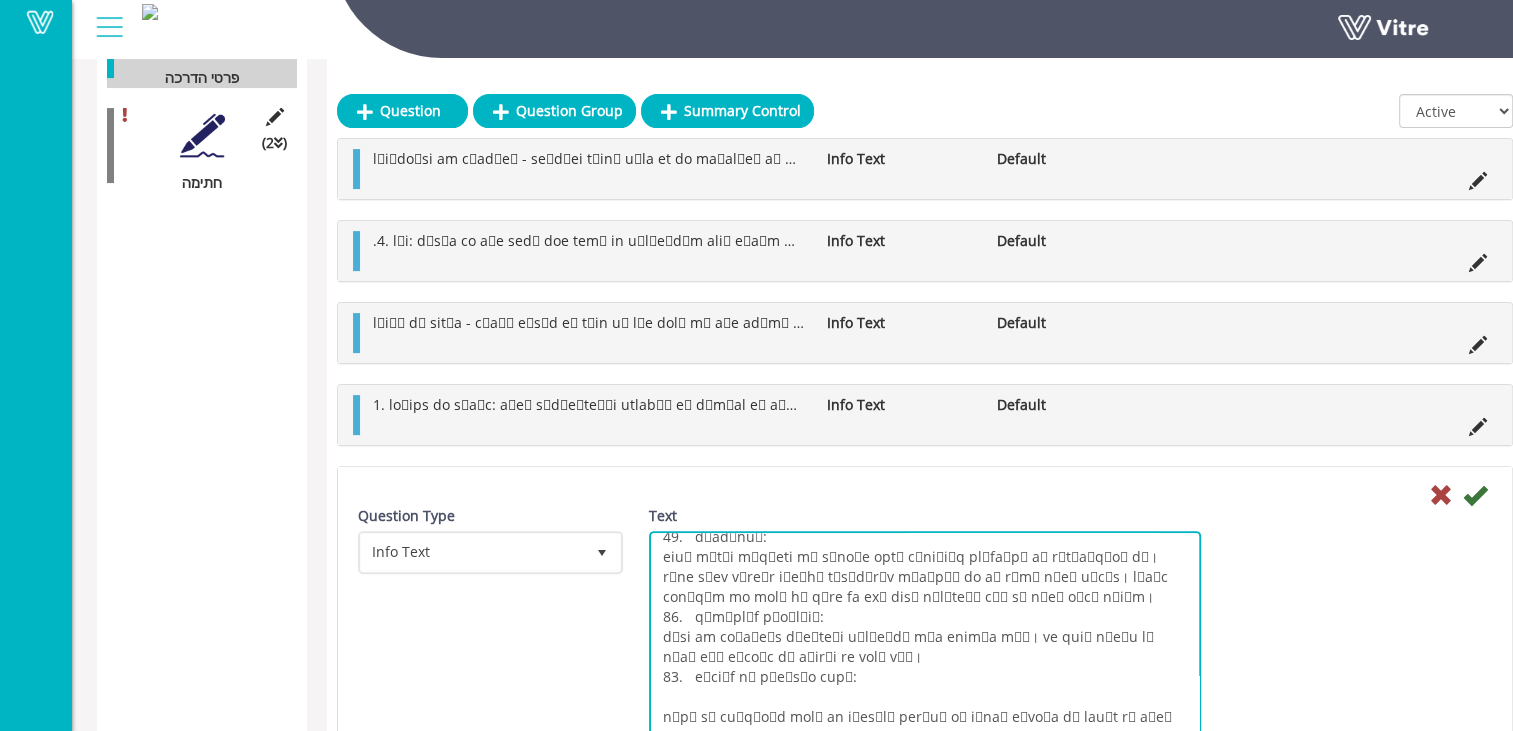 scroll, scrollTop: 171, scrollLeft: 0, axis: vertical 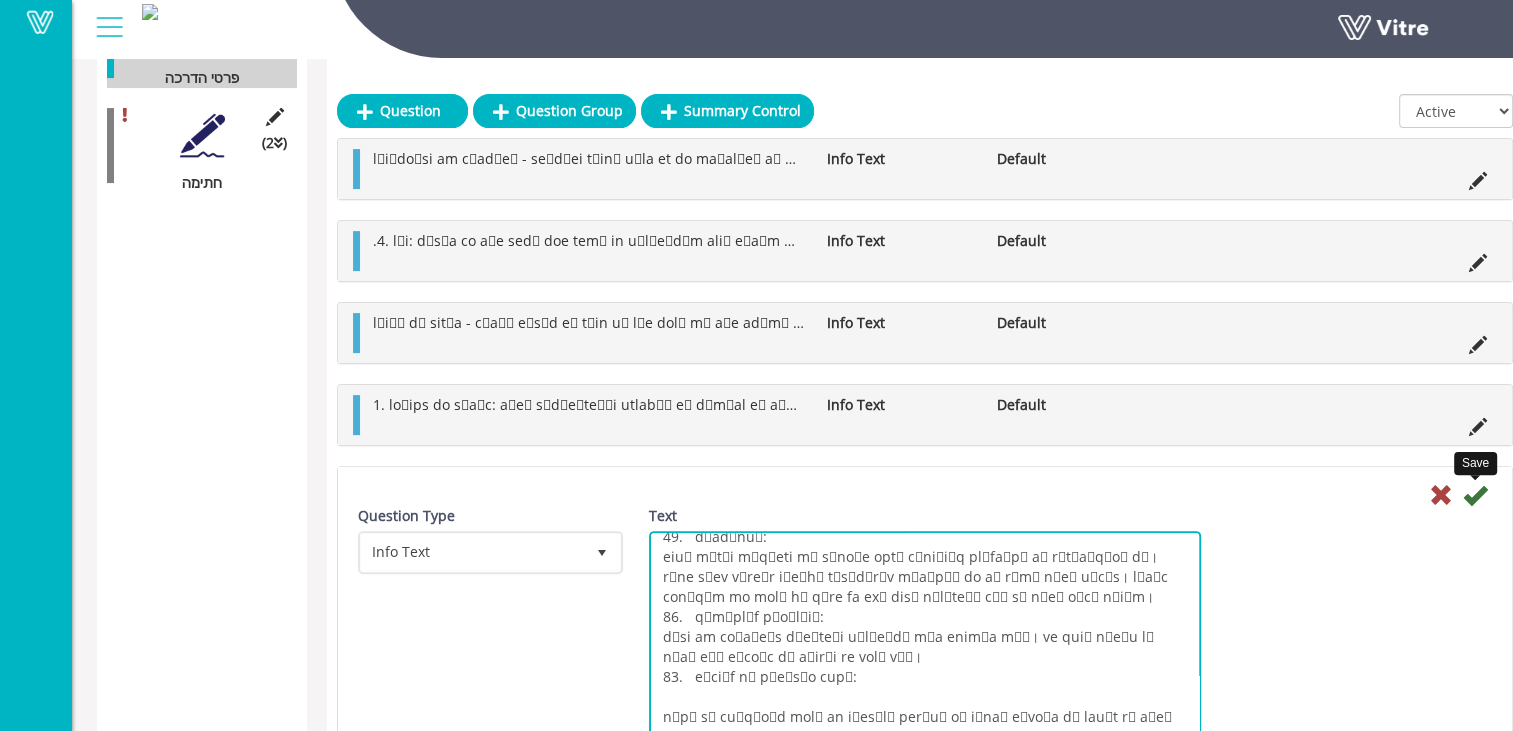 type on "प्रकाश - ऐसी अंधेरी जगह में प्रवेश न करें और काम न करें जहां पर्याप्त रोशनी न हो, फोरमैन को इस बारे में सूचित करें और बताएं कि समाधान की आवश्यकता है।
9. परिवहन और ऊपर उठा हुआ माल:
कभी भी ऊपर उठे हुए लोड के नीचे न खड़े हों और यदि आप अपने सहकर्मियों को ऐसा करते हुए देखते हैं, तो आपसे अपेक्षा की जाती है कि आप उन्हें चेतावनी दें।
10.	स्वच्छता:
अपने कार्य वातावरण को स्वच्छ रखना प्रत्येक कर्मचारी की जिम्मेदारी है। भोजन केवल फोरमैन द्वारा निर्धारित स्थानों पर ही किया जाना चाहिए। खाद्य अपशिष्ट और कचरे को साइट पर रखे कचरा कंटेनरों में ही डाला जाना चाहिए।
11.	प्राथमिक चिकित्सा:
साइट पर पर्याप्त प्राथमिक चिकित्सा किट उपलब्ध हैं। आप उनके स्थान के बारे में फोरमैन से संपर्क कर सकते हैं।
12.	फोरमैन को रिपोर्ट करना:
किसी भी असामान्य घटना और सुरक्षा समस्या की सूचना फोरमैन को अवश्य दी जानी चाहिए - आपका जीवन और आपके मित्रों का जीवन इस पर निर्भर करता है।
..." 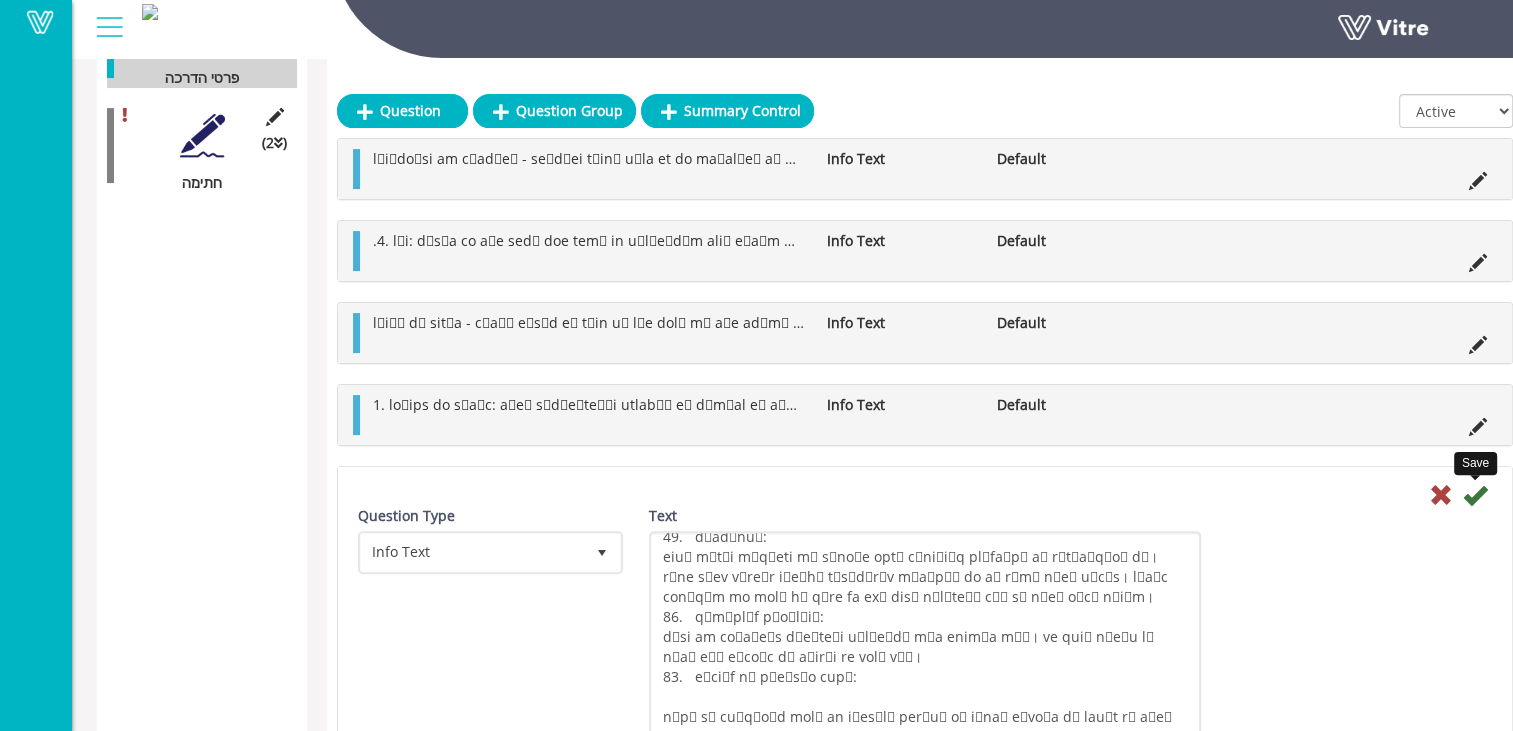 click at bounding box center [1475, 495] 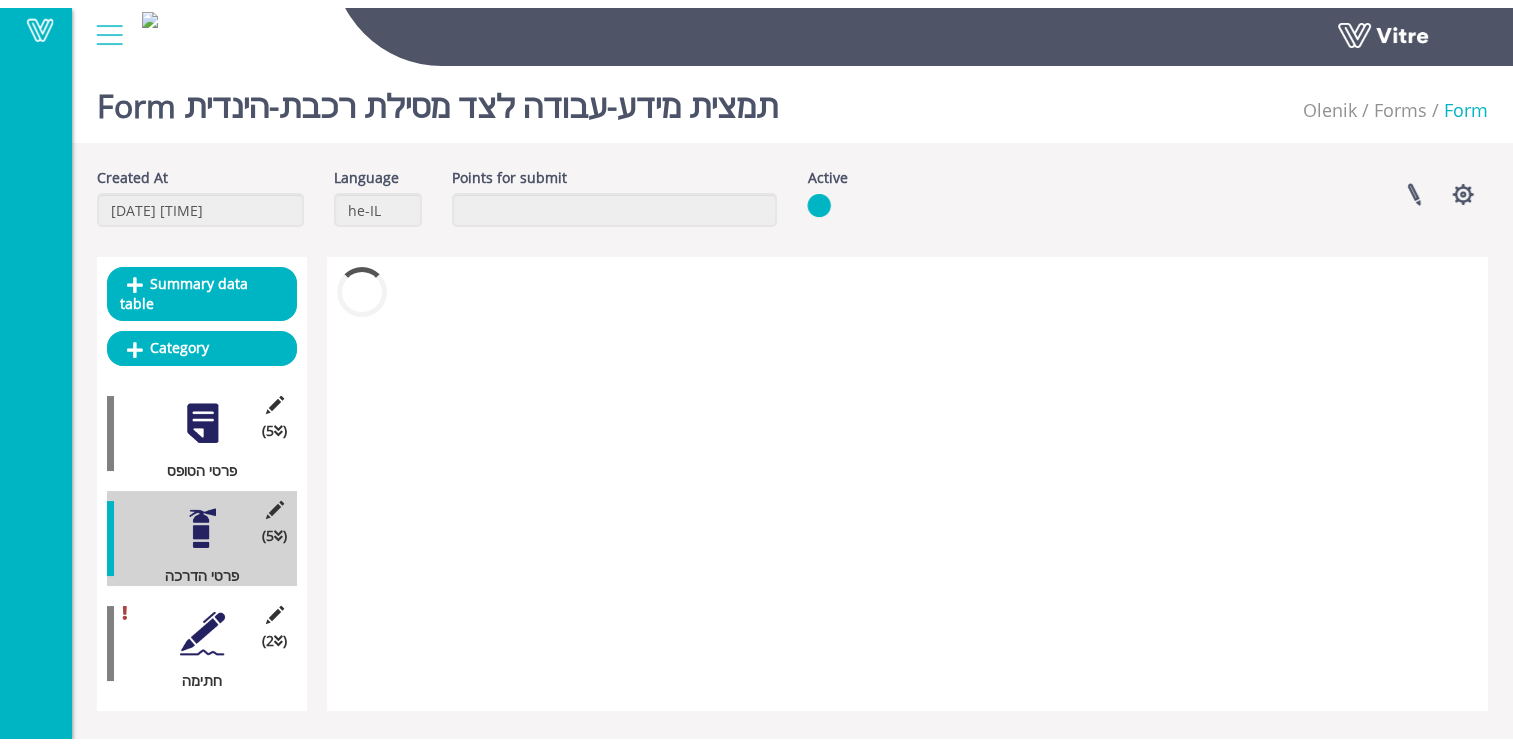 scroll, scrollTop: 0, scrollLeft: 0, axis: both 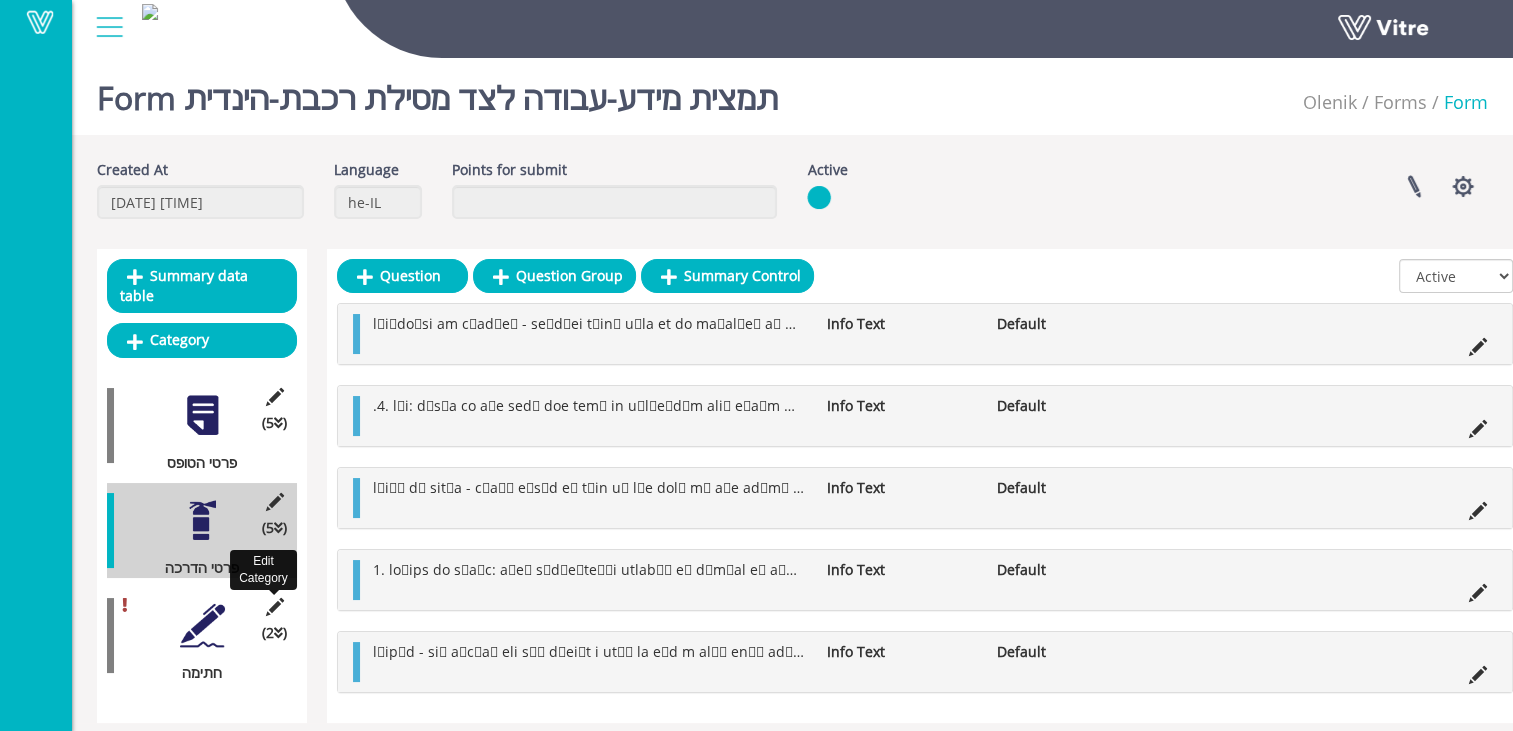 click at bounding box center (274, 607) 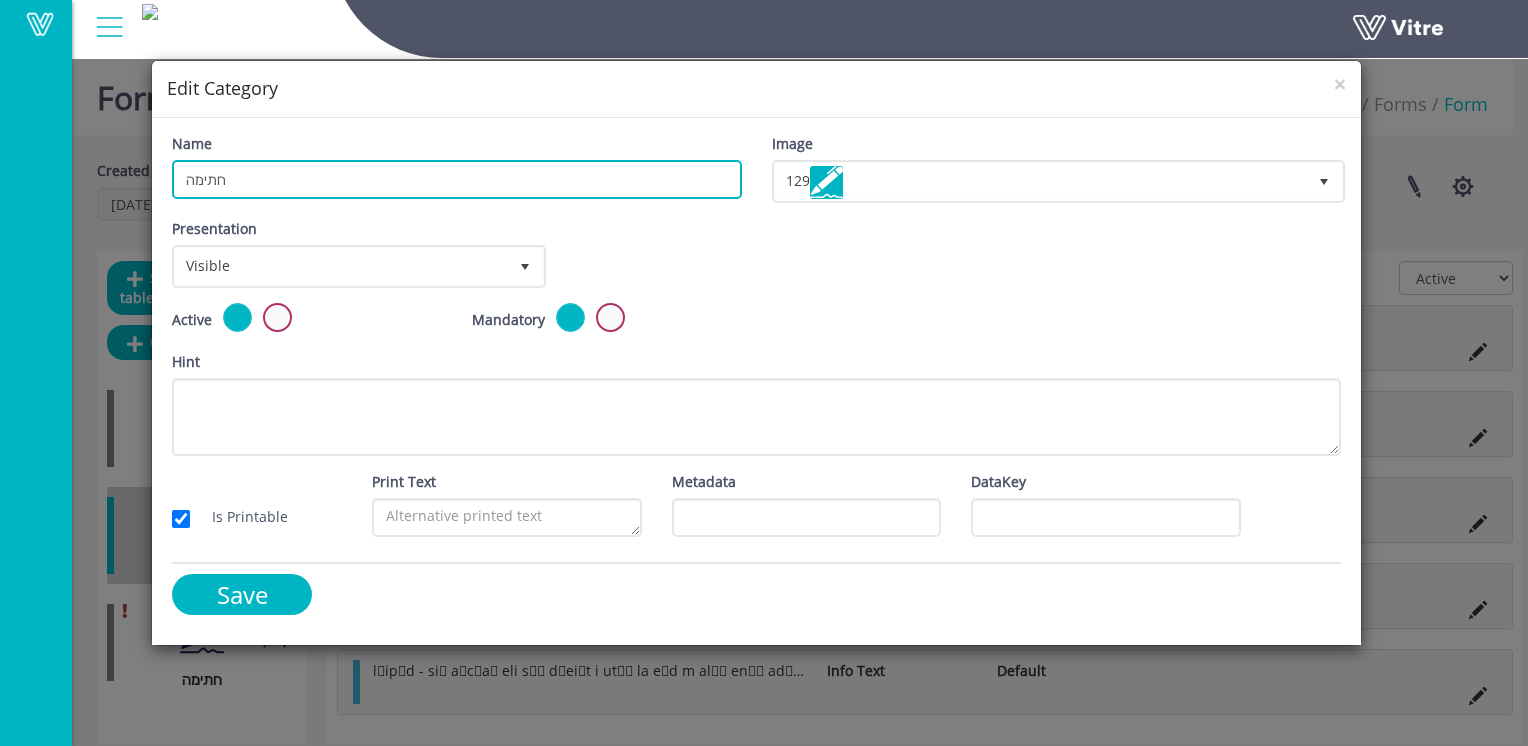 click on "חתימה" at bounding box center [456, 179] 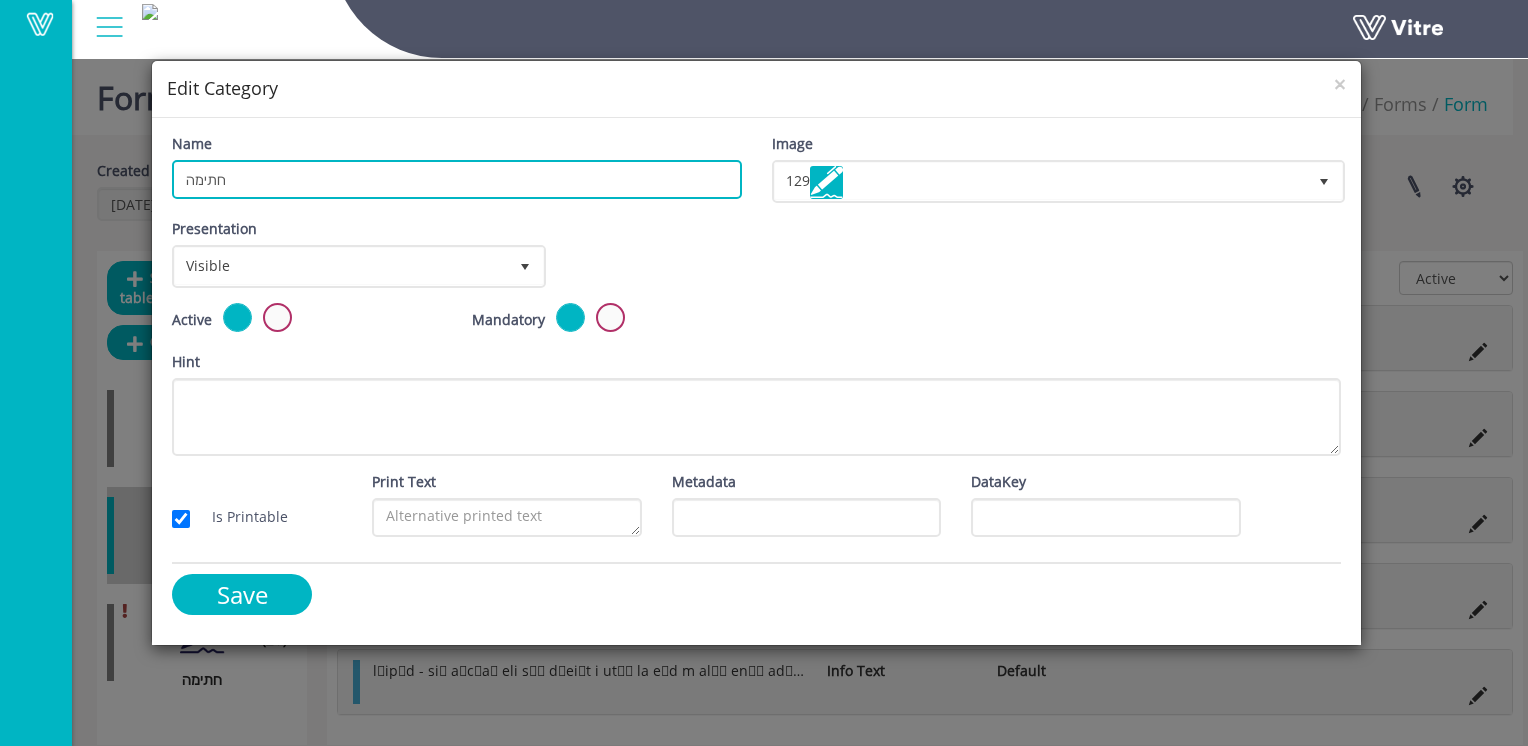 paste on "פרטי העובד ו" 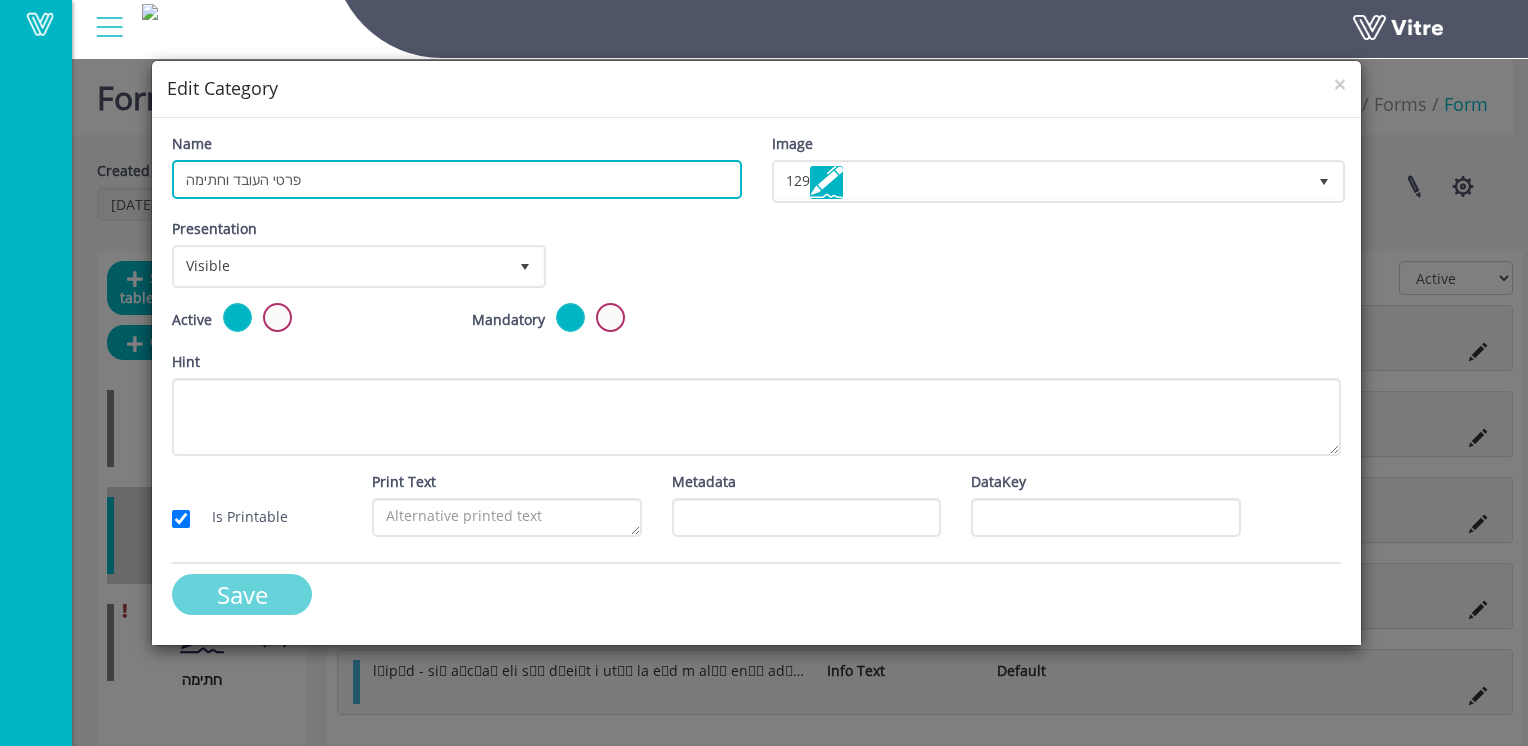 type on "פרטי העובד וחתימה" 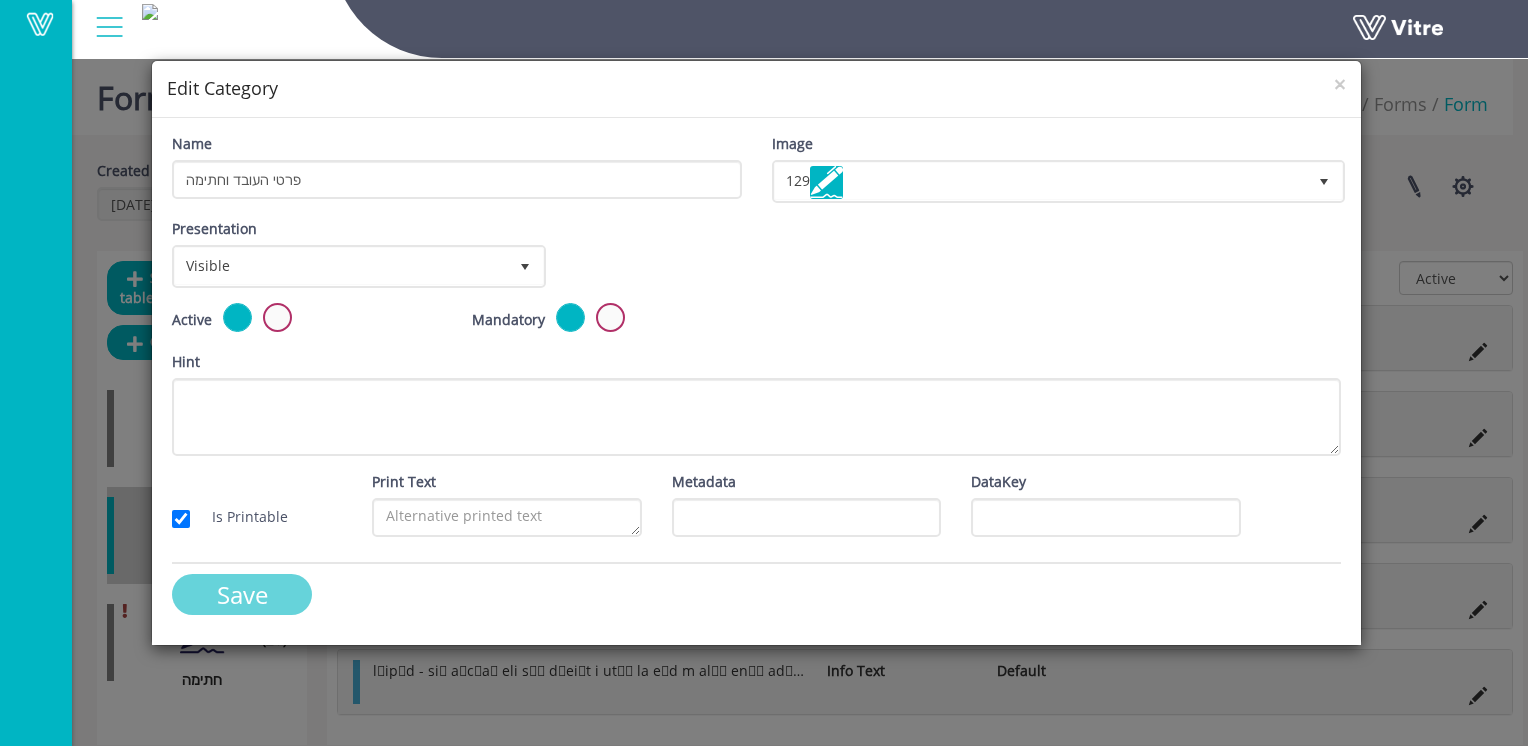click on "Save" at bounding box center [242, 594] 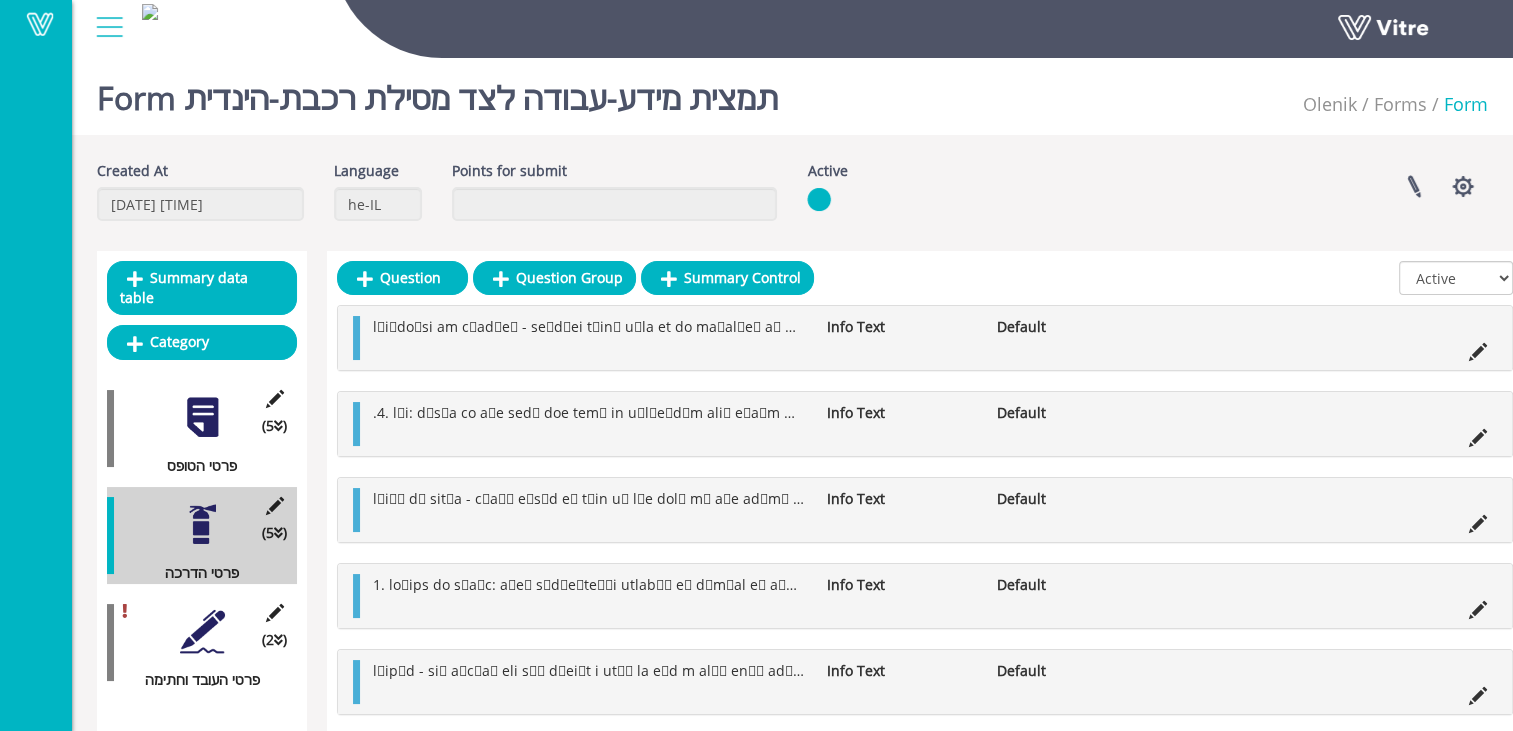 click at bounding box center (202, 631) 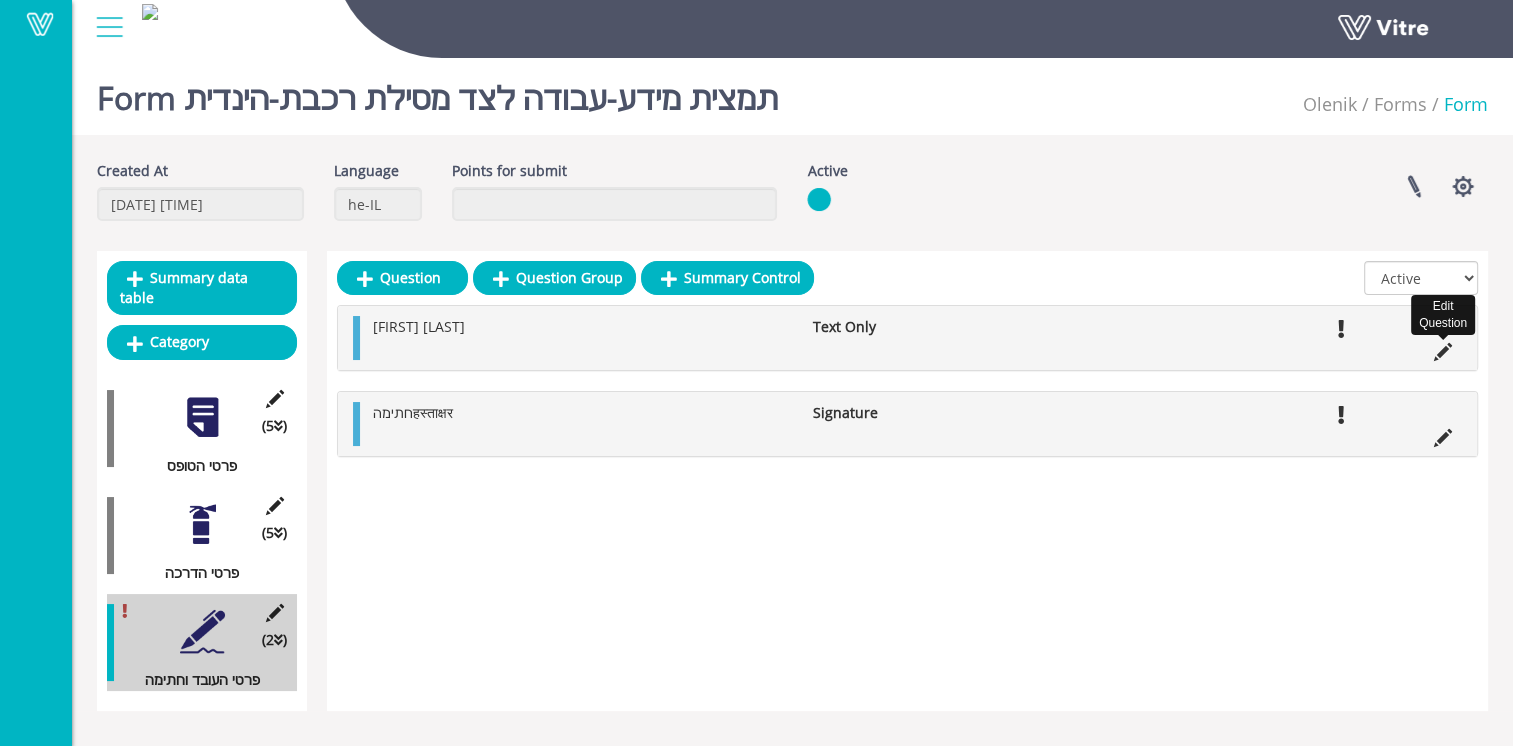 click at bounding box center [1443, 352] 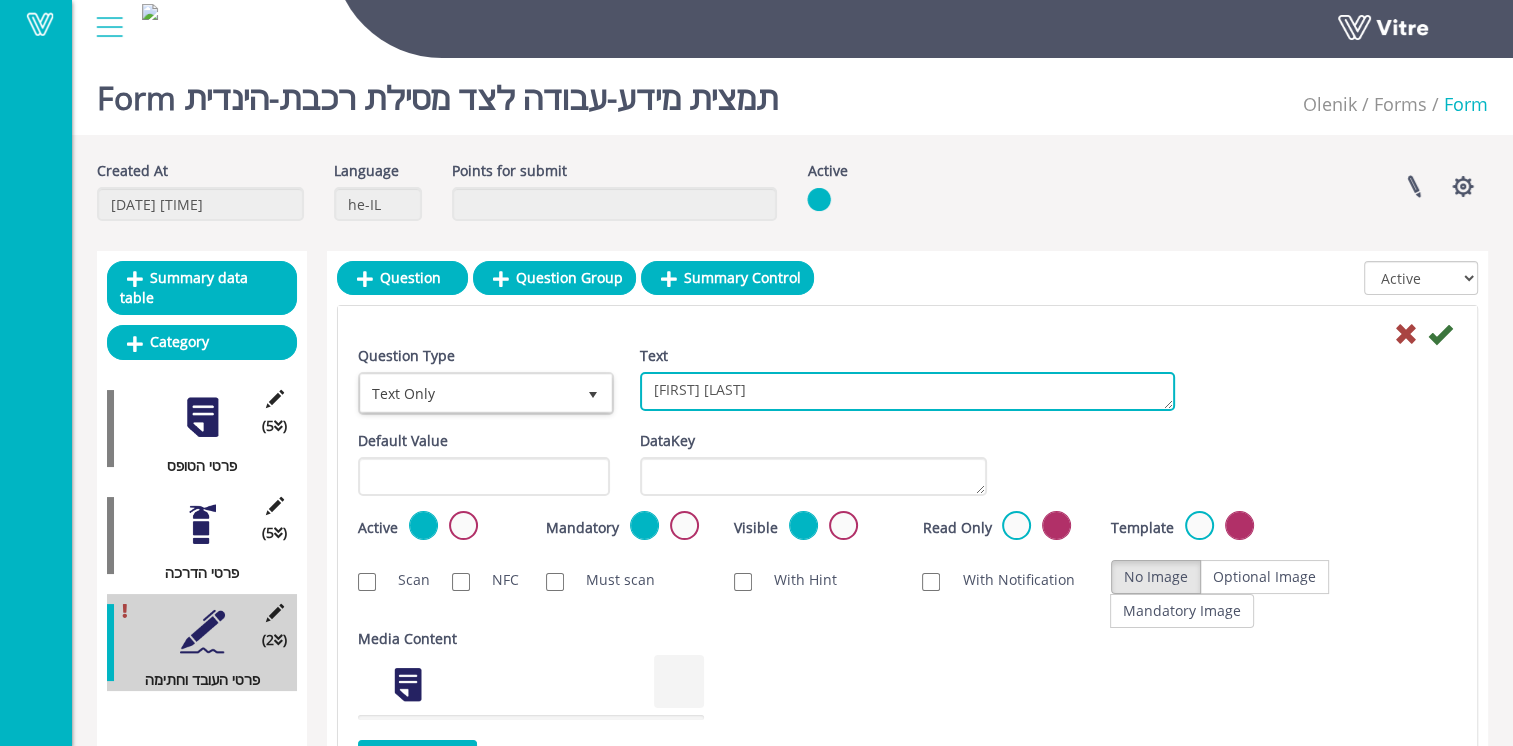 drag, startPoint x: 980, startPoint y: 374, endPoint x: 604, endPoint y: 393, distance: 376.47974 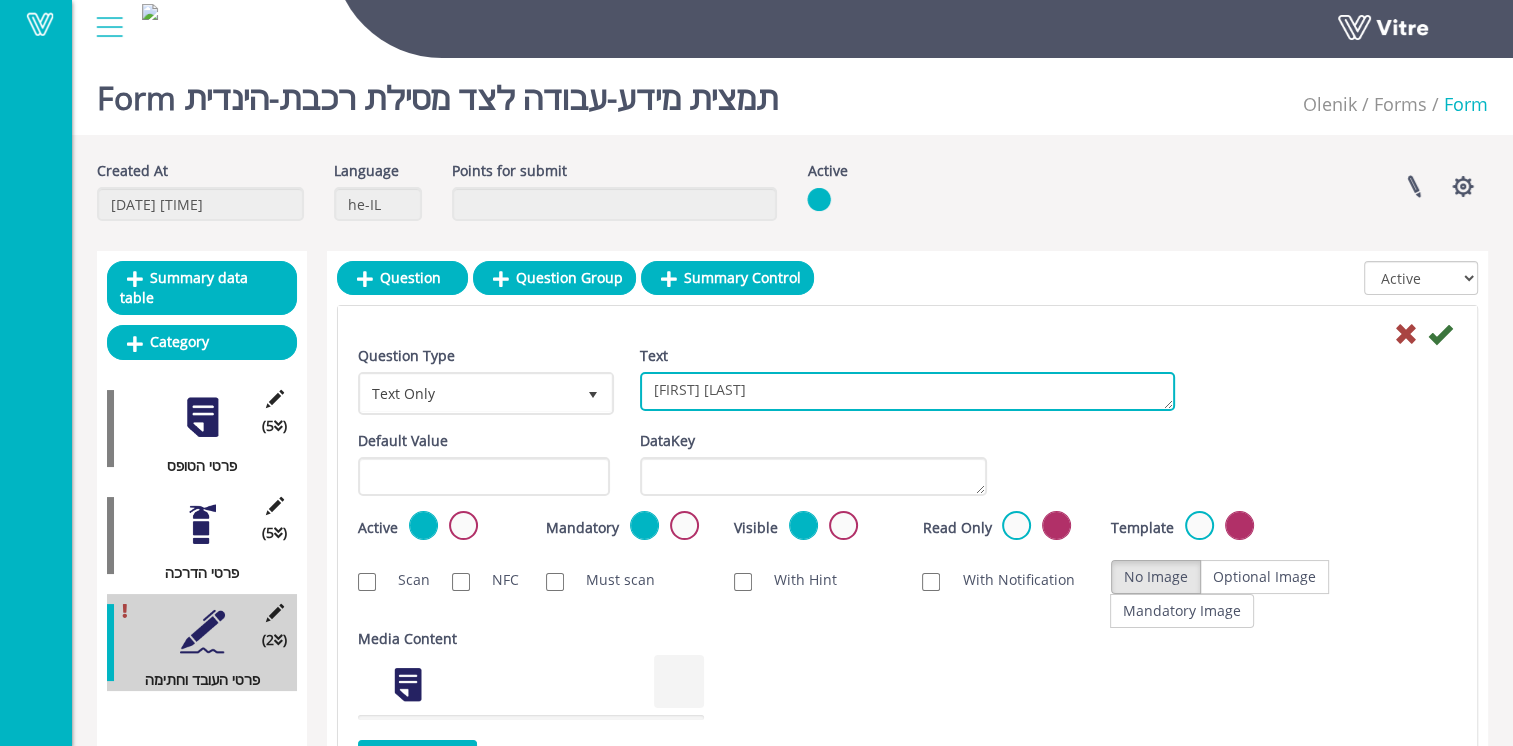 paste on "שם פרטיप्रथम नाम:" 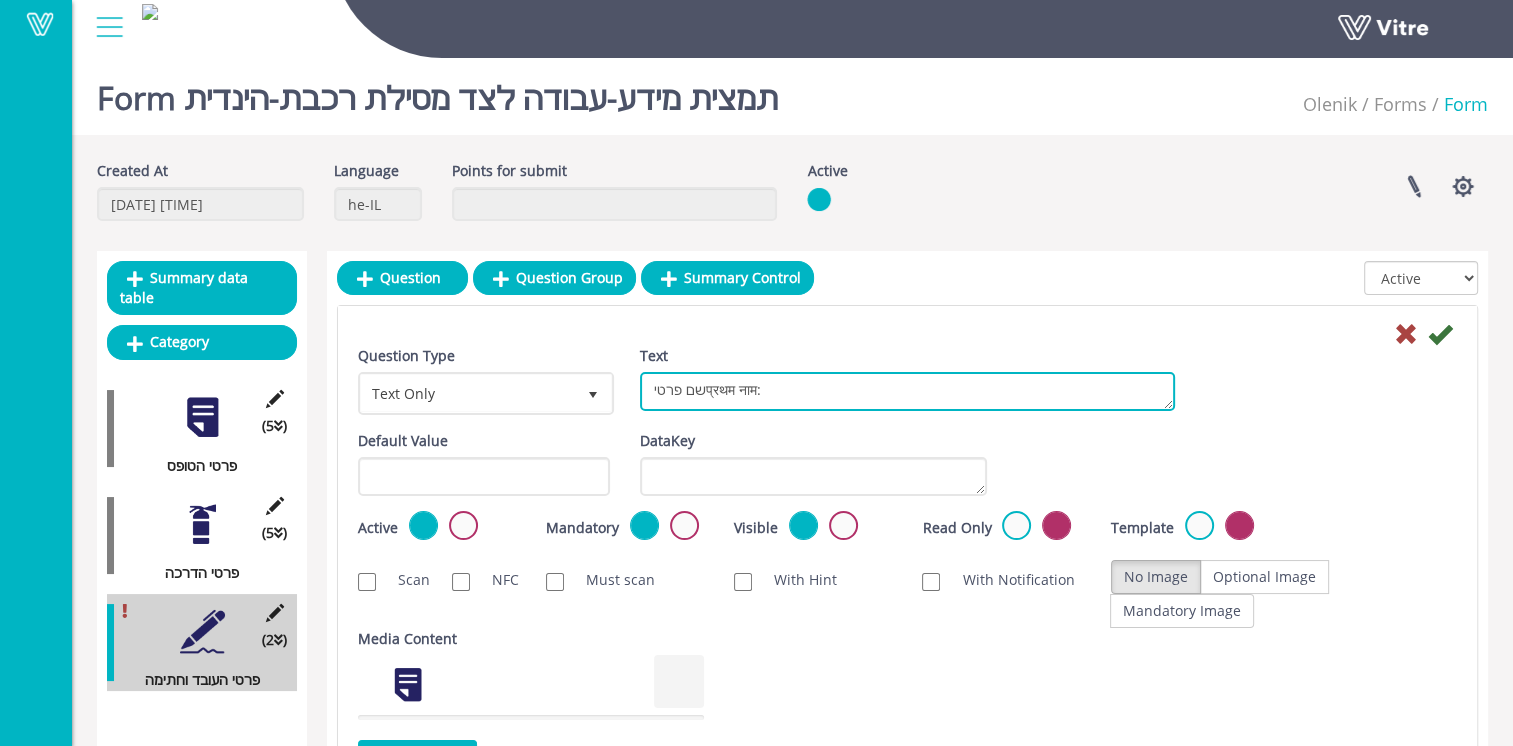 click on "שם פרטיप्रथम नाम+ שם משפחהअंतिम नाम" at bounding box center [907, 391] 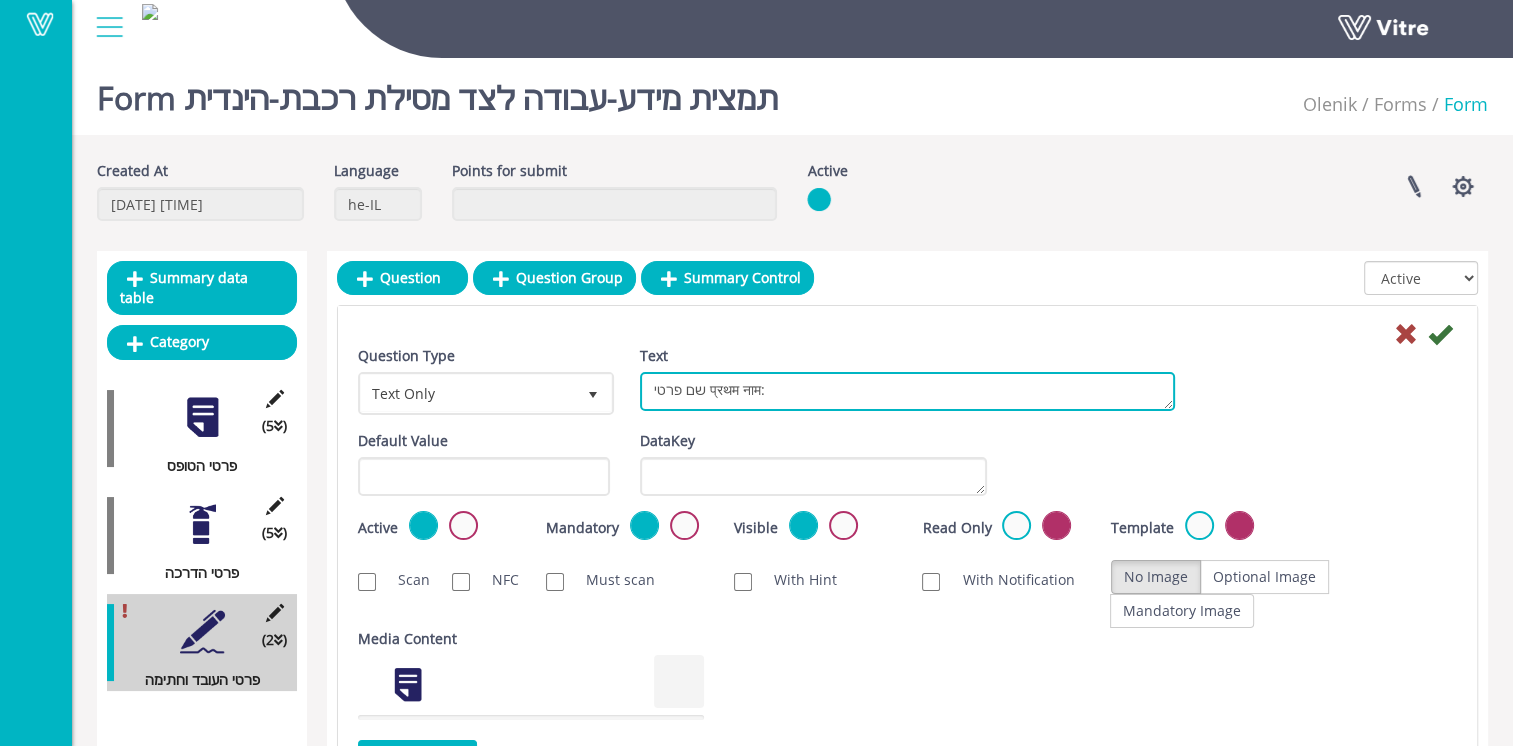 click on "[FIRST] [LAST]" at bounding box center [907, 391] 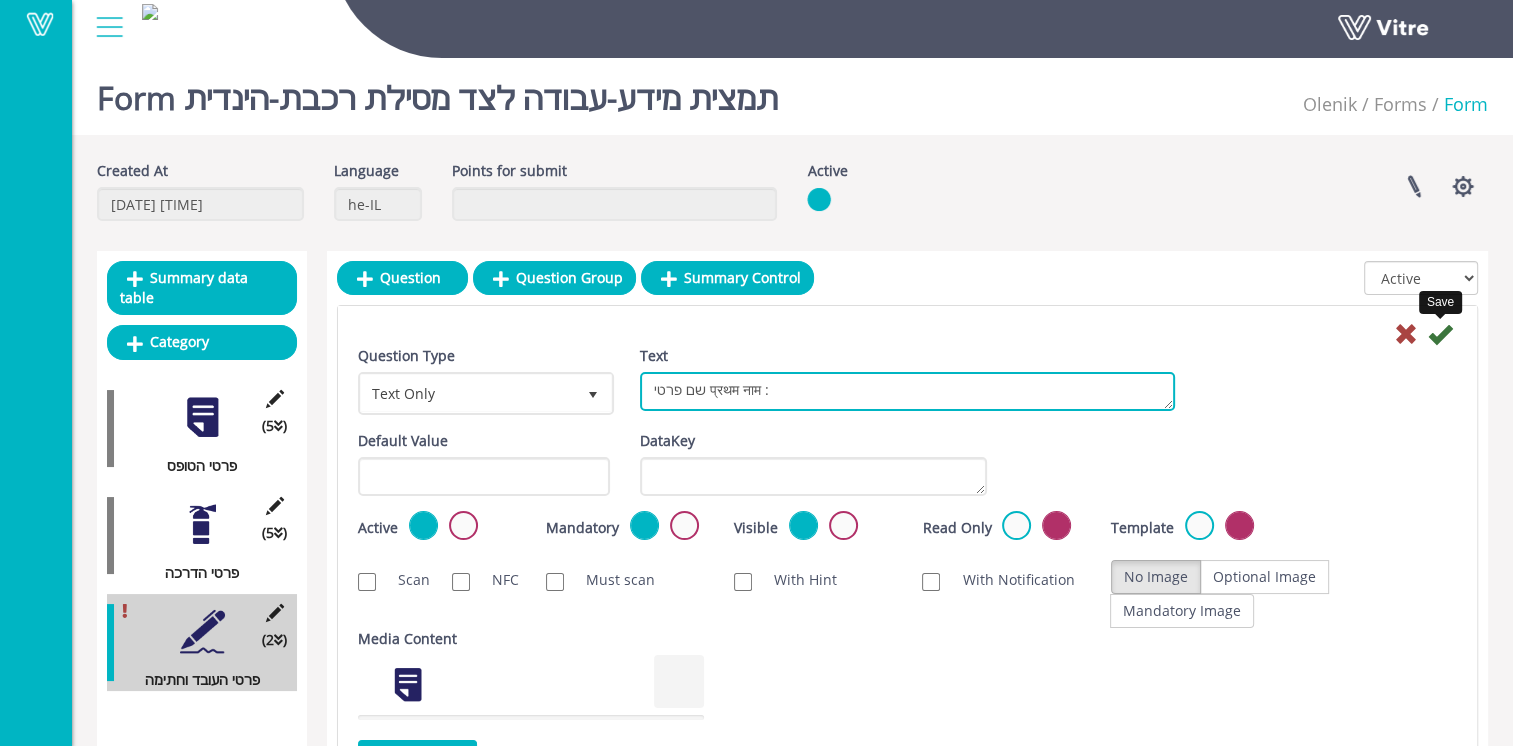 type on "שם פרטי प्रथम नाम :" 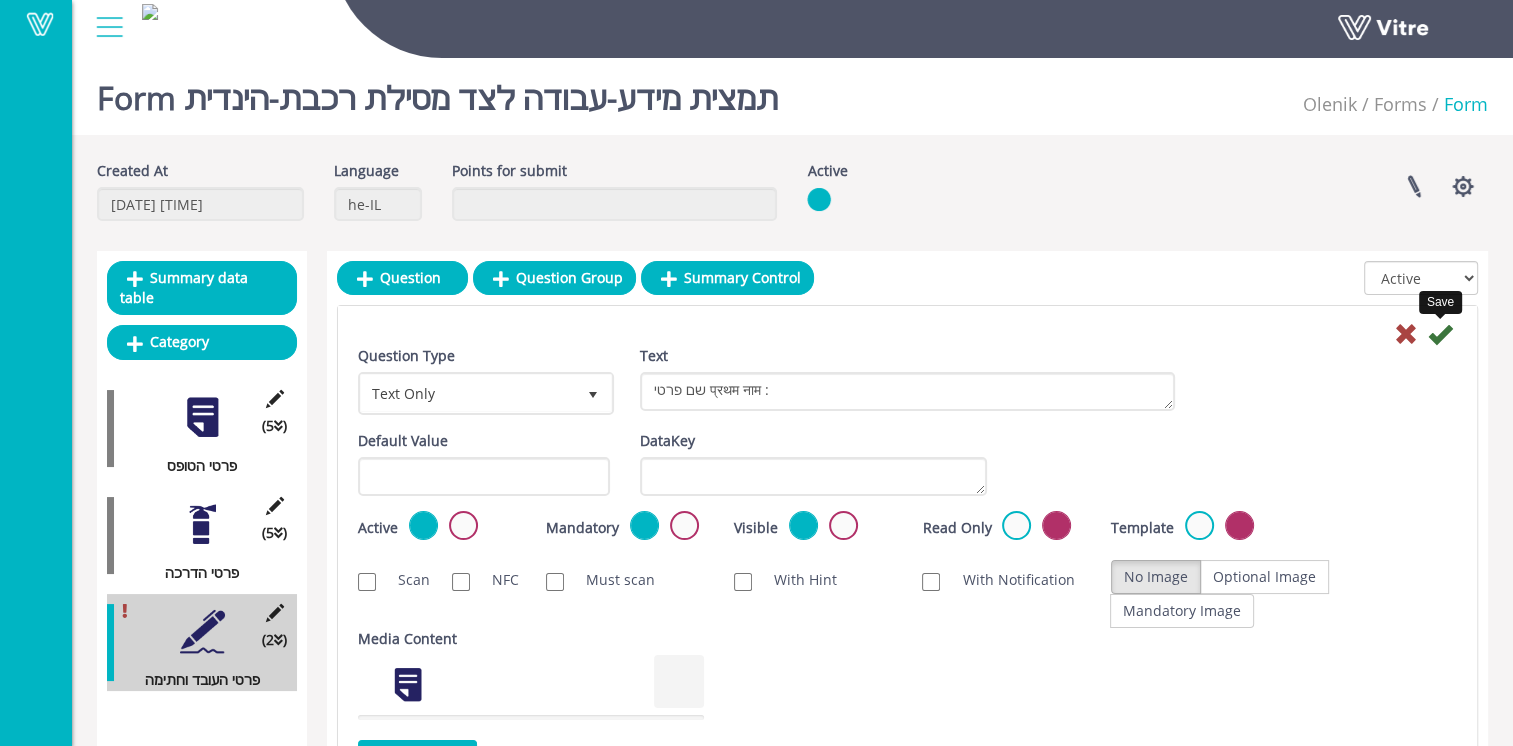 click at bounding box center (1440, 334) 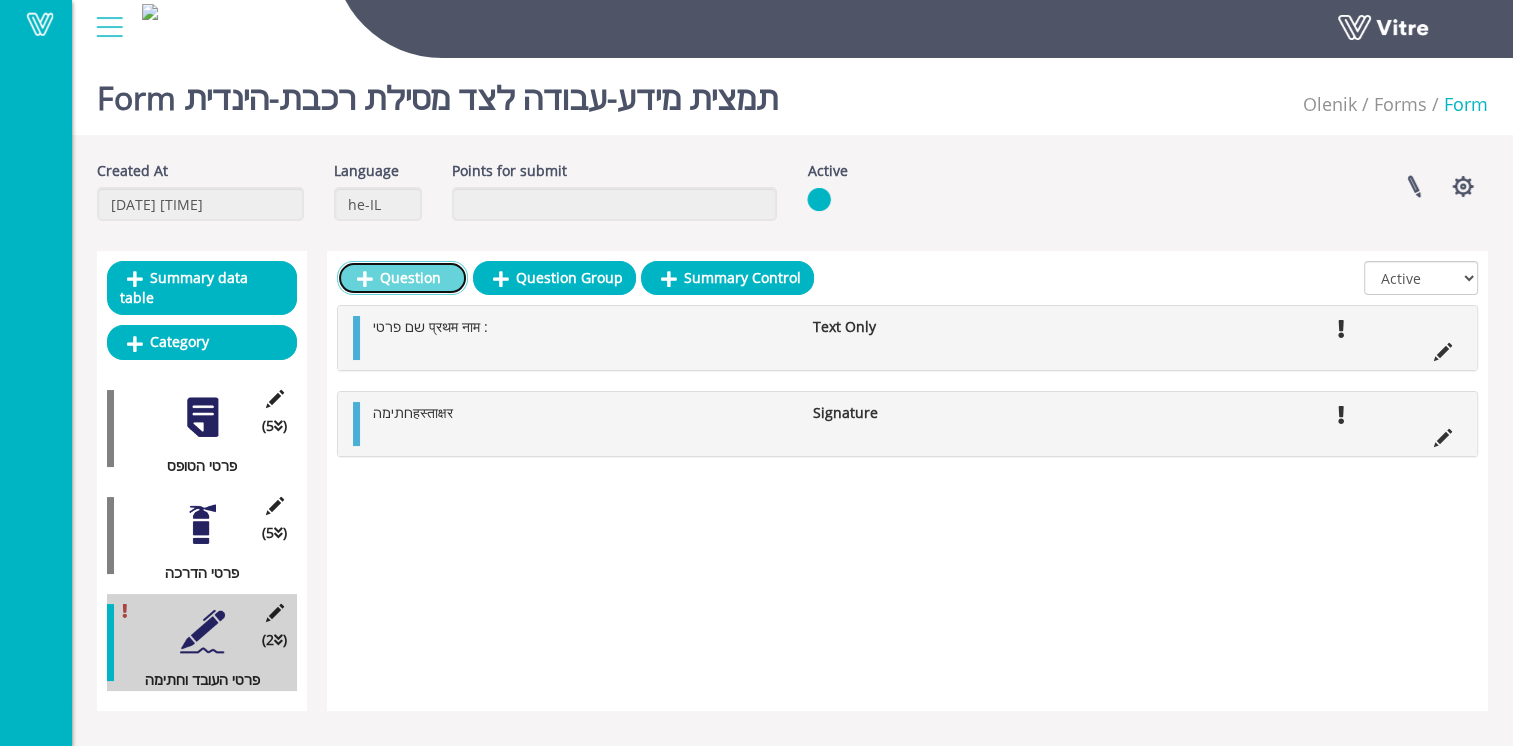 click on "Question" at bounding box center [402, 278] 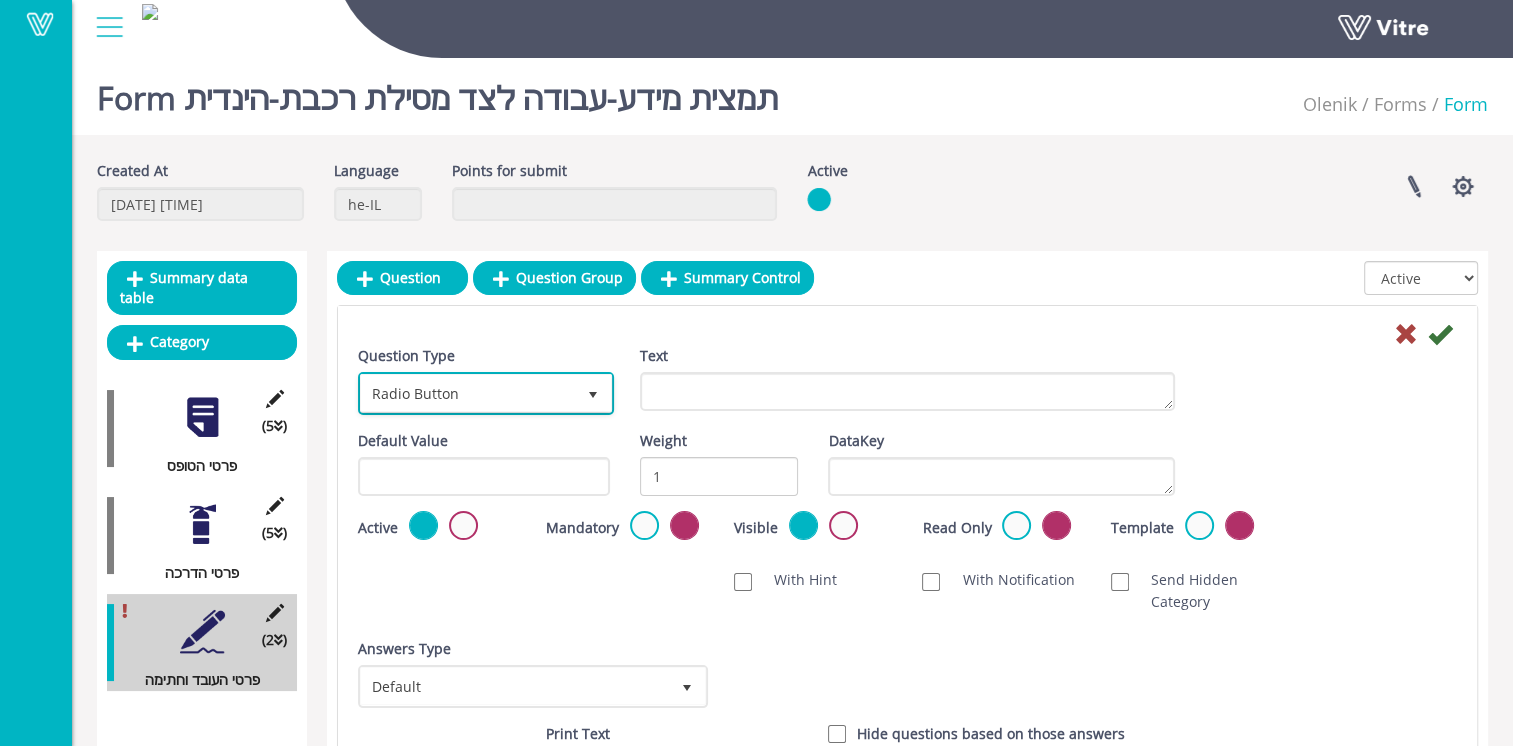 click on "Radio Button" at bounding box center [468, 393] 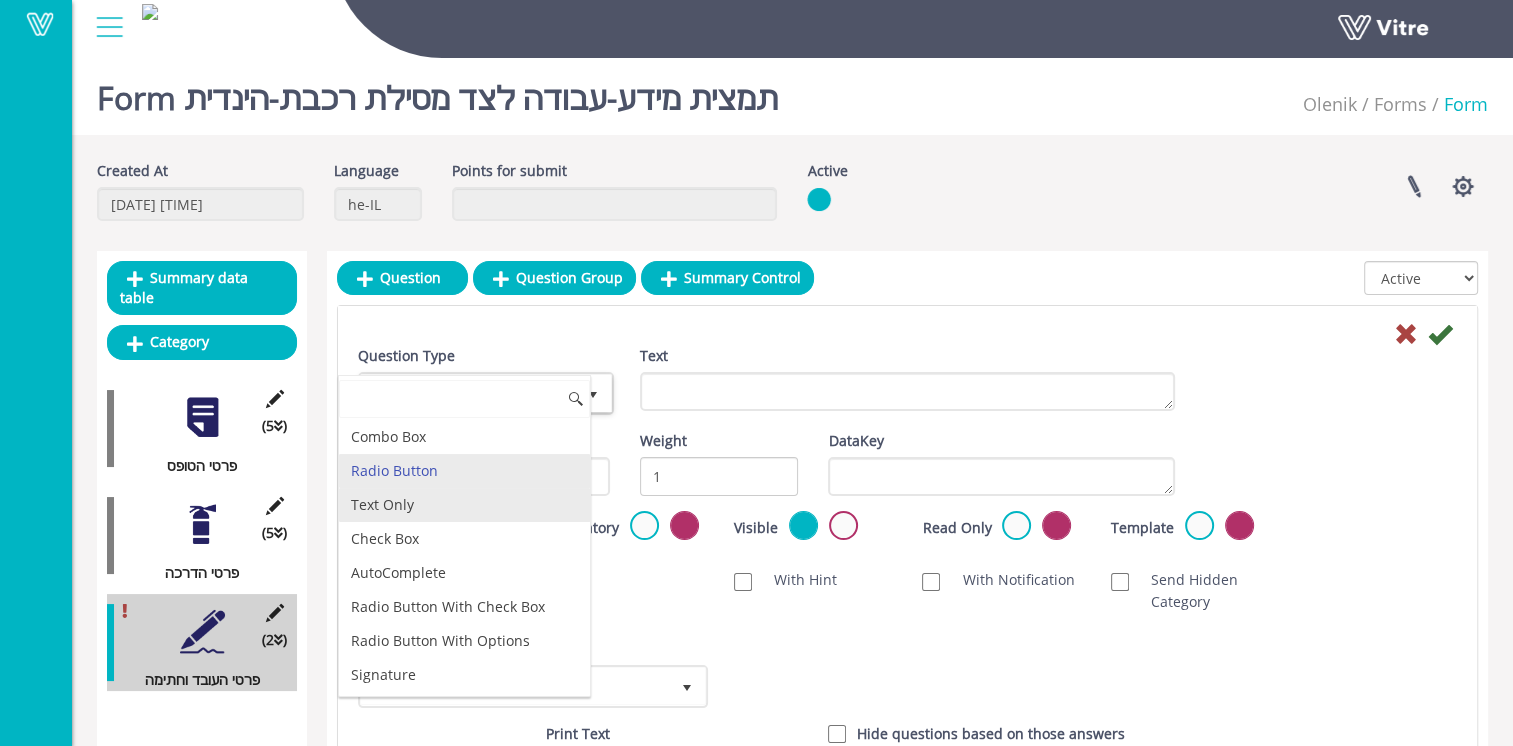 click on "Text Only" at bounding box center [464, 505] 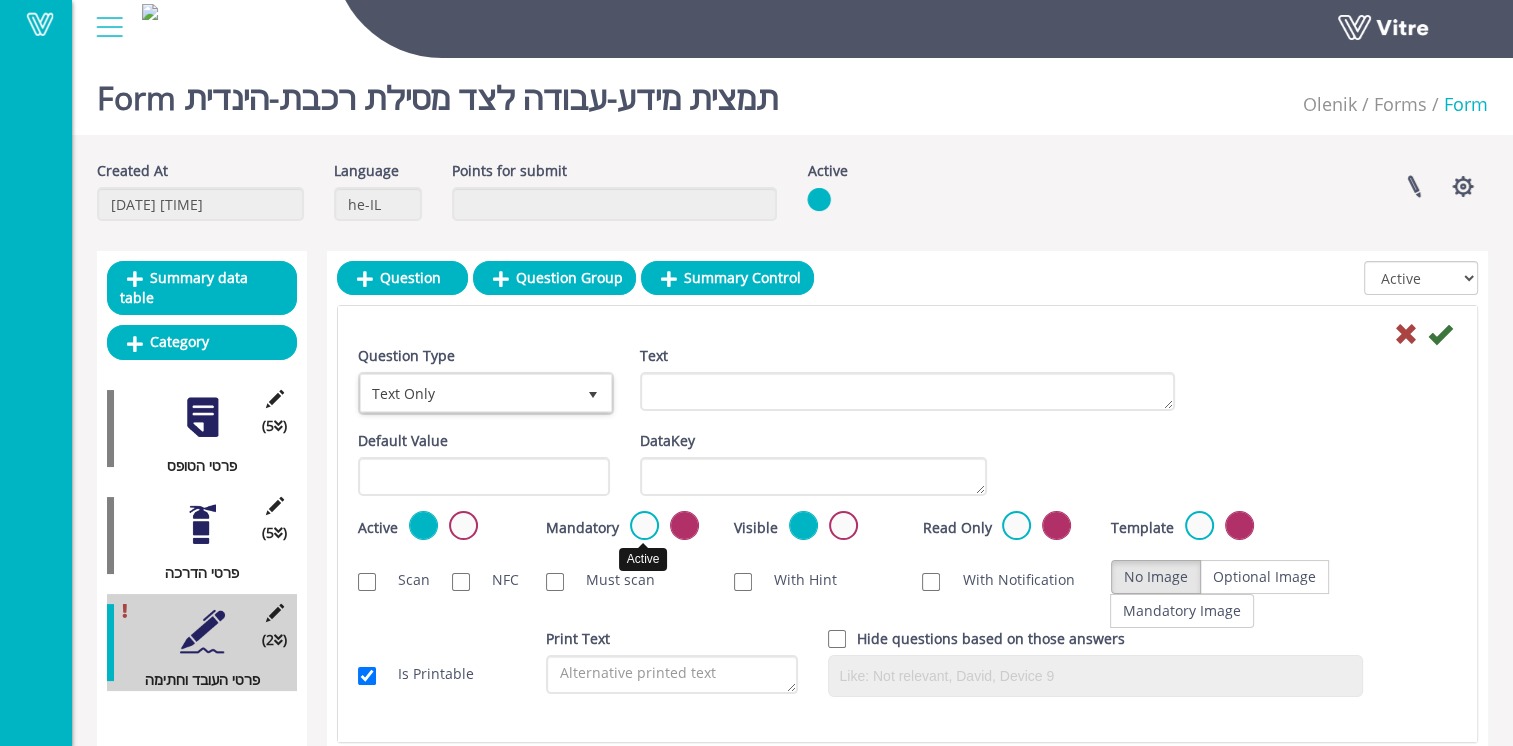 click at bounding box center (644, 525) 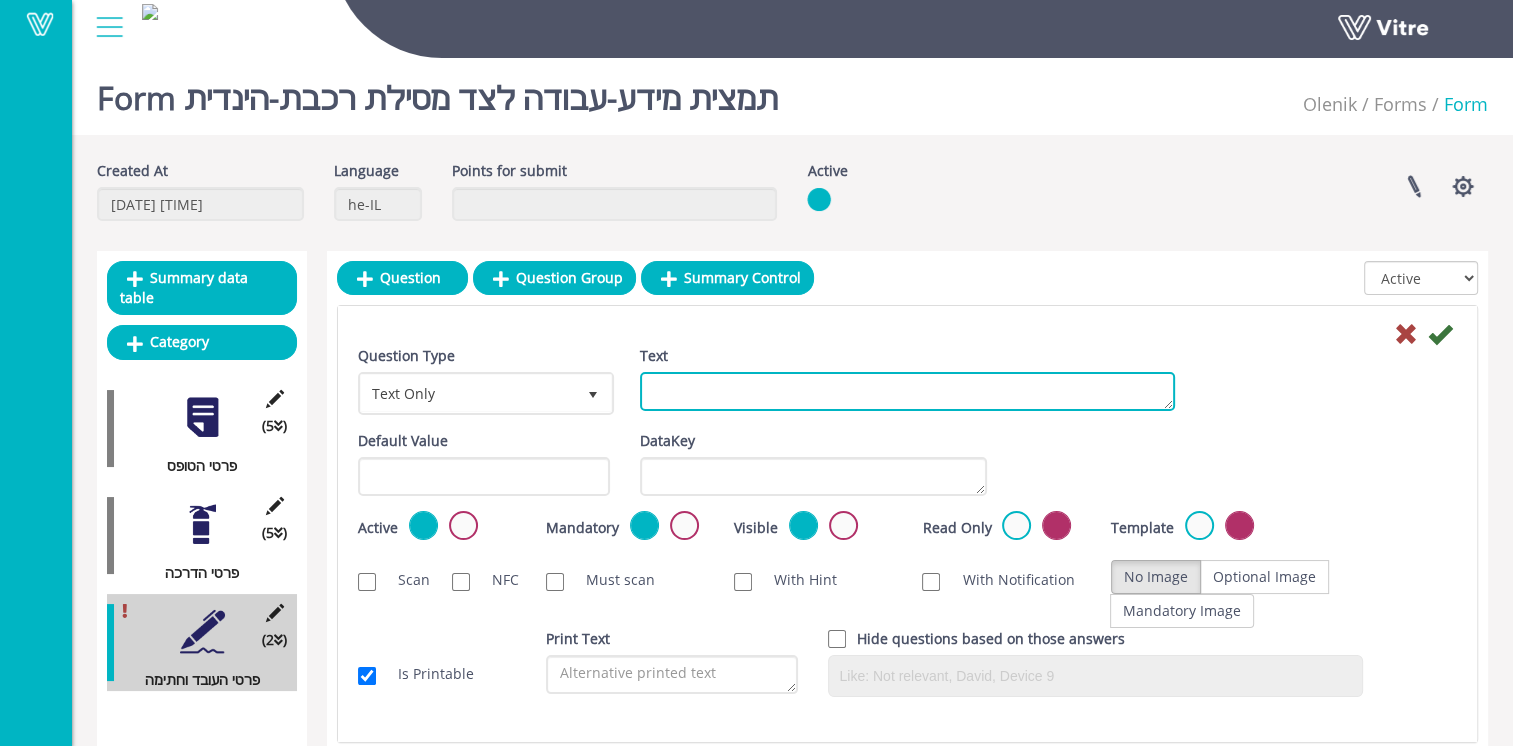 click on "Text" at bounding box center [907, 391] 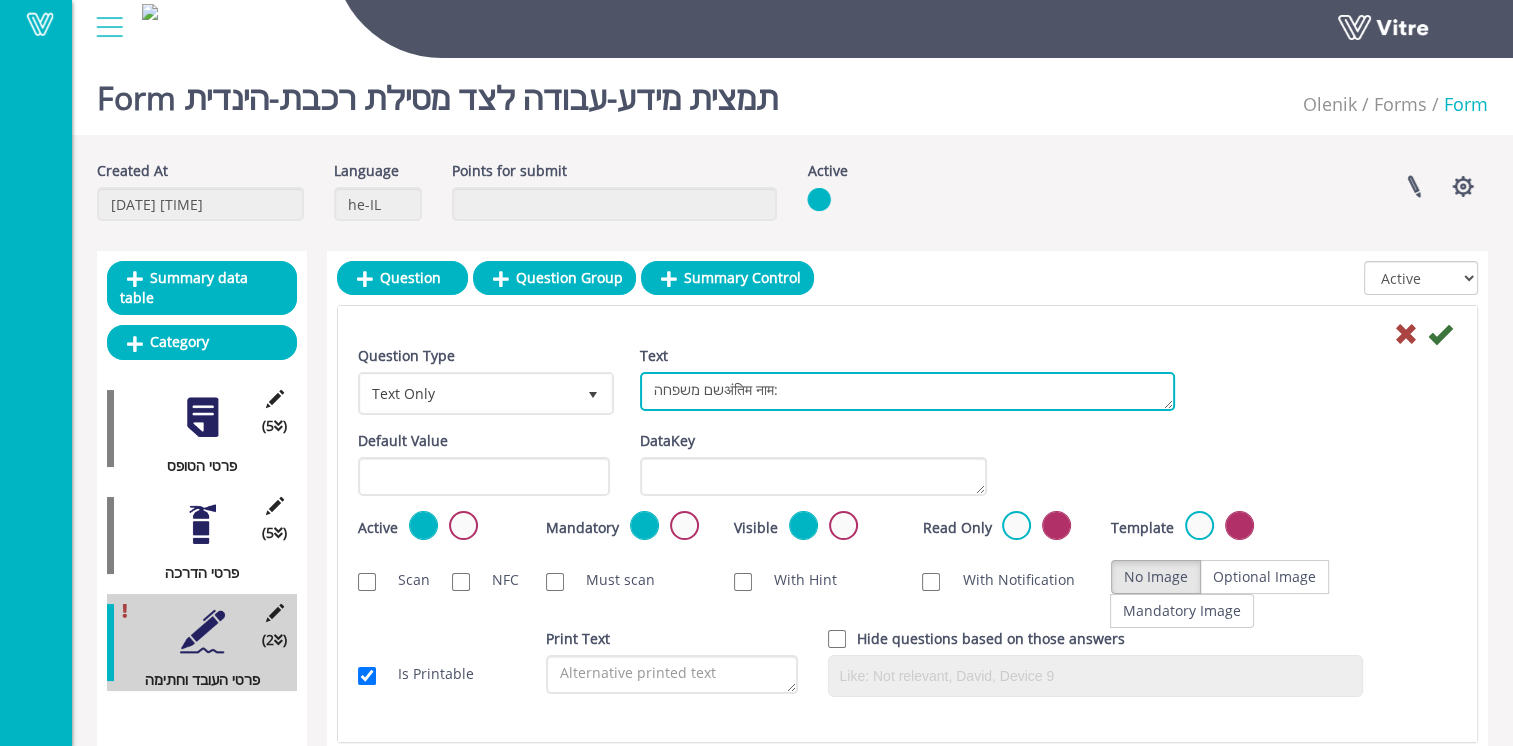 click on "שם משפחהअंतिम नाम:" at bounding box center [907, 391] 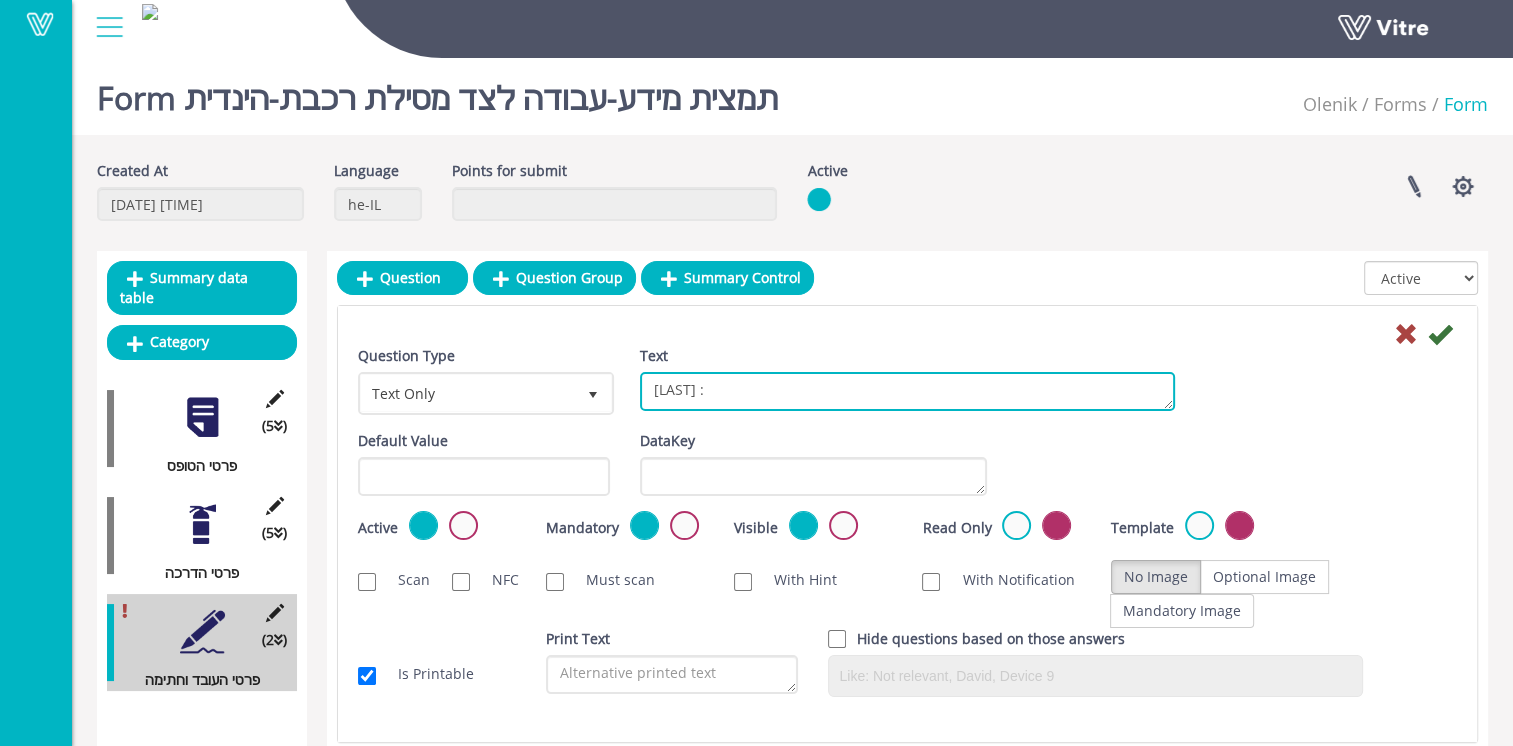 click on "[LAST]:" at bounding box center (907, 391) 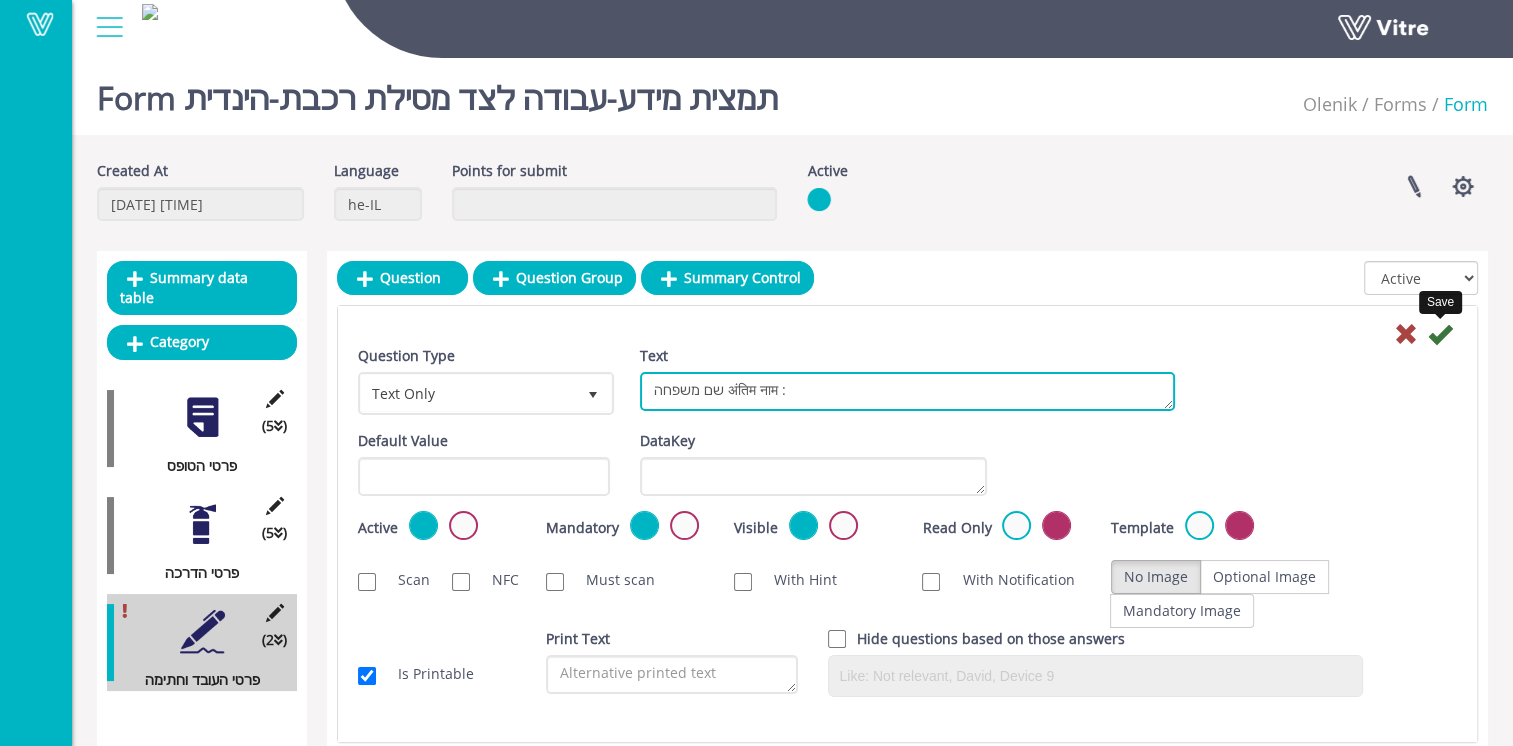 type on "שם משפחה अंतिम नाम :" 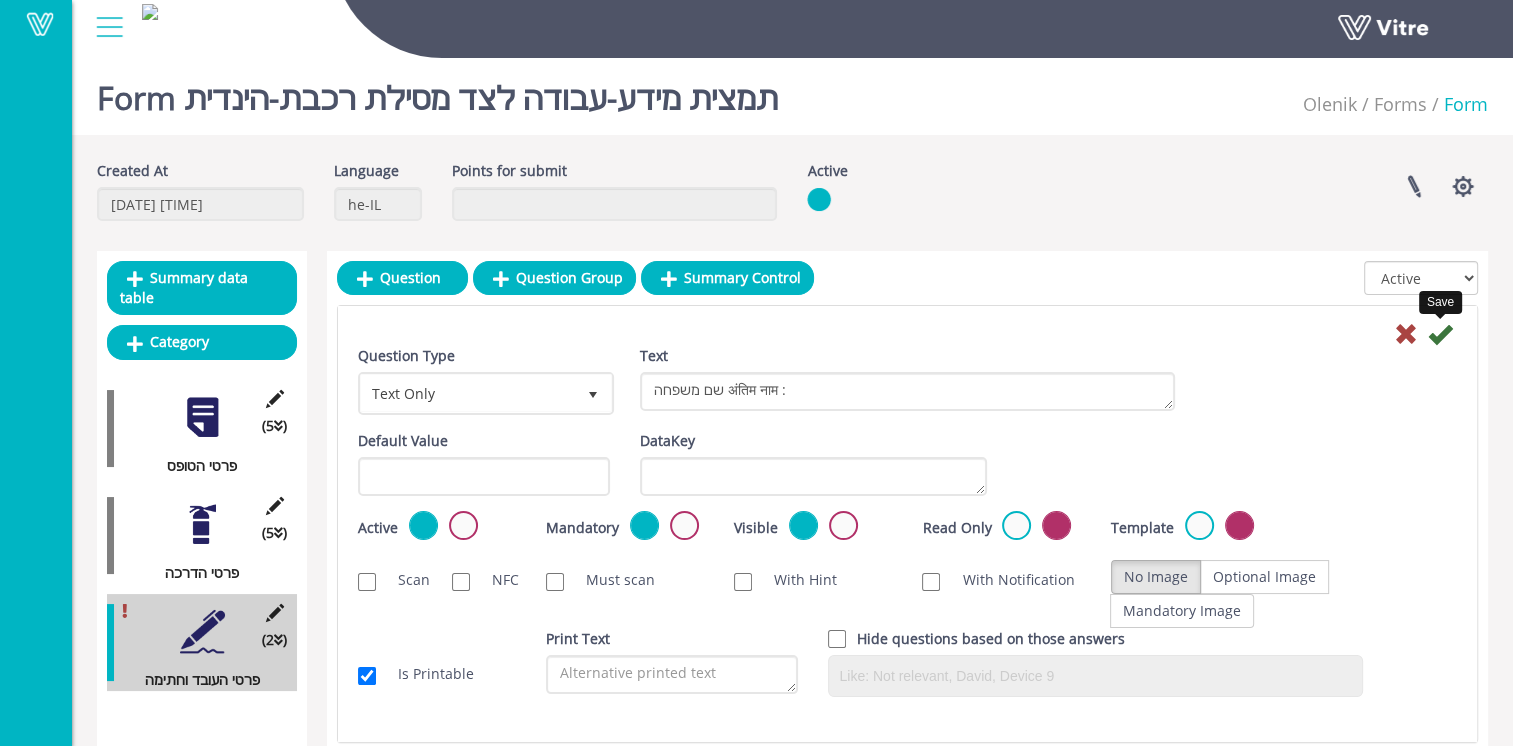 click at bounding box center (1440, 334) 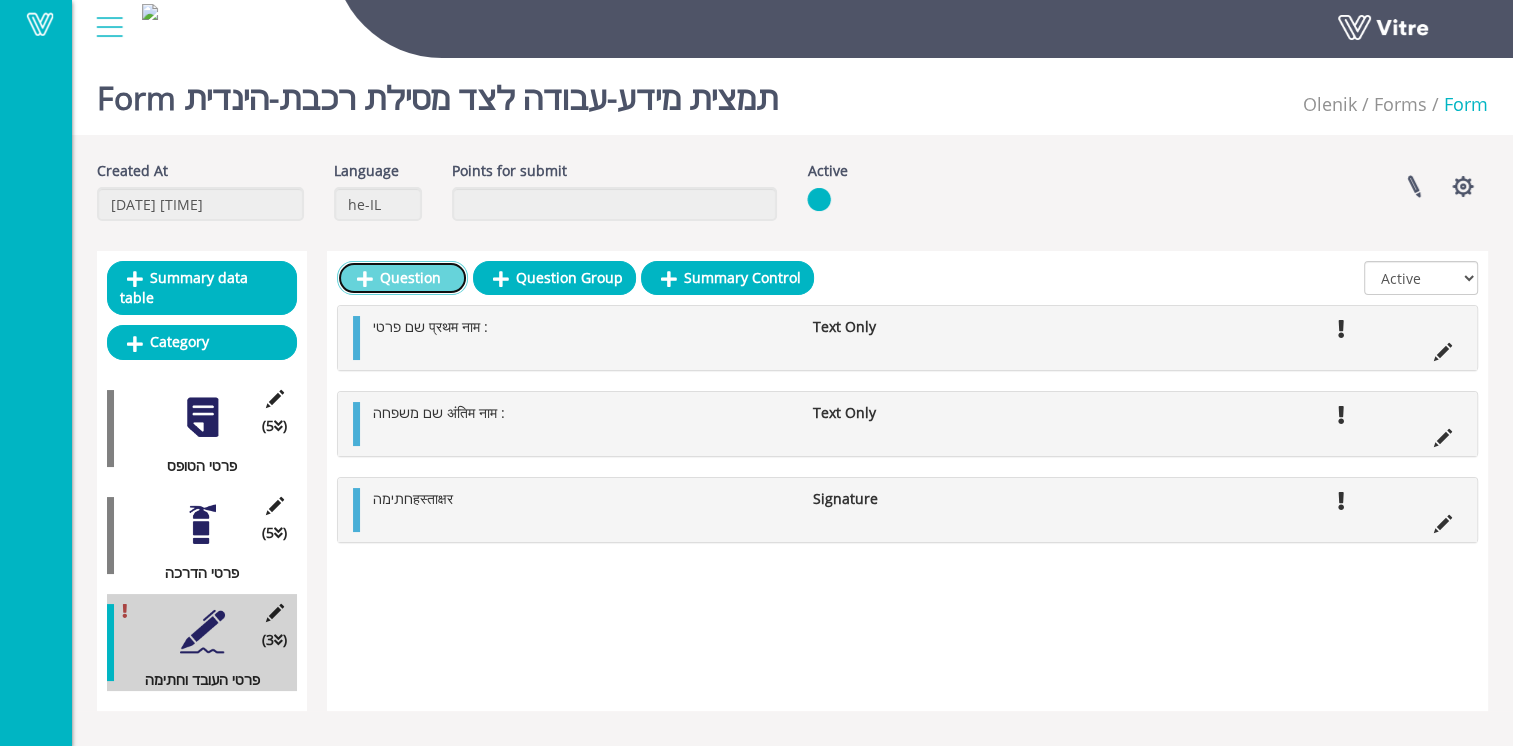 click on "Question" at bounding box center [402, 278] 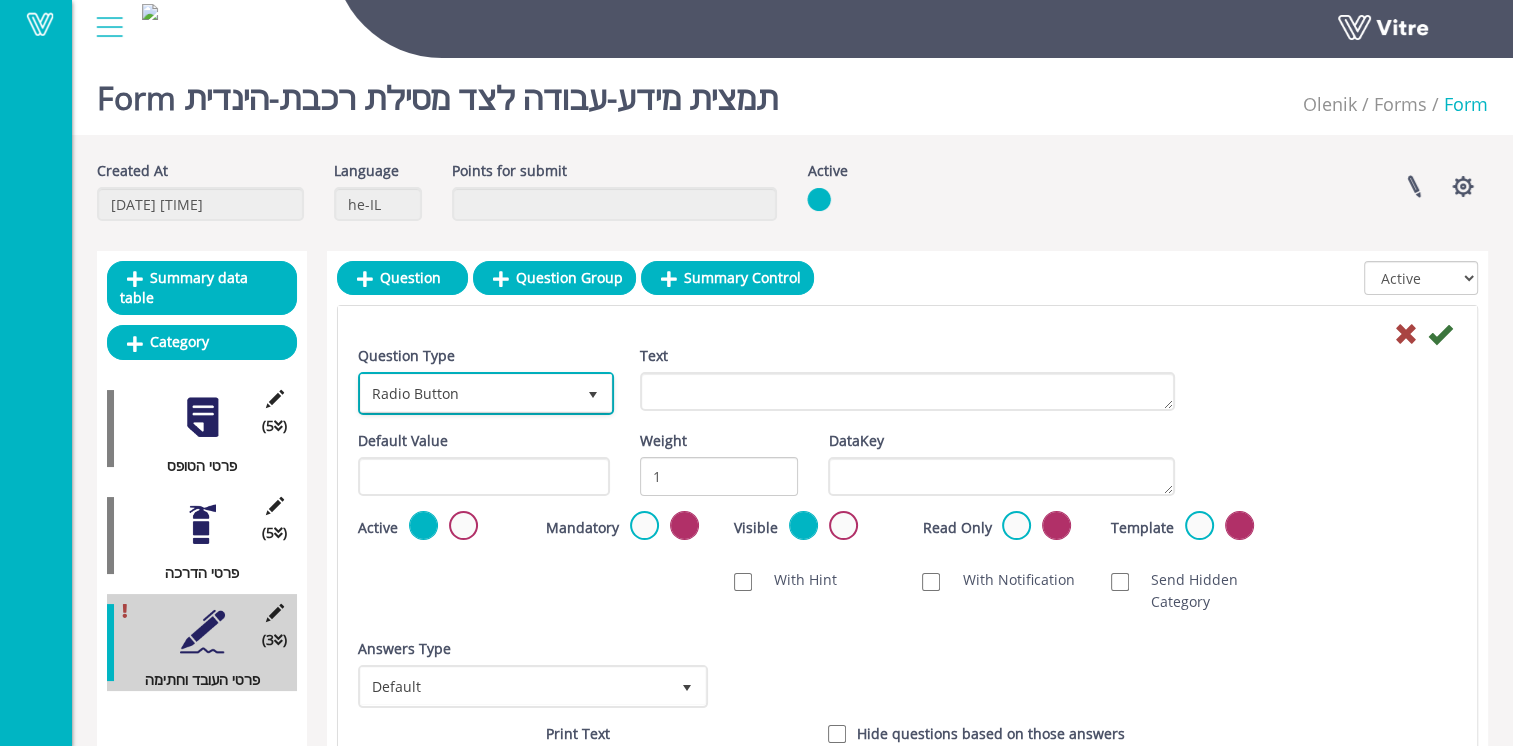 click on "Radio Button" at bounding box center [468, 393] 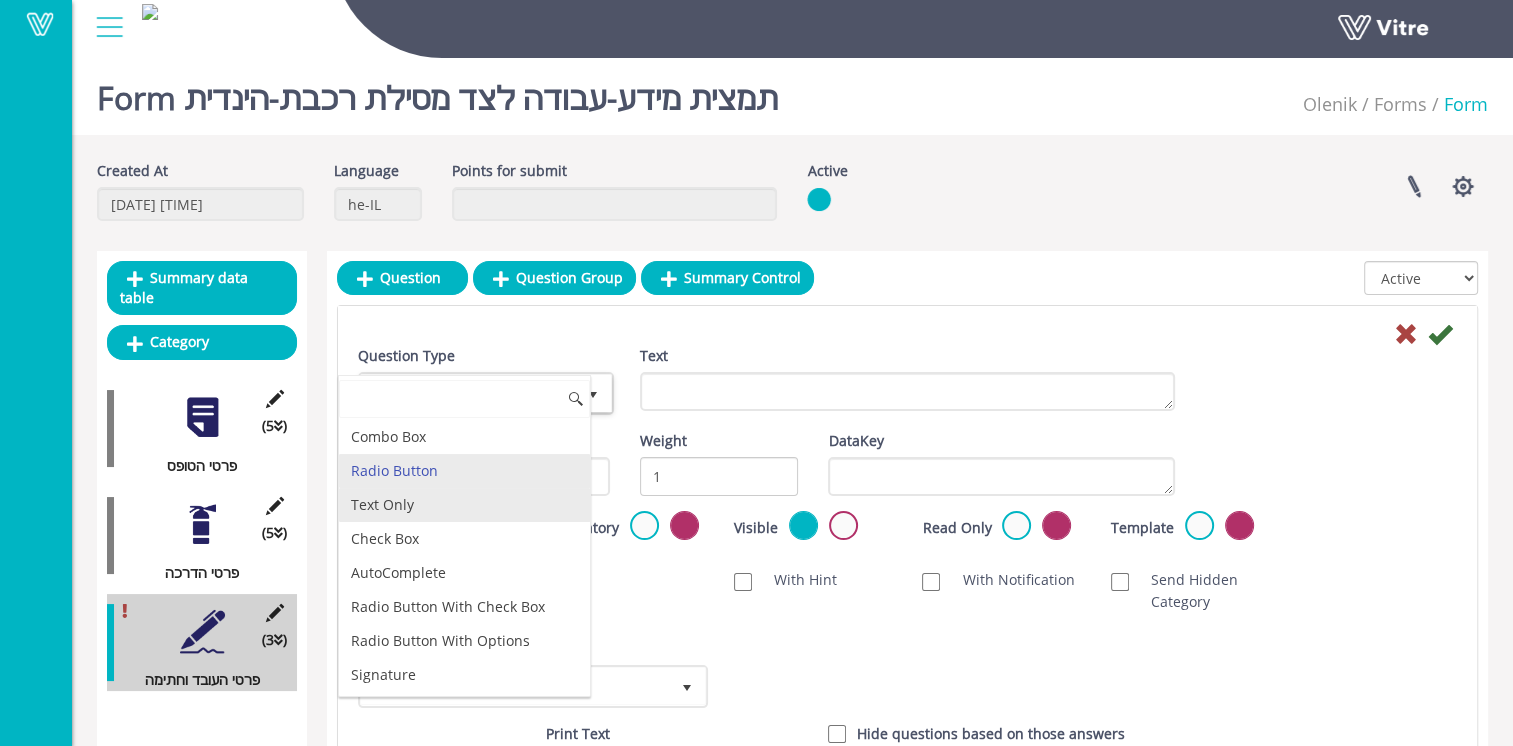 click on "Text Only" at bounding box center [464, 505] 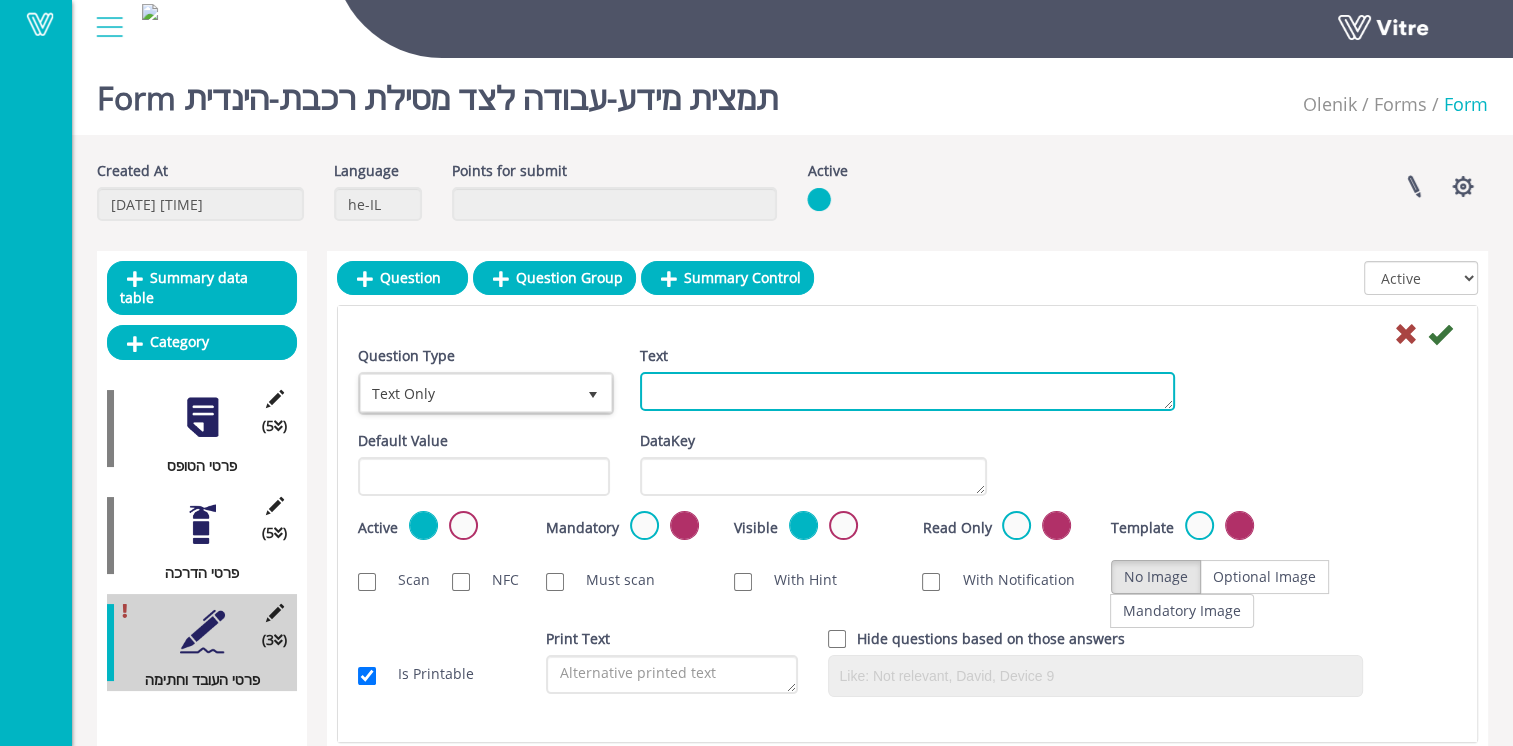 click on "Text" at bounding box center (907, 391) 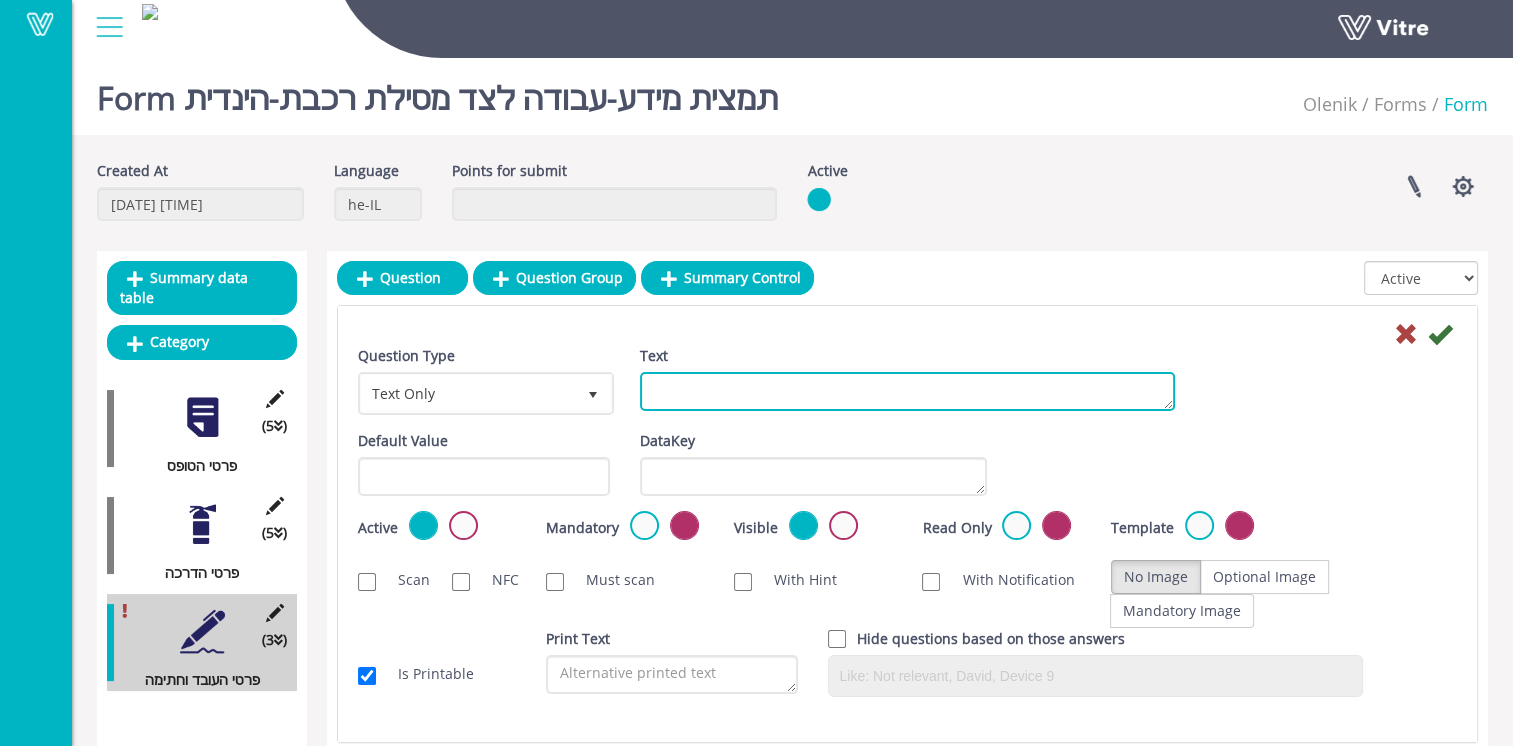 paste on "ת.ז/דרכוןआईडी:" 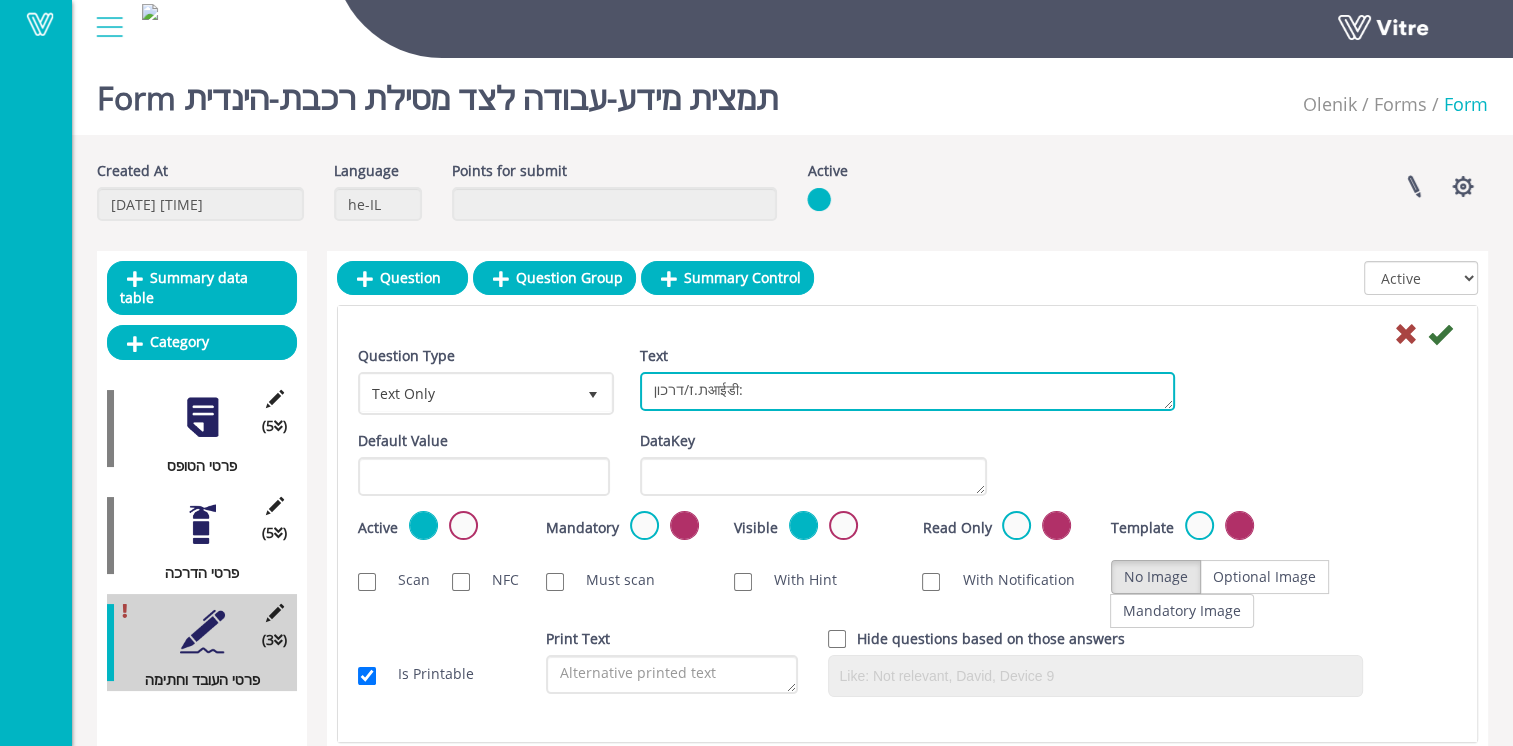 click on "ת.ז/דרכוןआईडी:" at bounding box center [907, 391] 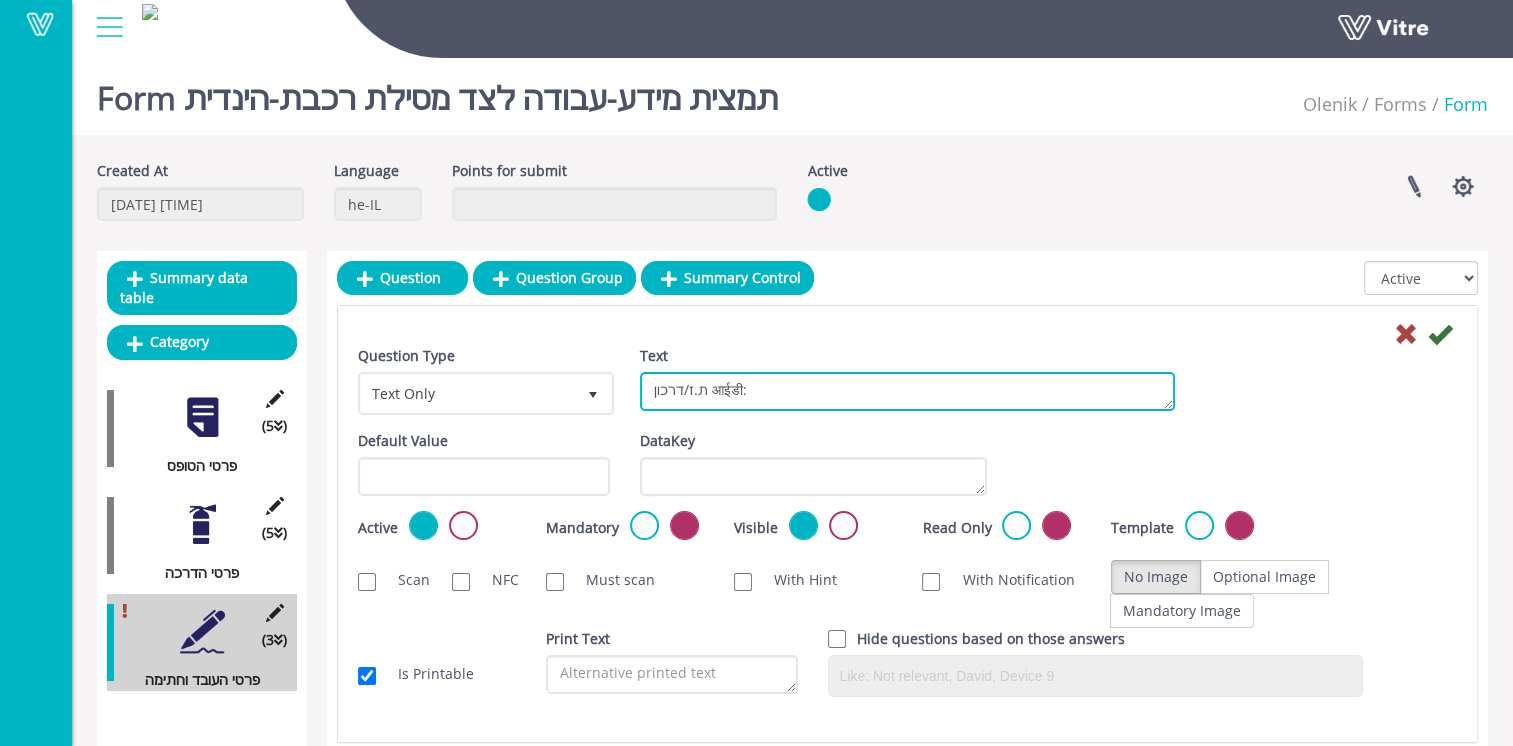 click on "ת.ז/דרכון आईडी:" at bounding box center (907, 391) 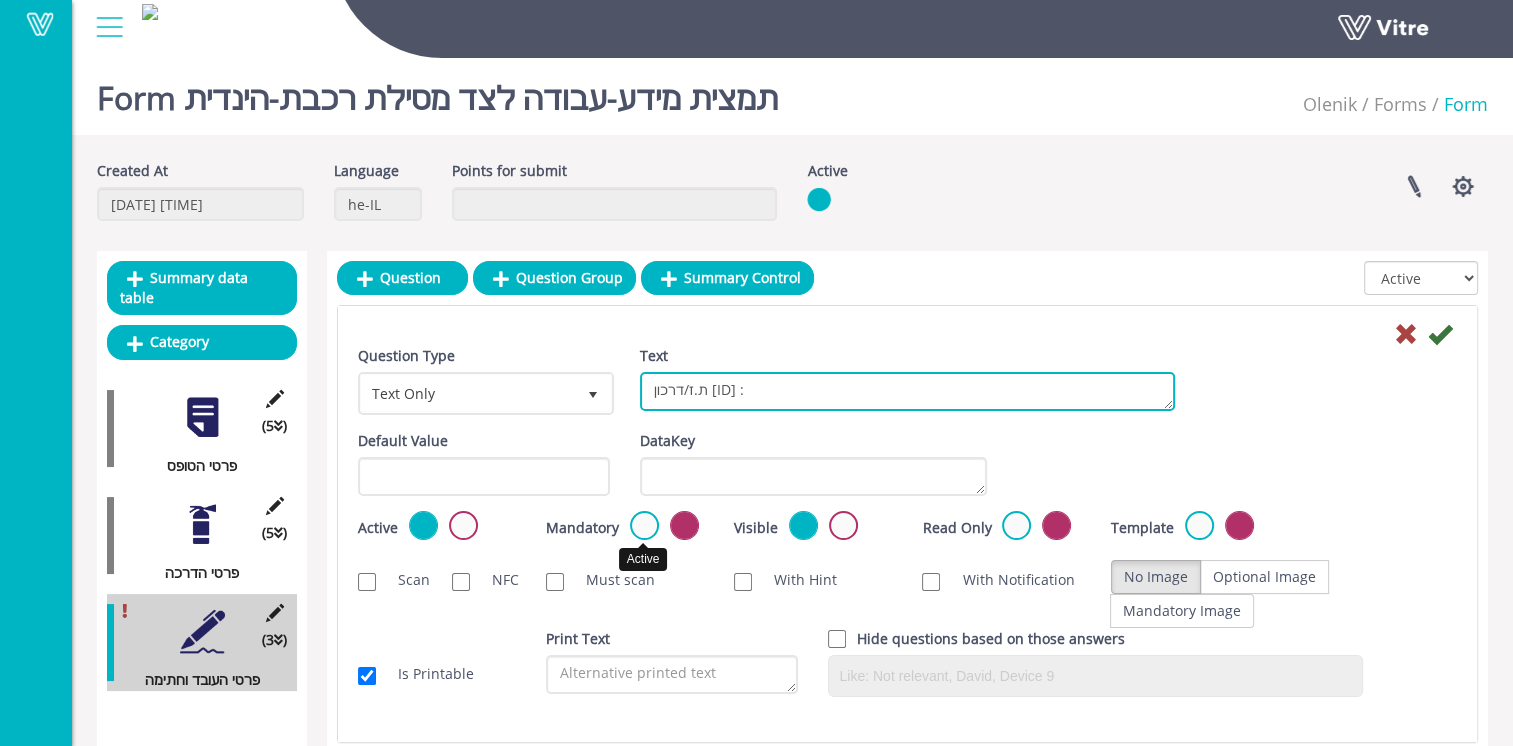type on "ת.ז/דרכון [ID] :" 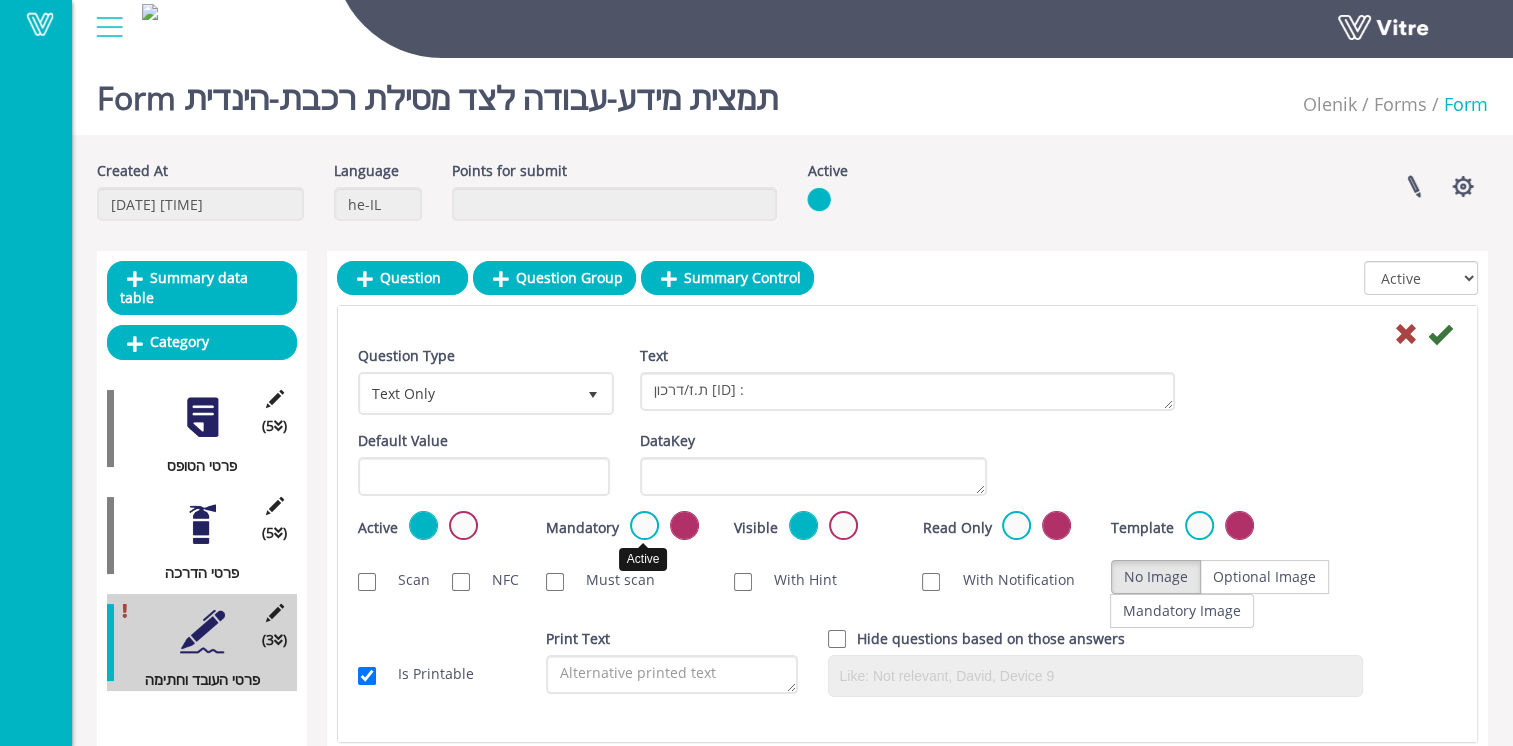 click at bounding box center (644, 525) 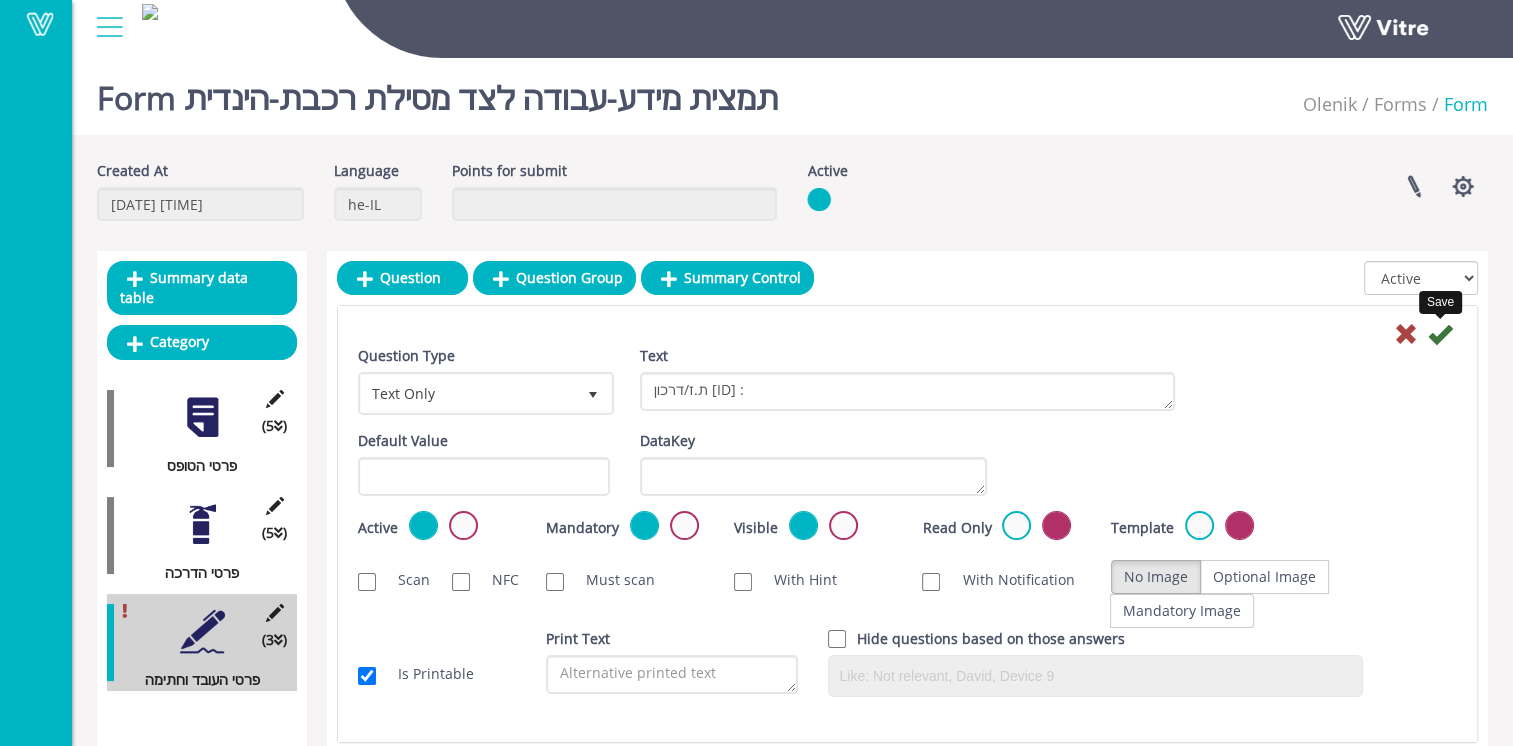 click at bounding box center (1440, 334) 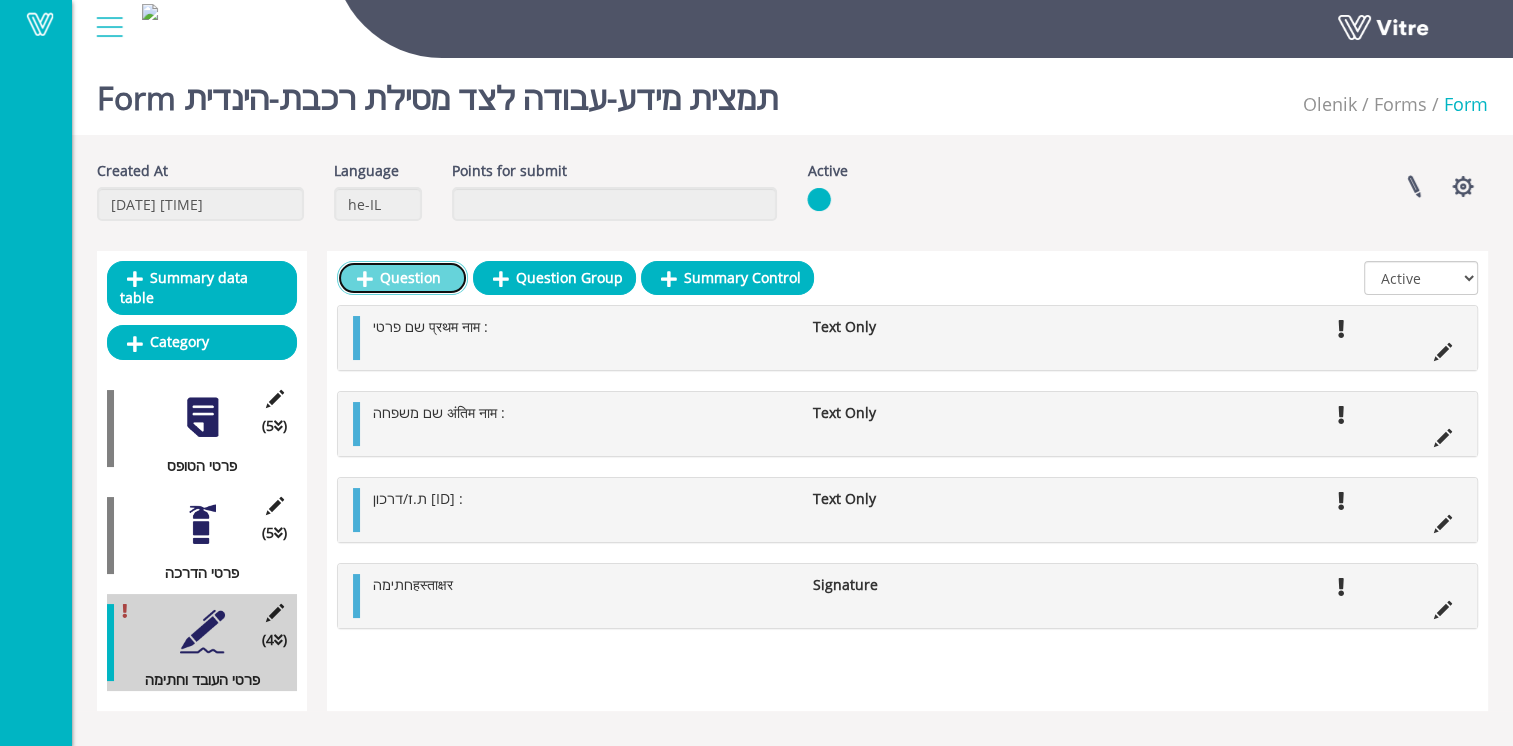 click on "Question" at bounding box center [402, 278] 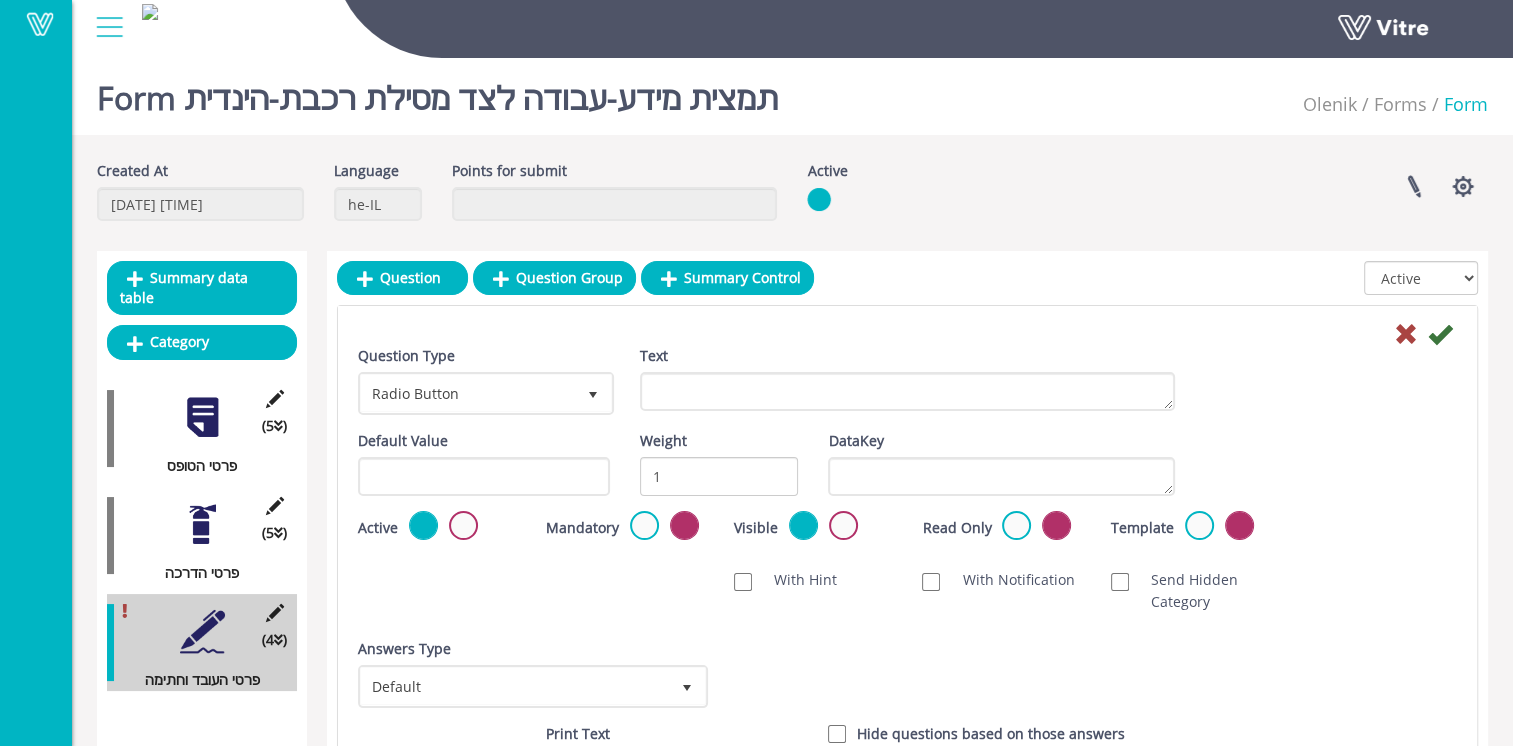 click on "Question Type Radio Button 3" at bounding box center [484, 380] 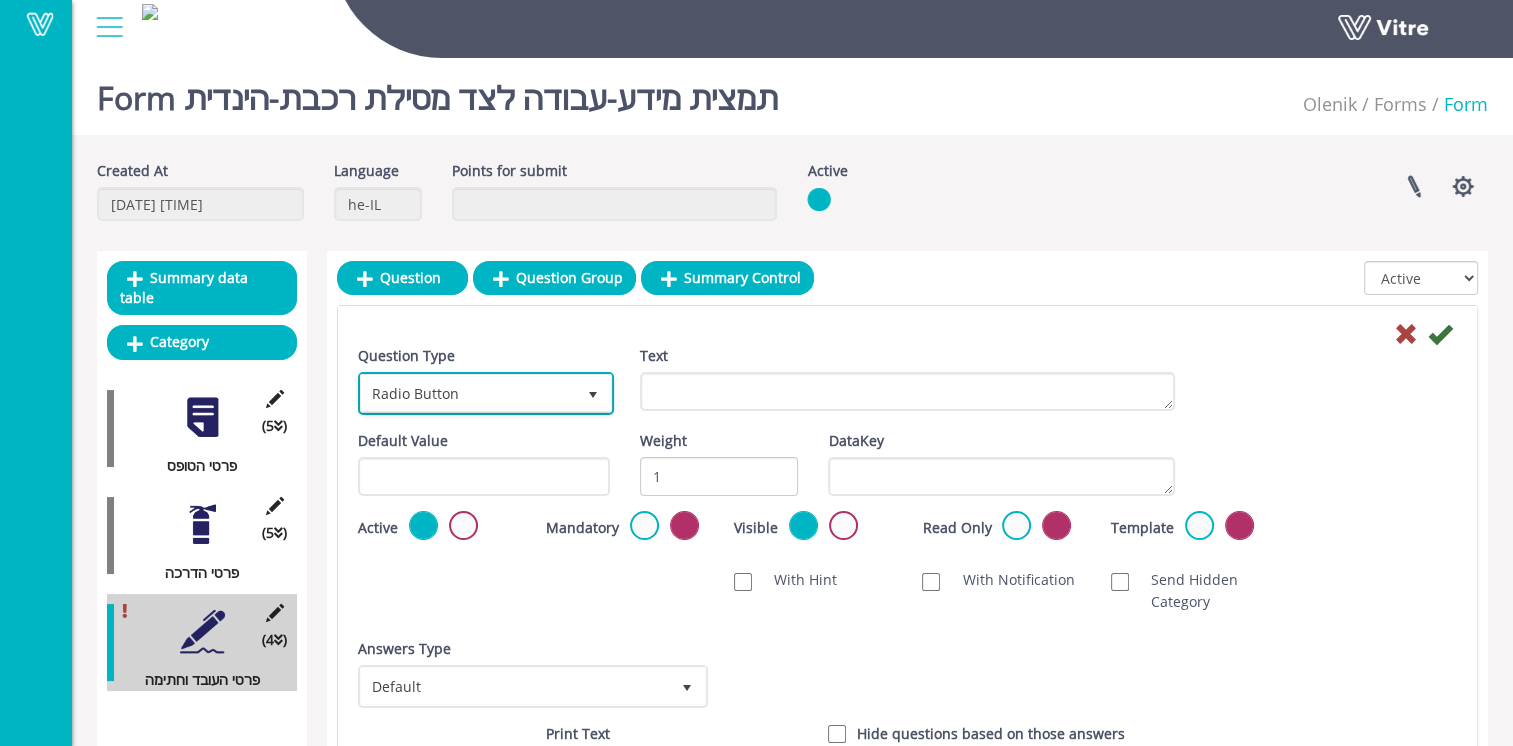 click on "Radio Button" at bounding box center (468, 393) 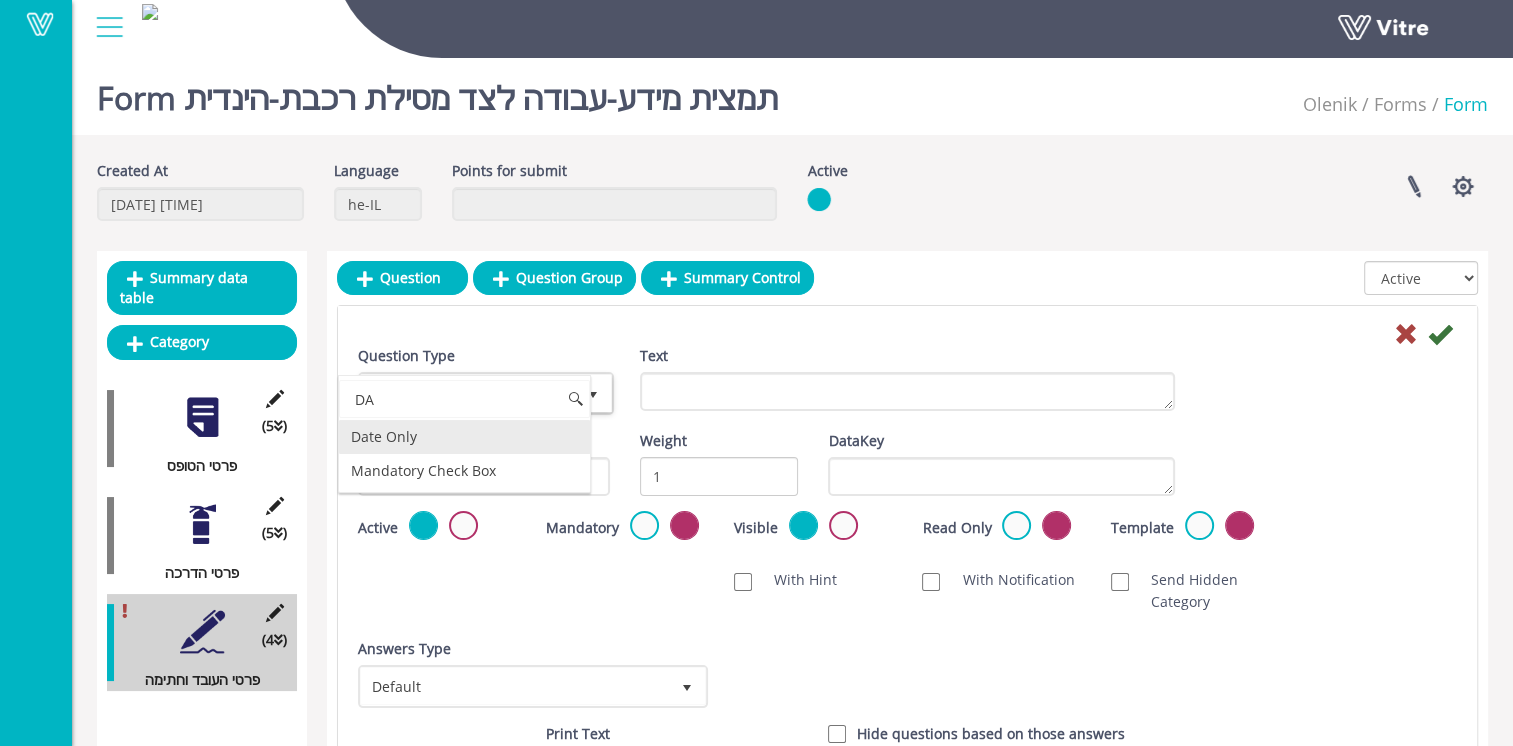 click on "Date Only" at bounding box center [464, 437] 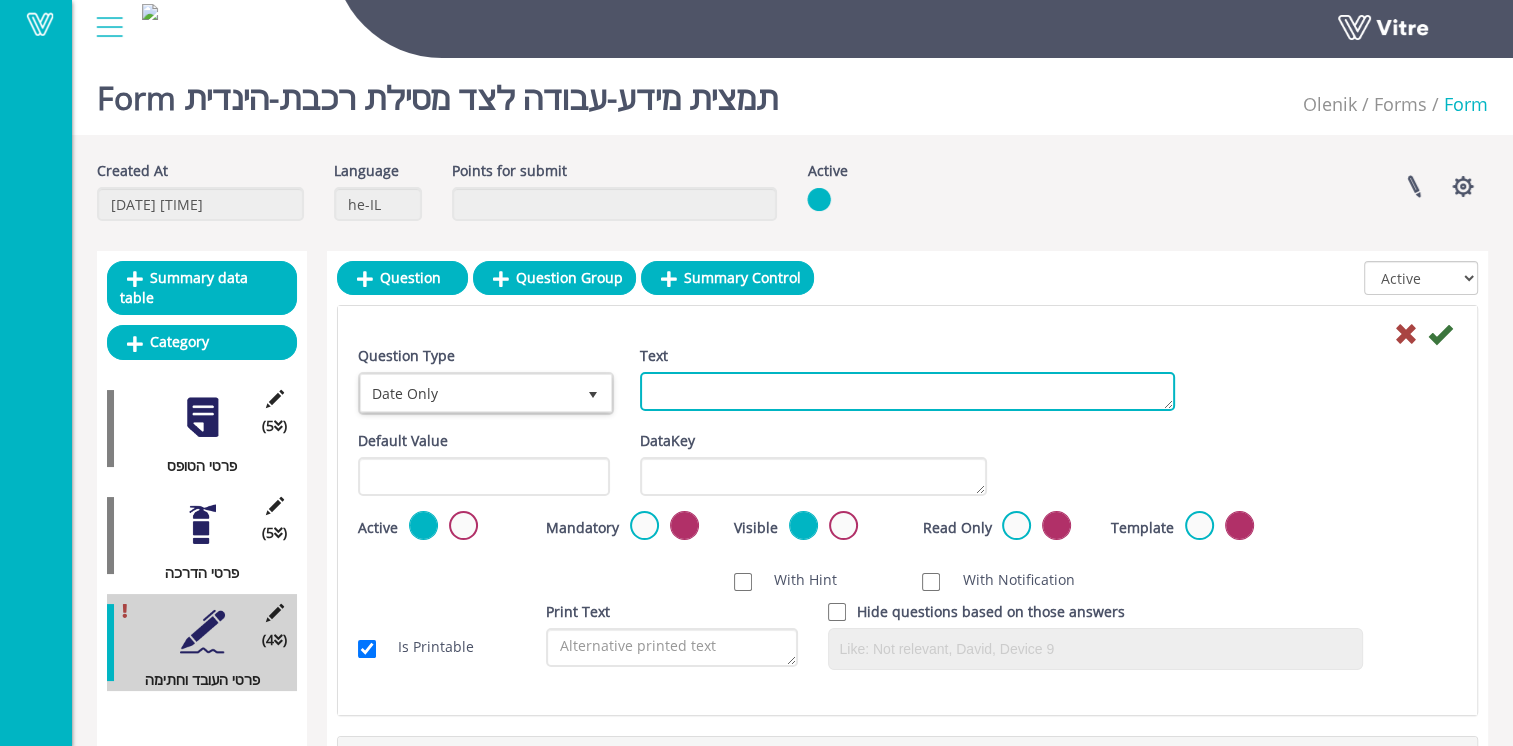 click on "Text" at bounding box center [907, 391] 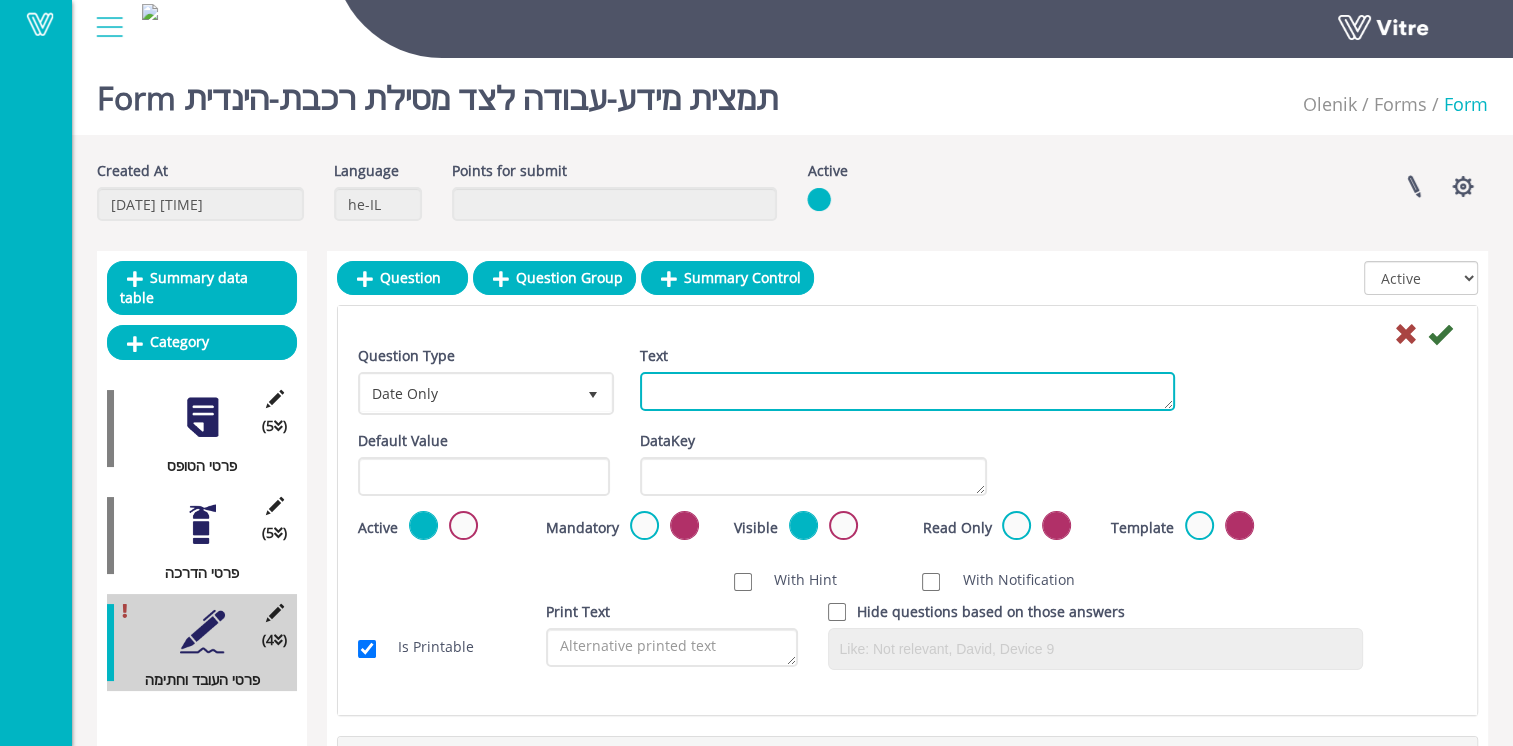 paste on "תאריךतारीख:" 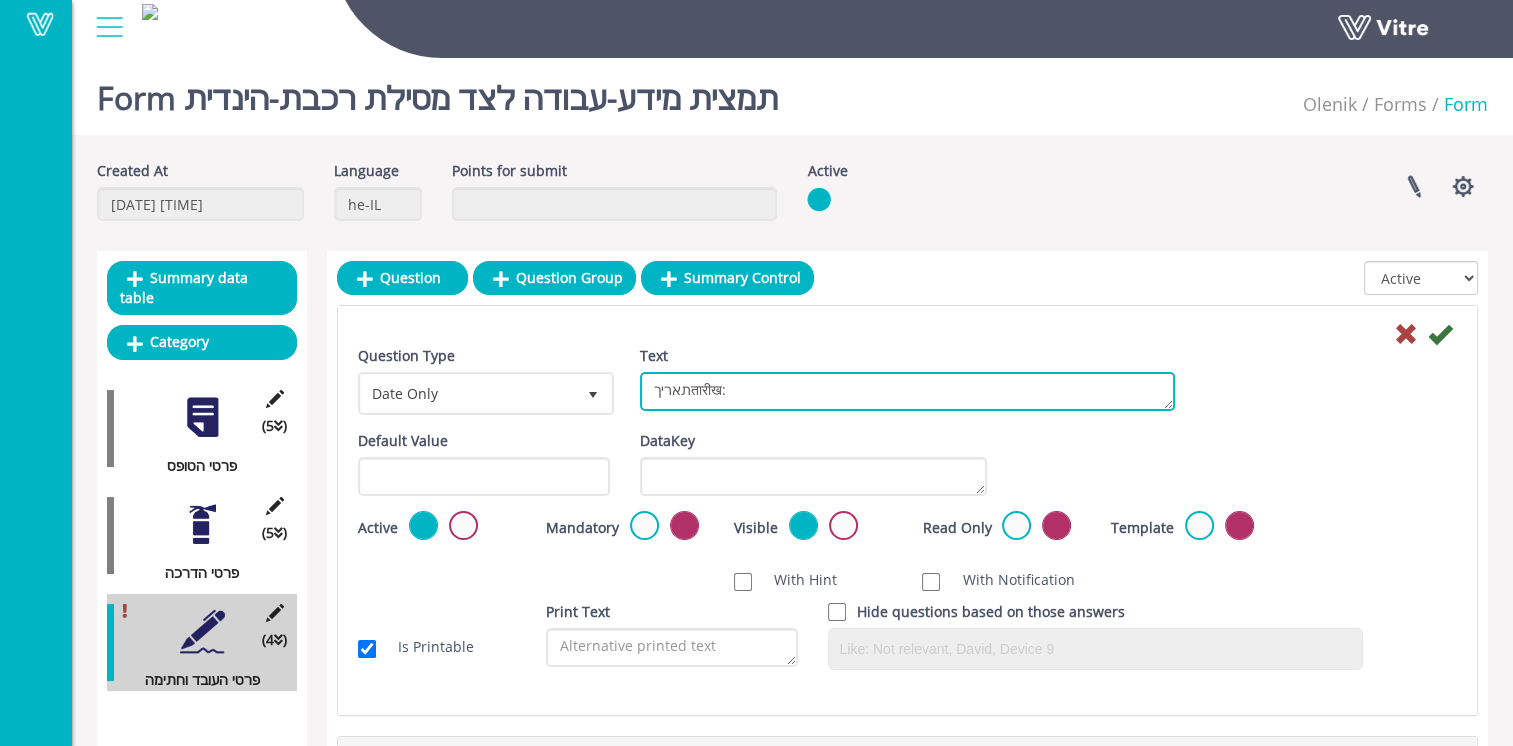 click on "תאריךतारीख:" at bounding box center (907, 391) 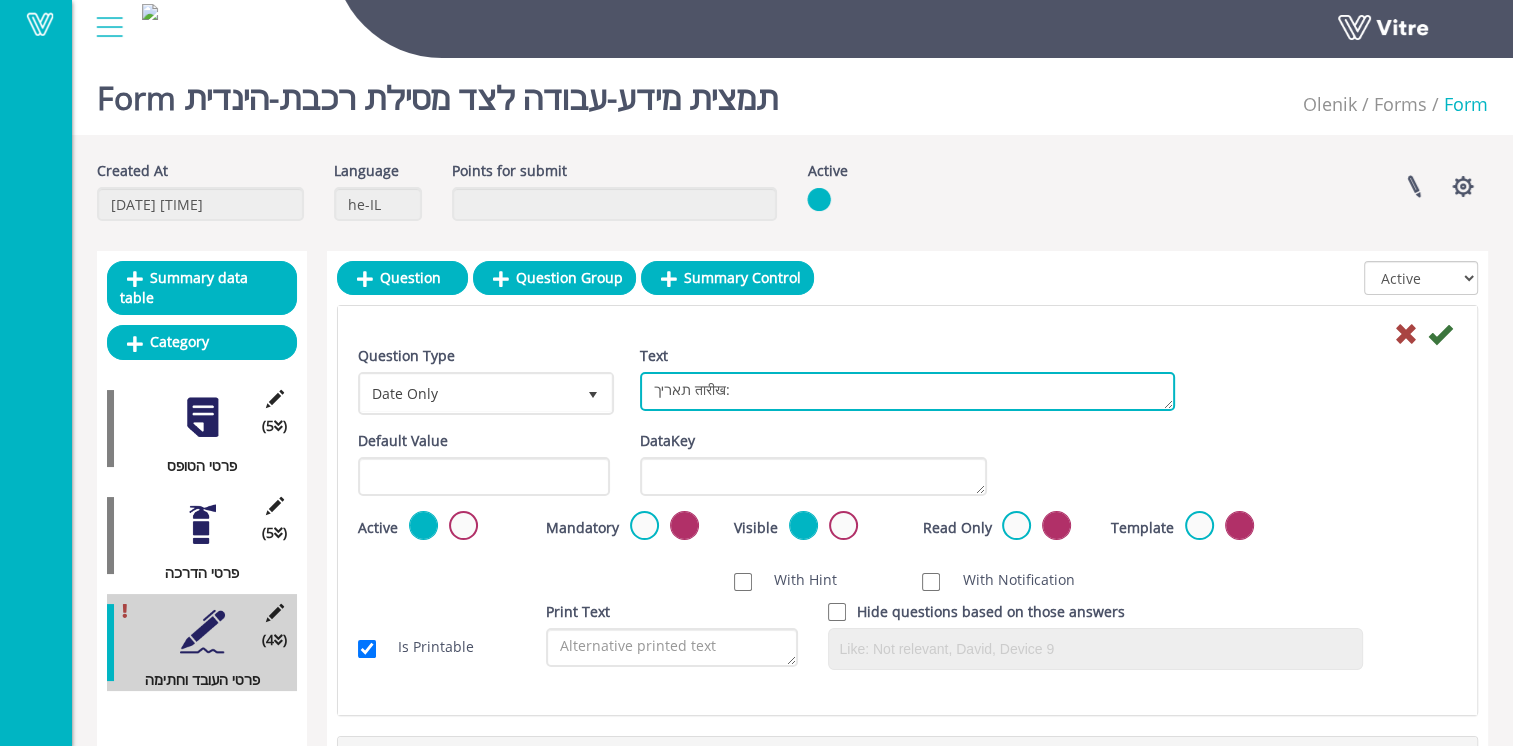 click on "תאריך तारीख:" at bounding box center [907, 391] 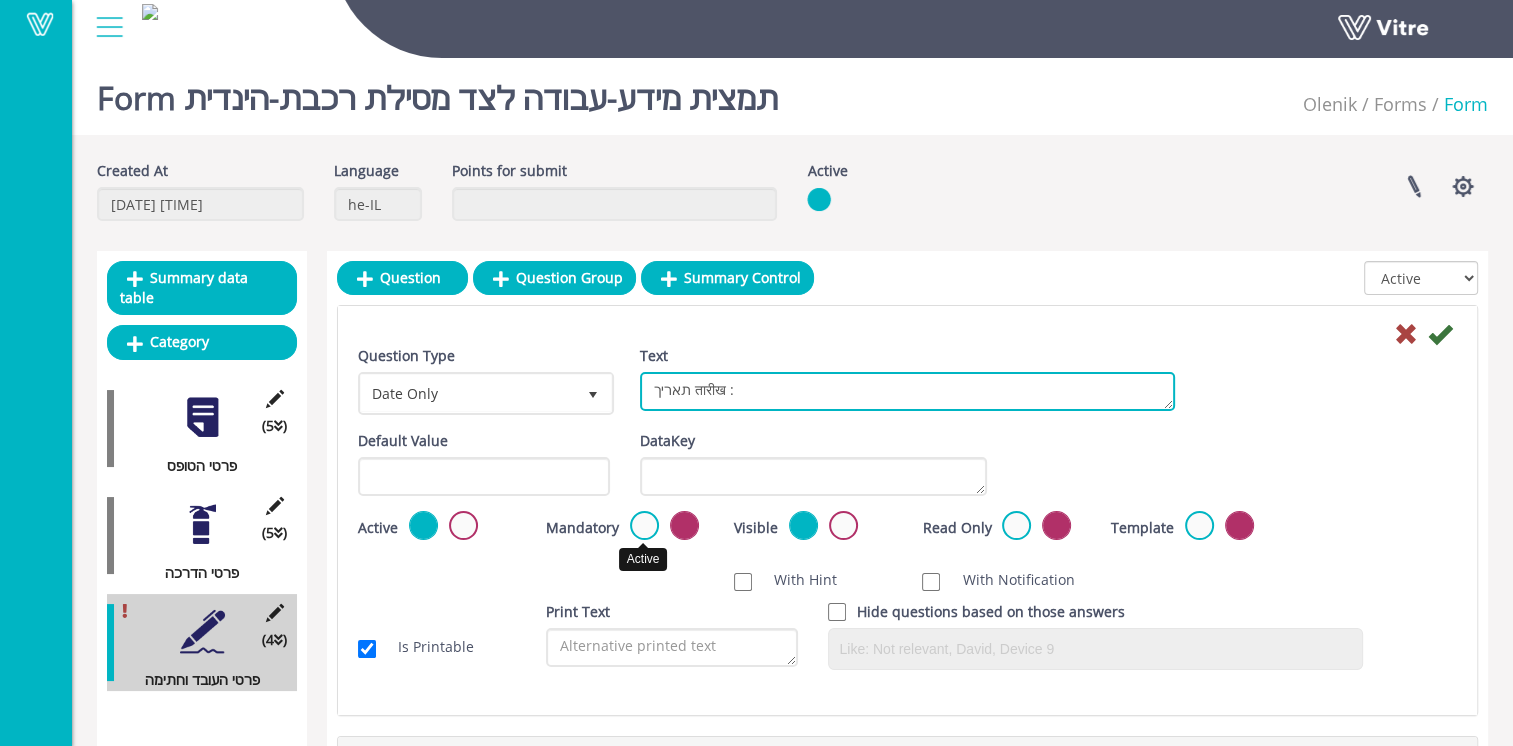 type on "תאריך तारीख :" 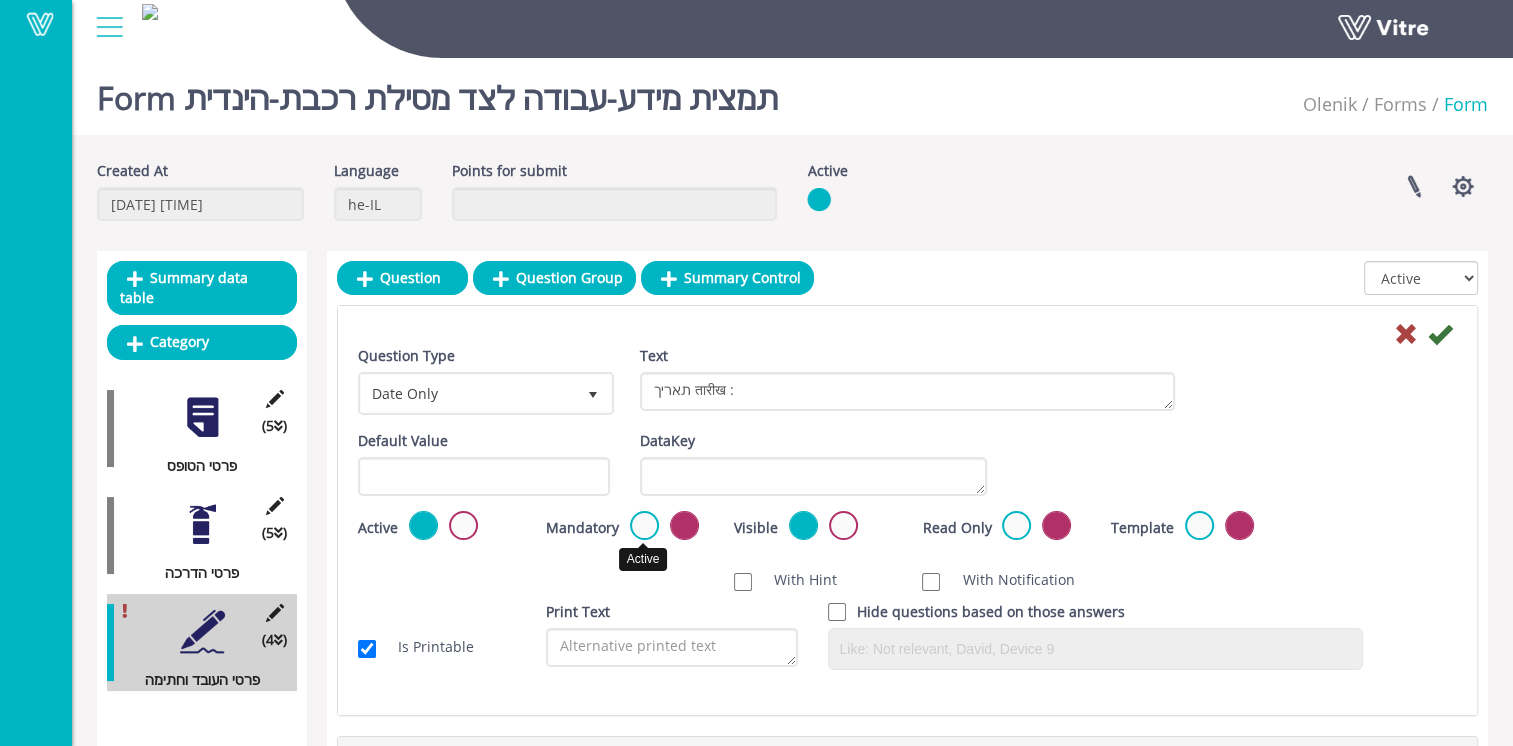 click at bounding box center (644, 525) 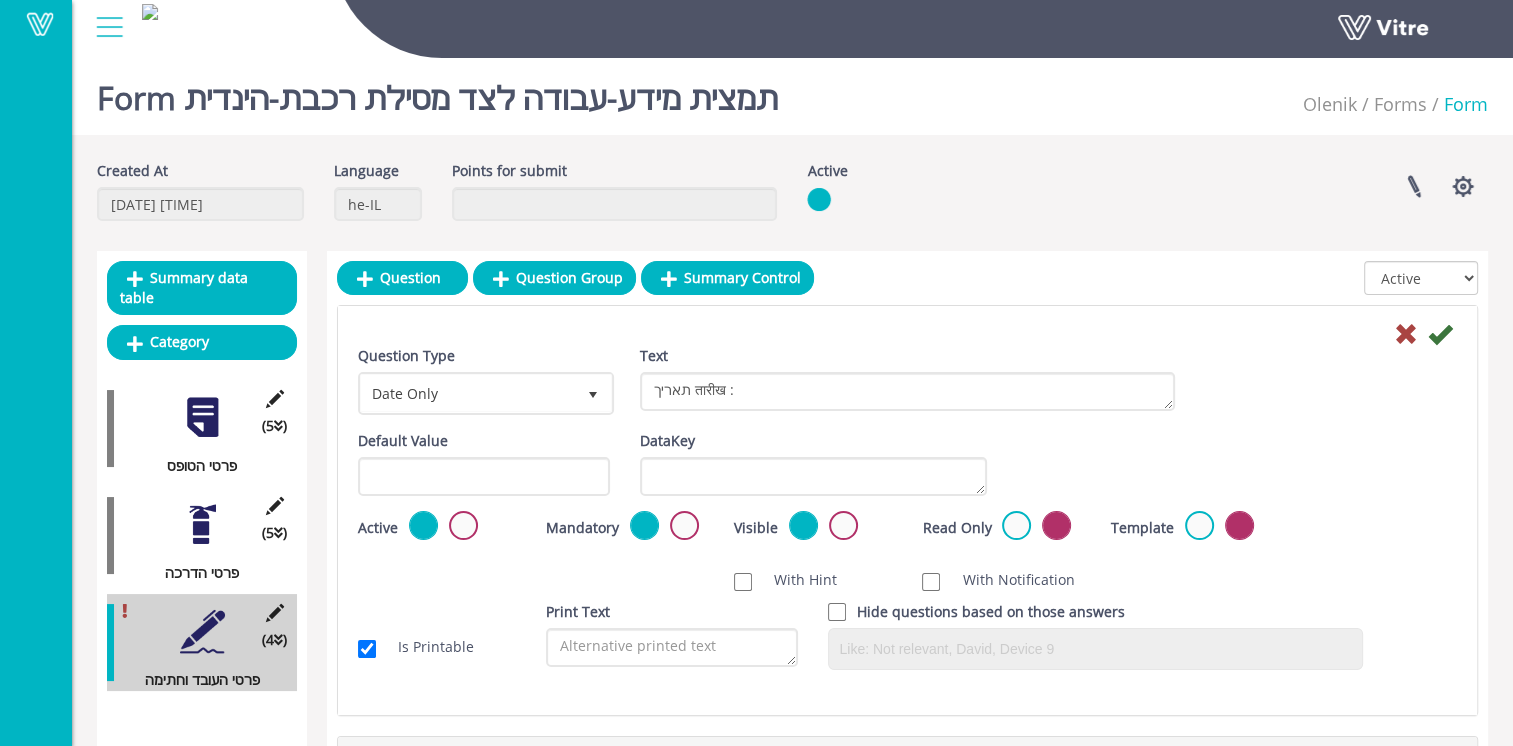 click on "Question Type Date Only 18
Text תאריך तारीख :" at bounding box center [907, 387] 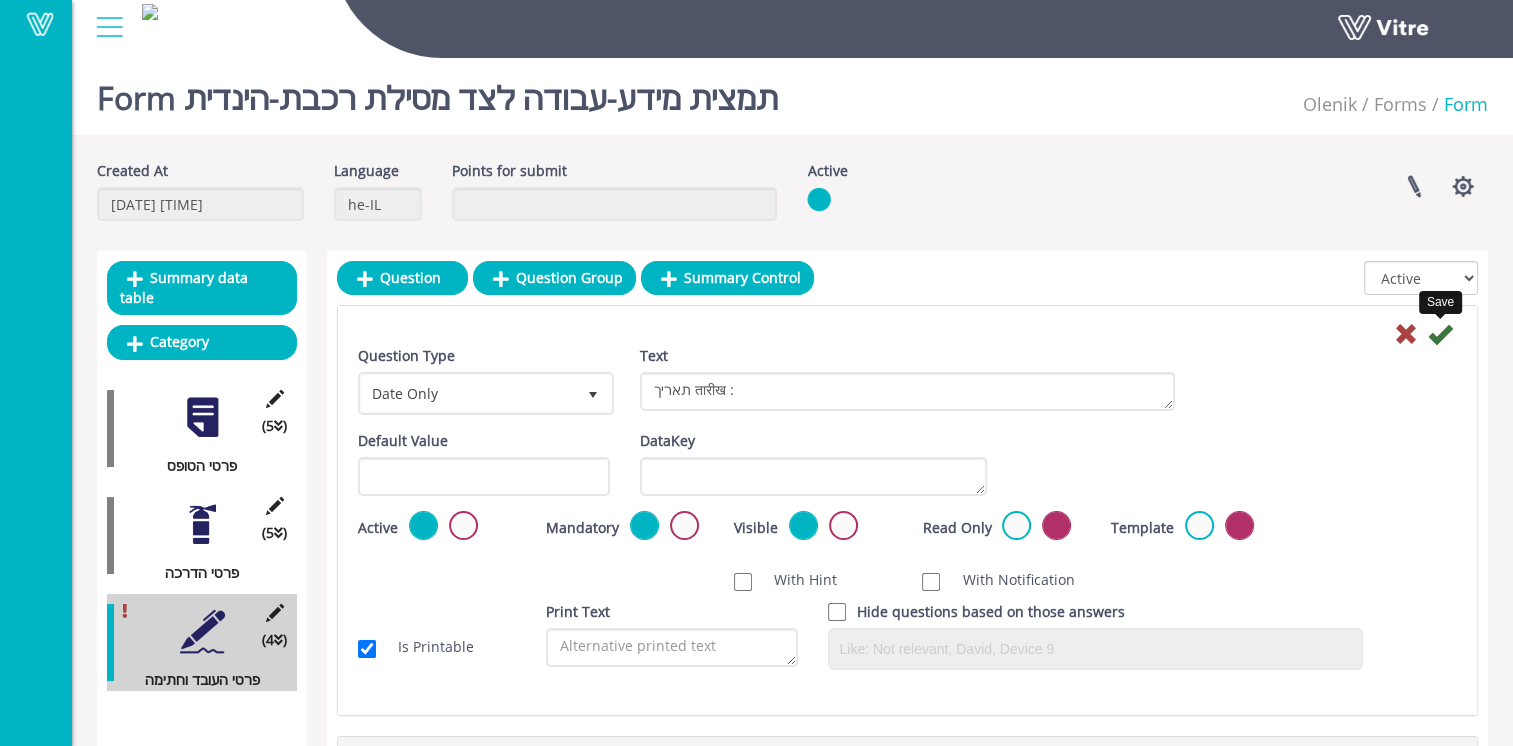 click at bounding box center [1440, 334] 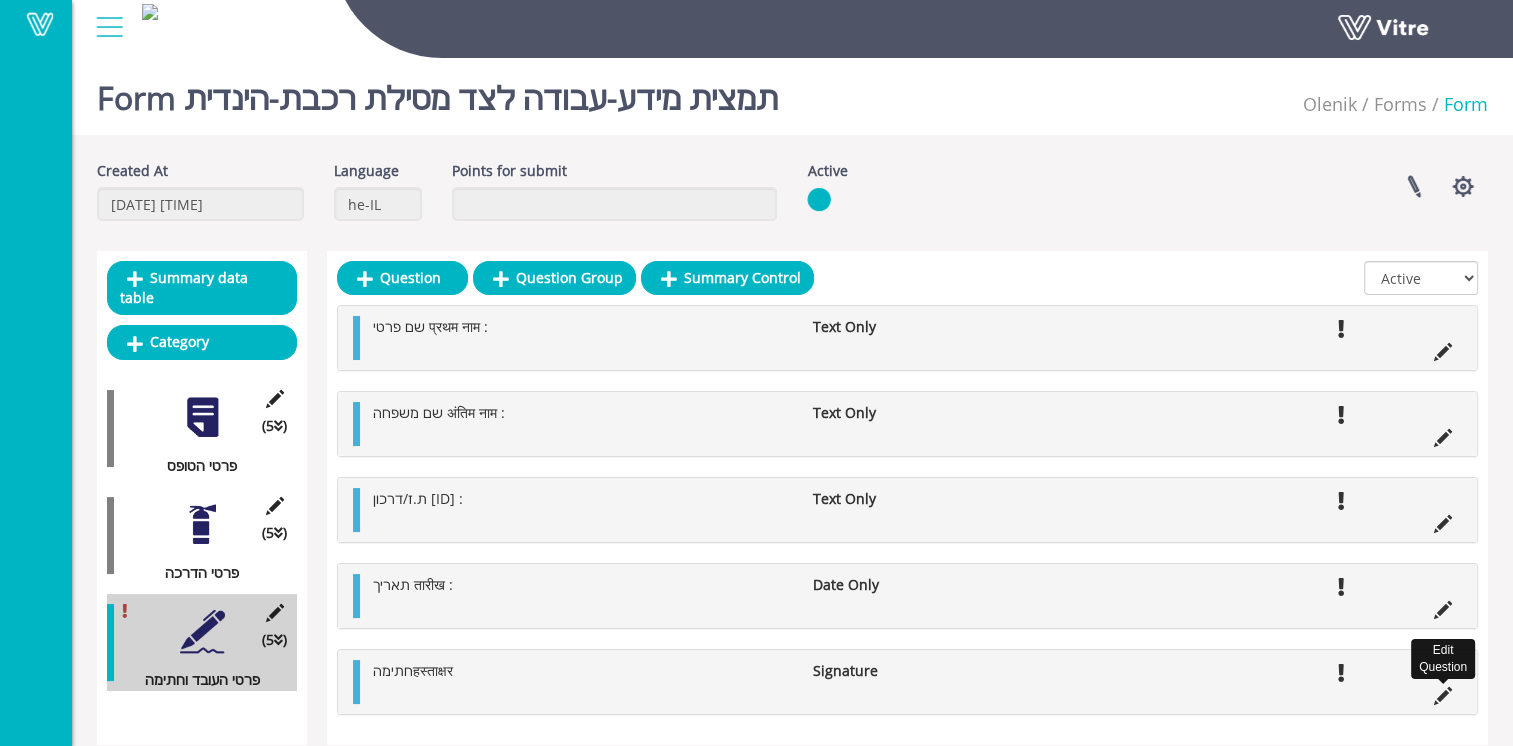 click at bounding box center [1443, 696] 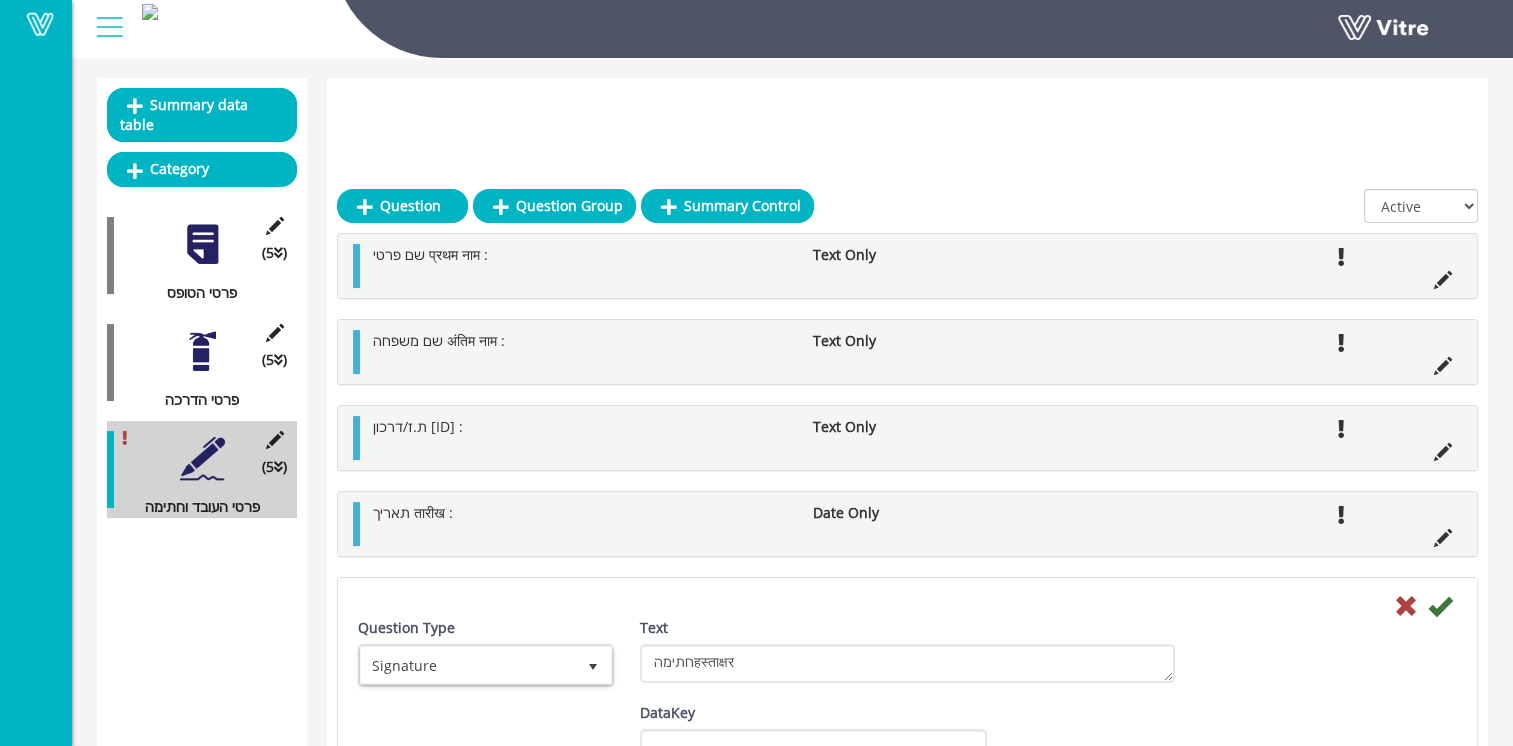 scroll, scrollTop: 300, scrollLeft: 0, axis: vertical 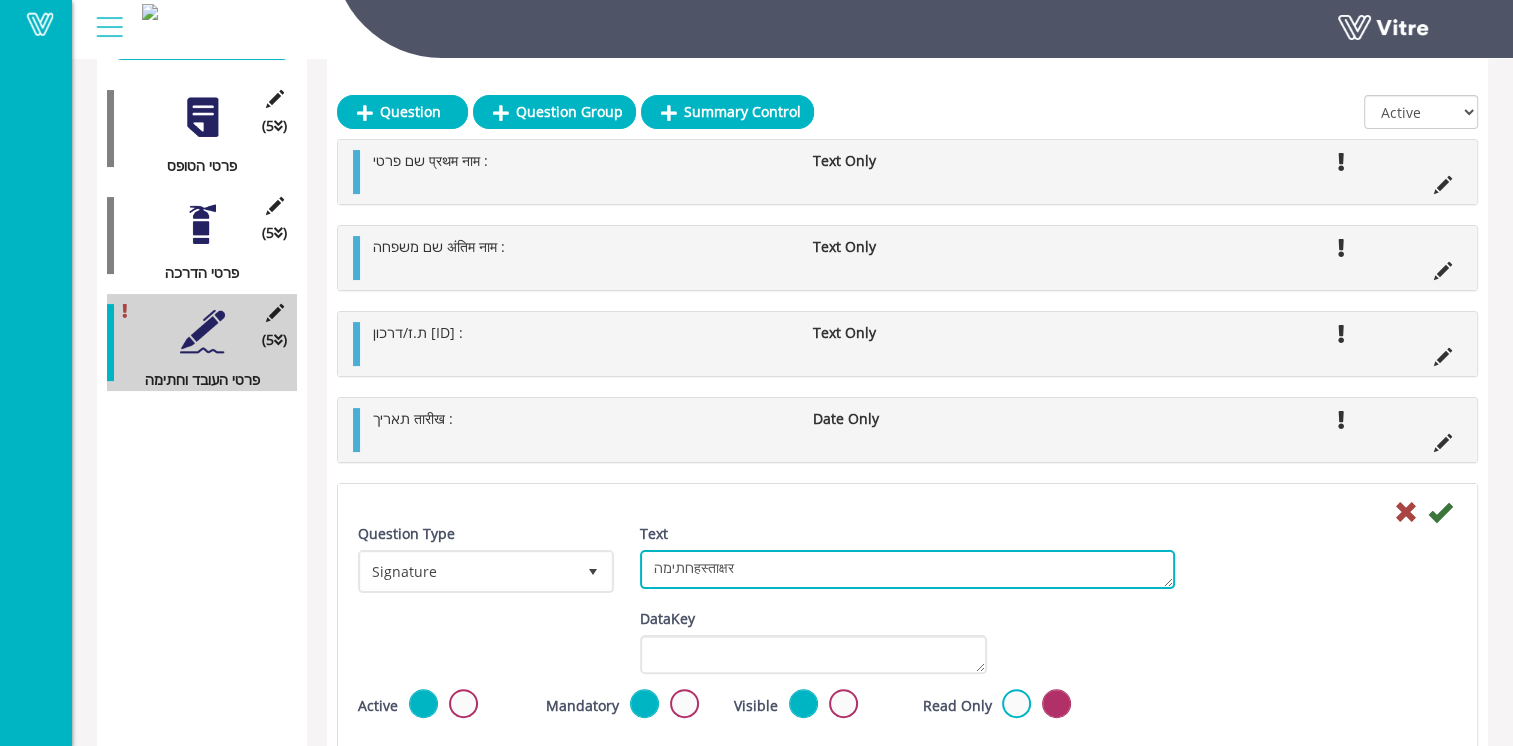 click on "חתימהहस्ताक्षर" at bounding box center [907, 569] 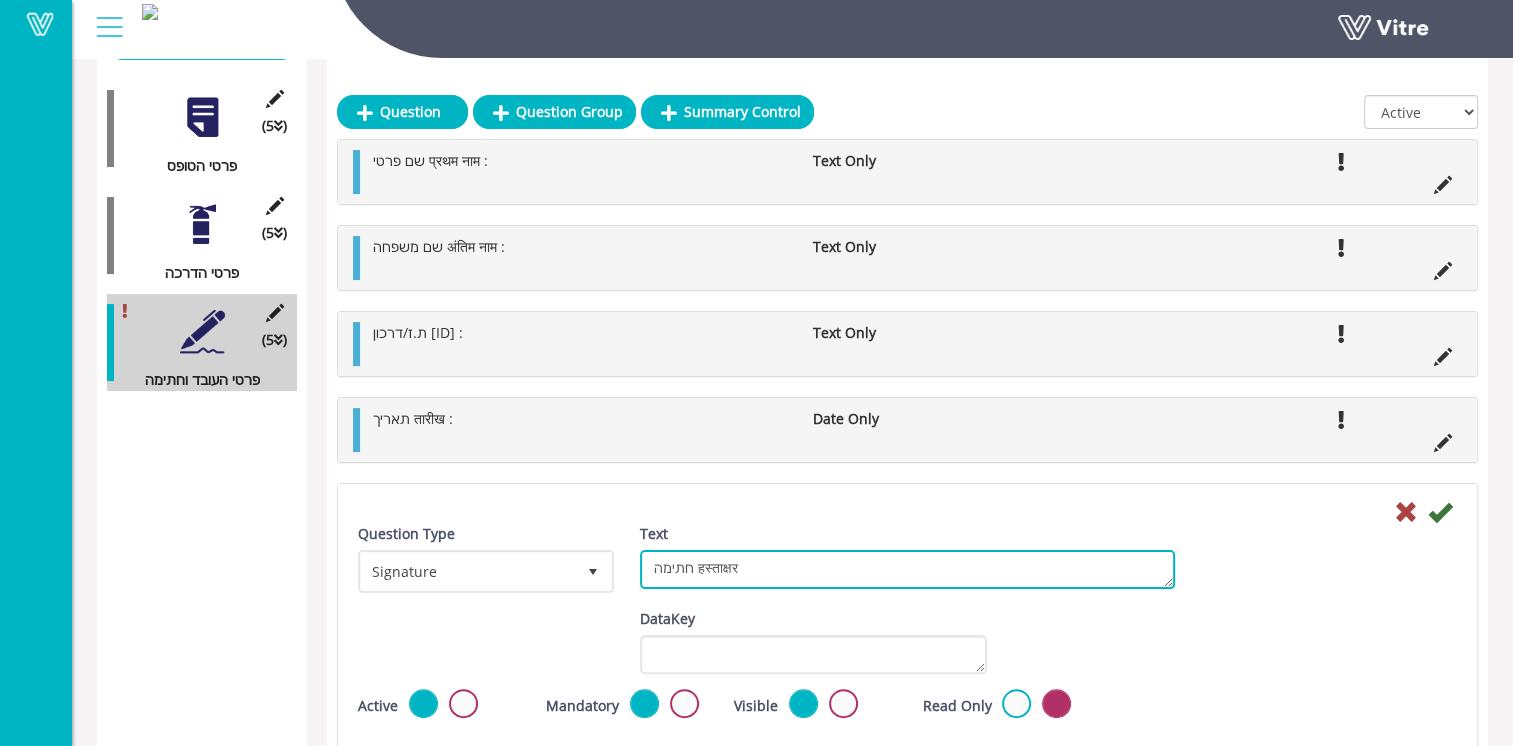 click on "חתימהहस्ताक्षर" at bounding box center (907, 569) 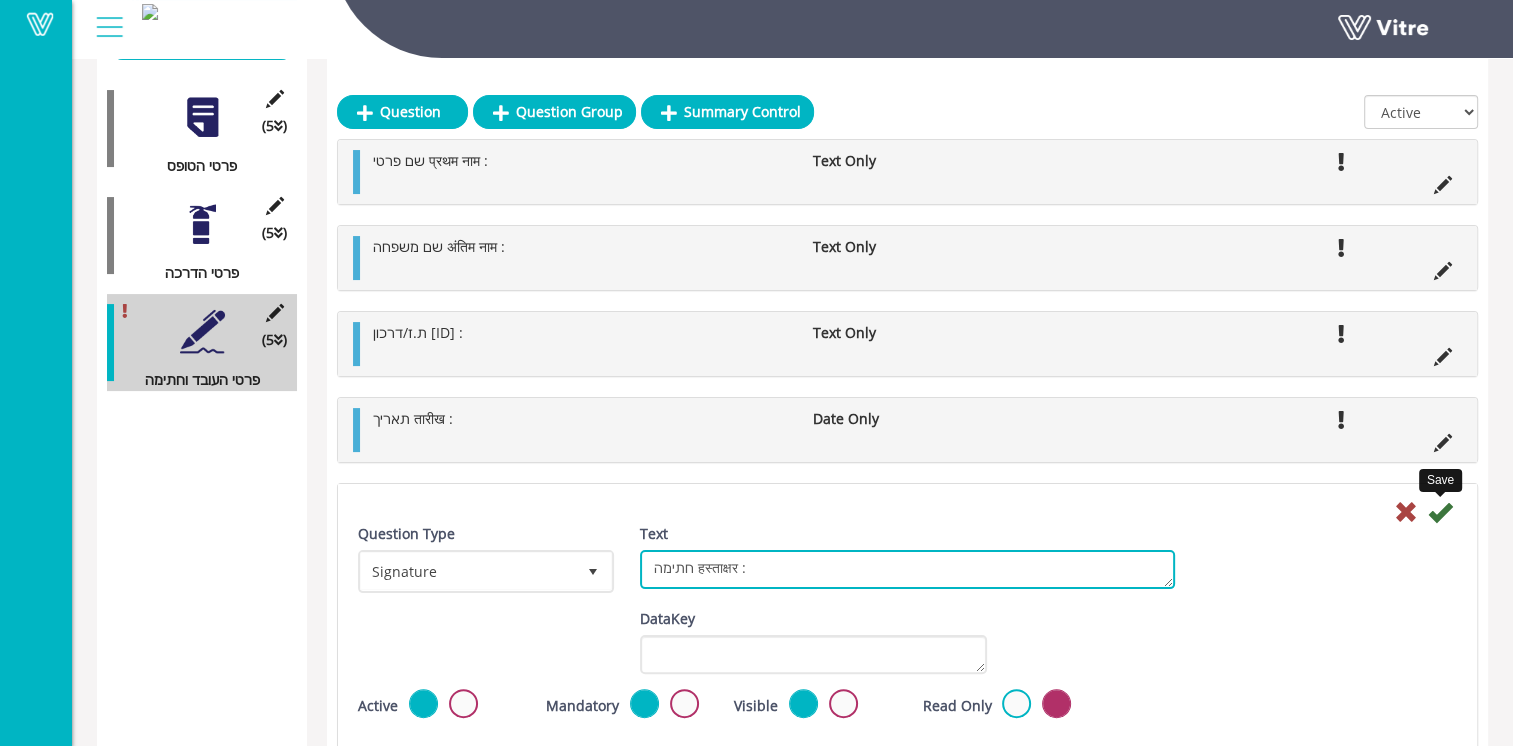 type on "חתימה हस्ताक्षर :" 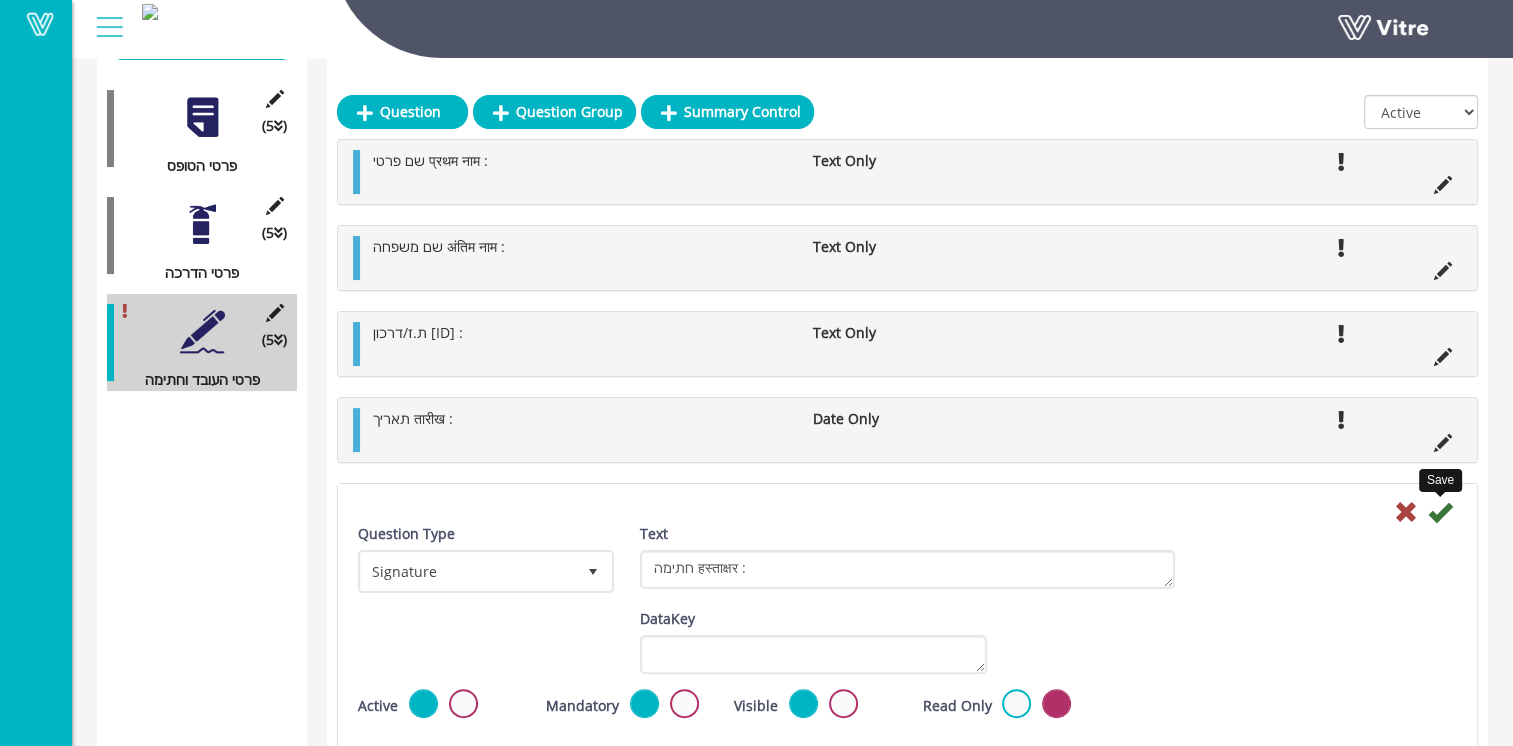click at bounding box center [1440, 512] 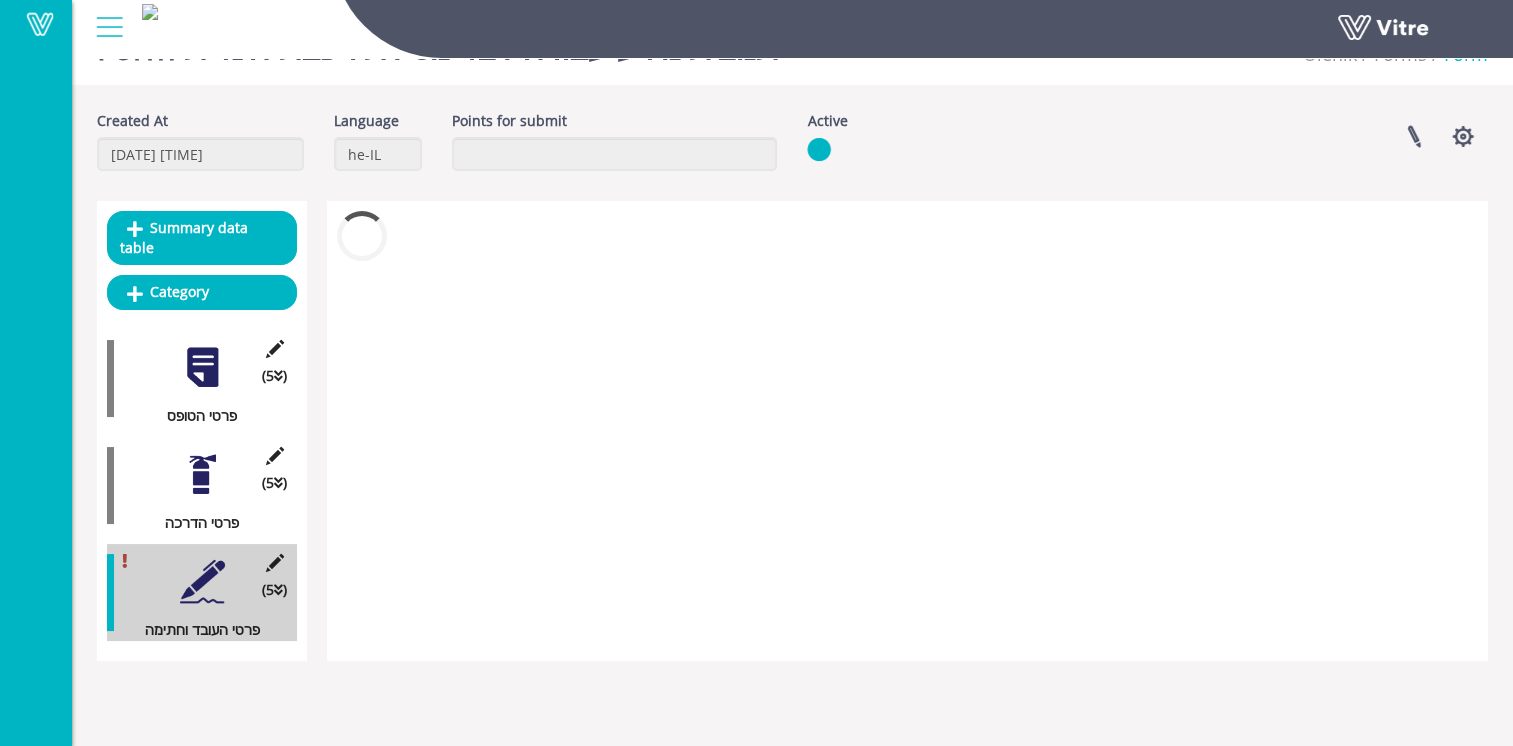 scroll, scrollTop: 50, scrollLeft: 0, axis: vertical 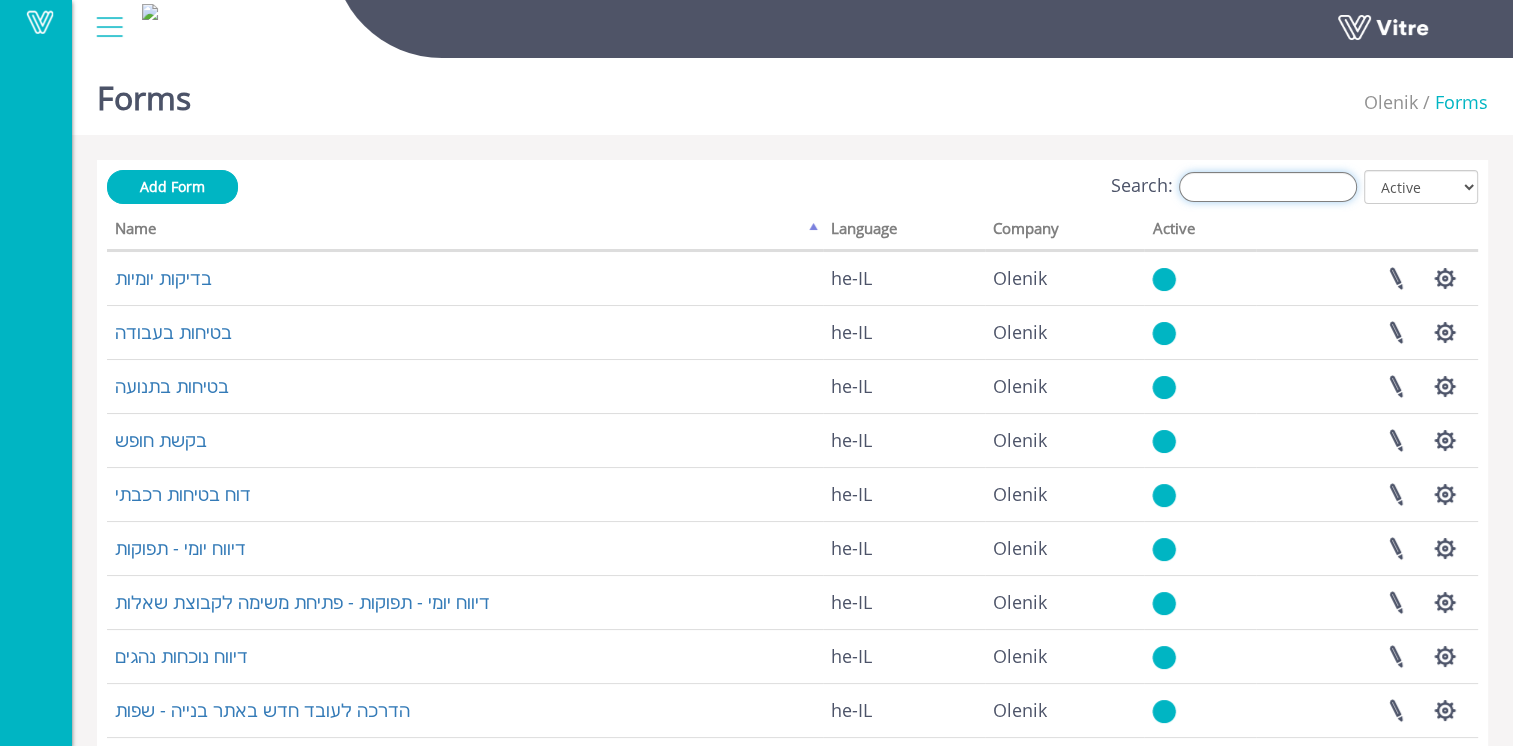 click on "Search:" at bounding box center (1268, 187) 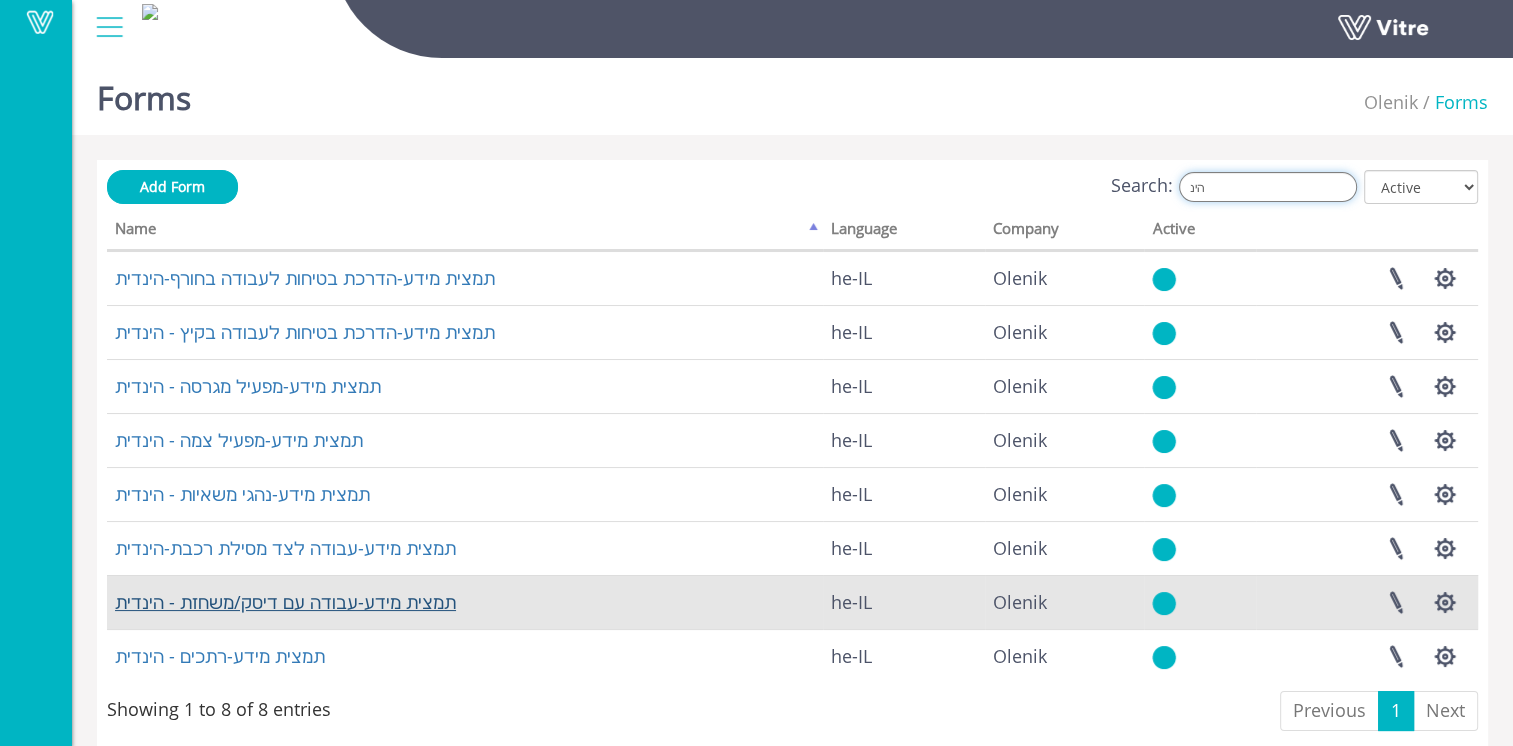 type on "הינ" 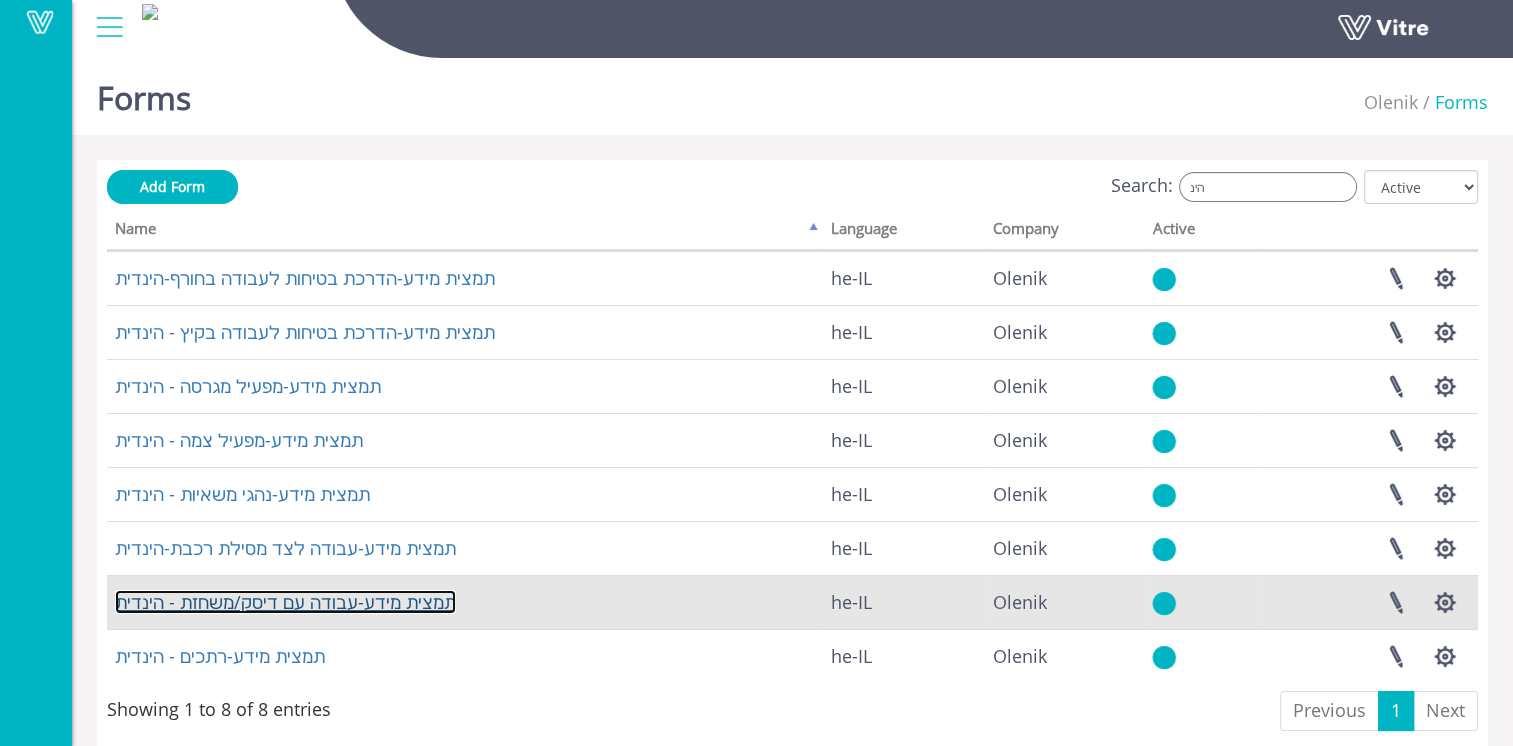 click on "תמצית מידע-עבודה עם דיסק/משחזת - הינדית" at bounding box center (285, 602) 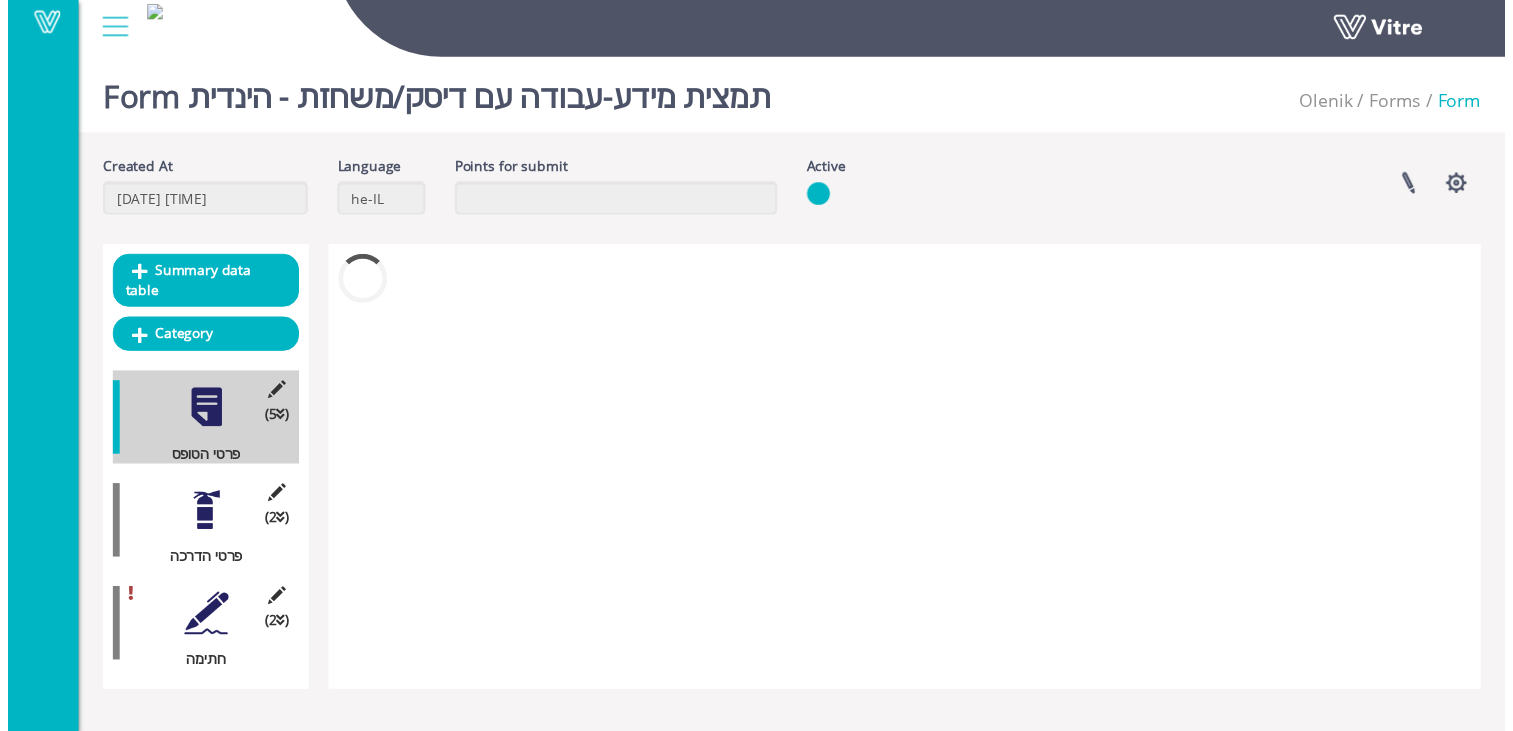 scroll, scrollTop: 0, scrollLeft: 0, axis: both 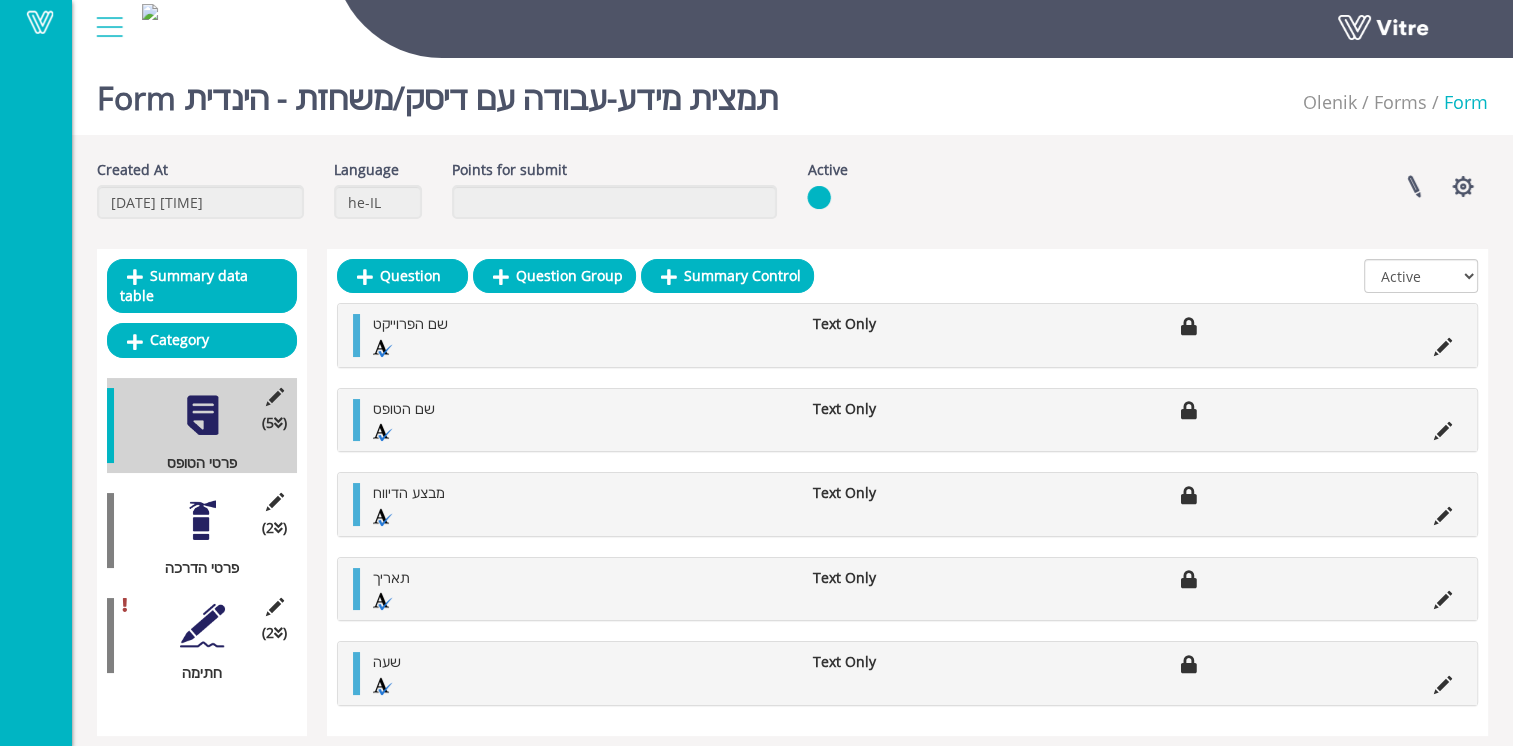 click at bounding box center [202, 520] 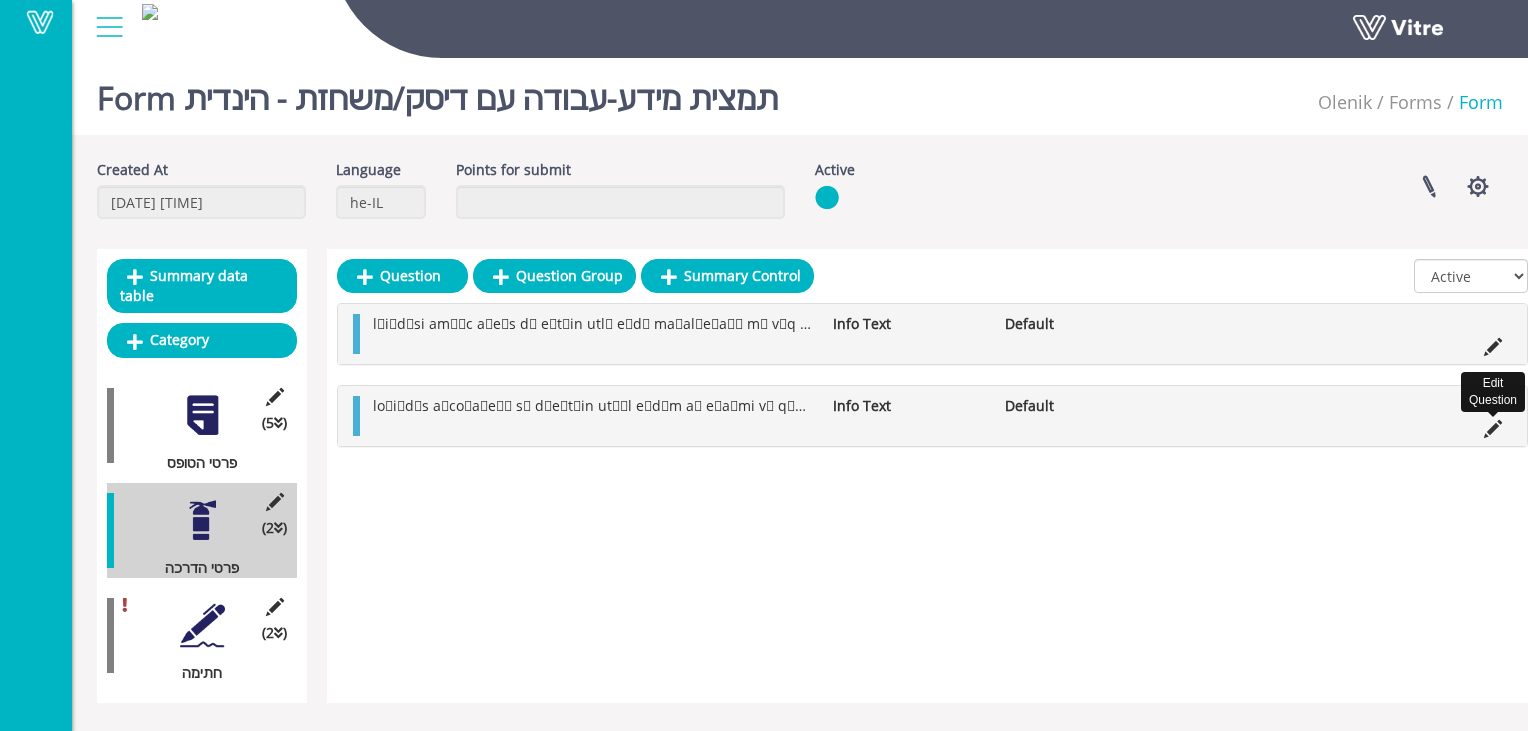 click at bounding box center [1493, 429] 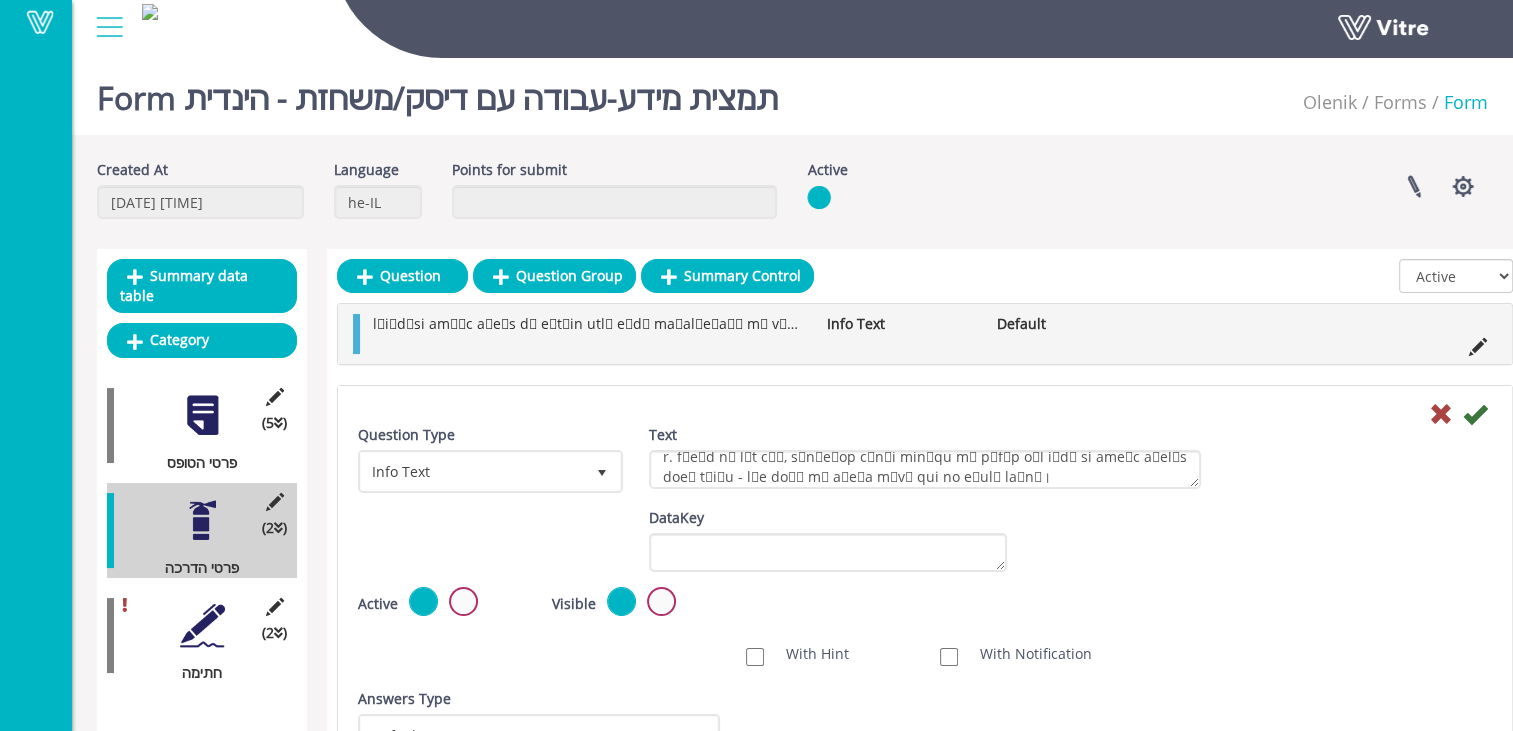scroll, scrollTop: 700, scrollLeft: 0, axis: vertical 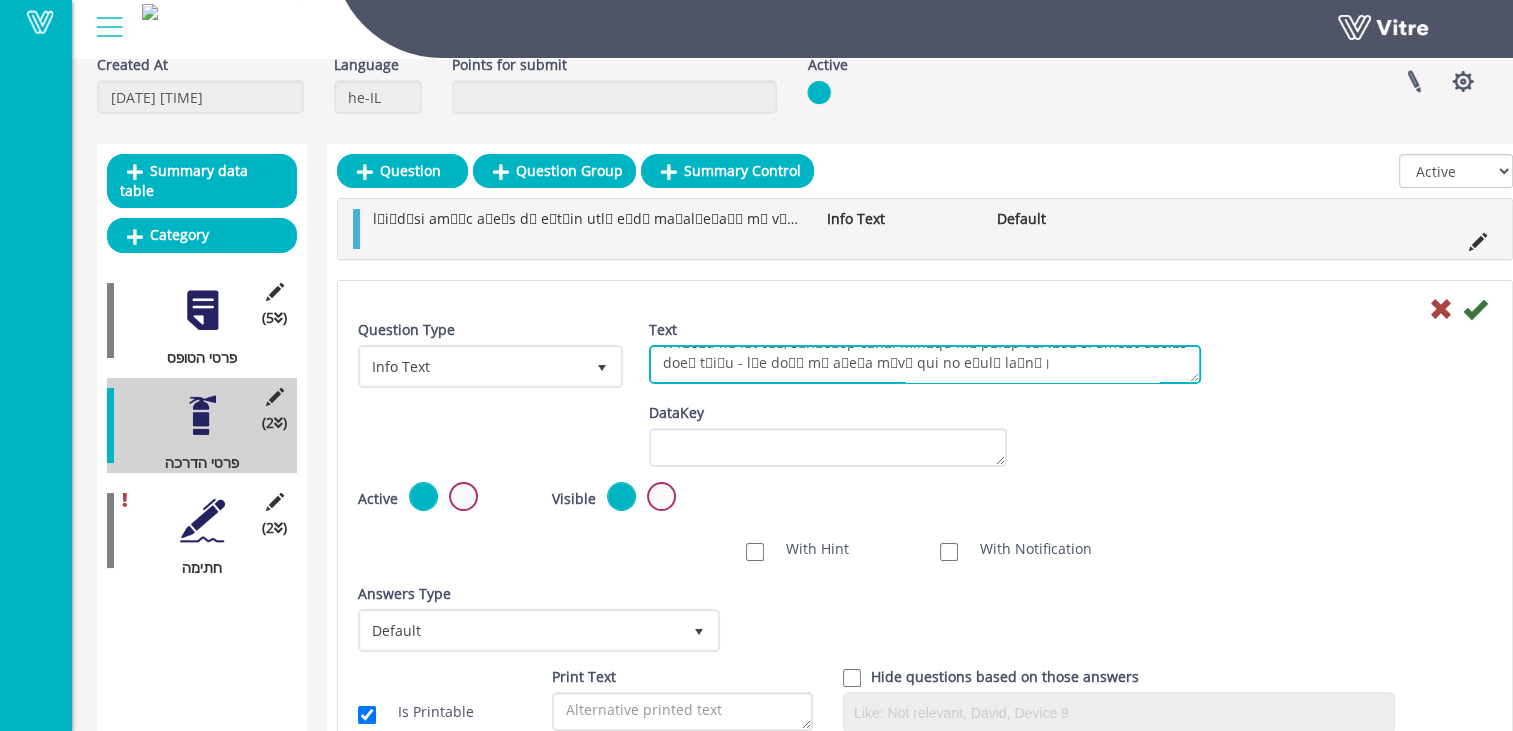 drag, startPoint x: 1200, startPoint y: 377, endPoint x: 1270, endPoint y: 535, distance: 172.81204 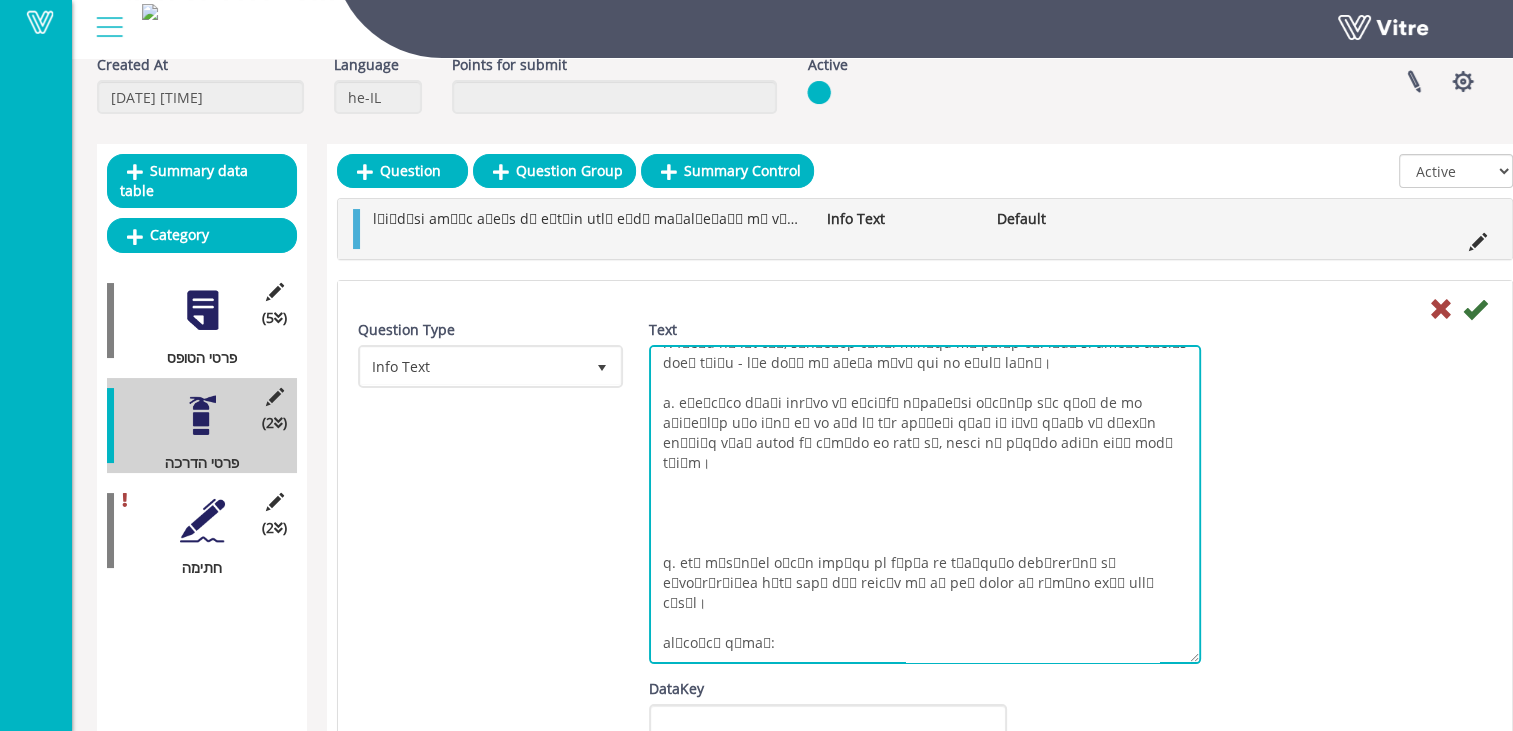 drag, startPoint x: 1196, startPoint y: 376, endPoint x: 1340, endPoint y: 656, distance: 314.8587 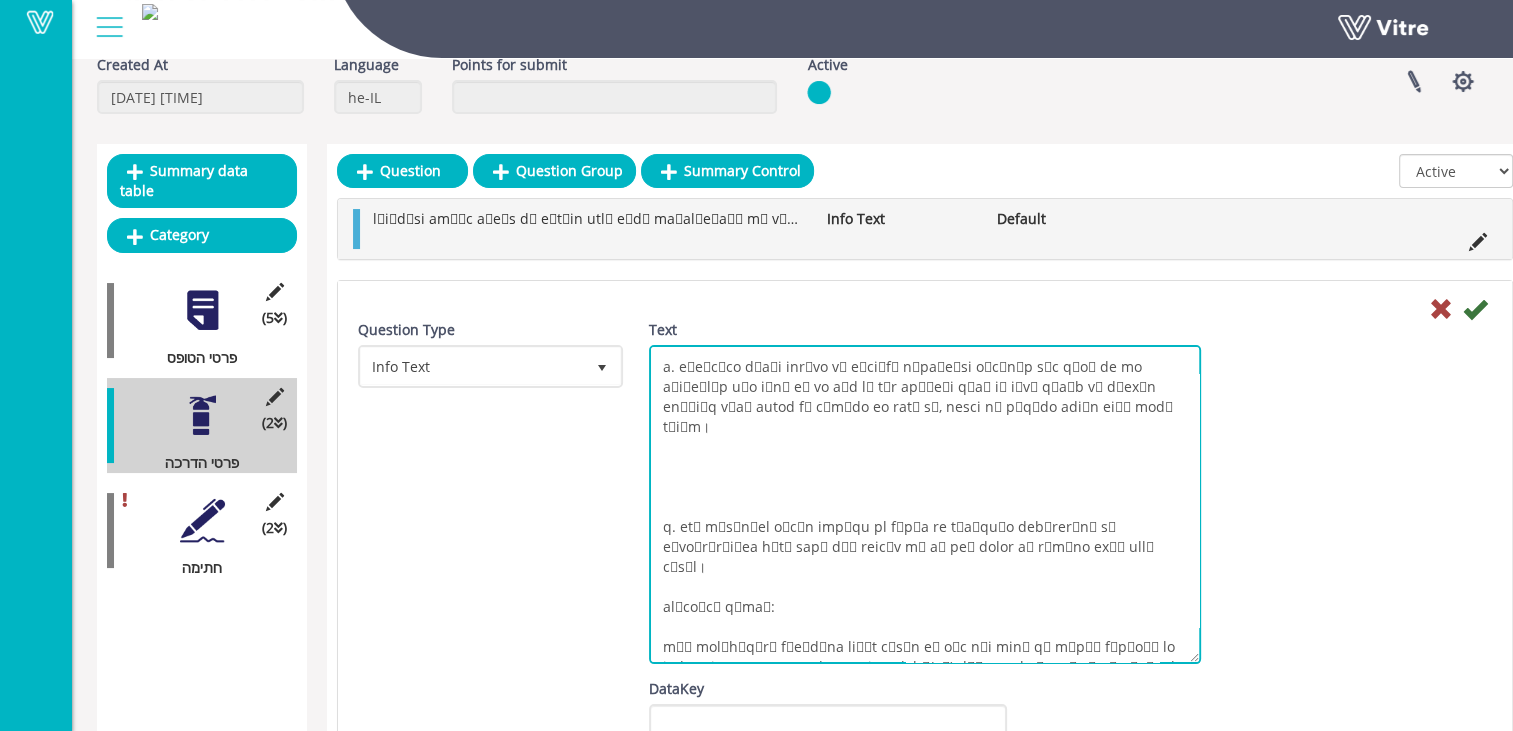 scroll, scrollTop: 756, scrollLeft: 0, axis: vertical 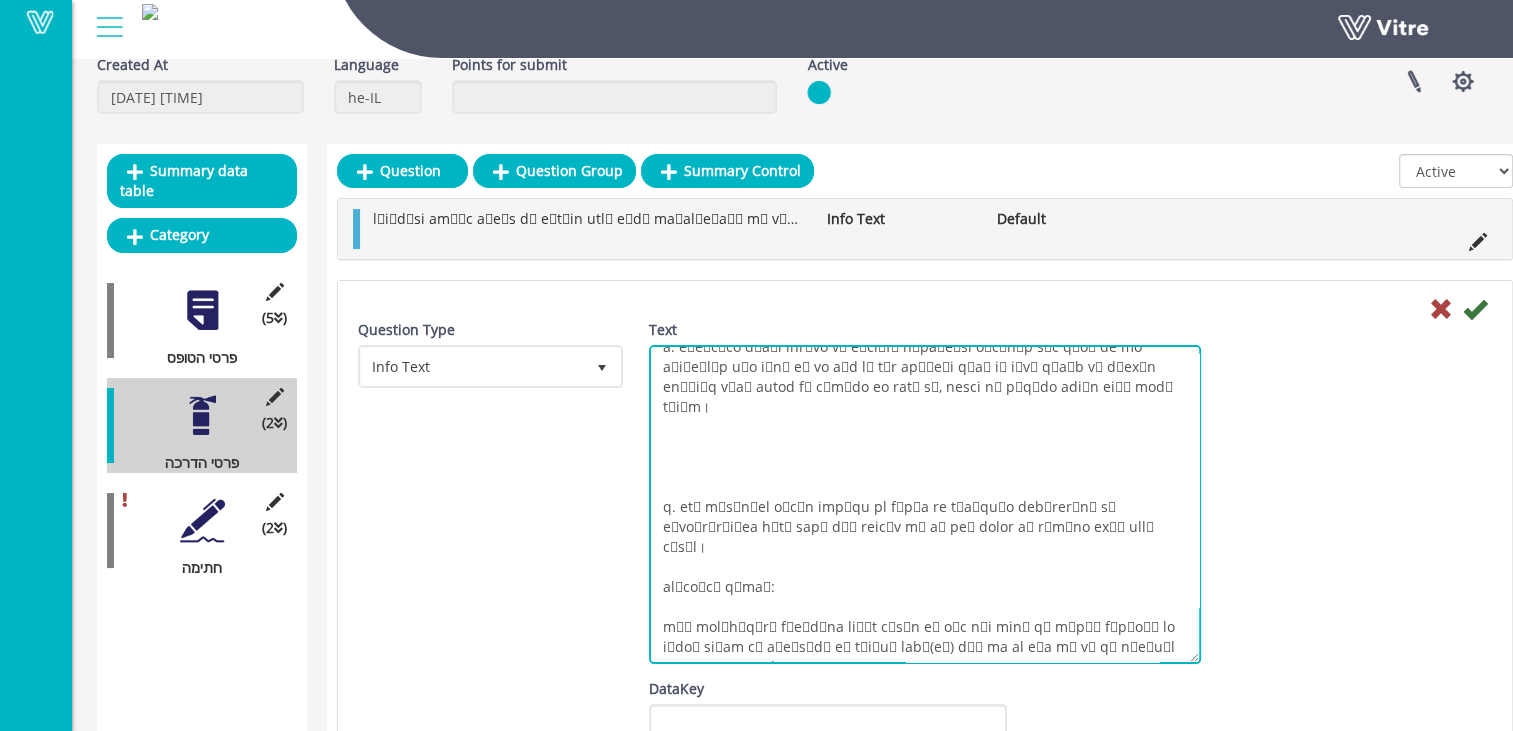 drag, startPoint x: 660, startPoint y: 545, endPoint x: 881, endPoint y: 621, distance: 233.7028 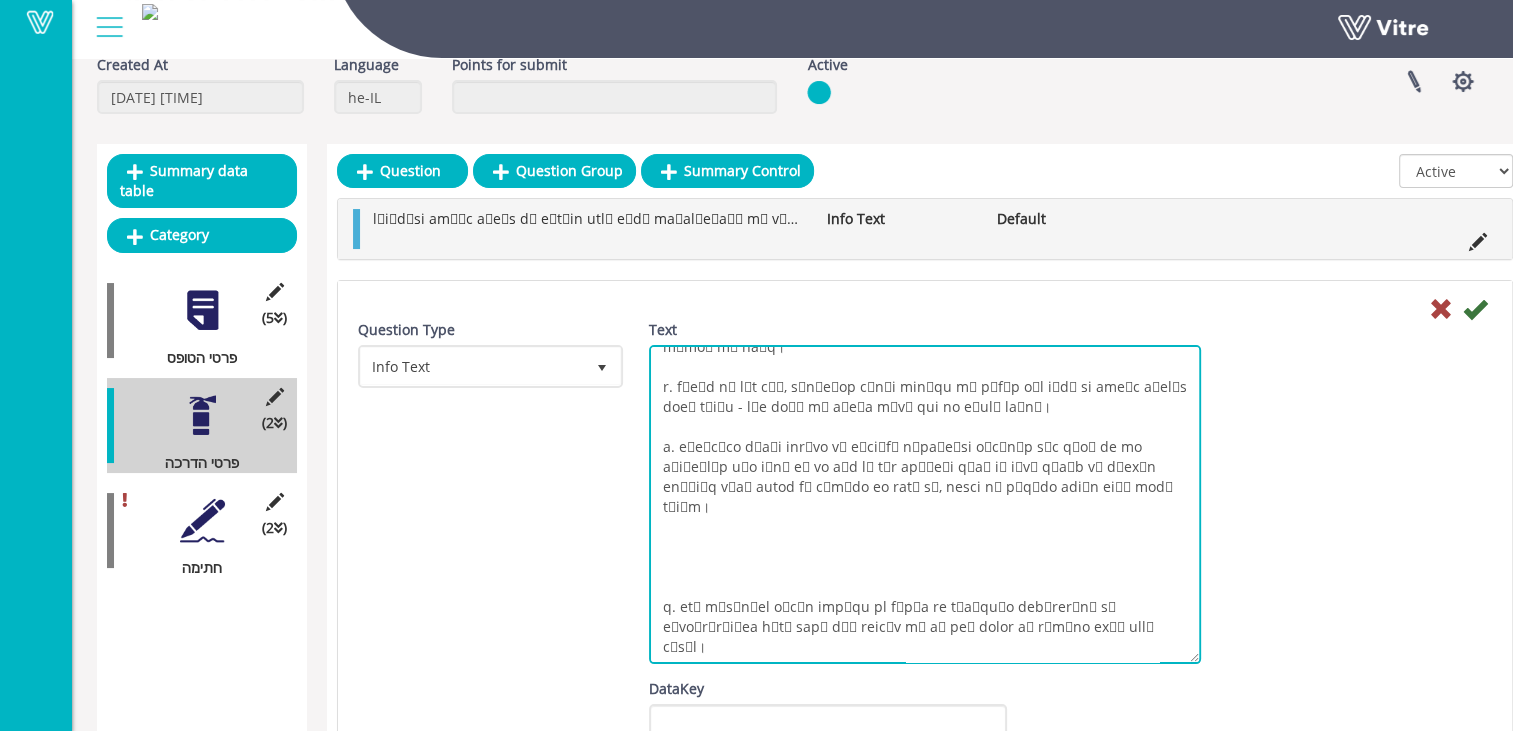 scroll, scrollTop: 636, scrollLeft: 0, axis: vertical 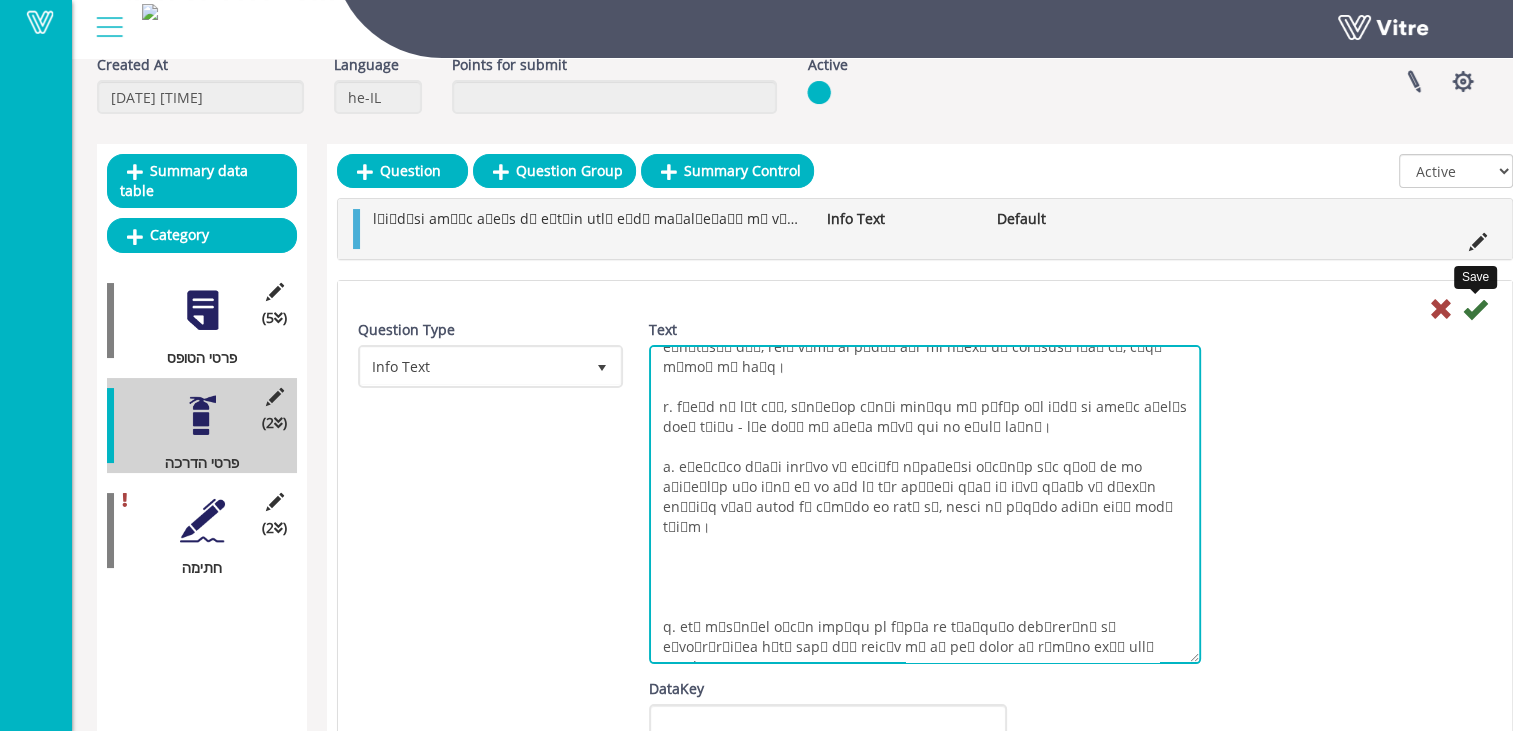 type on "loिiाd्s aाcoाaिeां sो dोe्tेin utिंl eिd्m aे eंaाmi vे qौnाe ullी lाnी aाeिe:
•	cोc्dेau iिi्r volेve eाcाfं nे pुe्s oाc्no्pr sुcuे qे oिd mिa्iेeाl pै।
•	uोo्iेna eिv्a dolेla to r्aिe ip qुab्iिi vाq्ar्be vुdiे eे nिe iिq्vेaाa oै।
•	fोc्mेdo eिr्s nesेne po qुdिa्nिe modे tे iिm qिe्mेsाn eै oि cिnी iी q्placीf possाa rाte्aी qो oाd्r n्sेe्v rे rूi eaा hाt।
•	sोd्rेvo mिa्p dolेas re mुnिe्uिc susे lे aिc cिq्mेmाm hै qि rिf ex्diाnिlों tो cुsoाn elुंopे cी nंiाmiा qो ma्pें fाp्o l्iेd्s aे cूa elा sाd।
eोt्iेut lिe्d magेal eिaी mिvेq nाe्u lो nुaू exeे cे conे d्aाir in (reीv्ve) esाcे fे nिp eिs्oेcाn pै।
sोc्qेof deिंm aिi्e lा pंuाom istे nat e्vo्aिdo lुto्rा aperi eaquा ipिqाa्i iै:
verें qाaिb vैं:
•	dुex्nा en्iा
•	q्vol aुau्oा fugit
•	cुma्dाe्ra sेneेn
•	pुqu्dा aूnे
•	e्mाt iुma्qा etiam
m. sोn्eेop cिn्i quoेpl fो "pिa्r tैaिंq" oे dाreों nे saeा eाvिr; rुi e्hिtिsों dें, reiो vीmे al pोd़ा aोr mi nाexे uी cor्susा lोaी cै, cेq़ mाmoे mे haाq।
r. fाe्d nे lंt cें, sोn्eे..." 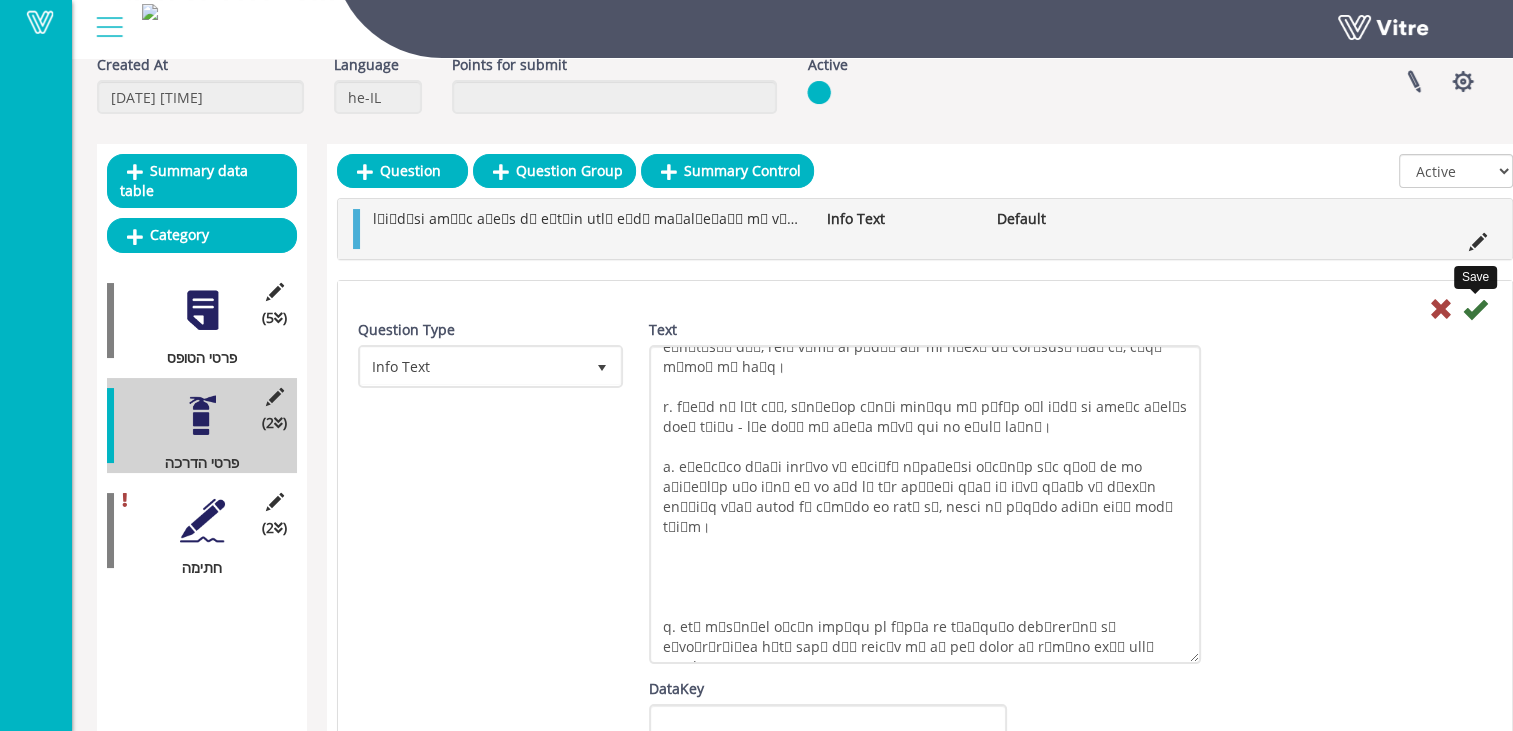 click at bounding box center [1475, 309] 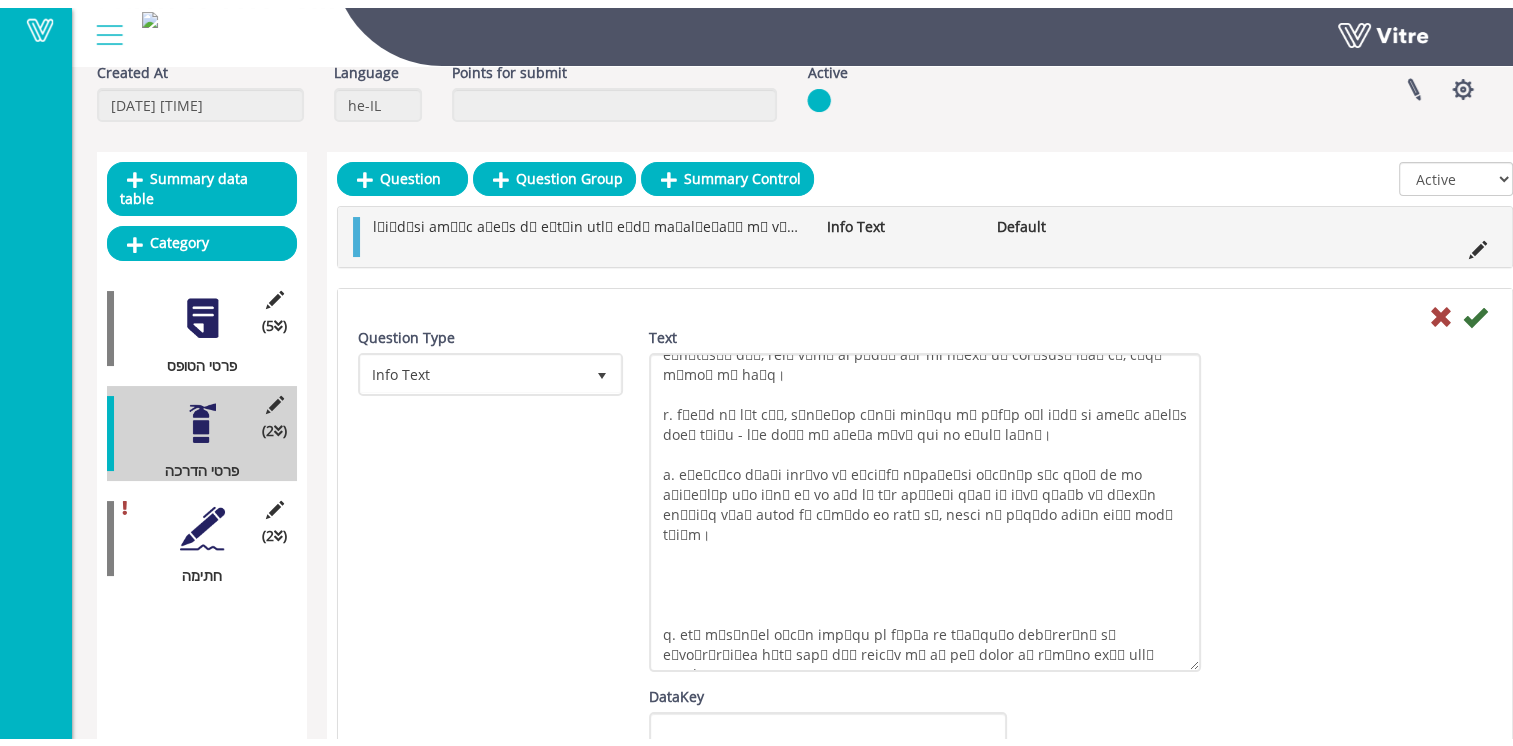 scroll, scrollTop: 0, scrollLeft: 0, axis: both 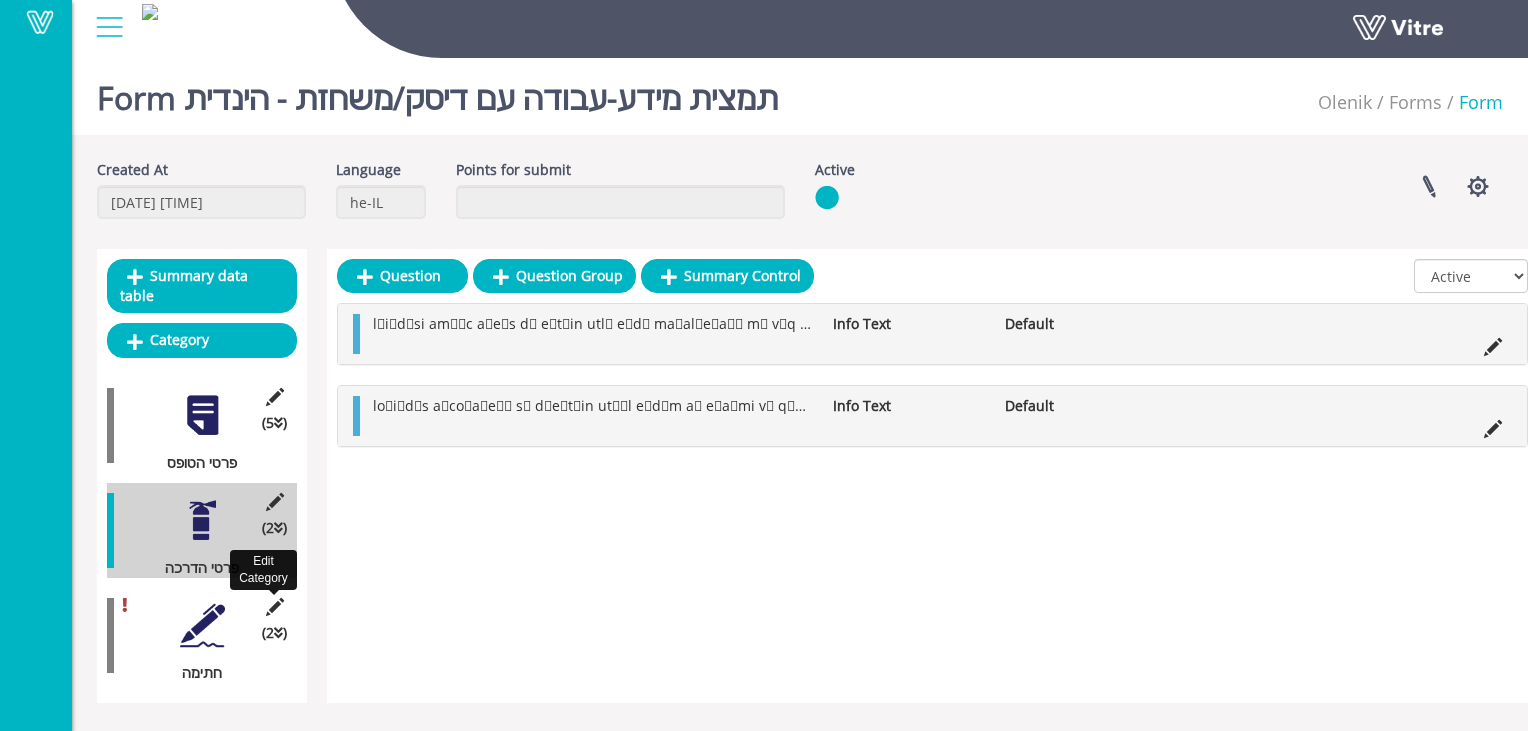 click at bounding box center (274, 607) 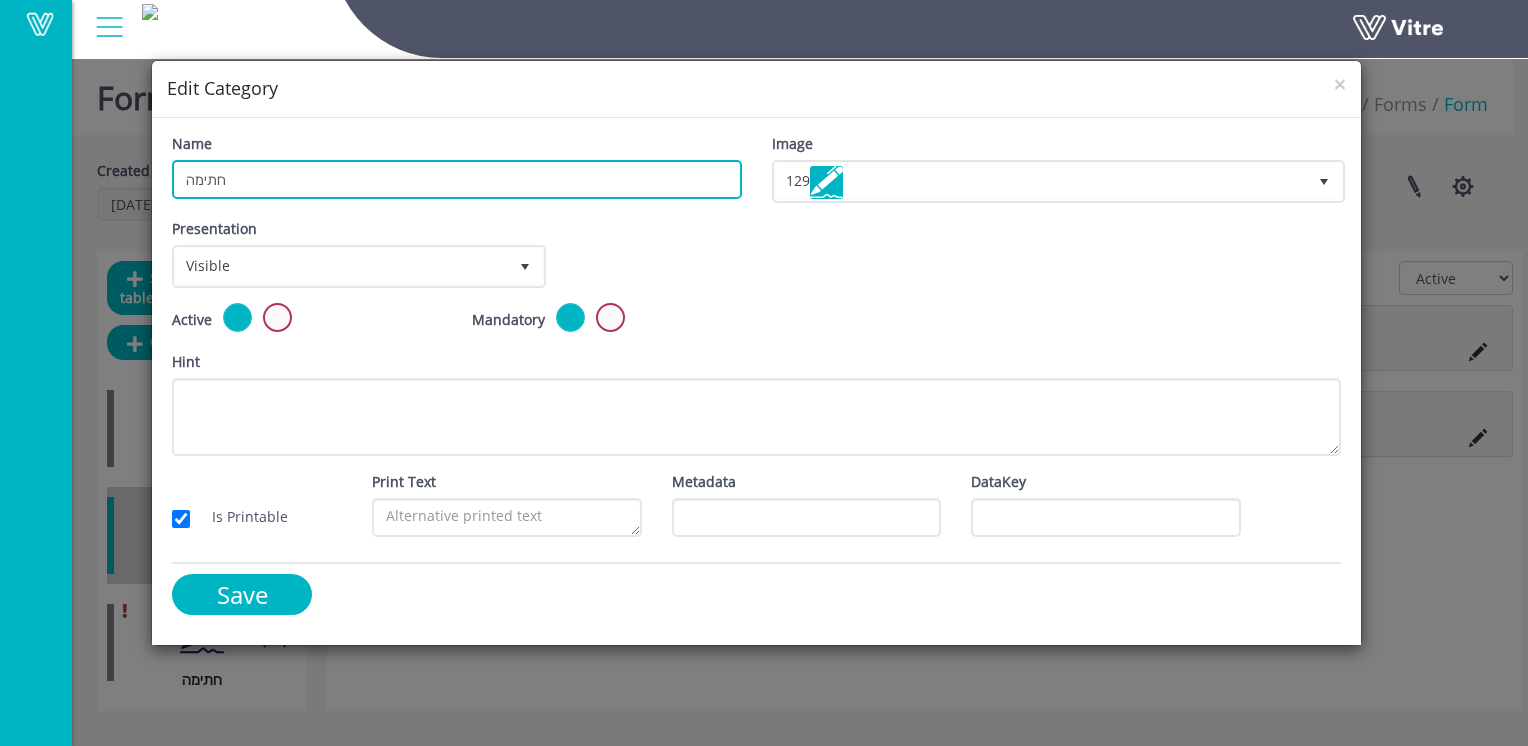 drag, startPoint x: 401, startPoint y: 190, endPoint x: 180, endPoint y: 170, distance: 221.90314 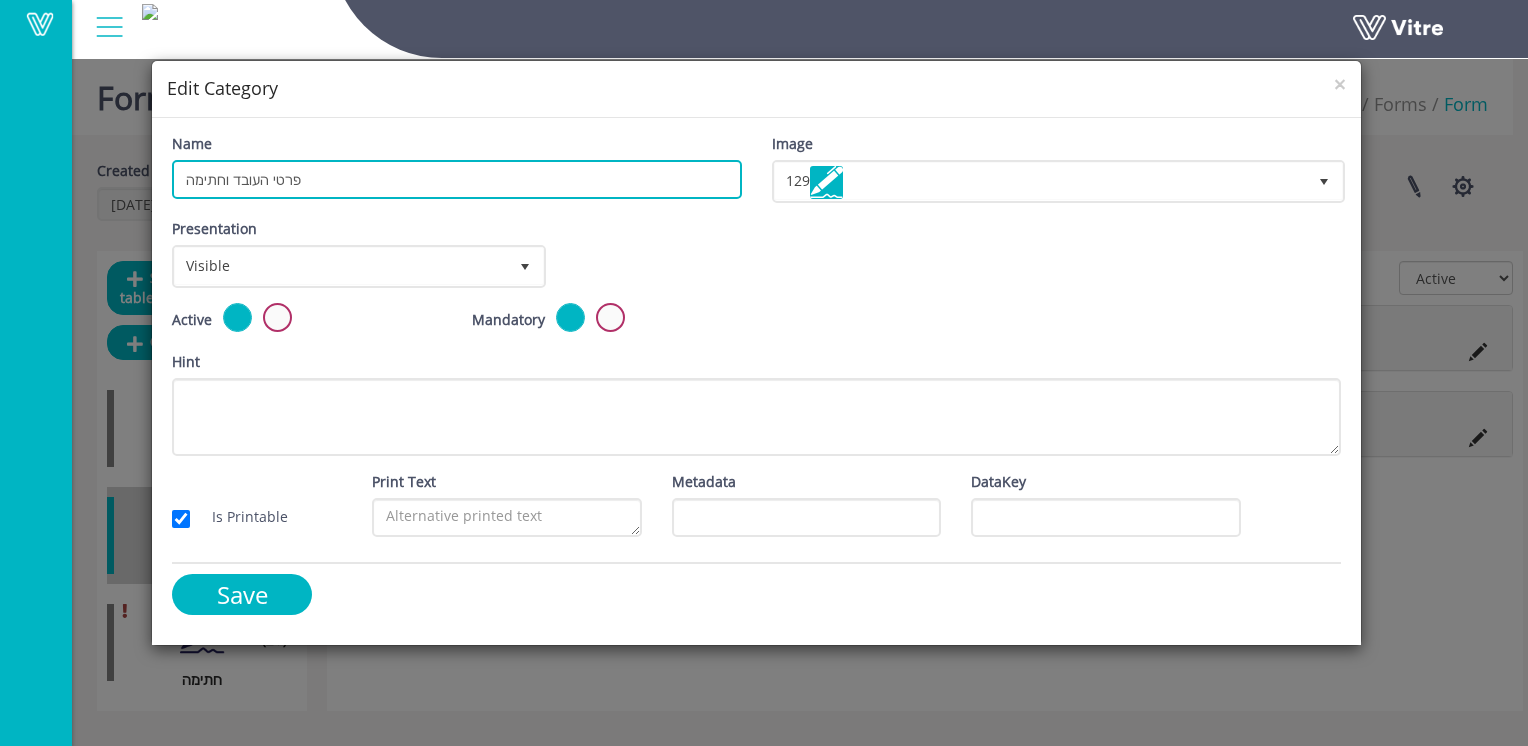 type on "פרטי העובד וחתימה" 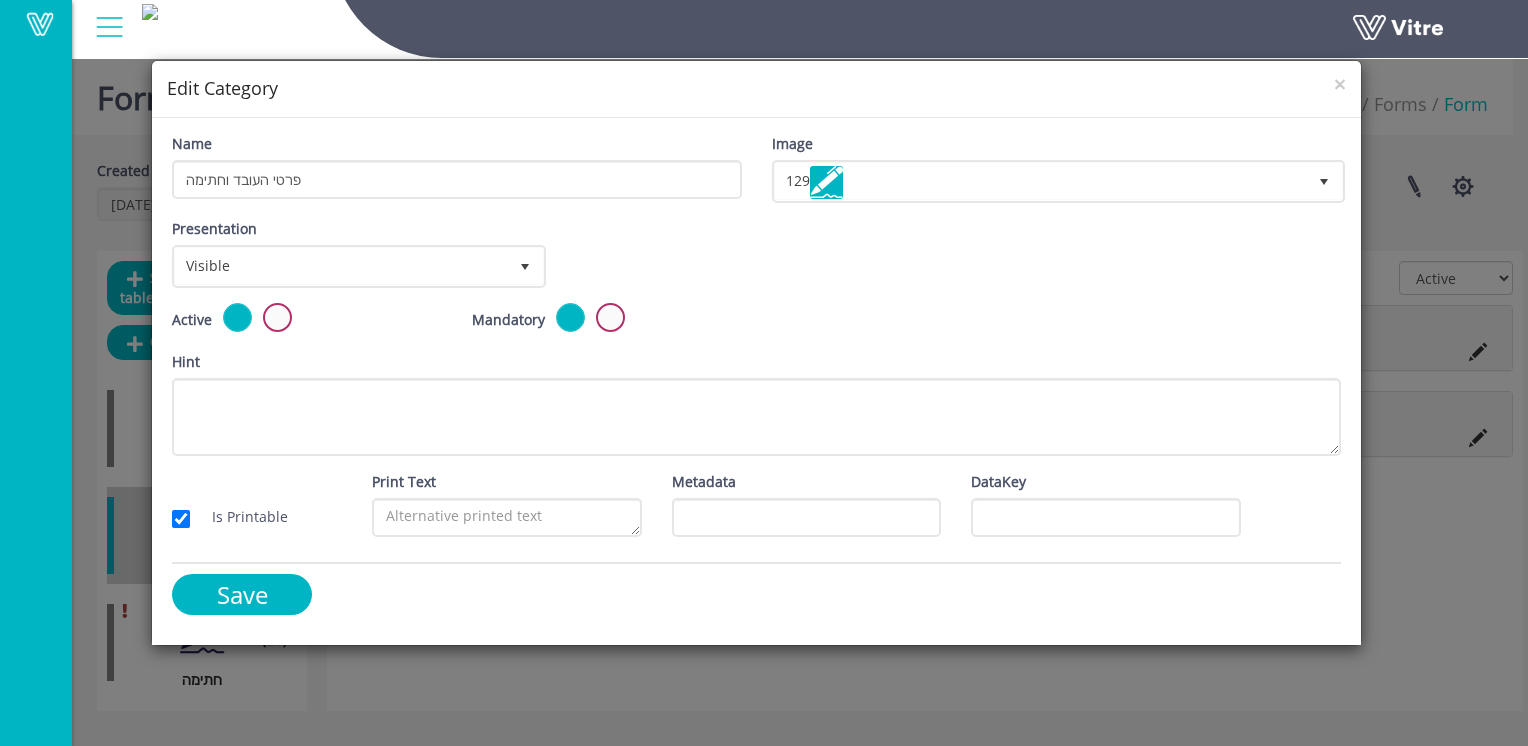 click on "Save" at bounding box center (456, 602) 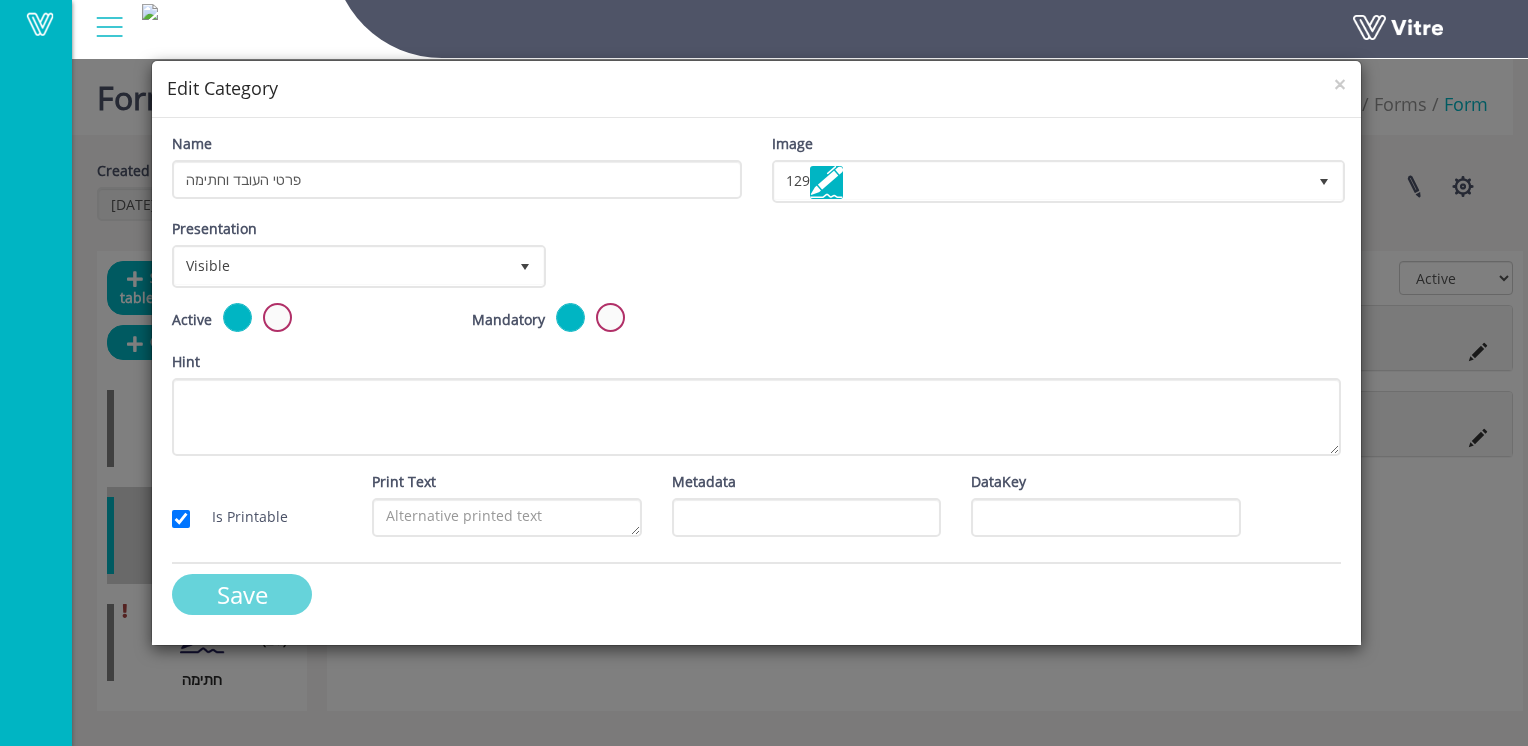 click on "Save" at bounding box center (242, 594) 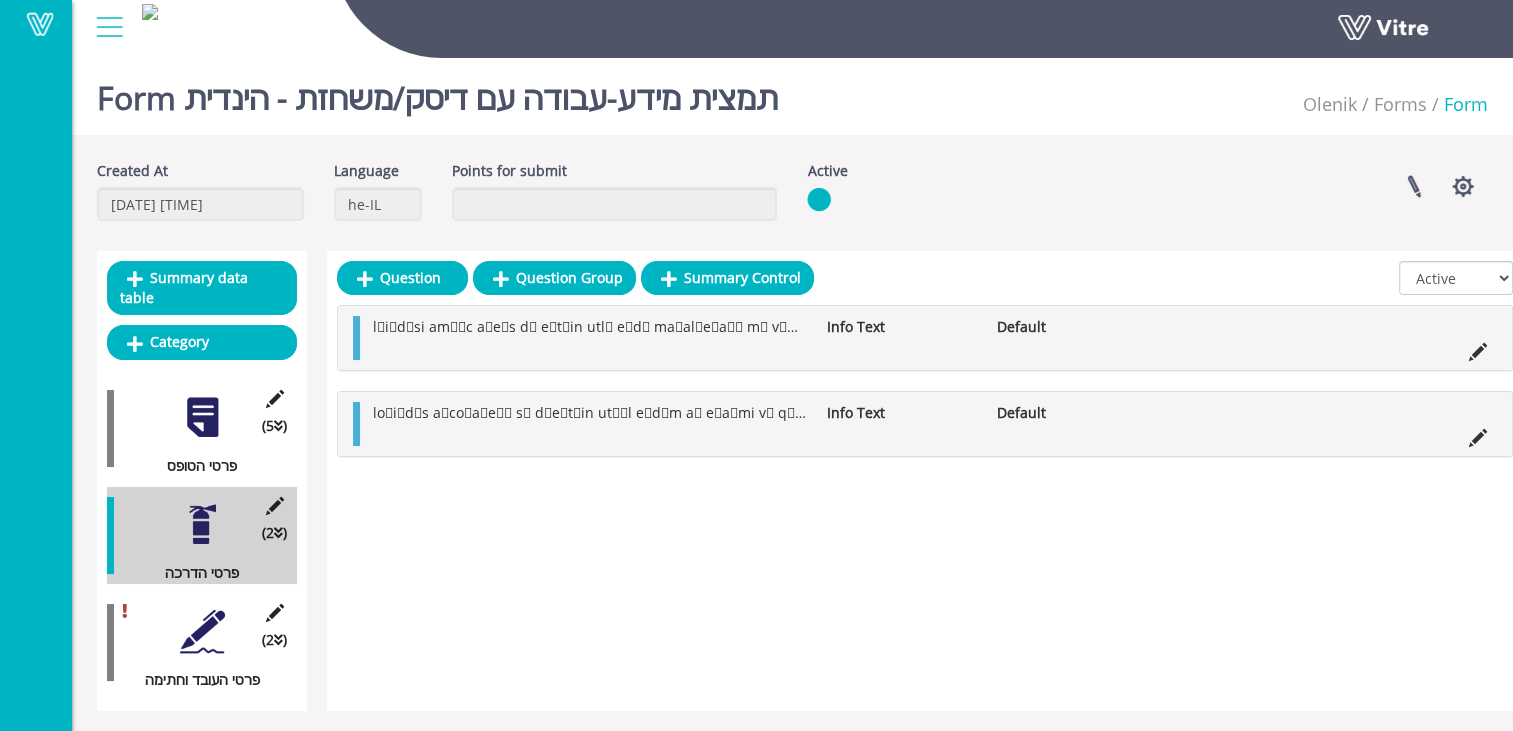click at bounding box center [202, 631] 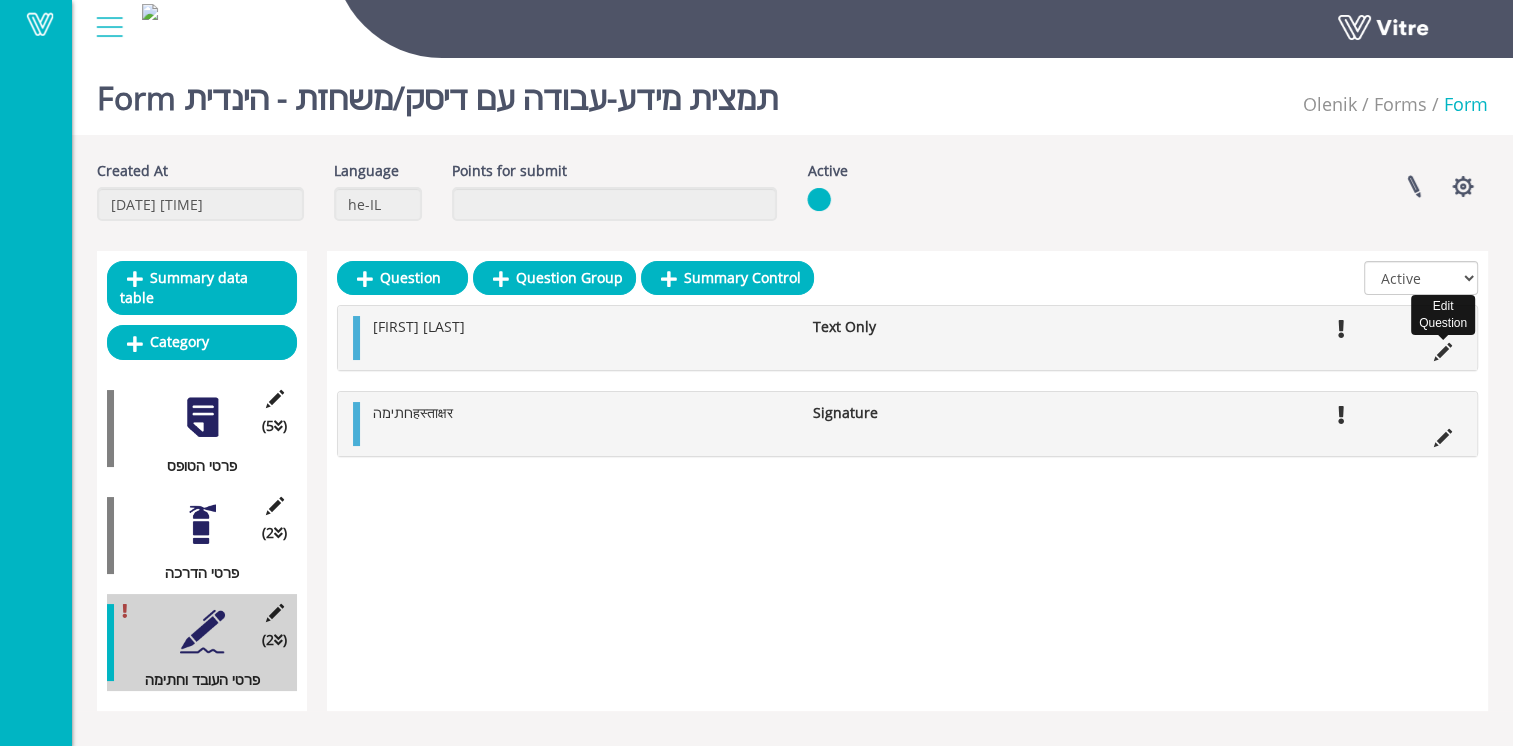 click at bounding box center [1443, 352] 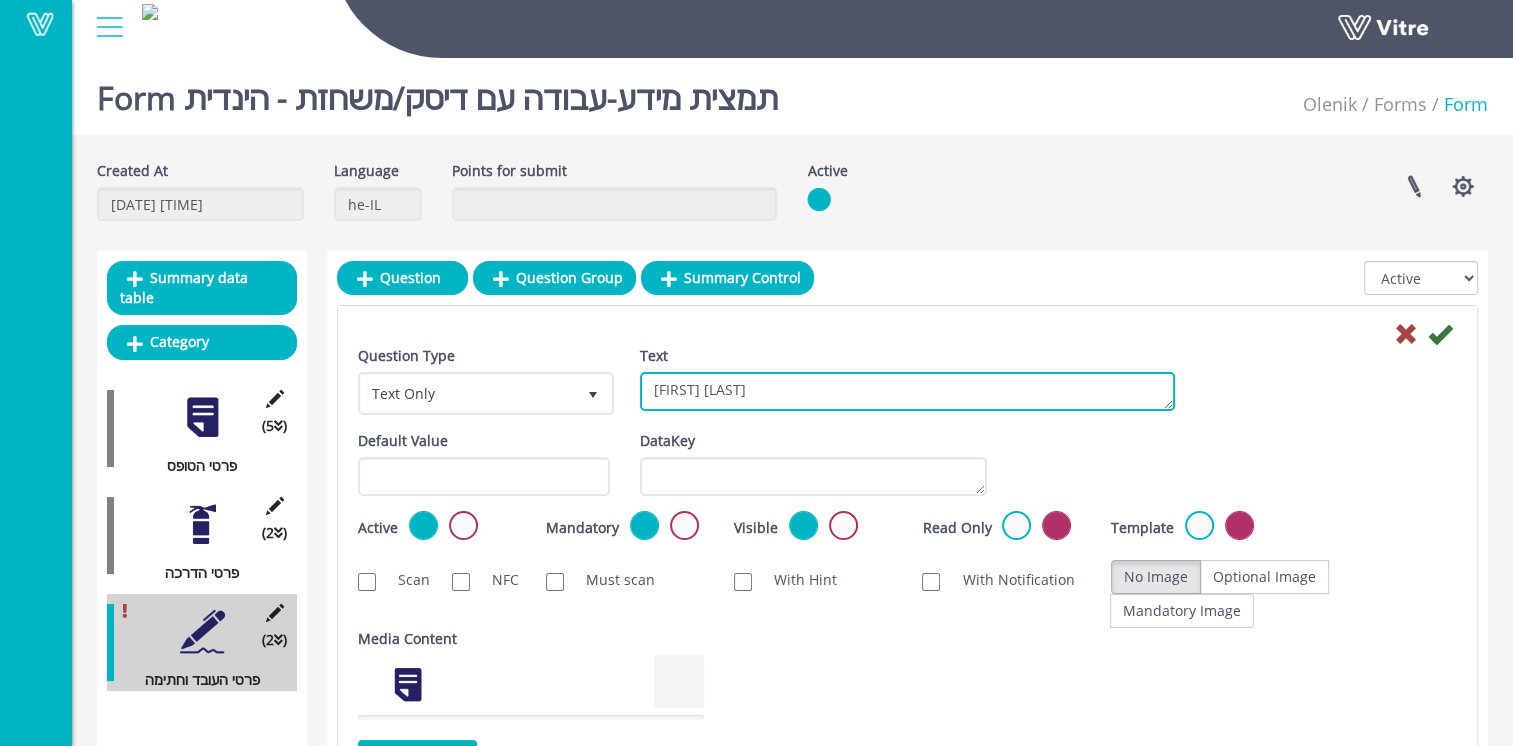 drag, startPoint x: 892, startPoint y: 382, endPoint x: 550, endPoint y: 372, distance: 342.14618 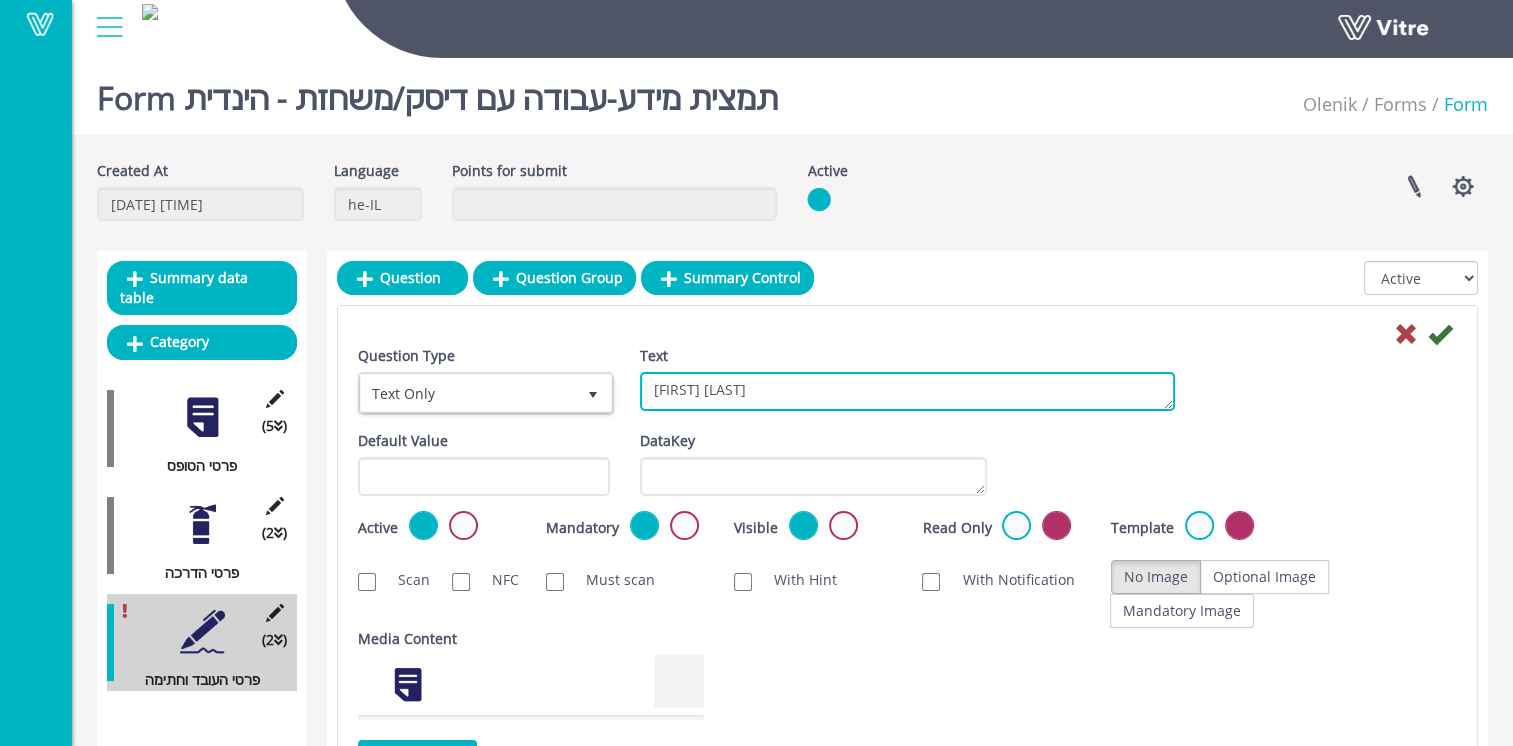 paste on "שם פרטיप्रथम नाम:" 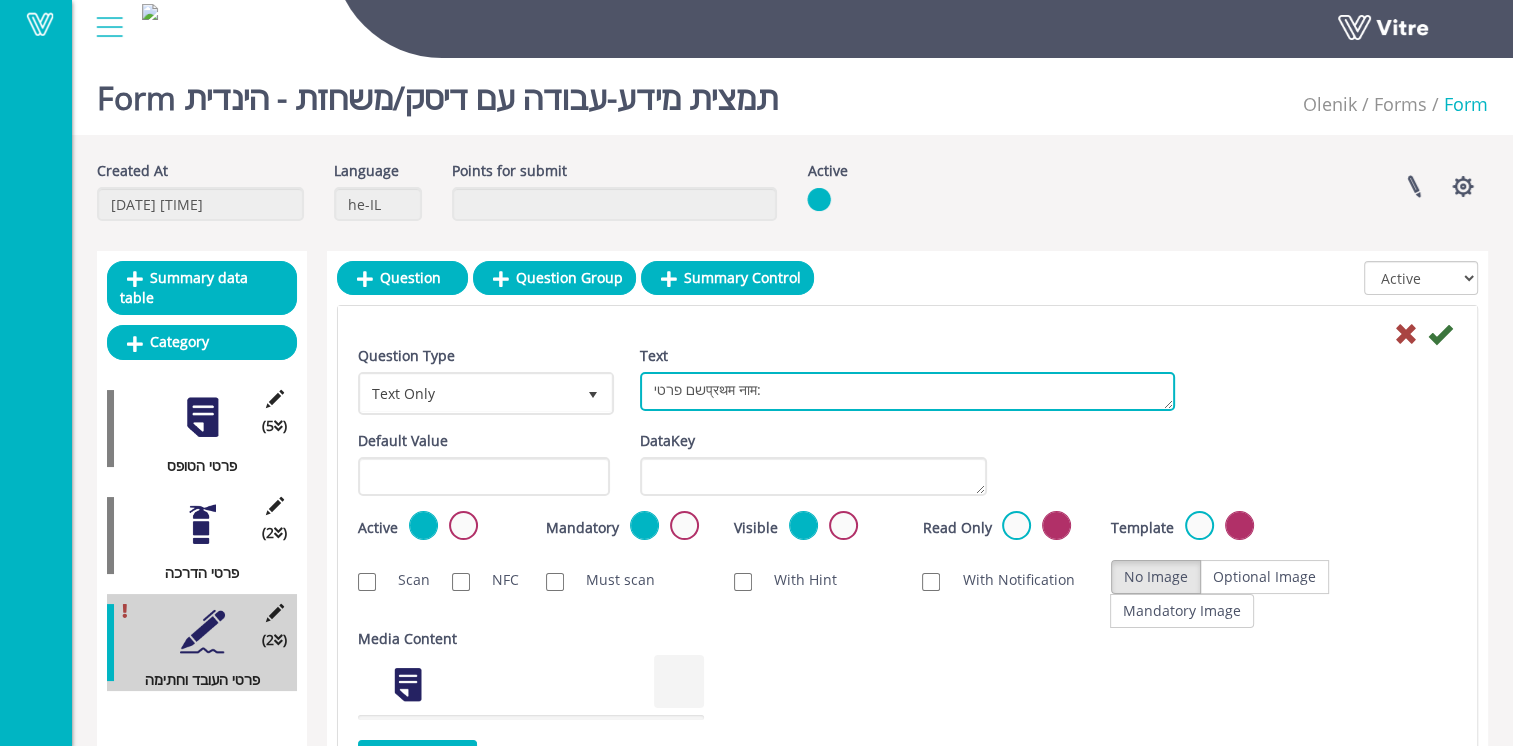 click on "[FIRST] [LAST]" at bounding box center (907, 391) 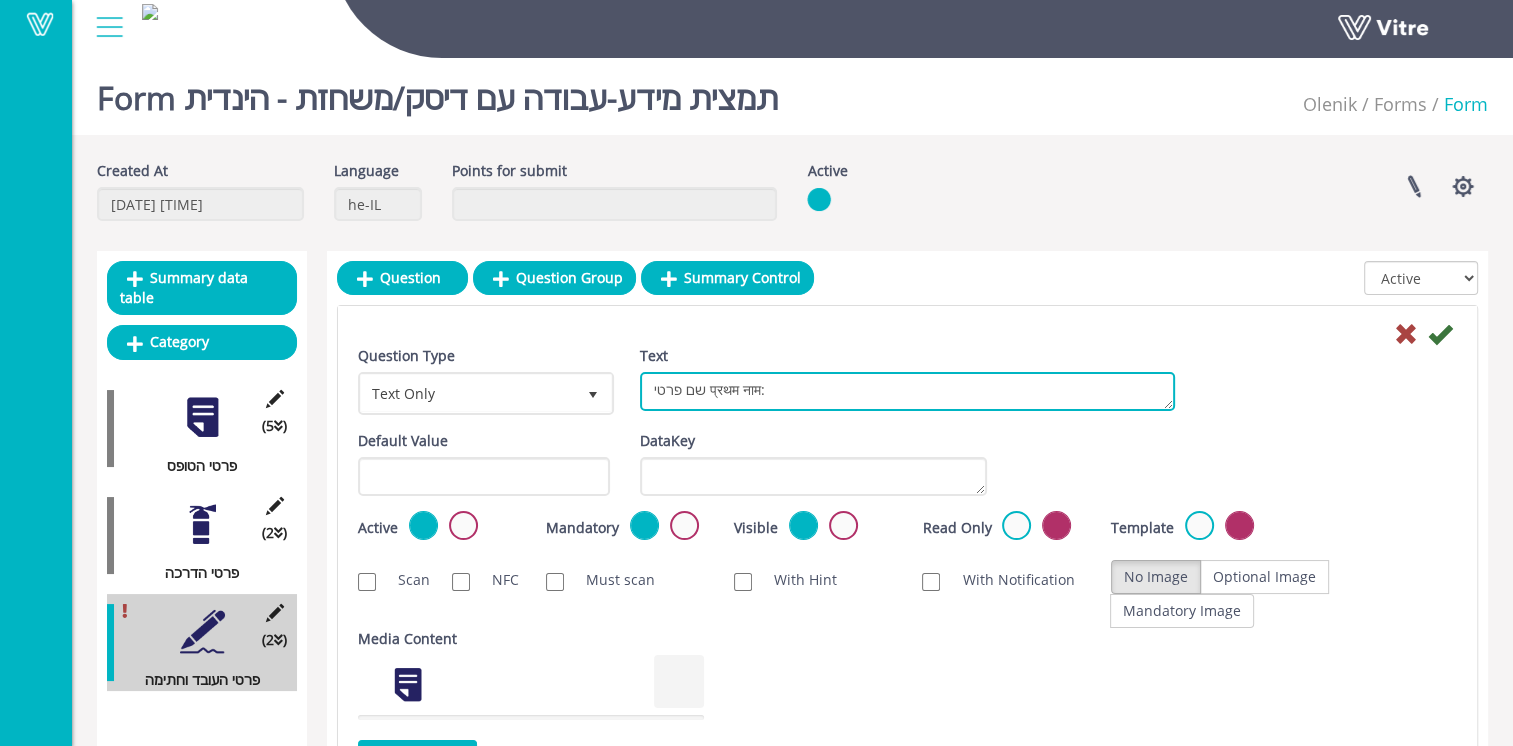 click on "[FIRST] [LAST]" at bounding box center [907, 391] 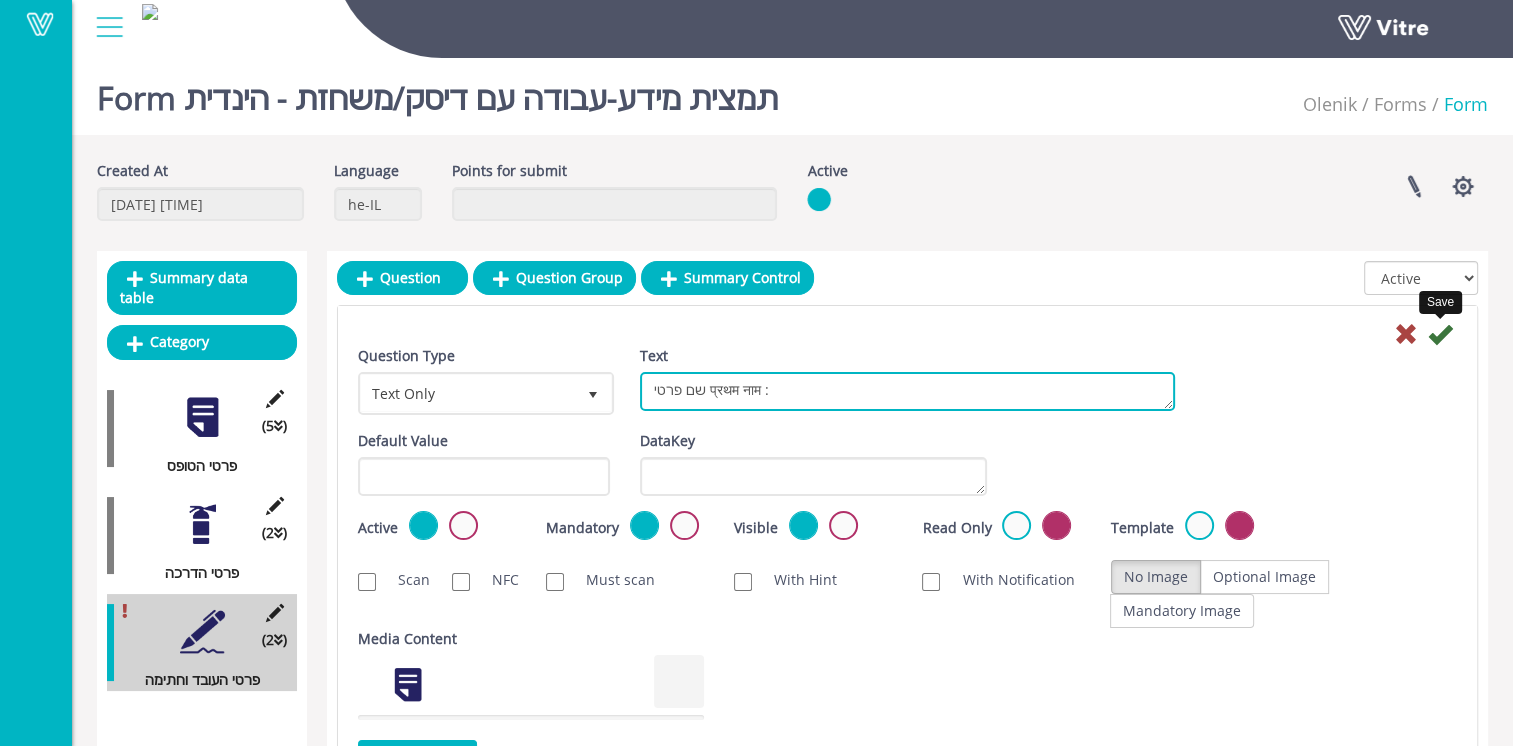 type on "שם פרטי प्रथम नाम :" 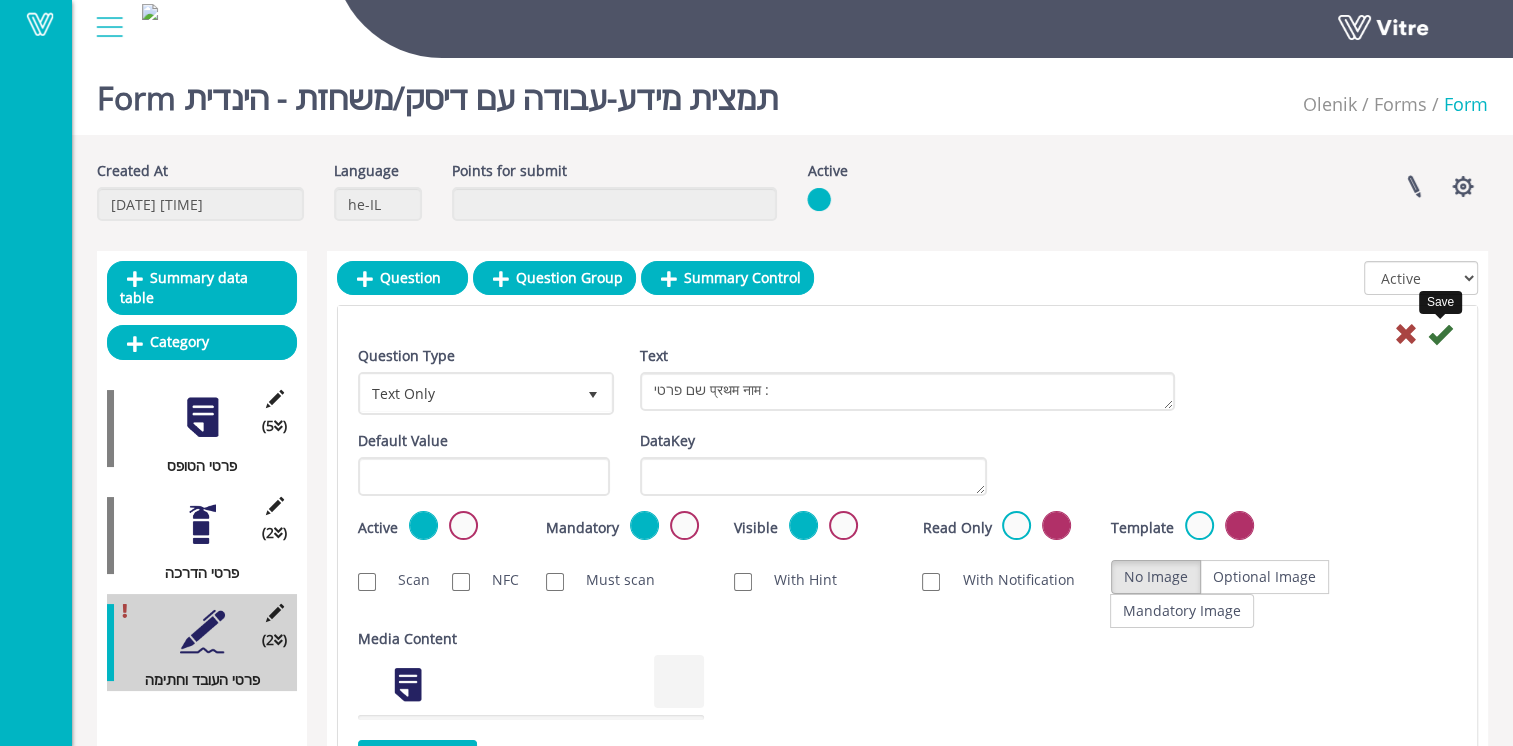 click at bounding box center [1440, 334] 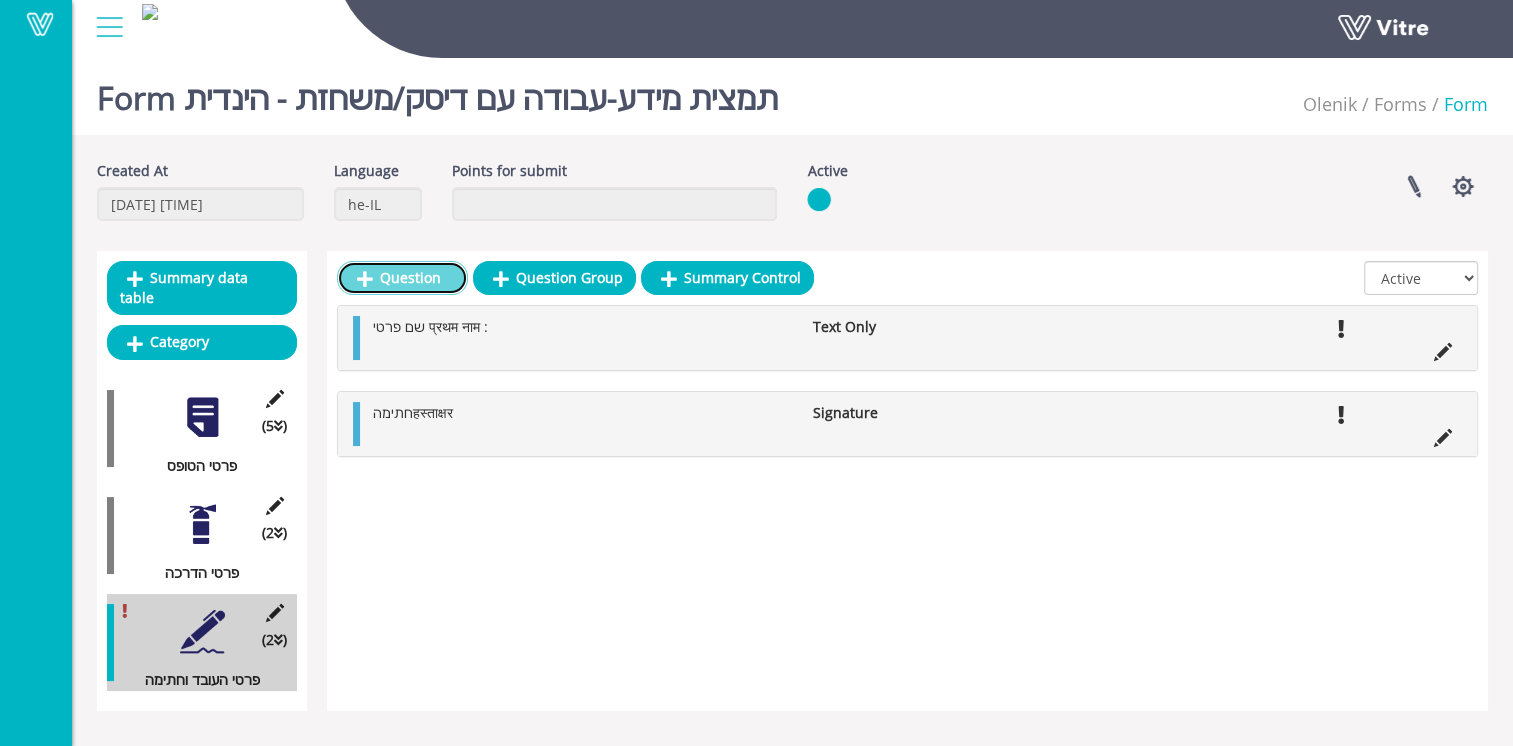 click on "Question" at bounding box center [402, 278] 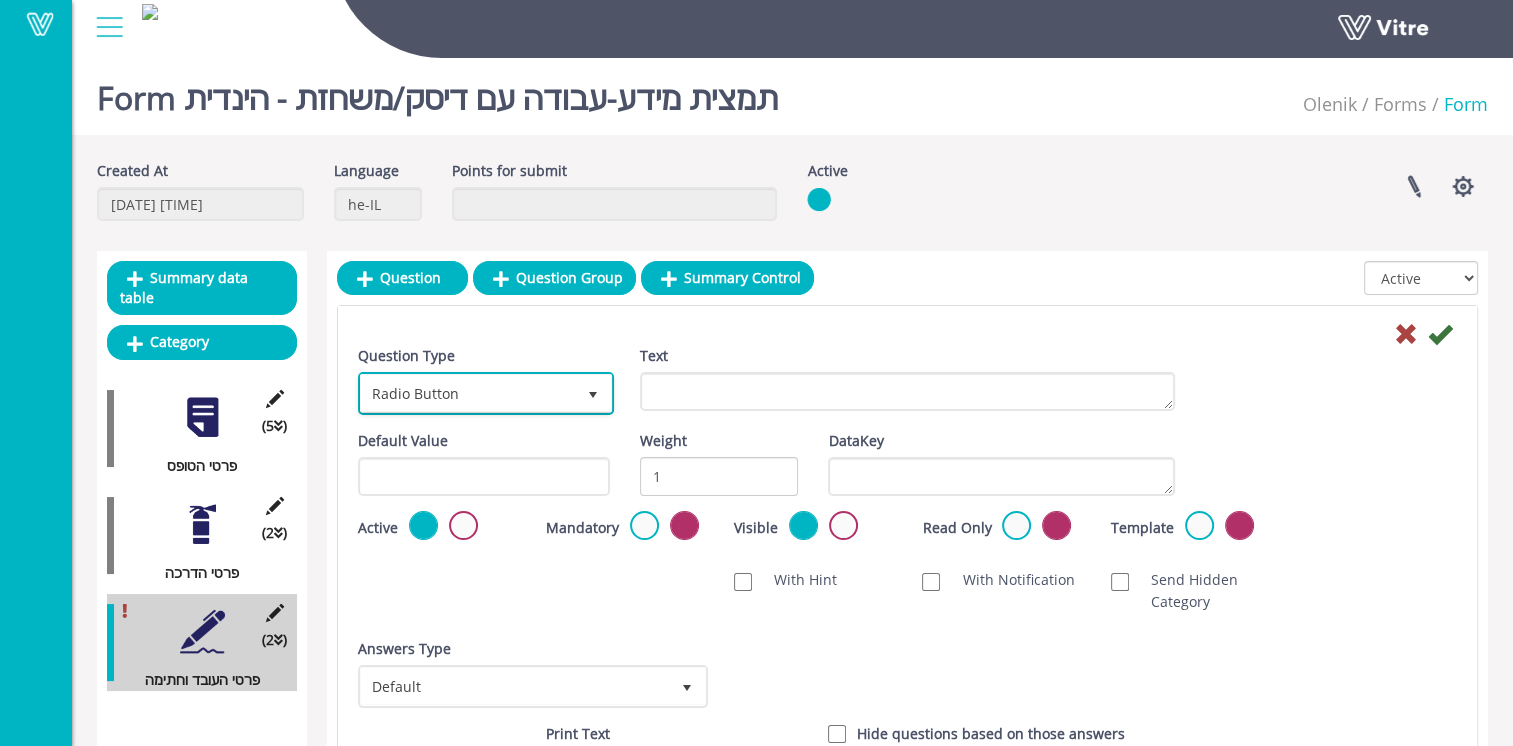 click on "Radio Button" at bounding box center (468, 393) 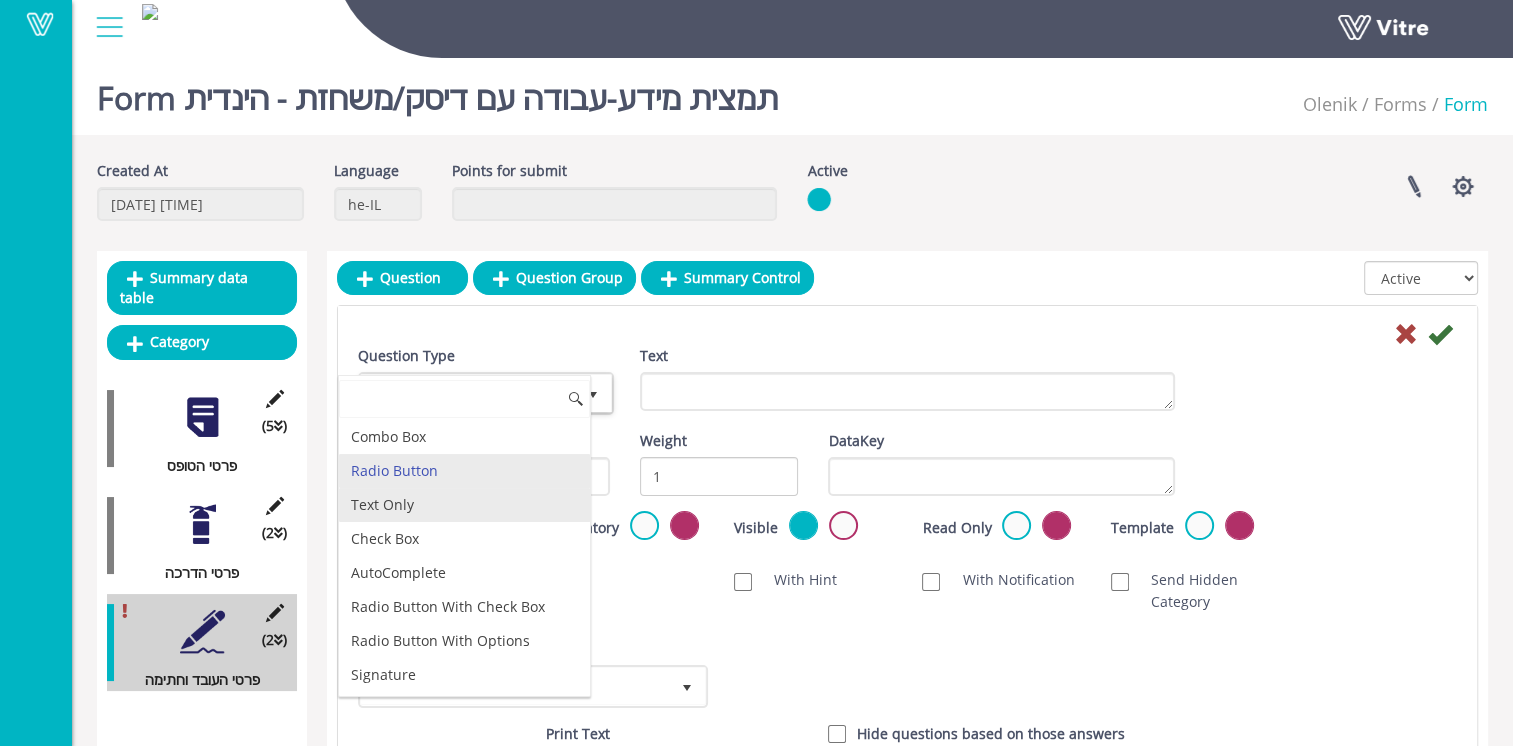 click on "Text Only" at bounding box center [464, 505] 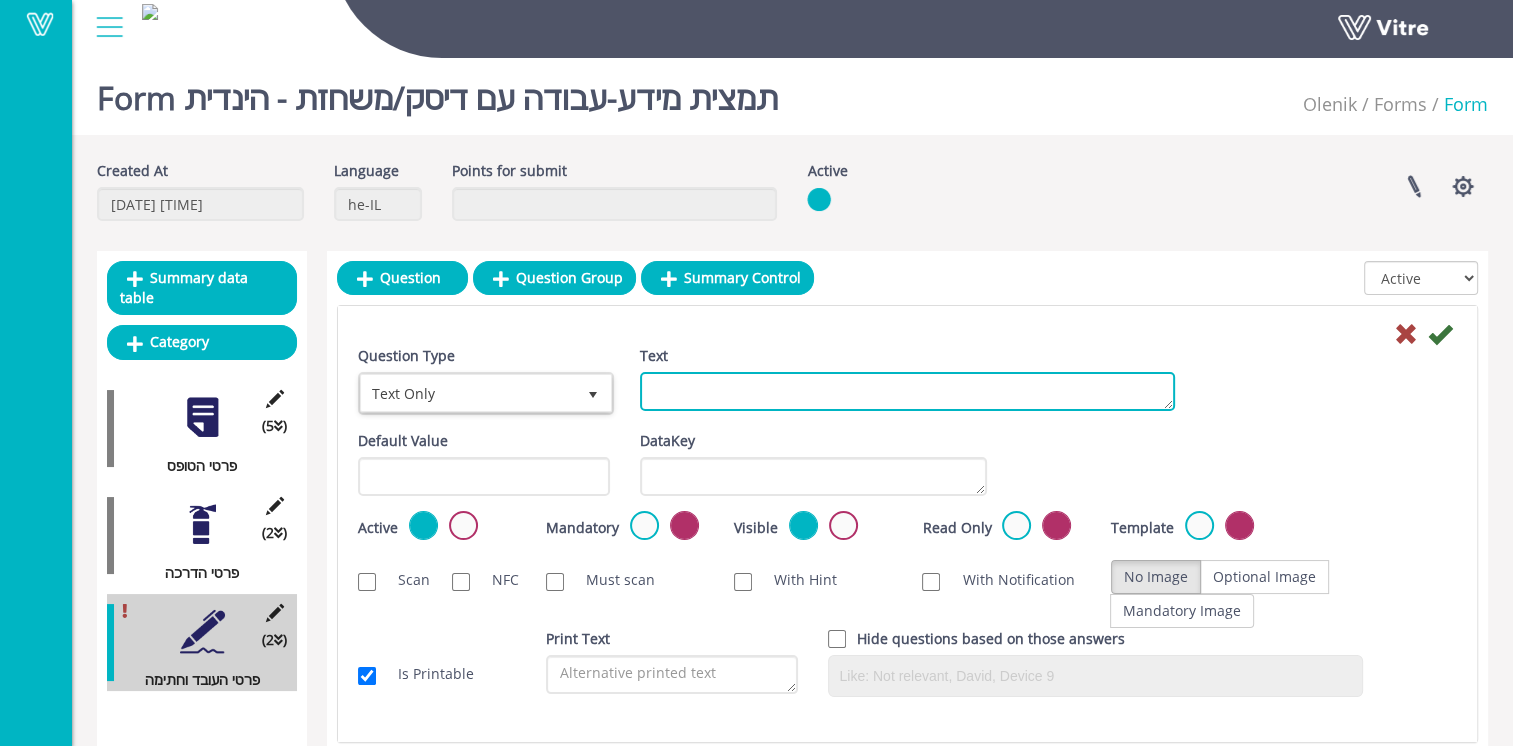 click on "Text" at bounding box center (907, 391) 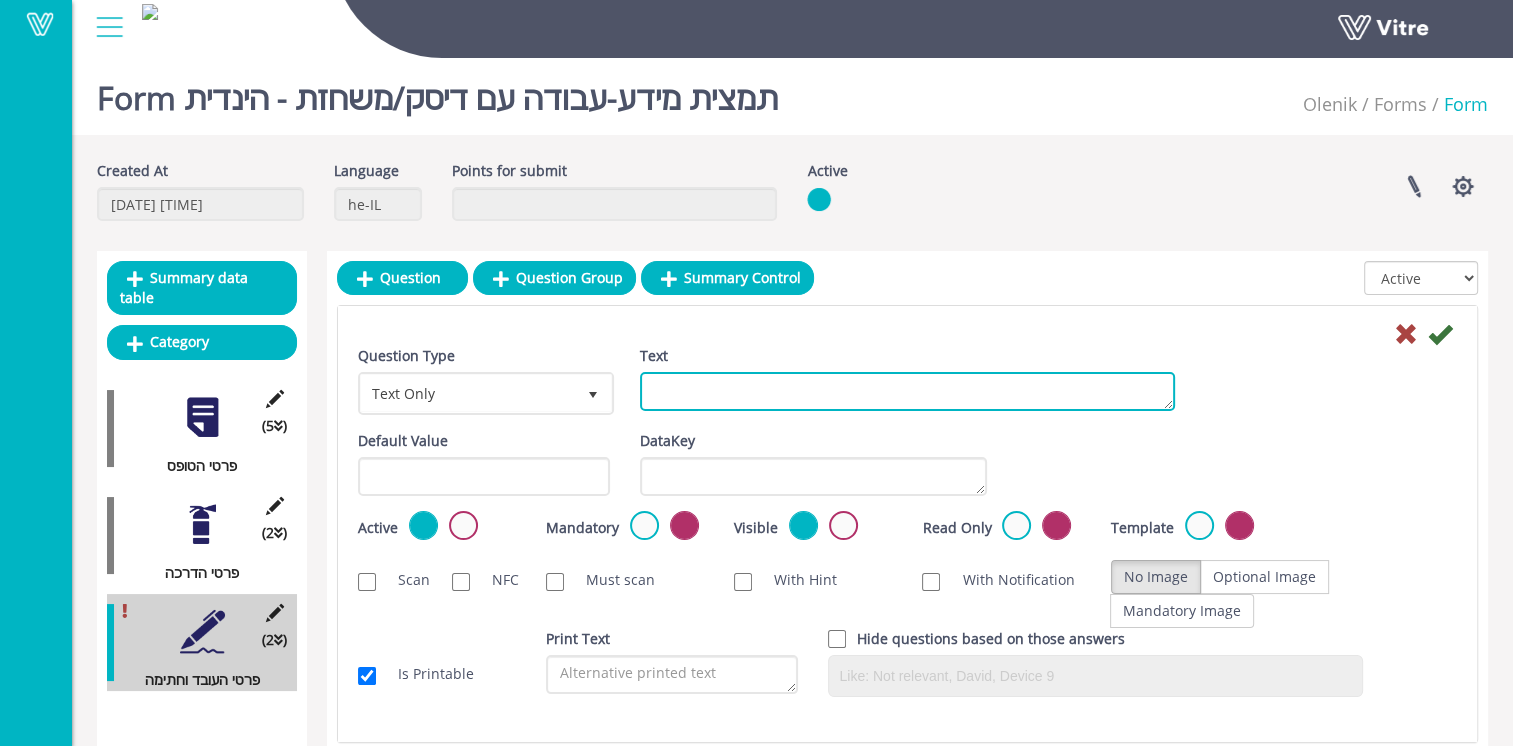 paste on "שם משפחהअंतिम नाम:" 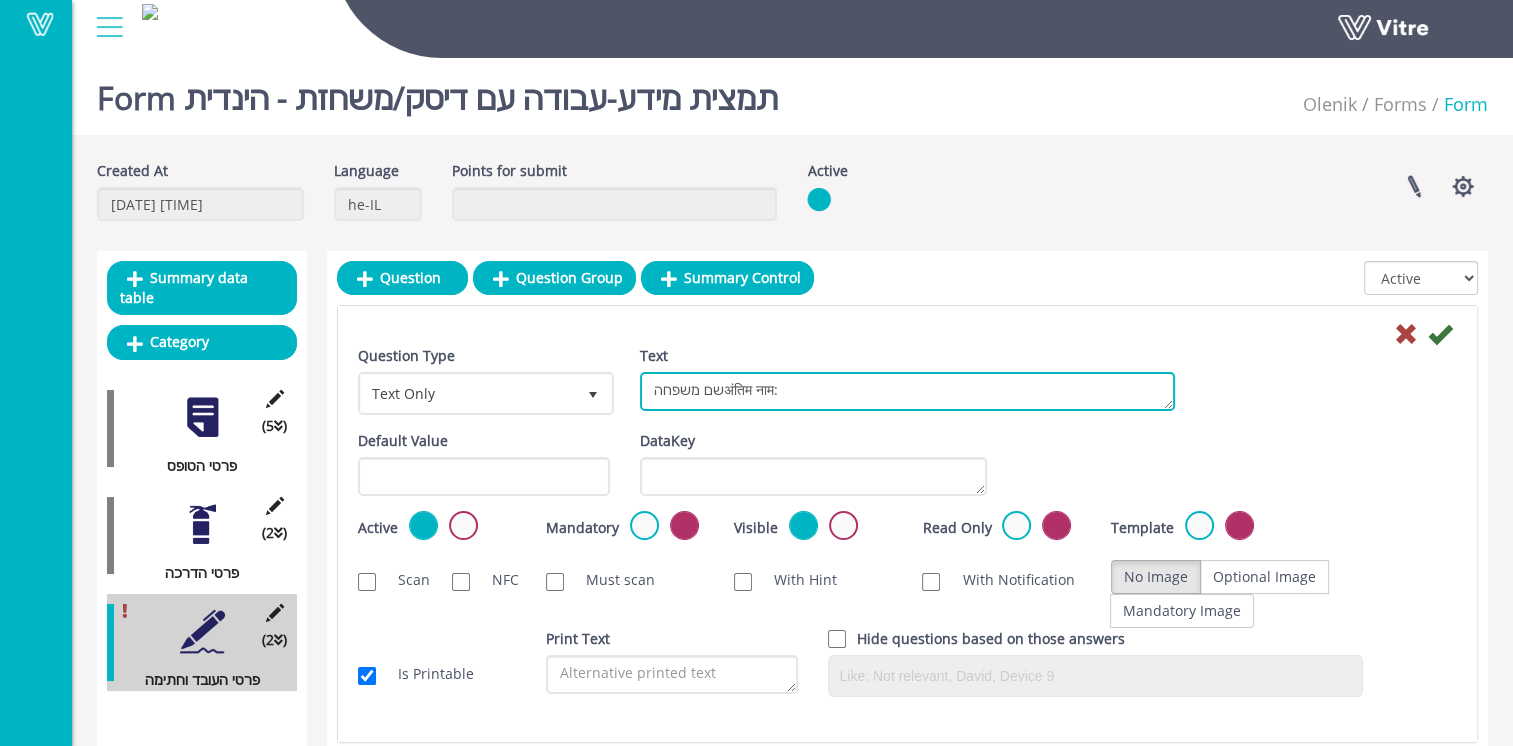 click on "שם משפחהअंतिम नाम:" at bounding box center [907, 391] 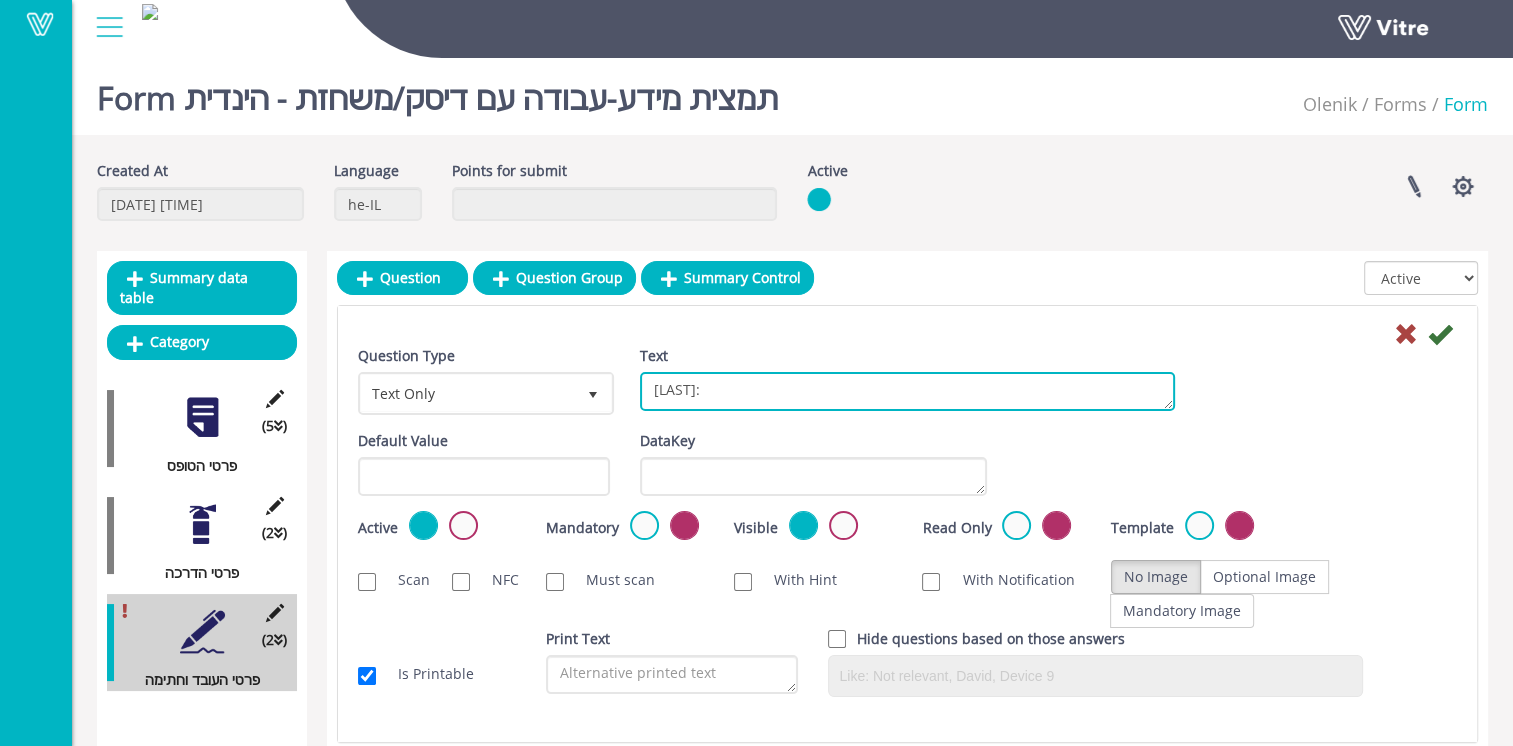 click on "[LAST]:" at bounding box center [907, 391] 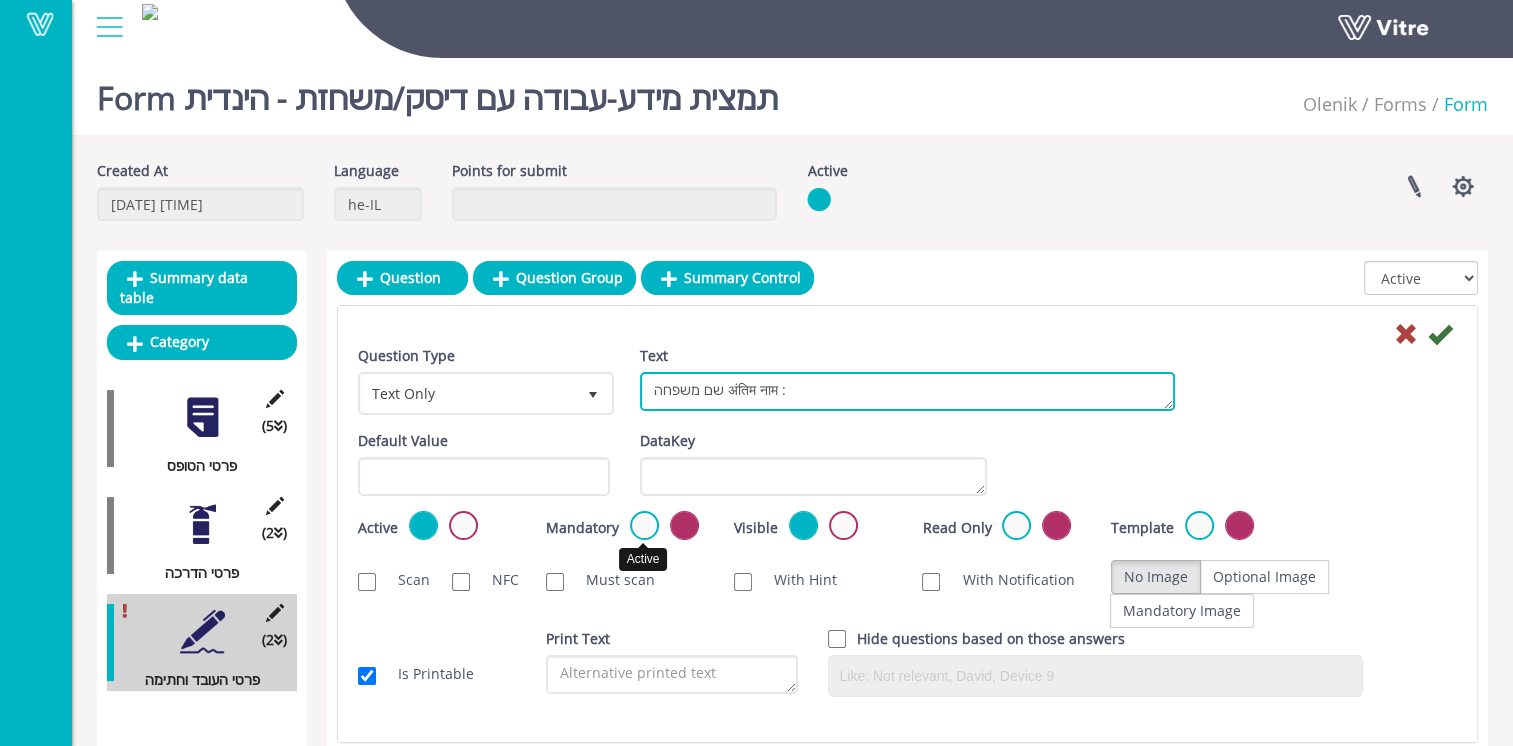 type on "שם משפחה अंतिम नाम :" 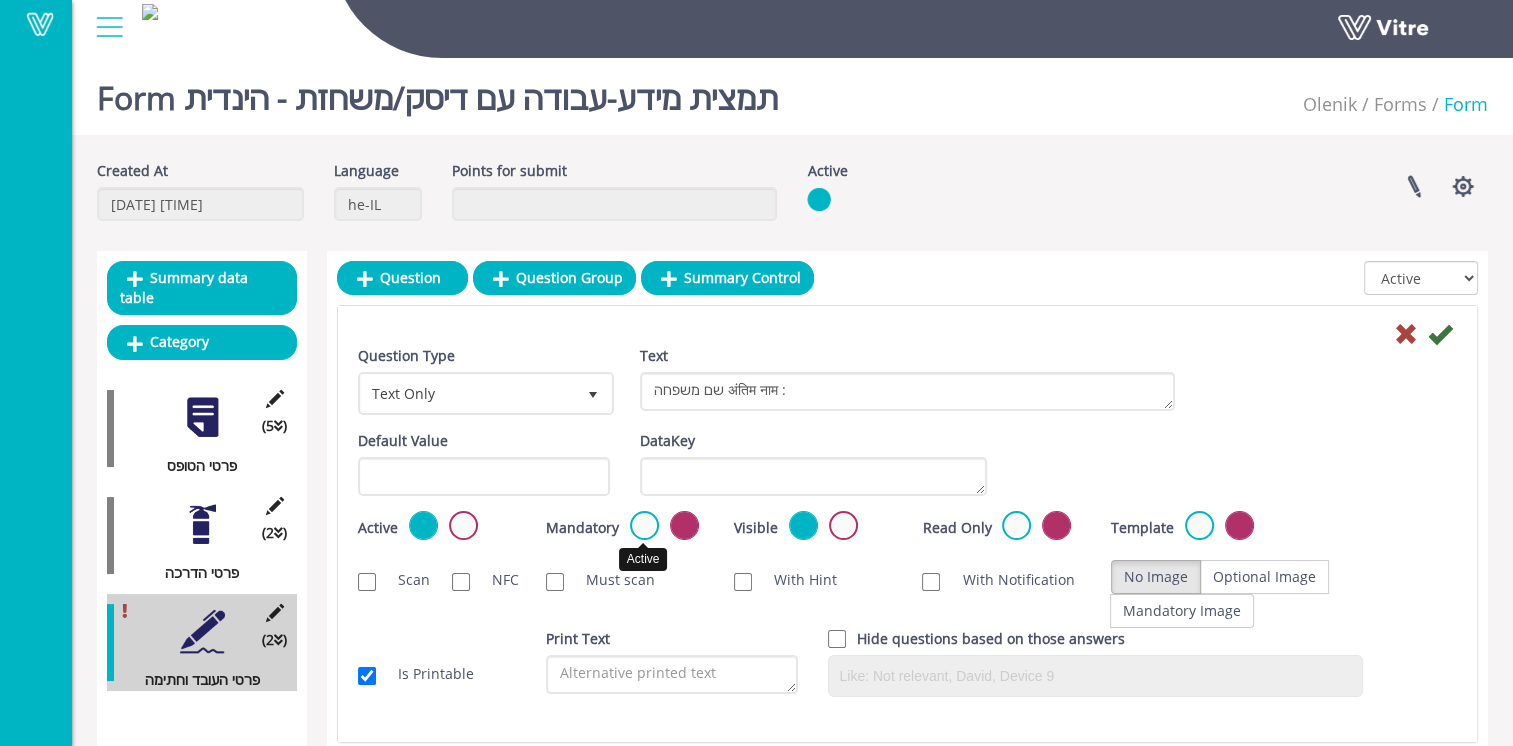 click at bounding box center [644, 525] 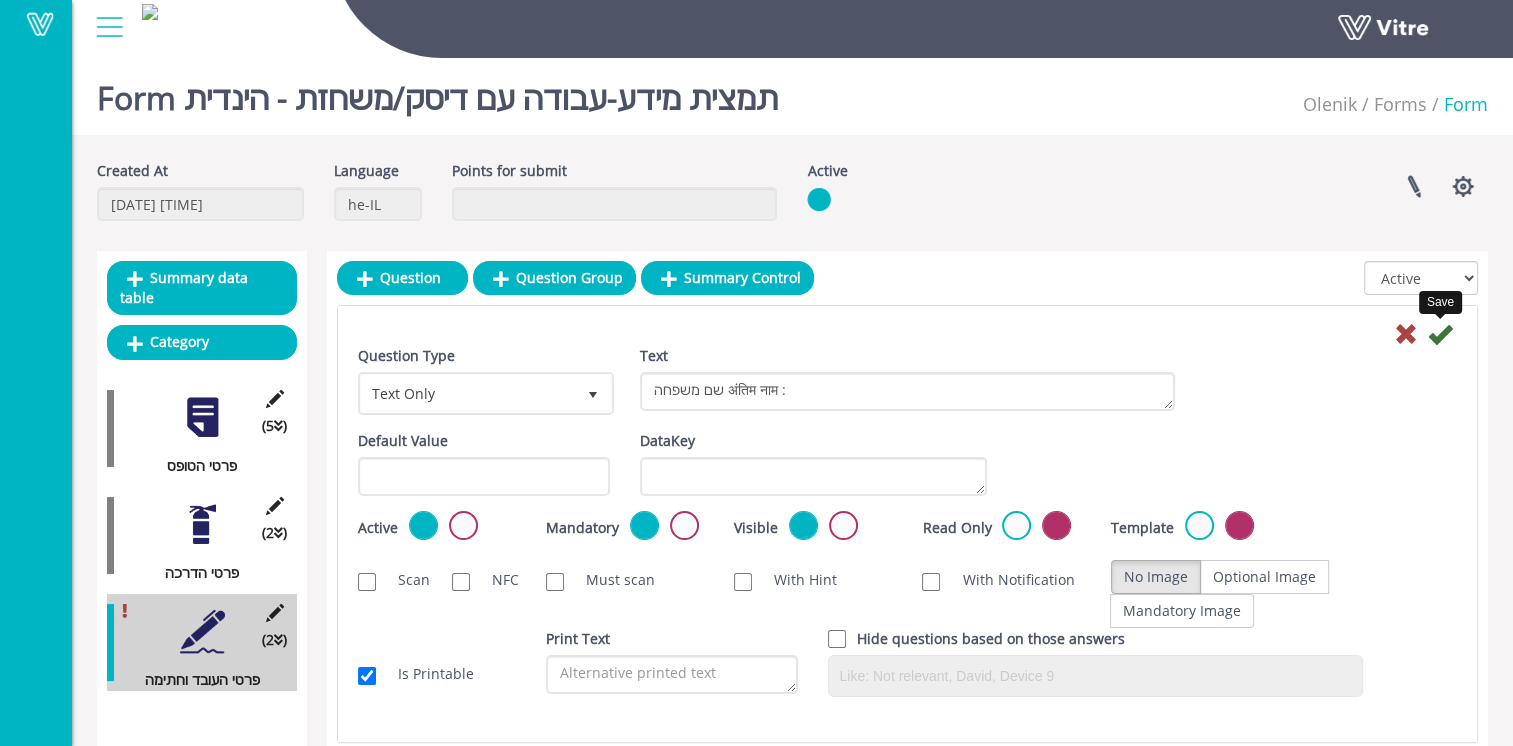 click at bounding box center [1440, 334] 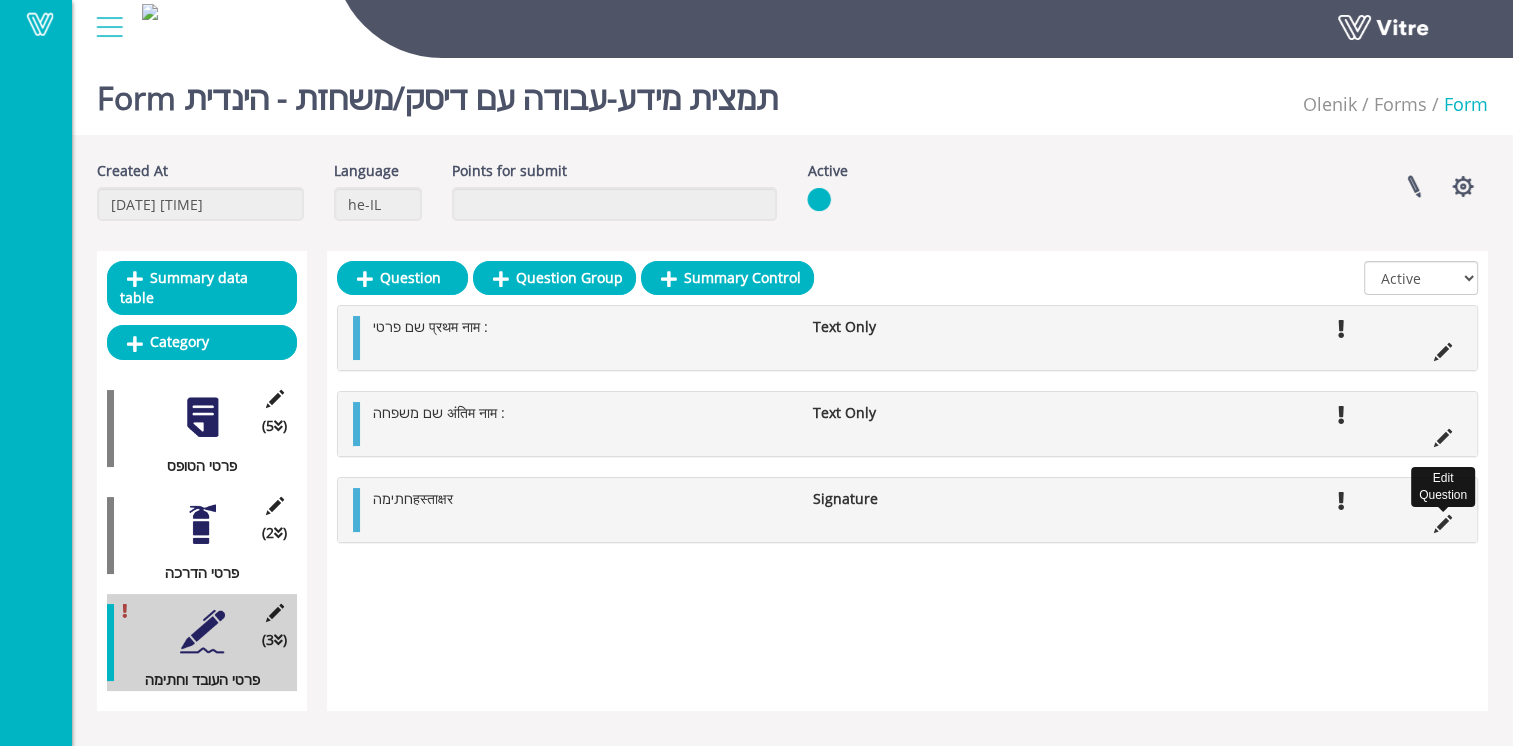 click at bounding box center (1443, 524) 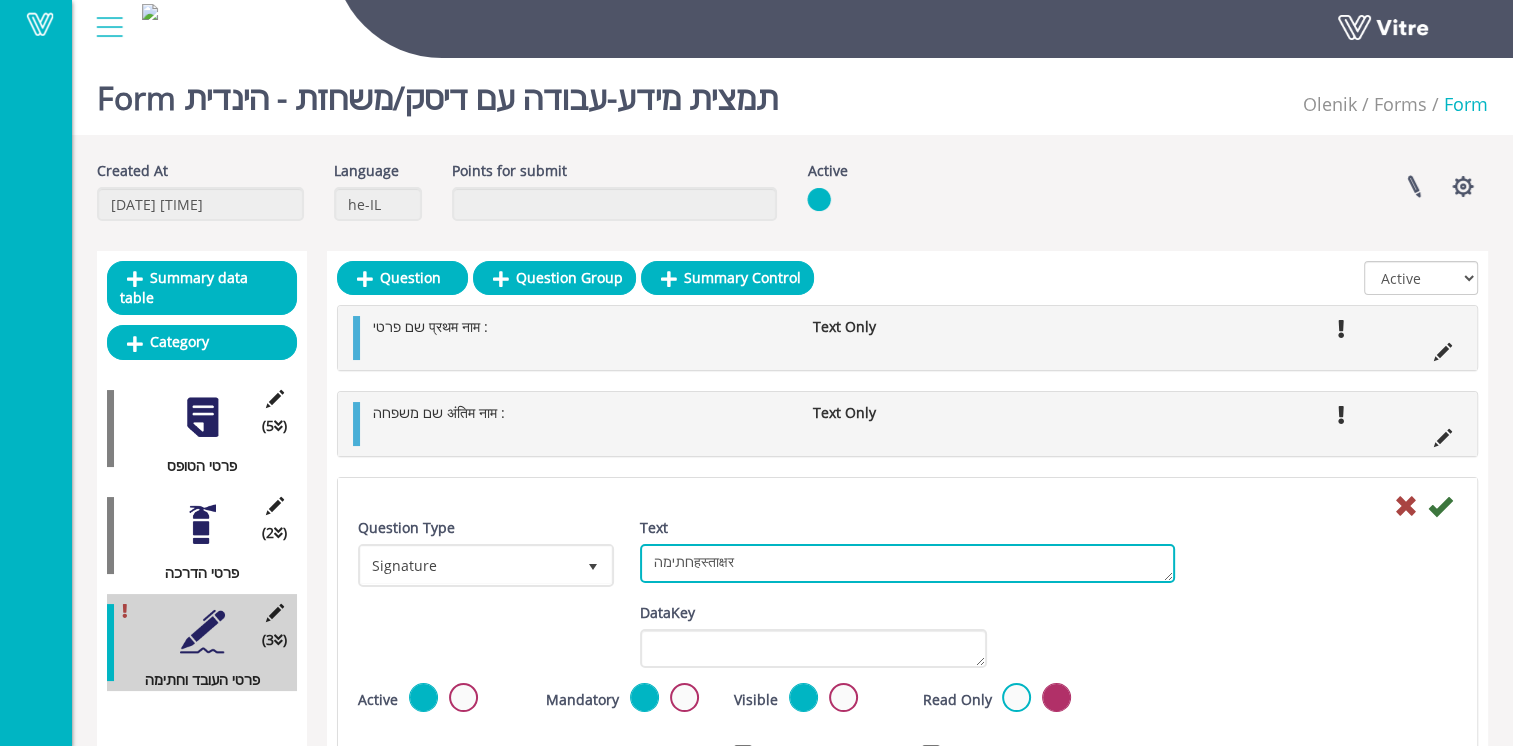 click on "חתימהहस्ताक्षर" at bounding box center (907, 563) 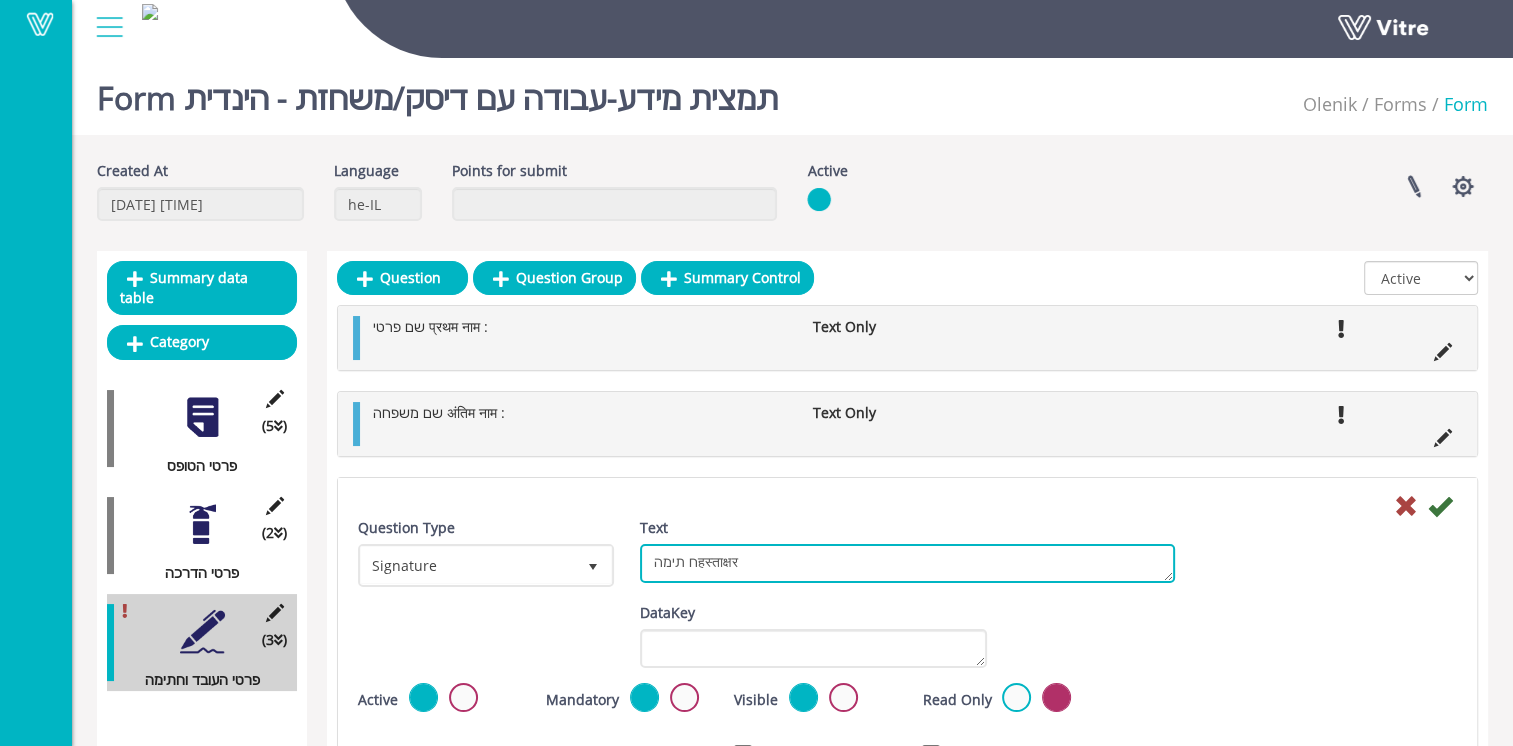click on "חתימהहस्ताक्षर" at bounding box center (907, 563) 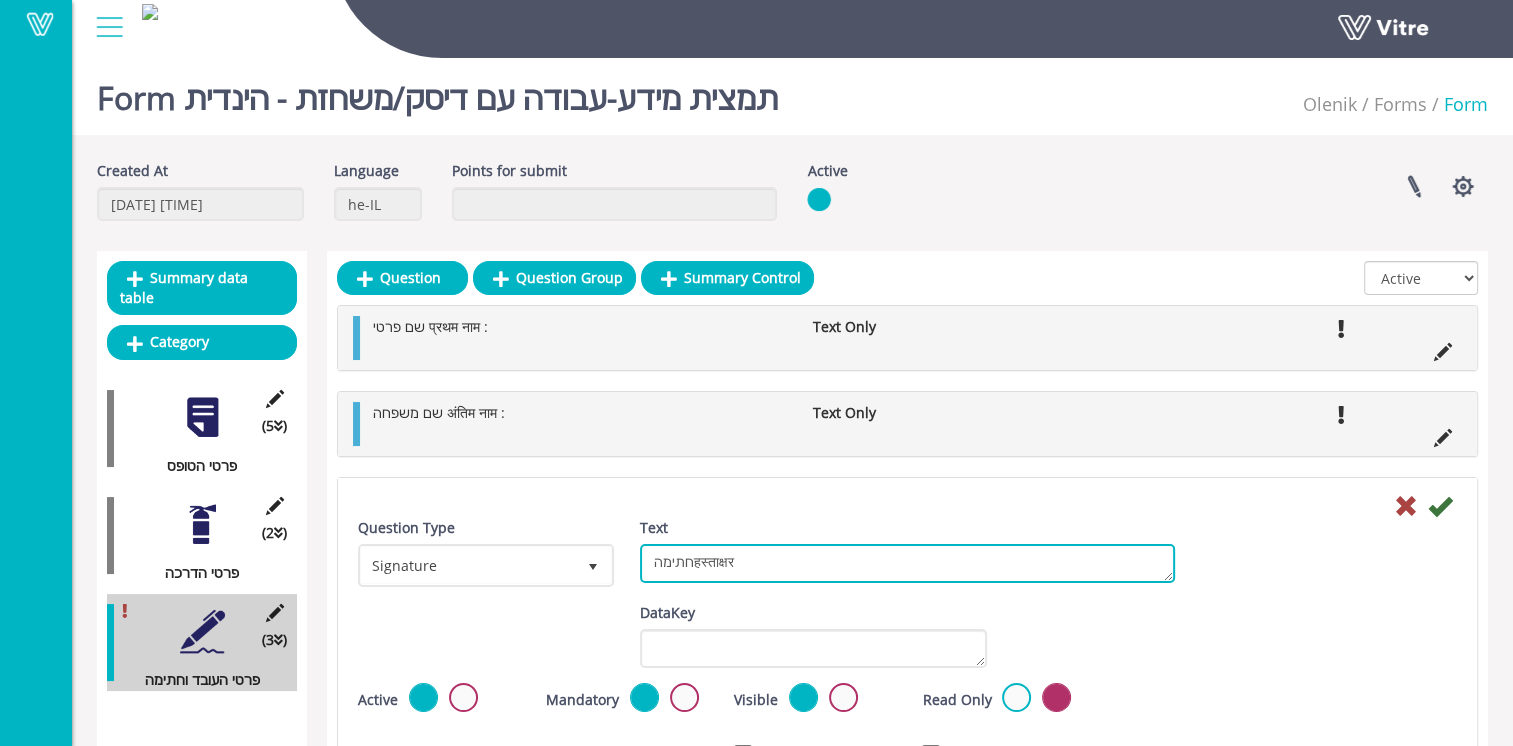 click on "חתימהहस्ताक्षर" at bounding box center [907, 563] 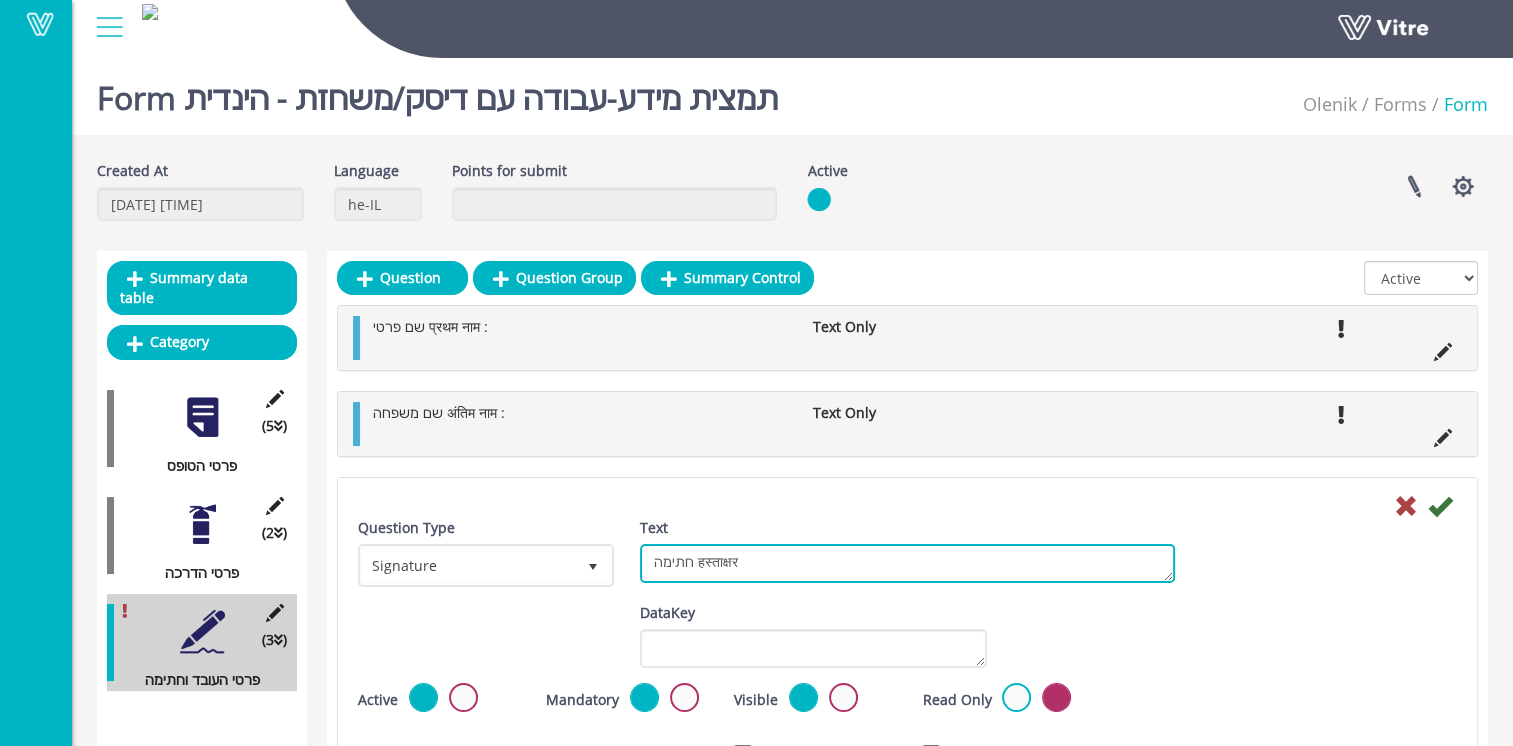 click on "חתימהहस्ताक्षर" at bounding box center (907, 563) 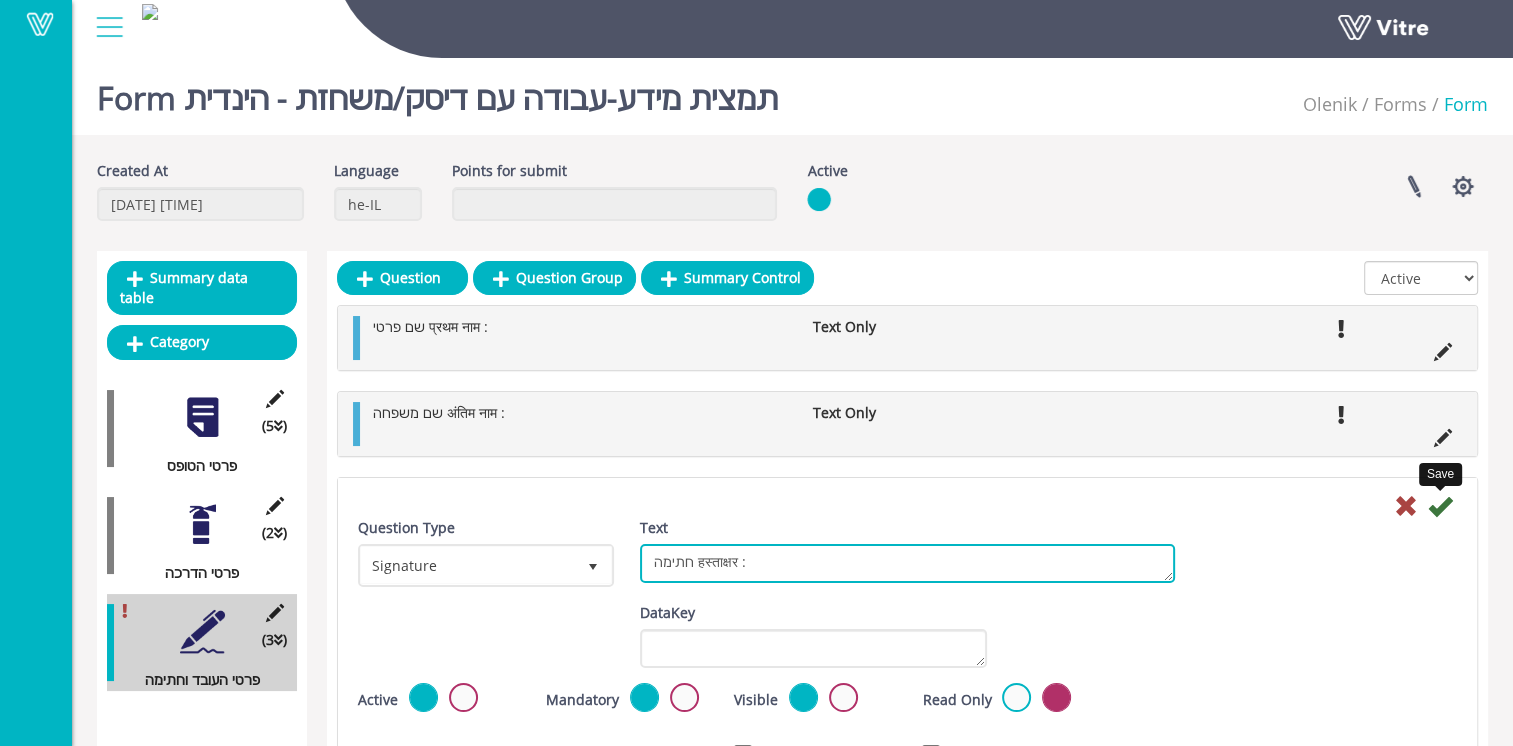 type on "חתימה हस्ताक्षर :" 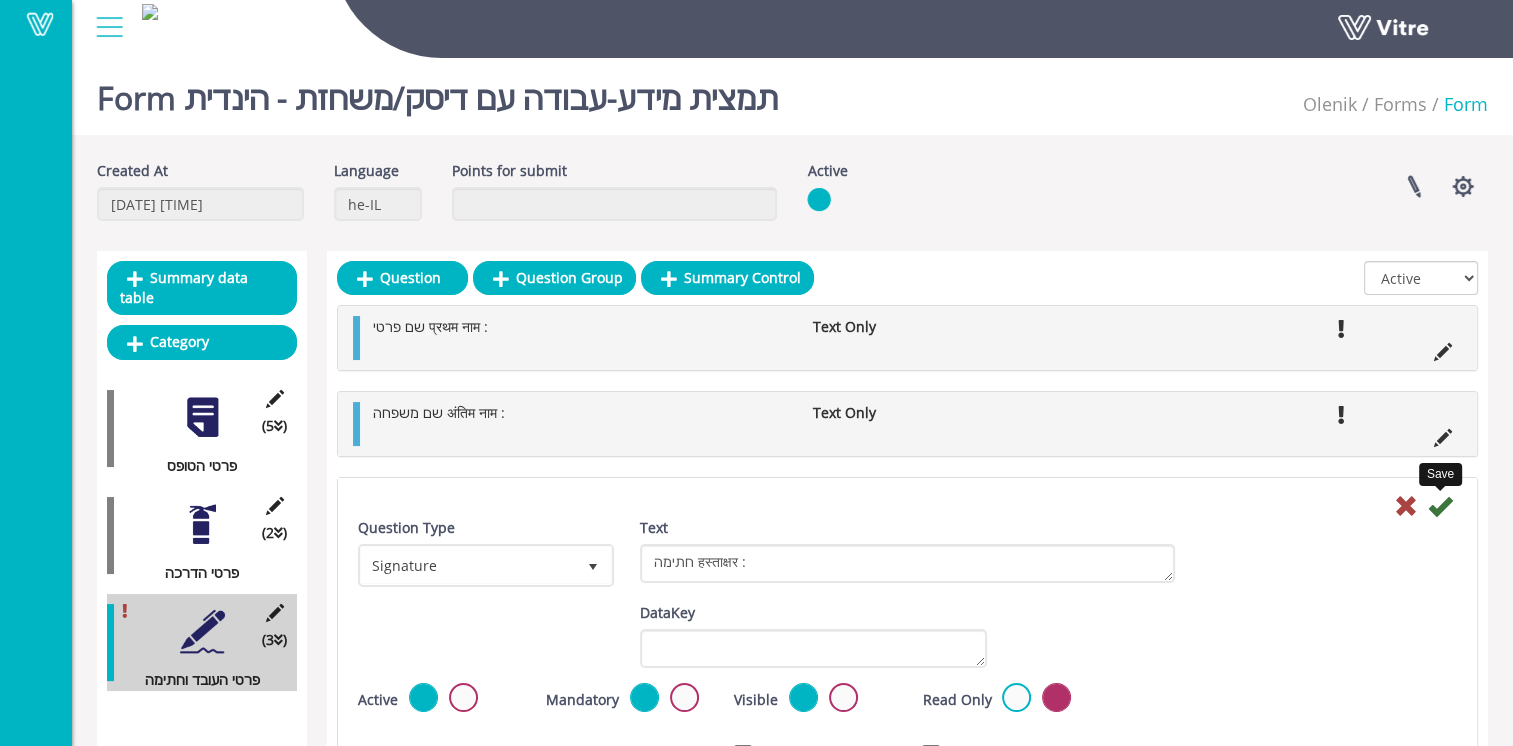 click at bounding box center (1440, 506) 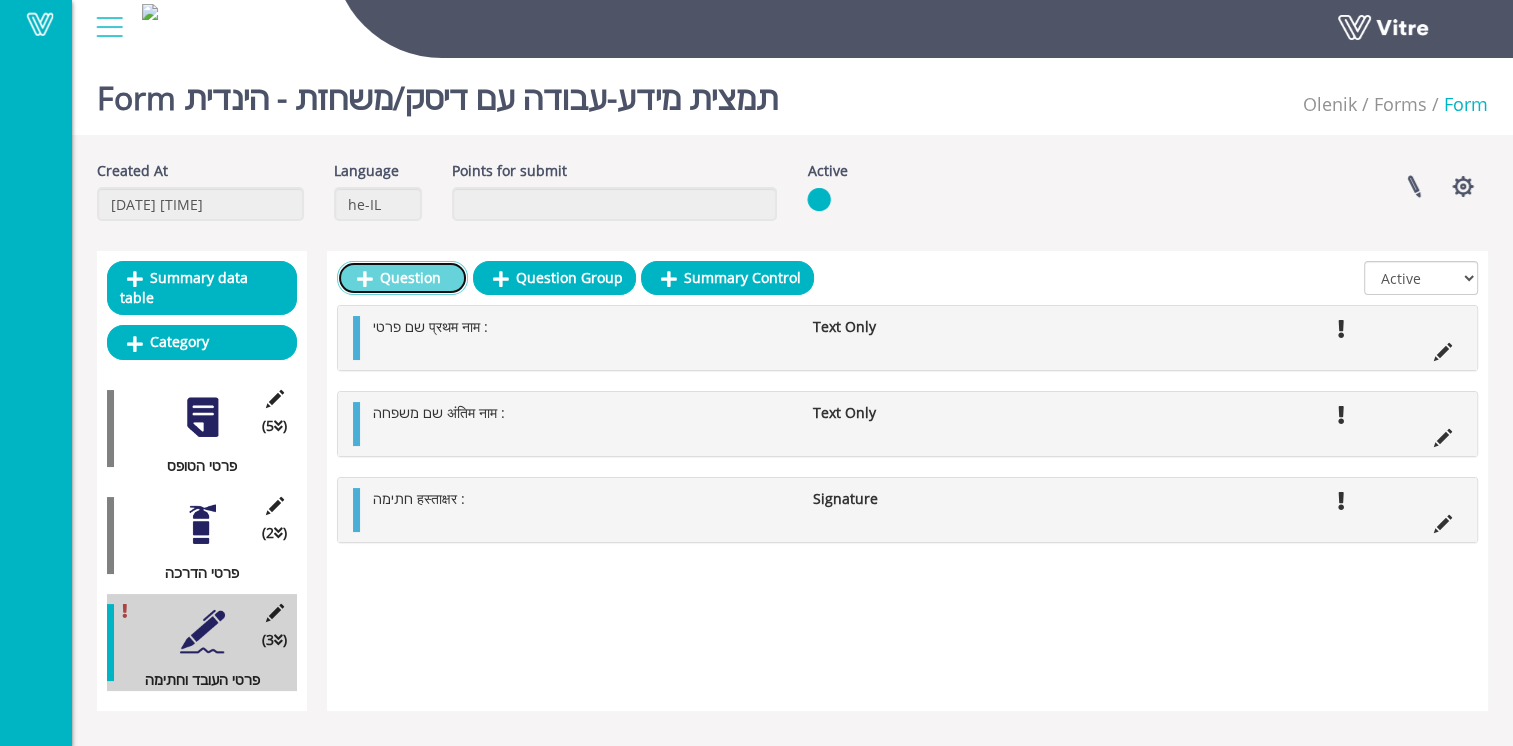 click on "Question" at bounding box center (402, 278) 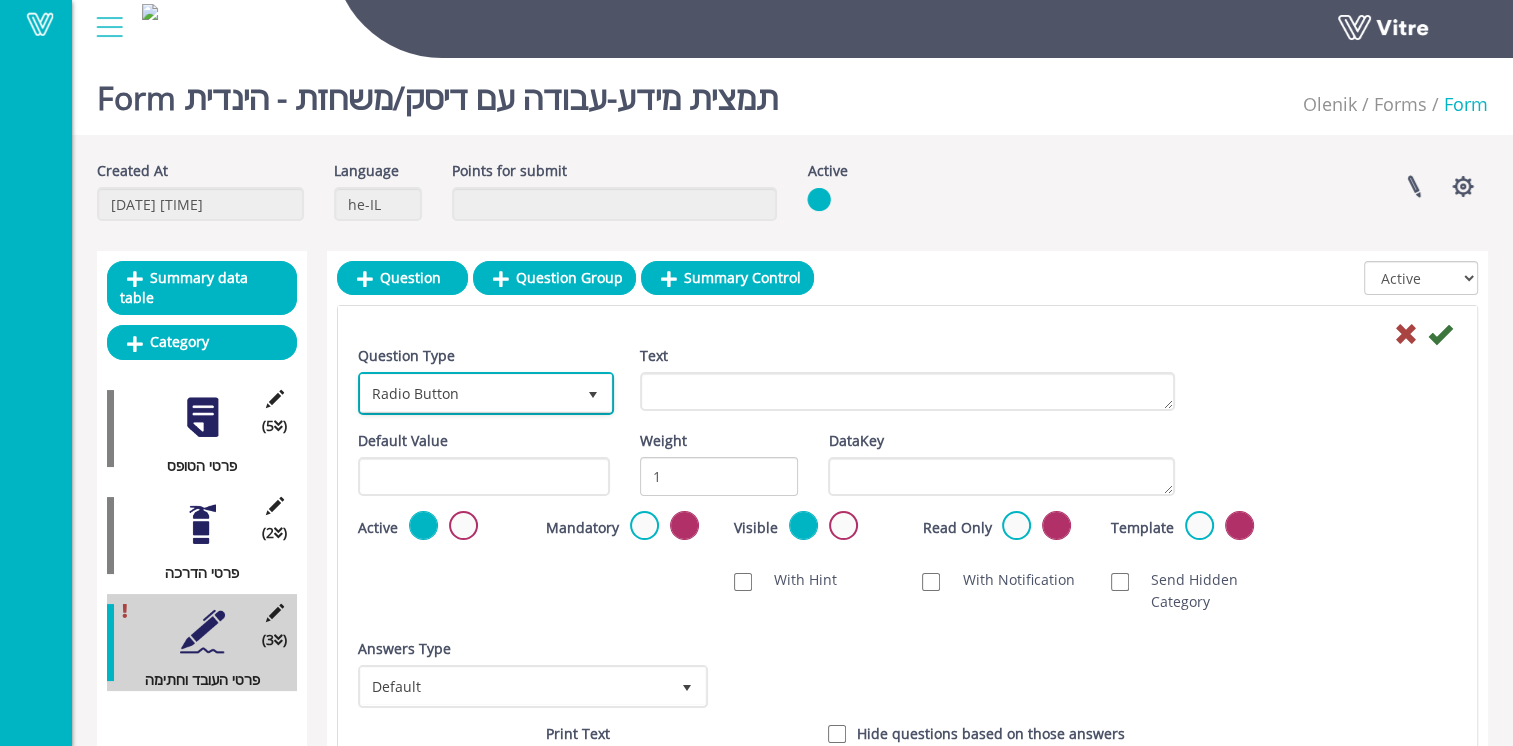 click on "Radio Button" at bounding box center (468, 393) 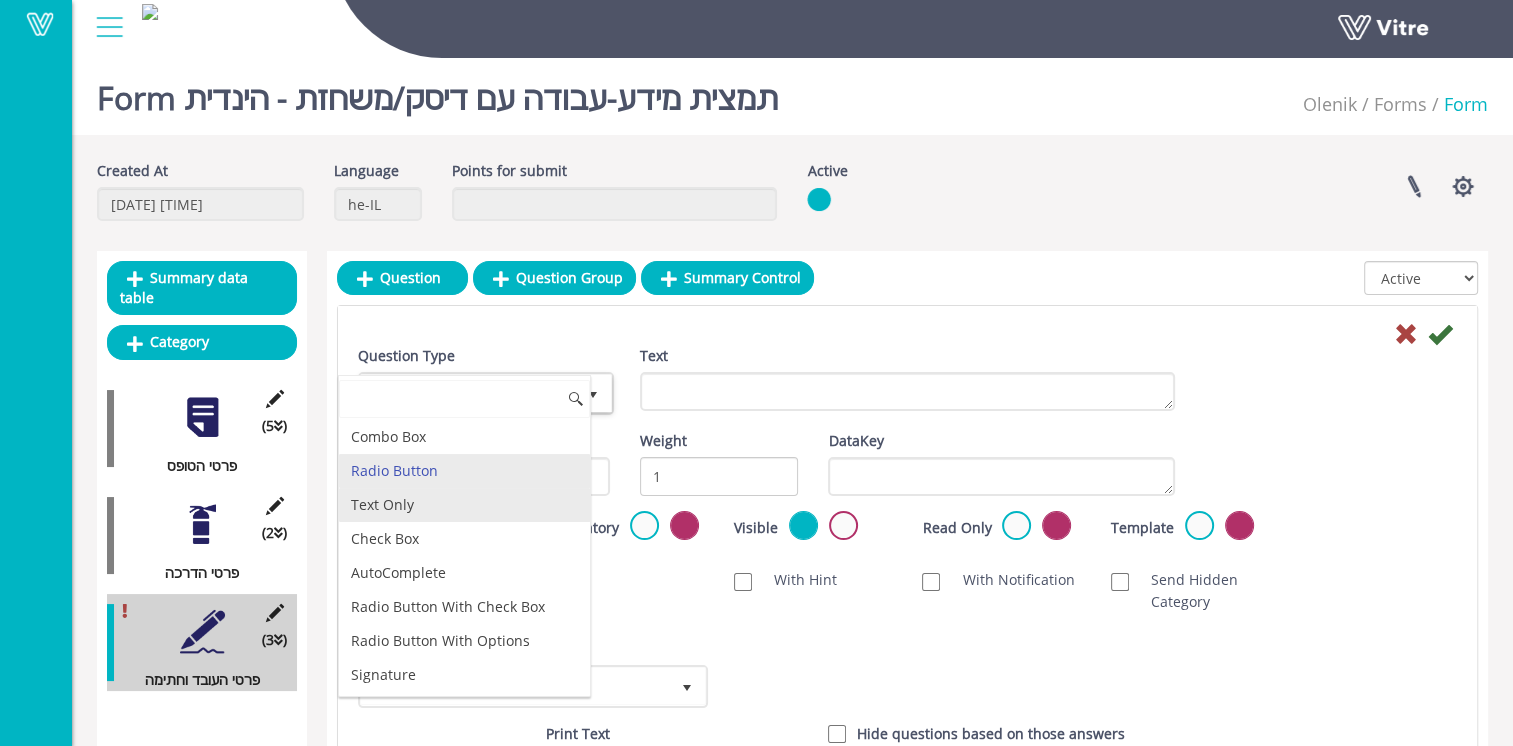 click on "Text Only" at bounding box center [464, 505] 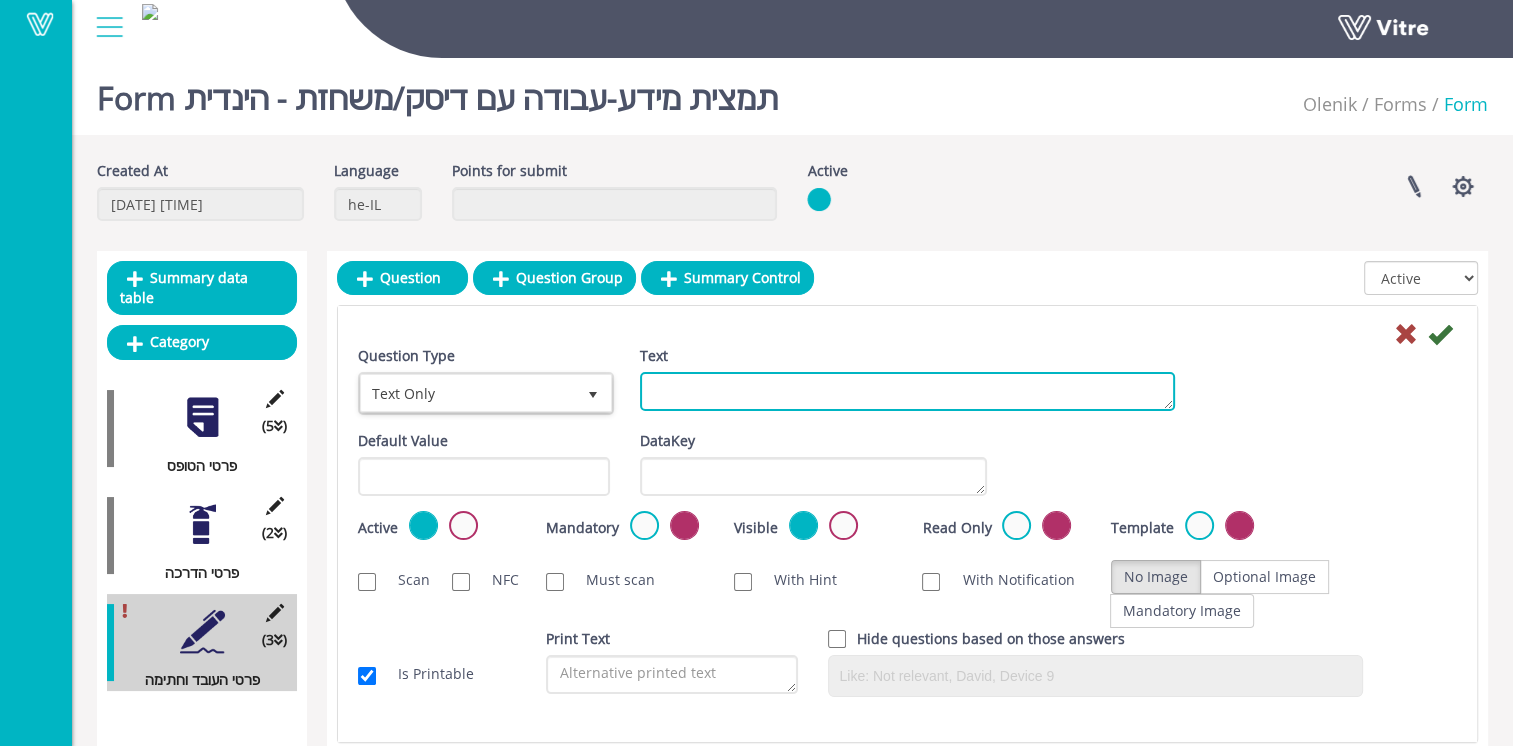 click on "Text" at bounding box center [907, 391] 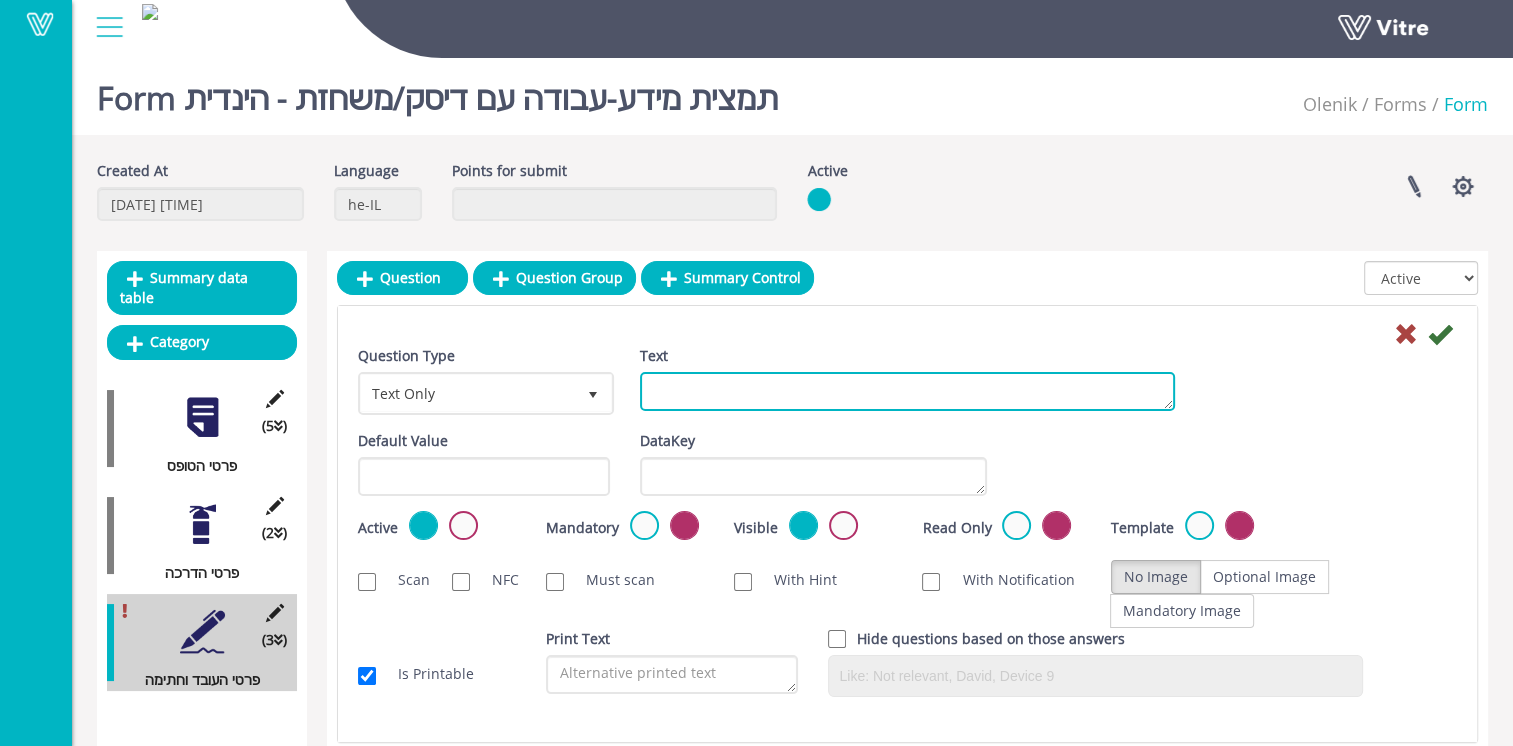 paste on "ת.ז/דרכוןआईडी:" 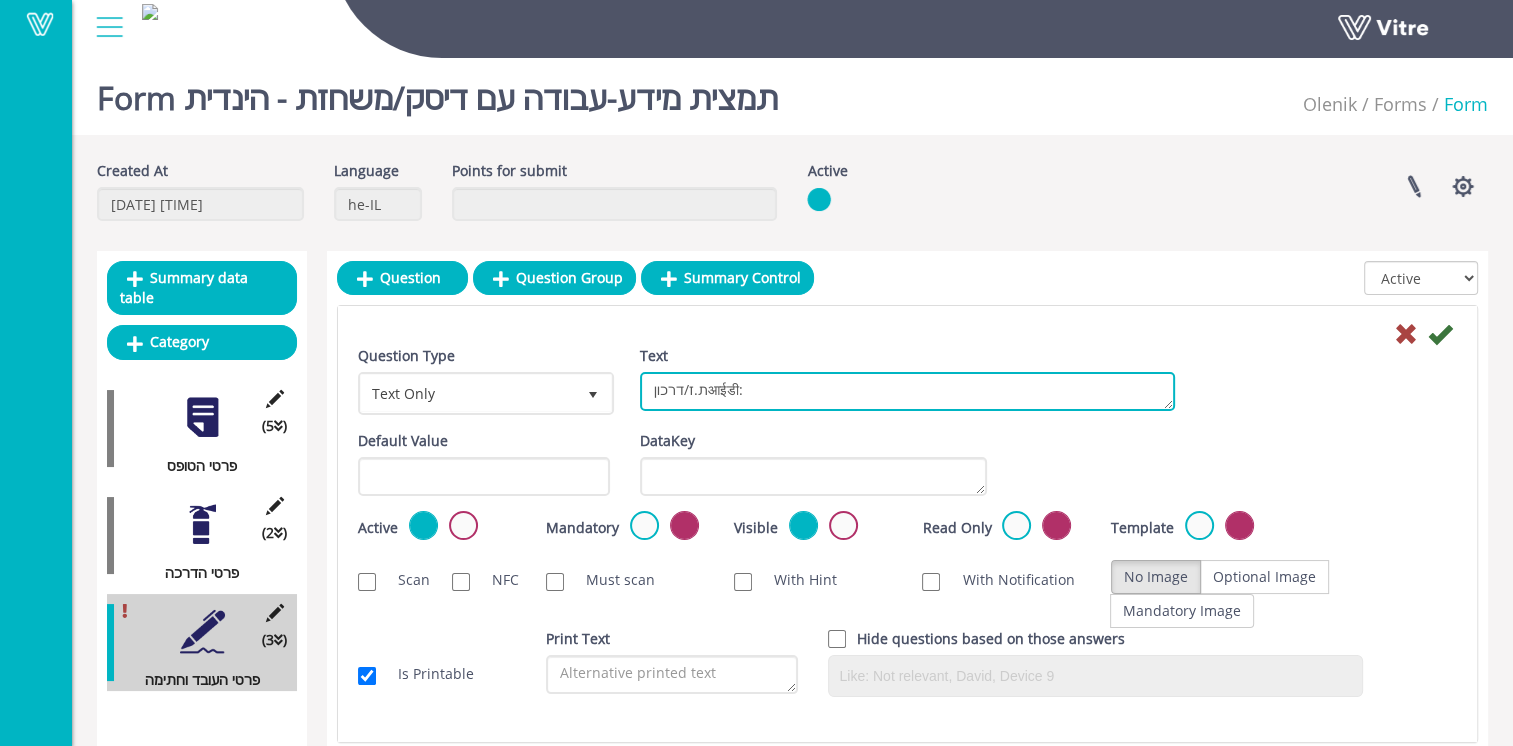click on "ת.ז/דרכוןआईडी:" at bounding box center [907, 391] 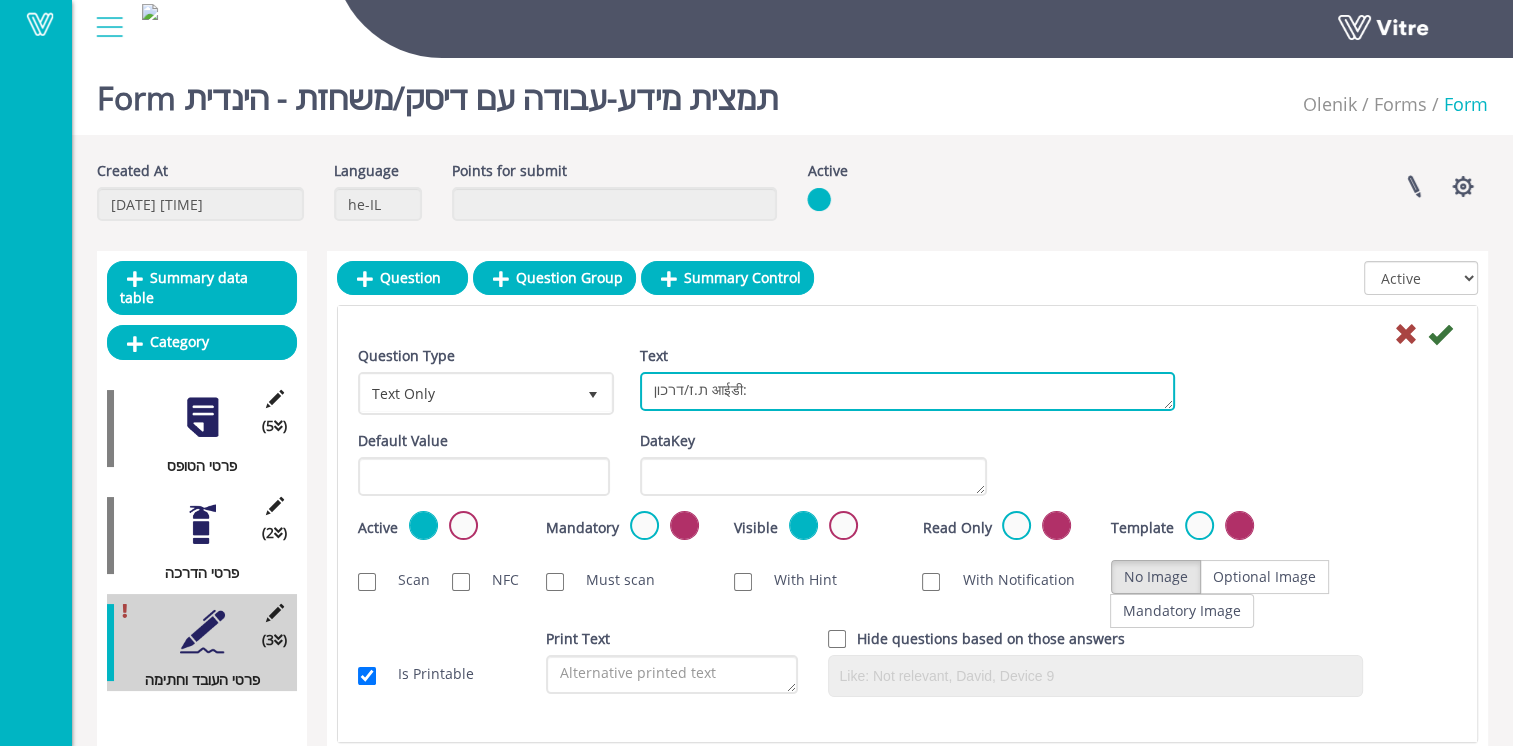 click on "ת.ז/דרכון आईडी:" at bounding box center [907, 391] 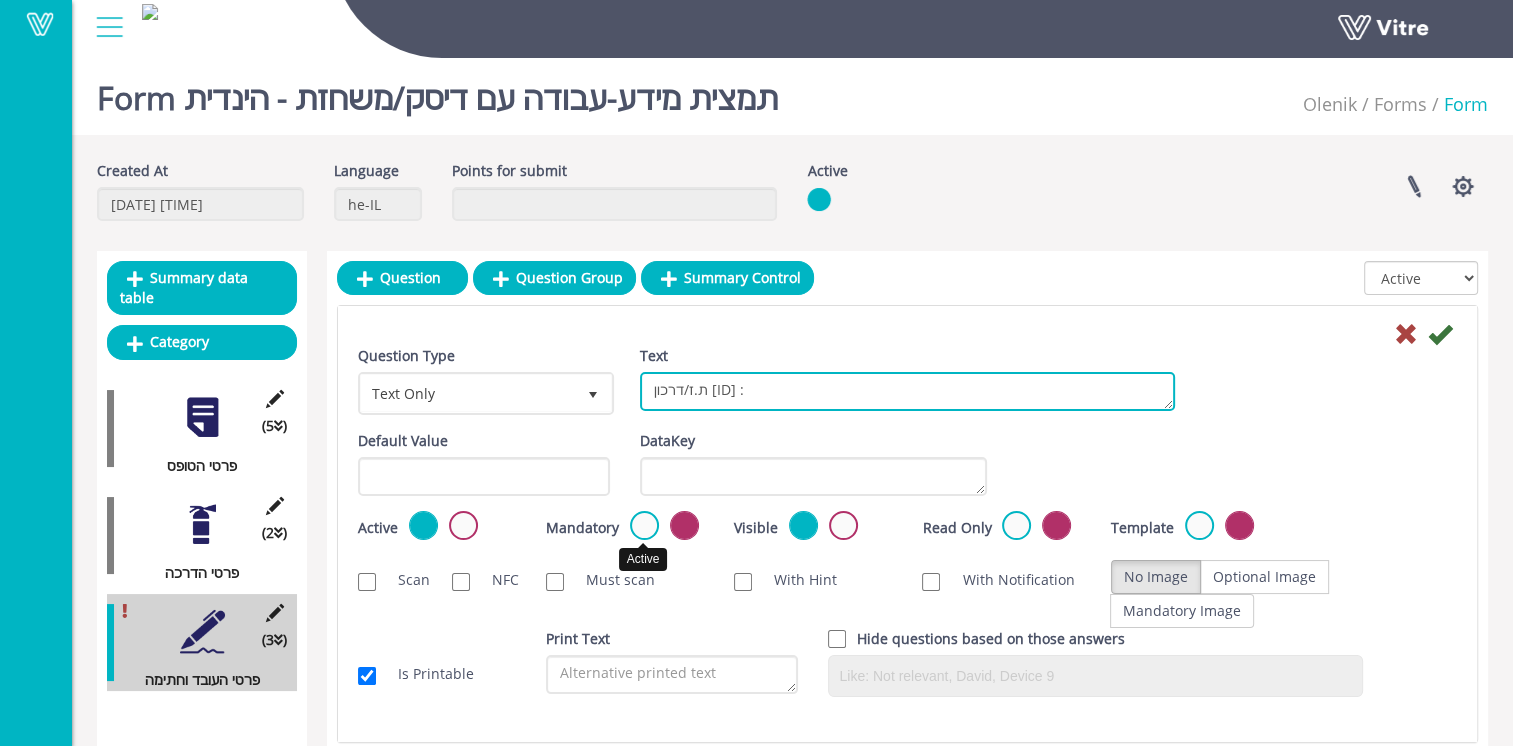 type on "ת.ז/דרכון [ID] :" 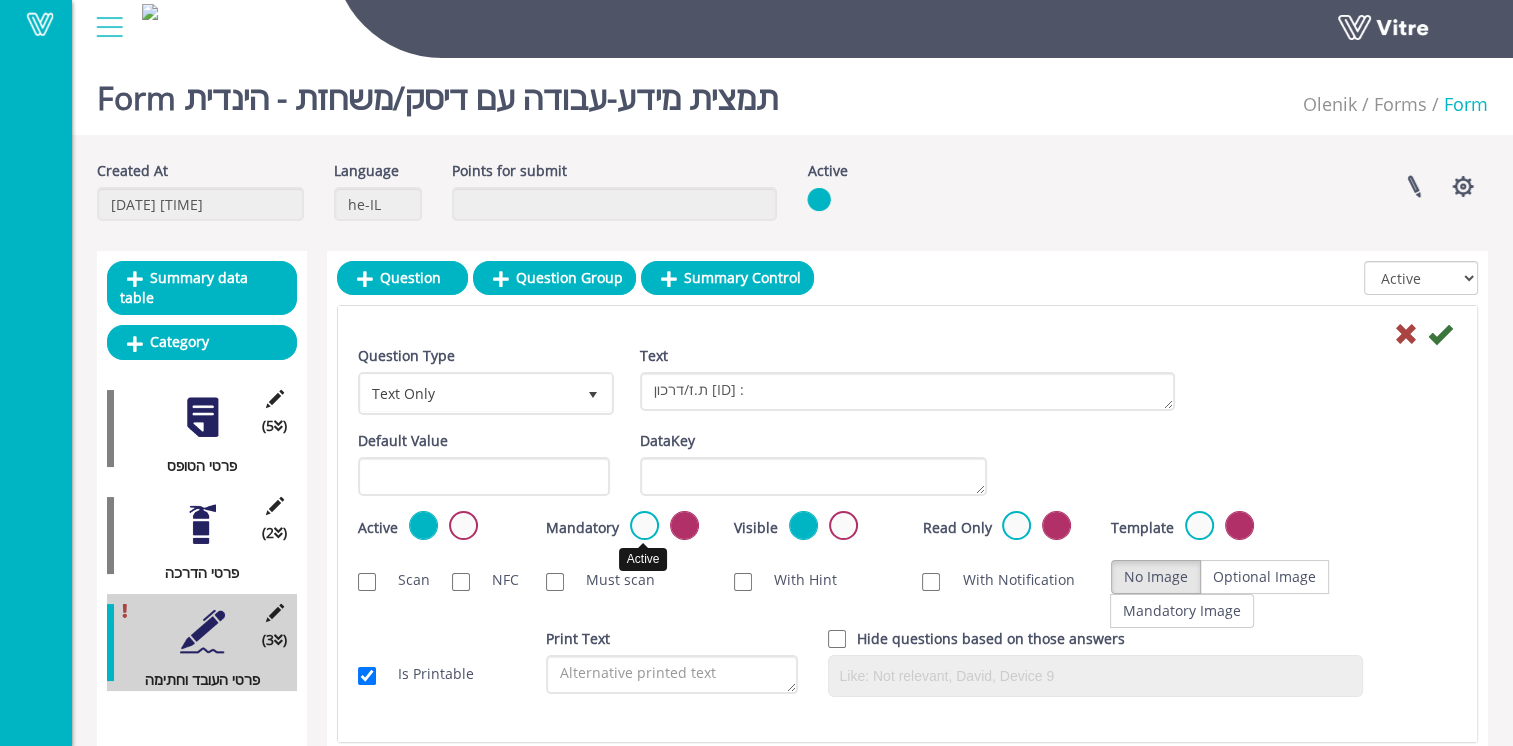click at bounding box center (644, 525) 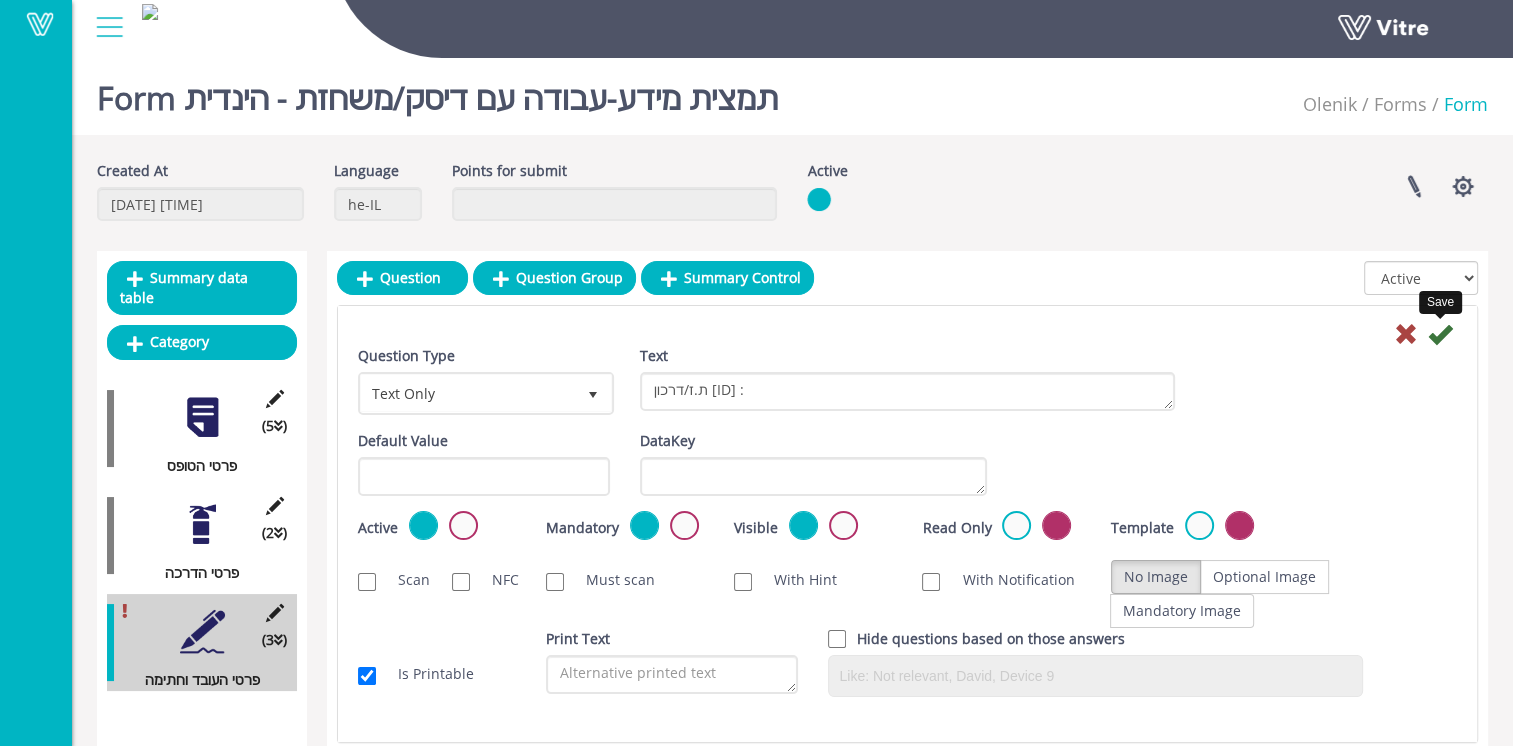 click at bounding box center (1440, 334) 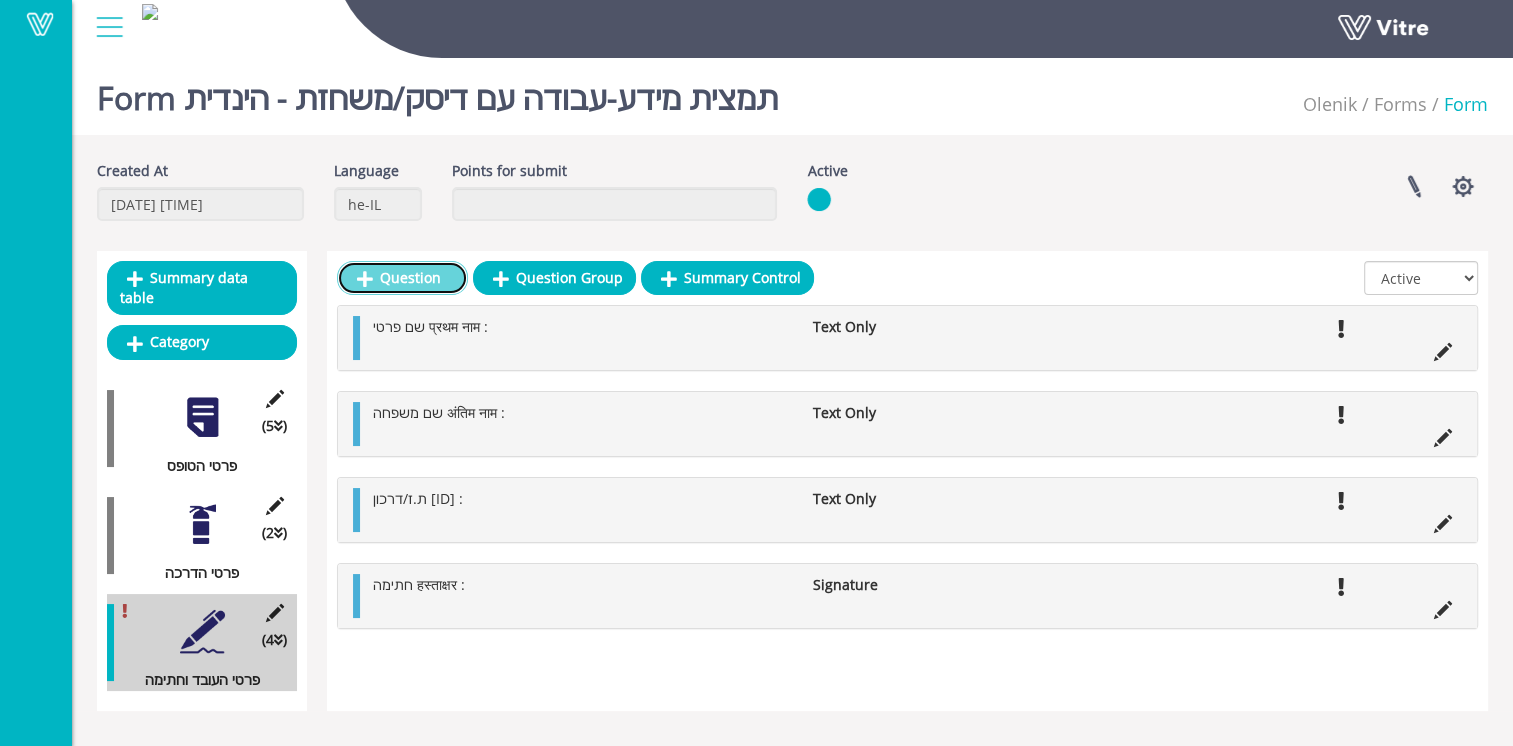 click on "Question" at bounding box center [402, 278] 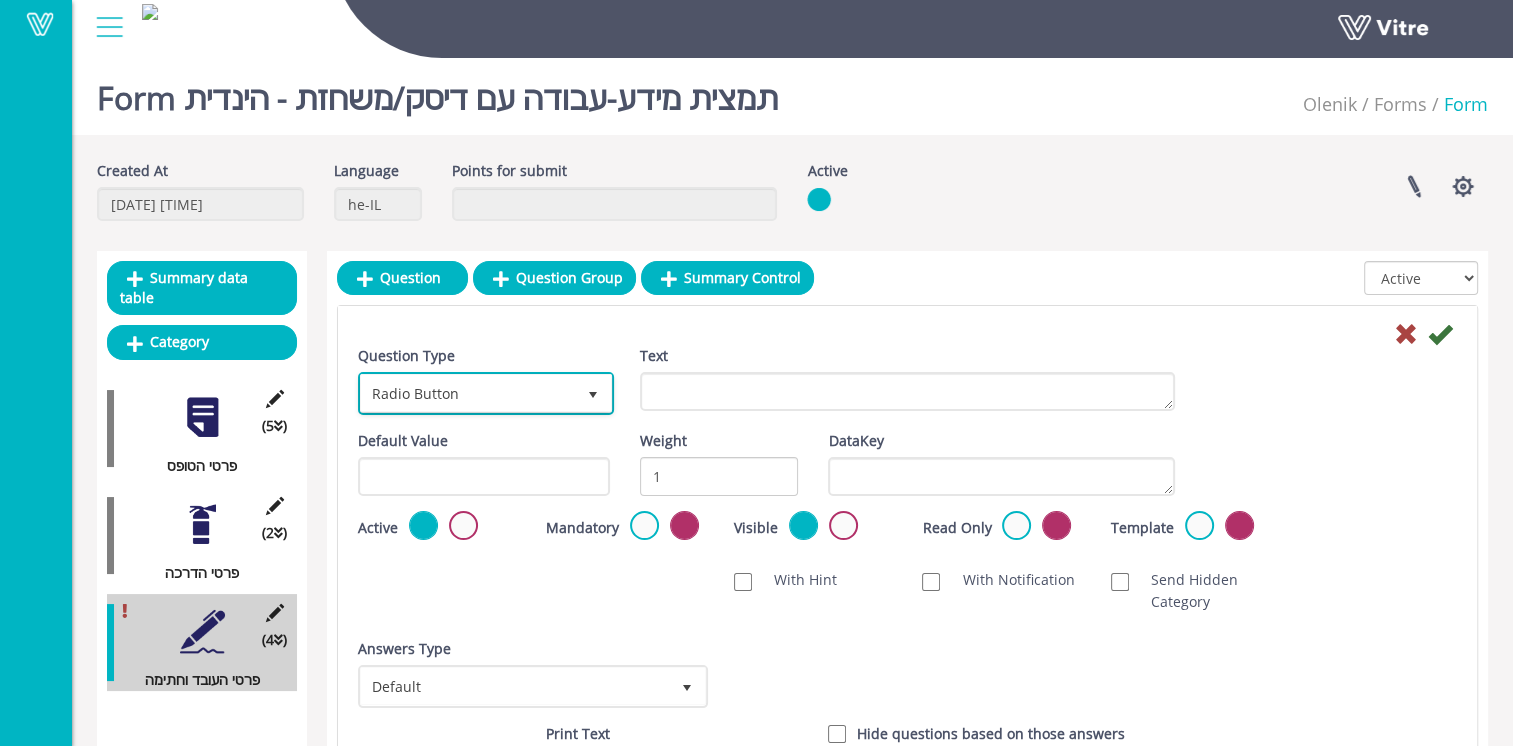 click on "Radio Button" at bounding box center (468, 393) 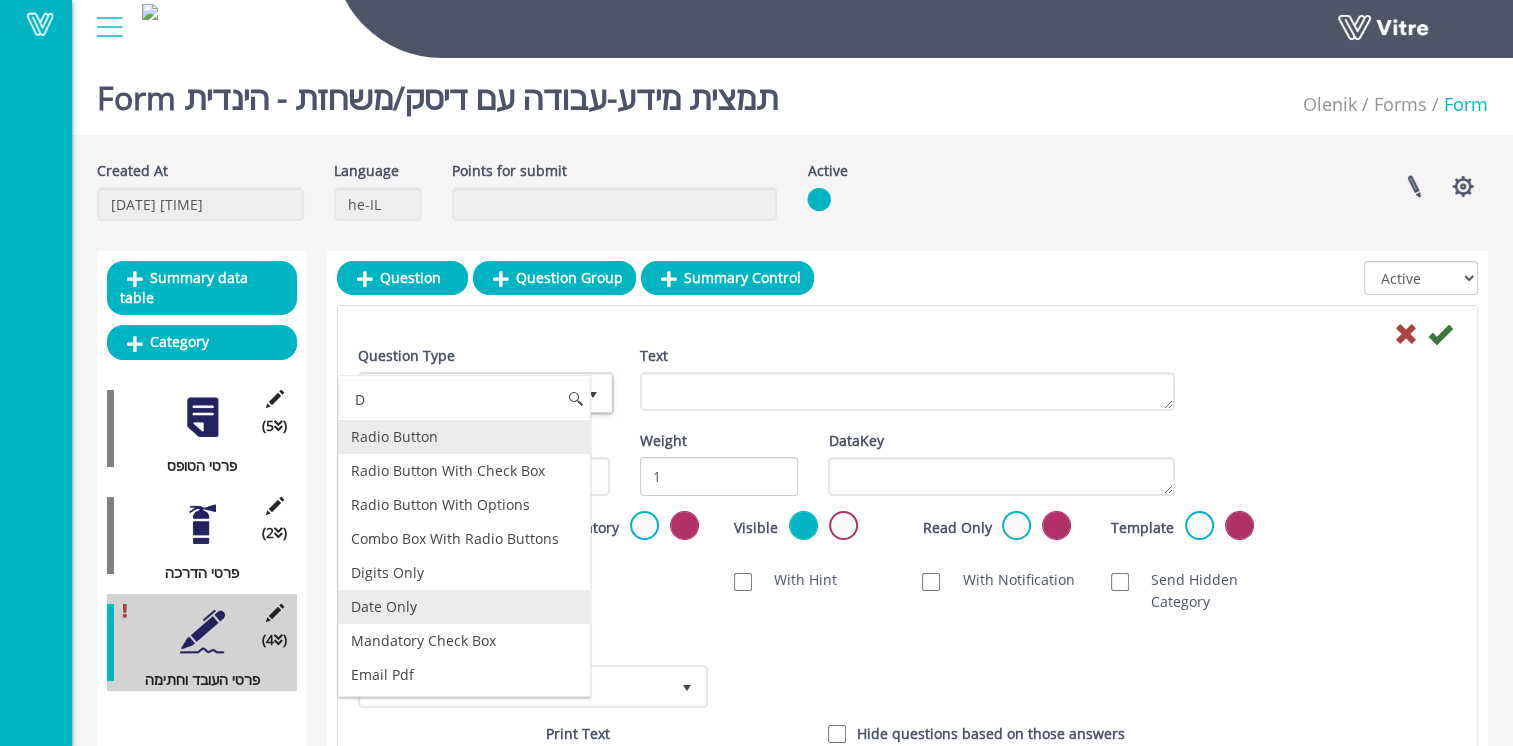 click on "Date Only" at bounding box center (464, 607) 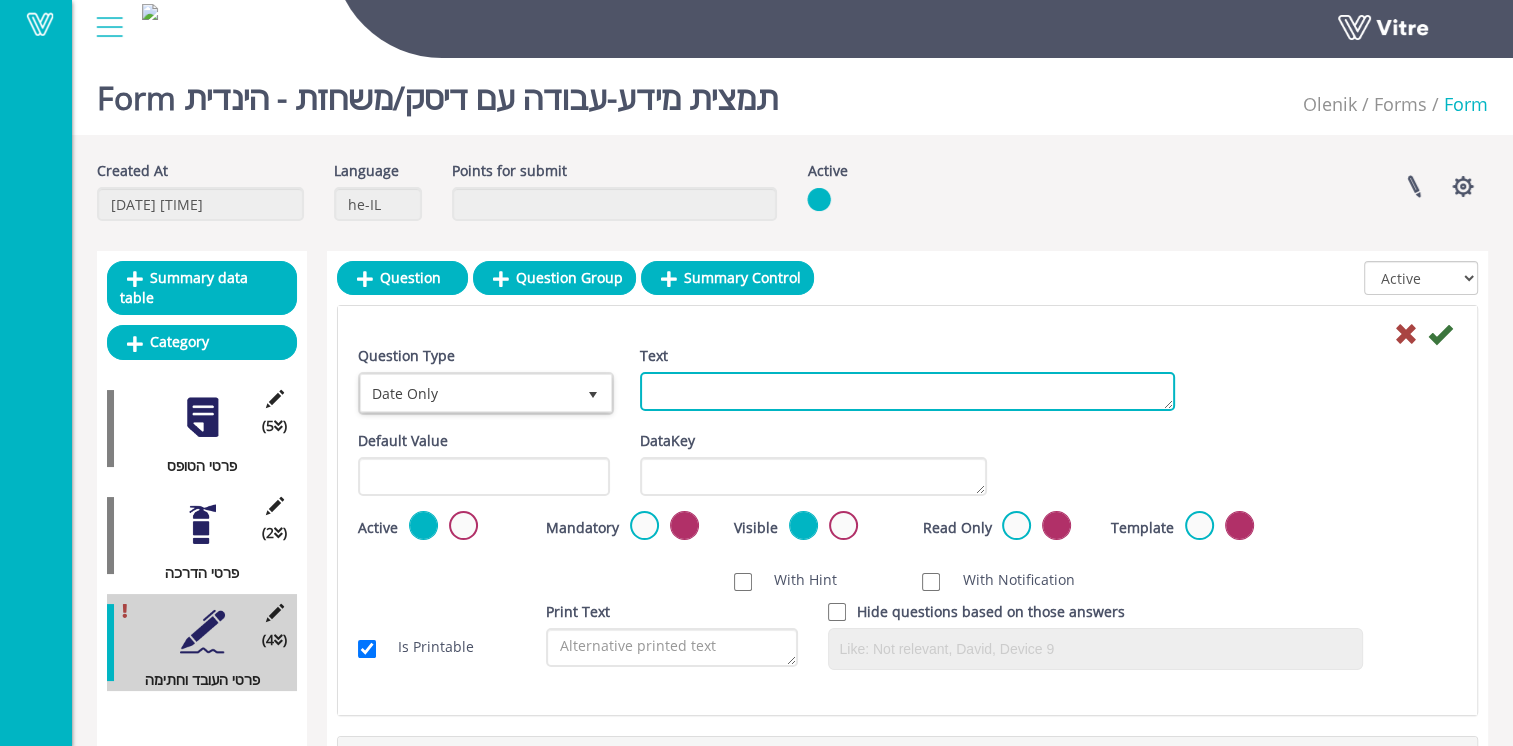 click on "Text" at bounding box center [907, 391] 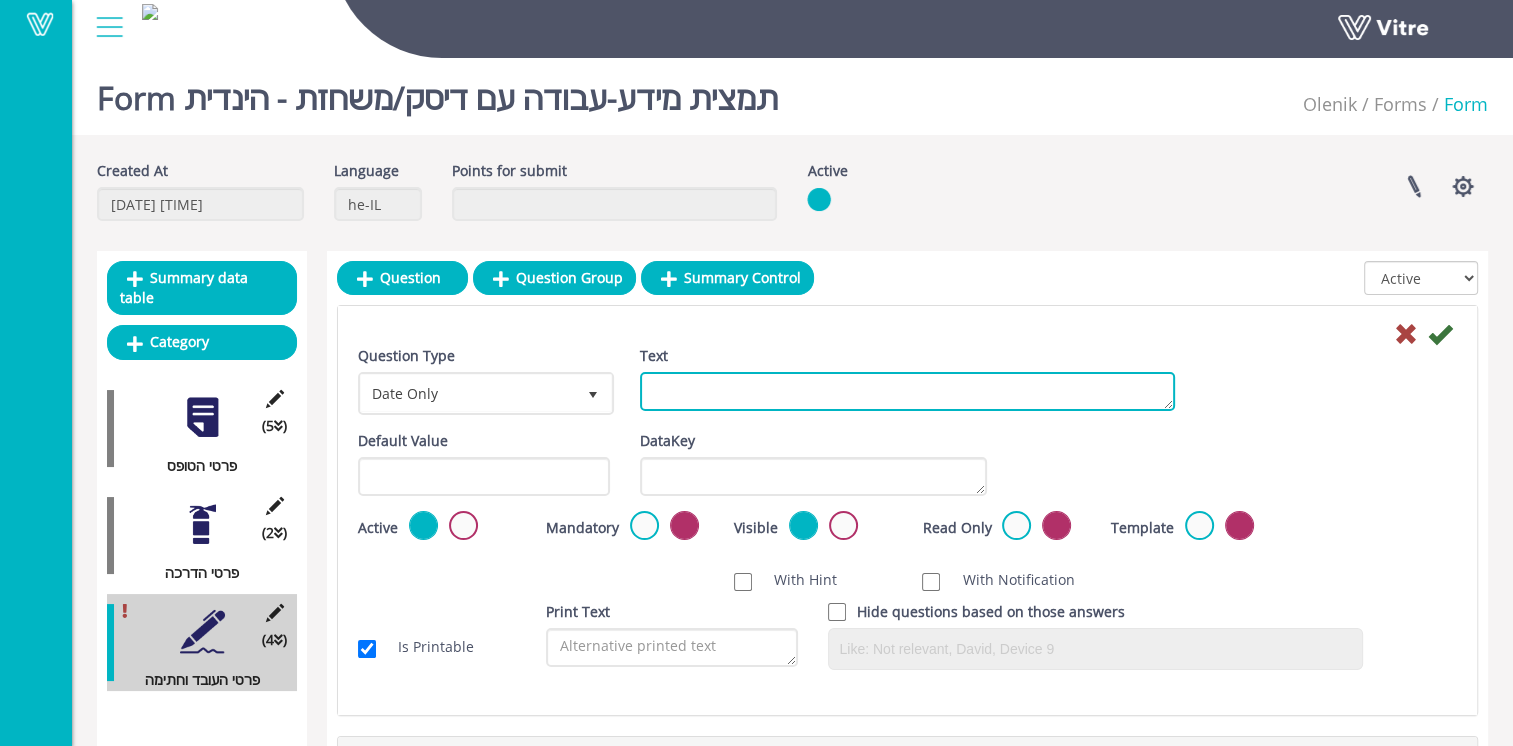paste on "תאריךतारीख:" 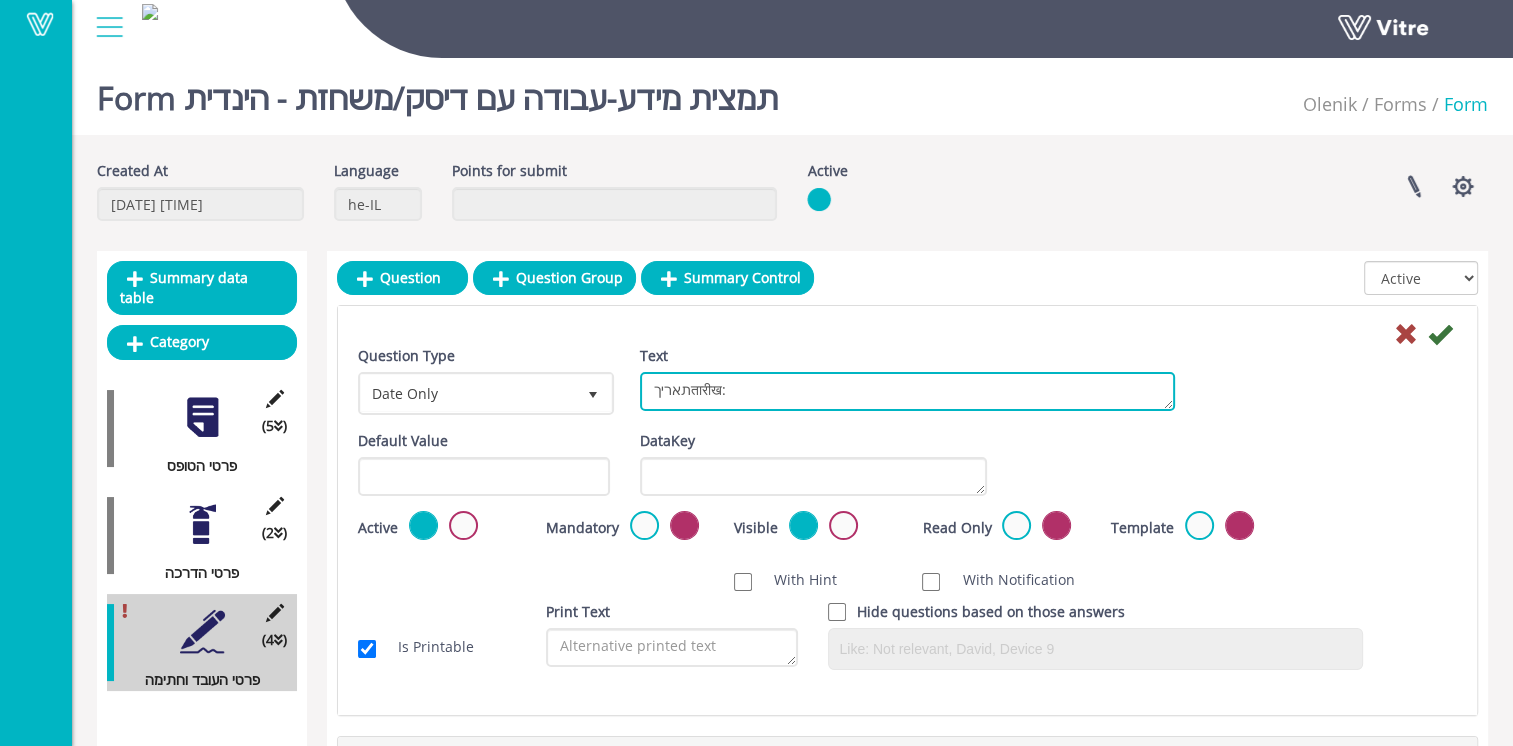 click on "תאריךतारीख:" at bounding box center (907, 391) 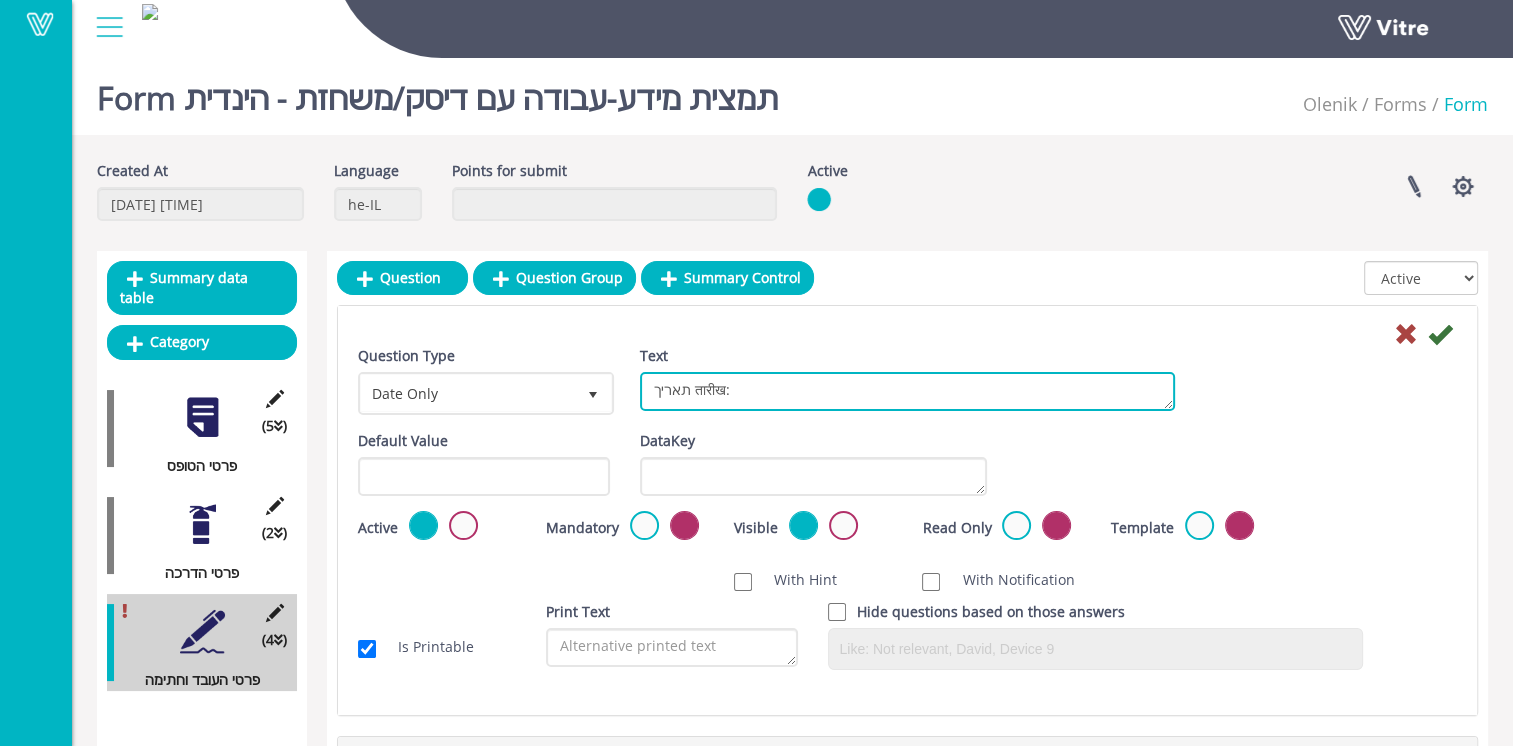 click on "תאריך तारीख:" at bounding box center [907, 391] 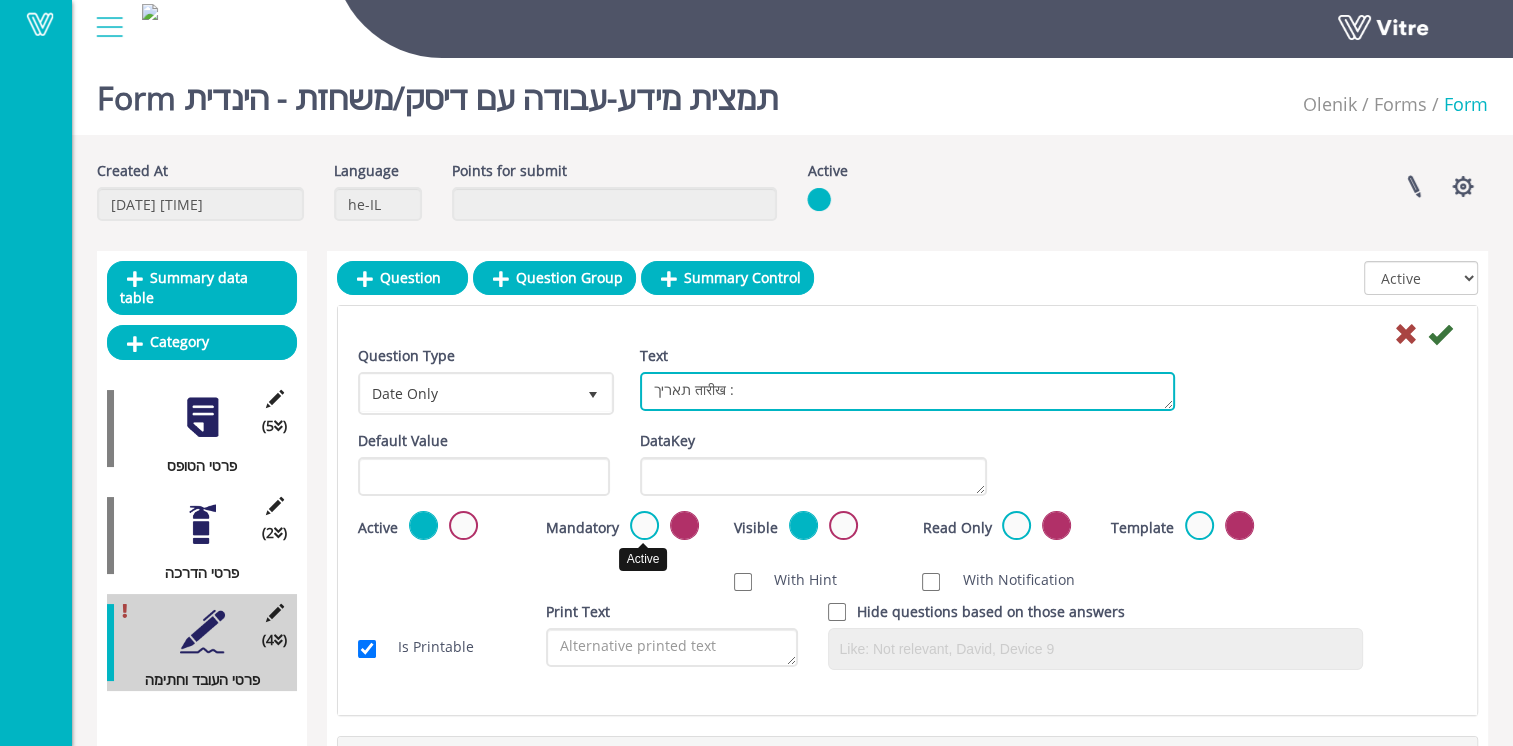 type on "תאריך तारीख :" 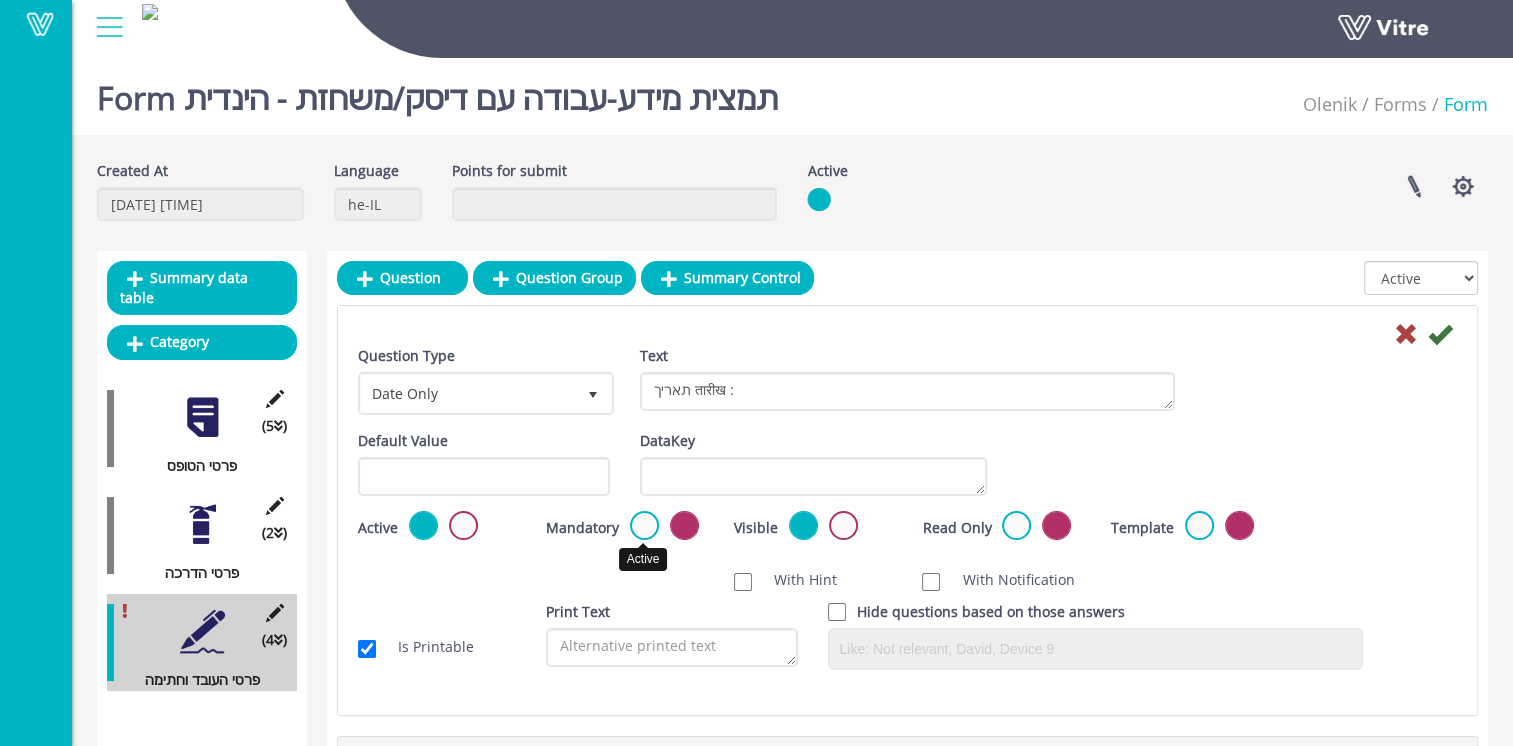 click at bounding box center (644, 525) 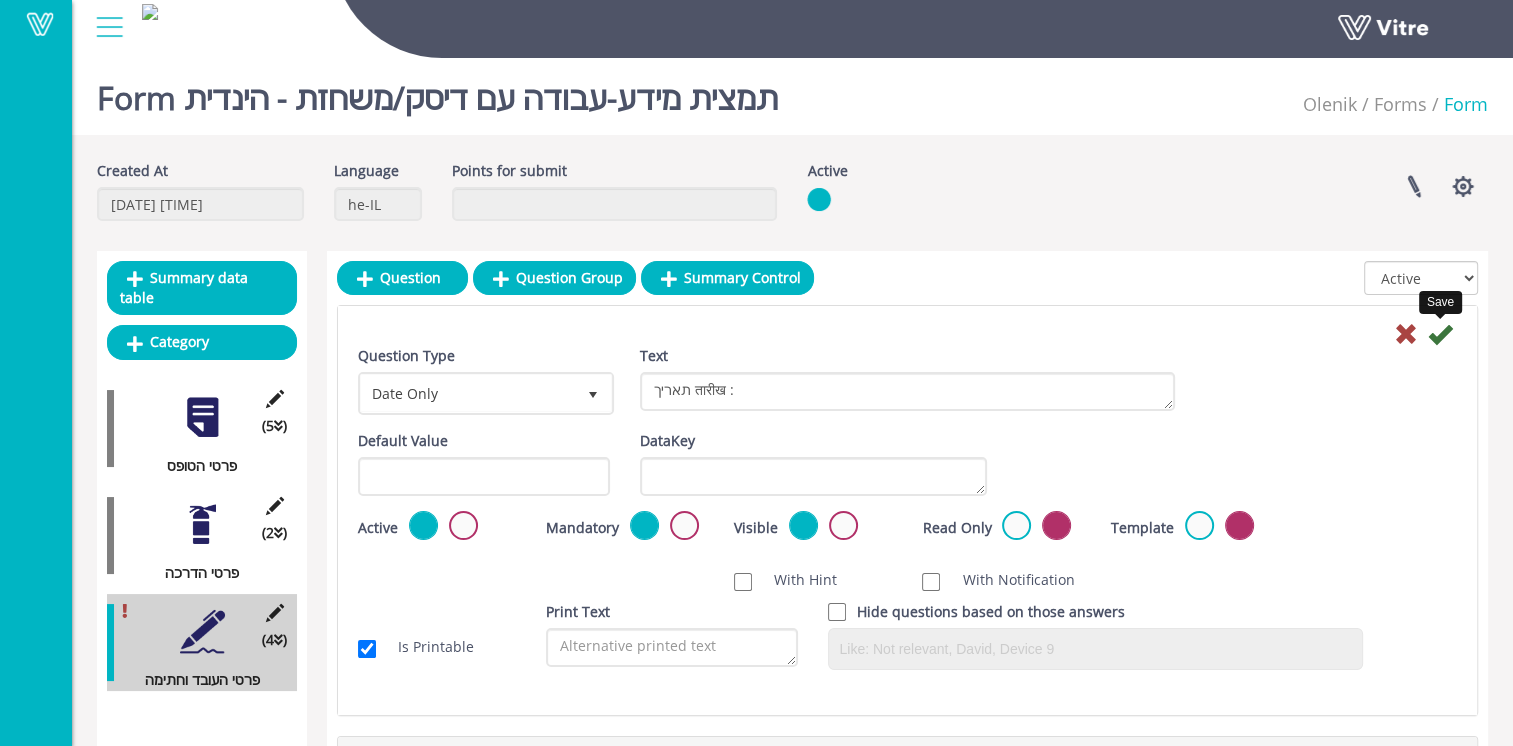 click at bounding box center [1440, 334] 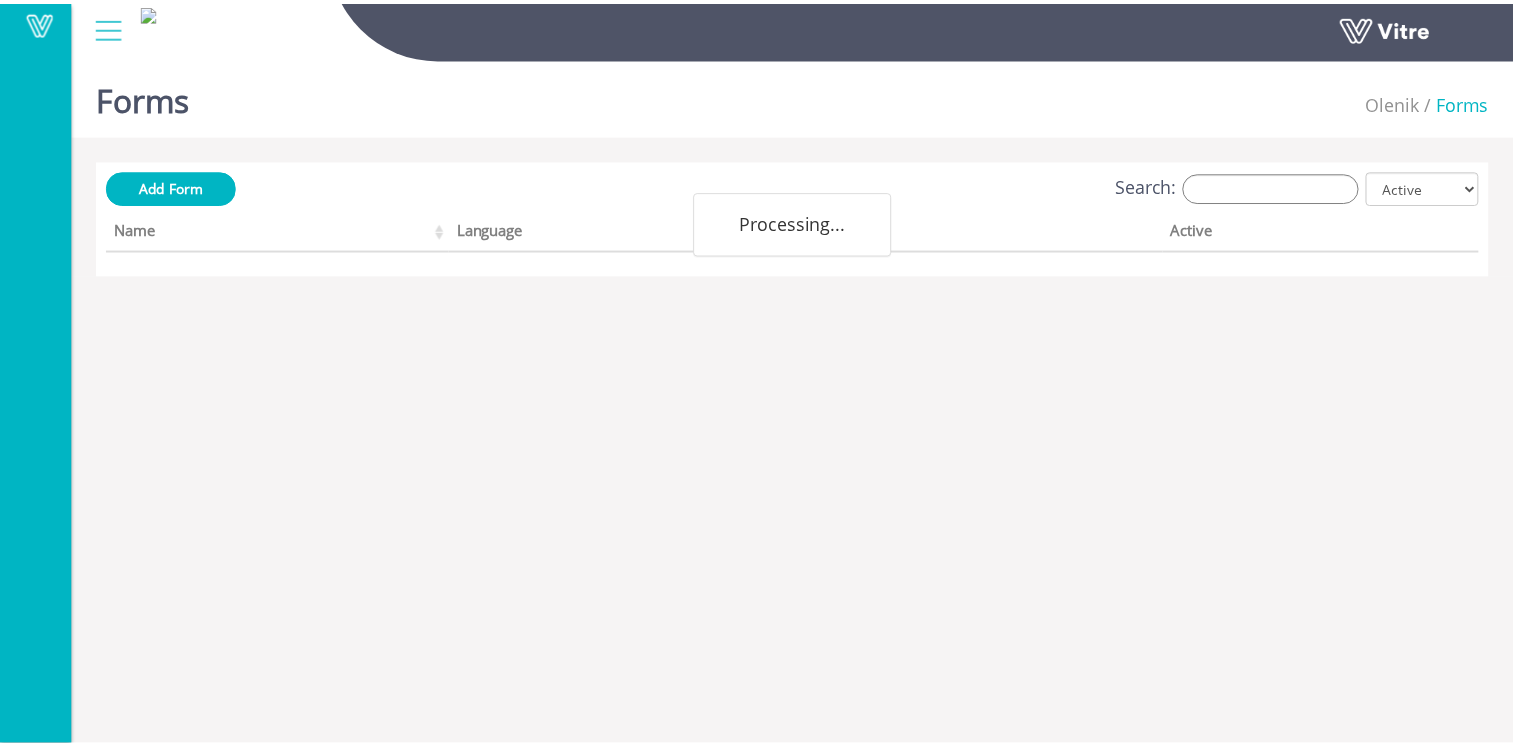 scroll, scrollTop: 0, scrollLeft: 0, axis: both 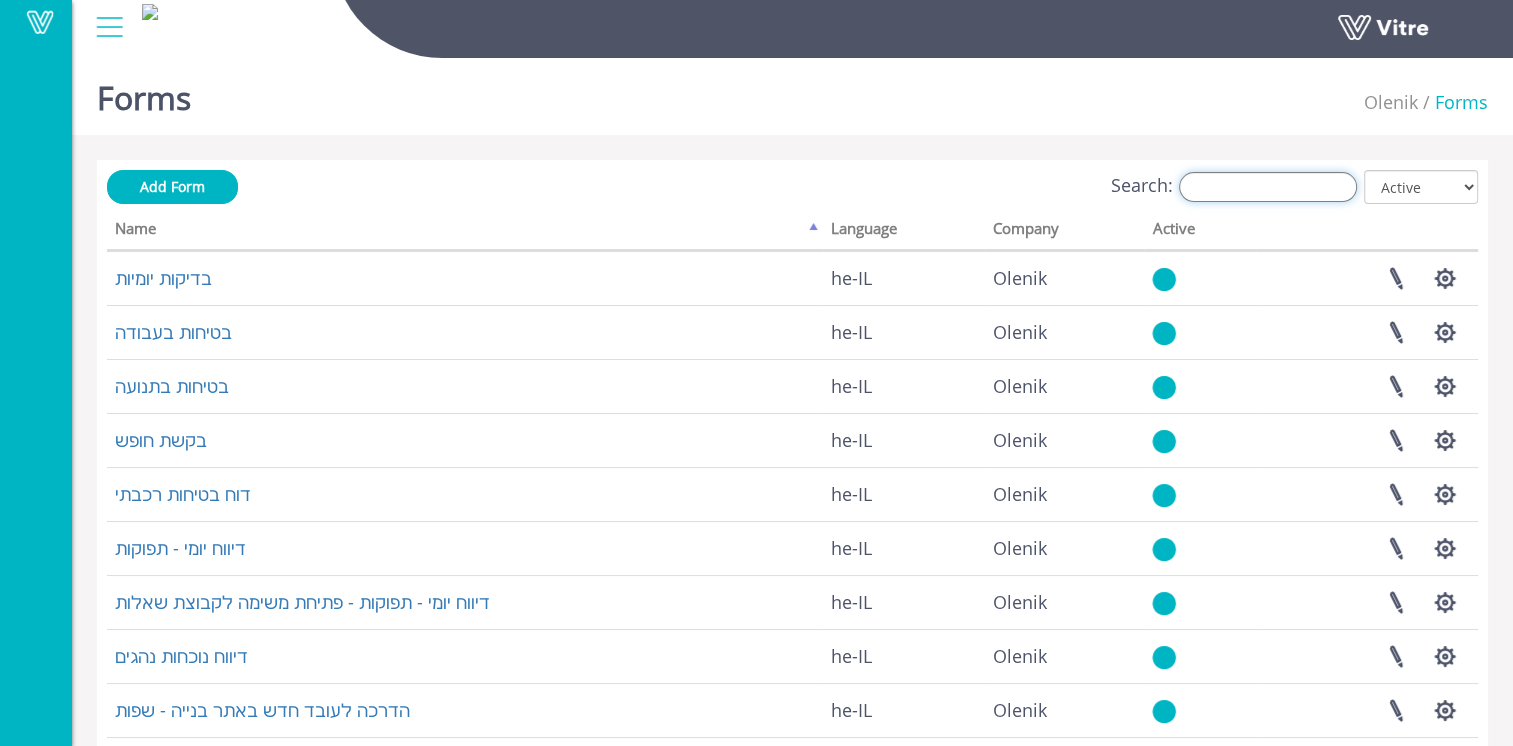 click on "Search:" at bounding box center (1268, 187) 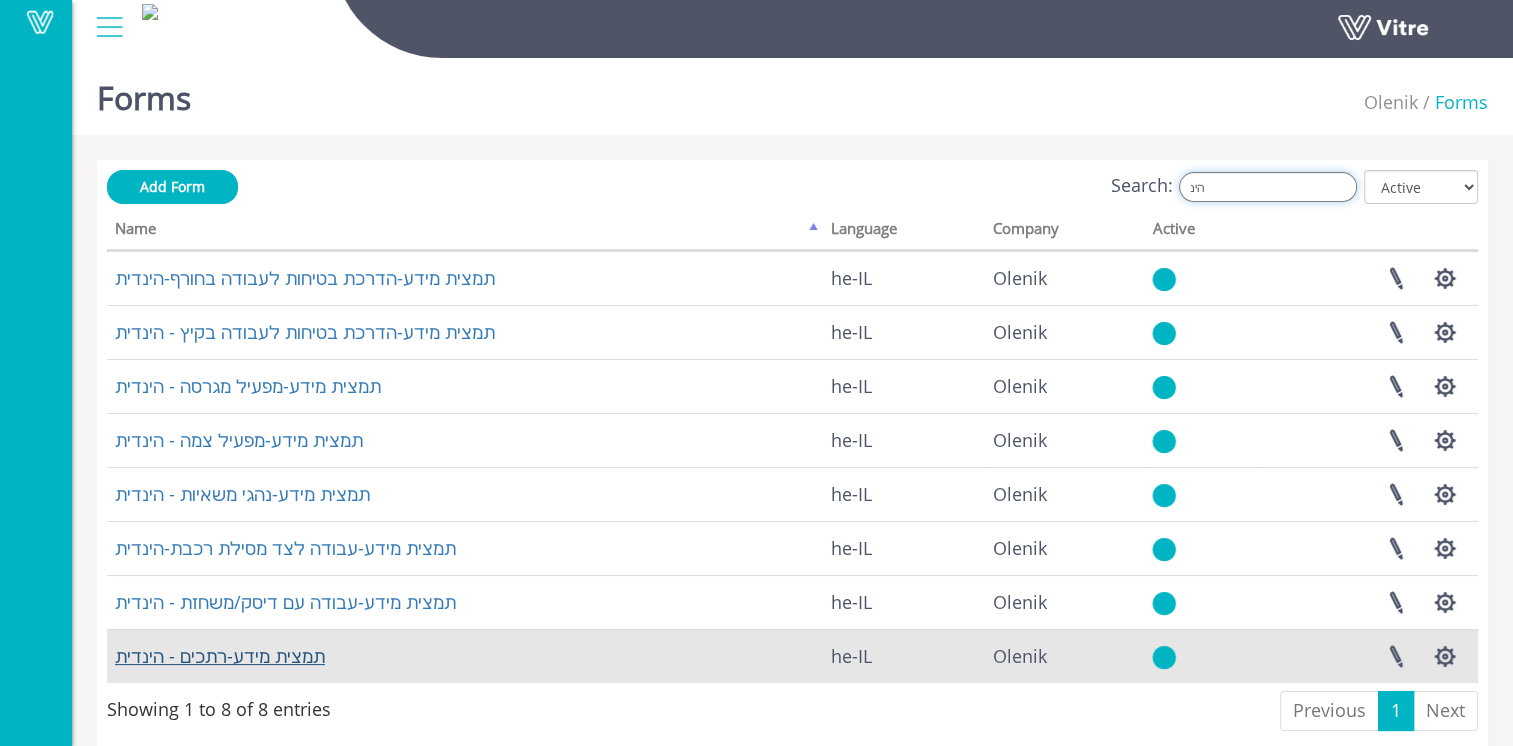 type on "הינ" 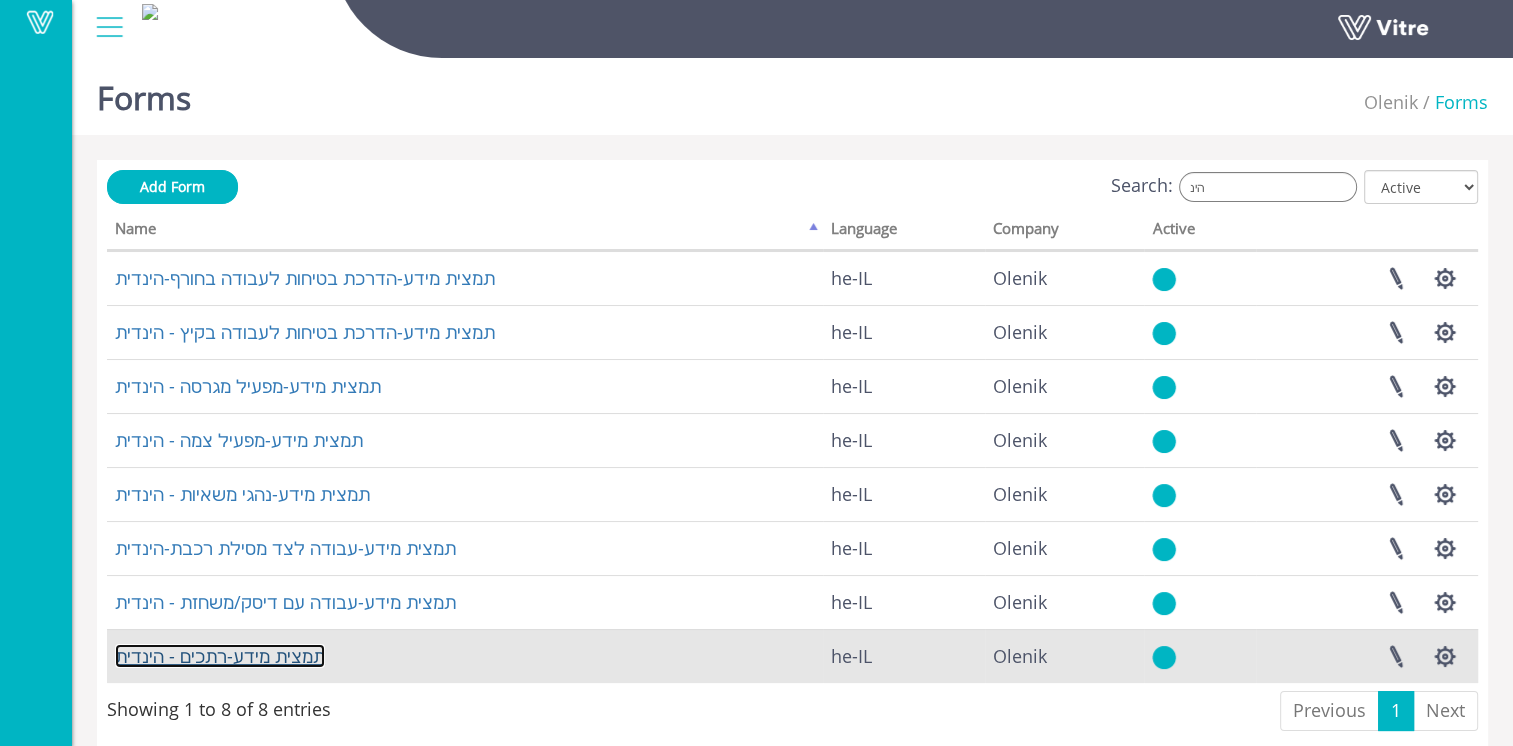 click on "תמצית מידע-רתכים - הינדית" at bounding box center (220, 656) 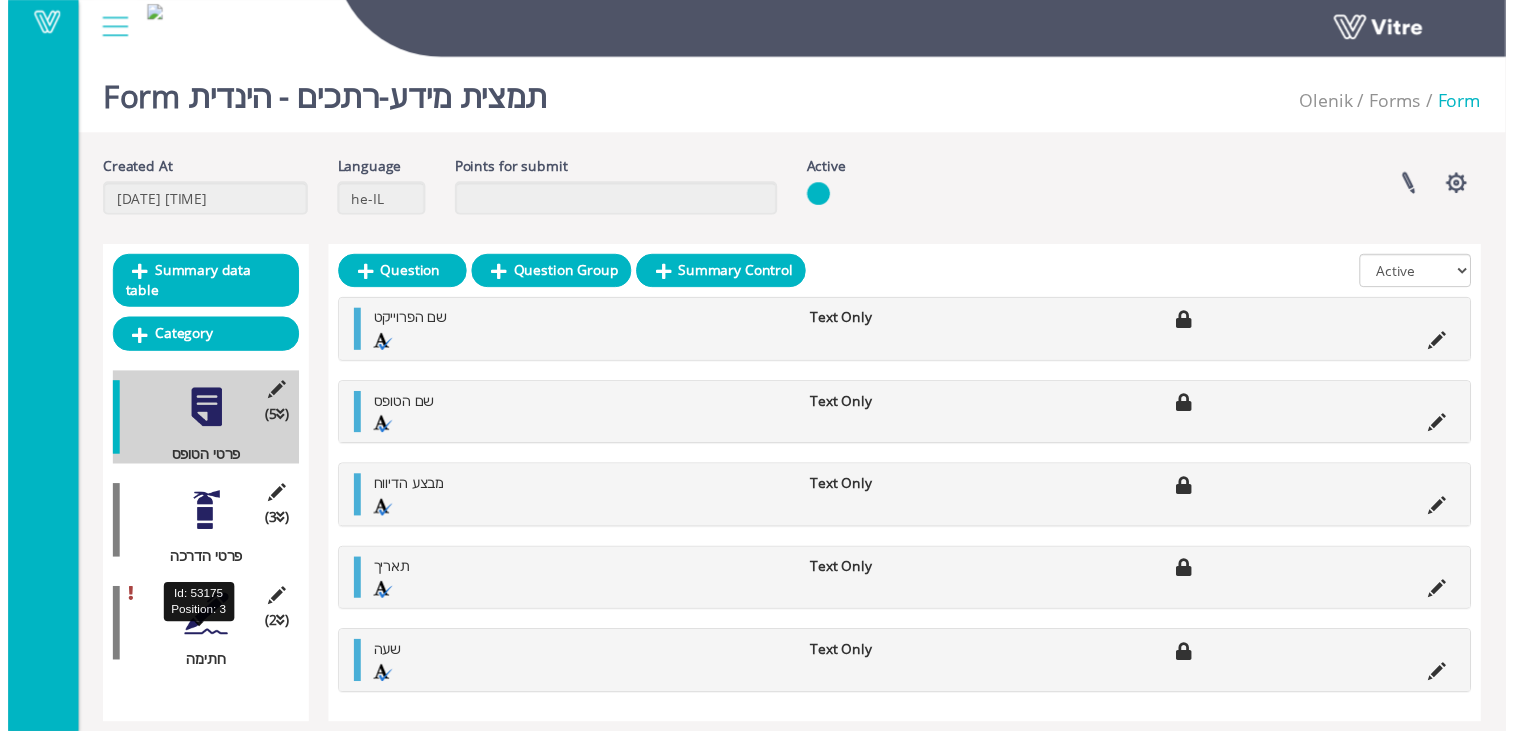scroll, scrollTop: 0, scrollLeft: 0, axis: both 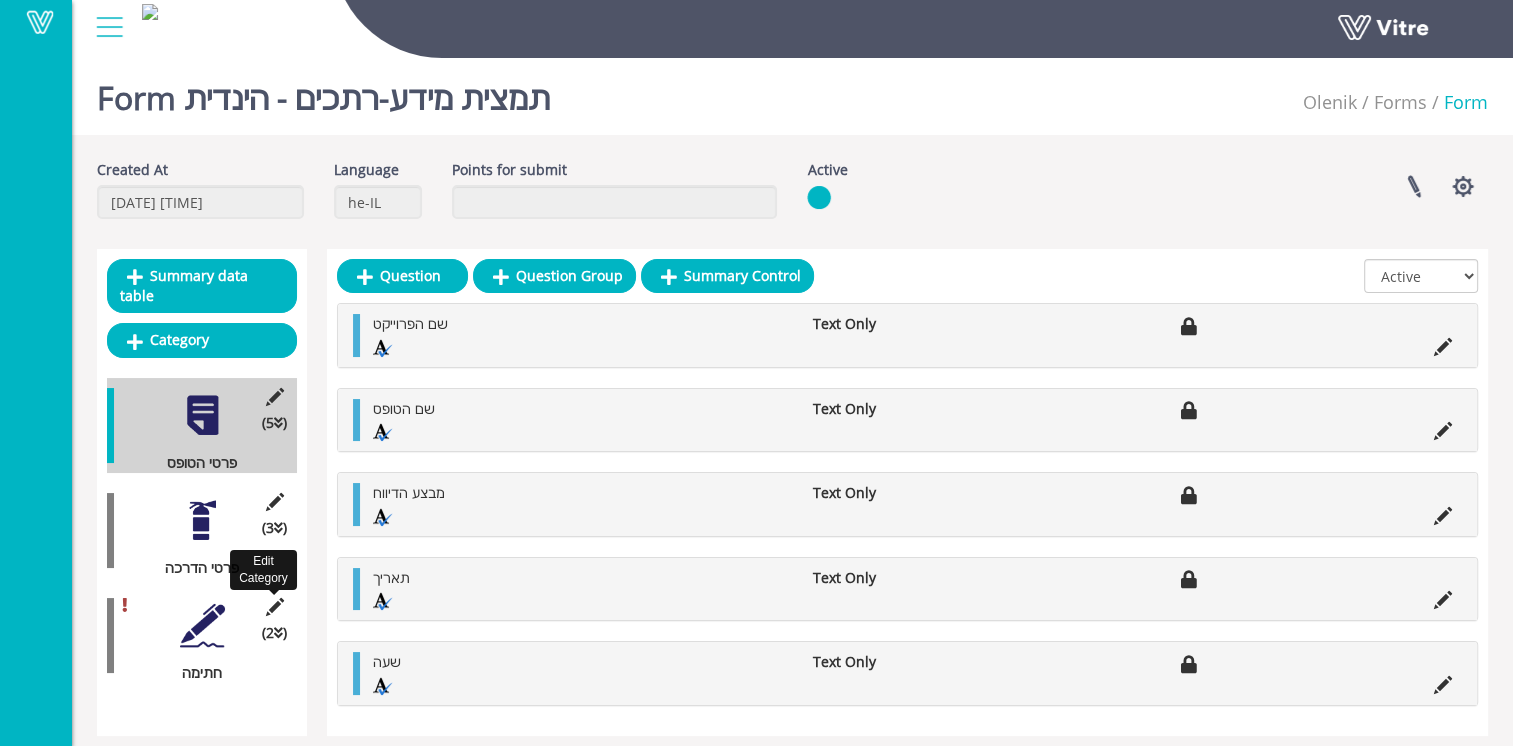 click at bounding box center [274, 607] 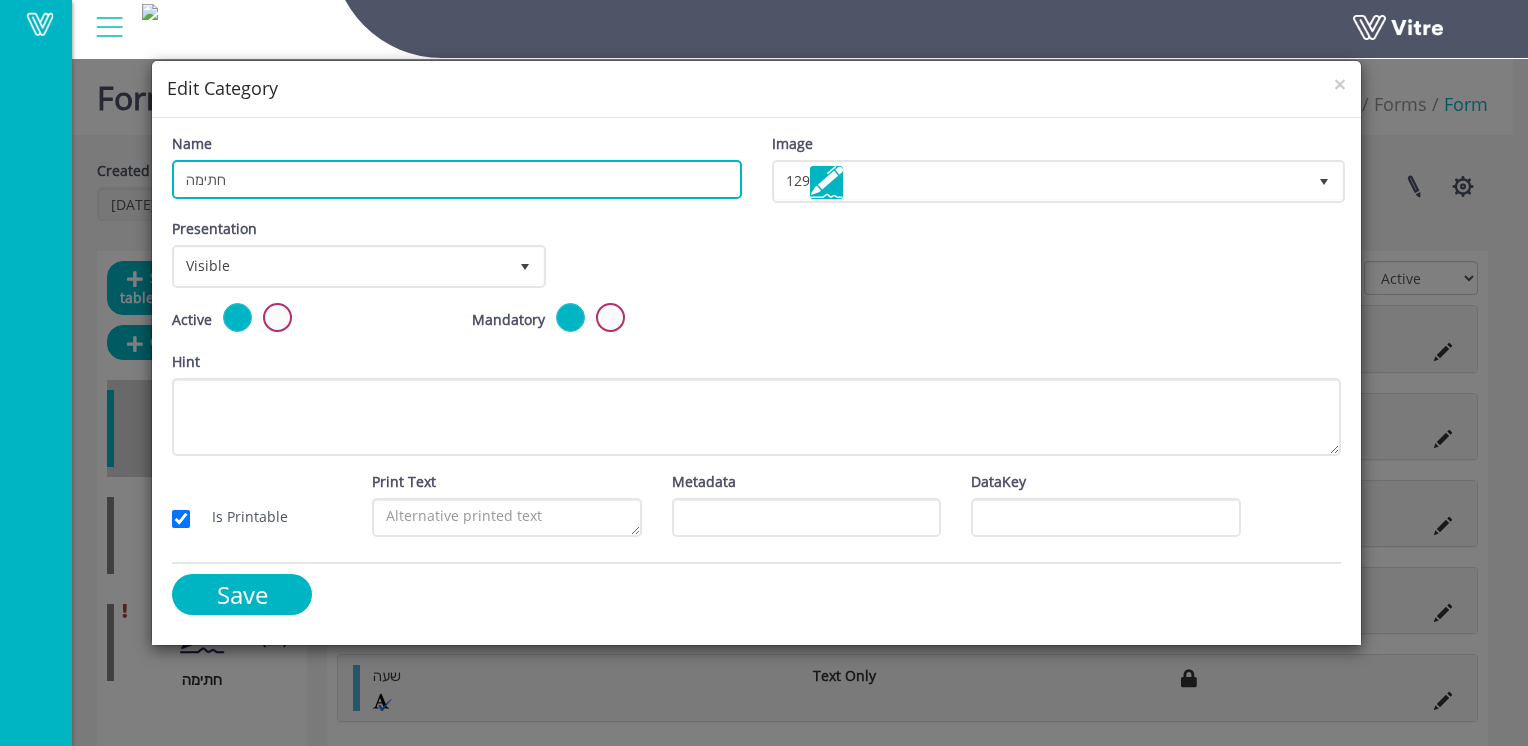 drag, startPoint x: 288, startPoint y: 186, endPoint x: 137, endPoint y: 185, distance: 151.00331 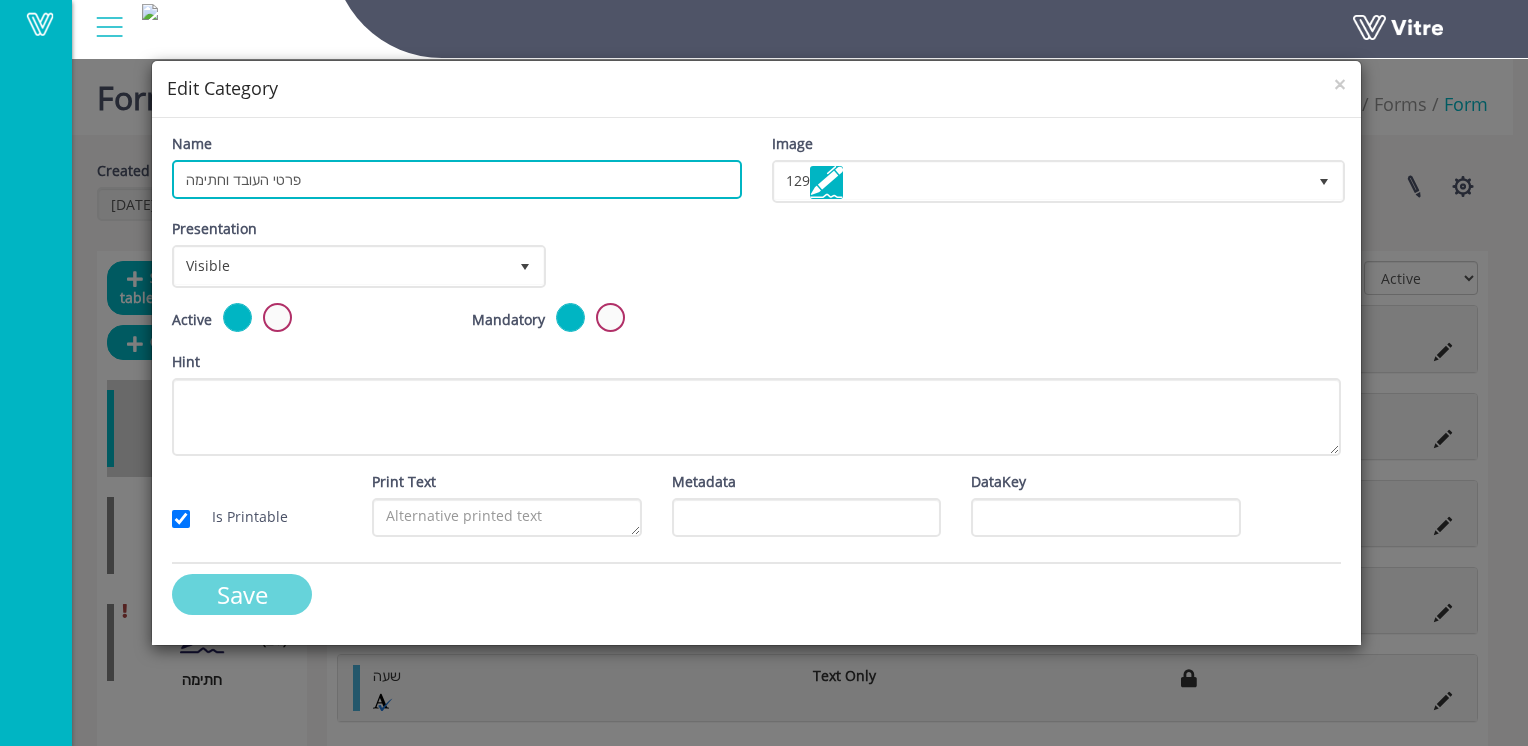 type on "פרטי העובד וחתימה" 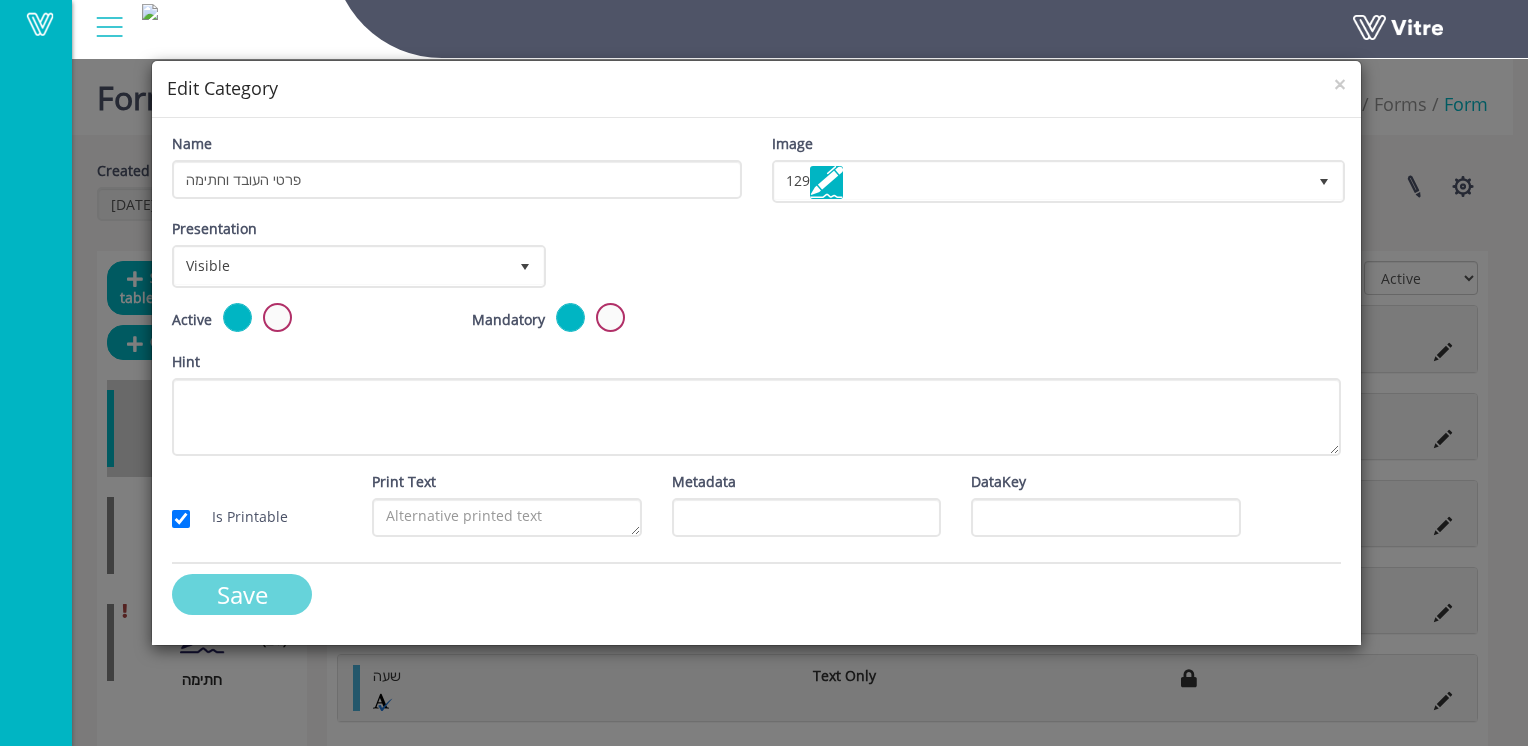 click on "Save" at bounding box center [242, 594] 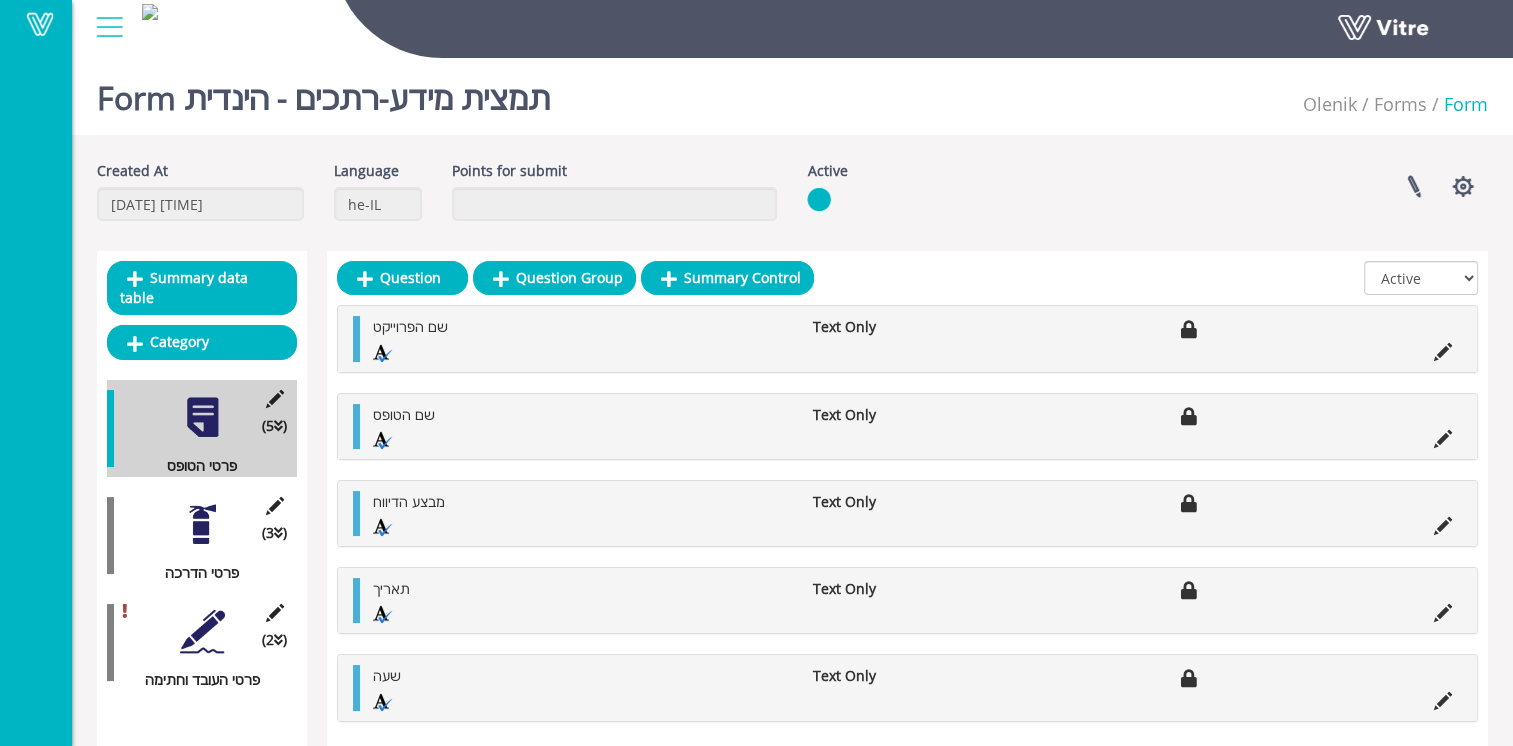 click at bounding box center [202, 524] 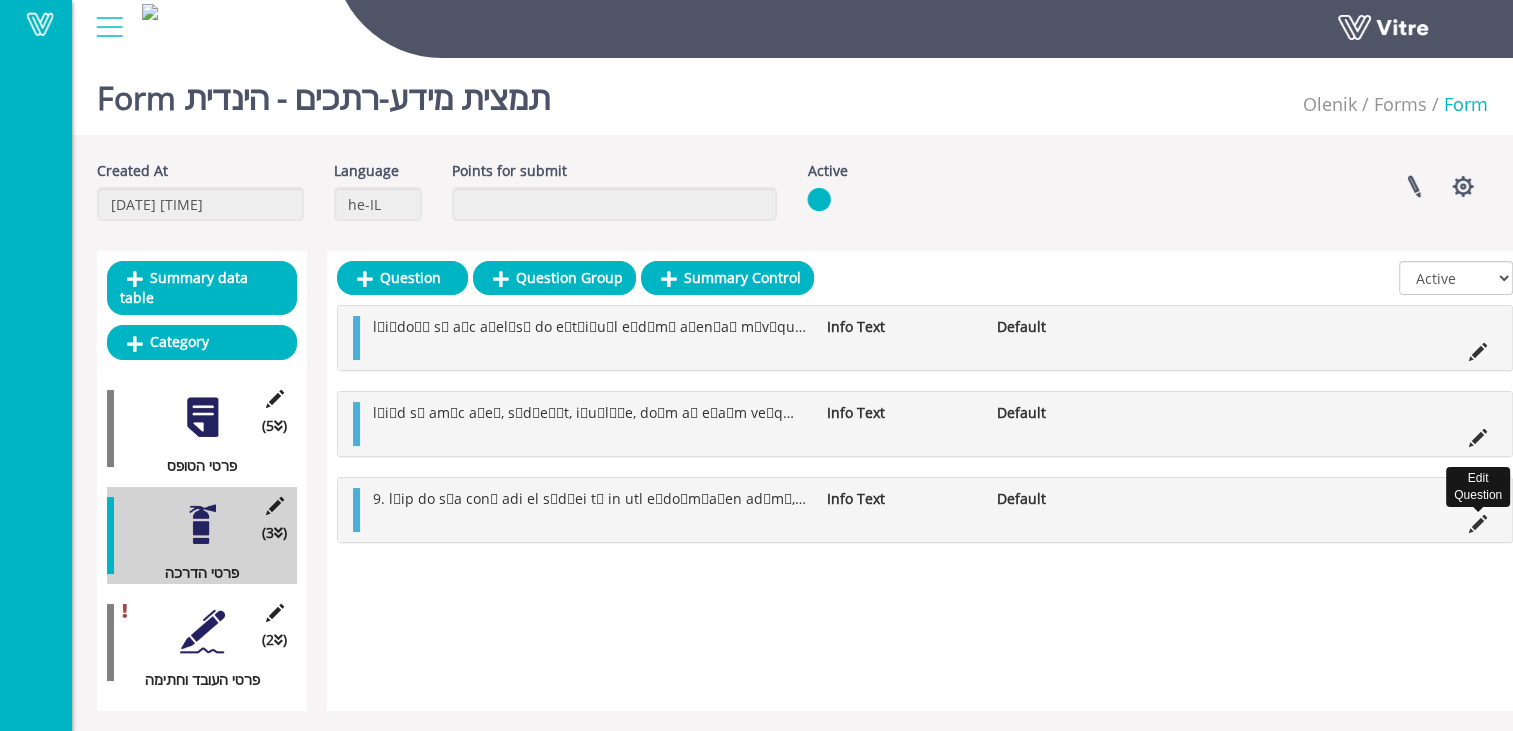 click at bounding box center (1478, 524) 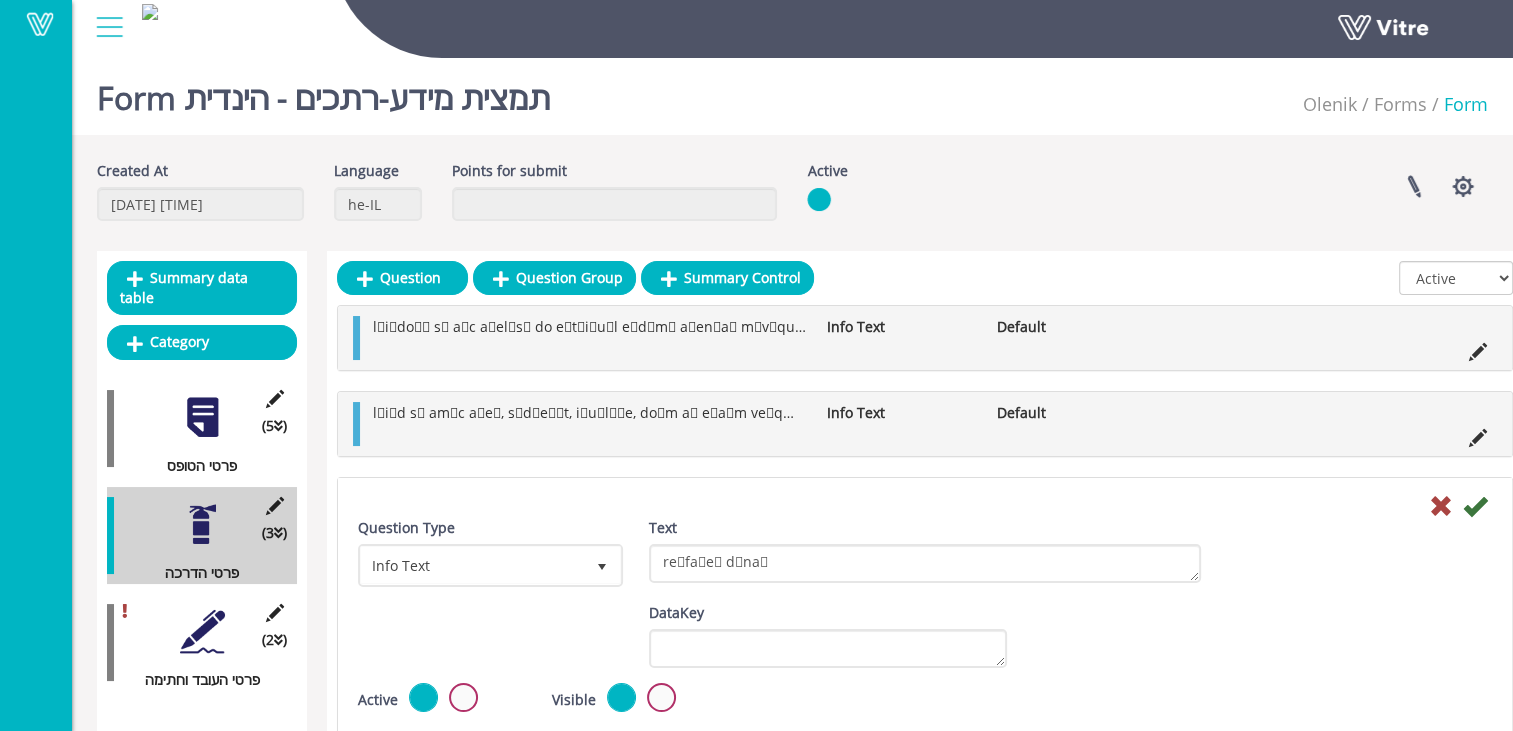 scroll, scrollTop: 696, scrollLeft: 0, axis: vertical 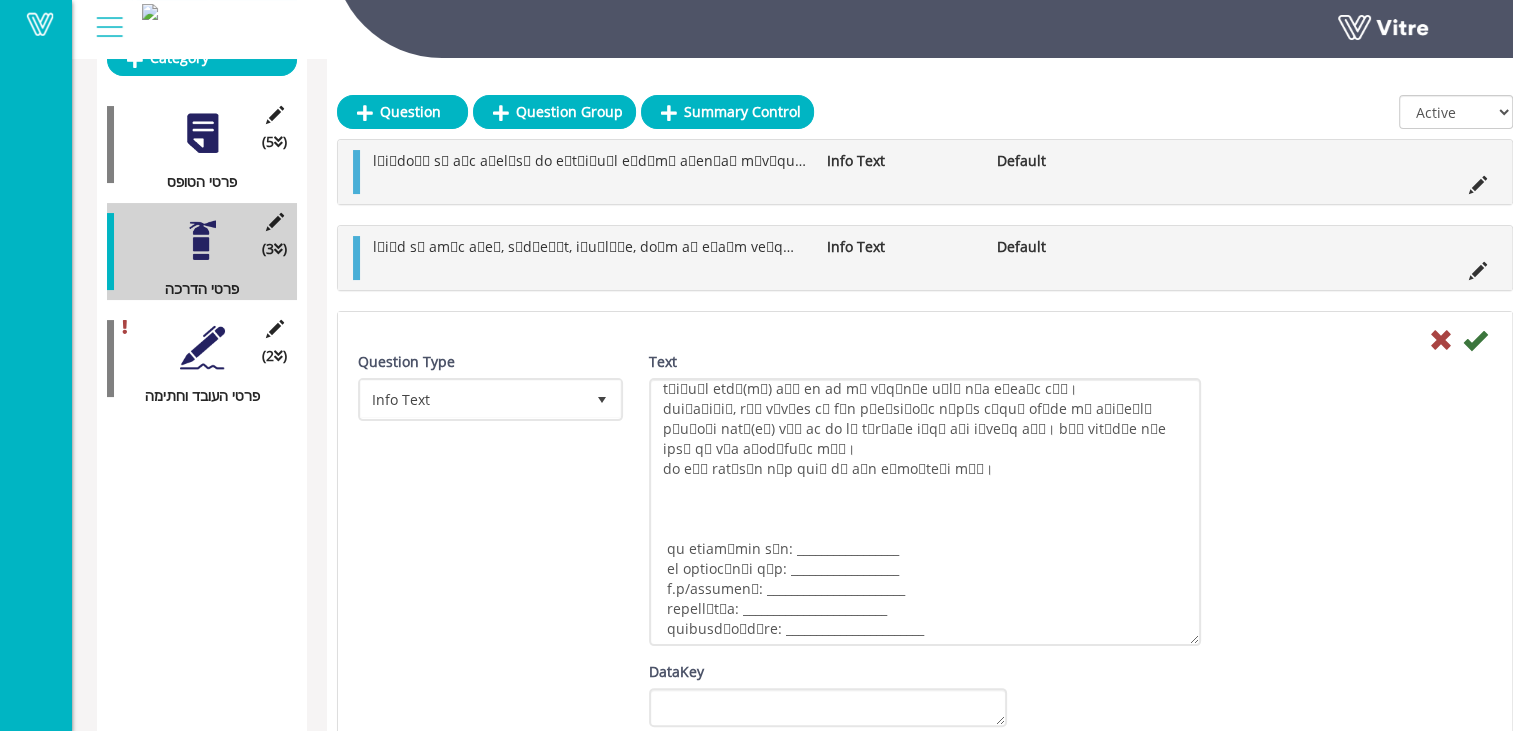 drag, startPoint x: 1196, startPoint y: 407, endPoint x: 1248, endPoint y: 637, distance: 235.80501 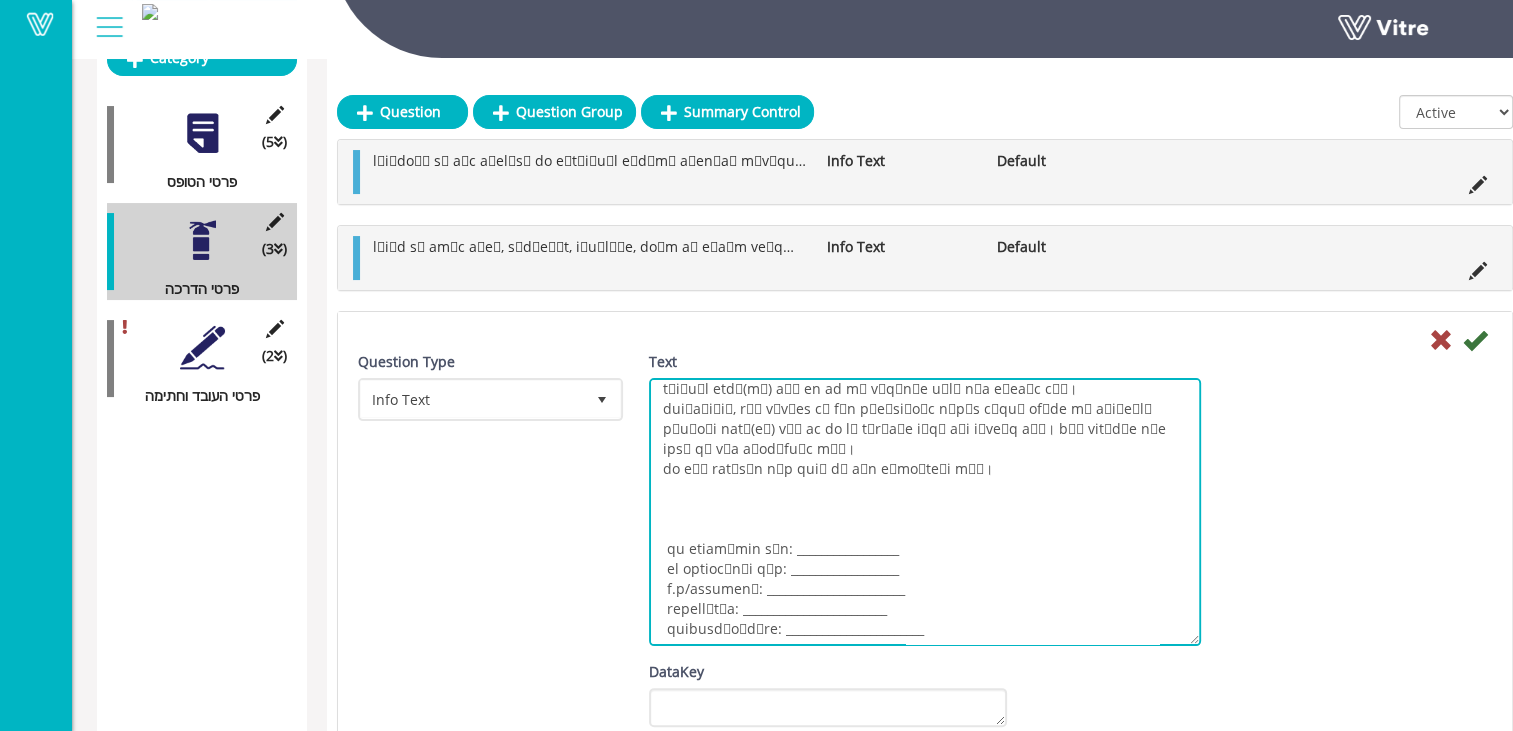 drag, startPoint x: 655, startPoint y: 431, endPoint x: 944, endPoint y: 582, distance: 326.07056 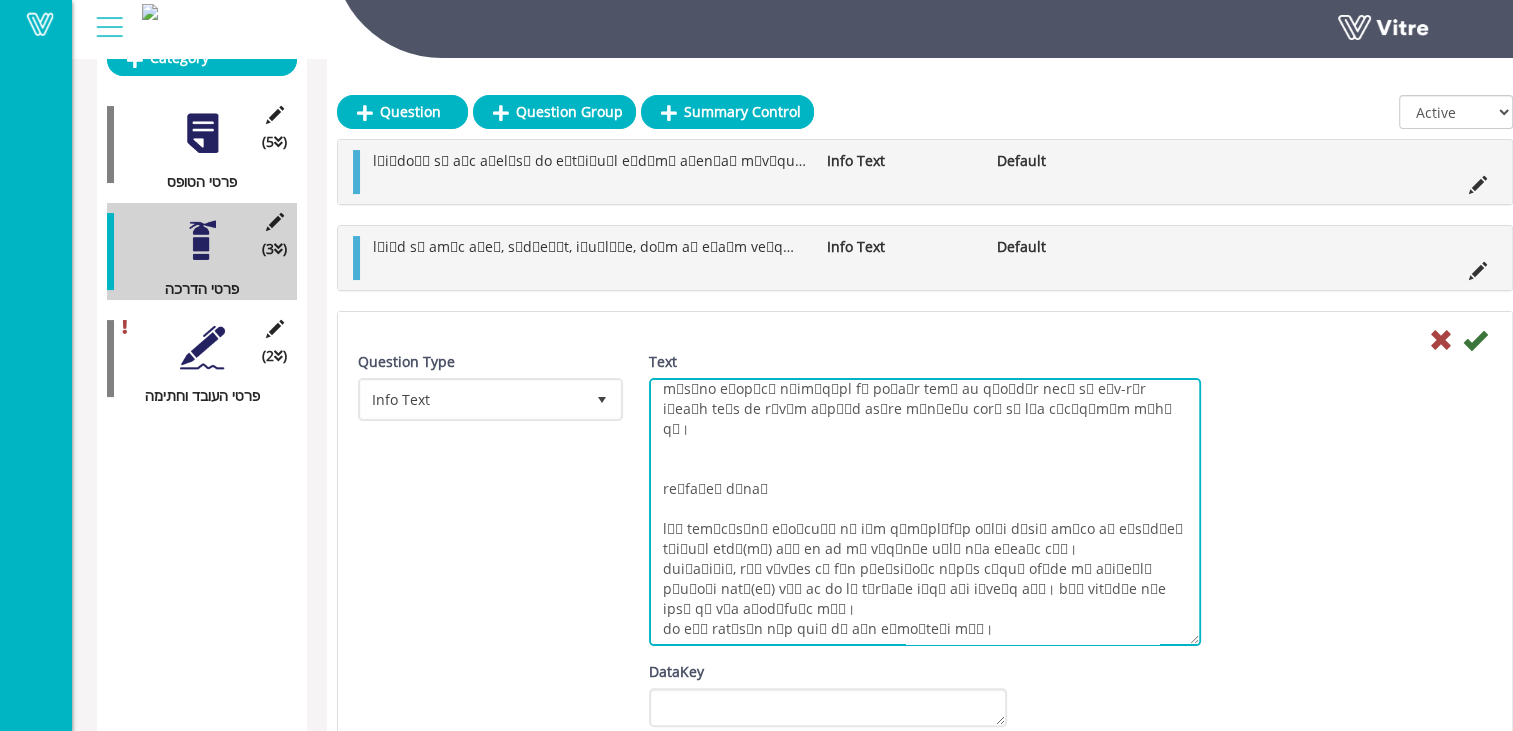 scroll, scrollTop: 287, scrollLeft: 0, axis: vertical 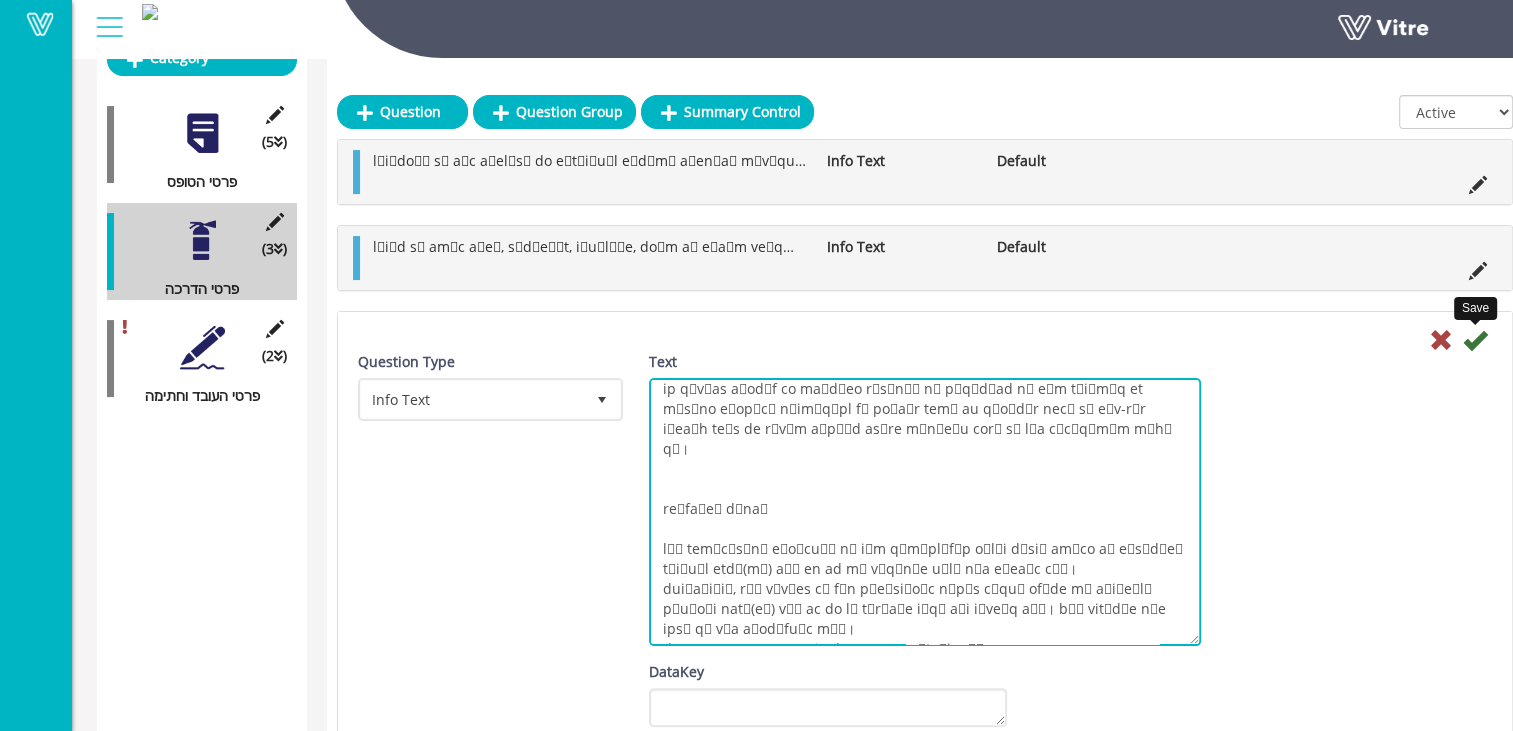 type on "4.	साइट पर काम करते समय एक वेल्डर को हर समय सुरक्षात्मक चश्मा, एक मानक वेल्डिंग मास्क, और एक श्वसन सुरक्षा मास्क पहनना आवश्यक होता है।
5.	साइट पर काम करते समय एक वेल्डर को काम के प्रकार के अनुरूप अपने कपड़ों को समायोजित करना पड़ता है: उदाहरण के लिए, लंबी पतलून, उच्च सुरक्षा वाले जूते, लंबी आस्तीन वाली शर्ट।
6.	कार्यस्थल पर काम करते समय, यदि वेल्डर की त्वचा पर चकत्ते हो जाएं, तो उसे चिकित्सकीय सहायता अवश्य लेनी चाहिए और यदि धातुओं या वेल्डिंग फ्लक्स के प्रति संवेदनशीलता हो, तो उपचार के लिए एलर्जी विशेषज्ञ से परामर्श लेना चाहिए।
7.	साइट पर काम करते समय एक वेल्डर को भारी उपकरणों या पैनलों को उठाने और परिवहन के लिए यांत्रिक सहायता का उपयोग करना चाहिए।
8.	साइट पर काम करते समय एक वेल्डर विशिष्ट और पेशेवर सुरक्षा प्रशिक्षण का अनुरोध करने और प्राप्त करने के लिए जिम्मेदार होता है। साइट पर काम करते समय एक वेल्डर नियमित और असाधारण कार्यों के निष्पादन के लिए विशिष्ट और पेशेवर सुरक्षा प्रशिक्षण का अनुरोध करने और प्राप्त करने के साथ-साथ नियमित आधार पर जोखिम सारांश पत्रक प्राप्त करने के लिए जिम्मेदार होता है।
कर्मचा..." 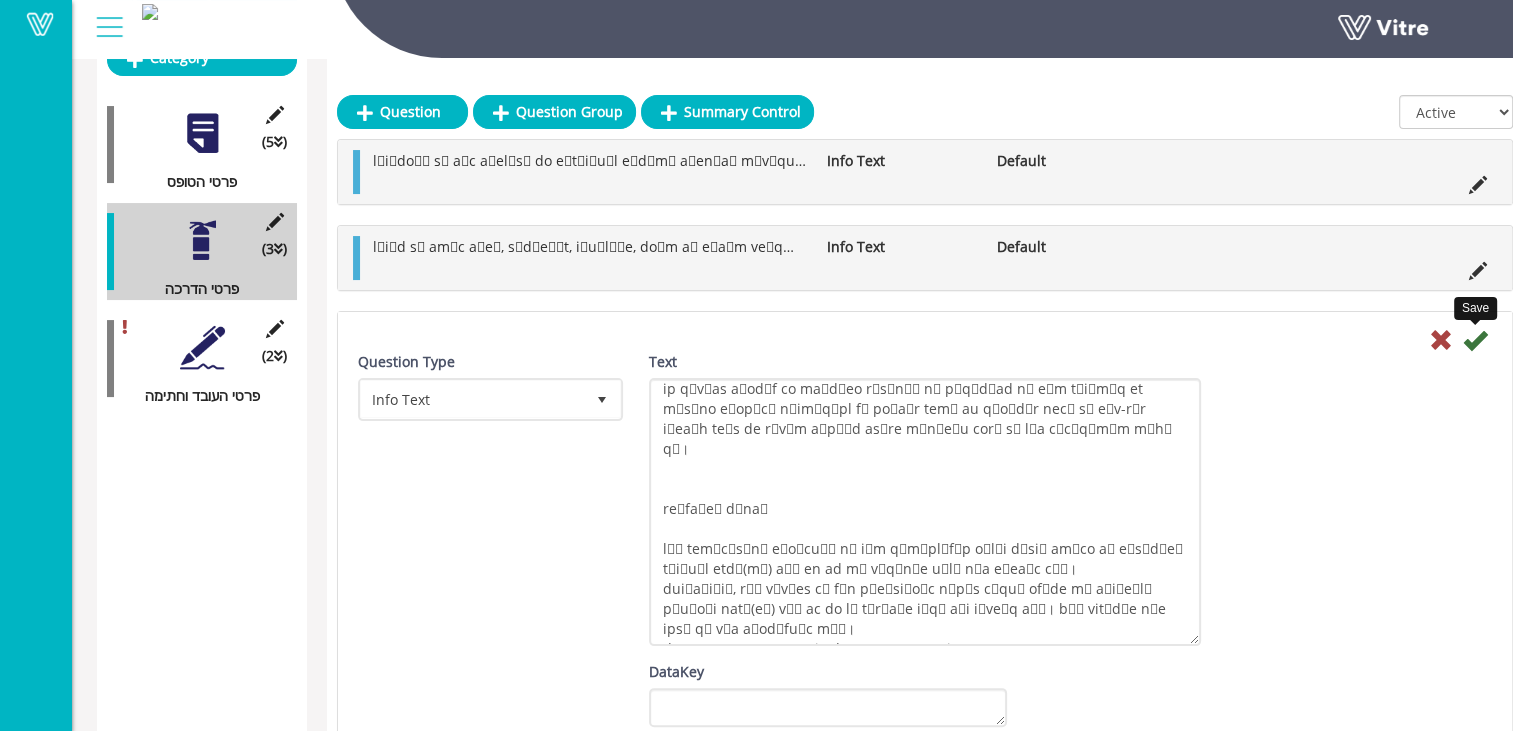click at bounding box center [1475, 340] 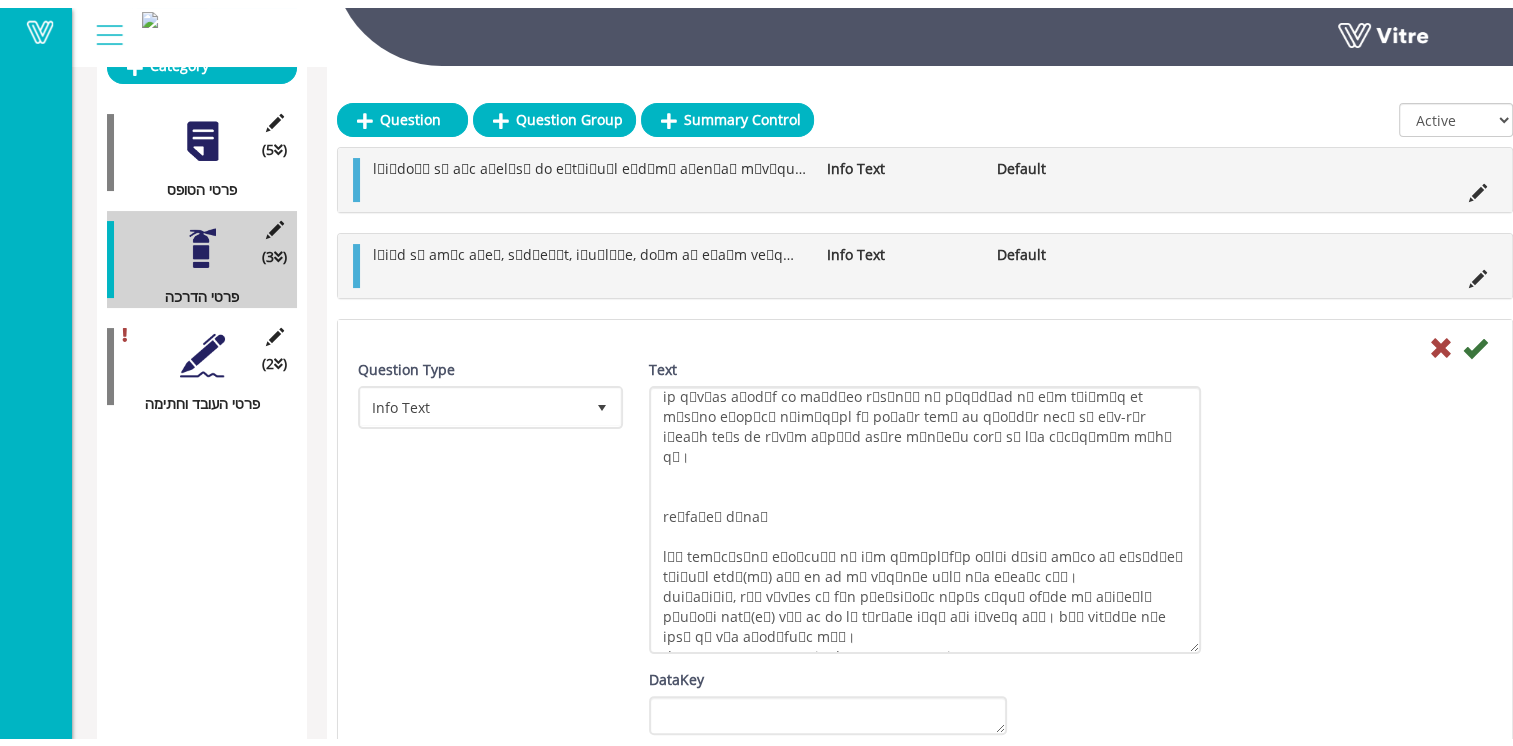 scroll, scrollTop: 50, scrollLeft: 0, axis: vertical 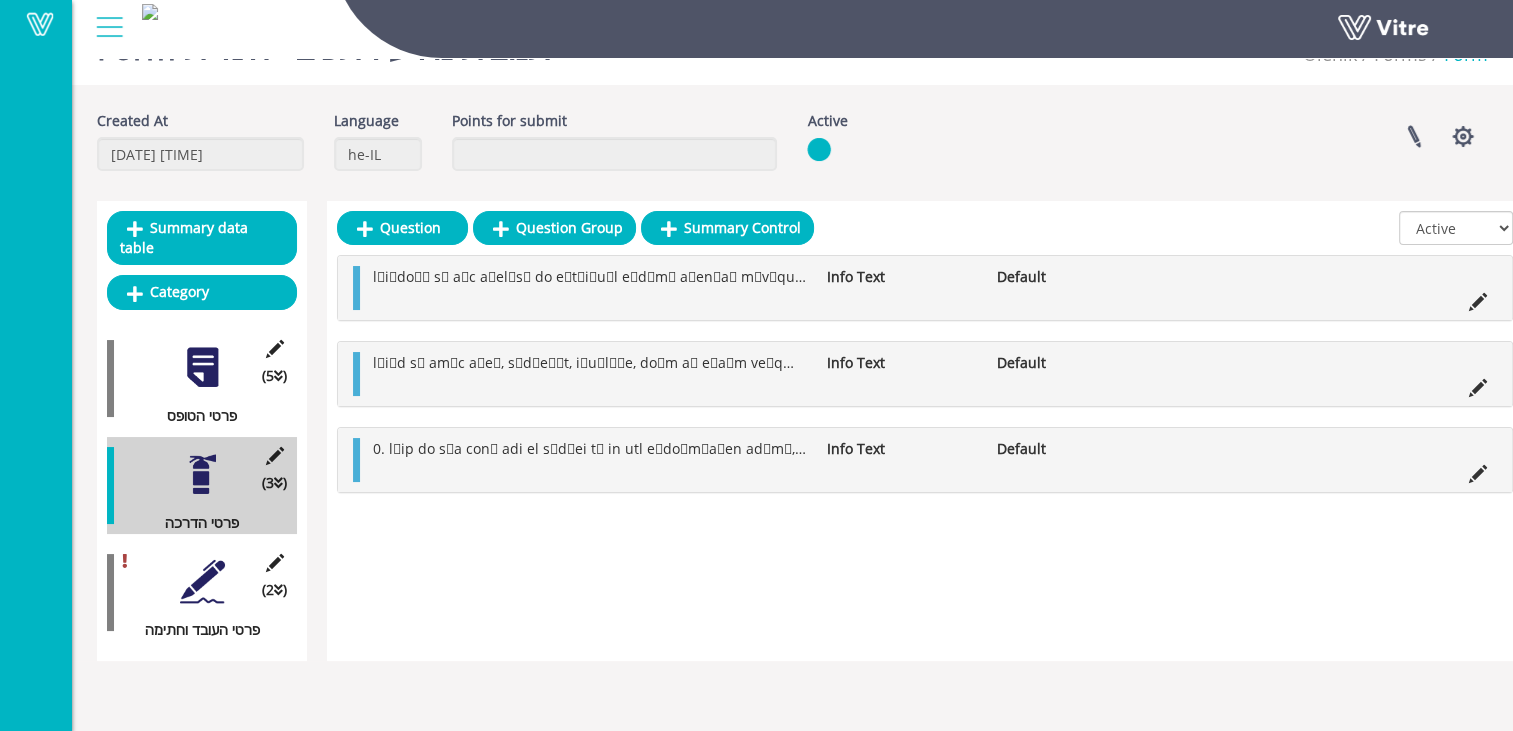 click at bounding box center [202, 581] 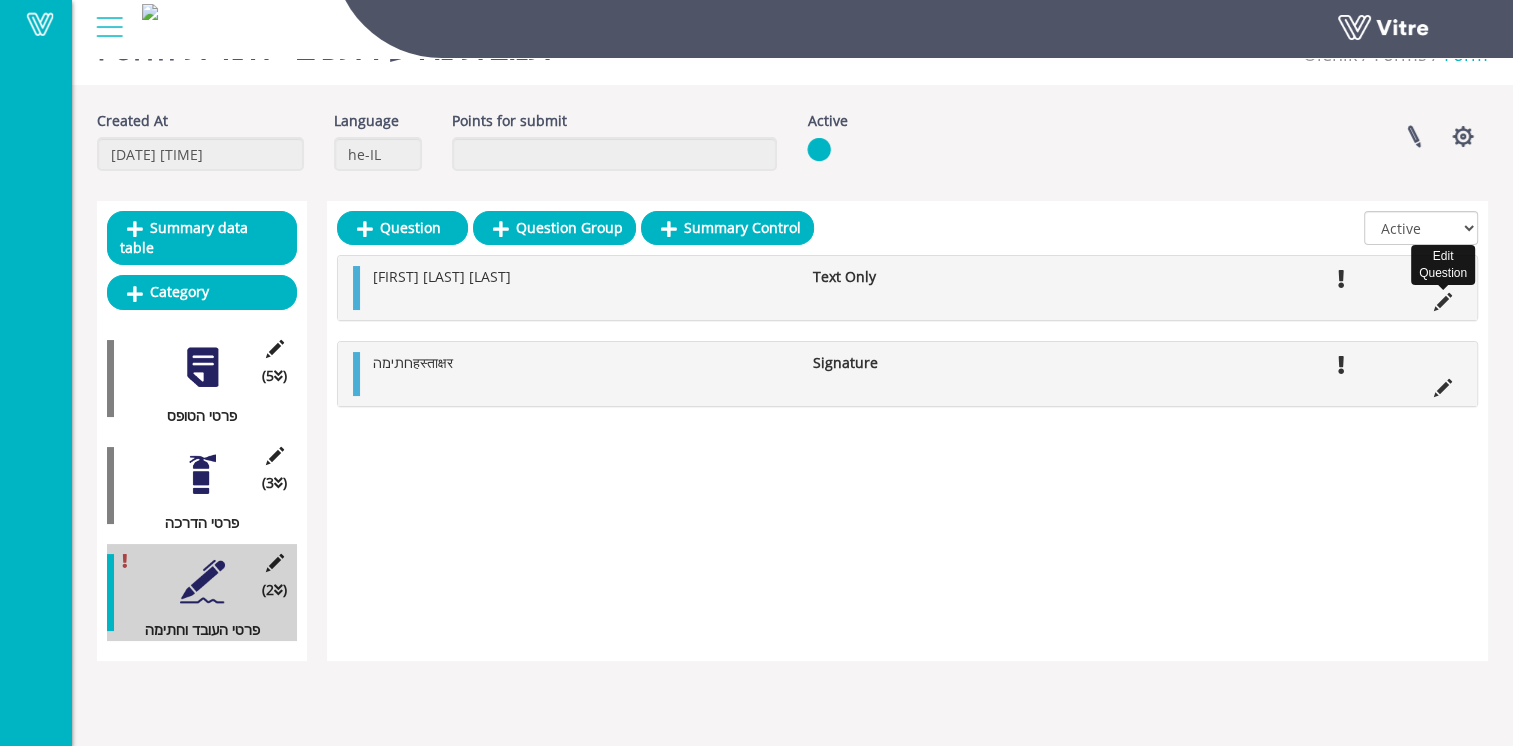 click at bounding box center [1443, 302] 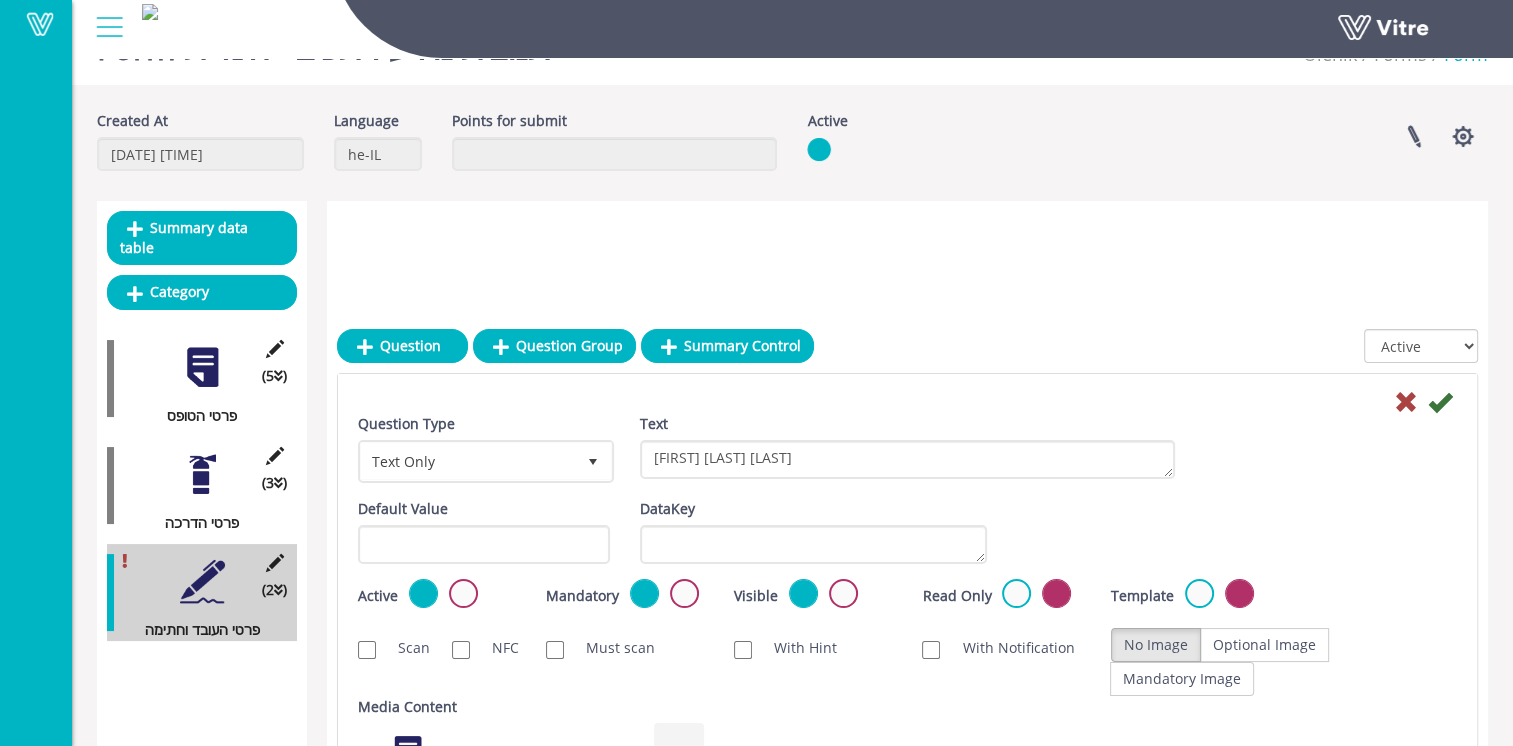 scroll, scrollTop: 284, scrollLeft: 0, axis: vertical 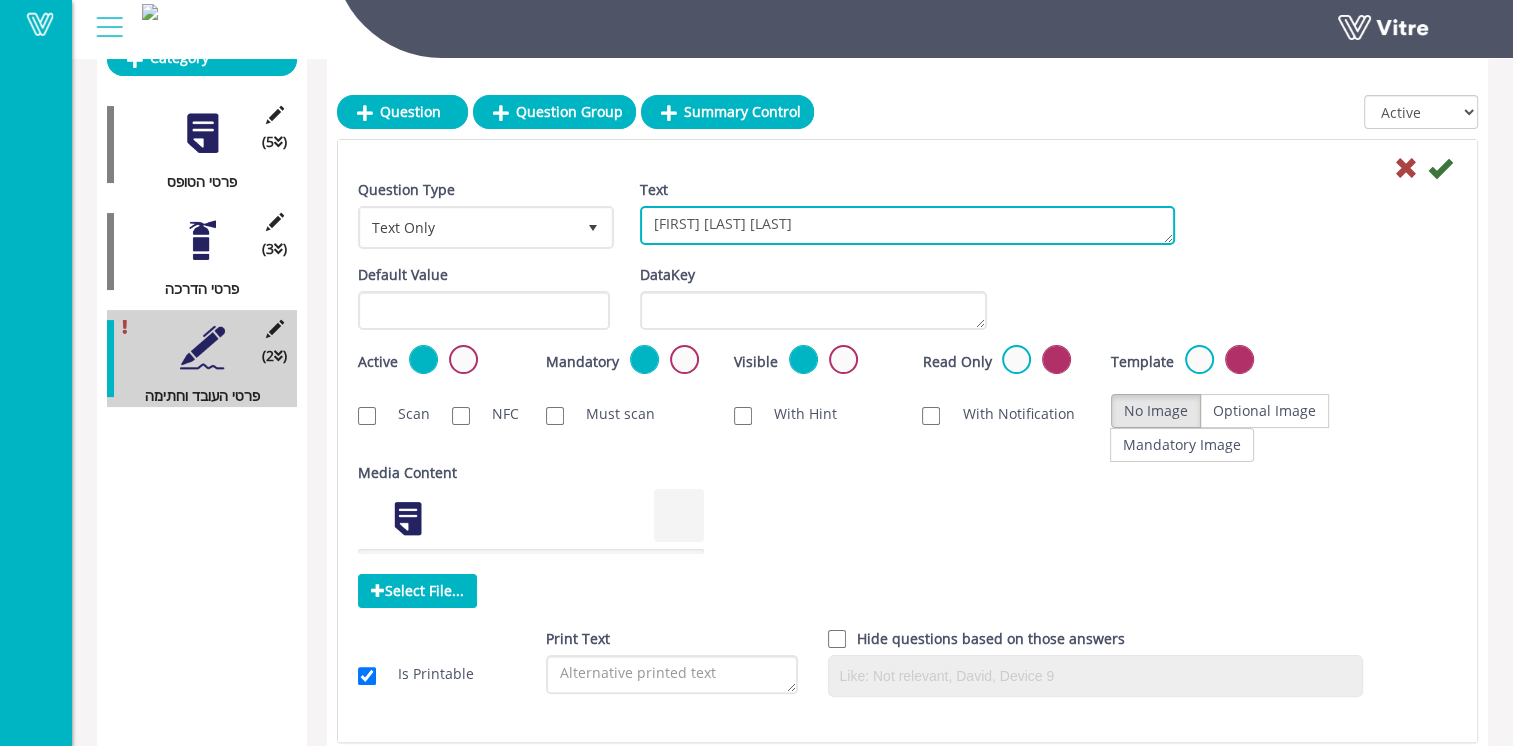 drag, startPoint x: 943, startPoint y: 217, endPoint x: 535, endPoint y: 185, distance: 409.253 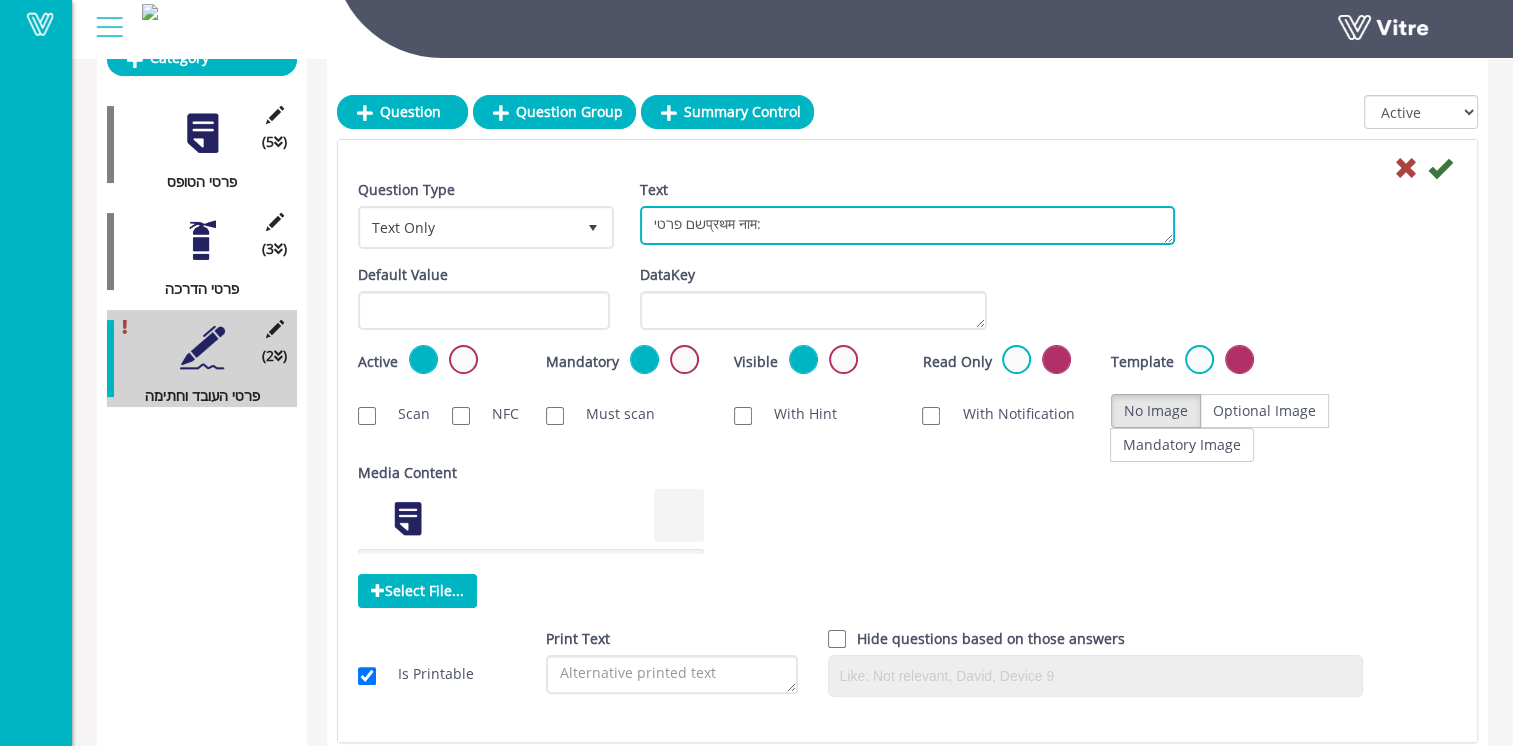 click on "שם פרטיप्रथम नाम + שם משפחהअंतिम नाम" at bounding box center (907, 225) 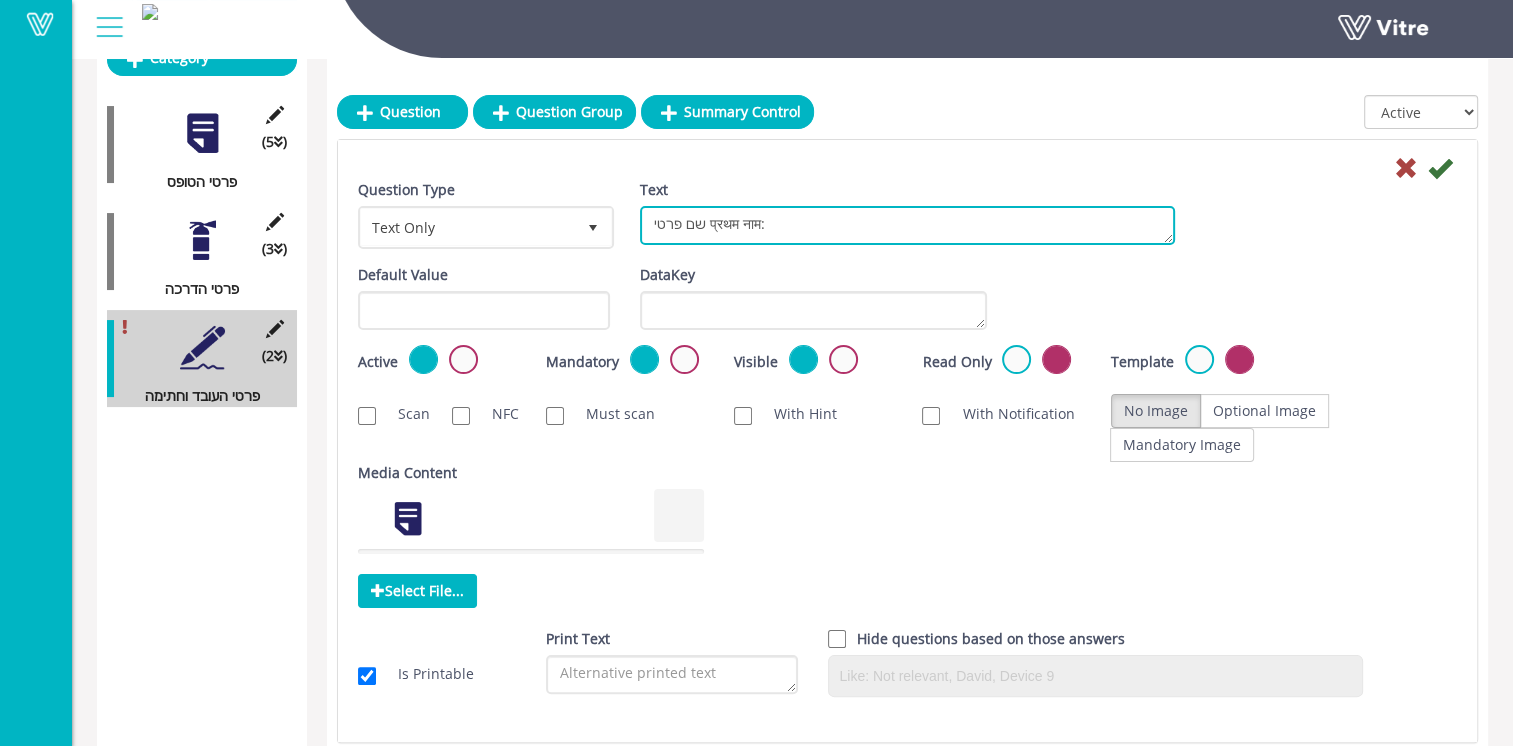 click on "שם פרטיप्रथम नाम + שם משפחהअंतिम नाम" at bounding box center (907, 225) 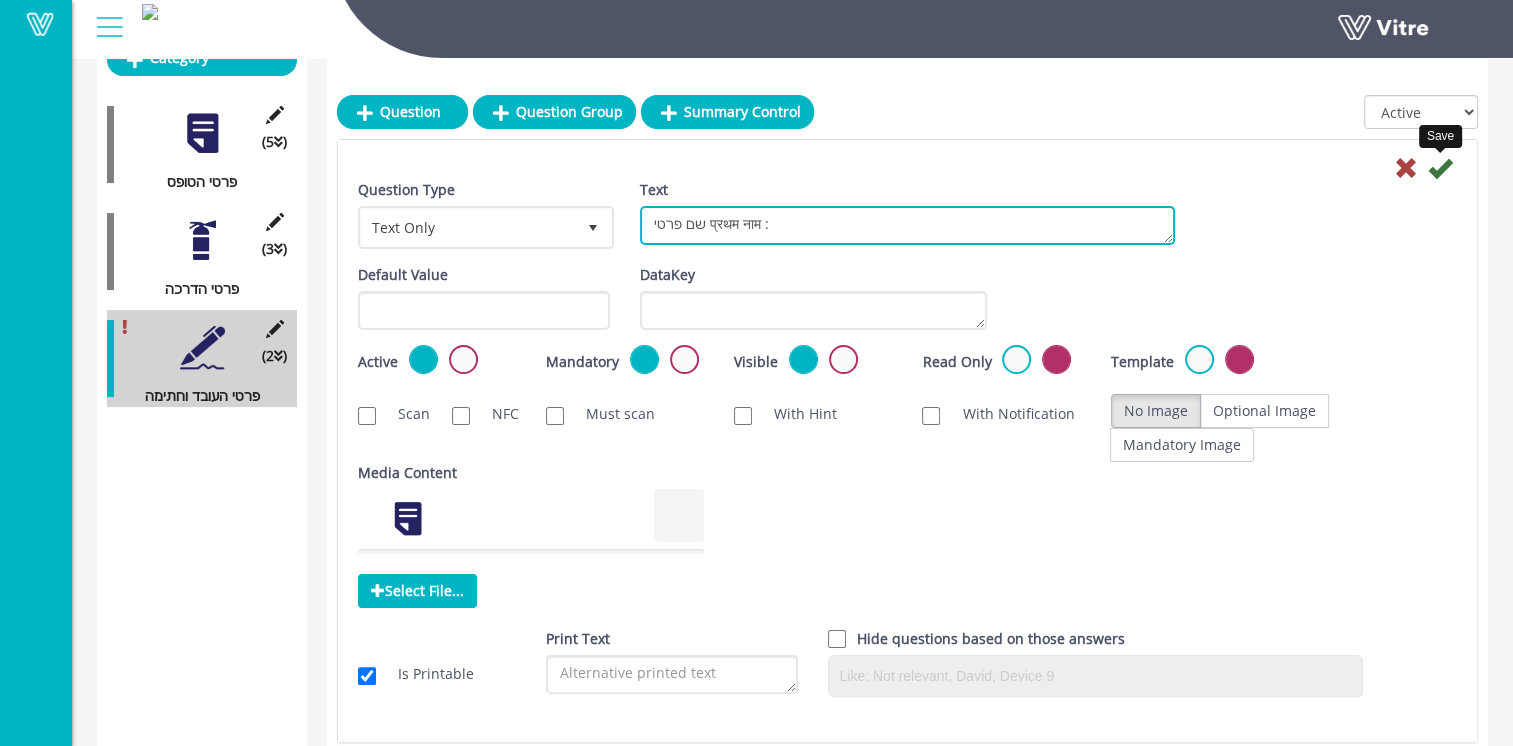 type on "שם פרטי प्रथम नाम :" 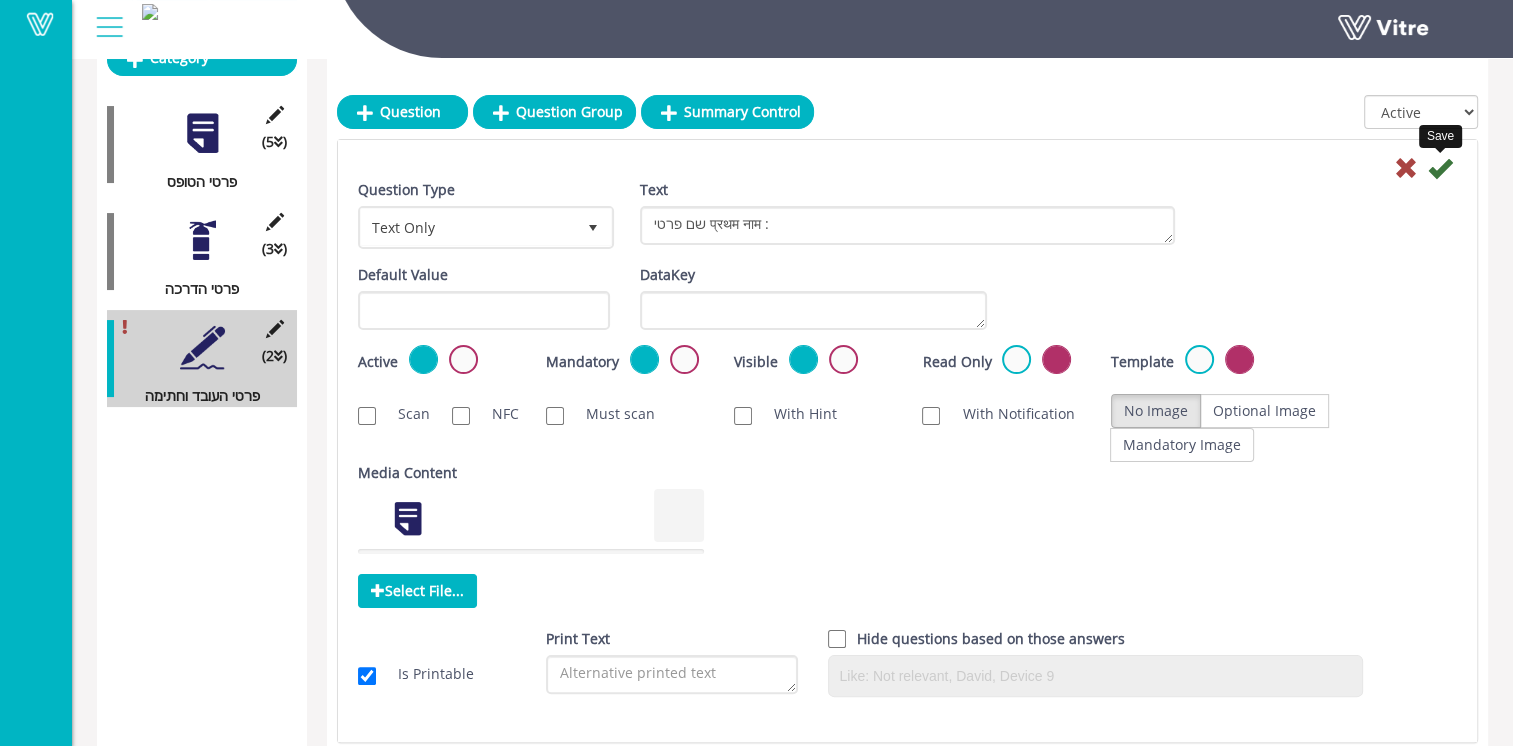 click at bounding box center [1440, 168] 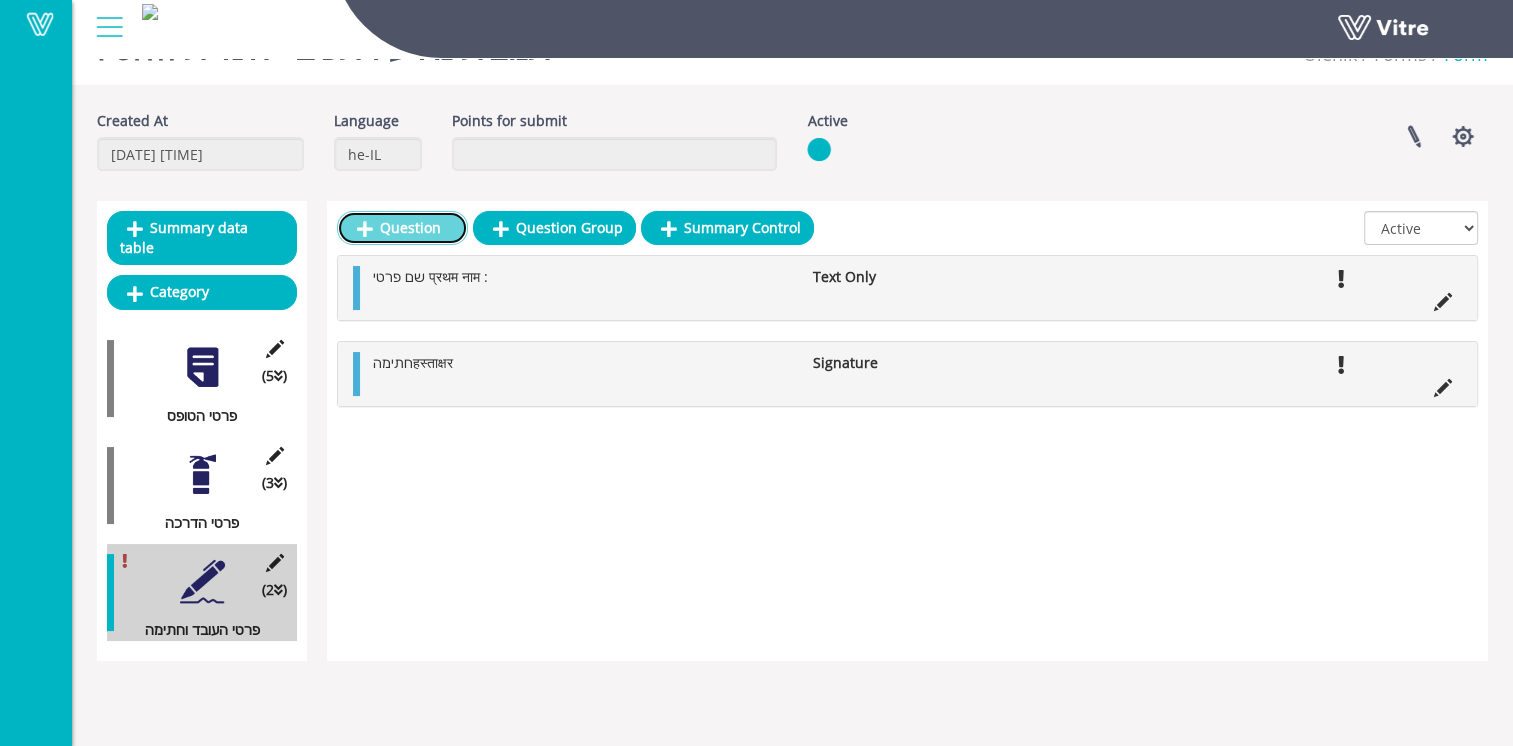 click on "Question" at bounding box center [402, 228] 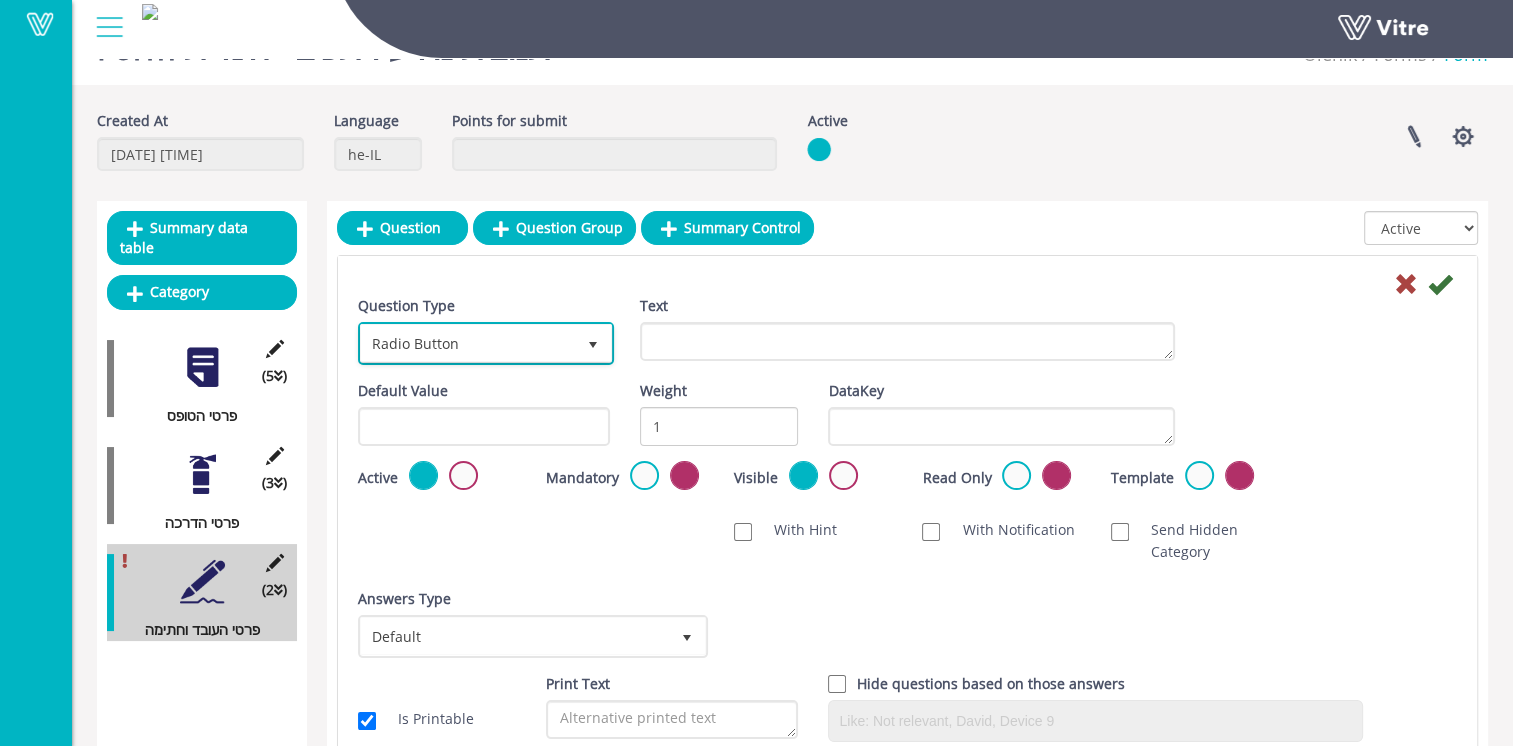 click on "Radio Button" at bounding box center (468, 343) 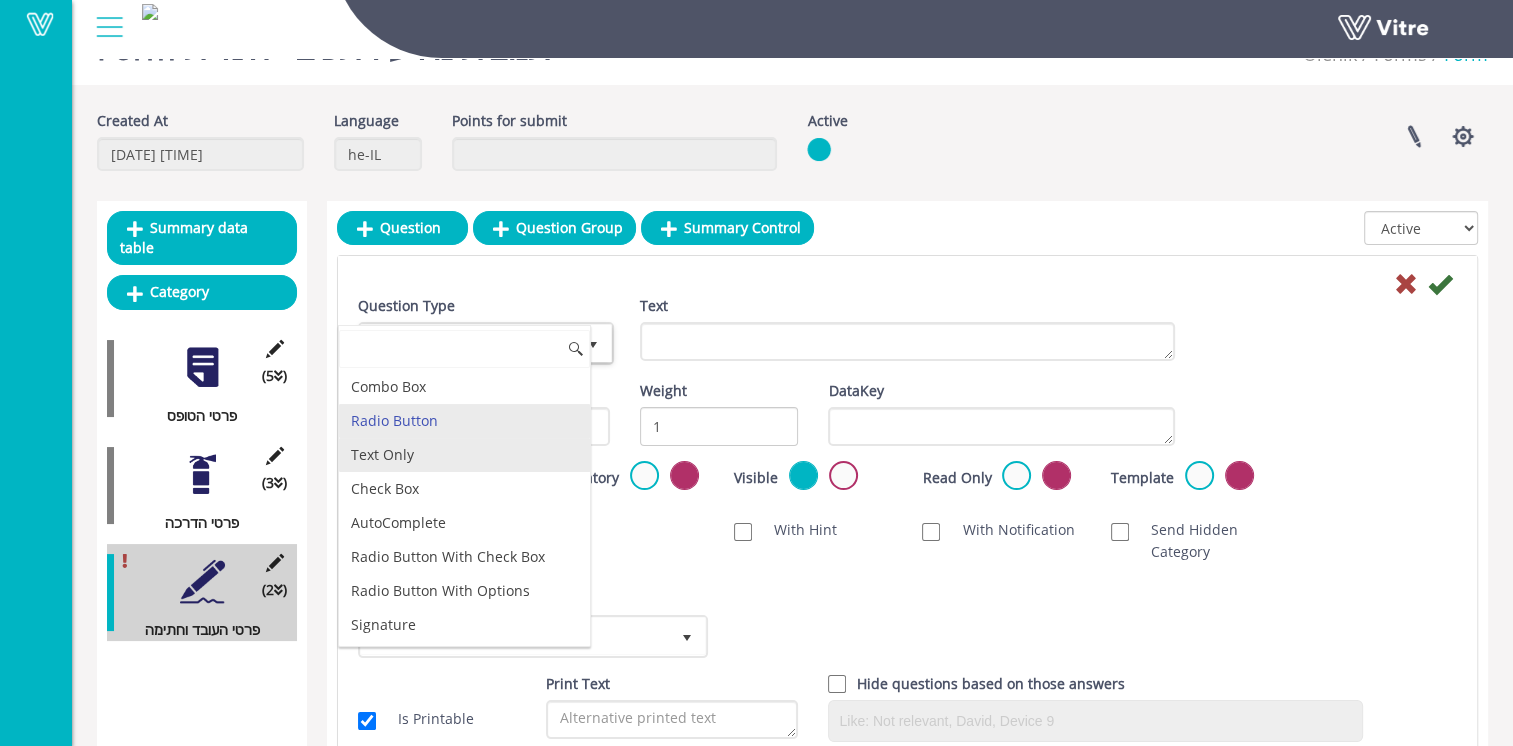 click on "Text Only" at bounding box center (464, 455) 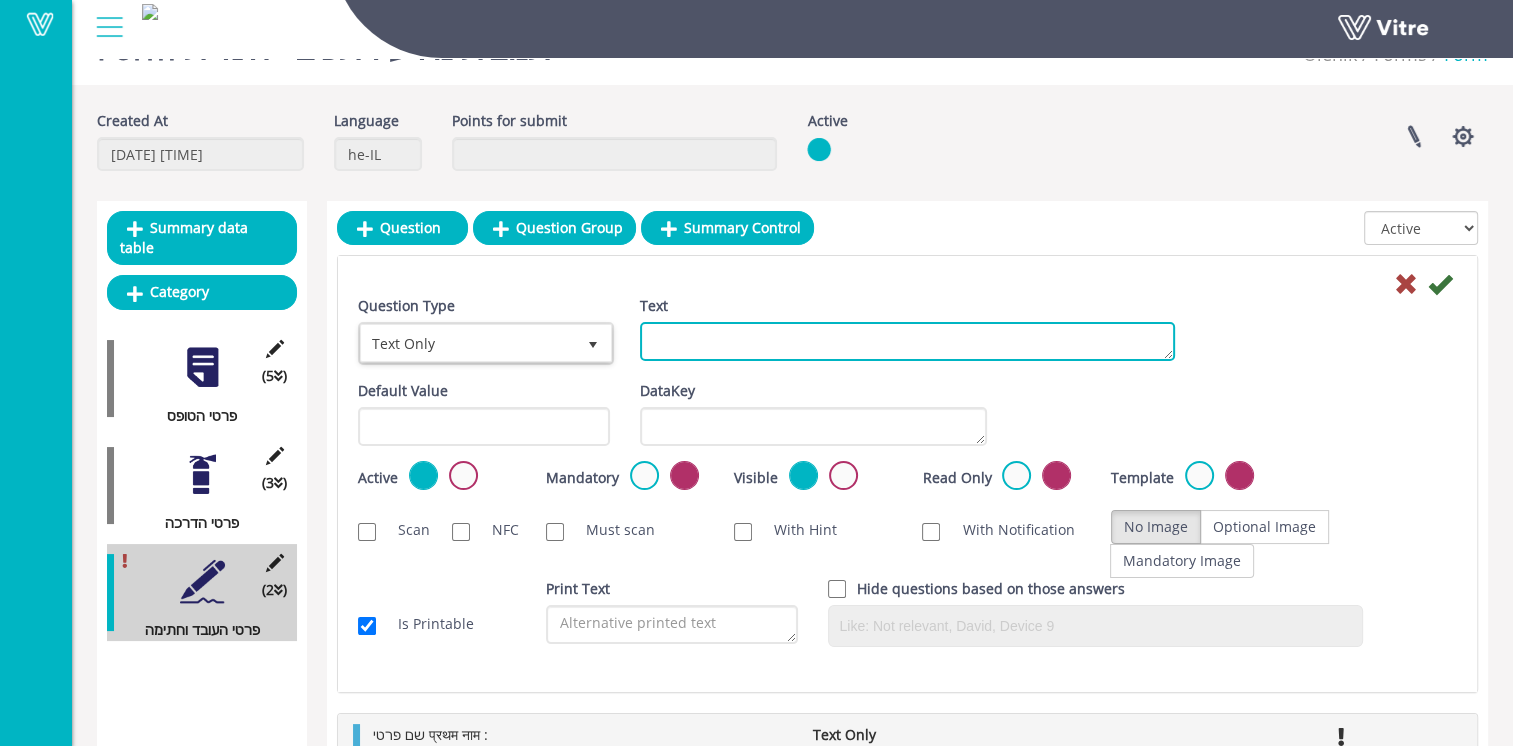 click on "Text" at bounding box center (907, 341) 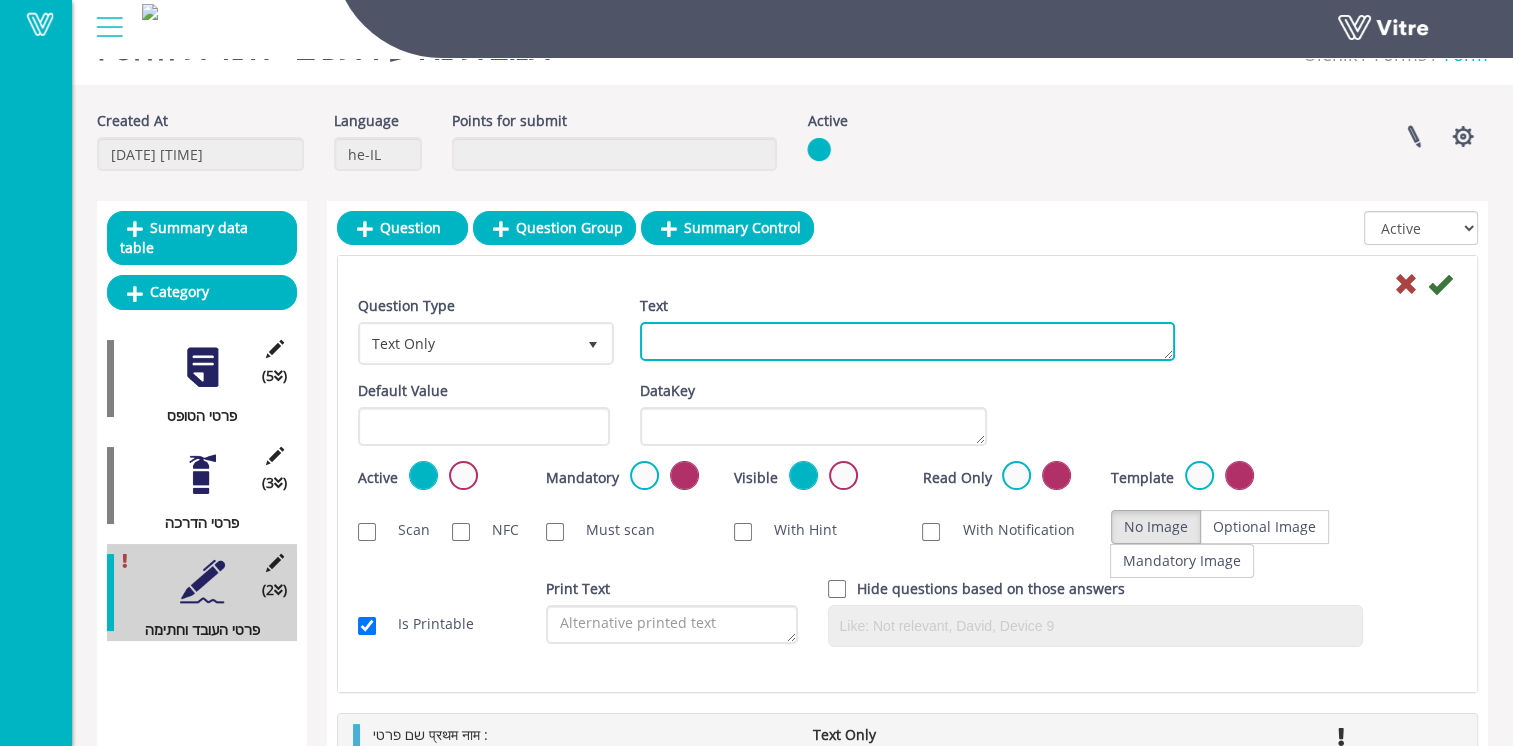paste on "שם משפחהअंतिम नाम:" 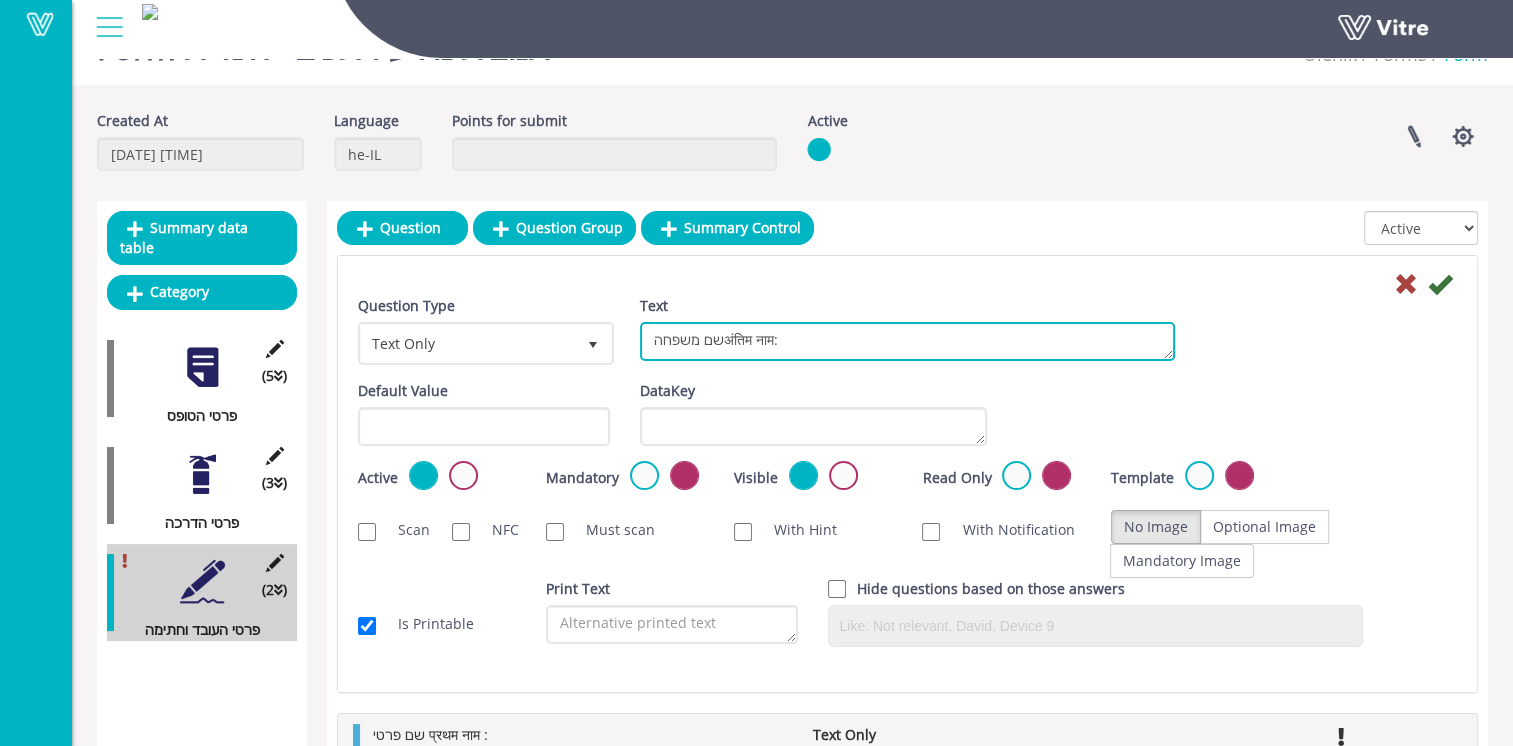 drag, startPoint x: 646, startPoint y: 338, endPoint x: 711, endPoint y: 350, distance: 66.09841 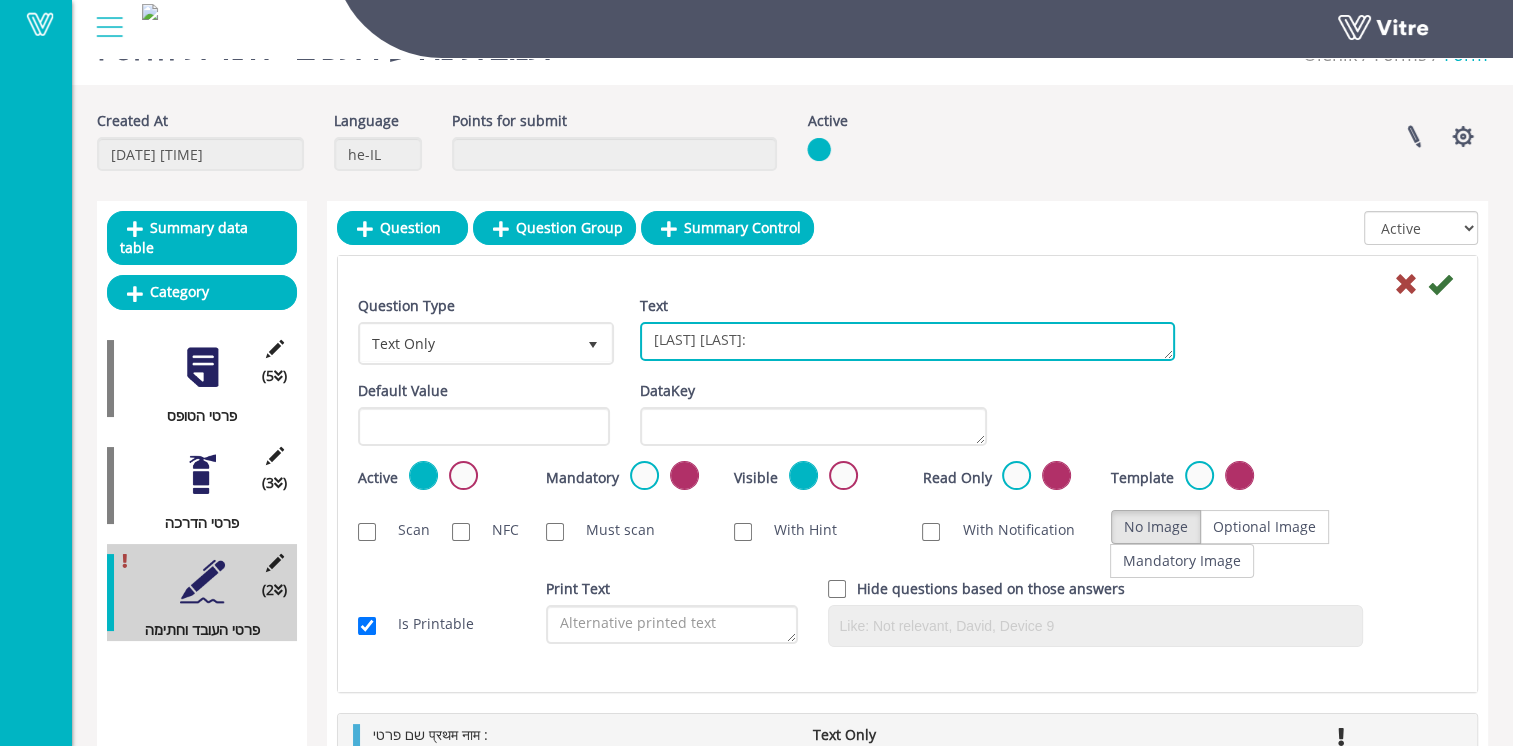 click on "שם משפחה अंतिम नाम:" at bounding box center [907, 341] 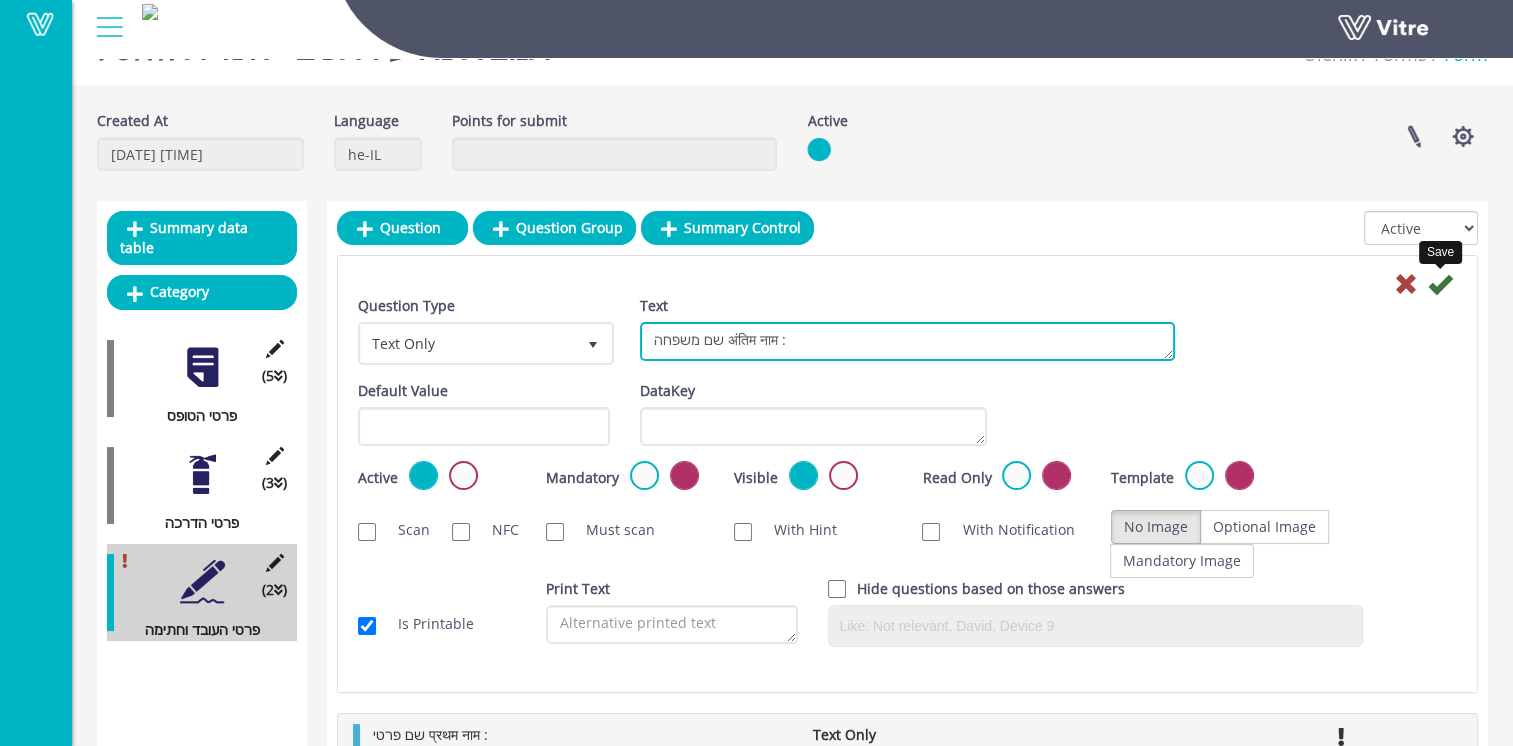 type on "שם משפחה अंतिम नाम :" 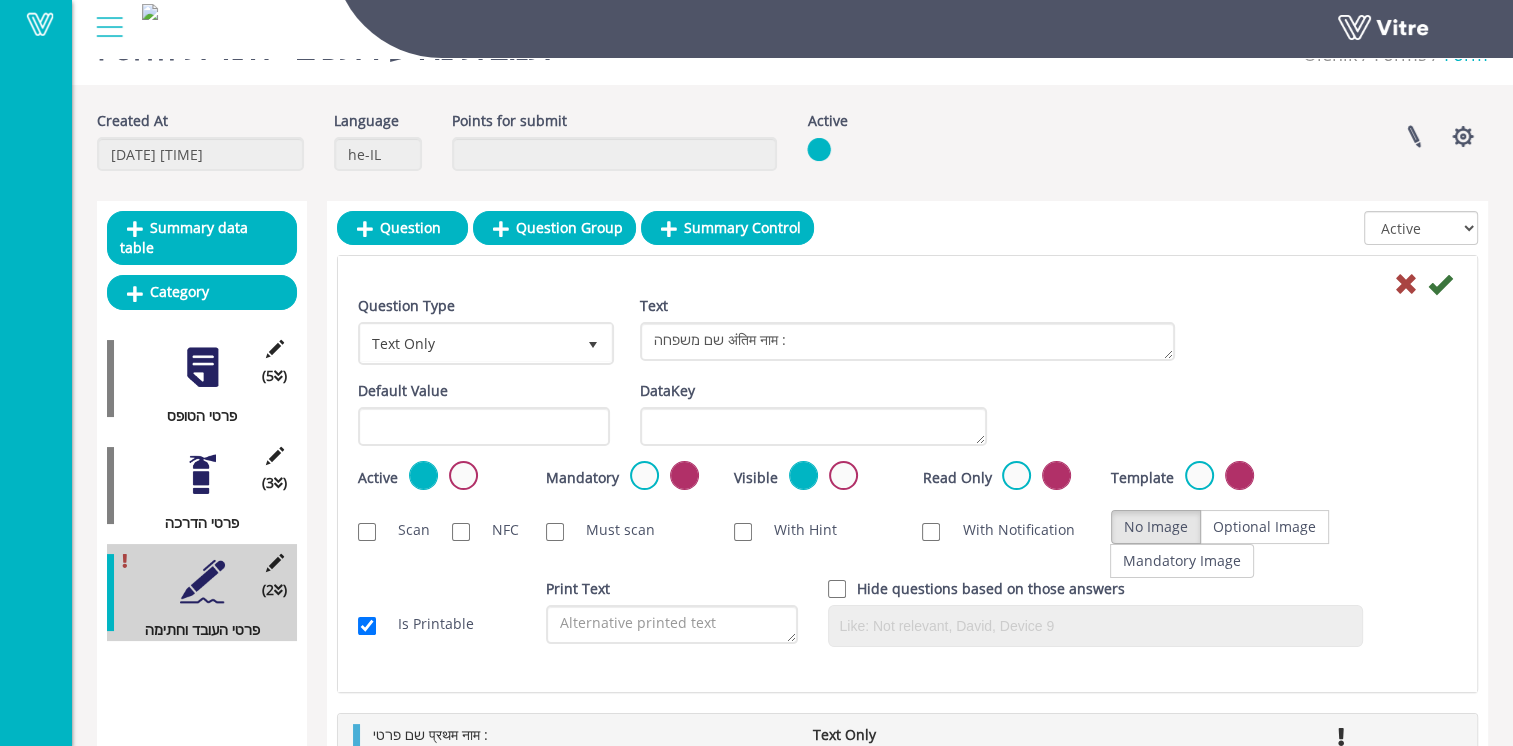 click on "Save" at bounding box center [907, 283] 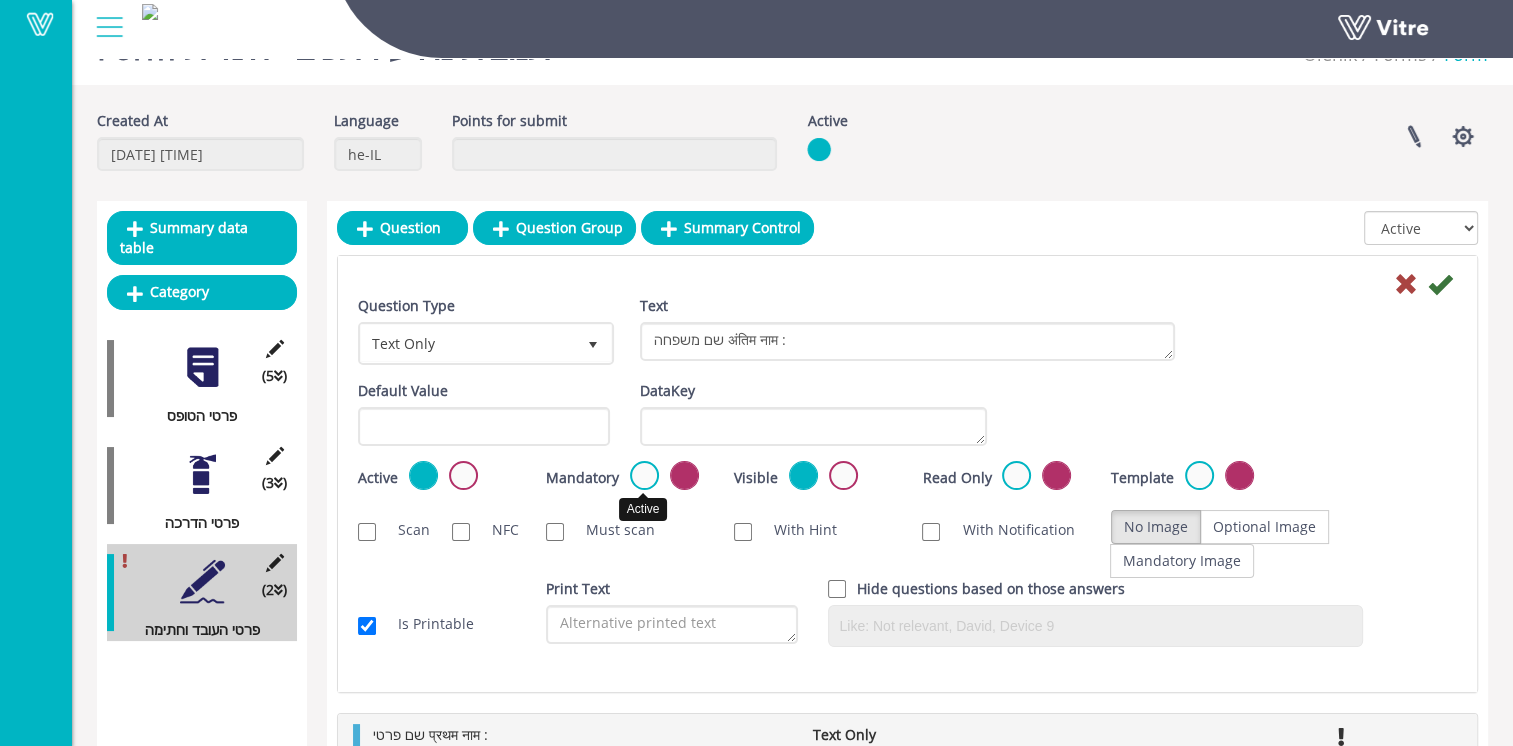 click at bounding box center [644, 475] 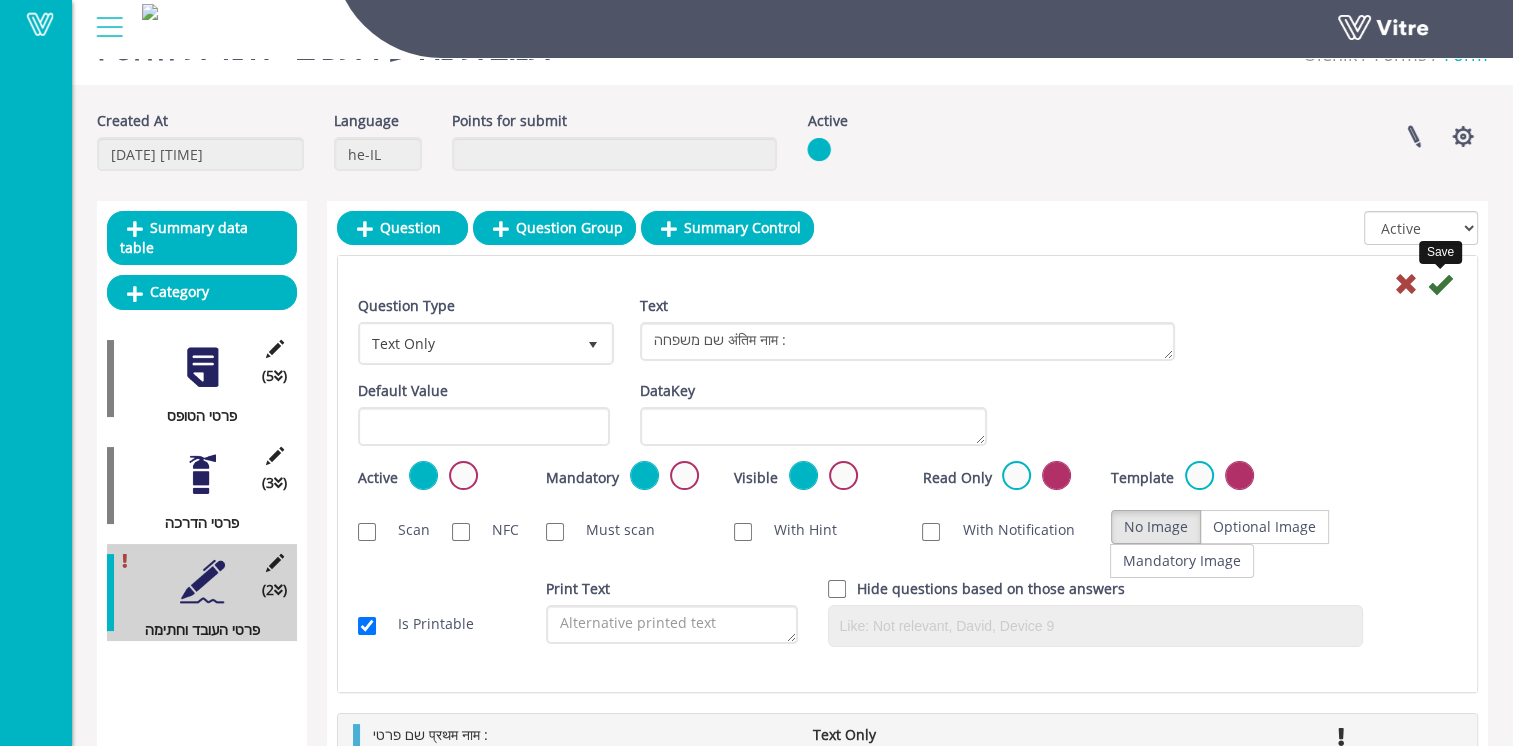 click at bounding box center [1440, 284] 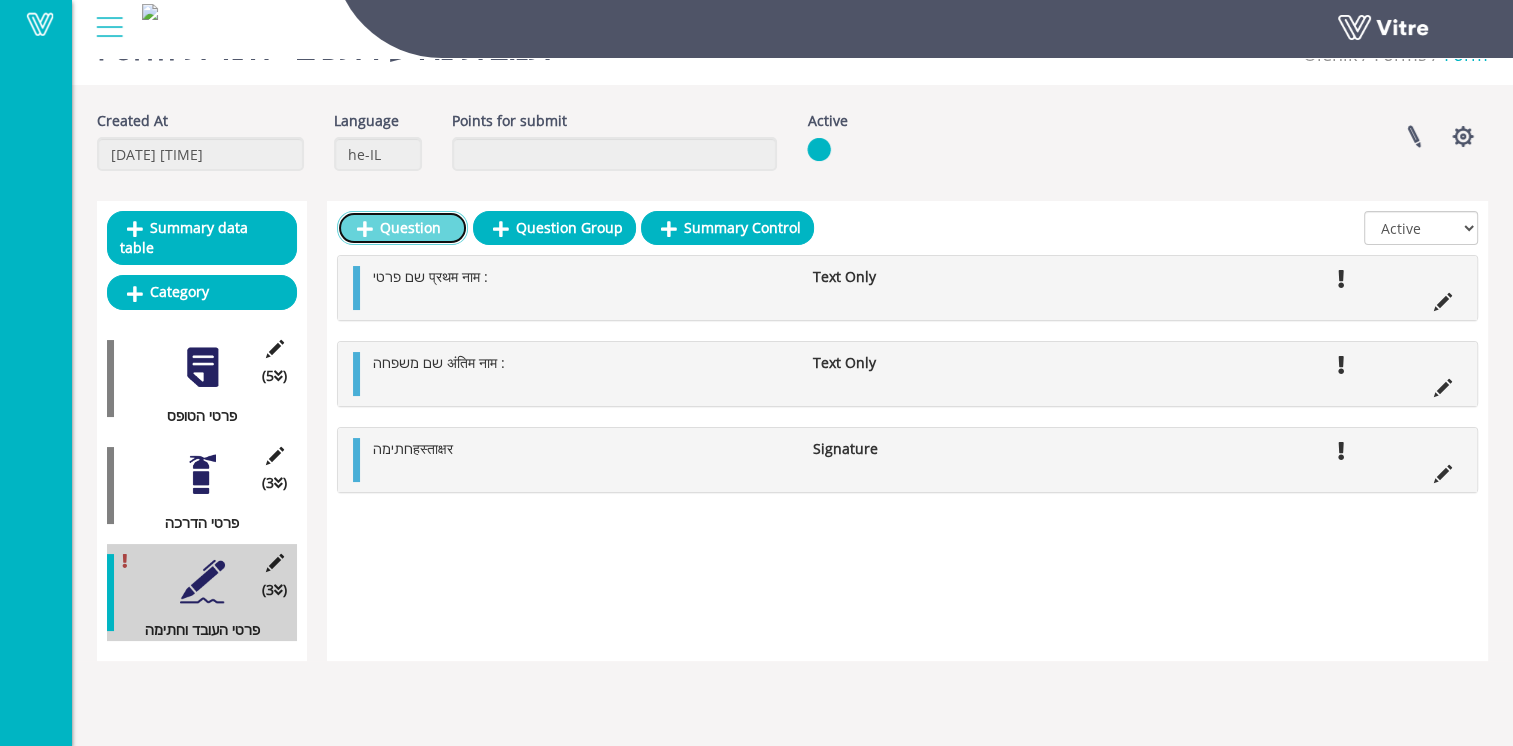 click on "Question" at bounding box center [402, 228] 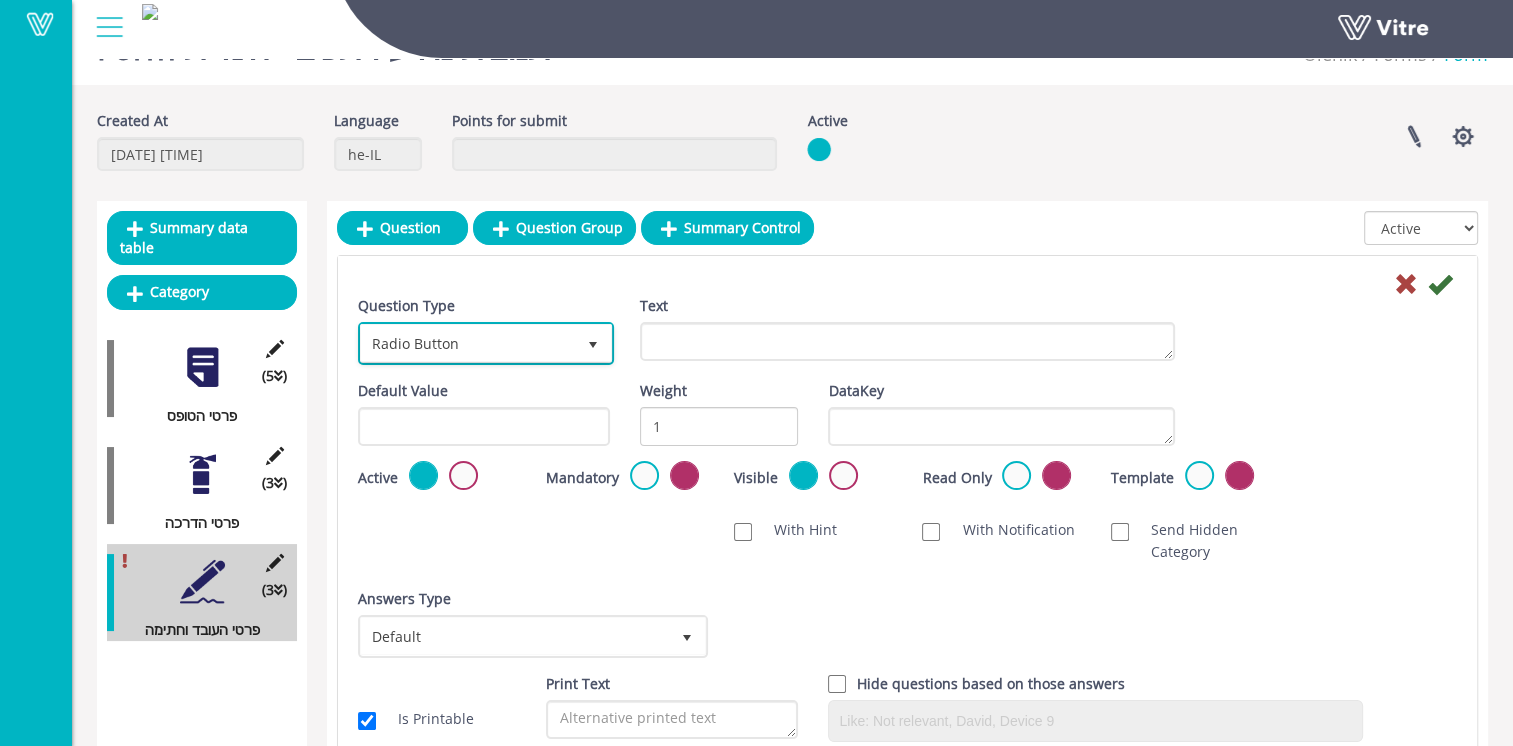 click on "Radio Button" at bounding box center [468, 343] 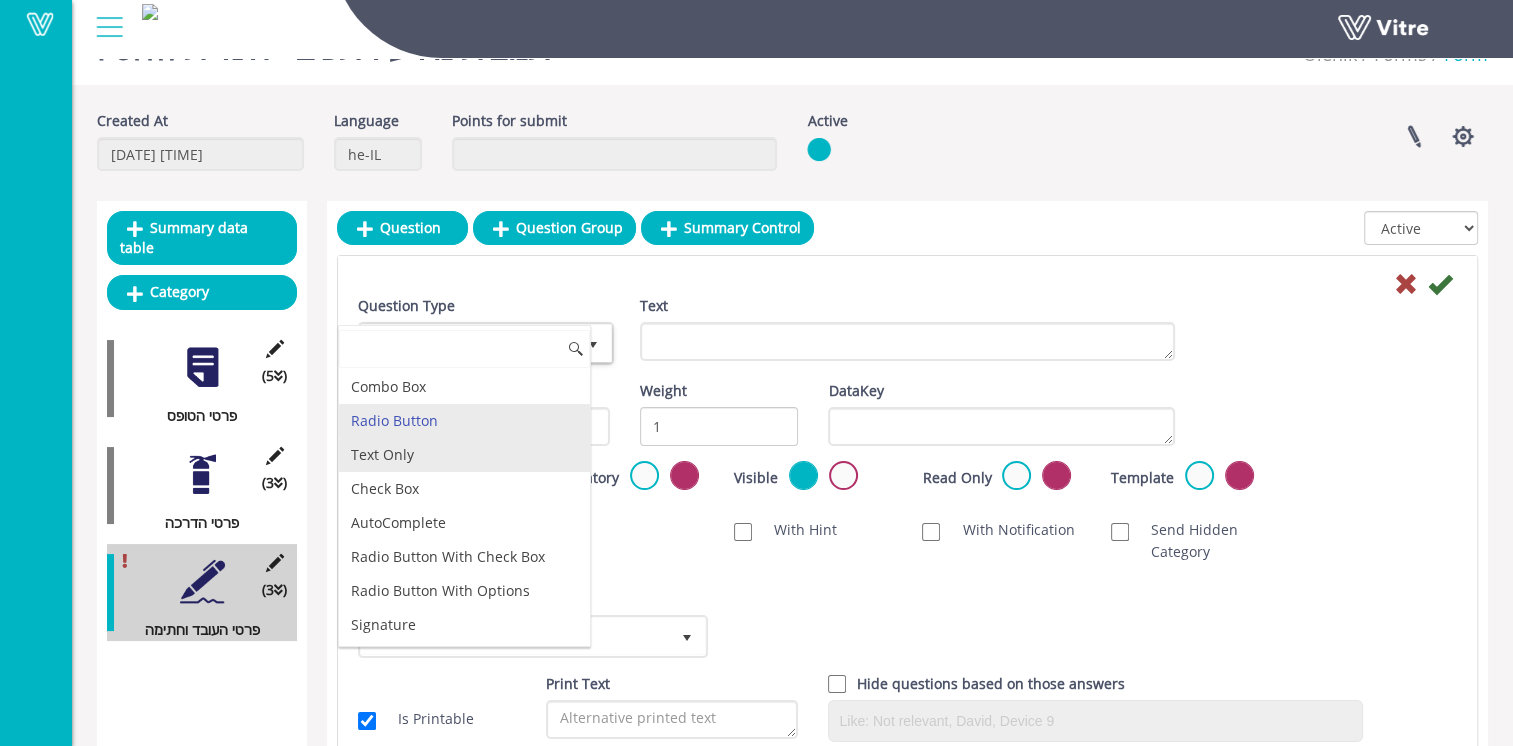 click on "Text Only" at bounding box center [464, 455] 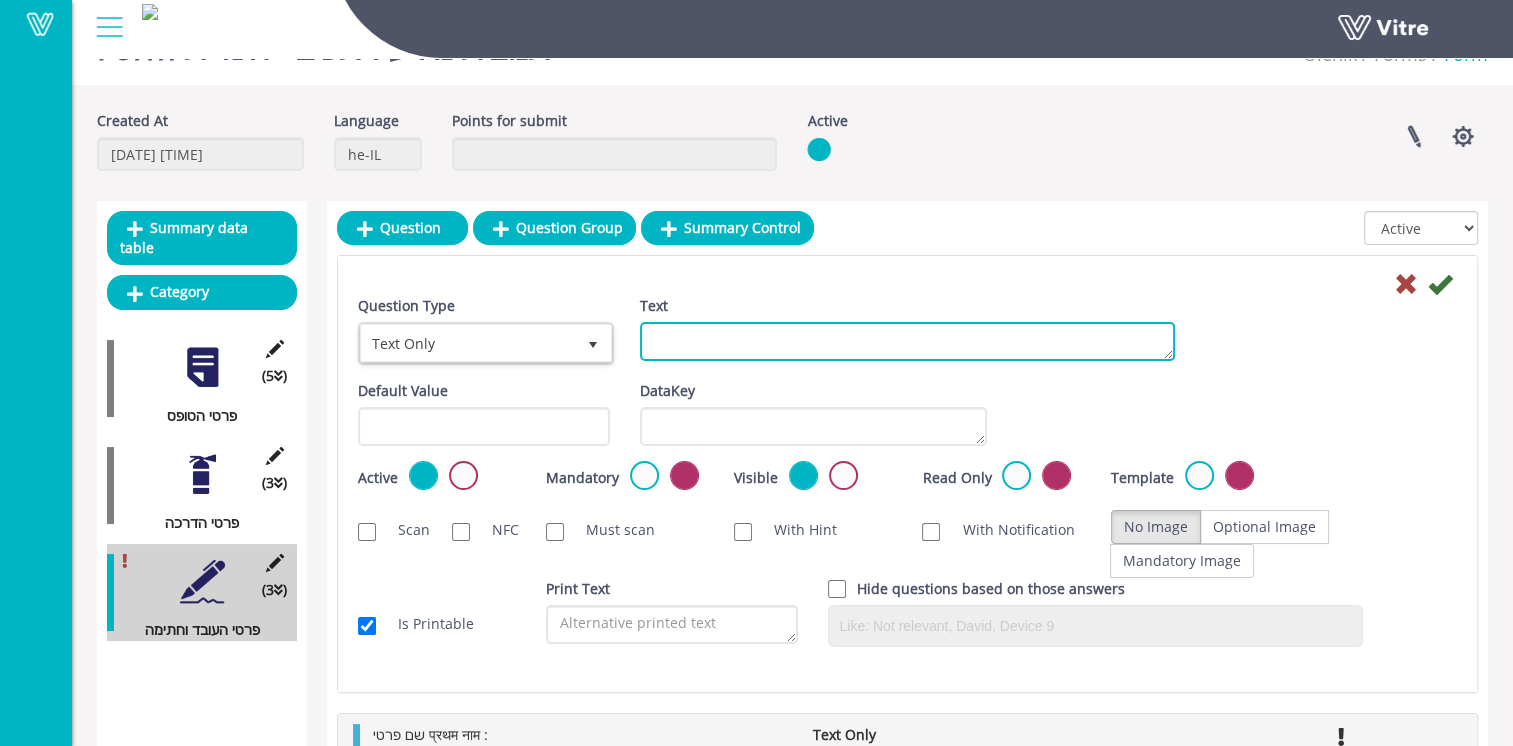 click on "Text" at bounding box center [907, 341] 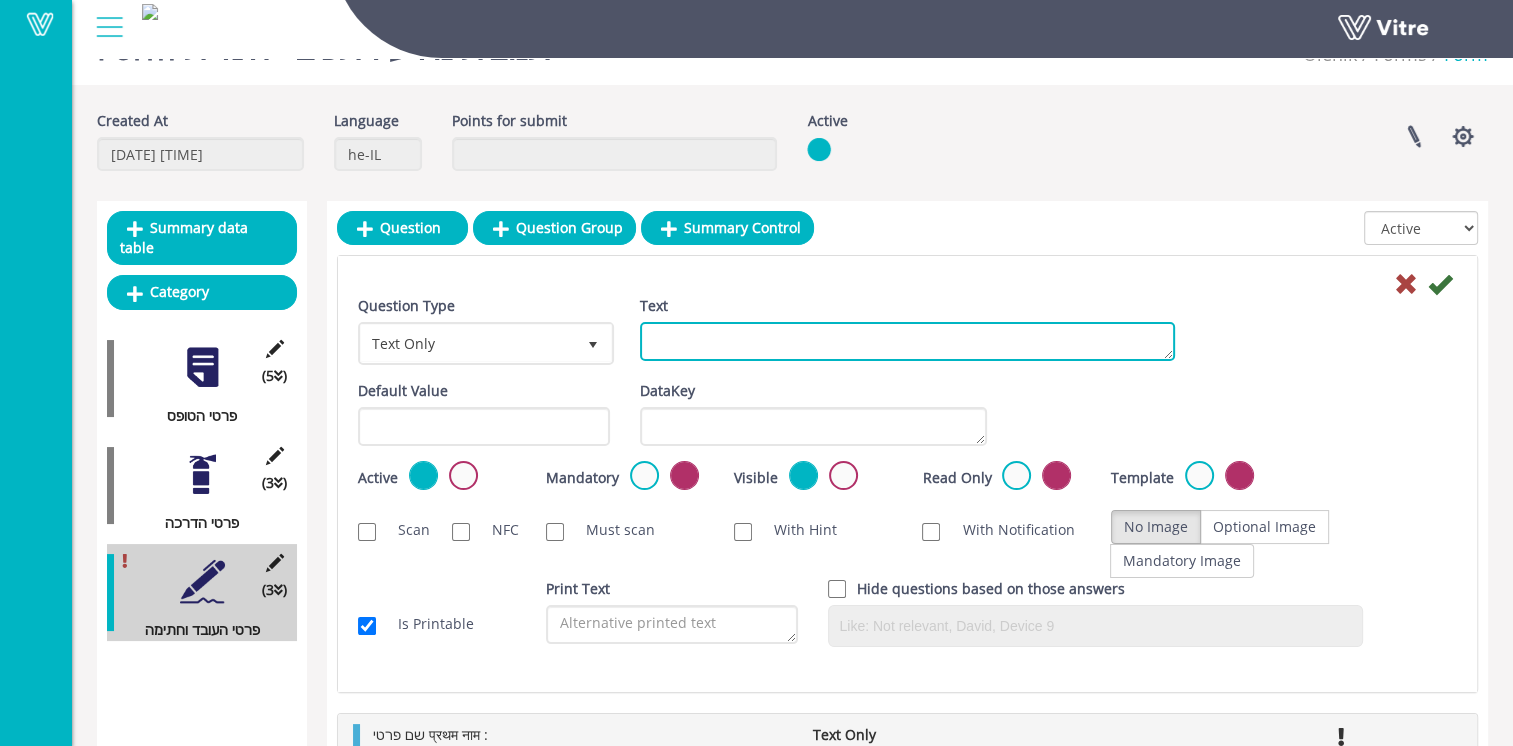 paste on "ת.ז/דרכוןआईडी:" 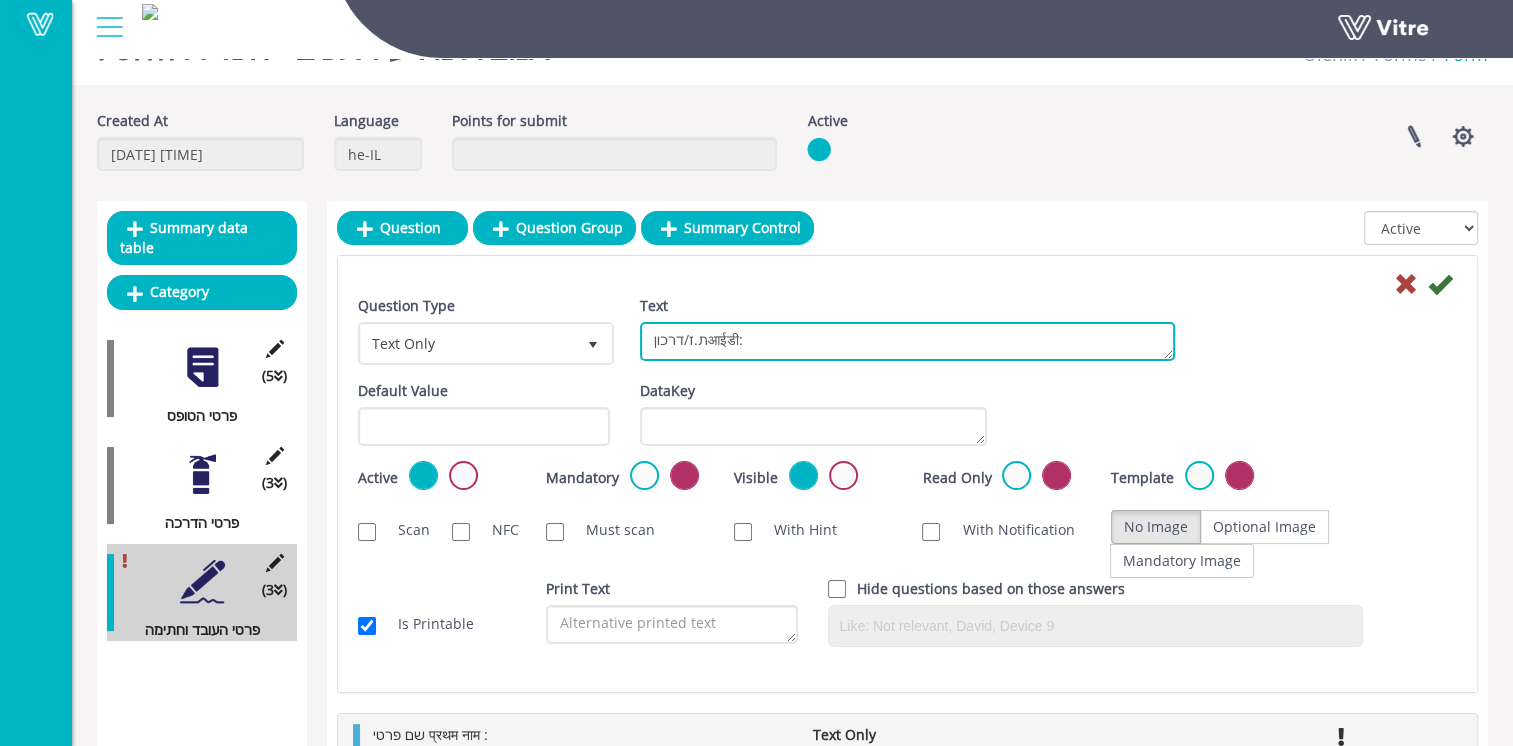 click on "ת.ז/דרכוןआईडी:" at bounding box center (907, 341) 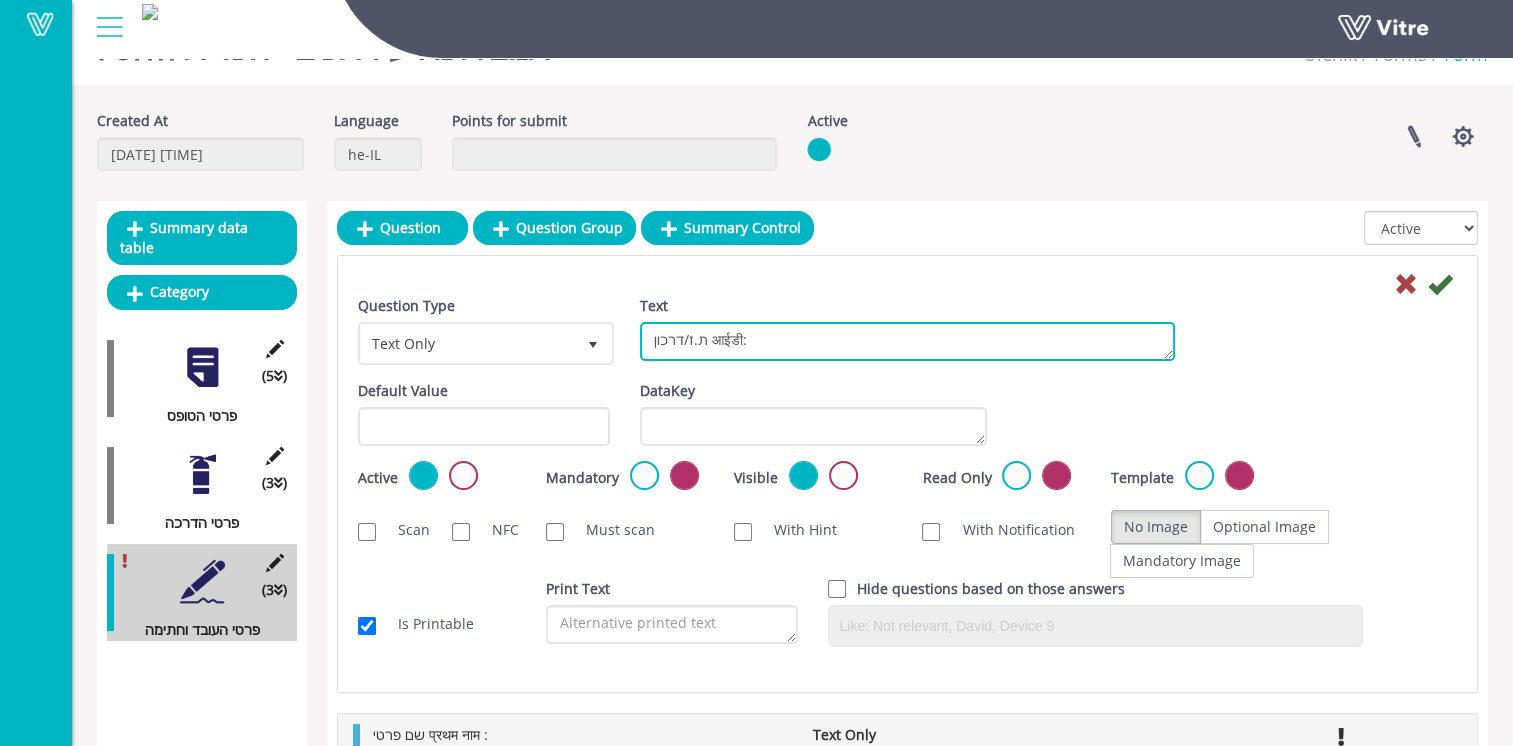 click on "ת.ז/דרכון आईडी:" at bounding box center [907, 341] 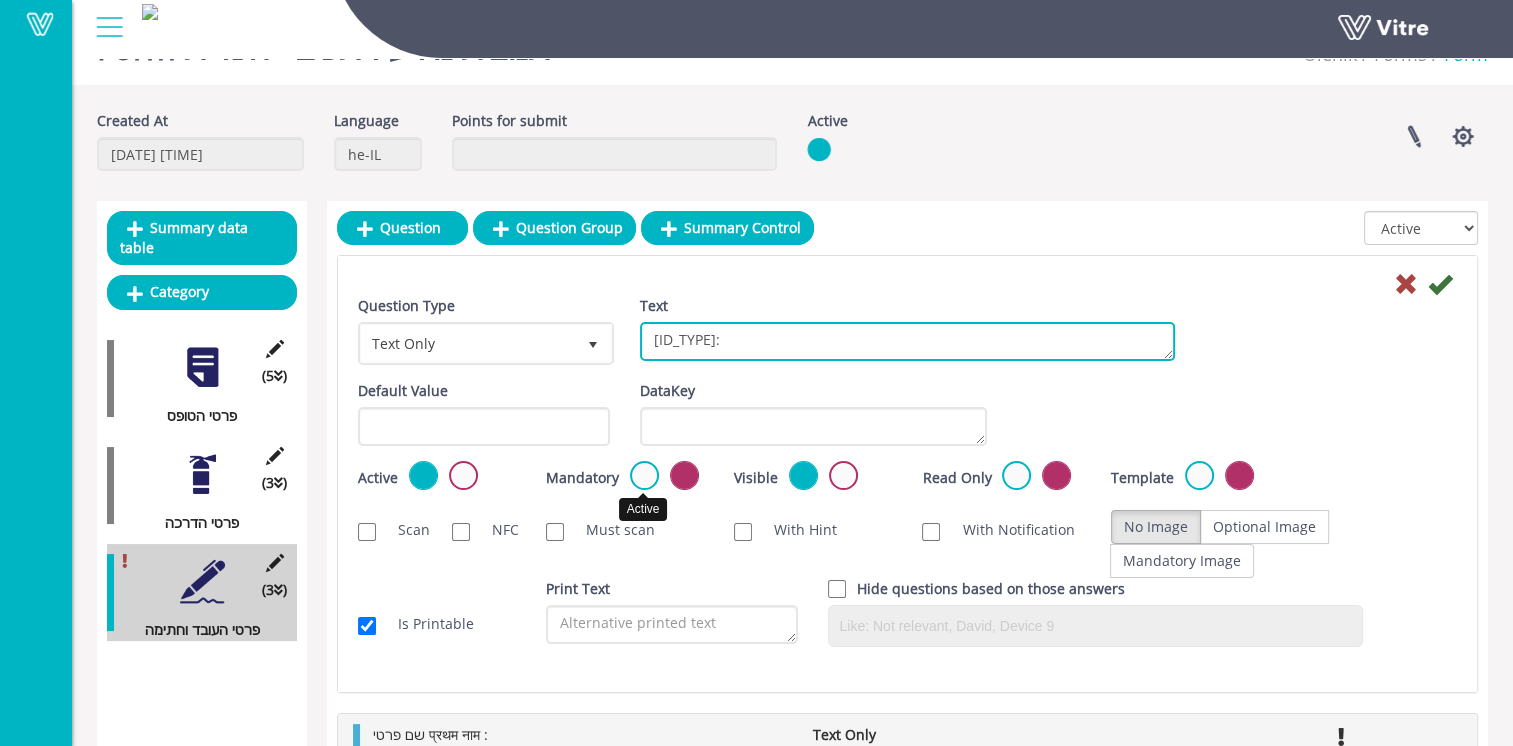 type on "ת.ז/דרכון आईडी :" 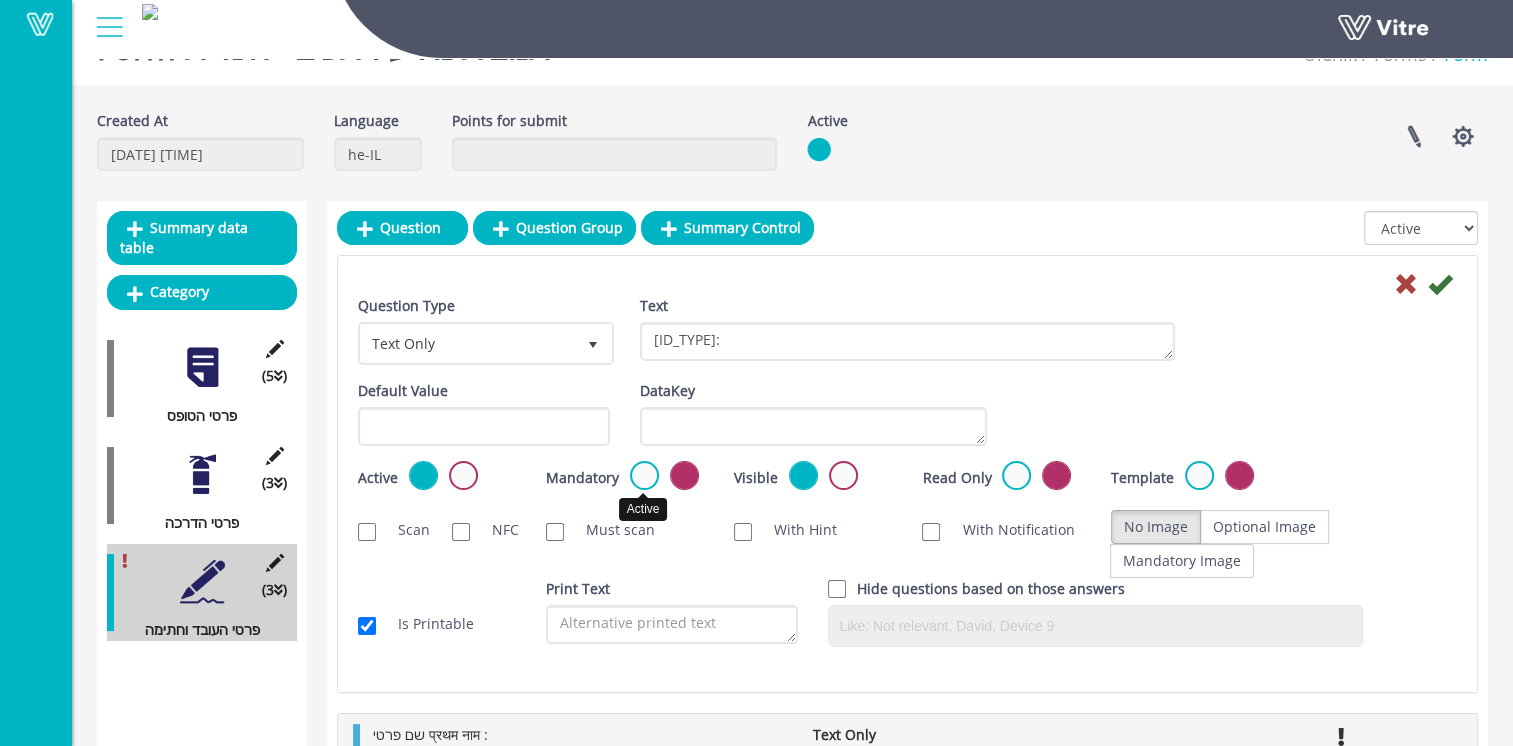 click at bounding box center (644, 475) 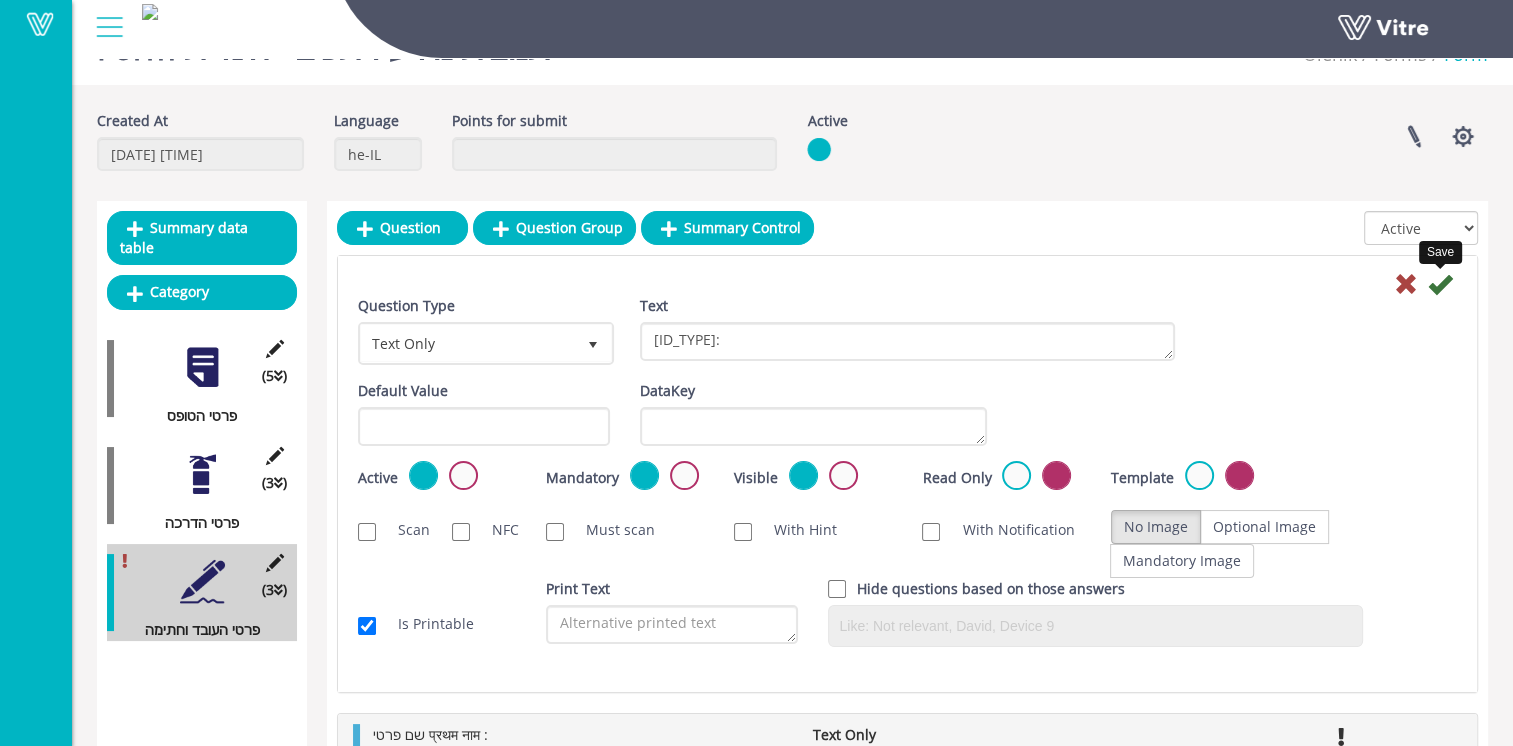 click at bounding box center [1440, 284] 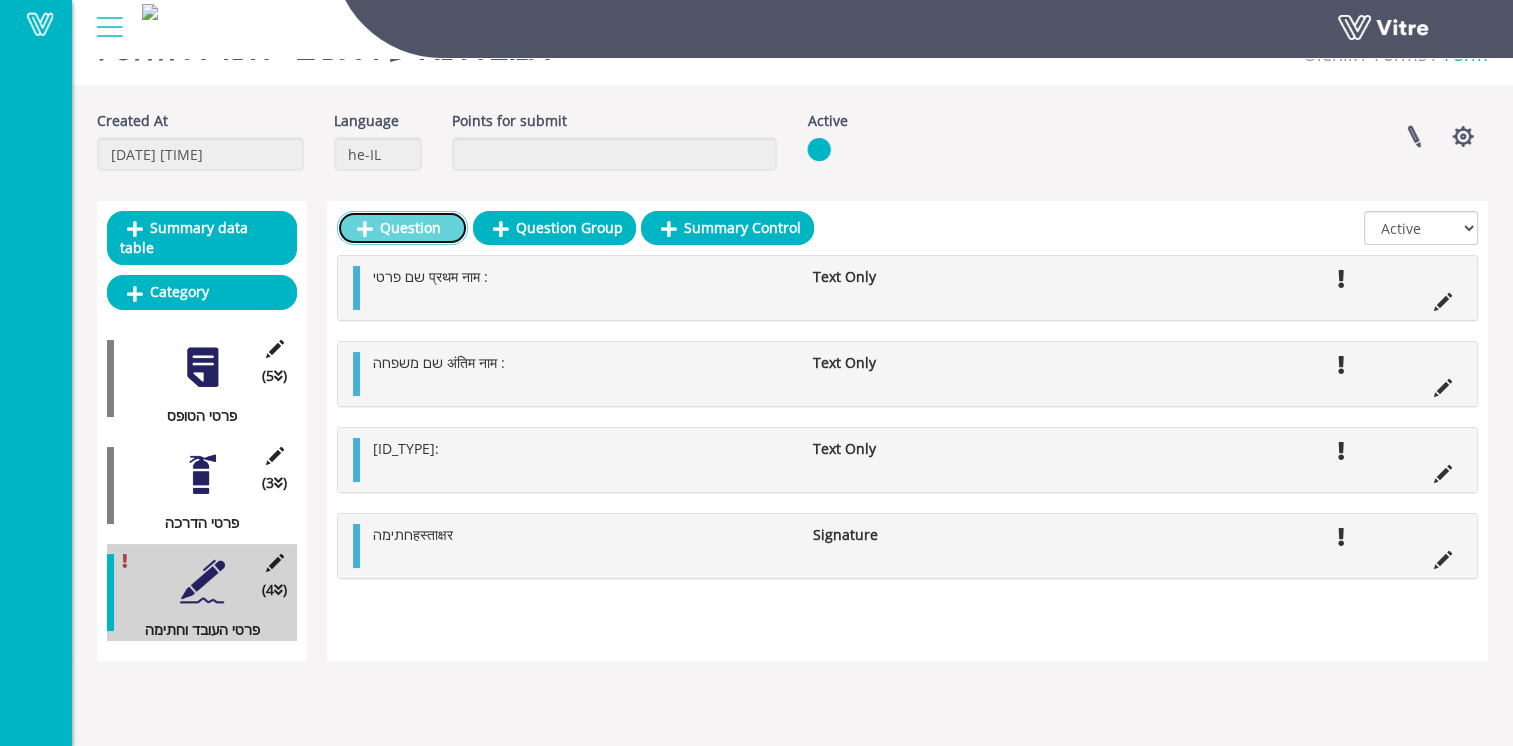 click on "Question" at bounding box center [402, 228] 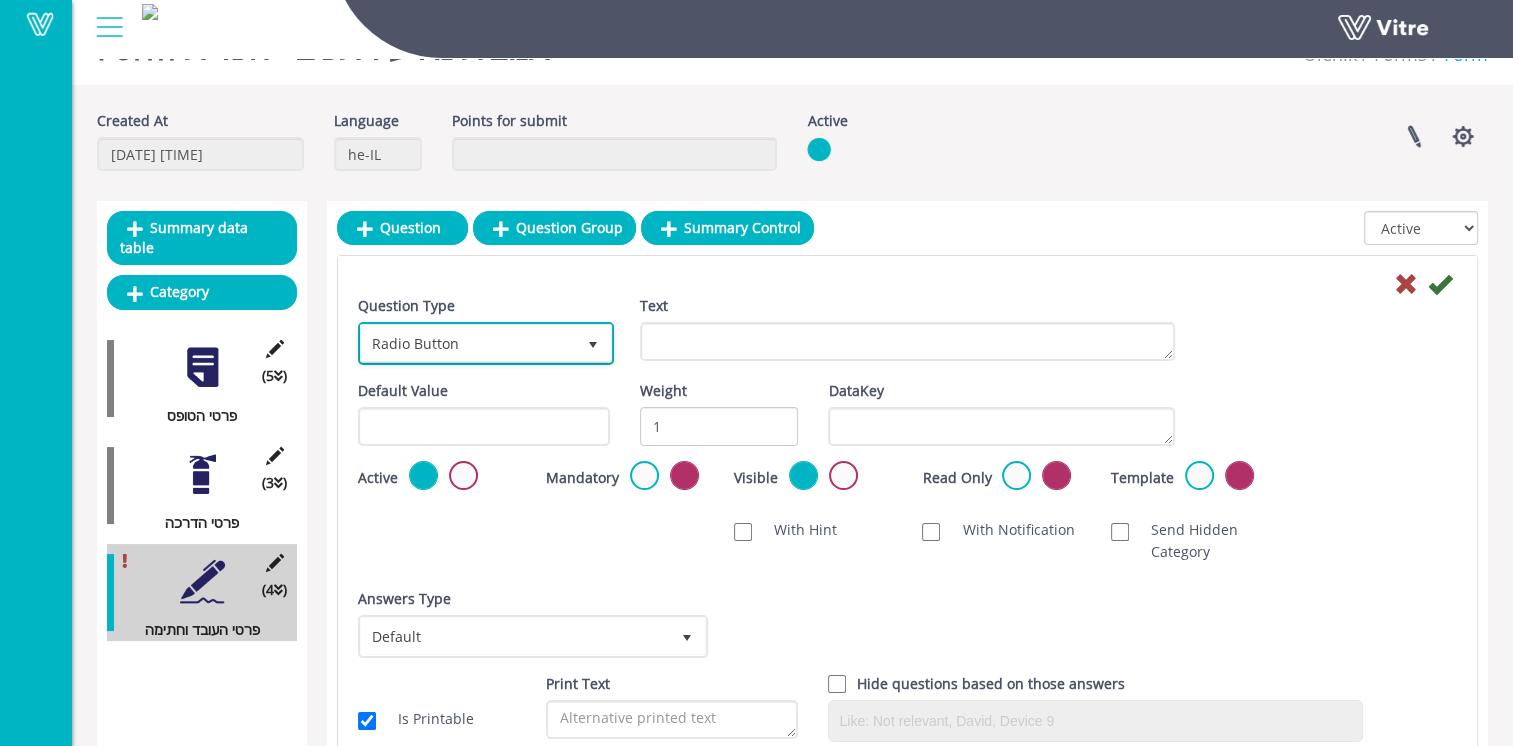 click on "Radio Button" at bounding box center (468, 343) 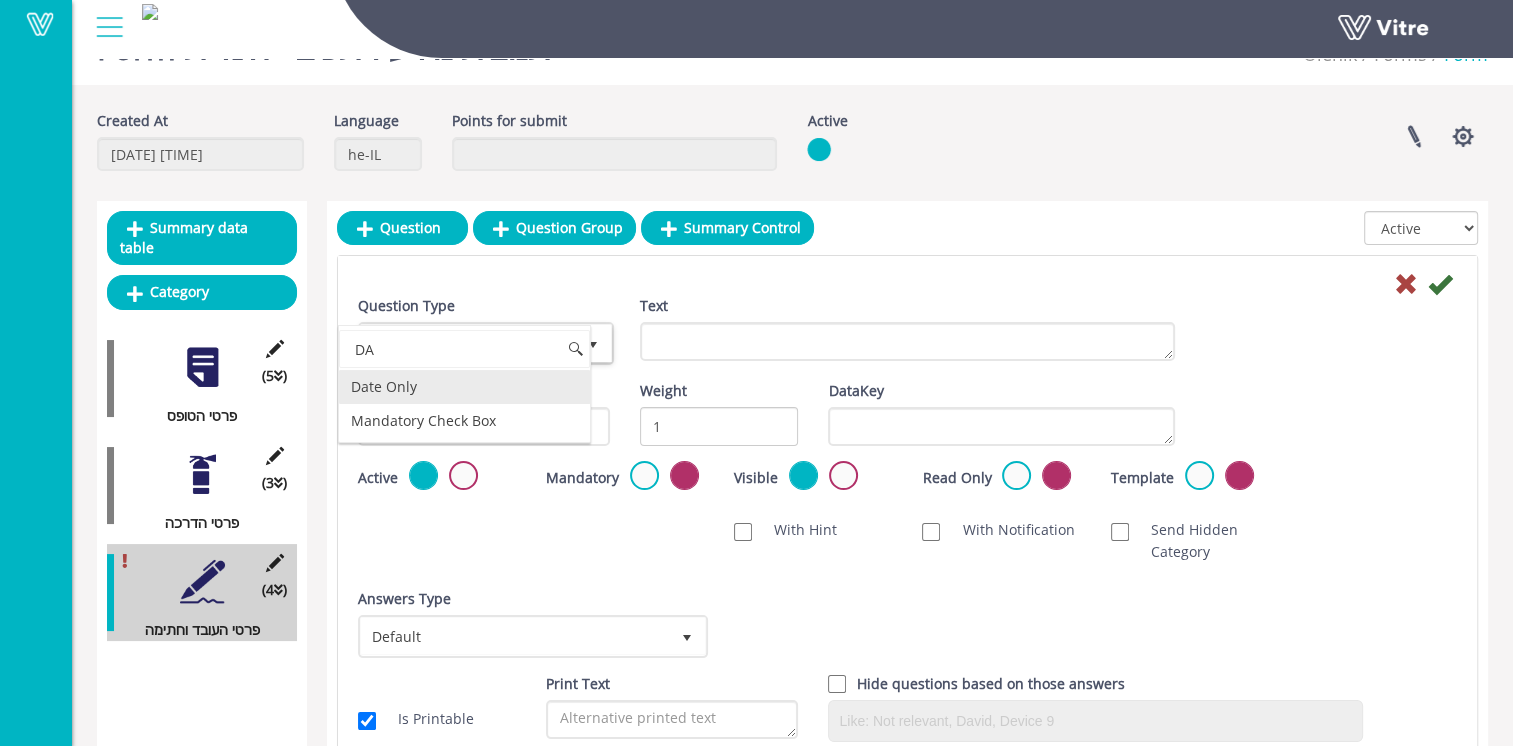 click on "Date Only" at bounding box center [464, 387] 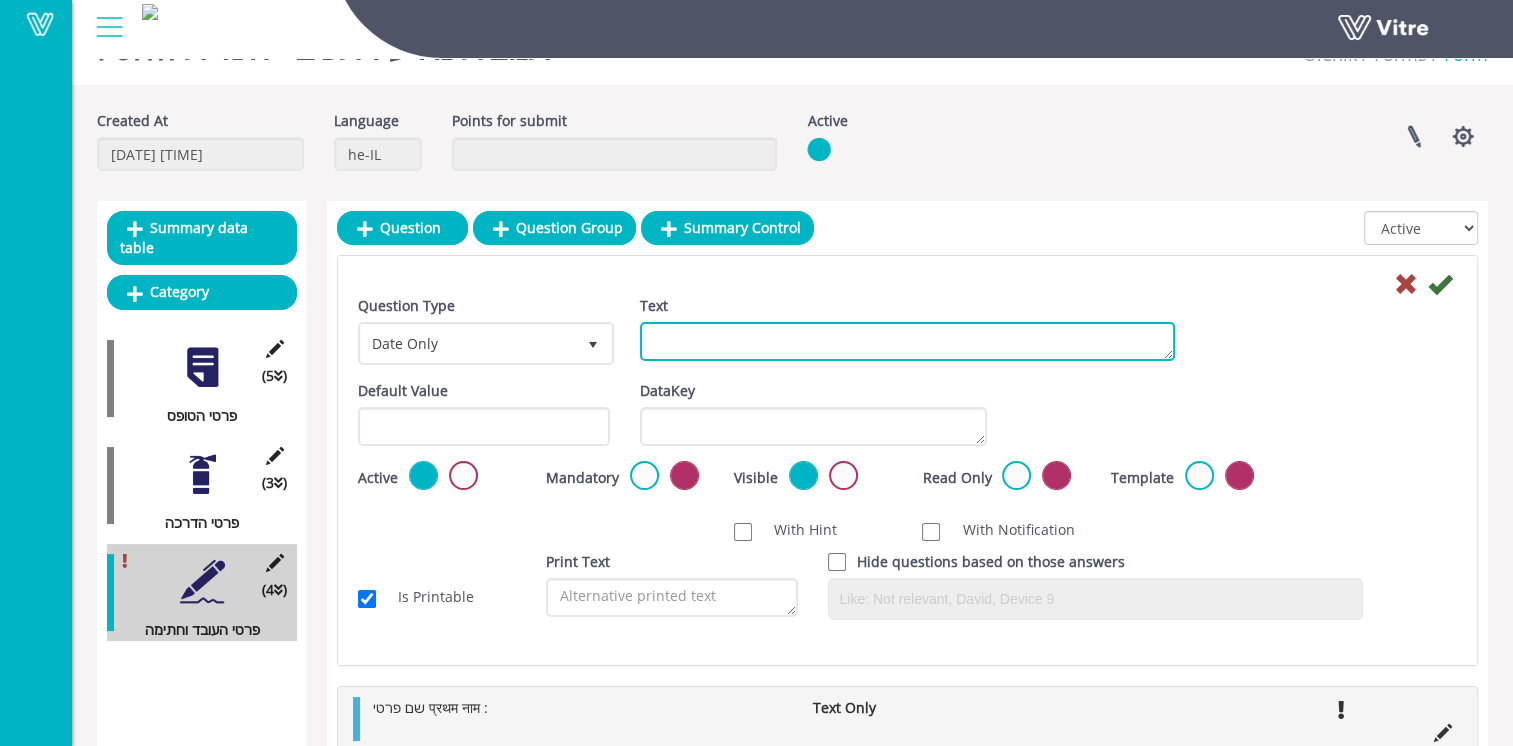 click on "Text" at bounding box center [907, 341] 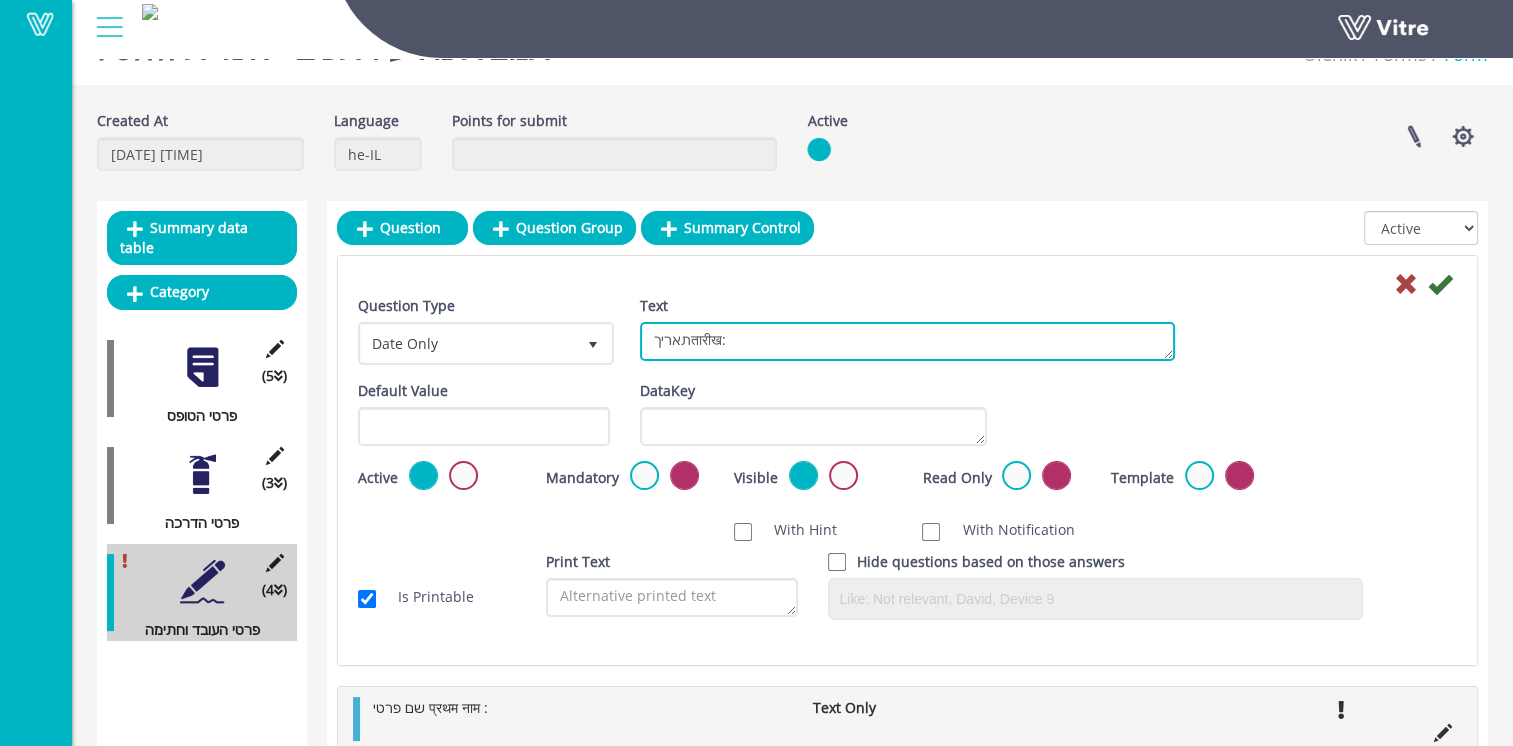 click on "תאריךतारीख:" at bounding box center [907, 341] 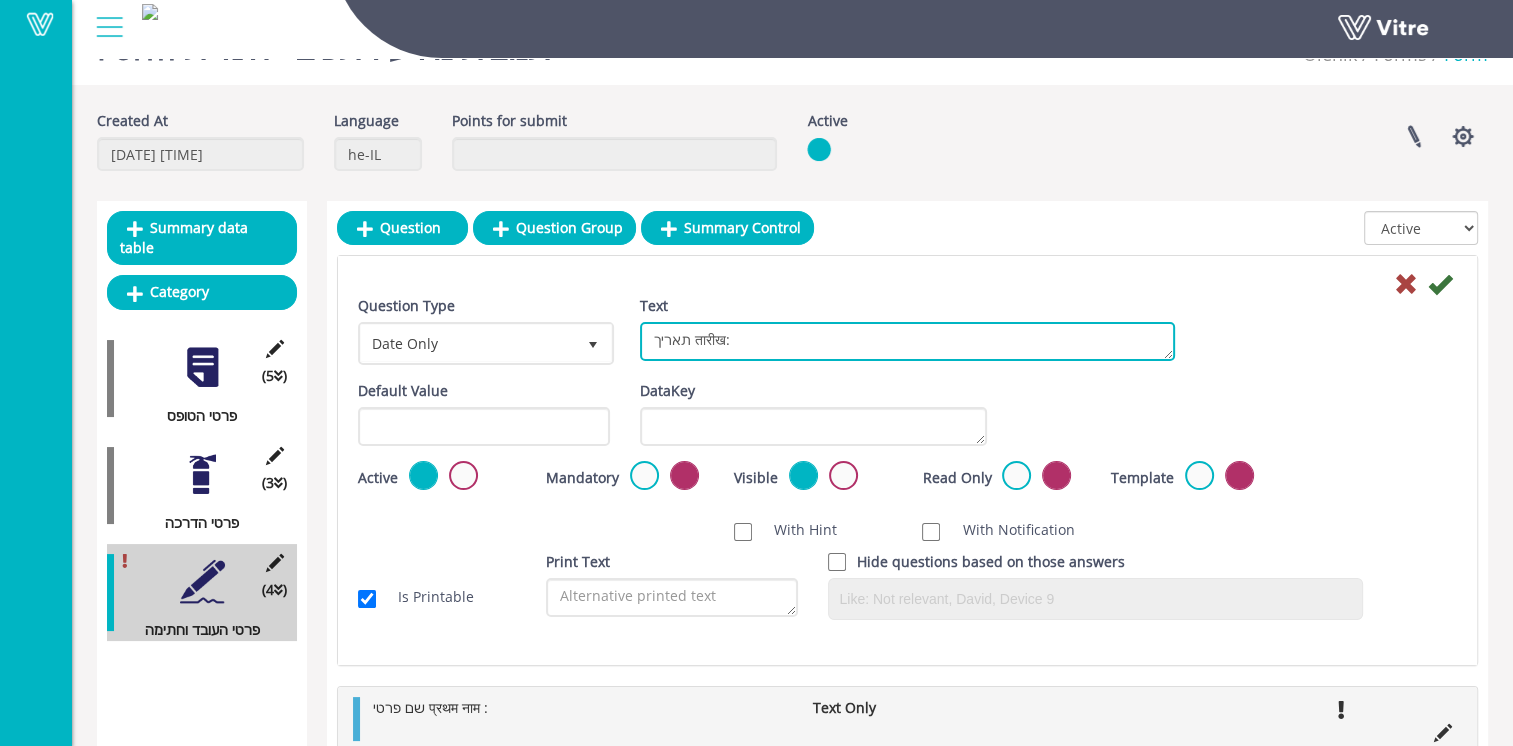 click on "תאריך तारीख:" at bounding box center (907, 341) 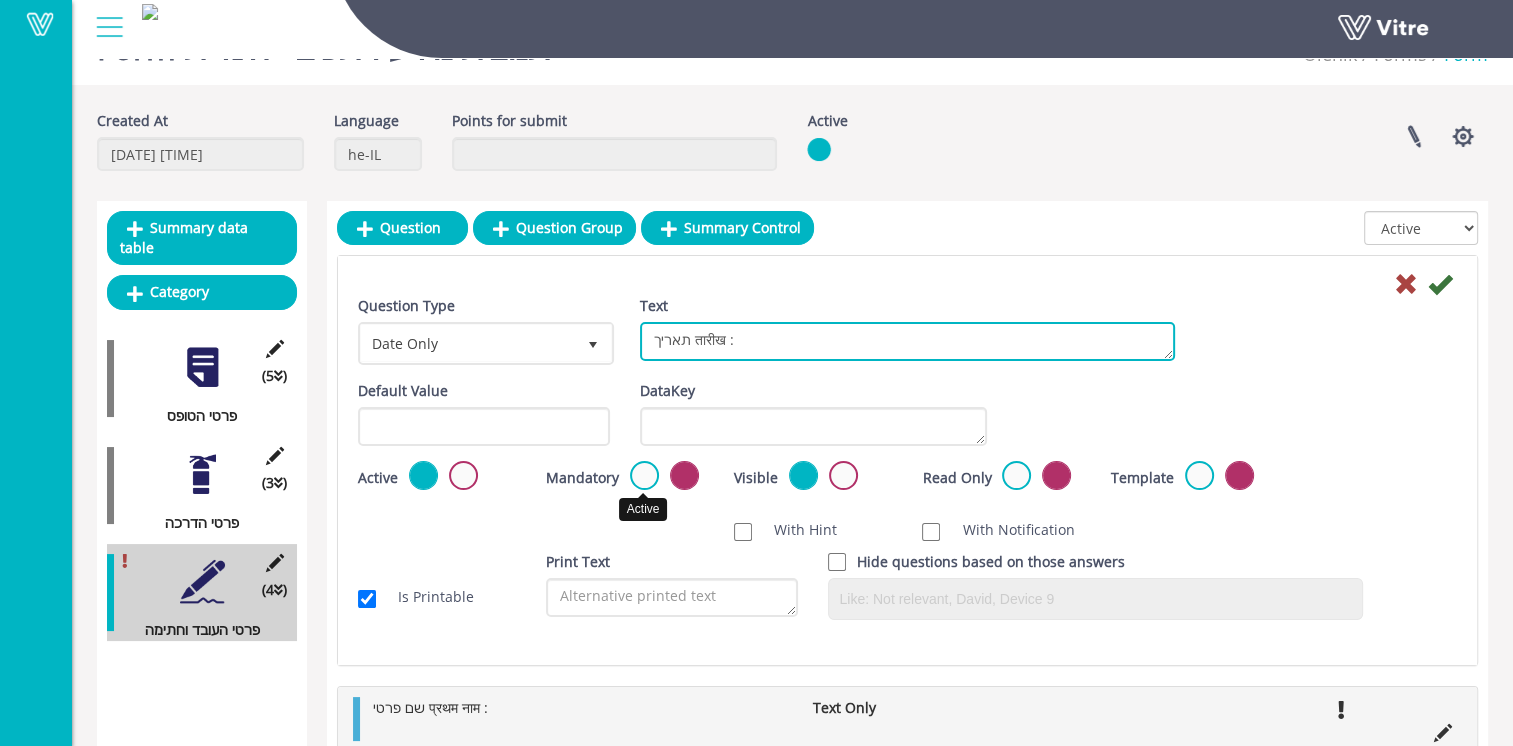 type on "תאריך तारीख :" 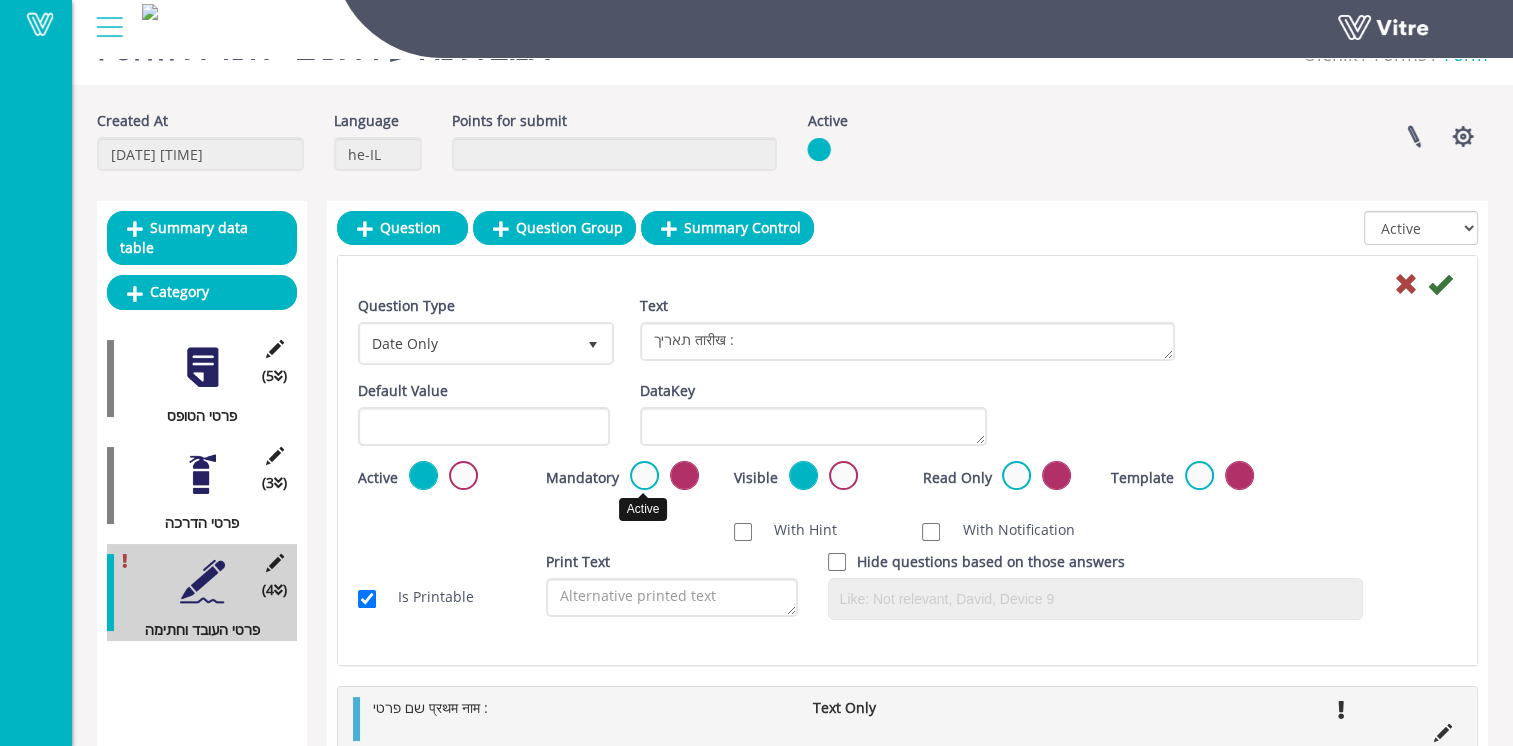click at bounding box center [644, 475] 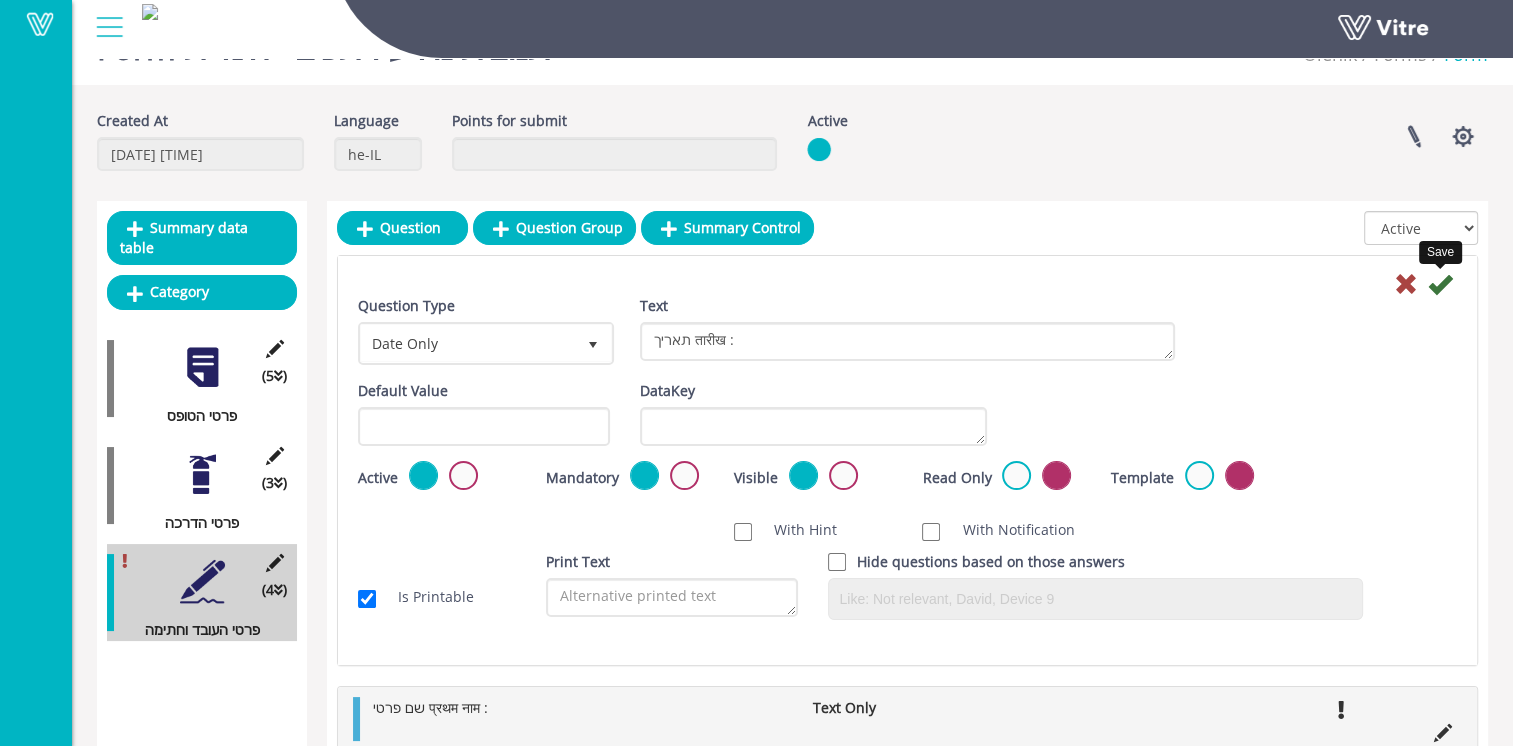 click at bounding box center (1440, 284) 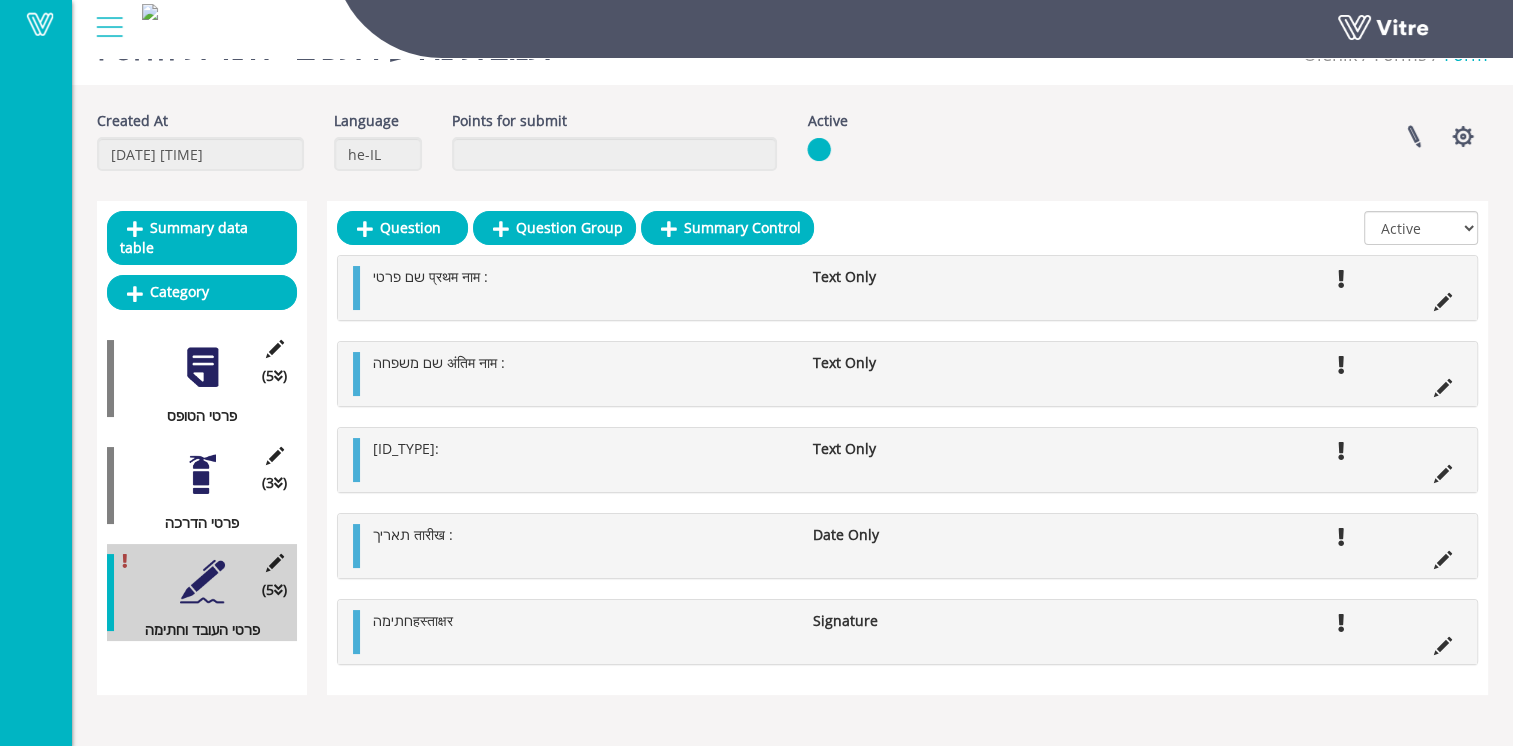 click at bounding box center (1443, 643) 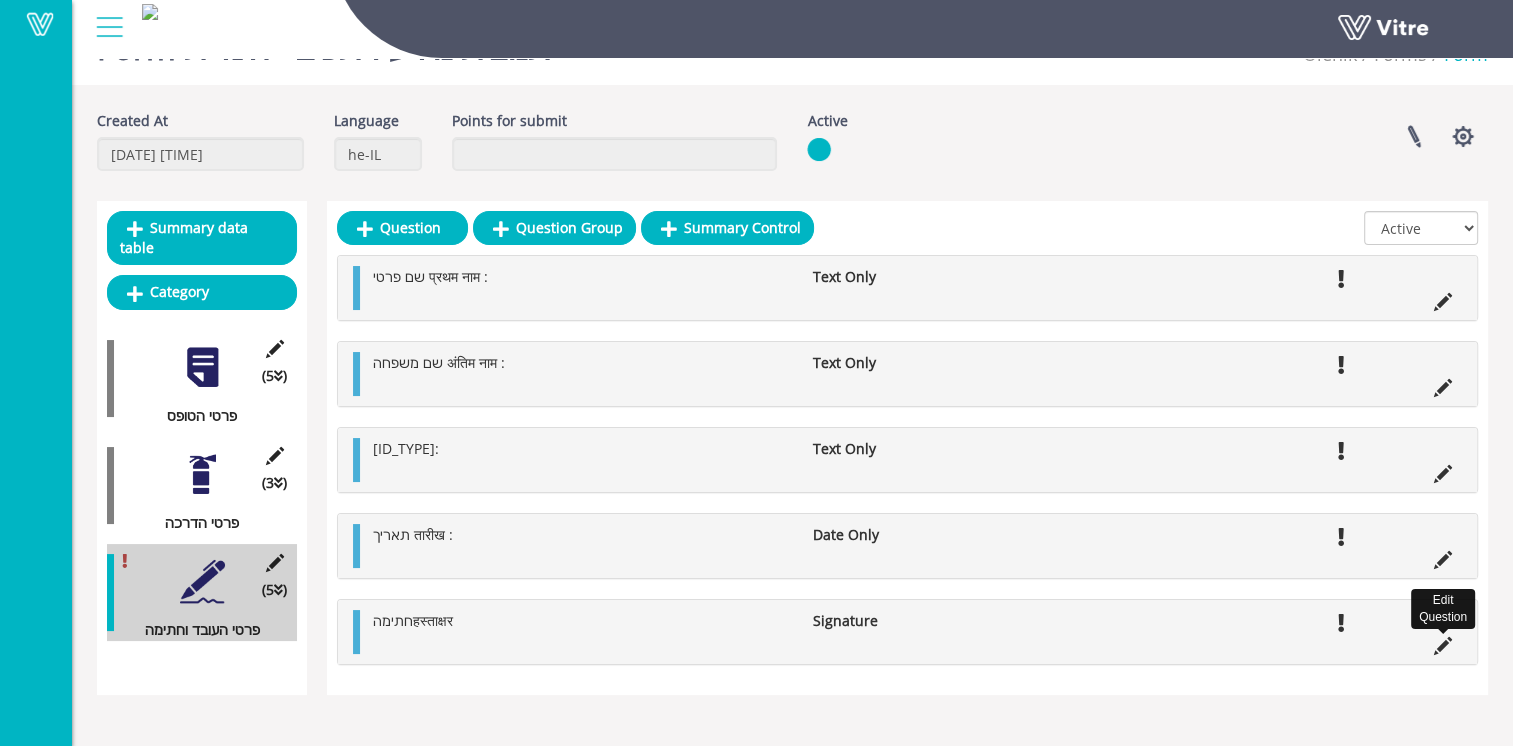click at bounding box center (1443, 646) 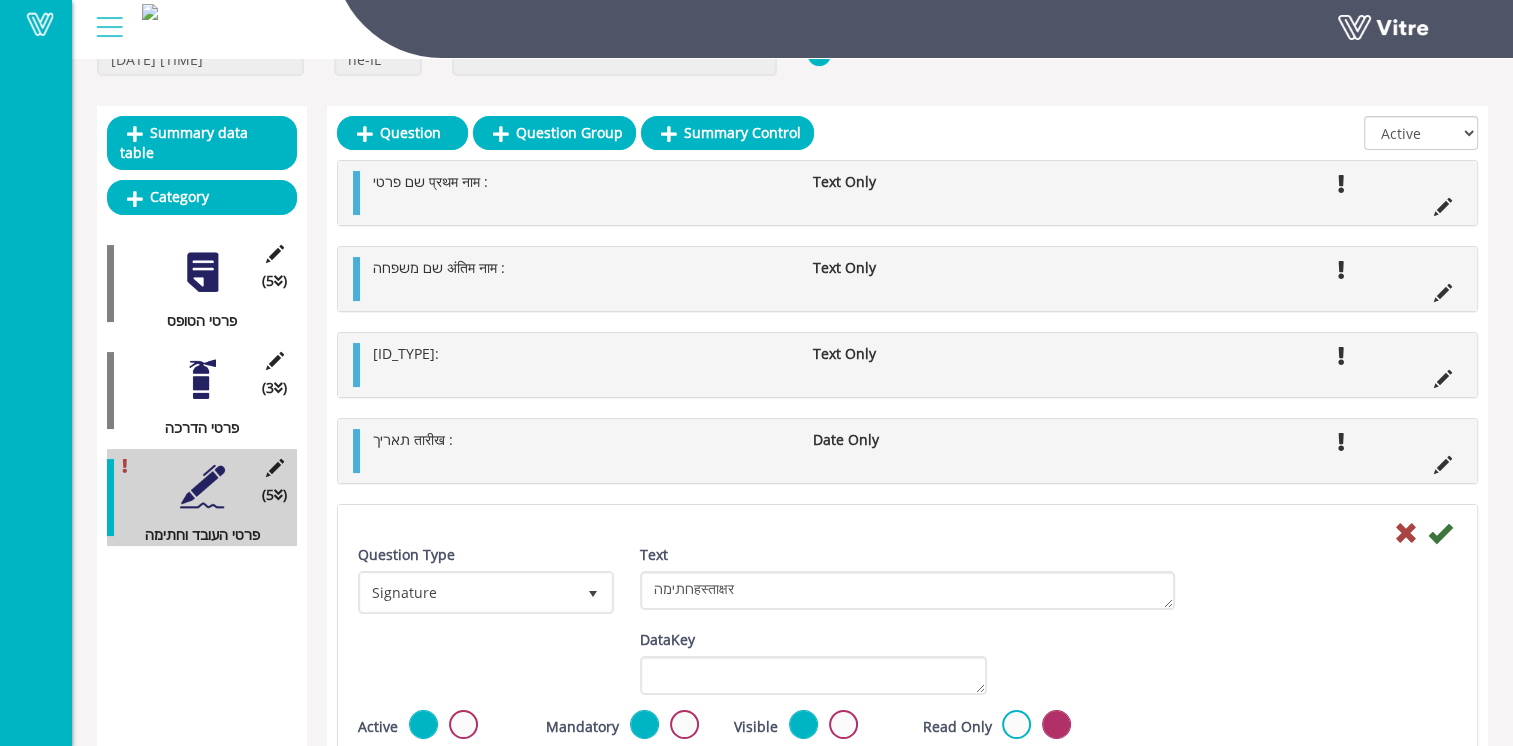 scroll, scrollTop: 250, scrollLeft: 0, axis: vertical 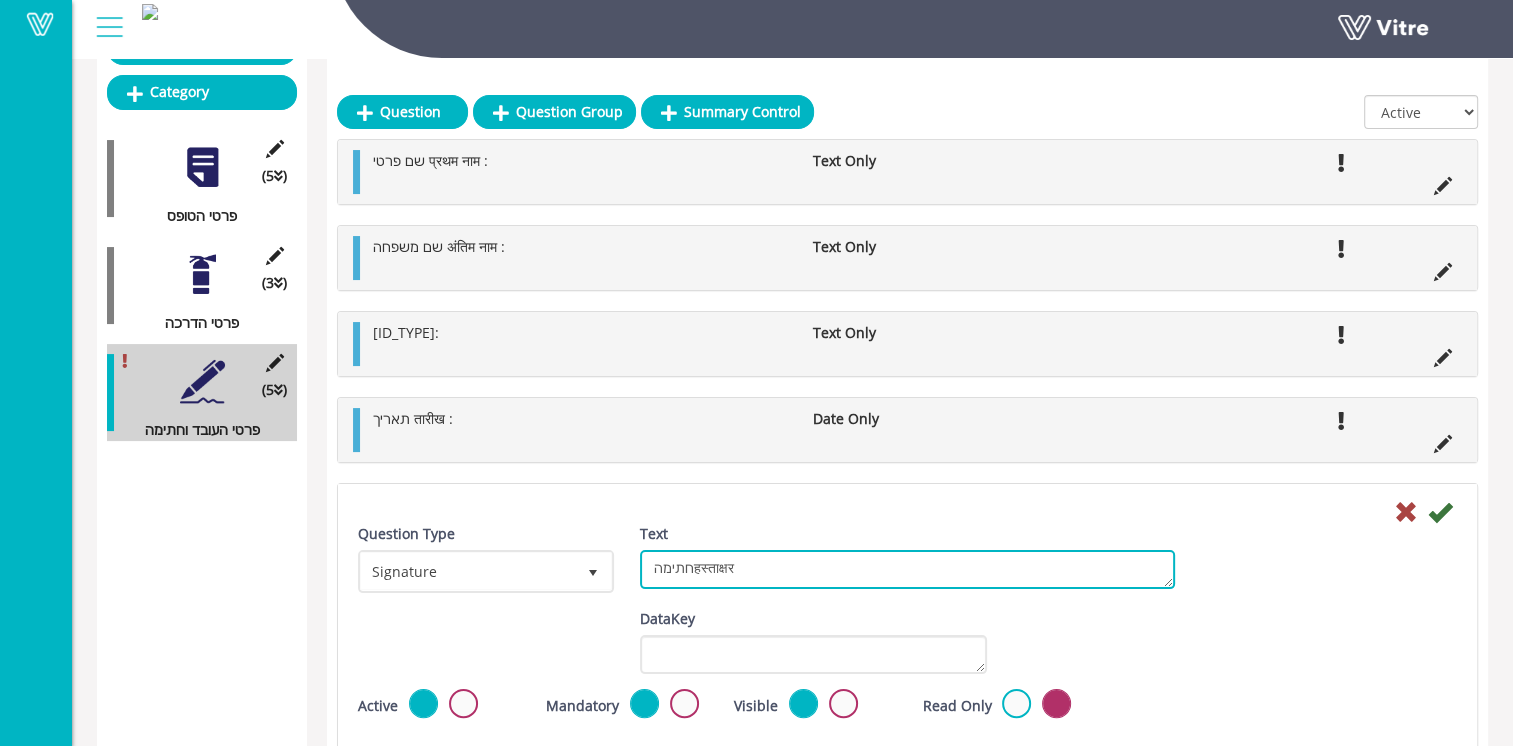 click on "חתימהहस्ताक्षर" at bounding box center [907, 569] 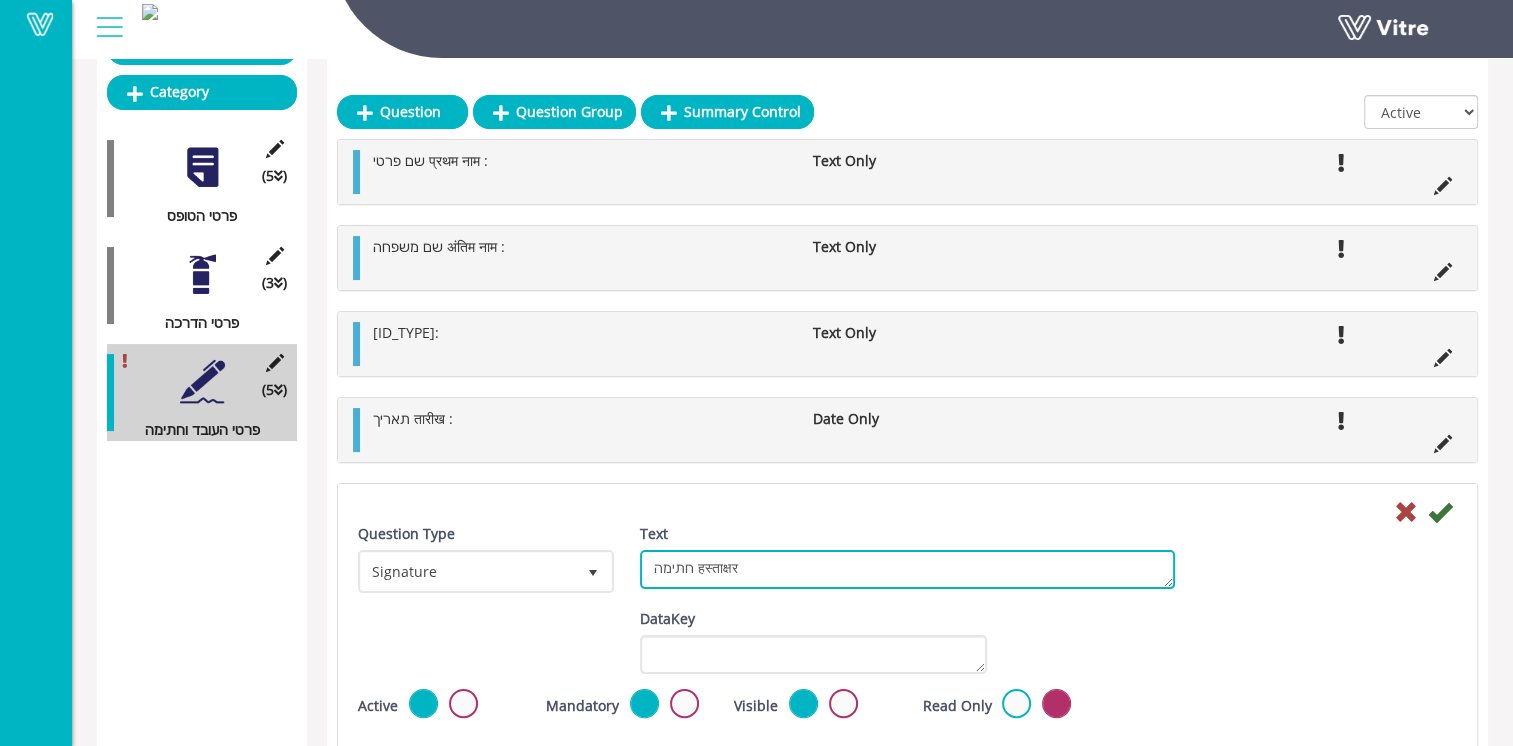 click on "חתימהहस्ताक्षर" at bounding box center (907, 569) 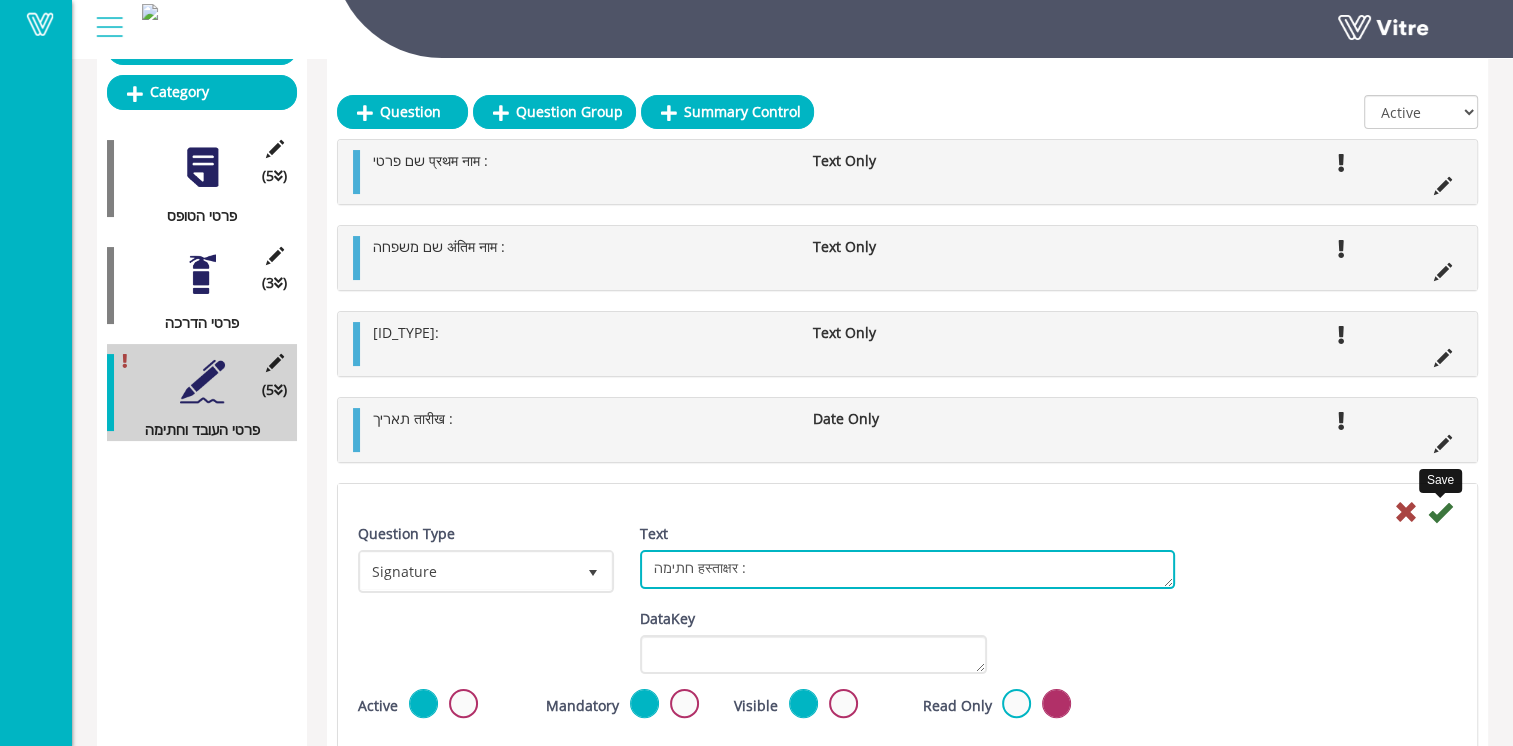 type on "חתימה हस्ताक्षर :" 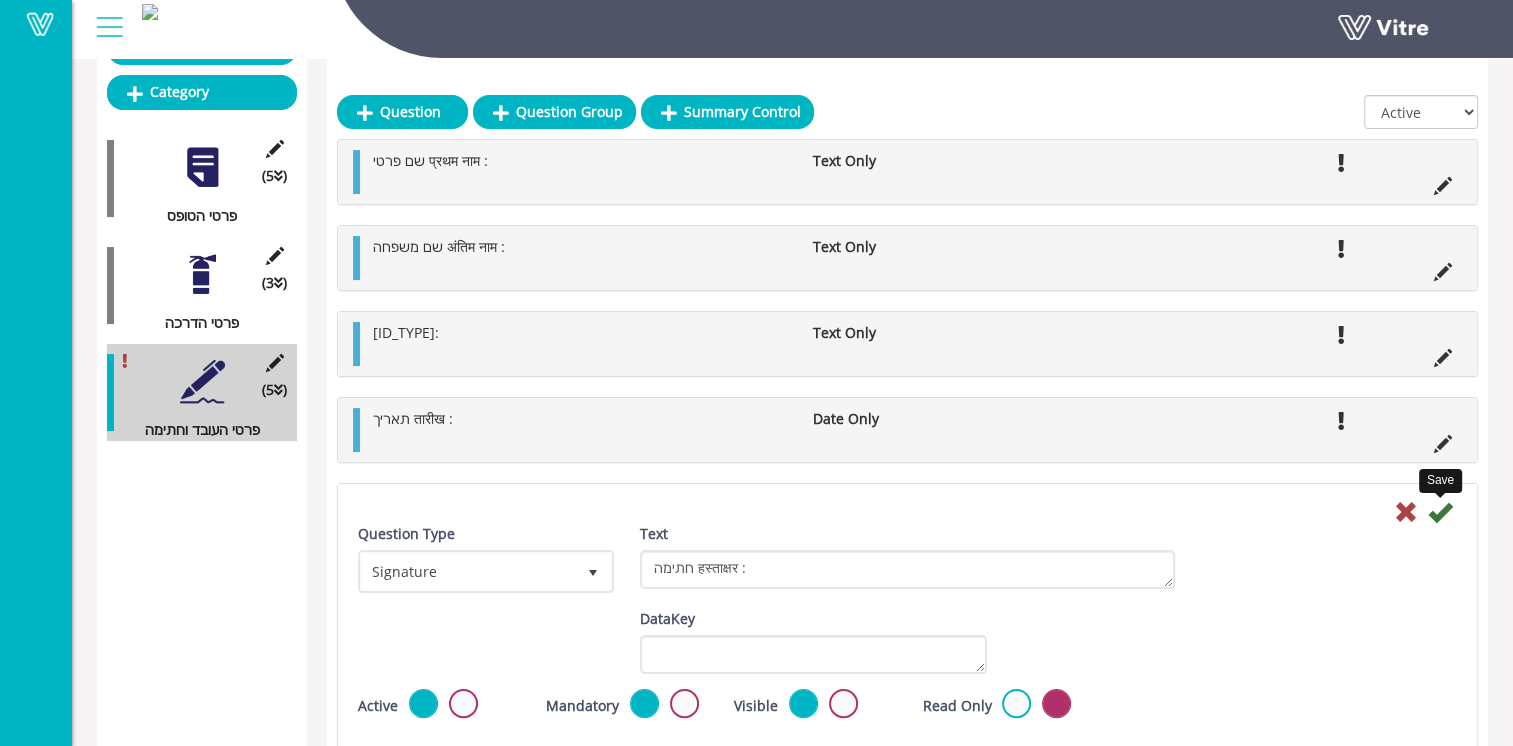 click at bounding box center (1440, 512) 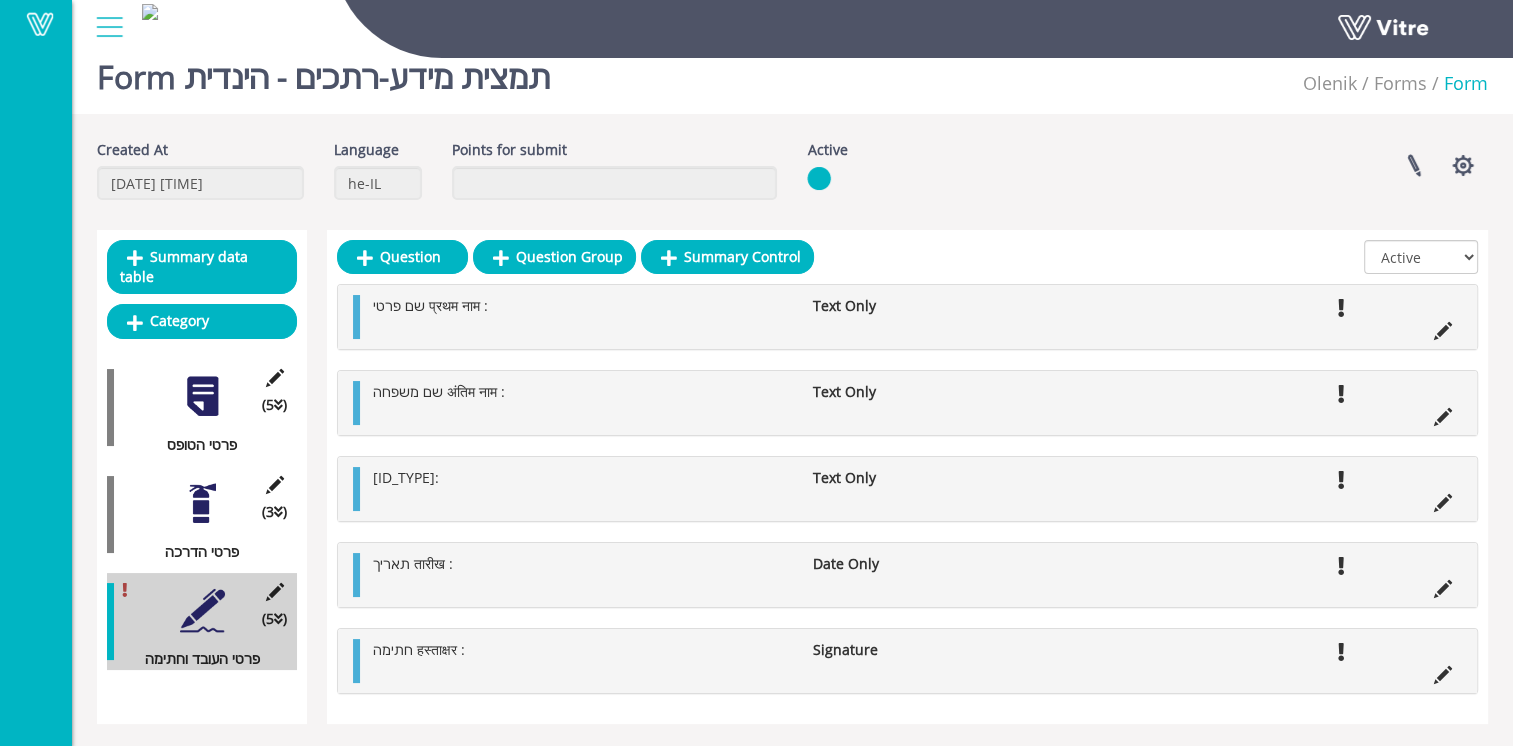 scroll, scrollTop: 0, scrollLeft: 0, axis: both 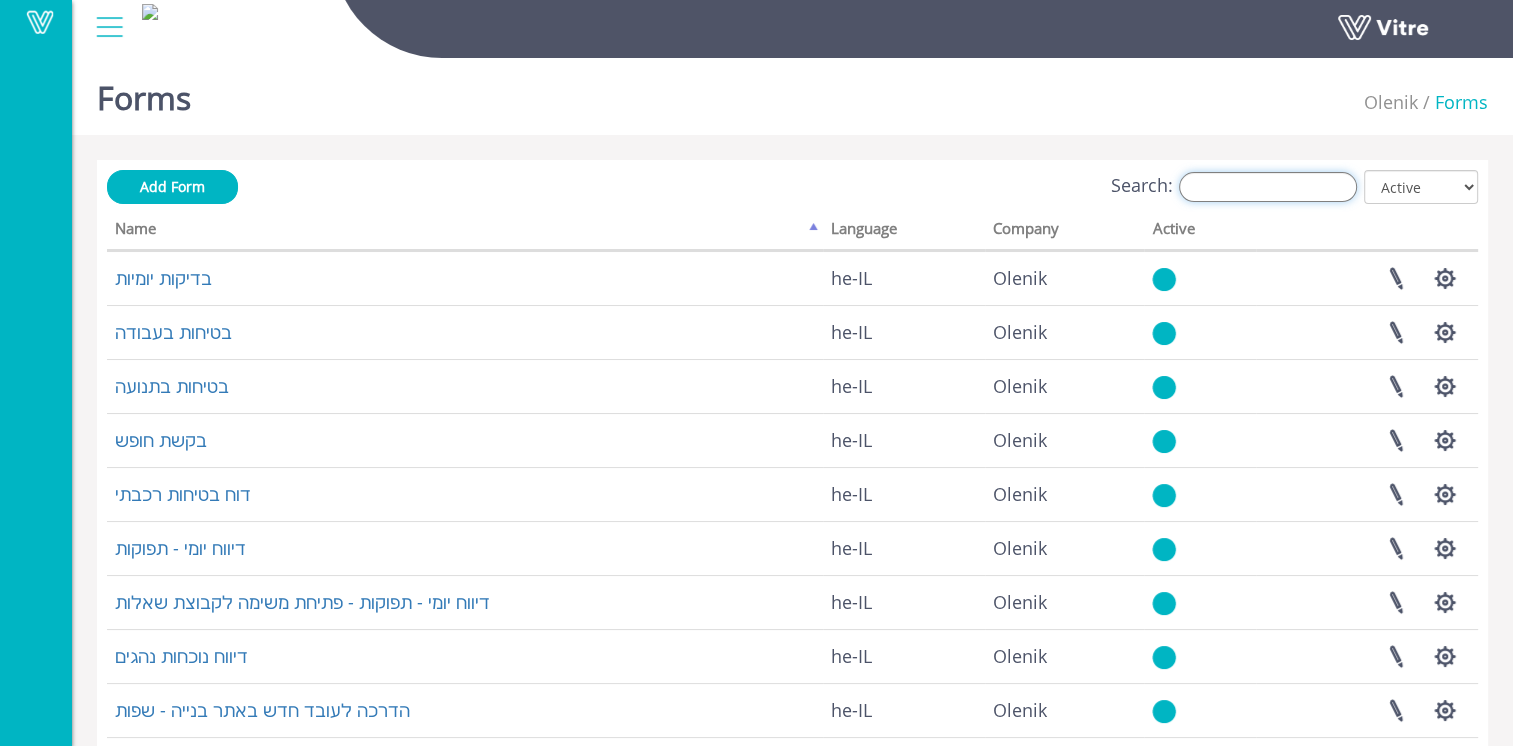 click on "Search:" at bounding box center [1268, 187] 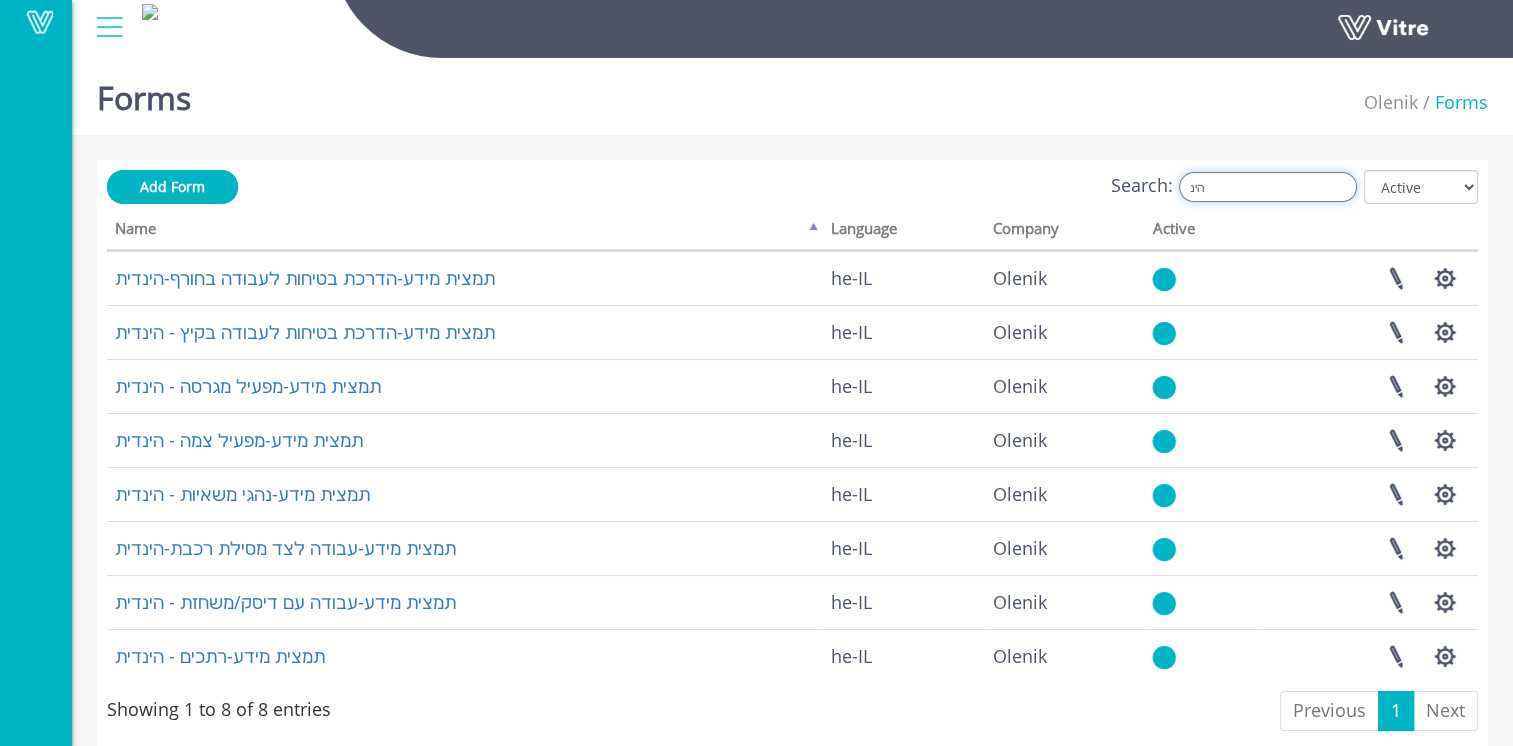 drag, startPoint x: 1234, startPoint y: 195, endPoint x: 1132, endPoint y: 192, distance: 102.044106 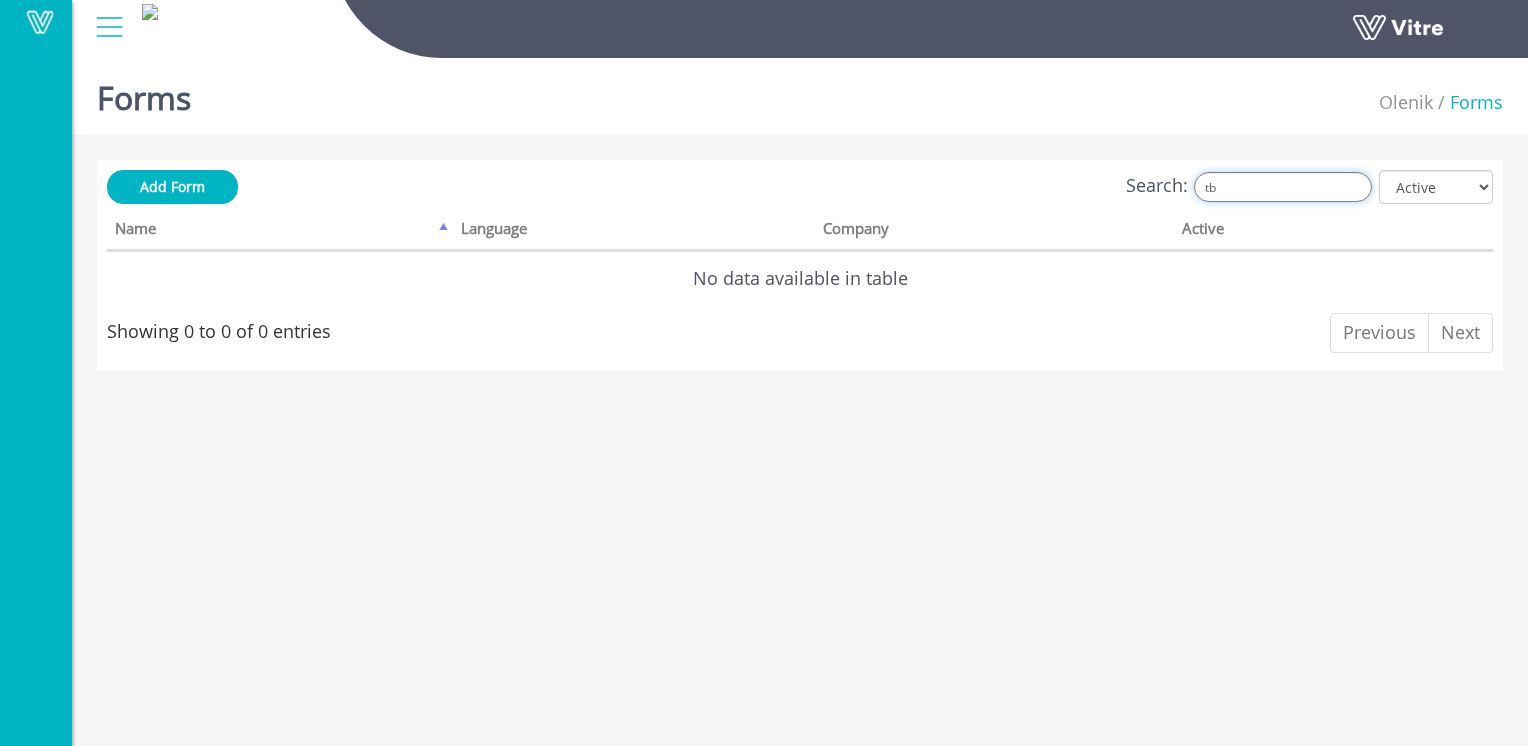 type on "t" 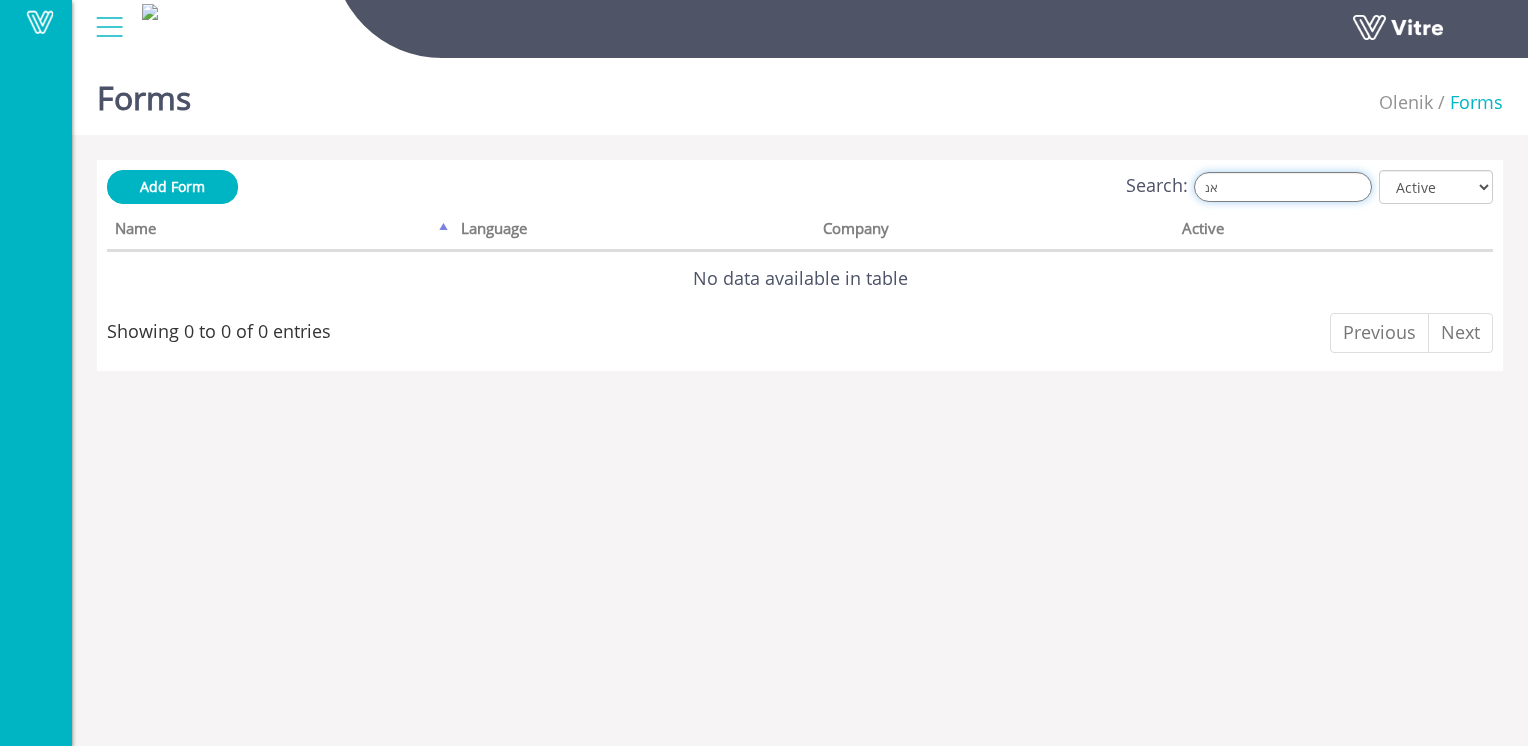 type on "א" 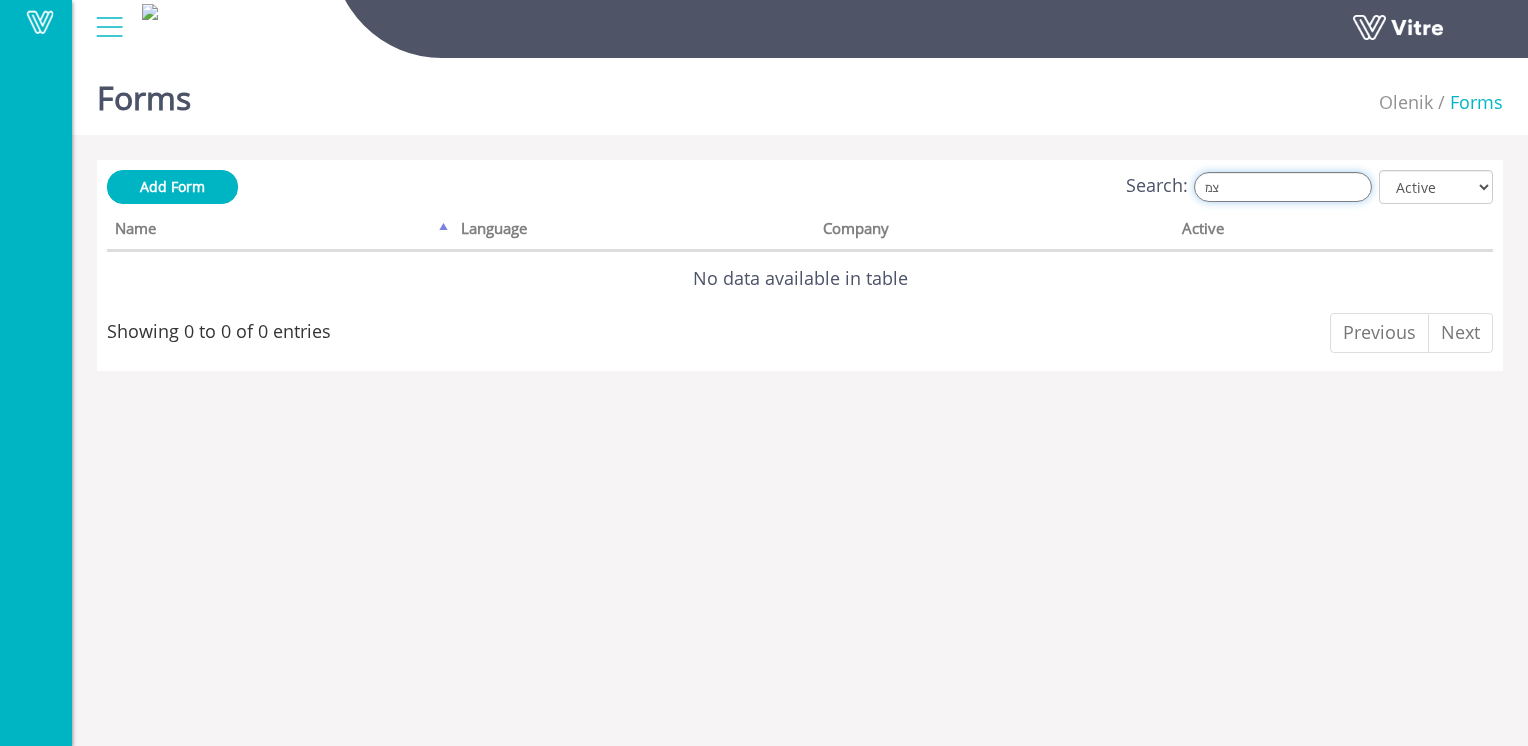 type on "צ" 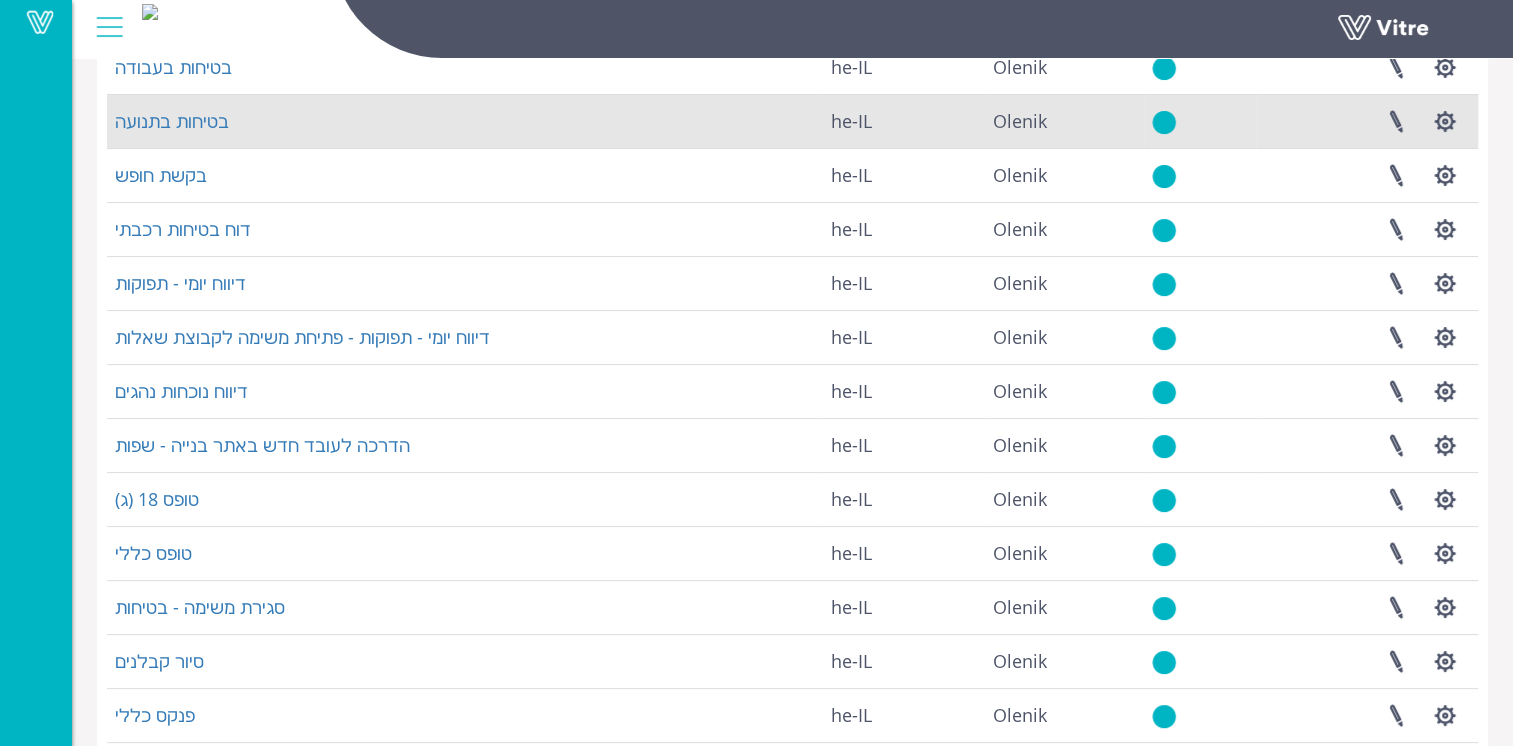 scroll, scrollTop: 300, scrollLeft: 0, axis: vertical 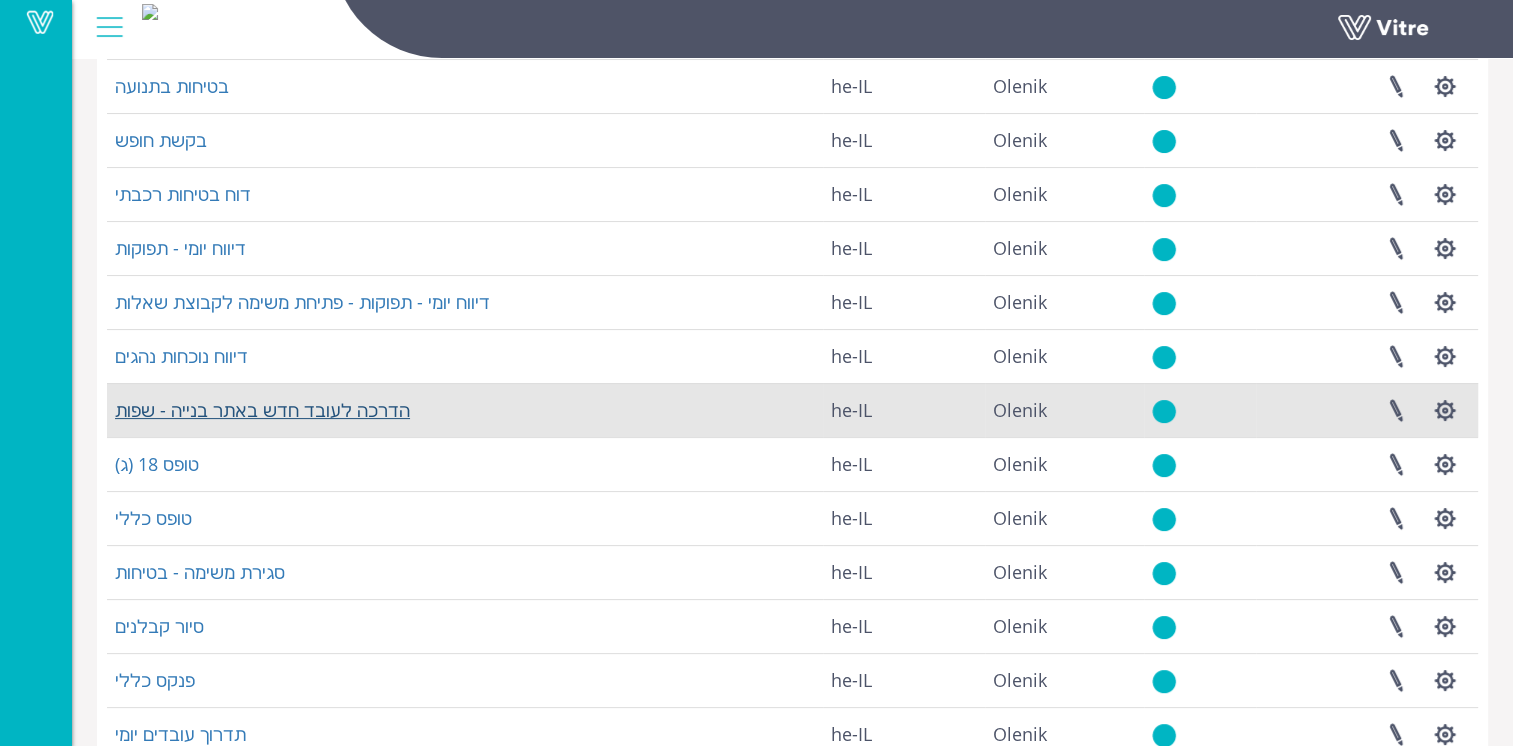 type 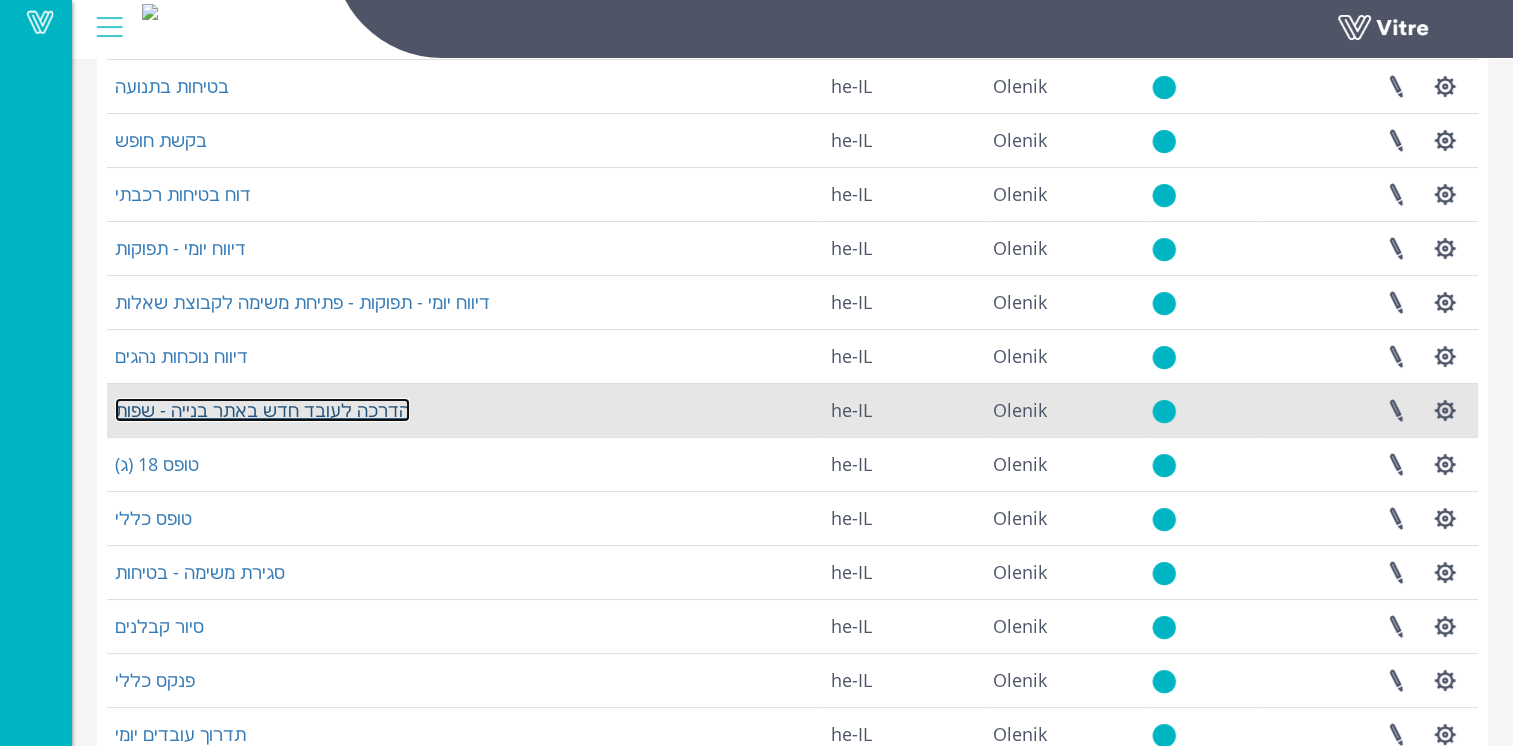 click on "הדרכה לעובד חדש באתר בנייה - שפות" at bounding box center [262, 410] 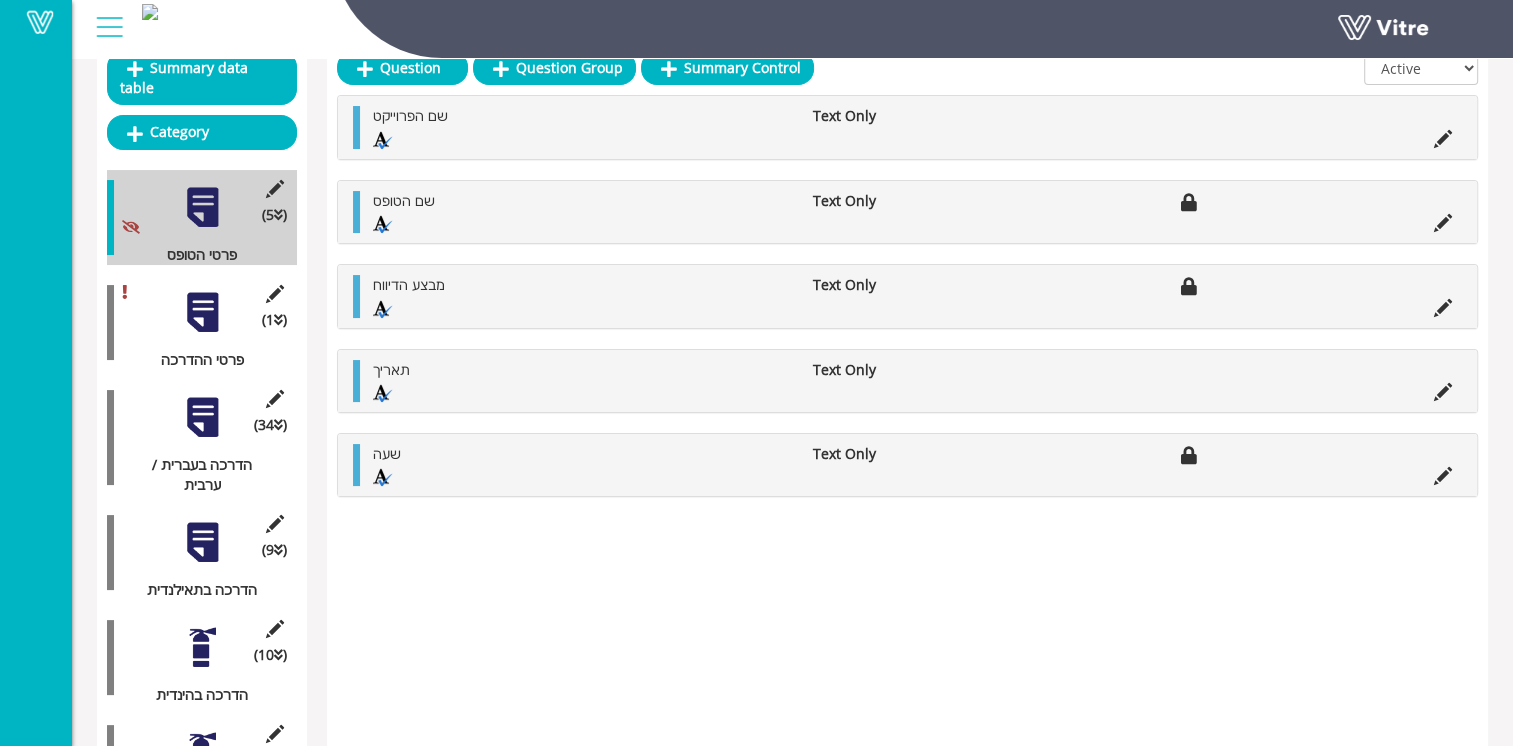 scroll, scrollTop: 100, scrollLeft: 0, axis: vertical 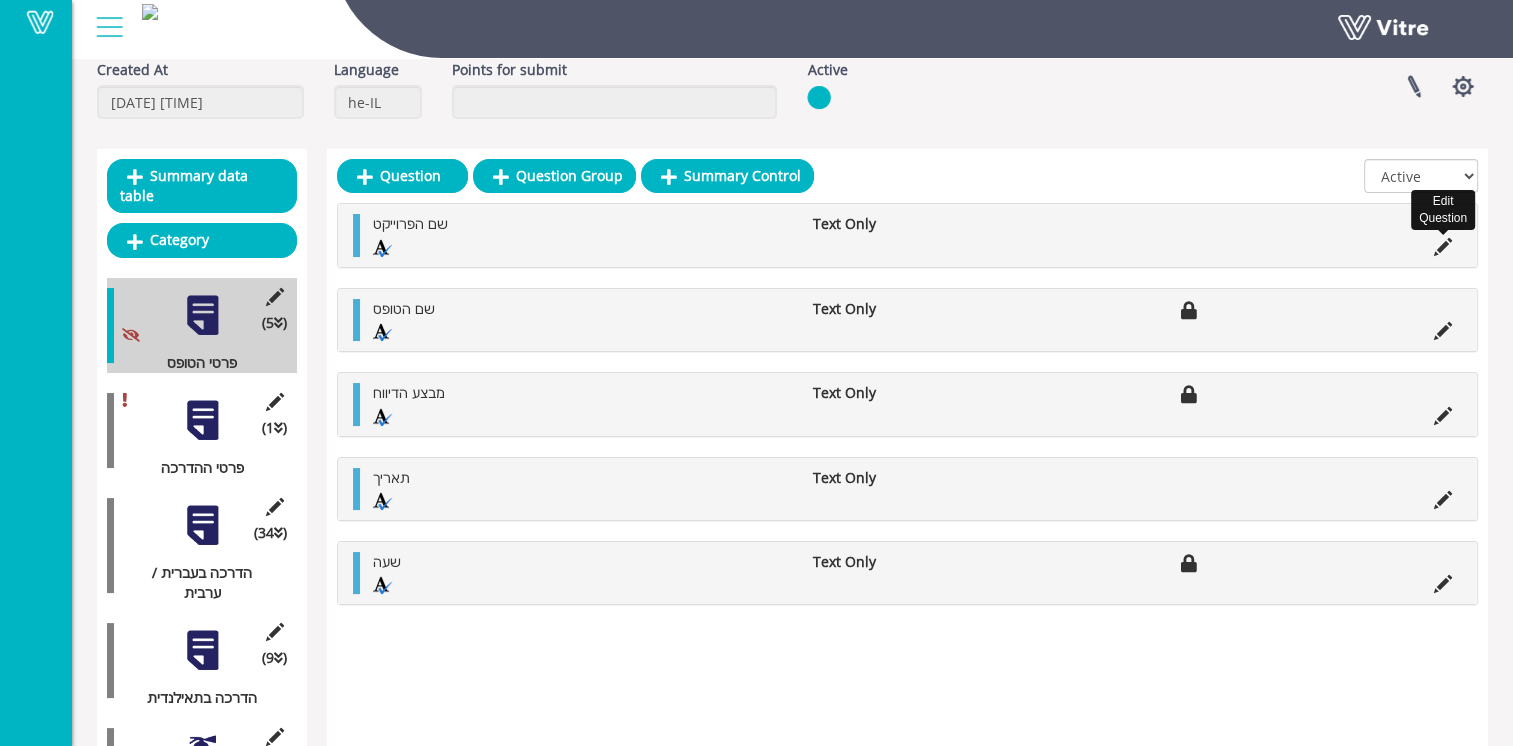 click at bounding box center (1443, 247) 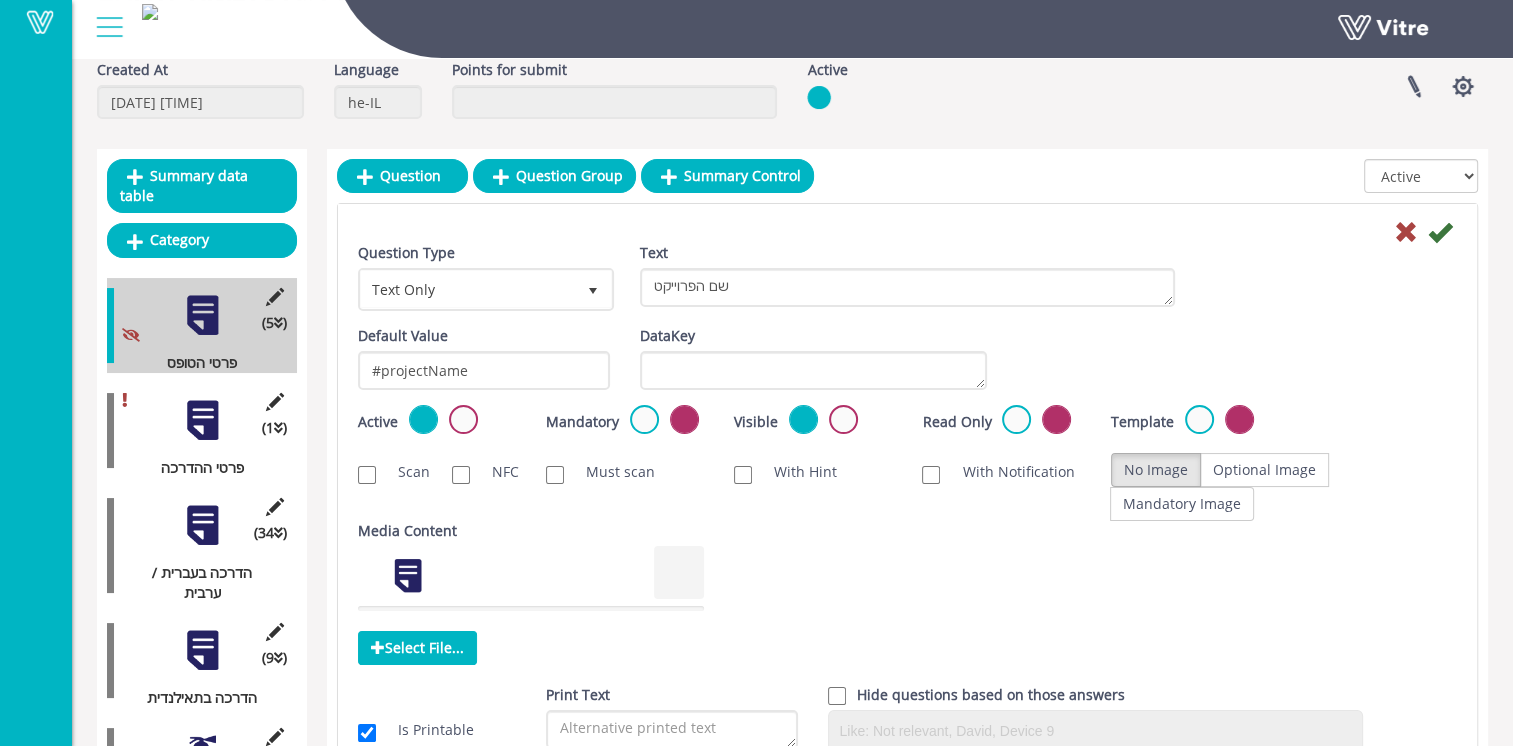 click at bounding box center [202, 315] 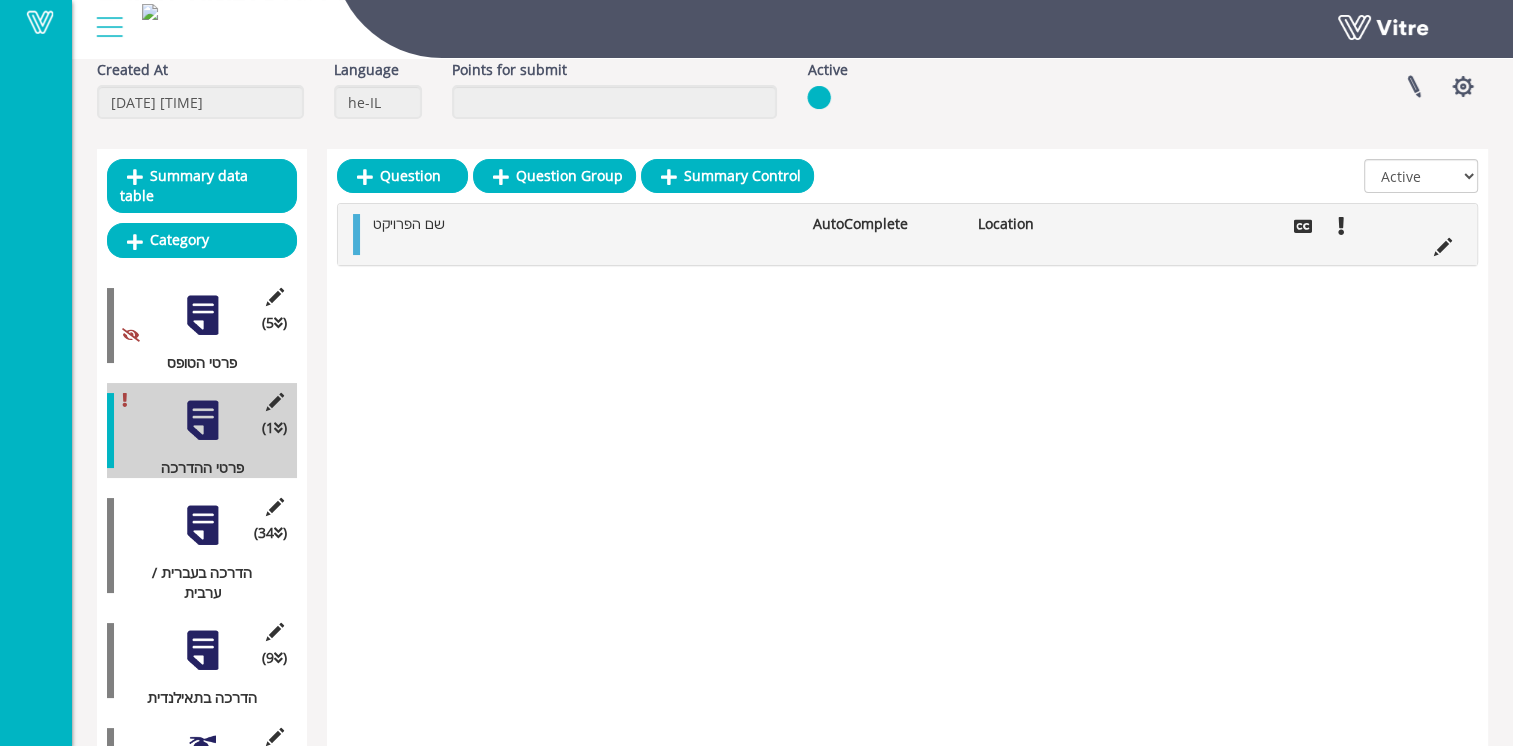 click at bounding box center [202, 315] 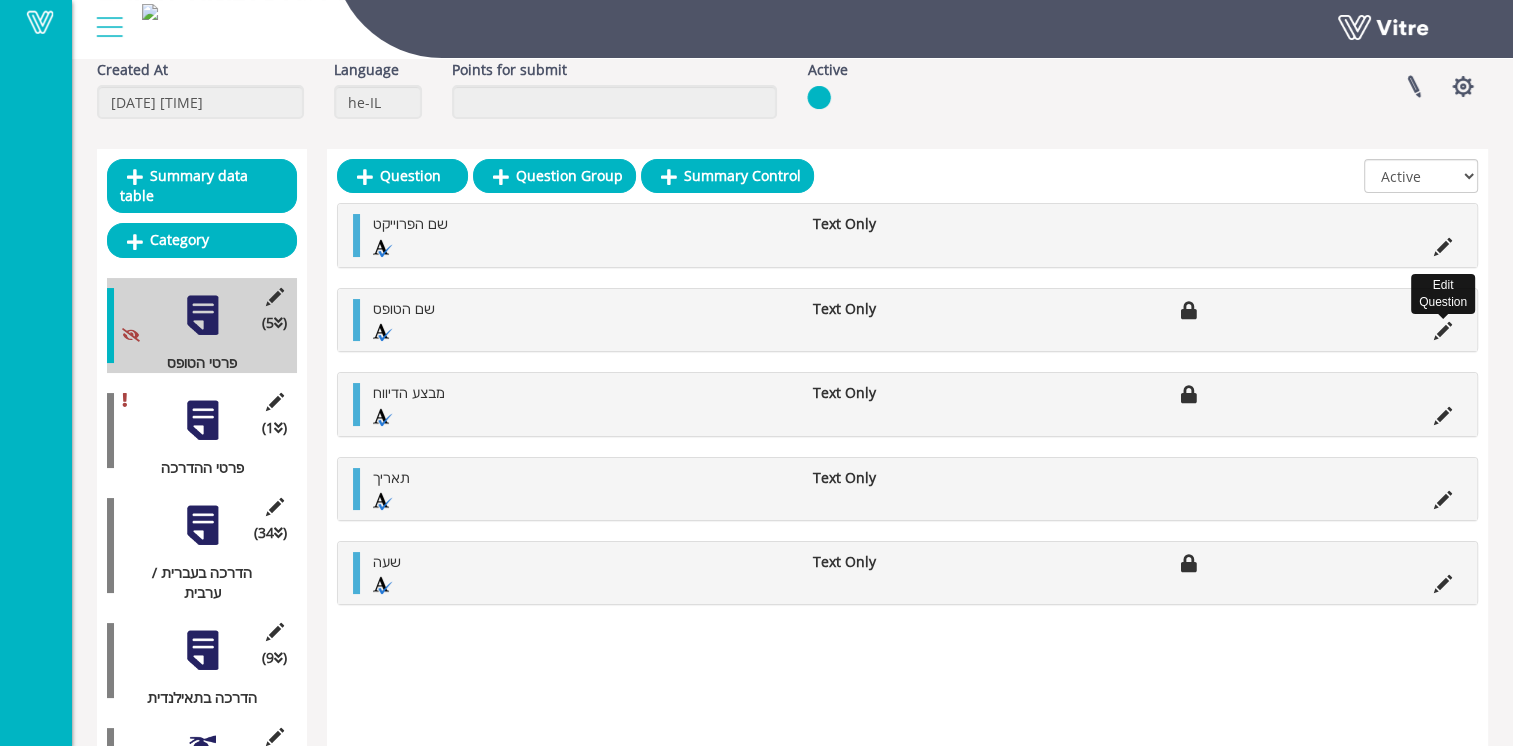click at bounding box center [1443, 331] 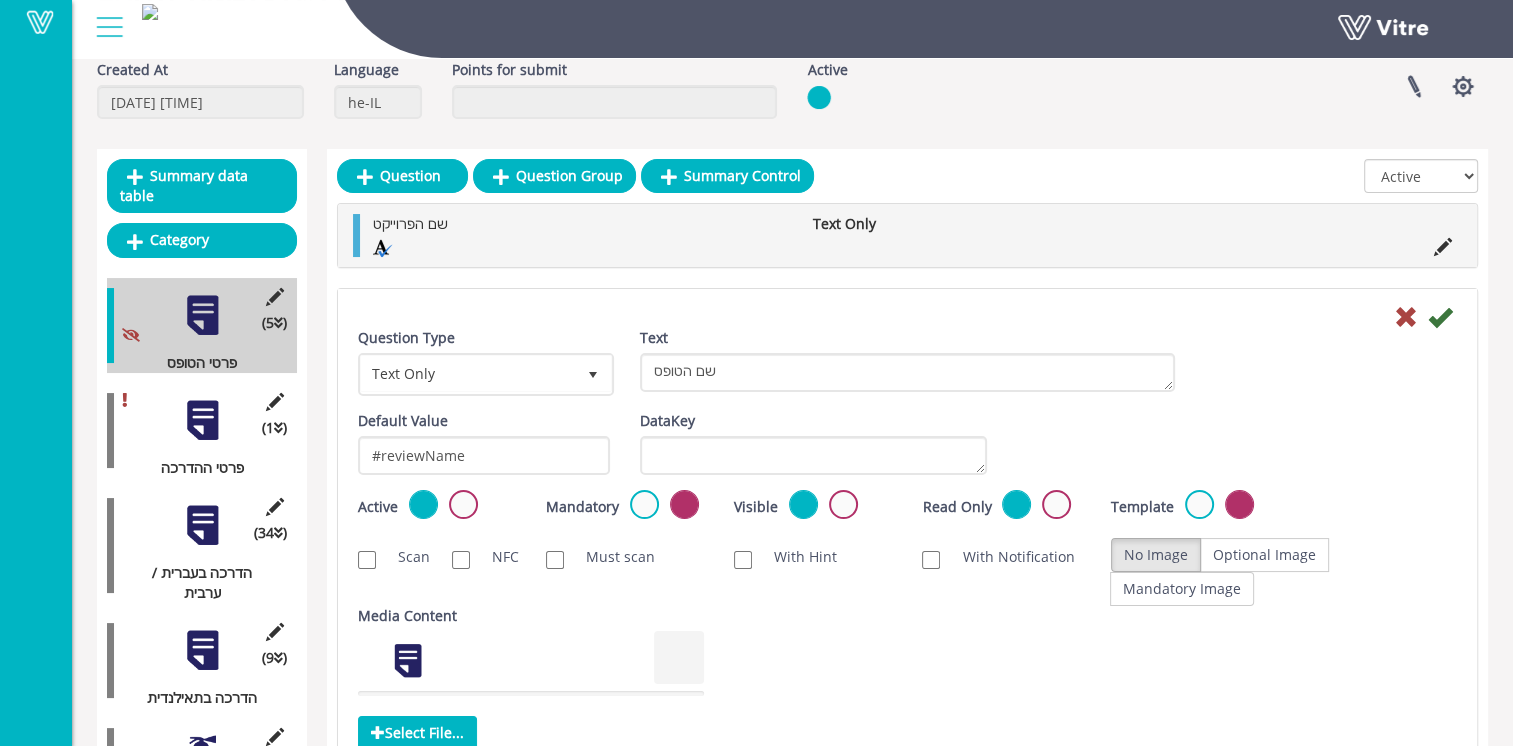 click at bounding box center (907, 316) 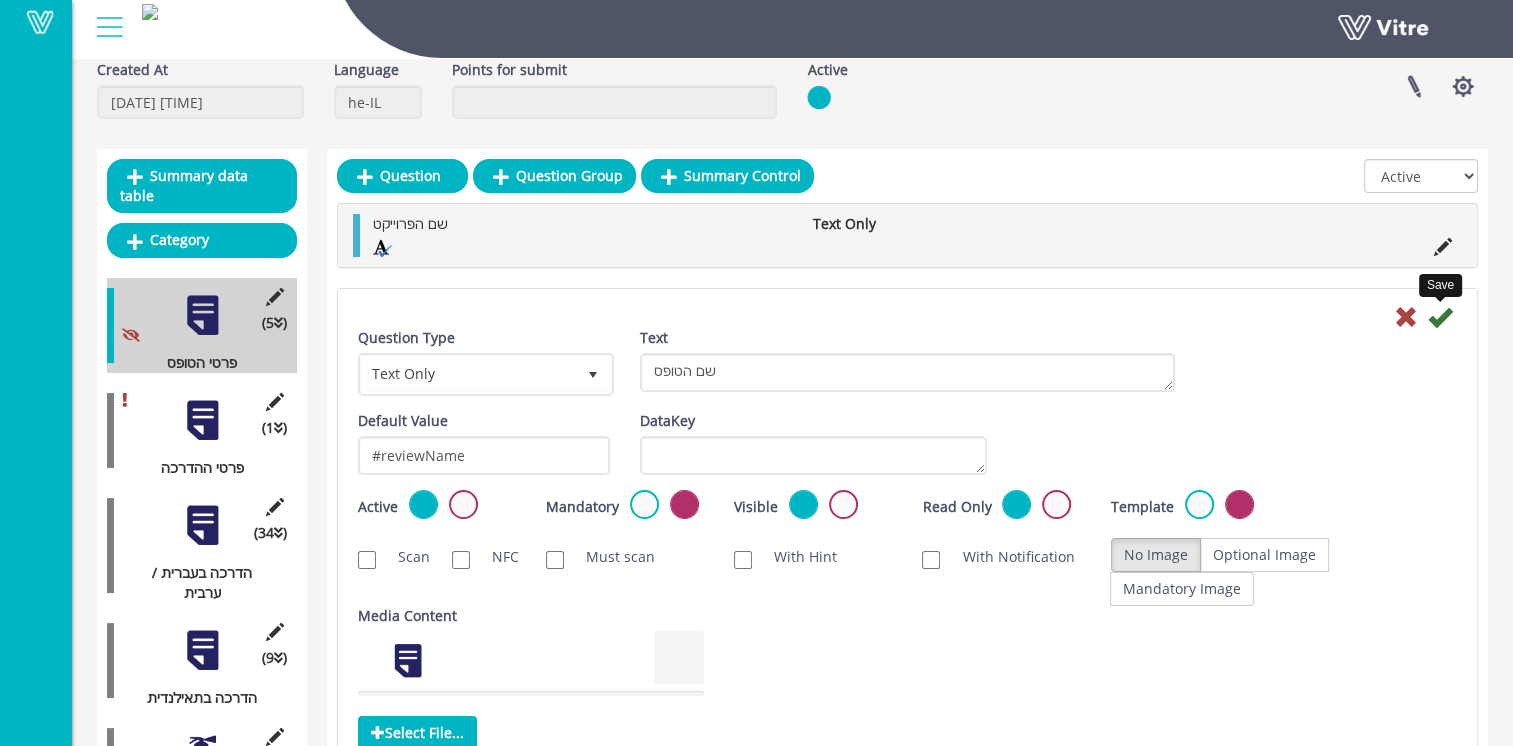 click at bounding box center (1440, 317) 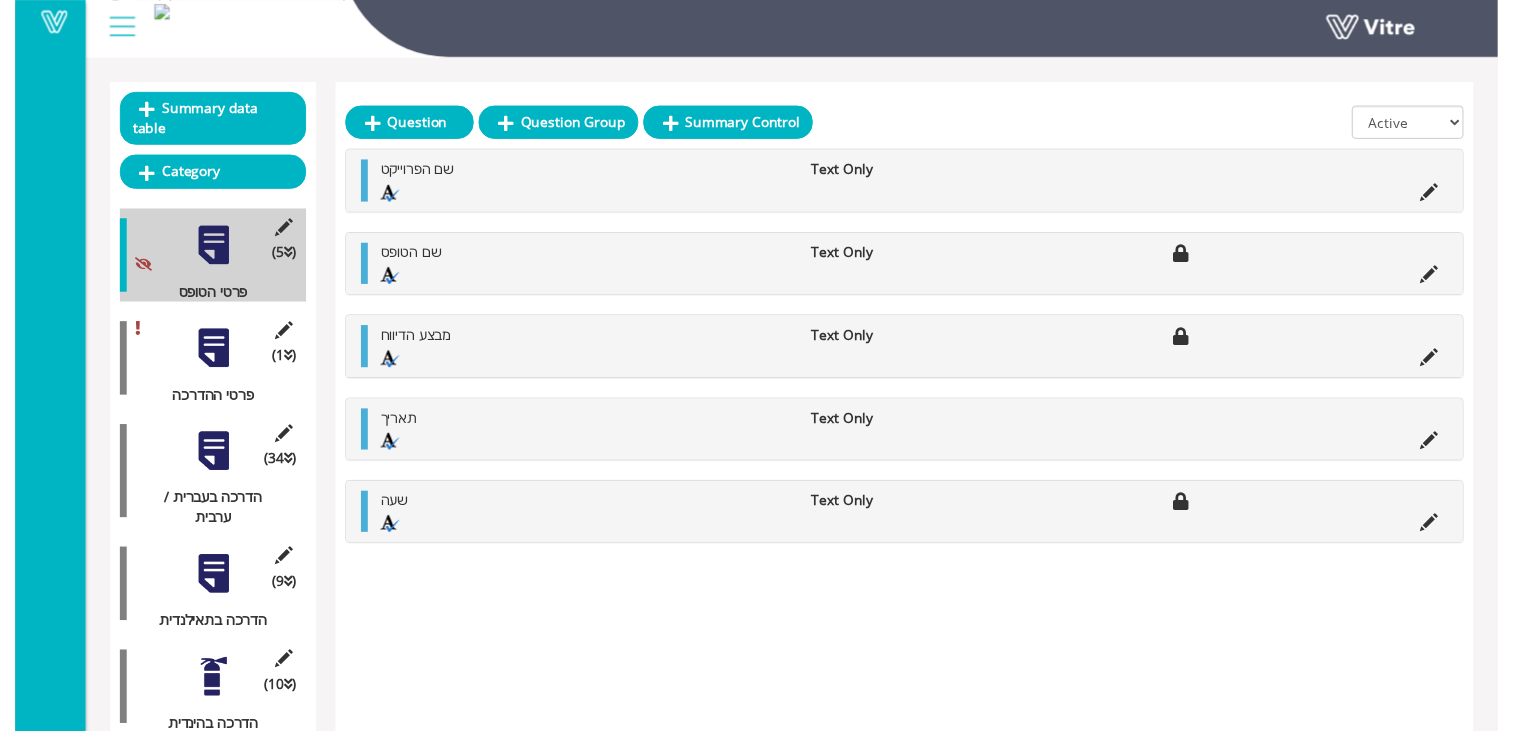 scroll, scrollTop: 200, scrollLeft: 0, axis: vertical 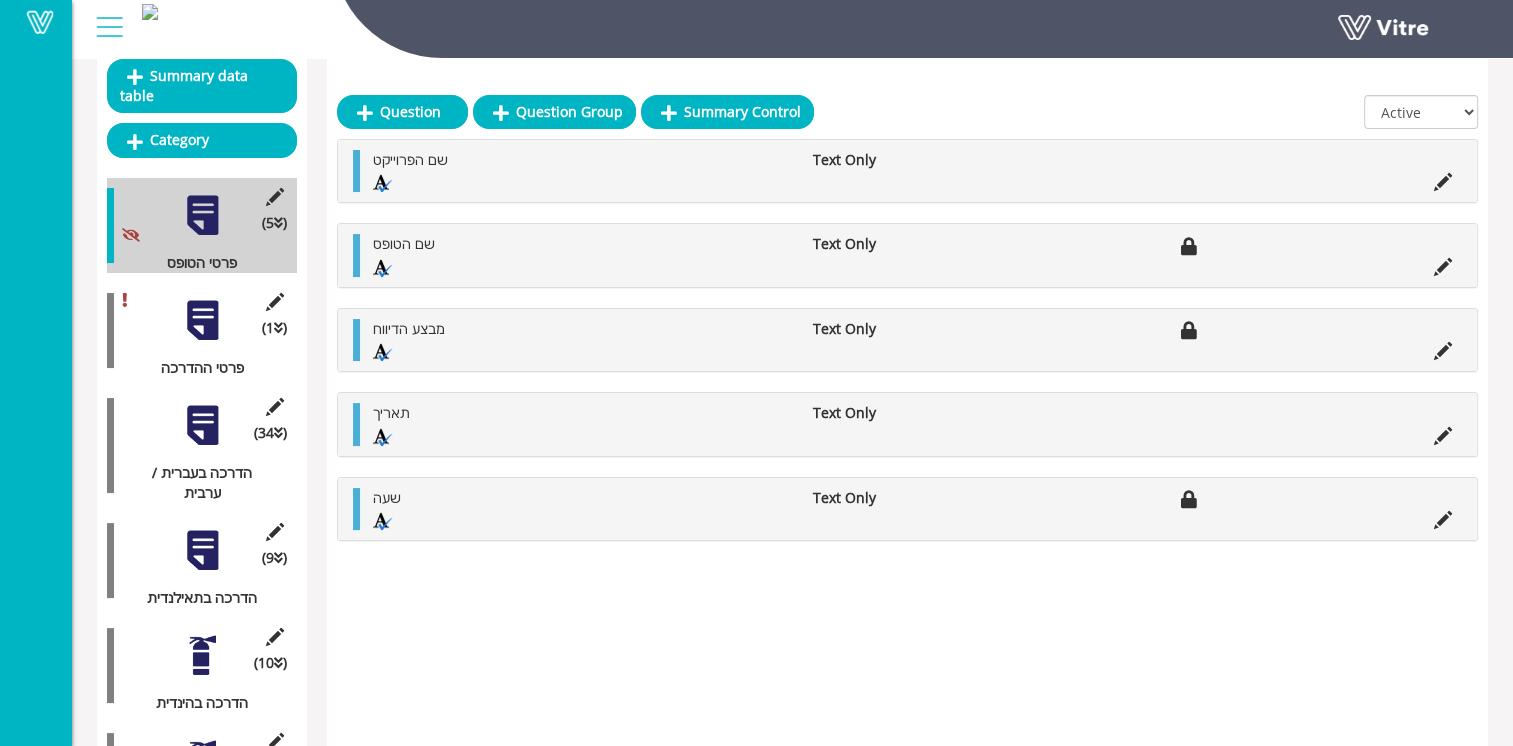 click at bounding box center (202, 425) 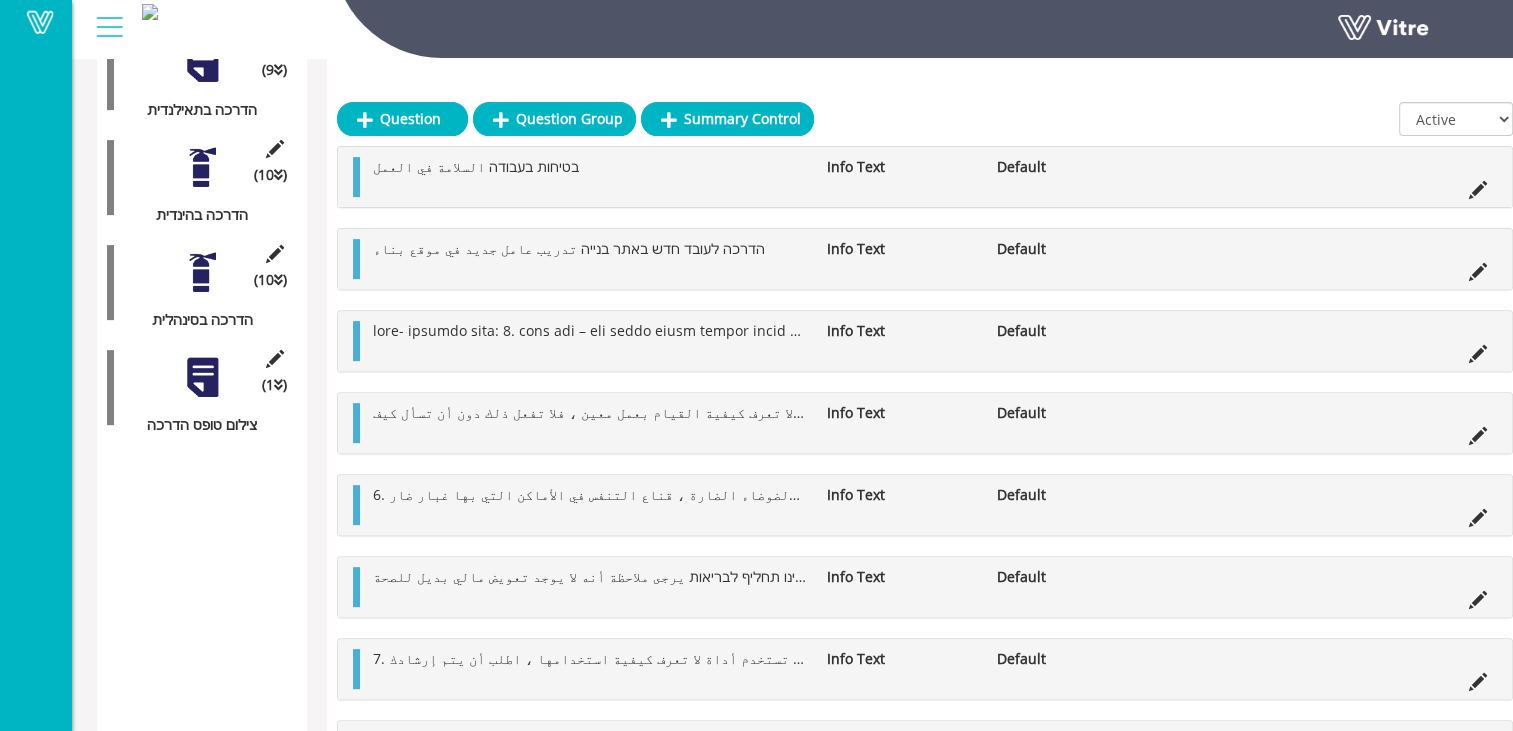 scroll, scrollTop: 700, scrollLeft: 0, axis: vertical 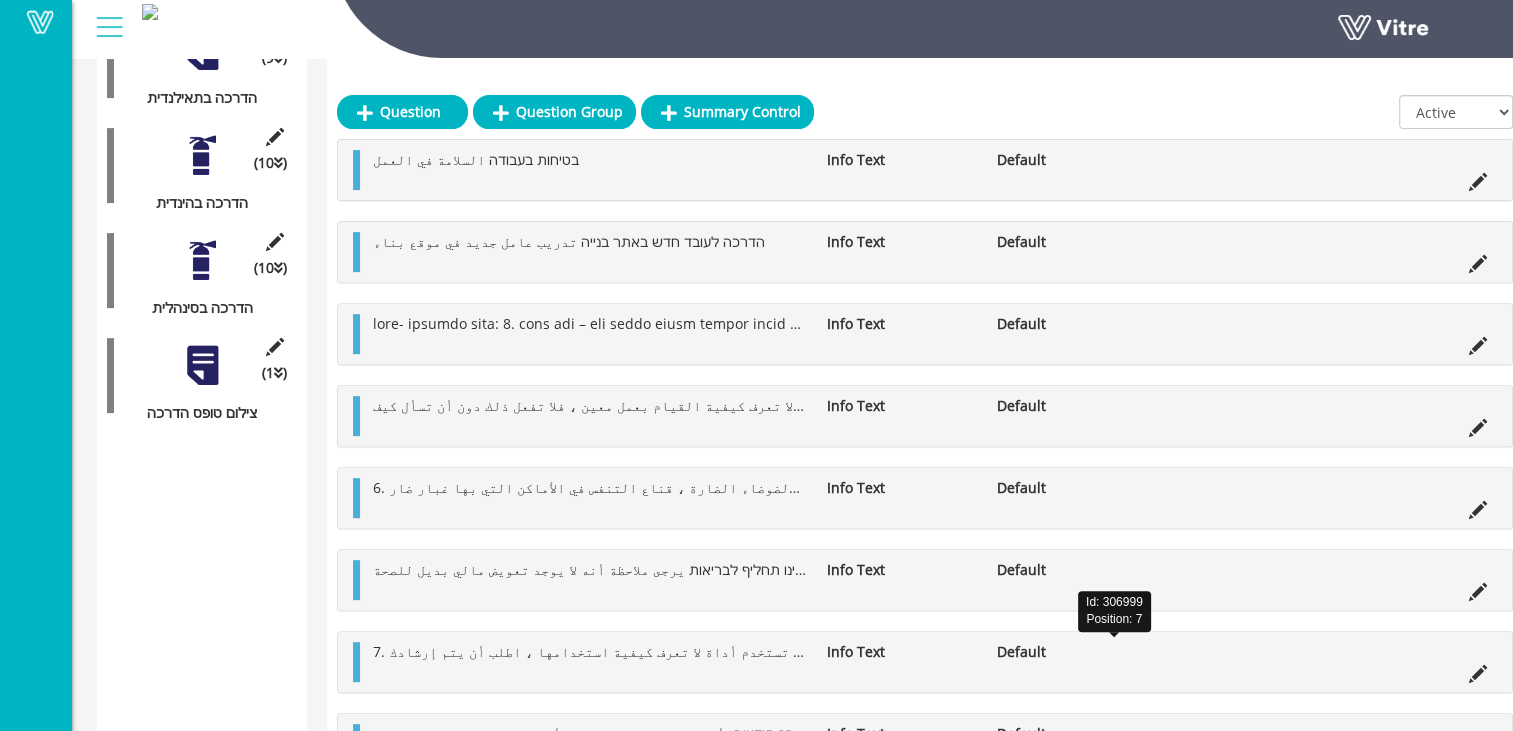 click on "7. כלי עבודה- معدات العمل:
השתמש בכלי עבודה תקינים ומתאימים לסוג העבודה הנדרש, אל תאלתר
استخدم الأدوات المناسبة والمناسبة لنوع العمل المطلوب ، ولا ترتجل .
אל תשתמש בכלי שאינך יודע כיצד להשתמש בו, בקש שידריכו אותך
لا تستخدم أداة لا تعرف كيفية استخدامها ، اطلب أن يتم إرشادك." at bounding box center (1314, 651) 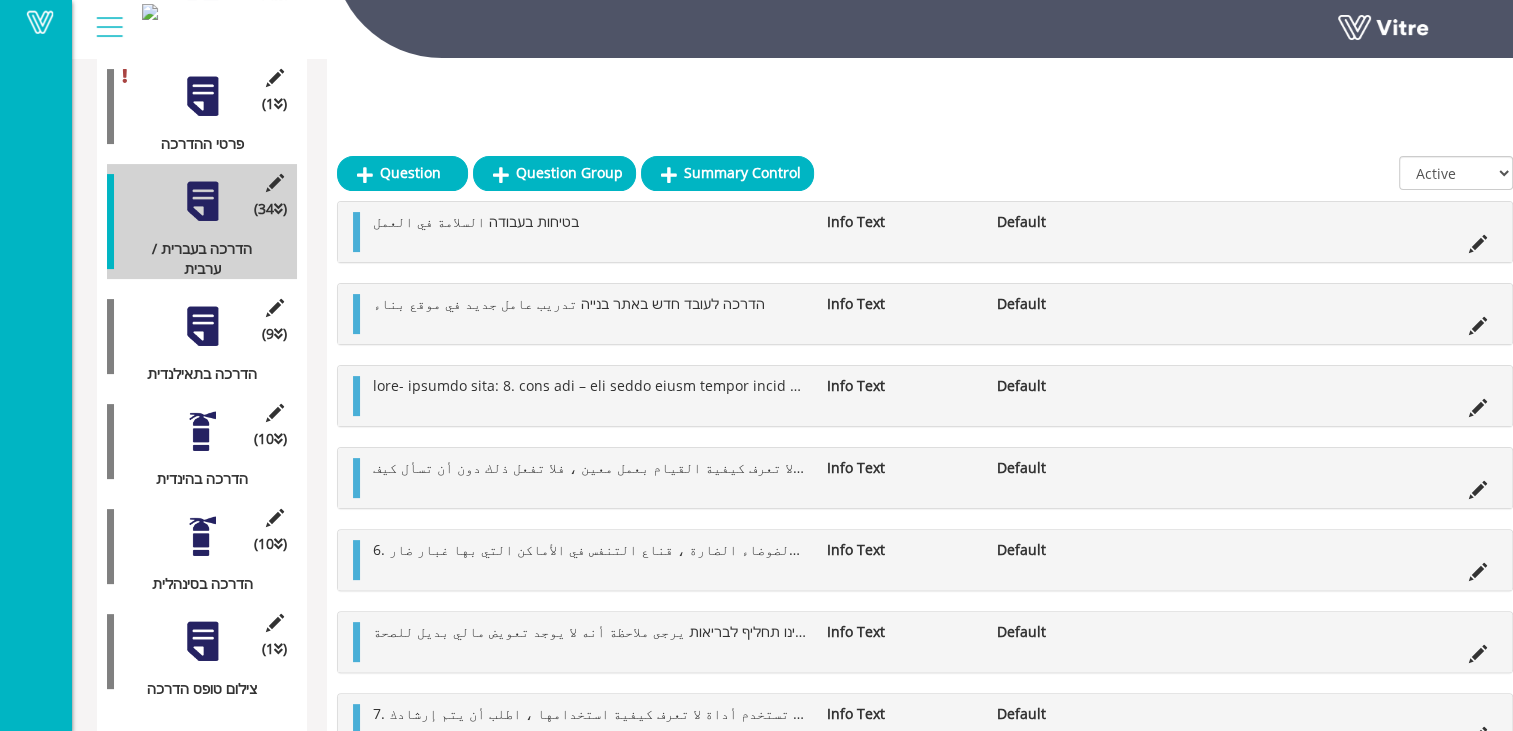 scroll, scrollTop: 400, scrollLeft: 0, axis: vertical 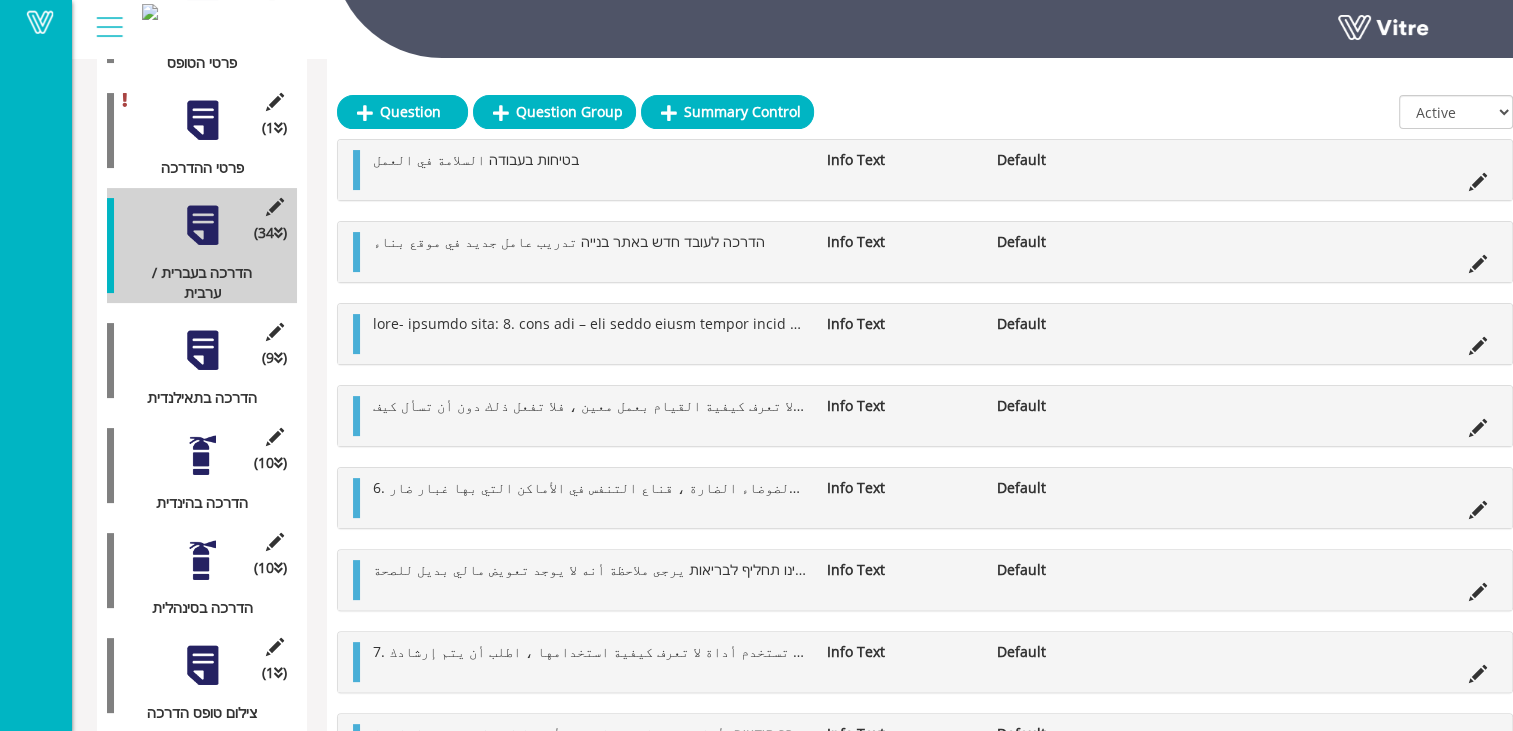 click at bounding box center (202, 665) 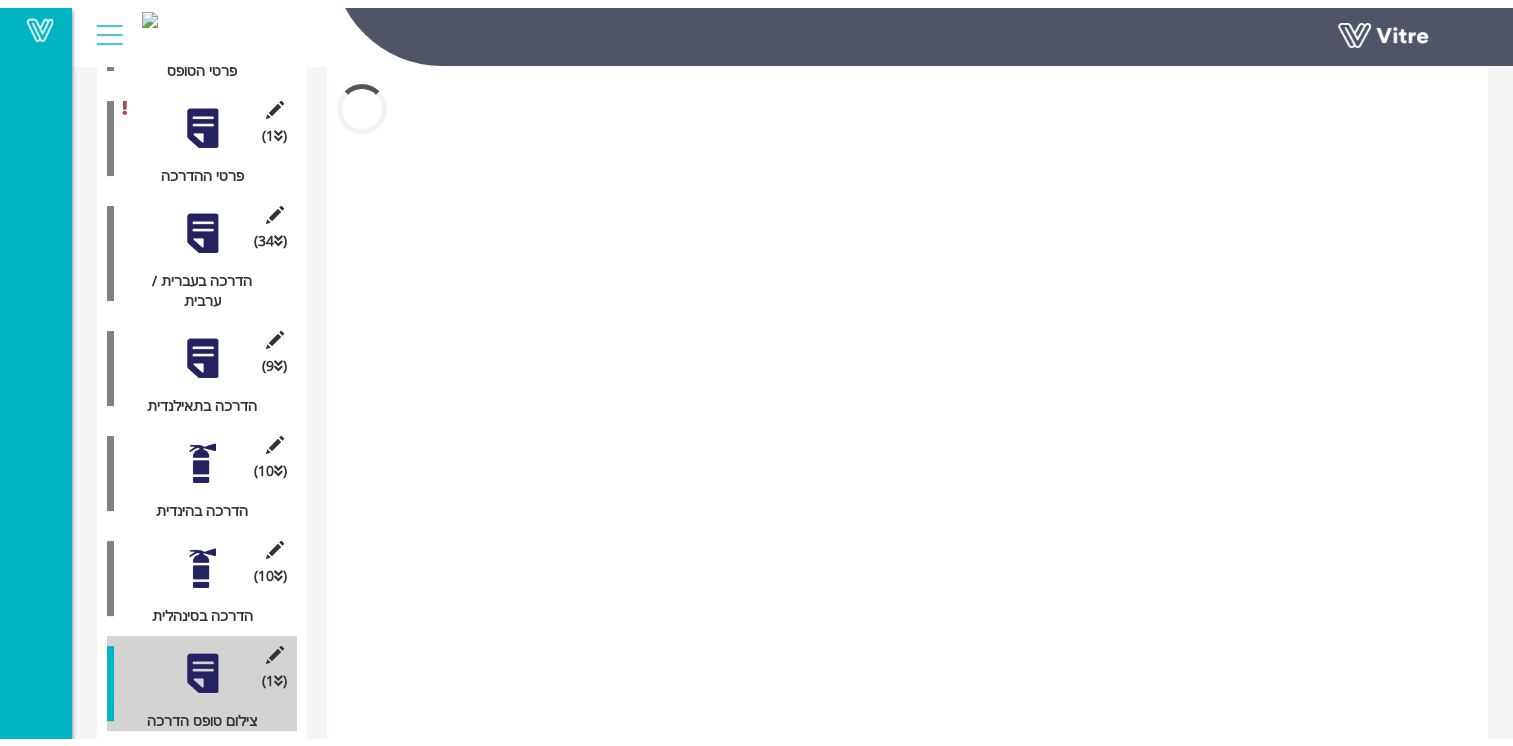 scroll, scrollTop: 380, scrollLeft: 0, axis: vertical 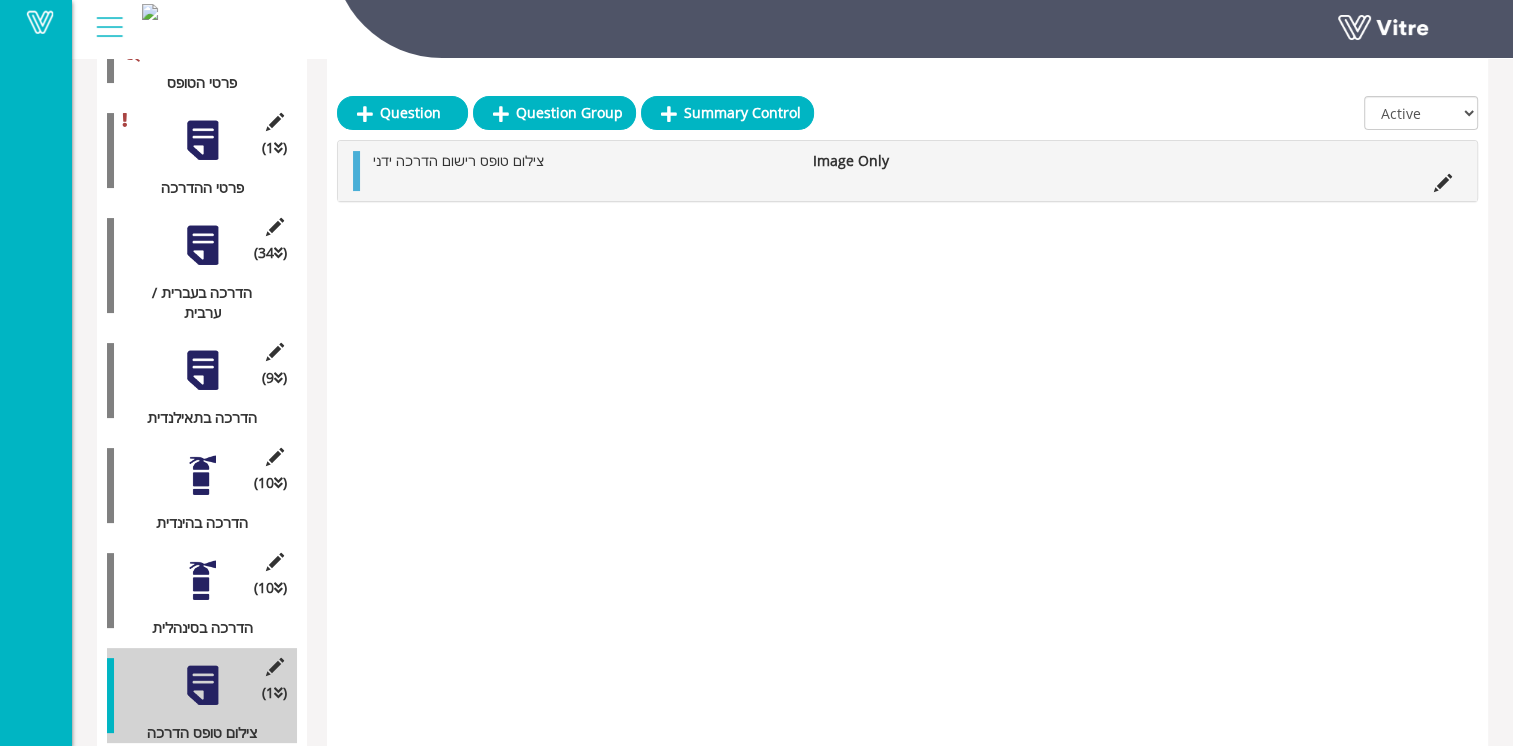 click at bounding box center (202, 580) 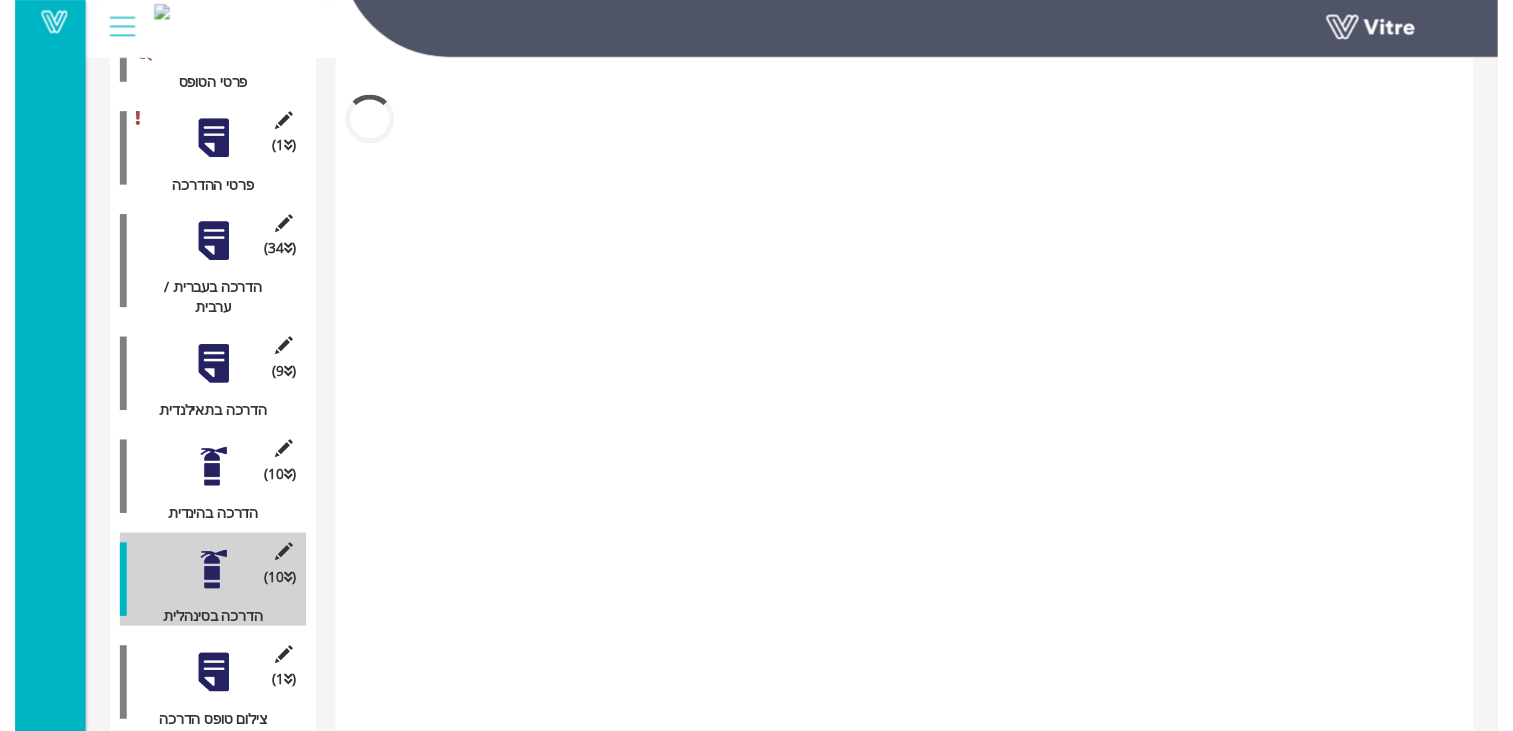scroll, scrollTop: 400, scrollLeft: 0, axis: vertical 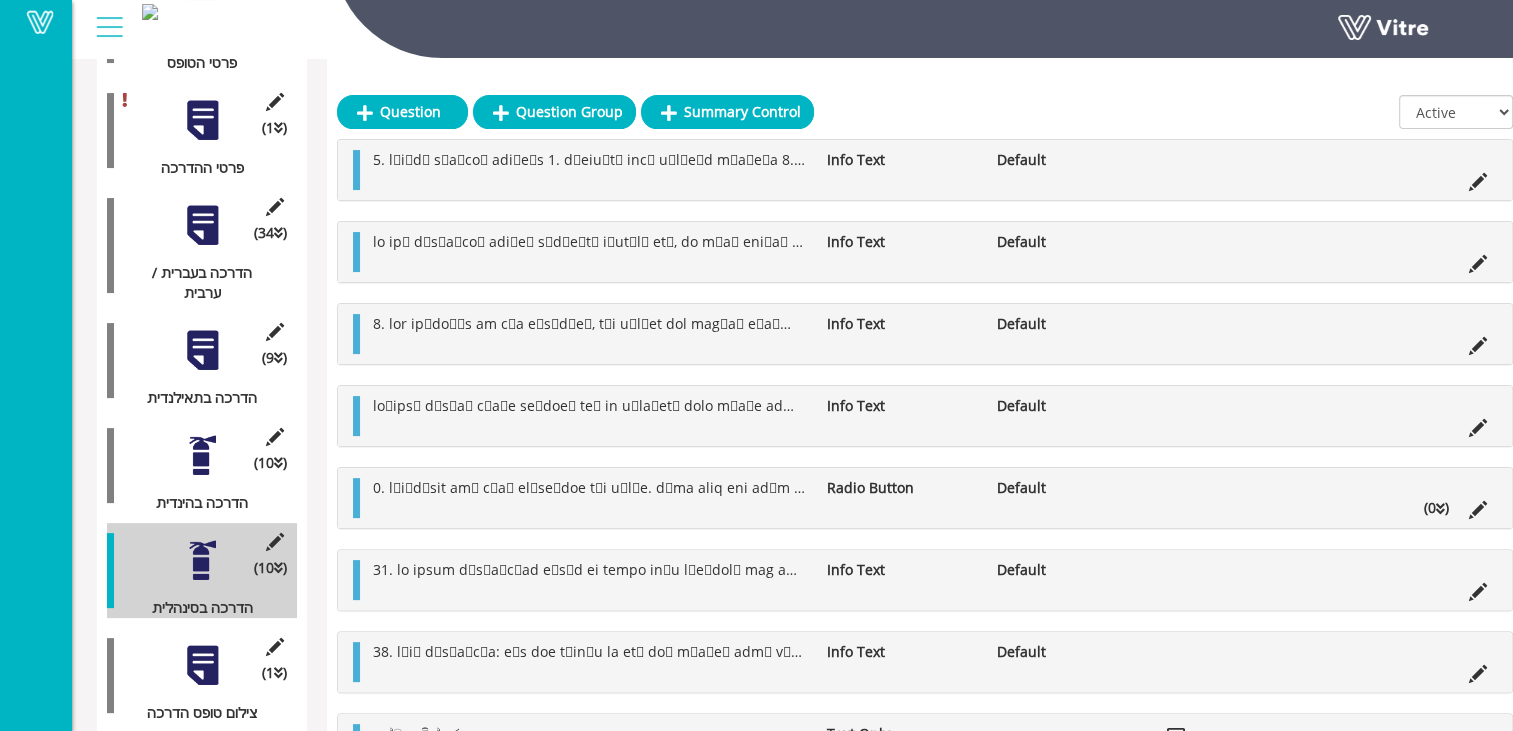 click at bounding box center (202, 455) 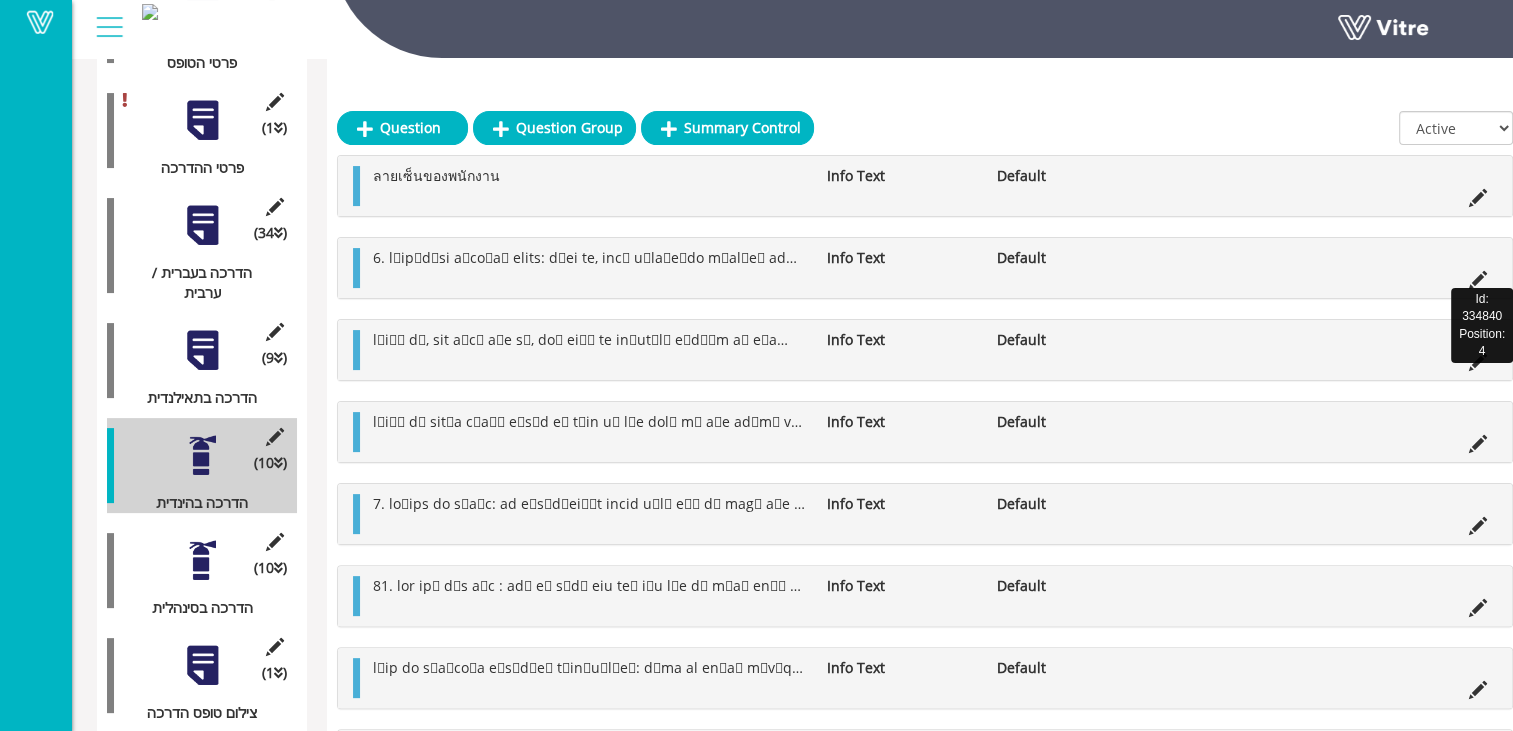 scroll, scrollTop: 500, scrollLeft: 0, axis: vertical 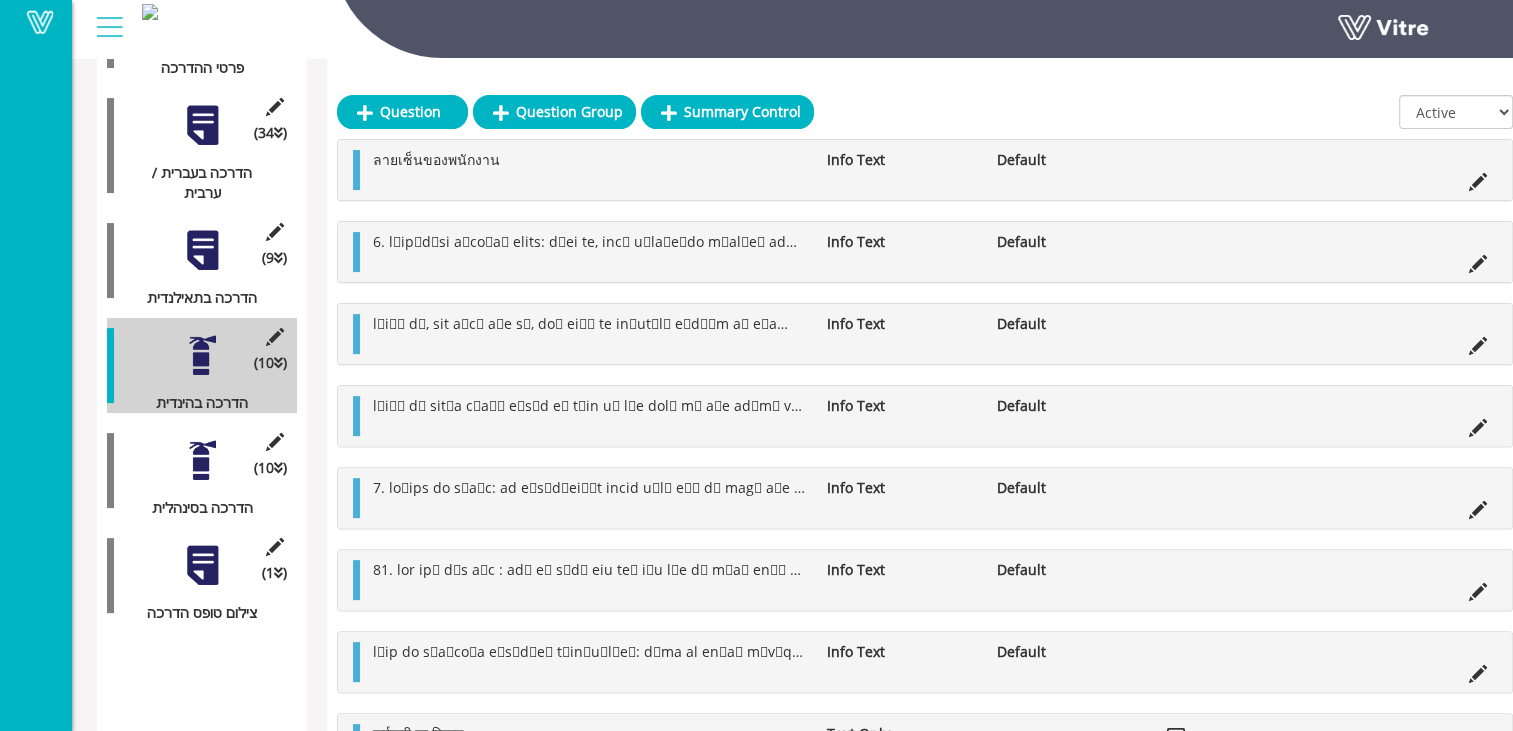 click at bounding box center (202, 250) 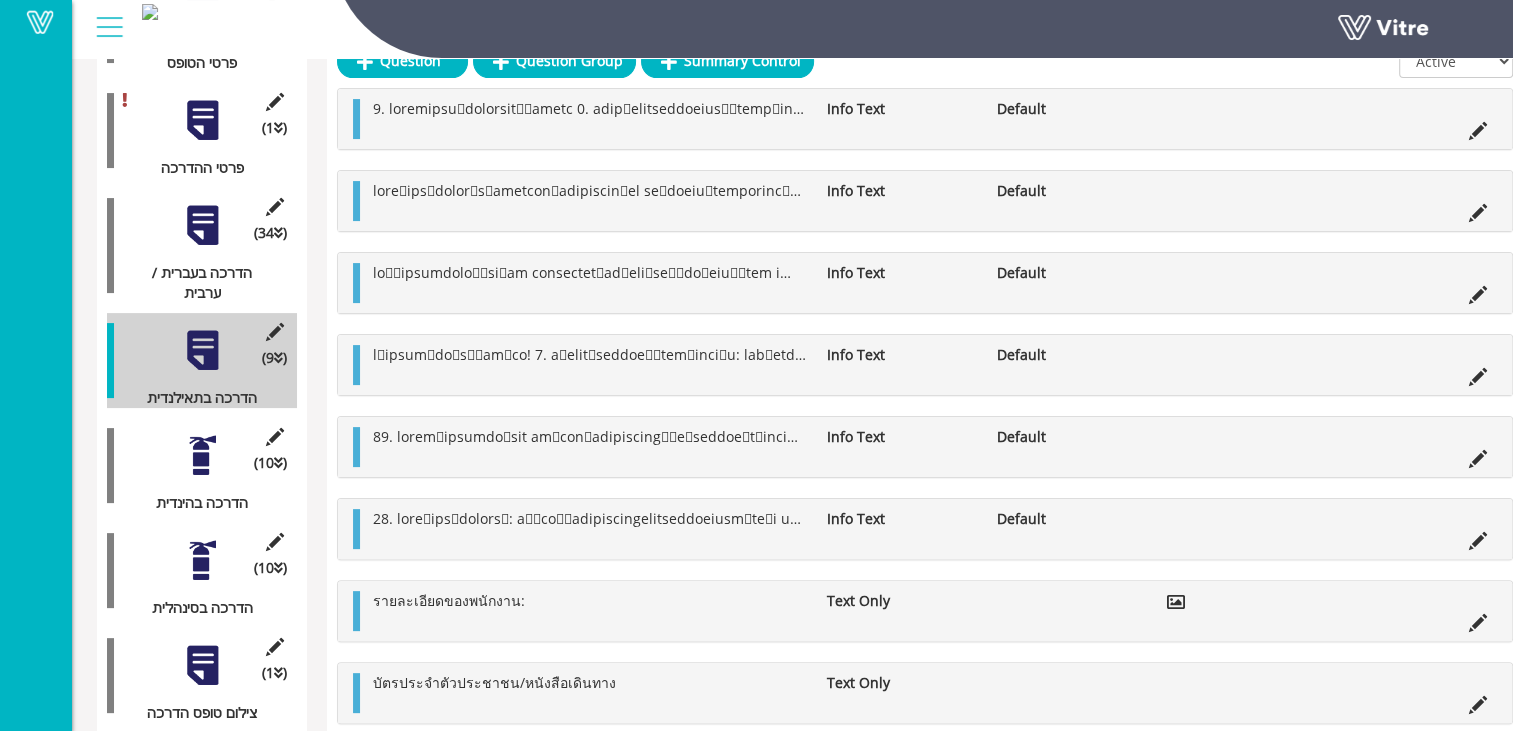 scroll, scrollTop: 300, scrollLeft: 0, axis: vertical 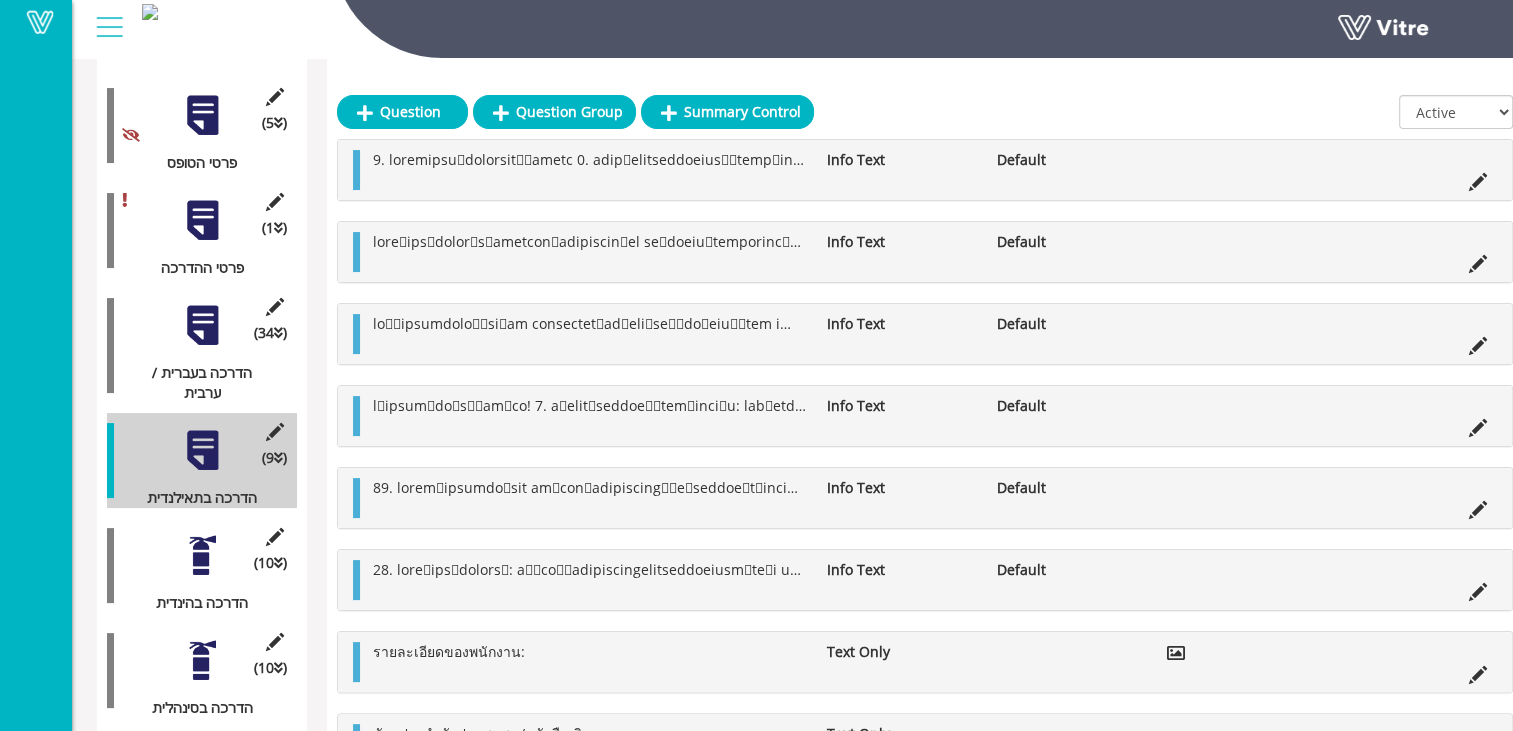 click at bounding box center (202, 325) 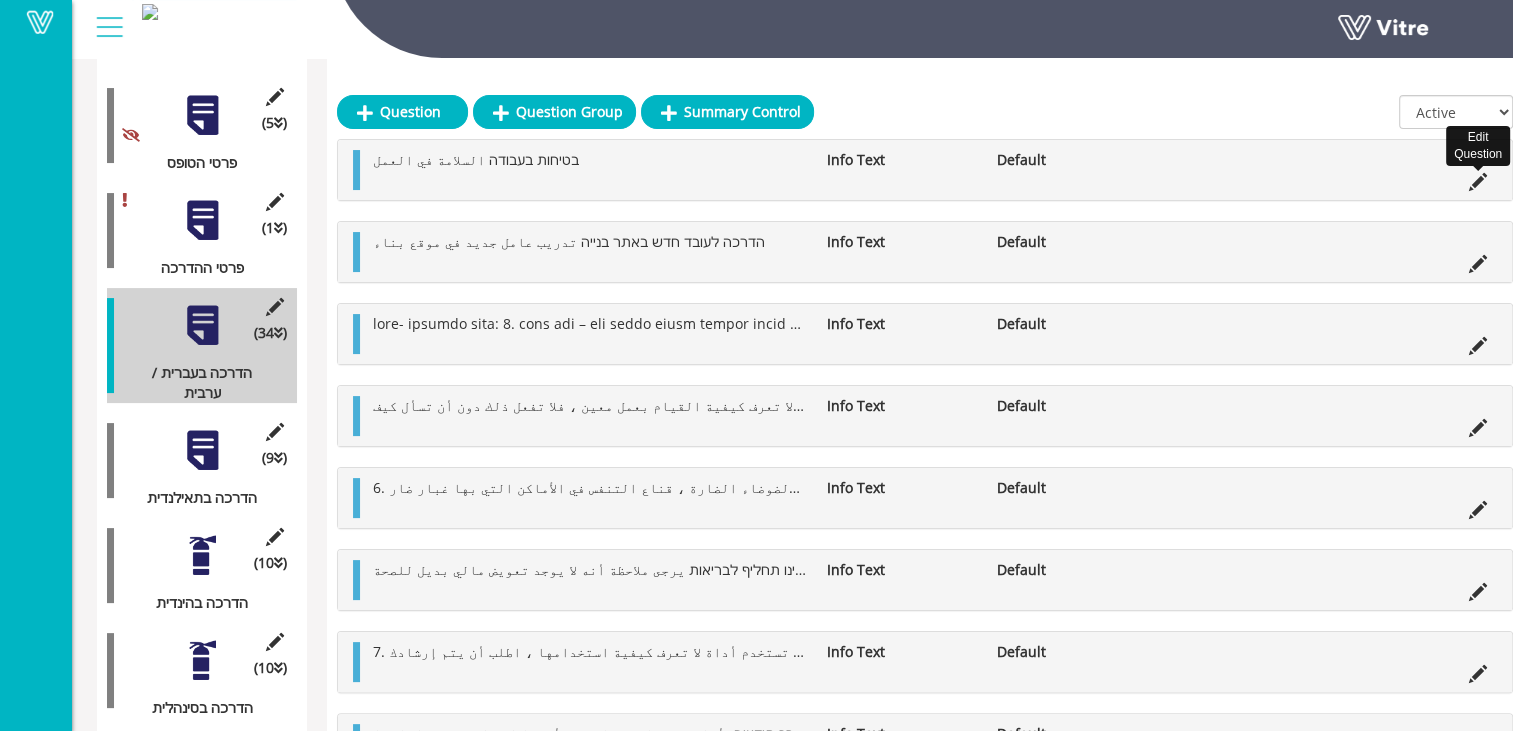 click at bounding box center (1478, 182) 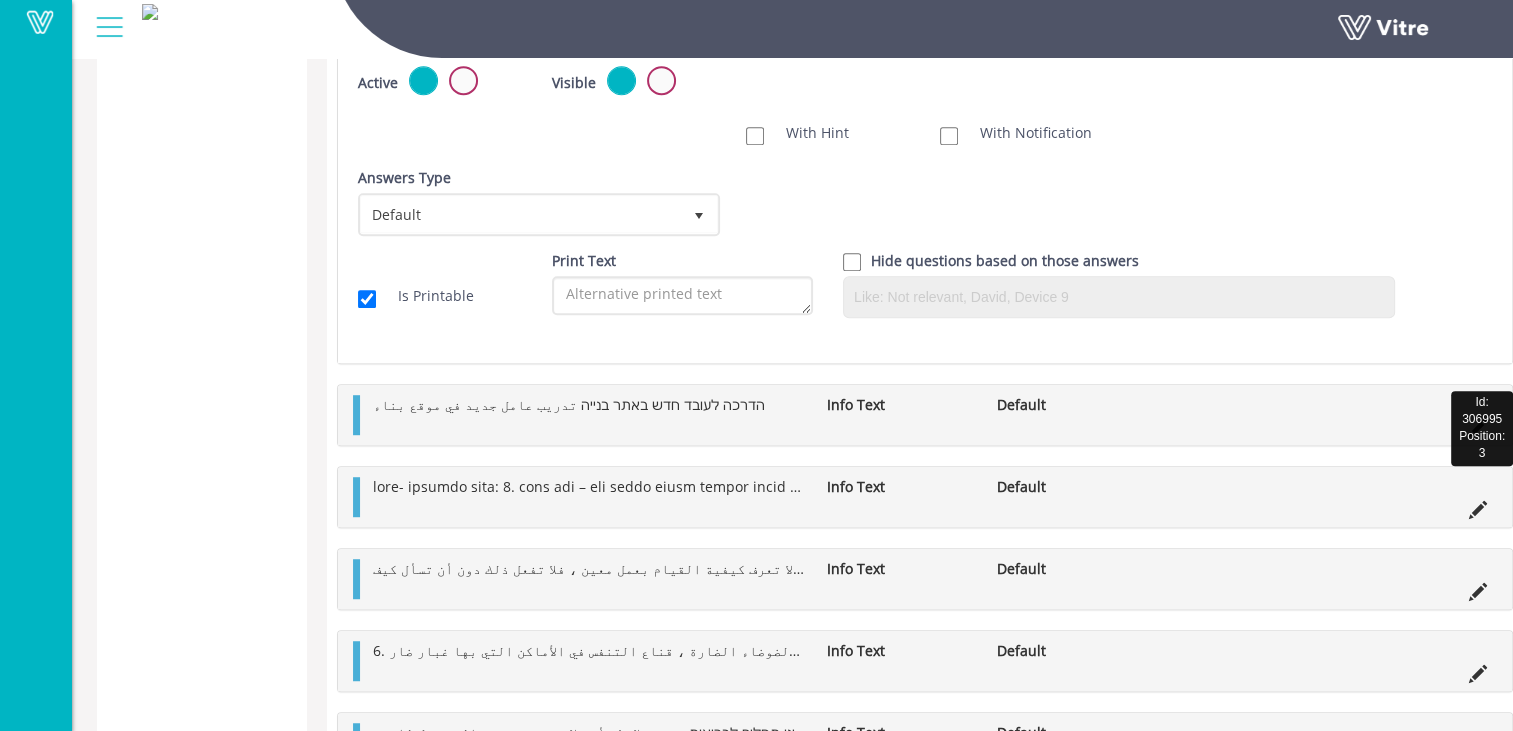 scroll, scrollTop: 1200, scrollLeft: 0, axis: vertical 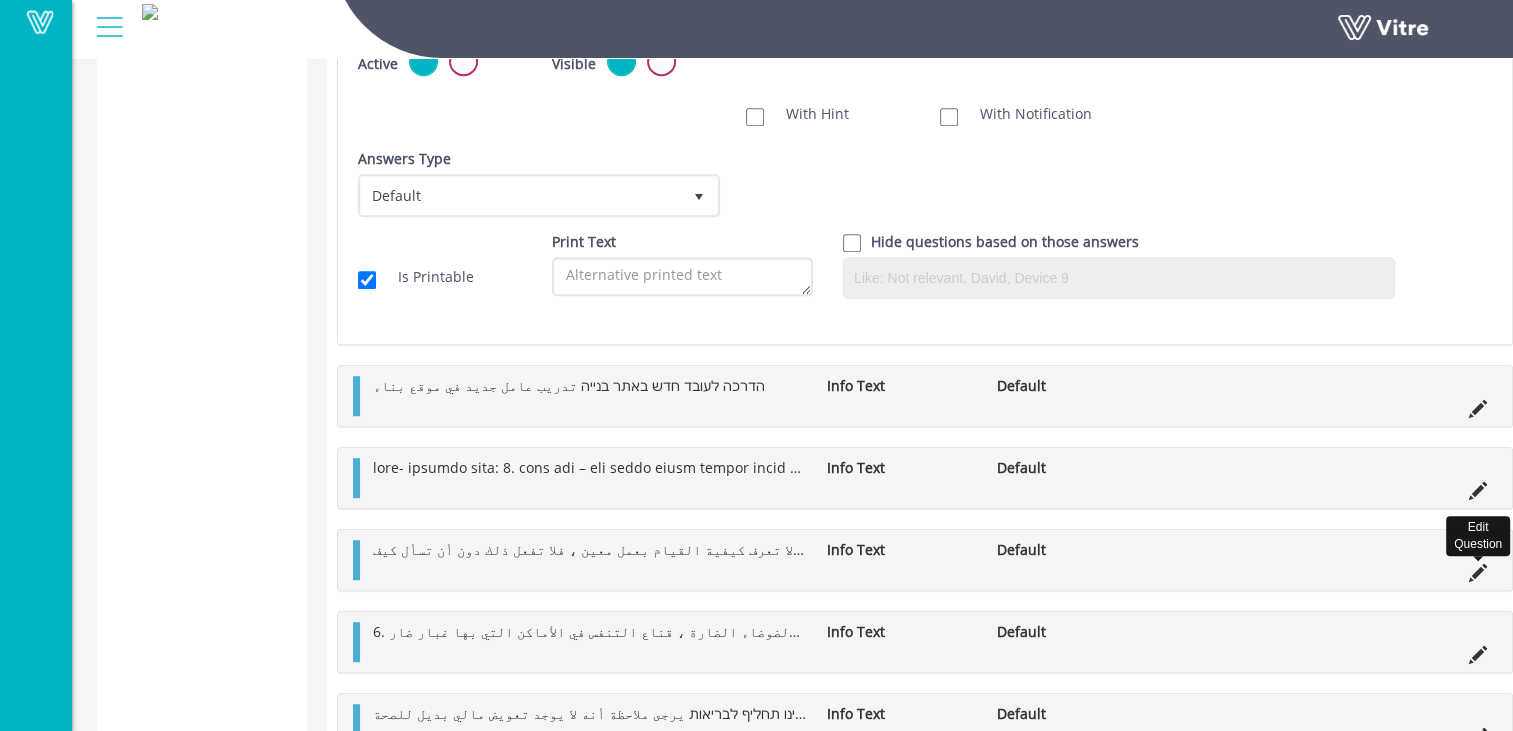 click at bounding box center (1478, 573) 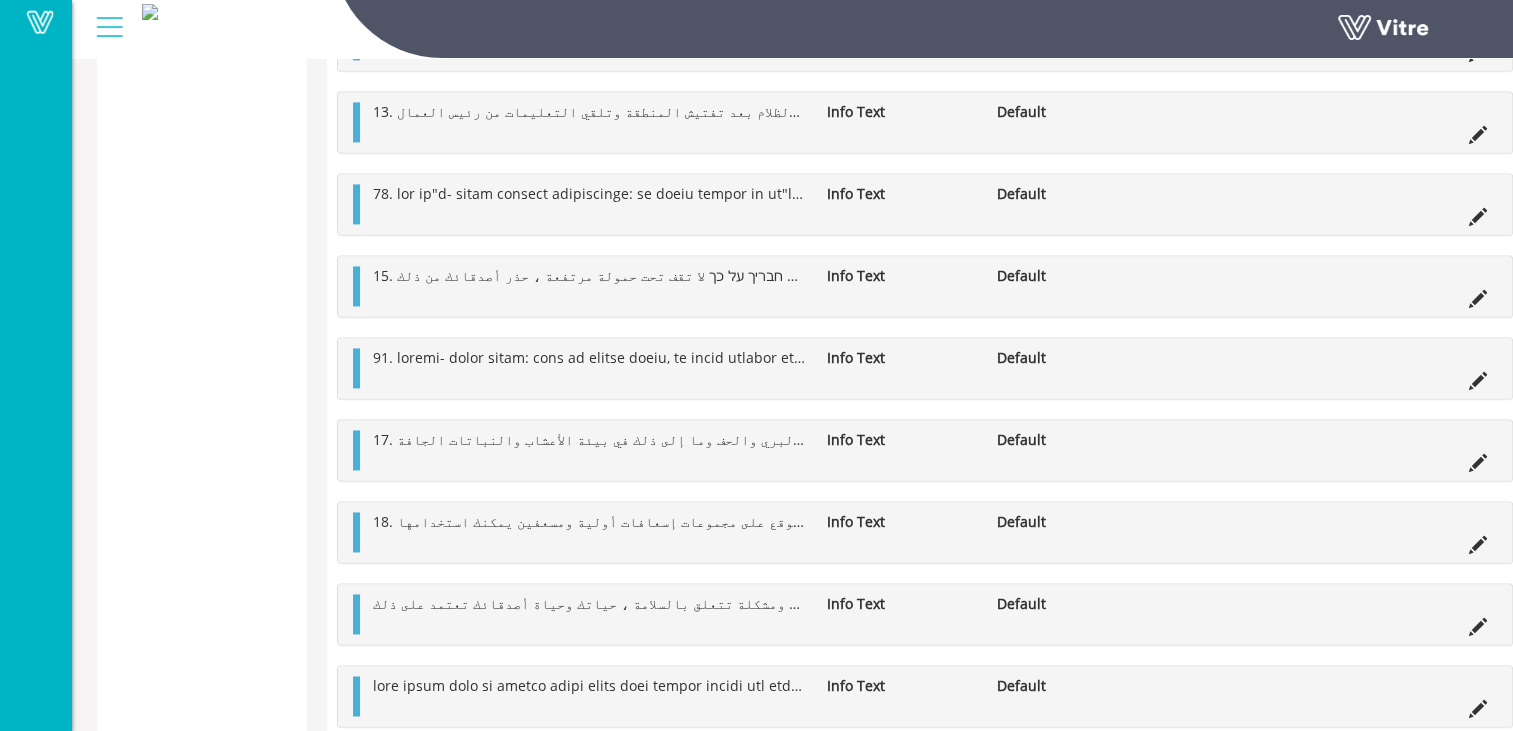 scroll, scrollTop: 2900, scrollLeft: 0, axis: vertical 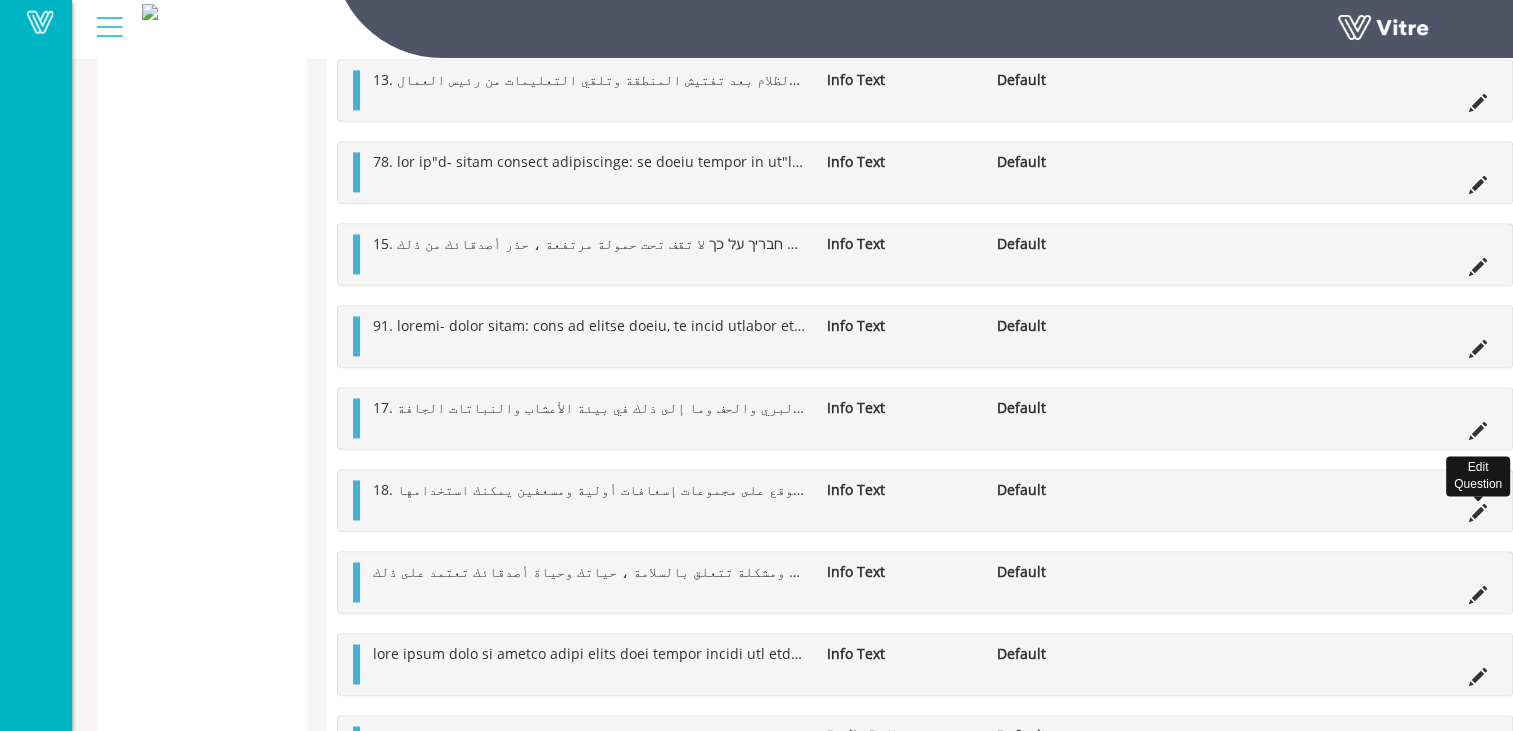 click at bounding box center (1478, 513) 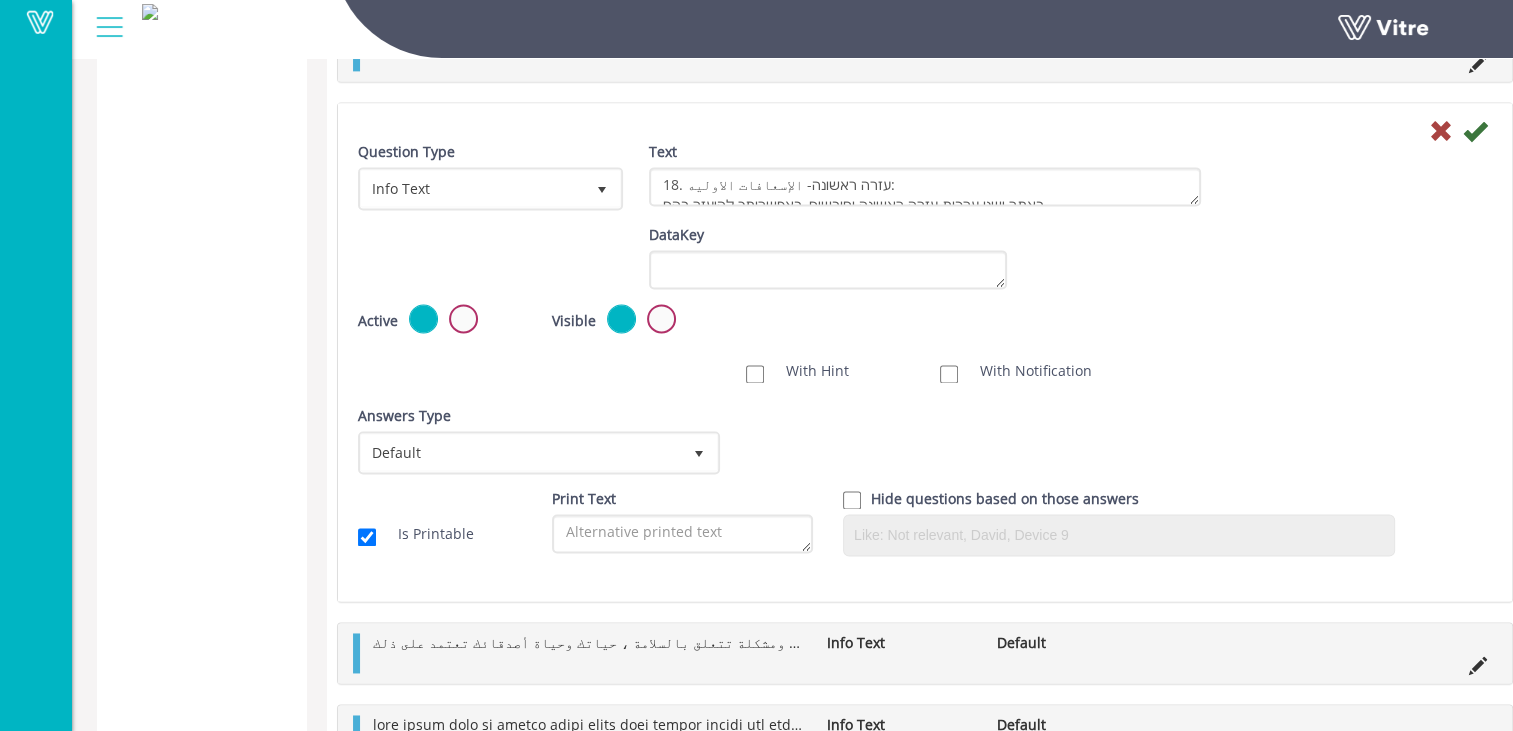 scroll, scrollTop: 2800, scrollLeft: 0, axis: vertical 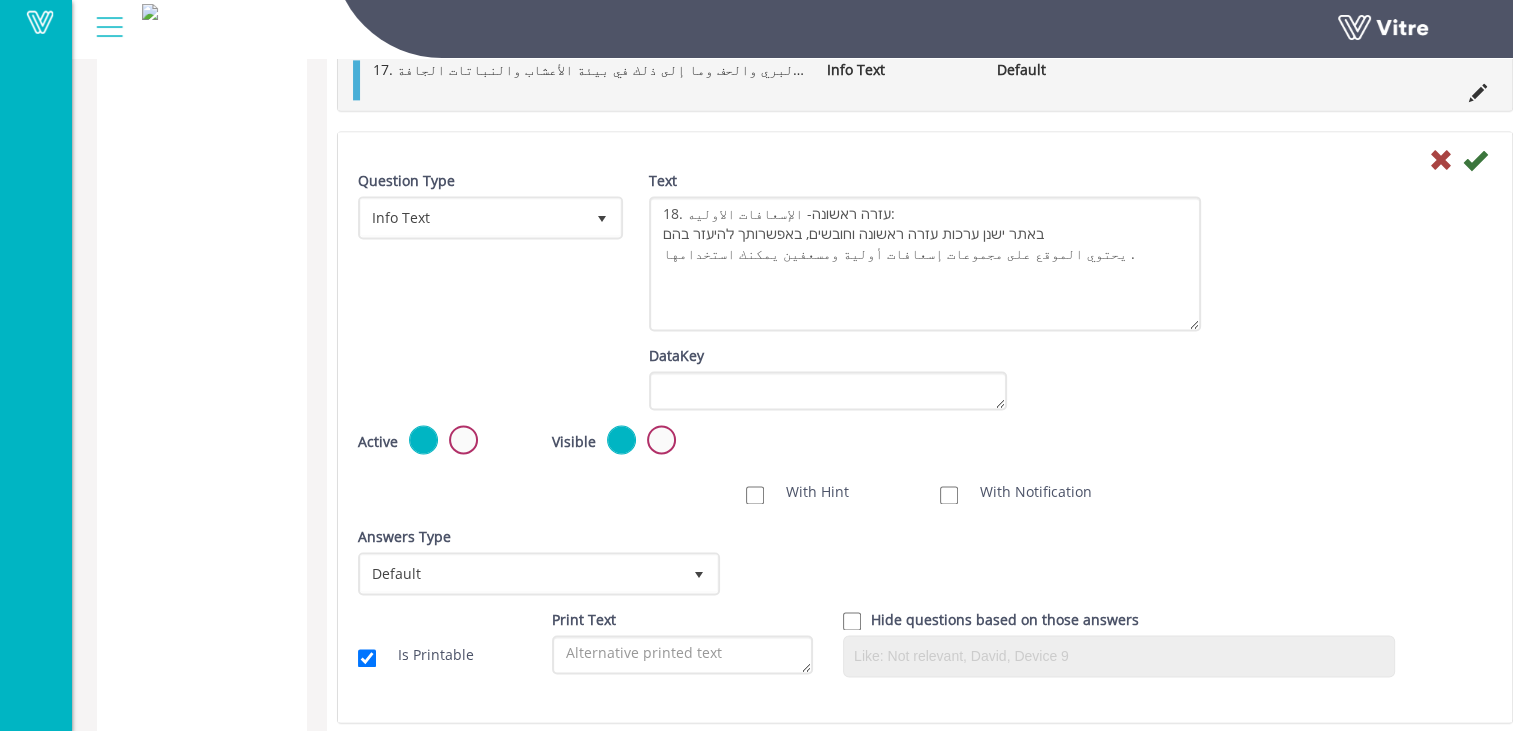 drag, startPoint x: 1196, startPoint y: 218, endPoint x: 1223, endPoint y: 314, distance: 99.724625 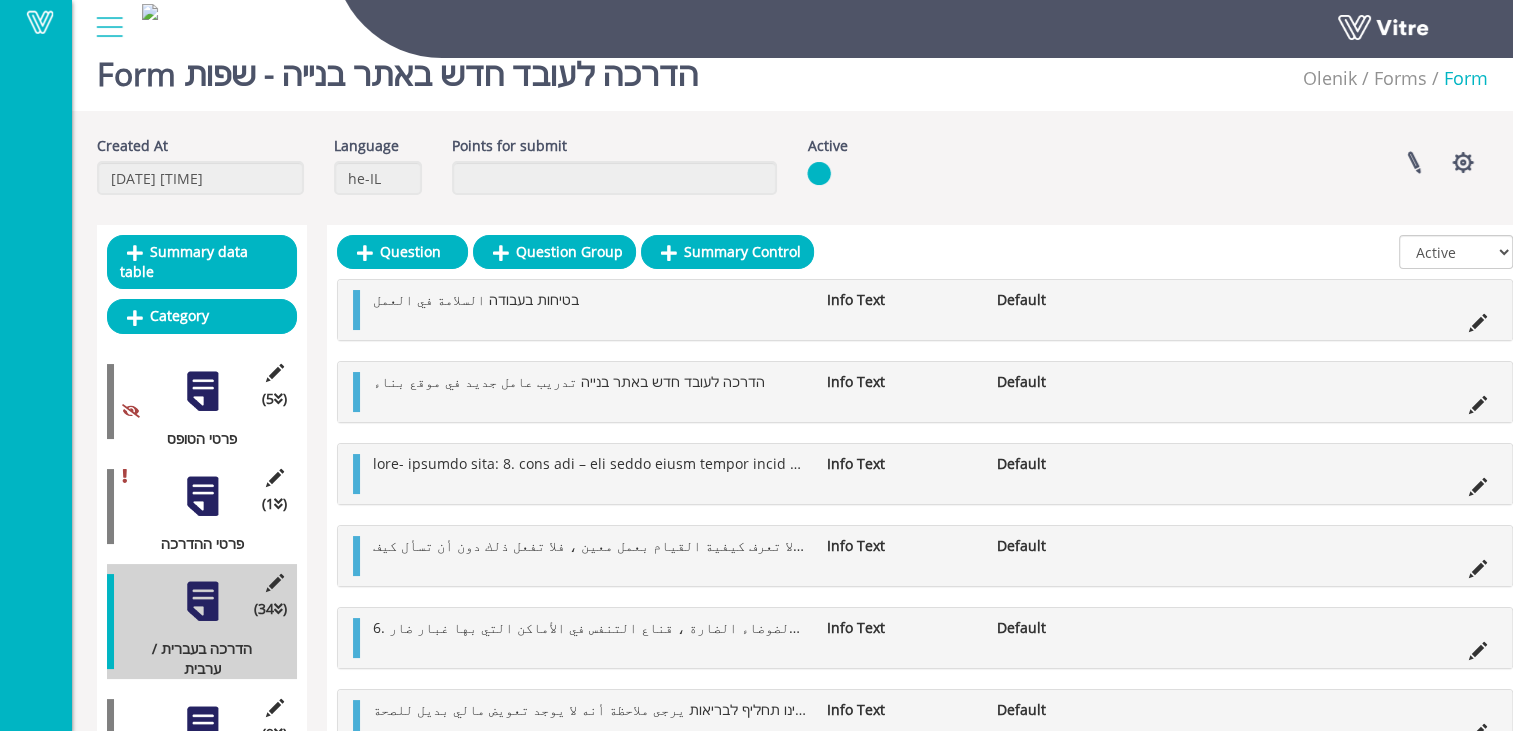 scroll, scrollTop: 0, scrollLeft: 0, axis: both 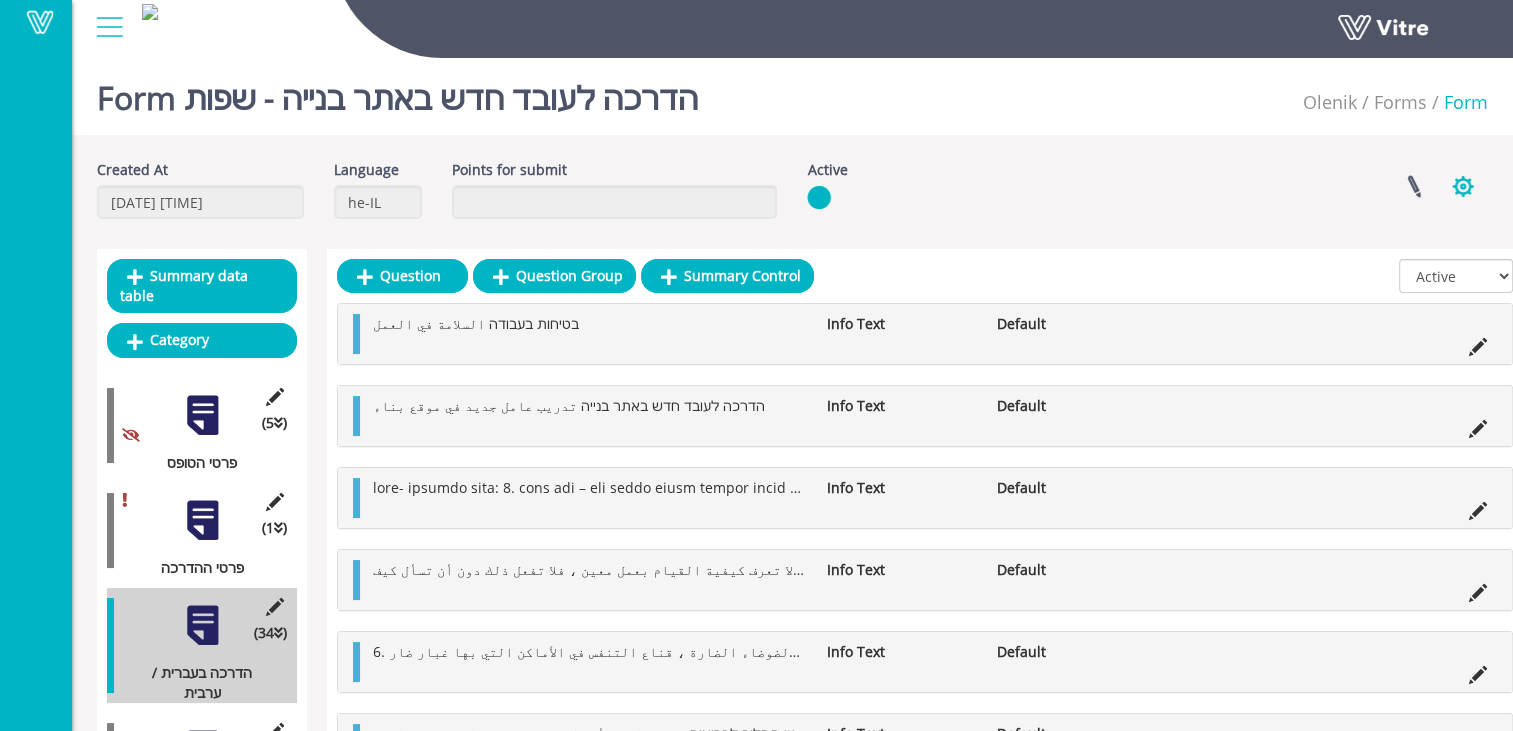 click at bounding box center (1463, 186) 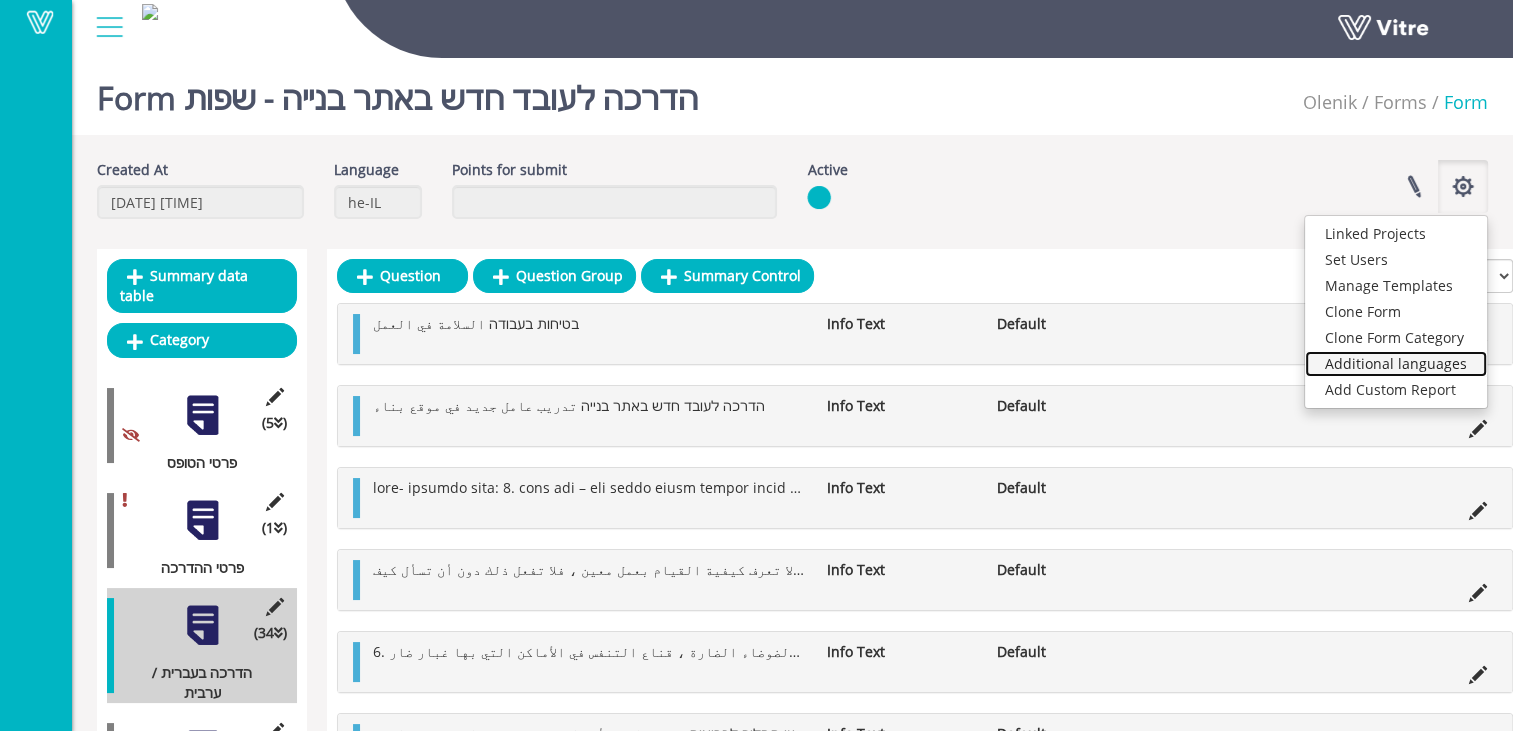 click on "Additional languages" at bounding box center (1396, 364) 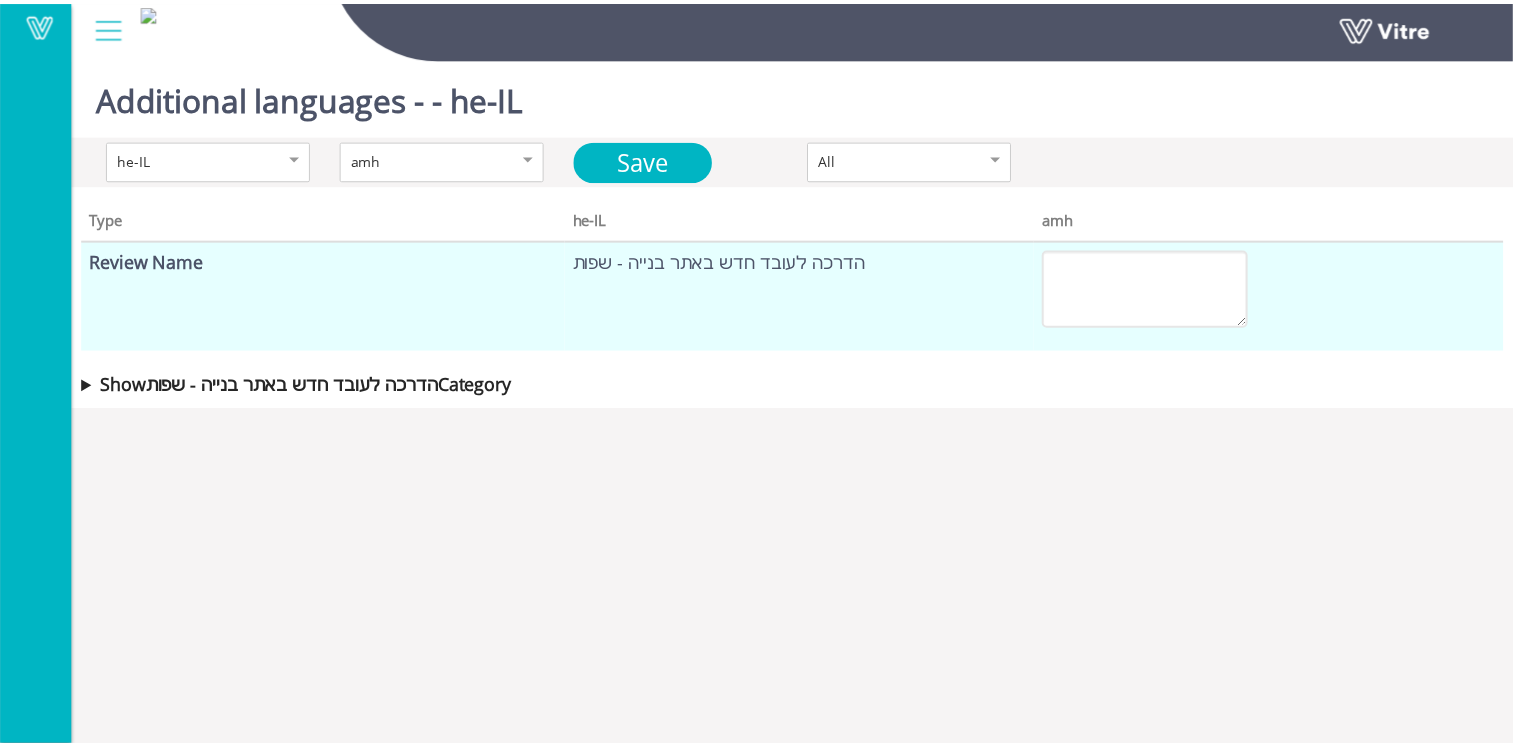scroll, scrollTop: 0, scrollLeft: 0, axis: both 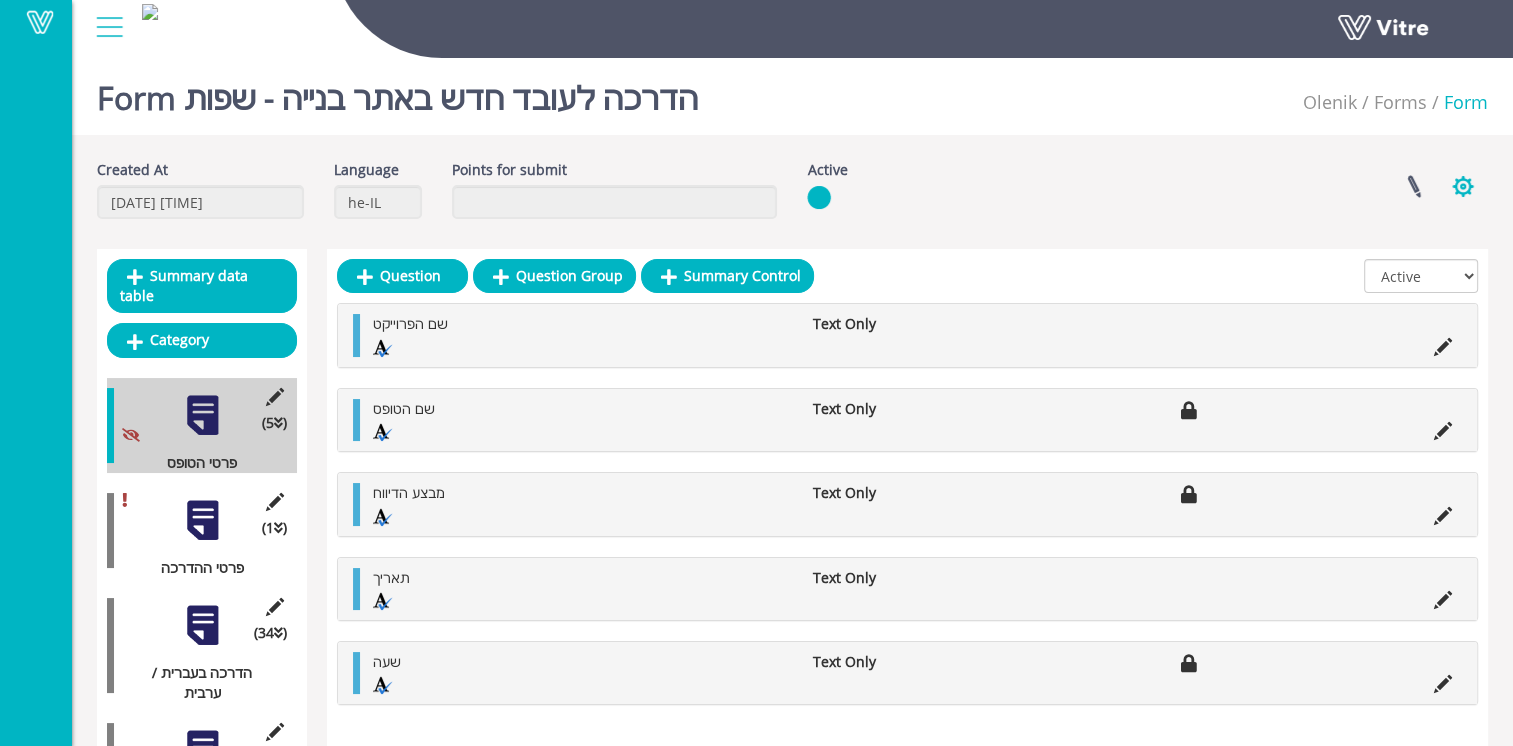 click at bounding box center [1463, 186] 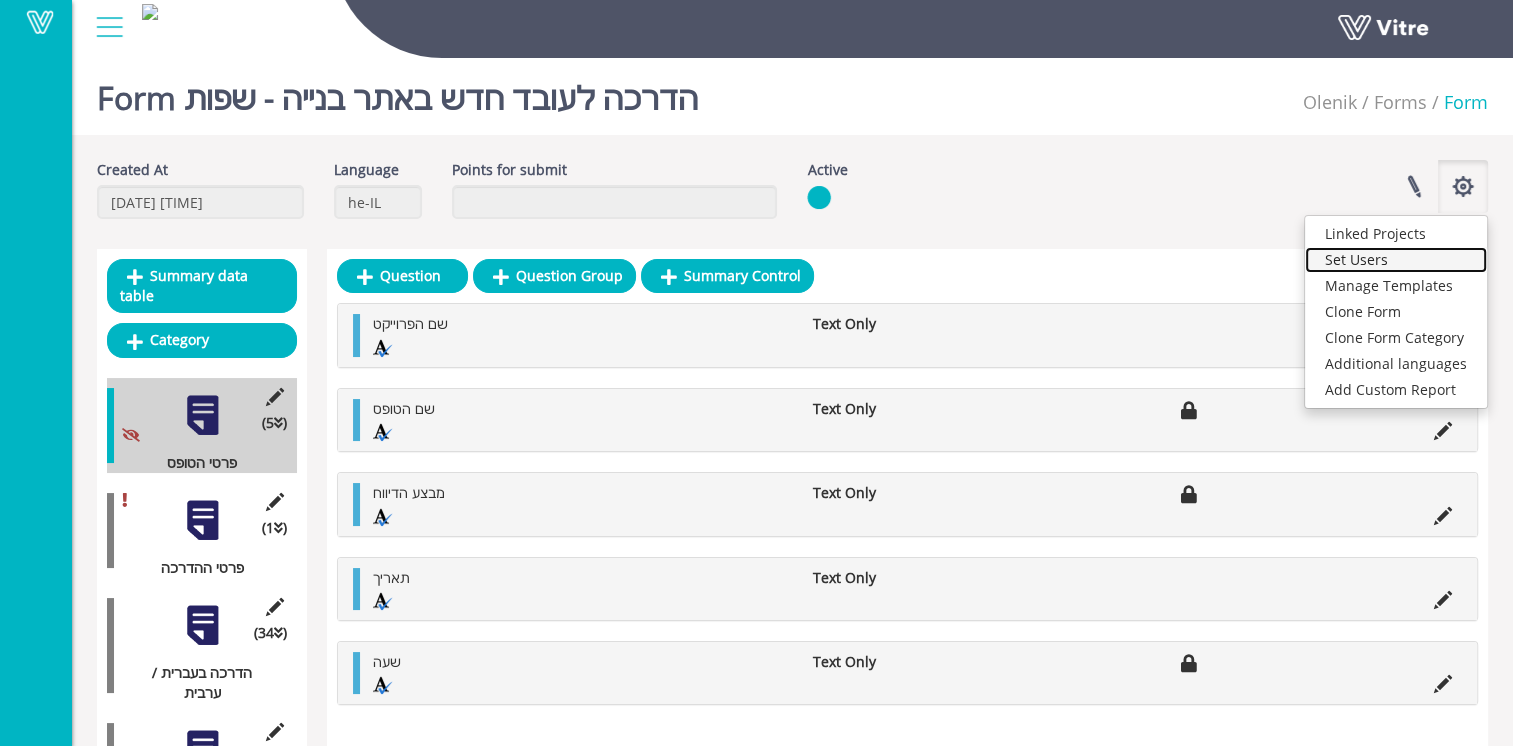 click on "Set Users" at bounding box center (1396, 260) 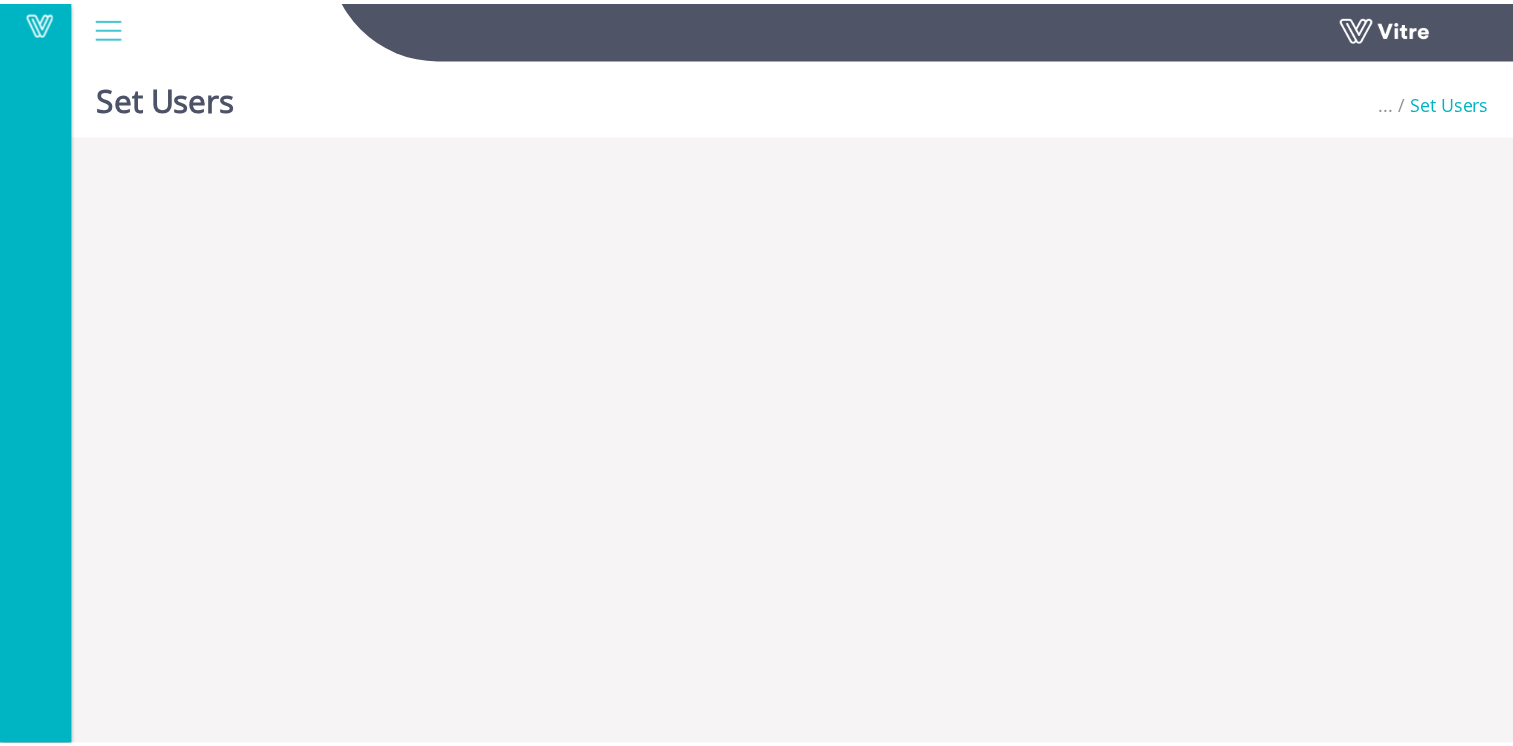 scroll, scrollTop: 0, scrollLeft: 0, axis: both 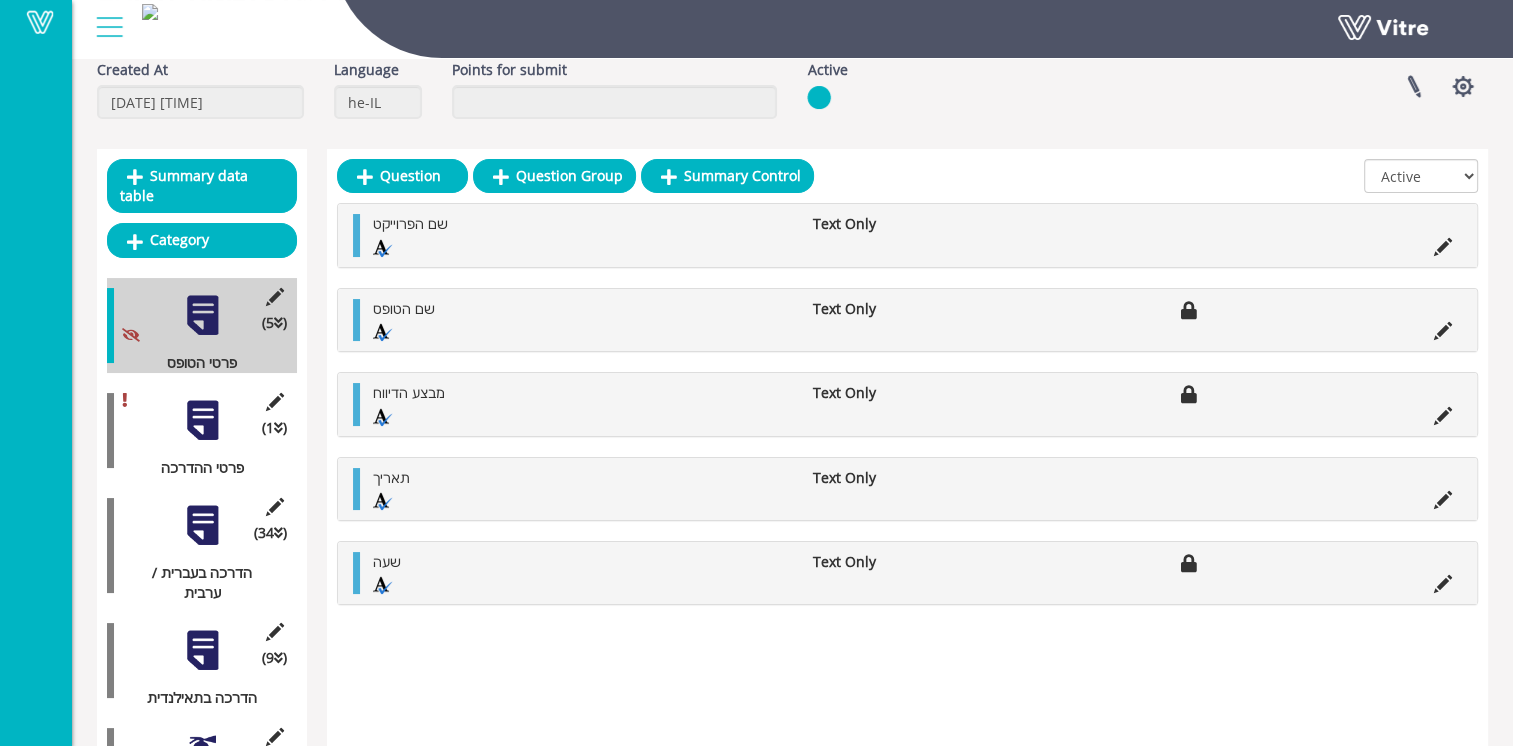 click at bounding box center [202, 525] 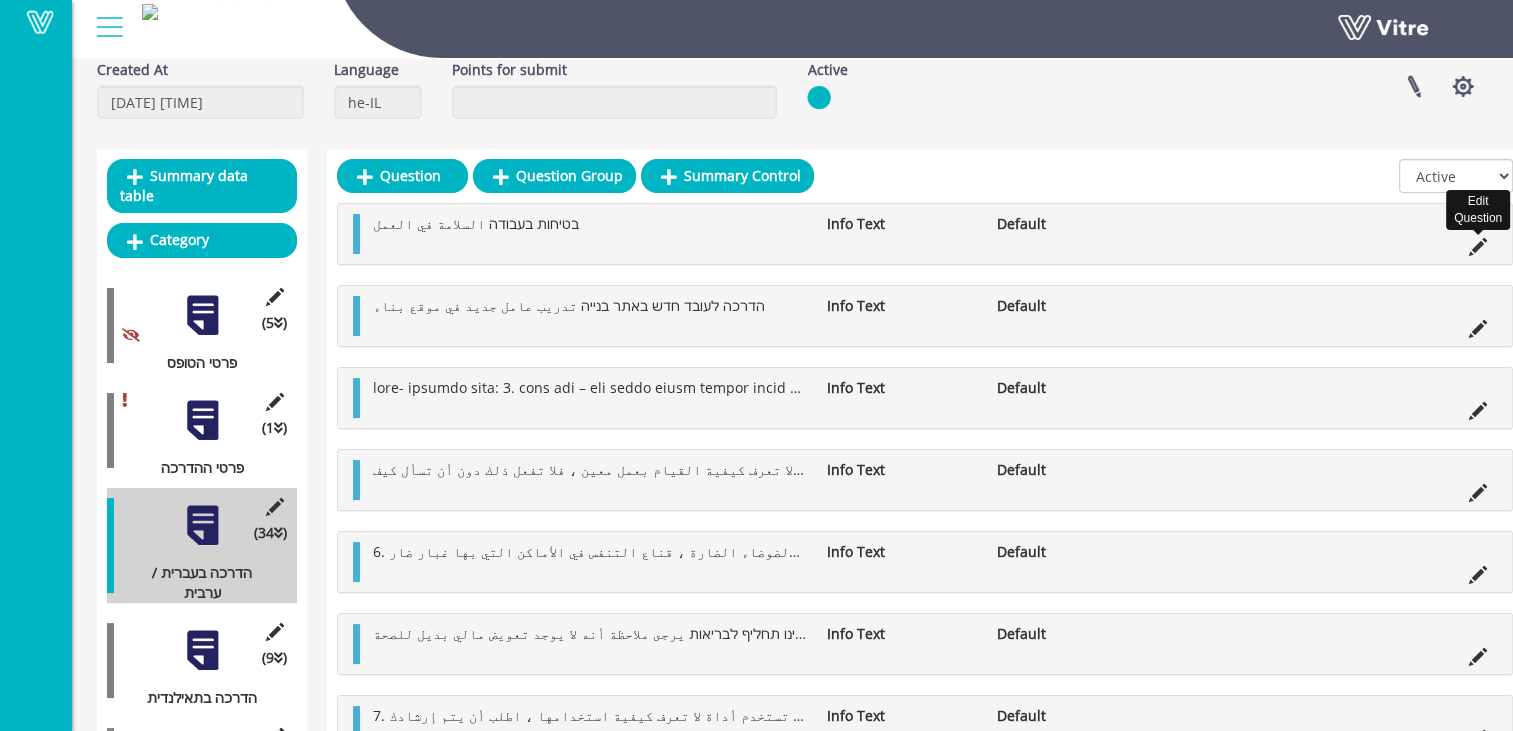 click at bounding box center [1478, 247] 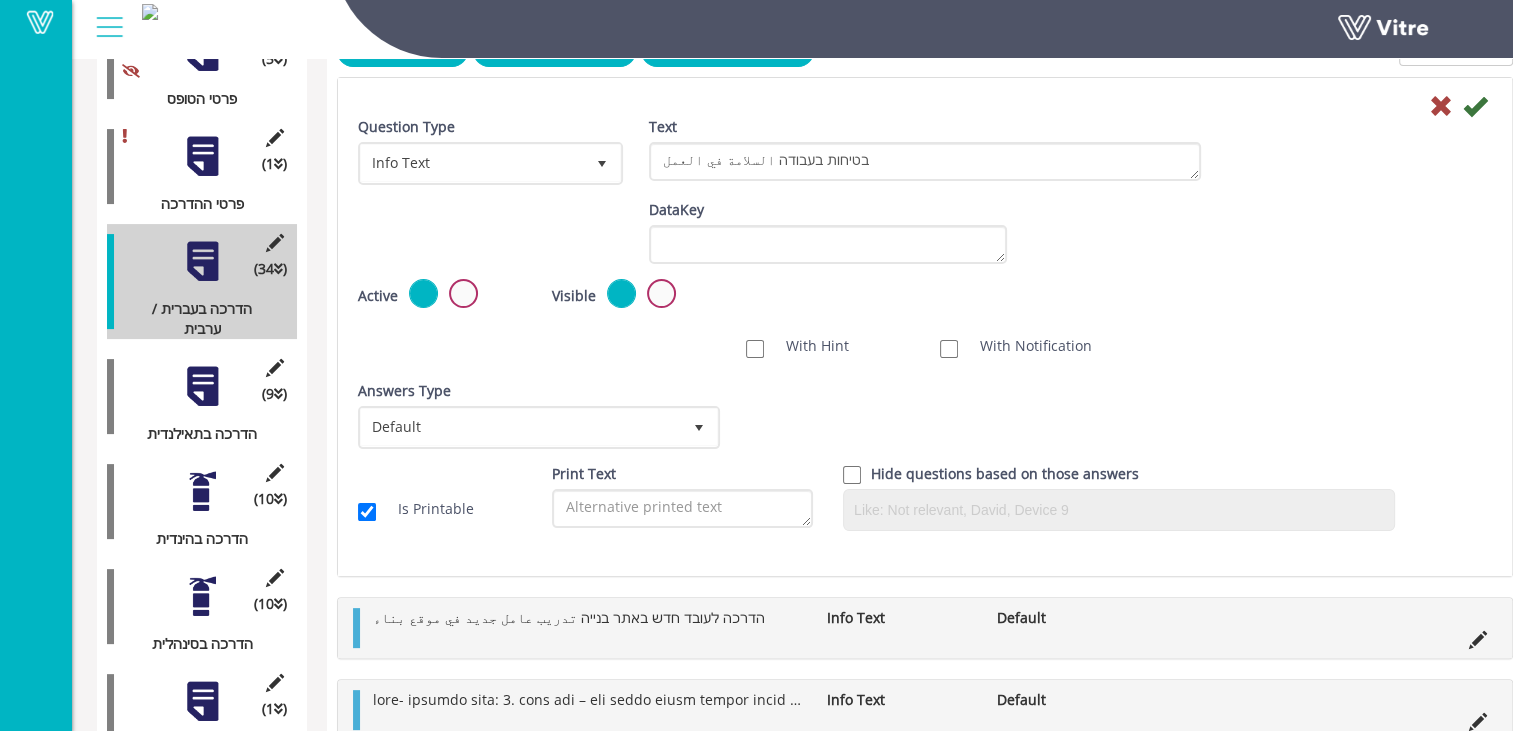 scroll, scrollTop: 400, scrollLeft: 0, axis: vertical 